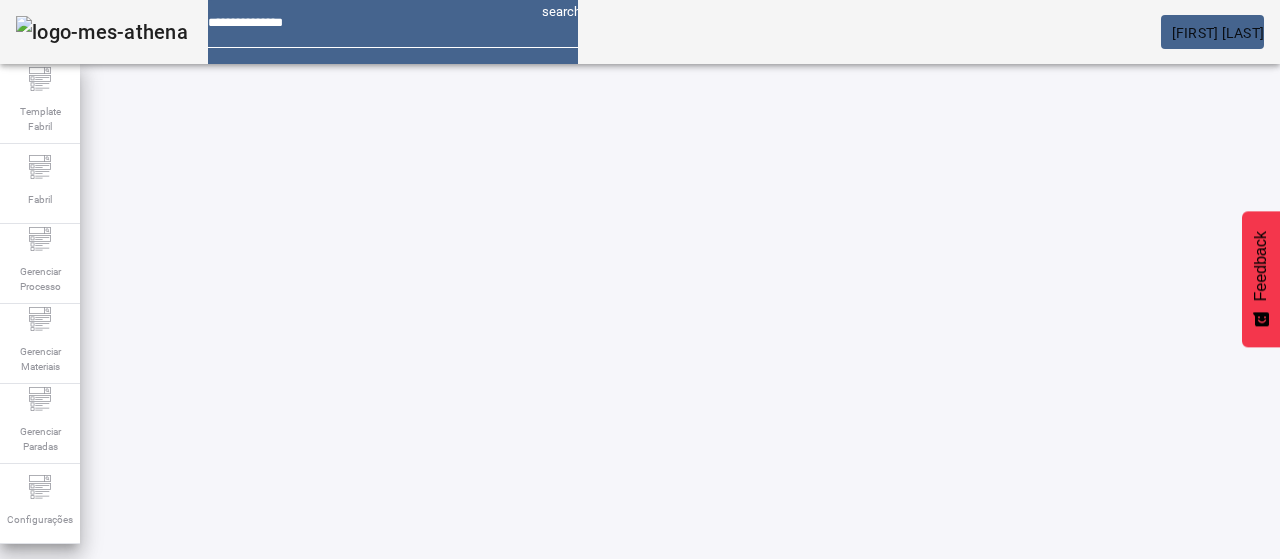 scroll, scrollTop: 0, scrollLeft: 0, axis: both 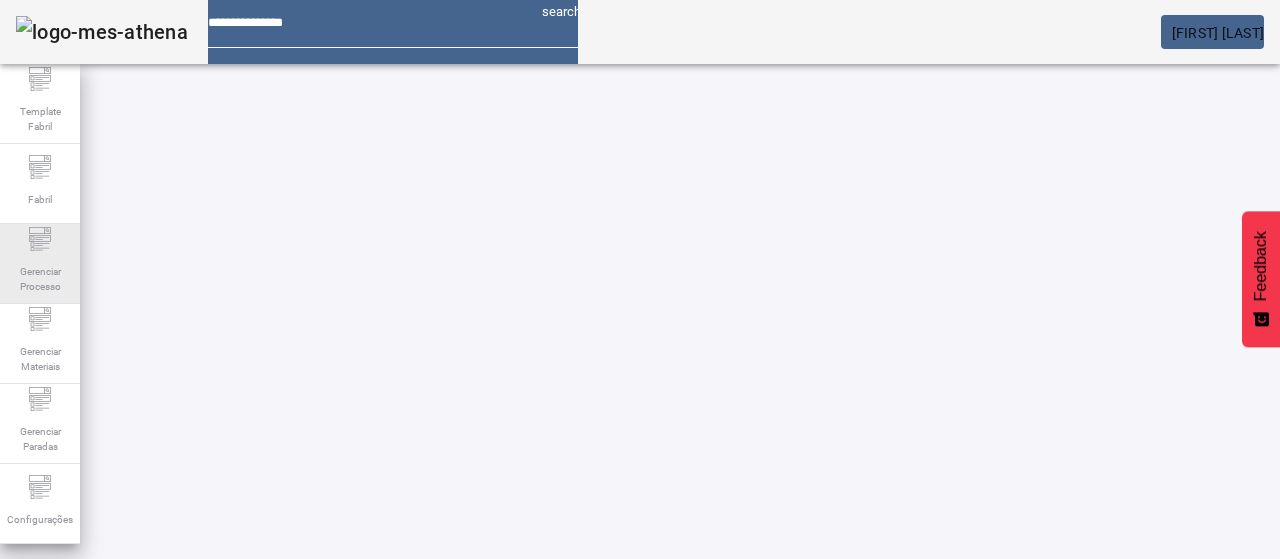 click on "Gerenciar Processo" 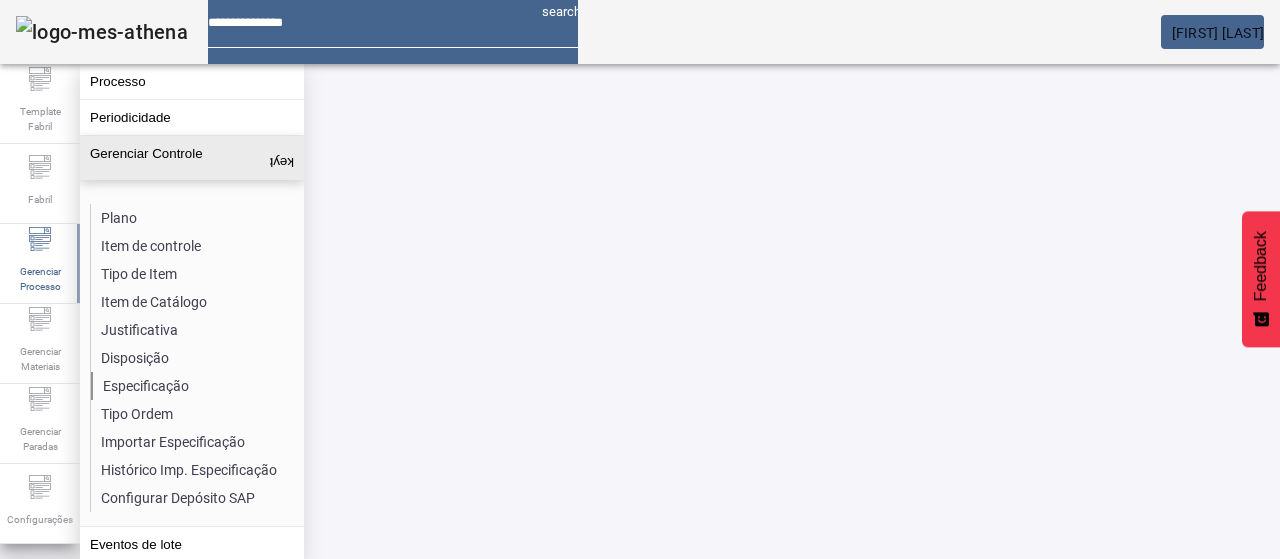 click on "Especificação" 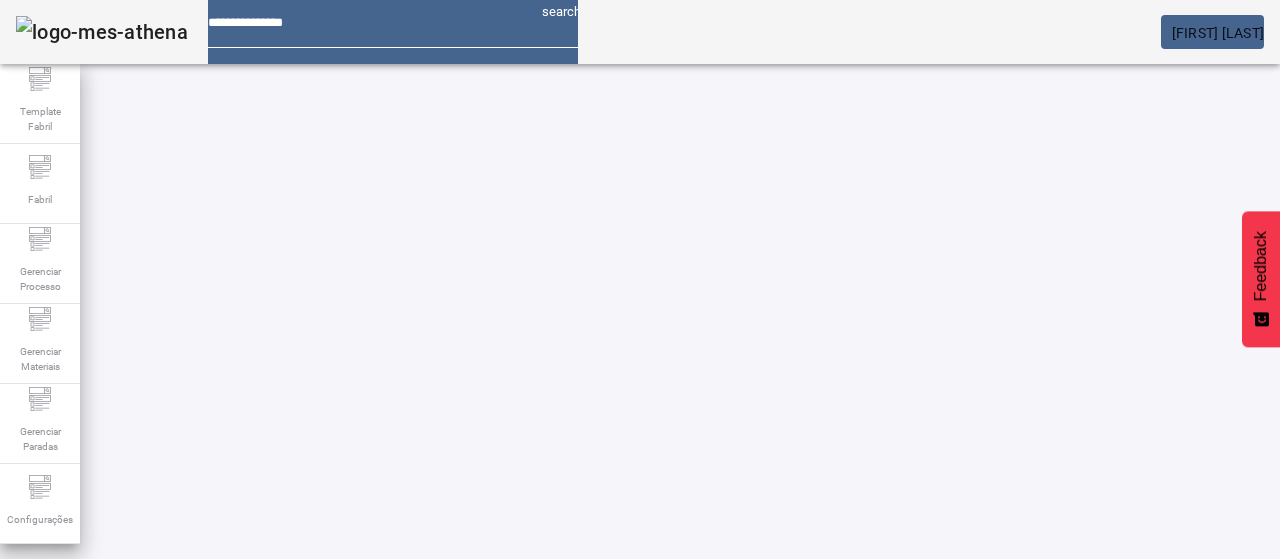 click on "Pesquise por item de controle" at bounding box center [137, 600] 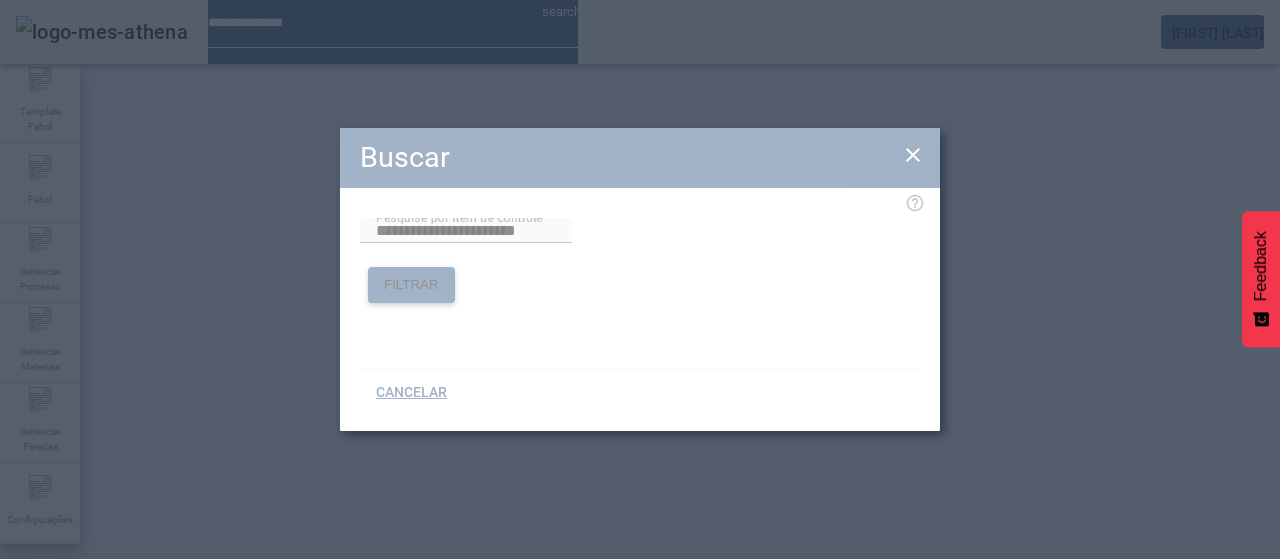 click on "FILTRAR" 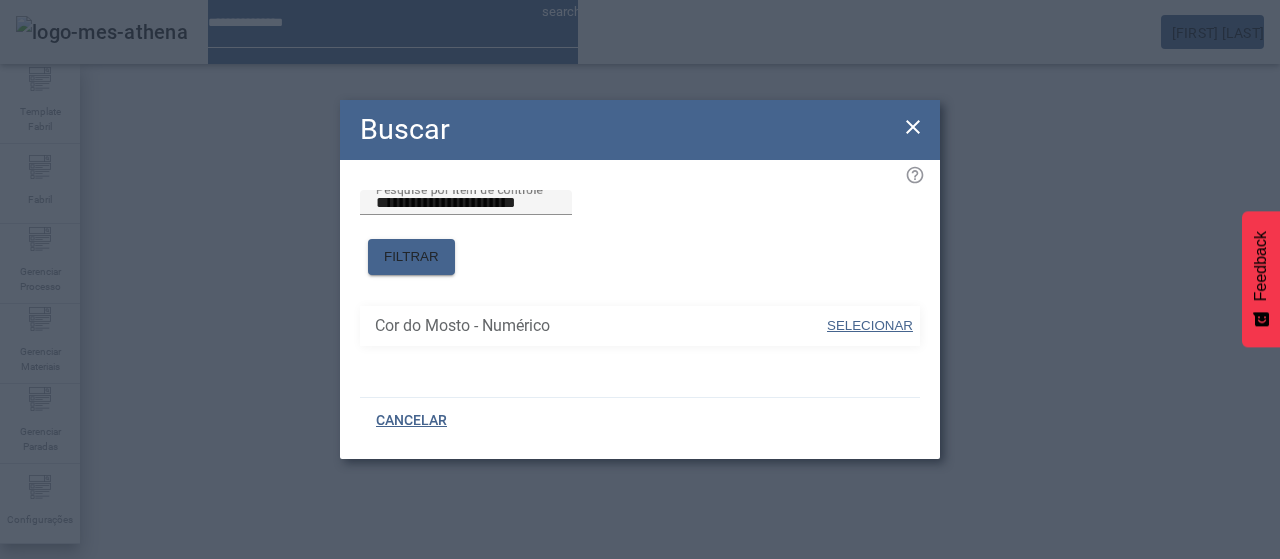 click on "SELECIONAR" at bounding box center (870, 325) 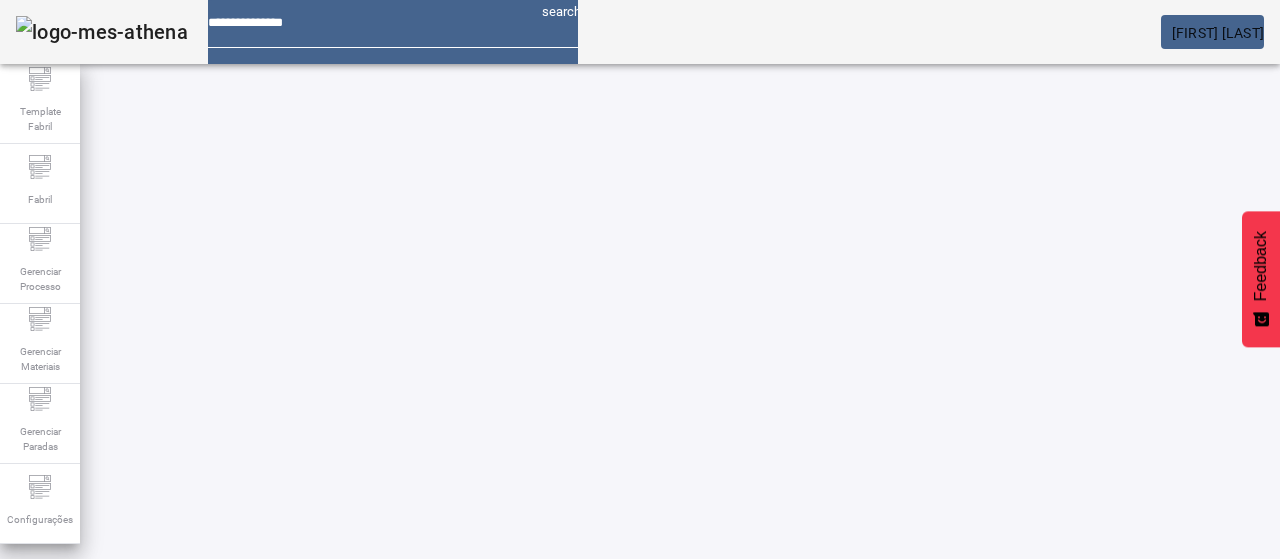 drag, startPoint x: 448, startPoint y: 377, endPoint x: 390, endPoint y: 350, distance: 63.97656 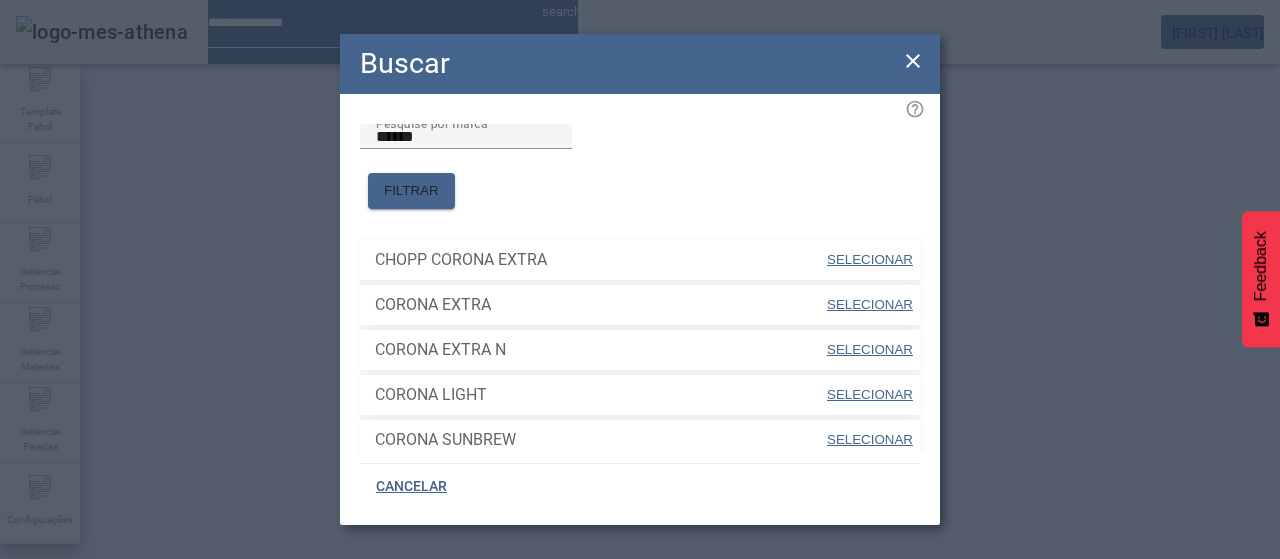 click on "SELECIONAR" at bounding box center [870, 304] 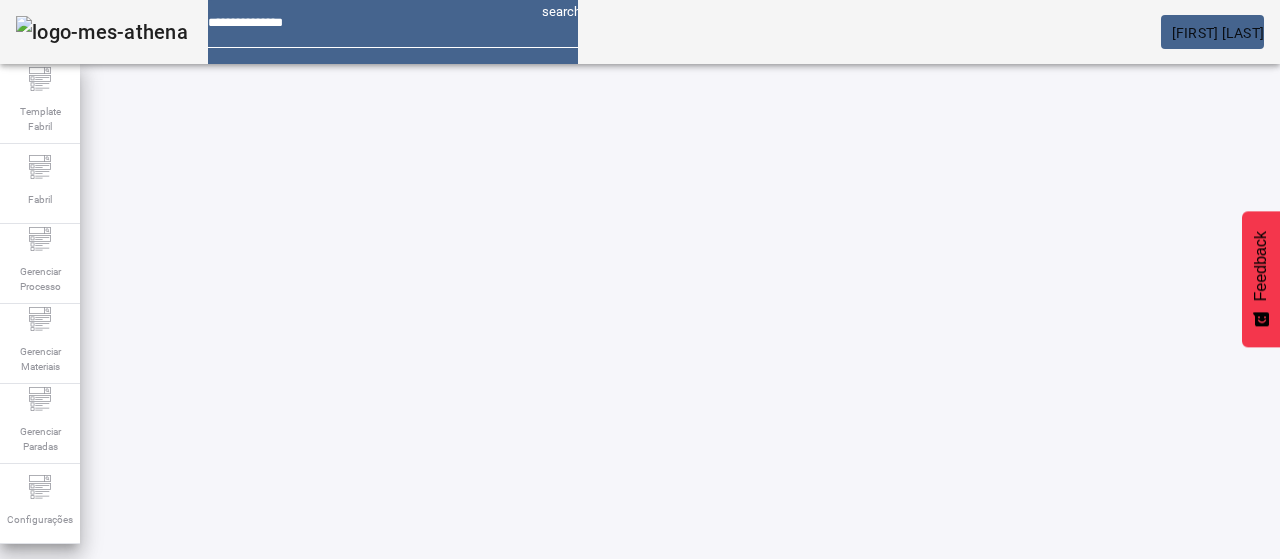 click on "FILTRAR" 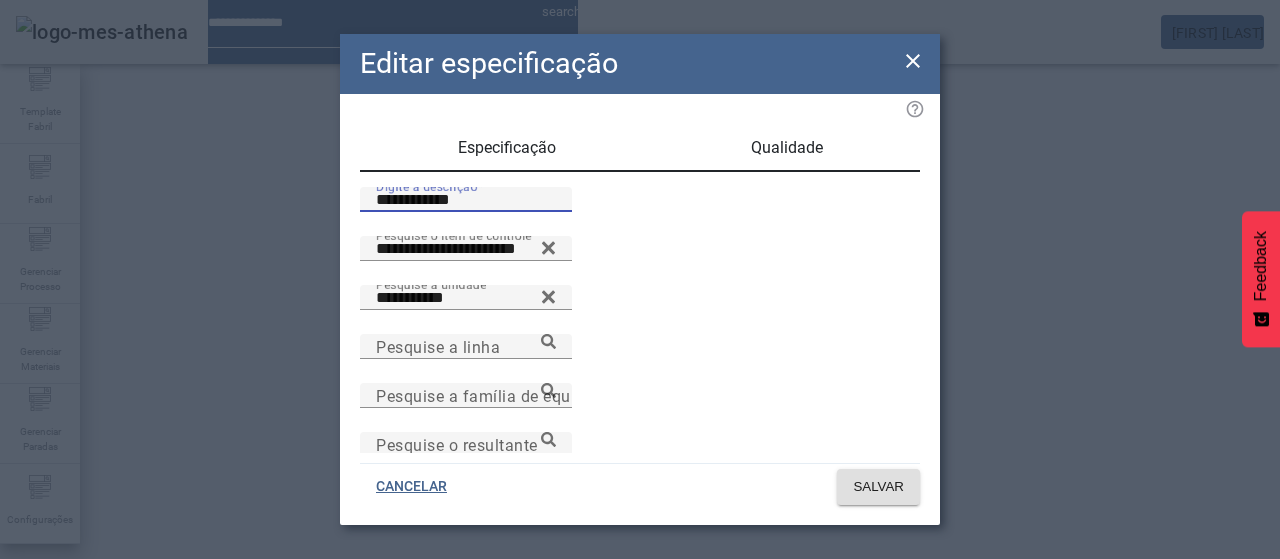 drag, startPoint x: 491, startPoint y: 223, endPoint x: 199, endPoint y: 226, distance: 292.0154 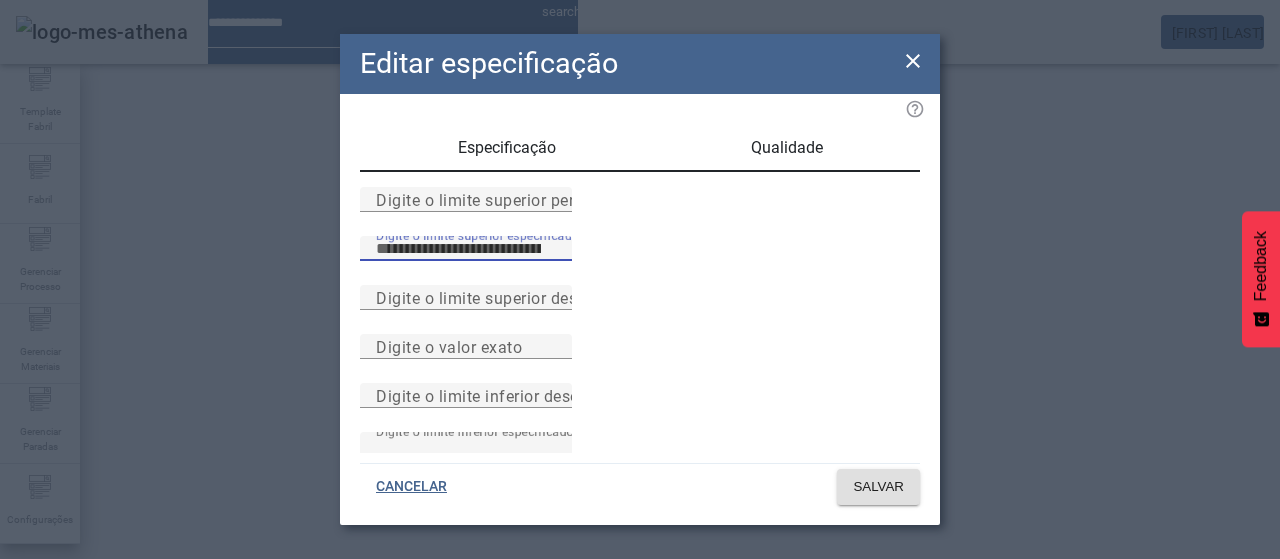 type on "*****" 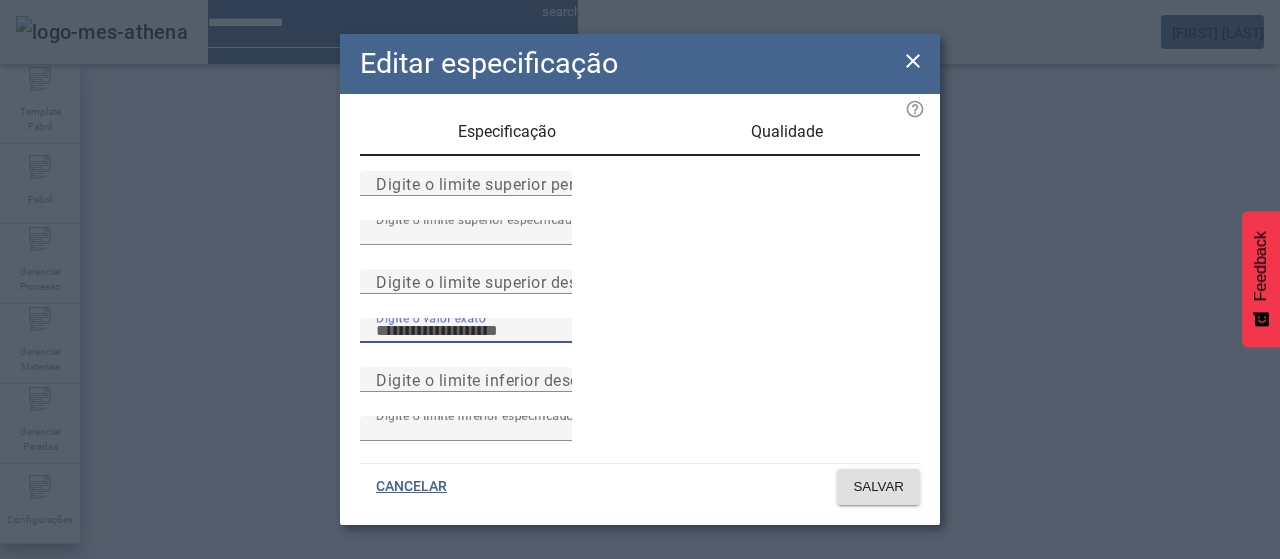 scroll, scrollTop: 261, scrollLeft: 0, axis: vertical 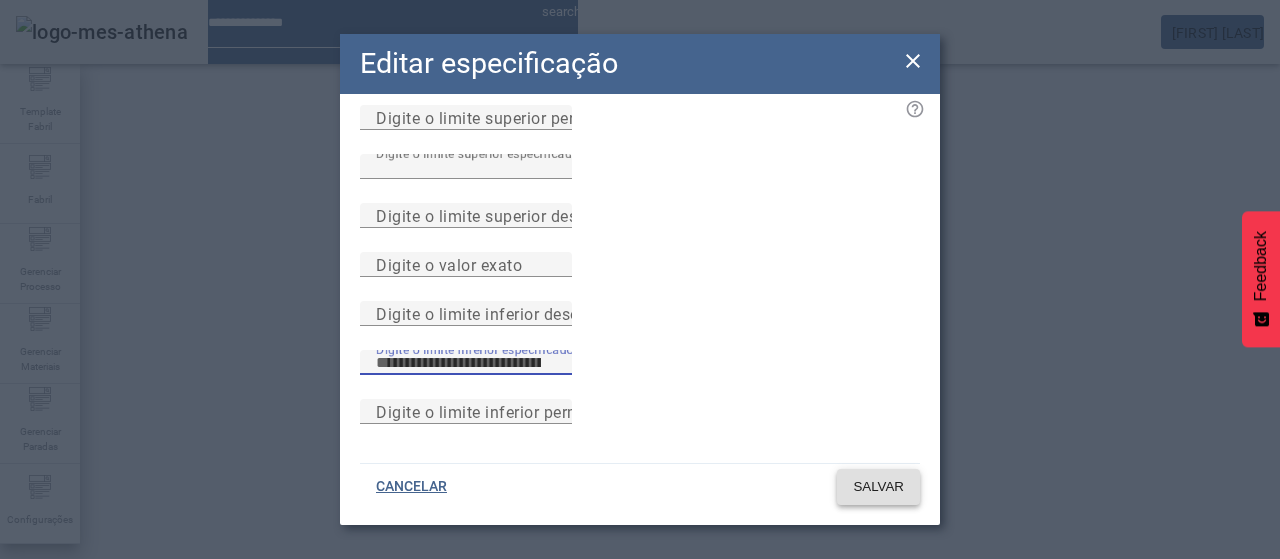 type on "****" 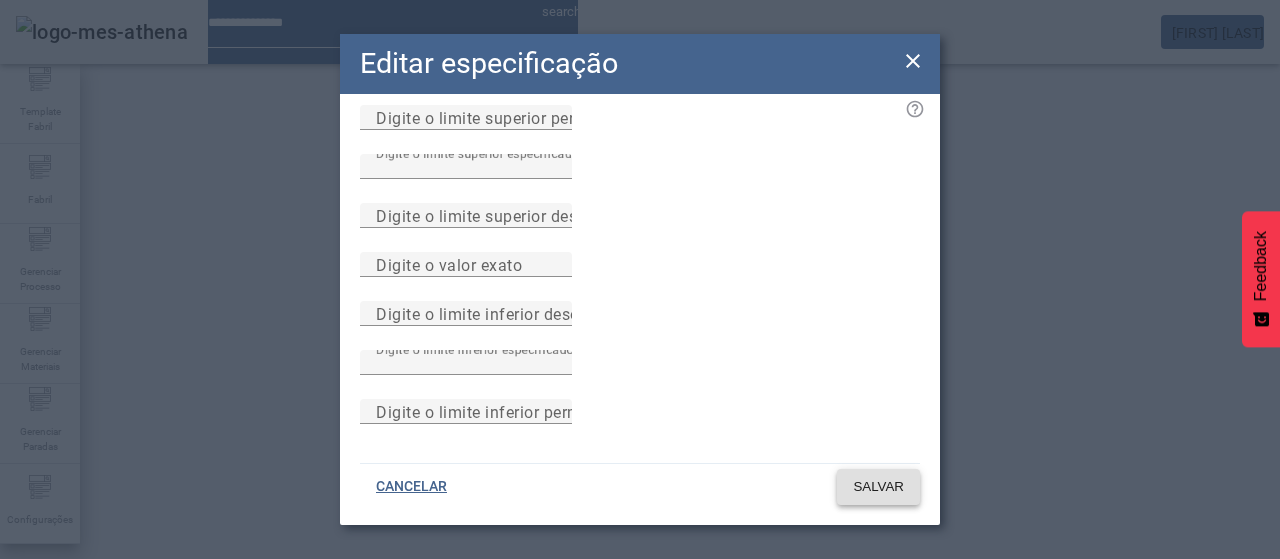 click on "SALVAR" 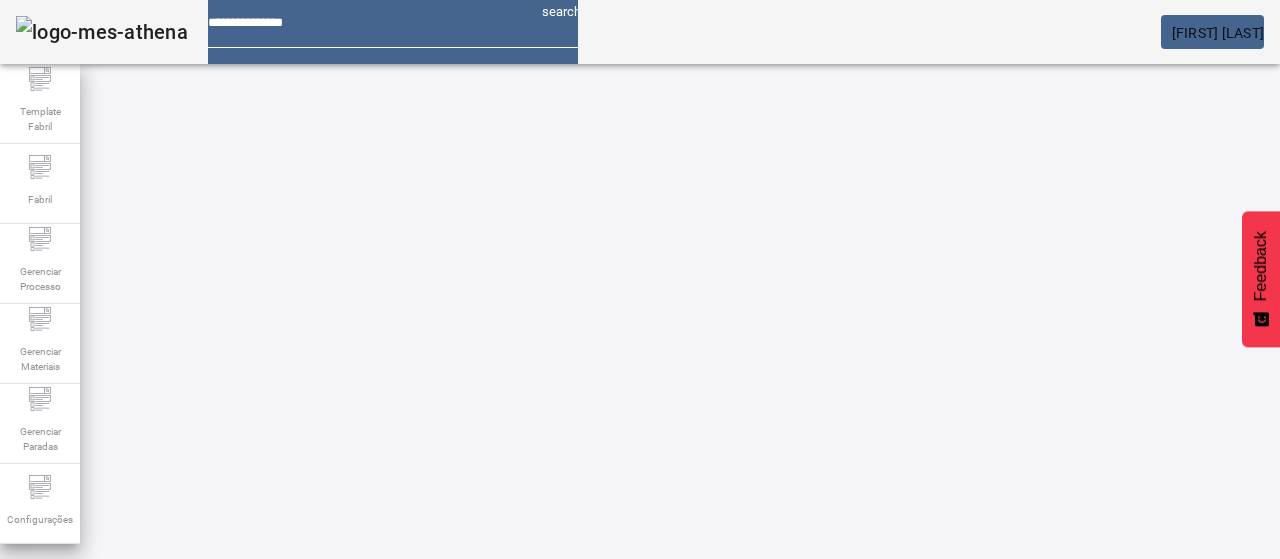scroll, scrollTop: 0, scrollLeft: 0, axis: both 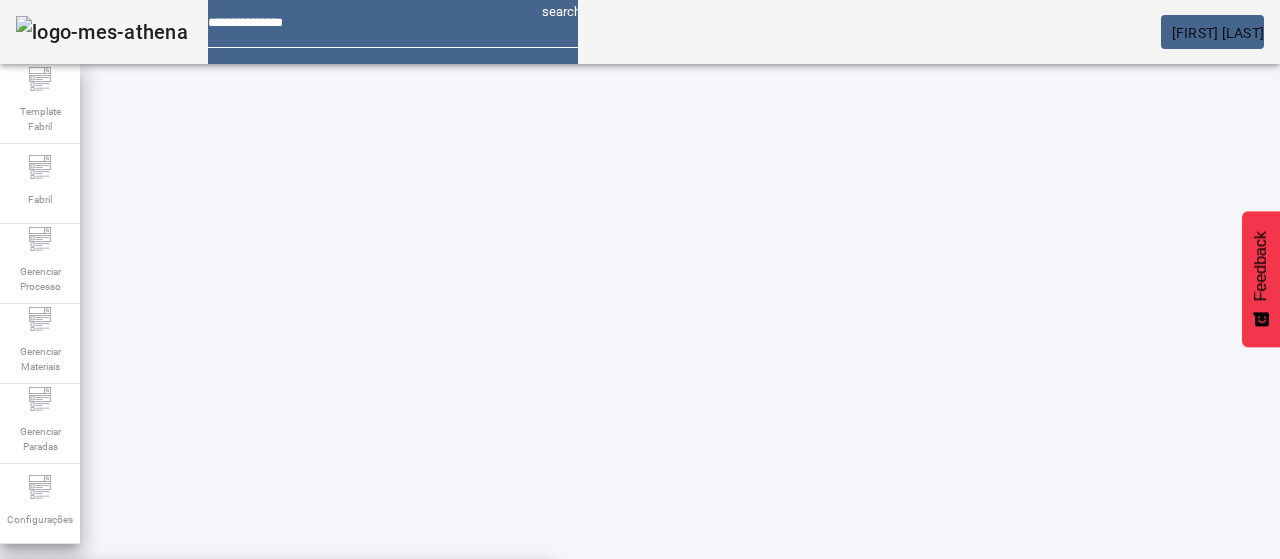 click 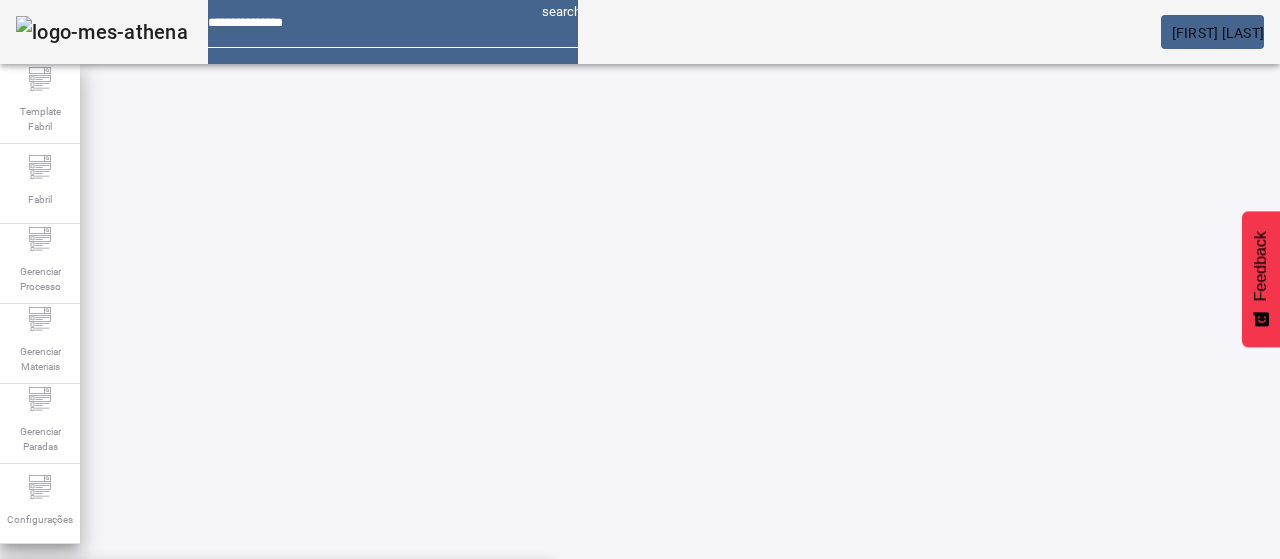 click on "Unidade De Pasteurização - Cerv.LT" at bounding box center (276, 591) 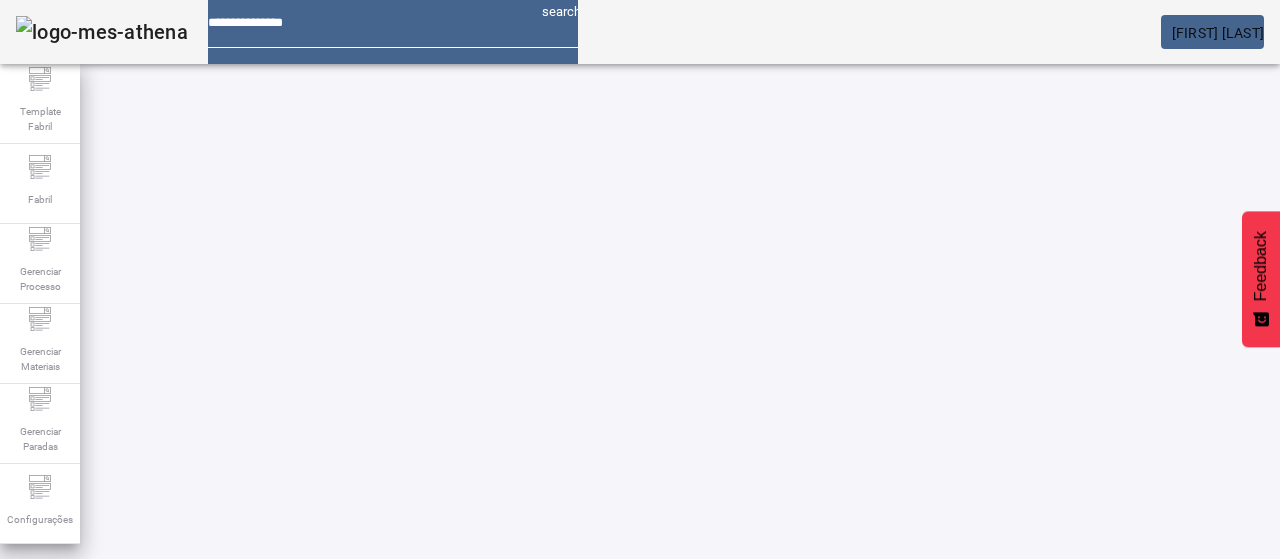 click 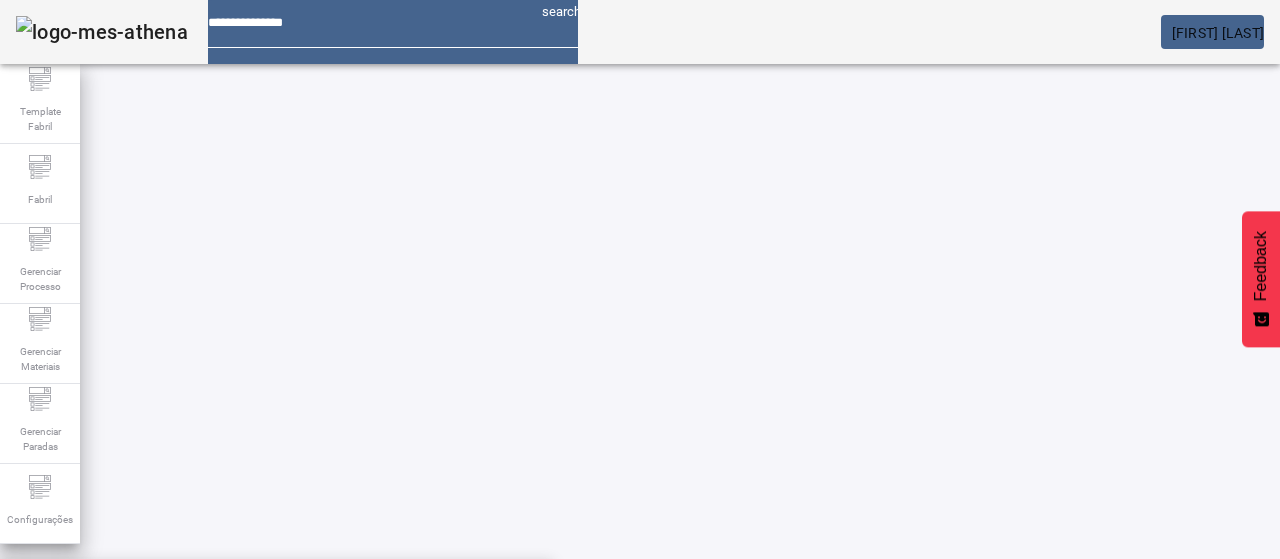 click on "Pesquise por marca" 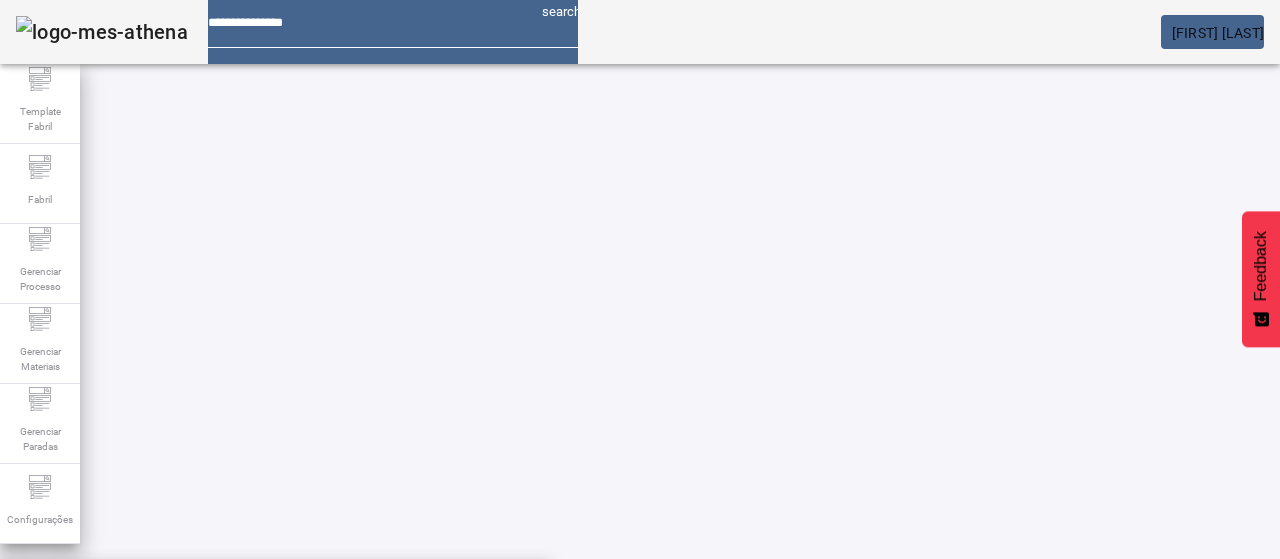 click on "BUDWEISER 66-ABC" at bounding box center [276, 687] 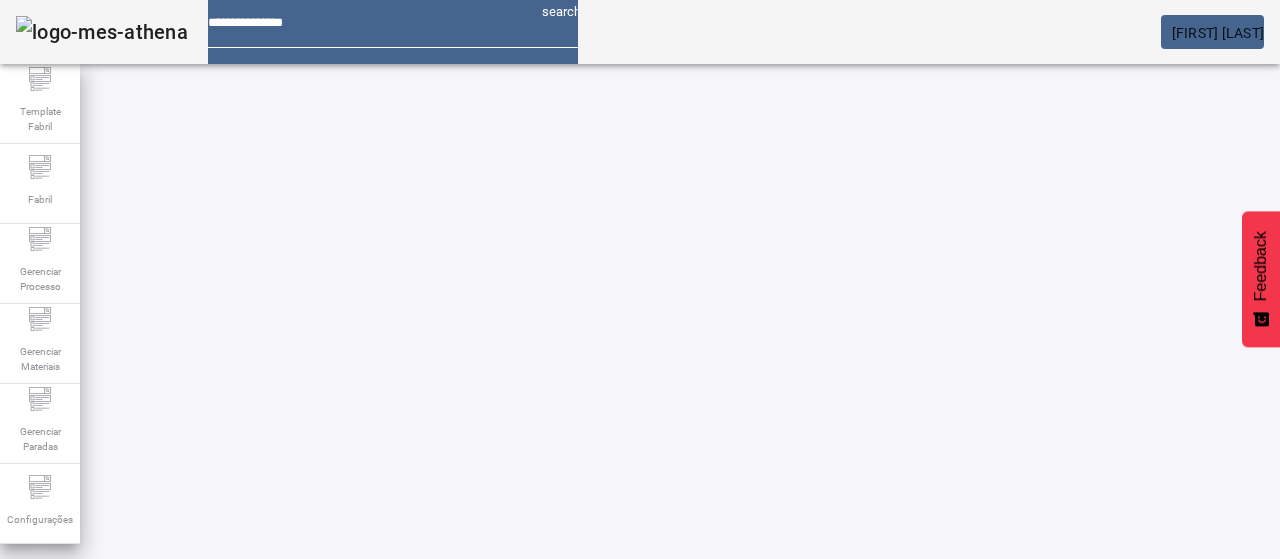 click on "FILTRAR" 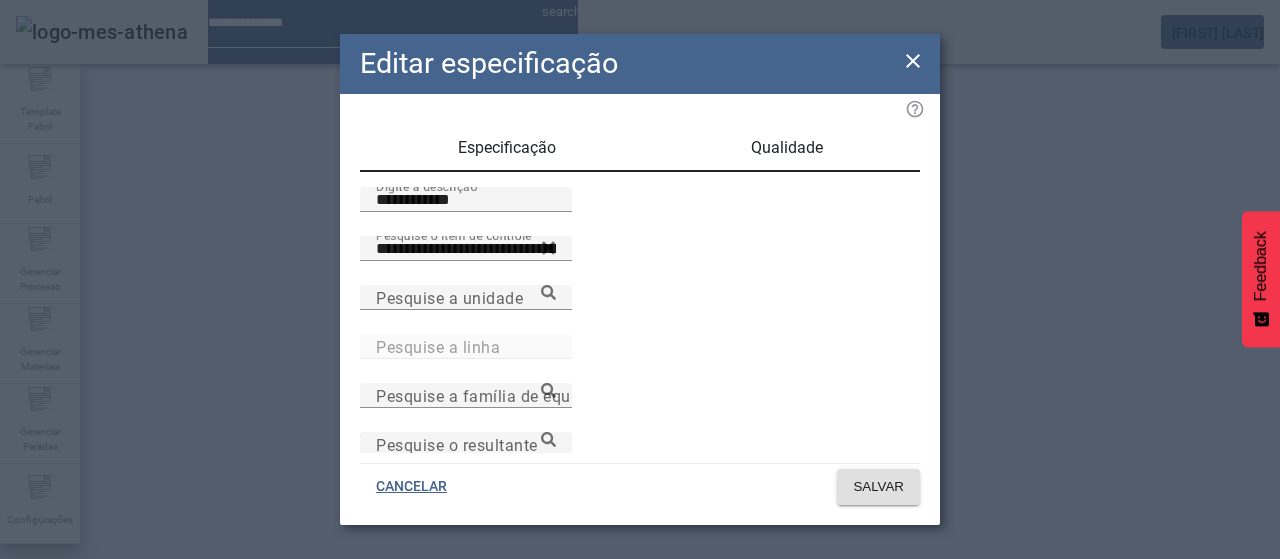 drag, startPoint x: 234, startPoint y: 219, endPoint x: 204, endPoint y: 215, distance: 30.265491 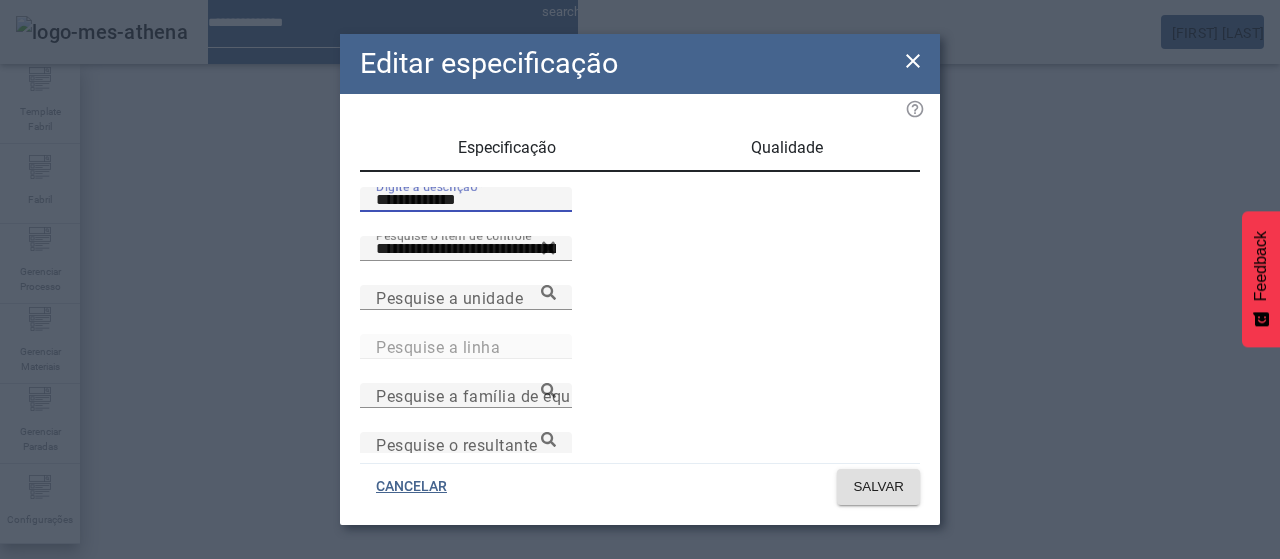 type on "**********" 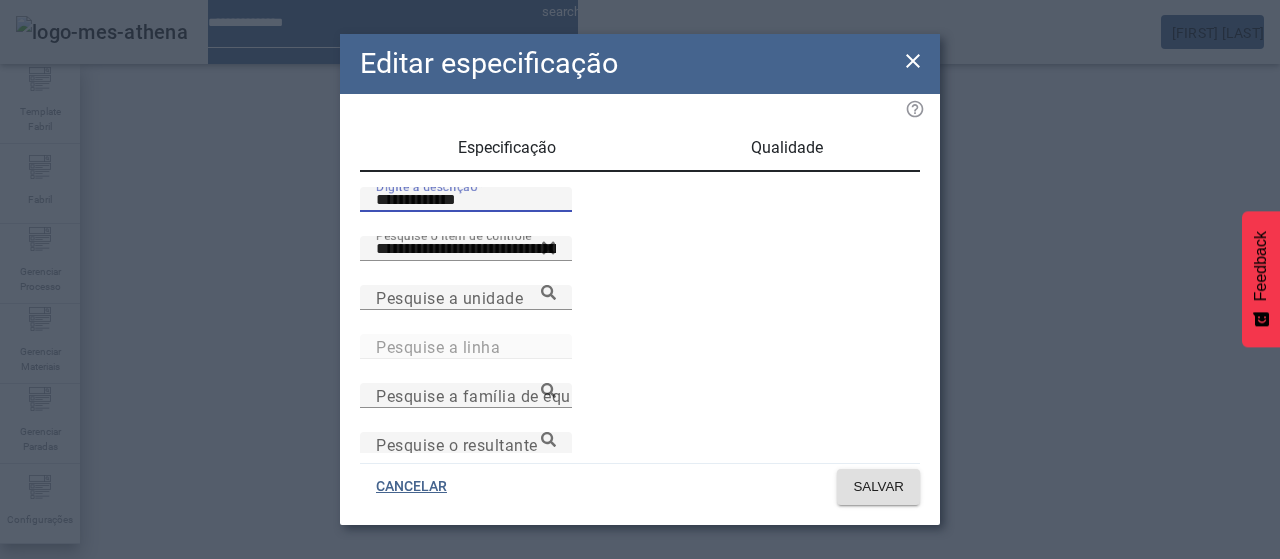 click on "Qualidade" at bounding box center [787, 148] 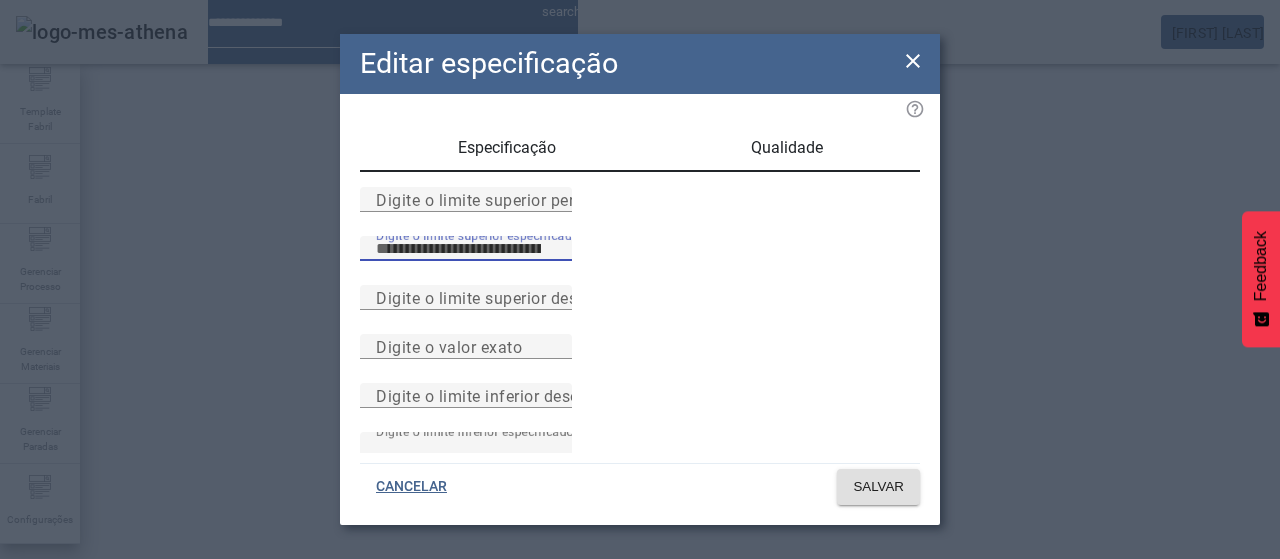 type on "**" 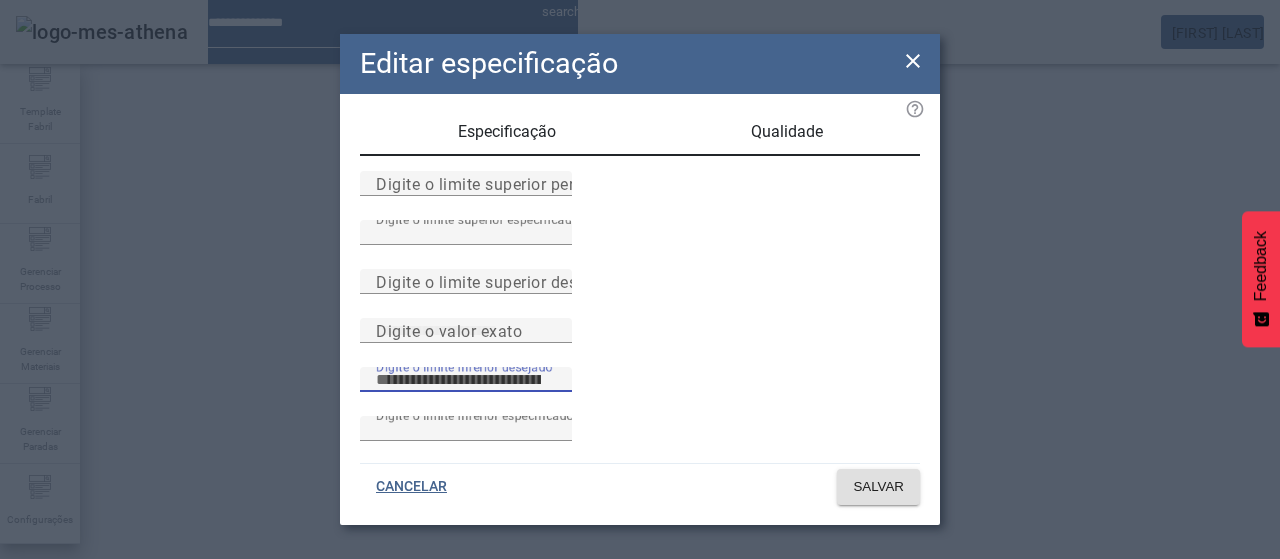 scroll, scrollTop: 261, scrollLeft: 0, axis: vertical 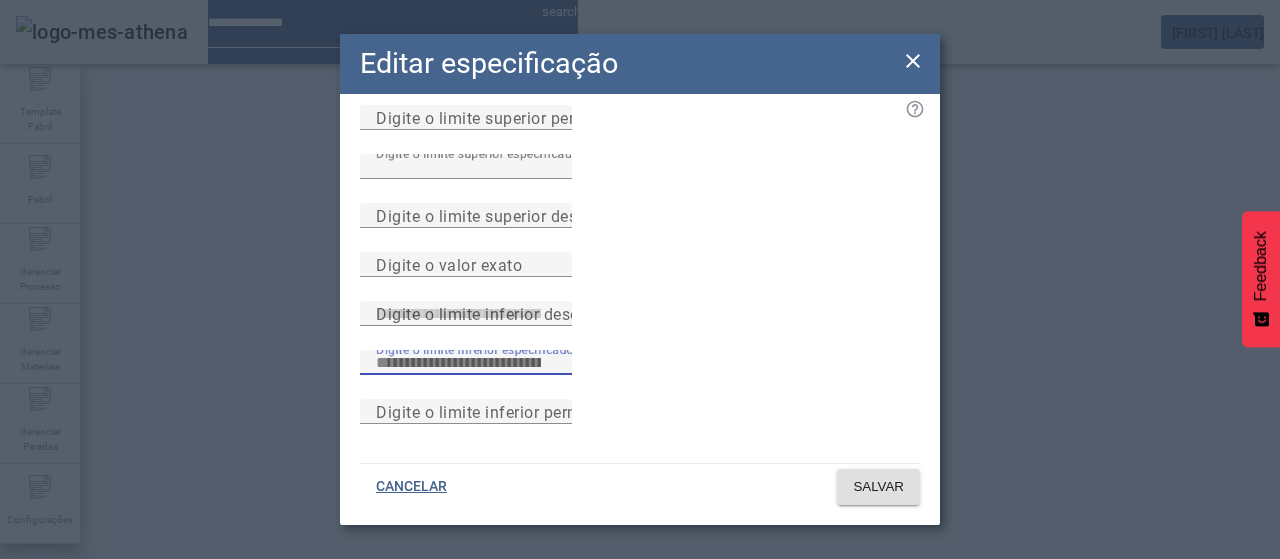type on "**" 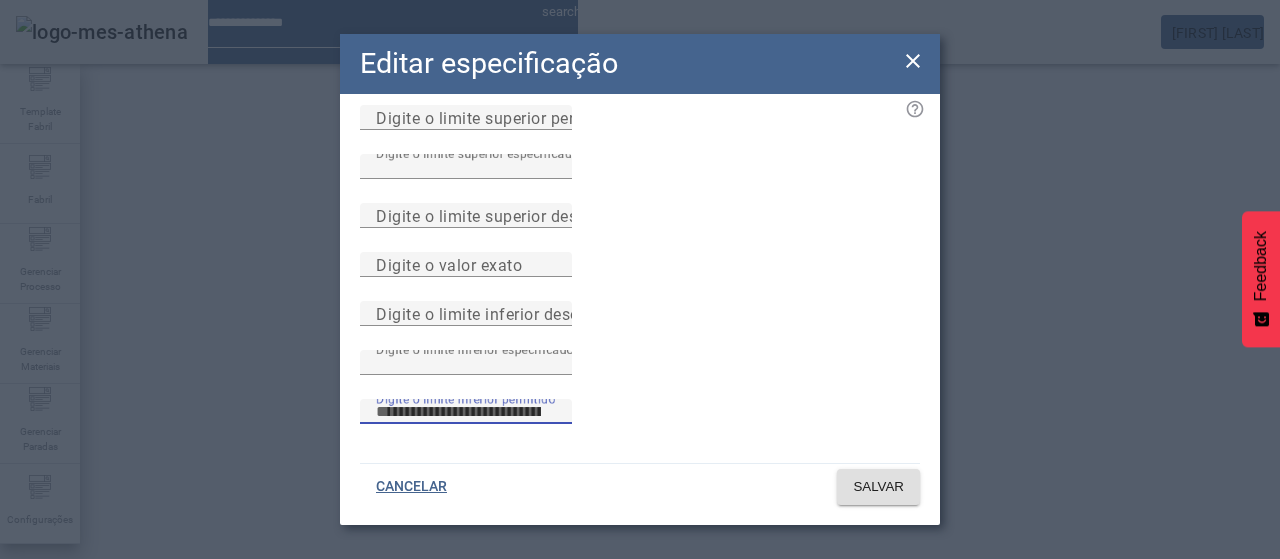 type 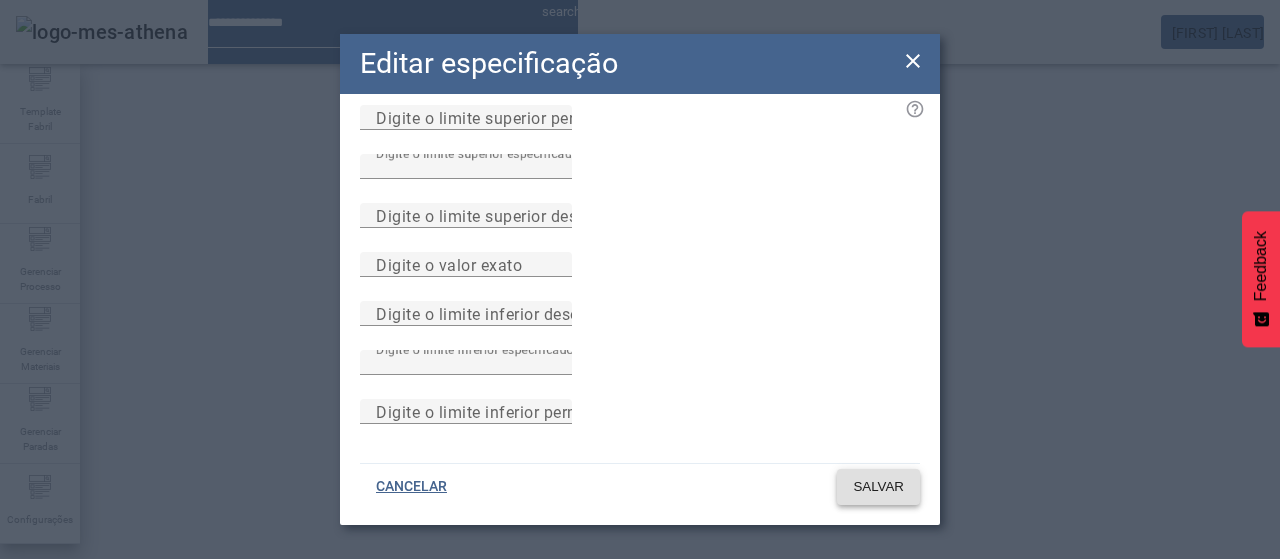 type 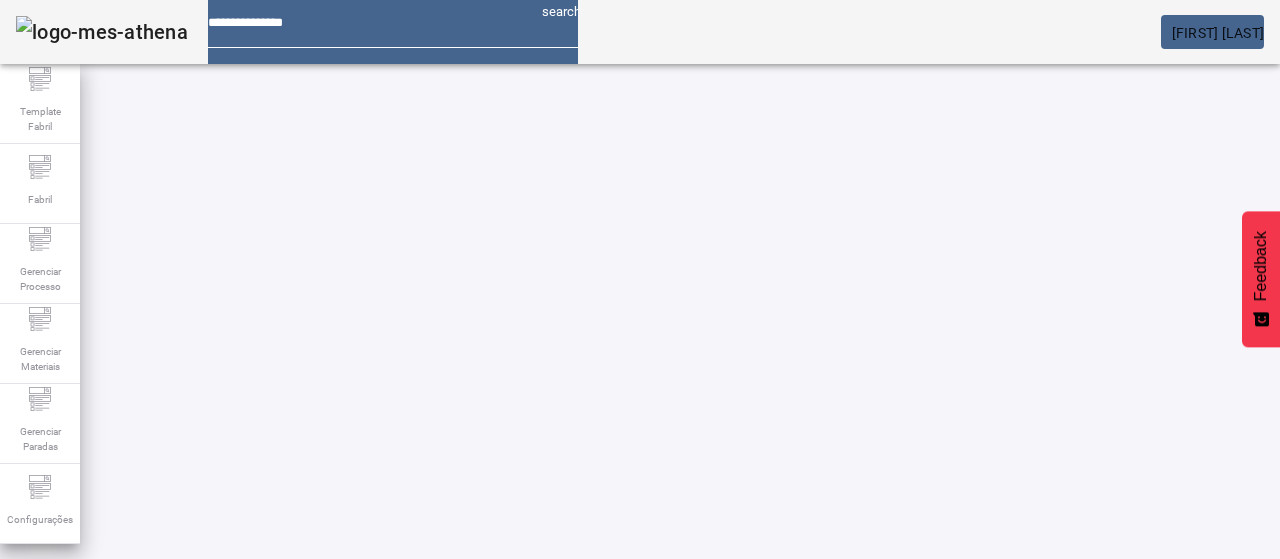 scroll, scrollTop: 0, scrollLeft: 0, axis: both 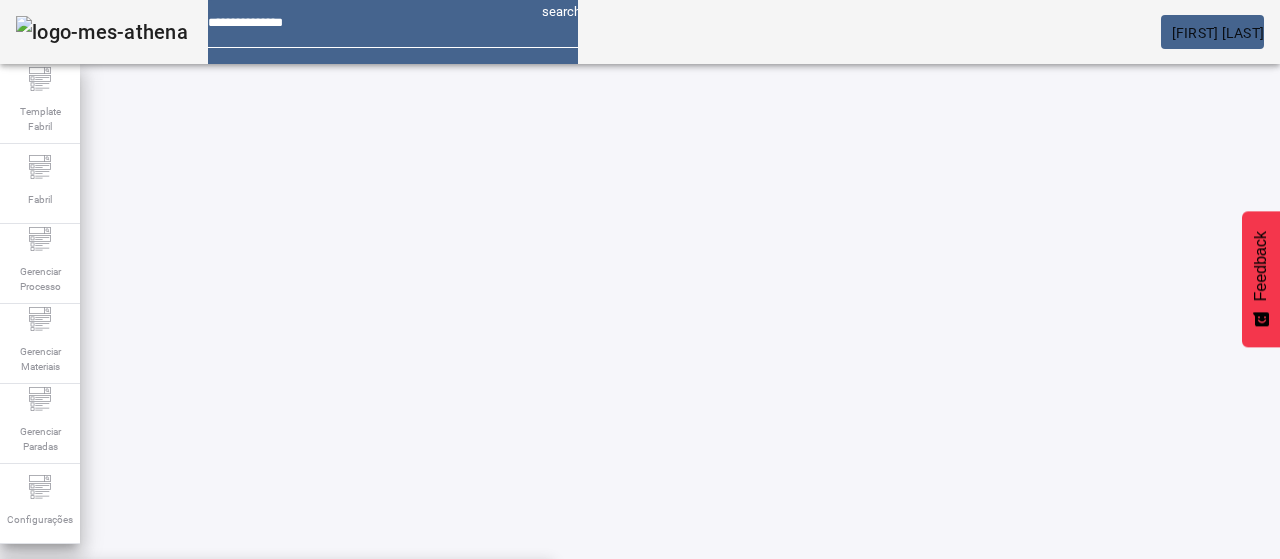 click on "**********" at bounding box center [116, 601] 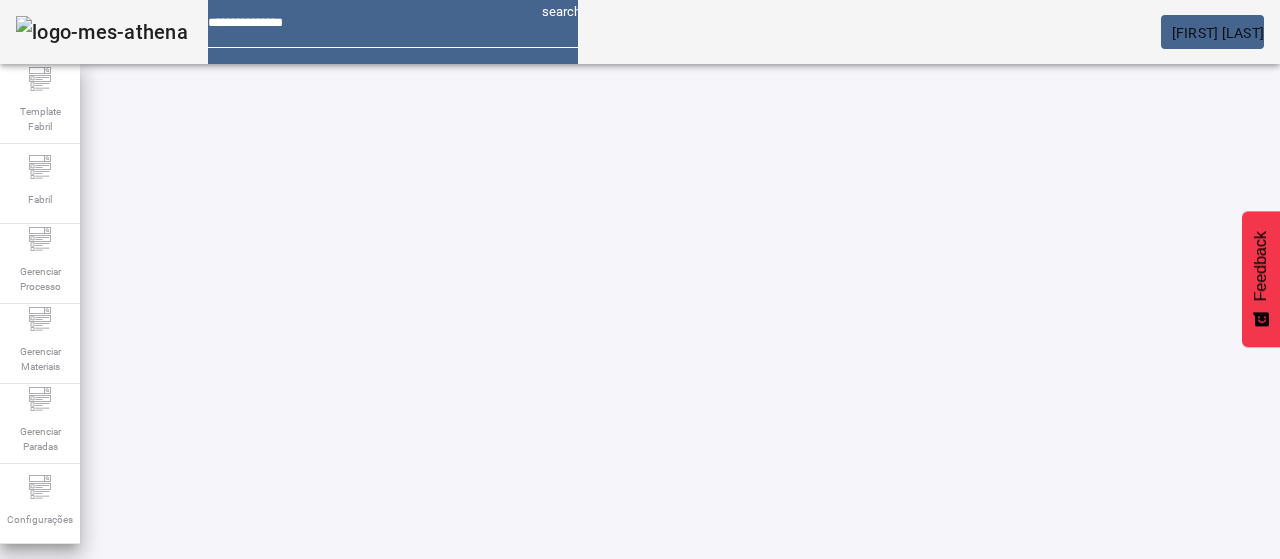 click on "FILTRAR" 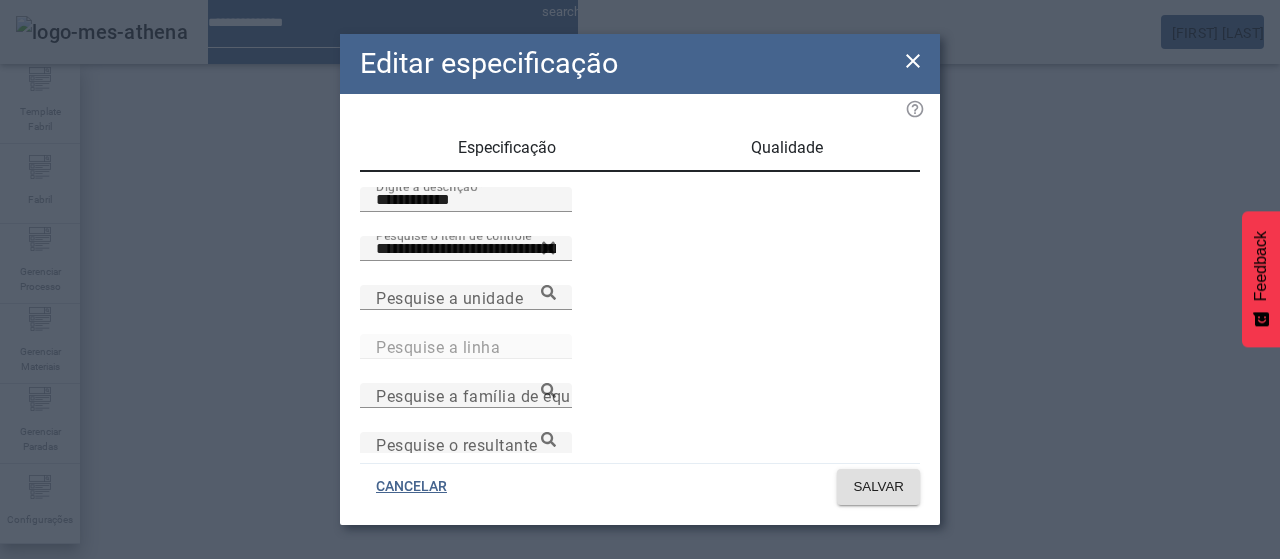 drag, startPoint x: 571, startPoint y: 205, endPoint x: 280, endPoint y: 185, distance: 291.68646 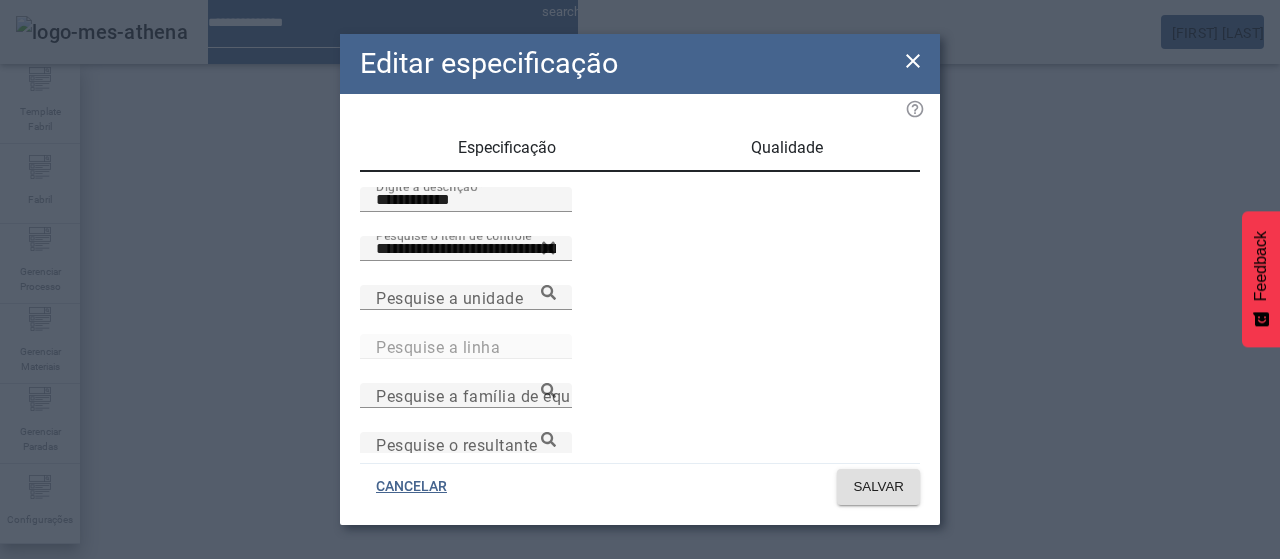 click on "**********" 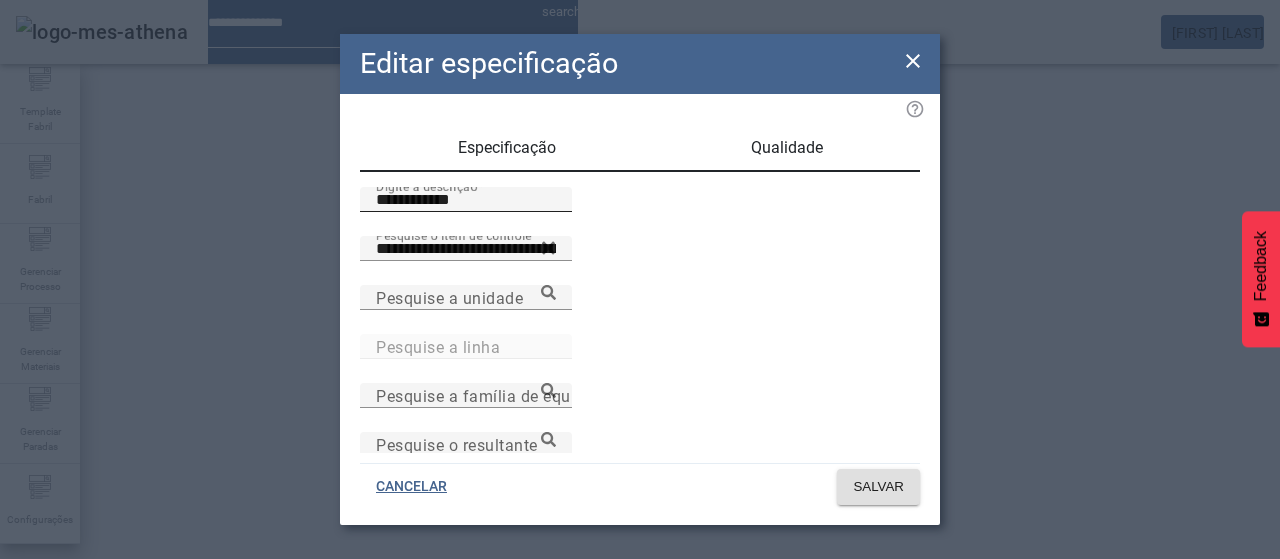 drag, startPoint x: 500, startPoint y: 224, endPoint x: 482, endPoint y: 226, distance: 18.110771 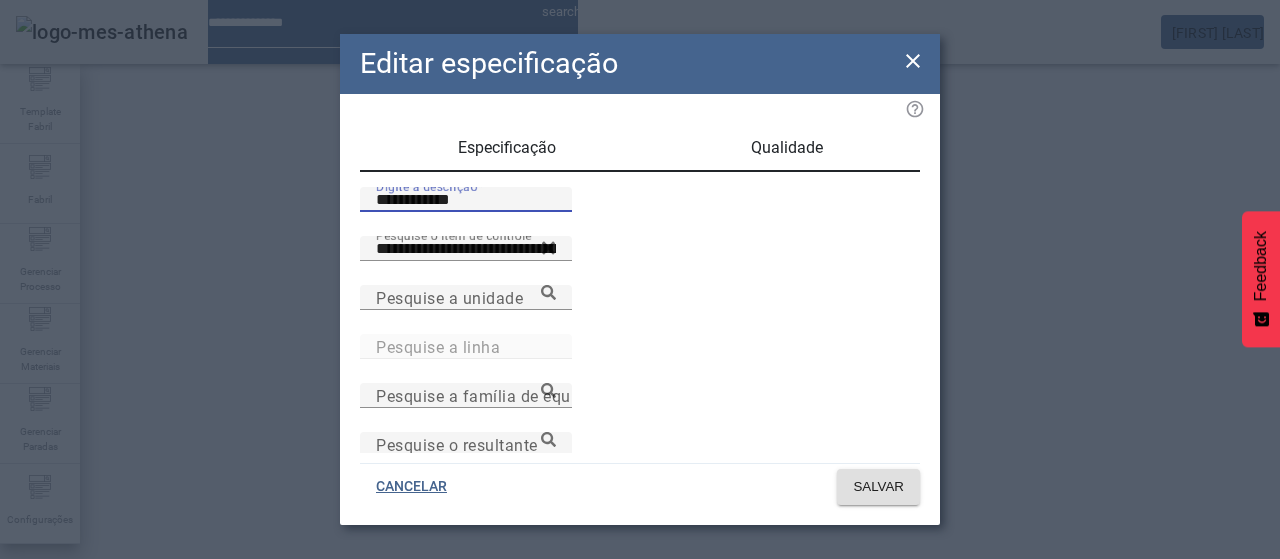 drag, startPoint x: 403, startPoint y: 219, endPoint x: 230, endPoint y: 233, distance: 173.56555 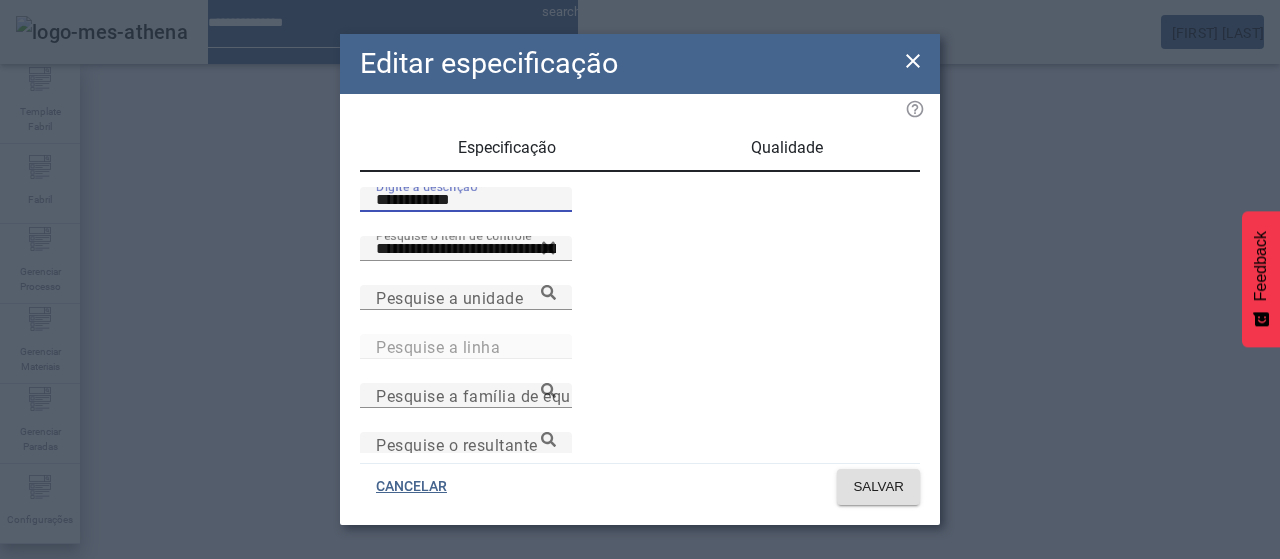click on "**********" 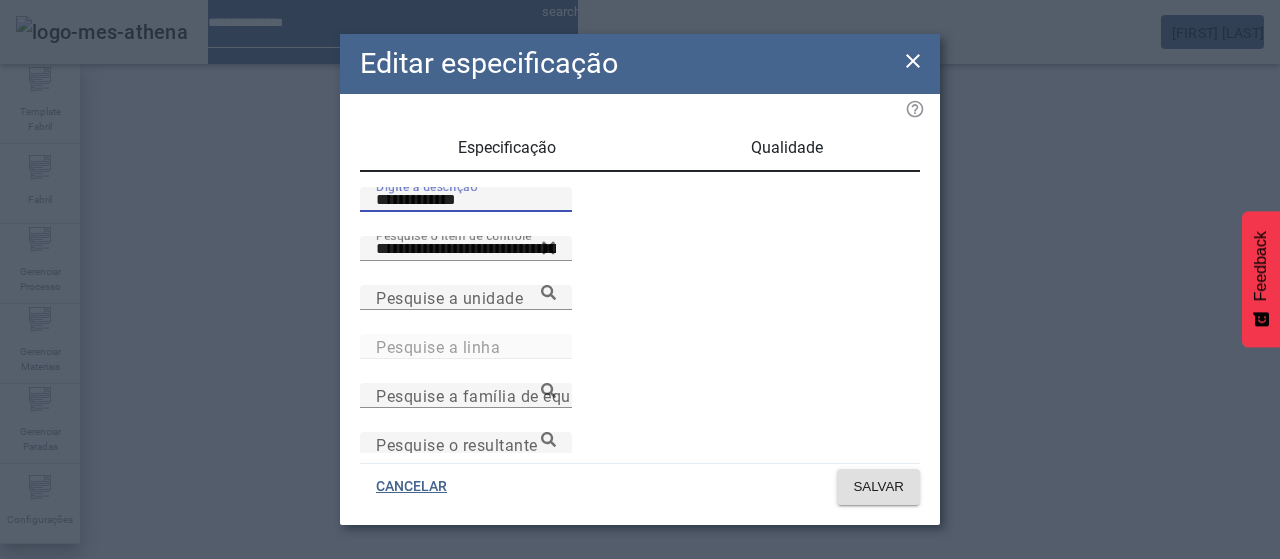 type on "**********" 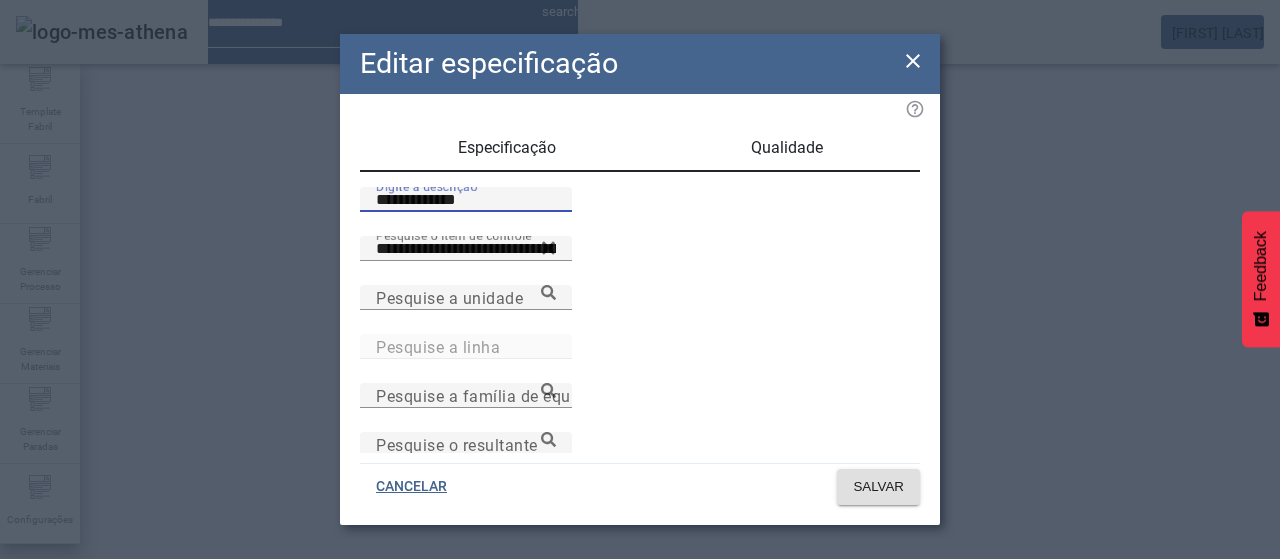 click on "Qualidade" at bounding box center (787, 148) 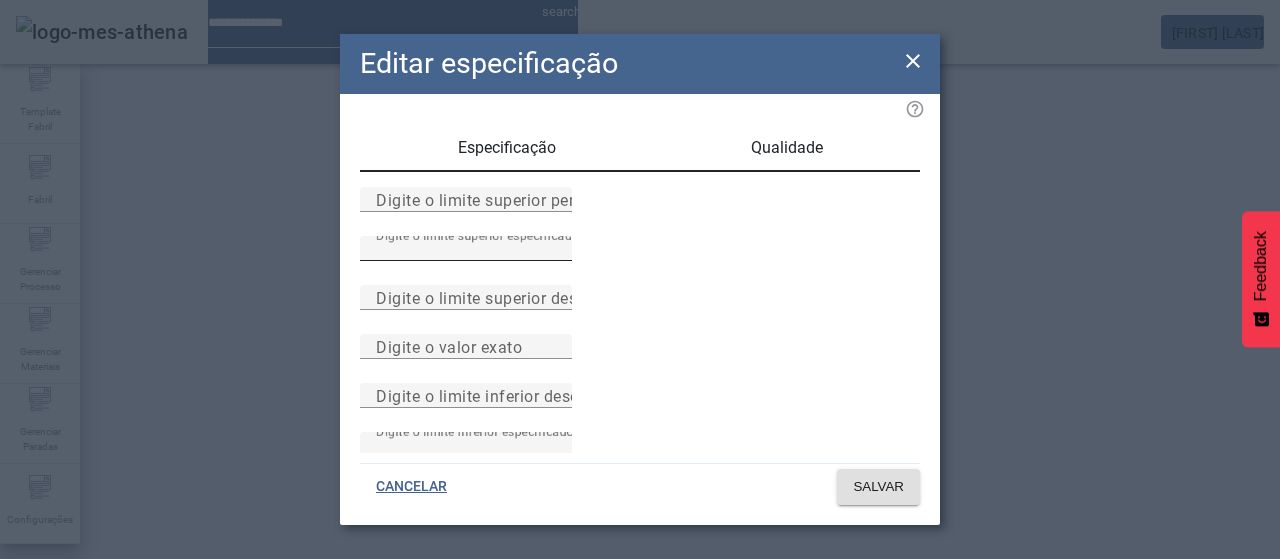 click on "**" at bounding box center [466, 249] 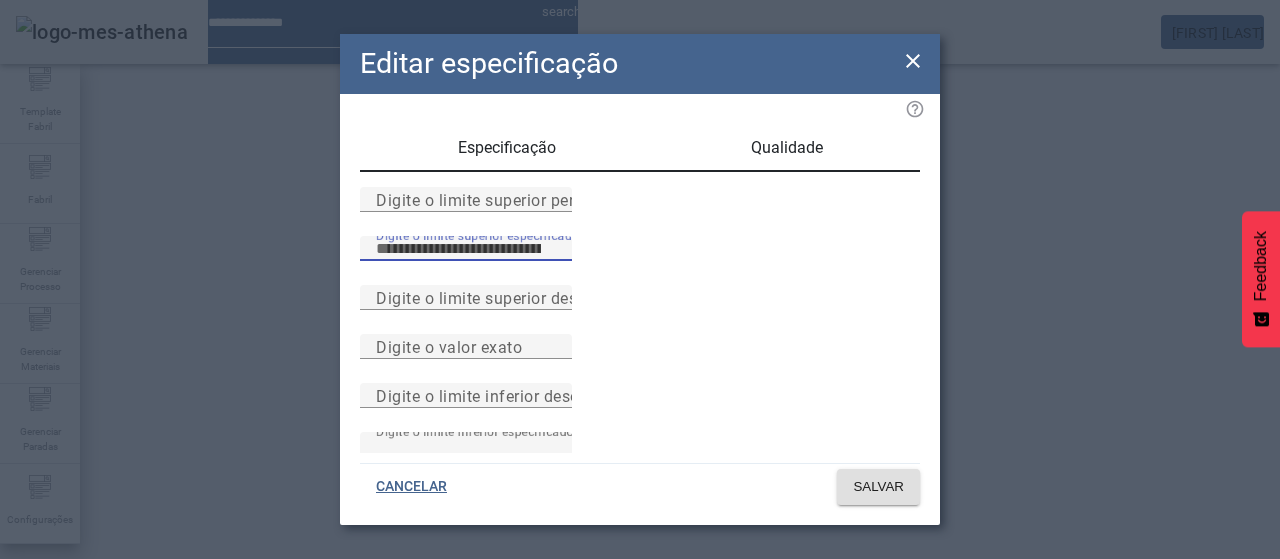 type on "**" 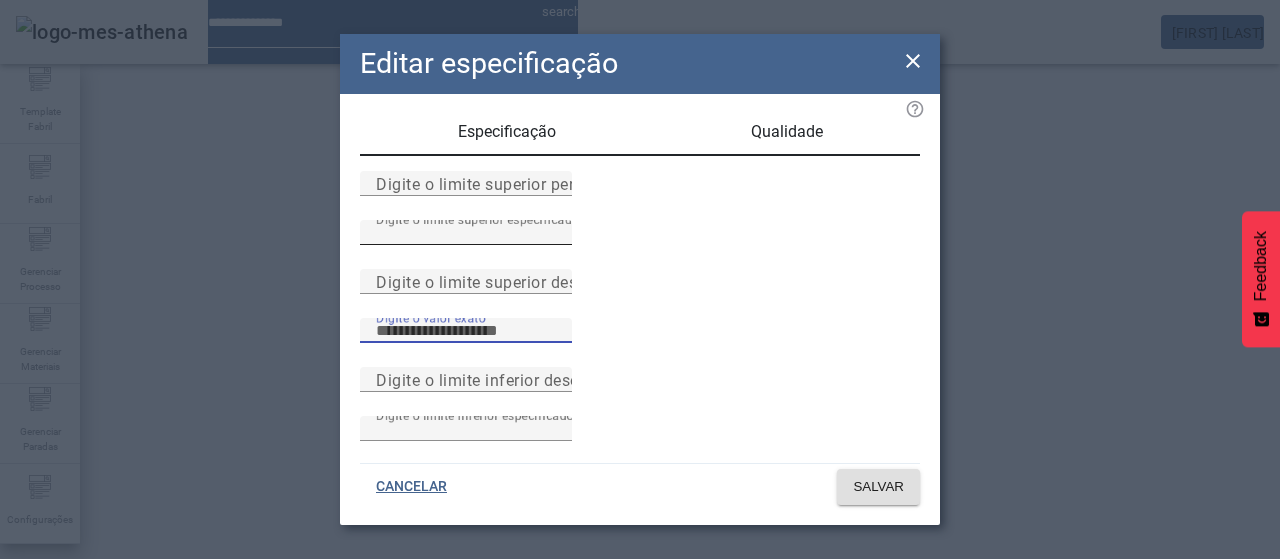 scroll, scrollTop: 261, scrollLeft: 0, axis: vertical 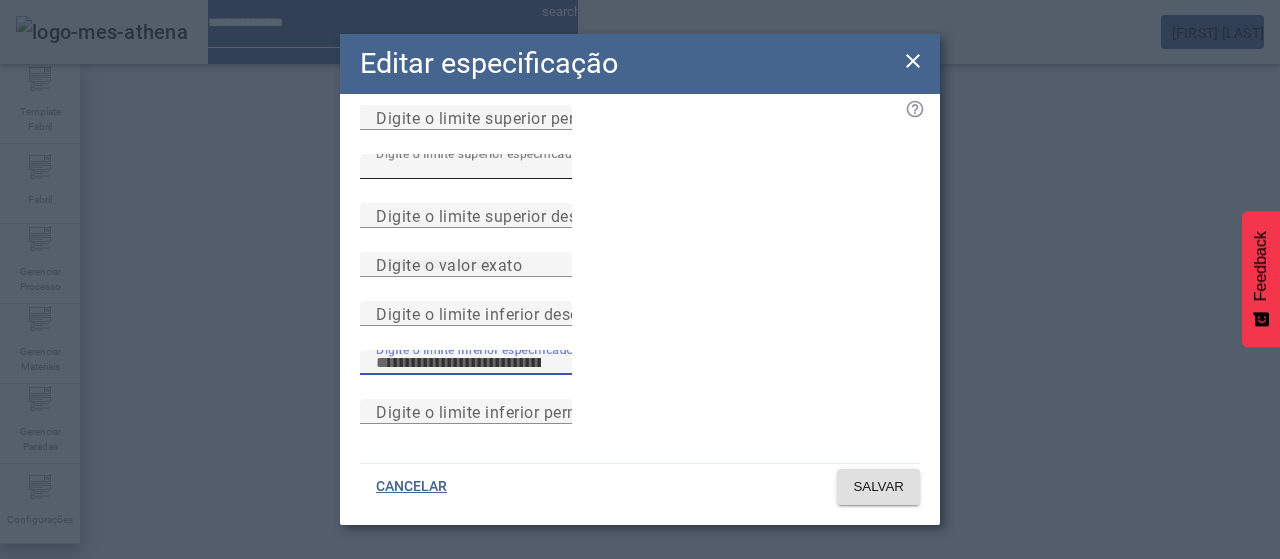 type on "**" 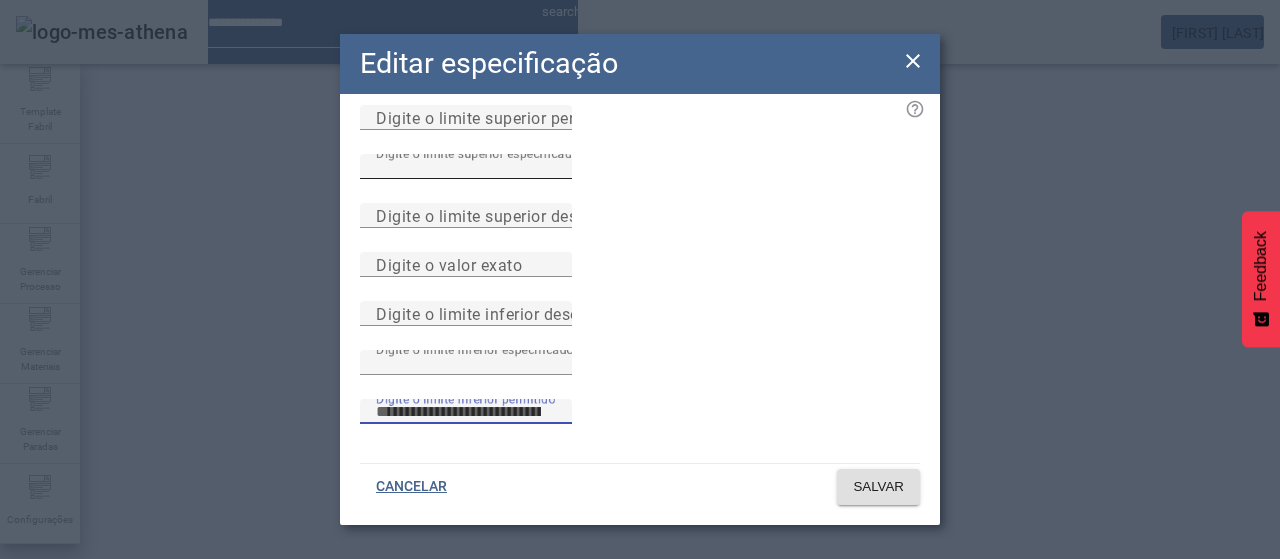 type 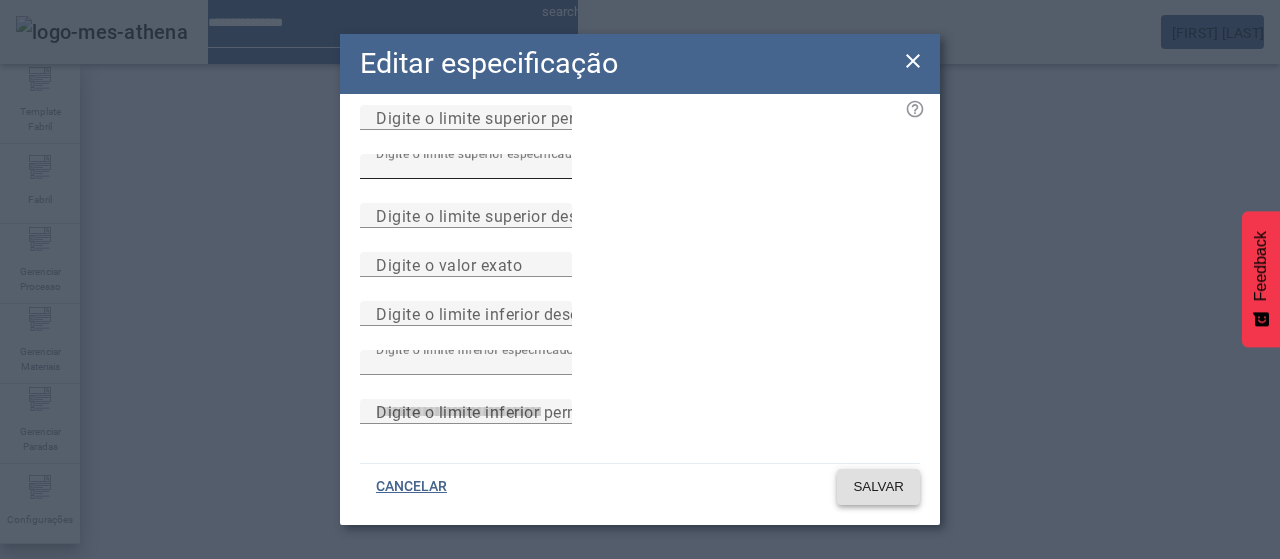 type 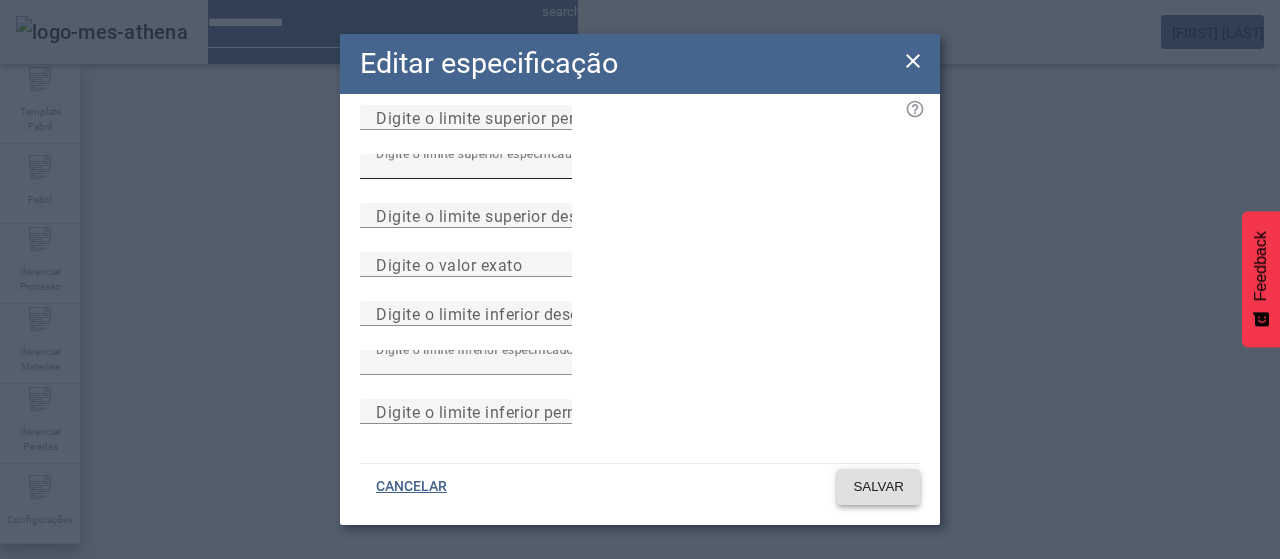 click on "SALVAR" 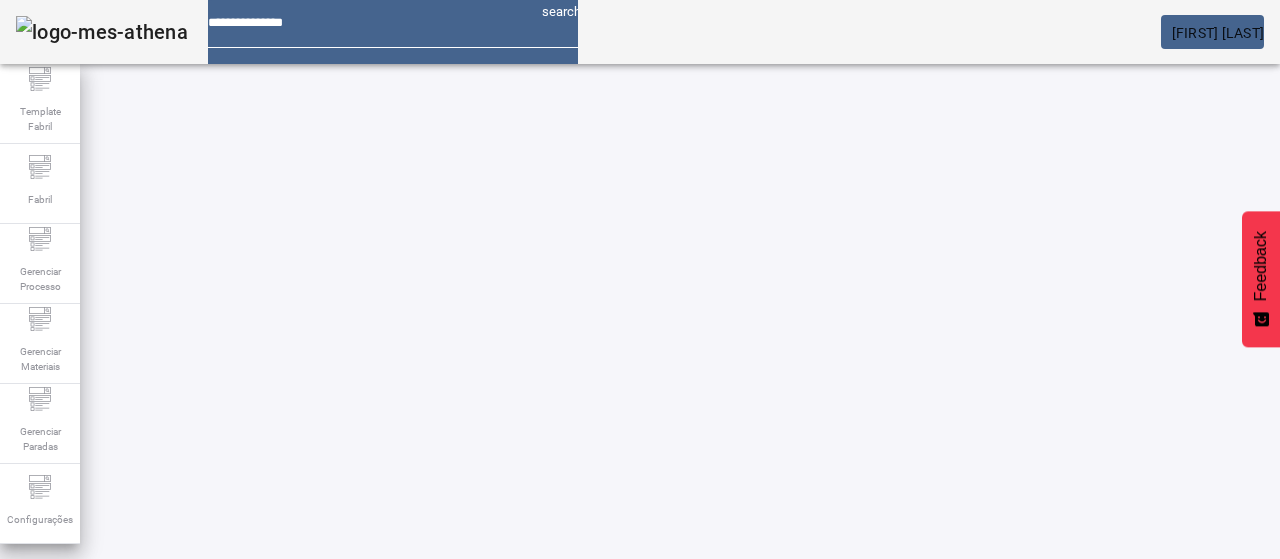 scroll, scrollTop: 0, scrollLeft: 0, axis: both 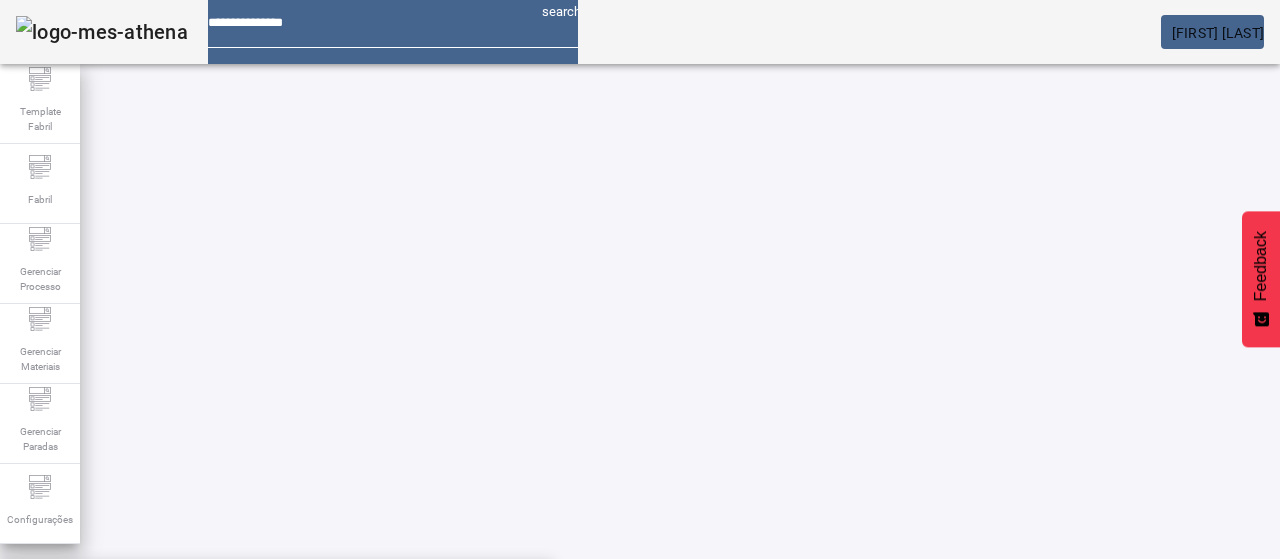paste on "**********" 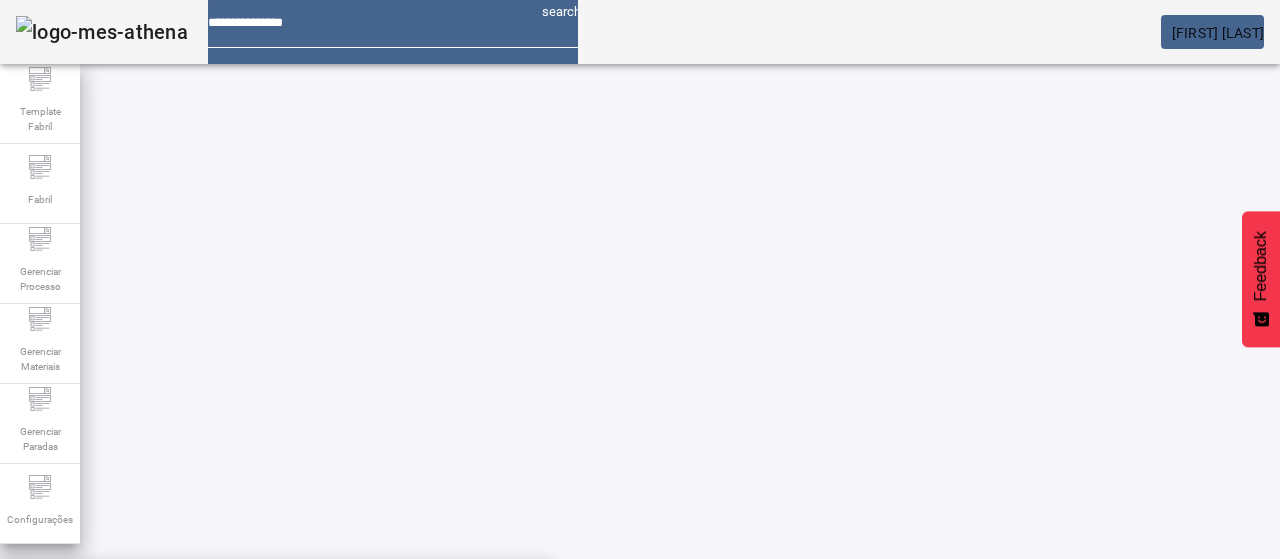 type on "**********" 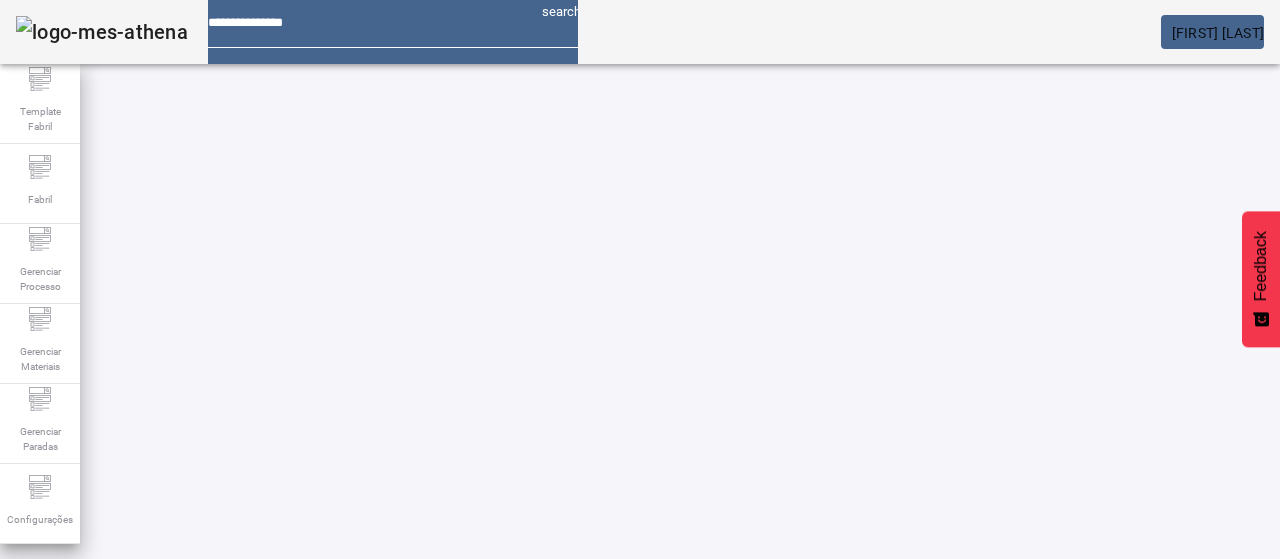 drag, startPoint x: 643, startPoint y: 379, endPoint x: 769, endPoint y: 377, distance: 126.01587 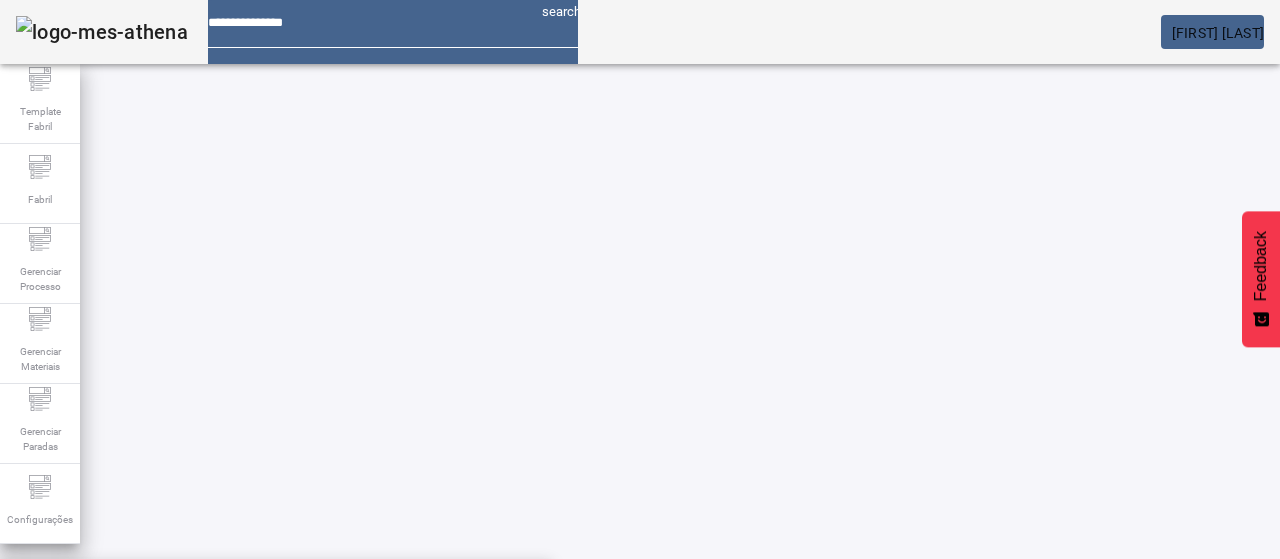 click 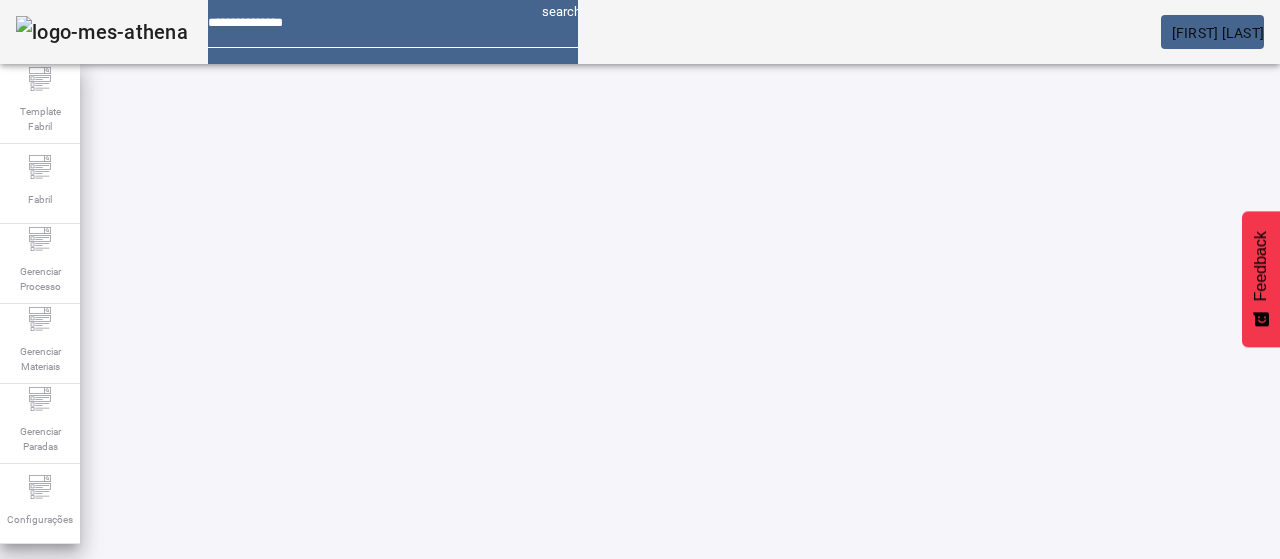 scroll, scrollTop: 140, scrollLeft: 0, axis: vertical 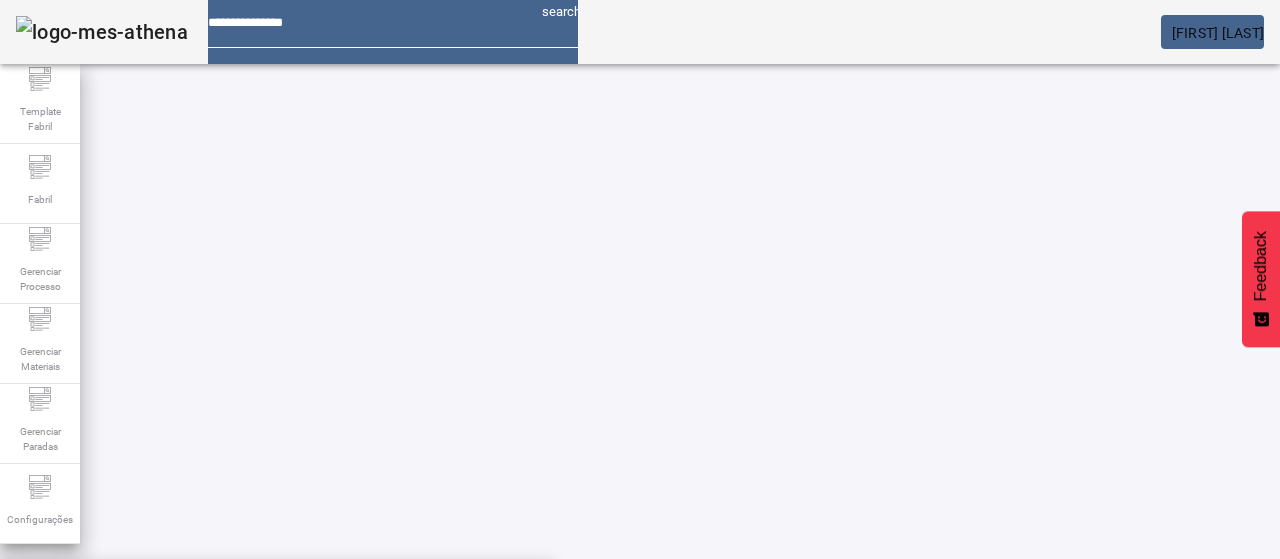 click on "Alcool - Cerv.LT" at bounding box center [276, 591] 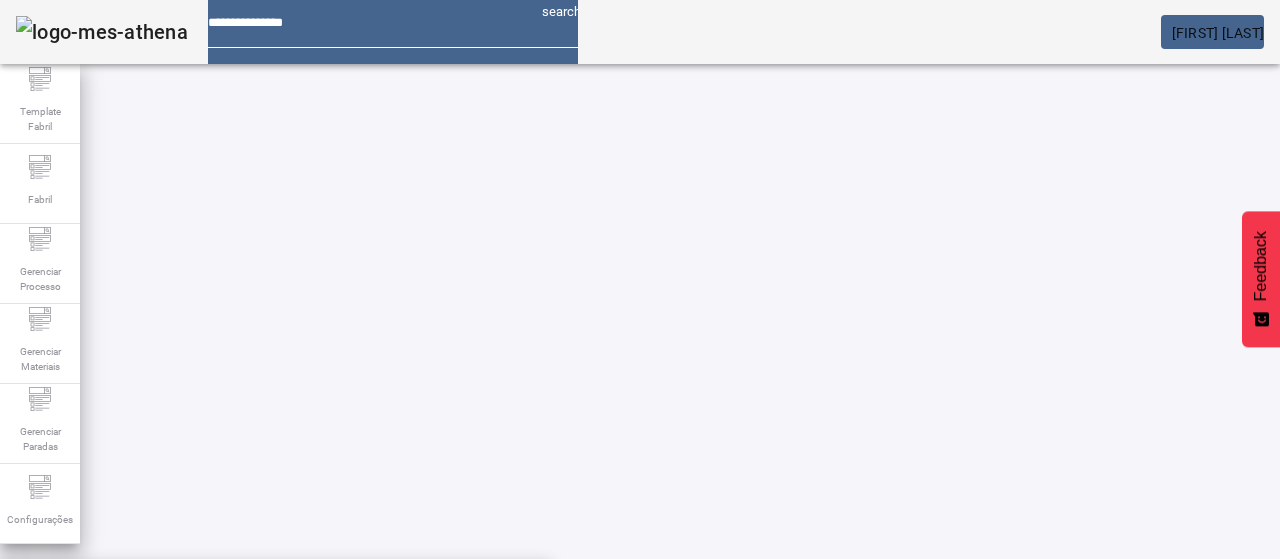 click on "Pesquise por marca" at bounding box center (1388, 601) 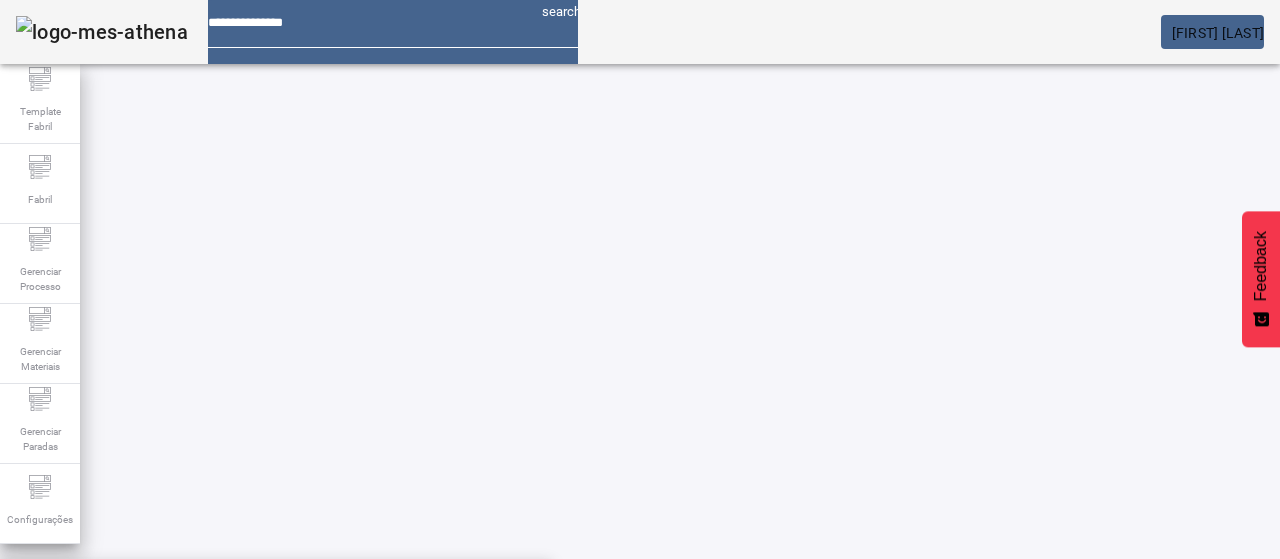 click on "MICHELOB" at bounding box center (276, 591) 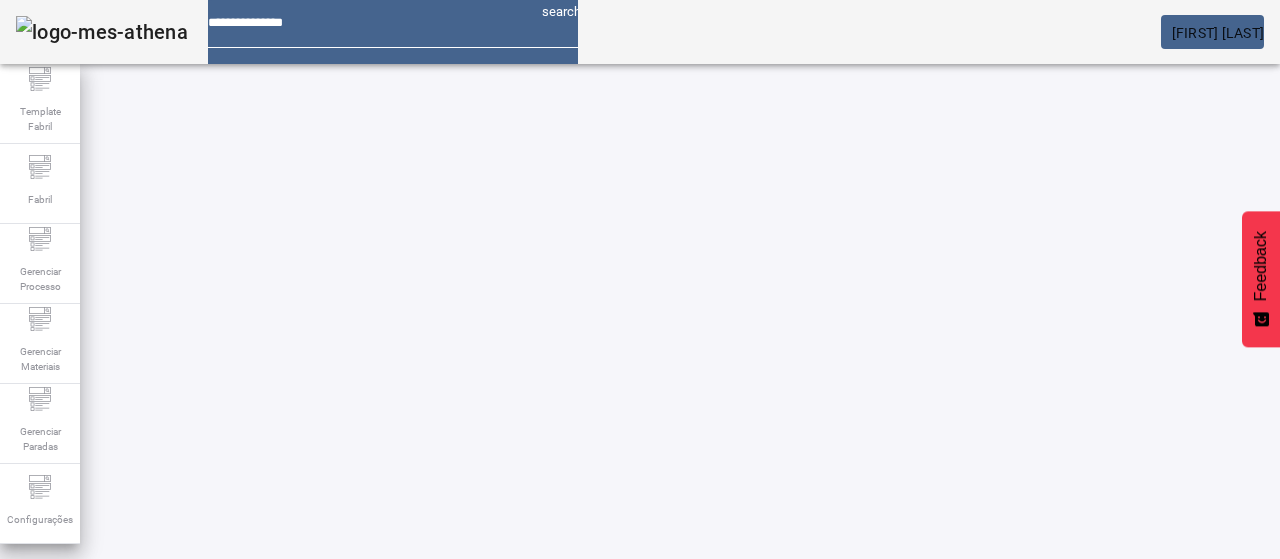 click on "FILTRAR" 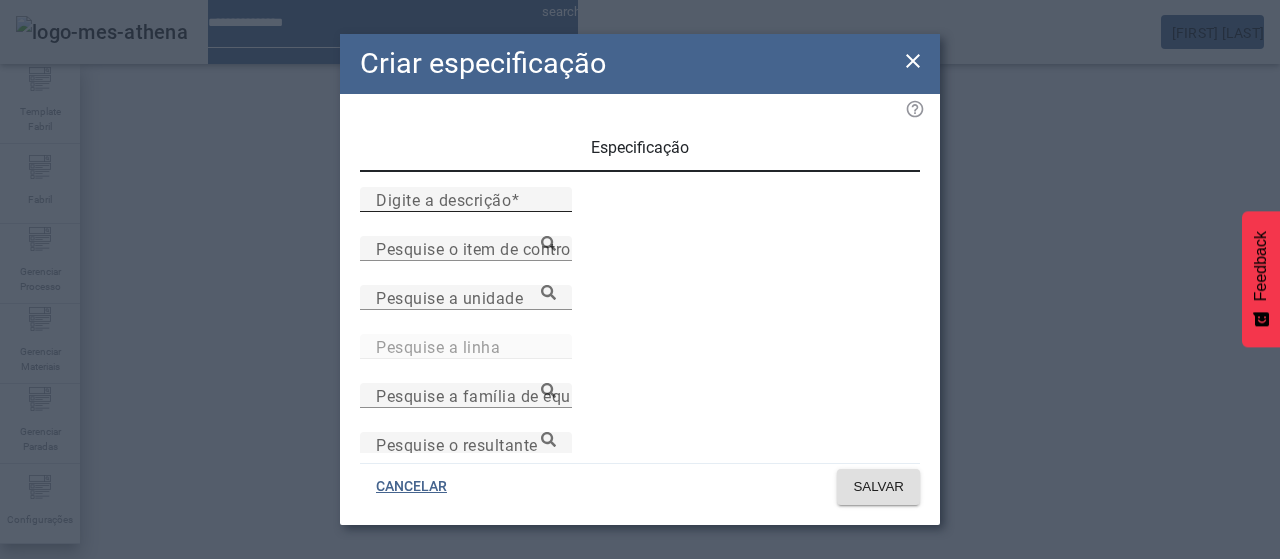 click on "Digite a descrição" at bounding box center (443, 199) 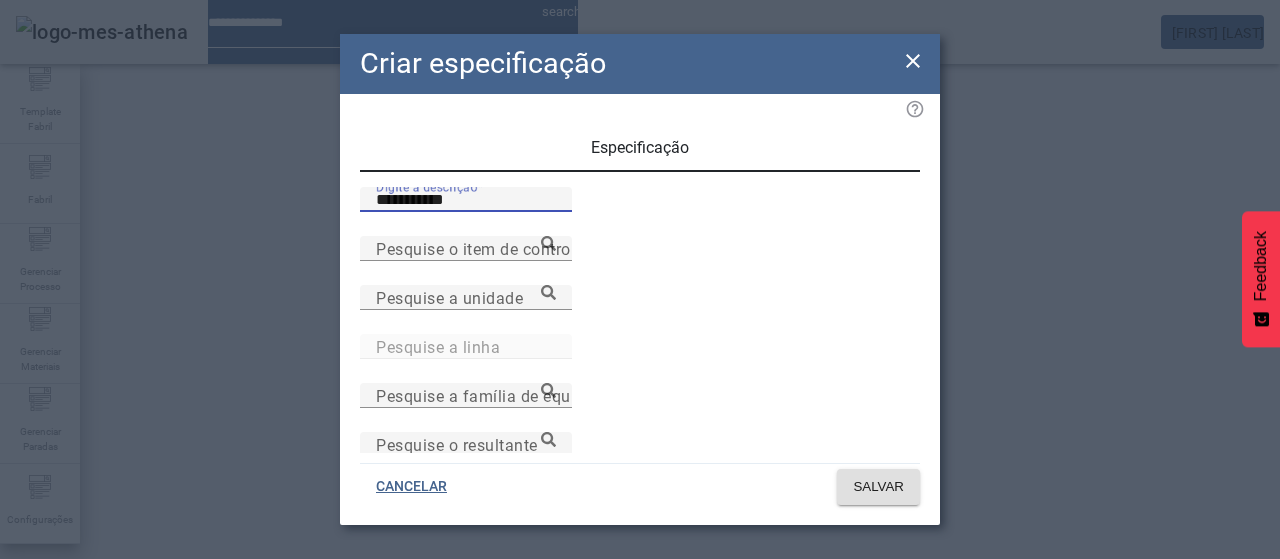 type on "**********" 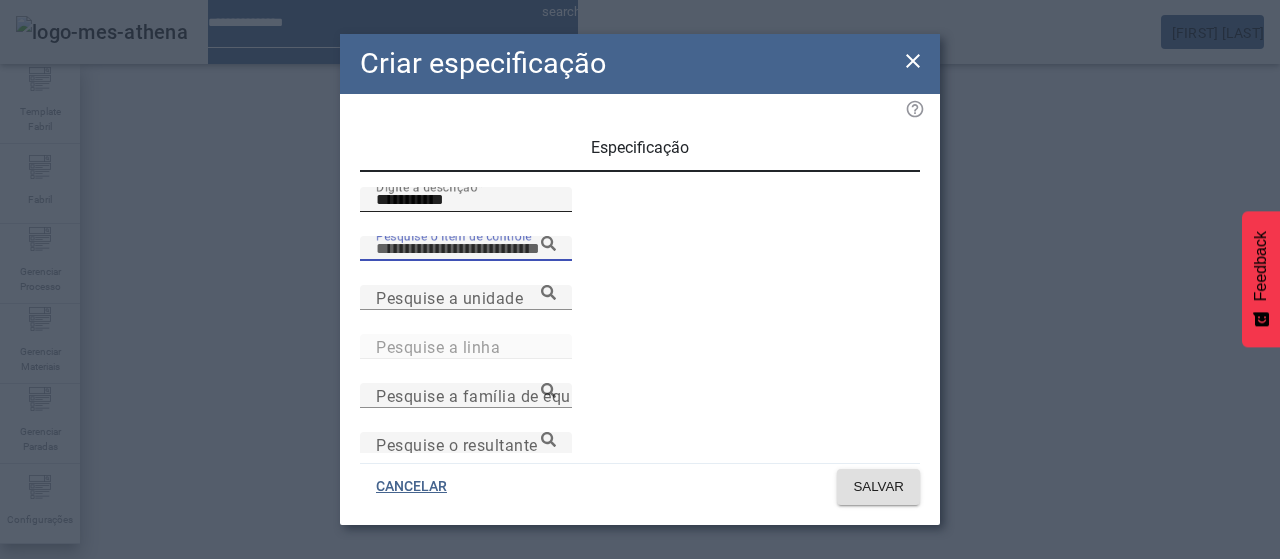 paste on "**********" 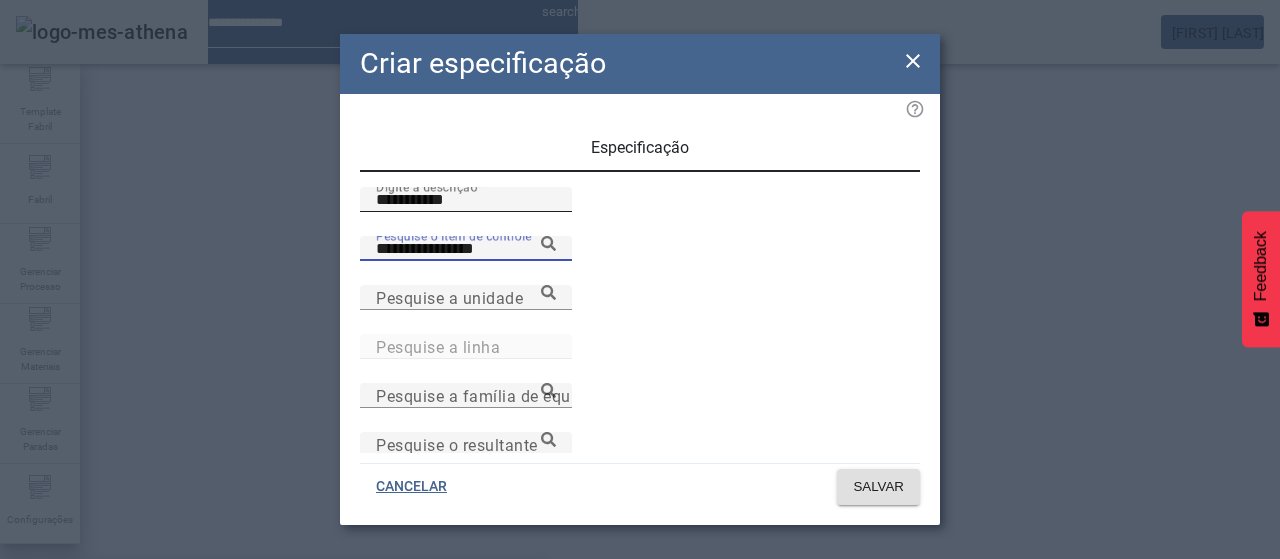 type on "**********" 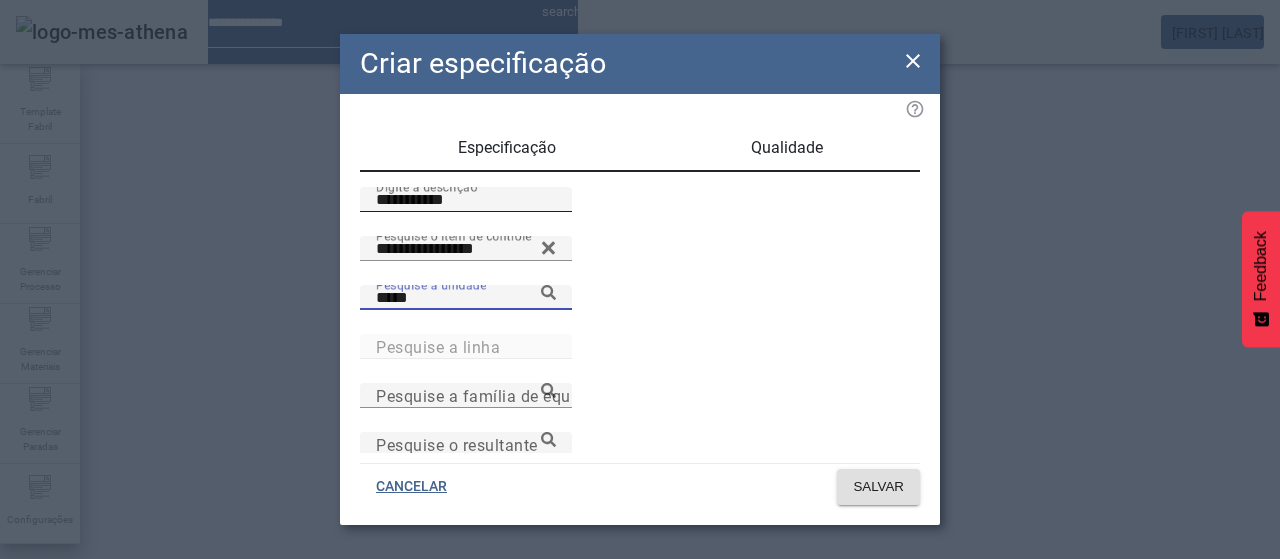 type on "*****" 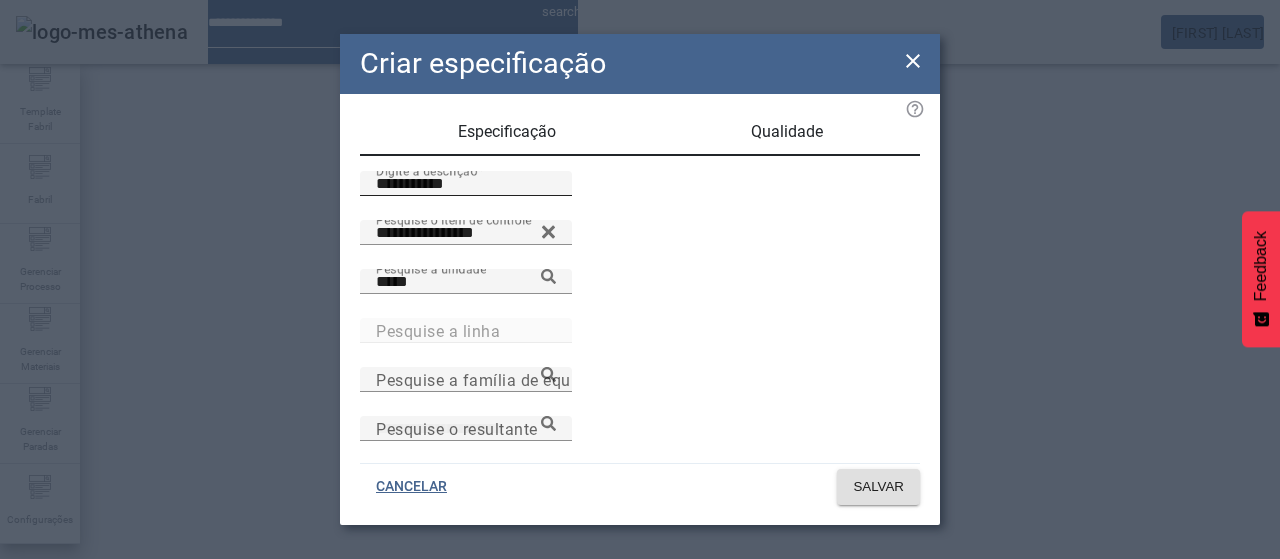 scroll, scrollTop: 206, scrollLeft: 0, axis: vertical 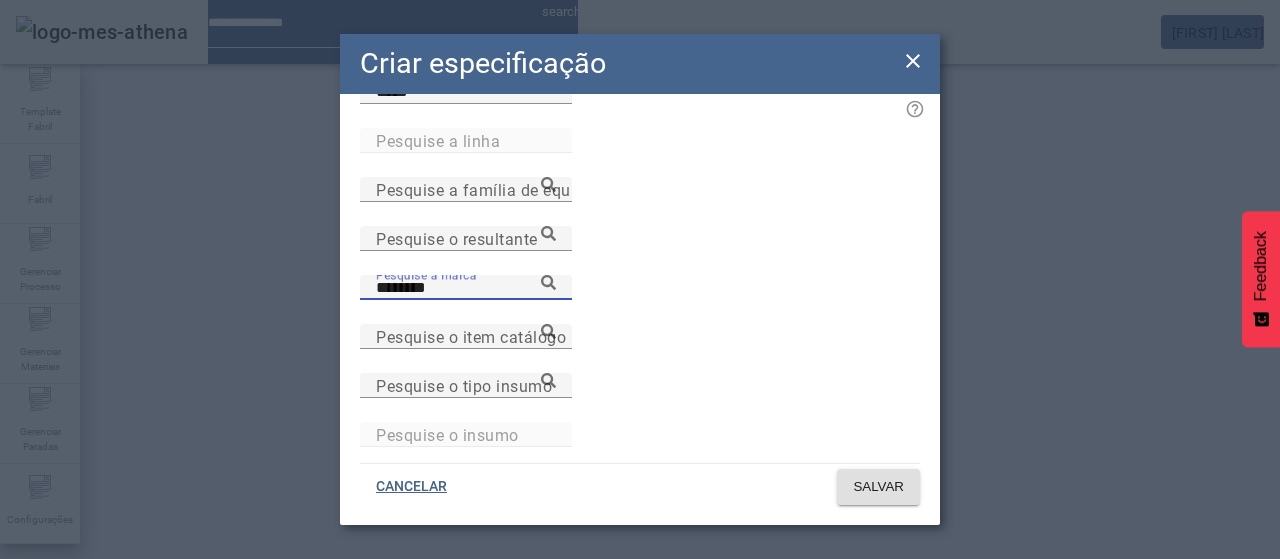 type on "********" 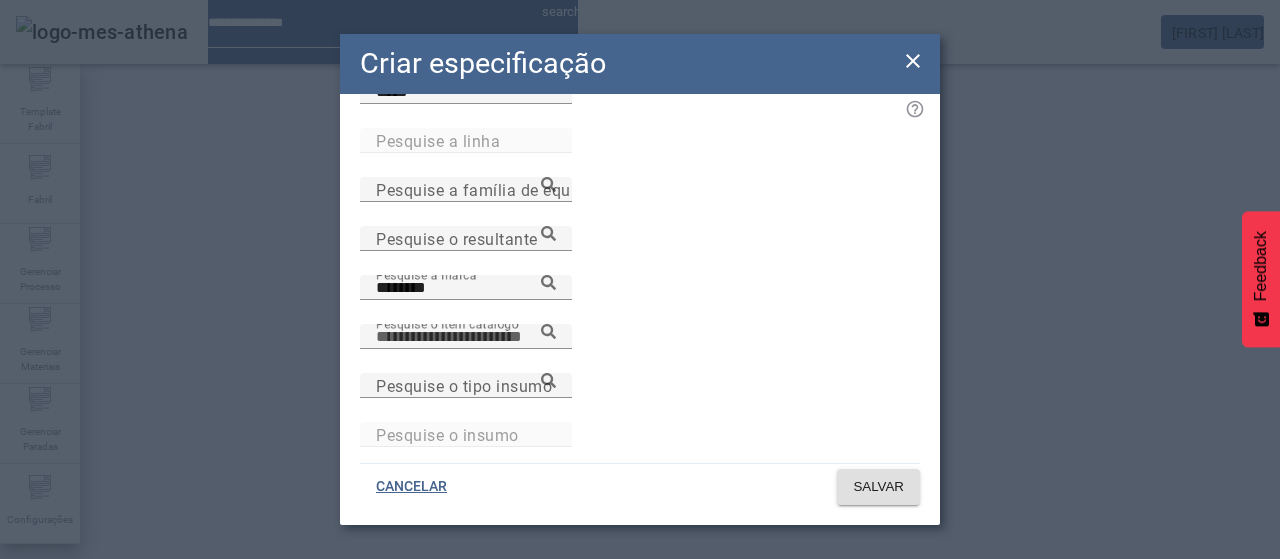 paste on "**********" 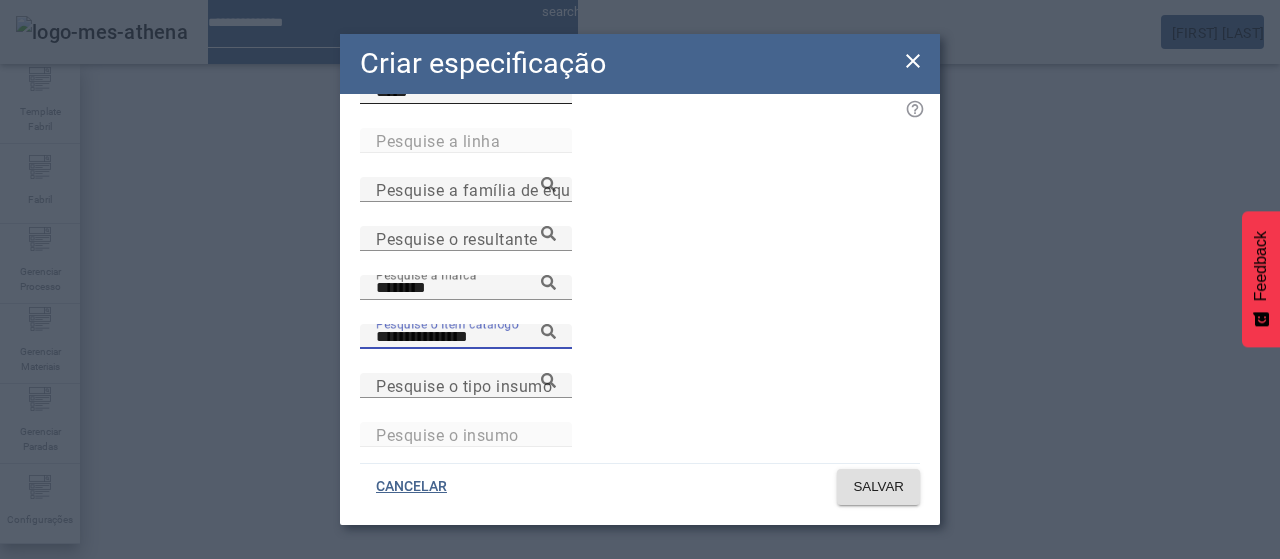 type on "**********" 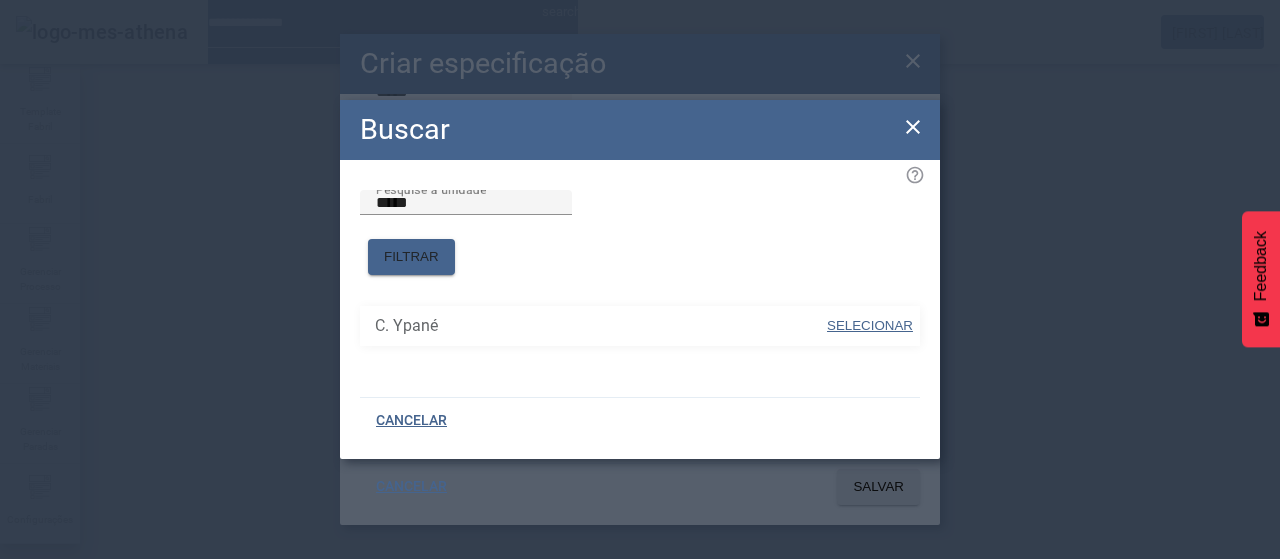drag, startPoint x: 860, startPoint y: 318, endPoint x: 888, endPoint y: 317, distance: 28.01785 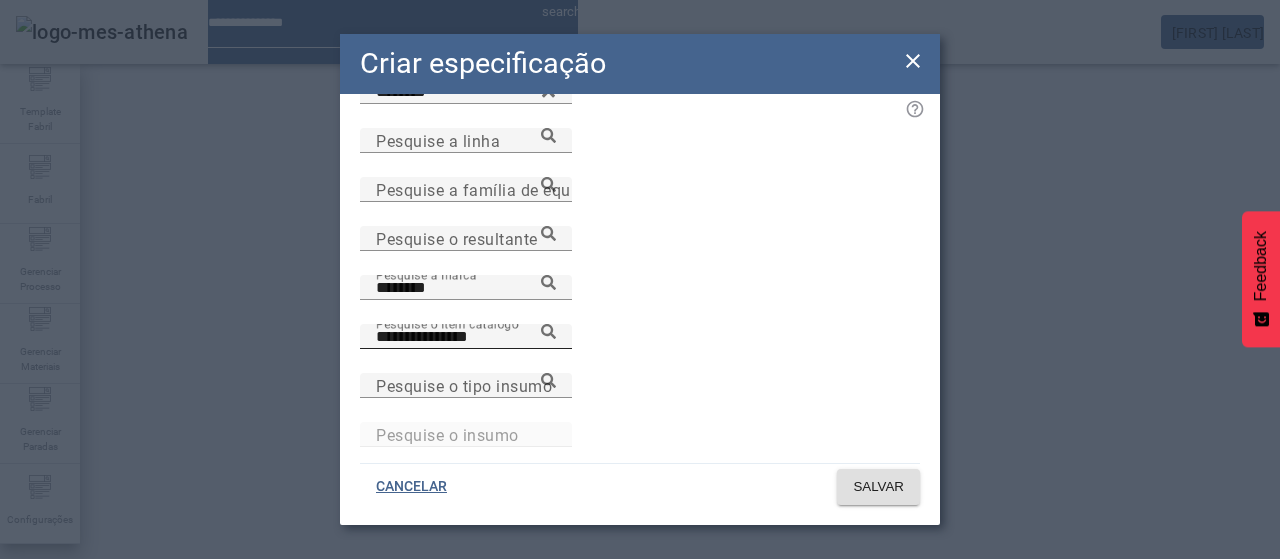 click 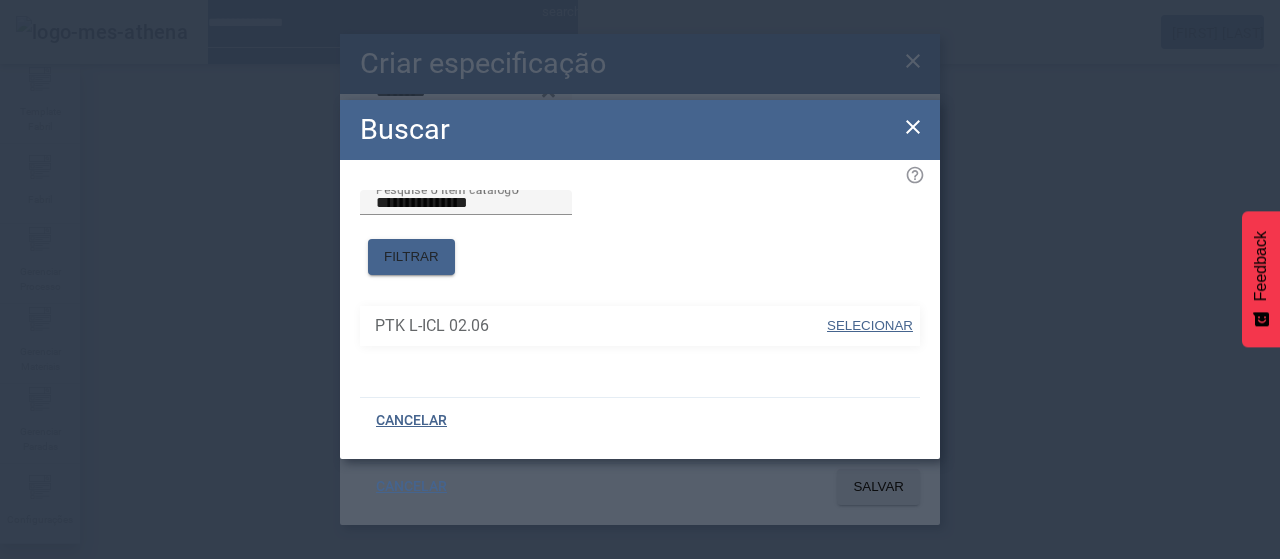 click on "SELECIONAR" at bounding box center (870, 325) 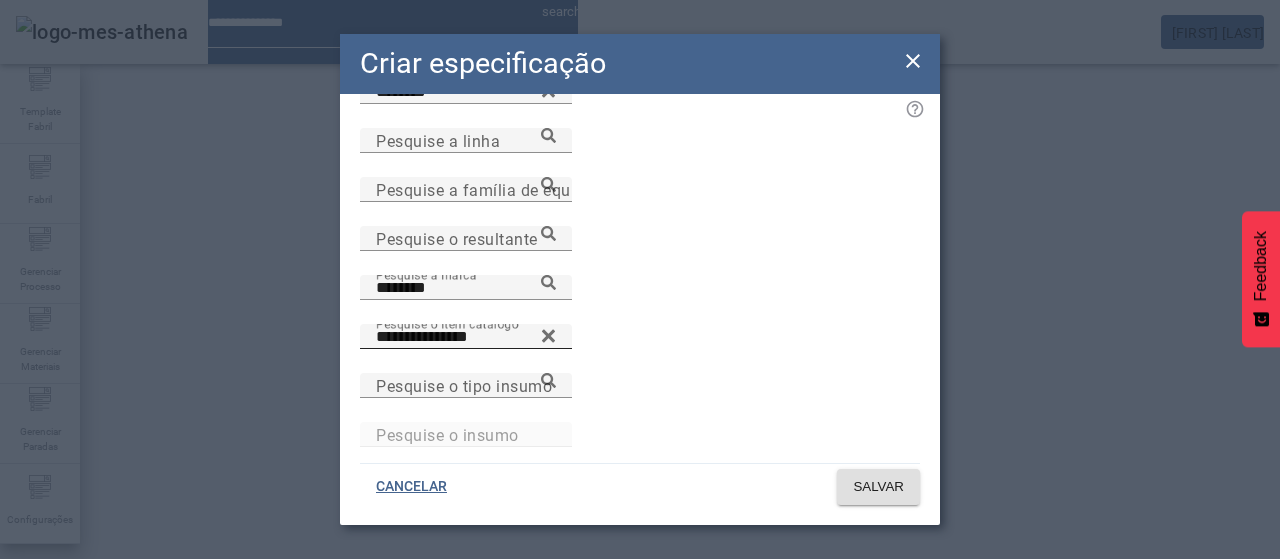 type on "**********" 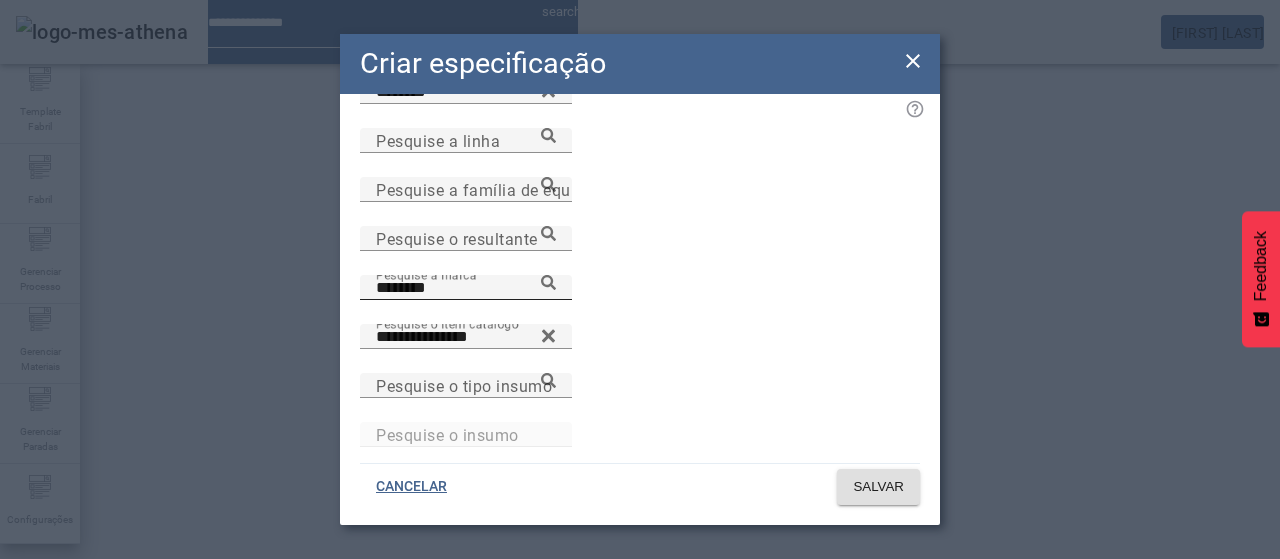 click 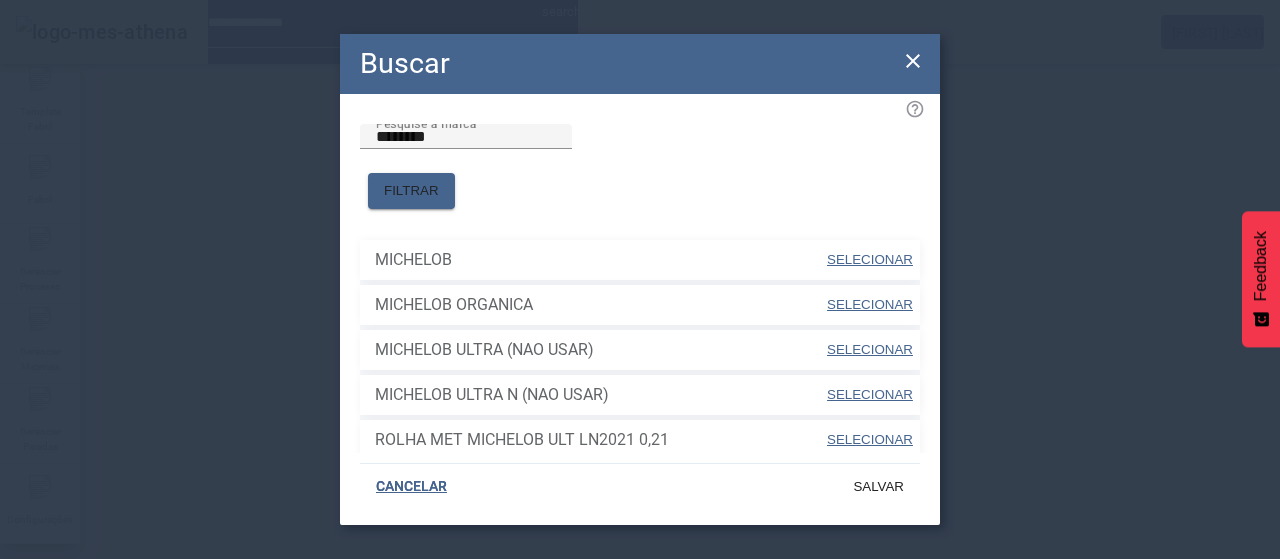 click on "SELECIONAR" at bounding box center [870, 259] 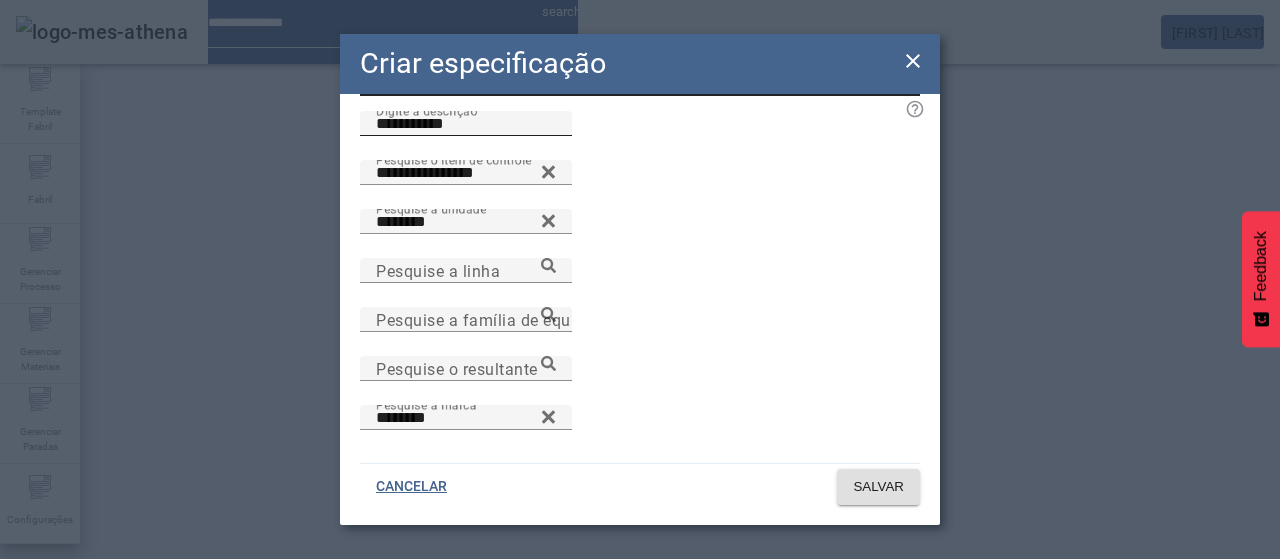 scroll, scrollTop: 0, scrollLeft: 0, axis: both 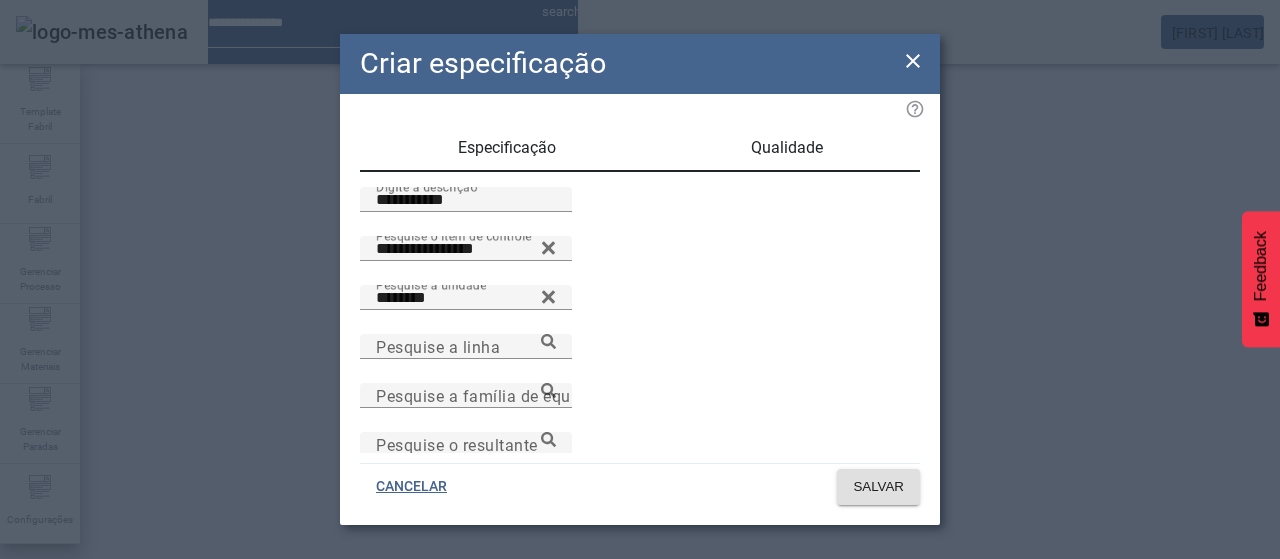 drag, startPoint x: 784, startPoint y: 151, endPoint x: 764, endPoint y: 180, distance: 35.22783 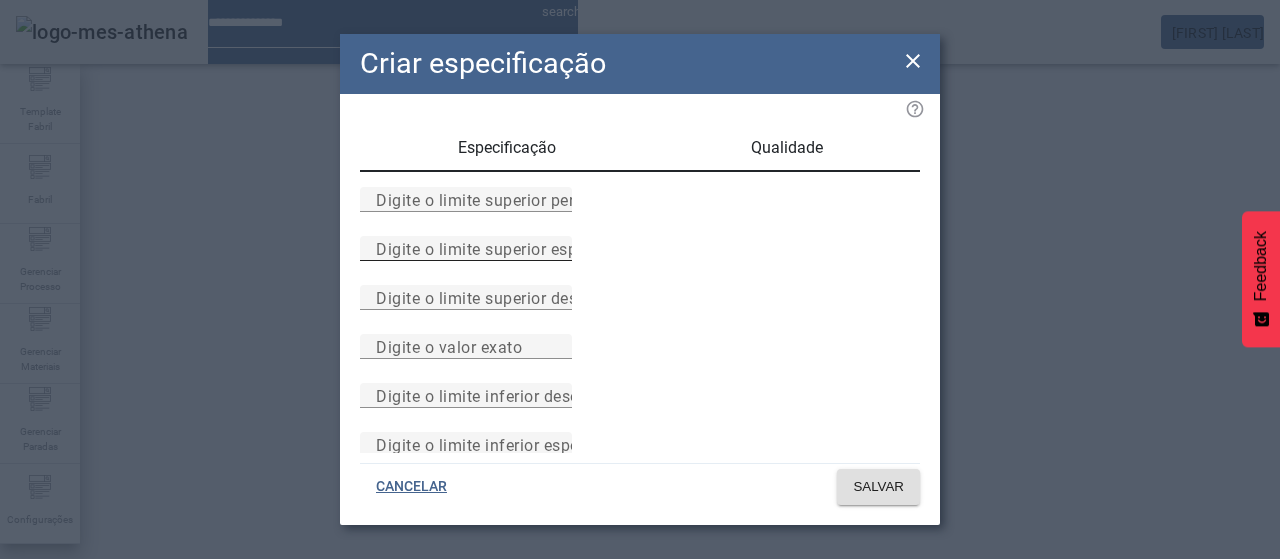 click on "Digite o limite superior especificado" at bounding box center [511, 248] 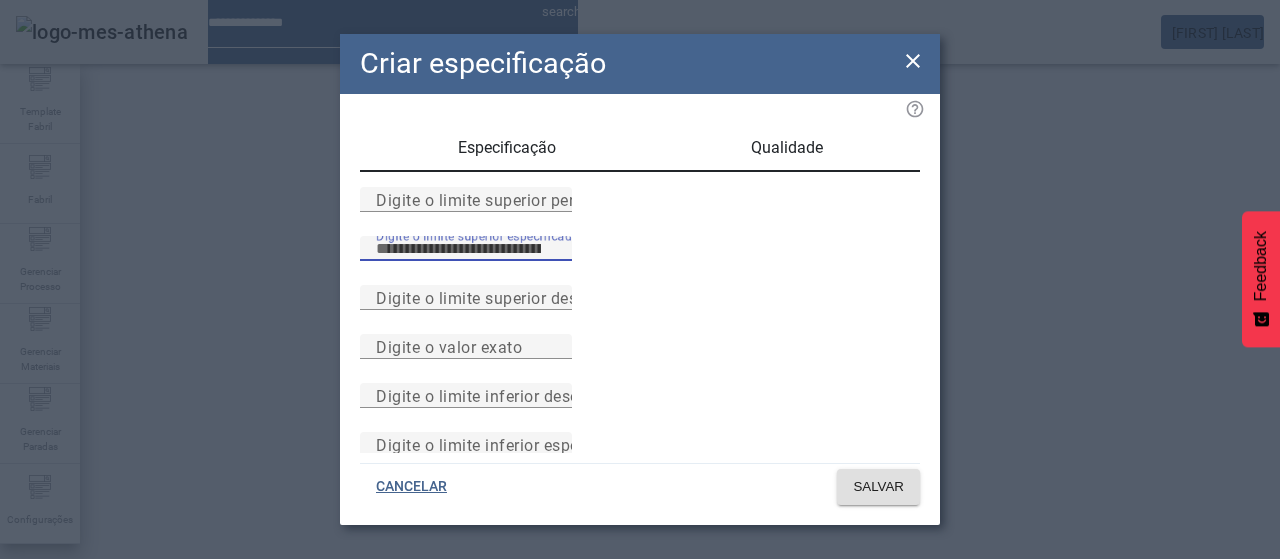type on "***" 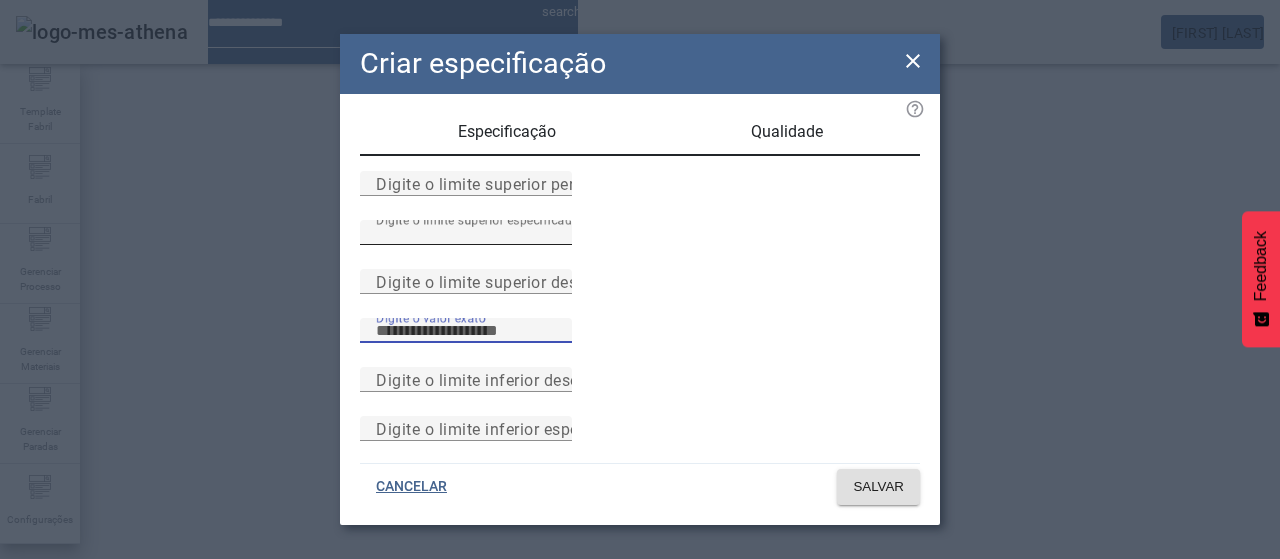 scroll, scrollTop: 261, scrollLeft: 0, axis: vertical 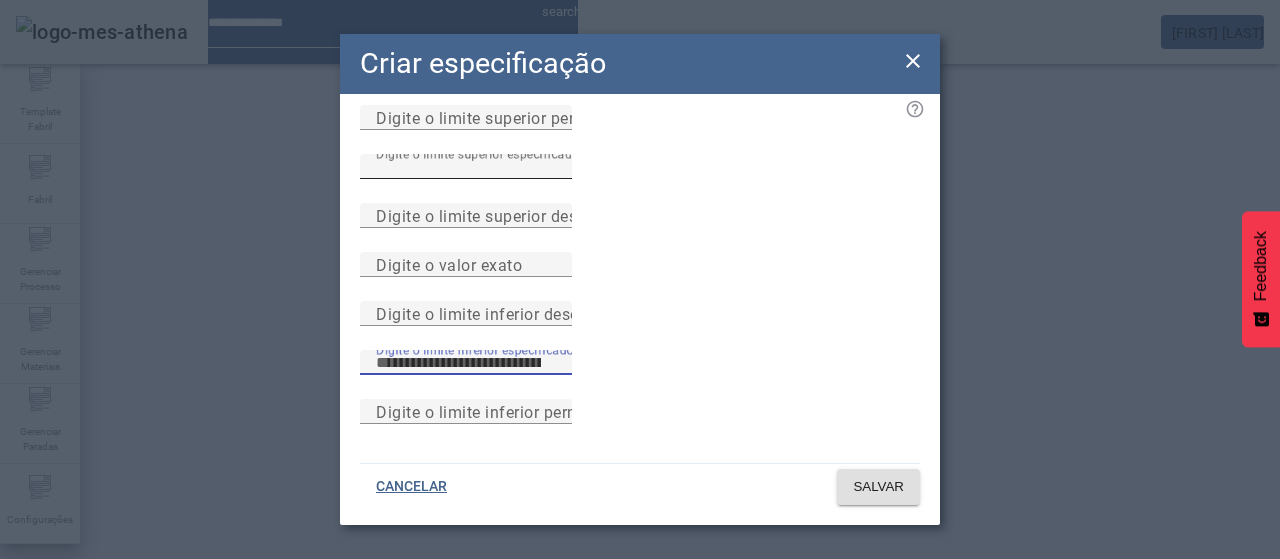 type on "*" 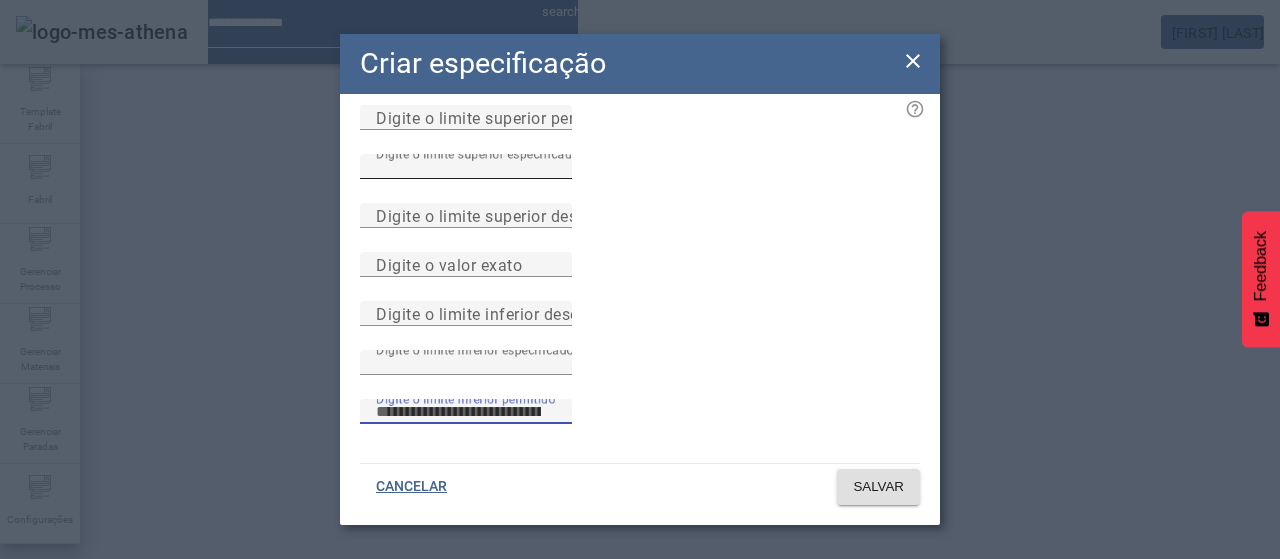 type 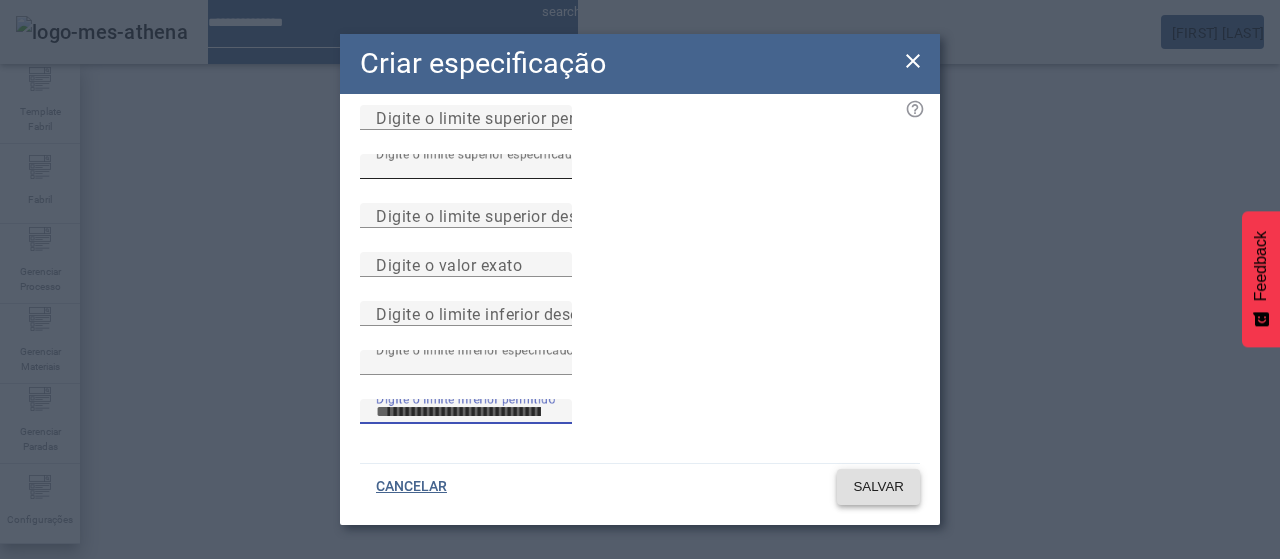 type 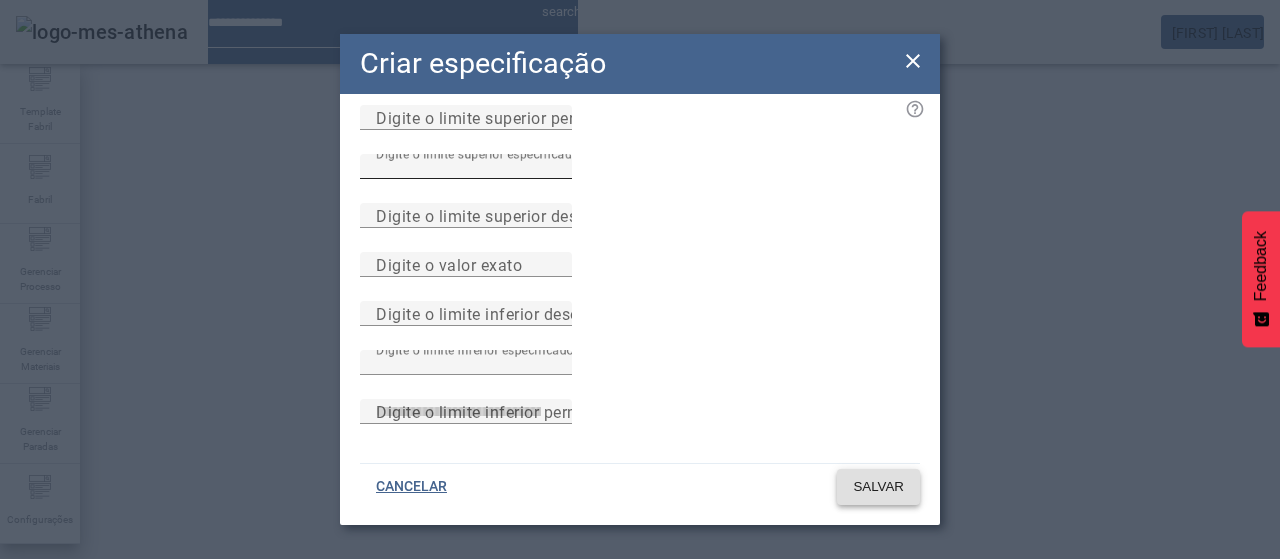 click on "SALVAR" 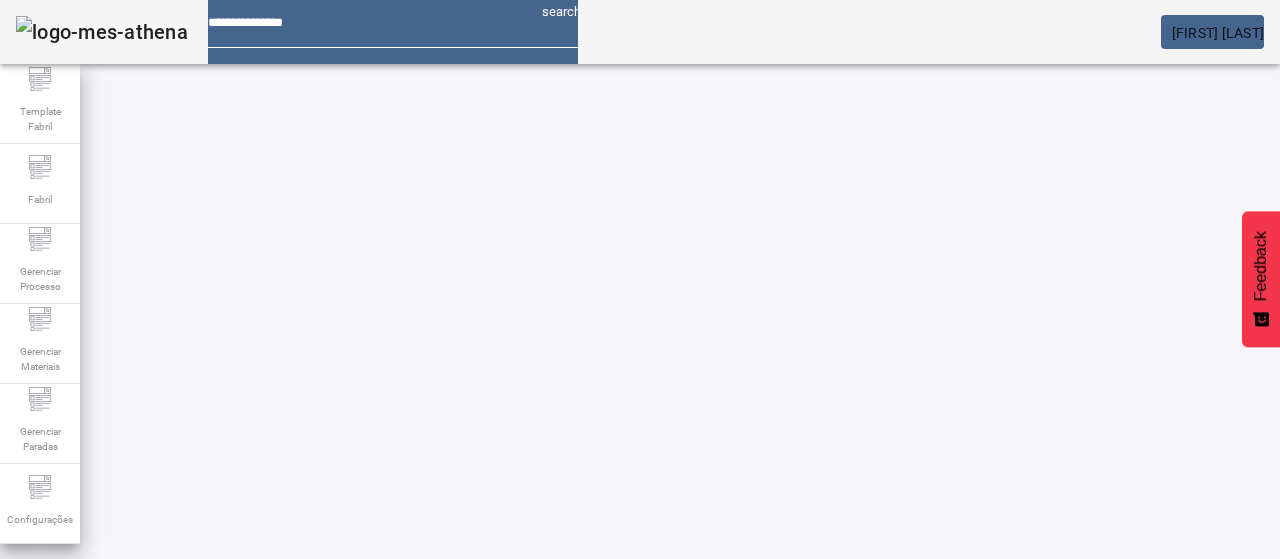 scroll, scrollTop: 0, scrollLeft: 0, axis: both 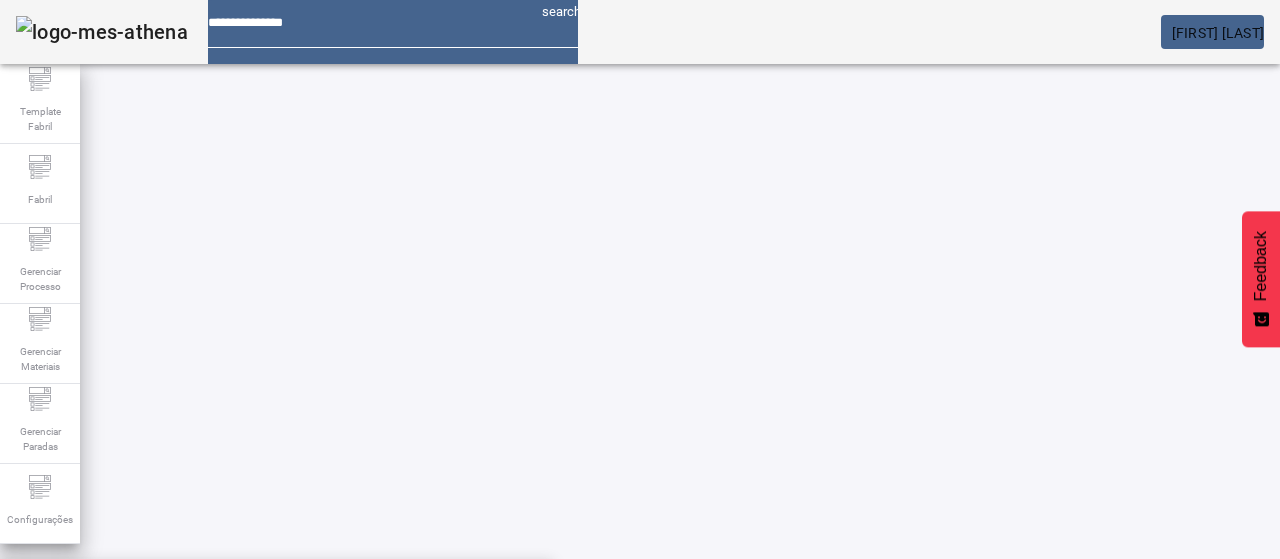 click on "Álcool (online) - Cerv. LT" at bounding box center (276, 639) 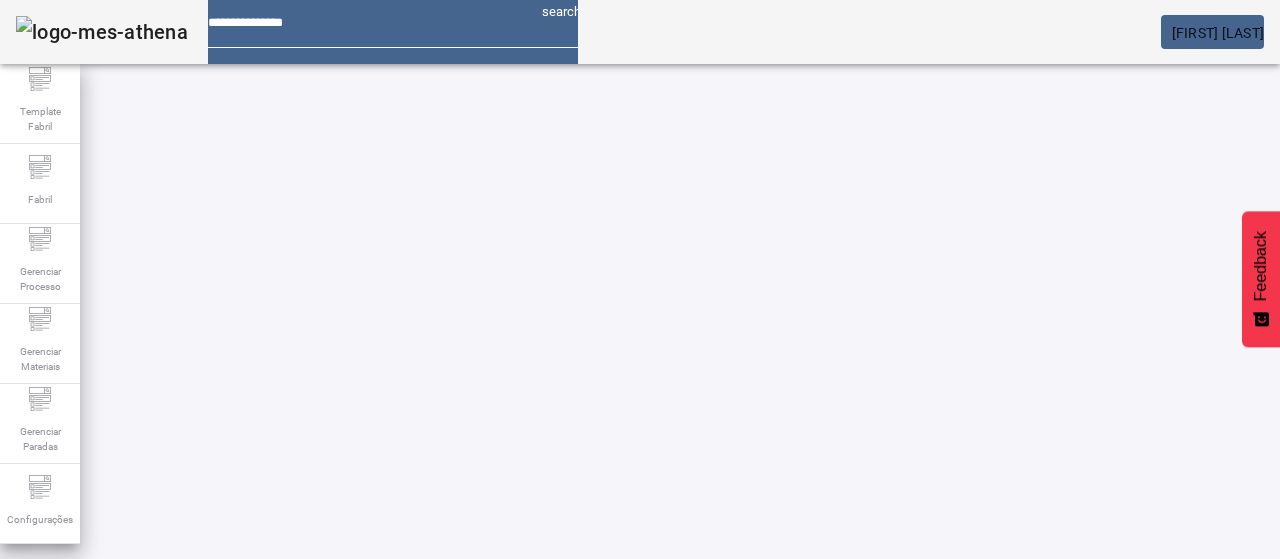 click on "FILTRAR" 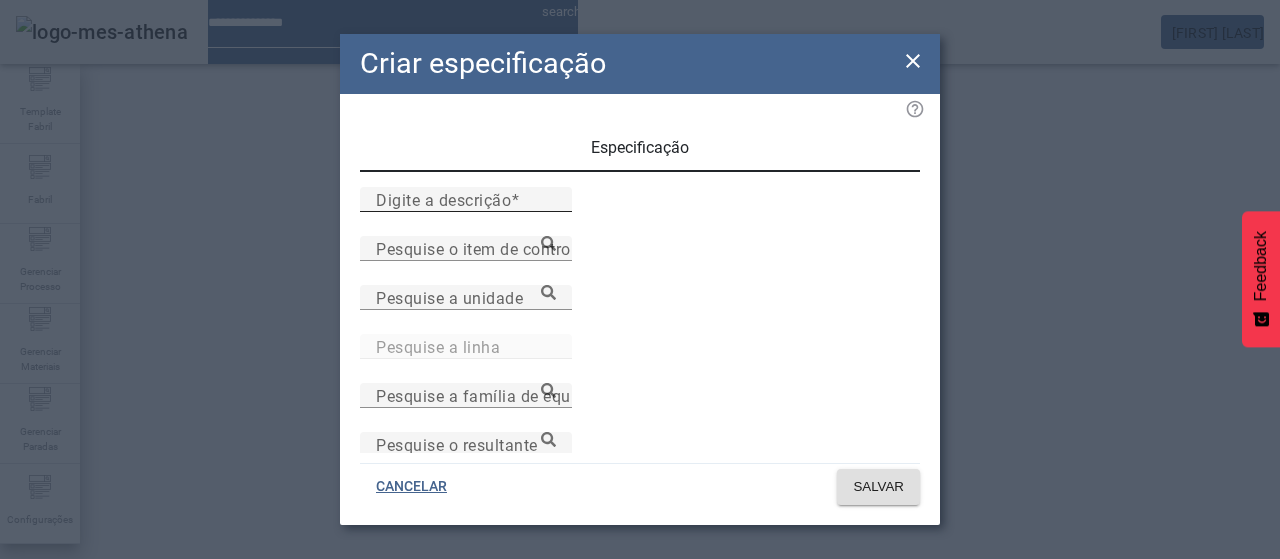 click on "Digite a descrição" at bounding box center [443, 199] 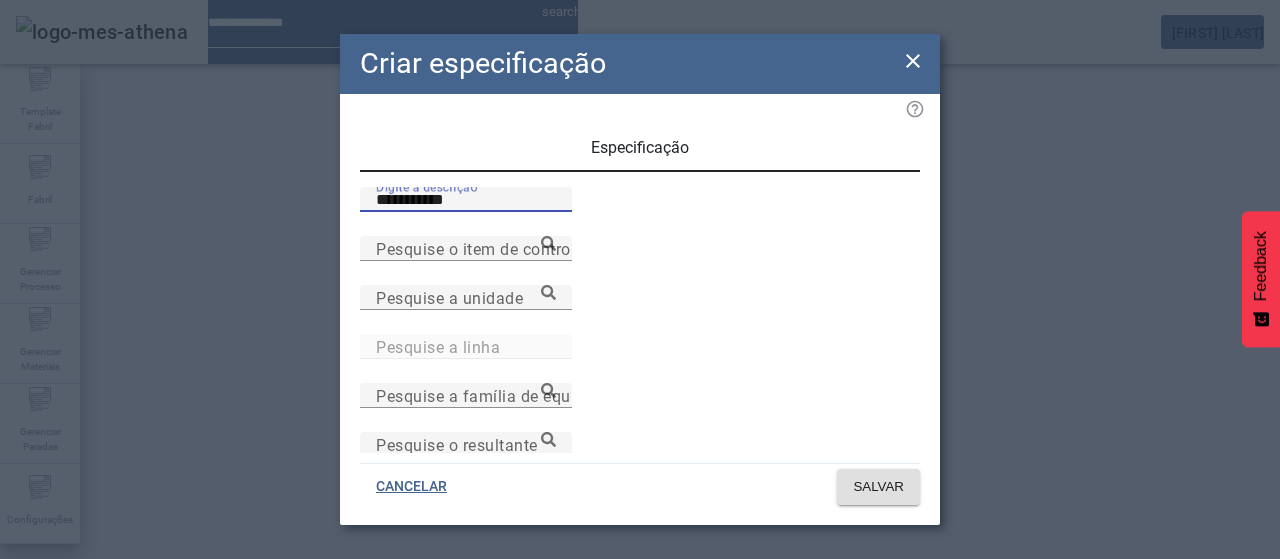 type on "**********" 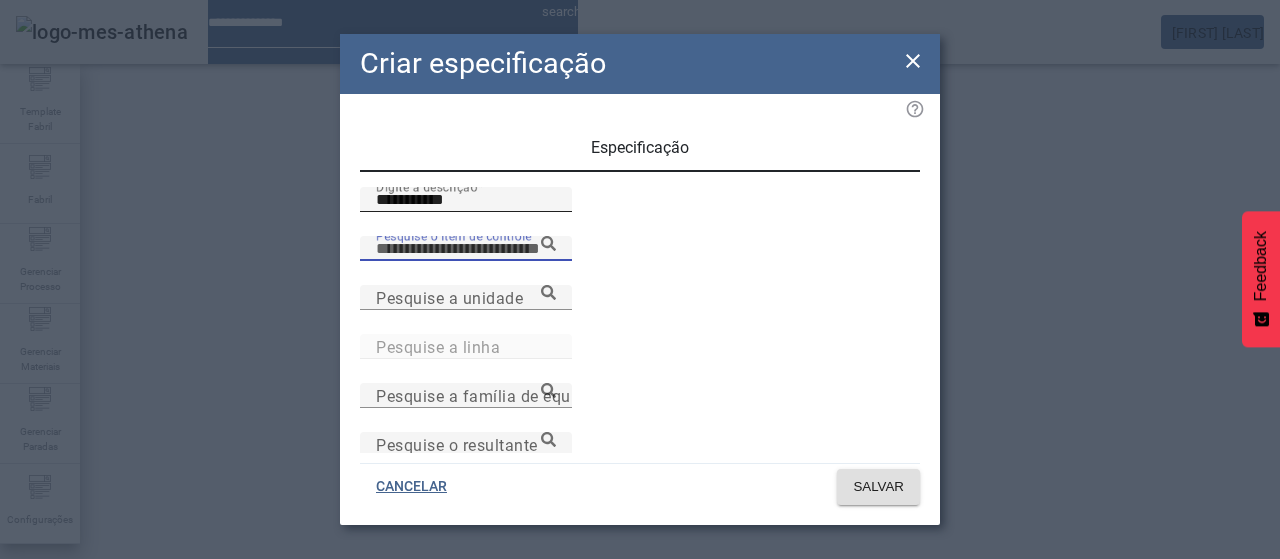 paste on "**********" 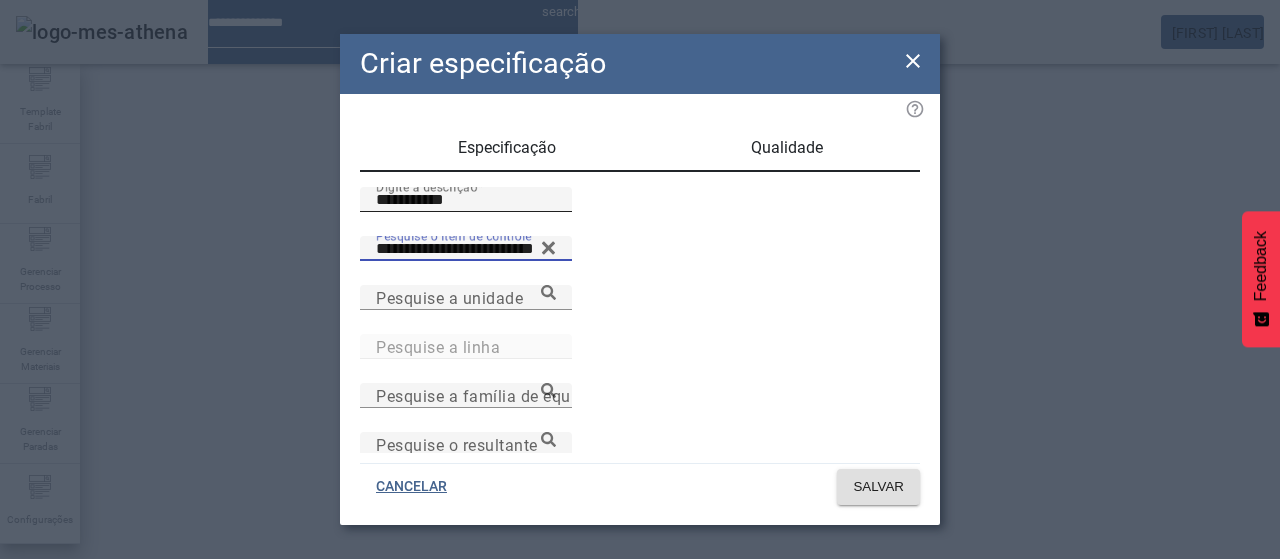 type on "**********" 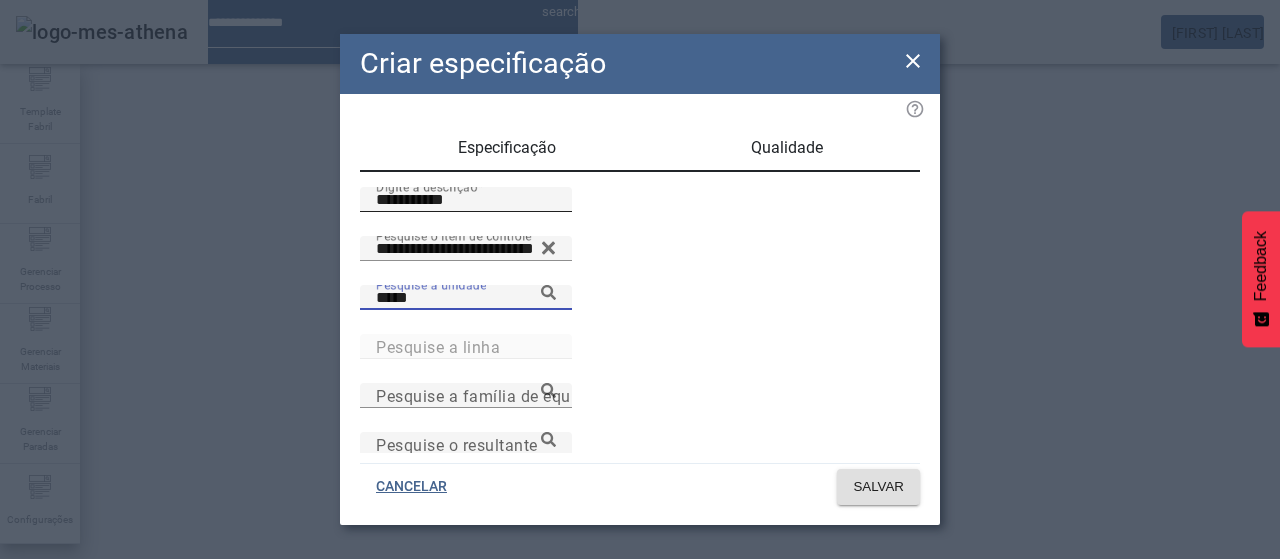 type on "*****" 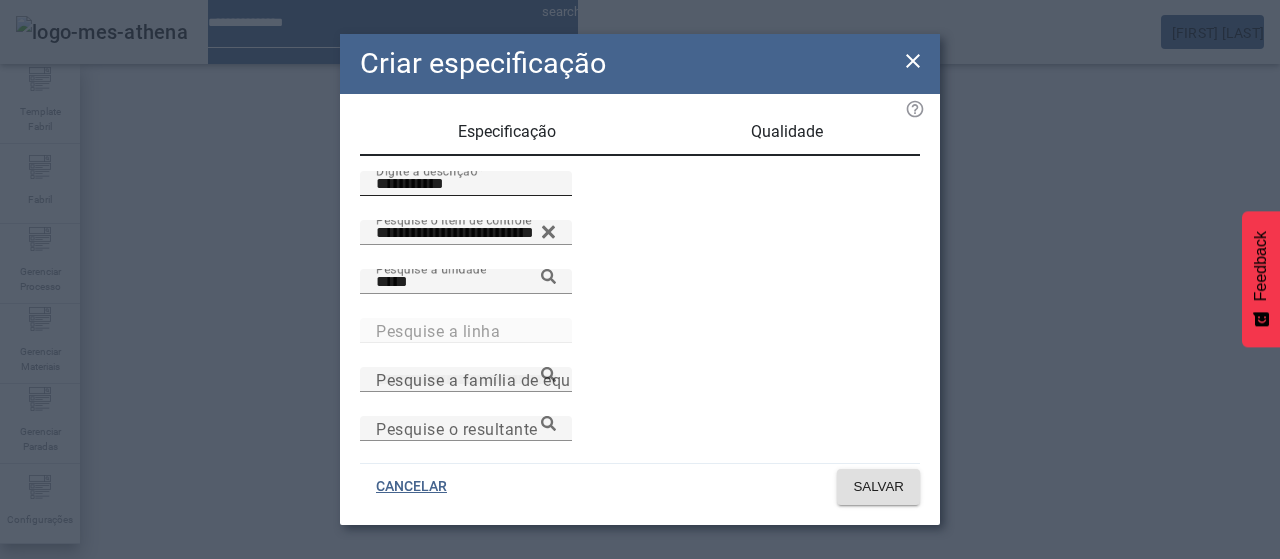 scroll, scrollTop: 206, scrollLeft: 0, axis: vertical 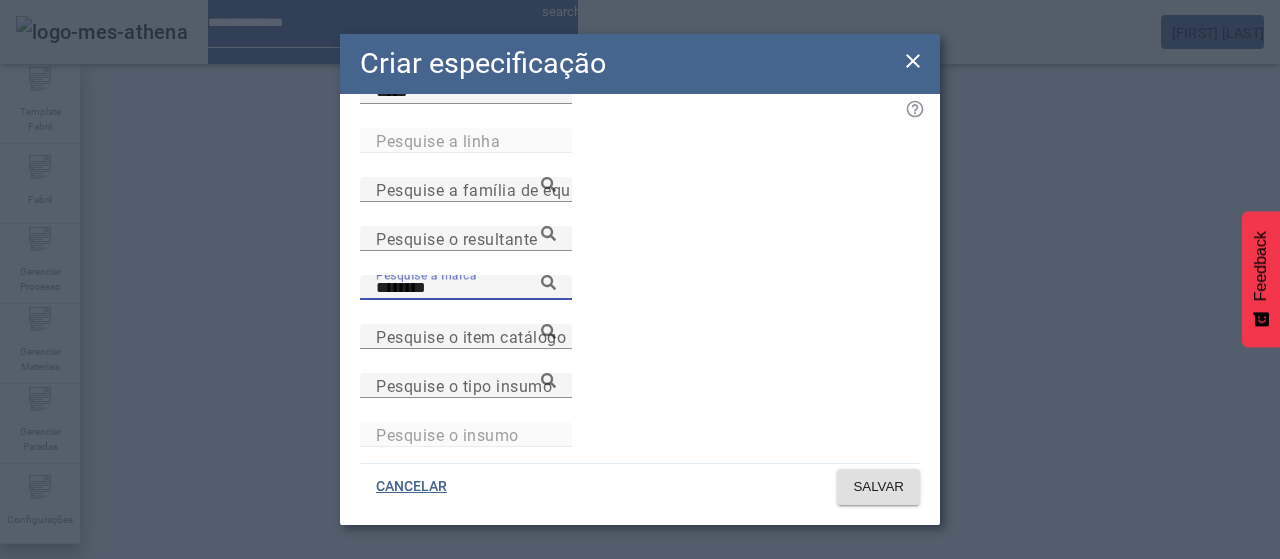 type on "********" 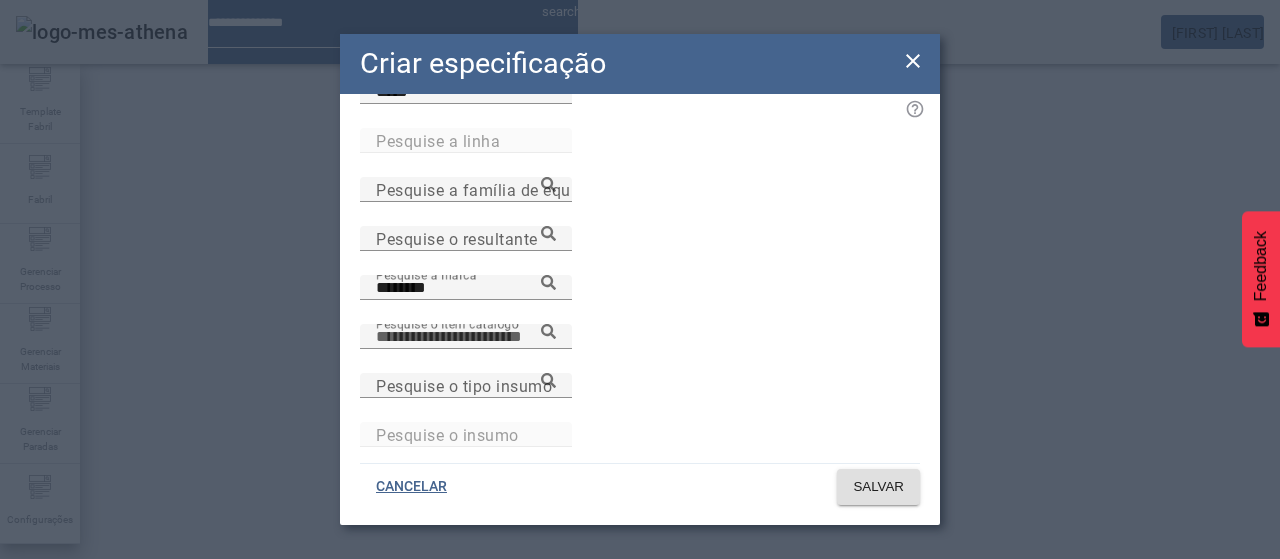 paste on "**********" 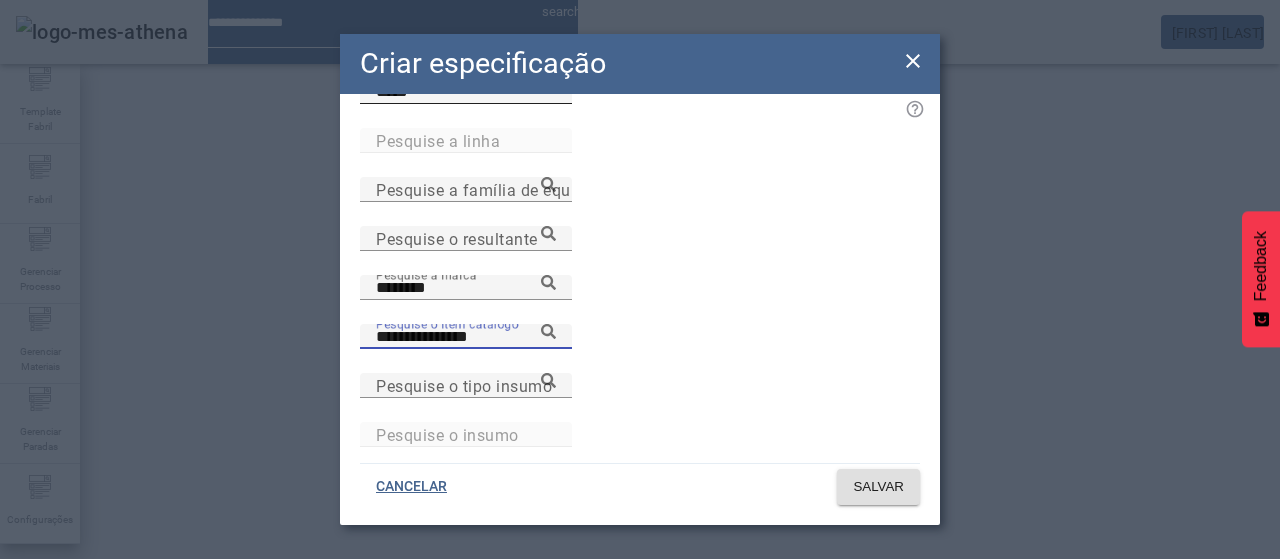 type on "**********" 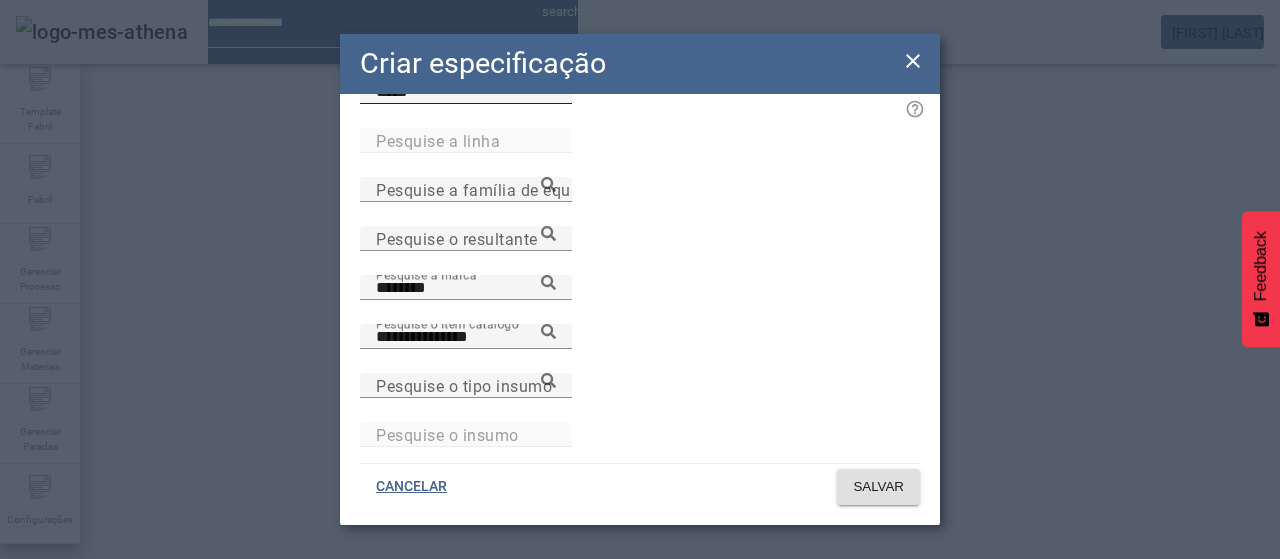 click 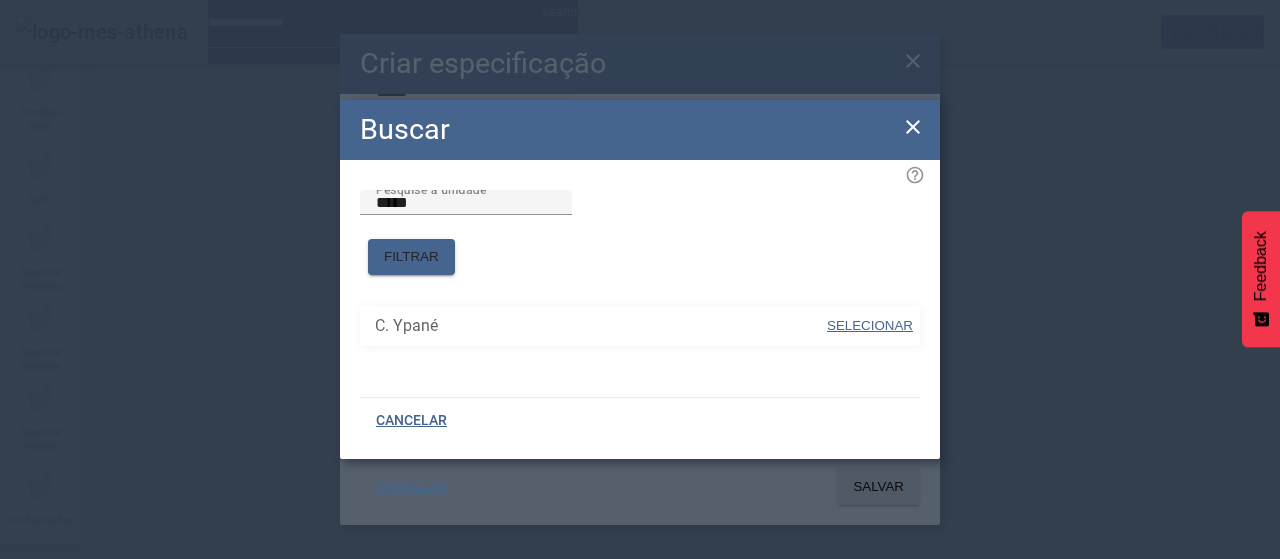 click on "SELECIONAR" at bounding box center [870, 325] 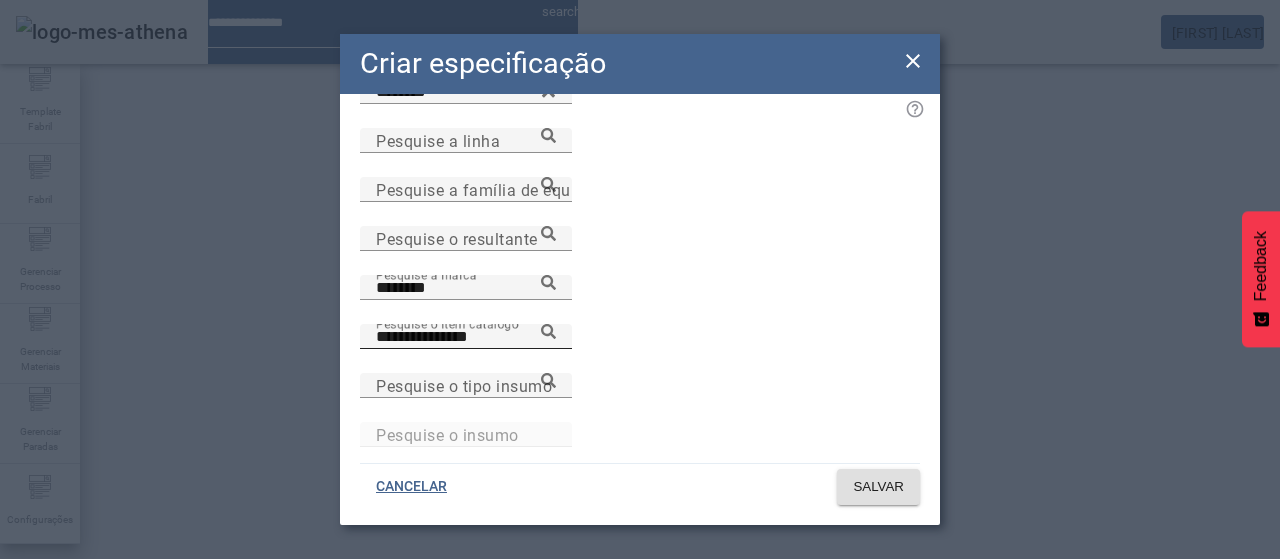 click on "**********" at bounding box center [466, 336] 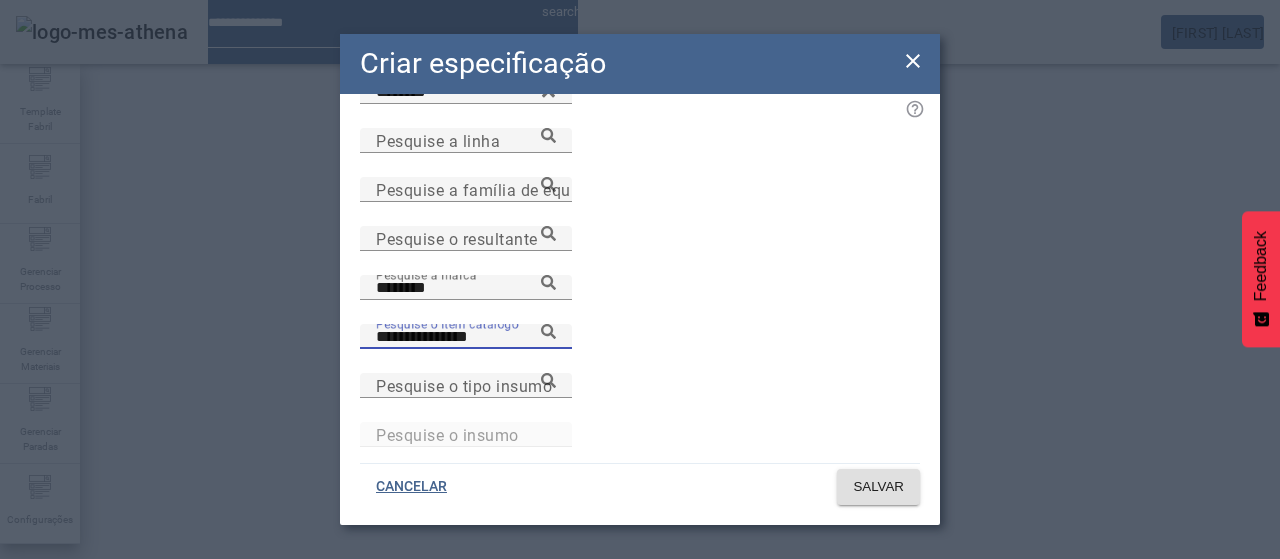 click 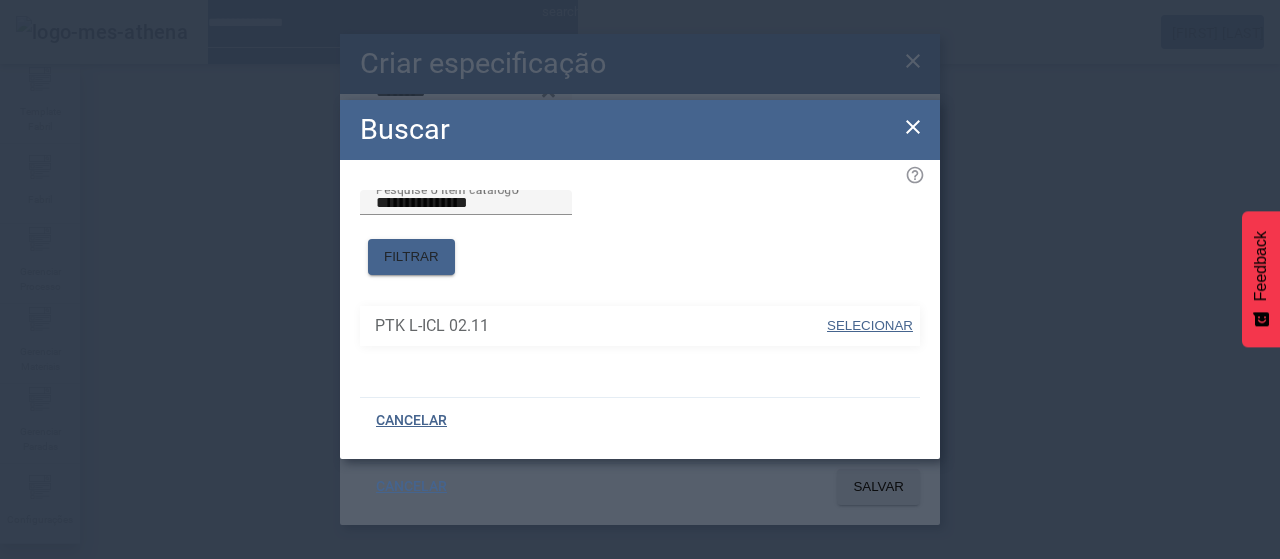 drag, startPoint x: 878, startPoint y: 305, endPoint x: 826, endPoint y: 318, distance: 53.600372 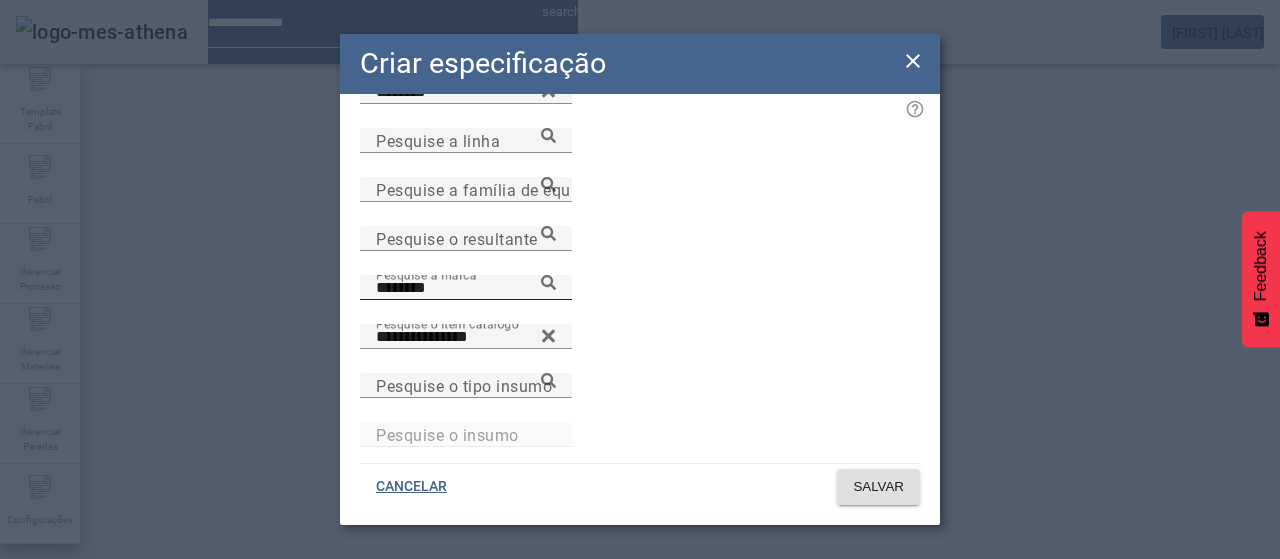 click 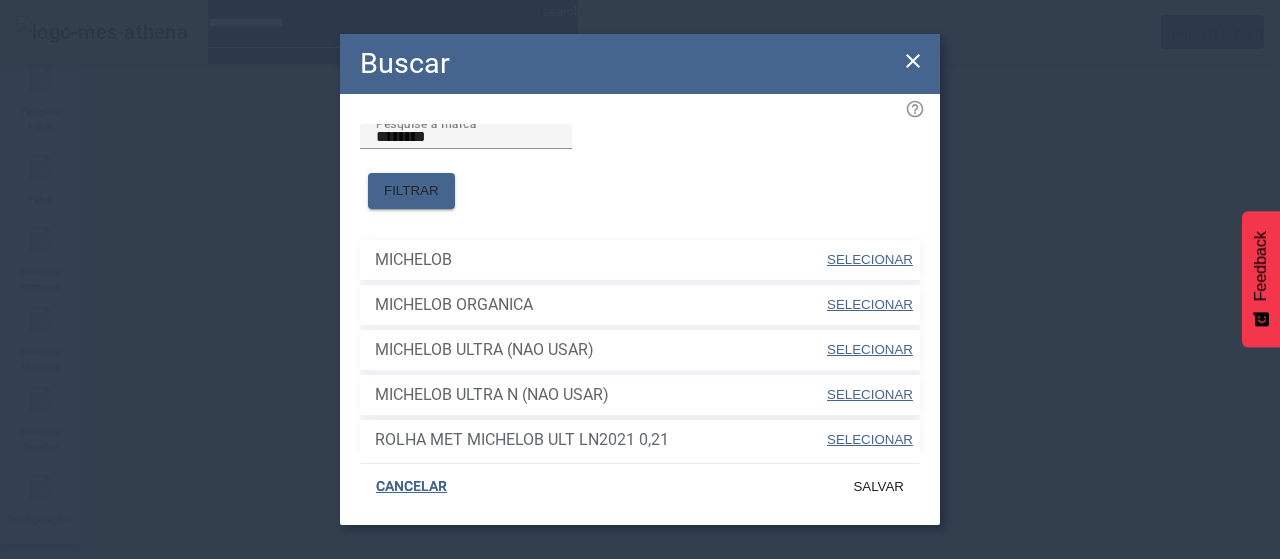 click on "SELECIONAR" at bounding box center (870, 259) 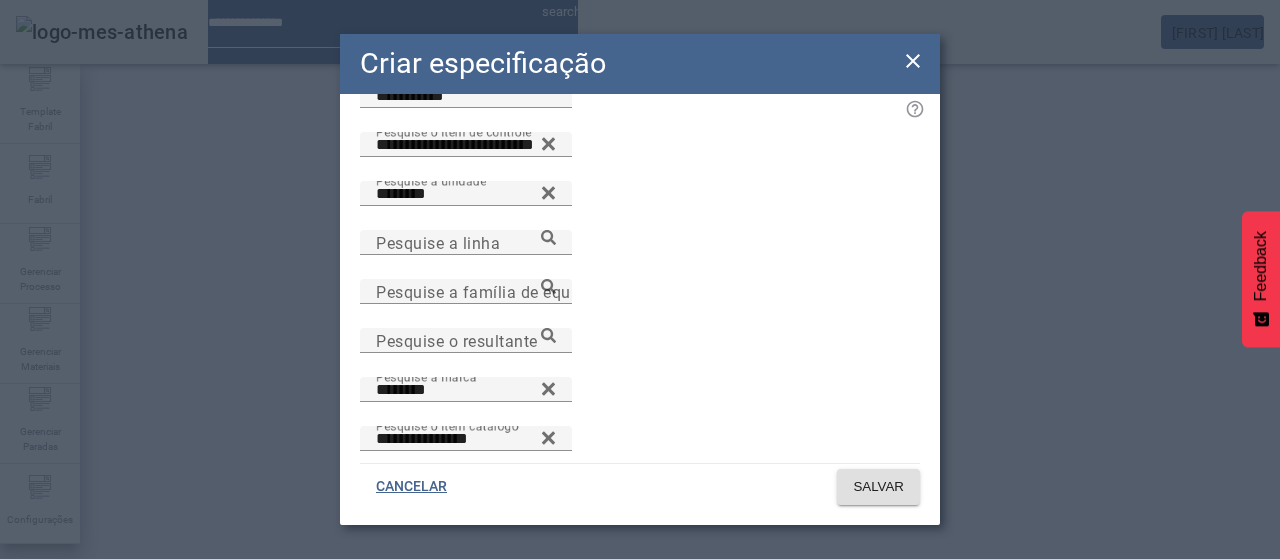 scroll, scrollTop: 0, scrollLeft: 0, axis: both 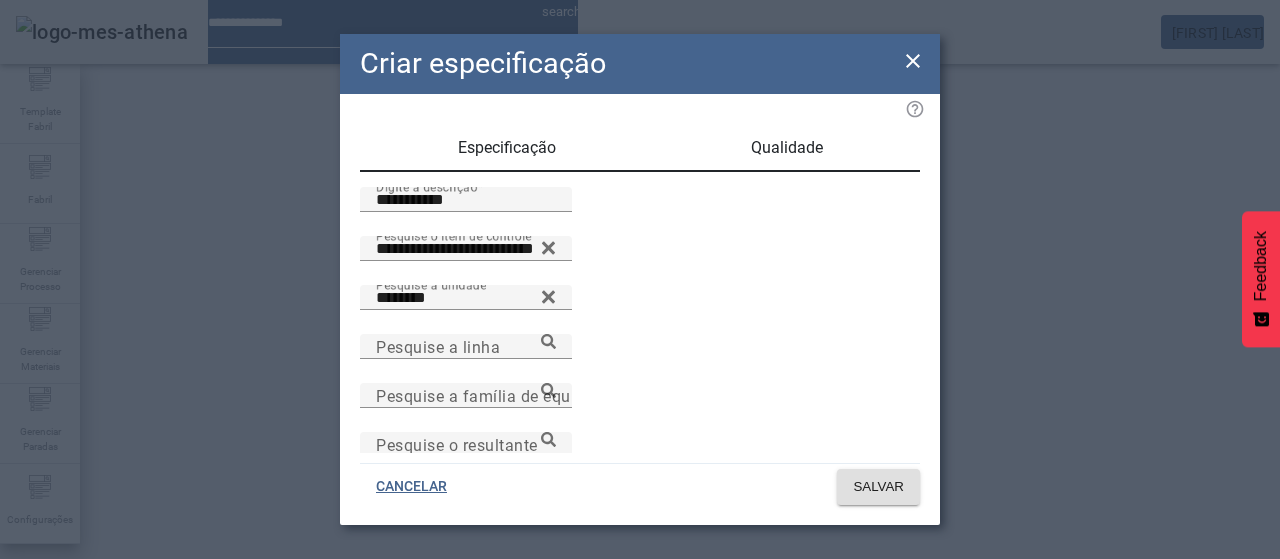 drag, startPoint x: 814, startPoint y: 152, endPoint x: 800, endPoint y: 177, distance: 28.653097 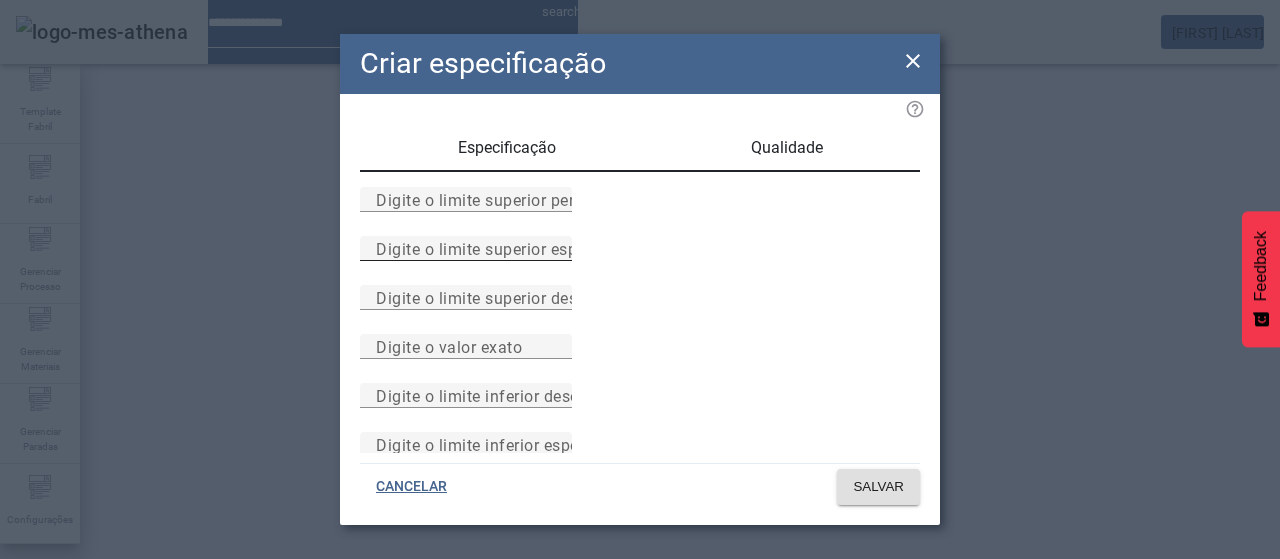 click on "Digite o limite superior especificado" at bounding box center [511, 248] 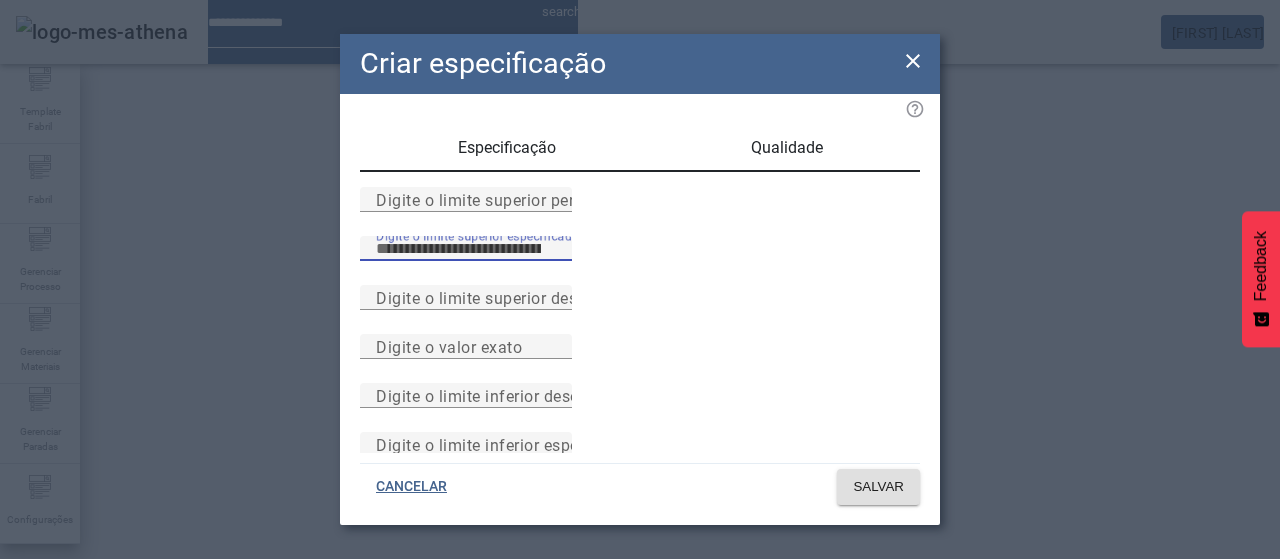 type on "***" 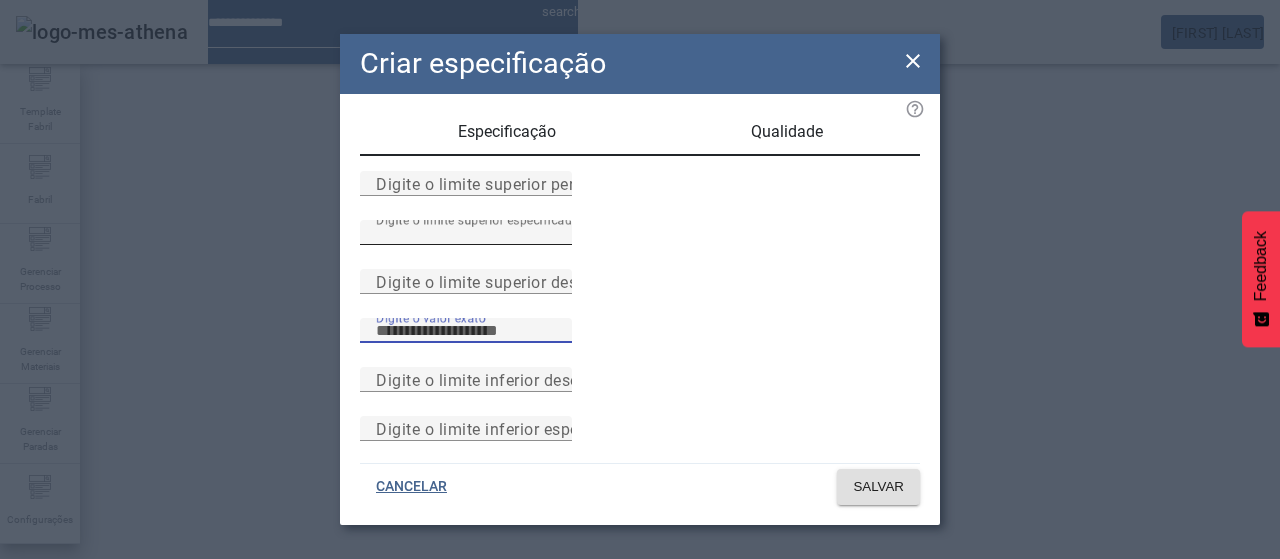 scroll, scrollTop: 261, scrollLeft: 0, axis: vertical 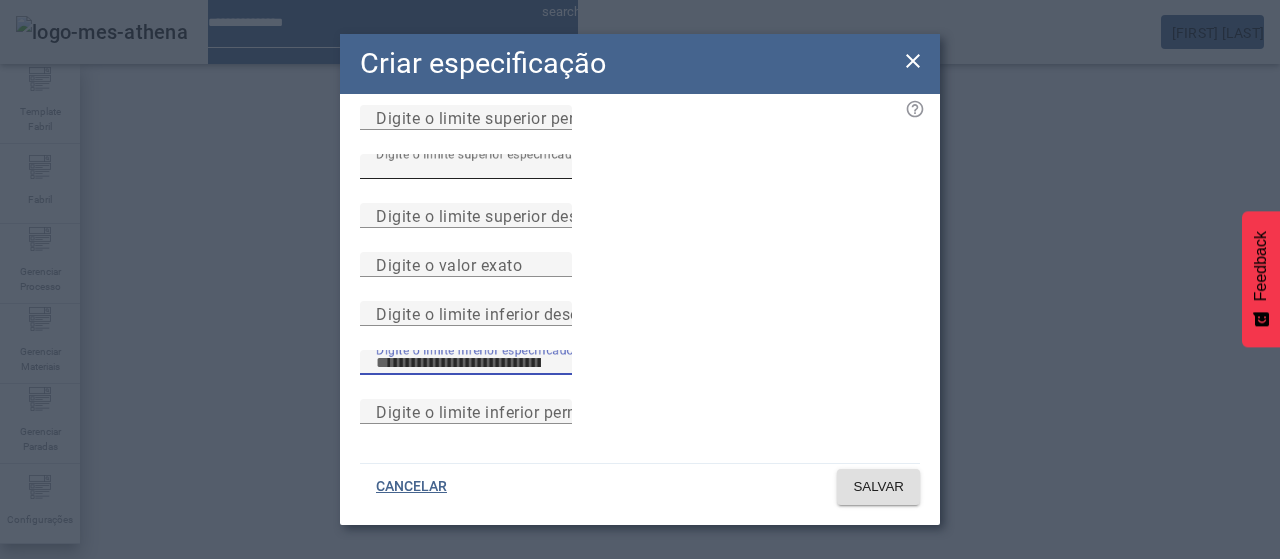type on "*" 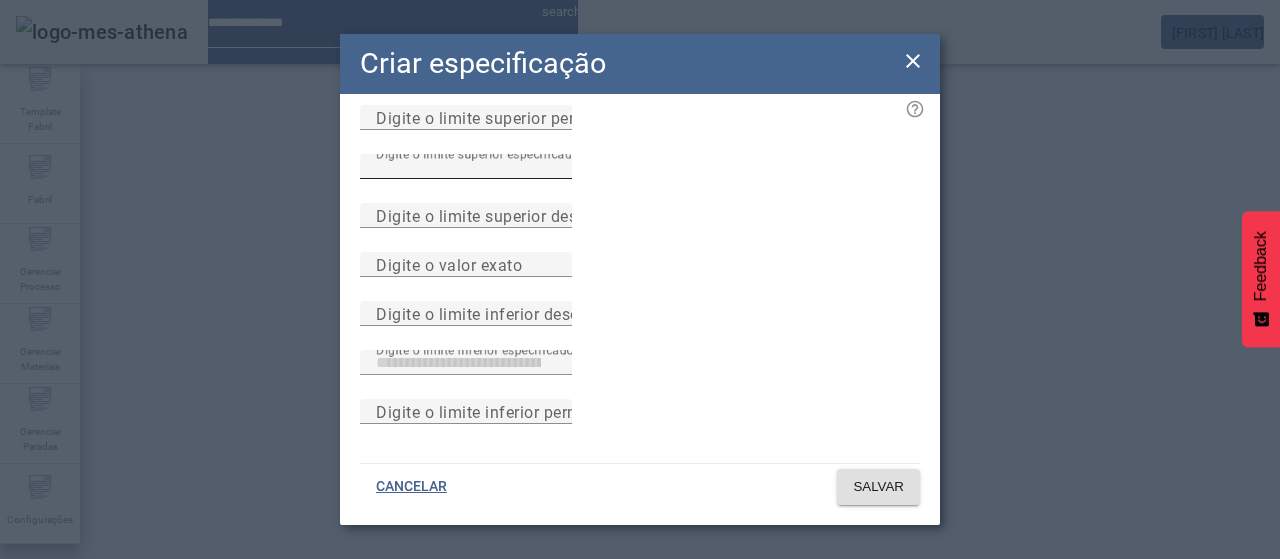 type 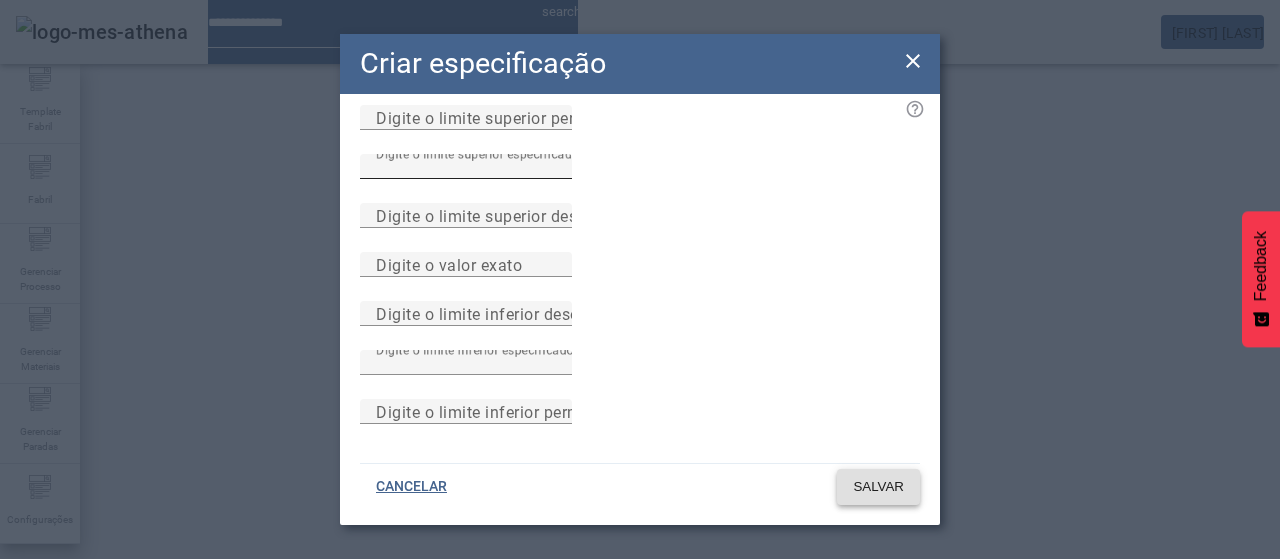 type 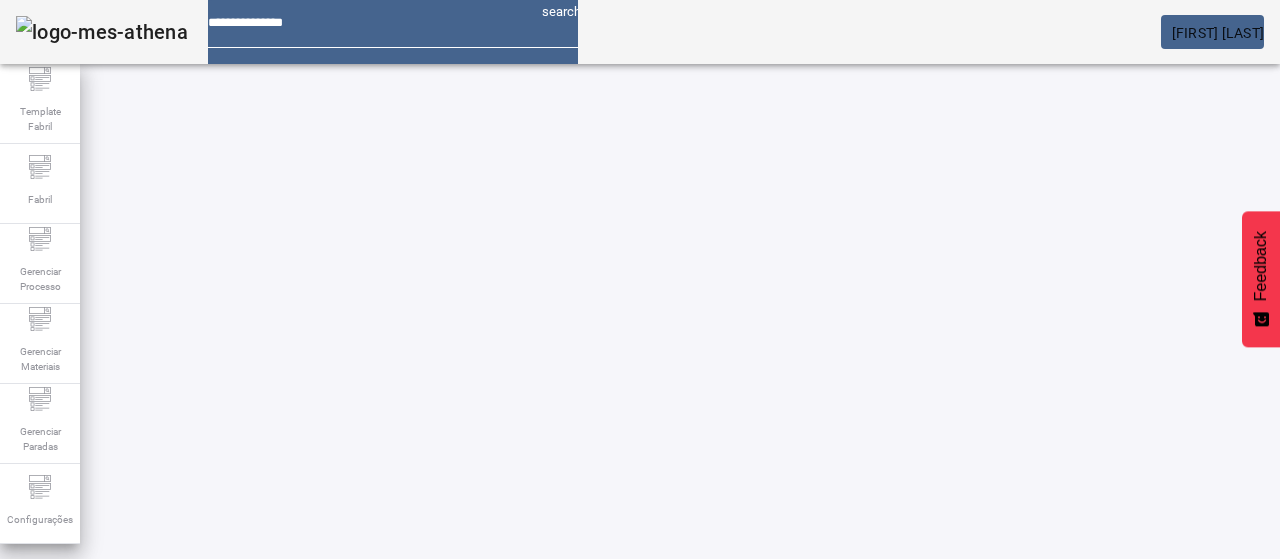 scroll, scrollTop: 90, scrollLeft: 0, axis: vertical 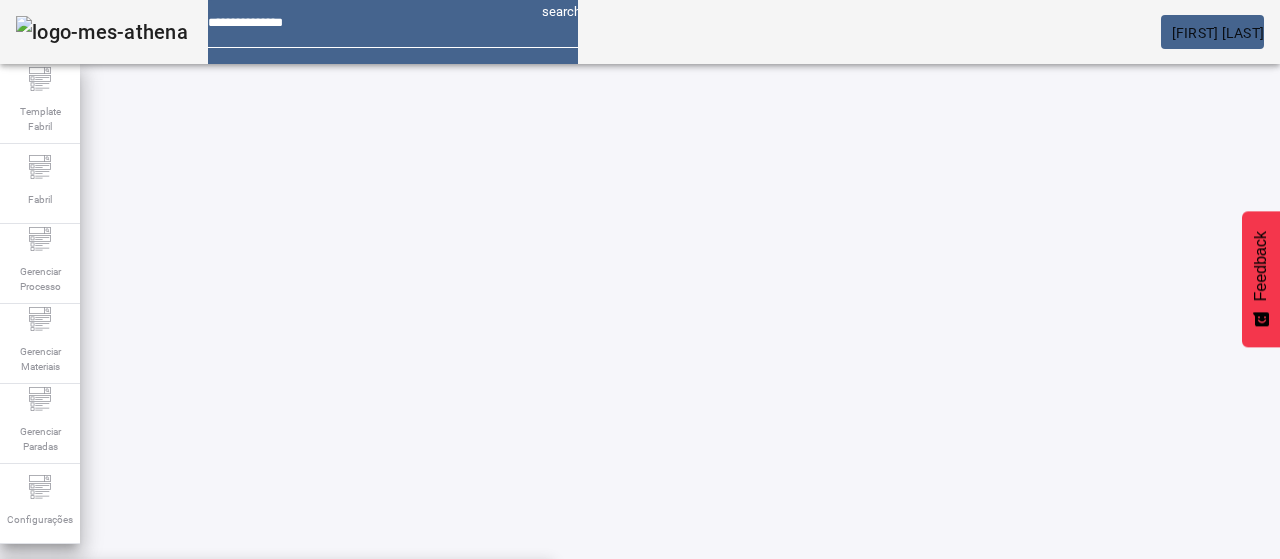 click on "PILSEN PY" at bounding box center (276, 591) 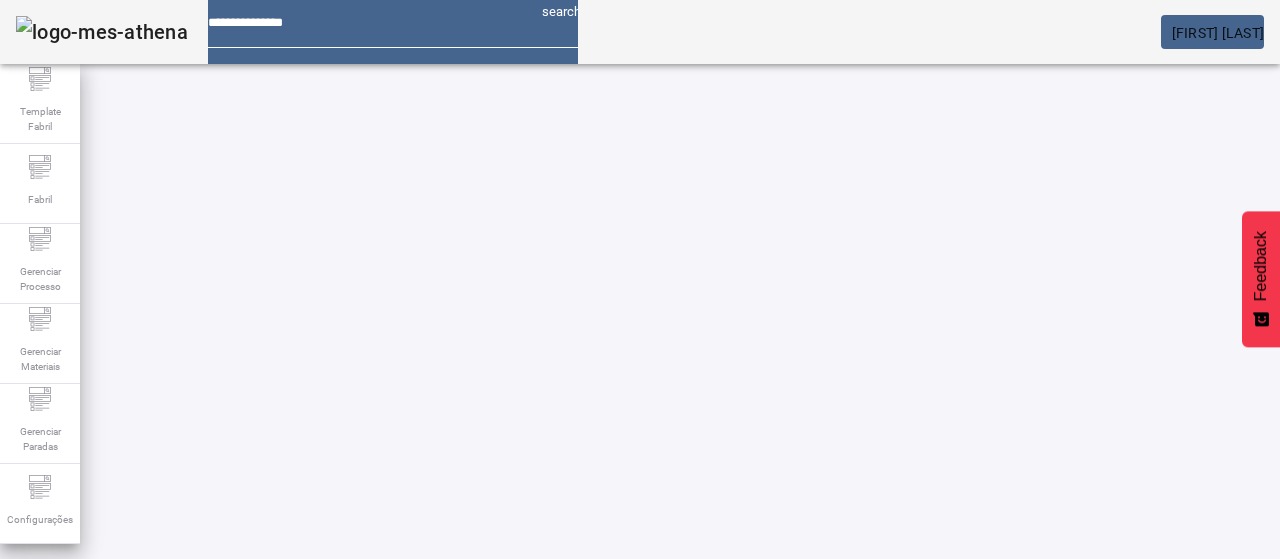 click on "FILTRAR" 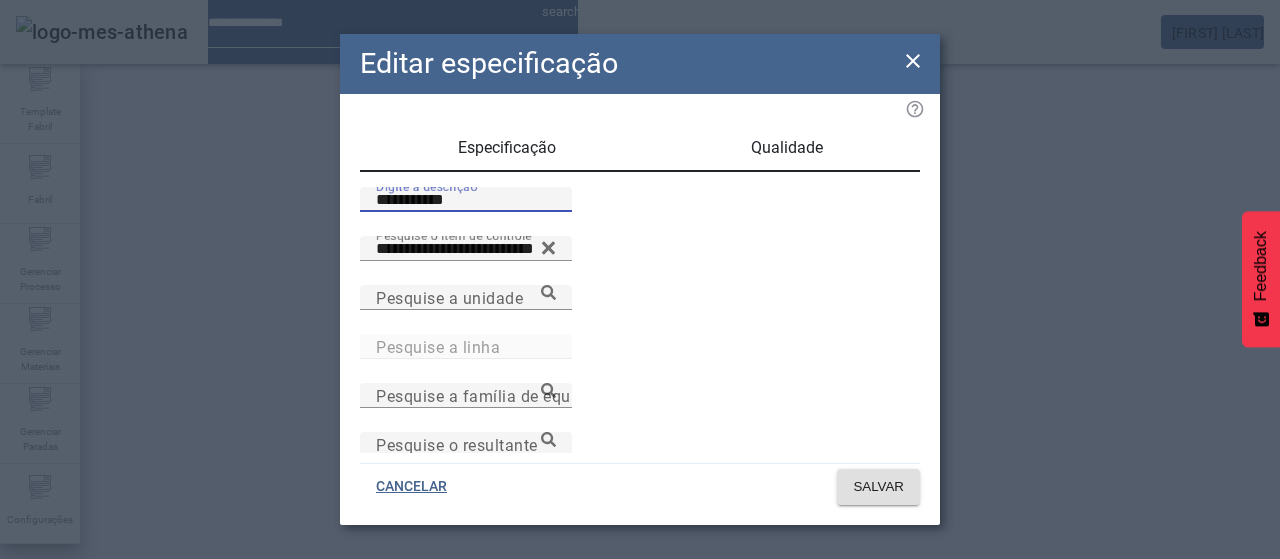 drag, startPoint x: 390, startPoint y: 225, endPoint x: 376, endPoint y: 220, distance: 14.866069 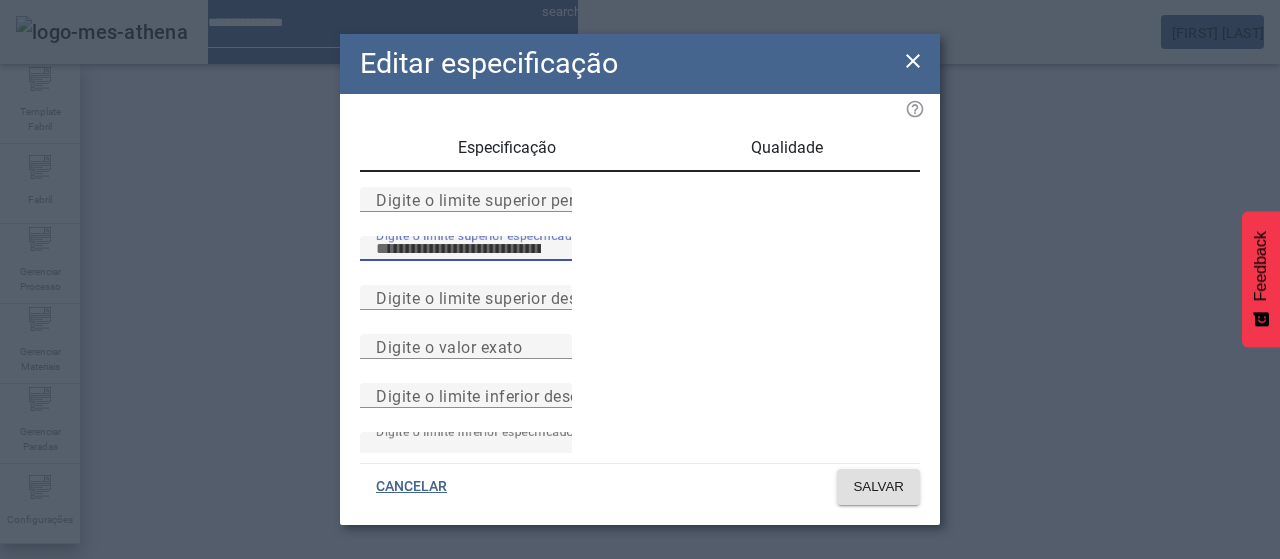click on "***" at bounding box center [466, 249] 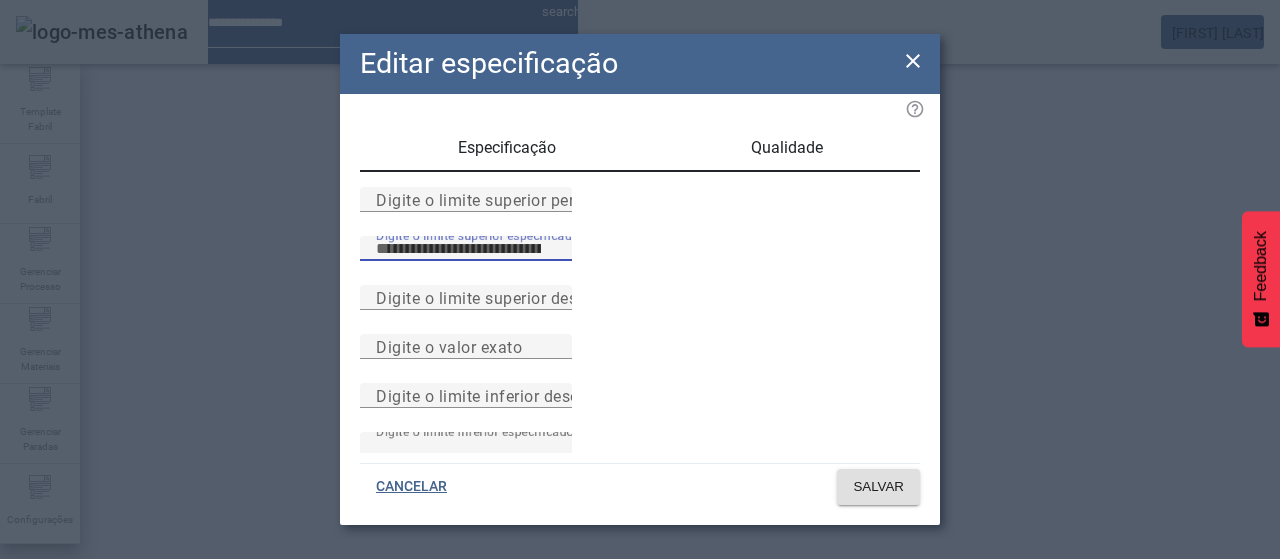 type on "****" 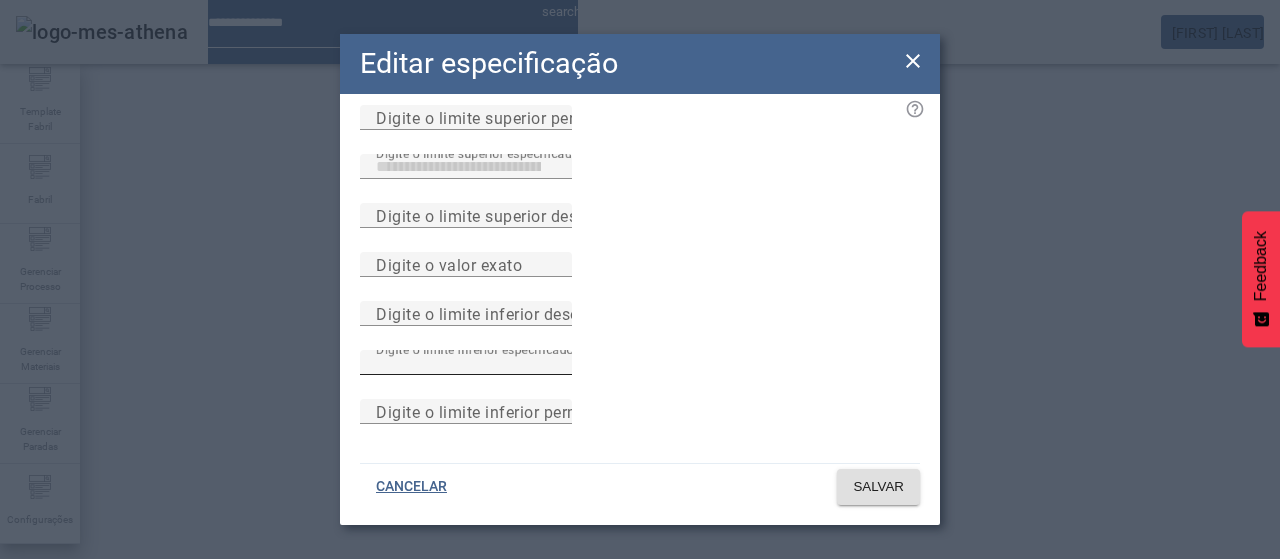 scroll, scrollTop: 284, scrollLeft: 0, axis: vertical 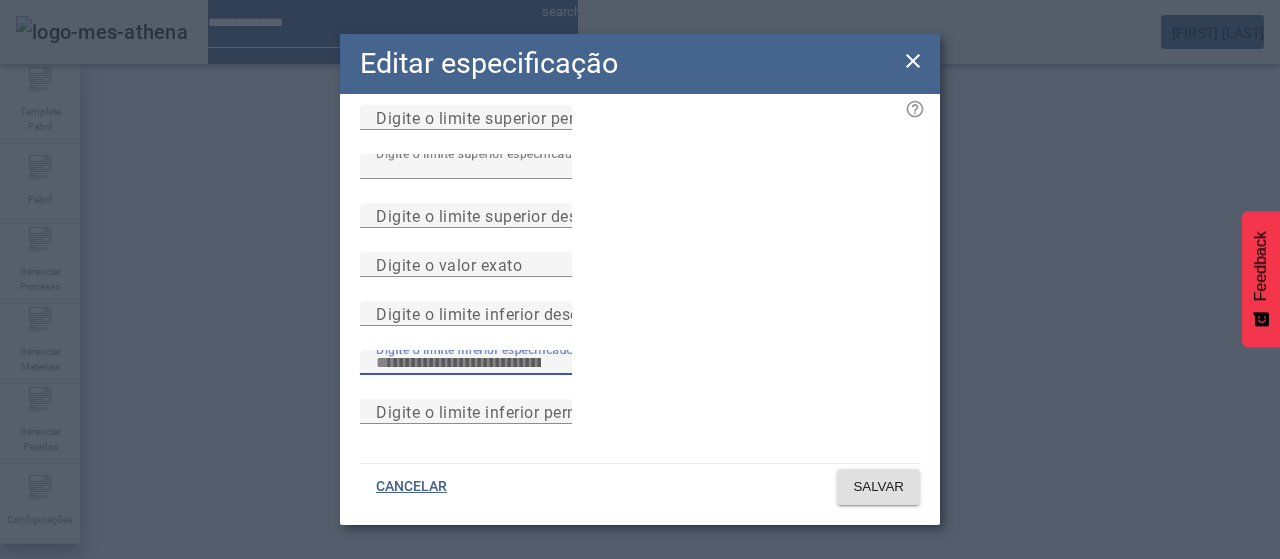 drag, startPoint x: 472, startPoint y: 331, endPoint x: 482, endPoint y: 330, distance: 10.049875 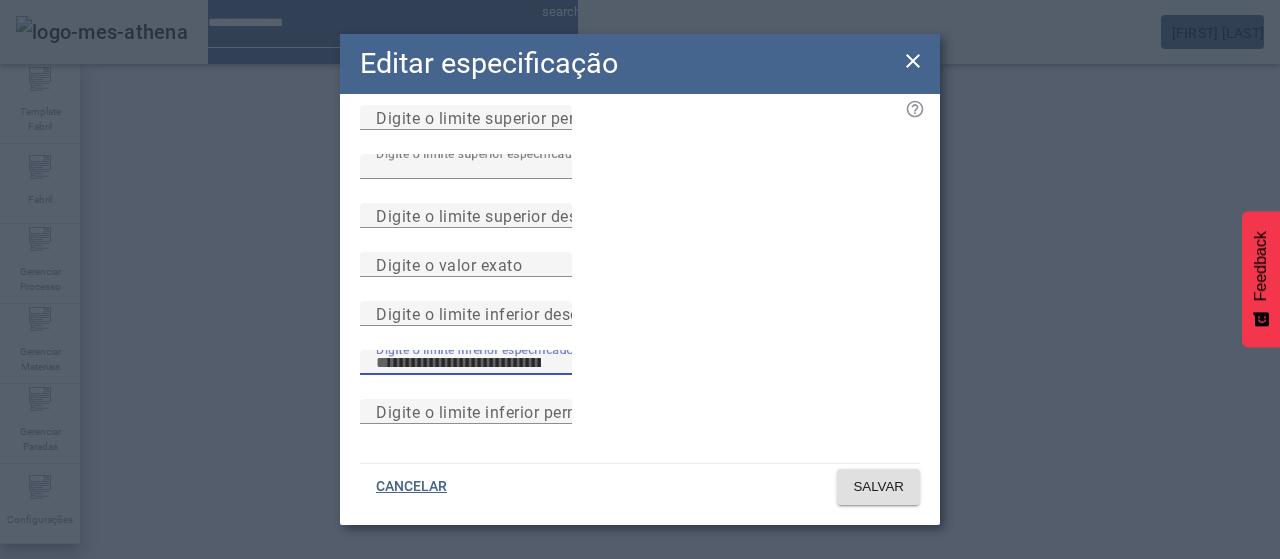click on "***" at bounding box center (466, 363) 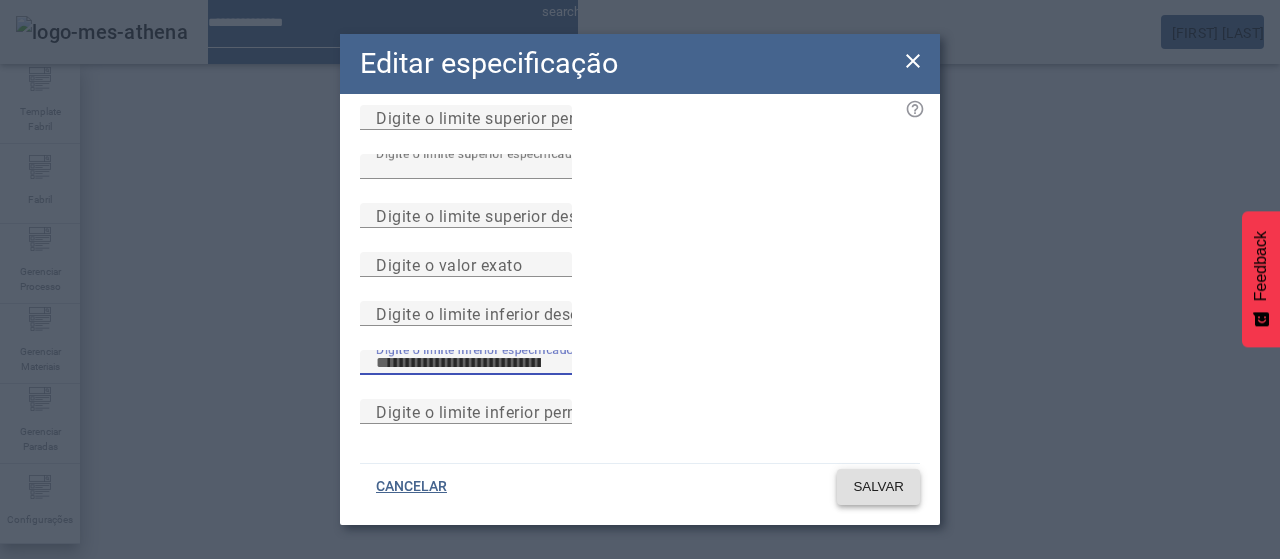type on "****" 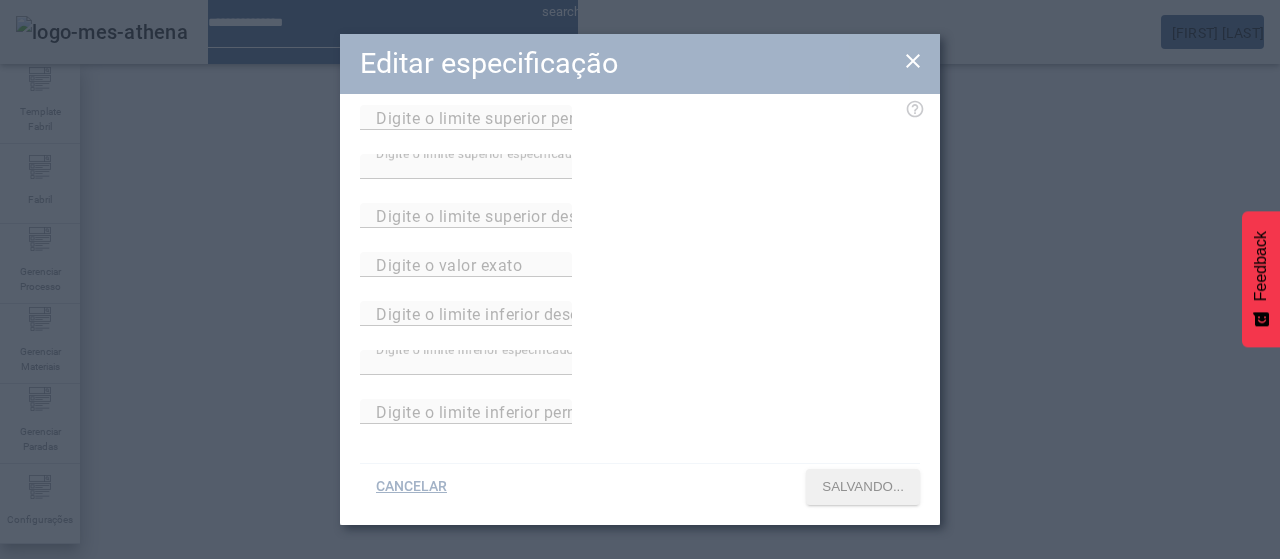 scroll, scrollTop: 140, scrollLeft: 0, axis: vertical 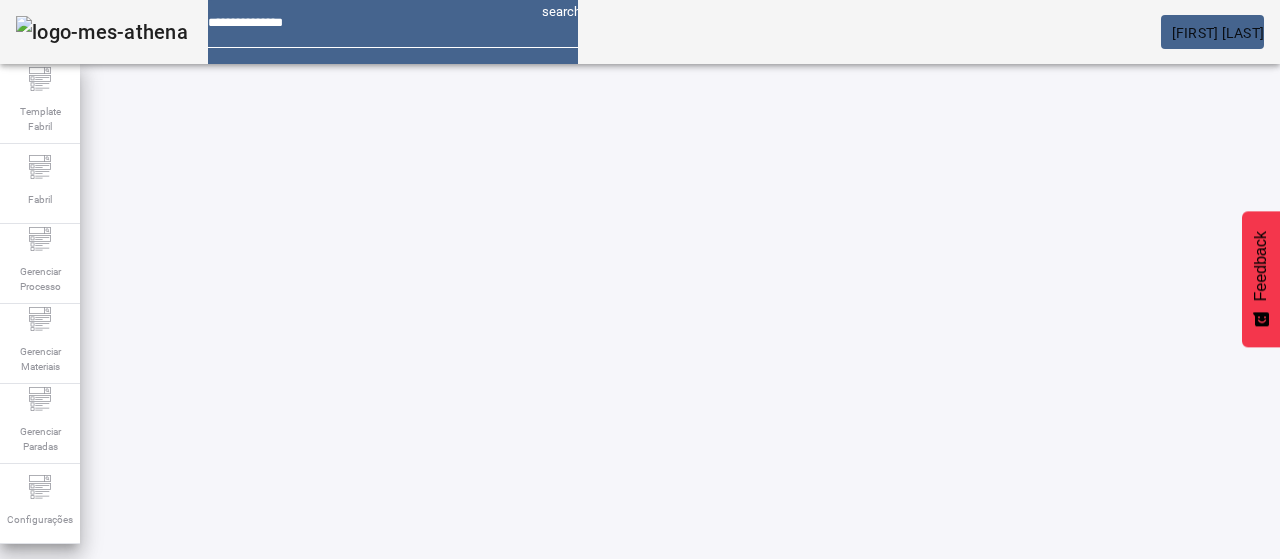 click on "4.55 - 5.35" at bounding box center (624, 799) 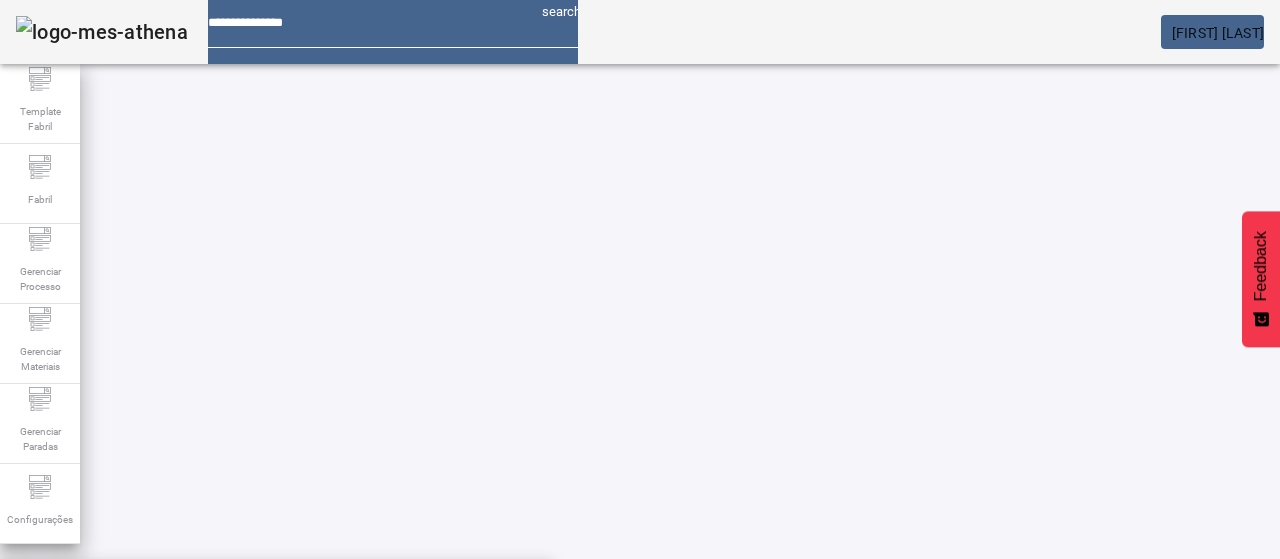 click on "**********" at bounding box center [116, 601] 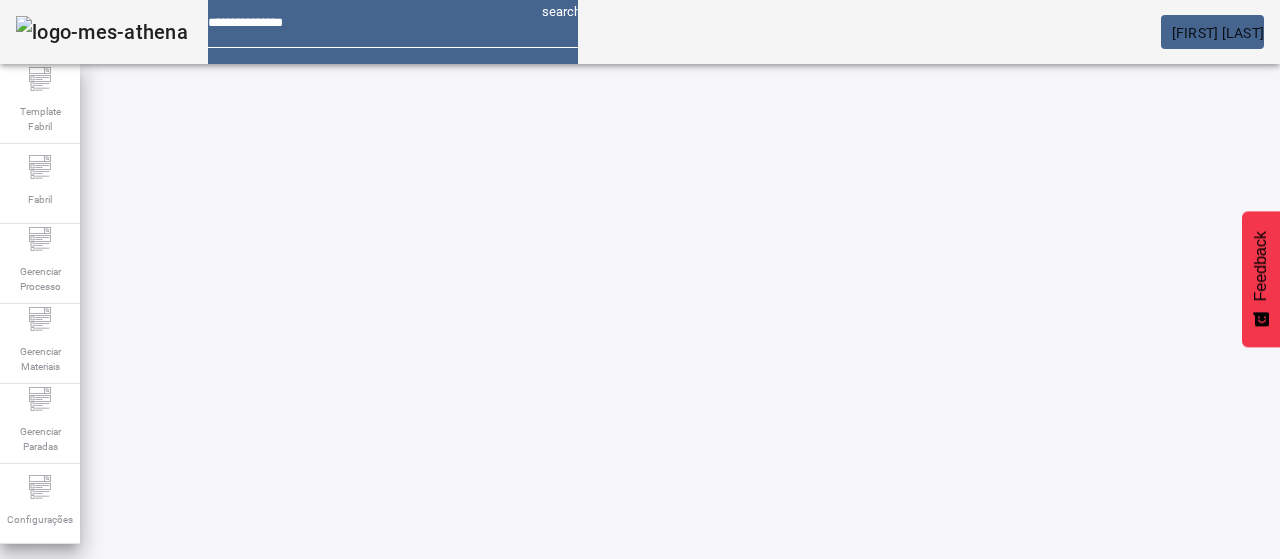 click on "FILTRAR" 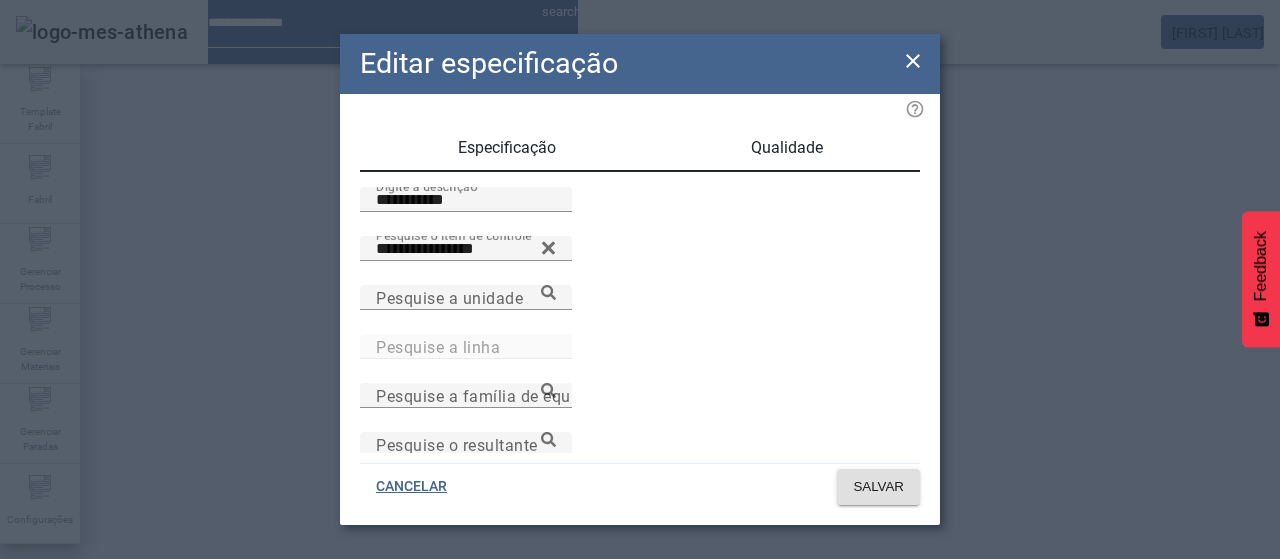 drag, startPoint x: 452, startPoint y: 217, endPoint x: 144, endPoint y: 200, distance: 308.4688 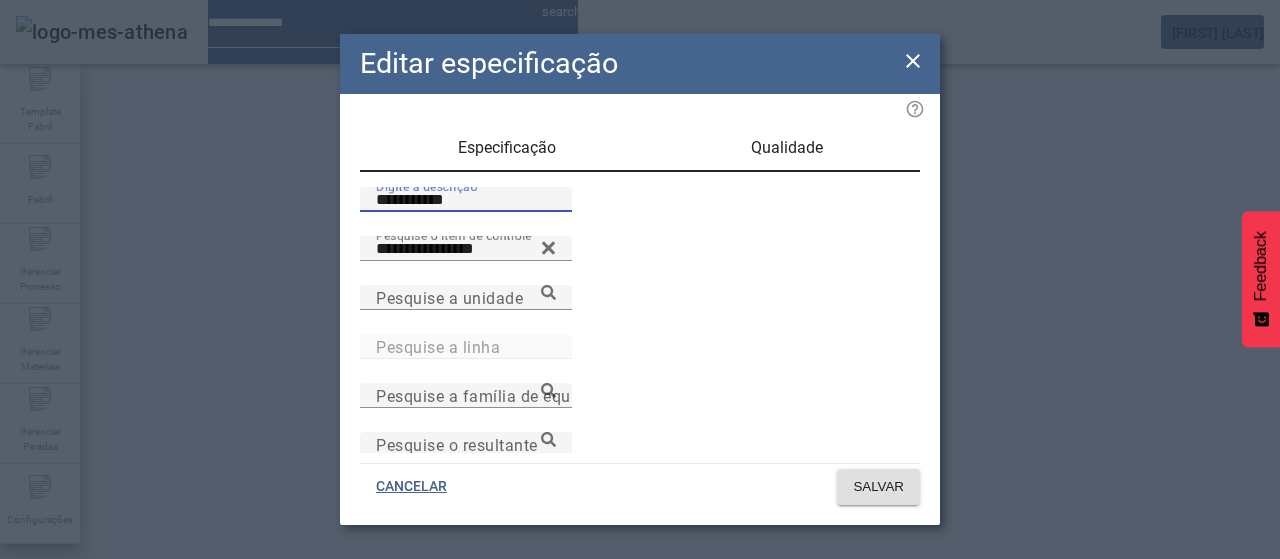 paste 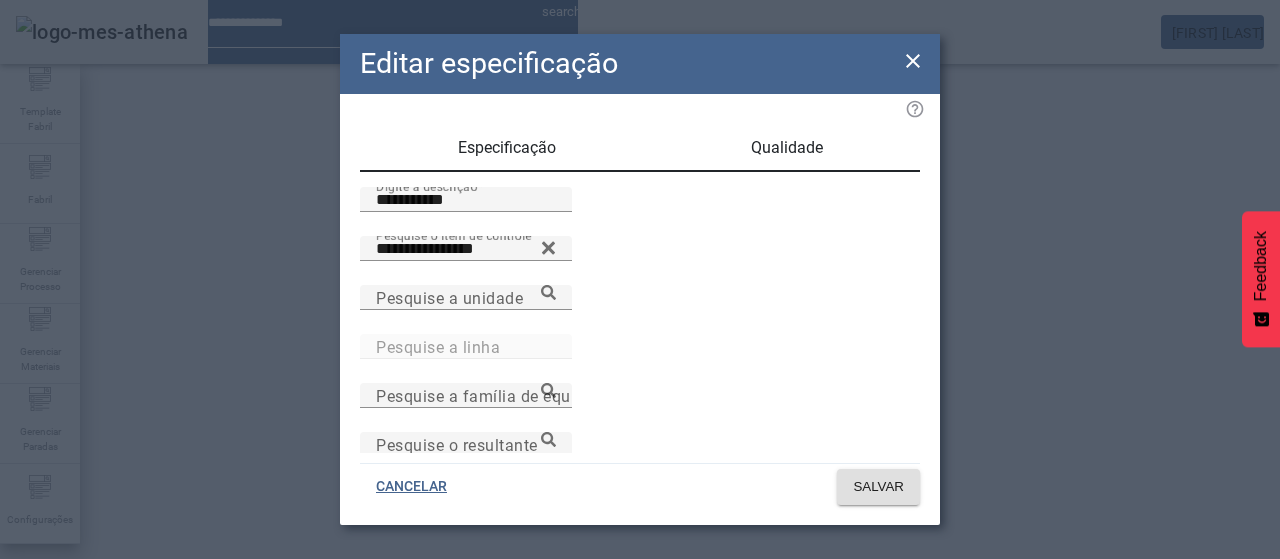 drag, startPoint x: 830, startPoint y: 132, endPoint x: 602, endPoint y: 181, distance: 233.20592 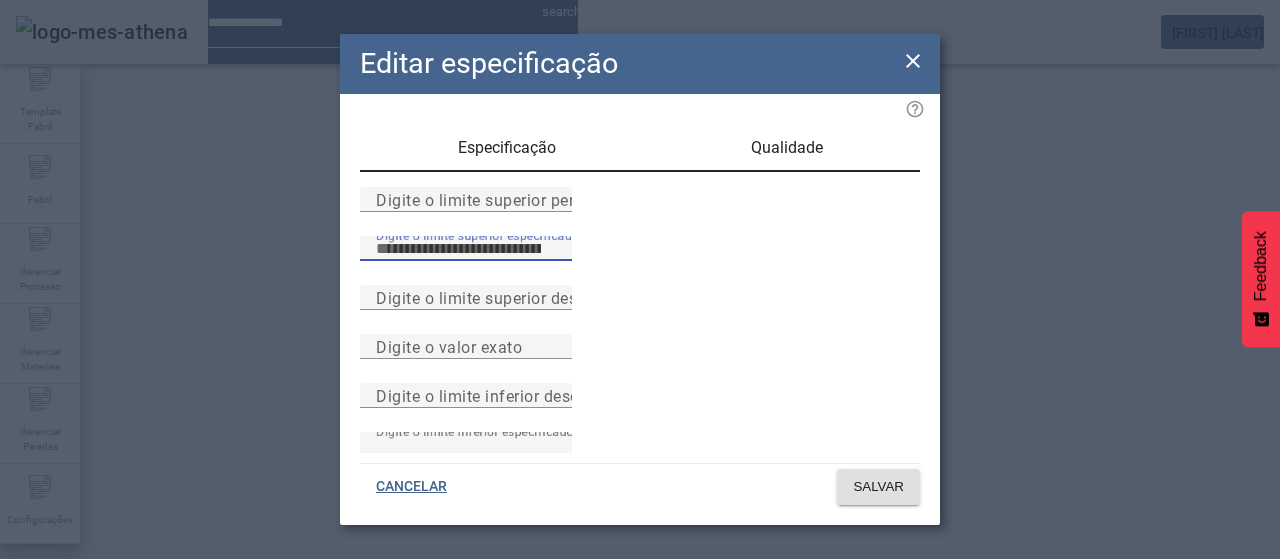 click on "***" at bounding box center (466, 249) 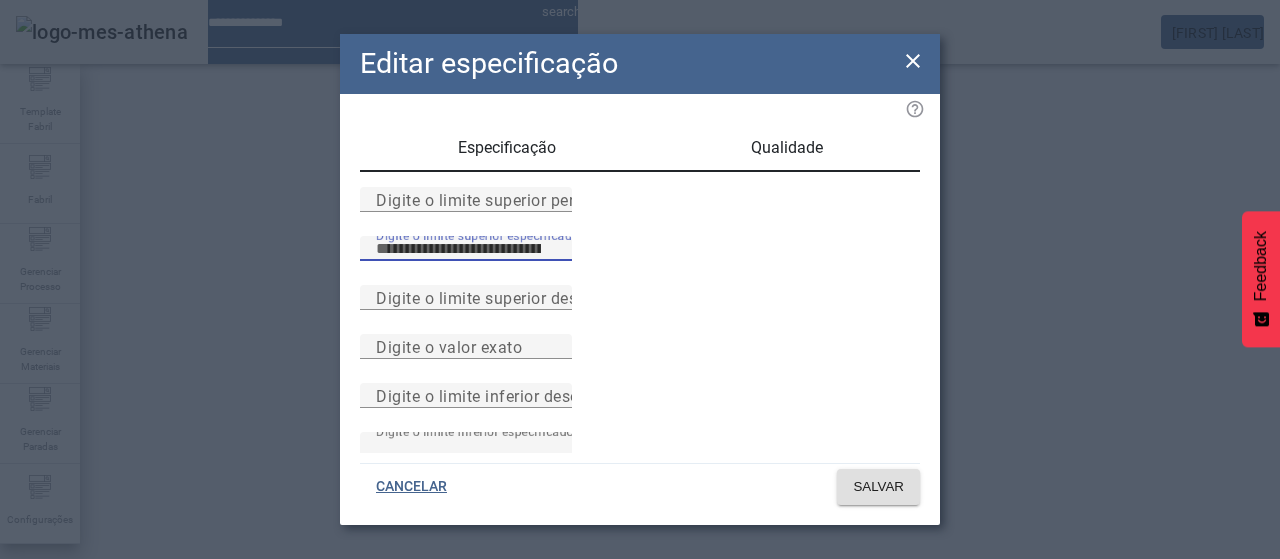 type on "****" 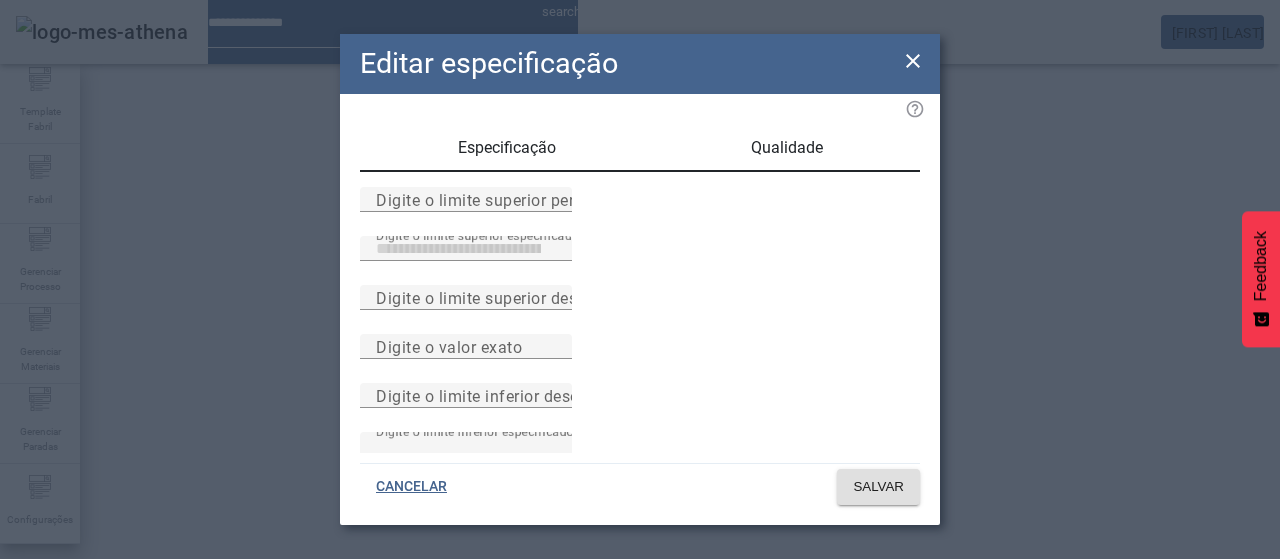 click on "Digite o limite superior especificado ****" at bounding box center [640, 260] 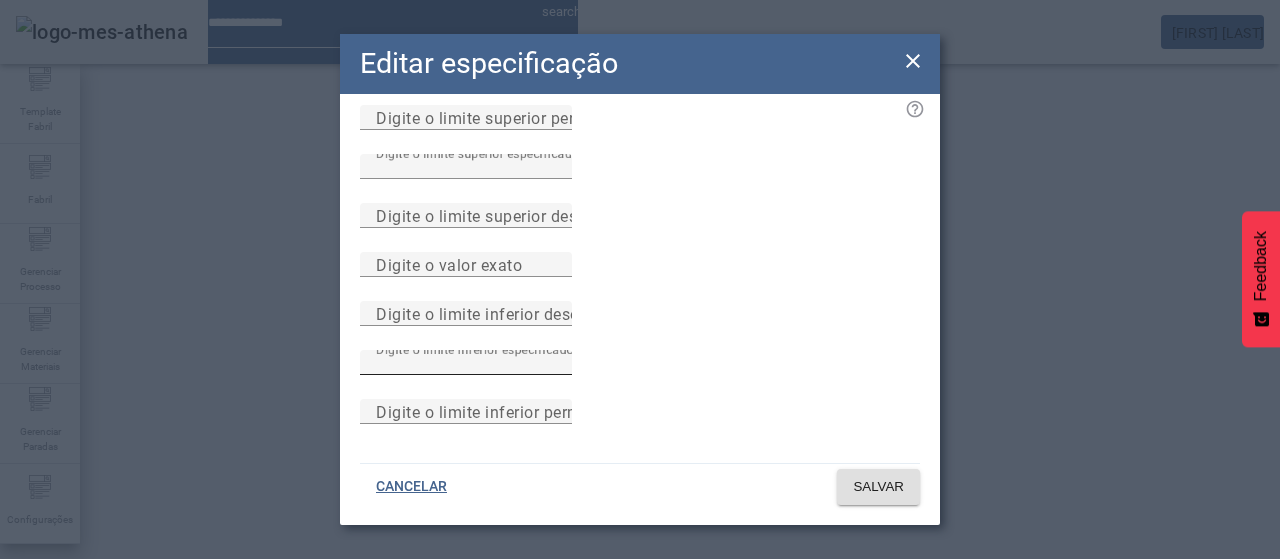 scroll, scrollTop: 284, scrollLeft: 0, axis: vertical 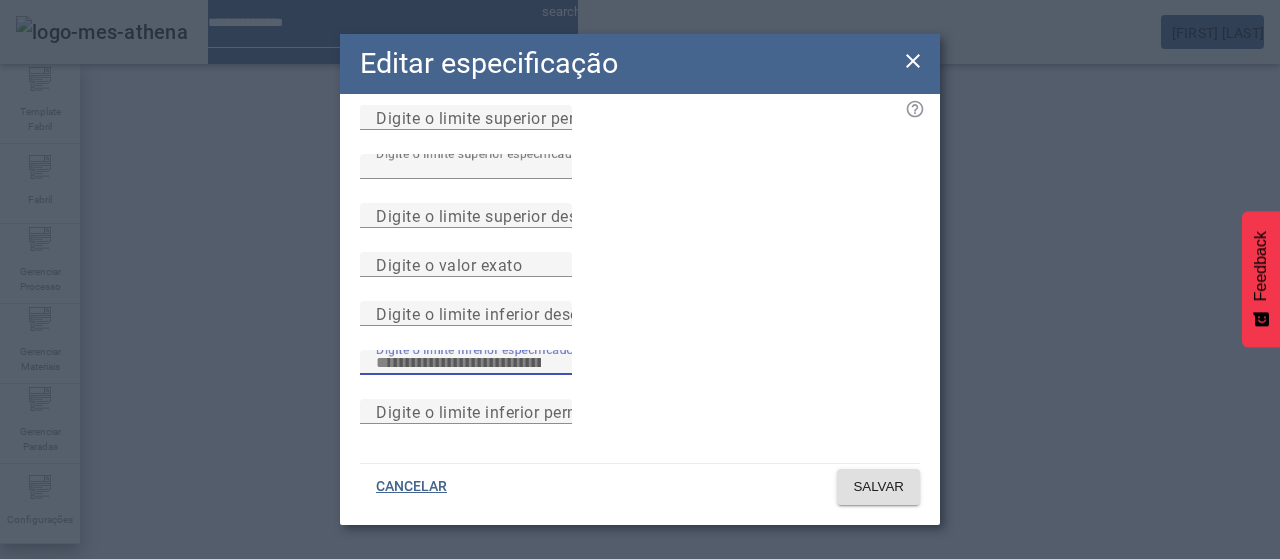 drag, startPoint x: 472, startPoint y: 329, endPoint x: 490, endPoint y: 327, distance: 18.110771 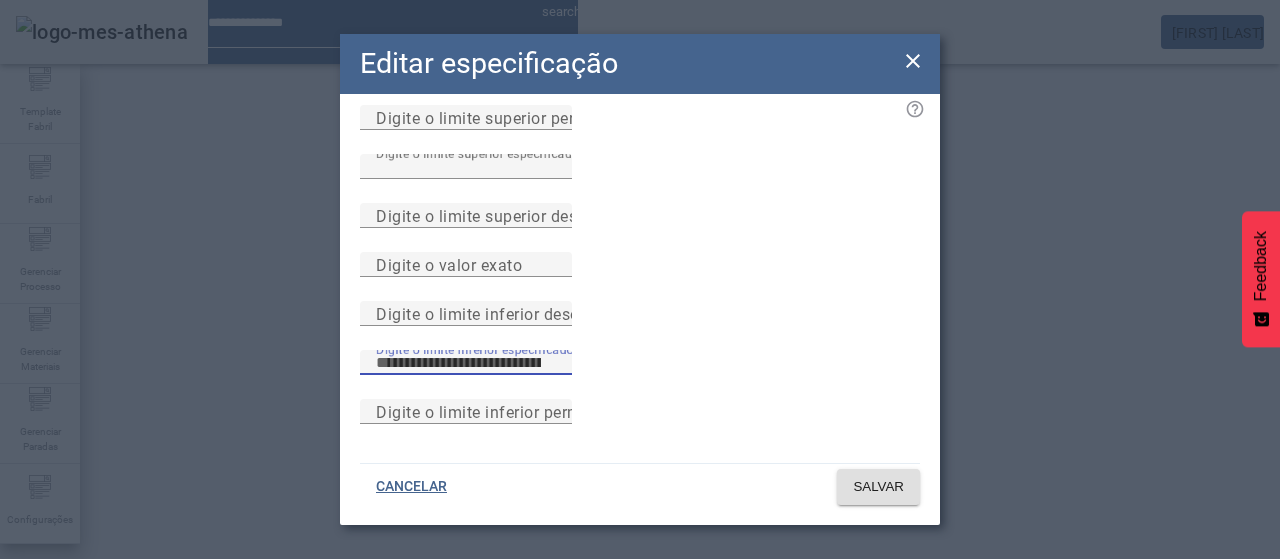 click on "***" at bounding box center [466, 363] 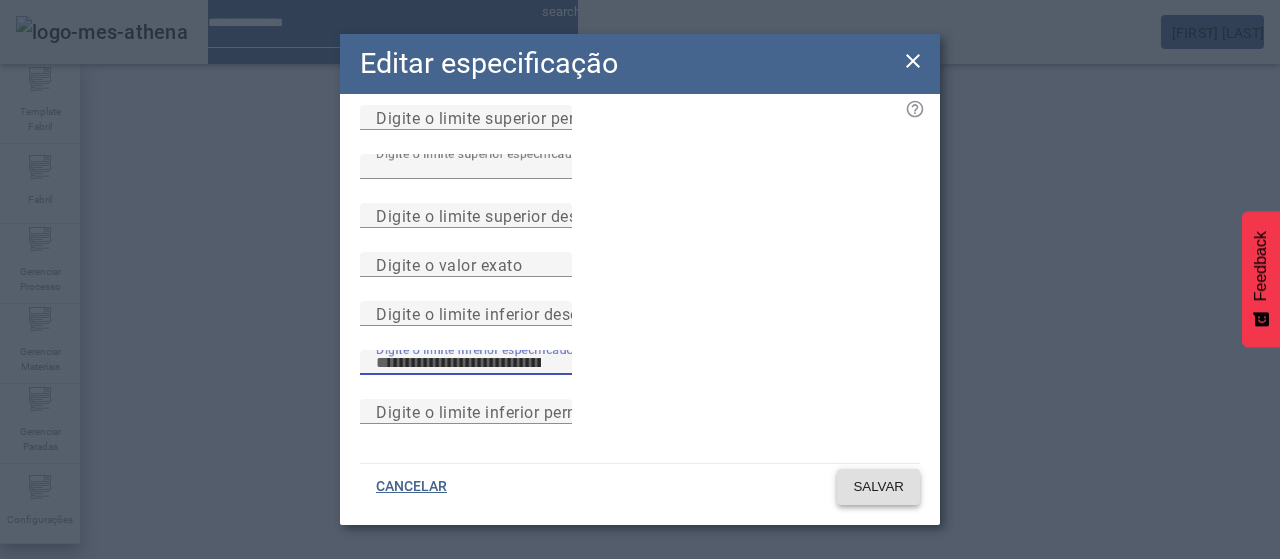 type on "****" 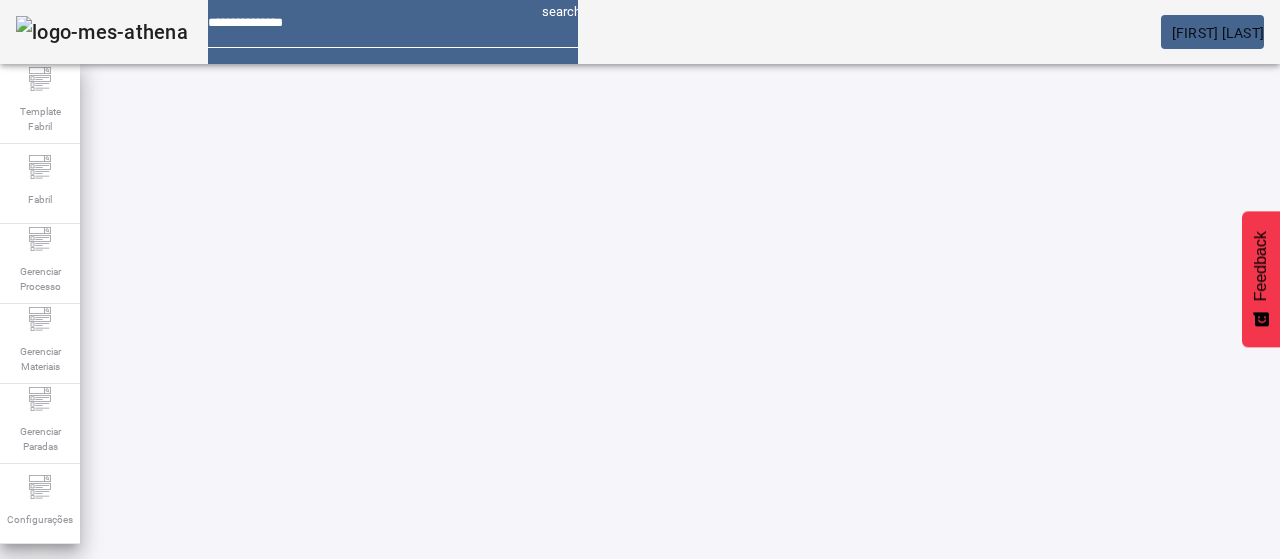 scroll, scrollTop: 140, scrollLeft: 0, axis: vertical 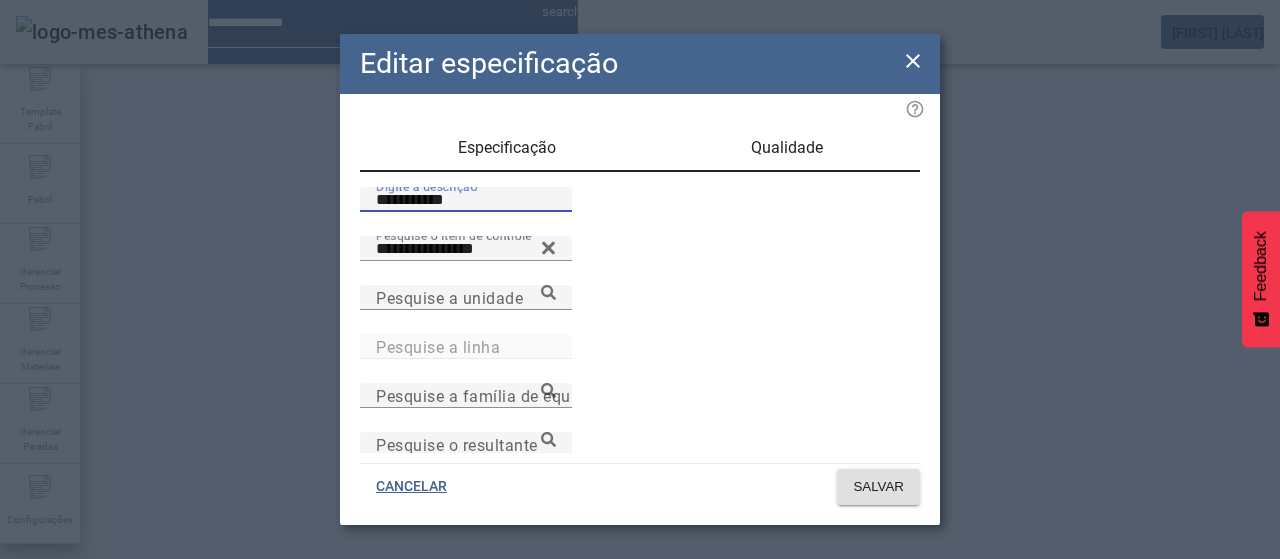 click on "**********" at bounding box center [466, 200] 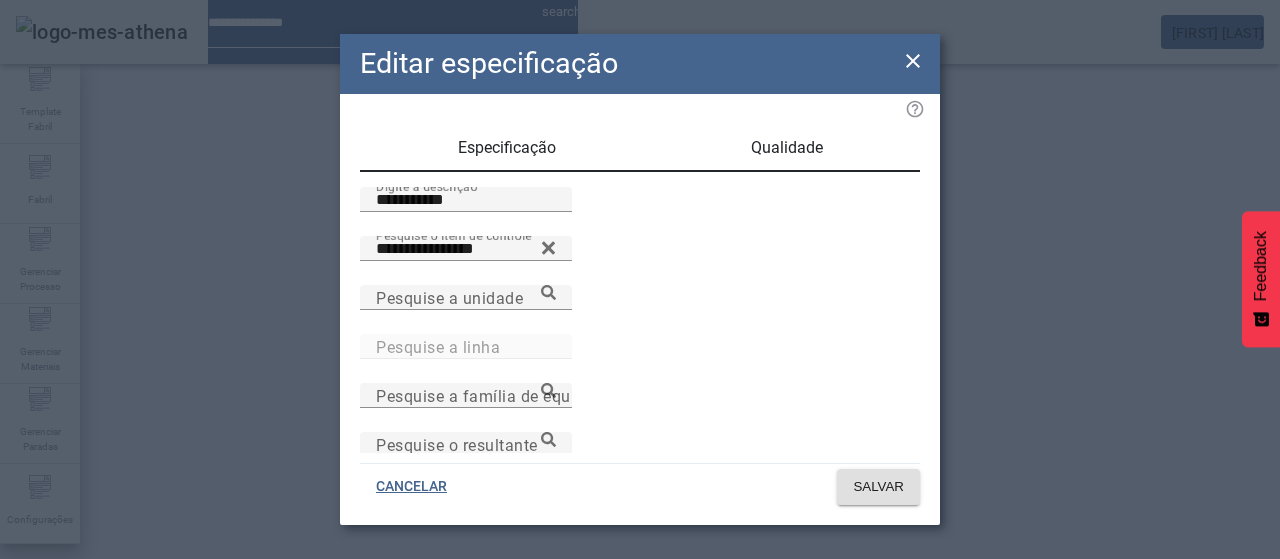 click on "Qualidade" at bounding box center [787, 148] 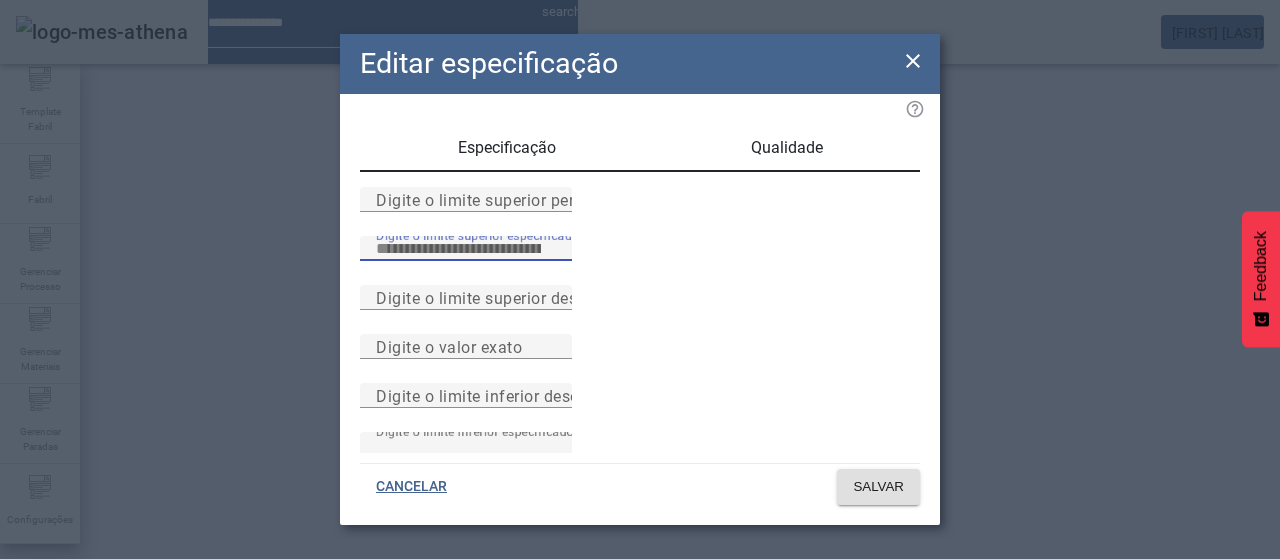 drag, startPoint x: 479, startPoint y: 301, endPoint x: 492, endPoint y: 322, distance: 24.698177 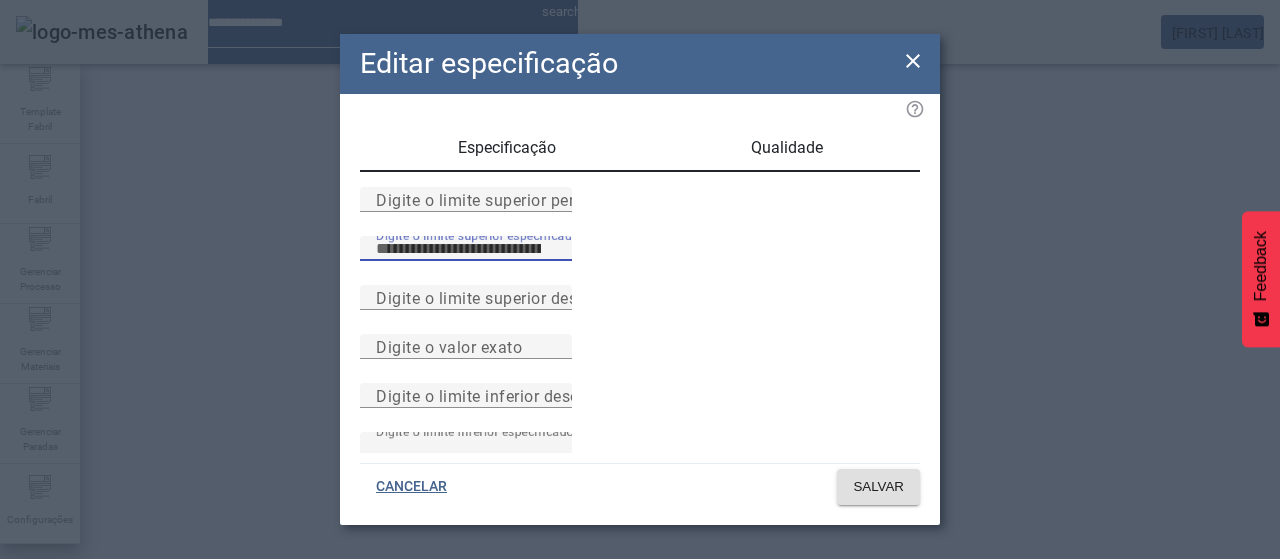 click on "****" at bounding box center (466, 249) 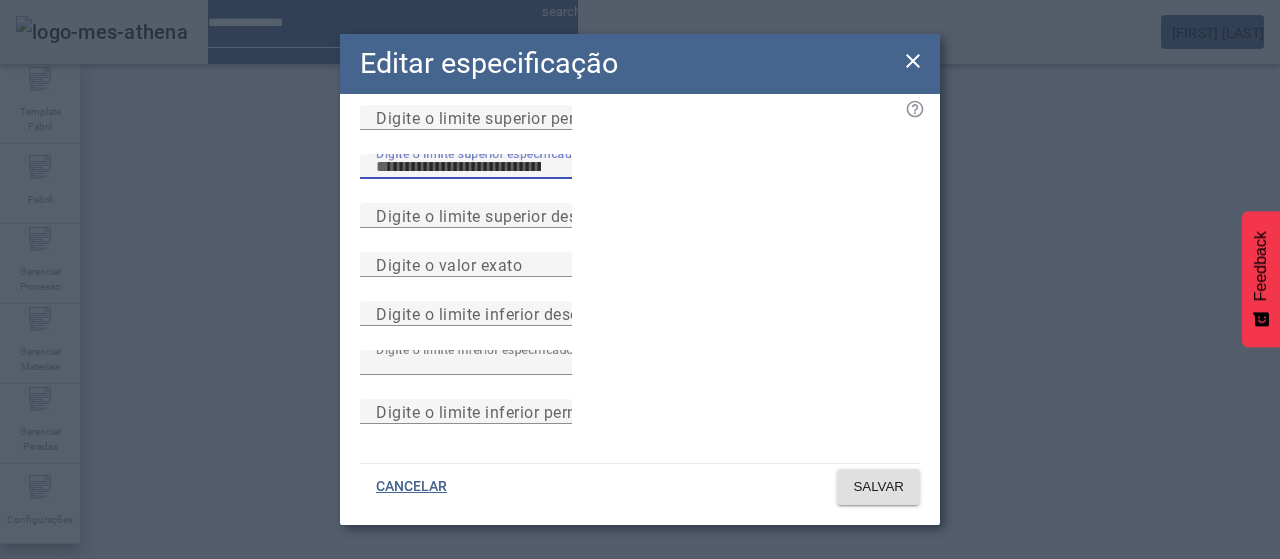 scroll, scrollTop: 200, scrollLeft: 0, axis: vertical 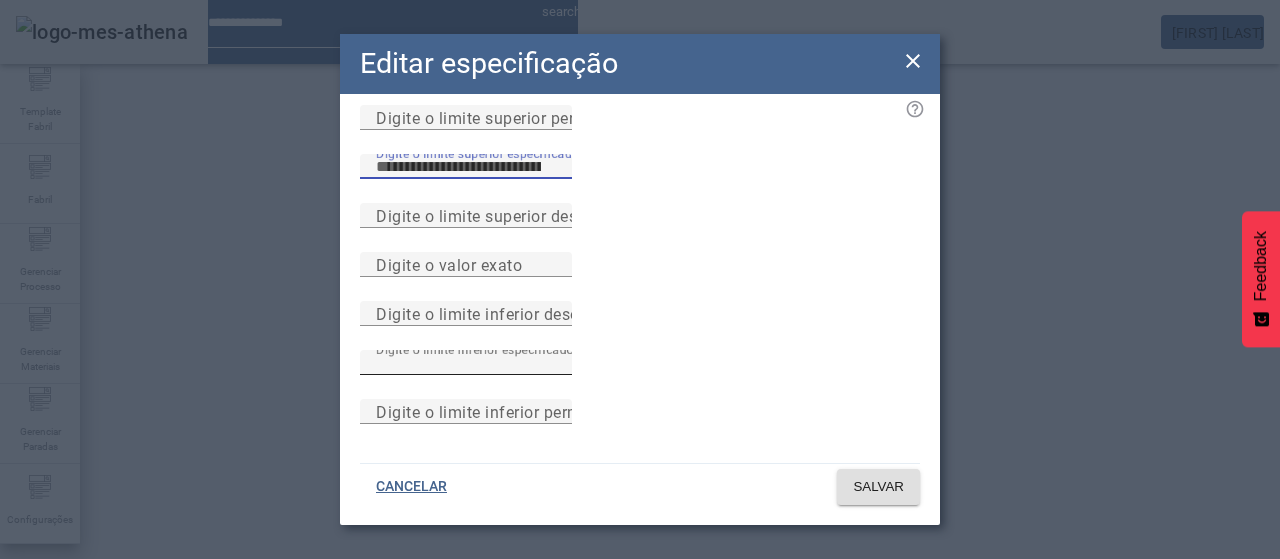 type on "****" 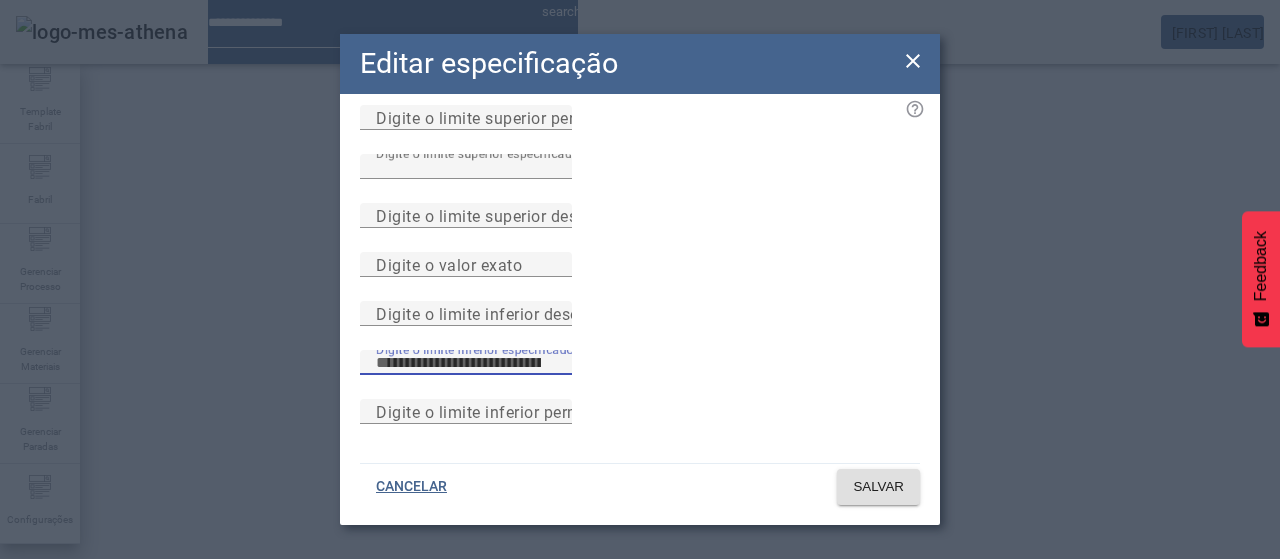 click on "****" at bounding box center [466, 363] 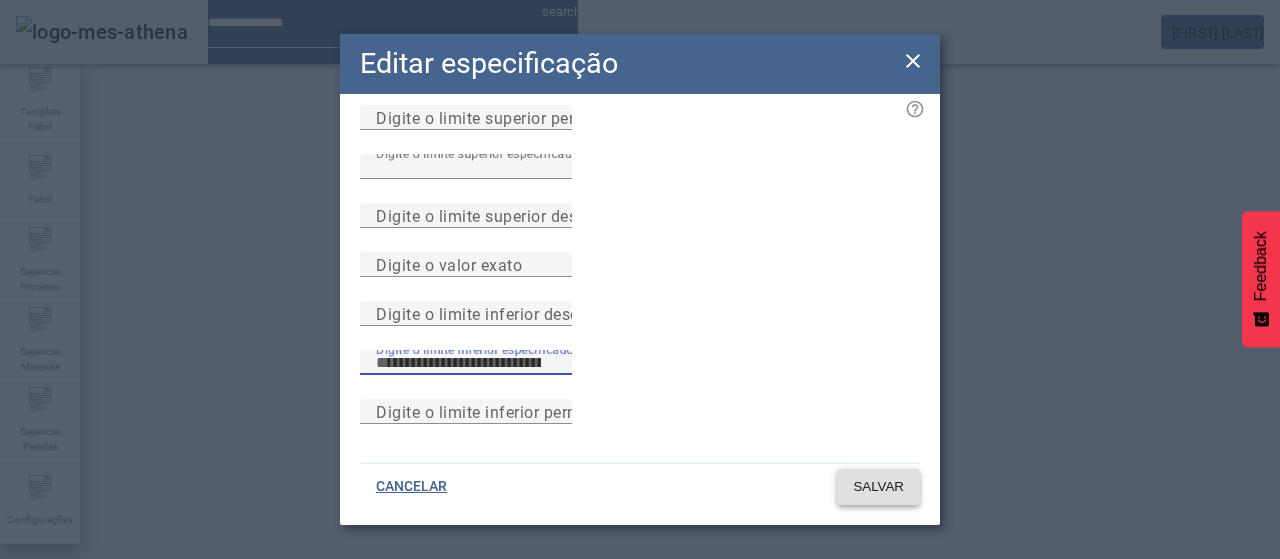 click 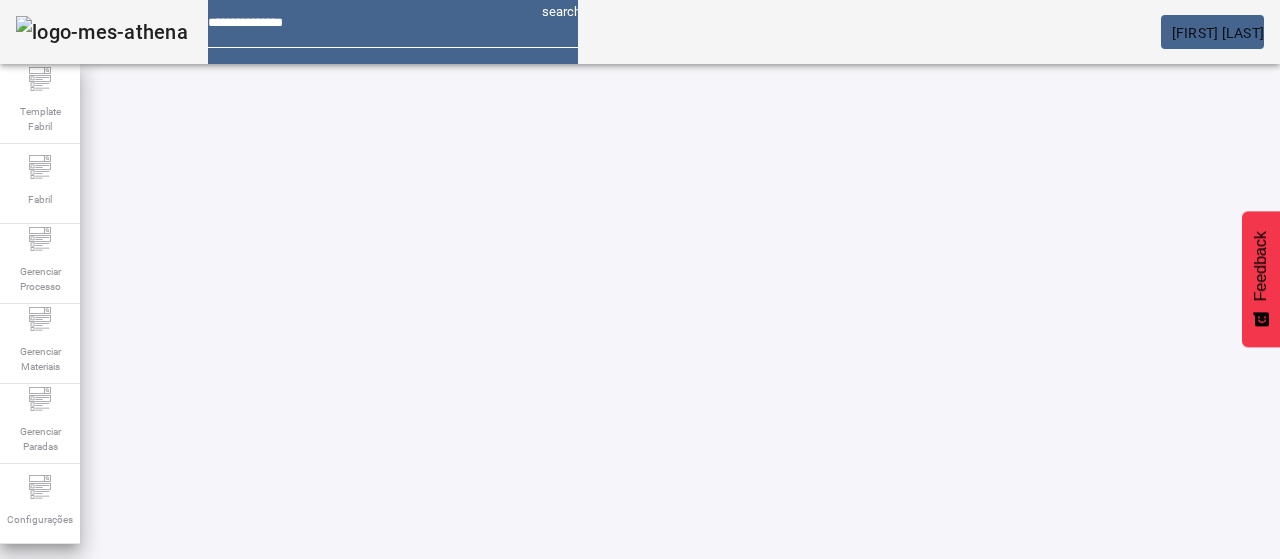 scroll, scrollTop: 0, scrollLeft: 0, axis: both 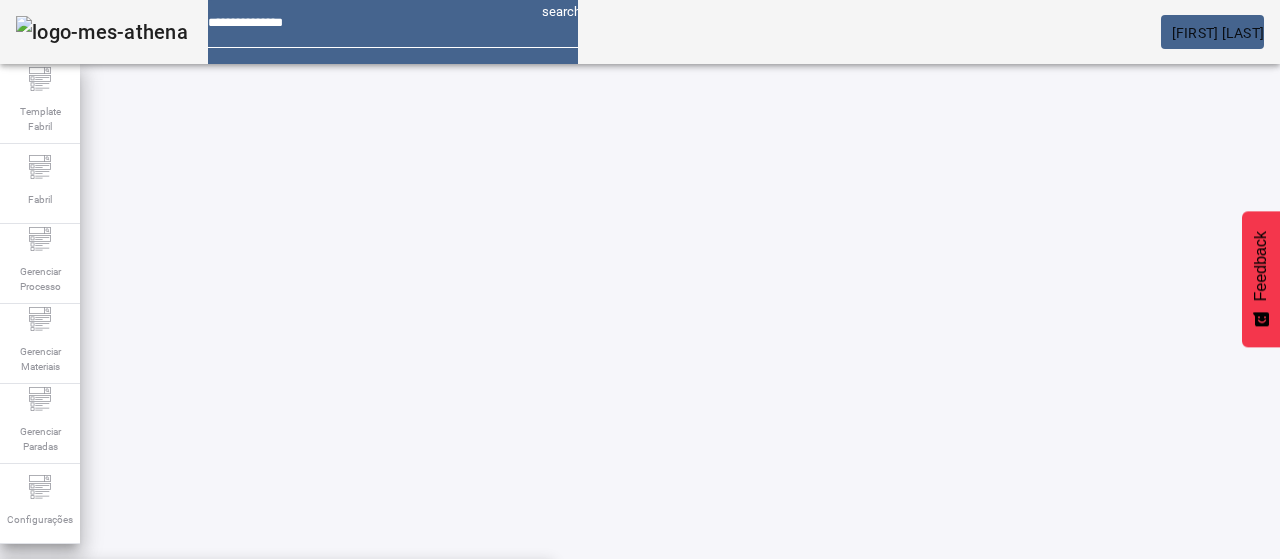 click on "**********" at bounding box center [116, 601] 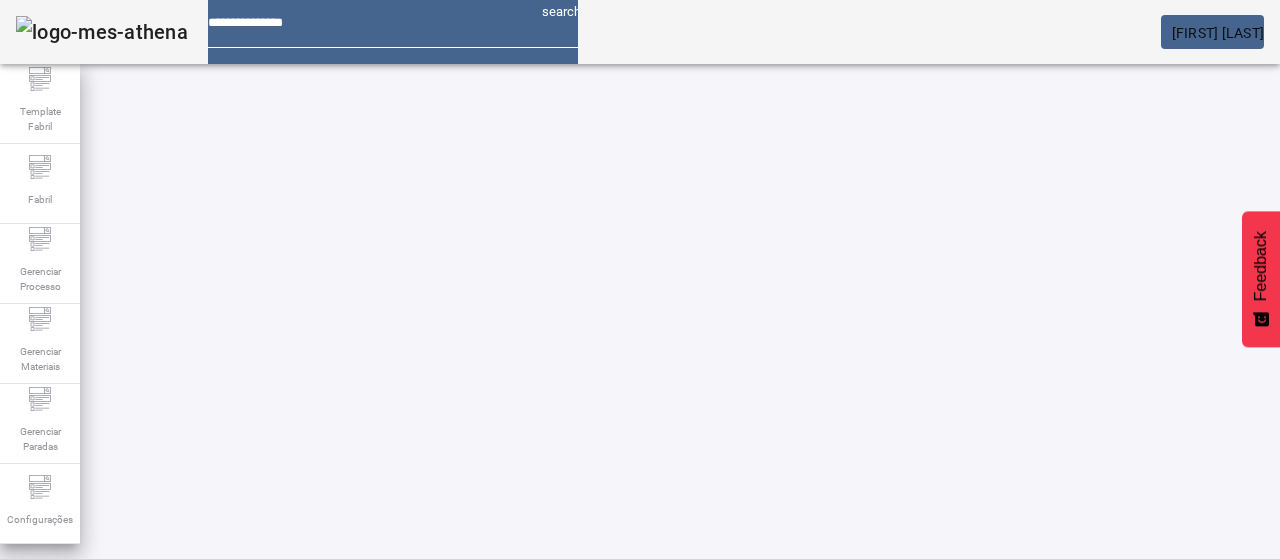 click 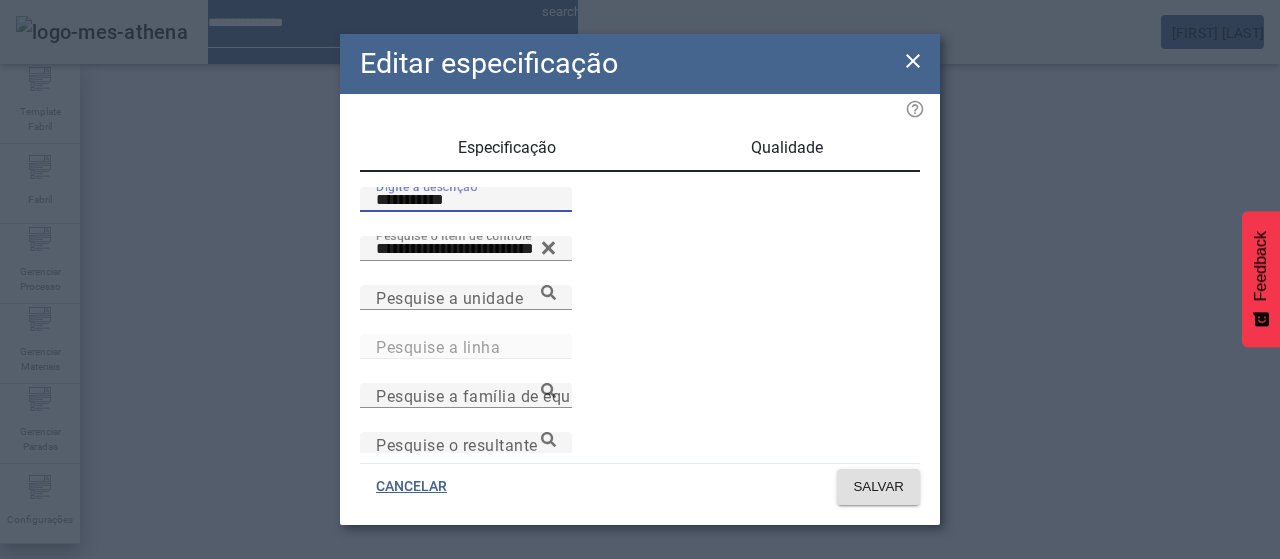 click on "**********" at bounding box center [466, 200] 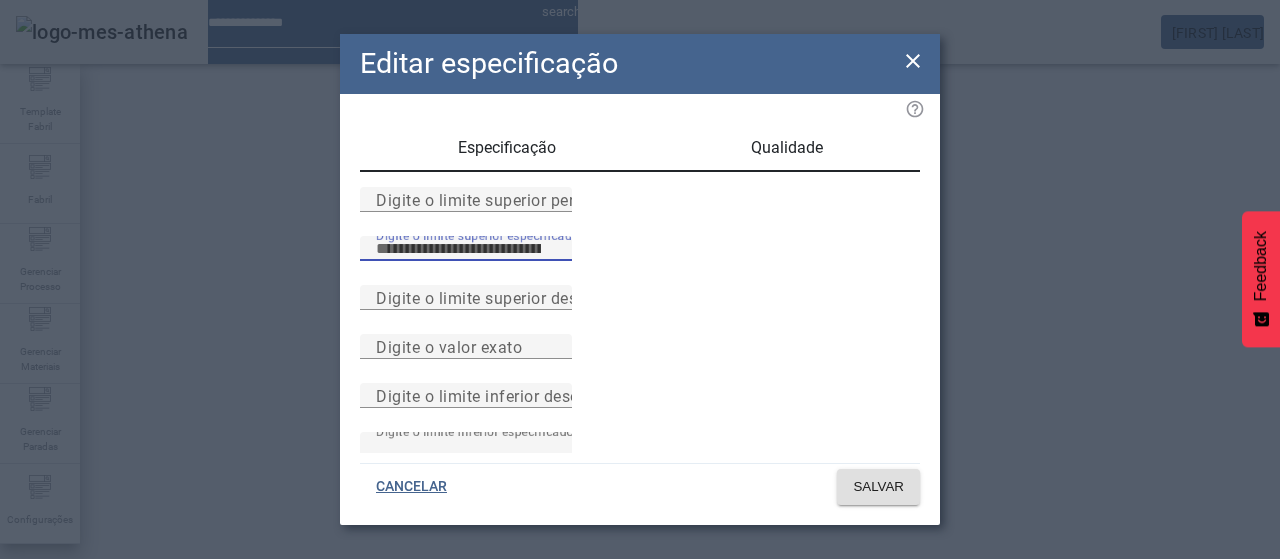 click on "****" at bounding box center [466, 249] 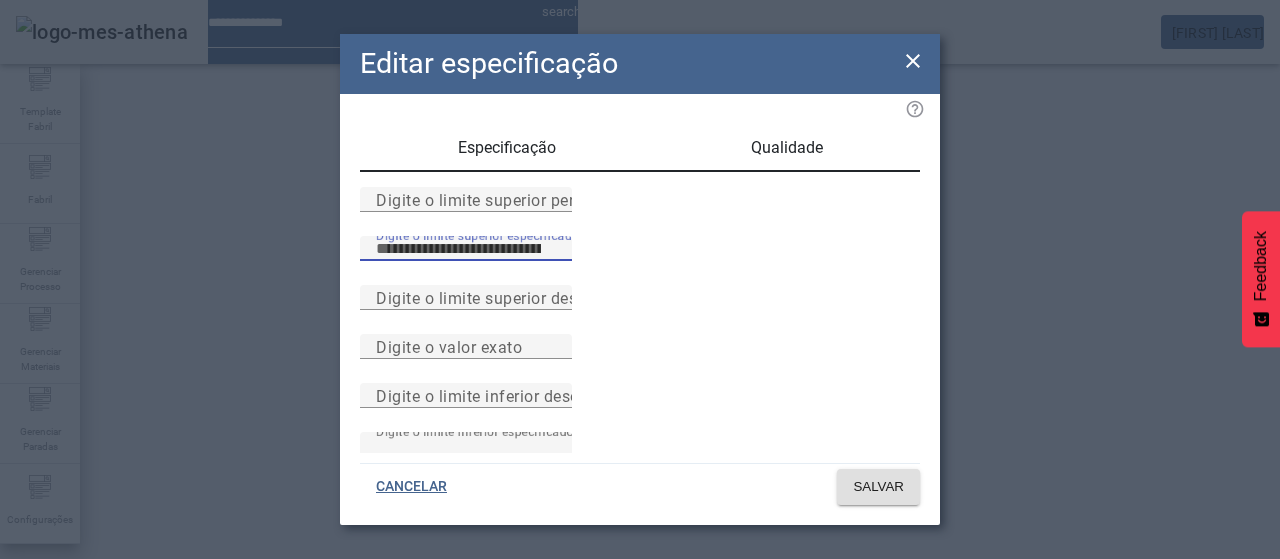 type on "****" 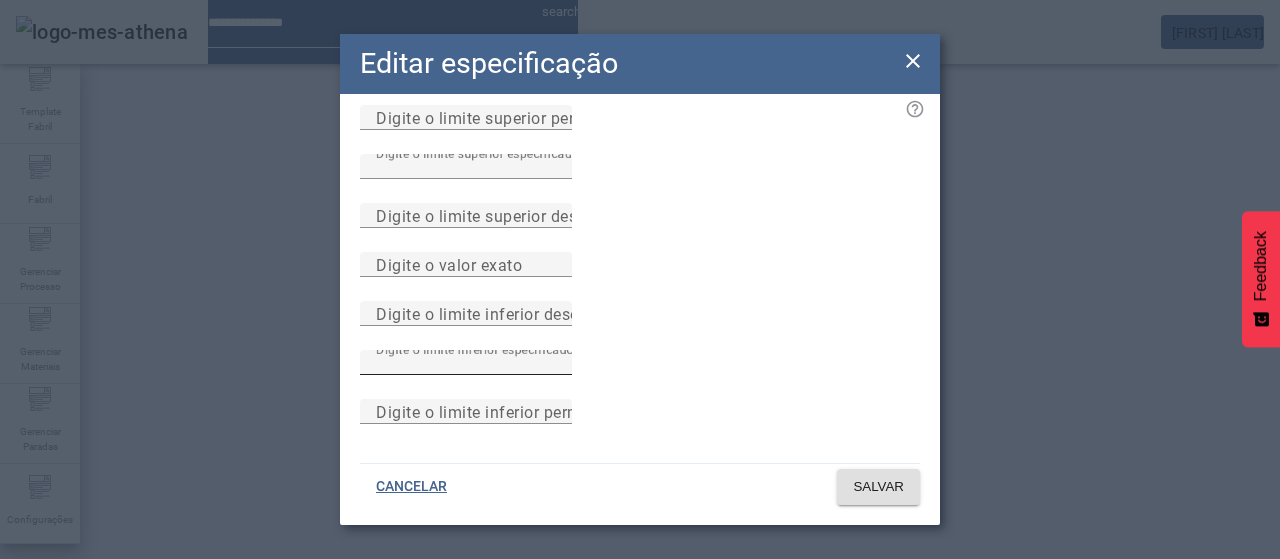 scroll, scrollTop: 284, scrollLeft: 0, axis: vertical 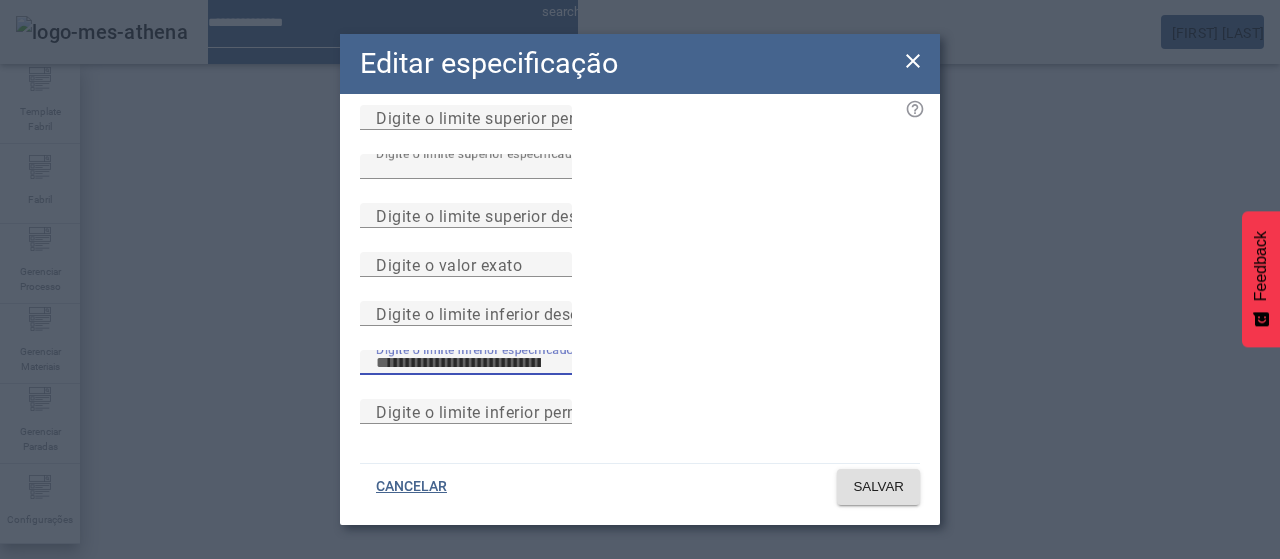 click on "****" at bounding box center [466, 363] 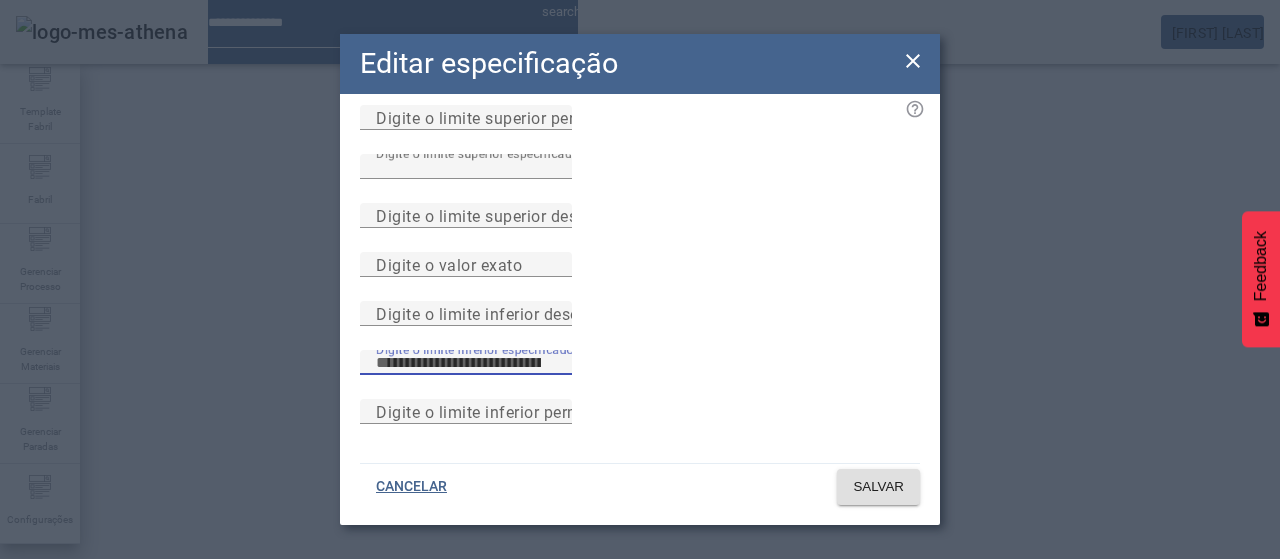 type on "****" 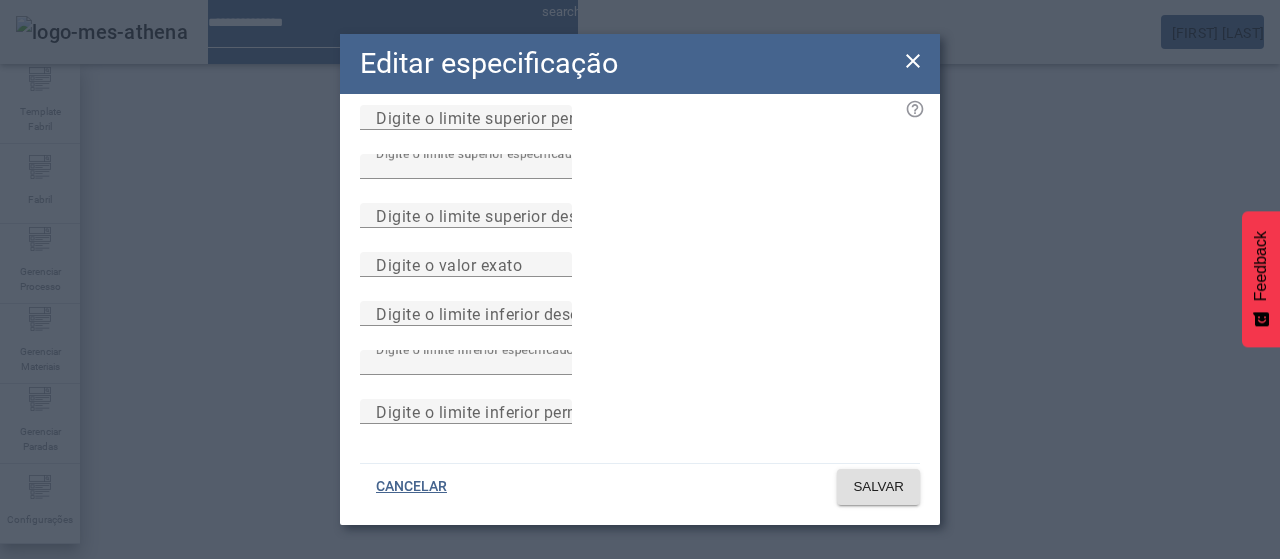 drag, startPoint x: 846, startPoint y: 454, endPoint x: 855, endPoint y: 460, distance: 10.816654 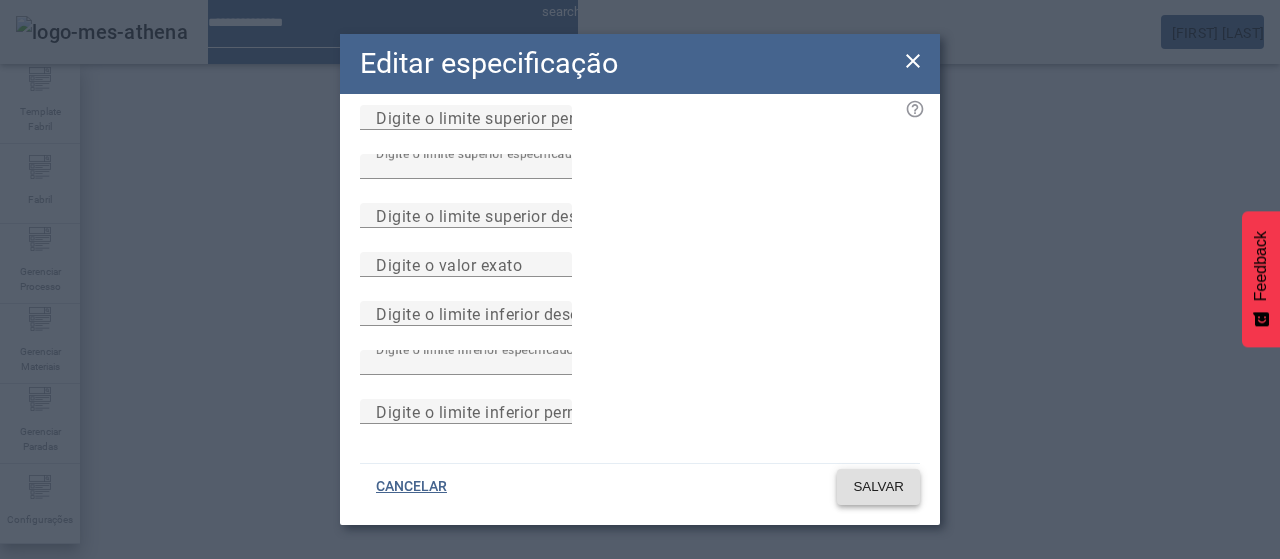 click 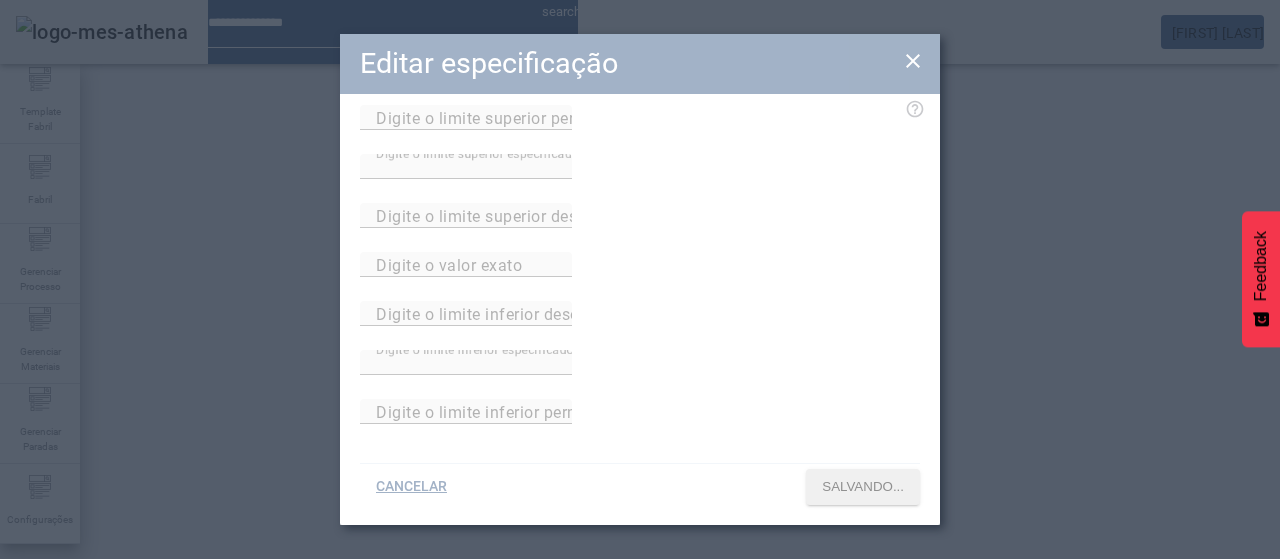 scroll, scrollTop: 140, scrollLeft: 0, axis: vertical 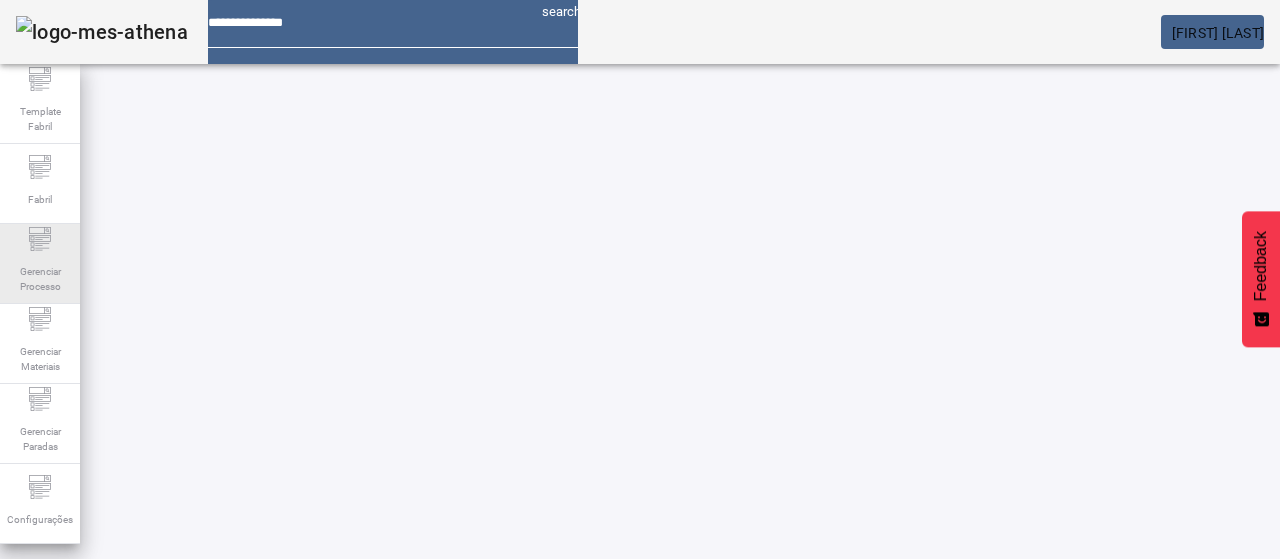 drag, startPoint x: 58, startPoint y: 265, endPoint x: 75, endPoint y: 251, distance: 22.022715 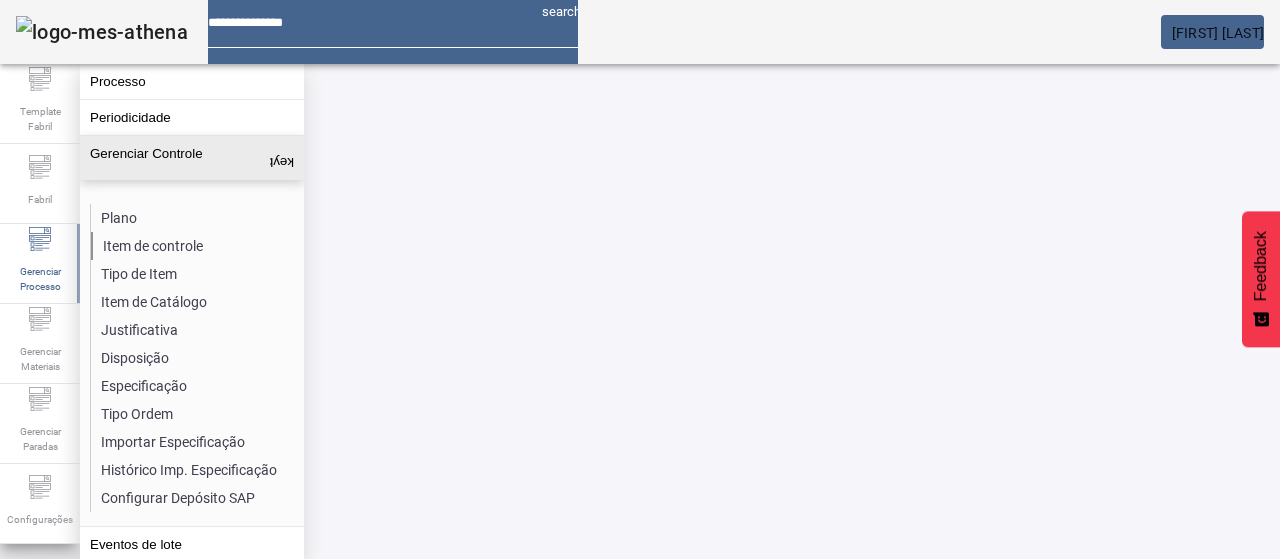 click on "Item de controle" 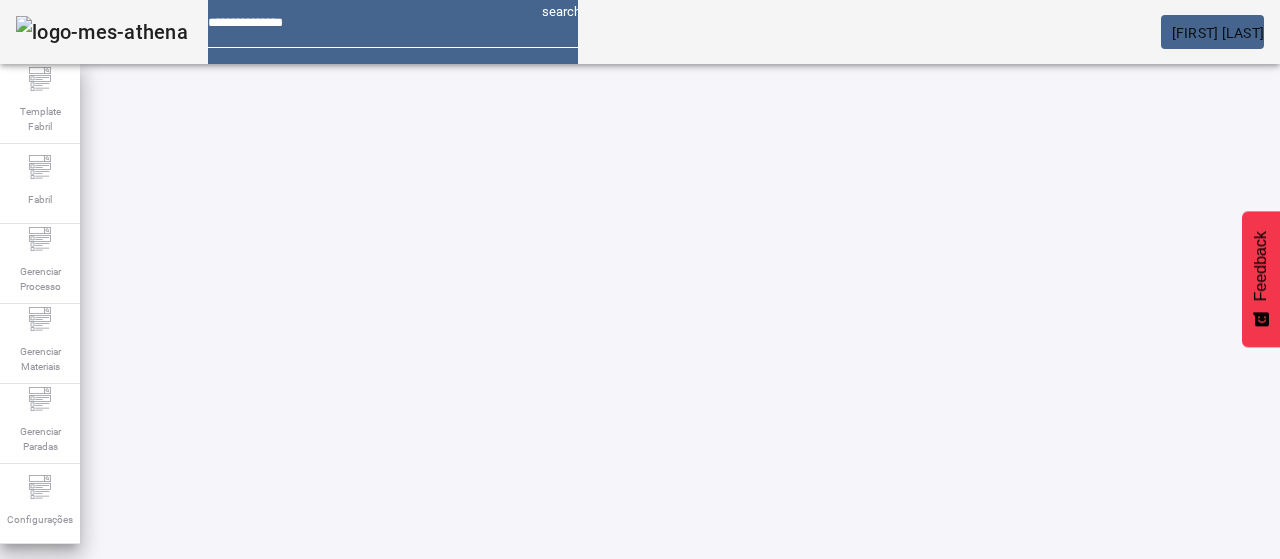drag, startPoint x: 1188, startPoint y: 125, endPoint x: 916, endPoint y: 158, distance: 273.99454 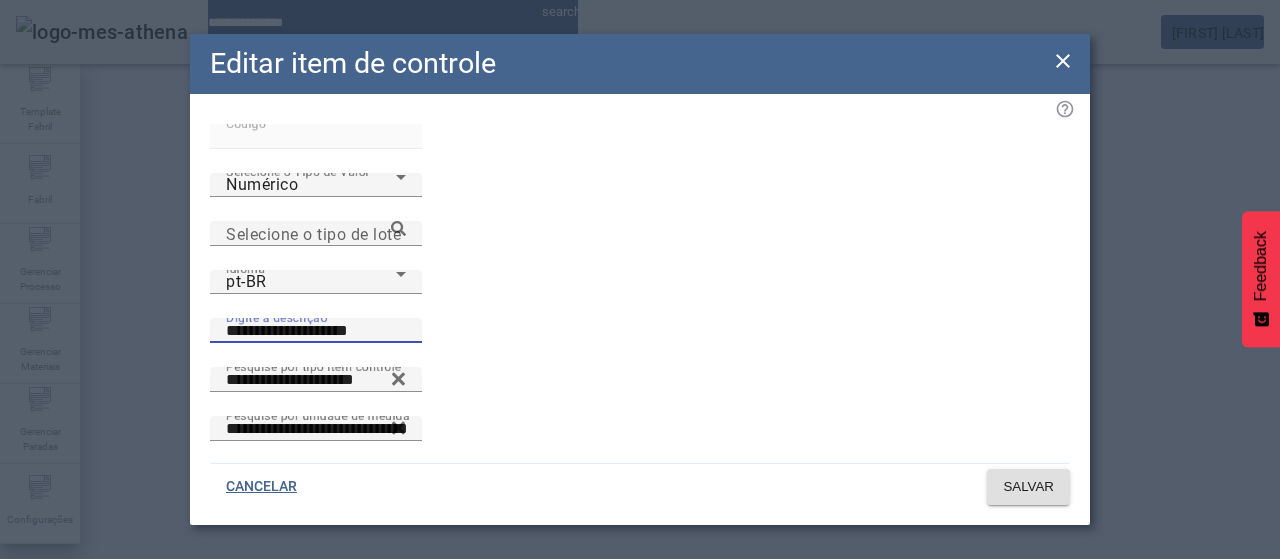 click on "**********" at bounding box center (316, 331) 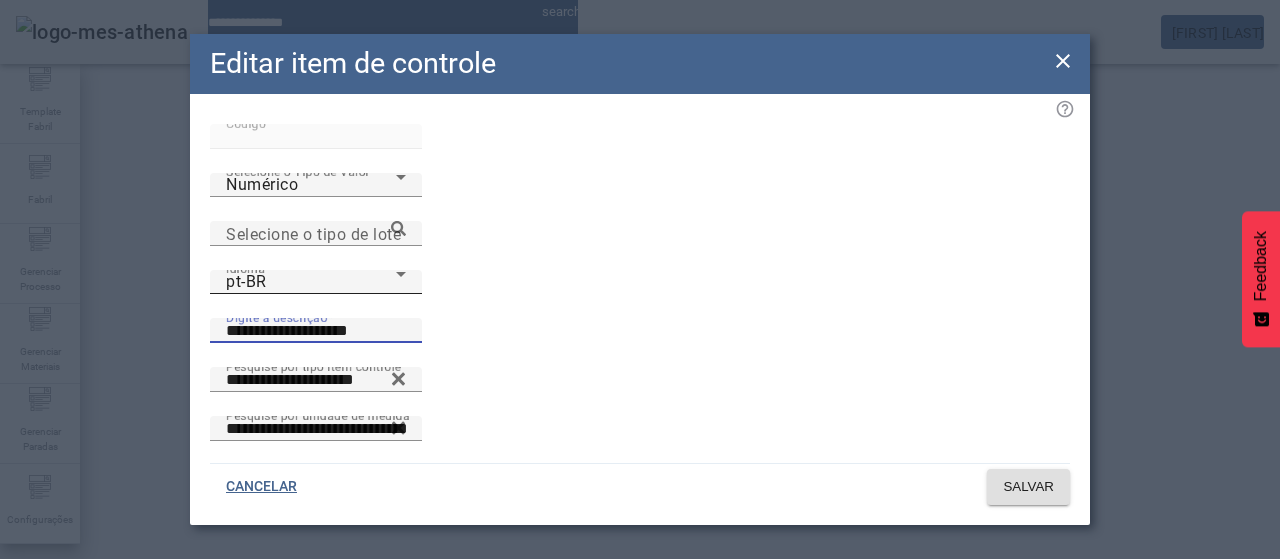 click on "pt-BR" at bounding box center (311, 282) 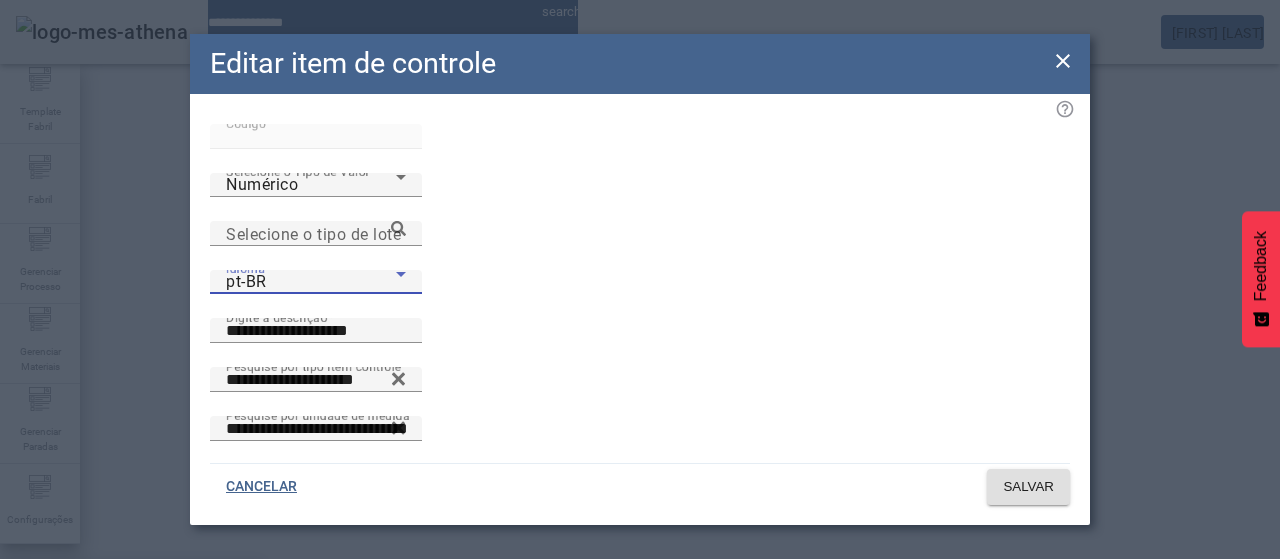 drag, startPoint x: 396, startPoint y: 371, endPoint x: 416, endPoint y: 360, distance: 22.825424 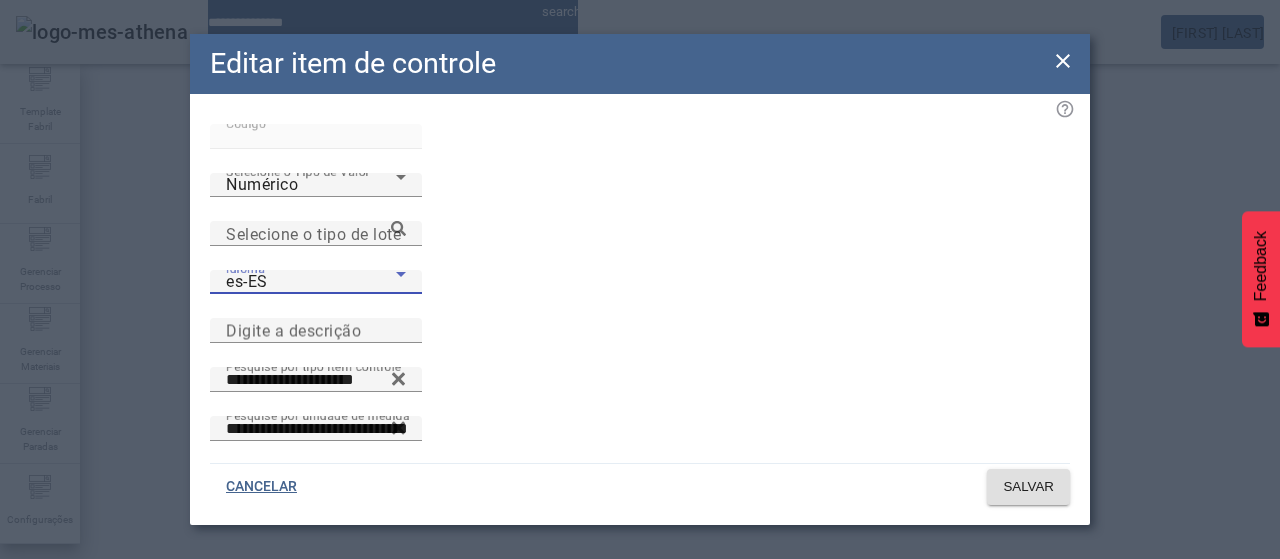 drag, startPoint x: 594, startPoint y: 259, endPoint x: 613, endPoint y: 259, distance: 19 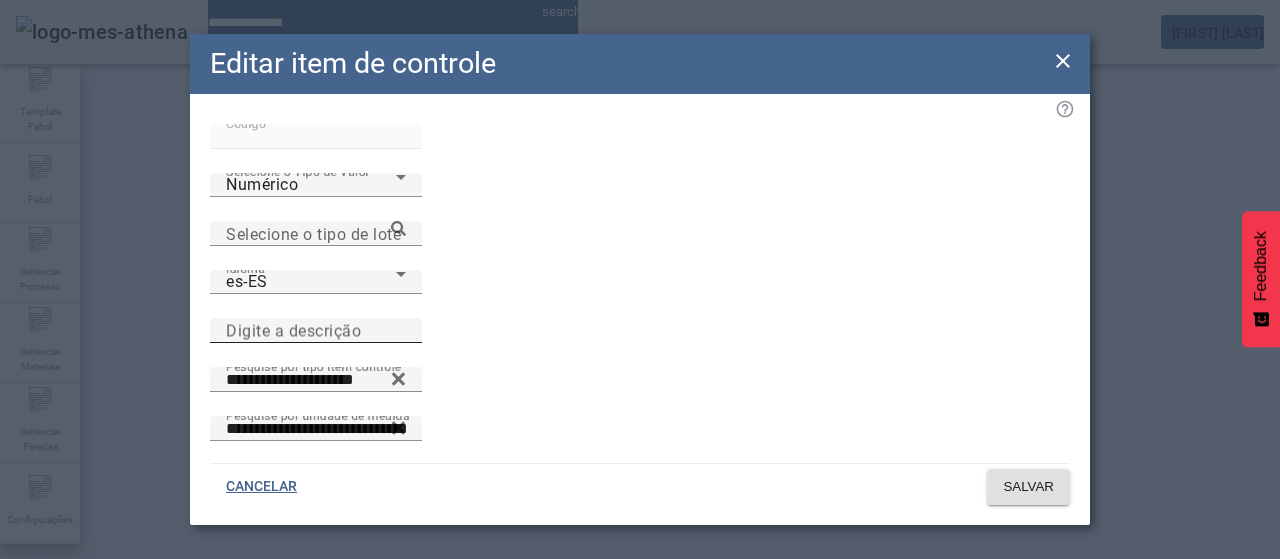 click on "Digite a descrição" at bounding box center [316, 331] 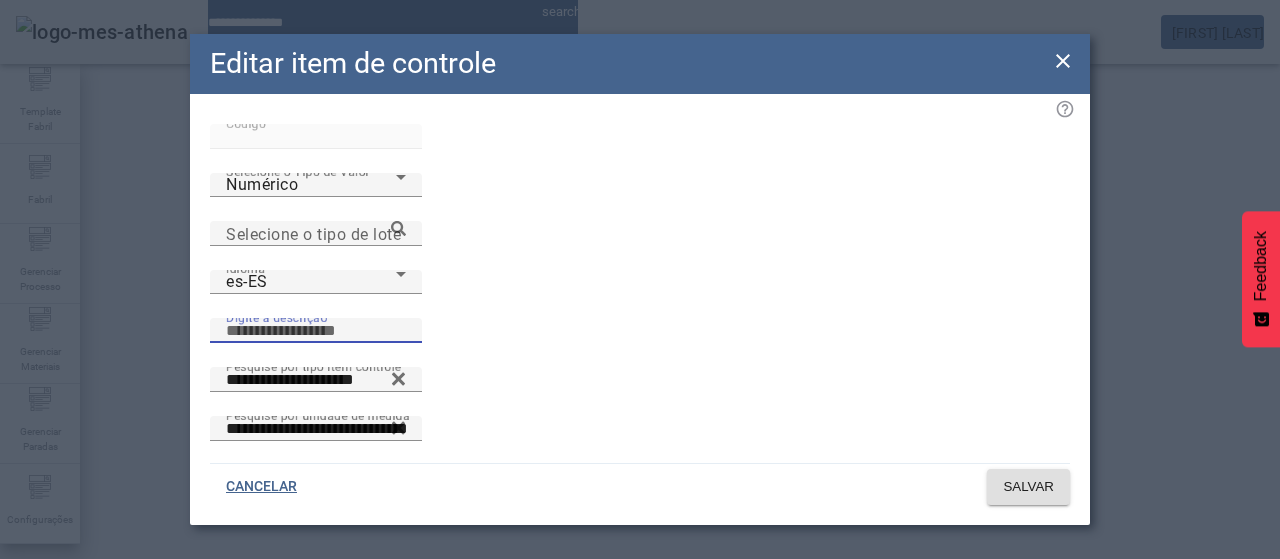 paste on "**********" 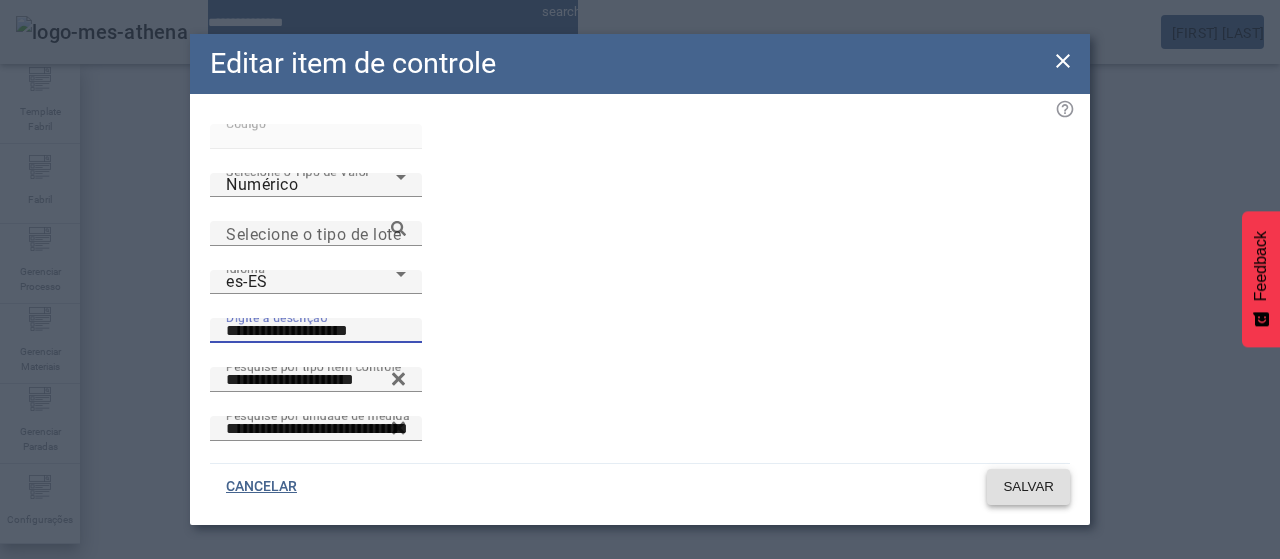 type on "**********" 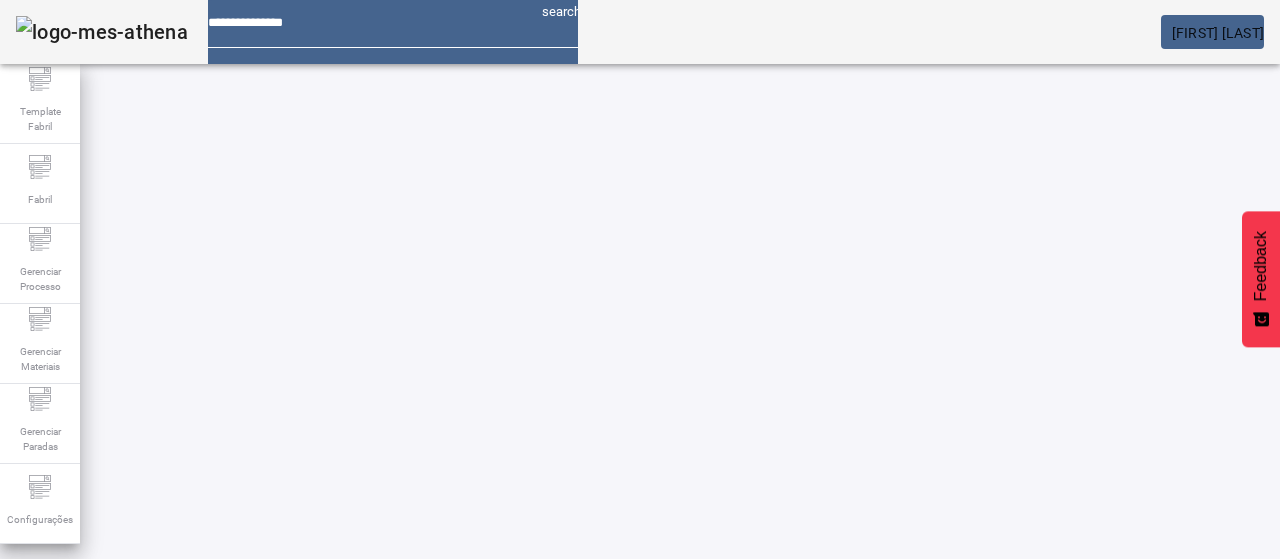 click on "Pesquise por Código" at bounding box center [103, 636] 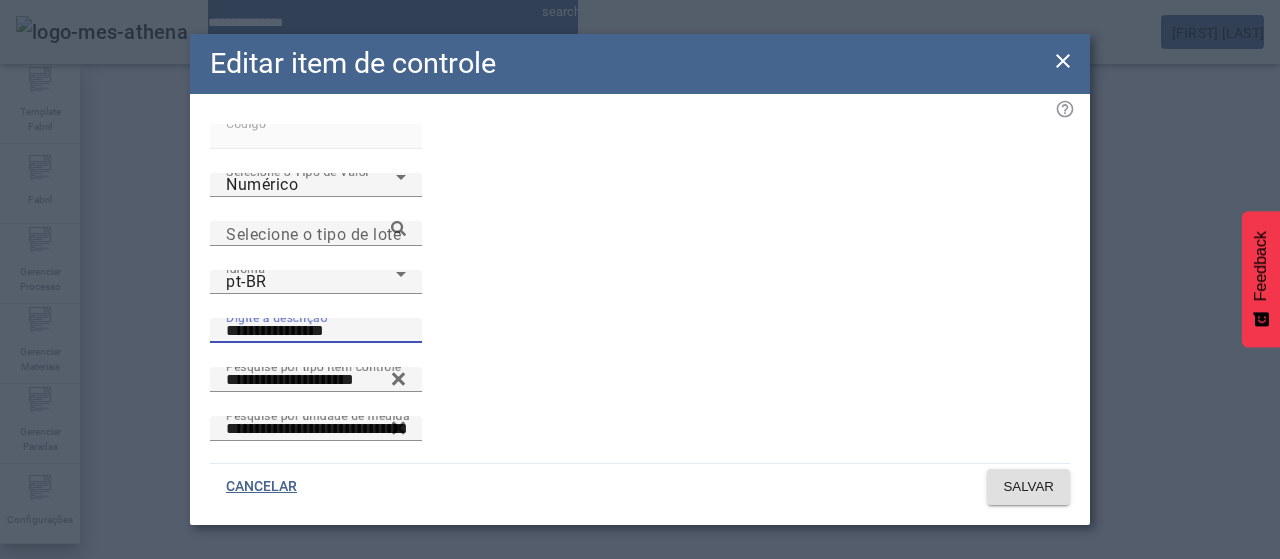 drag, startPoint x: 652, startPoint y: 236, endPoint x: 513, endPoint y: 243, distance: 139.17615 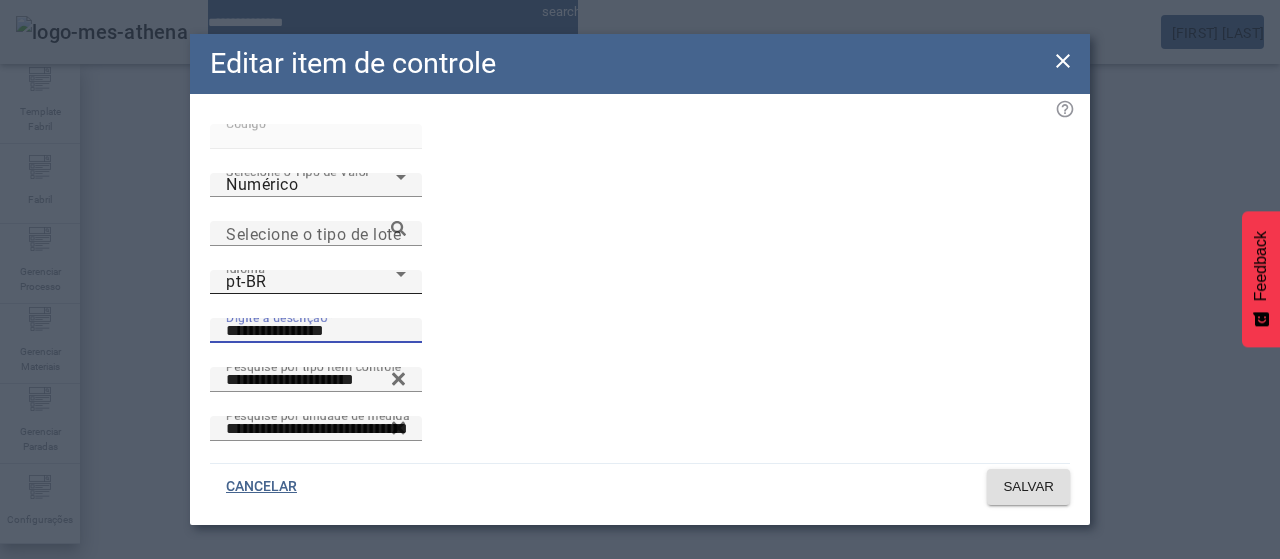 click on "pt-BR" at bounding box center [311, 282] 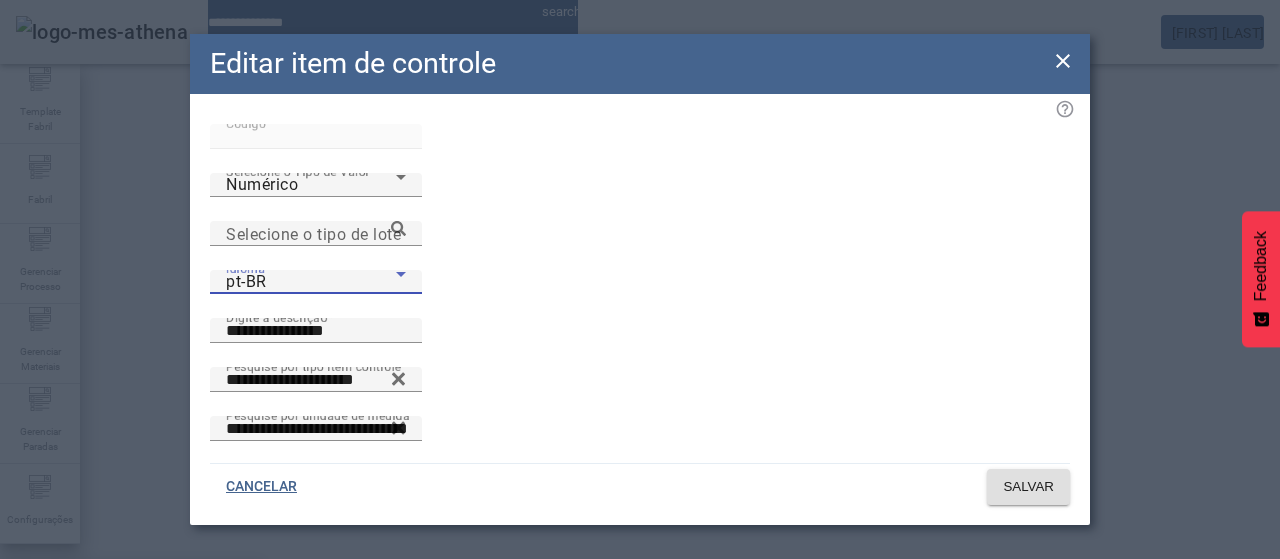 click on "es-ES" at bounding box center [131, 687] 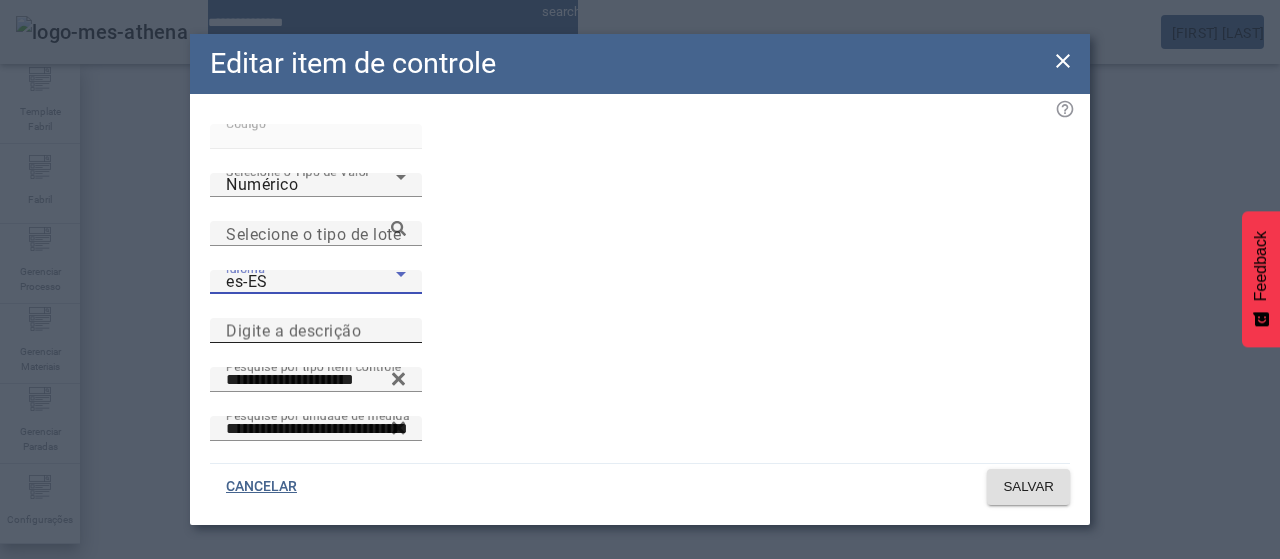 click on "Digite a descrição" at bounding box center [293, 330] 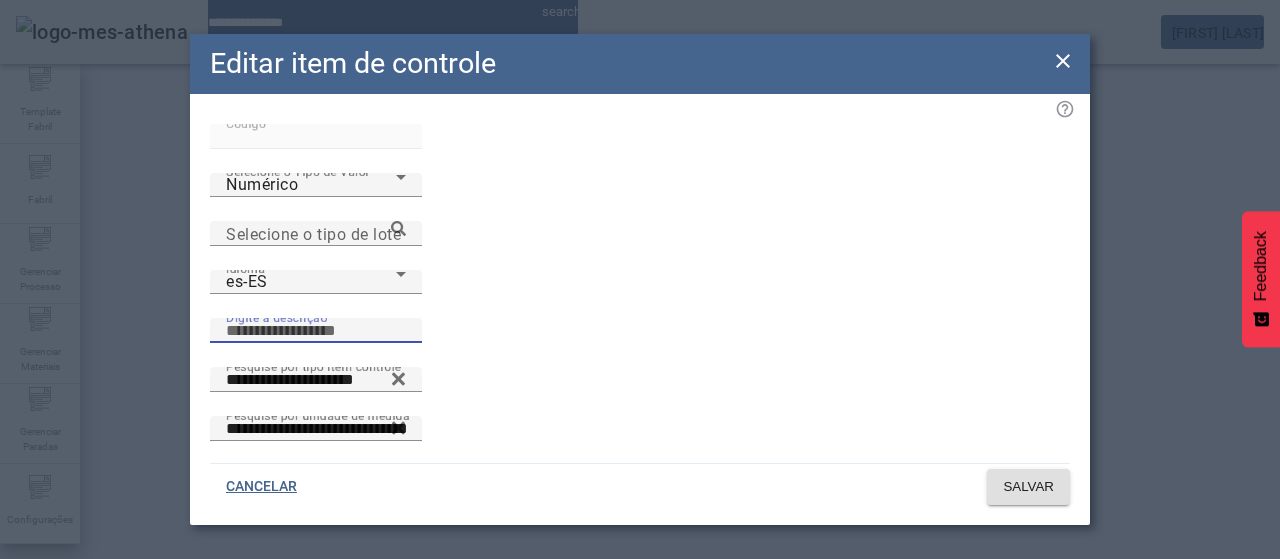 paste on "**********" 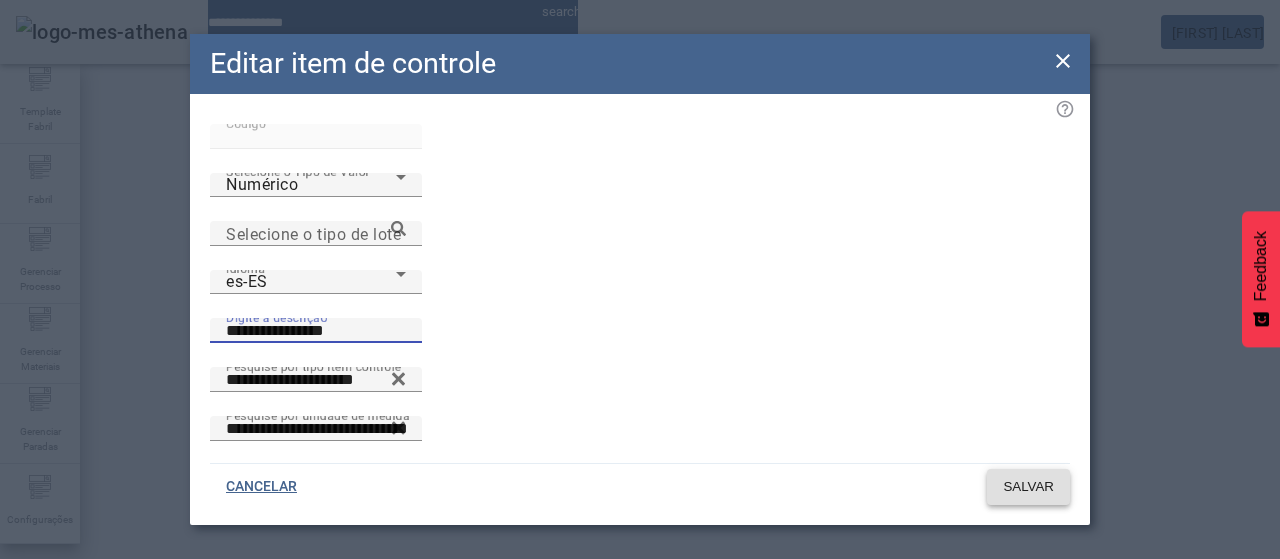 type on "**********" 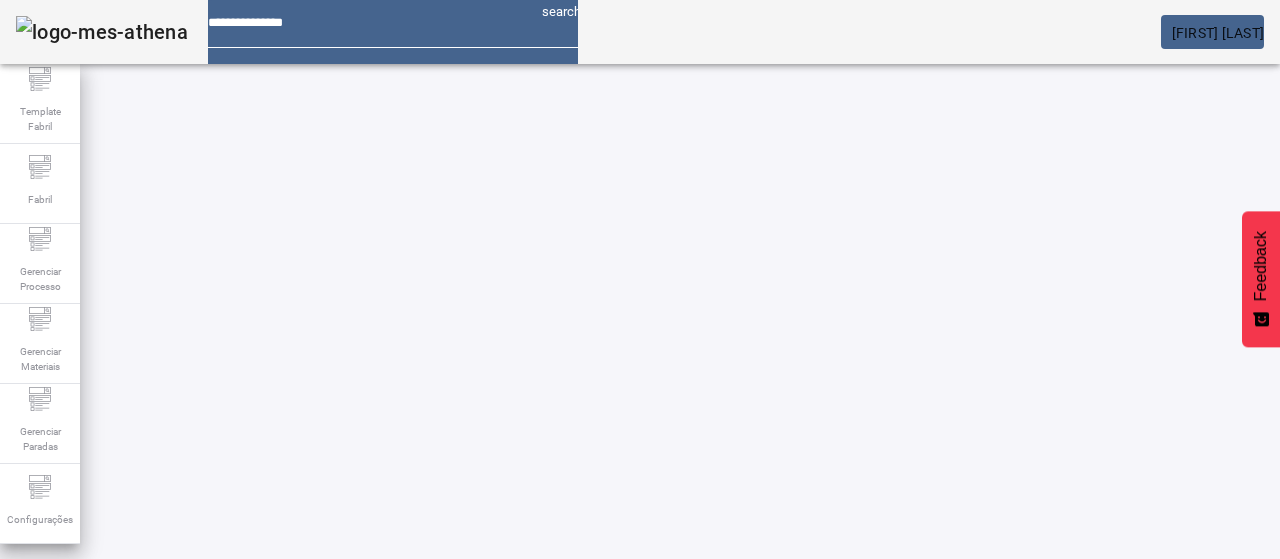 drag, startPoint x: 142, startPoint y: 184, endPoint x: 158, endPoint y: 183, distance: 16.03122 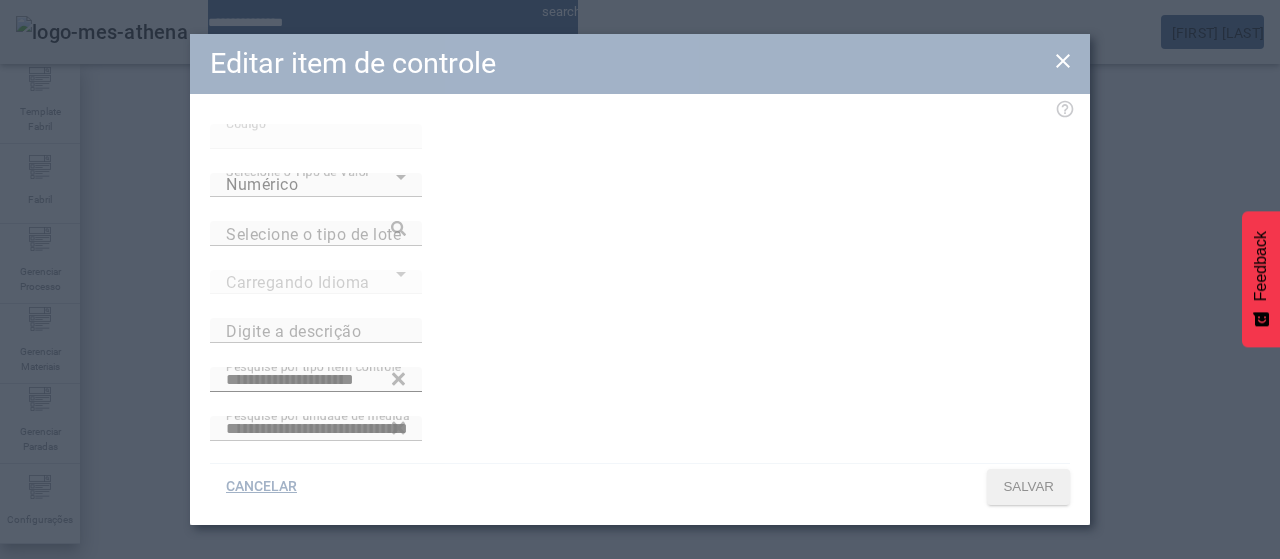 type on "**********" 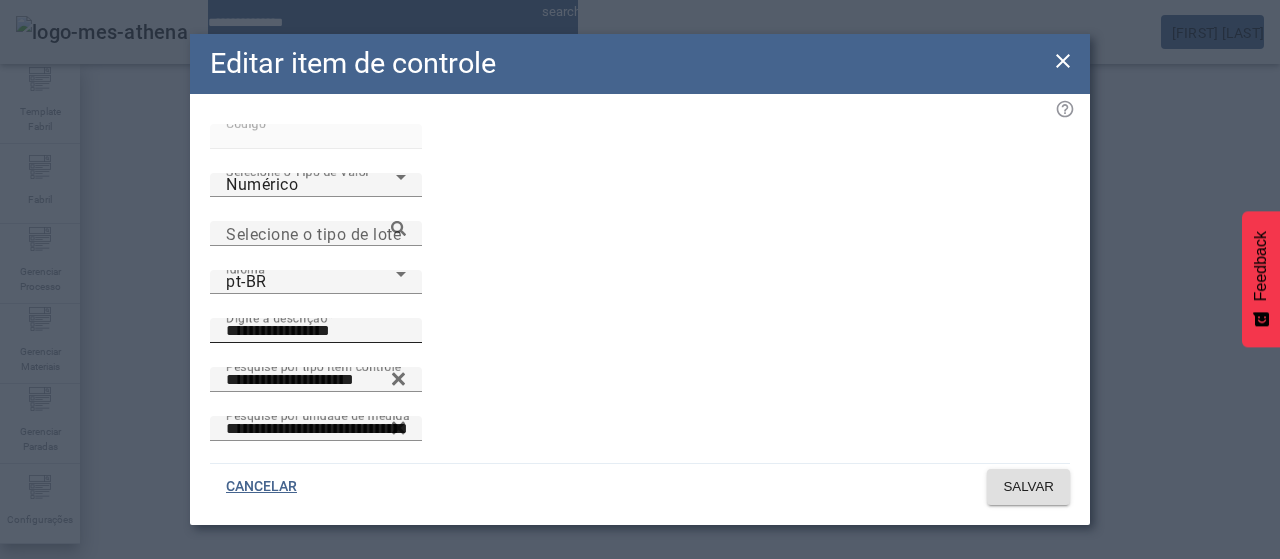 drag, startPoint x: 574, startPoint y: 241, endPoint x: 562, endPoint y: 242, distance: 12.0415945 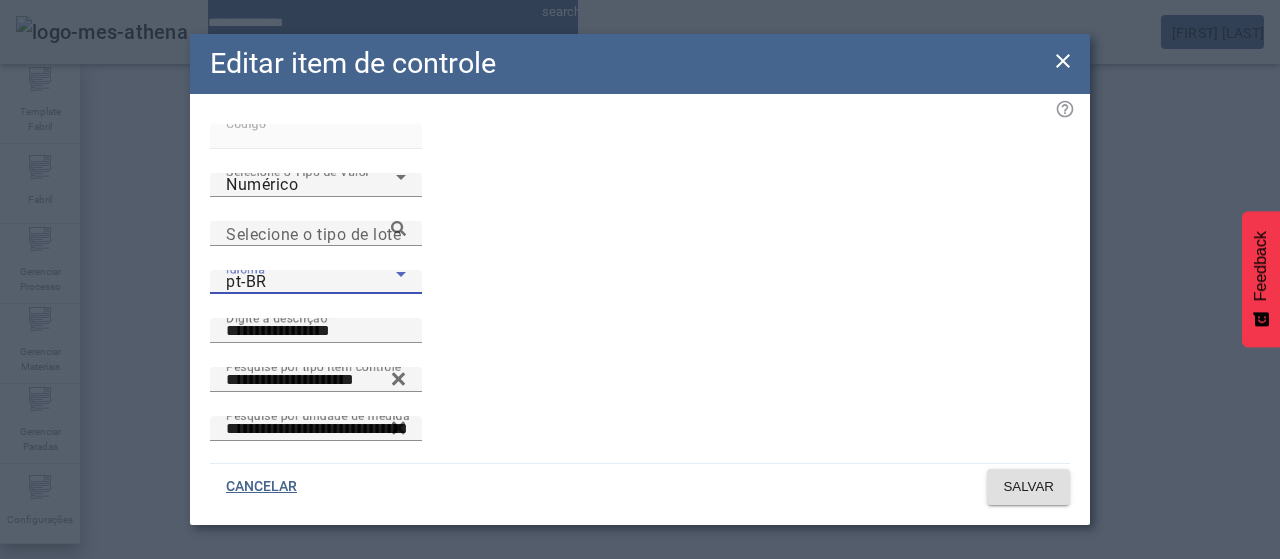 click on "pt-BR" at bounding box center (311, 282) 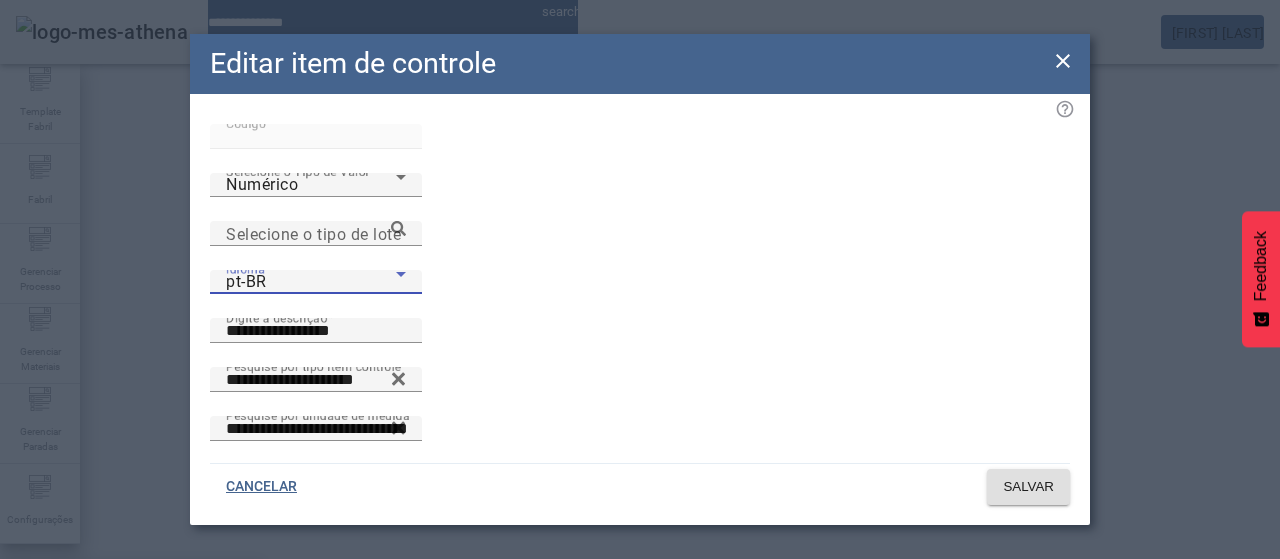 click on "es-ES" at bounding box center [131, 687] 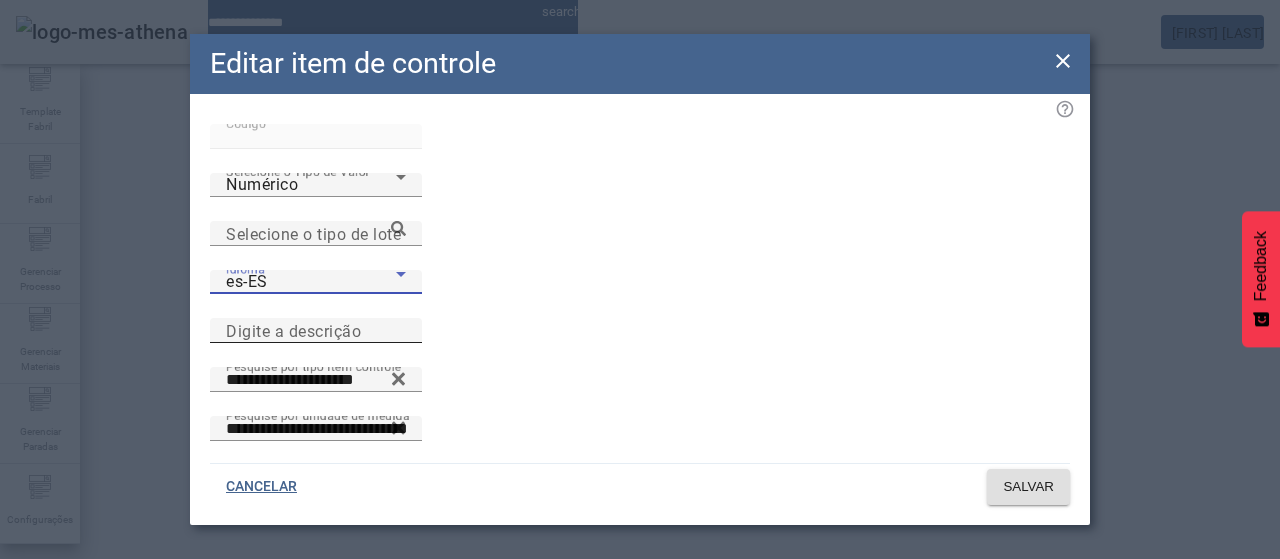 drag, startPoint x: 556, startPoint y: 238, endPoint x: 582, endPoint y: 247, distance: 27.513634 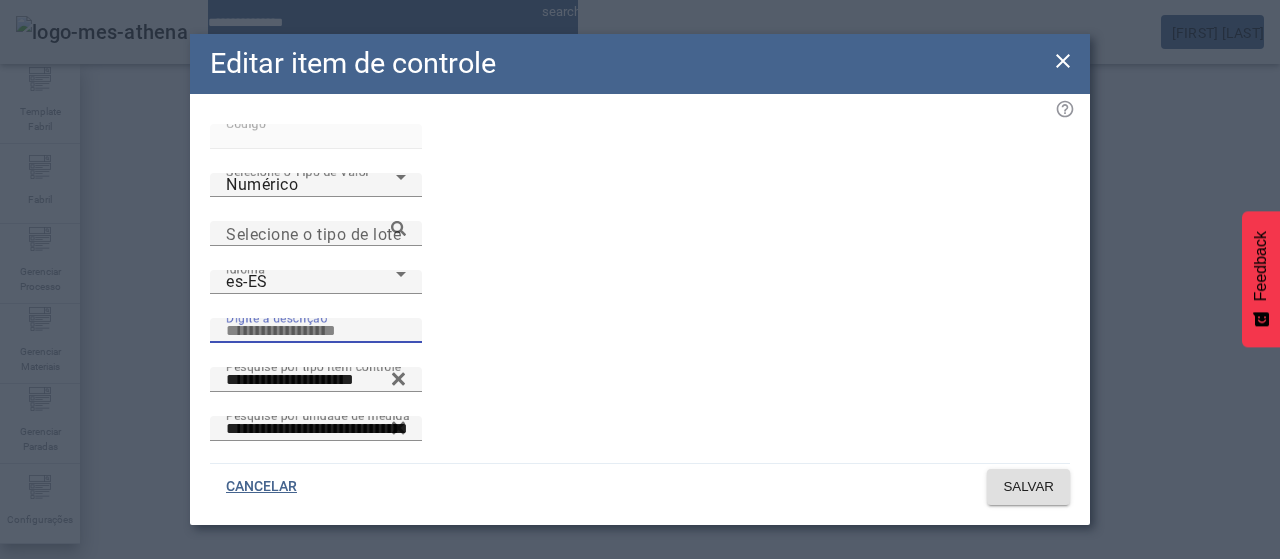 paste on "**********" 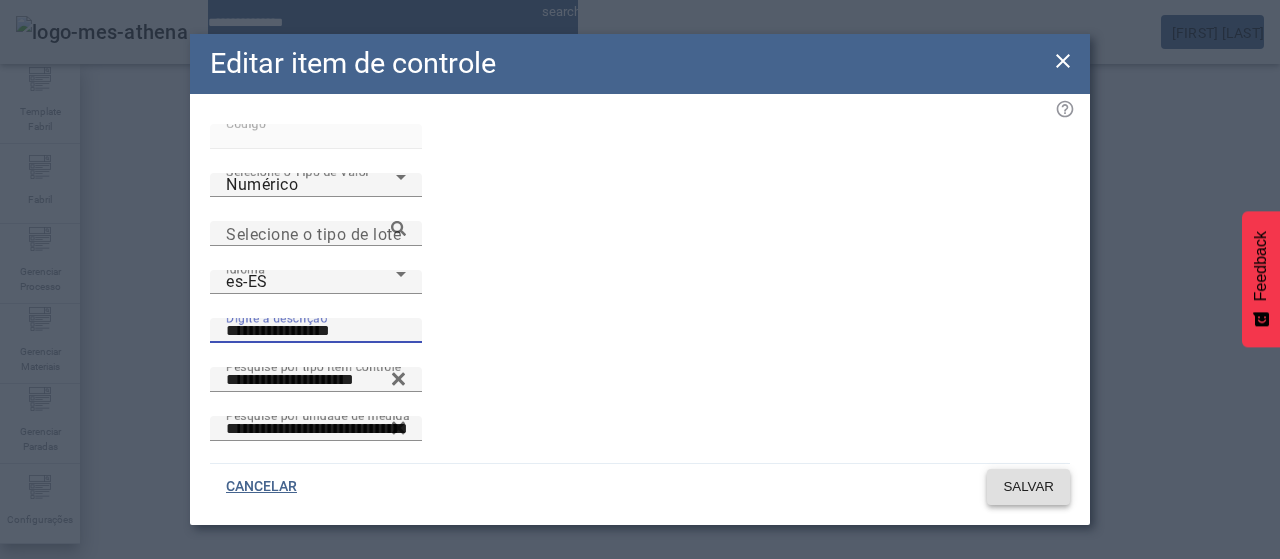 type on "**********" 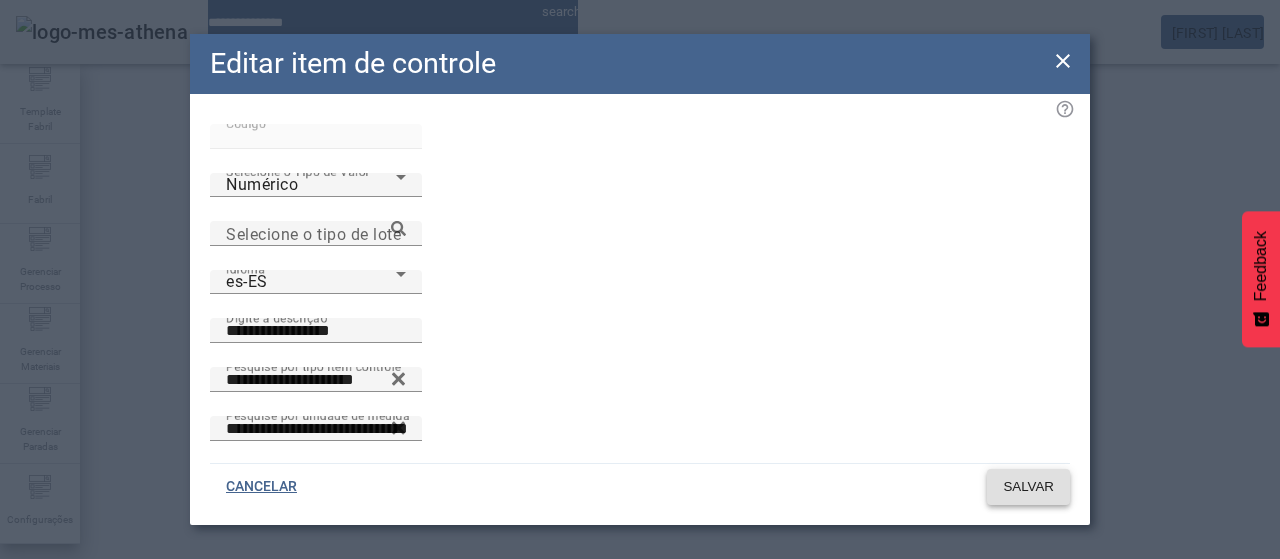 click 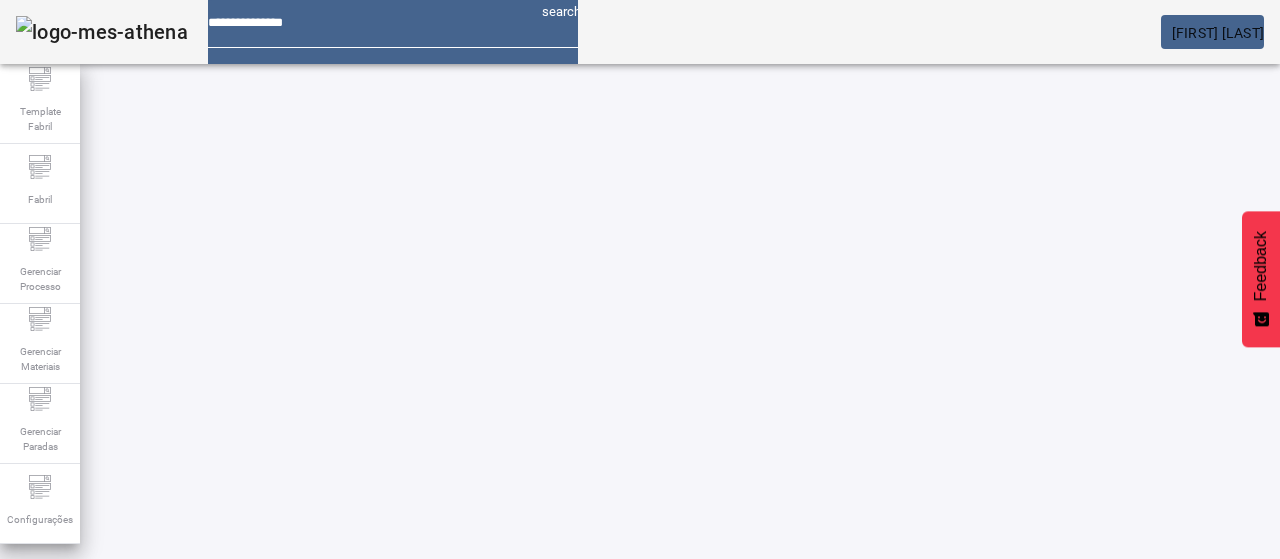 click on "****" at bounding box center (116, 637) 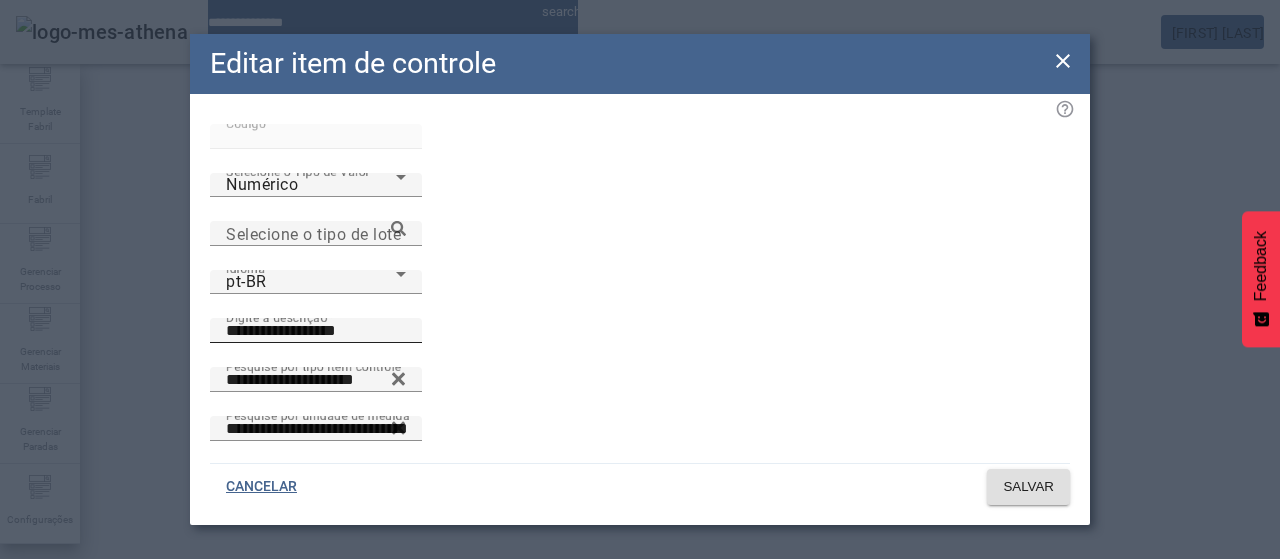 click on "**********" at bounding box center (316, 331) 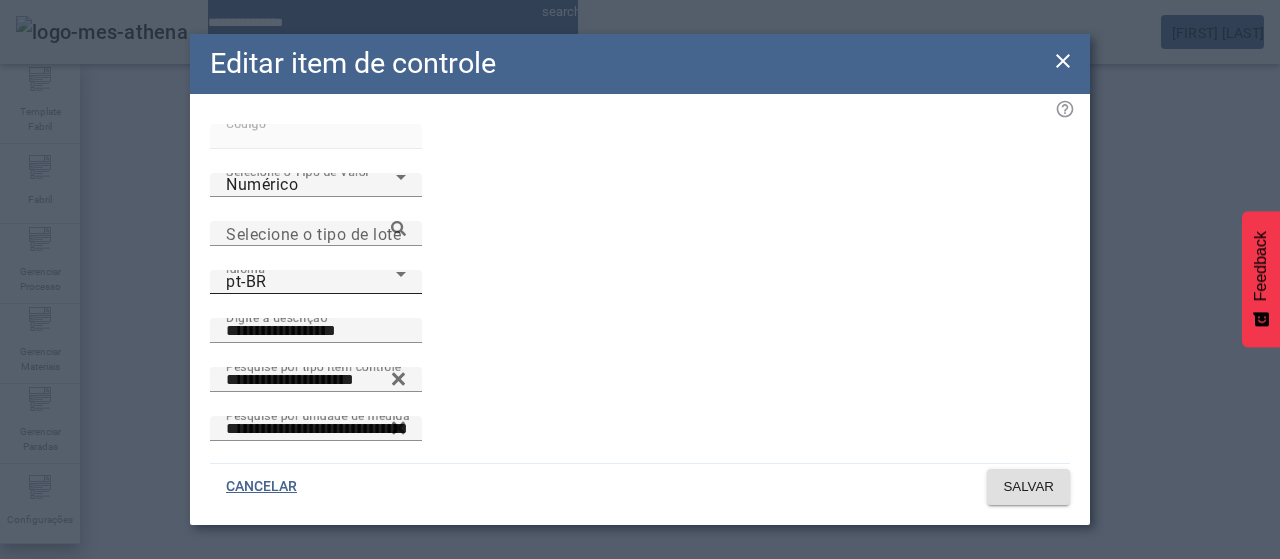 click on "Idioma pt-BR" 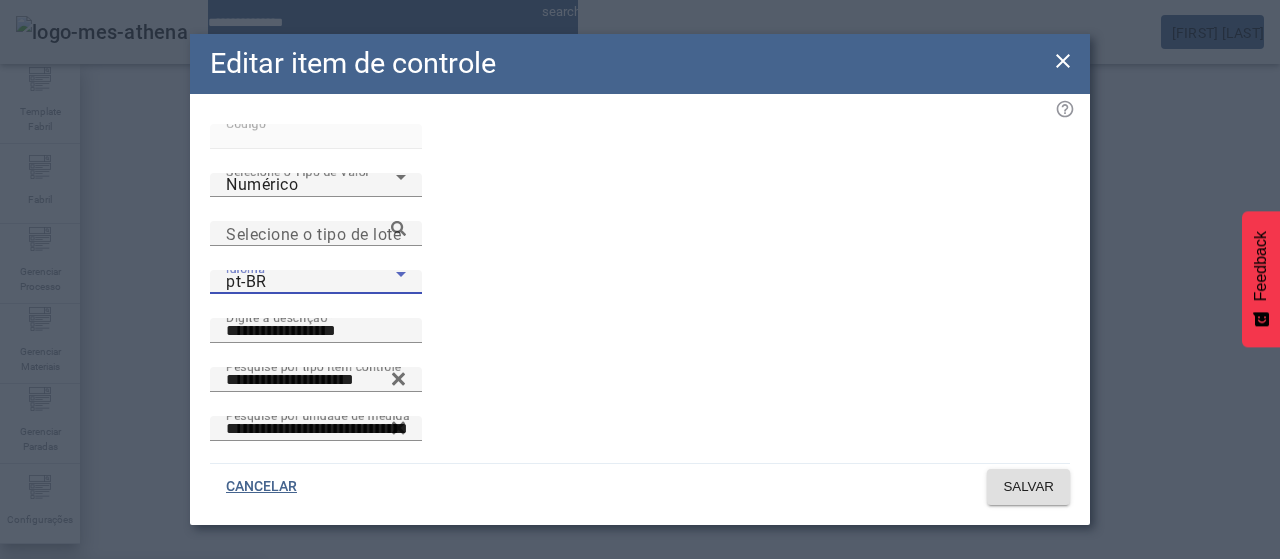 click on "es-ES" at bounding box center [131, 687] 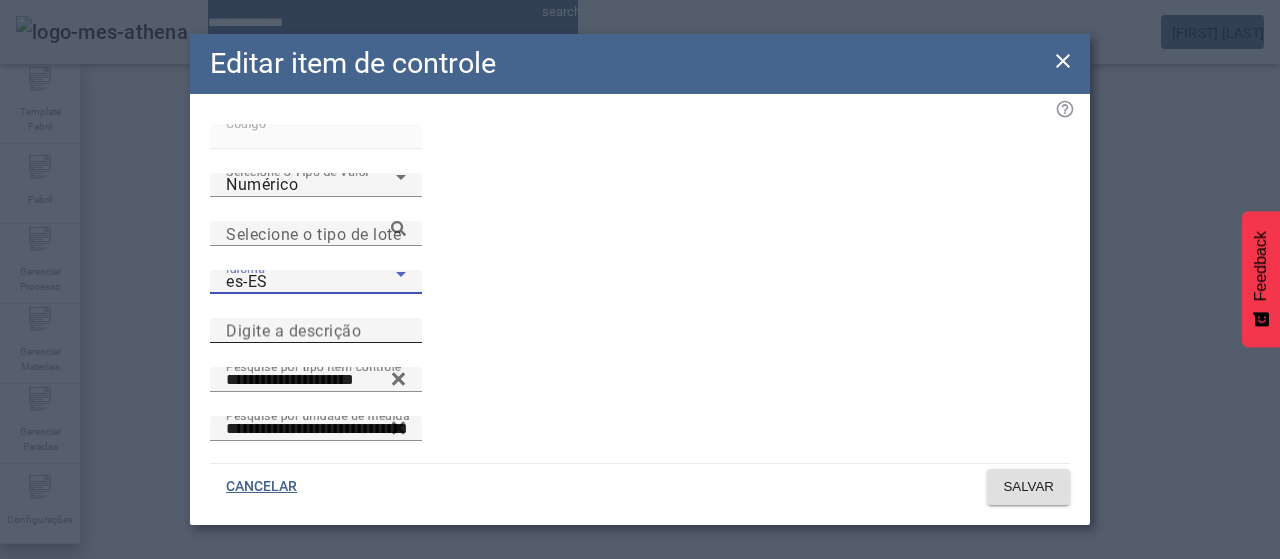 click on "Digite a descrição" 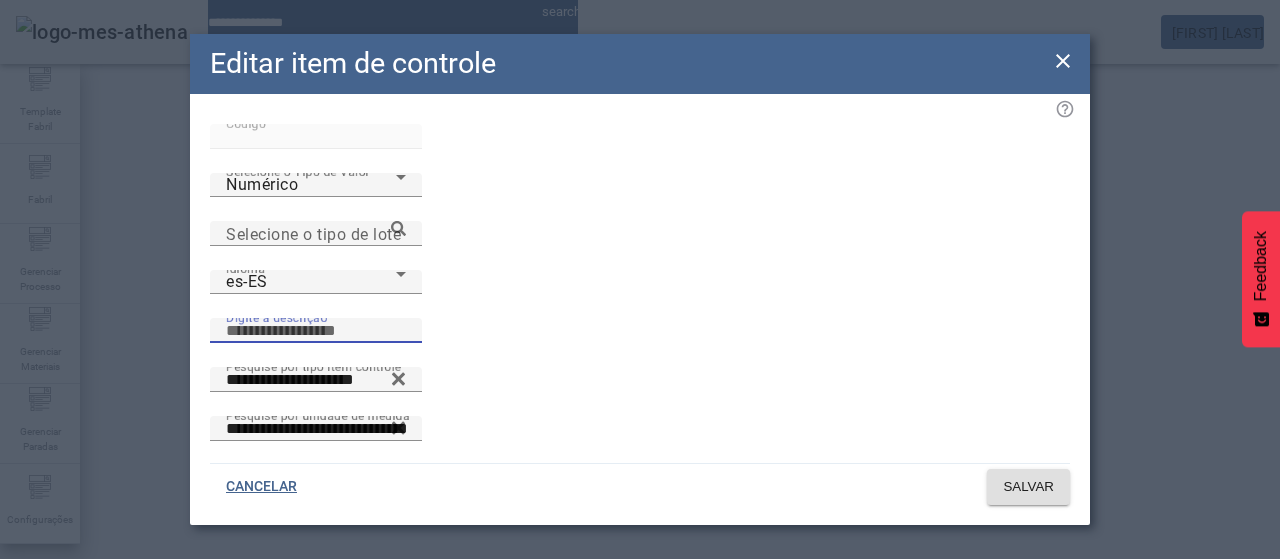 paste on "**********" 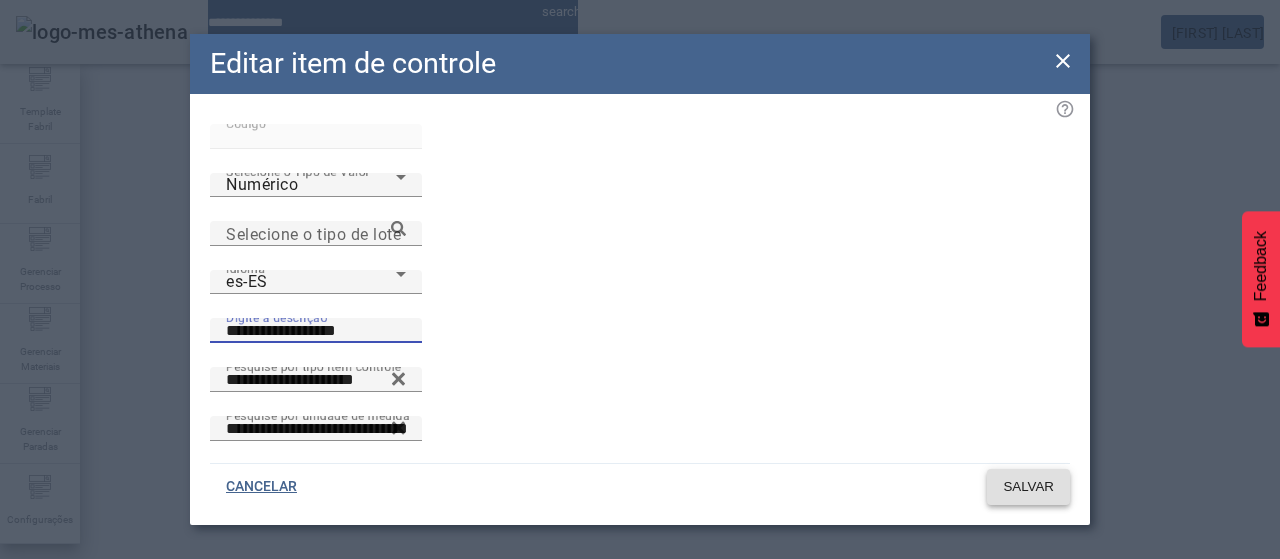 type on "**********" 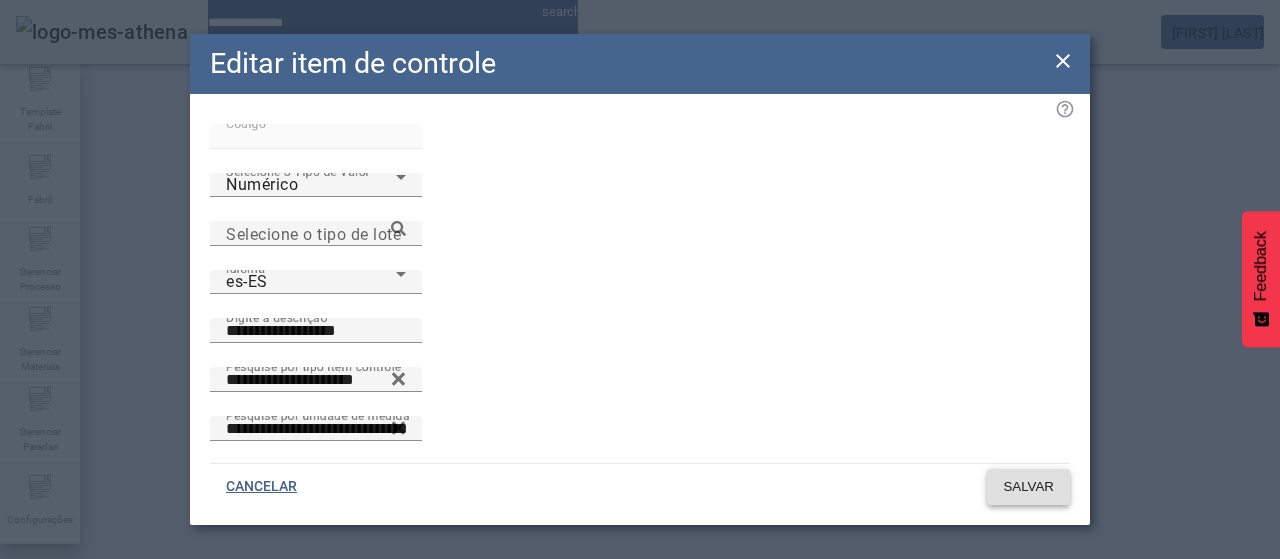click on "SALVAR" 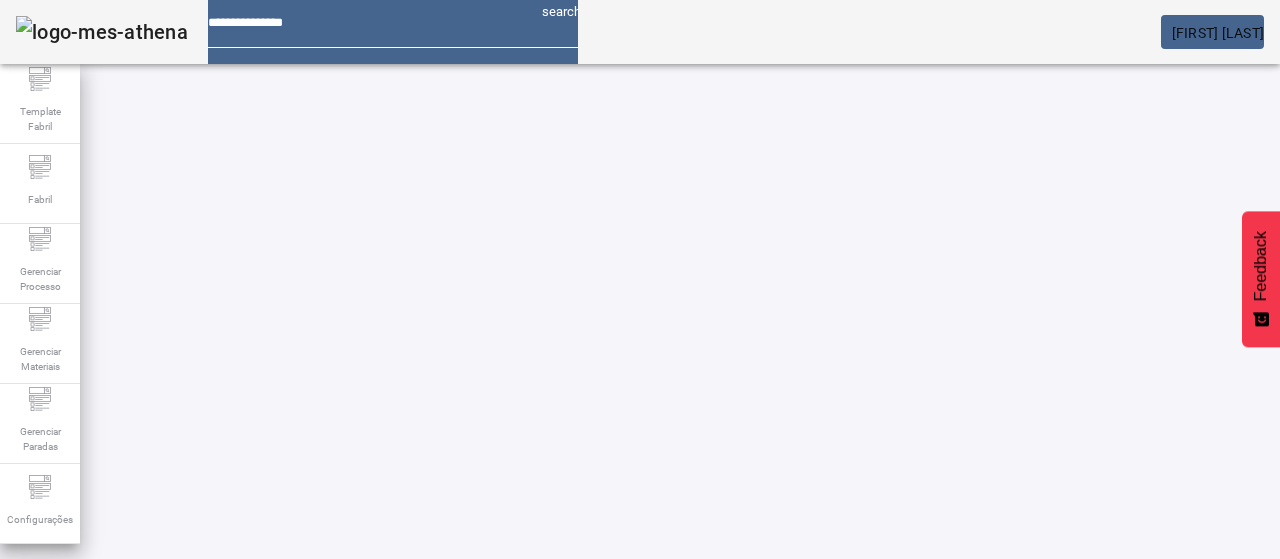 drag, startPoint x: 142, startPoint y: 184, endPoint x: 164, endPoint y: 179, distance: 22.561028 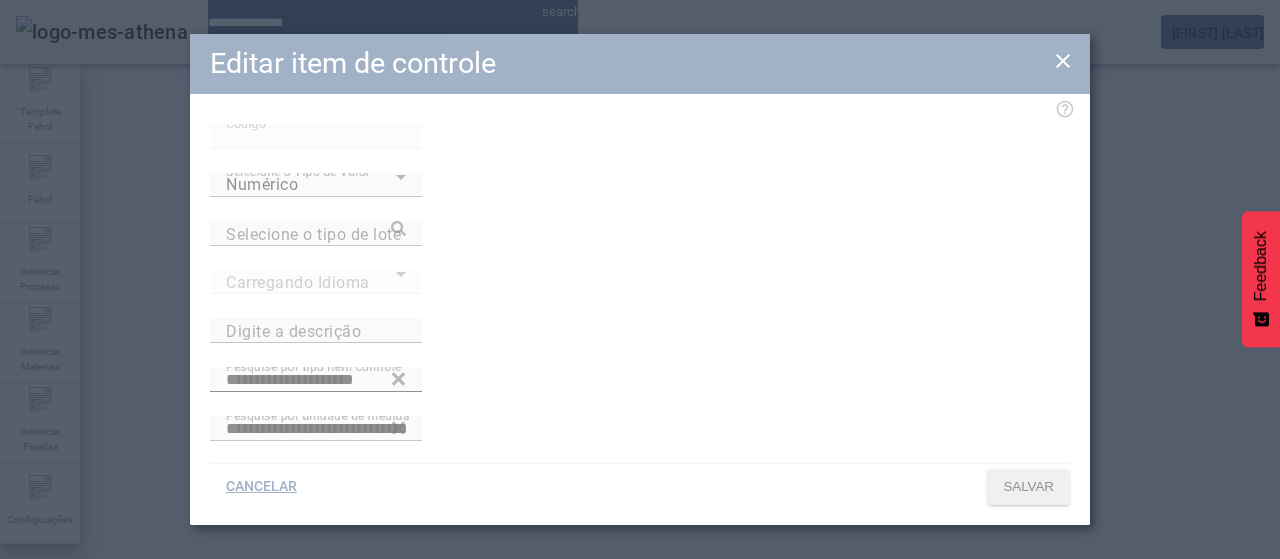 type on "**********" 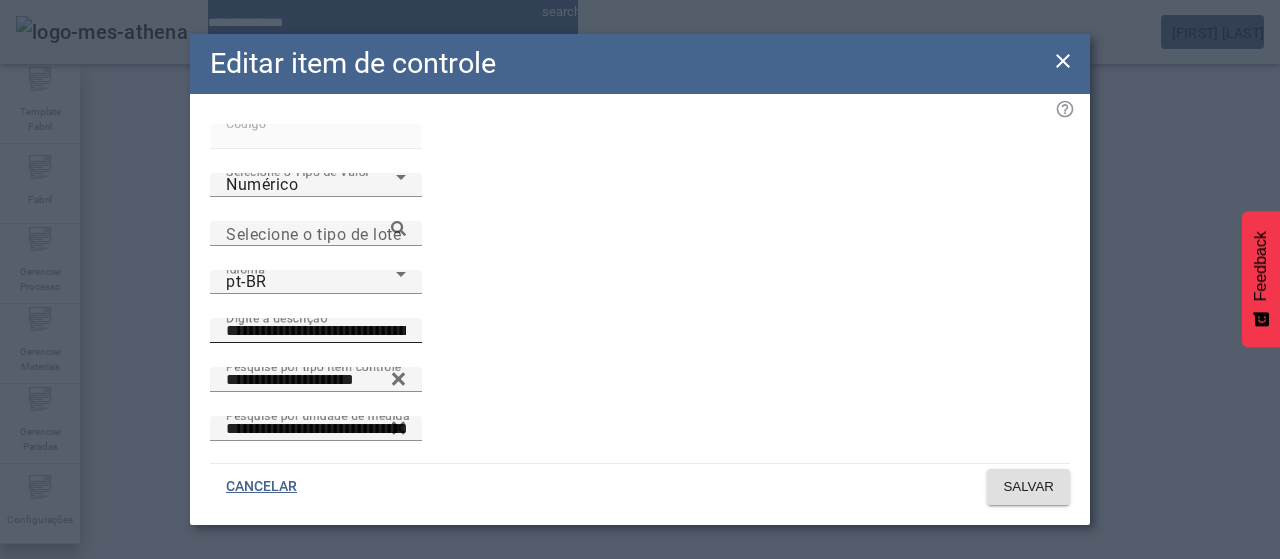 click on "**********" at bounding box center [316, 331] 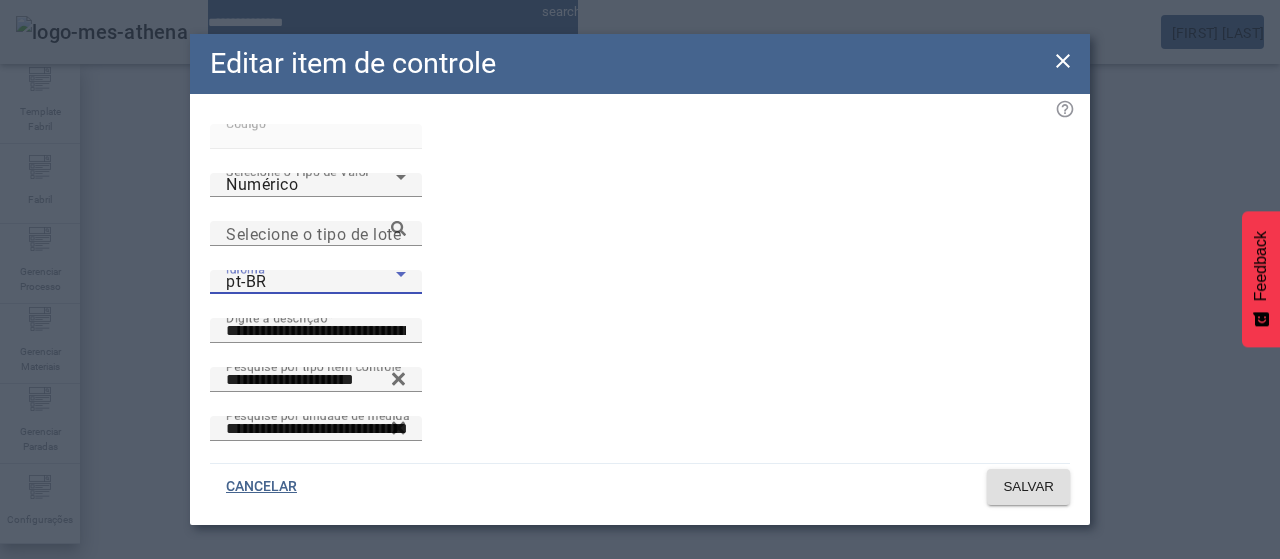 click 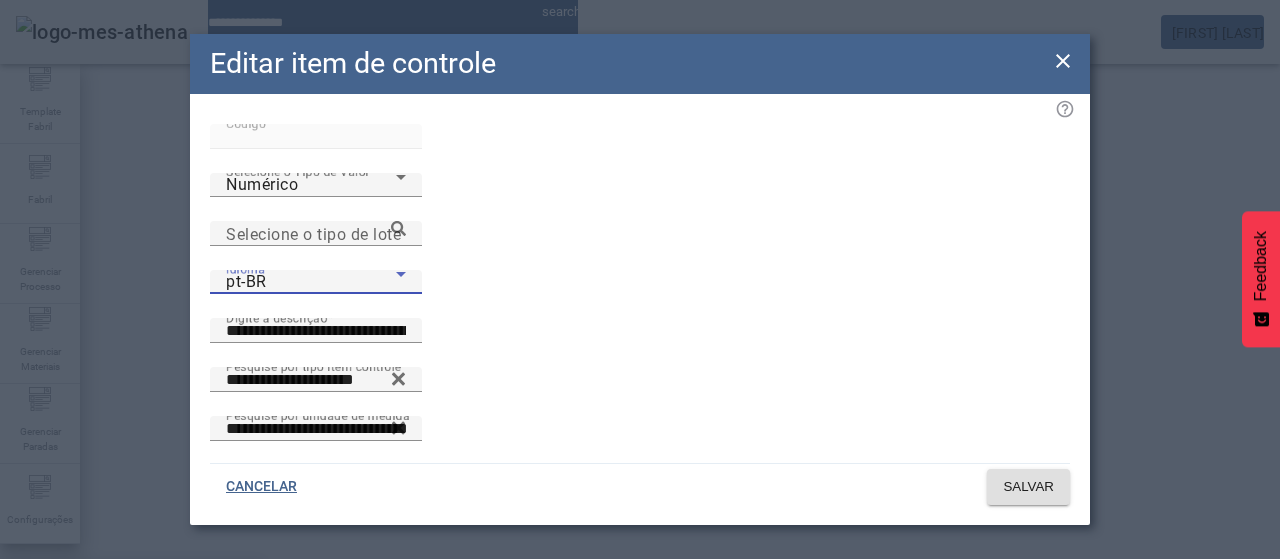 drag, startPoint x: 424, startPoint y: 385, endPoint x: 572, endPoint y: 279, distance: 182.04395 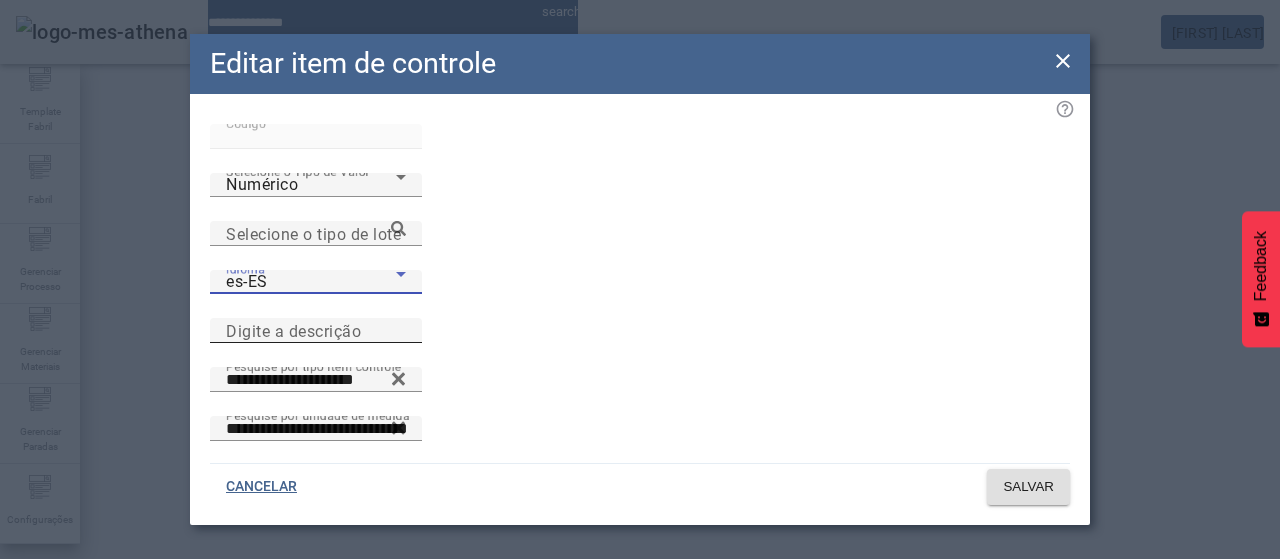 click on "Digite a descrição" at bounding box center [316, 331] 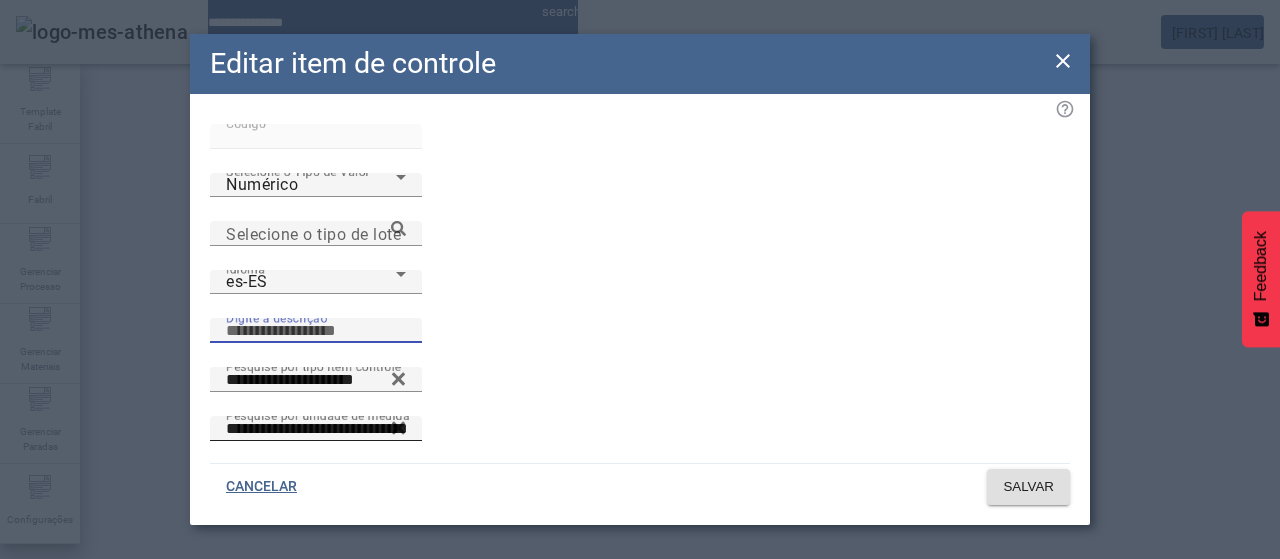paste on "**********" 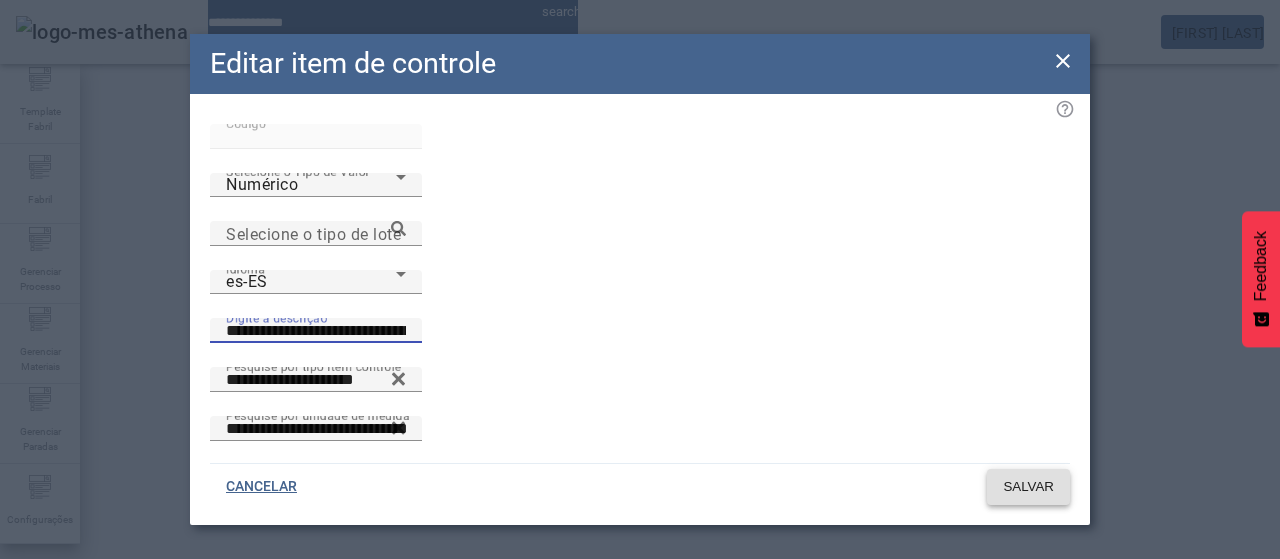 type on "**********" 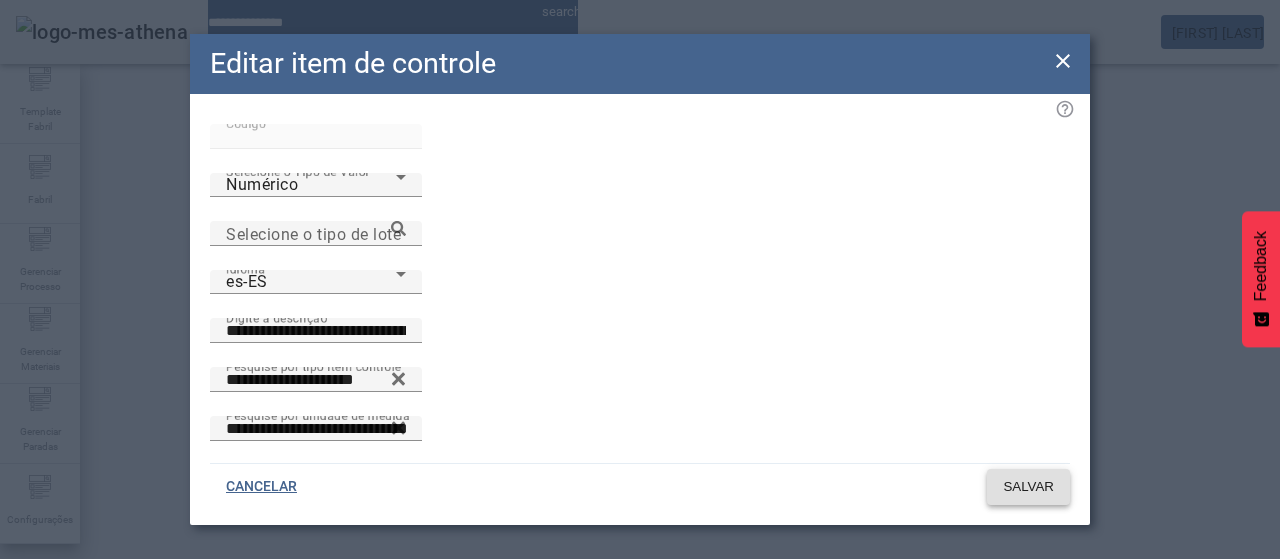 click on "SALVAR" 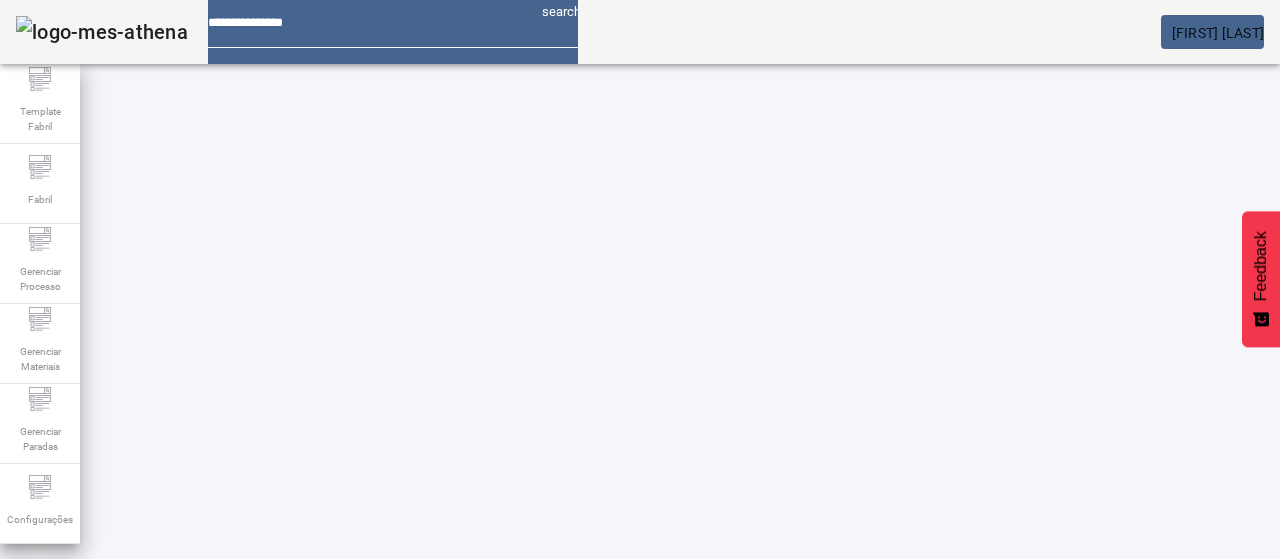 drag, startPoint x: 149, startPoint y: 177, endPoint x: 140, endPoint y: 172, distance: 10.29563 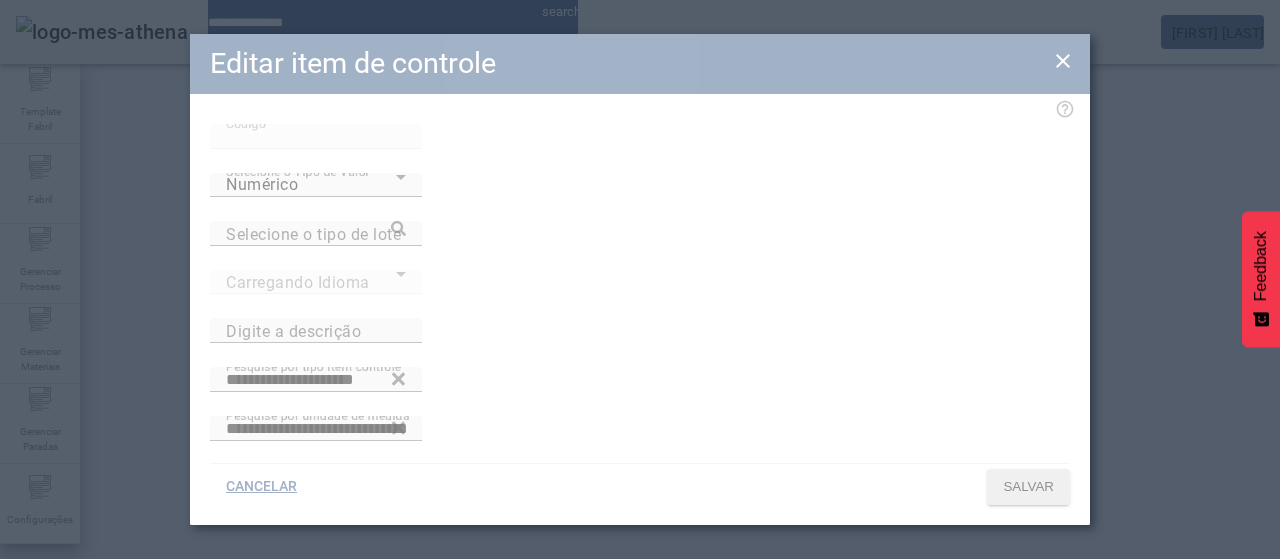 type on "**********" 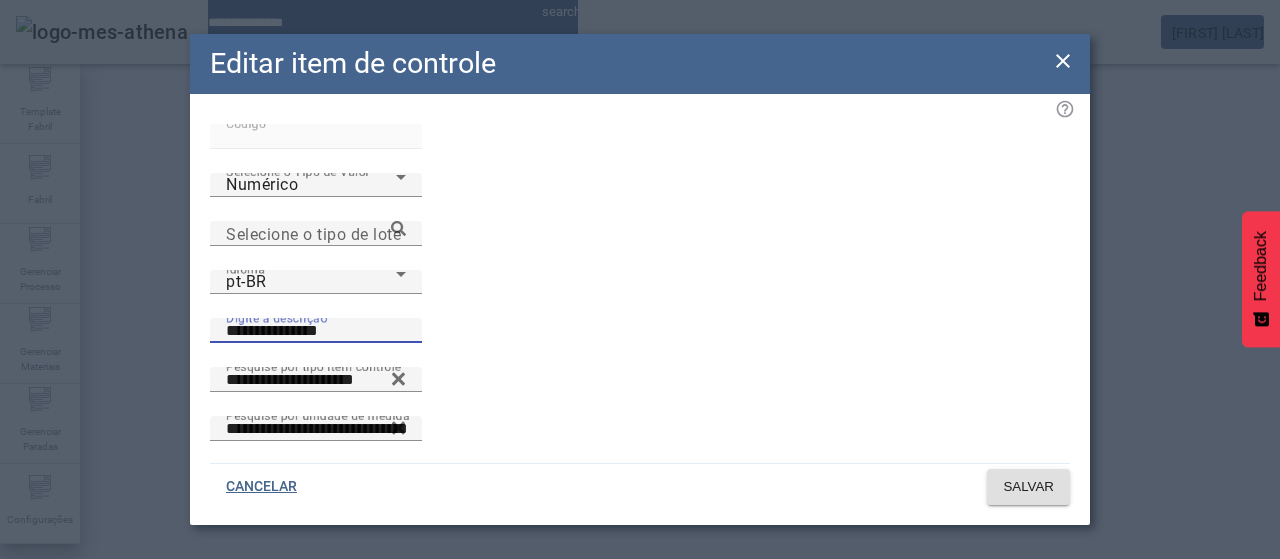 drag, startPoint x: 523, startPoint y: 241, endPoint x: 500, endPoint y: 239, distance: 23.086792 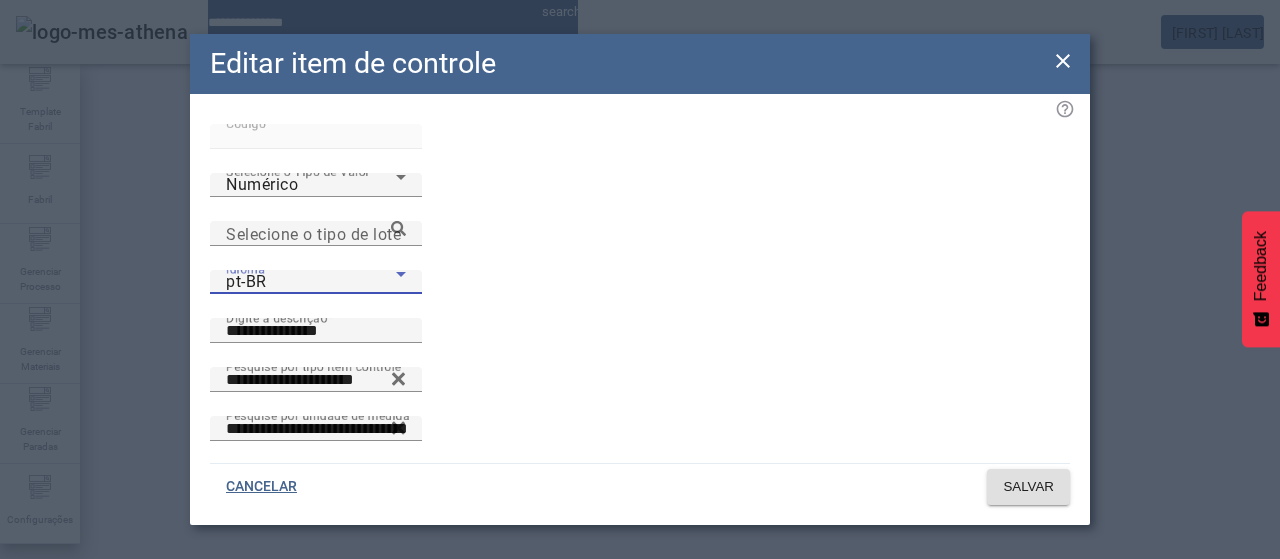 click on "pt-BR" at bounding box center [311, 282] 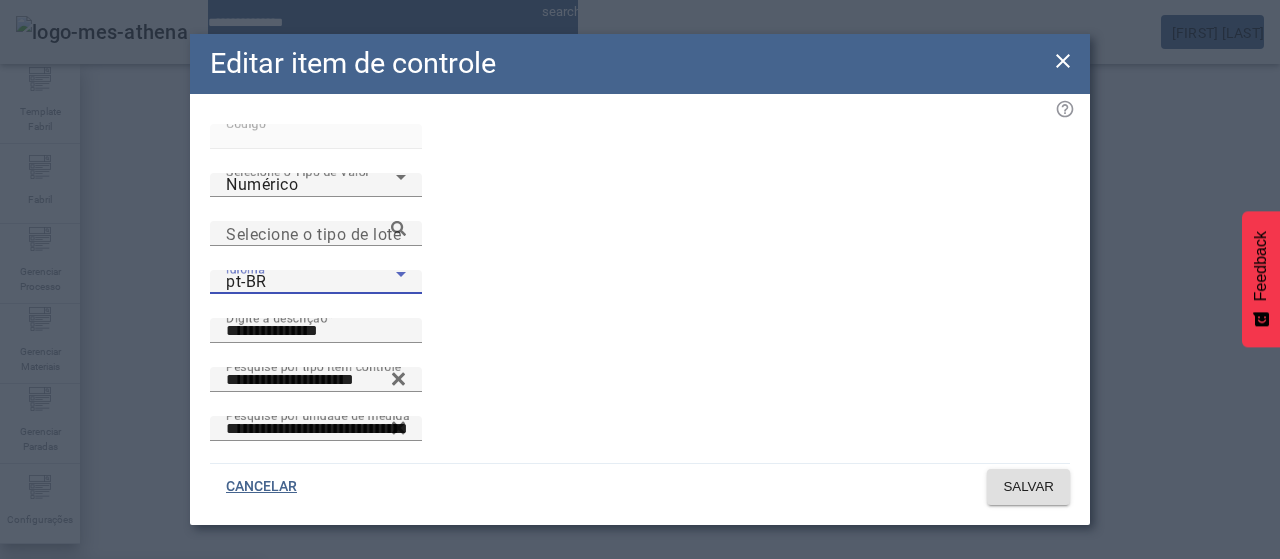drag, startPoint x: 437, startPoint y: 368, endPoint x: 459, endPoint y: 346, distance: 31.112698 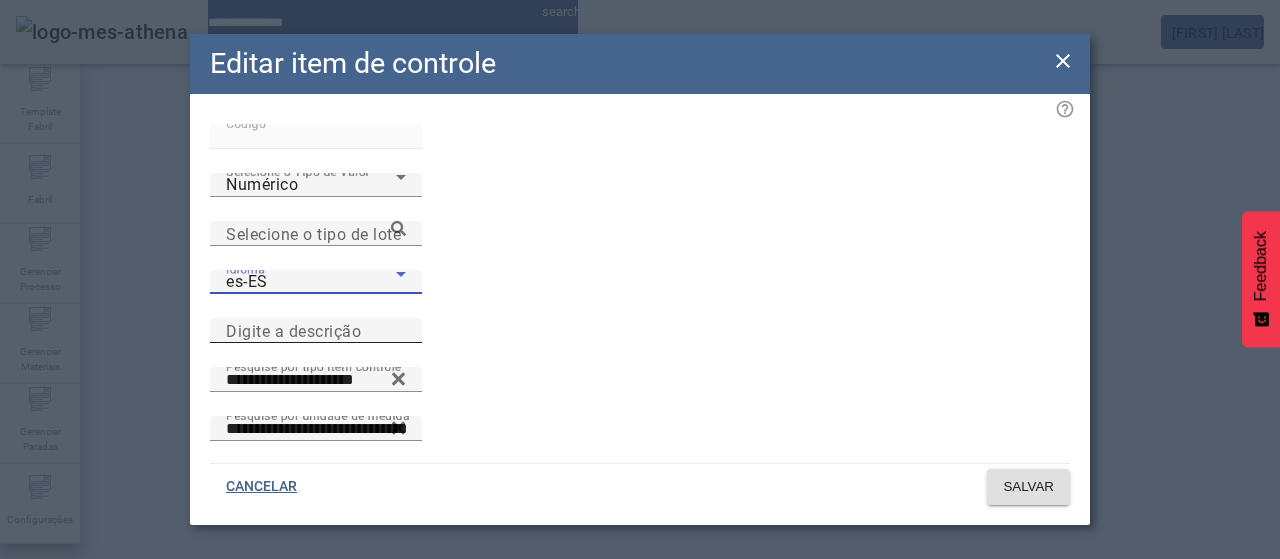 drag, startPoint x: 560, startPoint y: 231, endPoint x: 575, endPoint y: 239, distance: 17 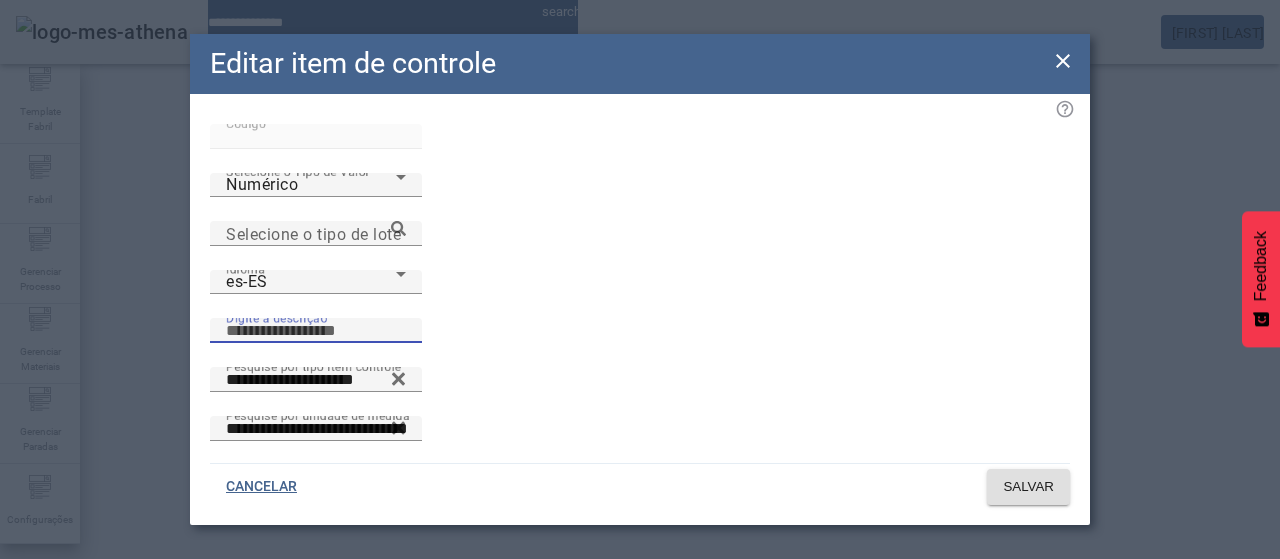 paste on "**********" 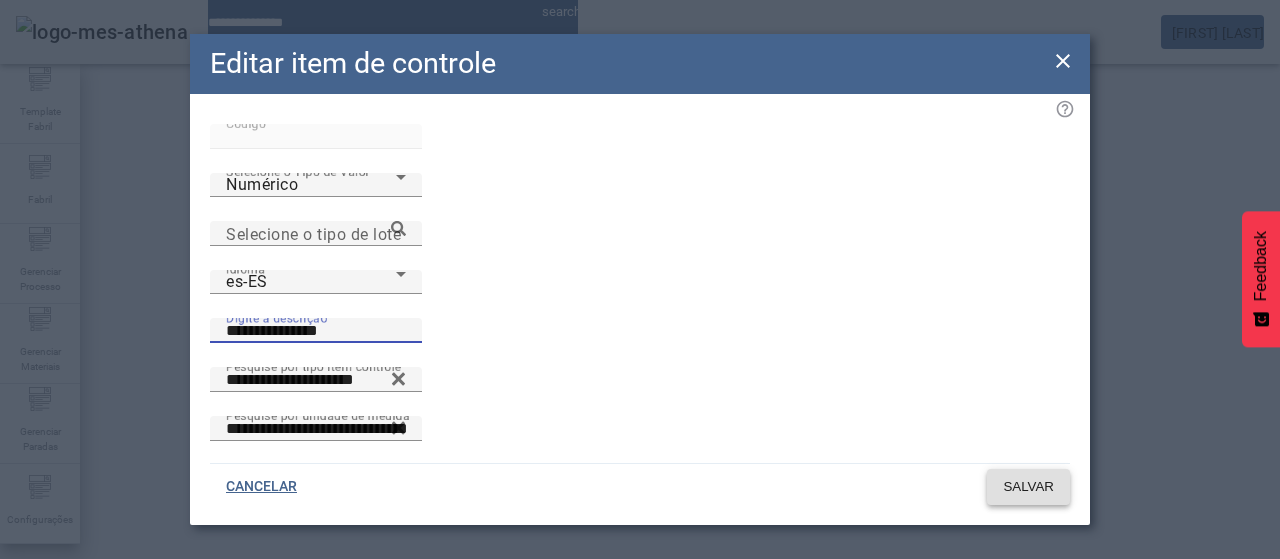 type on "**********" 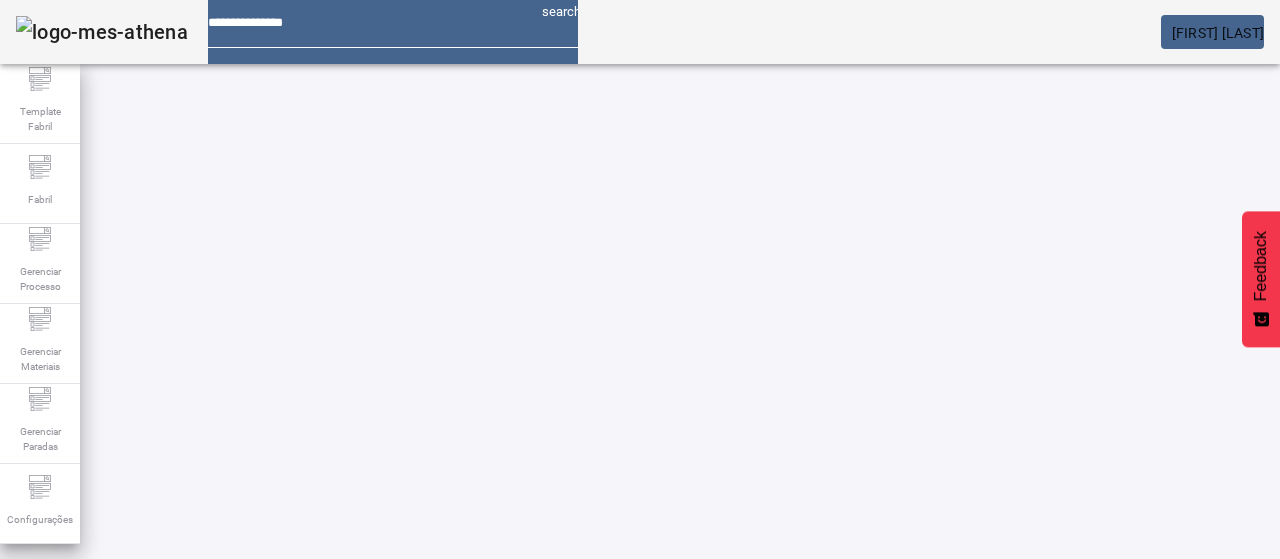 drag, startPoint x: 142, startPoint y: 181, endPoint x: 156, endPoint y: 181, distance: 14 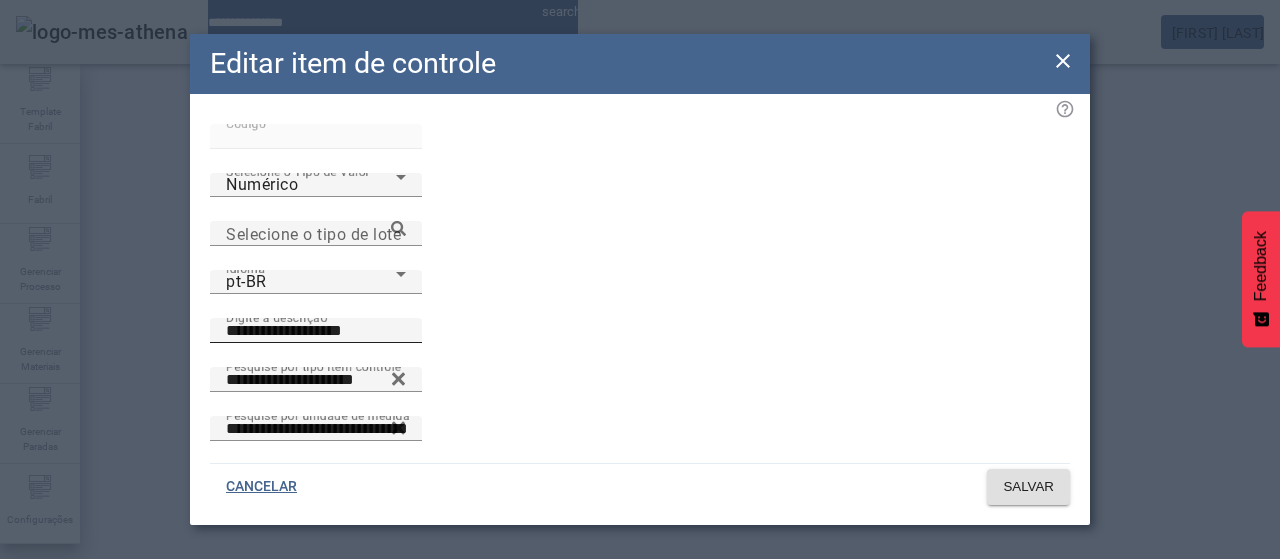 click on "**********" at bounding box center [316, 331] 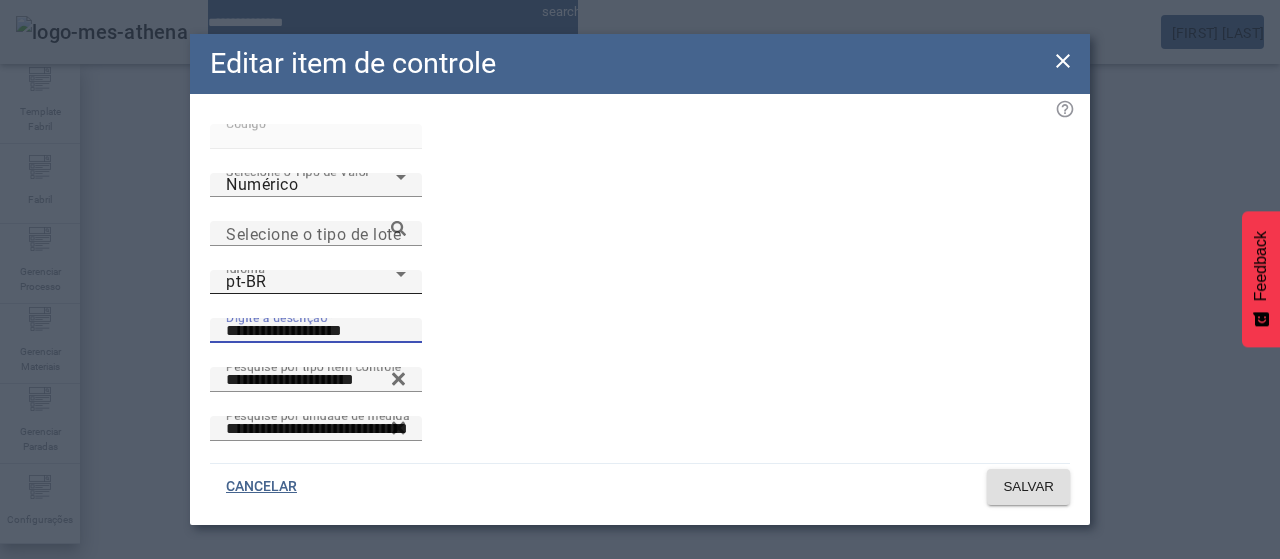 click on "pt-BR" at bounding box center [311, 282] 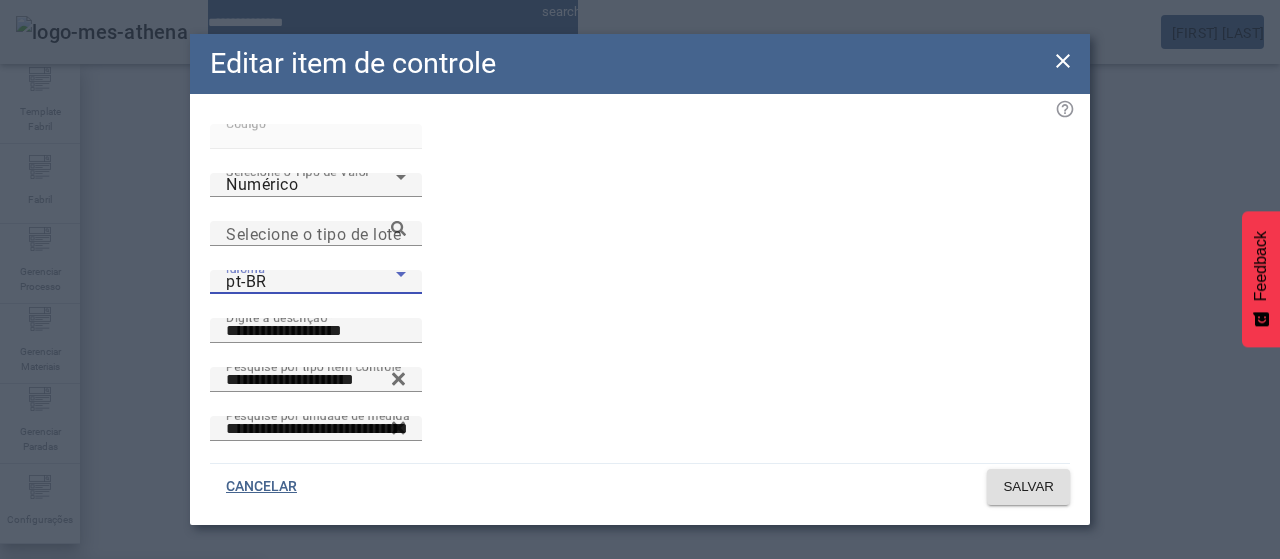 click on "es-ES" at bounding box center (131, 687) 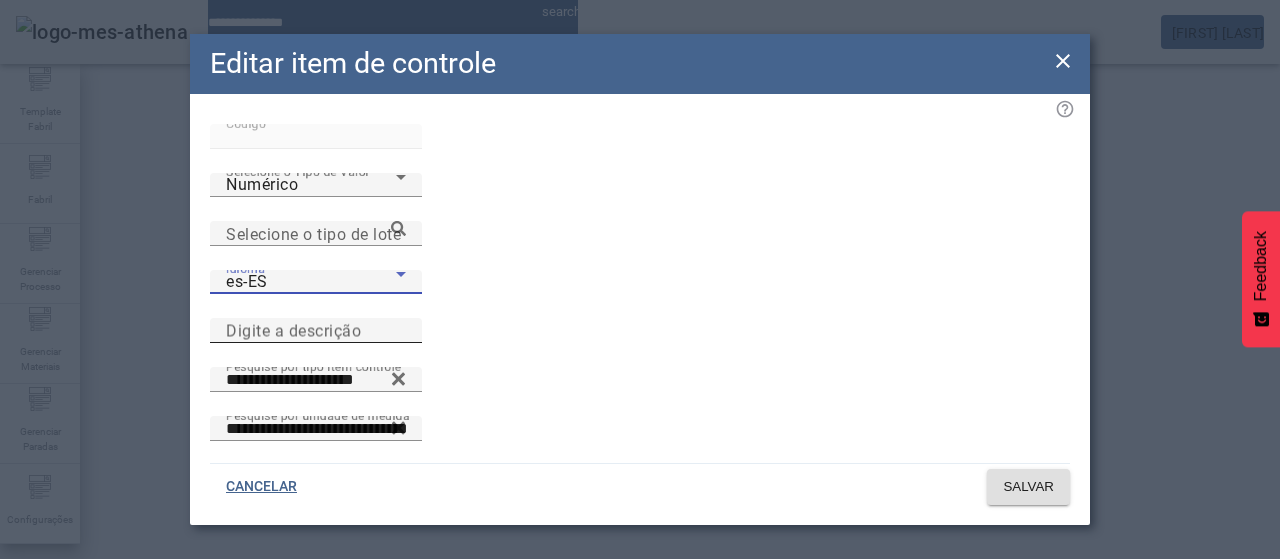 click on "Digite a descrição" at bounding box center [293, 330] 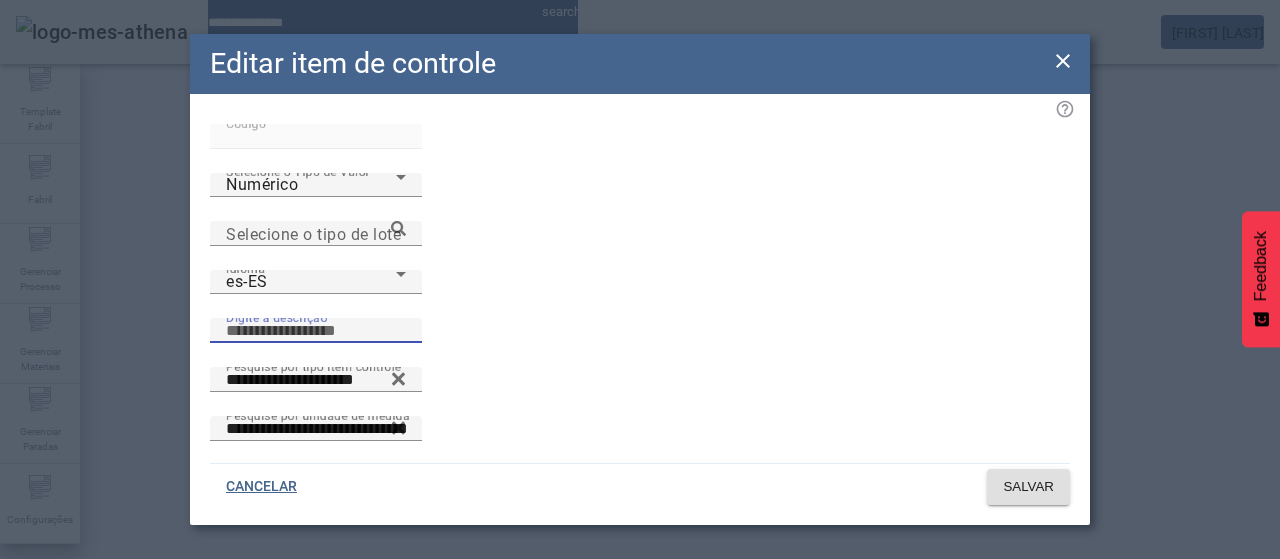 paste on "**********" 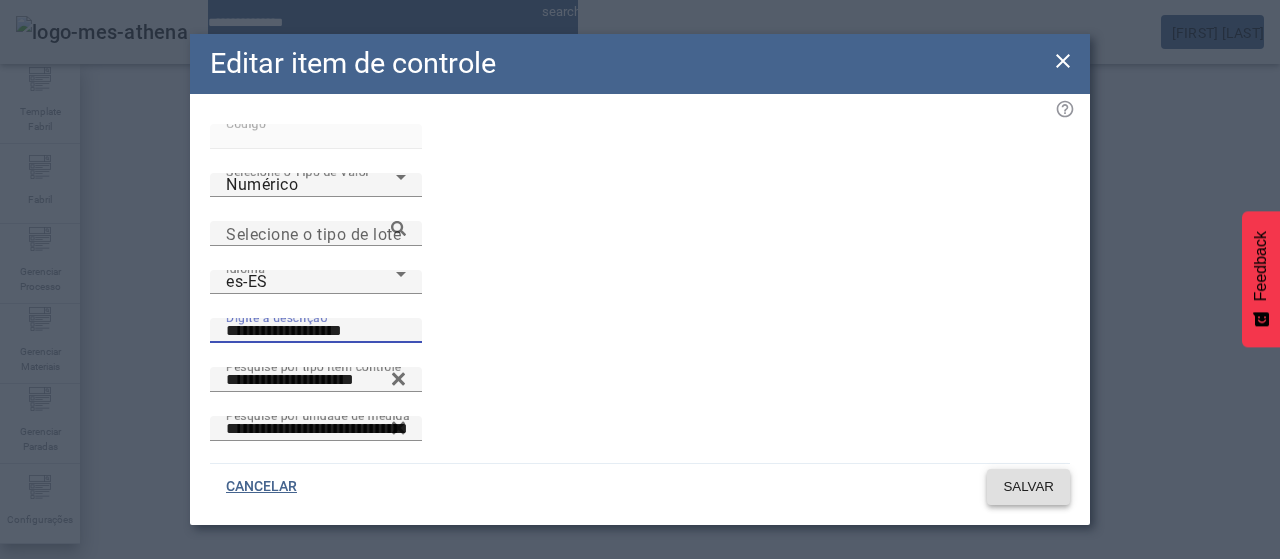 type on "**********" 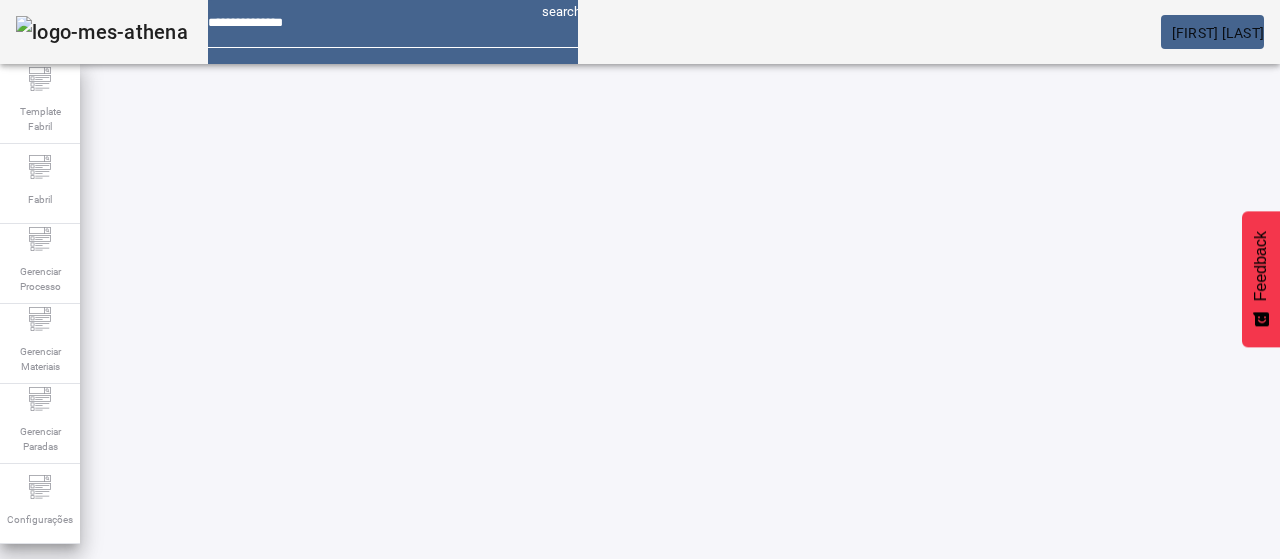 click on "*****" at bounding box center [116, 637] 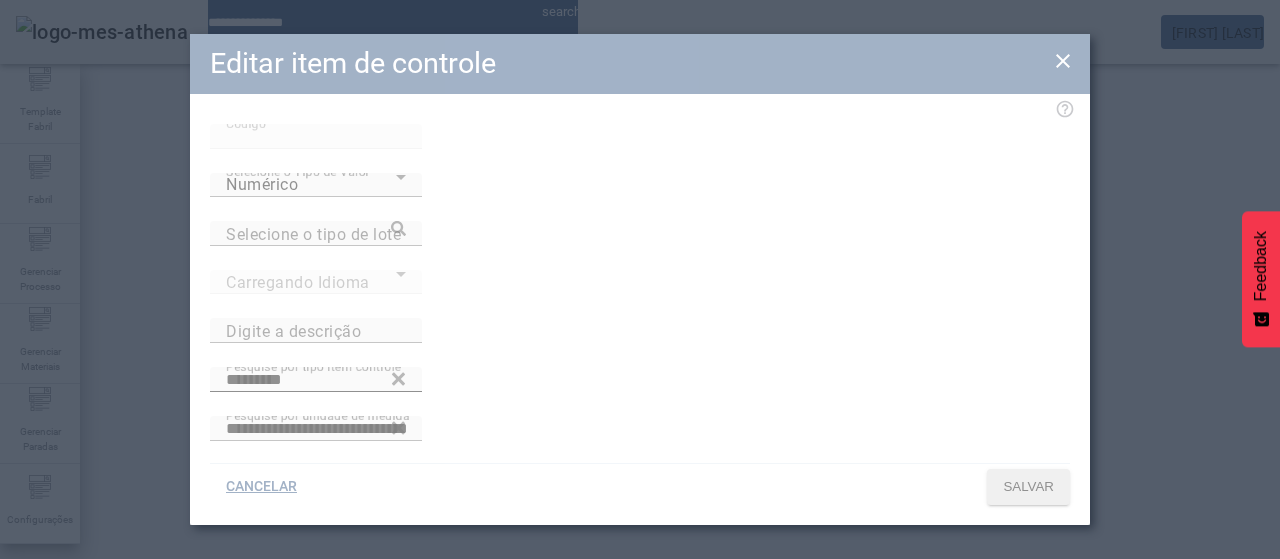 type on "**********" 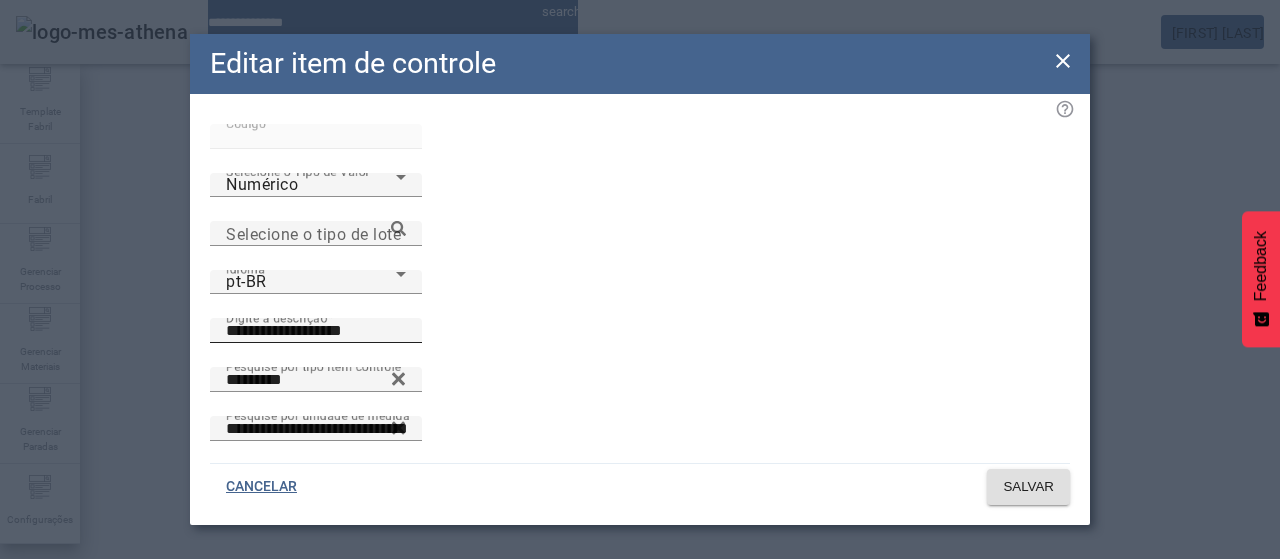 click on "**********" 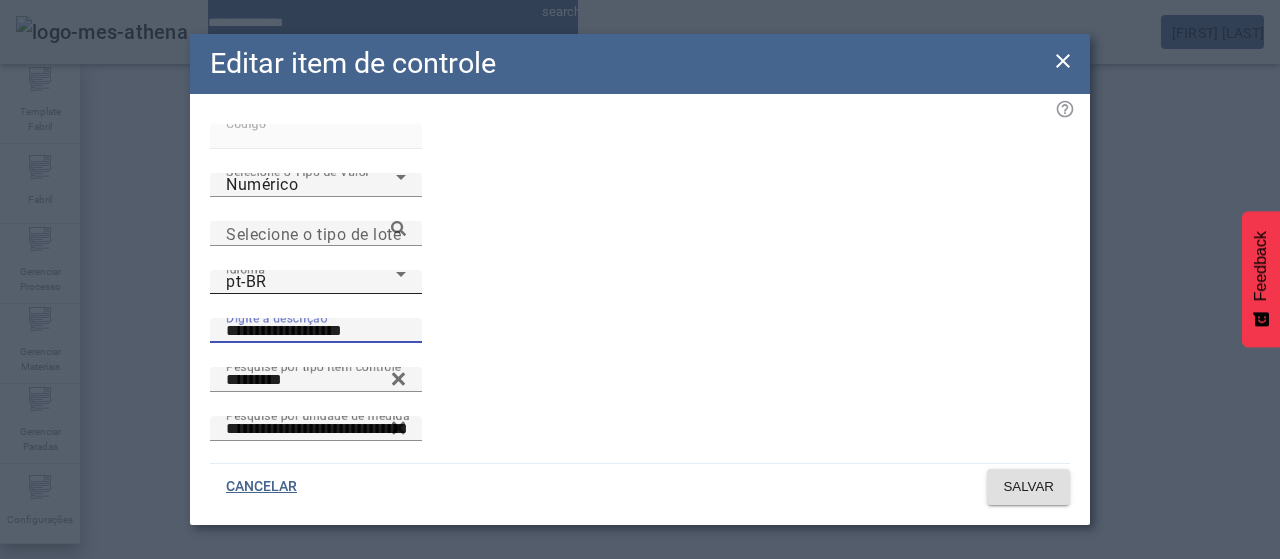 click on "pt-BR" at bounding box center [311, 282] 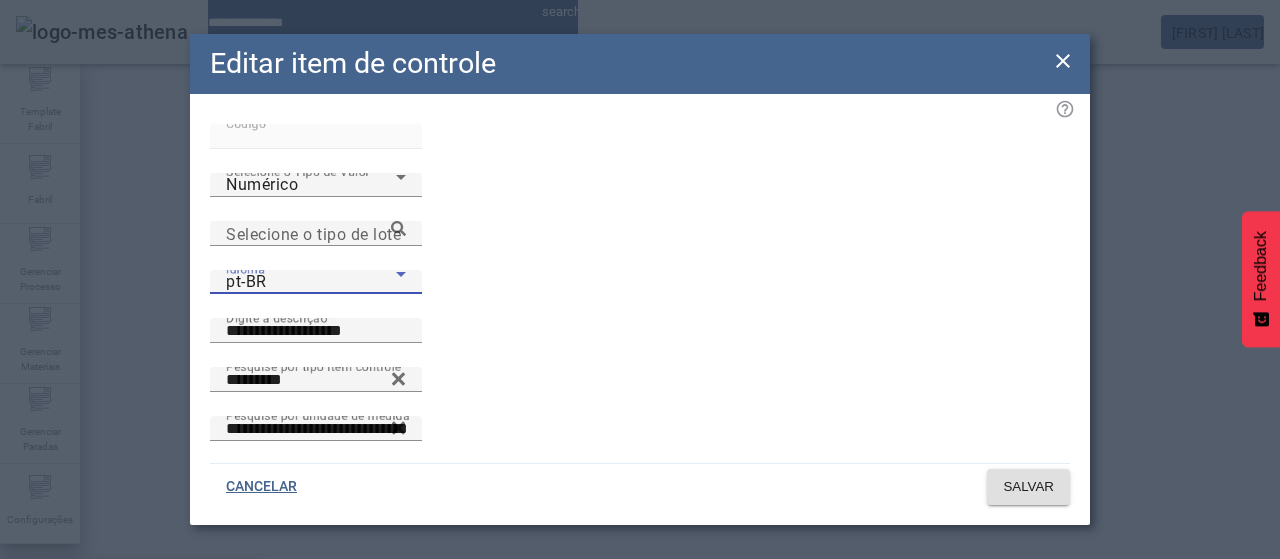 drag, startPoint x: 388, startPoint y: 408, endPoint x: 431, endPoint y: 344, distance: 77.10383 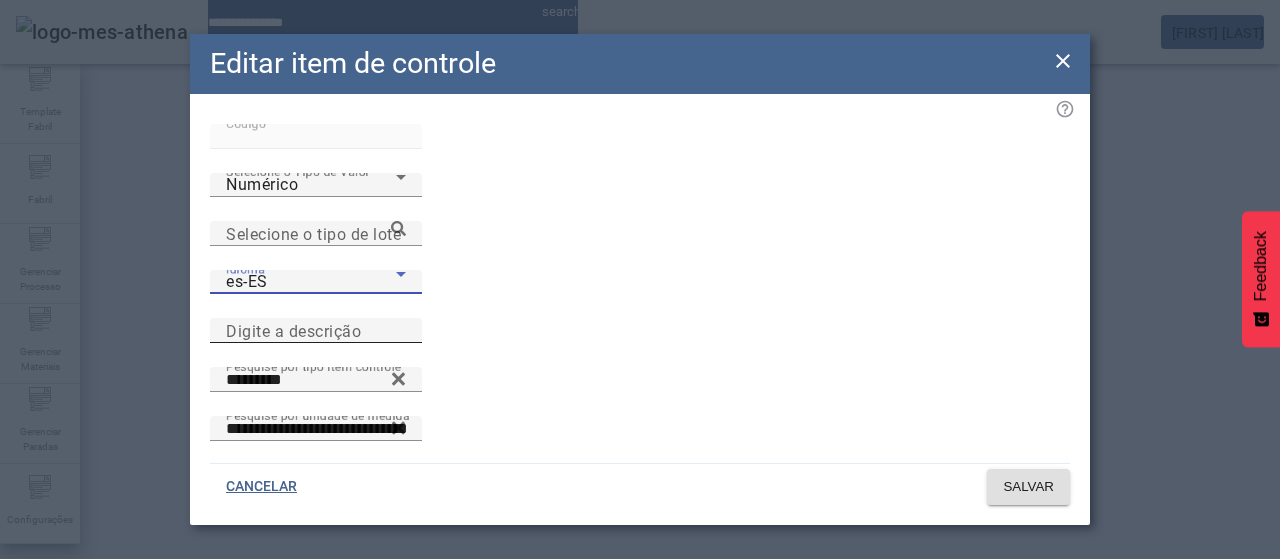 click on "Digite a descrição" at bounding box center (293, 330) 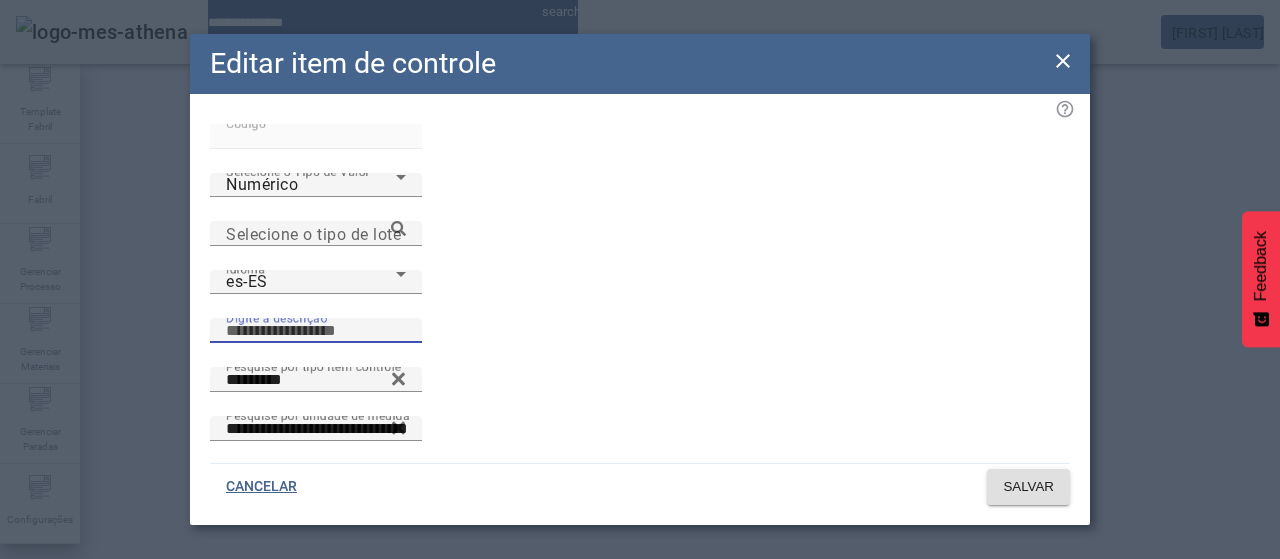 paste on "**********" 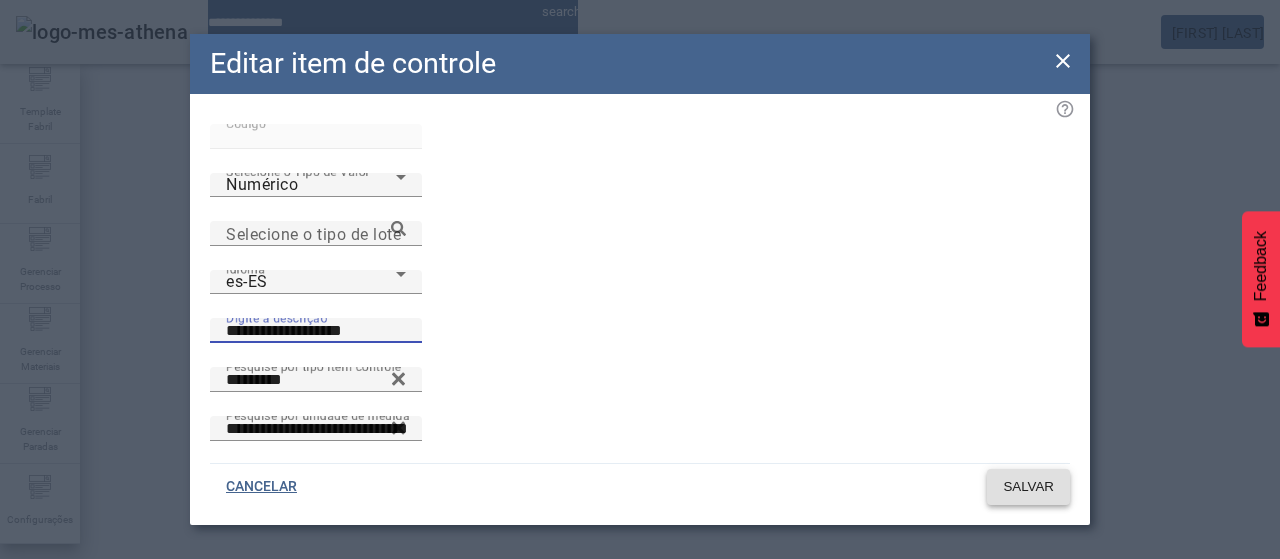 type on "**********" 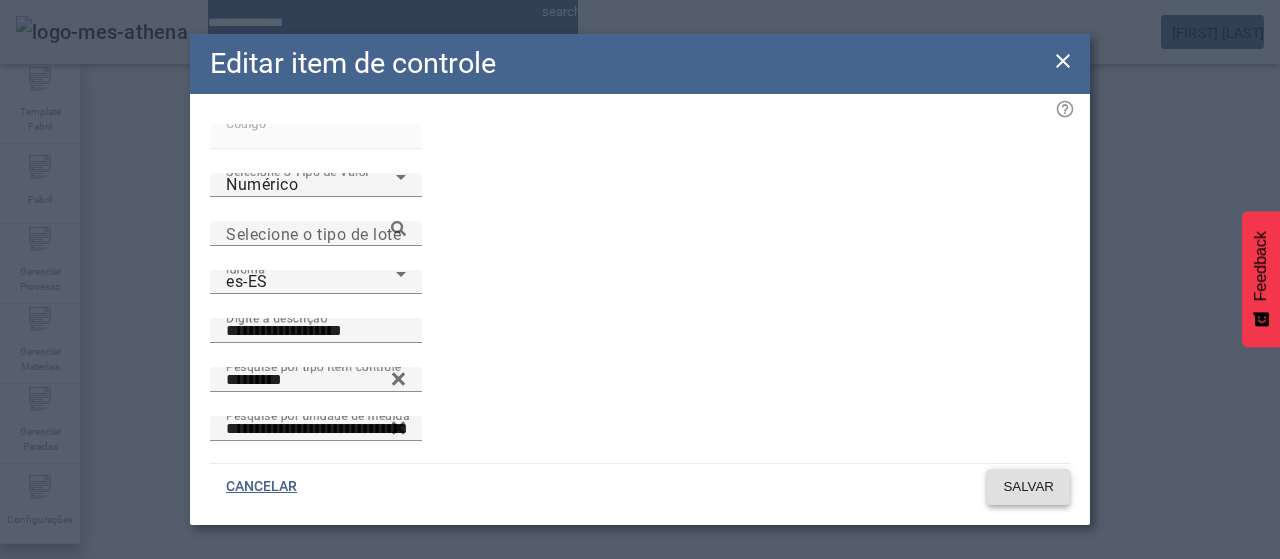 click on "SALVAR" 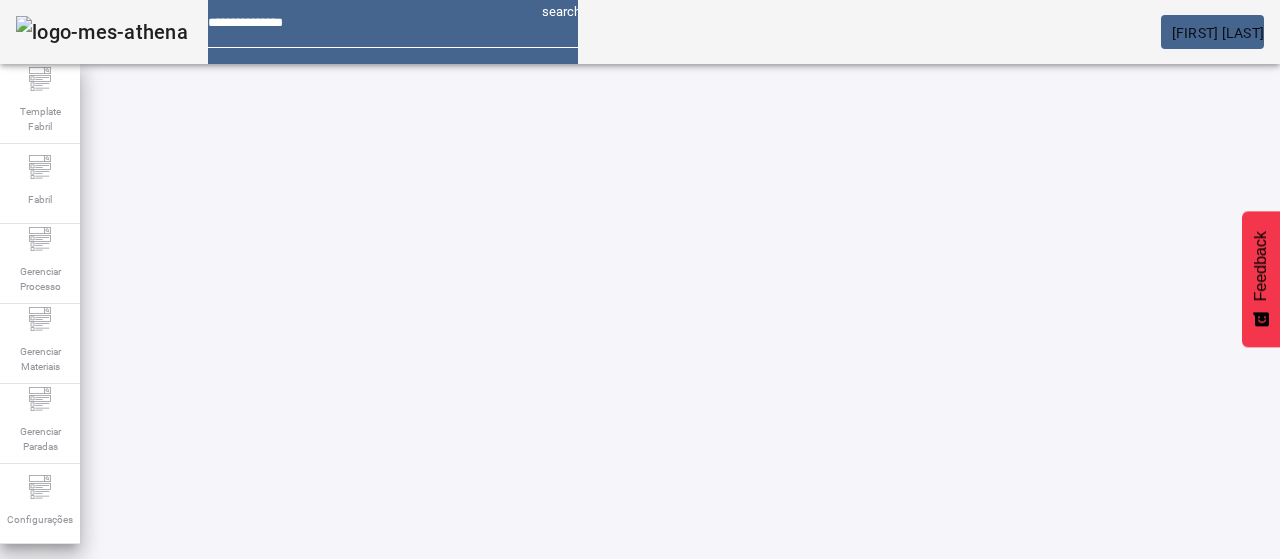 drag, startPoint x: 140, startPoint y: 184, endPoint x: 234, endPoint y: 164, distance: 96.10411 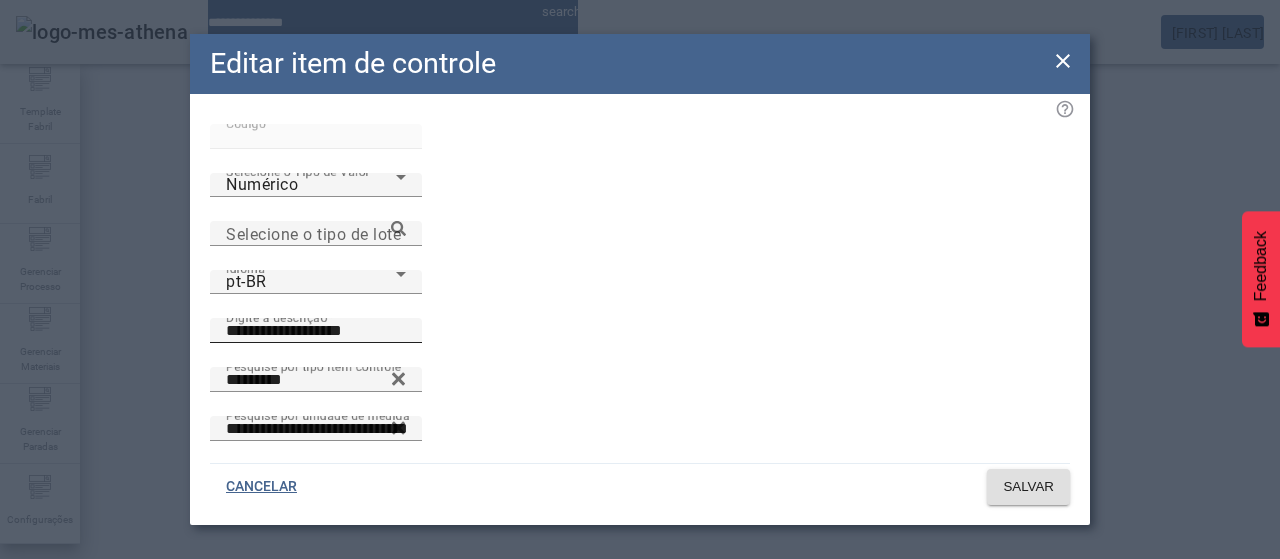 click on "**********" at bounding box center (316, 331) 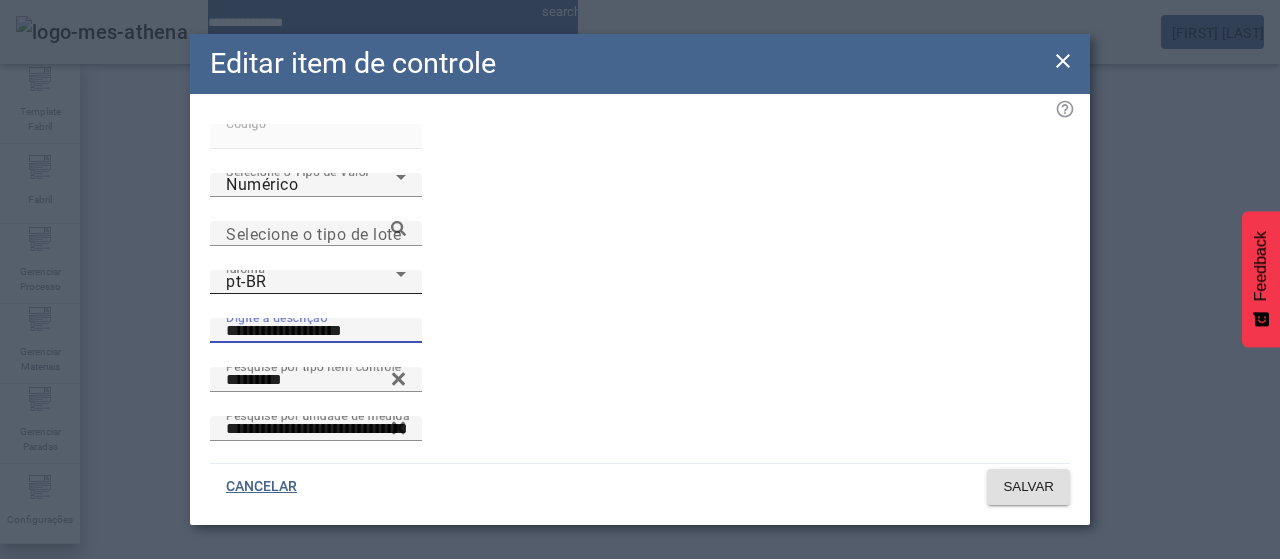 click on "pt-BR" at bounding box center (311, 282) 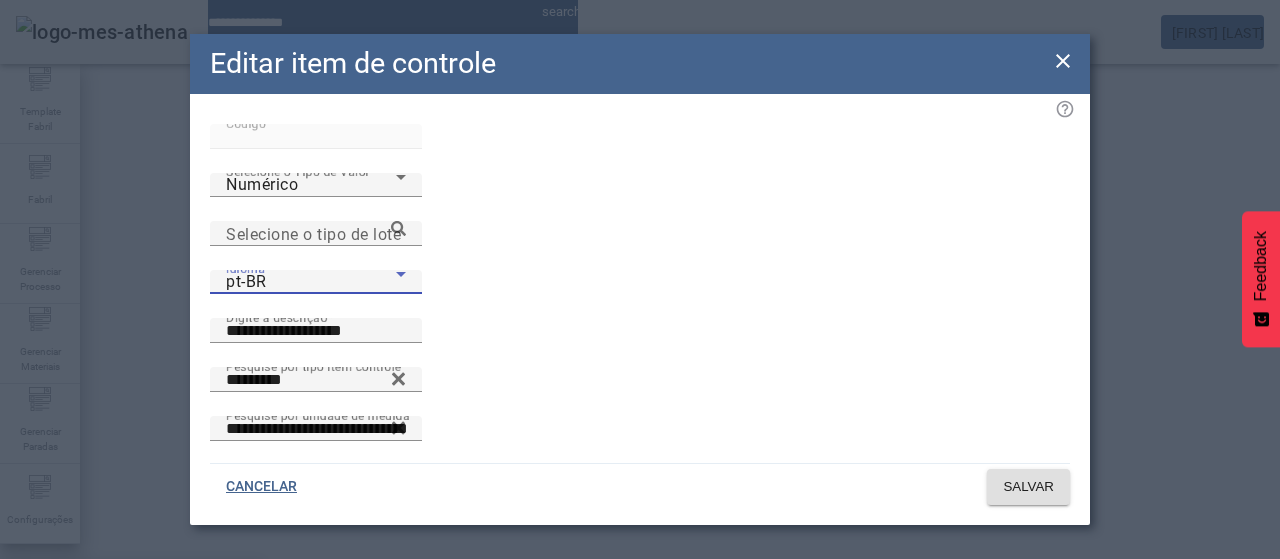 drag, startPoint x: 396, startPoint y: 375, endPoint x: 432, endPoint y: 339, distance: 50.91169 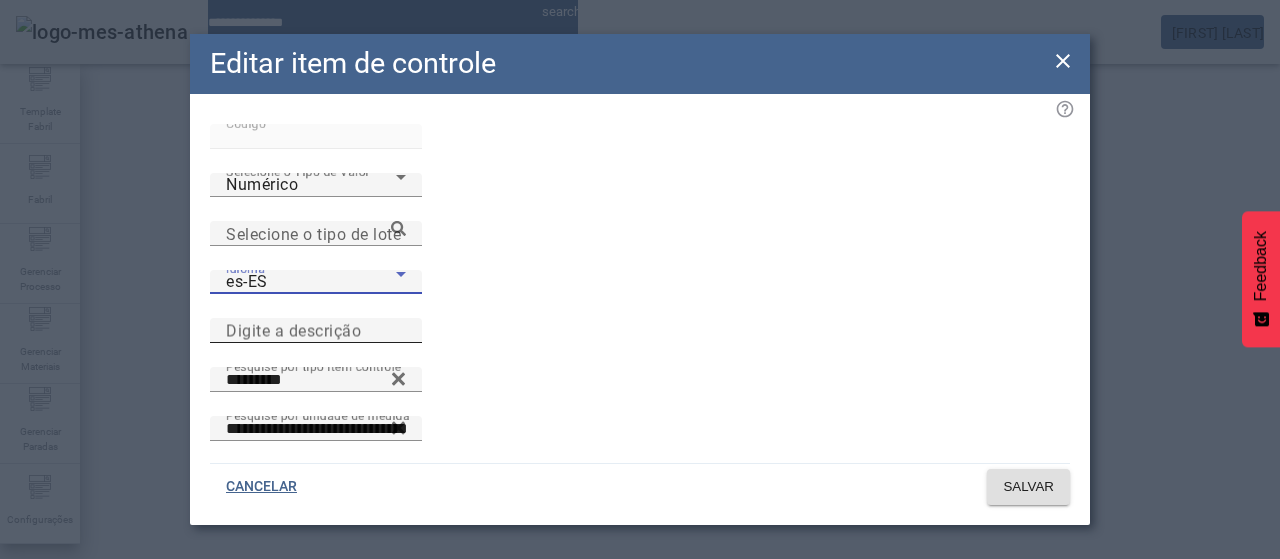 click on "Digite a descrição" at bounding box center (293, 330) 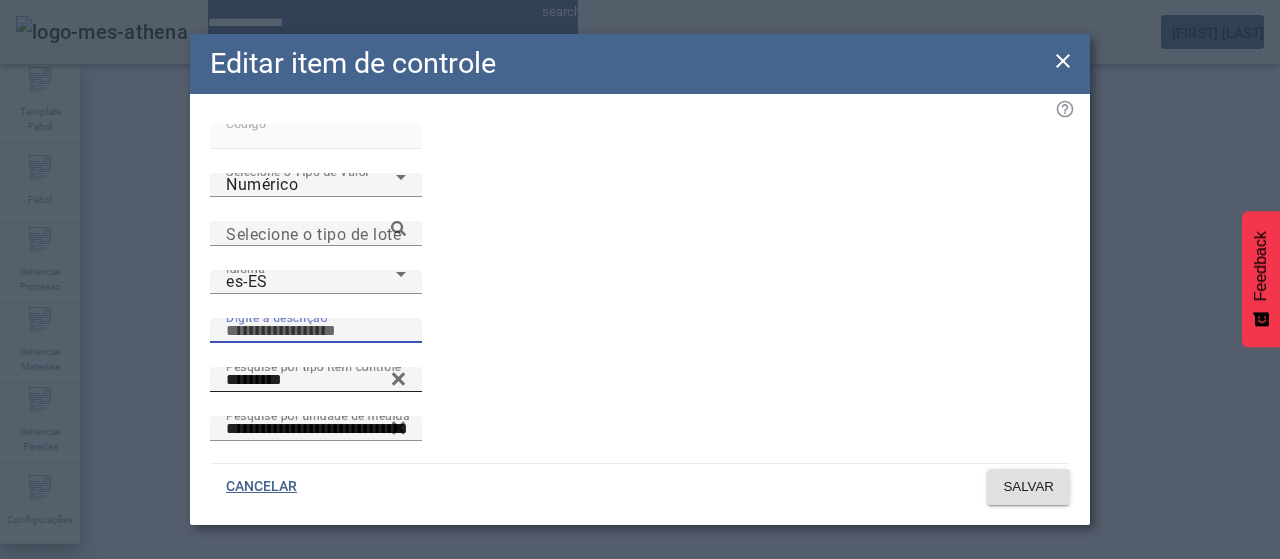 paste on "**********" 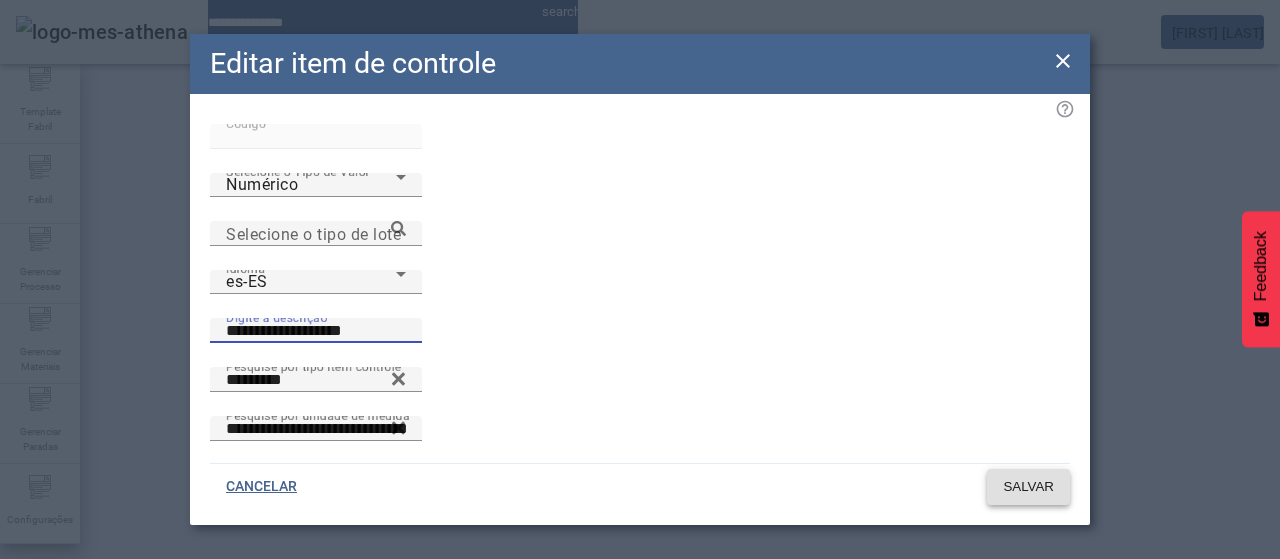 type on "**********" 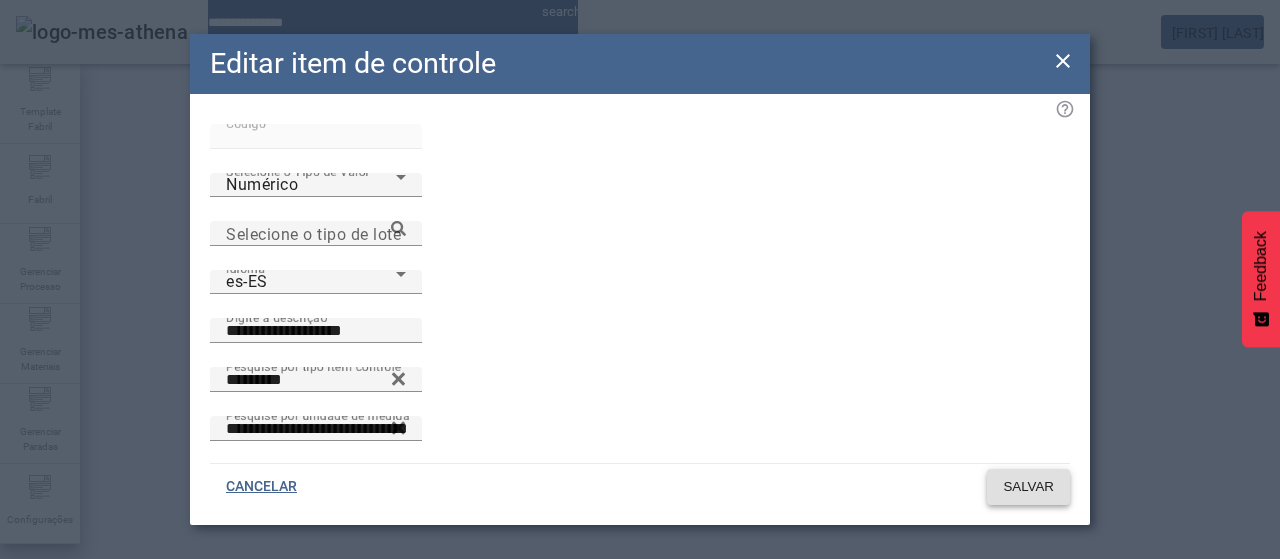 click on "SALVAR" 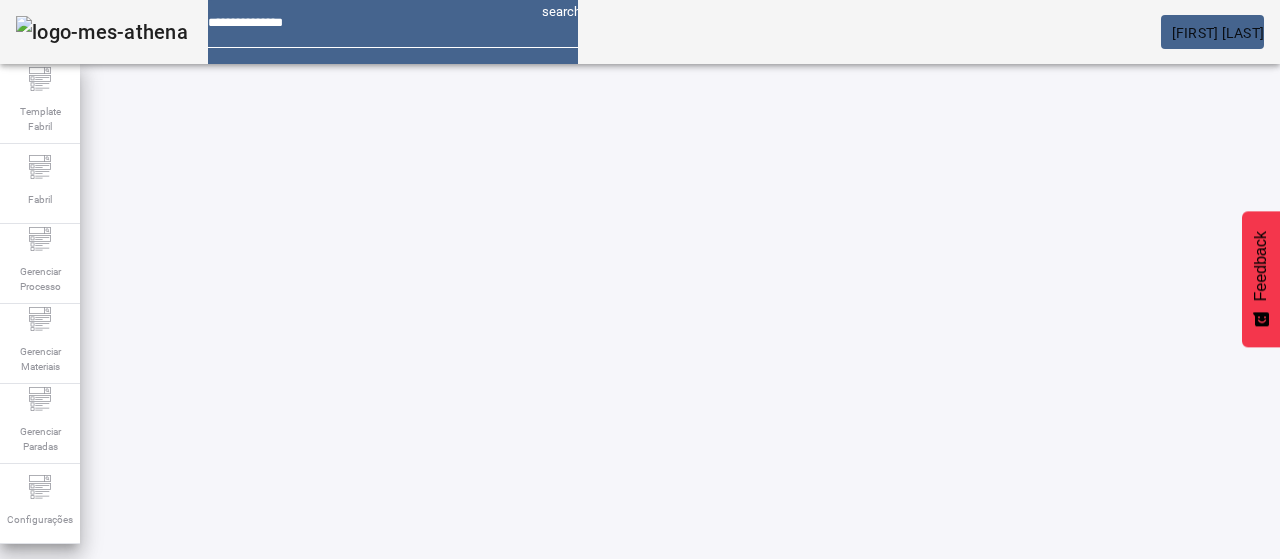 click on "*****" at bounding box center [116, 637] 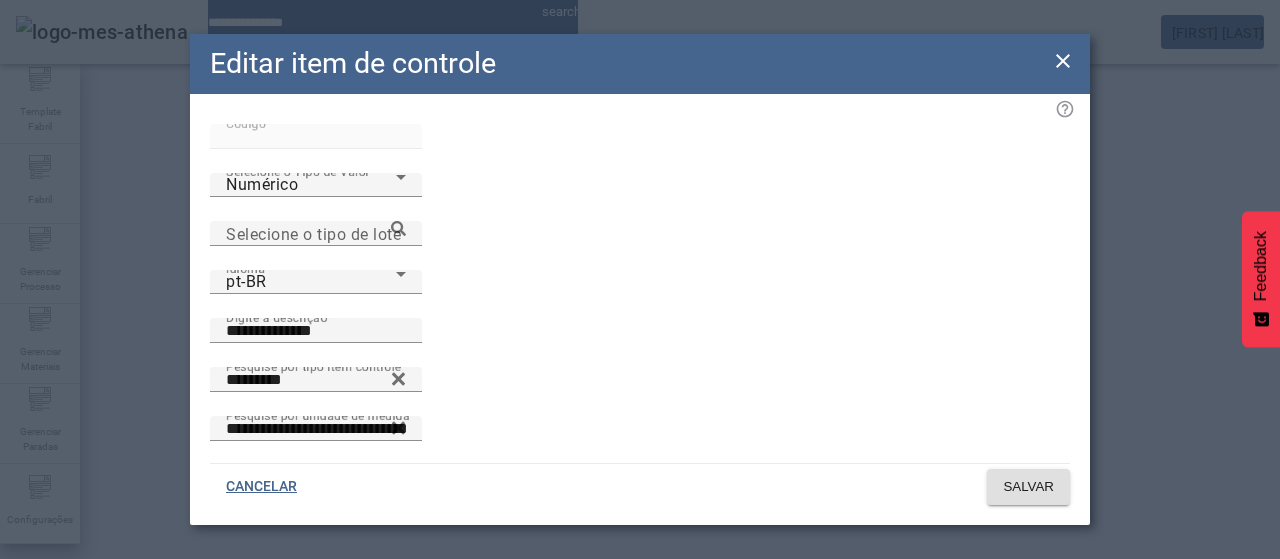 click 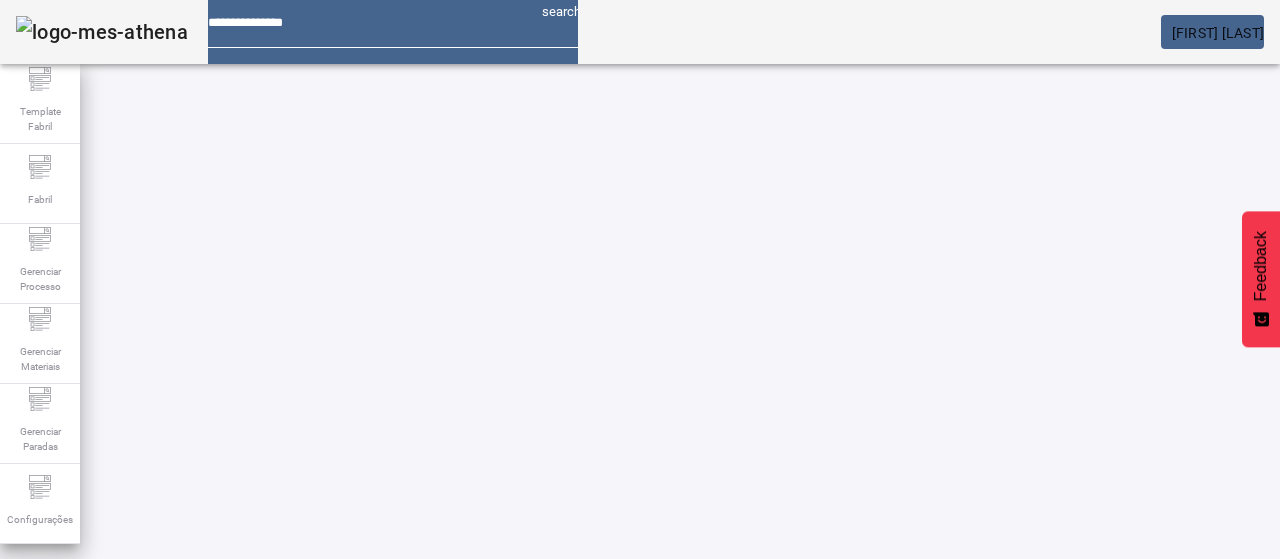 click on "*****" at bounding box center [116, 637] 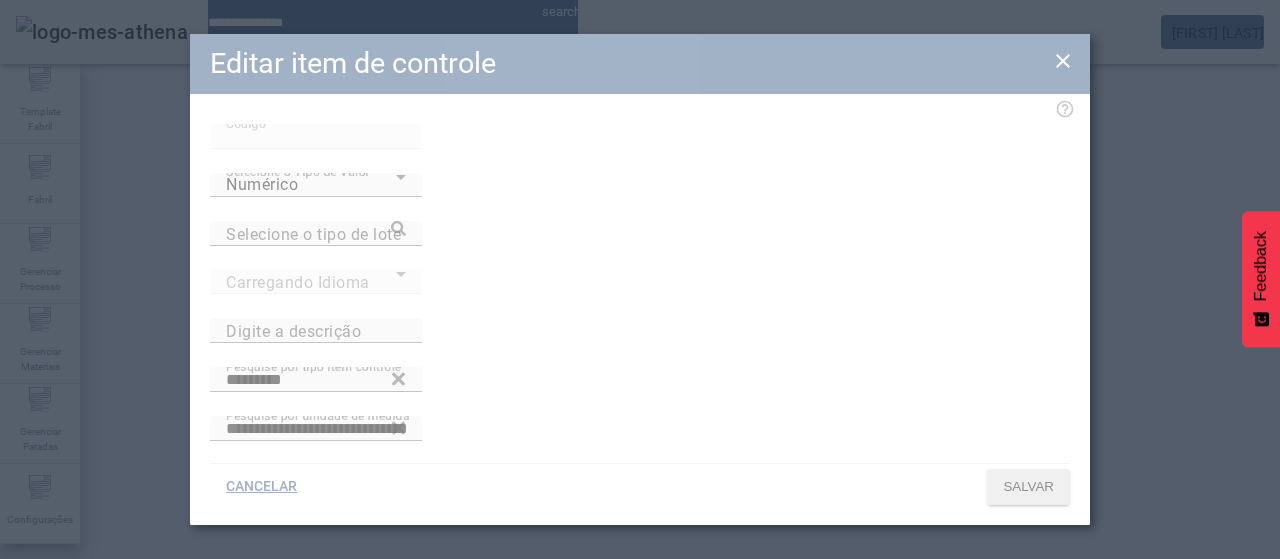 type on "**********" 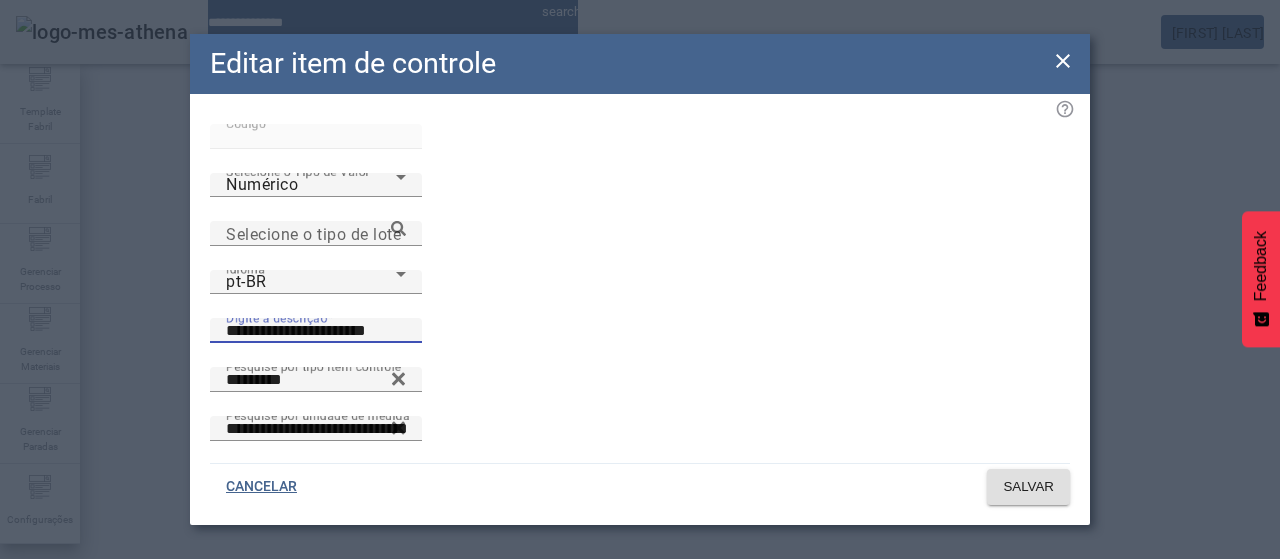 drag, startPoint x: 581, startPoint y: 244, endPoint x: 492, endPoint y: 233, distance: 89.6772 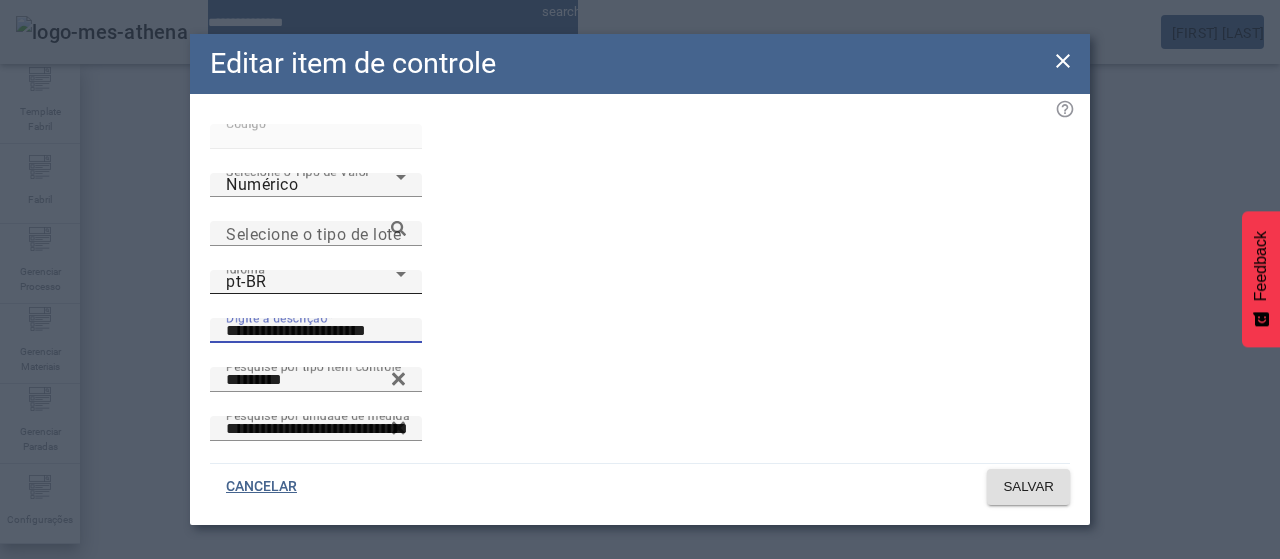 click on "pt-BR" at bounding box center [311, 282] 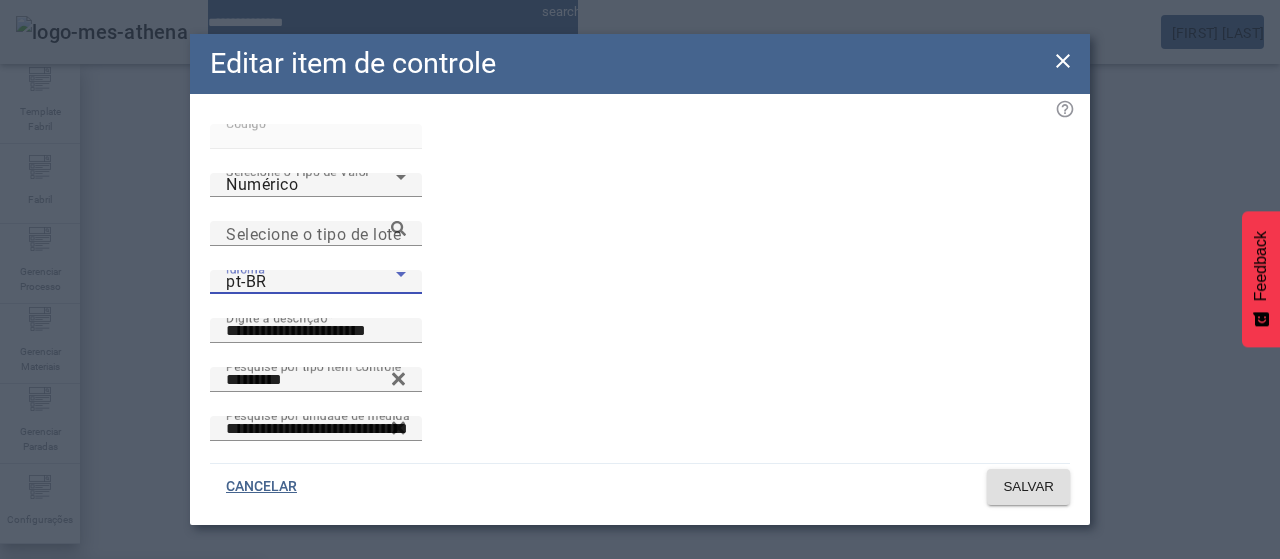 drag, startPoint x: 382, startPoint y: 379, endPoint x: 608, endPoint y: 269, distance: 251.34836 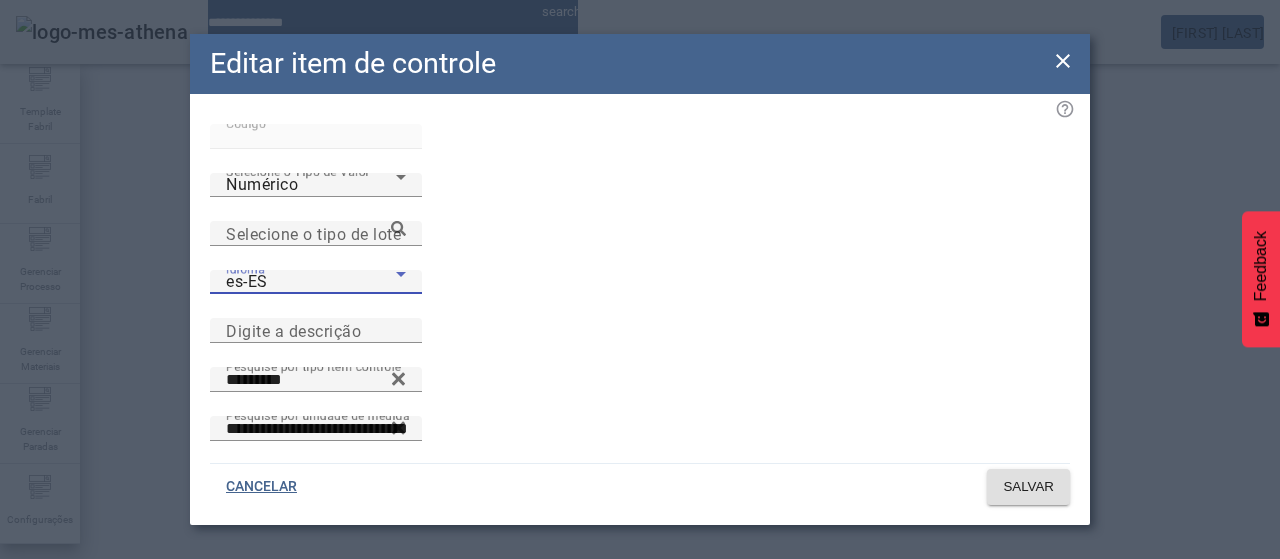 click 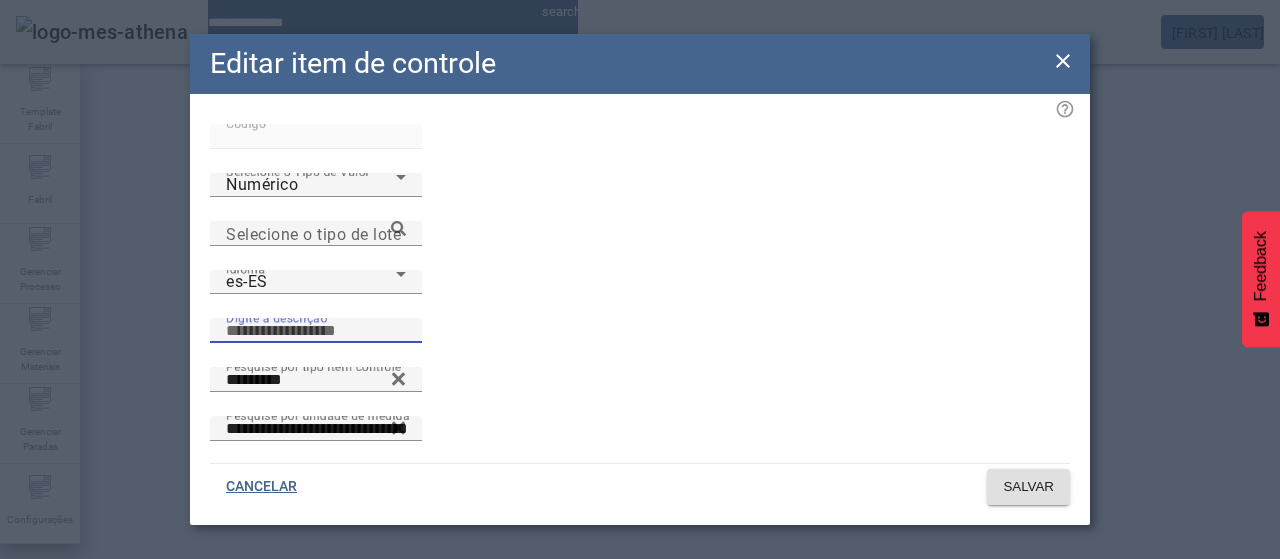click on "Digite a descrição" at bounding box center (316, 331) 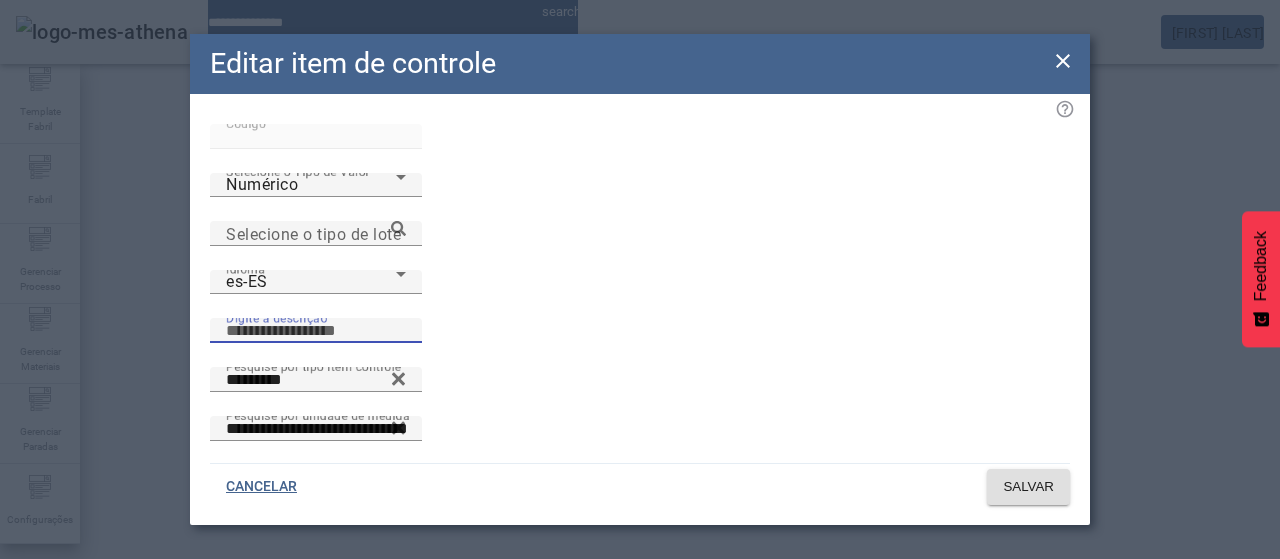 paste on "**********" 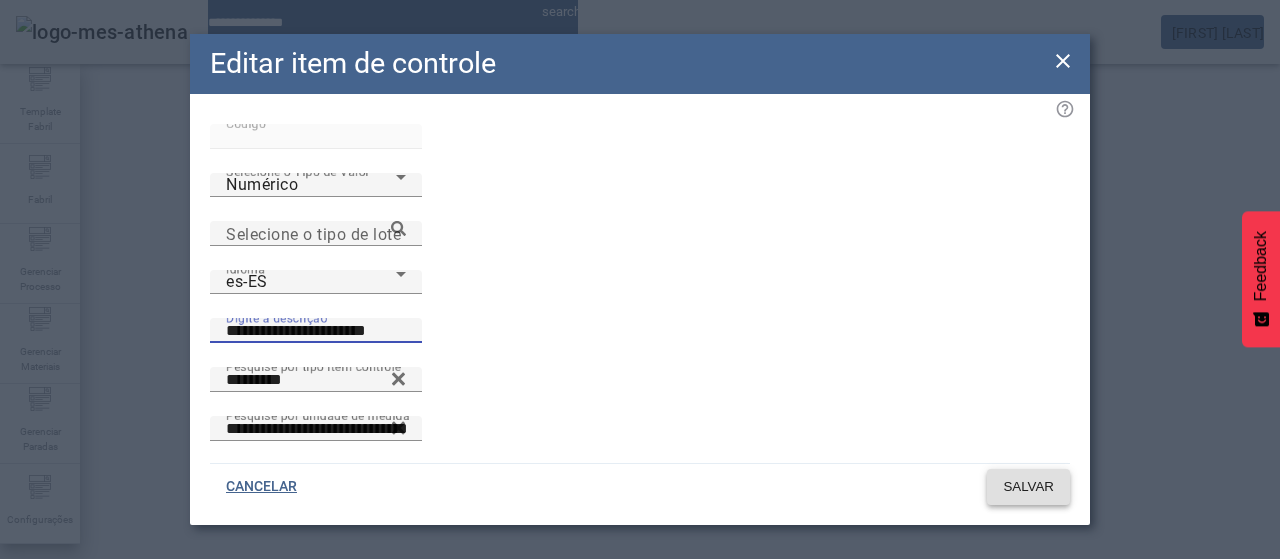 type on "**********" 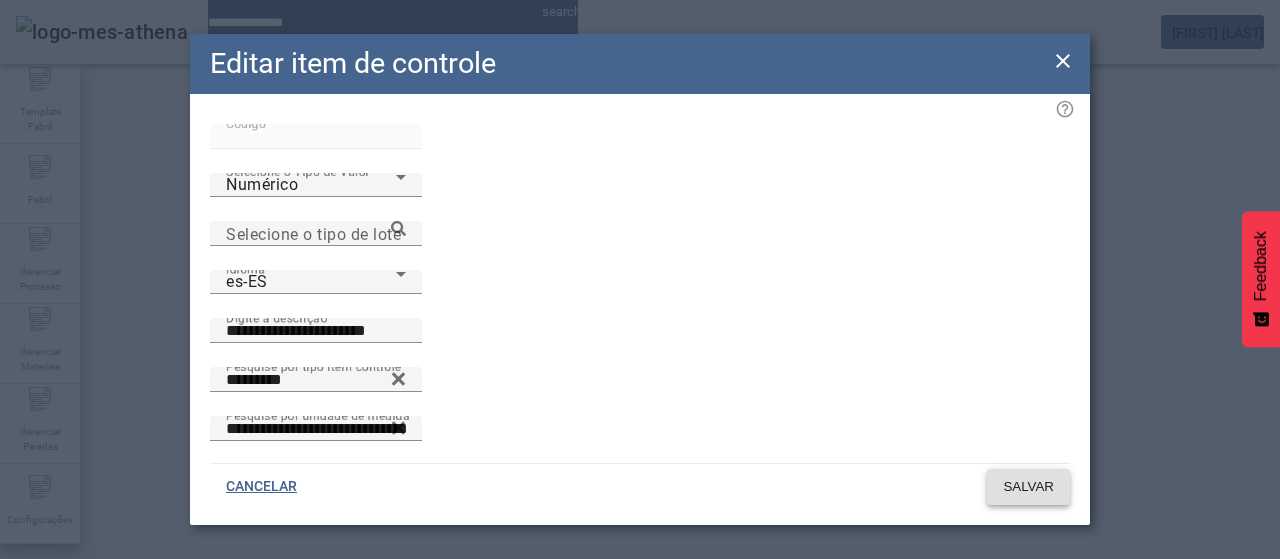 click on "SALVAR" 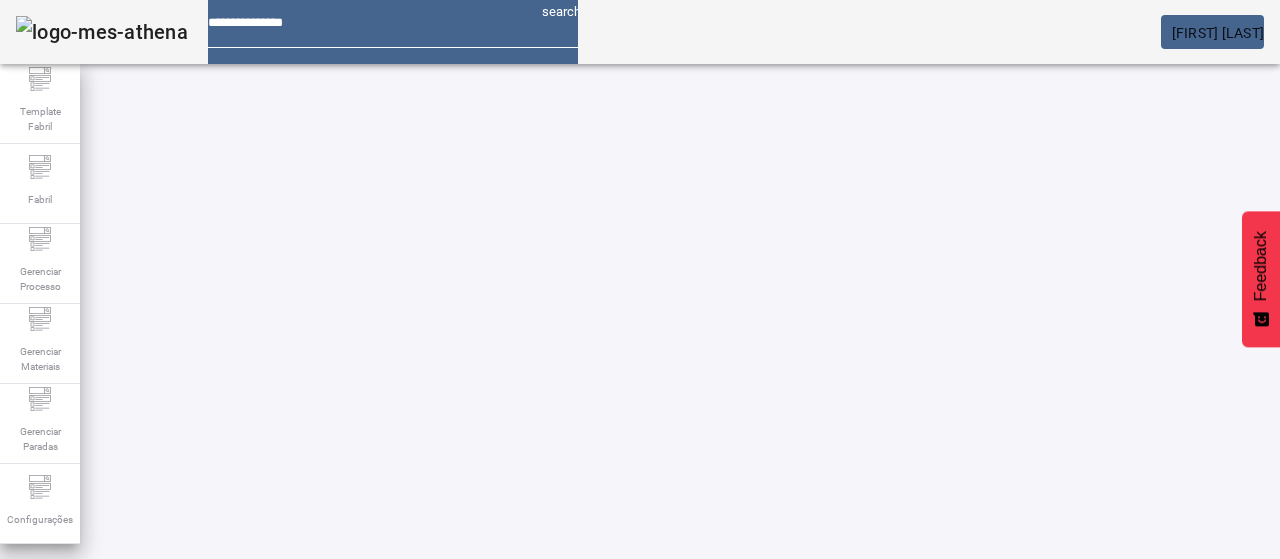 click on "*****" at bounding box center (116, 637) 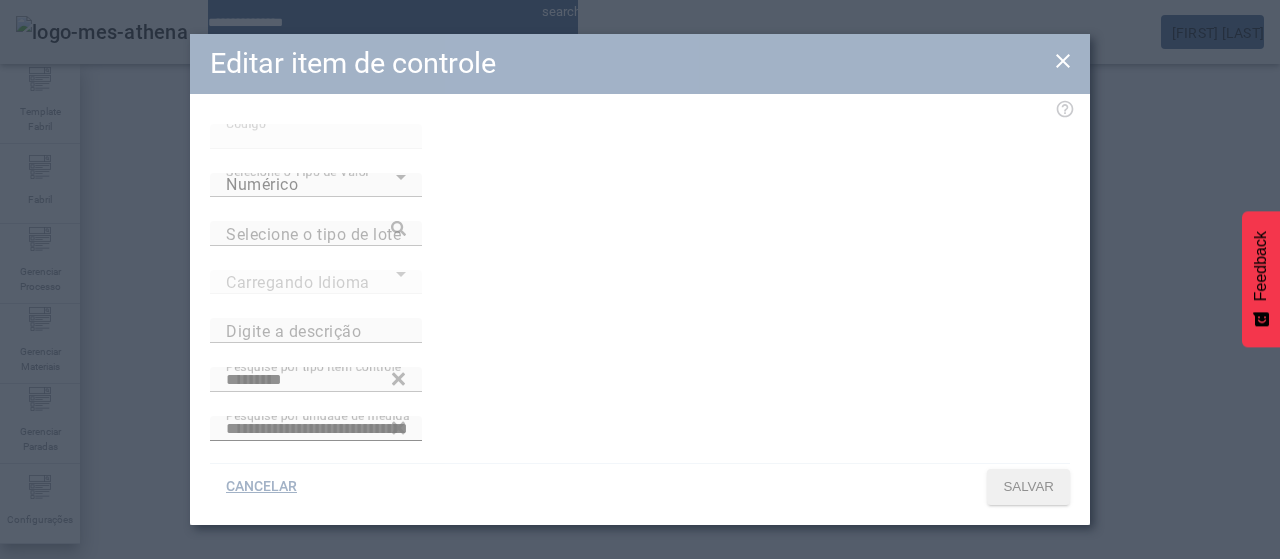 type on "**********" 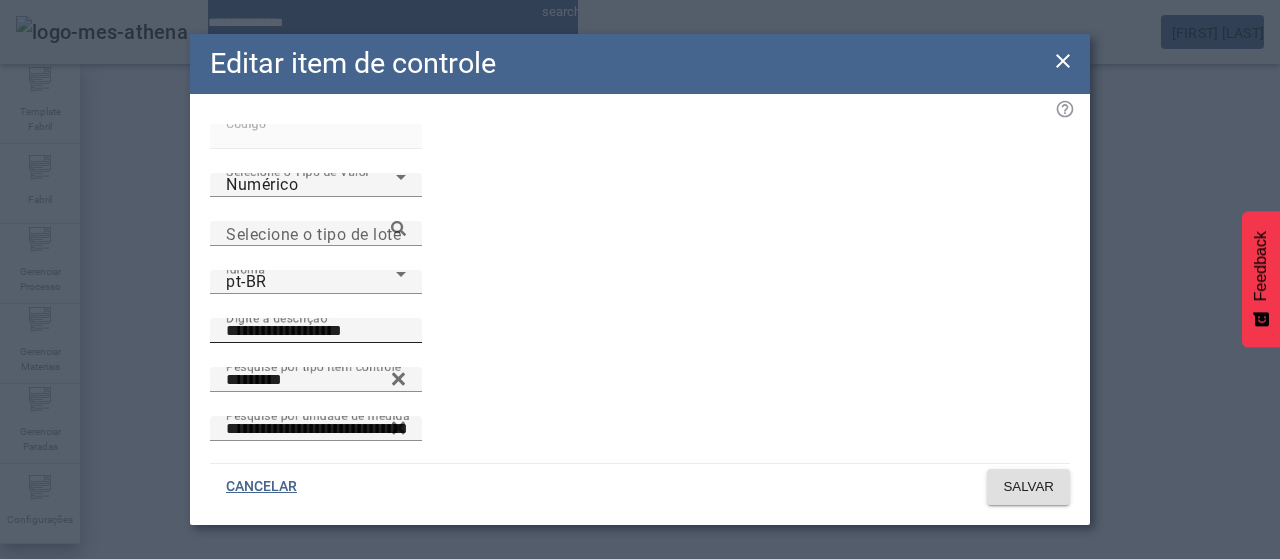 drag, startPoint x: 678, startPoint y: 251, endPoint x: 679, endPoint y: 239, distance: 12.0415945 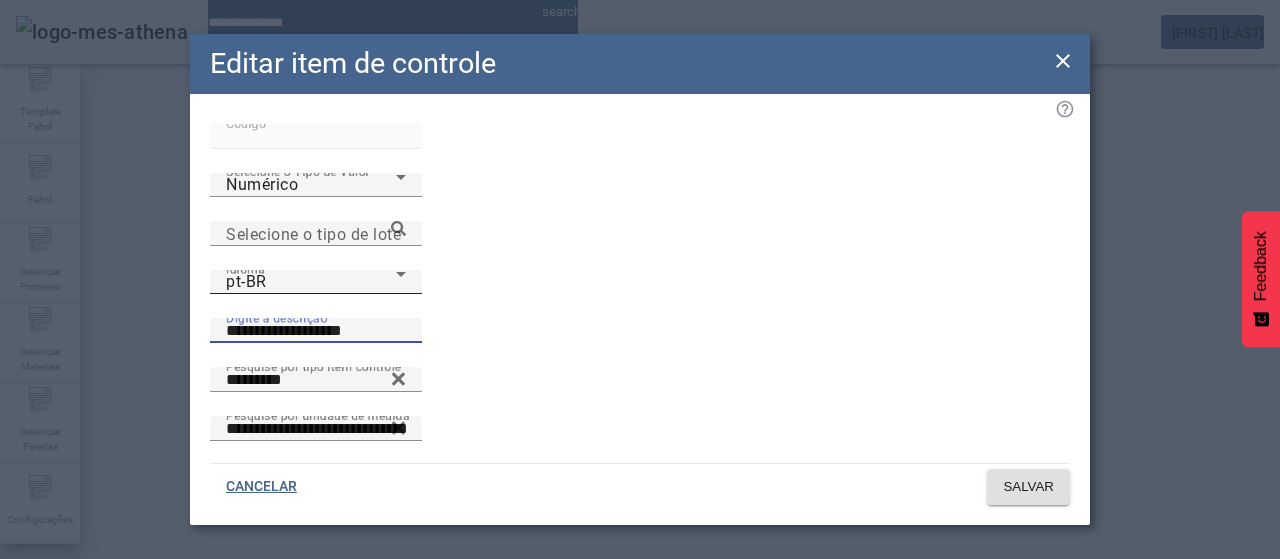click on "pt-BR" at bounding box center (311, 282) 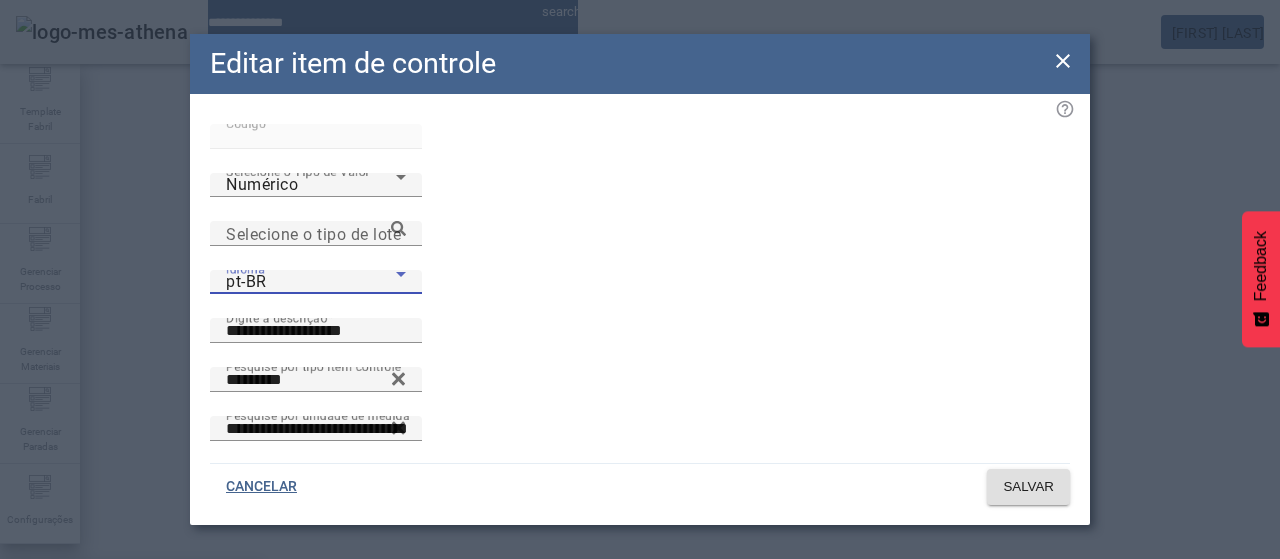 drag, startPoint x: 412, startPoint y: 393, endPoint x: 420, endPoint y: 370, distance: 24.351591 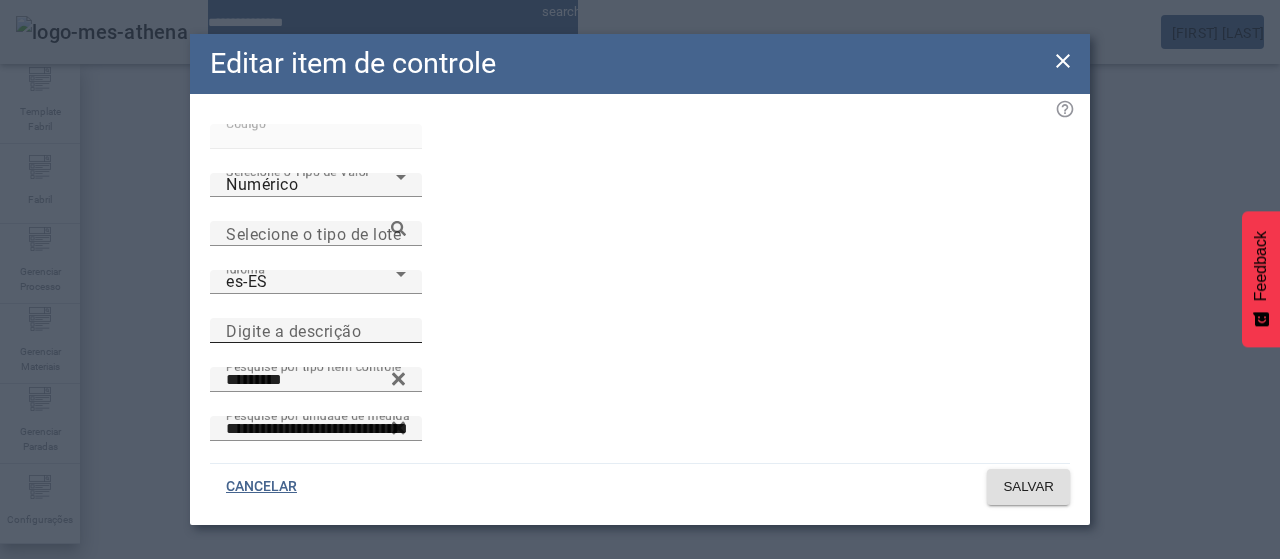 click on "Digite a descrição" at bounding box center [293, 330] 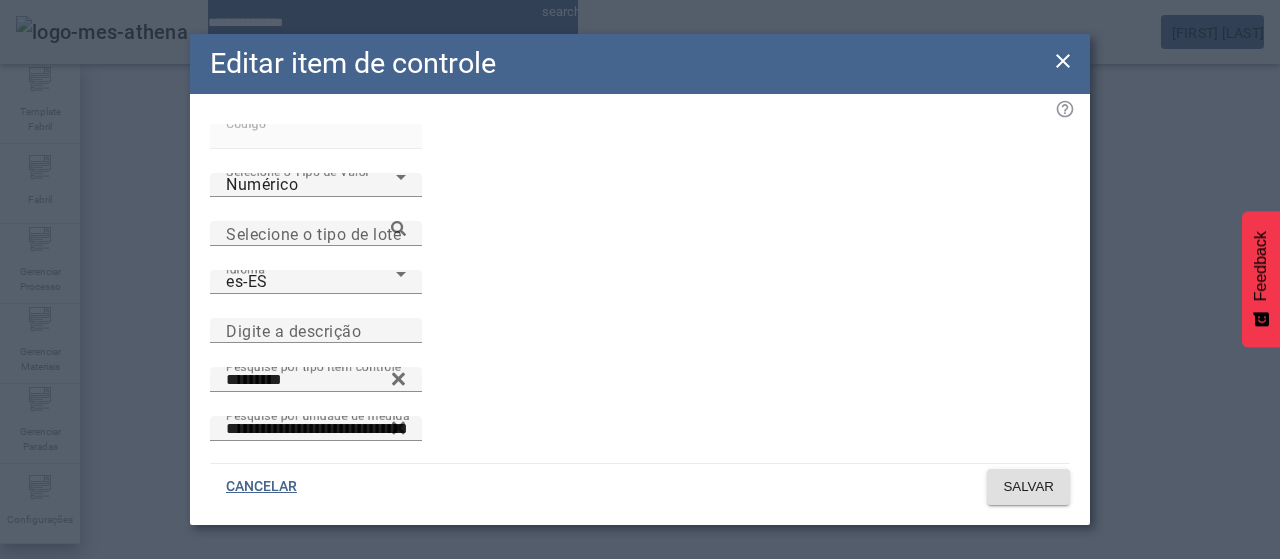 paste on "**********" 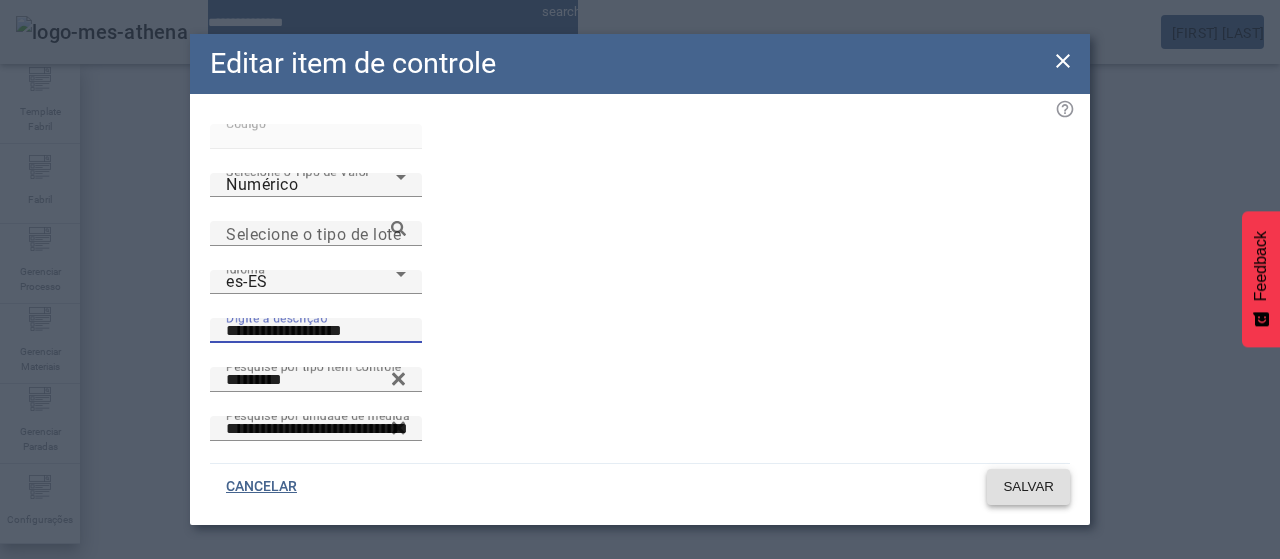 type on "**********" 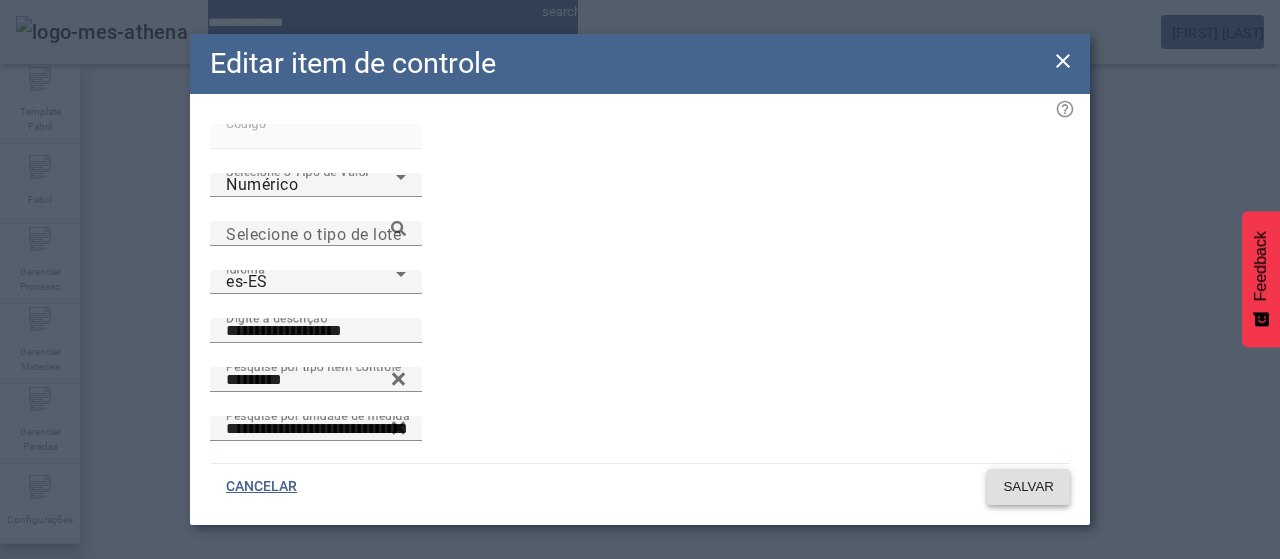click on "SALVAR" 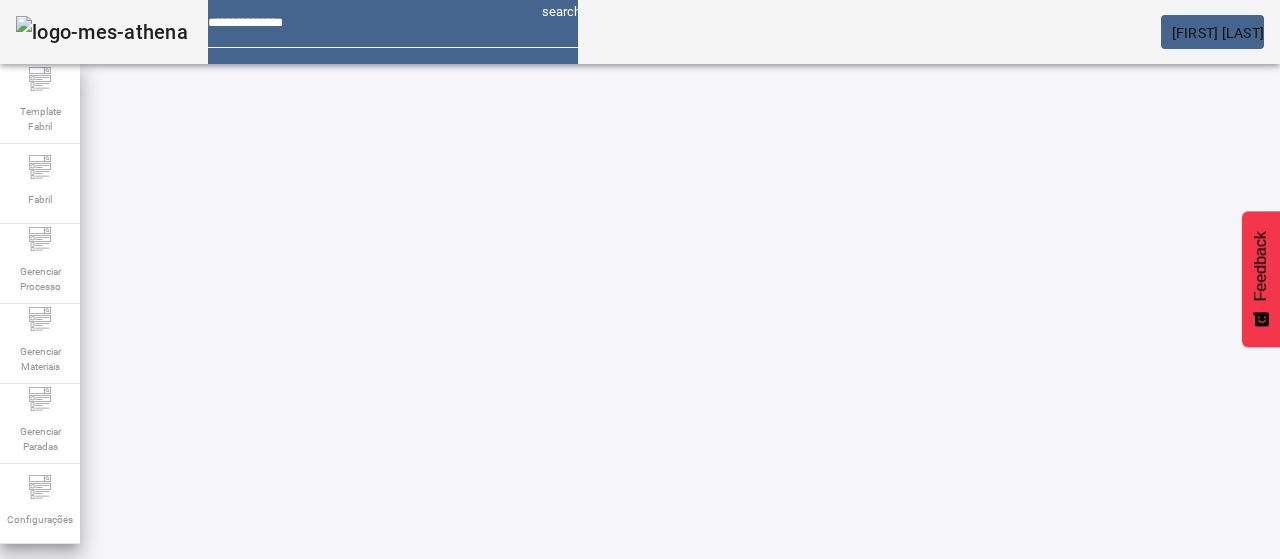 click on "*****" at bounding box center [116, 637] 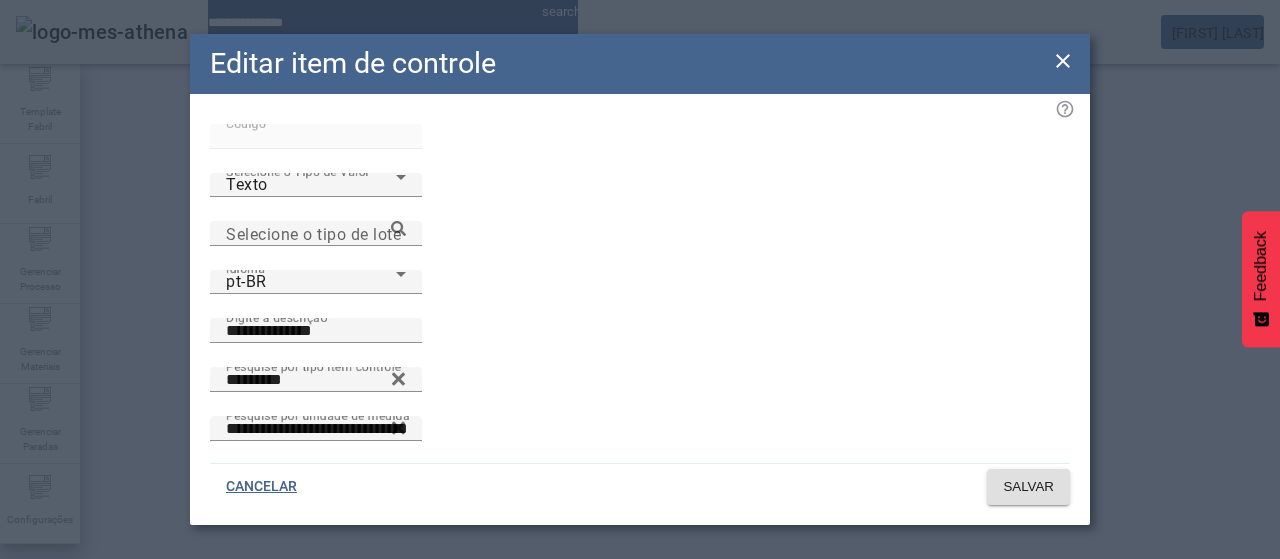 drag, startPoint x: 568, startPoint y: 237, endPoint x: 492, endPoint y: 241, distance: 76.105194 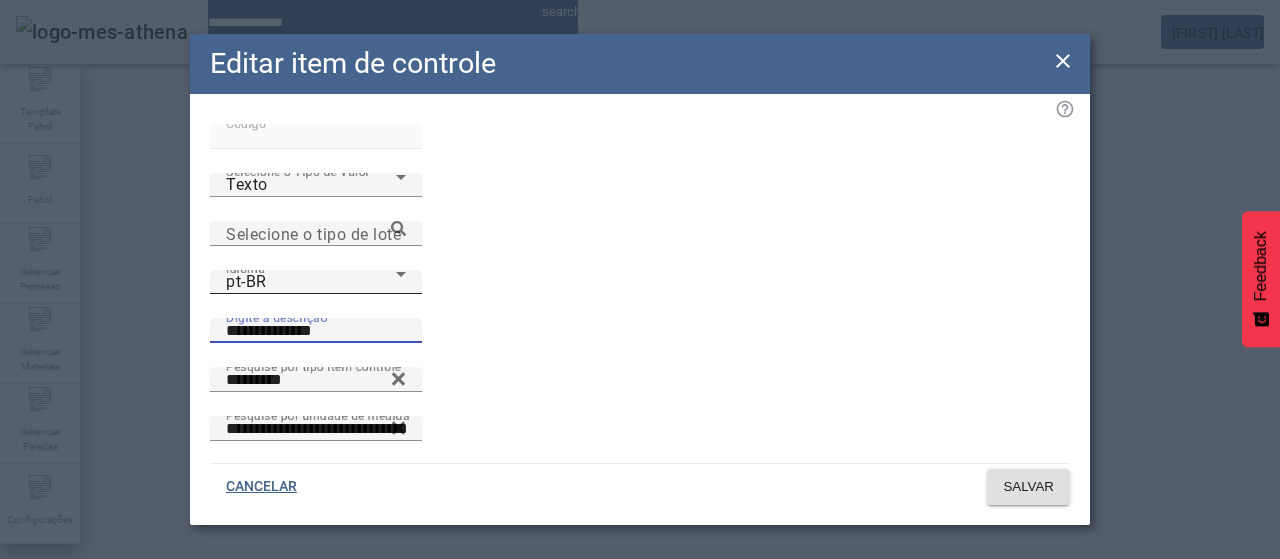 click on "pt-BR" at bounding box center (311, 282) 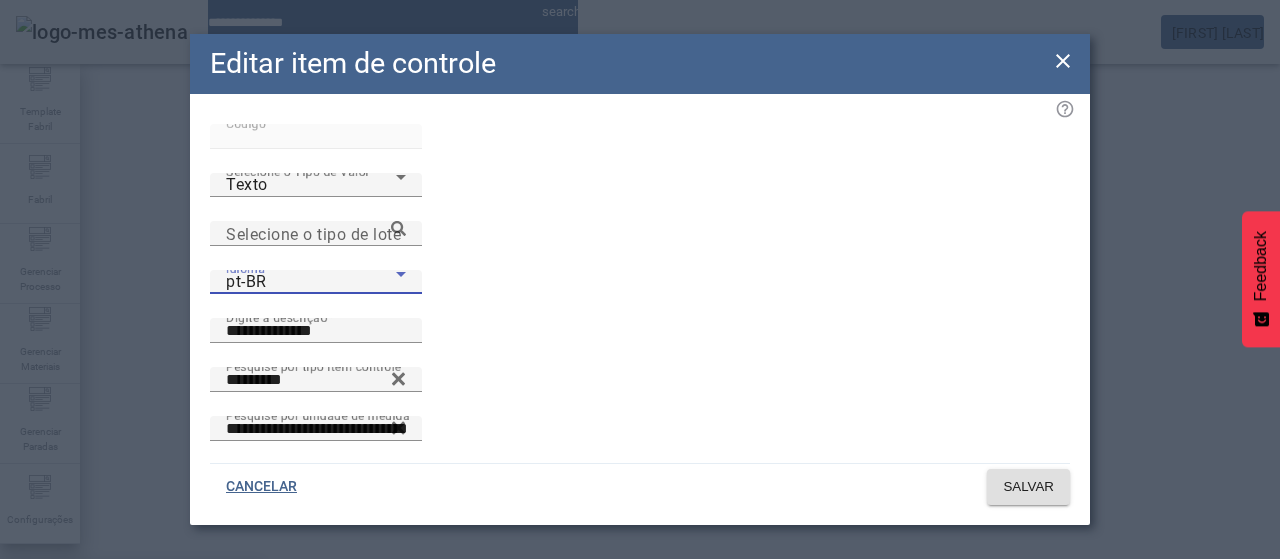 click on "es-ES" at bounding box center (131, 687) 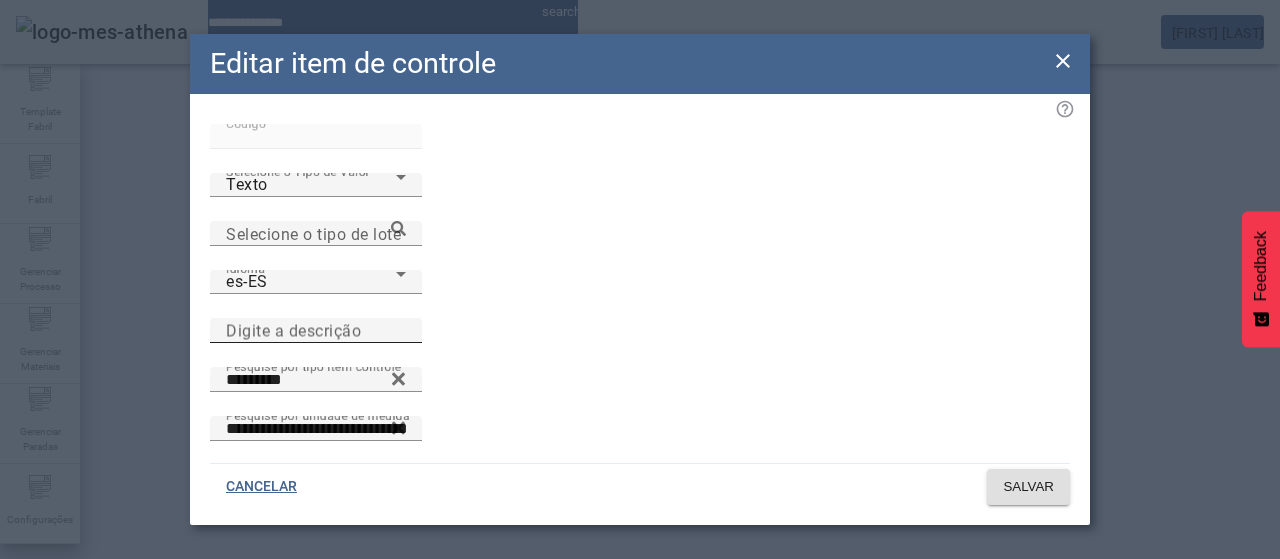 click on "Digite a descrição" at bounding box center [293, 330] 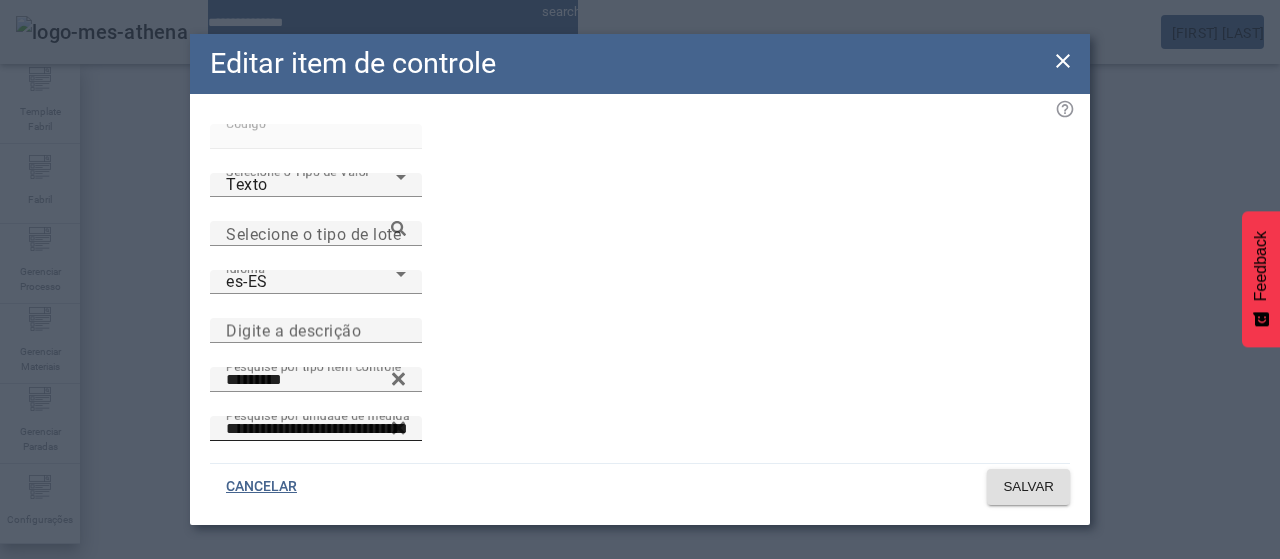 paste on "**********" 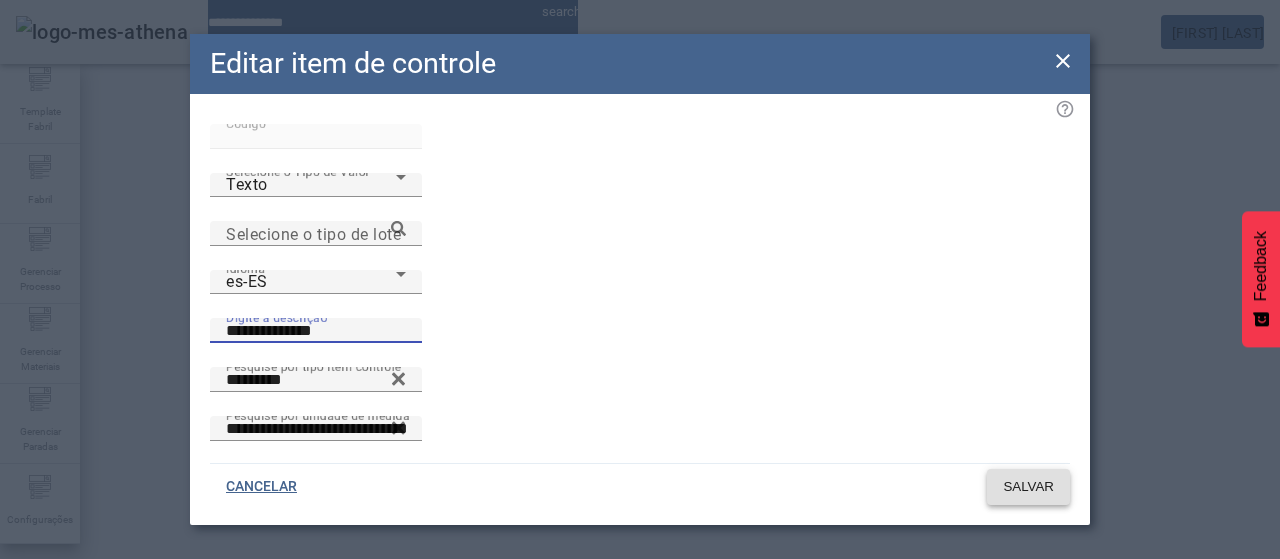 type on "**********" 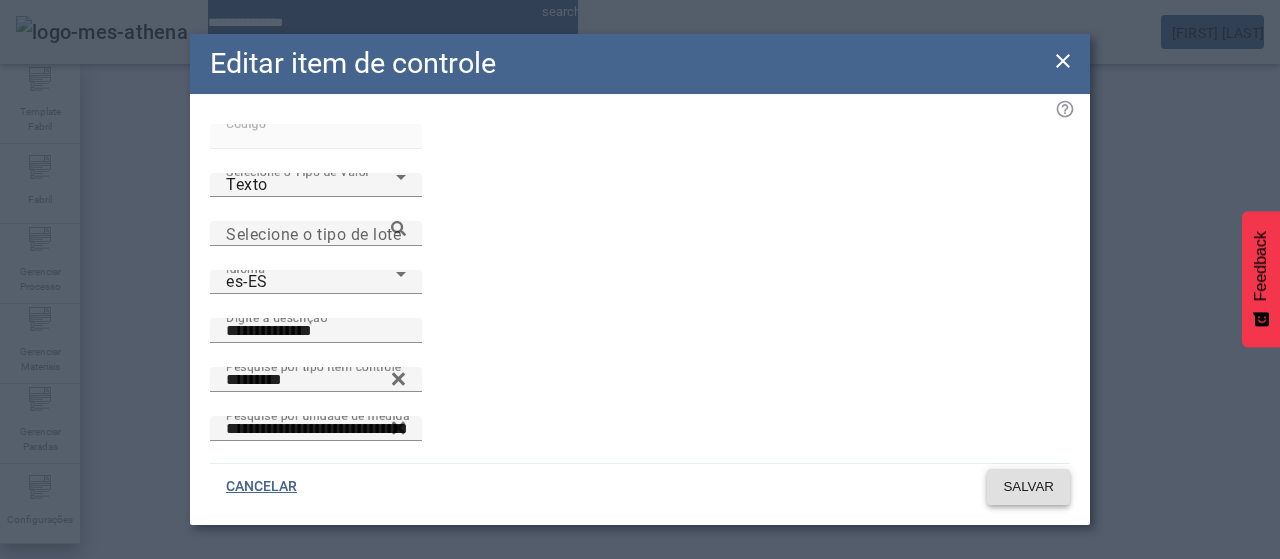 click on "SALVAR" 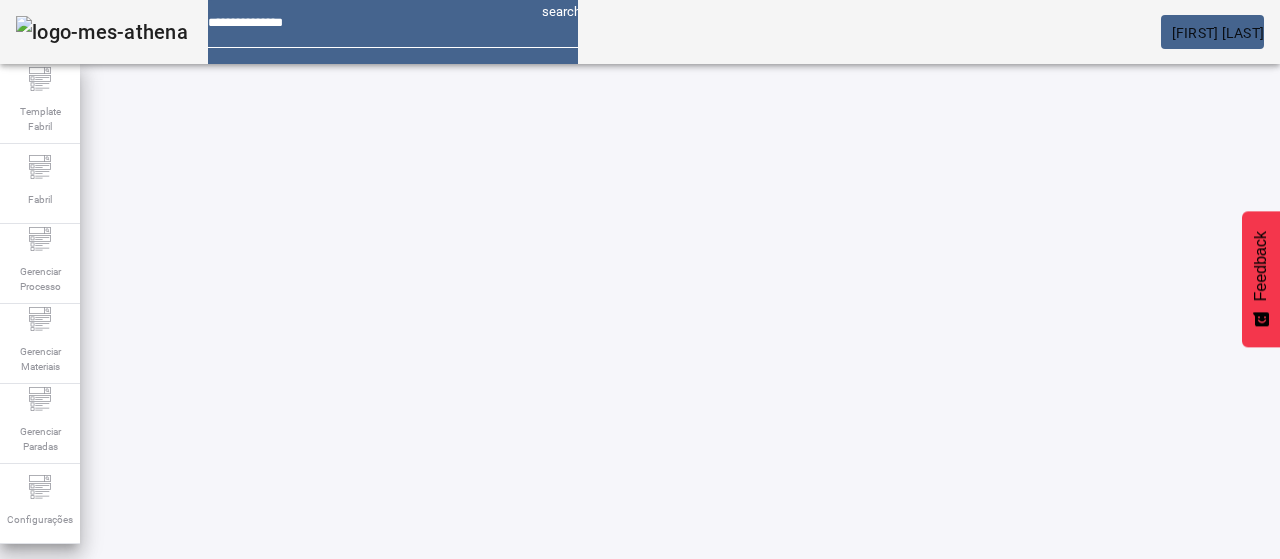 click on "*****" at bounding box center [116, 637] 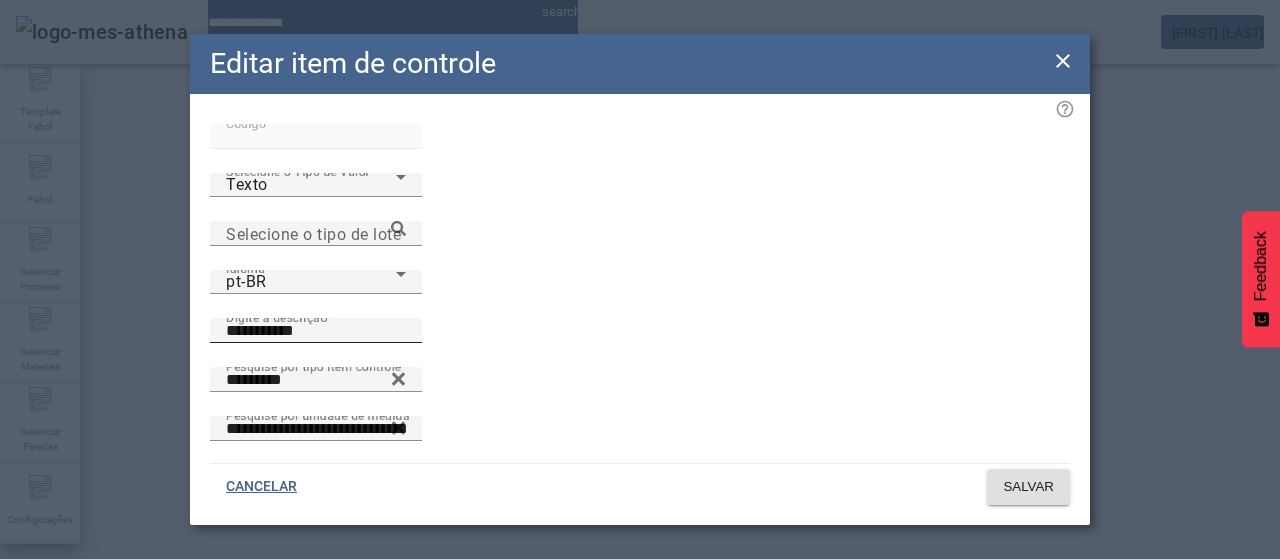 click on "**********" 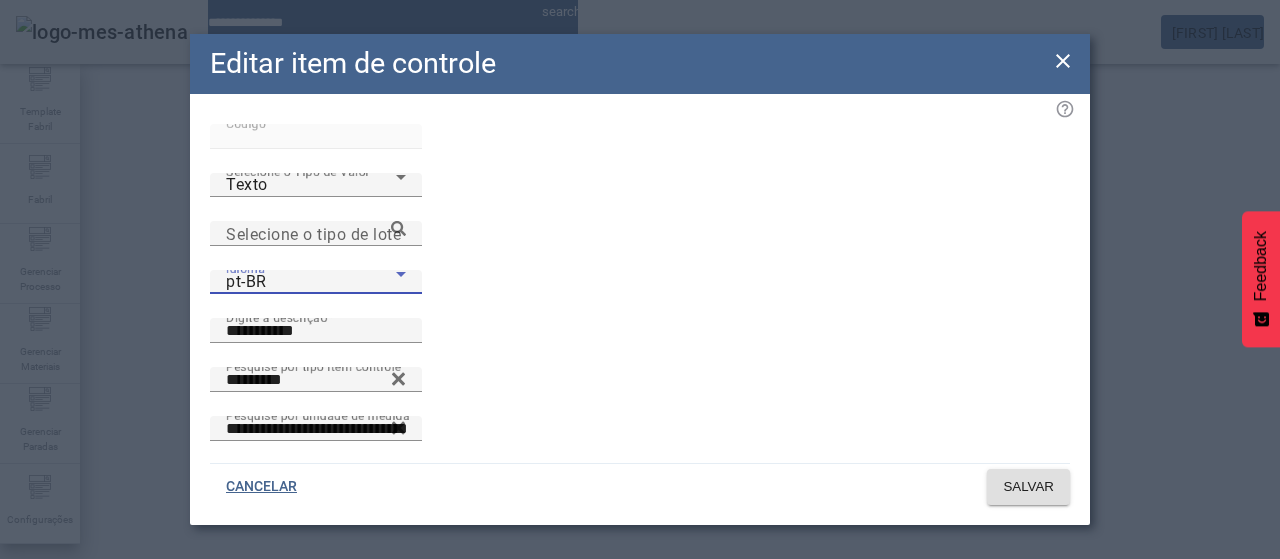 click on "pt-BR" at bounding box center (311, 282) 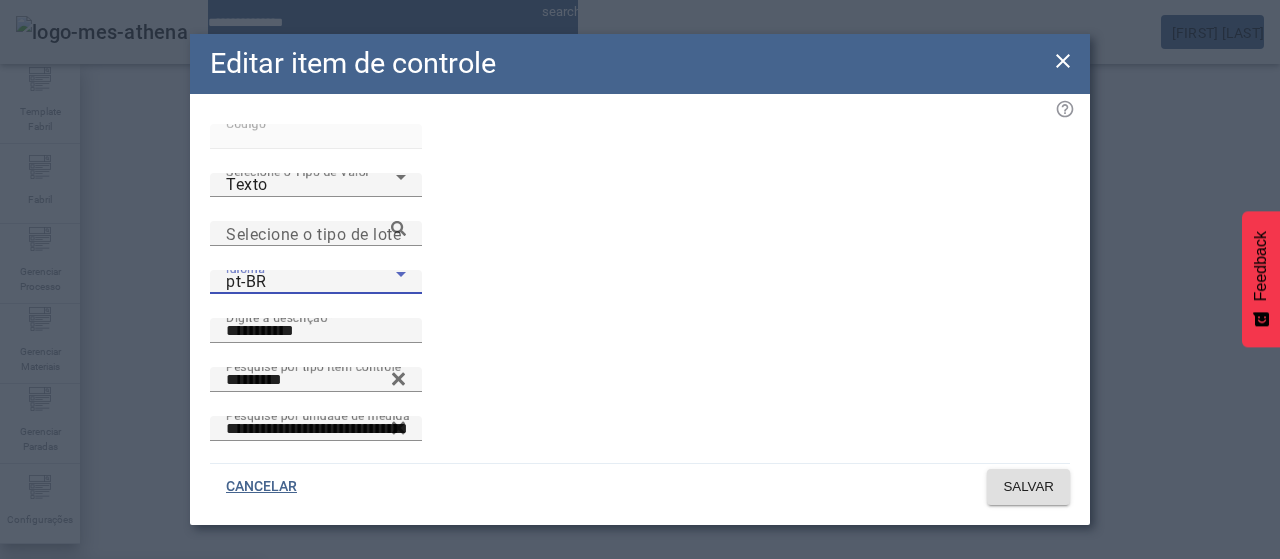 click on "es-ES" at bounding box center [131, 687] 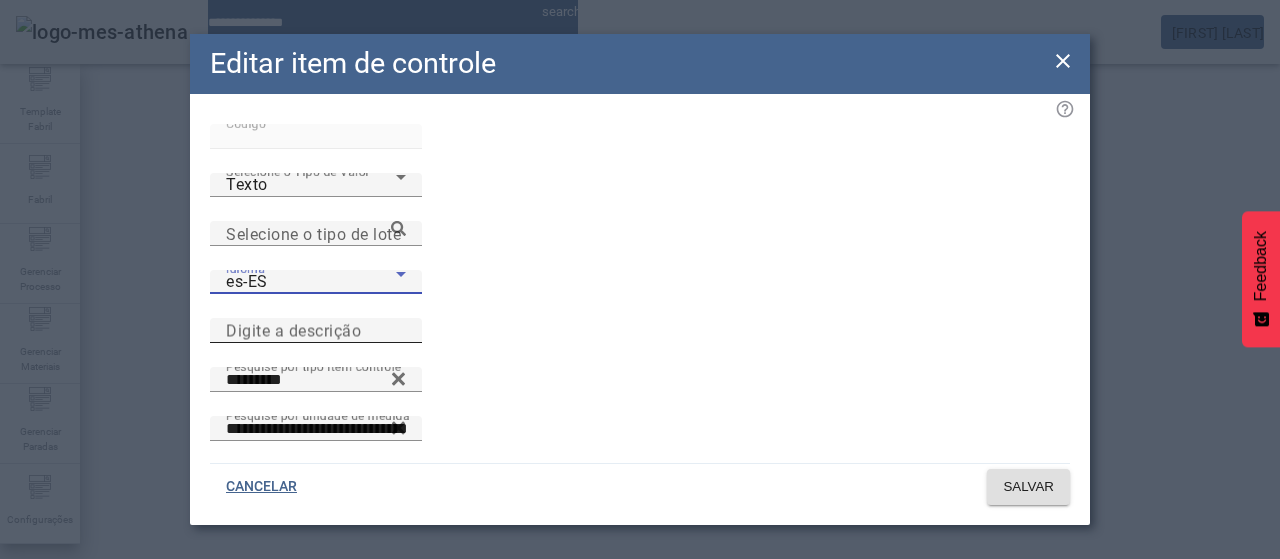 click on "Digite a descrição" at bounding box center [293, 330] 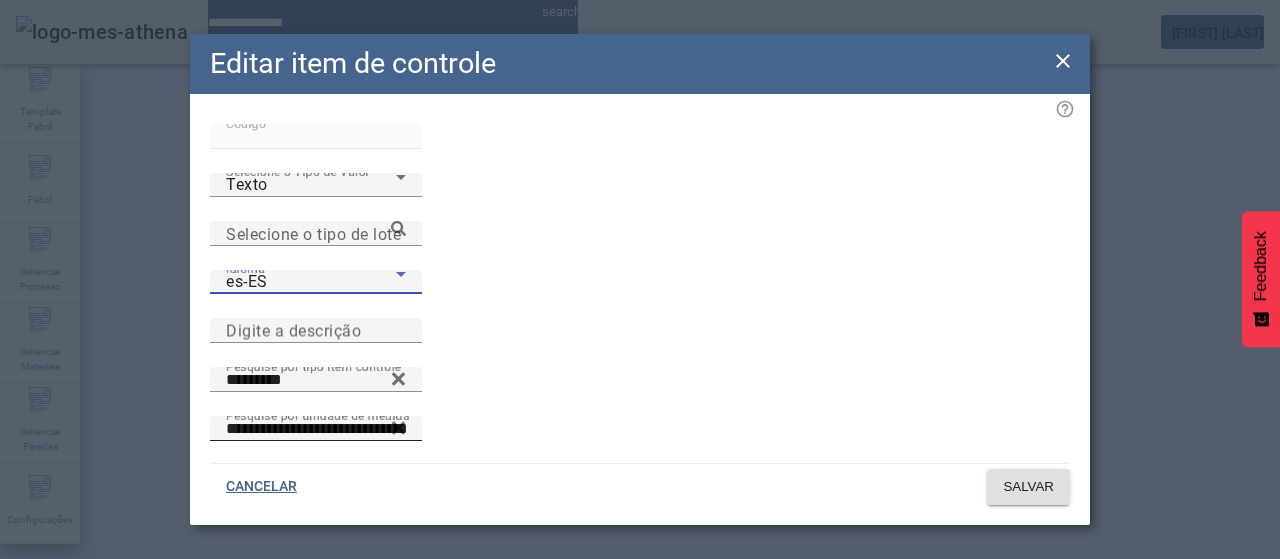 paste on "**********" 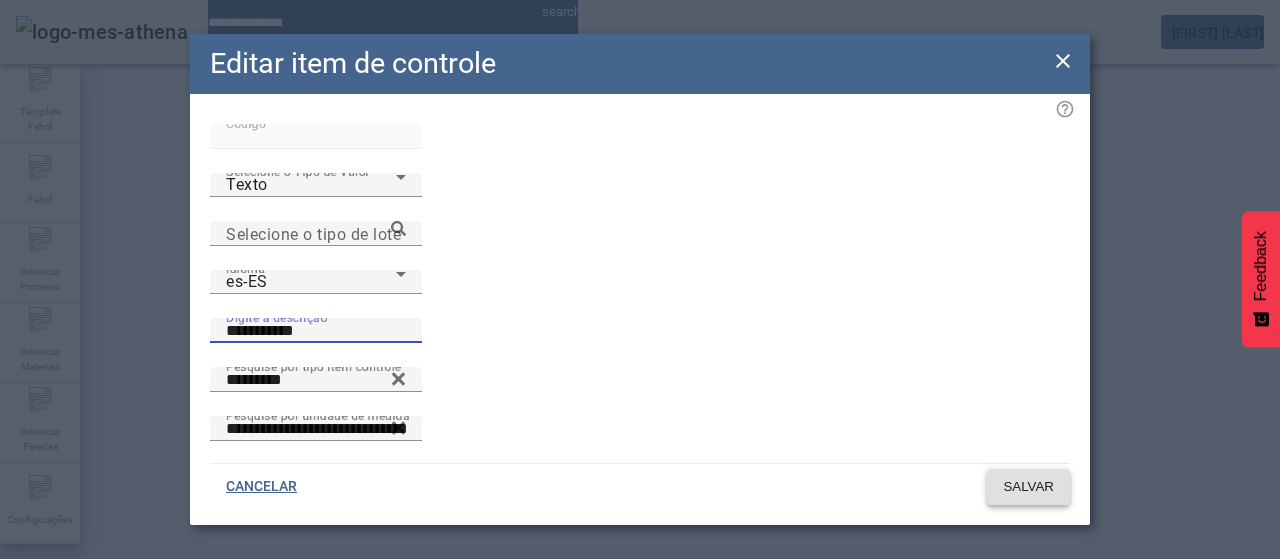type on "**********" 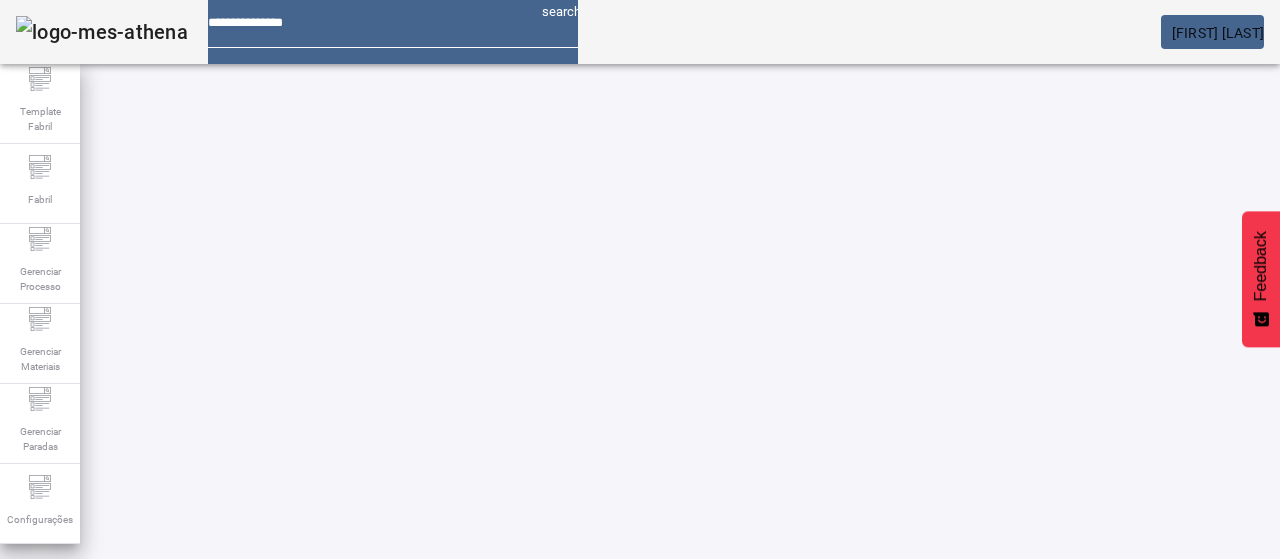 click on "*****" at bounding box center (116, 637) 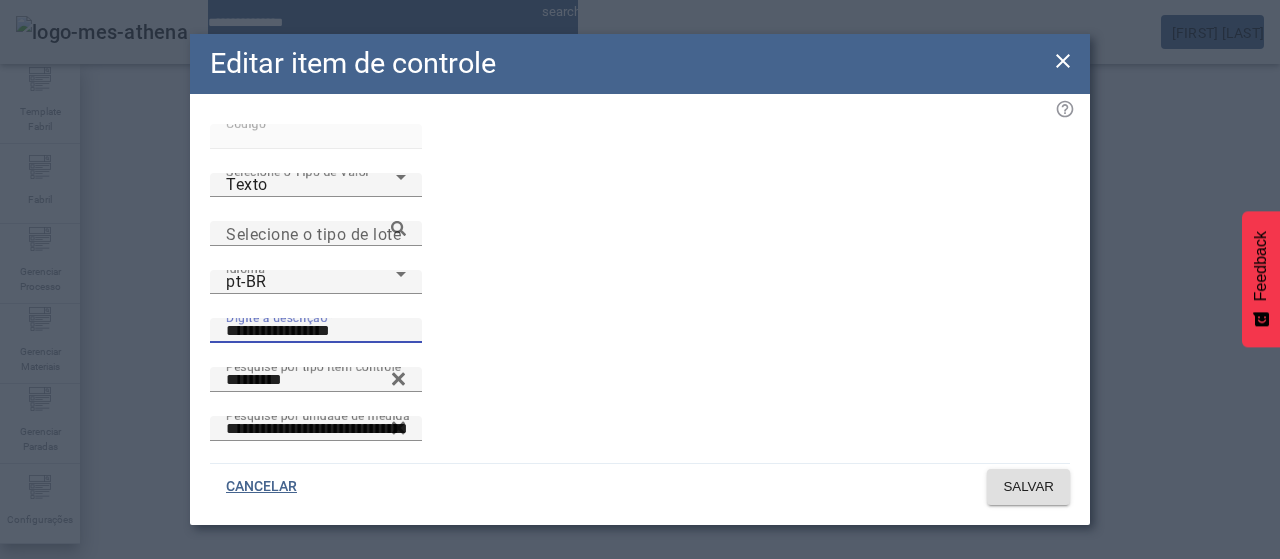 drag, startPoint x: 588, startPoint y: 245, endPoint x: 497, endPoint y: 243, distance: 91.02197 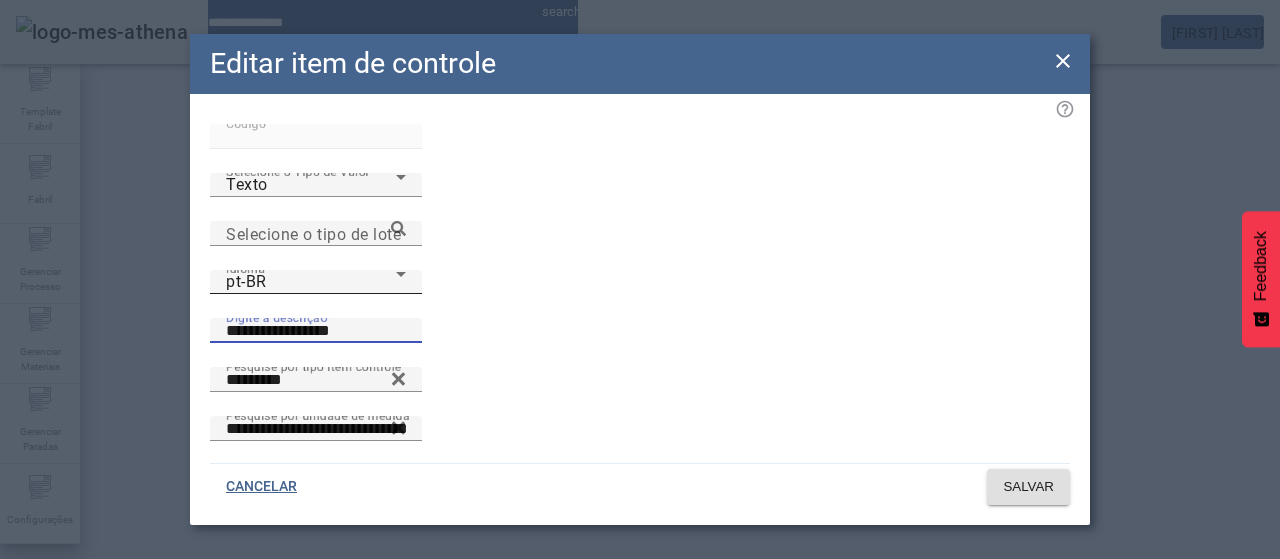 click on "pt-BR" at bounding box center (311, 282) 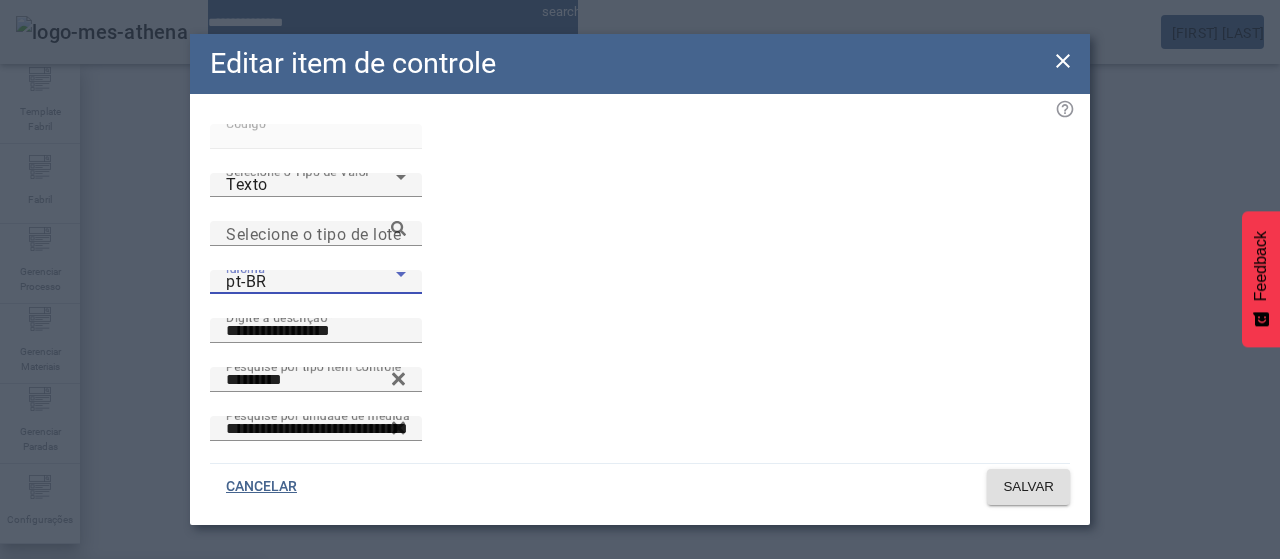 drag, startPoint x: 364, startPoint y: 370, endPoint x: 379, endPoint y: 354, distance: 21.931713 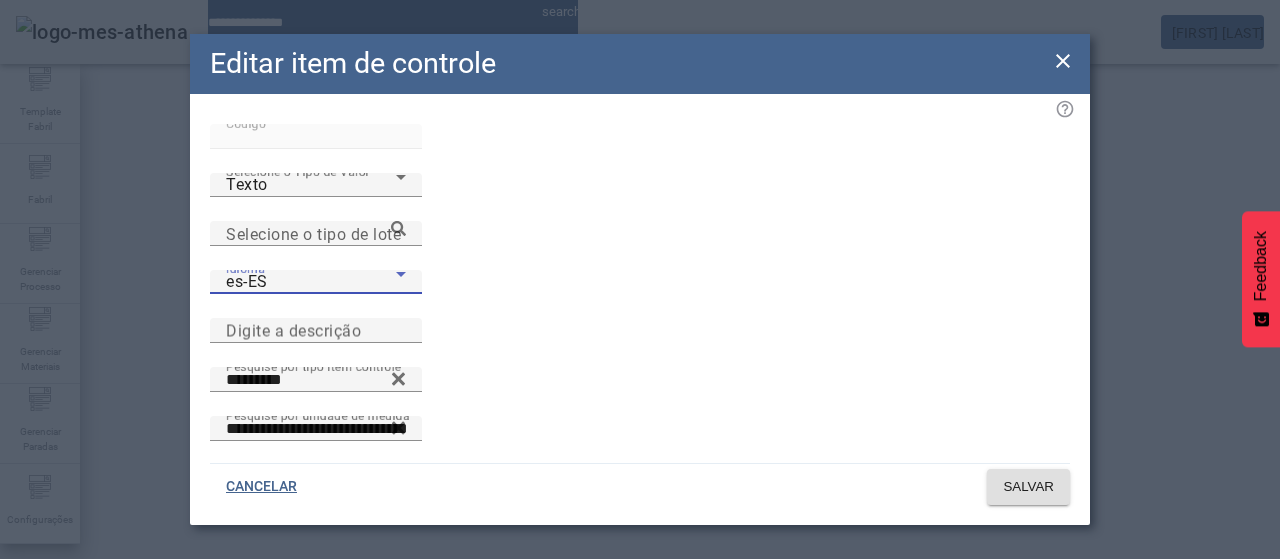 drag, startPoint x: 525, startPoint y: 235, endPoint x: 748, endPoint y: 421, distance: 290.38766 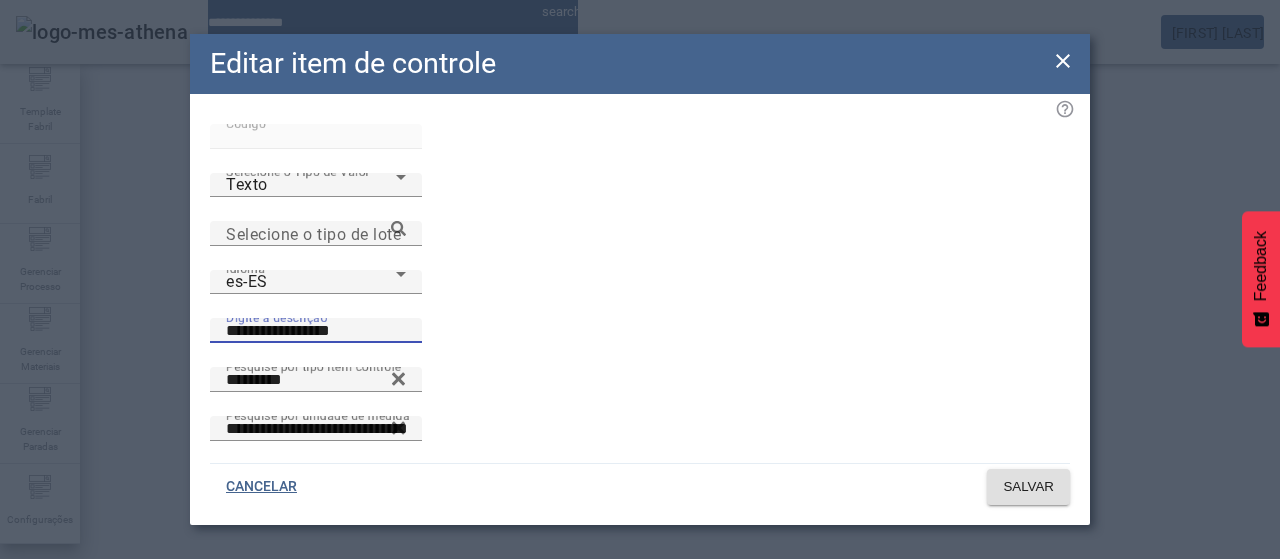 type on "**********" 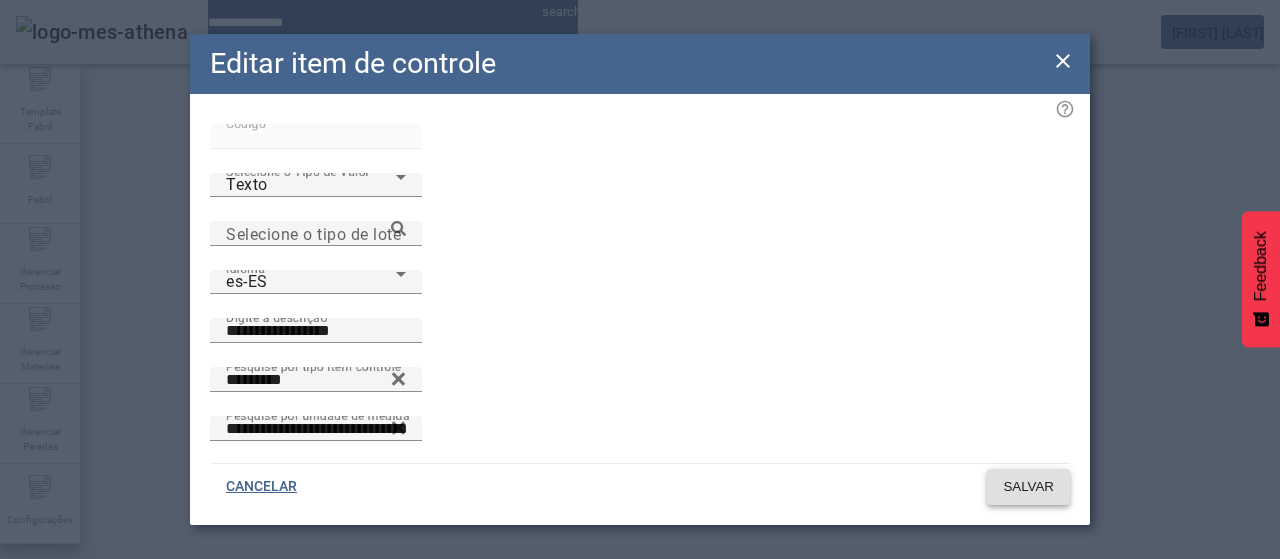 drag, startPoint x: 1019, startPoint y: 515, endPoint x: 1014, endPoint y: 505, distance: 11.18034 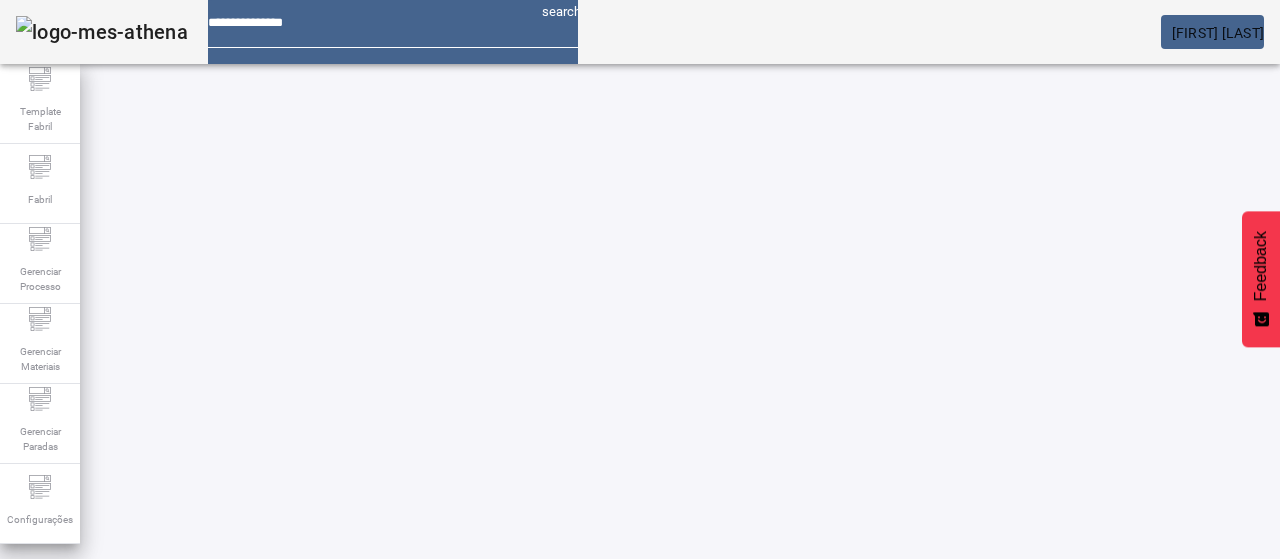 drag, startPoint x: 146, startPoint y: 181, endPoint x: 178, endPoint y: 174, distance: 32.75668 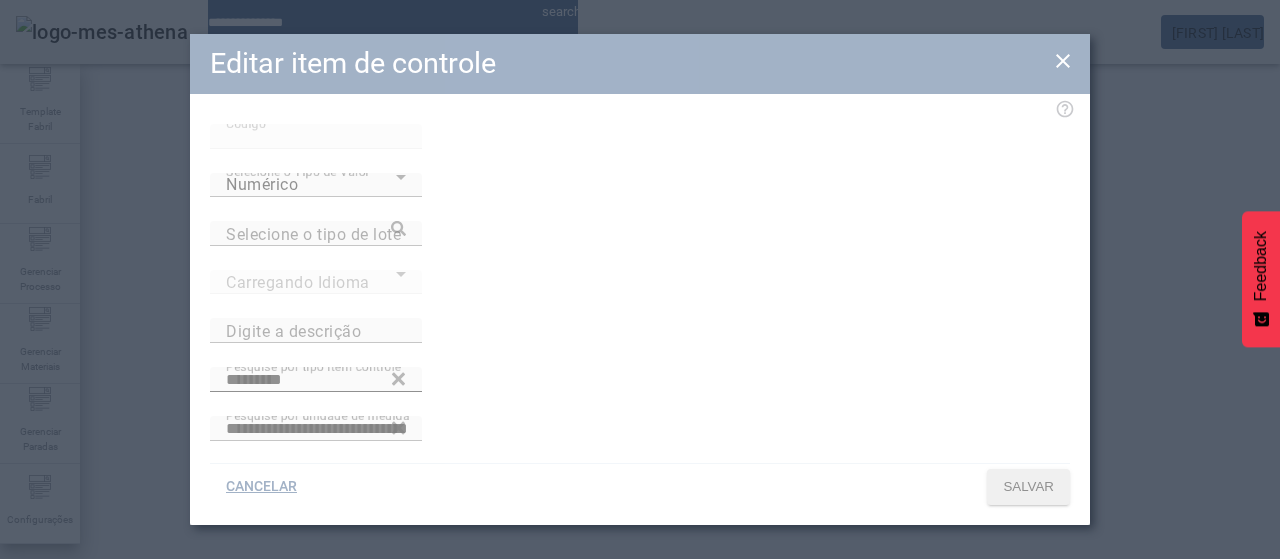 type on "**********" 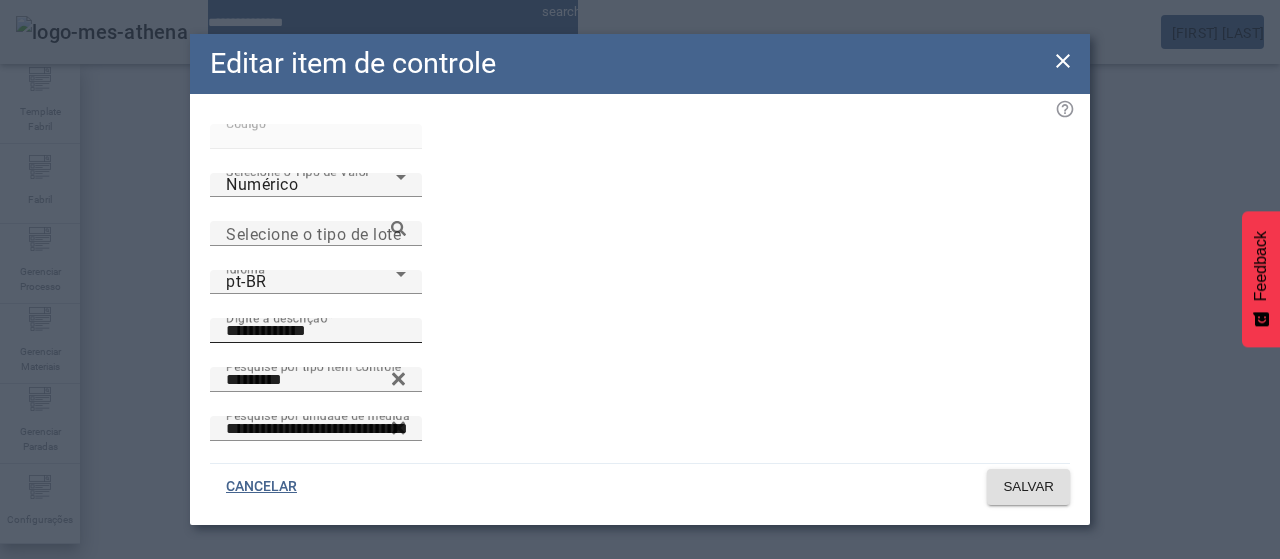 drag, startPoint x: 592, startPoint y: 249, endPoint x: 552, endPoint y: 246, distance: 40.112343 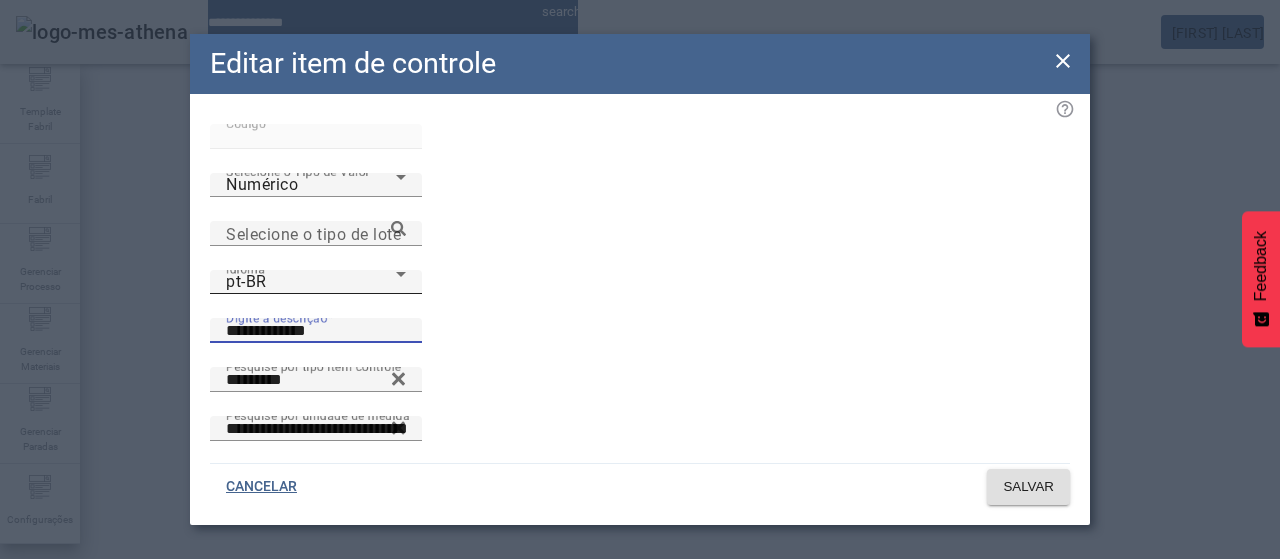 click on "pt-BR" at bounding box center [311, 282] 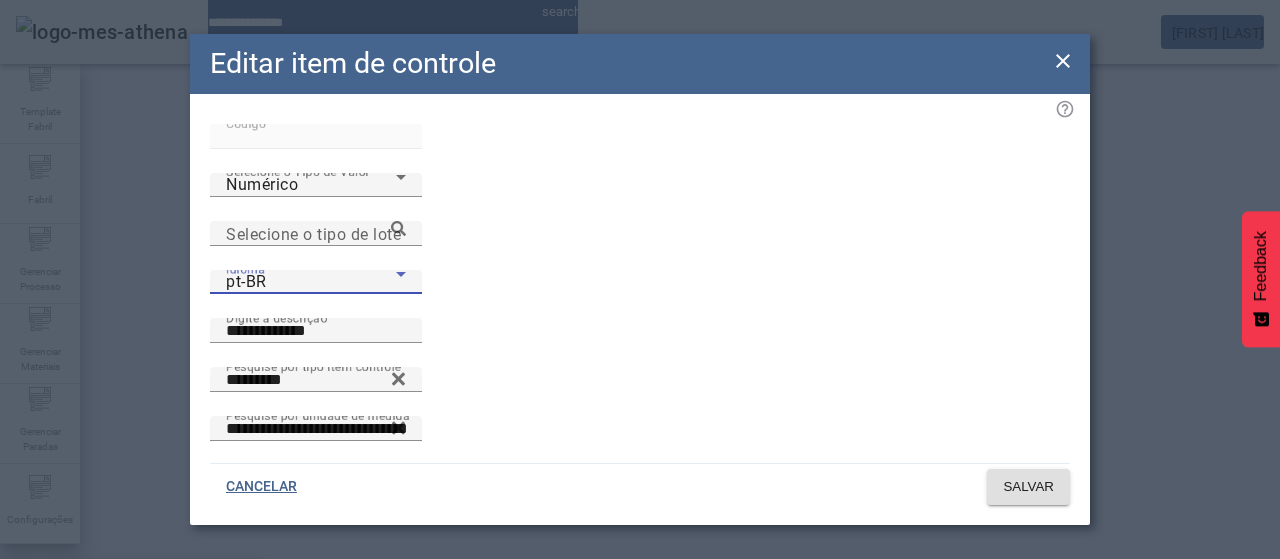 drag, startPoint x: 364, startPoint y: 378, endPoint x: 401, endPoint y: 348, distance: 47.63402 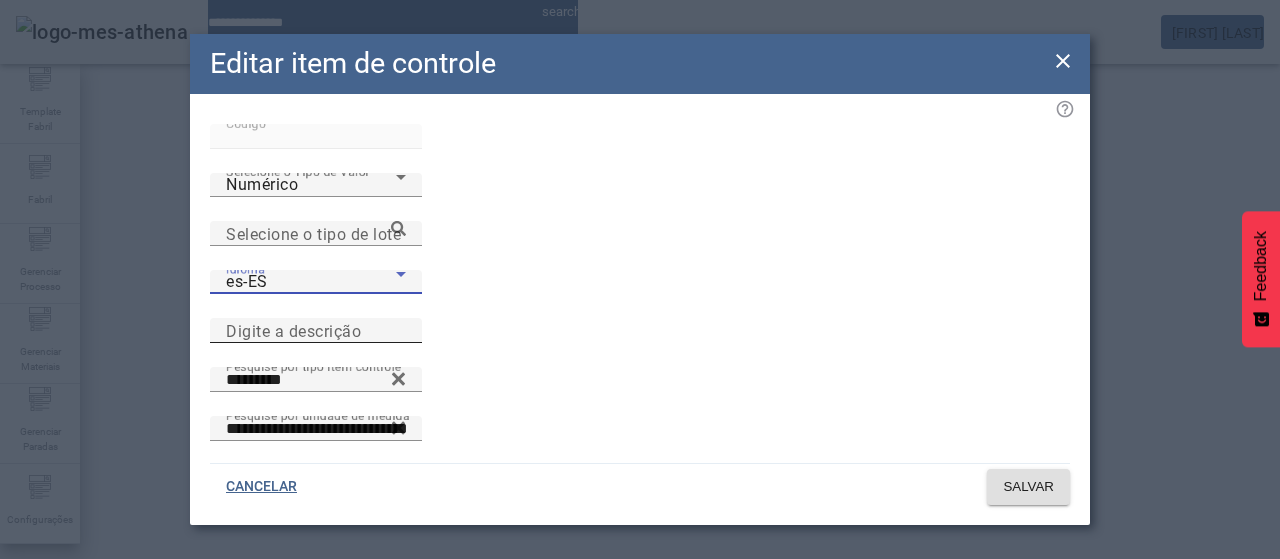 click on "Digite a descrição" at bounding box center [293, 330] 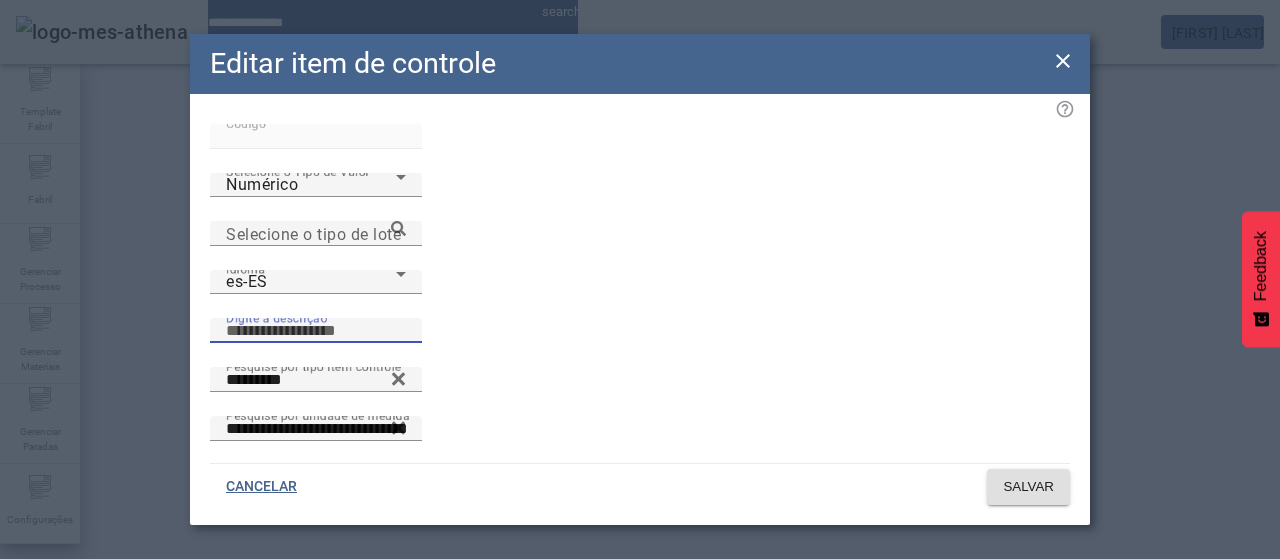 paste on "**********" 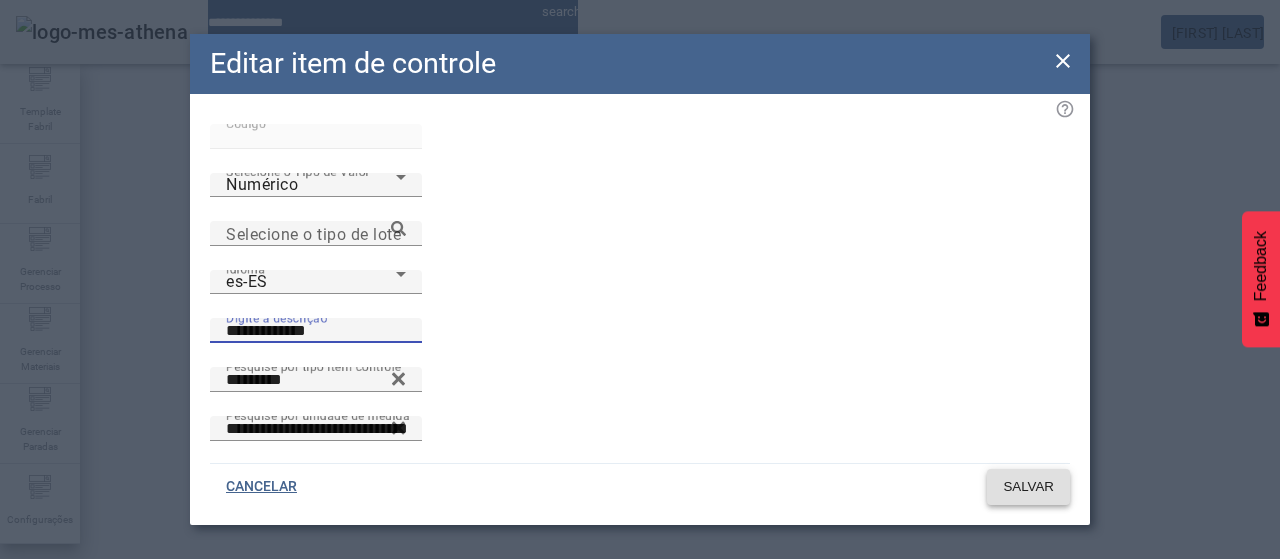 type on "**********" 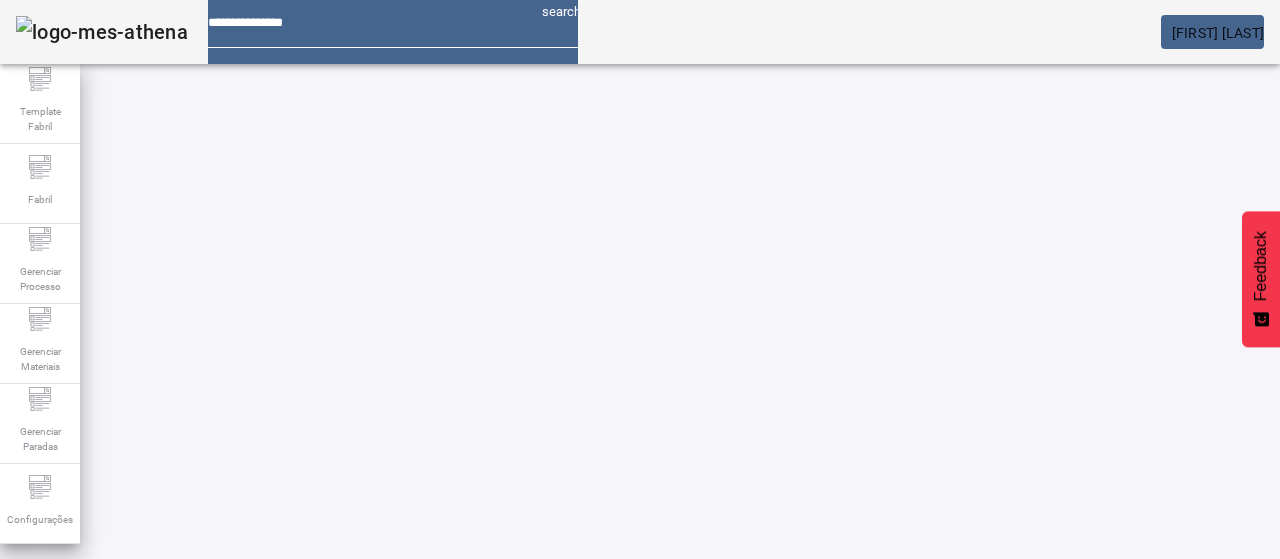 drag, startPoint x: 136, startPoint y: 179, endPoint x: 210, endPoint y: 181, distance: 74.02702 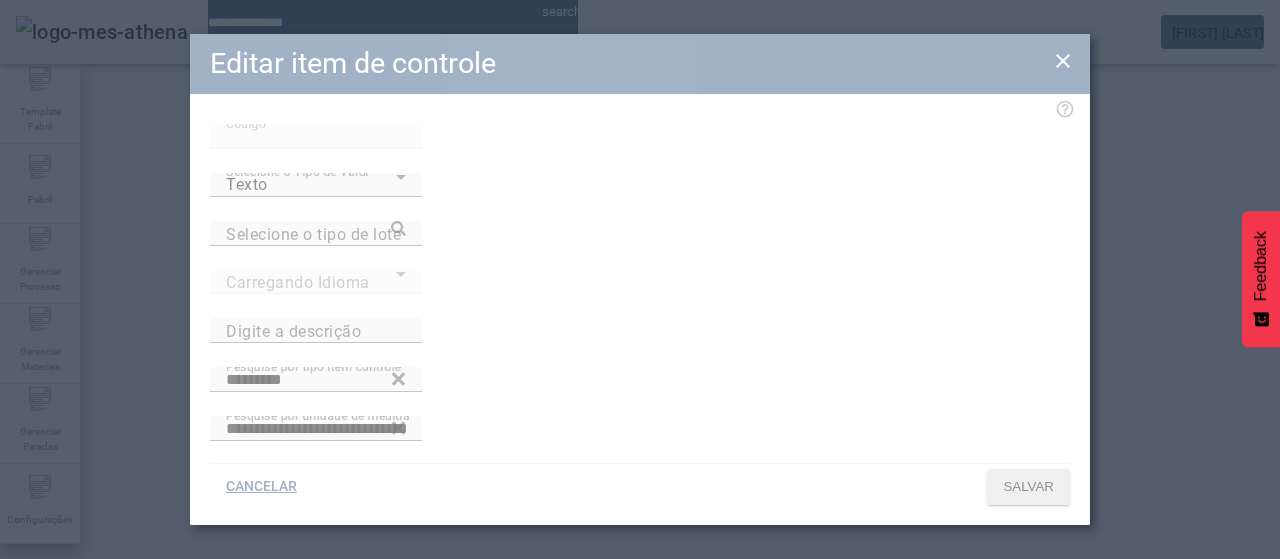 type on "**********" 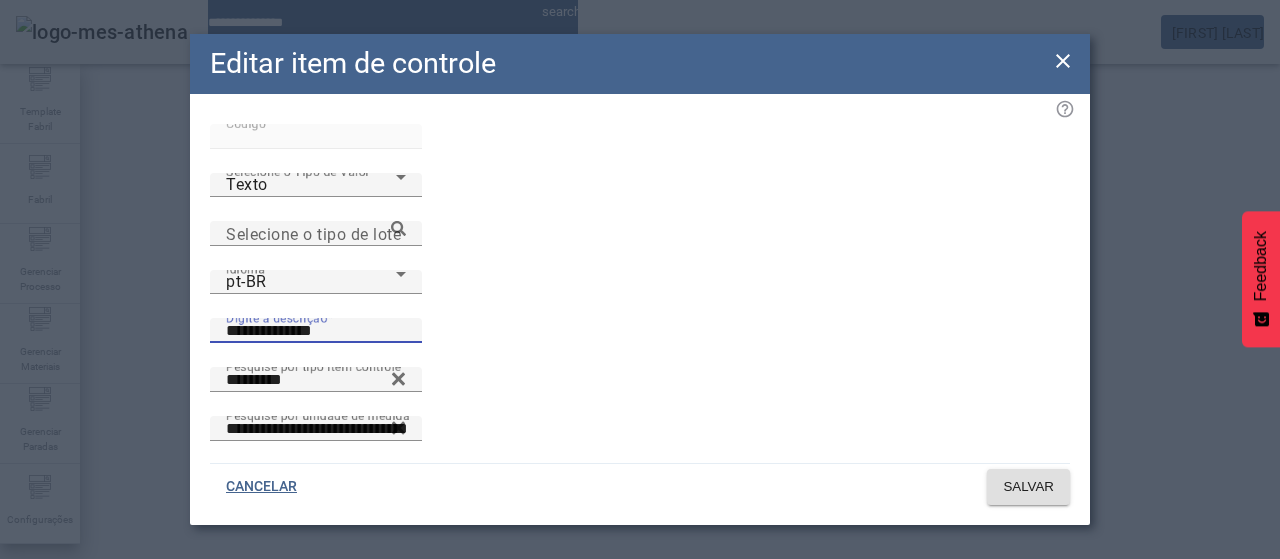 drag, startPoint x: 588, startPoint y: 243, endPoint x: 468, endPoint y: 259, distance: 121.061966 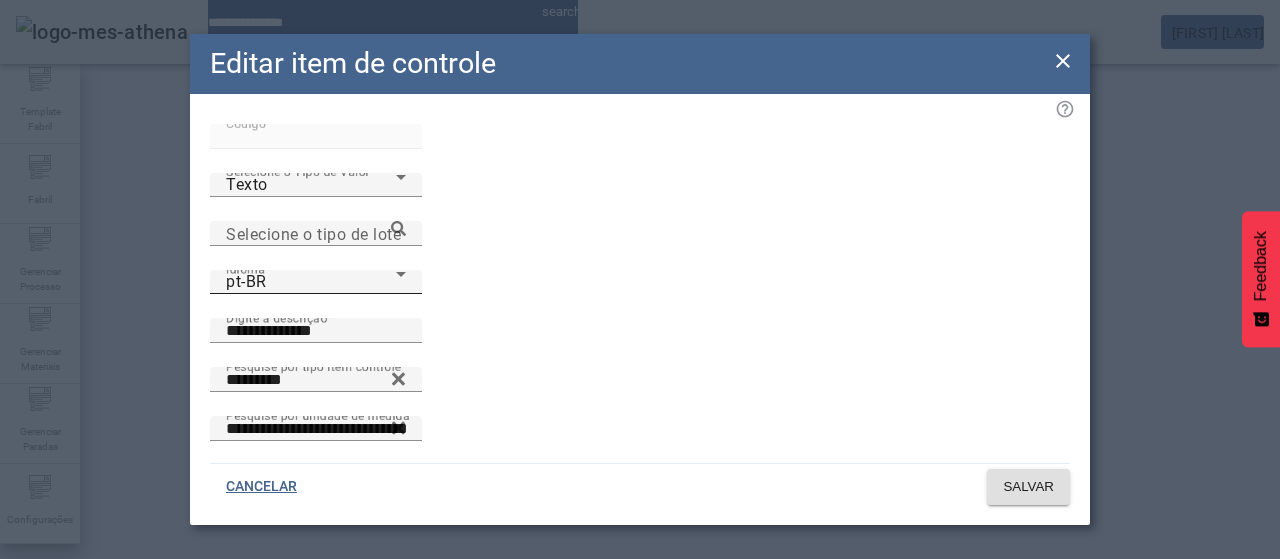 click on "Idioma pt-BR" 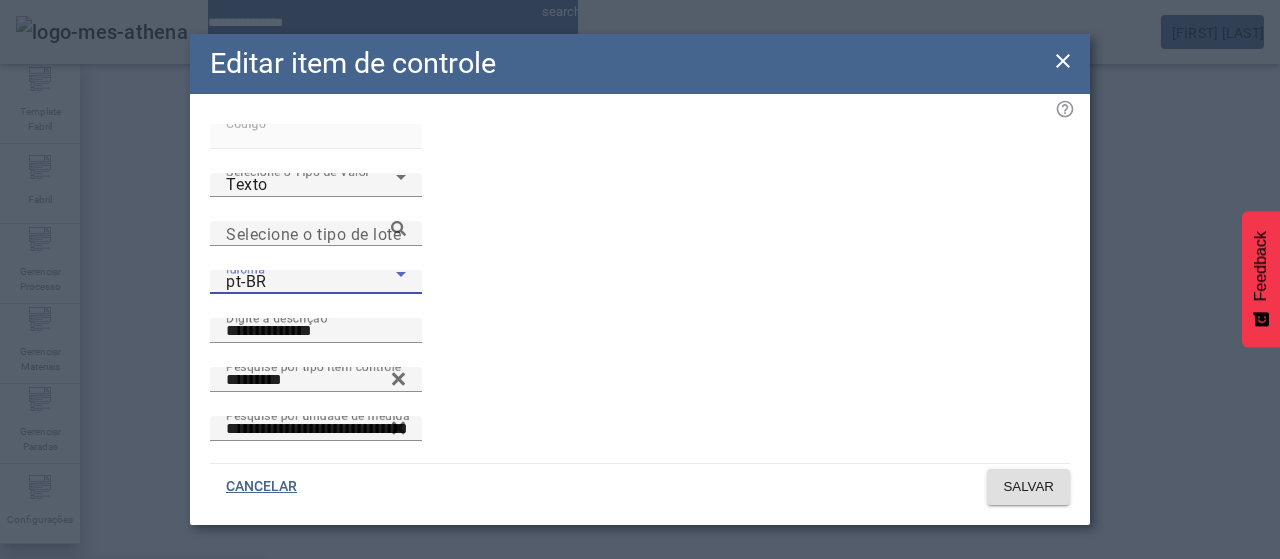 click on "es-ES" at bounding box center (131, 687) 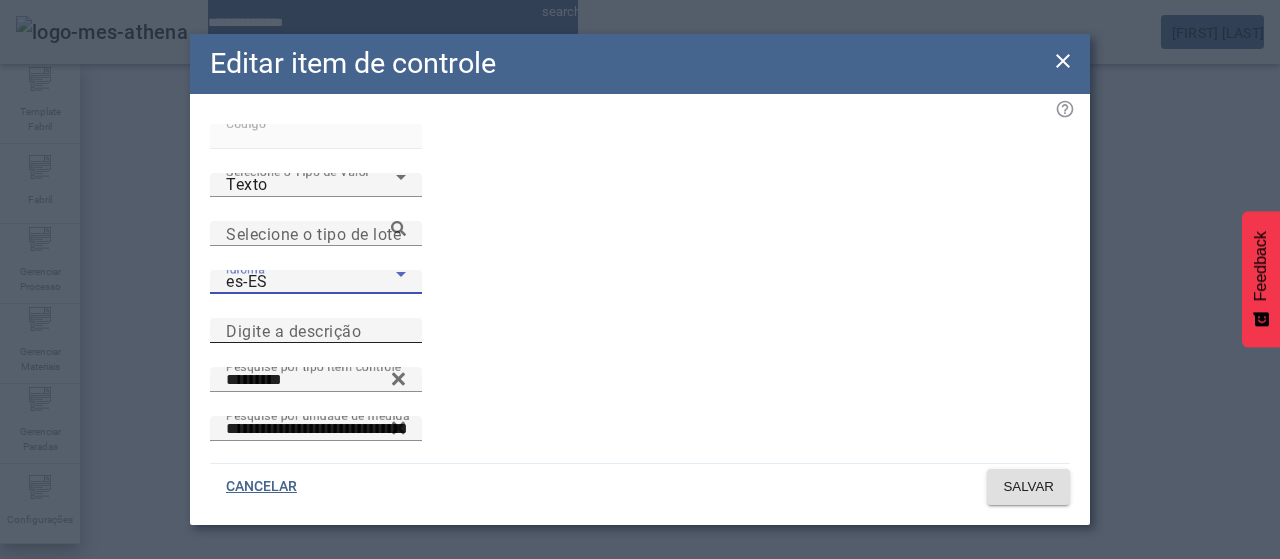 click on "Digite a descrição" at bounding box center [293, 330] 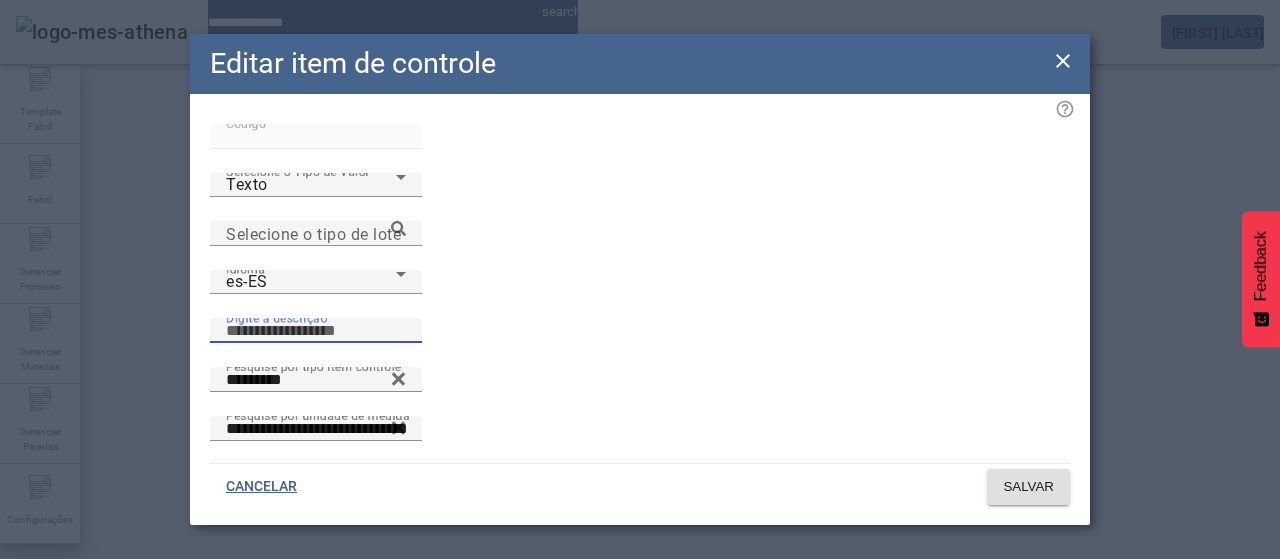 paste on "**********" 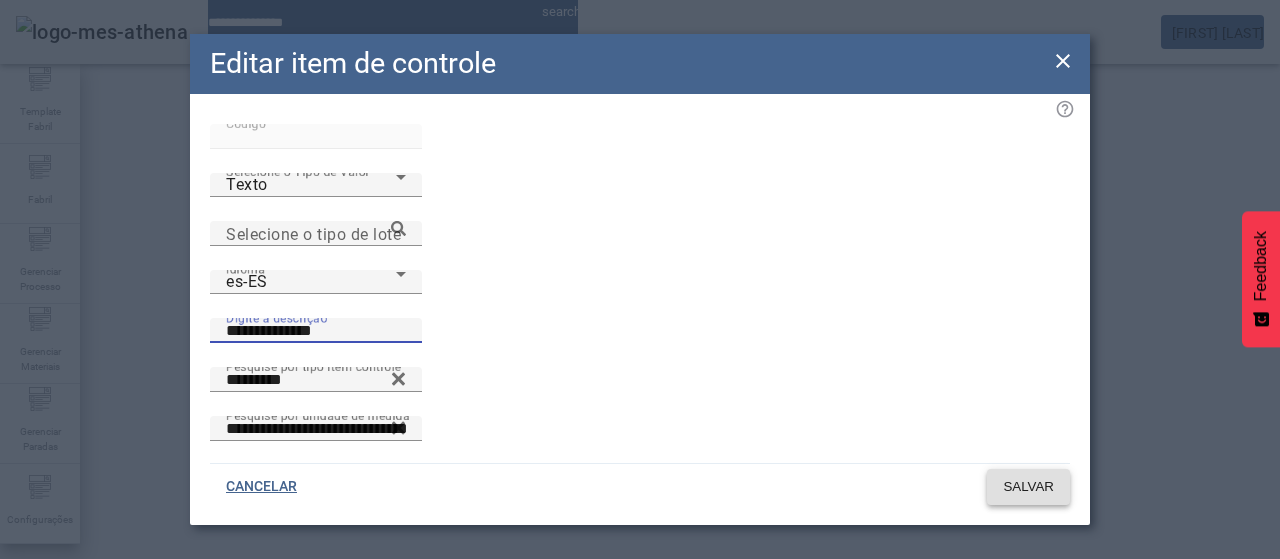 type on "**********" 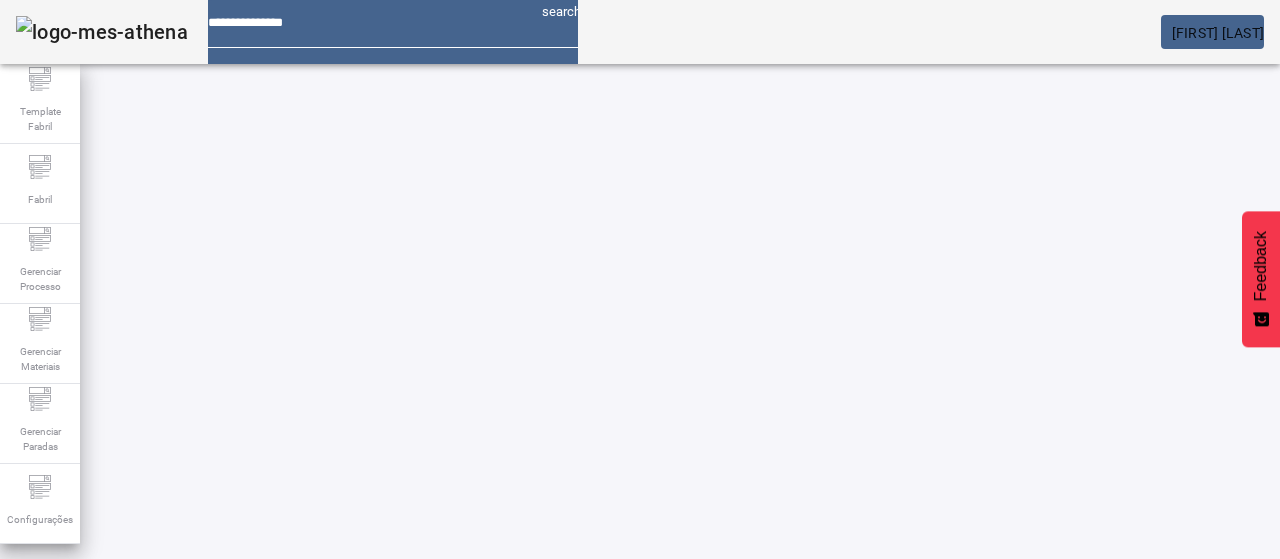 drag, startPoint x: 140, startPoint y: 183, endPoint x: 194, endPoint y: 177, distance: 54.33231 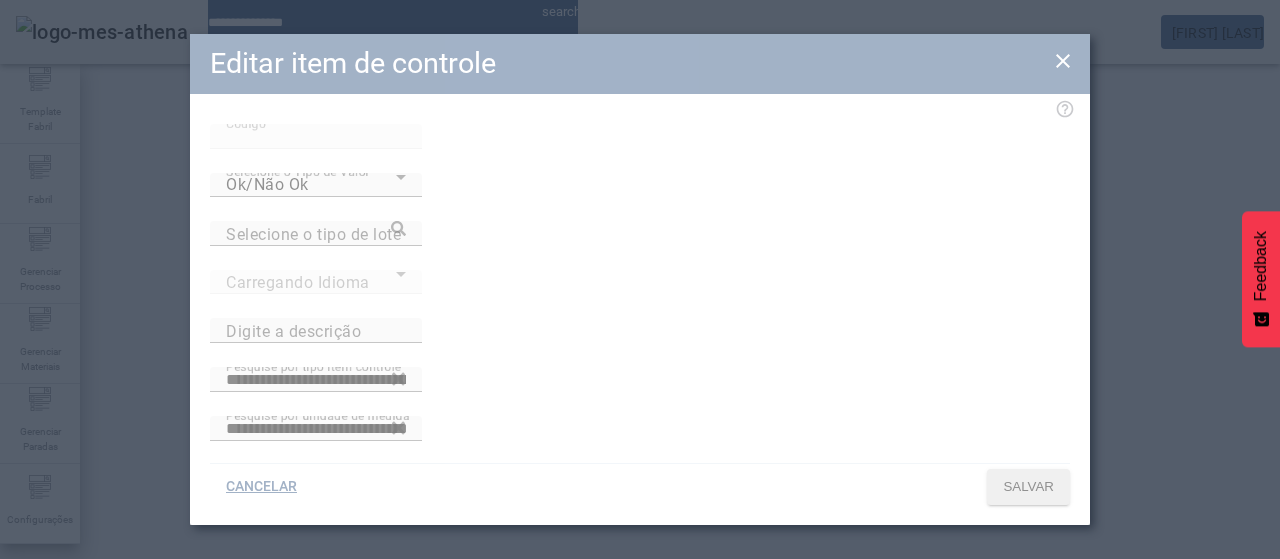 type on "**********" 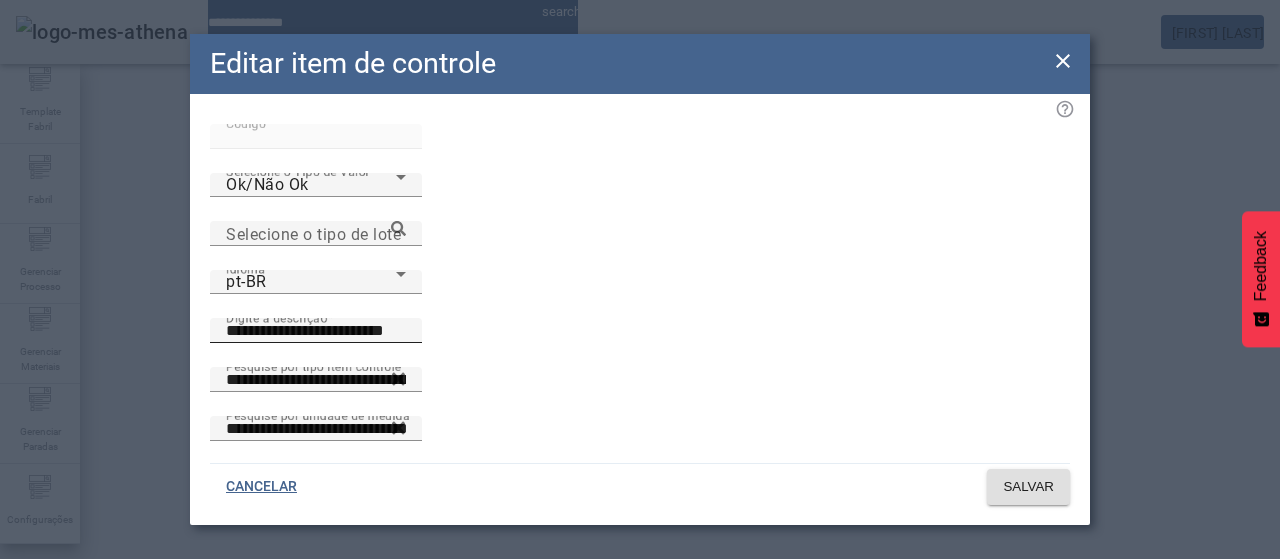 click on "**********" at bounding box center [316, 331] 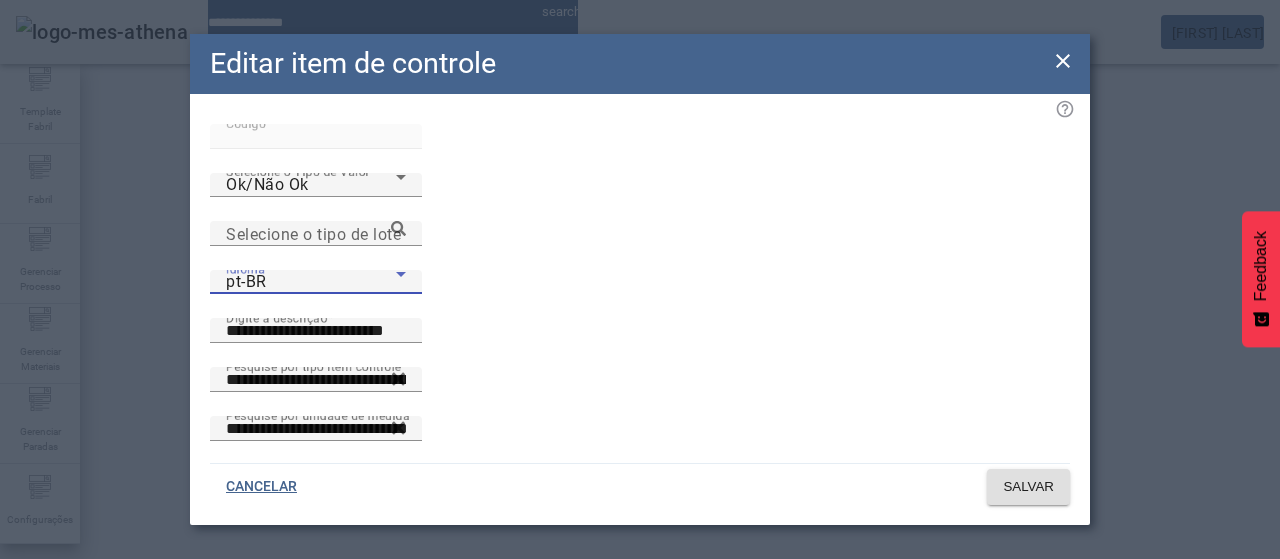 click on "pt-BR" at bounding box center [311, 282] 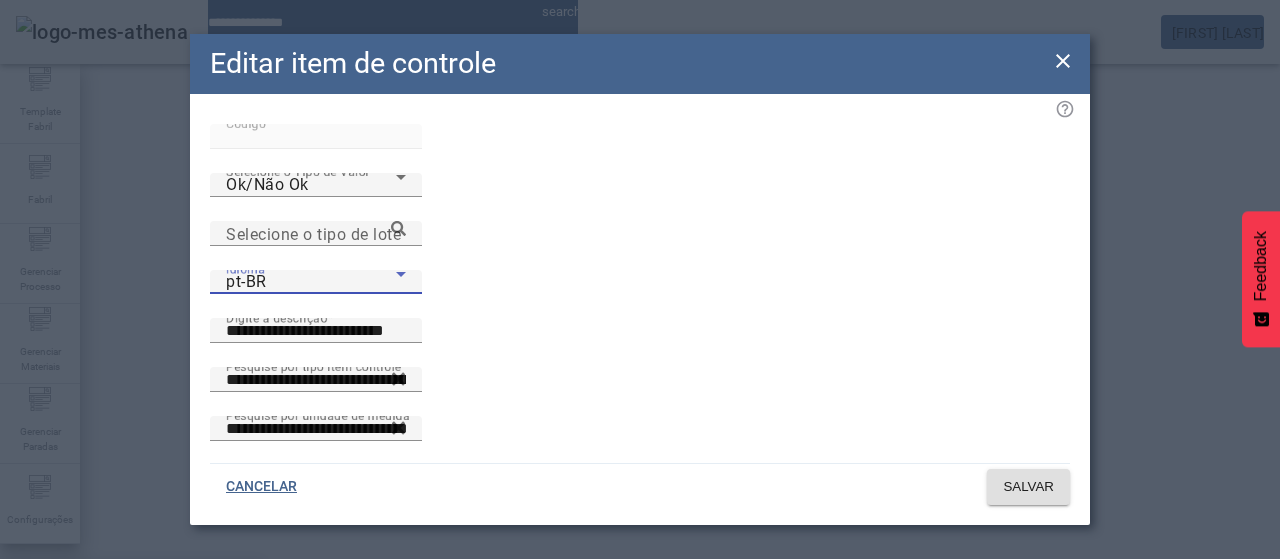drag, startPoint x: 384, startPoint y: 386, endPoint x: 483, endPoint y: 270, distance: 152.50246 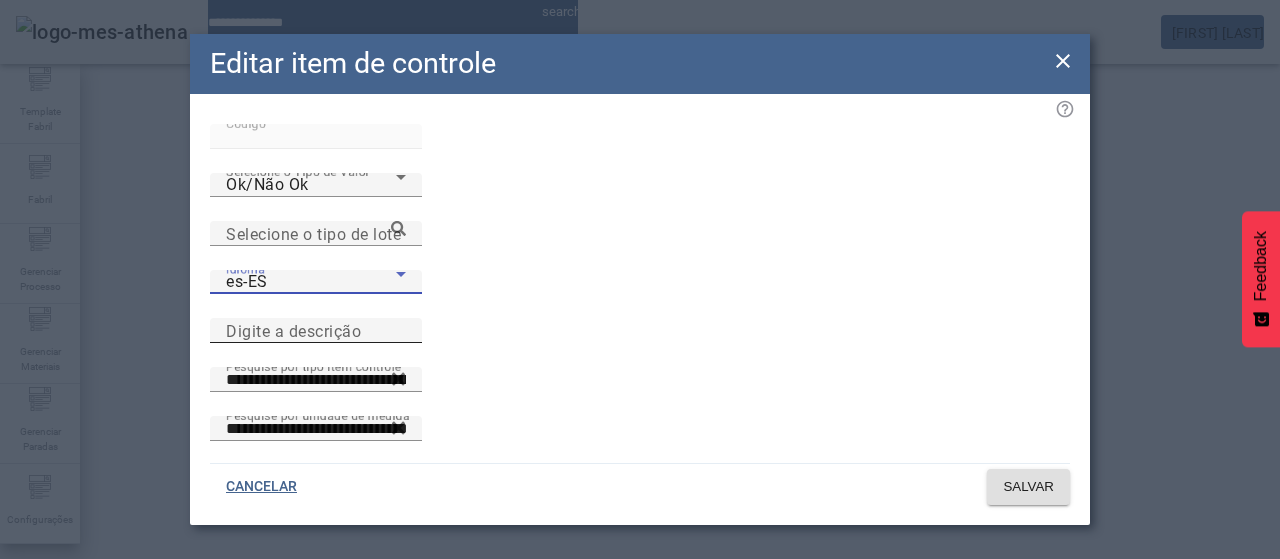 click on "Digite a descrição" 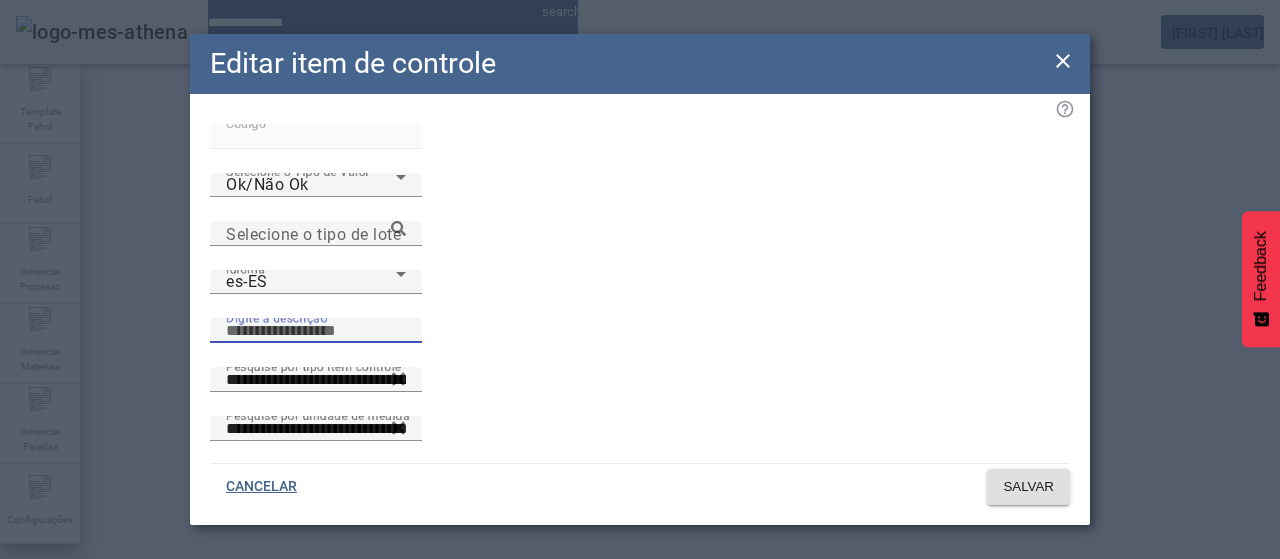 paste on "**********" 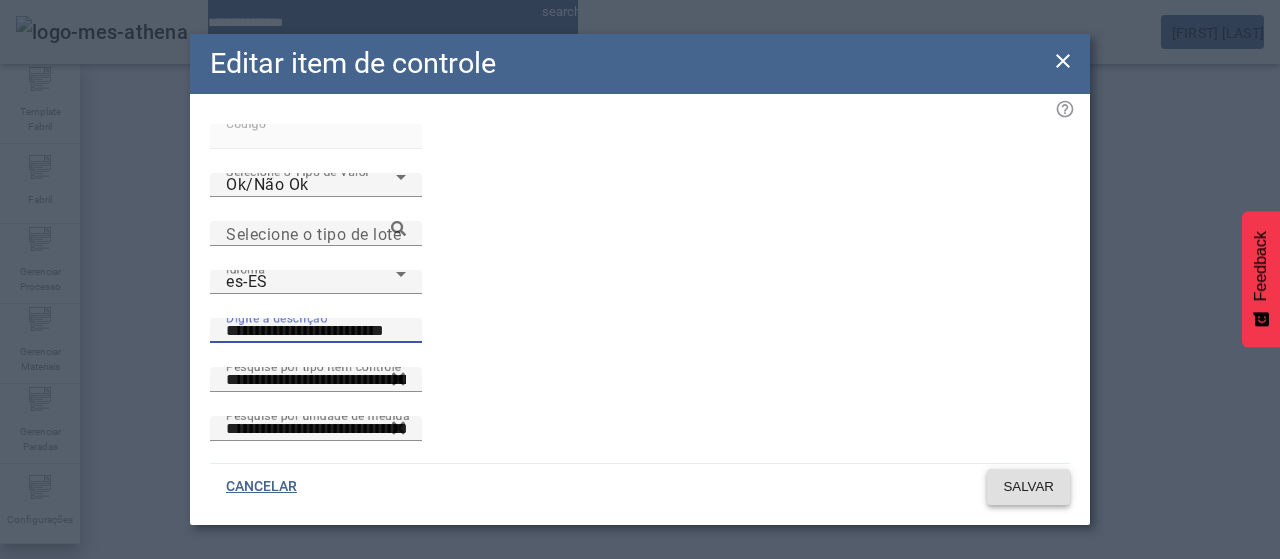 type on "**********" 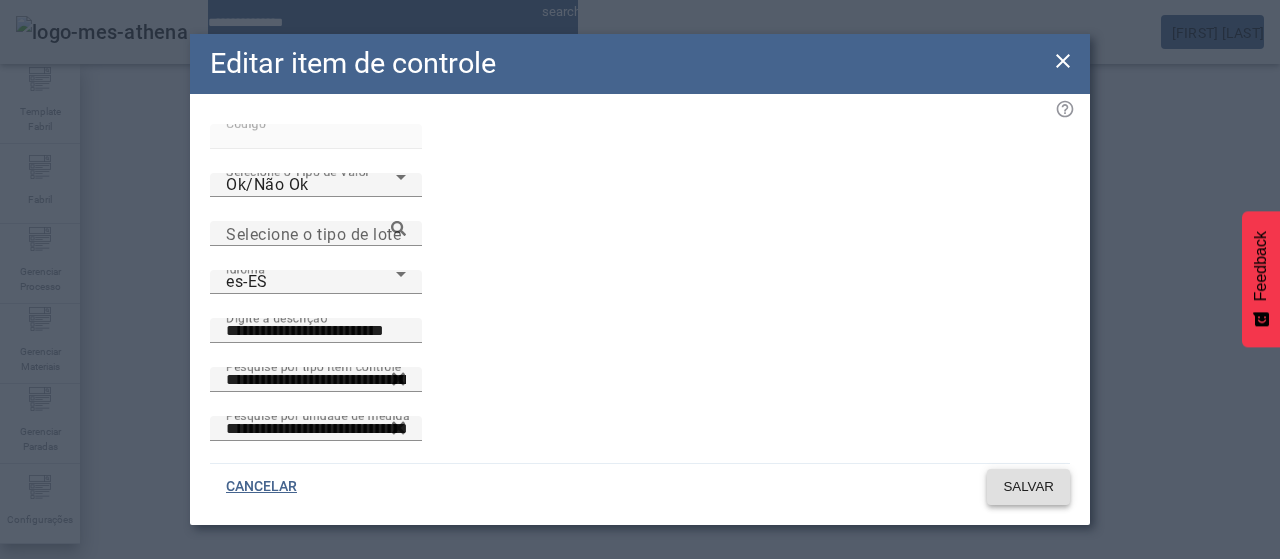 click on "SALVAR" 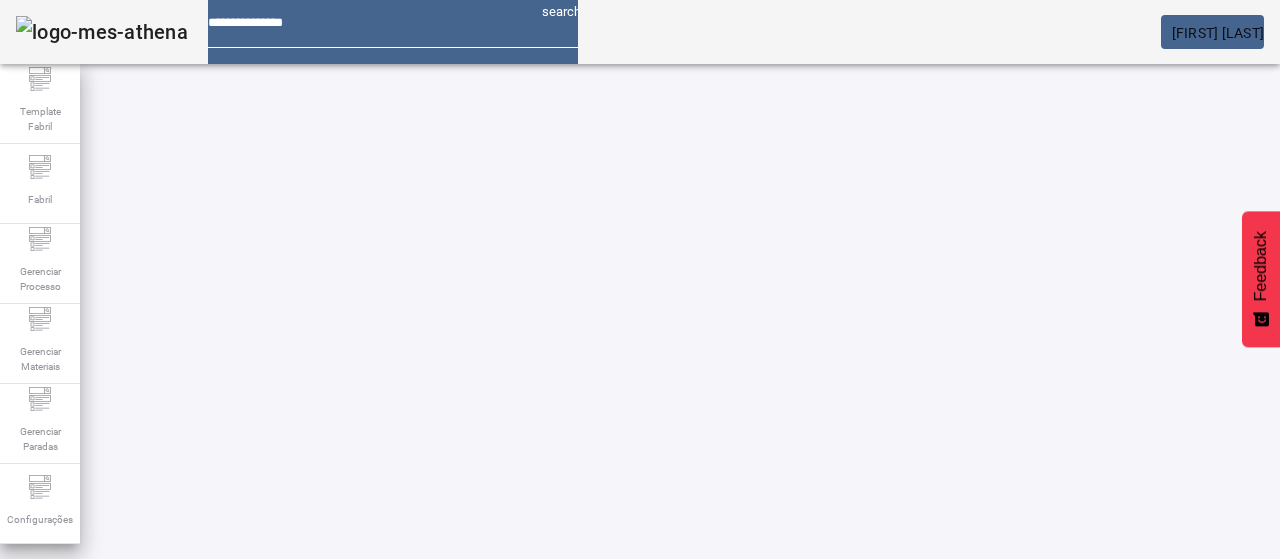 drag, startPoint x: 148, startPoint y: 173, endPoint x: 206, endPoint y: 167, distance: 58.30952 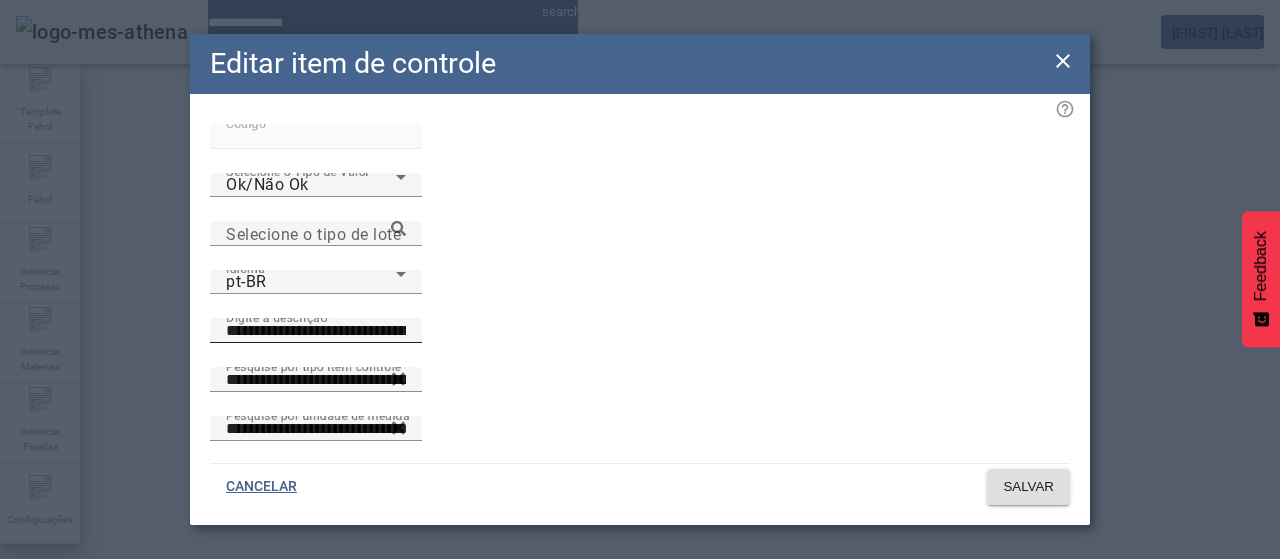click on "**********" at bounding box center (316, 331) 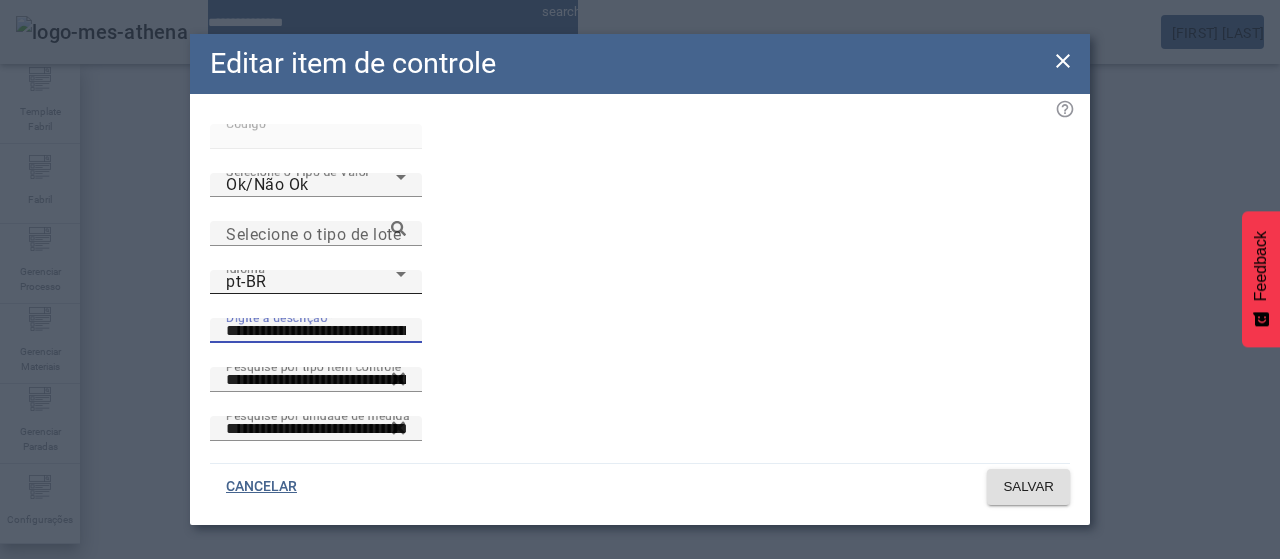 click on "pt-BR" at bounding box center [311, 282] 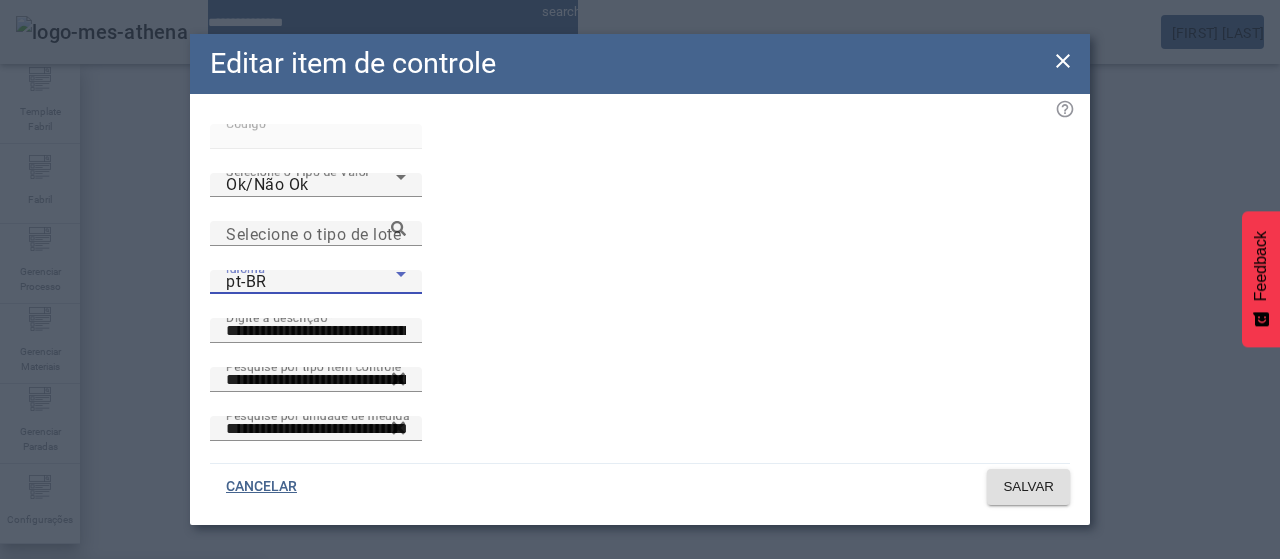 drag, startPoint x: 363, startPoint y: 384, endPoint x: 496, endPoint y: 295, distance: 160.03125 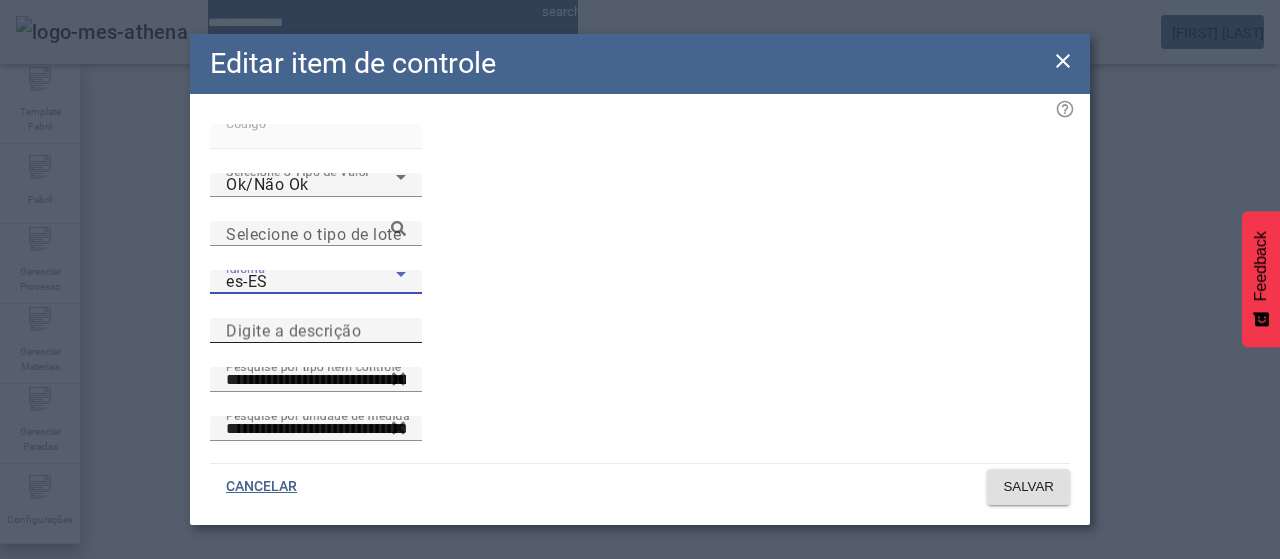 click on "Digite a descrição" at bounding box center (293, 330) 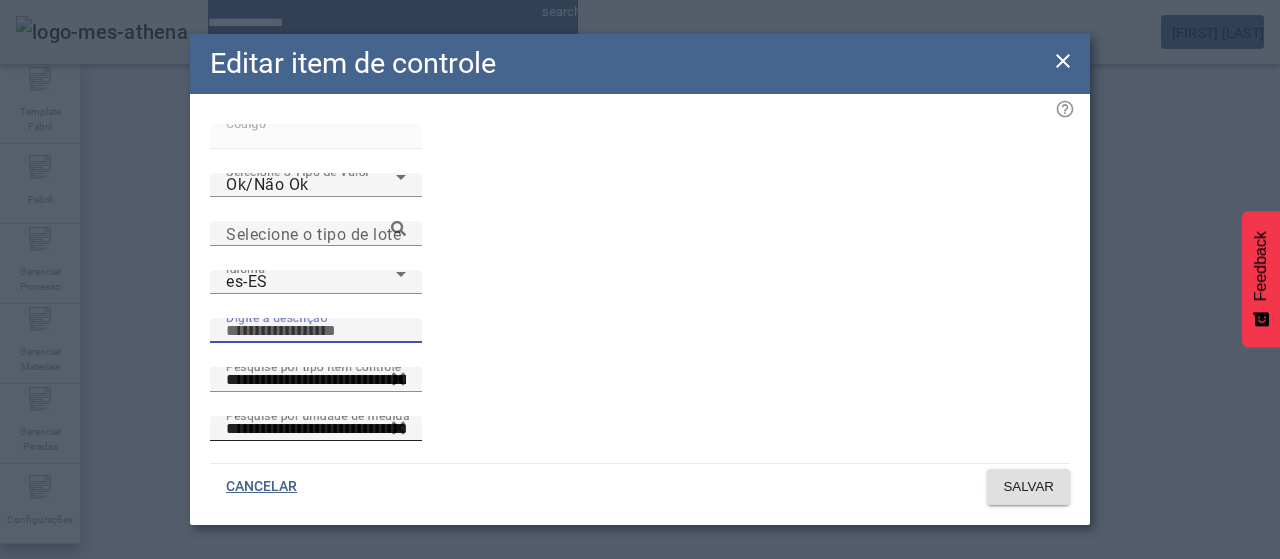 paste on "**********" 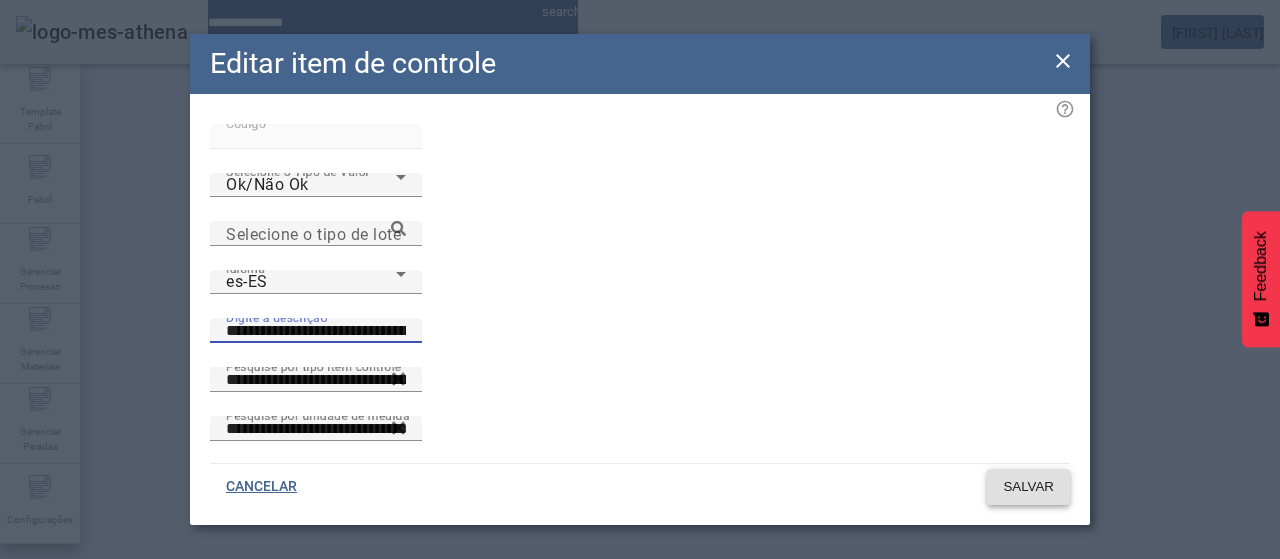 type on "**********" 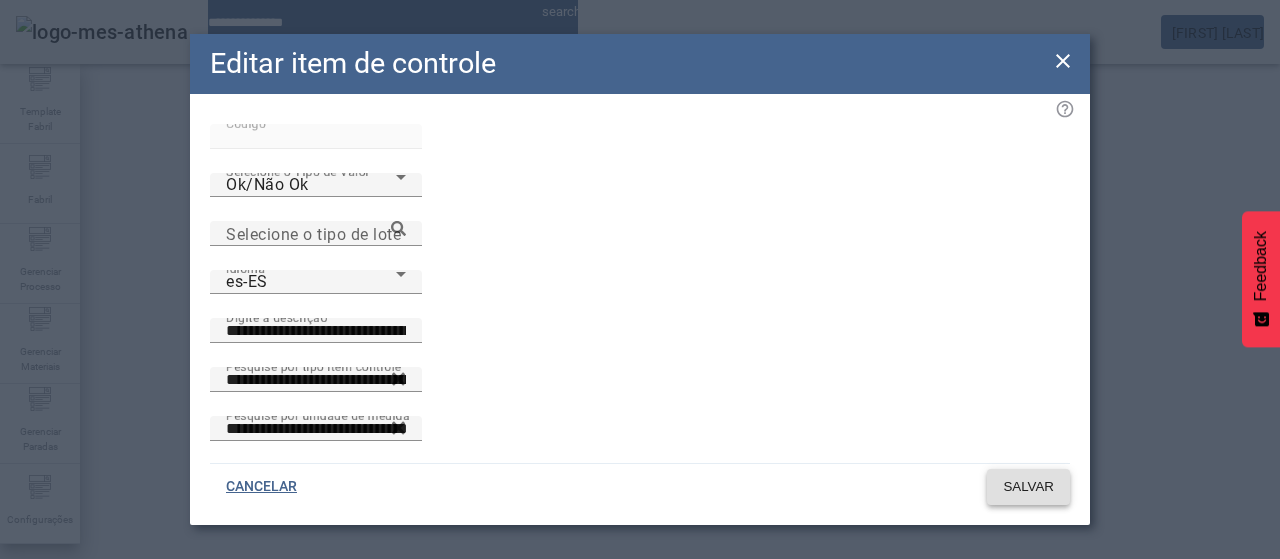 click 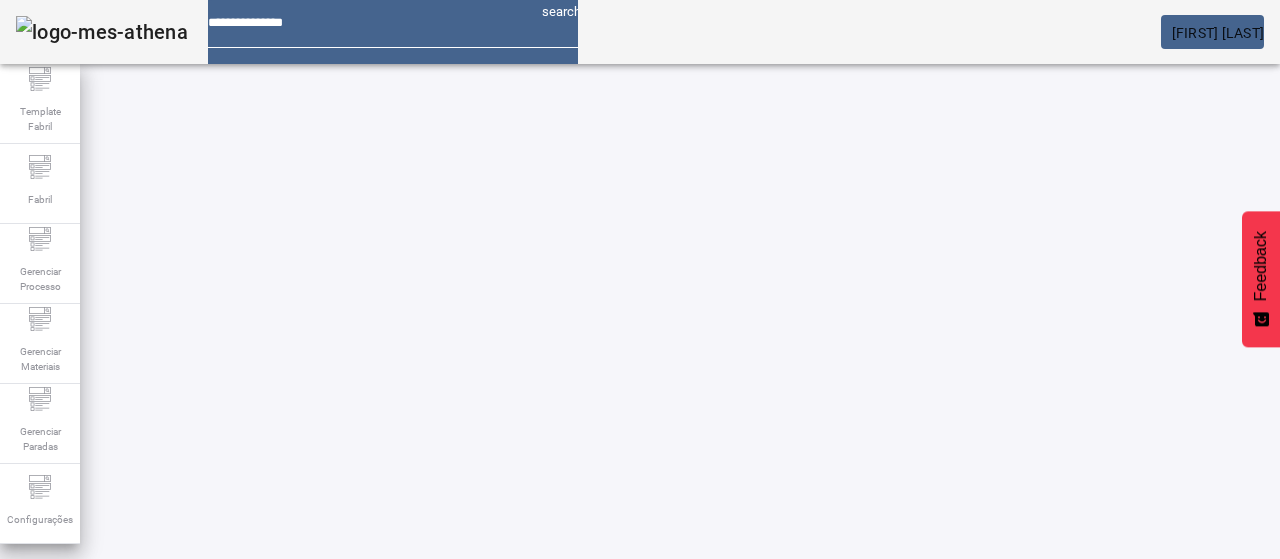 drag, startPoint x: 158, startPoint y: 177, endPoint x: 212, endPoint y: 174, distance: 54.08327 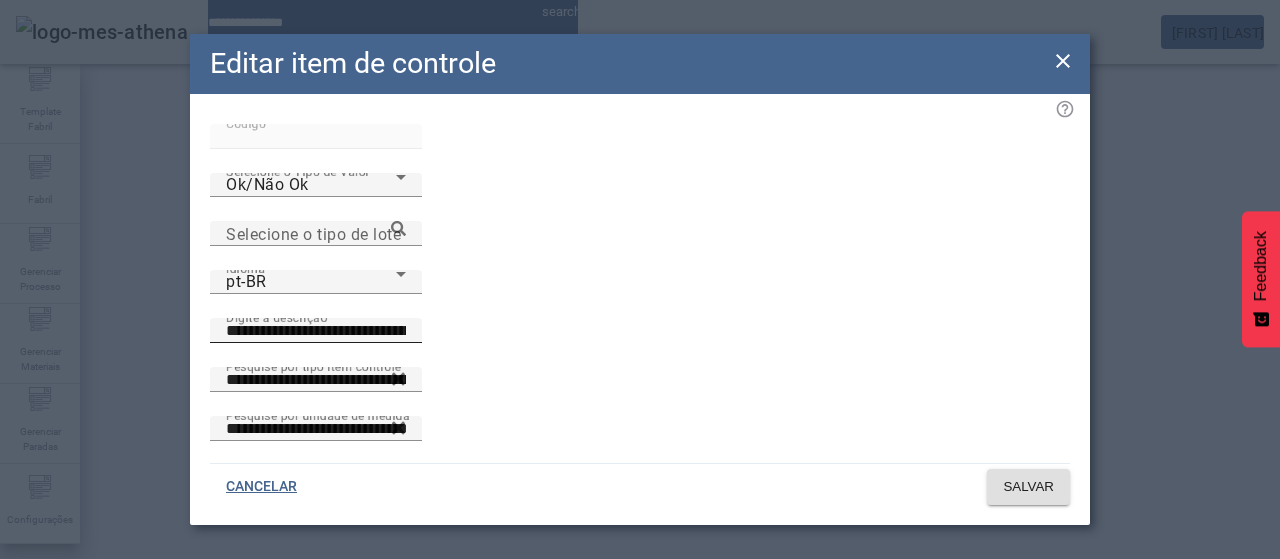 click on "**********" at bounding box center [316, 331] 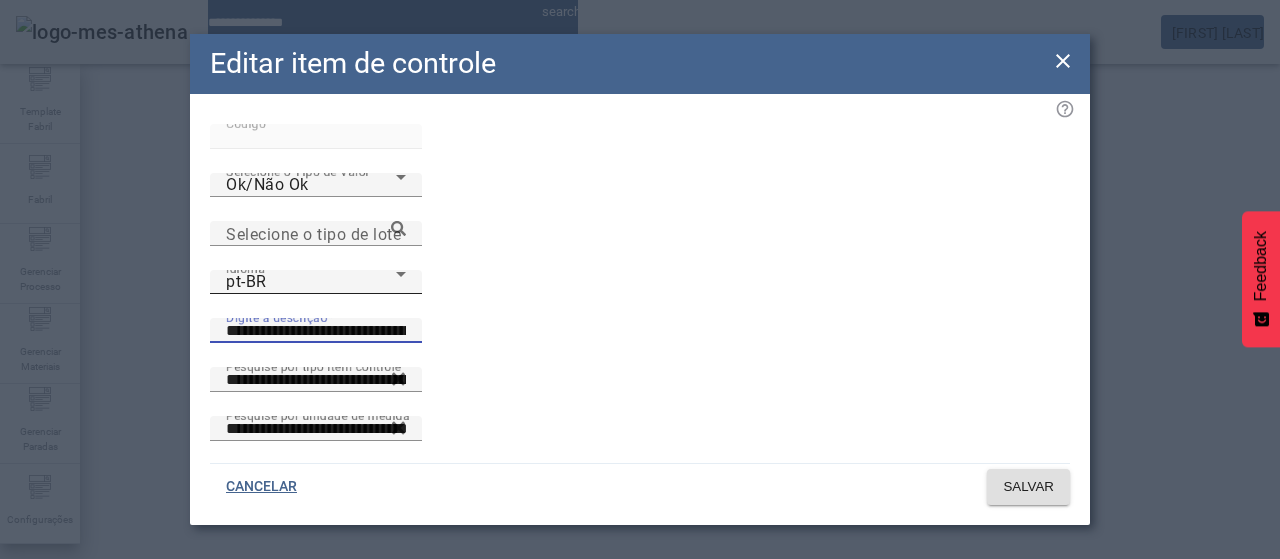 click on "pt-BR" at bounding box center (311, 282) 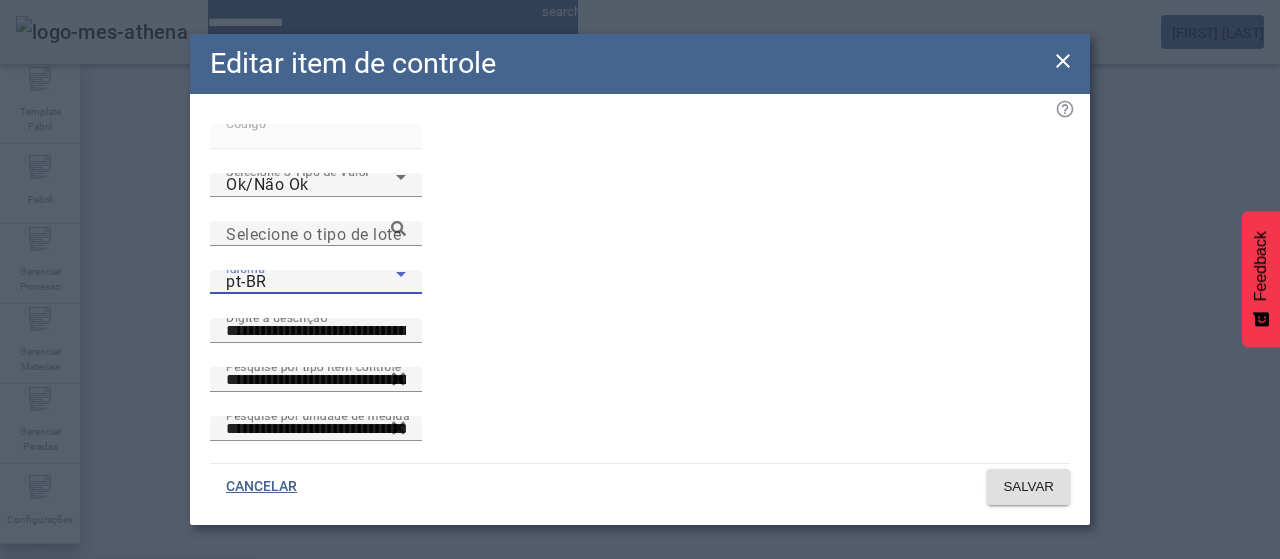 click on "es-ES" at bounding box center [131, 687] 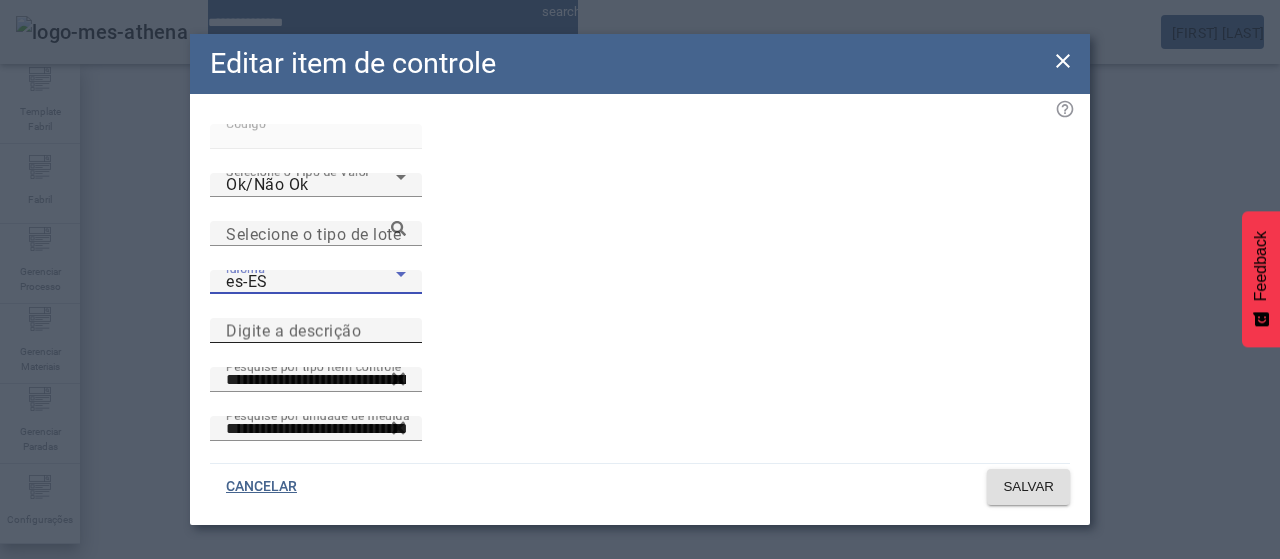 click on "Digite a descrição" at bounding box center (293, 330) 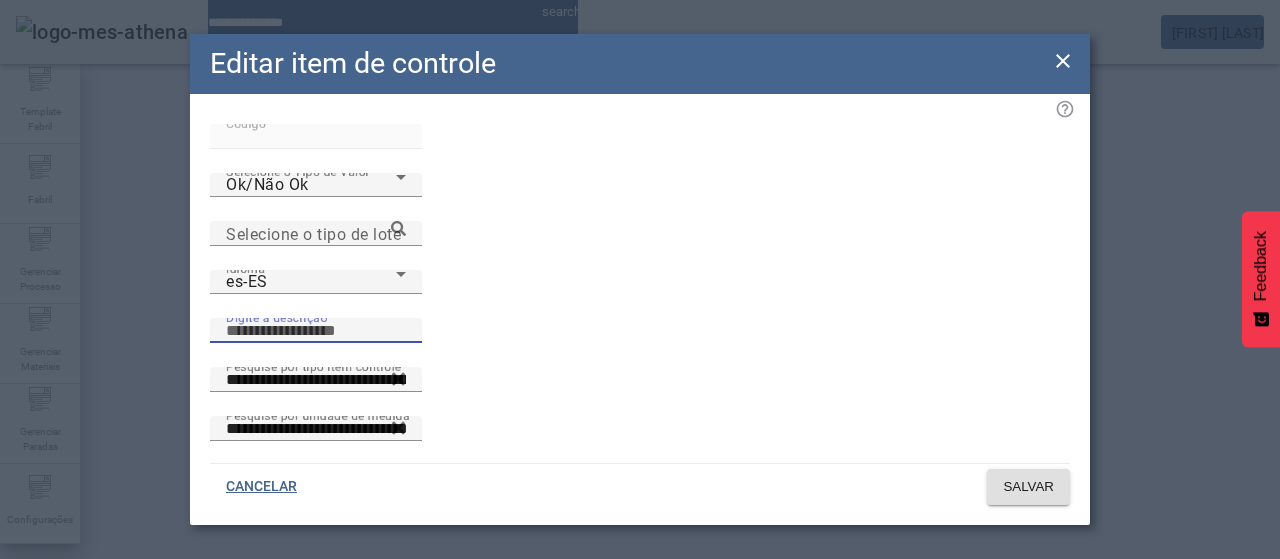 paste on "**********" 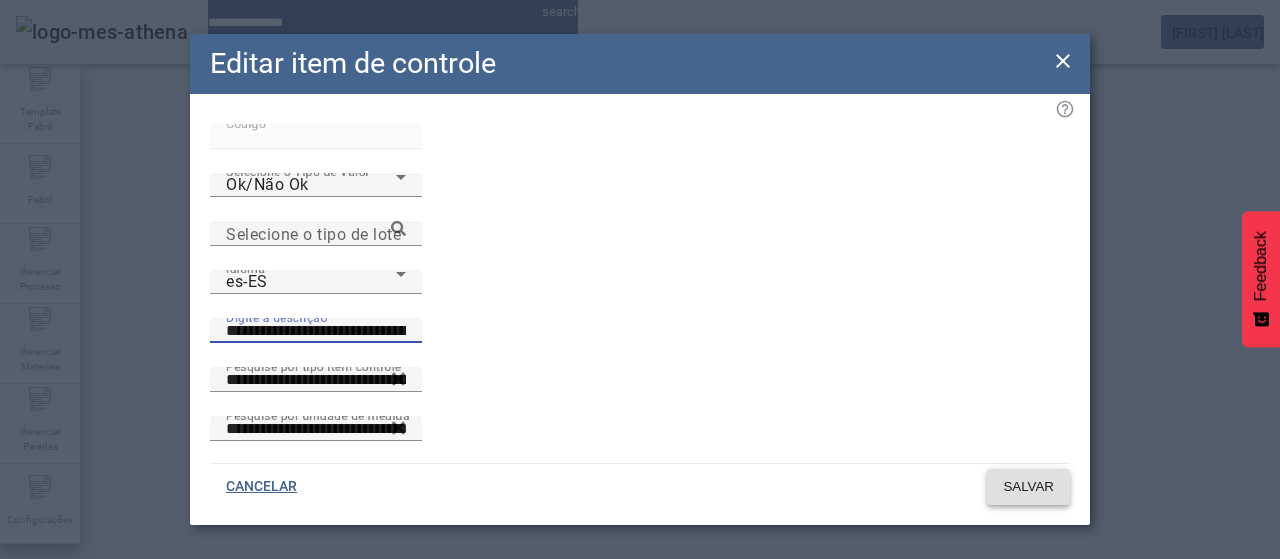 type on "**********" 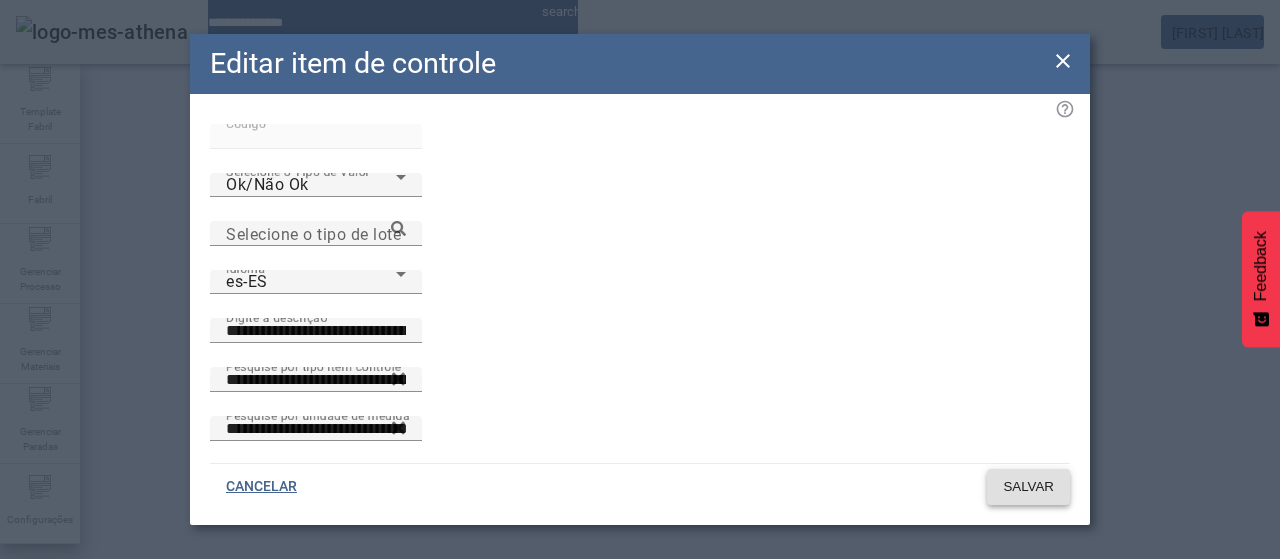 click on "SALVAR" 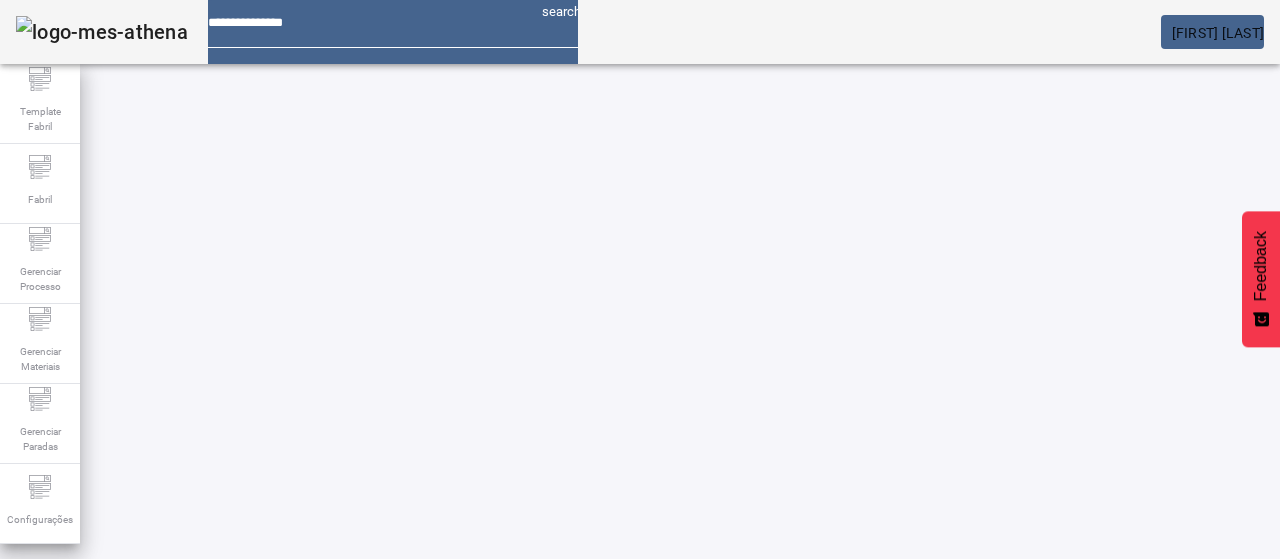 drag, startPoint x: 184, startPoint y: 180, endPoint x: 204, endPoint y: 180, distance: 20 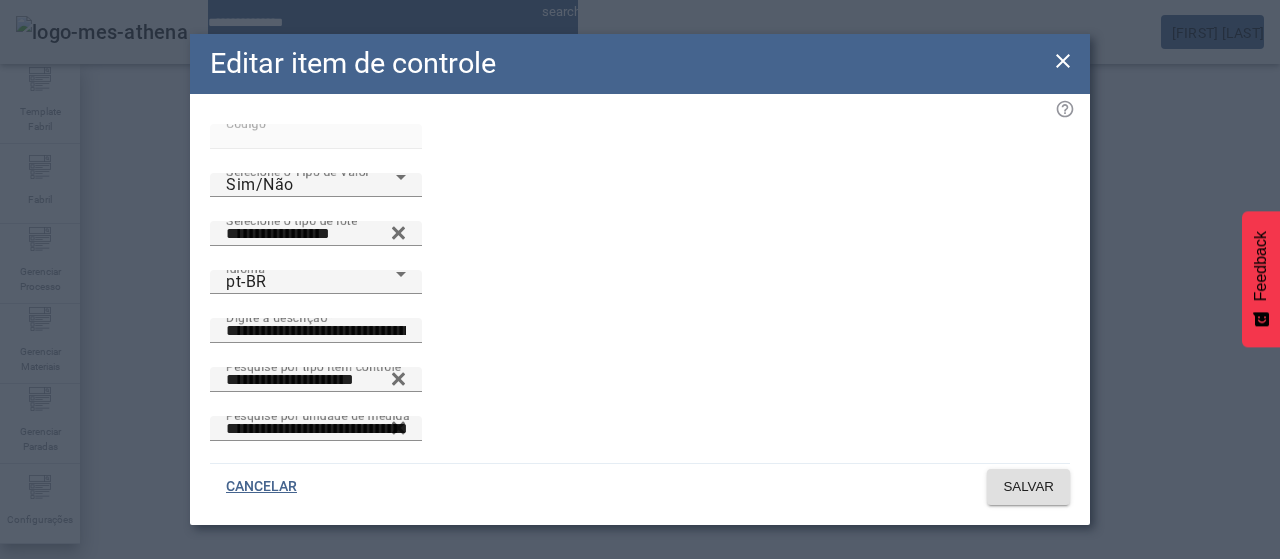 click 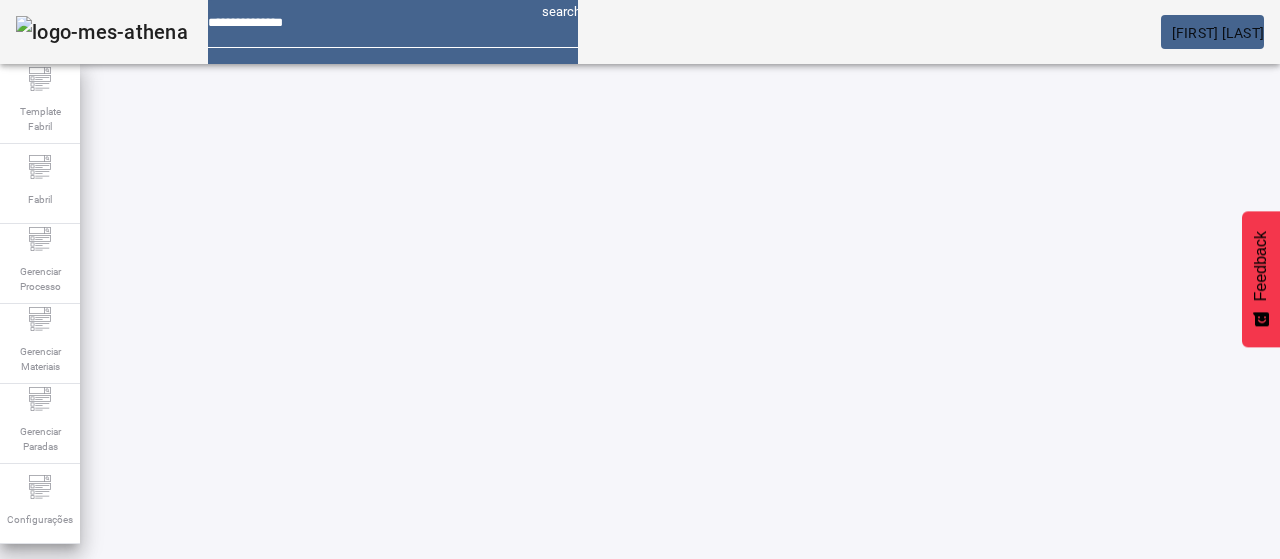 click on "*****" at bounding box center (116, 637) 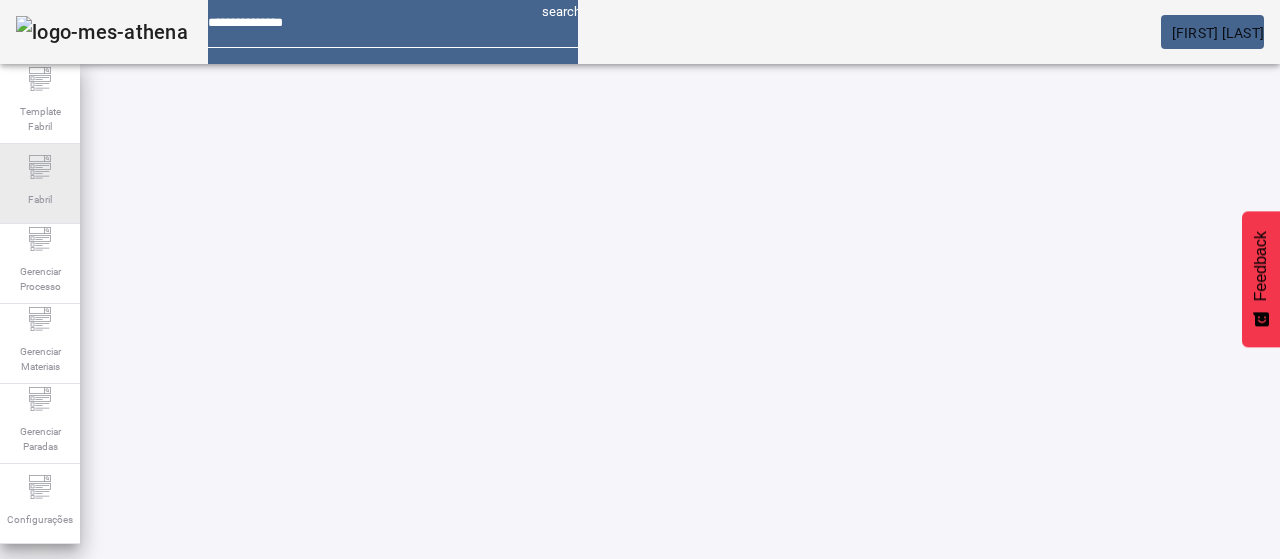 drag, startPoint x: 218, startPoint y: 183, endPoint x: 59, endPoint y: 167, distance: 159.80301 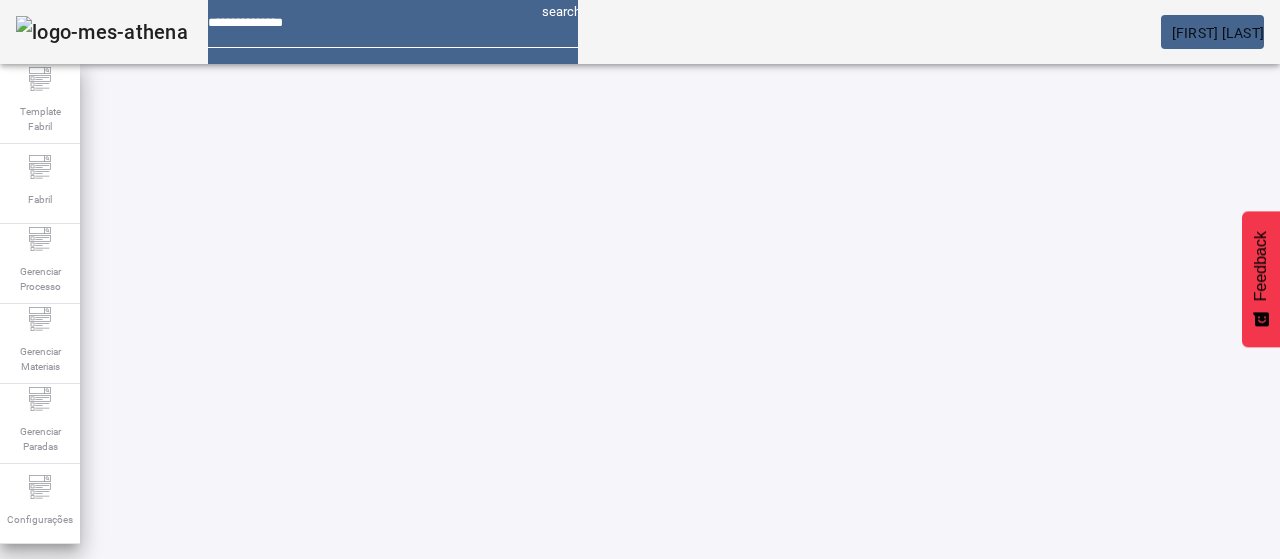 click on "EDITAR" at bounding box center [353, 828] 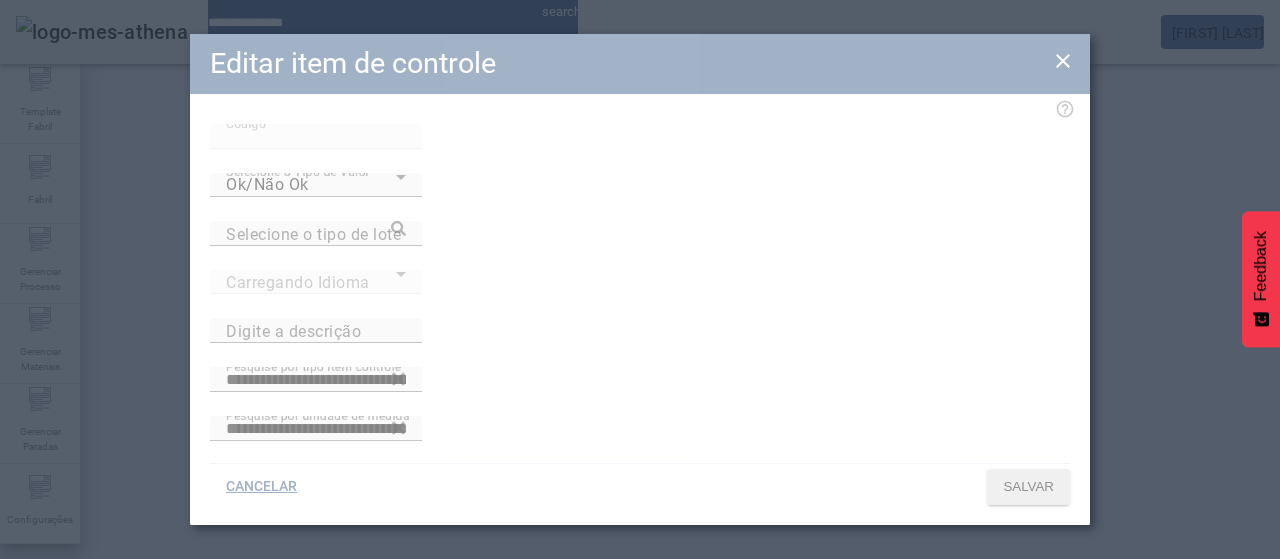 type on "**********" 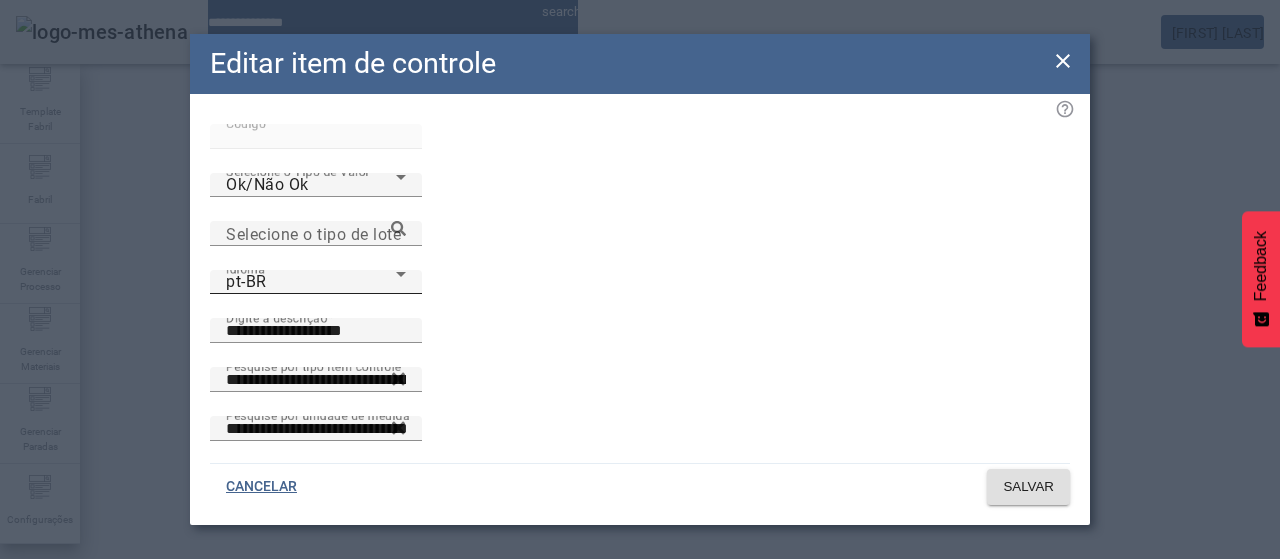 click on "pt-BR" at bounding box center (311, 282) 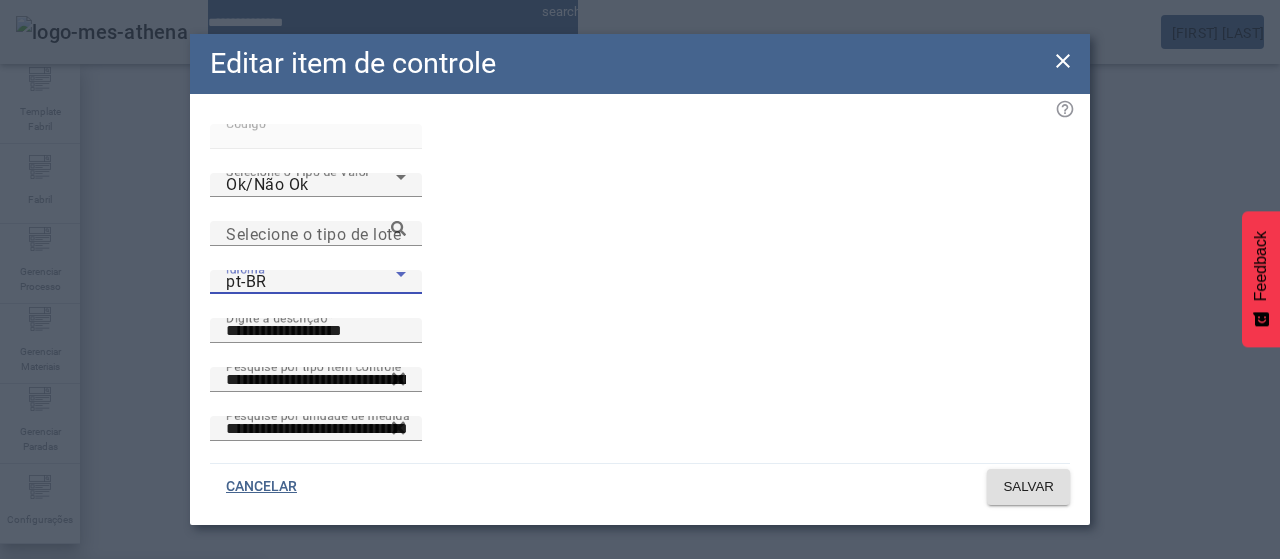 drag, startPoint x: 410, startPoint y: 385, endPoint x: 568, endPoint y: 259, distance: 202.0891 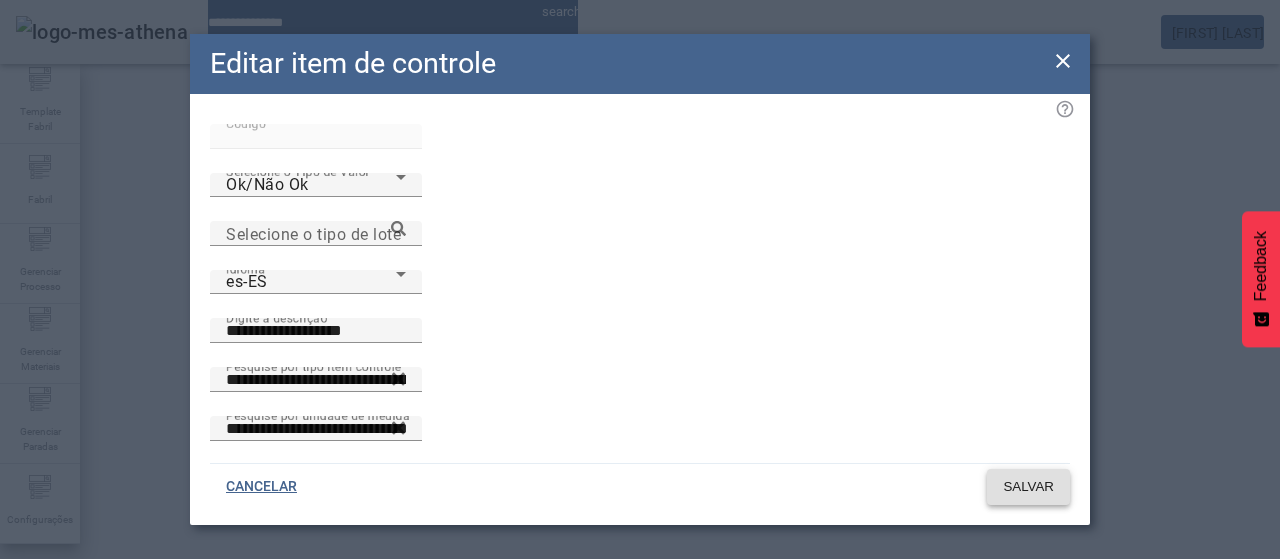 click 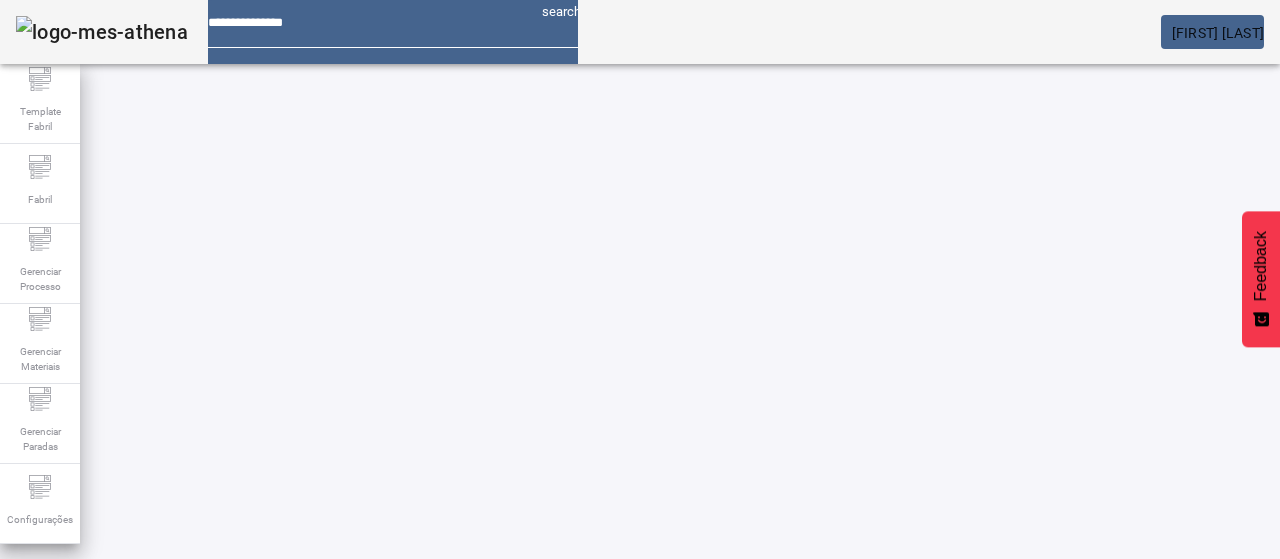 drag, startPoint x: 393, startPoint y: 182, endPoint x: 261, endPoint y: 183, distance: 132.00378 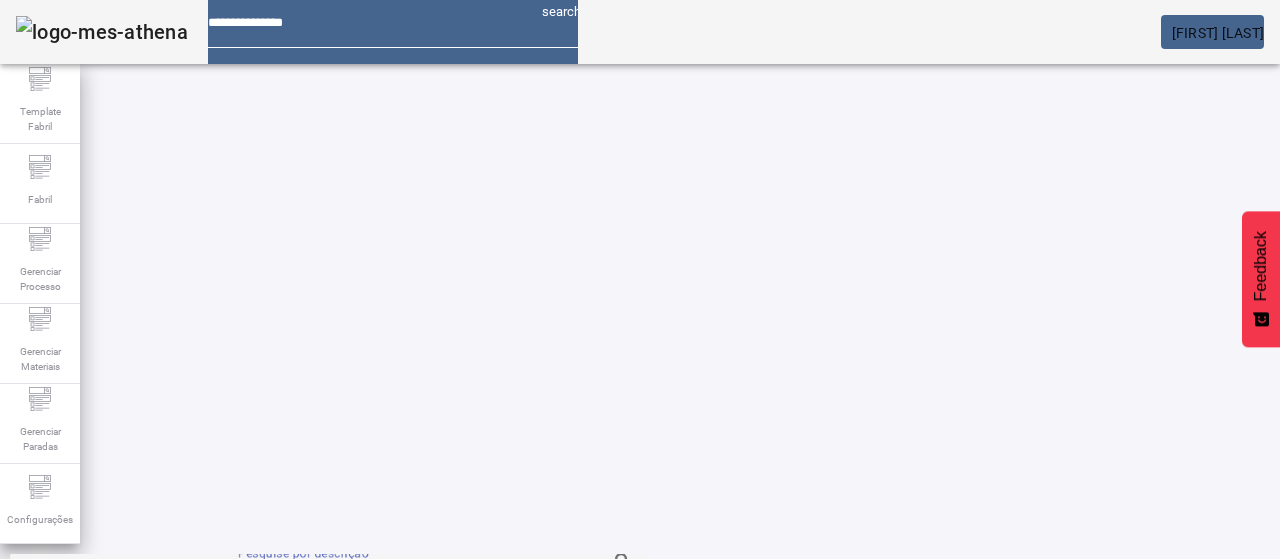 scroll, scrollTop: 200, scrollLeft: 0, axis: vertical 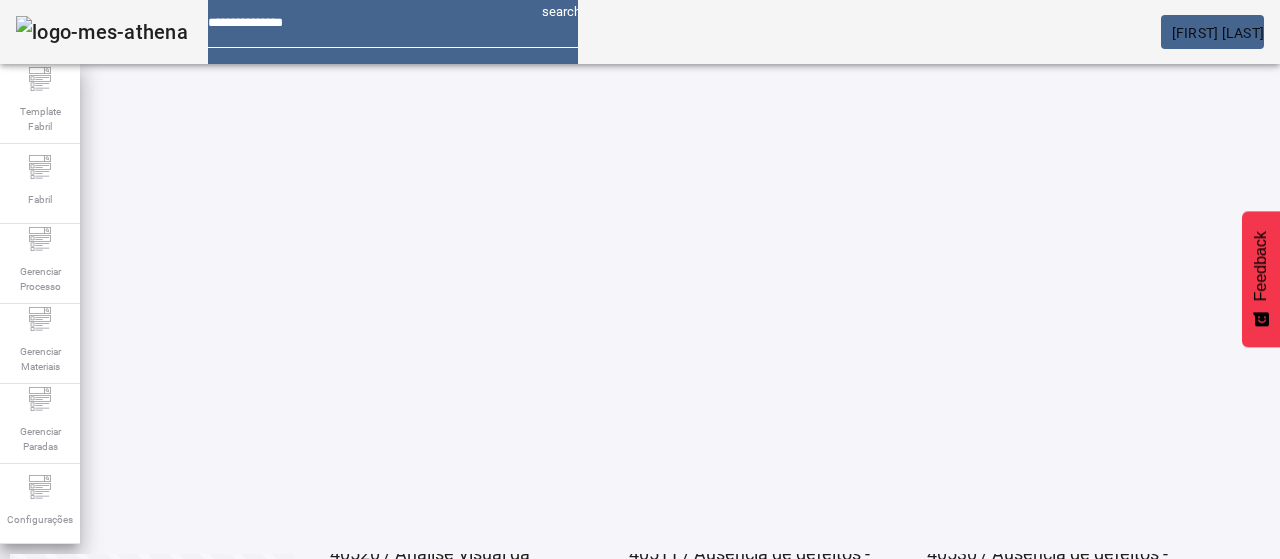 click on "EDITAR" at bounding box center (353, 628) 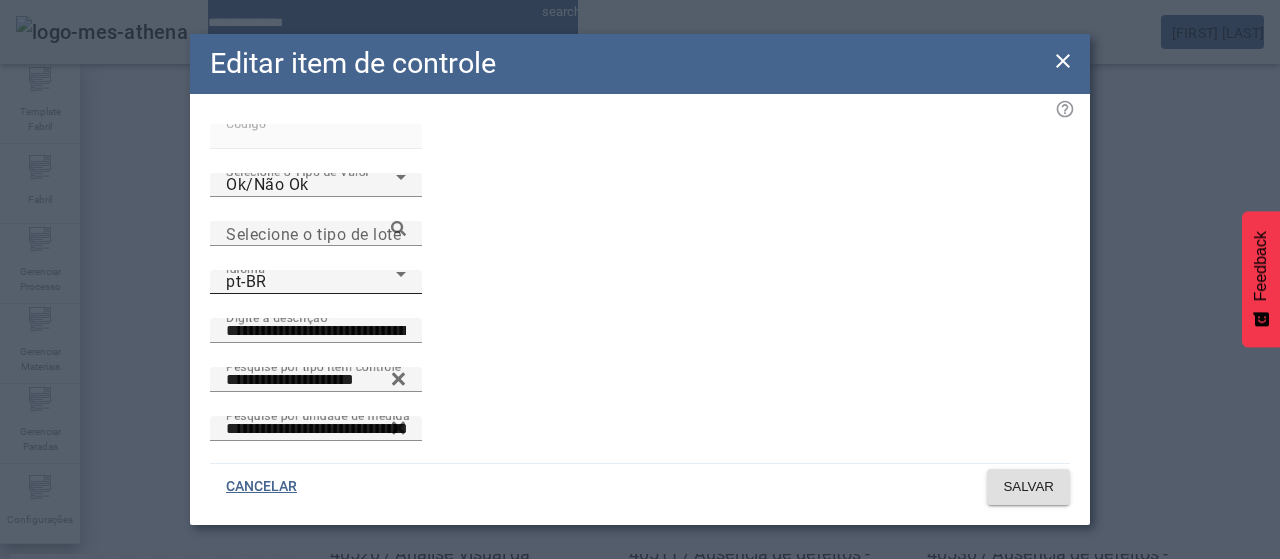 click on "pt-BR" at bounding box center [311, 282] 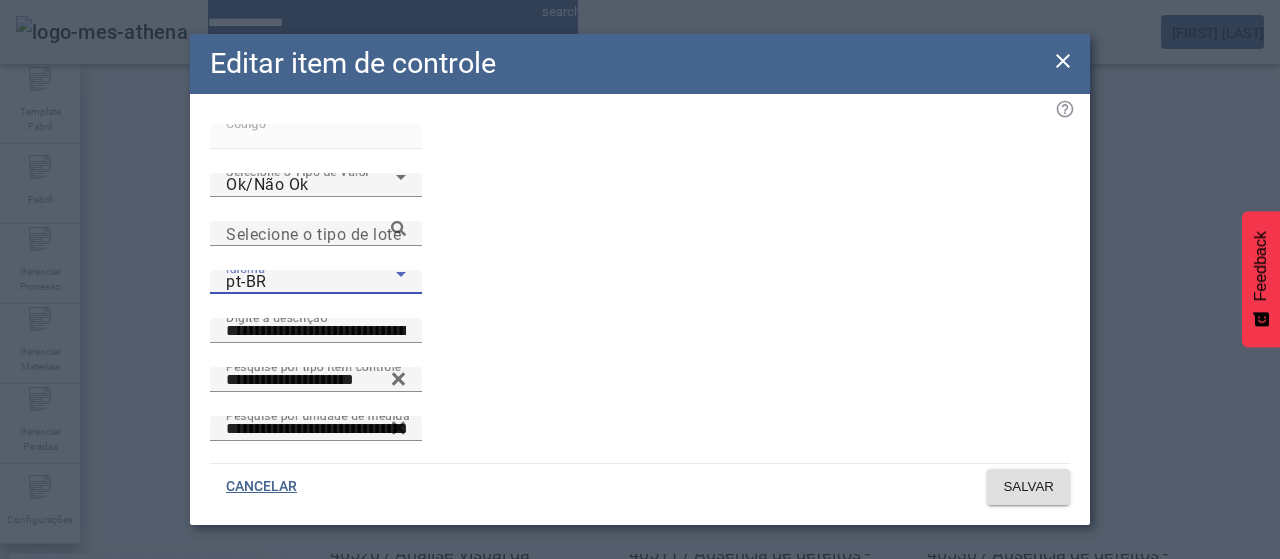 click on "es-ES" at bounding box center [131, 687] 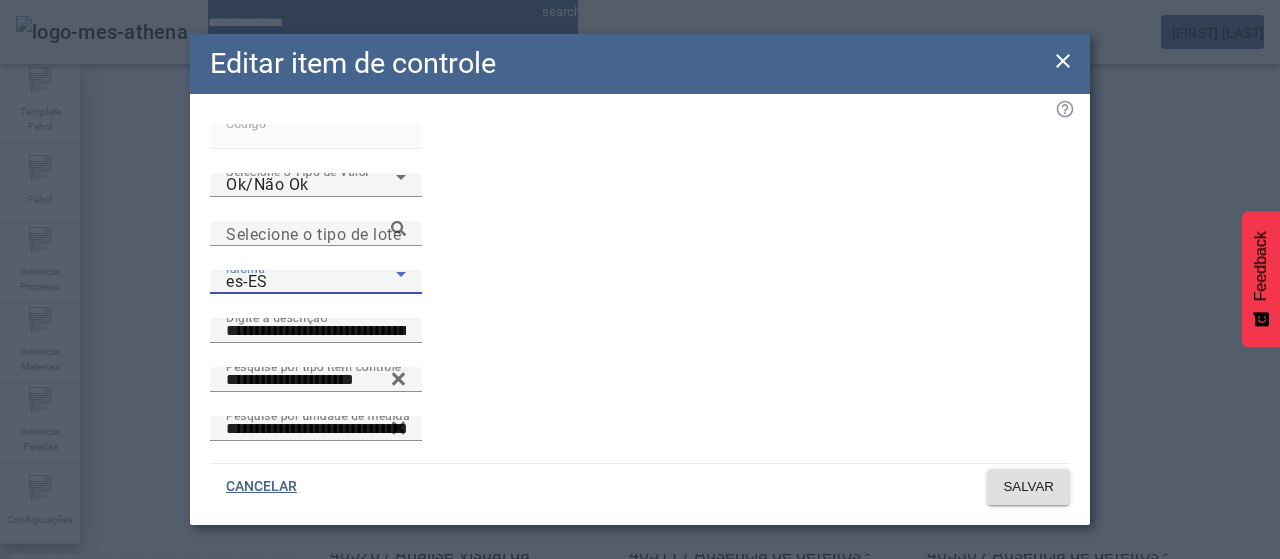 drag, startPoint x: 1058, startPoint y: 61, endPoint x: 972, endPoint y: 118, distance: 103.17461 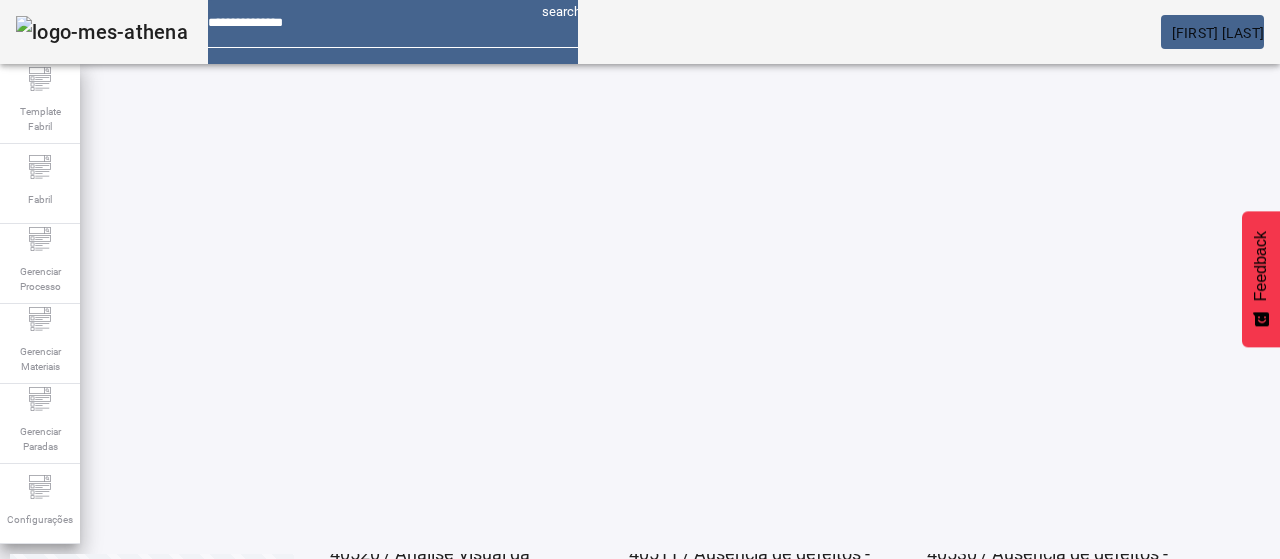 click on "EDITAR" at bounding box center [652, 628] 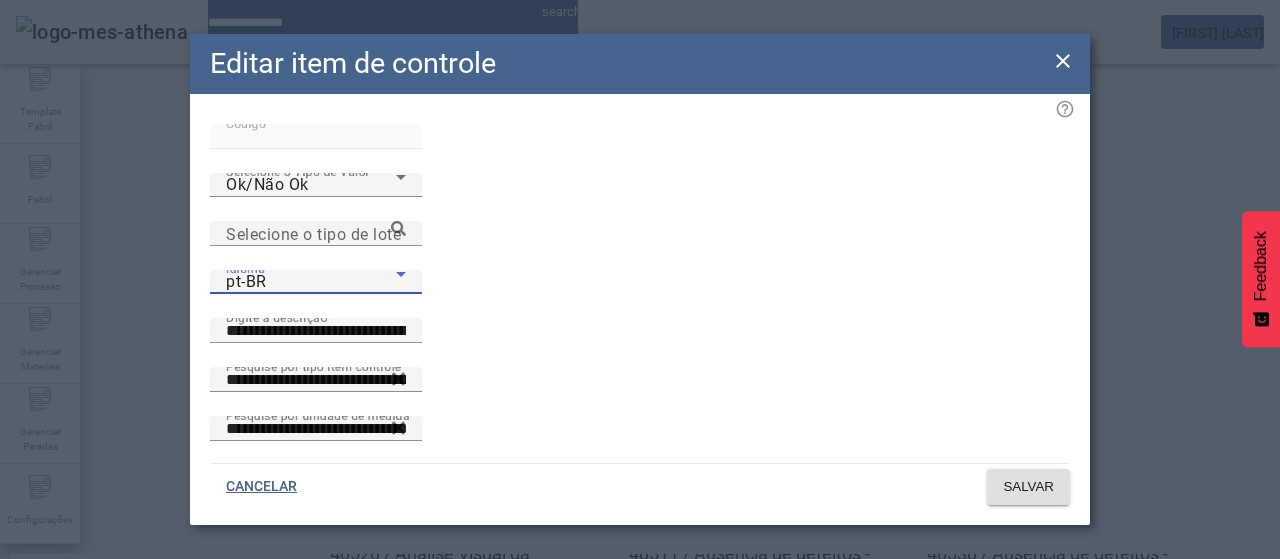 click on "pt-BR" at bounding box center [311, 282] 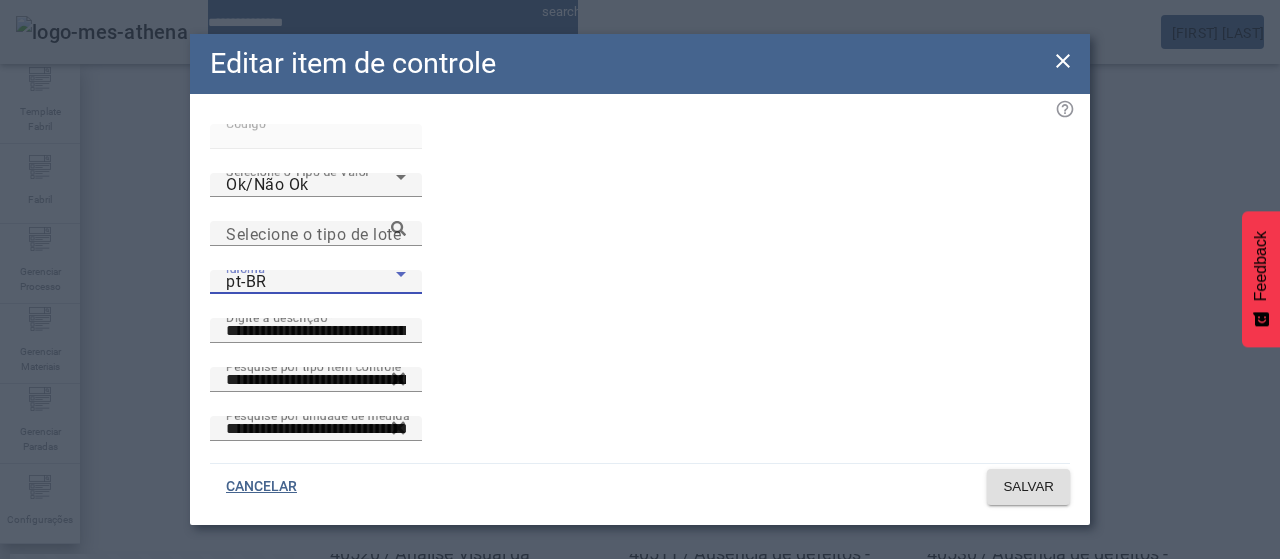 click on "es-ES" at bounding box center (131, 687) 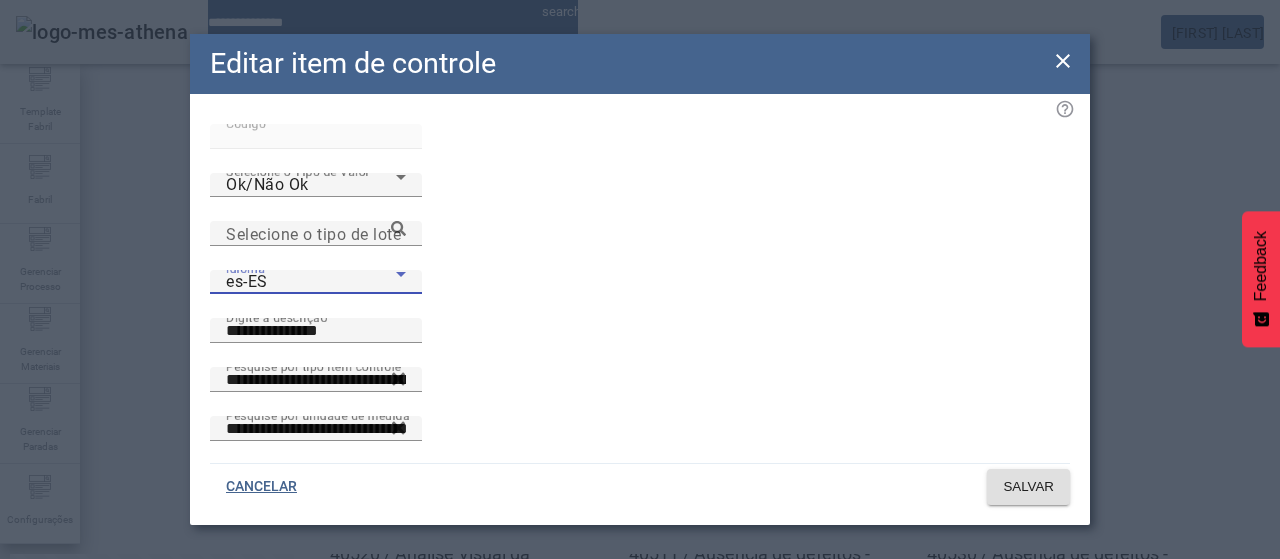 click on "es-ES" at bounding box center [311, 282] 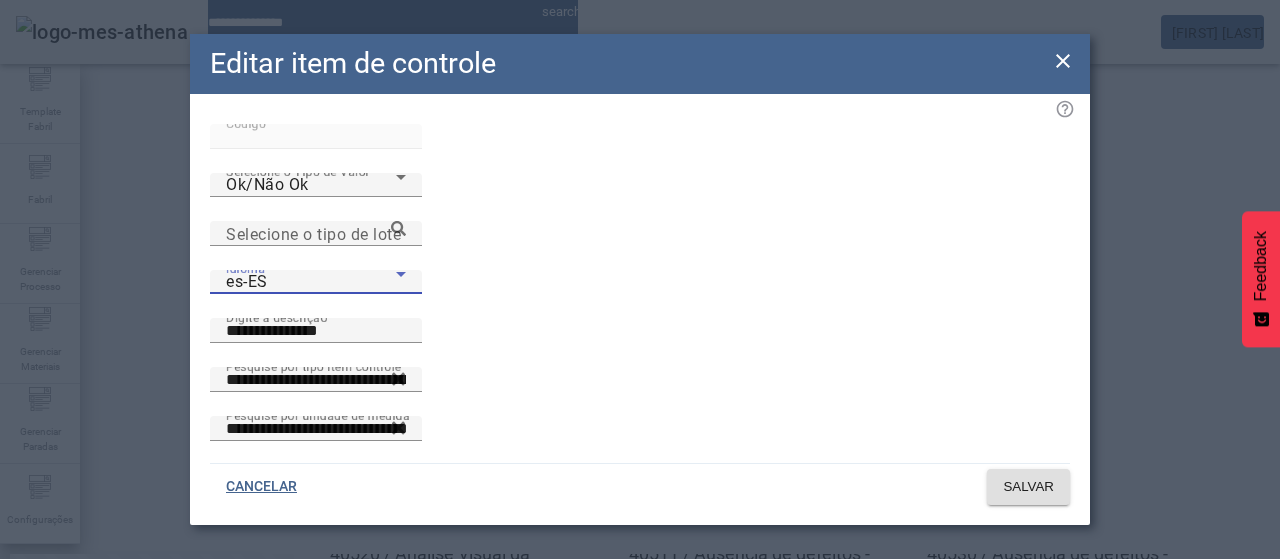 drag, startPoint x: 385, startPoint y: 277, endPoint x: 541, endPoint y: 271, distance: 156.11534 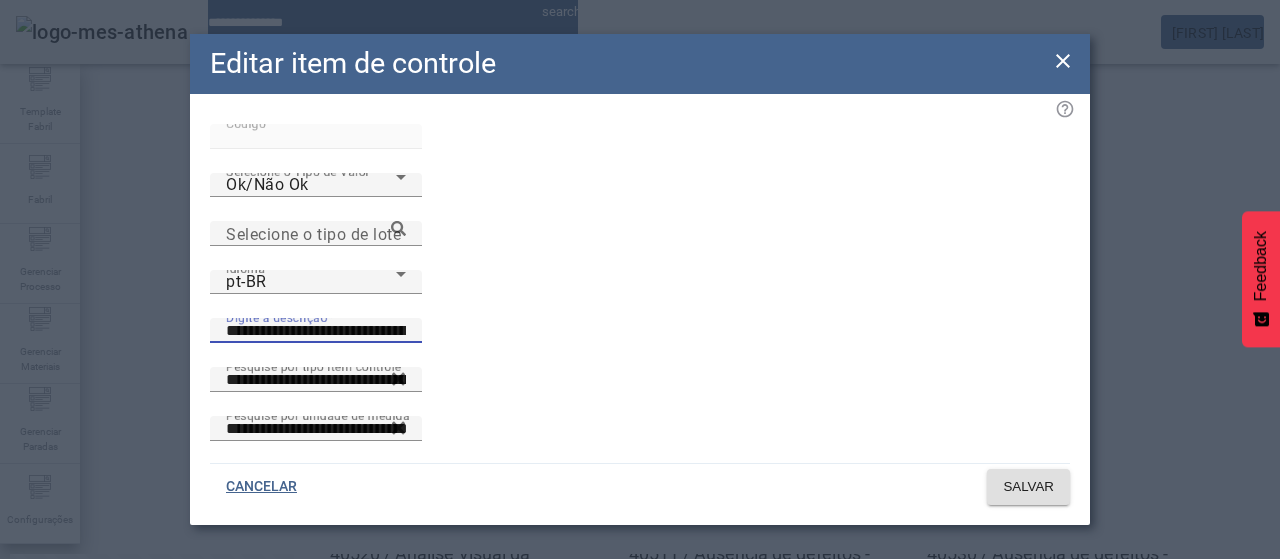click on "**********" at bounding box center [316, 331] 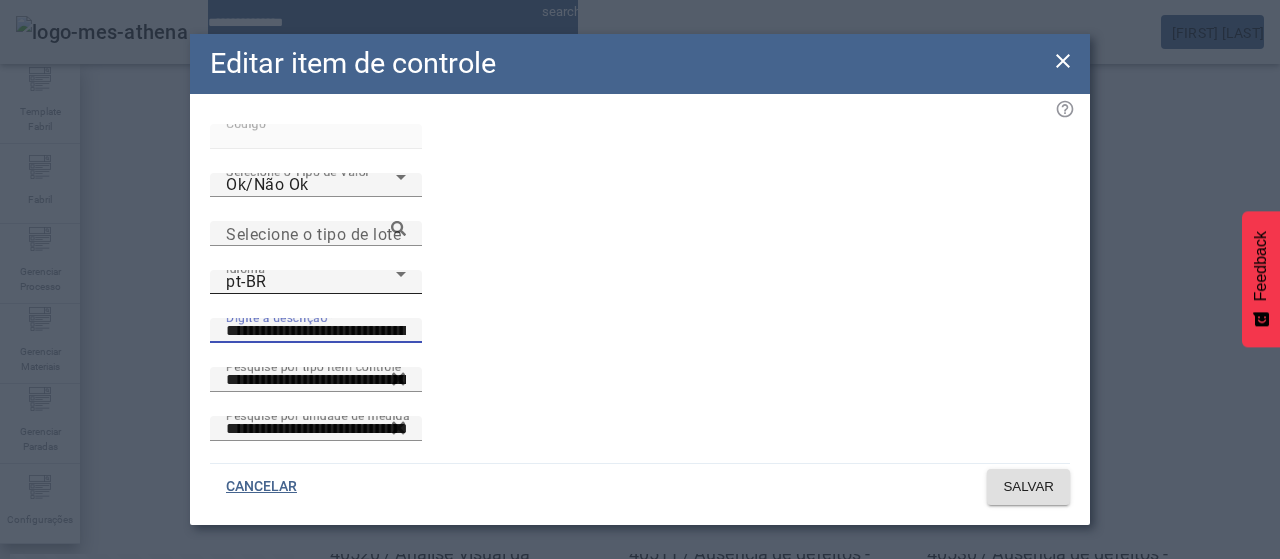 click on "pt-BR" at bounding box center (311, 282) 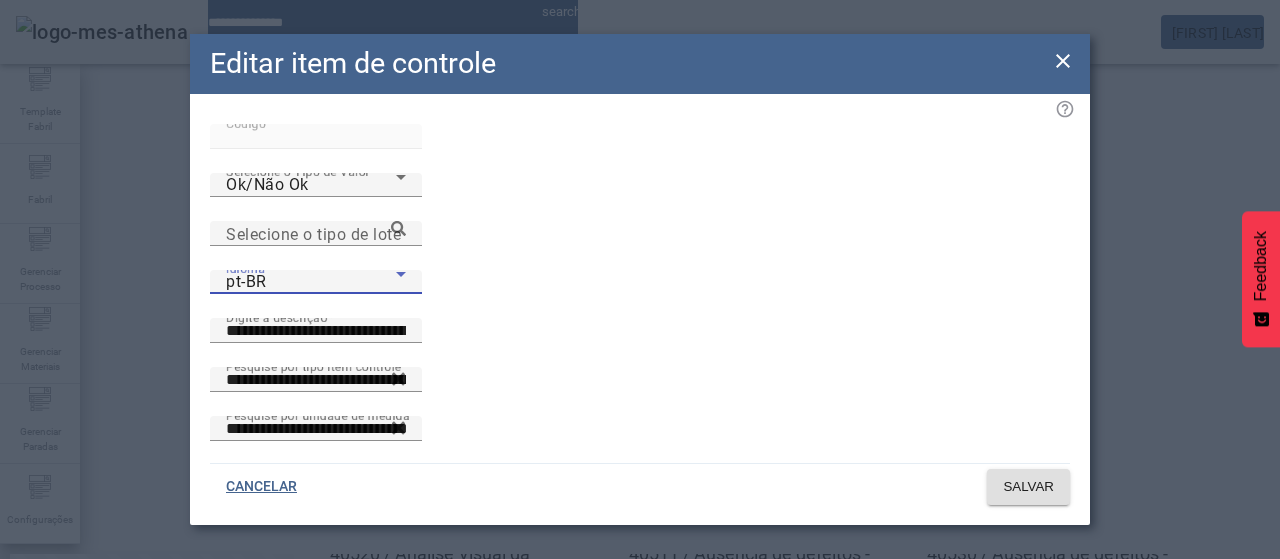 click on "es-ES" at bounding box center [131, 687] 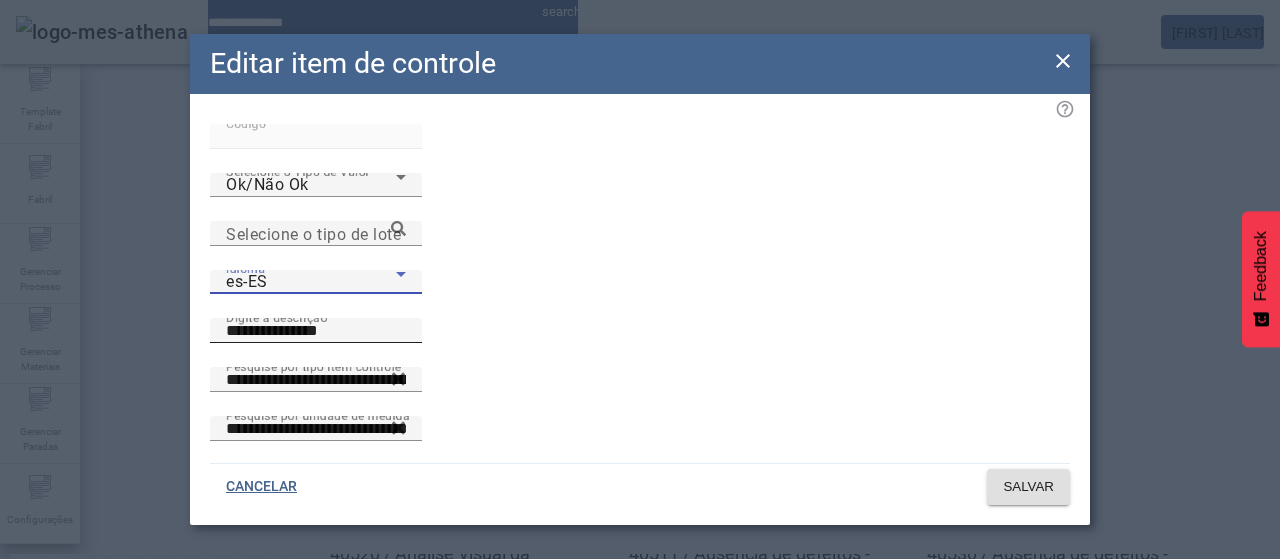 drag, startPoint x: 552, startPoint y: 241, endPoint x: 572, endPoint y: 242, distance: 20.024984 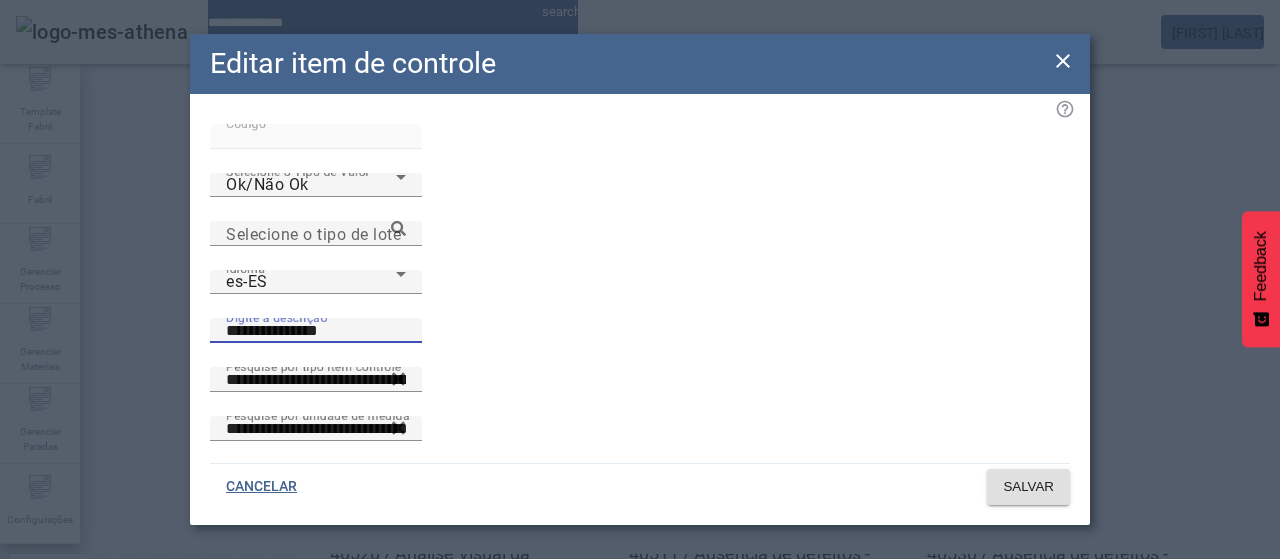 paste on "**********" 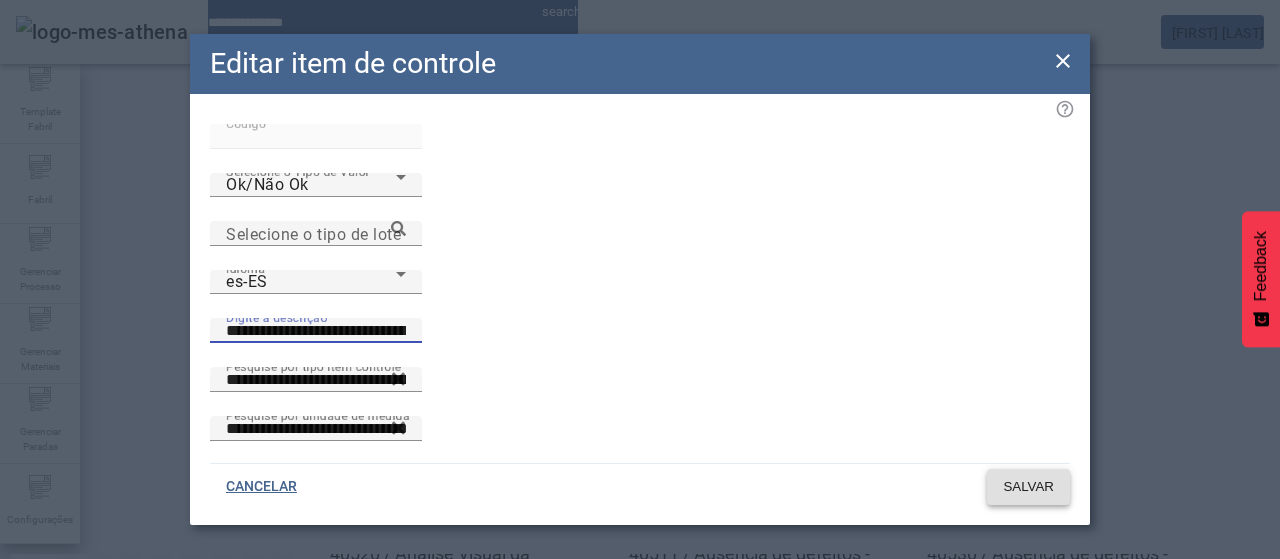 type on "**********" 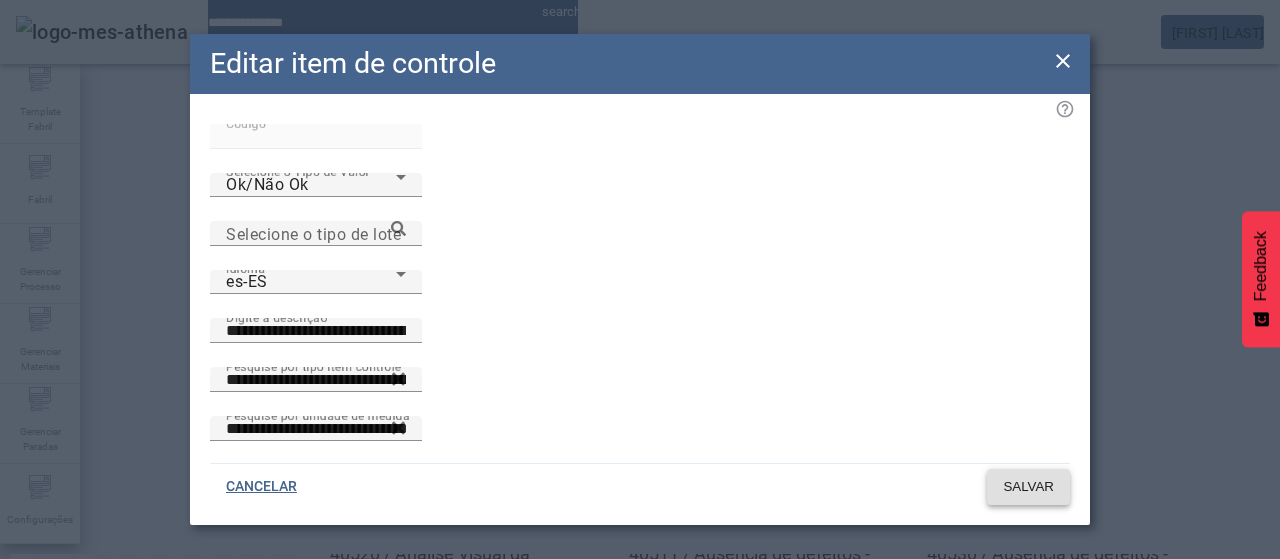 click on "SALVAR" 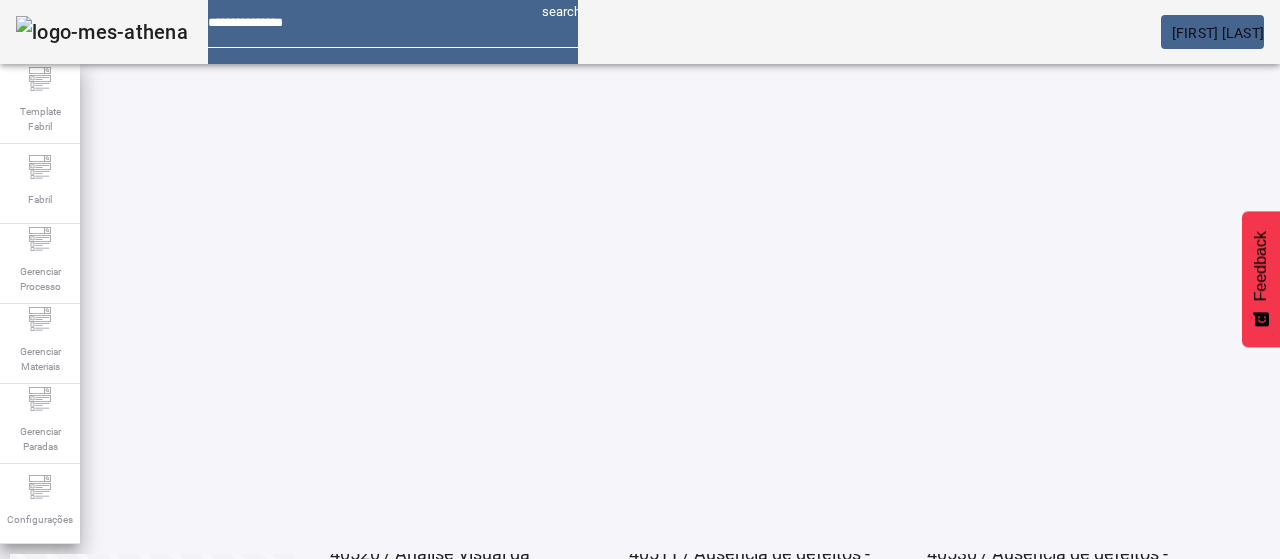 drag, startPoint x: 1006, startPoint y: 263, endPoint x: 996, endPoint y: 268, distance: 11.18034 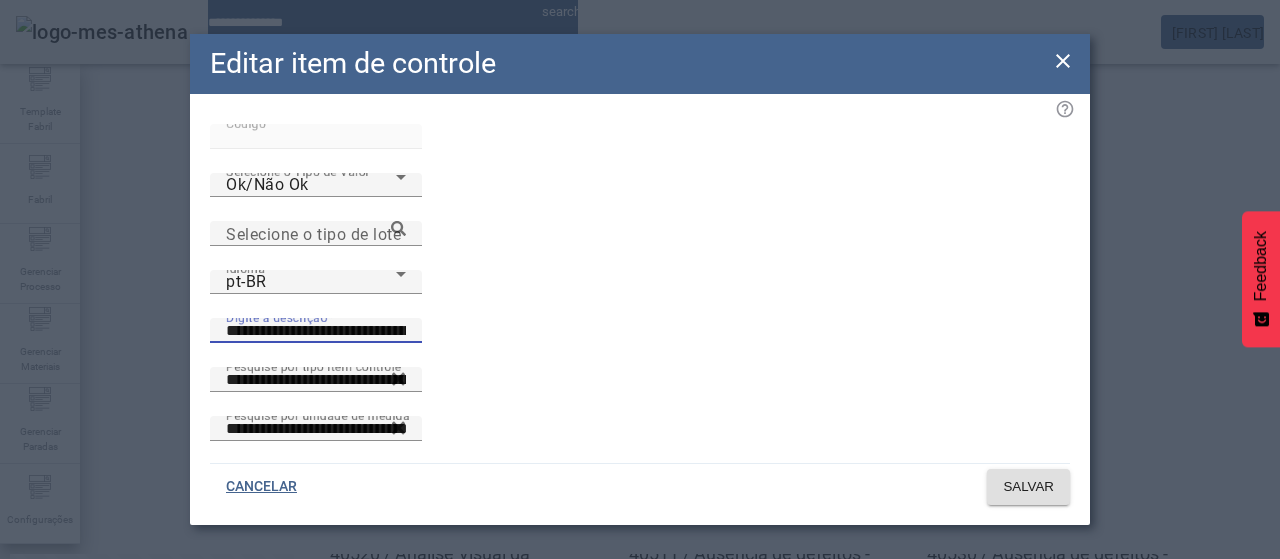 drag, startPoint x: 608, startPoint y: 238, endPoint x: 494, endPoint y: 229, distance: 114.35471 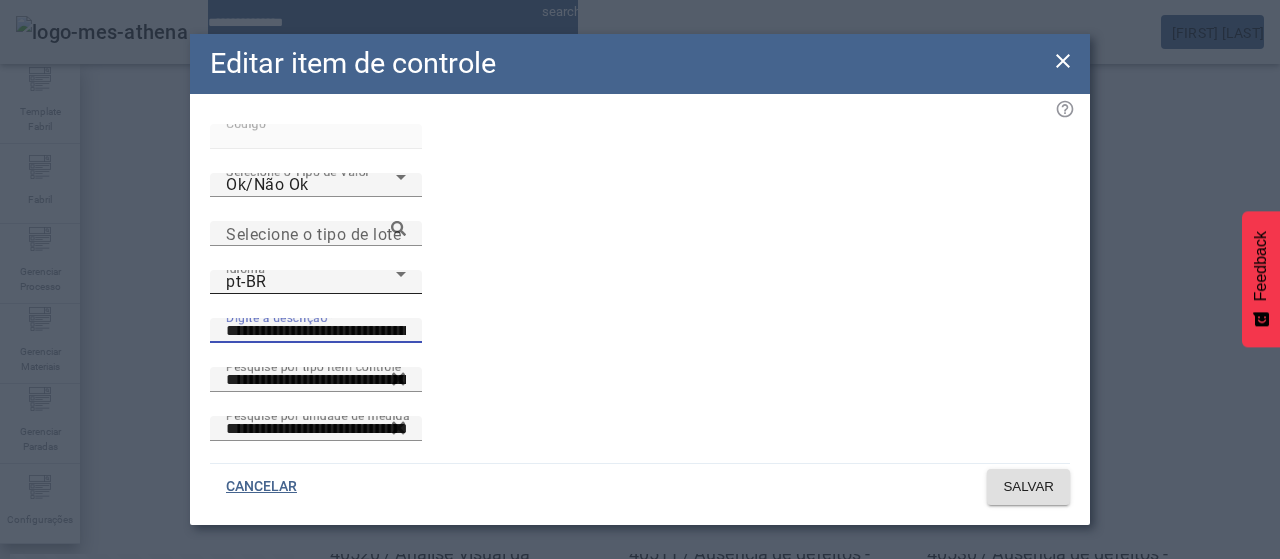 click on "pt-BR" at bounding box center [311, 282] 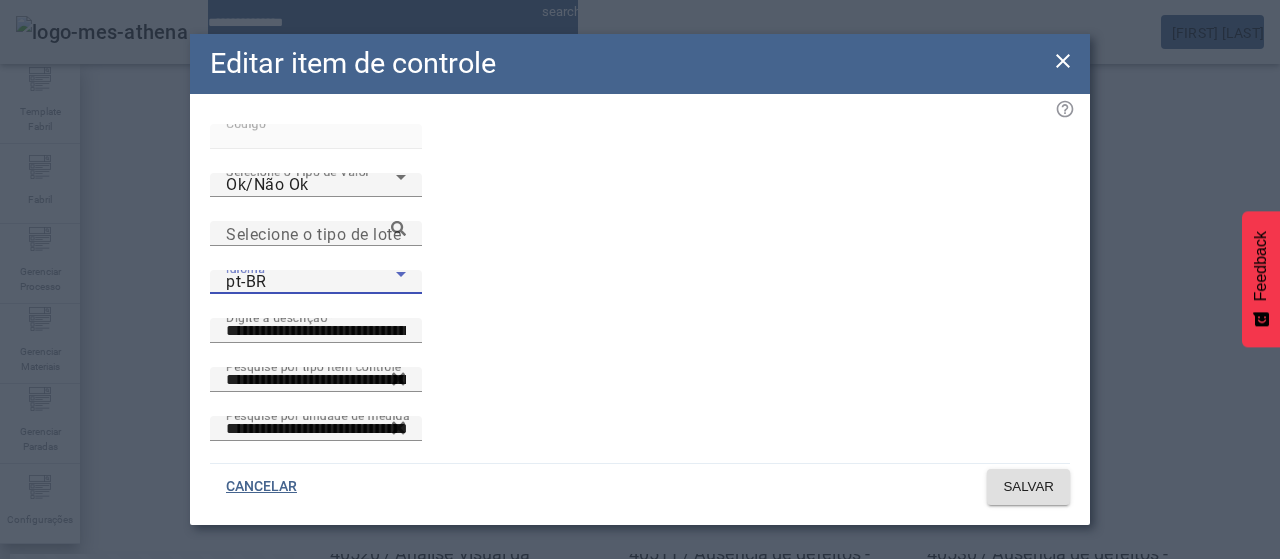 click on "es-ES" at bounding box center (131, 687) 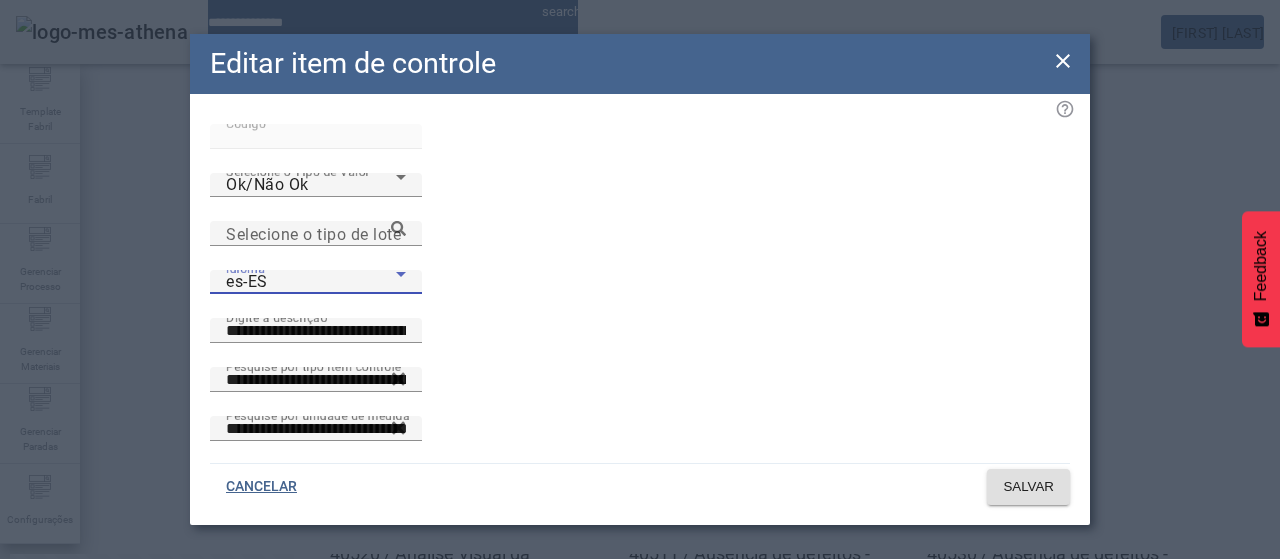 drag, startPoint x: 1072, startPoint y: 59, endPoint x: 1062, endPoint y: 62, distance: 10.440307 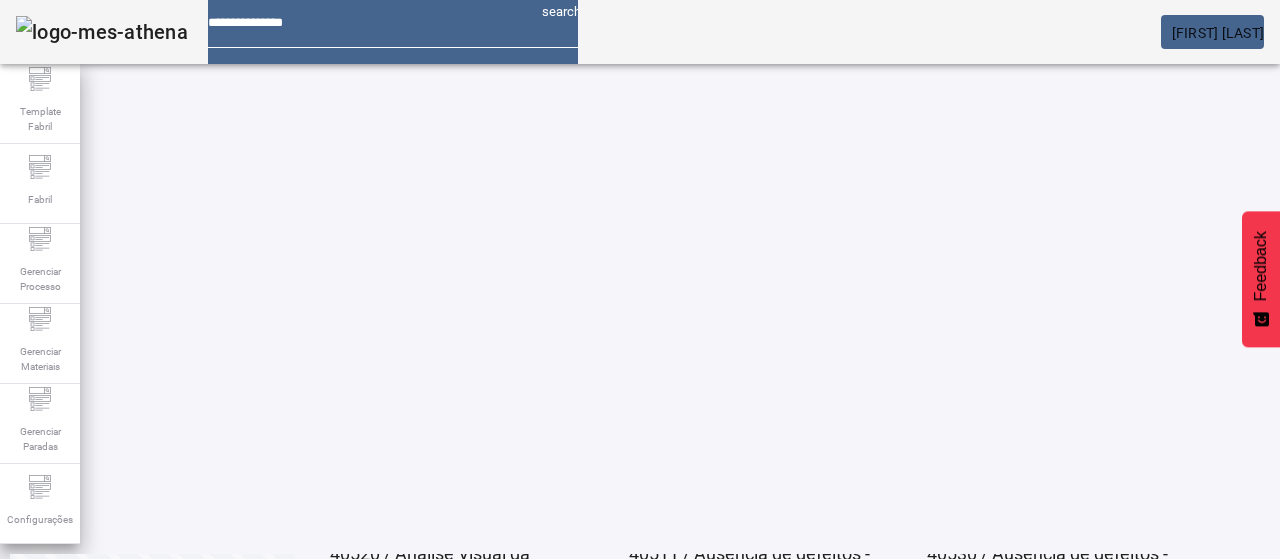 click on "EDITAR" at bounding box center (353, 628) 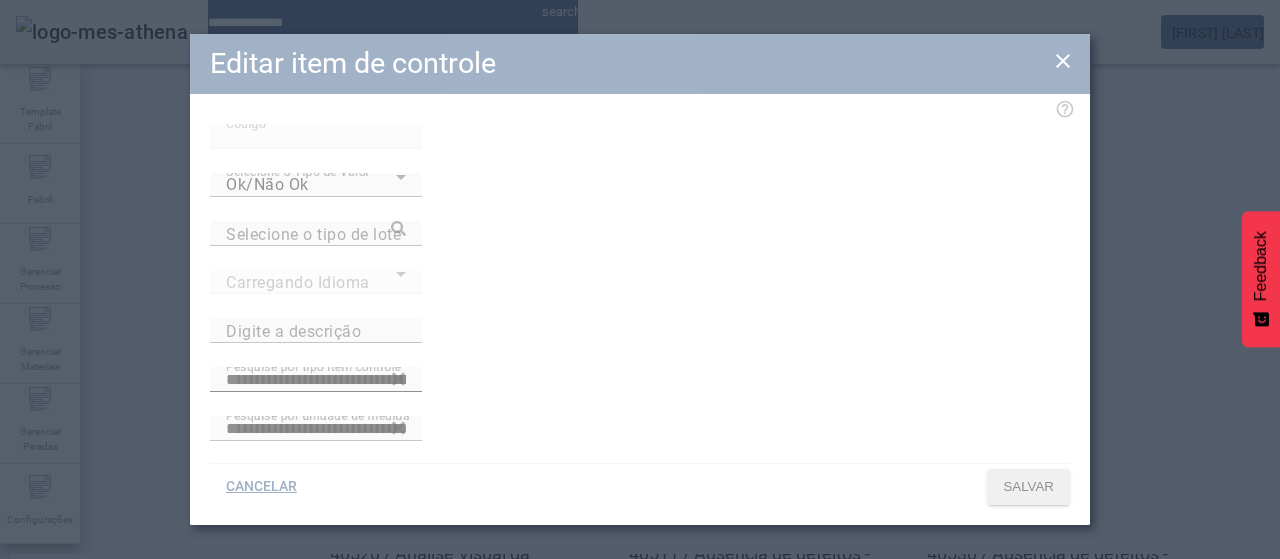 type on "**********" 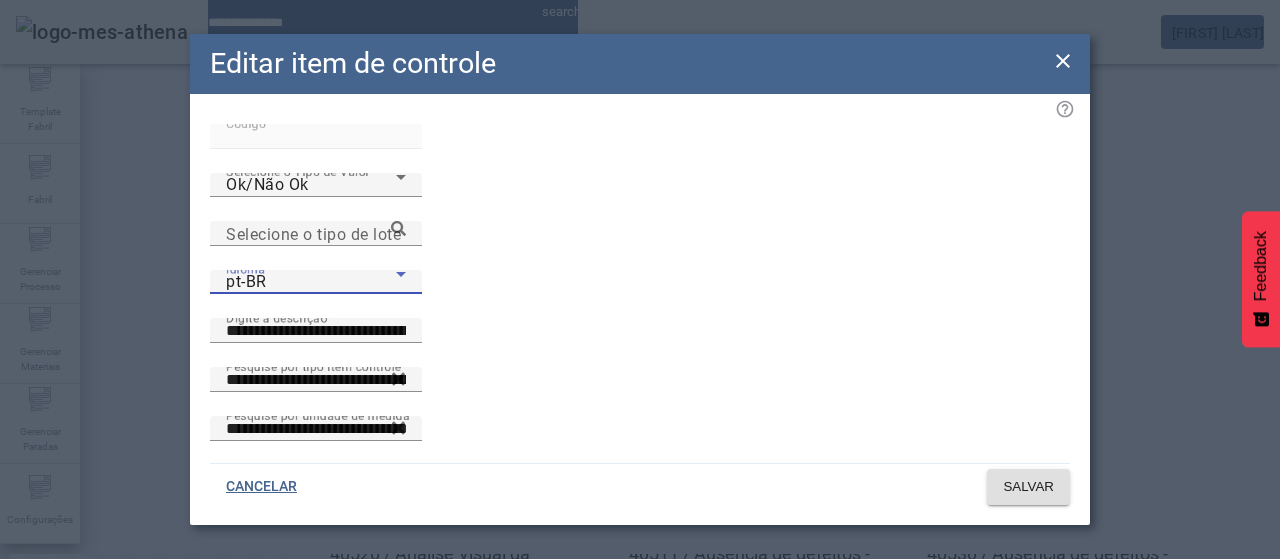 click on "pt-BR" at bounding box center (311, 282) 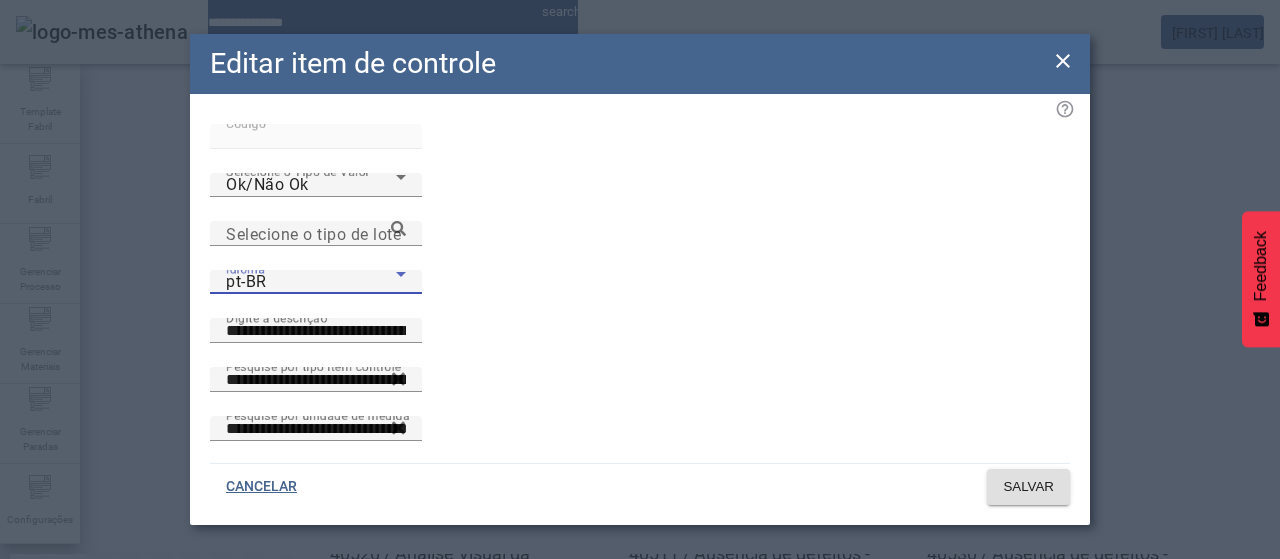 drag, startPoint x: 355, startPoint y: 389, endPoint x: 626, endPoint y: 193, distance: 334.4503 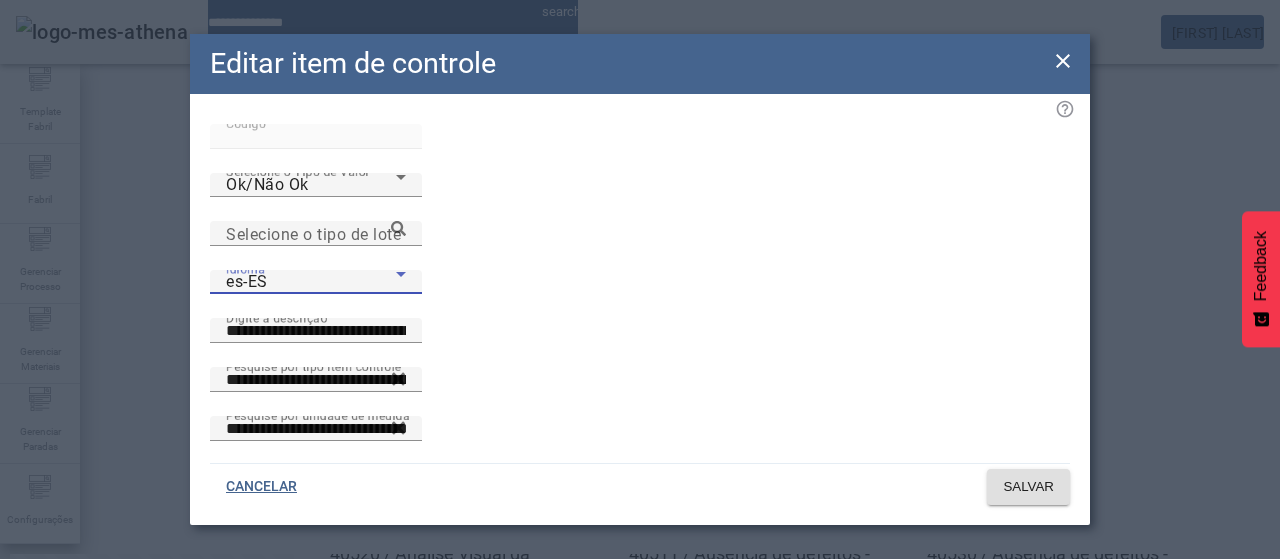 click 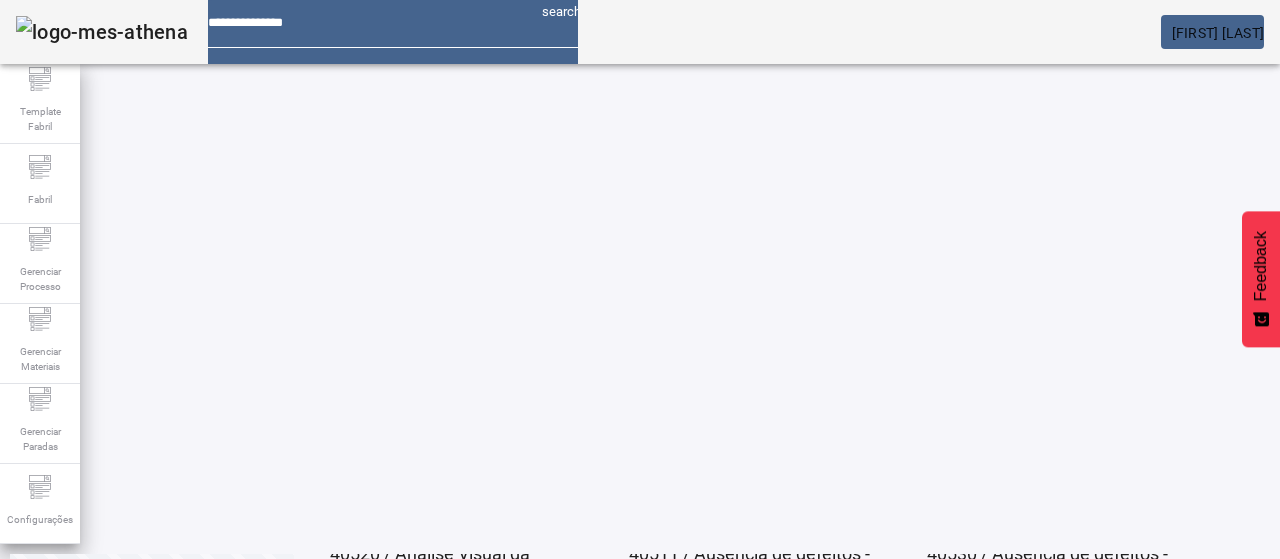 click on "EDITAR" at bounding box center [353, 778] 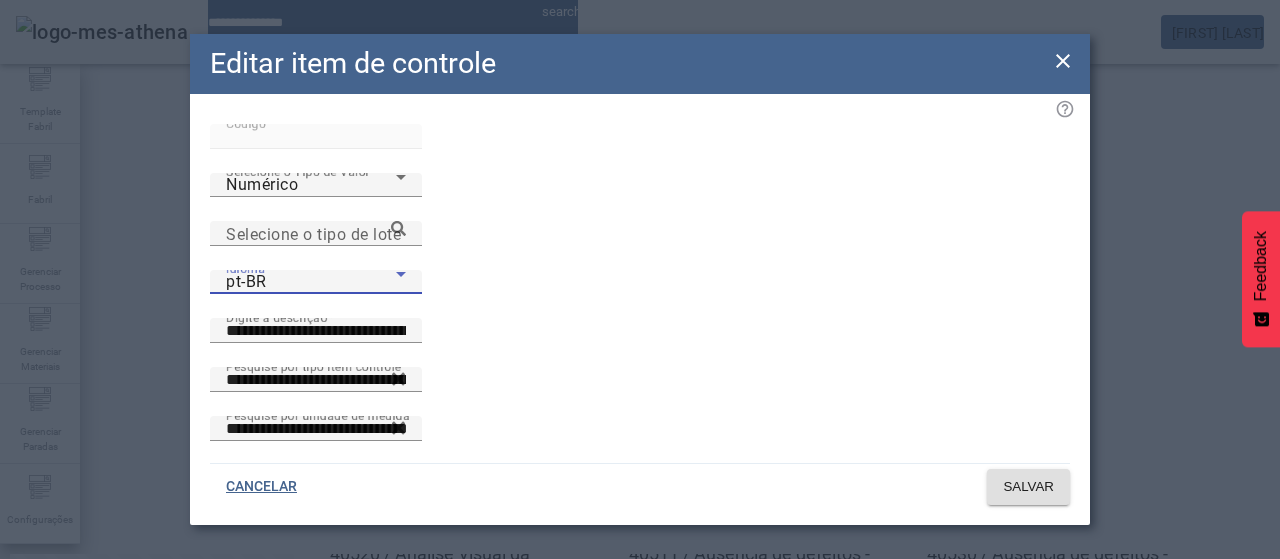 click on "pt-BR" at bounding box center (311, 282) 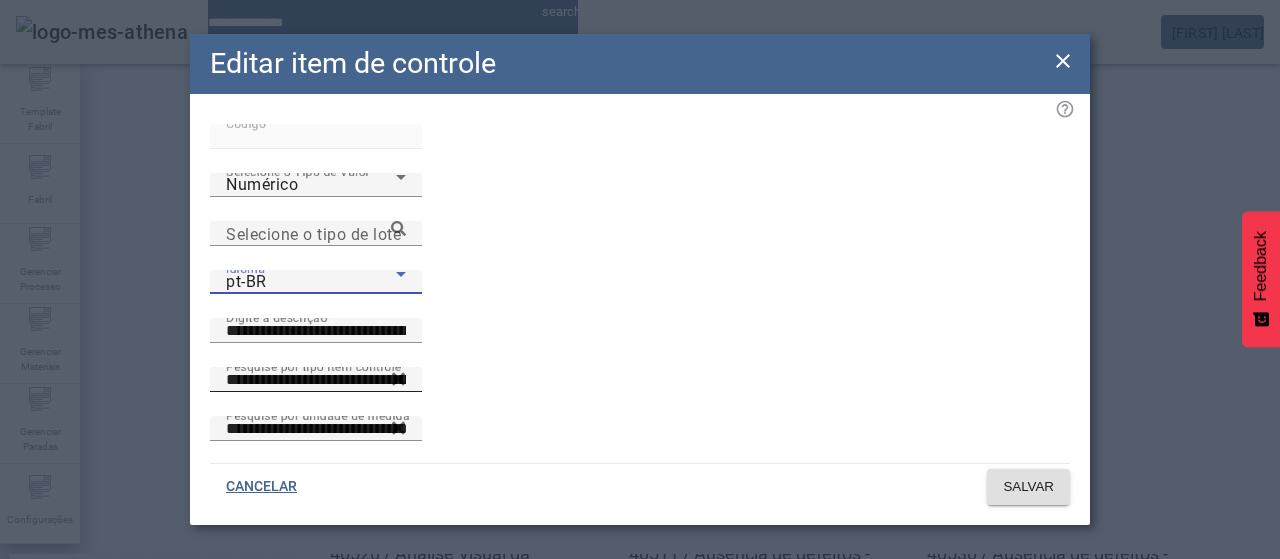 drag, startPoint x: 354, startPoint y: 386, endPoint x: 455, endPoint y: 311, distance: 125.80143 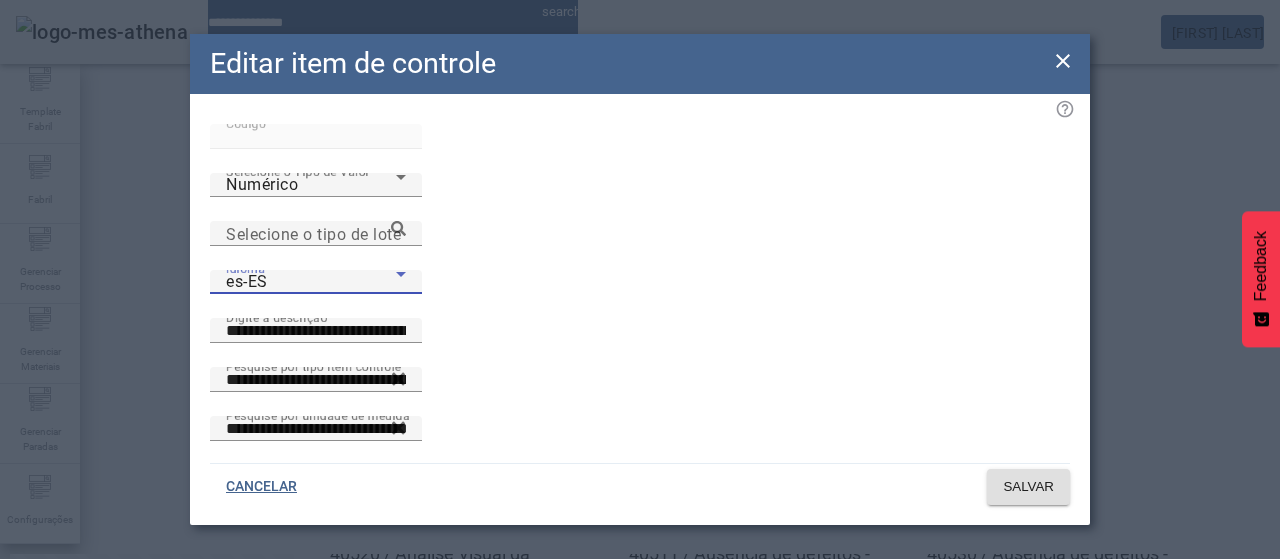 click 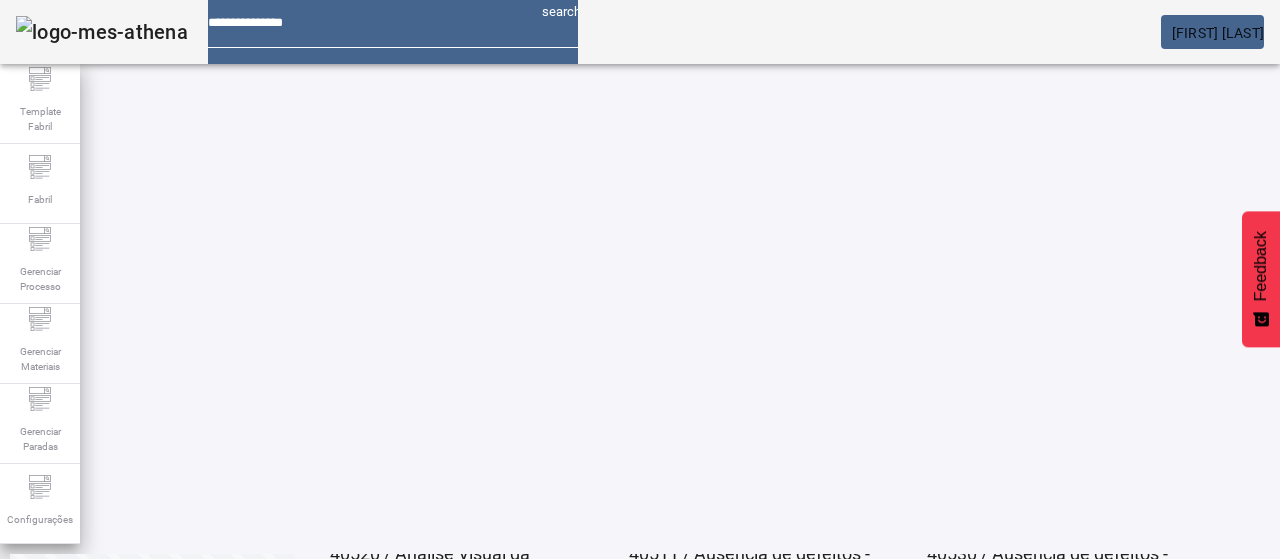 drag, startPoint x: 706, startPoint y: 409, endPoint x: 668, endPoint y: 387, distance: 43.908997 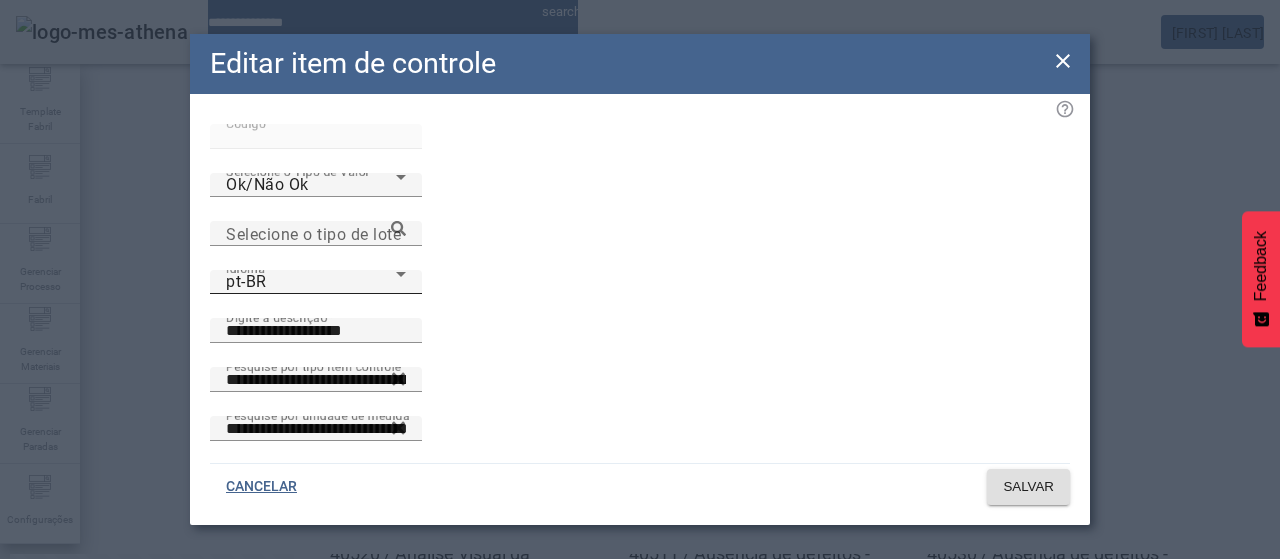 click on "pt-BR" at bounding box center (311, 282) 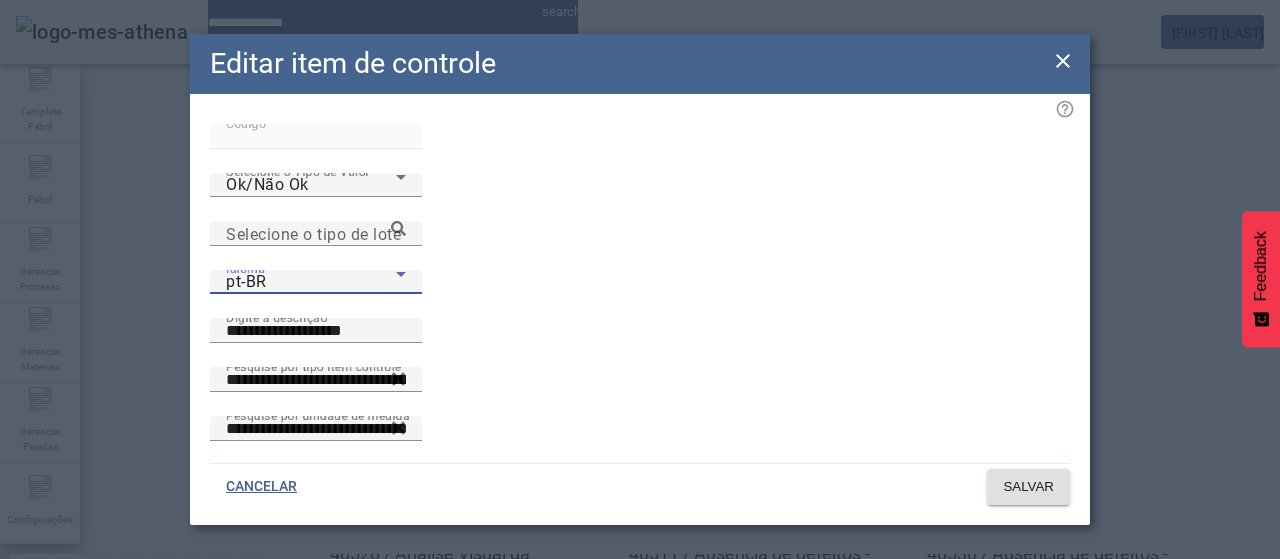 drag, startPoint x: 1058, startPoint y: 55, endPoint x: 1058, endPoint y: 66, distance: 11 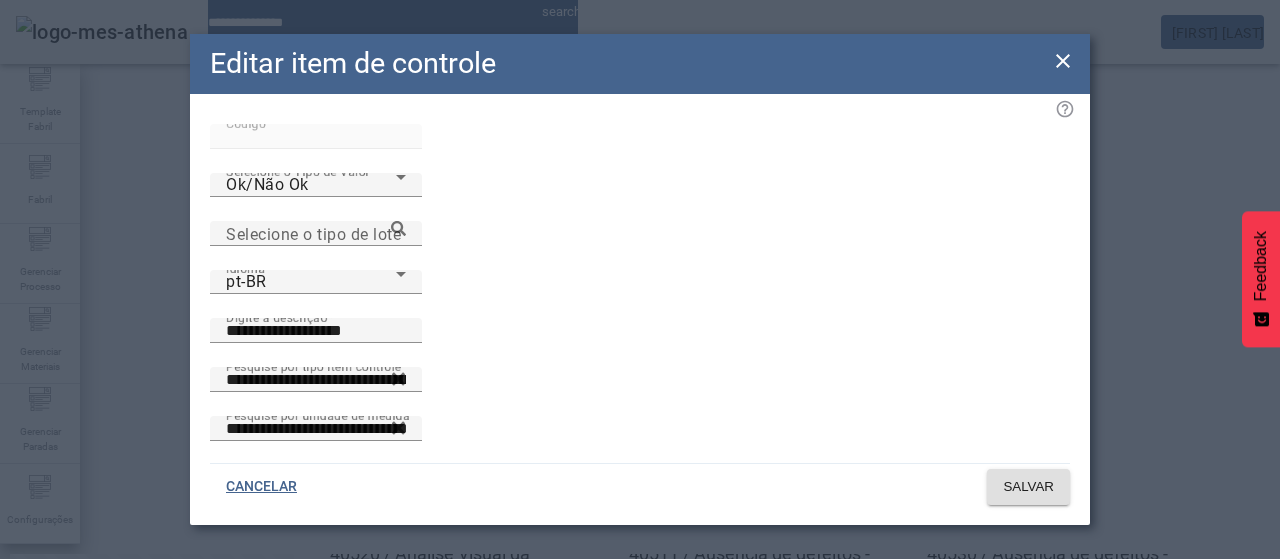 click 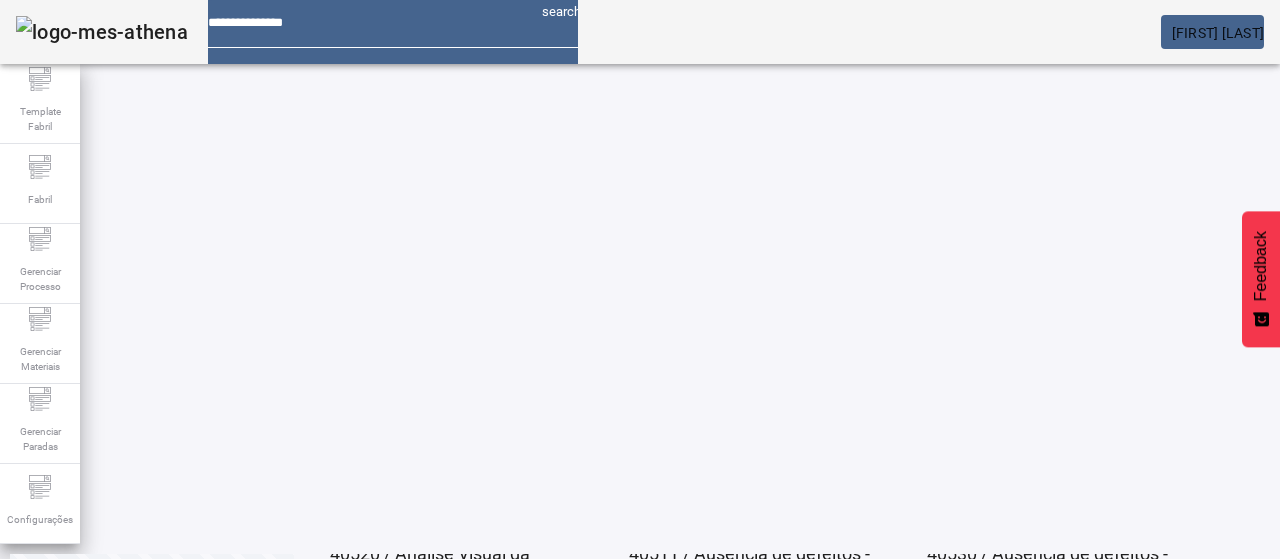 drag, startPoint x: 1003, startPoint y: 397, endPoint x: 982, endPoint y: 380, distance: 27.018513 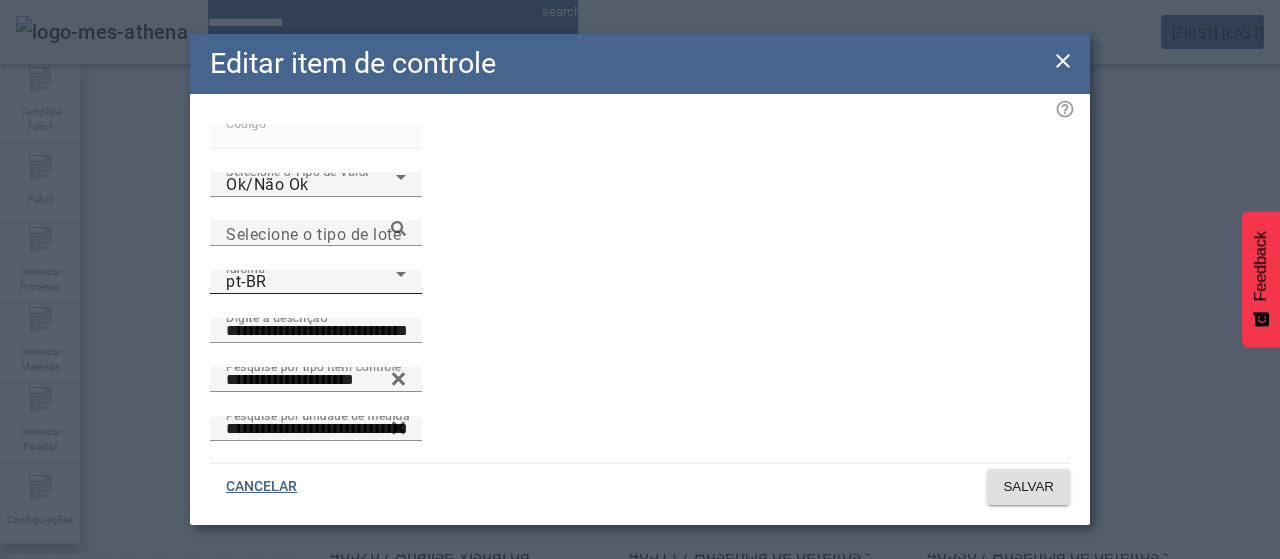 click on "pt-BR" at bounding box center (311, 282) 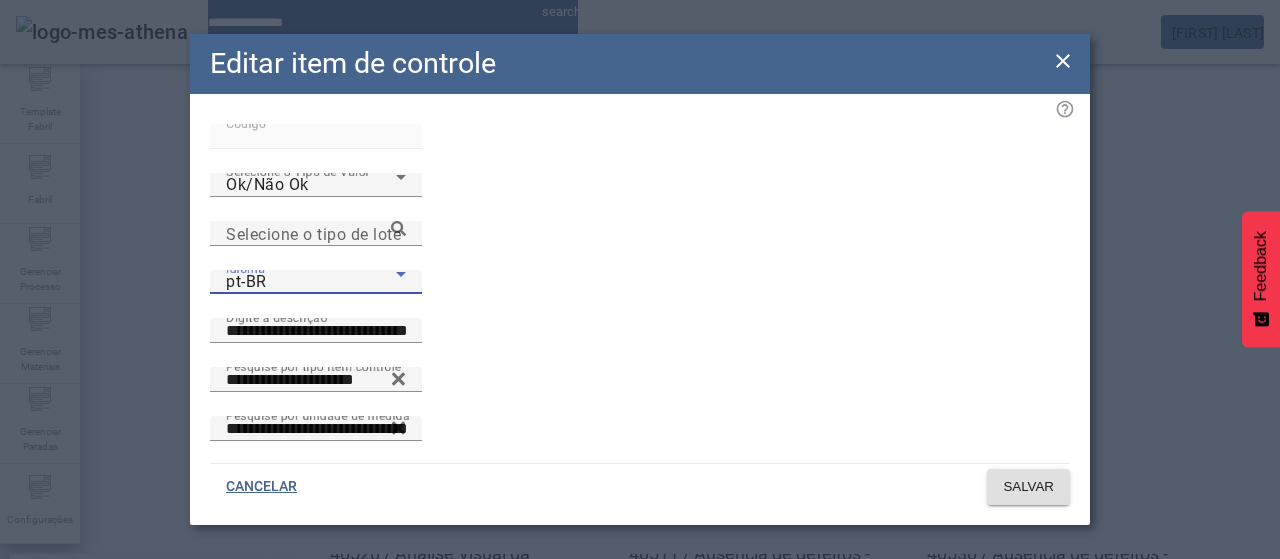 drag, startPoint x: 380, startPoint y: 387, endPoint x: 395, endPoint y: 371, distance: 21.931713 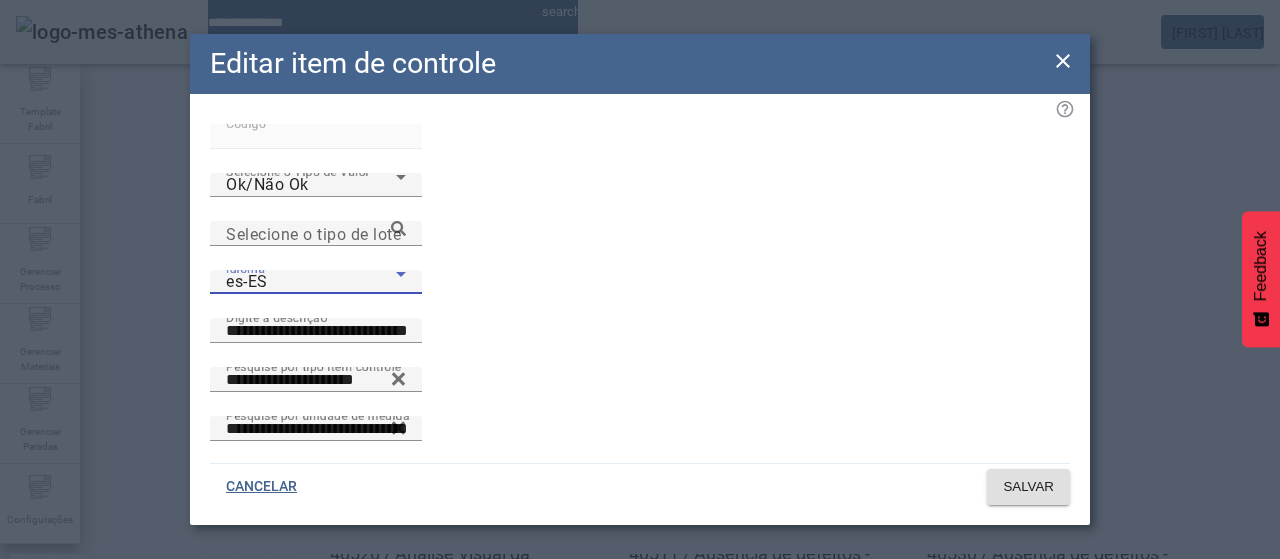 drag, startPoint x: 1052, startPoint y: 56, endPoint x: 1042, endPoint y: 60, distance: 10.770329 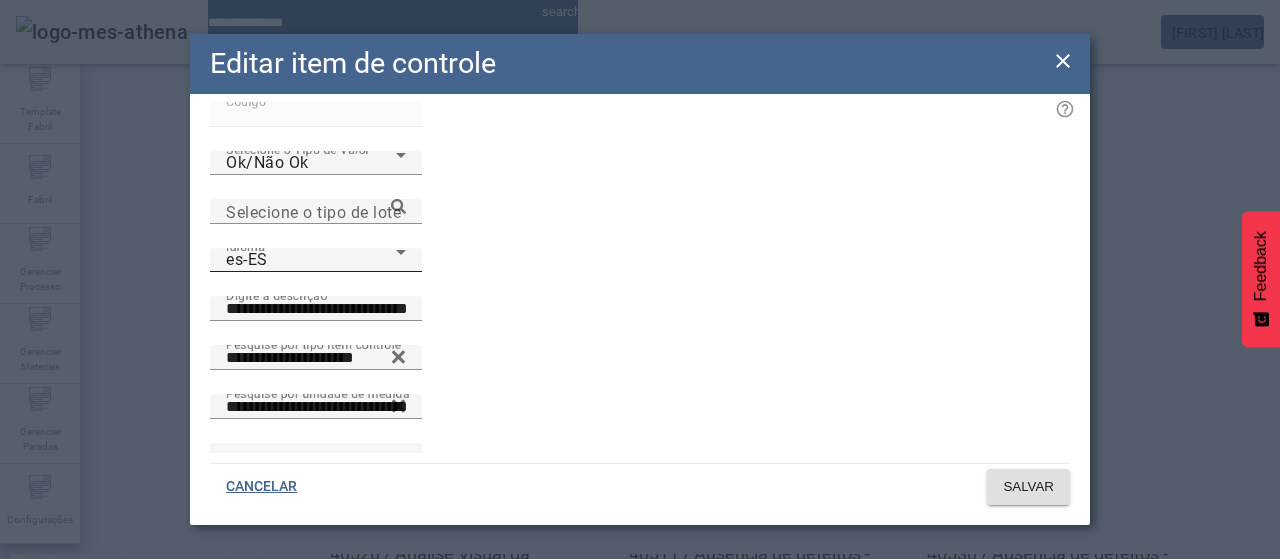 scroll, scrollTop: 41, scrollLeft: 0, axis: vertical 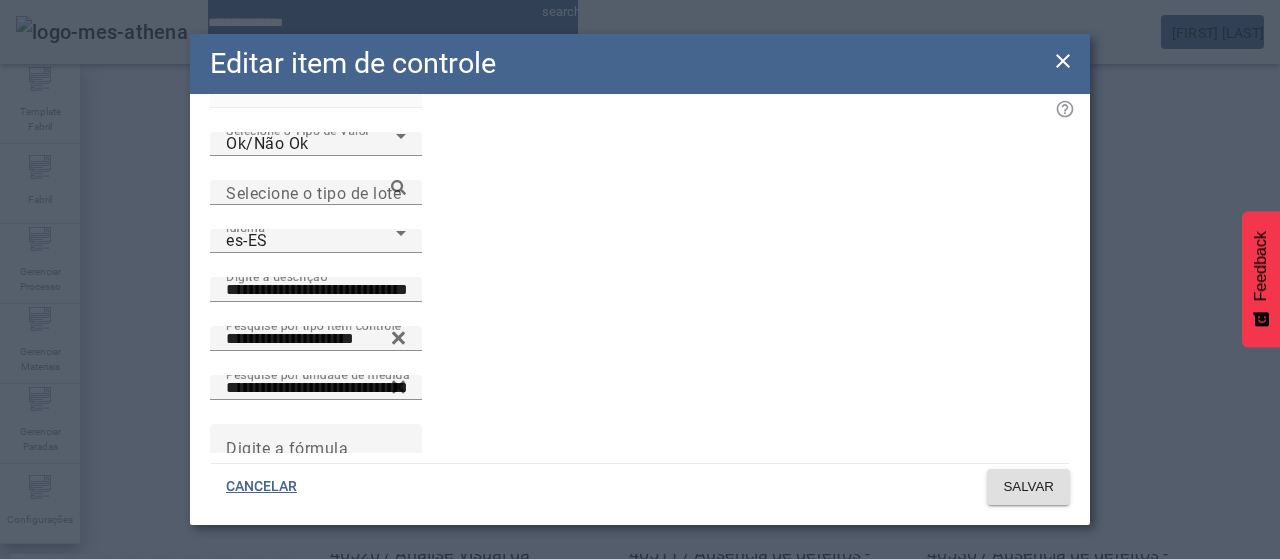 drag, startPoint x: 1060, startPoint y: 57, endPoint x: 988, endPoint y: 75, distance: 74.215904 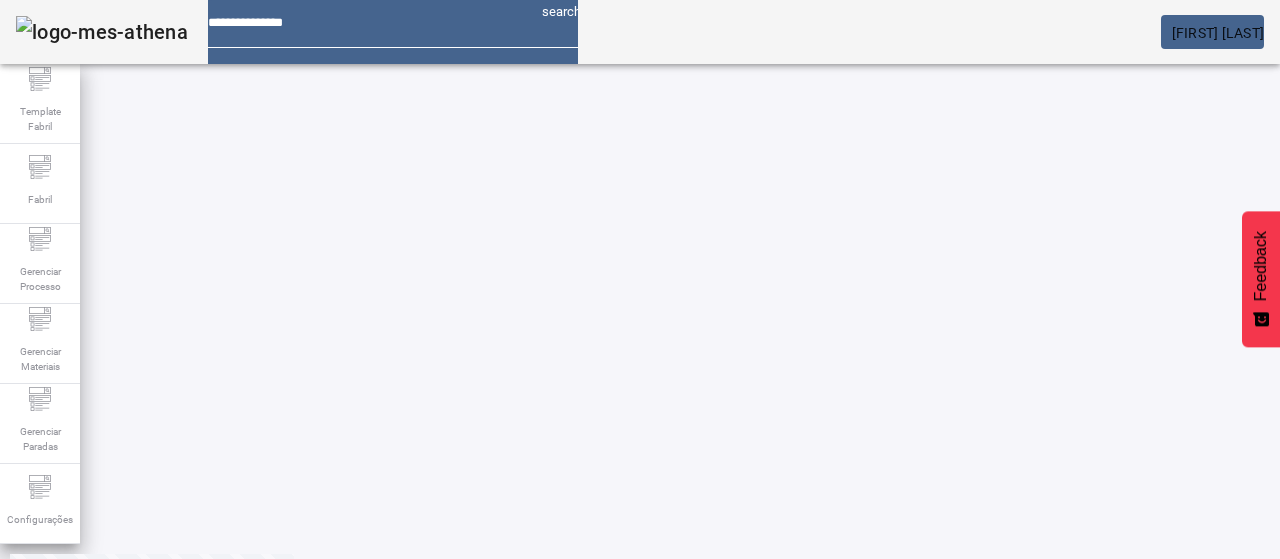 scroll, scrollTop: 352, scrollLeft: 0, axis: vertical 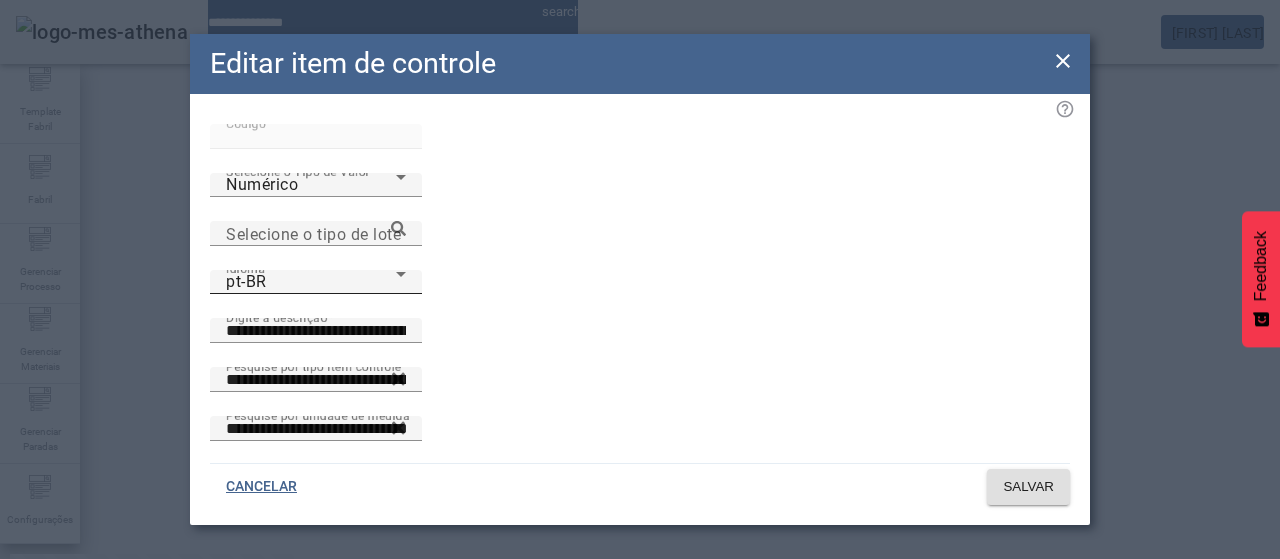 click on "pt-BR" at bounding box center (311, 282) 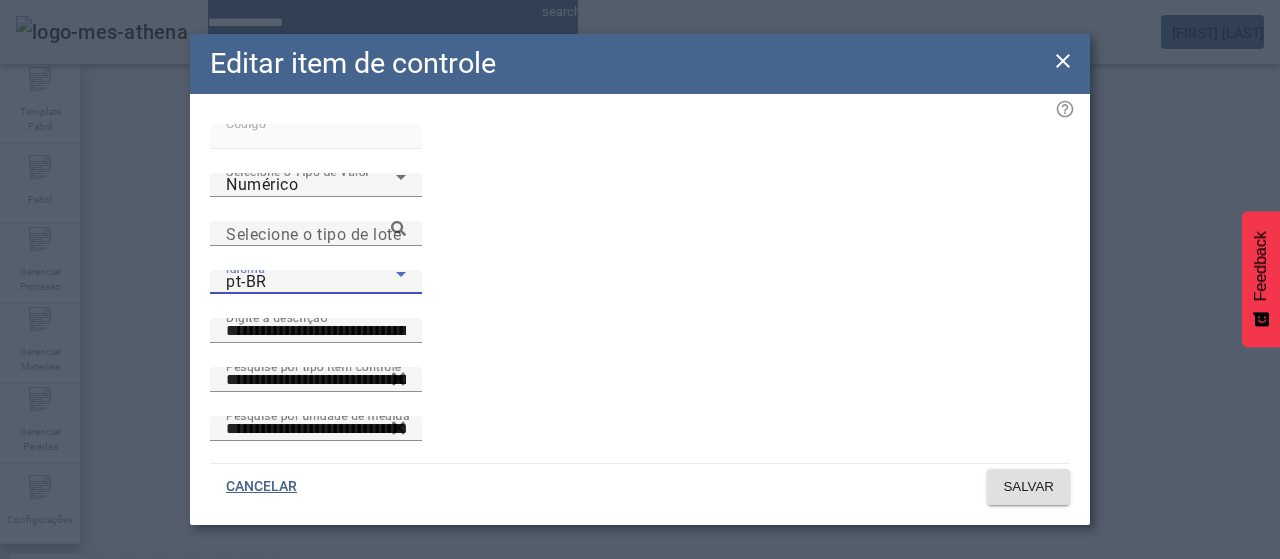 click on "es-ES" at bounding box center [131, 687] 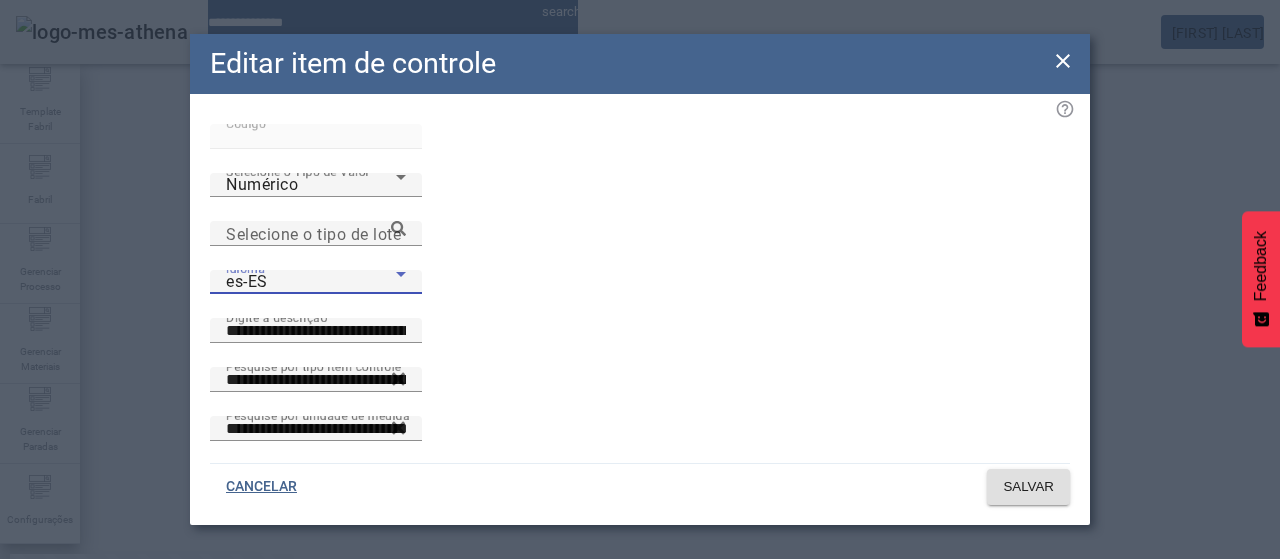 type on "**********" 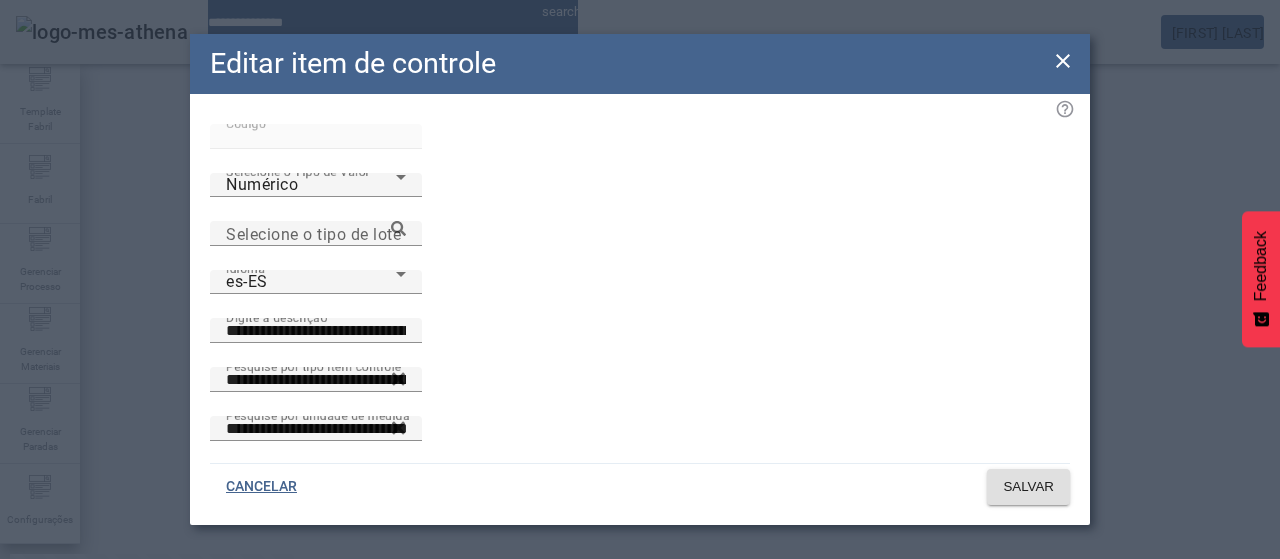 drag, startPoint x: 1060, startPoint y: 58, endPoint x: 894, endPoint y: 147, distance: 188.3534 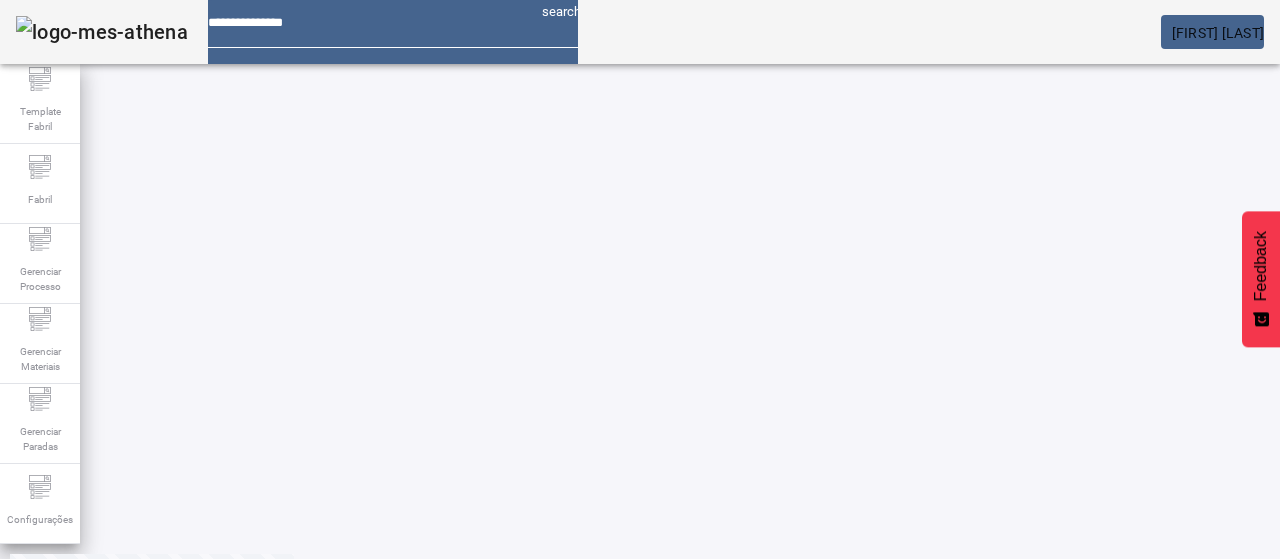 click on "EDITAR" at bounding box center (353, 867) 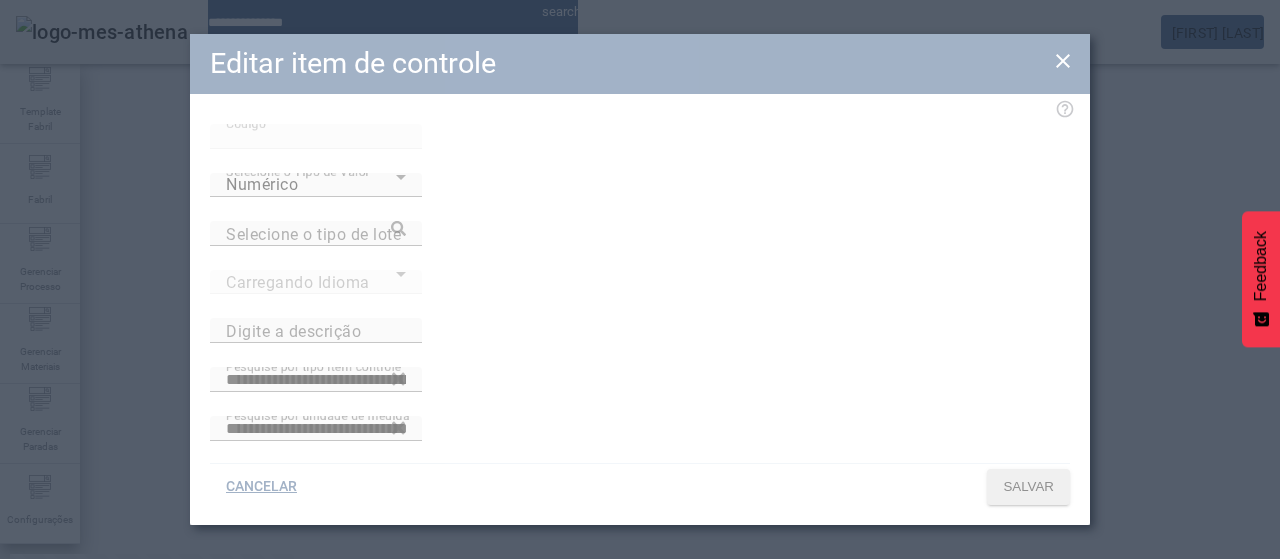 type on "**********" 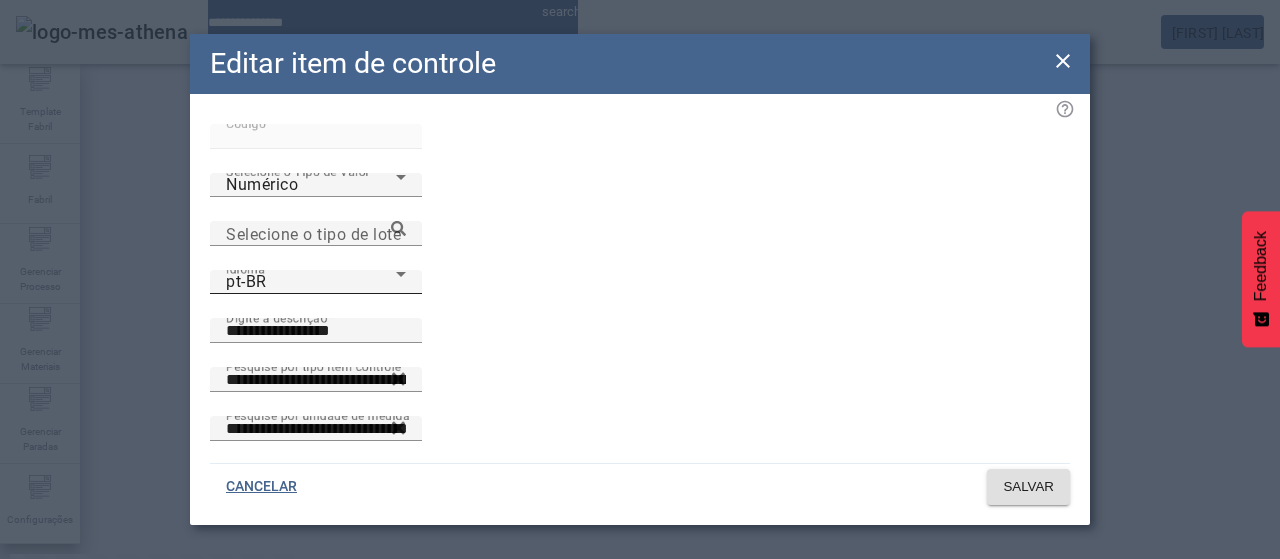 click on "pt-BR" at bounding box center (311, 282) 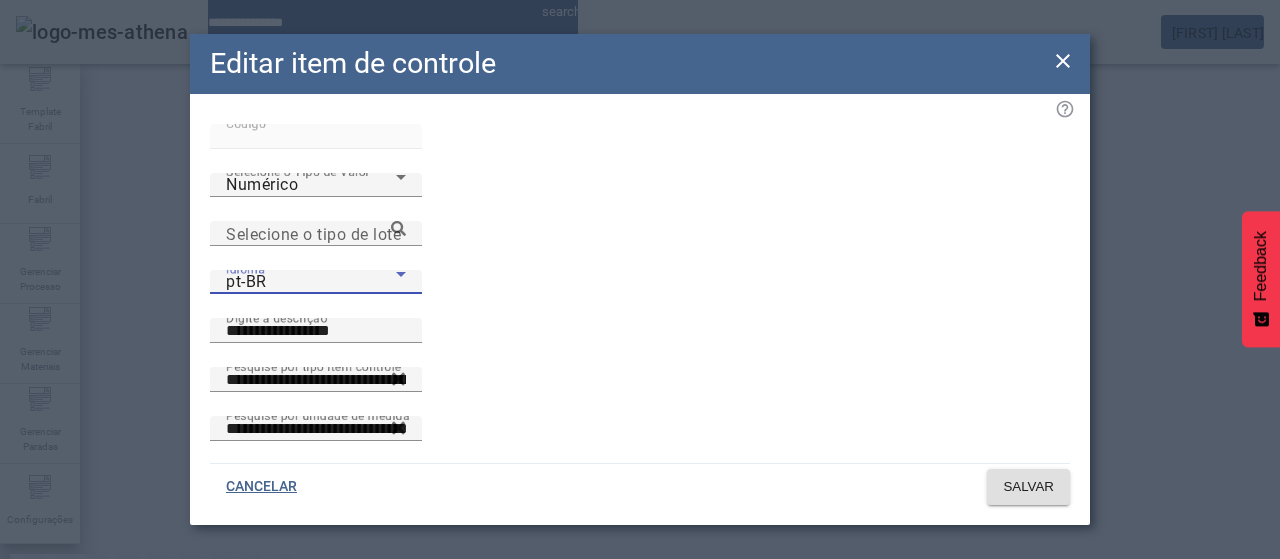 drag, startPoint x: 305, startPoint y: 389, endPoint x: 324, endPoint y: 369, distance: 27.58623 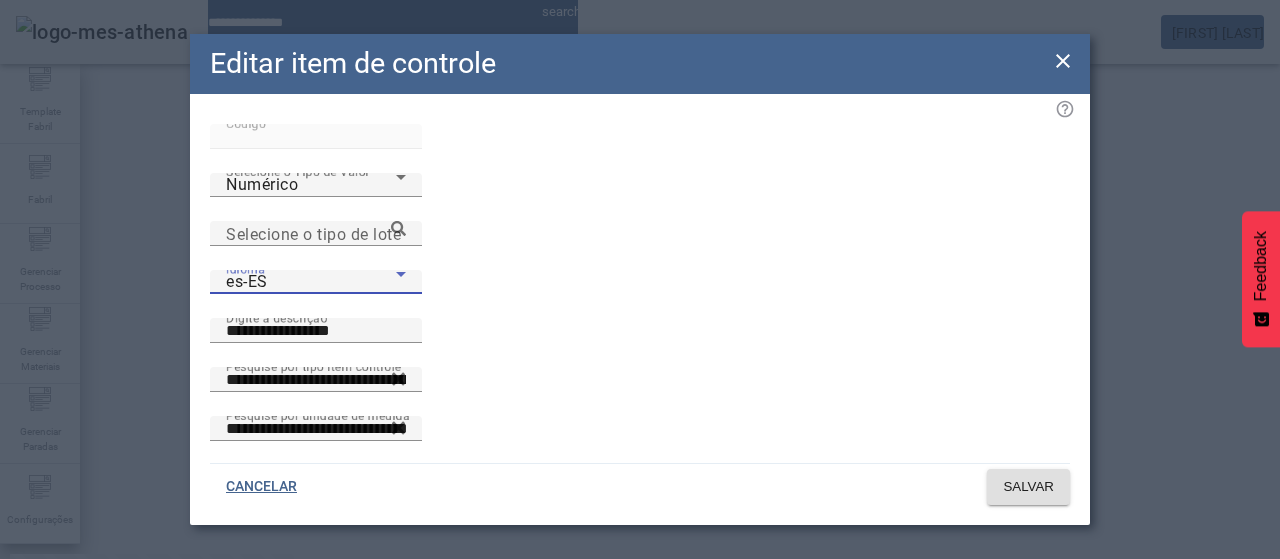 drag, startPoint x: 1064, startPoint y: 64, endPoint x: 1010, endPoint y: 97, distance: 63.28507 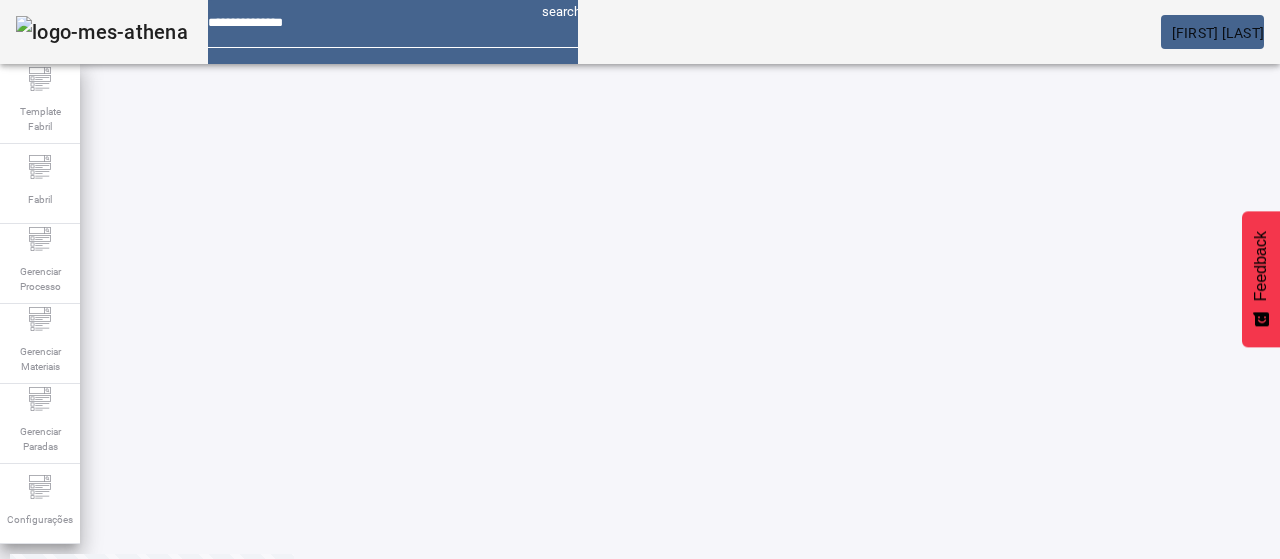 click on "EDITAR" at bounding box center (353, 567) 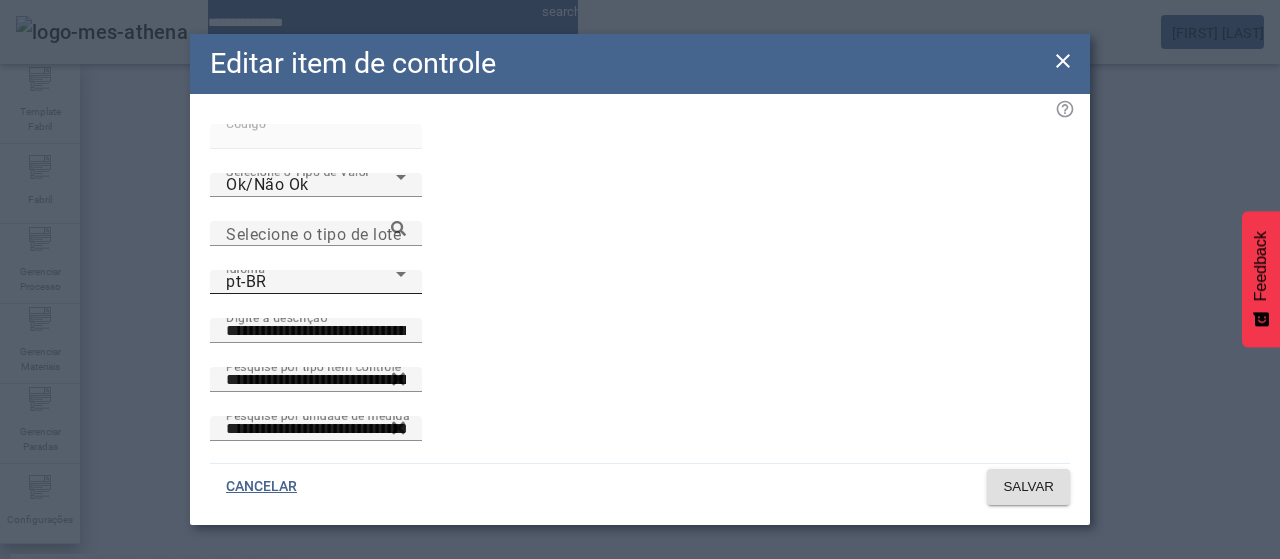 click on "Idioma pt-BR" 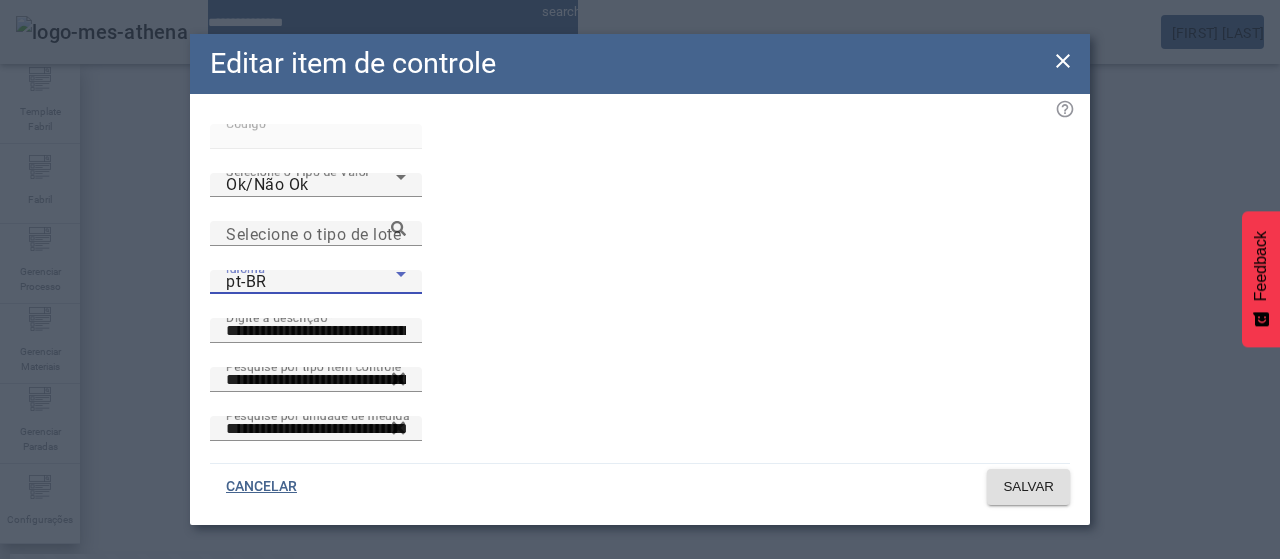 click on "es-ES" at bounding box center (131, 687) 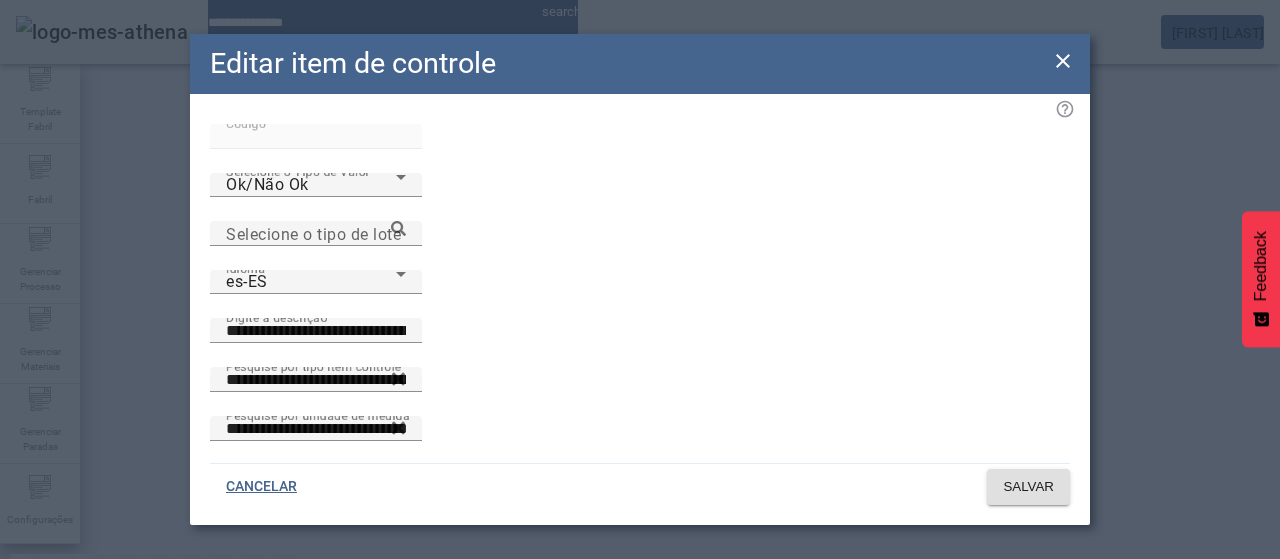 click 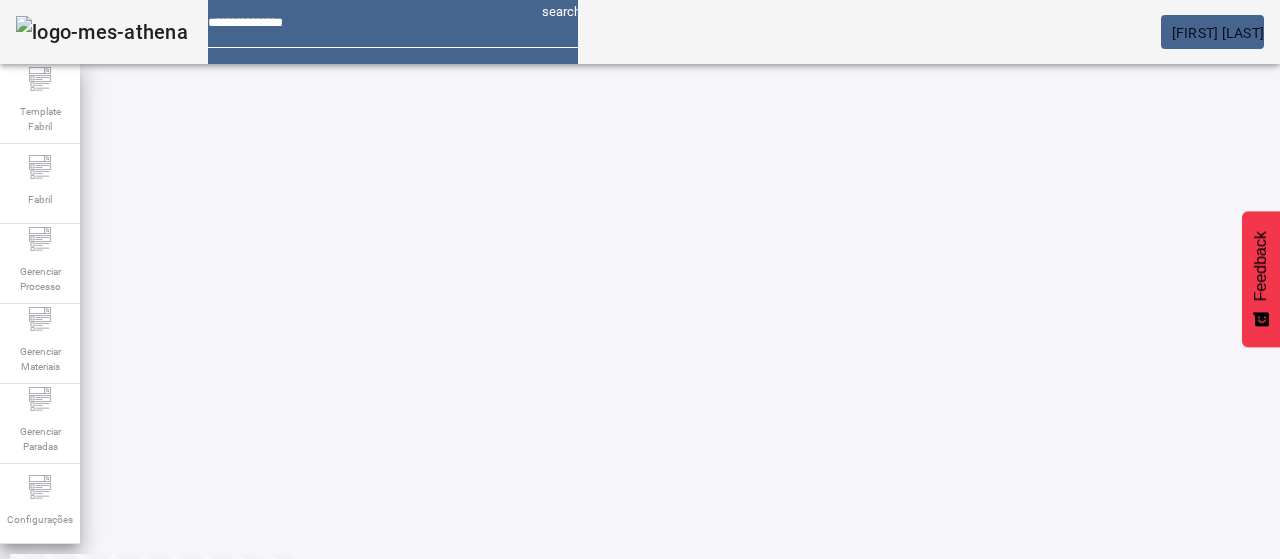 click on "EDITAR" at bounding box center (353, 567) 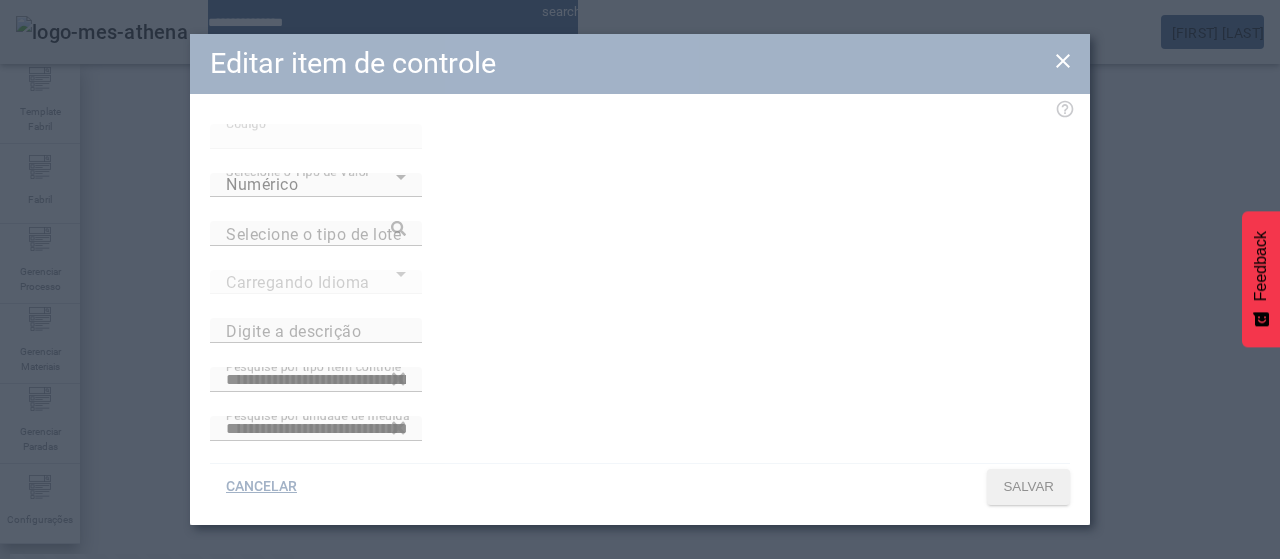 type on "**********" 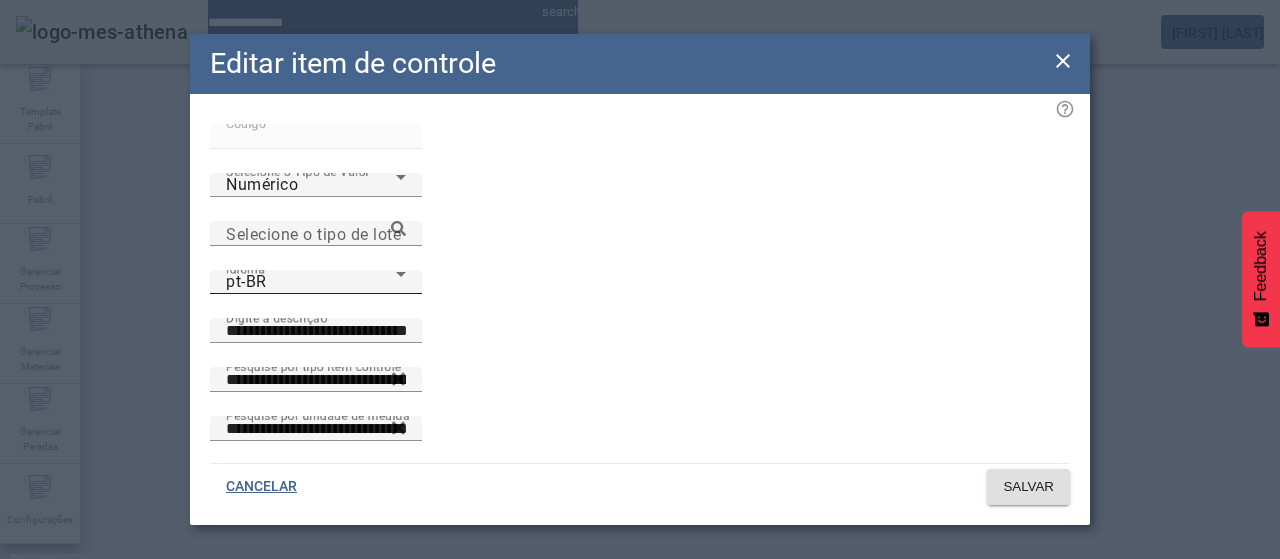 click on "Idioma pt-BR" 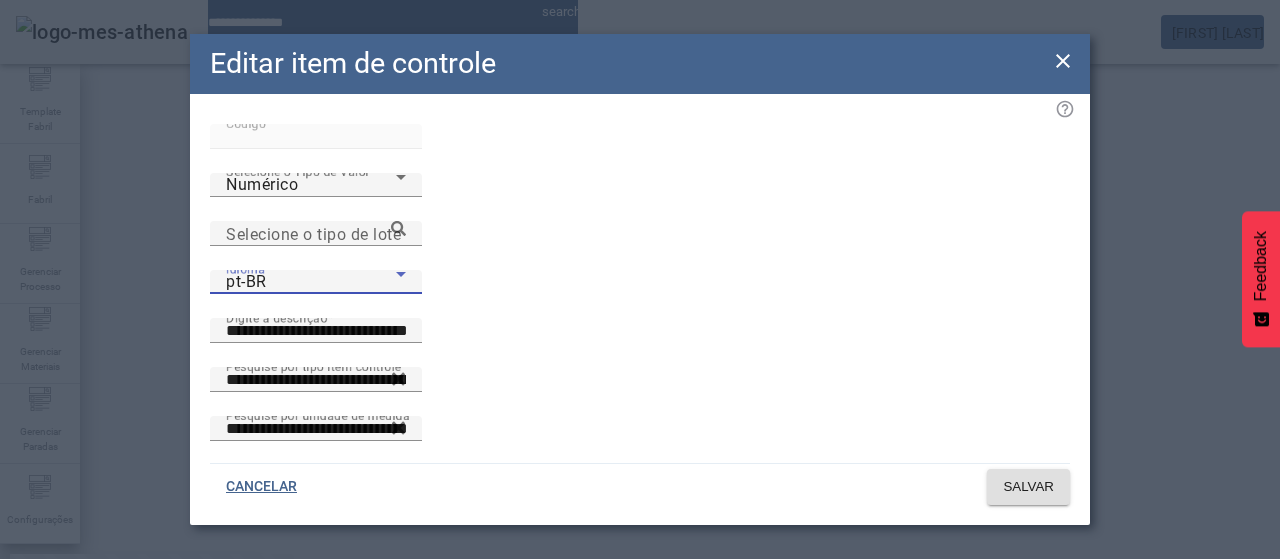 click on "es-ES" at bounding box center [131, 687] 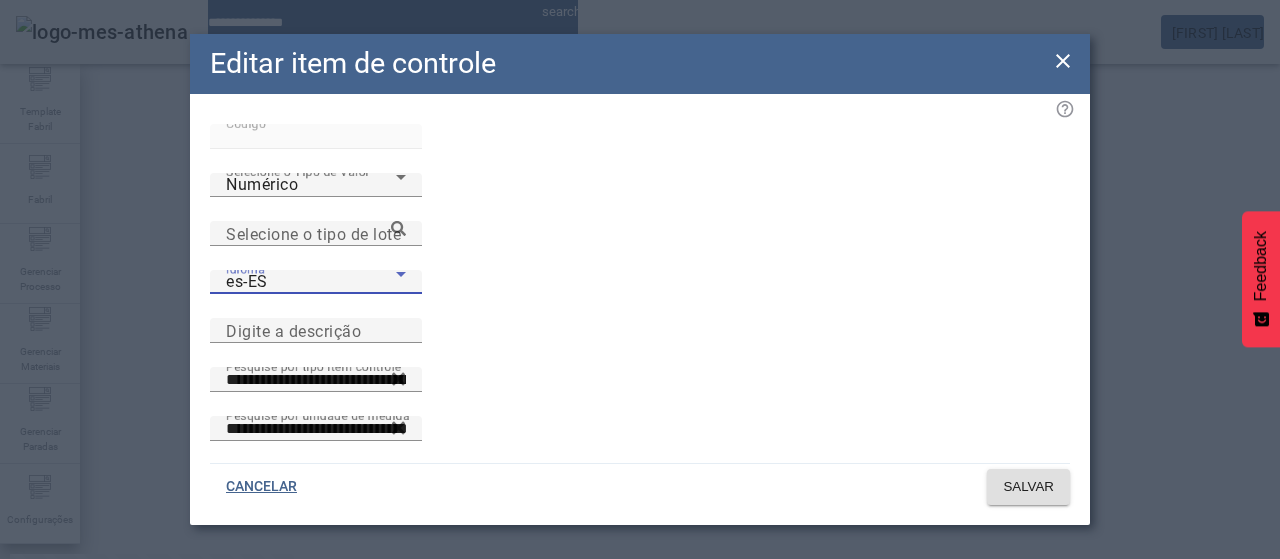 click on "es-ES" at bounding box center (311, 282) 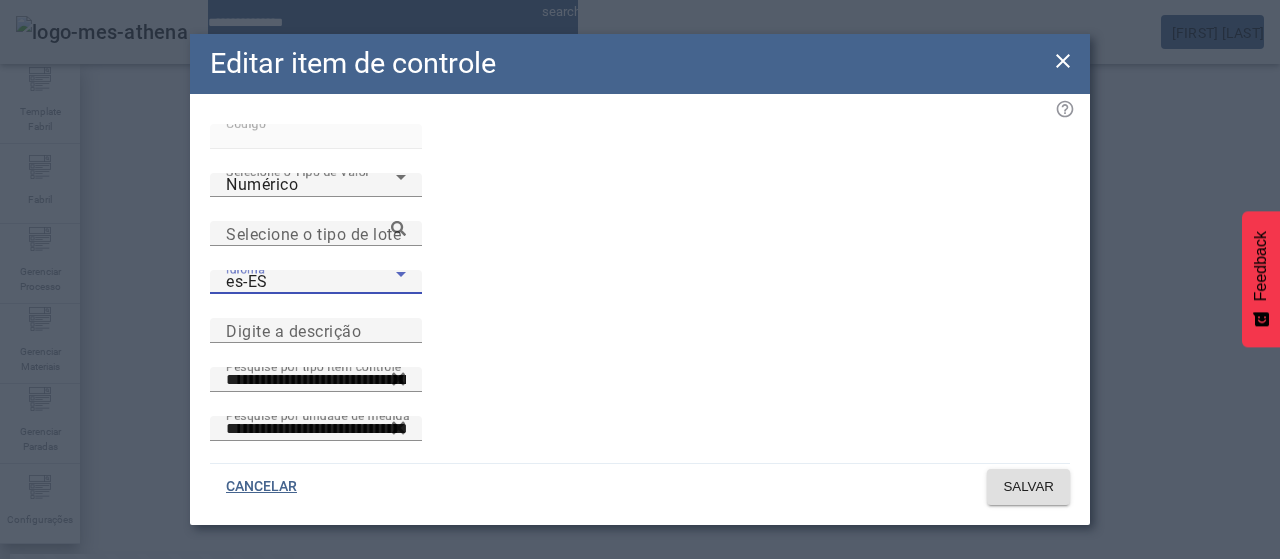 click on "pt-BR" at bounding box center (131, 591) 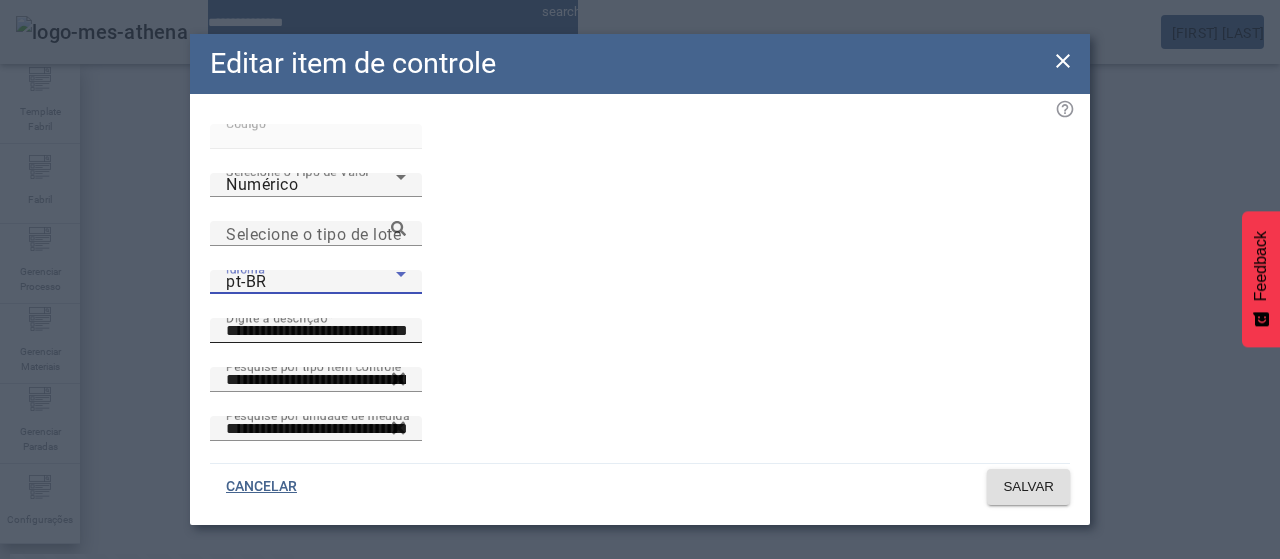 click on "**********" 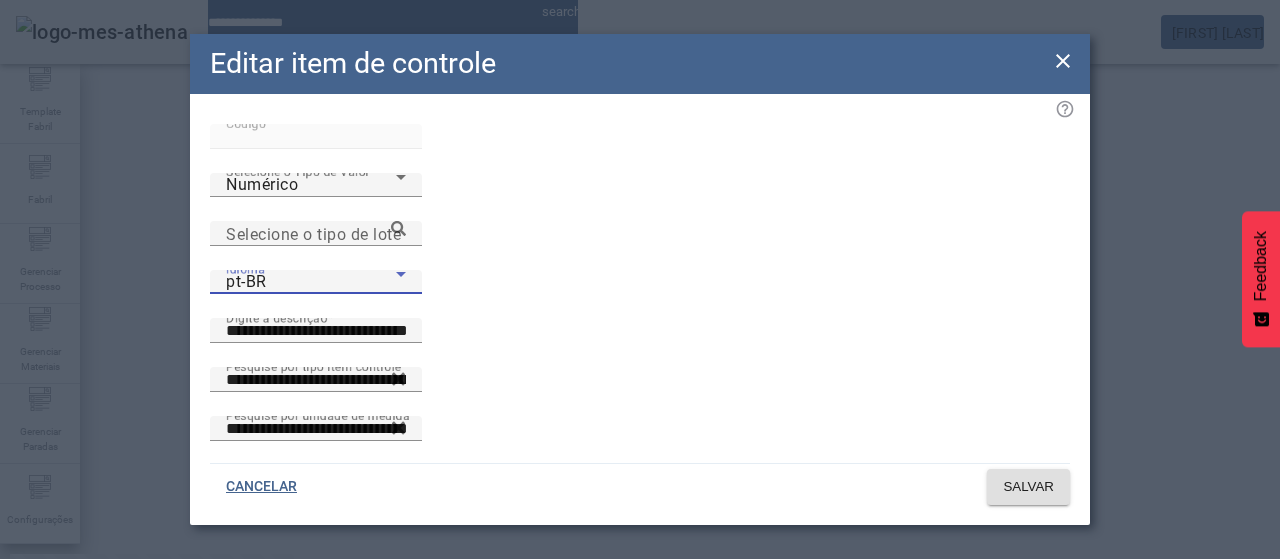 click on "pt-BR" at bounding box center [311, 282] 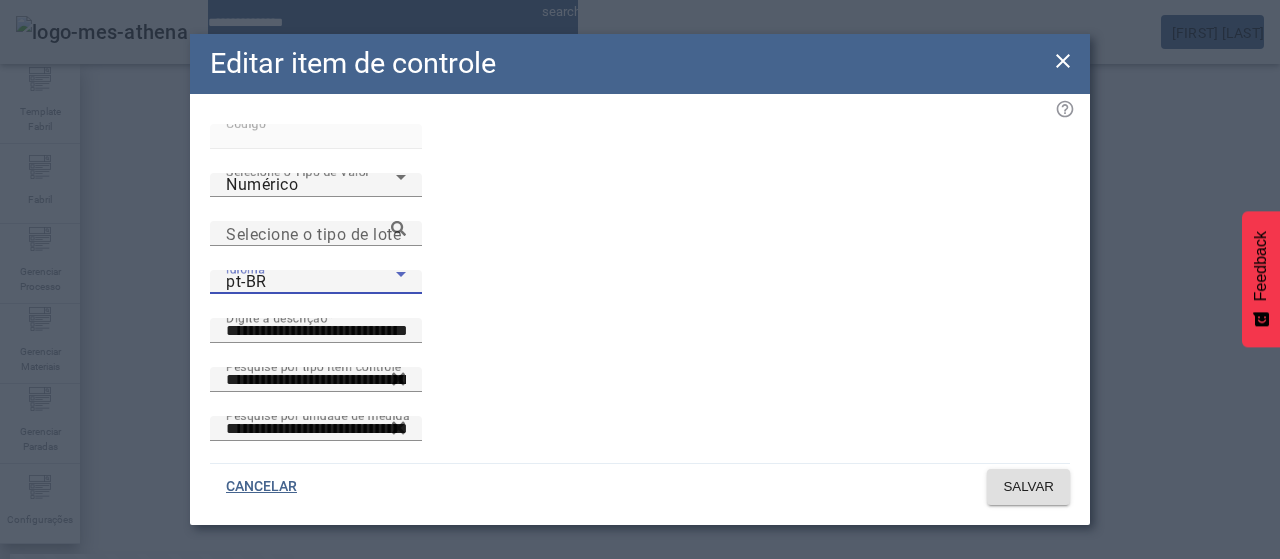 drag, startPoint x: 446, startPoint y: 386, endPoint x: 672, endPoint y: 286, distance: 247.13559 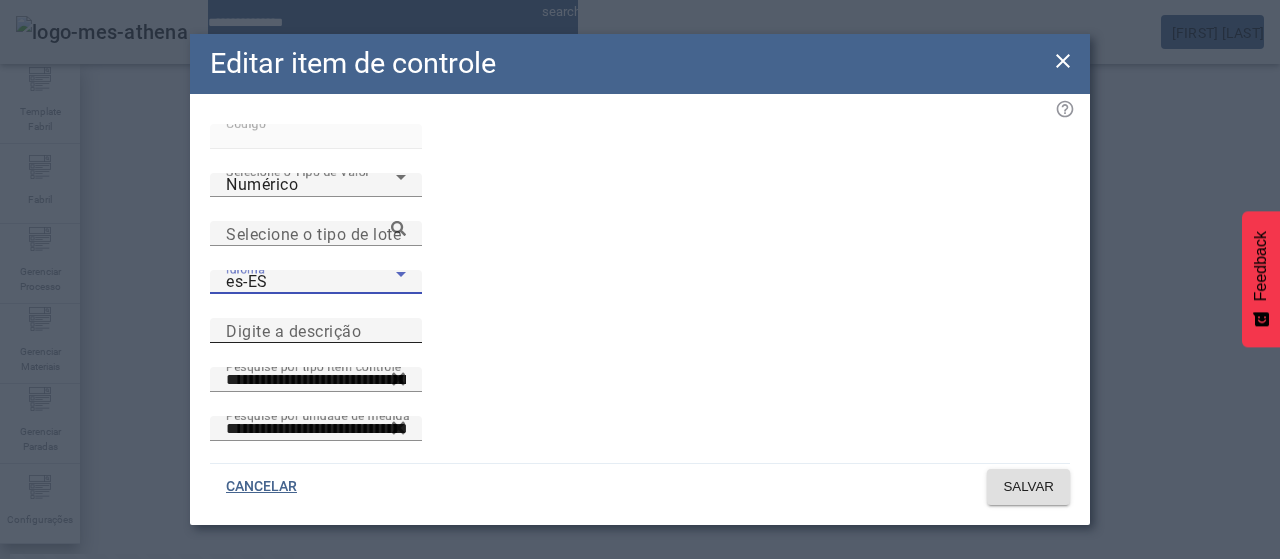 click on "Digite a descrição" at bounding box center [316, 331] 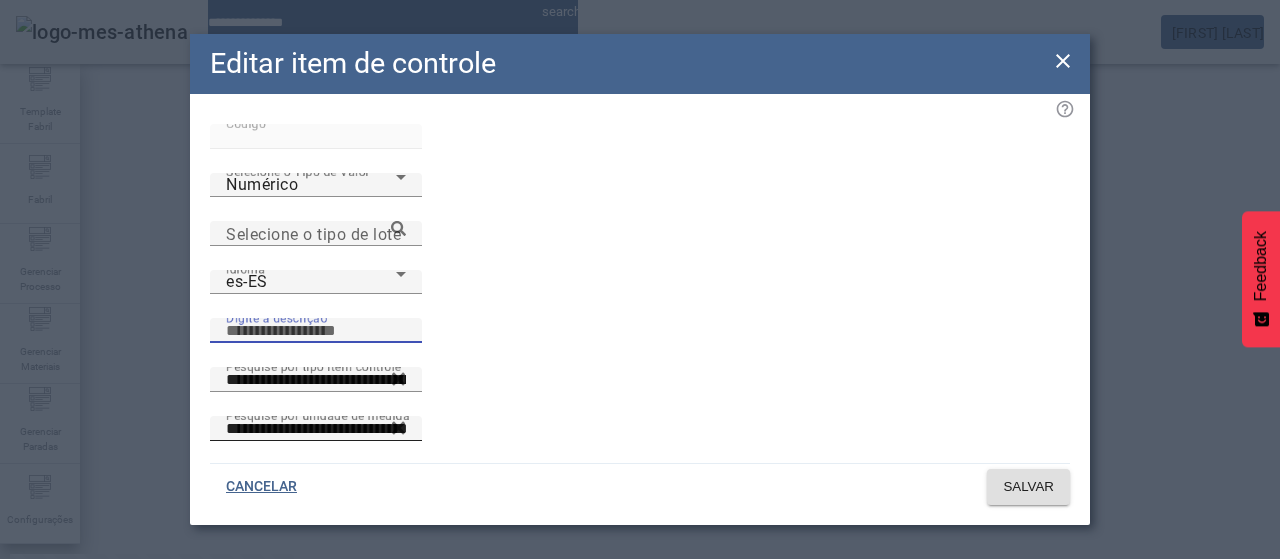 paste on "**********" 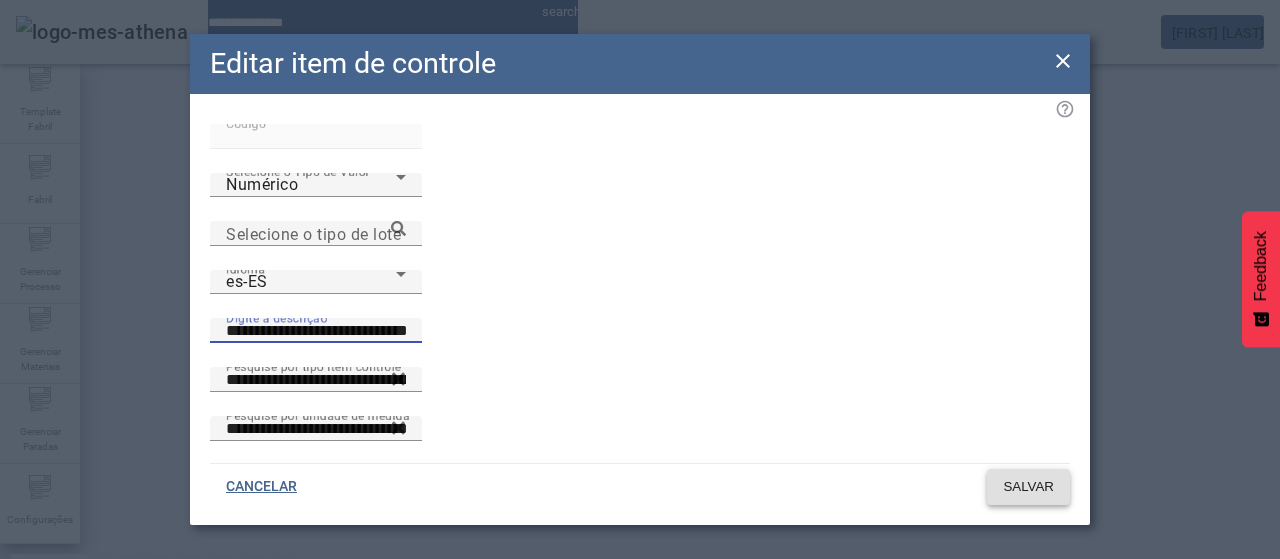 type on "**********" 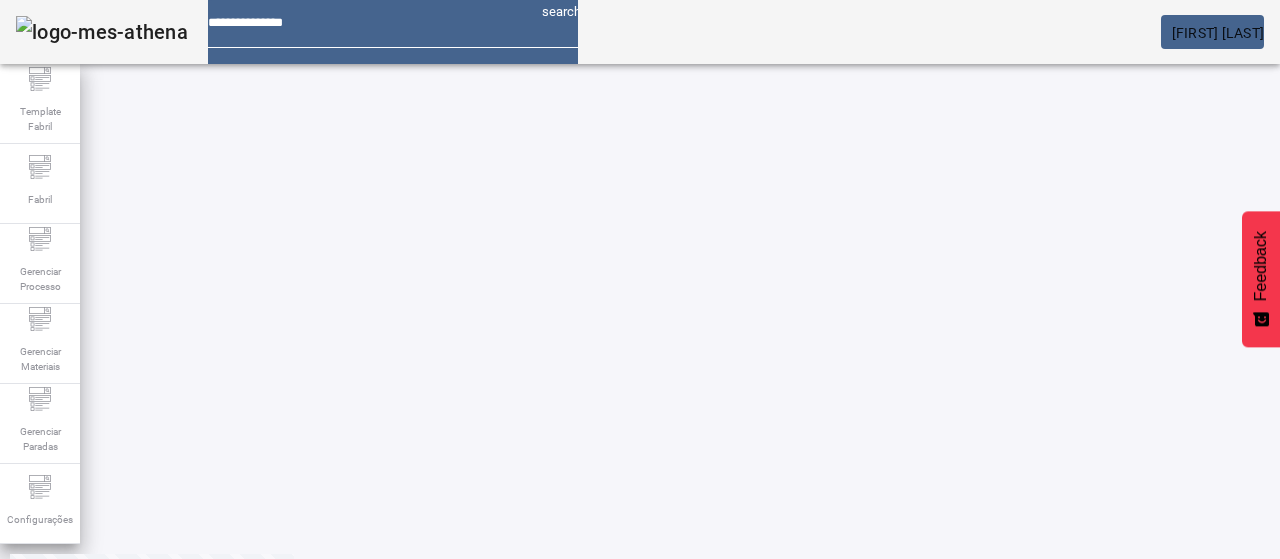 click on "2" 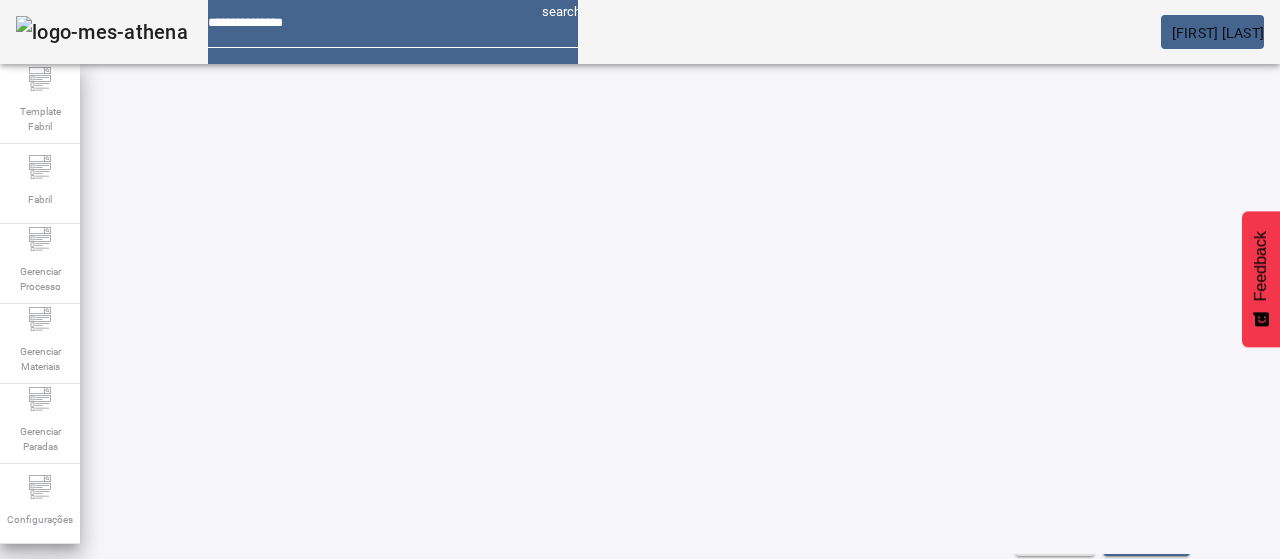 scroll, scrollTop: 152, scrollLeft: 0, axis: vertical 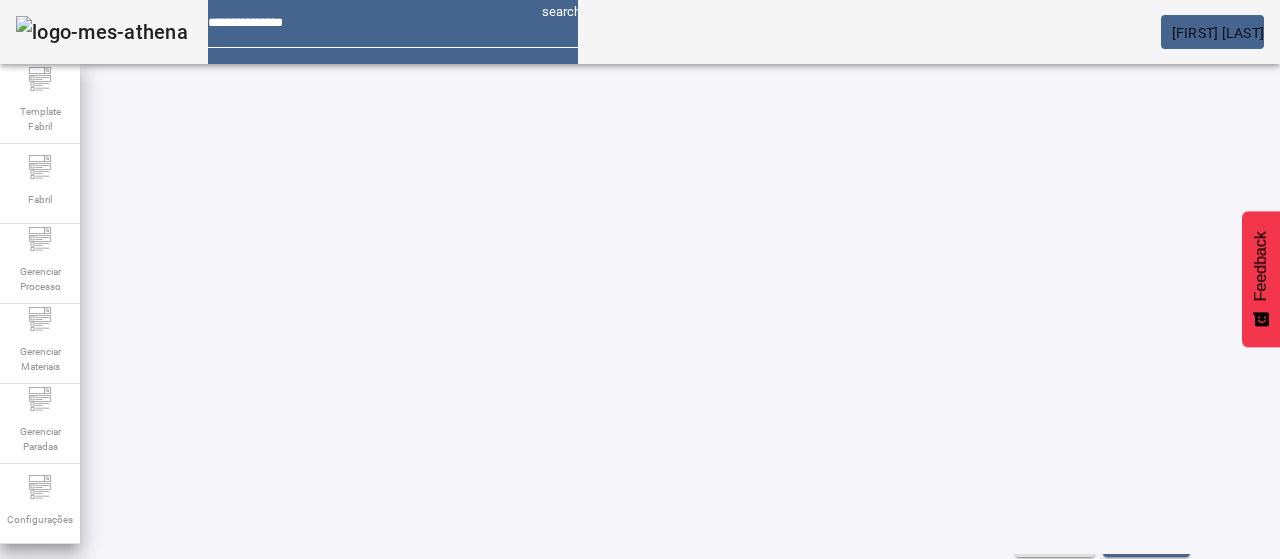click on "EDITAR" at bounding box center (353, 676) 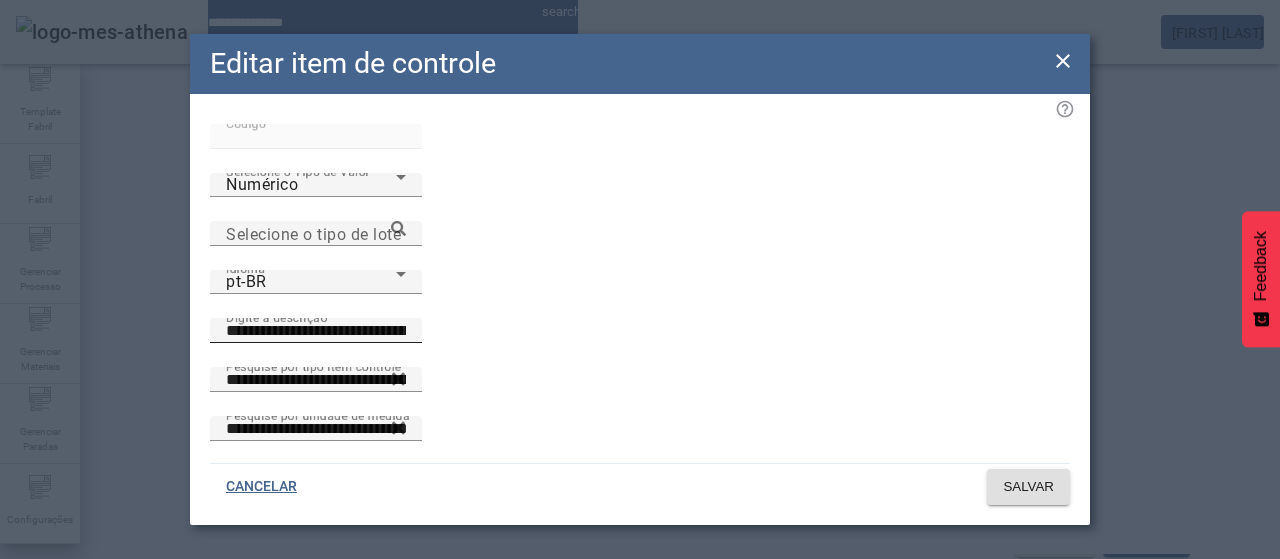 click on "**********" at bounding box center (316, 331) 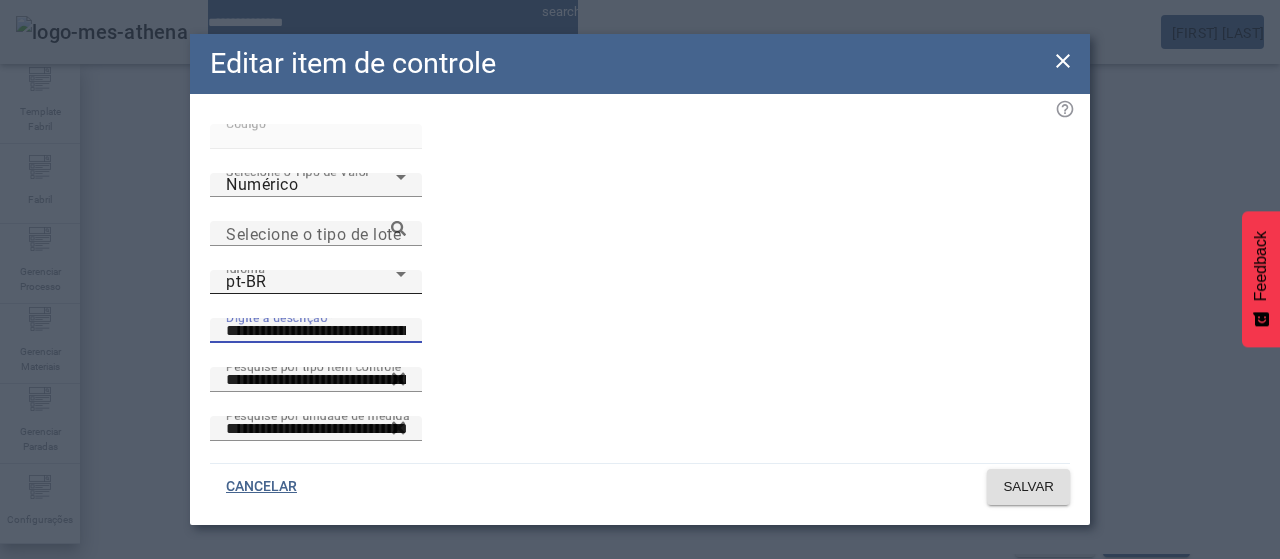 click on "pt-BR" at bounding box center [311, 282] 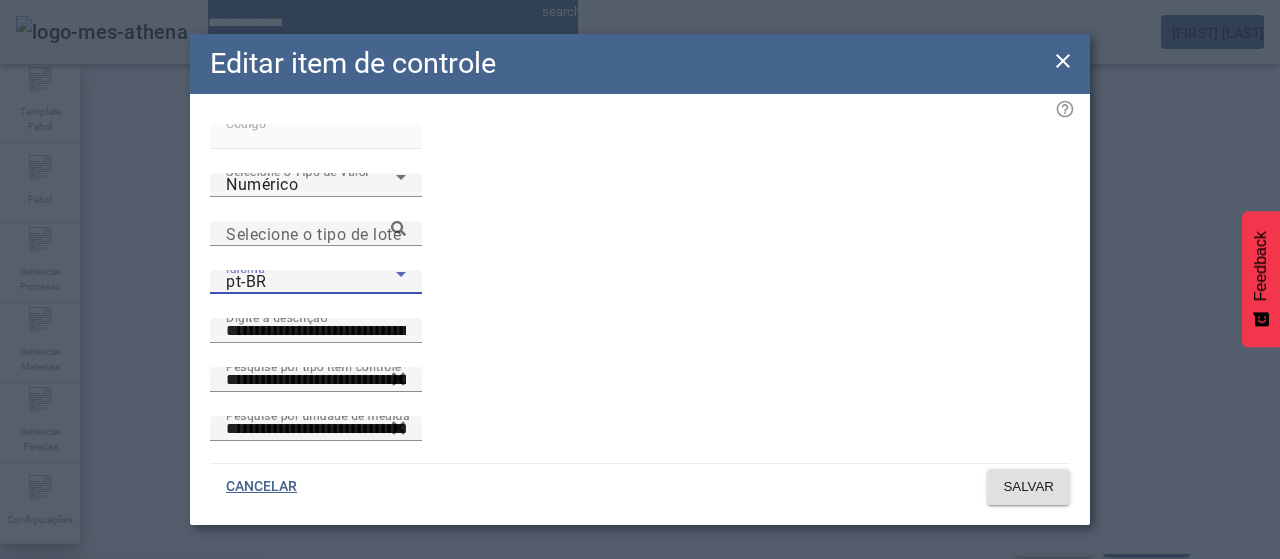 drag, startPoint x: 431, startPoint y: 383, endPoint x: 527, endPoint y: 301, distance: 126.253716 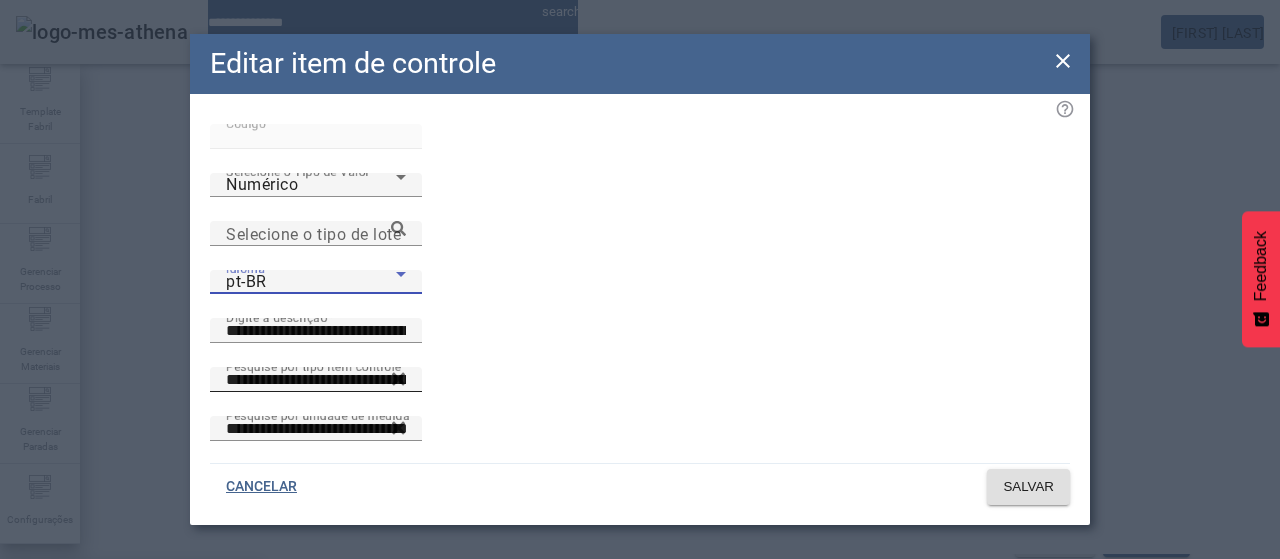 type on "**********" 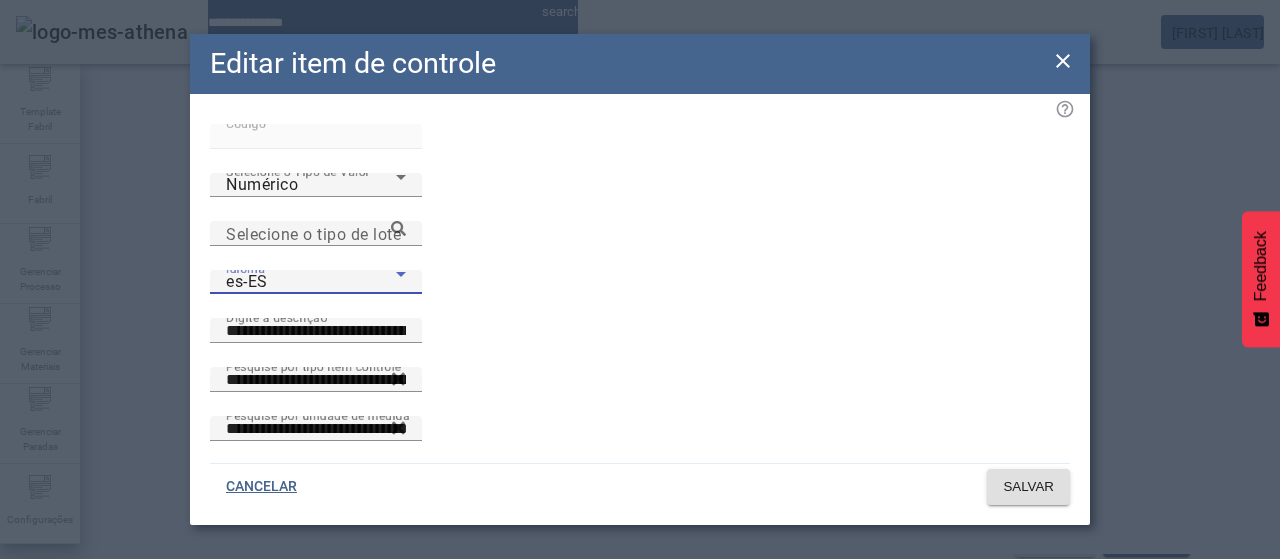 drag, startPoint x: 1060, startPoint y: 54, endPoint x: 971, endPoint y: 155, distance: 134.61798 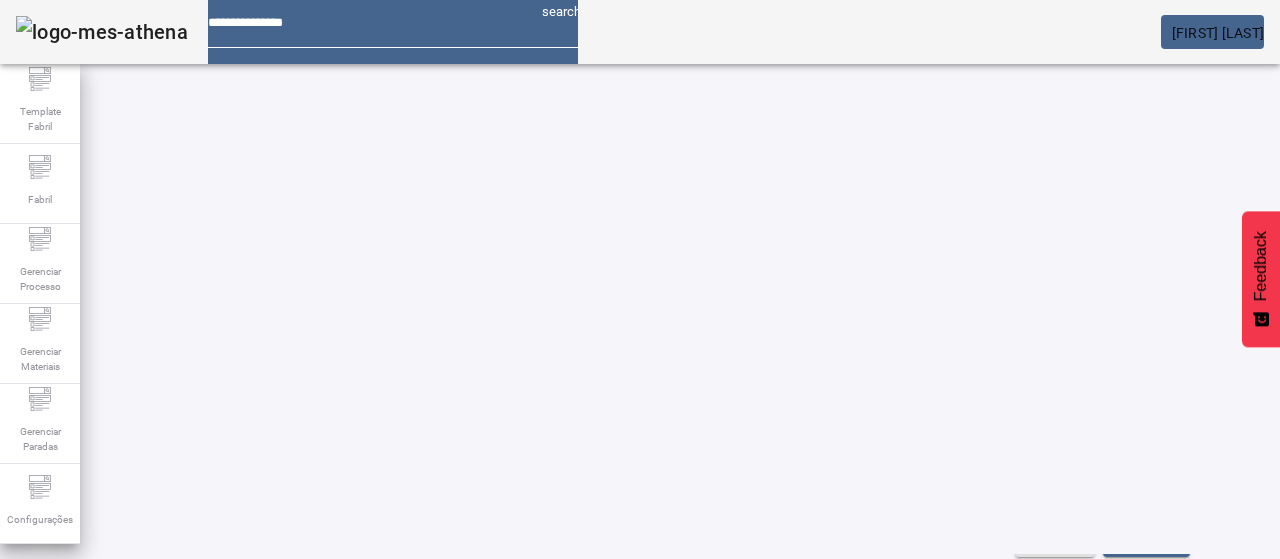 click on "EDITAR" at bounding box center (353, 676) 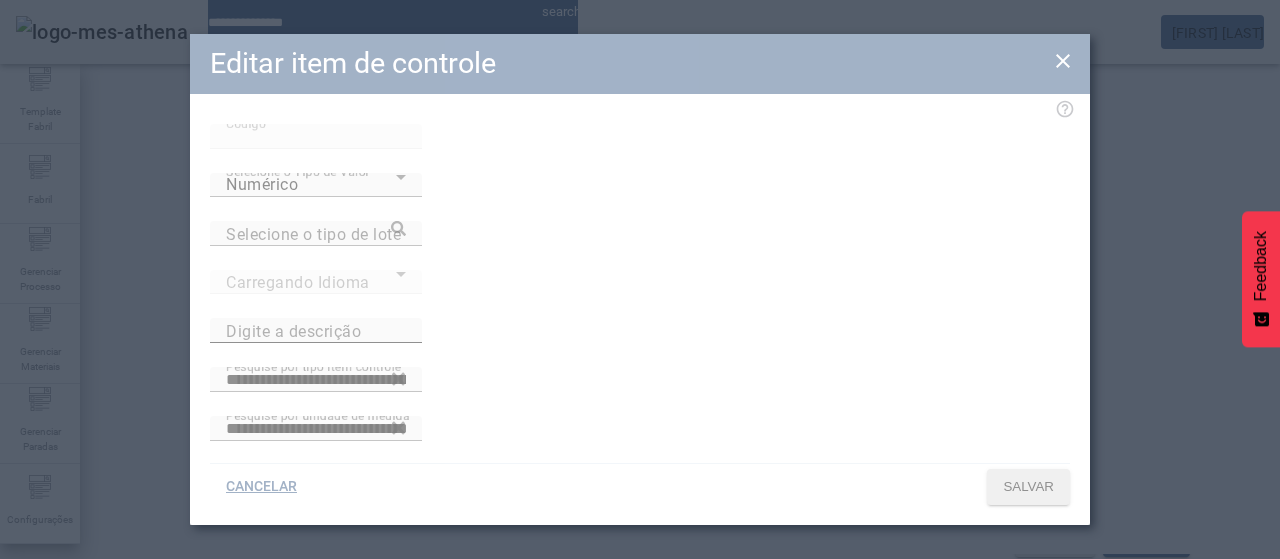 type on "**********" 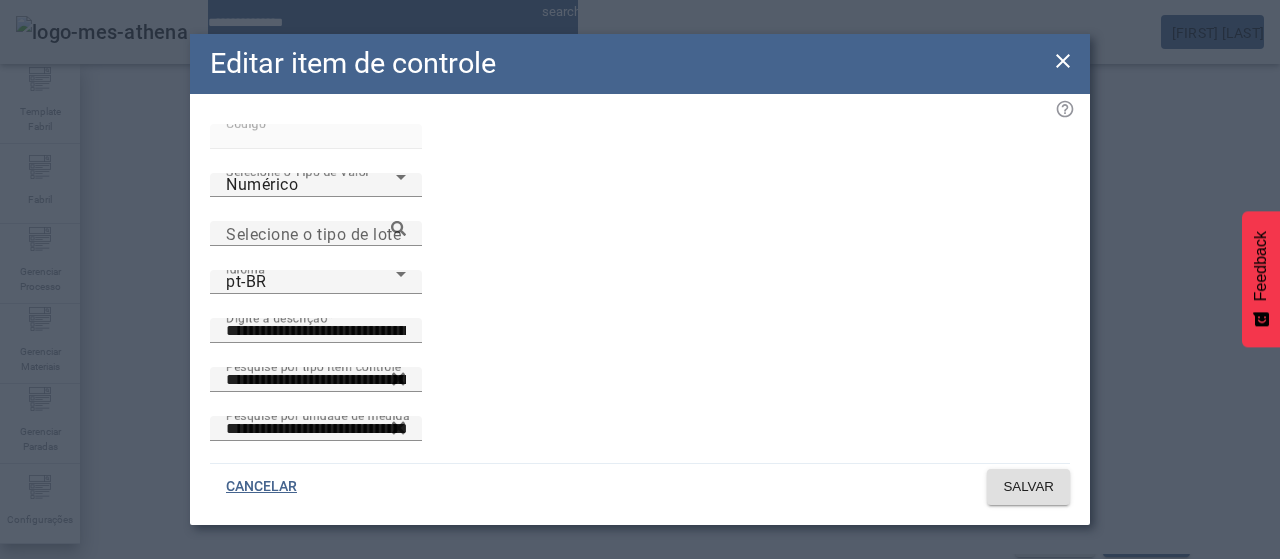 drag, startPoint x: 1058, startPoint y: 59, endPoint x: 1009, endPoint y: 89, distance: 57.45433 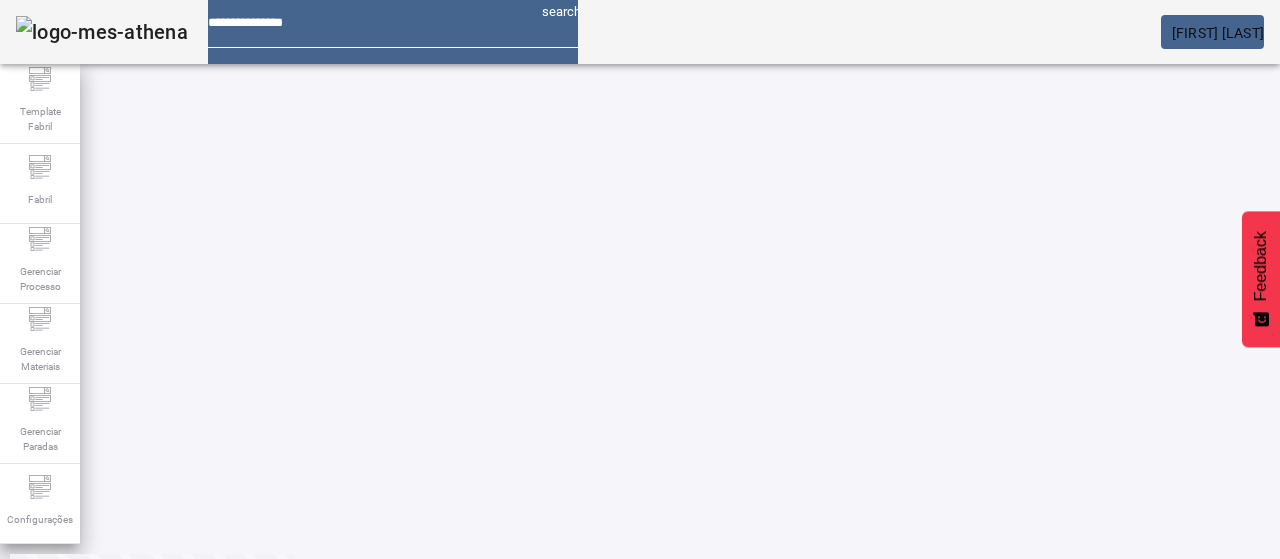 scroll, scrollTop: 152, scrollLeft: 0, axis: vertical 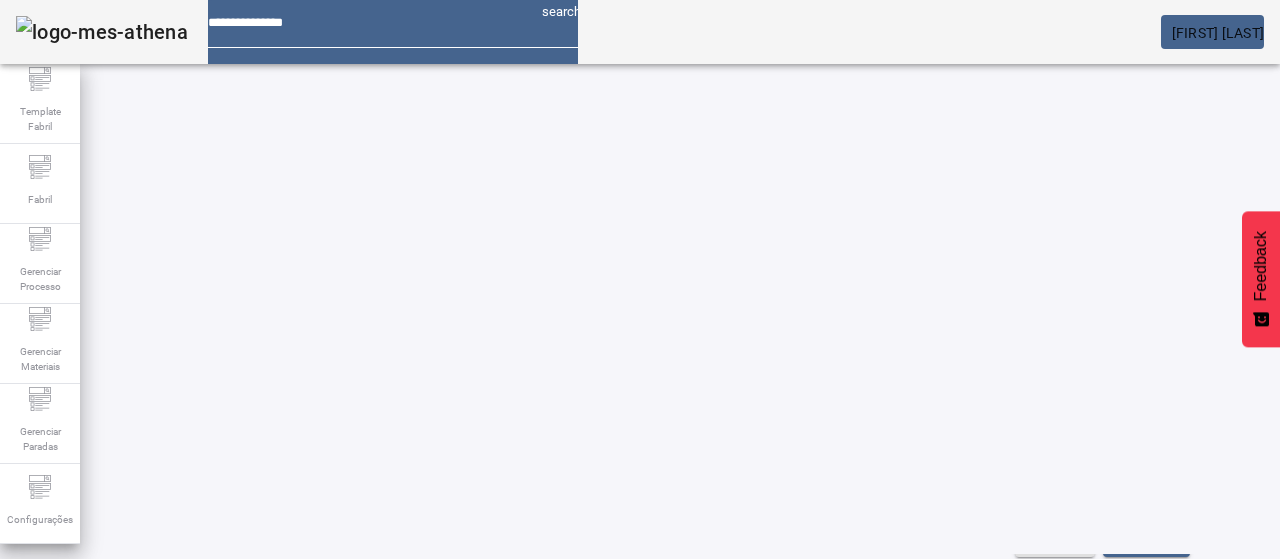 click on "EDITAR" at bounding box center (353, 676) 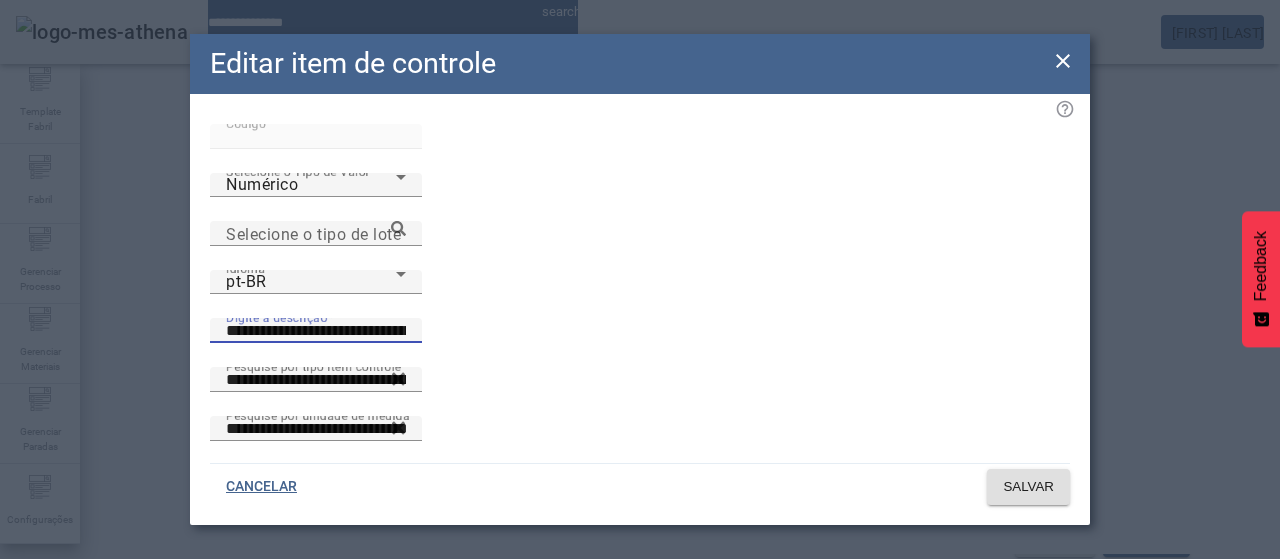 drag, startPoint x: 702, startPoint y: 239, endPoint x: 616, endPoint y: 255, distance: 87.47571 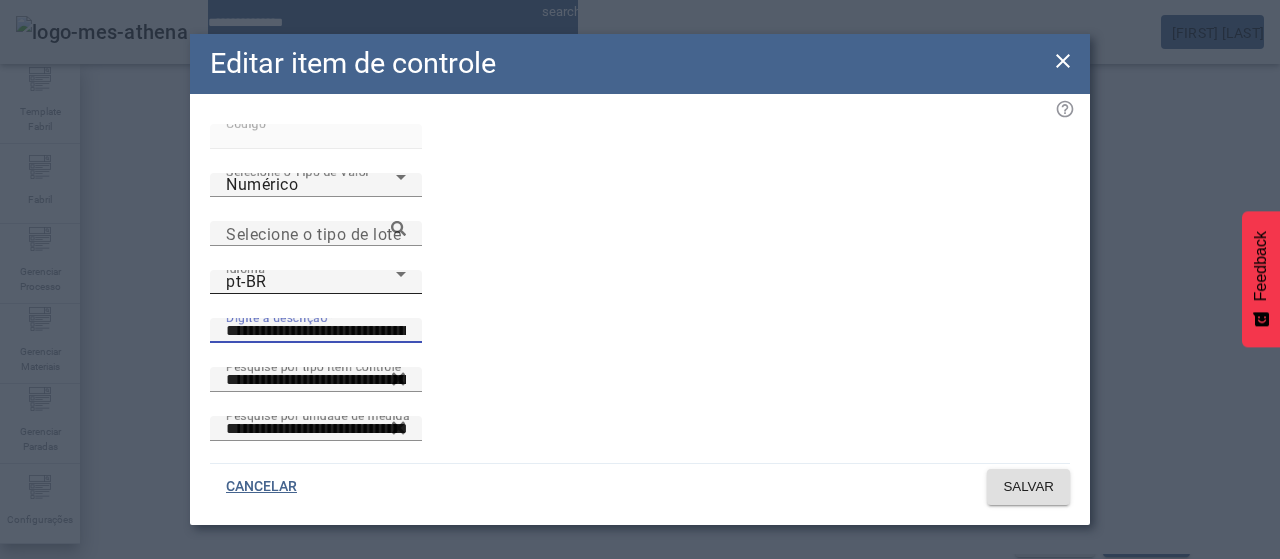 click on "pt-BR" at bounding box center (311, 282) 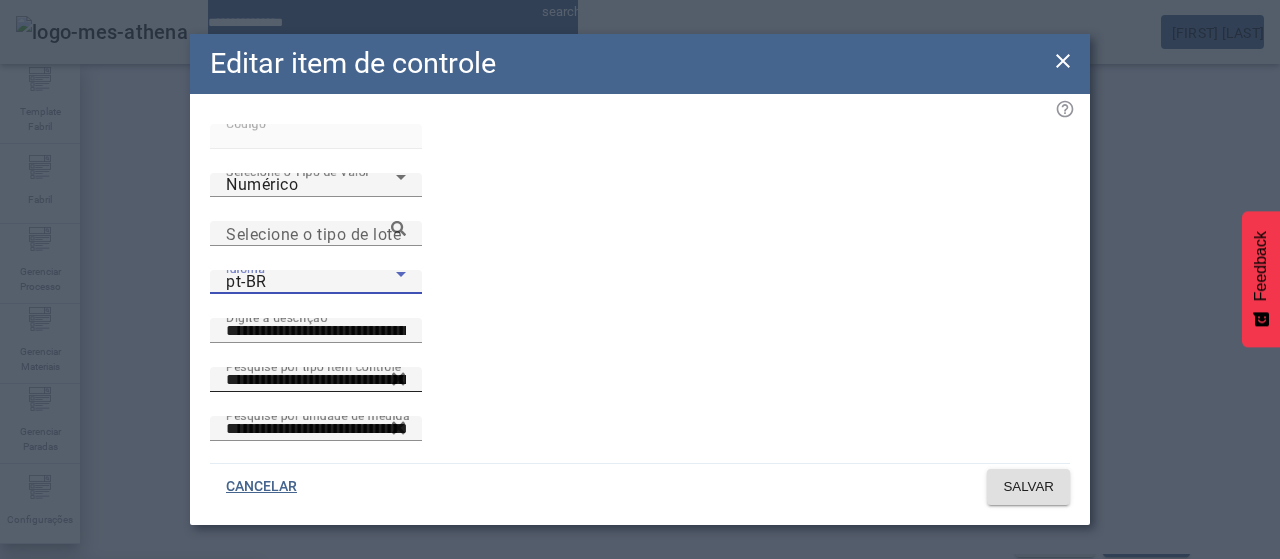 drag, startPoint x: 446, startPoint y: 383, endPoint x: 546, endPoint y: 293, distance: 134.53624 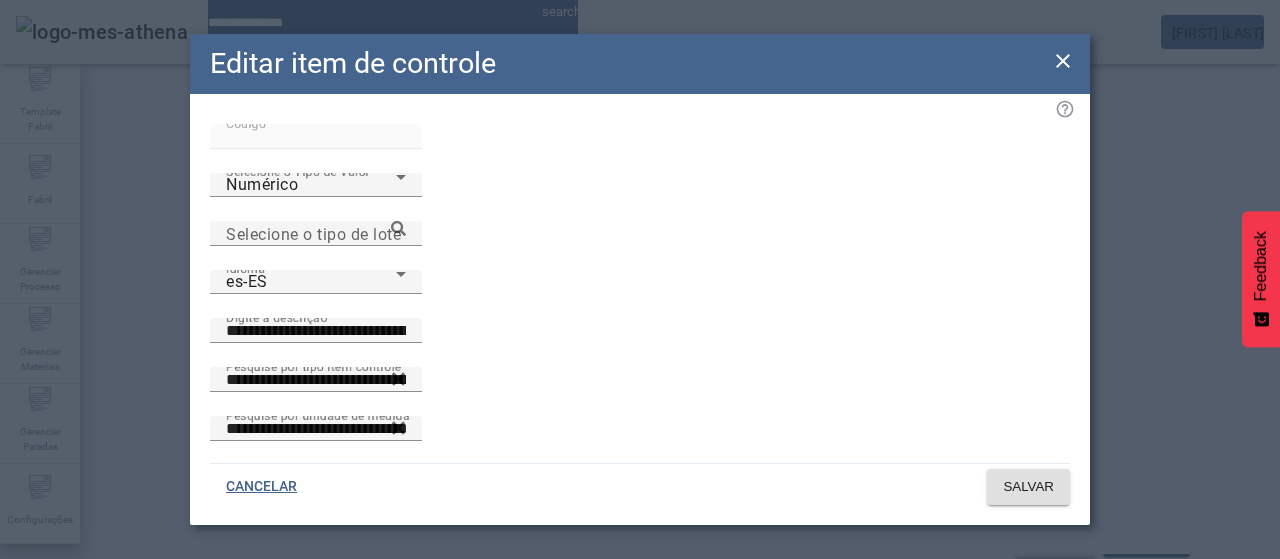 click on "Editar item de controle" 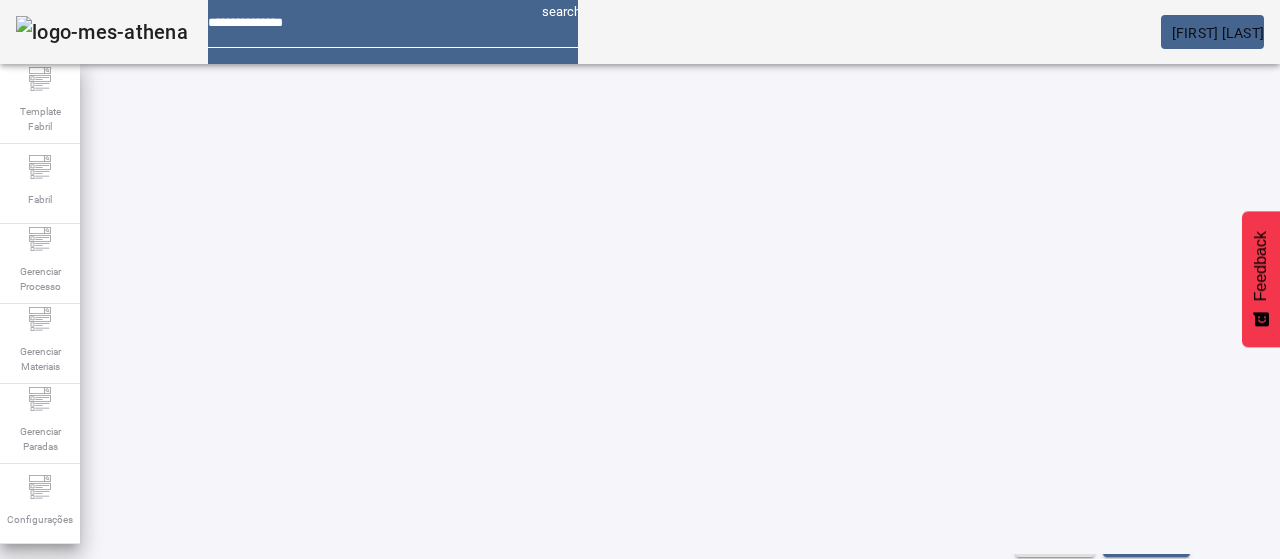 click on "EDITAR" at bounding box center [353, 676] 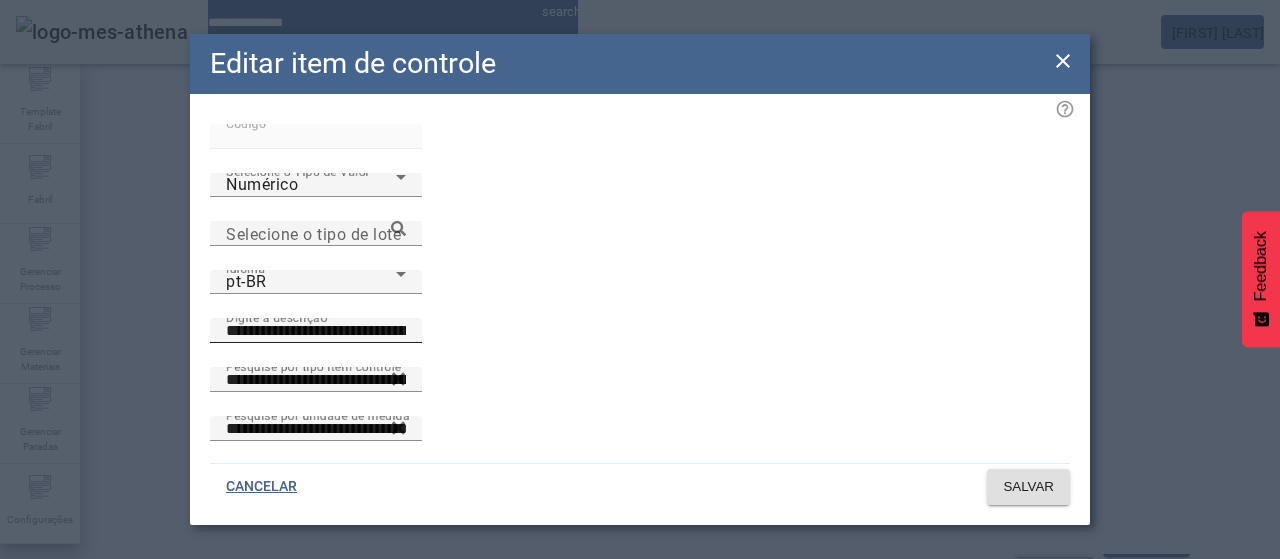 drag, startPoint x: 540, startPoint y: 237, endPoint x: 524, endPoint y: 237, distance: 16 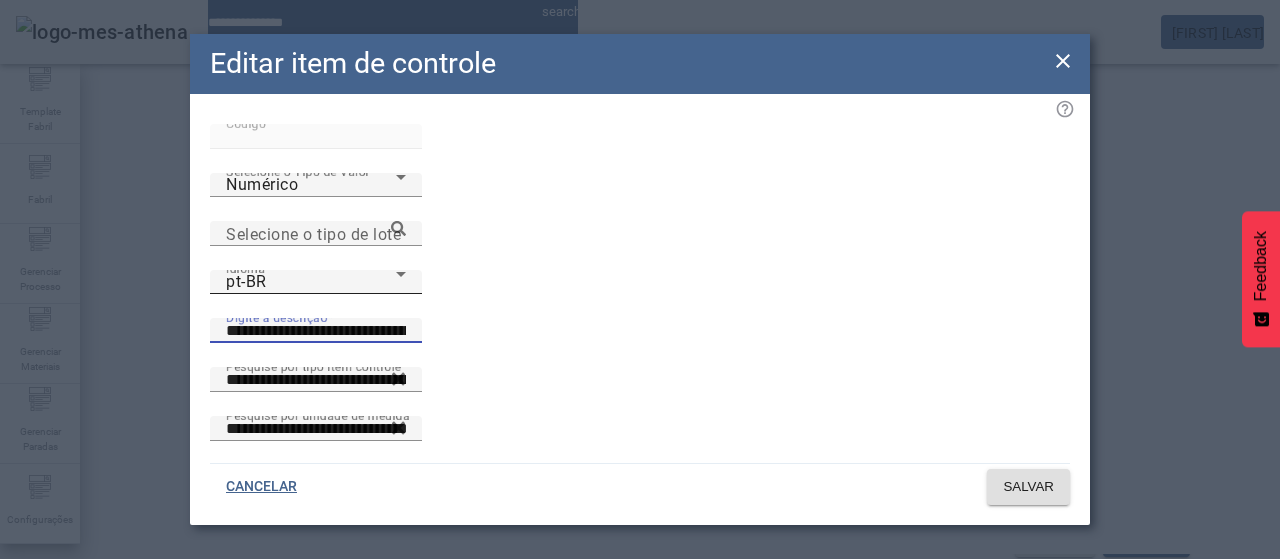click on "pt-BR" at bounding box center (311, 282) 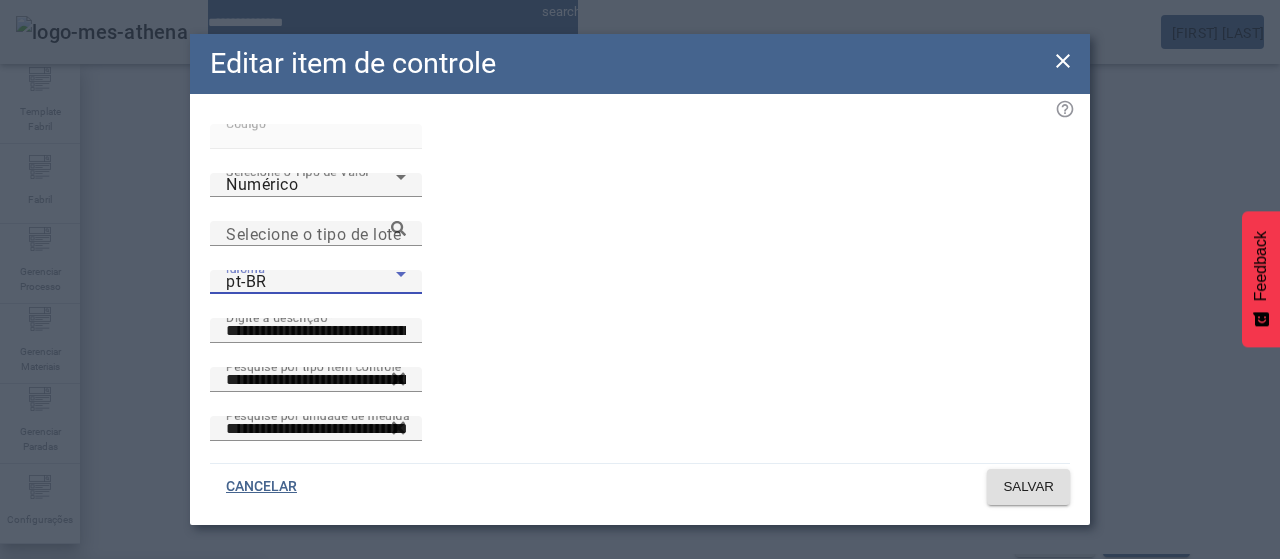 click on "es-ES" at bounding box center [131, 687] 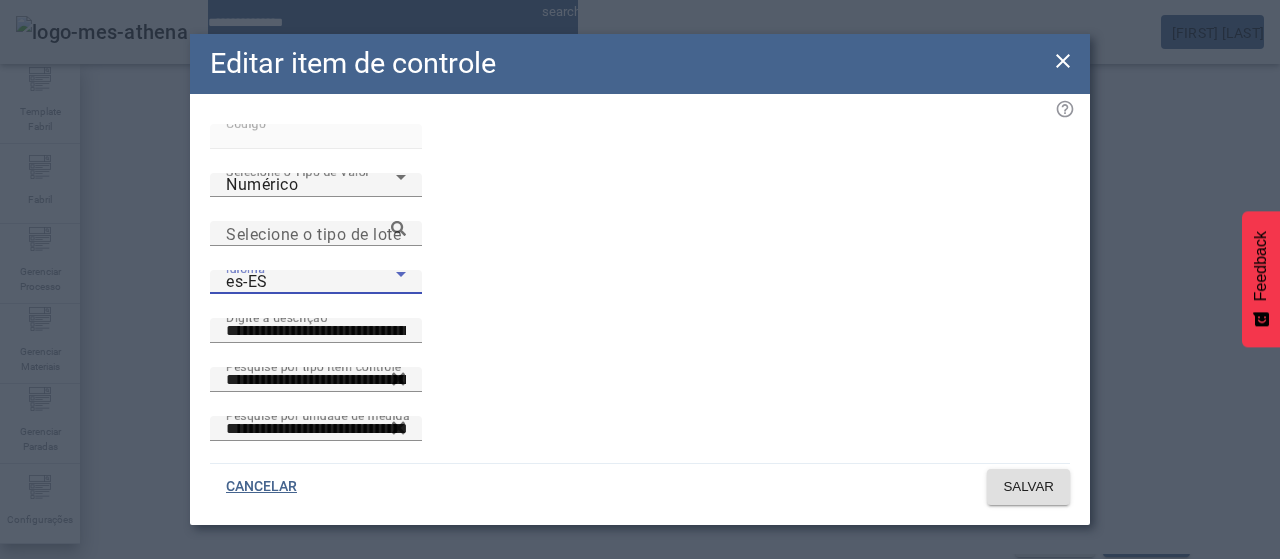 click 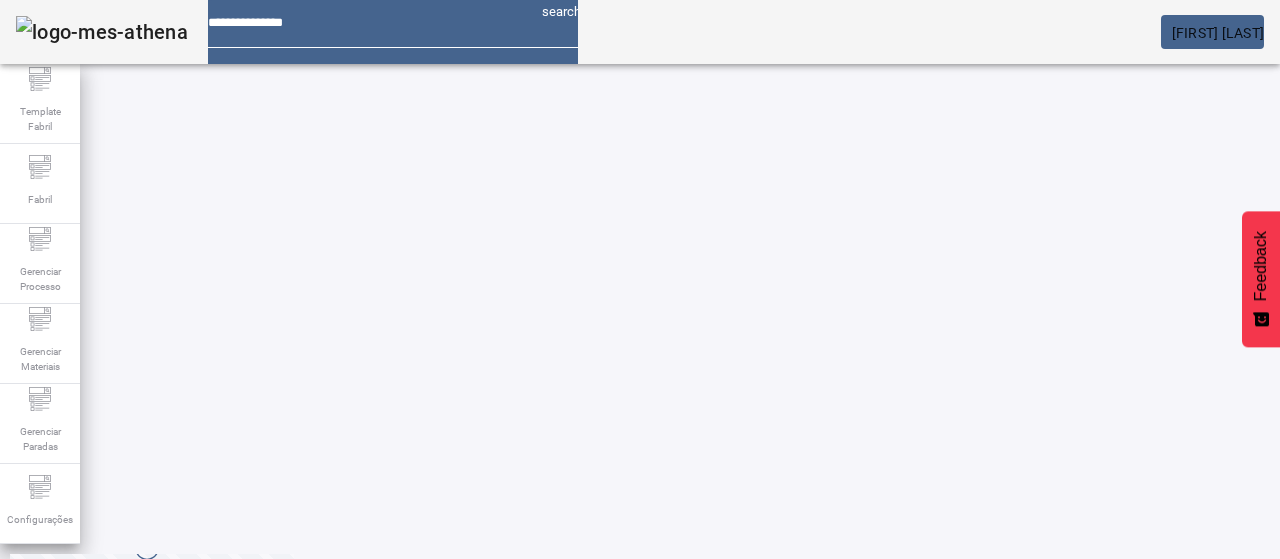 scroll, scrollTop: 352, scrollLeft: 0, axis: vertical 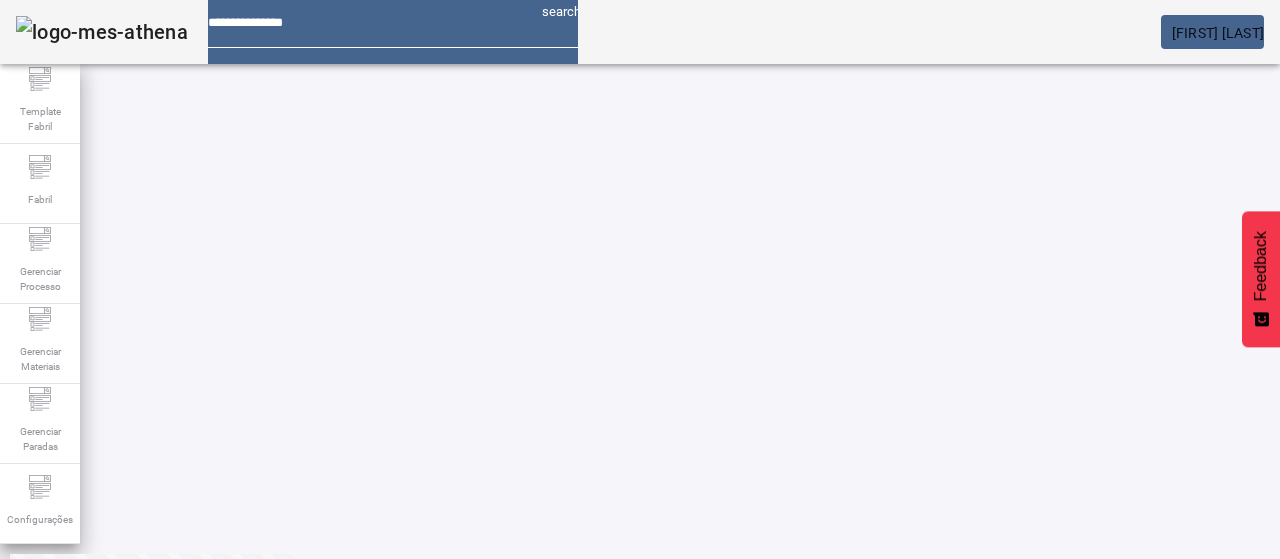 click on "EDITAR" at bounding box center [353, 567] 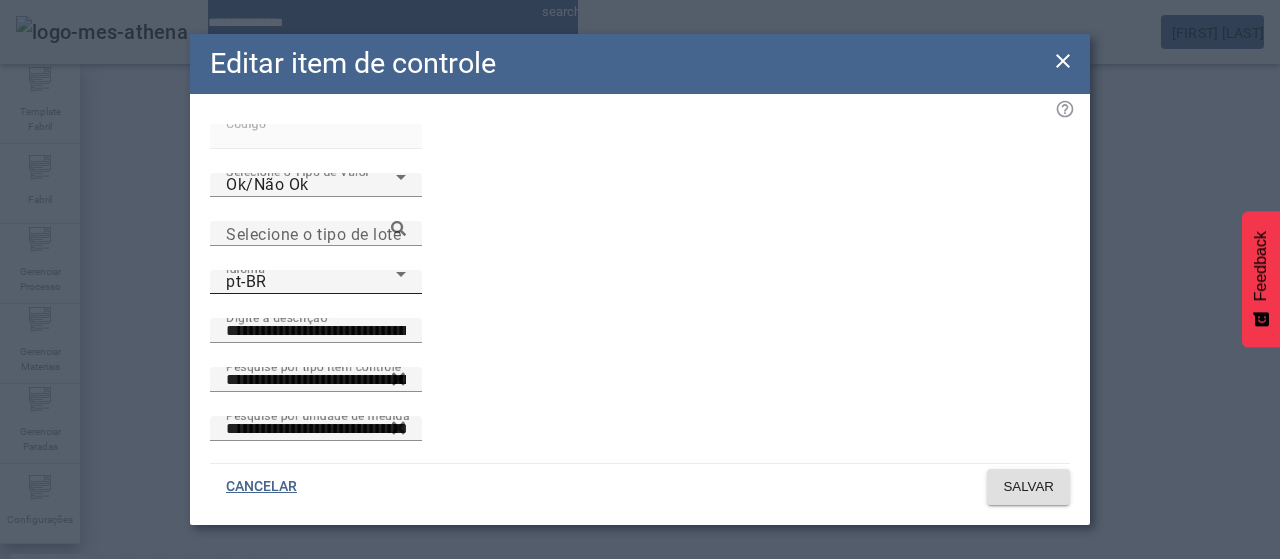 click on "Idioma pt-BR" 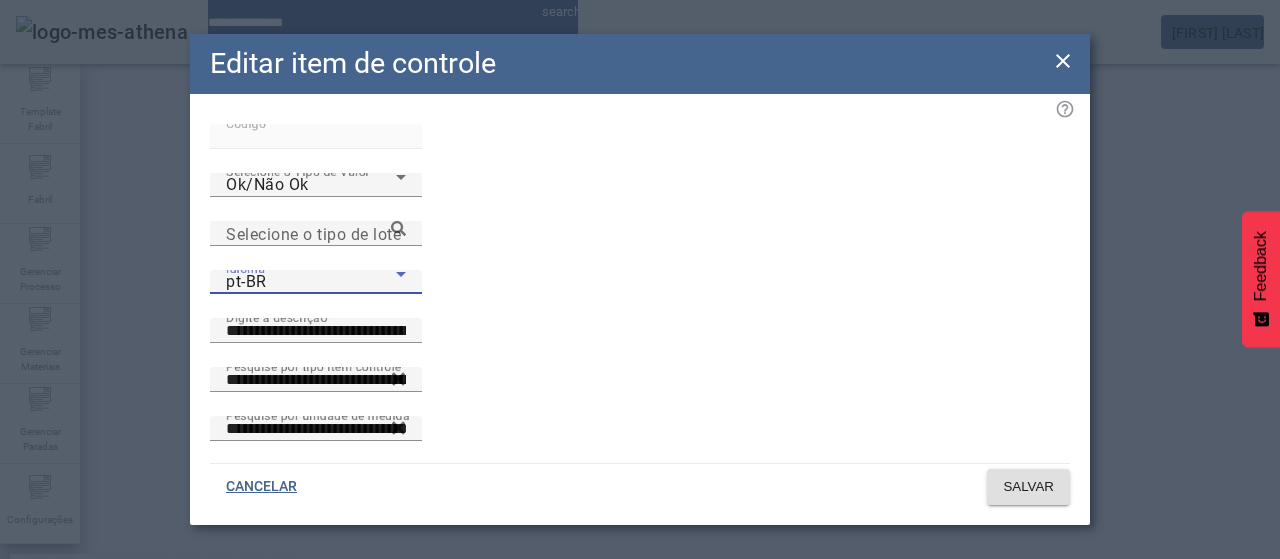 click at bounding box center (640, 559) 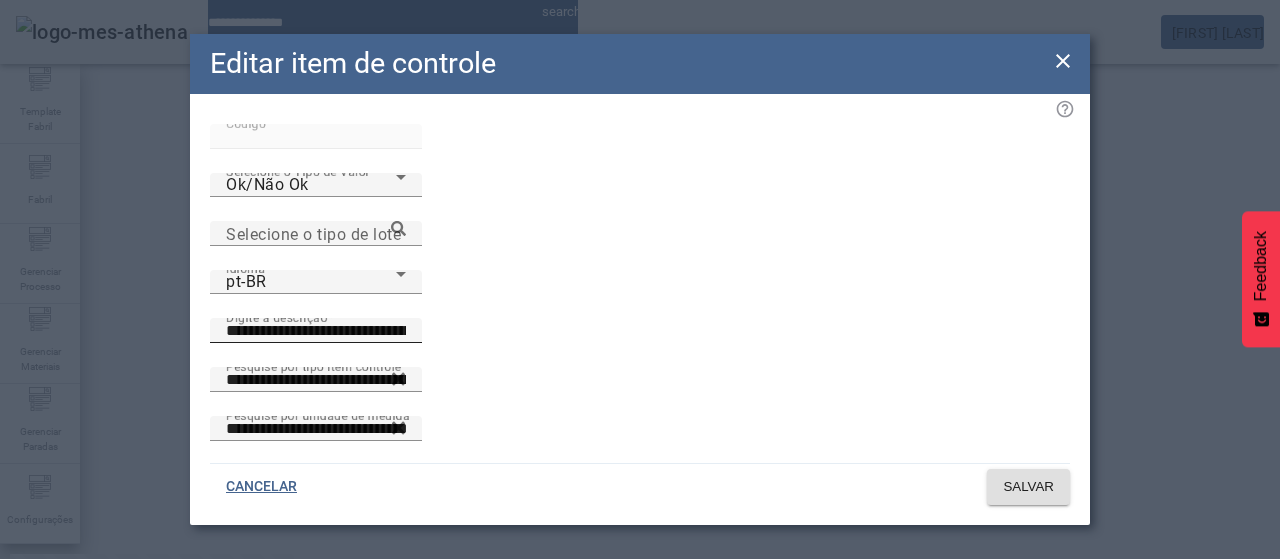 drag, startPoint x: 628, startPoint y: 233, endPoint x: 606, endPoint y: 237, distance: 22.36068 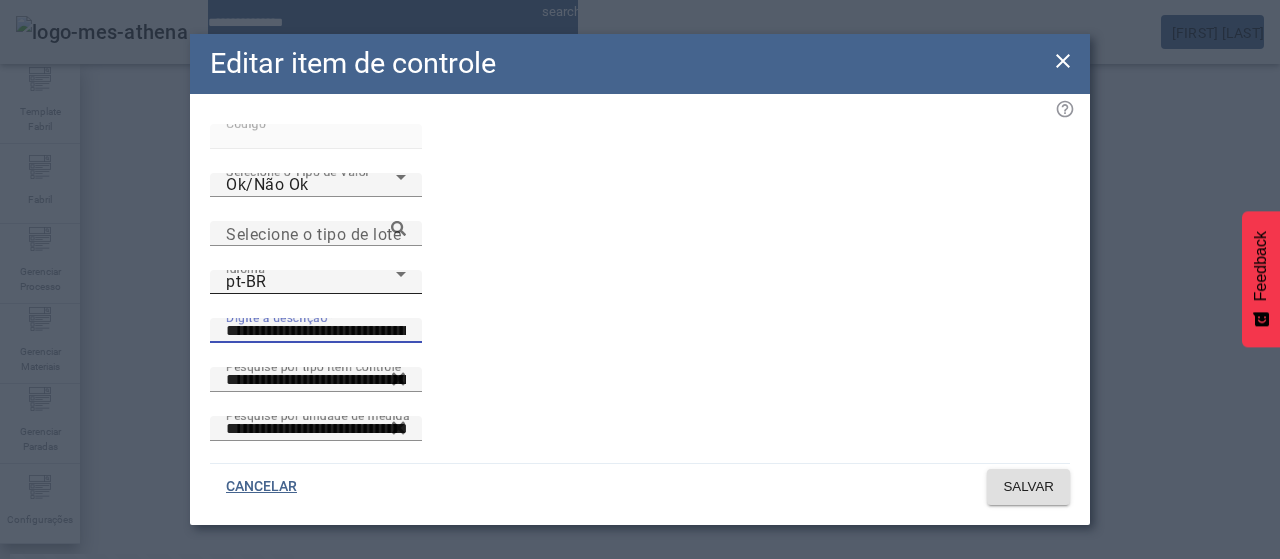 click on "pt-BR" at bounding box center [311, 282] 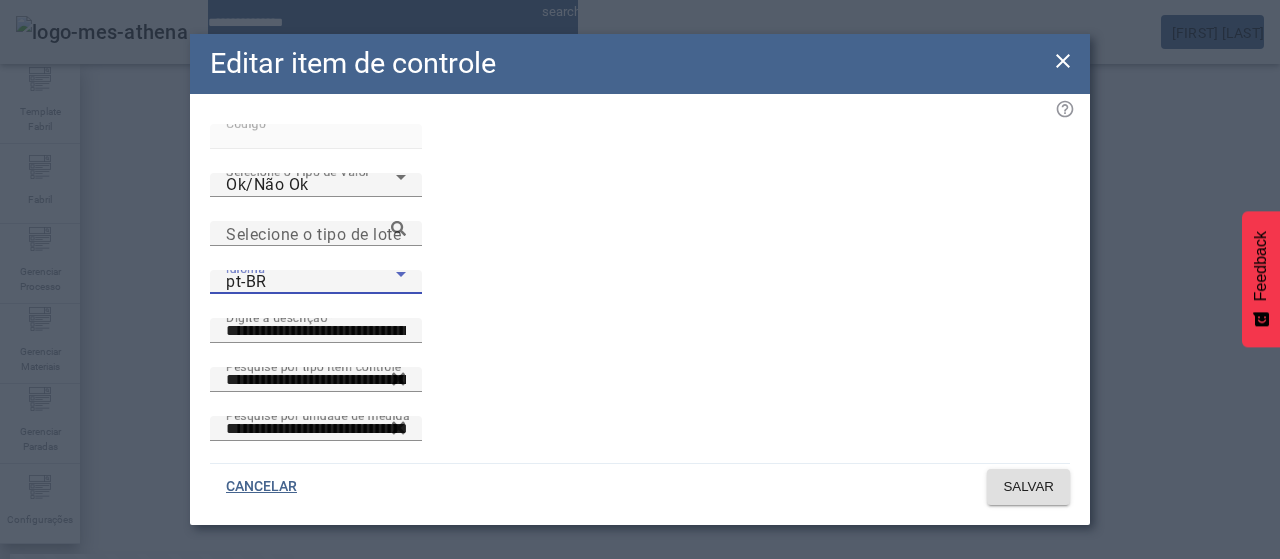drag, startPoint x: 408, startPoint y: 378, endPoint x: 416, endPoint y: 367, distance: 13.601471 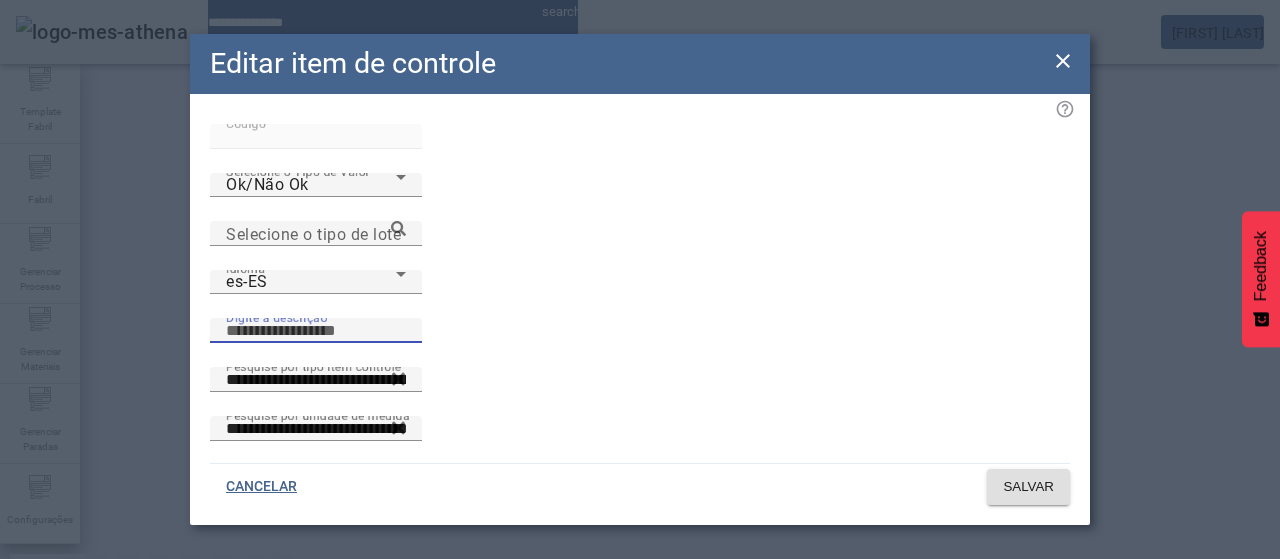 drag, startPoint x: 614, startPoint y: 241, endPoint x: 638, endPoint y: 249, distance: 25.298222 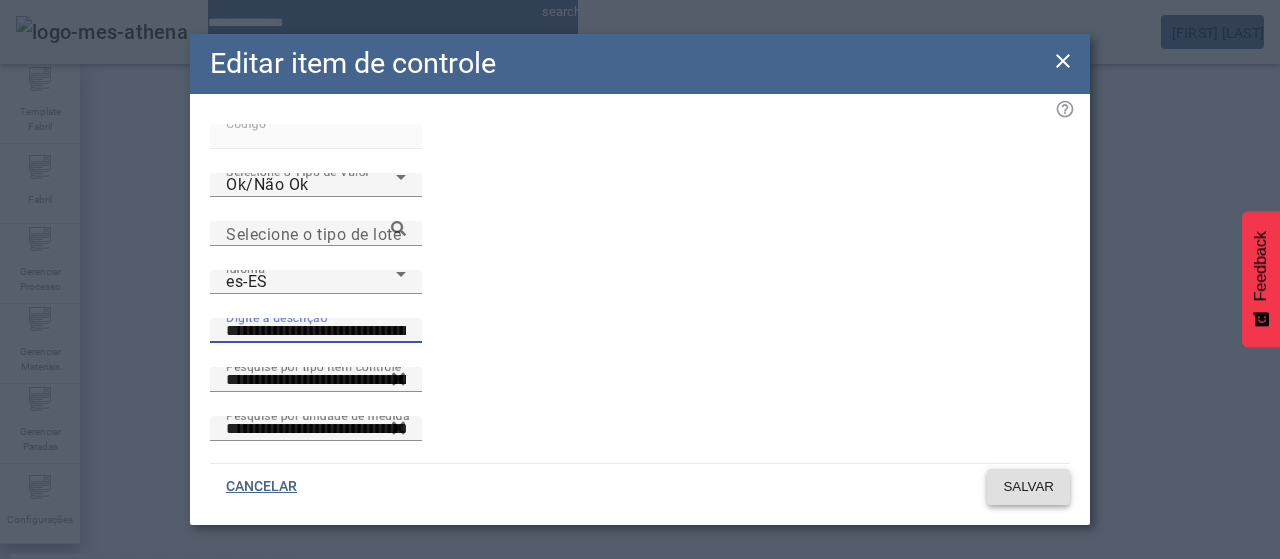 type on "**********" 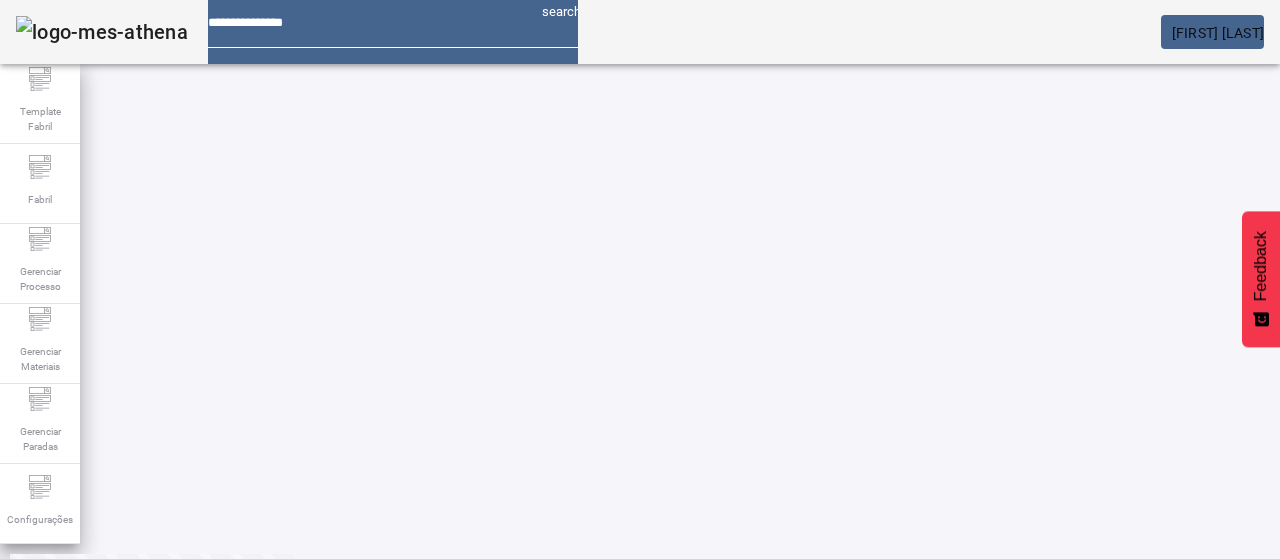 click on "2" 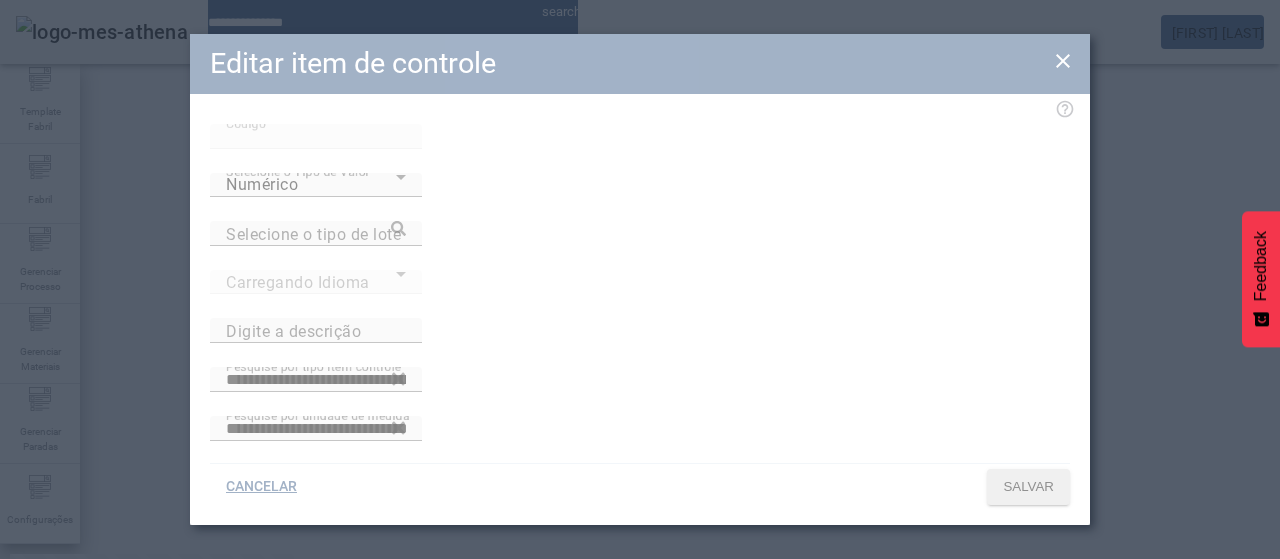 type on "**********" 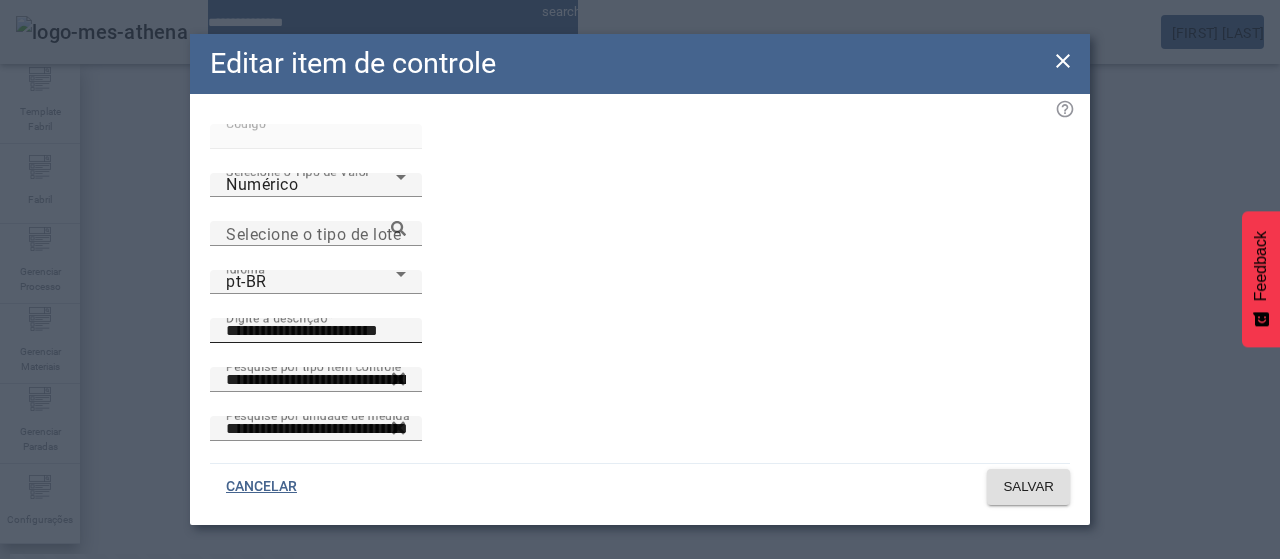 click on "**********" at bounding box center [316, 331] 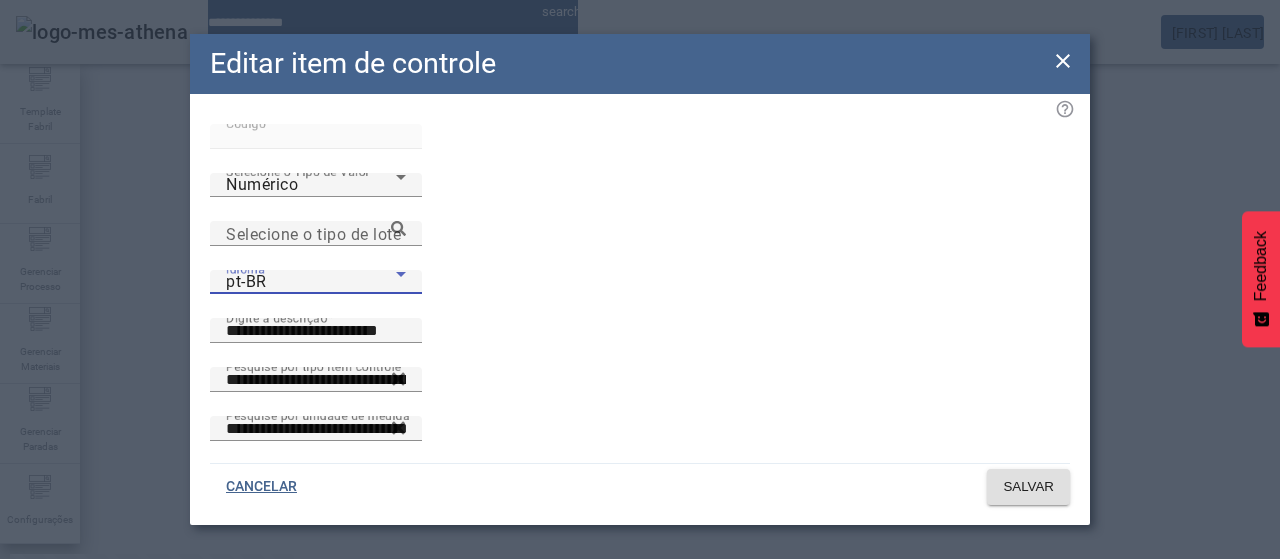click on "pt-BR" at bounding box center (311, 282) 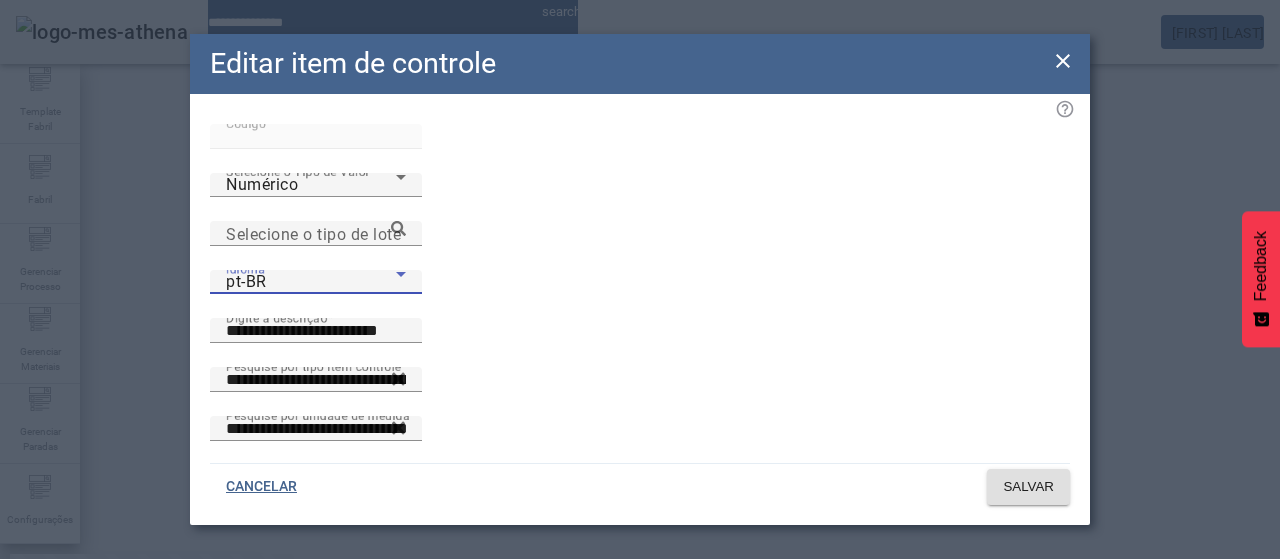 drag, startPoint x: 382, startPoint y: 377, endPoint x: 580, endPoint y: 263, distance: 228.47319 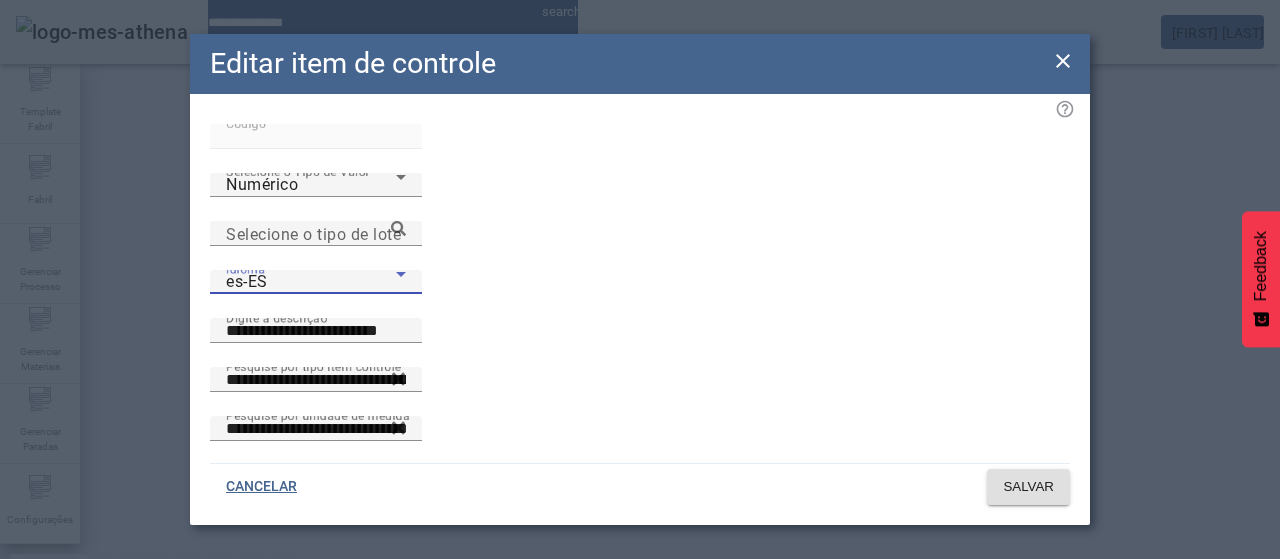 drag, startPoint x: 1061, startPoint y: 67, endPoint x: 982, endPoint y: 171, distance: 130.60245 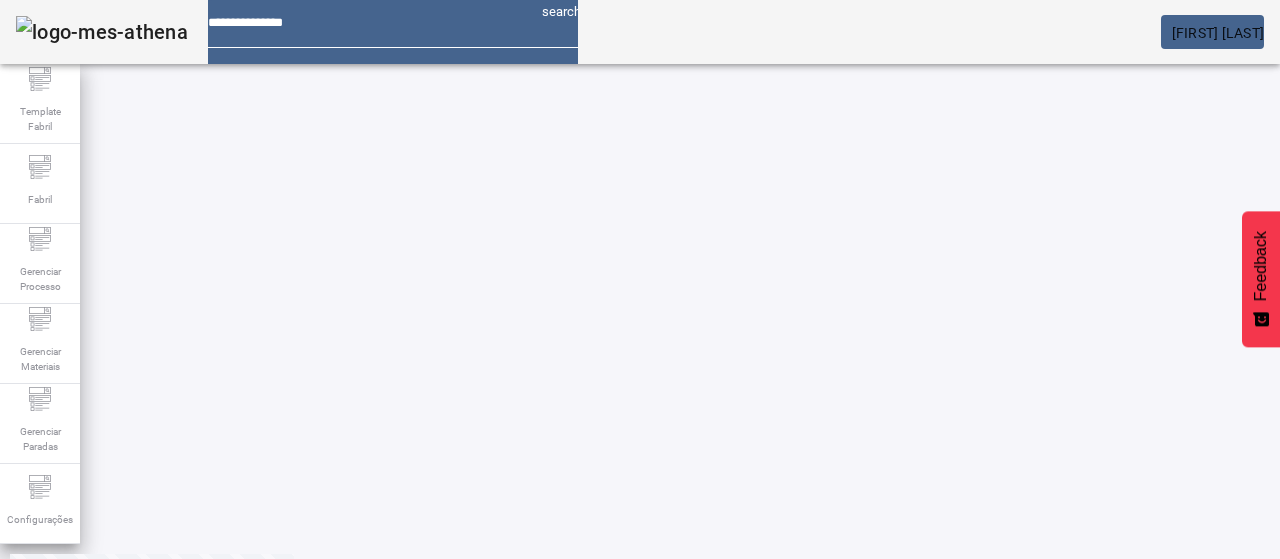 click on "EDITAR" at bounding box center (652, 717) 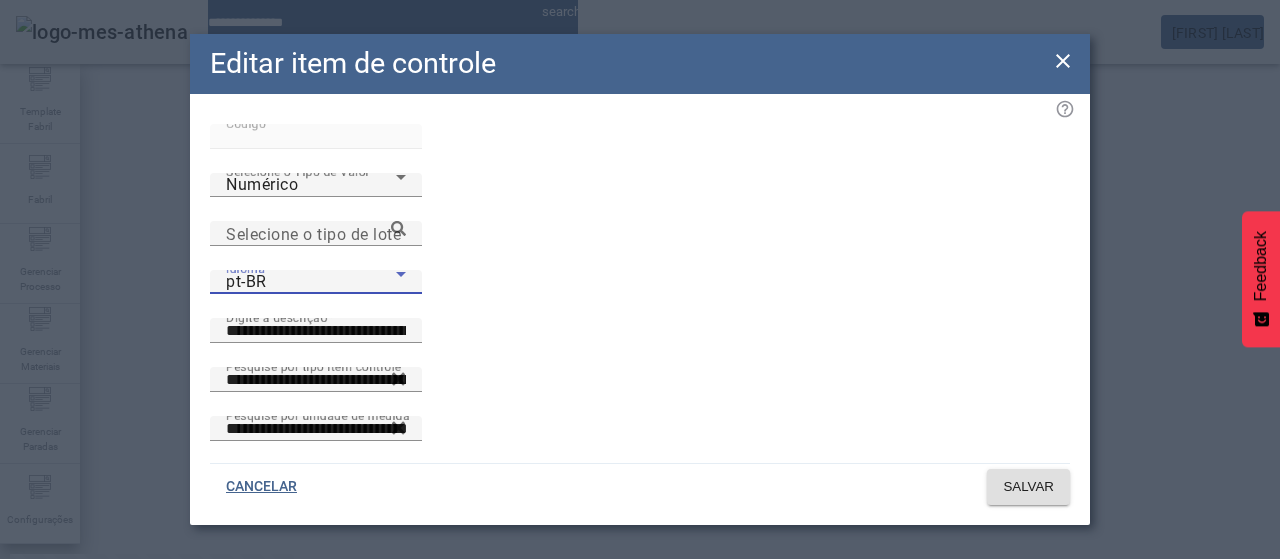 click on "pt-BR" at bounding box center [311, 282] 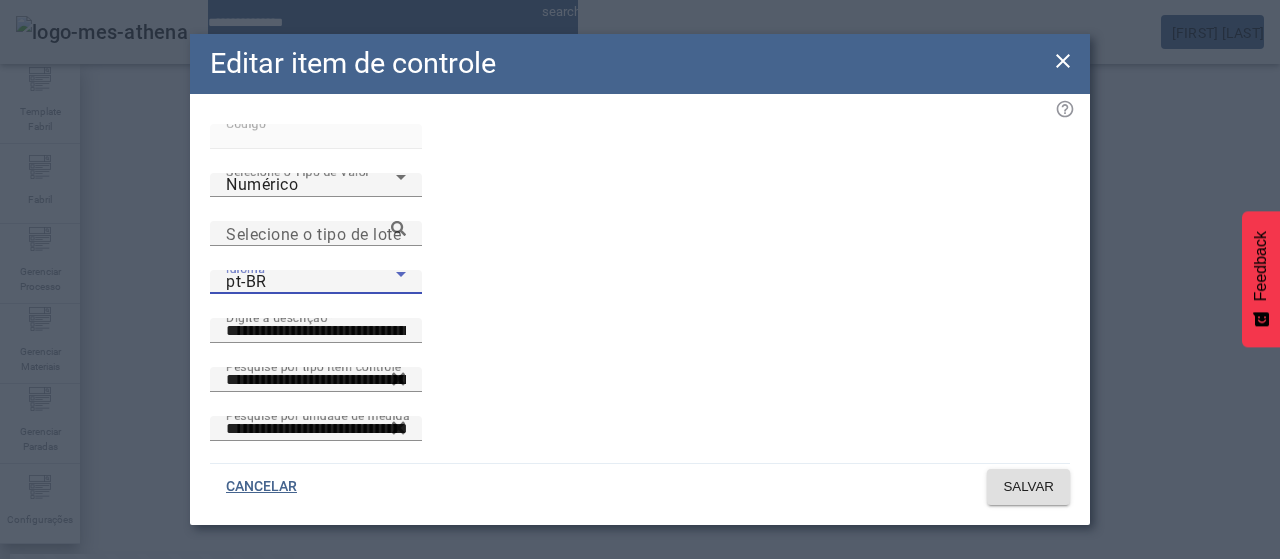 click on "es-ES" at bounding box center [131, 687] 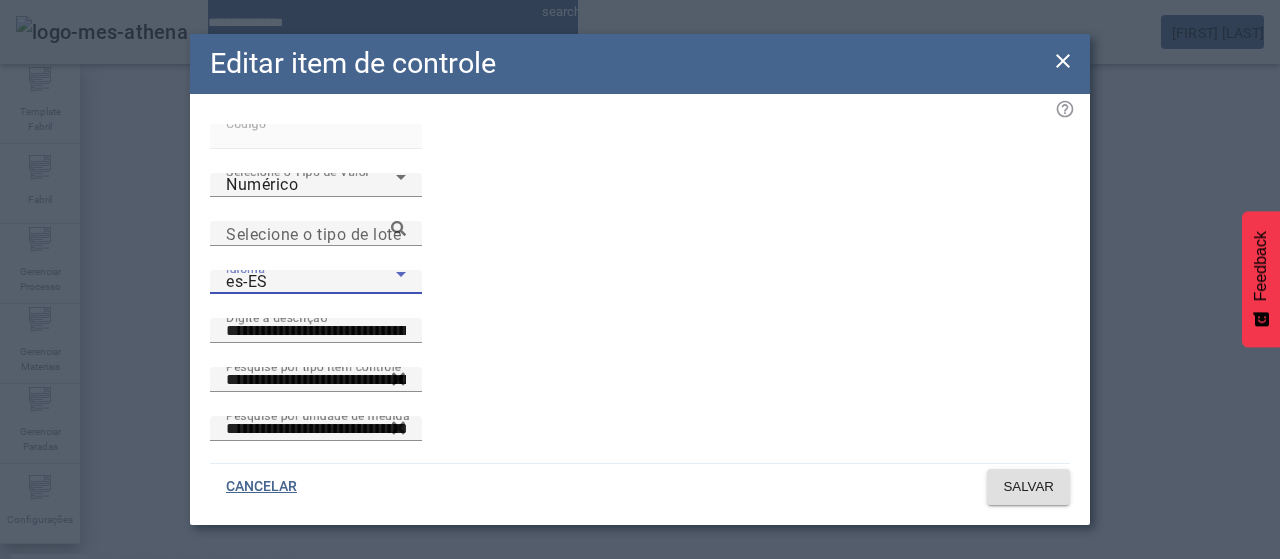 click 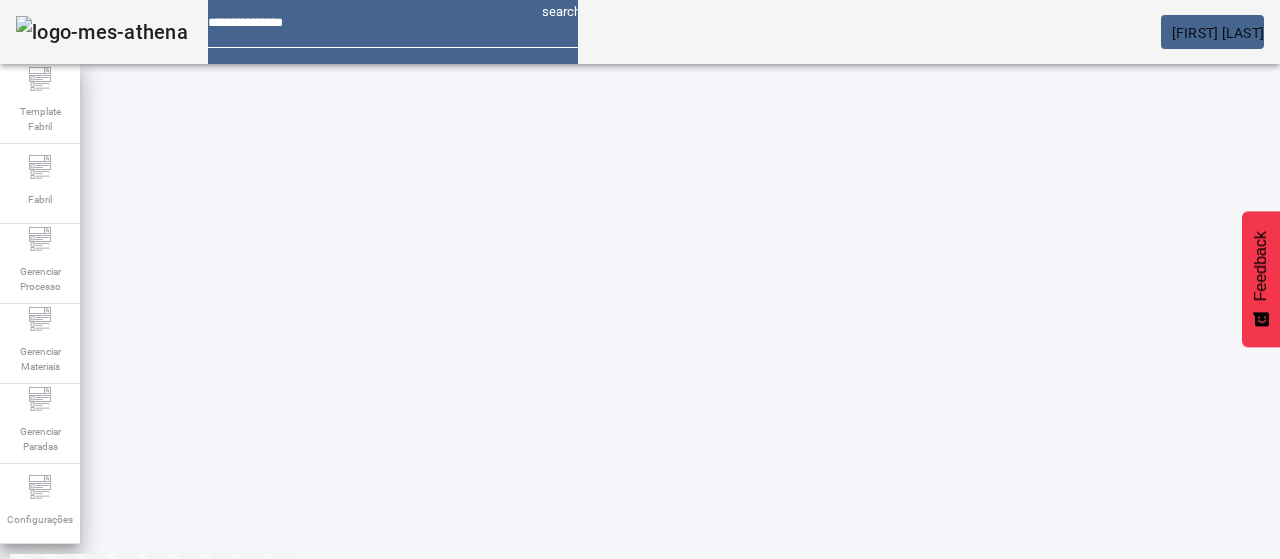 click at bounding box center (353, 567) 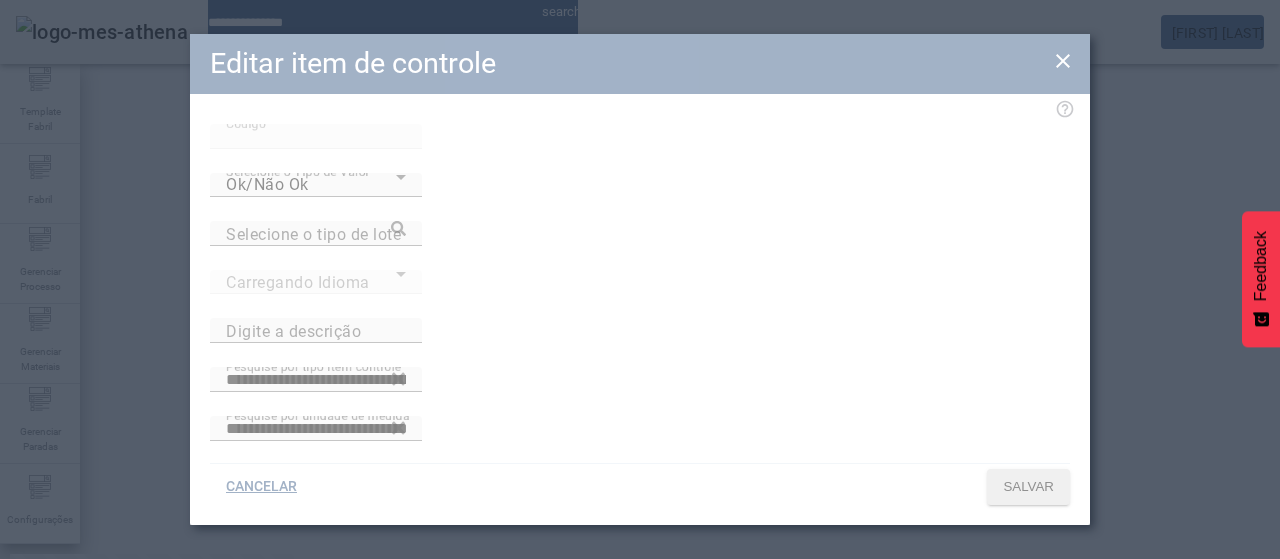 type on "**********" 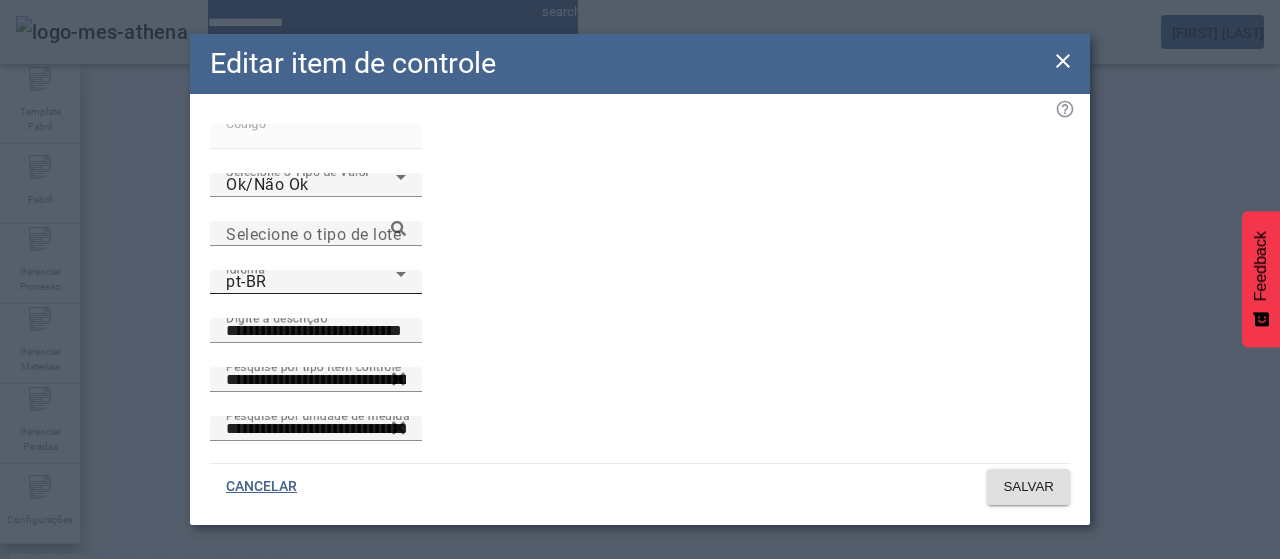 click on "Idioma pt-BR" 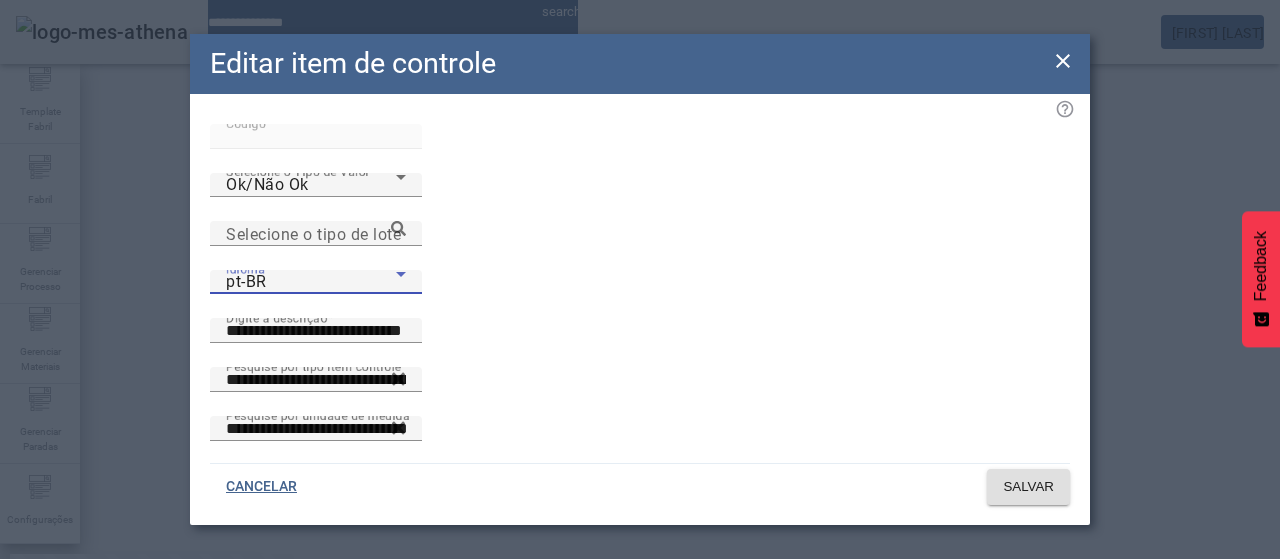 drag, startPoint x: 1062, startPoint y: 63, endPoint x: 860, endPoint y: 155, distance: 221.96396 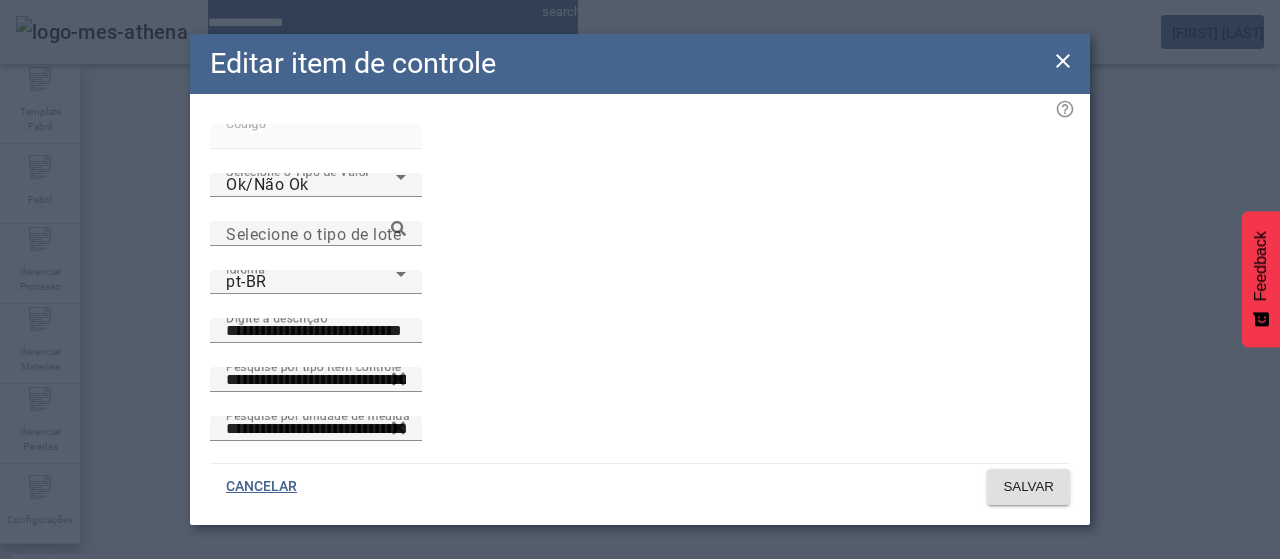 drag, startPoint x: 1067, startPoint y: 56, endPoint x: 833, endPoint y: 162, distance: 256.88907 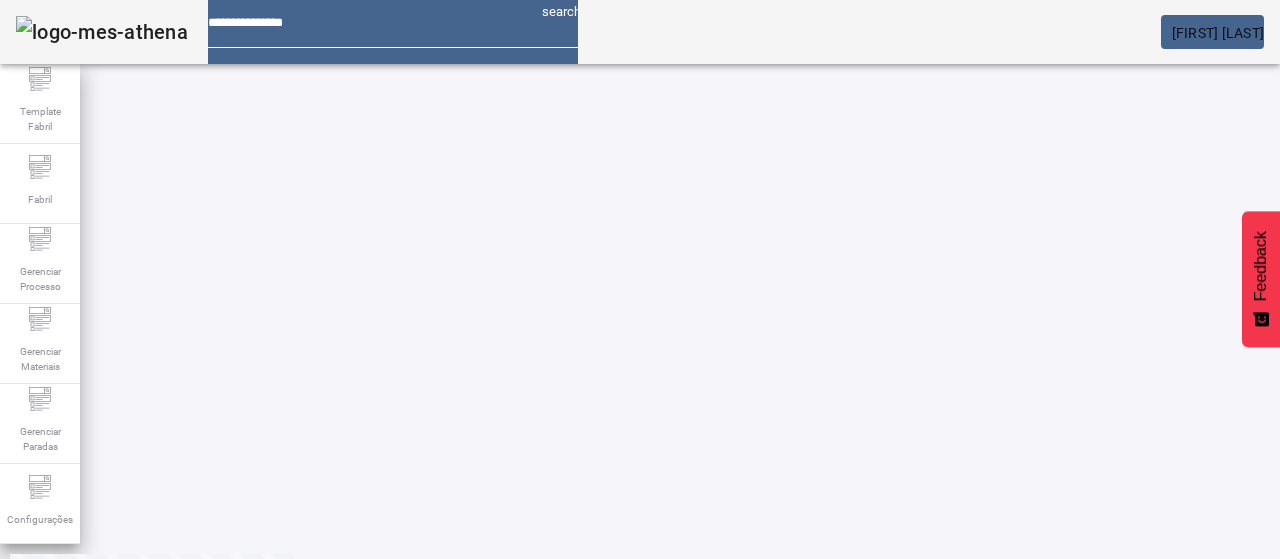 drag, startPoint x: 120, startPoint y: 407, endPoint x: 140, endPoint y: 391, distance: 25.612497 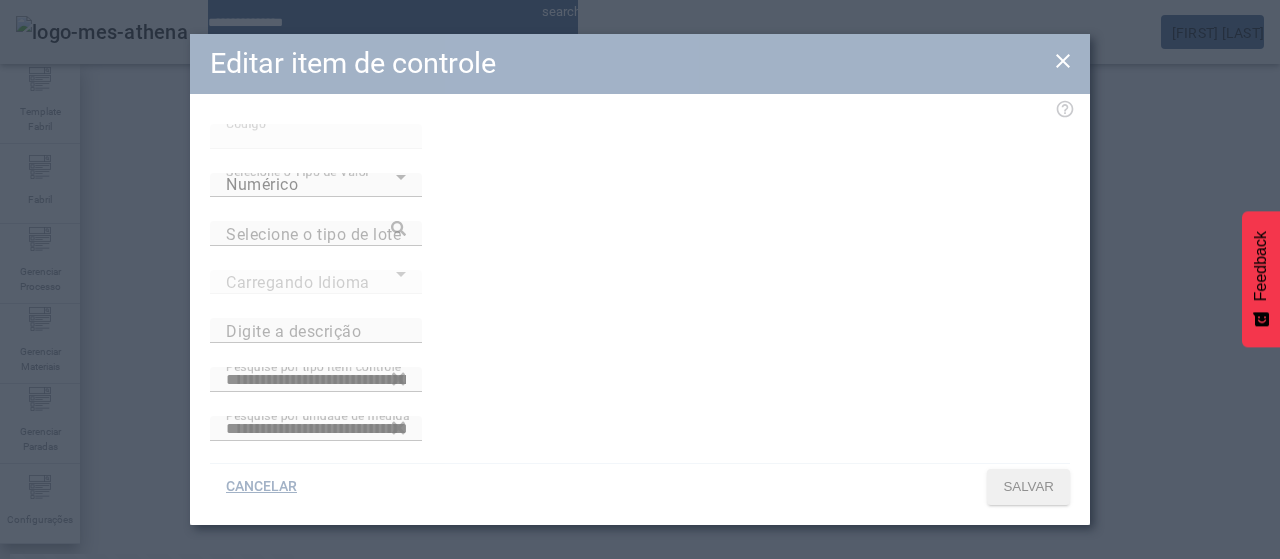 type on "**********" 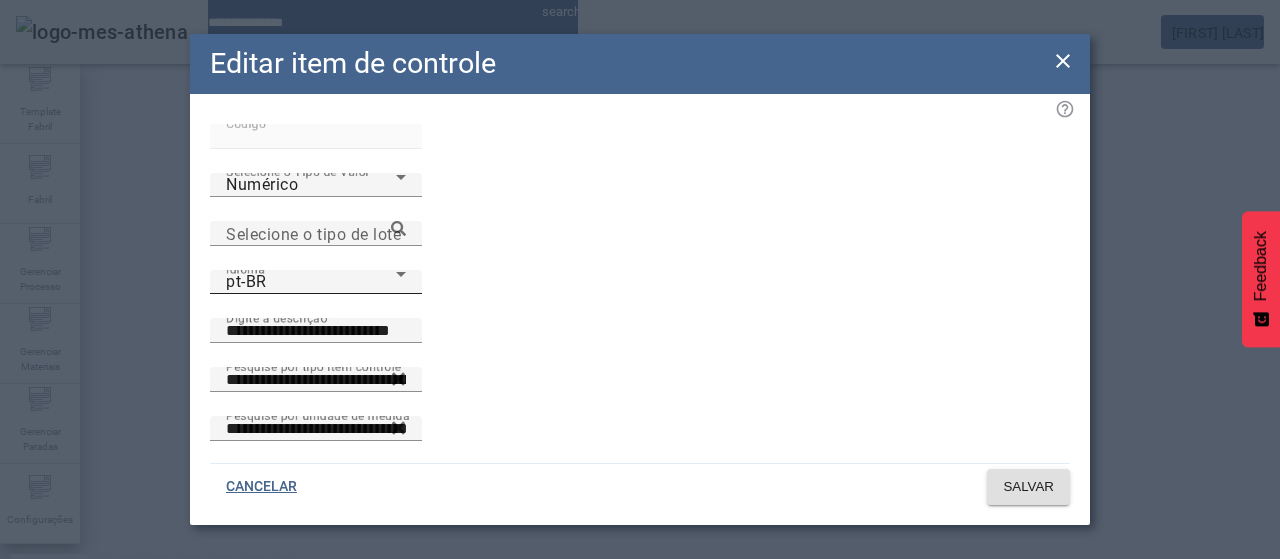click on "pt-BR" at bounding box center [311, 282] 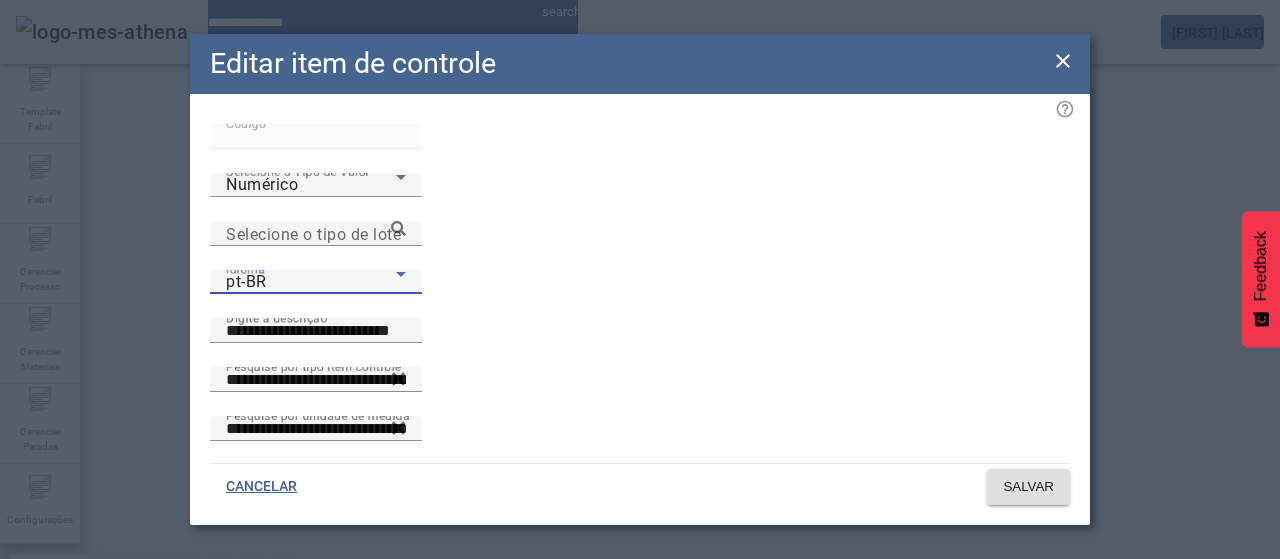 click on "es-ES" at bounding box center [131, 687] 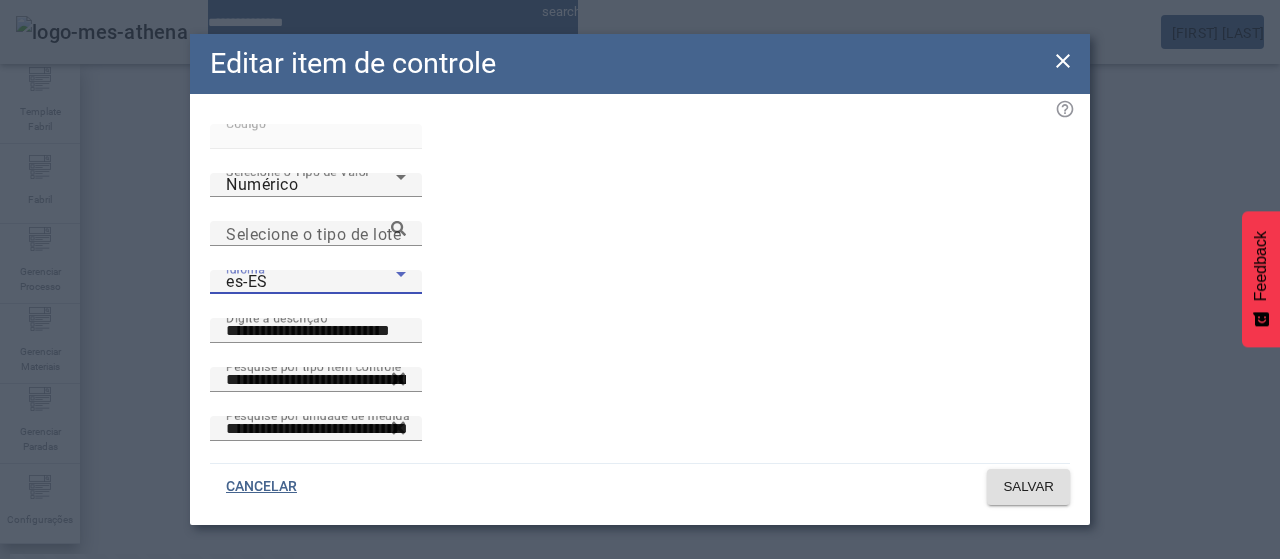 drag, startPoint x: 1059, startPoint y: 59, endPoint x: 986, endPoint y: 145, distance: 112.805145 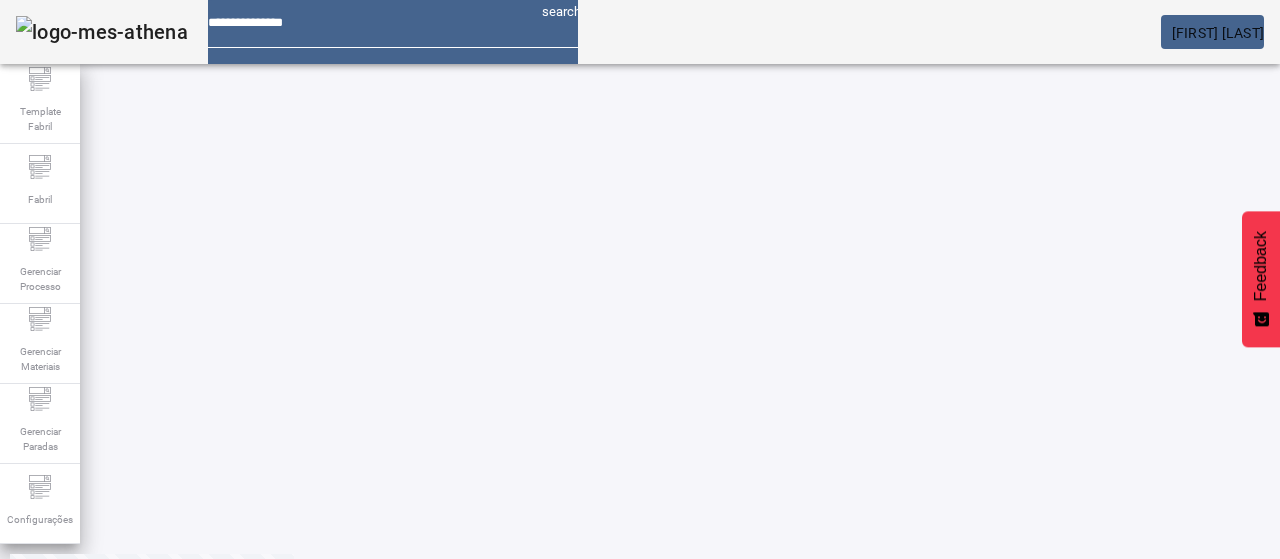 drag, startPoint x: 440, startPoint y: 408, endPoint x: 463, endPoint y: 377, distance: 38.600517 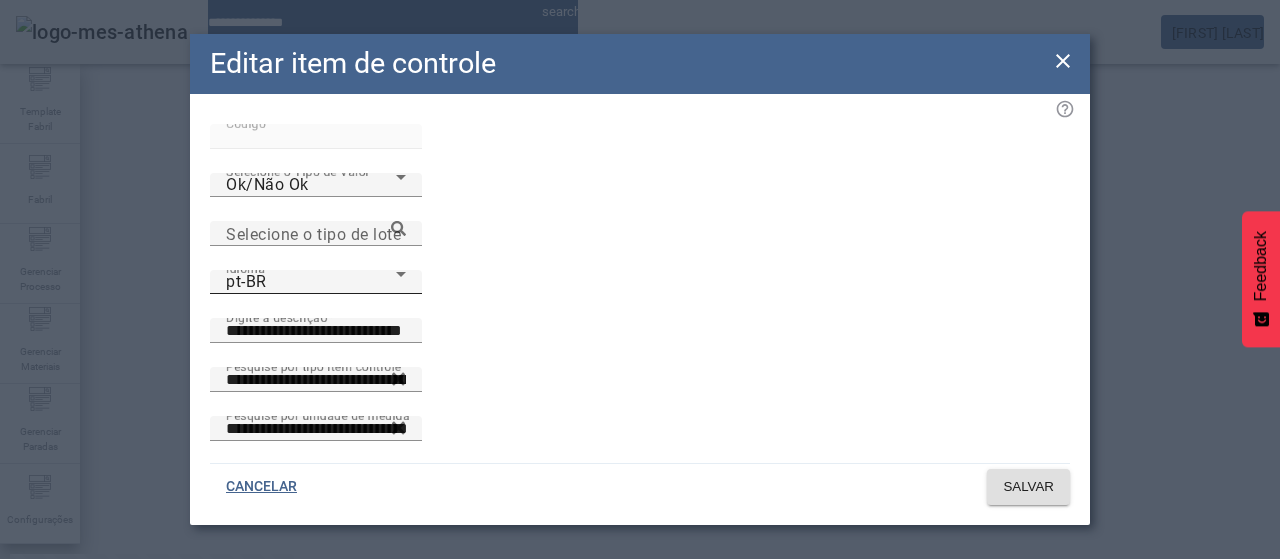 click on "pt-BR" at bounding box center (311, 282) 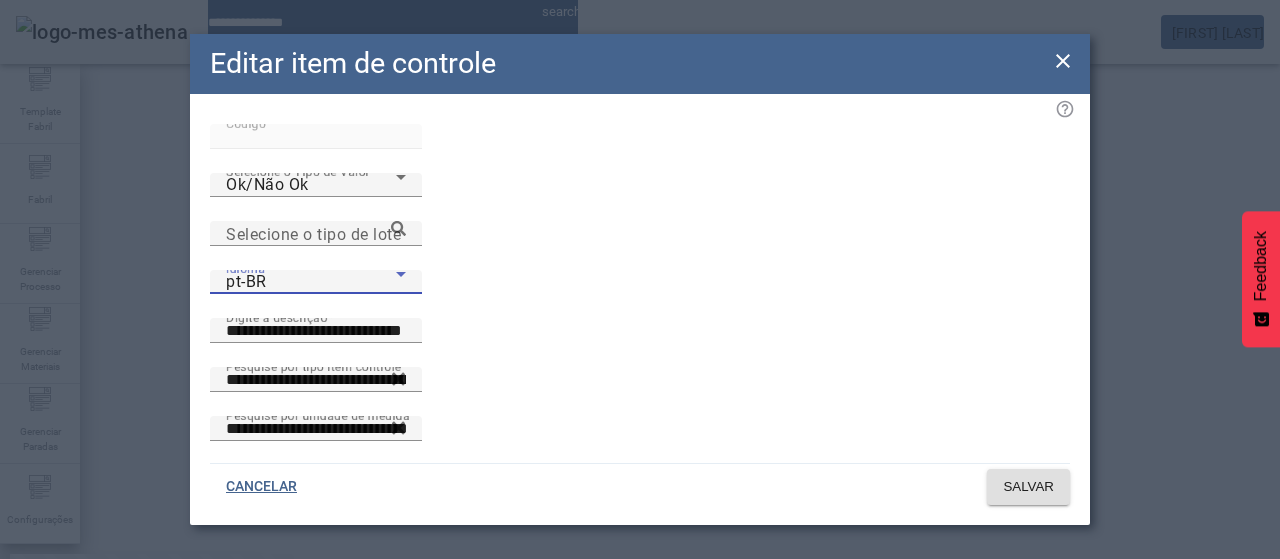 click at bounding box center [640, 559] 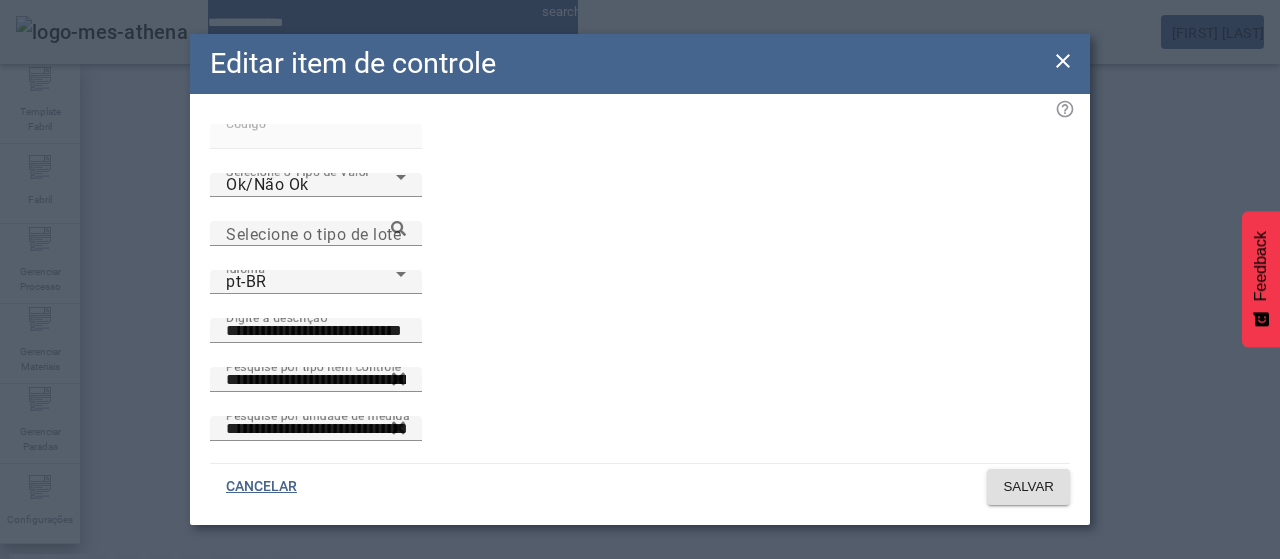 click on "**********" 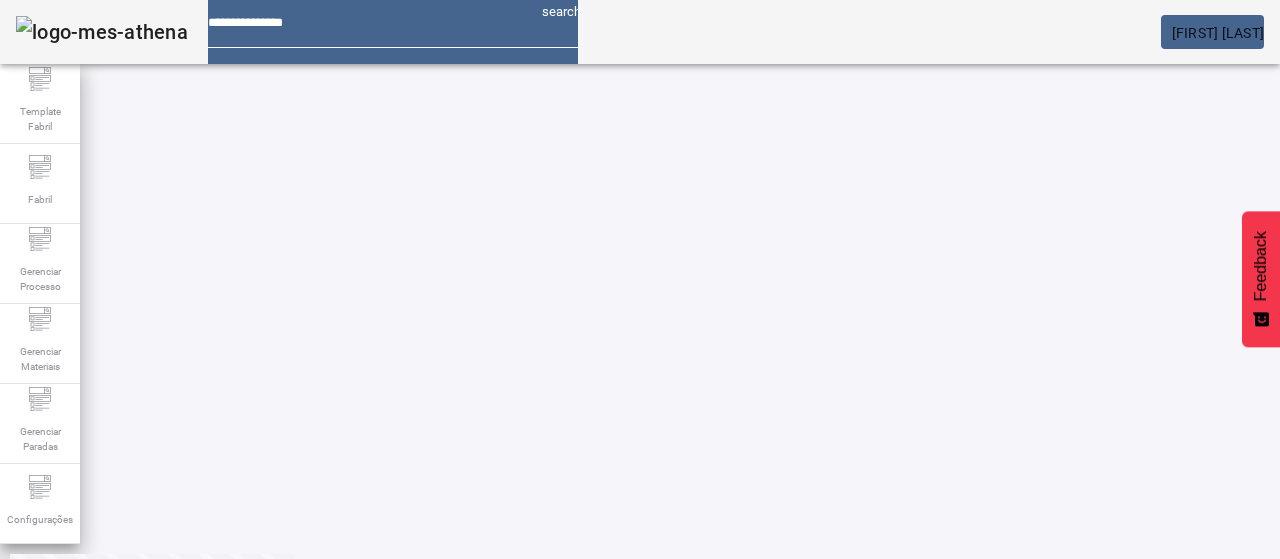 click at bounding box center (652, 867) 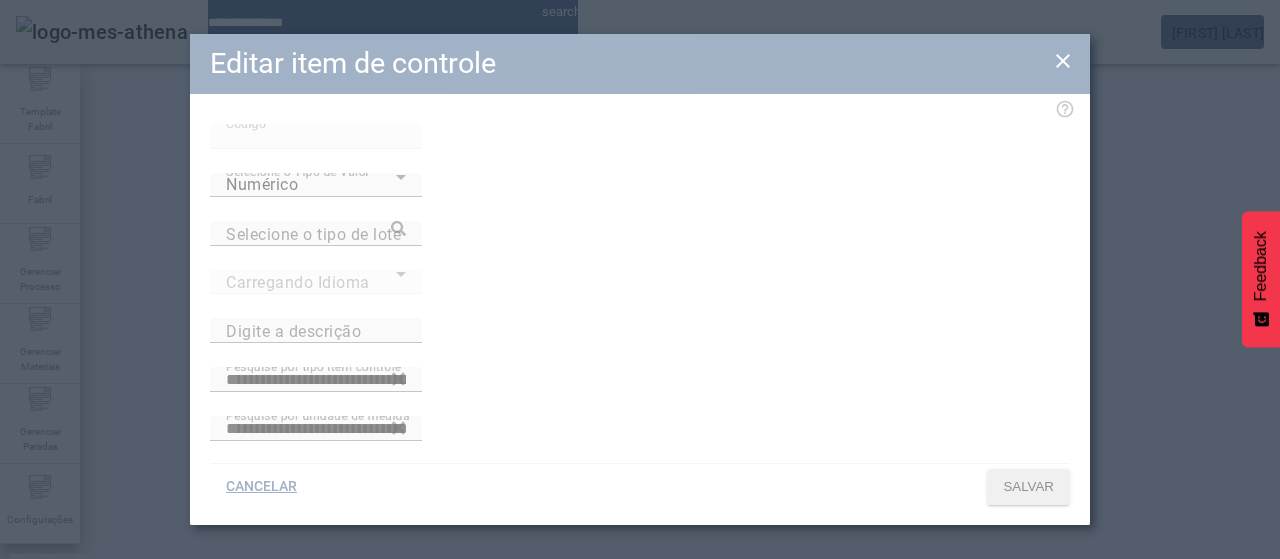 type on "**********" 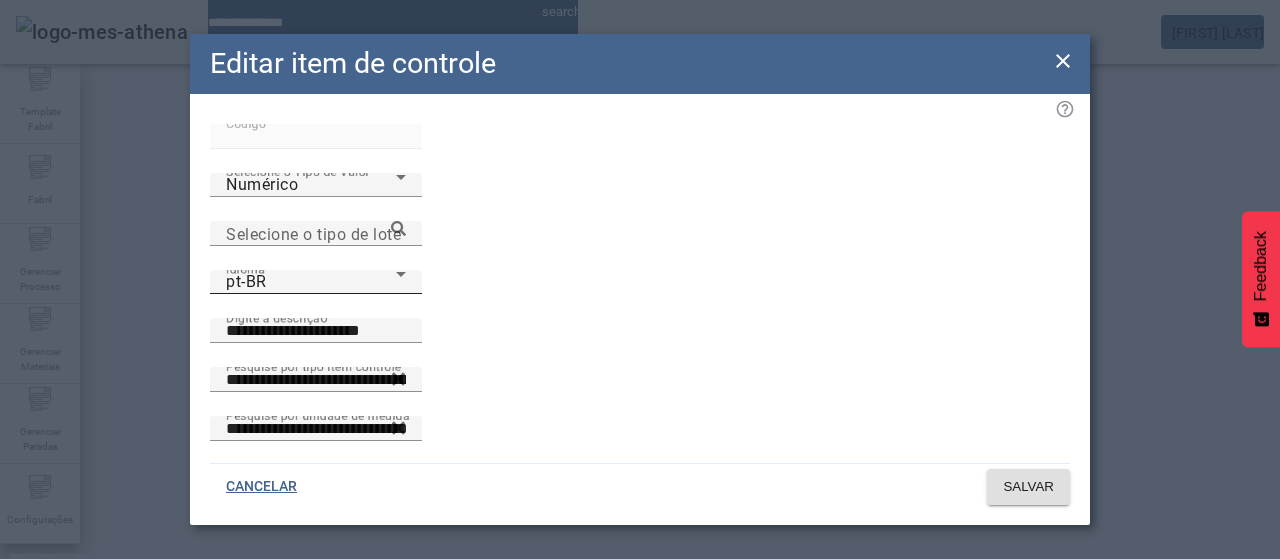 click on "pt-BR" at bounding box center [311, 282] 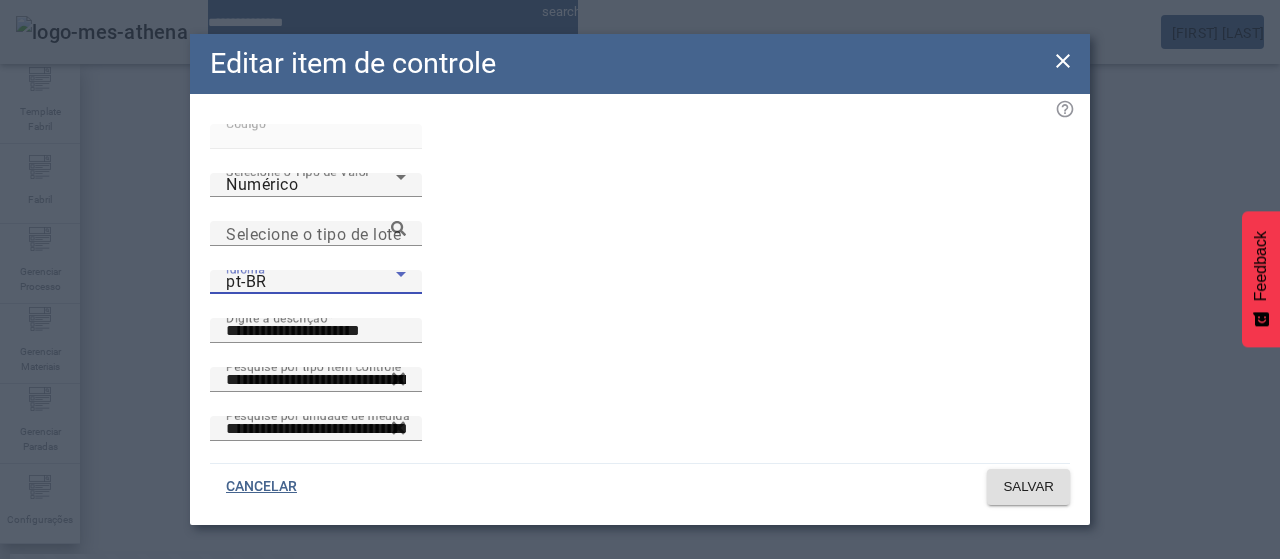 drag, startPoint x: 423, startPoint y: 387, endPoint x: 450, endPoint y: 357, distance: 40.36087 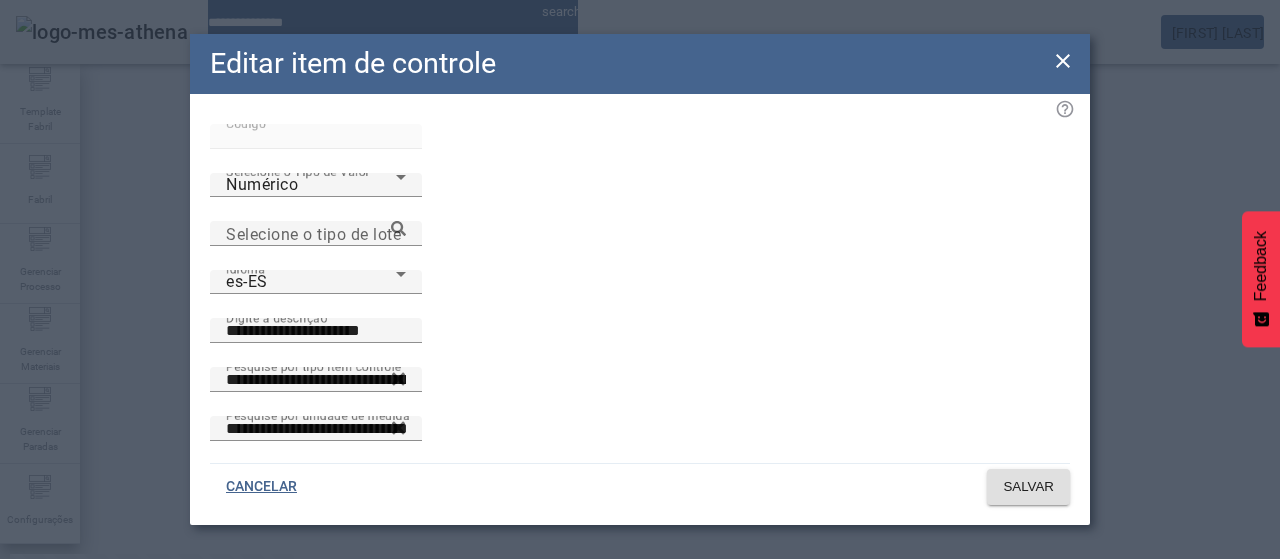 click on "**********" 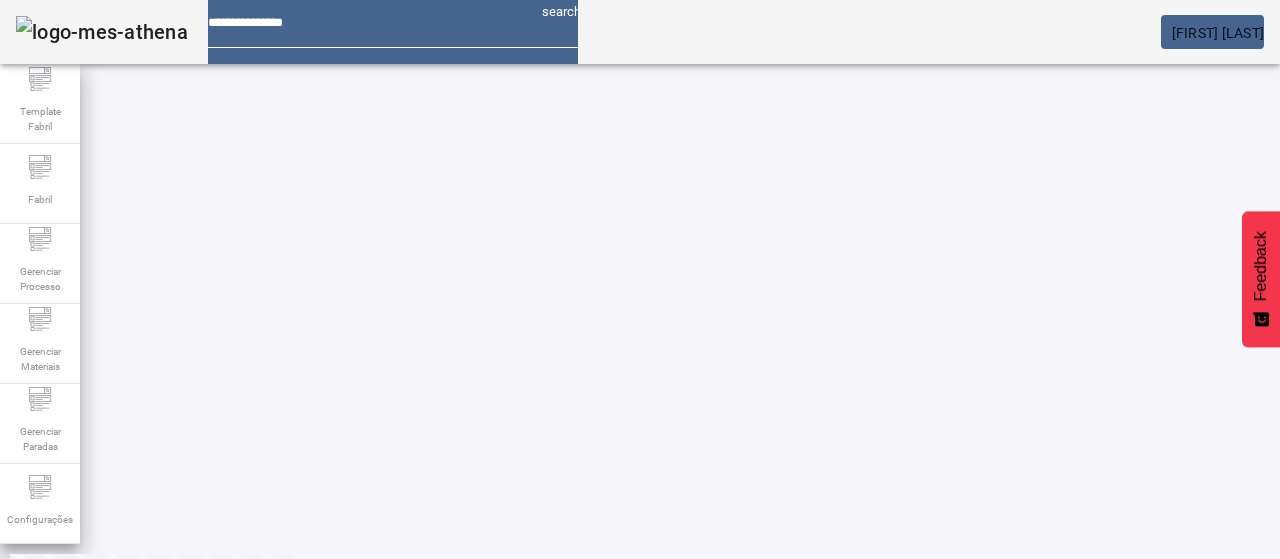 click at bounding box center [430, 567] 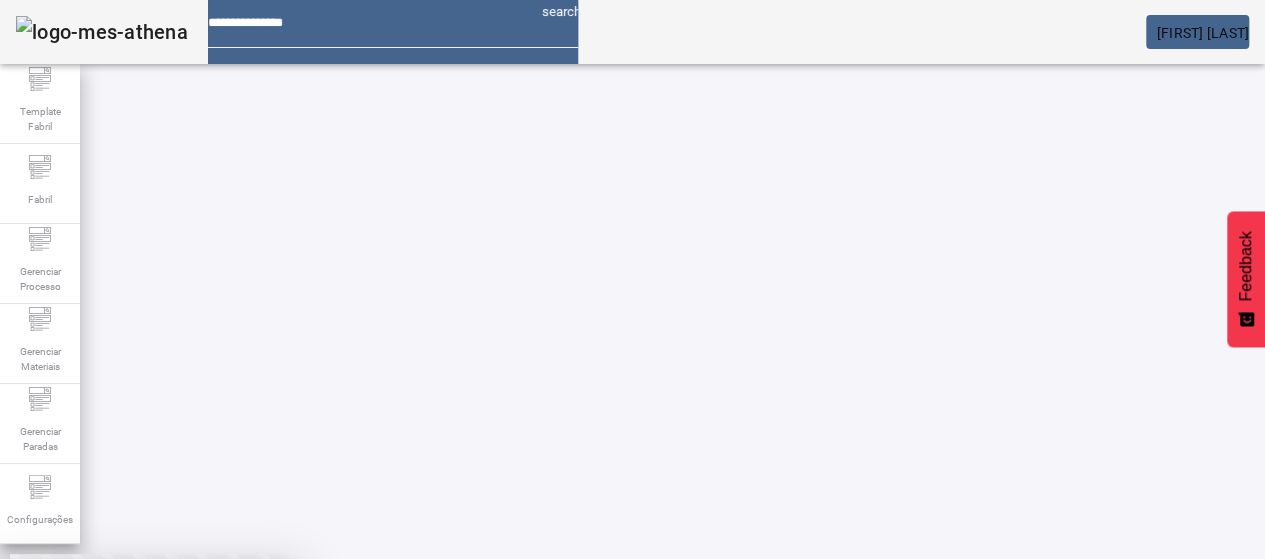 click on "CANCELAR" at bounding box center [52, 707] 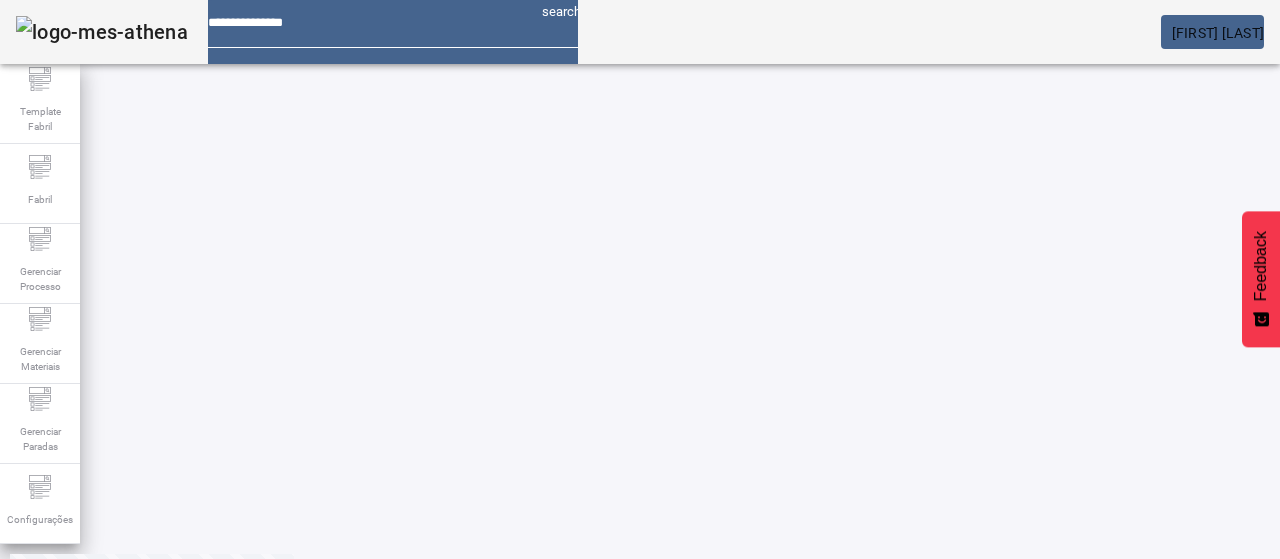 drag, startPoint x: 994, startPoint y: 408, endPoint x: 984, endPoint y: 407, distance: 10.049875 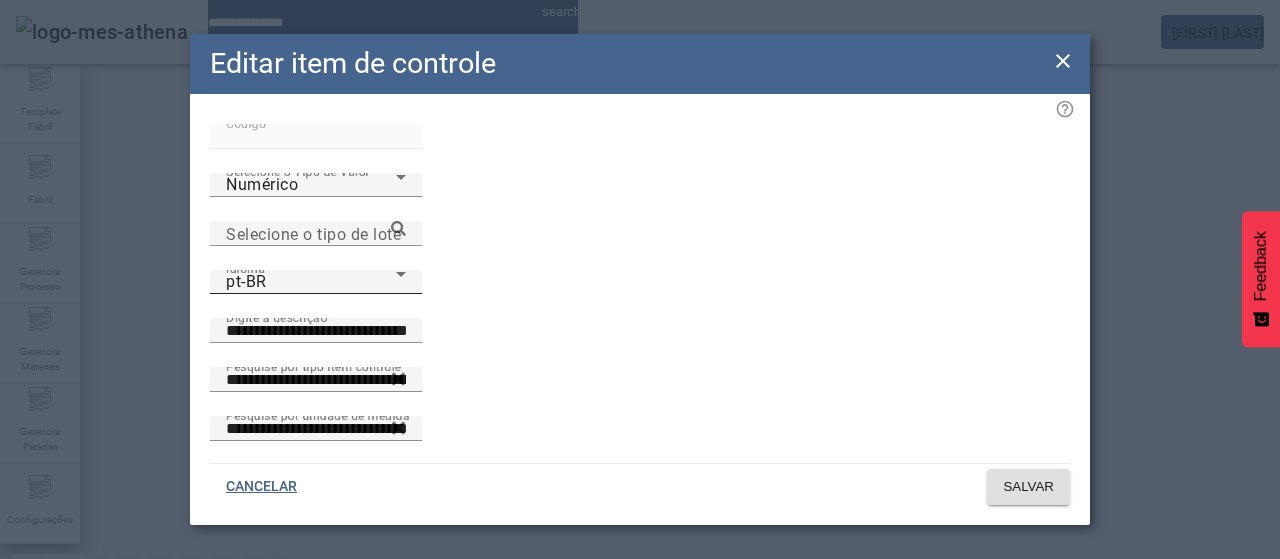 click on "pt-BR" at bounding box center [311, 282] 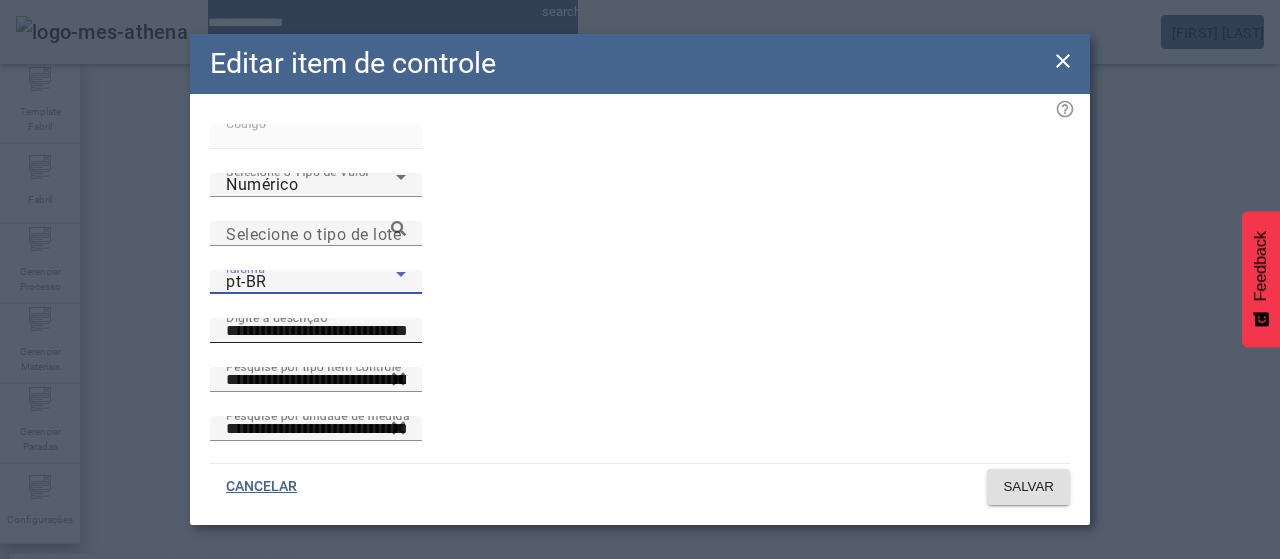 drag, startPoint x: 526, startPoint y: 233, endPoint x: 536, endPoint y: 241, distance: 12.806249 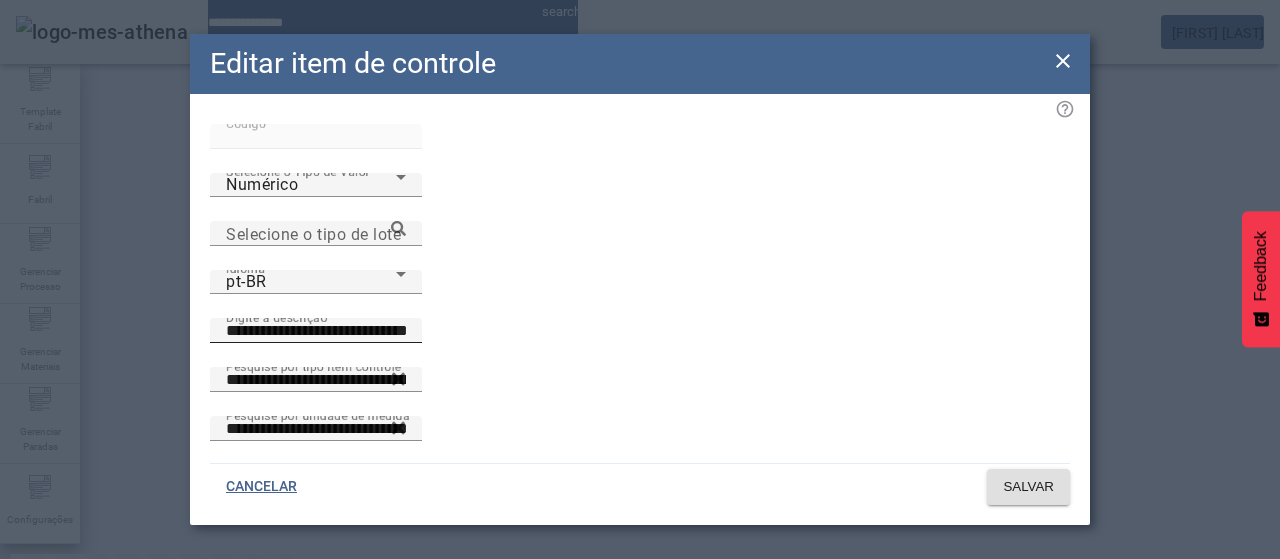 drag, startPoint x: 547, startPoint y: 244, endPoint x: 509, endPoint y: 248, distance: 38.209946 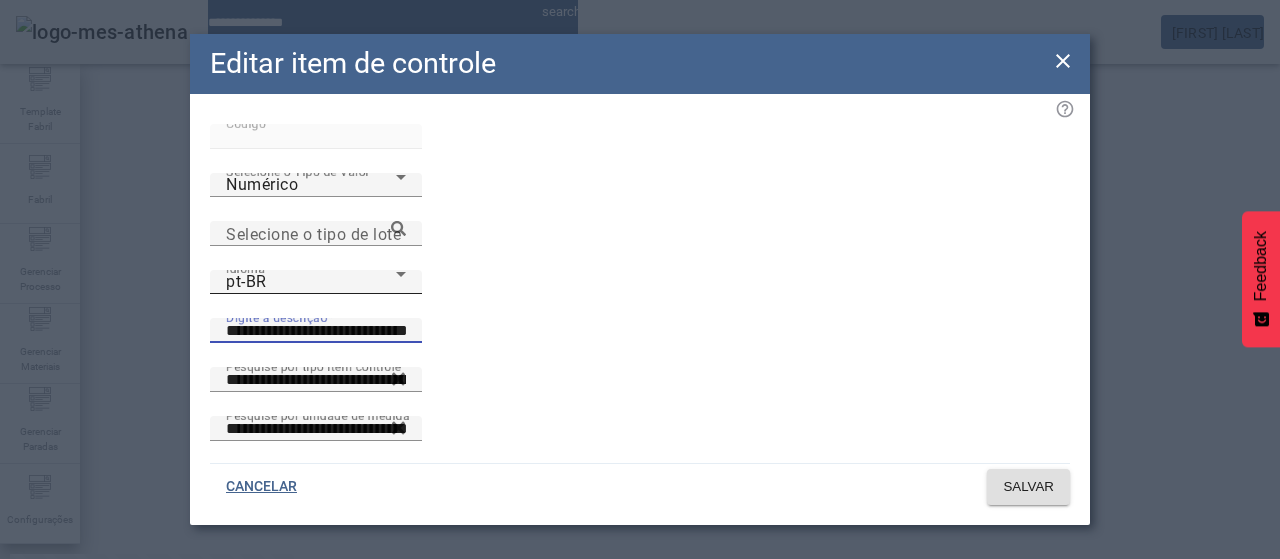 drag, startPoint x: 414, startPoint y: 231, endPoint x: 402, endPoint y: 239, distance: 14.422205 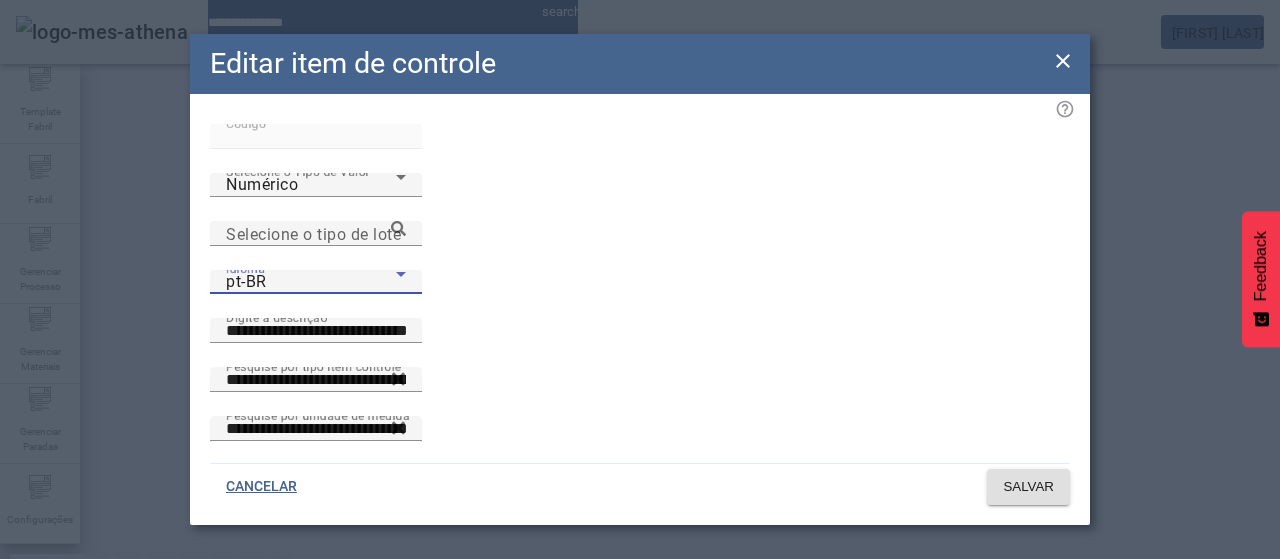 drag, startPoint x: 417, startPoint y: 393, endPoint x: 451, endPoint y: 375, distance: 38.470768 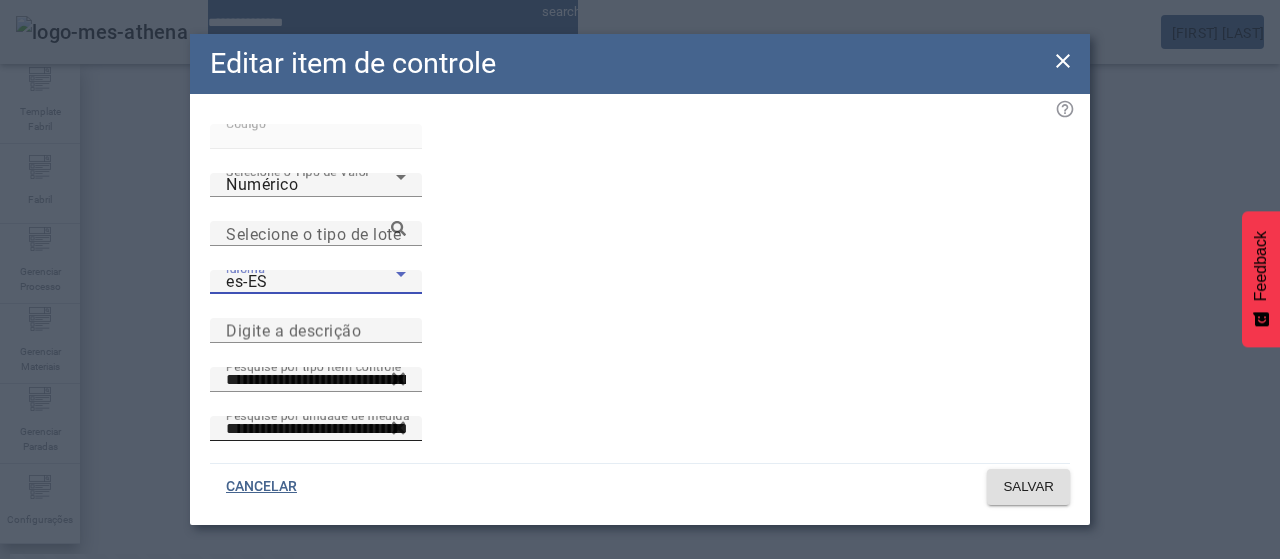 drag, startPoint x: 550, startPoint y: 239, endPoint x: 769, endPoint y: 316, distance: 232.1422 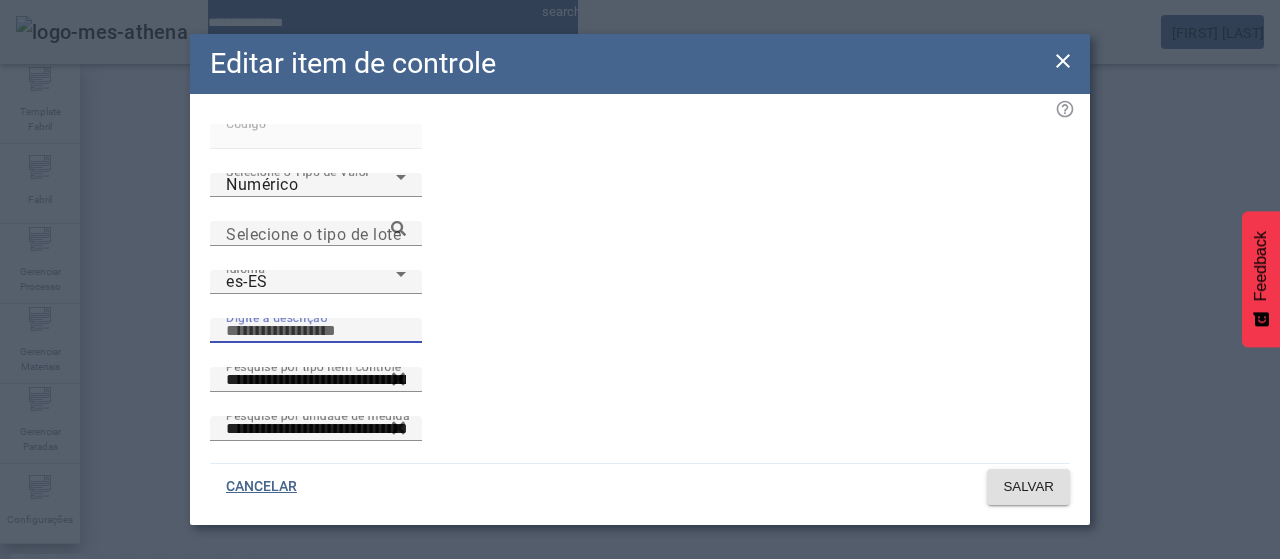 paste on "**********" 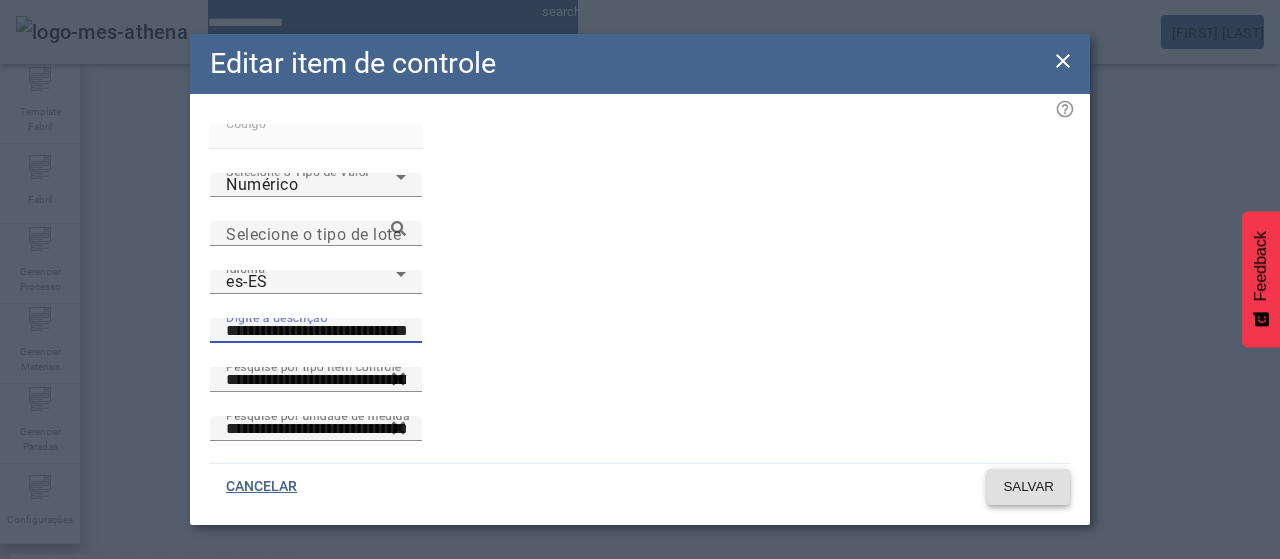 type on "**********" 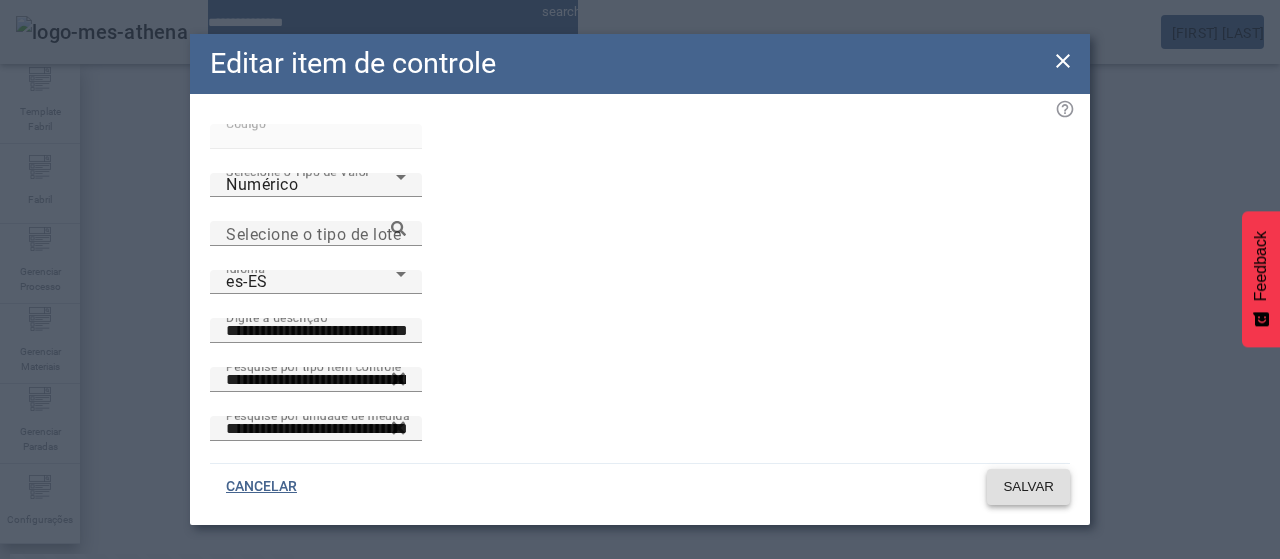 click 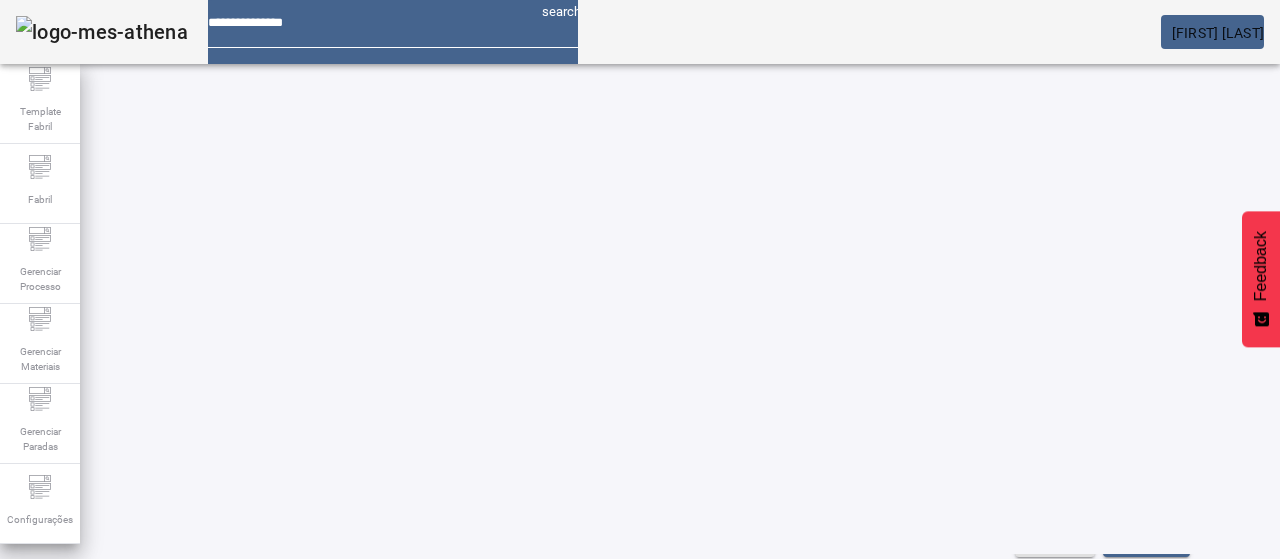 scroll, scrollTop: 52, scrollLeft: 0, axis: vertical 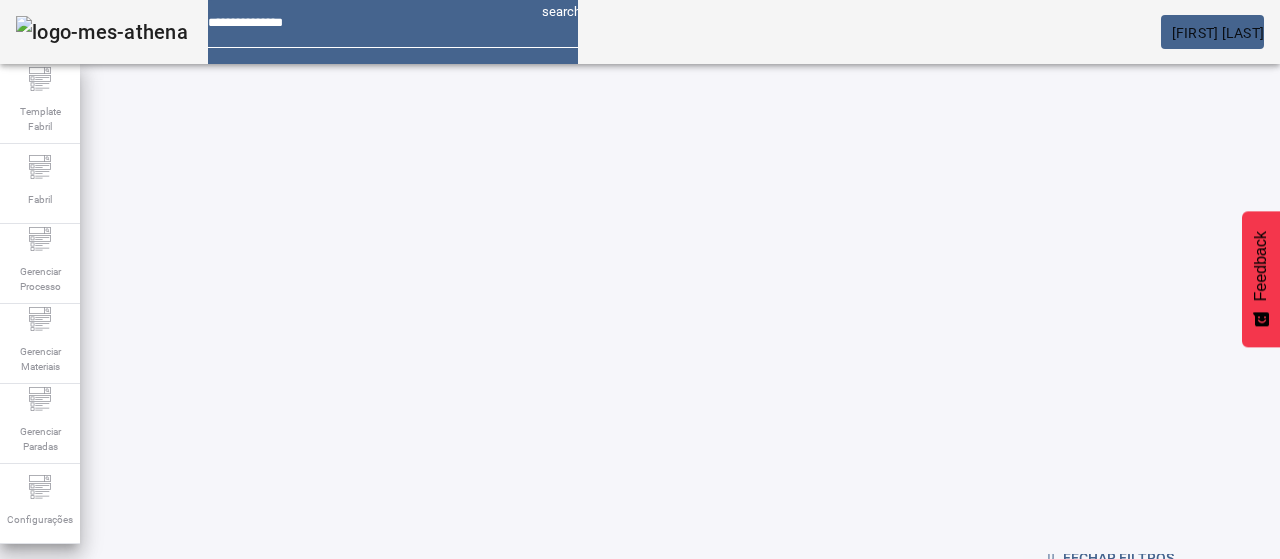 drag, startPoint x: 394, startPoint y: 128, endPoint x: 184, endPoint y: 103, distance: 211.48286 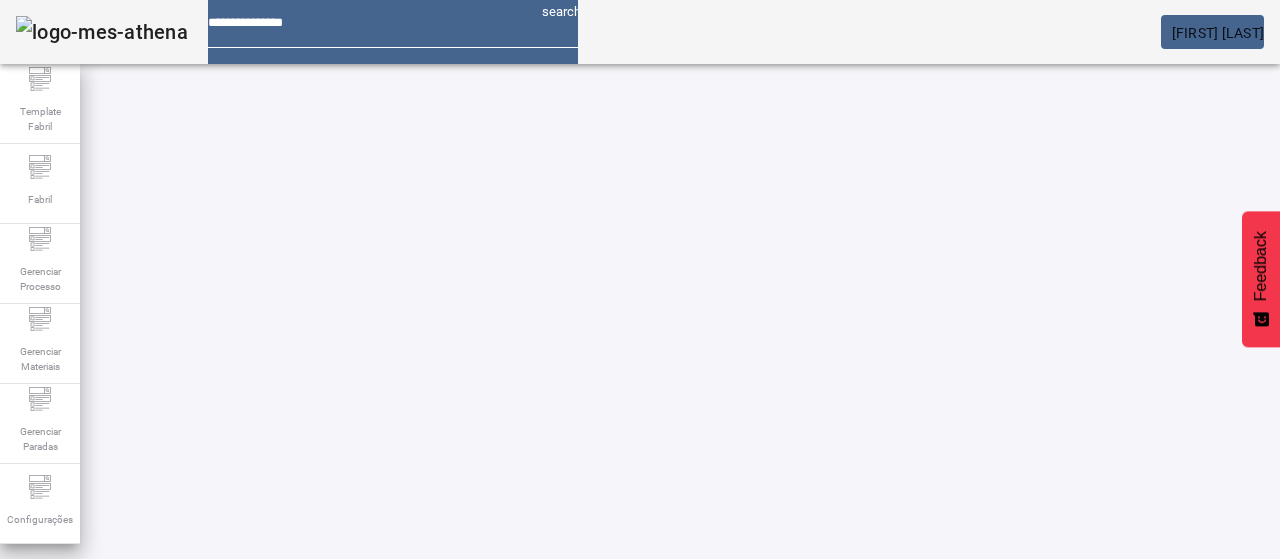 scroll, scrollTop: 152, scrollLeft: 0, axis: vertical 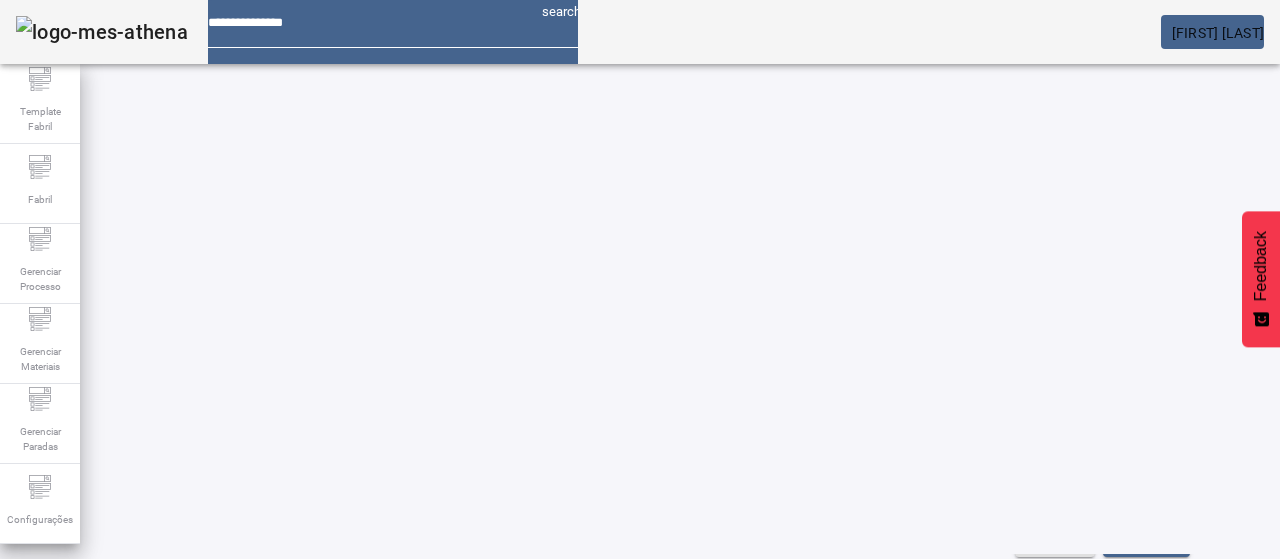 click at bounding box center [353, 676] 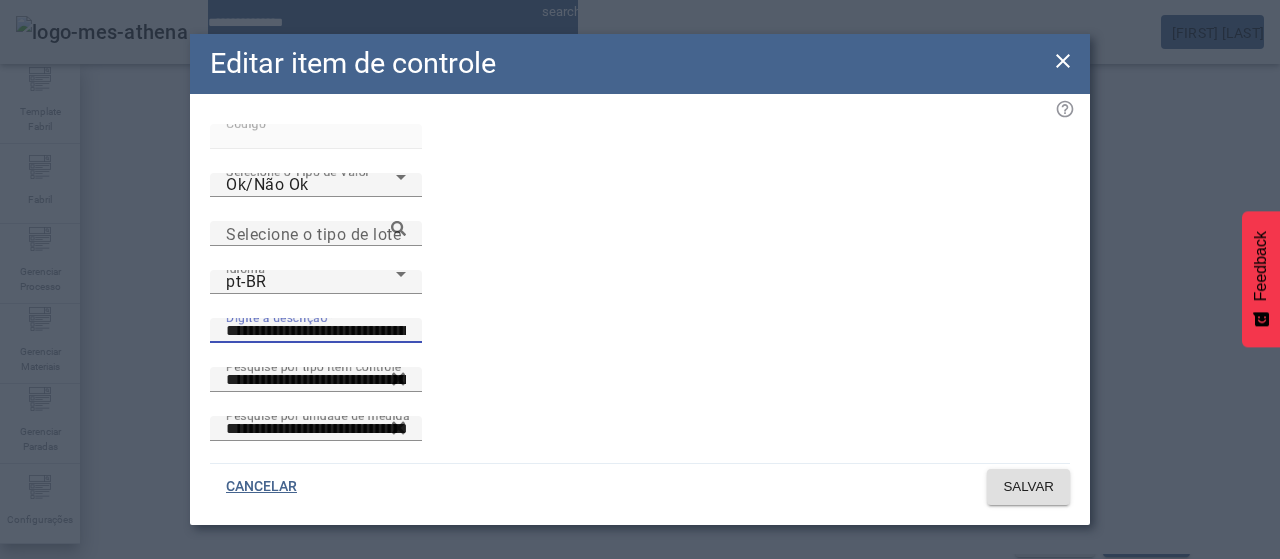 drag, startPoint x: 880, startPoint y: 236, endPoint x: 528, endPoint y: 233, distance: 352.0128 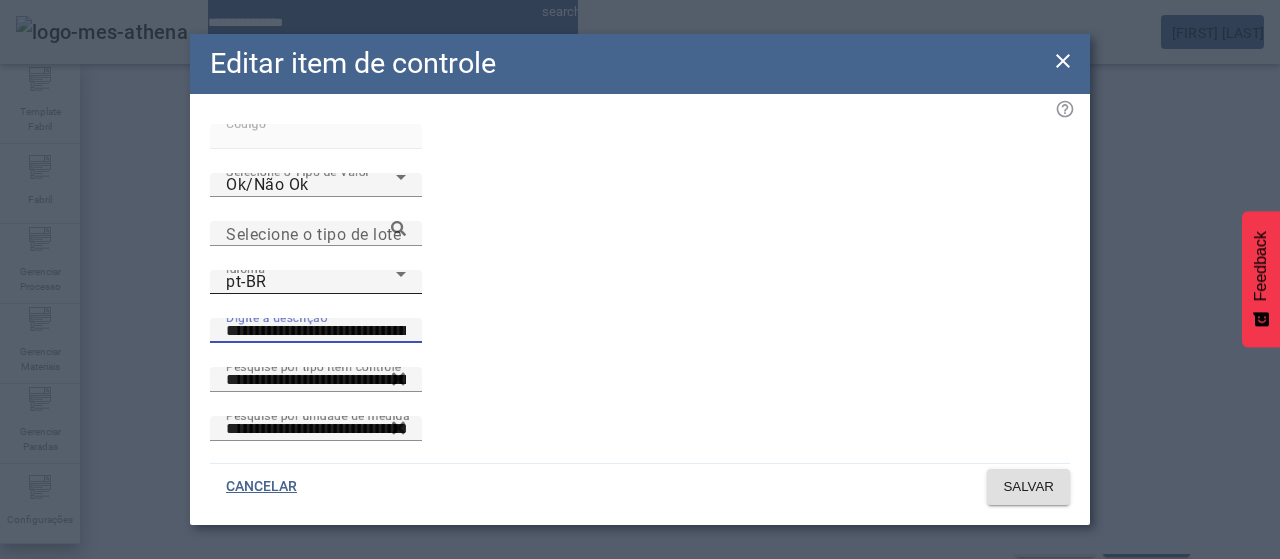 drag, startPoint x: 528, startPoint y: 233, endPoint x: 368, endPoint y: 227, distance: 160.11246 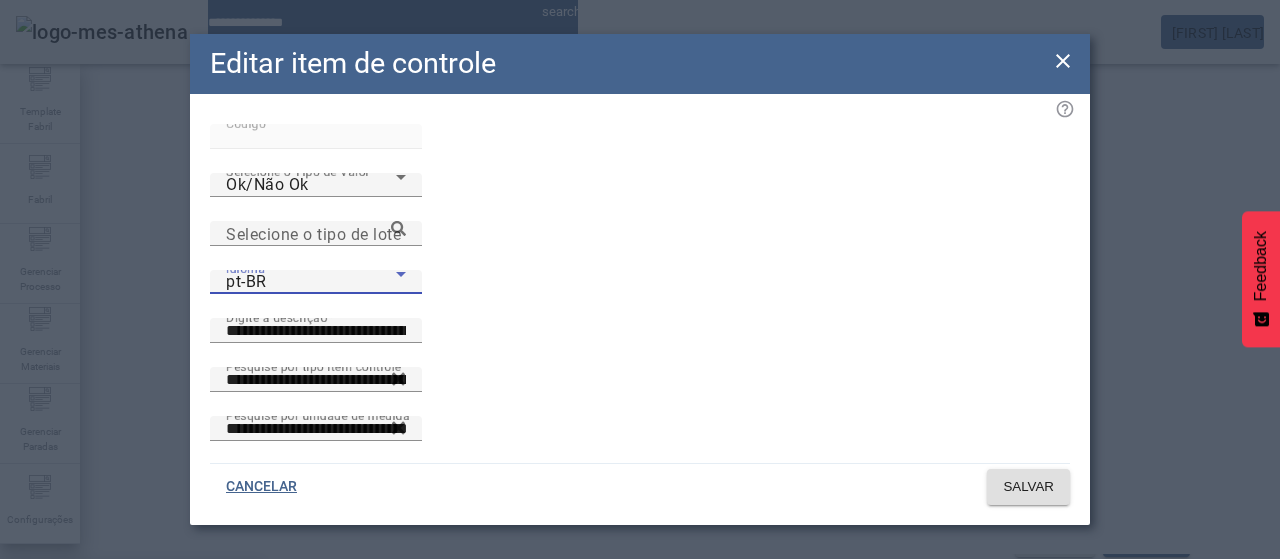 click on "es-ES" at bounding box center [131, 687] 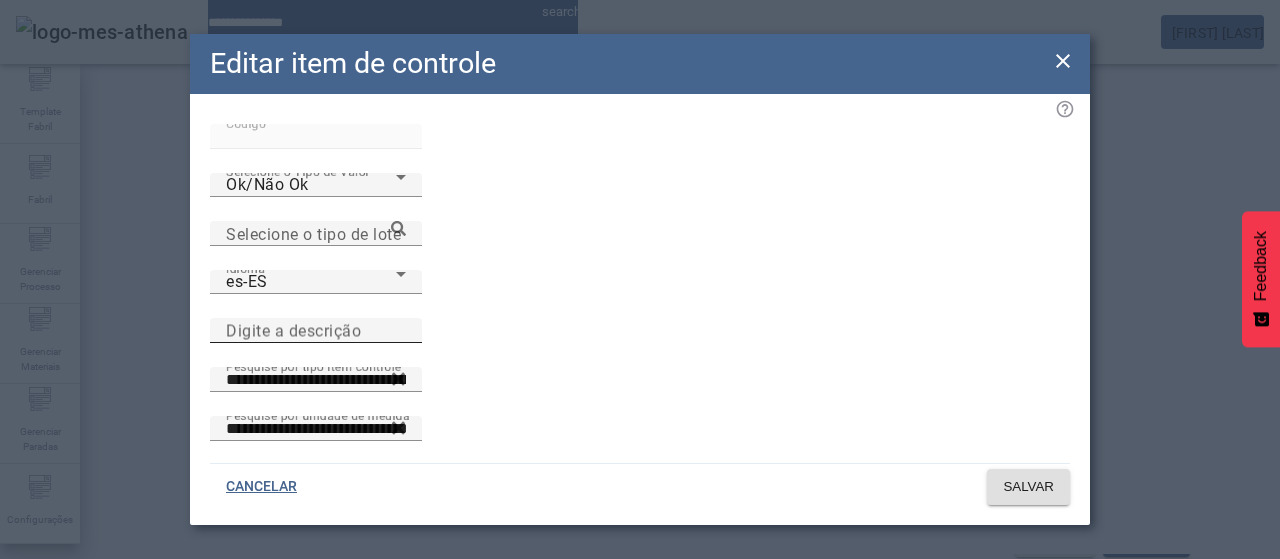click on "Digite a descrição" 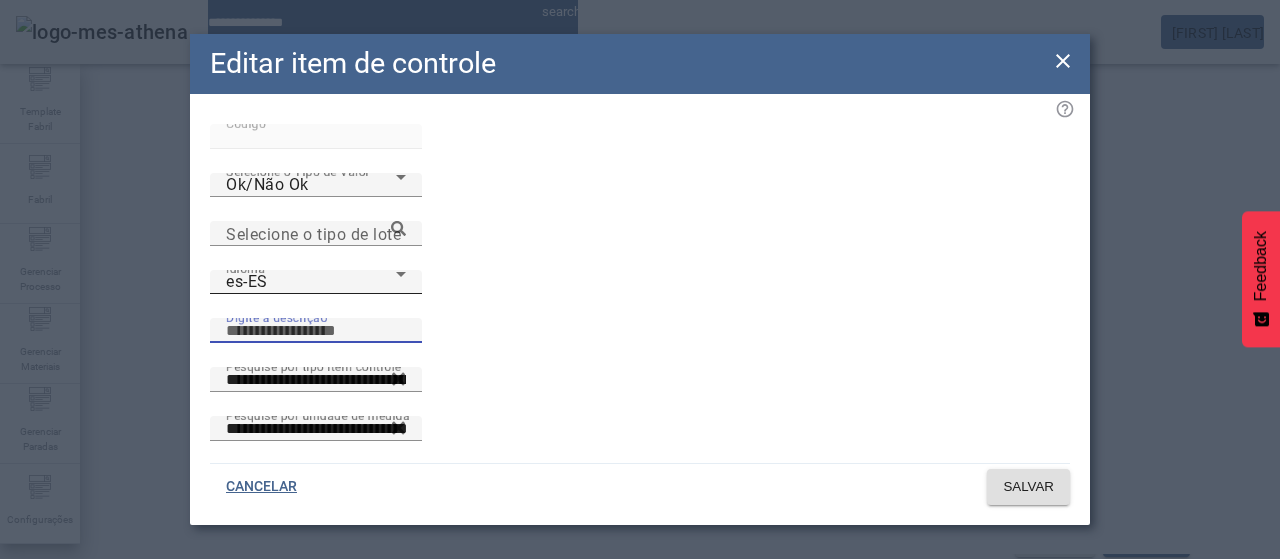 drag, startPoint x: 558, startPoint y: 239, endPoint x: 430, endPoint y: 227, distance: 128.56126 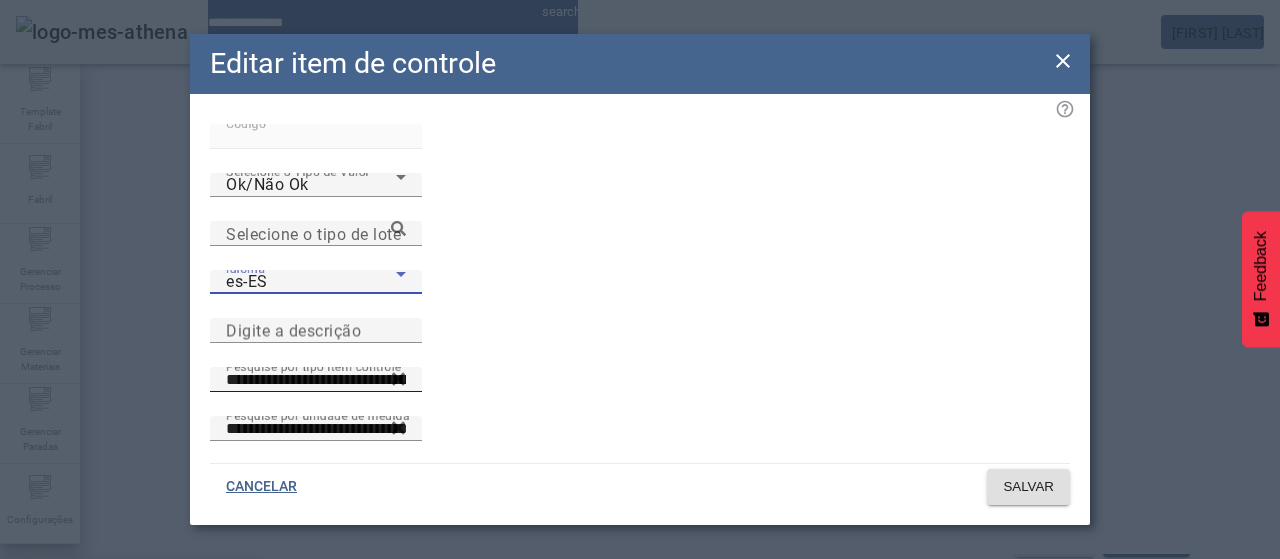 click on "pt-BR" at bounding box center [131, 591] 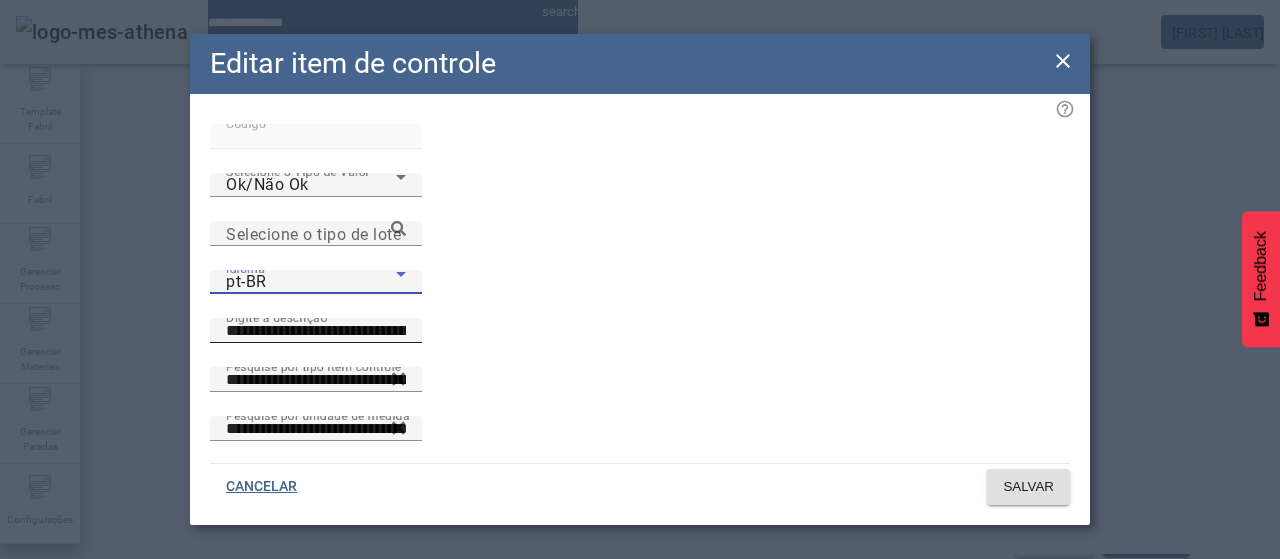 click on "**********" at bounding box center [316, 331] 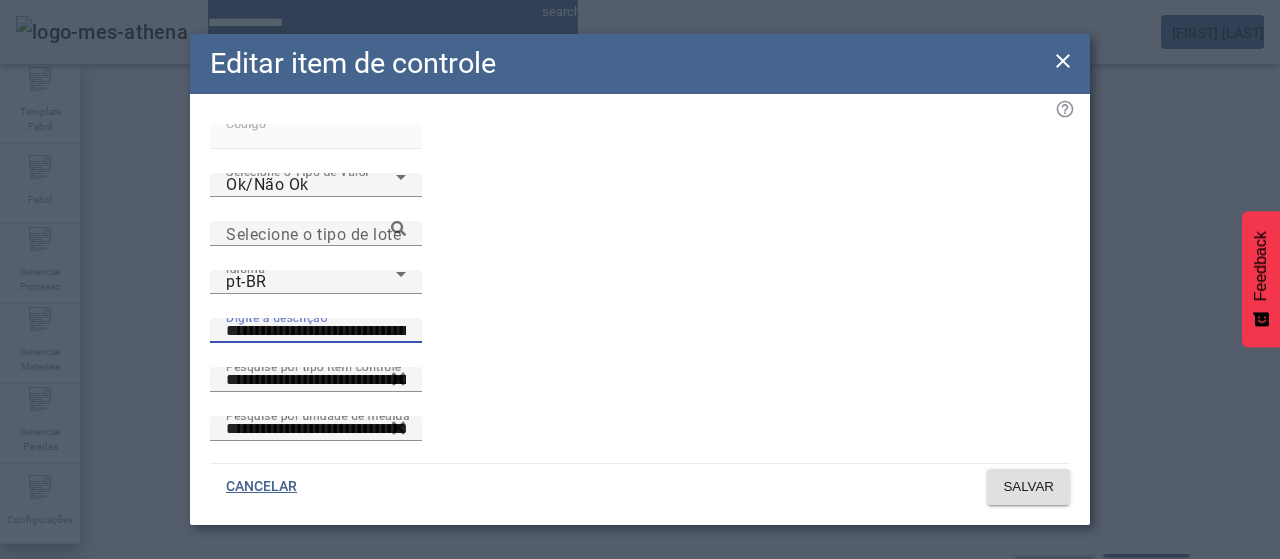 drag, startPoint x: 872, startPoint y: 236, endPoint x: 524, endPoint y: 247, distance: 348.1738 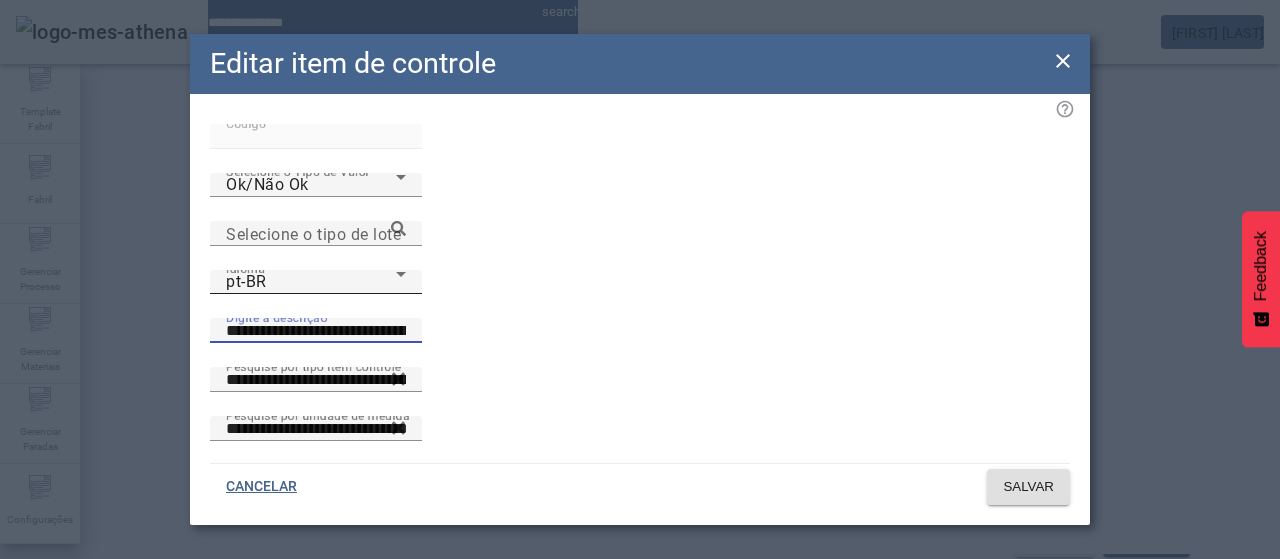click on "pt-BR" at bounding box center (311, 282) 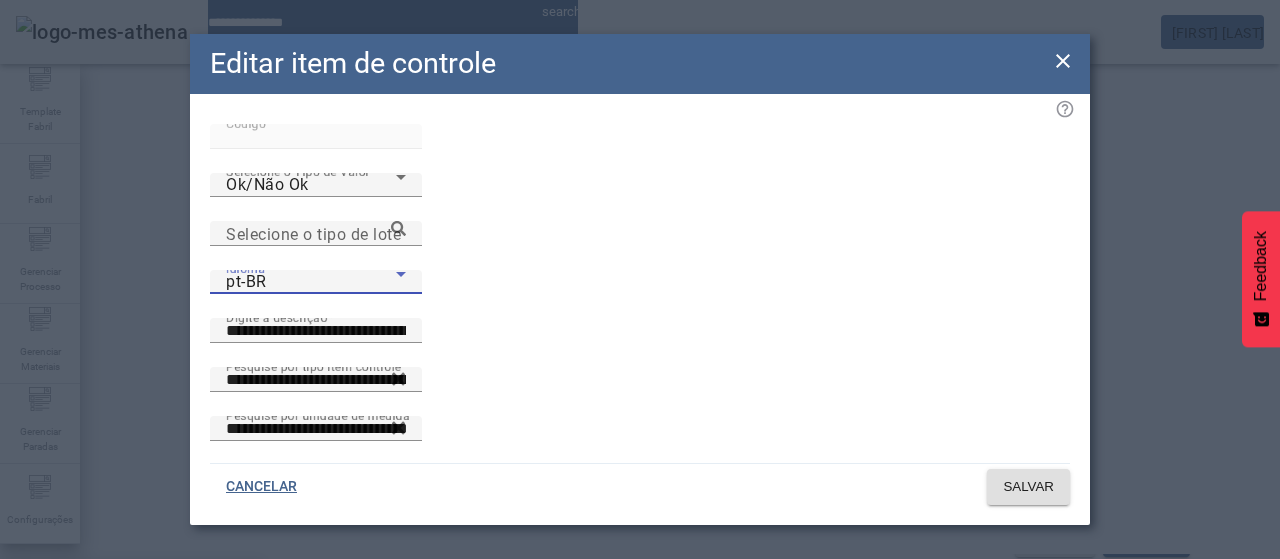 click on "es-ES" at bounding box center (131, 687) 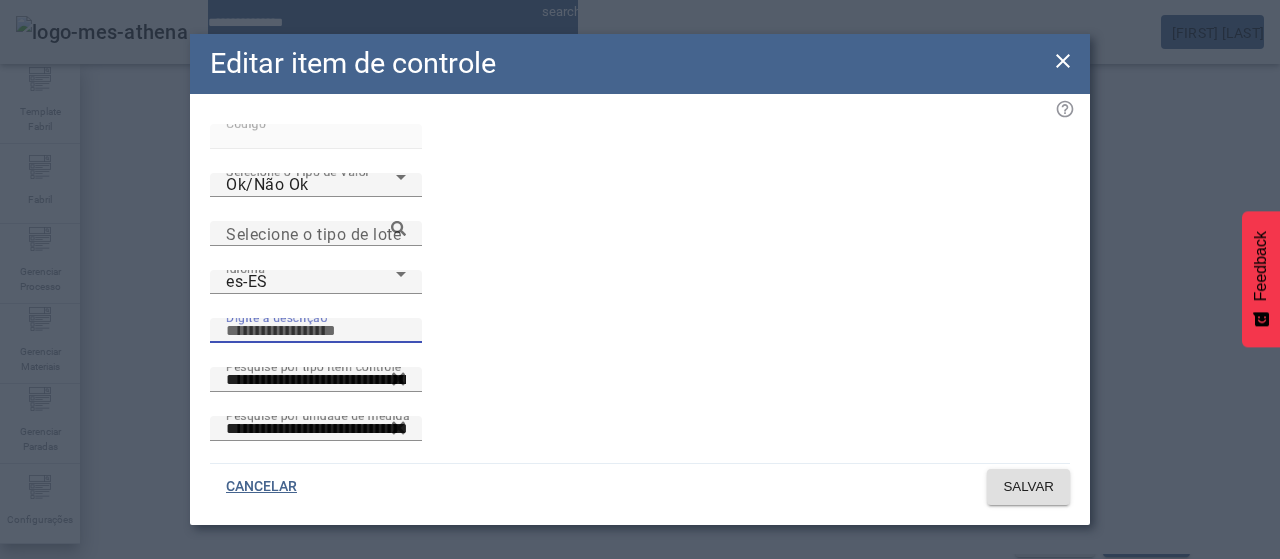 paste on "**********" 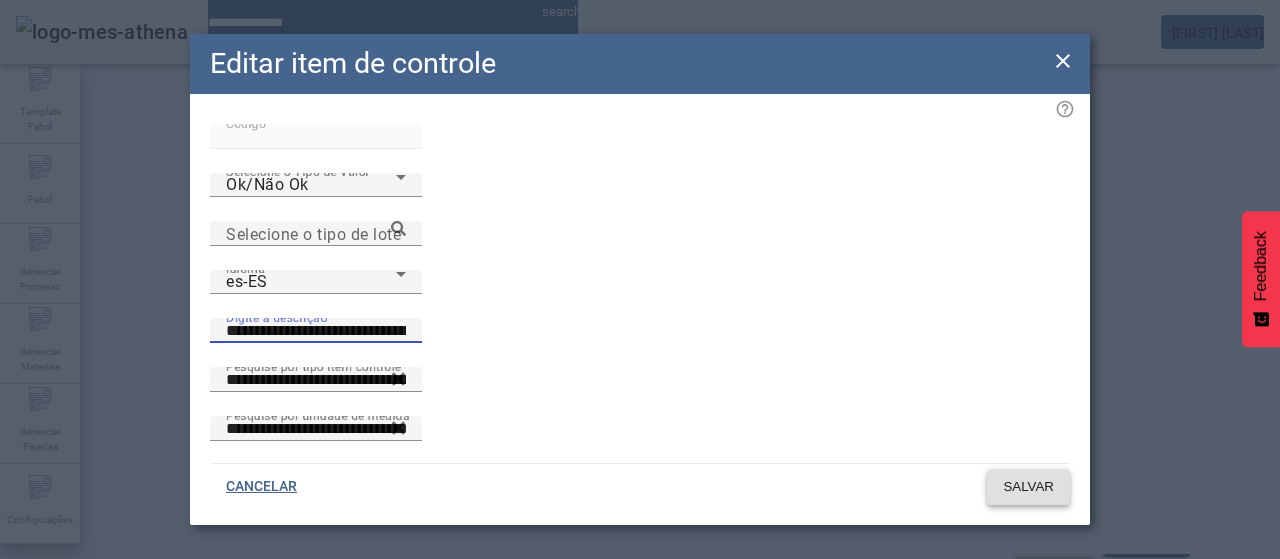 type on "**********" 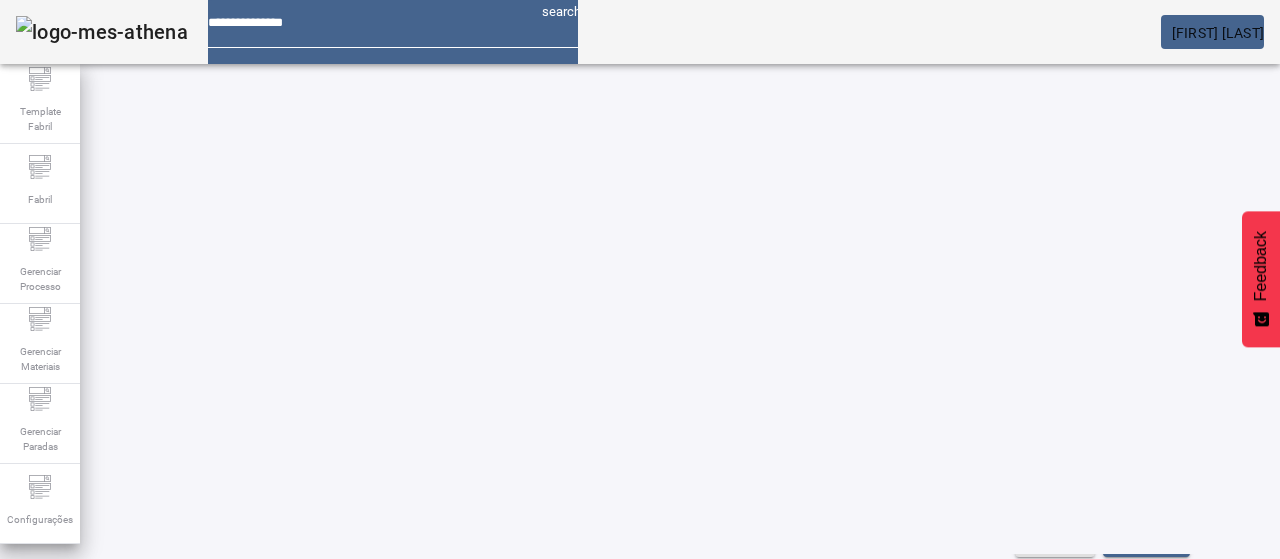 drag, startPoint x: 165, startPoint y: 447, endPoint x: 196, endPoint y: 426, distance: 37.44329 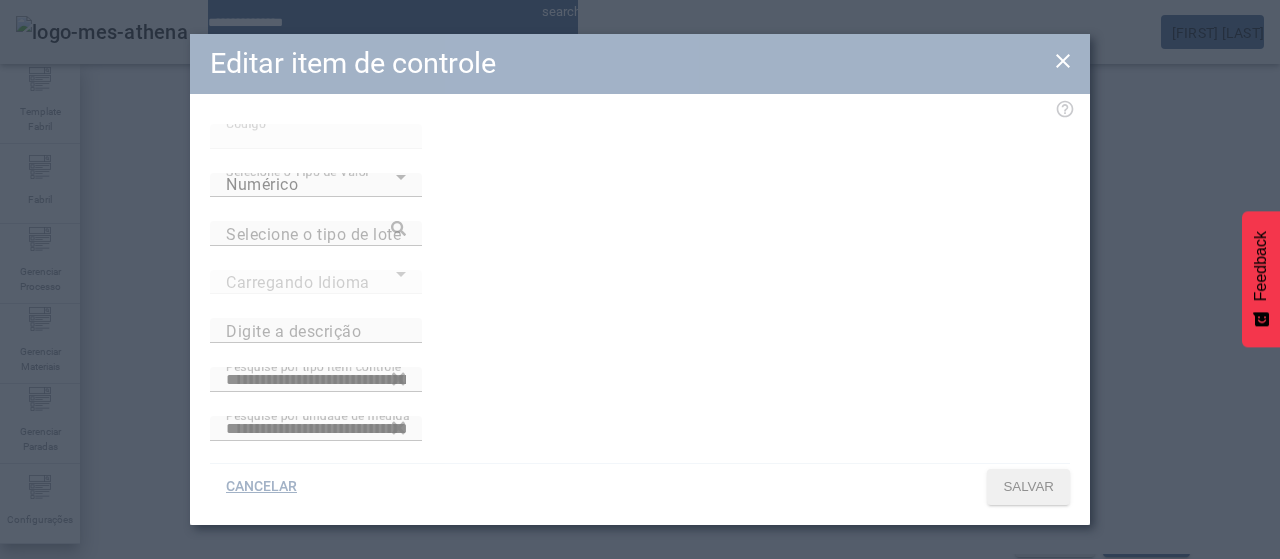 type on "**********" 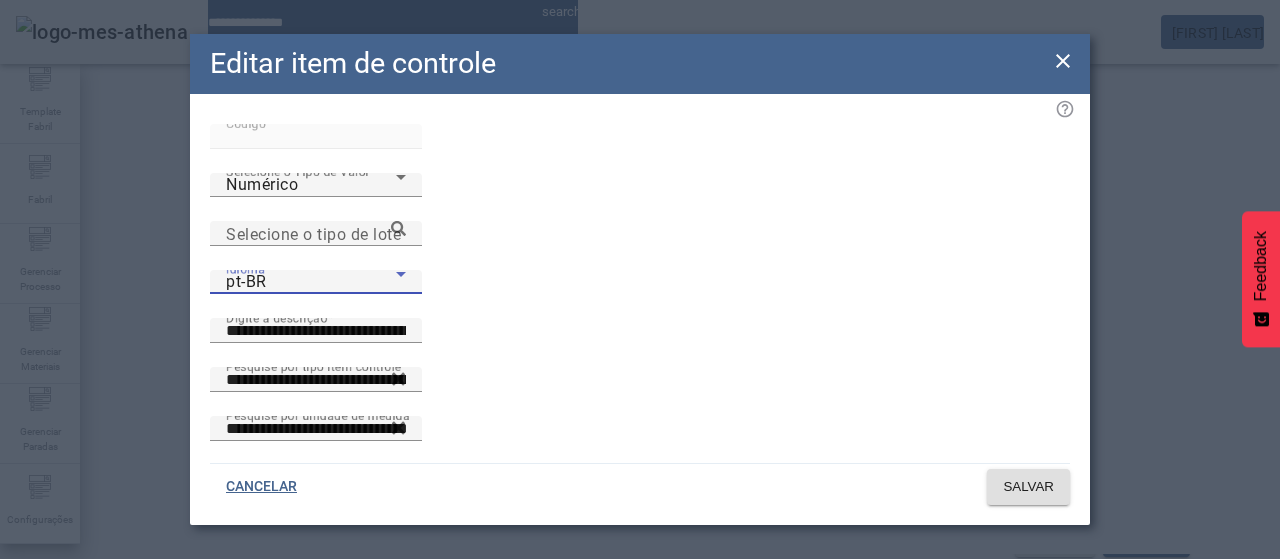 click on "pt-BR" at bounding box center (311, 282) 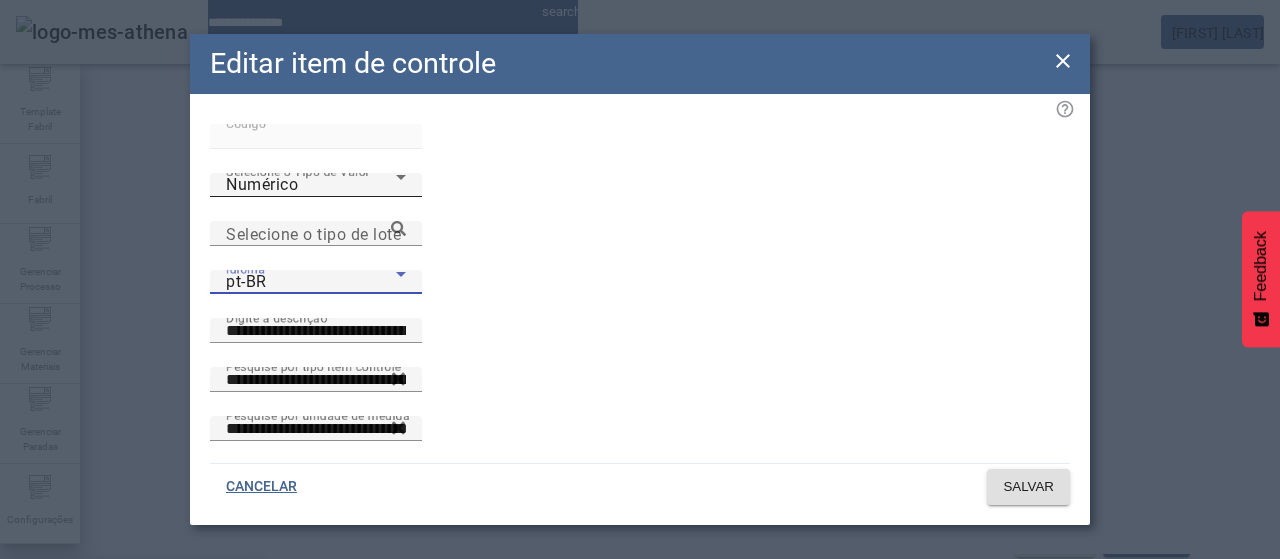 drag, startPoint x: 314, startPoint y: 383, endPoint x: 659, endPoint y: 165, distance: 408.10416 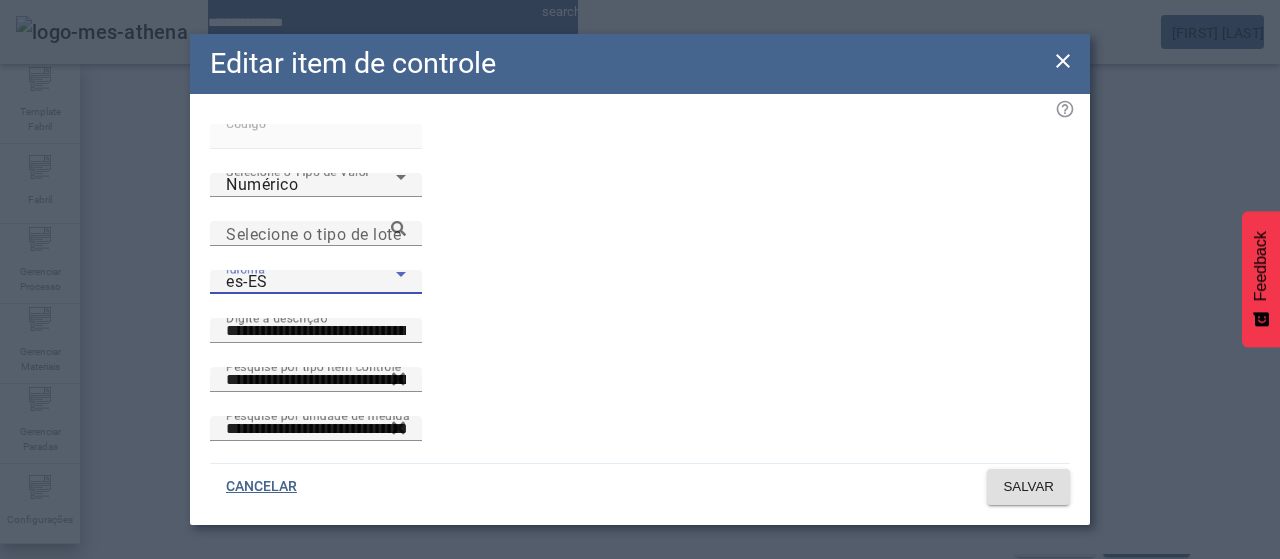 click 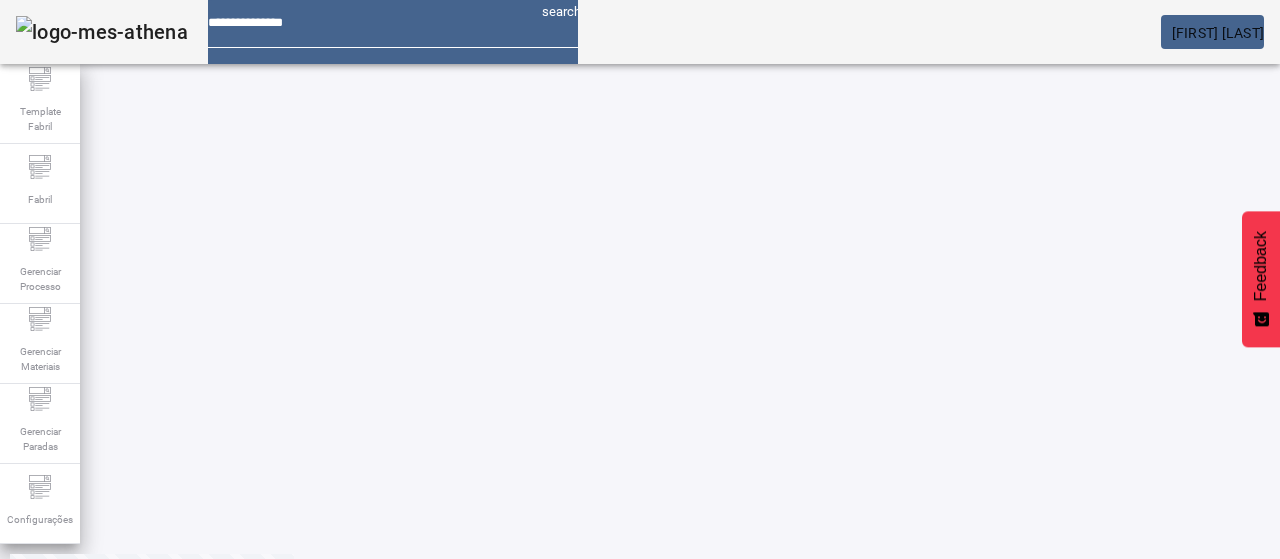 scroll, scrollTop: 352, scrollLeft: 0, axis: vertical 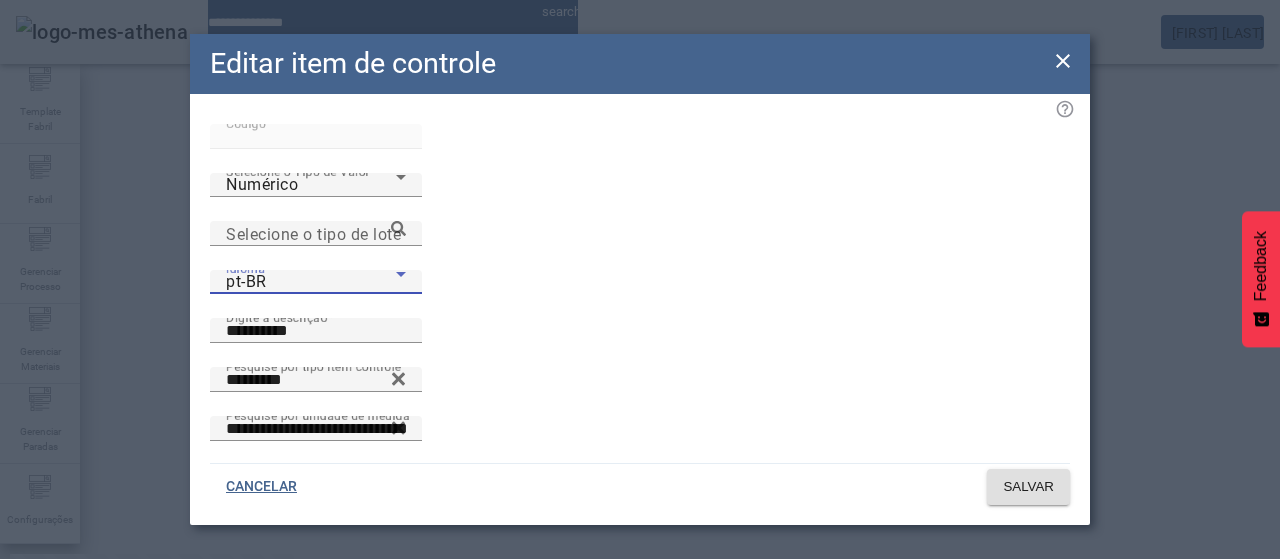 click on "pt-BR" at bounding box center (311, 282) 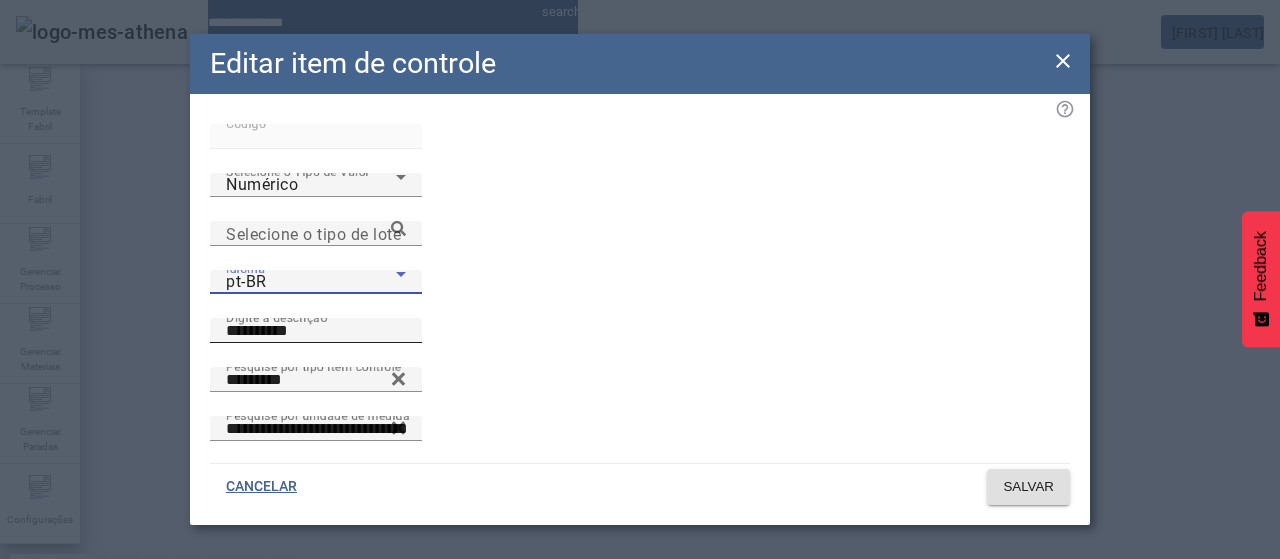 click at bounding box center [640, 559] 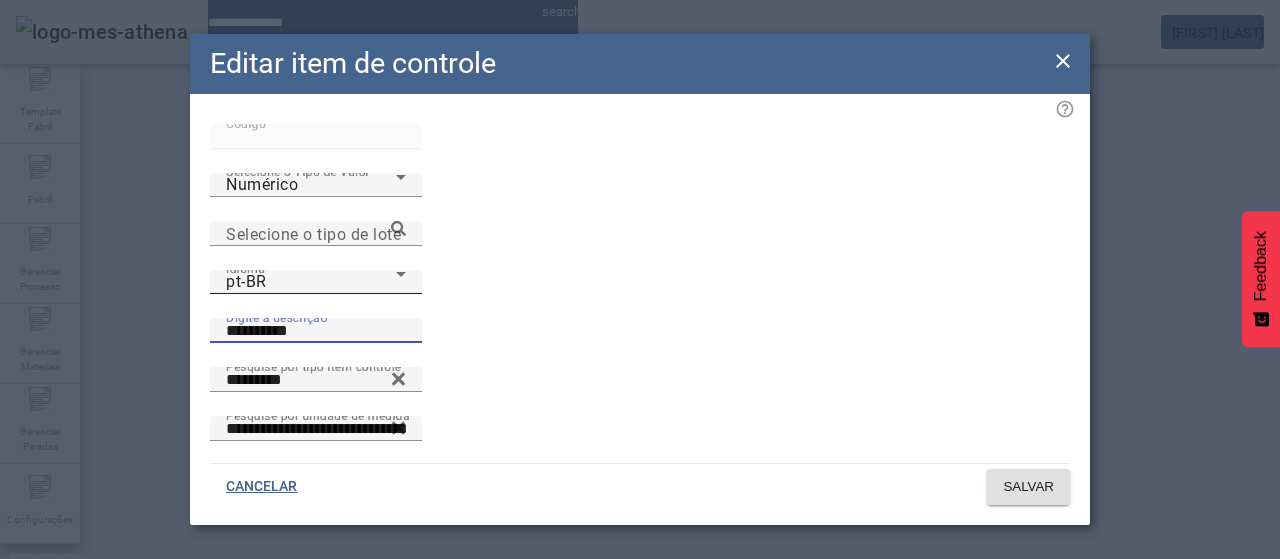 drag, startPoint x: 613, startPoint y: 233, endPoint x: 428, endPoint y: 247, distance: 185.52898 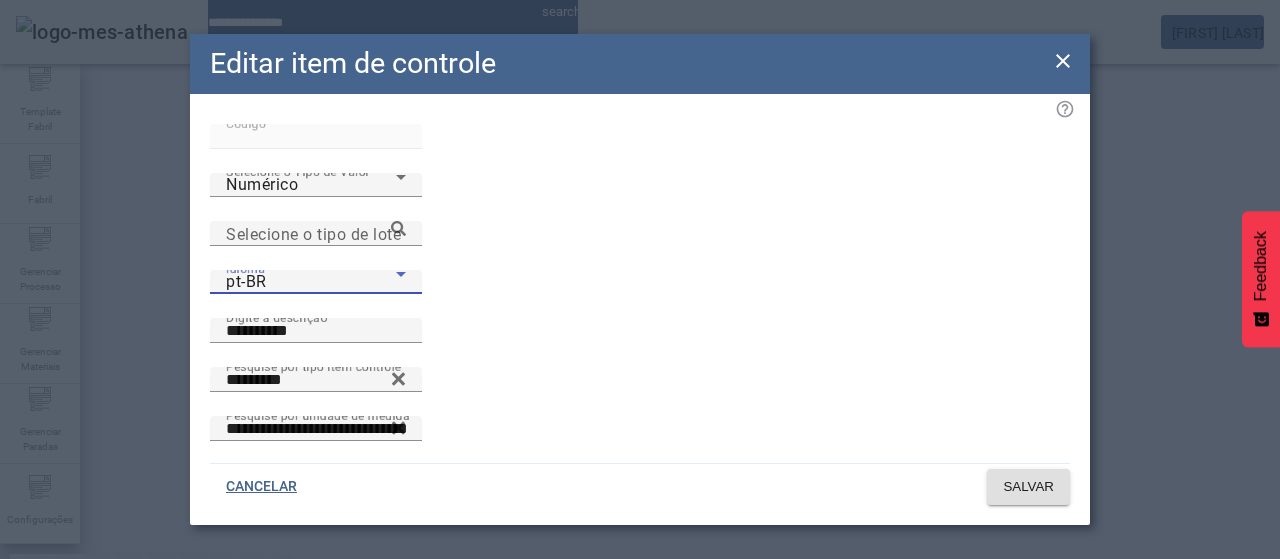 drag, startPoint x: 320, startPoint y: 383, endPoint x: 499, endPoint y: 265, distance: 214.3945 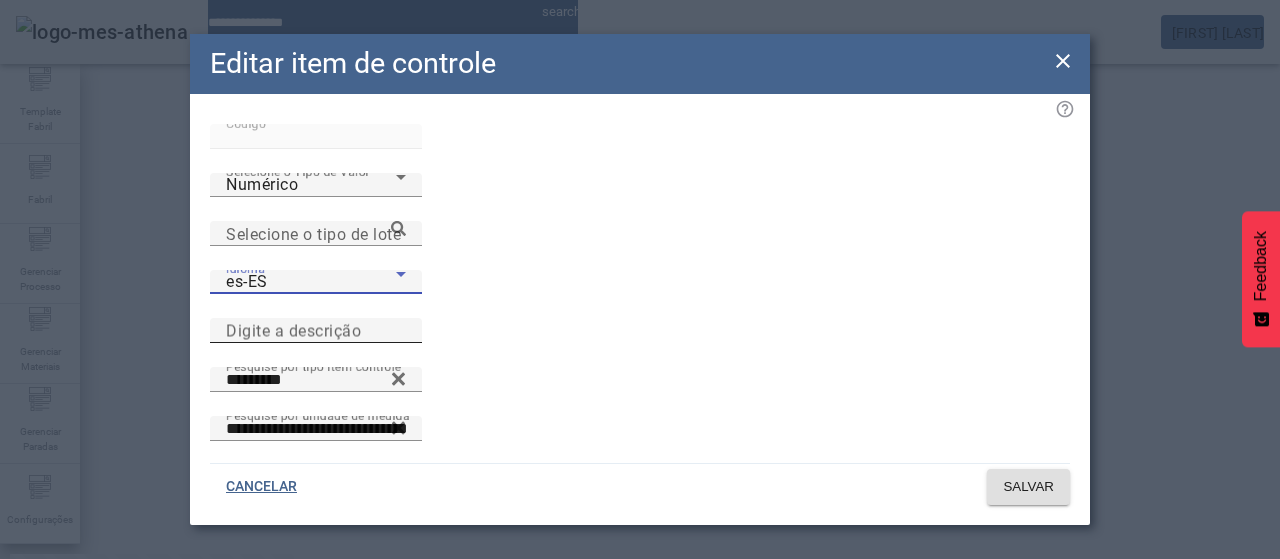 click on "Digite a descrição" at bounding box center [316, 331] 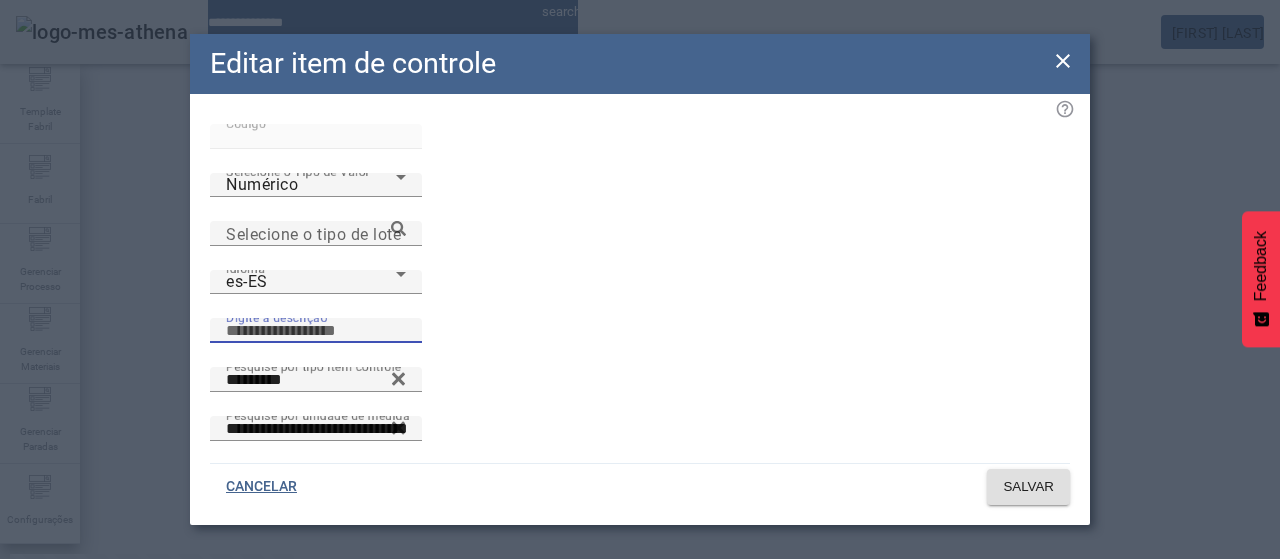 paste on "**********" 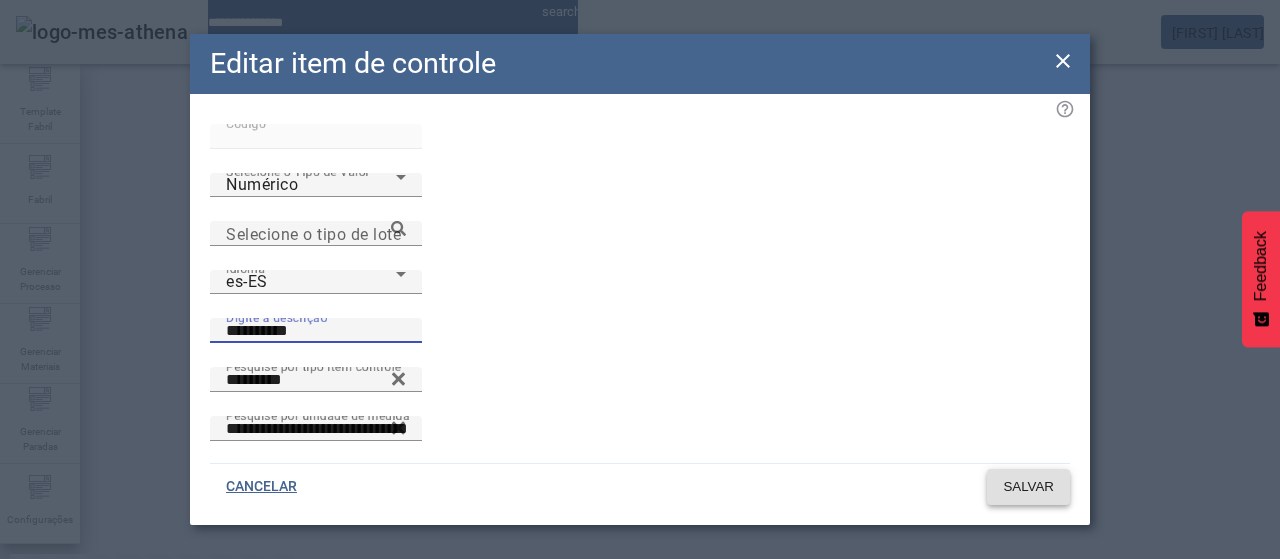 type on "**********" 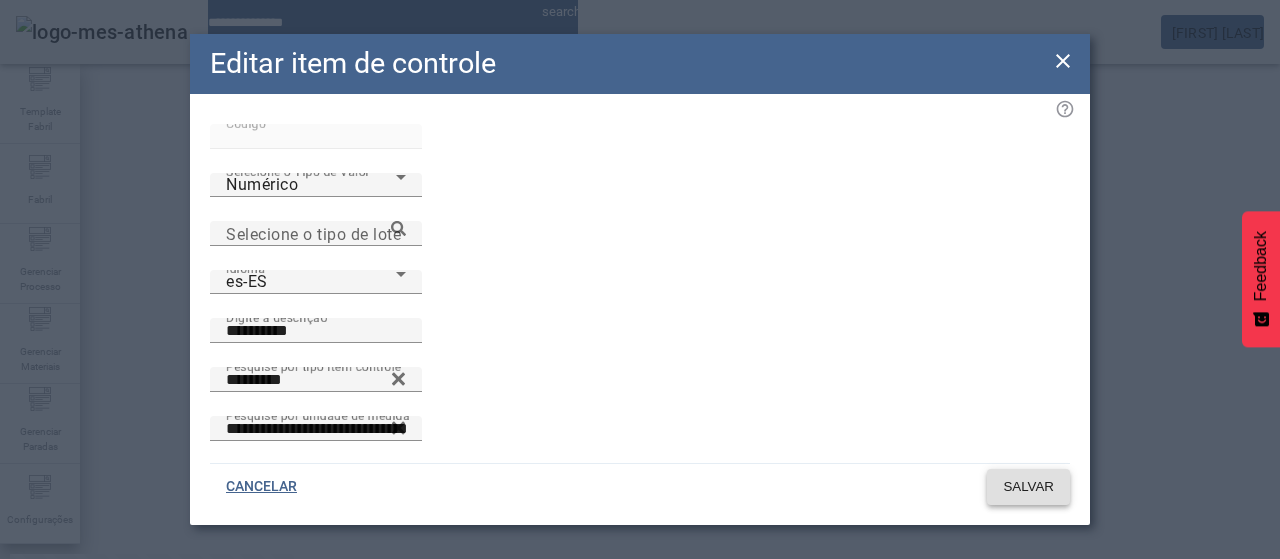 click on "SALVAR" 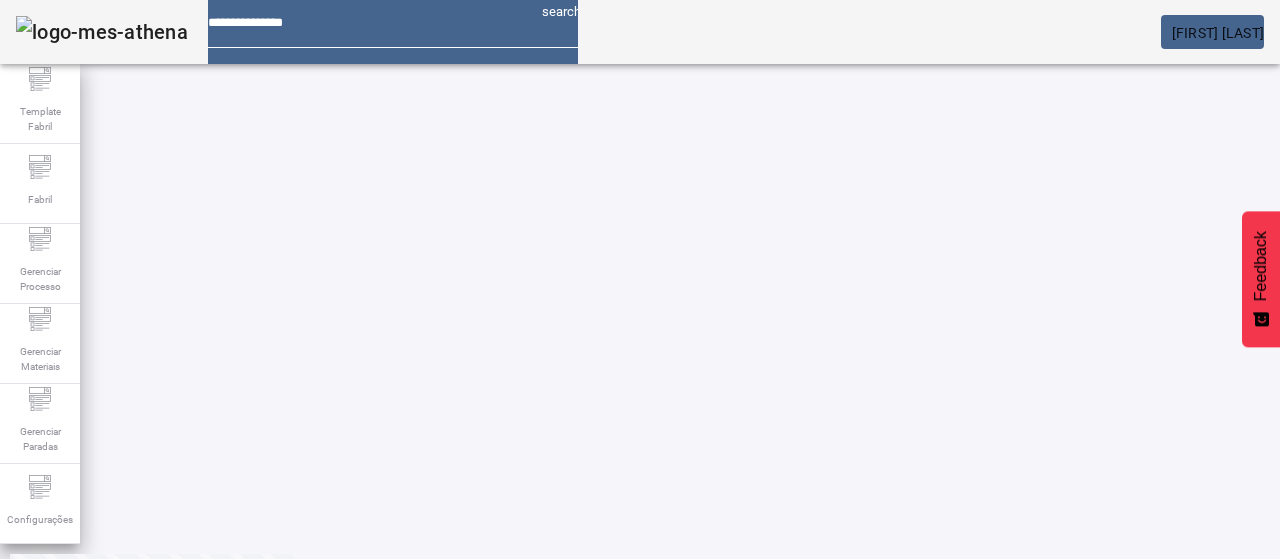 click on "EDITAR" at bounding box center [353, 567] 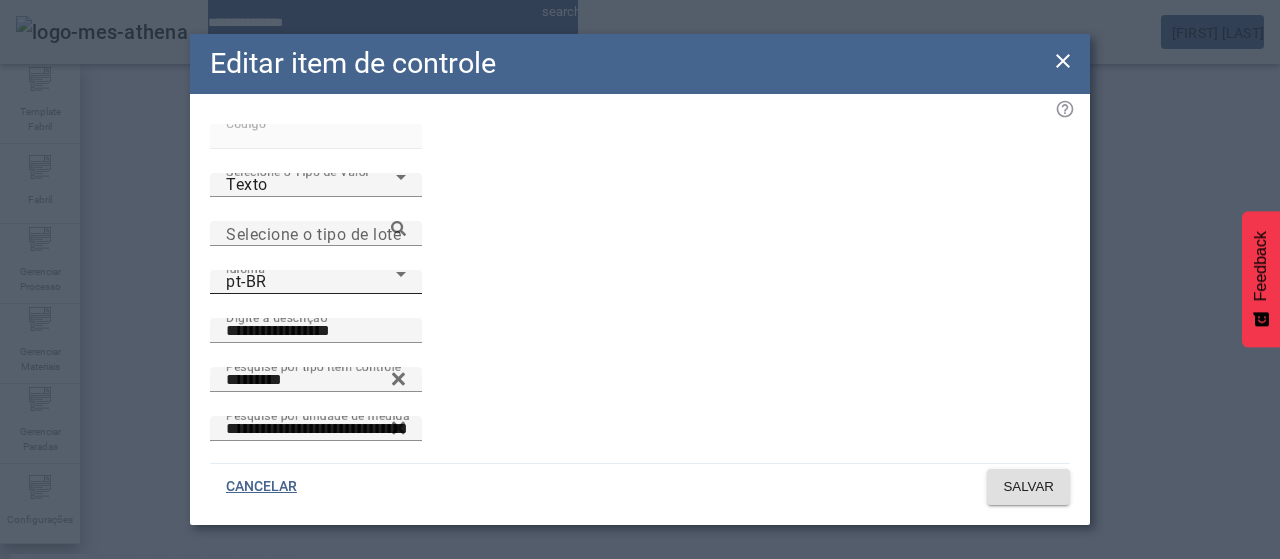 click on "pt-BR" at bounding box center [311, 282] 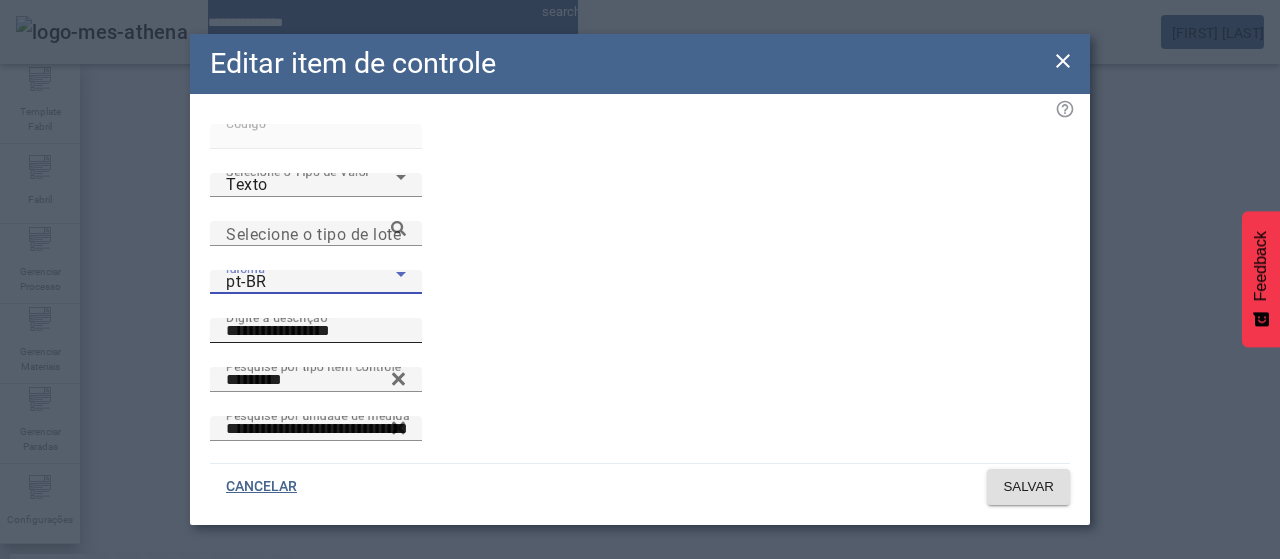 drag, startPoint x: 529, startPoint y: 232, endPoint x: 550, endPoint y: 226, distance: 21.84033 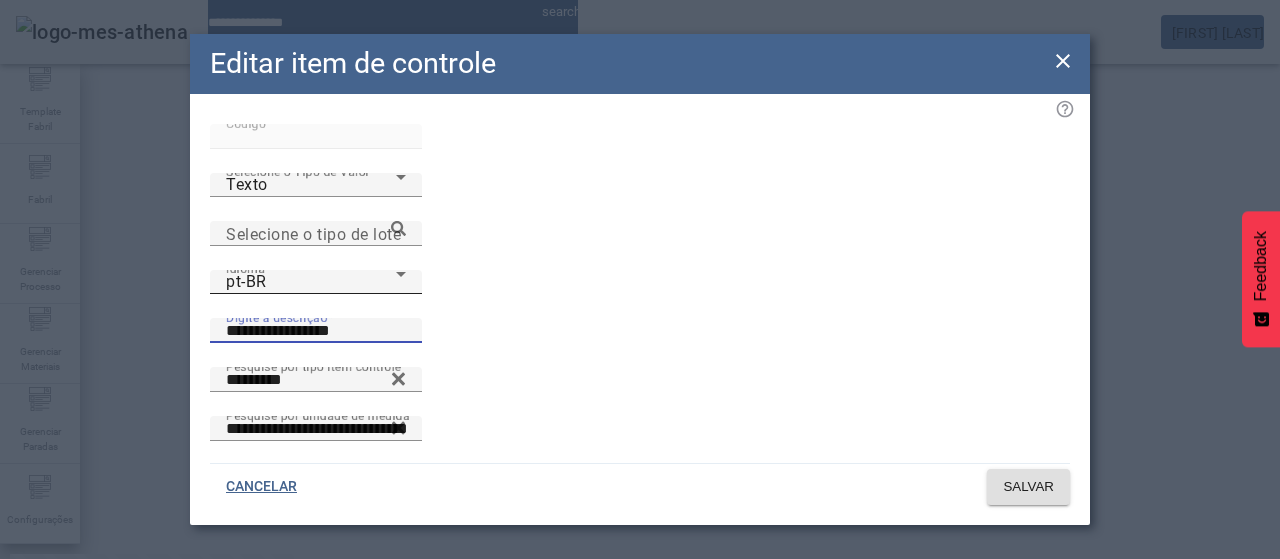 drag, startPoint x: 662, startPoint y: 234, endPoint x: 378, endPoint y: 239, distance: 284.044 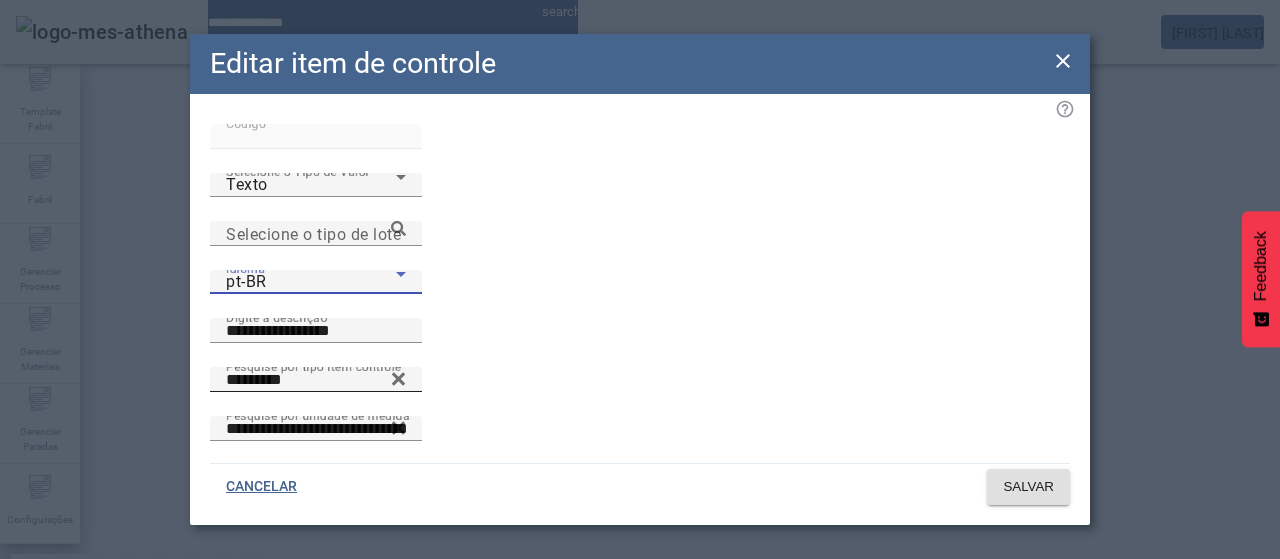 drag, startPoint x: 332, startPoint y: 403, endPoint x: 412, endPoint y: 310, distance: 122.67436 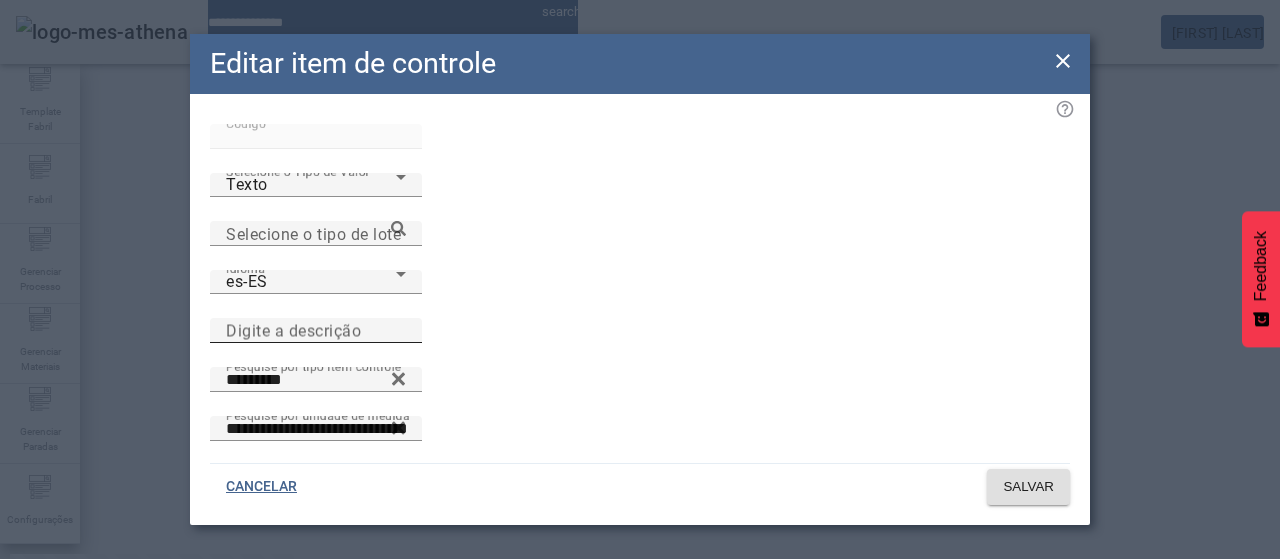 drag, startPoint x: 631, startPoint y: 223, endPoint x: 601, endPoint y: 247, distance: 38.418747 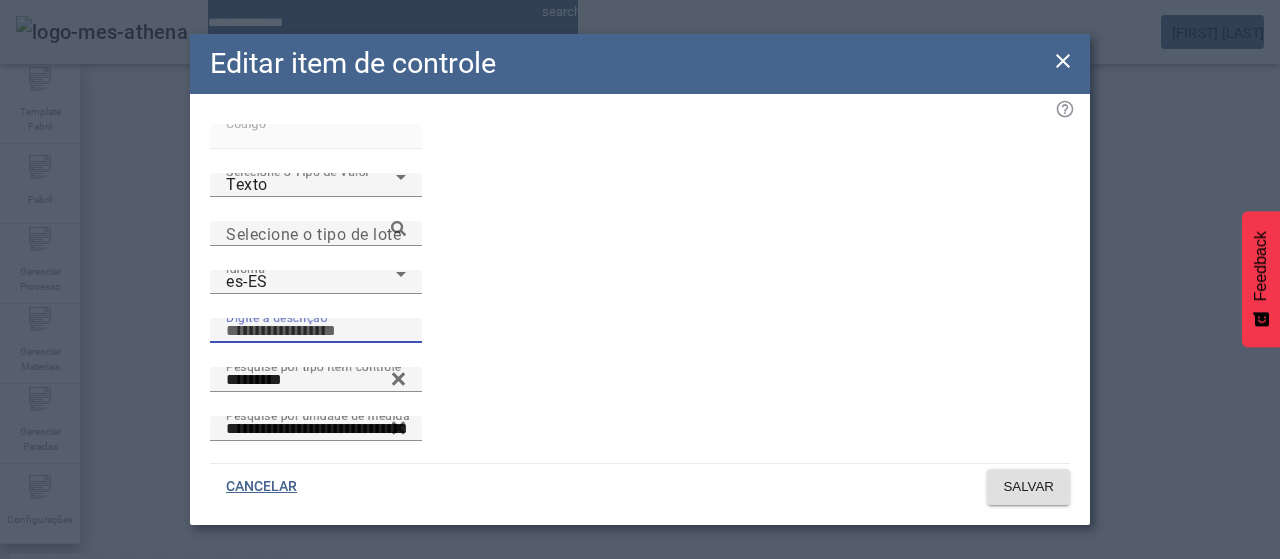 drag, startPoint x: 598, startPoint y: 253, endPoint x: 571, endPoint y: 237, distance: 31.38471 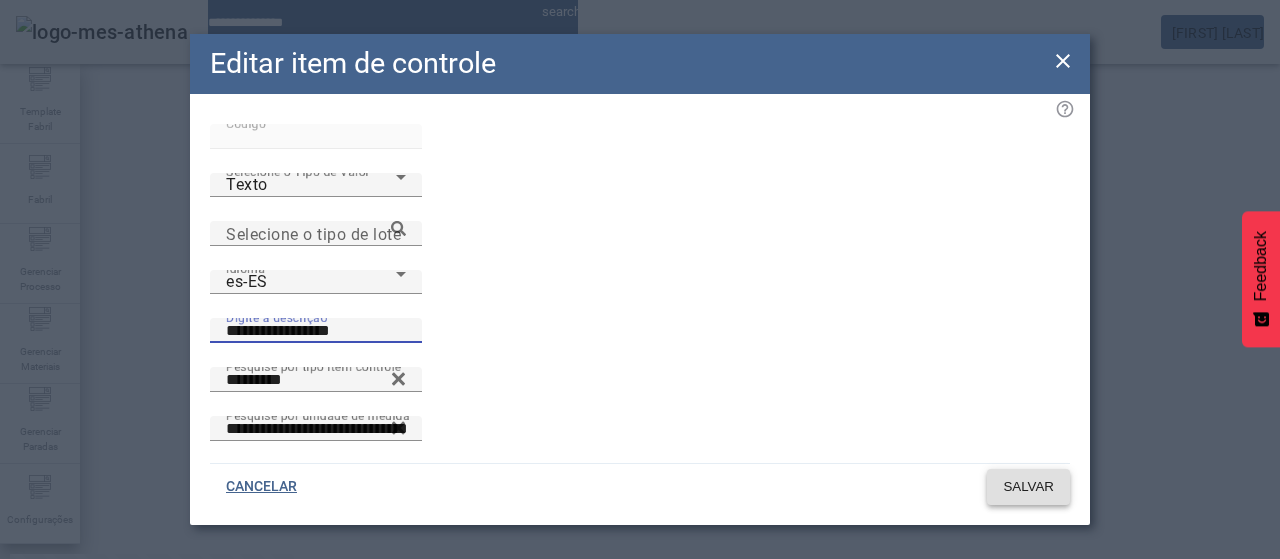 type on "**********" 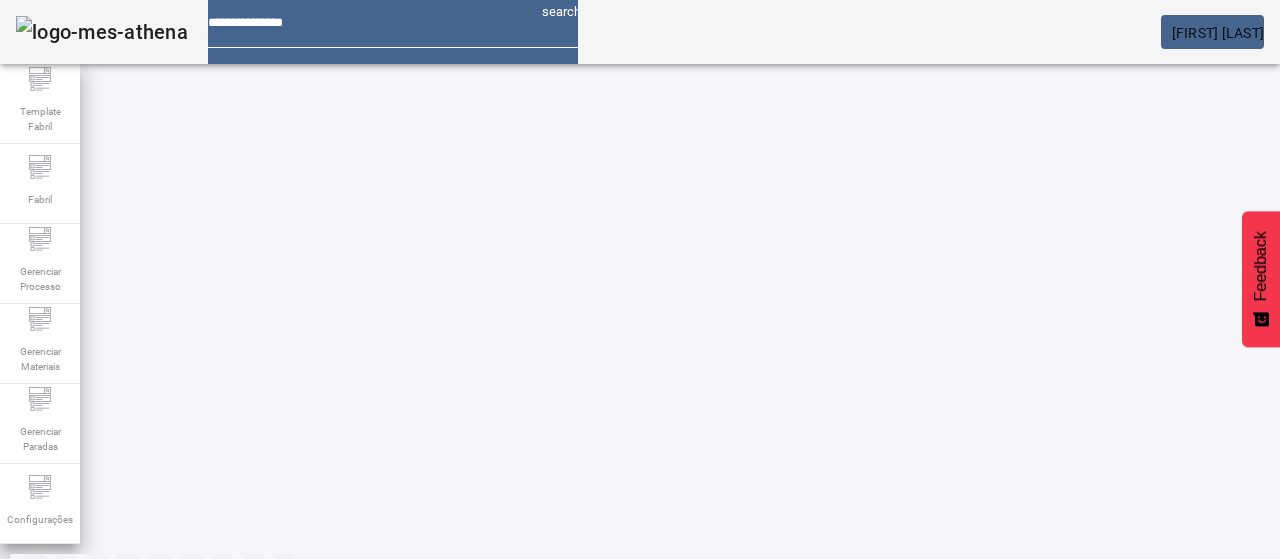 click at bounding box center (353, 567) 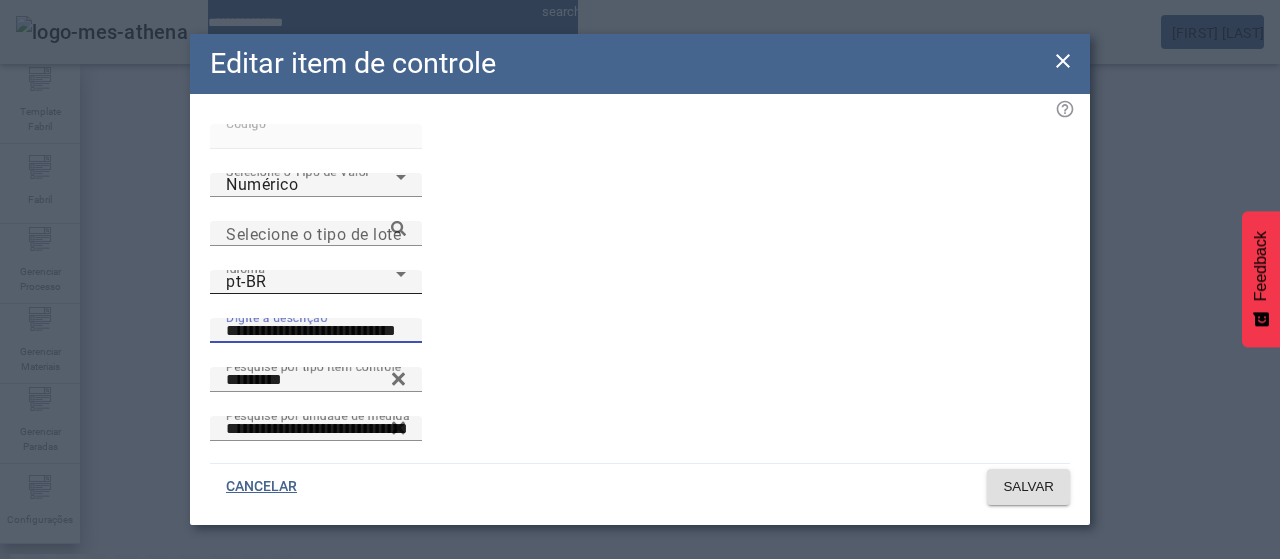 drag, startPoint x: 746, startPoint y: 235, endPoint x: 438, endPoint y: 242, distance: 308.07953 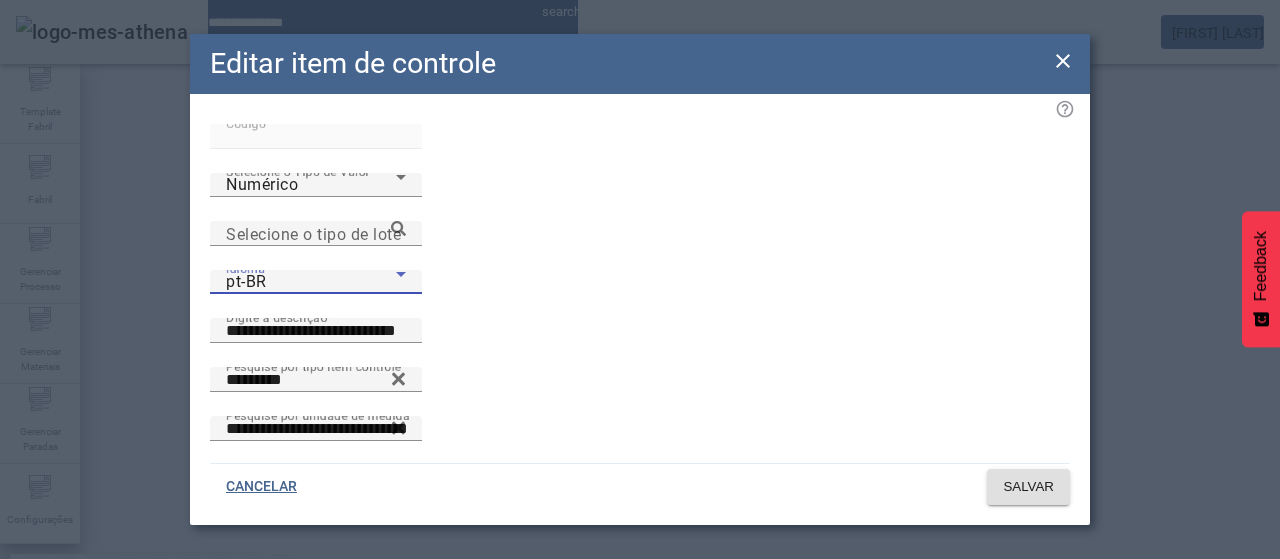 click at bounding box center [640, 559] 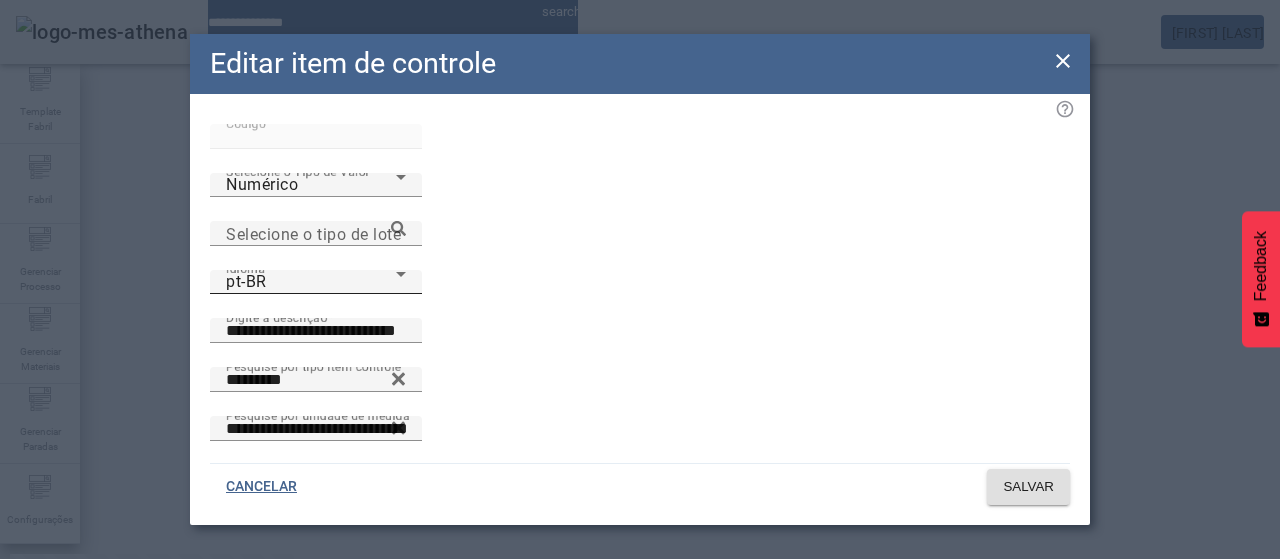 drag, startPoint x: 420, startPoint y: 235, endPoint x: 362, endPoint y: 223, distance: 59.22837 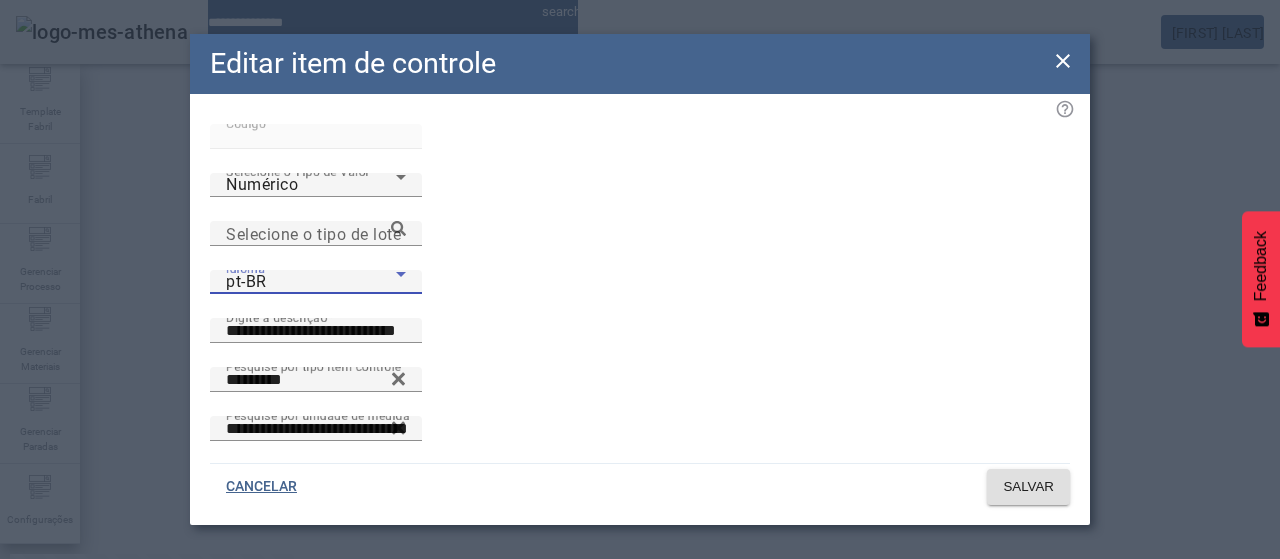 click on "pt-BR" at bounding box center [311, 282] 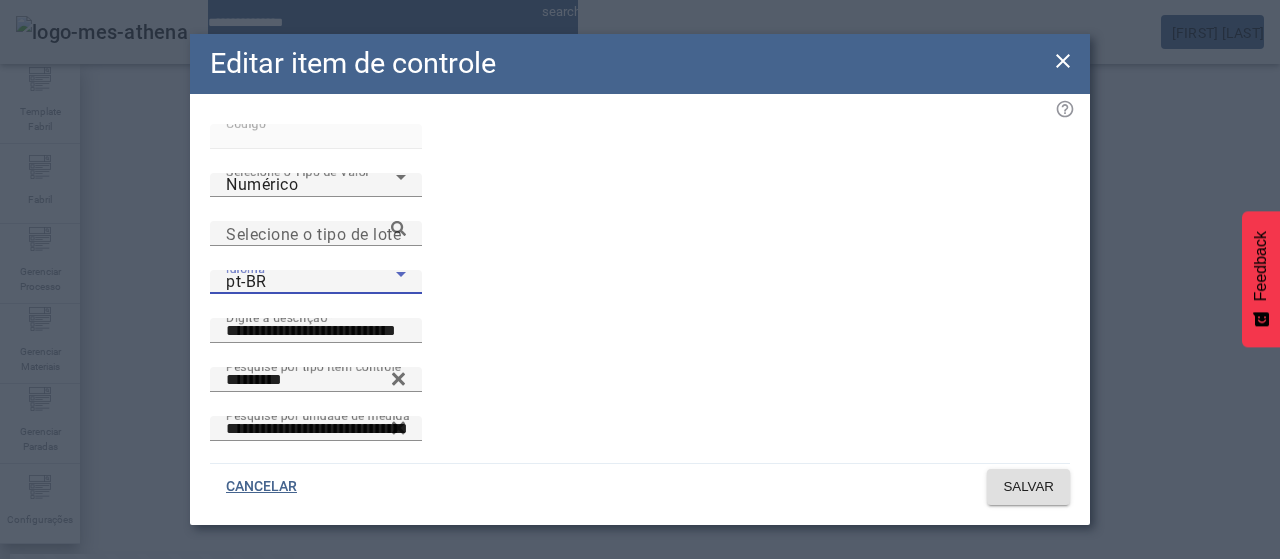 click on "es-ES" at bounding box center [131, 687] 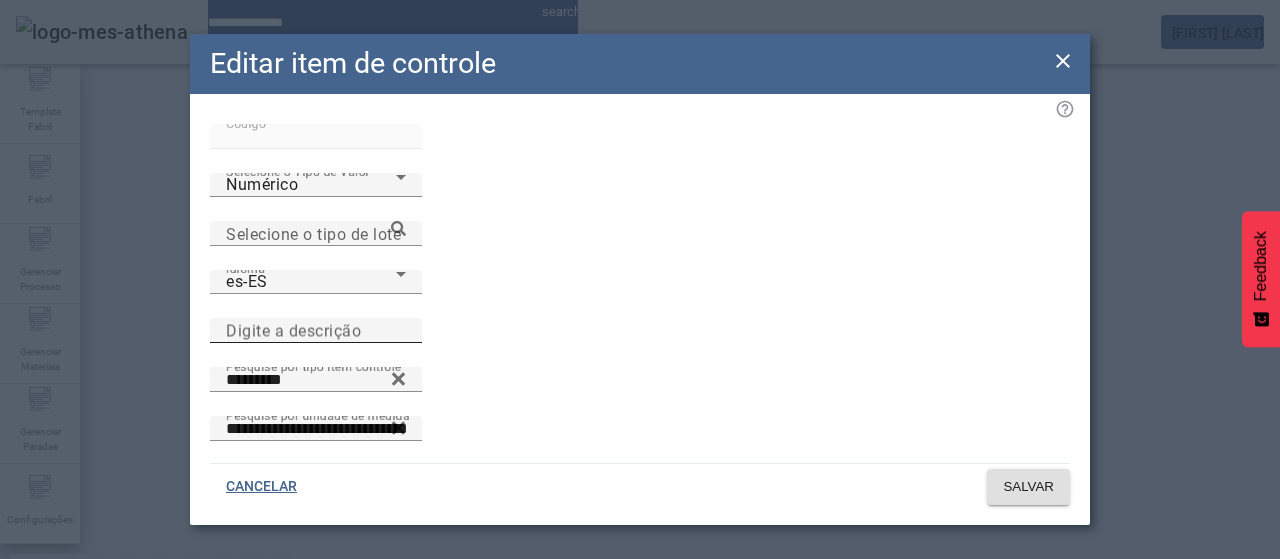 drag, startPoint x: 563, startPoint y: 232, endPoint x: 520, endPoint y: 249, distance: 46.238514 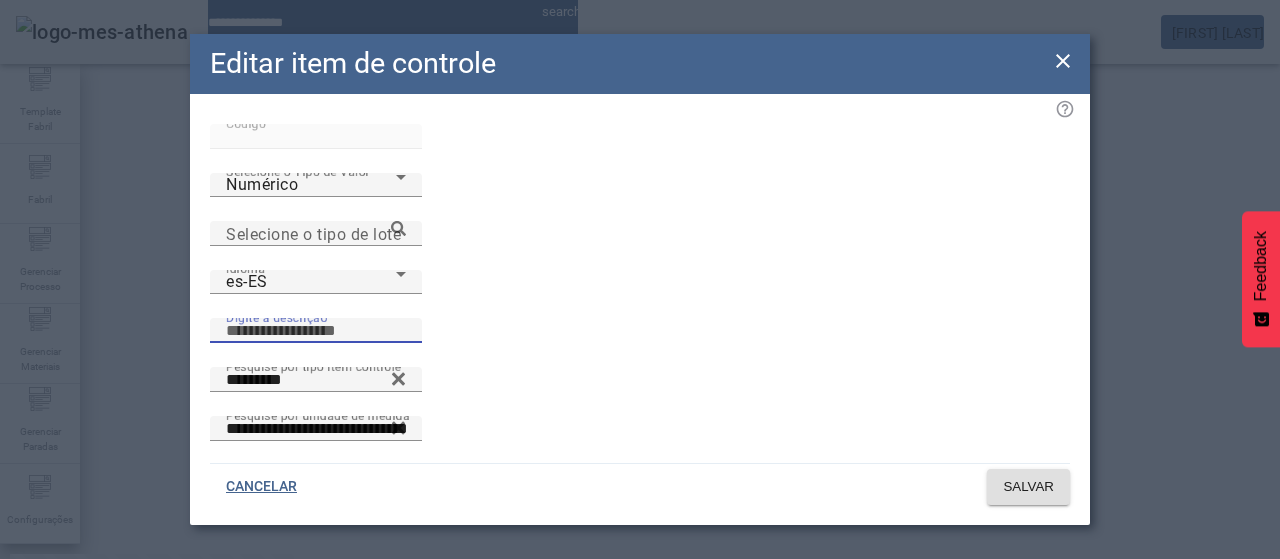 paste on "**********" 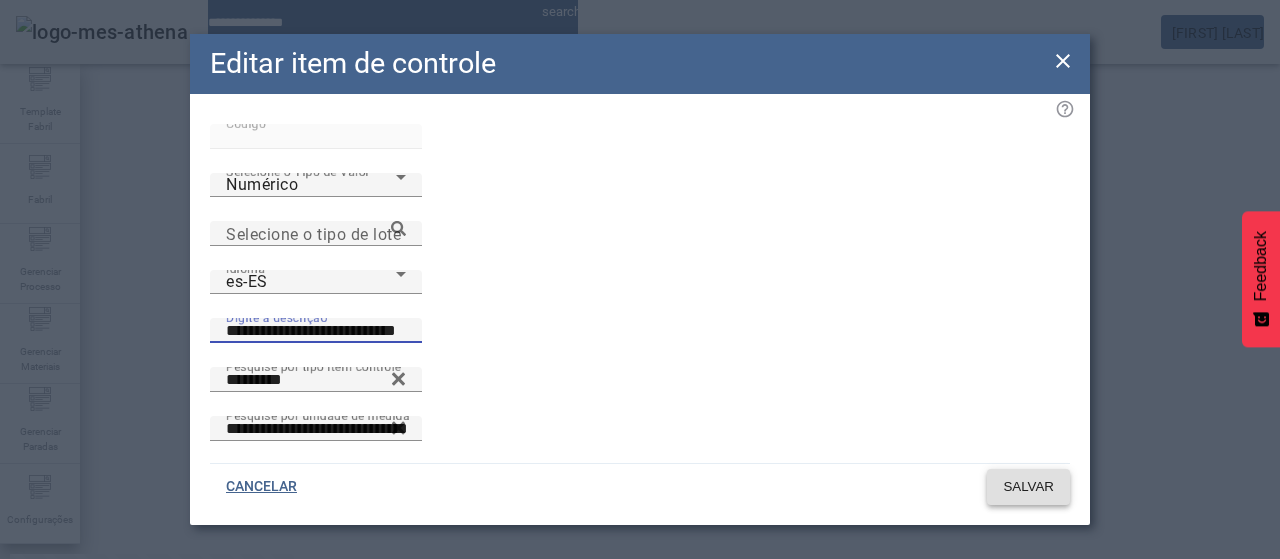 type on "**********" 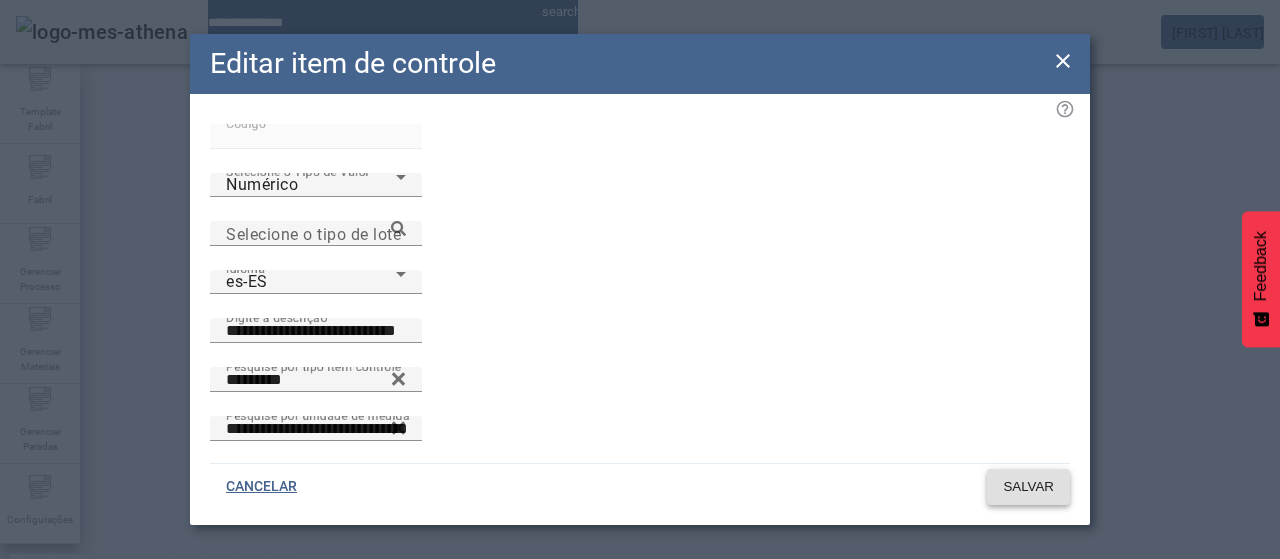 click on "SALVAR" 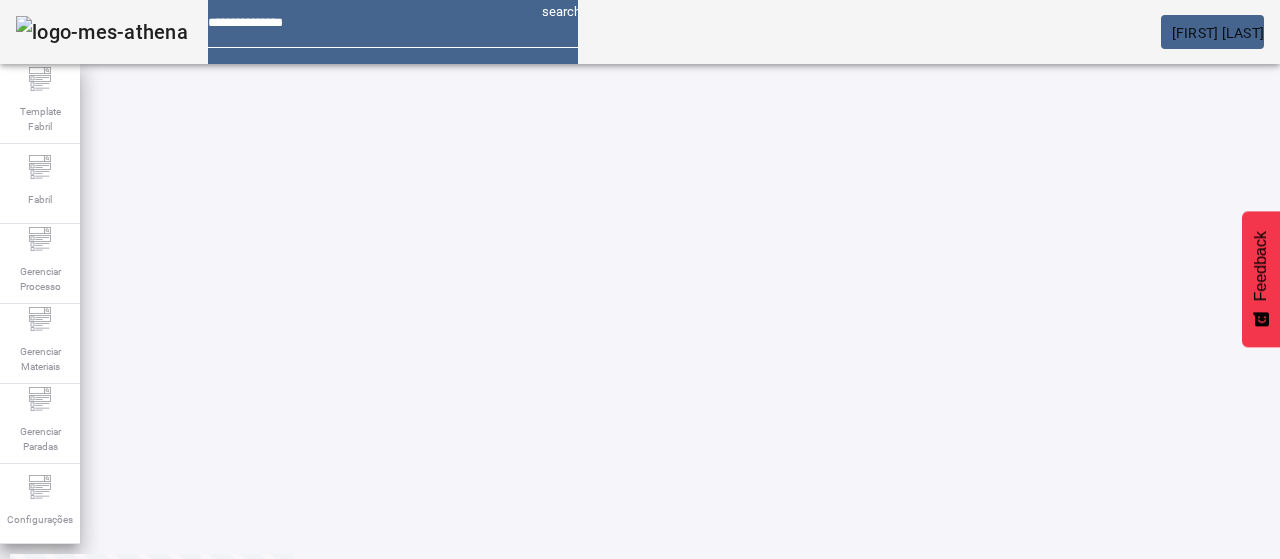 click on "EDITAR" at bounding box center [950, 867] 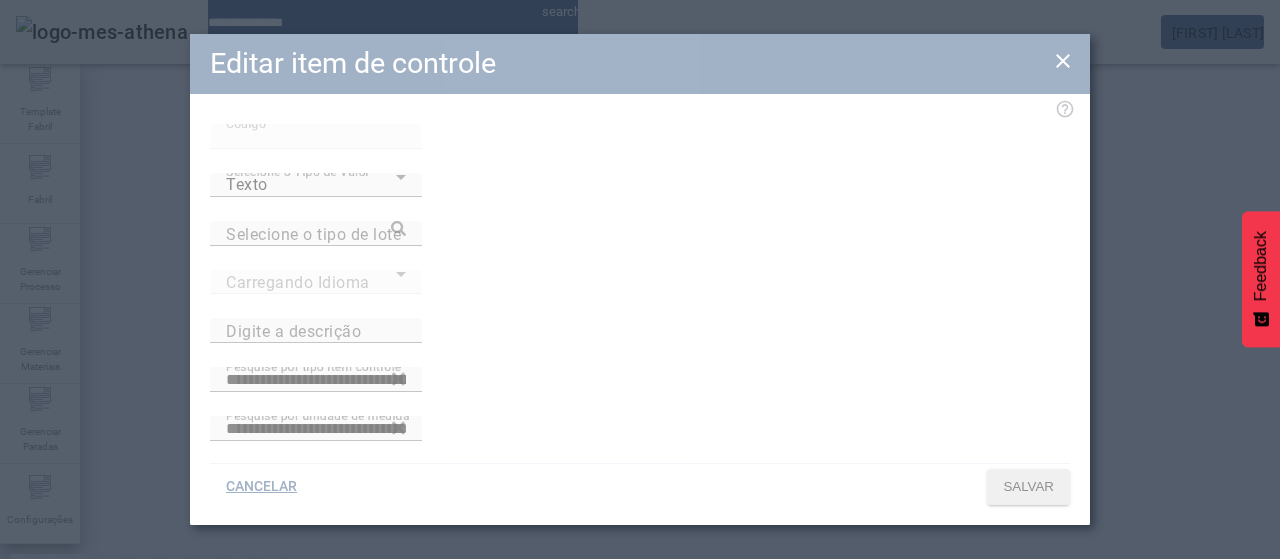 type on "**********" 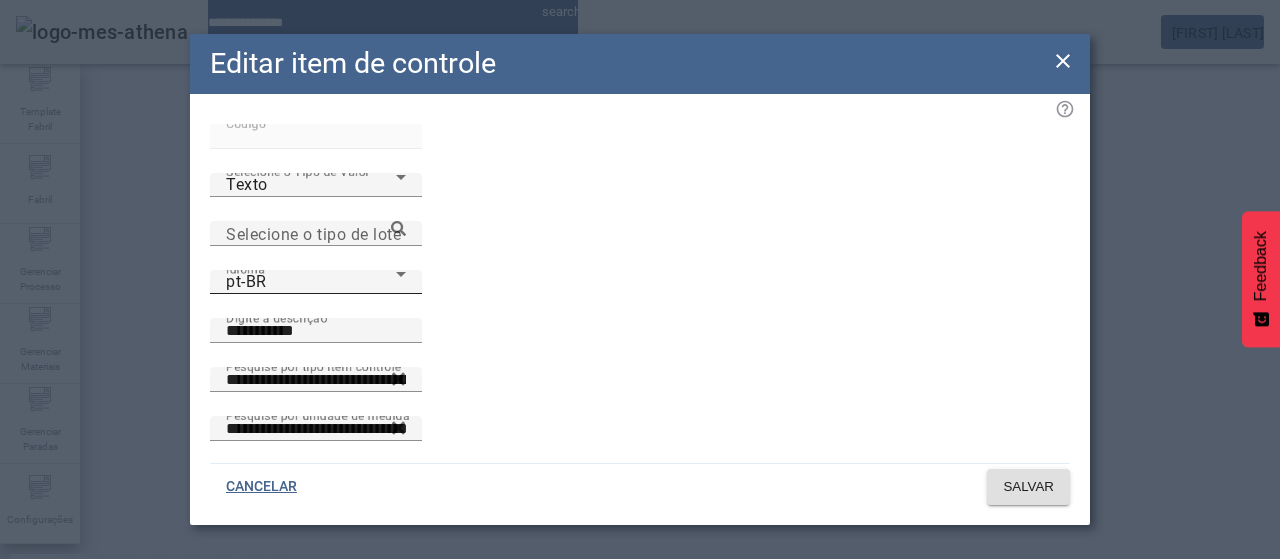 drag, startPoint x: 624, startPoint y: 239, endPoint x: 461, endPoint y: 244, distance: 163.07668 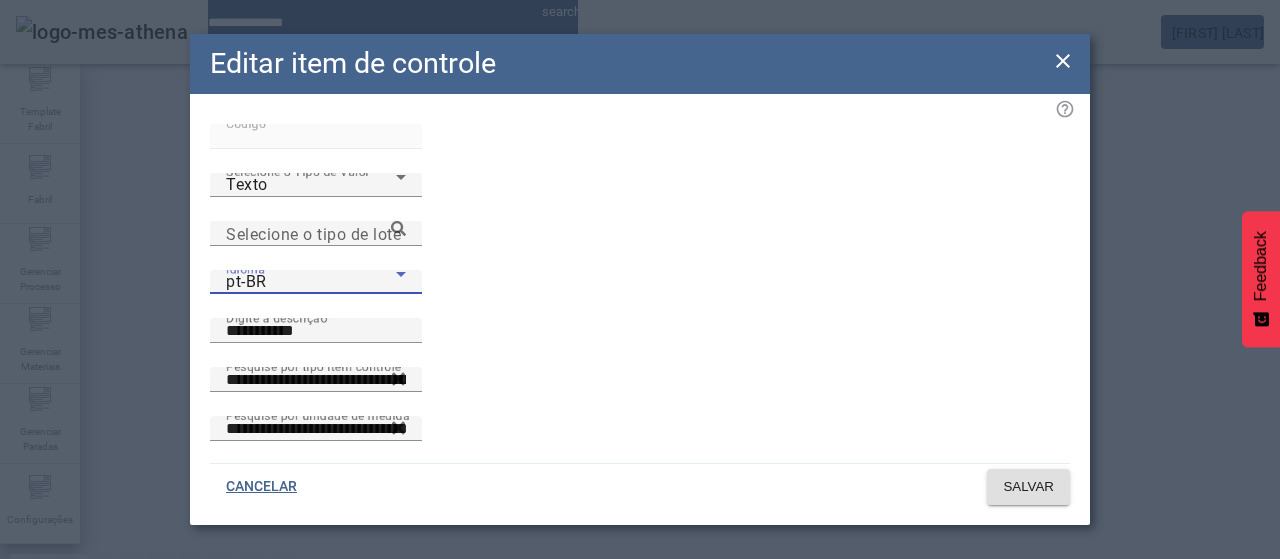 click on "pt-BR" at bounding box center (311, 282) 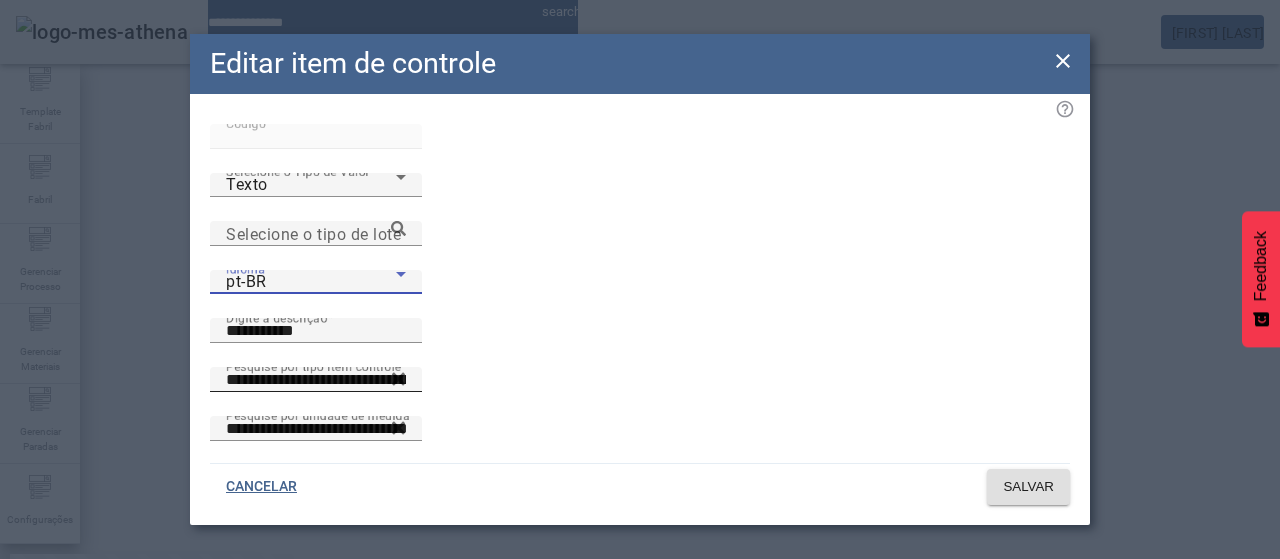 drag, startPoint x: 383, startPoint y: 393, endPoint x: 479, endPoint y: 293, distance: 138.62178 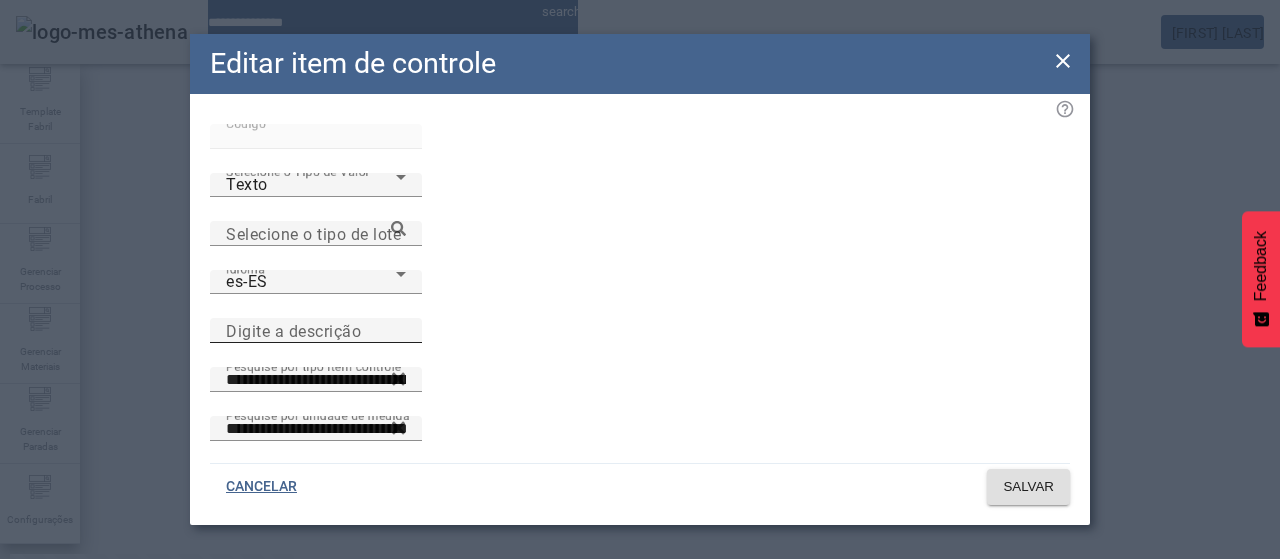 drag, startPoint x: 580, startPoint y: 235, endPoint x: 543, endPoint y: 243, distance: 37.85499 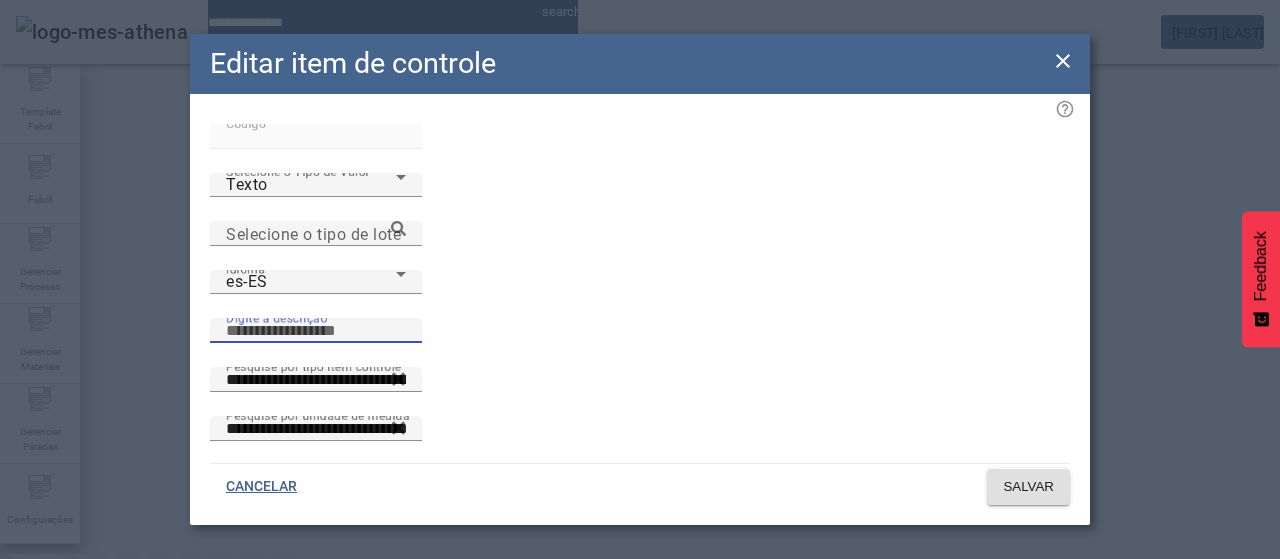 click on "Digite a descrição" at bounding box center [316, 331] 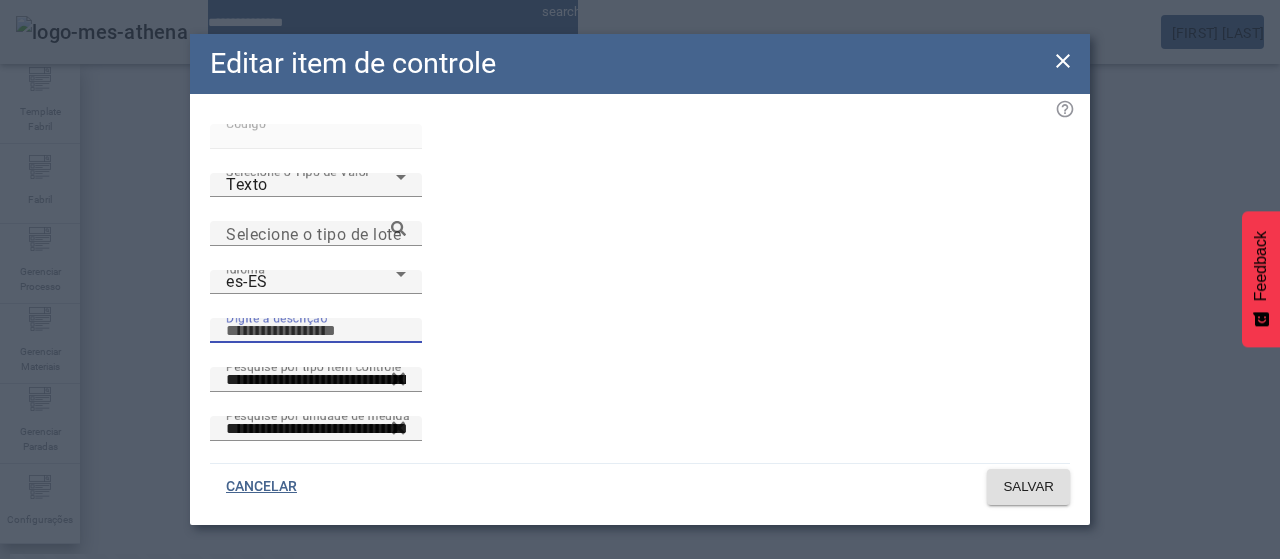 paste on "**********" 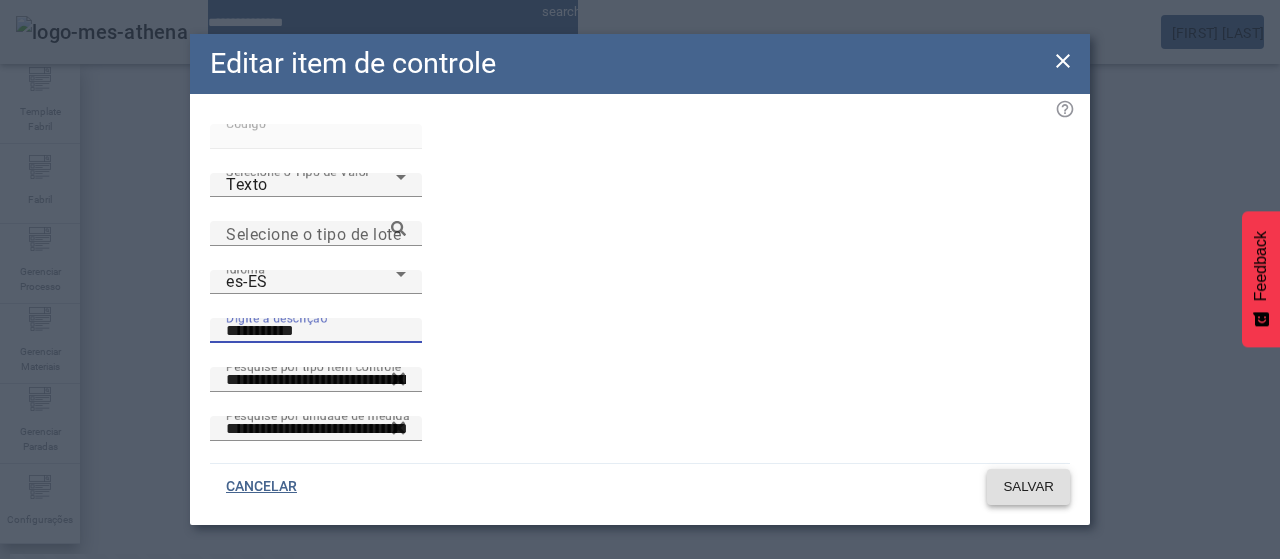 type on "**********" 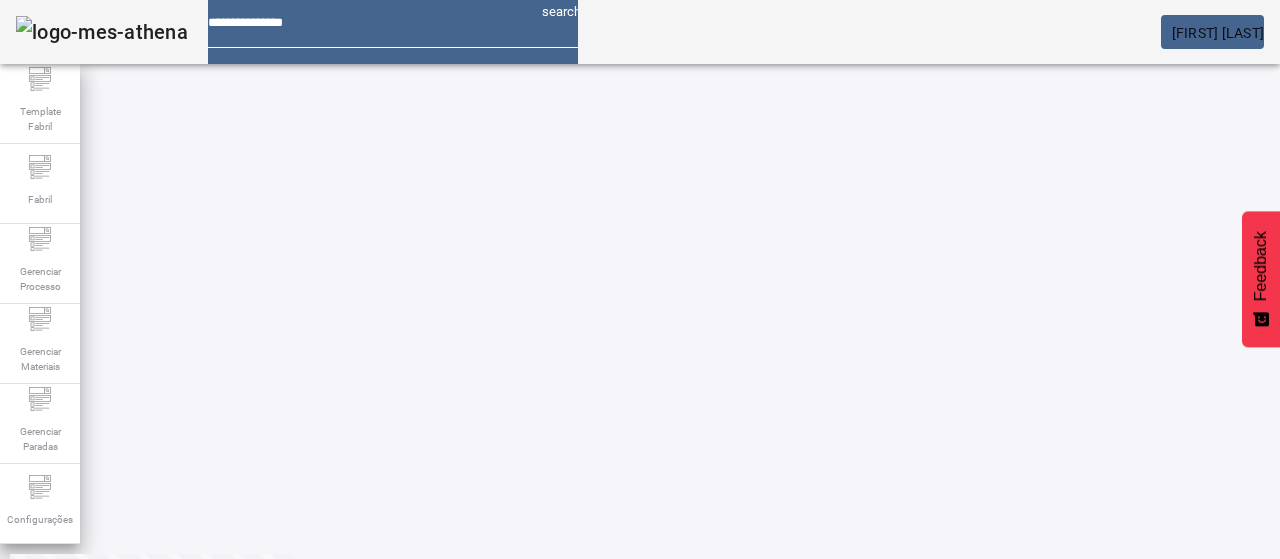 click on "2" 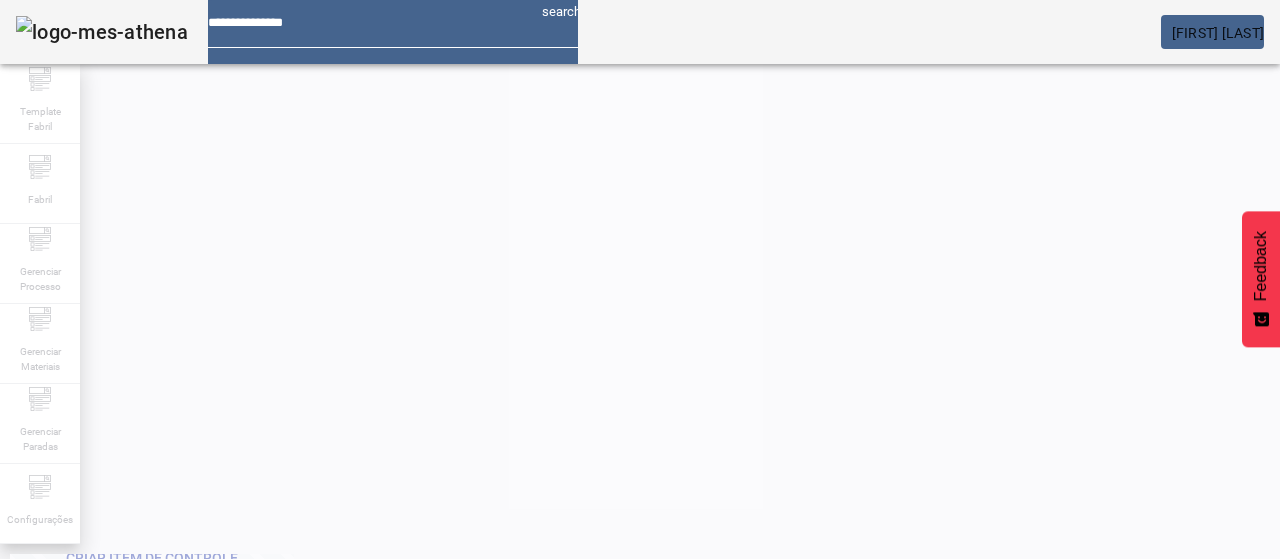 scroll, scrollTop: 46, scrollLeft: 0, axis: vertical 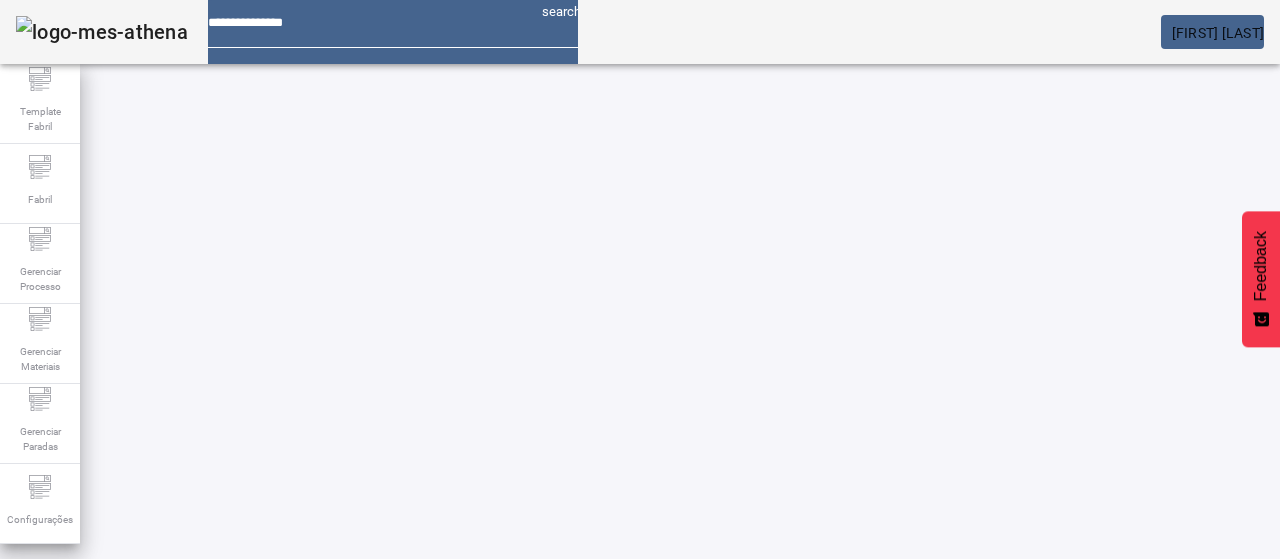 drag, startPoint x: 430, startPoint y: 413, endPoint x: 454, endPoint y: 393, distance: 31.241 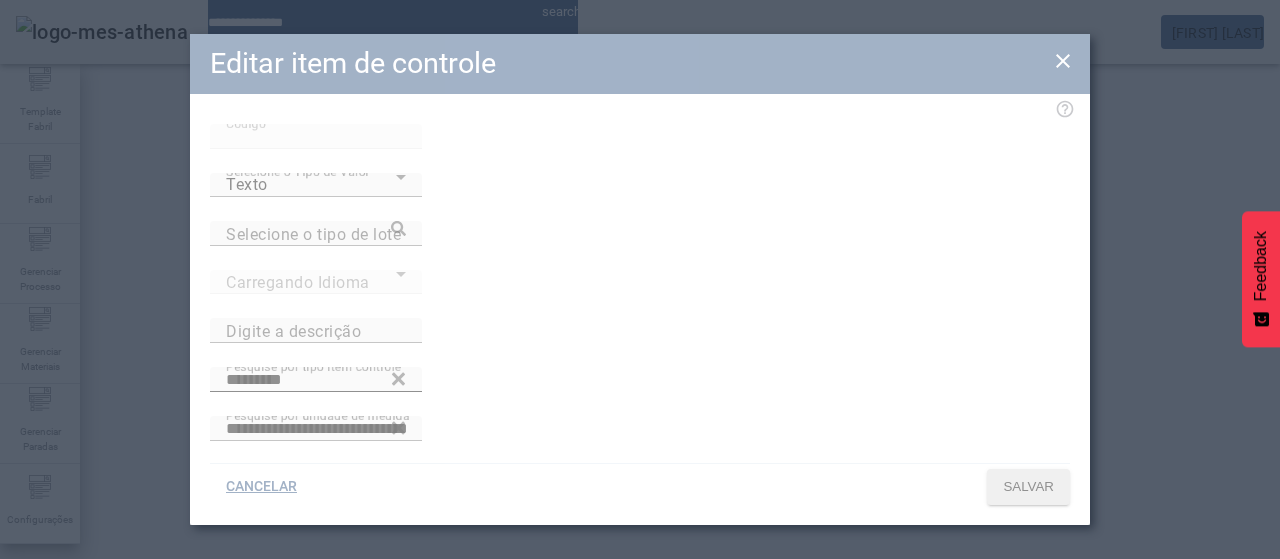 type on "********" 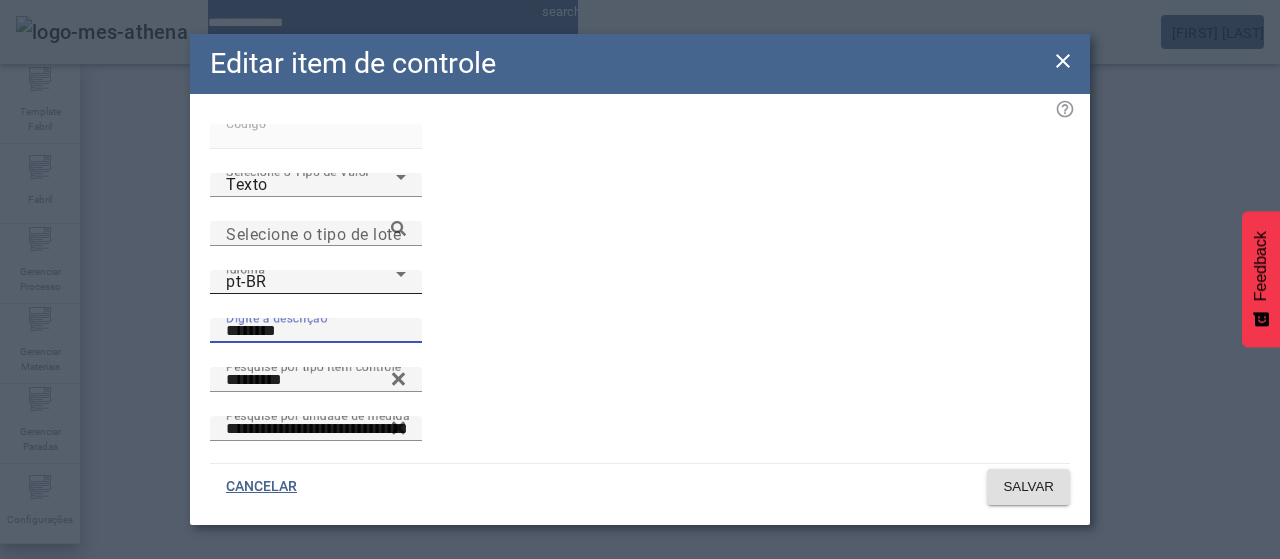 drag, startPoint x: 598, startPoint y: 240, endPoint x: 471, endPoint y: 238, distance: 127.01575 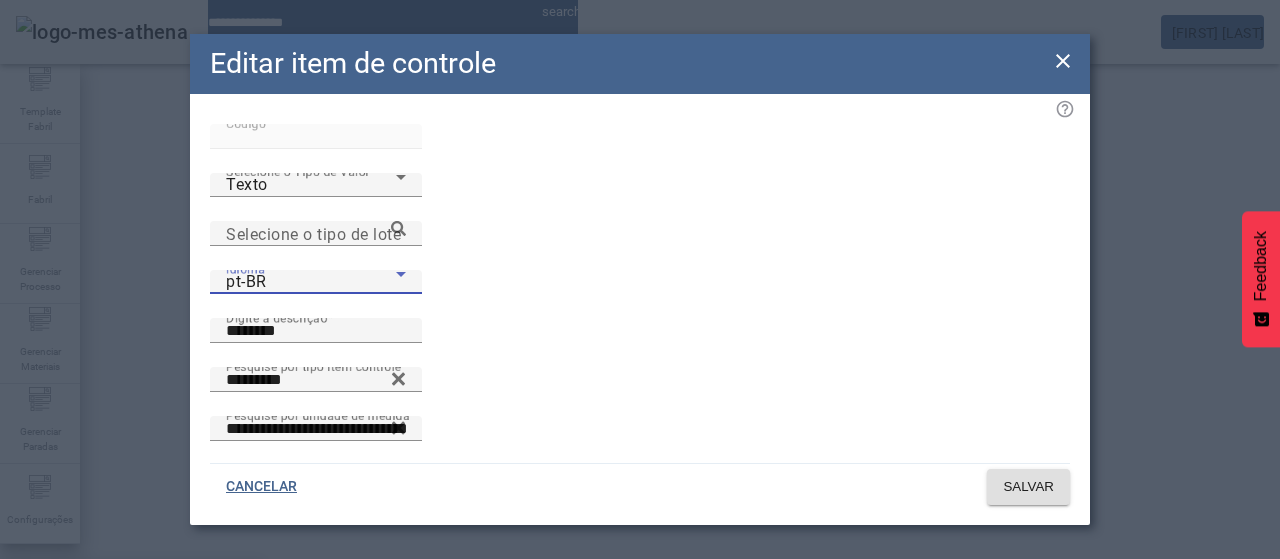 click on "es-ES" at bounding box center (131, 687) 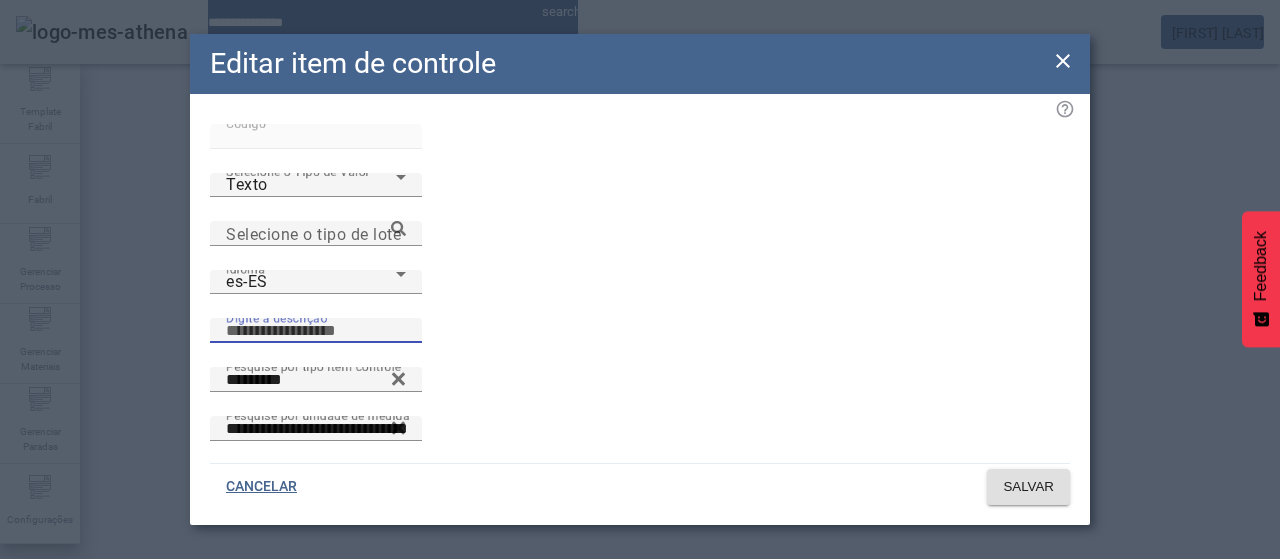 paste on "********" 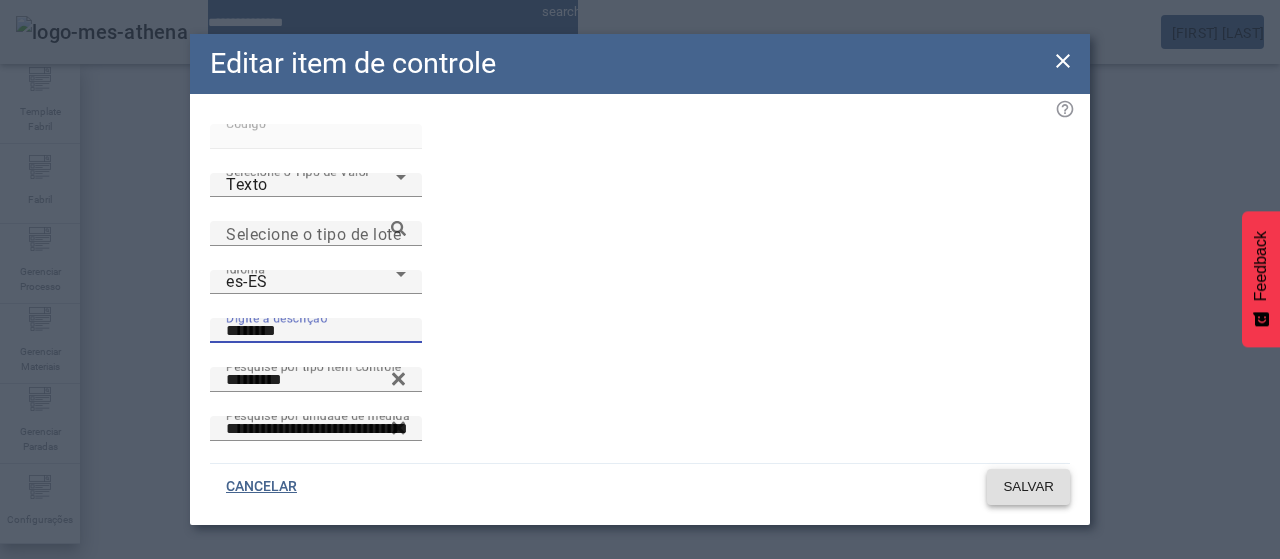type on "********" 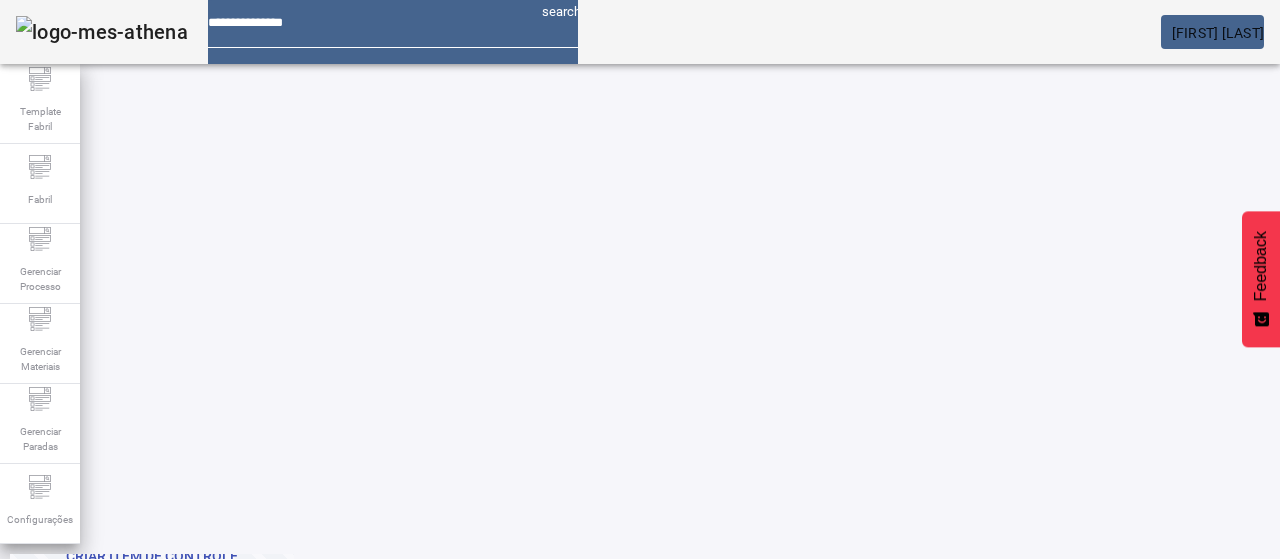 scroll, scrollTop: 146, scrollLeft: 0, axis: vertical 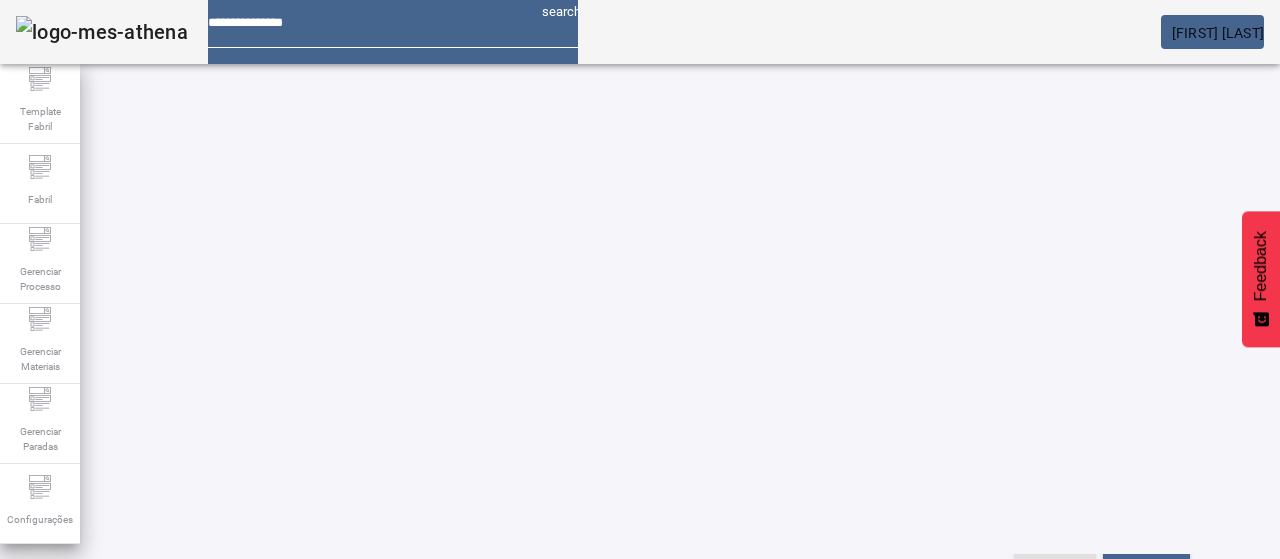click on "EDITAR" at bounding box center [652, 682] 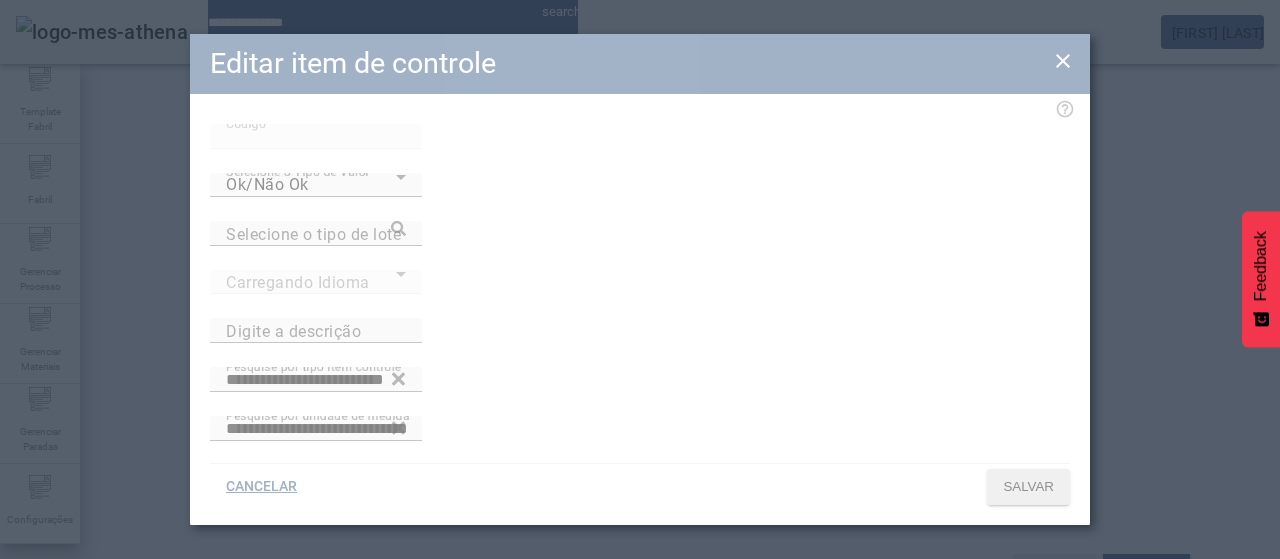 type on "**********" 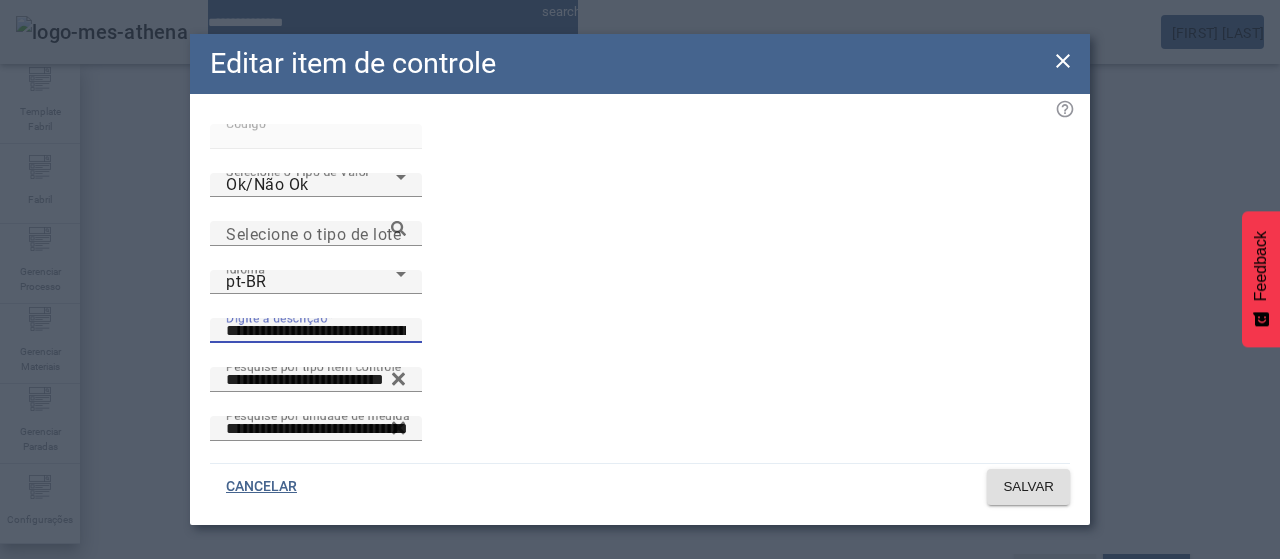 drag, startPoint x: 856, startPoint y: 231, endPoint x: 918, endPoint y: 229, distance: 62.03225 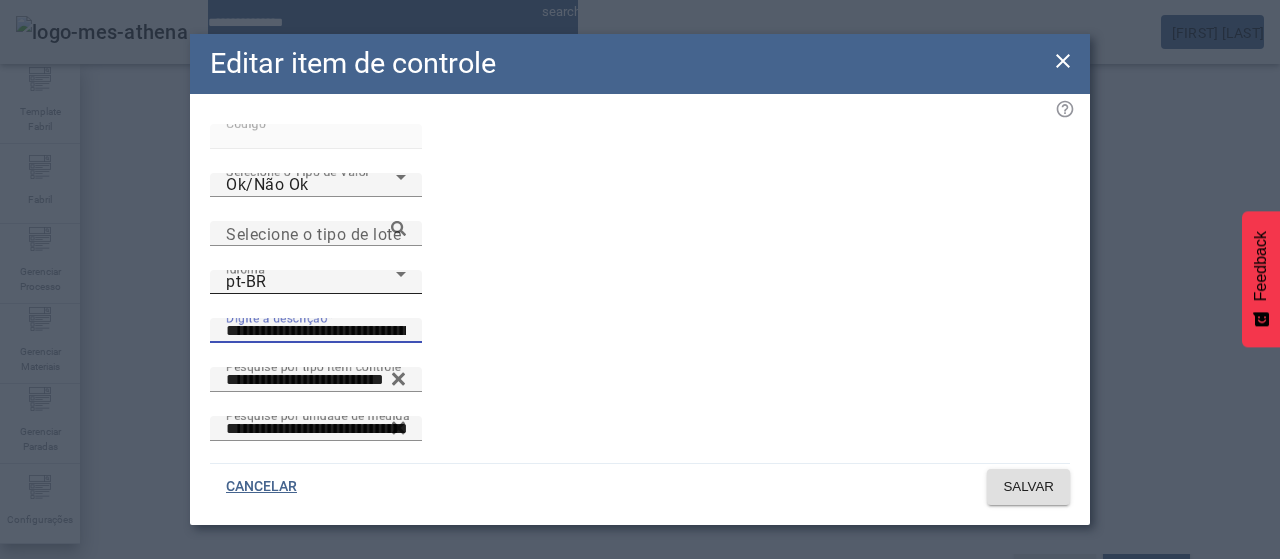 drag, startPoint x: 985, startPoint y: 243, endPoint x: 392, endPoint y: 245, distance: 593.00336 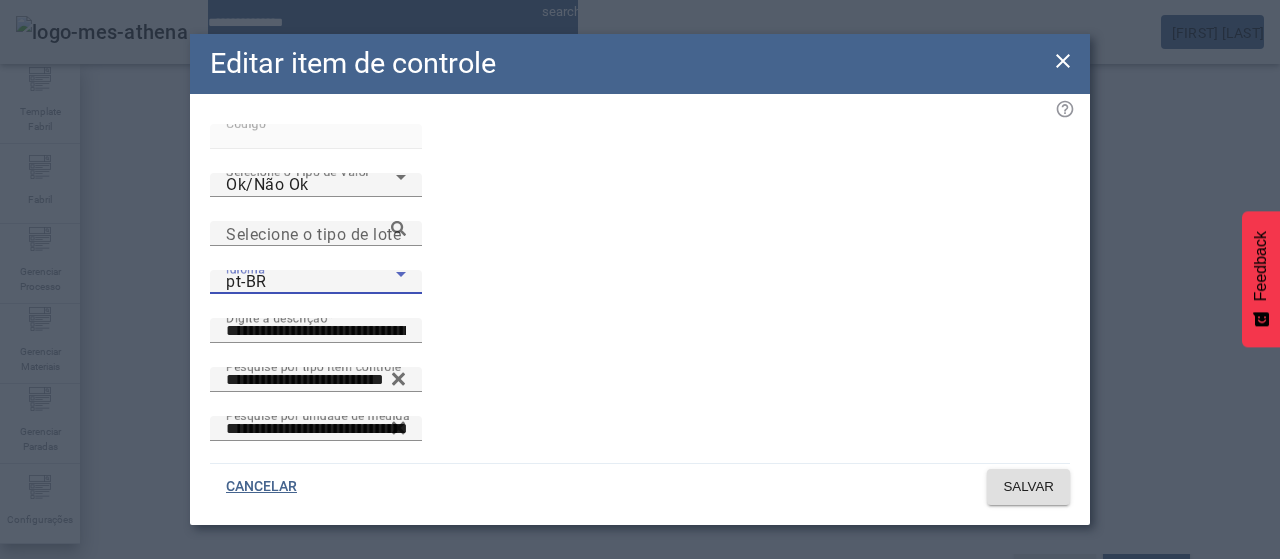 click on "pt-BR" at bounding box center (311, 282) 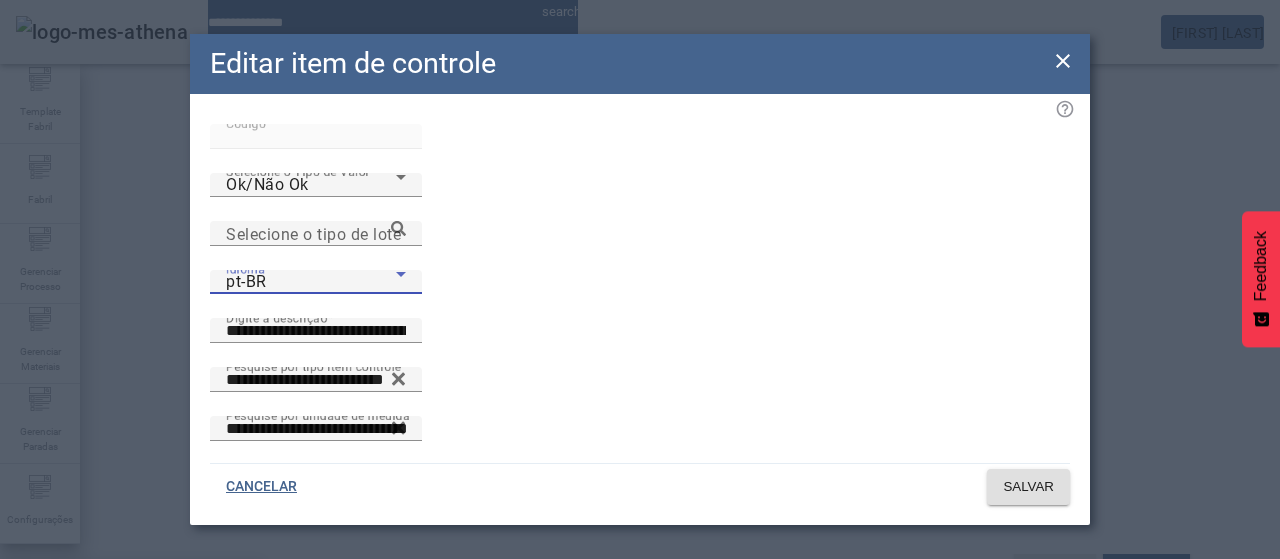 click on "es-ES" at bounding box center [131, 687] 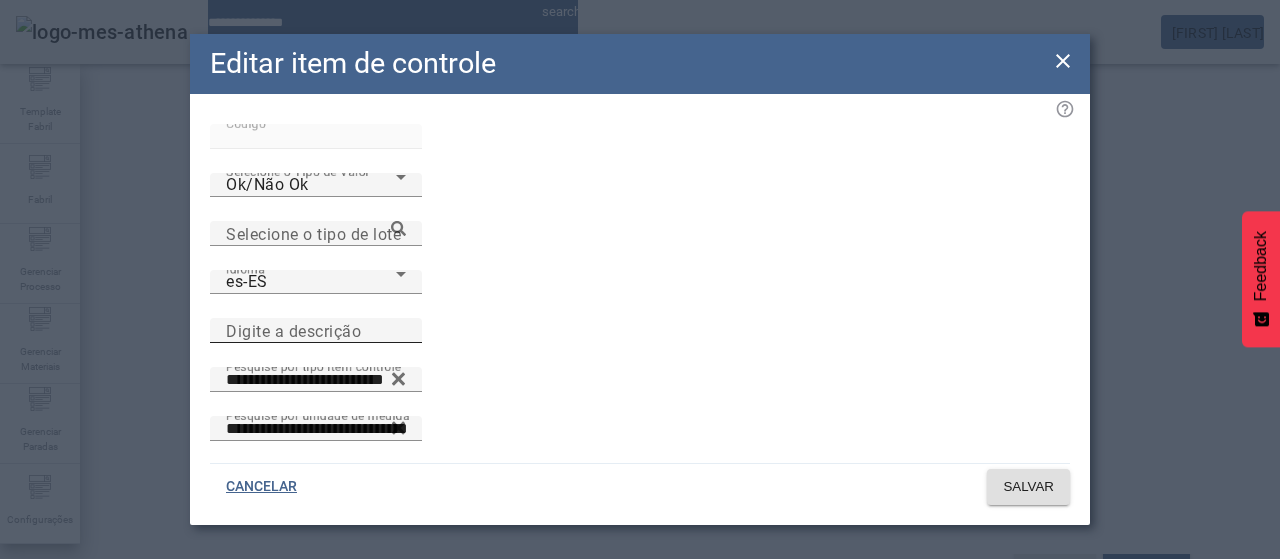 drag, startPoint x: 538, startPoint y: 233, endPoint x: 526, endPoint y: 243, distance: 15.6205 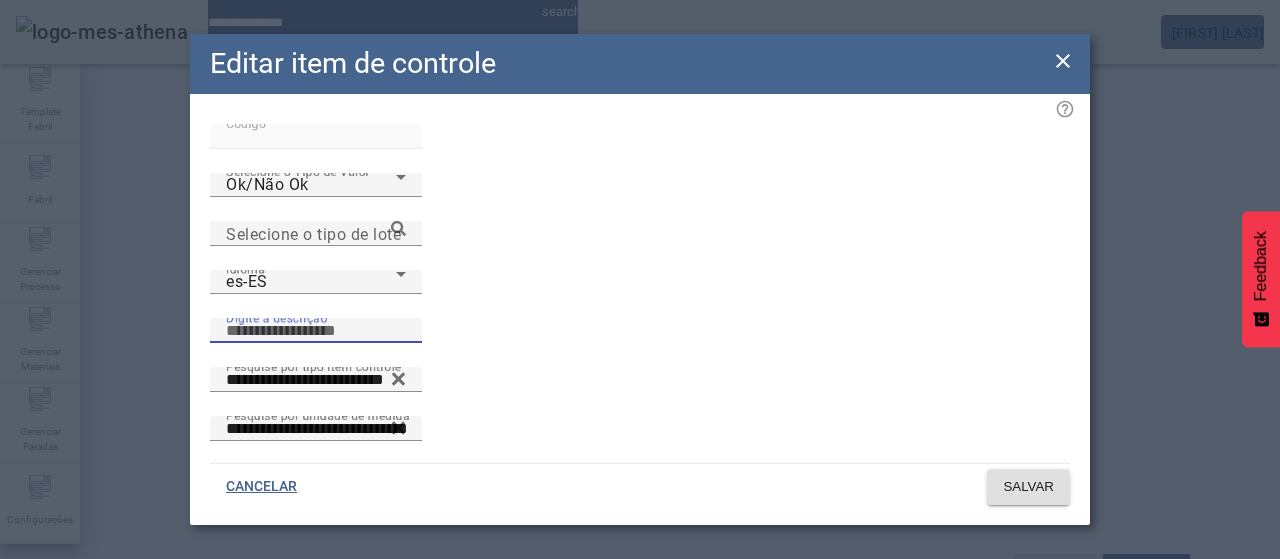 paste on "**********" 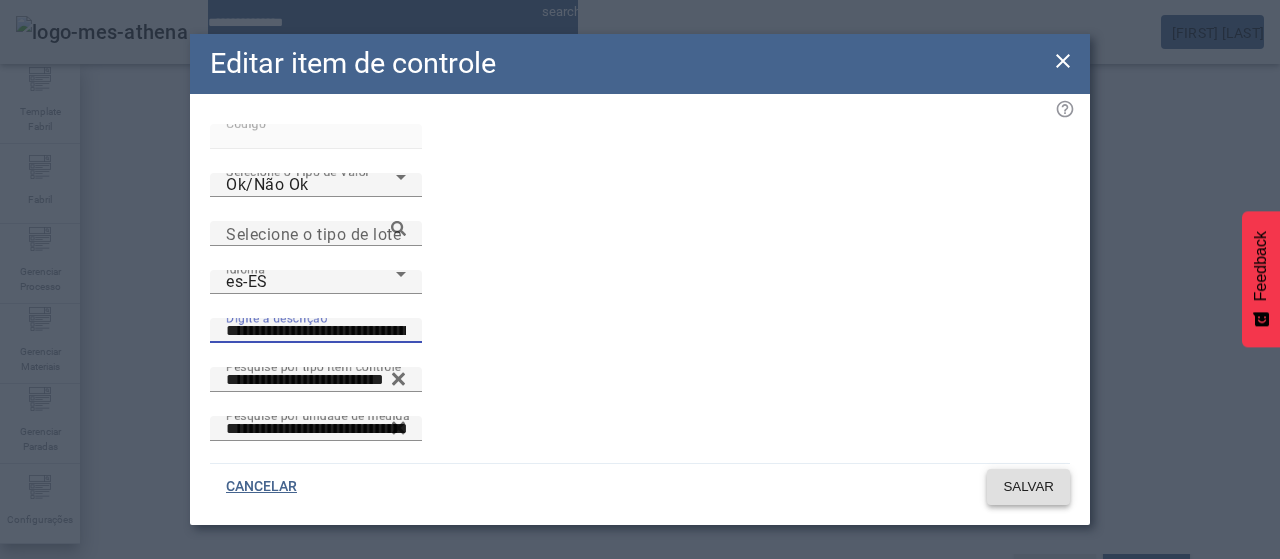 type on "**********" 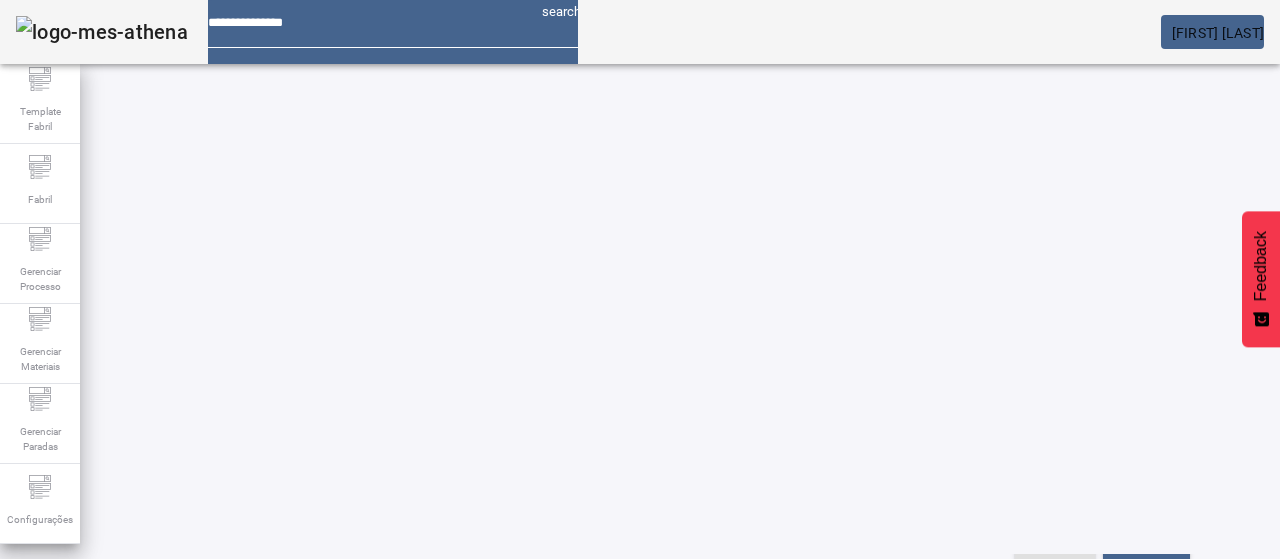 click on "EDITAR" at bounding box center (353, 682) 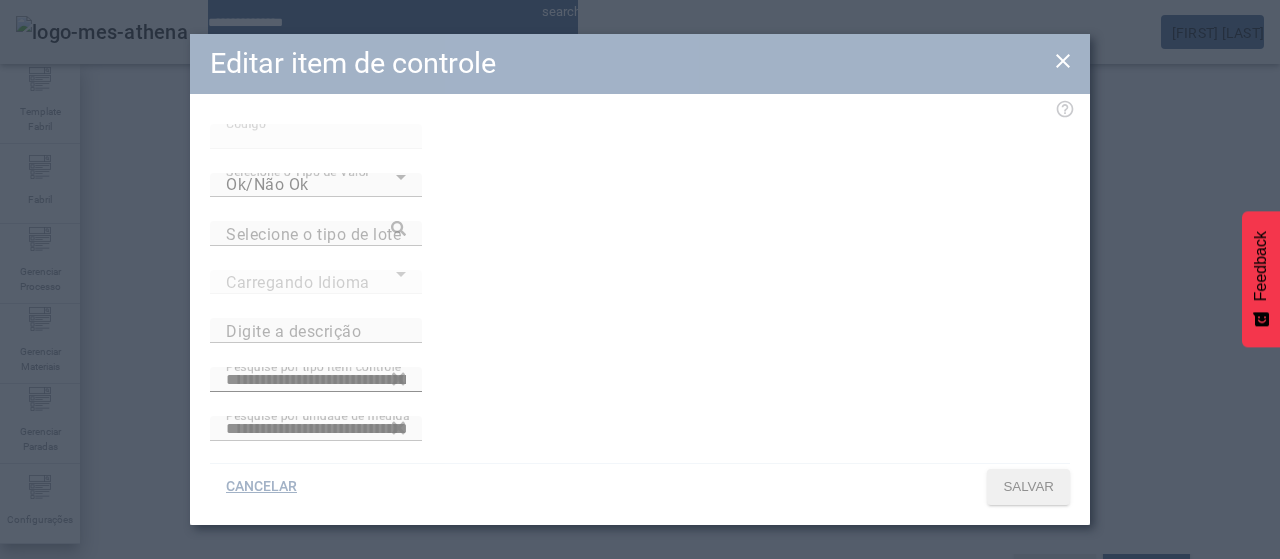 type on "**********" 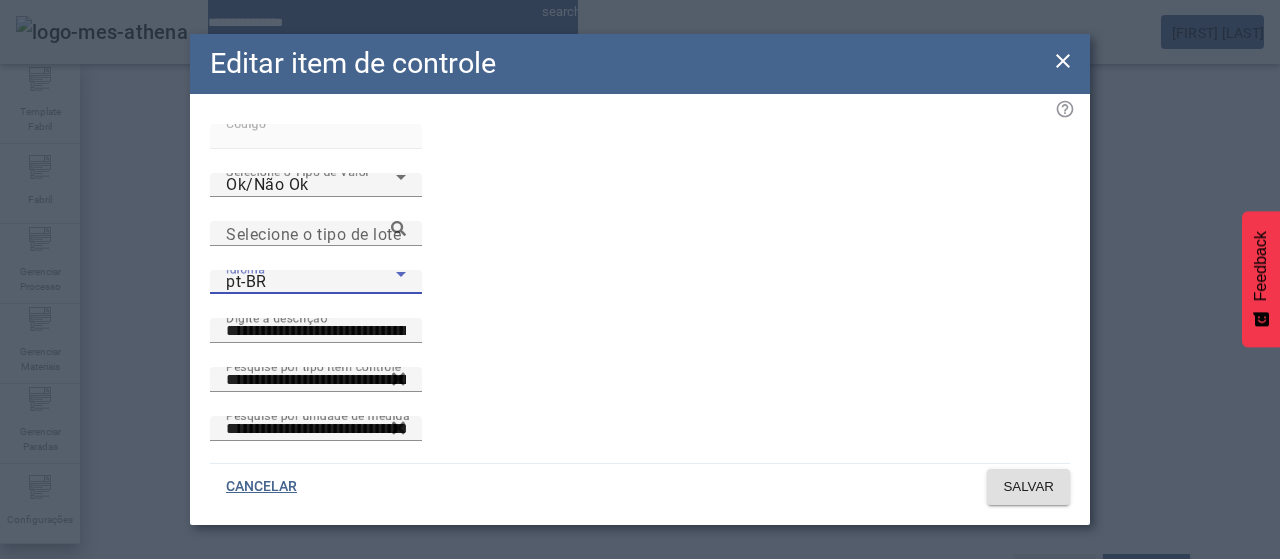 click on "pt-BR" at bounding box center (311, 282) 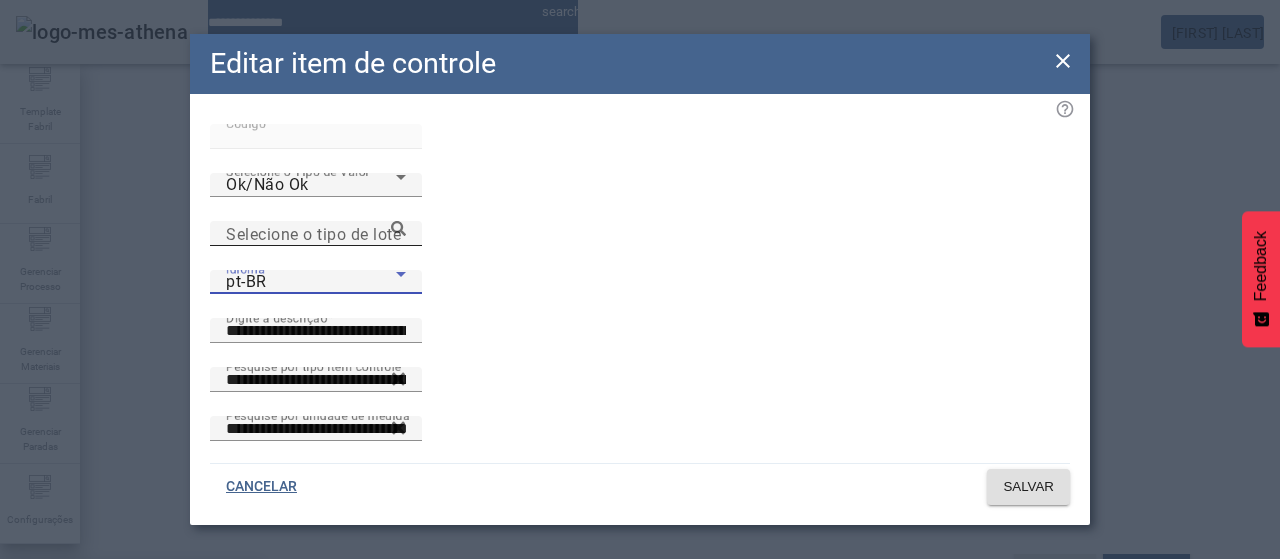drag, startPoint x: 434, startPoint y: 383, endPoint x: 749, endPoint y: 168, distance: 381.3791 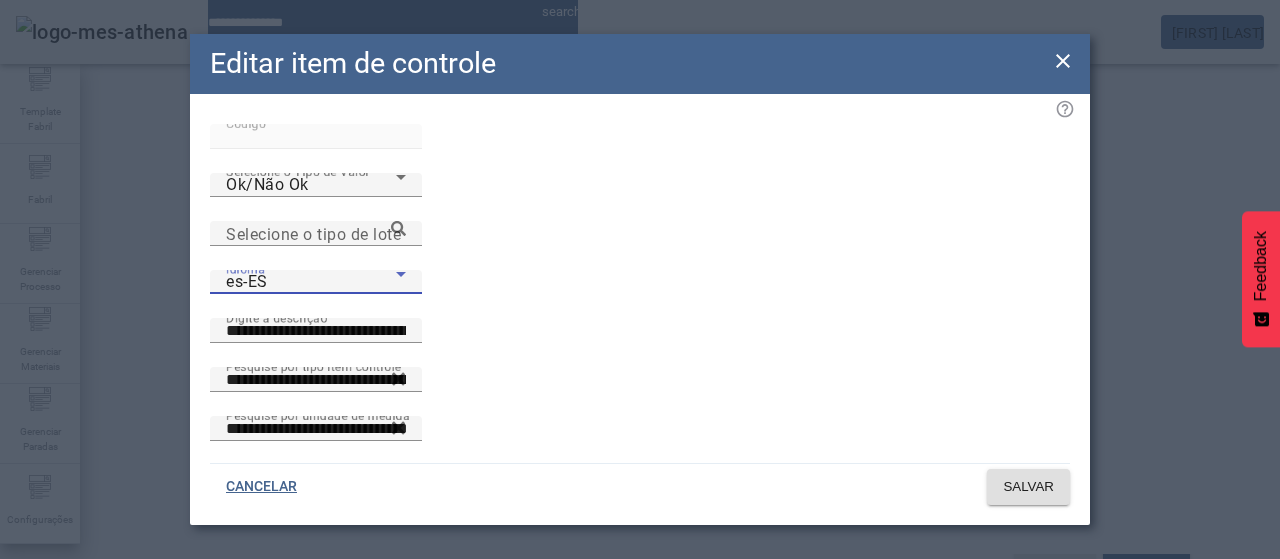click 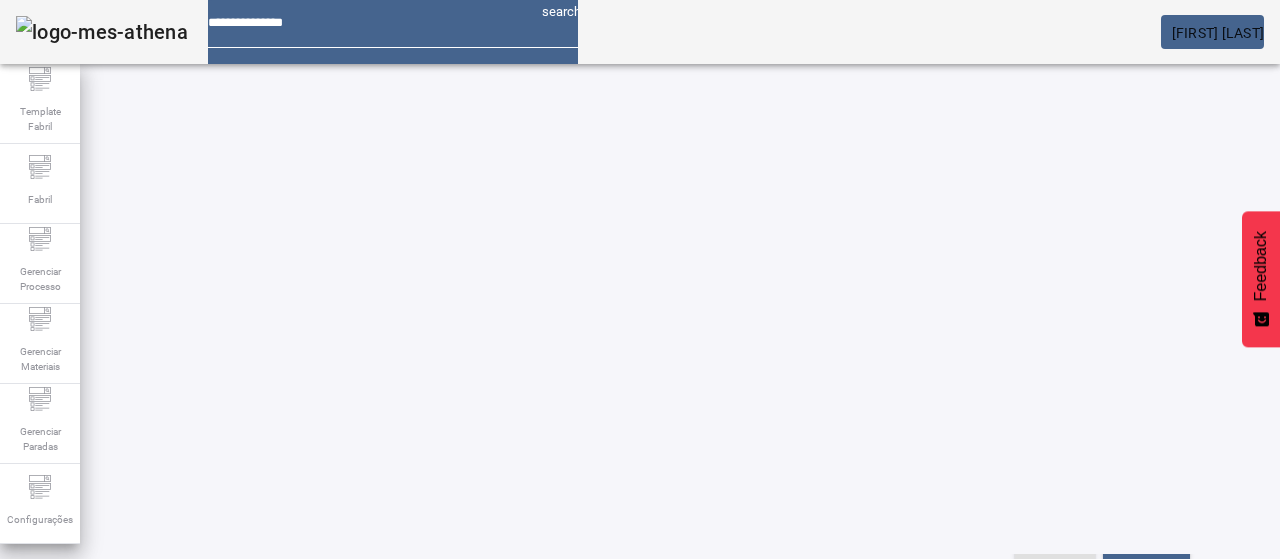 click on "EDITAR" at bounding box center [353, 682] 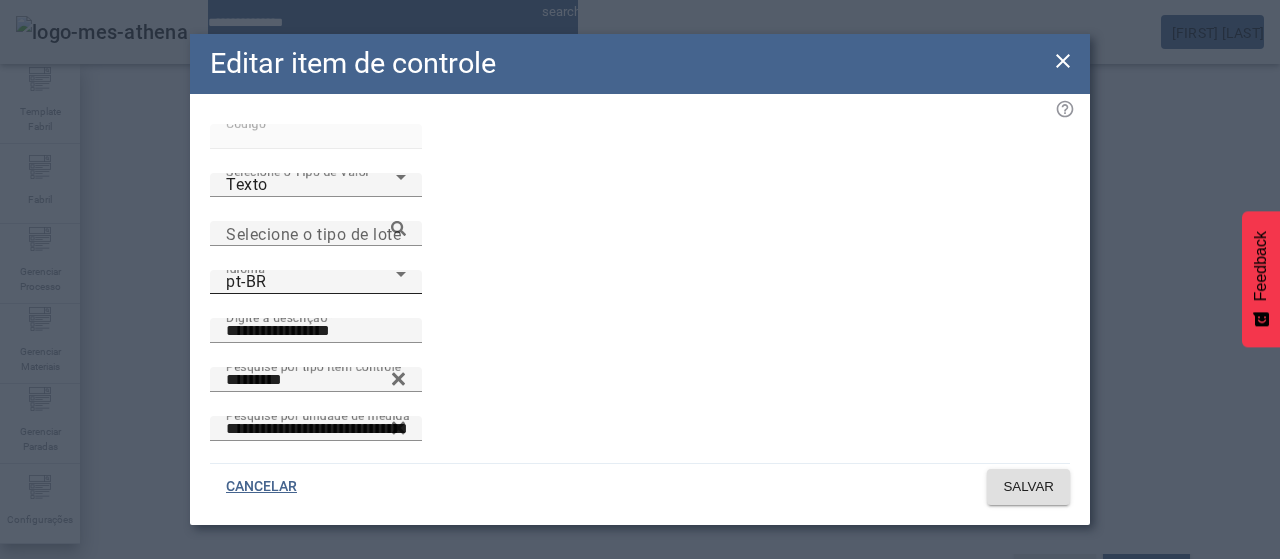 click on "Idioma pt-BR" 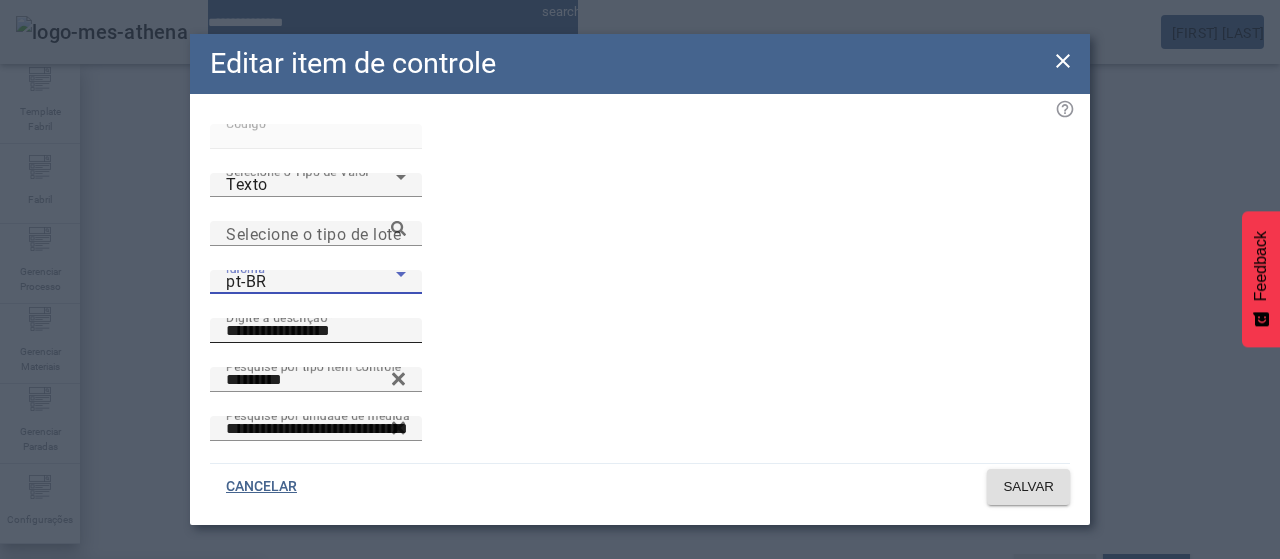 drag, startPoint x: 578, startPoint y: 243, endPoint x: 594, endPoint y: 235, distance: 17.888544 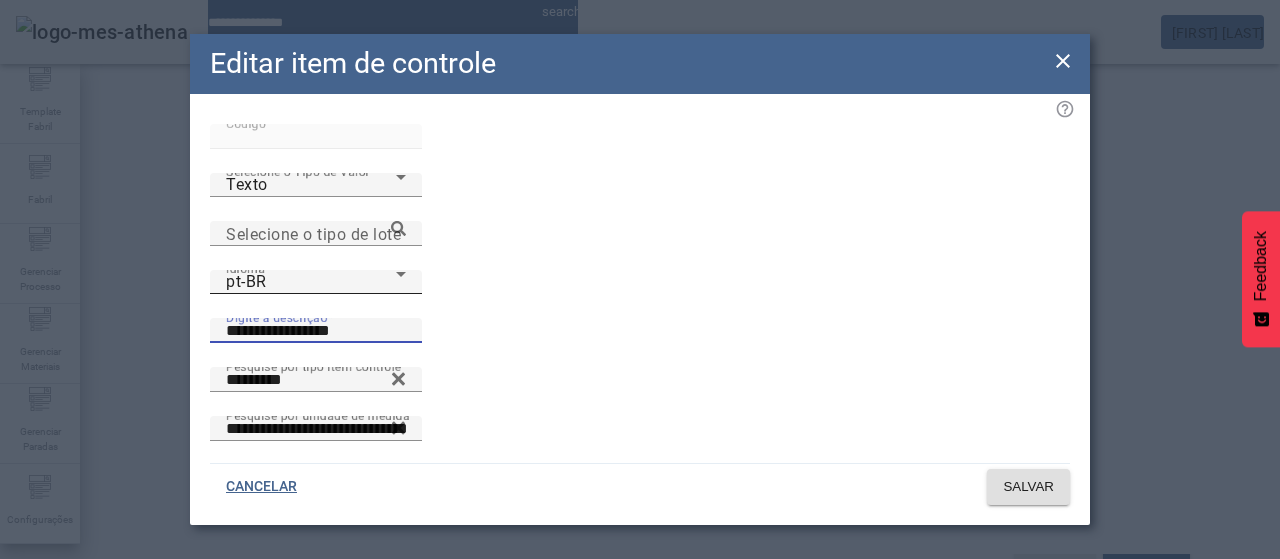 drag, startPoint x: 662, startPoint y: 248, endPoint x: 390, endPoint y: 203, distance: 275.6973 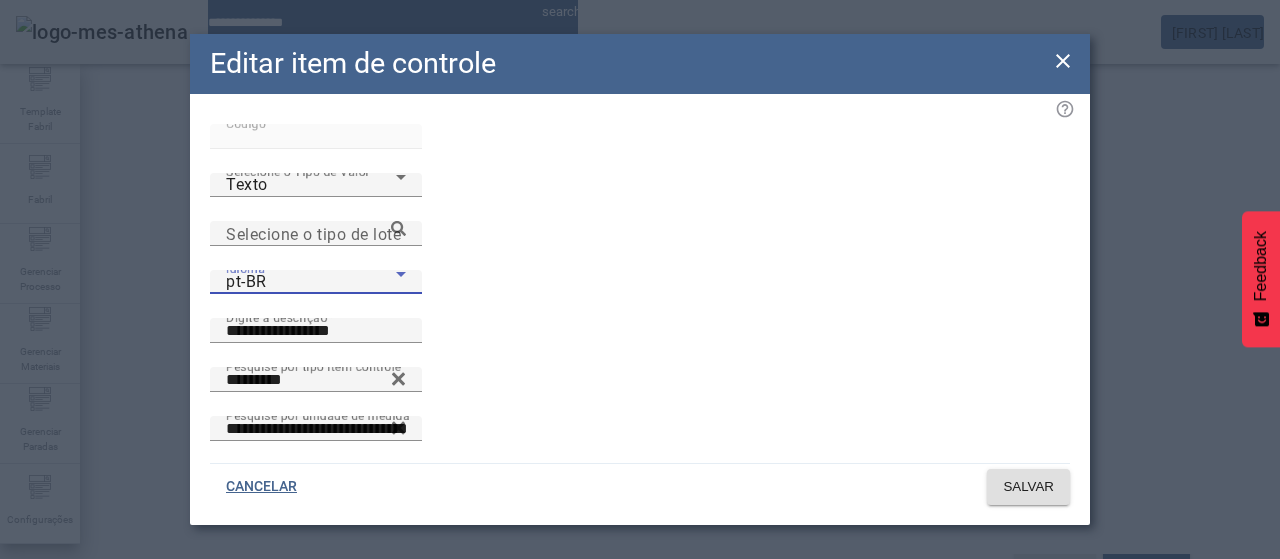 click on "pt-BR" at bounding box center [311, 282] 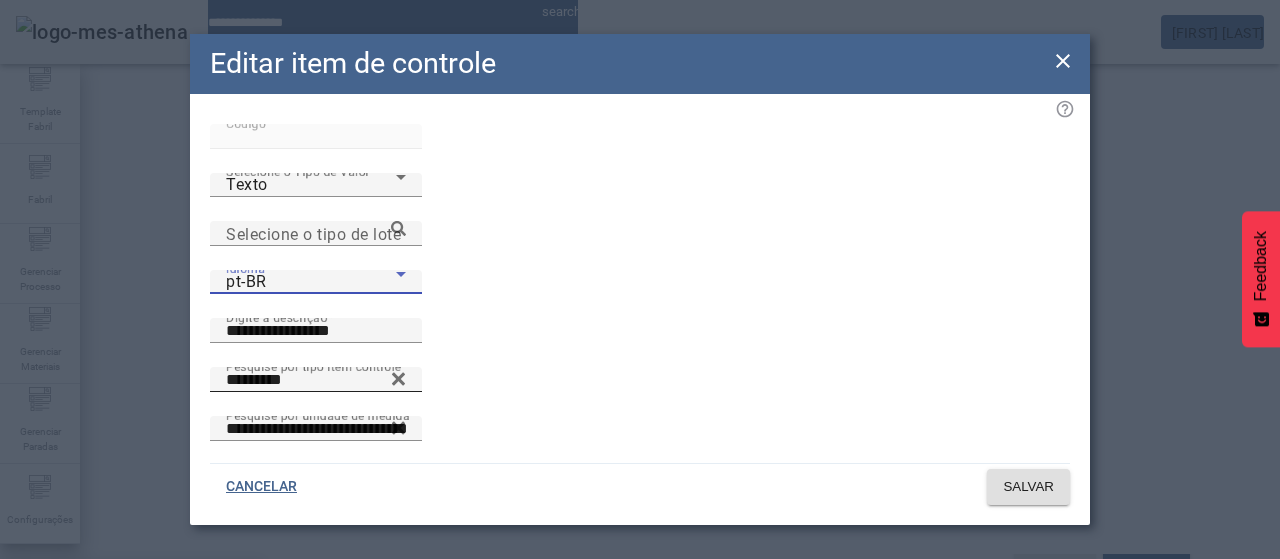 drag, startPoint x: 355, startPoint y: 379, endPoint x: 610, endPoint y: 281, distance: 273.18307 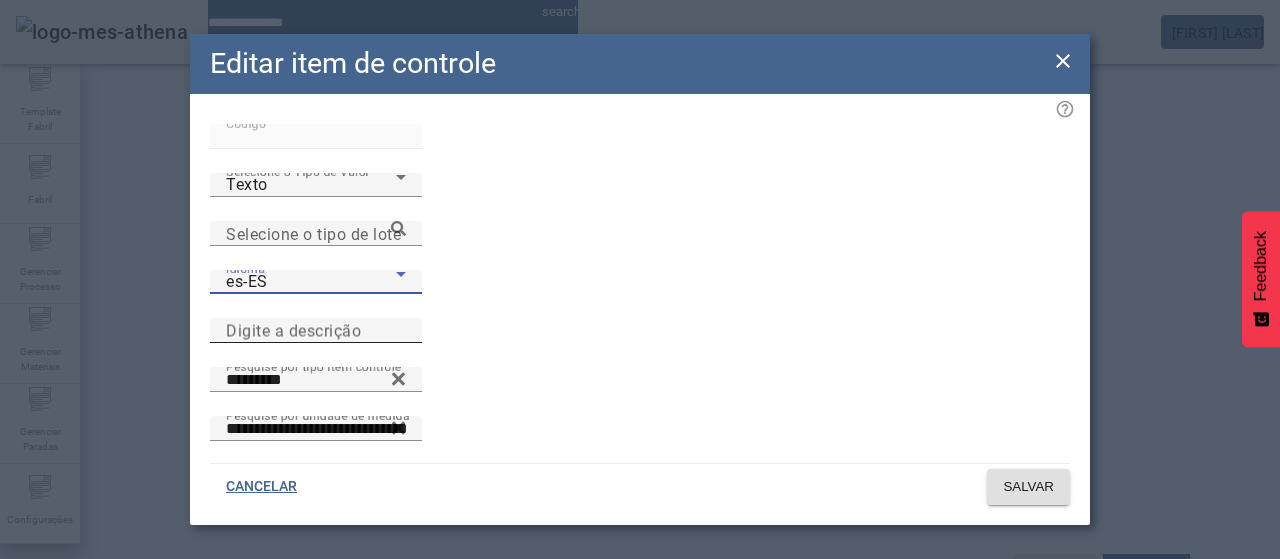 click on "Digite a descrição" at bounding box center (316, 331) 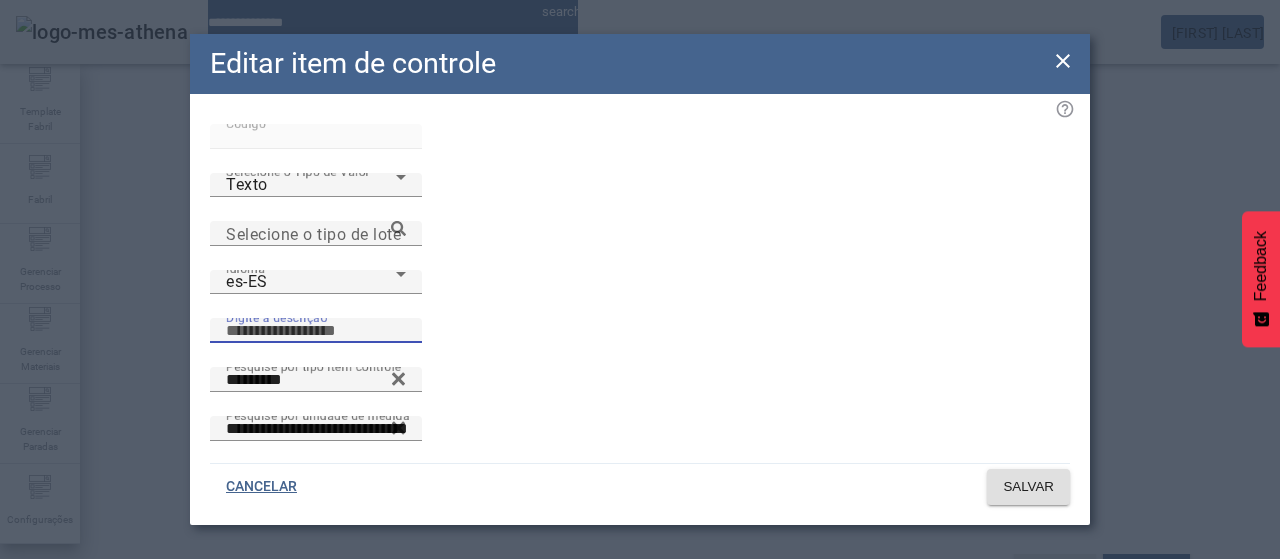 paste on "**********" 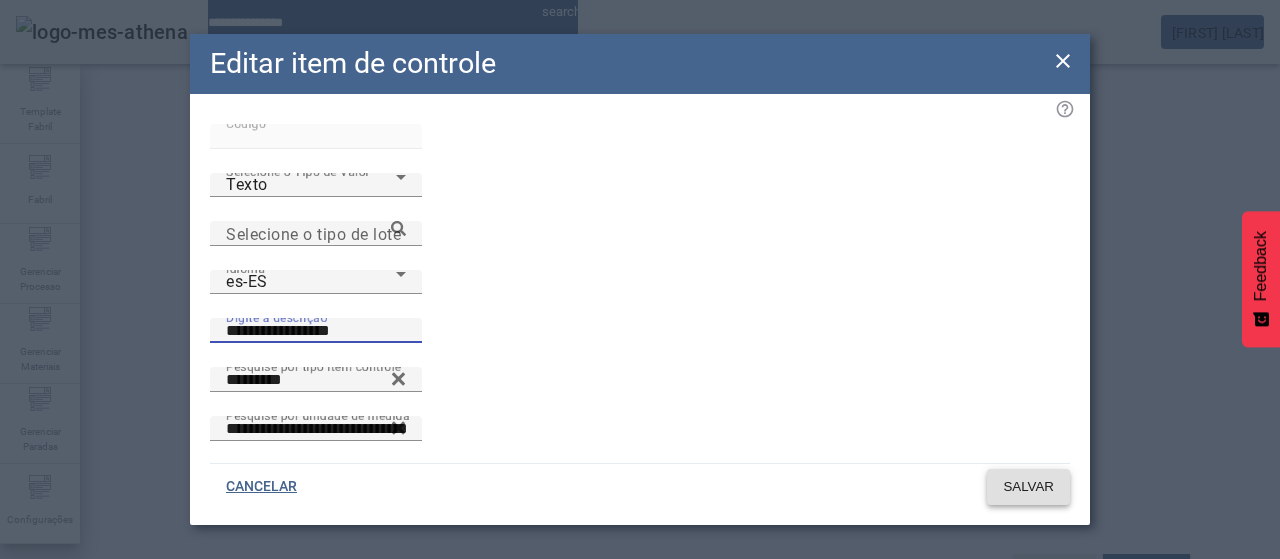 type on "**********" 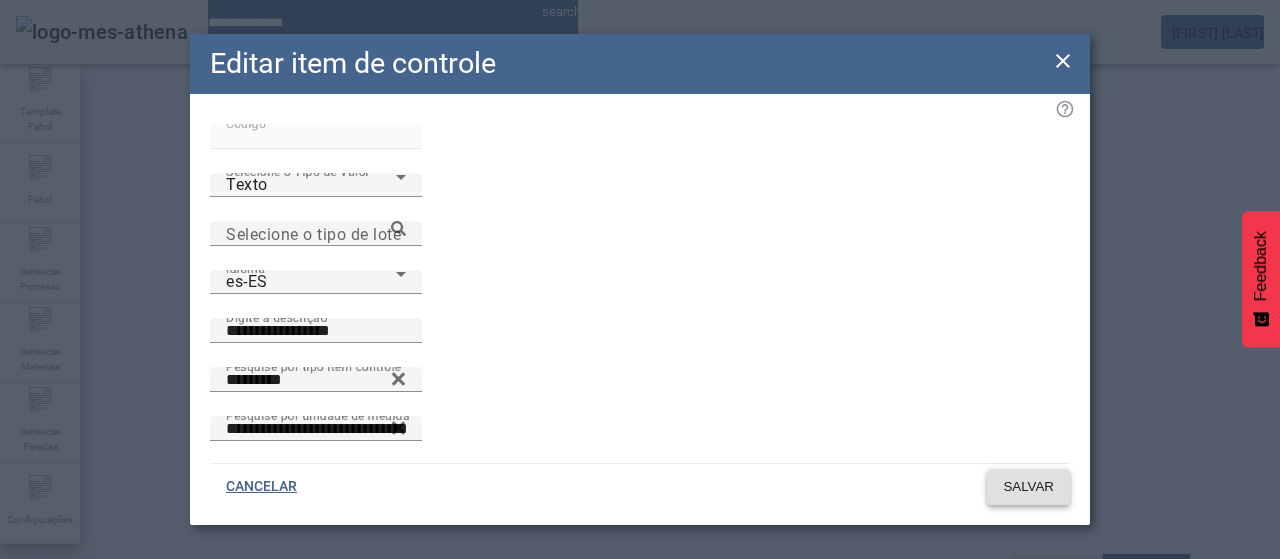 click on "SALVAR" 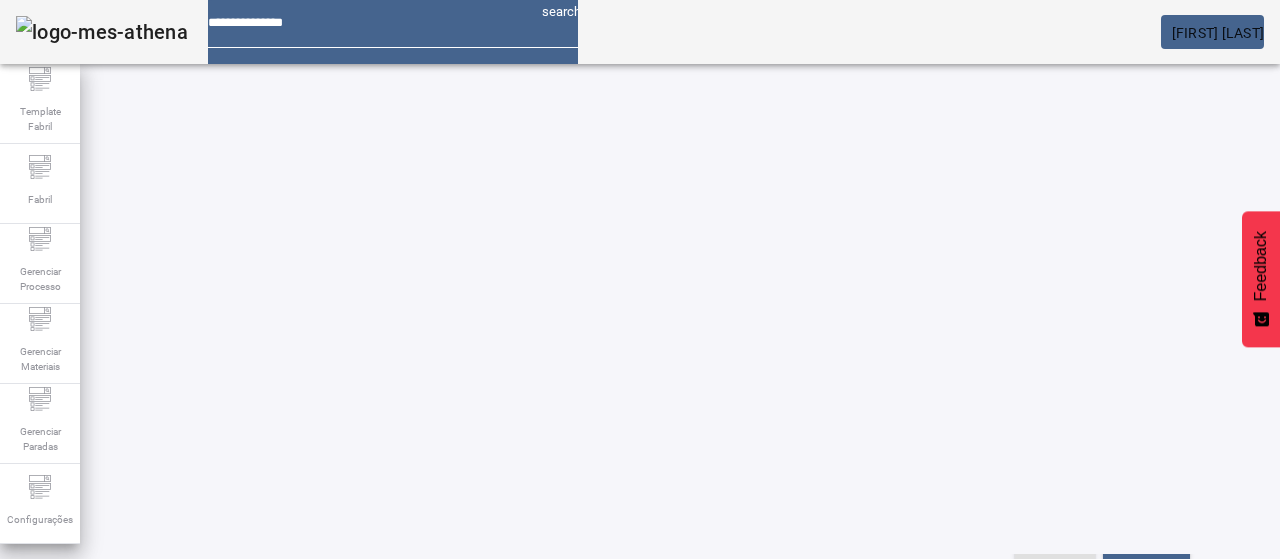 click on "EDITAR" at bounding box center (353, 682) 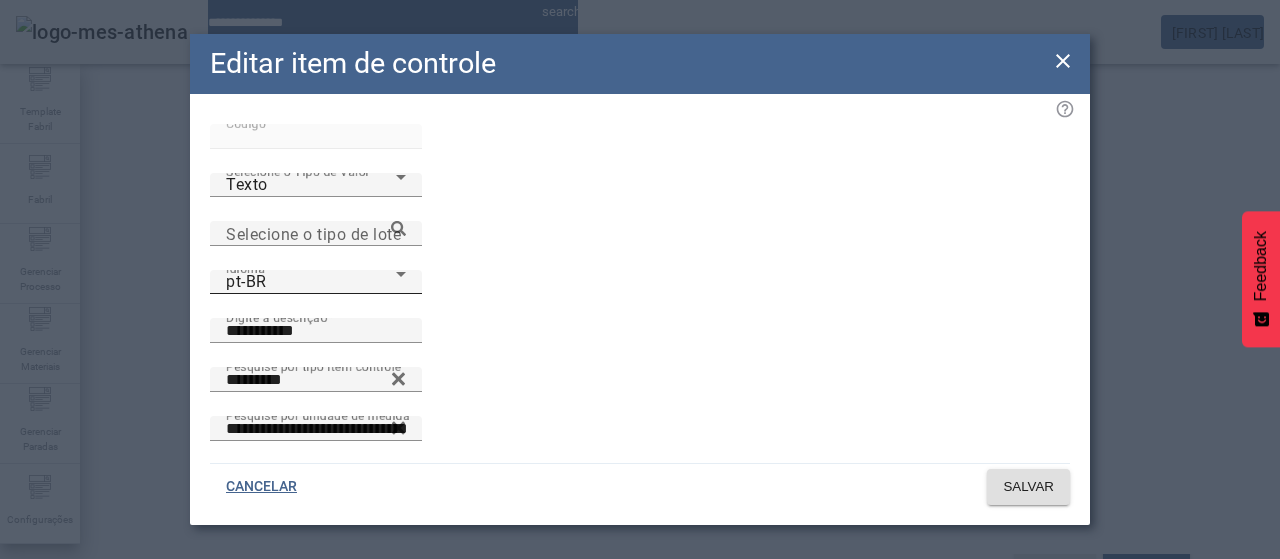 click on "pt-BR" at bounding box center (311, 282) 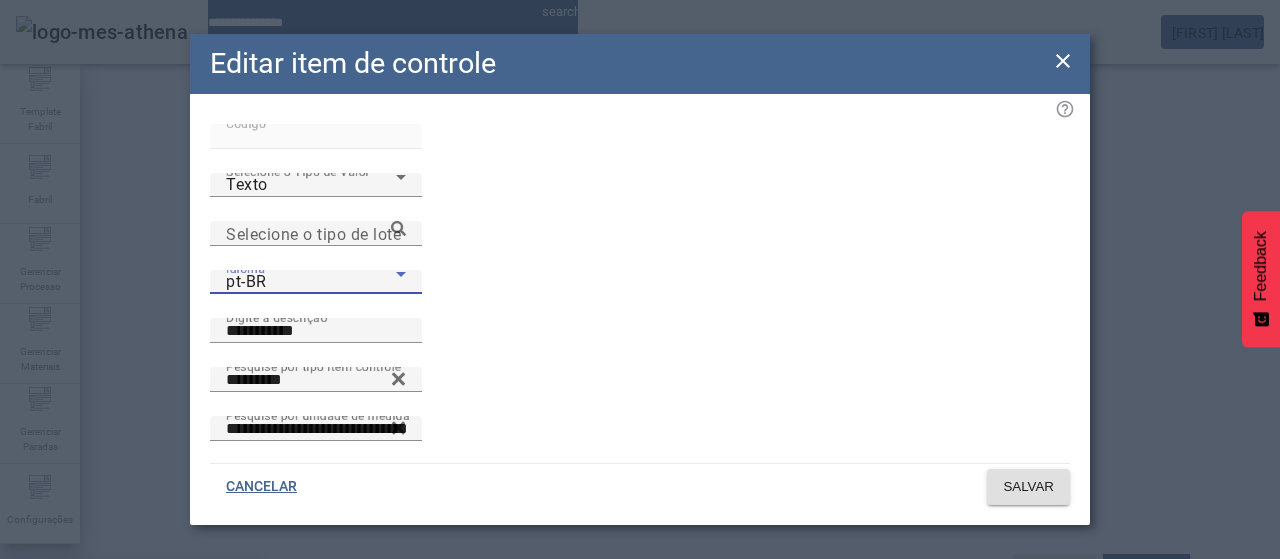 drag, startPoint x: 403, startPoint y: 383, endPoint x: 476, endPoint y: 333, distance: 88.481636 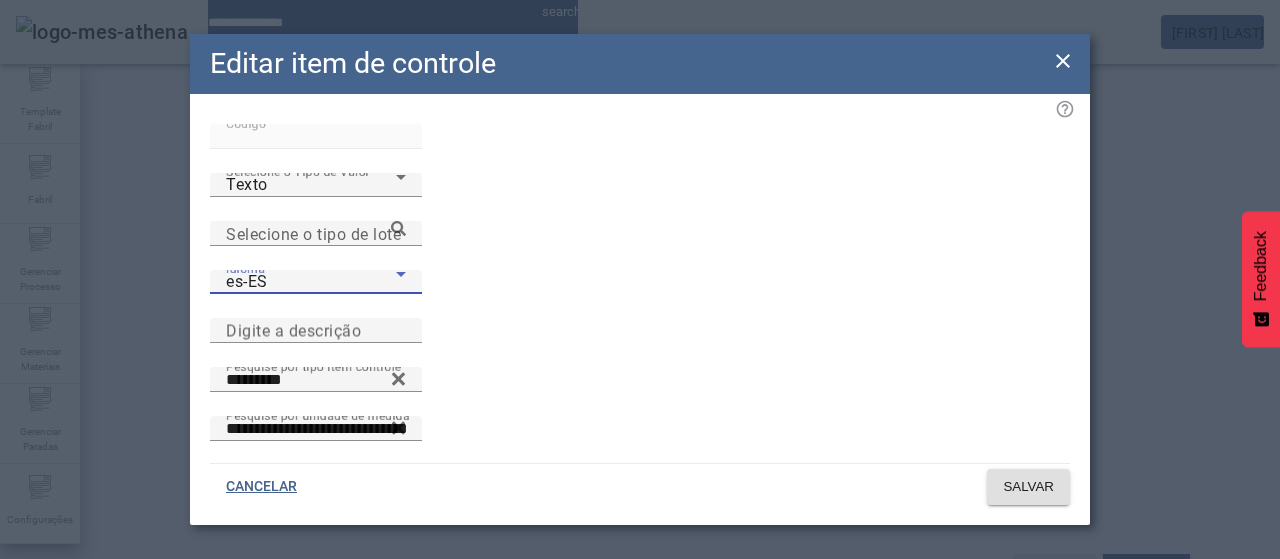 click on "Idioma es-ES" 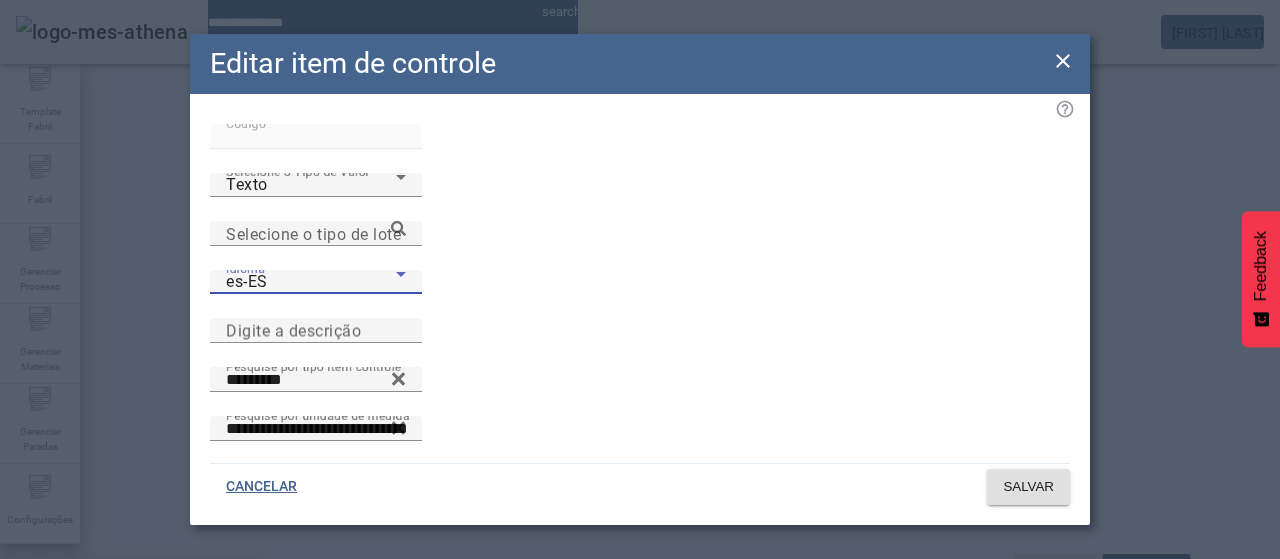 drag, startPoint x: 336, startPoint y: 256, endPoint x: 353, endPoint y: 255, distance: 17.029387 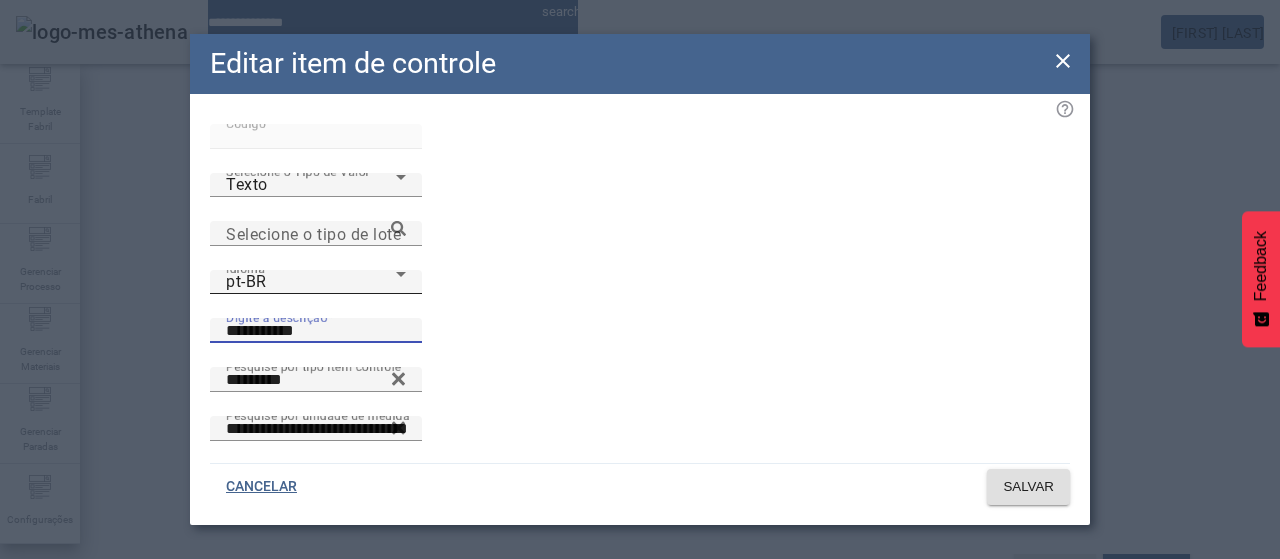drag, startPoint x: 568, startPoint y: 237, endPoint x: 495, endPoint y: 237, distance: 73 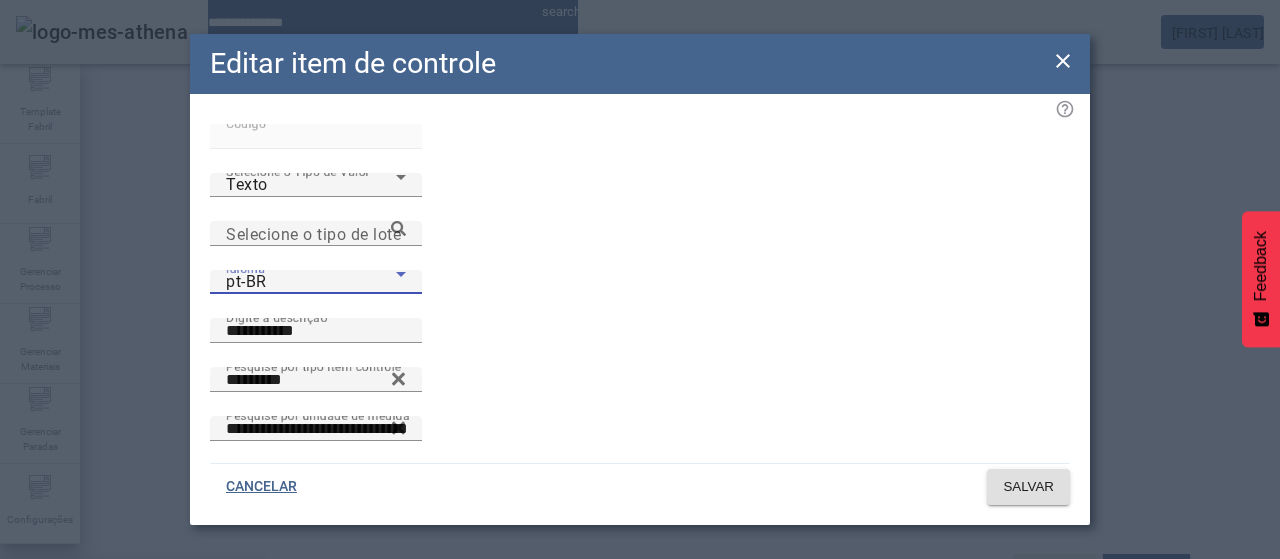 drag, startPoint x: 378, startPoint y: 385, endPoint x: 426, endPoint y: 335, distance: 69.31089 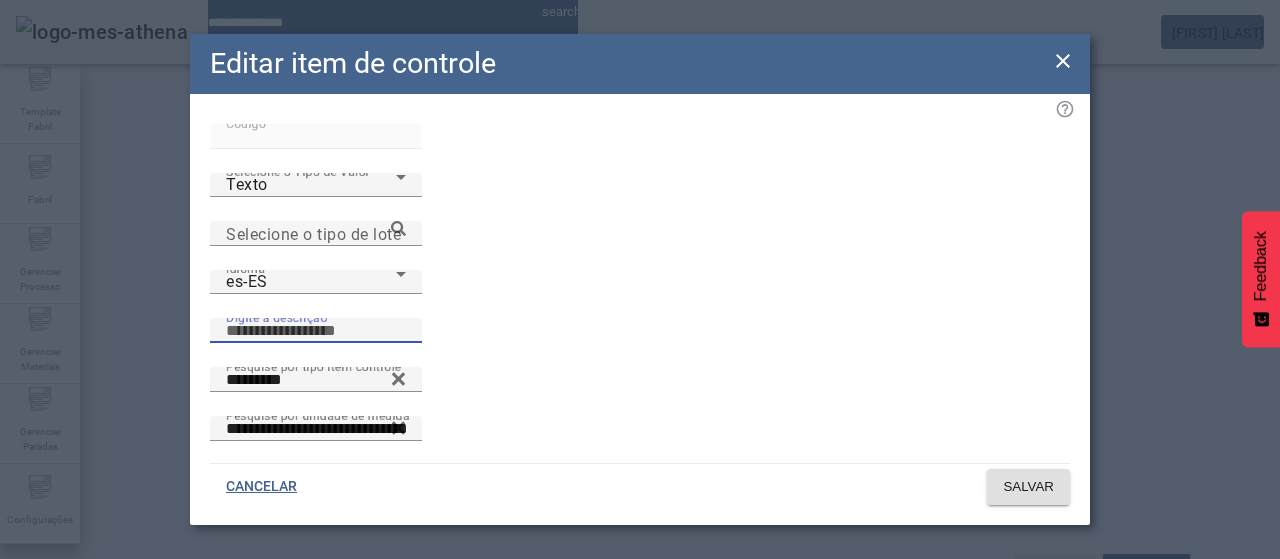paste on "**********" 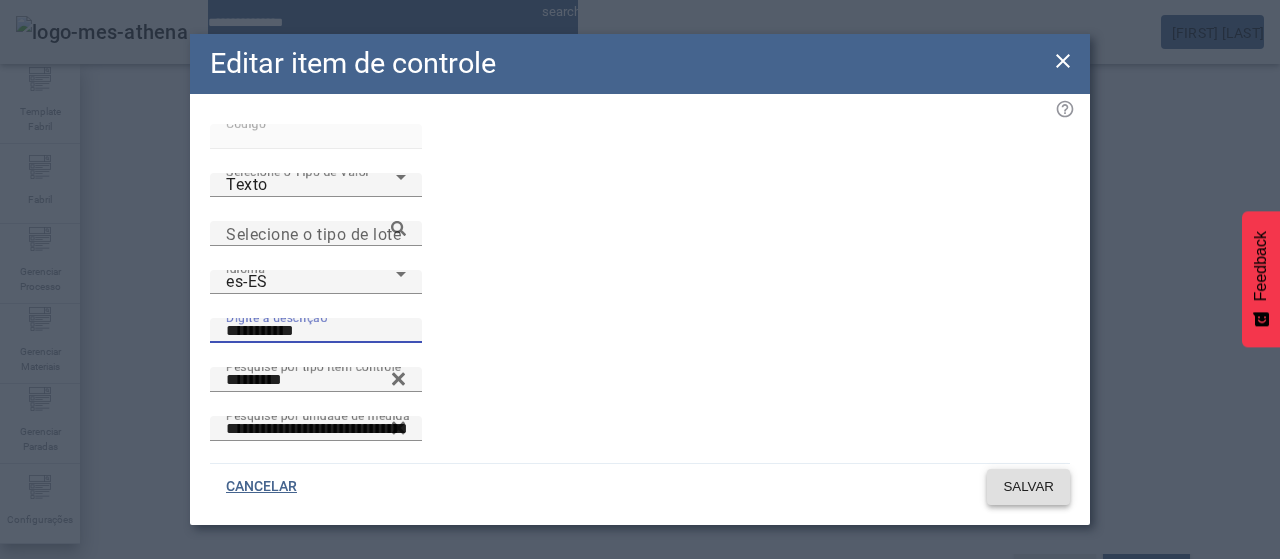 type on "**********" 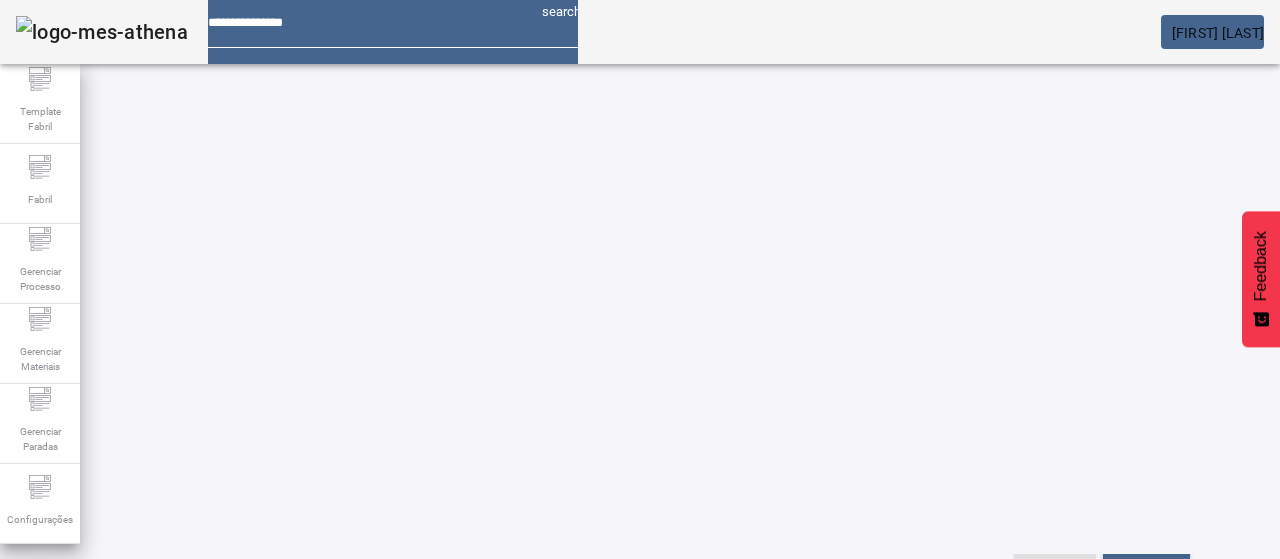 click on "EDITAR" at bounding box center (652, 832) 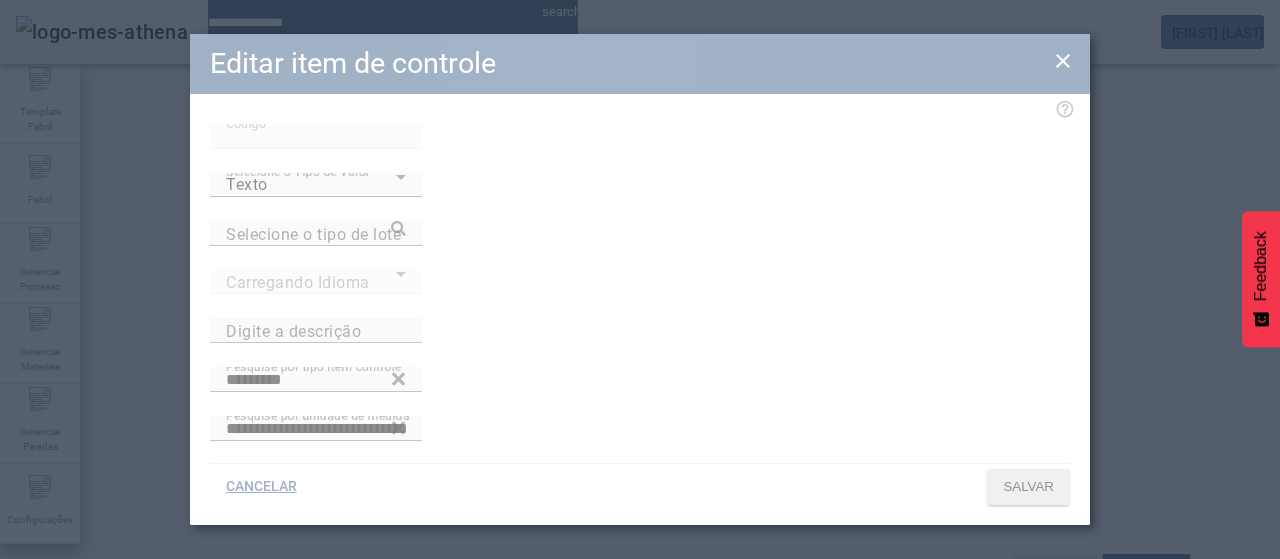 type on "**********" 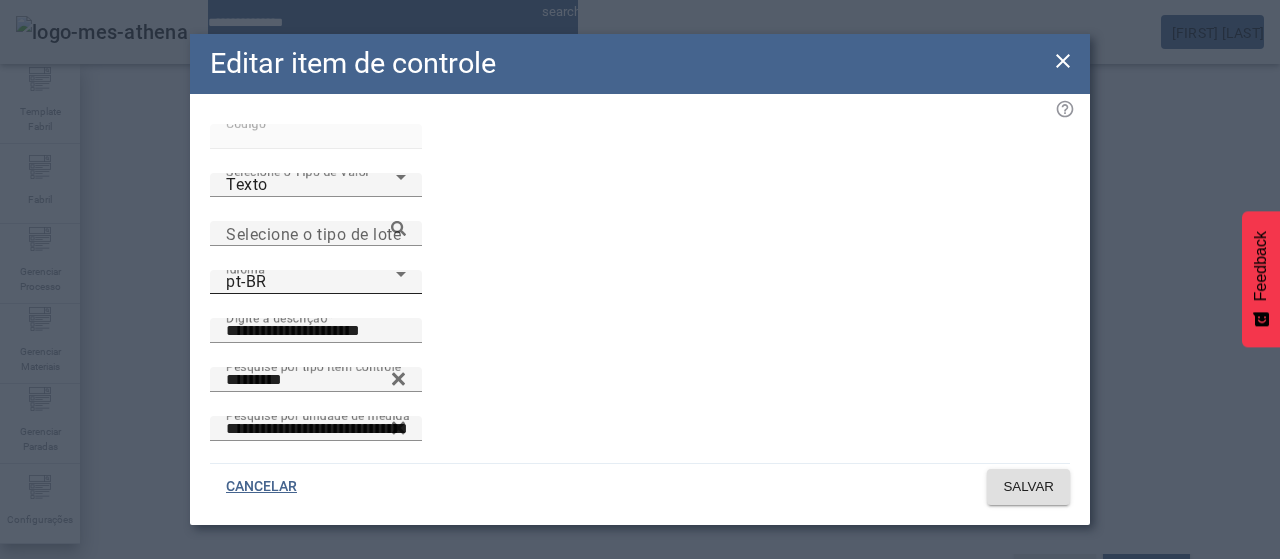 click on "pt-BR" at bounding box center (311, 282) 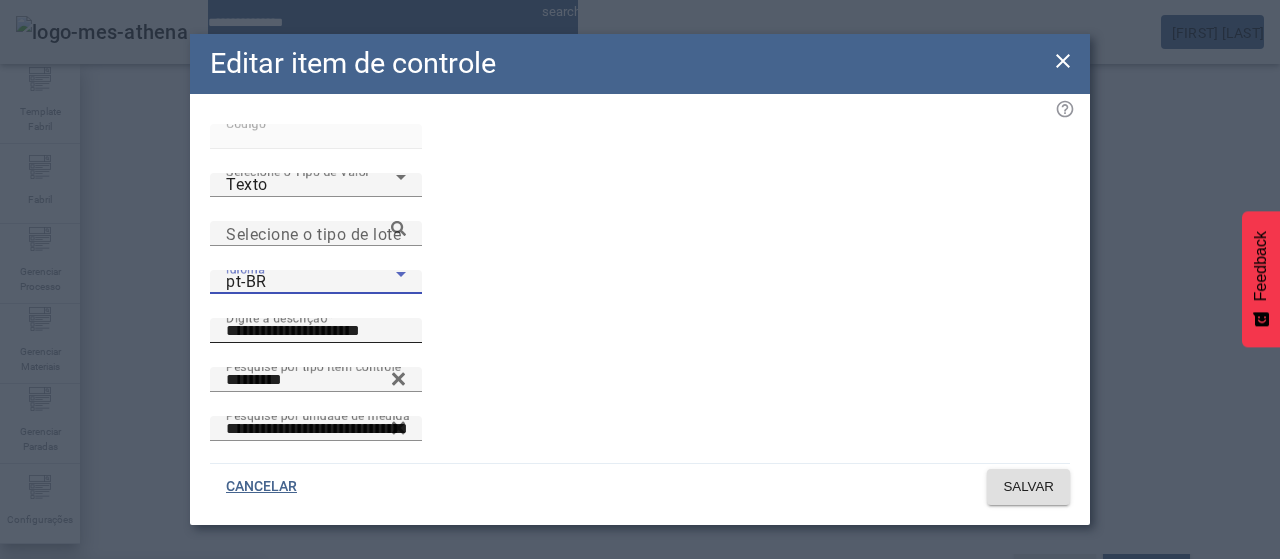drag, startPoint x: 588, startPoint y: 255, endPoint x: 630, endPoint y: 247, distance: 42.755116 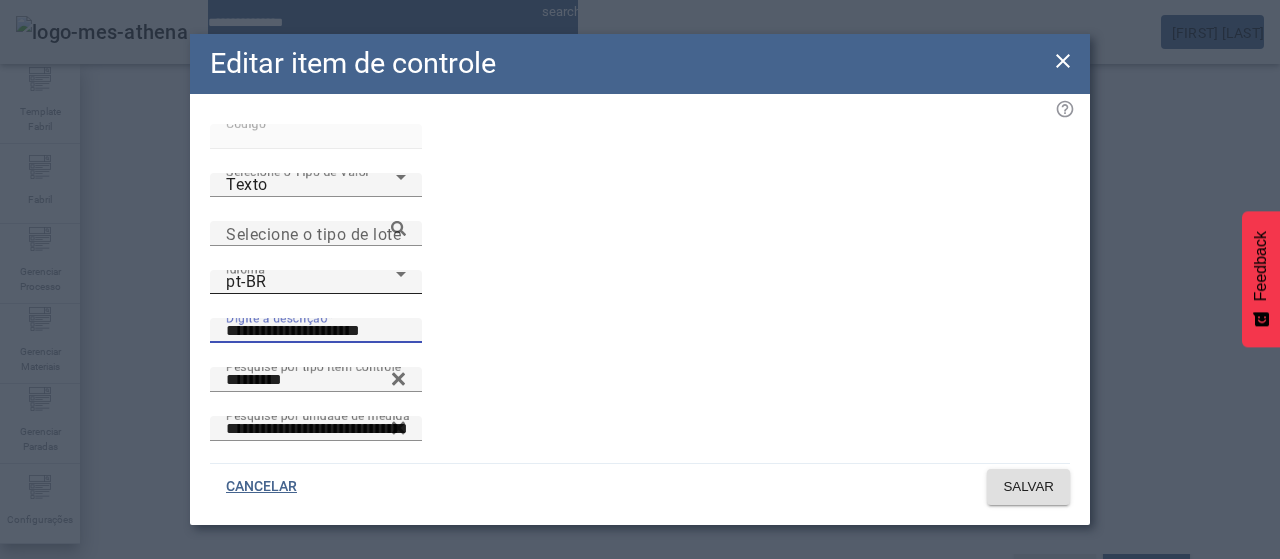 drag, startPoint x: 699, startPoint y: 241, endPoint x: 458, endPoint y: 221, distance: 241.82845 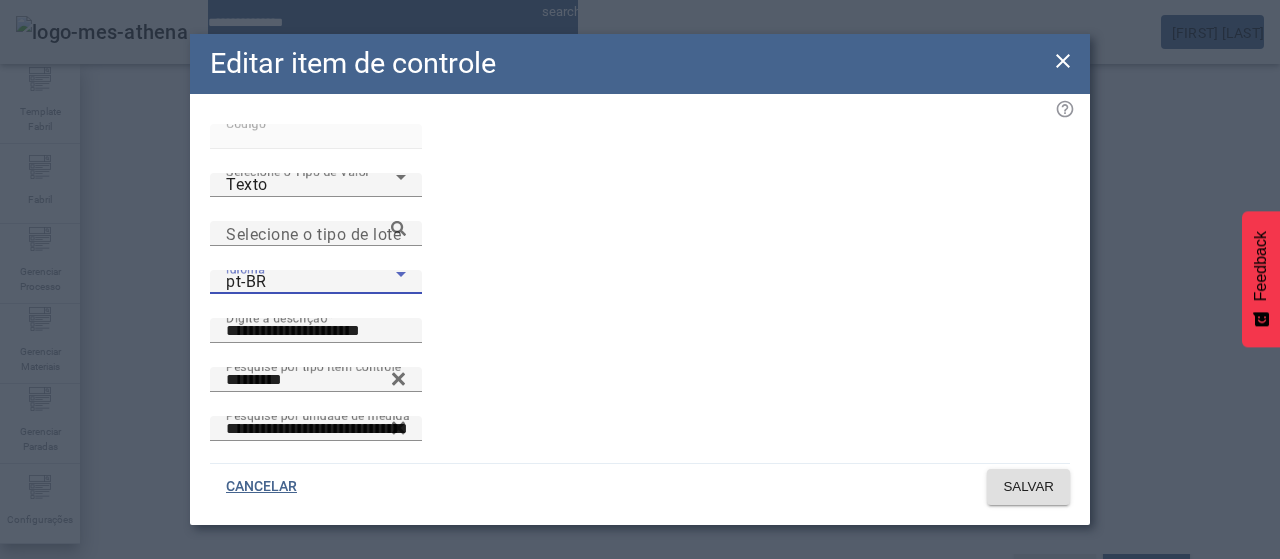 click on "pt-BR" at bounding box center [311, 282] 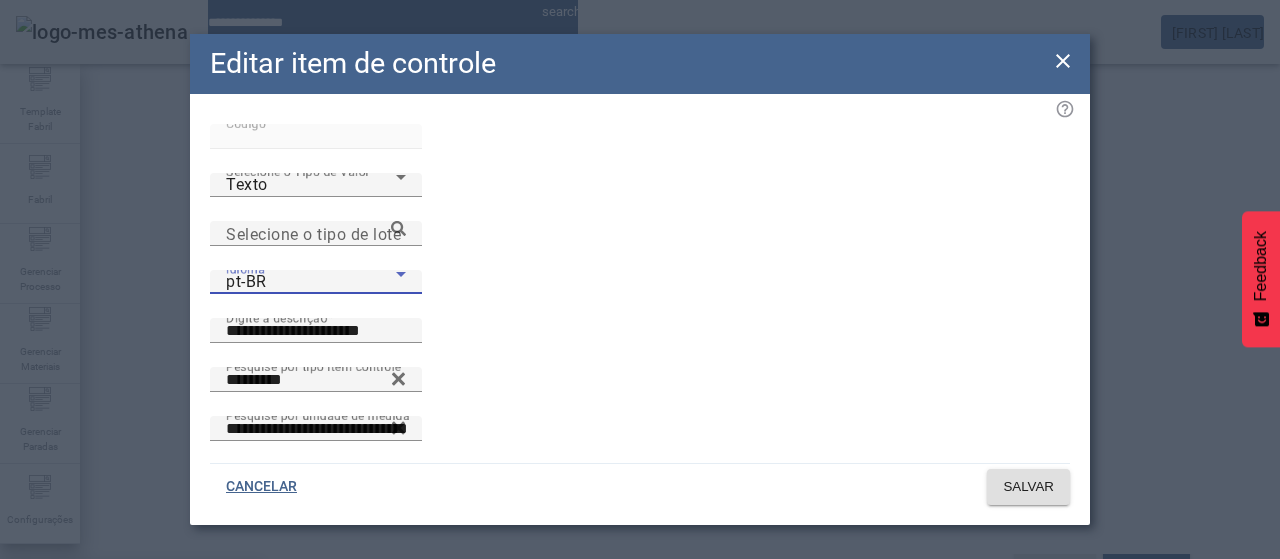 click on "es-ES" at bounding box center [131, 687] 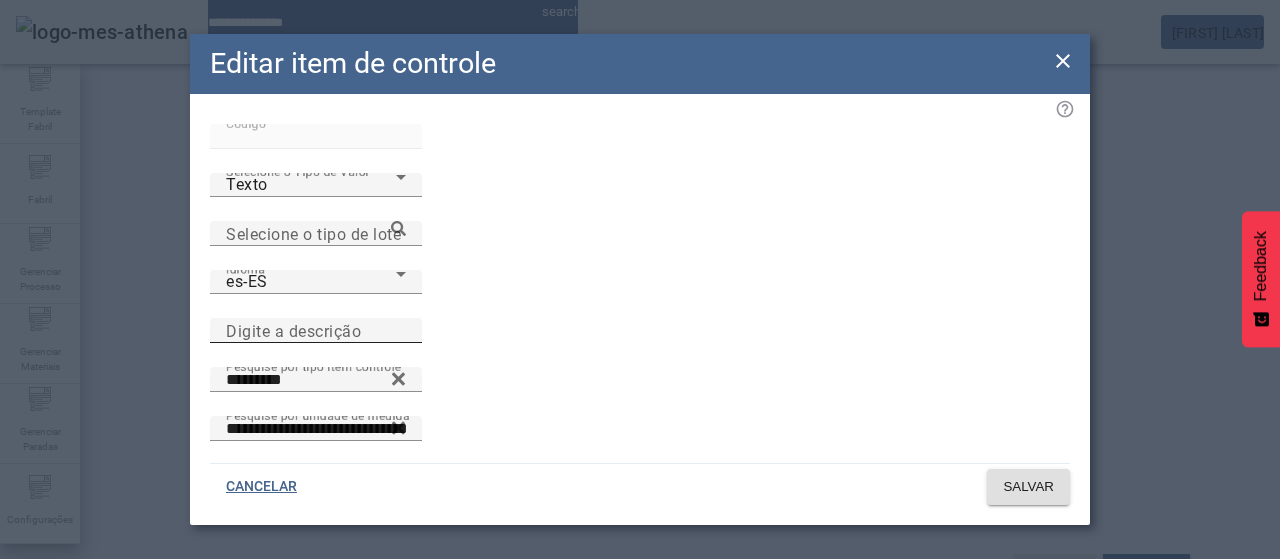 click on "Digite a descrição" at bounding box center [293, 330] 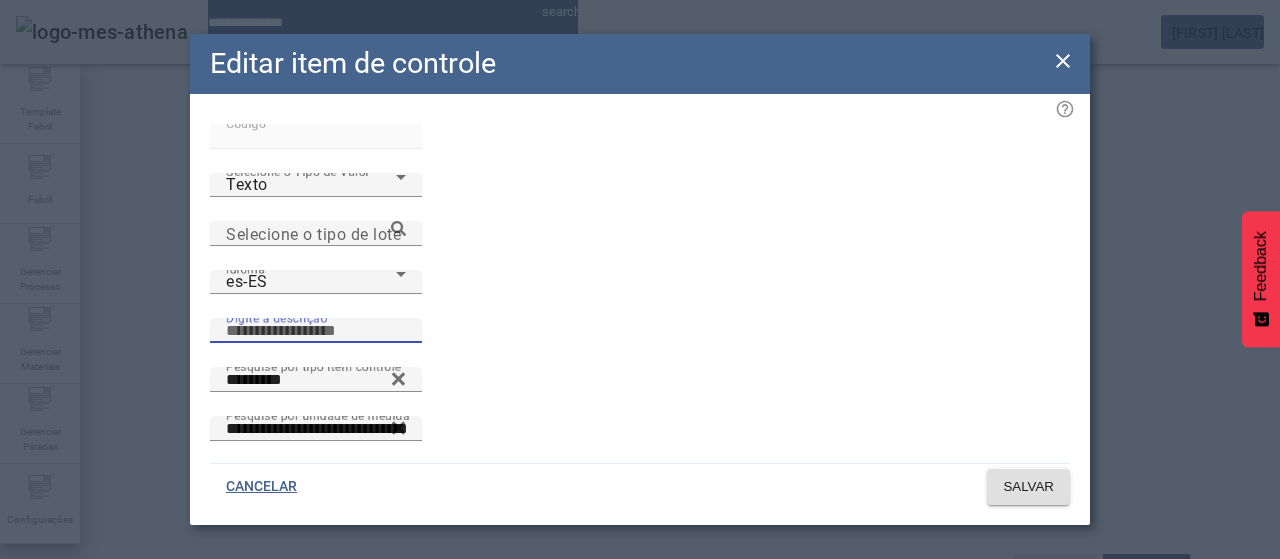 paste on "**********" 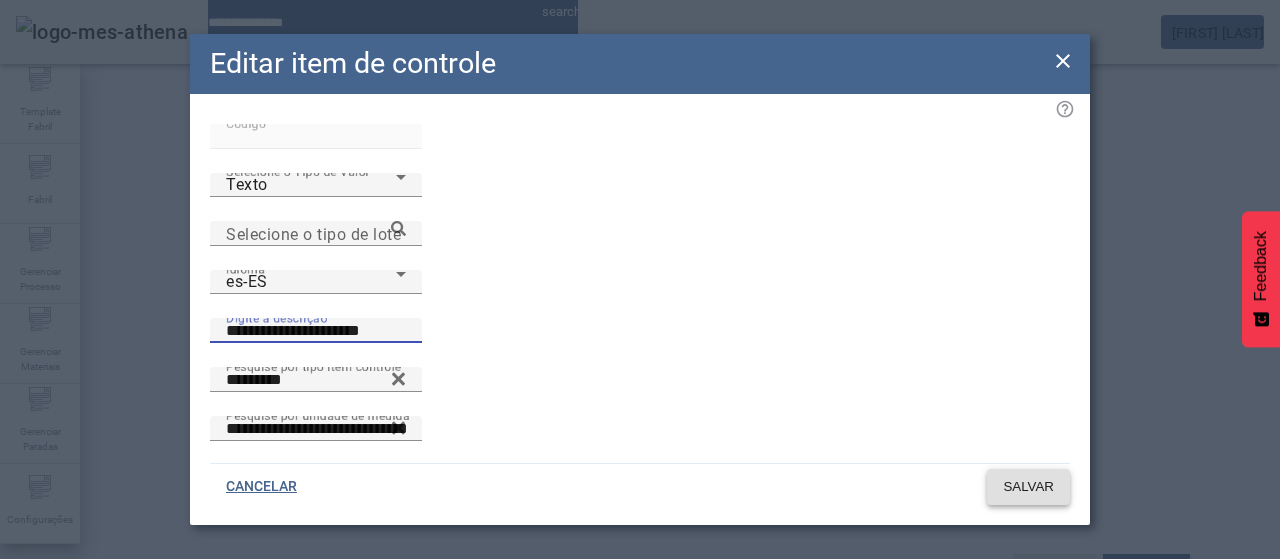type on "**********" 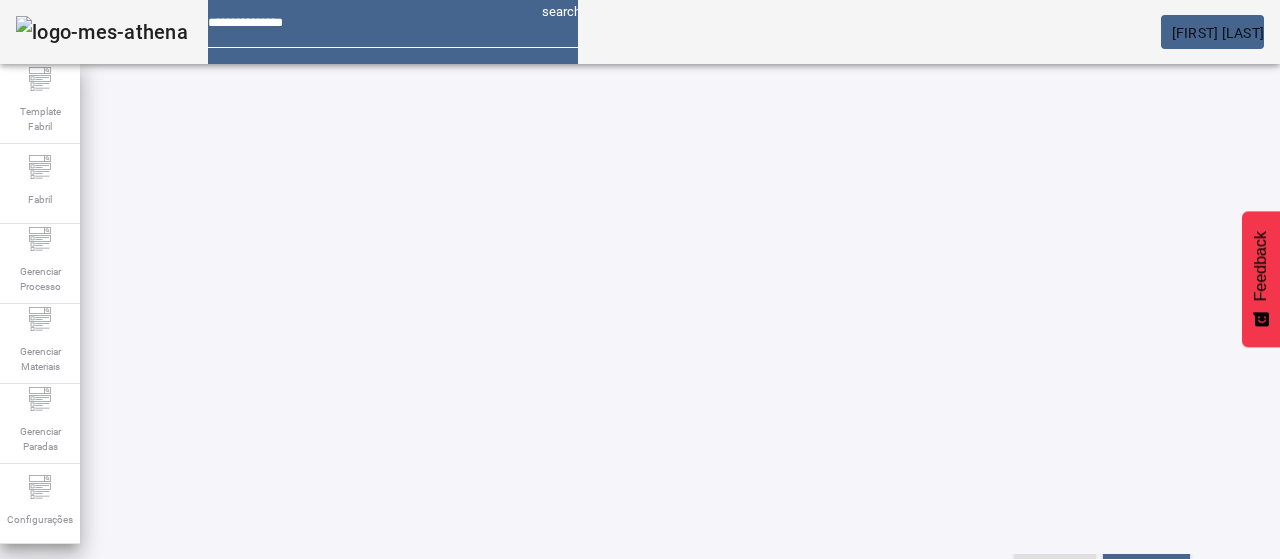 click on "EDITAR" at bounding box center (353, 682) 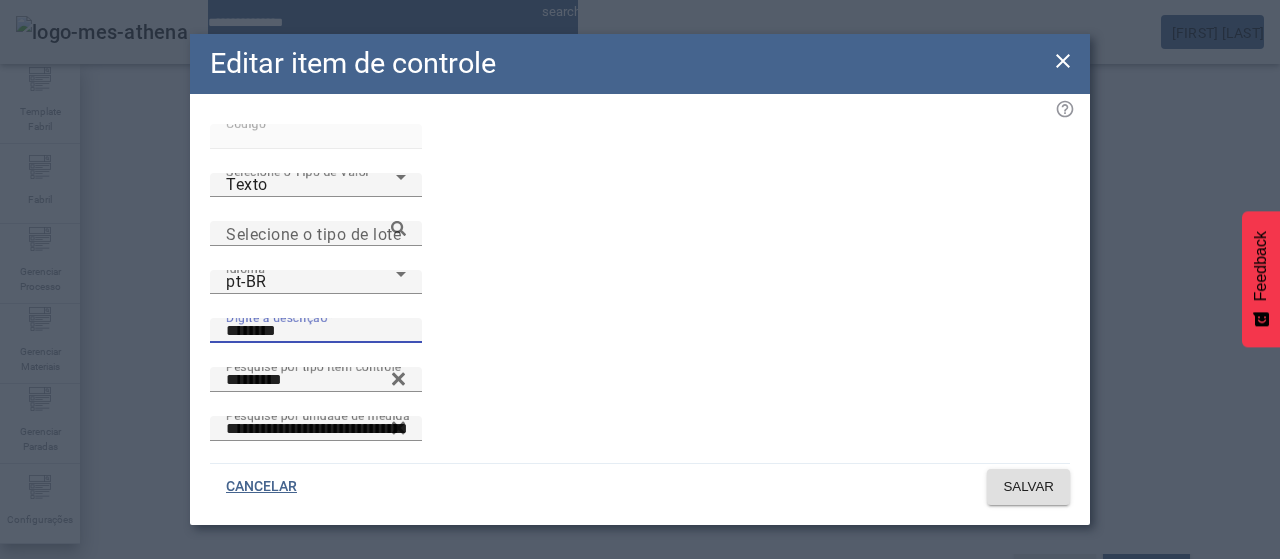 drag, startPoint x: 576, startPoint y: 235, endPoint x: 512, endPoint y: 234, distance: 64.00781 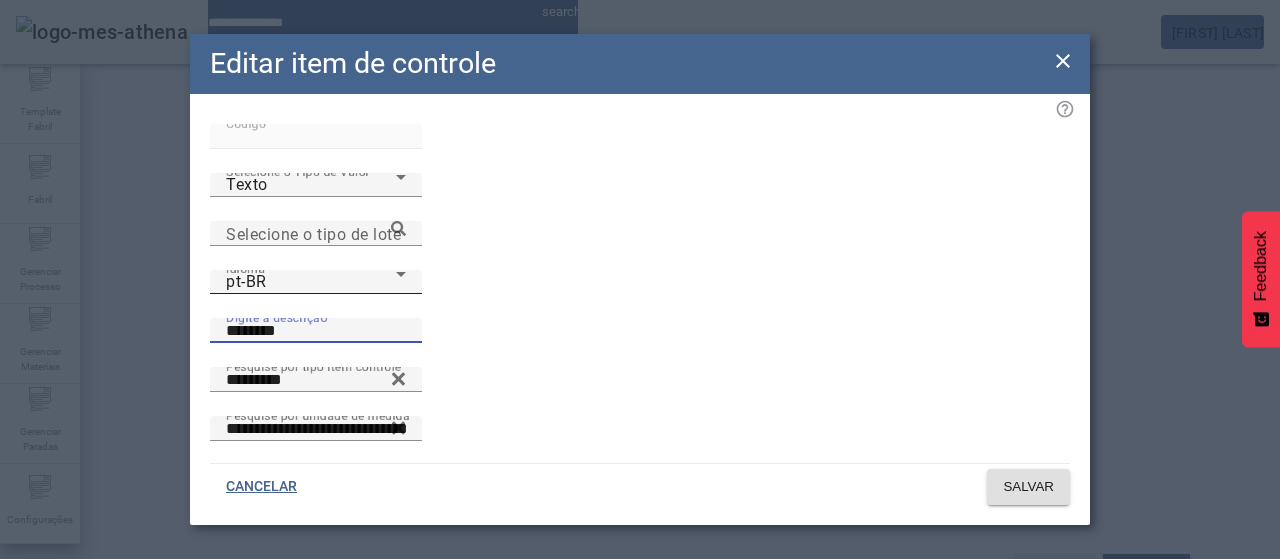 click on "pt-BR" at bounding box center (311, 282) 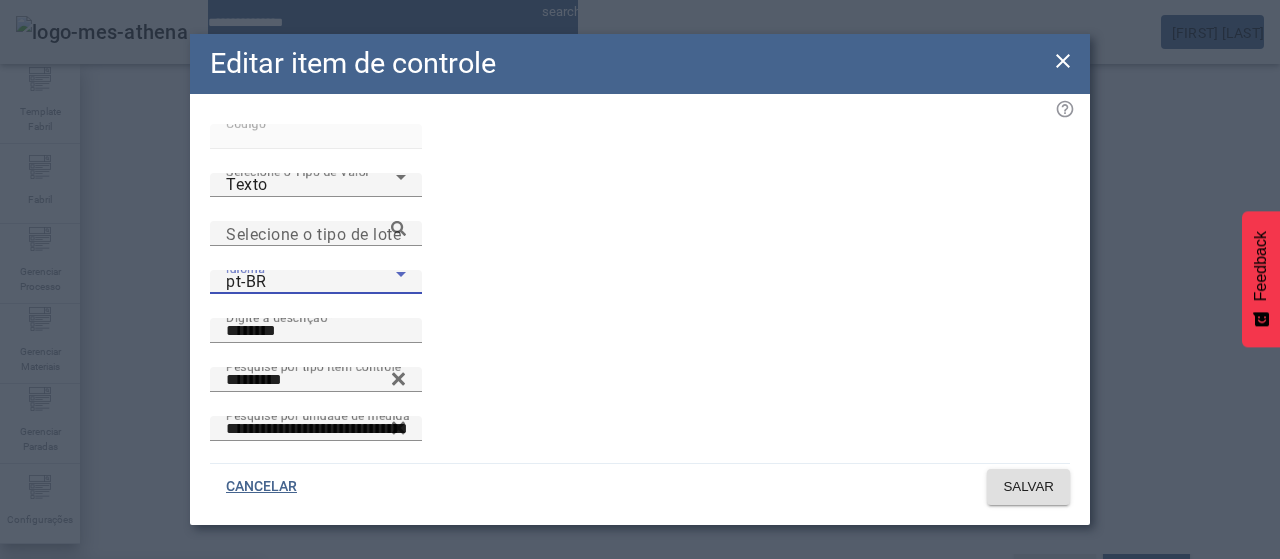click on "es-ES" at bounding box center [131, 687] 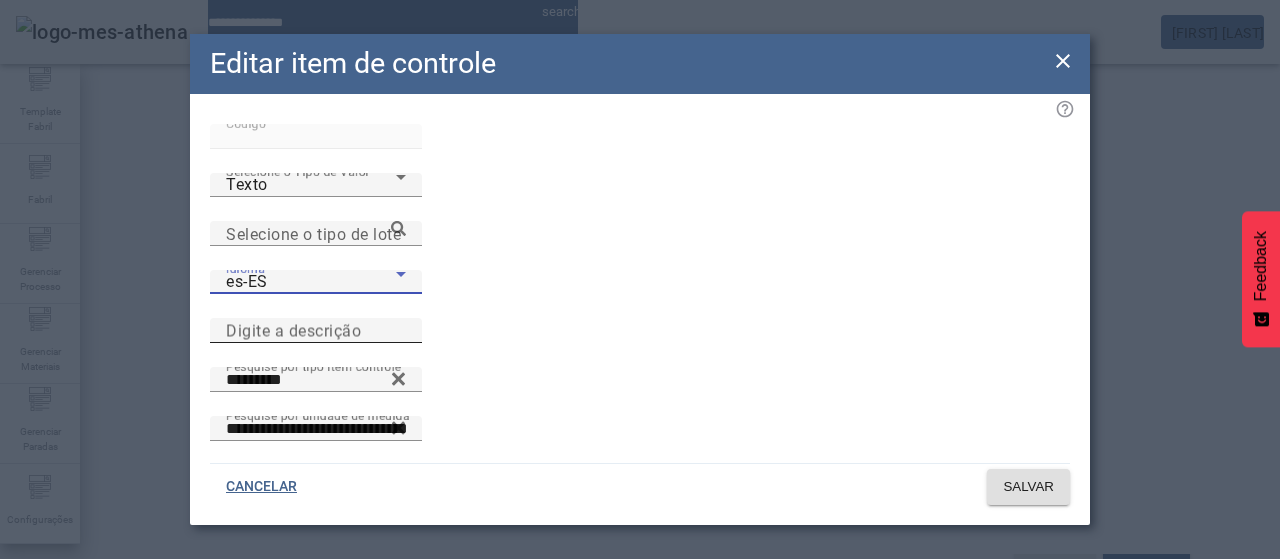 click on "Digite a descrição" 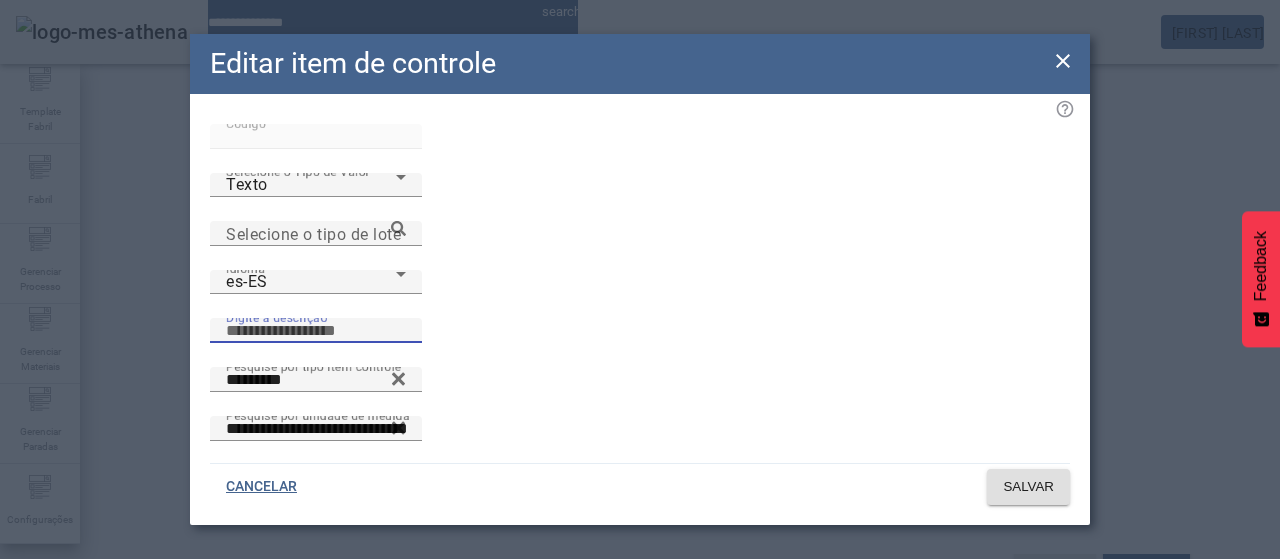 paste on "**********" 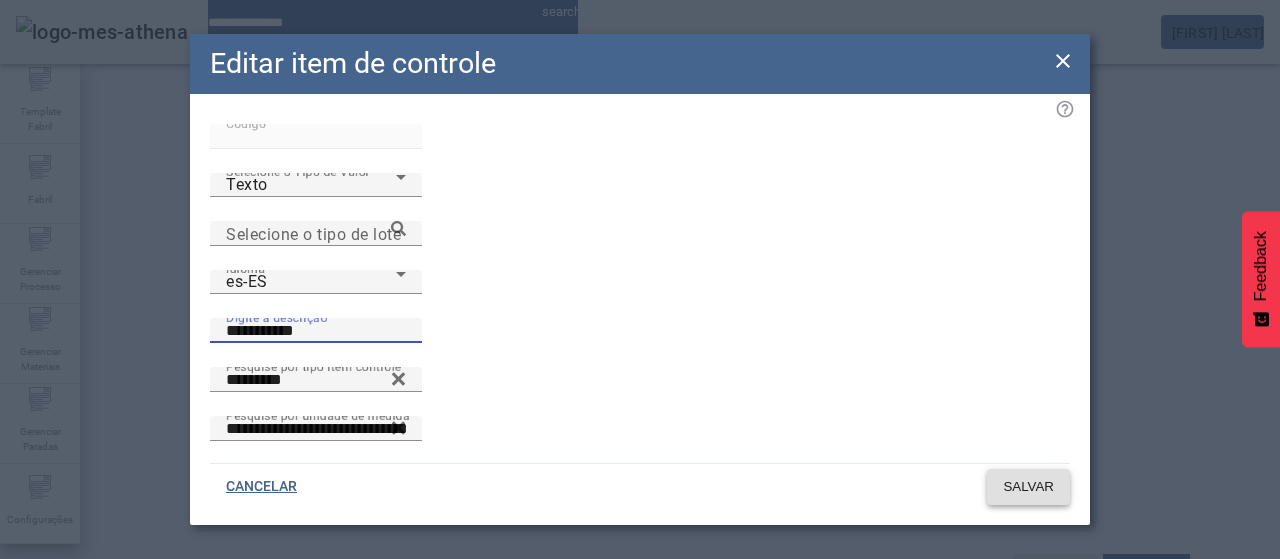 type on "**********" 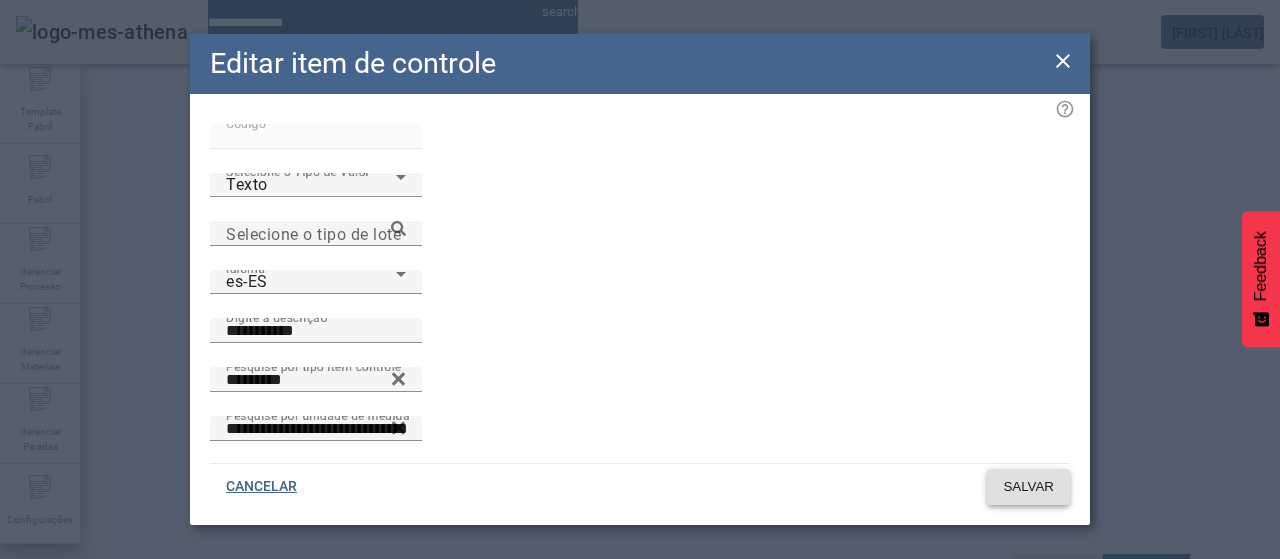 click on "SALVAR" 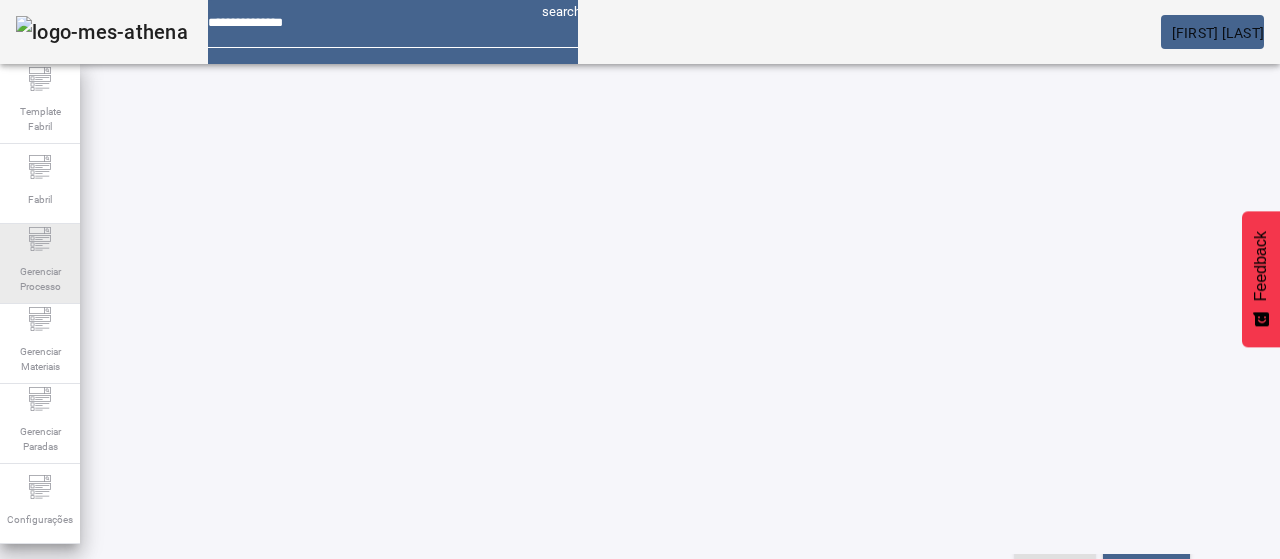 click on "Gerenciar Processo" 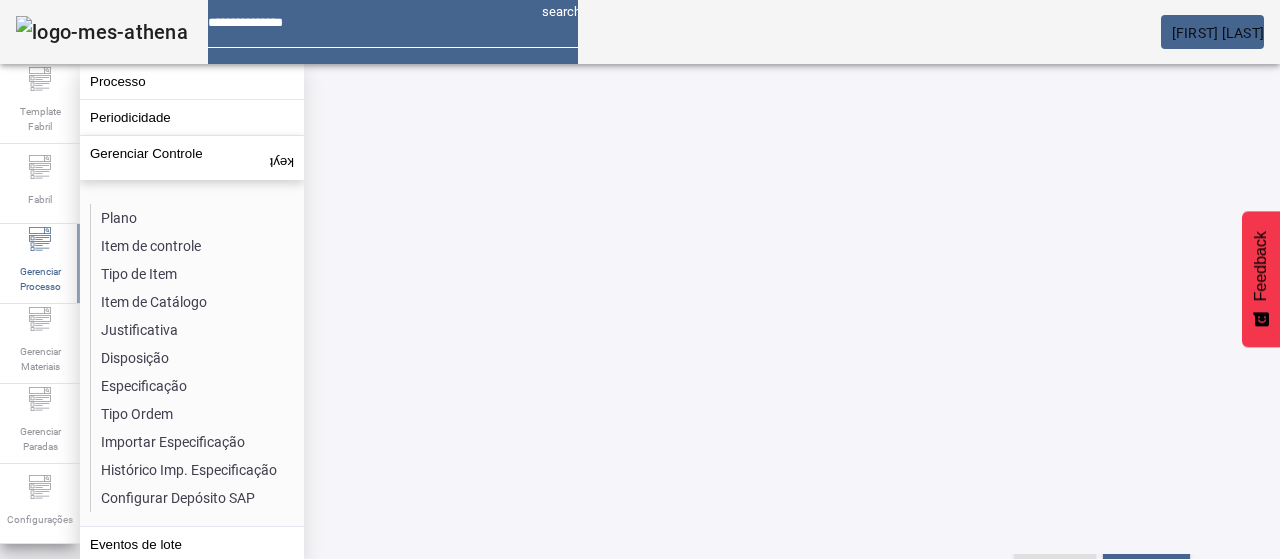 click on "Plano" 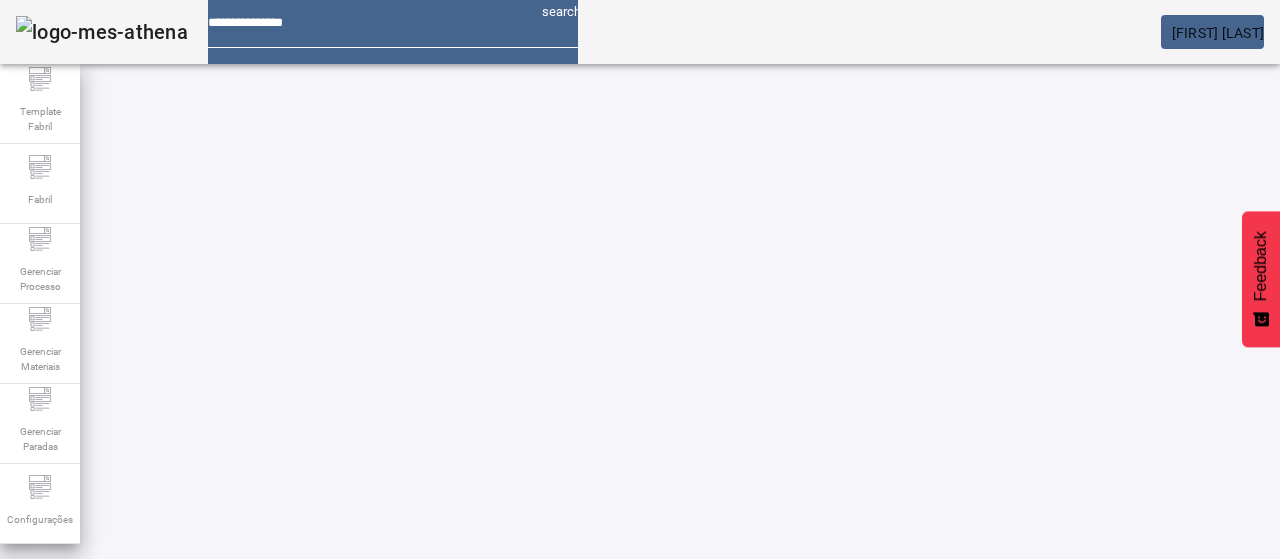 click 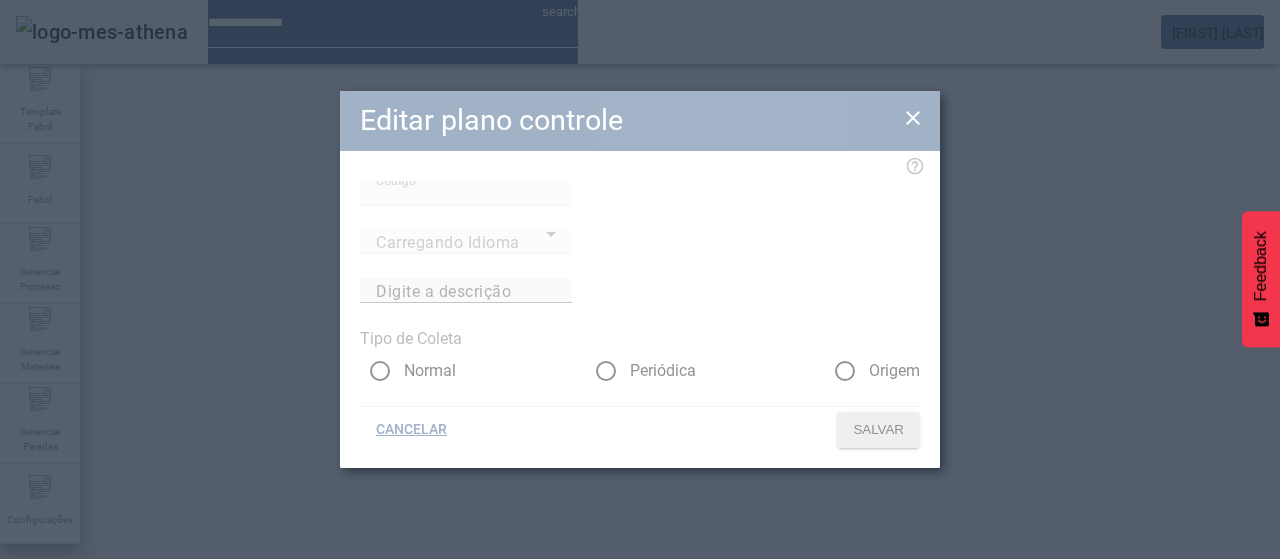 type on "**********" 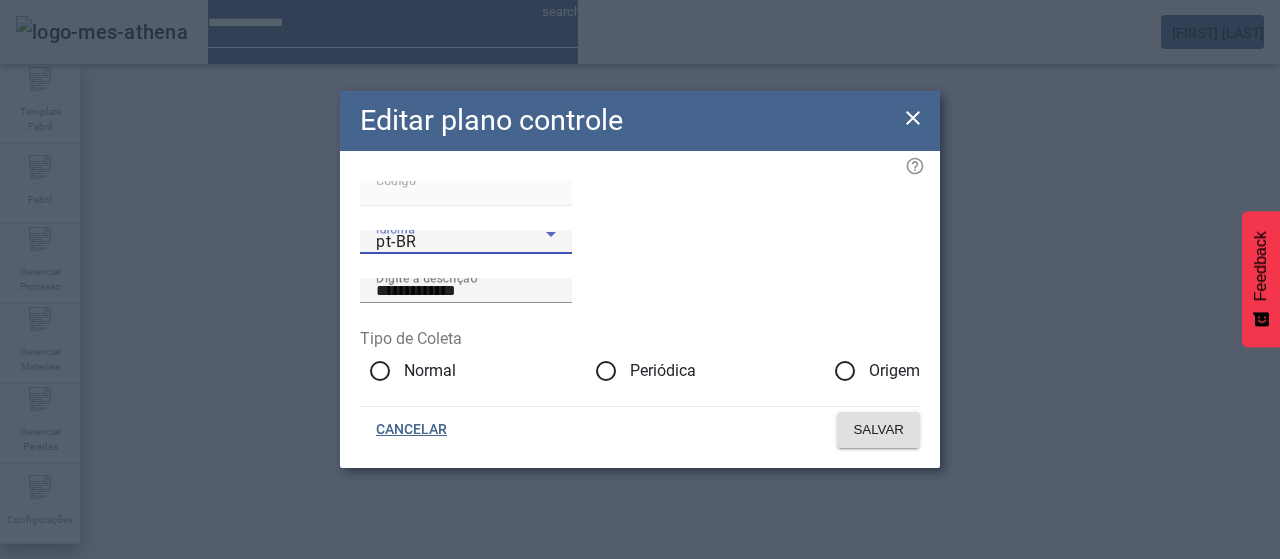 click on "pt-BR" at bounding box center (461, 242) 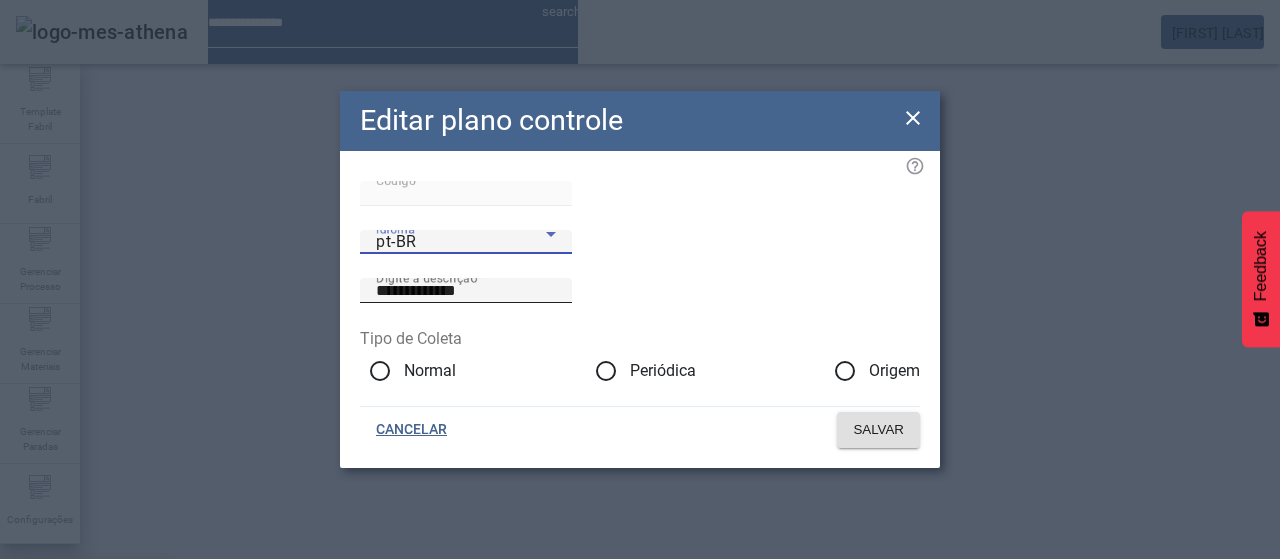 drag, startPoint x: 444, startPoint y: 430, endPoint x: 622, endPoint y: 275, distance: 236.02754 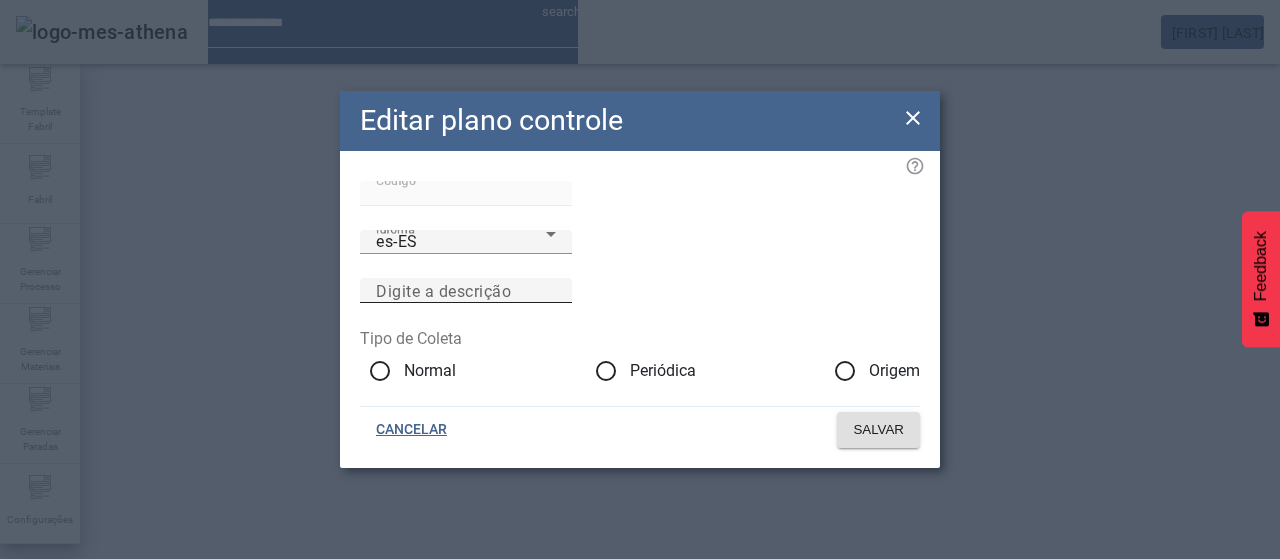 click on "Digite a descrição" at bounding box center [443, 290] 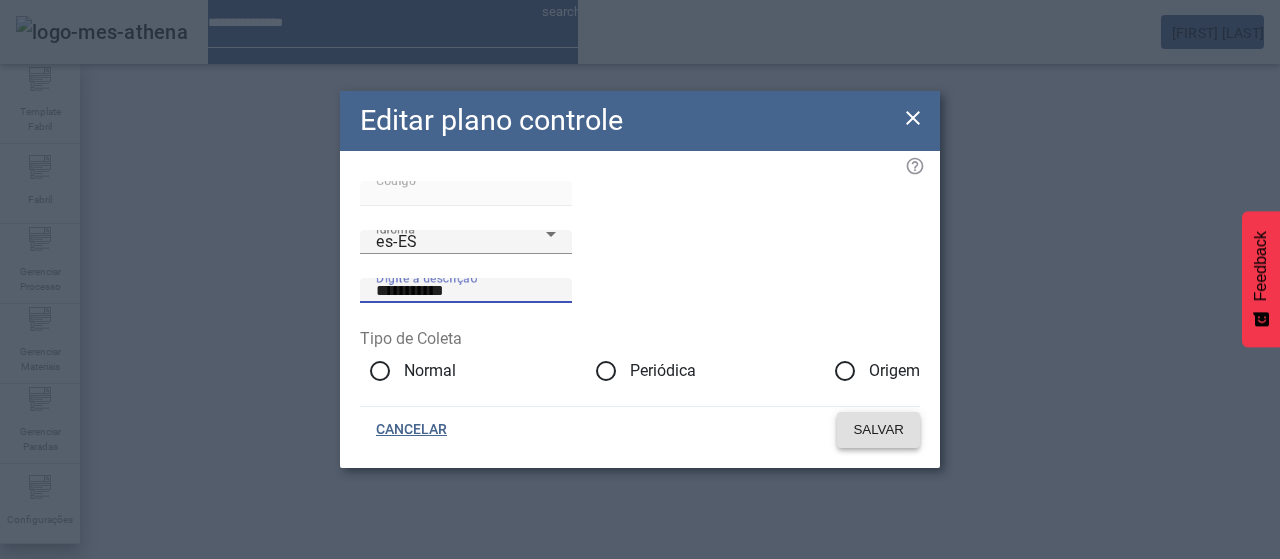 type on "**********" 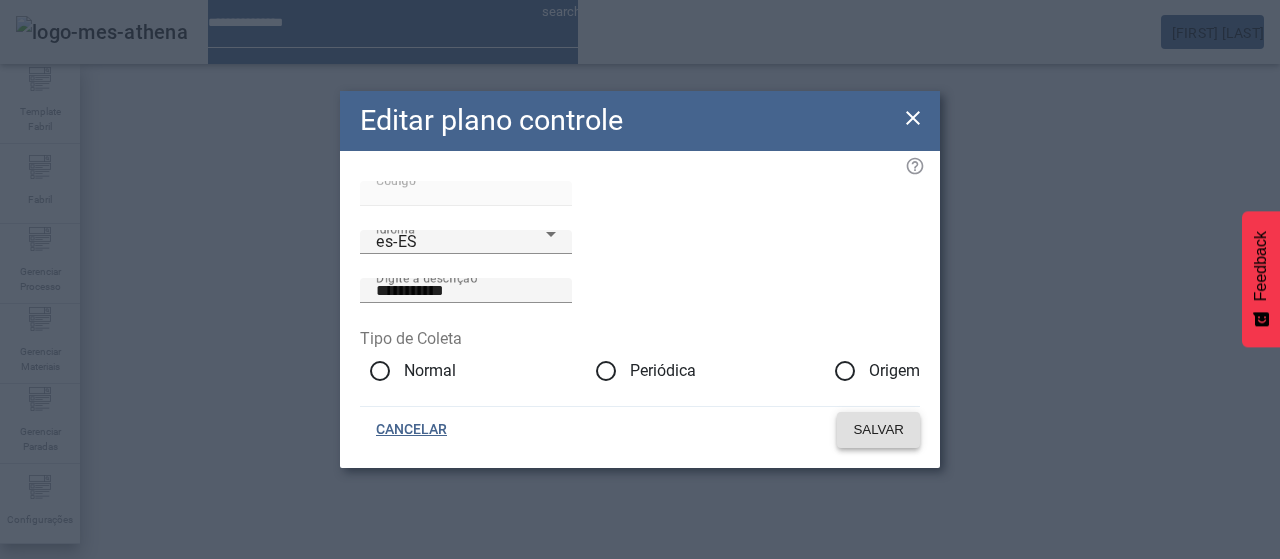 click on "SALVAR" 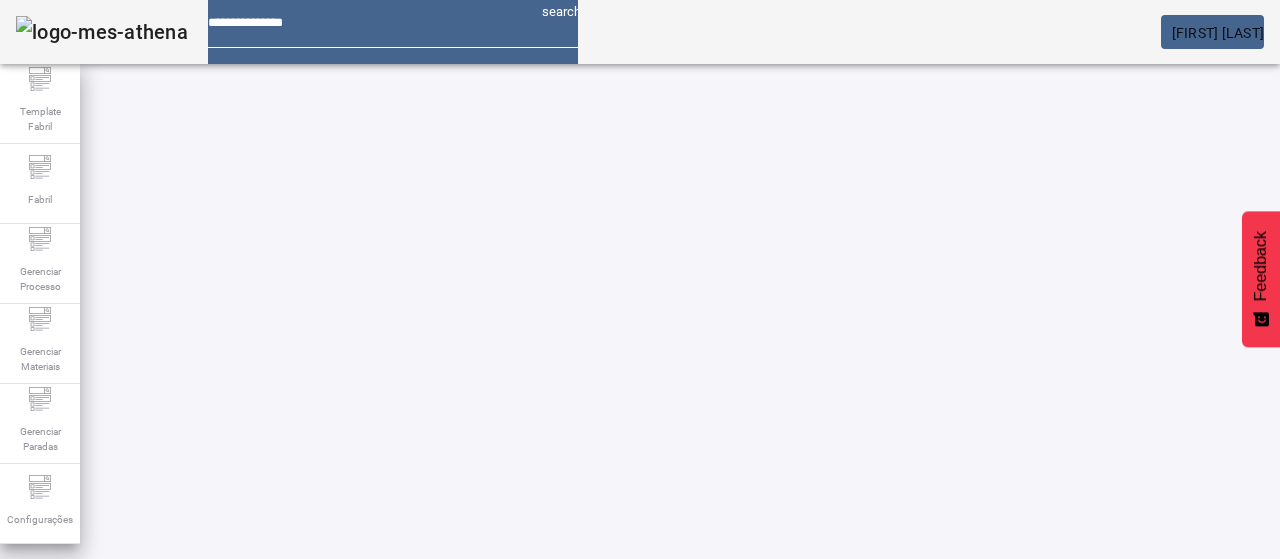 click at bounding box center (572, 828) 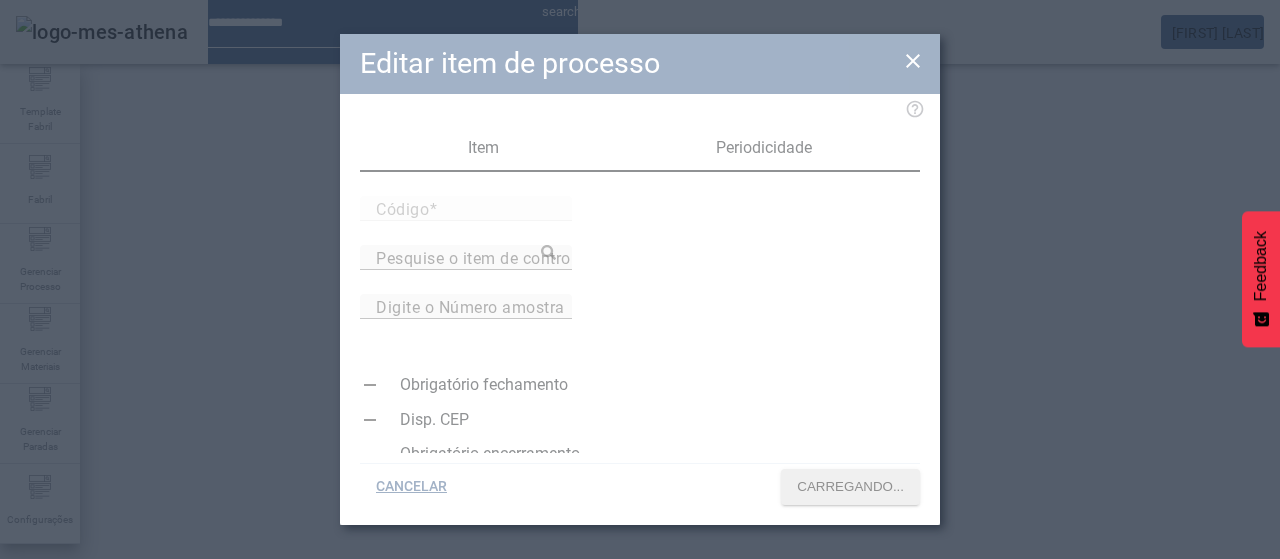 type on "*****" 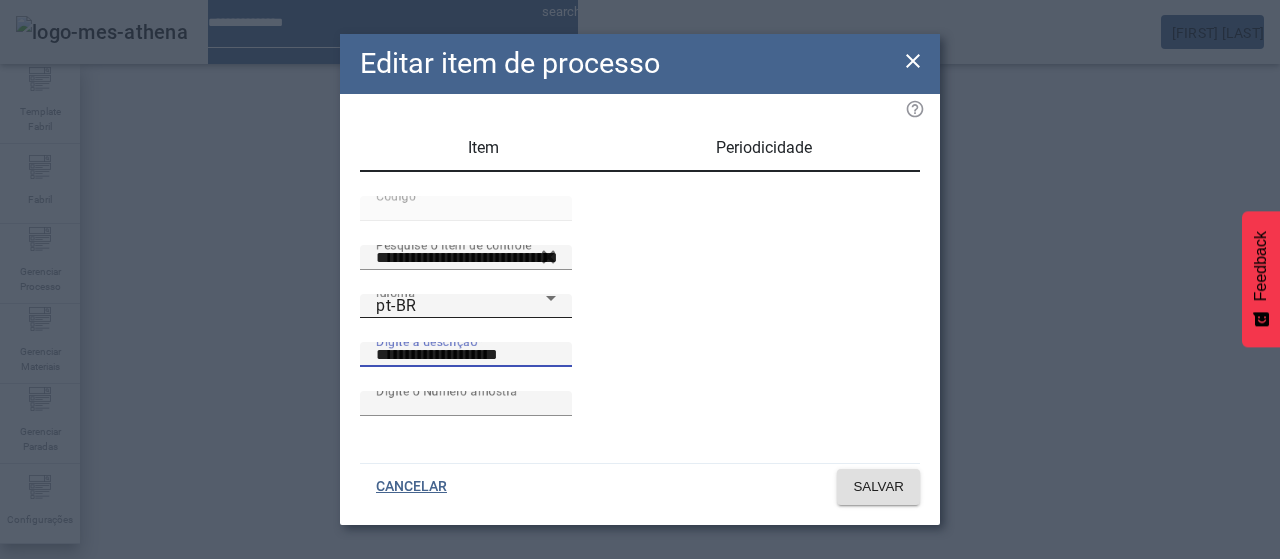 drag, startPoint x: 716, startPoint y: 391, endPoint x: 492, endPoint y: 397, distance: 224.08034 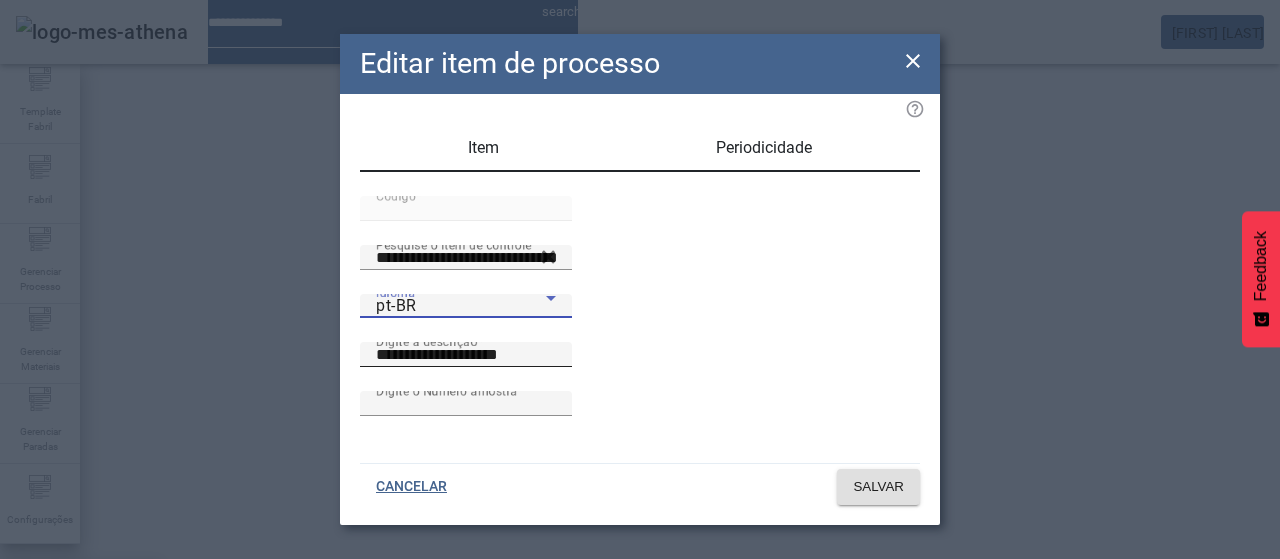 drag, startPoint x: 457, startPoint y: 338, endPoint x: 586, endPoint y: 356, distance: 130.24976 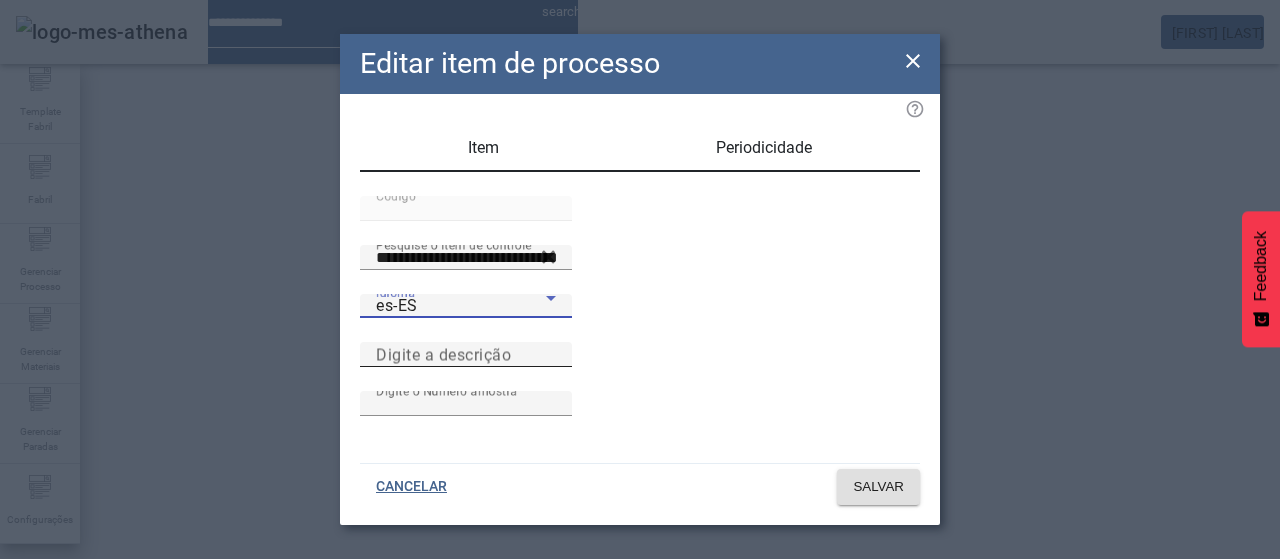 drag, startPoint x: 626, startPoint y: 383, endPoint x: 582, endPoint y: 369, distance: 46.173584 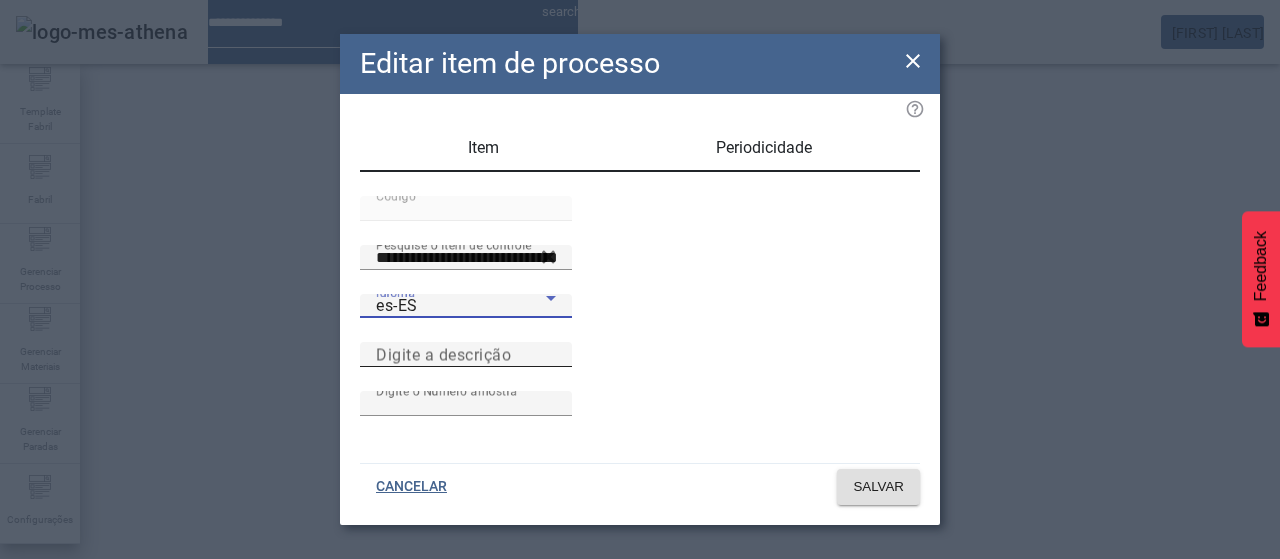 click on "Digite a descrição" at bounding box center [443, 354] 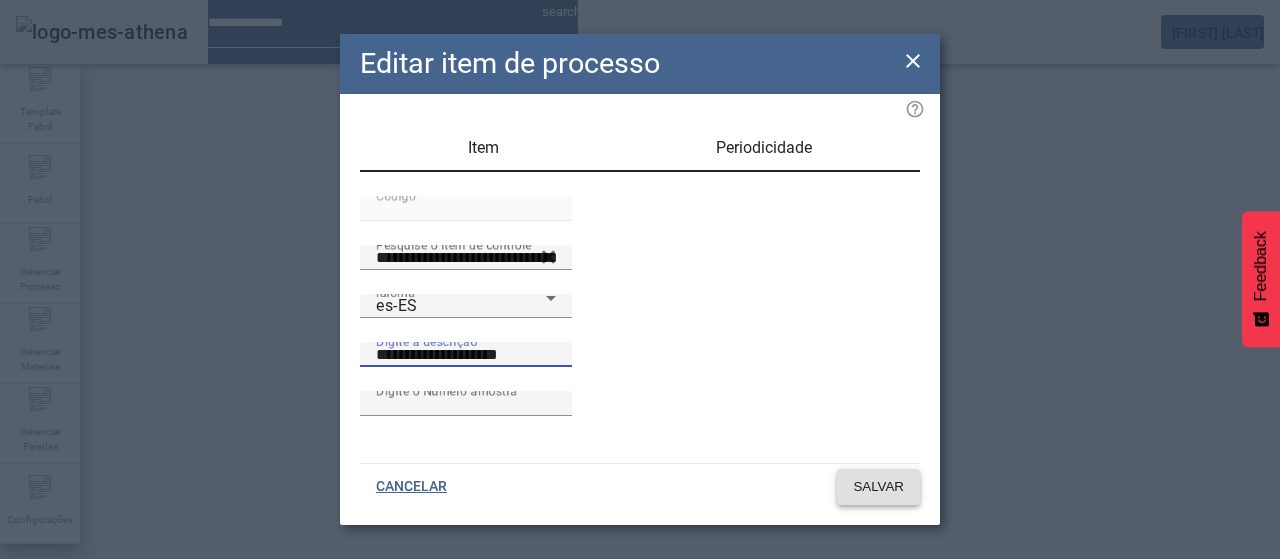 type on "**********" 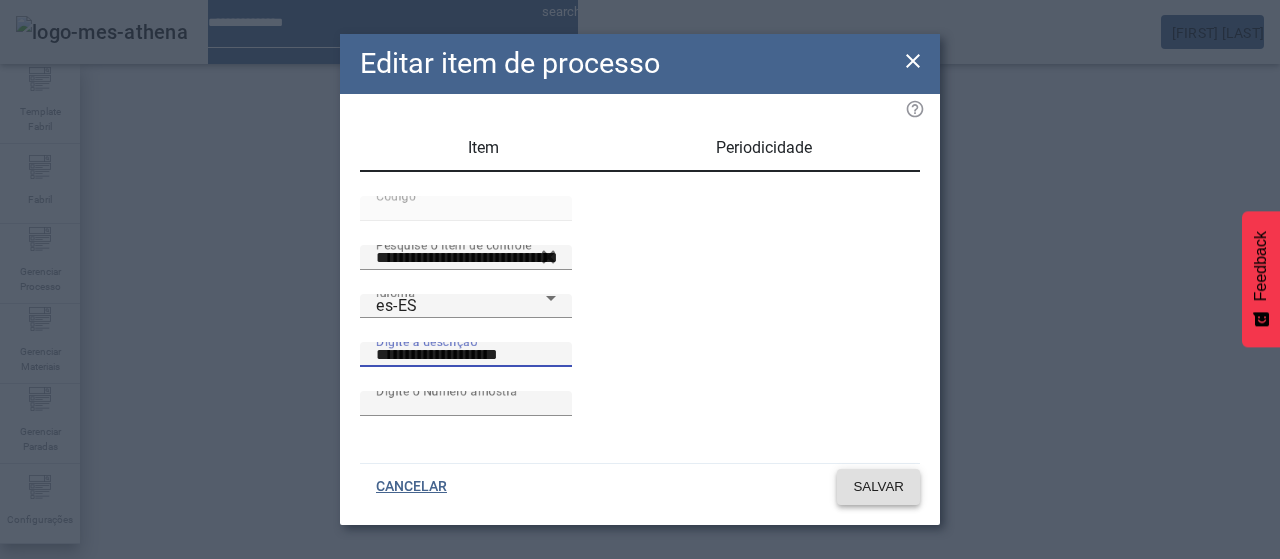 click on "SALVAR" 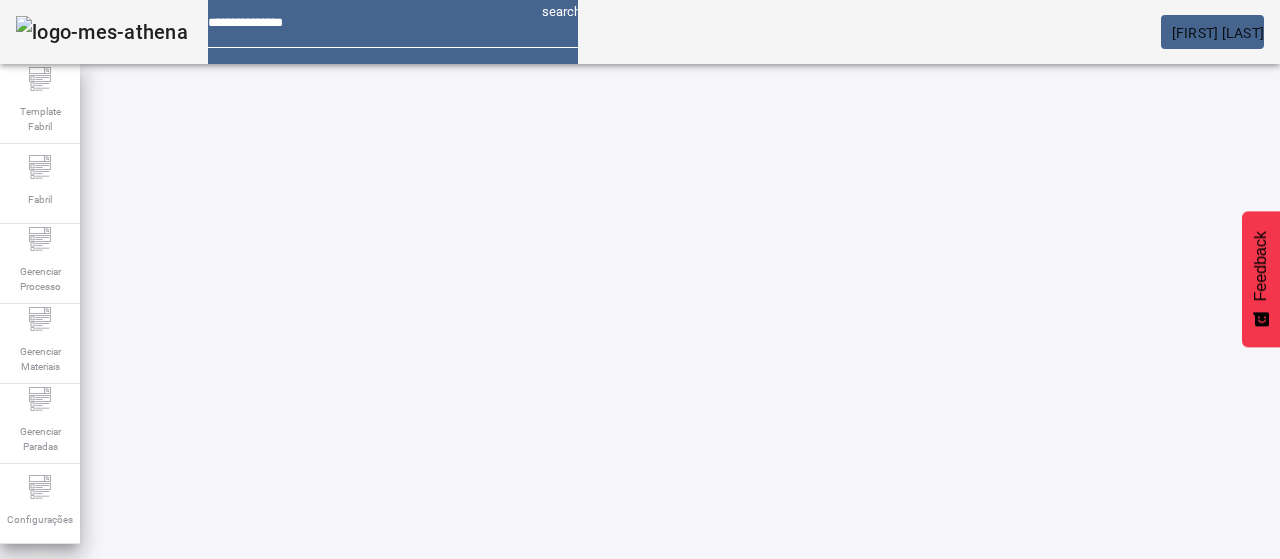 click at bounding box center [652, 779] 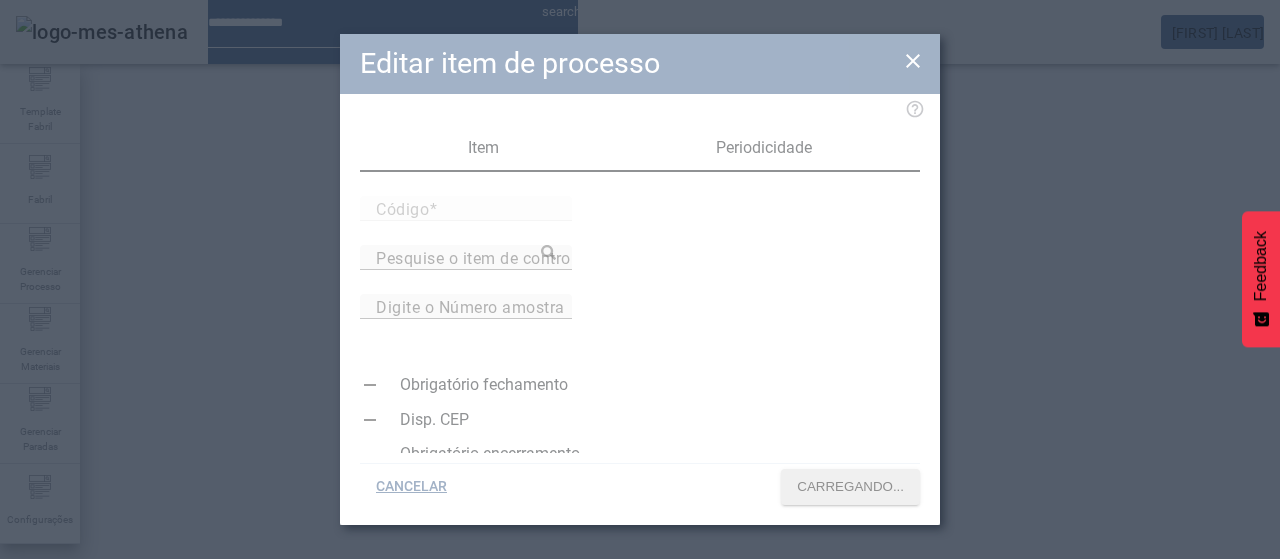 type on "*****" 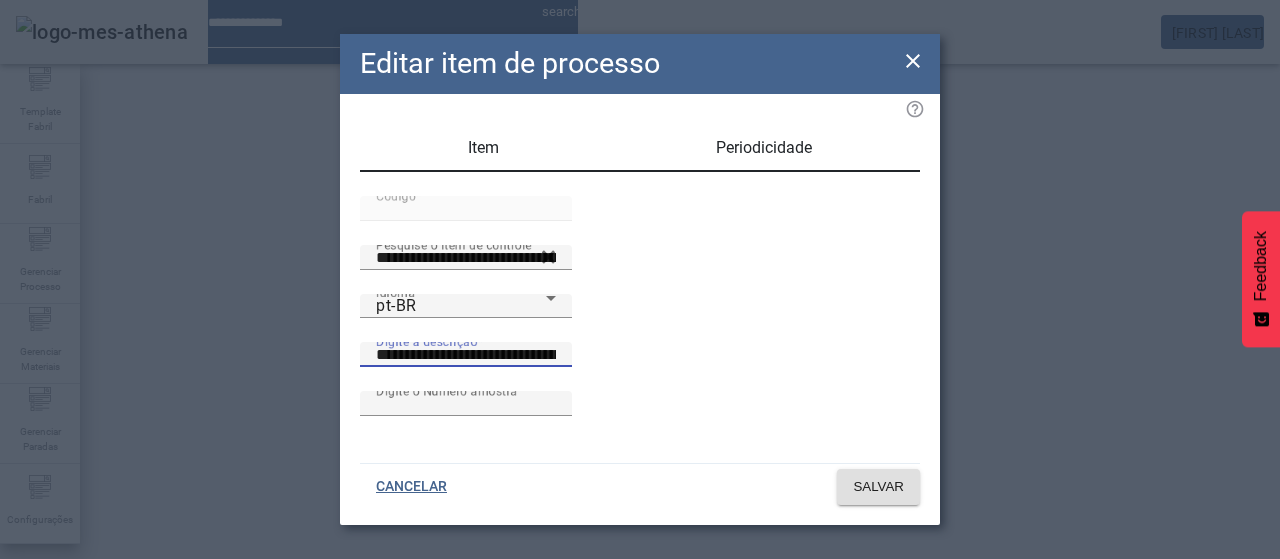 drag, startPoint x: 860, startPoint y: 392, endPoint x: 547, endPoint y: 417, distance: 313.99683 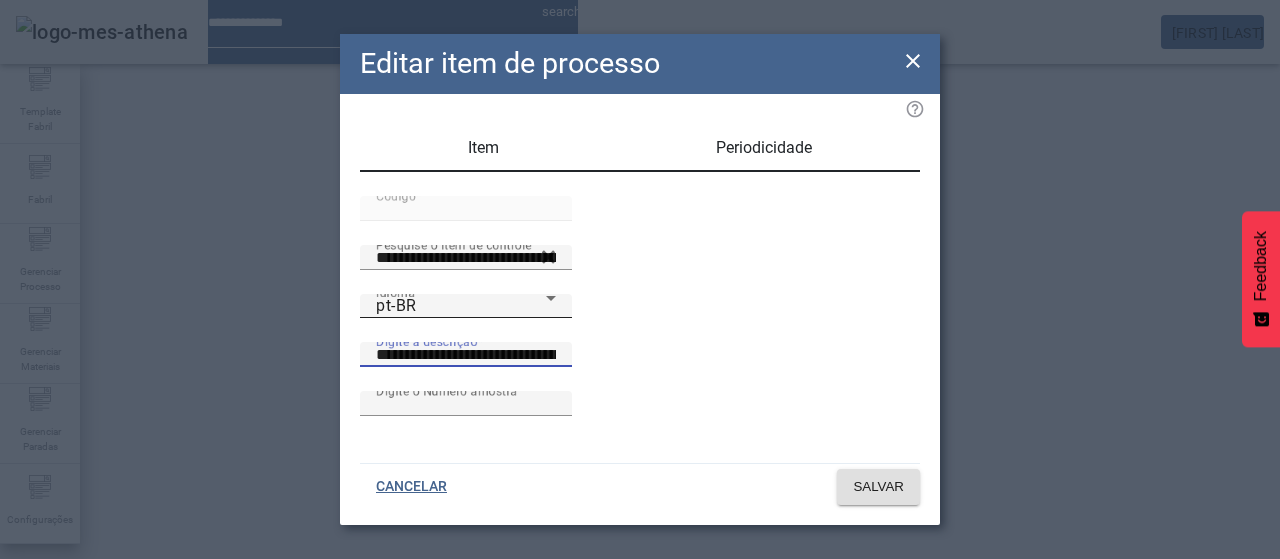click on "pt-BR" at bounding box center [461, 306] 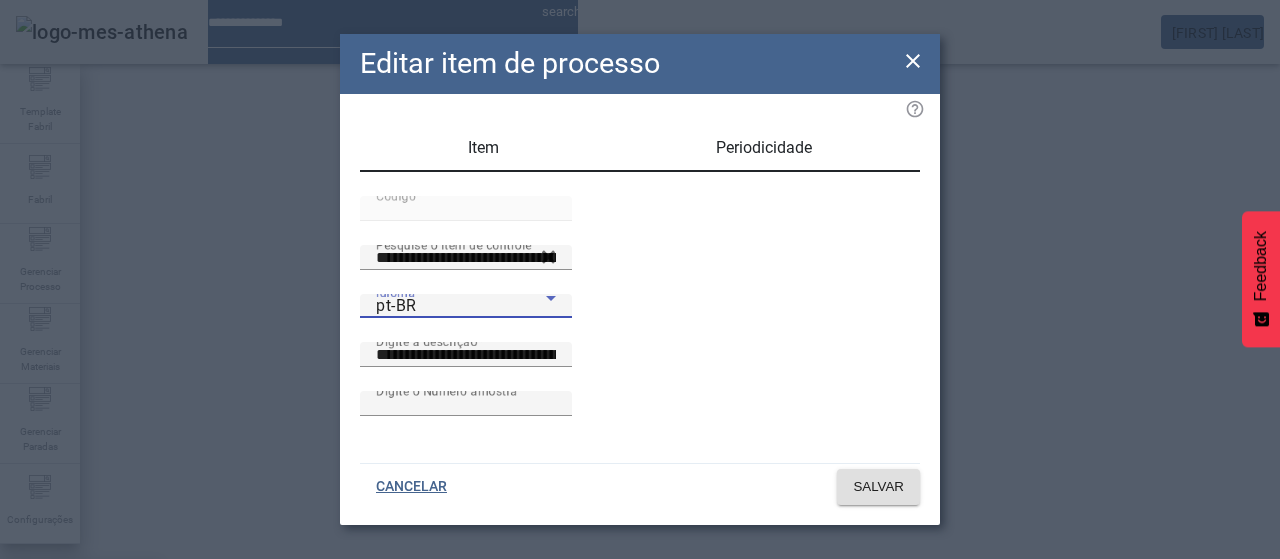 drag, startPoint x: 480, startPoint y: 331, endPoint x: 518, endPoint y: 336, distance: 38.327538 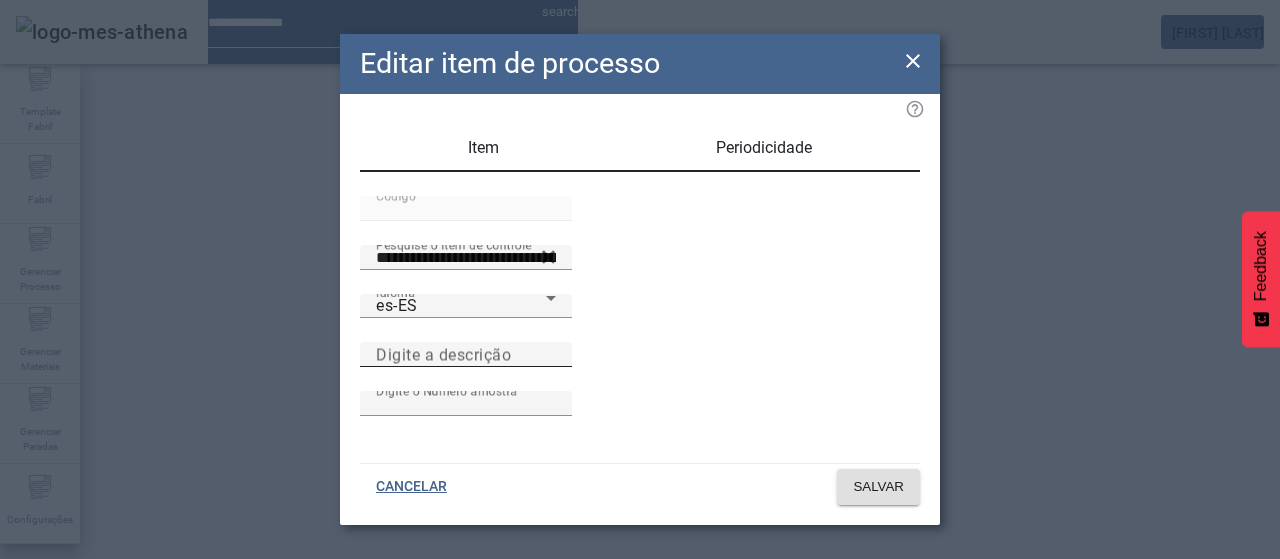 drag, startPoint x: 588, startPoint y: 386, endPoint x: 576, endPoint y: 389, distance: 12.369317 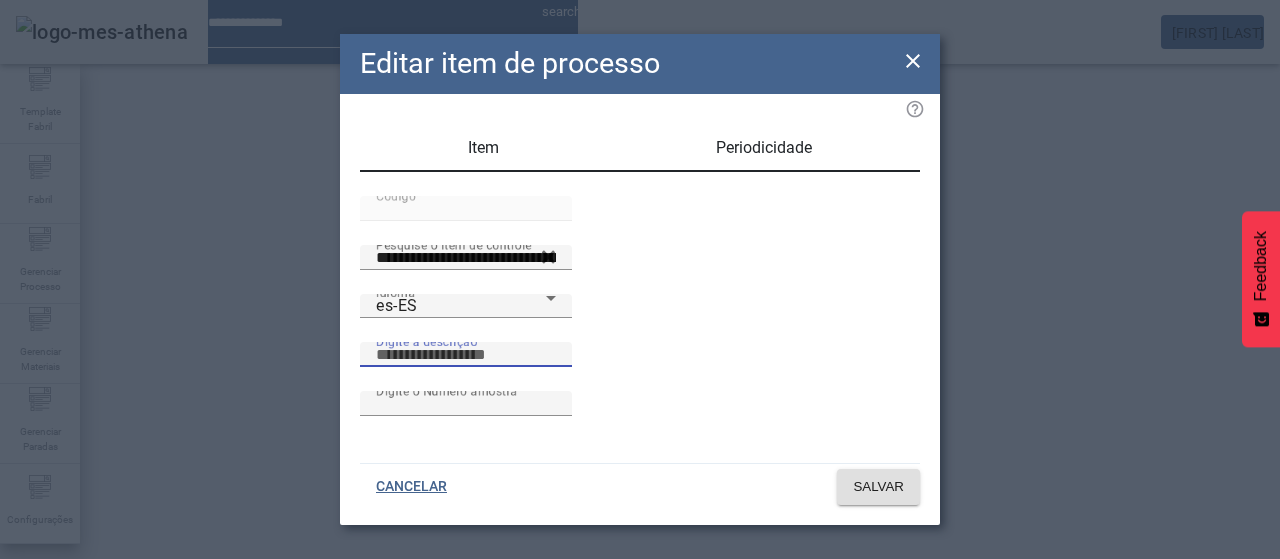paste on "**********" 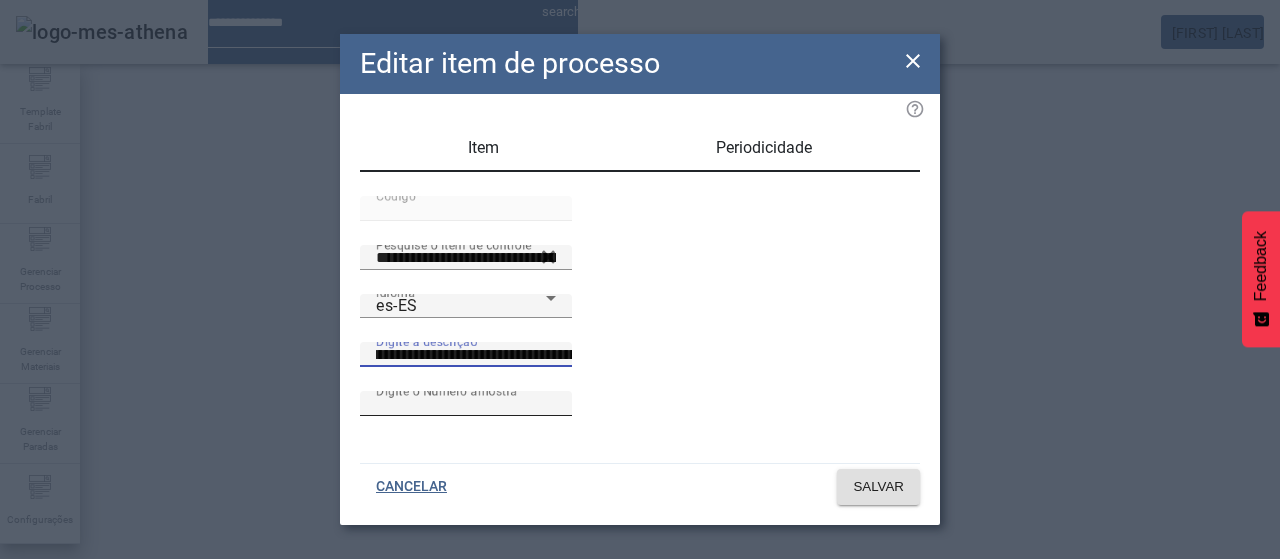 scroll, scrollTop: 0, scrollLeft: 0, axis: both 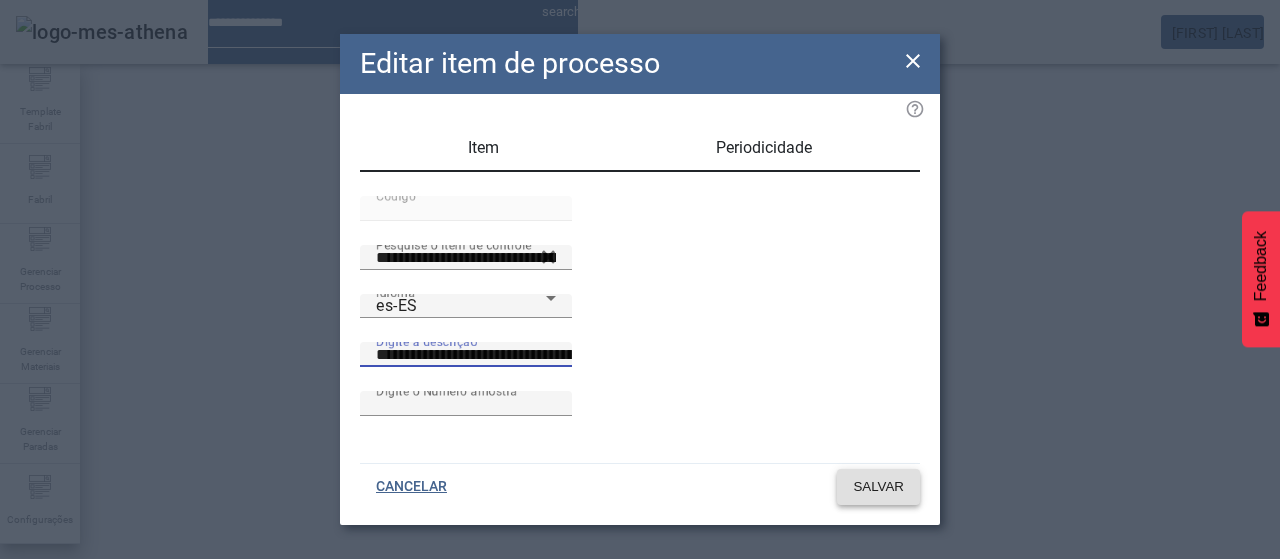 type on "**********" 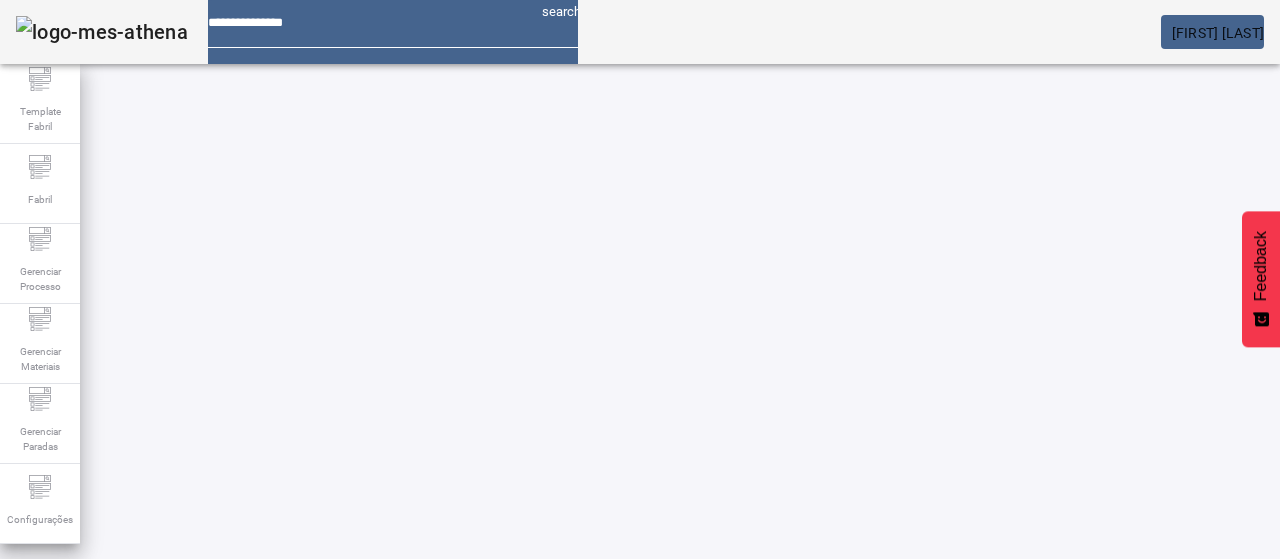 click on "EDITAR" at bounding box center [353, 779] 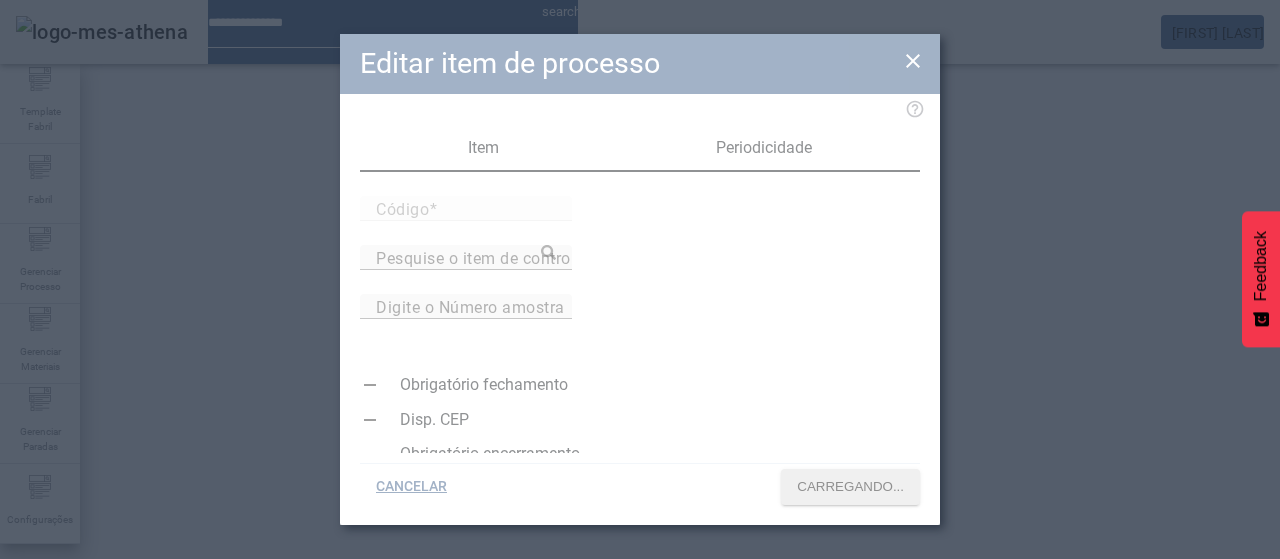 type on "*****" 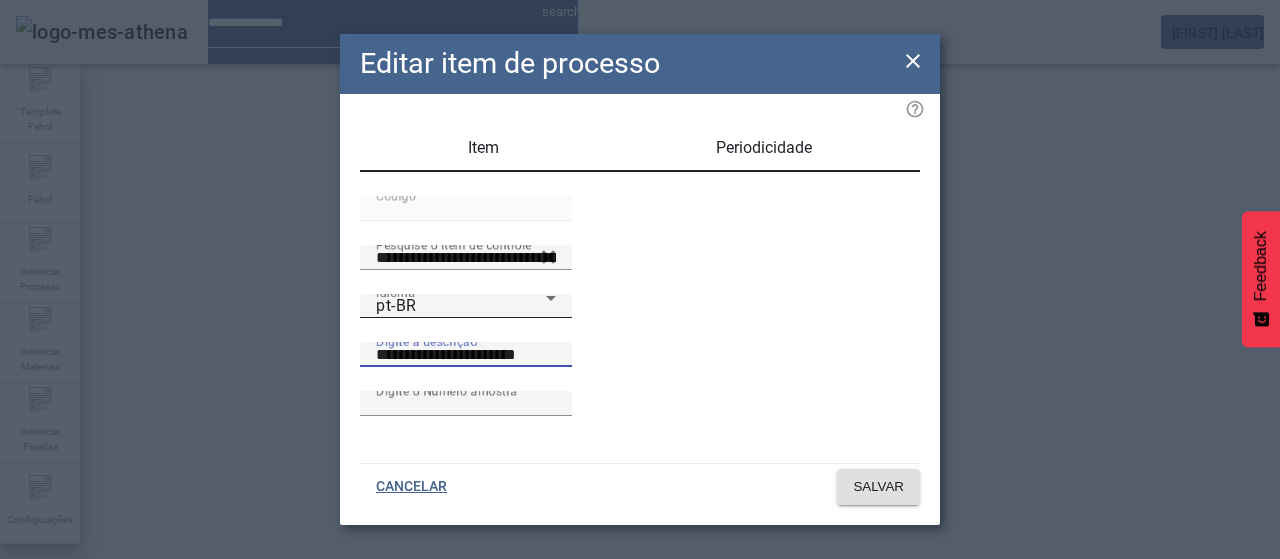drag, startPoint x: 696, startPoint y: 386, endPoint x: 515, endPoint y: 407, distance: 182.21416 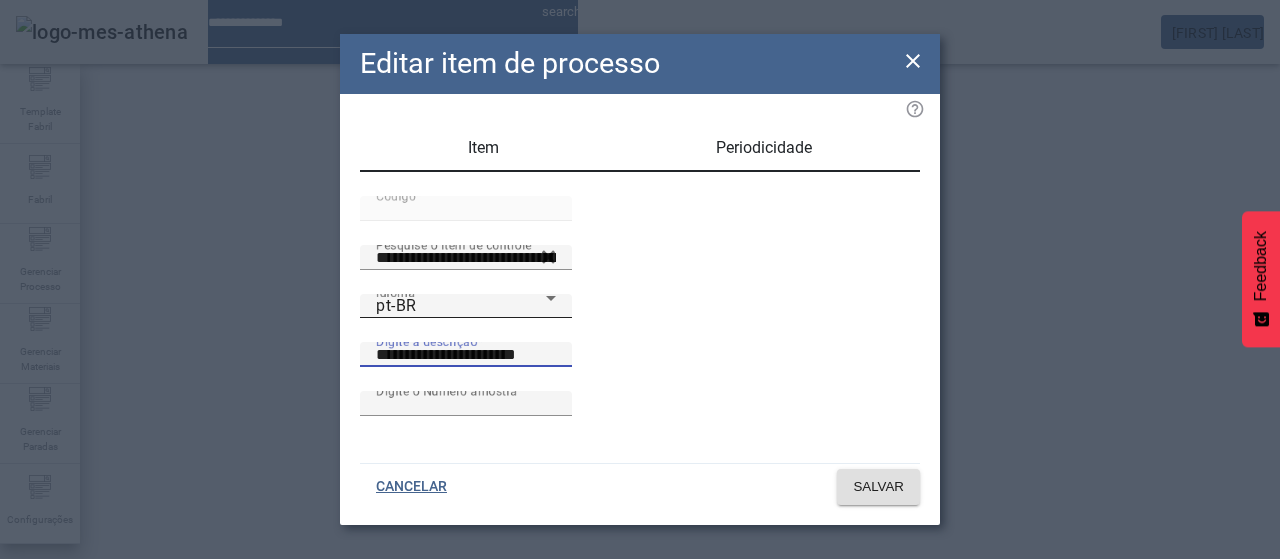 click on "**********" at bounding box center [640, 342] 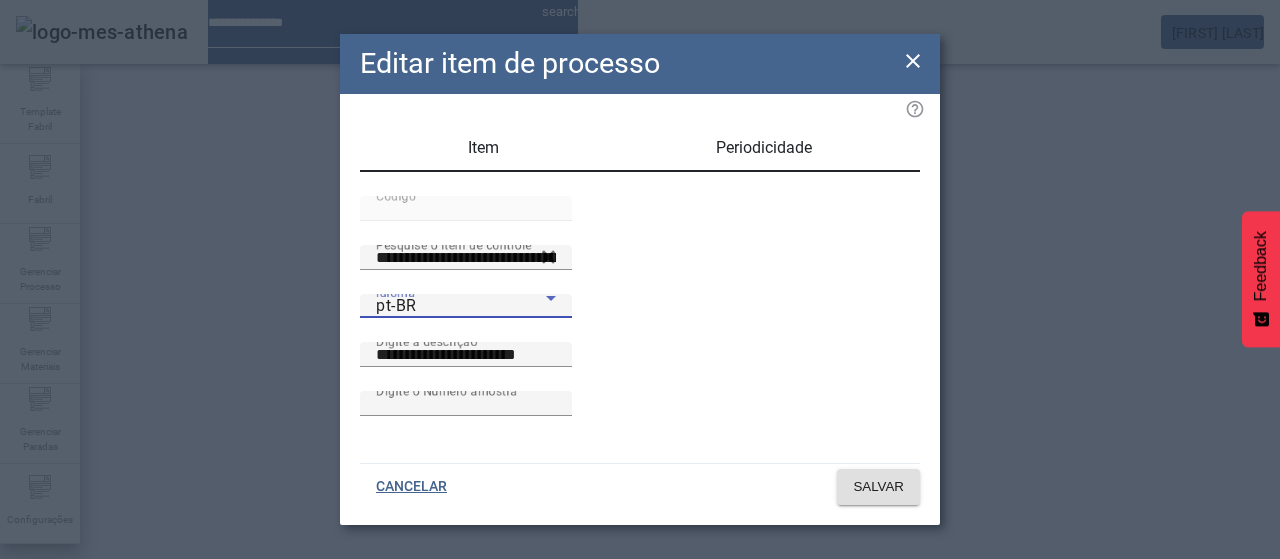 click on "pt-BR" at bounding box center (461, 306) 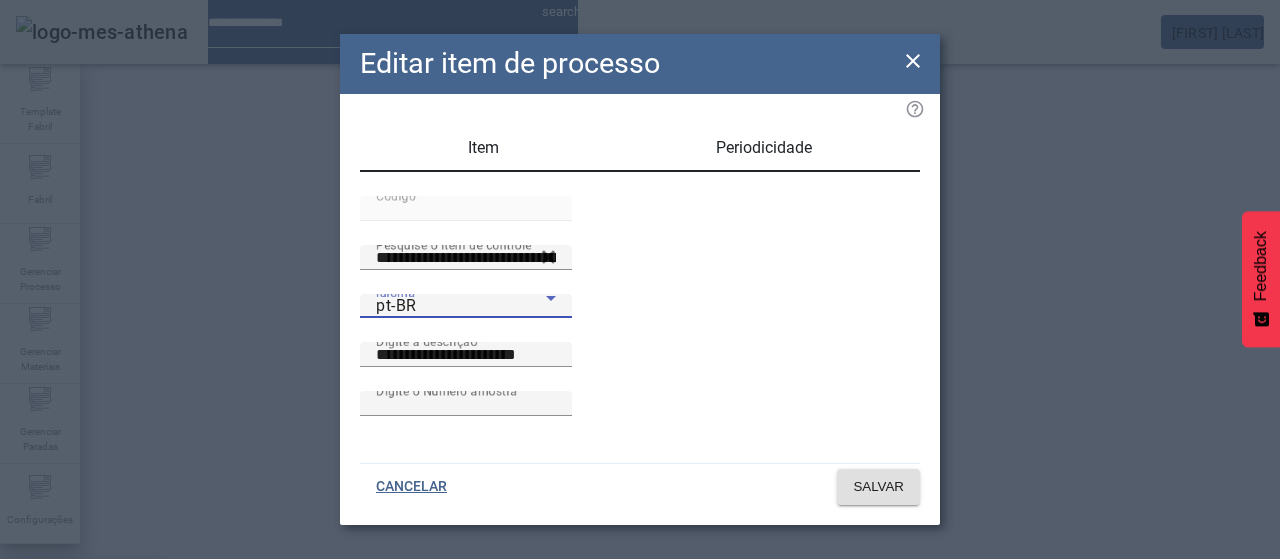 drag, startPoint x: 433, startPoint y: 337, endPoint x: 556, endPoint y: 349, distance: 123.58398 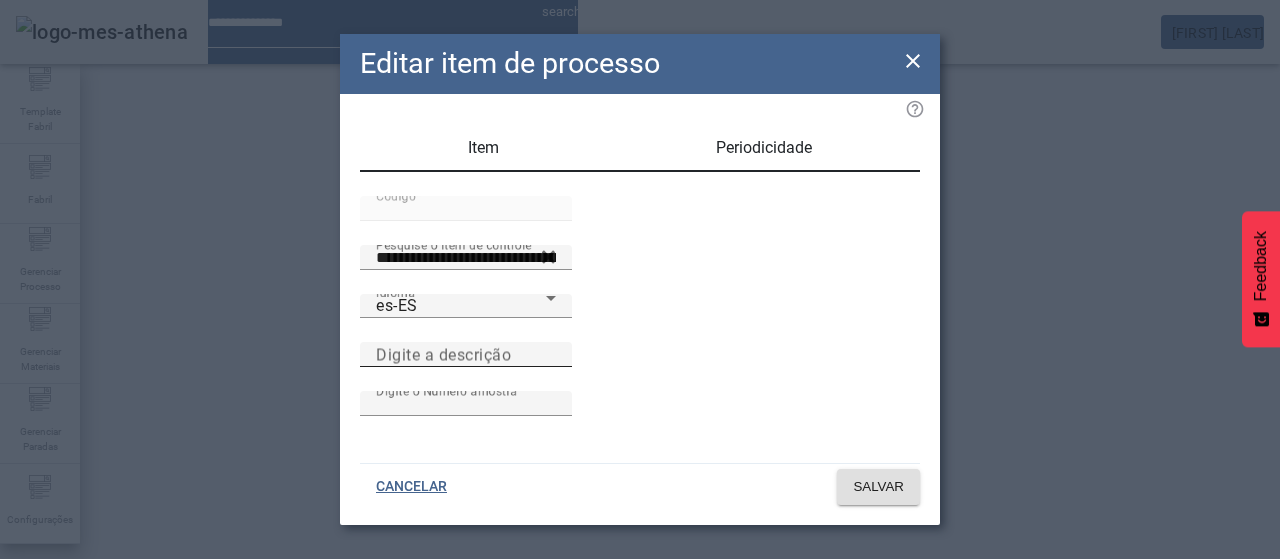 drag, startPoint x: 618, startPoint y: 386, endPoint x: 572, endPoint y: 391, distance: 46.270943 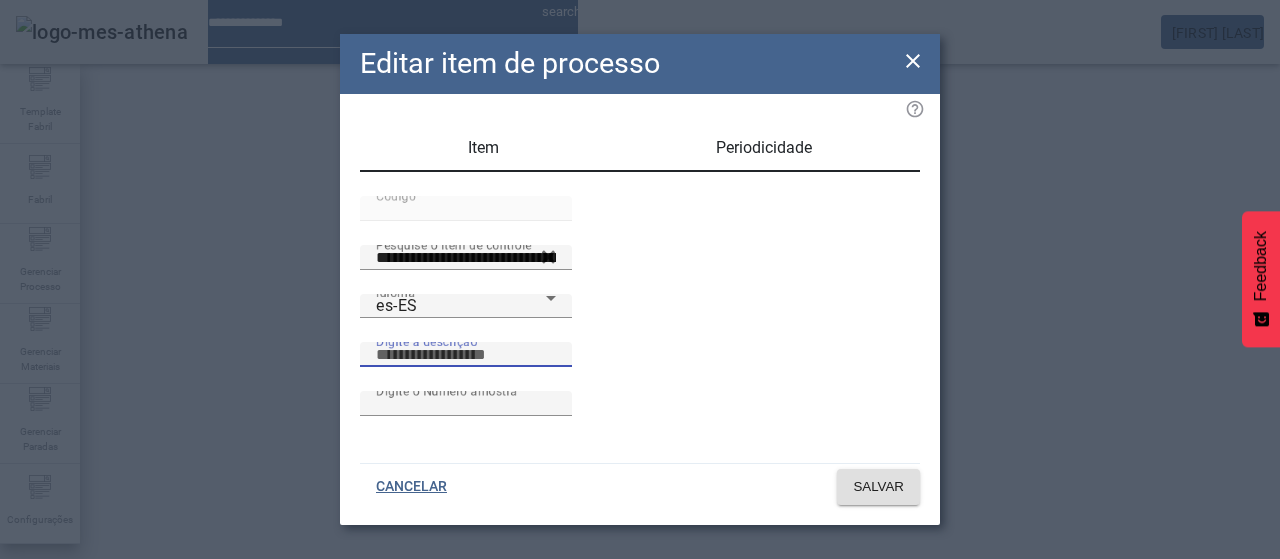 paste on "**********" 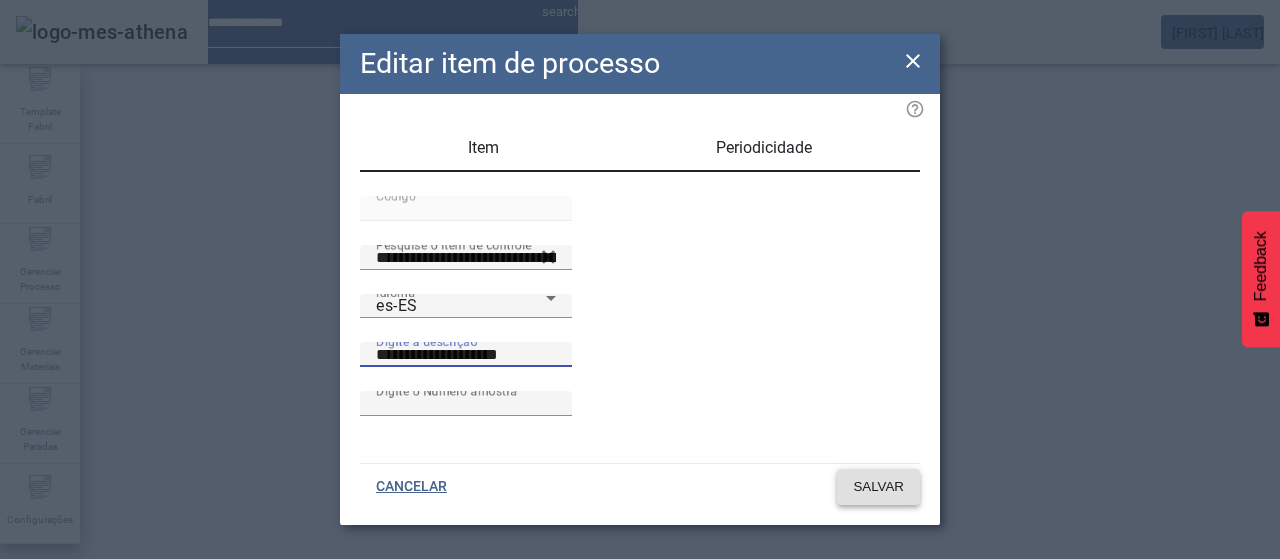 type on "**********" 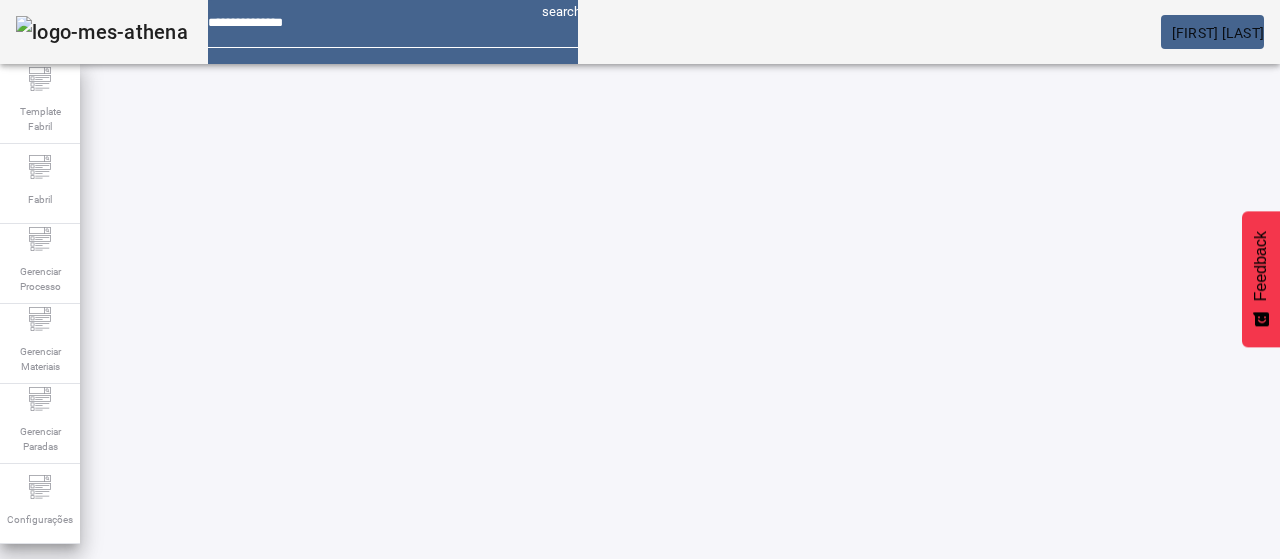 click on "EDITAR" at bounding box center [54, 929] 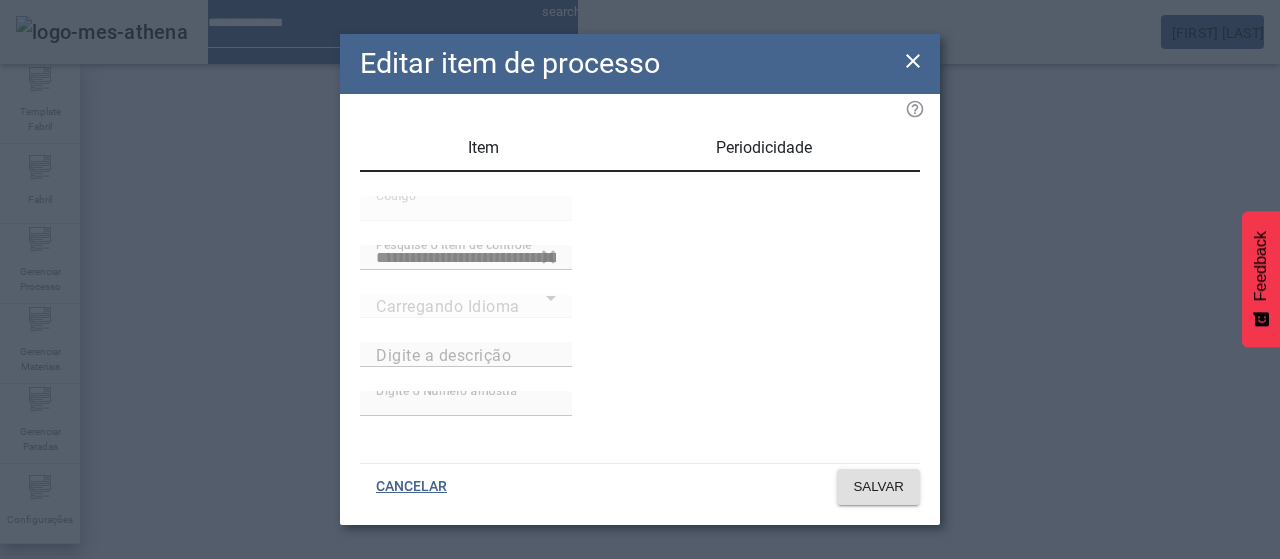 type on "**********" 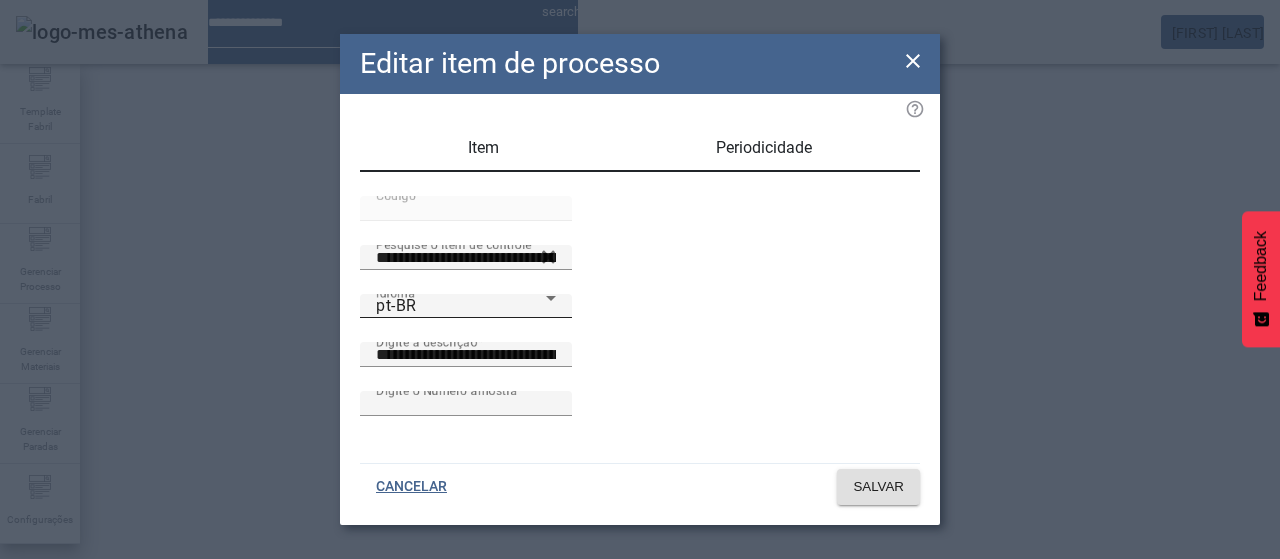 click on "pt-BR" at bounding box center (461, 306) 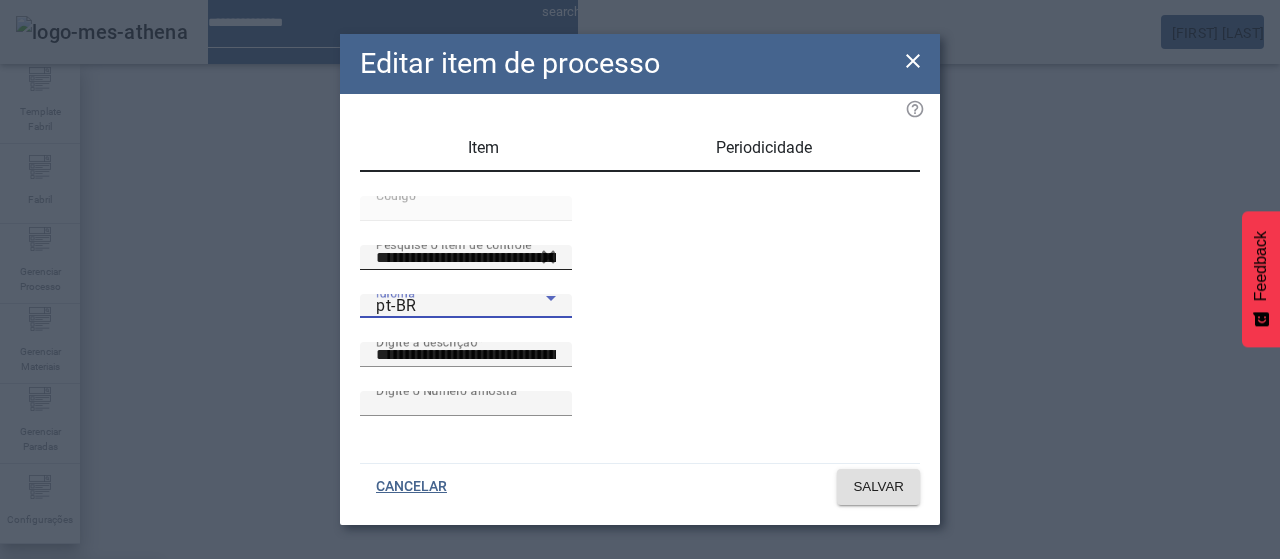 drag, startPoint x: 432, startPoint y: 328, endPoint x: 463, endPoint y: 325, distance: 31.144823 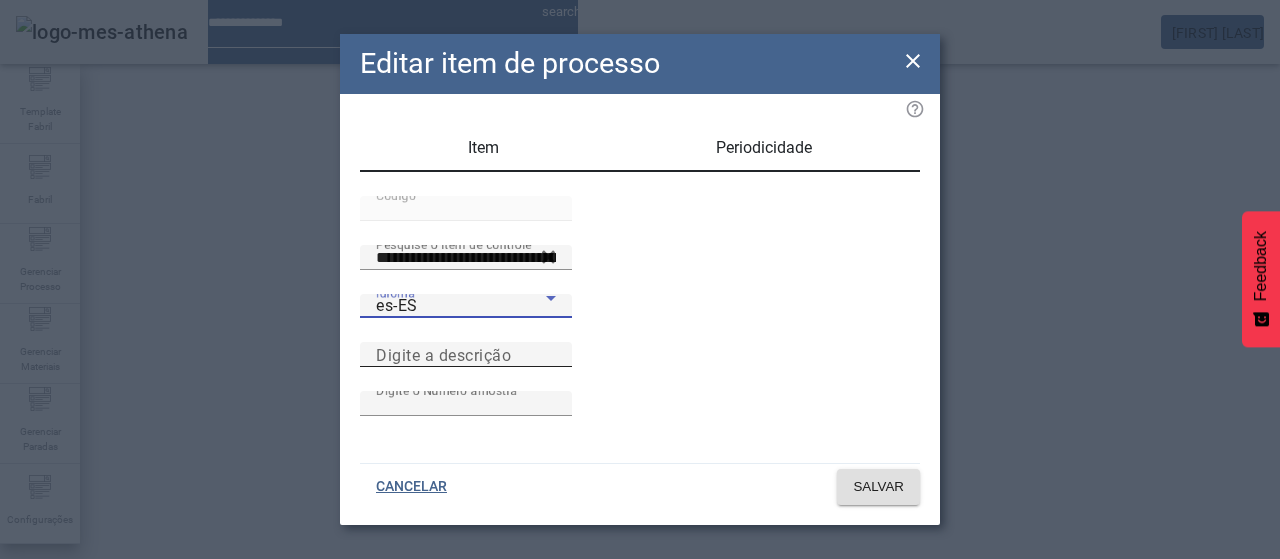 click on "Digite a descrição" at bounding box center (466, 355) 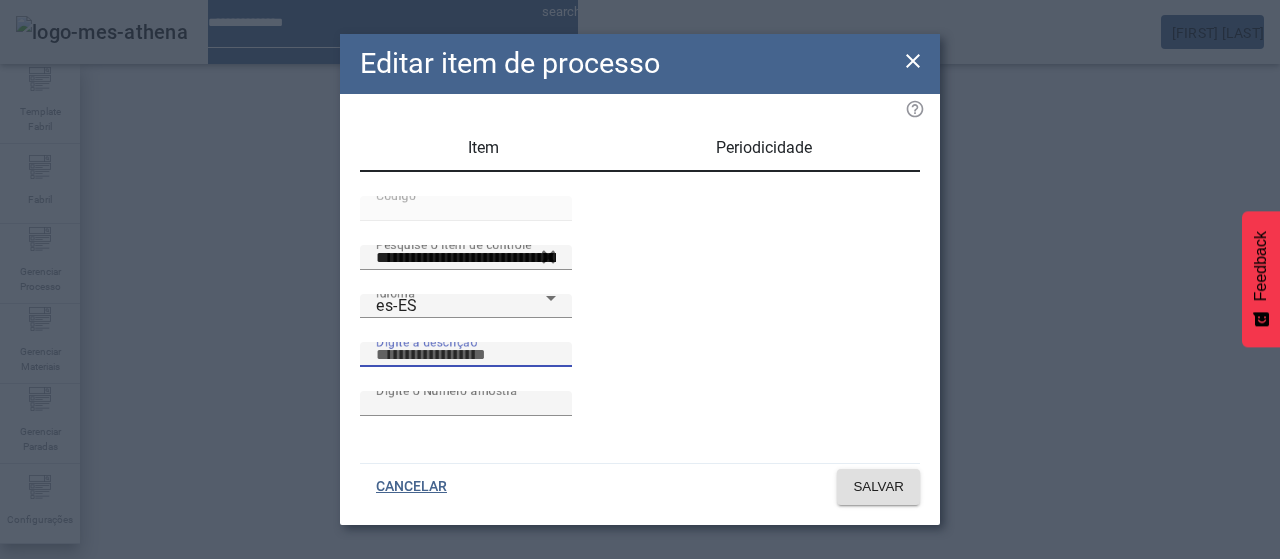 paste on "**********" 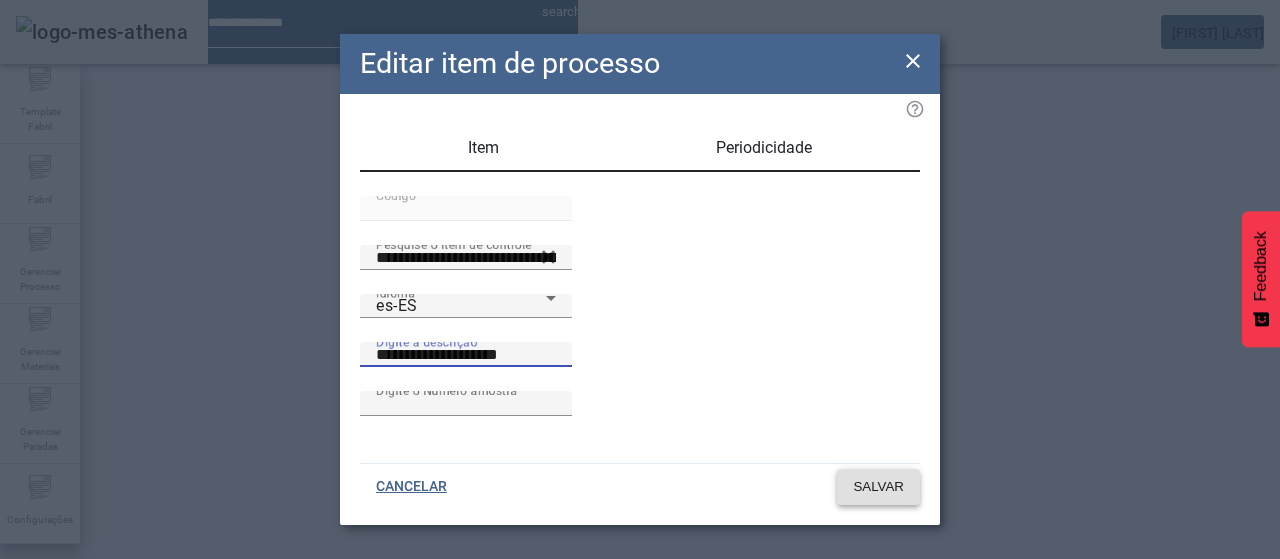 type on "**********" 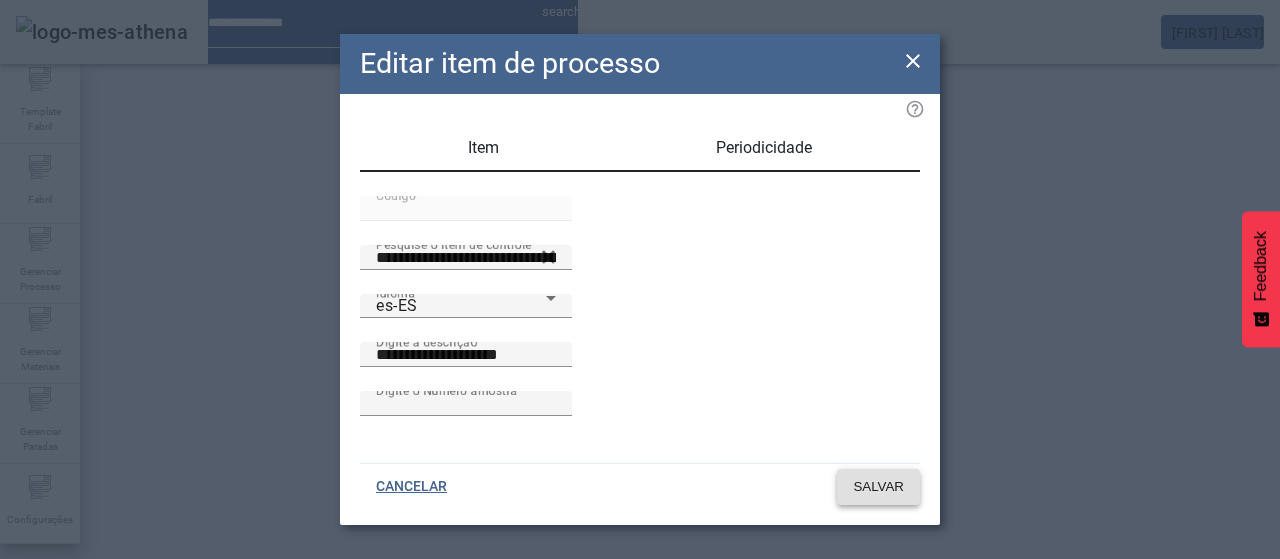 click on "SALVAR" 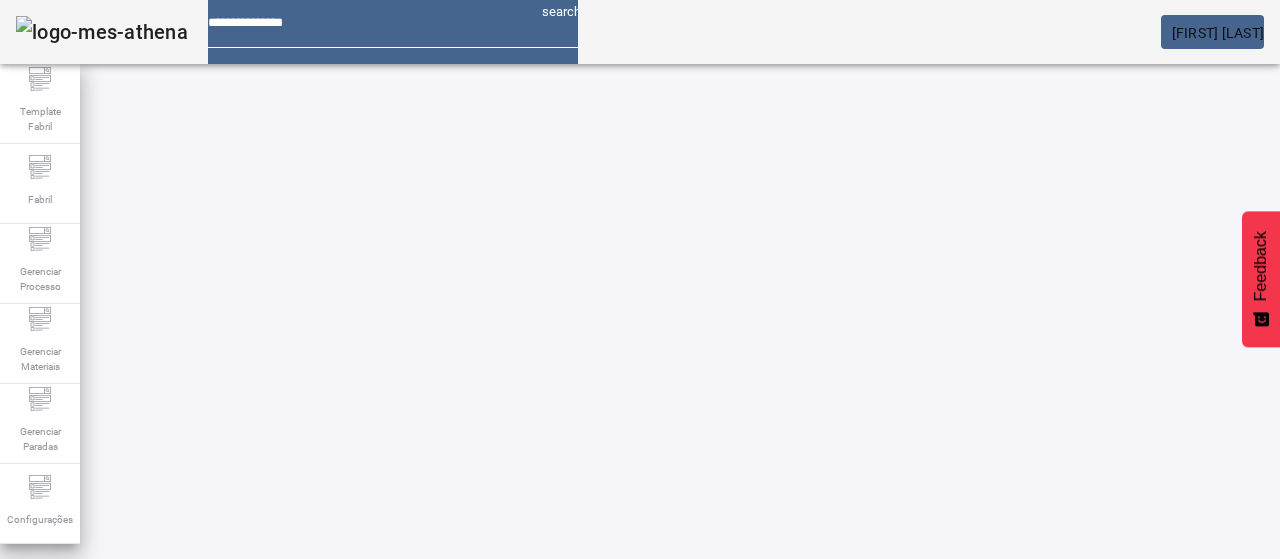 click on "EDITAR" at bounding box center [353, 929] 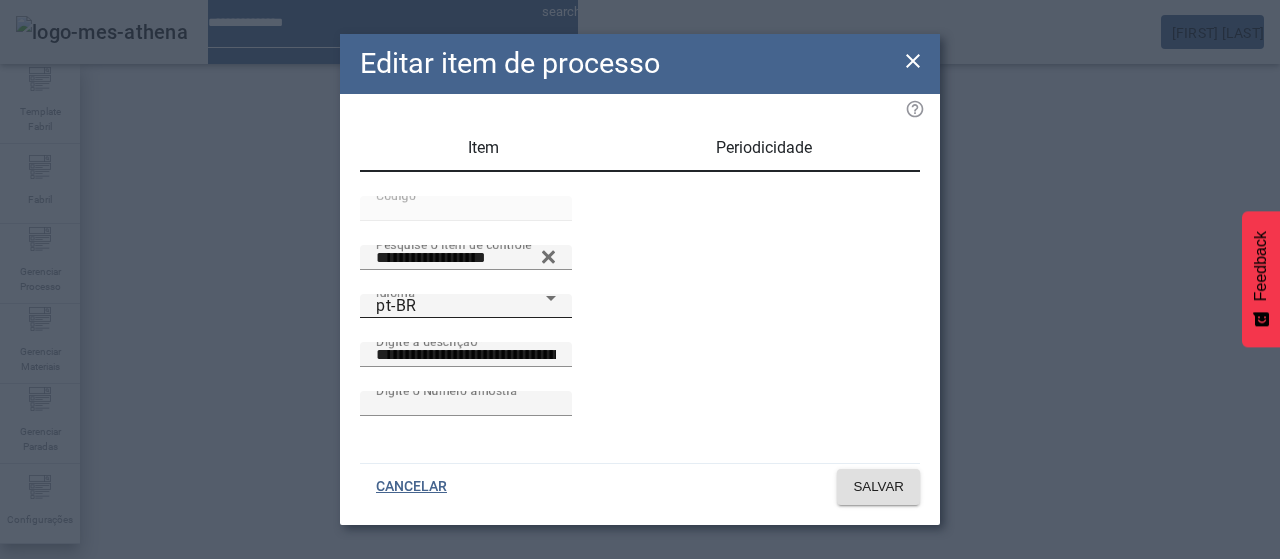 click on "pt-BR" at bounding box center [461, 306] 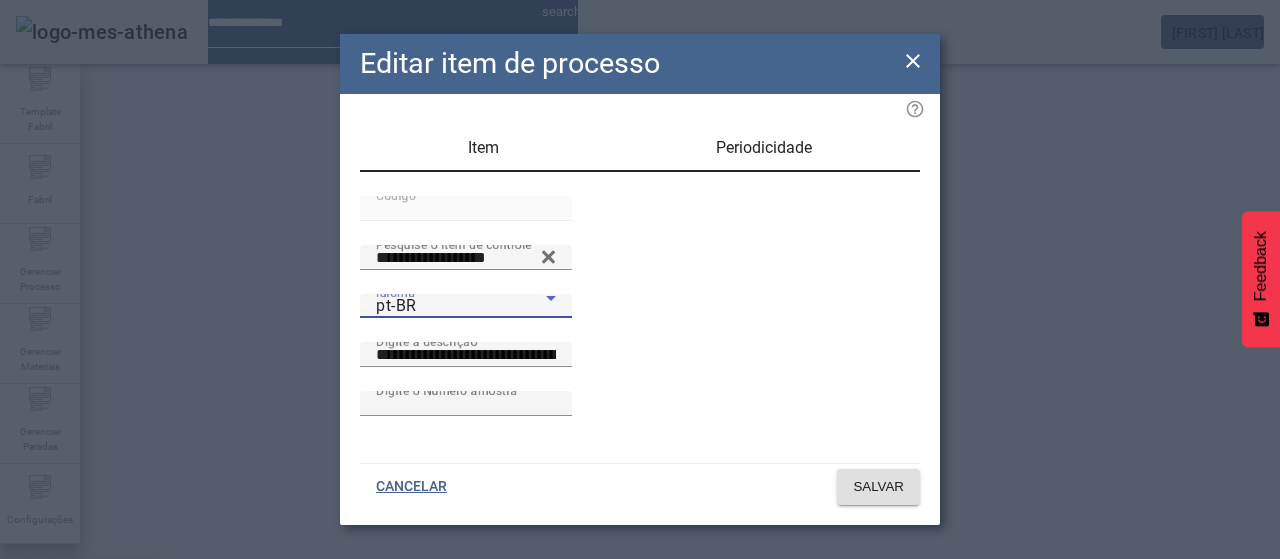 drag, startPoint x: 464, startPoint y: 331, endPoint x: 522, endPoint y: 350, distance: 61.03278 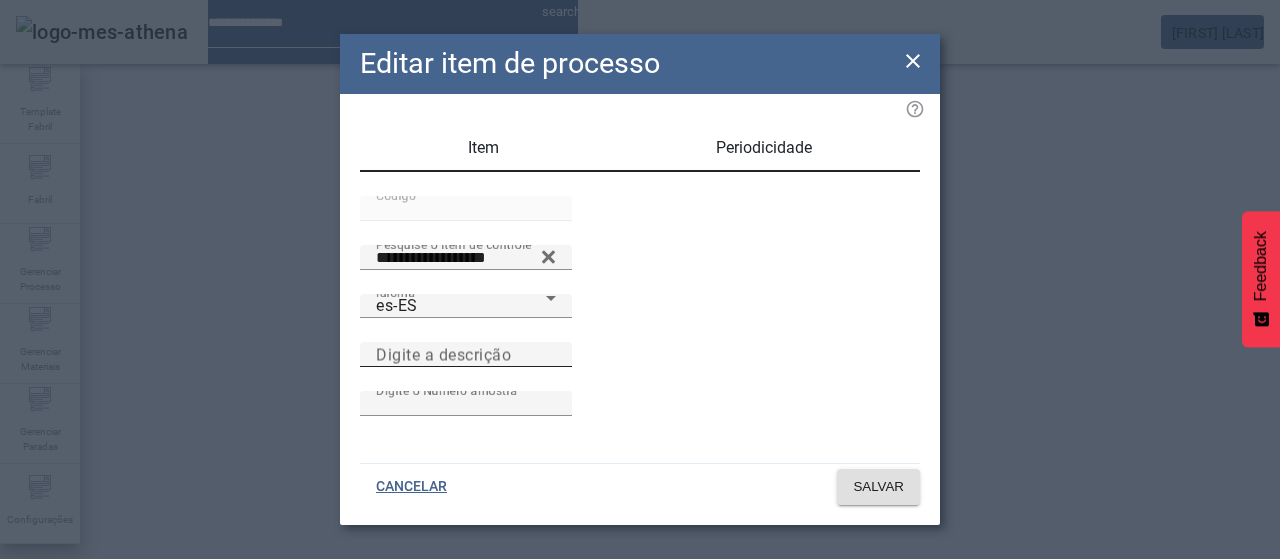 click on "Digite a descrição" at bounding box center [443, 354] 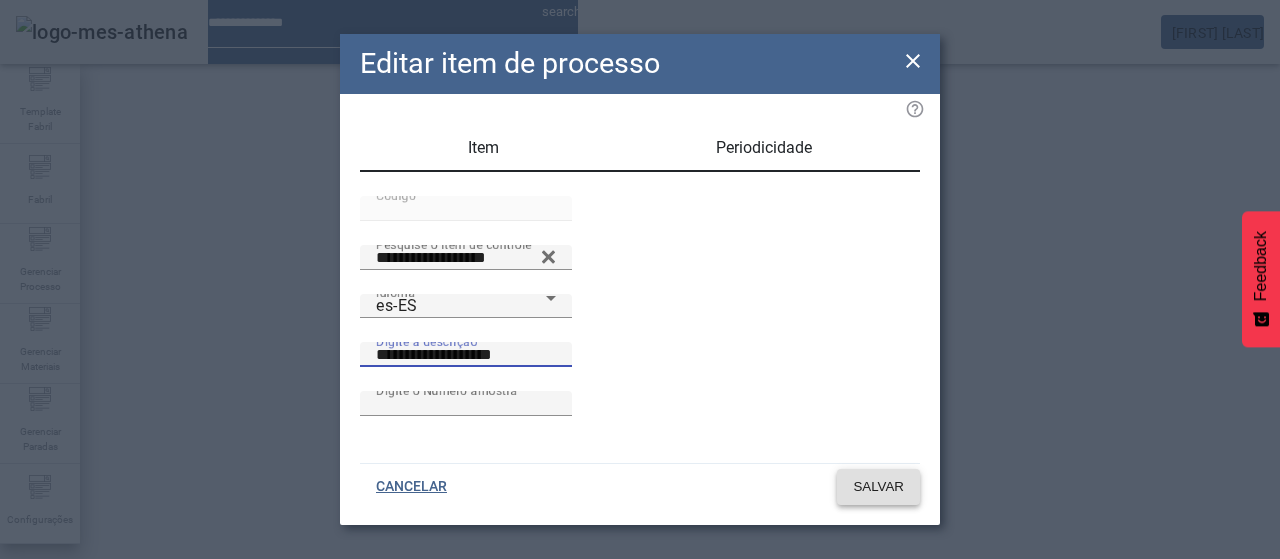 type on "**********" 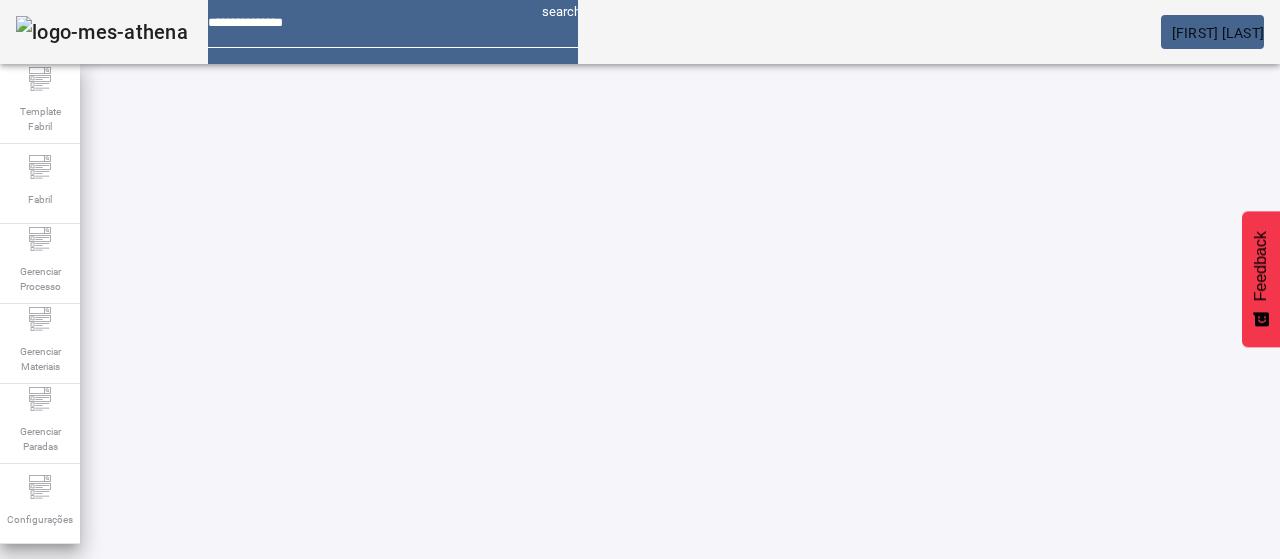 click on "EDITAR" at bounding box center [652, 929] 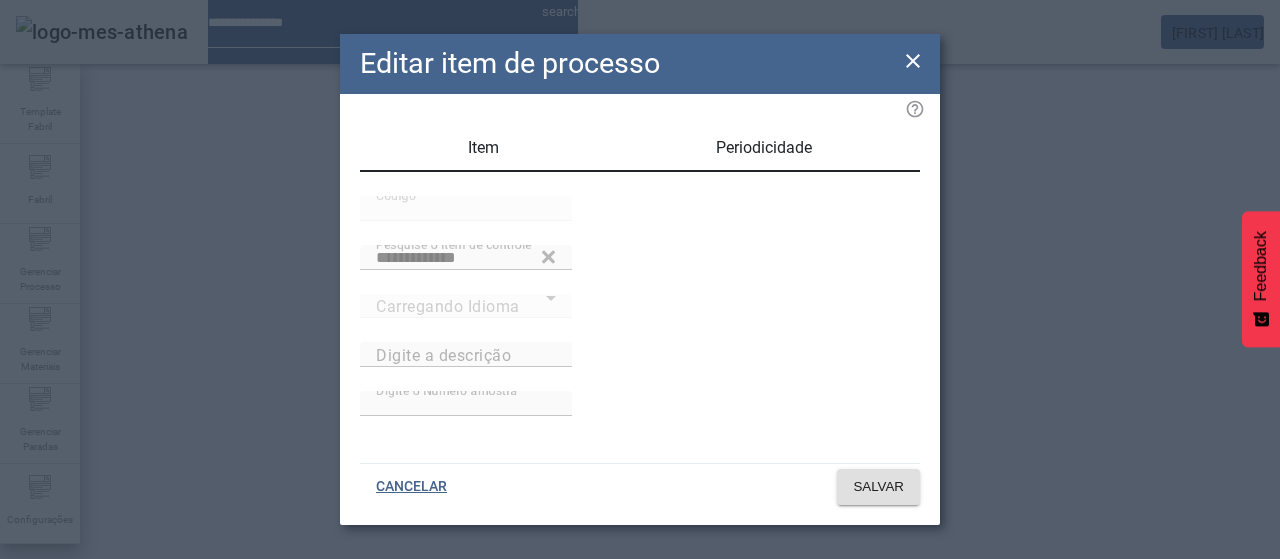 type on "**********" 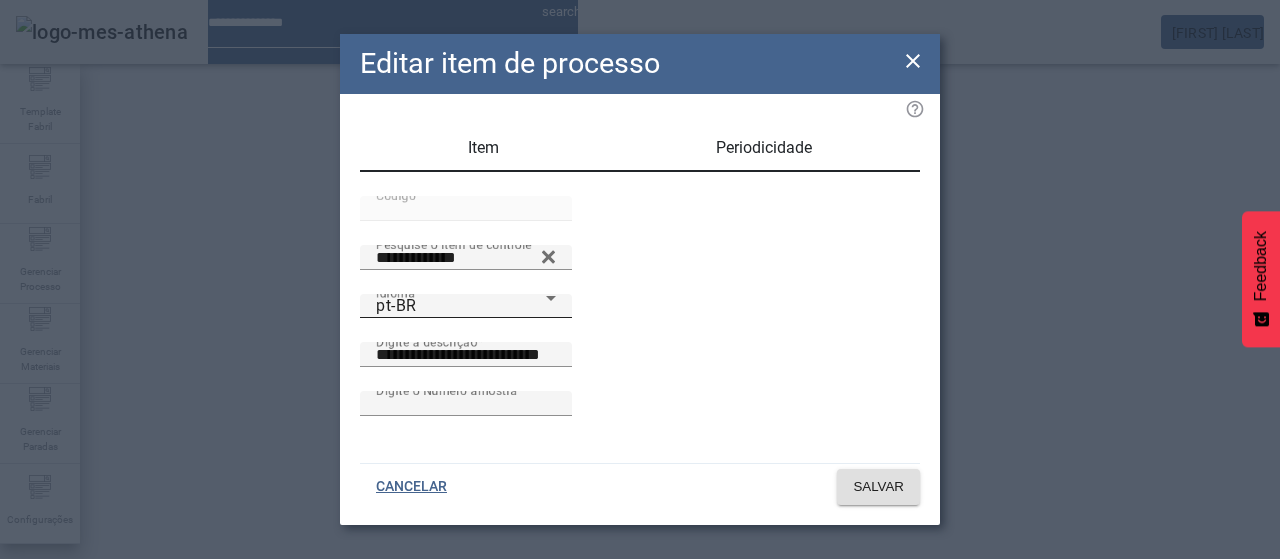 click on "pt-BR" at bounding box center [461, 306] 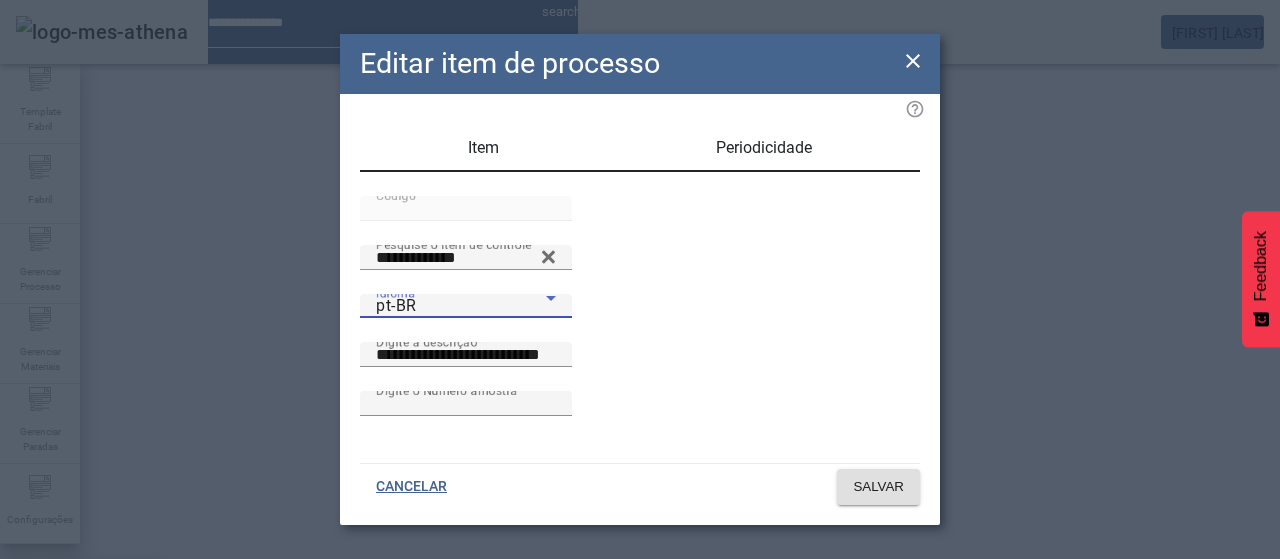 click on "es-ES" at bounding box center (81, 687) 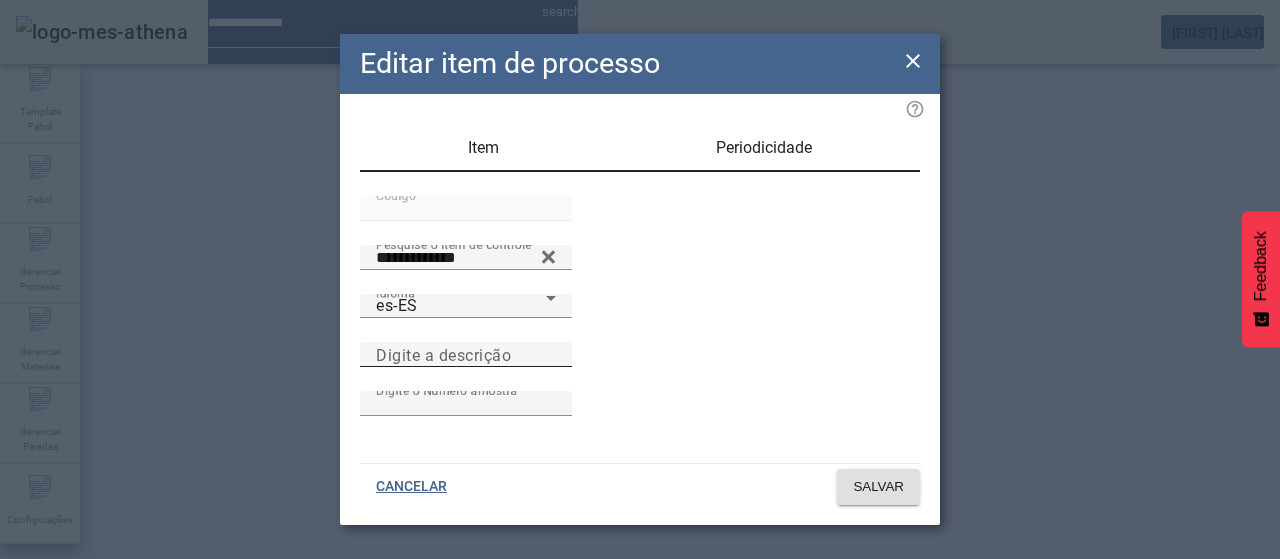 click on "Digite a descrição" at bounding box center (443, 354) 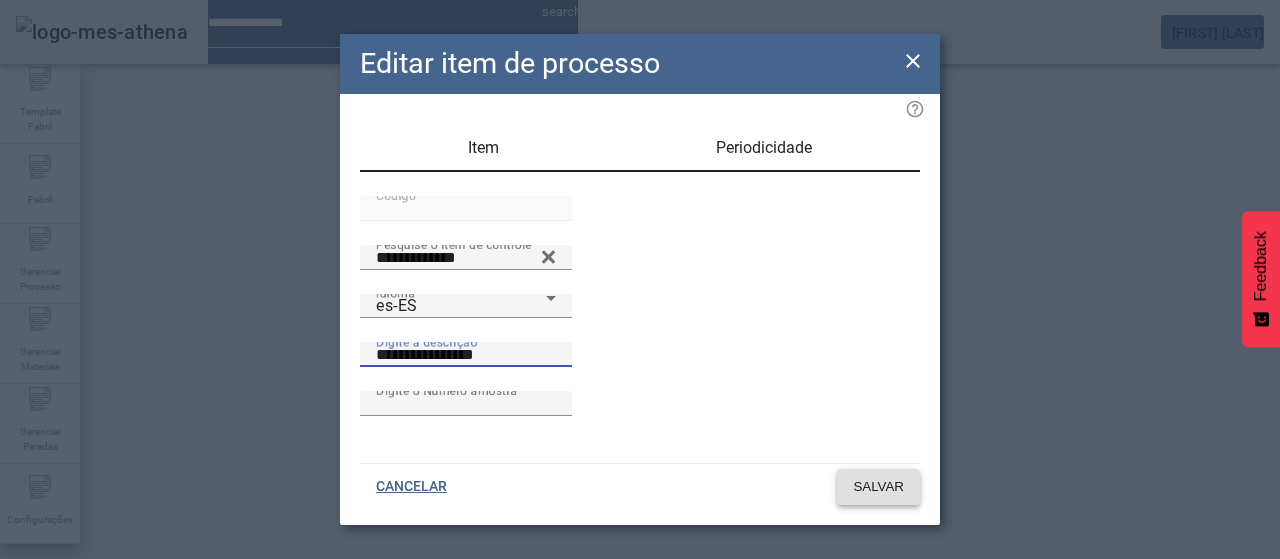 type on "**********" 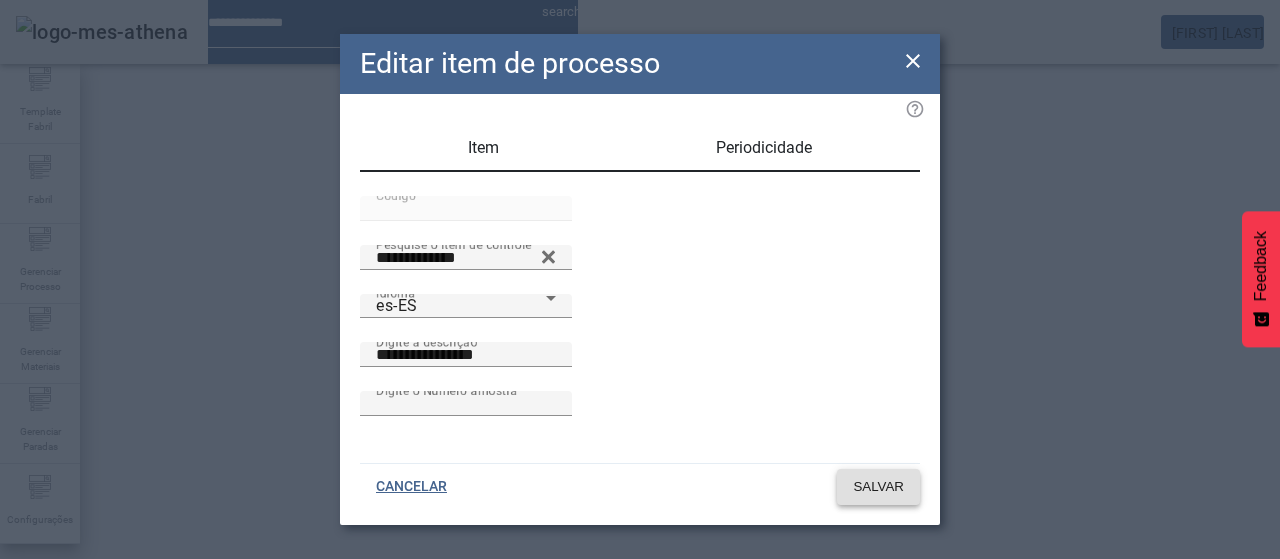click on "SALVAR" 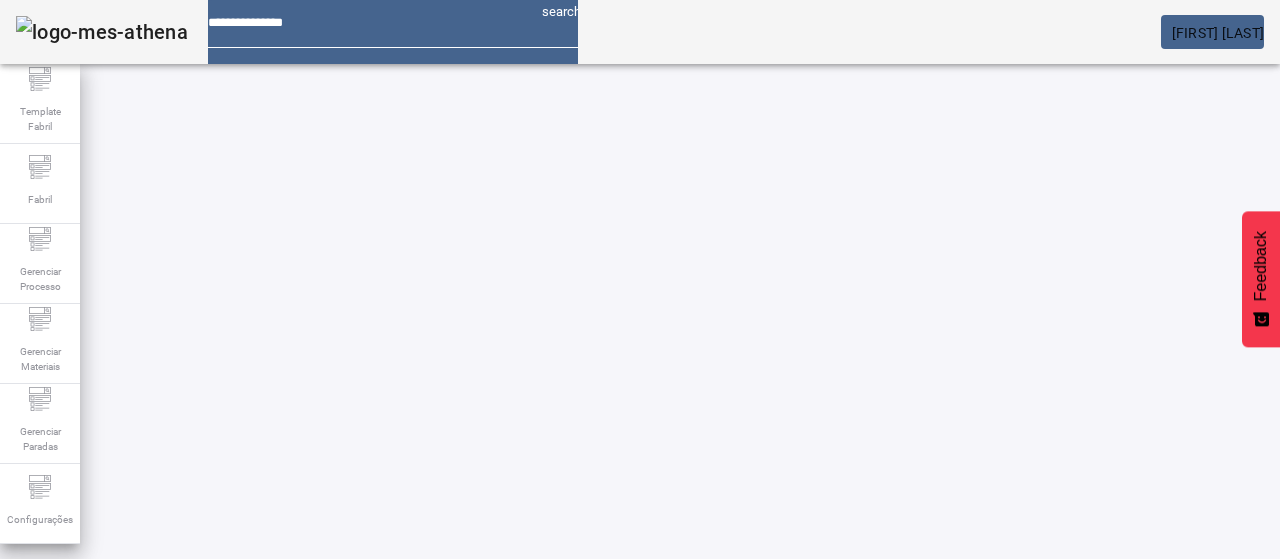 click on "EDITAR" at bounding box center [353, 779] 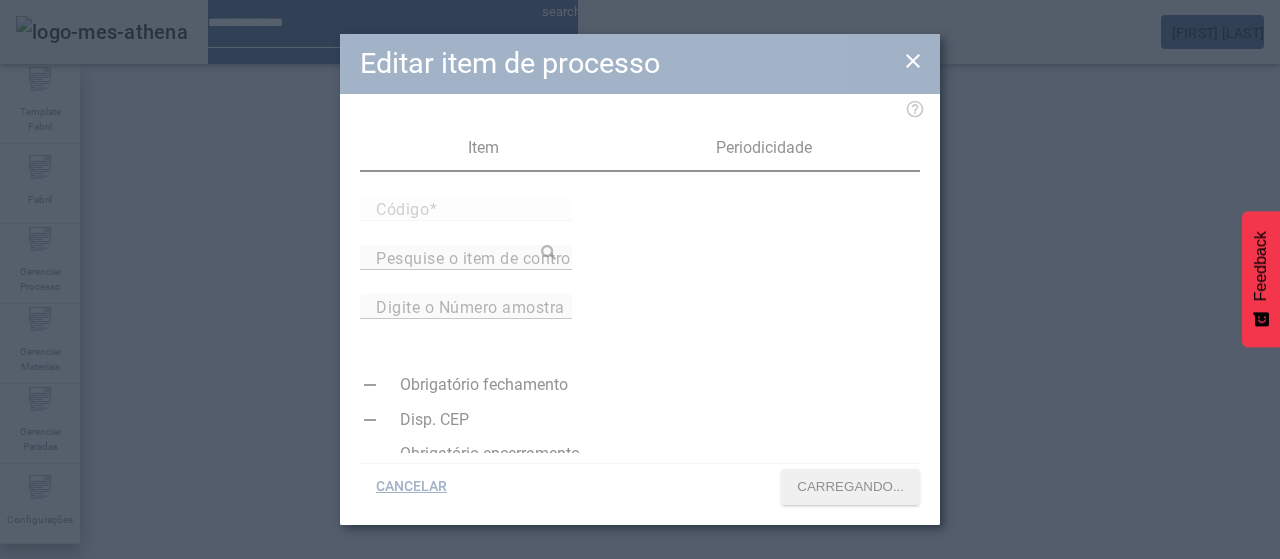 type on "*****" 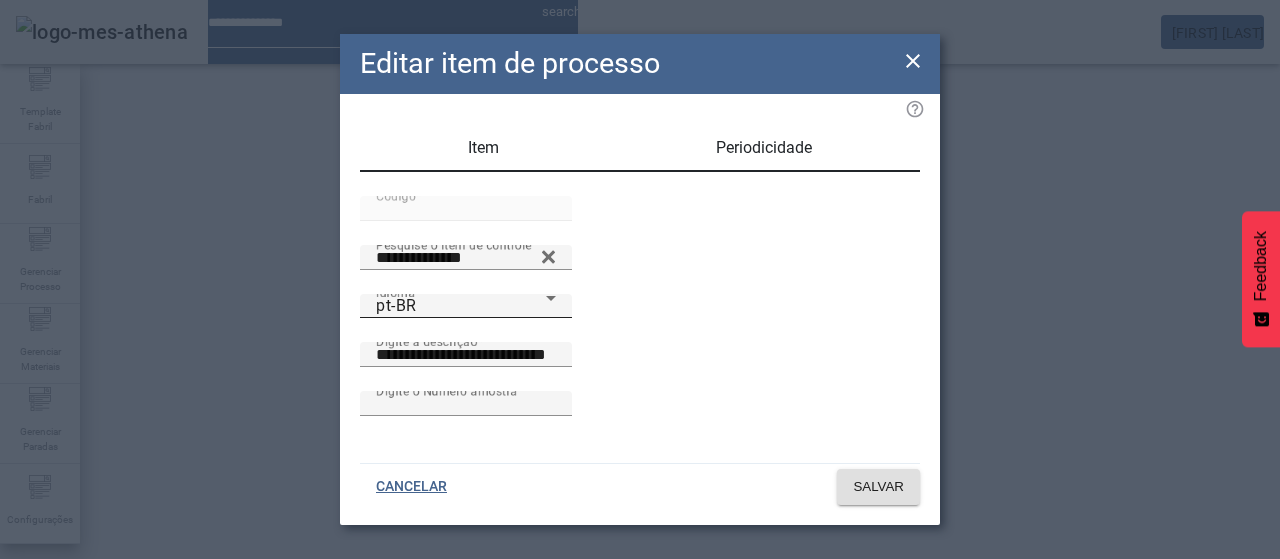 click on "pt-BR" at bounding box center (461, 306) 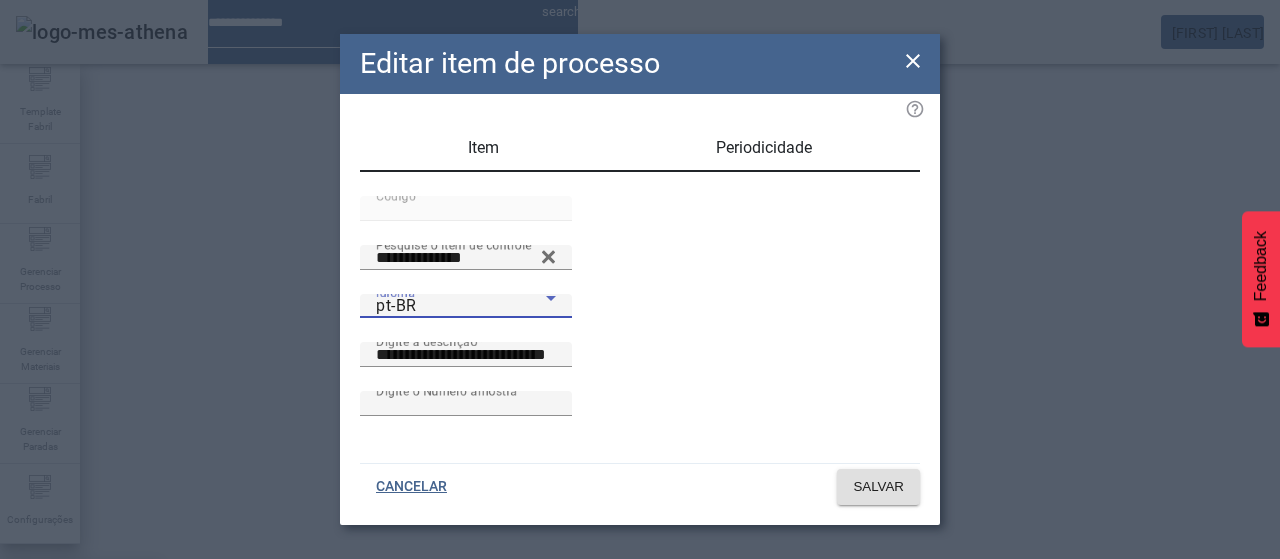 drag, startPoint x: 446, startPoint y: 333, endPoint x: 526, endPoint y: 357, distance: 83.52245 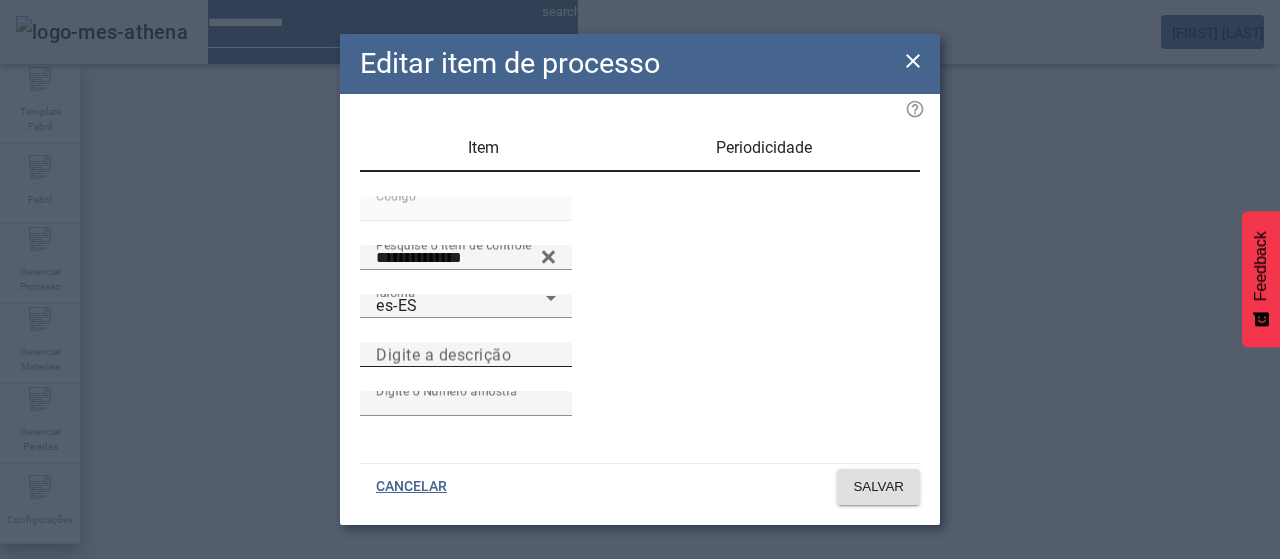 click on "Digite a descrição" at bounding box center (443, 354) 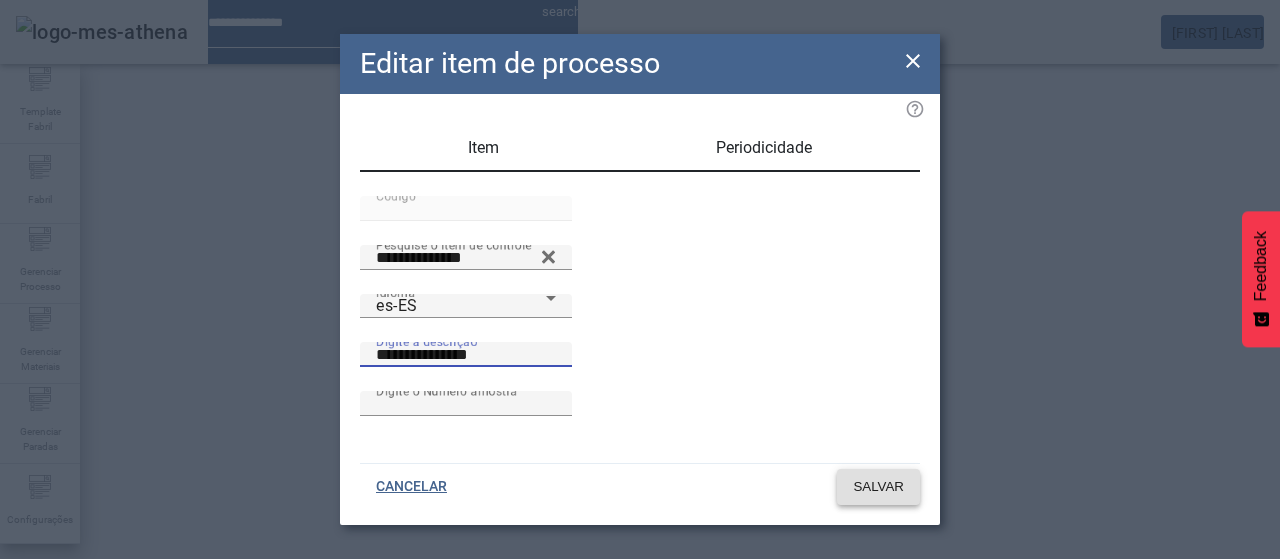 type on "**********" 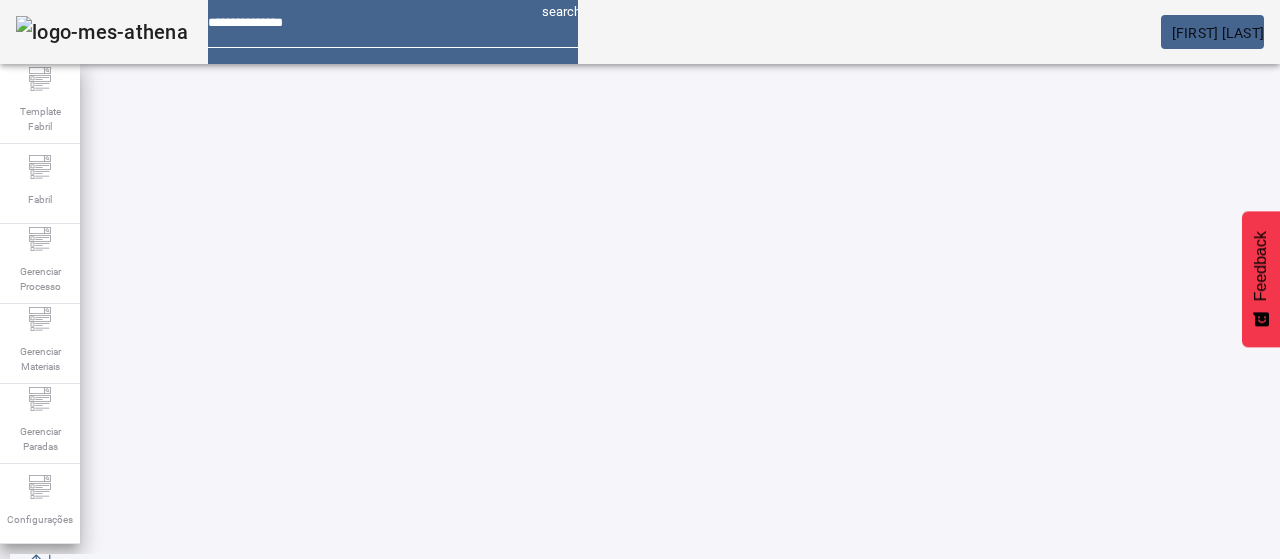 scroll, scrollTop: 100, scrollLeft: 0, axis: vertical 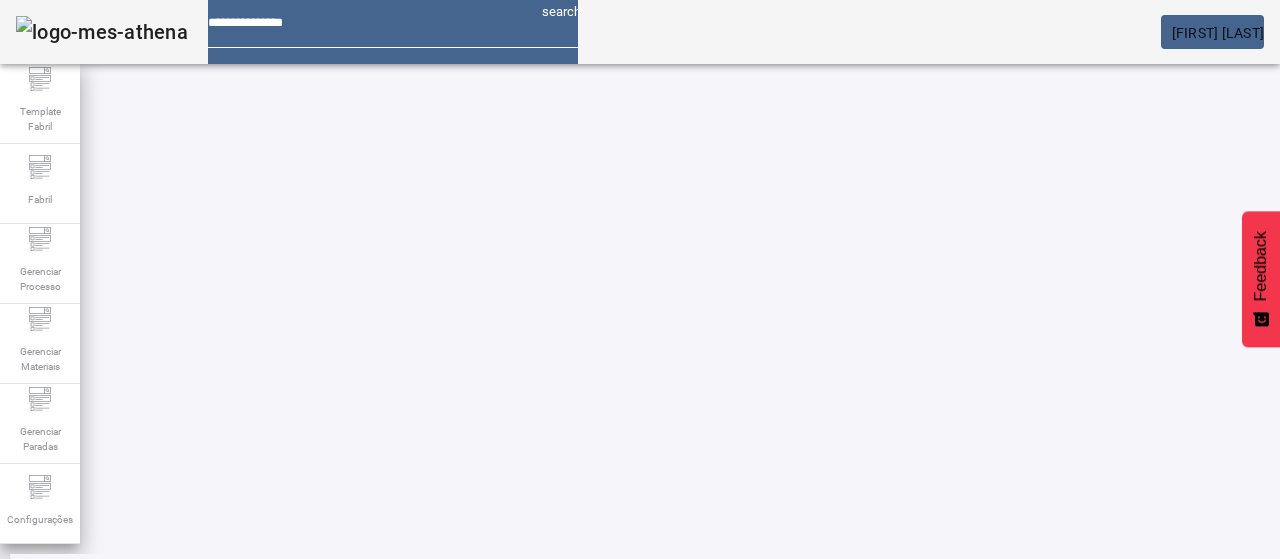 click on "EDITAR" at bounding box center (54, 979) 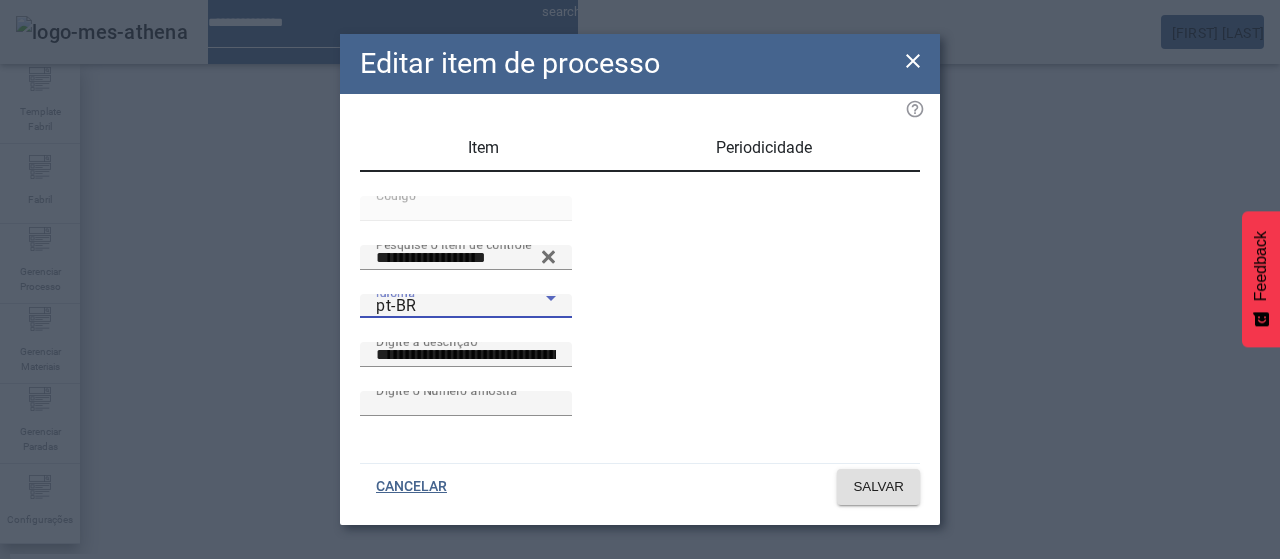 click on "pt-BR" at bounding box center (461, 306) 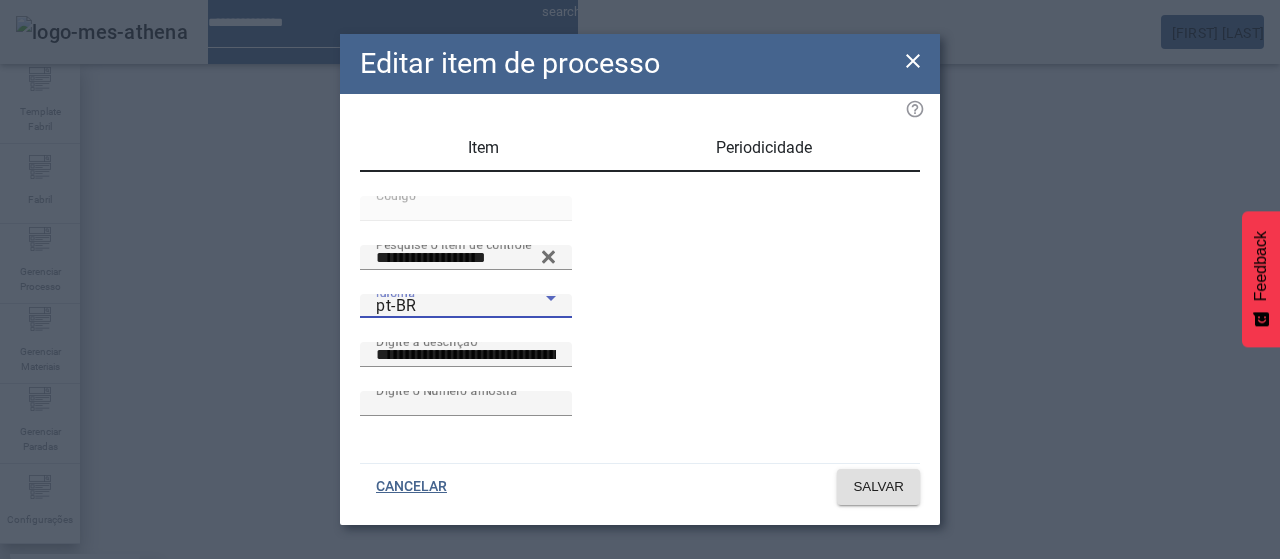 drag, startPoint x: 404, startPoint y: 339, endPoint x: 538, endPoint y: 359, distance: 135.48431 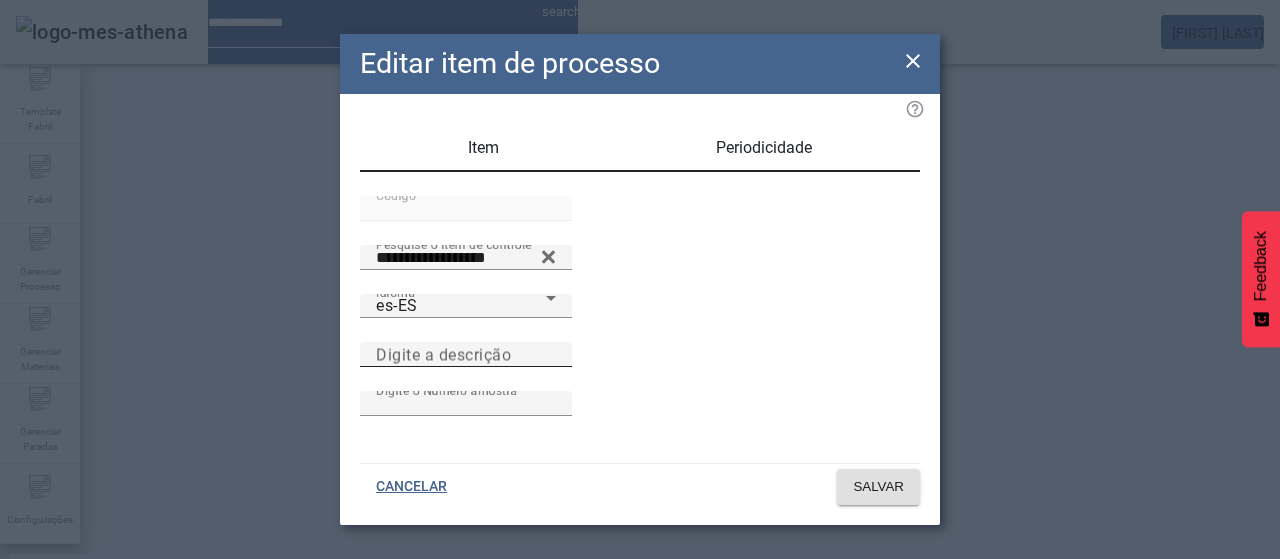 click on "Digite a descrição" at bounding box center (443, 354) 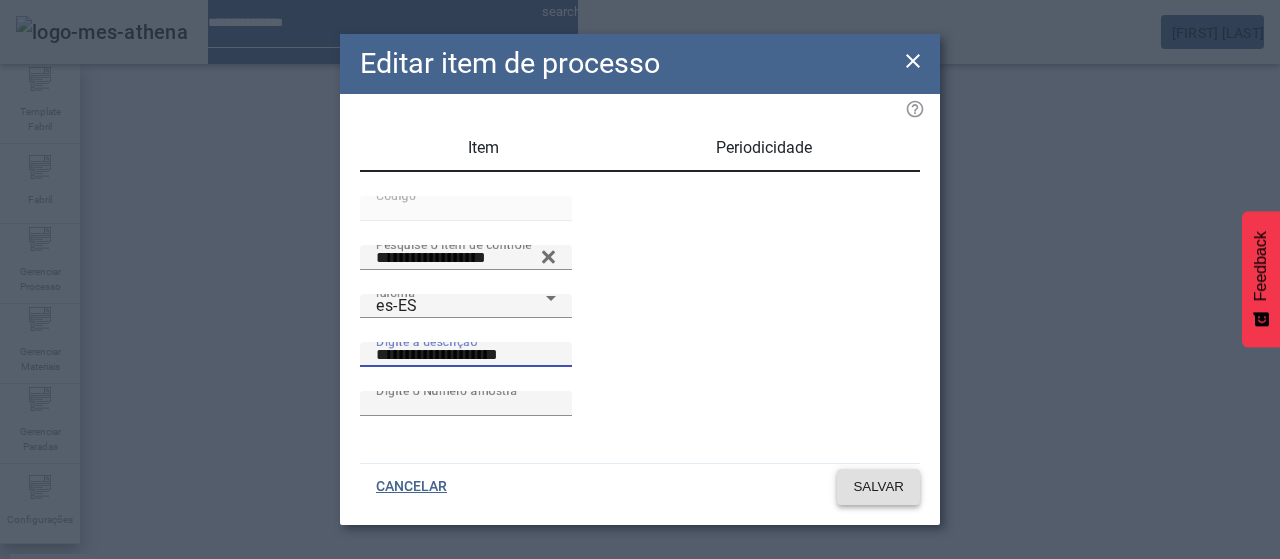 type on "**********" 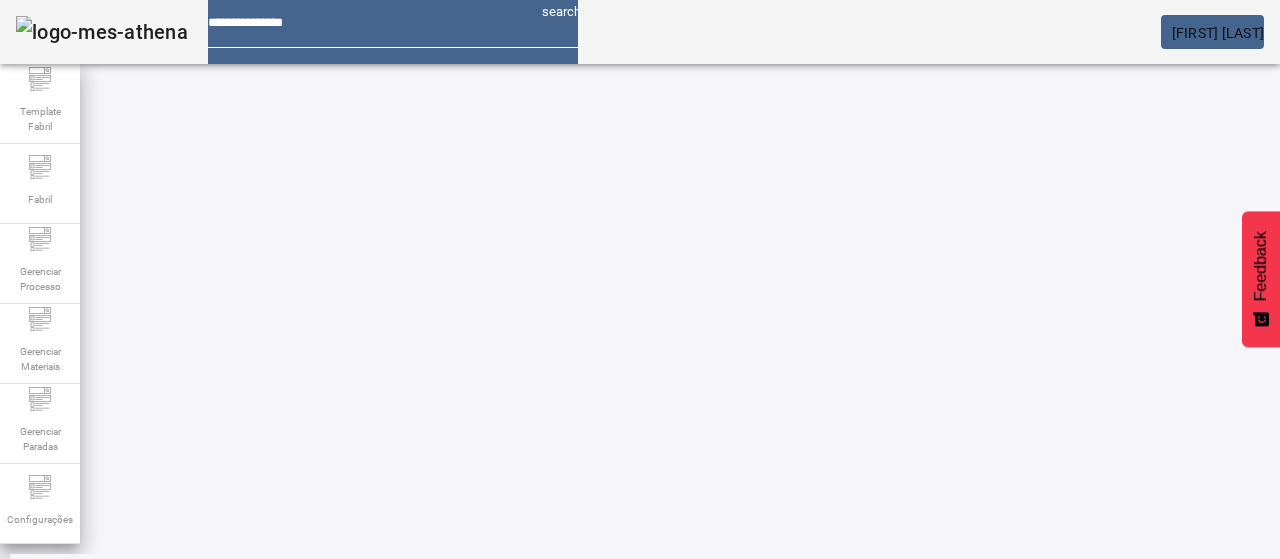 click on "EDITAR" at bounding box center [353, 679] 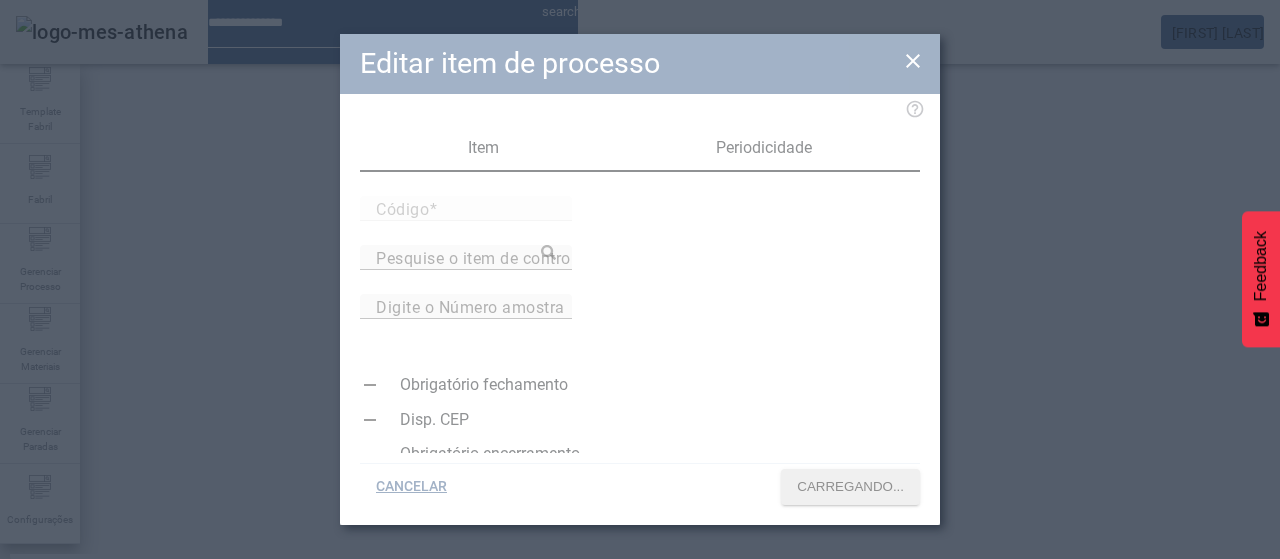type on "*****" 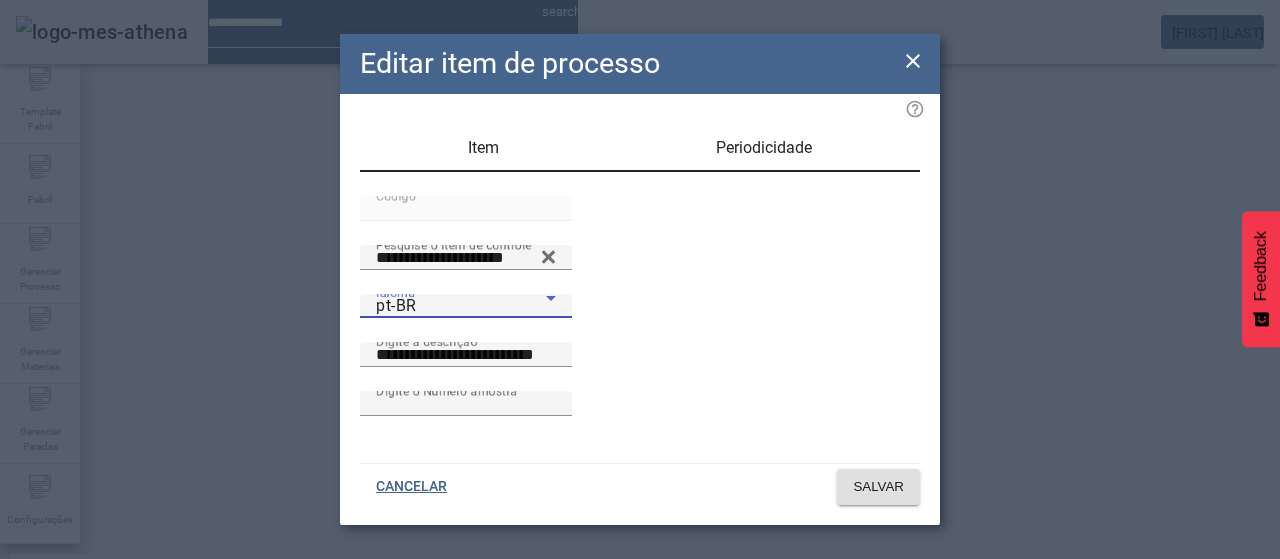 click on "pt-BR" at bounding box center (396, 305) 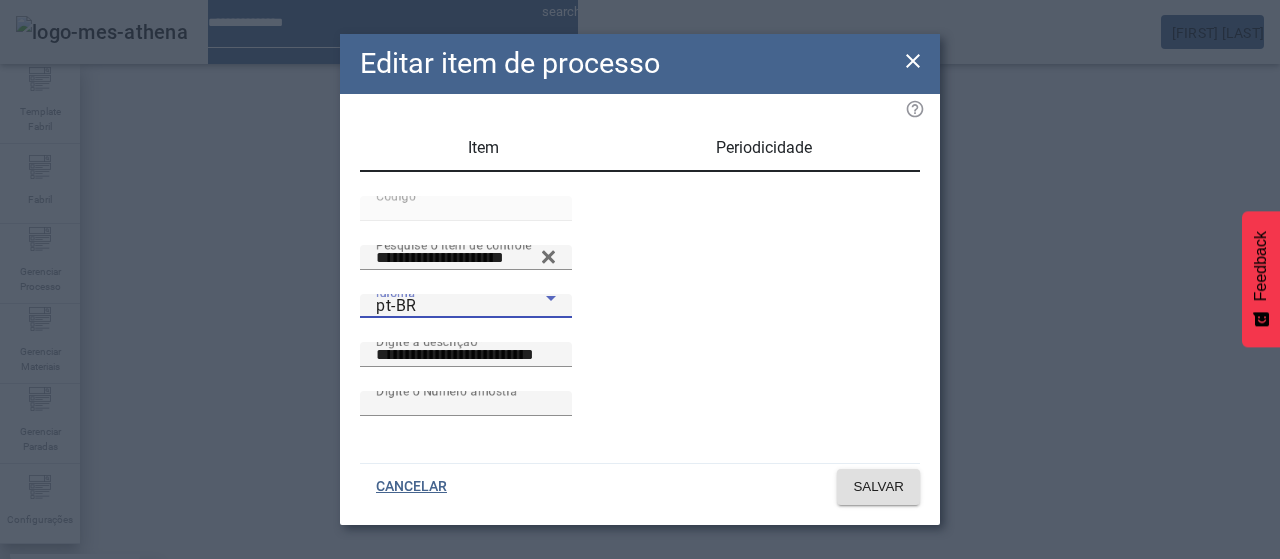 click on "es-ES" at bounding box center (81, 687) 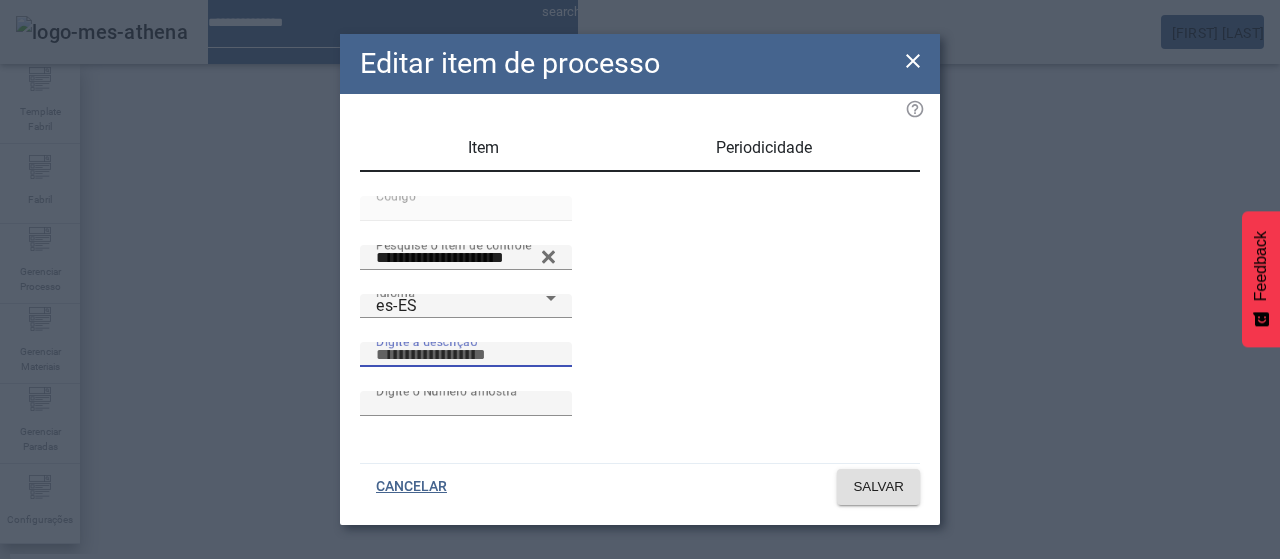 click on "Digite a descrição" at bounding box center (466, 355) 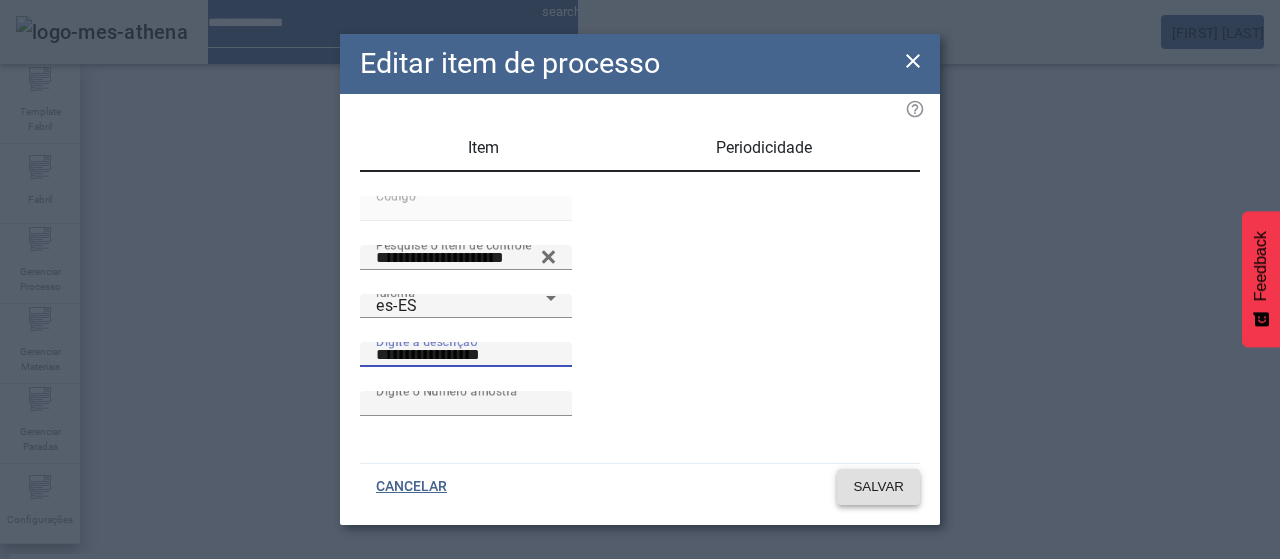 type on "**********" 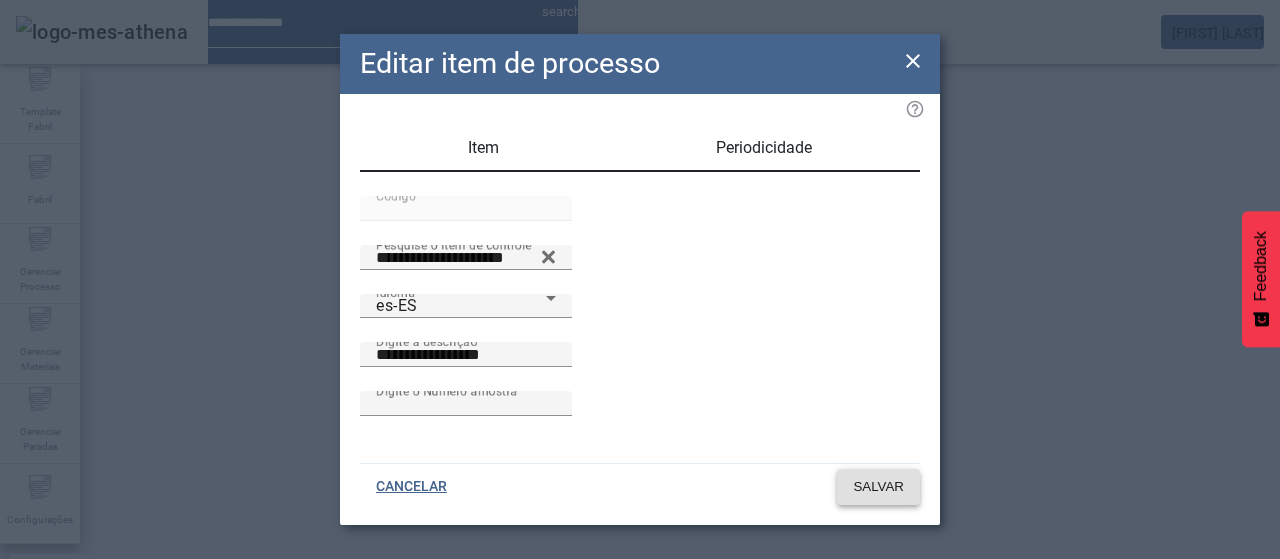 click on "SALVAR" 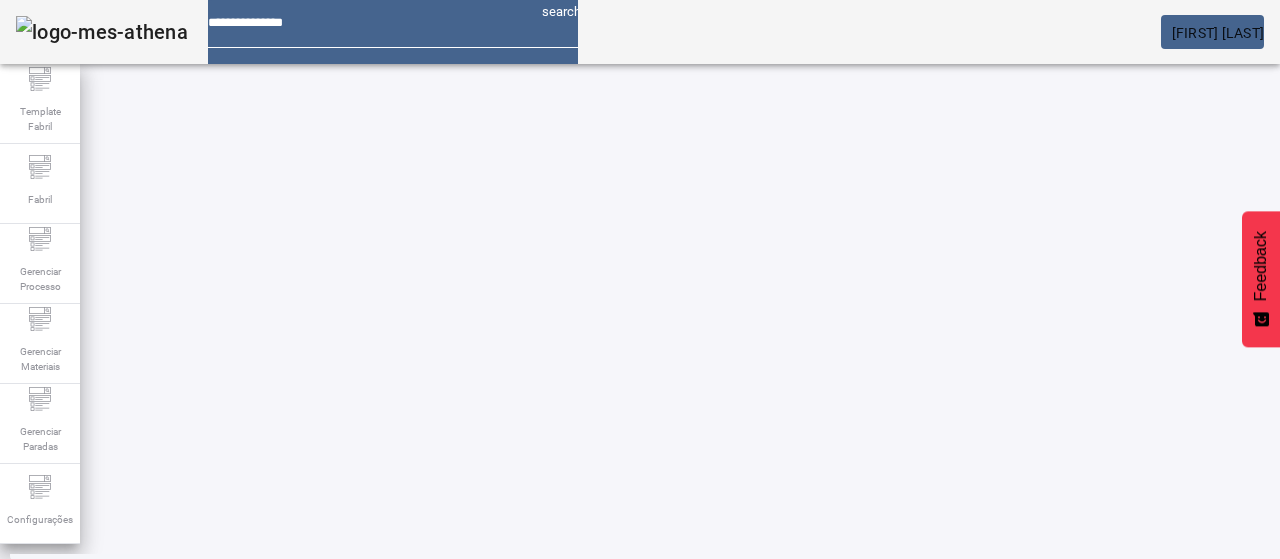 click on "EDITAR" at bounding box center (652, 979) 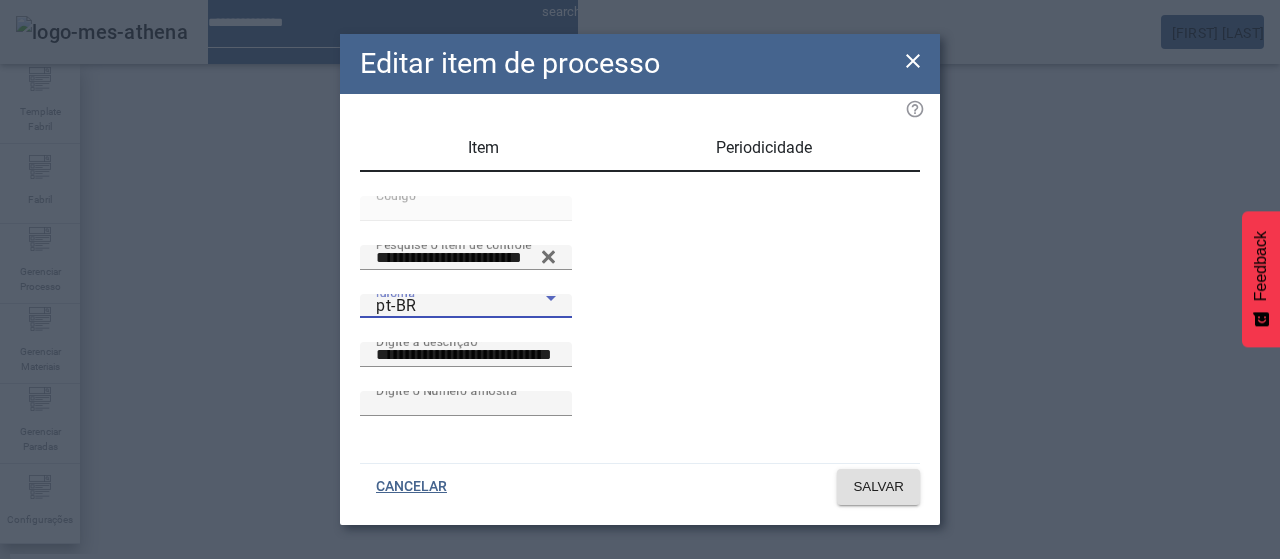 click on "pt-BR" at bounding box center (461, 306) 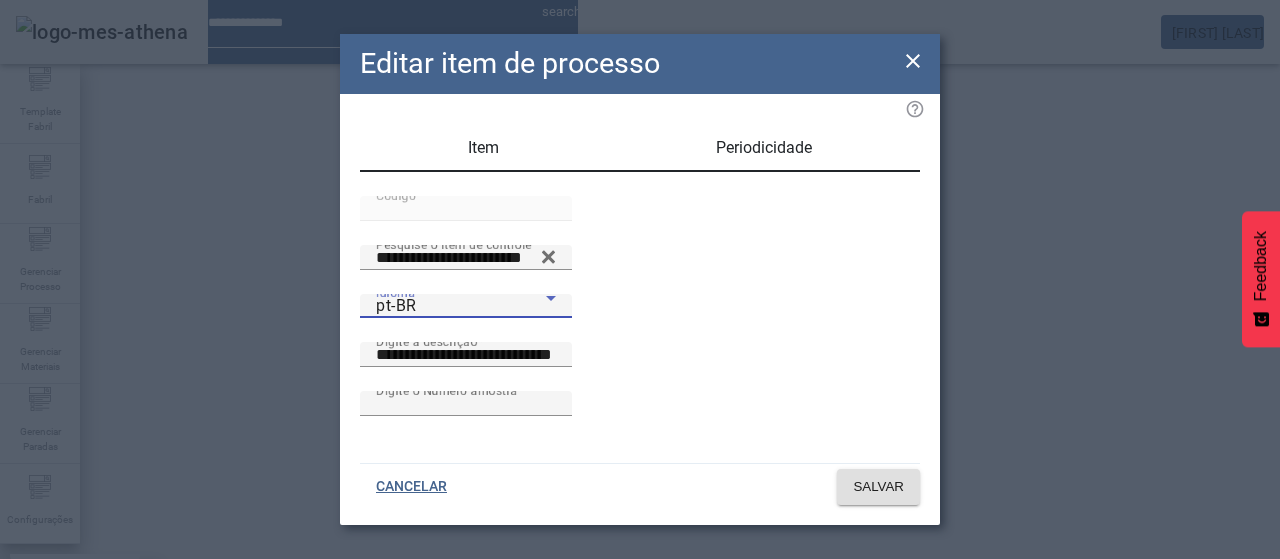 drag, startPoint x: 456, startPoint y: 327, endPoint x: 586, endPoint y: 348, distance: 131.68523 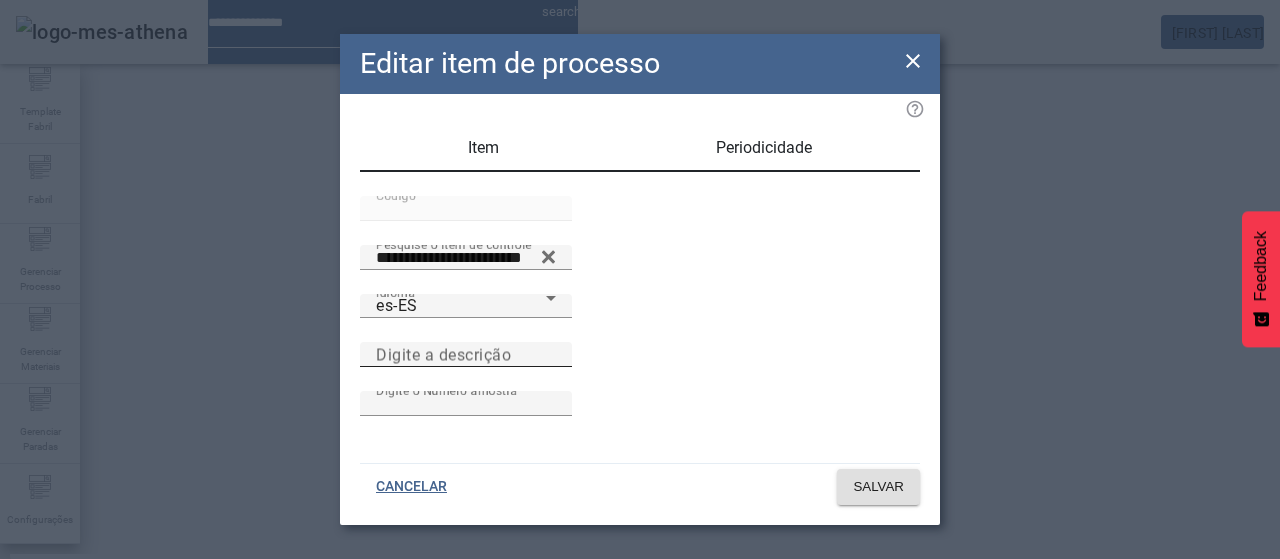 click on "Digite a descrição" at bounding box center [443, 354] 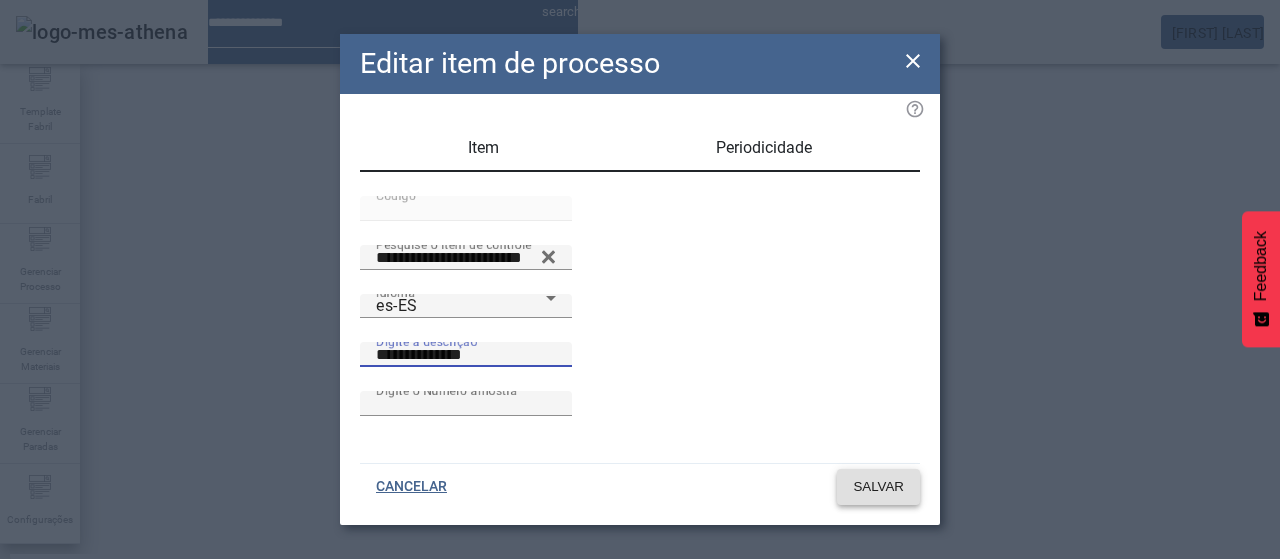 type on "**********" 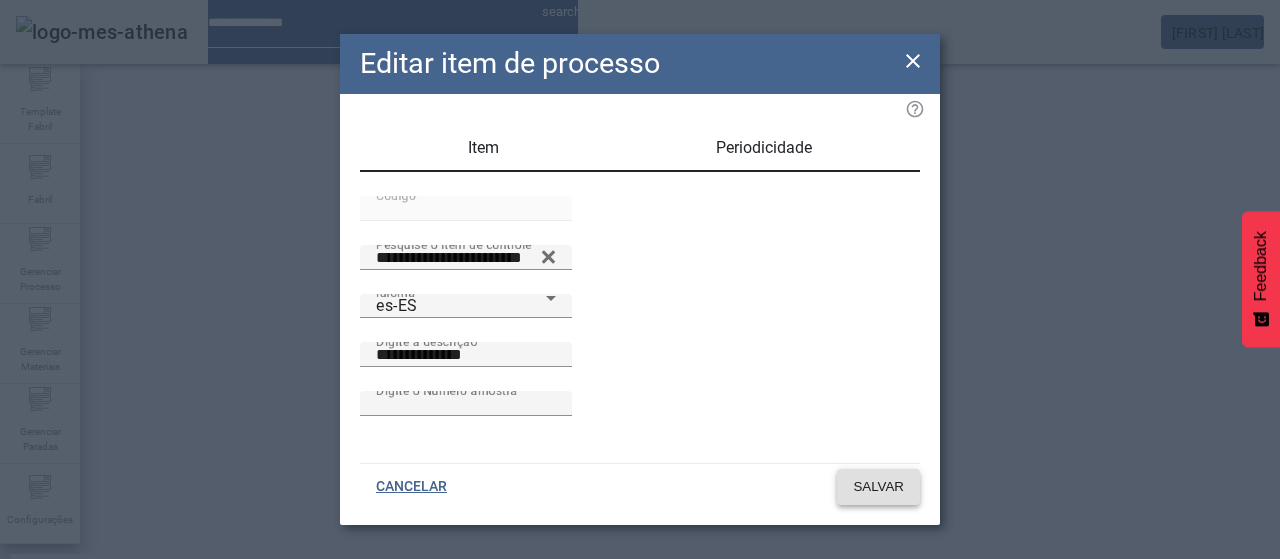 click on "SALVAR" 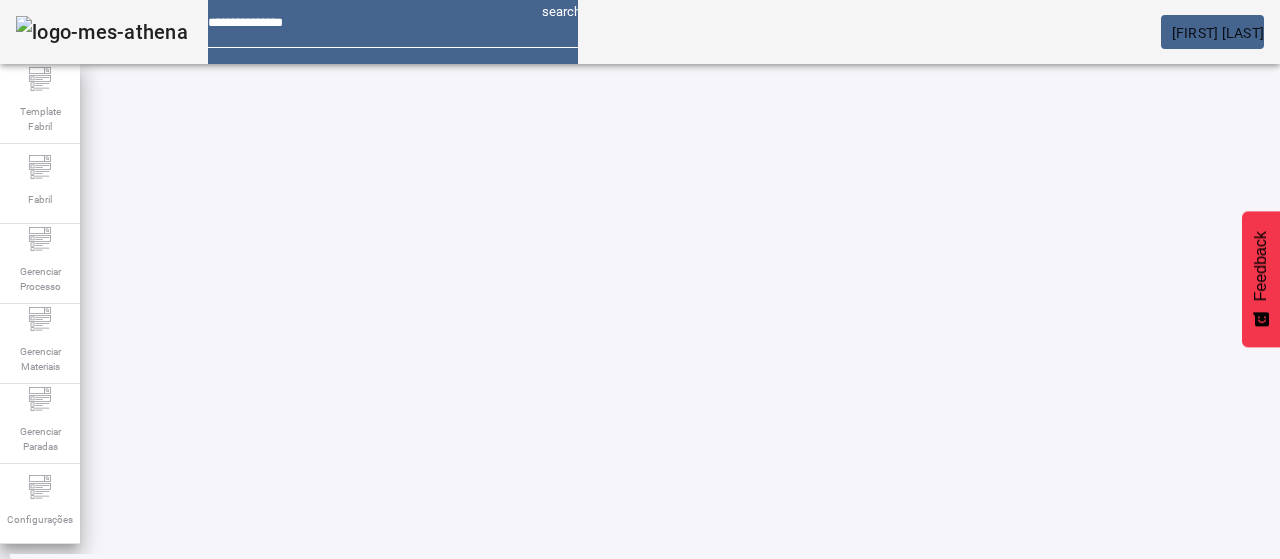 click on "2" 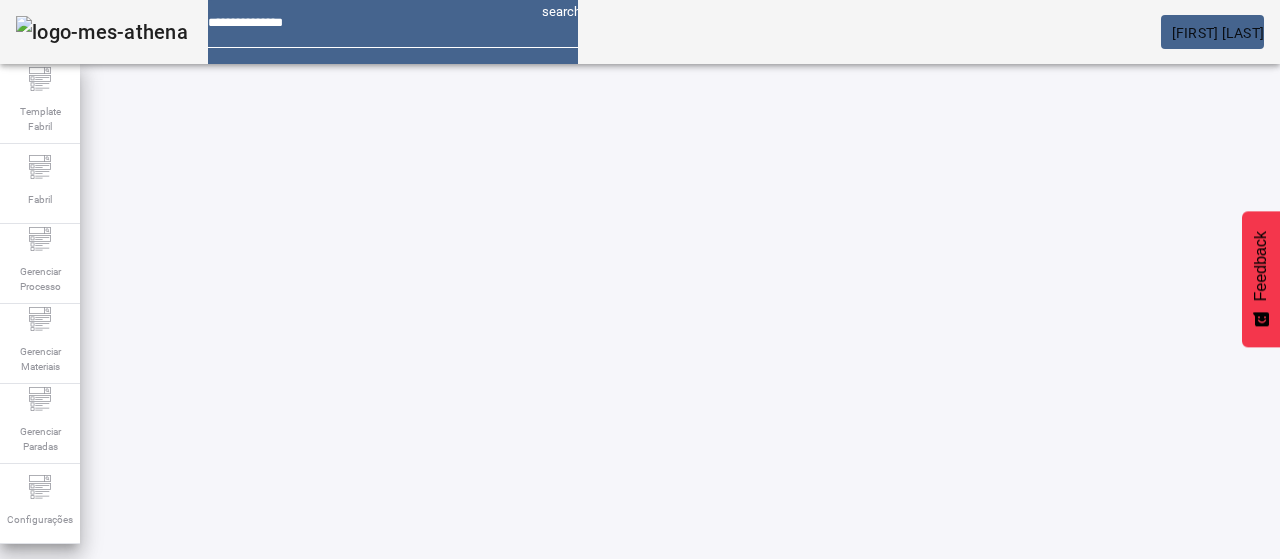 click at bounding box center (353, 779) 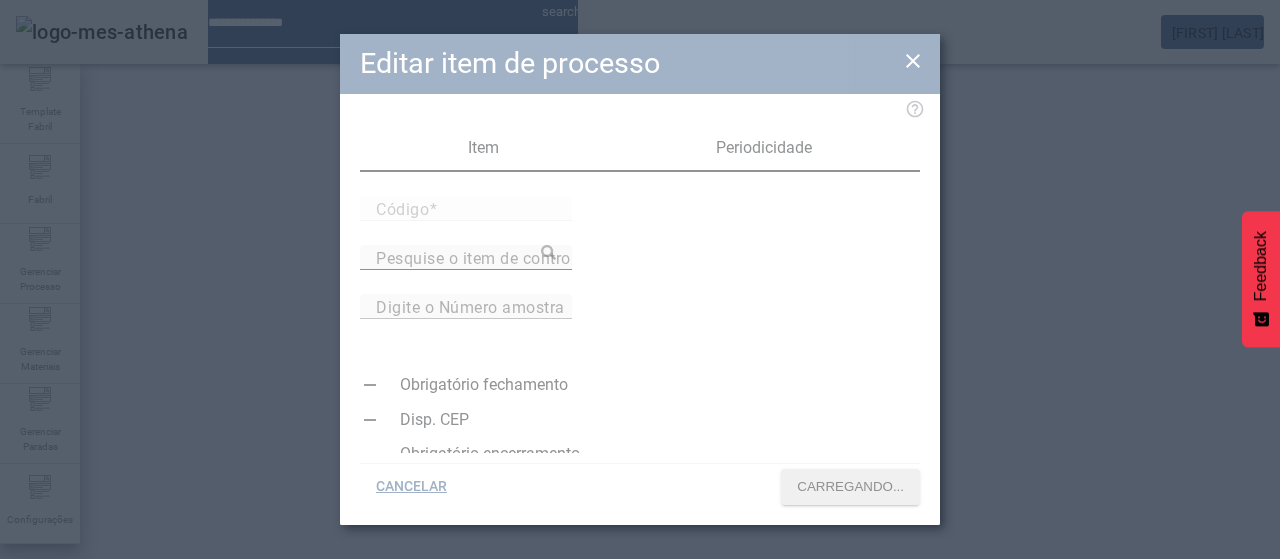 type on "*****" 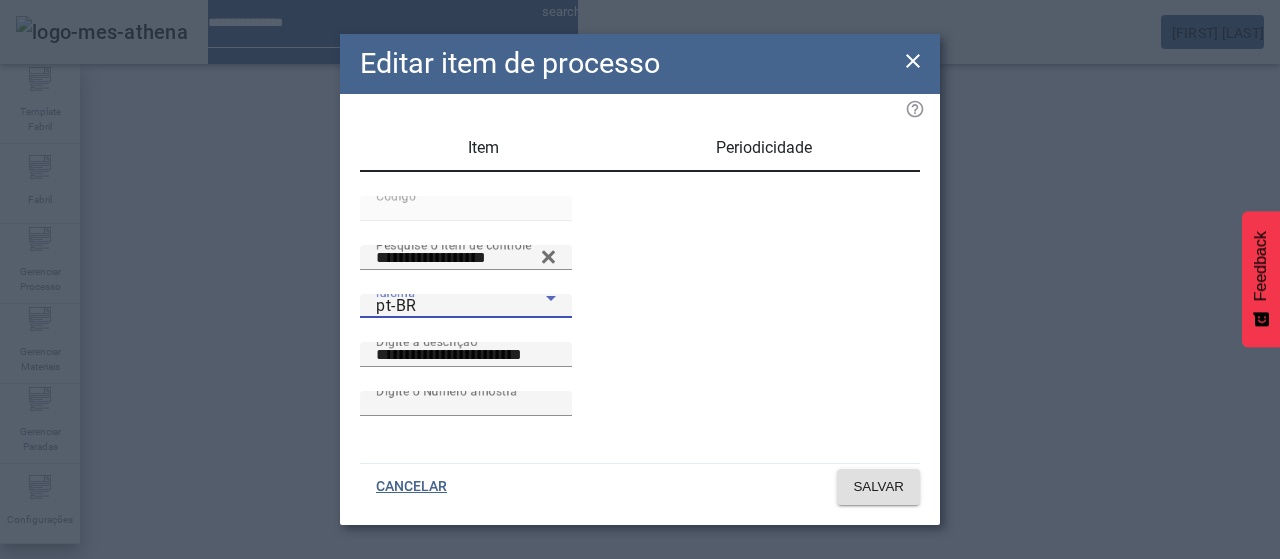 click on "pt-BR" at bounding box center [461, 306] 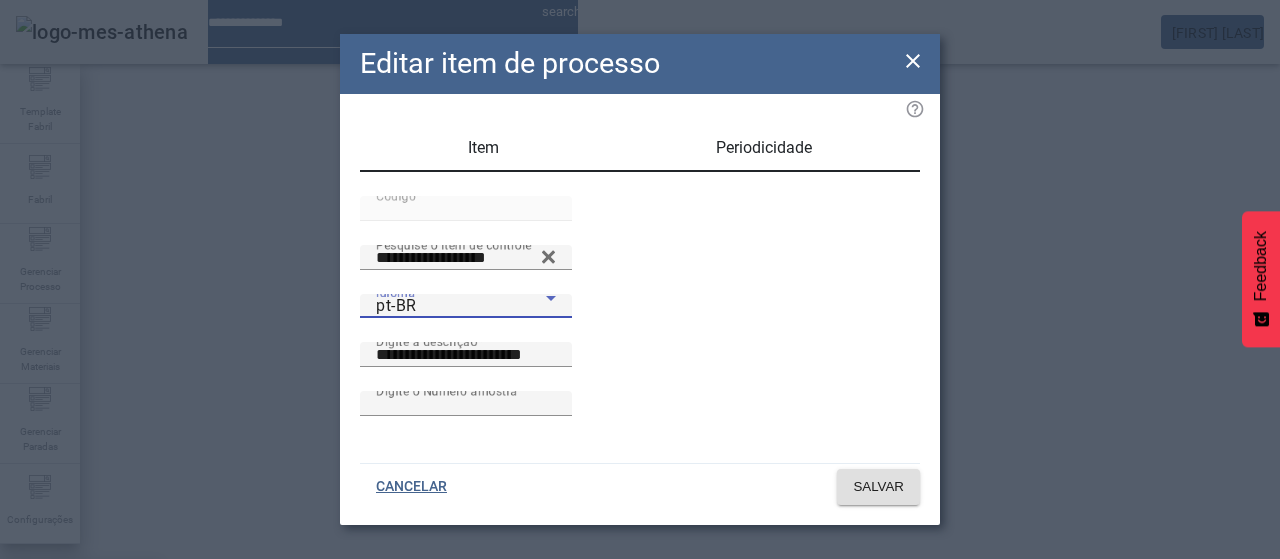 click on "es-ES" at bounding box center [81, 687] 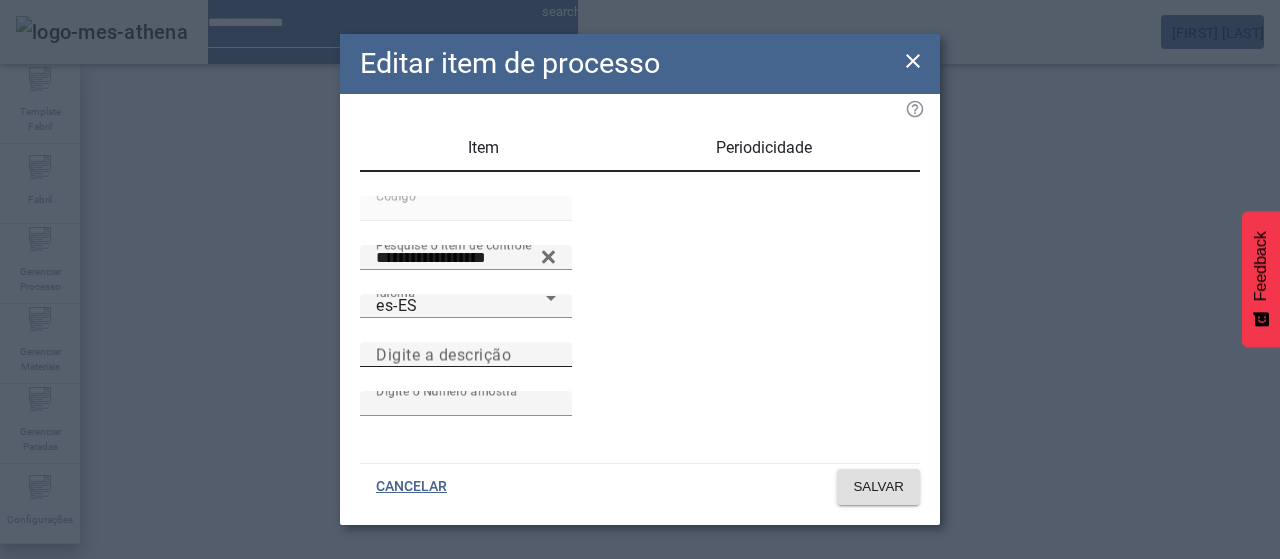 drag, startPoint x: 604, startPoint y: 381, endPoint x: 594, endPoint y: 373, distance: 12.806249 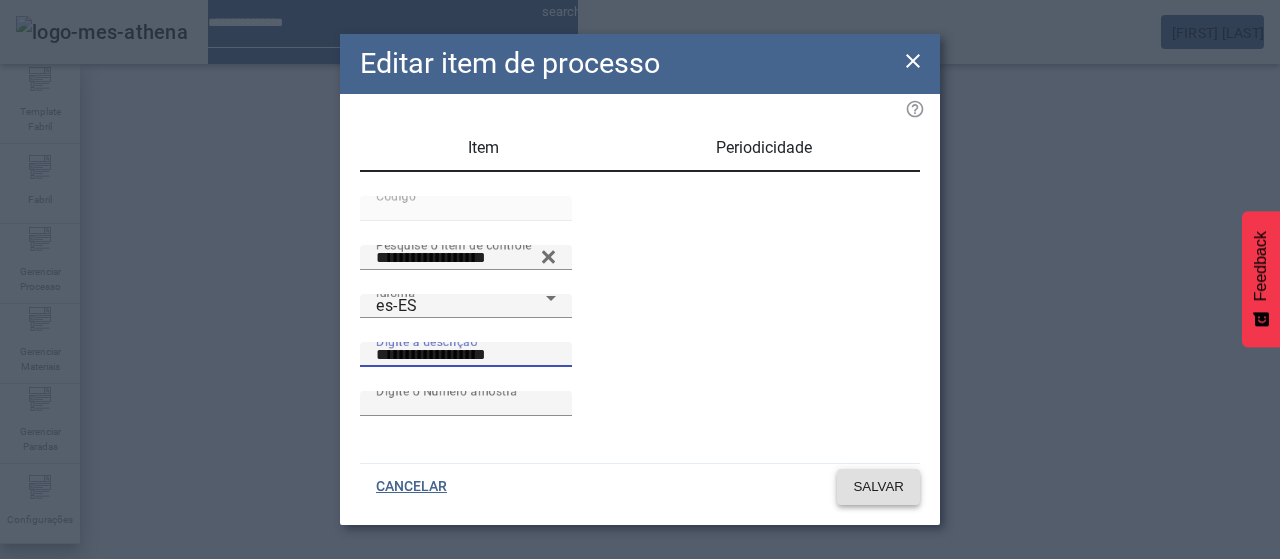 type on "**********" 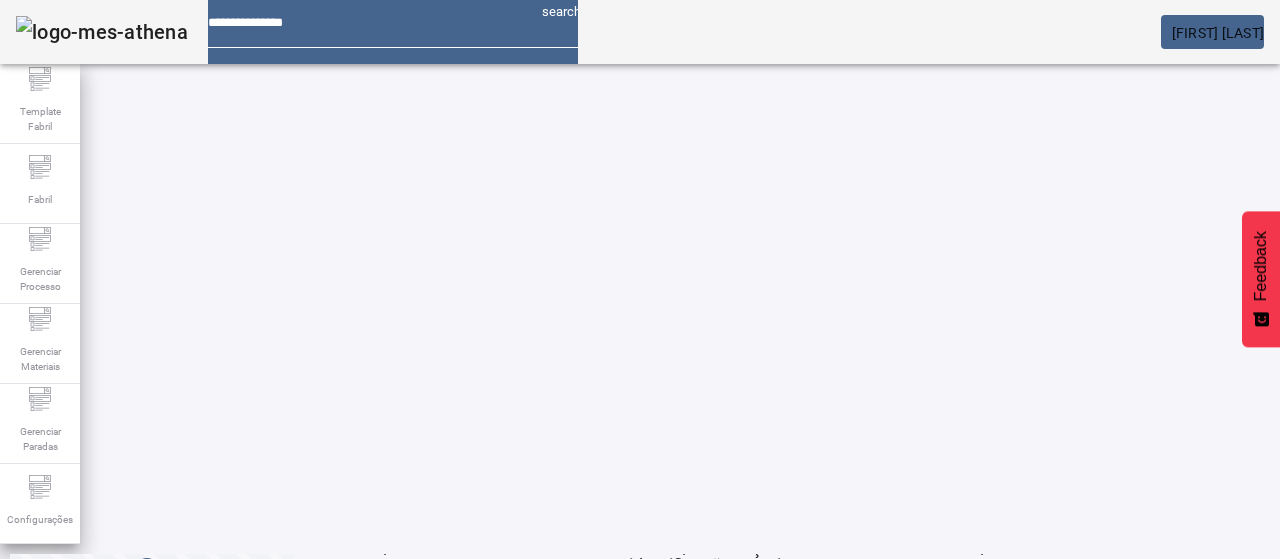scroll, scrollTop: 160, scrollLeft: 0, axis: vertical 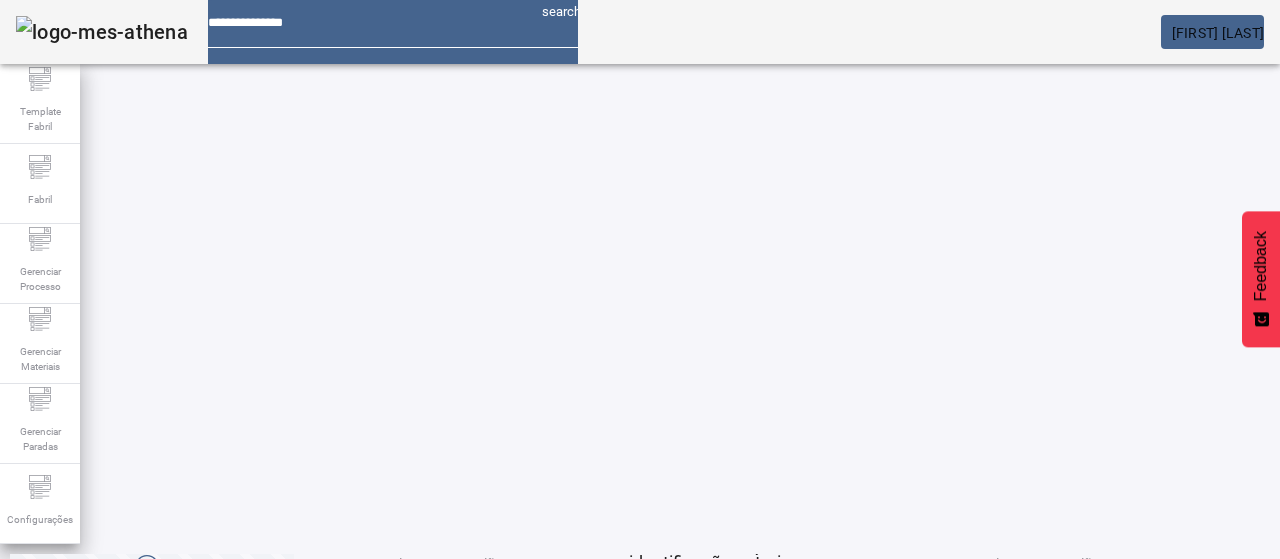 drag, startPoint x: 636, startPoint y: 489, endPoint x: 658, endPoint y: 474, distance: 26.627054 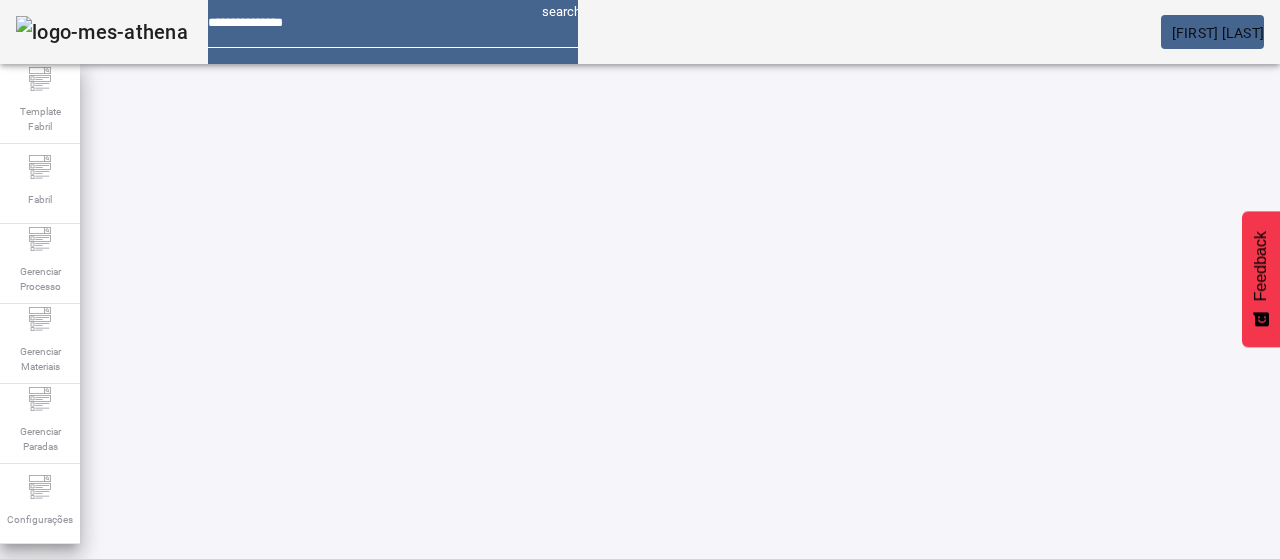 scroll, scrollTop: 0, scrollLeft: 0, axis: both 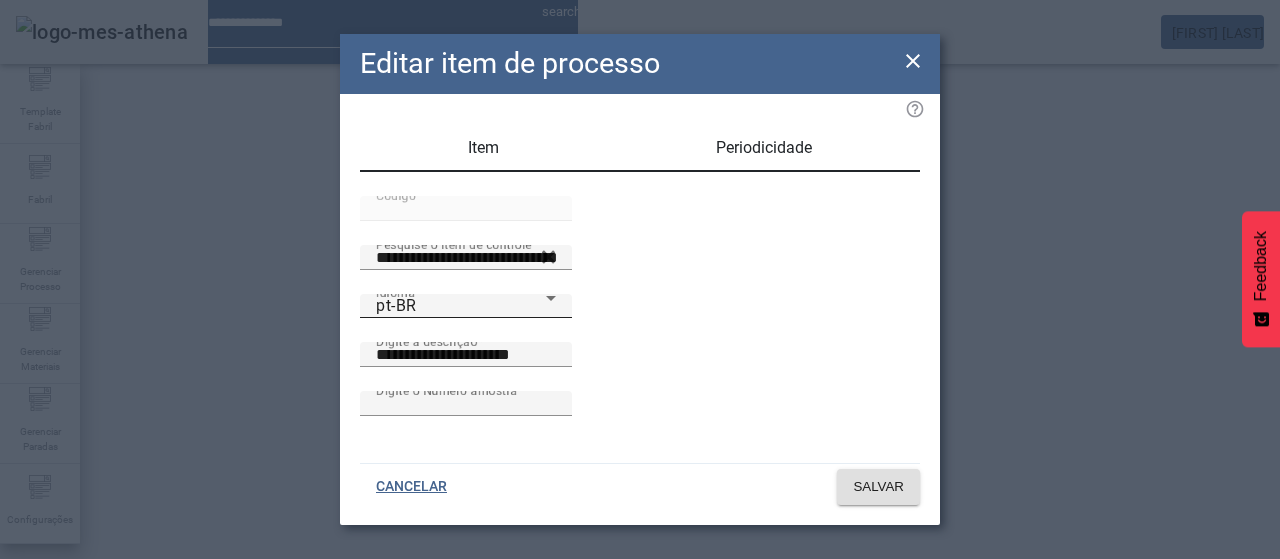 click on "pt-BR" at bounding box center [461, 306] 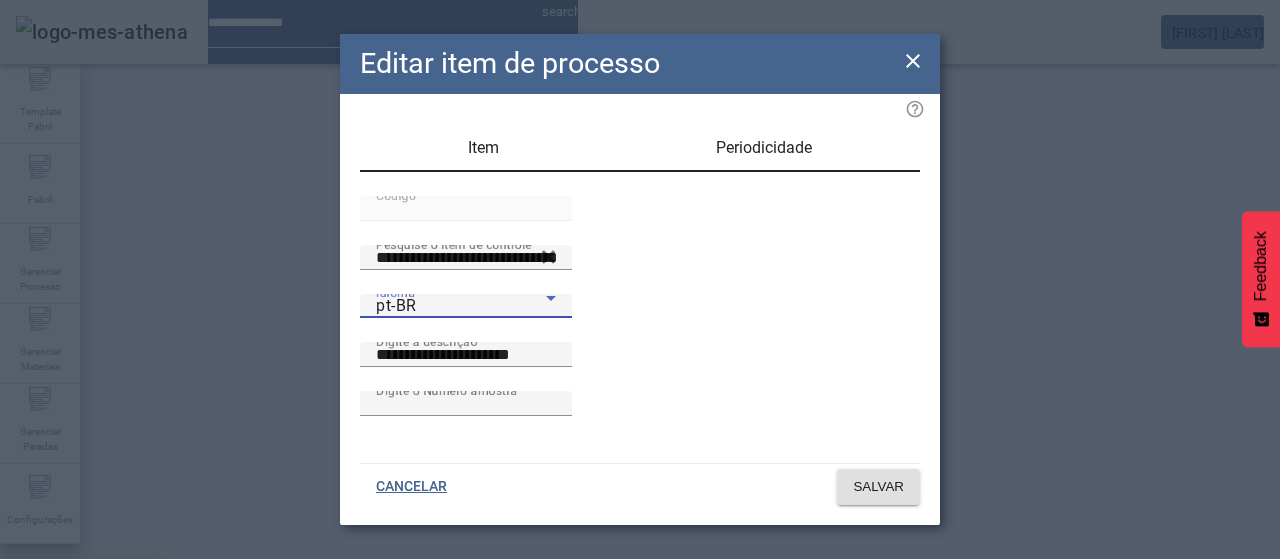 click on "es-ES" at bounding box center [81, 687] 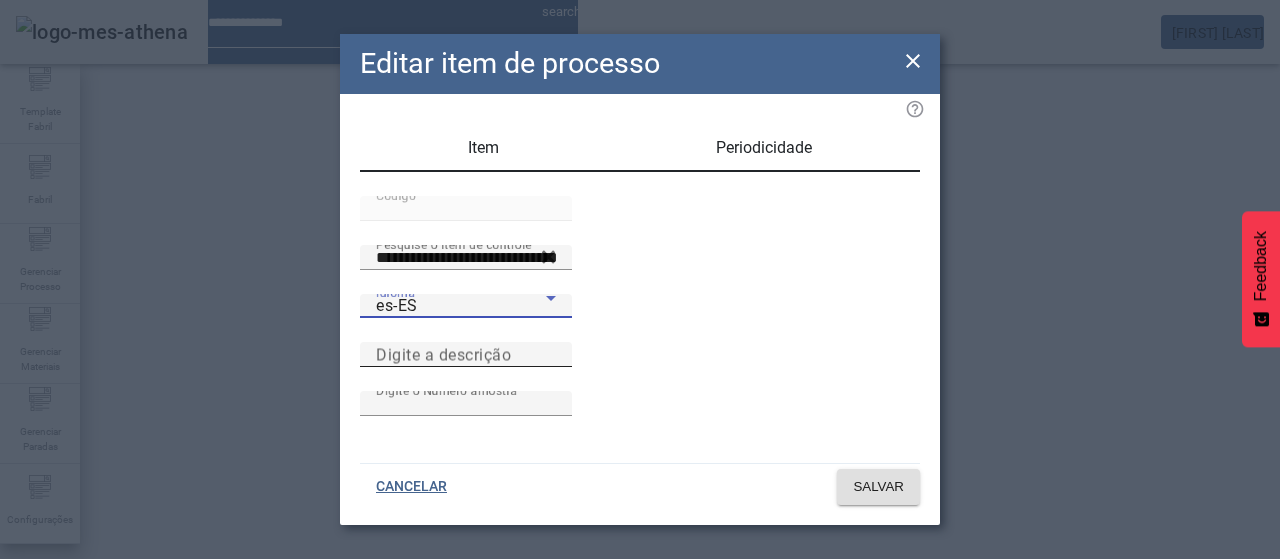 click on "Digite a descrição" at bounding box center [443, 354] 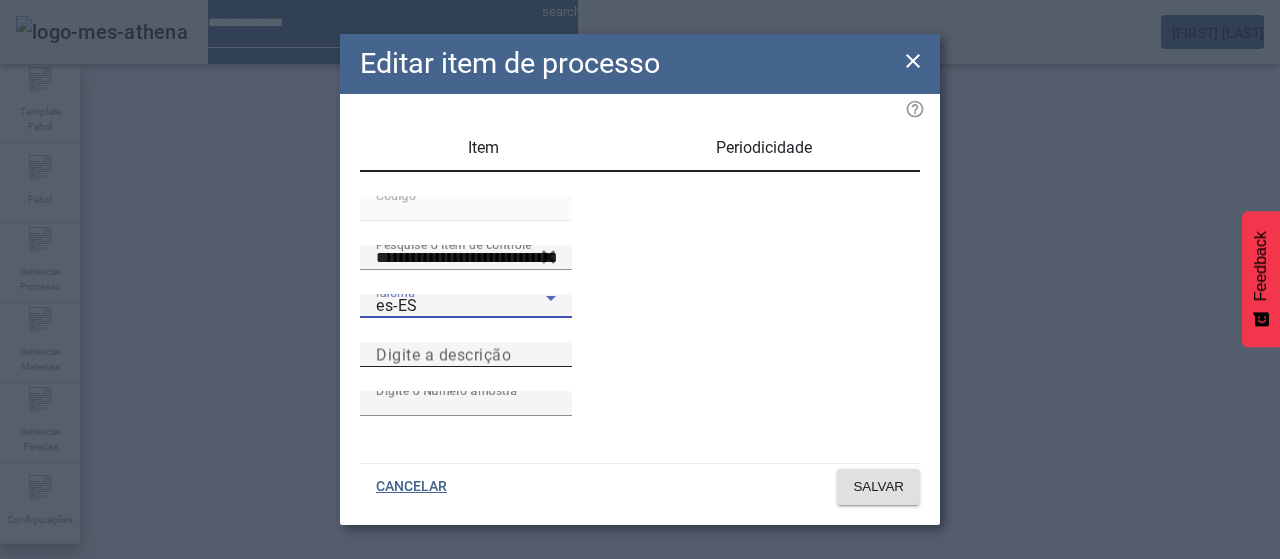 click on "Digite a descrição" at bounding box center (466, 355) 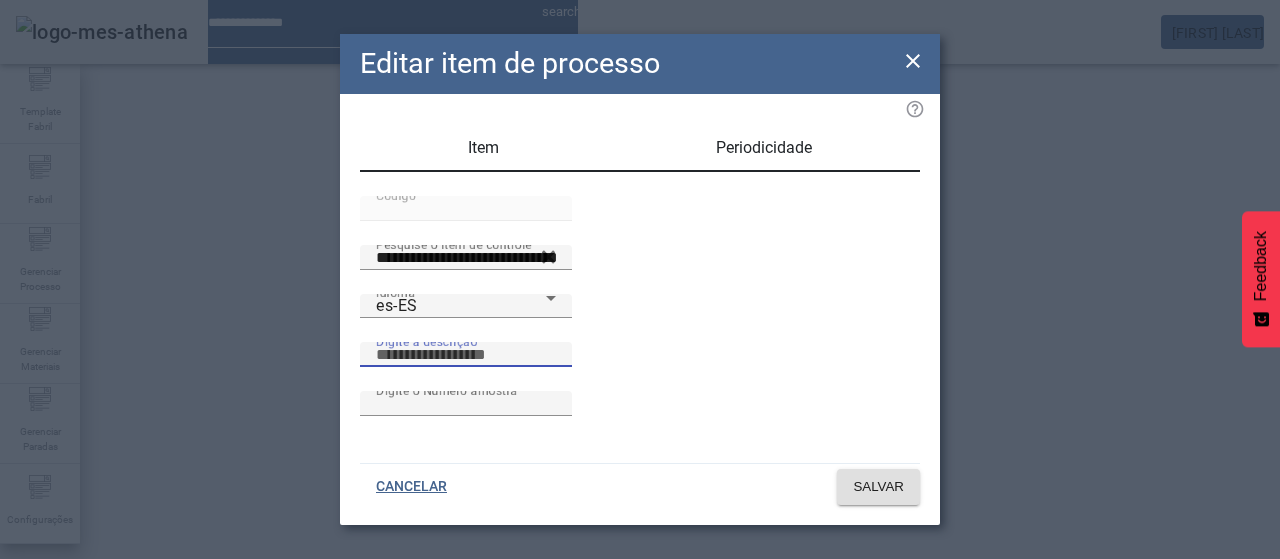 paste on "**********" 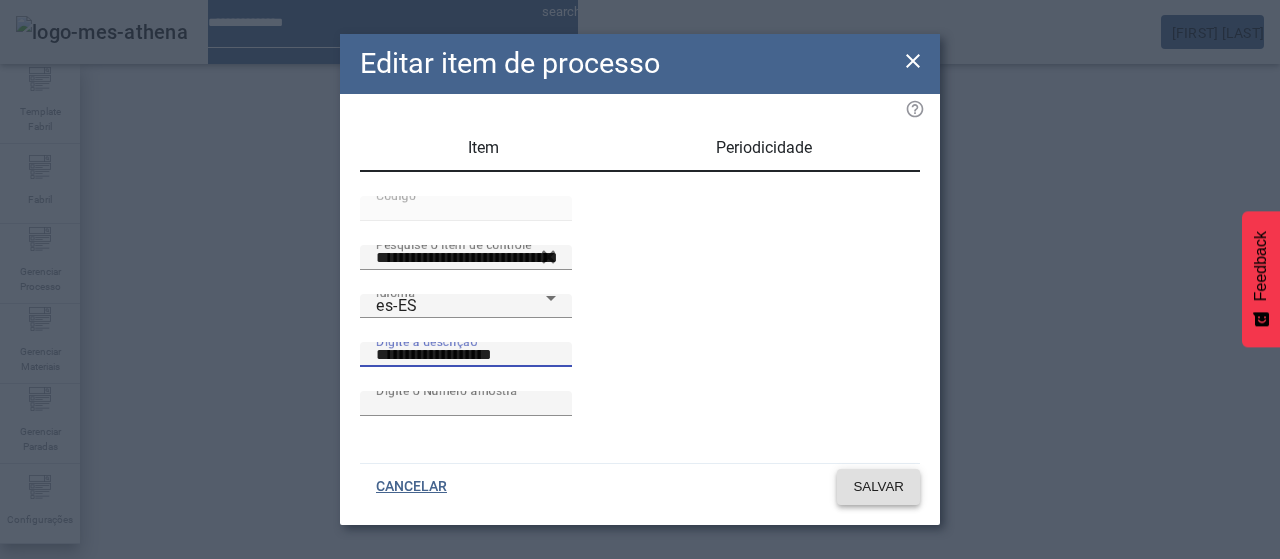 type on "**********" 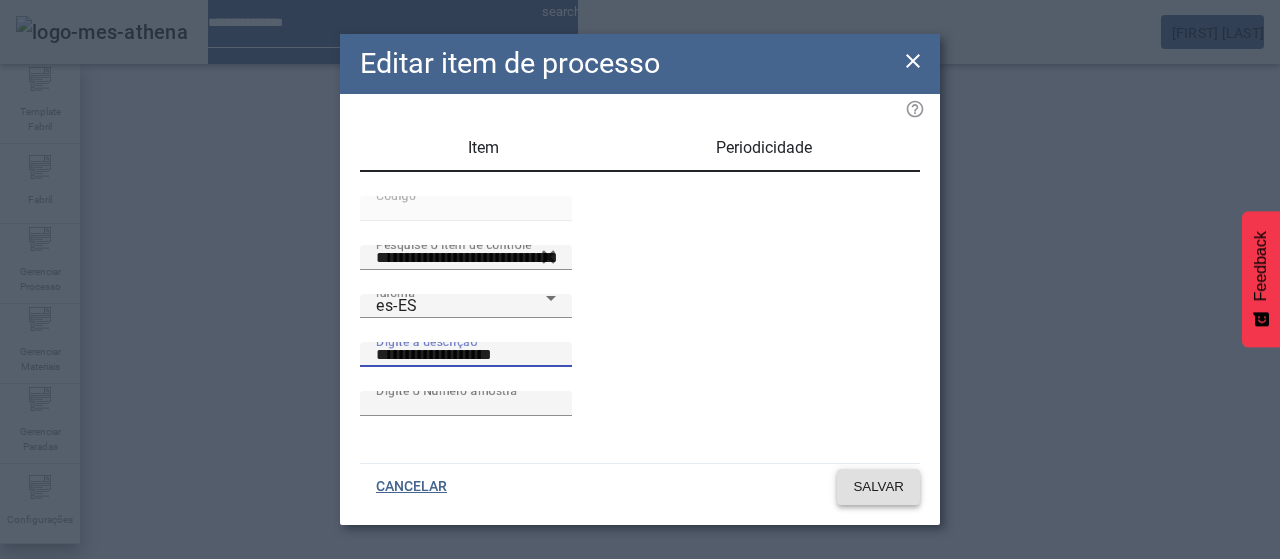 click 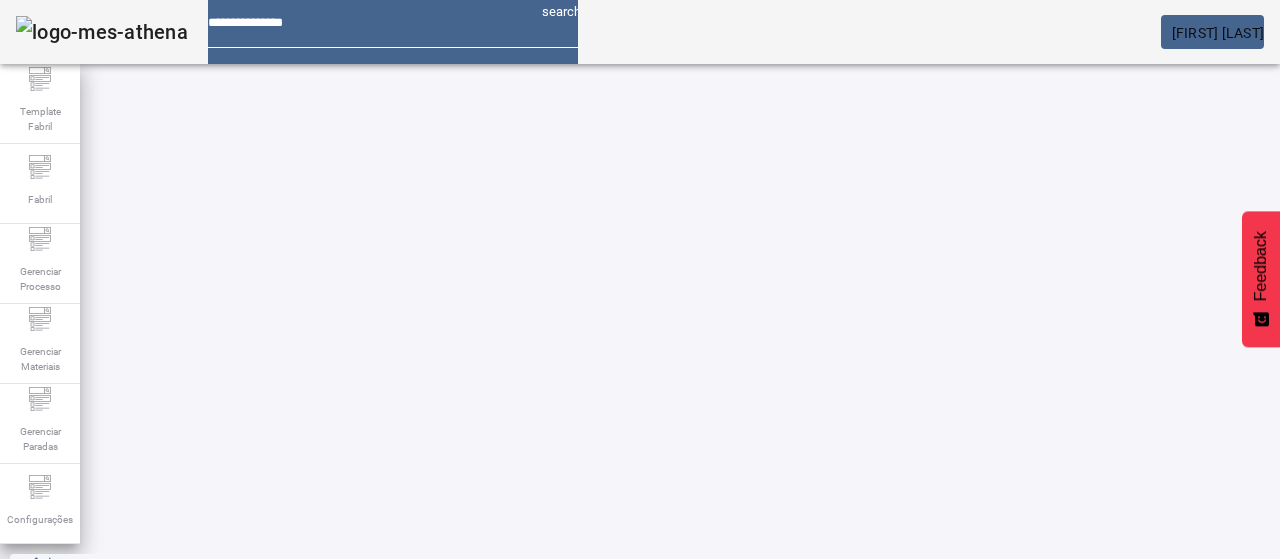 scroll, scrollTop: 160, scrollLeft: 0, axis: vertical 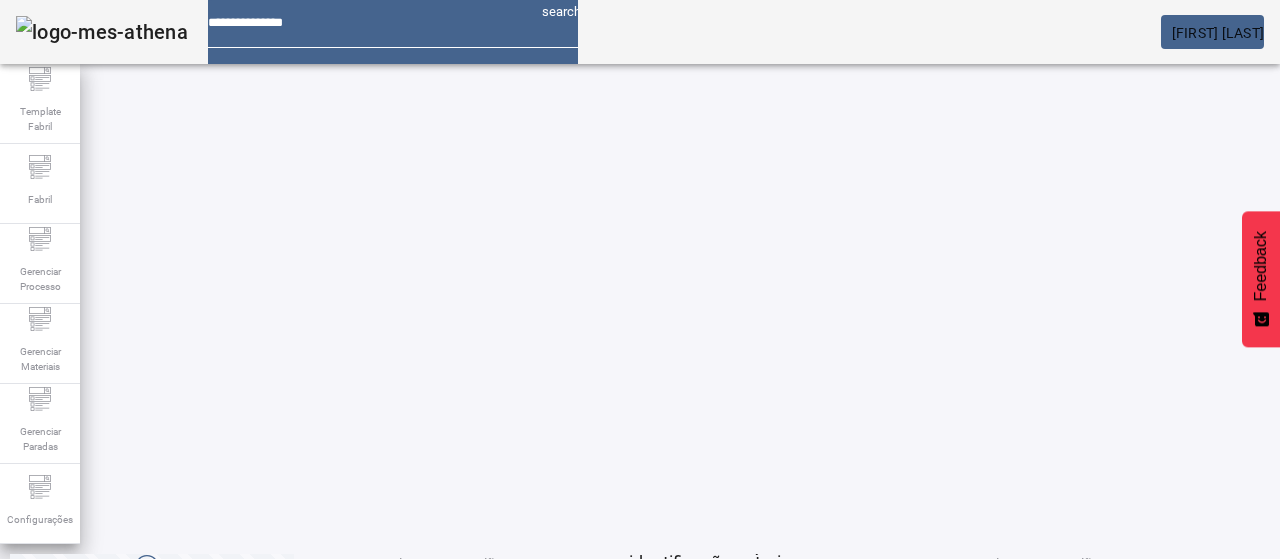 click on "2" 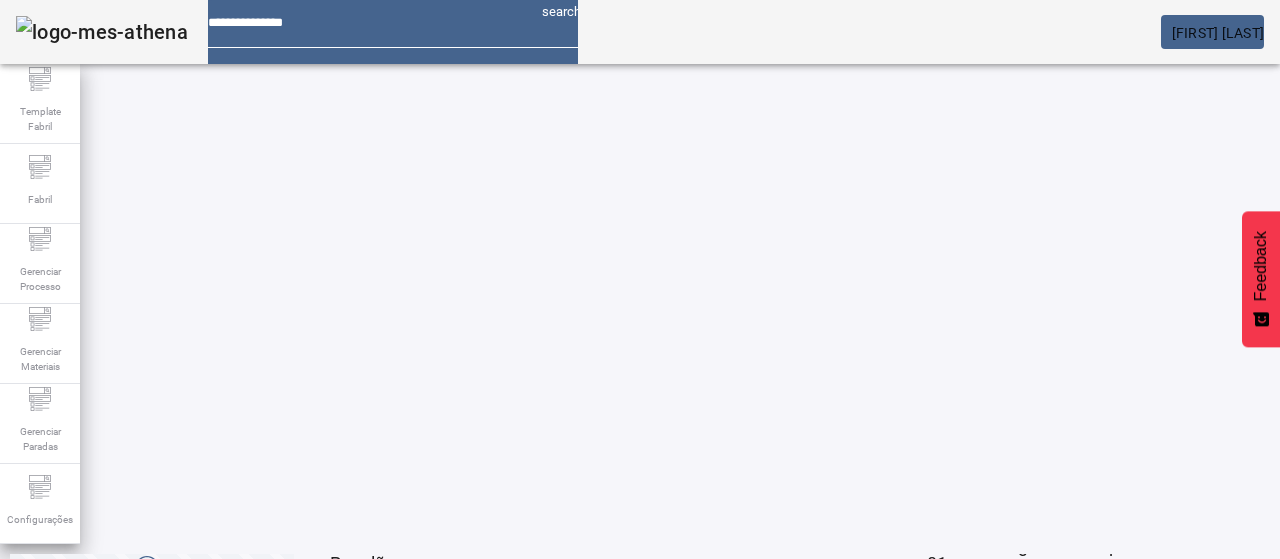 scroll, scrollTop: 160, scrollLeft: 0, axis: vertical 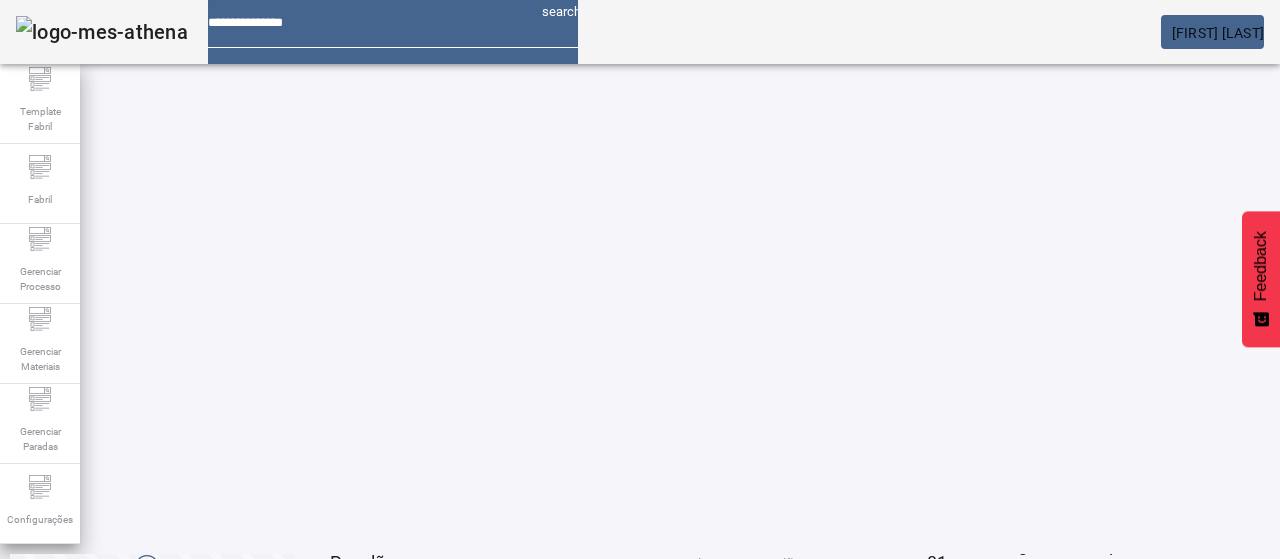 click on "EDITAR" at bounding box center [353, 619] 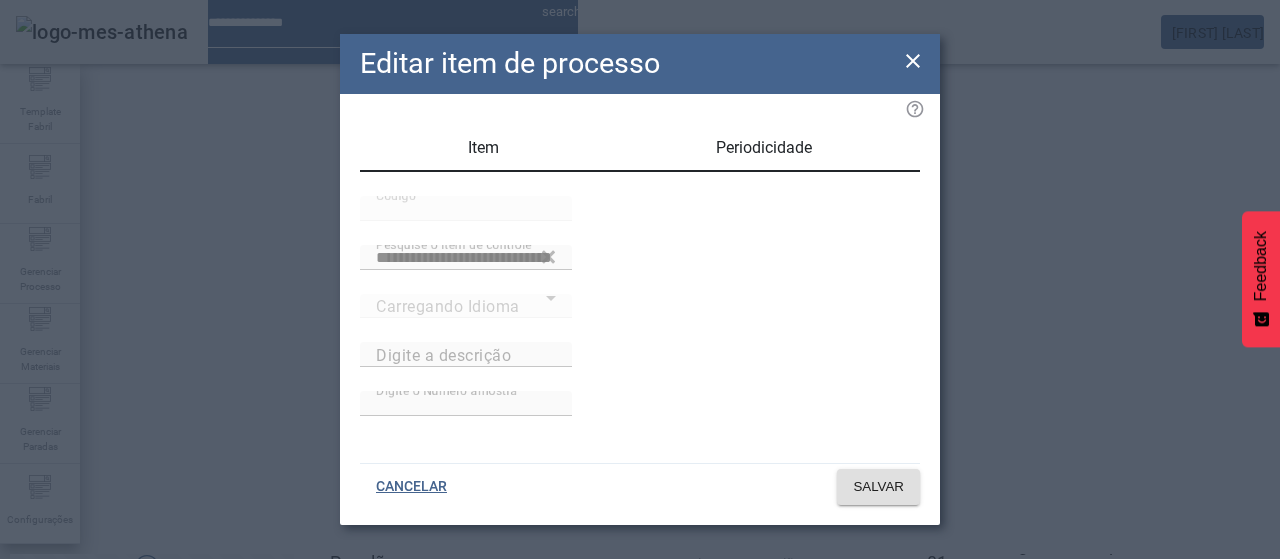 type on "**********" 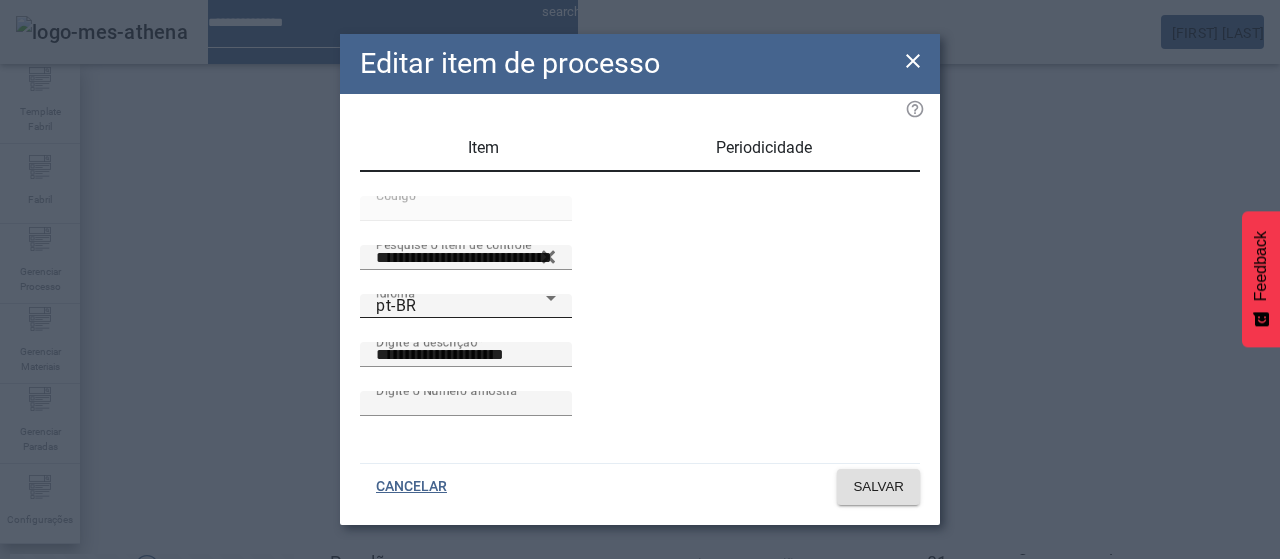 click on "pt-BR" at bounding box center (461, 306) 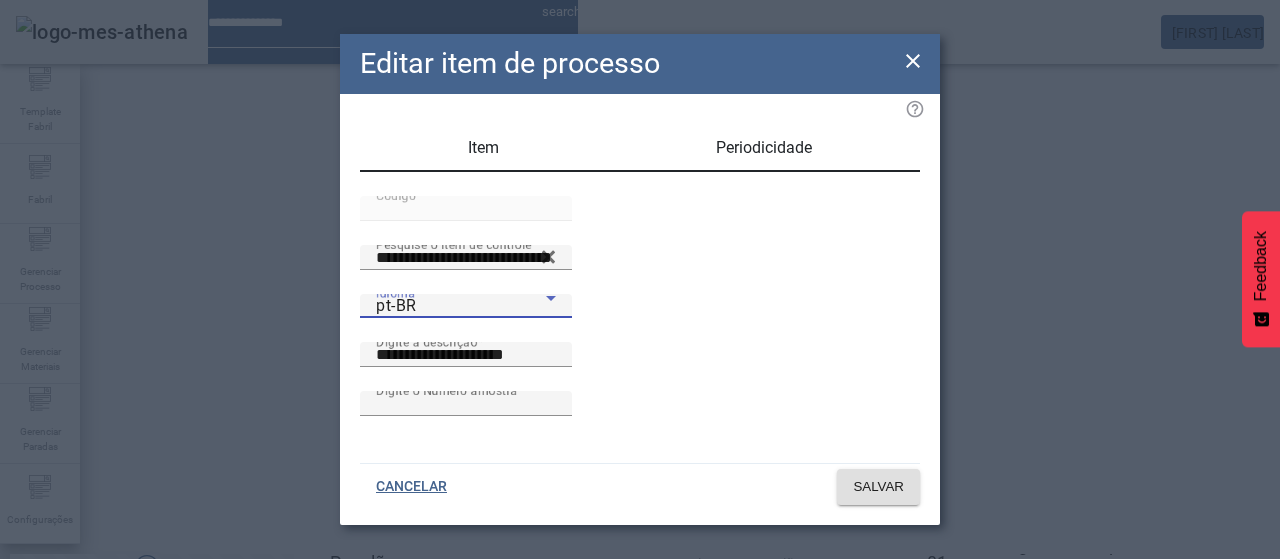 drag, startPoint x: 431, startPoint y: 327, endPoint x: 459, endPoint y: 325, distance: 28.071337 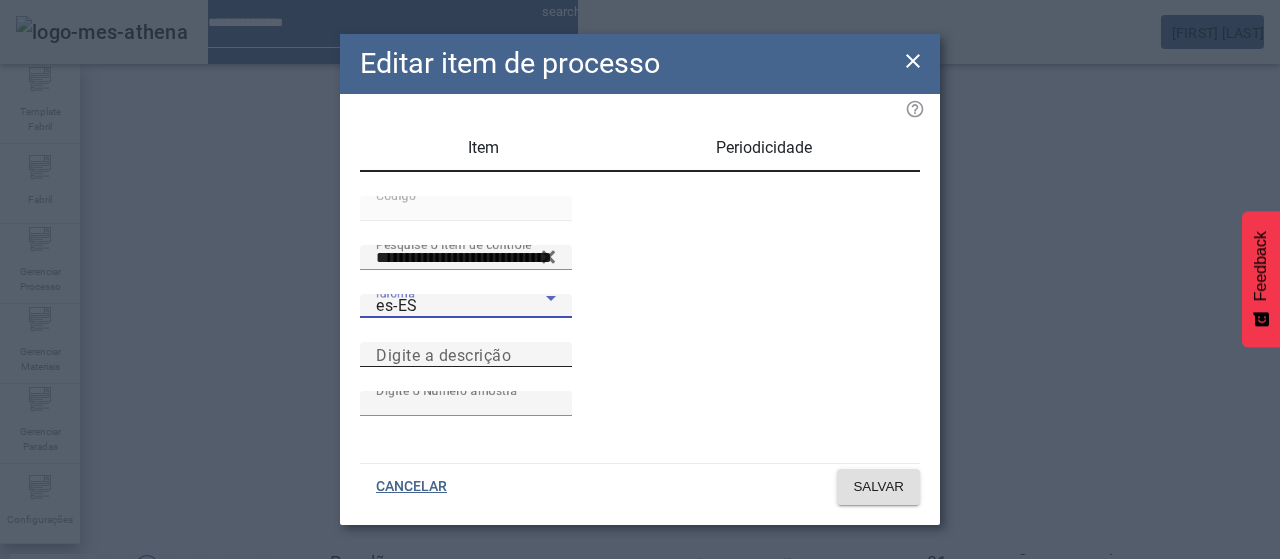 click on "Digite a descrição" at bounding box center (443, 354) 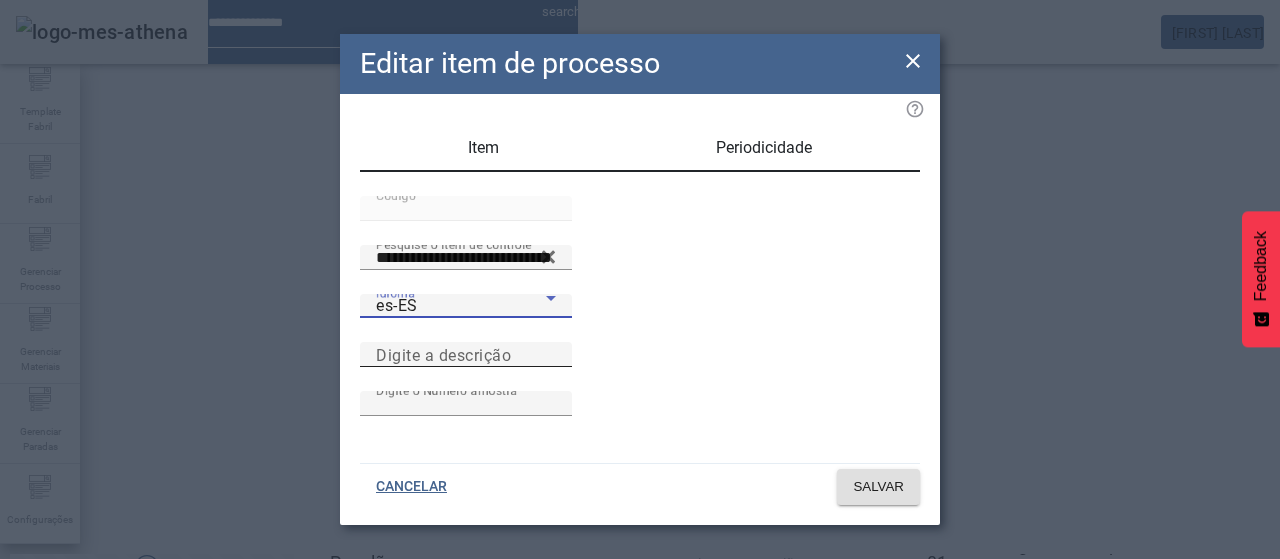 click on "Digite a descrição" at bounding box center [466, 355] 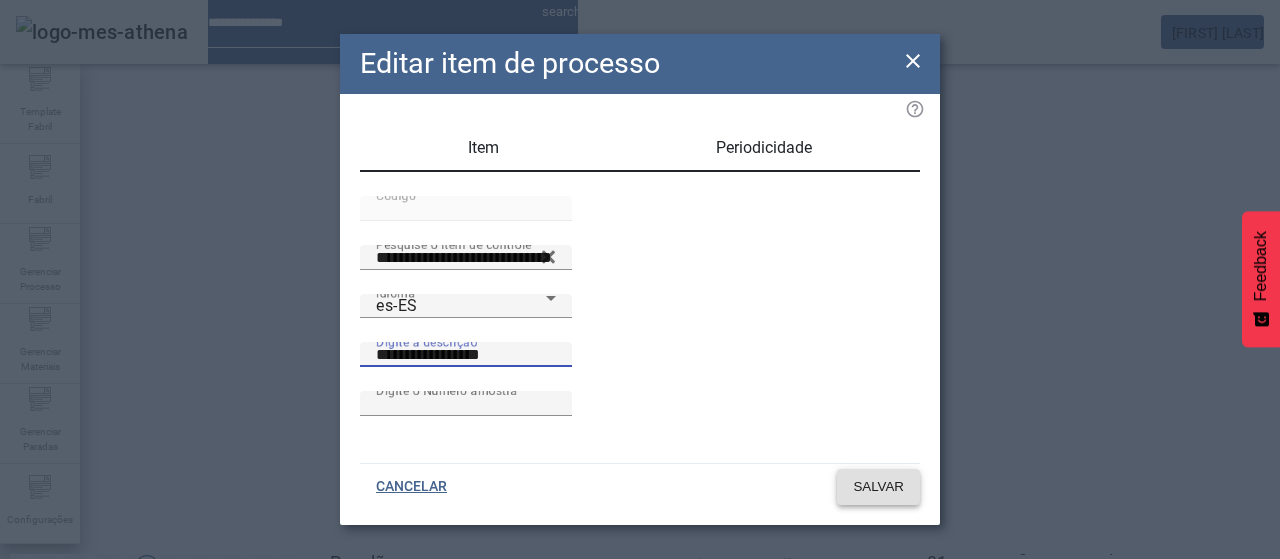 type on "**********" 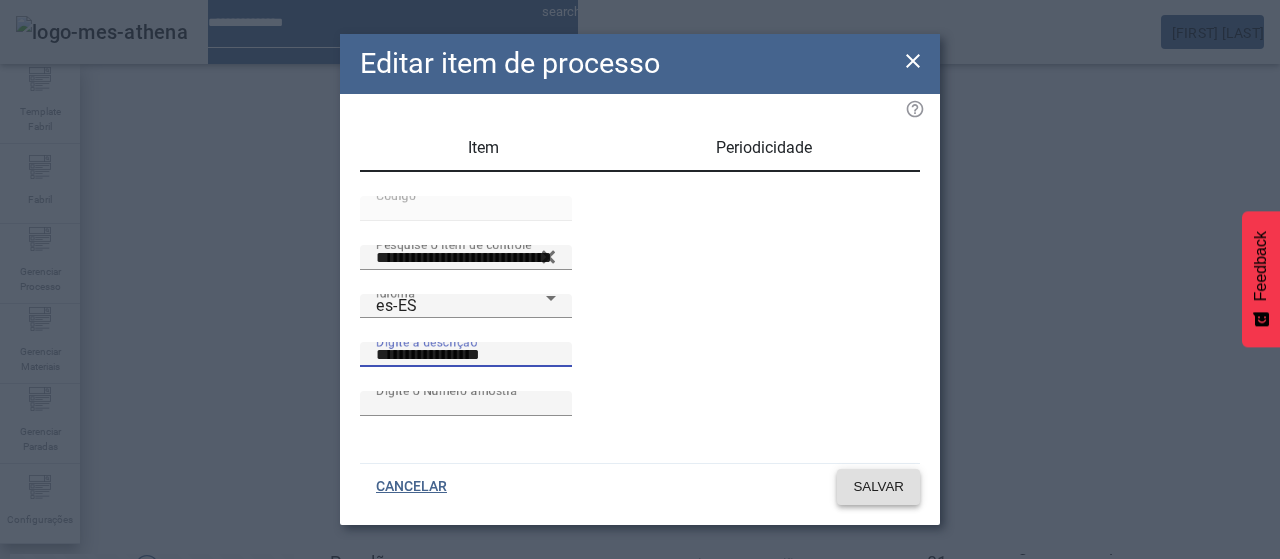 click 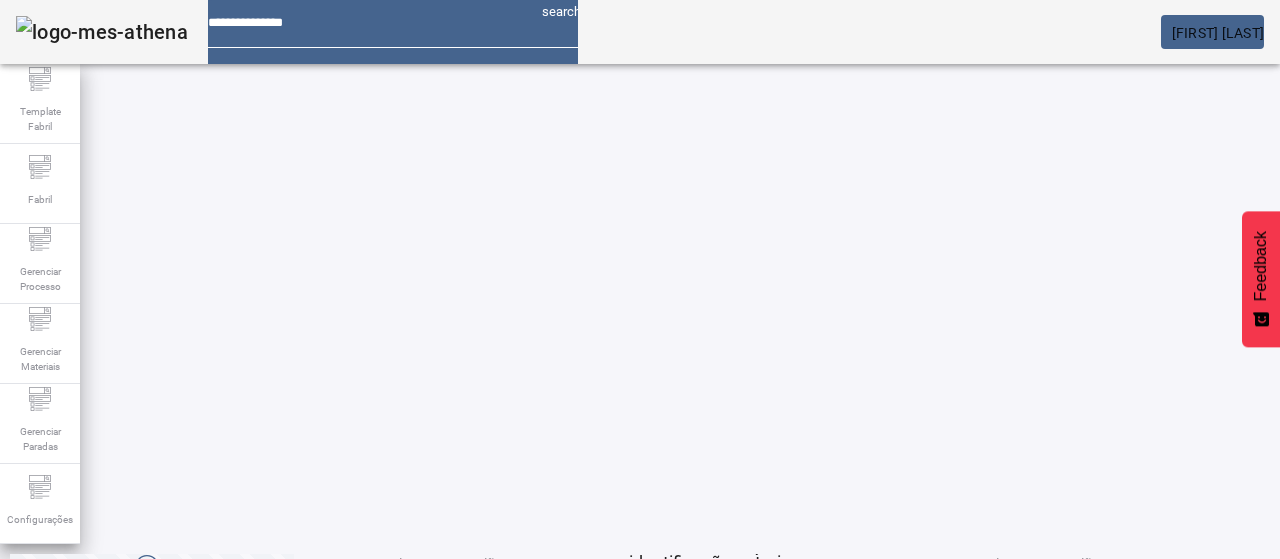 click on "3" 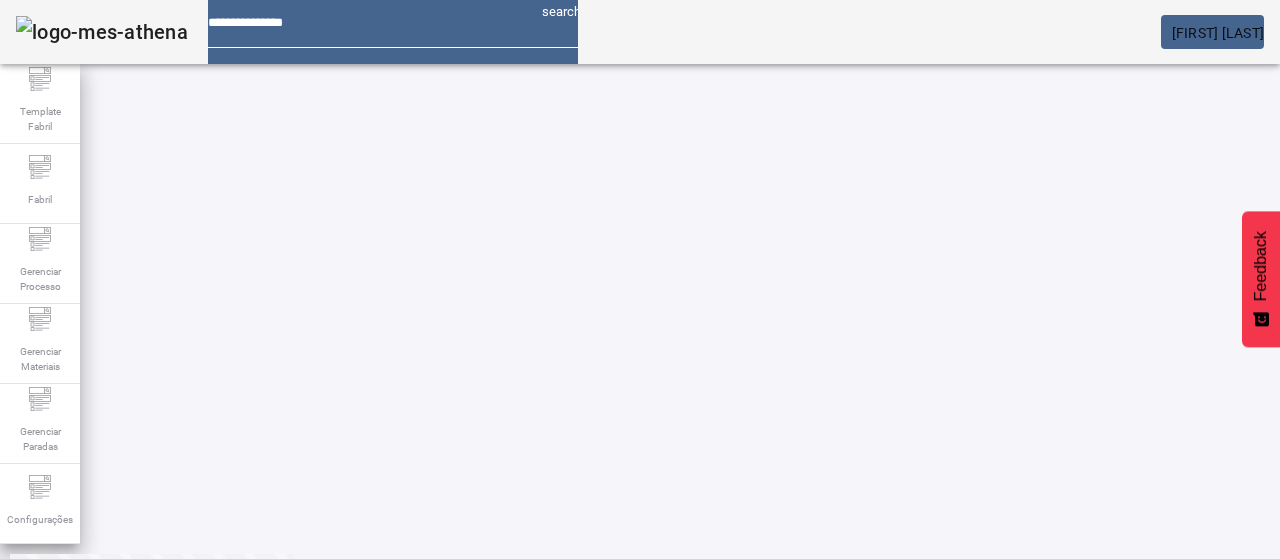 scroll, scrollTop: 160, scrollLeft: 0, axis: vertical 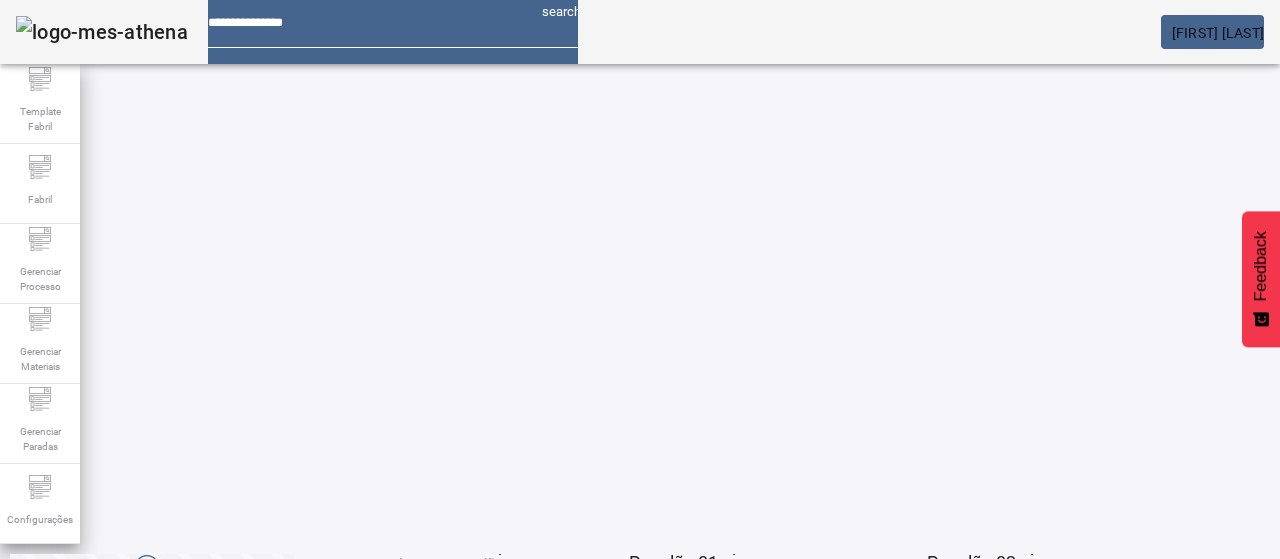click on "2" 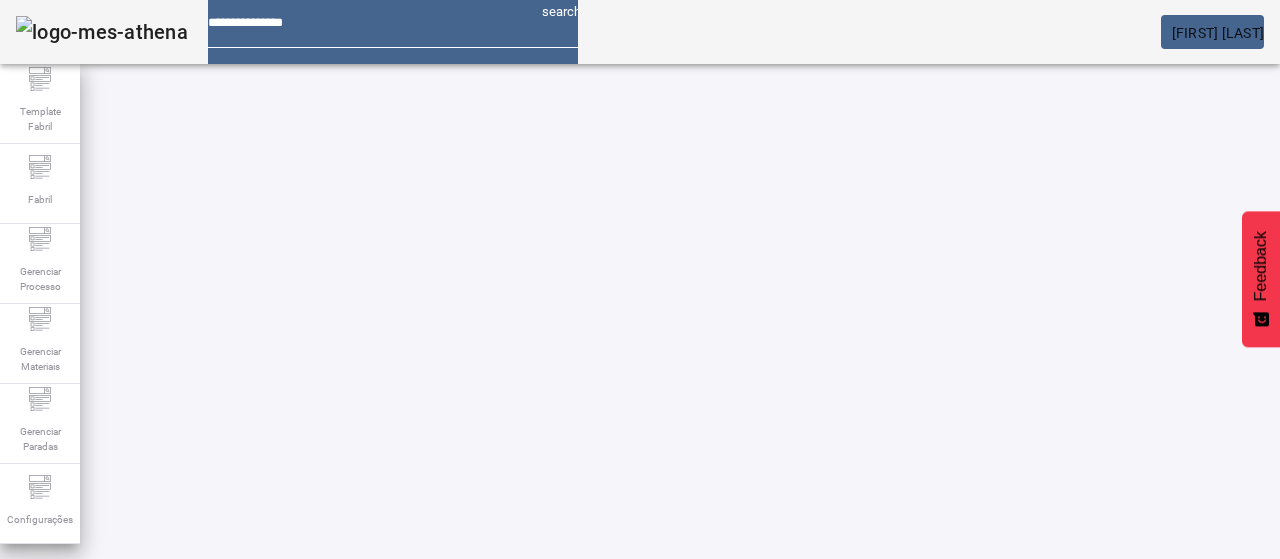 scroll, scrollTop: 0, scrollLeft: 0, axis: both 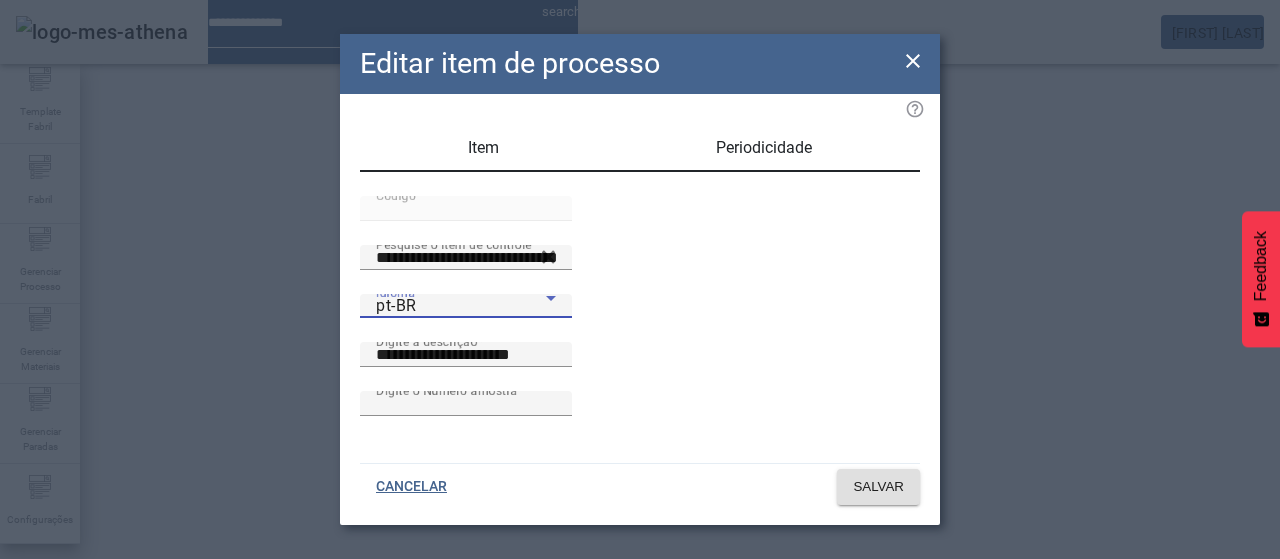 click on "pt-BR" at bounding box center [461, 306] 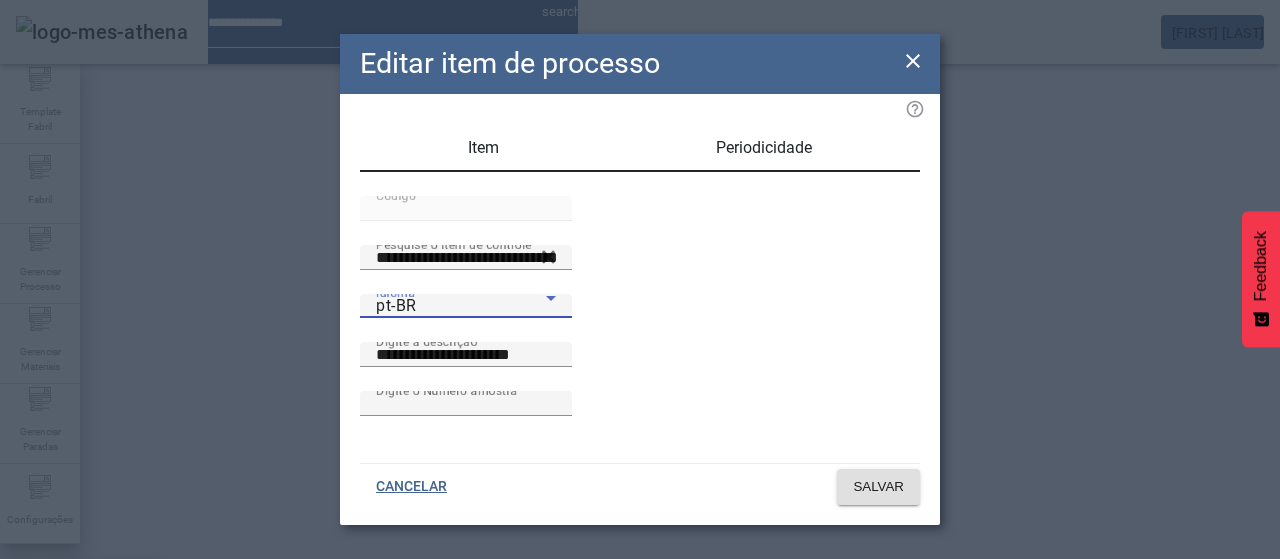 click on "pt-BR   en-US   es-ES" at bounding box center (81, 639) 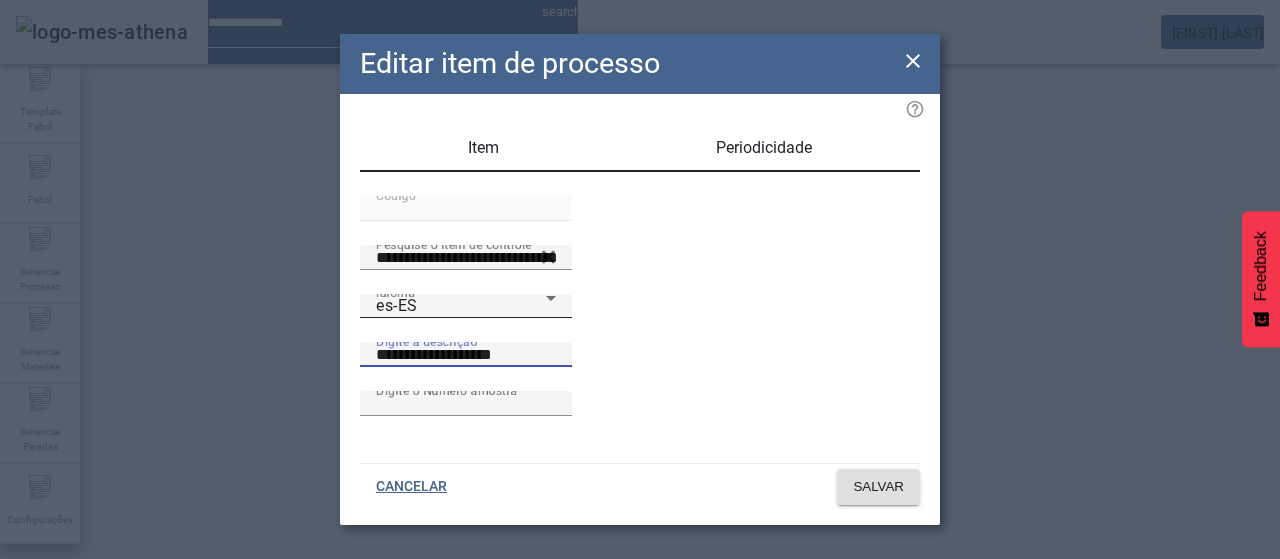 drag, startPoint x: 614, startPoint y: 387, endPoint x: 461, endPoint y: 373, distance: 153.63919 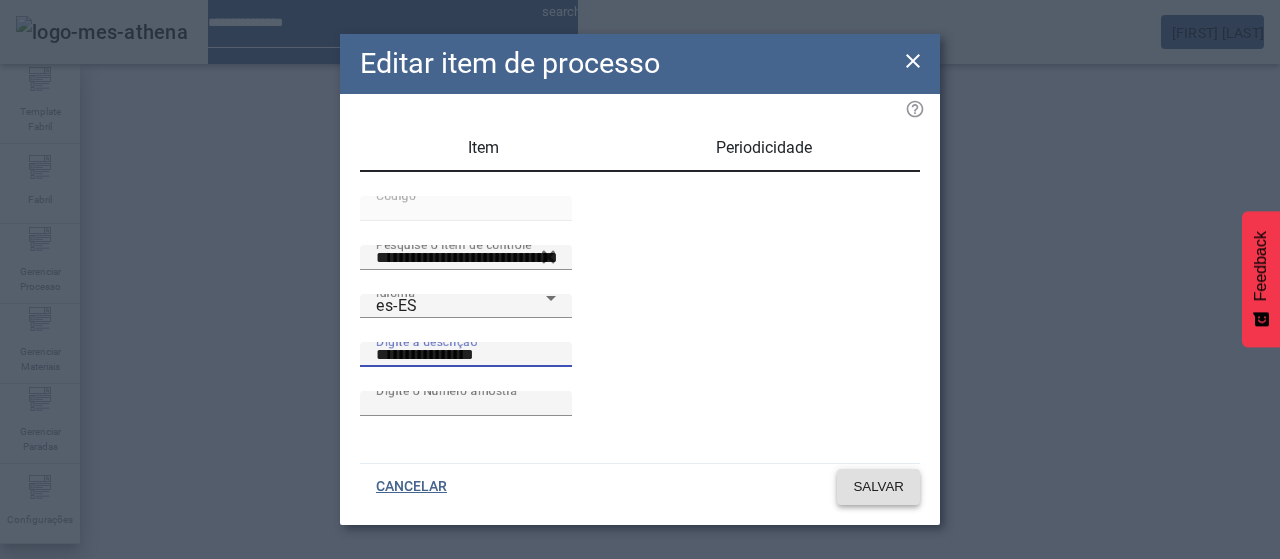 type on "**********" 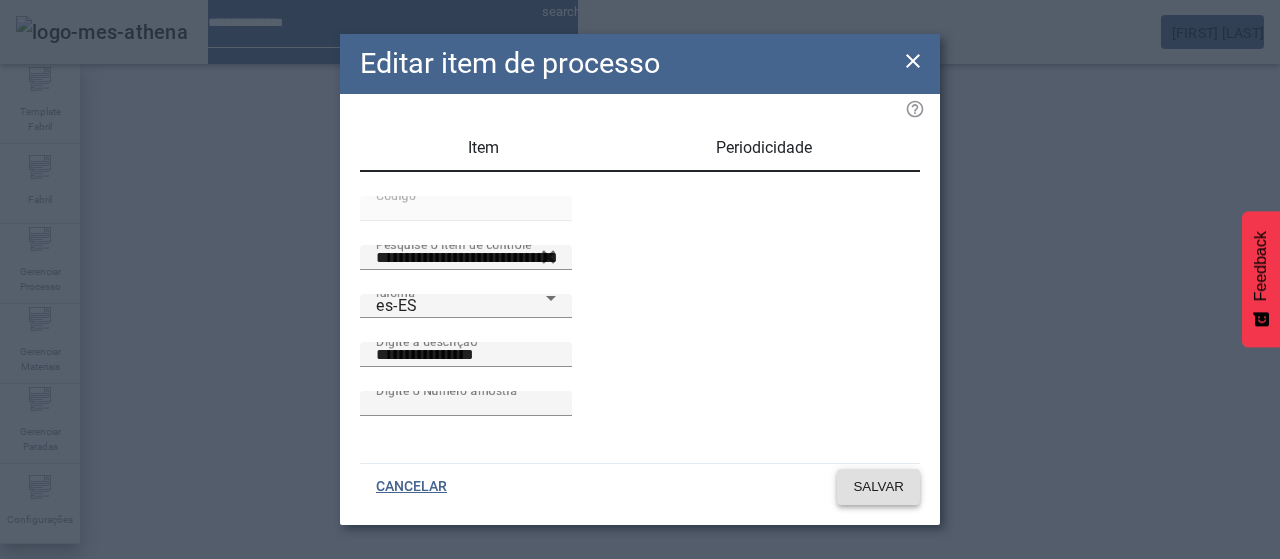 click on "SALVAR" 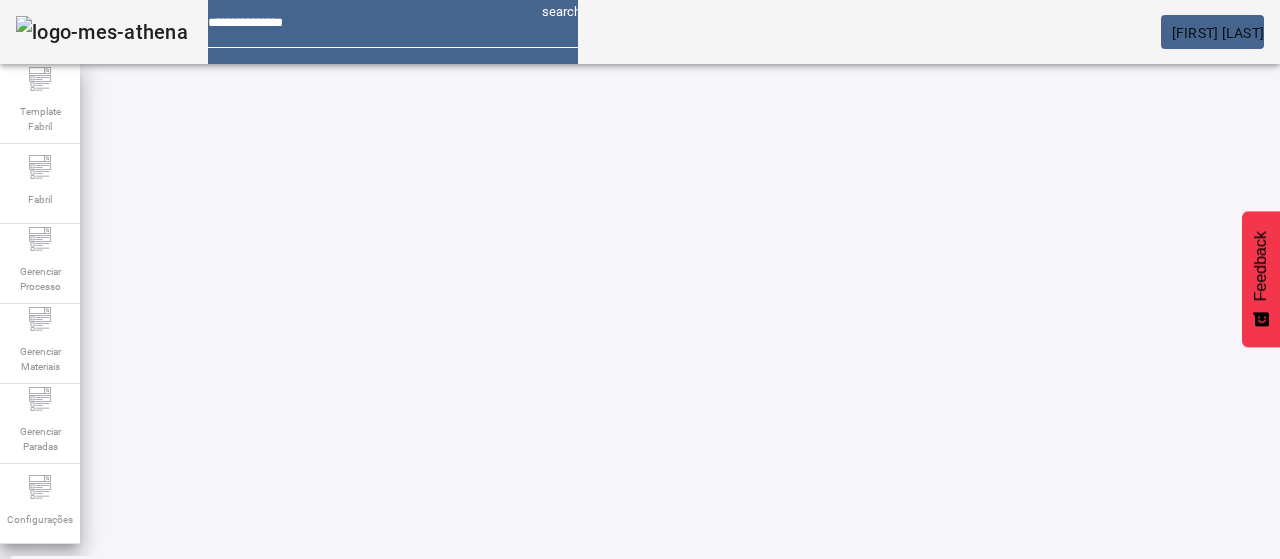 scroll, scrollTop: 100, scrollLeft: 0, axis: vertical 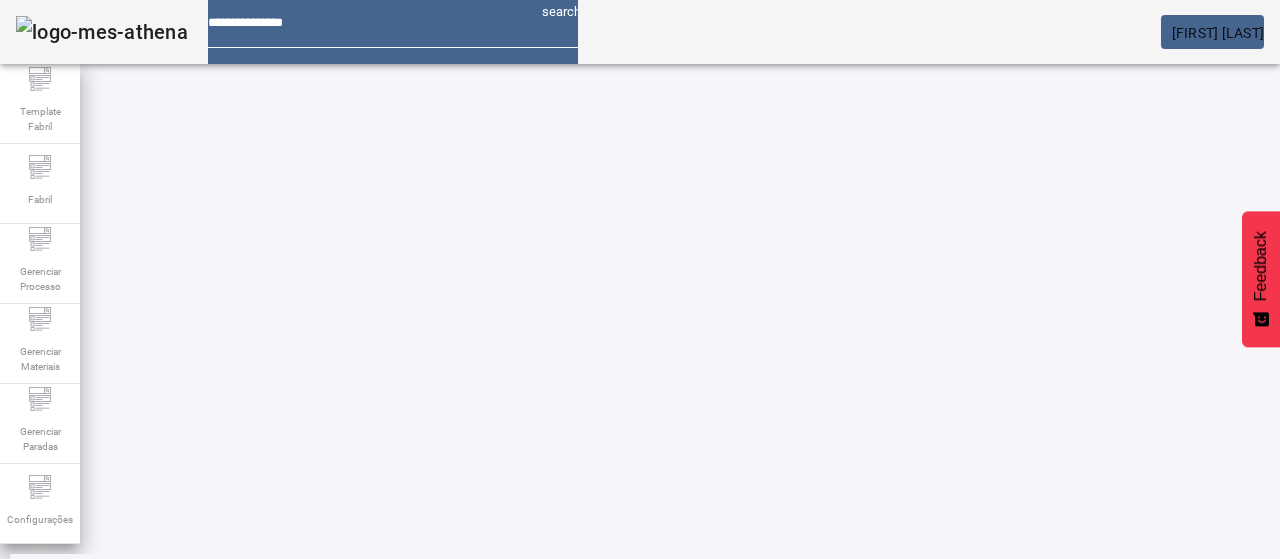 click on "3" 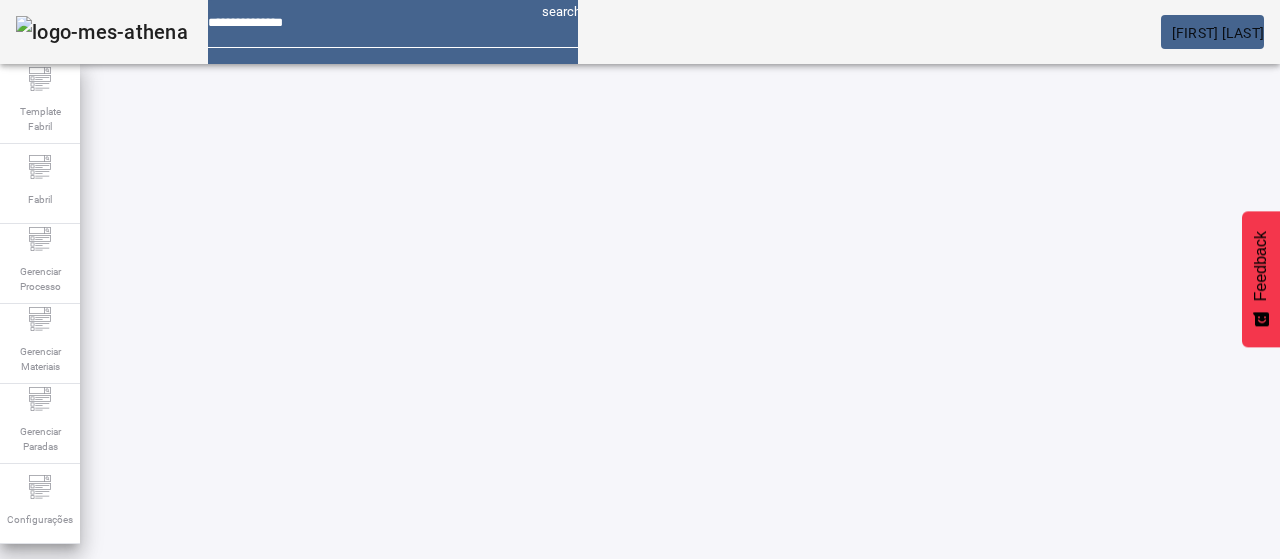 click on "EDITAR" at bounding box center [353, 779] 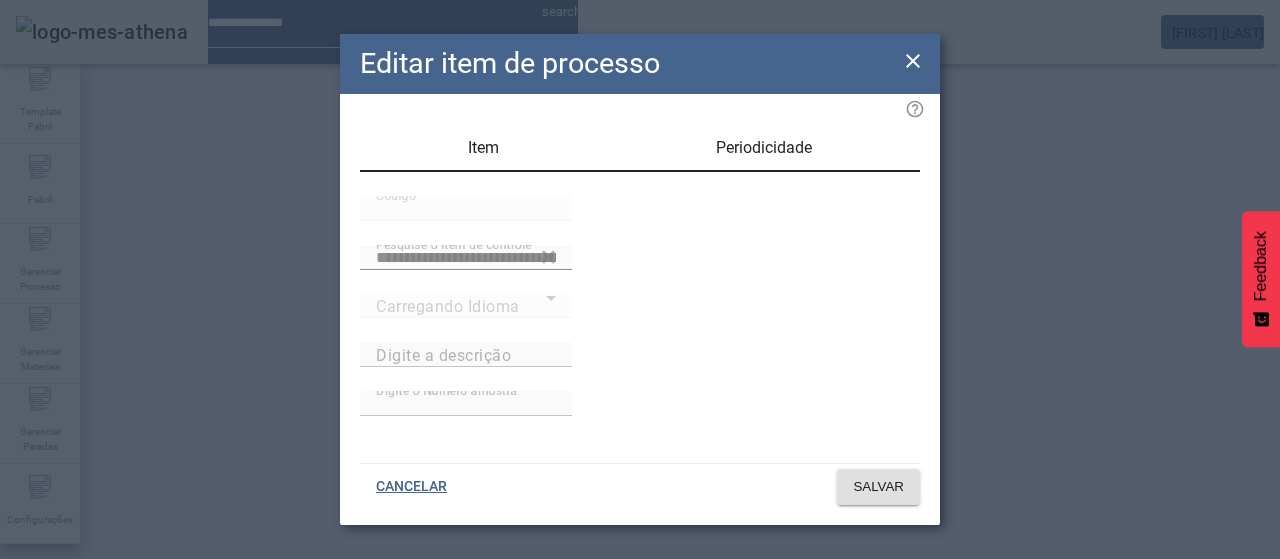 type on "**********" 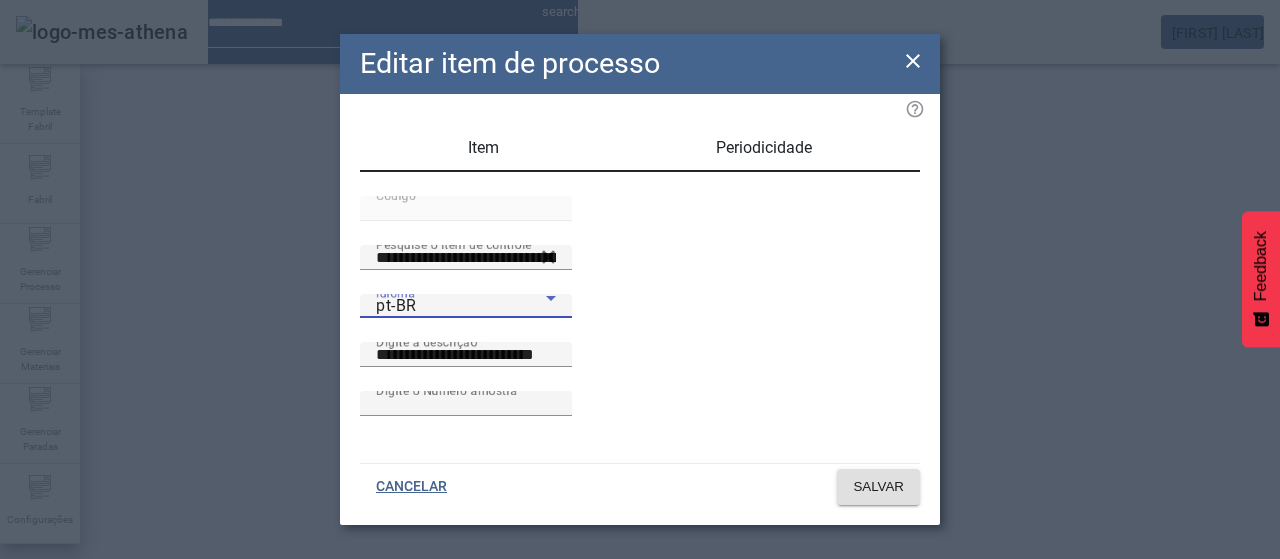 click on "pt-BR" at bounding box center (461, 306) 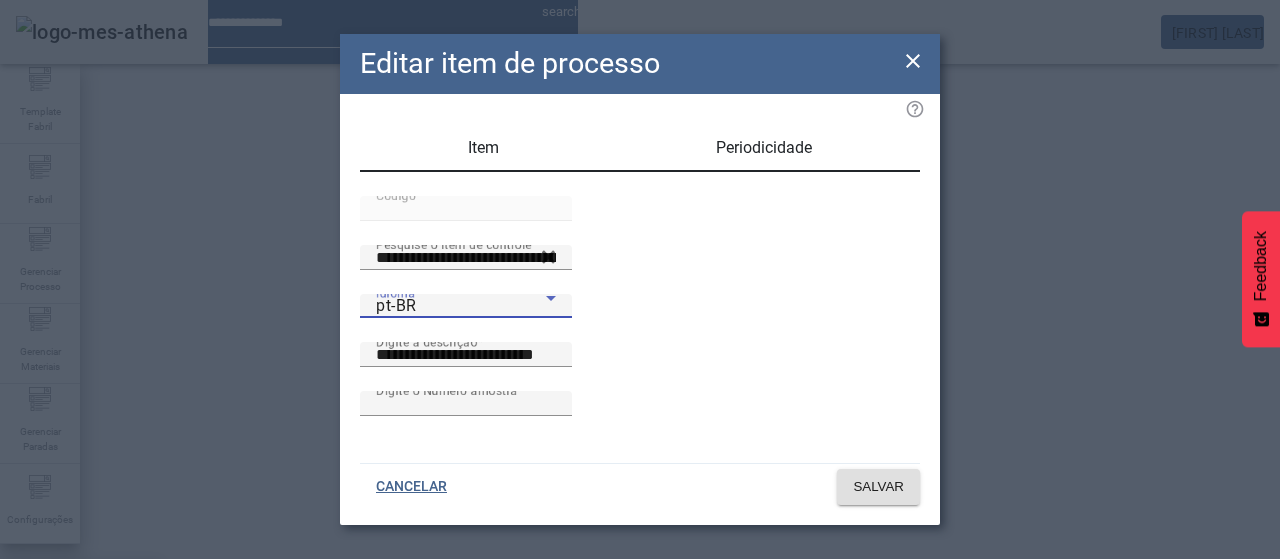 drag, startPoint x: 457, startPoint y: 330, endPoint x: 644, endPoint y: 376, distance: 192.57466 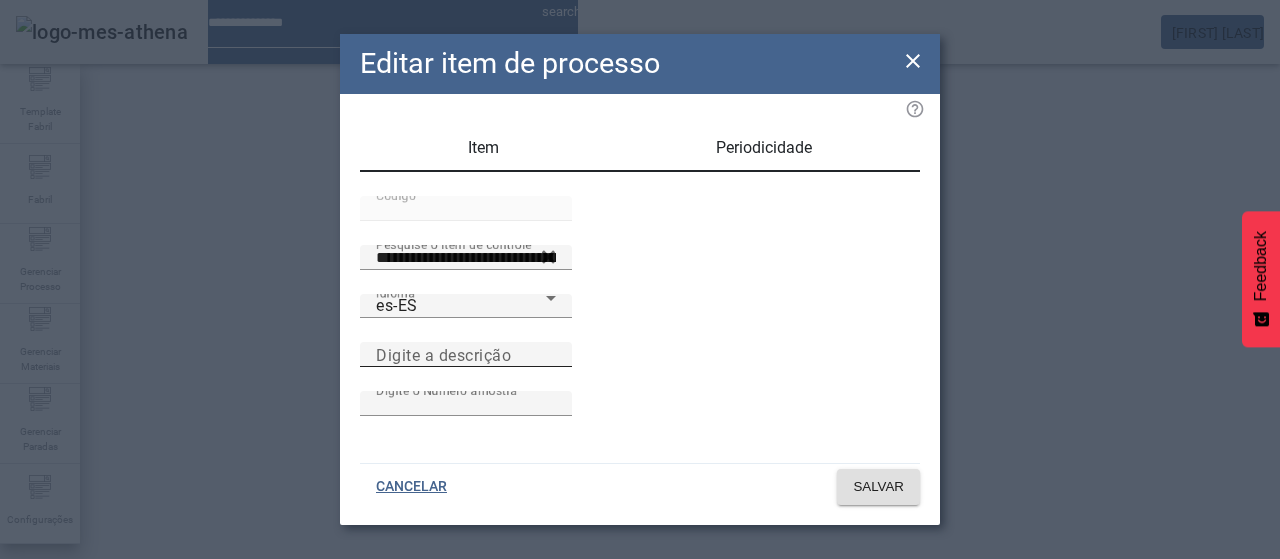 drag, startPoint x: 656, startPoint y: 384, endPoint x: 627, endPoint y: 360, distance: 37.64306 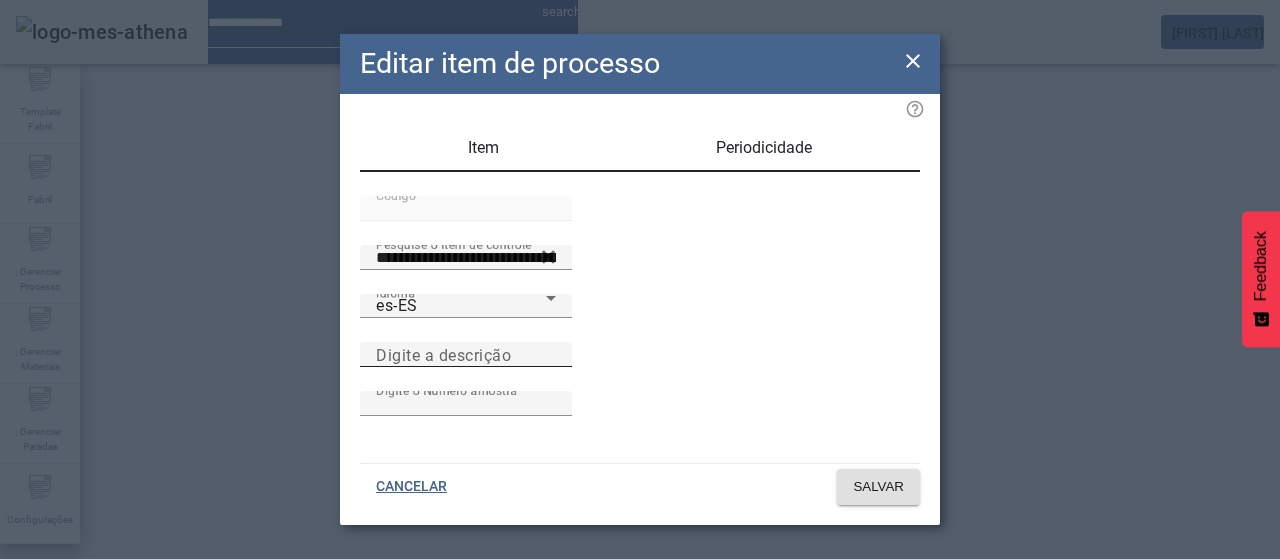 click on "Digite a descrição" at bounding box center (443, 354) 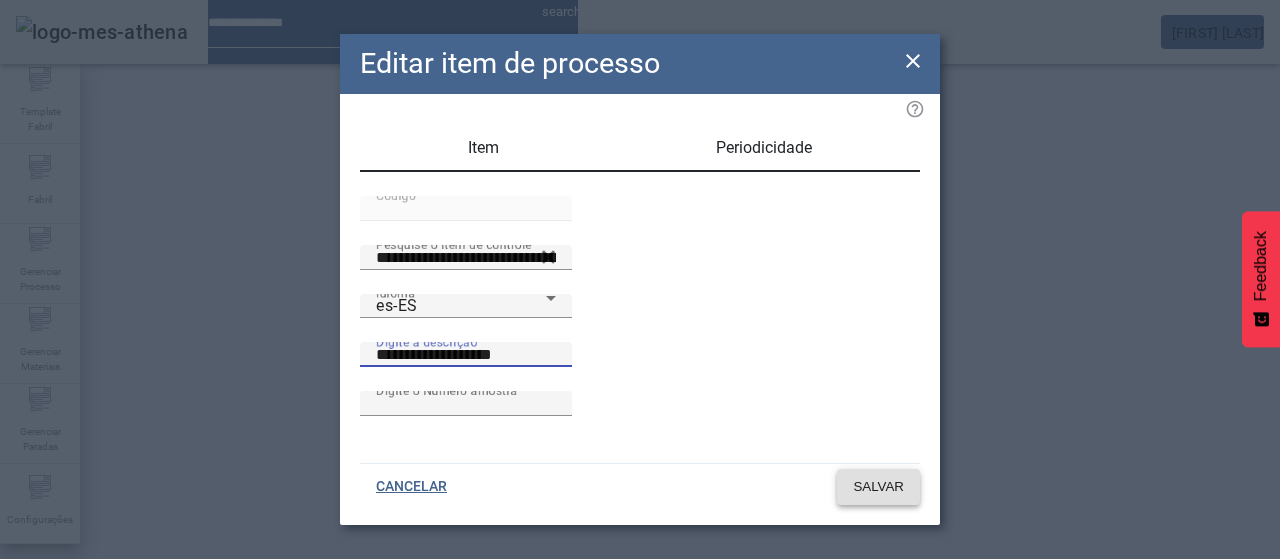 type on "**********" 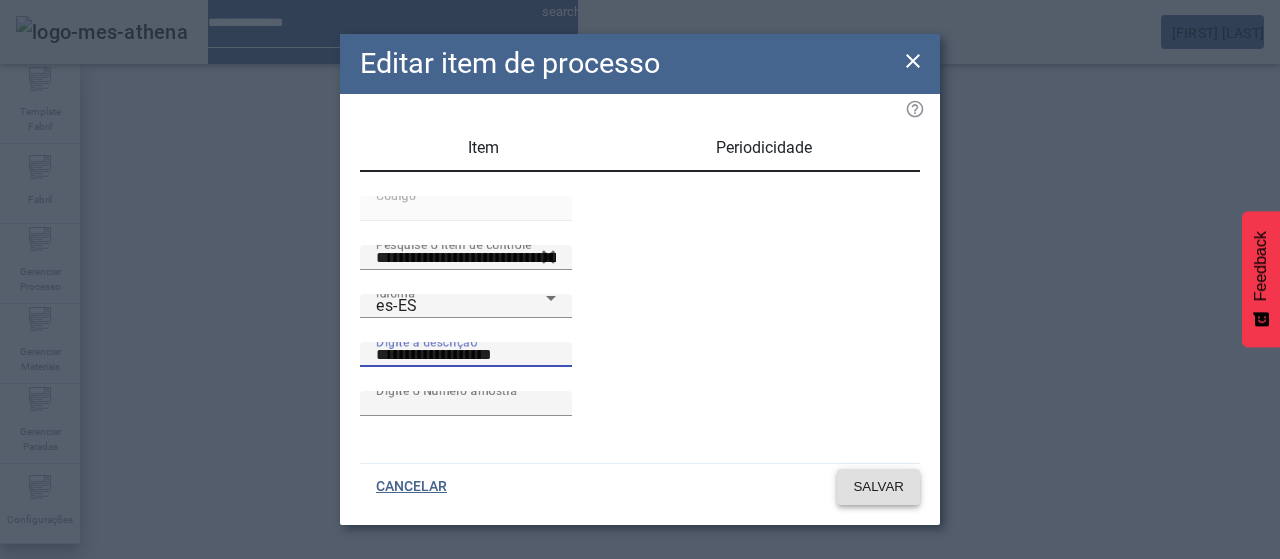 click on "SALVAR" 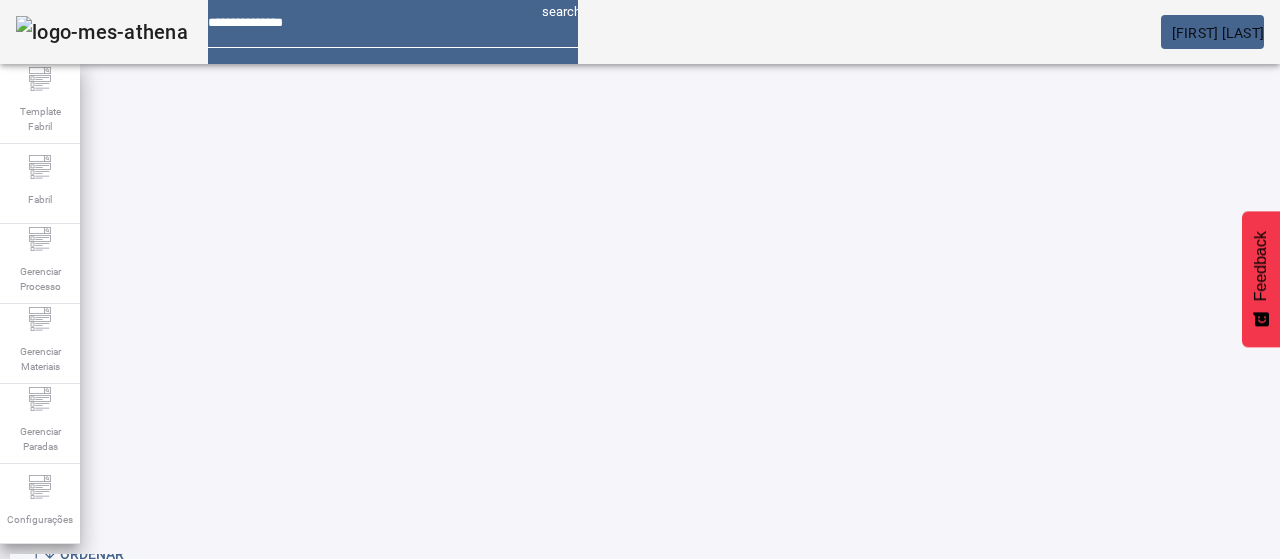 scroll, scrollTop: 160, scrollLeft: 0, axis: vertical 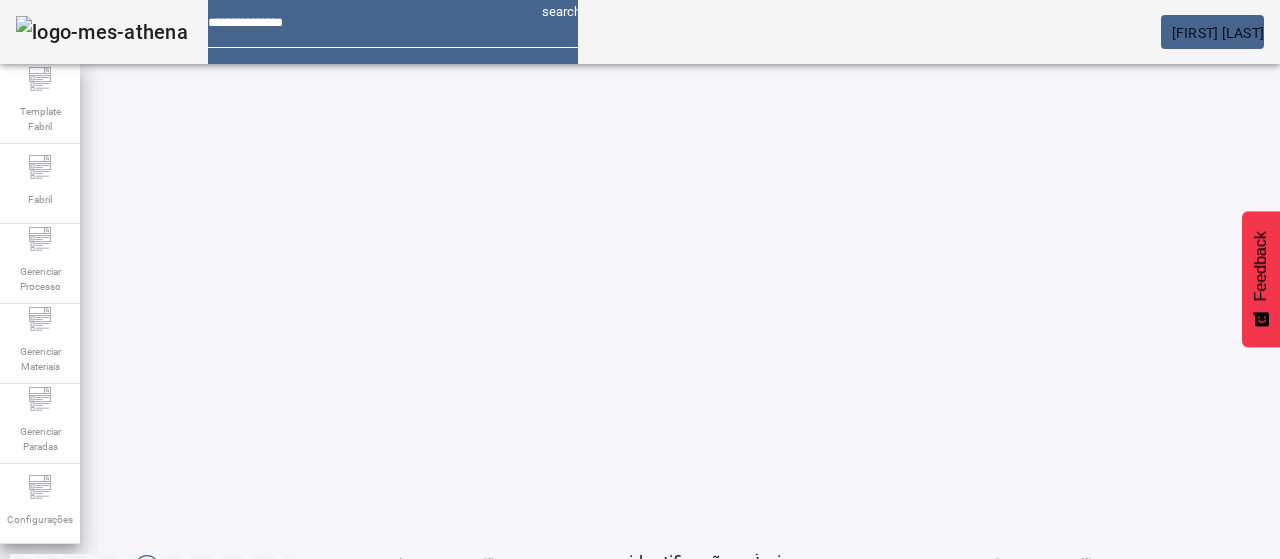 click on "CRIAR ITEM DE PROCESSO  46923 / Dimensional da caixa s3m/joao.malkov EDITAR REMOVER  more_vert 46924 / Eliminação de identificação anterior s3m/joao.malkov EDITAR REMOVER  more_vert 46925 / Ausencia de defectos s3m/joao.malkov EDITAR REMOVER  more_vert 46926 / Ausência de defeitos - Cx. Papelão s3m/joao.malkov EDITAR REMOVER  more_vert 47291 / Código do Material  - Cx. Papelão s3m/joao.malkov EDITAR REMOVER  more_vert 47292 / Nome do Forn. - Cx. Papelão s3m/joao.malkov EDITAR REMOVER  more_vert 47293 / Número do Lote - Cx. Papelão s3m/joao.malkov EDITAR REMOVER  more_vert 47294 / Fecha de Fabricación s3m/joao.malkov EDITAR REMOVER  more_vert 47315 / Qtd Recebida - Cx. Papelão s3m/joao.malkov EDITAR REMOVER  more_vert 47316 / Lote Proveedor s3m/joao.malkov EDITAR REMOVER  more_vert 47317 / Lote SAP - Cx. Papelão s3m/joao.malkov EDITAR REMOVER  more_vert" 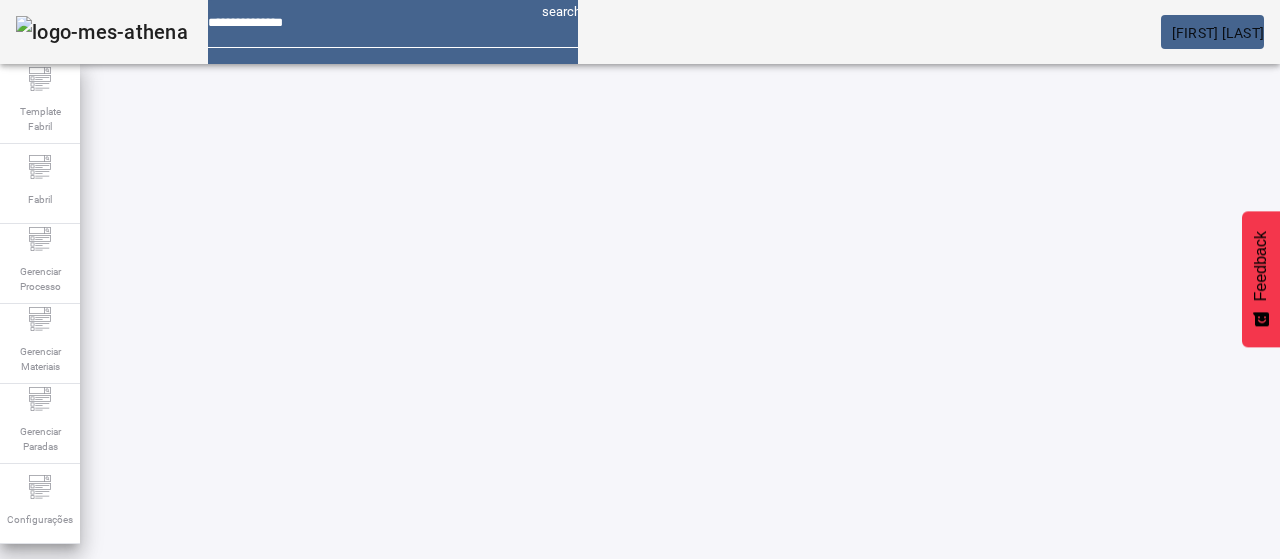 scroll, scrollTop: 160, scrollLeft: 0, axis: vertical 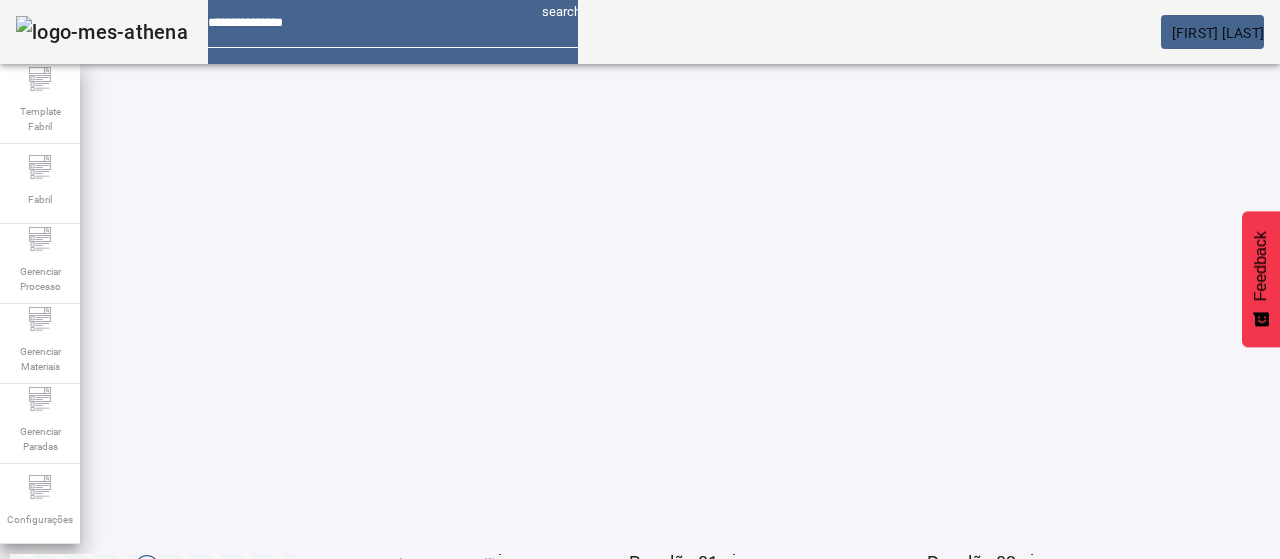 click on "EDITAR" at bounding box center (950, 769) 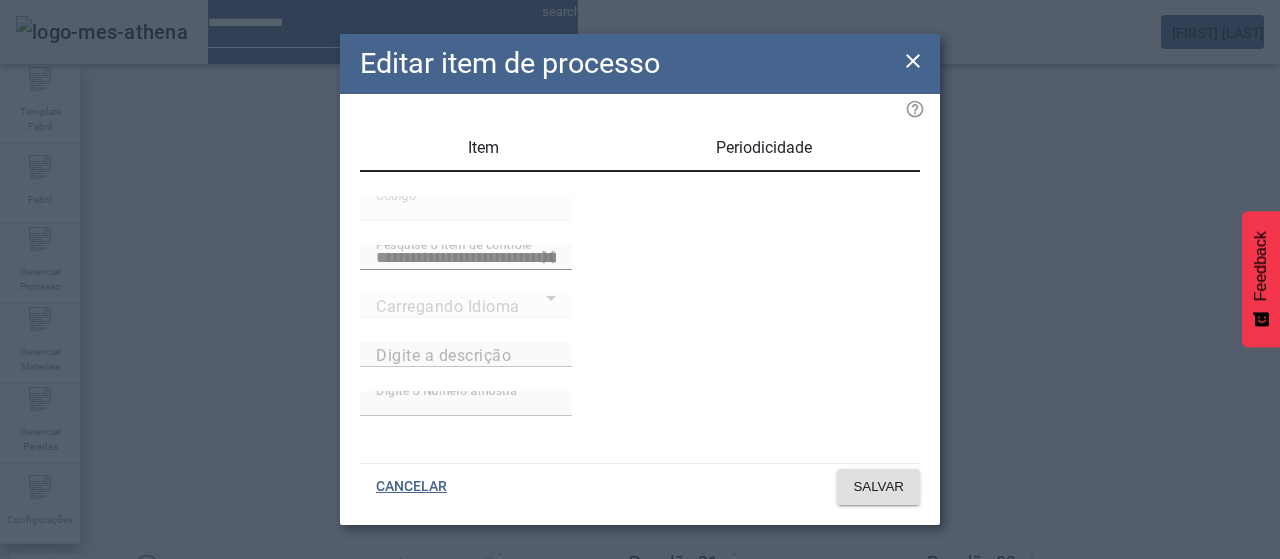 type on "**********" 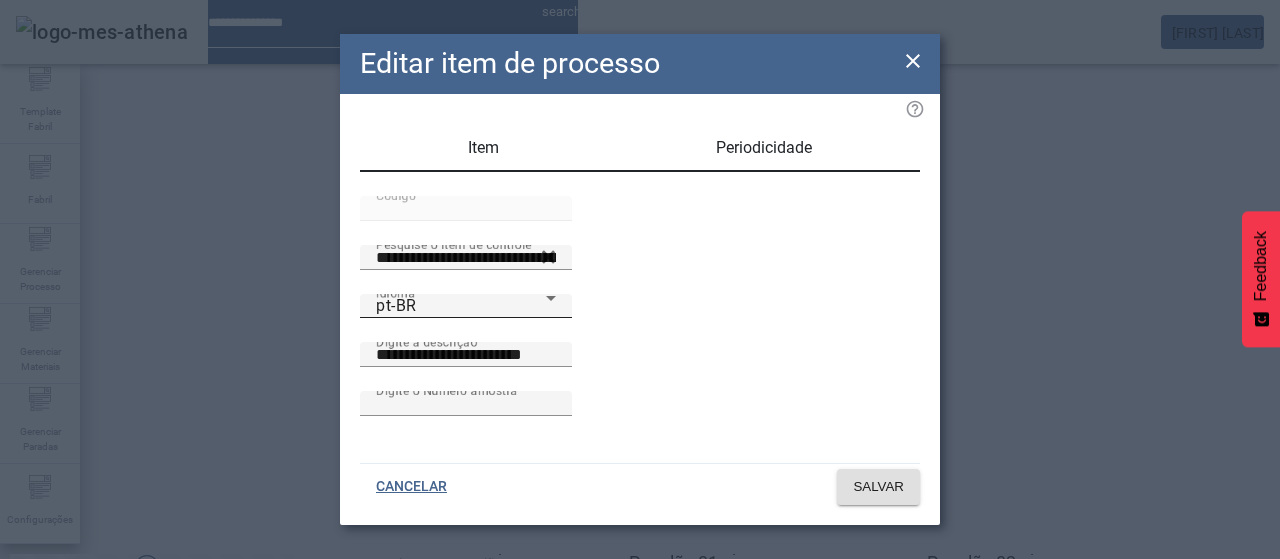 click on "Idioma pt-BR" at bounding box center [466, 306] 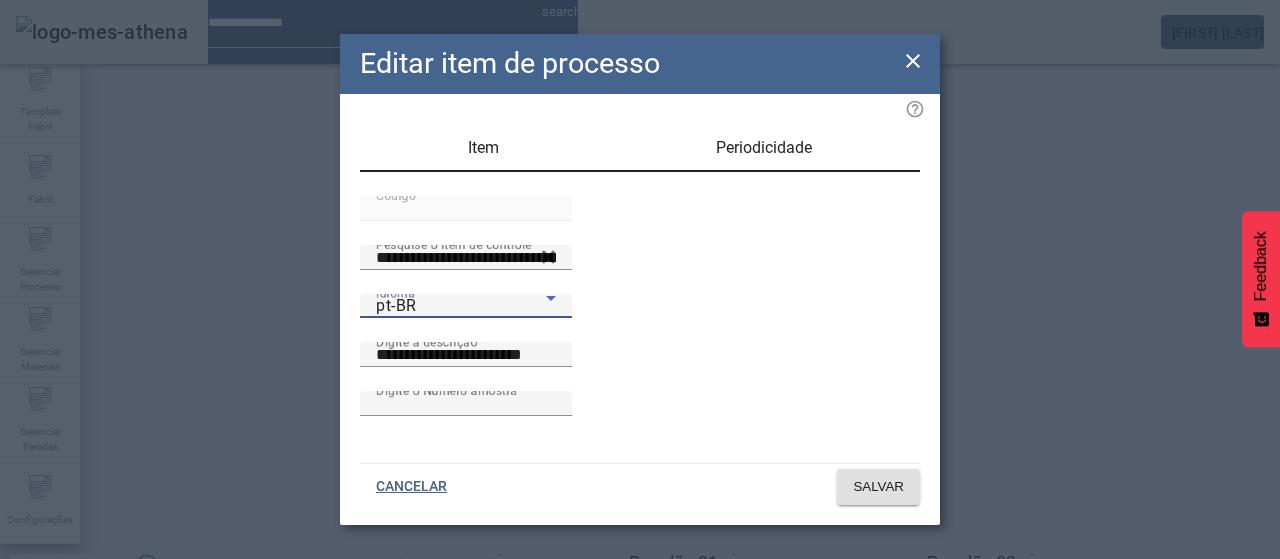 click on "es-ES" at bounding box center [81, 687] 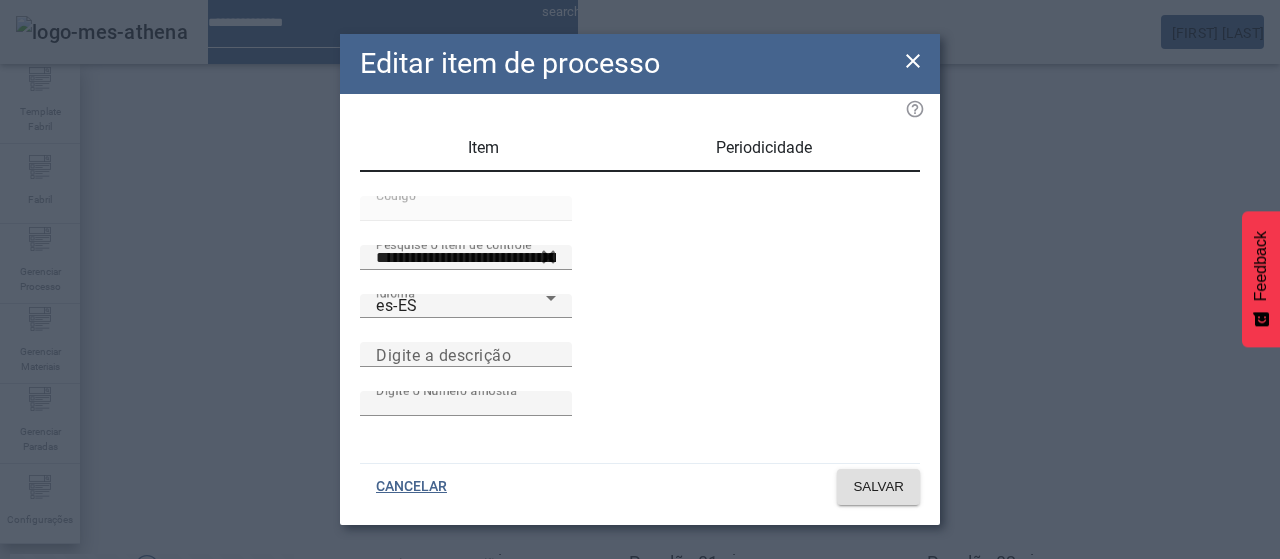 drag, startPoint x: 612, startPoint y: 384, endPoint x: 554, endPoint y: 346, distance: 69.339745 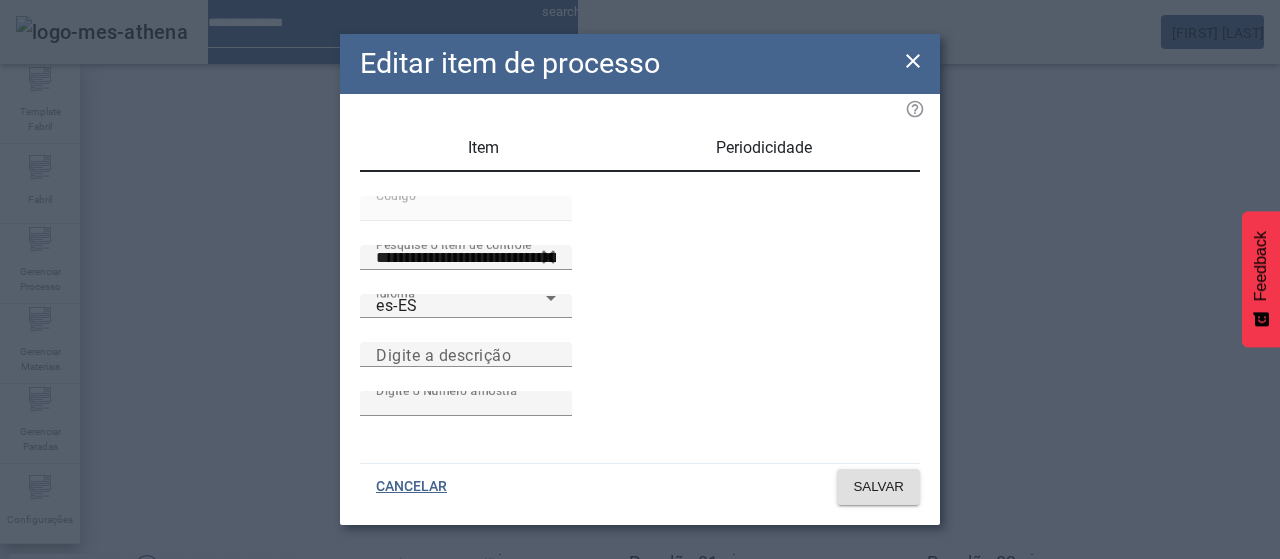 click on "Digite a descrição" at bounding box center [443, 354] 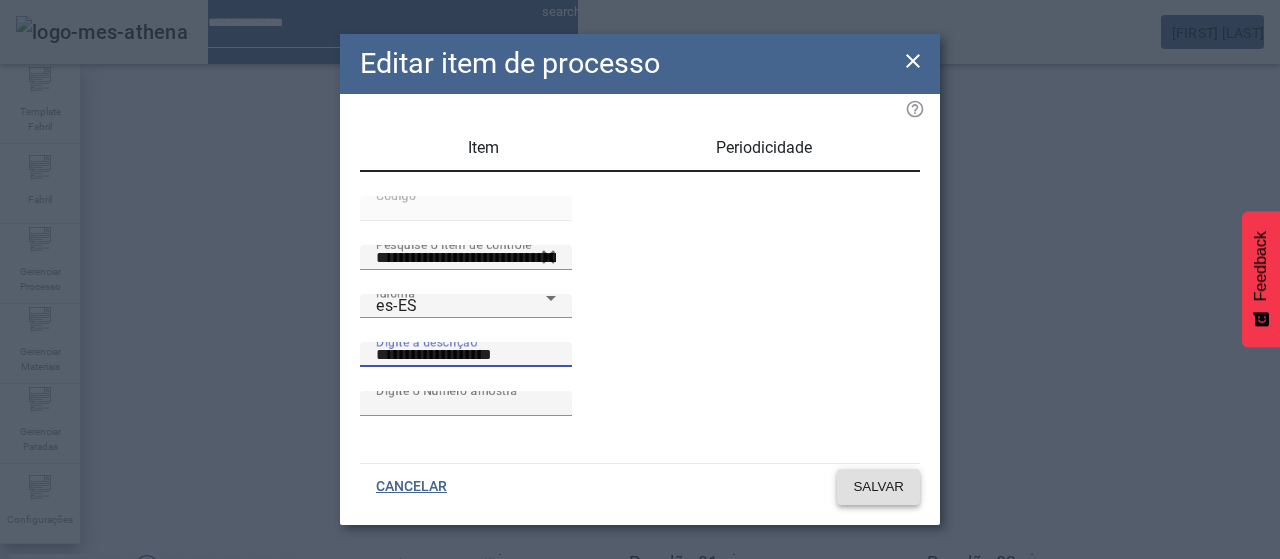 type on "**********" 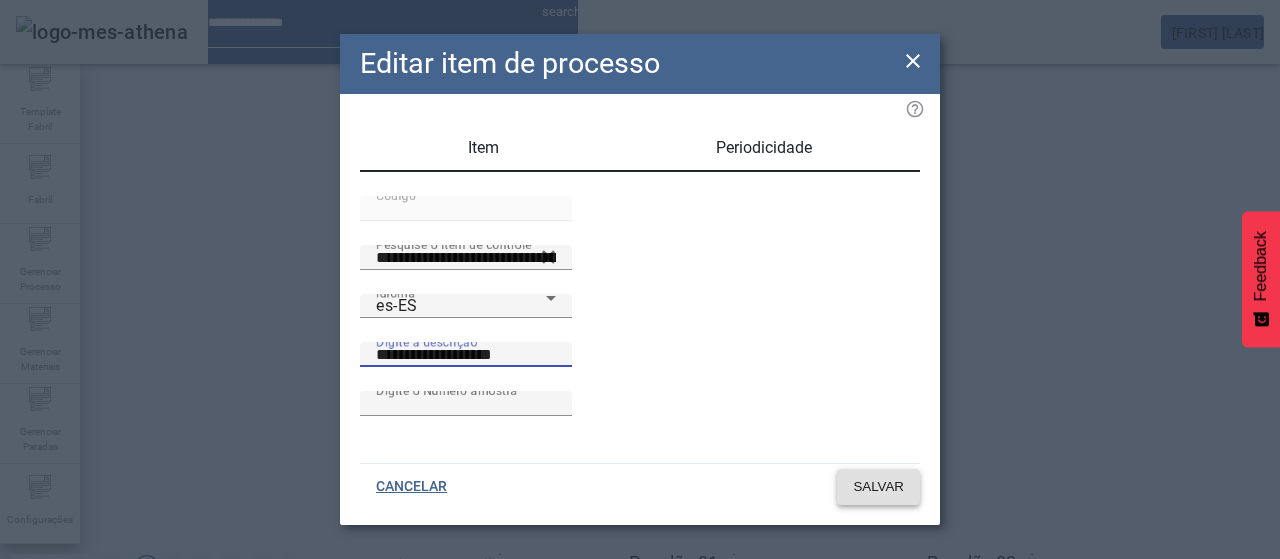 click on "SALVAR" 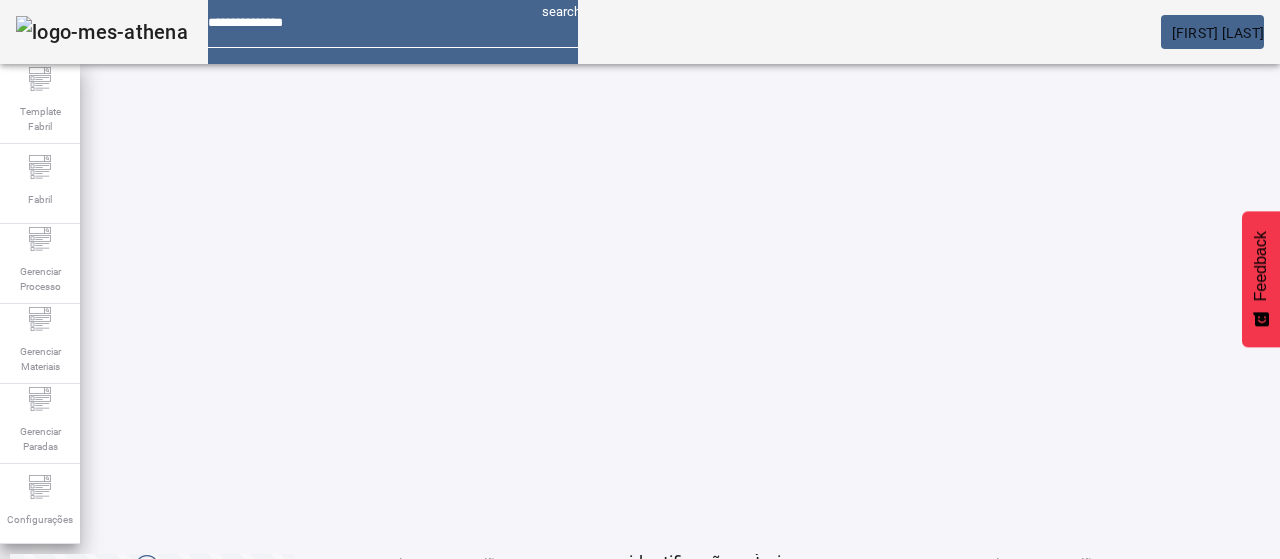click on "4" 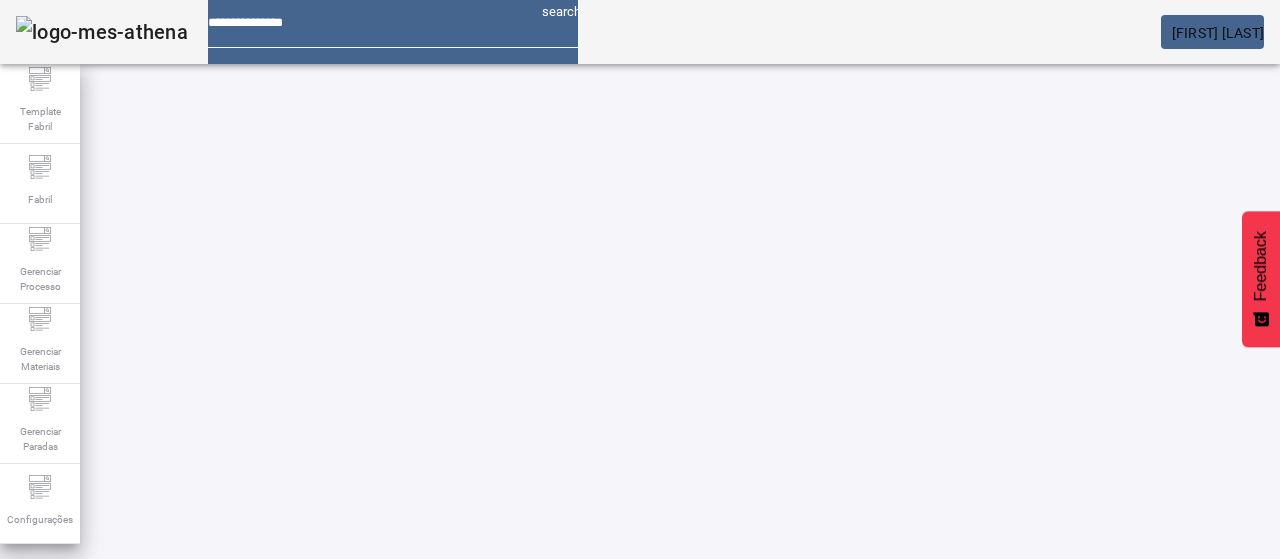 scroll, scrollTop: 0, scrollLeft: 0, axis: both 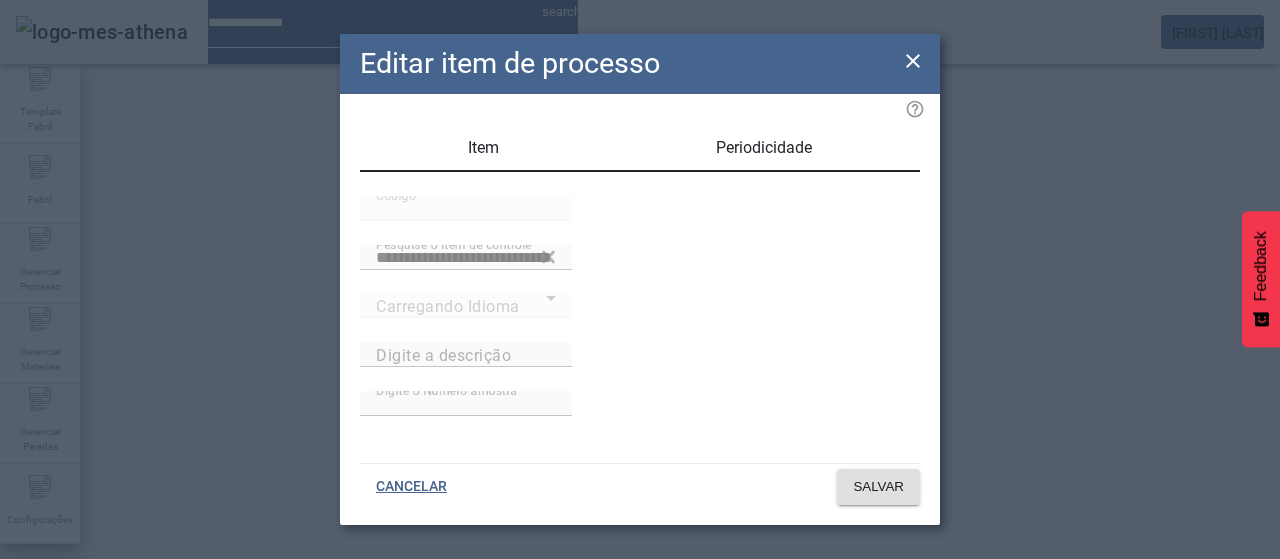 type on "**********" 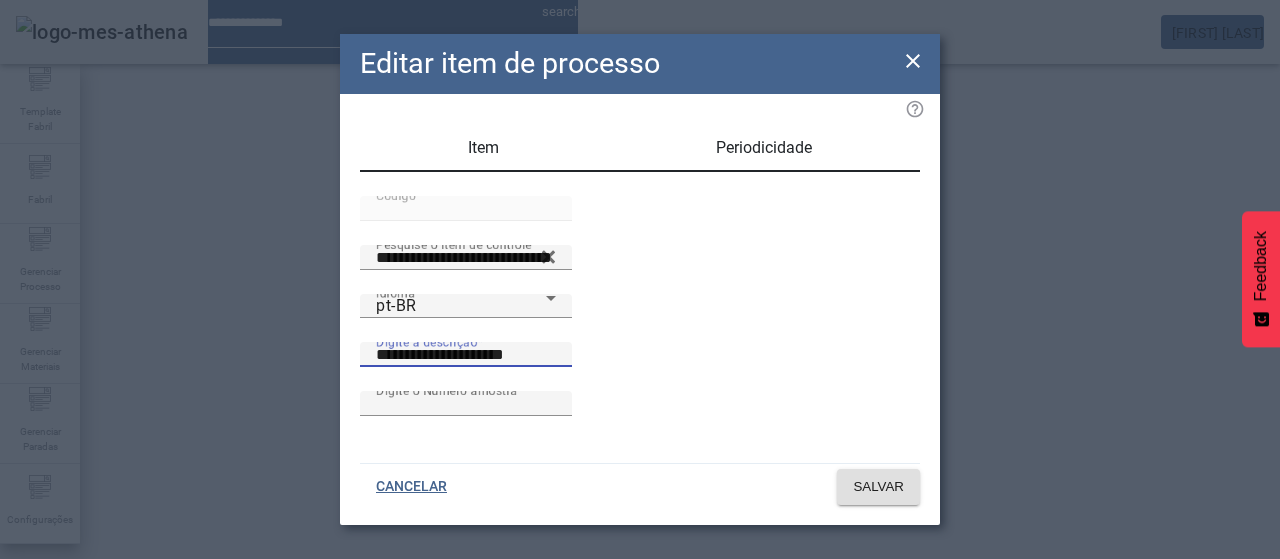 drag, startPoint x: 697, startPoint y: 386, endPoint x: 544, endPoint y: 383, distance: 153.0294 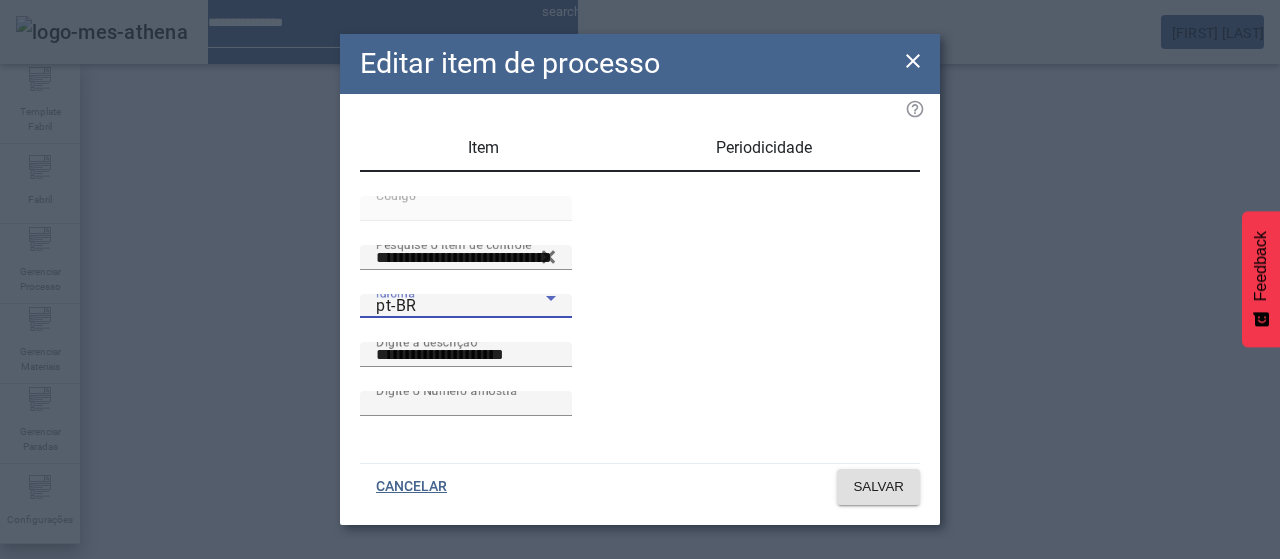 click on "pt-BR" at bounding box center (461, 306) 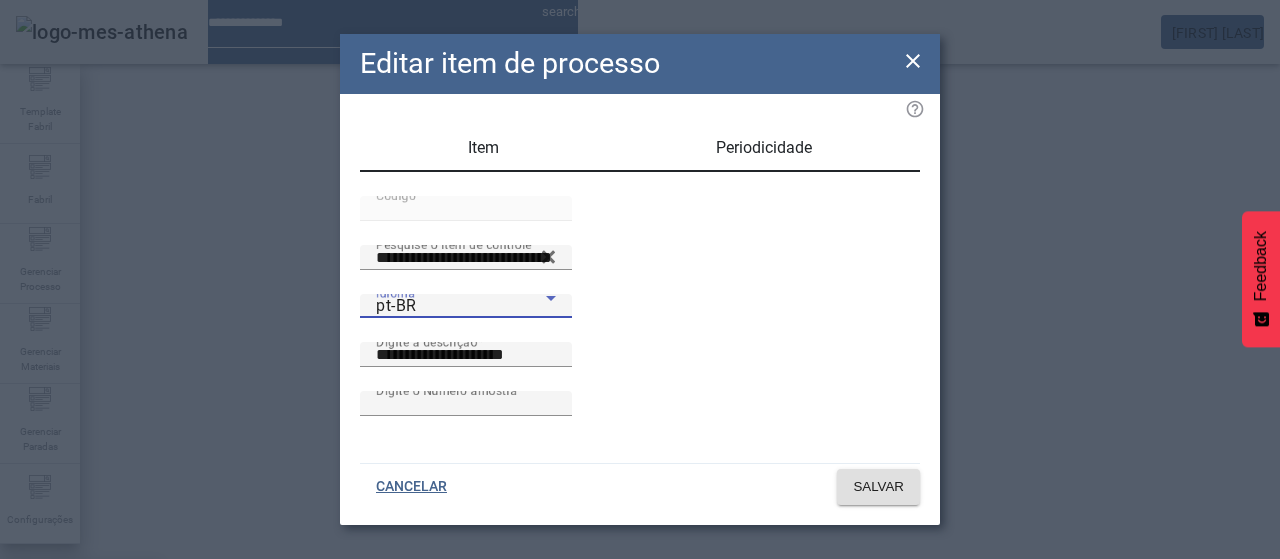 click on "es-ES" at bounding box center (81, 687) 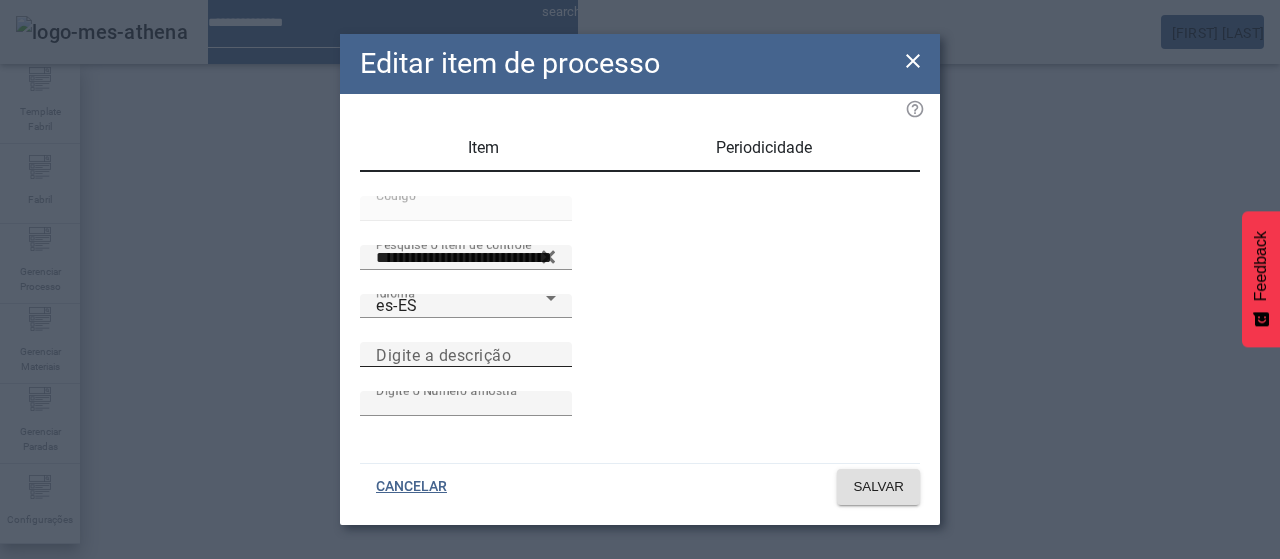 click on "Digite a descrição" at bounding box center (466, 354) 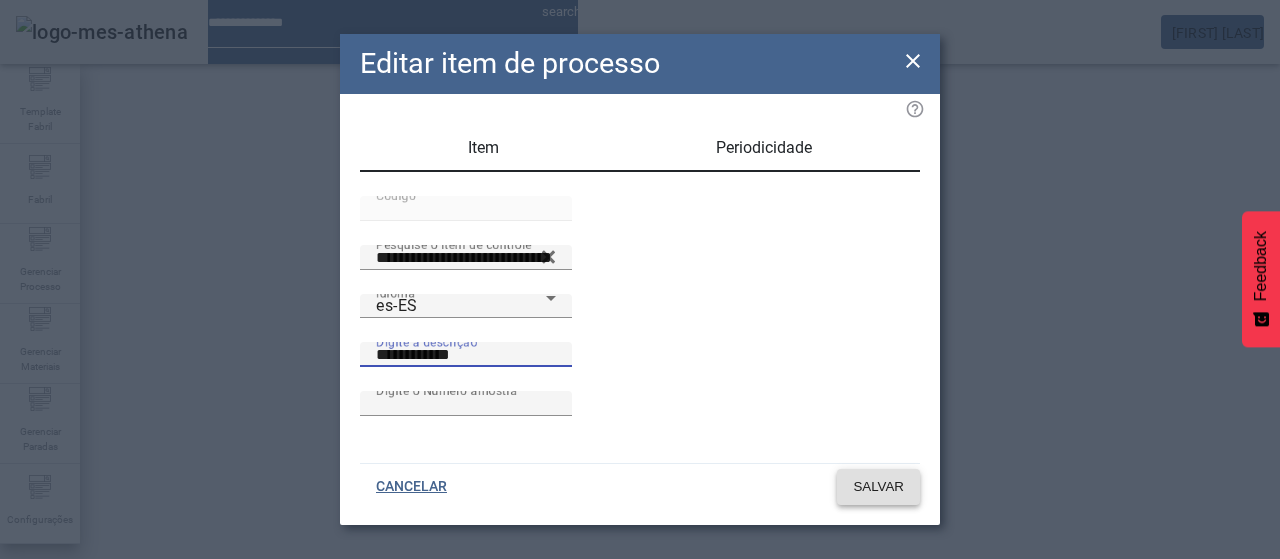 type on "**********" 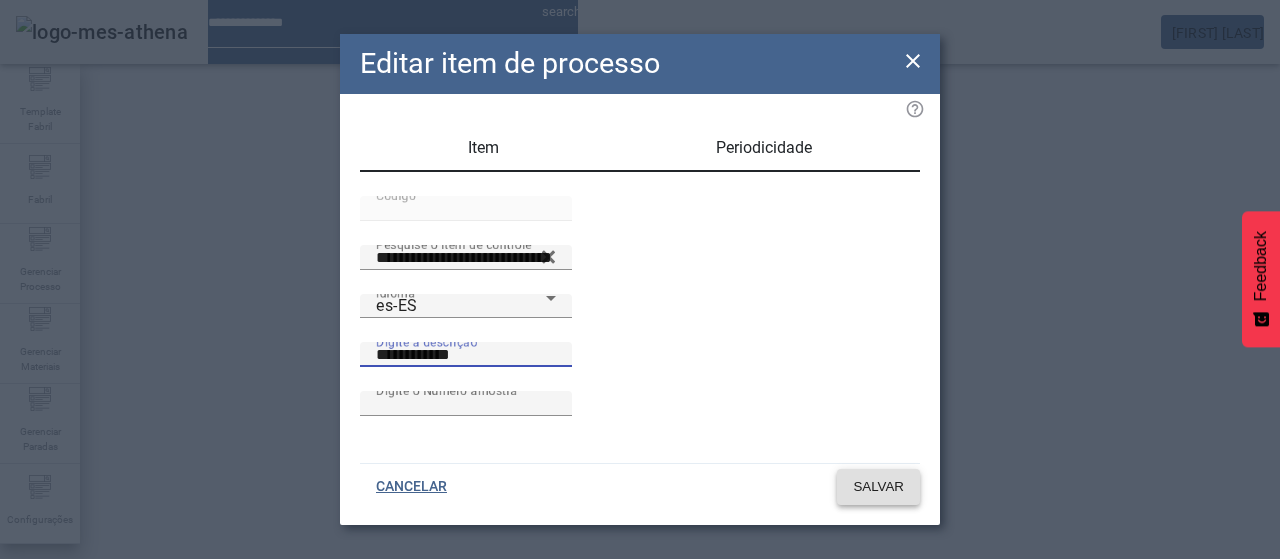 click on "SALVAR" 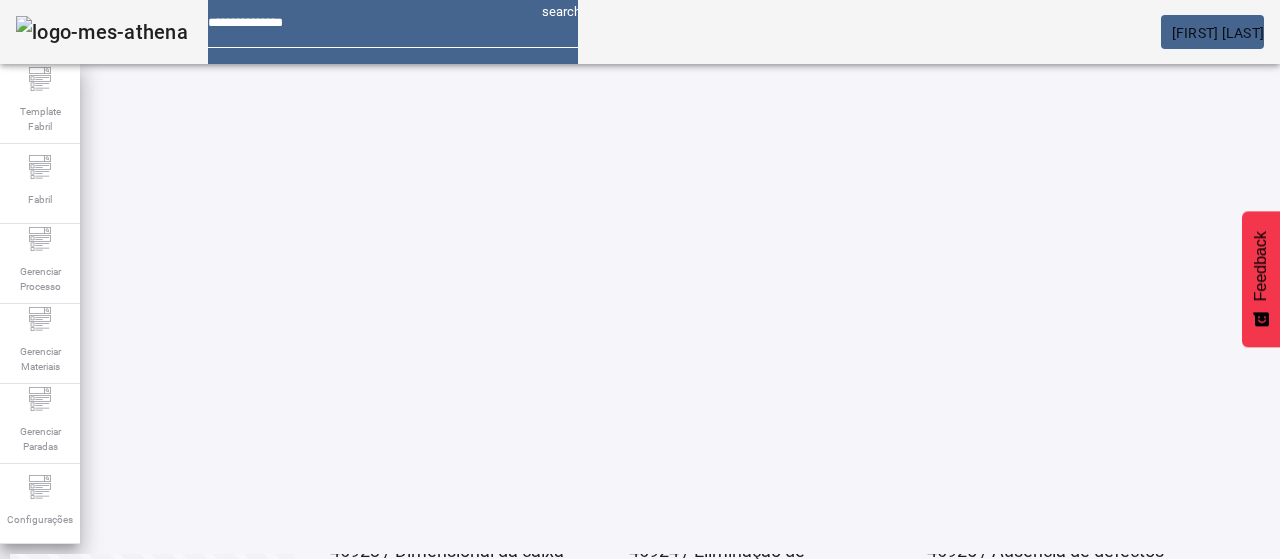 scroll, scrollTop: 160, scrollLeft: 0, axis: vertical 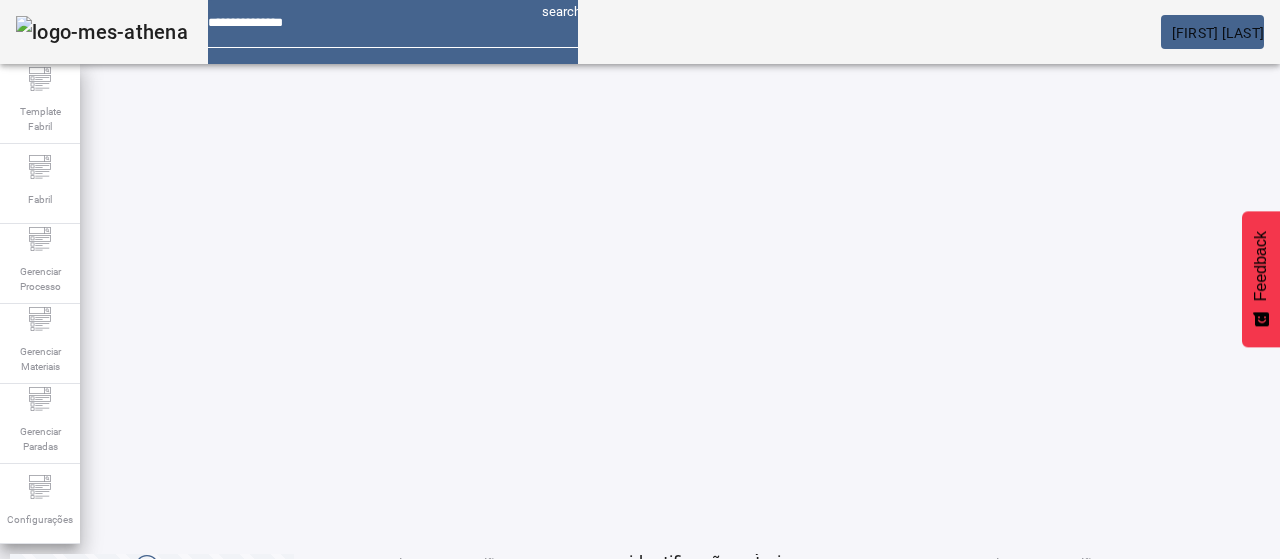 click on "4" 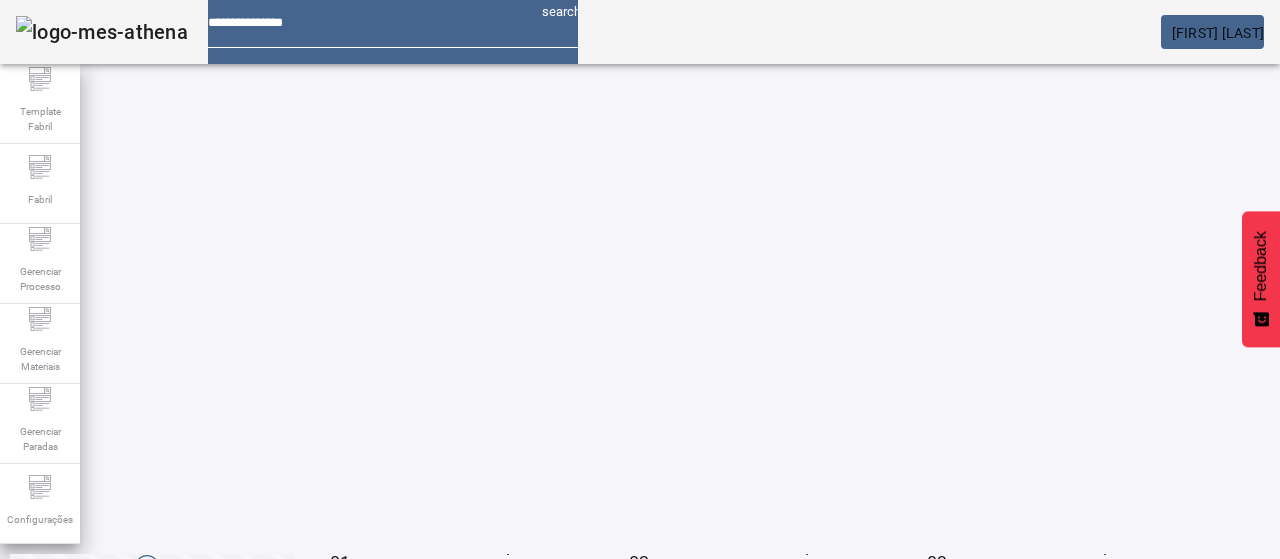 click on "EDITAR" at bounding box center [353, 619] 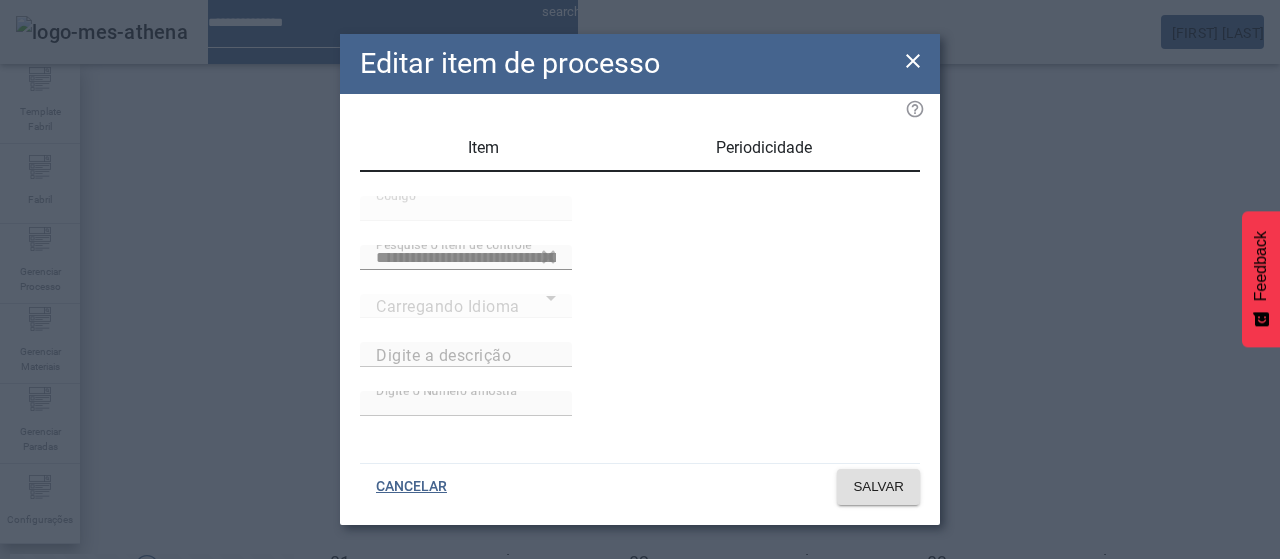 type on "**********" 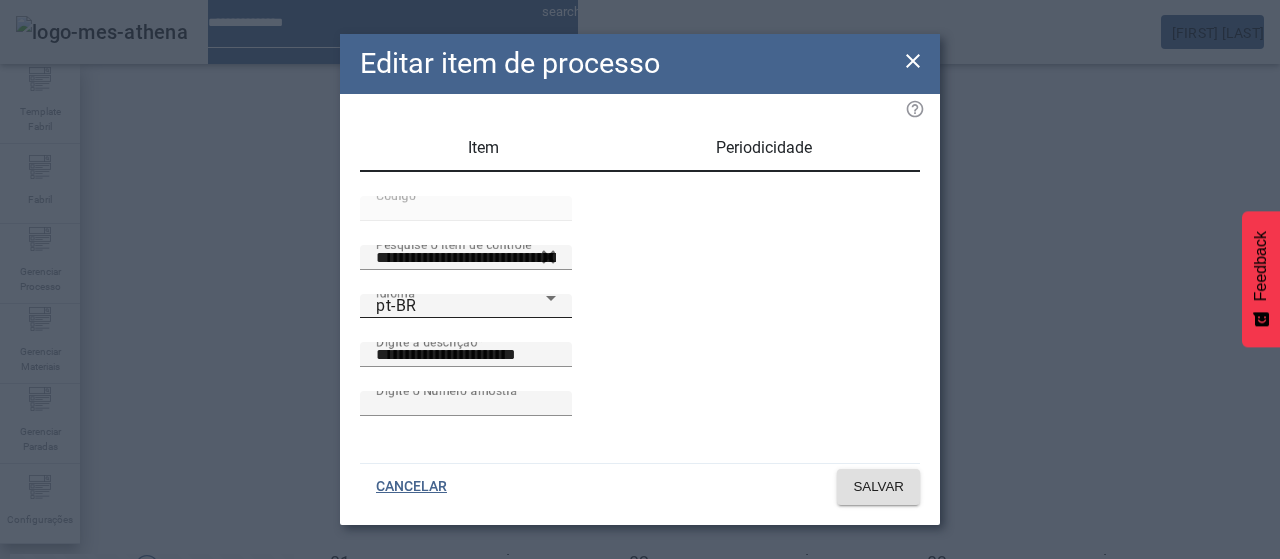 drag, startPoint x: 417, startPoint y: 375, endPoint x: 420, endPoint y: 365, distance: 10.440307 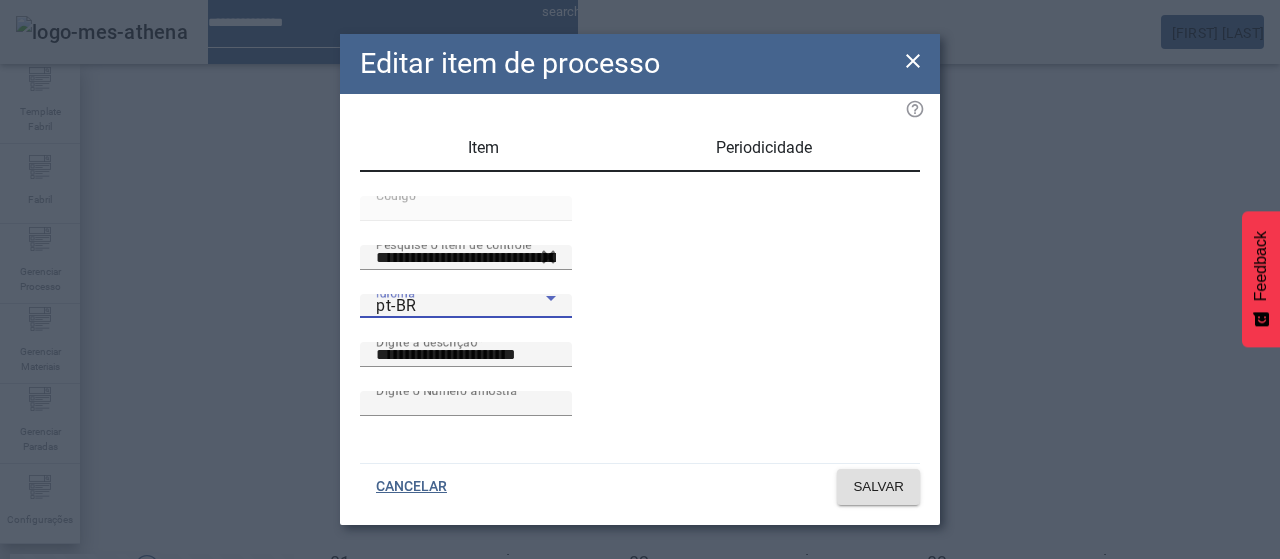 drag, startPoint x: 440, startPoint y: 334, endPoint x: 455, endPoint y: 329, distance: 15.811388 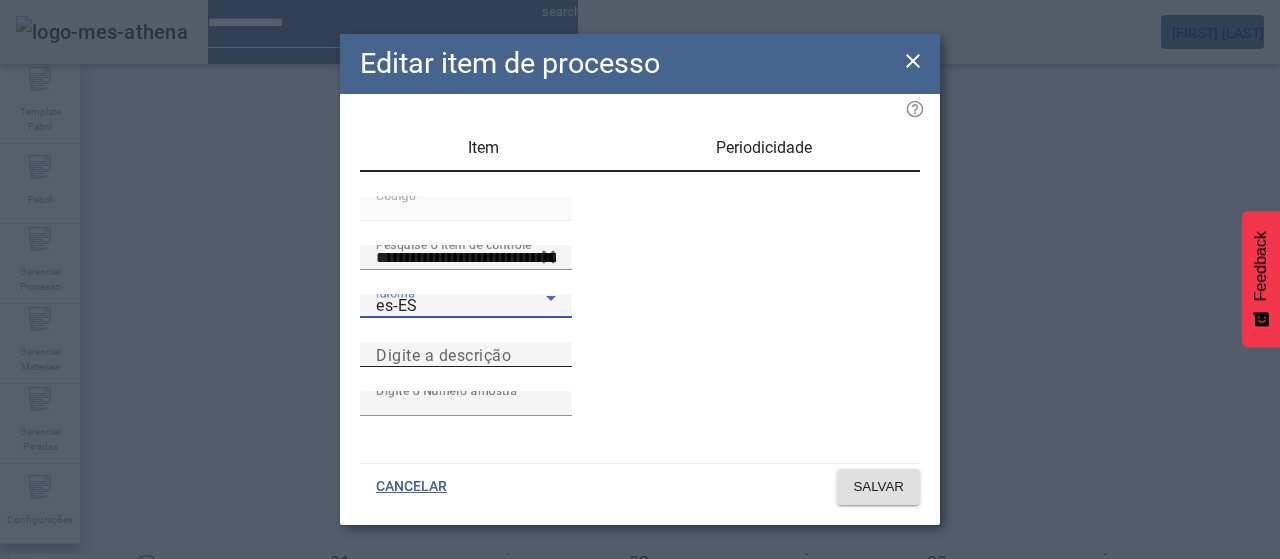 click on "Digite a descrição" at bounding box center (443, 354) 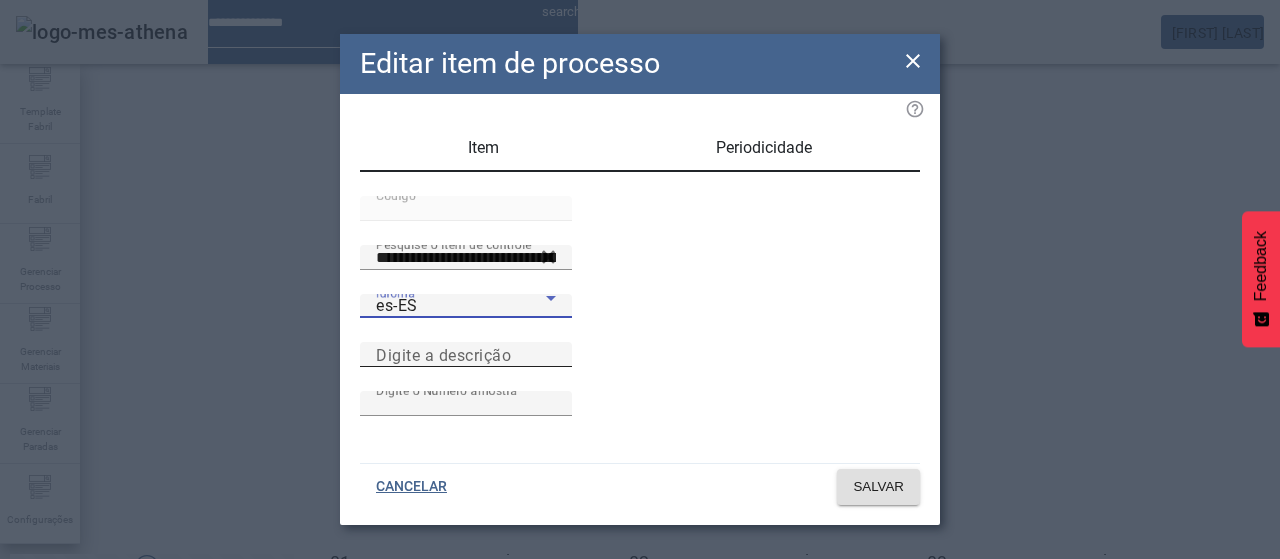 click on "Digite a descrição" at bounding box center [466, 355] 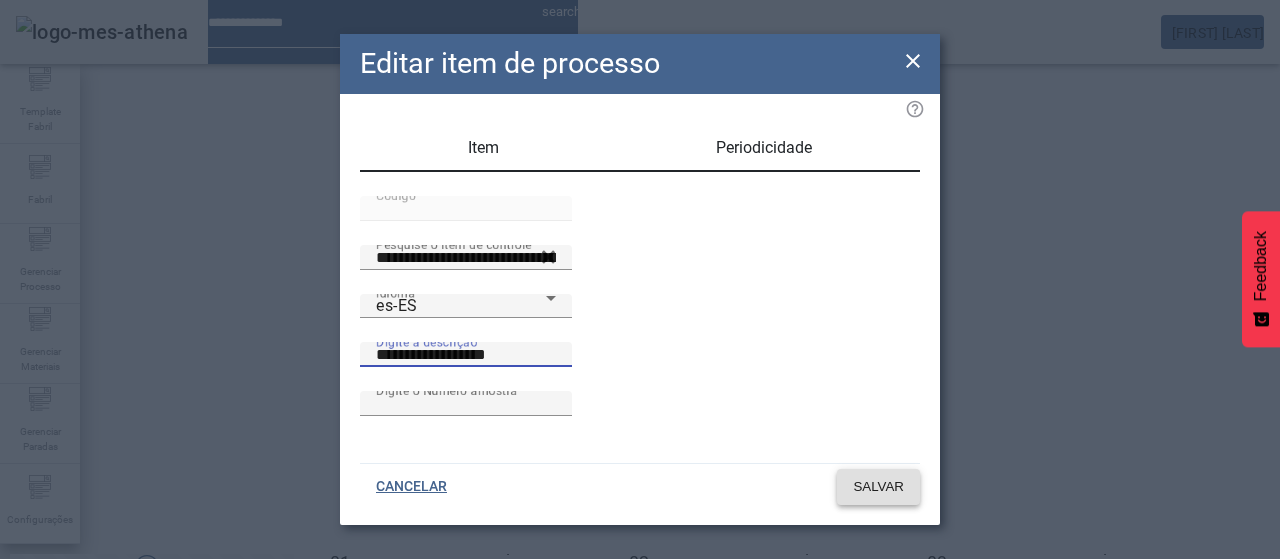 type on "**********" 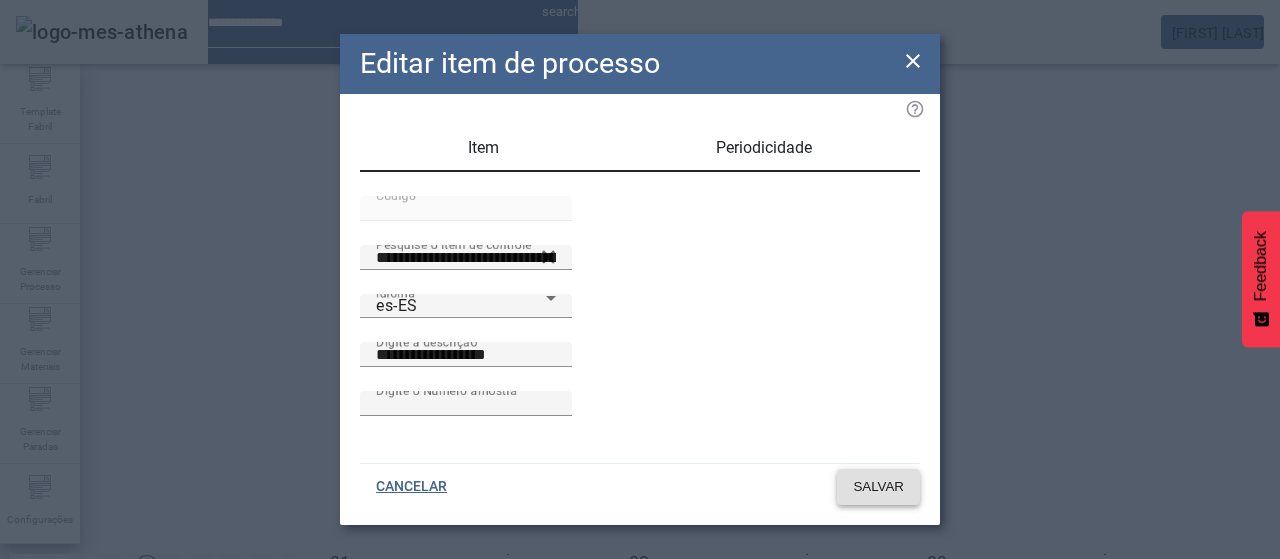 drag, startPoint x: 894, startPoint y: 498, endPoint x: 805, endPoint y: 524, distance: 92.72001 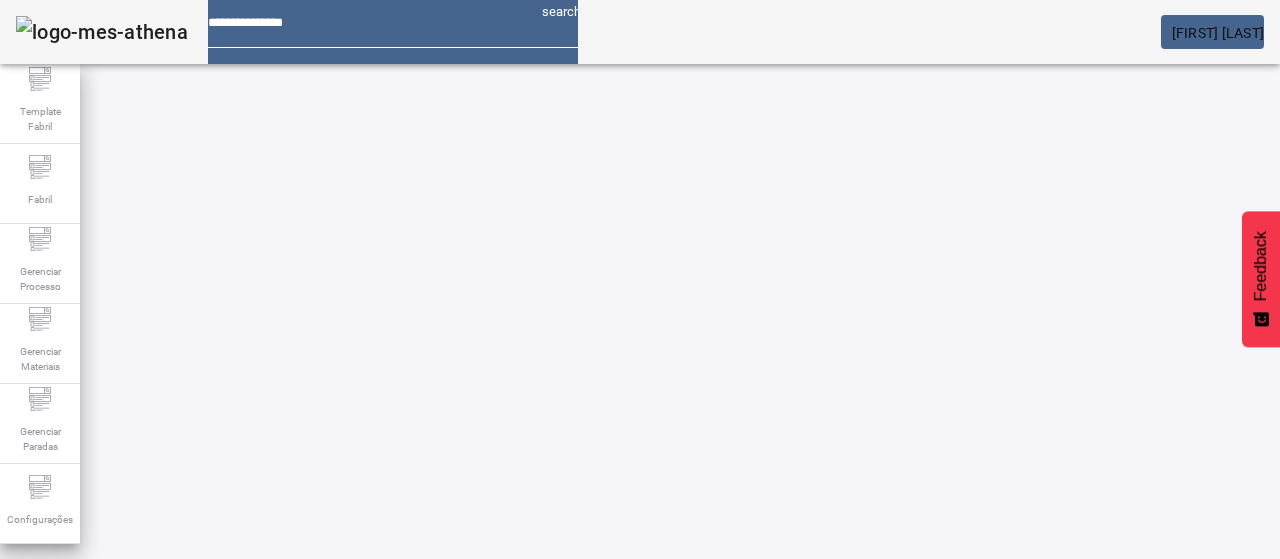 drag, startPoint x: 1138, startPoint y: 133, endPoint x: 1114, endPoint y: 163, distance: 38.418747 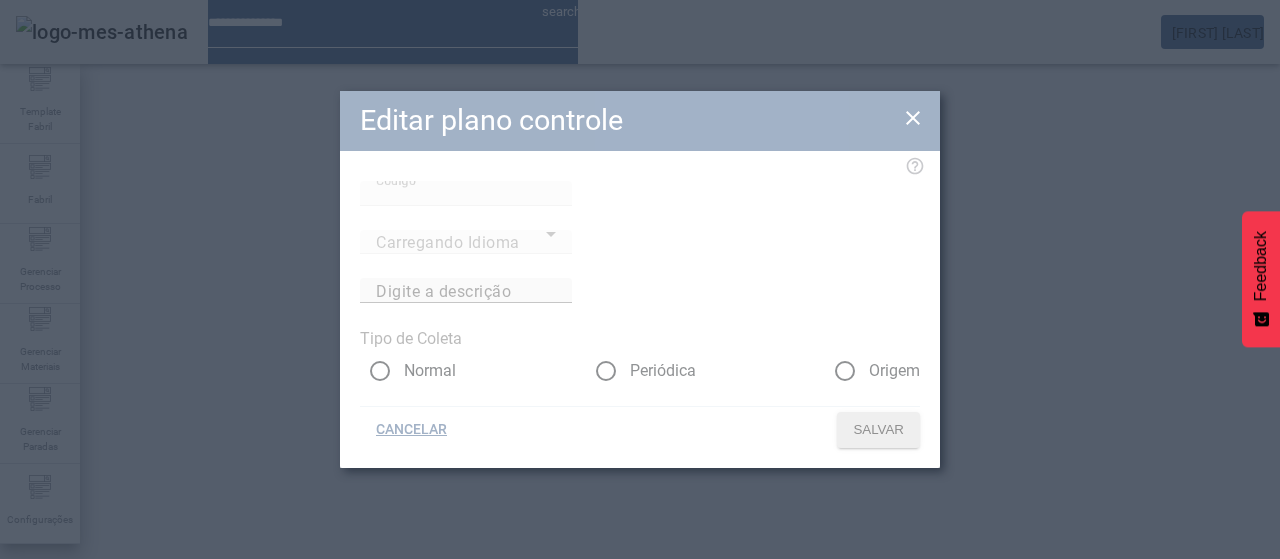 type 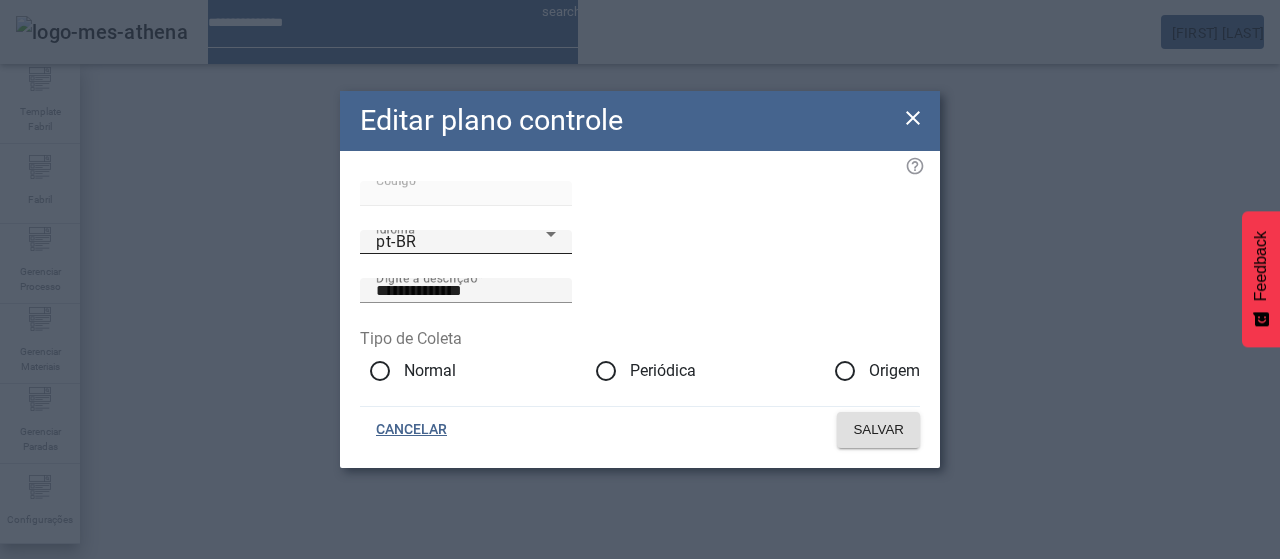 click on "Idioma pt-BR" 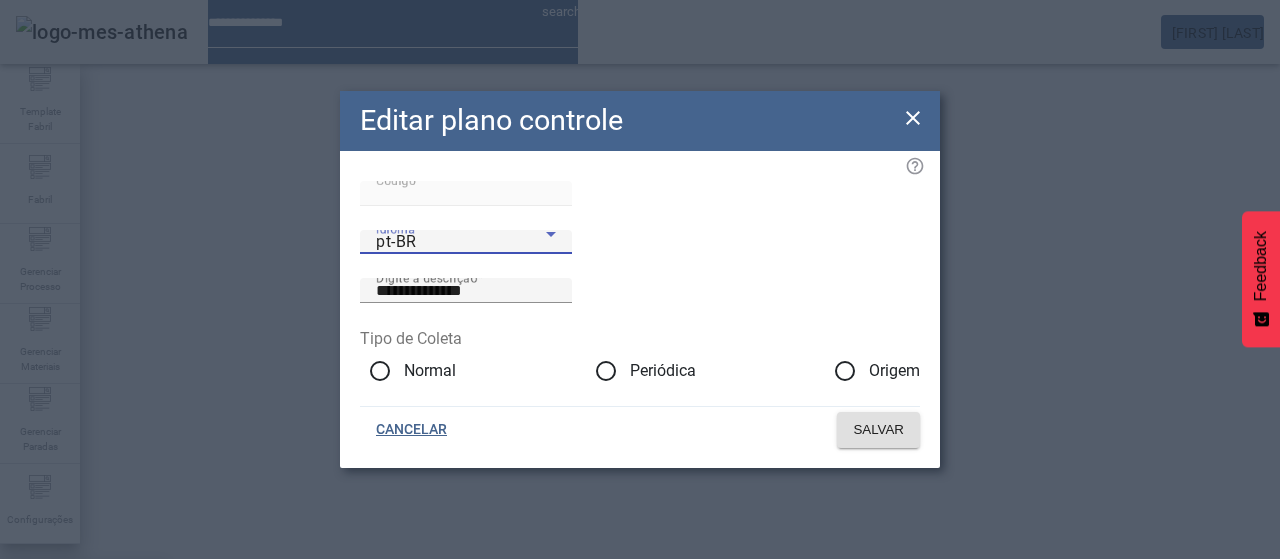 drag, startPoint x: 431, startPoint y: 431, endPoint x: 460, endPoint y: 413, distance: 34.132095 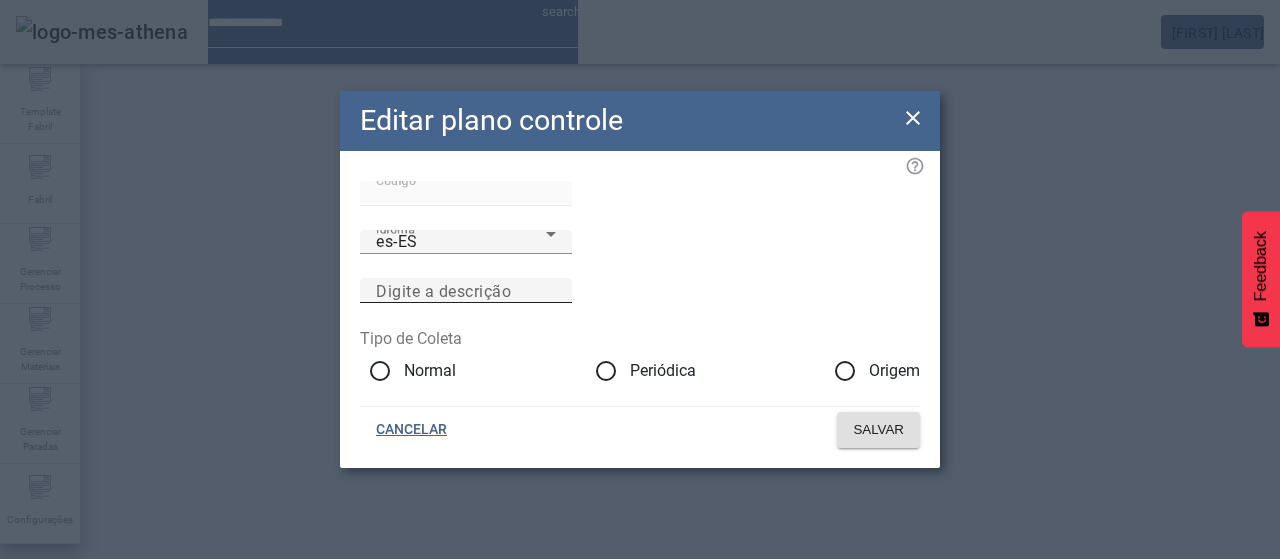 drag, startPoint x: 702, startPoint y: 262, endPoint x: 684, endPoint y: 233, distance: 34.132095 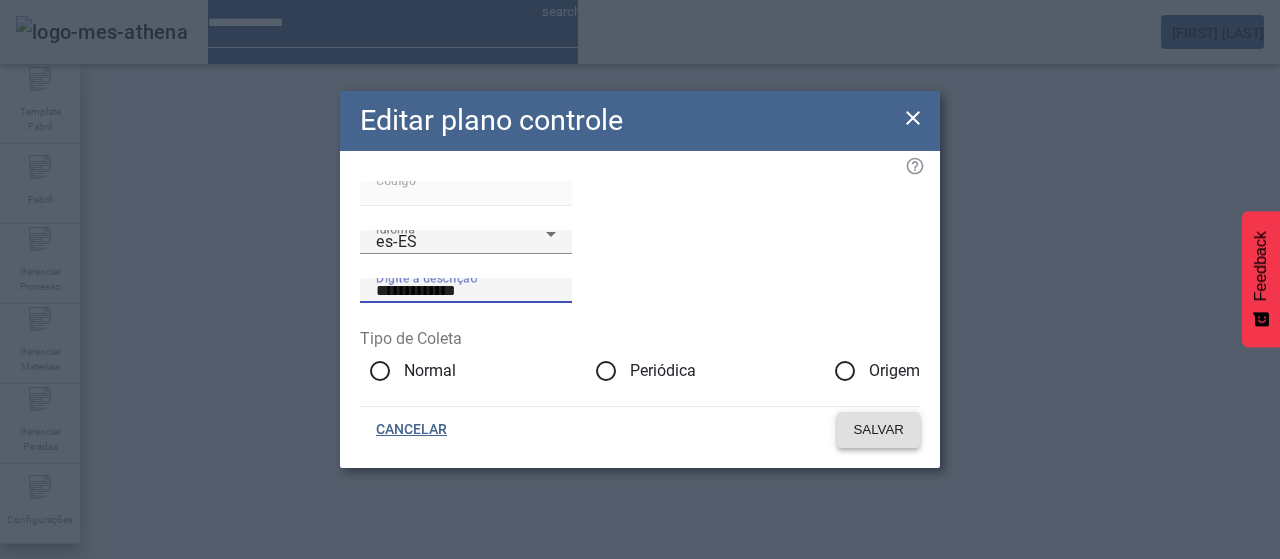 click 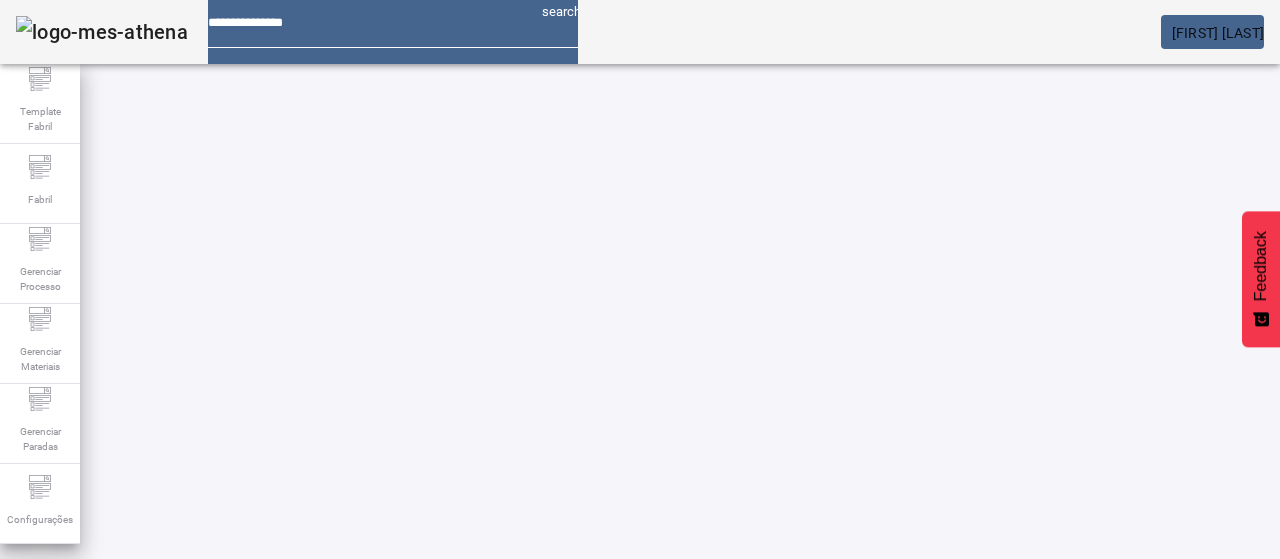 click at bounding box center (572, 828) 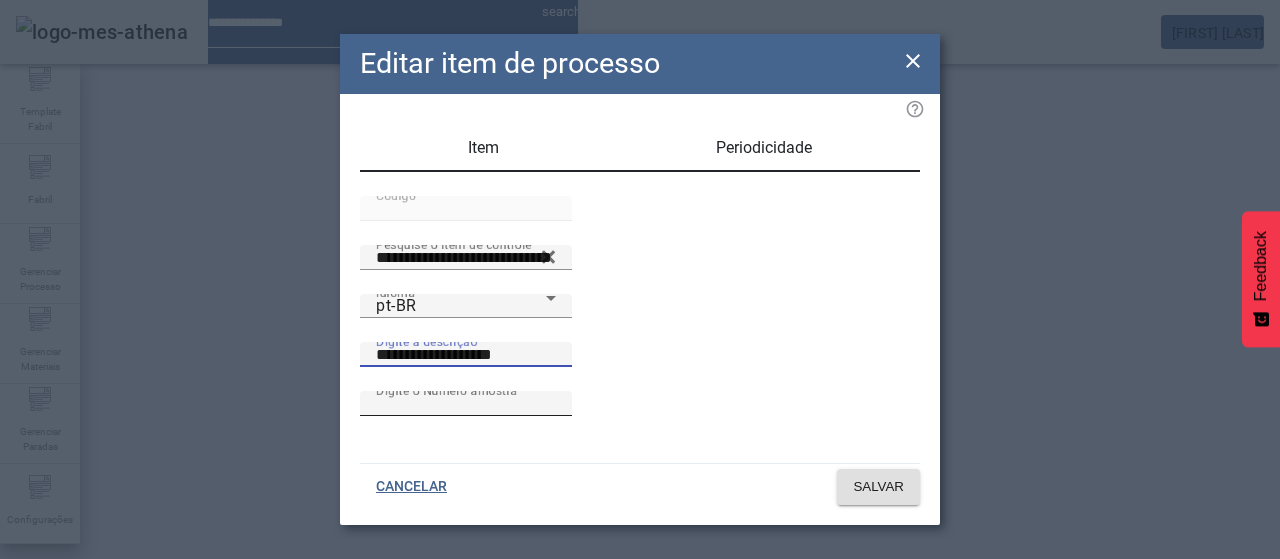 drag, startPoint x: 690, startPoint y: 392, endPoint x: 481, endPoint y: 435, distance: 213.3776 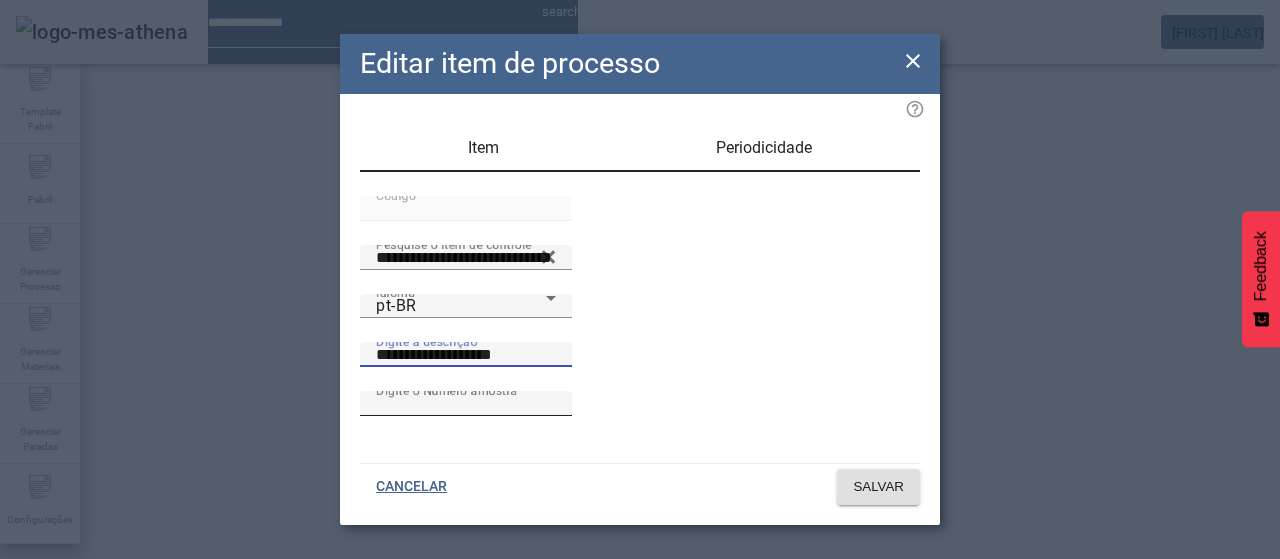 click on "**********" at bounding box center (640, 469) 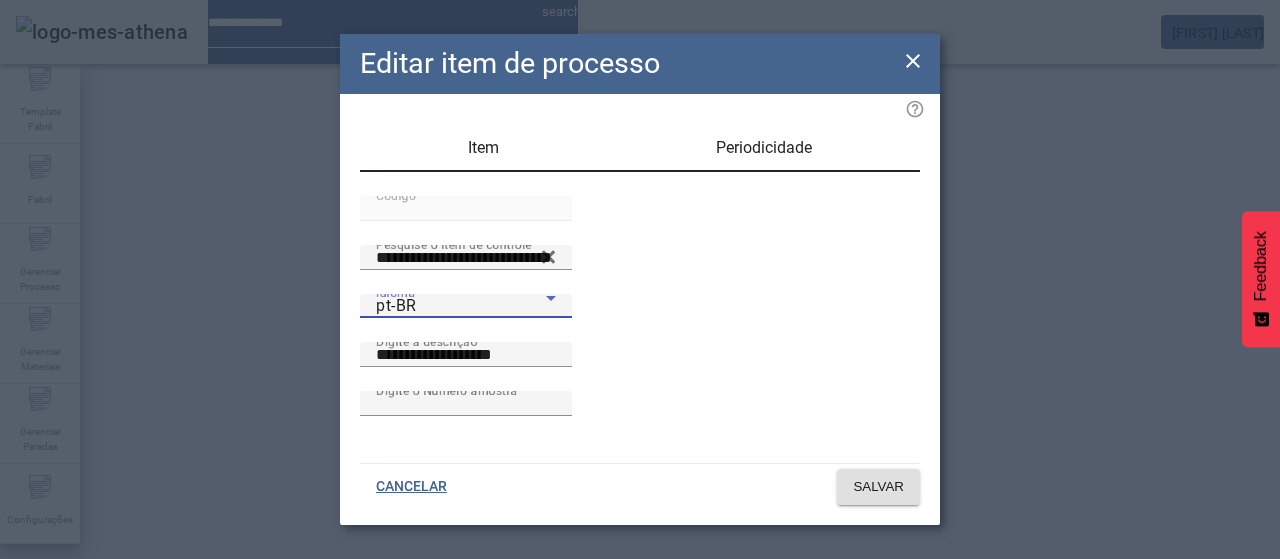 click on "pt-BR" at bounding box center (461, 306) 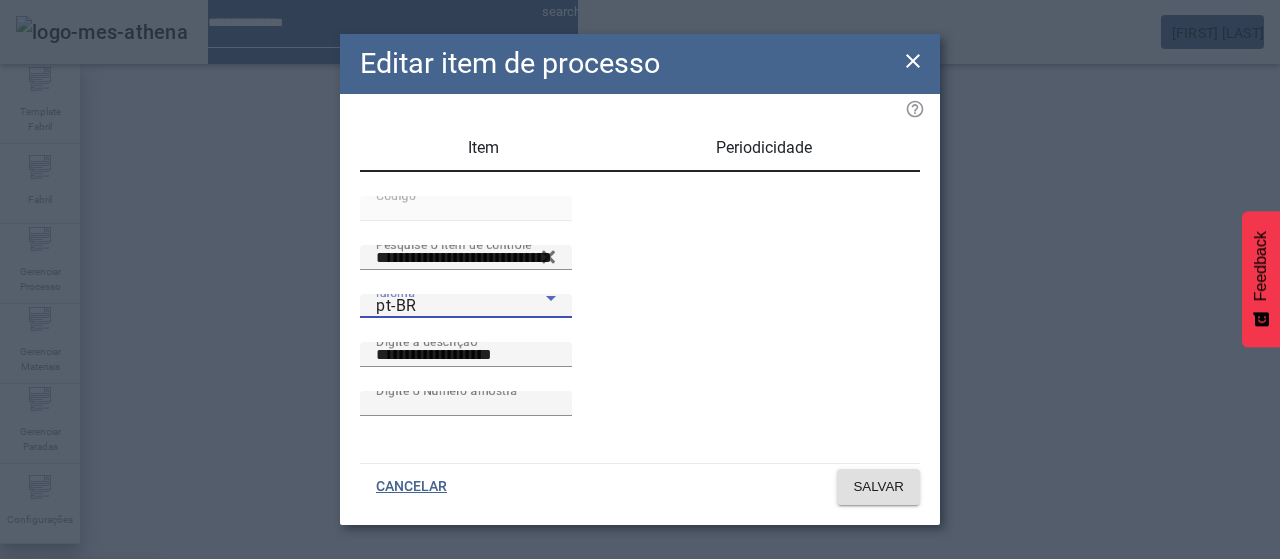 drag, startPoint x: 422, startPoint y: 336, endPoint x: 470, endPoint y: 330, distance: 48.373547 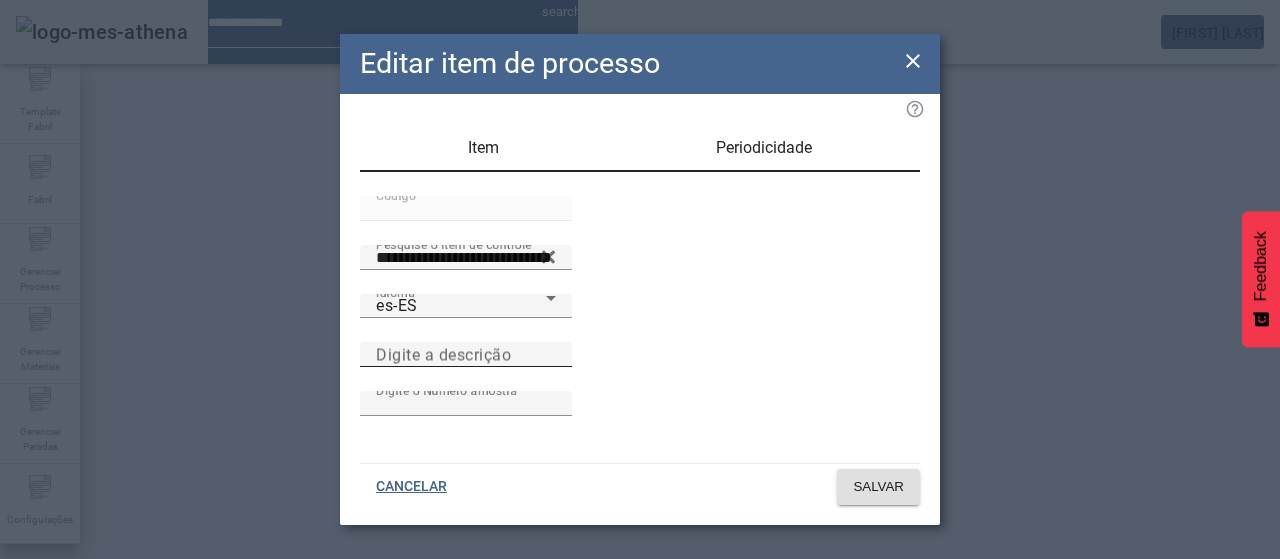 click on "Digite a descrição" at bounding box center (443, 354) 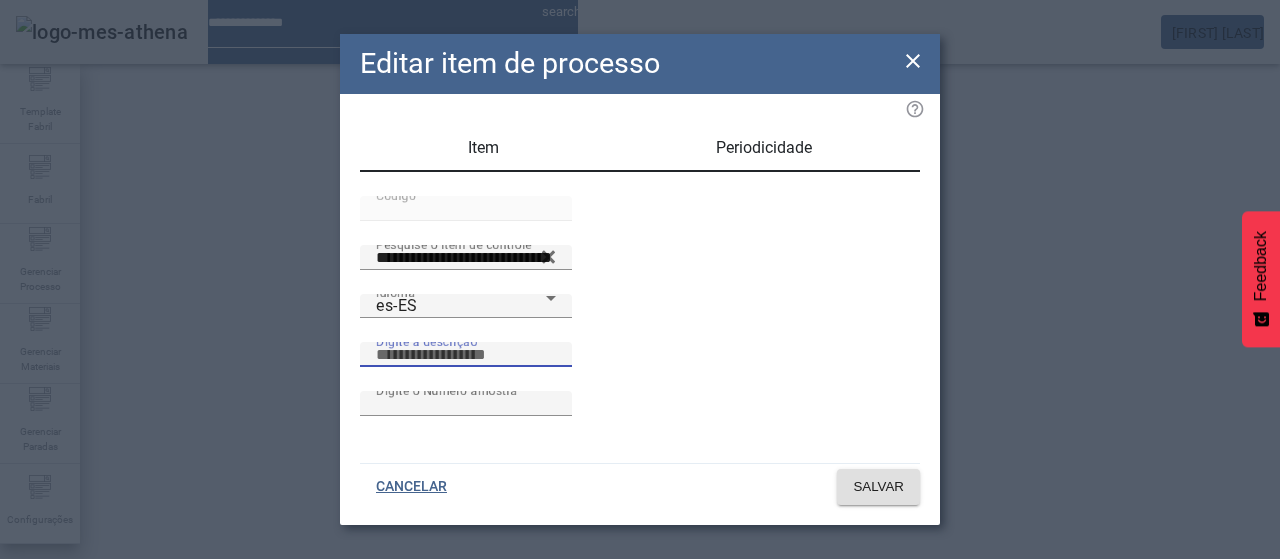 paste on "**********" 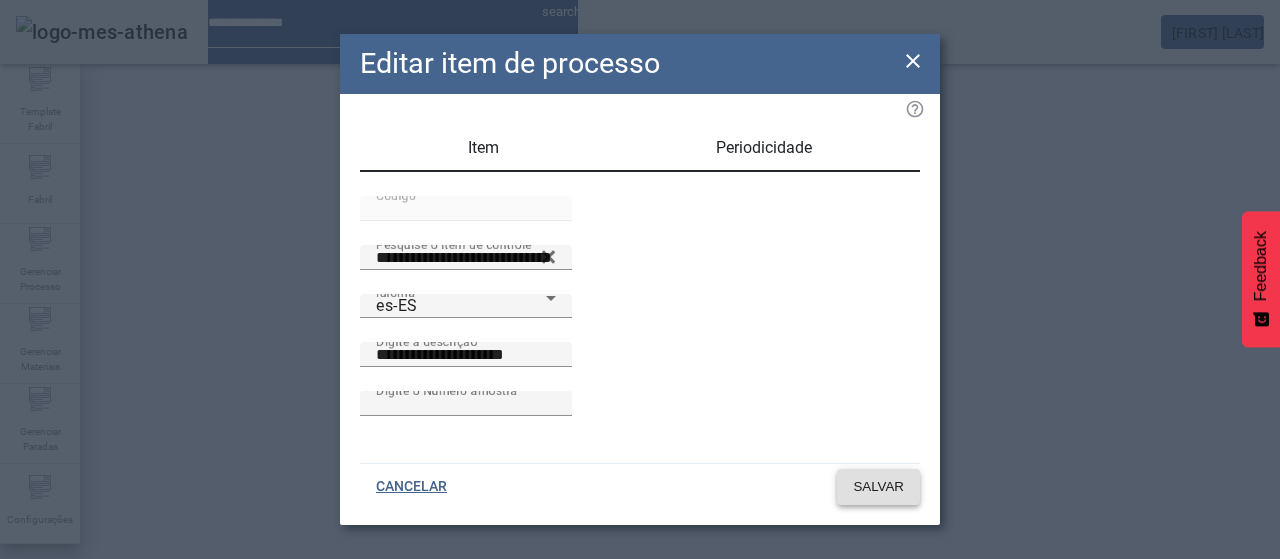 click on "SALVAR" 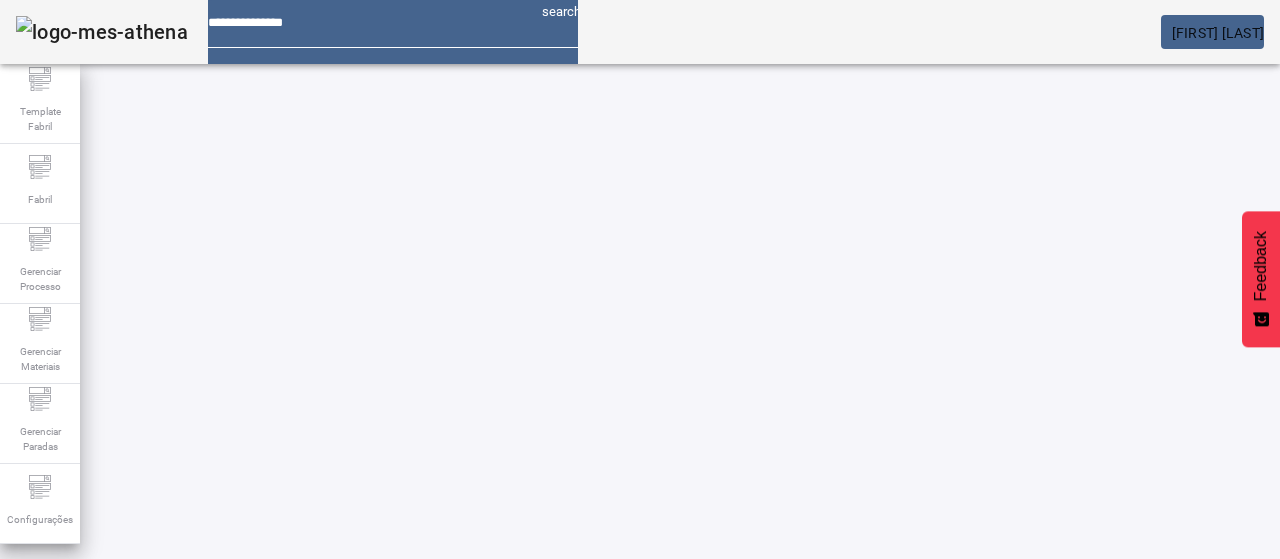 click on "EDITAR" at bounding box center (353, 779) 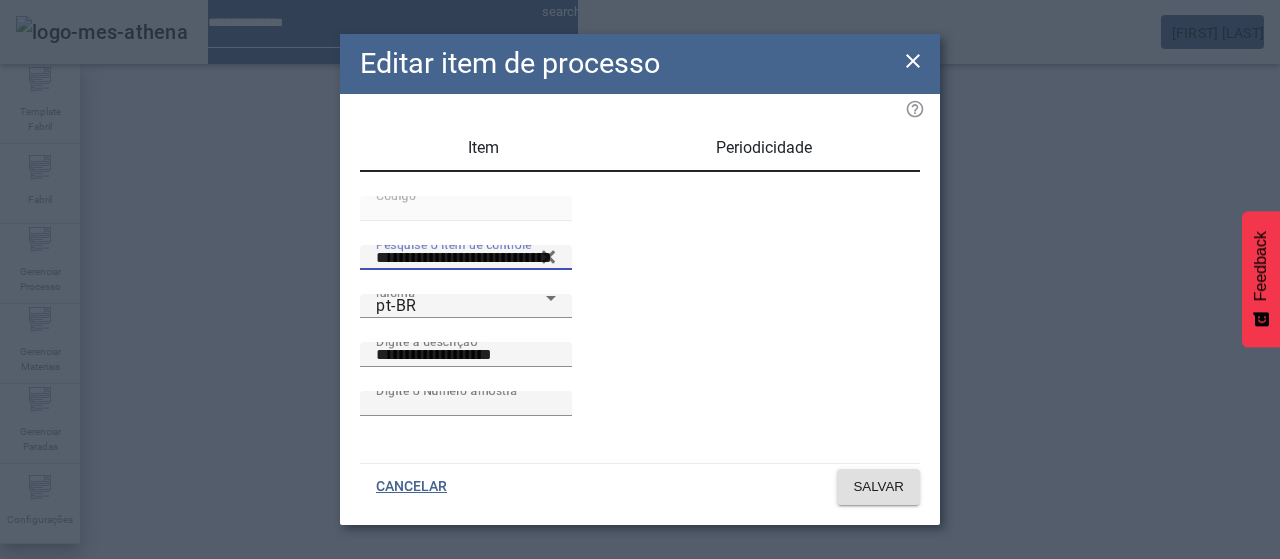 drag, startPoint x: 606, startPoint y: 315, endPoint x: 379, endPoint y: 331, distance: 227.56317 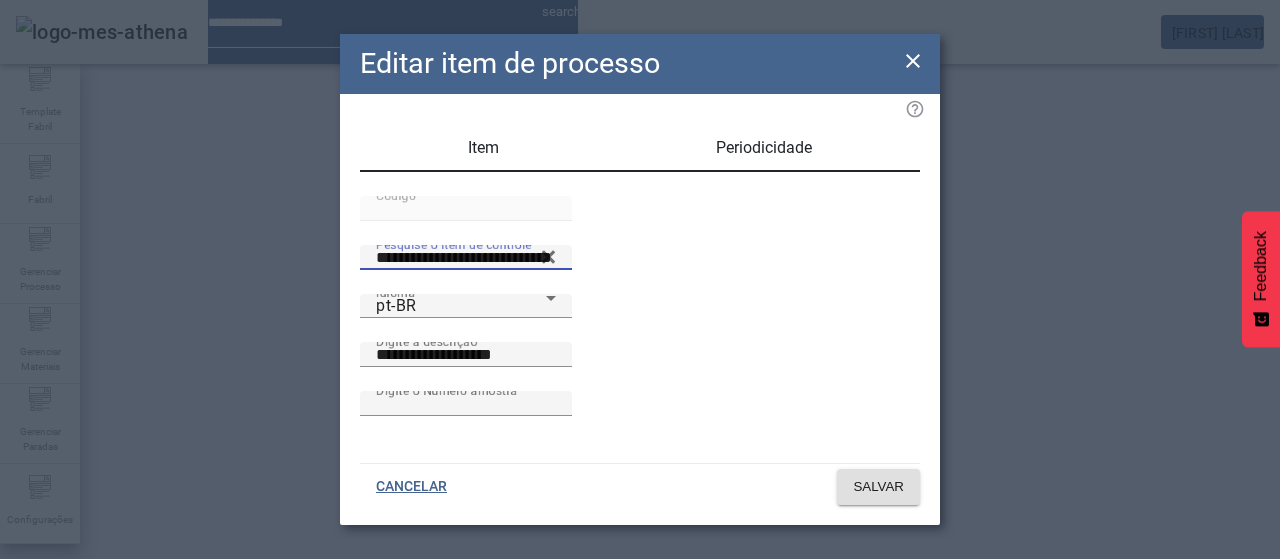 click on "**********" at bounding box center (640, 279) 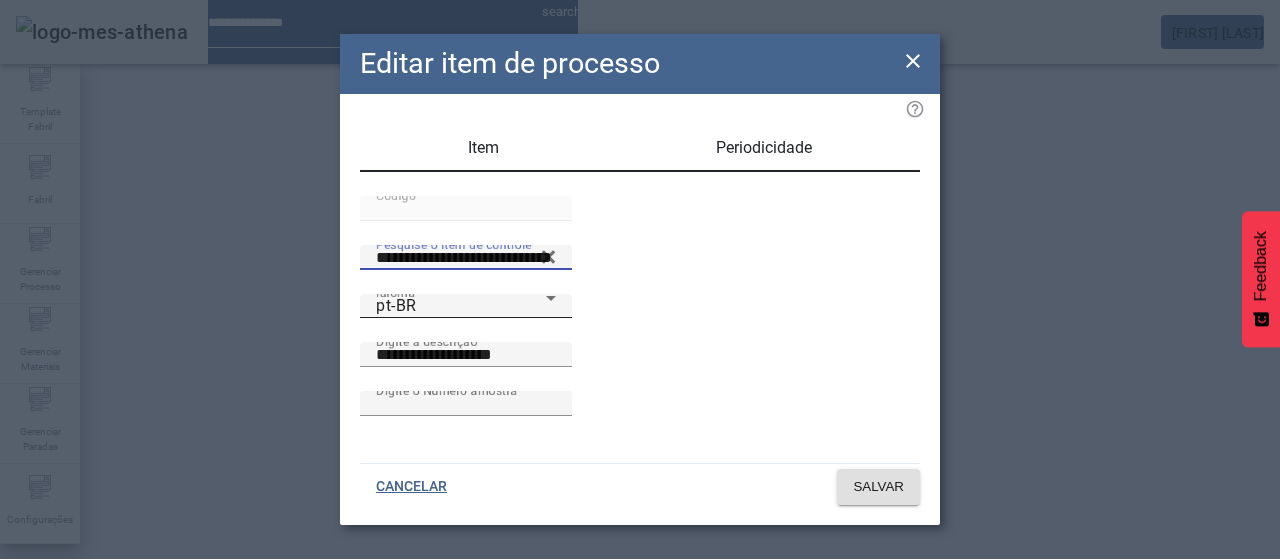 click on "pt-BR" at bounding box center (461, 306) 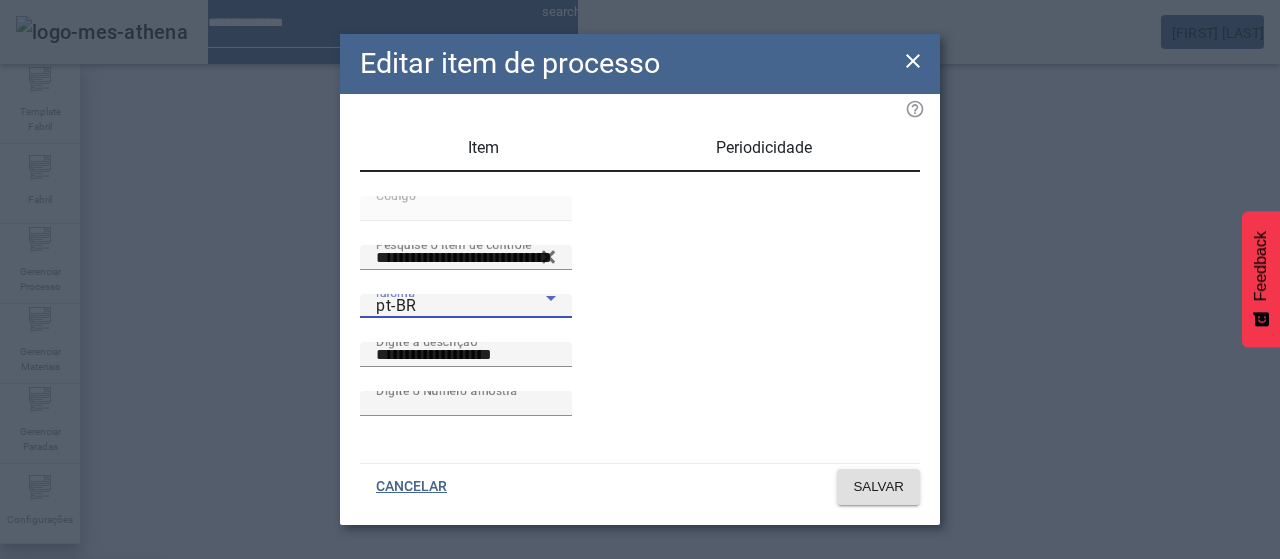 drag, startPoint x: 480, startPoint y: 317, endPoint x: 626, endPoint y: 369, distance: 154.98387 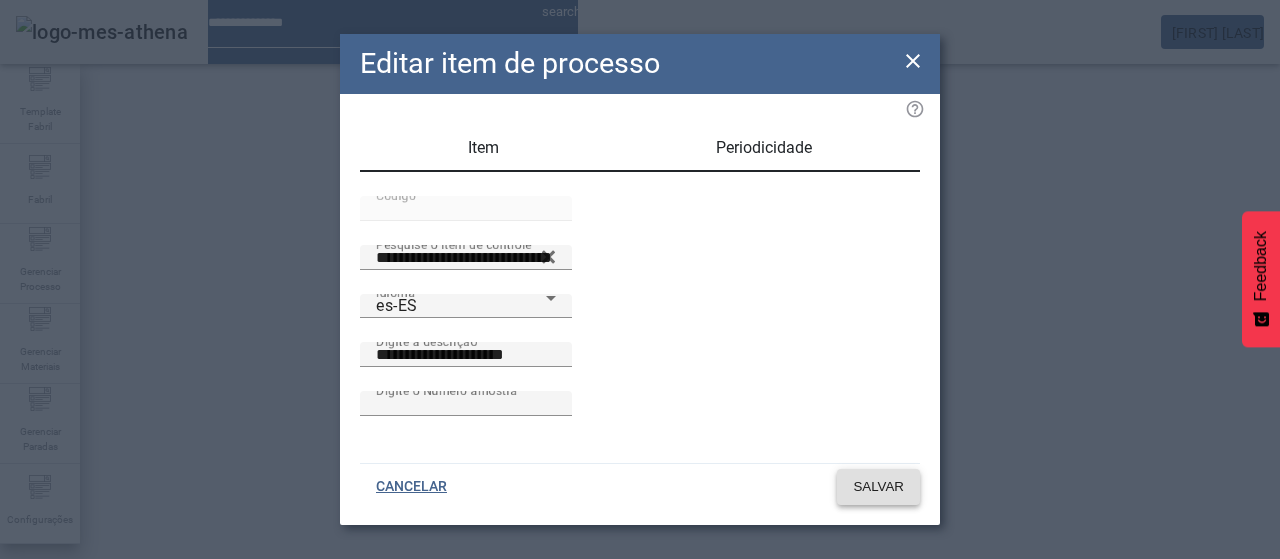 click 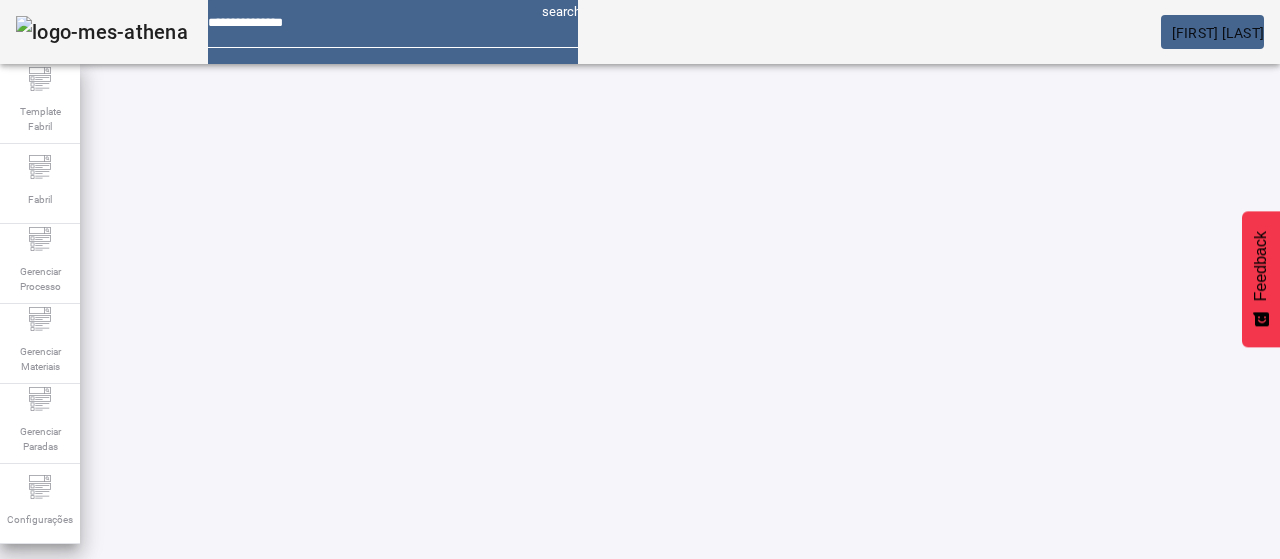 click at bounding box center (572, 779) 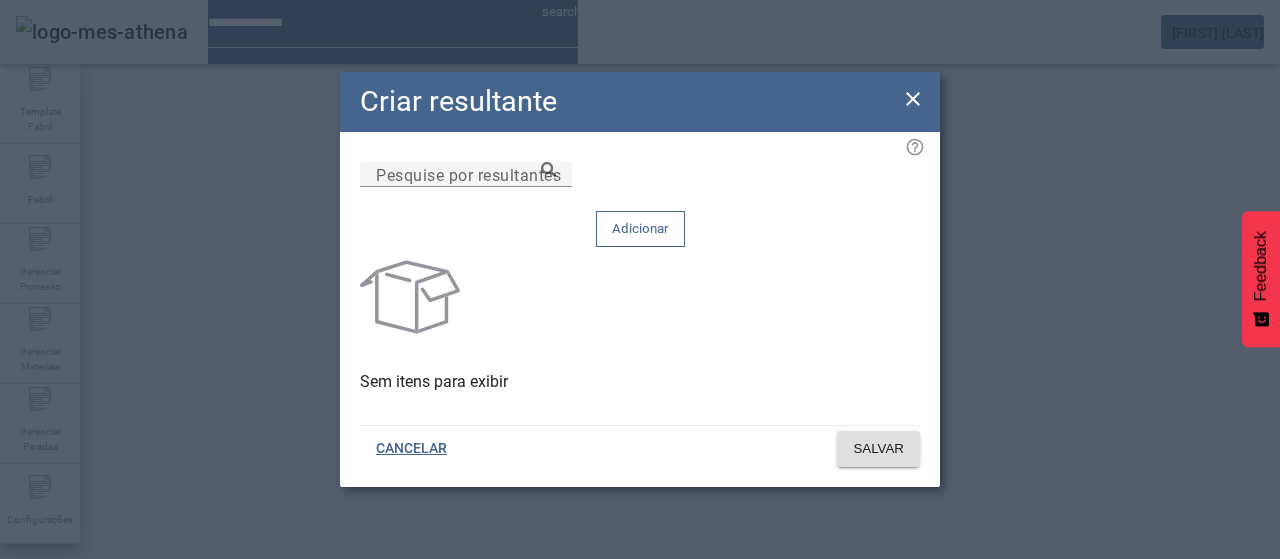 click 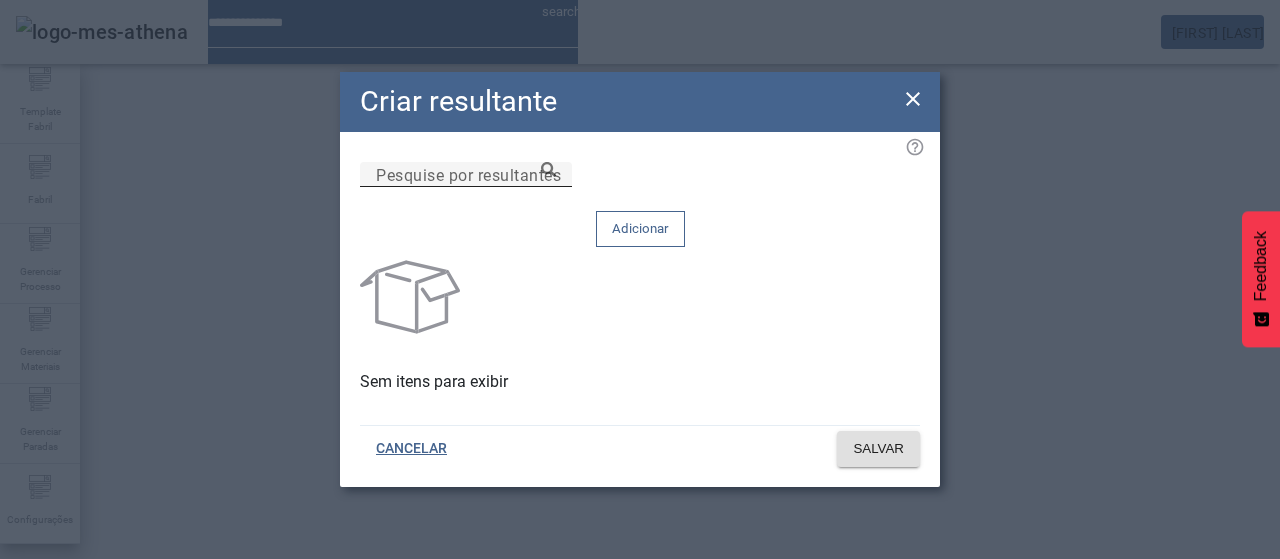 click on "Pesquise por resultantes" at bounding box center (466, 175) 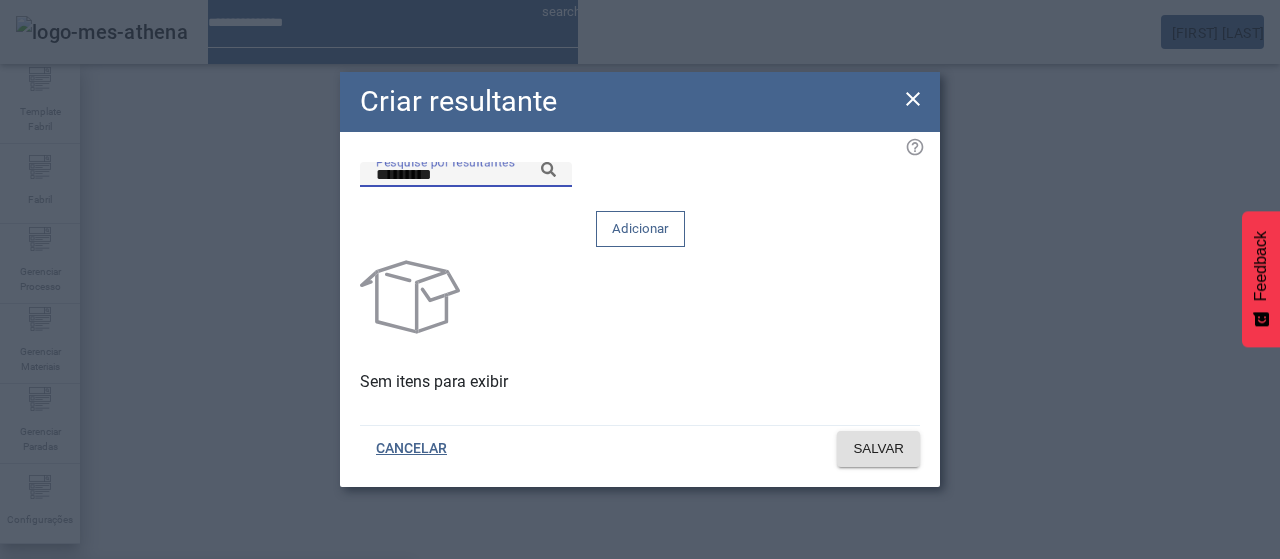 click on "MP - Palete Madeira" at bounding box center [92, 591] 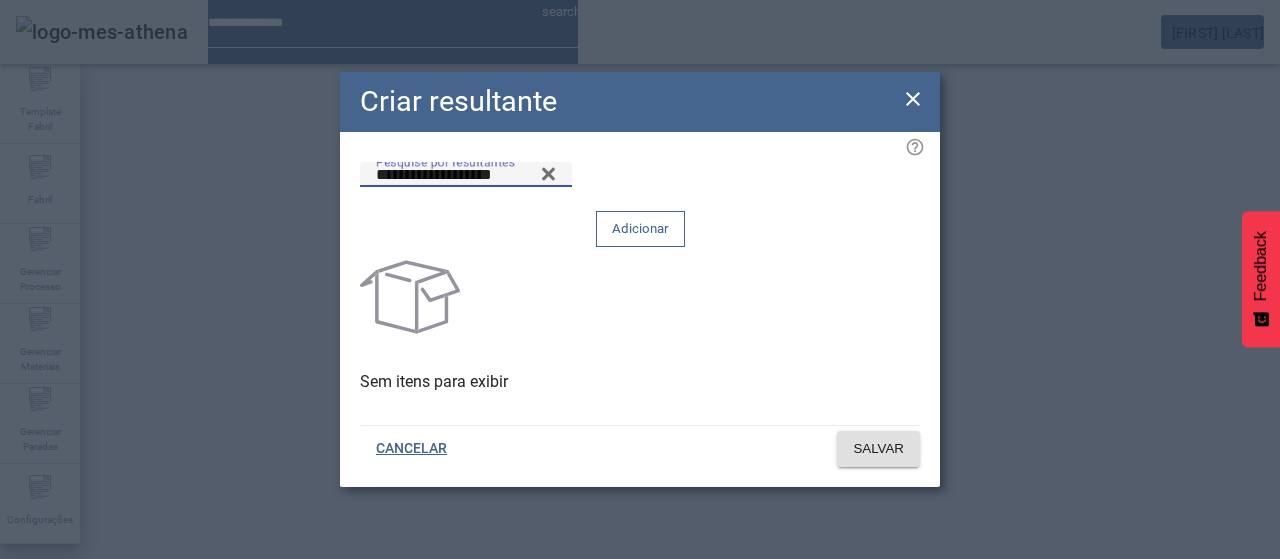 click on "Adicionar" 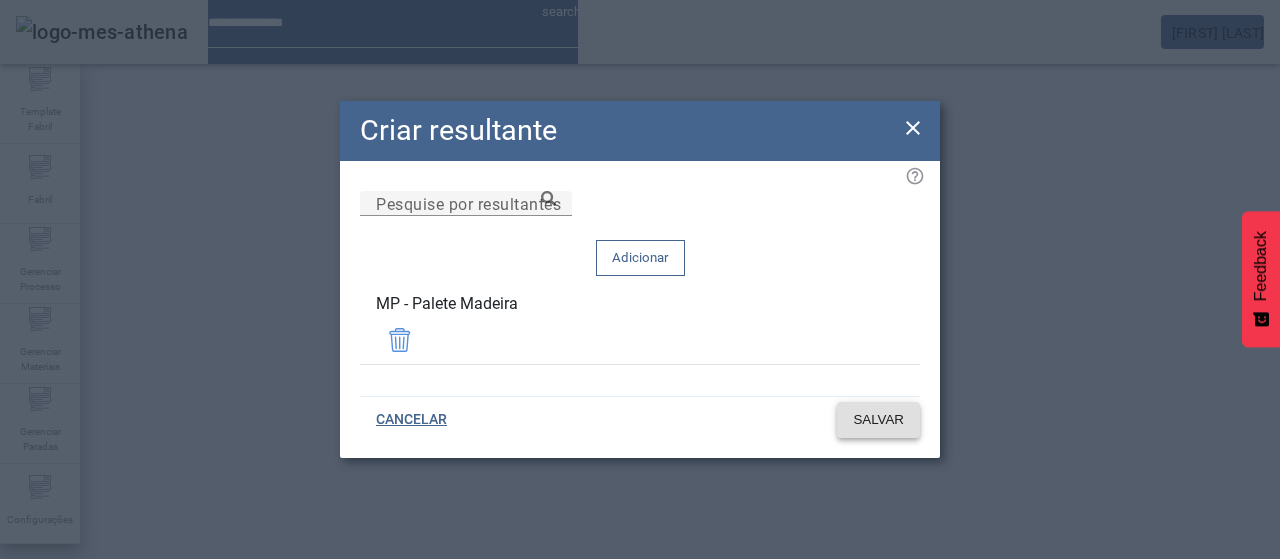 click on "SALVAR" 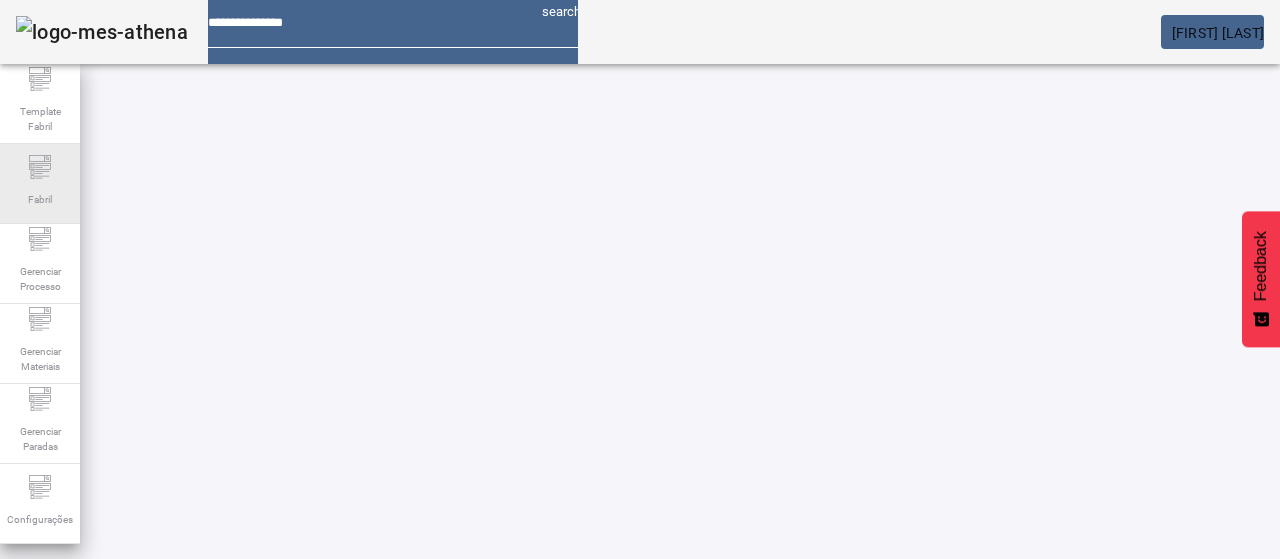 click on "Fabril" 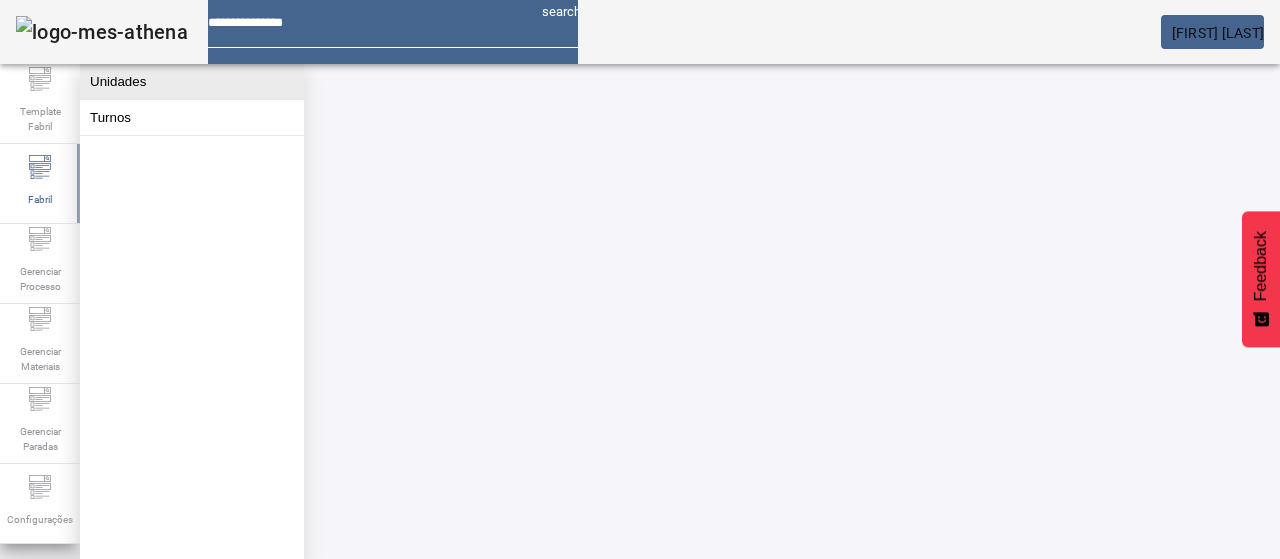 click on "Unidades" 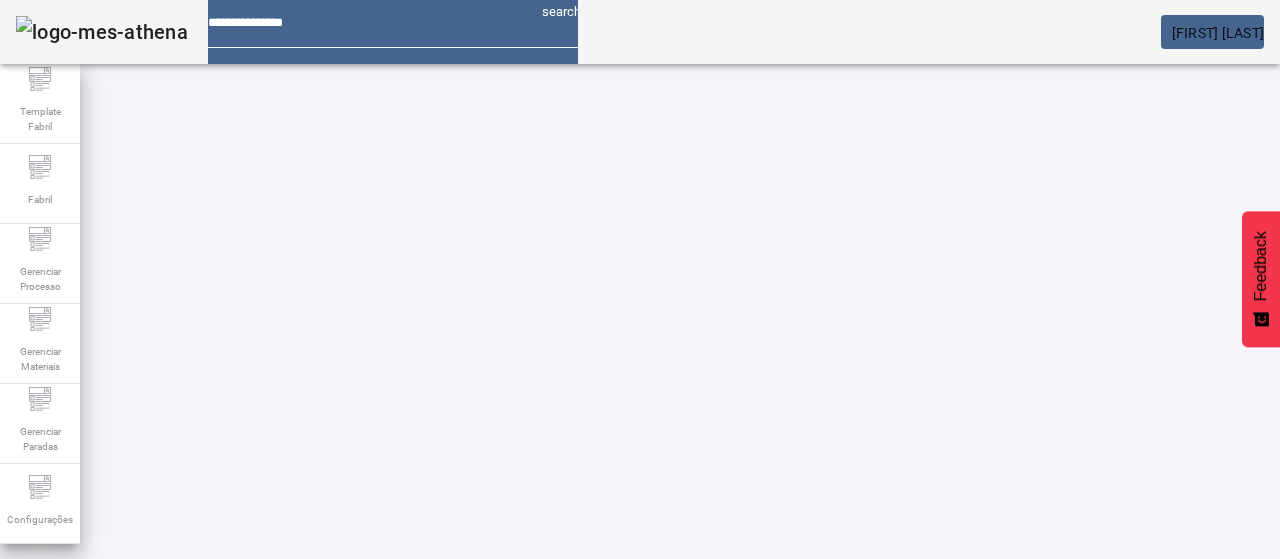 drag, startPoint x: 1125, startPoint y: 111, endPoint x: 1020, endPoint y: 187, distance: 129.61867 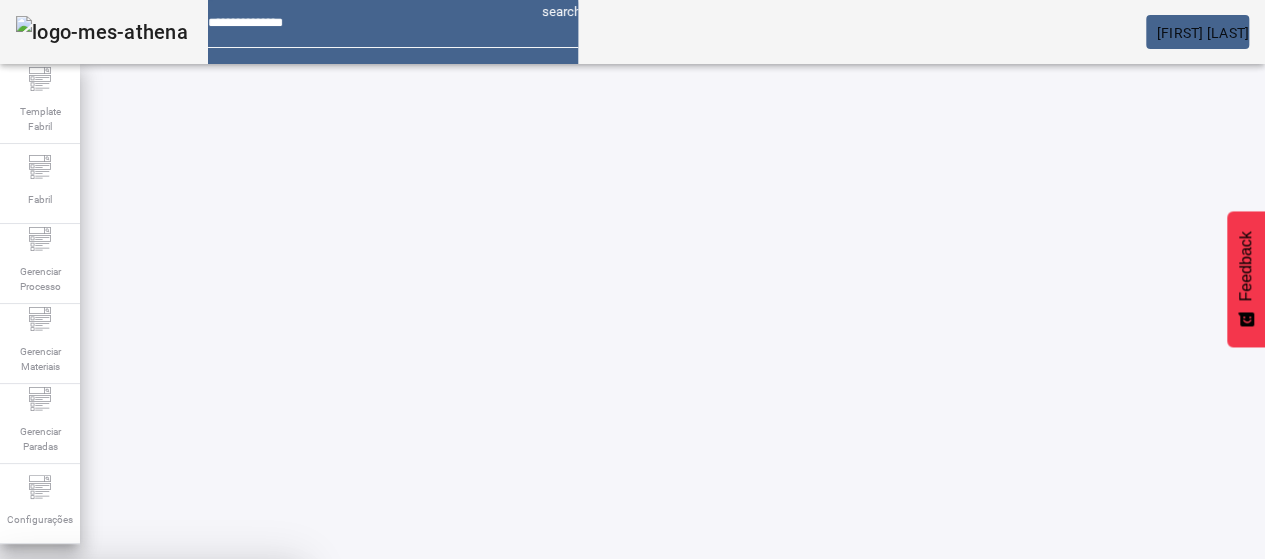 click at bounding box center (248, 707) 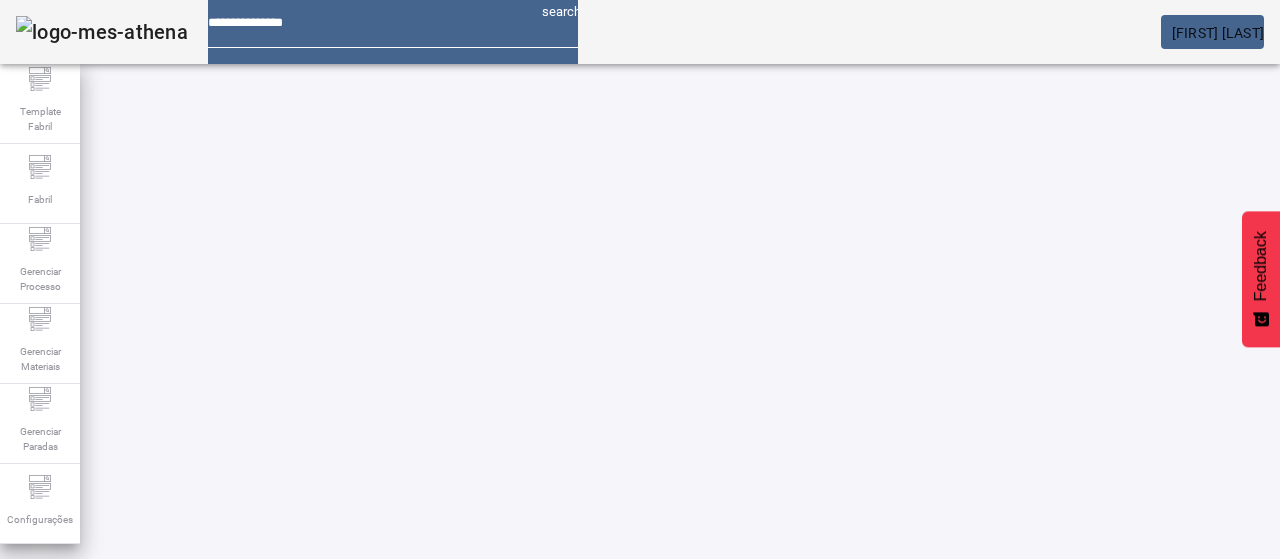 click at bounding box center (147, 694) 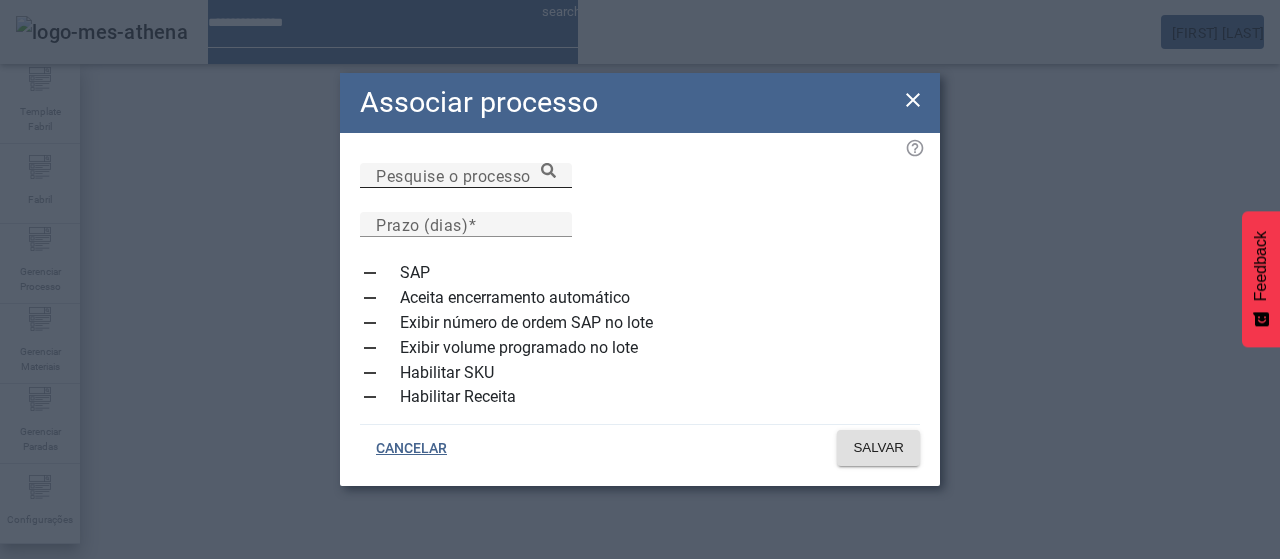 drag, startPoint x: 460, startPoint y: 206, endPoint x: 476, endPoint y: 203, distance: 16.27882 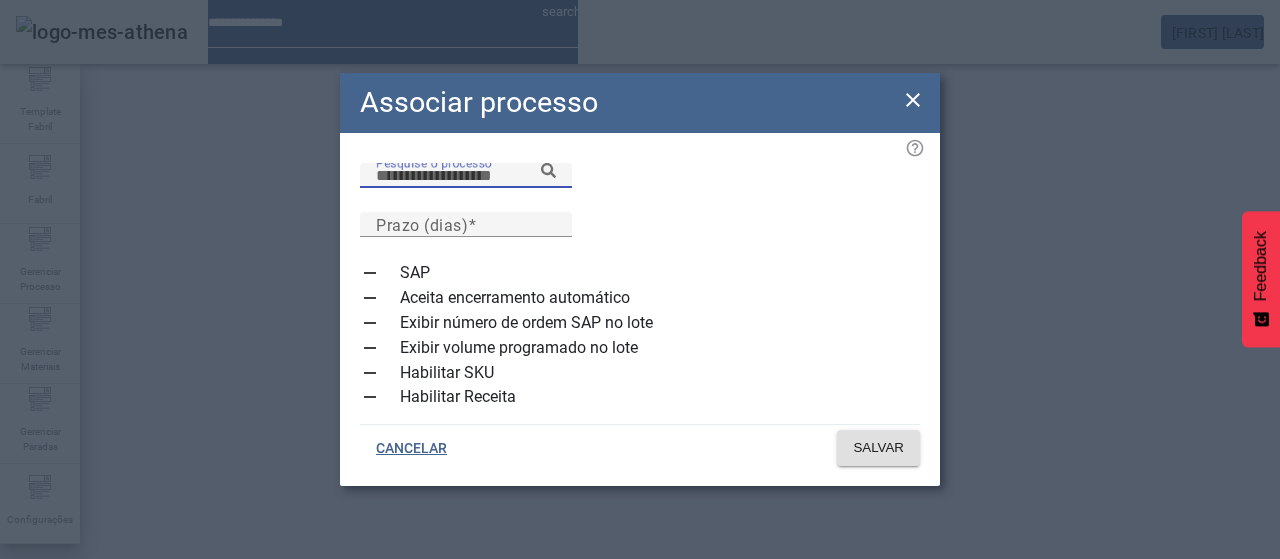 paste on "**********" 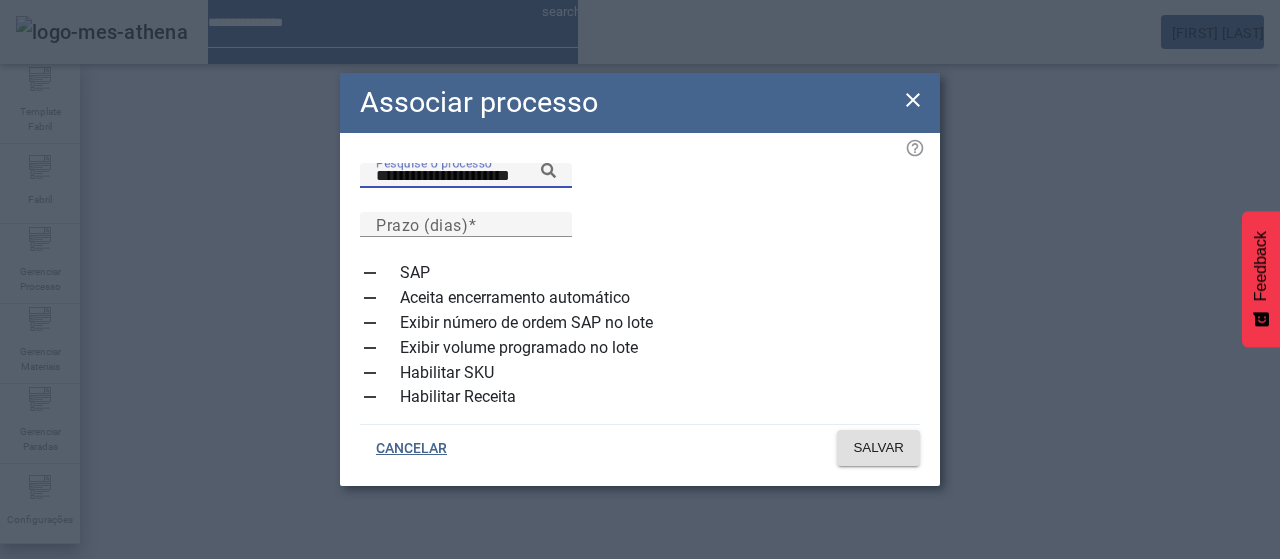 click on "**********" 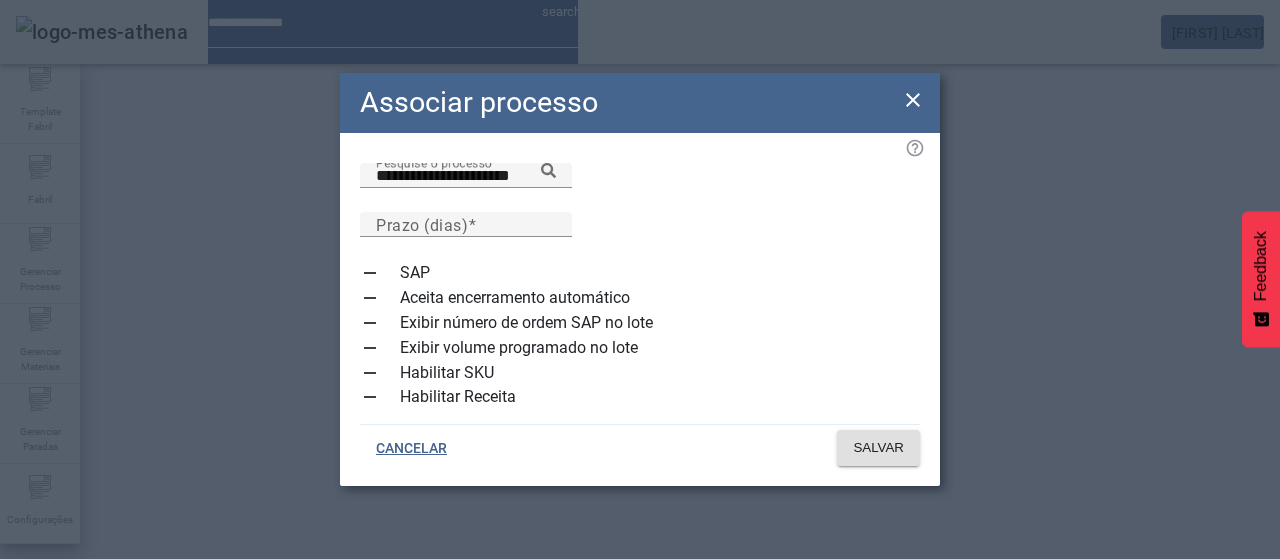 drag, startPoint x: 709, startPoint y: 193, endPoint x: 721, endPoint y: 199, distance: 13.416408 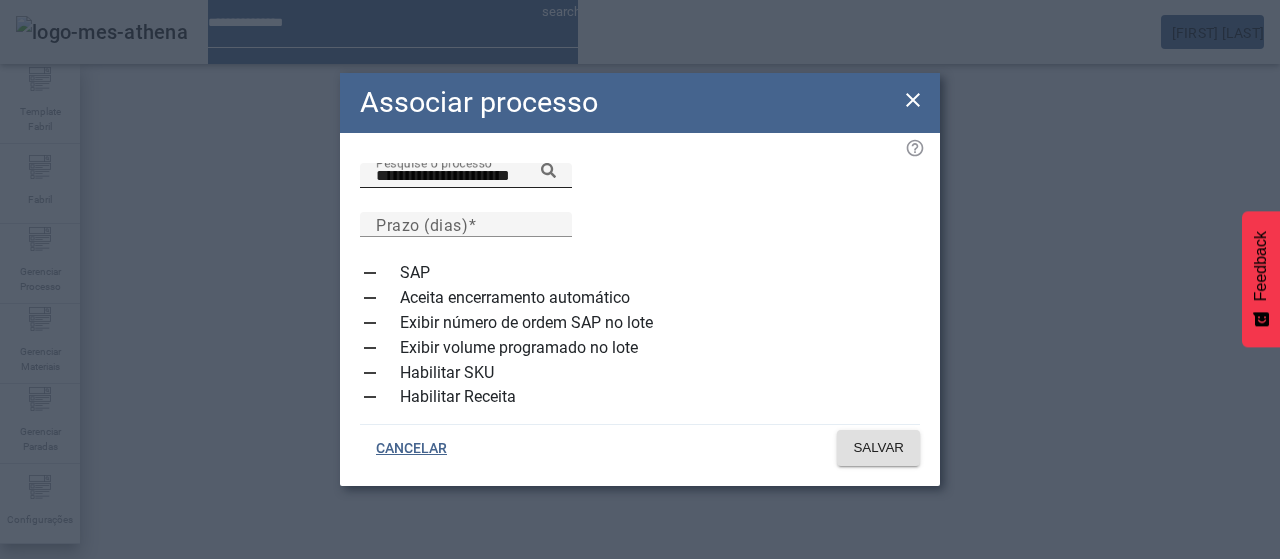 click 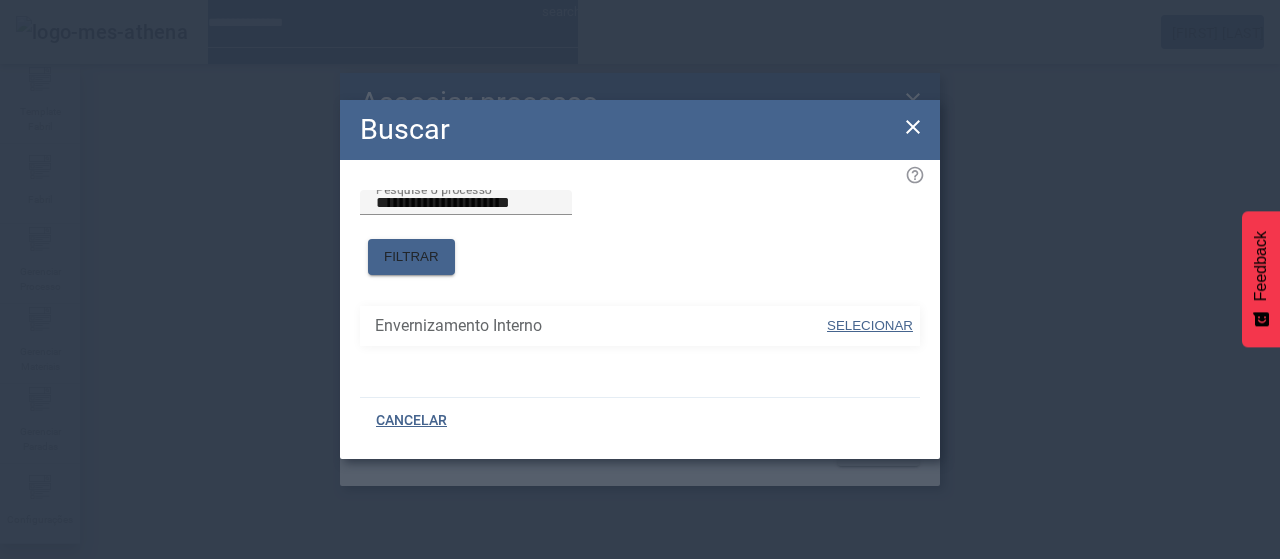 drag, startPoint x: 840, startPoint y: 307, endPoint x: 806, endPoint y: 227, distance: 86.925255 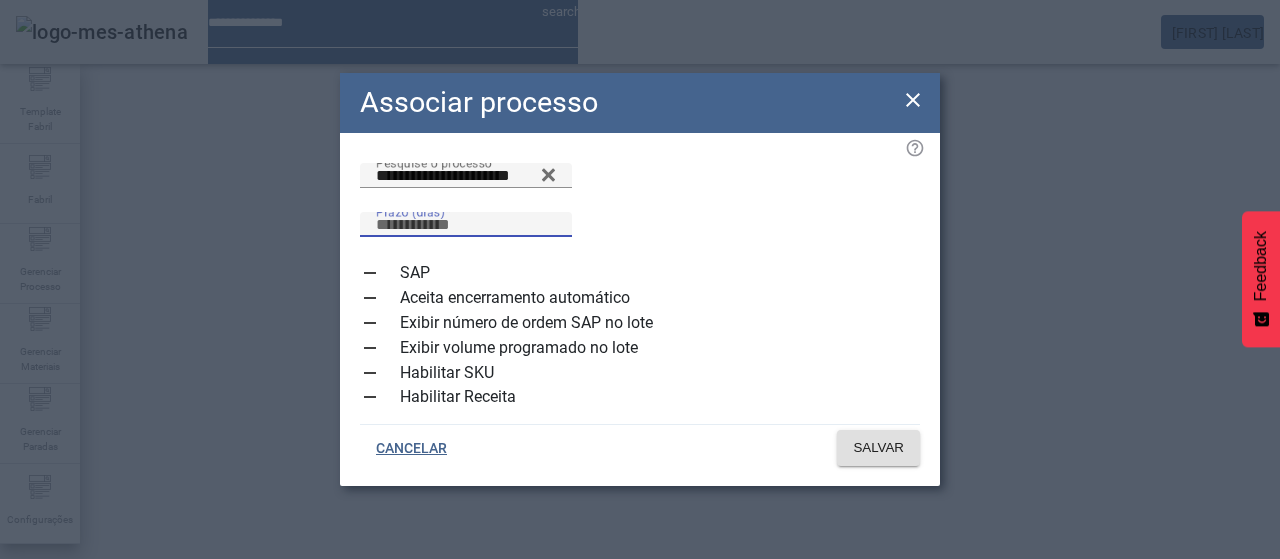 click on "Prazo (dias)" at bounding box center (466, 225) 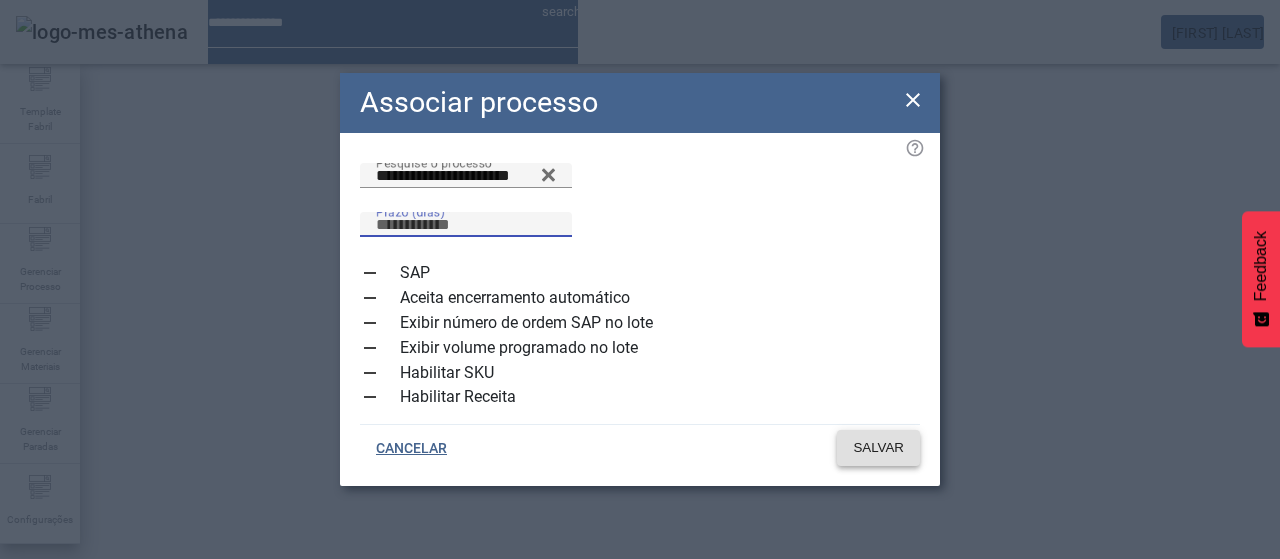 click on "SALVAR" 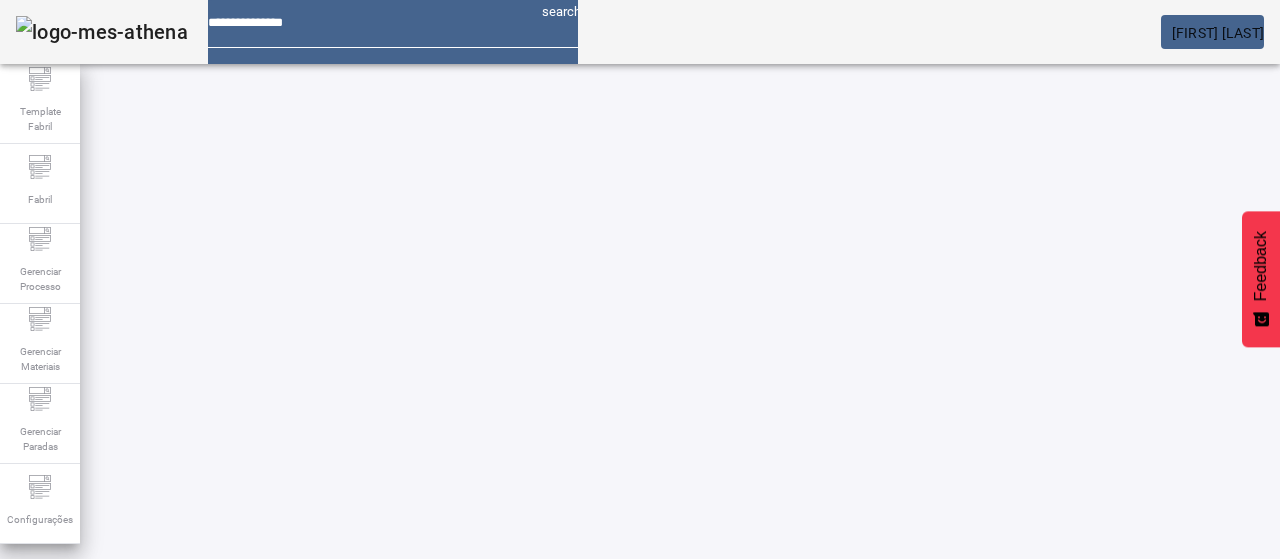 drag, startPoint x: 288, startPoint y: 223, endPoint x: 302, endPoint y: 223, distance: 14 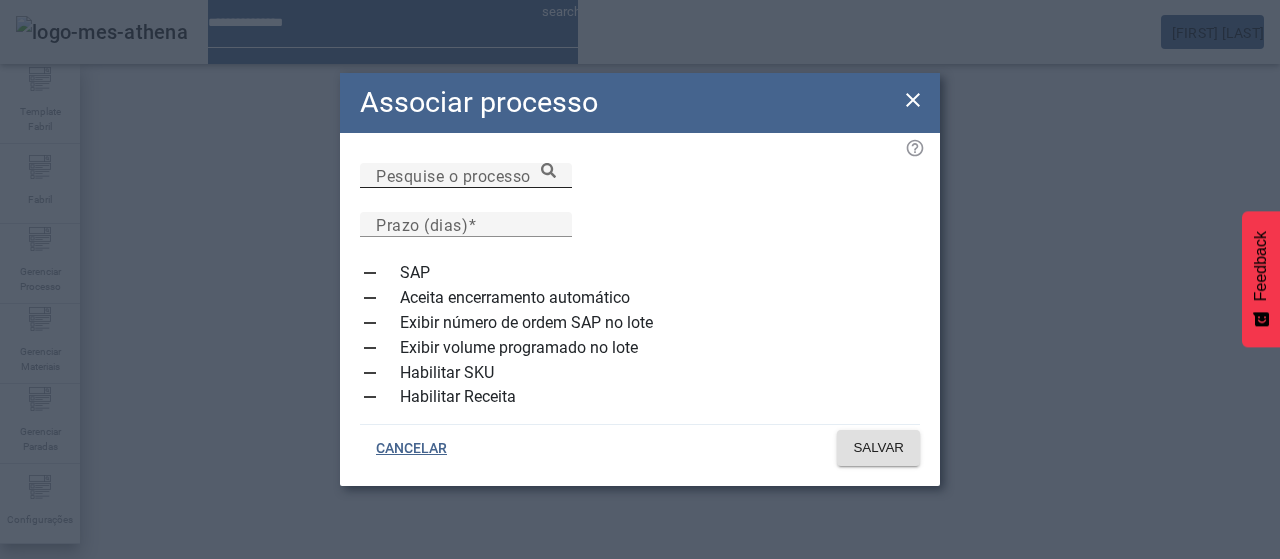 drag, startPoint x: 652, startPoint y: 186, endPoint x: 709, endPoint y: 201, distance: 58.940647 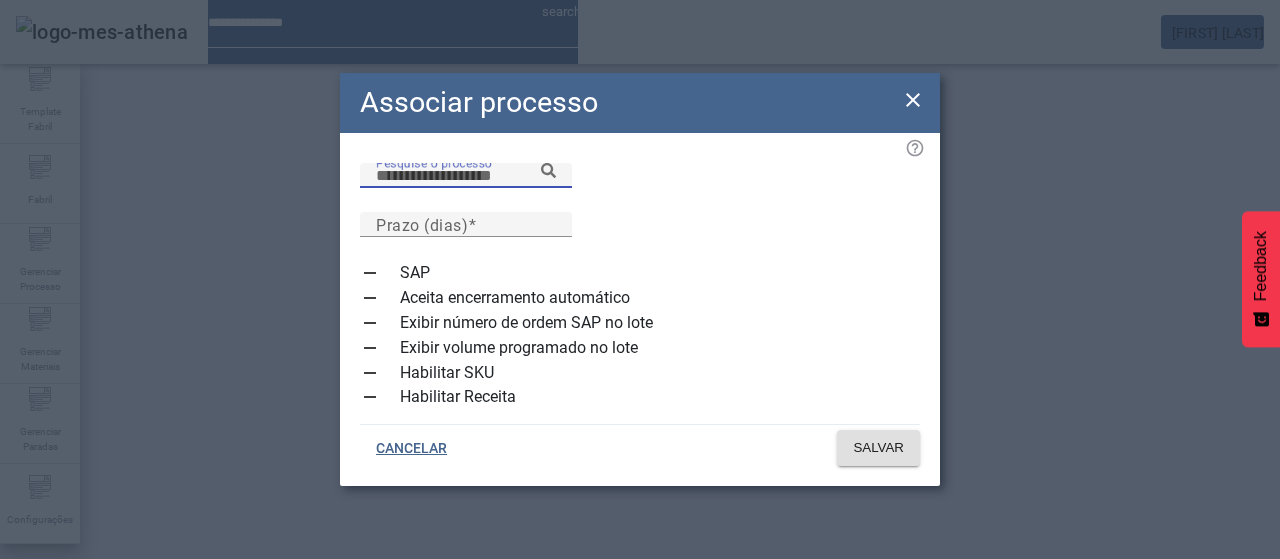 paste on "**********" 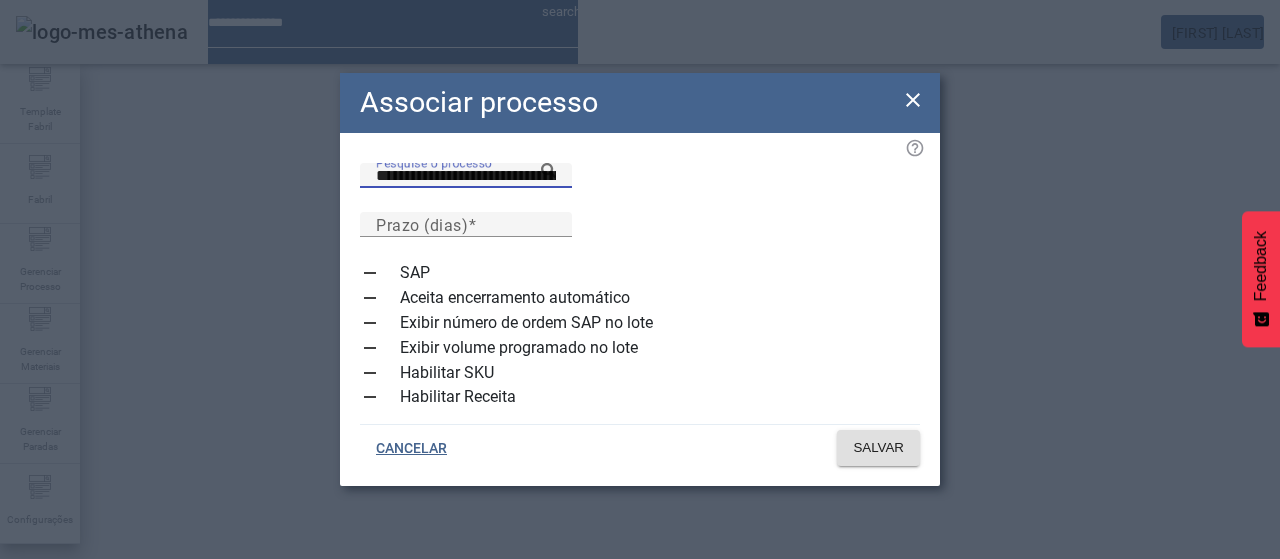click 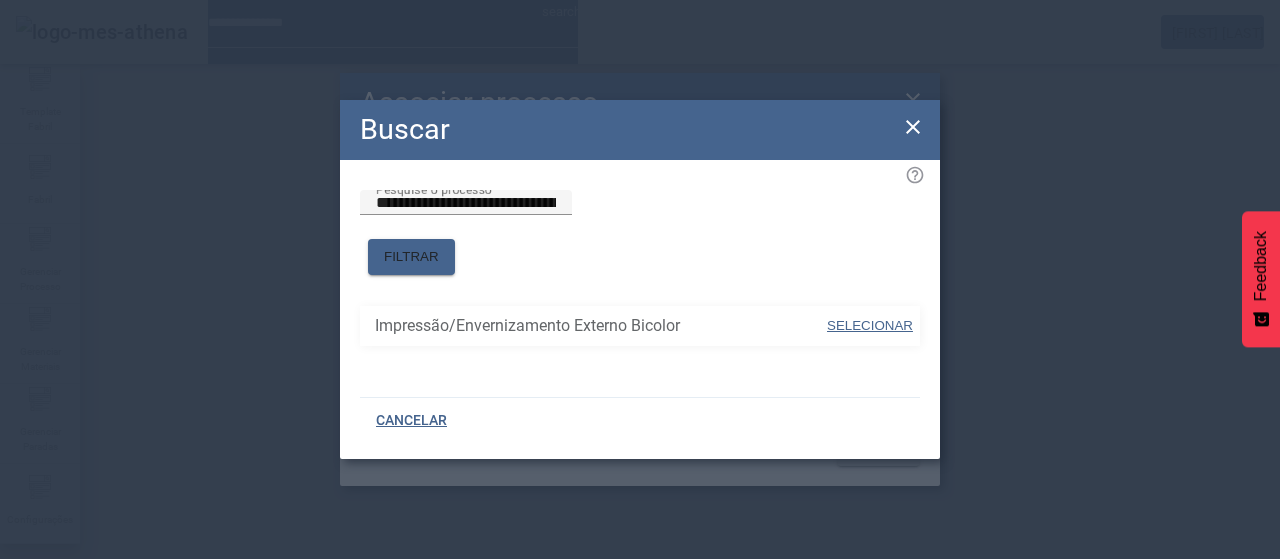 drag, startPoint x: 868, startPoint y: 308, endPoint x: 855, endPoint y: 235, distance: 74.1485 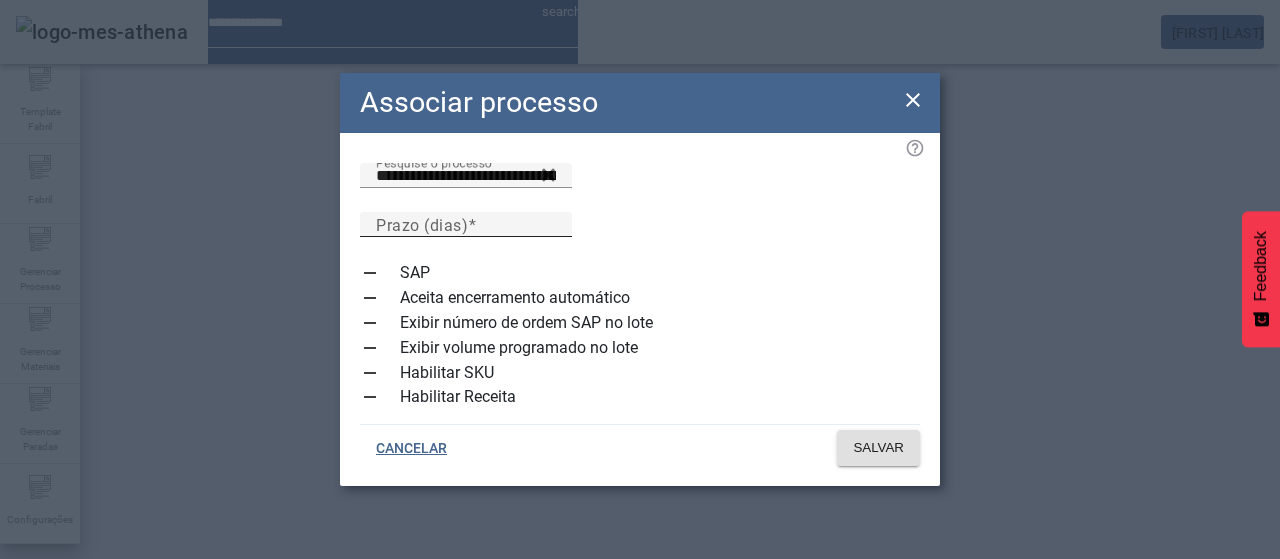 click on "Prazo (dias)" 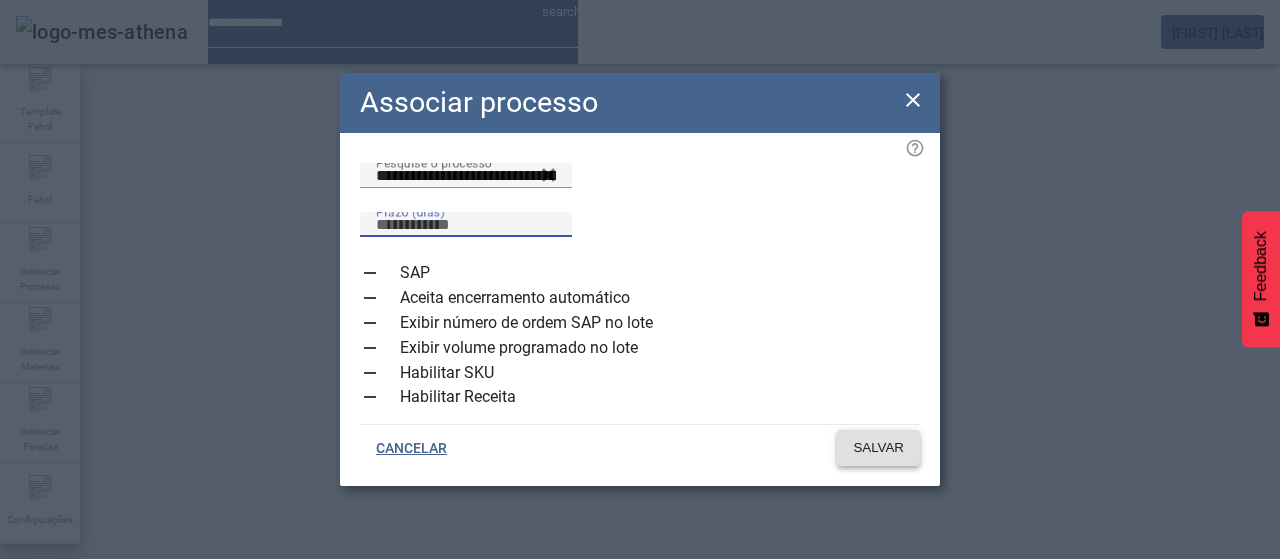 click 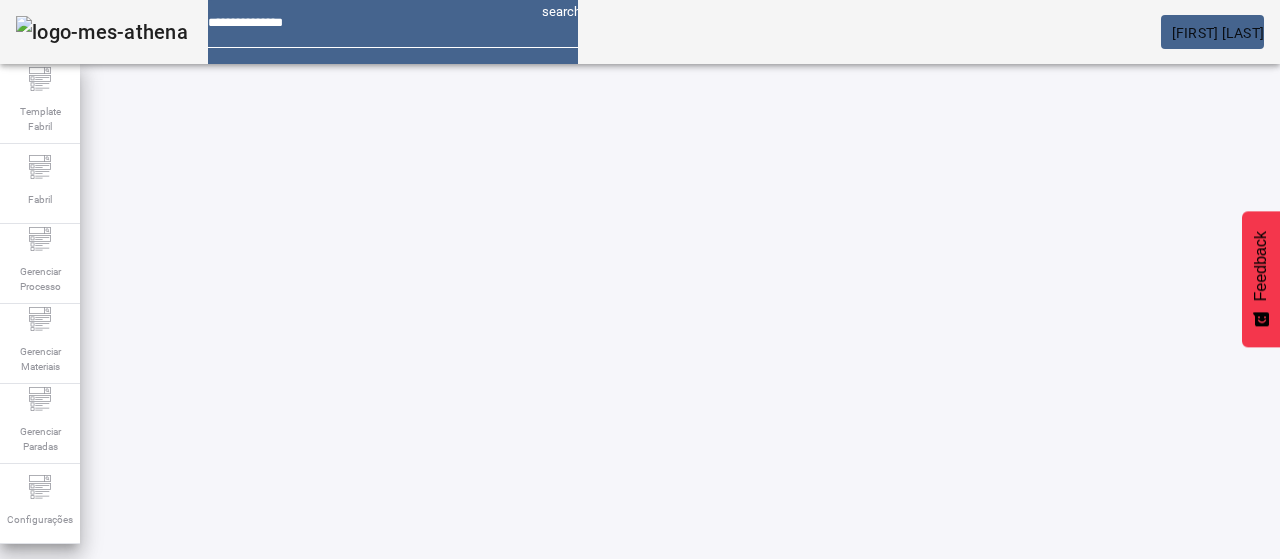 click at bounding box center (152, 706) 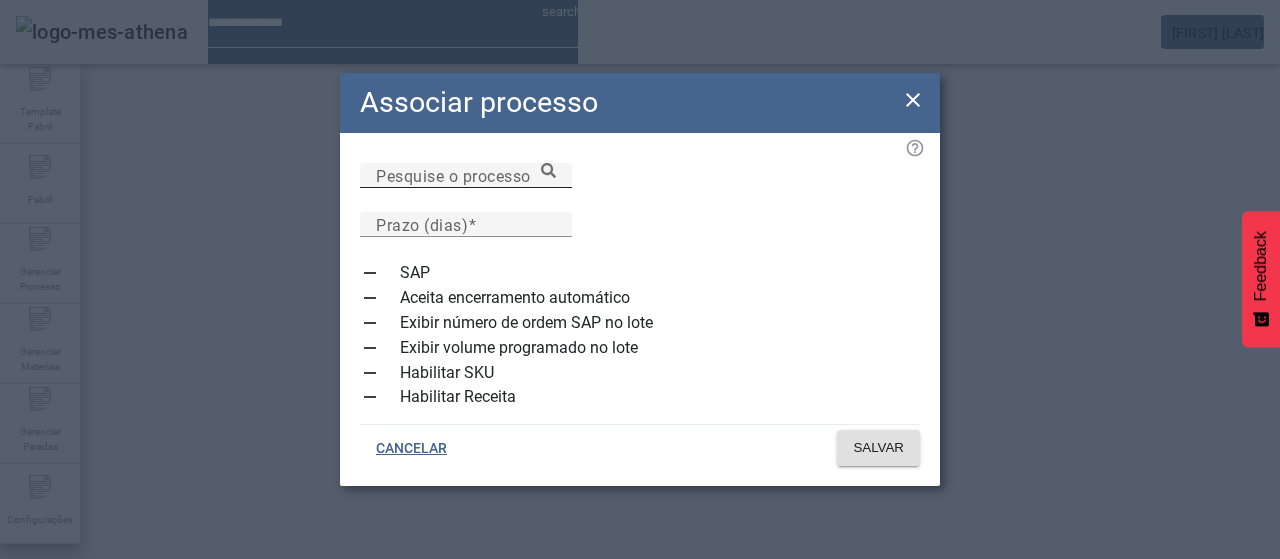 click on "Pesquise o processo" at bounding box center [466, 176] 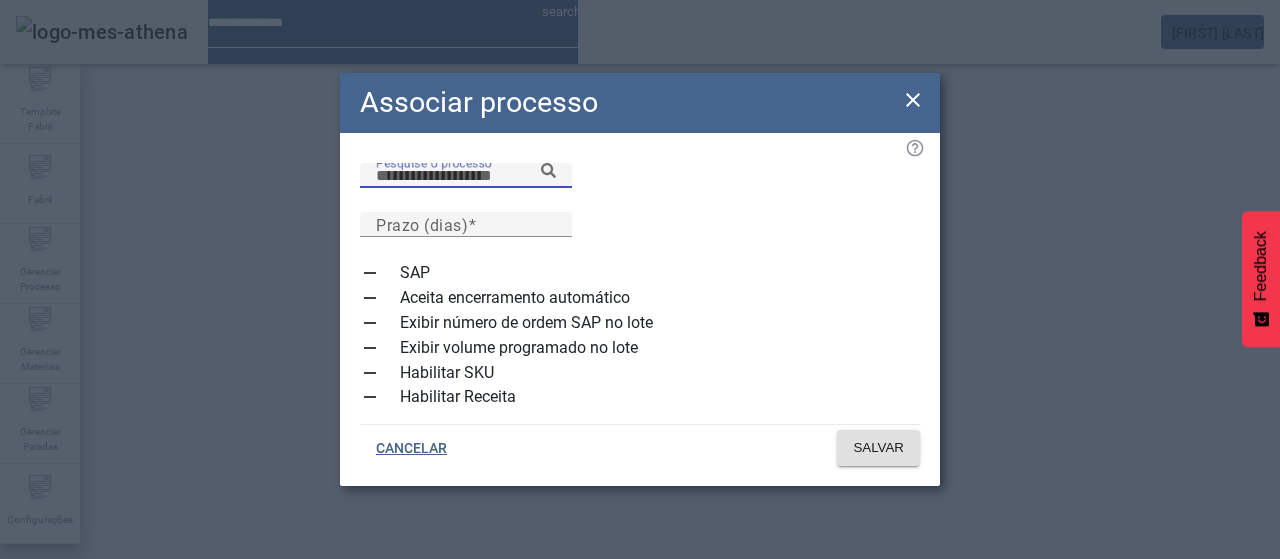 paste on "**********" 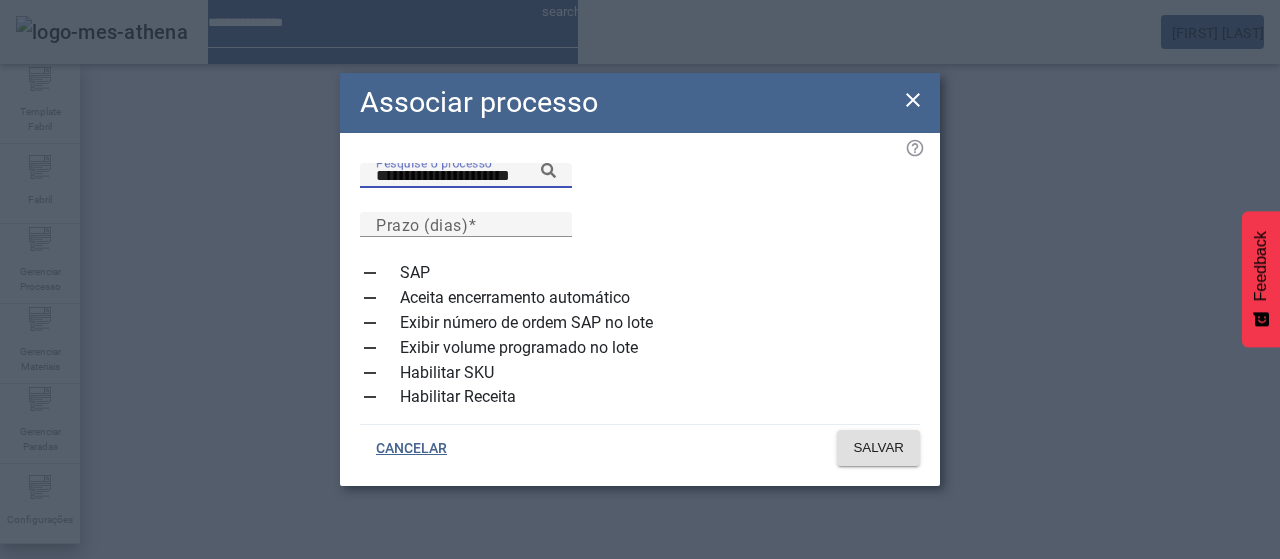 click 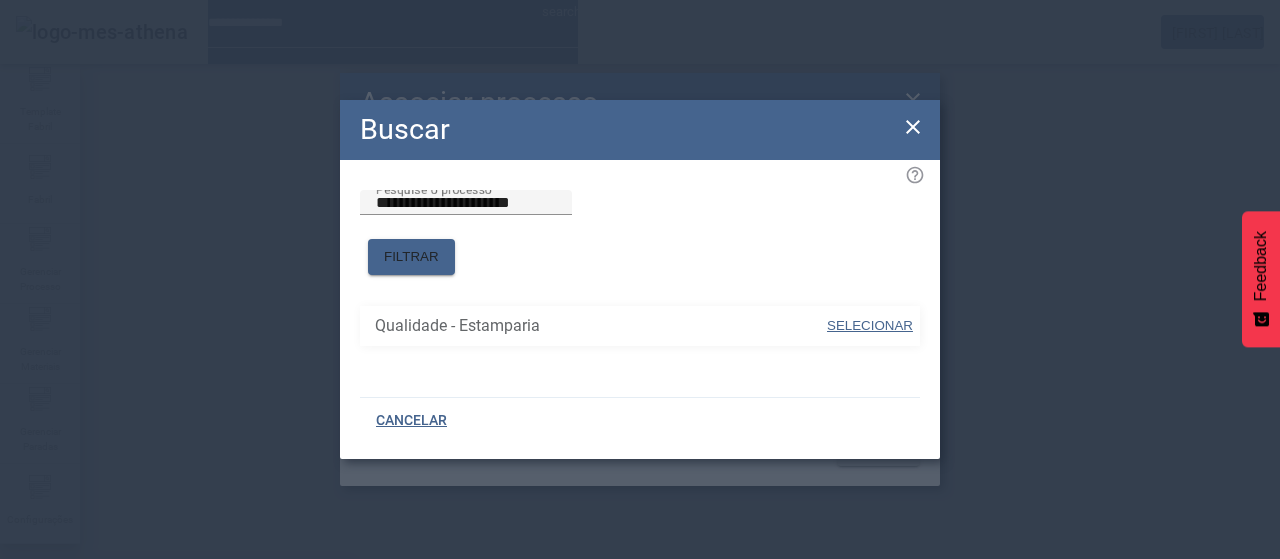 click at bounding box center [870, 326] 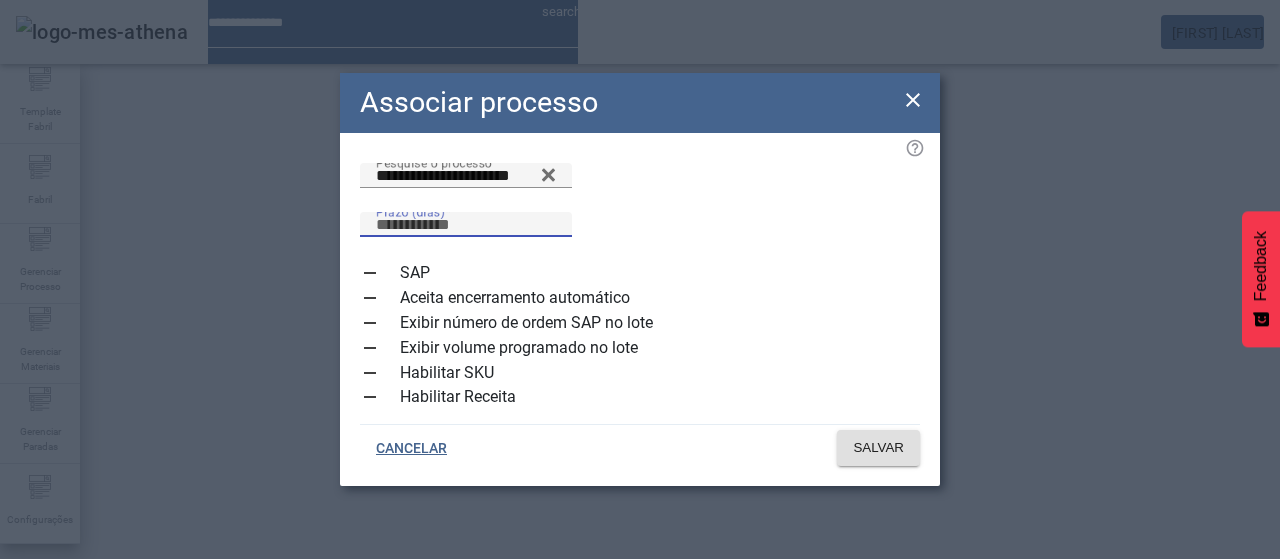 click on "Prazo (dias)" at bounding box center (466, 225) 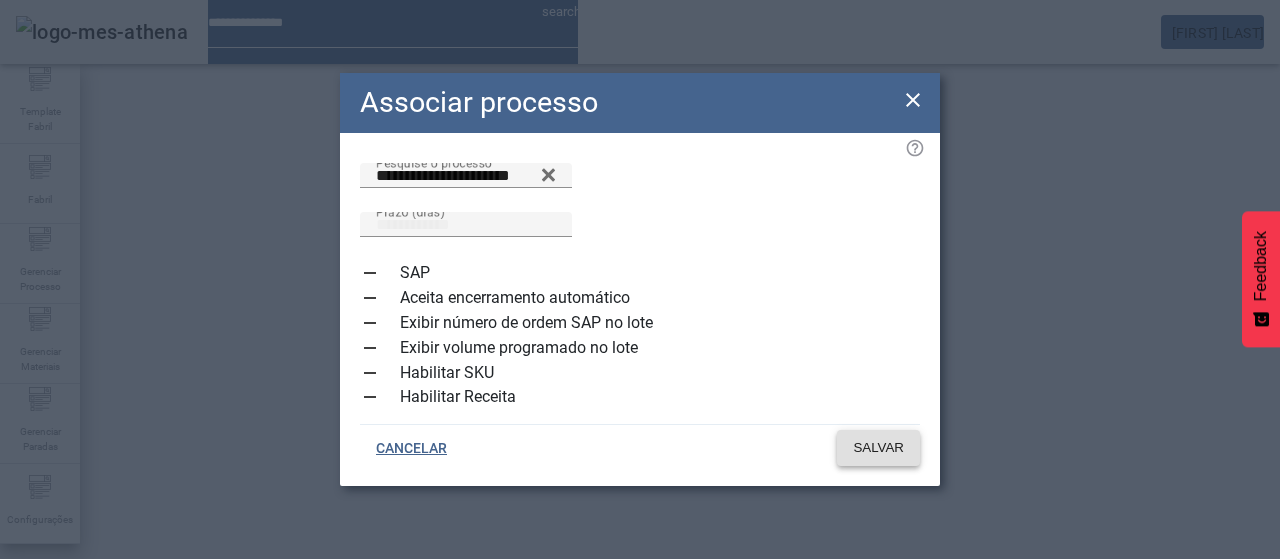 click on "SALVAR" 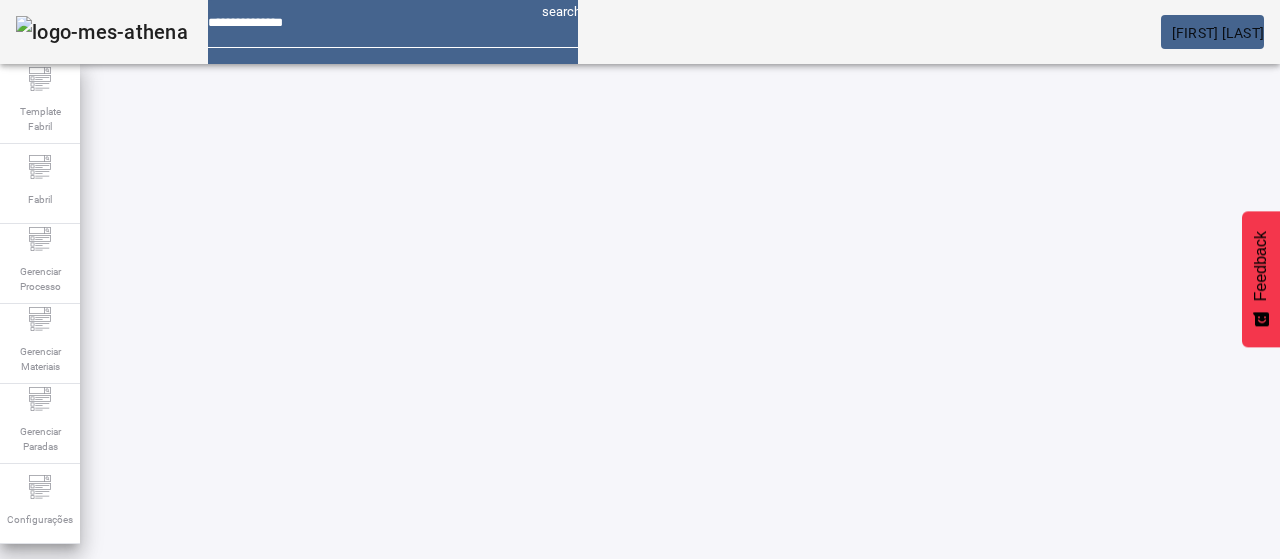 click at bounding box center (152, 706) 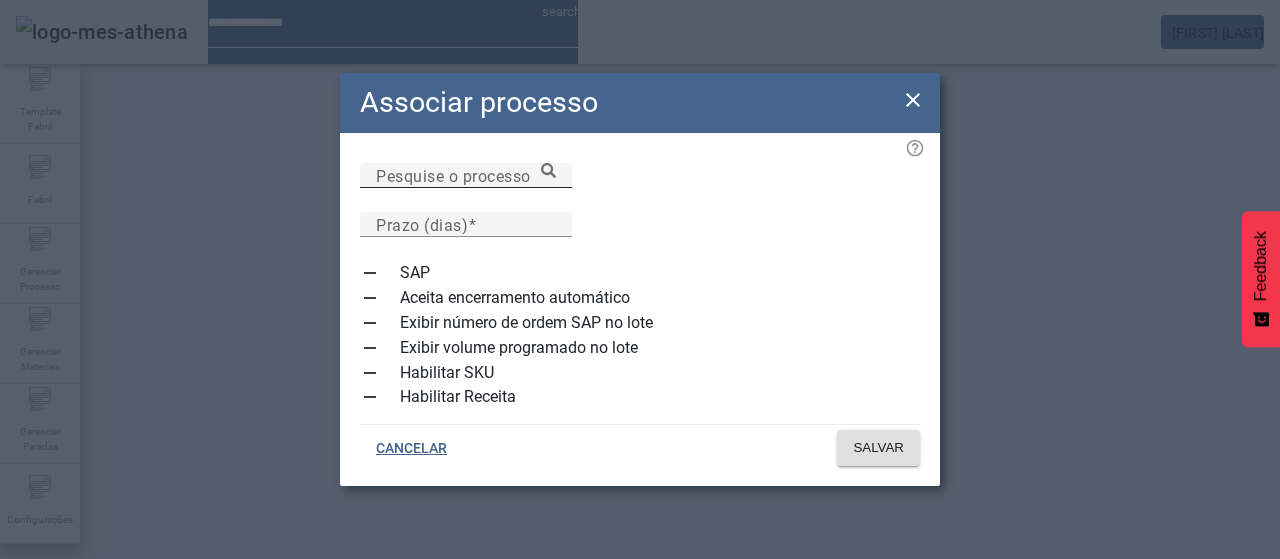 drag, startPoint x: 494, startPoint y: 195, endPoint x: 516, endPoint y: 193, distance: 22.090721 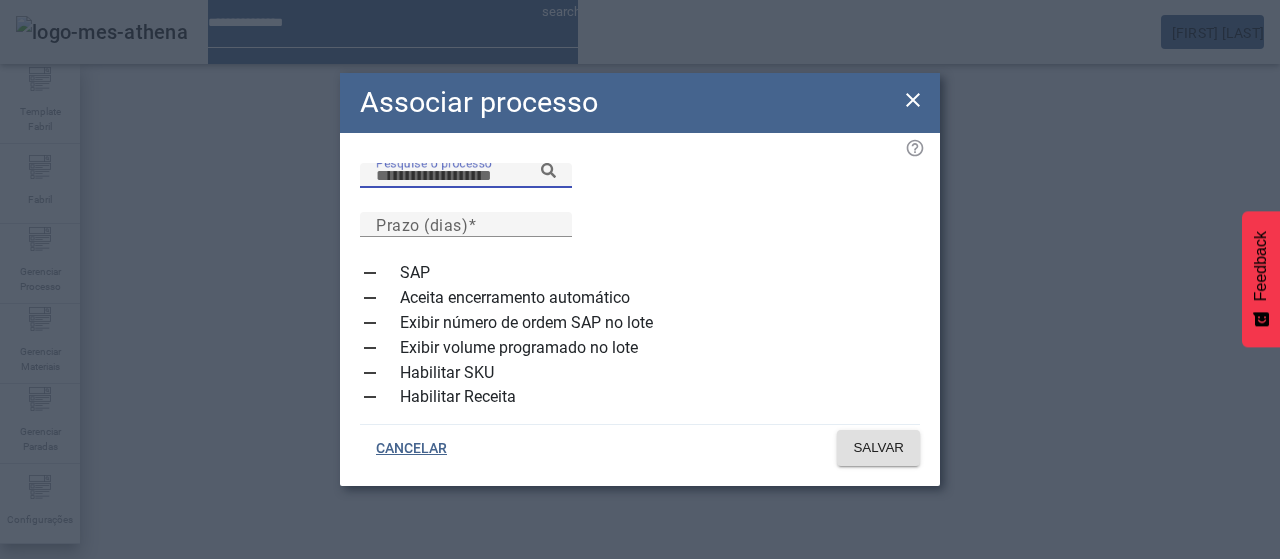 paste on "**********" 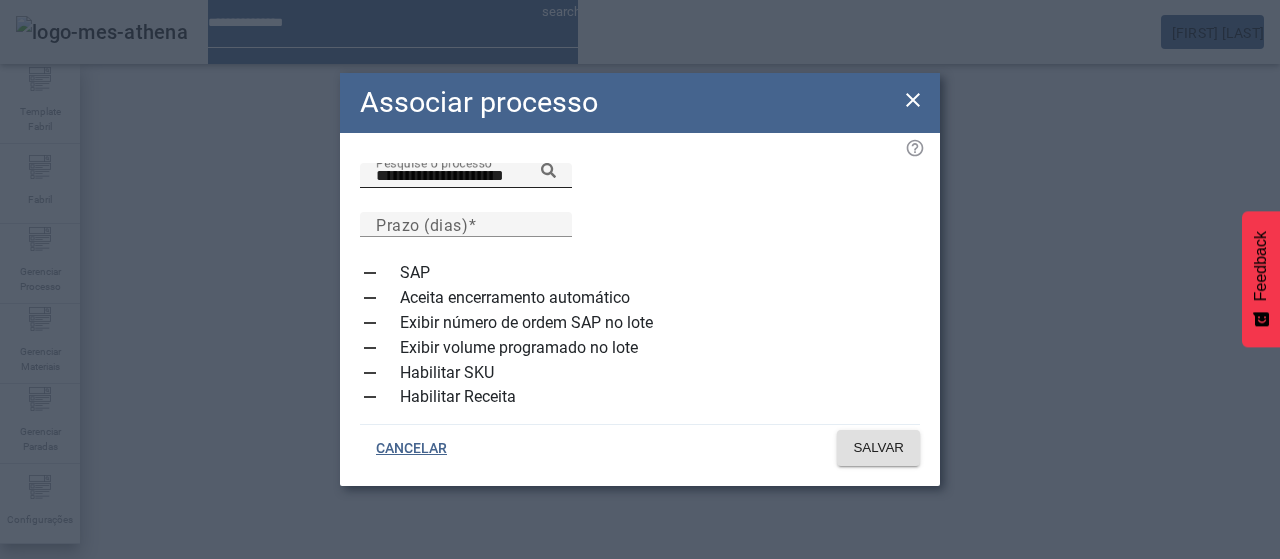 click 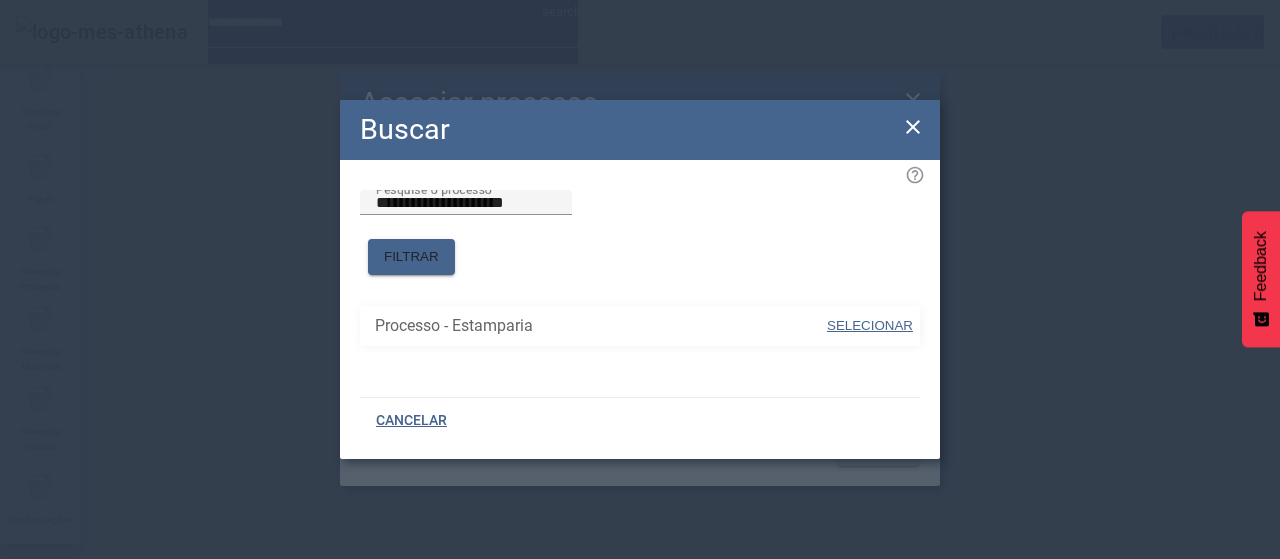 click on "SELECIONAR" at bounding box center (870, 326) 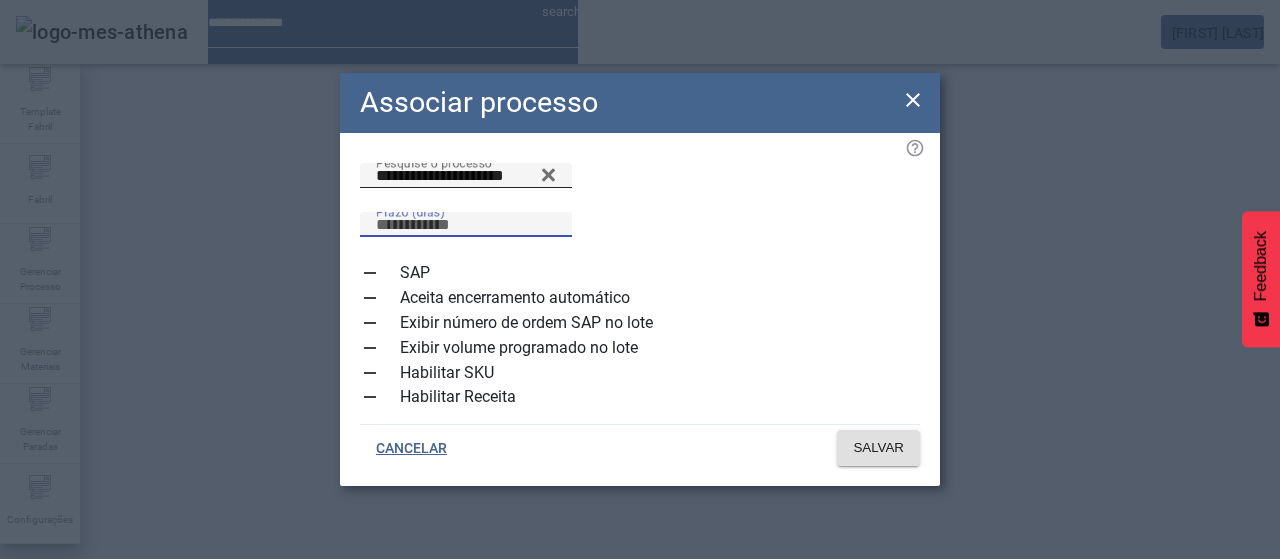 drag, startPoint x: 828, startPoint y: 199, endPoint x: 841, endPoint y: 304, distance: 105.801704 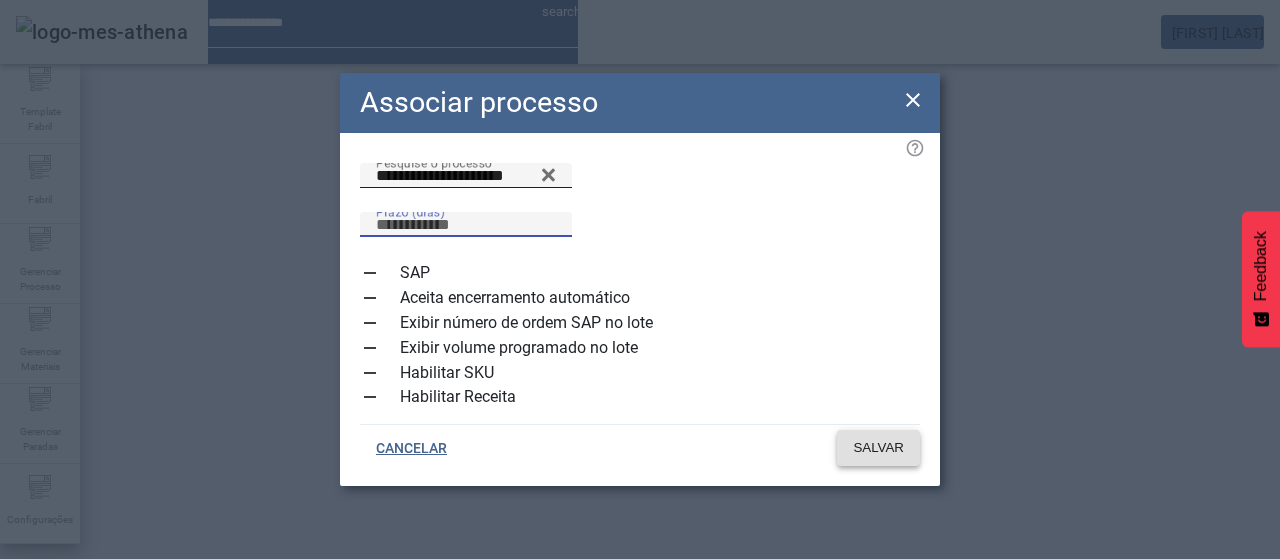click on "SALVAR" 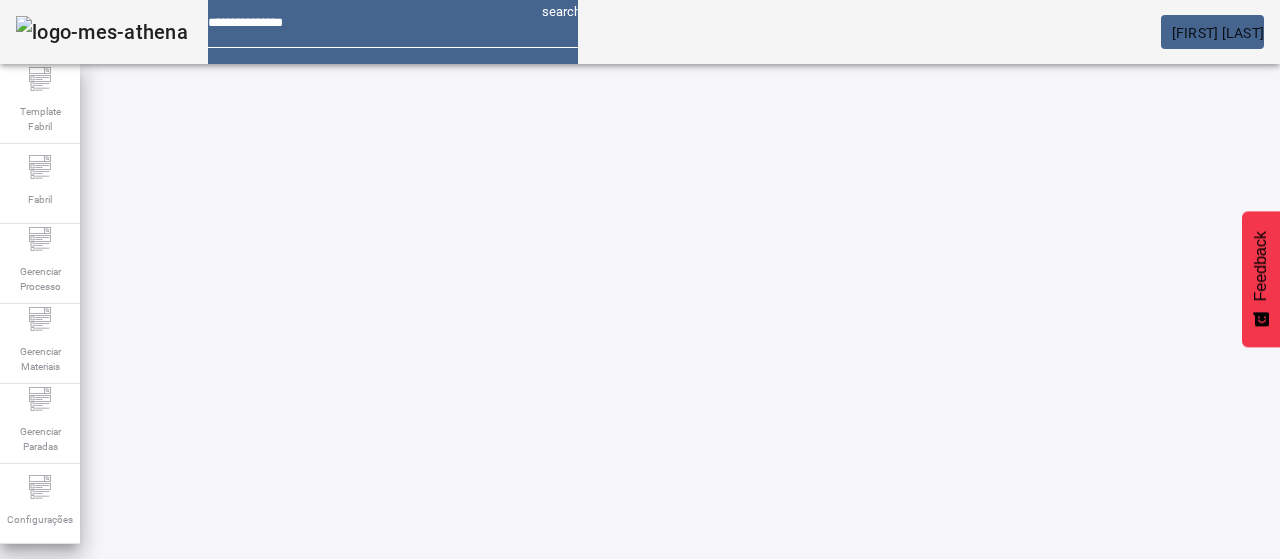 click at bounding box center (572, 743) 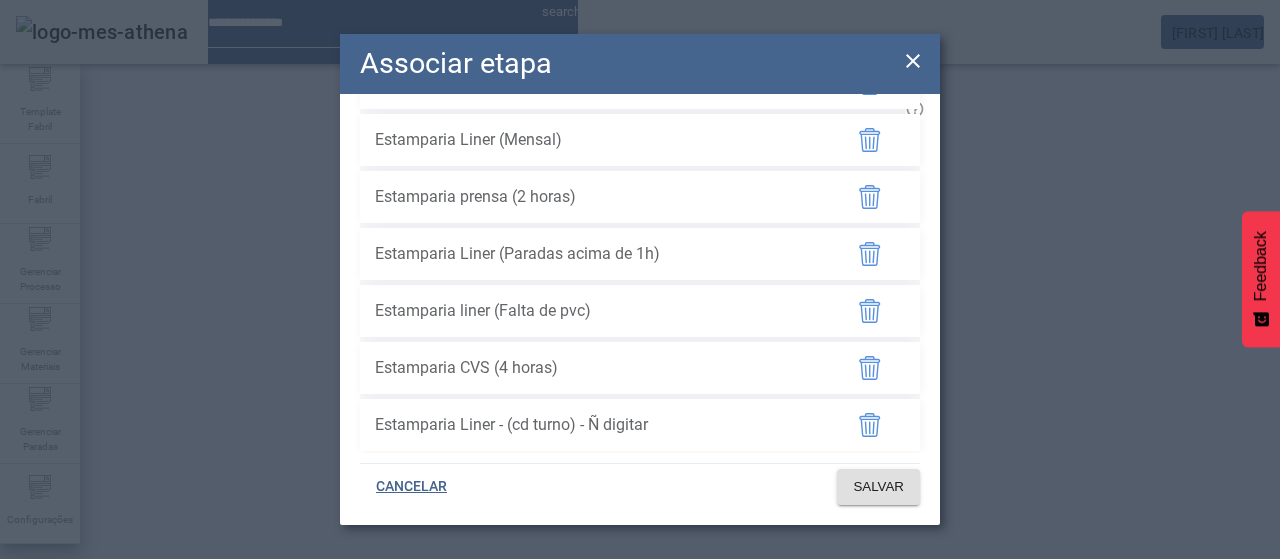 scroll, scrollTop: 712, scrollLeft: 0, axis: vertical 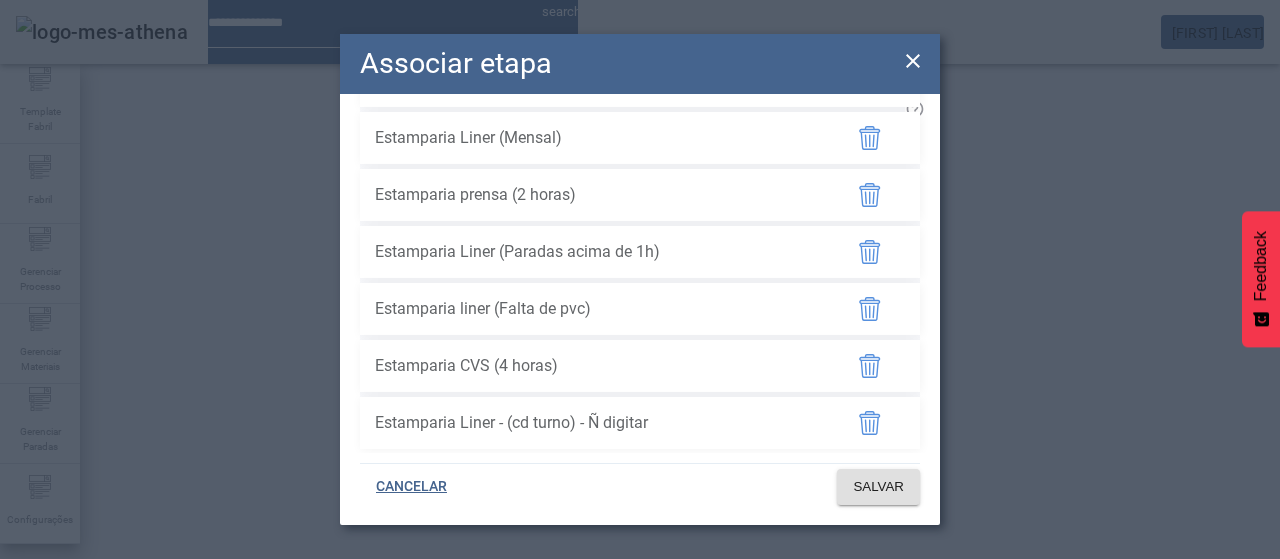 click 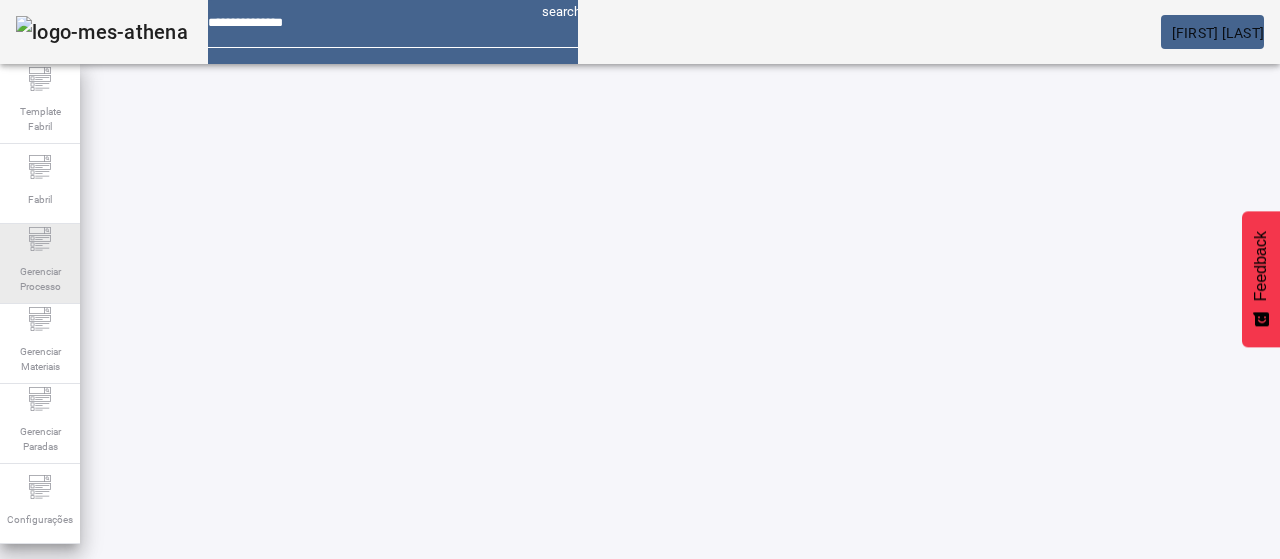 drag, startPoint x: 66, startPoint y: 255, endPoint x: 77, endPoint y: 265, distance: 14.866069 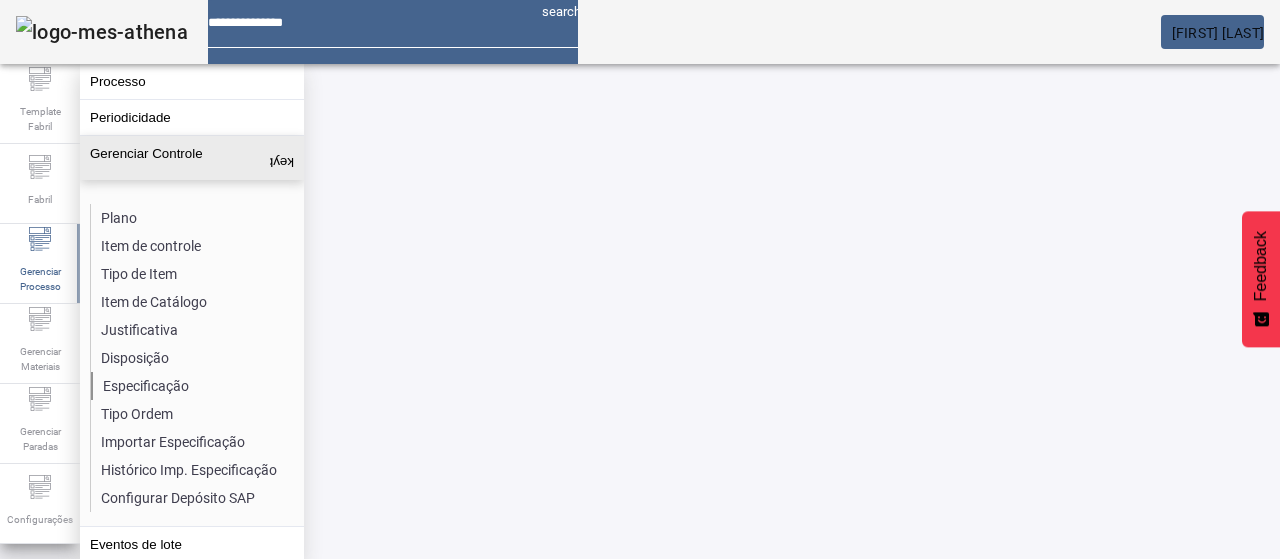 click on "Especificação" 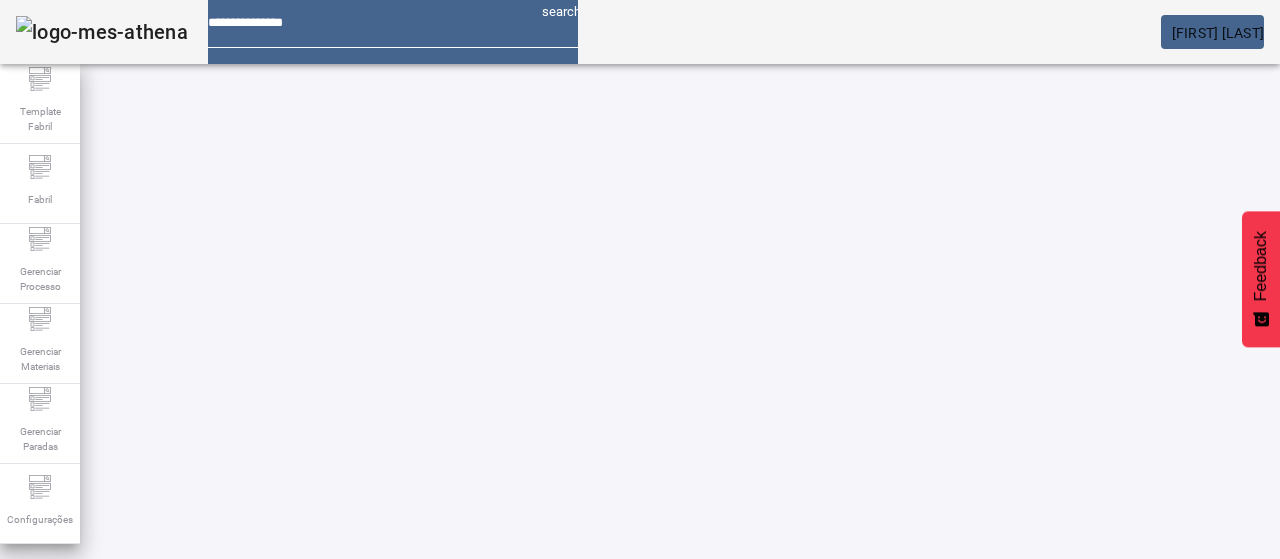 click on "Pesquise por item de controle" at bounding box center (116, 601) 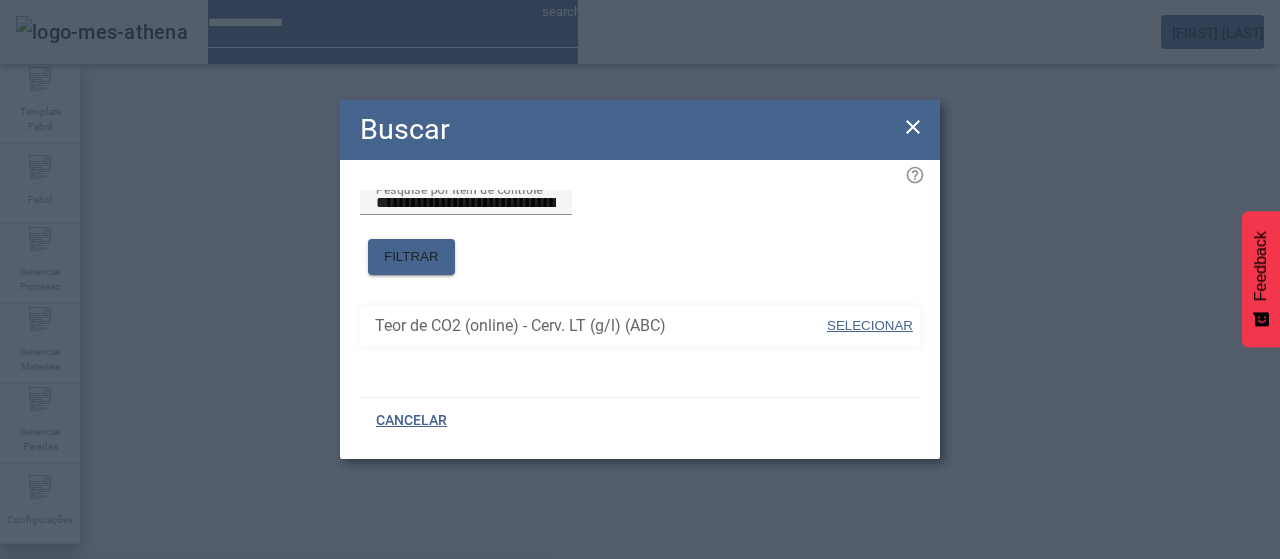 click on "SELECIONAR" at bounding box center (870, 325) 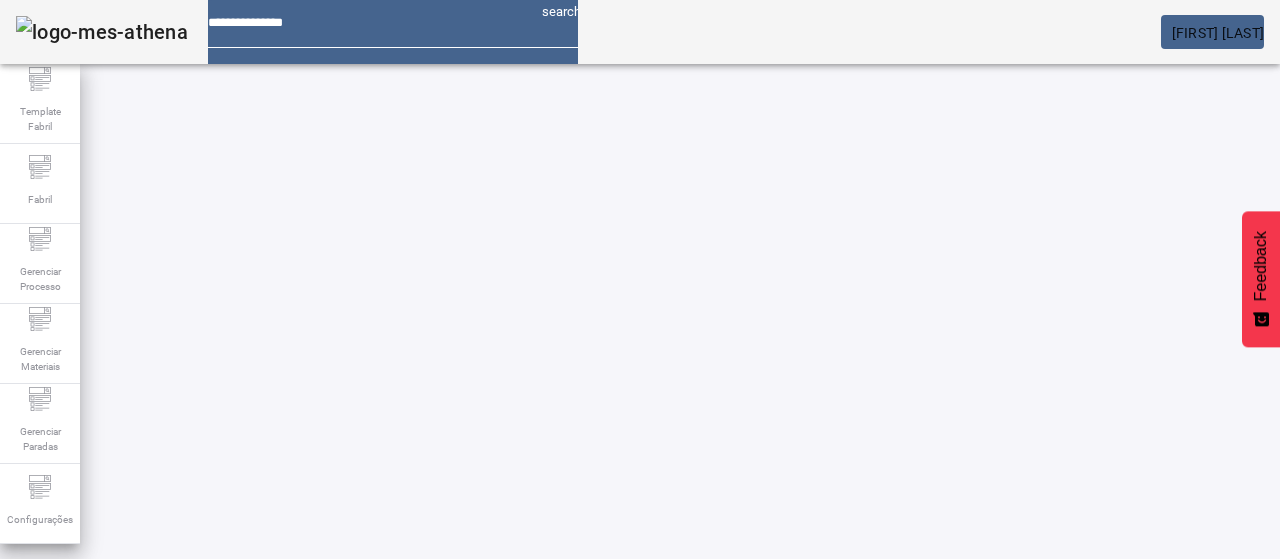 click on "Pesquise por marca" 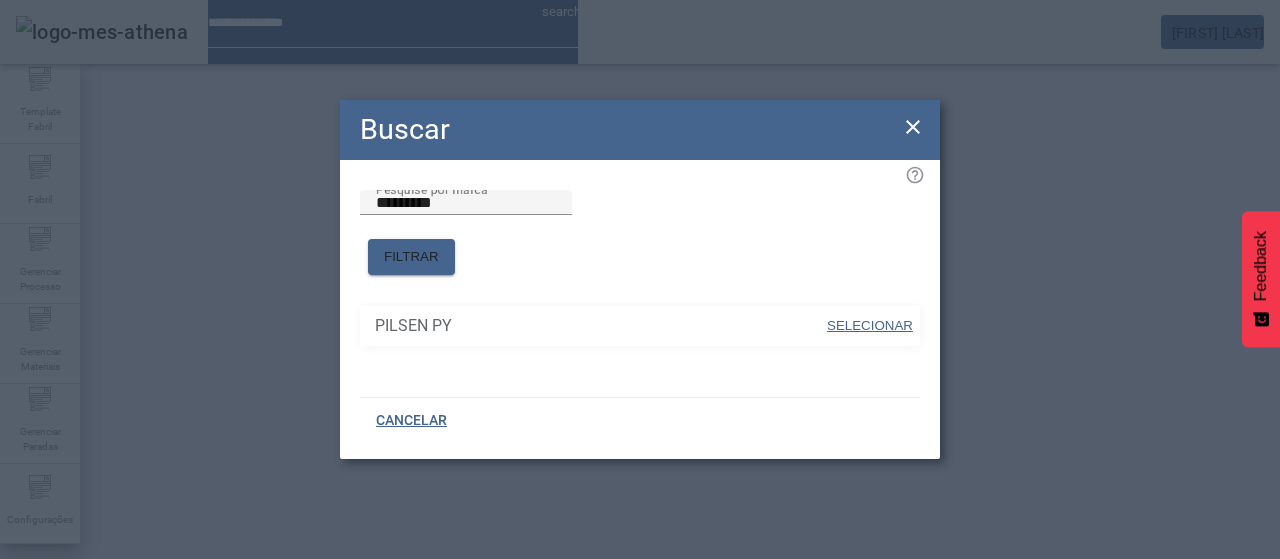click on "SELECIONAR" at bounding box center [870, 325] 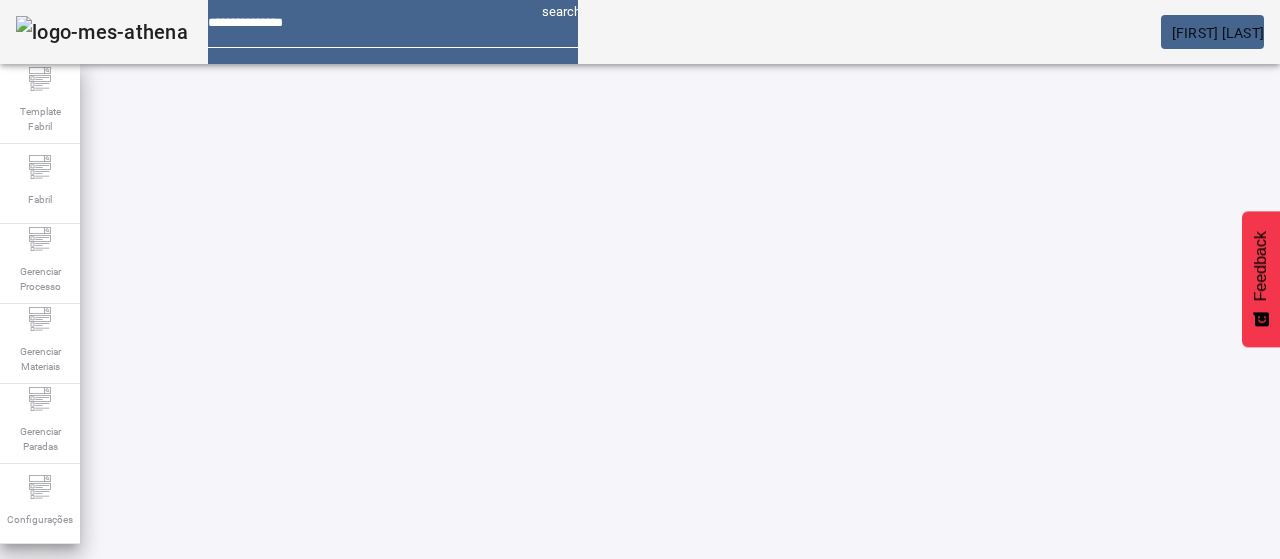 click on "FILTRAR" 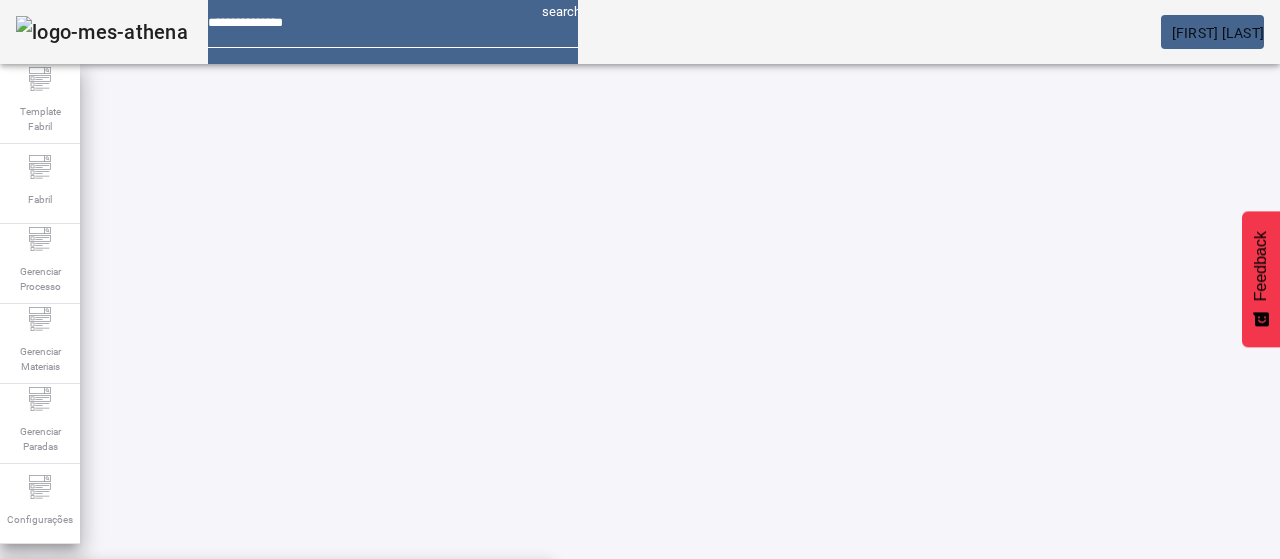 click on "FILTRAR" 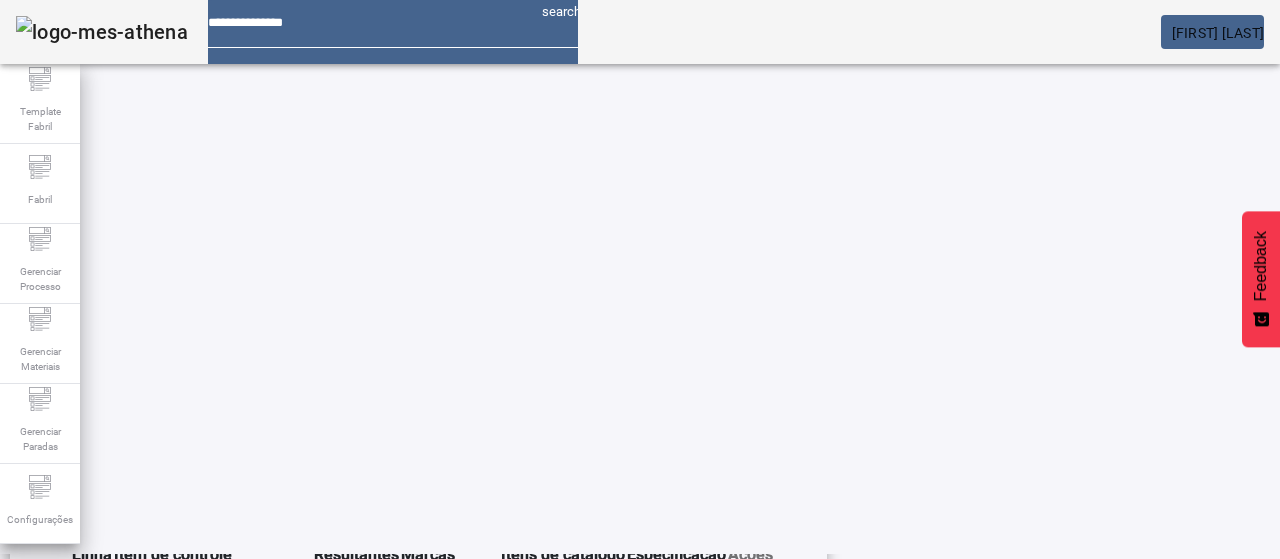 scroll, scrollTop: 423, scrollLeft: 0, axis: vertical 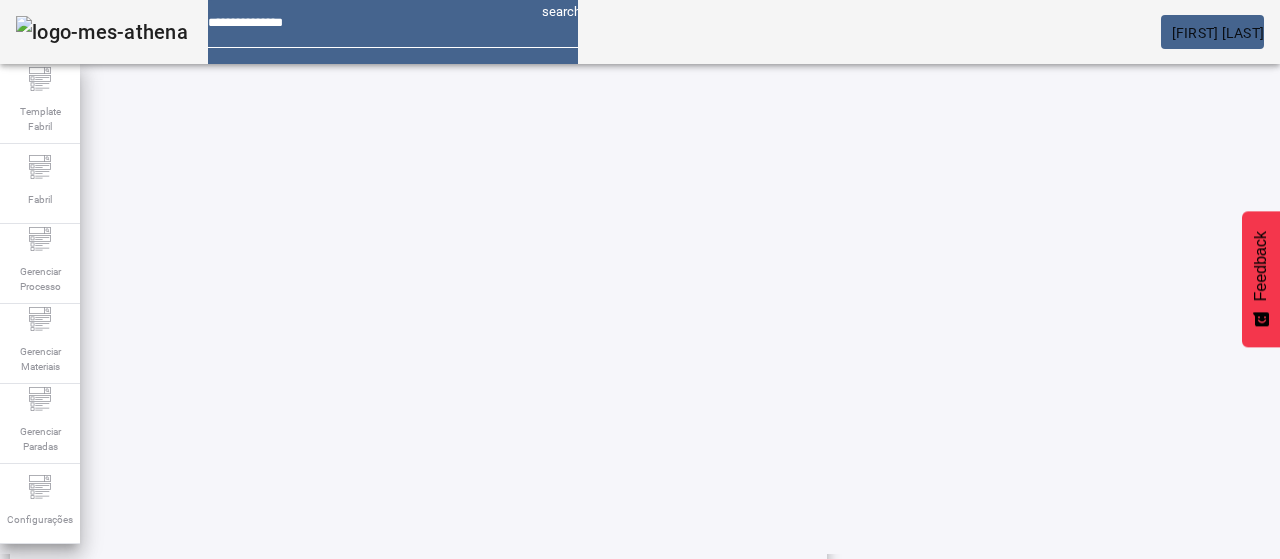 drag, startPoint x: 867, startPoint y: 178, endPoint x: 736, endPoint y: 167, distance: 131.46101 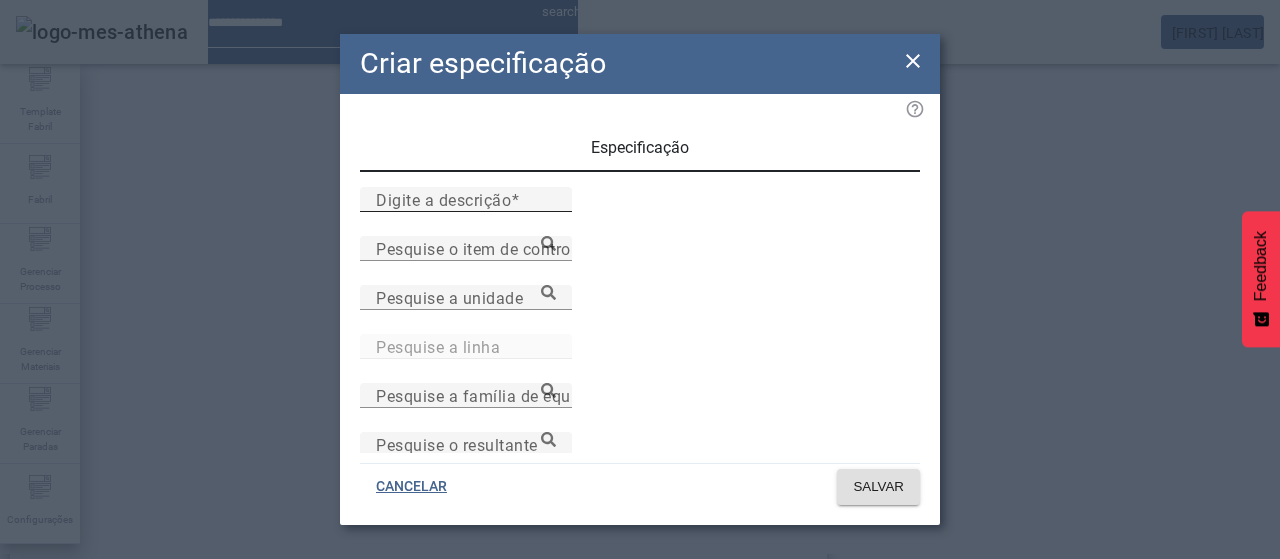 click on "Digite a descrição" at bounding box center (443, 199) 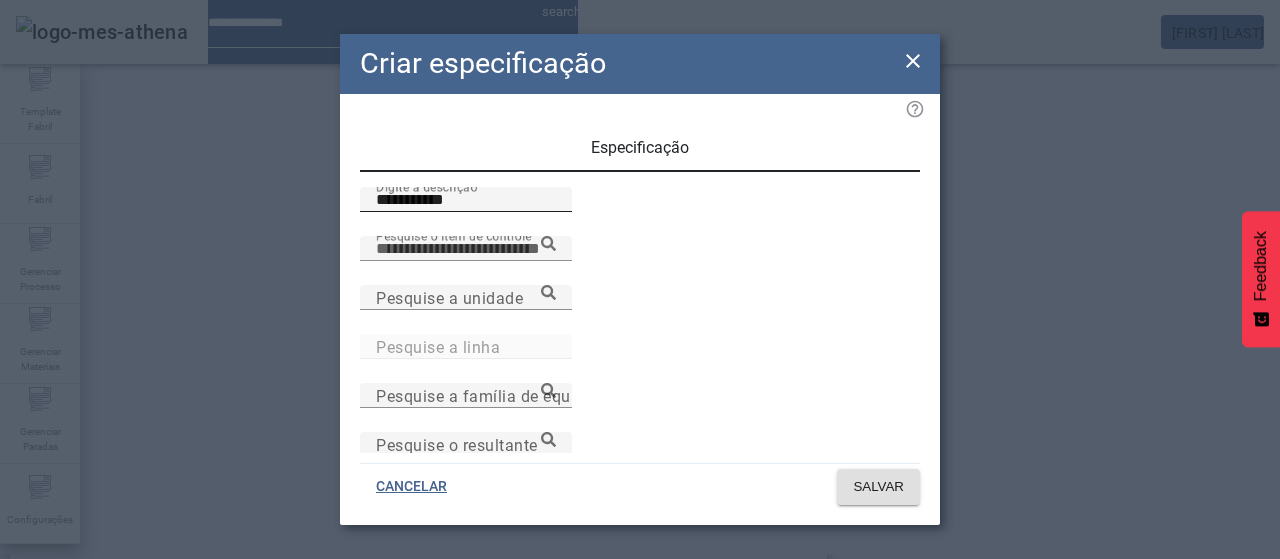paste on "**********" 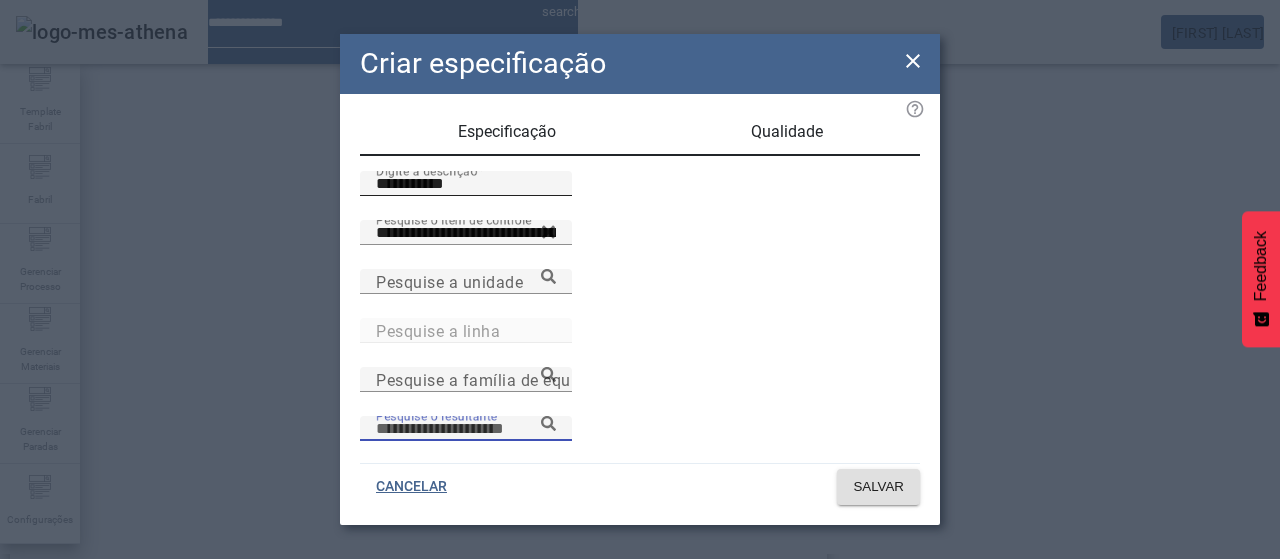 scroll, scrollTop: 206, scrollLeft: 0, axis: vertical 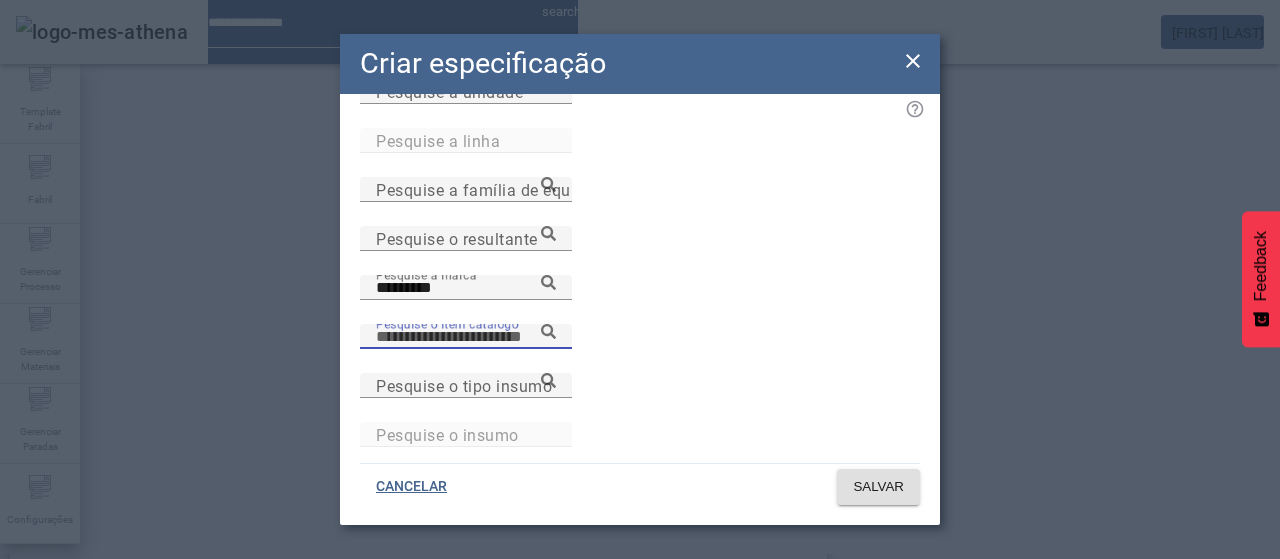 paste on "**********" 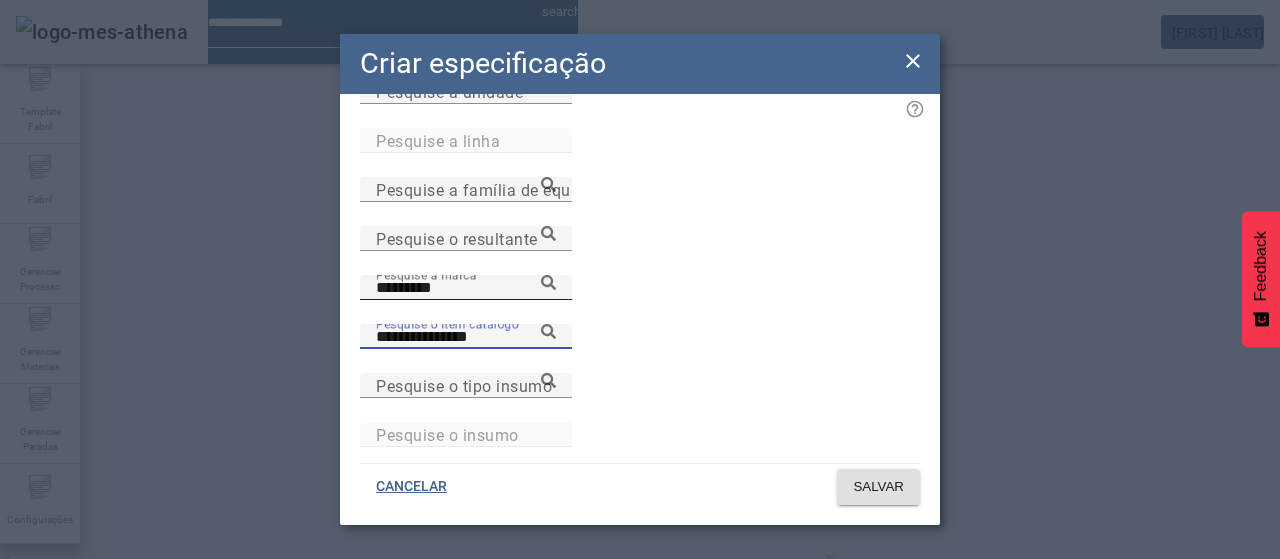 click 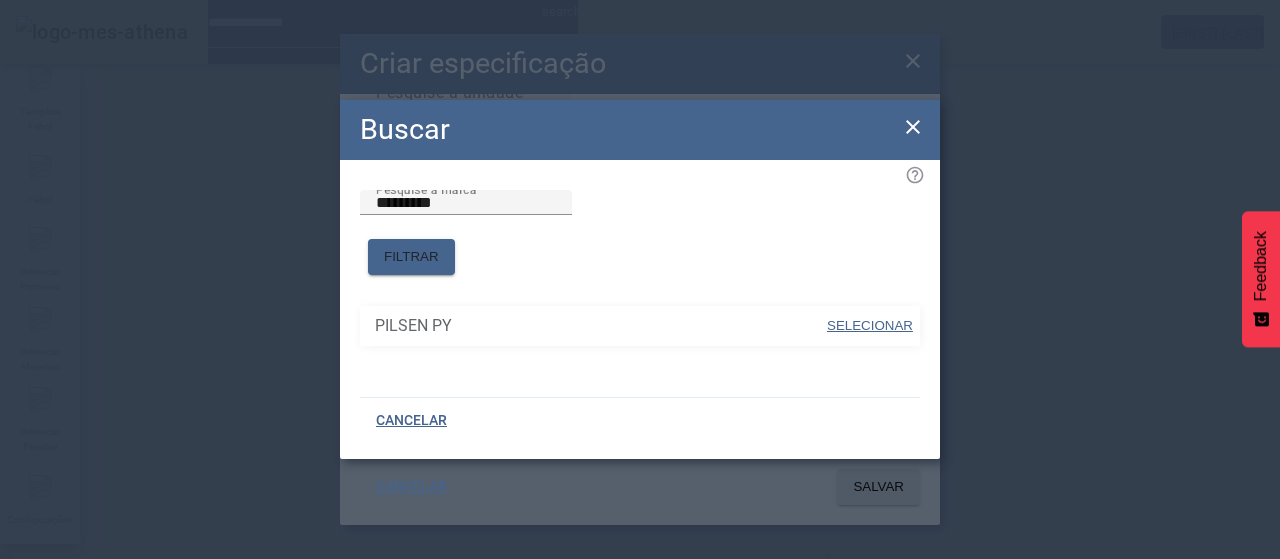 drag, startPoint x: 848, startPoint y: 307, endPoint x: 890, endPoint y: 318, distance: 43.416588 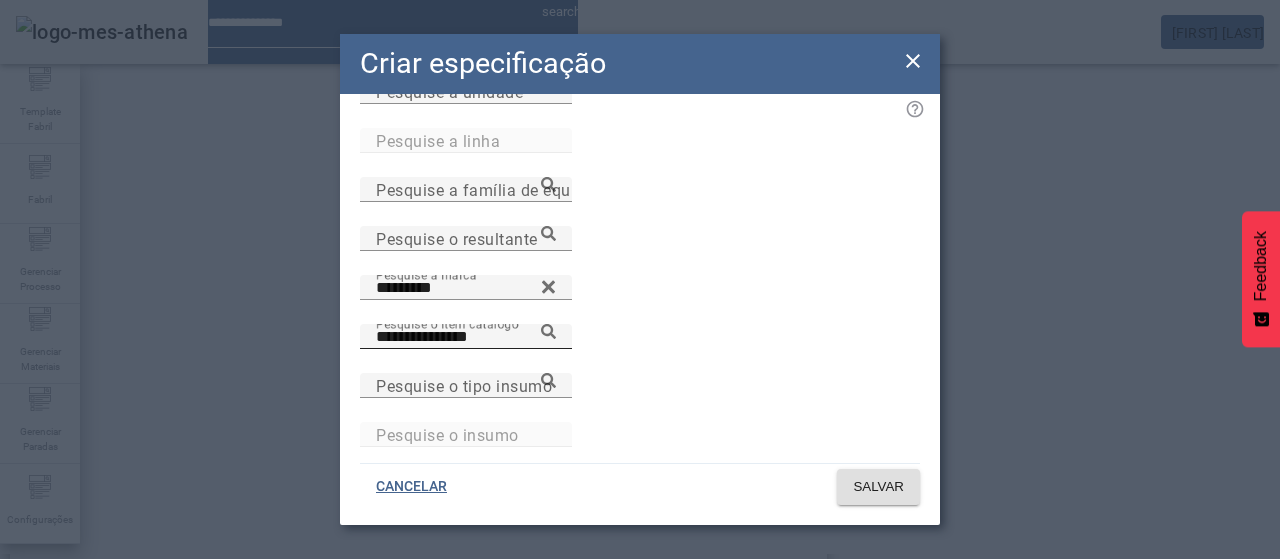 click 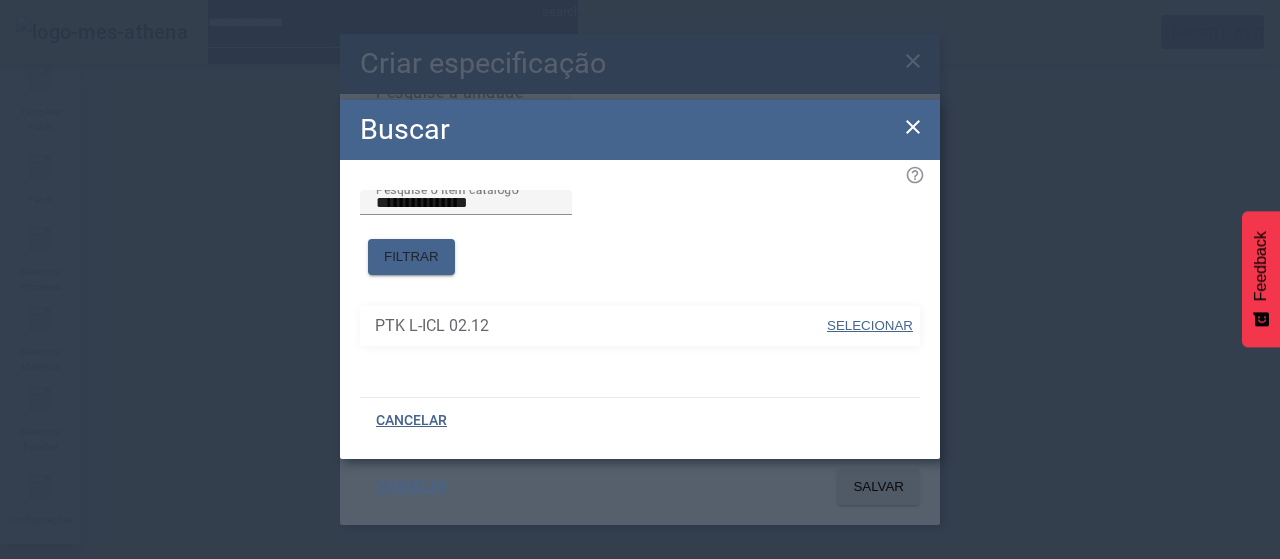 drag, startPoint x: 886, startPoint y: 306, endPoint x: 796, endPoint y: 297, distance: 90.44888 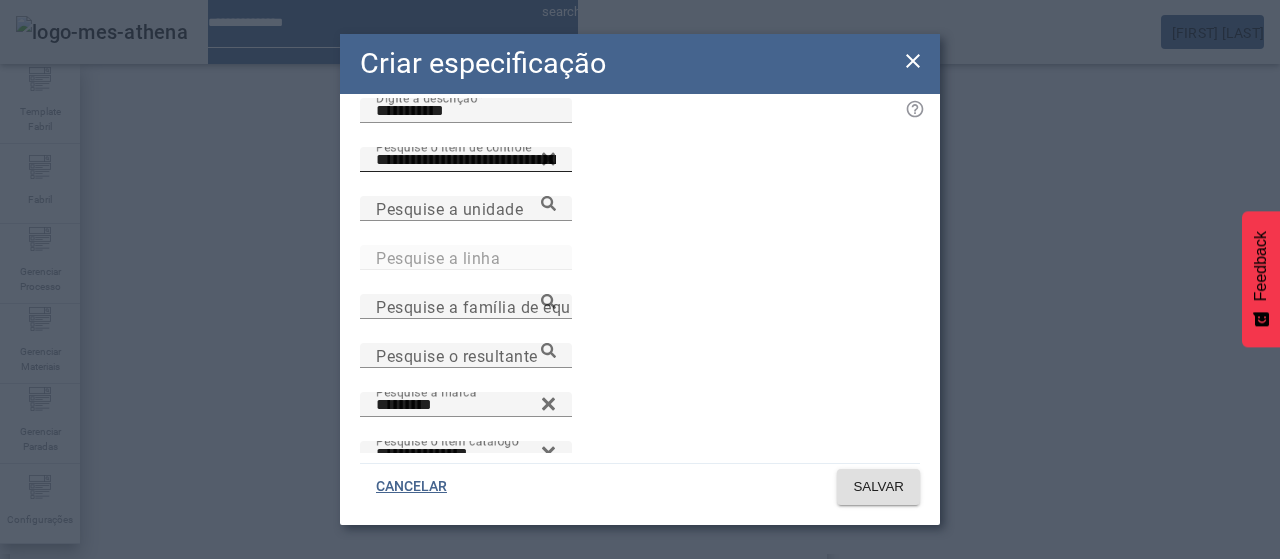 scroll, scrollTop: 0, scrollLeft: 0, axis: both 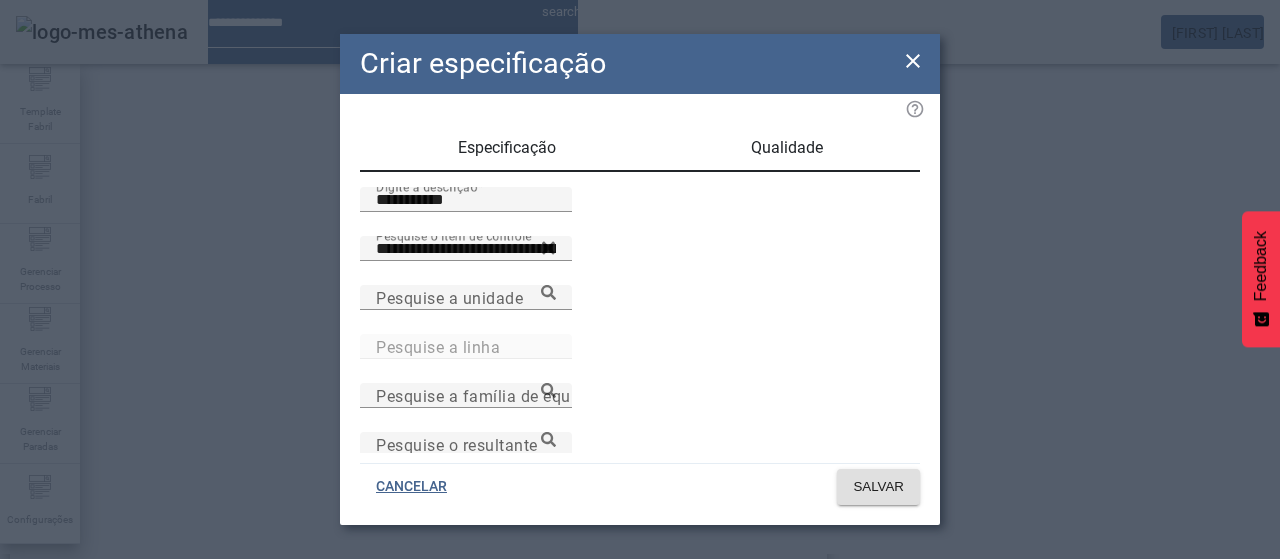 click on "Qualidade" at bounding box center (787, 148) 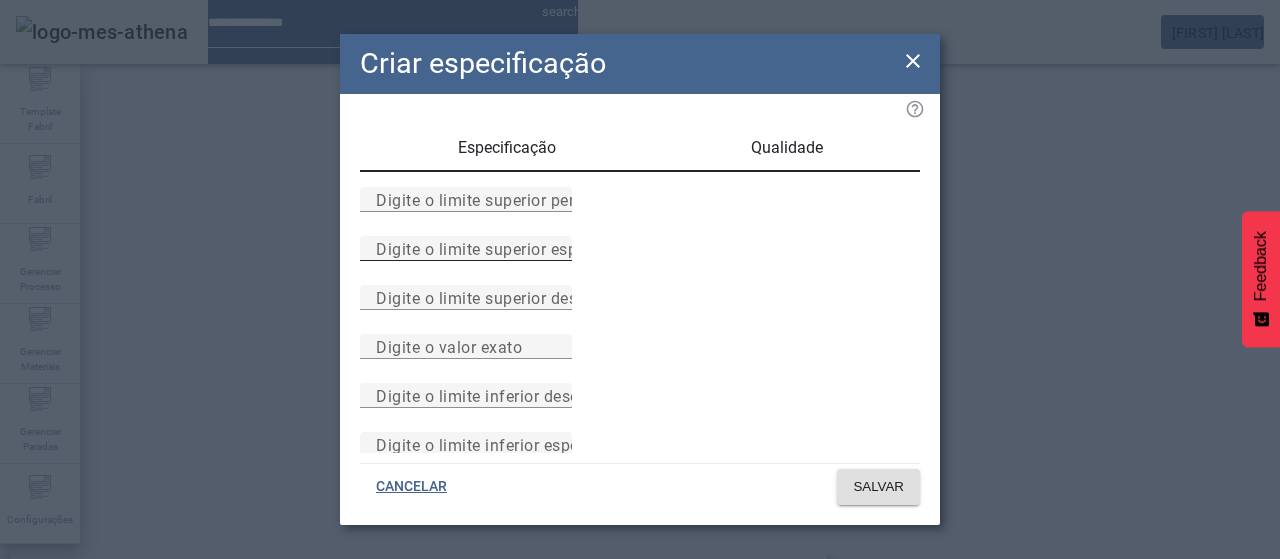 click on "Digite o limite superior especificado" at bounding box center (511, 248) 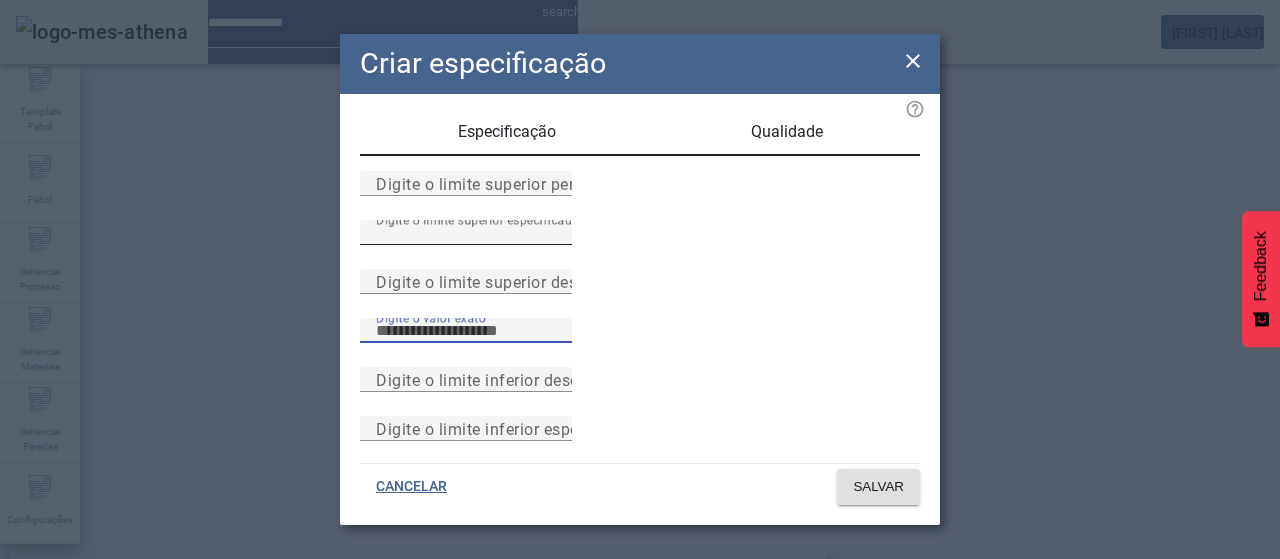 scroll, scrollTop: 261, scrollLeft: 0, axis: vertical 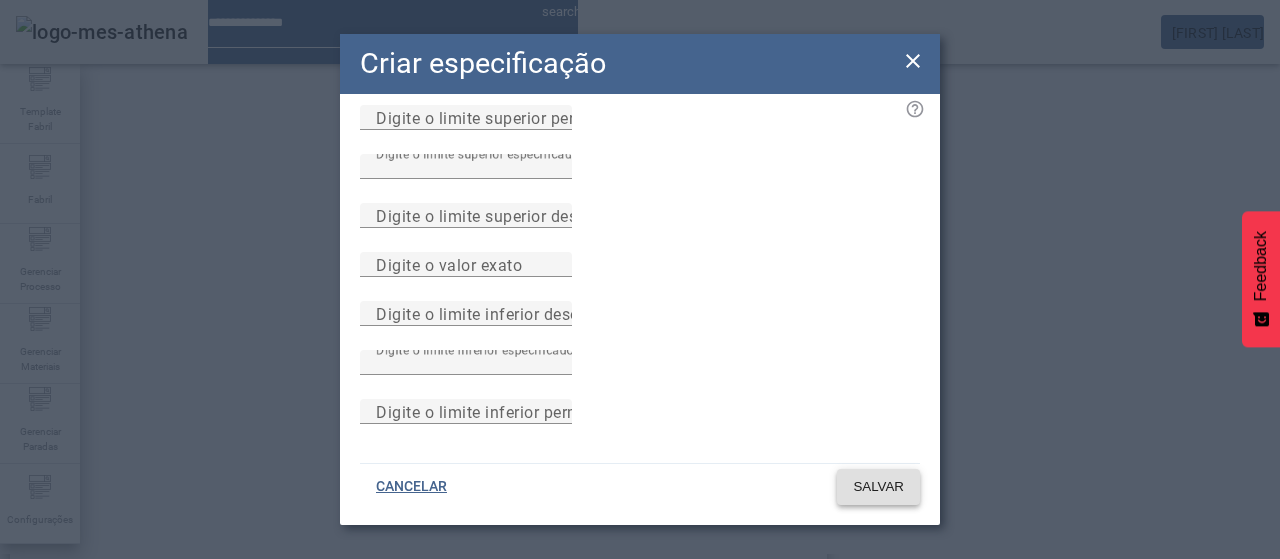 click on "SALVAR" 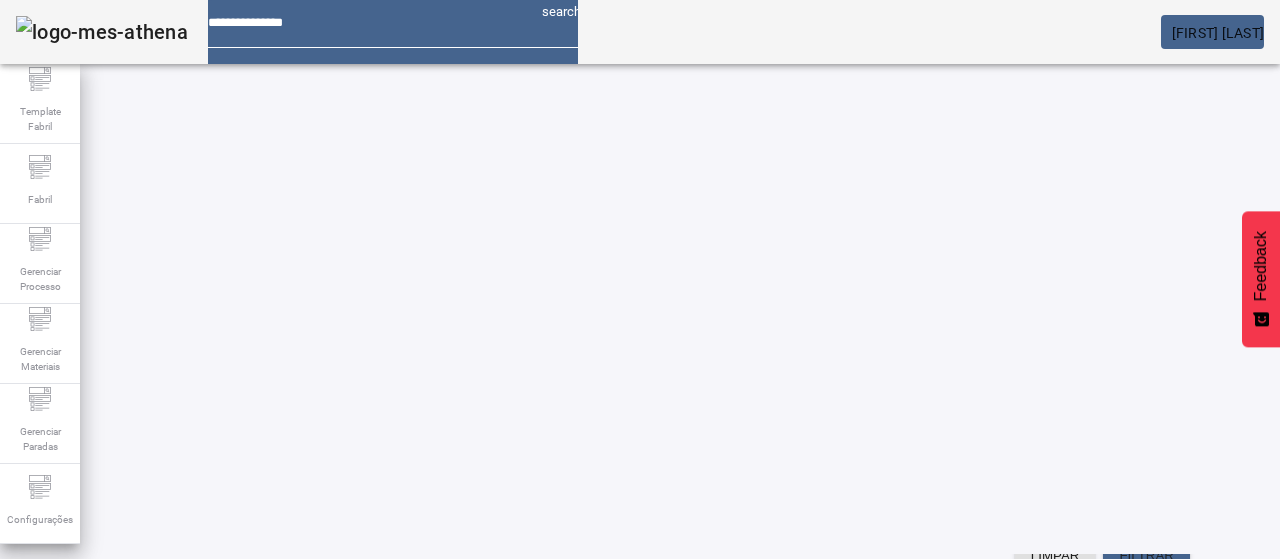 scroll, scrollTop: 123, scrollLeft: 0, axis: vertical 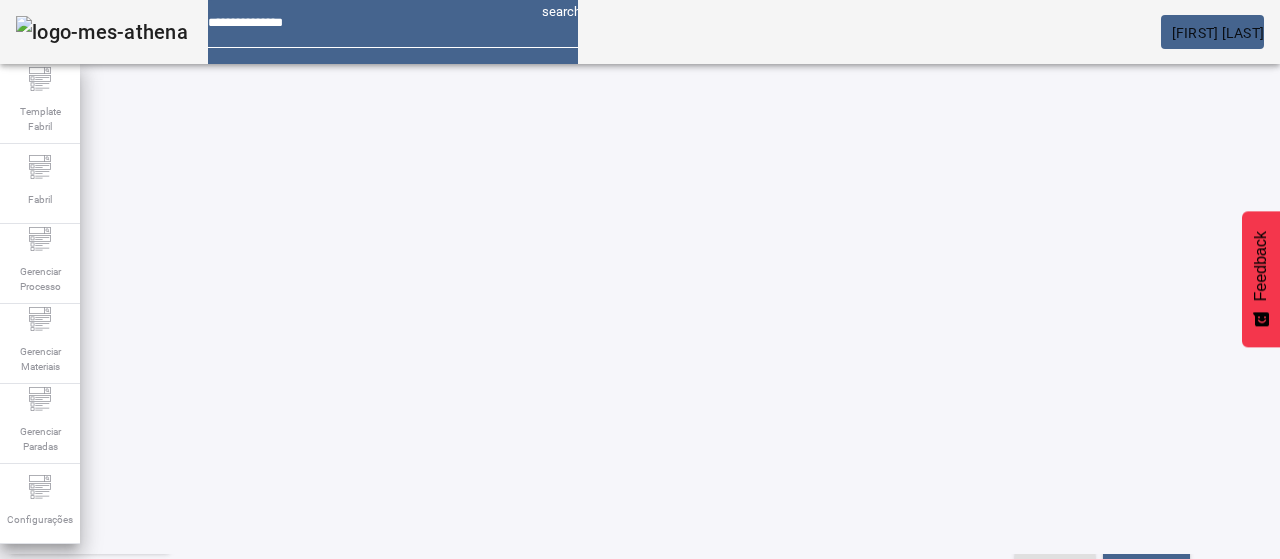 click on "ESPECIFICAÇÃO" 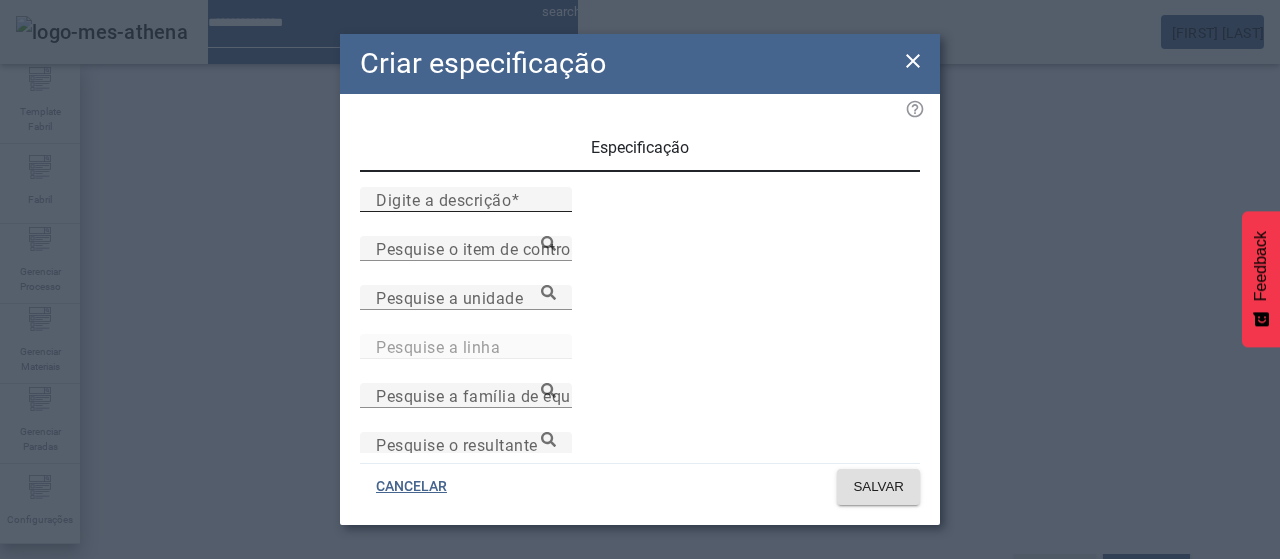 click on "Digite a descrição" at bounding box center [443, 199] 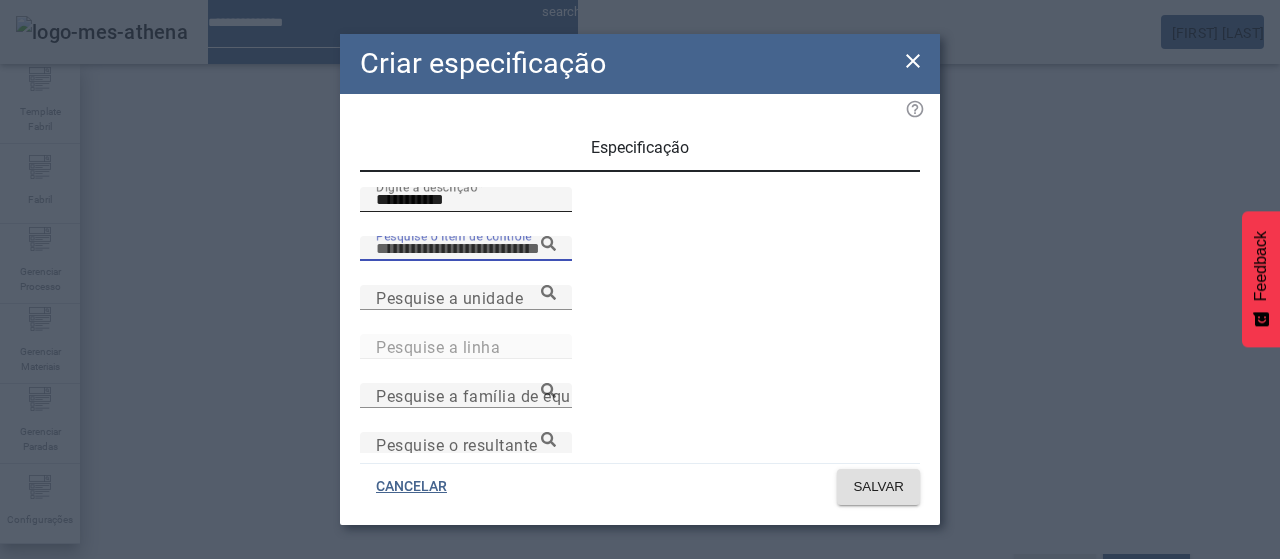 paste on "**********" 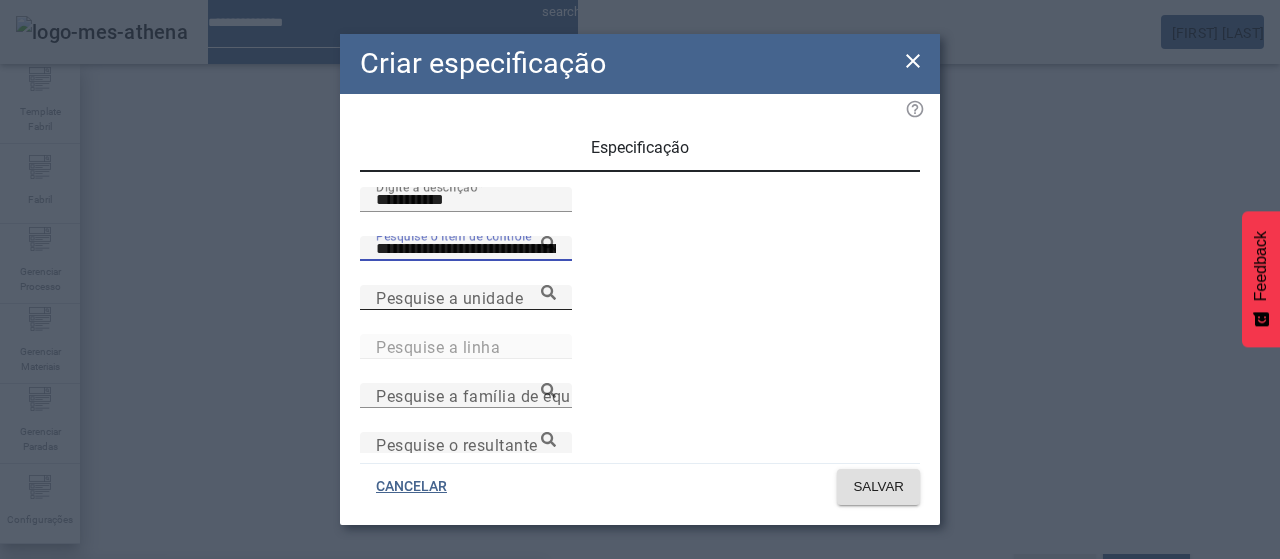 drag, startPoint x: 602, startPoint y: 351, endPoint x: 586, endPoint y: 348, distance: 16.27882 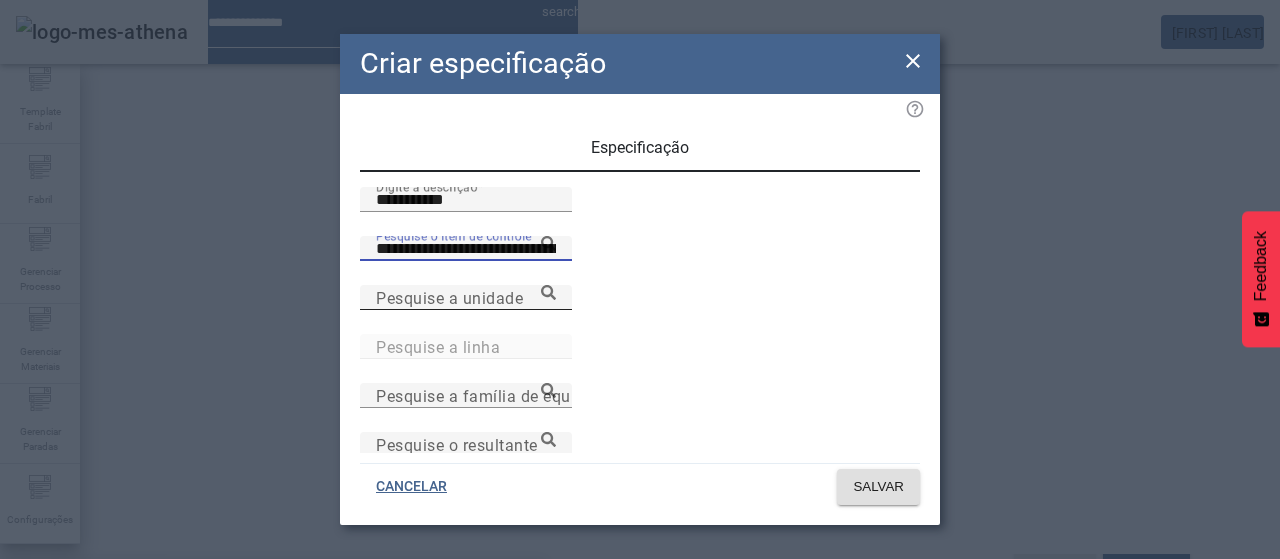 click on "Teor de CO2 (online) - Cerv. LT (g/l) (ABC)" at bounding box center (172, 591) 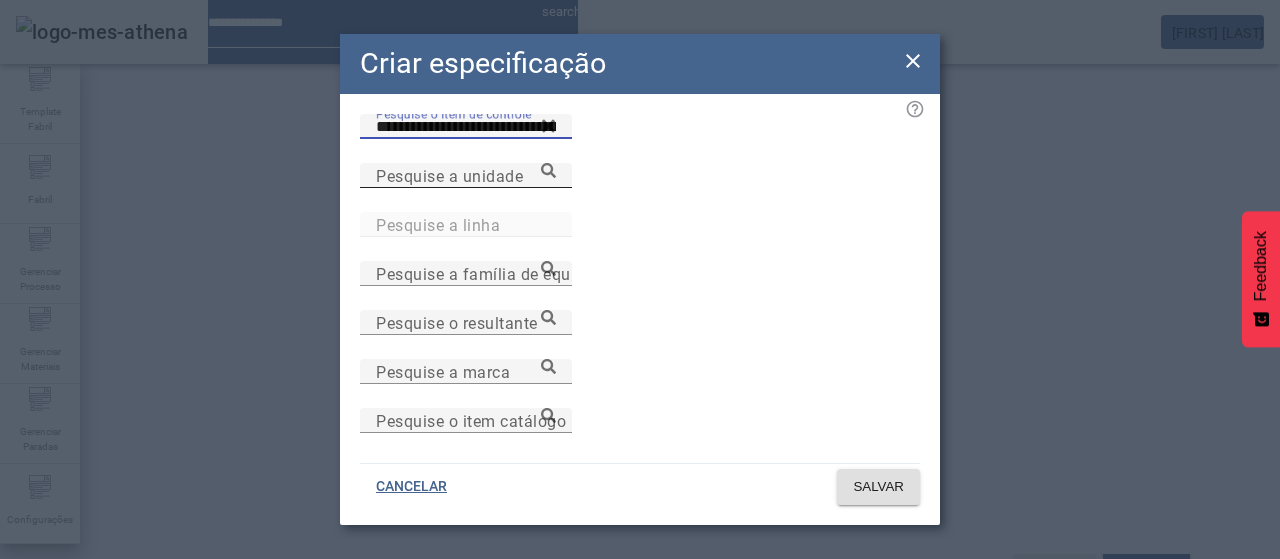 scroll, scrollTop: 206, scrollLeft: 0, axis: vertical 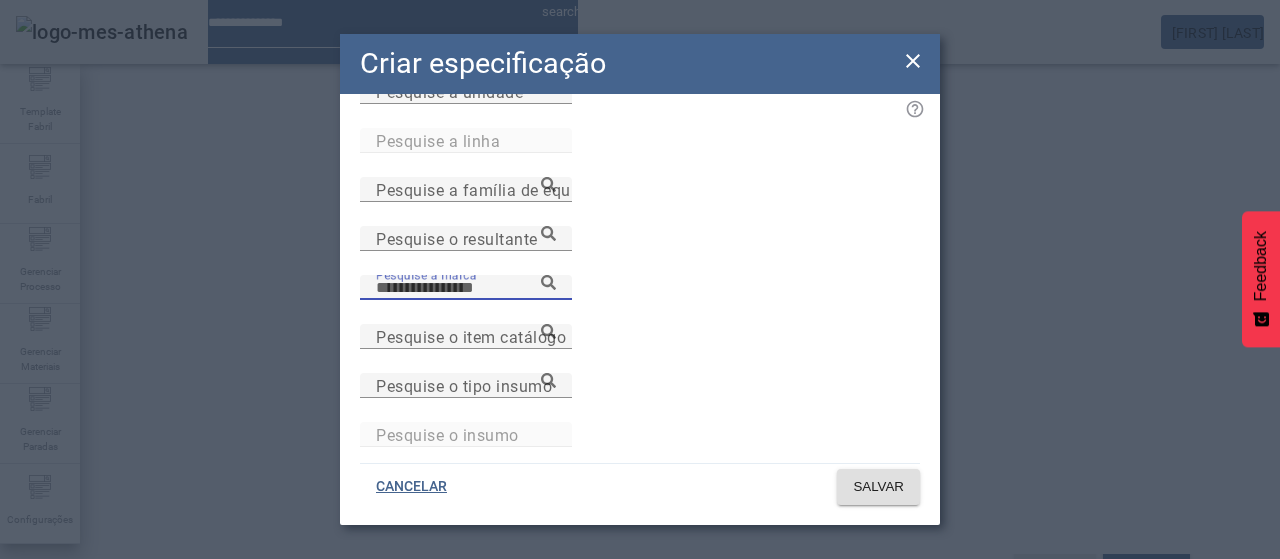 click on "Pesquise a marca" at bounding box center (466, 288) 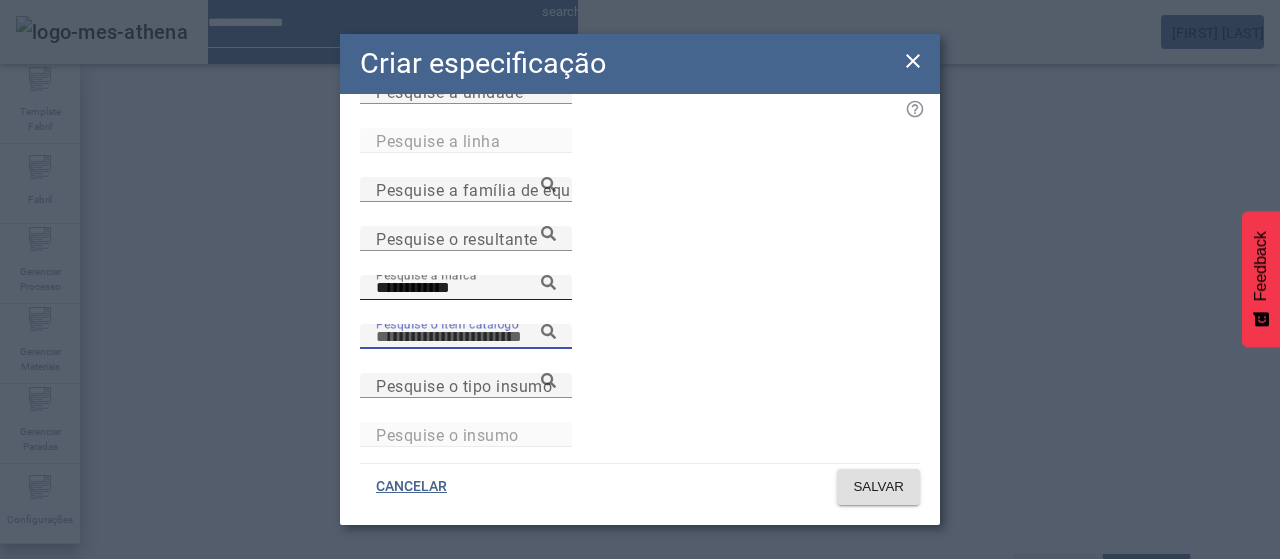 paste on "**********" 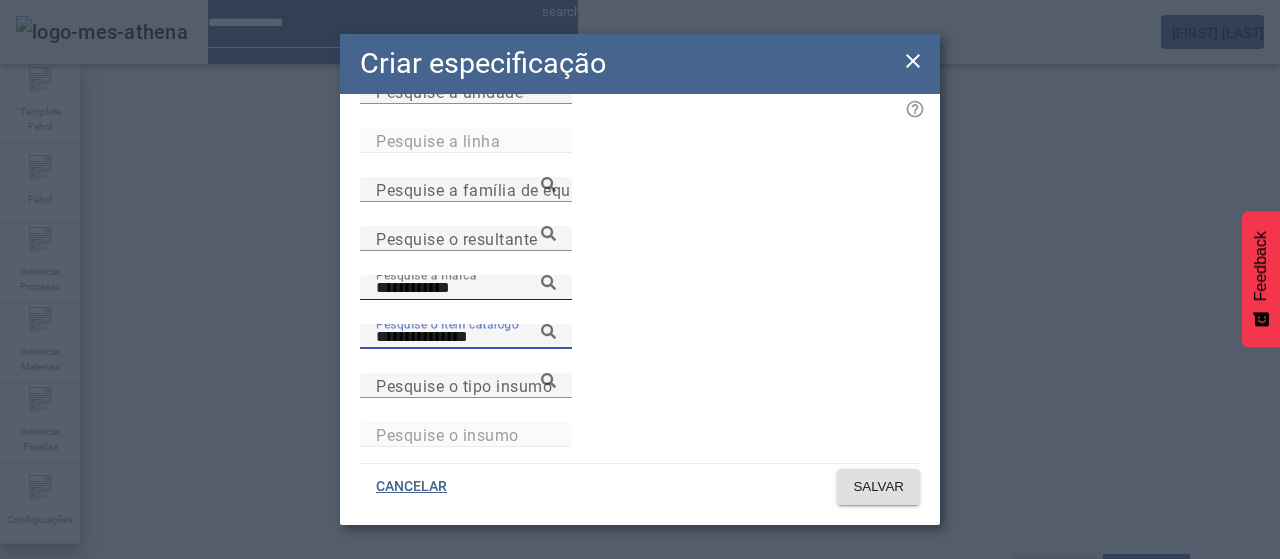 click 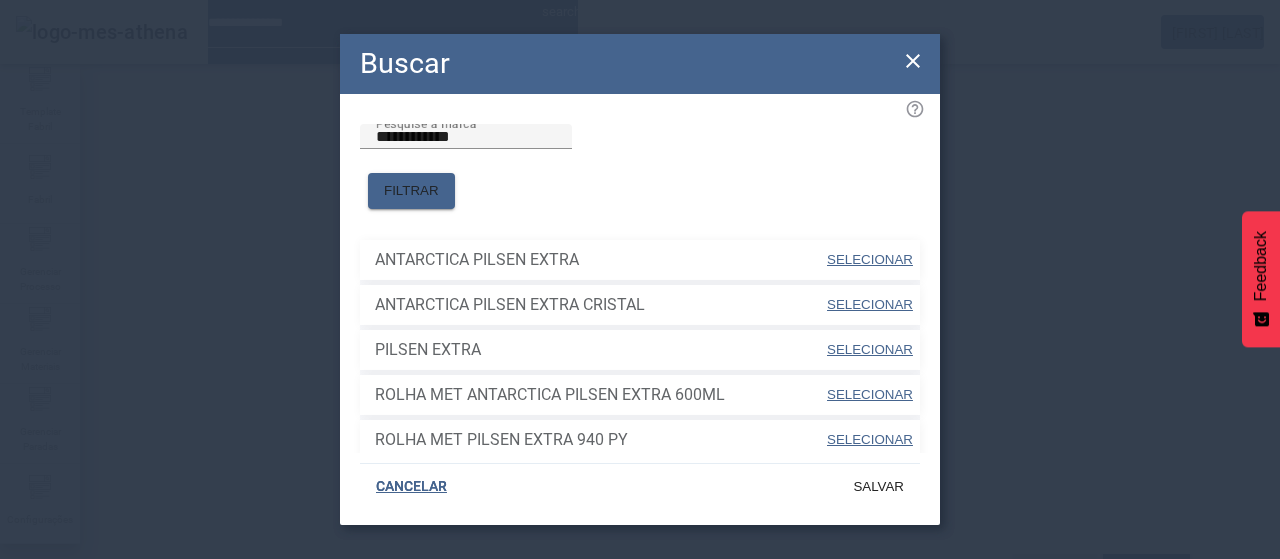 click on "SELECIONAR" at bounding box center [870, 349] 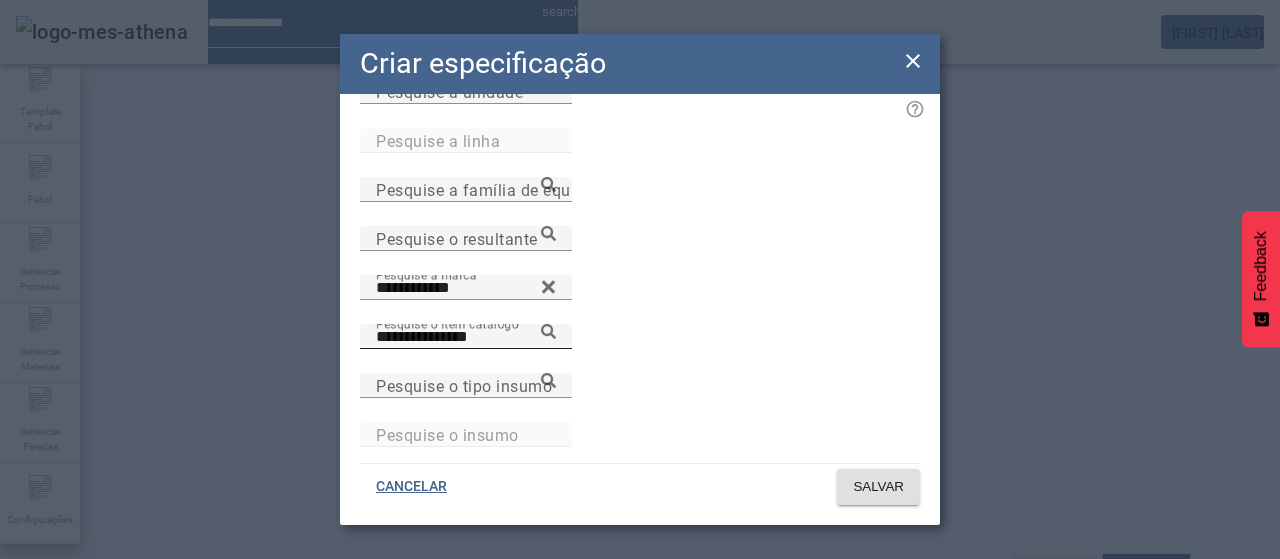 click 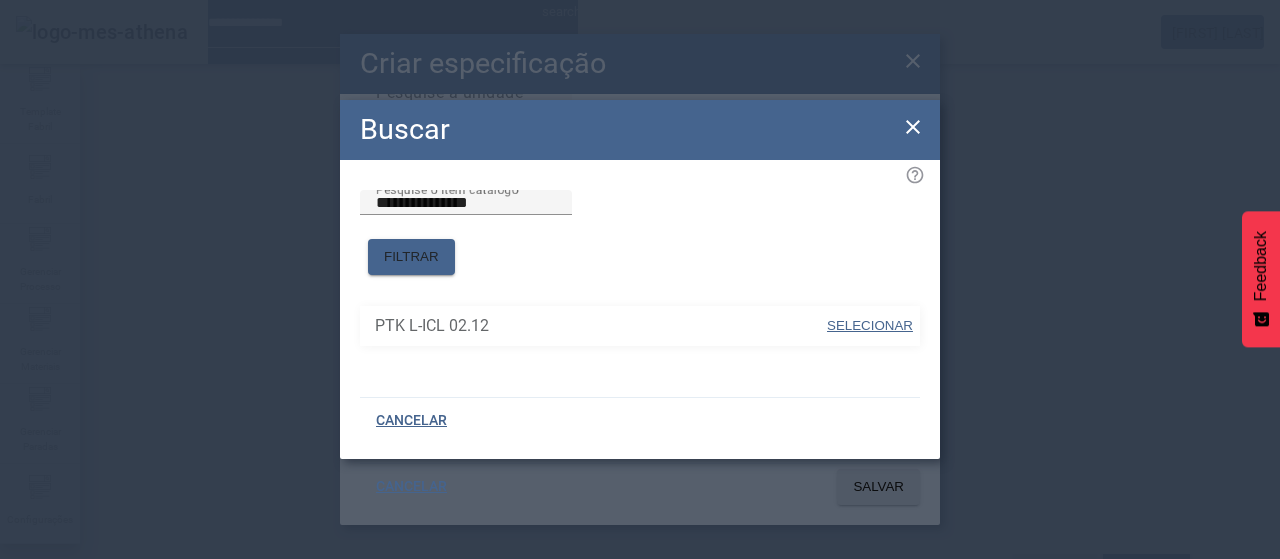 drag, startPoint x: 874, startPoint y: 313, endPoint x: 848, endPoint y: 306, distance: 26.925823 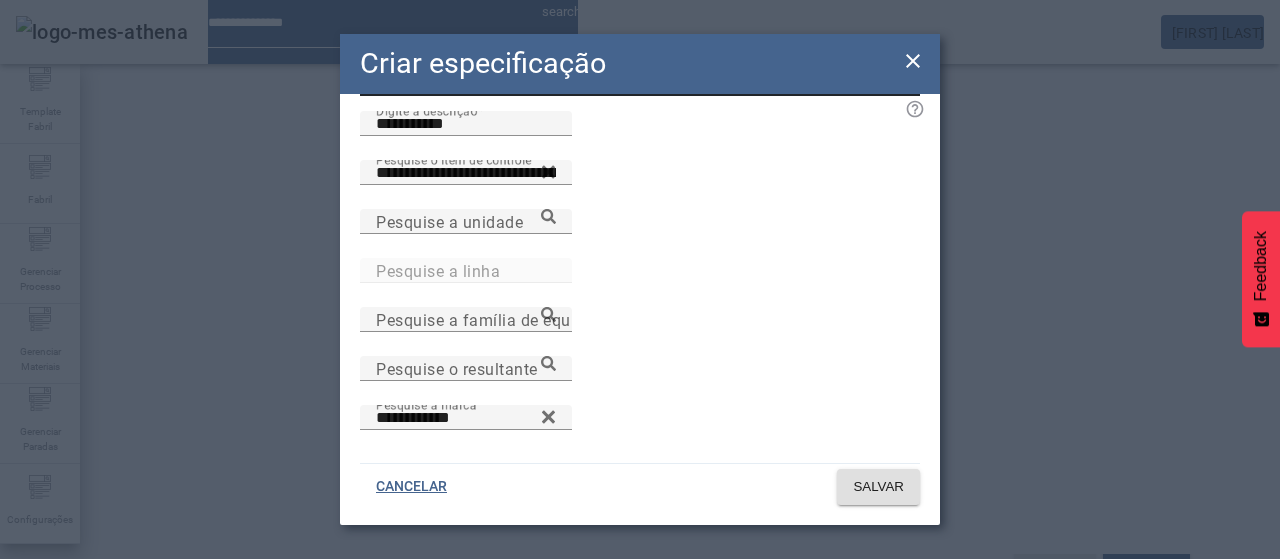 scroll, scrollTop: 0, scrollLeft: 0, axis: both 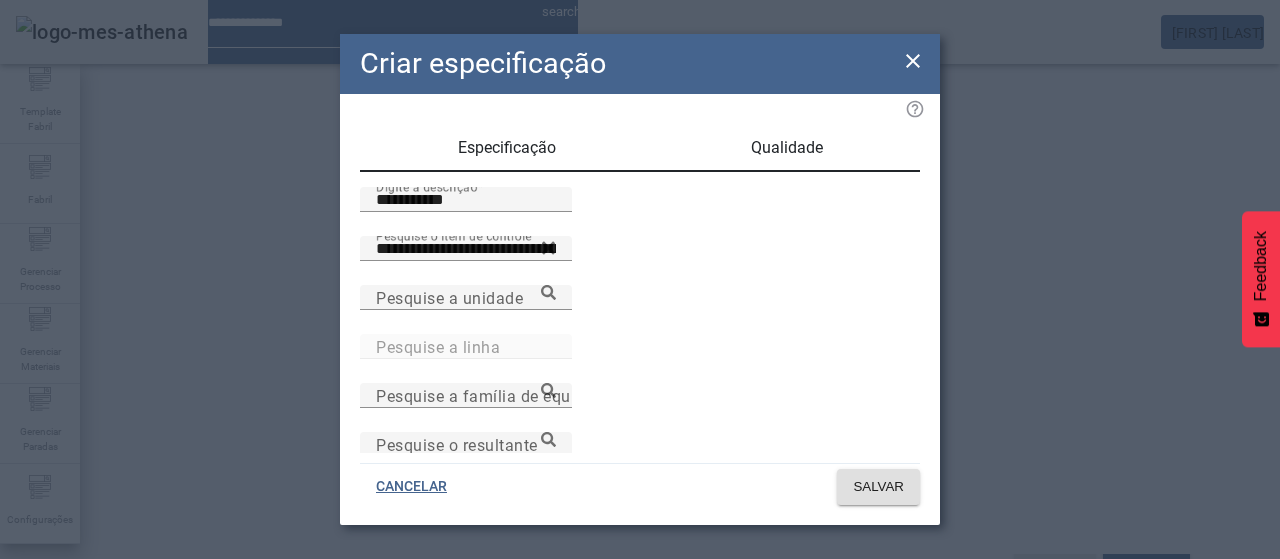 click on "Qualidade" at bounding box center (787, 148) 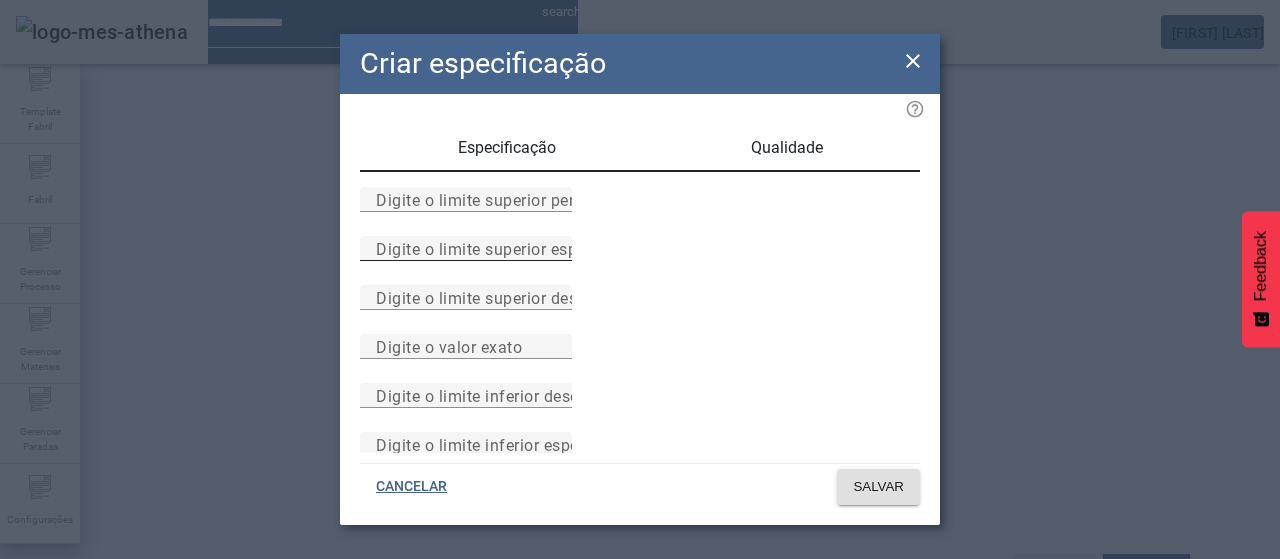 click on "Digite o limite superior especificado" at bounding box center (511, 248) 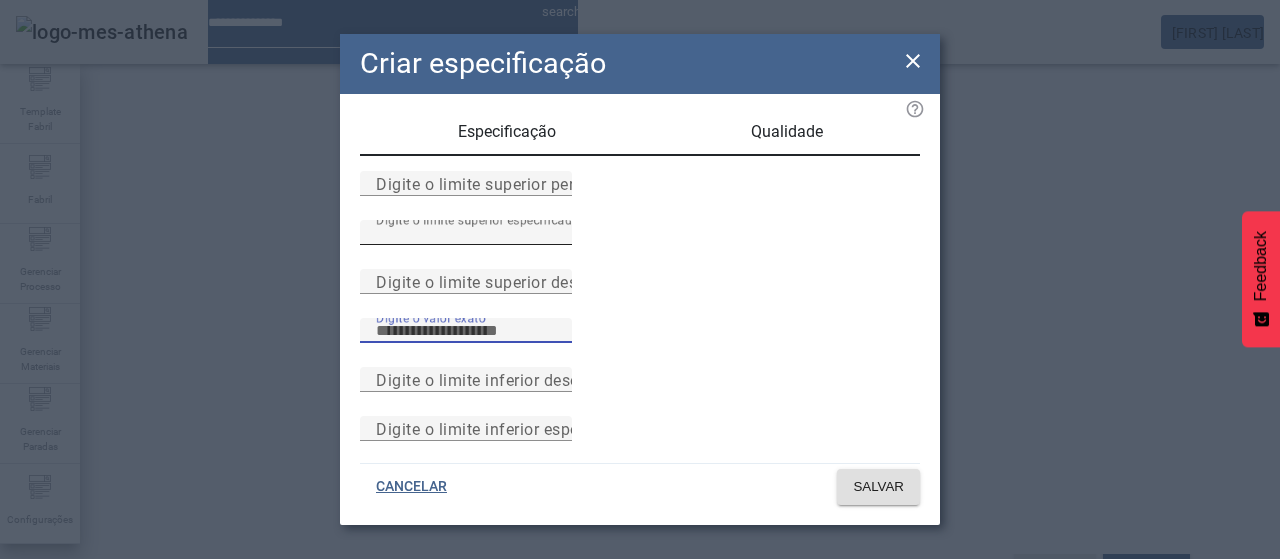 scroll, scrollTop: 261, scrollLeft: 0, axis: vertical 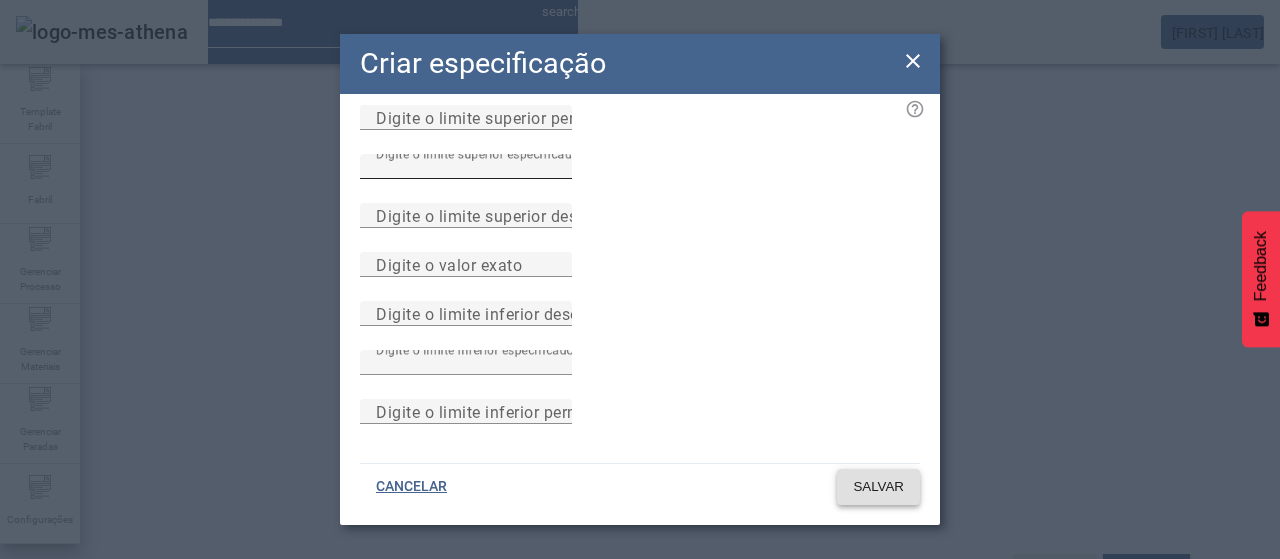 click on "SALVAR" 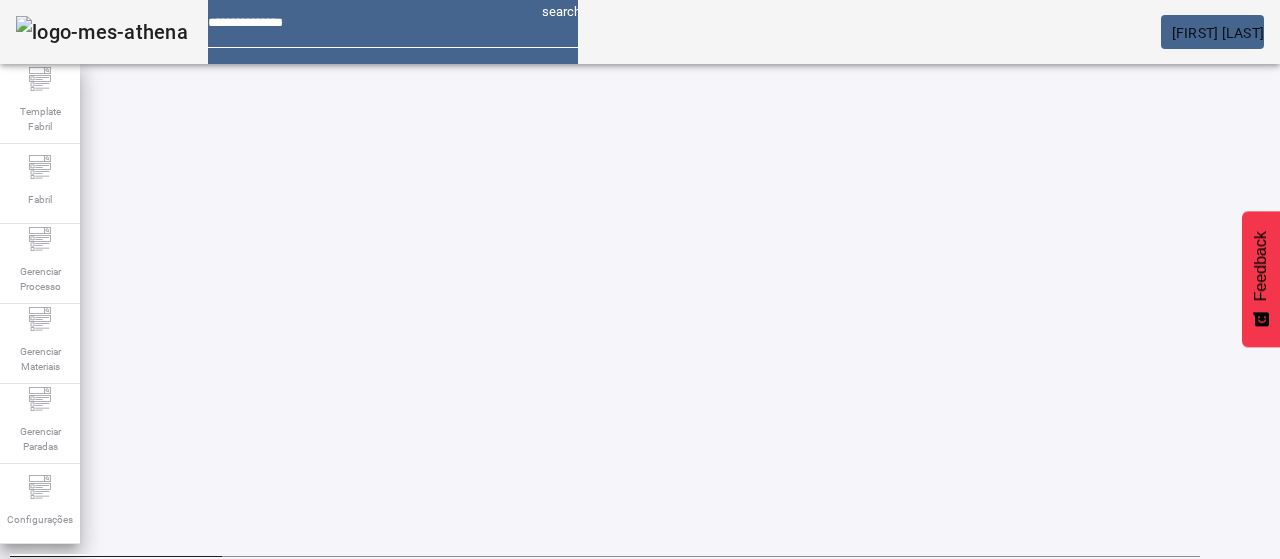 scroll, scrollTop: 0, scrollLeft: 0, axis: both 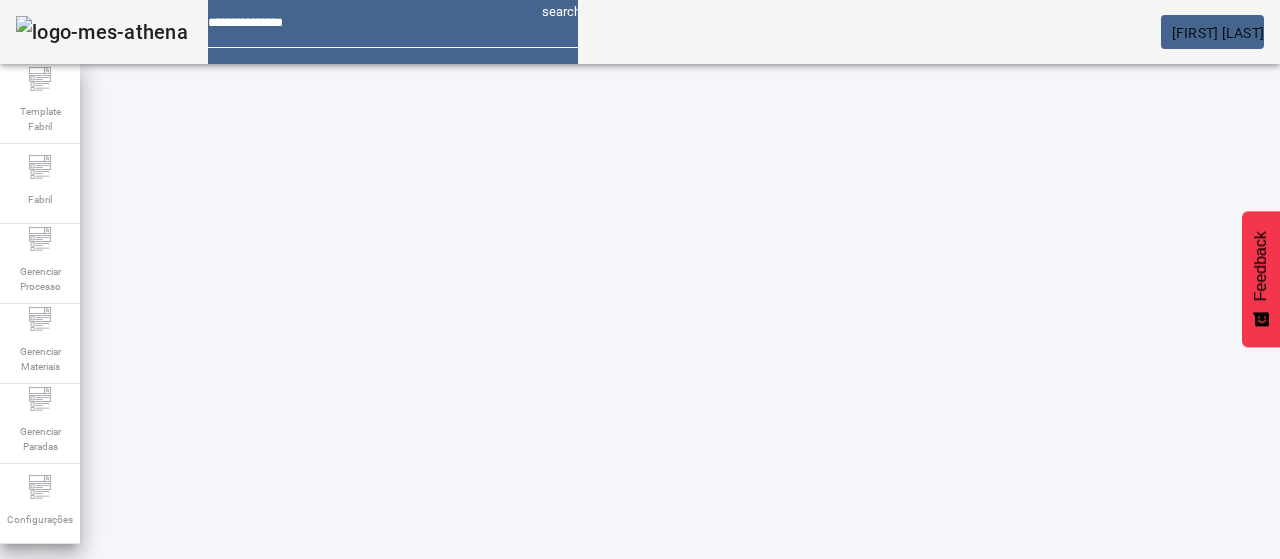 click 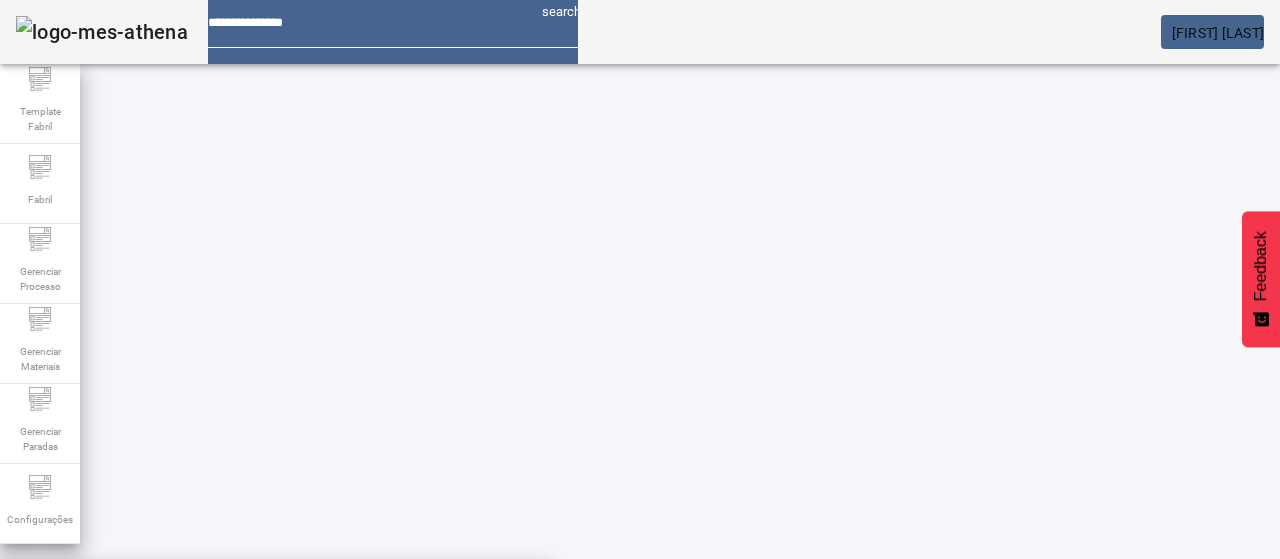 paste on "**********" 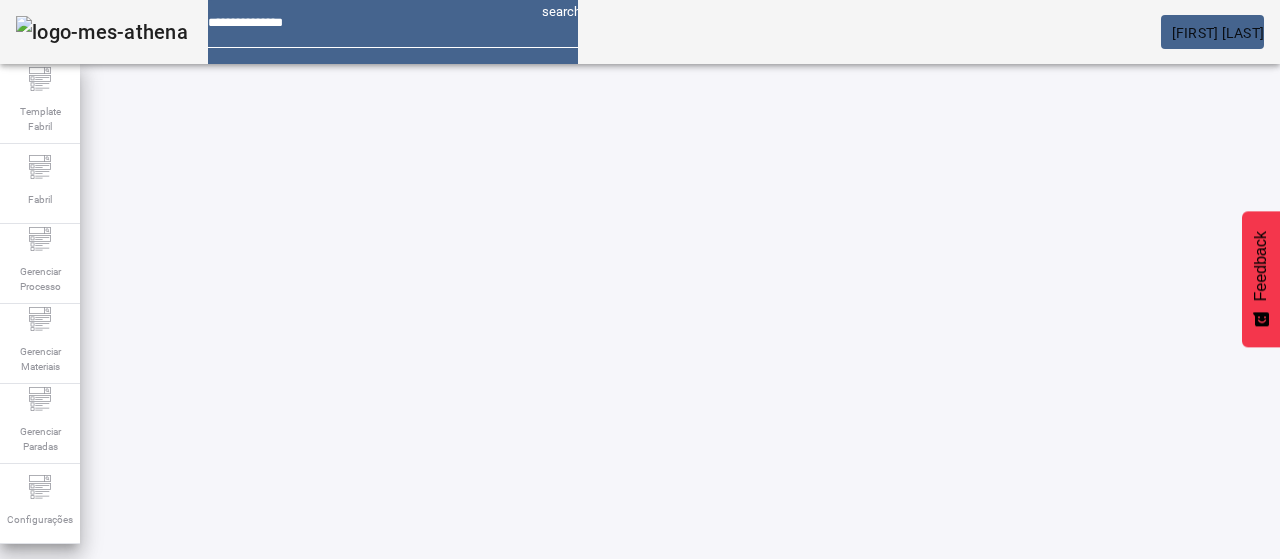 click on "FILTRAR" 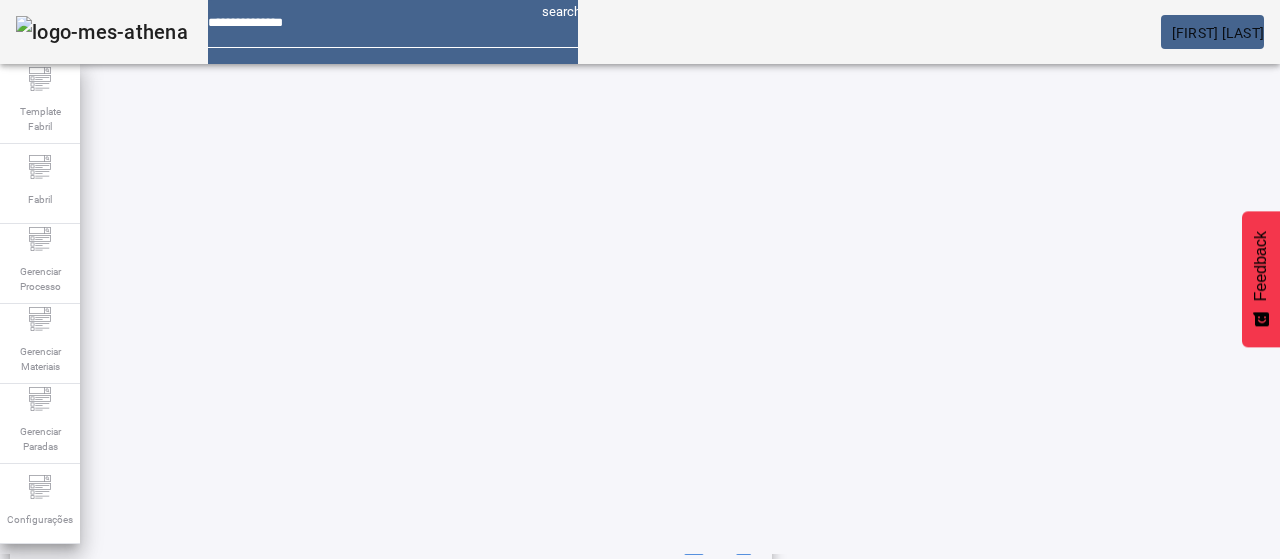 scroll, scrollTop: 123, scrollLeft: 0, axis: vertical 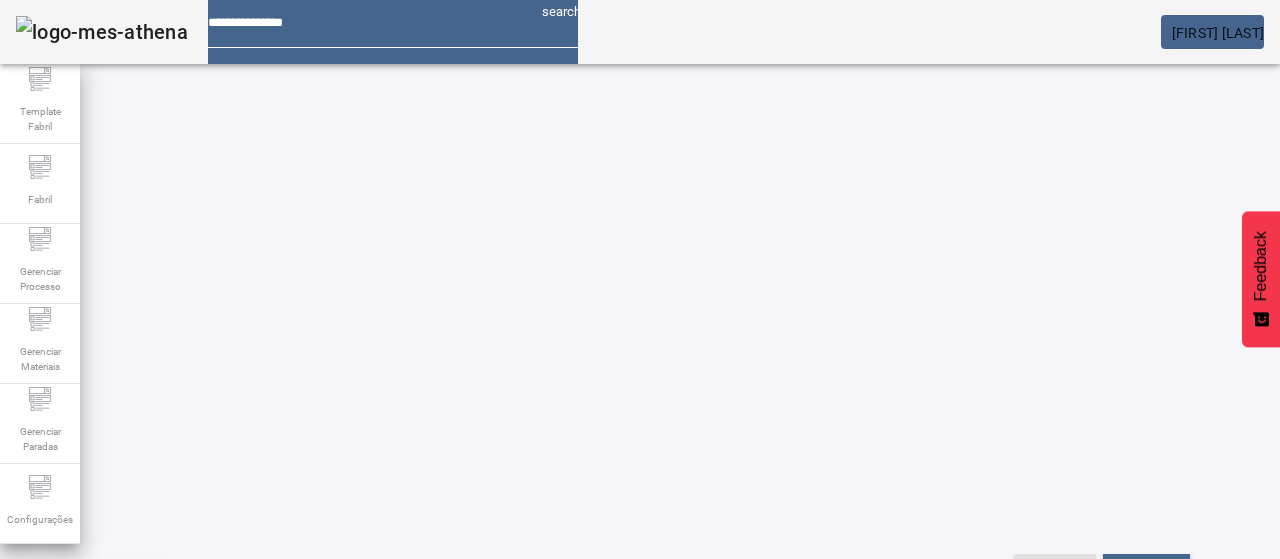 click on "Pesquise por marca" at bounding box center [1388, 478] 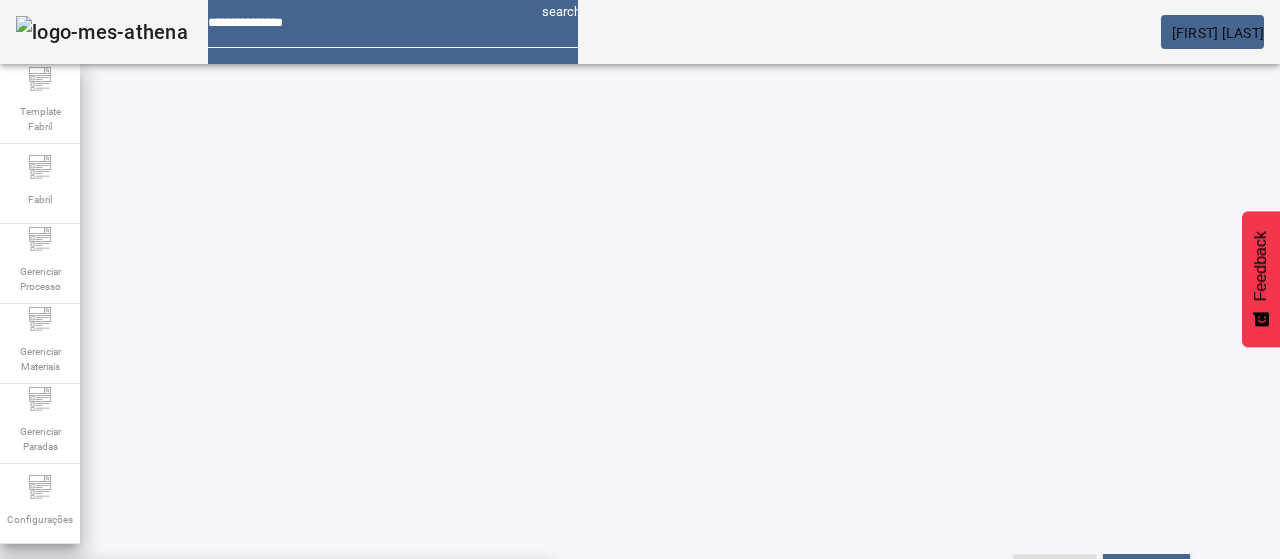 drag, startPoint x: 316, startPoint y: 313, endPoint x: 664, endPoint y: 345, distance: 349.46817 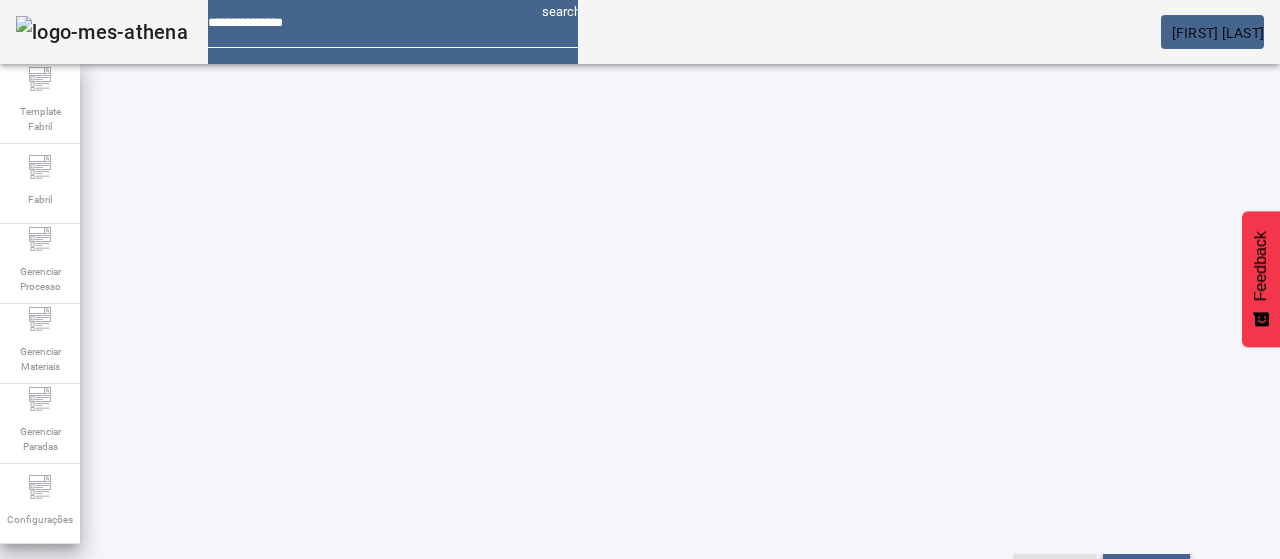 click on "FILTRAR" 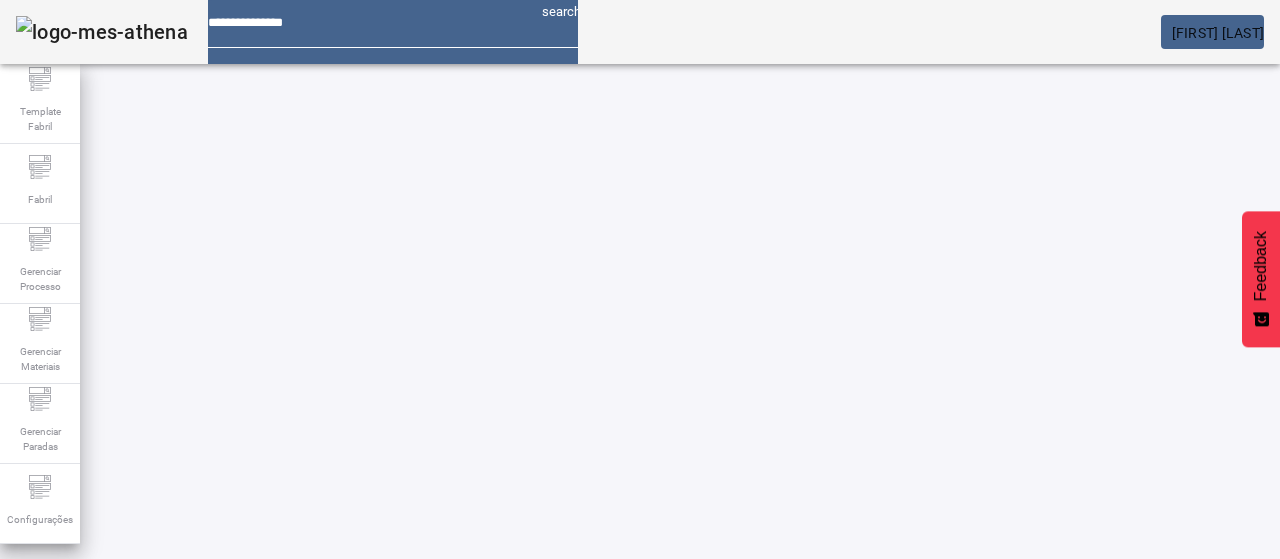 click on "*********" at bounding box center [1388, 601] 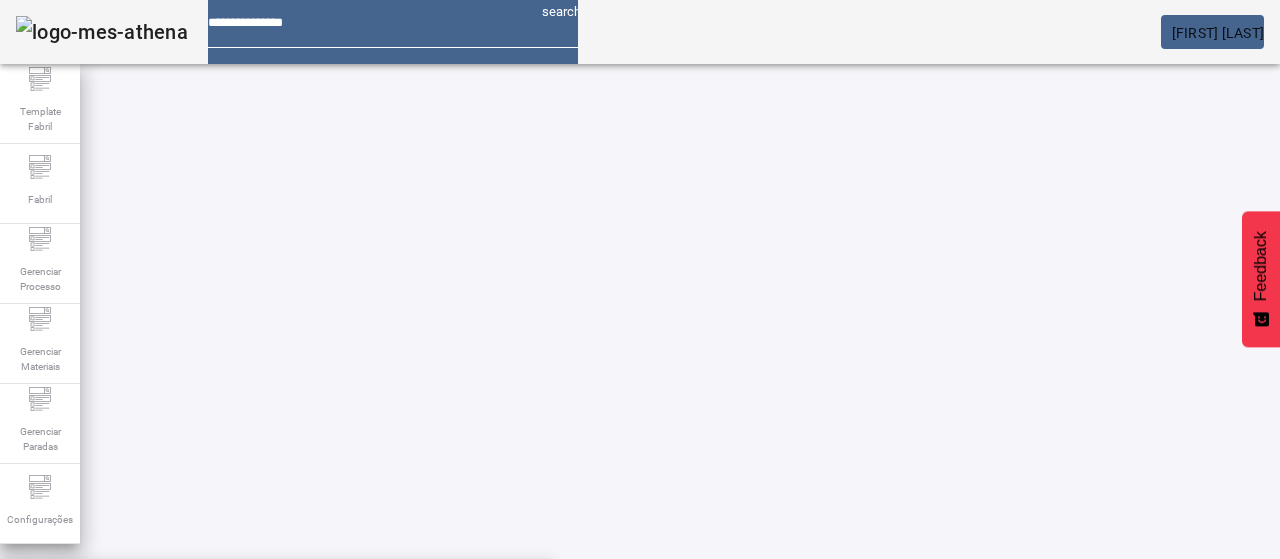 click 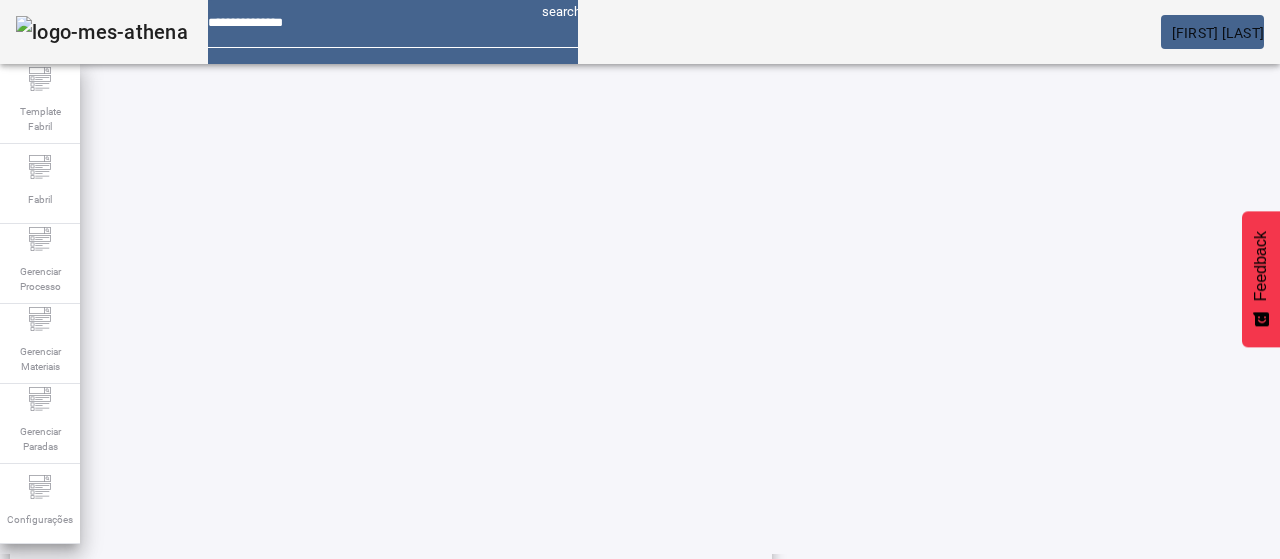 scroll, scrollTop: 423, scrollLeft: 0, axis: vertical 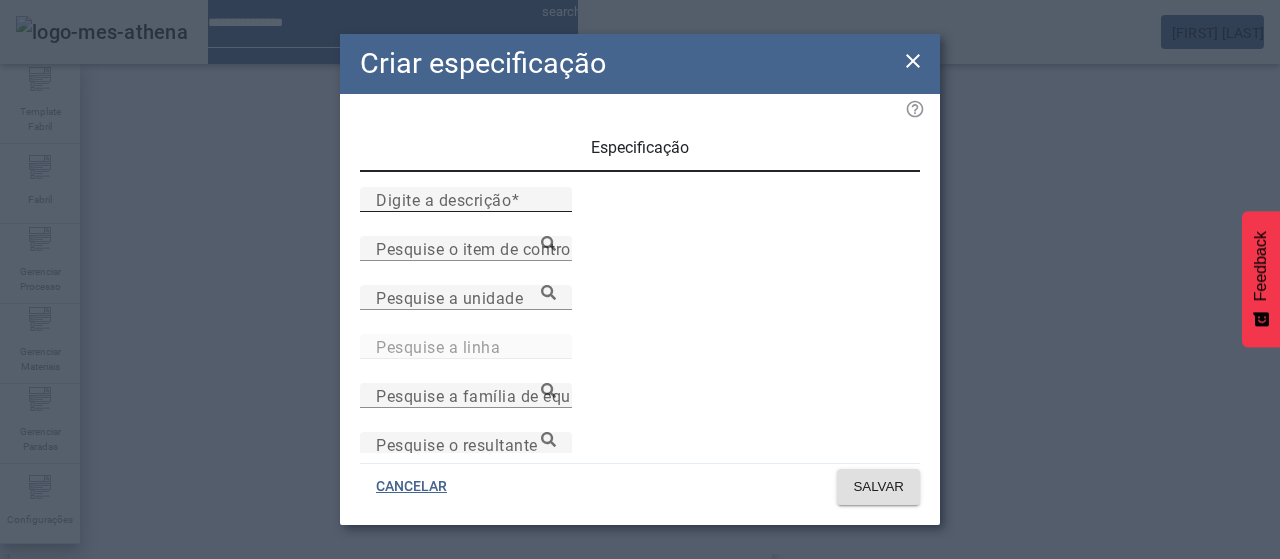 drag, startPoint x: 441, startPoint y: 223, endPoint x: 432, endPoint y: 213, distance: 13.453624 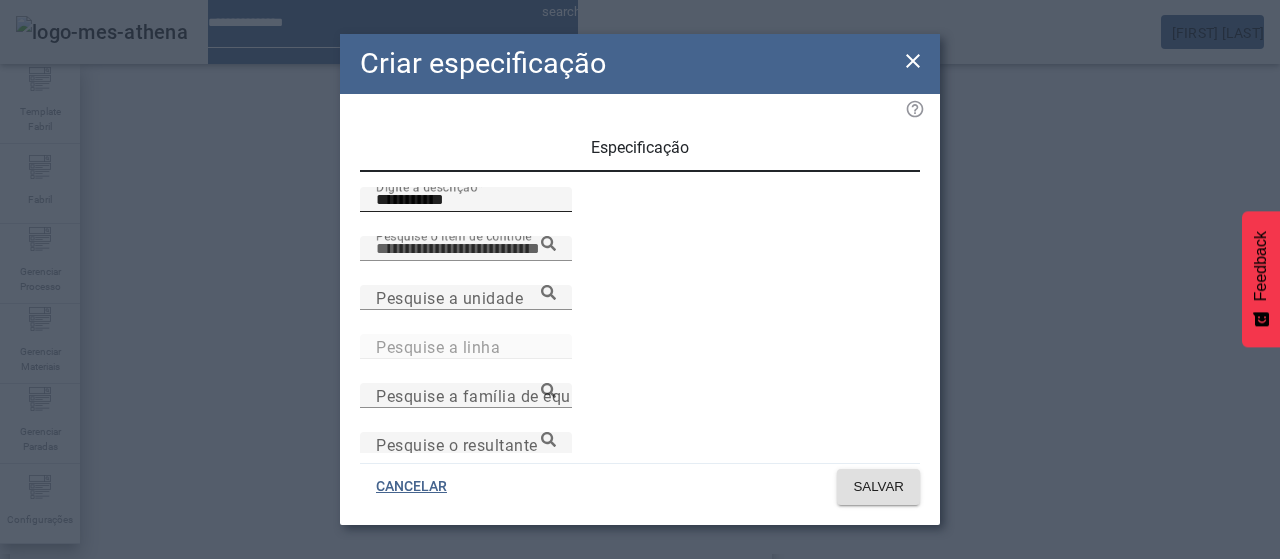 paste on "**********" 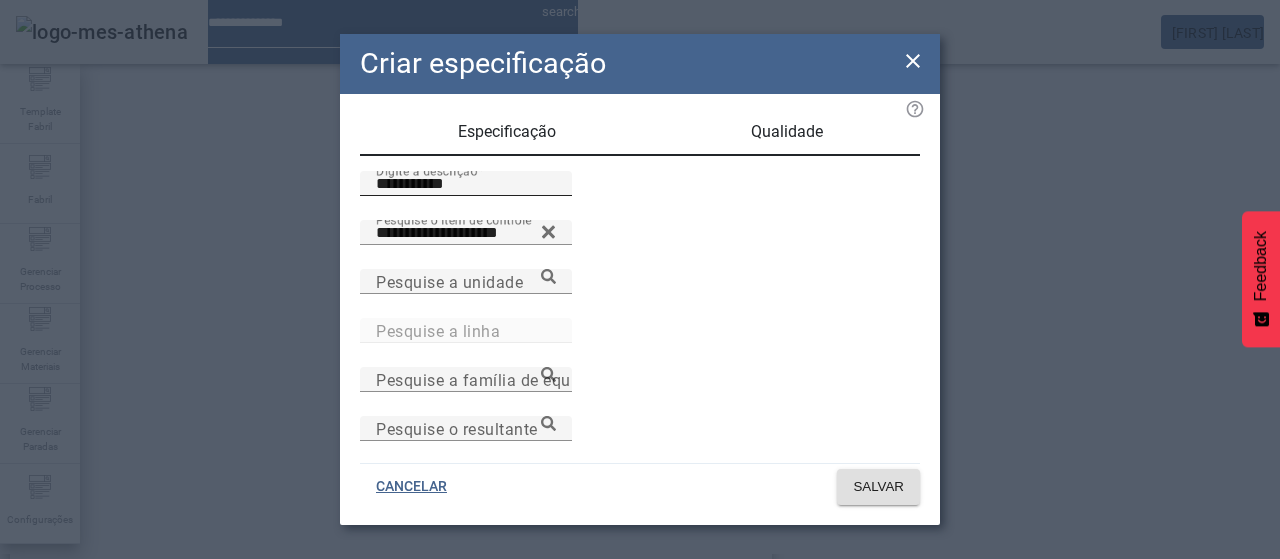 scroll, scrollTop: 206, scrollLeft: 0, axis: vertical 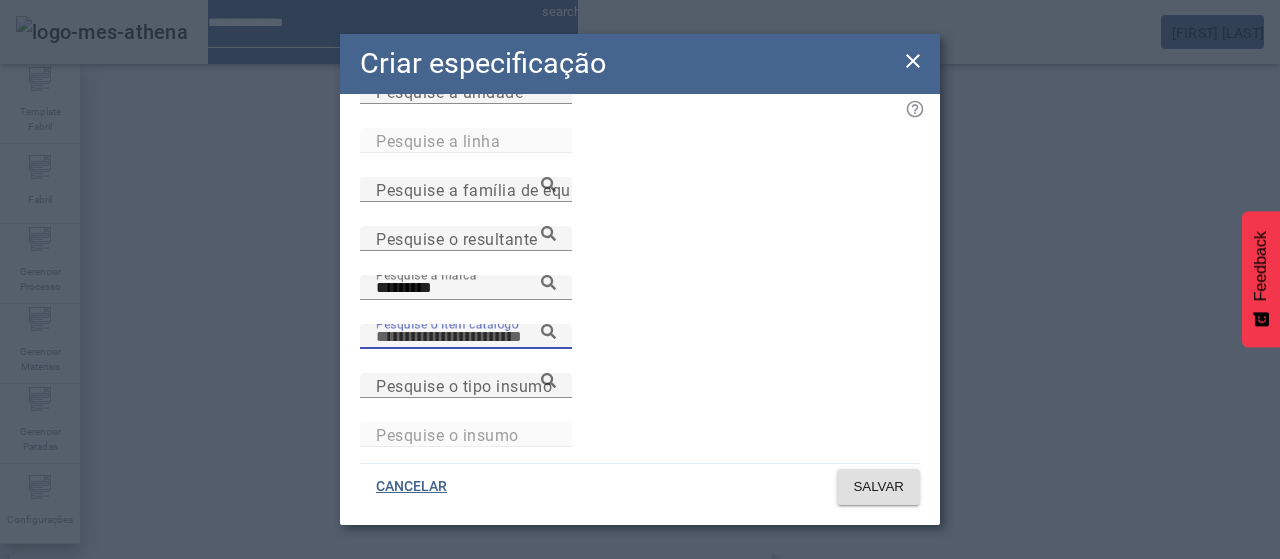 paste on "**********" 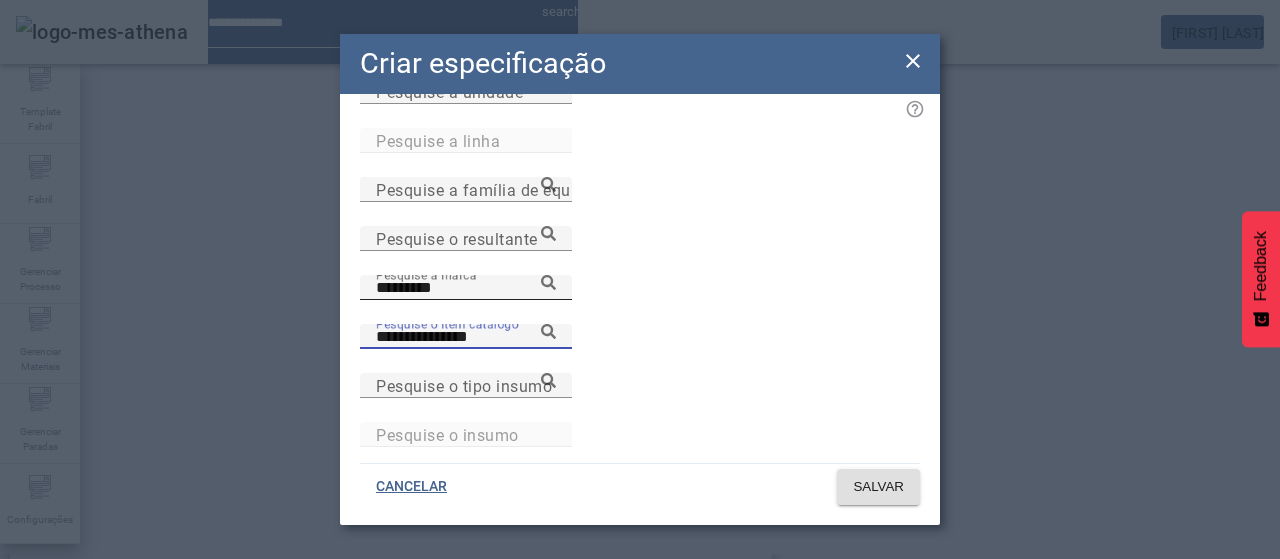 click 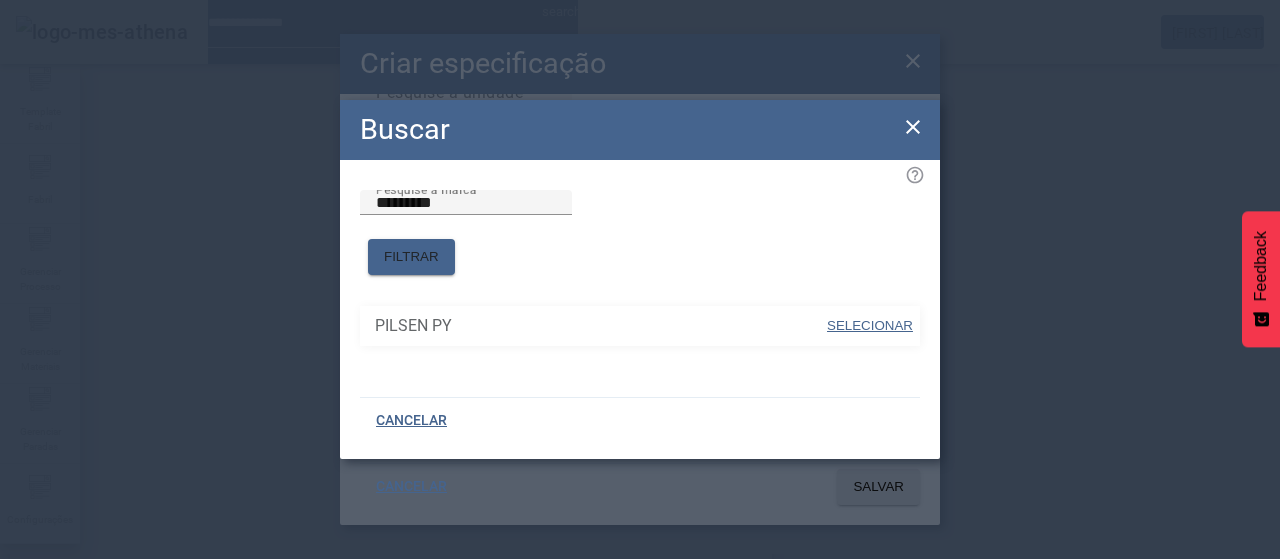 click on "SELECIONAR" at bounding box center [870, 325] 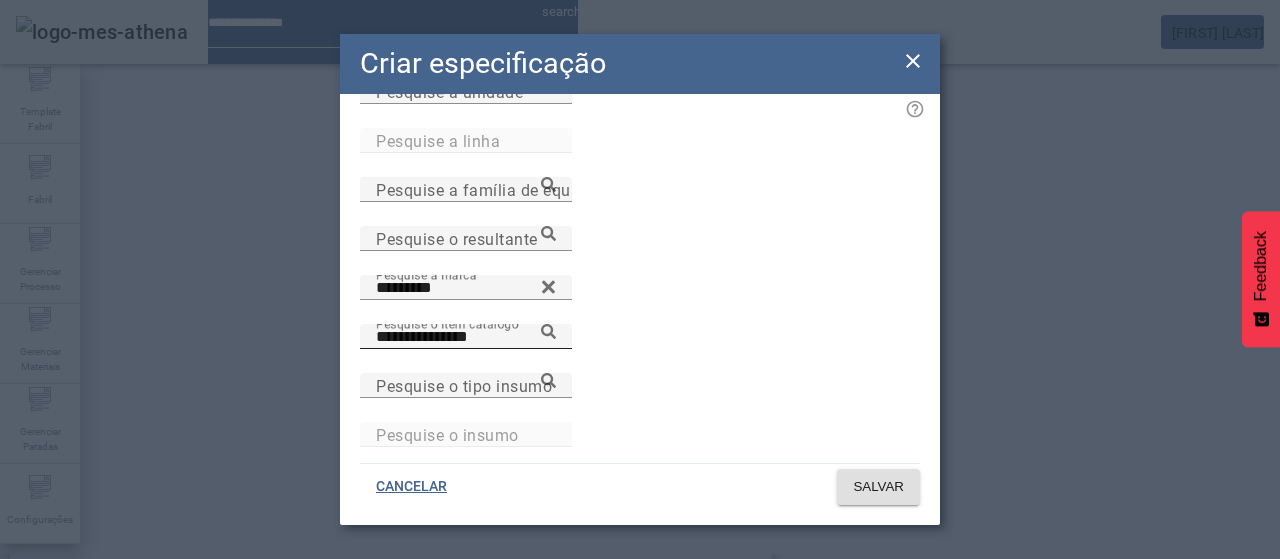 click 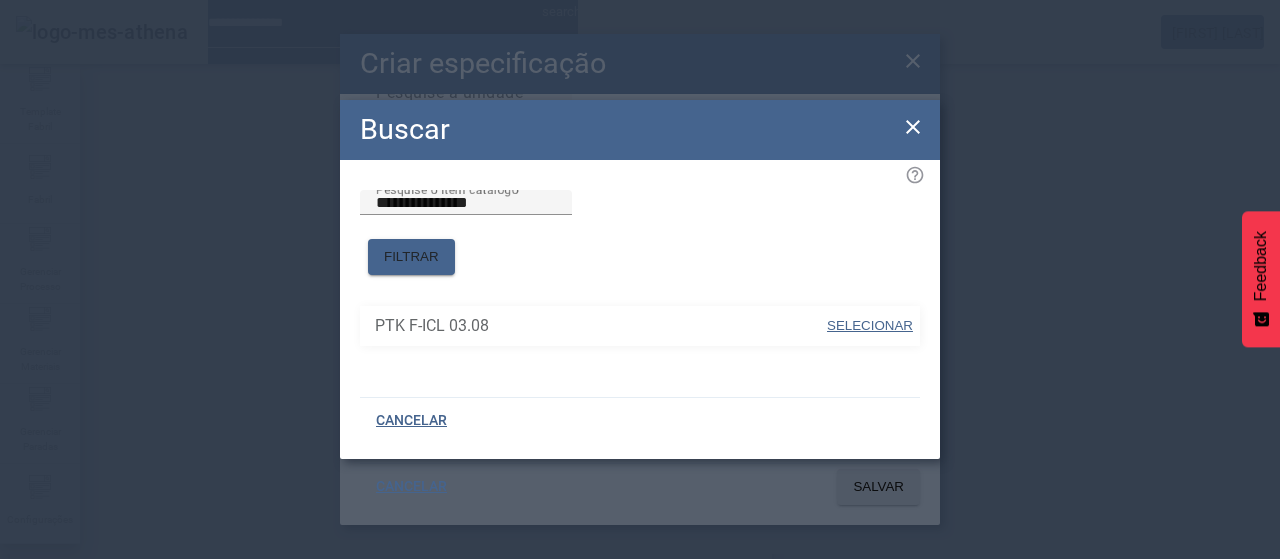 click on "SELECIONAR" at bounding box center (870, 325) 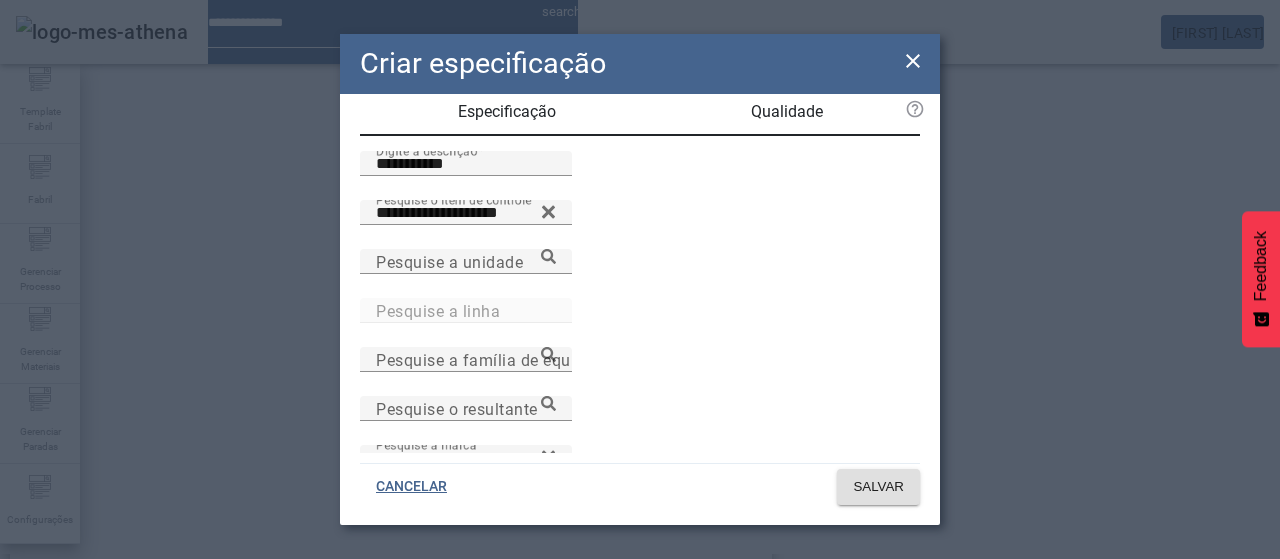 scroll, scrollTop: 0, scrollLeft: 0, axis: both 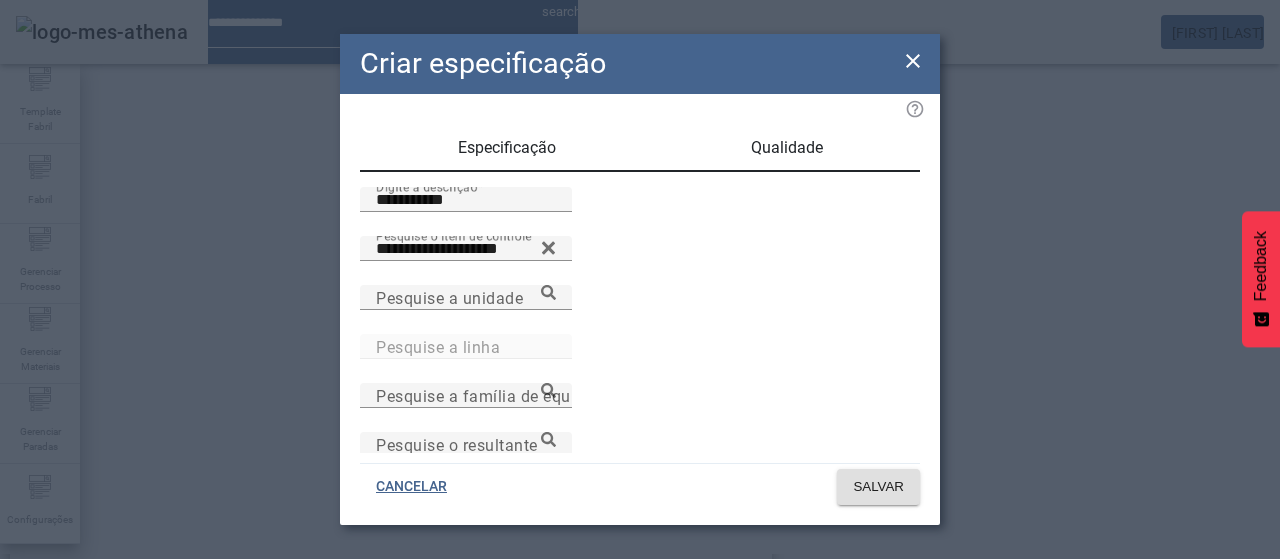 drag, startPoint x: 767, startPoint y: 155, endPoint x: 750, endPoint y: 175, distance: 26.24881 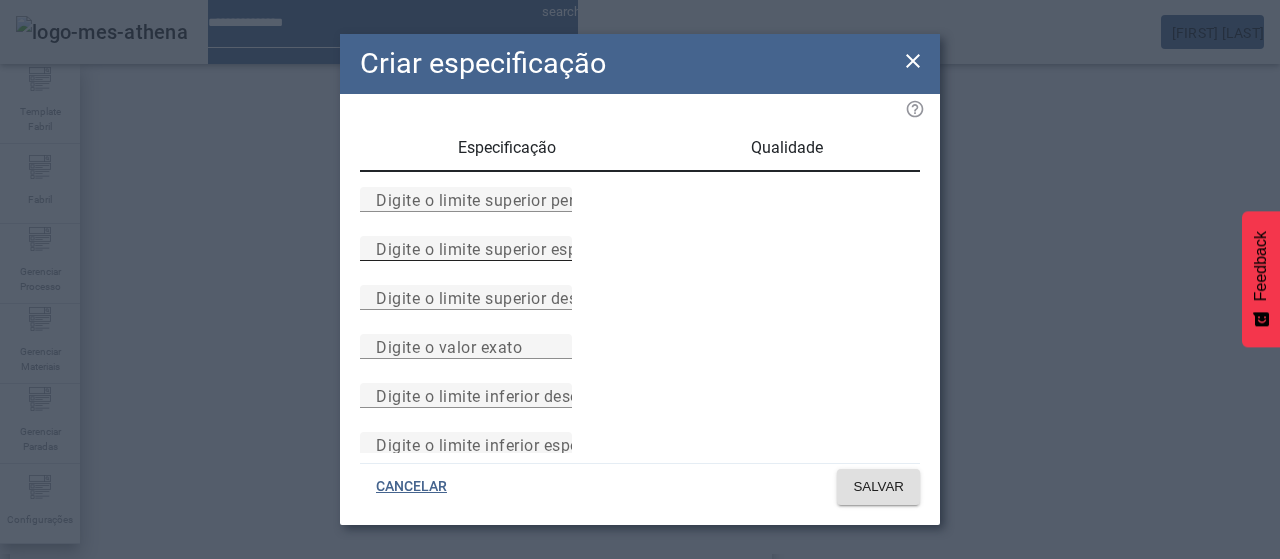 drag, startPoint x: 656, startPoint y: 303, endPoint x: 633, endPoint y: 287, distance: 28.01785 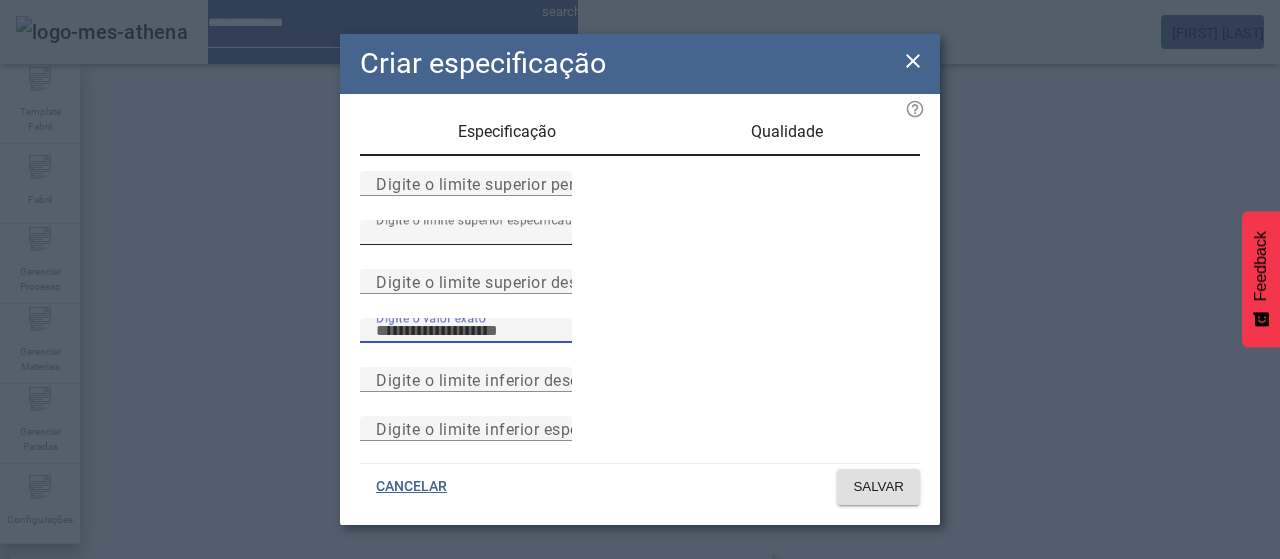 scroll, scrollTop: 261, scrollLeft: 0, axis: vertical 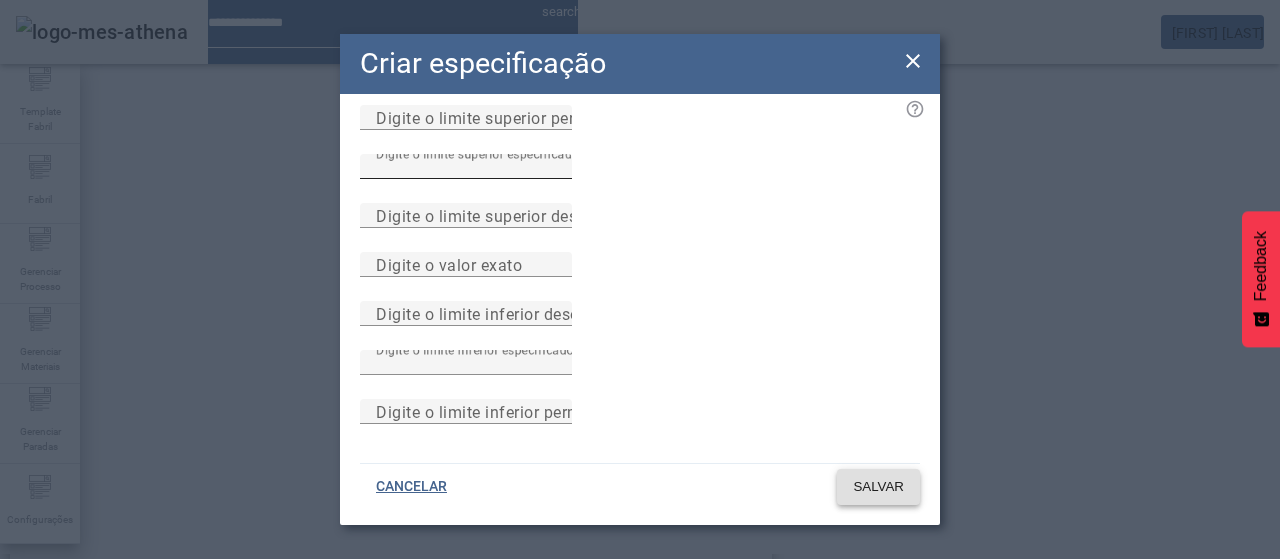 click on "SALVAR" 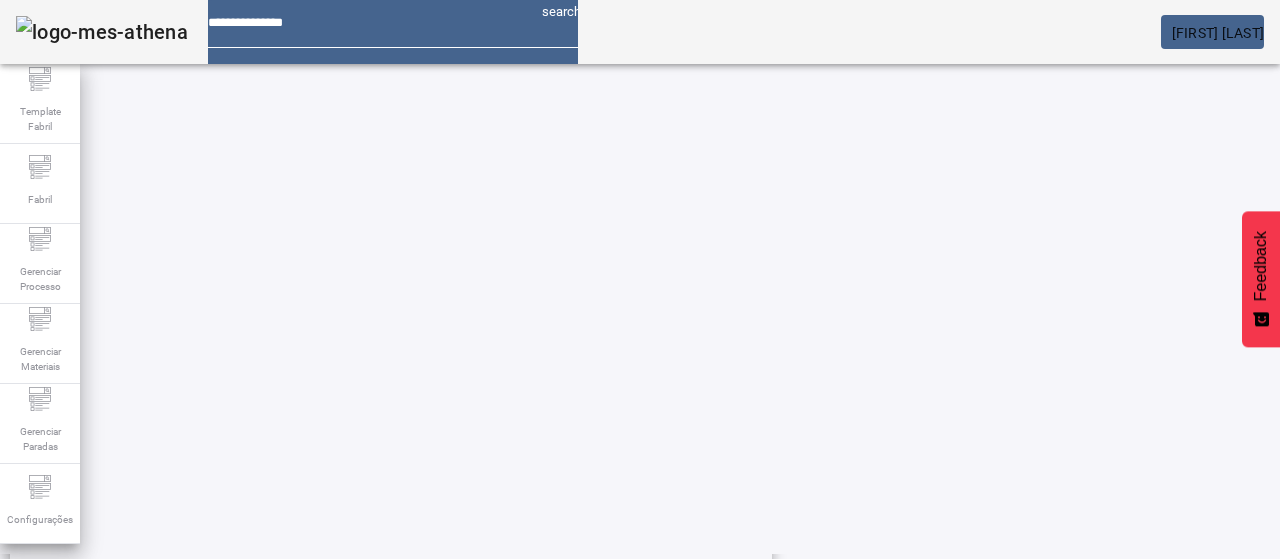 scroll, scrollTop: 123, scrollLeft: 0, axis: vertical 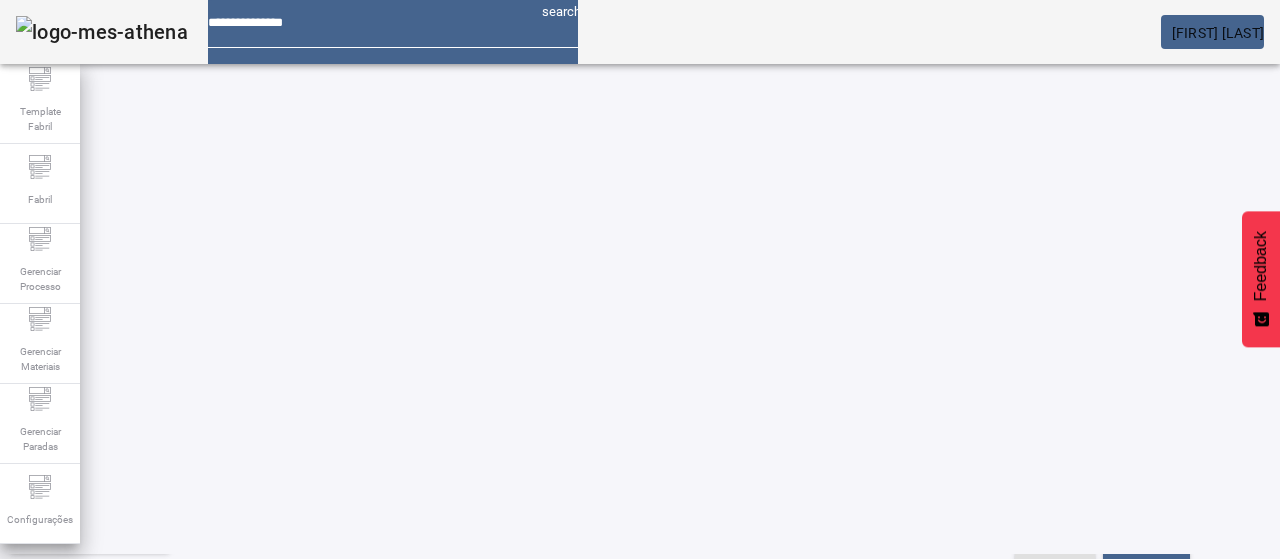 click on "ESPECIFICAÇÃO" 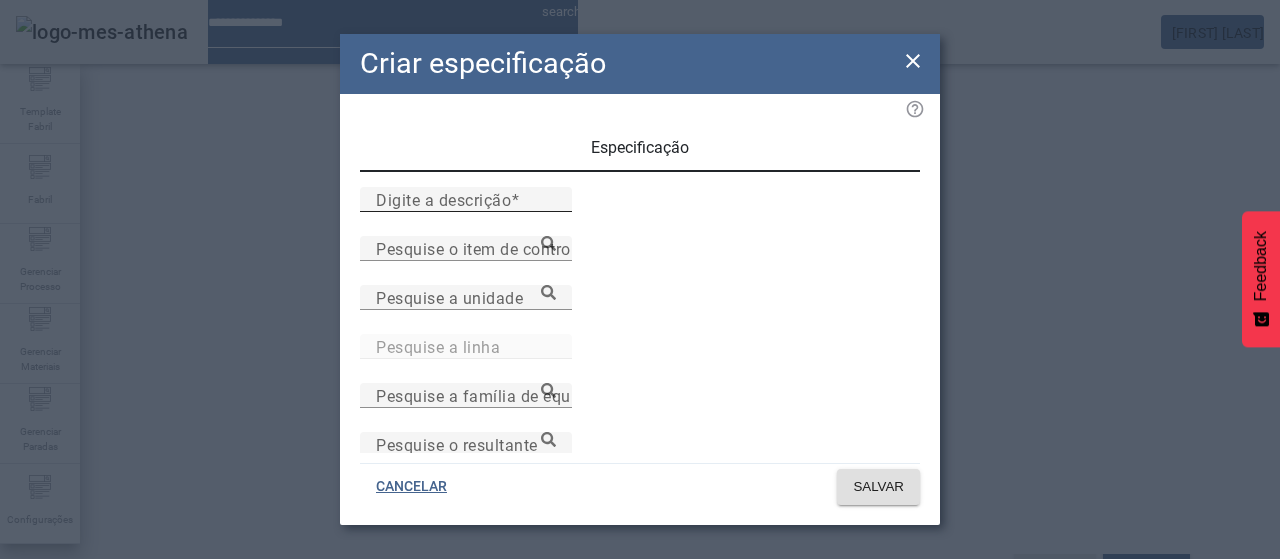click on "Digite a descrição" at bounding box center [466, 199] 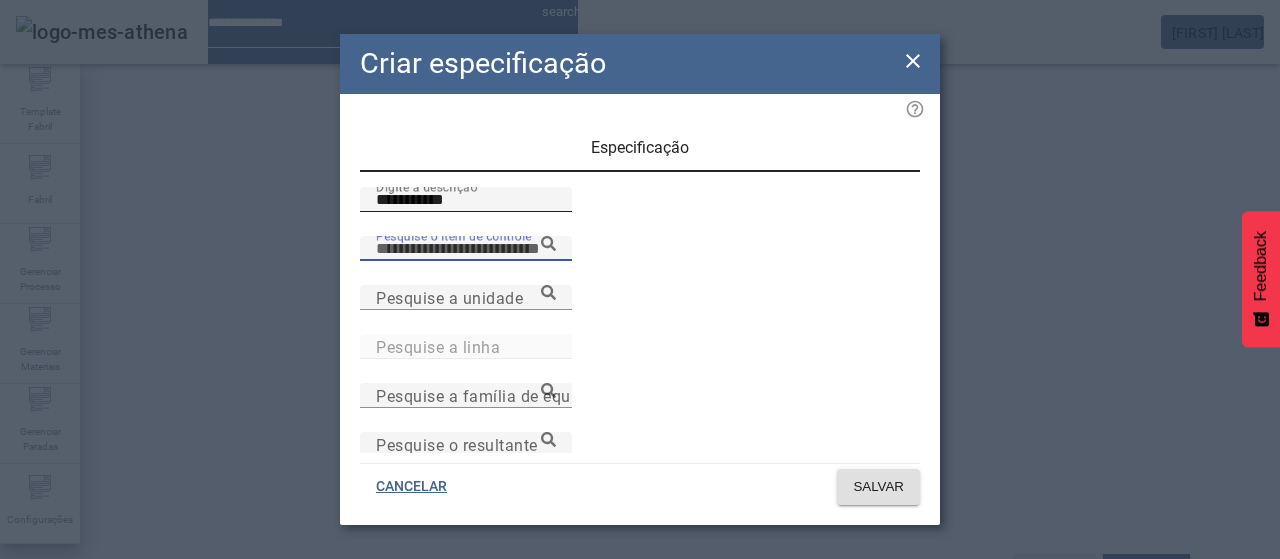 paste on "**********" 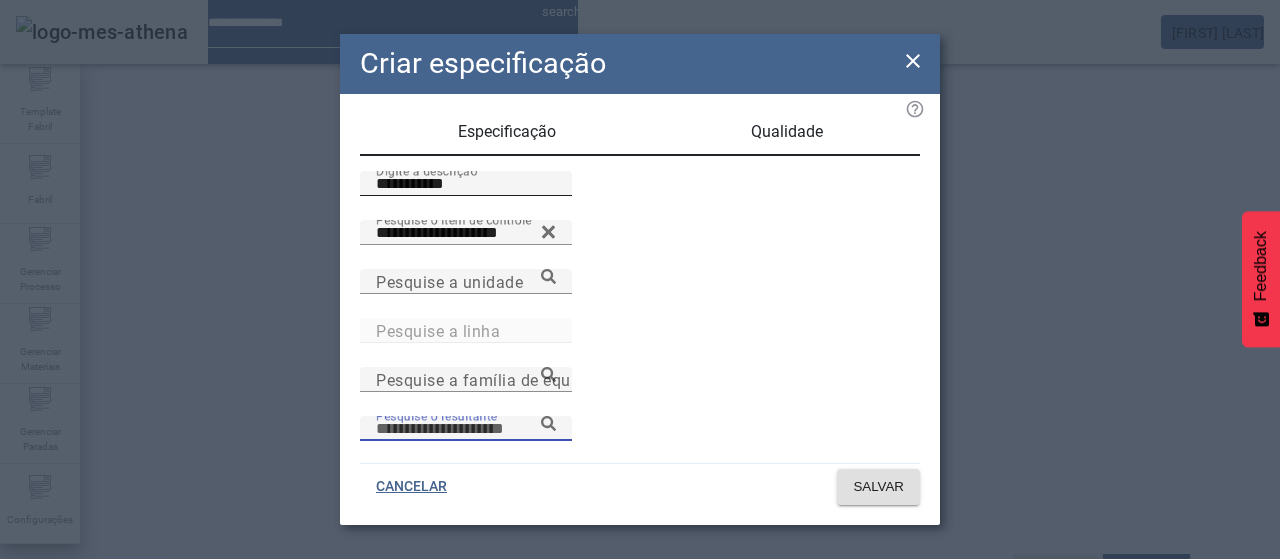 scroll, scrollTop: 206, scrollLeft: 0, axis: vertical 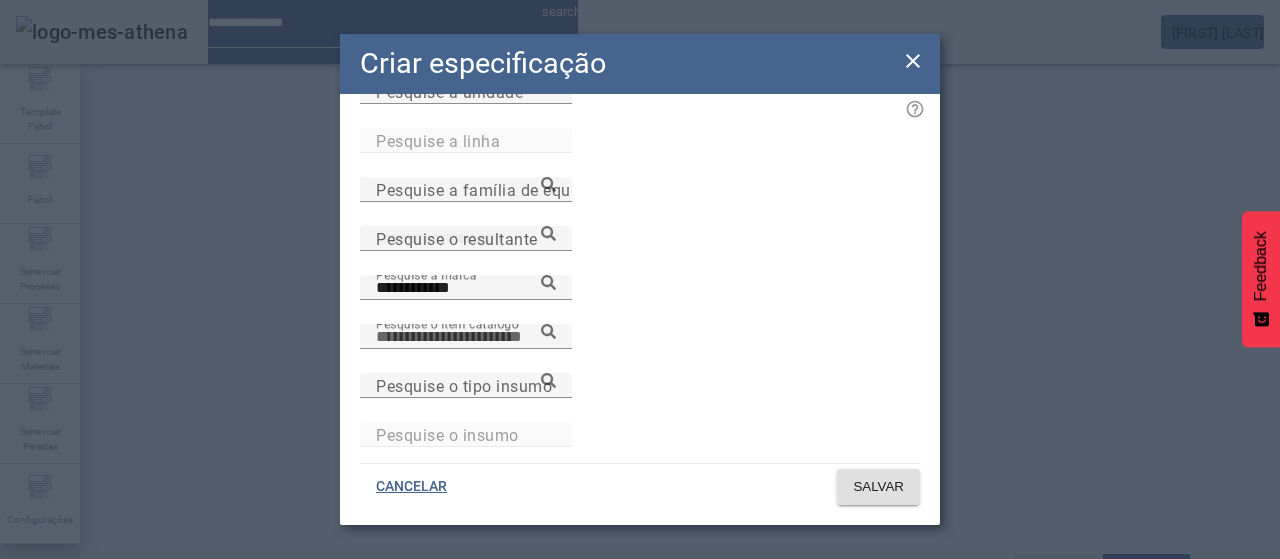 paste on "**********" 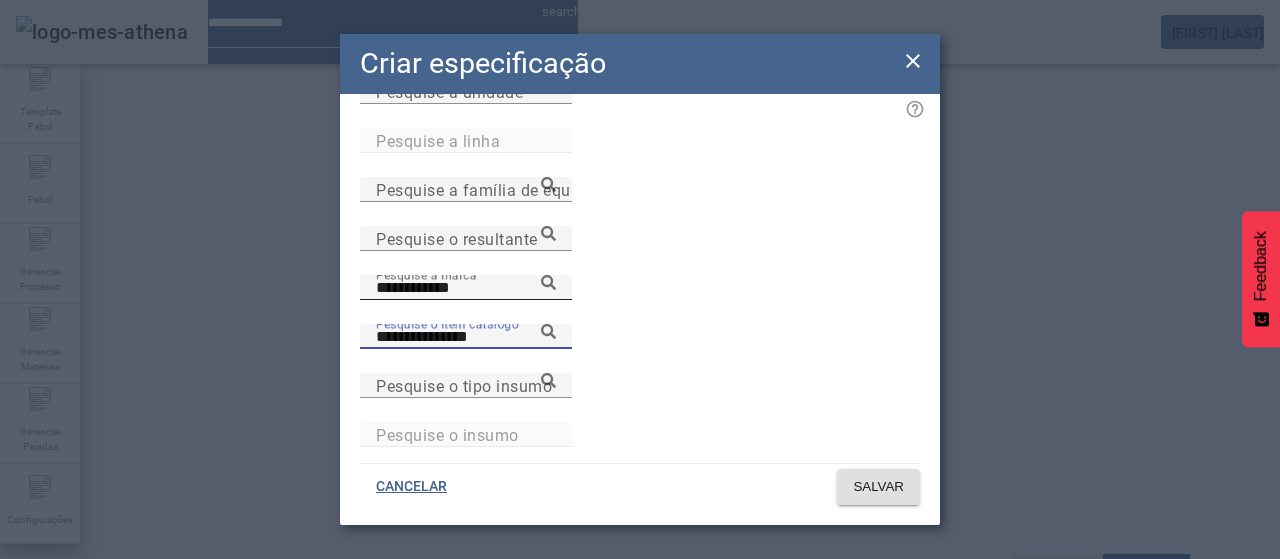 click 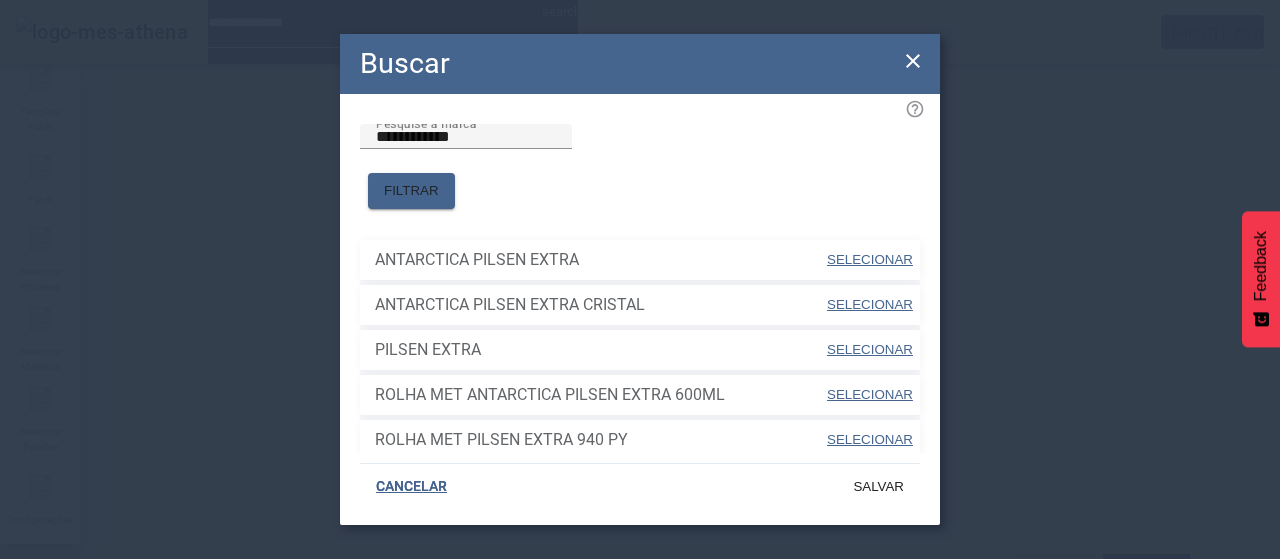 click on "SELECIONAR" at bounding box center (870, 349) 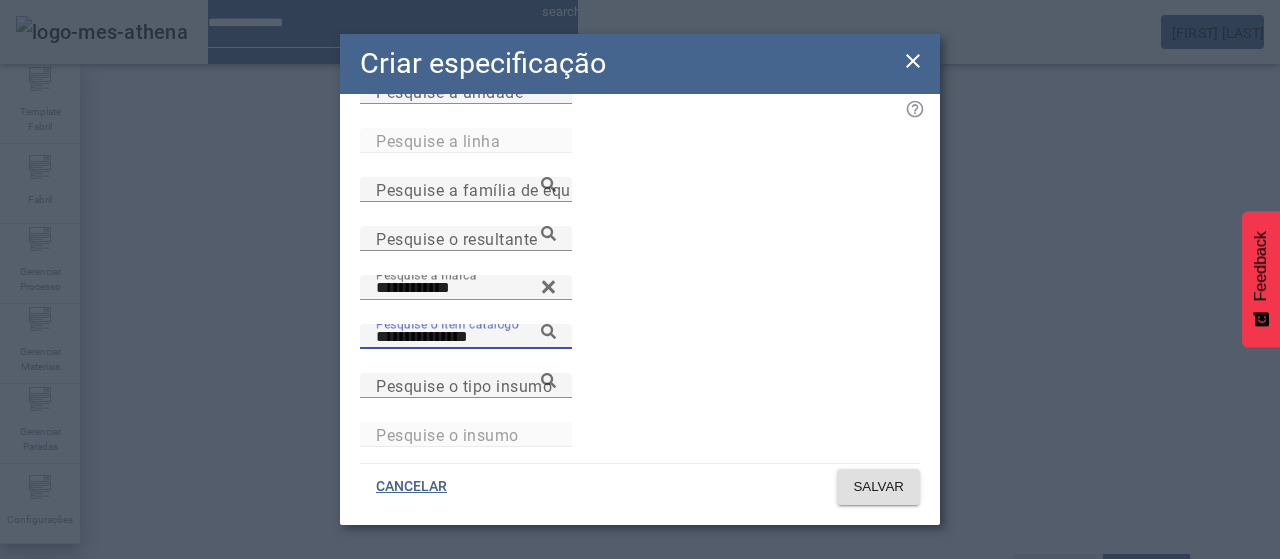 click on "**********" at bounding box center [466, 337] 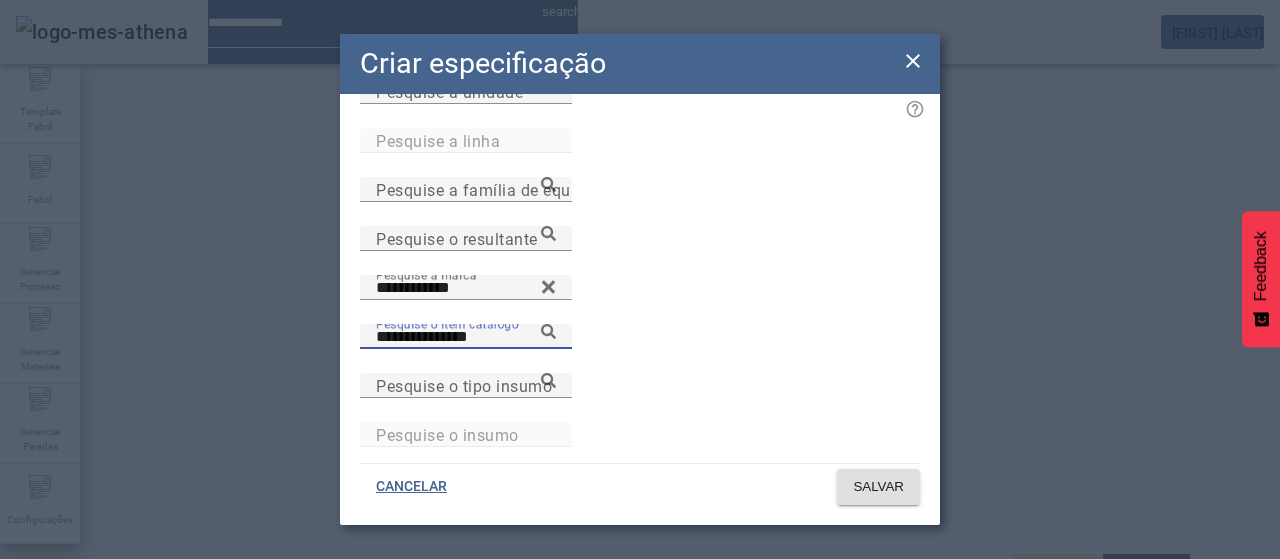 click 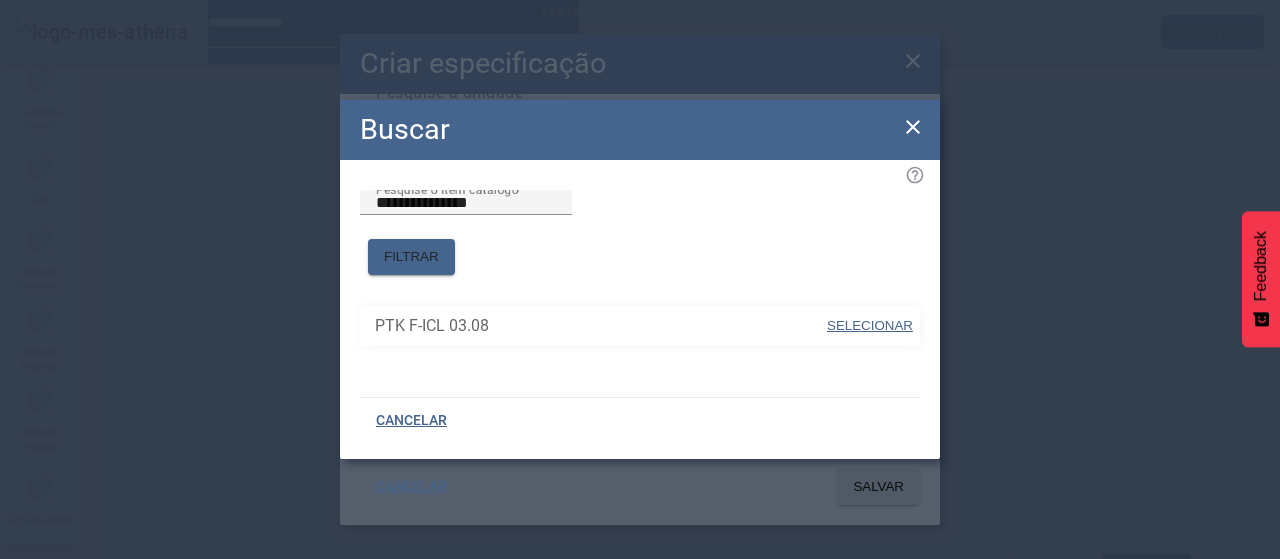 click on "SELECIONAR" at bounding box center (870, 326) 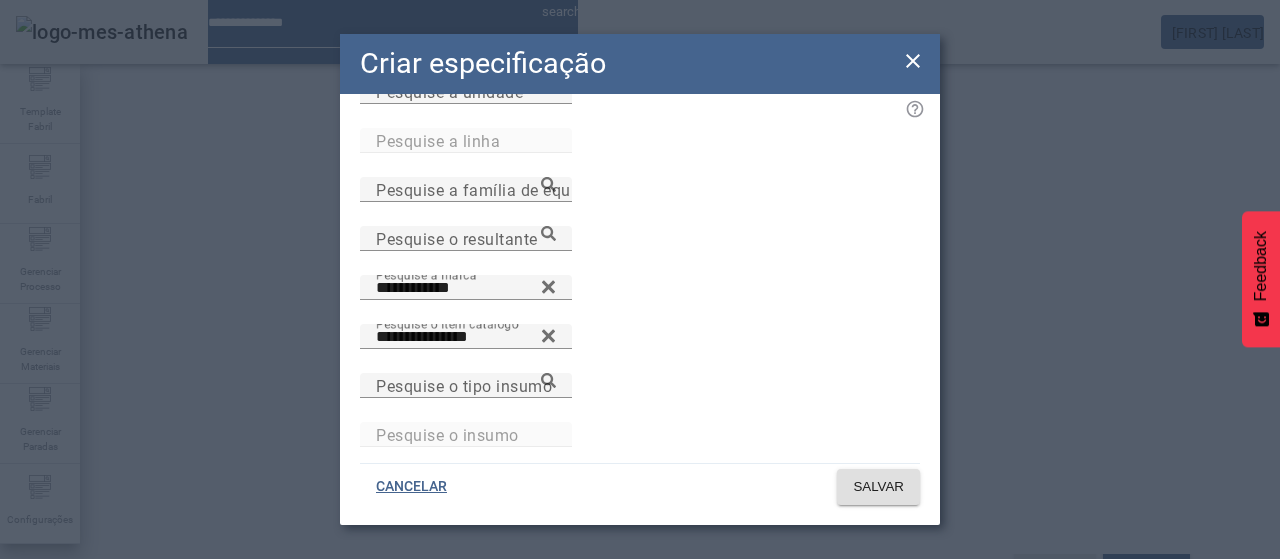 scroll, scrollTop: 0, scrollLeft: 0, axis: both 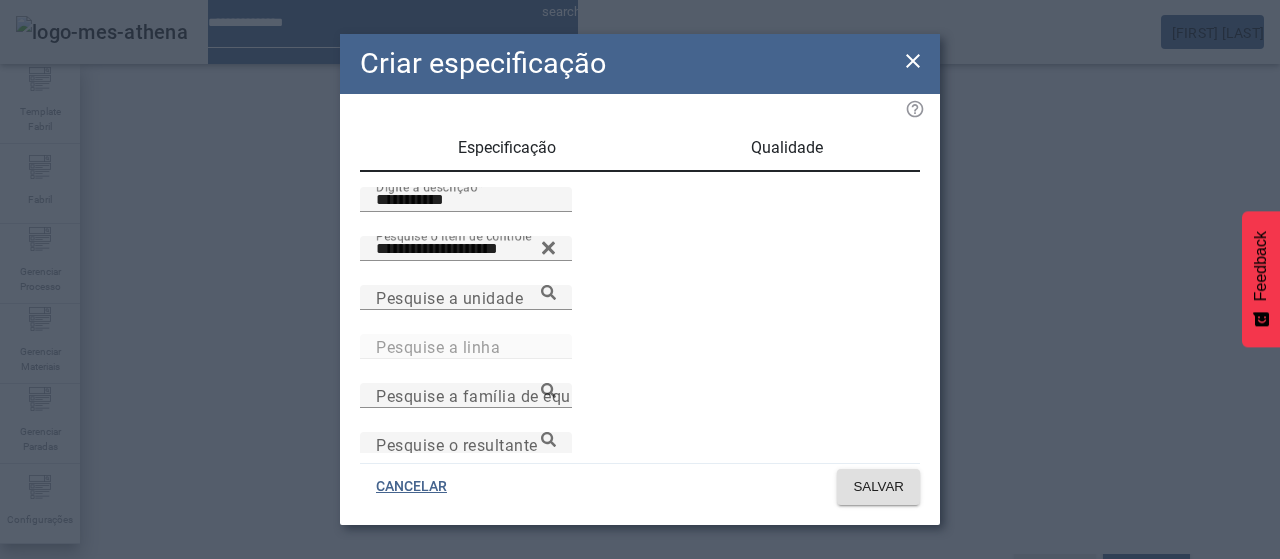 click on "Qualidade" at bounding box center [787, 148] 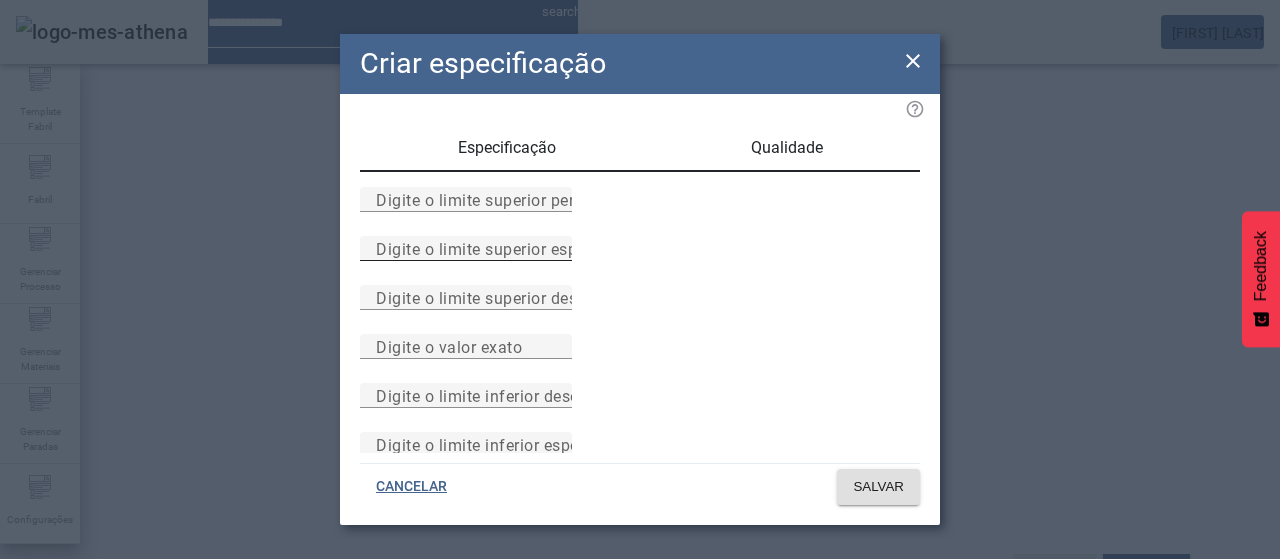 click on "Digite o limite superior especificado" at bounding box center (466, 249) 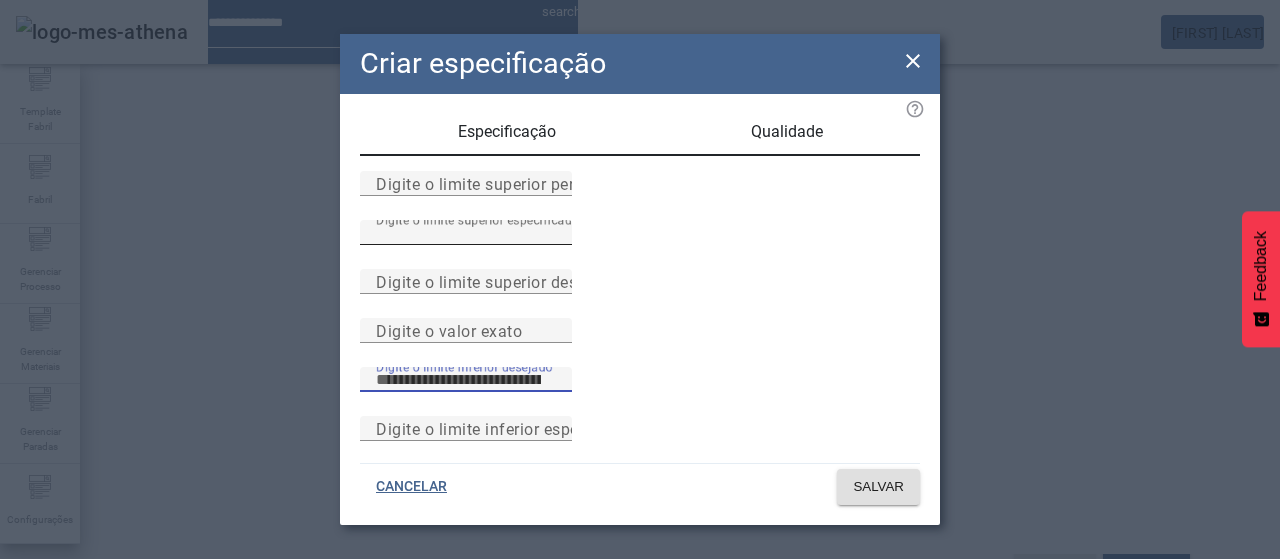 scroll, scrollTop: 261, scrollLeft: 0, axis: vertical 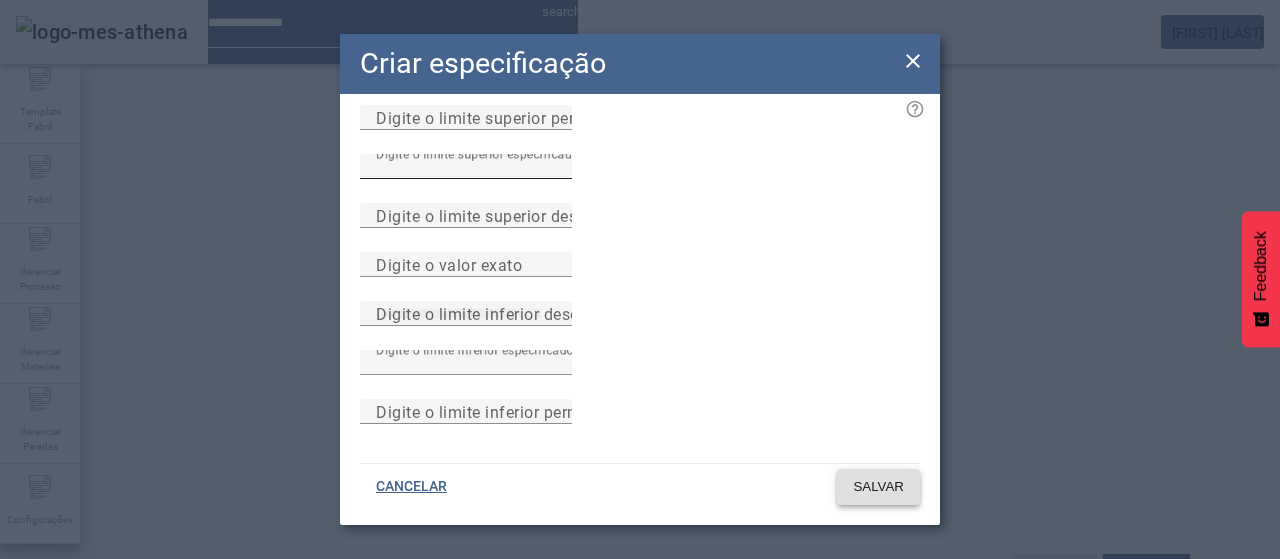 click on "SALVAR" 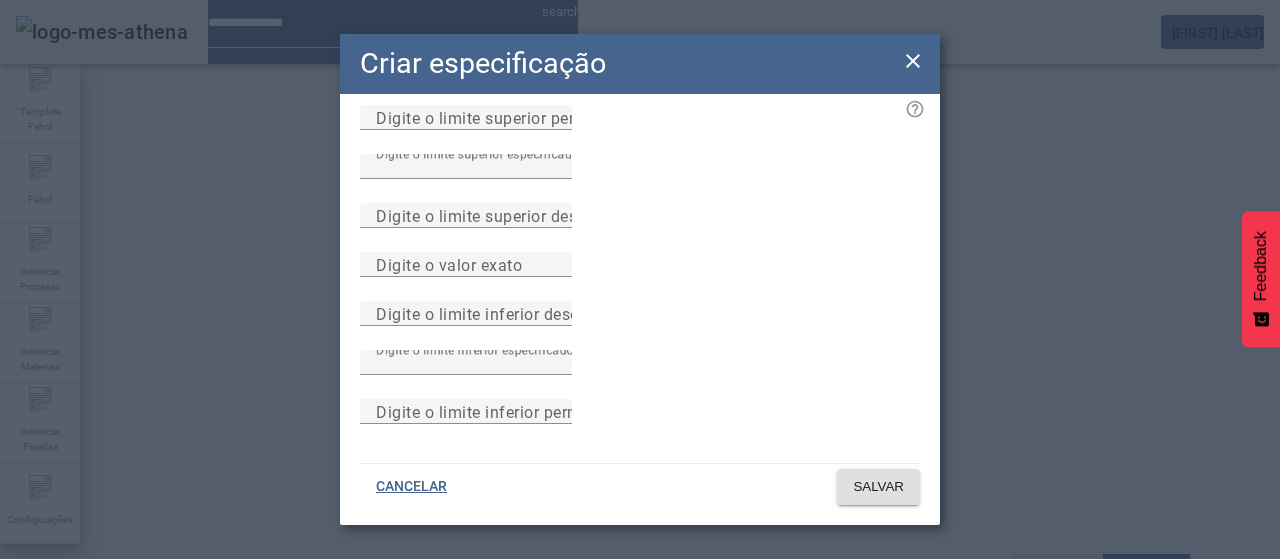 drag, startPoint x: 916, startPoint y: 55, endPoint x: 899, endPoint y: 63, distance: 18.788294 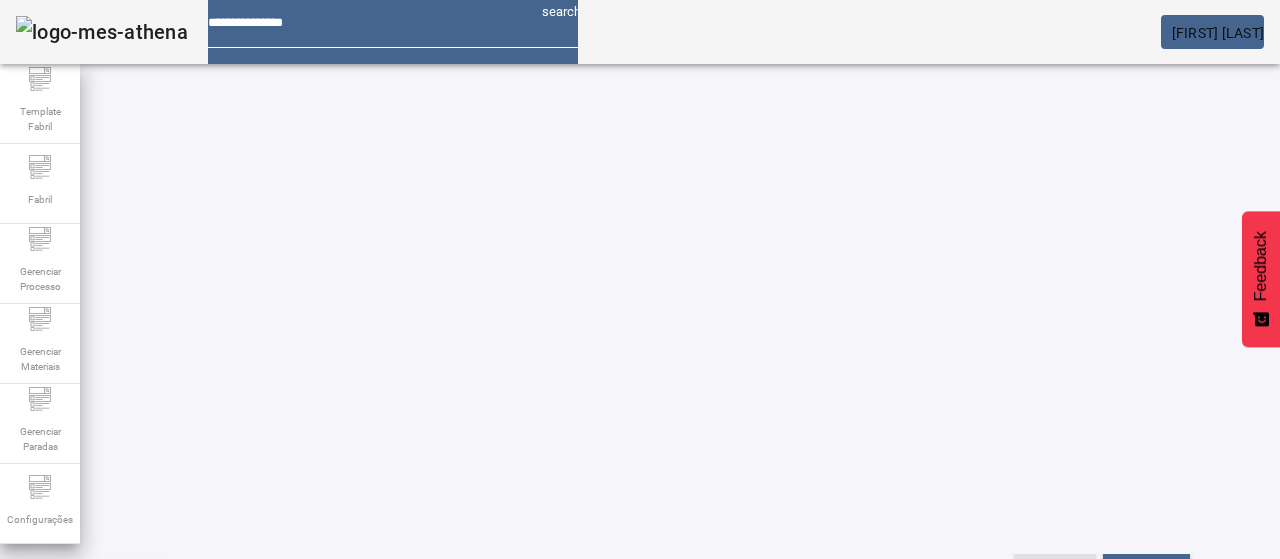 click on "Pesquise por marca" 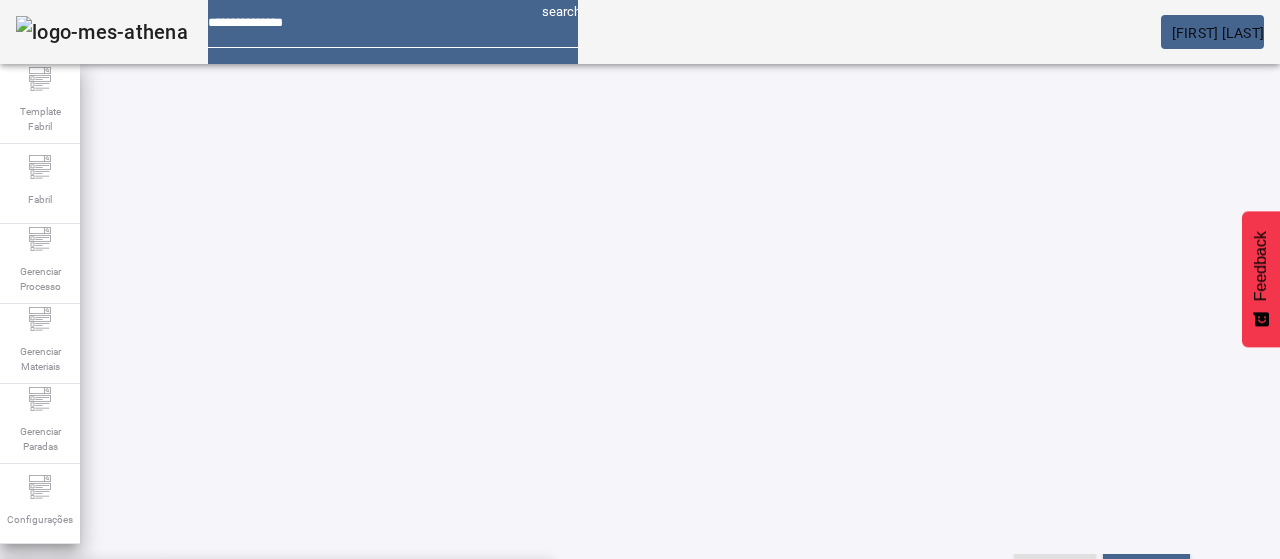 click on "Pesquise por marca" 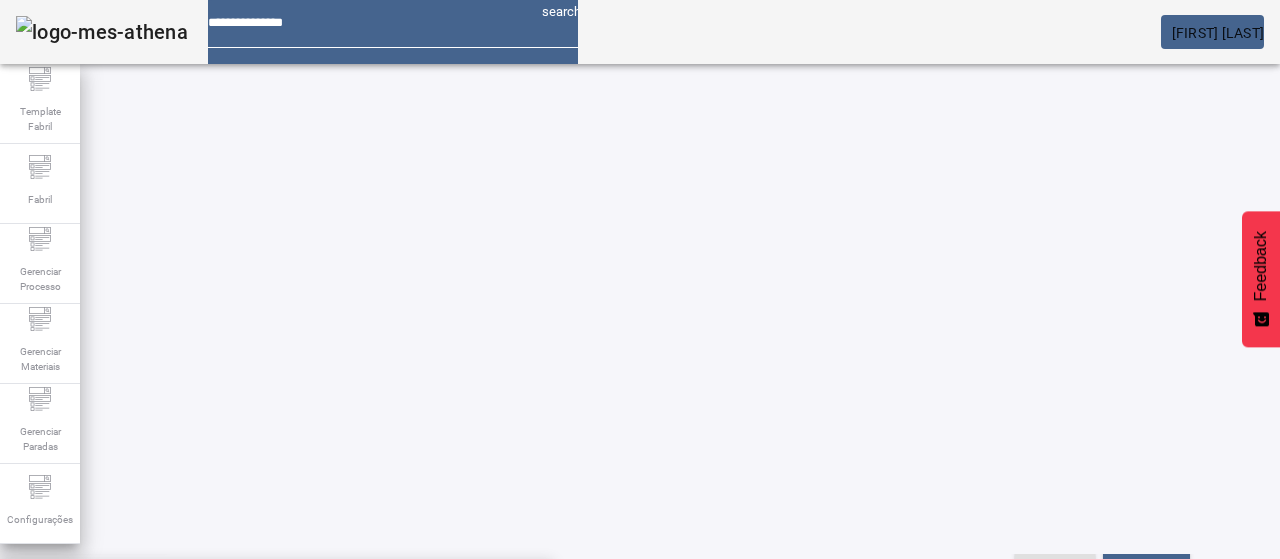 click on "PILSEN EXTRA" at bounding box center [276, 687] 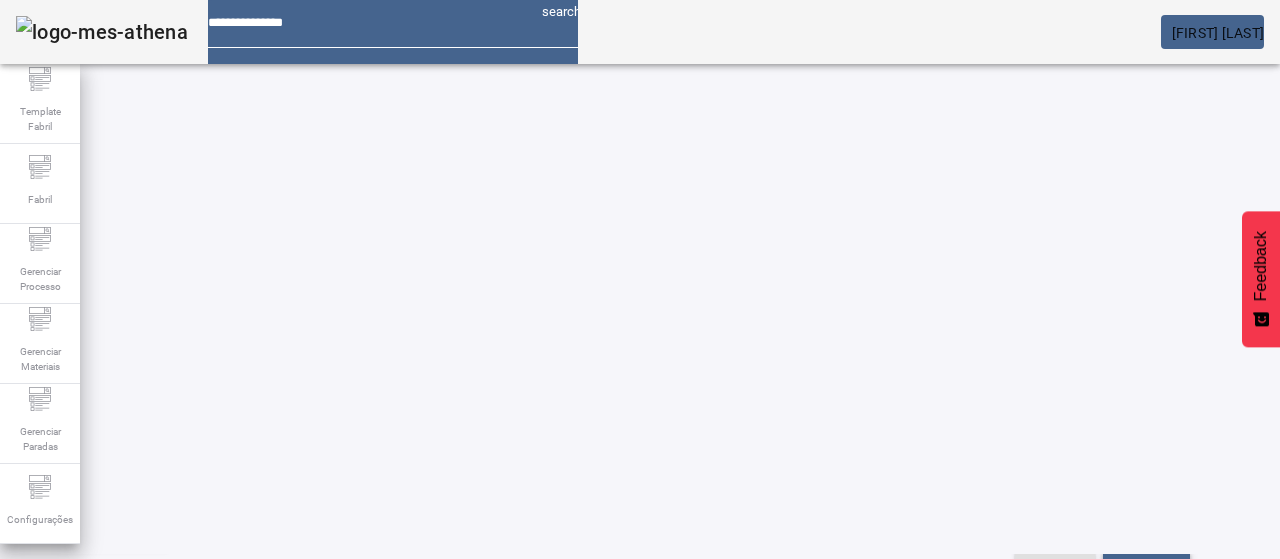 click on "FILTRAR" 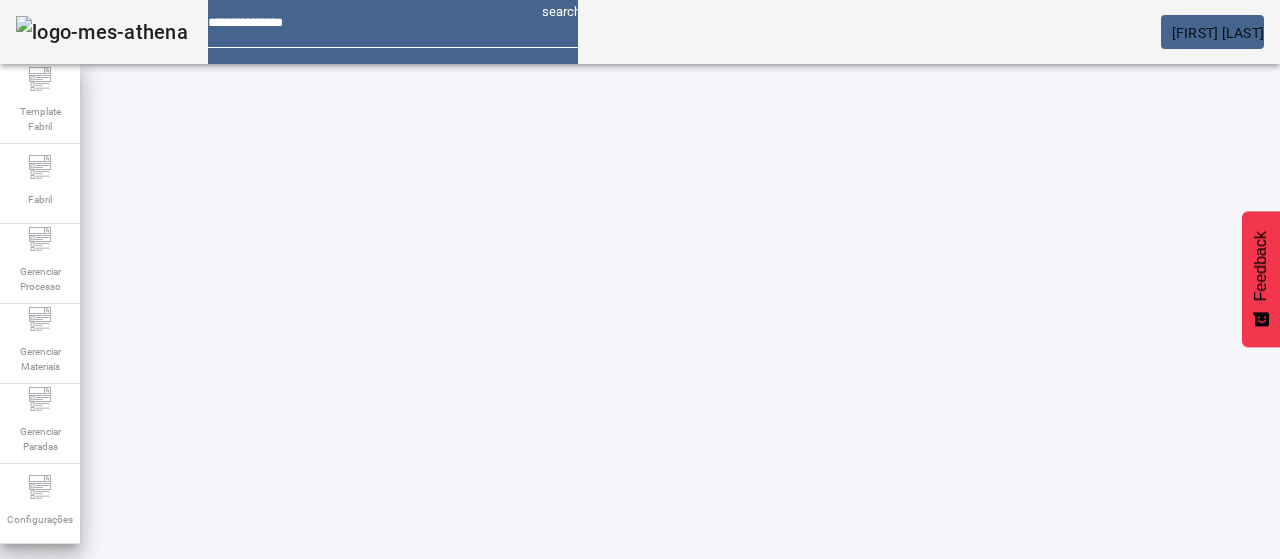 scroll, scrollTop: 0, scrollLeft: 0, axis: both 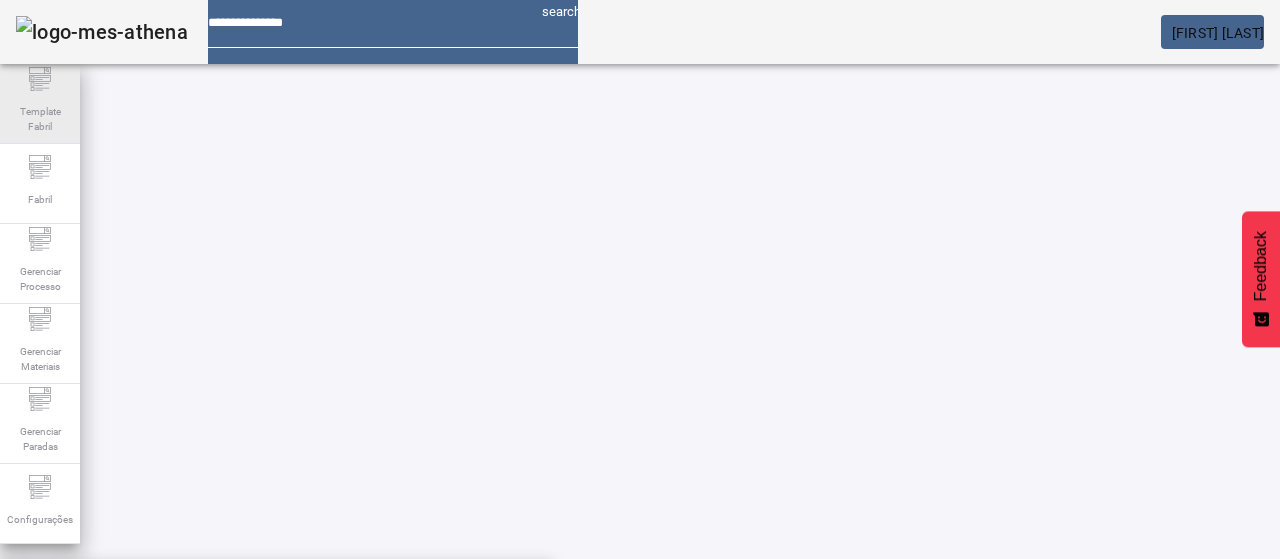 drag, startPoint x: 285, startPoint y: 146, endPoint x: 21, endPoint y: 117, distance: 265.588 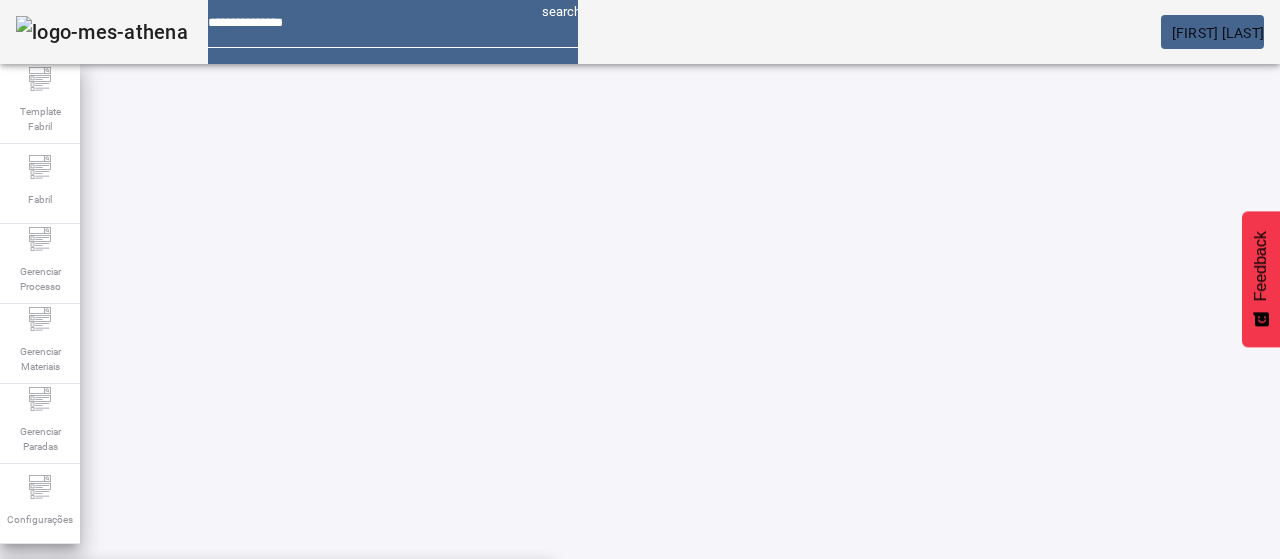 drag, startPoint x: 332, startPoint y: 236, endPoint x: 629, endPoint y: 318, distance: 308.112 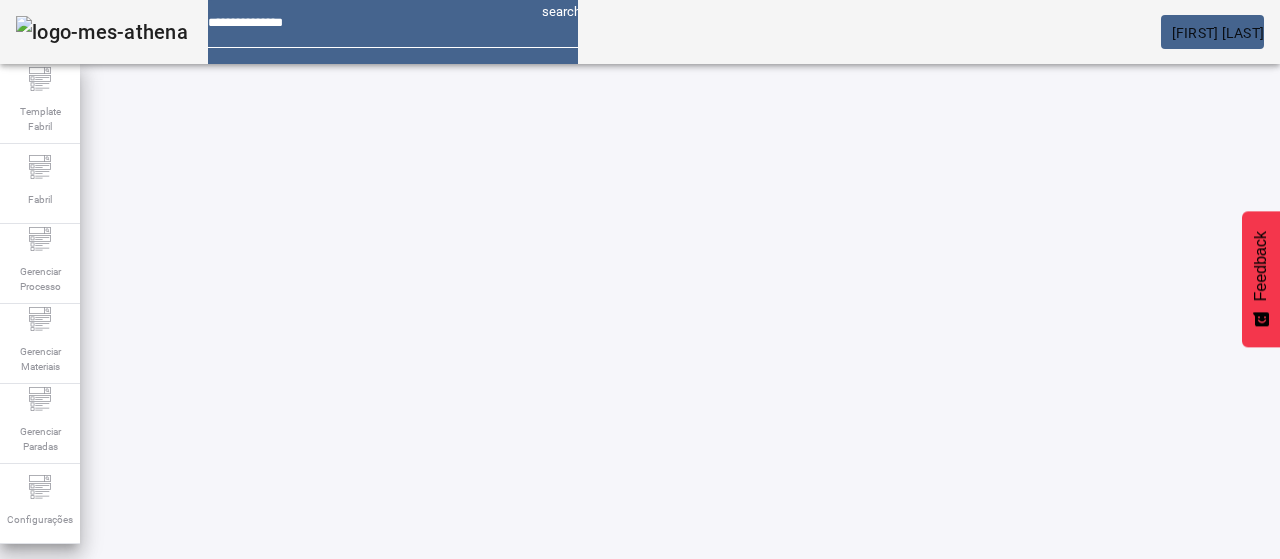 click on "FILTRAR" 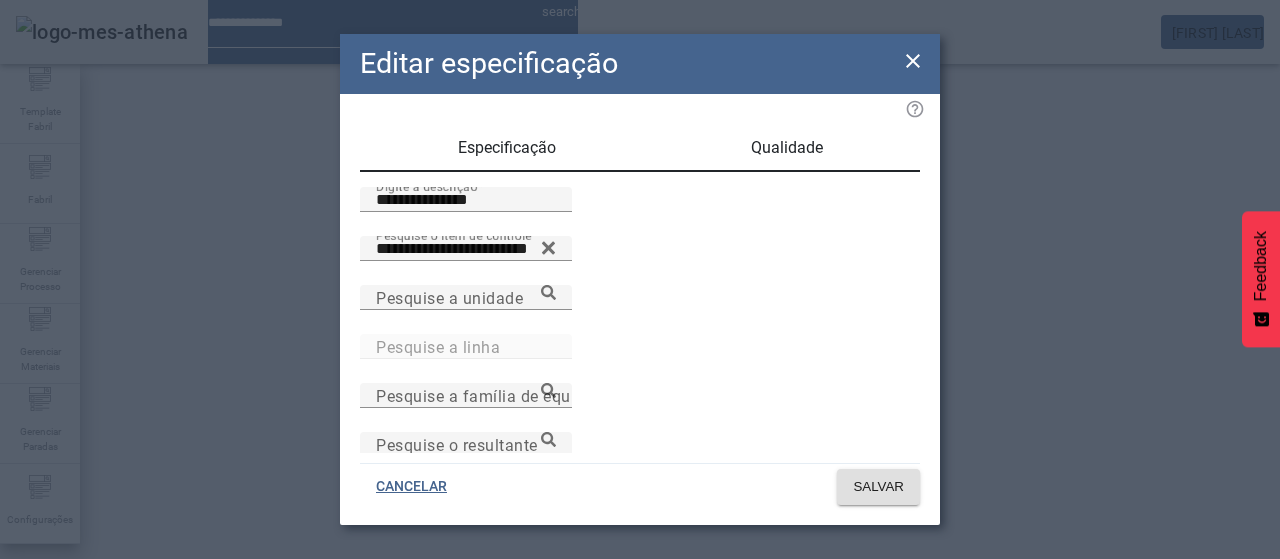 drag, startPoint x: 476, startPoint y: 232, endPoint x: 328, endPoint y: 228, distance: 148.05405 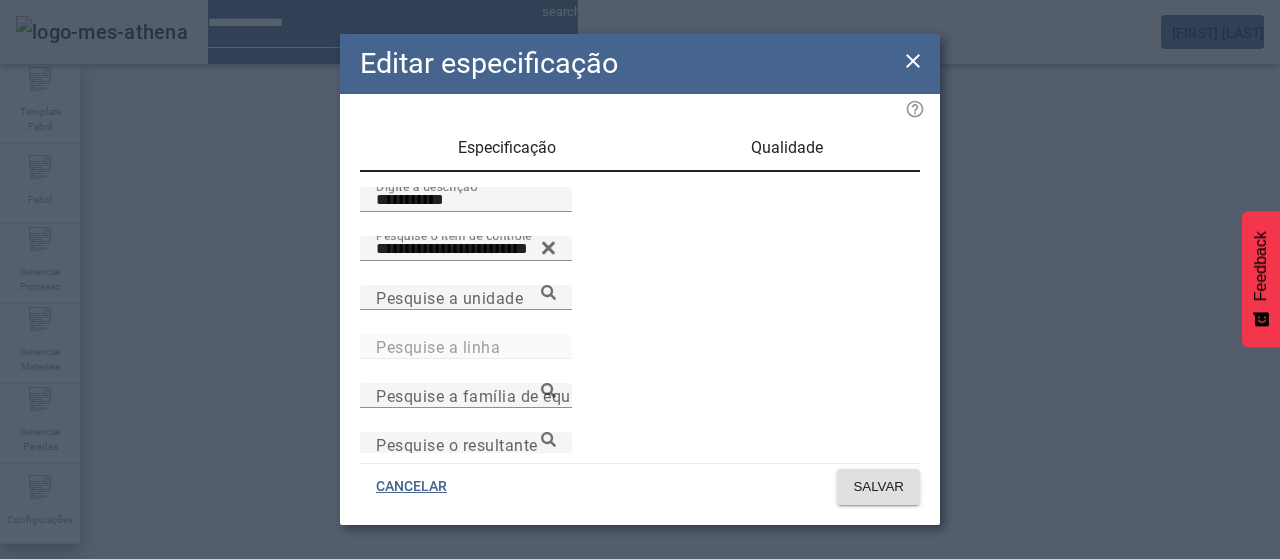 click on "Qualidade" at bounding box center [786, 148] 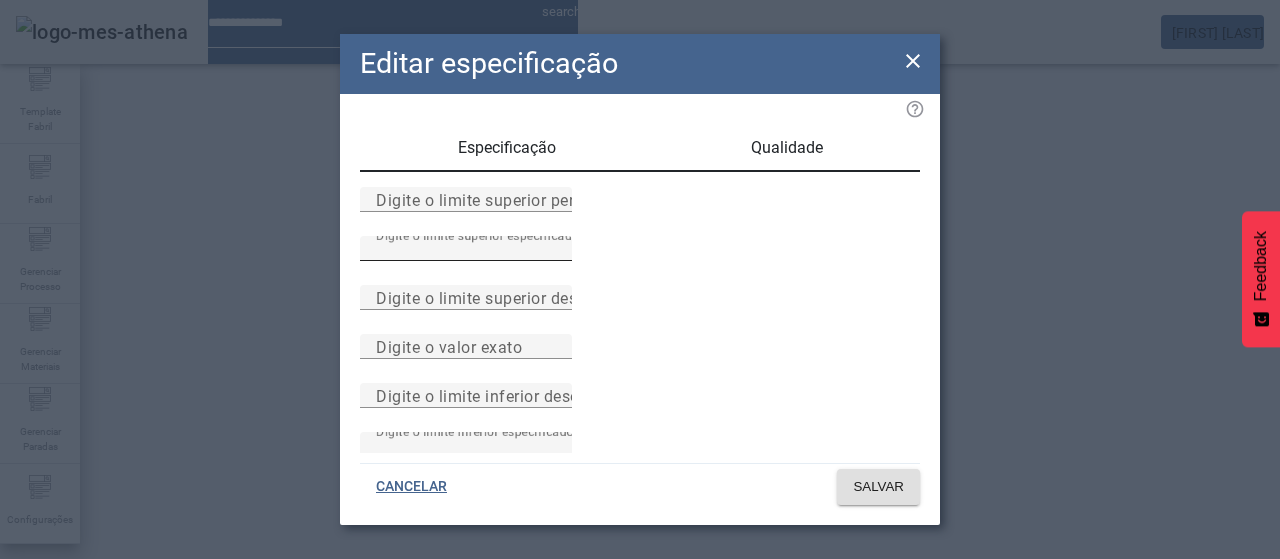click on "***" at bounding box center [466, 249] 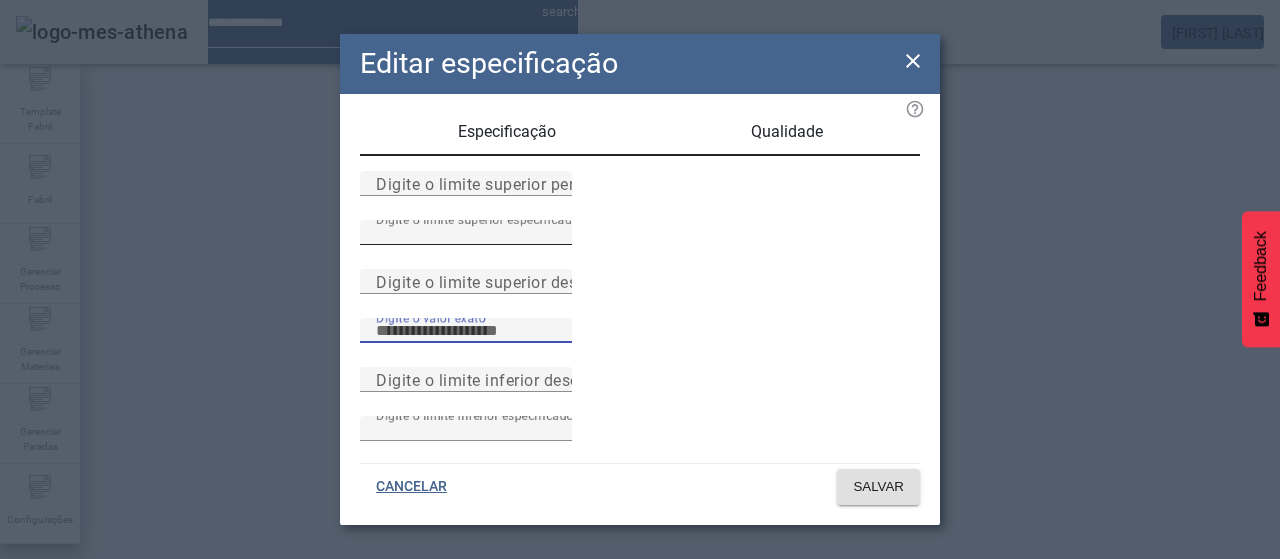 scroll, scrollTop: 261, scrollLeft: 0, axis: vertical 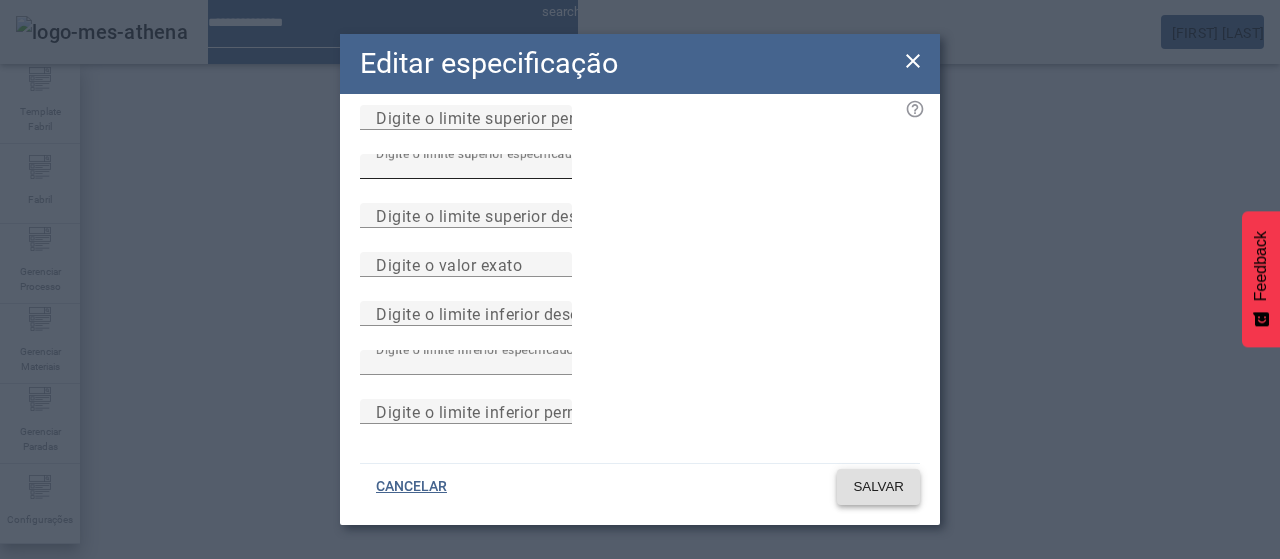 click on "SALVAR" 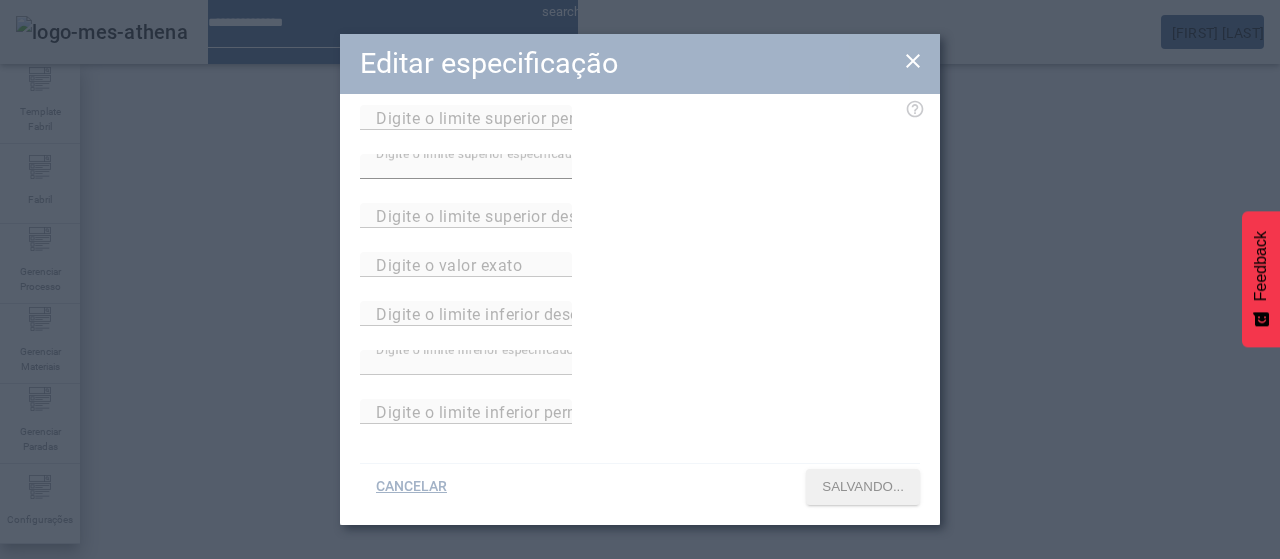 scroll, scrollTop: 140, scrollLeft: 0, axis: vertical 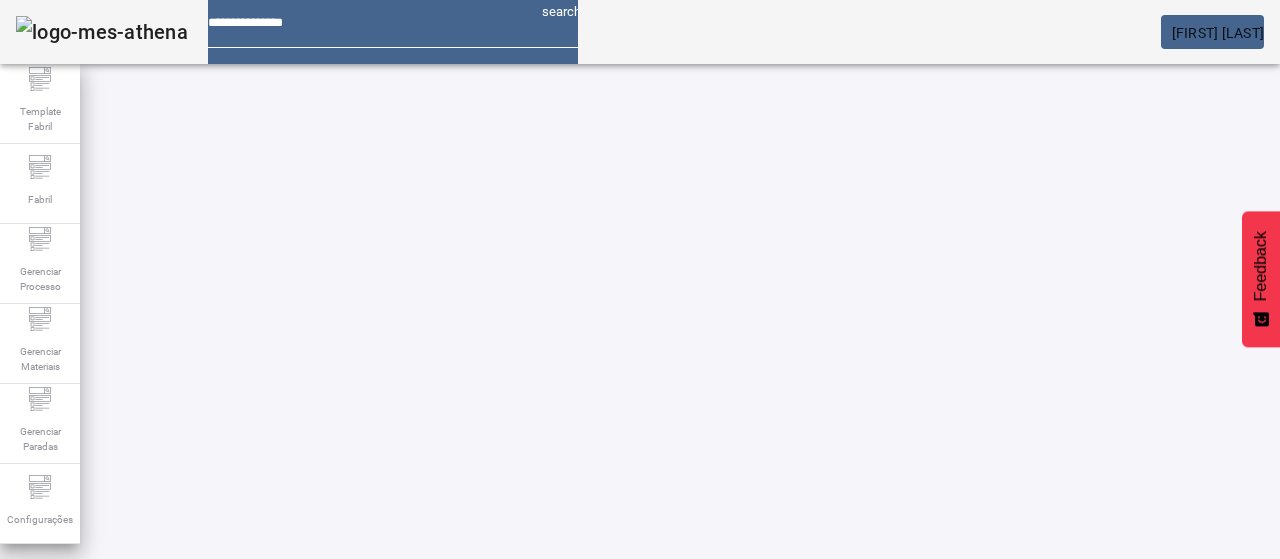 click 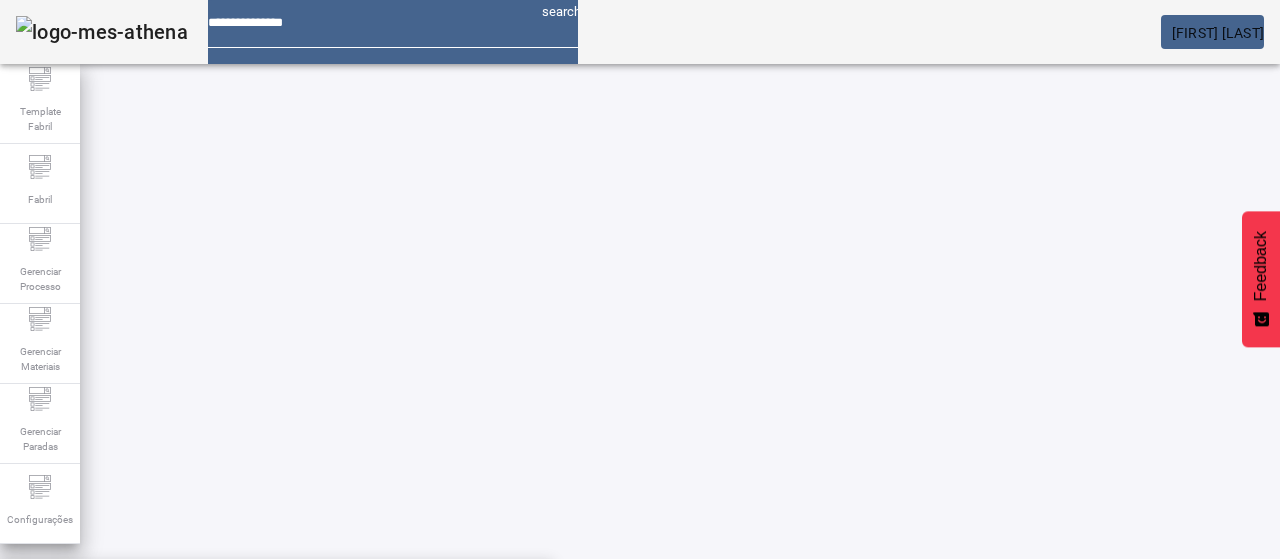 click on "PILSEN PY" at bounding box center (276, 591) 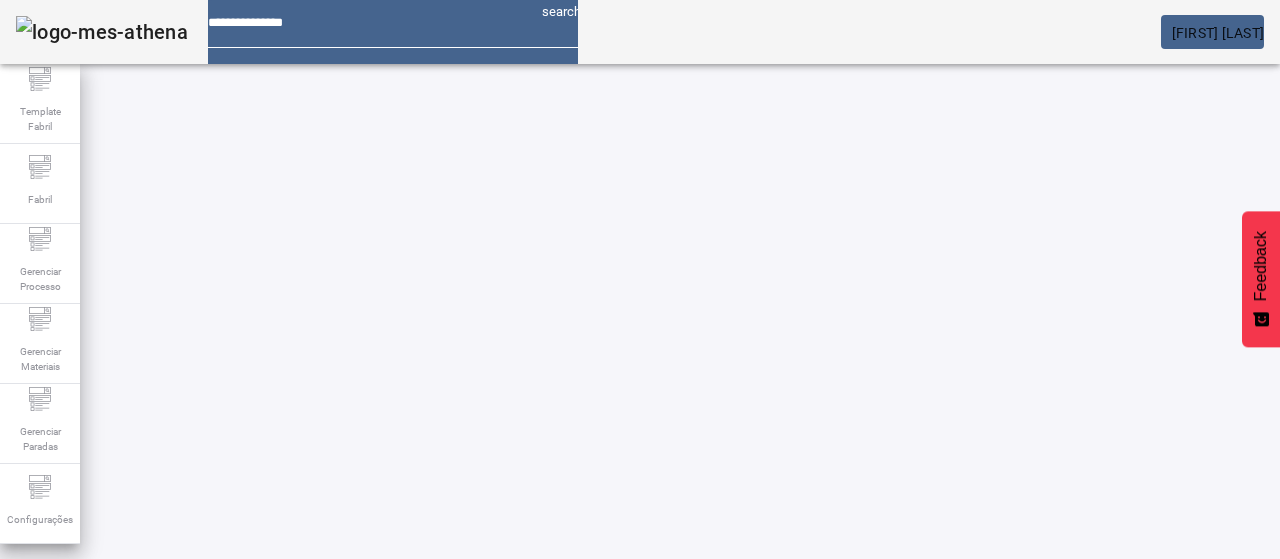 click 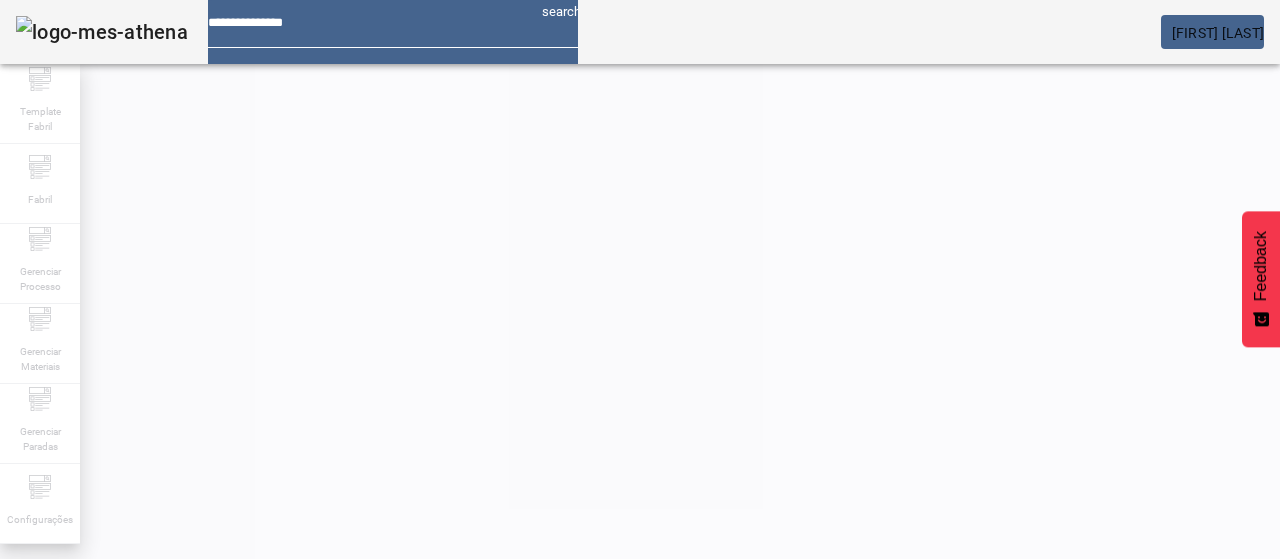 scroll, scrollTop: 140, scrollLeft: 0, axis: vertical 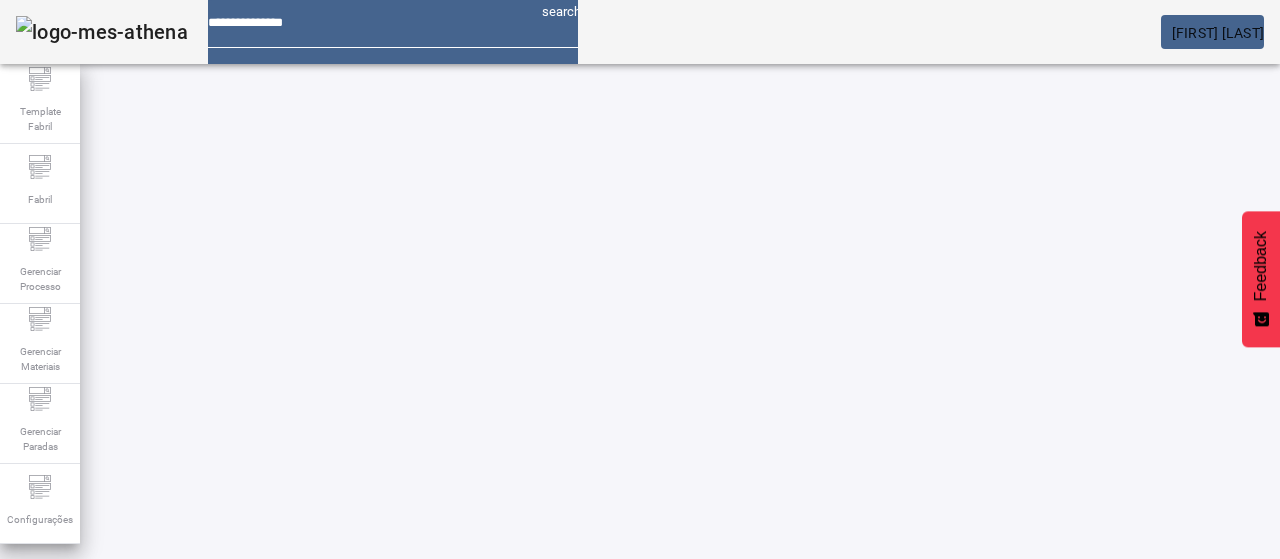 click 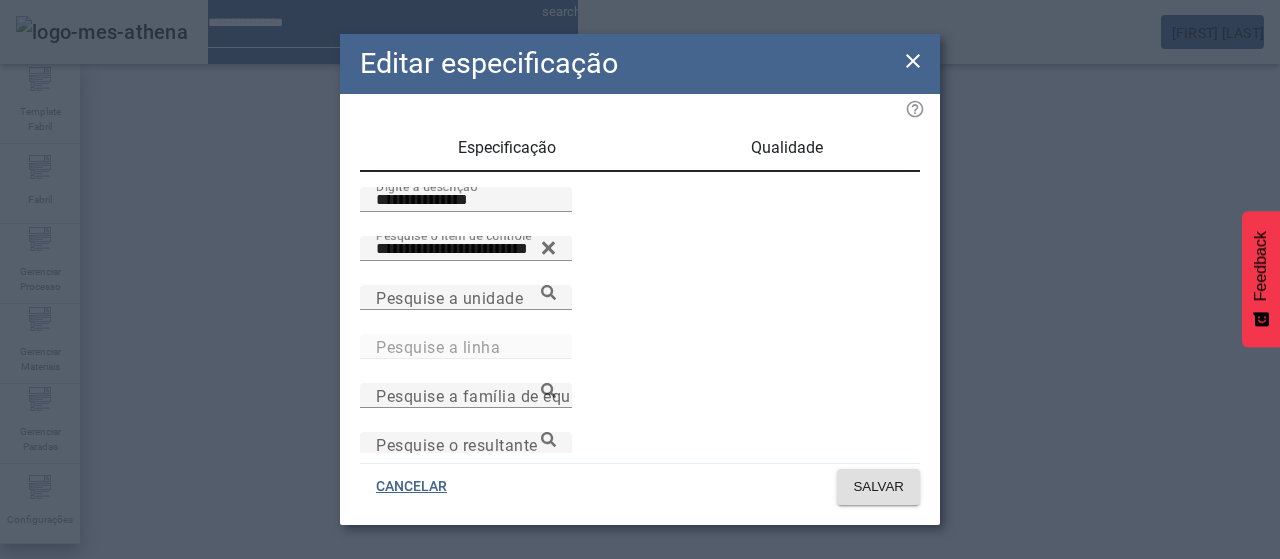 drag, startPoint x: 324, startPoint y: 218, endPoint x: 244, endPoint y: 205, distance: 81.04937 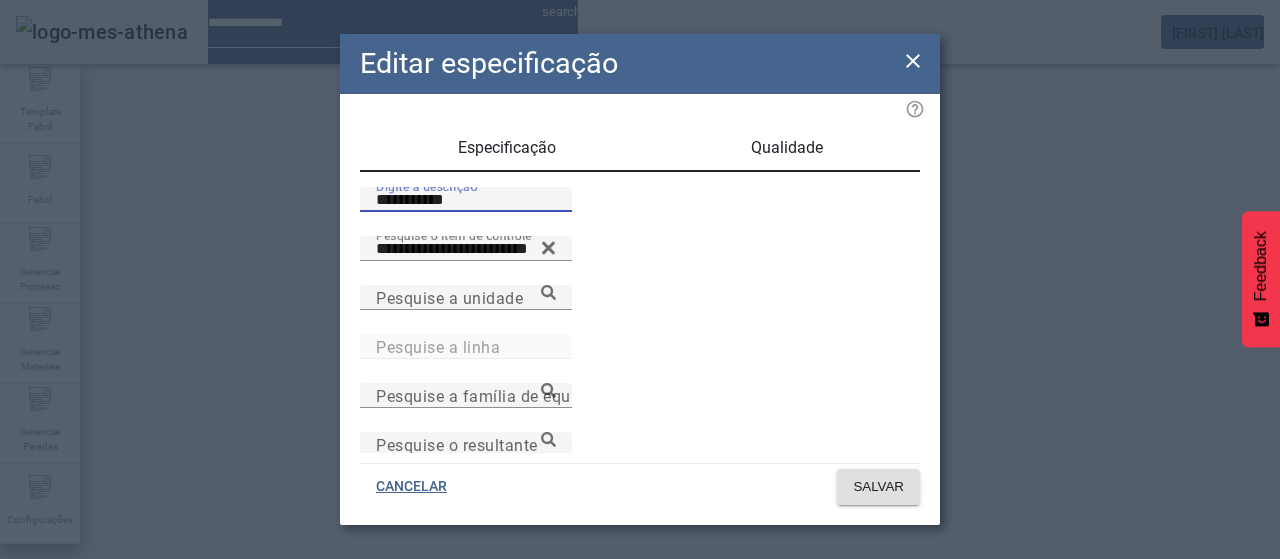 click on "Qualidade" at bounding box center [787, 148] 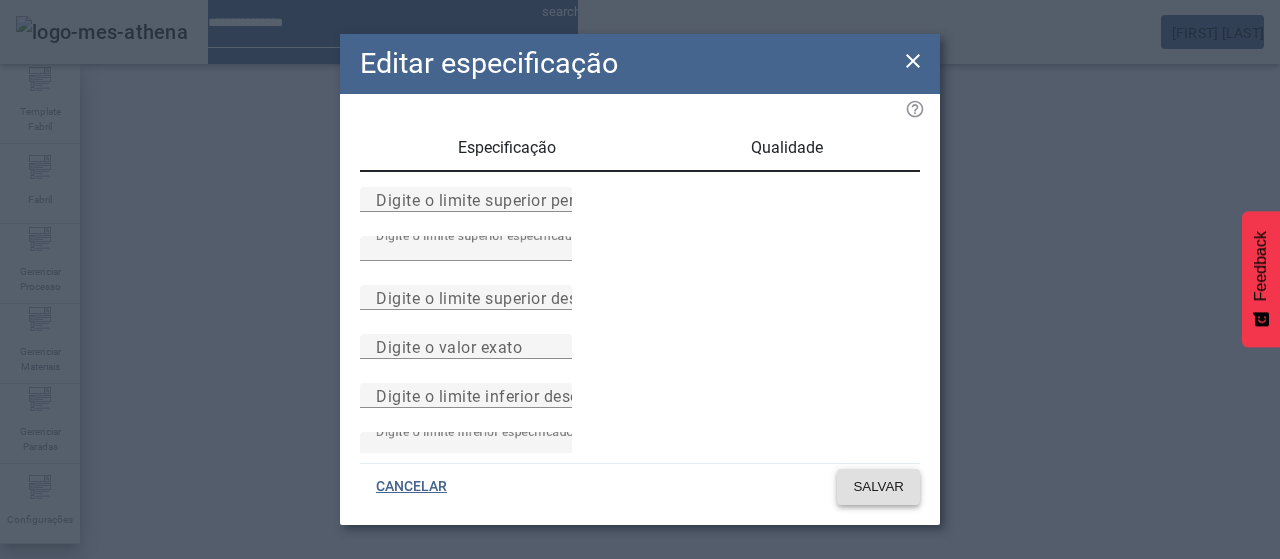 click 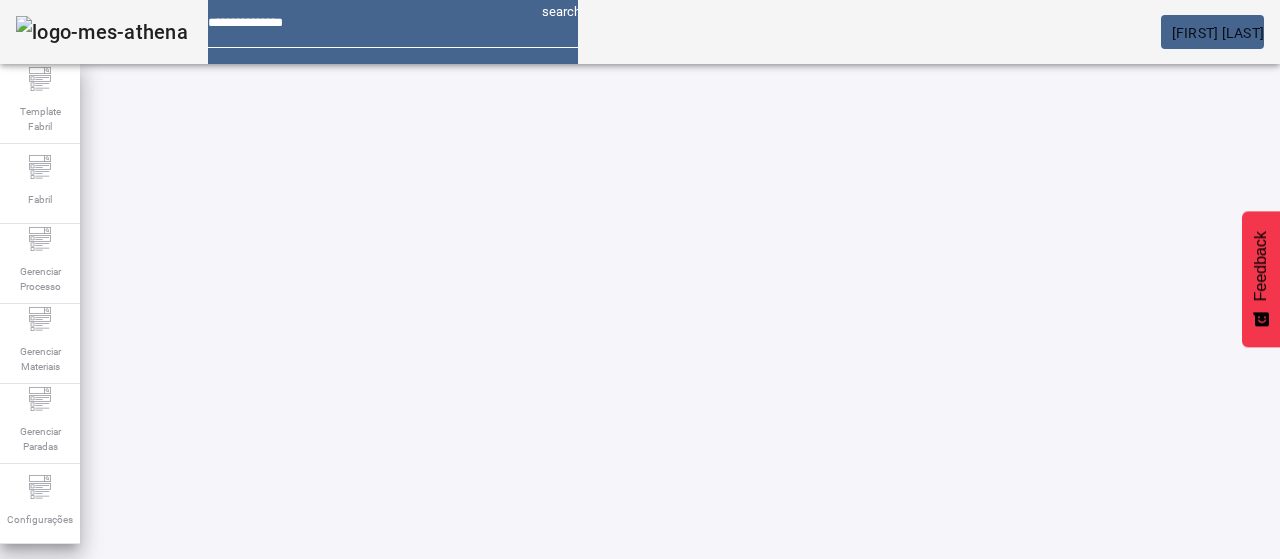 scroll, scrollTop: 0, scrollLeft: 0, axis: both 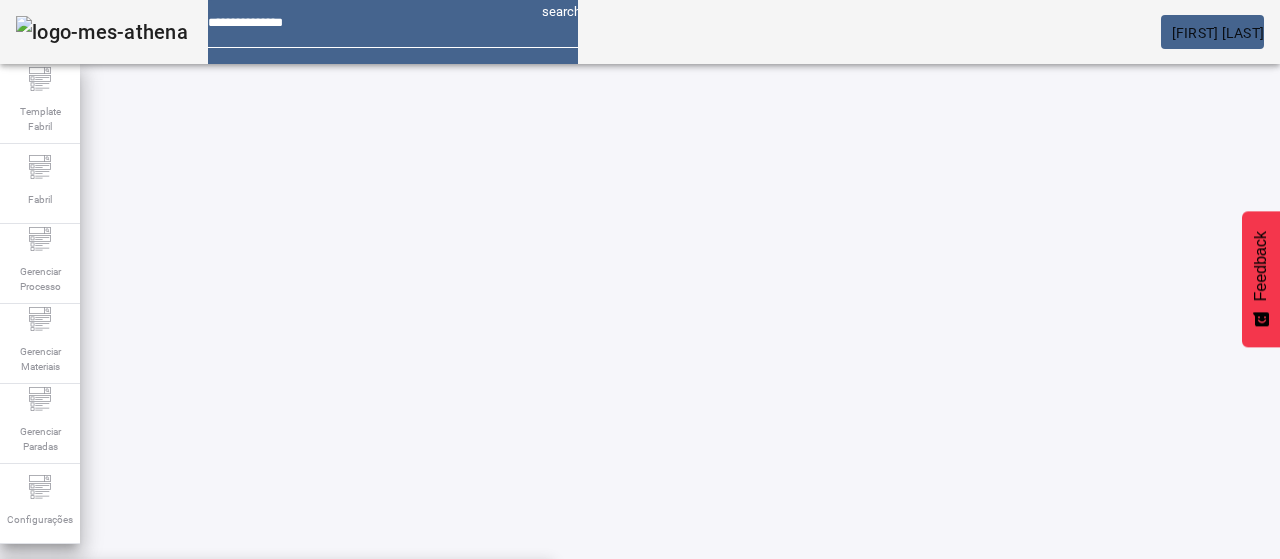 click on "Pesquise por unidade" at bounding box center (743, 600) 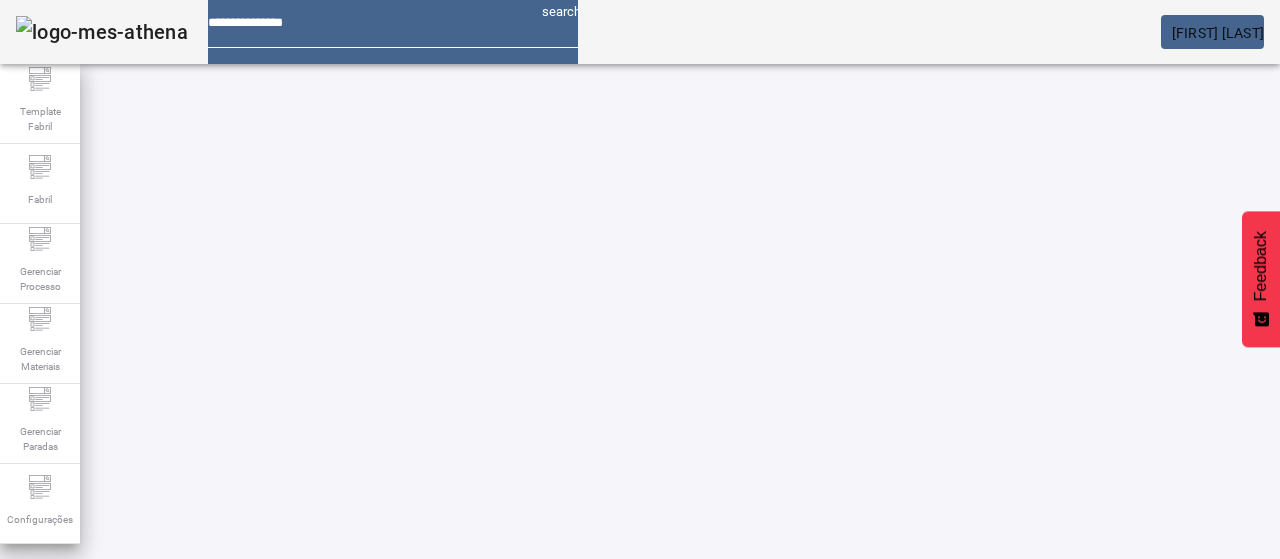 click 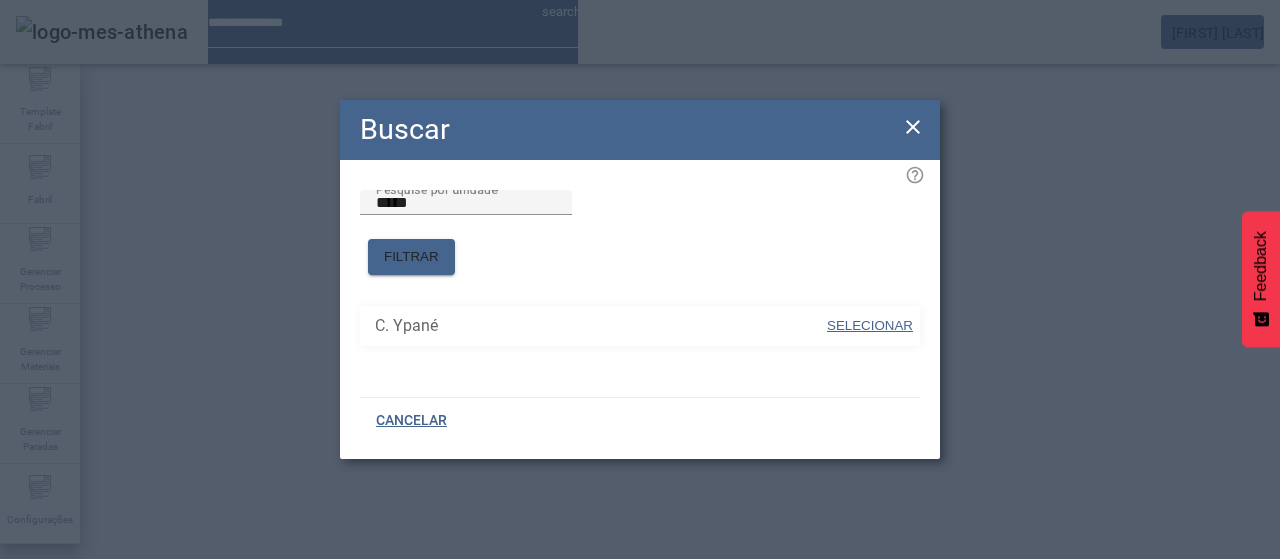 click at bounding box center [870, 326] 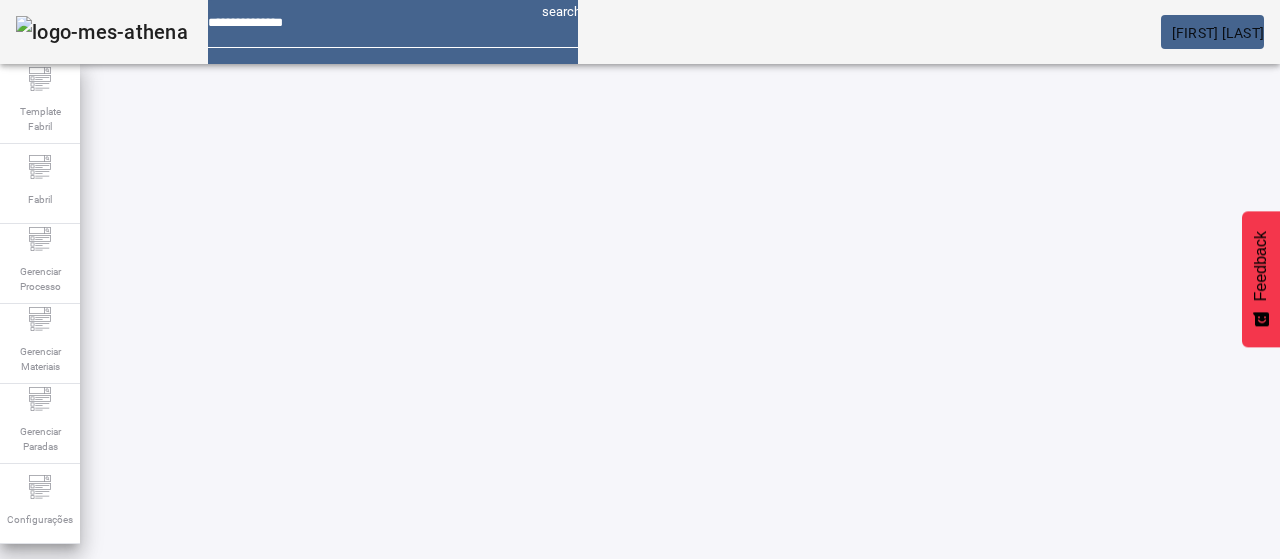 click 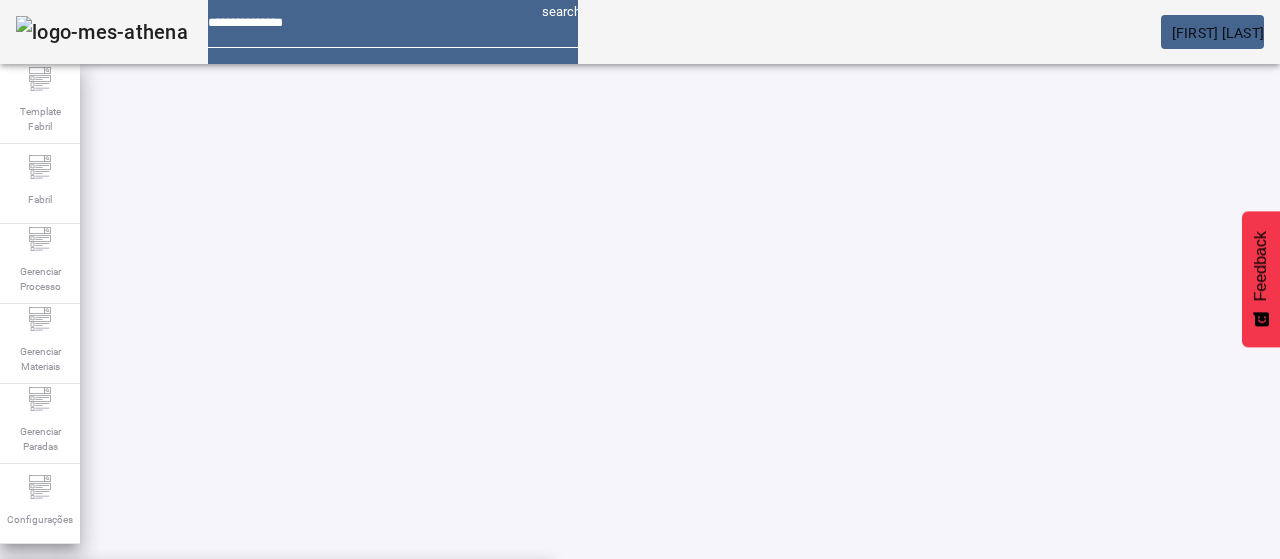 click on "**********" at bounding box center (116, 601) 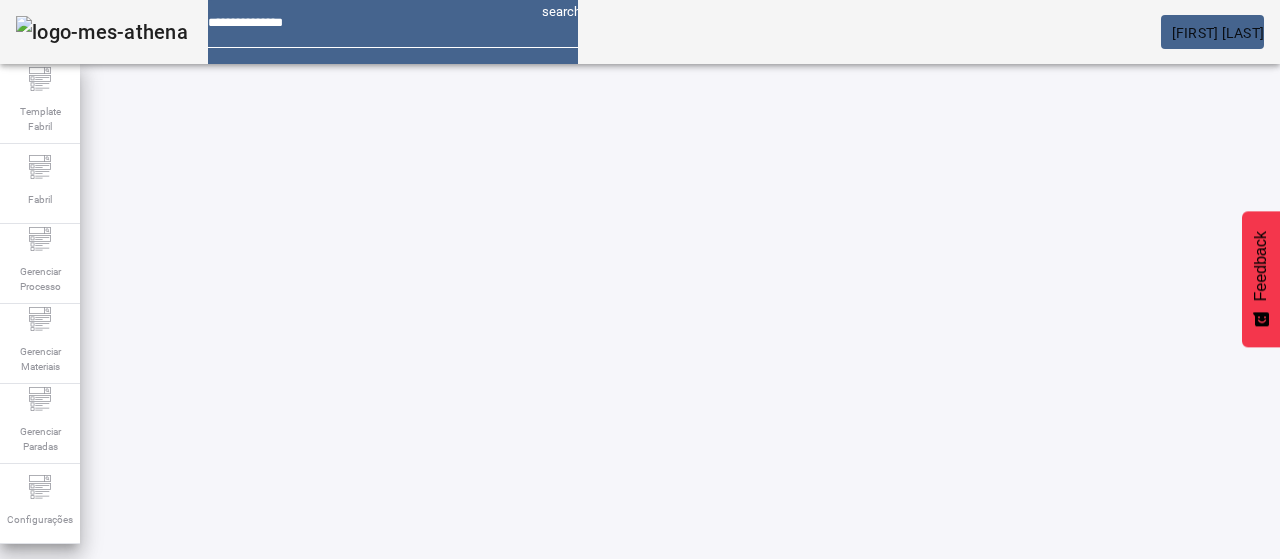 click on "FILTRAR" 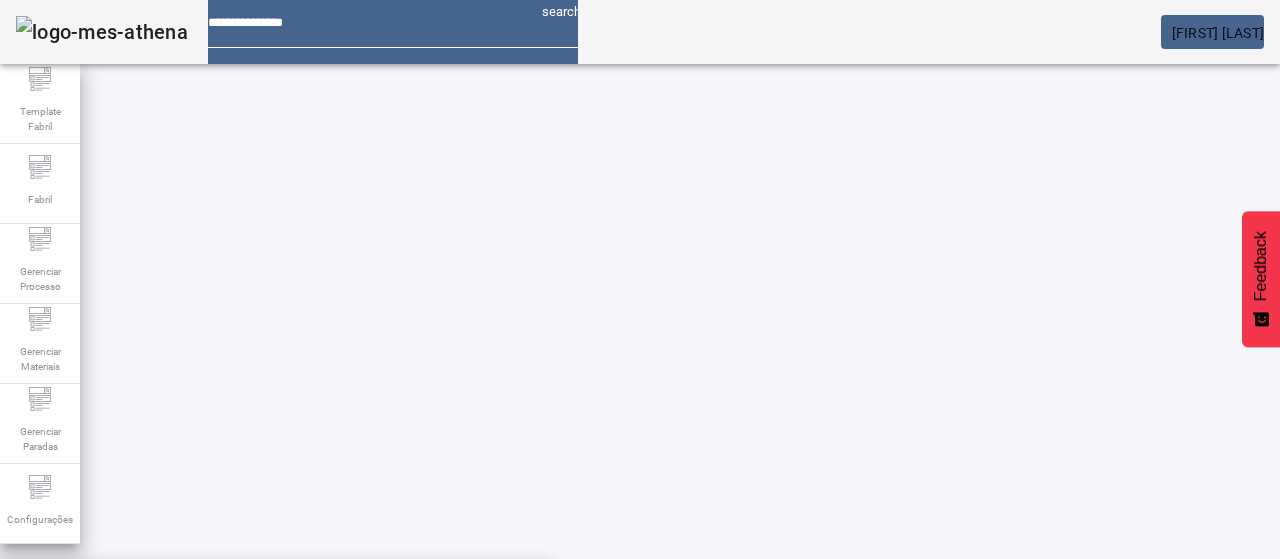 click on "**********" at bounding box center [116, 601] 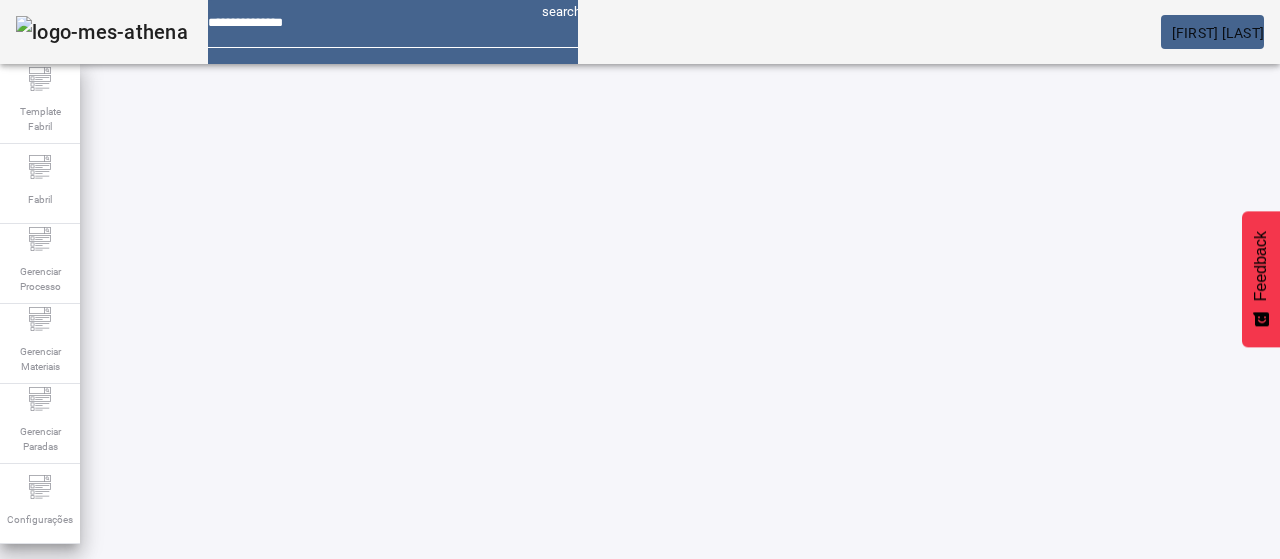 click on "**********" at bounding box center [116, 601] 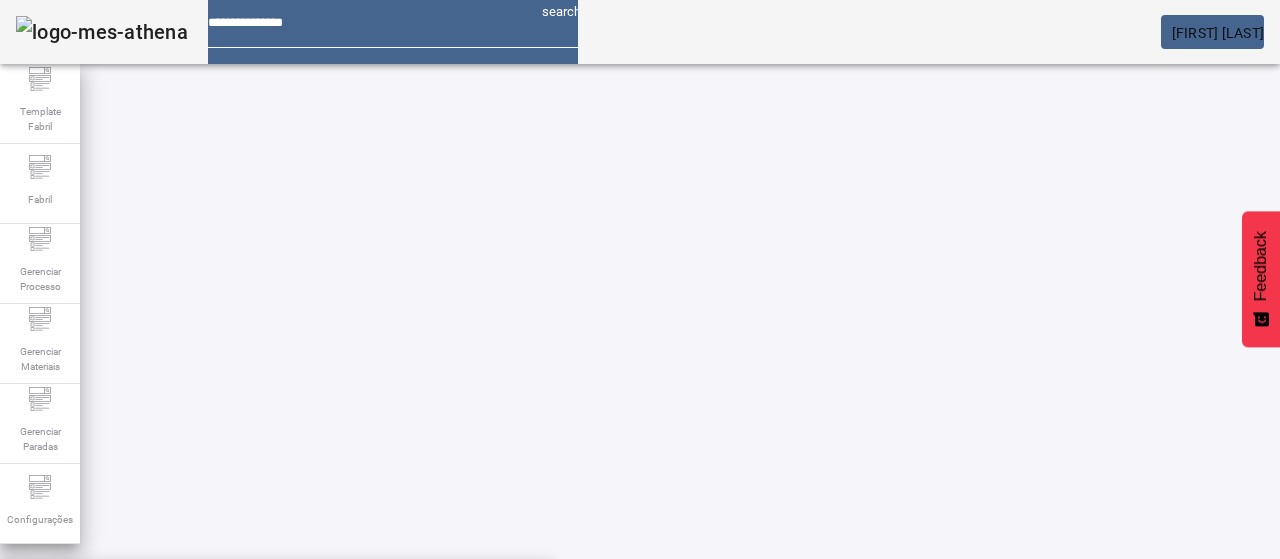 click on "Teor de CO2 (online) - Cerv. LT (g/l) (ABC)" at bounding box center (276, 687) 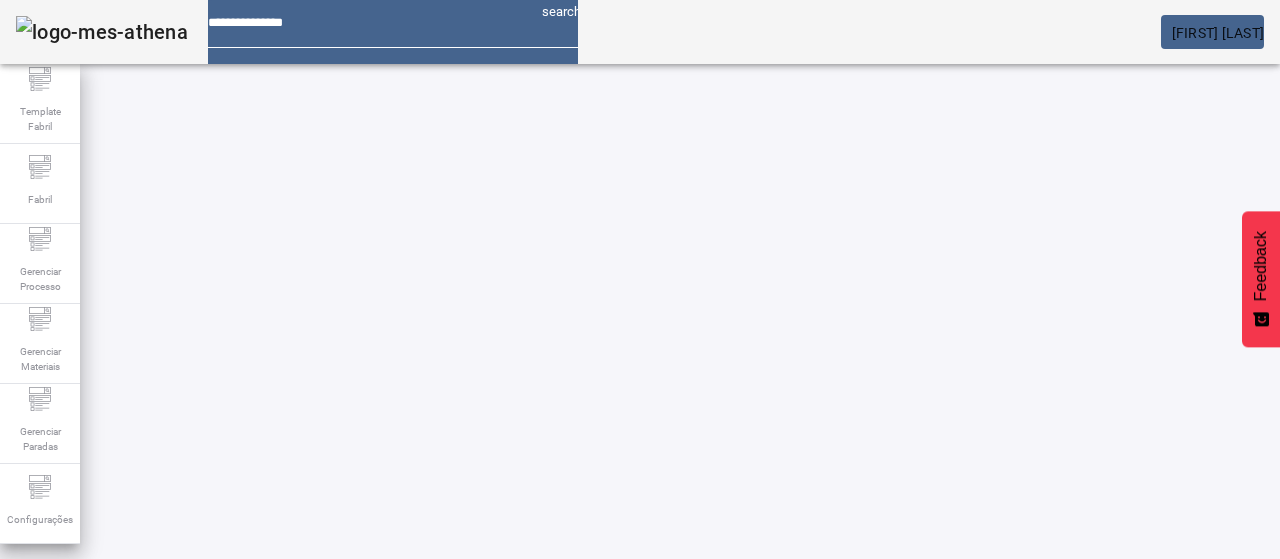 click on "FILTRAR" 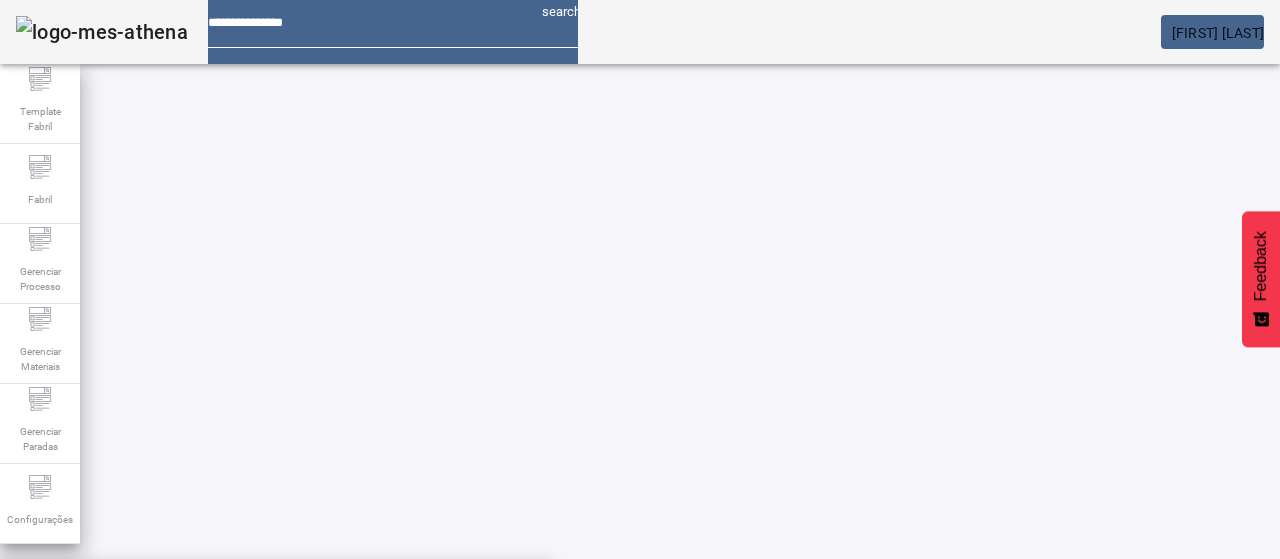 drag, startPoint x: 1232, startPoint y: 223, endPoint x: 1174, endPoint y: 230, distance: 58.420887 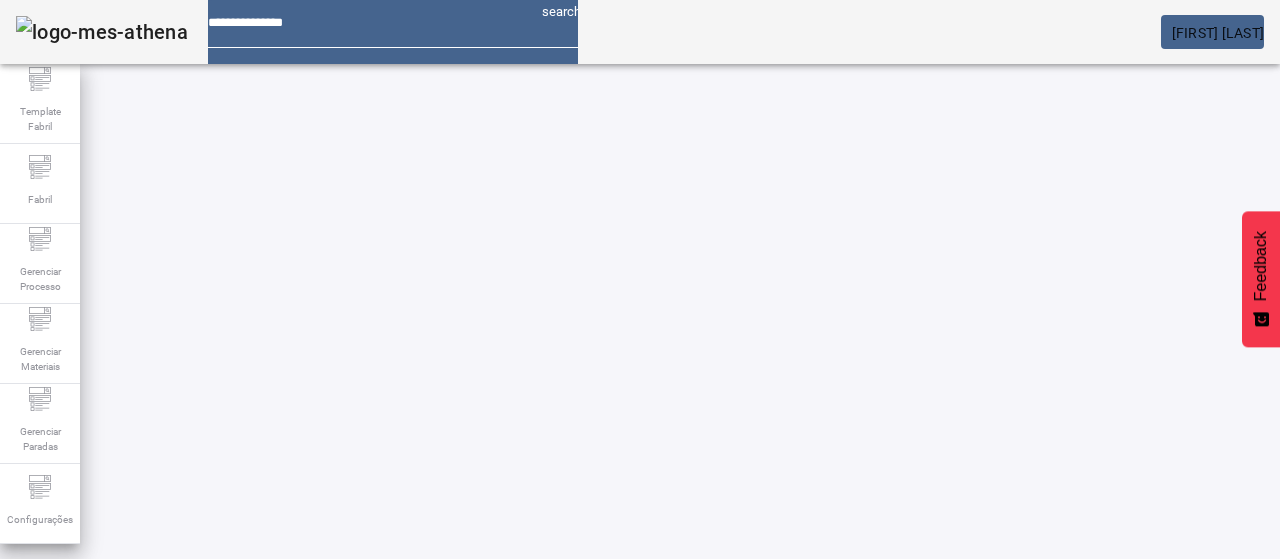click on "FILTRAR" 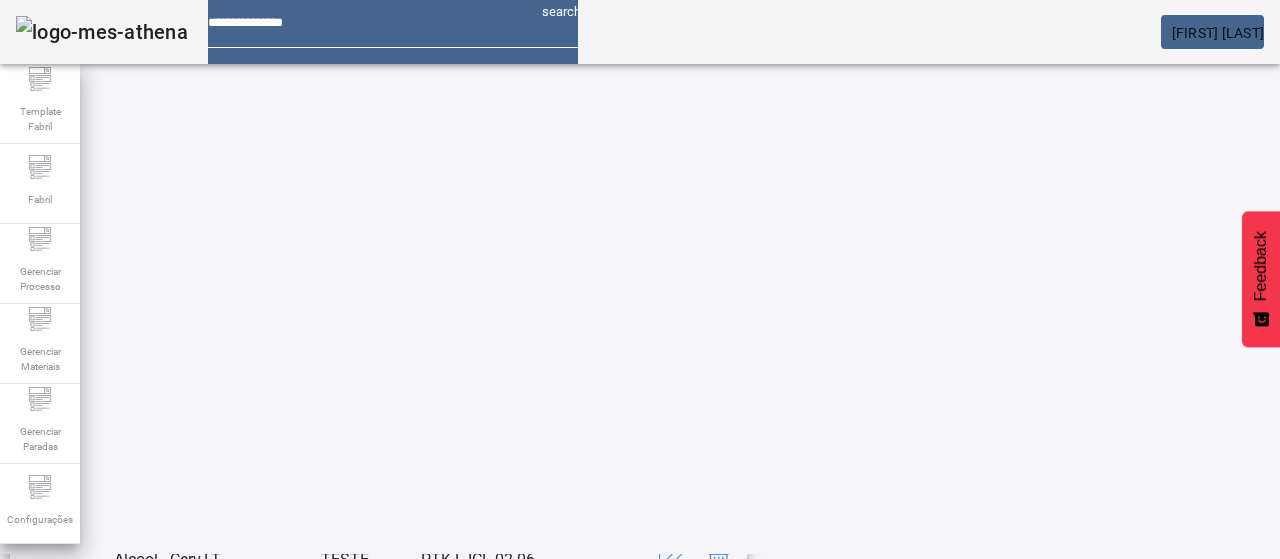 scroll, scrollTop: 123, scrollLeft: 0, axis: vertical 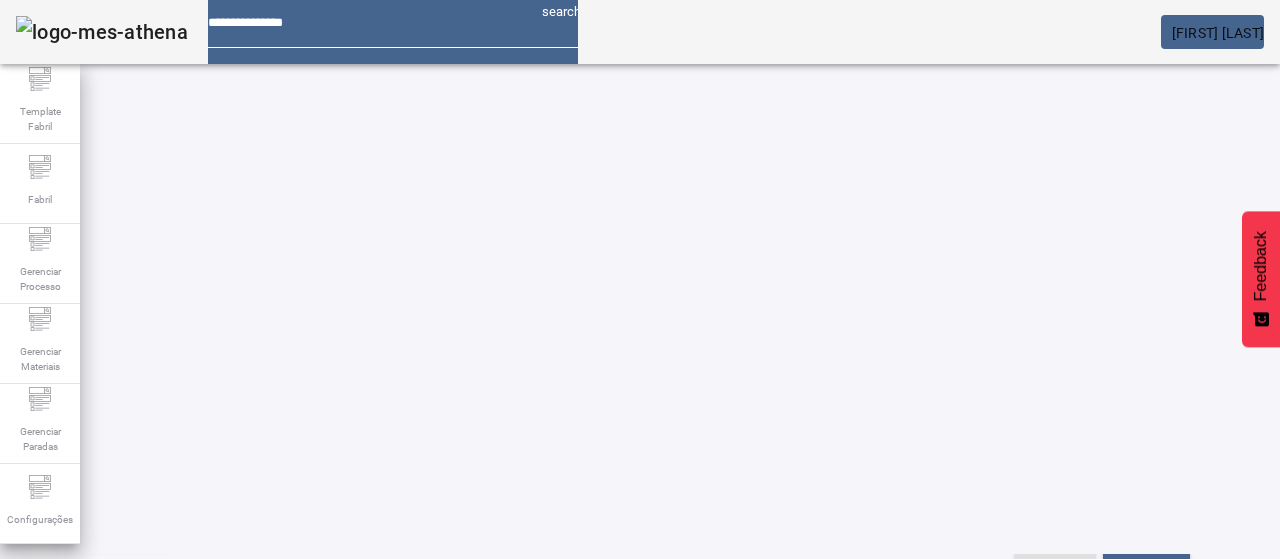 click on "Pesquise por marca" at bounding box center [1388, 478] 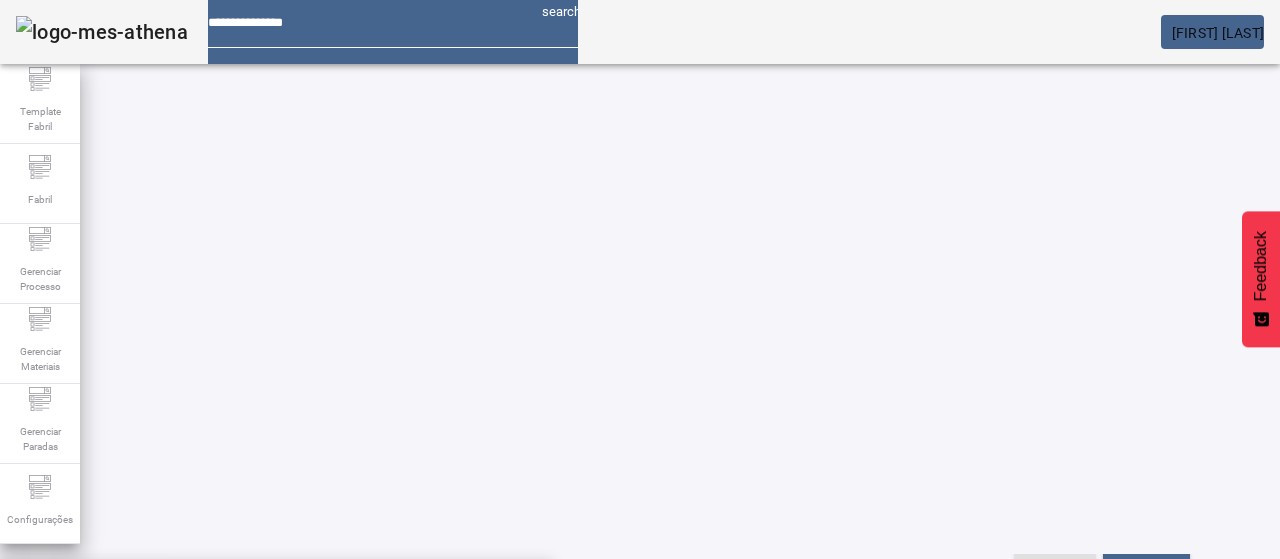 click on "PILSEN PY" at bounding box center [276, 591] 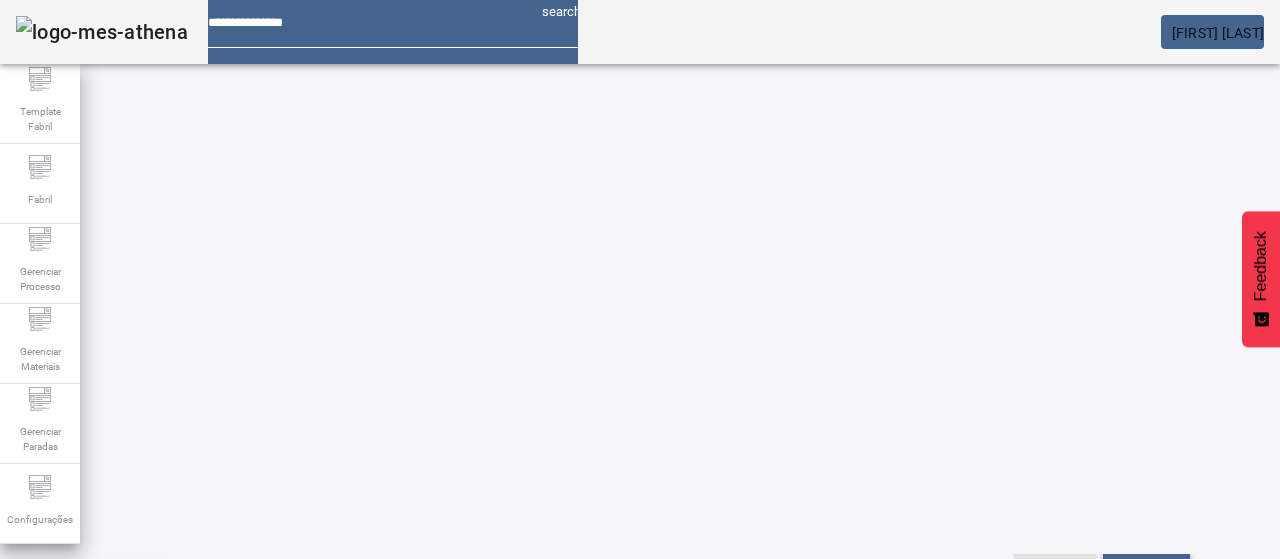 click on "FILTRAR" 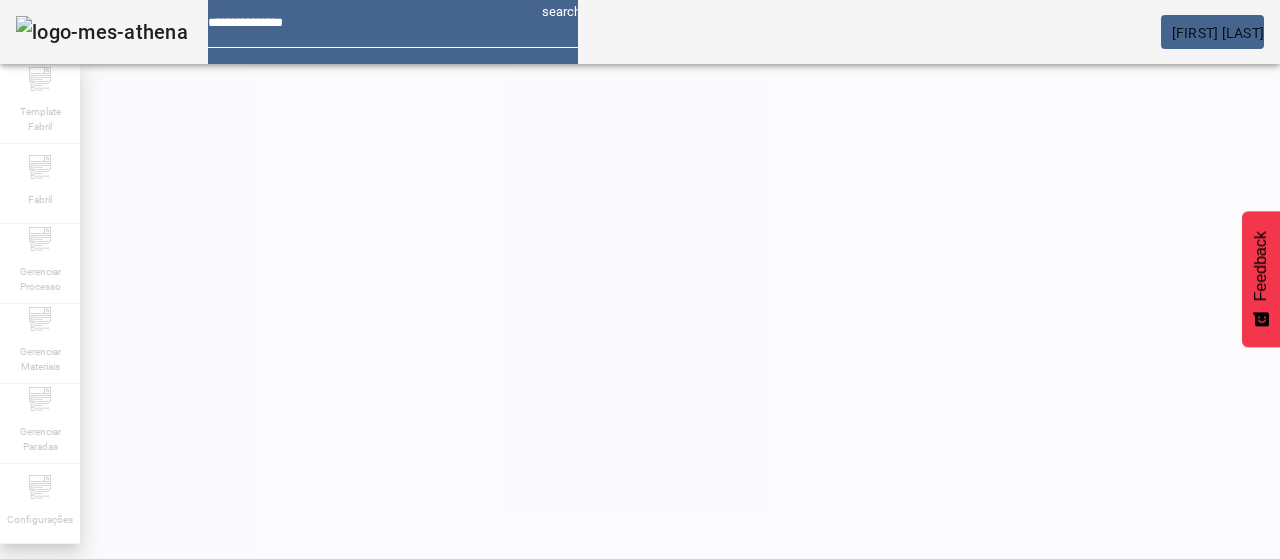 scroll, scrollTop: 140, scrollLeft: 0, axis: vertical 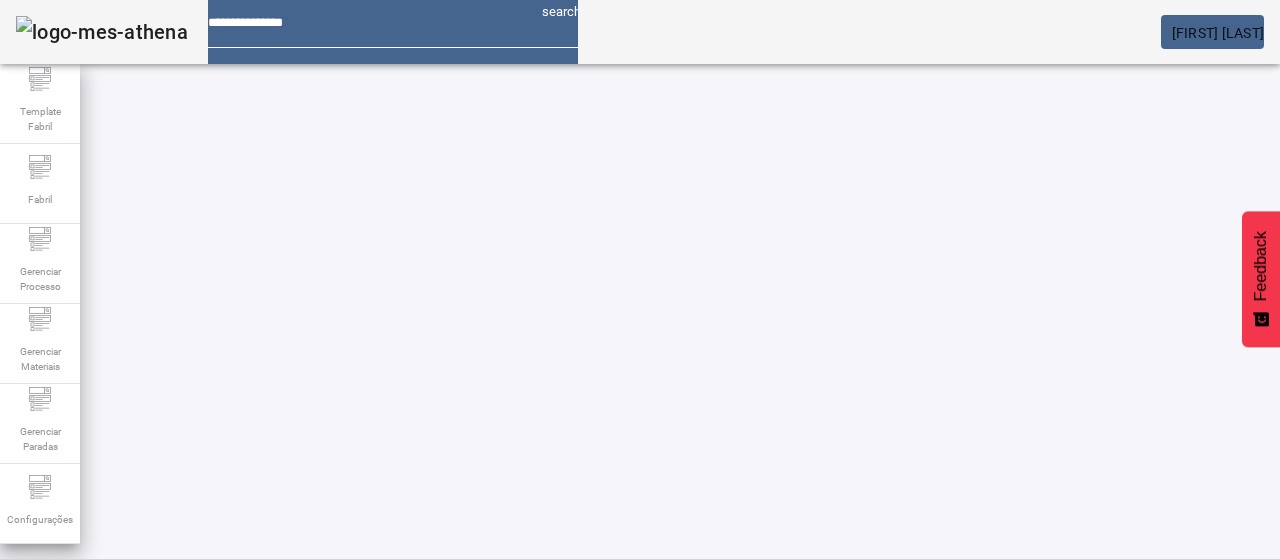 click 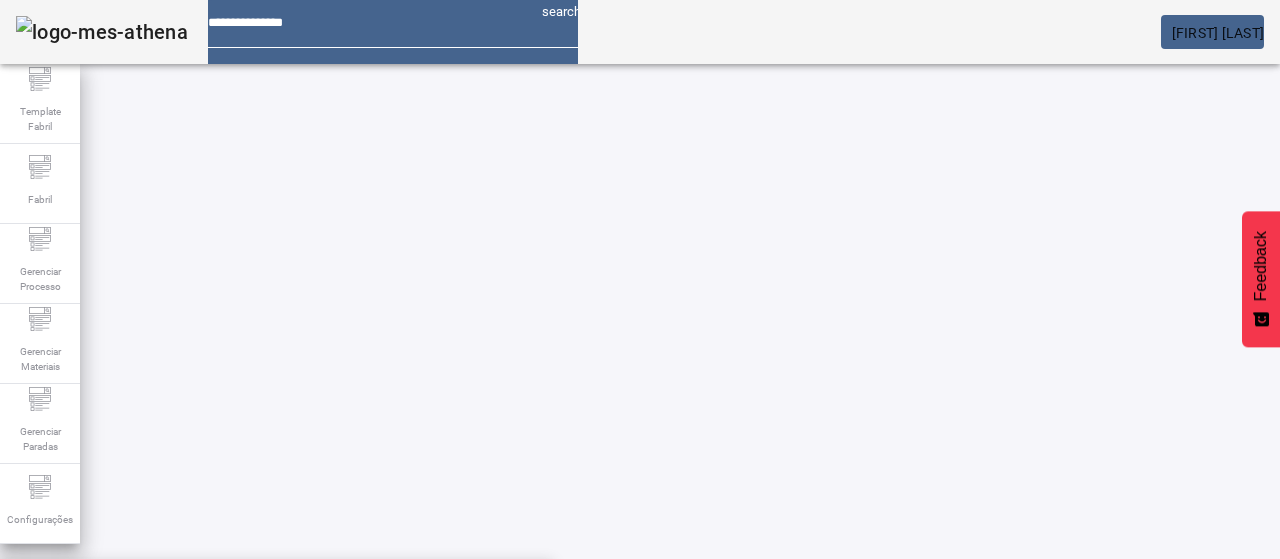 click on "BRAHMA SUB ZERO-ABC" at bounding box center (276, 591) 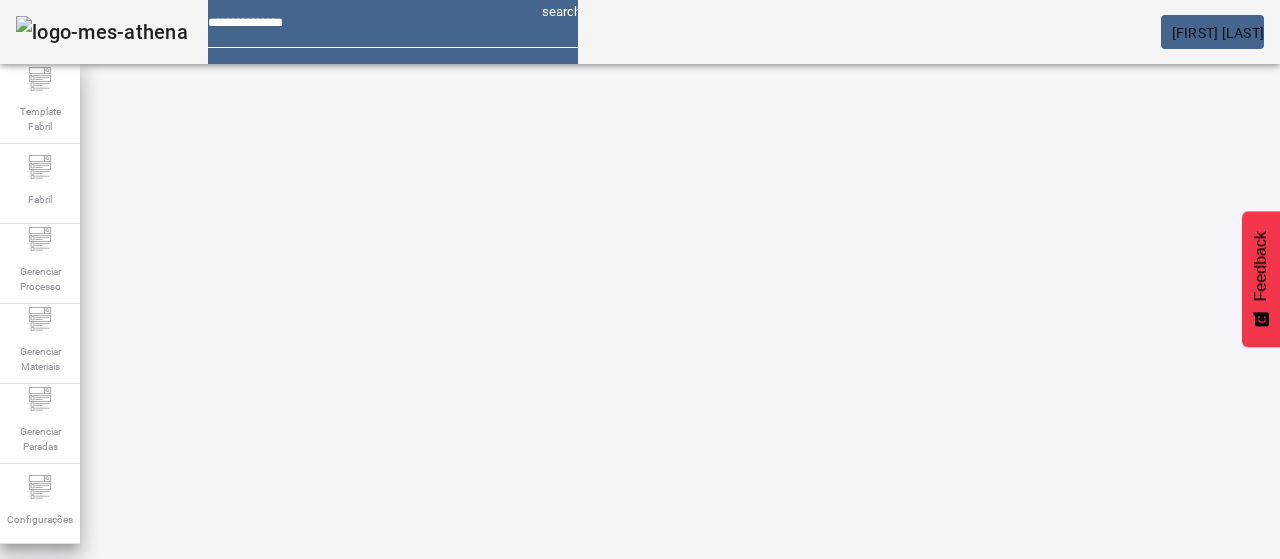 click on "FILTRAR" 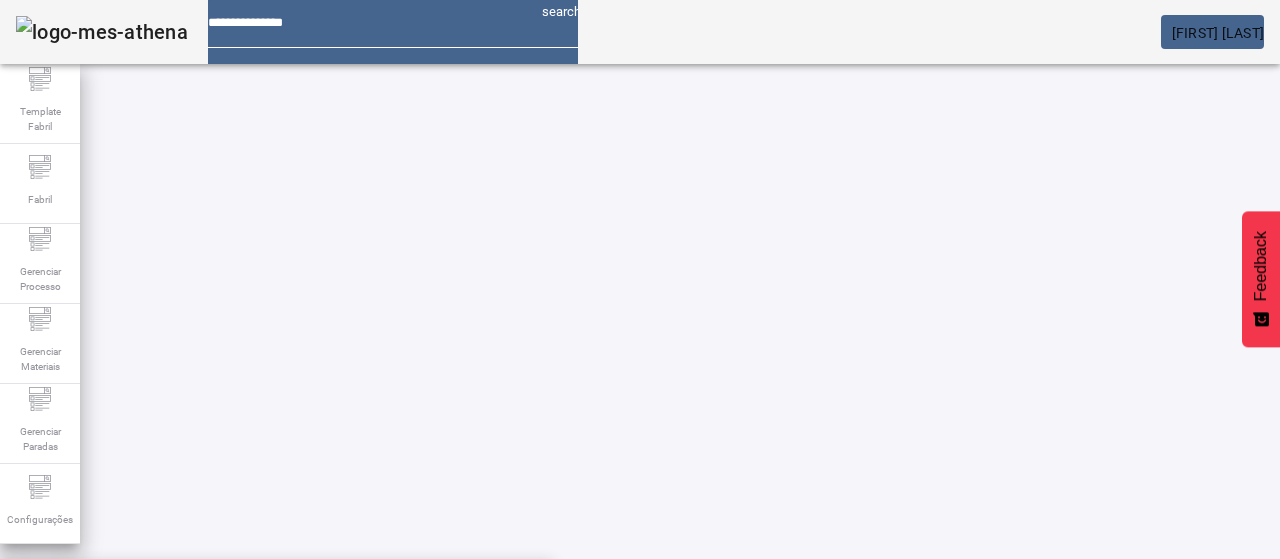 click 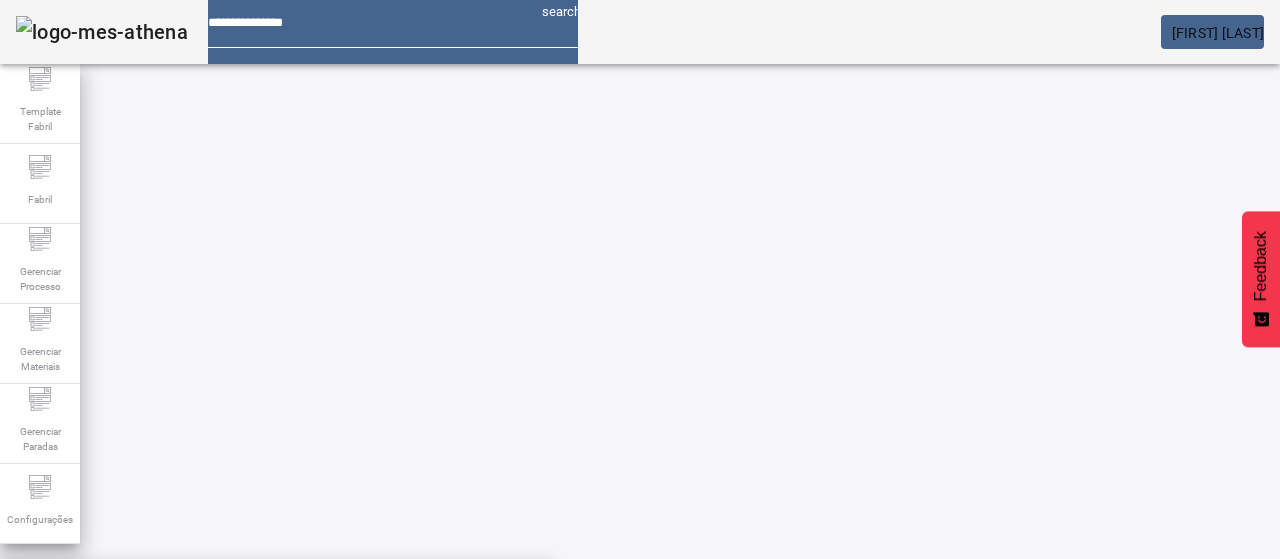 click on "BRAHMITA ULTRA CERO-ABC" at bounding box center [276, 591] 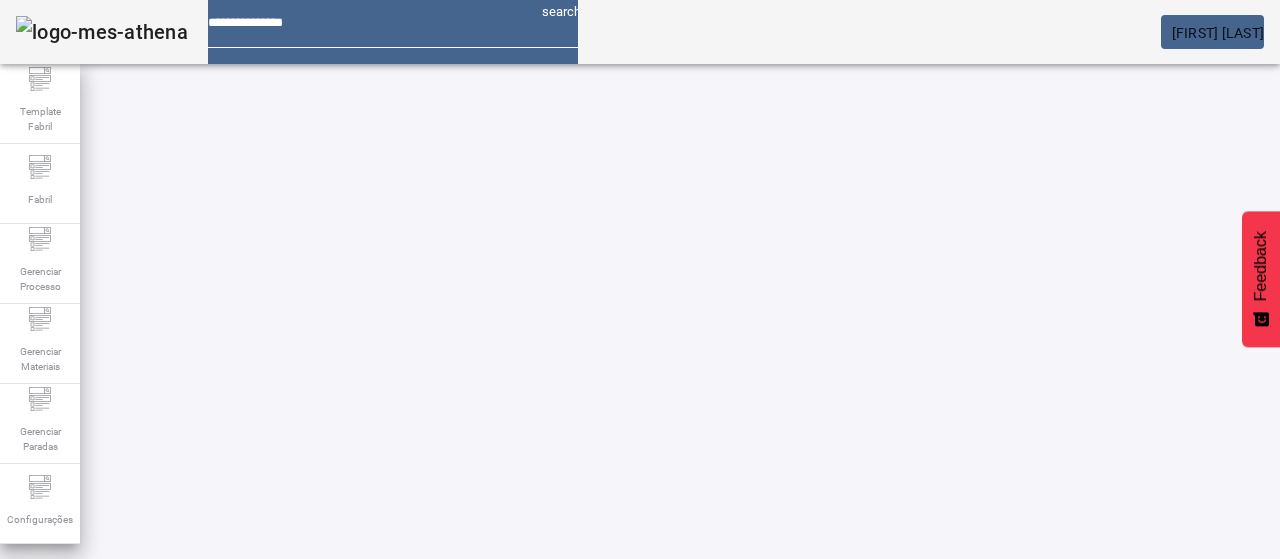 click on "FILTRAR" 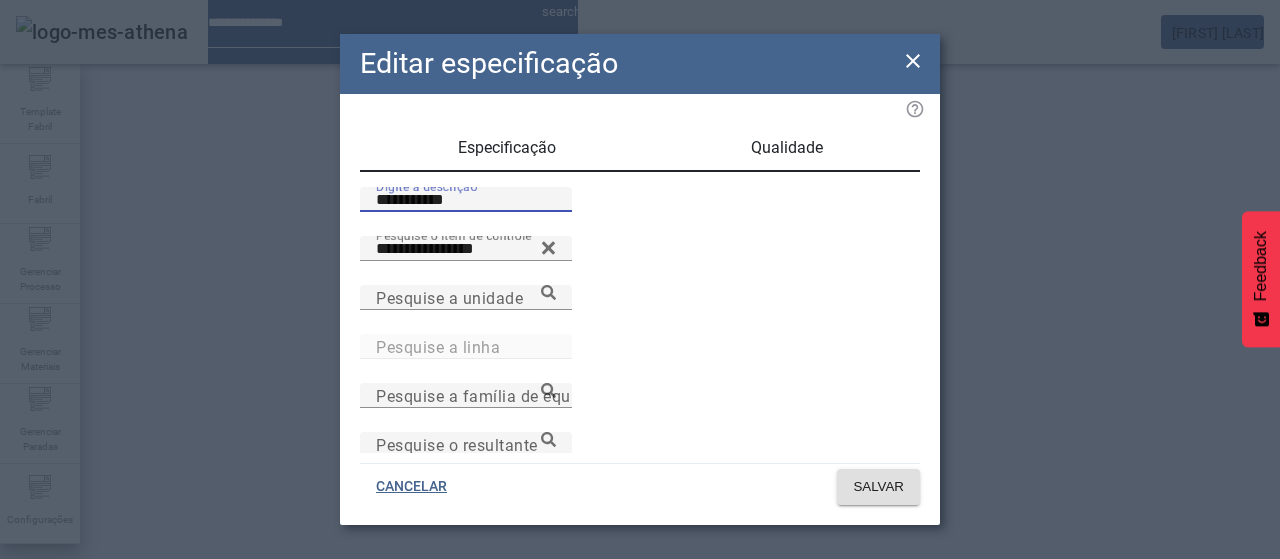drag, startPoint x: 450, startPoint y: 227, endPoint x: 280, endPoint y: 248, distance: 171.29214 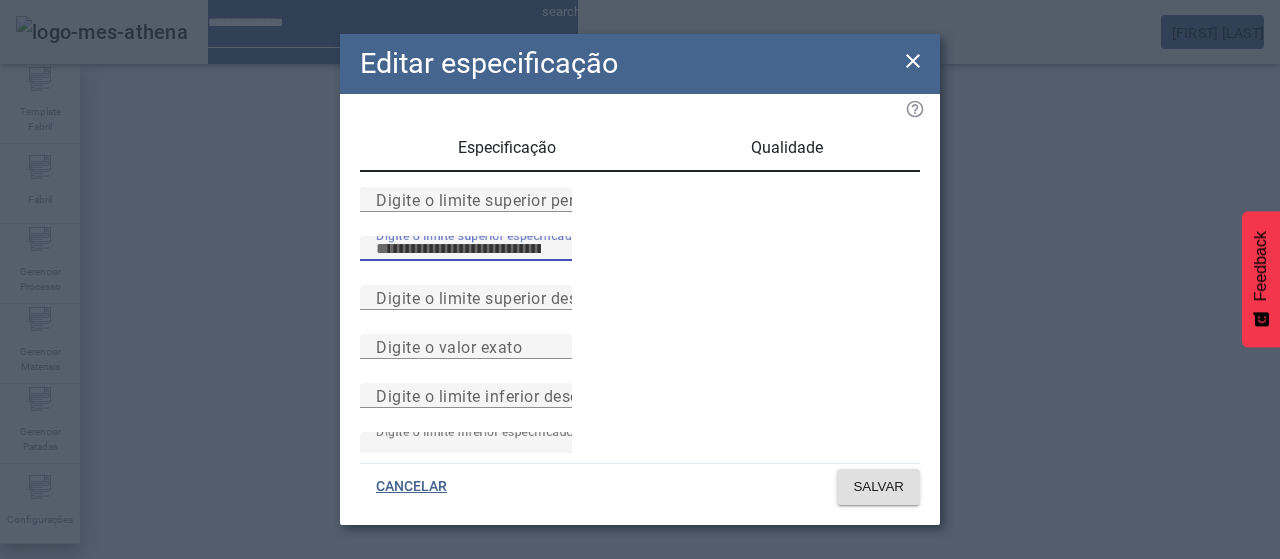 drag, startPoint x: 472, startPoint y: 303, endPoint x: 414, endPoint y: 305, distance: 58.034473 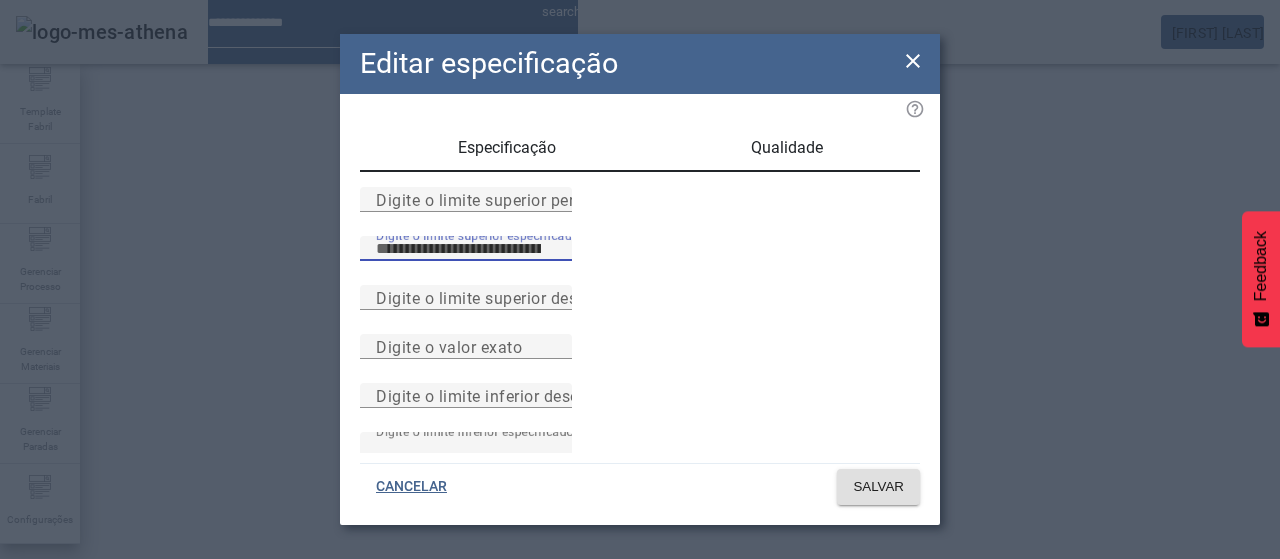 click on "Digite o limite superior especificado ****" at bounding box center [640, 260] 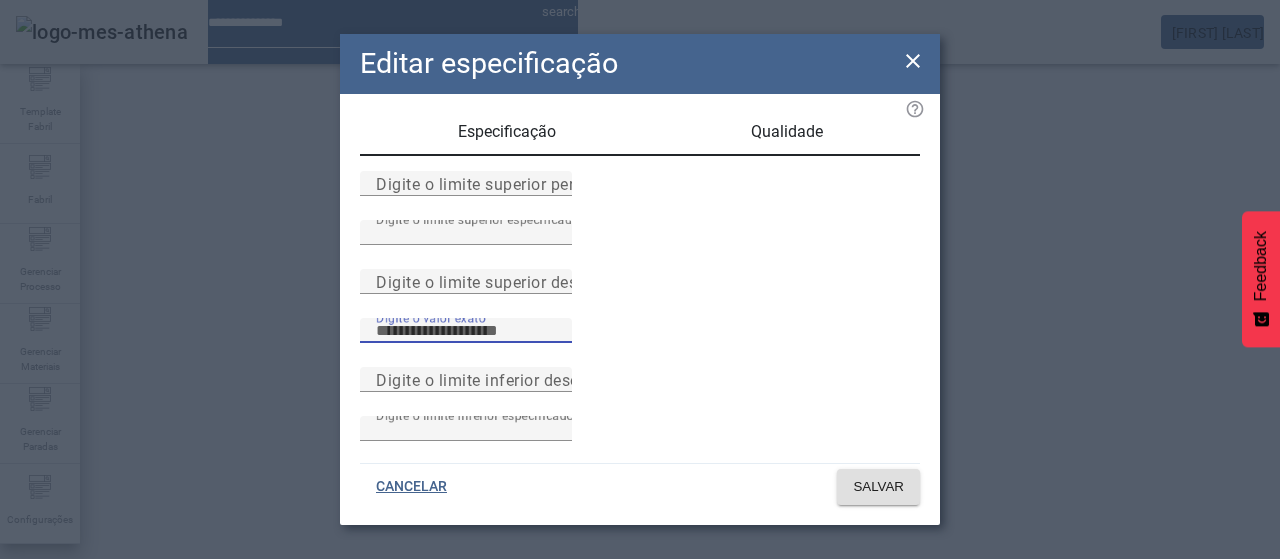 scroll, scrollTop: 261, scrollLeft: 0, axis: vertical 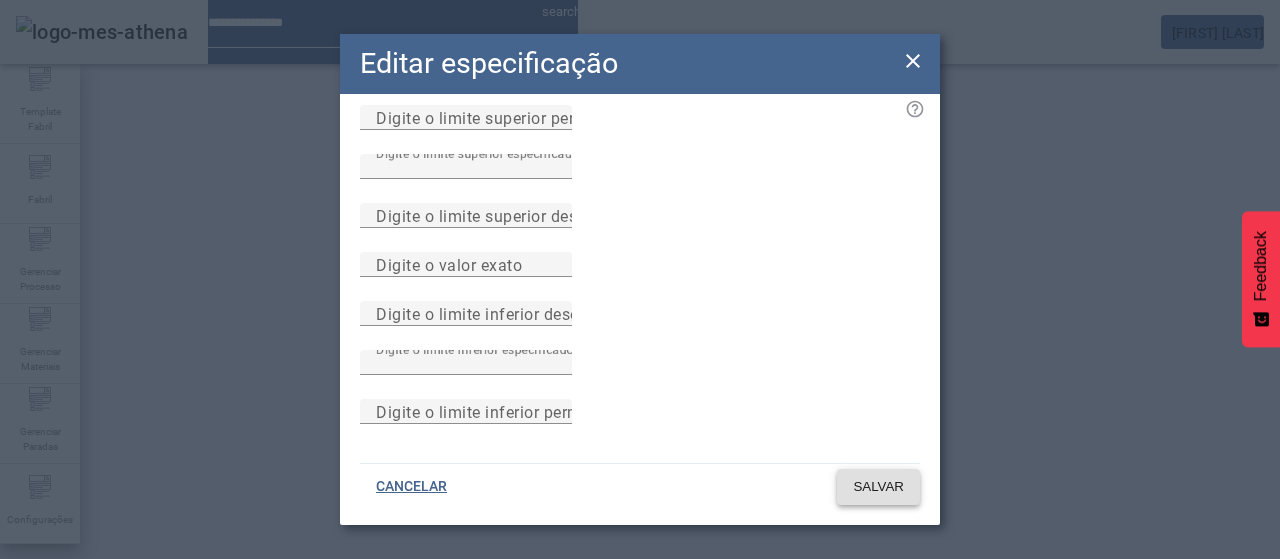 click 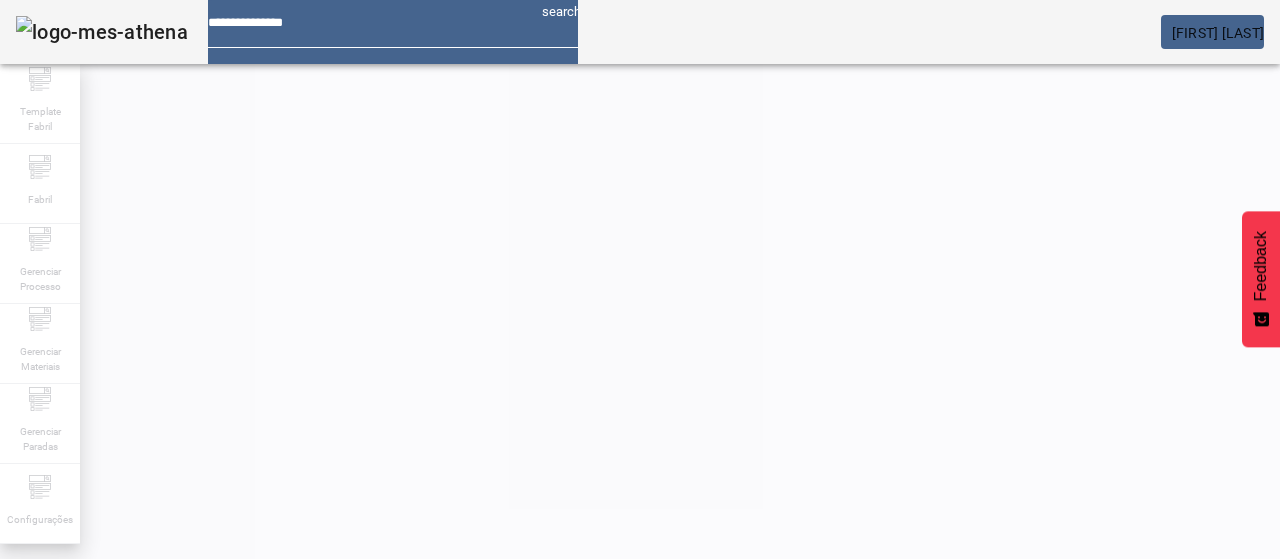 scroll, scrollTop: 140, scrollLeft: 0, axis: vertical 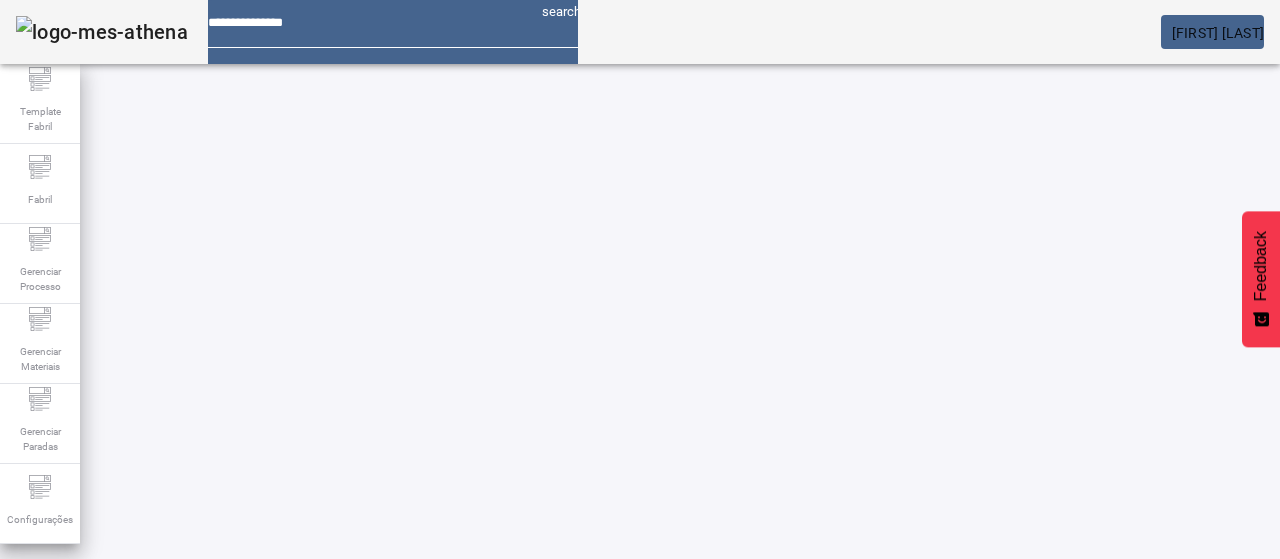 click 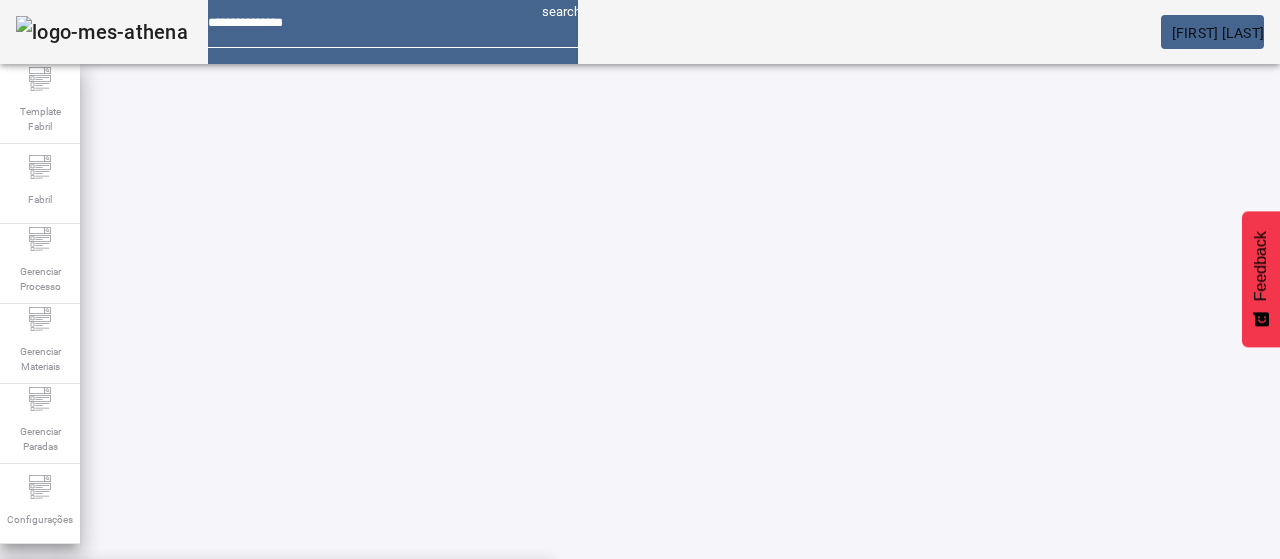 click on "BUDWEISER 66-ABC" at bounding box center (276, 687) 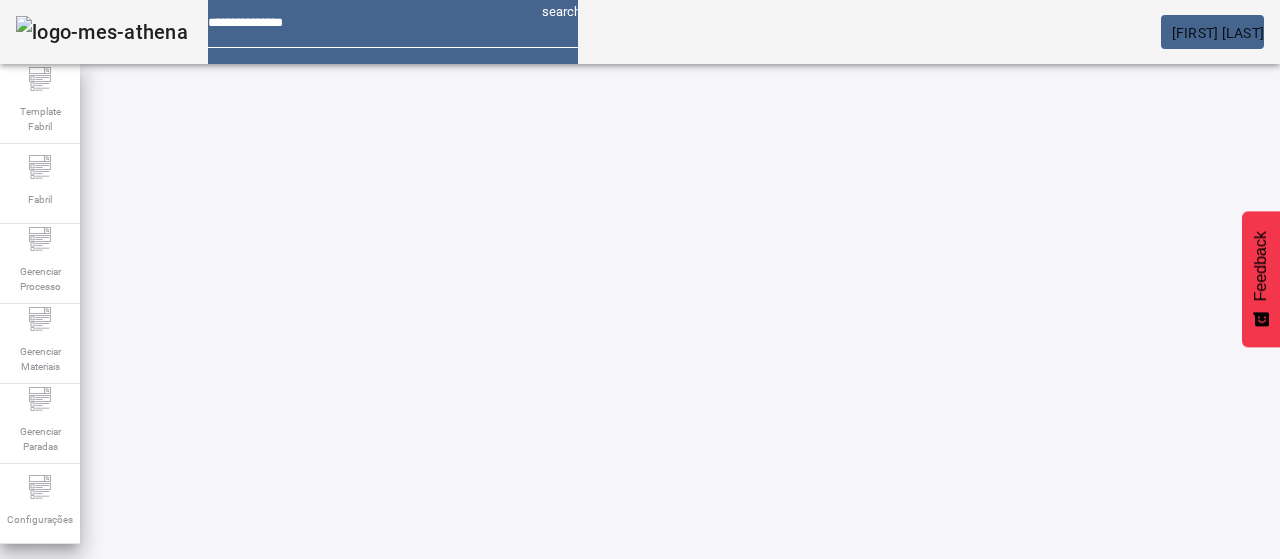 click on "FILTRAR" 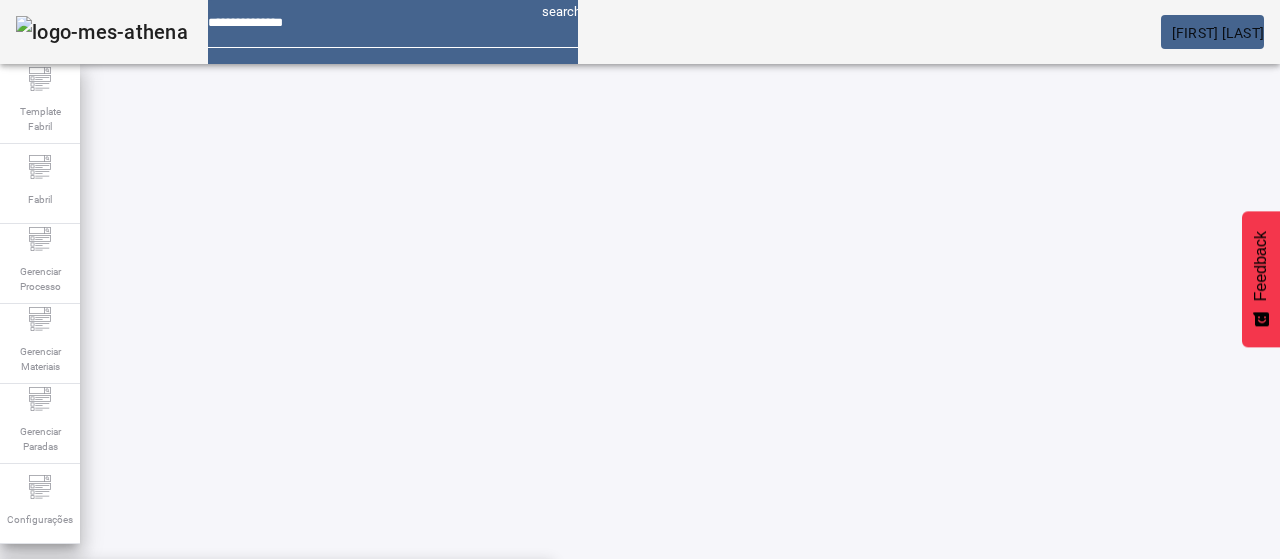 click on "OURO FINO-ABC" at bounding box center (276, 639) 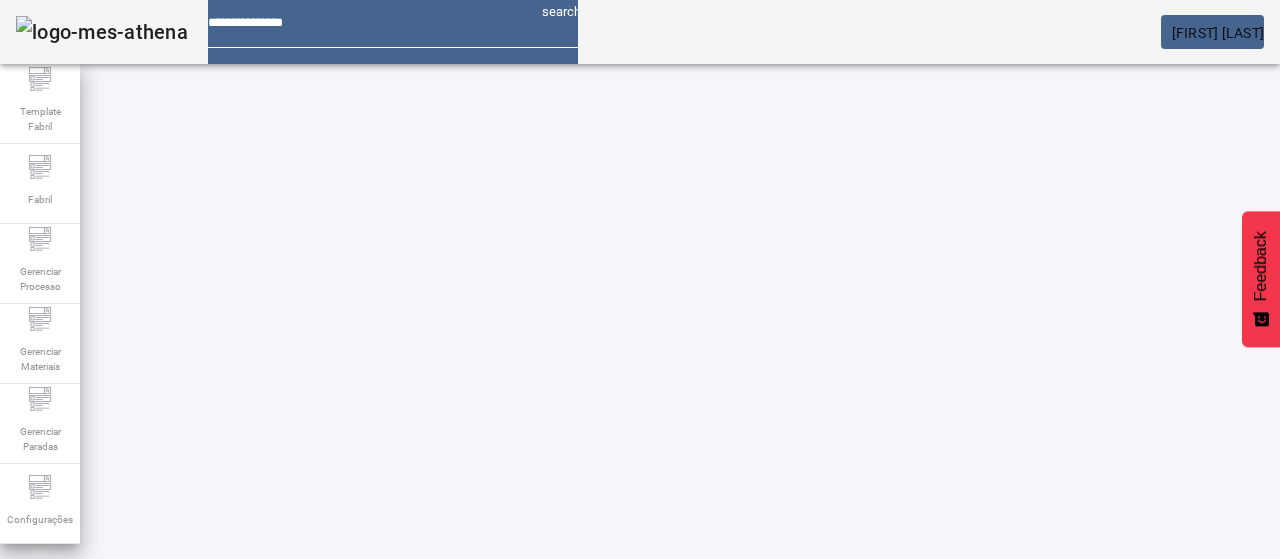 click 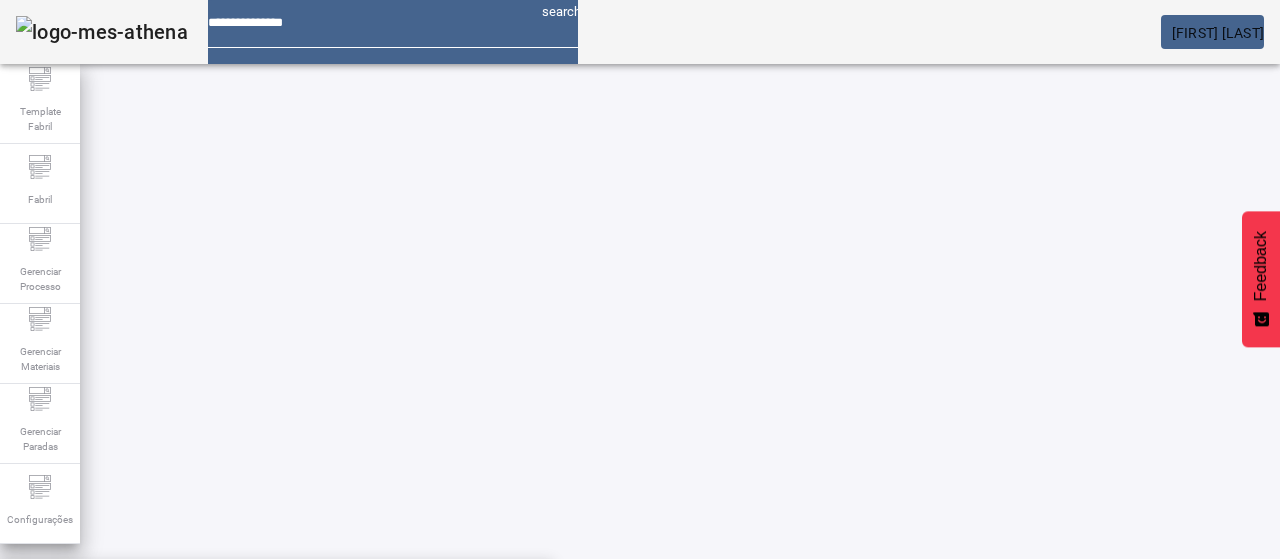 click on "Álcool (online) - Cerv. LT" at bounding box center [107, 639] 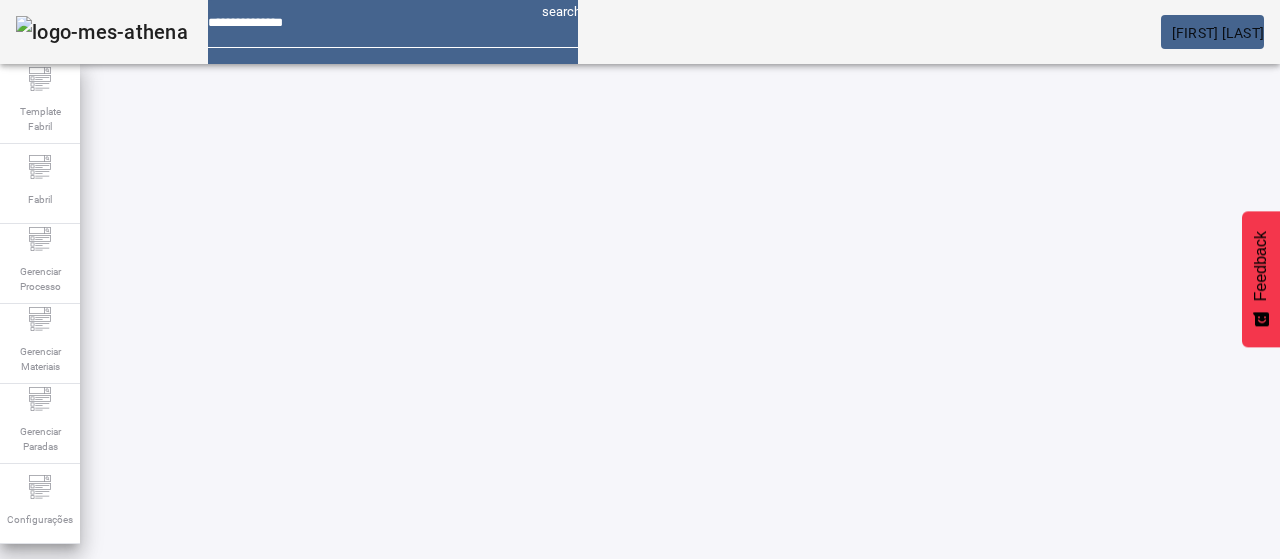 click on "add   ESPECIFICAÇÃO  LIMPAR FILTRAR" 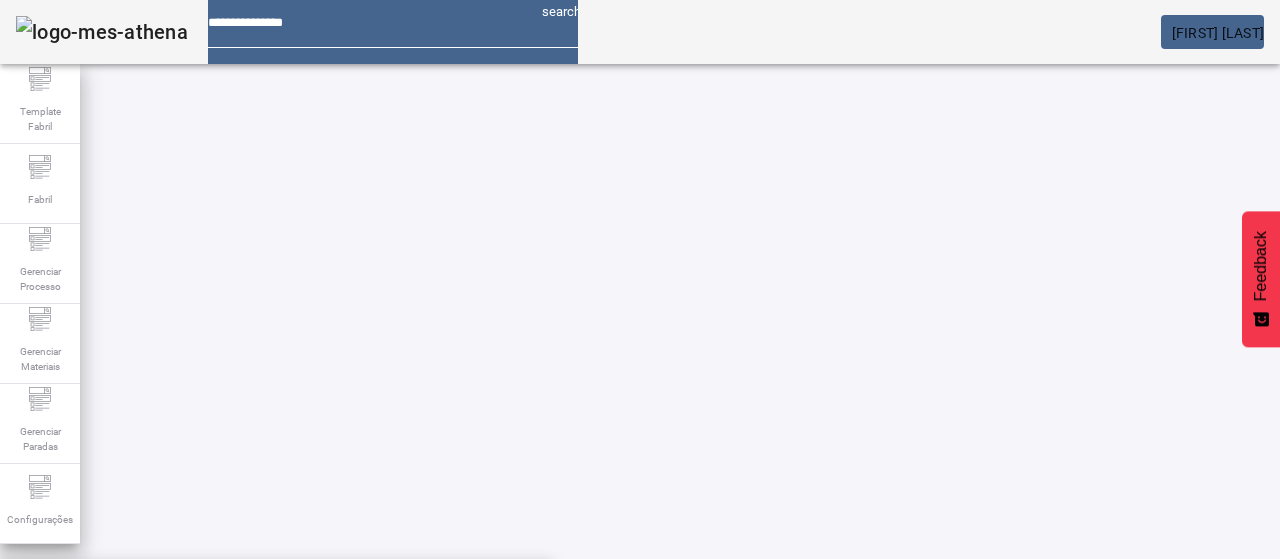 click on "Pesquise por marca" 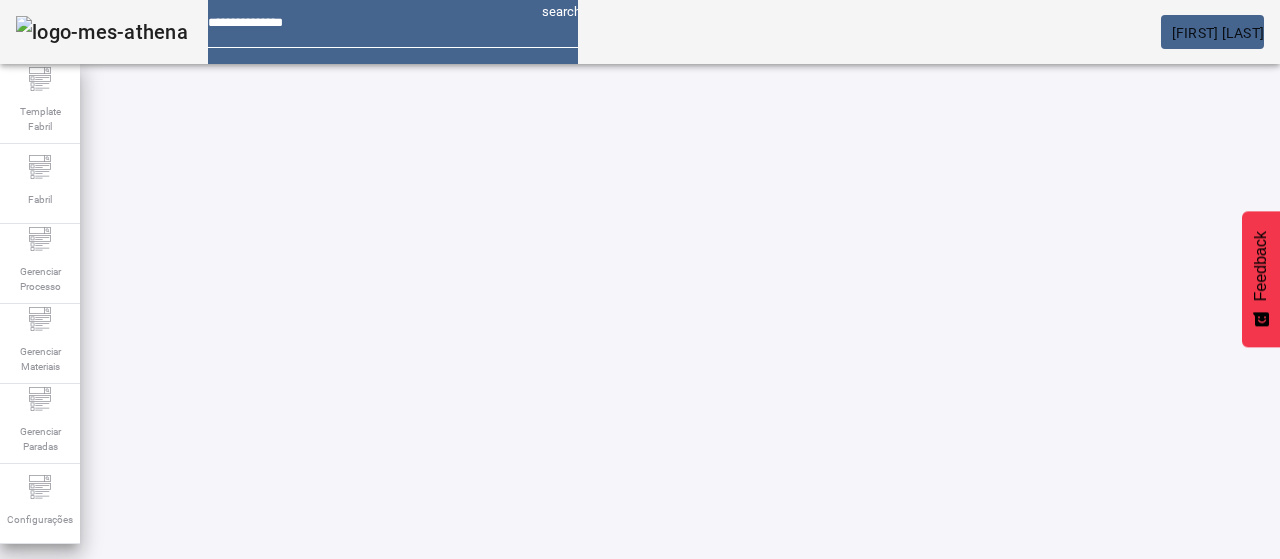 click on "FILTRAR" 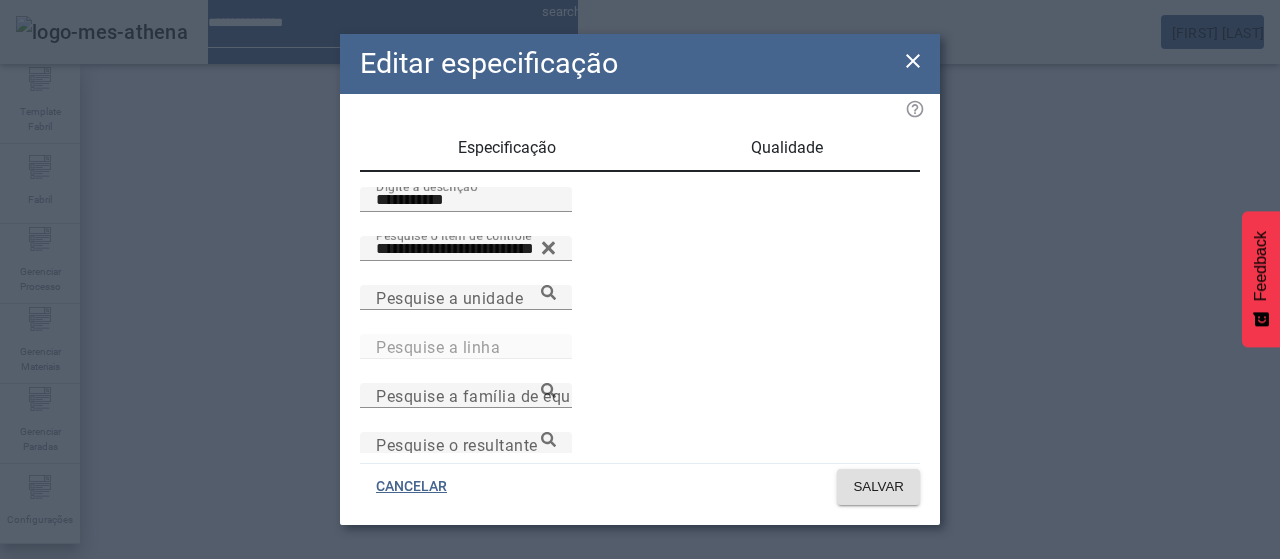 drag, startPoint x: 206, startPoint y: 222, endPoint x: 177, endPoint y: 221, distance: 29.017237 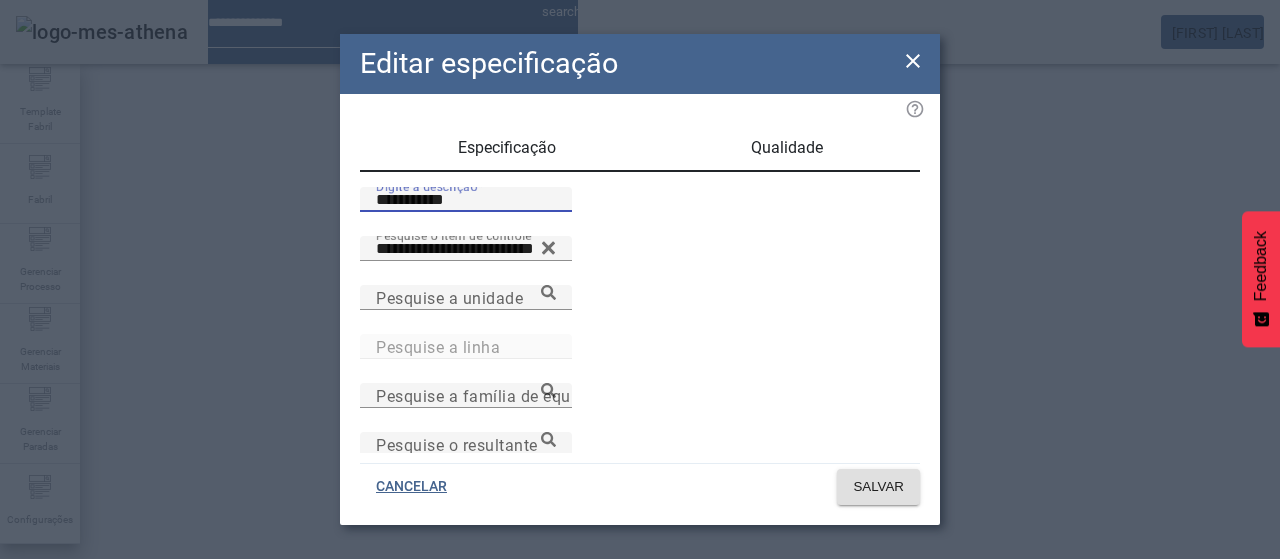 click on "Qualidade" at bounding box center [787, 148] 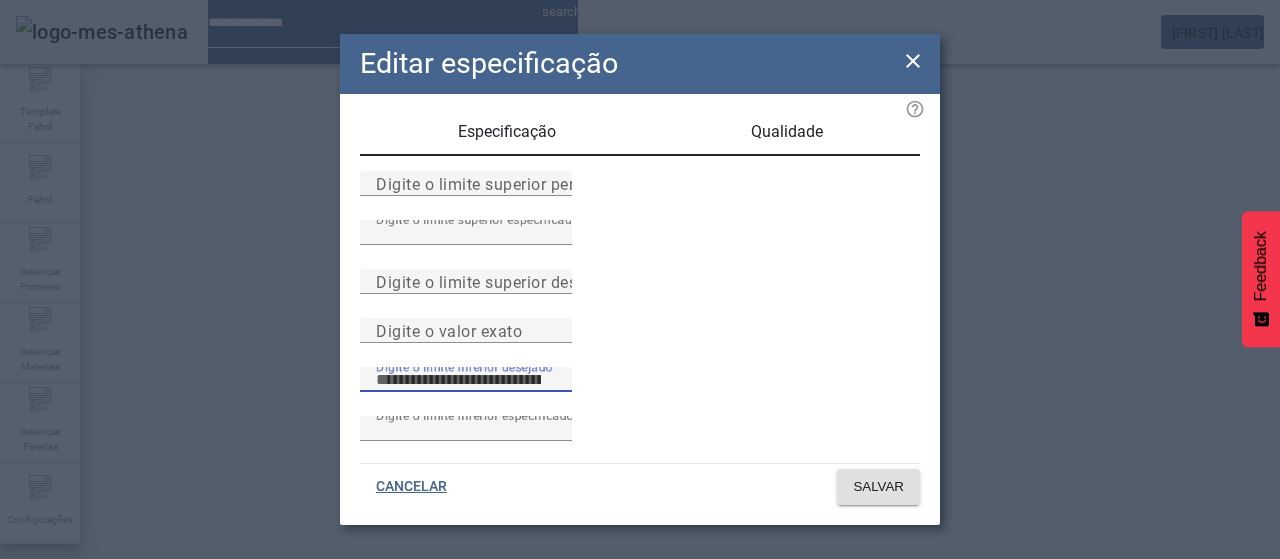 scroll, scrollTop: 261, scrollLeft: 0, axis: vertical 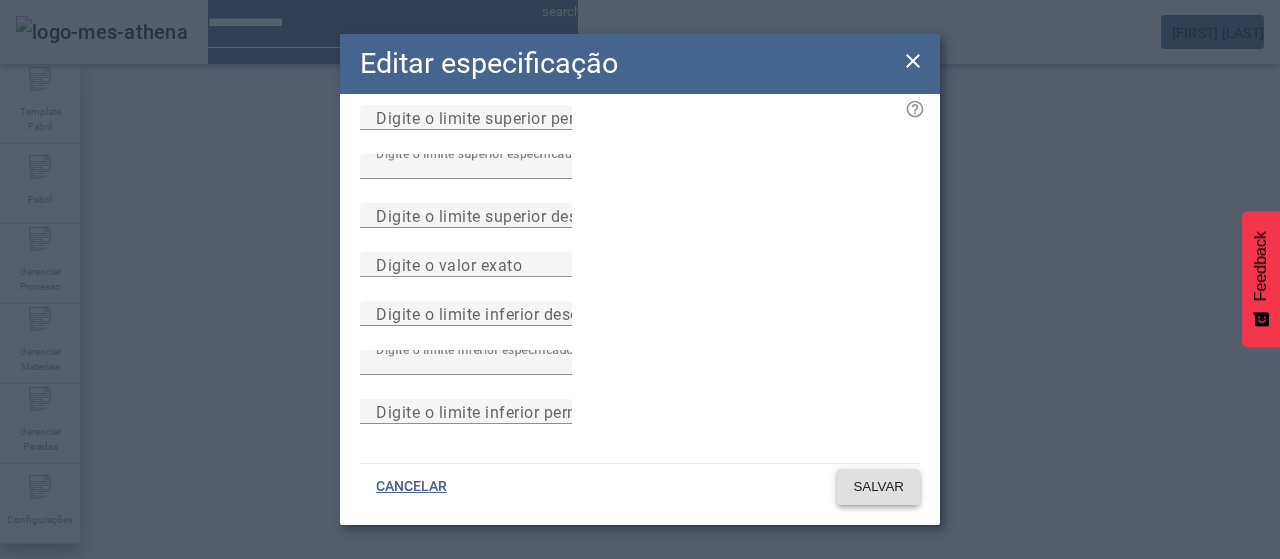 click on "SALVAR" 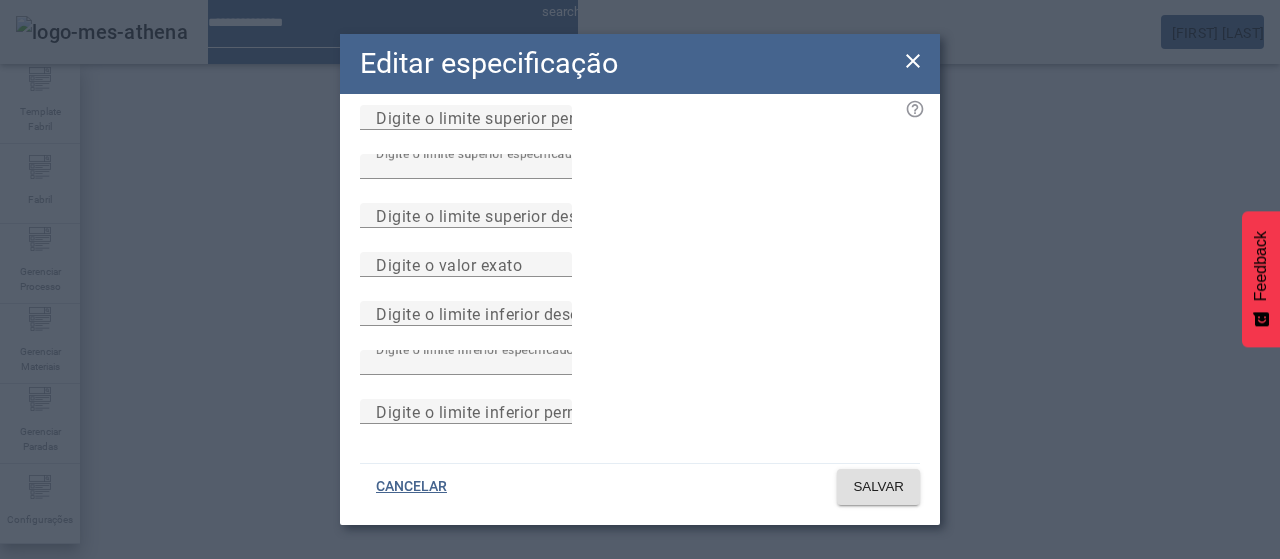 scroll, scrollTop: 140, scrollLeft: 0, axis: vertical 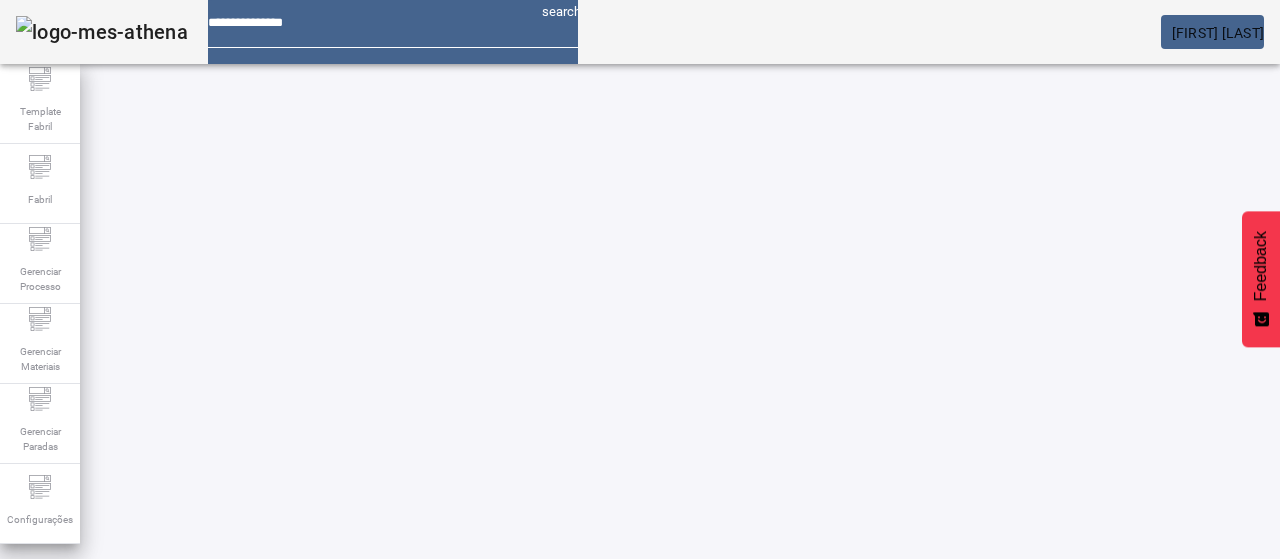 drag, startPoint x: 551, startPoint y: 247, endPoint x: 634, endPoint y: 230, distance: 84.723076 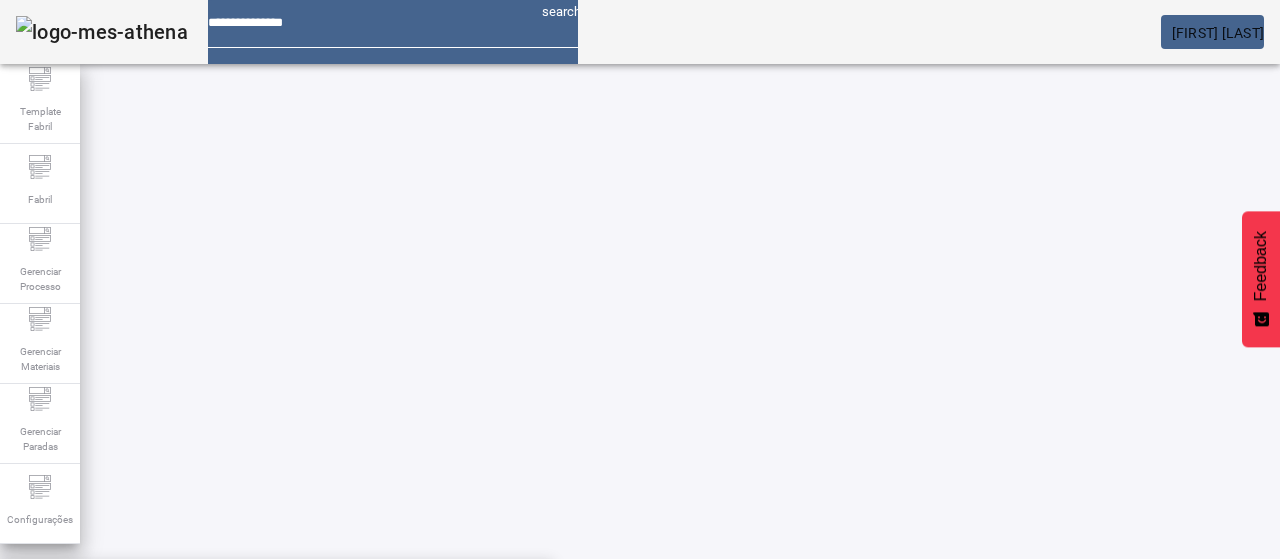 click 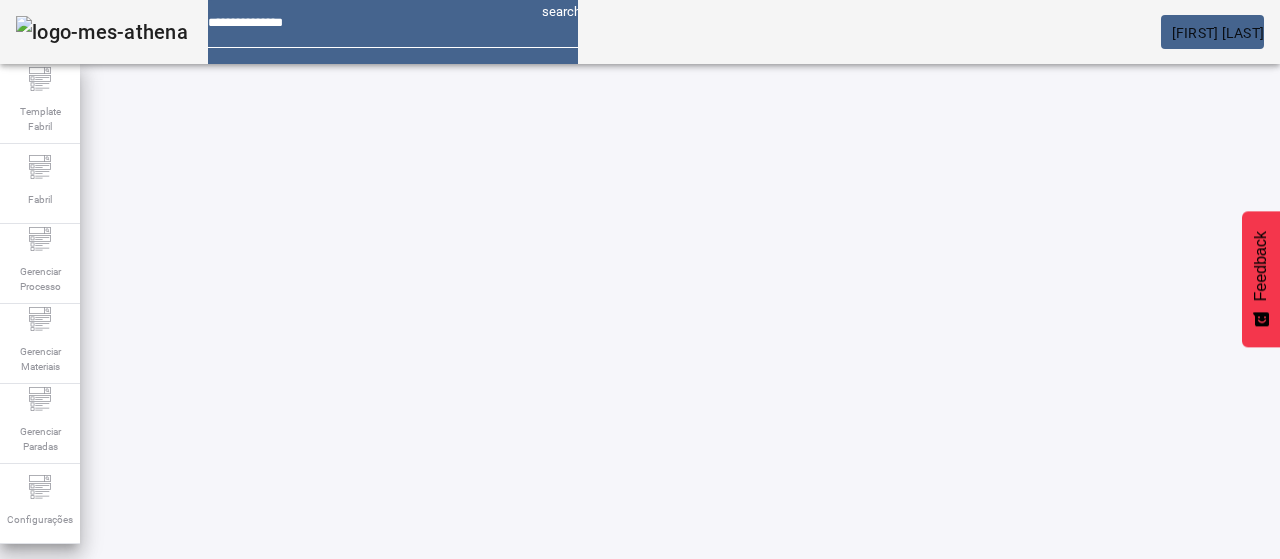 click on "FILTRAR" 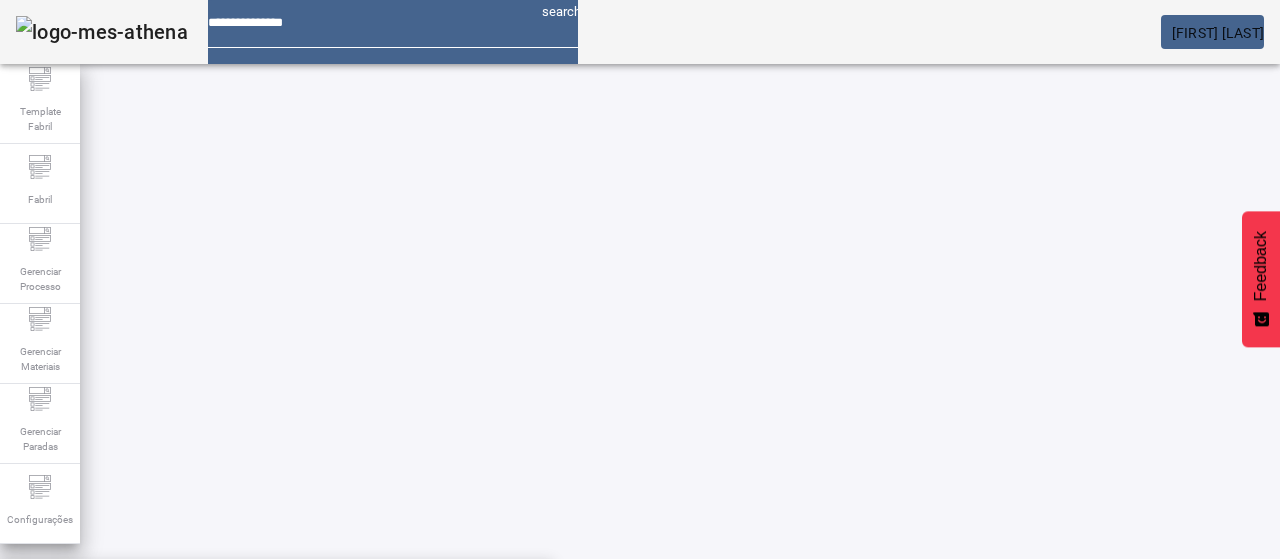 click on "PILSEN PY" at bounding box center (276, 591) 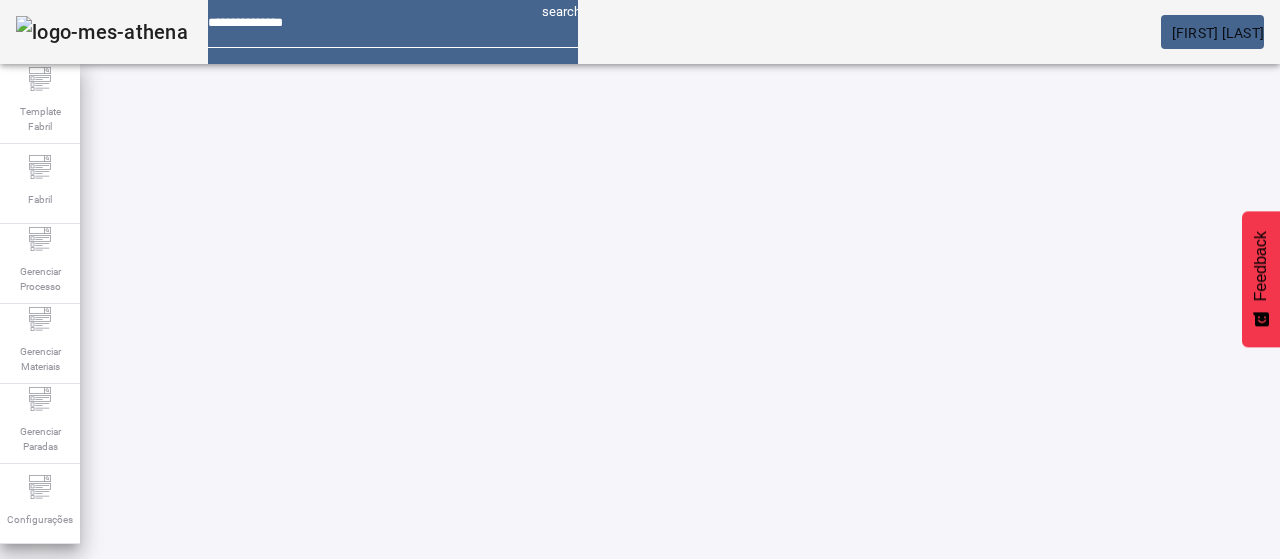 click on "FILTRAR" 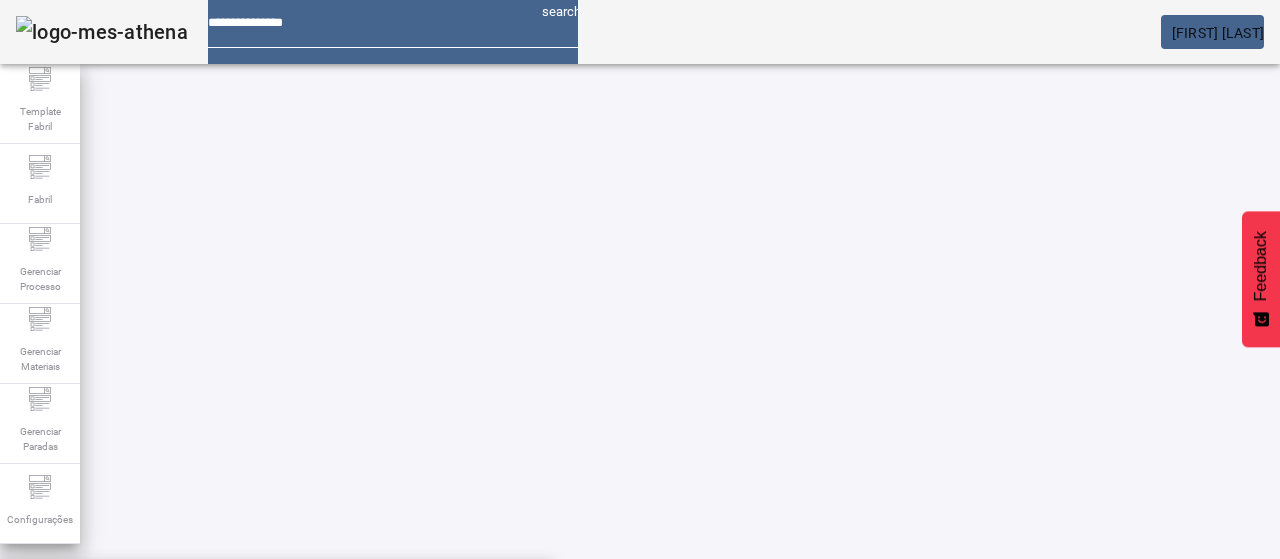 click on "PILSEN EXTRA" at bounding box center [276, 687] 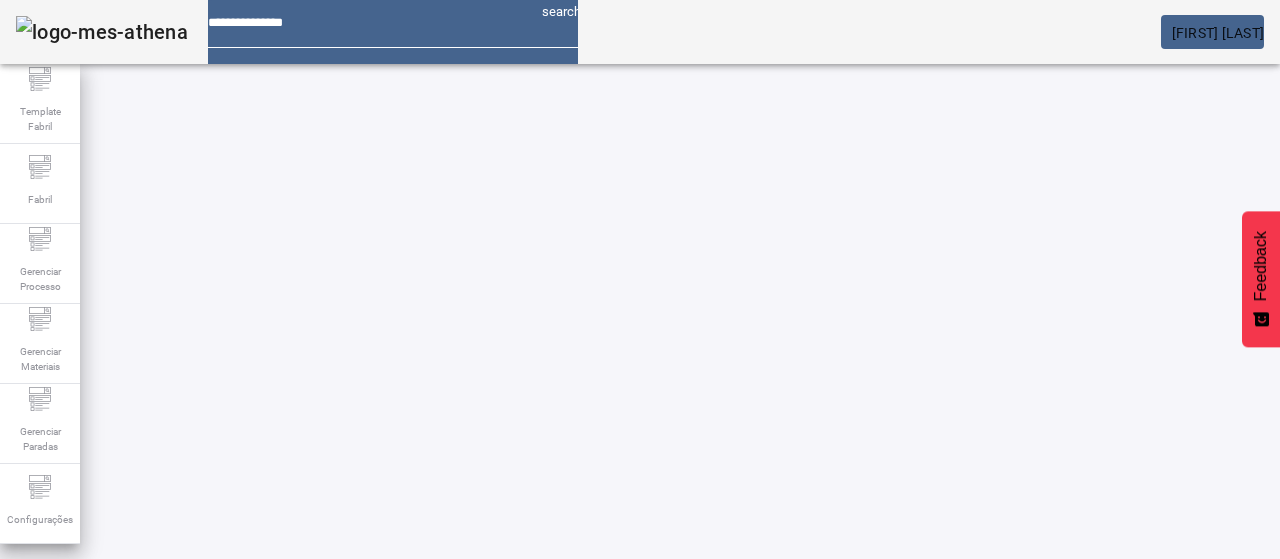 click on "FILTRAR" 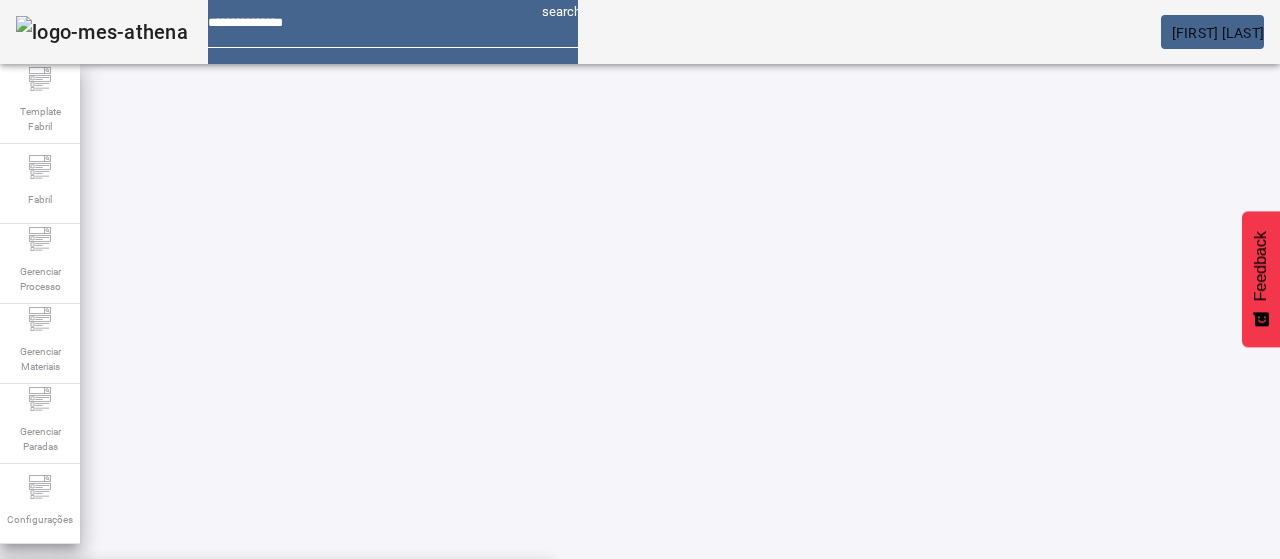 click on "Alcool - Cerv.LT" at bounding box center [276, 591] 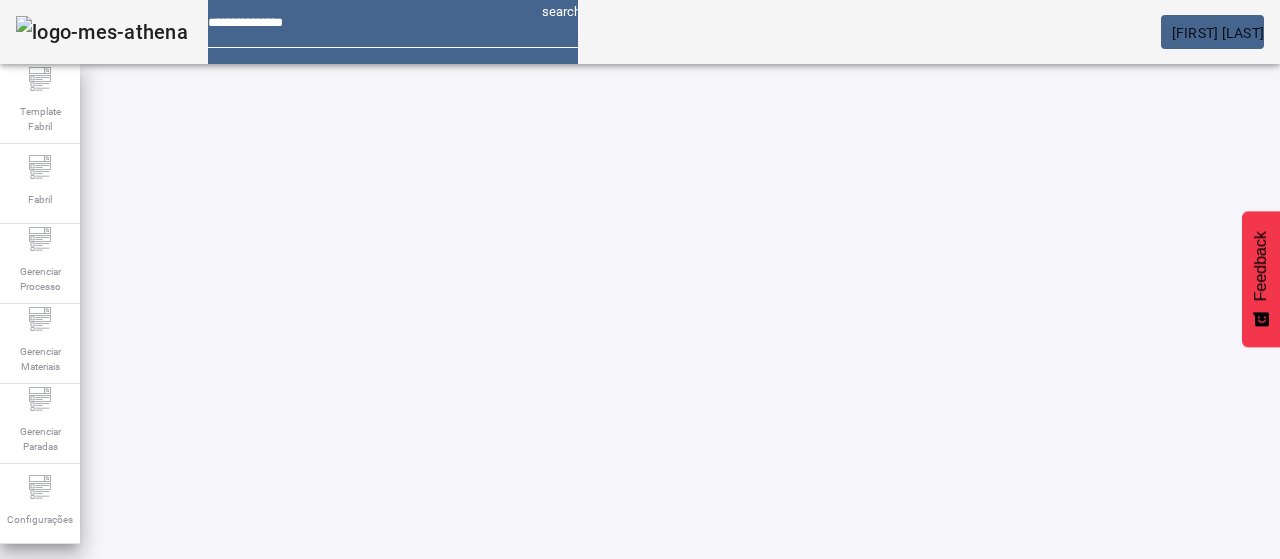 click on "FILTRAR" 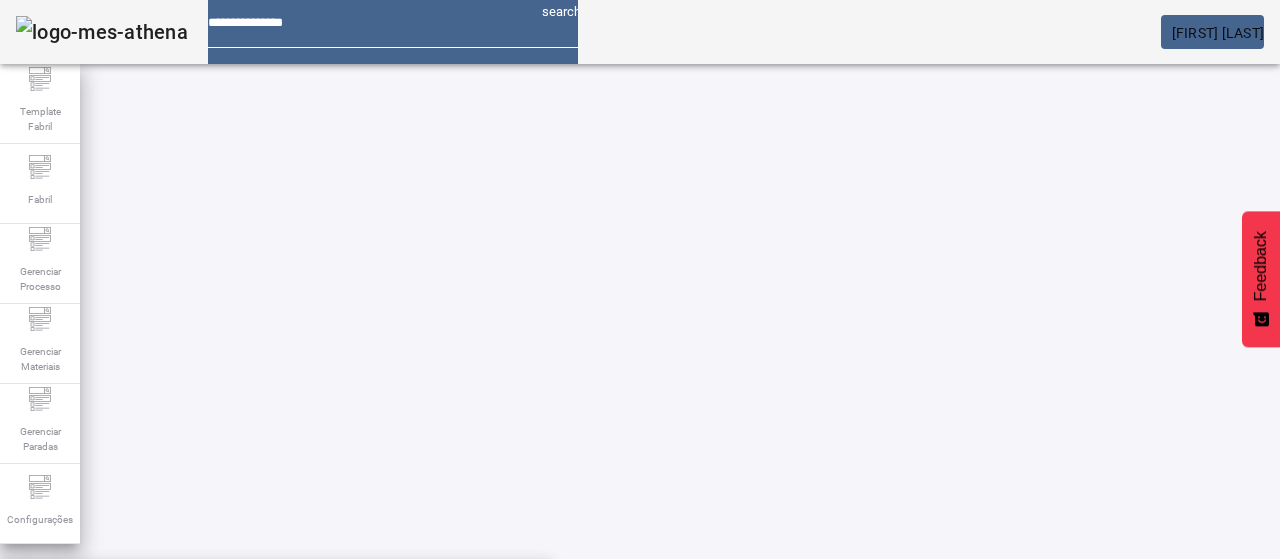 drag, startPoint x: 242, startPoint y: 262, endPoint x: 801, endPoint y: 295, distance: 559.9732 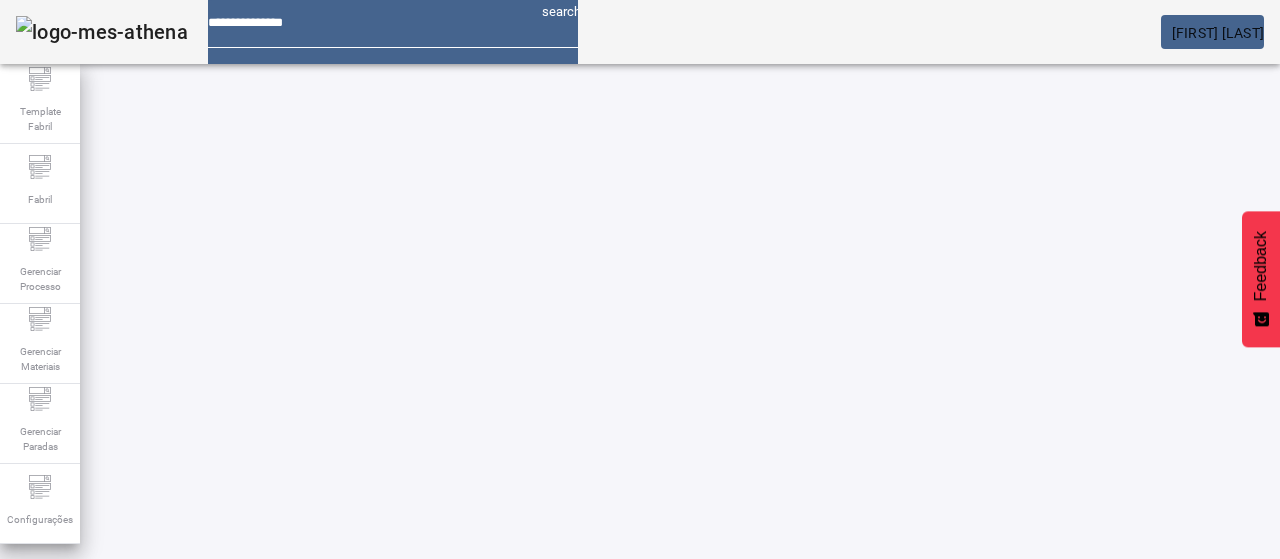 click on "FILTRAR" 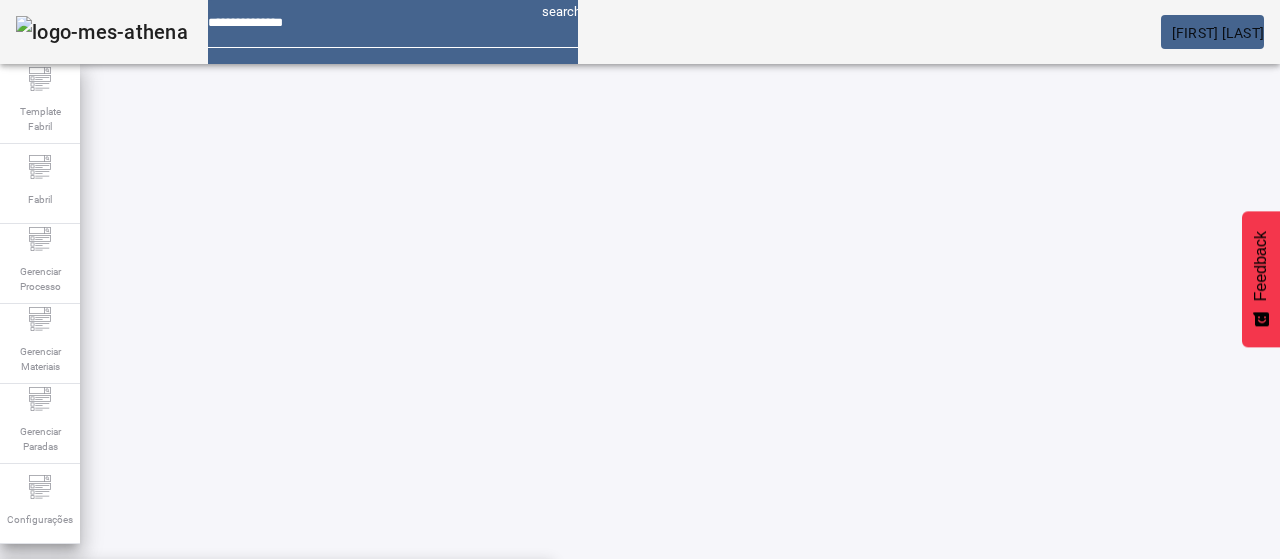 click on "Álcool (online)" at bounding box center (276, 591) 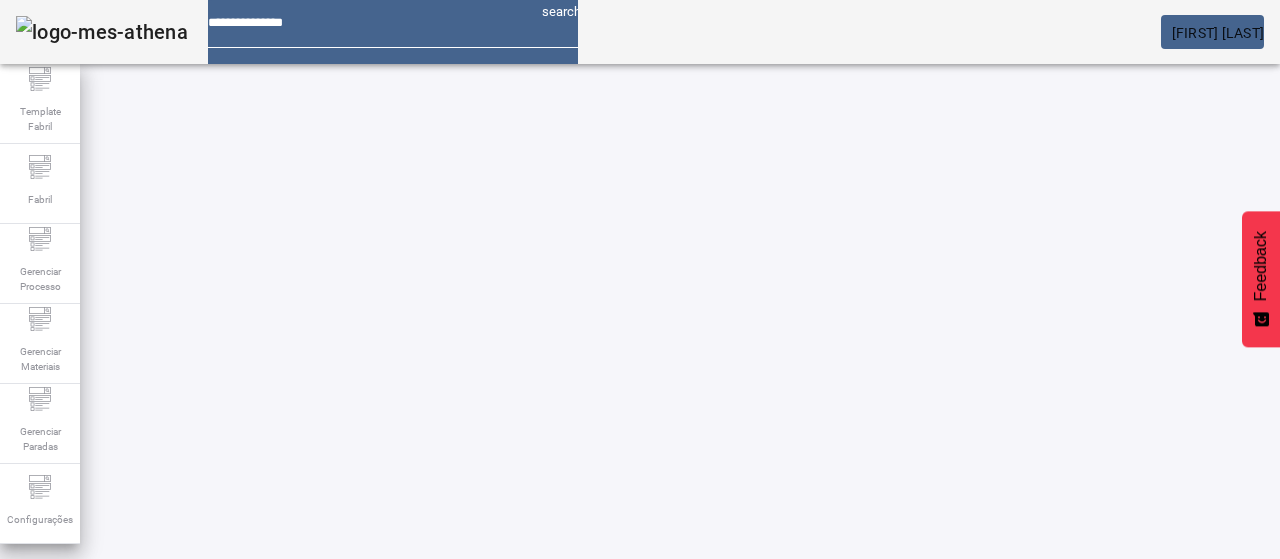 click on "**********" at bounding box center (116, 601) 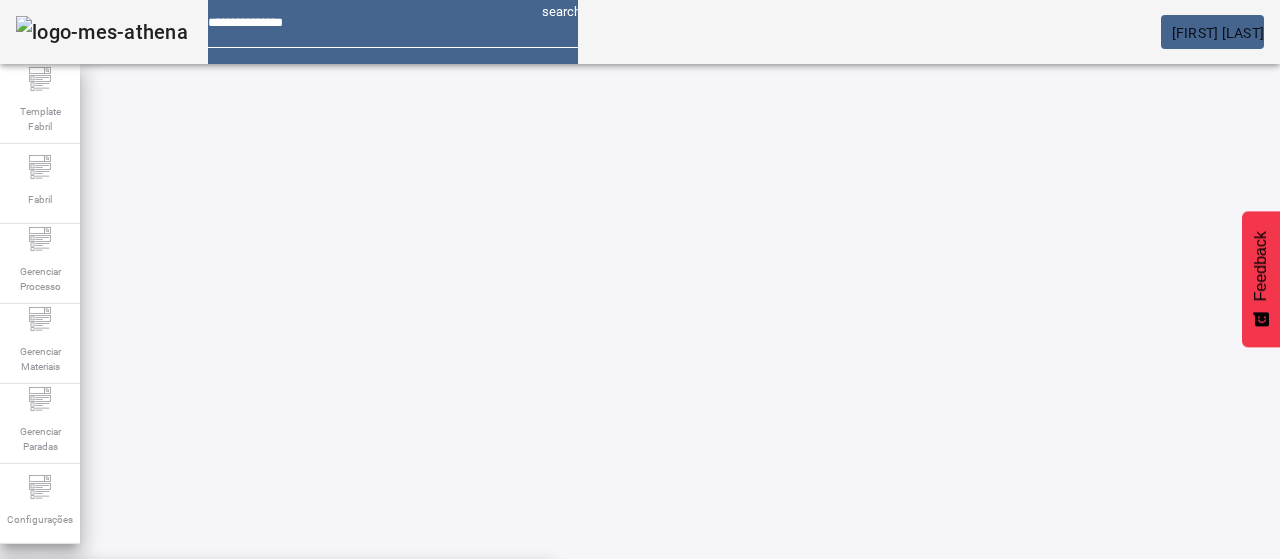 drag, startPoint x: 419, startPoint y: 241, endPoint x: 786, endPoint y: 325, distance: 376.4904 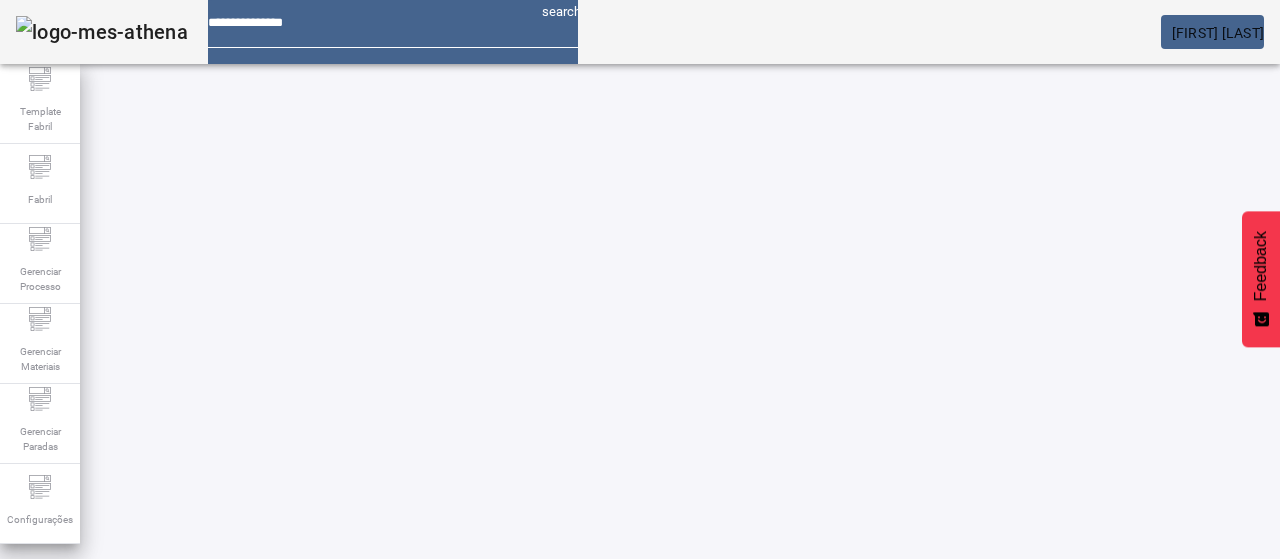 click on "FILTRAR" 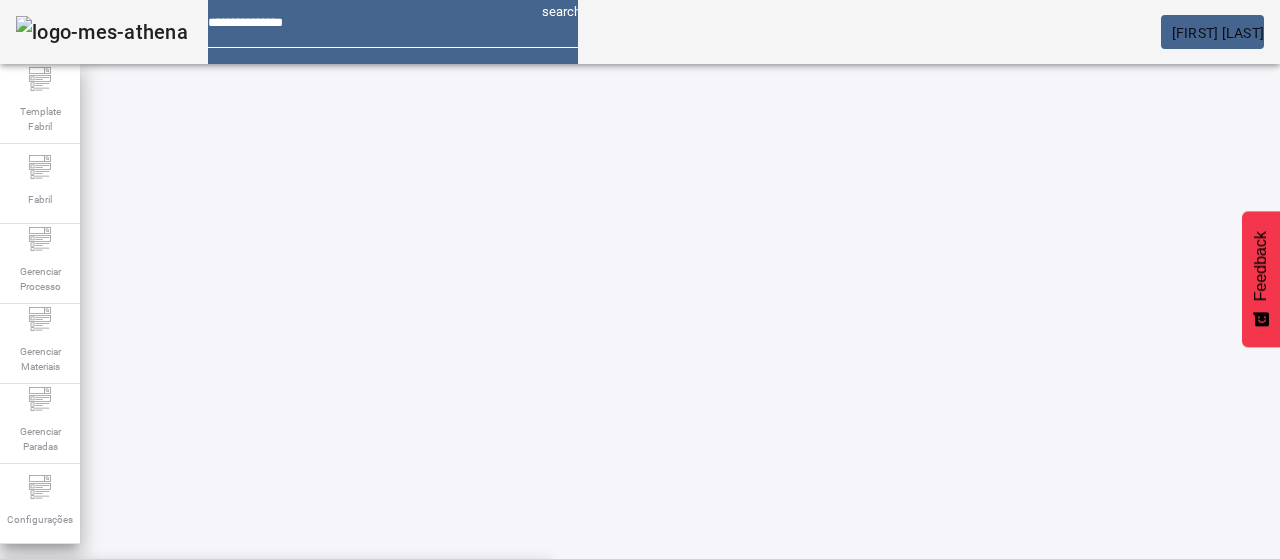 click on "BRAHMA CHOPP" at bounding box center [276, 591] 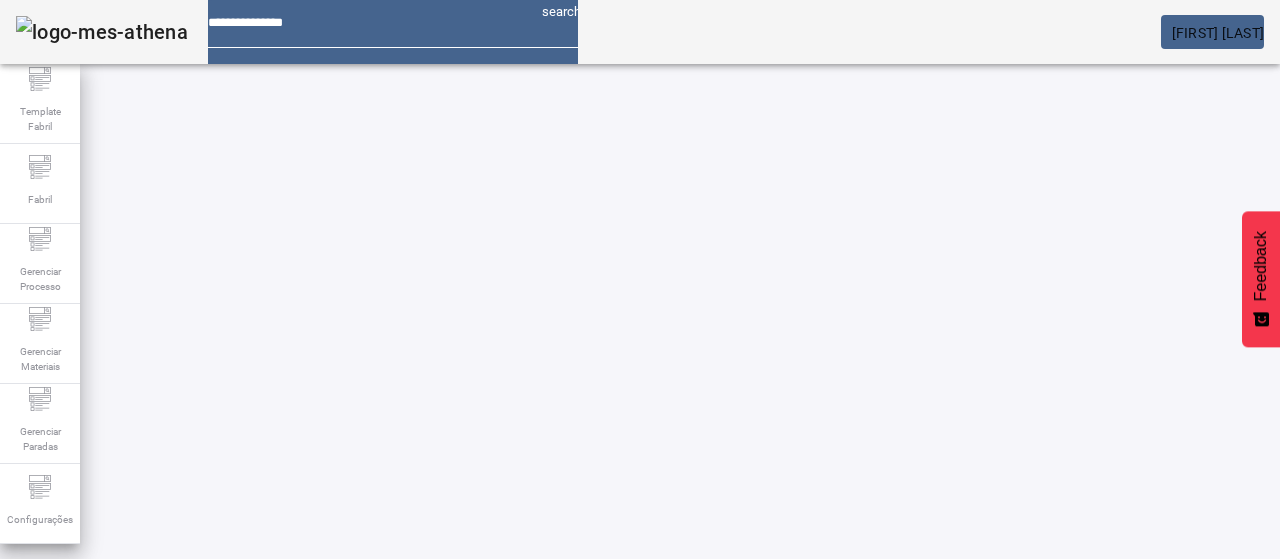 click 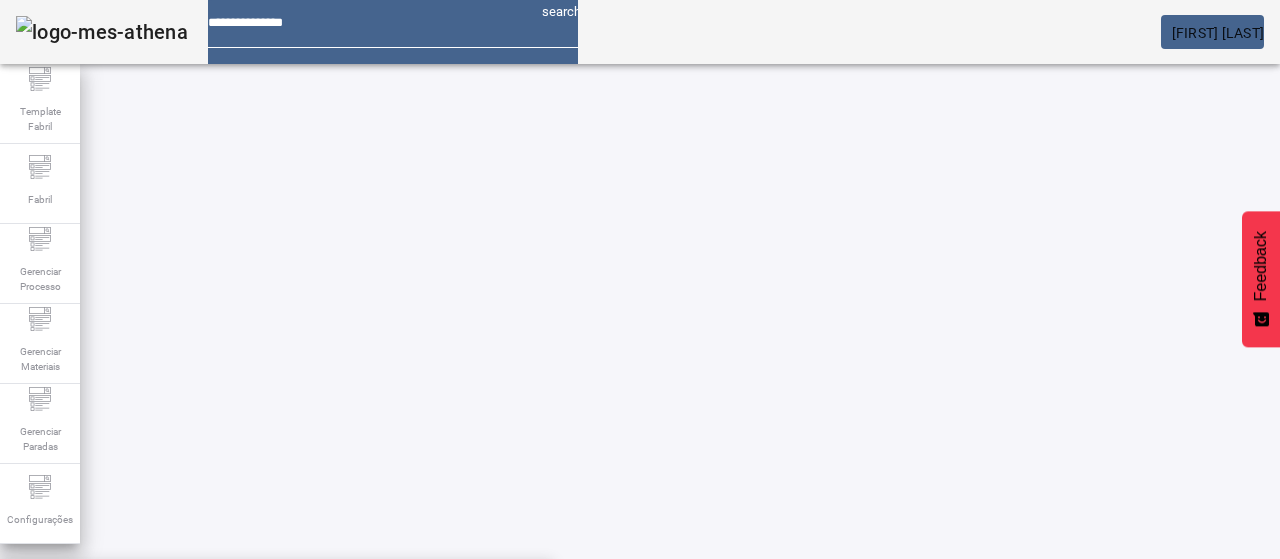 click 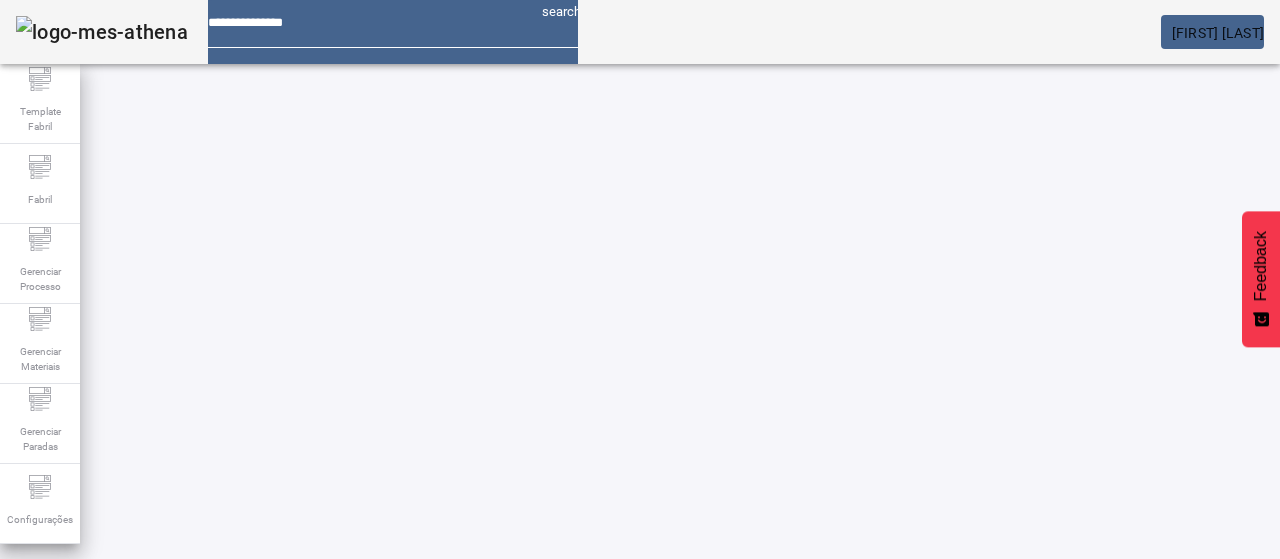 click 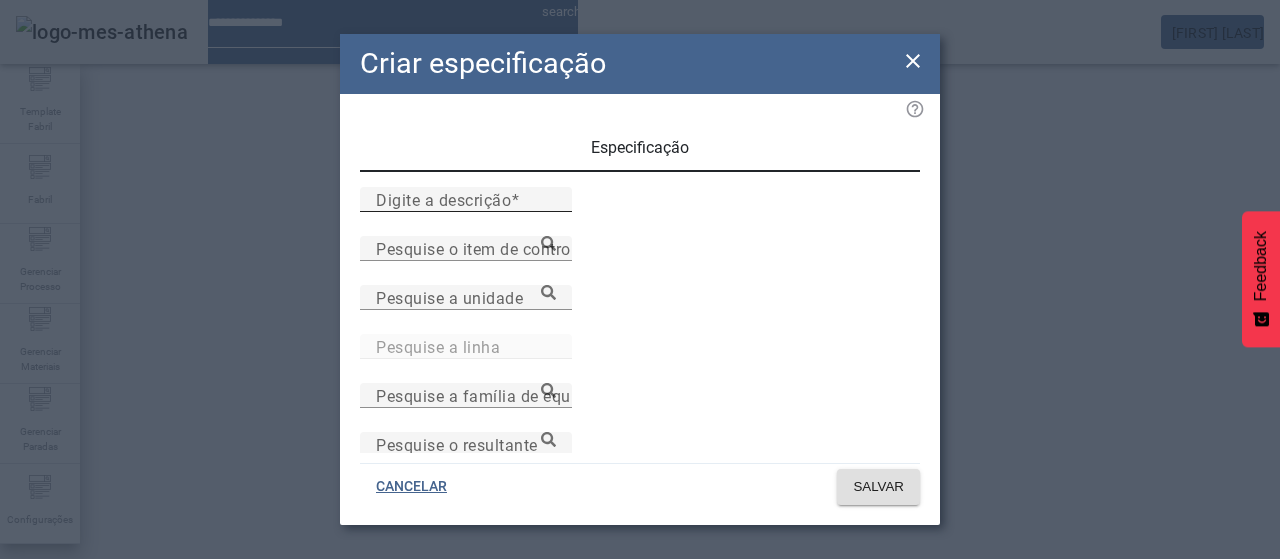 click on "Digite a descrição" at bounding box center [466, 200] 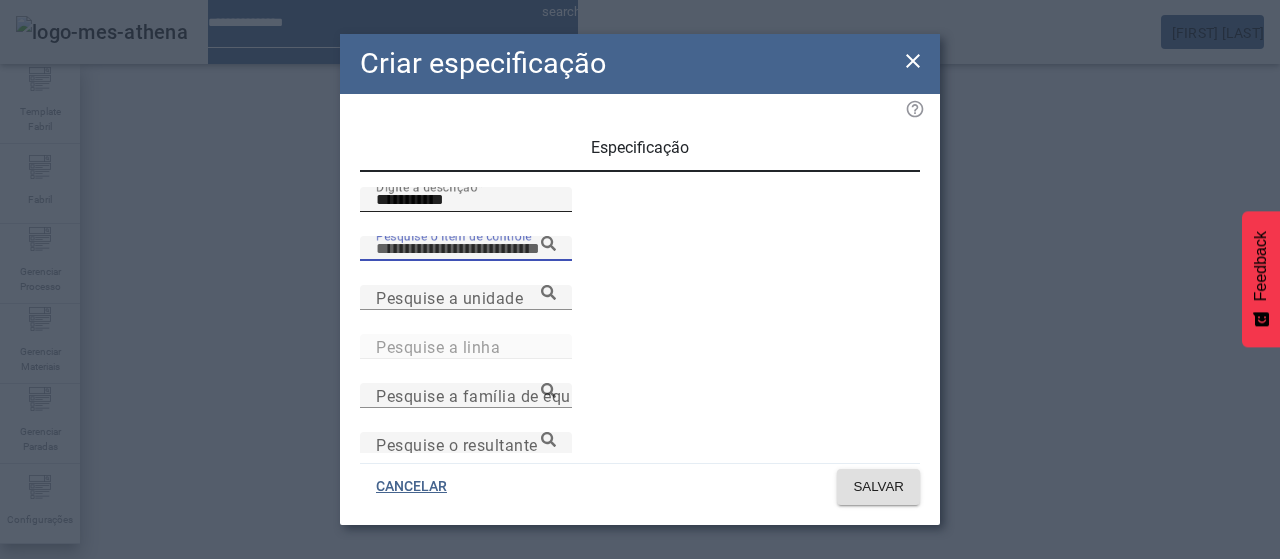 paste on "**********" 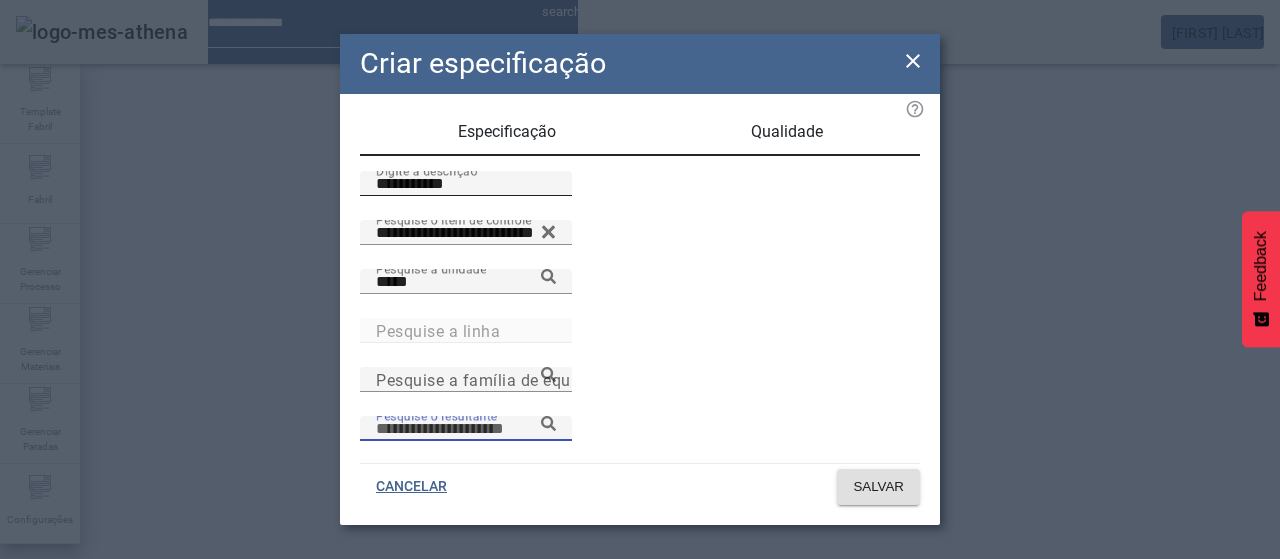 scroll, scrollTop: 206, scrollLeft: 0, axis: vertical 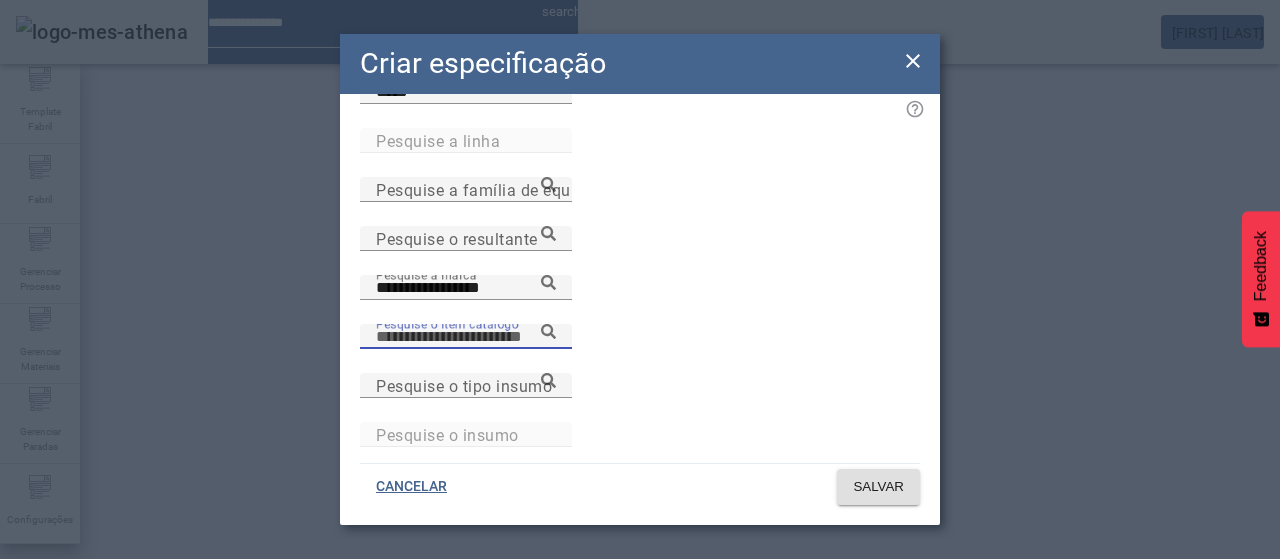 paste on "**********" 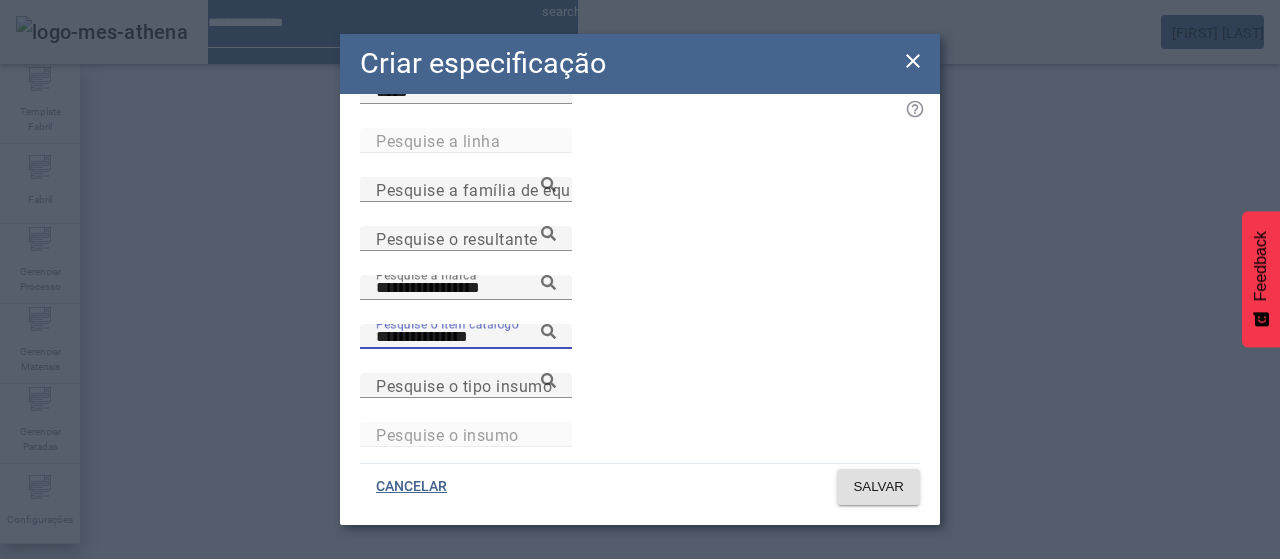 click on "Pesquise a unidade *****" at bounding box center (640, 103) 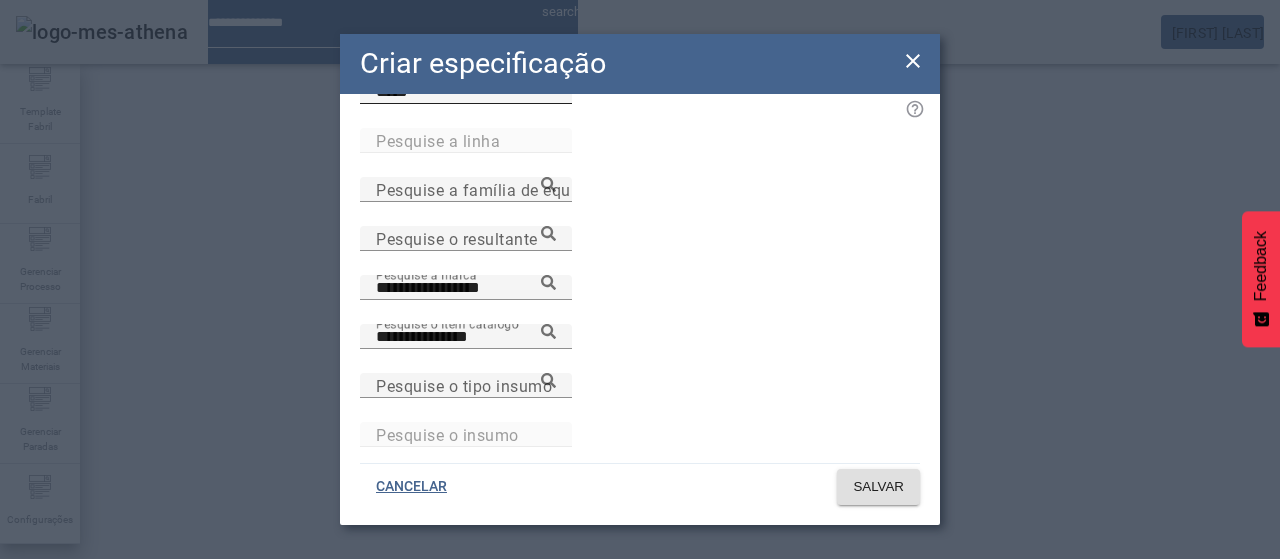 click 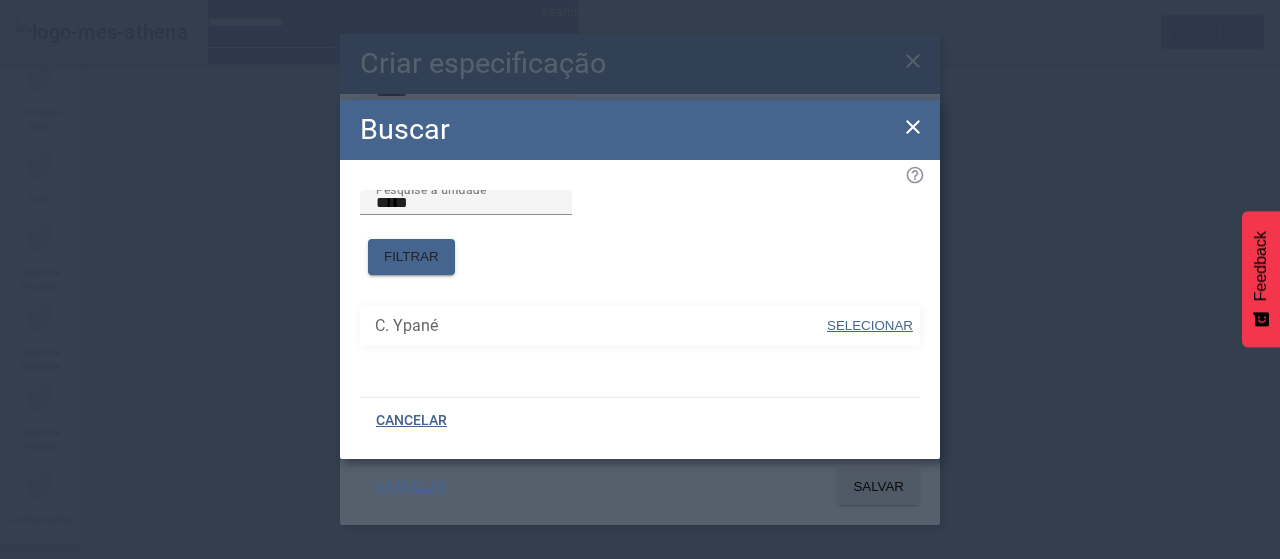 drag, startPoint x: 858, startPoint y: 313, endPoint x: 898, endPoint y: 317, distance: 40.1995 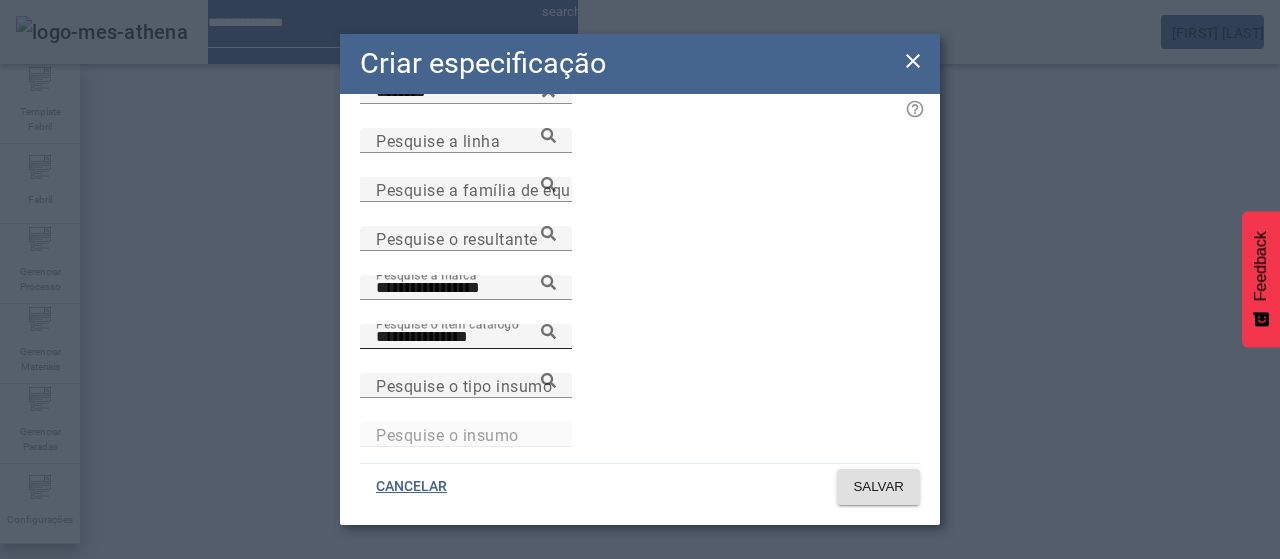 click 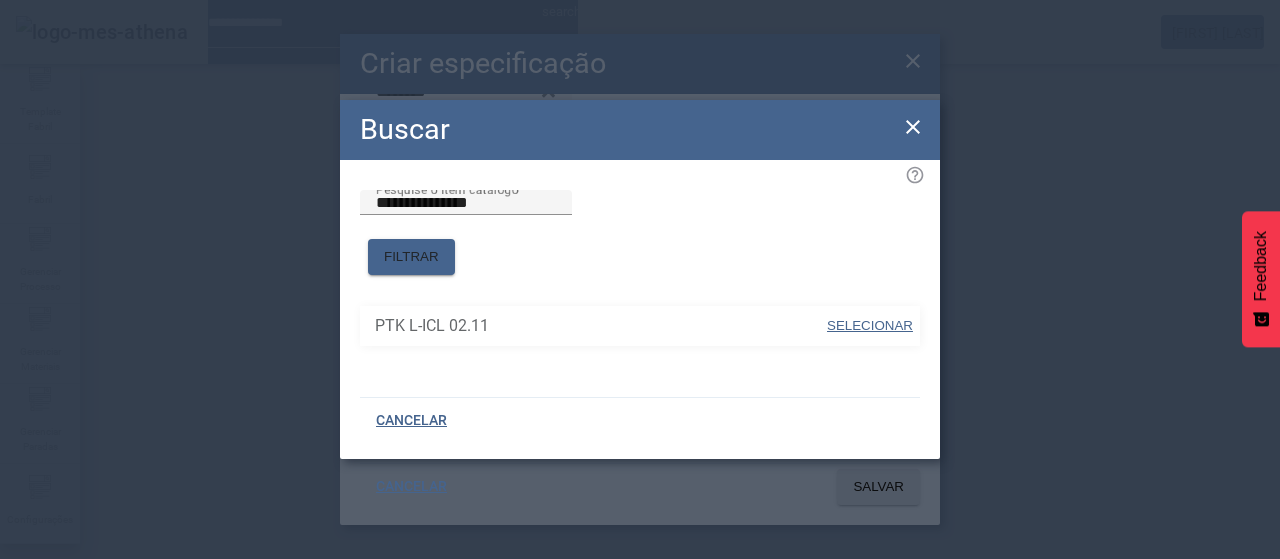 click at bounding box center (870, 326) 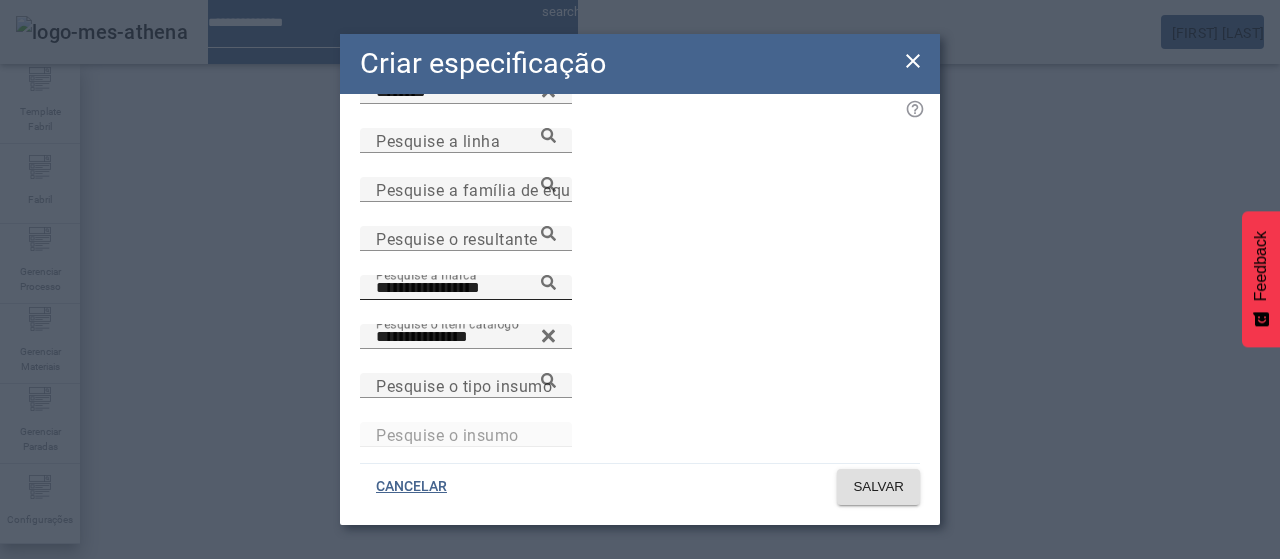 click 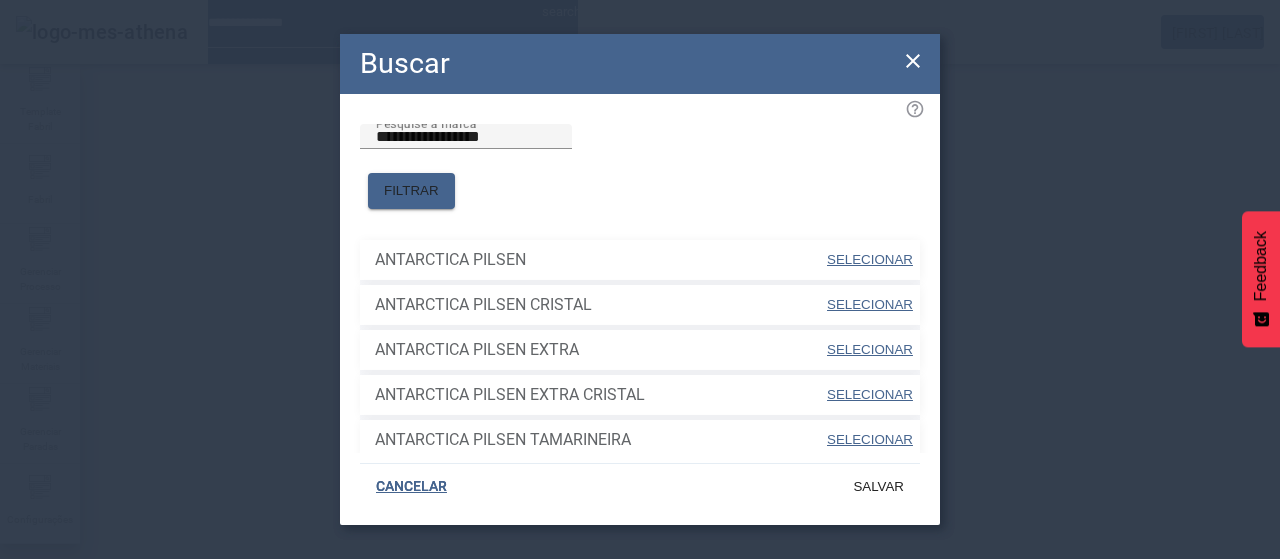 drag, startPoint x: 854, startPoint y: 243, endPoint x: 816, endPoint y: 245, distance: 38.052597 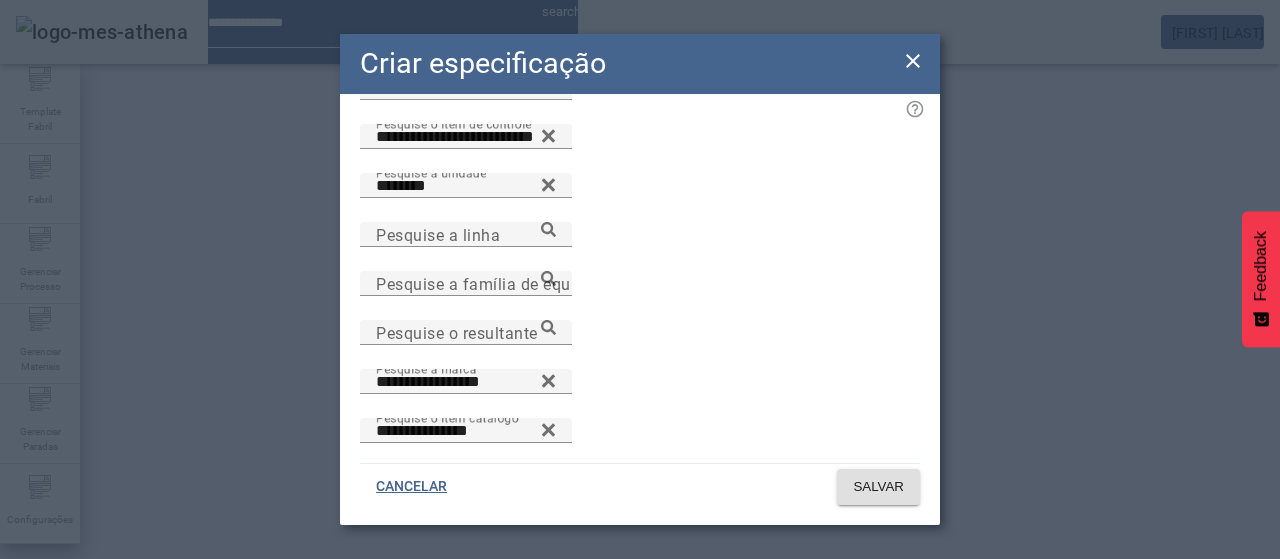 scroll, scrollTop: 0, scrollLeft: 0, axis: both 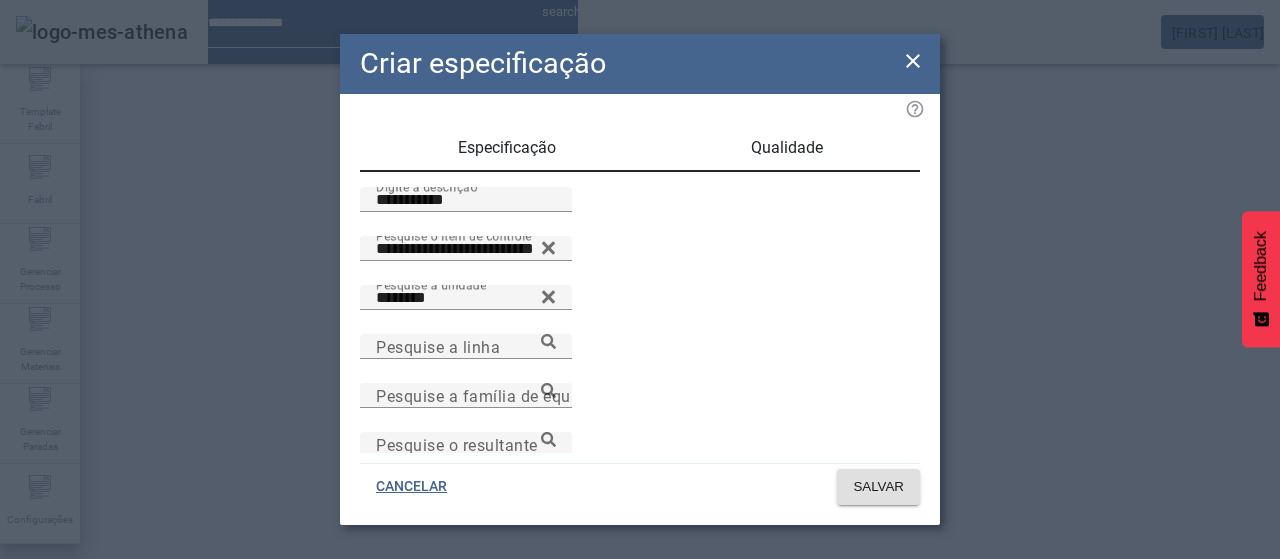drag, startPoint x: 806, startPoint y: 149, endPoint x: 768, endPoint y: 186, distance: 53.037724 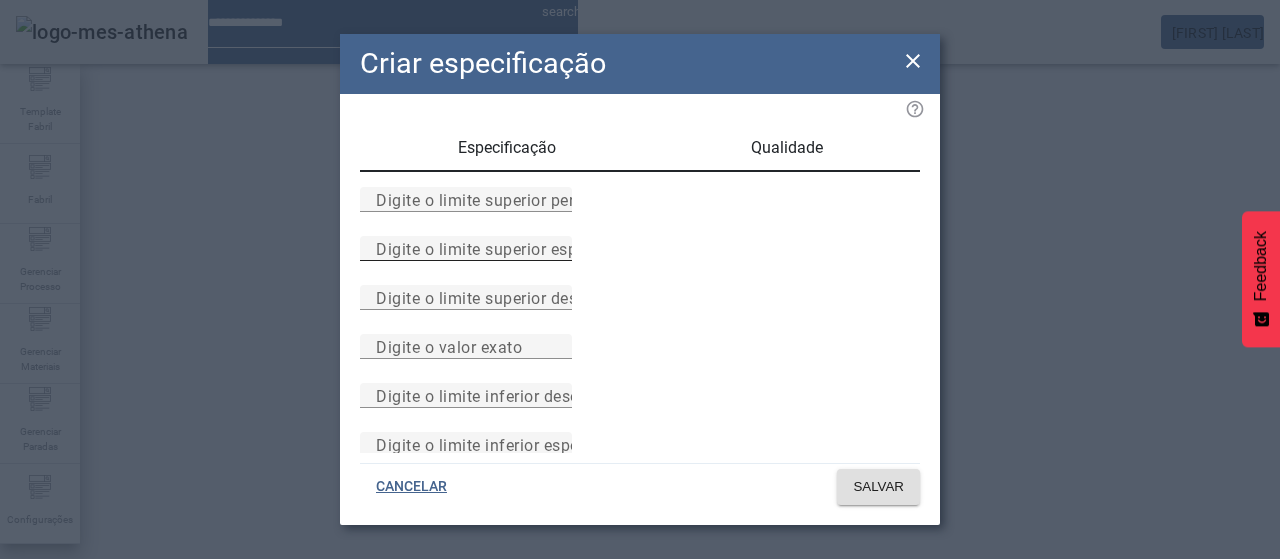 click on "Digite o limite superior especificado" at bounding box center [511, 248] 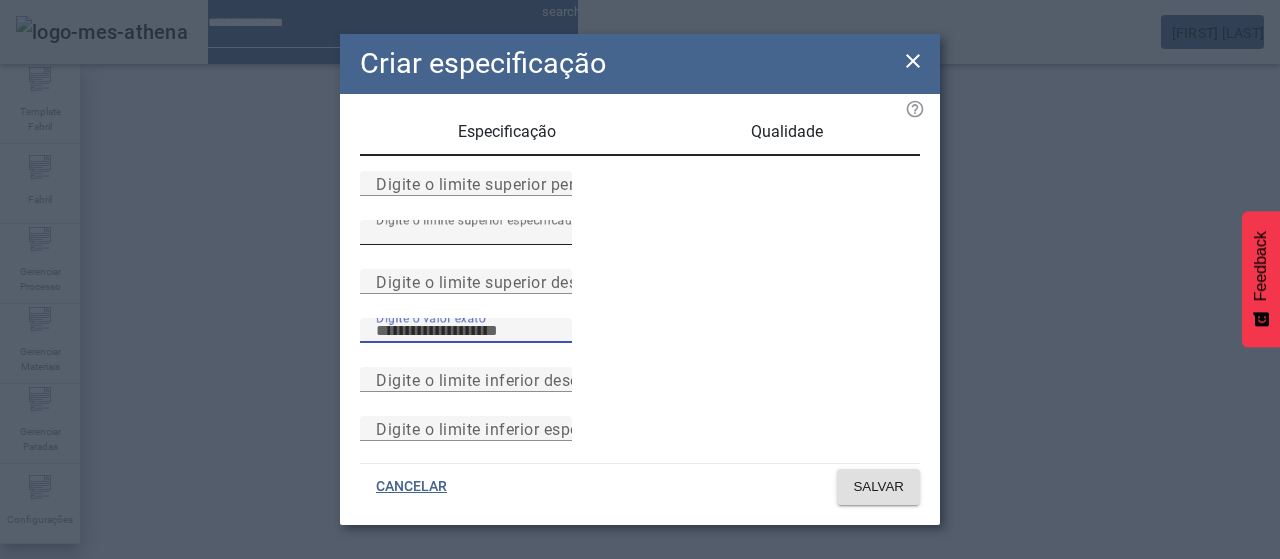 scroll, scrollTop: 261, scrollLeft: 0, axis: vertical 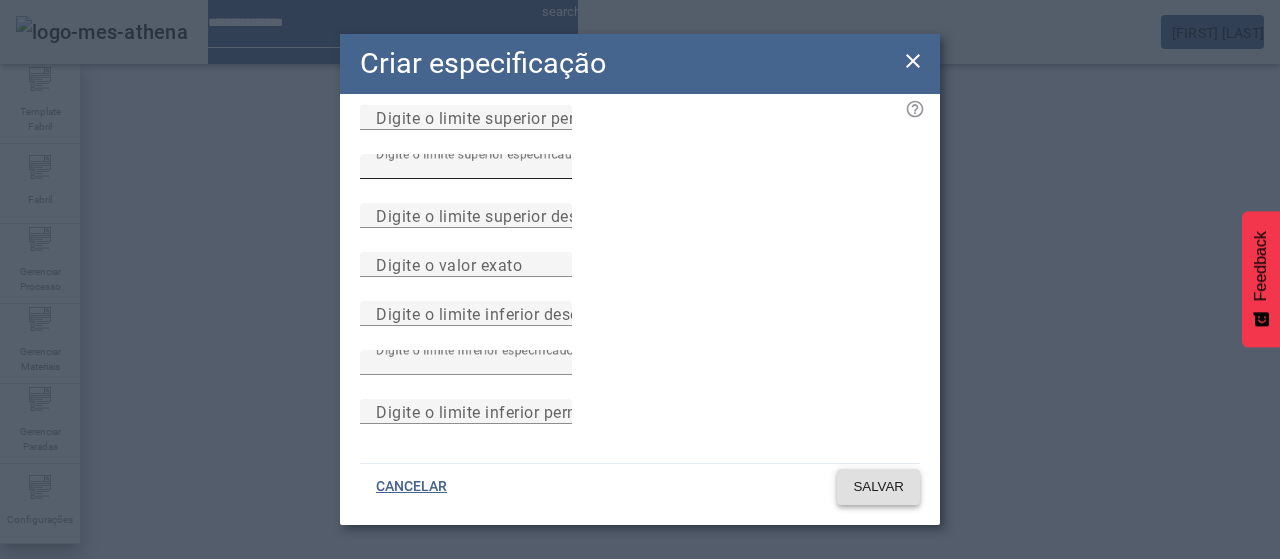 click on "SALVAR" 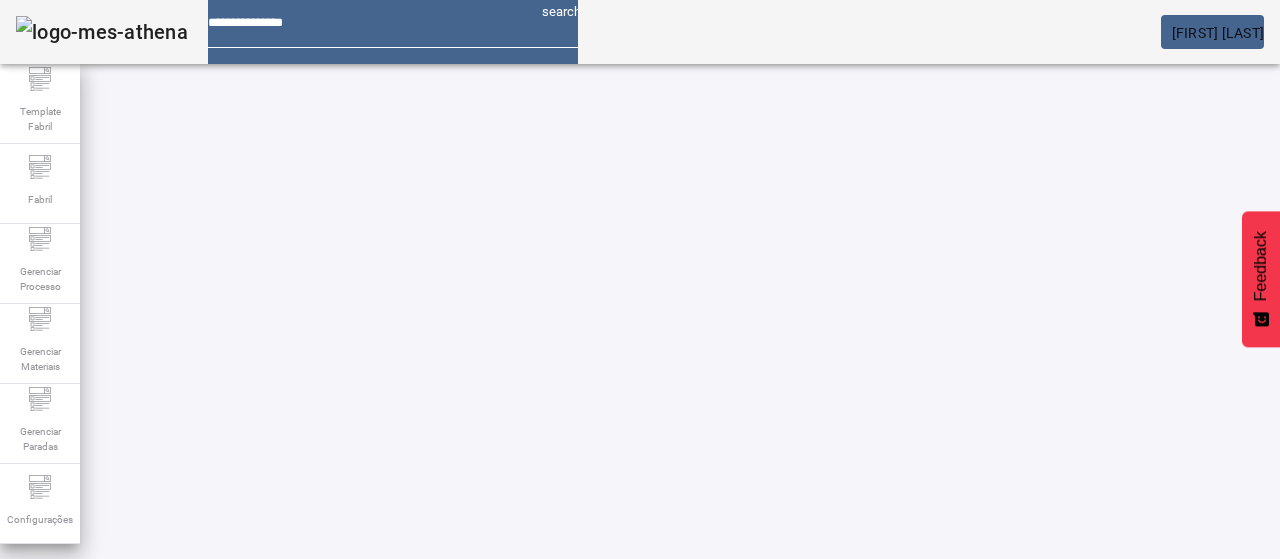 scroll, scrollTop: 0, scrollLeft: 0, axis: both 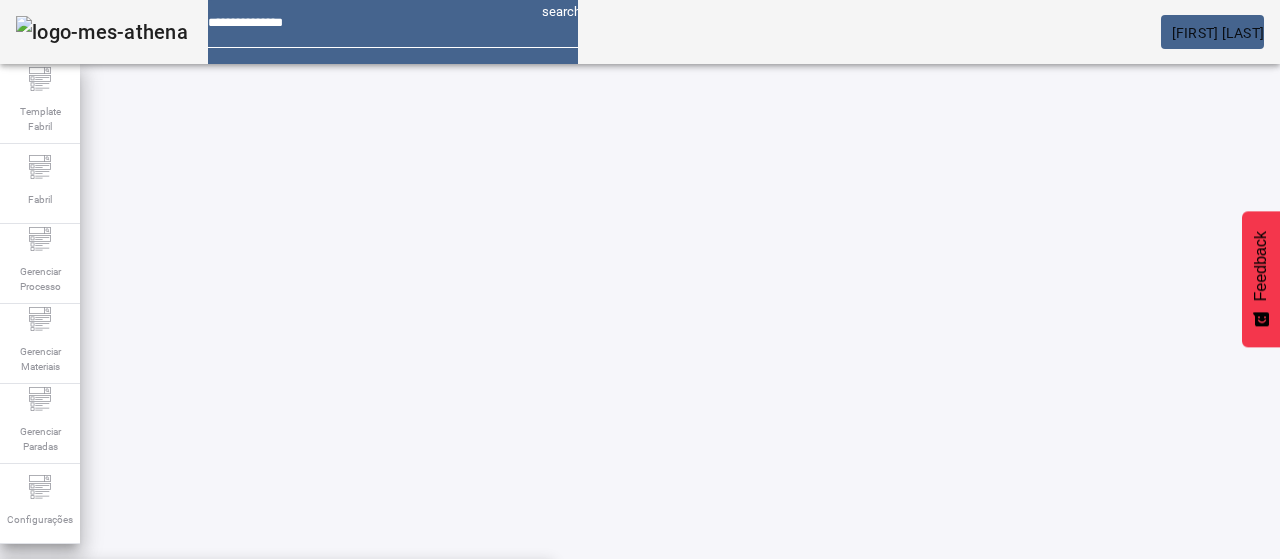 click on "**********" at bounding box center [116, 601] 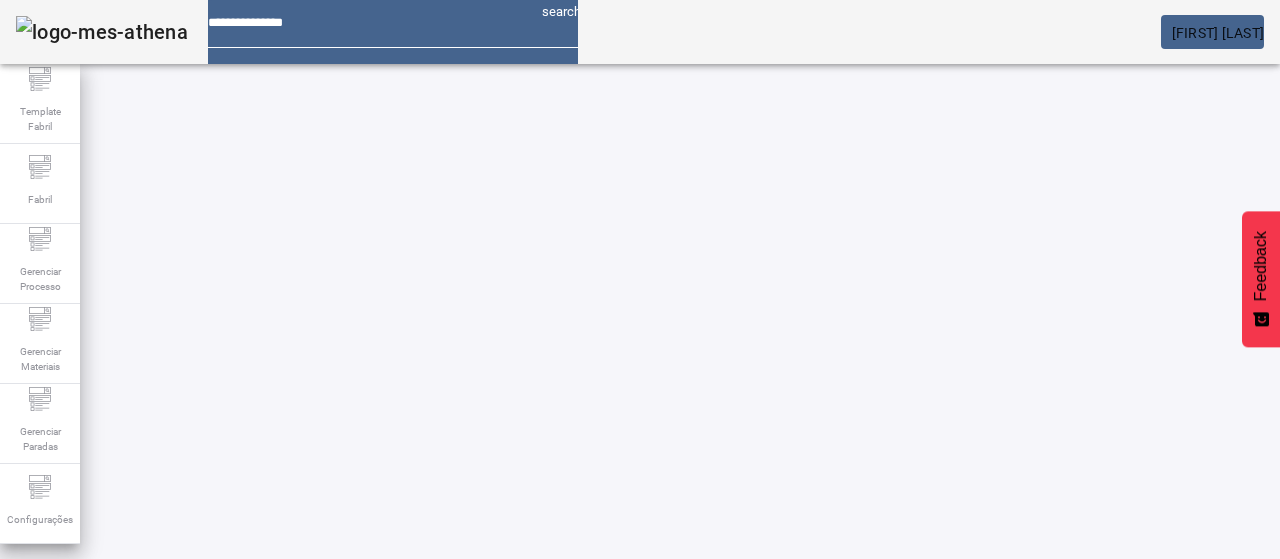 click on "FILTRAR" 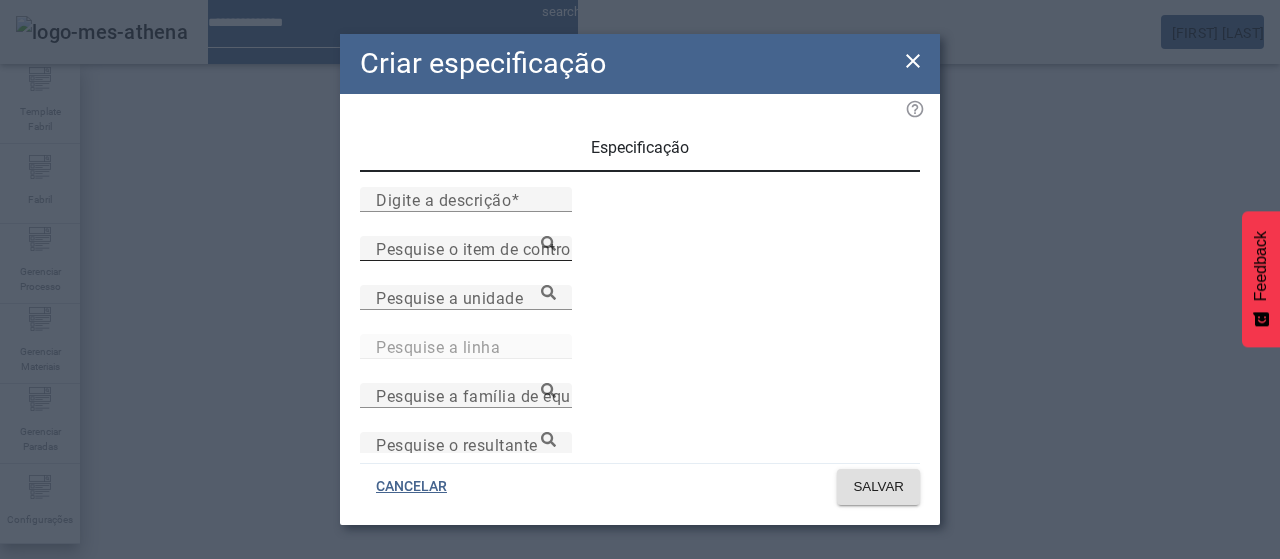 click on "Pesquise o item de controle" at bounding box center [466, 248] 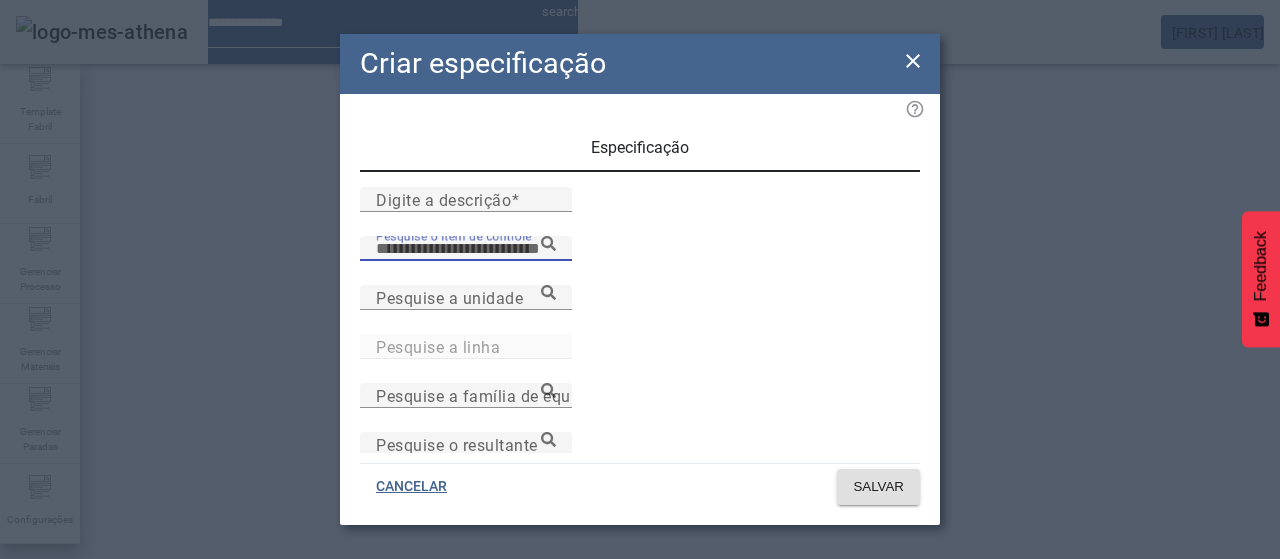 paste on "**********" 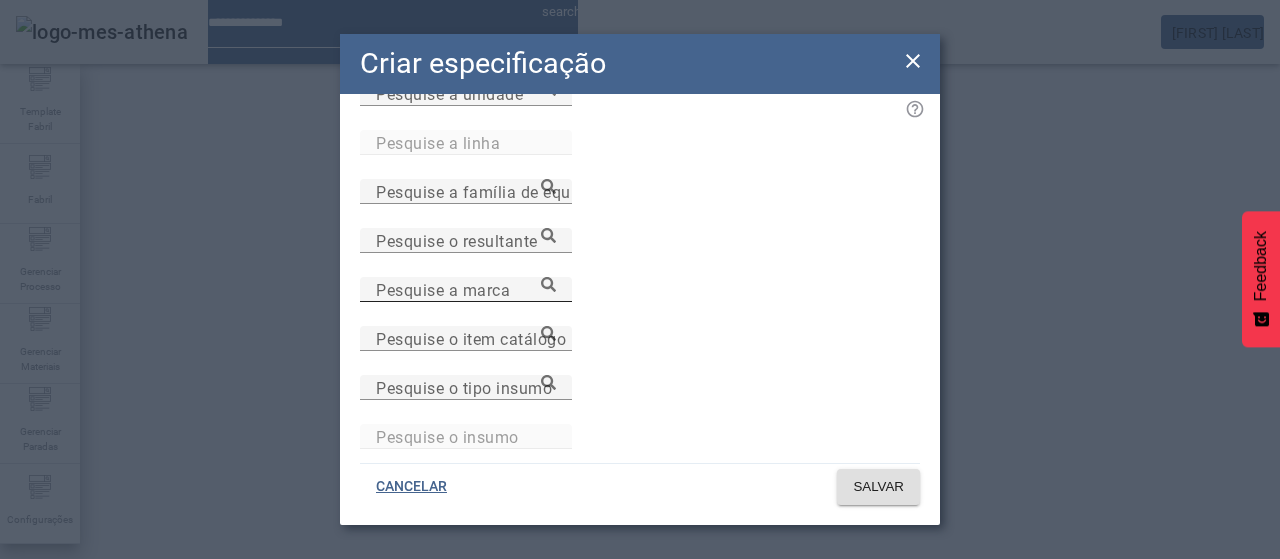 scroll, scrollTop: 206, scrollLeft: 0, axis: vertical 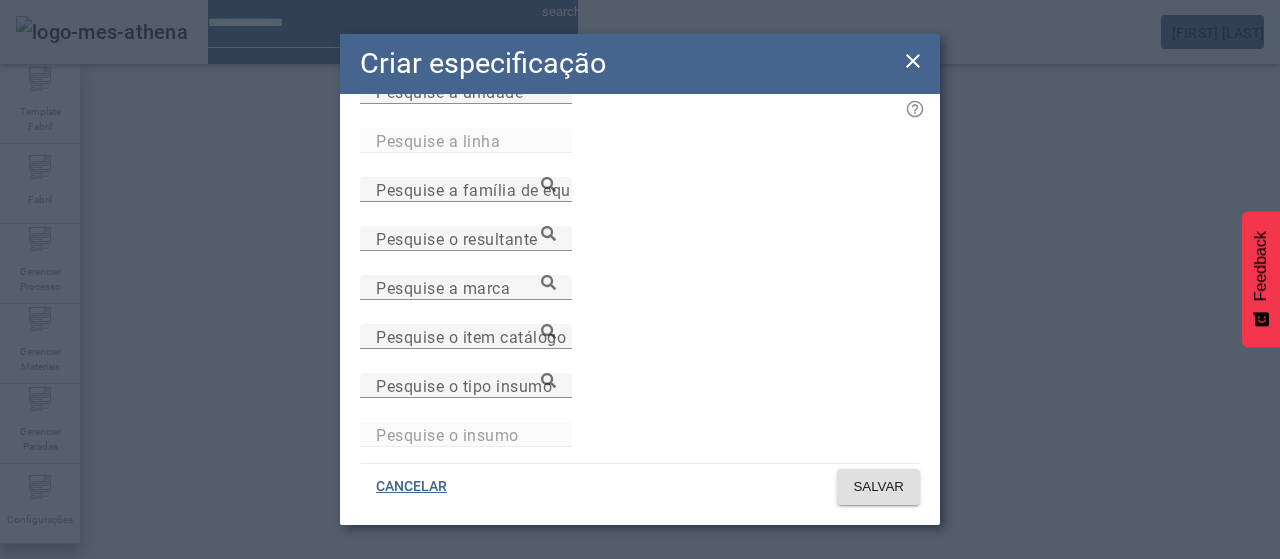click at bounding box center [272, 567] 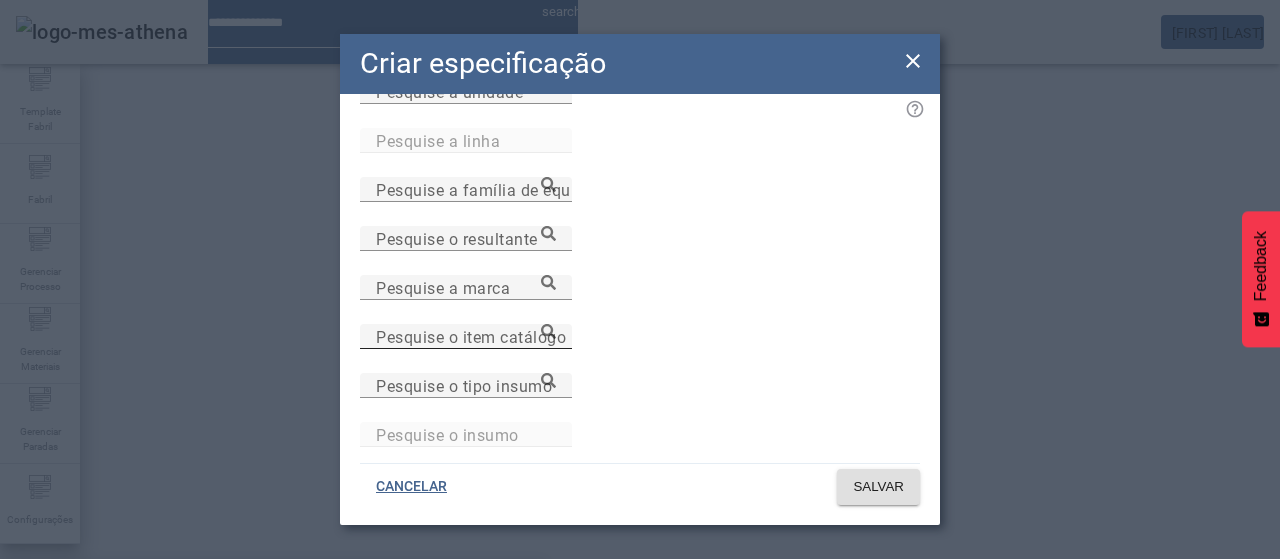click on "Pesquise o item catálogo" at bounding box center [471, 336] 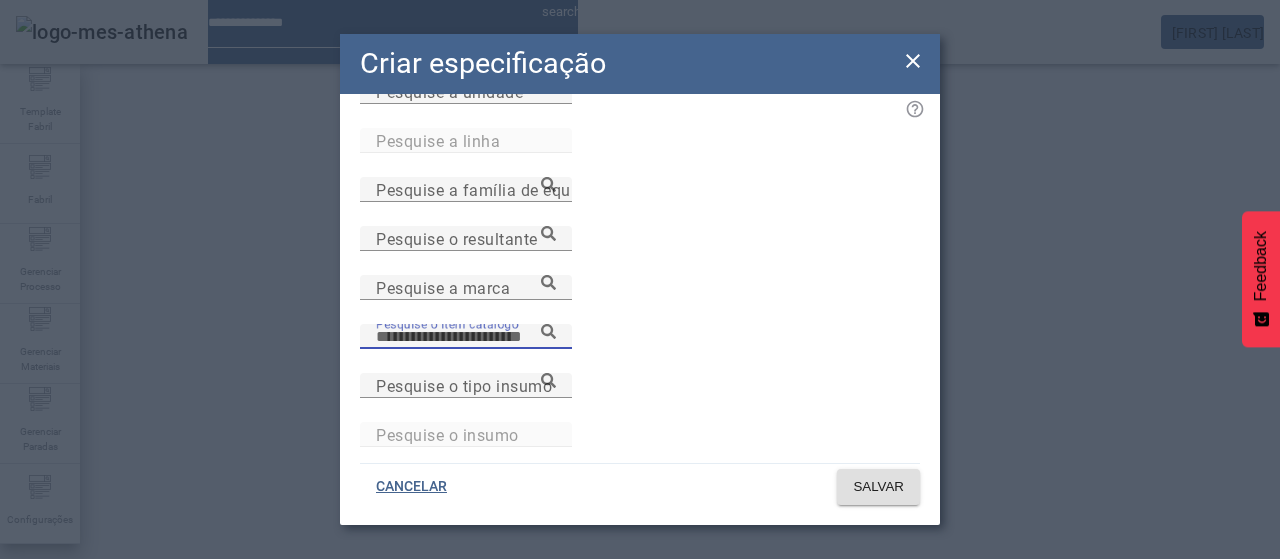 click on "**********" at bounding box center [466, 43] 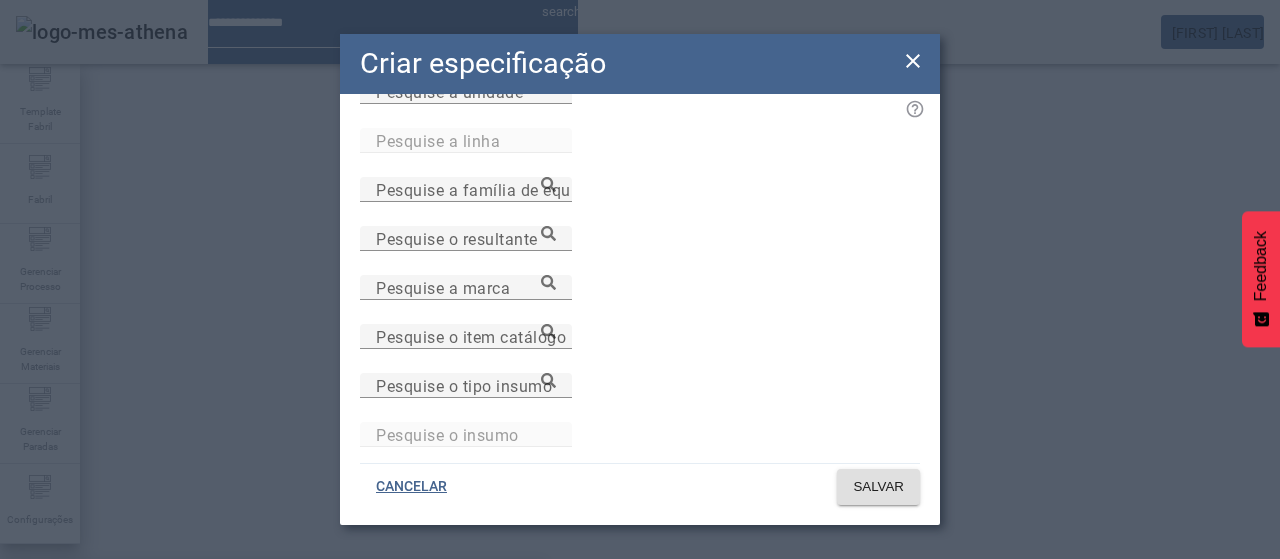 click on "Alcool - Cerv.LT" at bounding box center (272, 591) 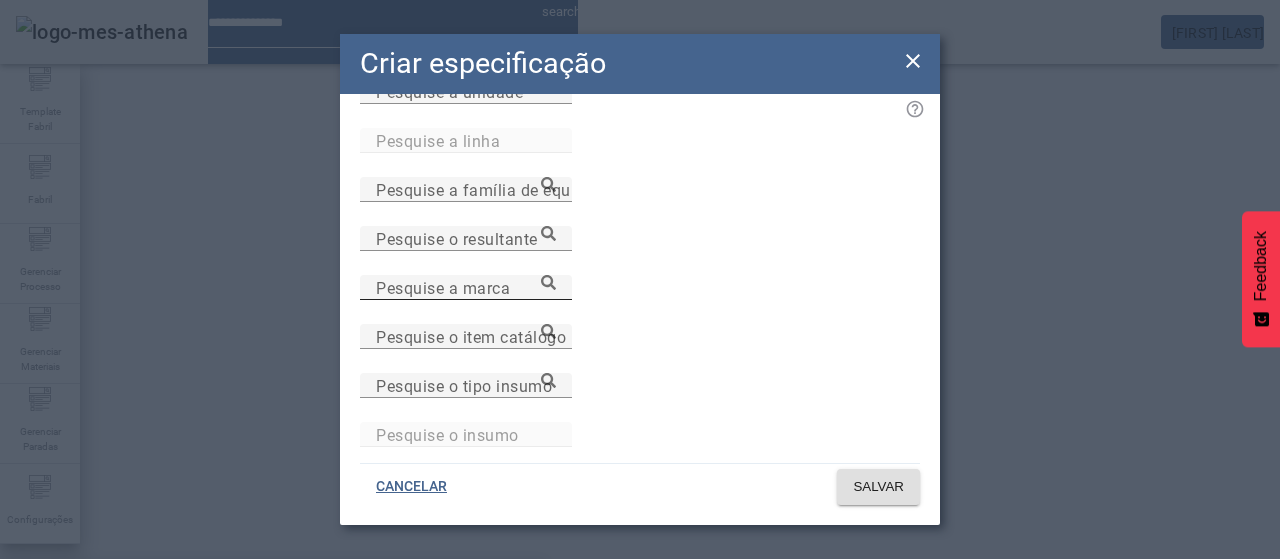 scroll, scrollTop: 195, scrollLeft: 0, axis: vertical 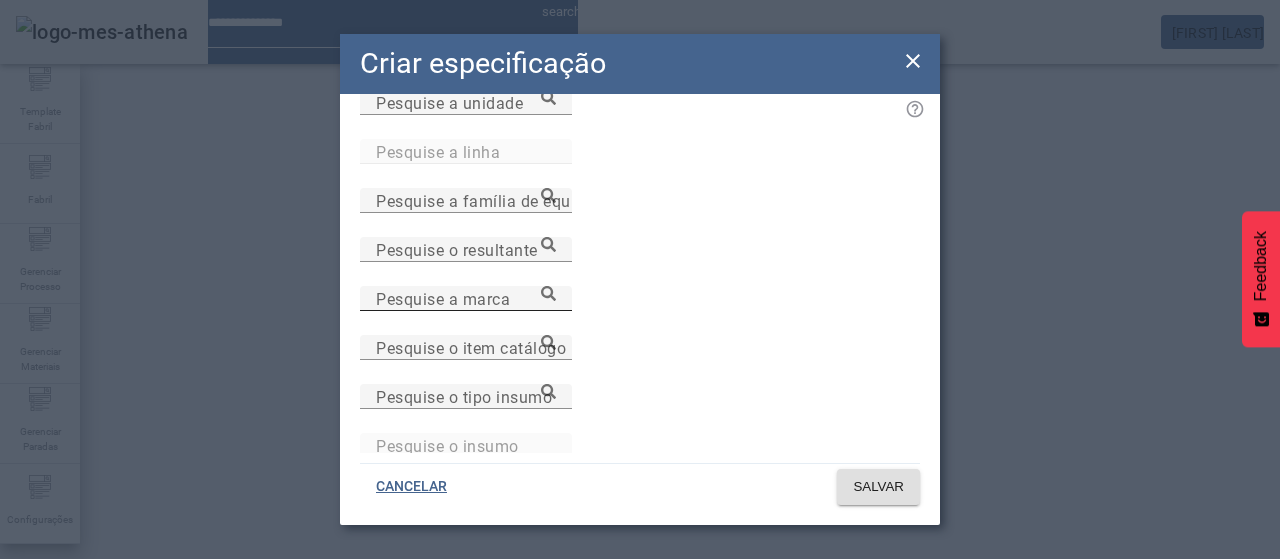click on "Pesquise a marca" at bounding box center [466, 299] 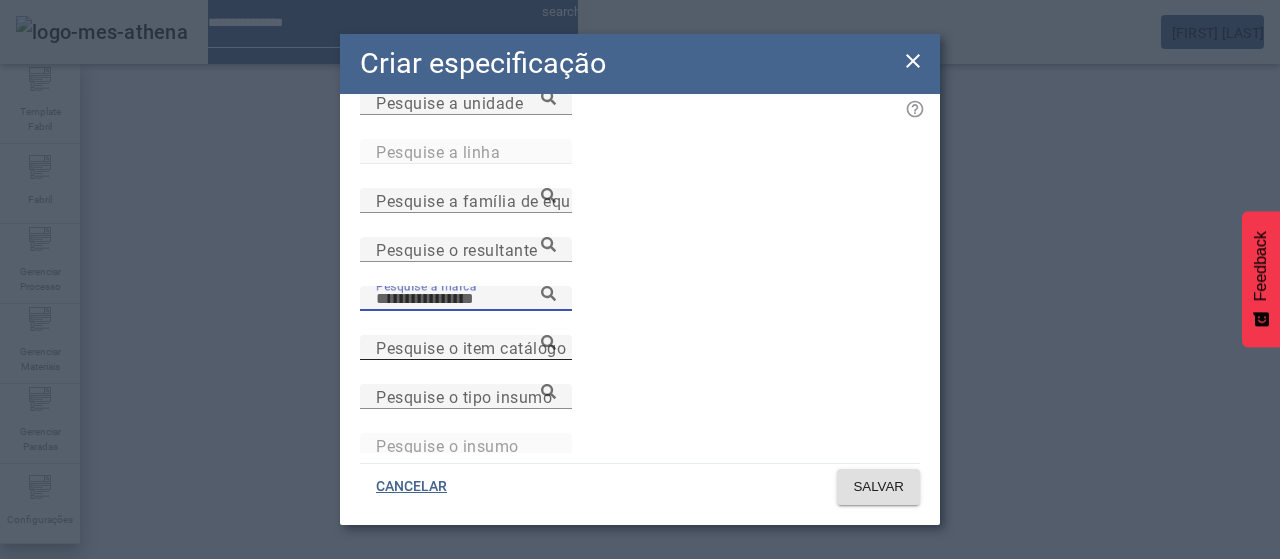 paste on "**********" 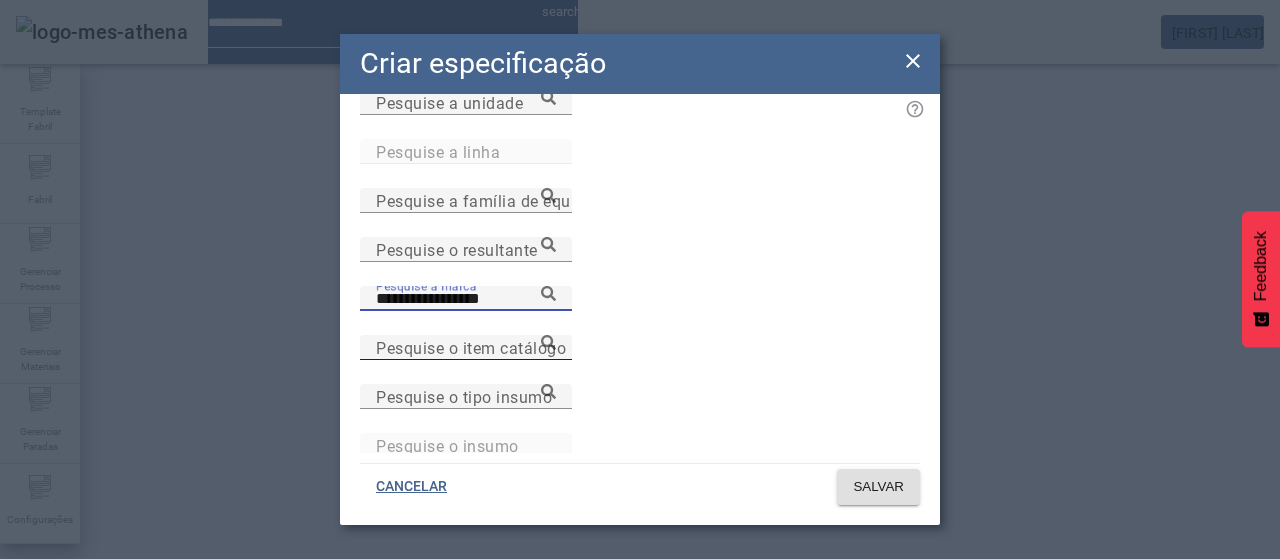 click on "Pesquise o item catálogo" at bounding box center (466, 348) 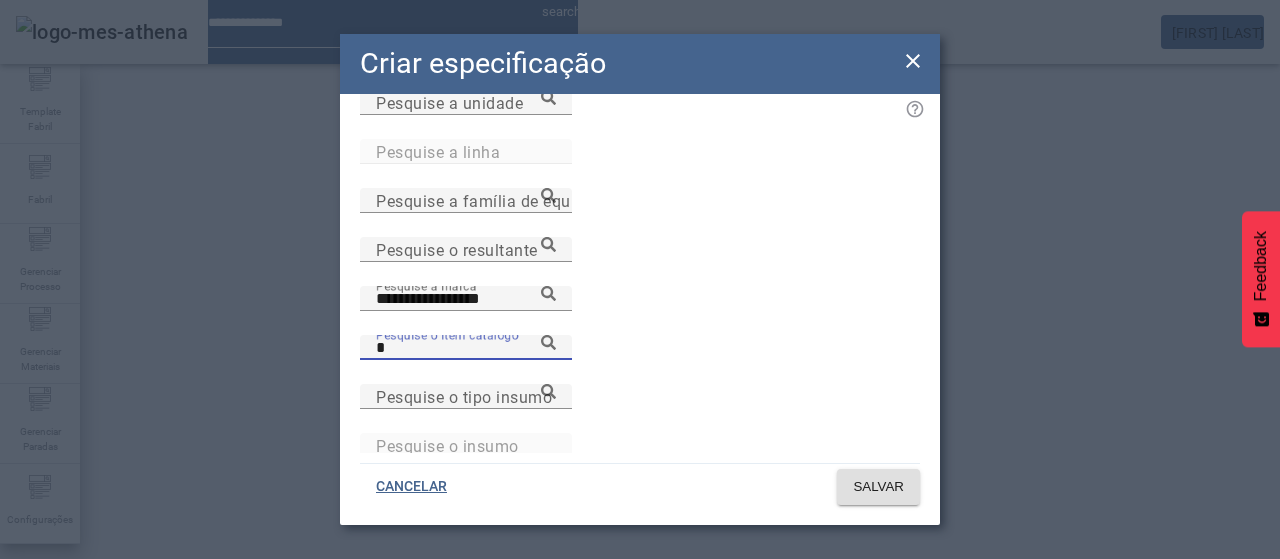 paste on "**********" 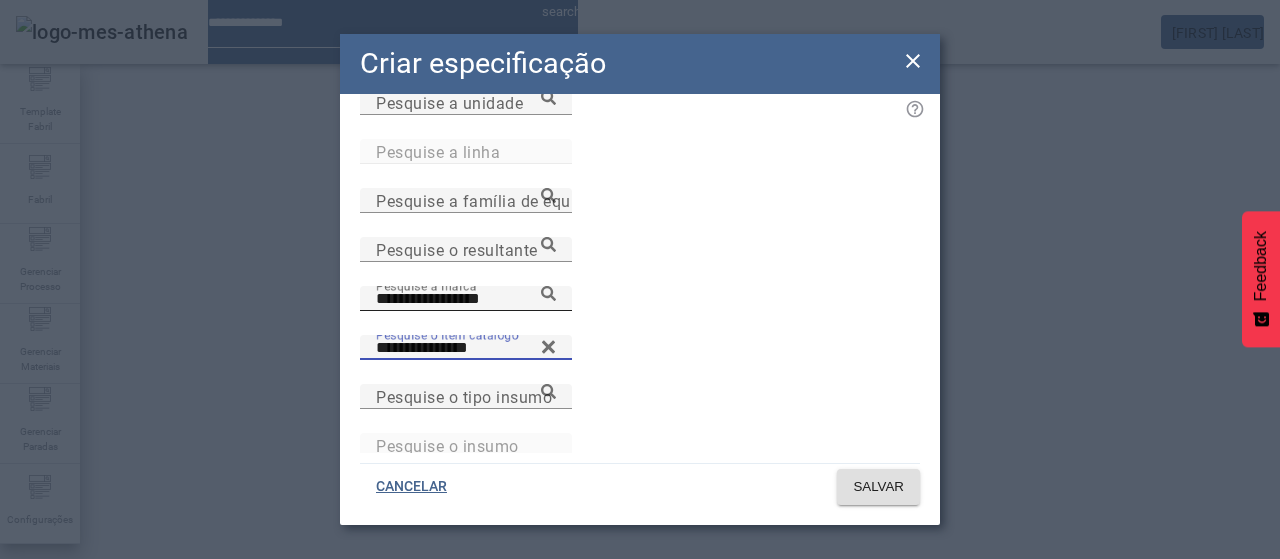 click 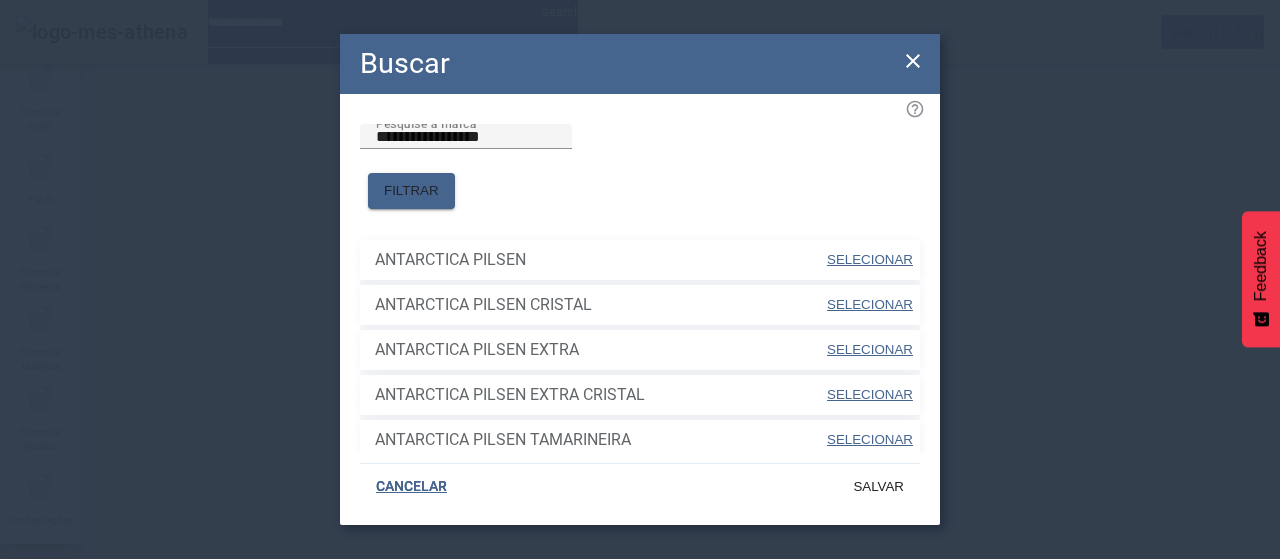 click on "SELECIONAR" at bounding box center (870, 259) 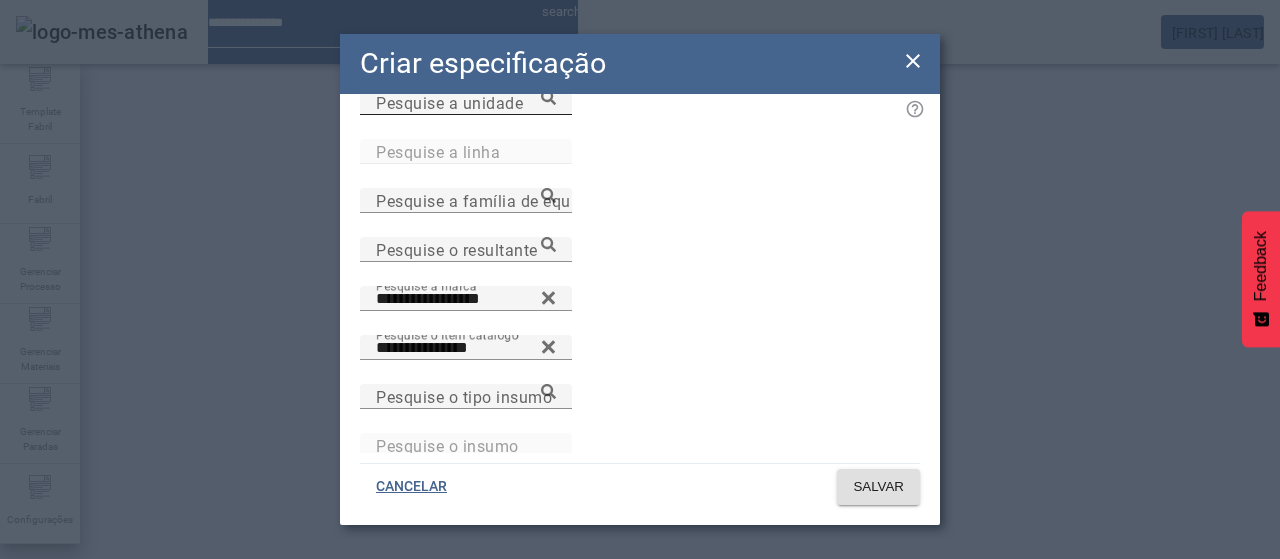 click on "Pesquise a unidade" at bounding box center (449, 102) 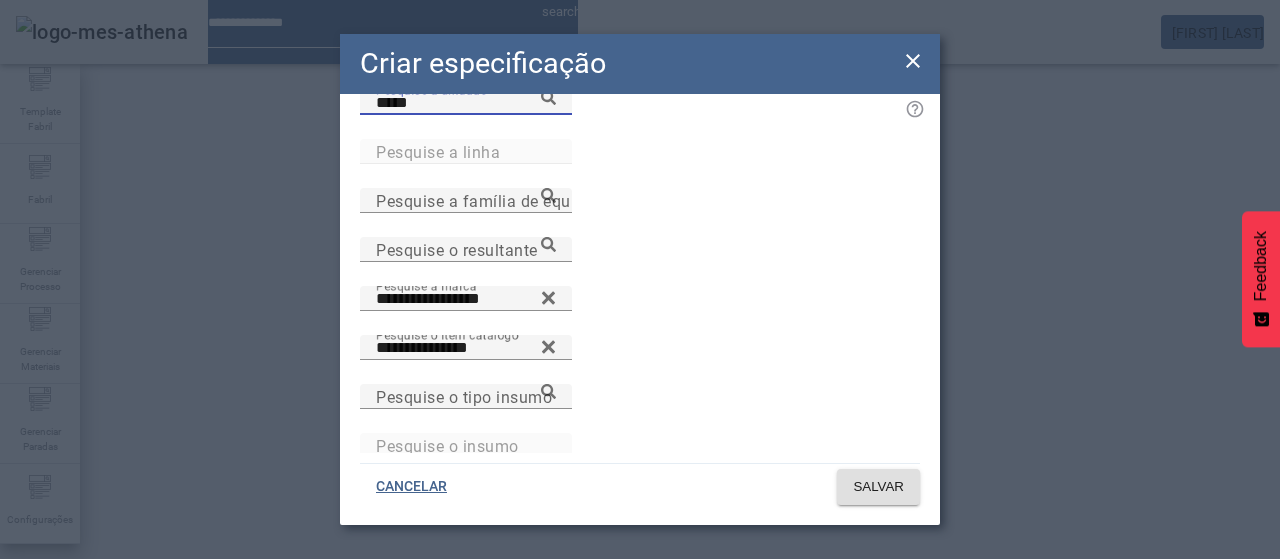 click 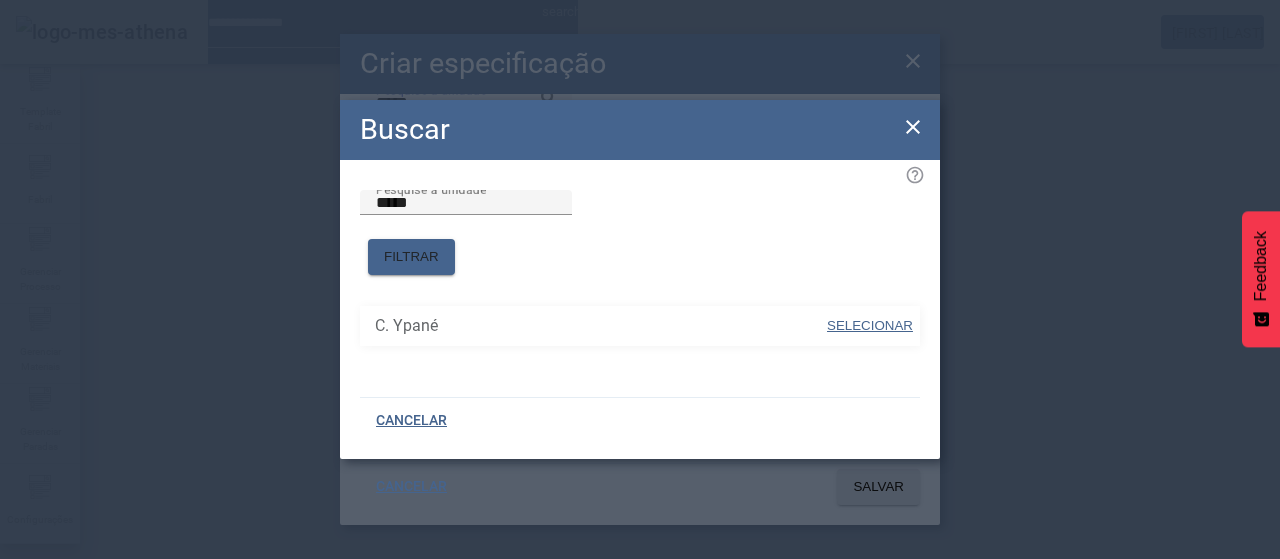 drag, startPoint x: 865, startPoint y: 313, endPoint x: 700, endPoint y: 290, distance: 166.59532 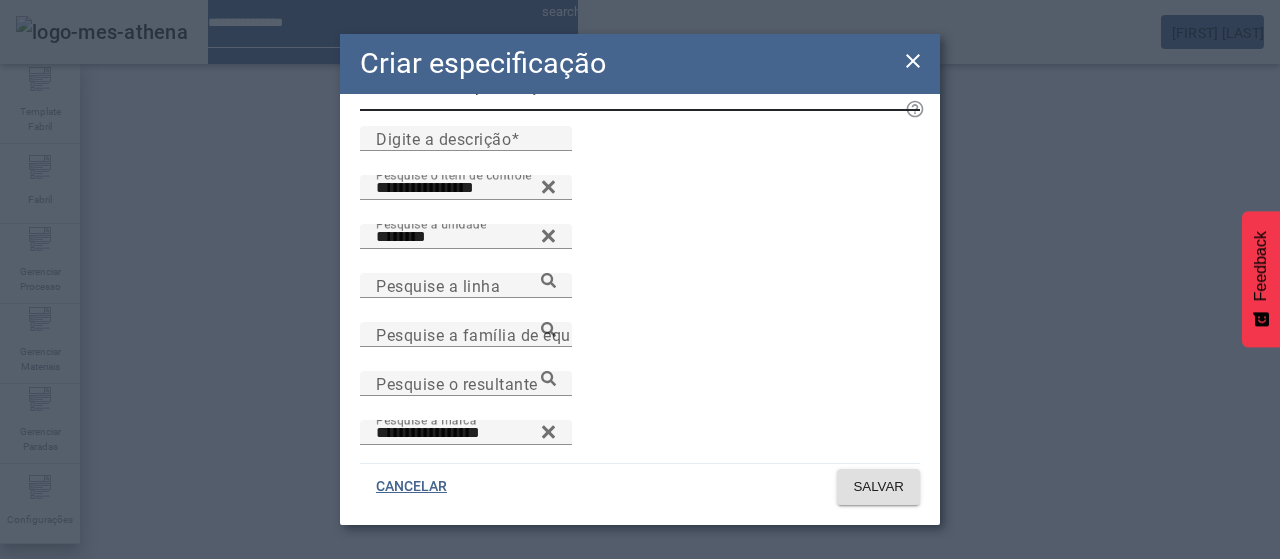 scroll, scrollTop: 0, scrollLeft: 0, axis: both 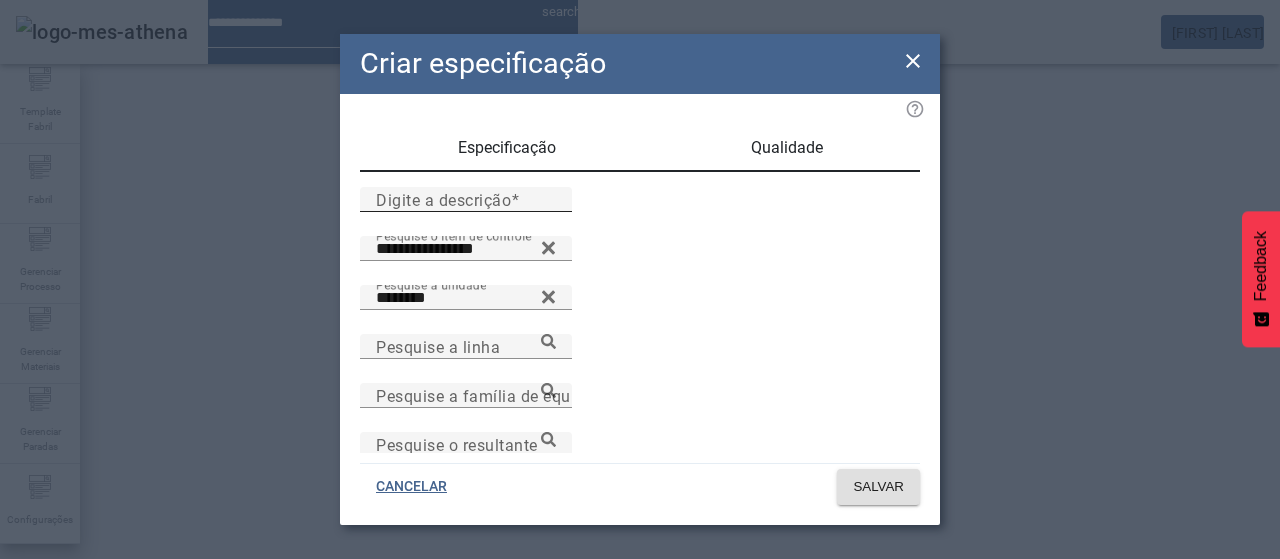 click on "Digite a descrição" at bounding box center (466, 200) 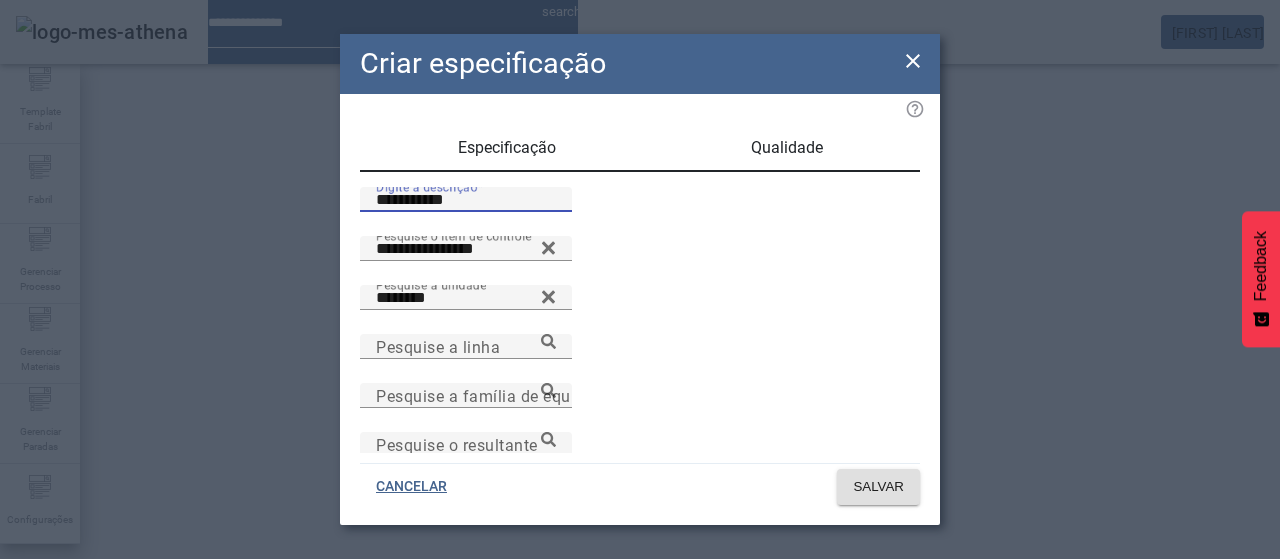 click on "Qualidade" at bounding box center (787, 148) 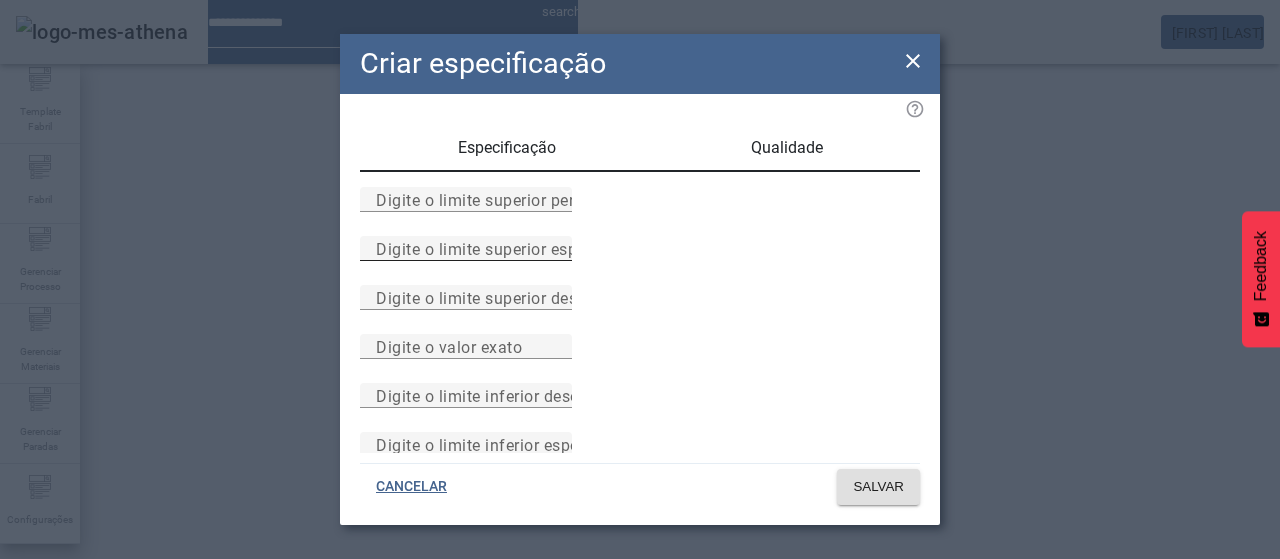 click on "Digite o limite superior especificado" at bounding box center [466, 249] 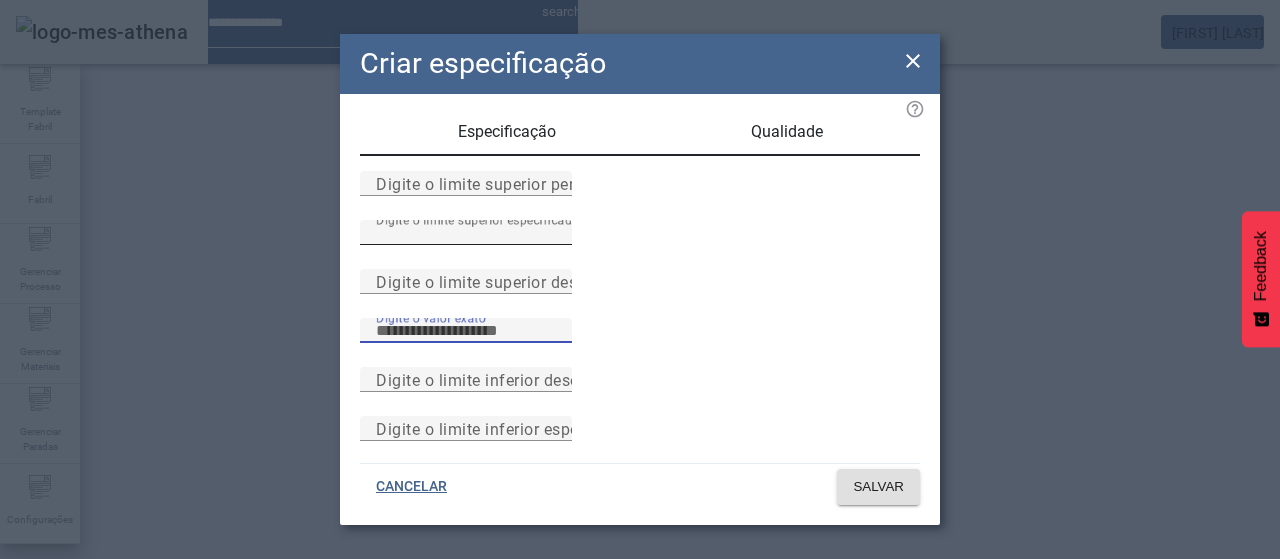 scroll, scrollTop: 261, scrollLeft: 0, axis: vertical 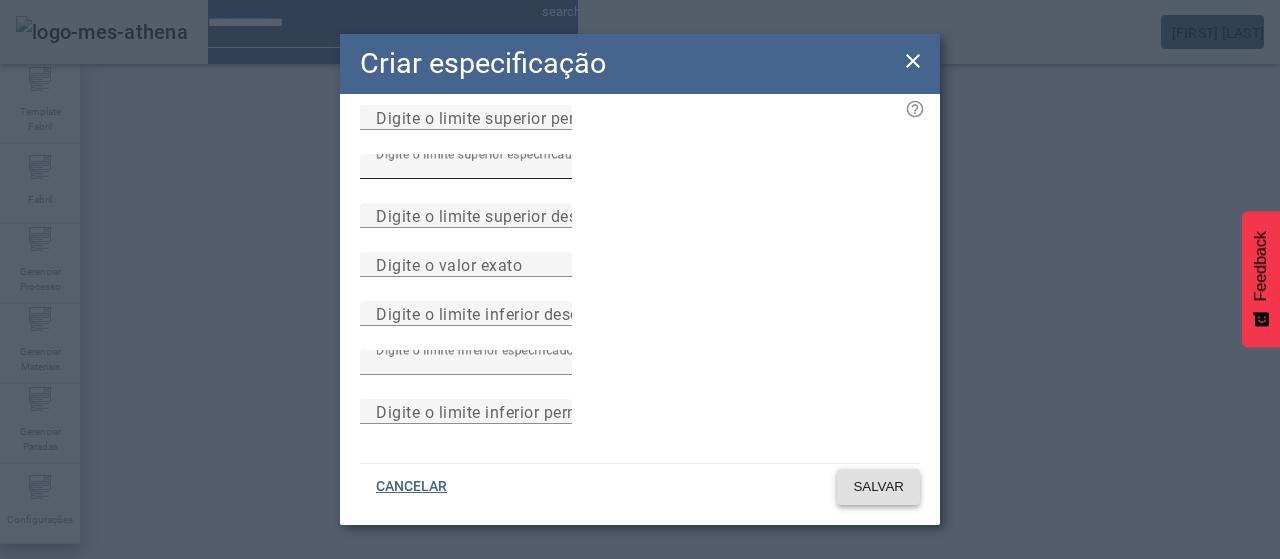 click on "SALVAR" 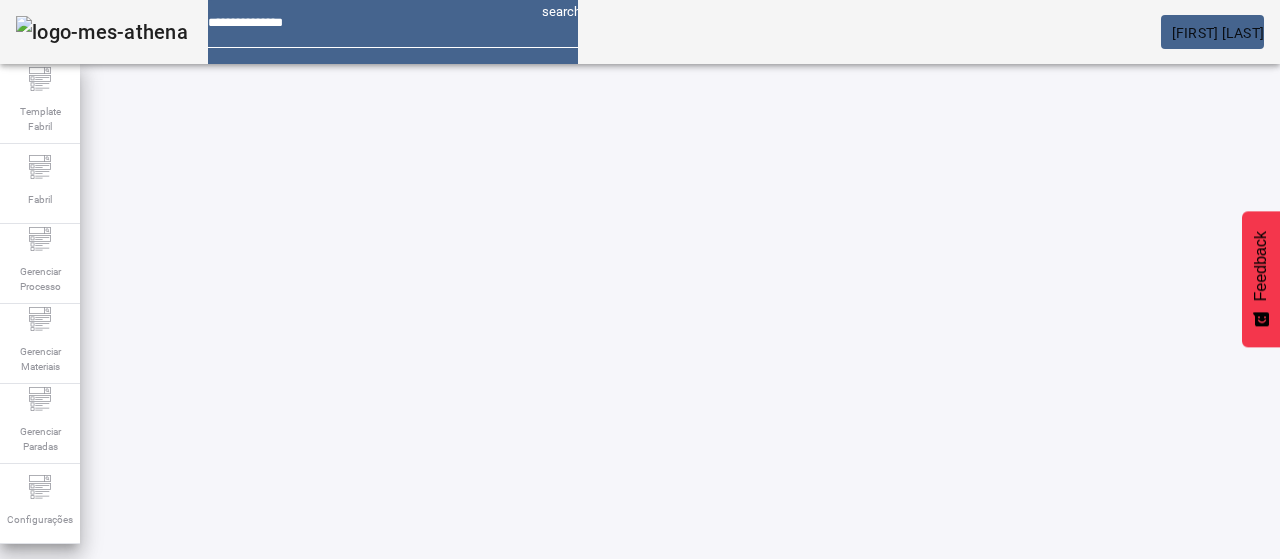 scroll, scrollTop: 190, scrollLeft: 0, axis: vertical 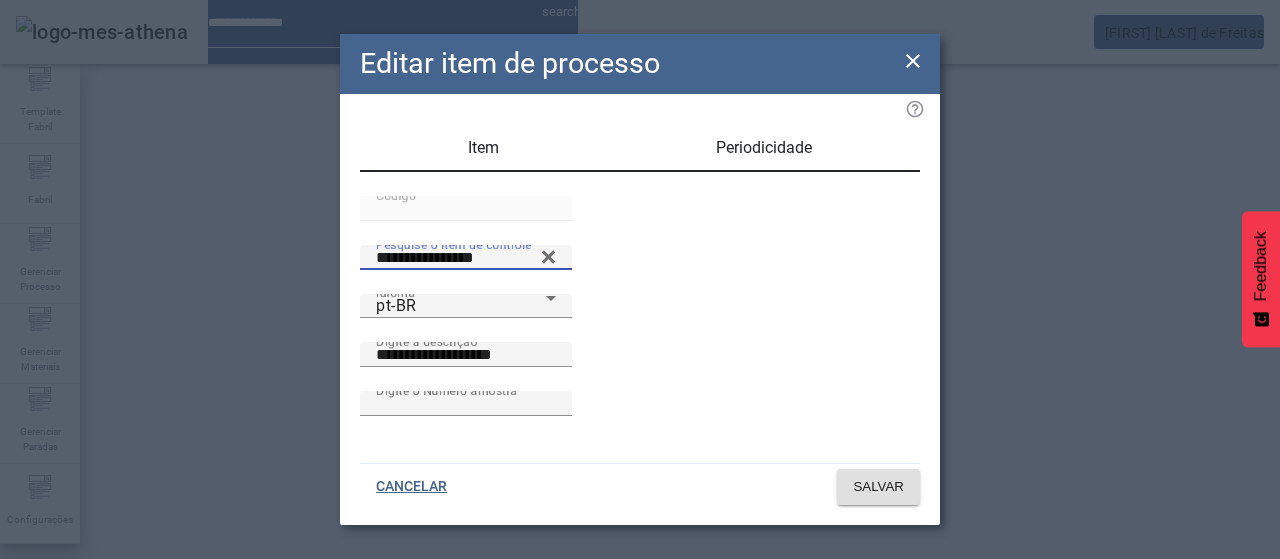 click 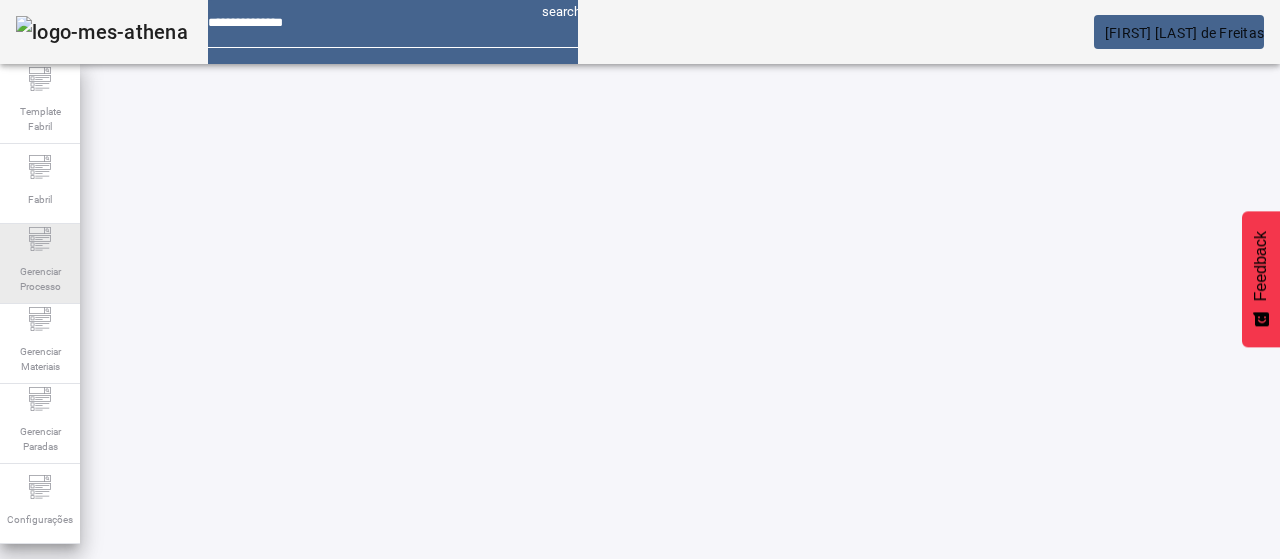 click on "Gerenciar Processo" 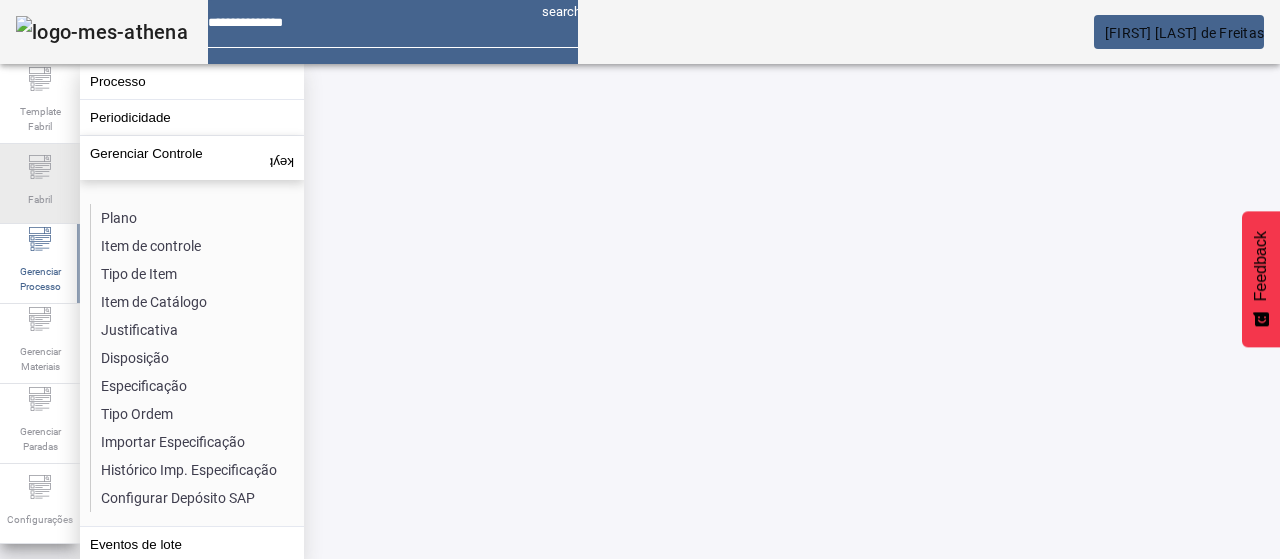 click on "Fabril" 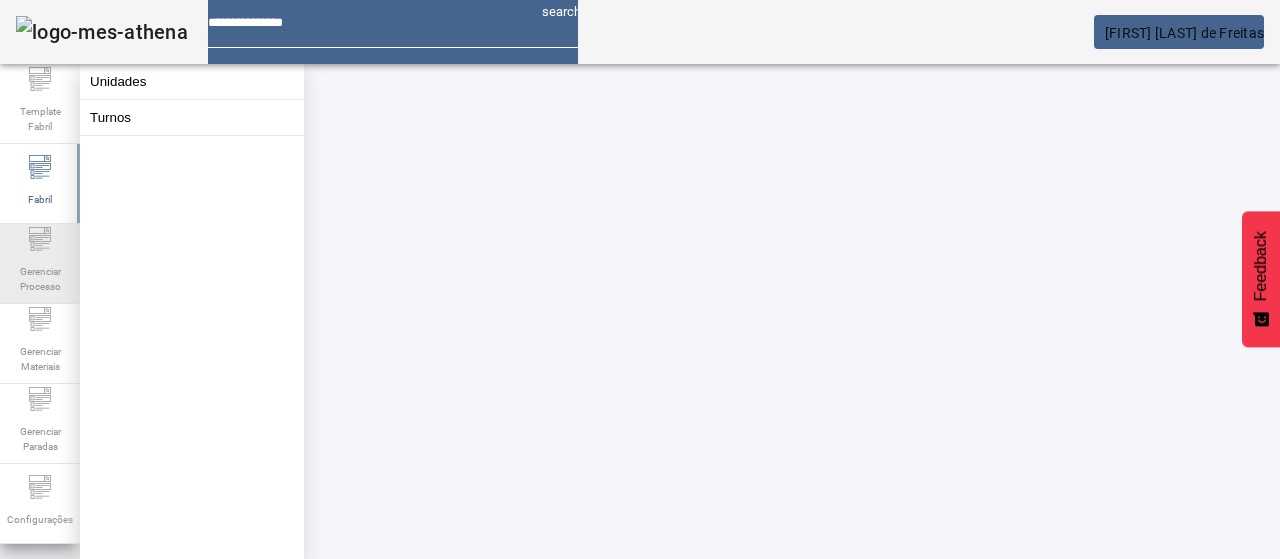 drag, startPoint x: 44, startPoint y: 255, endPoint x: 76, endPoint y: 244, distance: 33.83785 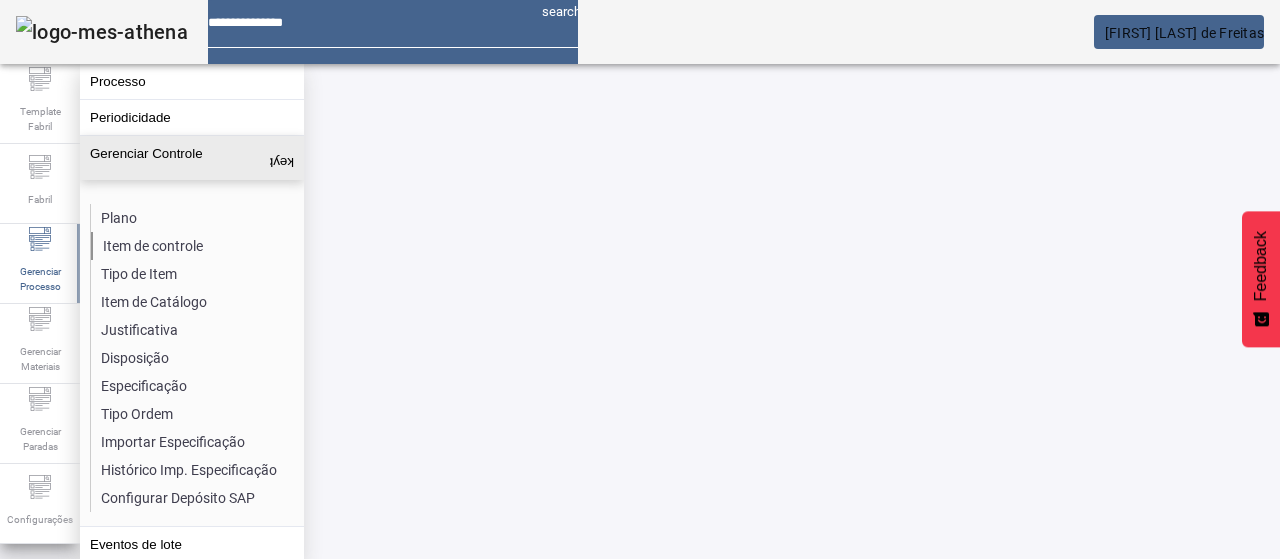 click on "Item de controle" 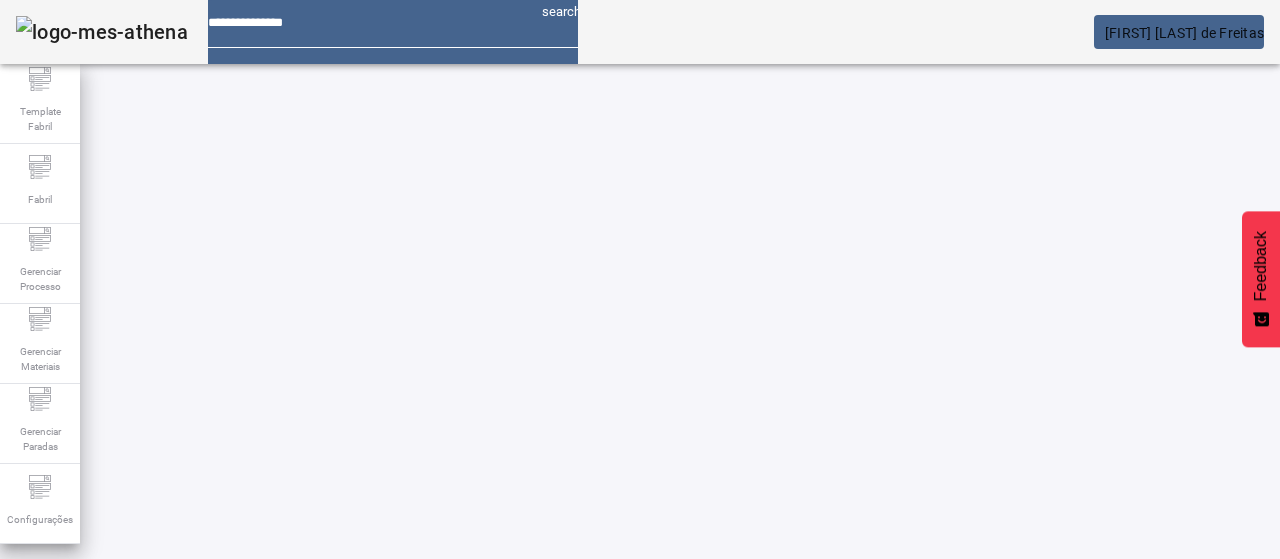 drag, startPoint x: 1204, startPoint y: 128, endPoint x: 475, endPoint y: 192, distance: 731.80396 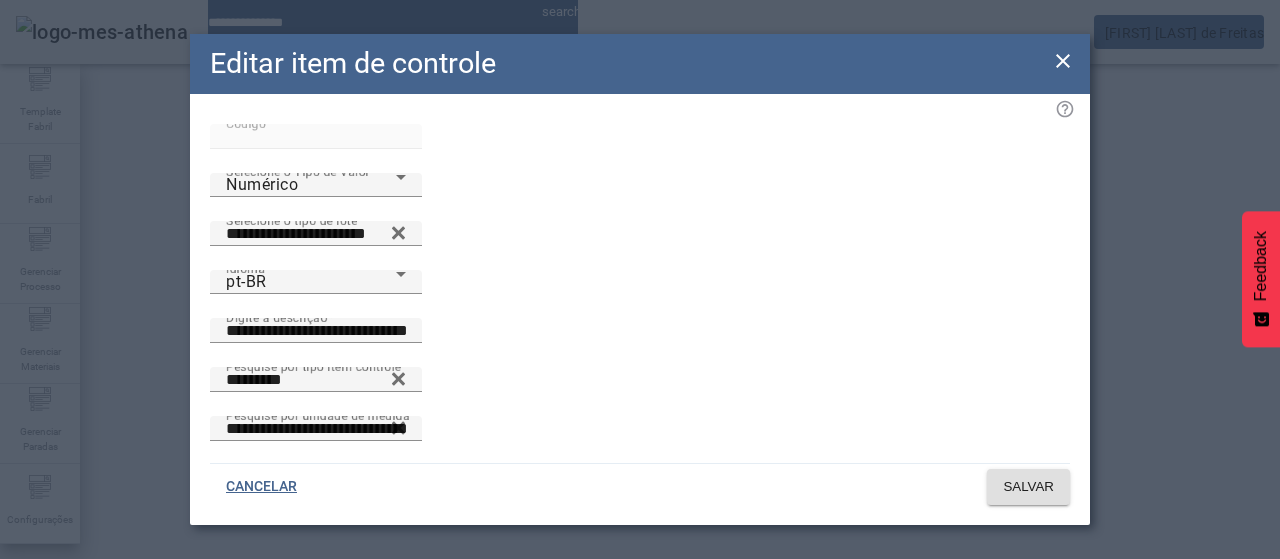 drag, startPoint x: 276, startPoint y: 397, endPoint x: 316, endPoint y: 399, distance: 40.04997 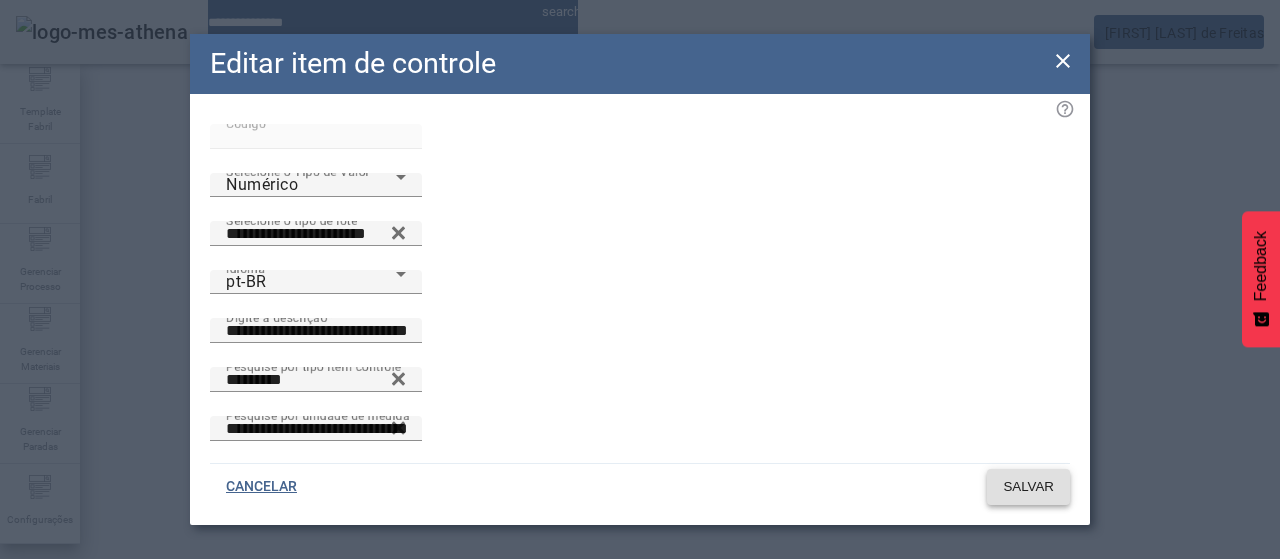 type on "**********" 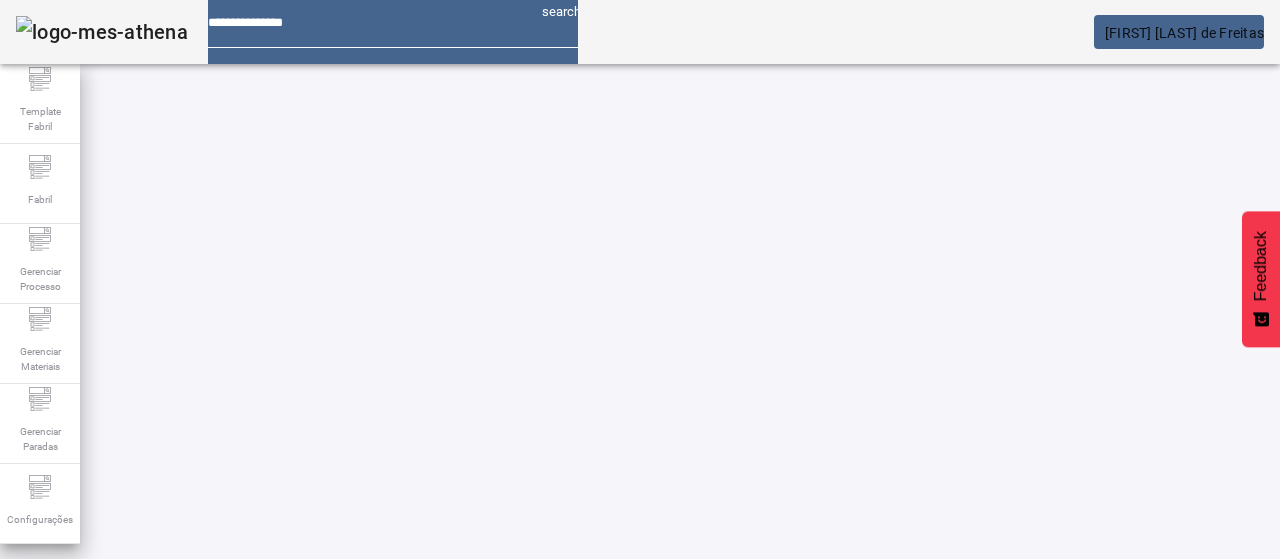 click at bounding box center [353, 828] 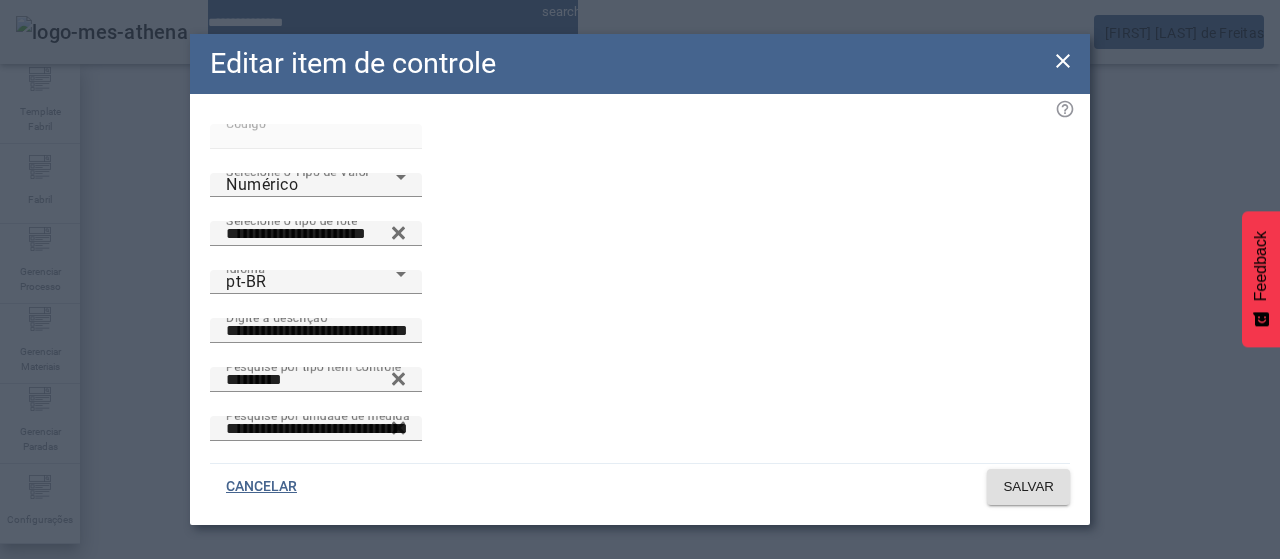 type 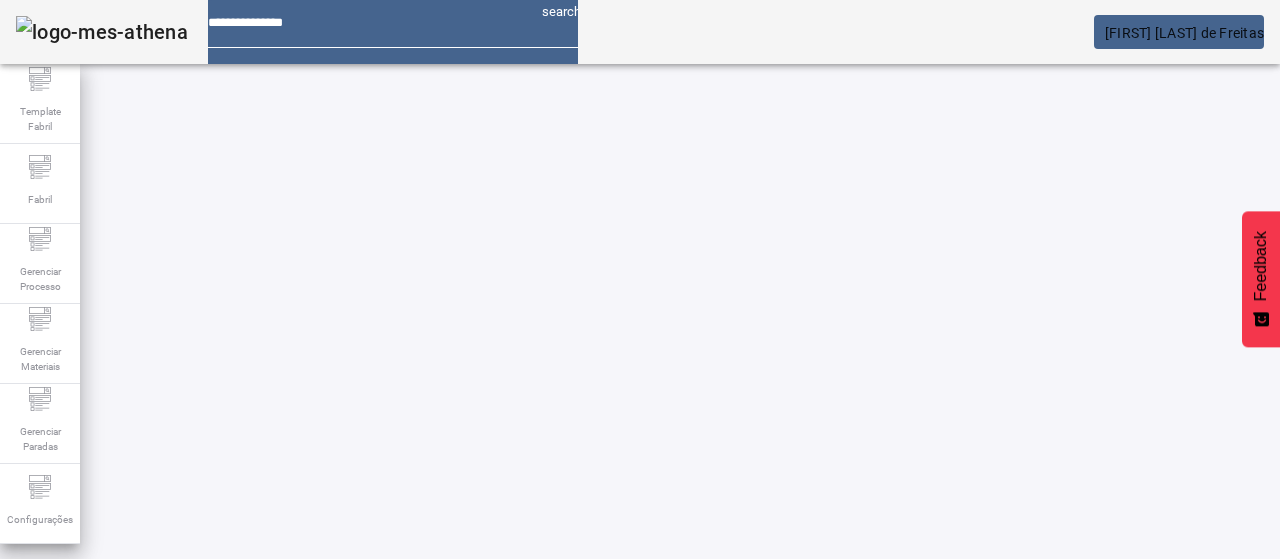 drag, startPoint x: 434, startPoint y: 451, endPoint x: 450, endPoint y: 442, distance: 18.35756 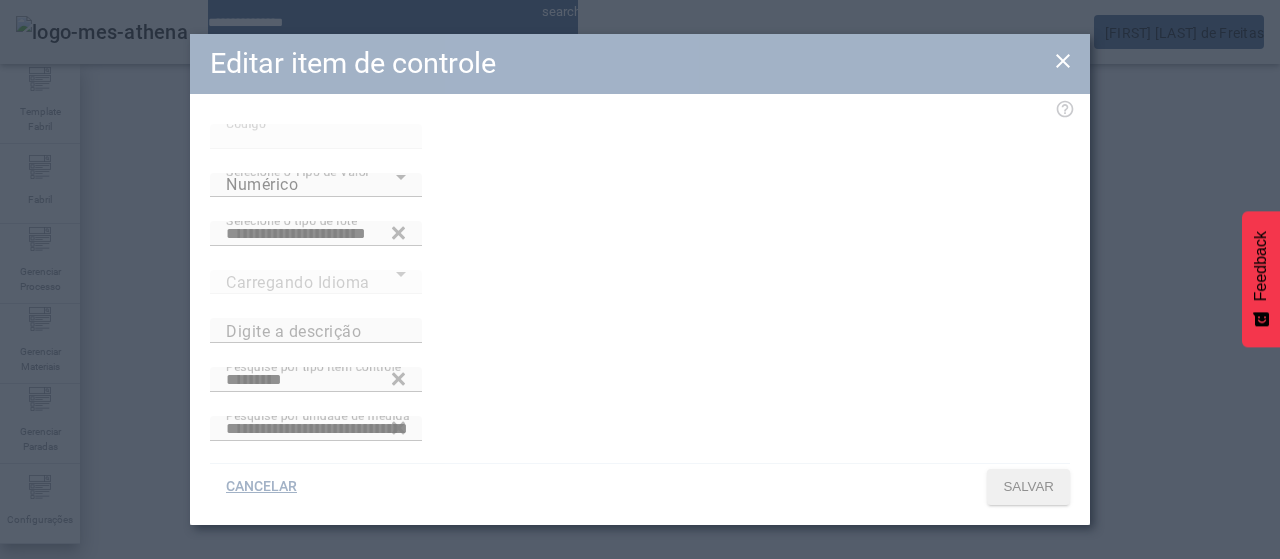 type on "**********" 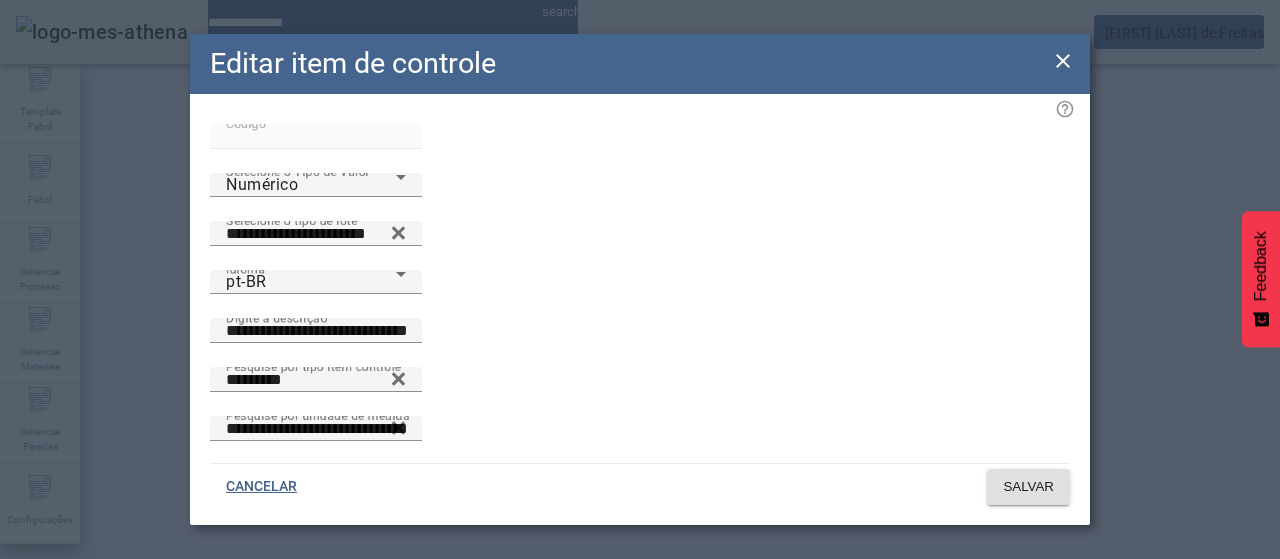 click 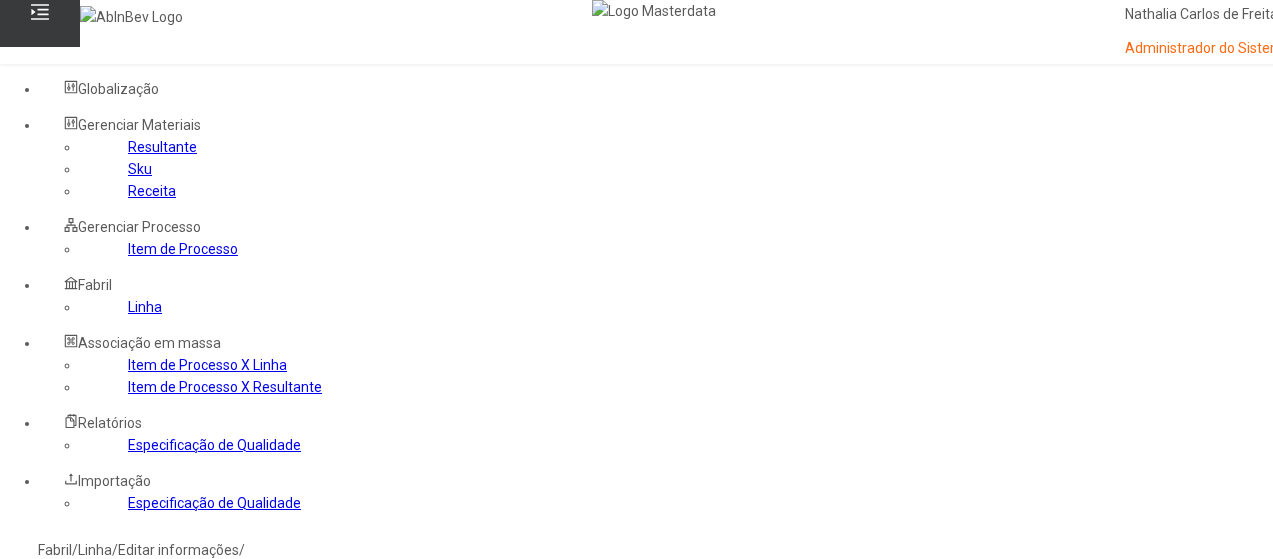 scroll, scrollTop: 237, scrollLeft: 0, axis: vertical 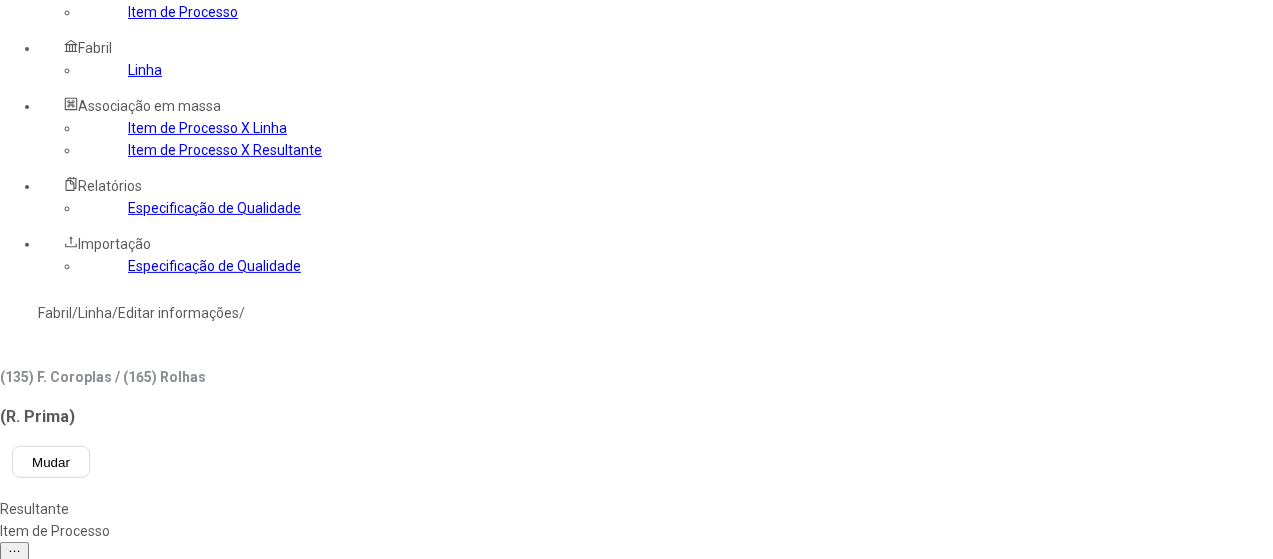 click on "Item de Processo X Resultante" 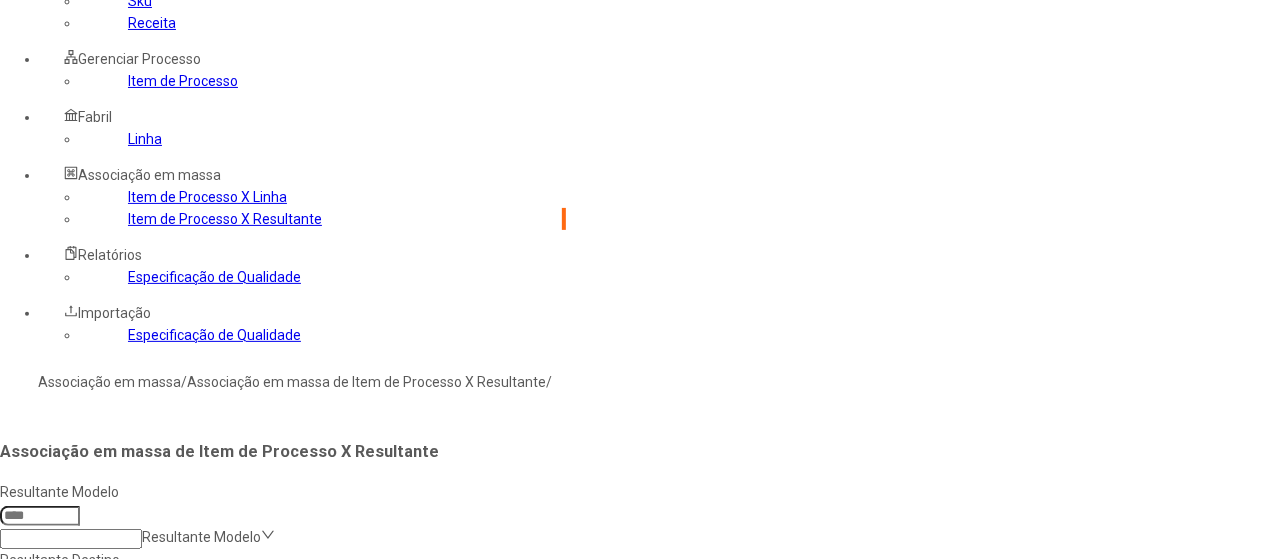 scroll, scrollTop: 137, scrollLeft: 0, axis: vertical 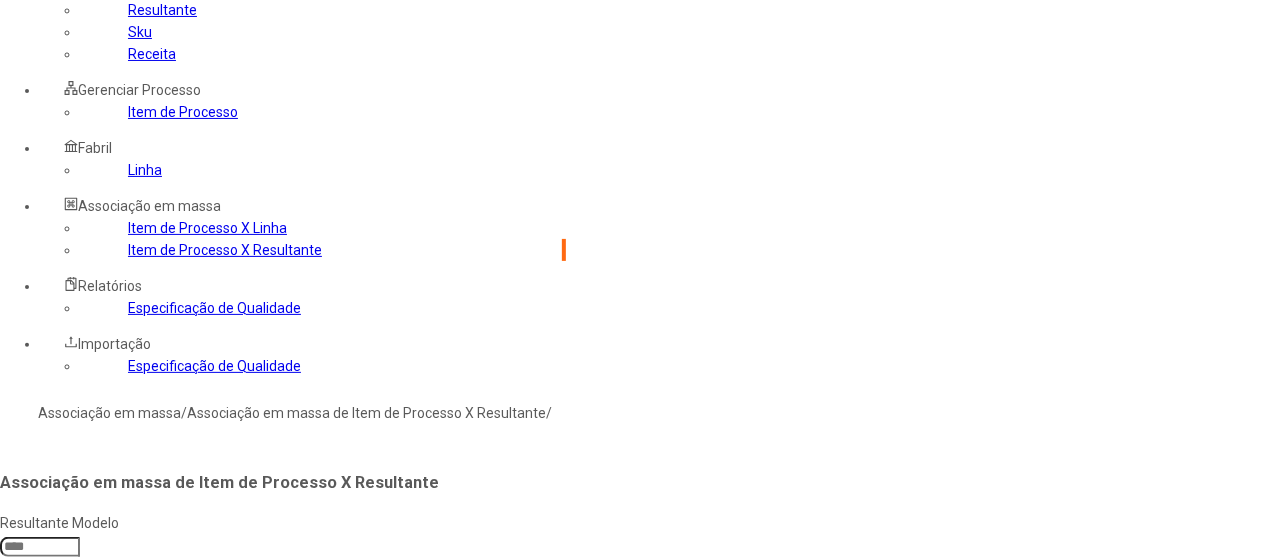 click on "Item de Processo" 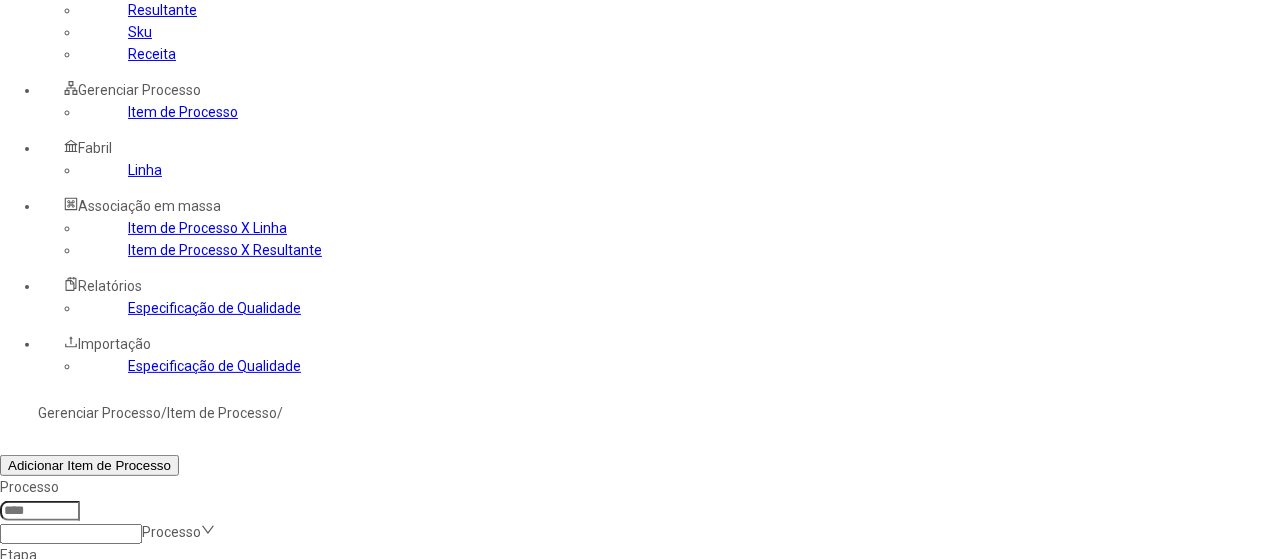 drag, startPoint x: 1004, startPoint y: 201, endPoint x: 980, endPoint y: 205, distance: 24.33105 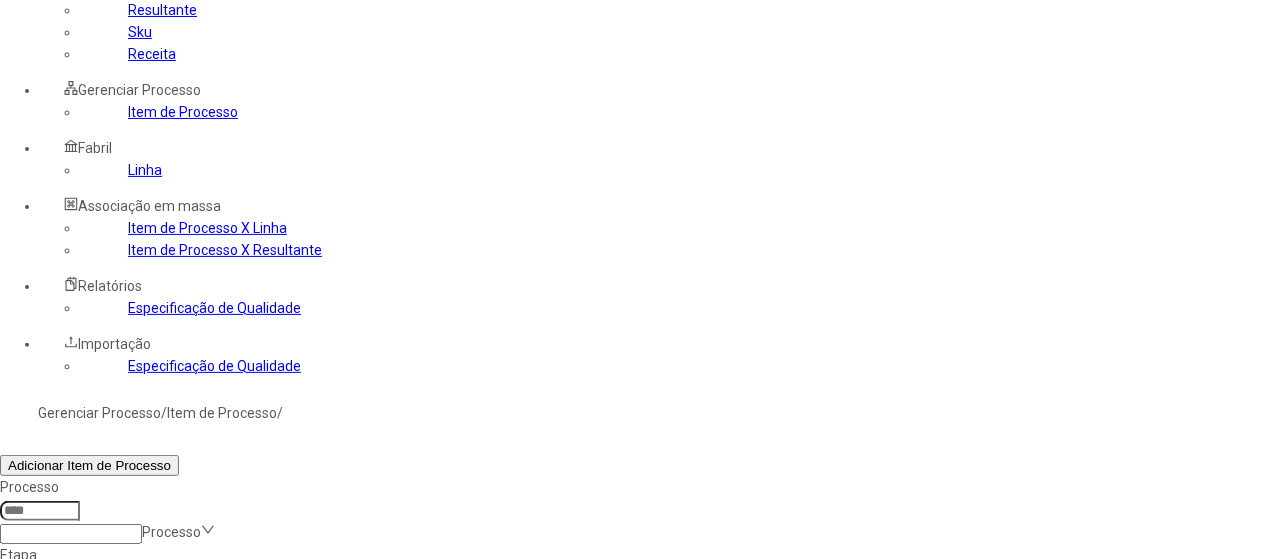 click on "Filtrar" 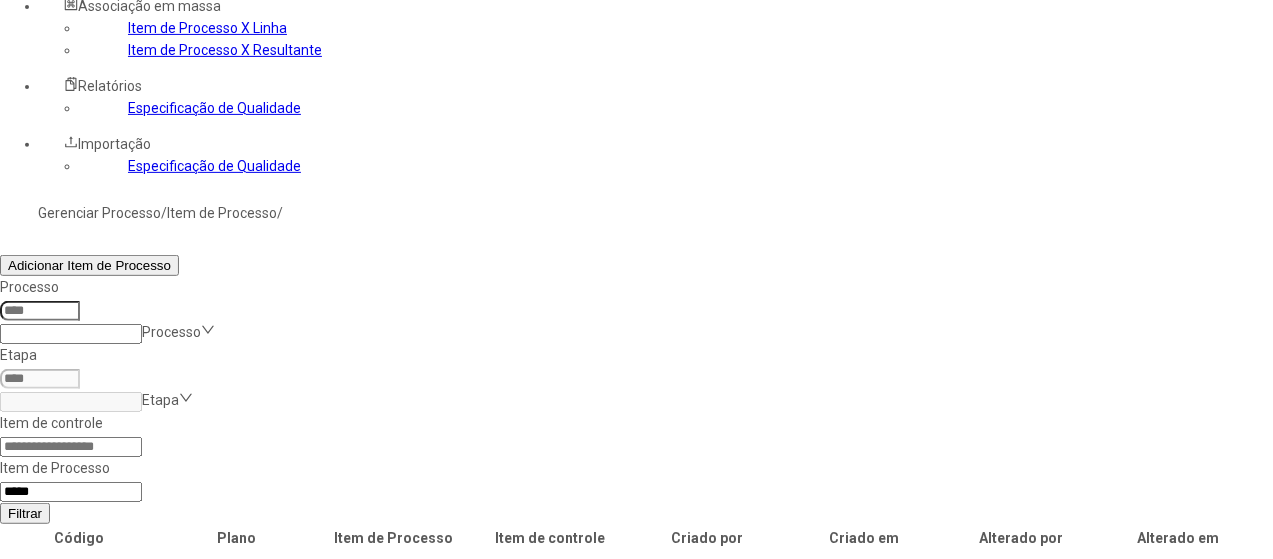scroll, scrollTop: 272, scrollLeft: 0, axis: vertical 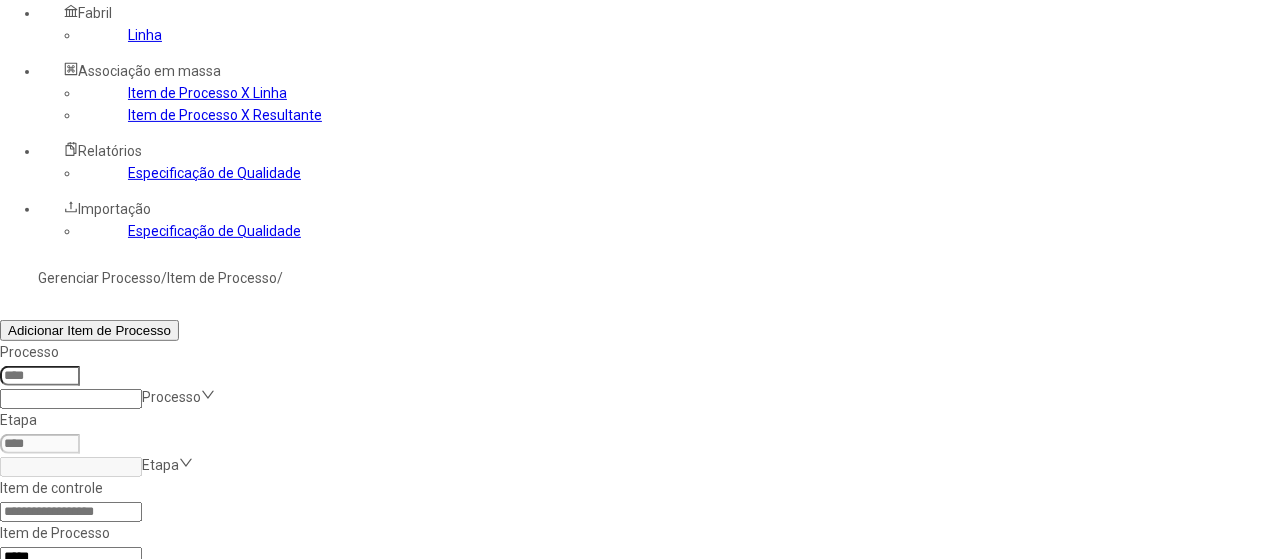drag, startPoint x: 856, startPoint y: 259, endPoint x: 771, endPoint y: 238, distance: 87.555695 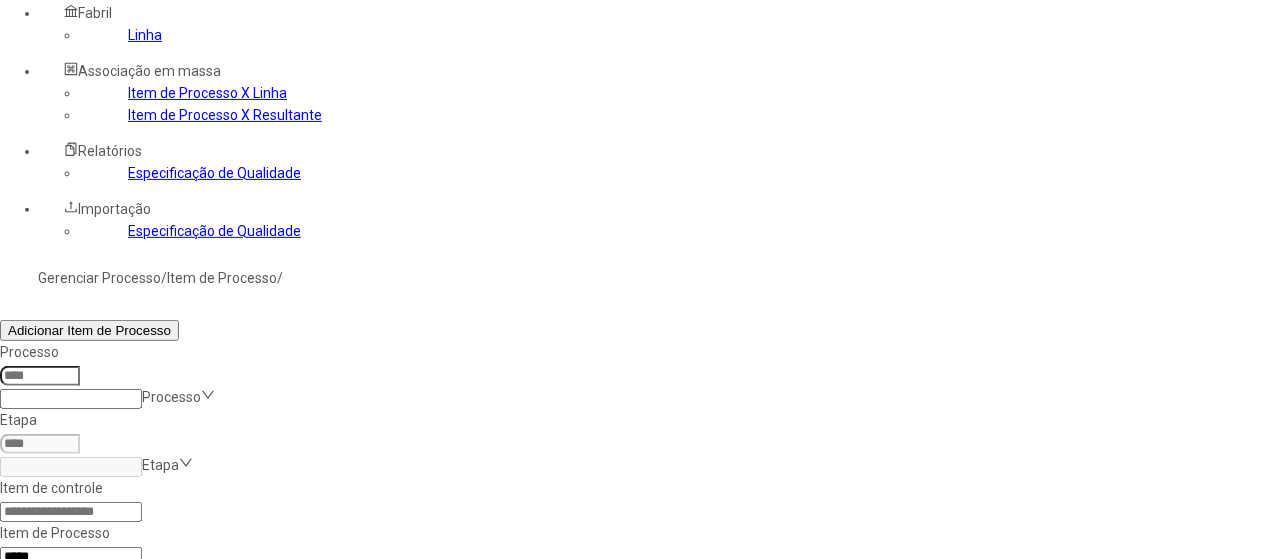 type on "*****" 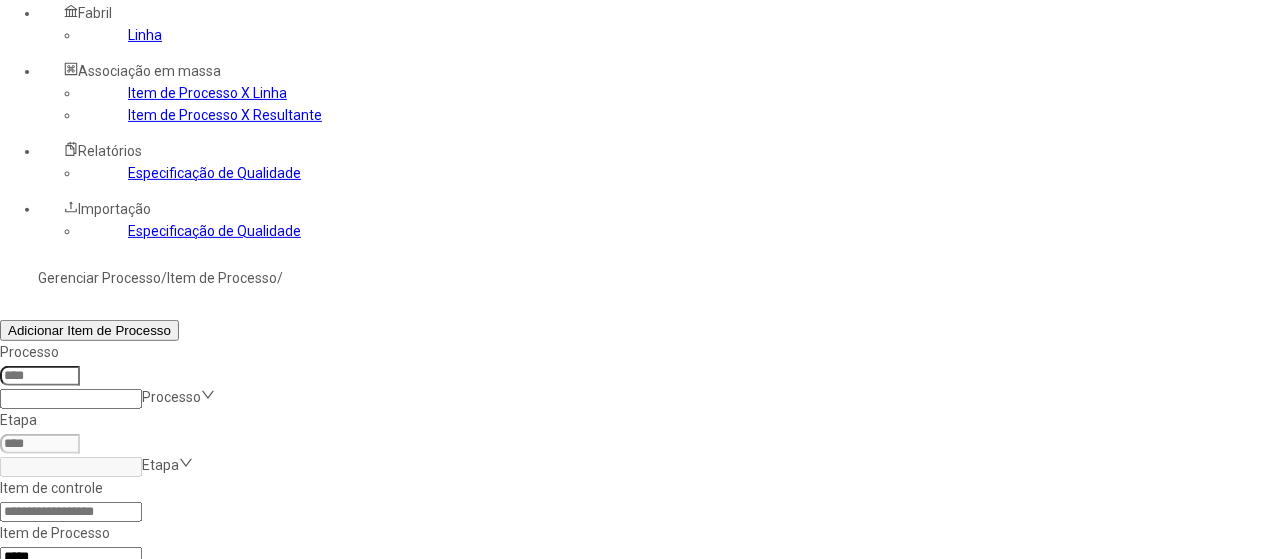 click on "Filtrar" 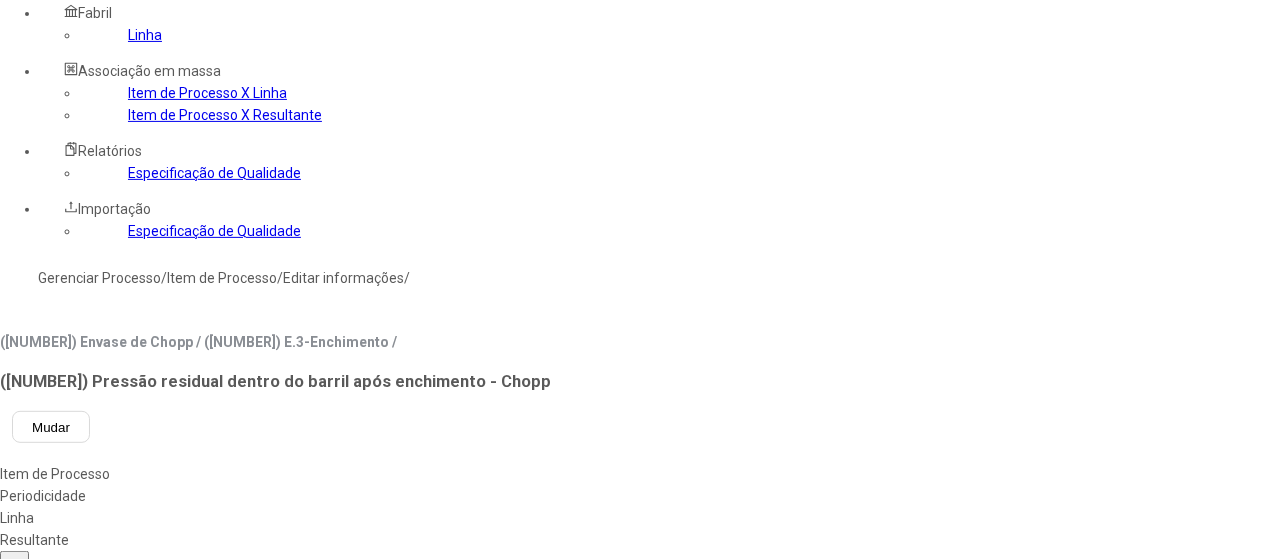 type on "*****" 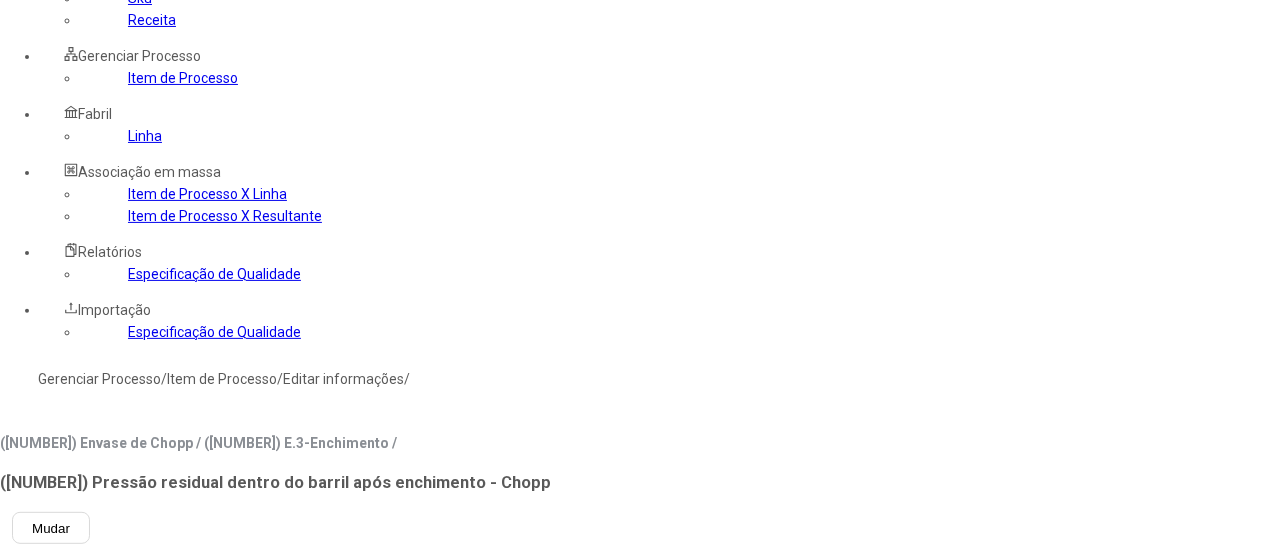 scroll, scrollTop: 72, scrollLeft: 0, axis: vertical 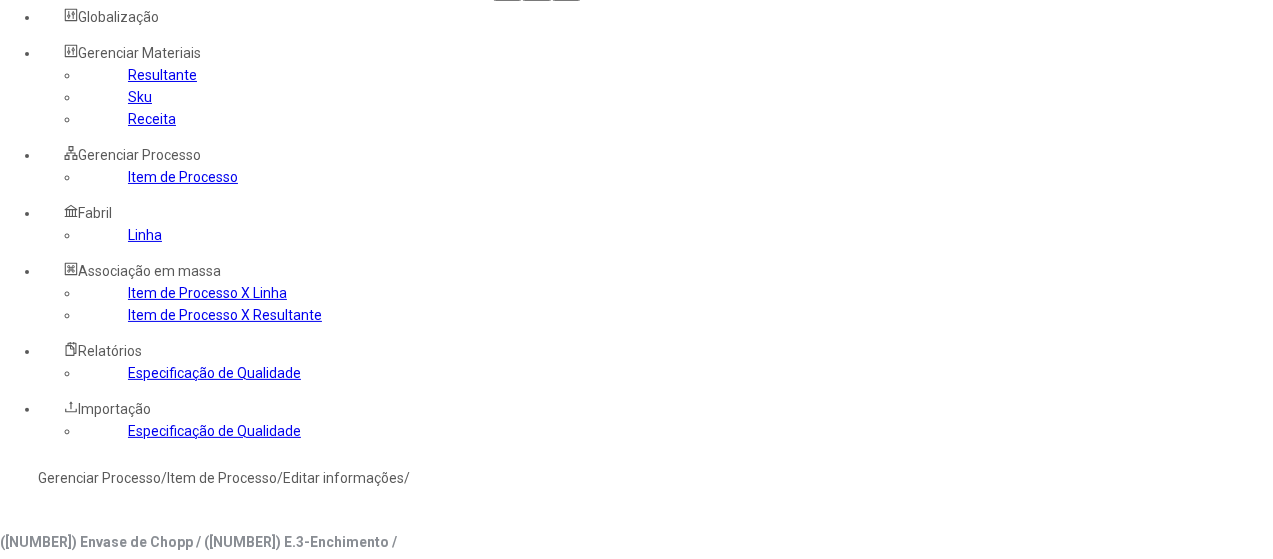 drag, startPoint x: 1181, startPoint y: 257, endPoint x: 1279, endPoint y: 241, distance: 99.29753 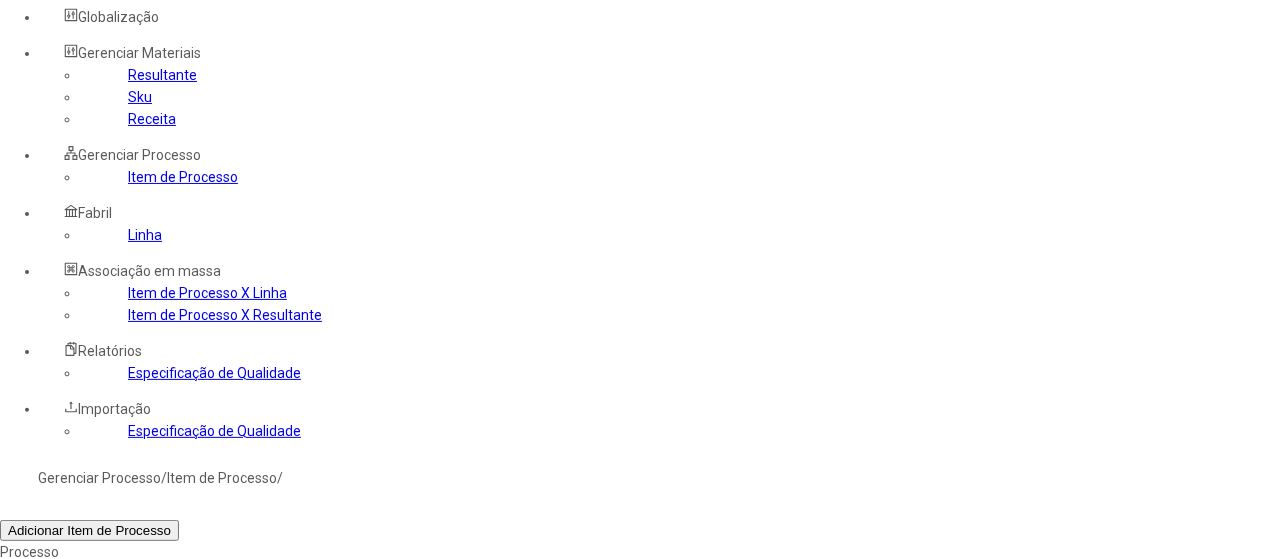 click 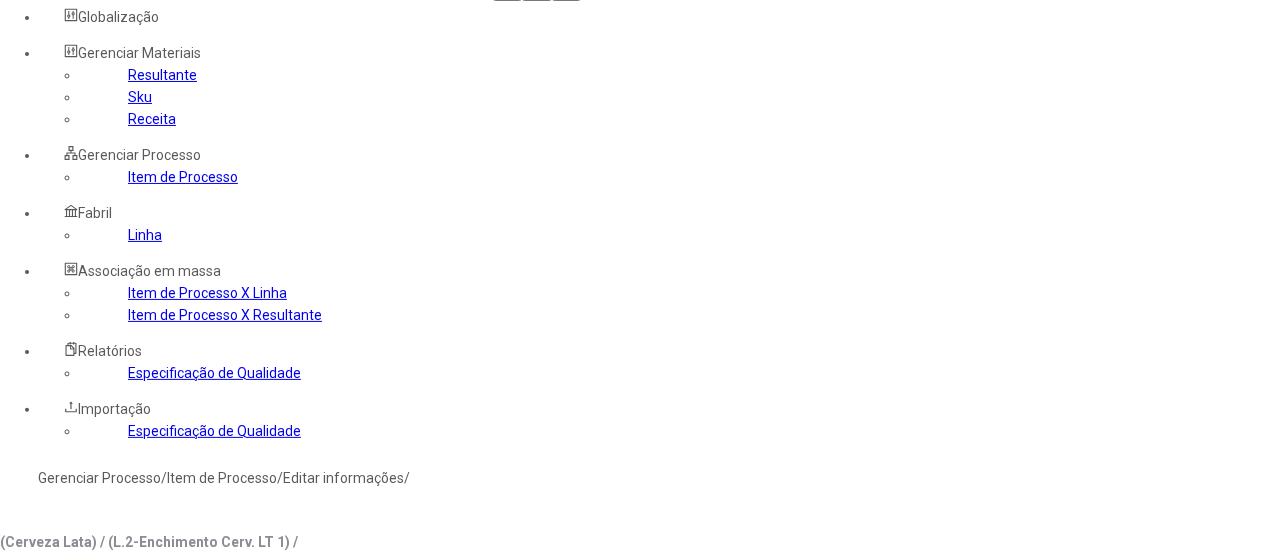 type on "****" 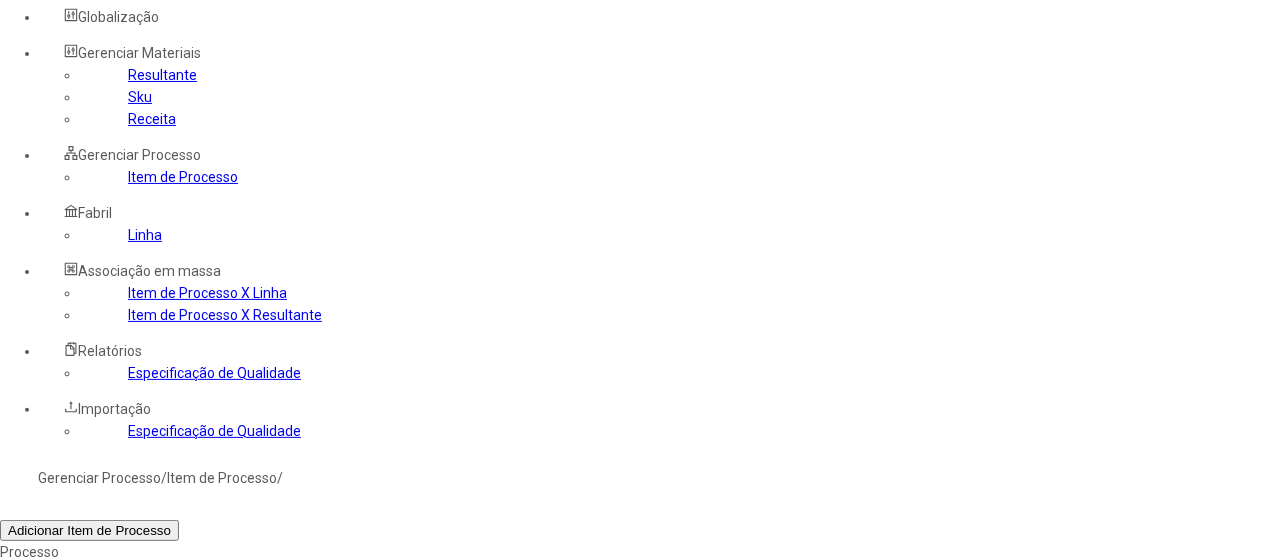 click 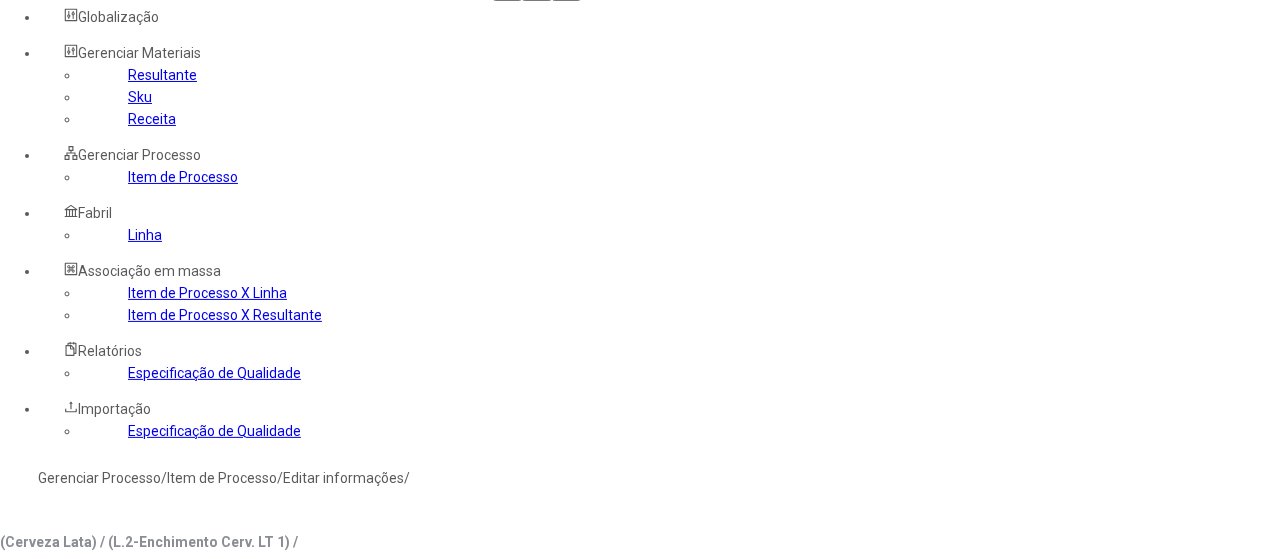 type on "***" 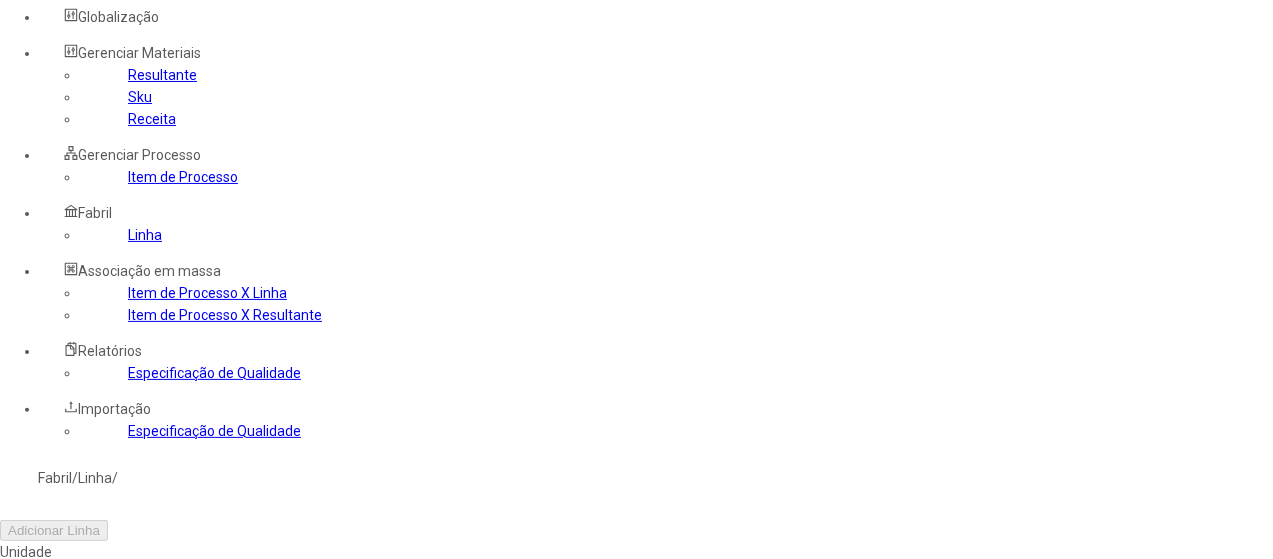 click at bounding box center (40, 576) 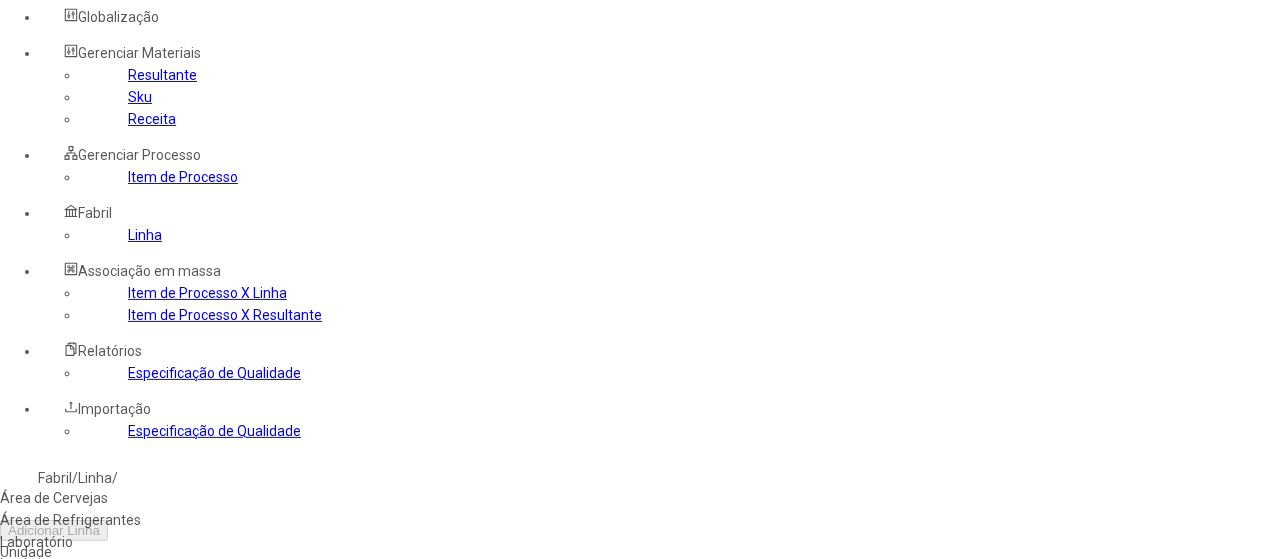 click on "Packaging" at bounding box center (113, 608) 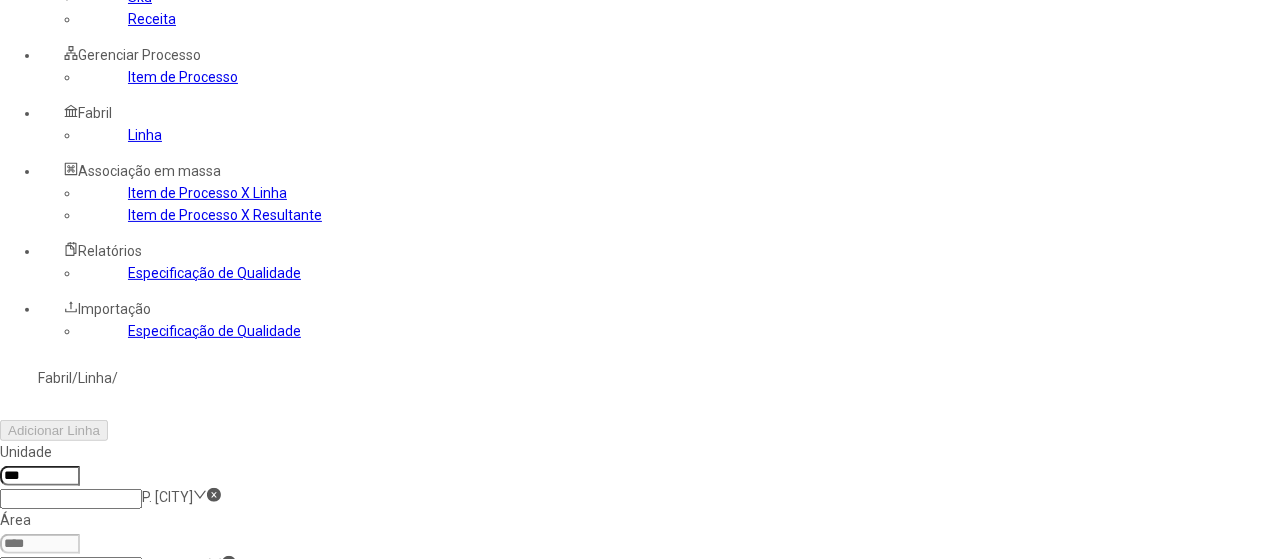 scroll, scrollTop: 272, scrollLeft: 0, axis: vertical 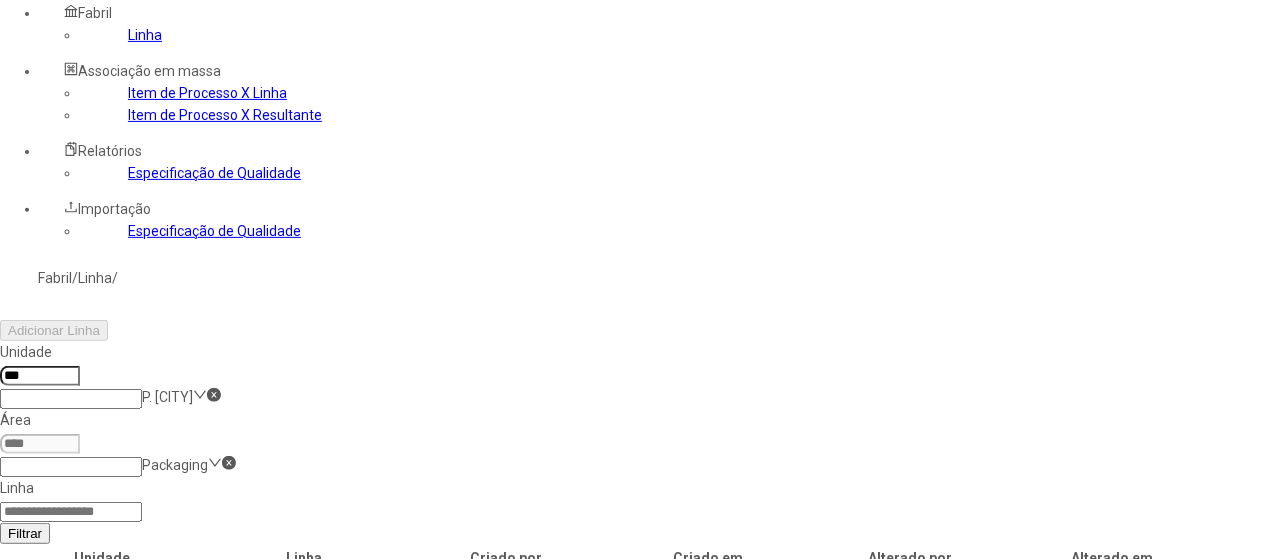 click 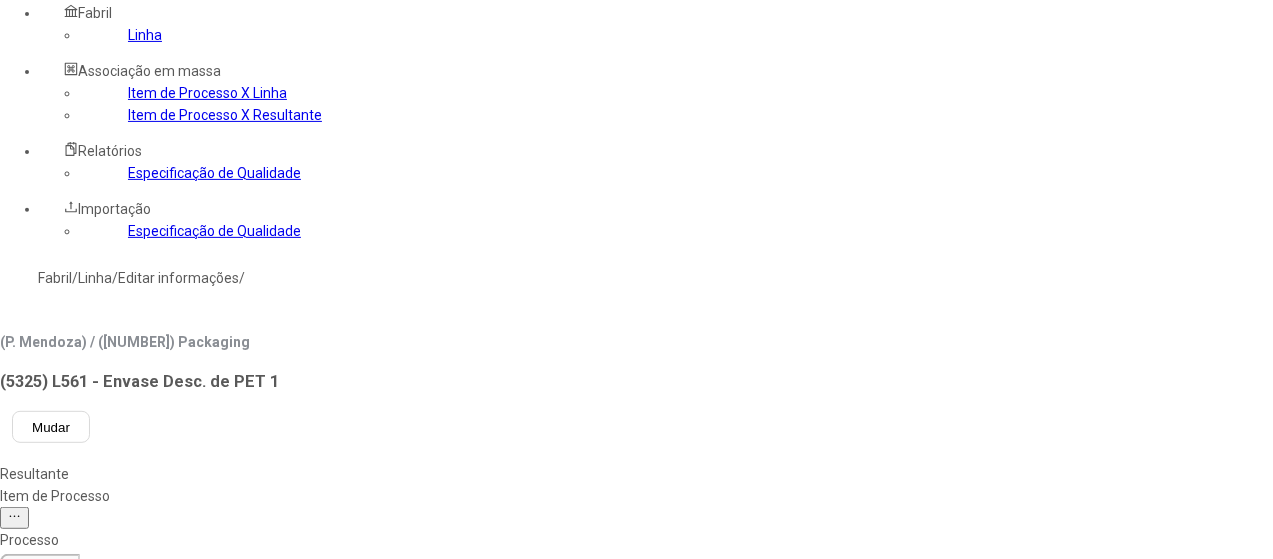 click 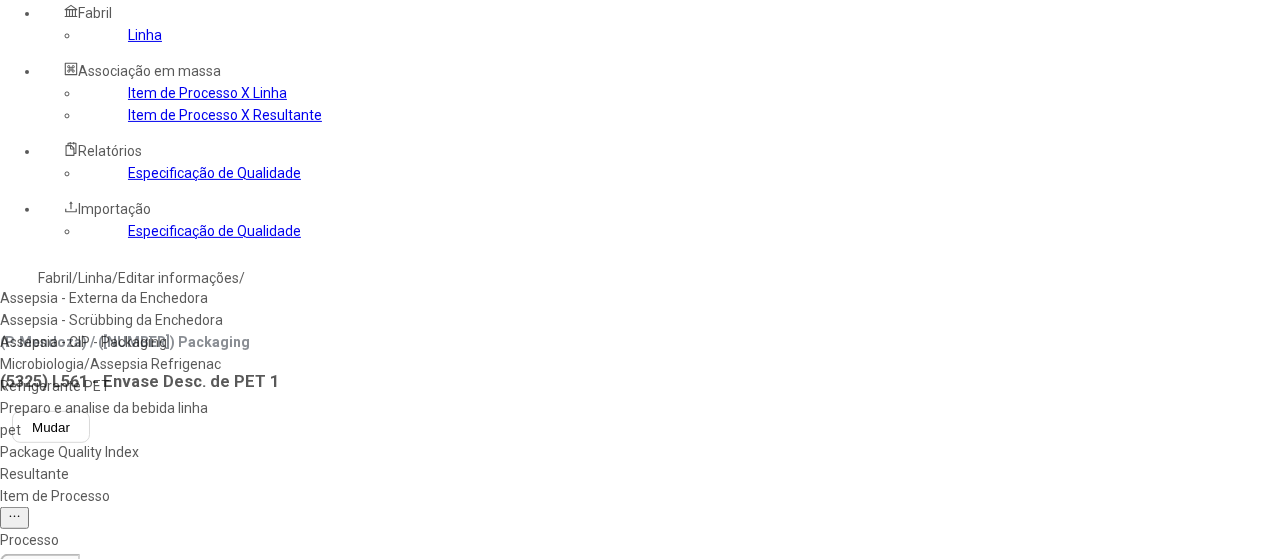 click on "Refrigerante PET" at bounding box center (113, 386) 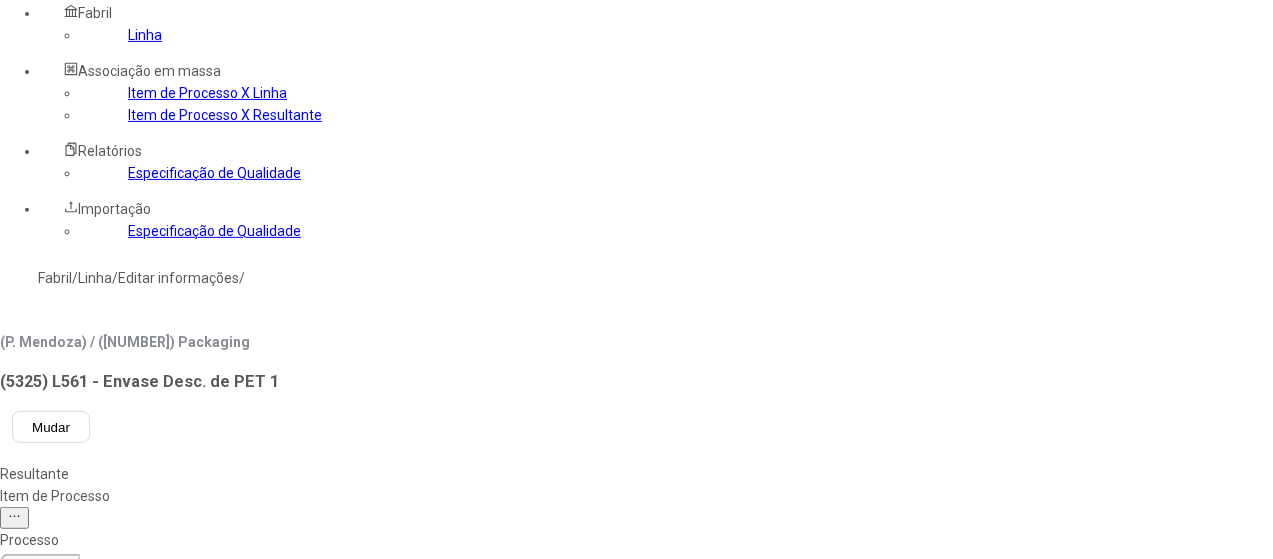 click 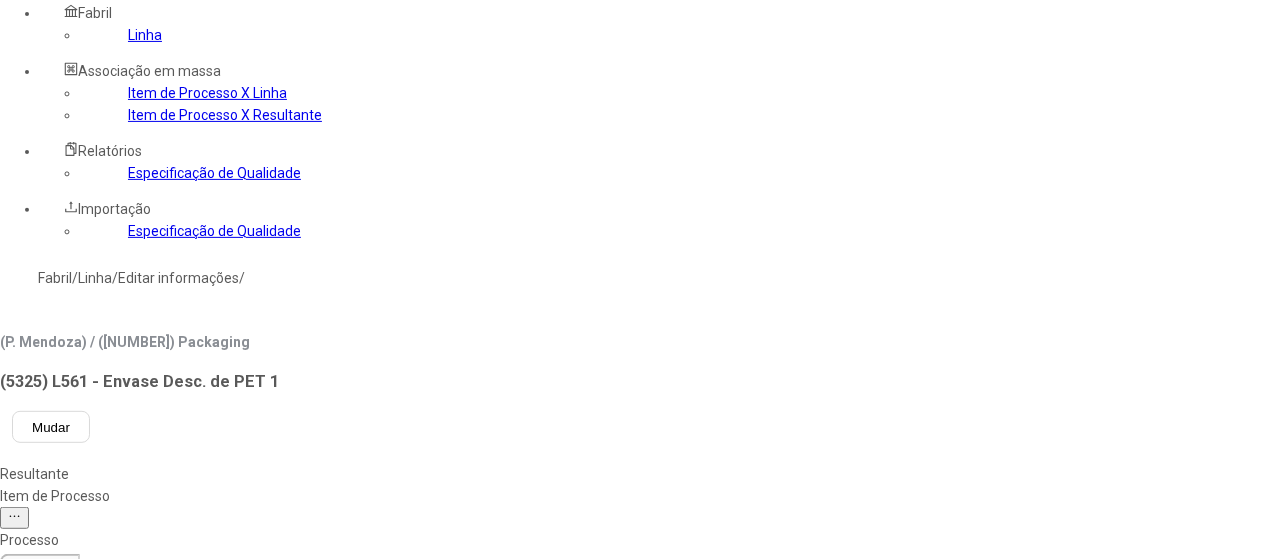 select 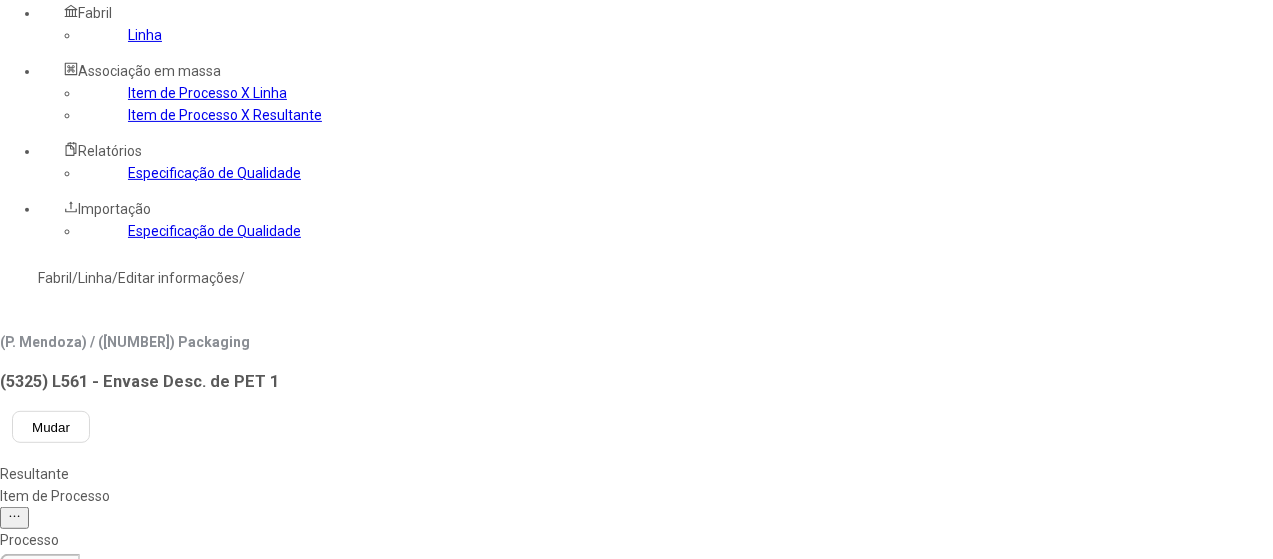 type on "**********" 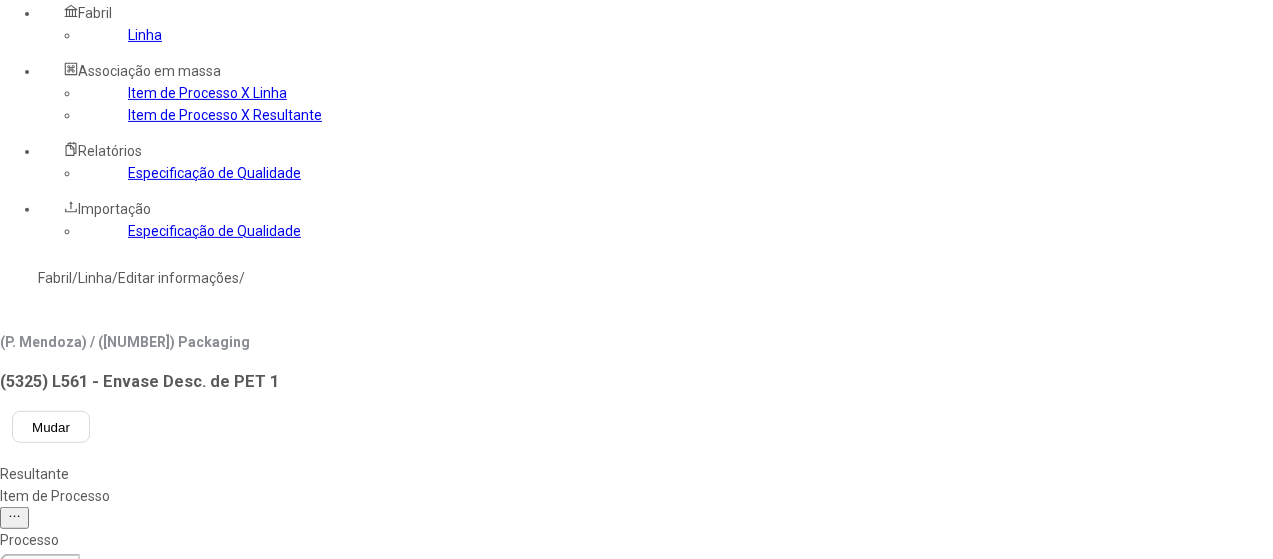 click at bounding box center [548, 853] 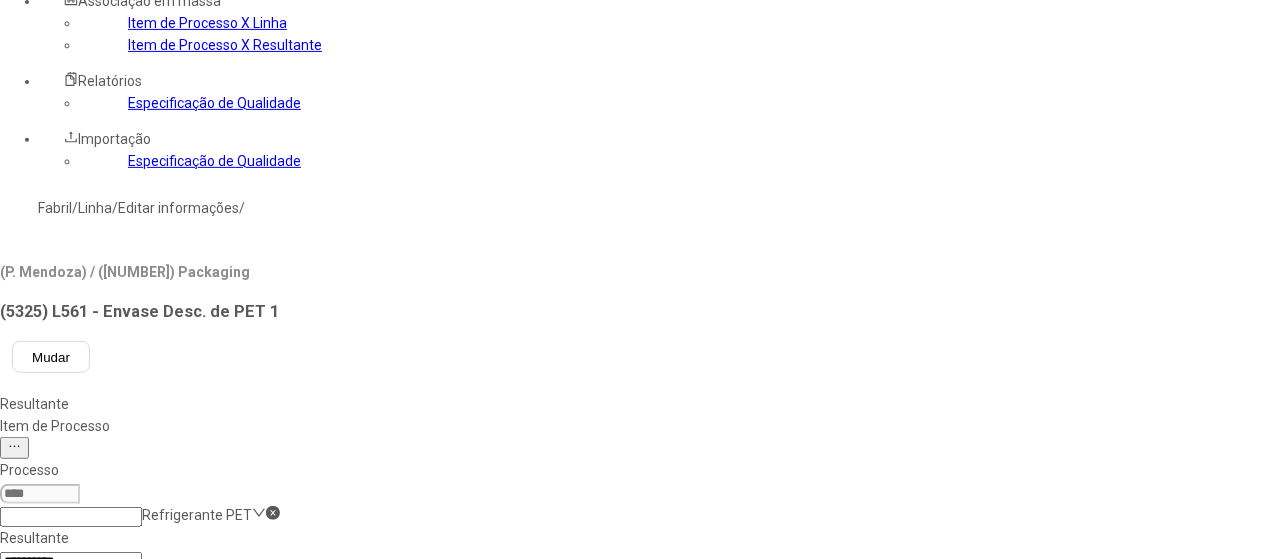 scroll, scrollTop: 372, scrollLeft: 0, axis: vertical 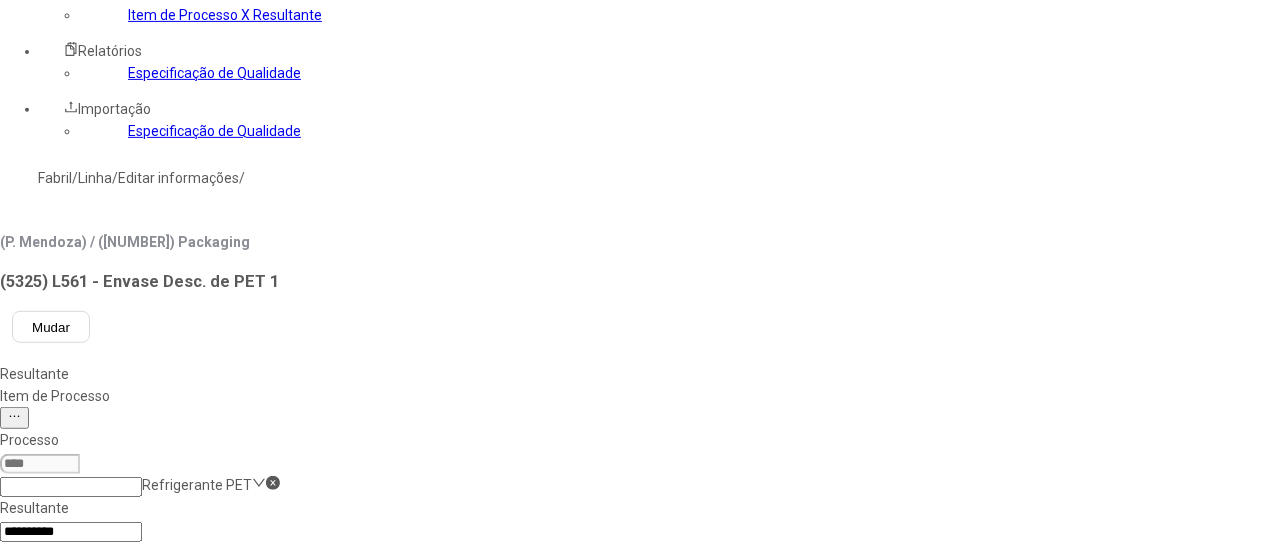 click on "Concluir associação" 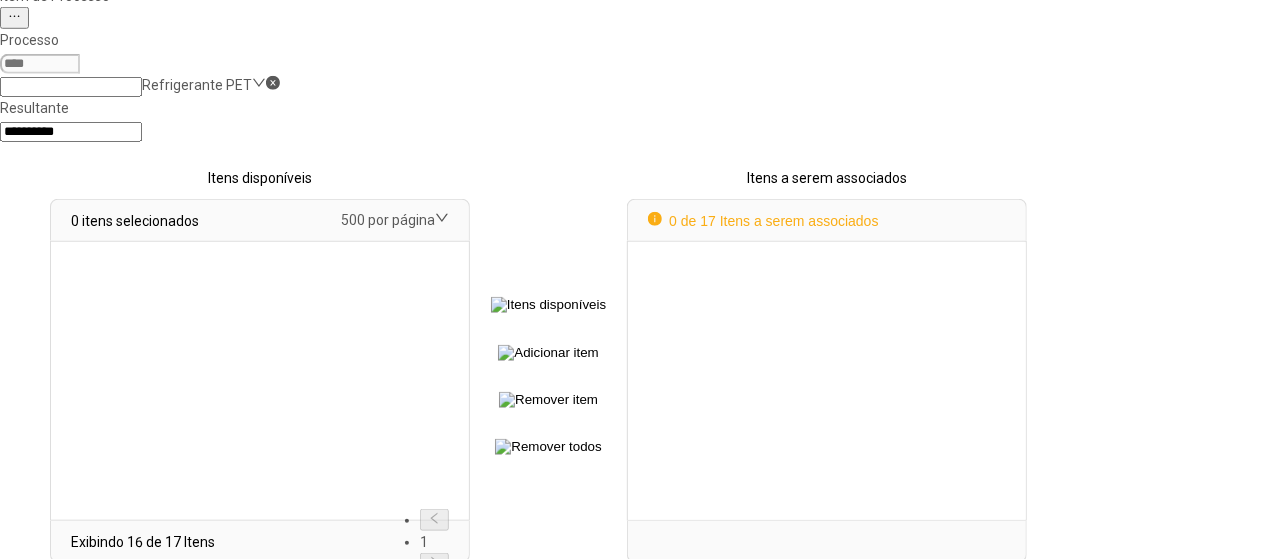 scroll, scrollTop: 789, scrollLeft: 0, axis: vertical 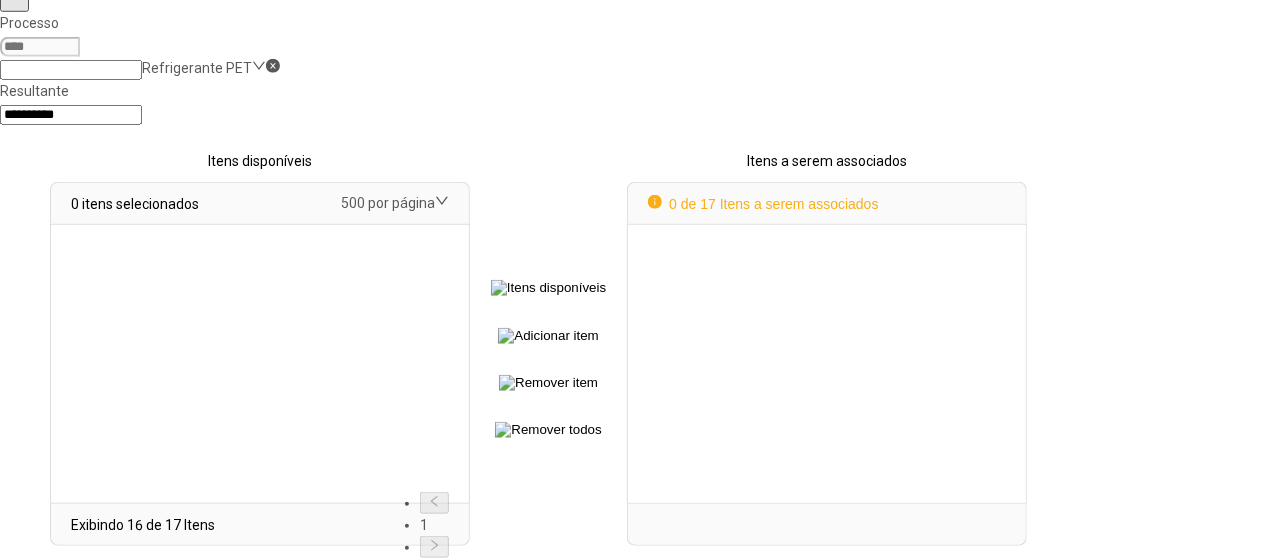 select 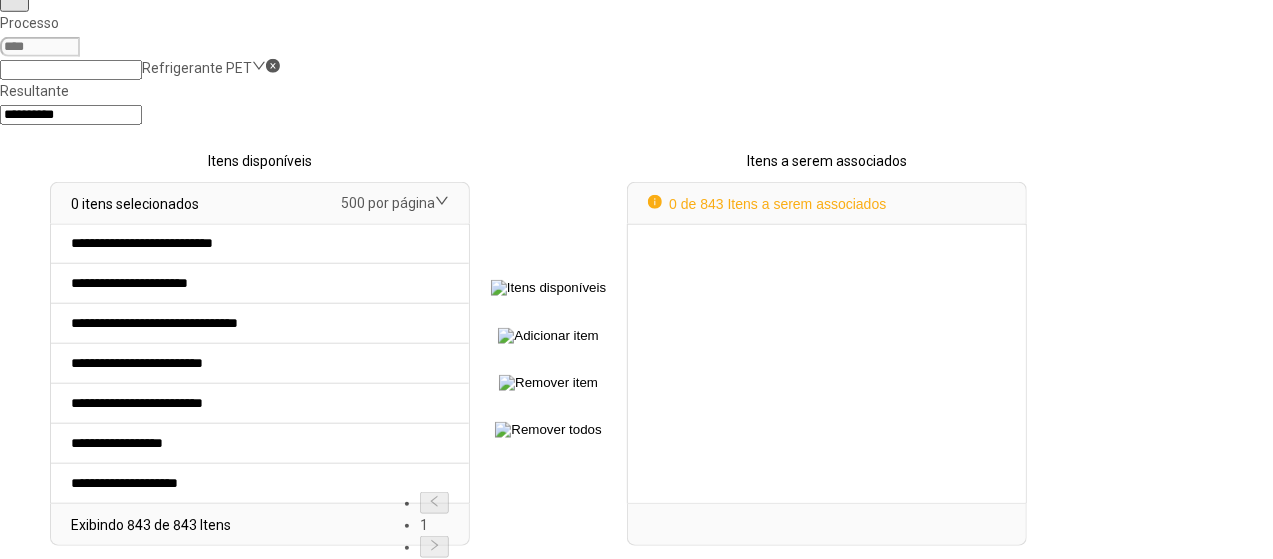 scroll, scrollTop: 1190, scrollLeft: 0, axis: vertical 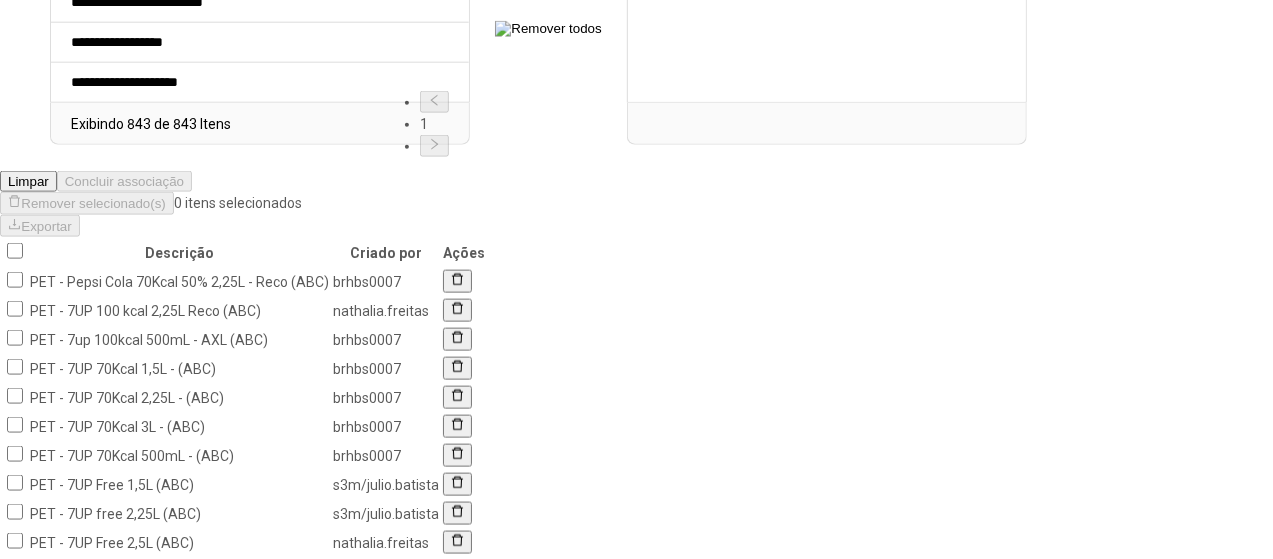 click on "4" 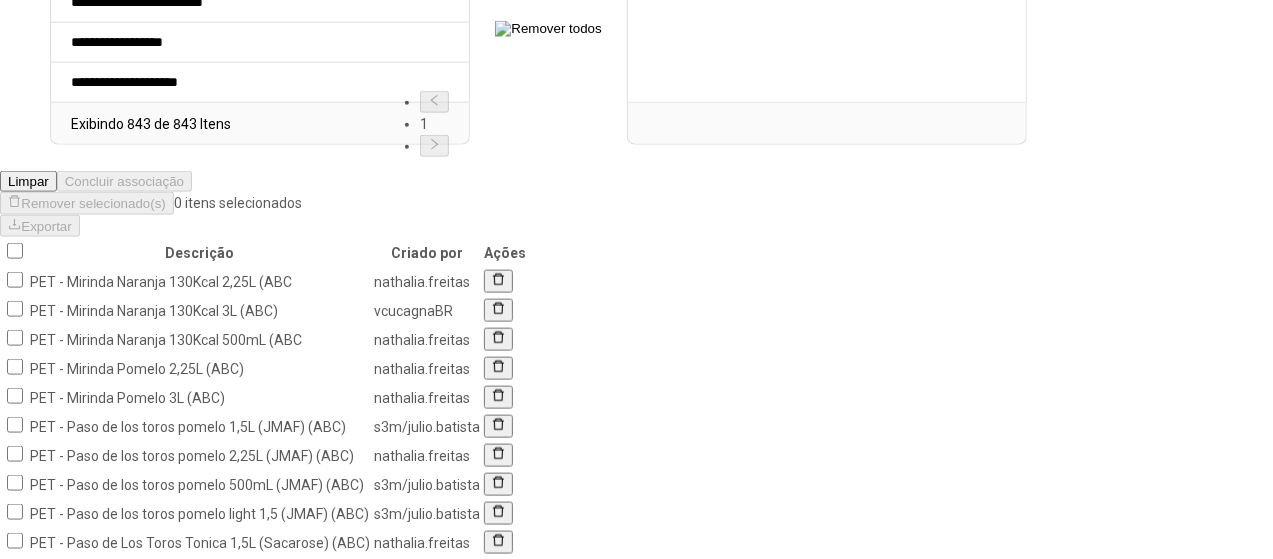 click on "5" 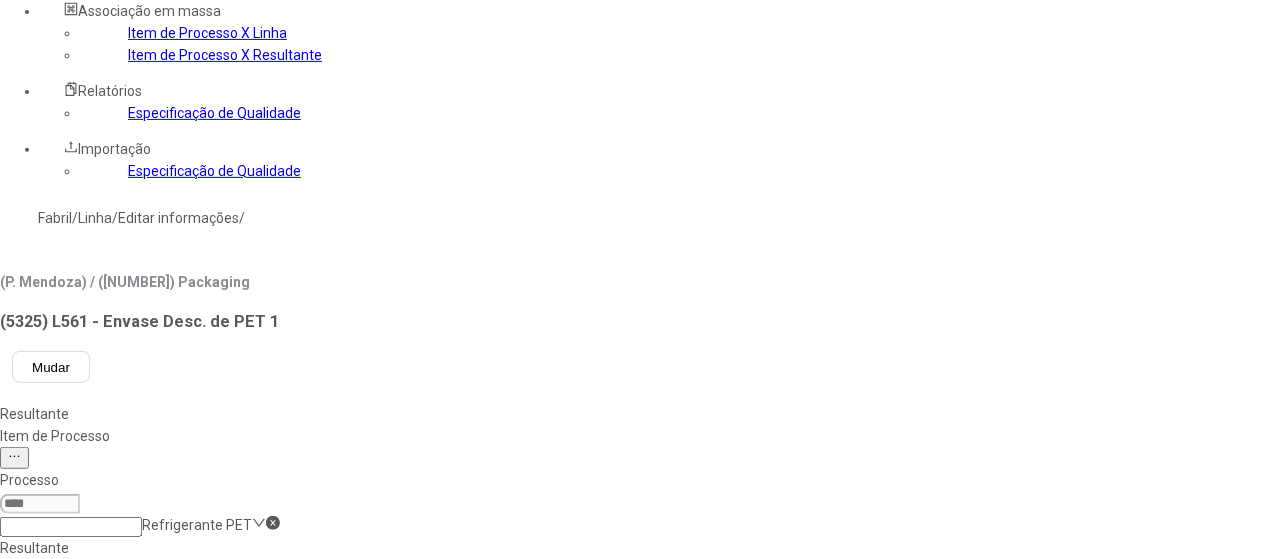 scroll, scrollTop: 190, scrollLeft: 0, axis: vertical 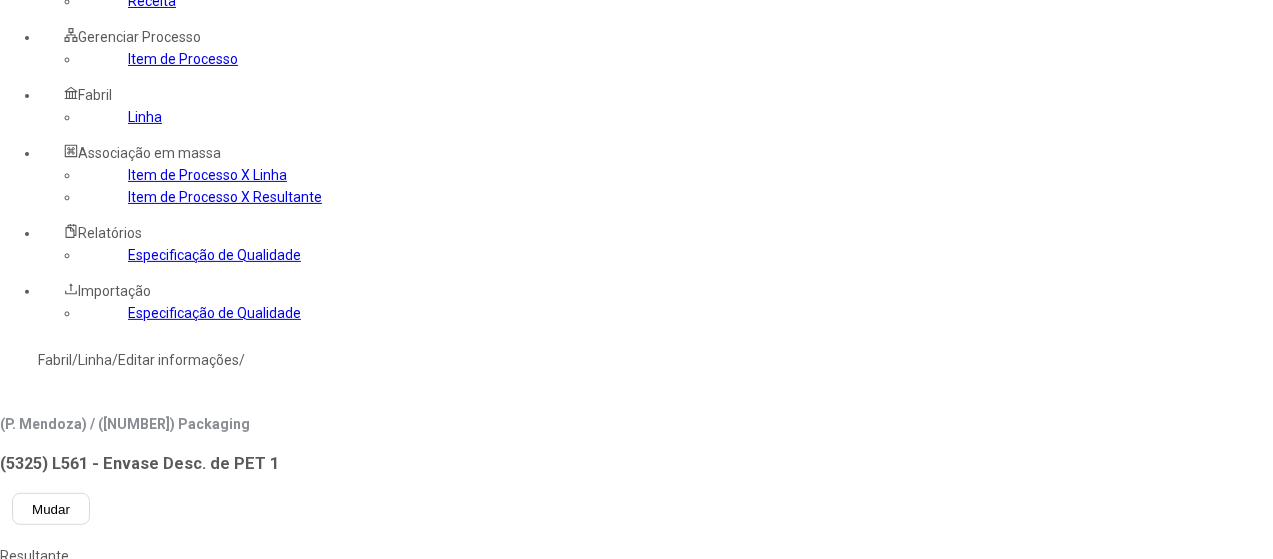 drag, startPoint x: 782, startPoint y: 145, endPoint x: 449, endPoint y: 148, distance: 333.01352 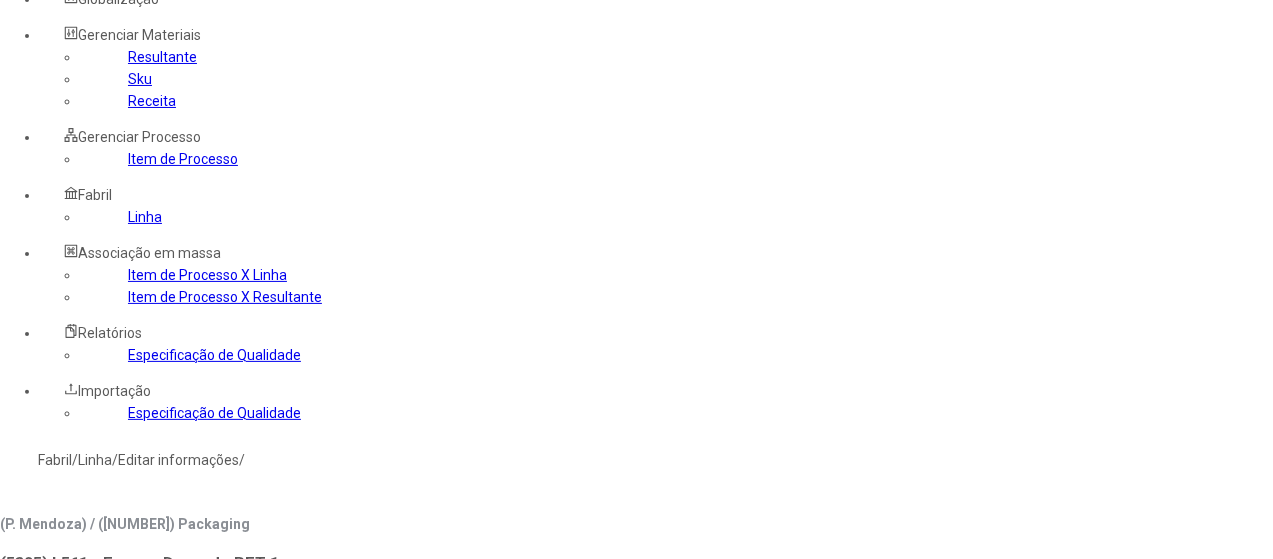 scroll, scrollTop: 390, scrollLeft: 0, axis: vertical 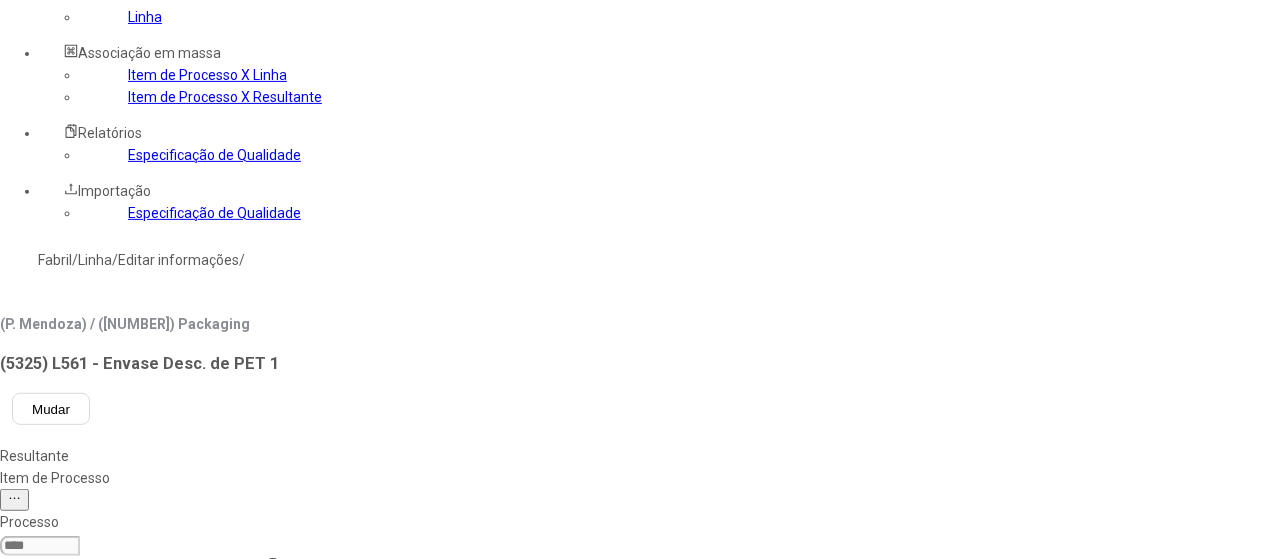 type on "***" 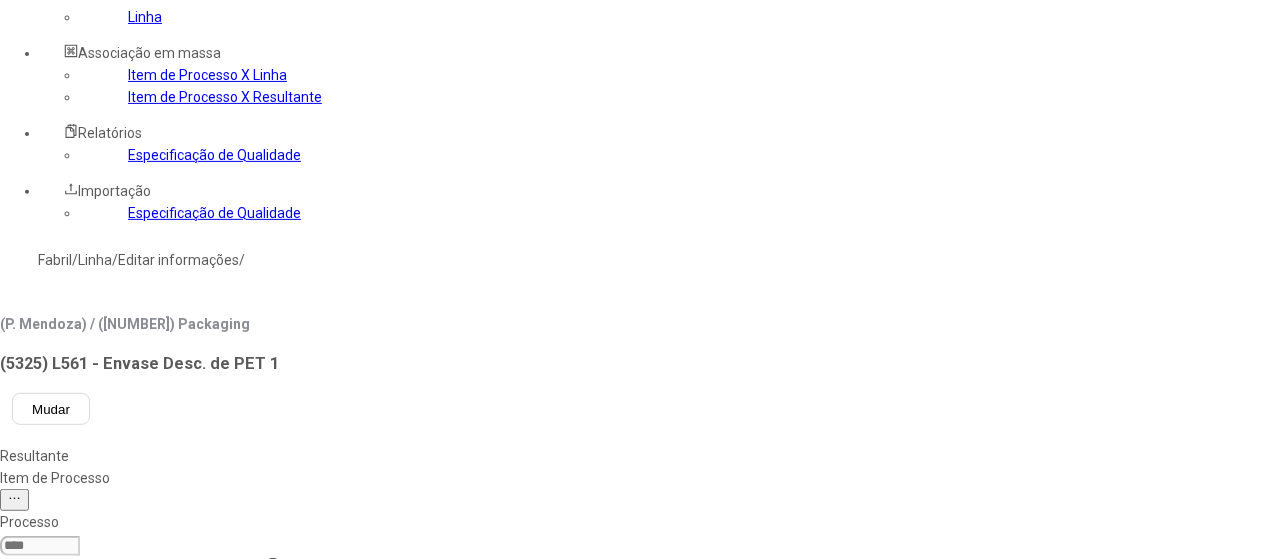 drag, startPoint x: 554, startPoint y: 231, endPoint x: 321, endPoint y: 249, distance: 233.69424 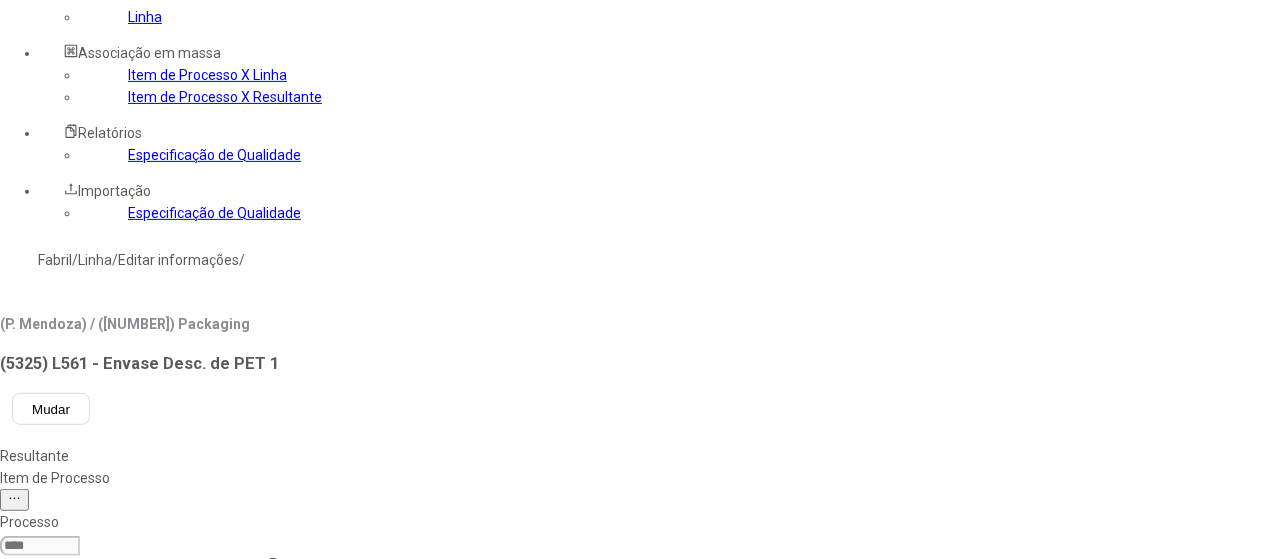click on "**********" 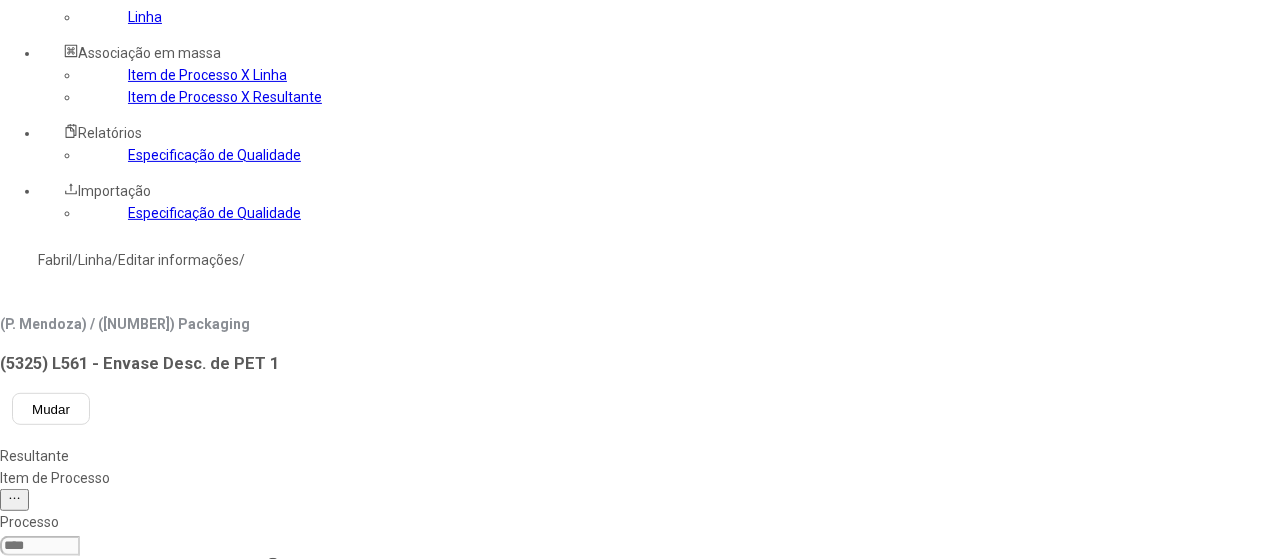 type on "**" 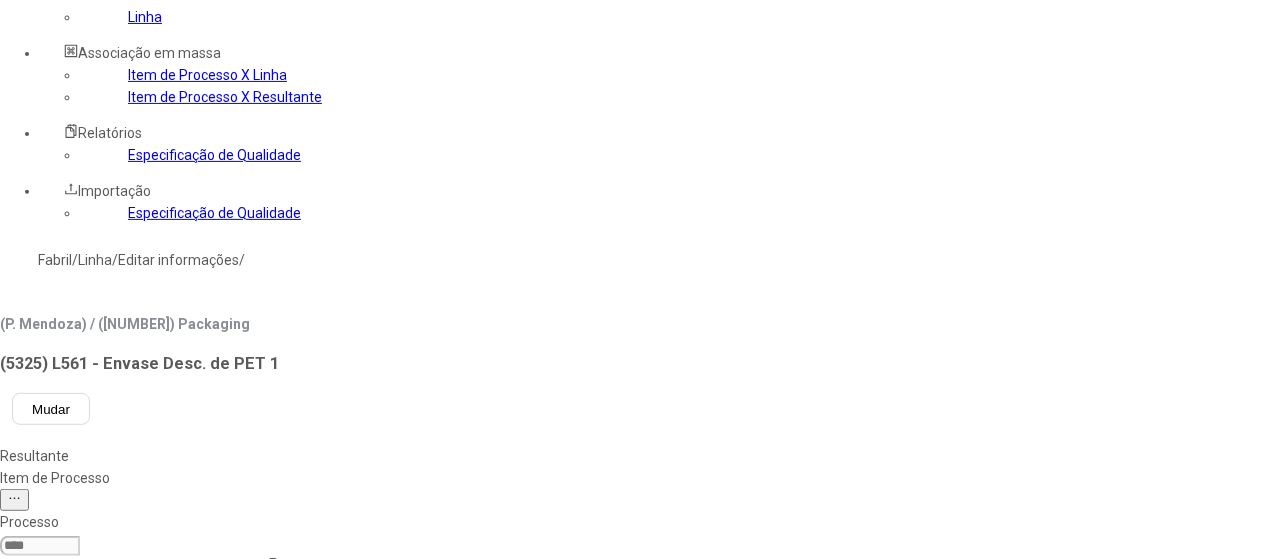 select 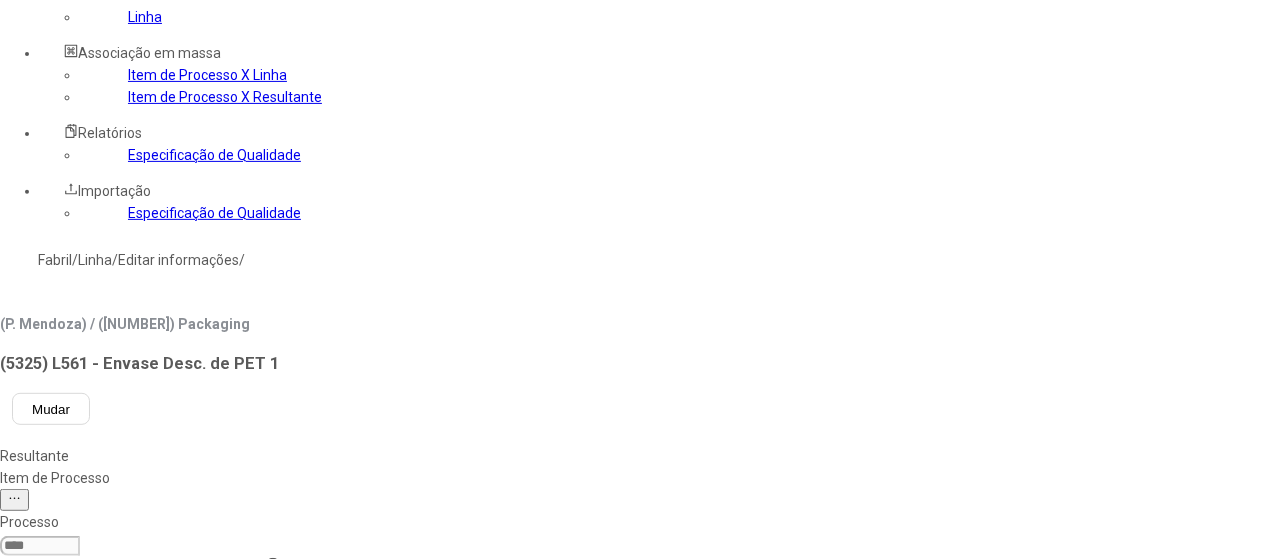 scroll, scrollTop: 2360, scrollLeft: 0, axis: vertical 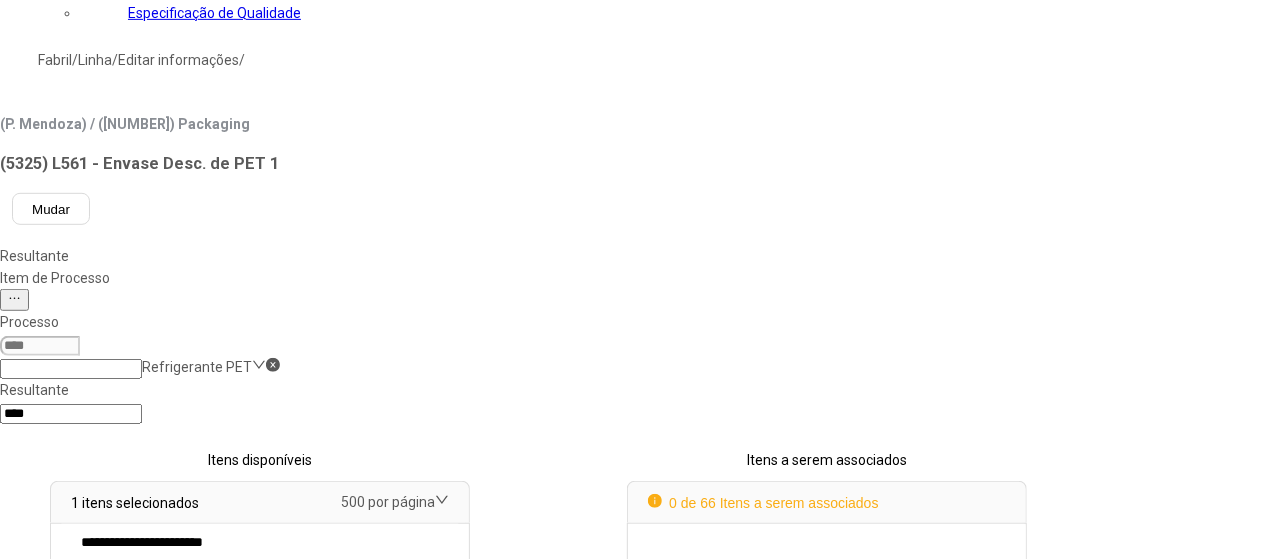 type on "****" 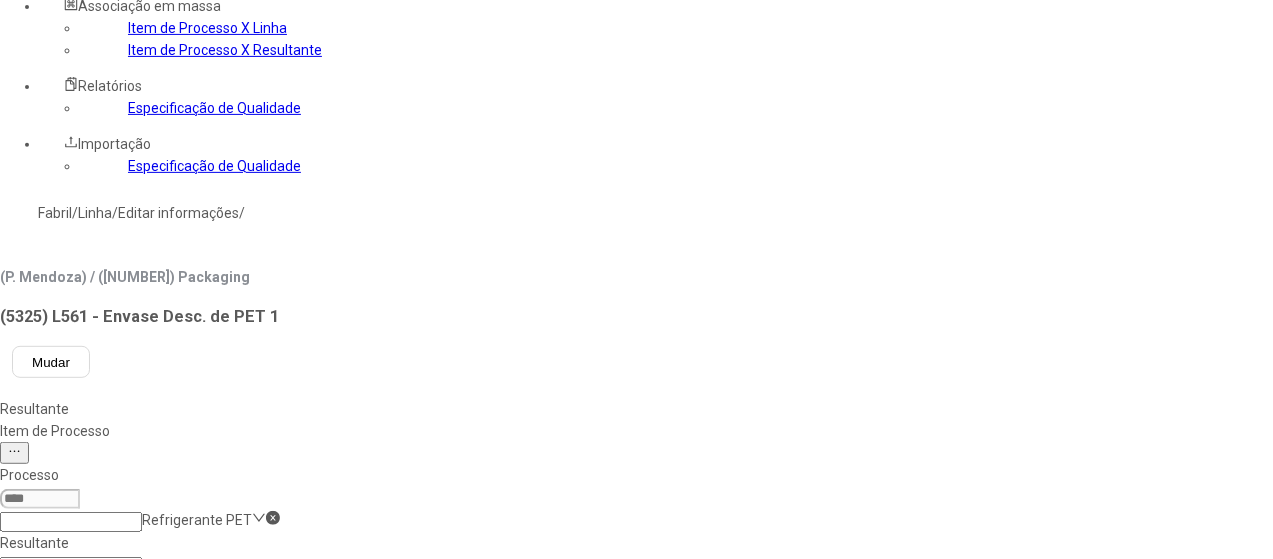 scroll, scrollTop: 0, scrollLeft: 0, axis: both 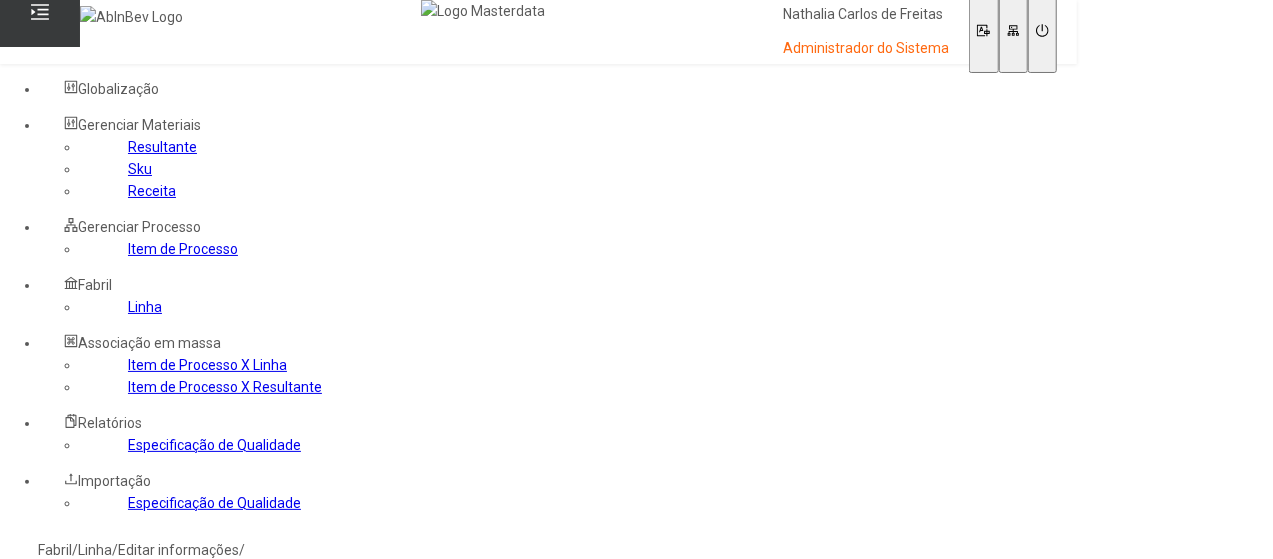 drag, startPoint x: 131, startPoint y: 375, endPoint x: 153, endPoint y: 372, distance: 22.203604 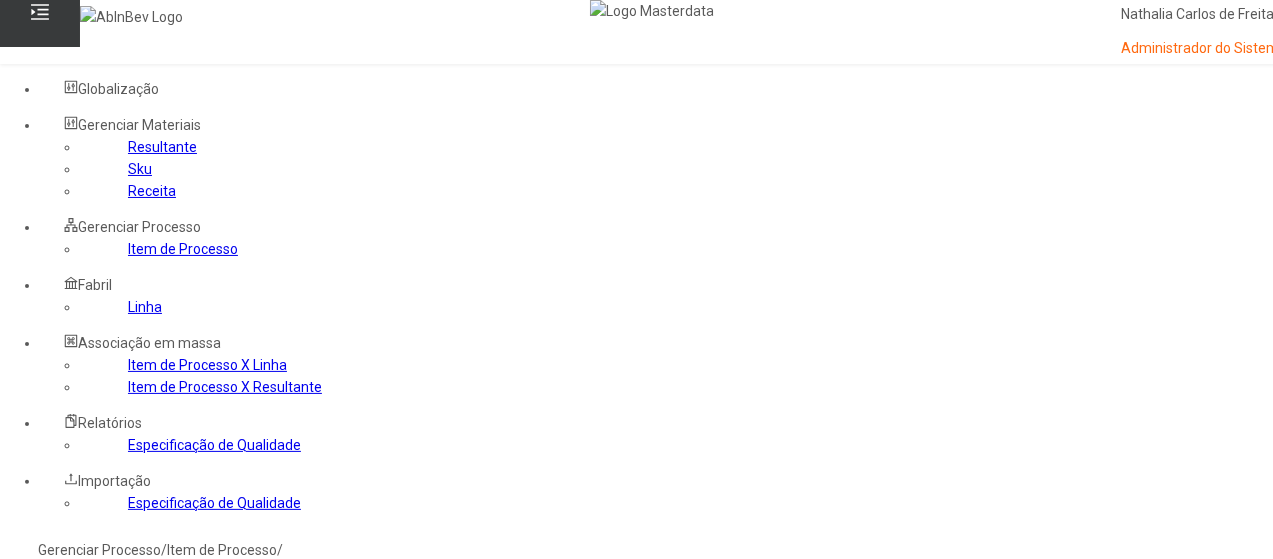 click 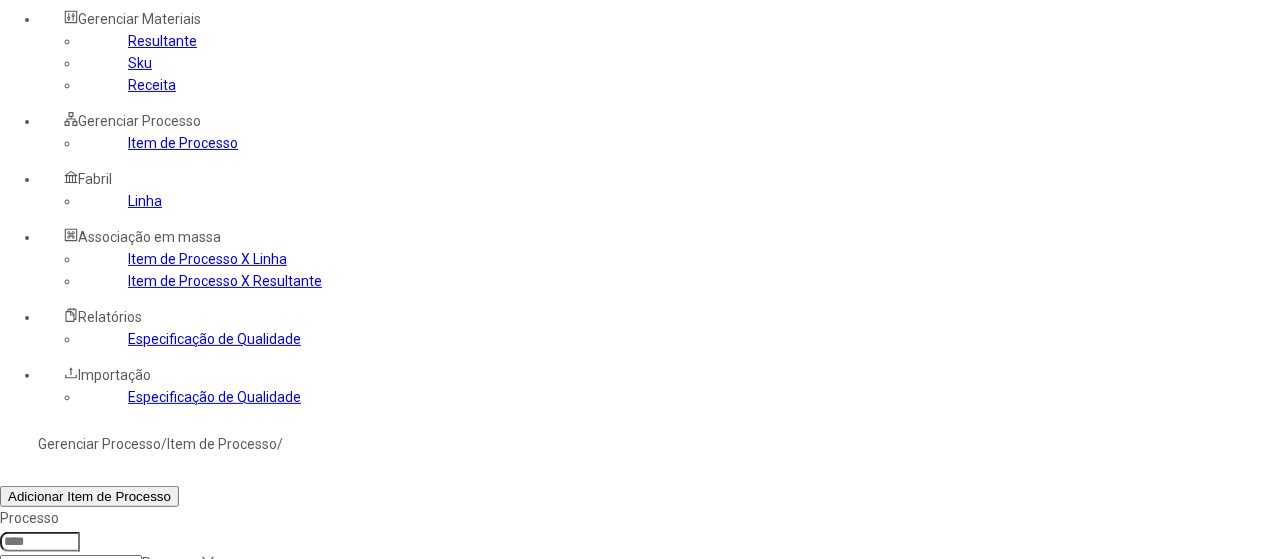 scroll, scrollTop: 200, scrollLeft: 0, axis: vertical 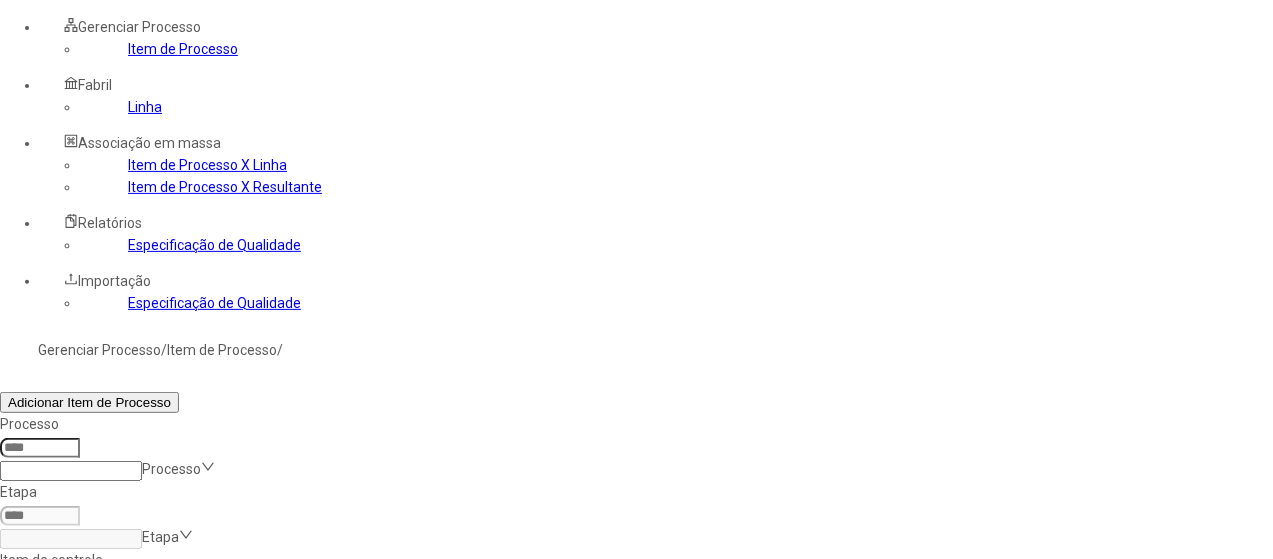 click 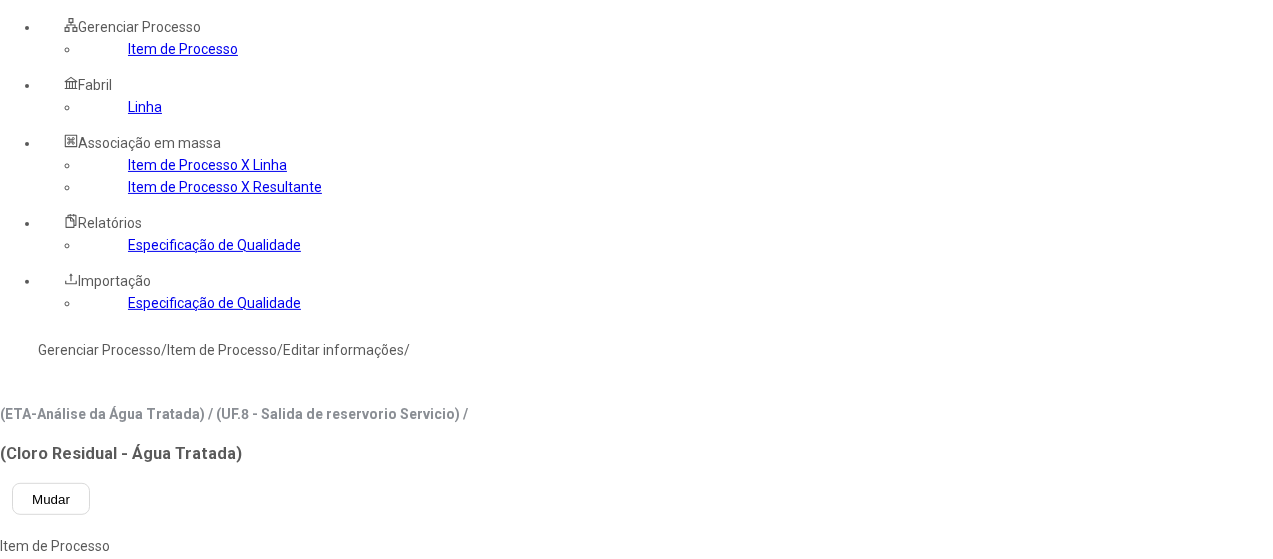 type on "****" 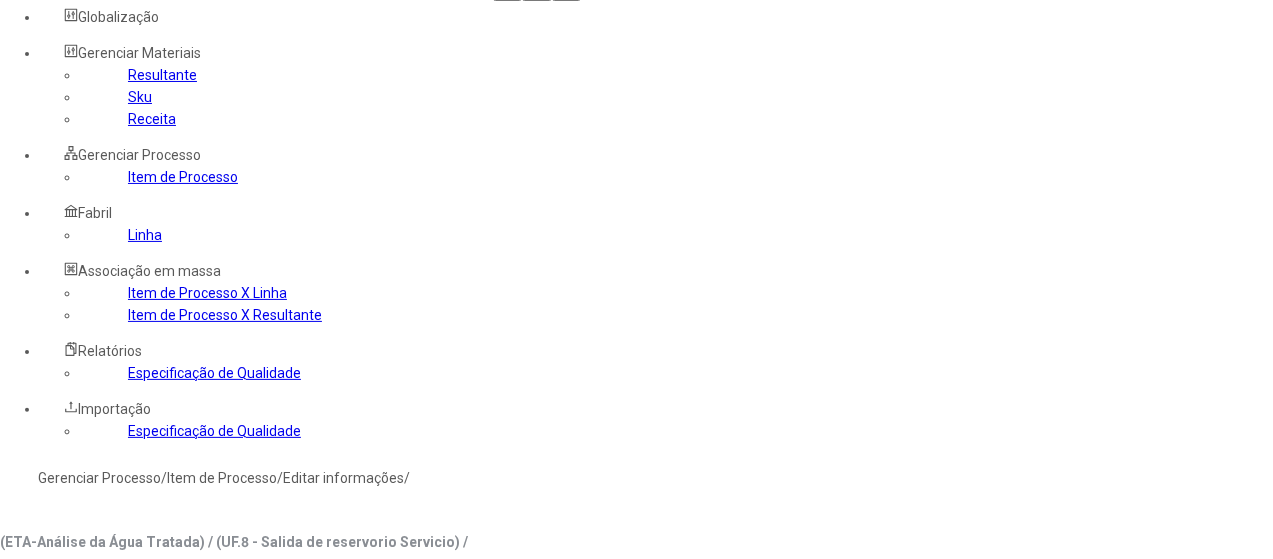 scroll, scrollTop: 0, scrollLeft: 0, axis: both 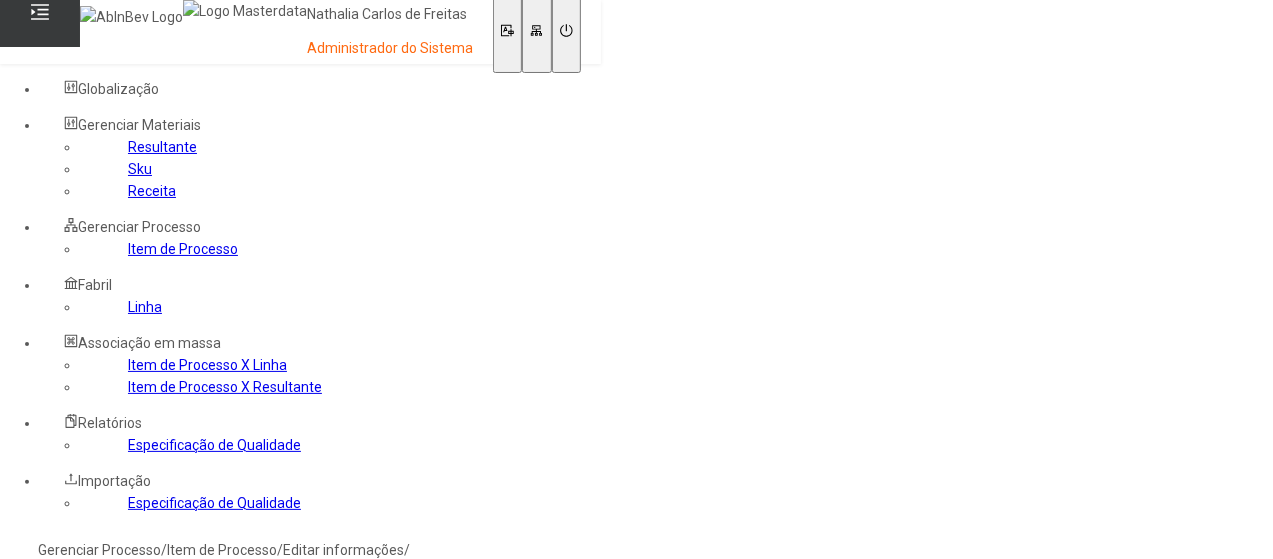 drag, startPoint x: 562, startPoint y: 249, endPoint x: 540, endPoint y: 263, distance: 26.076809 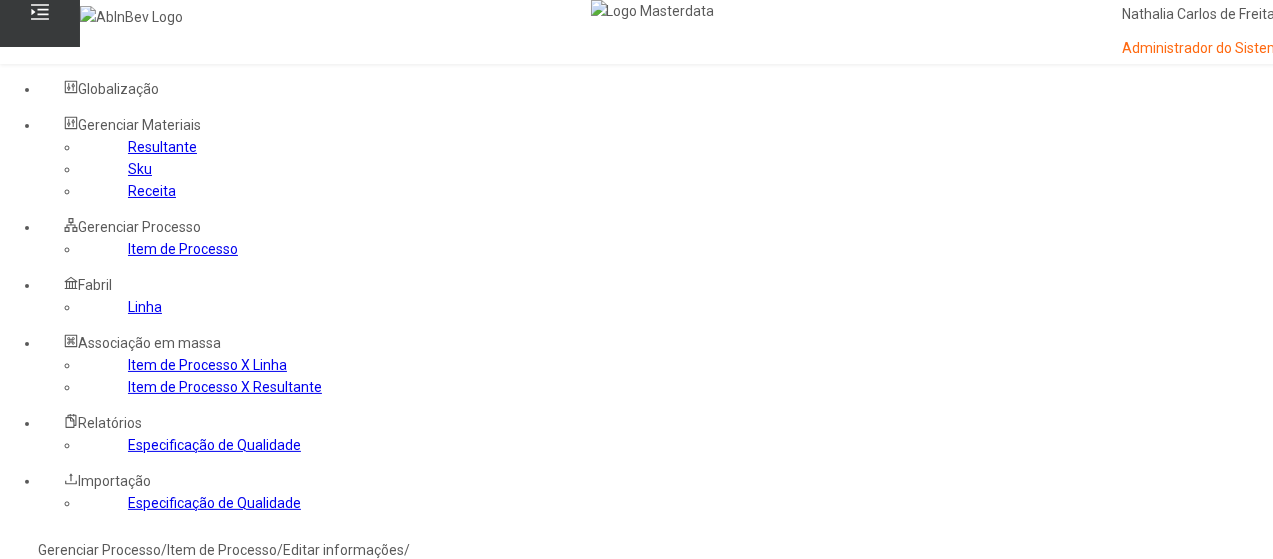 click at bounding box center (40, 880) 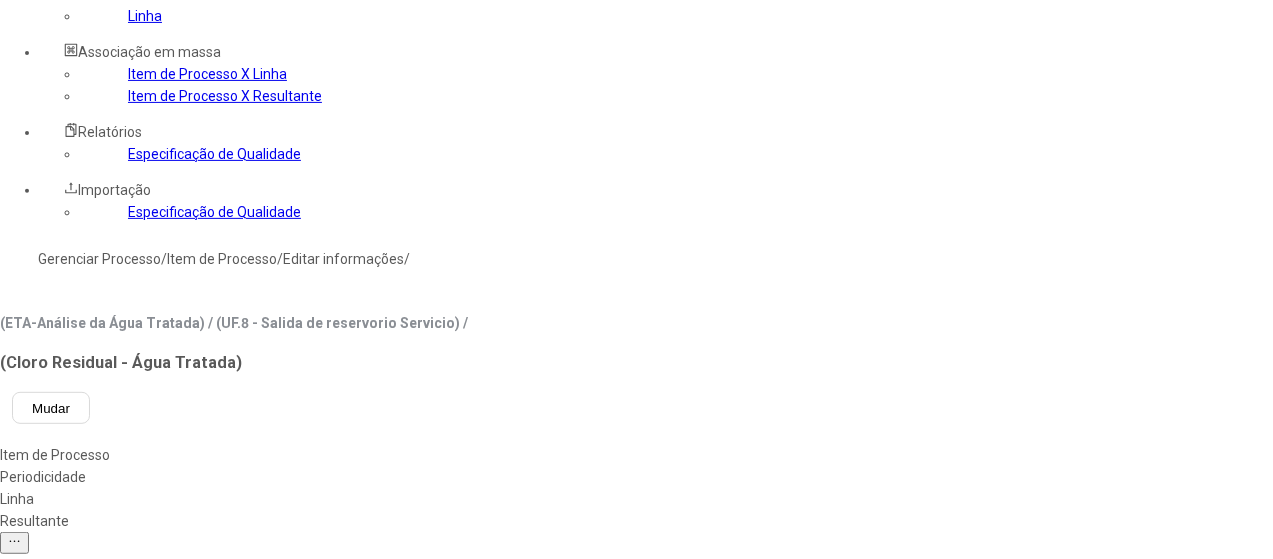 scroll, scrollTop: 300, scrollLeft: 0, axis: vertical 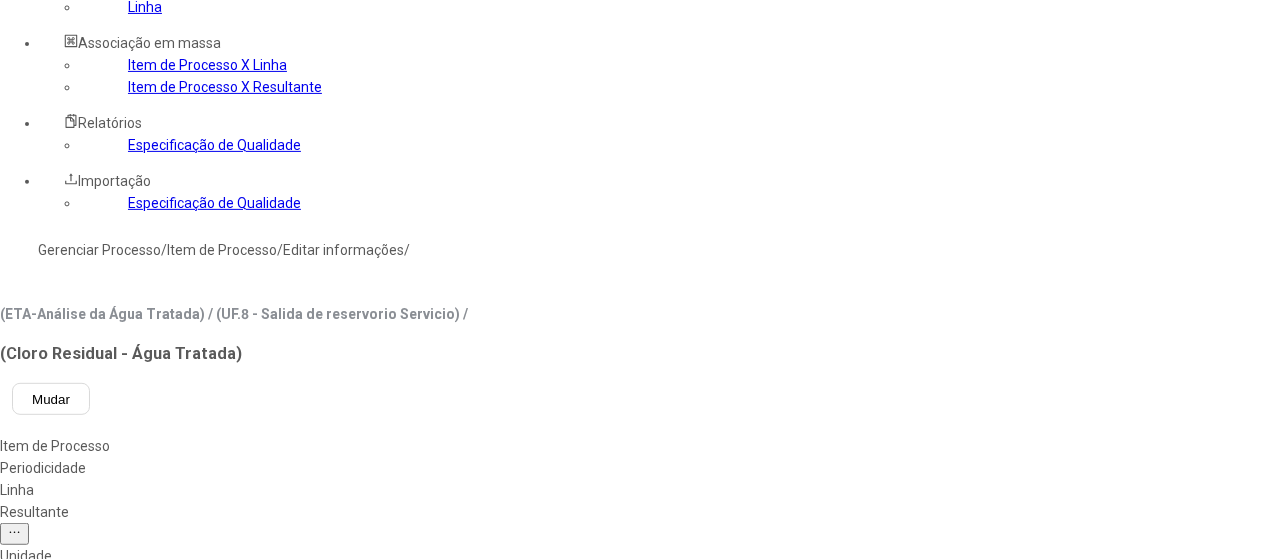type on "***" 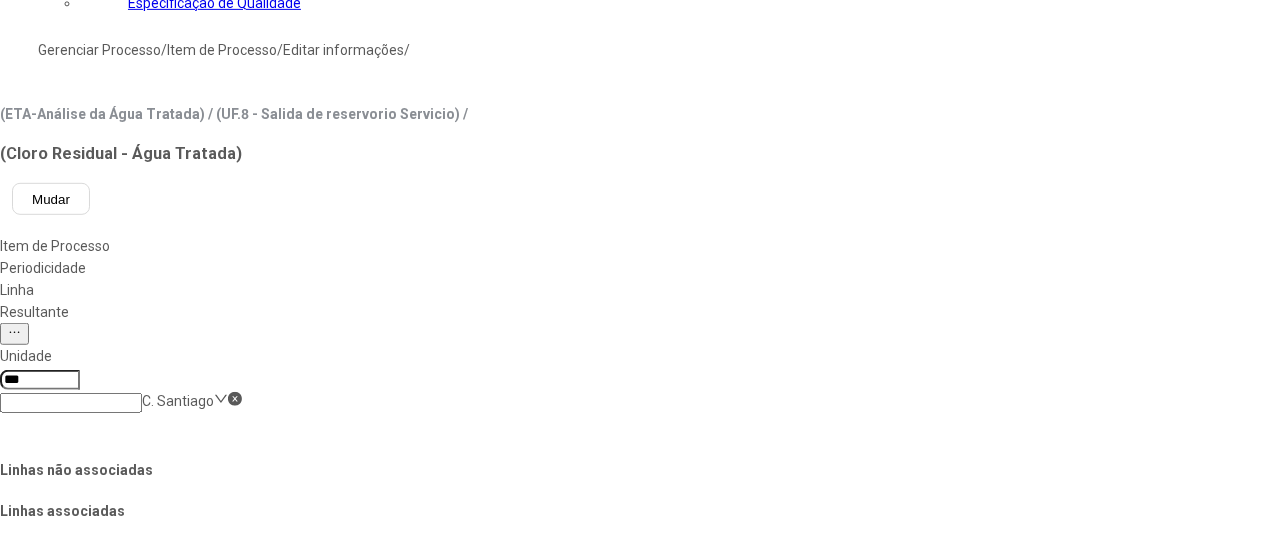 click on "Salvar Alterações" 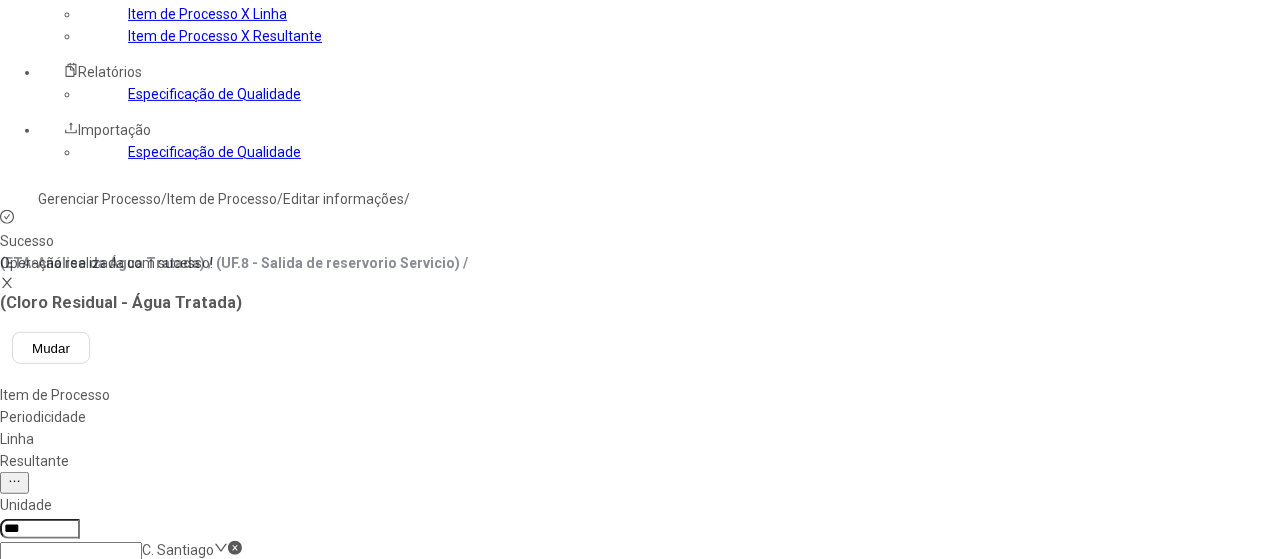 scroll, scrollTop: 100, scrollLeft: 0, axis: vertical 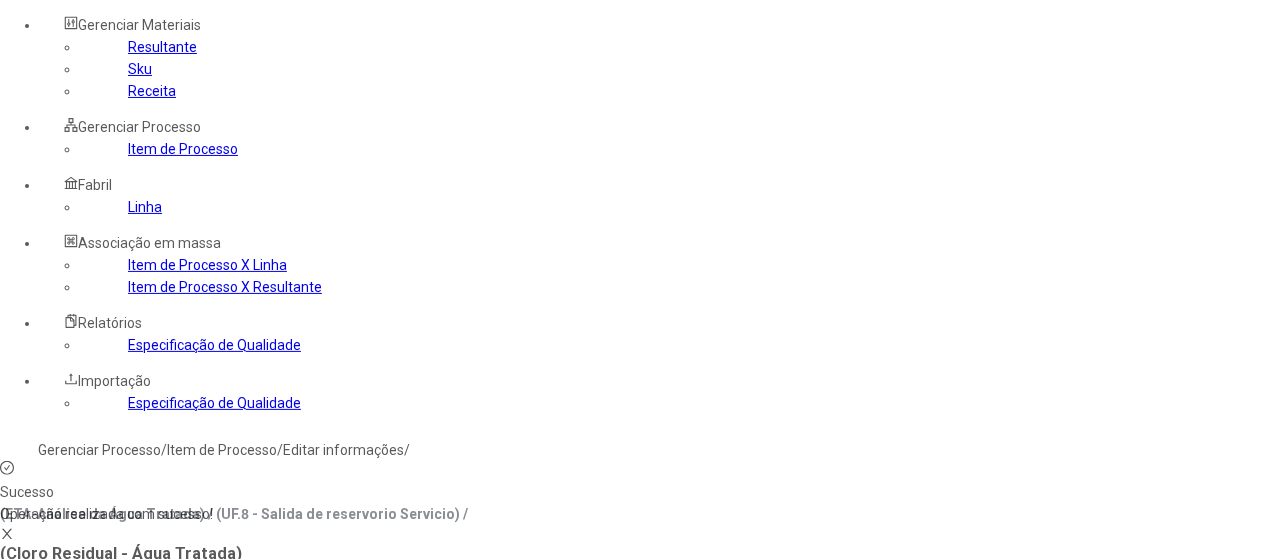 click on "Item de Processo" 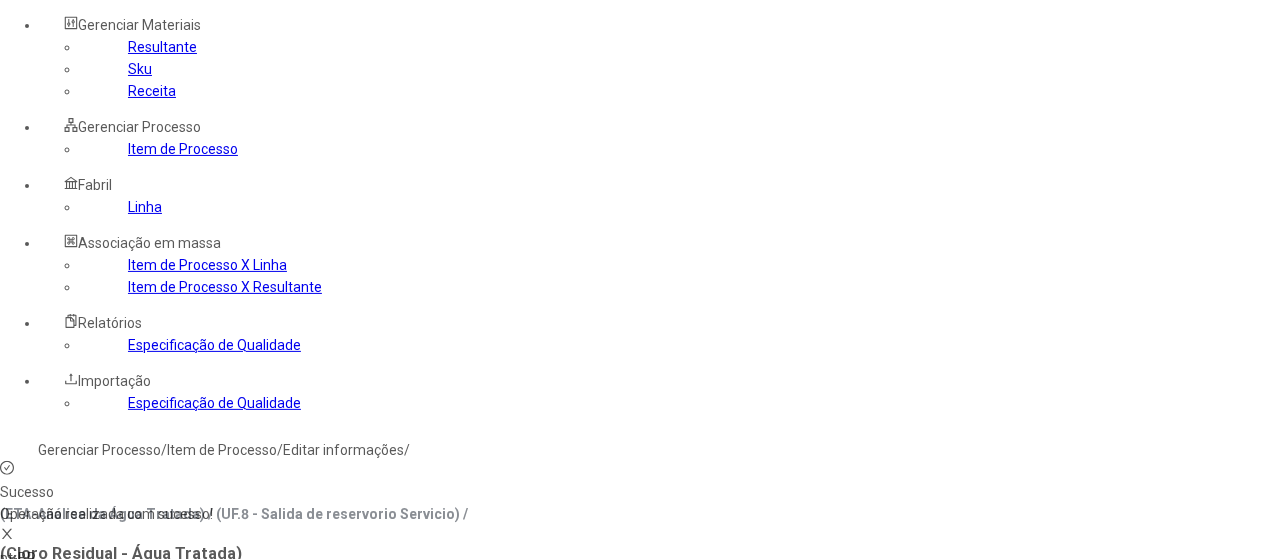 click on "es-ES" at bounding box center (57, 602) 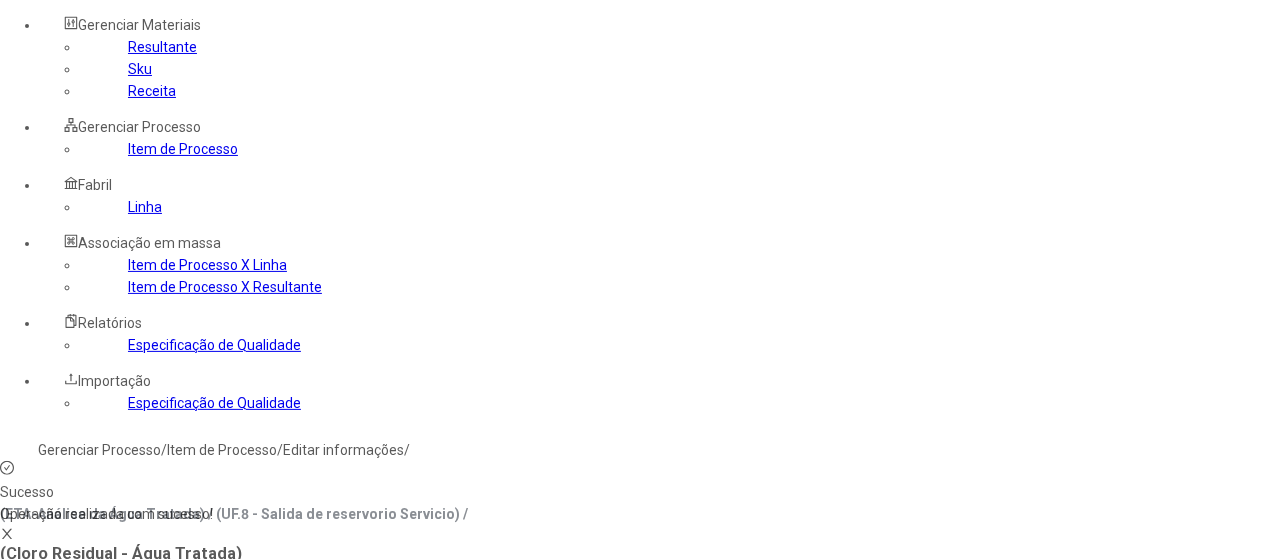 click on "**********" 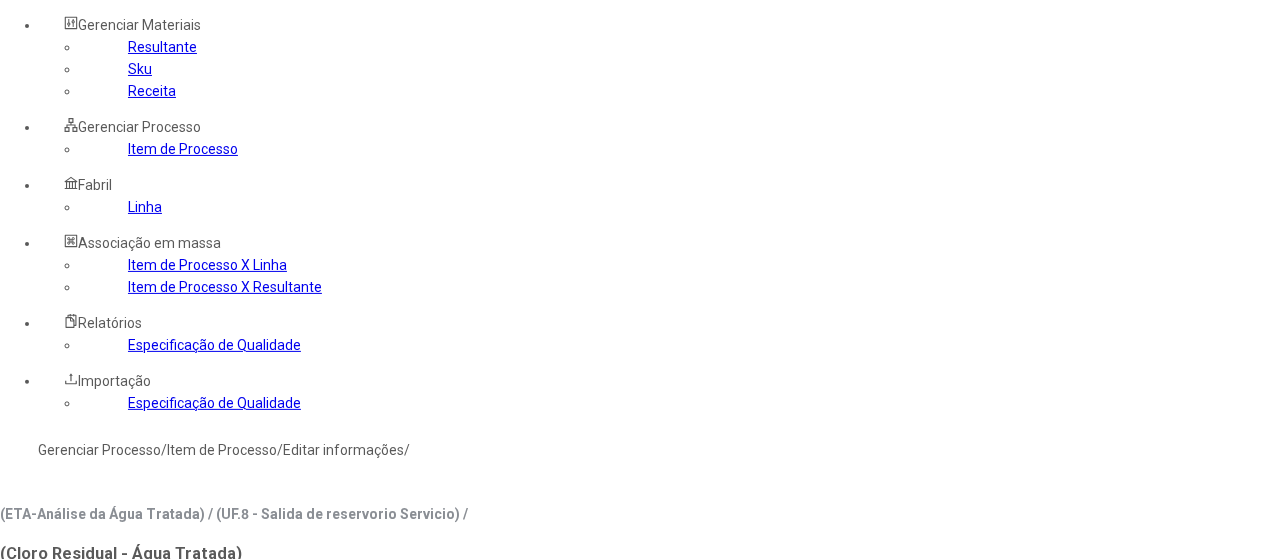 scroll, scrollTop: 200, scrollLeft: 0, axis: vertical 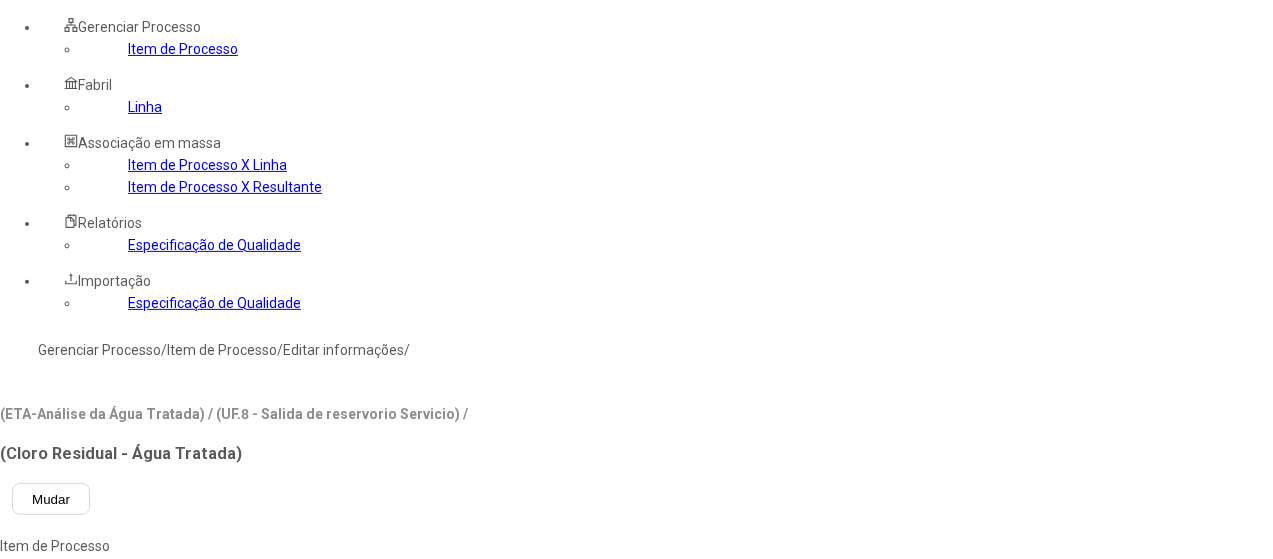 type on "**********" 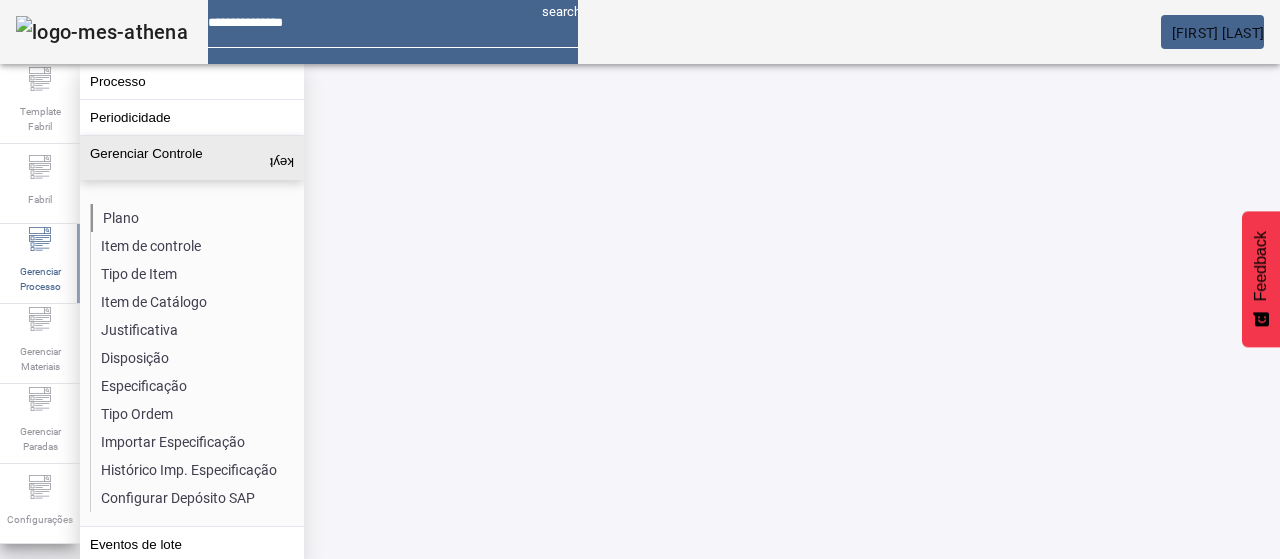 scroll, scrollTop: 0, scrollLeft: 0, axis: both 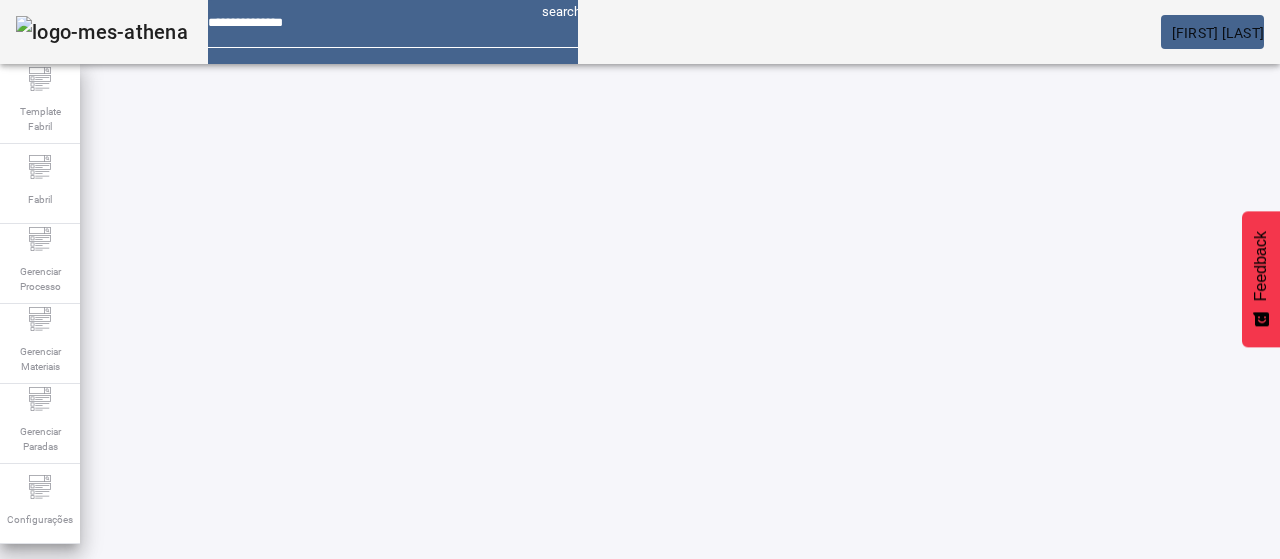 drag, startPoint x: 1115, startPoint y: 106, endPoint x: 1092, endPoint y: 142, distance: 42.72002 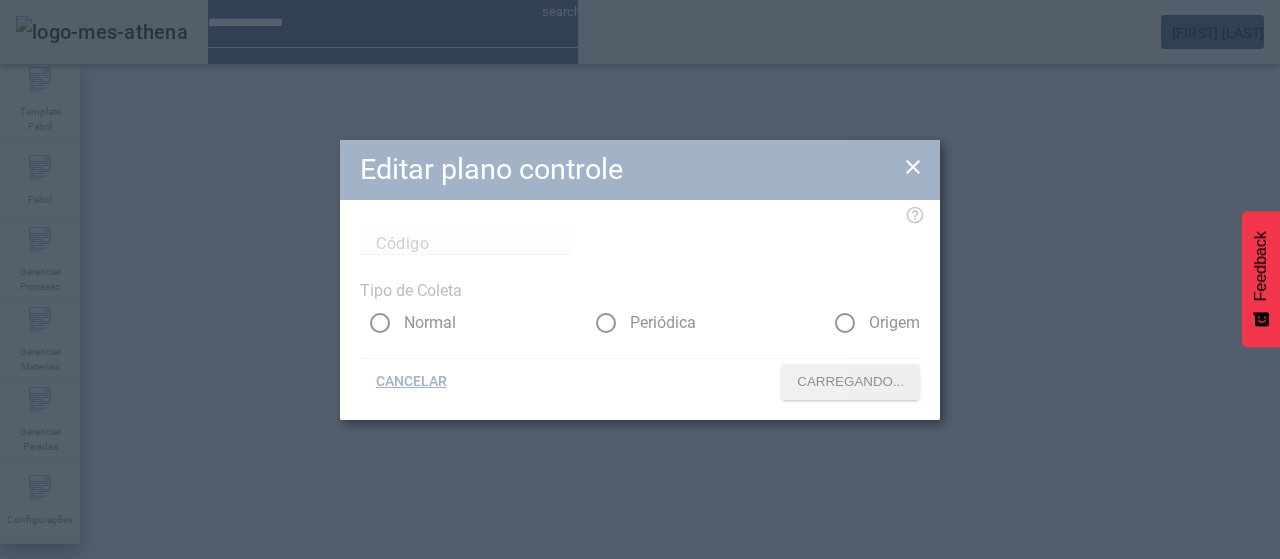 type on "****" 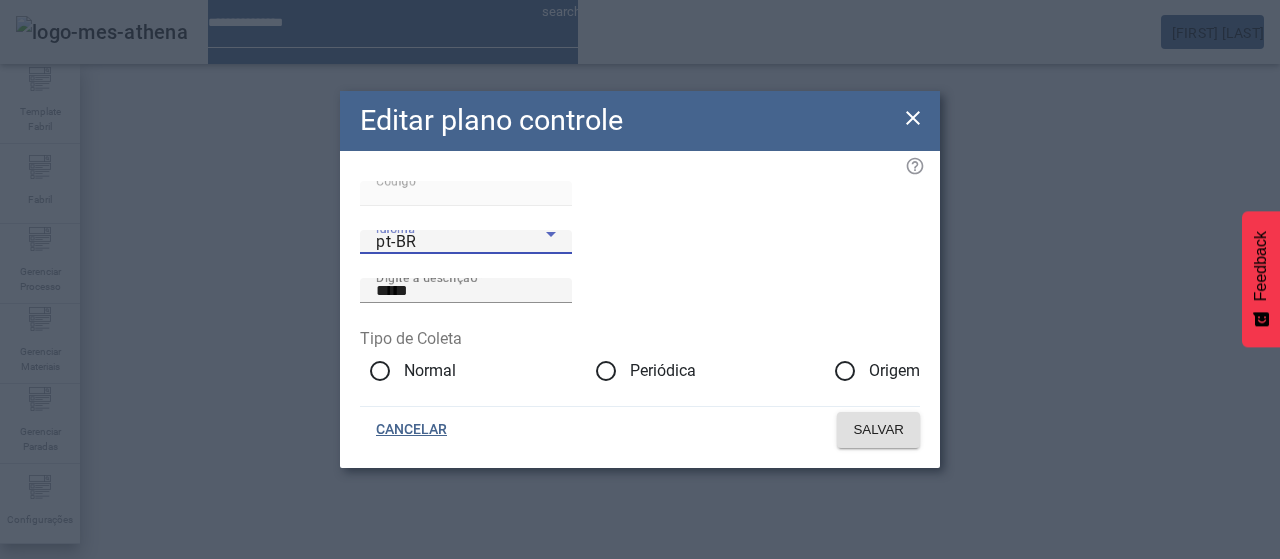 click on "pt-BR" at bounding box center [461, 242] 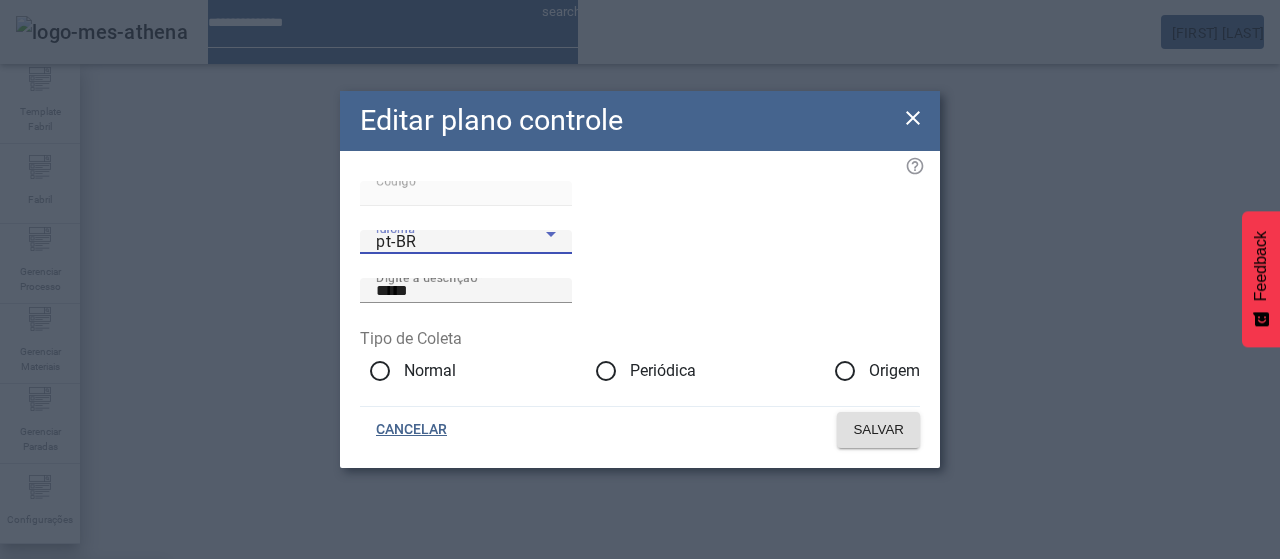 drag, startPoint x: 434, startPoint y: 424, endPoint x: 548, endPoint y: 316, distance: 157.03503 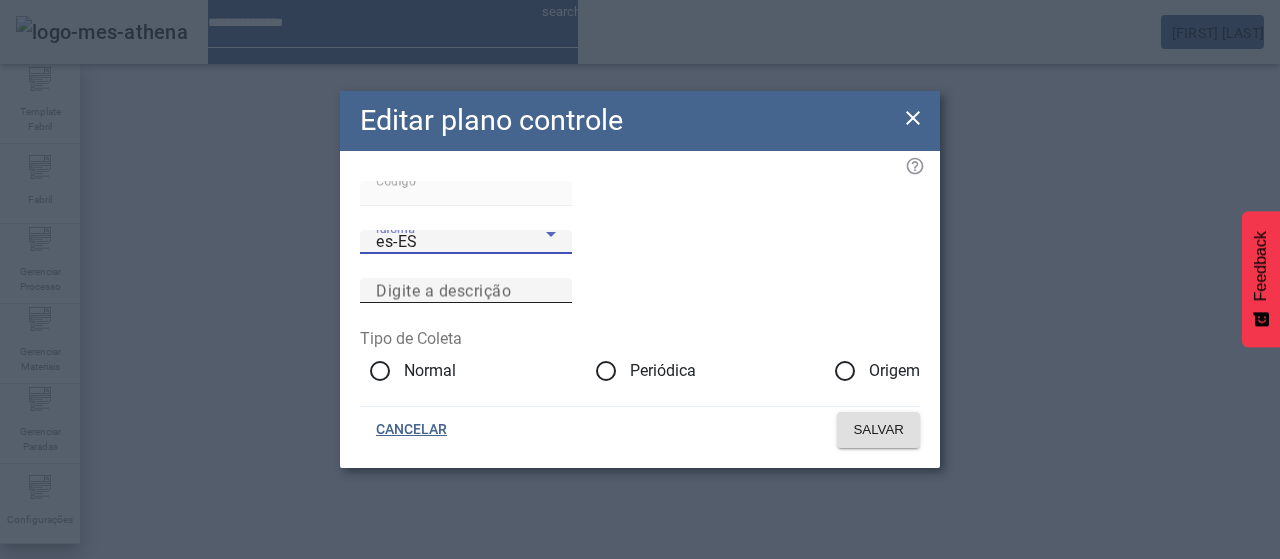 click on "Digite a descrição" at bounding box center (443, 290) 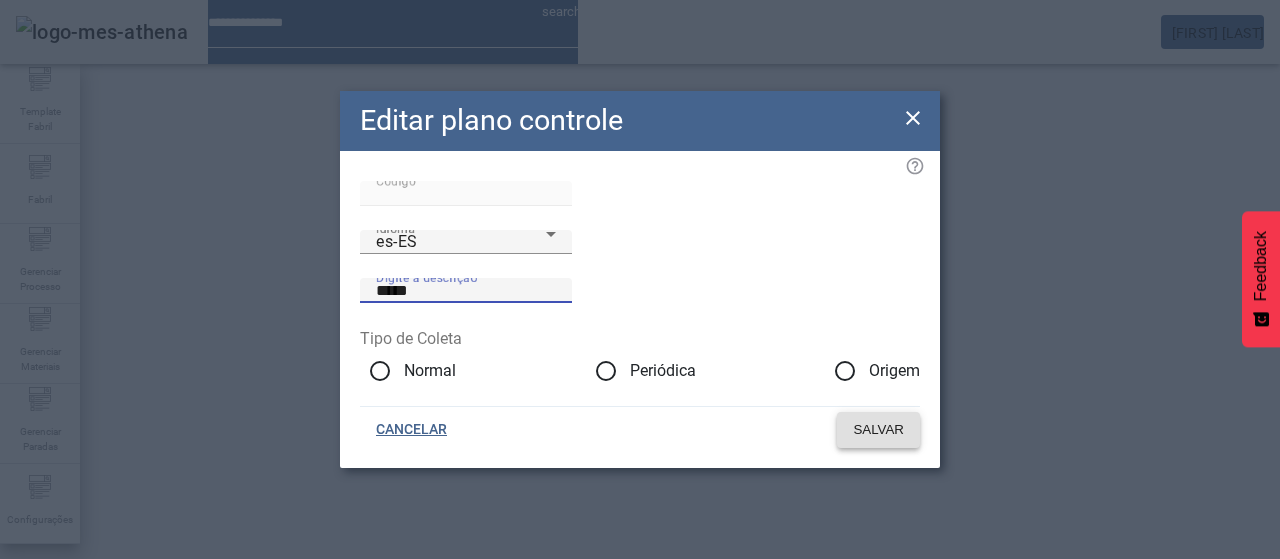 type on "*****" 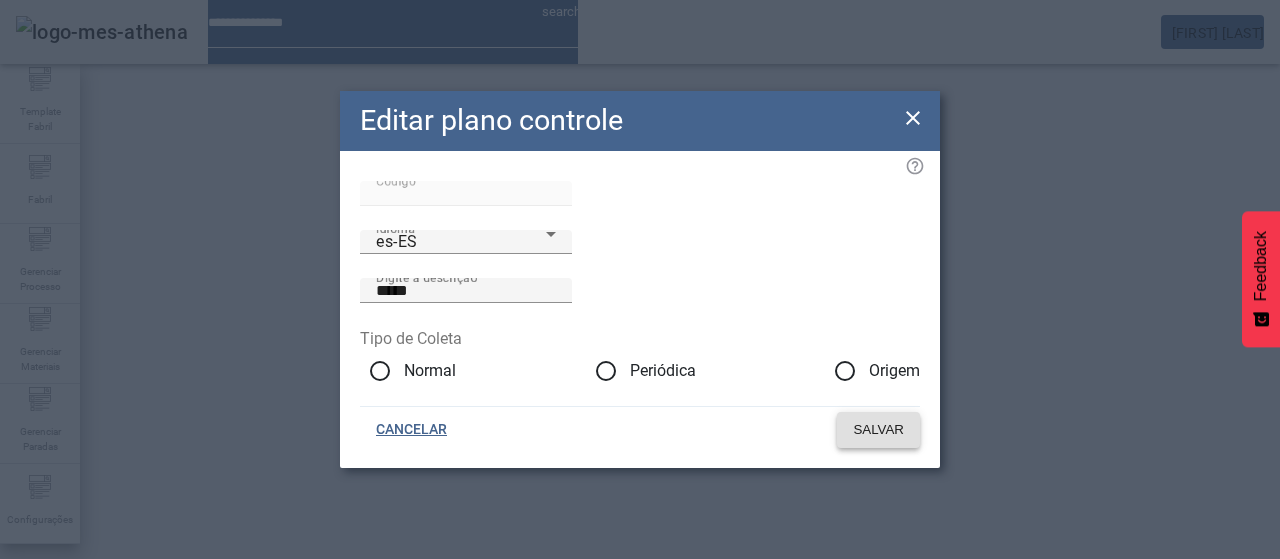 click on "SALVAR" 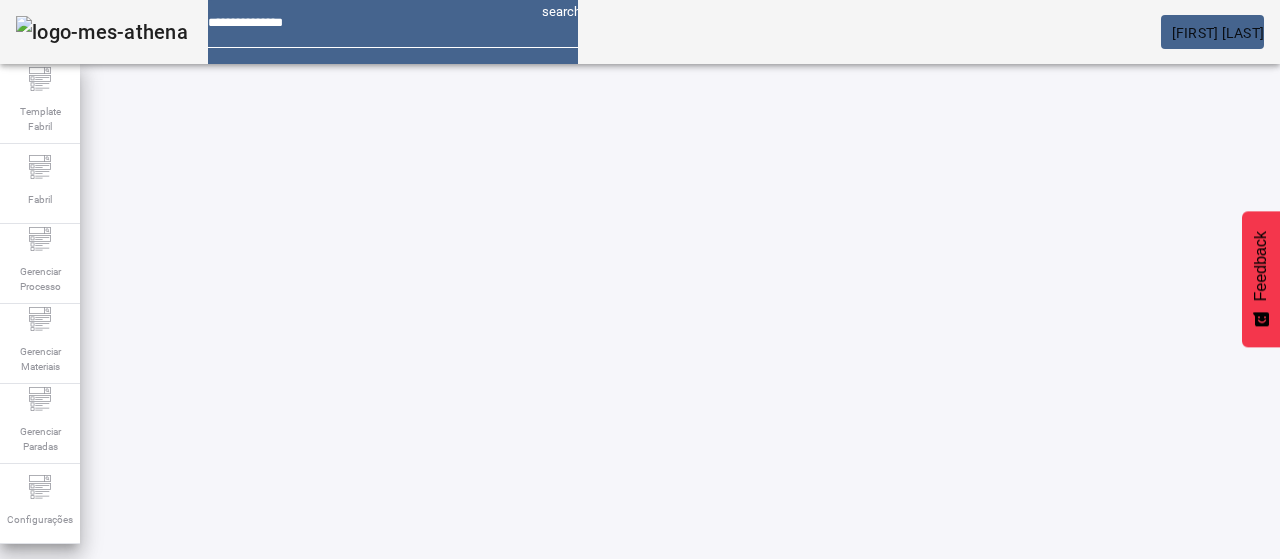 click at bounding box center (572, 828) 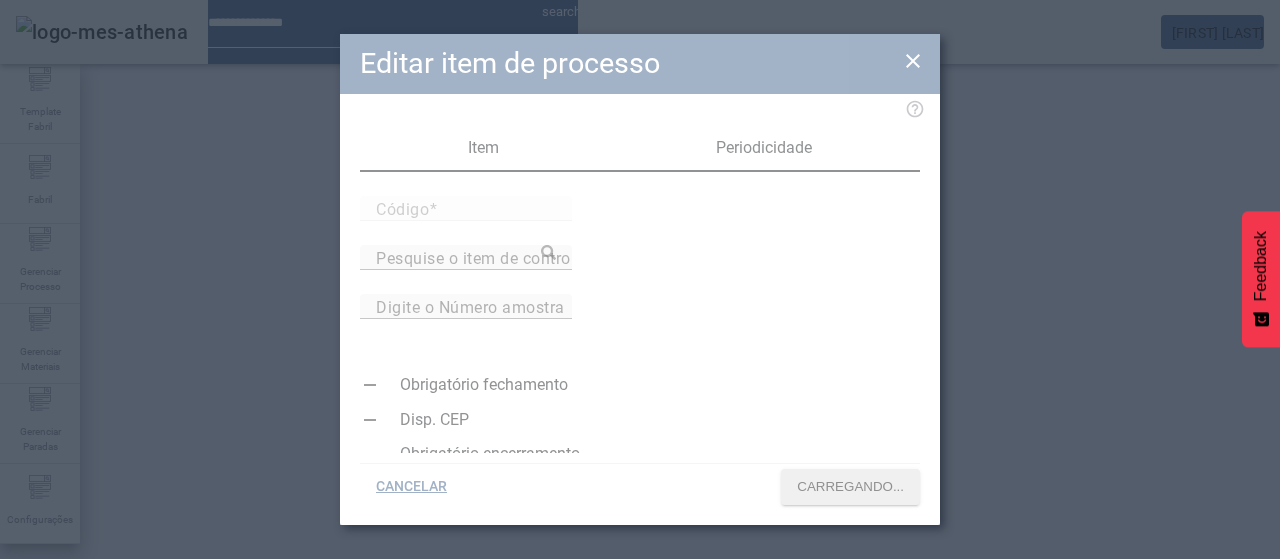 type on "*****" 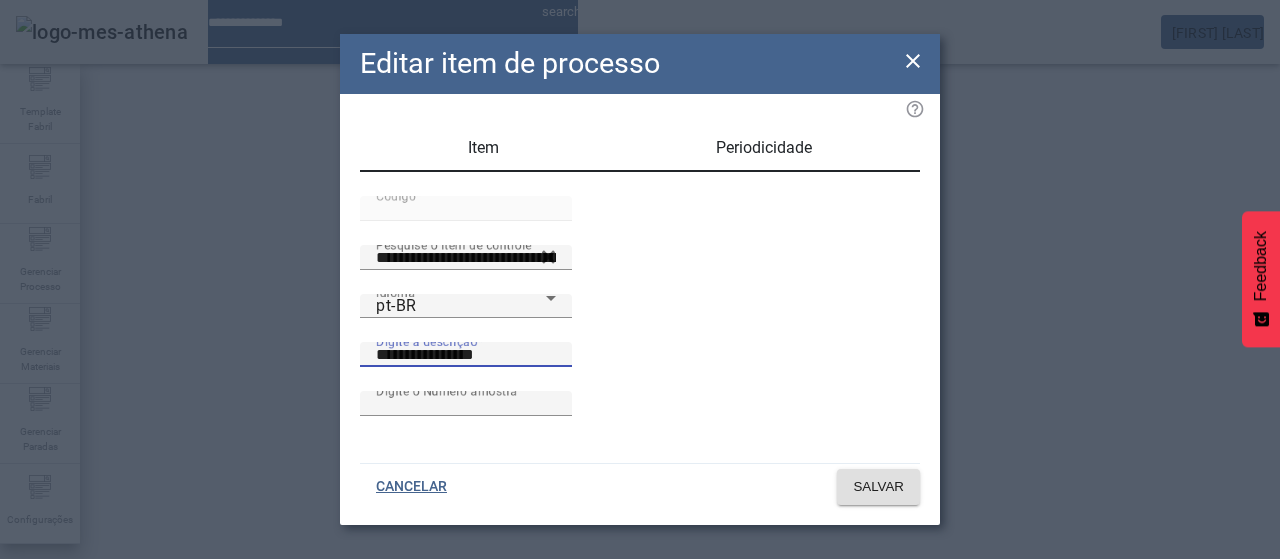 drag, startPoint x: 586, startPoint y: 395, endPoint x: 585, endPoint y: 406, distance: 11.045361 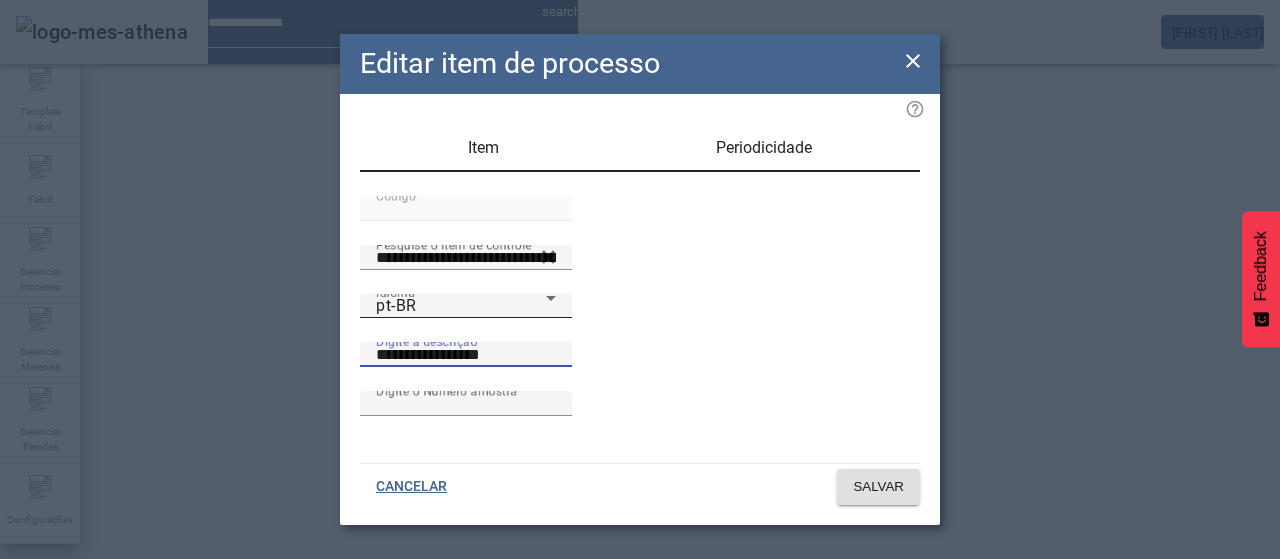type on "**********" 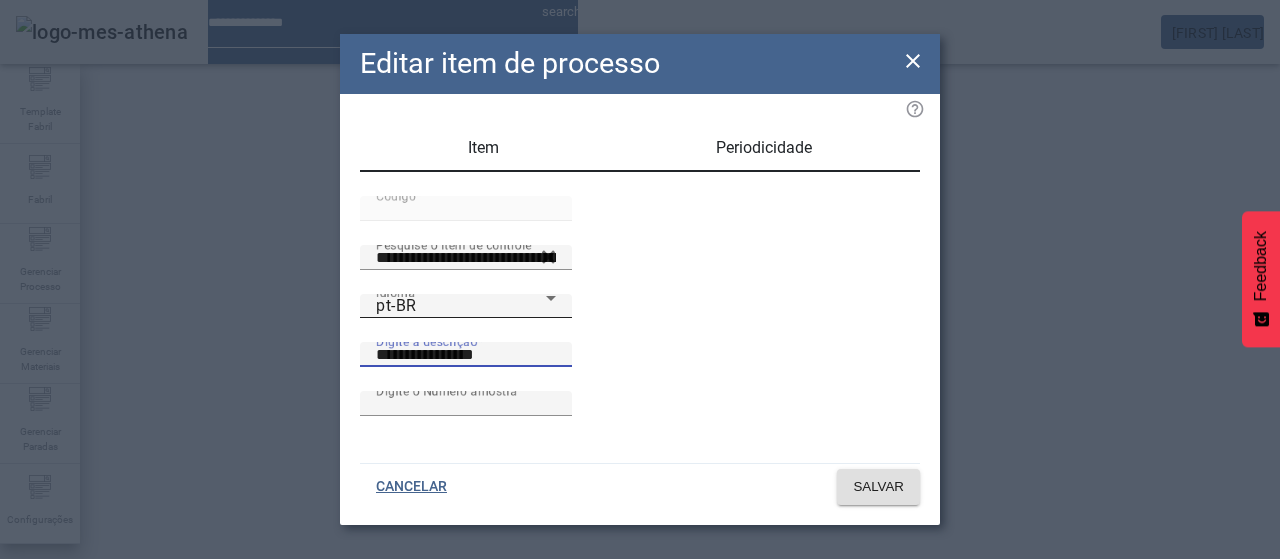 click on "pt-BR" at bounding box center (461, 306) 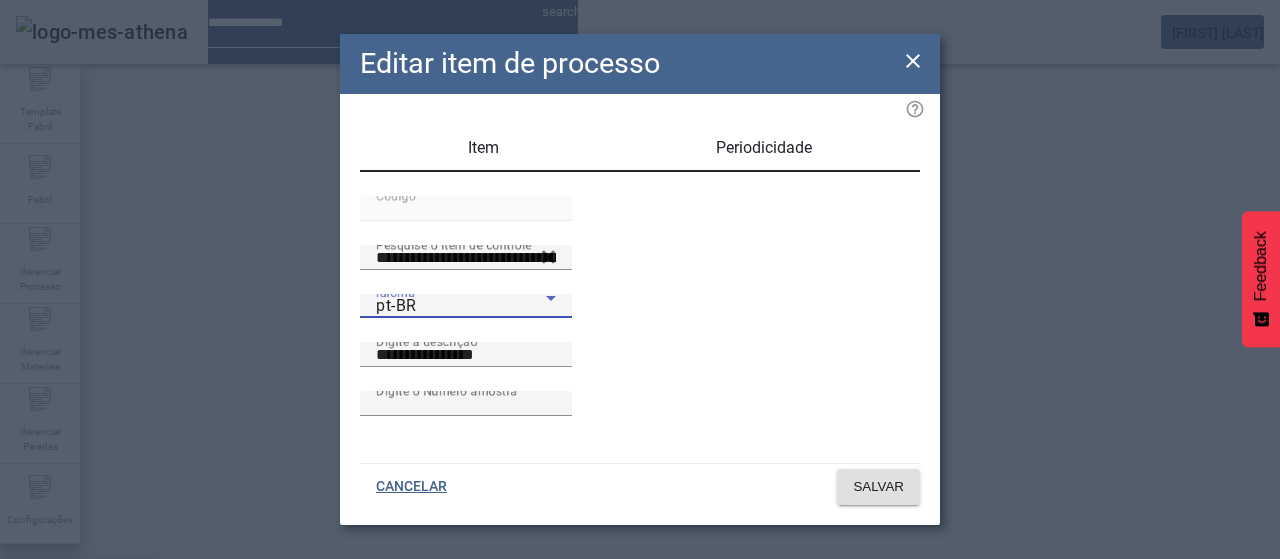 drag, startPoint x: 482, startPoint y: 331, endPoint x: 559, endPoint y: 362, distance: 83.00603 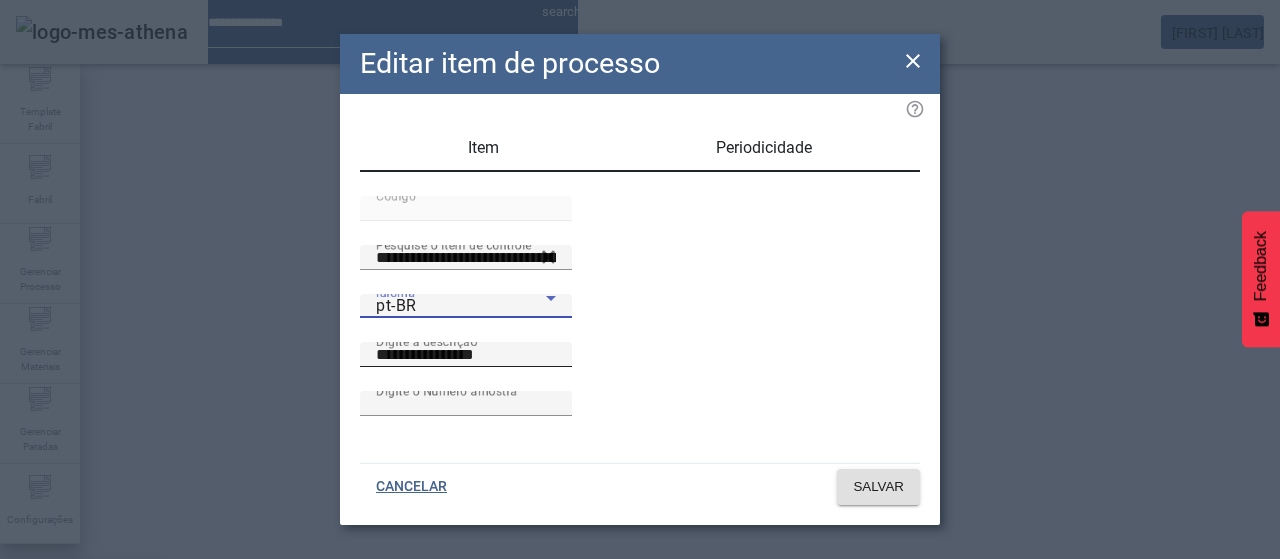 click on "es-ES" at bounding box center [81, 687] 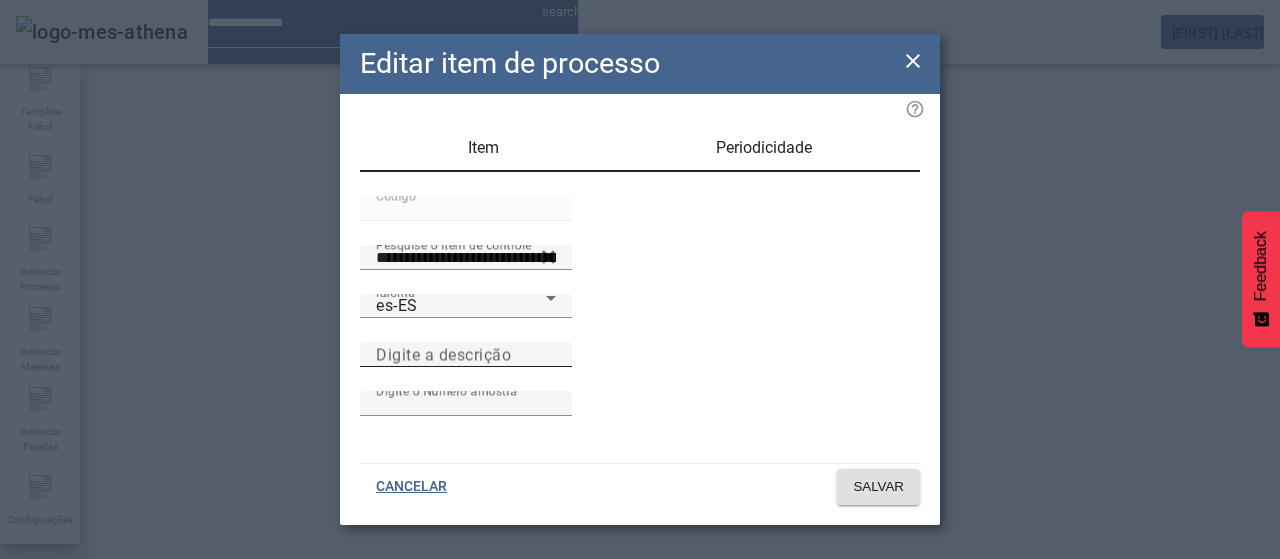 click on "Digite a descrição" at bounding box center (443, 354) 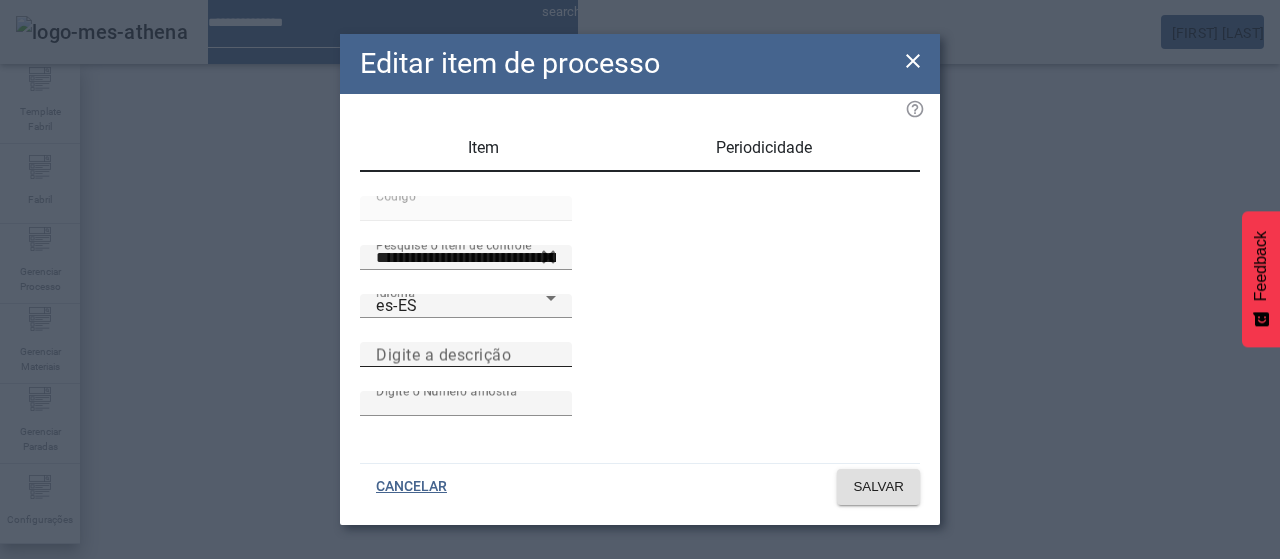 click on "Digite a descrição" at bounding box center [466, 355] 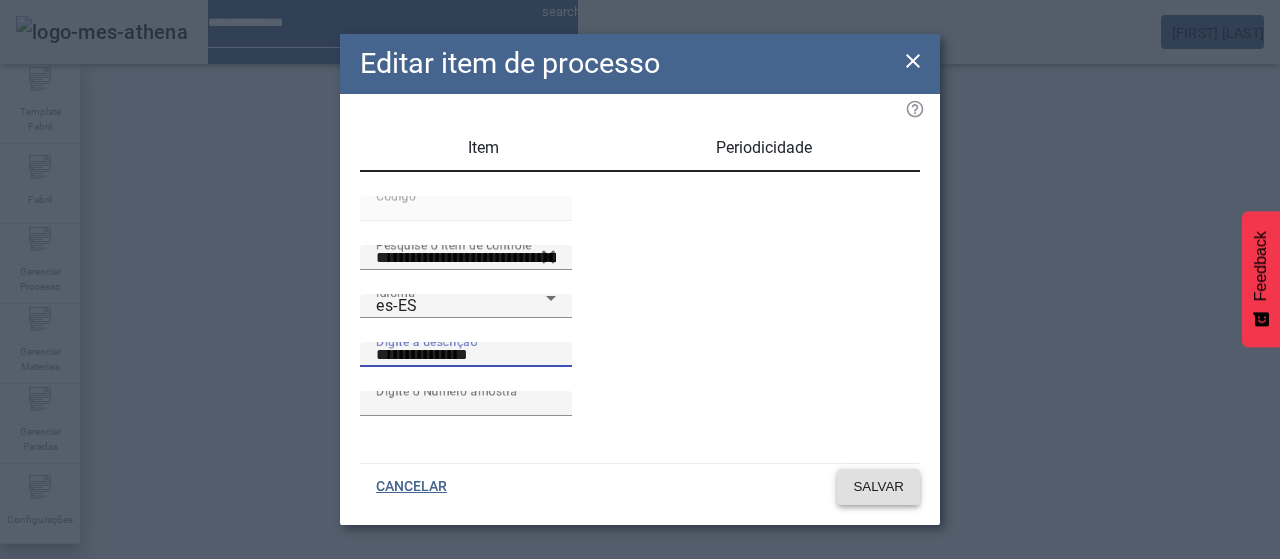 type on "**********" 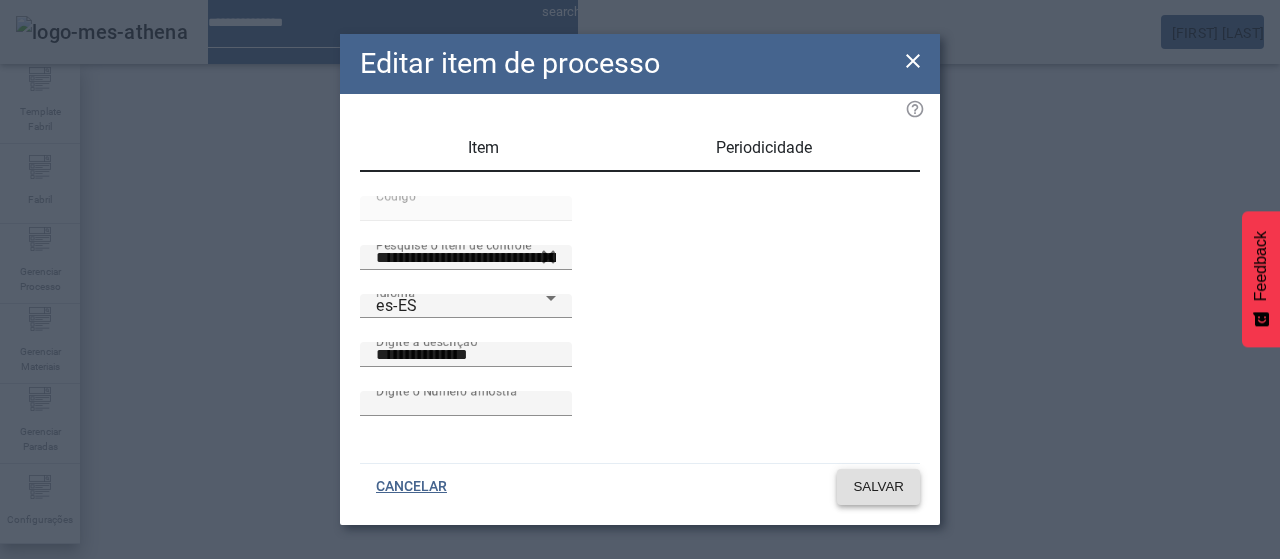 click 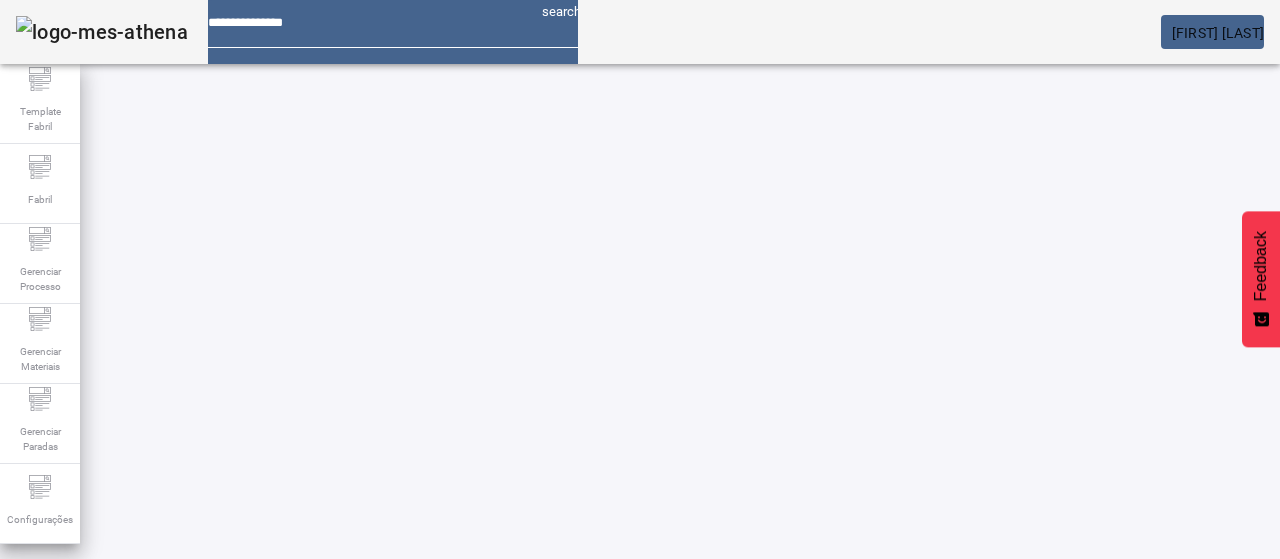 click on "EDITAR" at bounding box center (652, 779) 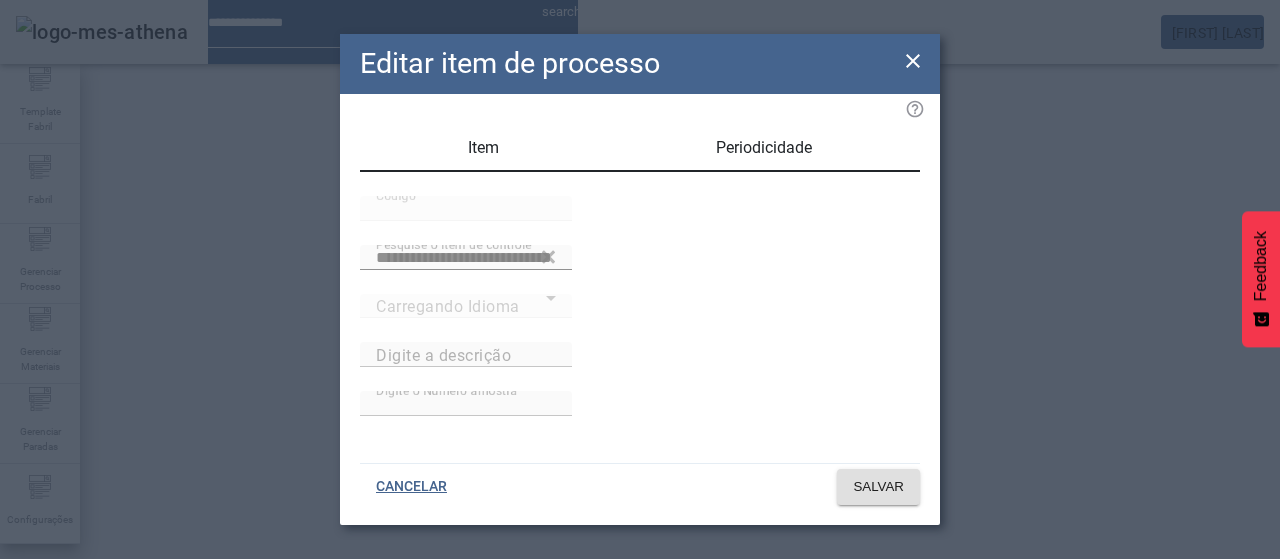 type on "**********" 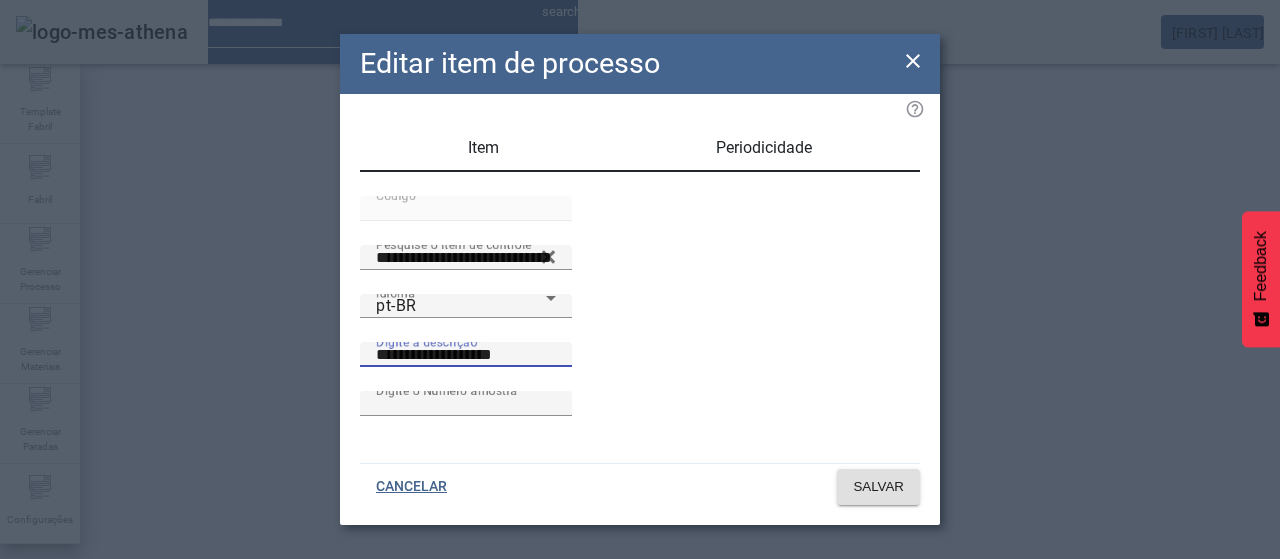 drag, startPoint x: 685, startPoint y: 391, endPoint x: 553, endPoint y: 386, distance: 132.09467 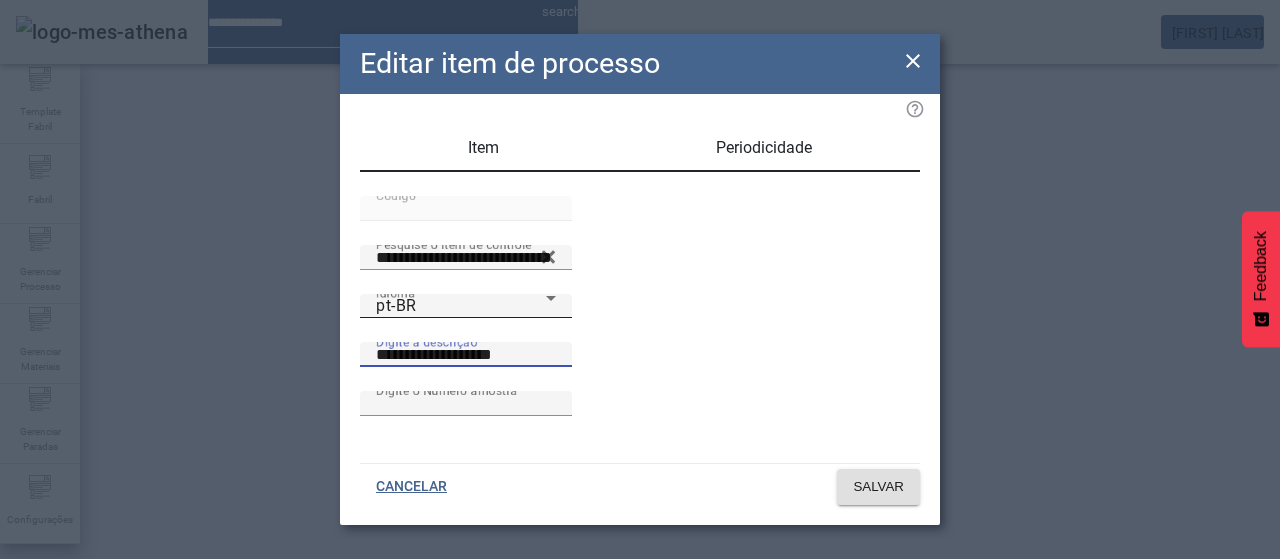 click on "pt-BR" at bounding box center [461, 306] 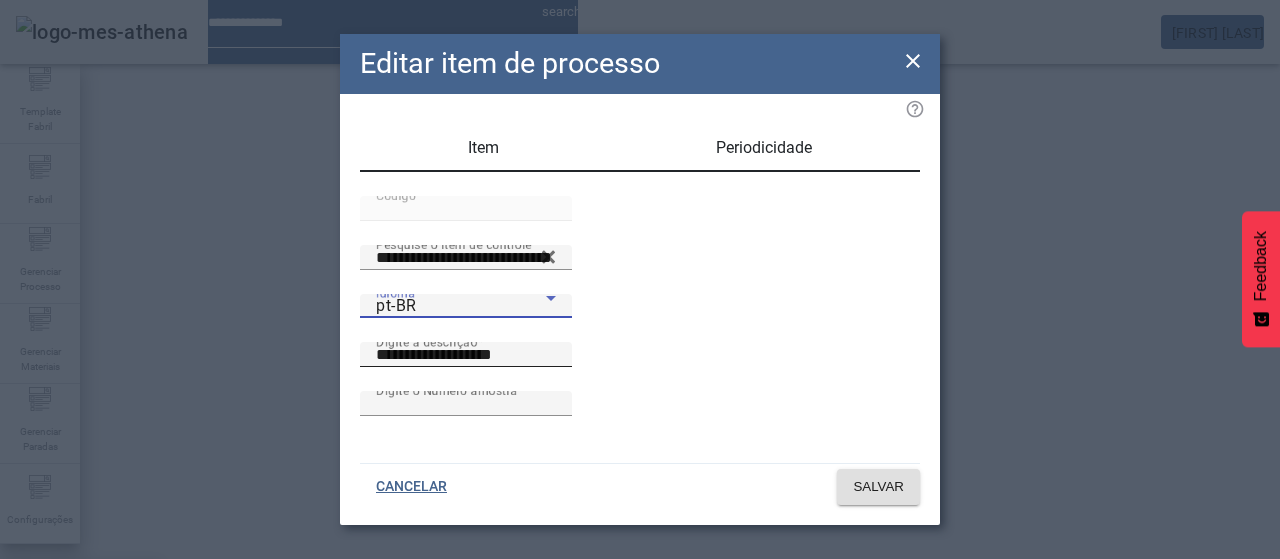 drag, startPoint x: 460, startPoint y: 330, endPoint x: 648, endPoint y: 379, distance: 194.28073 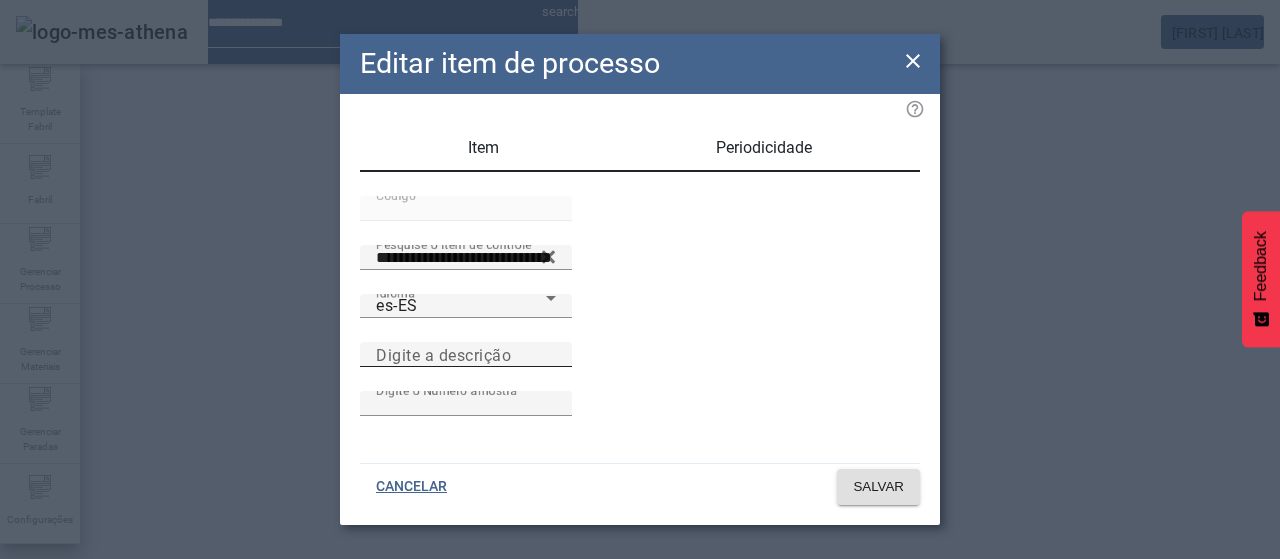 drag, startPoint x: 696, startPoint y: 404, endPoint x: 689, endPoint y: 395, distance: 11.401754 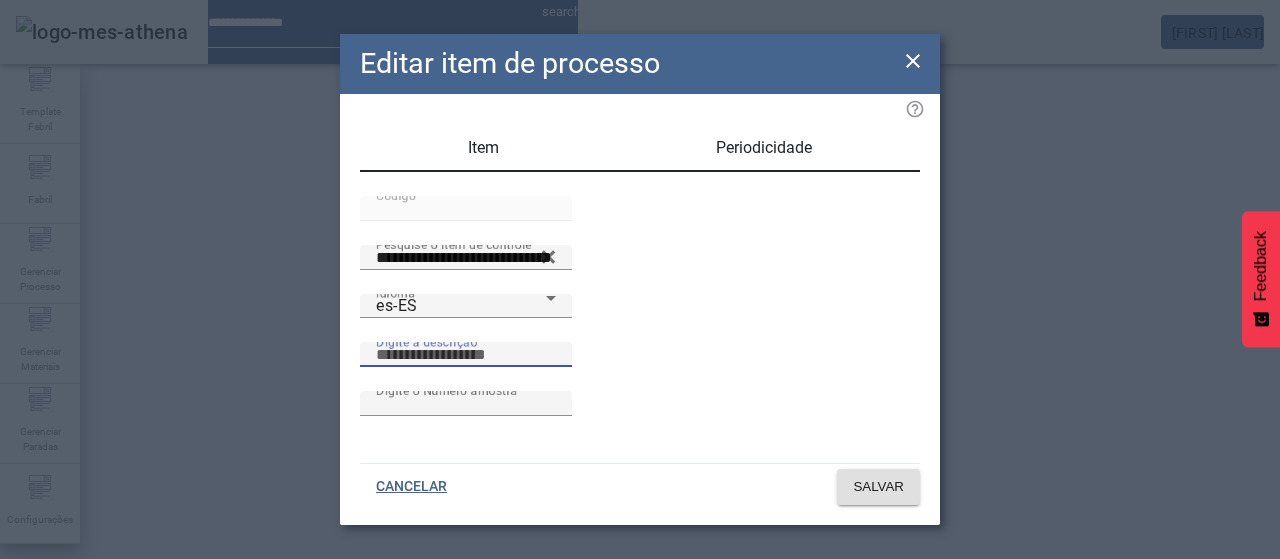 drag, startPoint x: 678, startPoint y: 387, endPoint x: 650, endPoint y: 393, distance: 28.635643 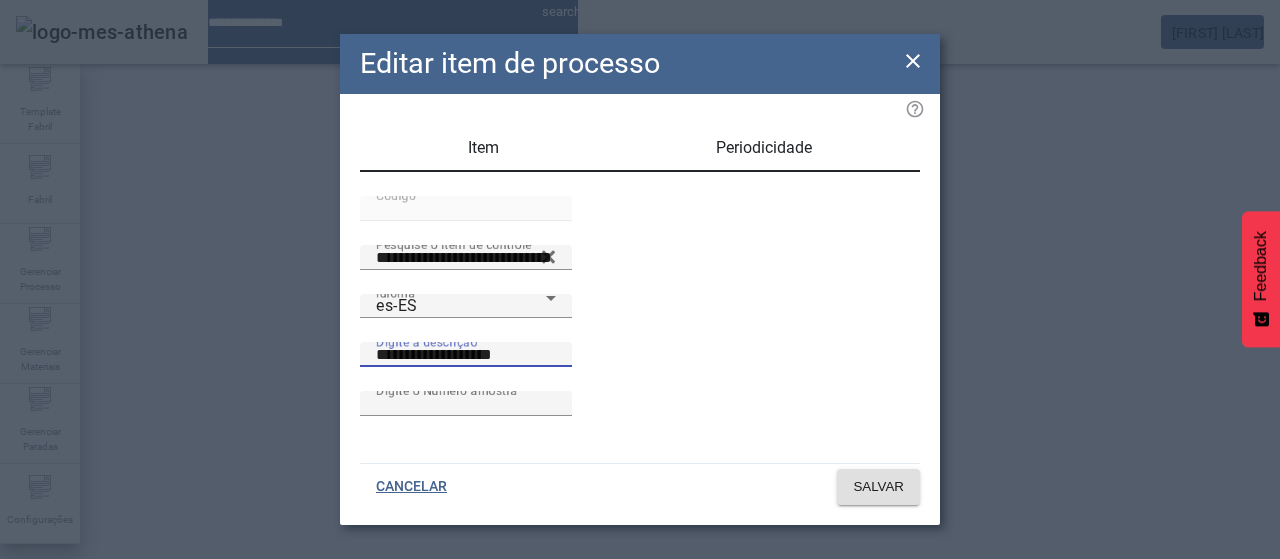 click on "**********" at bounding box center [466, 355] 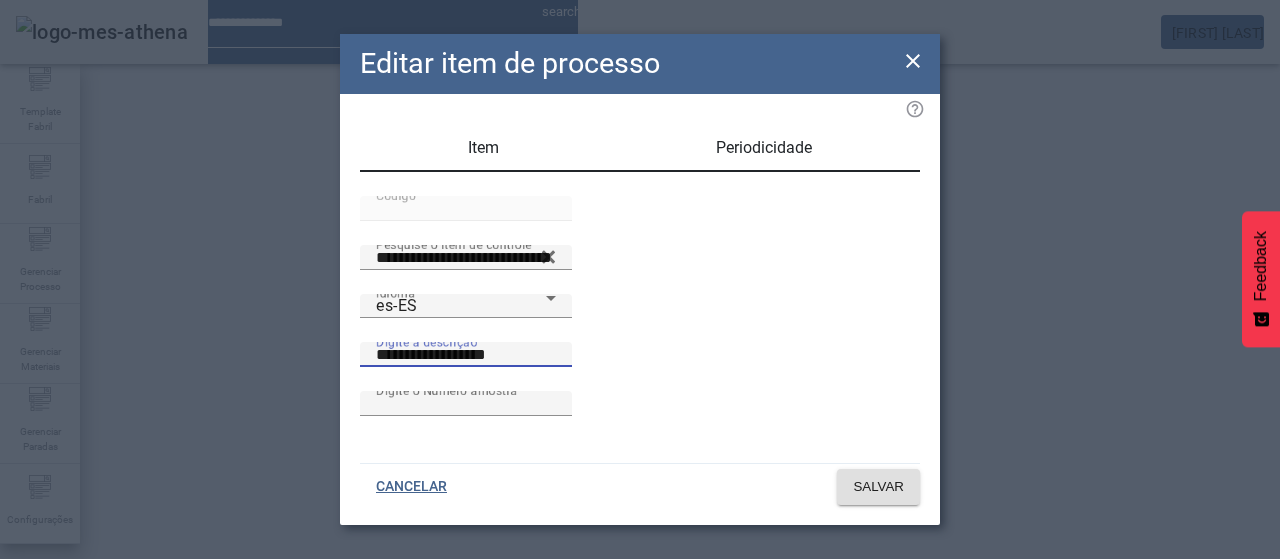 drag, startPoint x: 650, startPoint y: 389, endPoint x: 628, endPoint y: 385, distance: 22.36068 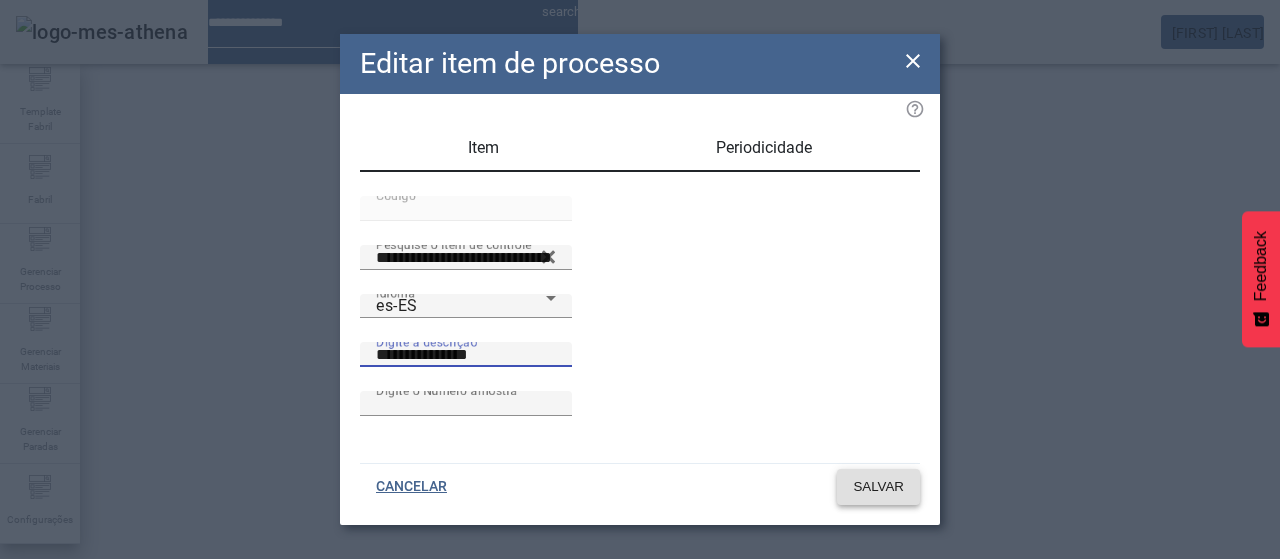 type on "**********" 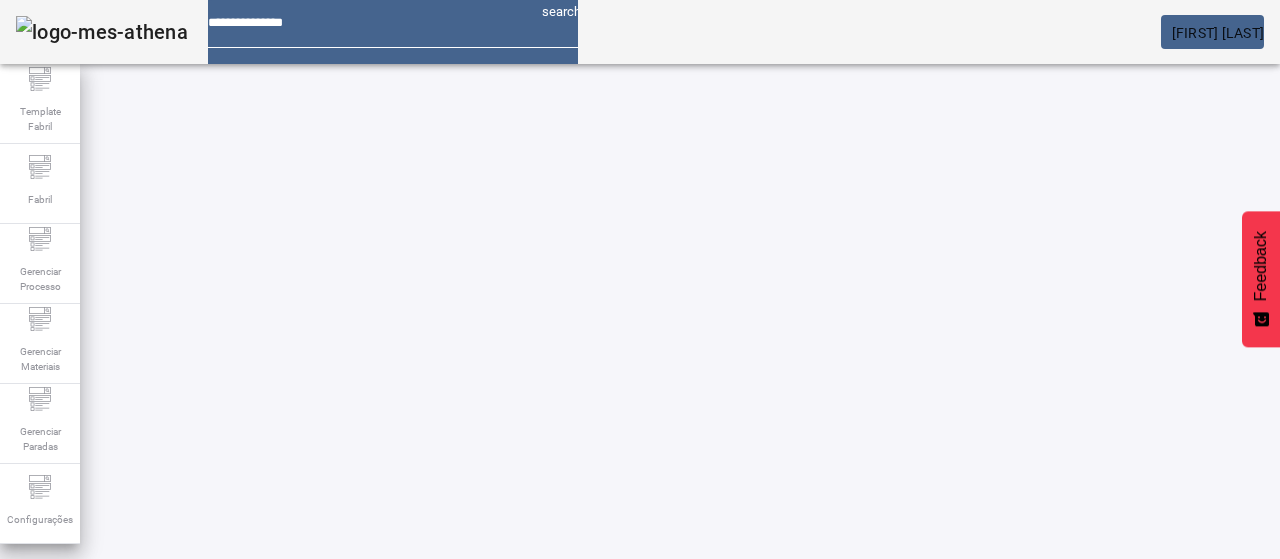 click on "EDITAR" at bounding box center [353, 779] 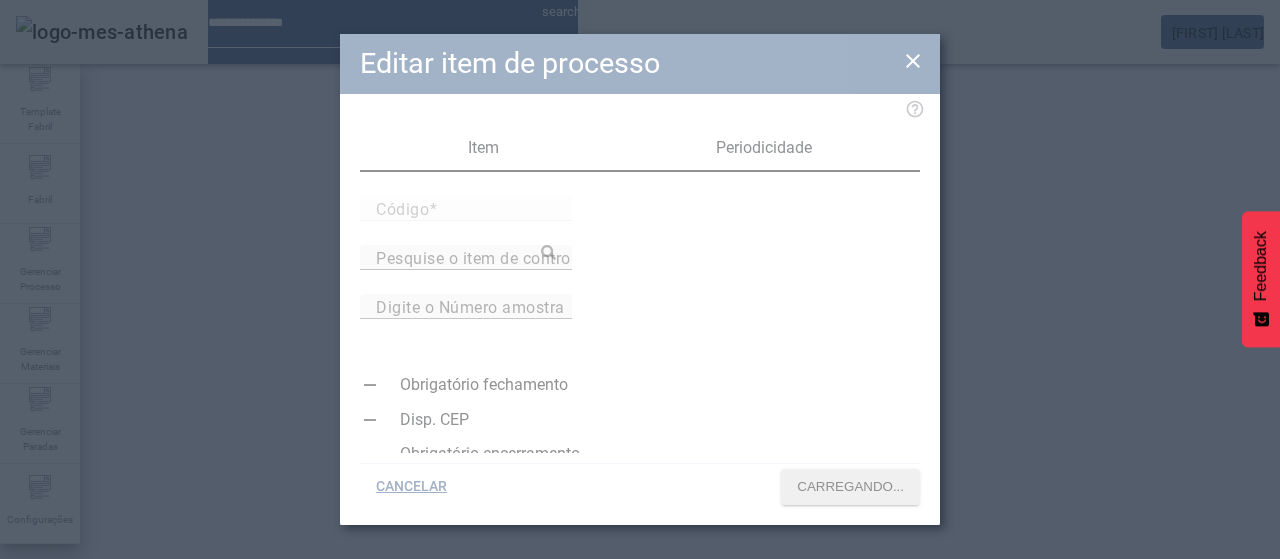 type on "*****" 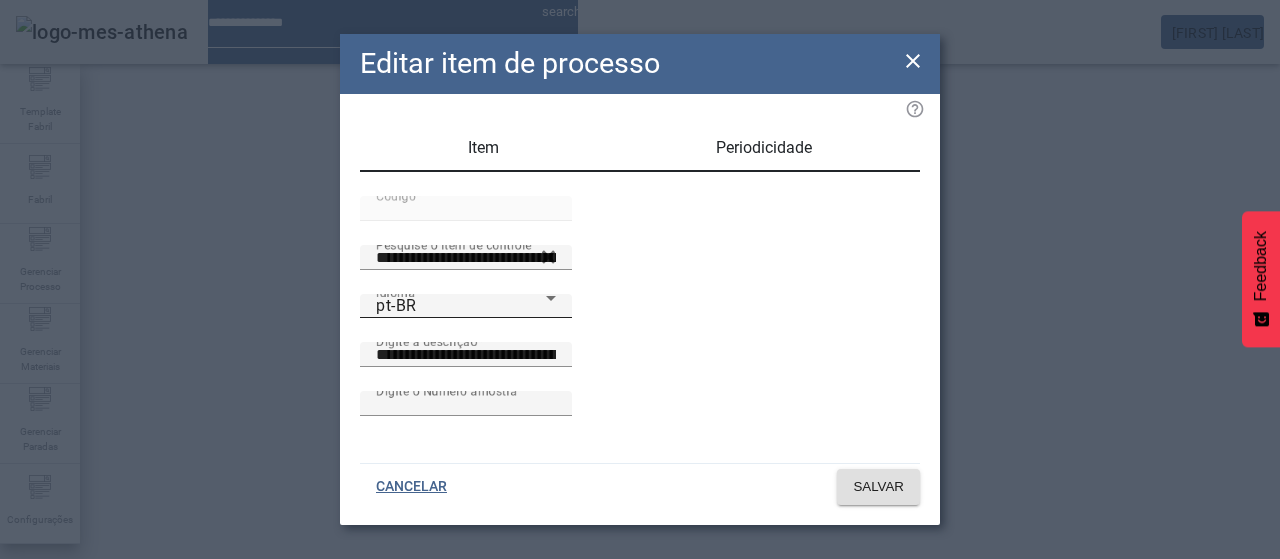 click on "pt-BR" at bounding box center (461, 306) 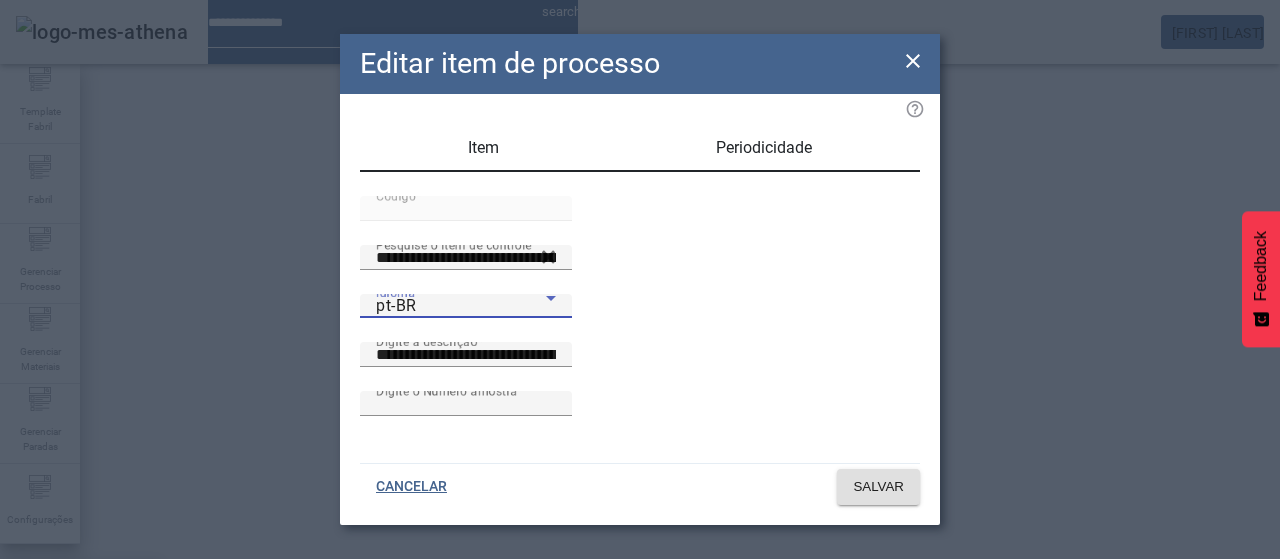 click on "es-ES" at bounding box center (81, 687) 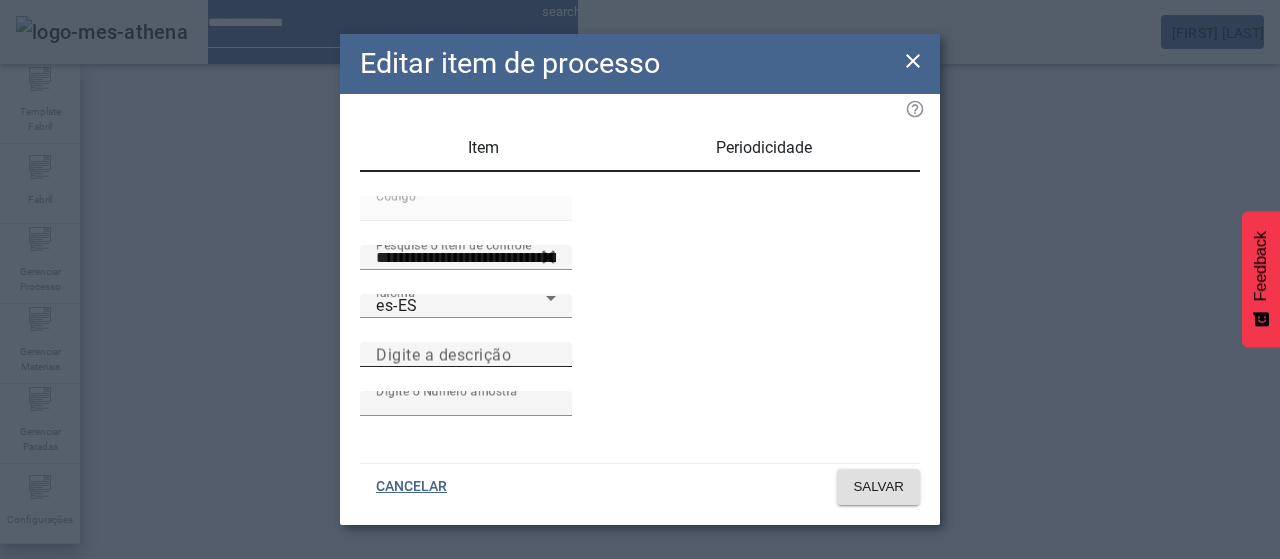 click on "Digite a descrição" at bounding box center [443, 354] 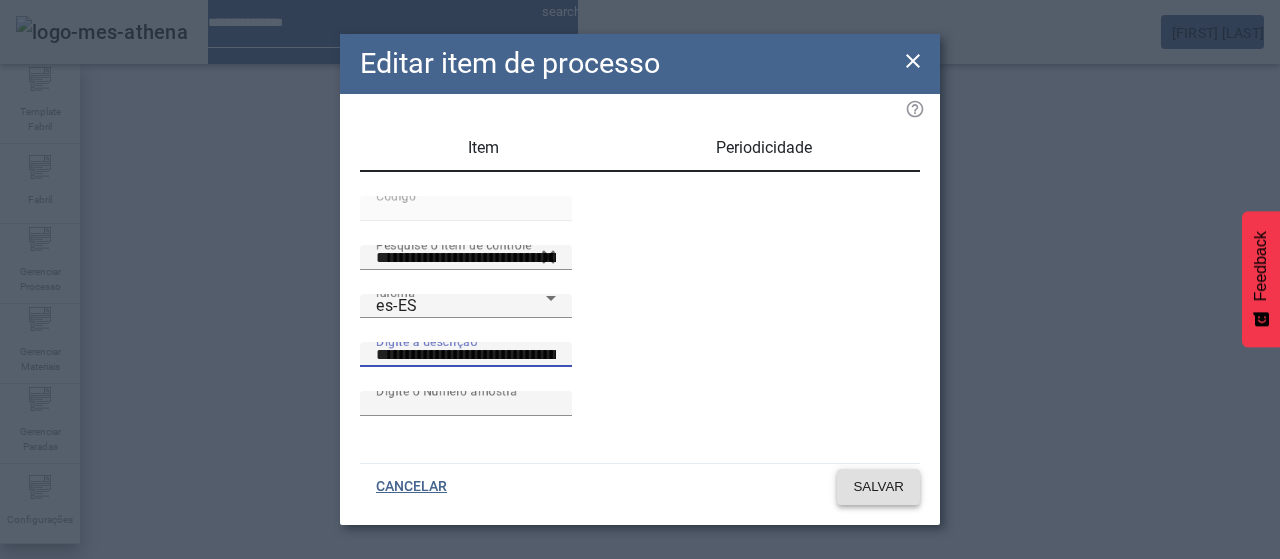 type on "**********" 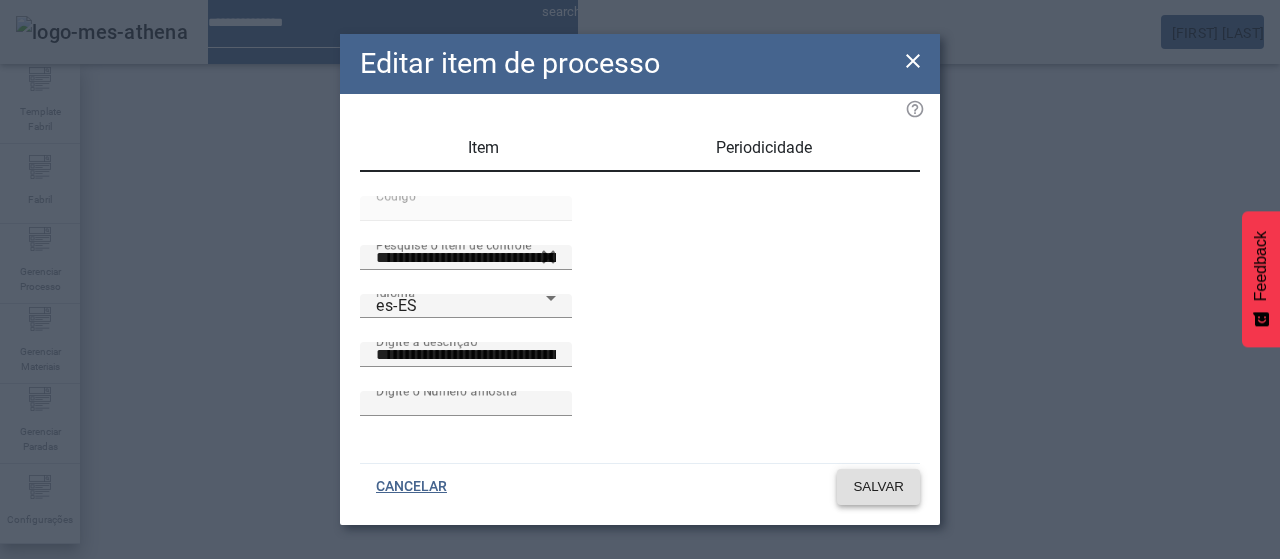 click on "SALVAR" 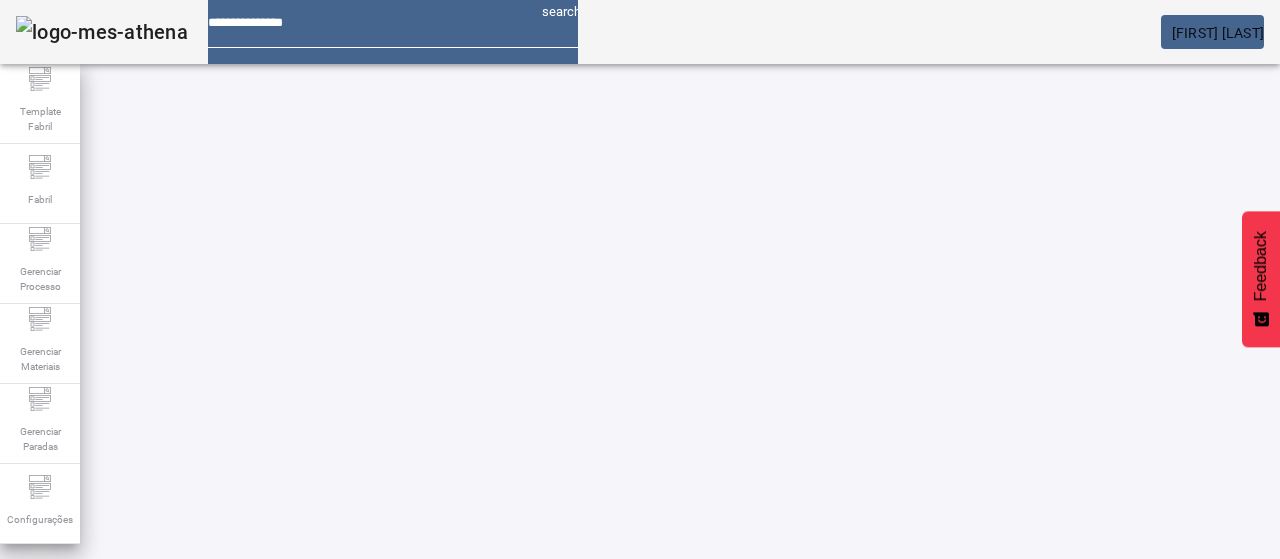 click on "EDITAR" at bounding box center (353, 779) 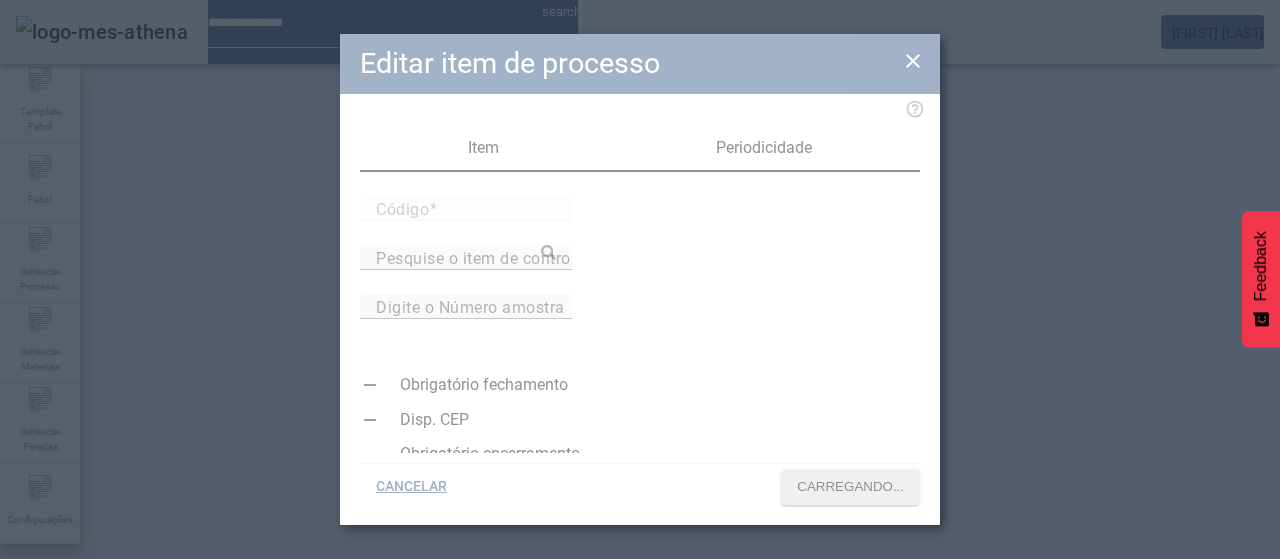 type on "*****" 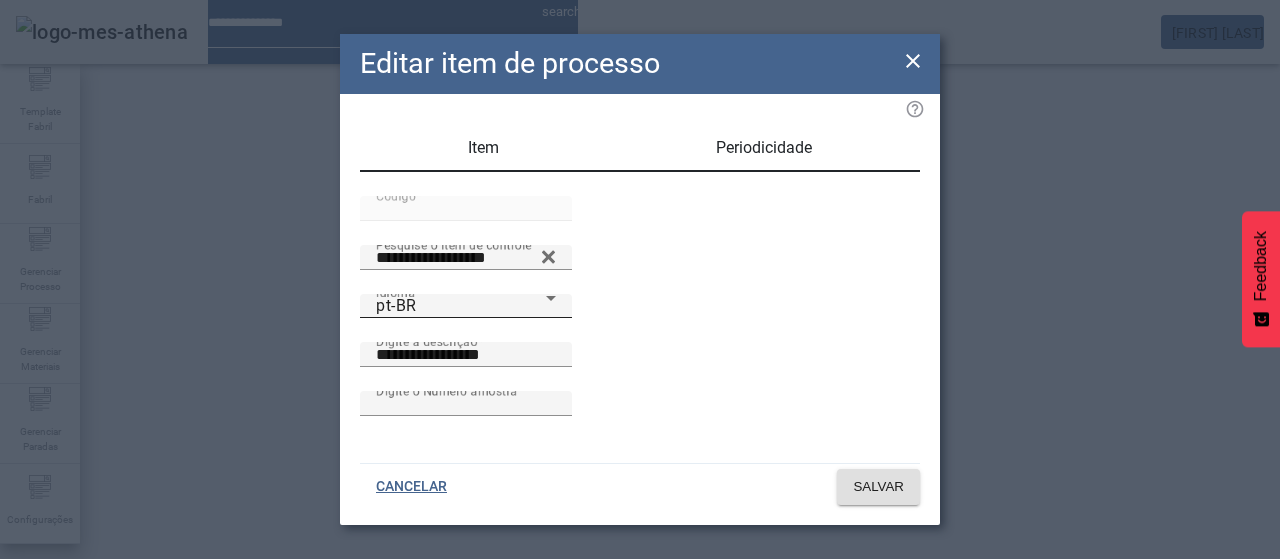 click on "Idioma pt-BR" at bounding box center (466, 306) 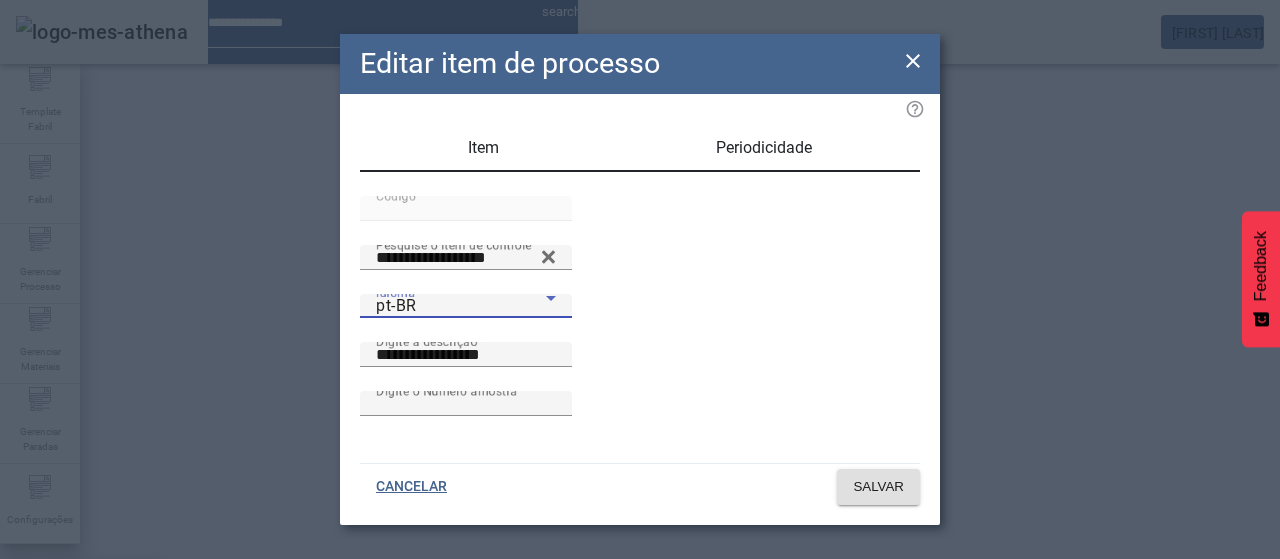 click on "es-ES" at bounding box center (81, 687) 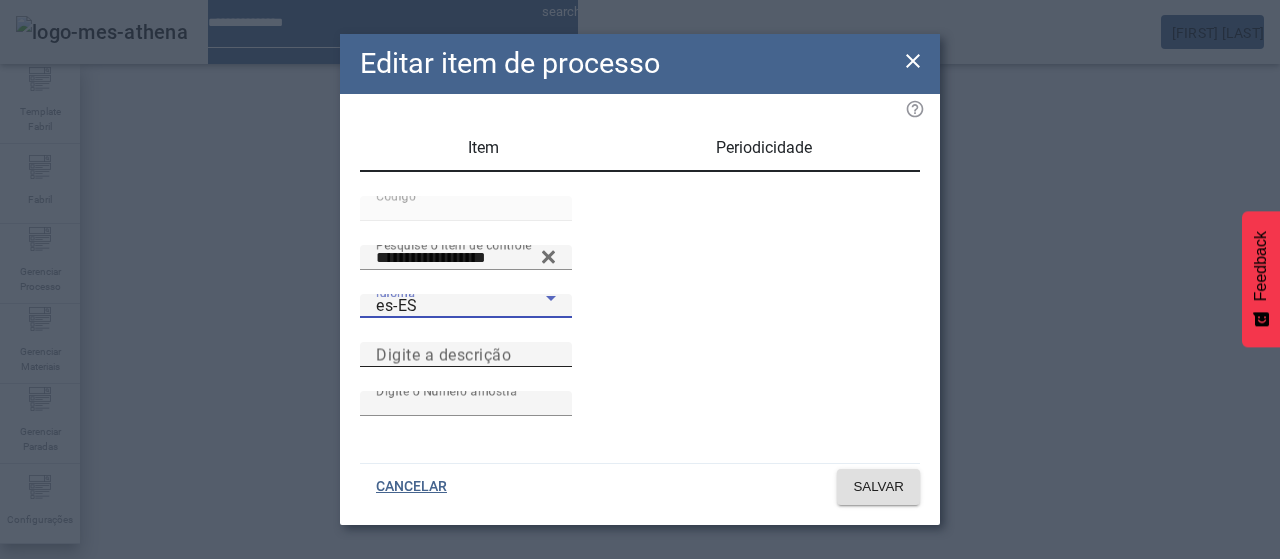 click on "Digite a descrição" at bounding box center [443, 354] 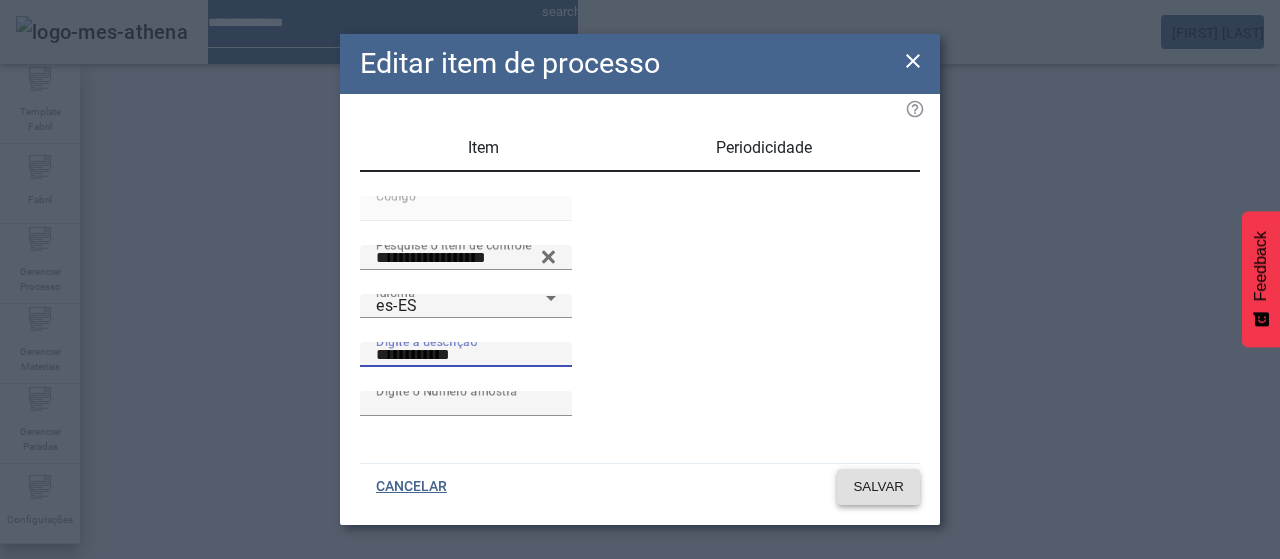 type on "**********" 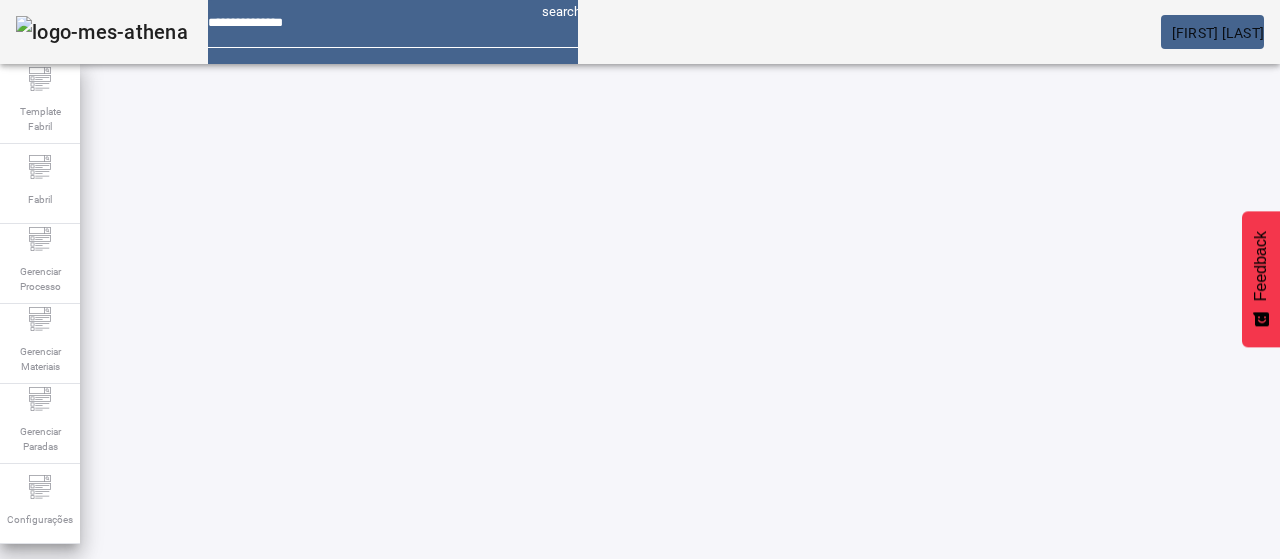 click on "EDITAR" at bounding box center (353, 929) 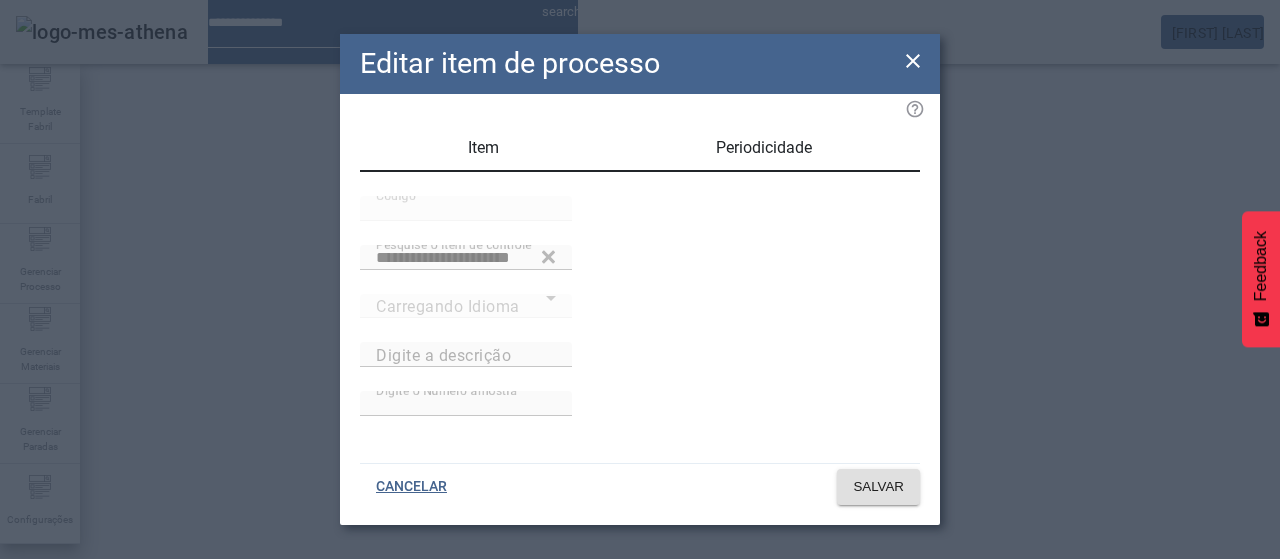 type on "**********" 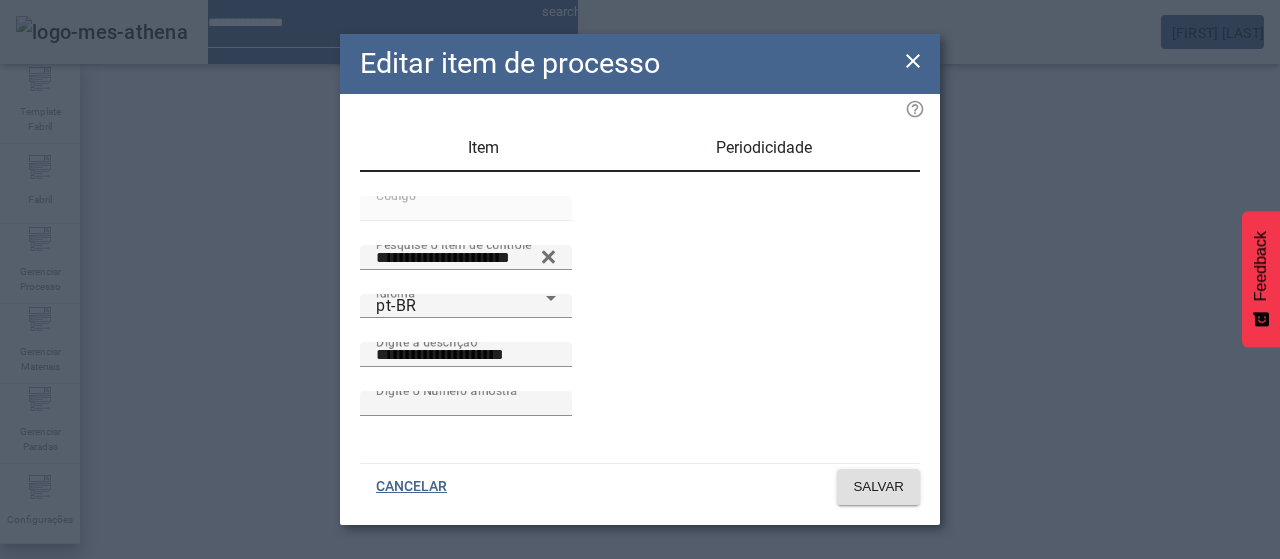 click 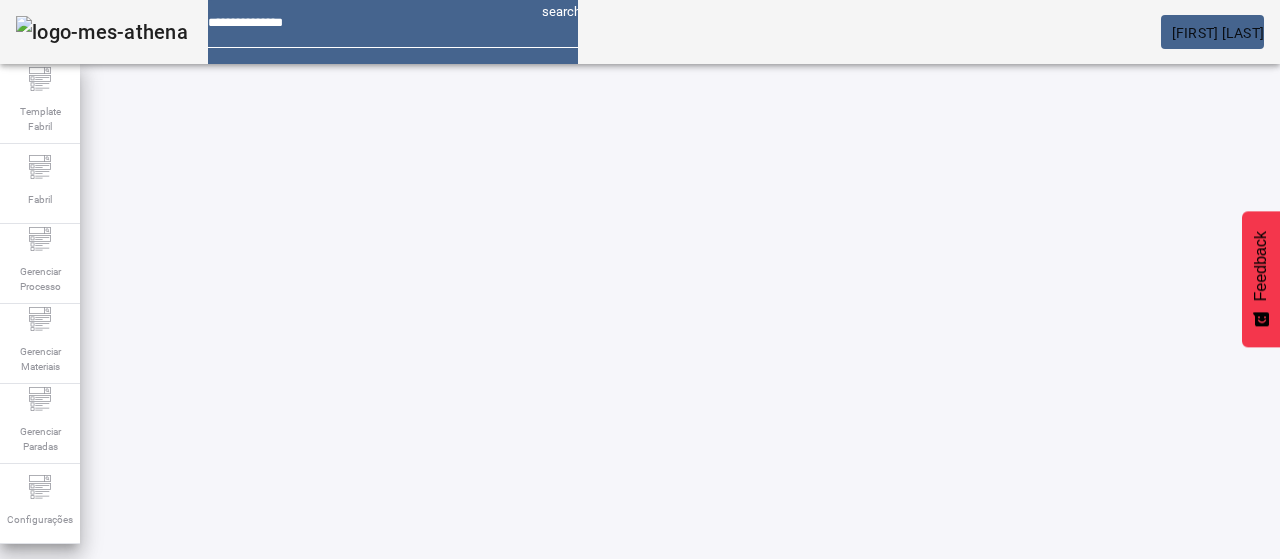 click on "EDITAR" at bounding box center [353, 779] 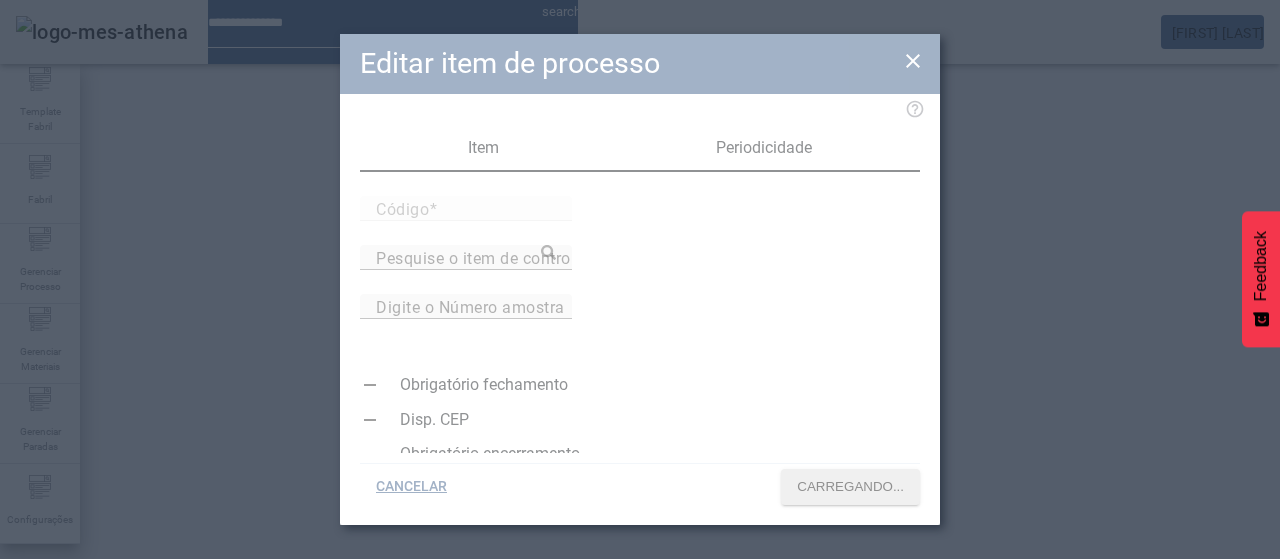 type on "*****" 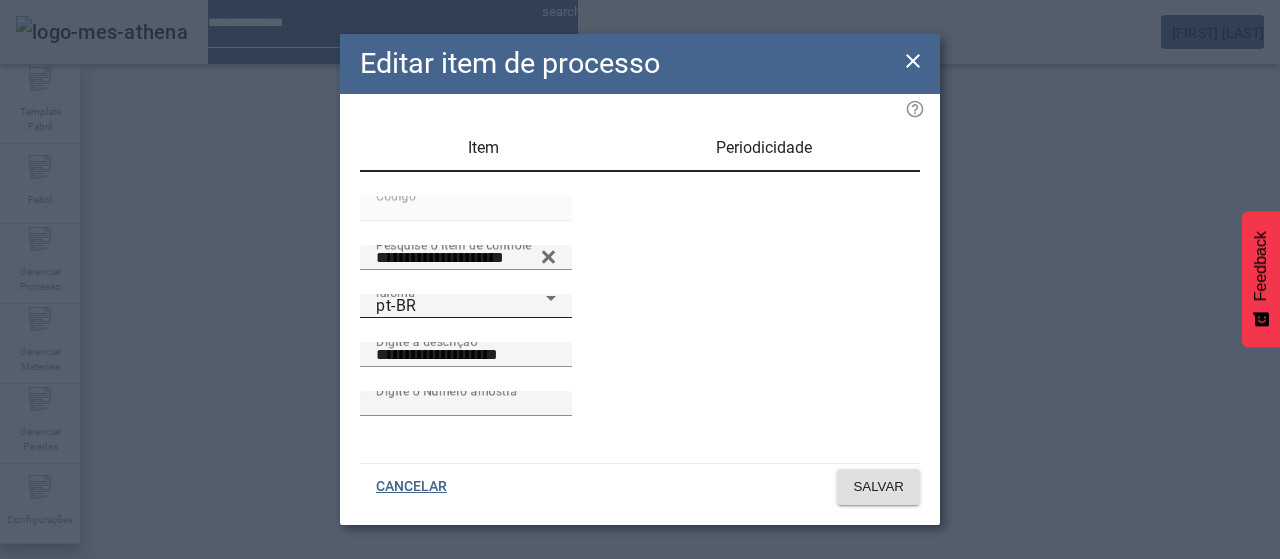 drag, startPoint x: 430, startPoint y: 383, endPoint x: 422, endPoint y: 368, distance: 17 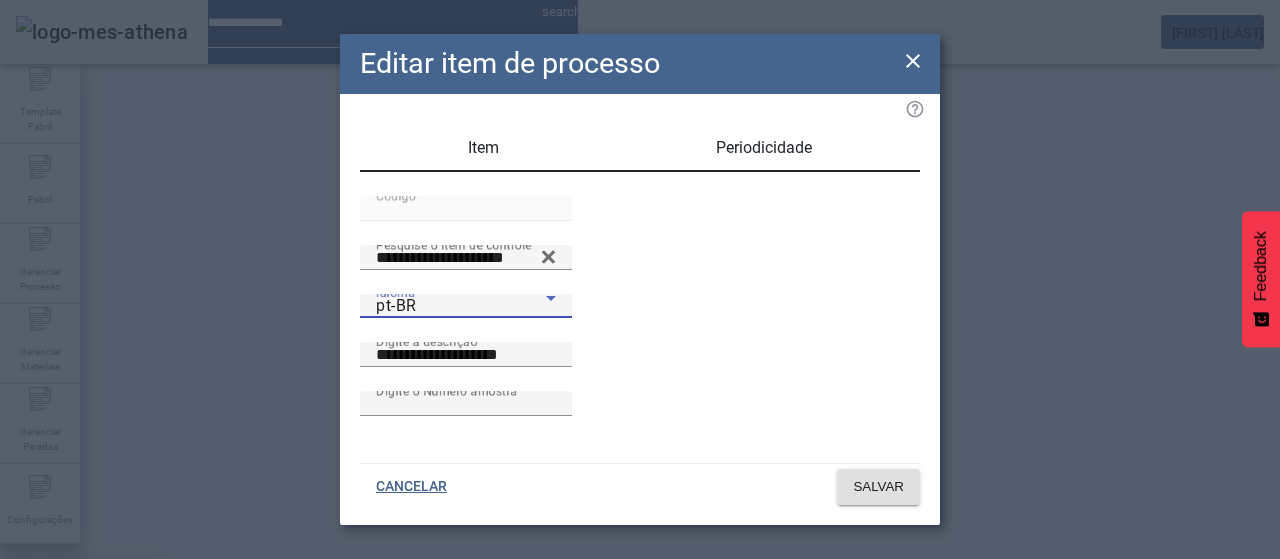 click on "es-ES" at bounding box center (37, 687) 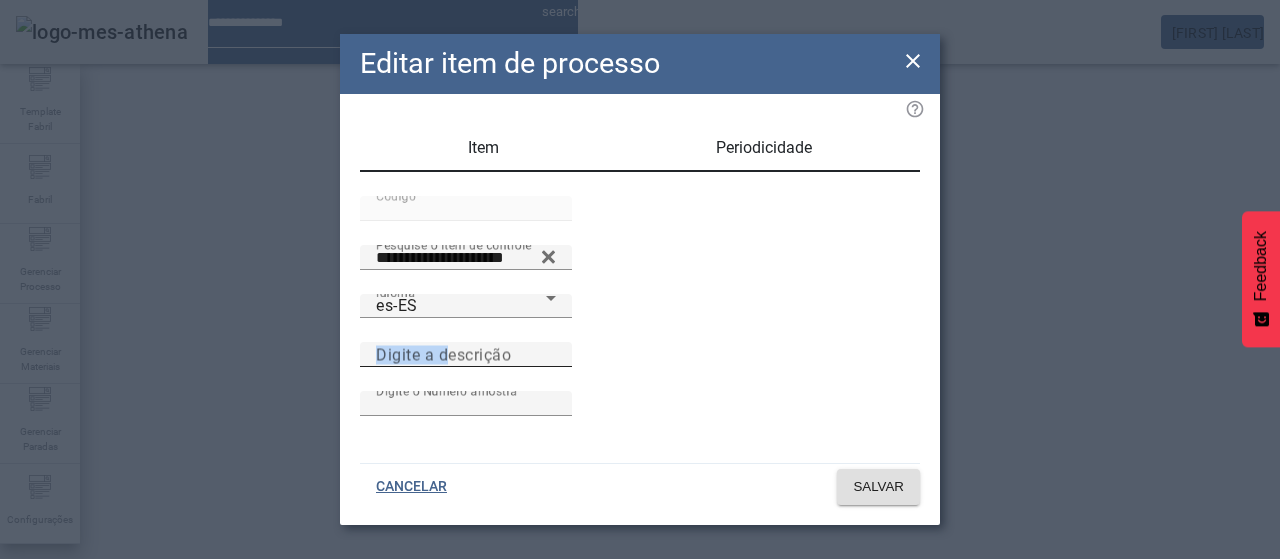 click on "Digite a descrição" at bounding box center (466, 354) 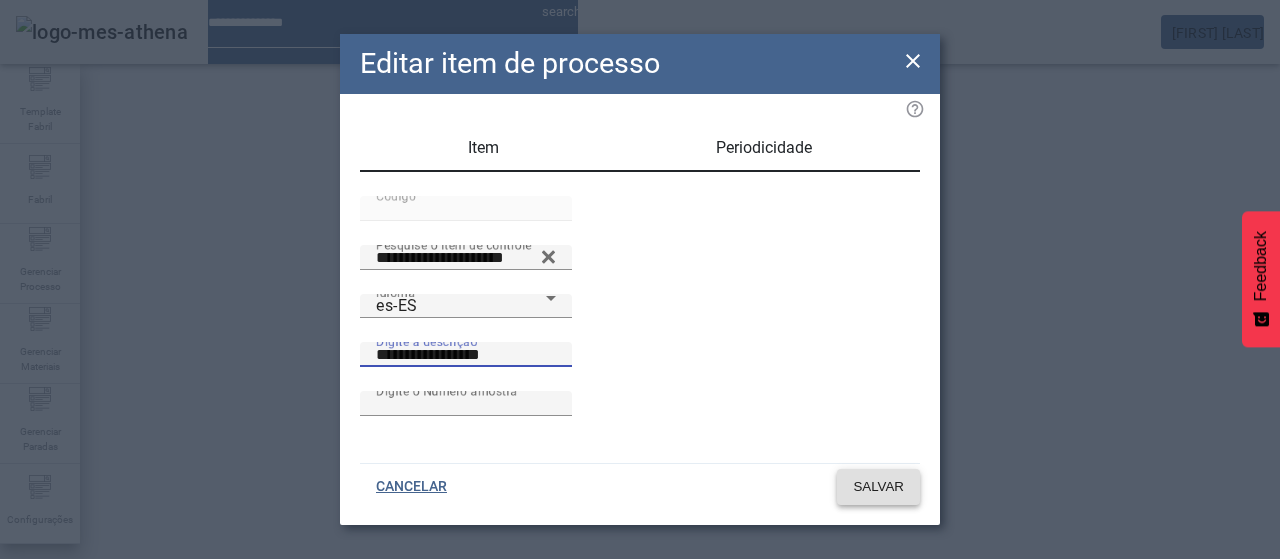 type on "**********" 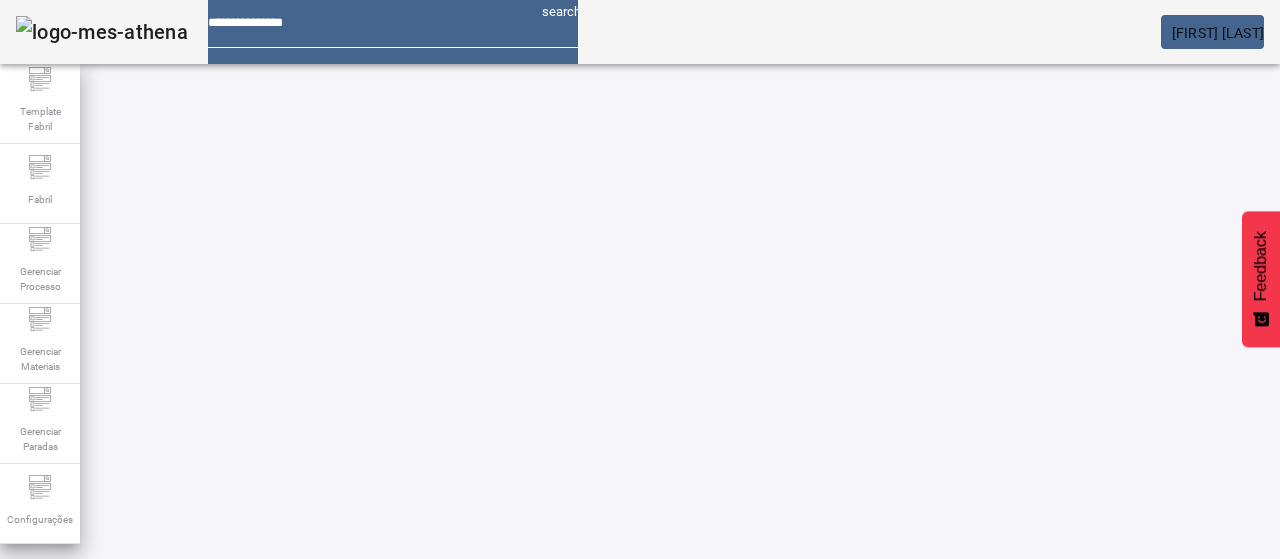 click at bounding box center [950, 929] 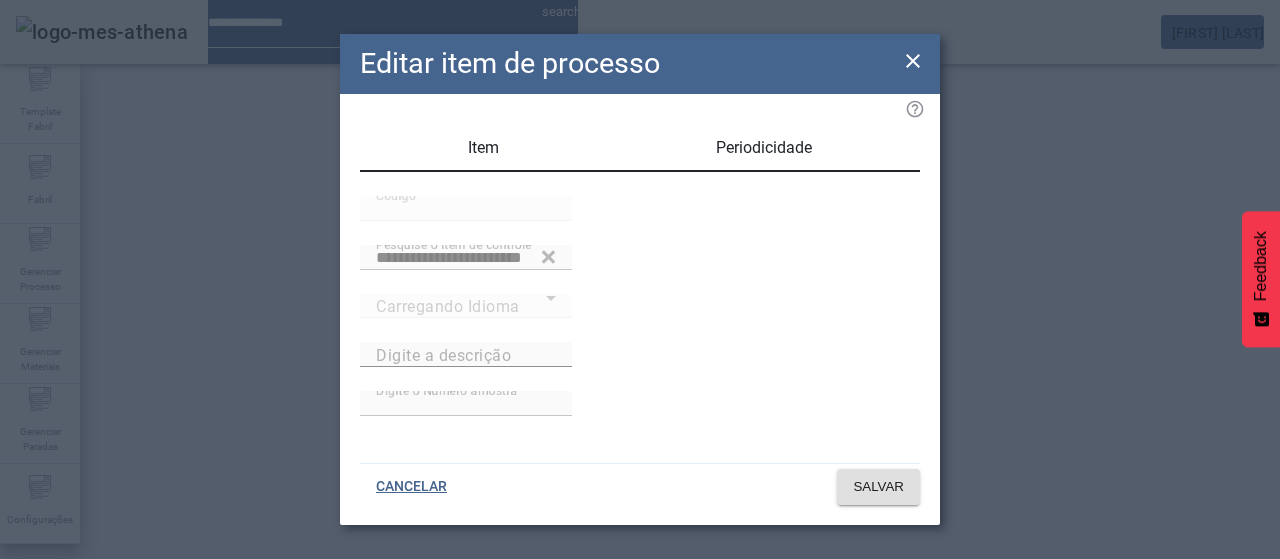 type on "**********" 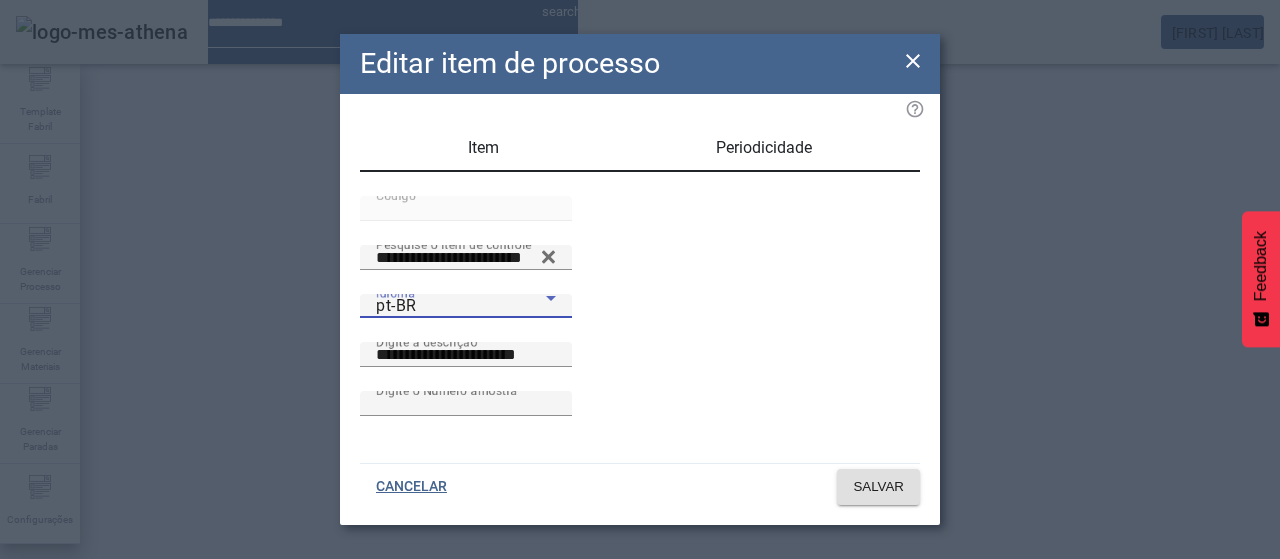 click on "pt-BR" at bounding box center (461, 306) 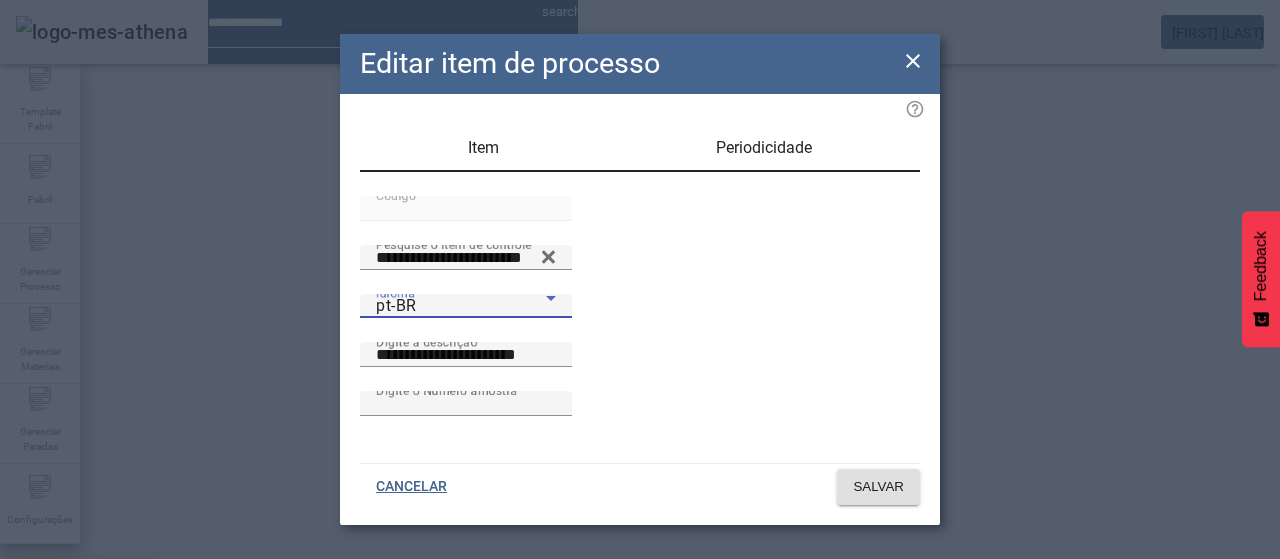 click on "es-ES" at bounding box center (37, 687) 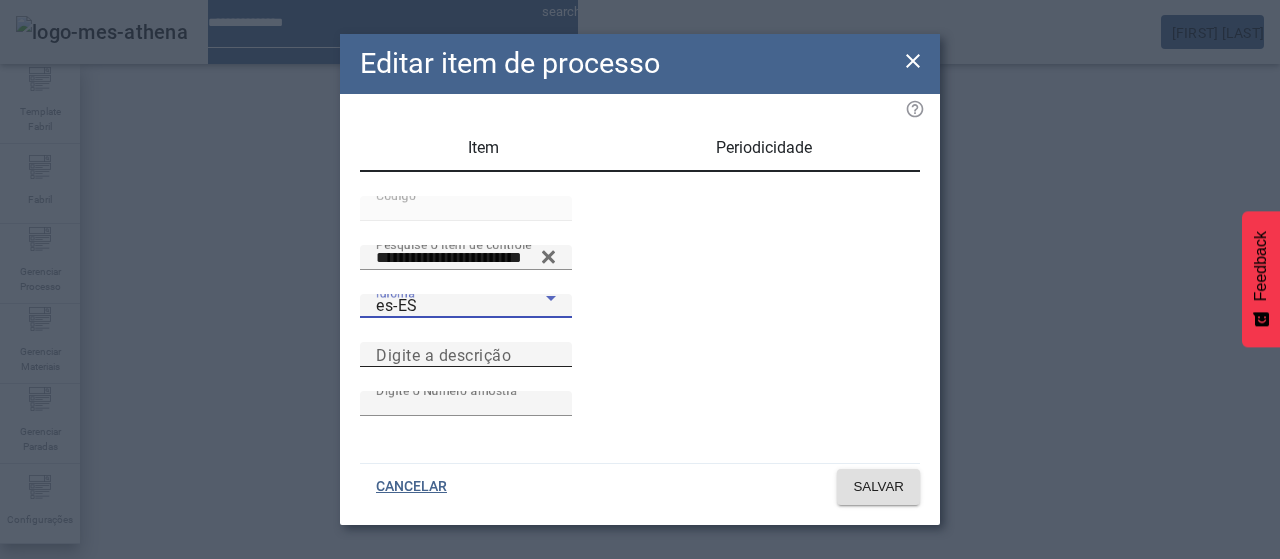 click on "Digite a descrição" at bounding box center (443, 354) 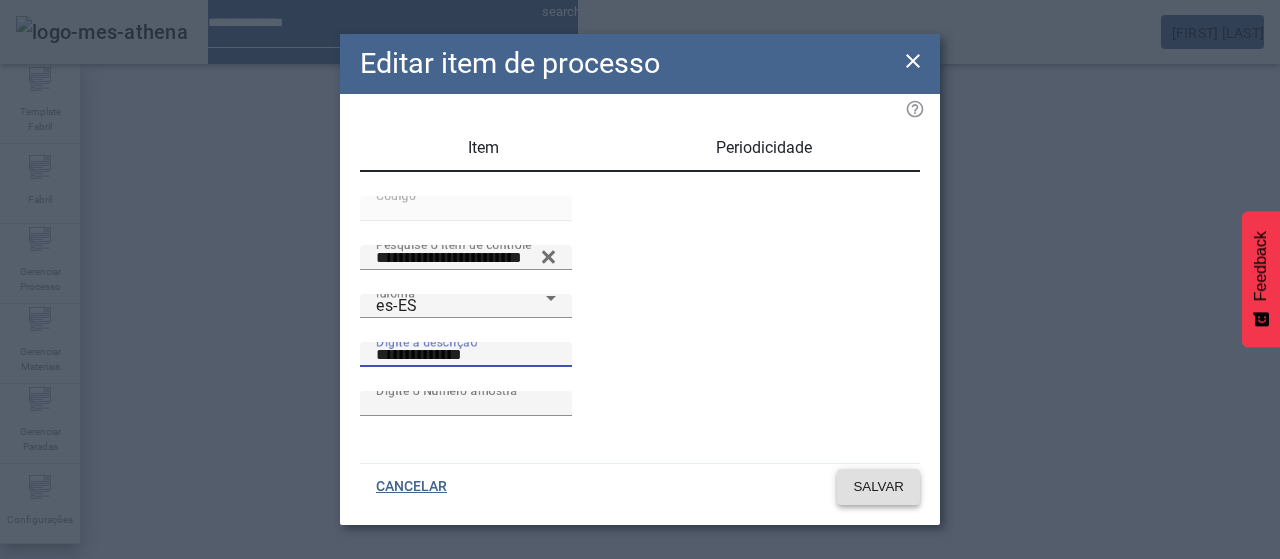 type on "**********" 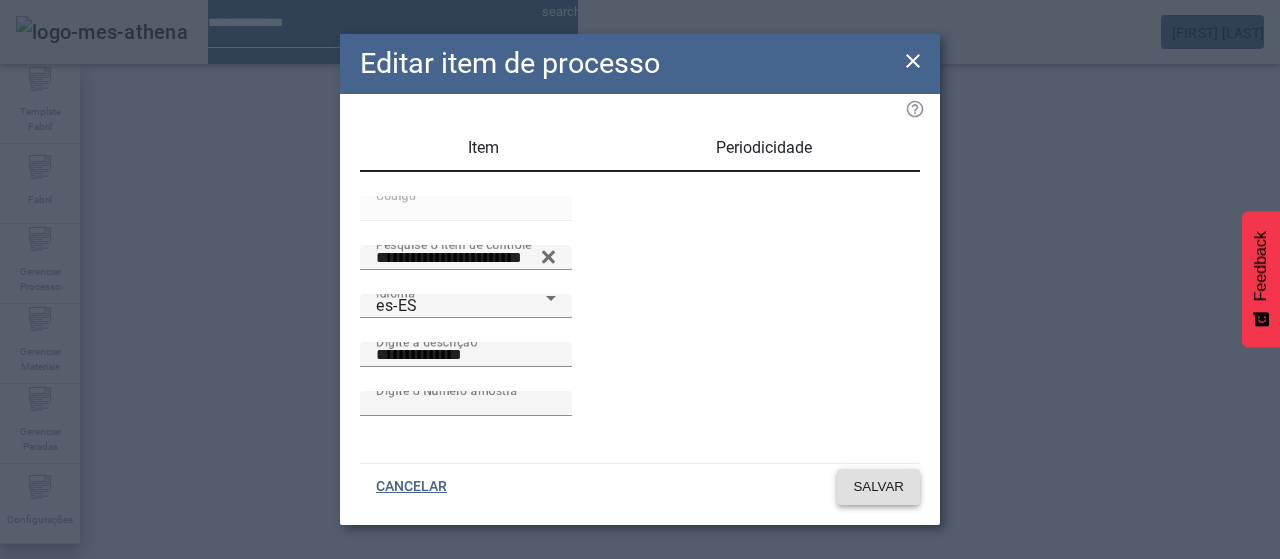 click on "SALVAR" 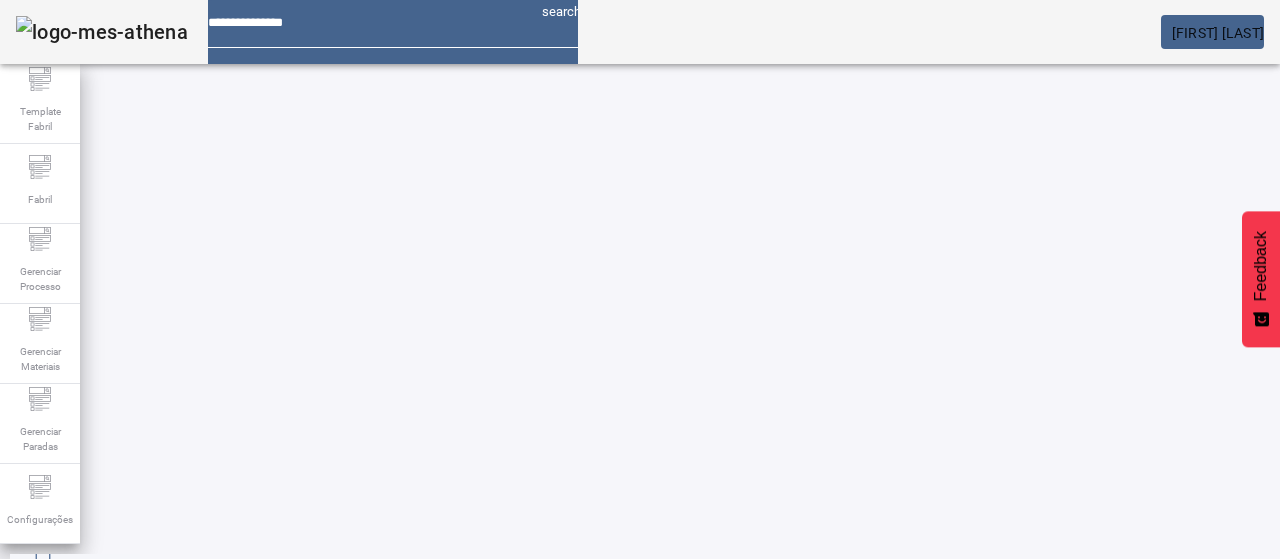 scroll, scrollTop: 160, scrollLeft: 0, axis: vertical 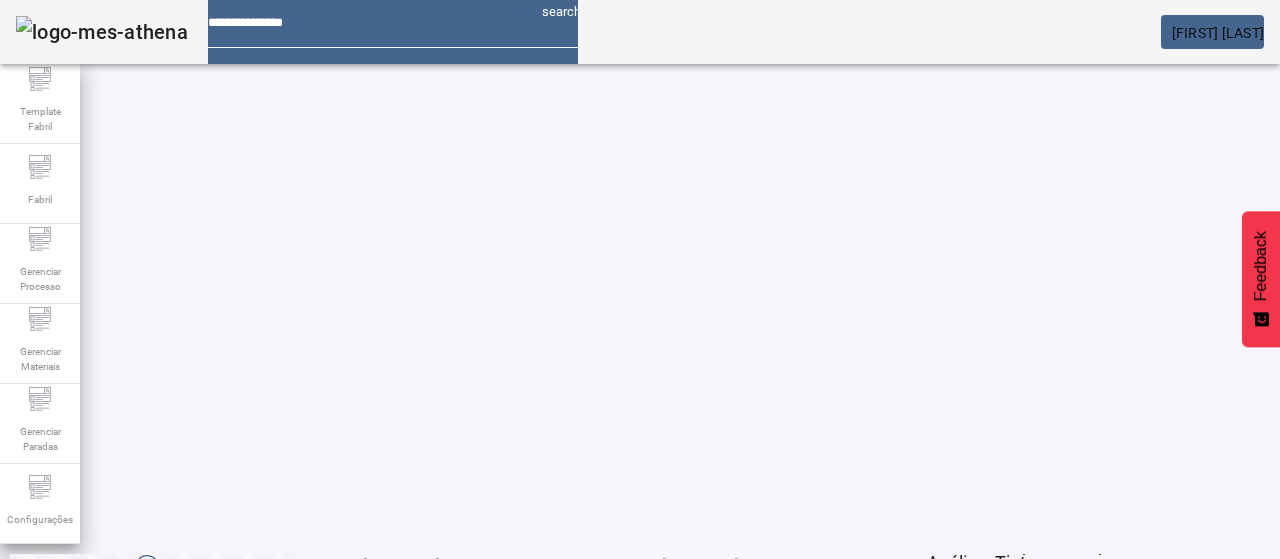 click on "EDITAR" at bounding box center [54, 919] 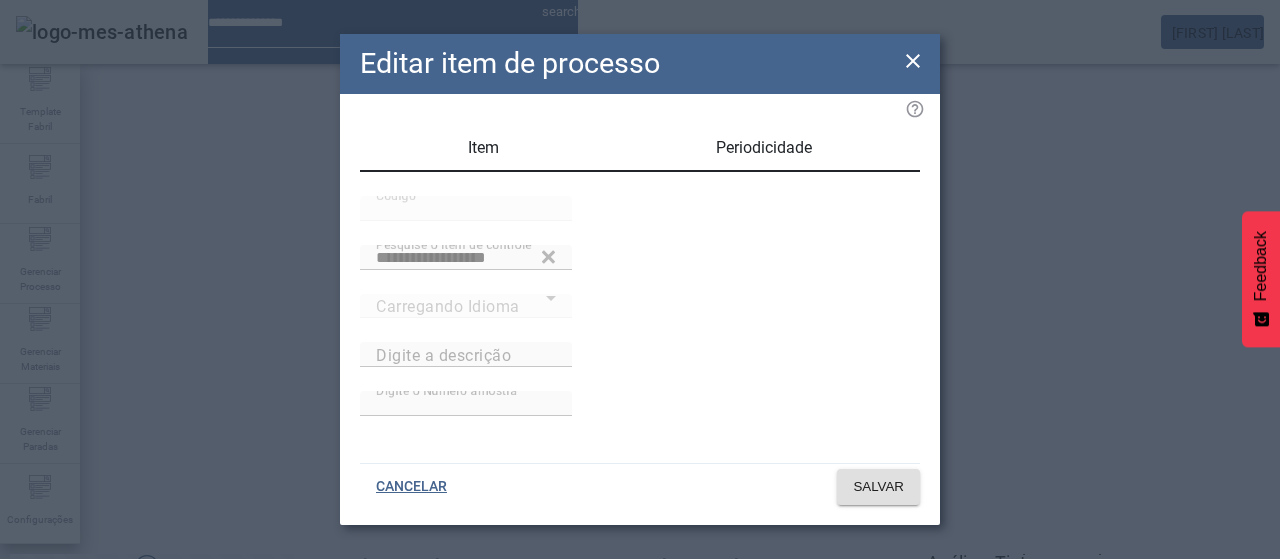 type on "**********" 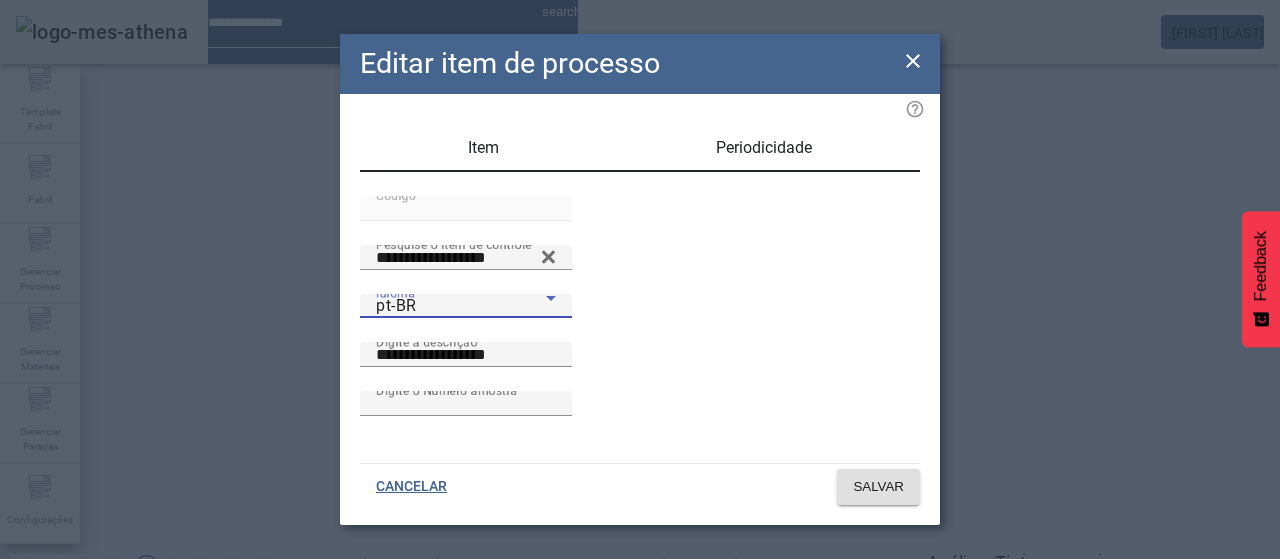 drag, startPoint x: 470, startPoint y: 399, endPoint x: 470, endPoint y: 387, distance: 12 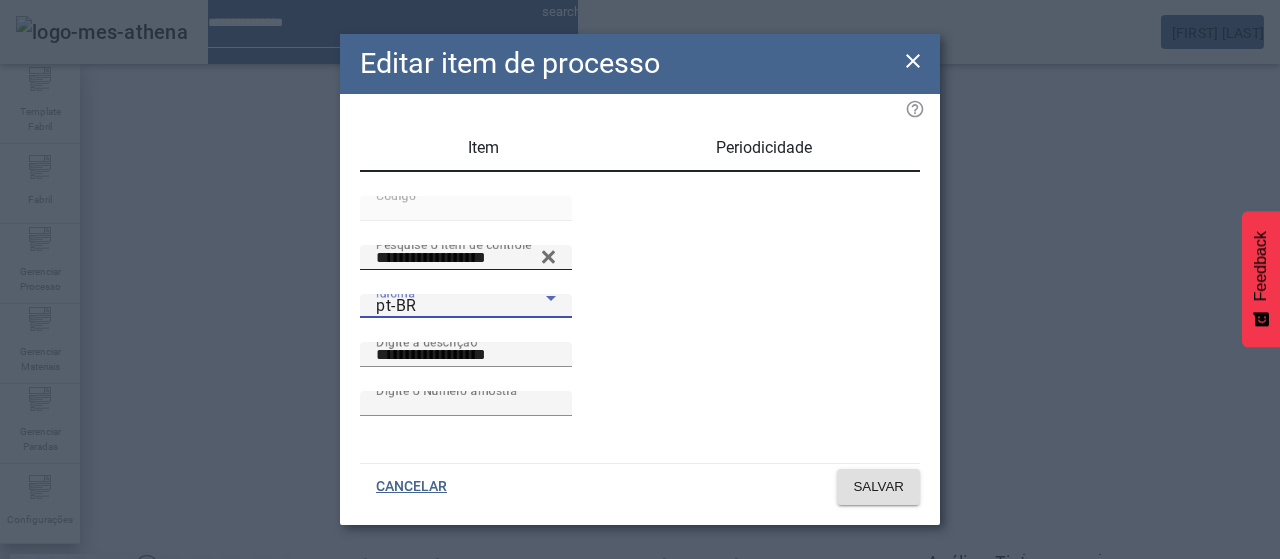 click on "es-ES" at bounding box center (81, 687) 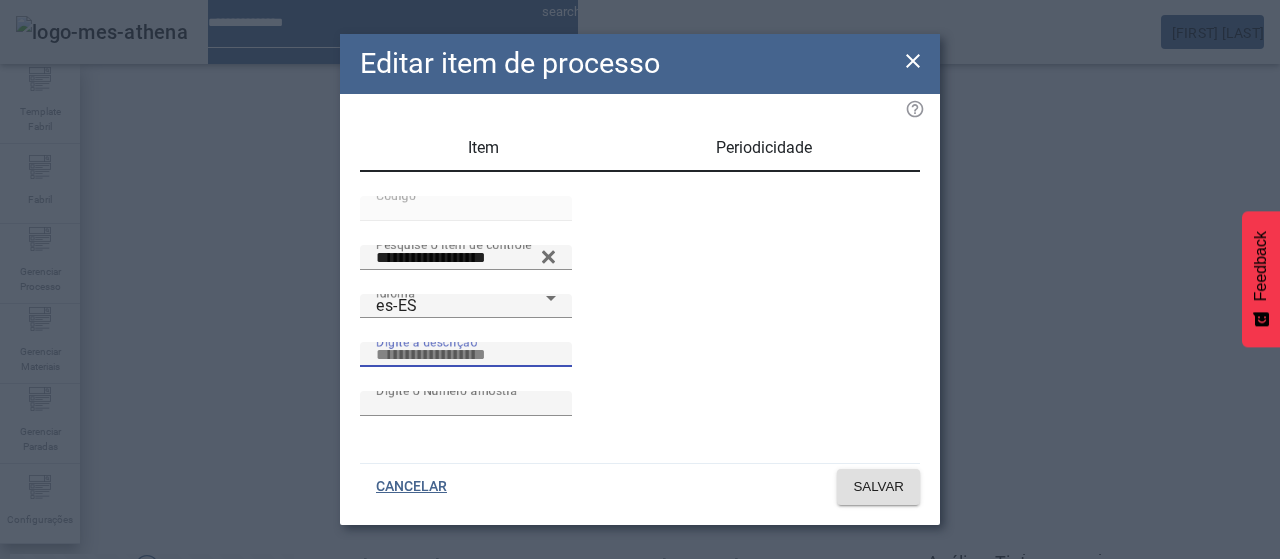 click on "Digite a descrição" at bounding box center (466, 355) 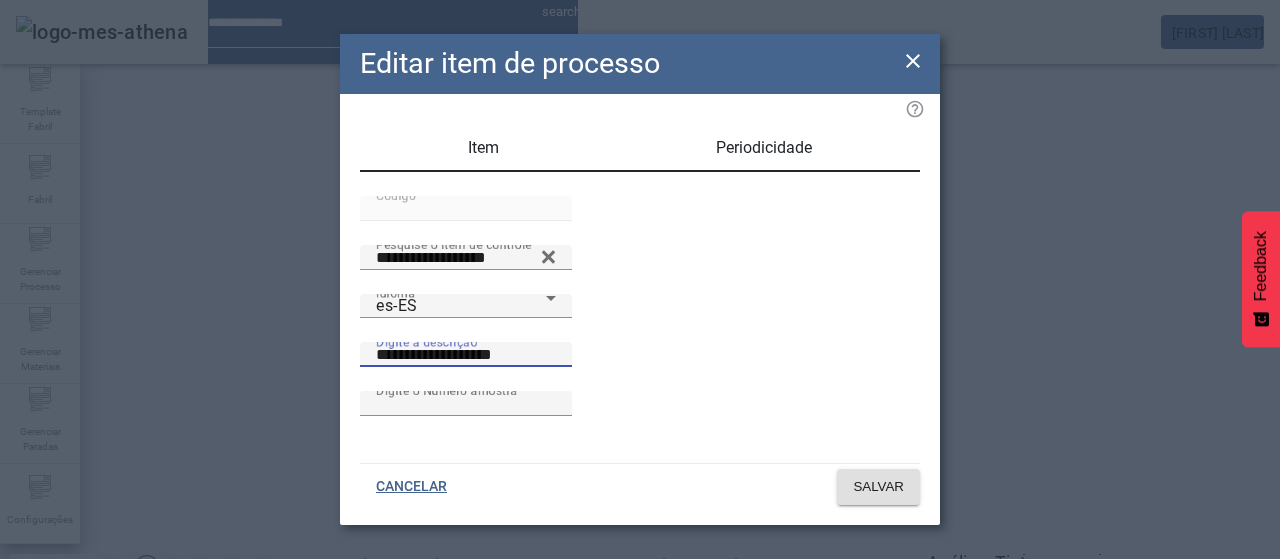 type on "**********" 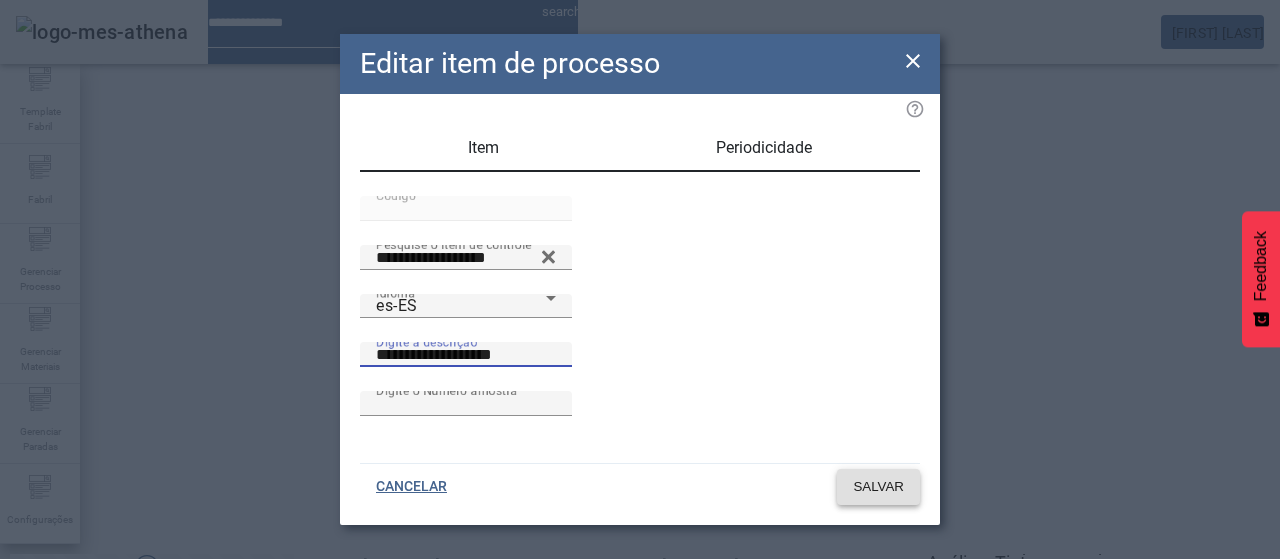 drag, startPoint x: 828, startPoint y: 490, endPoint x: 850, endPoint y: 485, distance: 22.561028 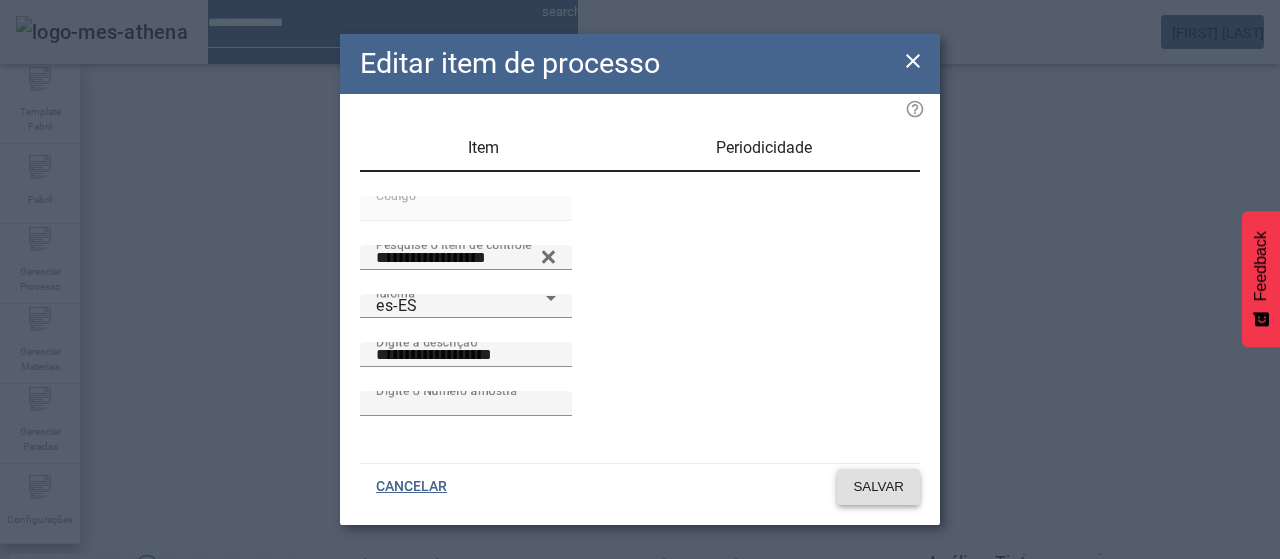 click on "SALVAR" 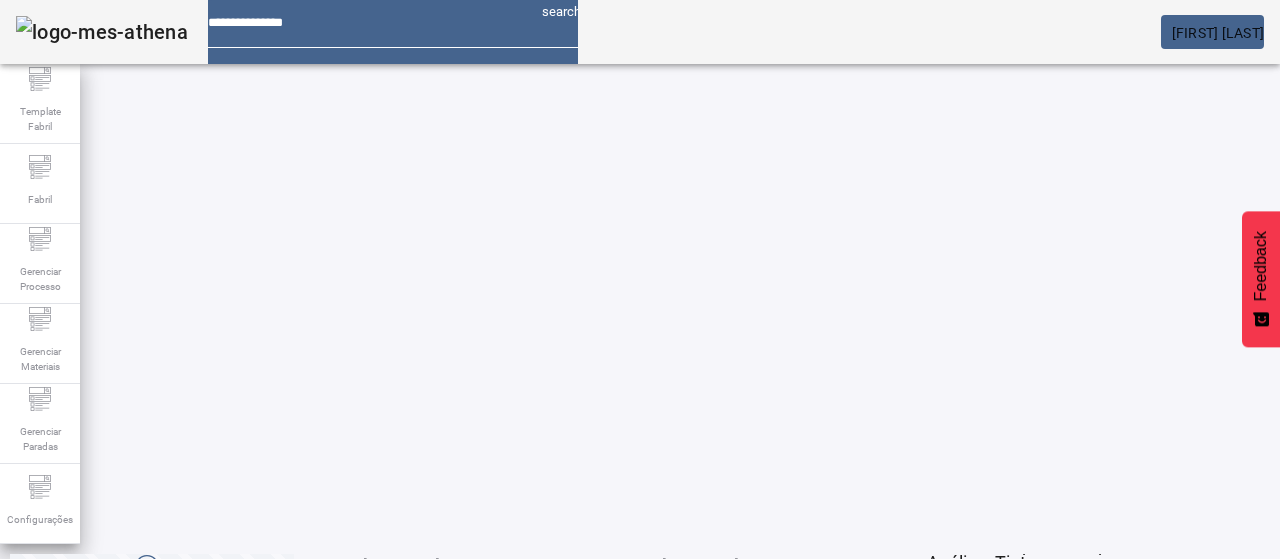 click on "EDITAR" at bounding box center [353, 619] 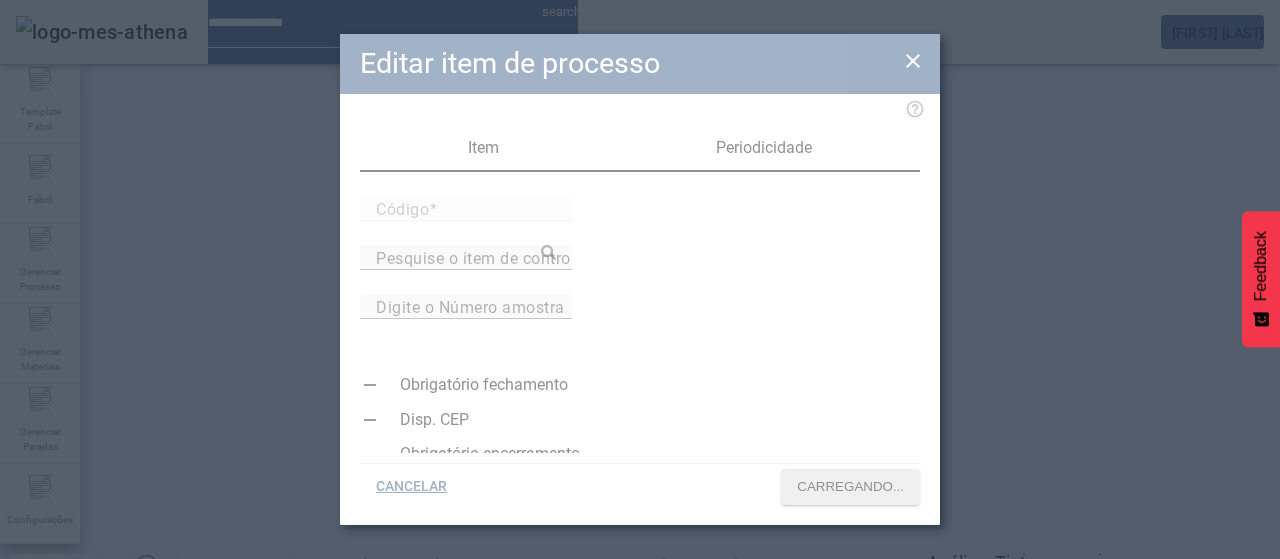 type on "*****" 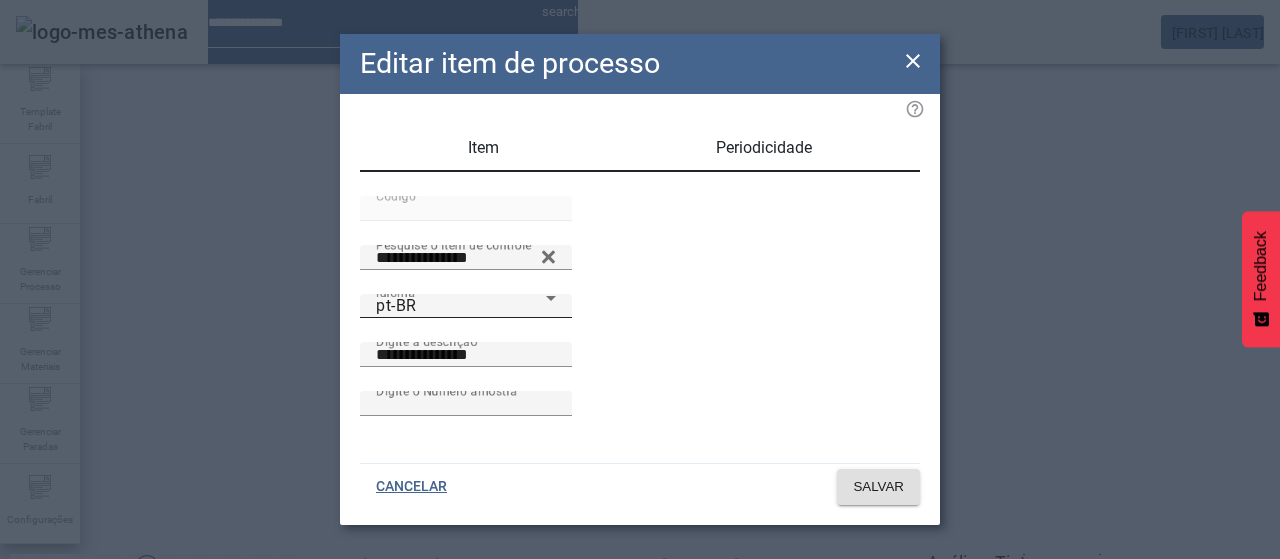 click on "pt-BR" at bounding box center (461, 306) 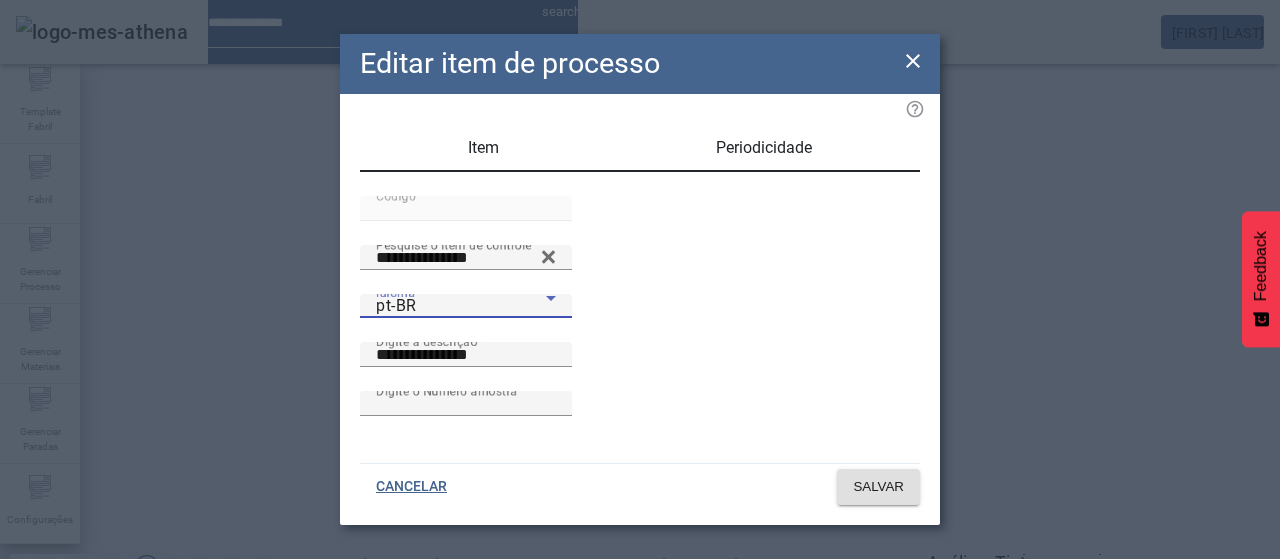 click on "es-ES" at bounding box center (81, 687) 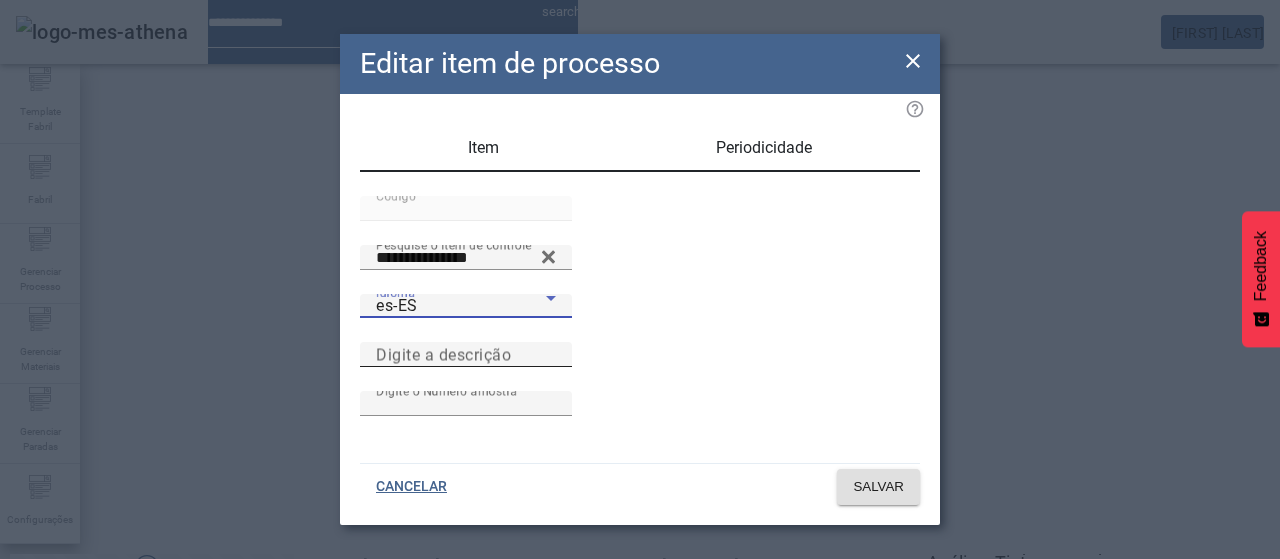 click on "Digite a descrição" at bounding box center (466, 354) 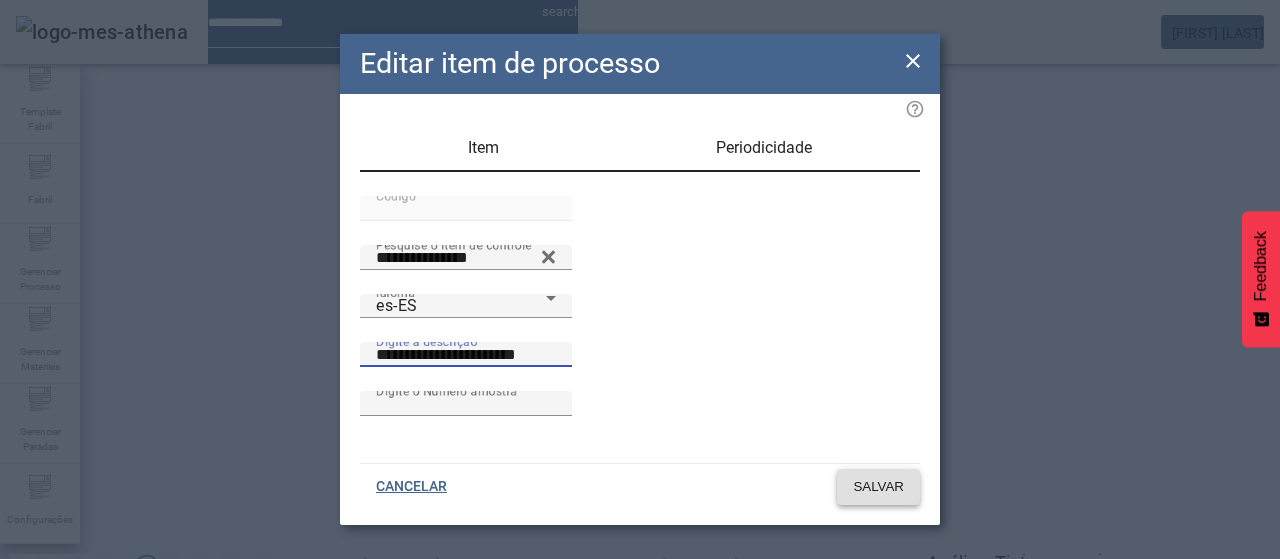 type on "**********" 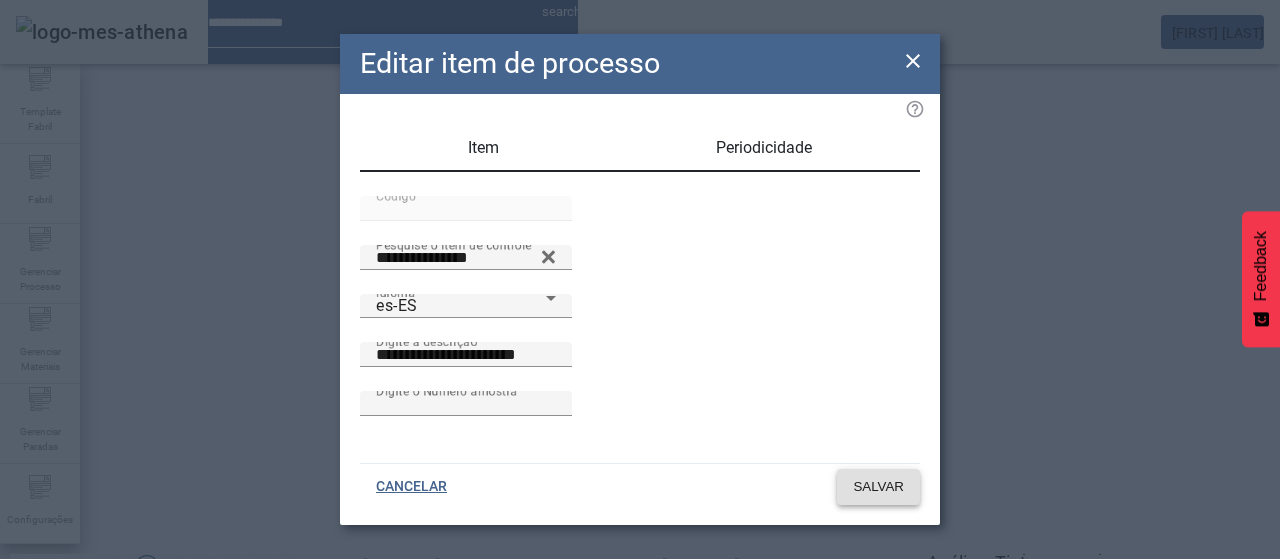 click 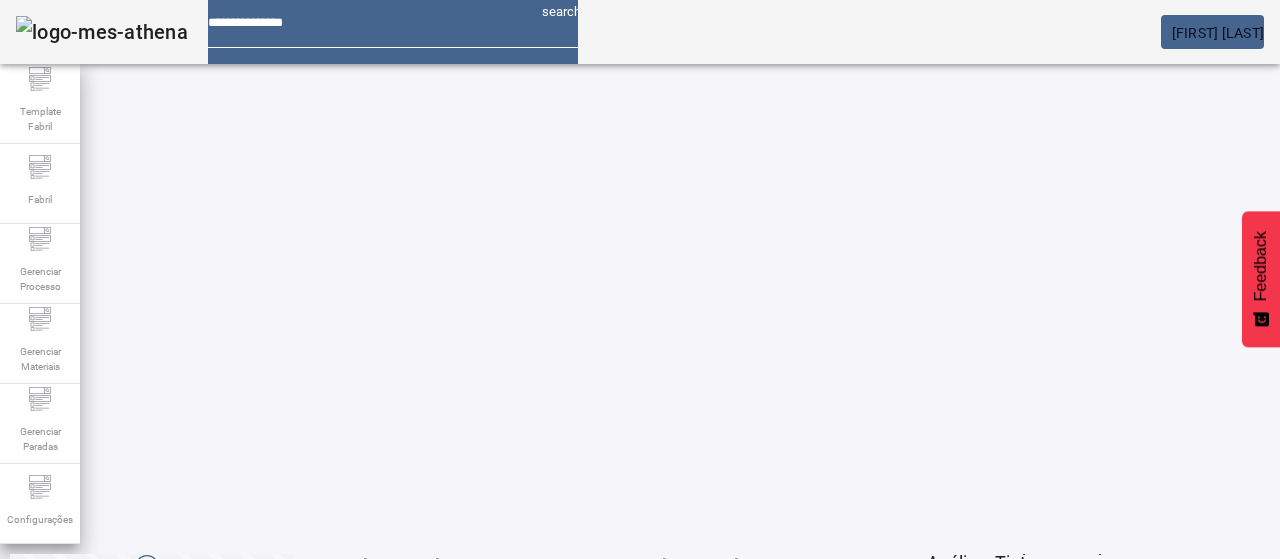 click at bounding box center [353, 619] 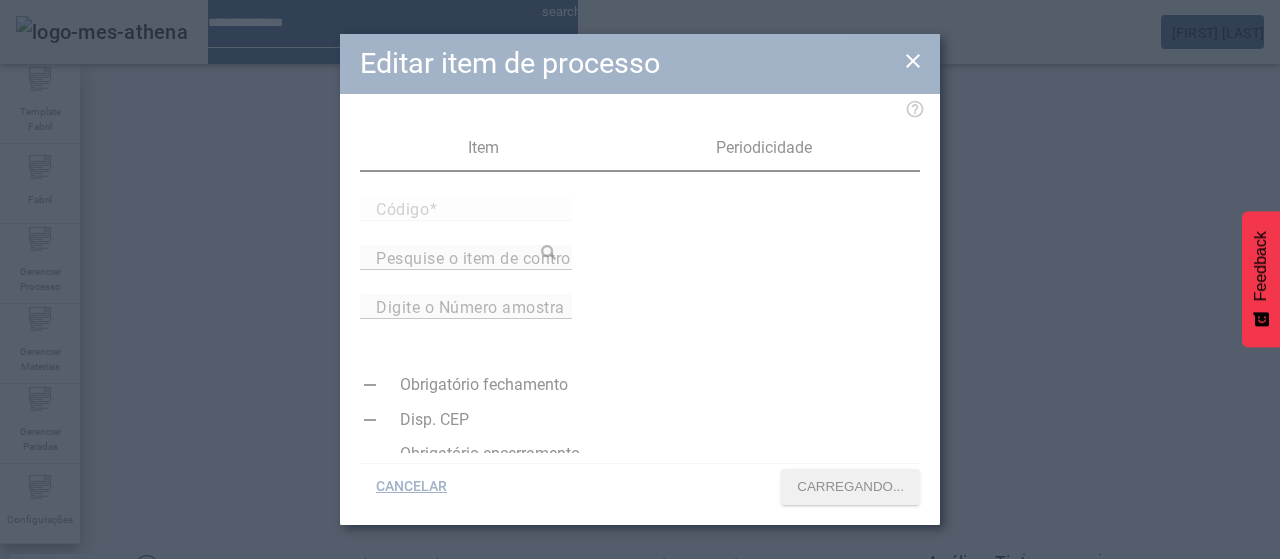 type on "*****" 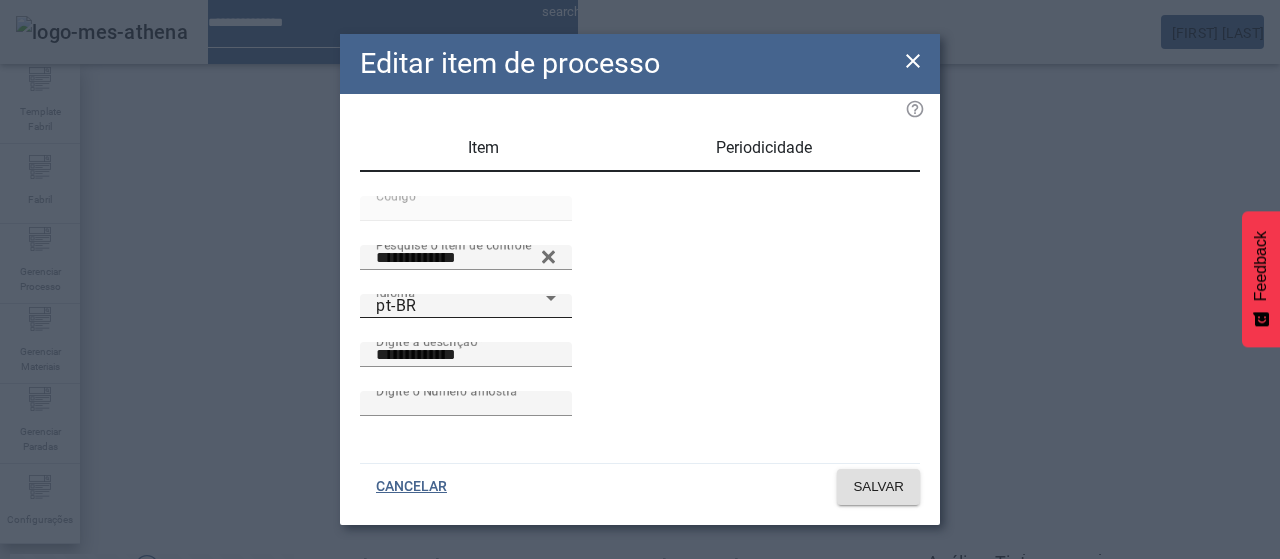 click on "pt-BR" at bounding box center [461, 306] 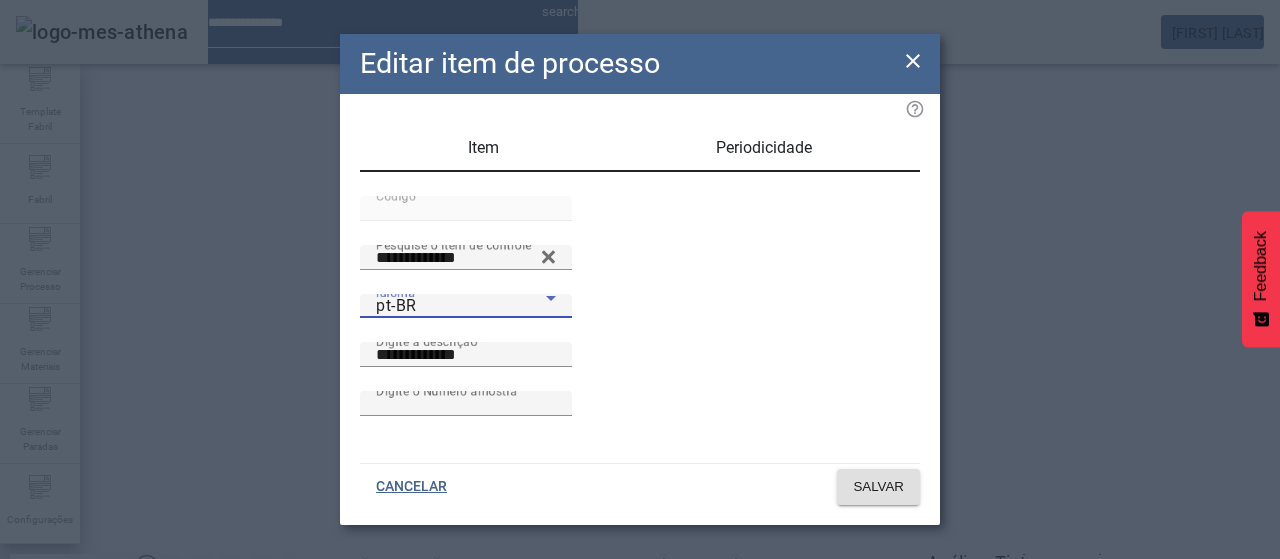click on "es-ES" at bounding box center [81, 687] 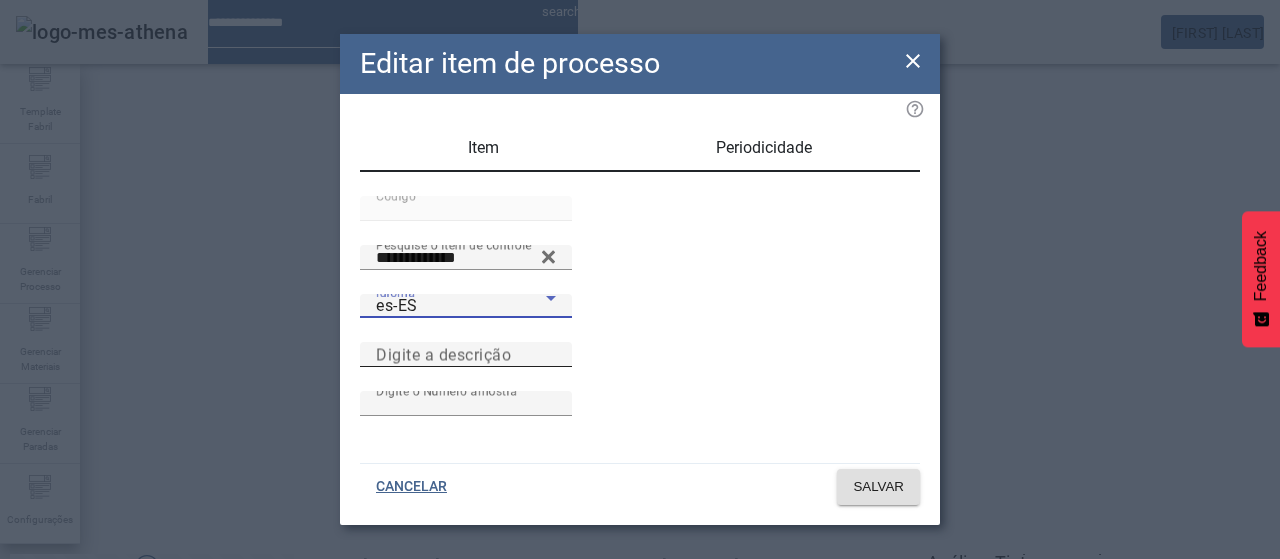 click on "Digite a descrição" at bounding box center (466, 354) 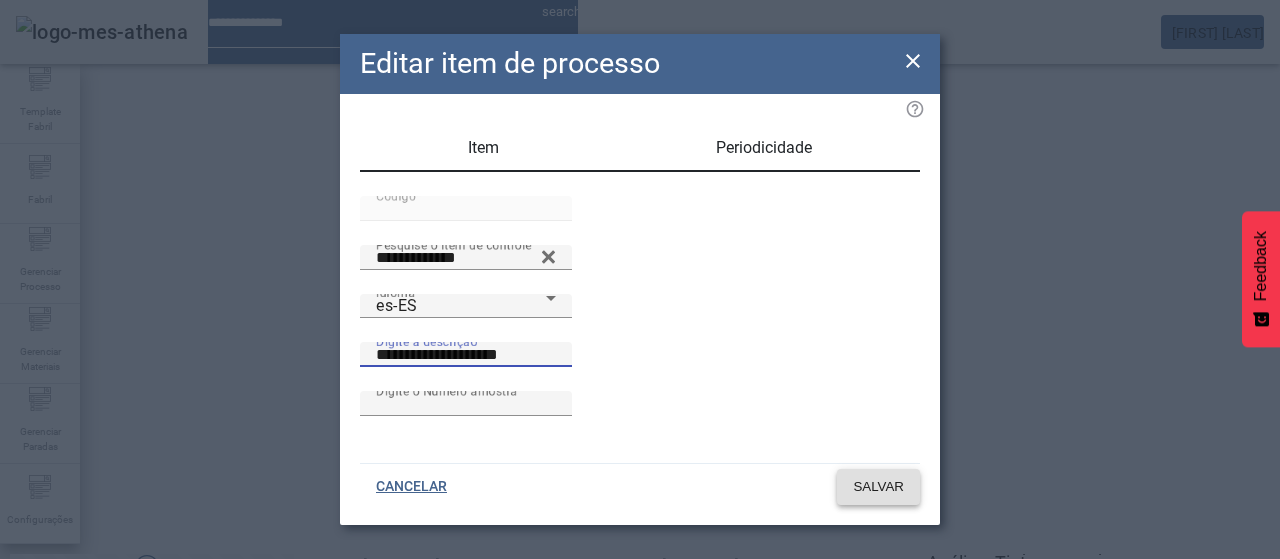 type on "**********" 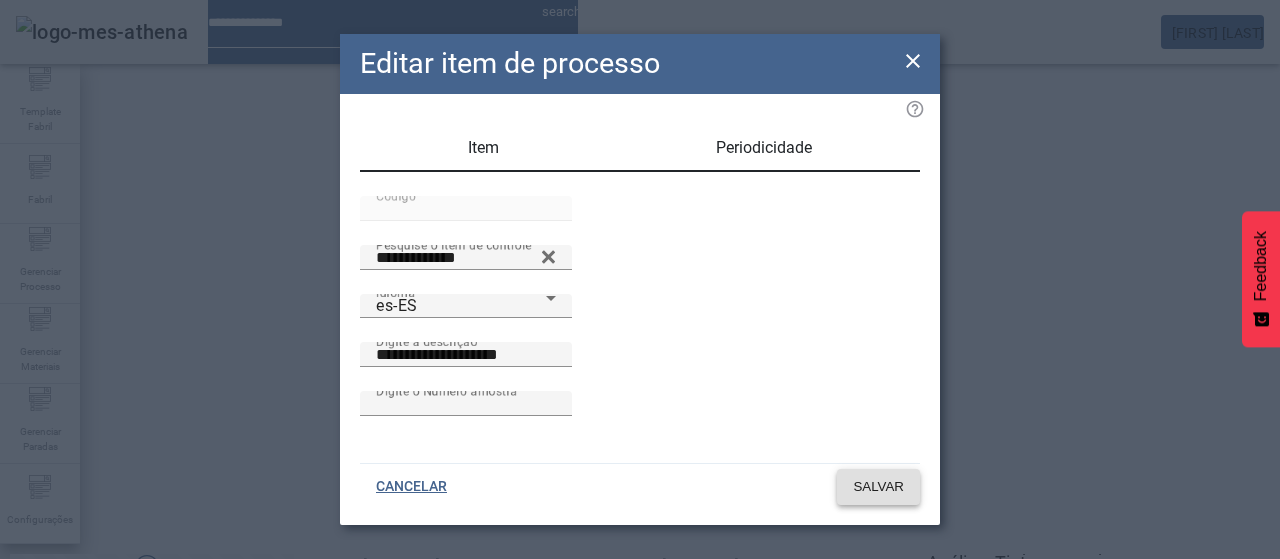 click 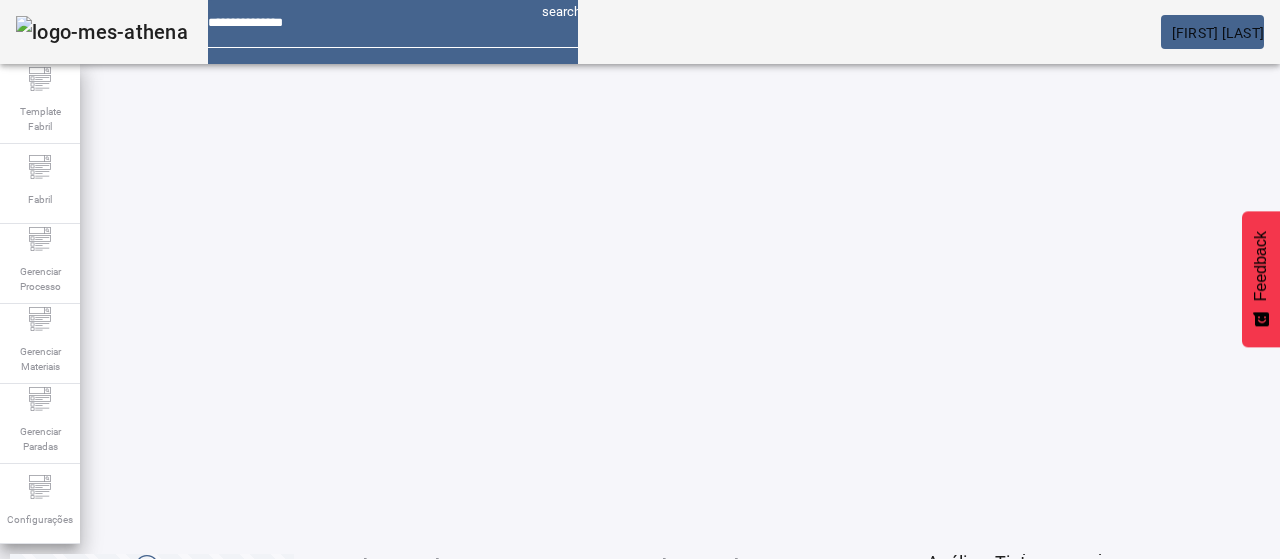click on "2" 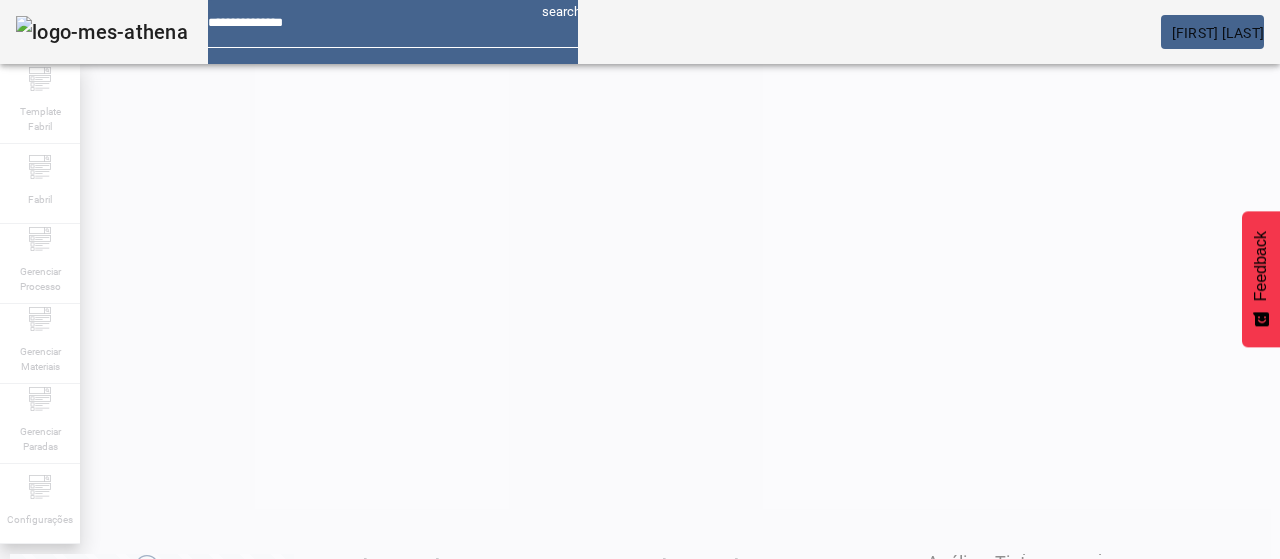 scroll, scrollTop: 0, scrollLeft: 0, axis: both 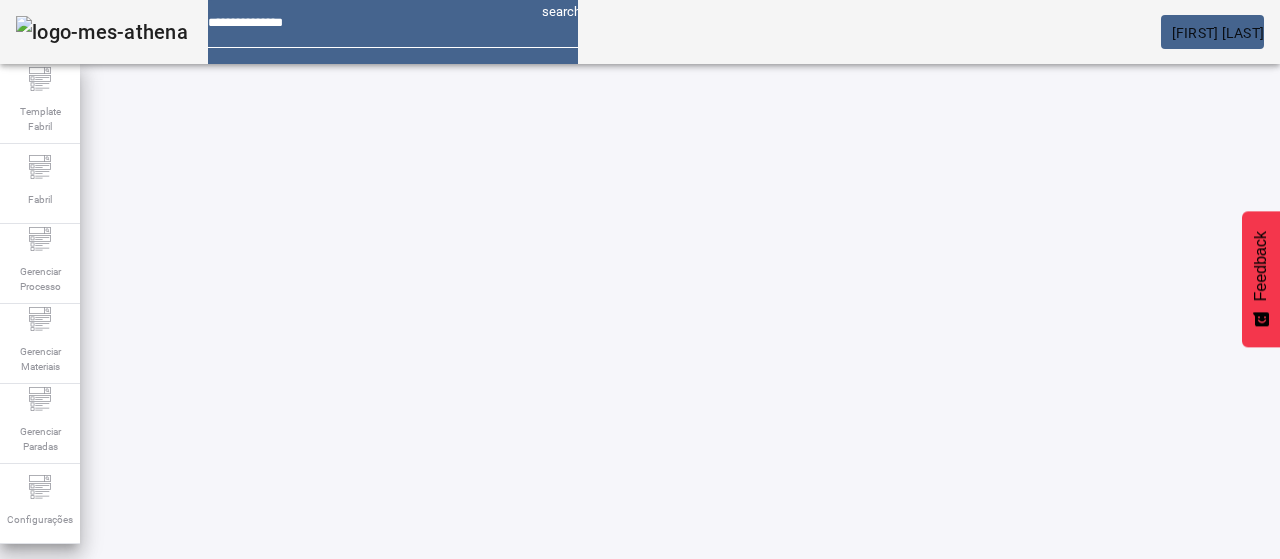 click at bounding box center (353, 779) 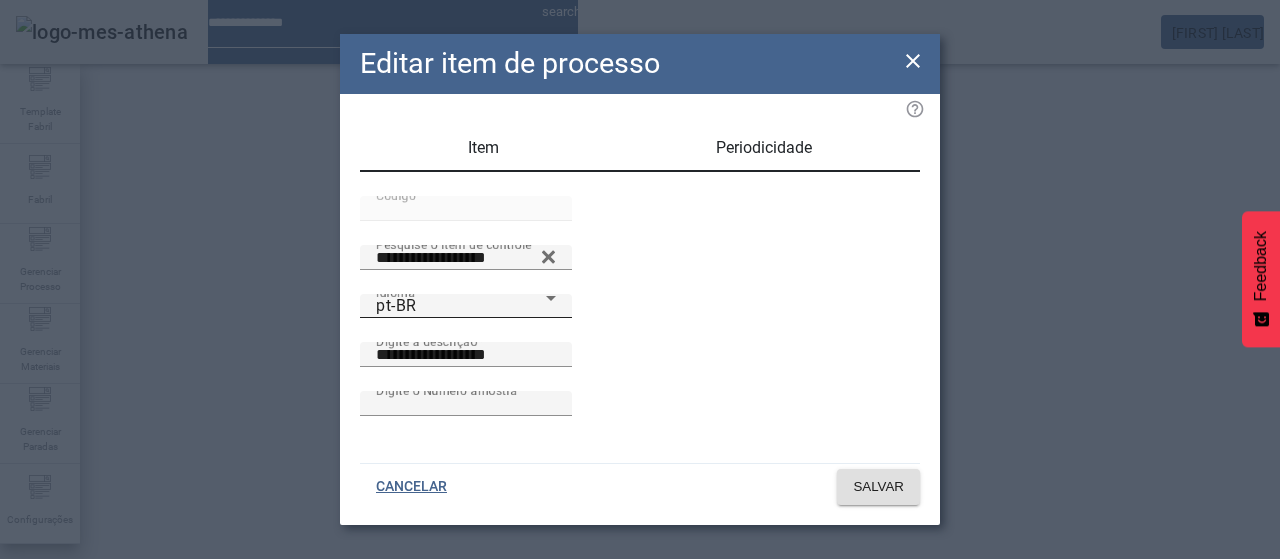 click on "pt-BR" at bounding box center (461, 306) 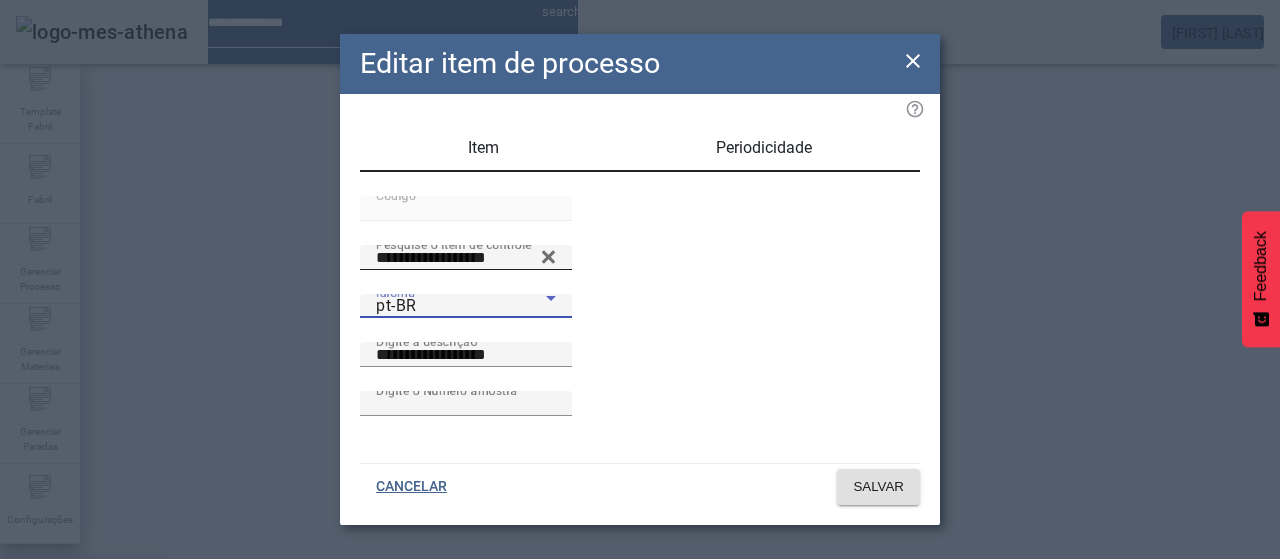 click on "es-ES" at bounding box center (81, 687) 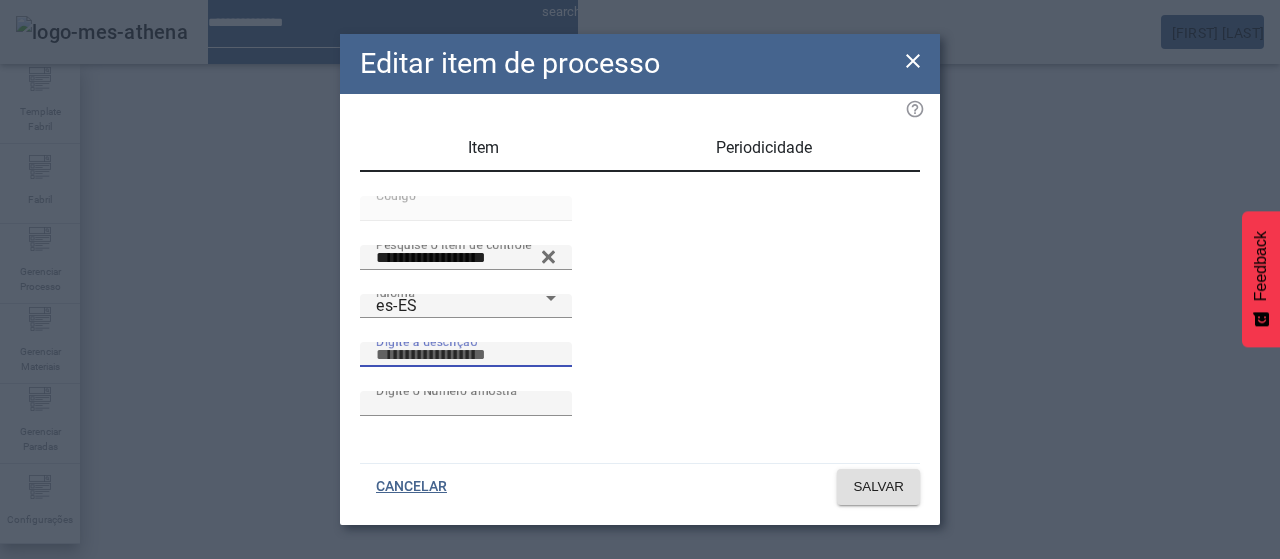 drag, startPoint x: 671, startPoint y: 393, endPoint x: 658, endPoint y: 381, distance: 17.691807 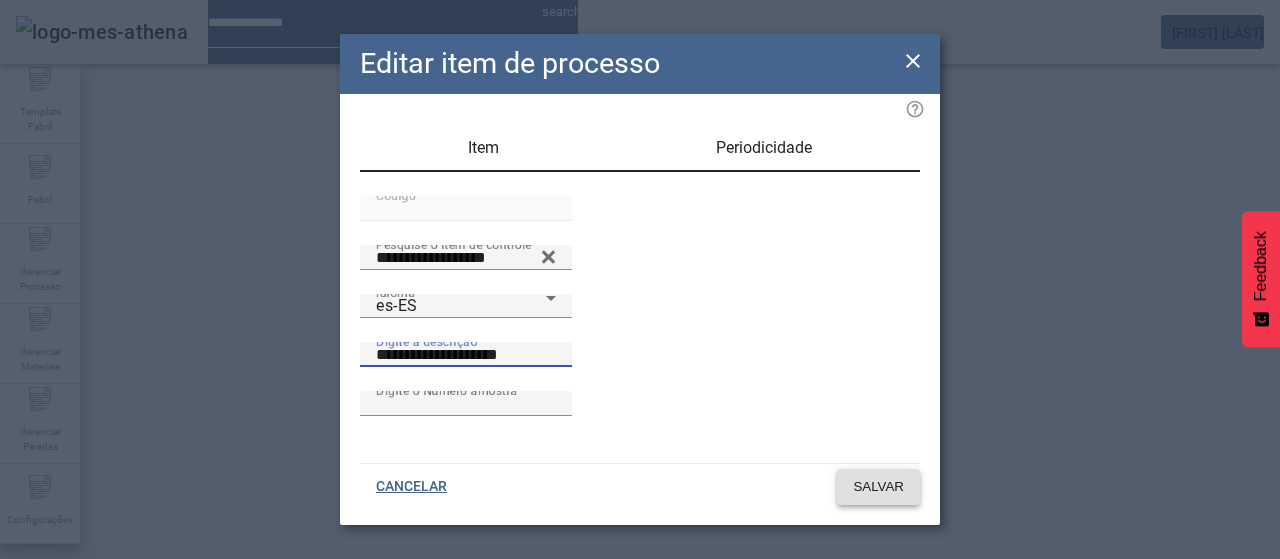 type on "**********" 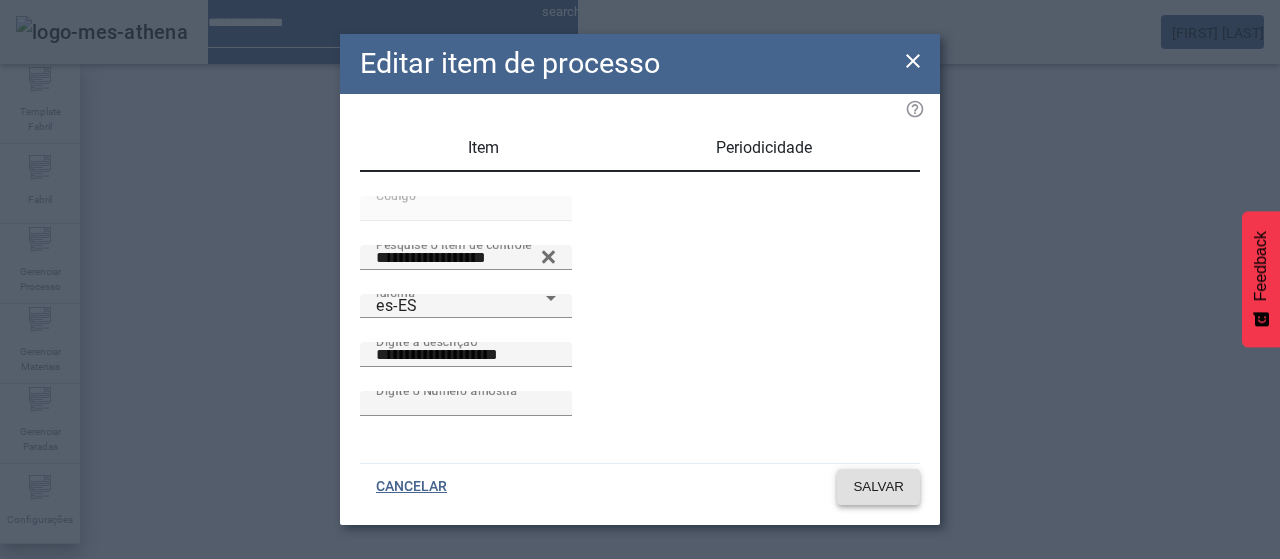 drag, startPoint x: 870, startPoint y: 486, endPoint x: 818, endPoint y: 504, distance: 55.027267 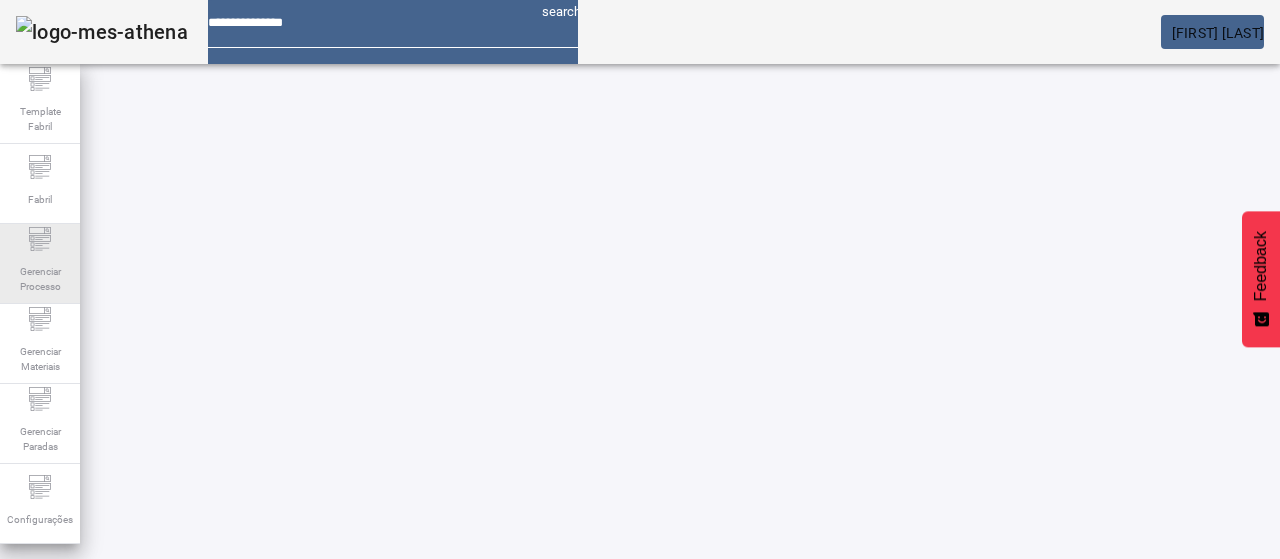 click on "Gerenciar Processo" 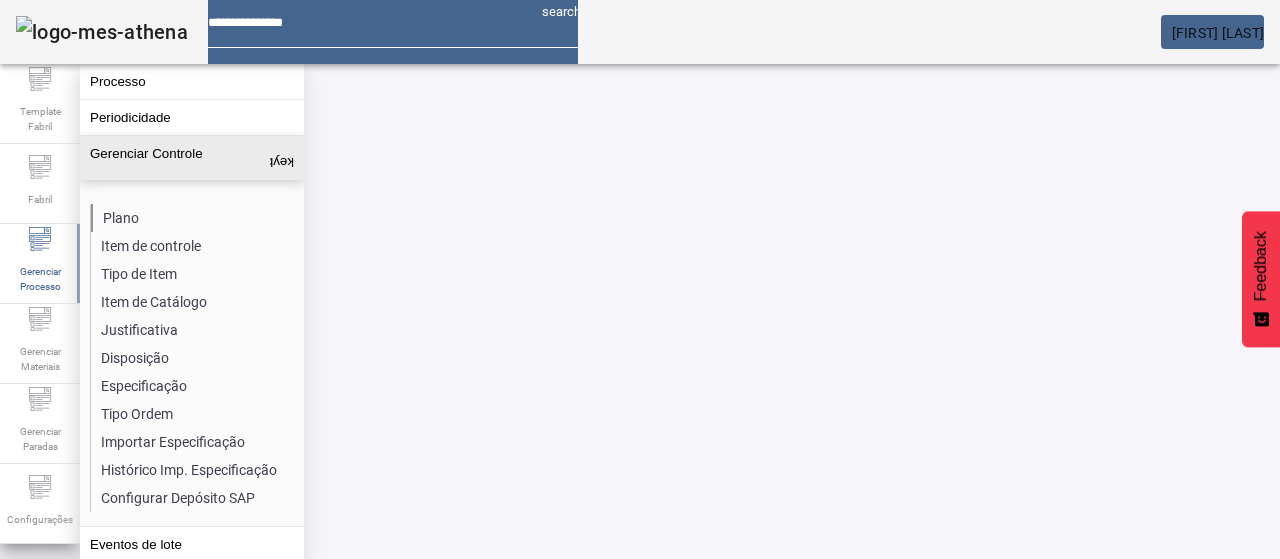 click on "Plano" 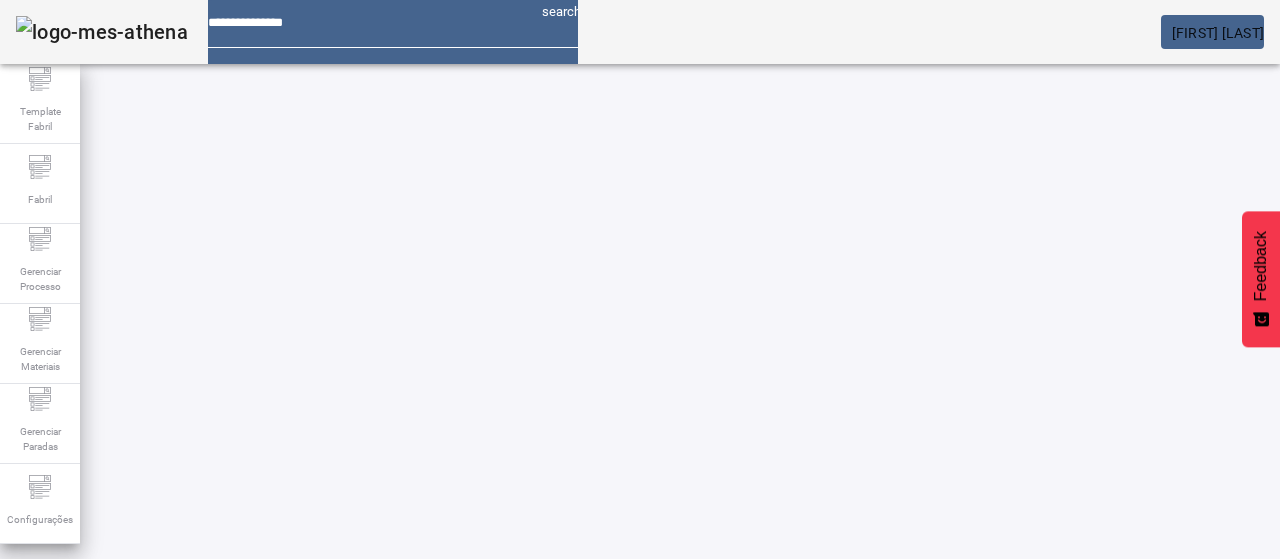 click 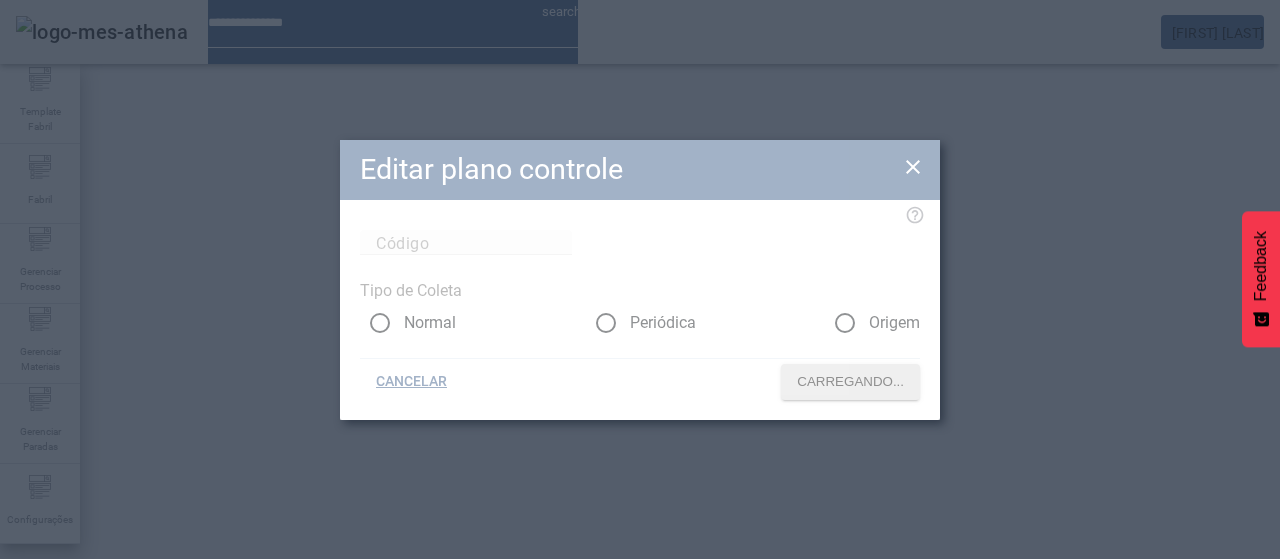 type on "****" 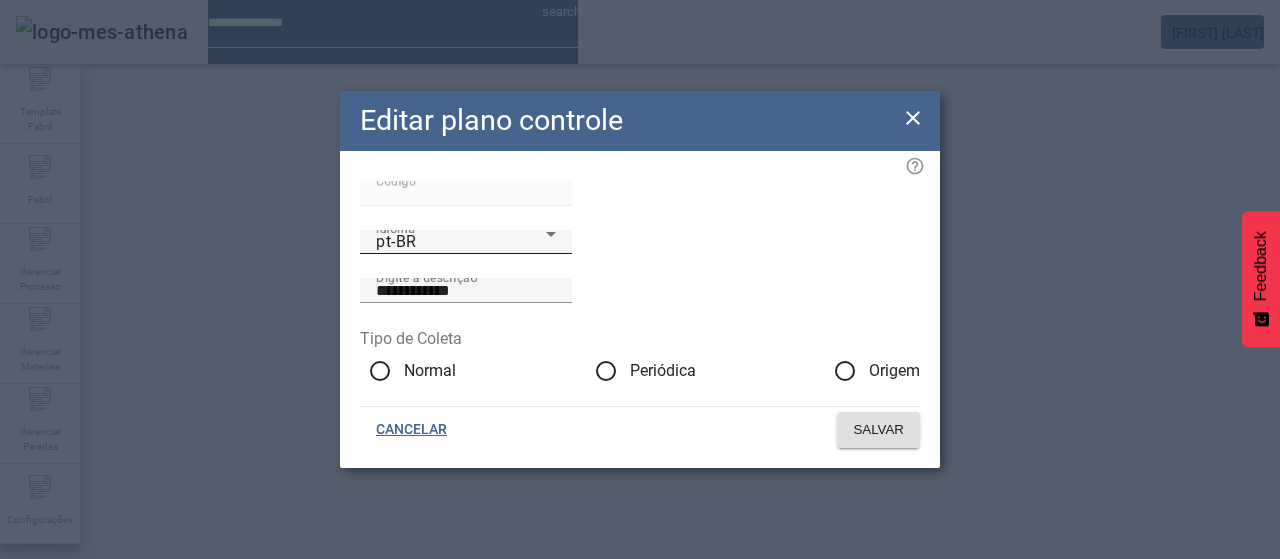 click on "pt-BR" at bounding box center (461, 242) 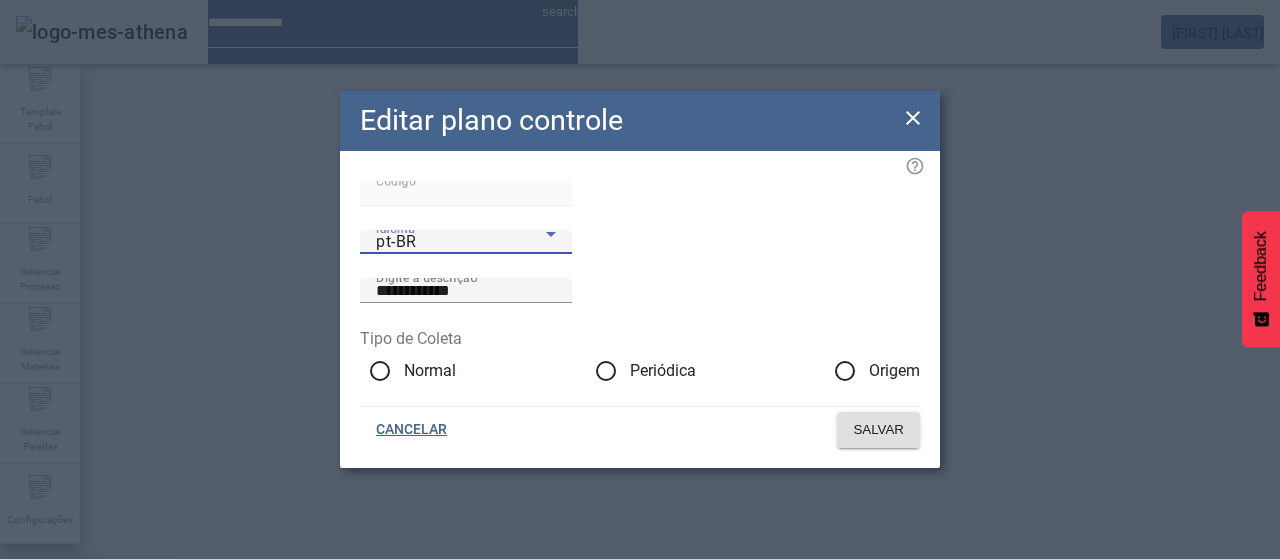 click on "es-ES" at bounding box center [83, 687] 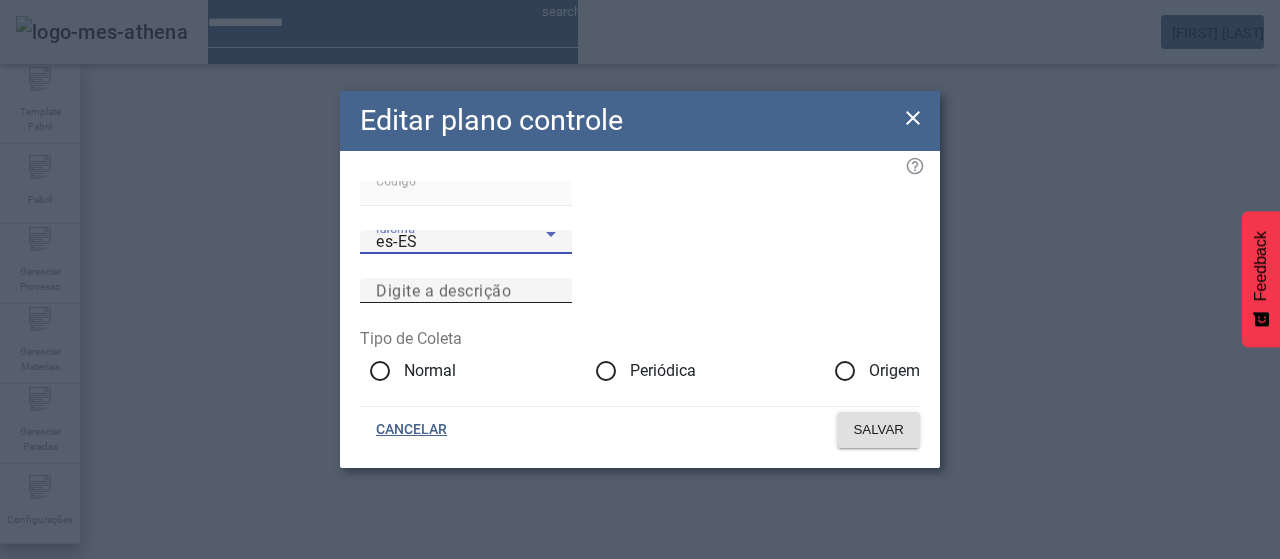 click on "Digite a descrição" at bounding box center [466, 291] 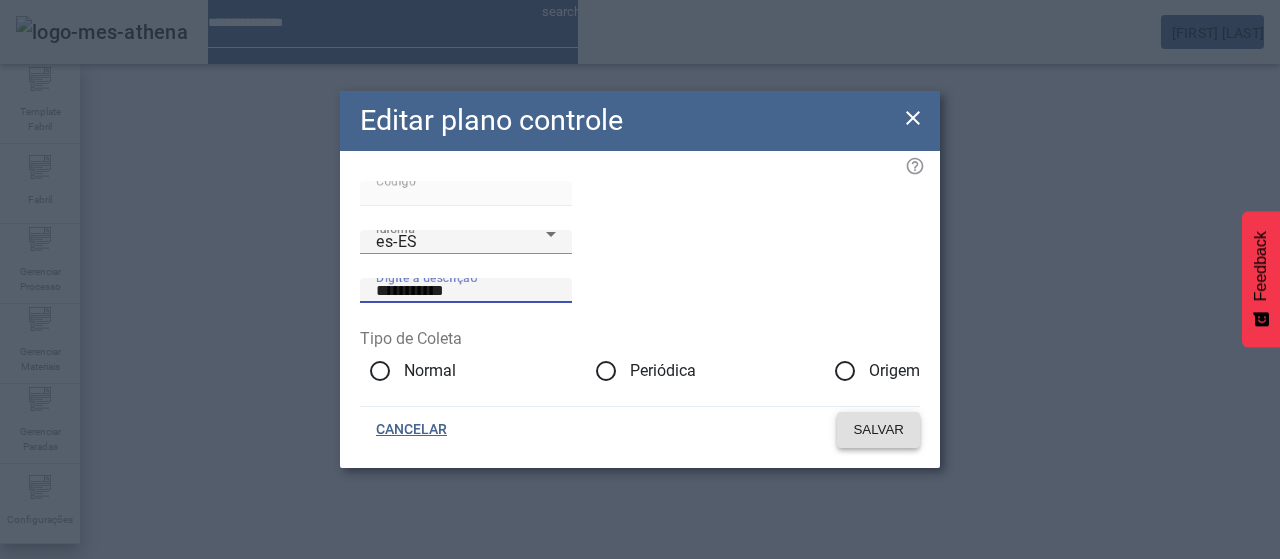 type on "**********" 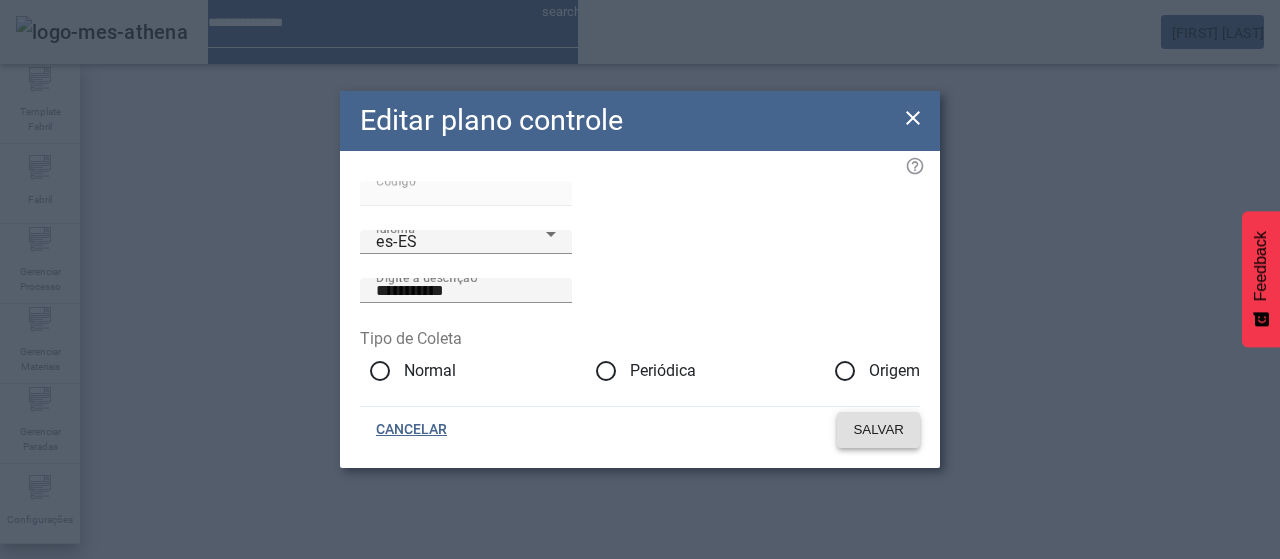 click on "SALVAR" 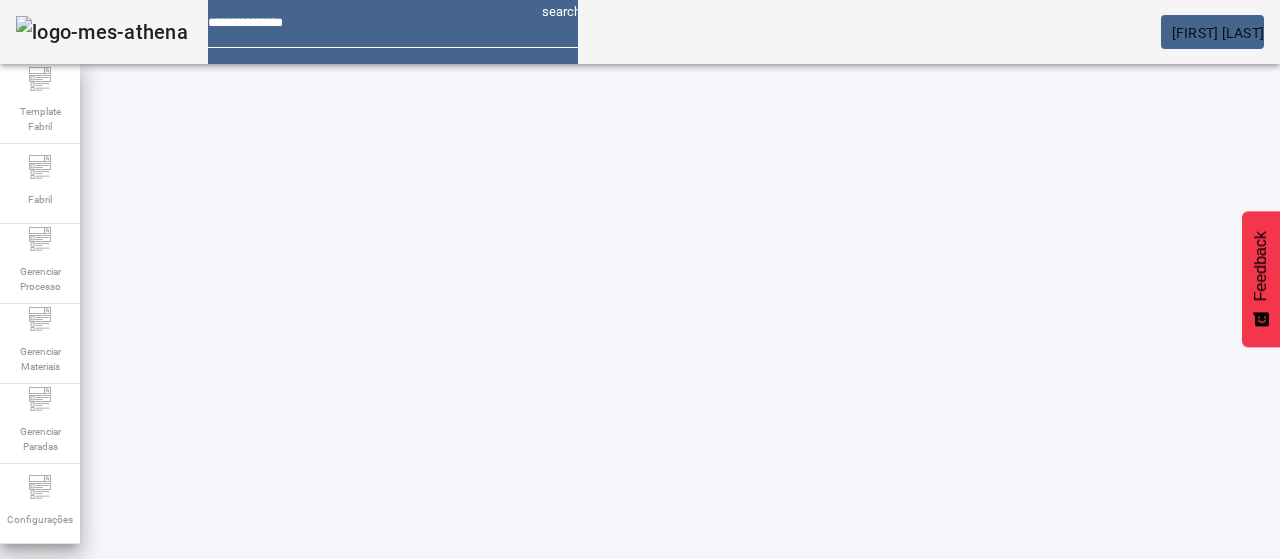 click at bounding box center [572, 828] 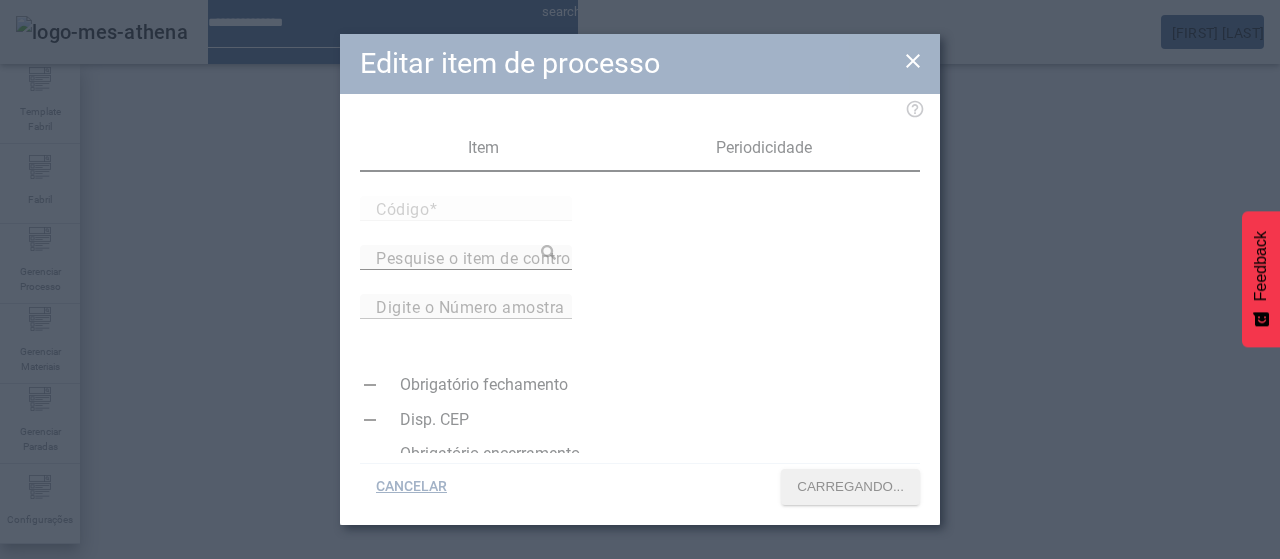type on "*****" 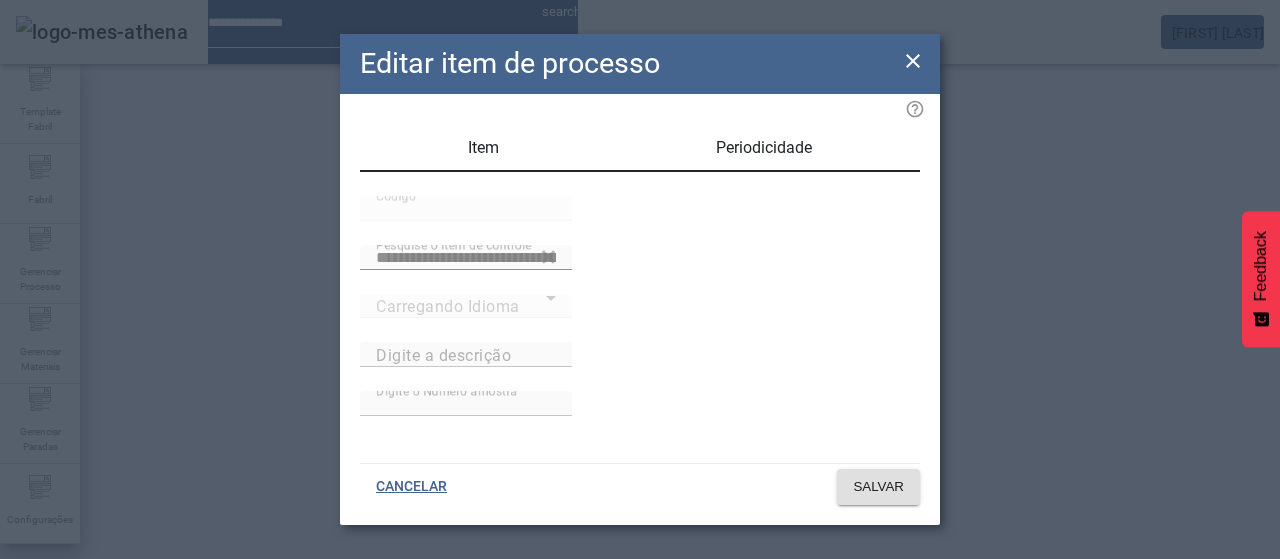 type on "**********" 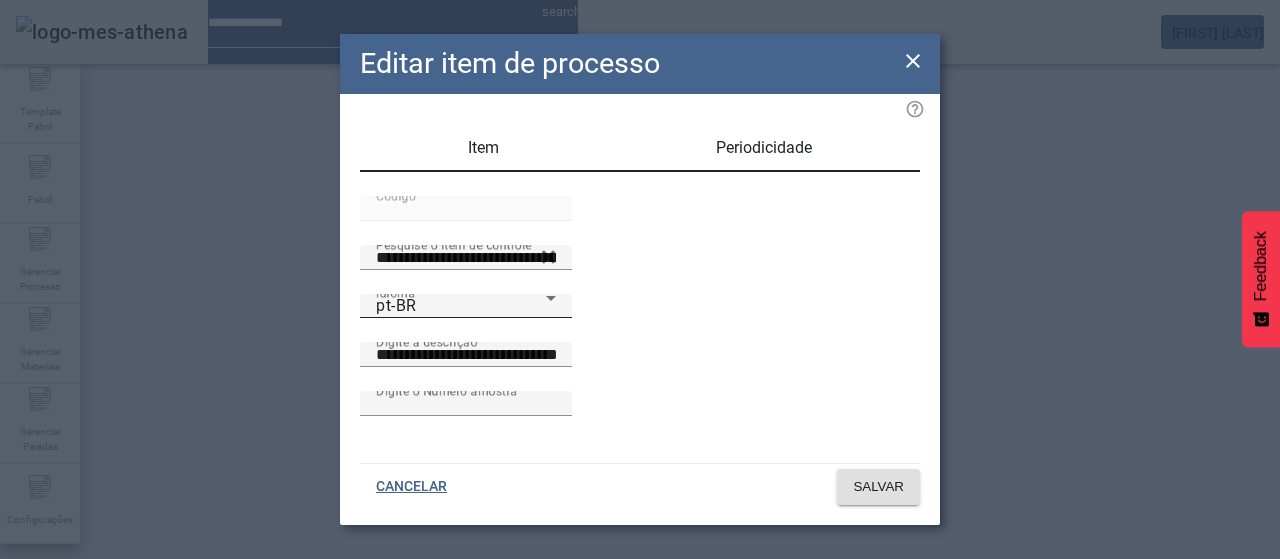 click on "pt-BR" at bounding box center (461, 306) 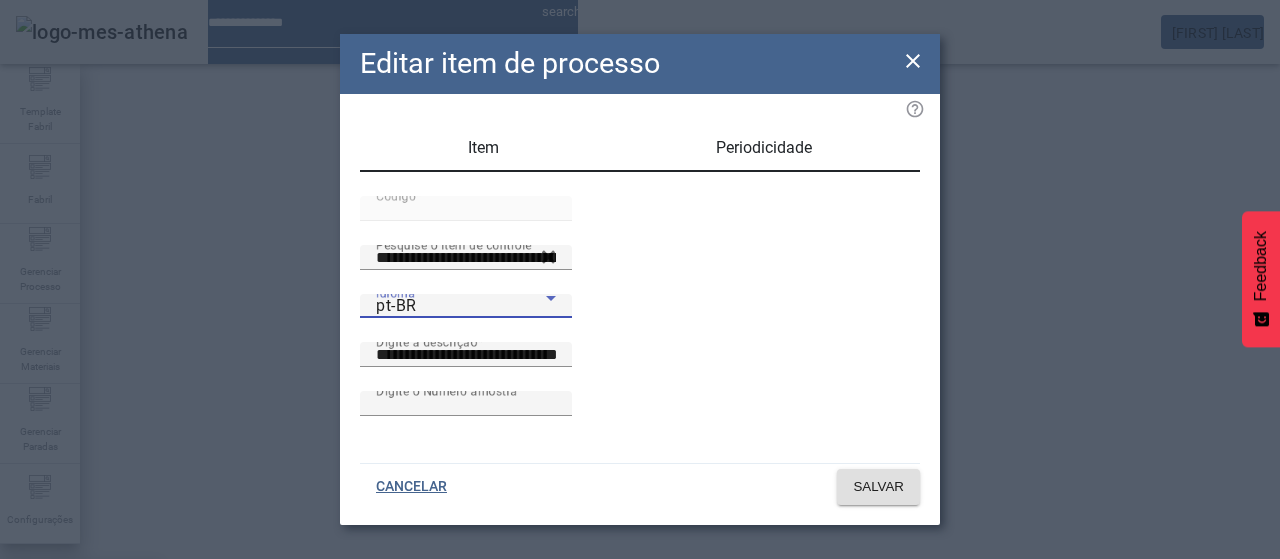drag, startPoint x: 496, startPoint y: 335, endPoint x: 516, endPoint y: 333, distance: 20.09975 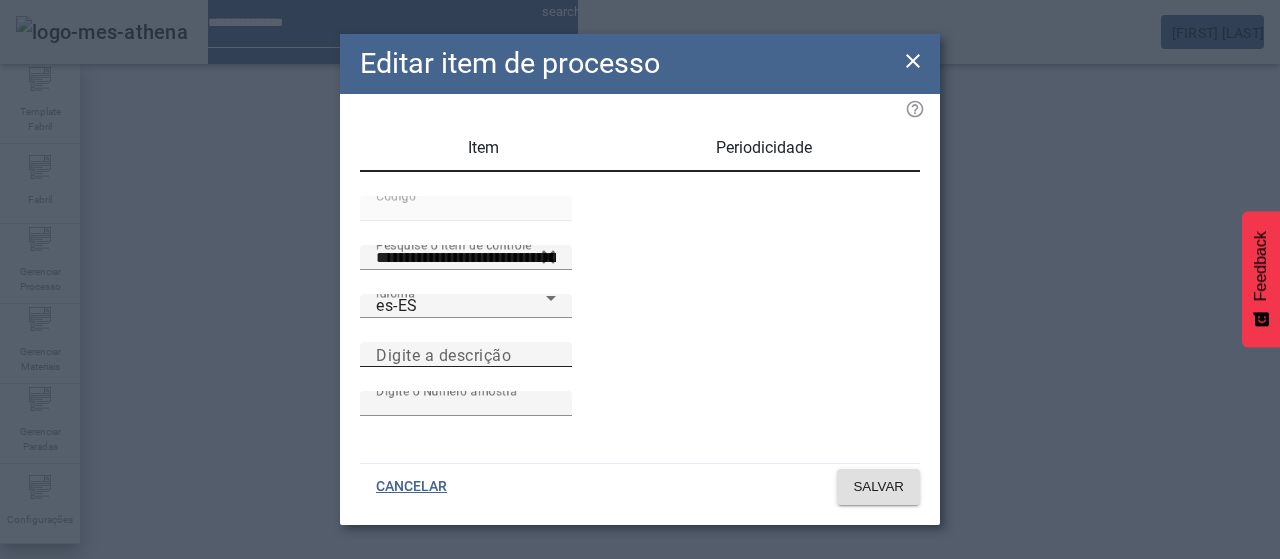 click on "Digite a descrição" at bounding box center [443, 354] 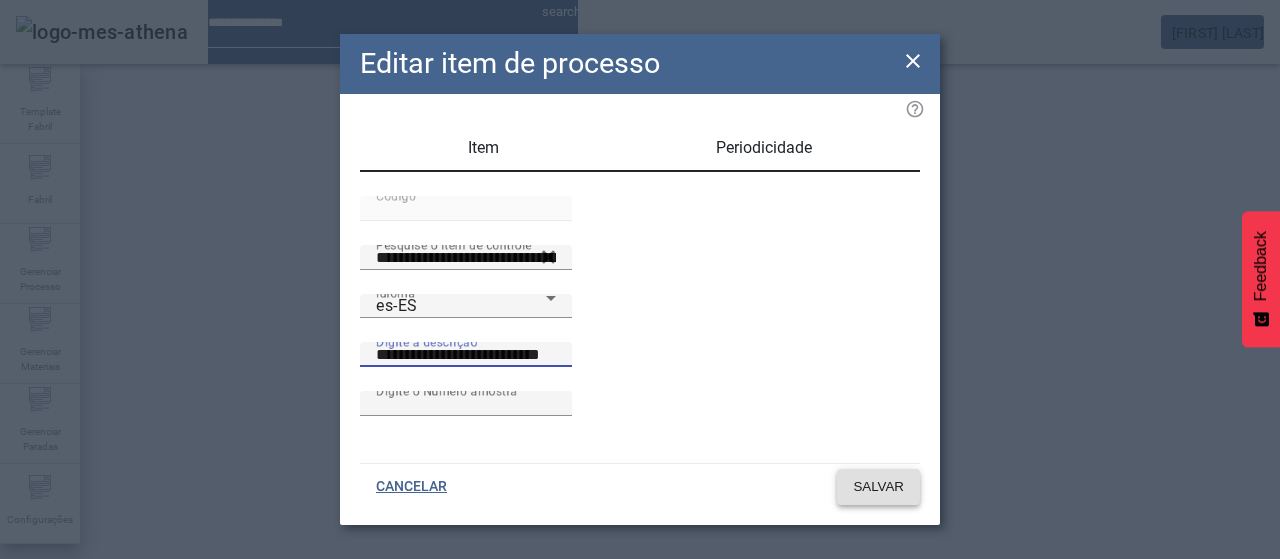 type on "**********" 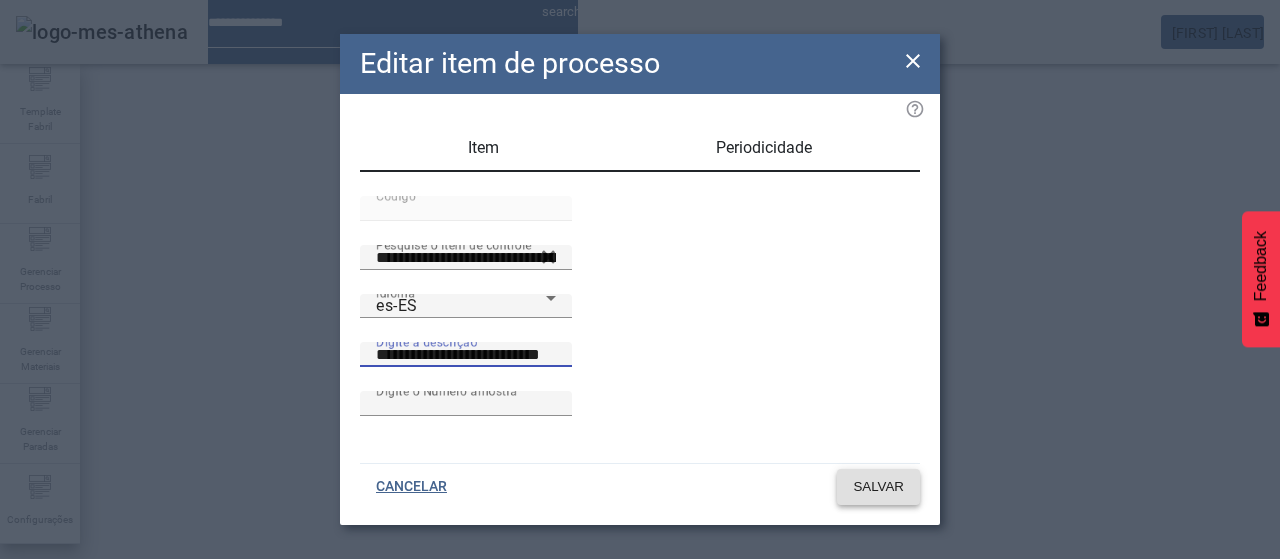 click on "SALVAR" 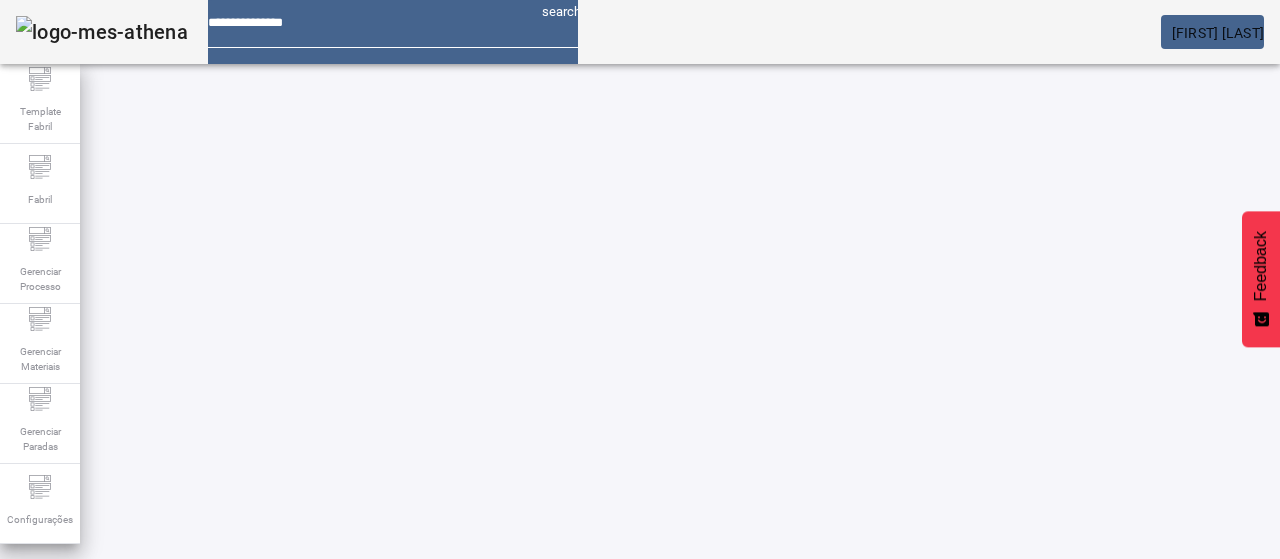 click on "EDITAR" at bounding box center [652, 779] 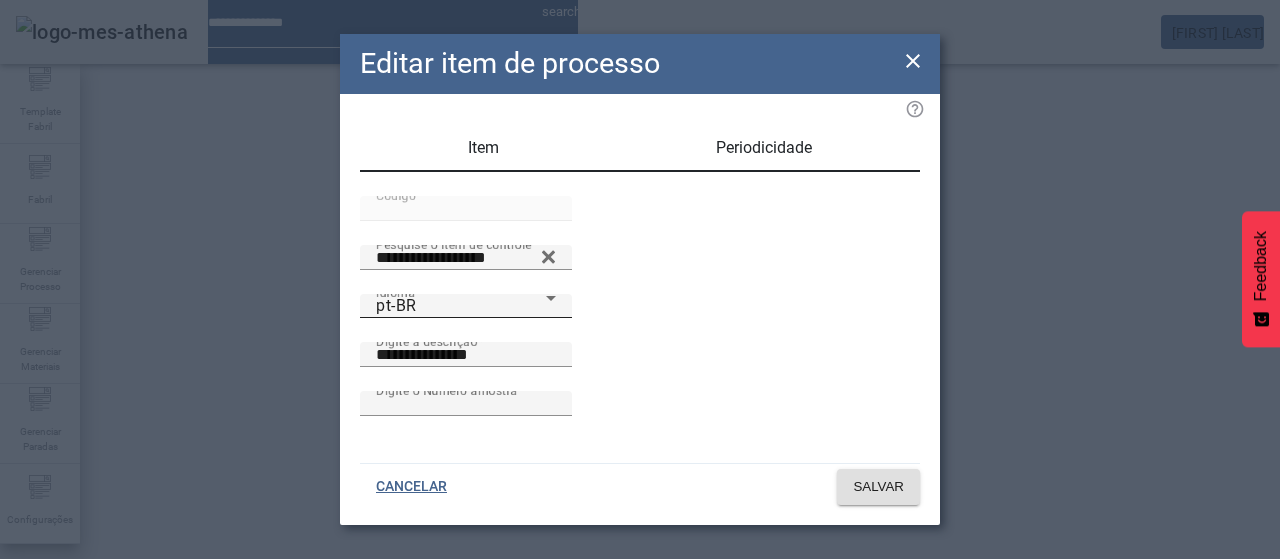 click on "pt-BR" at bounding box center [461, 306] 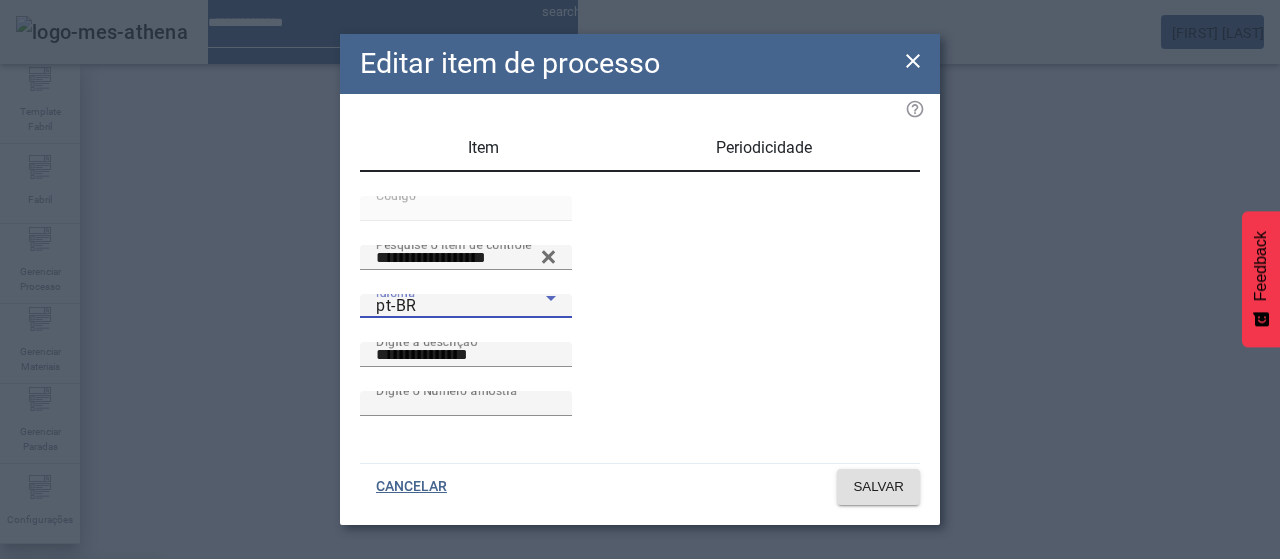 drag, startPoint x: 466, startPoint y: 340, endPoint x: 495, endPoint y: 349, distance: 30.364452 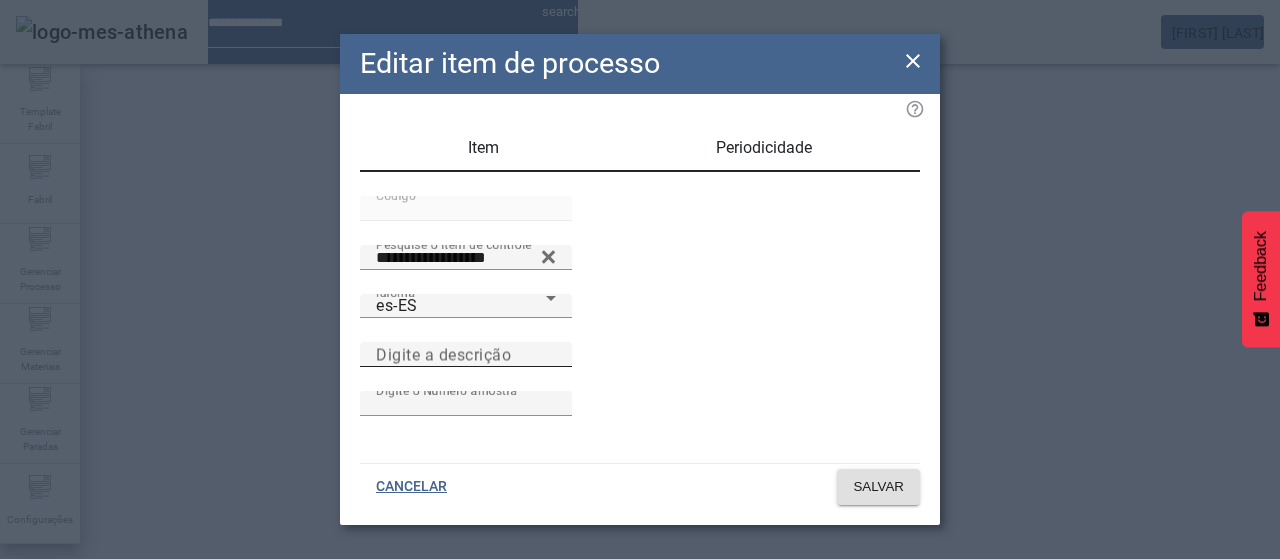 click on "Digite a descrição" at bounding box center (443, 354) 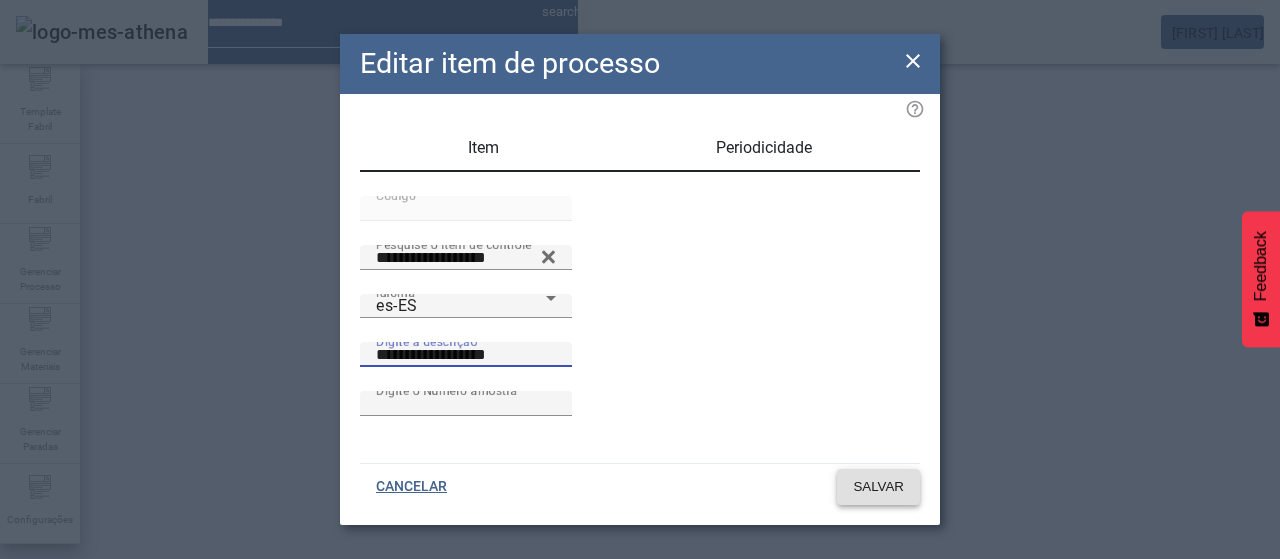 type on "**********" 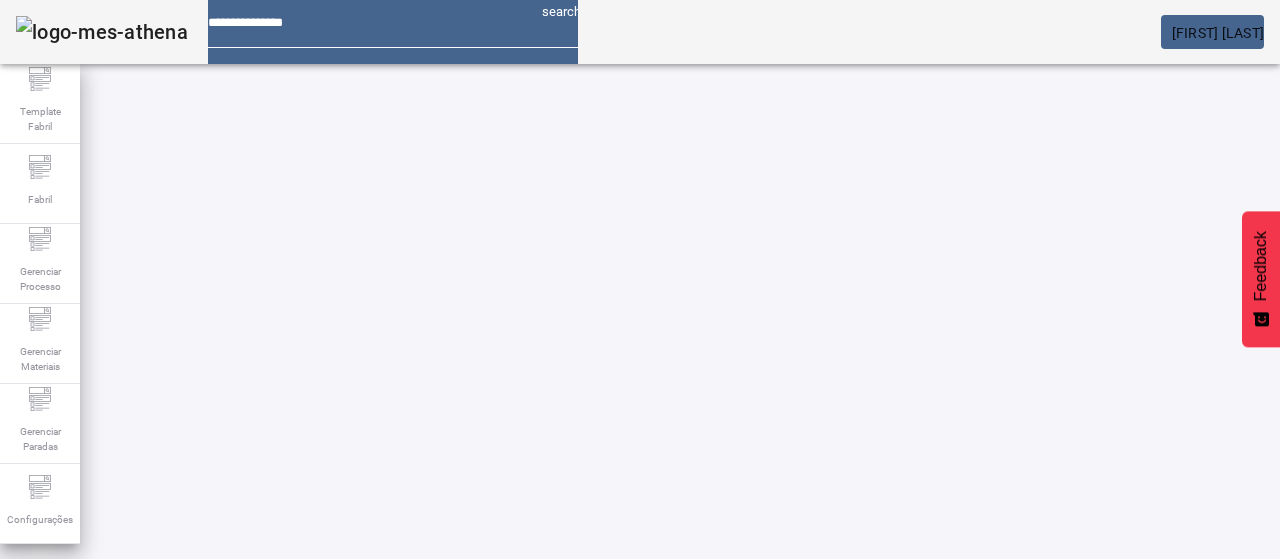click on "EDITAR" at bounding box center [353, 779] 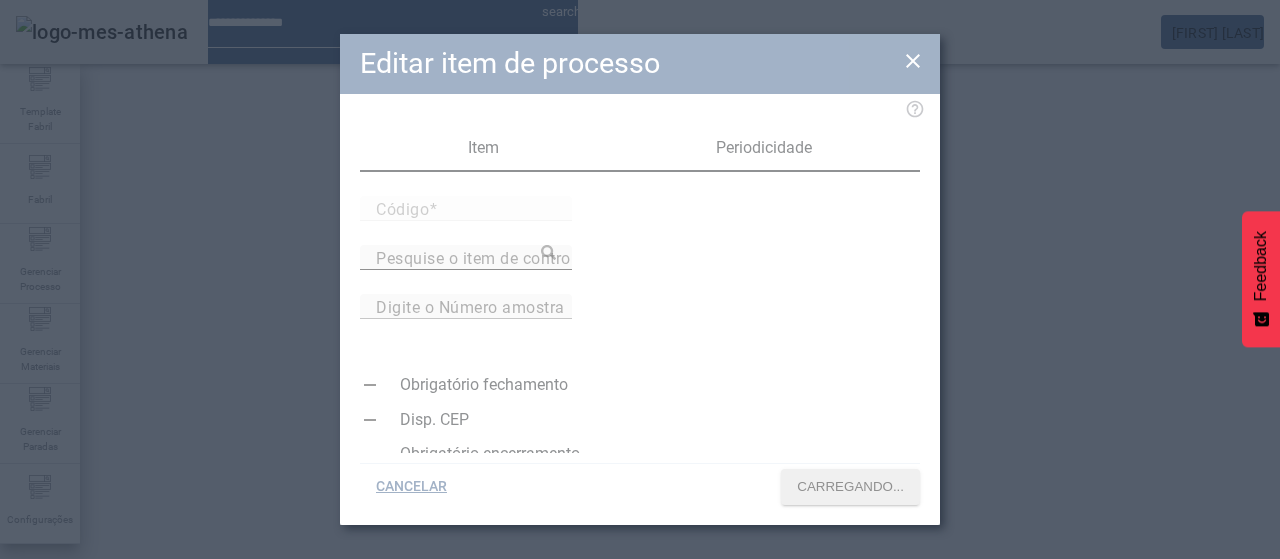 type on "*****" 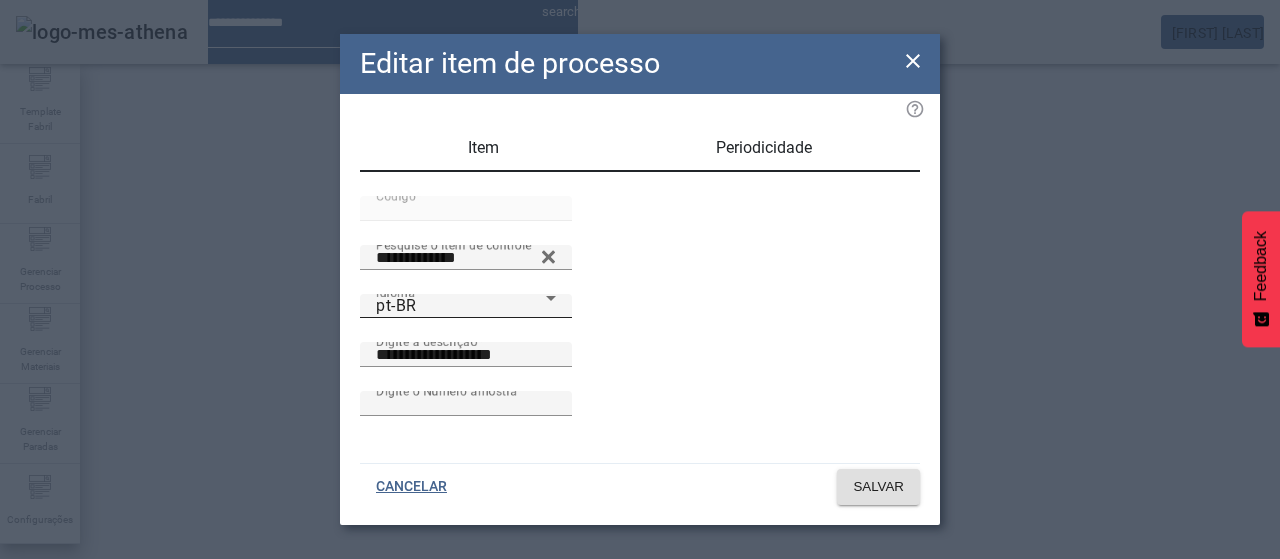 click on "Idioma pt-BR" at bounding box center [466, 306] 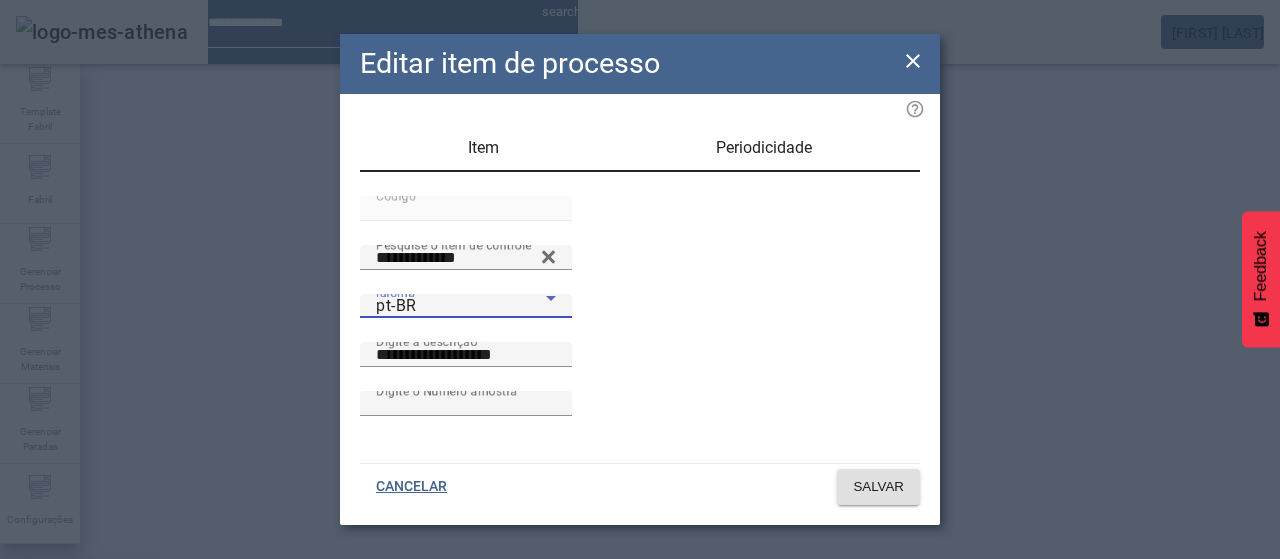 drag, startPoint x: 450, startPoint y: 335, endPoint x: 546, endPoint y: 346, distance: 96.62815 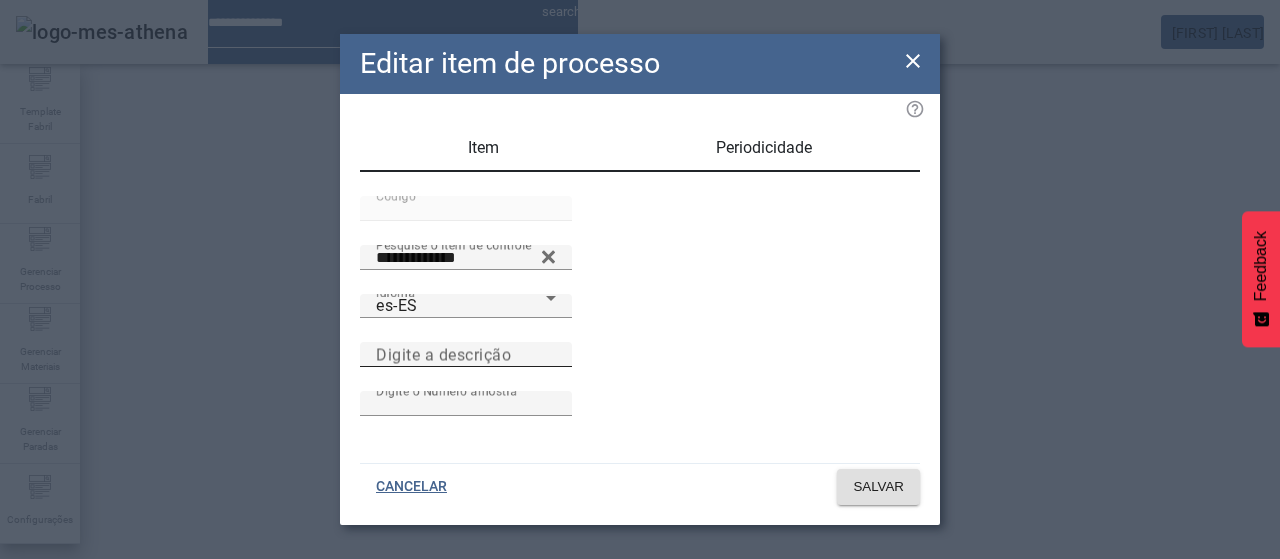 click on "Digite a descrição" at bounding box center [466, 354] 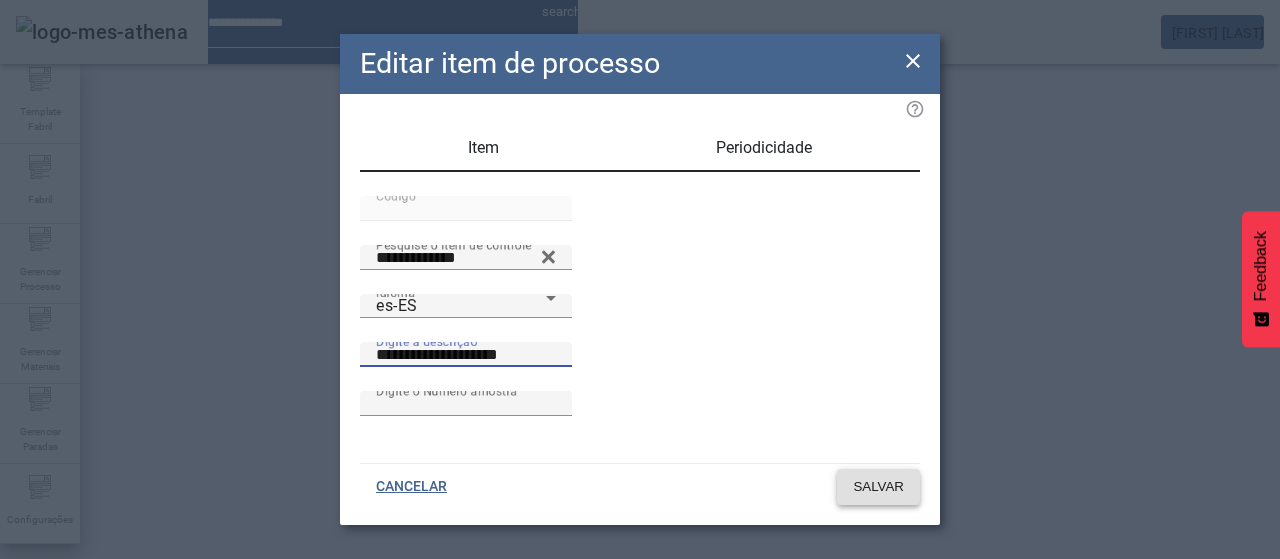 type on "**********" 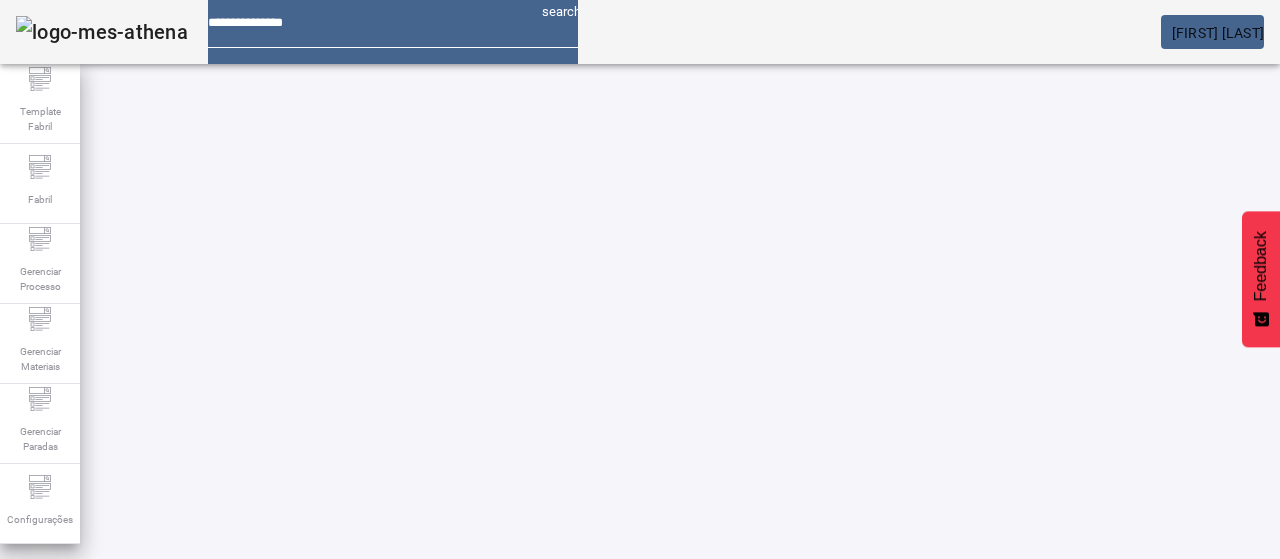 click on "EDITAR" at bounding box center [353, 779] 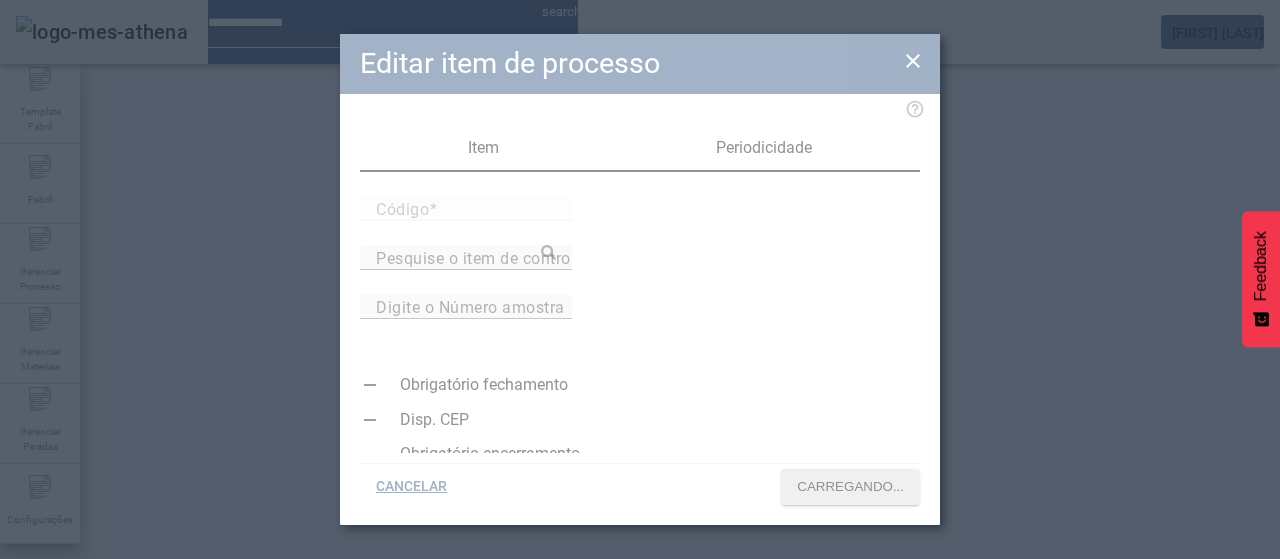 type on "*****" 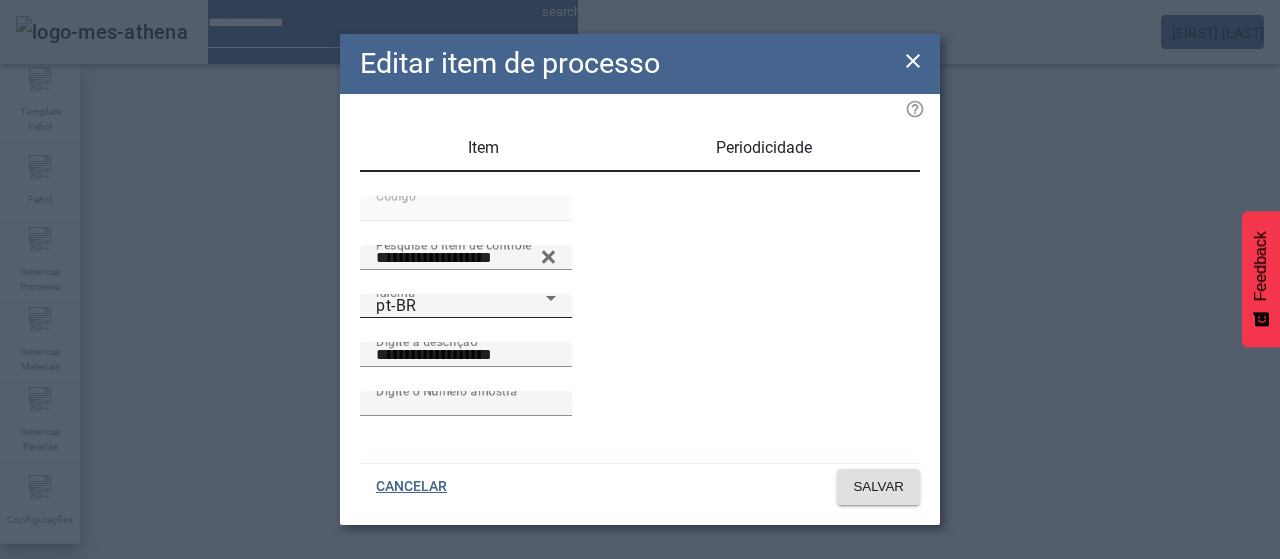 drag, startPoint x: 422, startPoint y: 386, endPoint x: 416, endPoint y: 376, distance: 11.661903 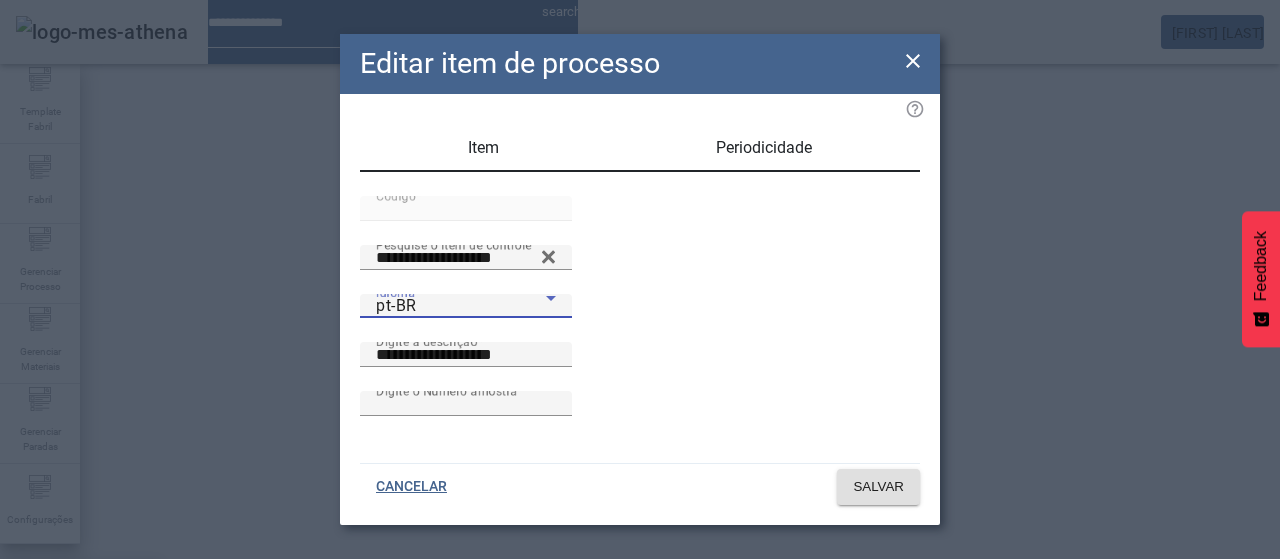 click on "es-ES" at bounding box center [81, 687] 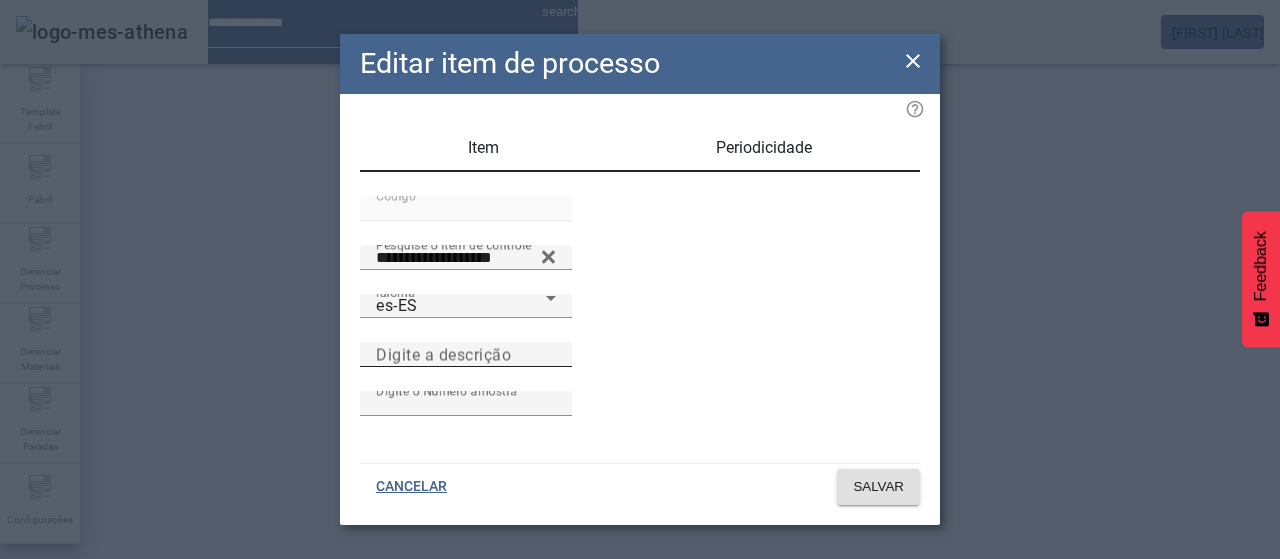click on "Digite a descrição" at bounding box center [443, 354] 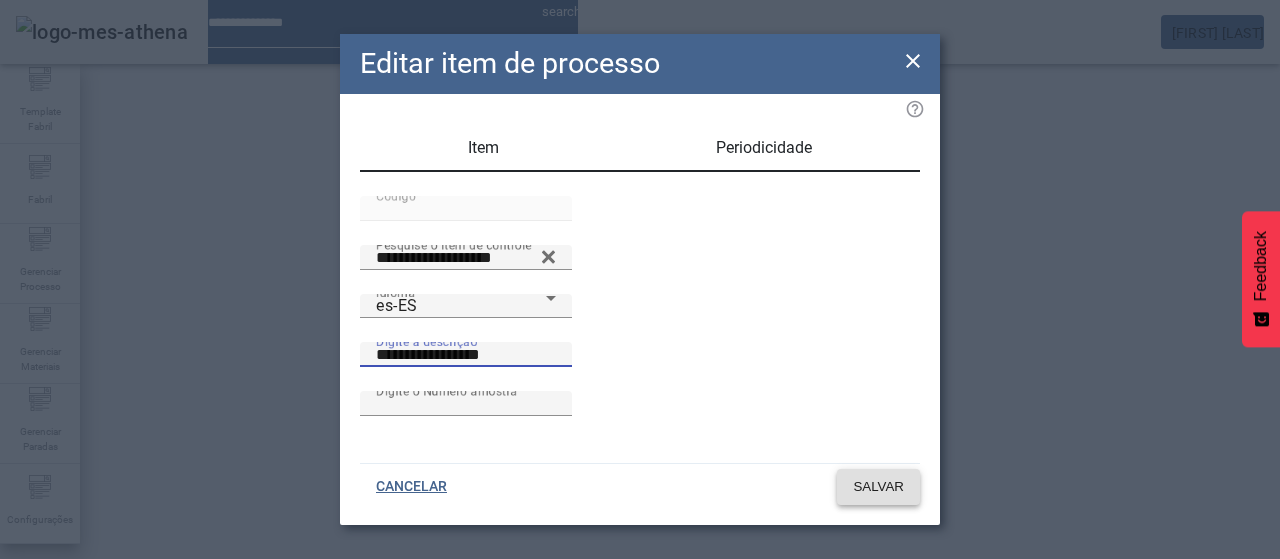 type on "**********" 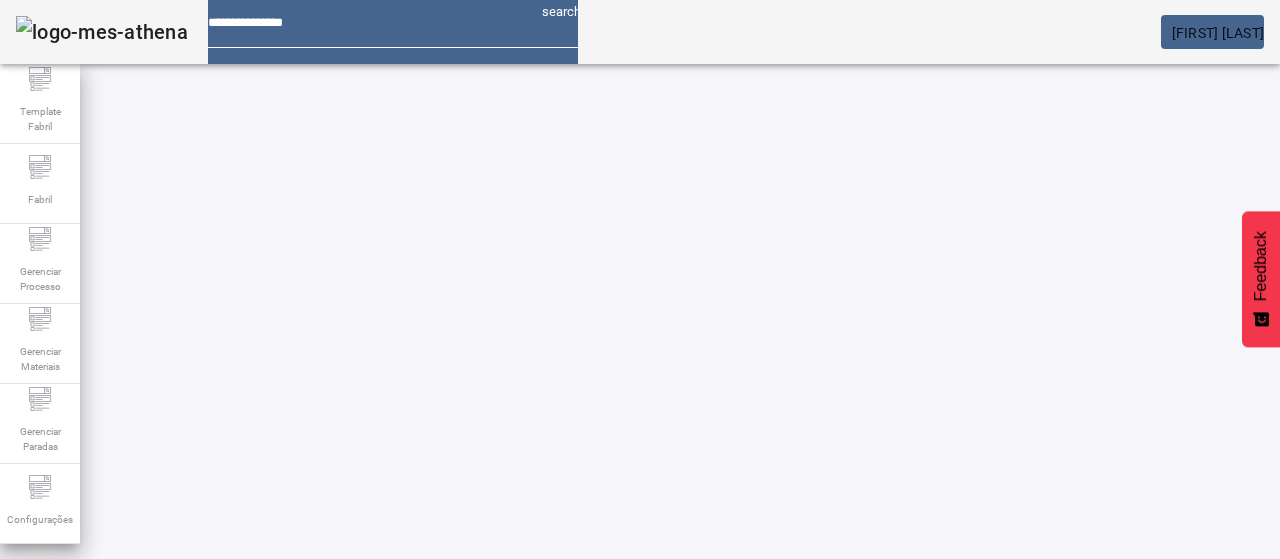 click on "EDITAR" at bounding box center [353, 929] 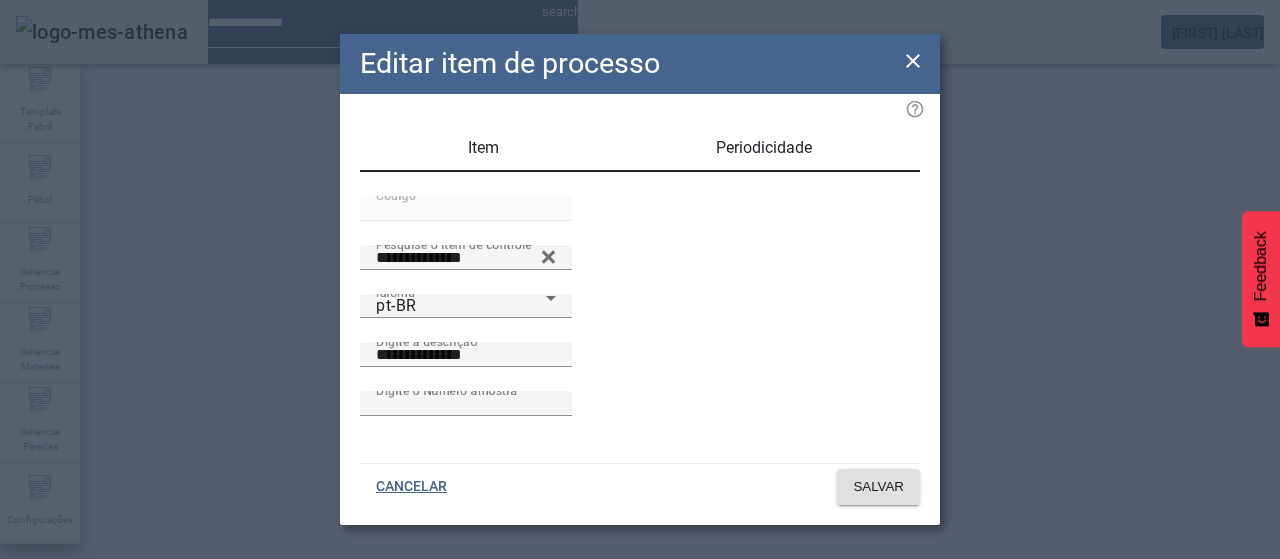 click 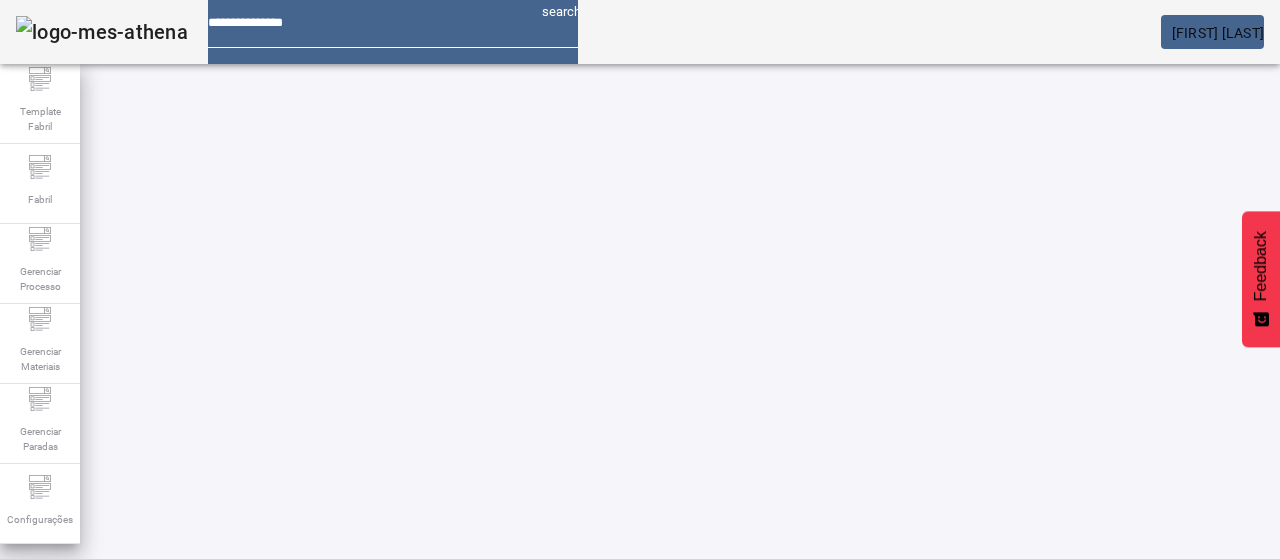 click on "EDITAR" at bounding box center (353, 779) 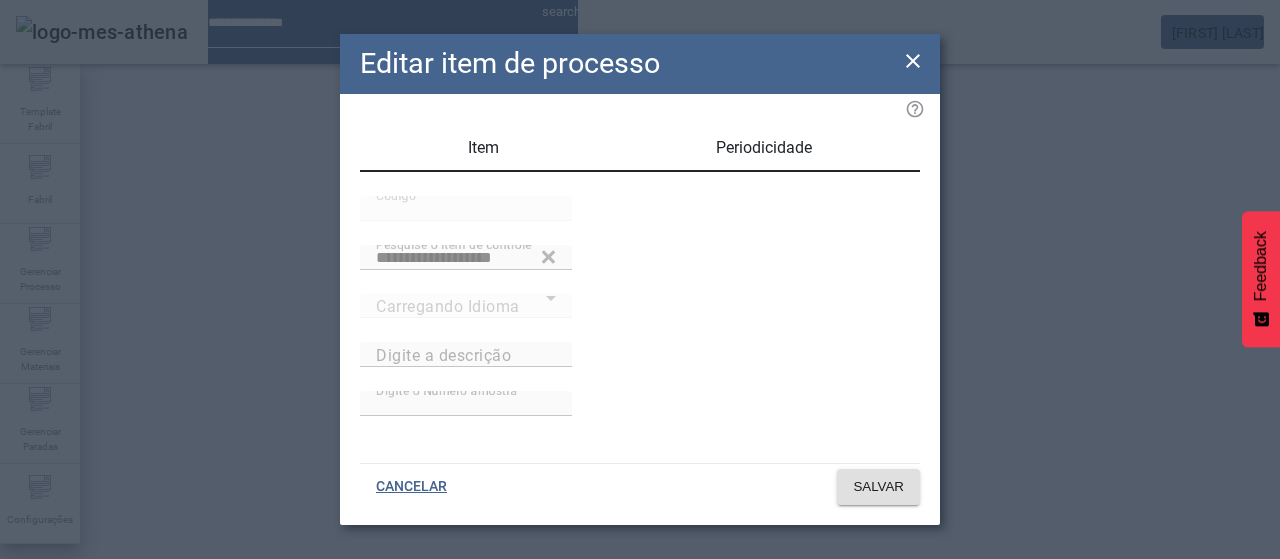 type on "**********" 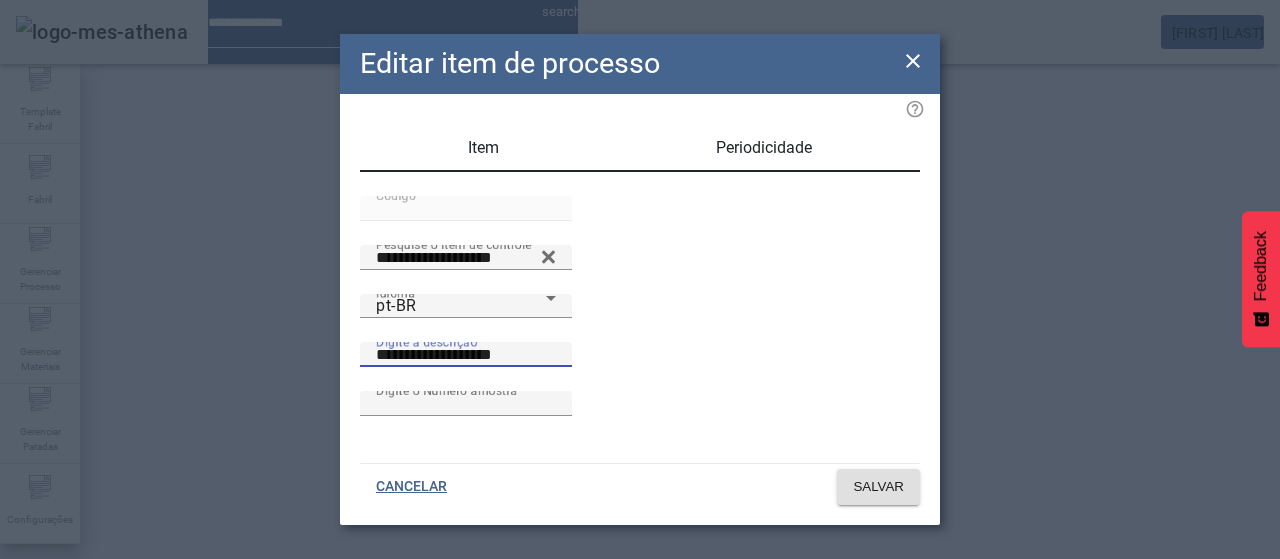 drag, startPoint x: 705, startPoint y: 393, endPoint x: 523, endPoint y: 392, distance: 182.00275 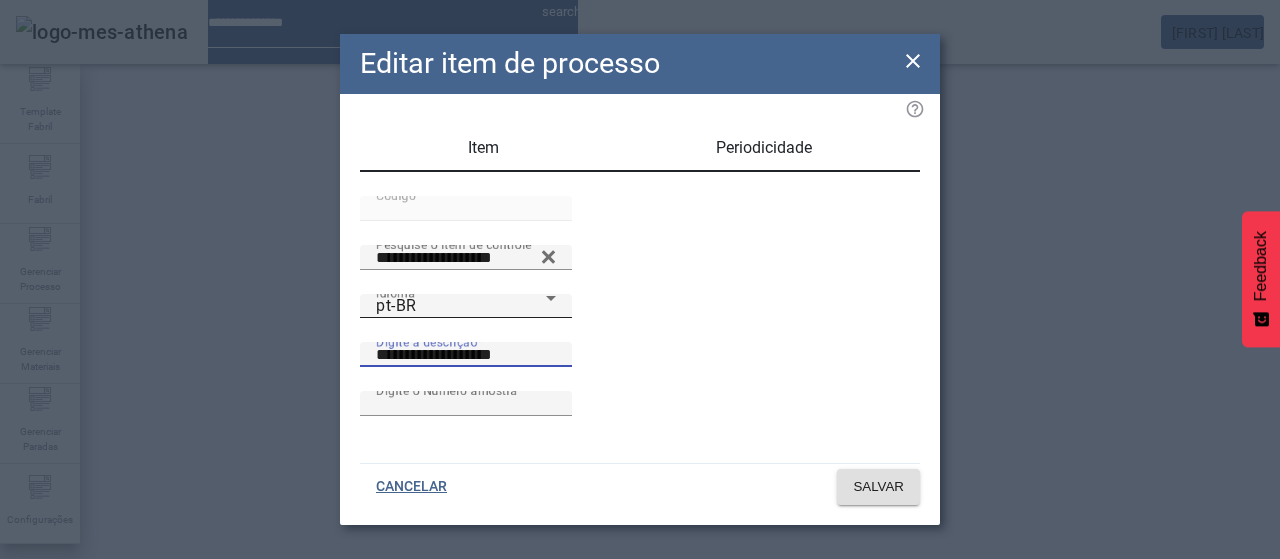 click on "pt-BR" at bounding box center [461, 306] 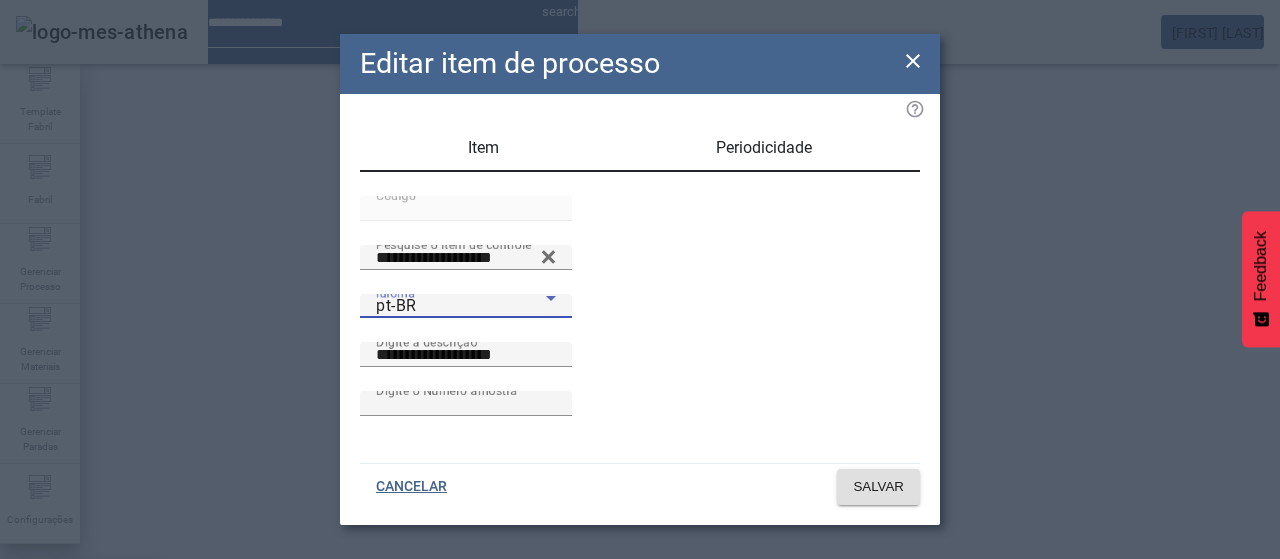 drag, startPoint x: 420, startPoint y: 320, endPoint x: 456, endPoint y: 326, distance: 36.496574 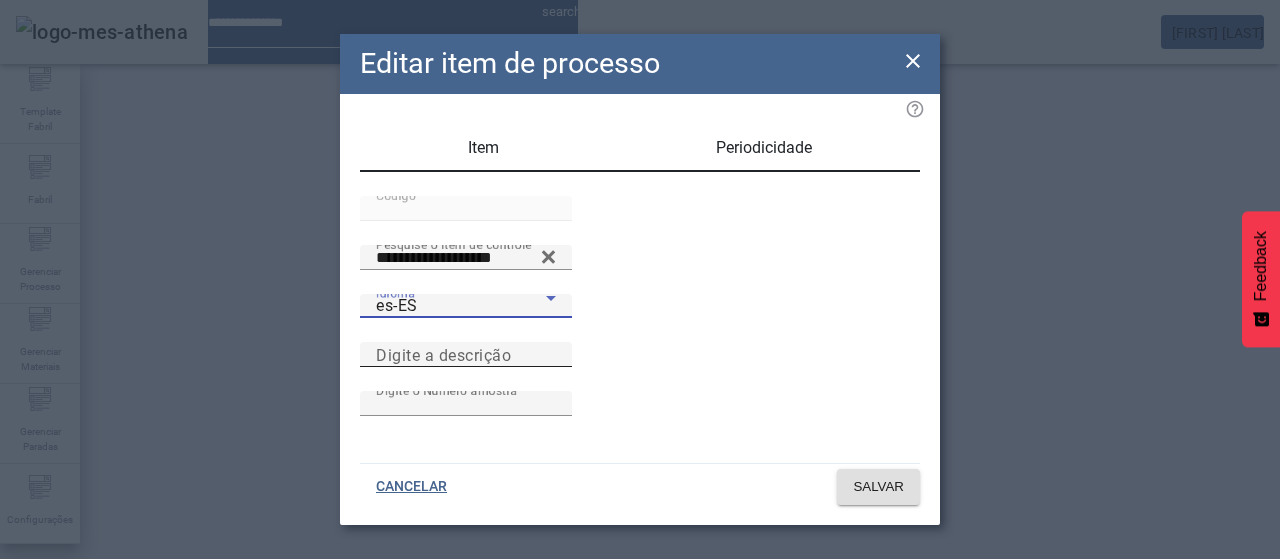 click on "Digite a descrição" at bounding box center (466, 355) 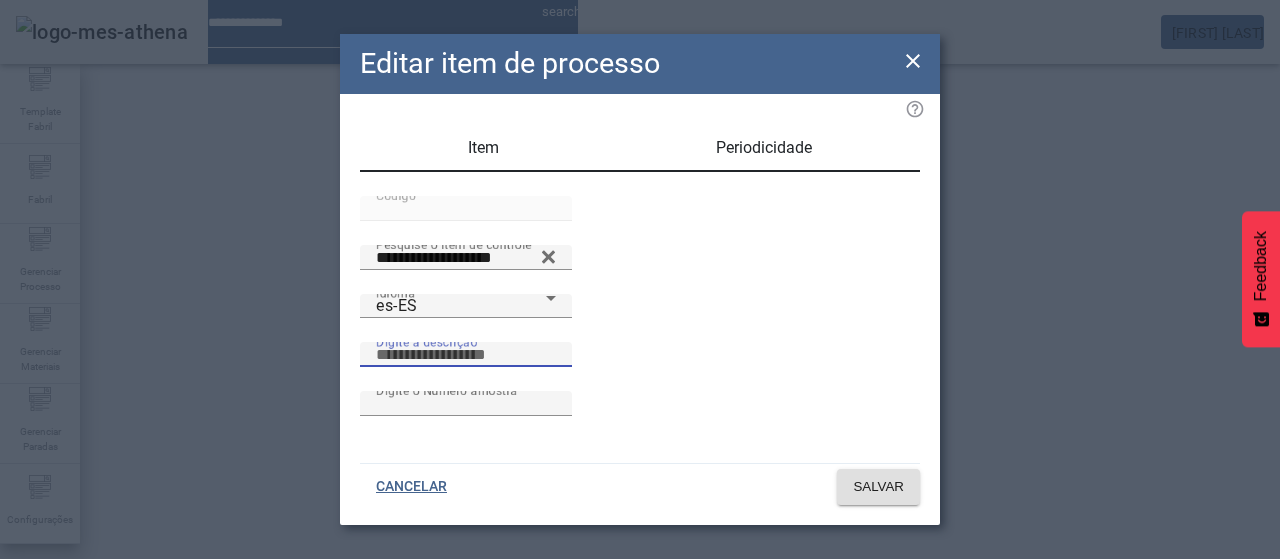 paste on "**********" 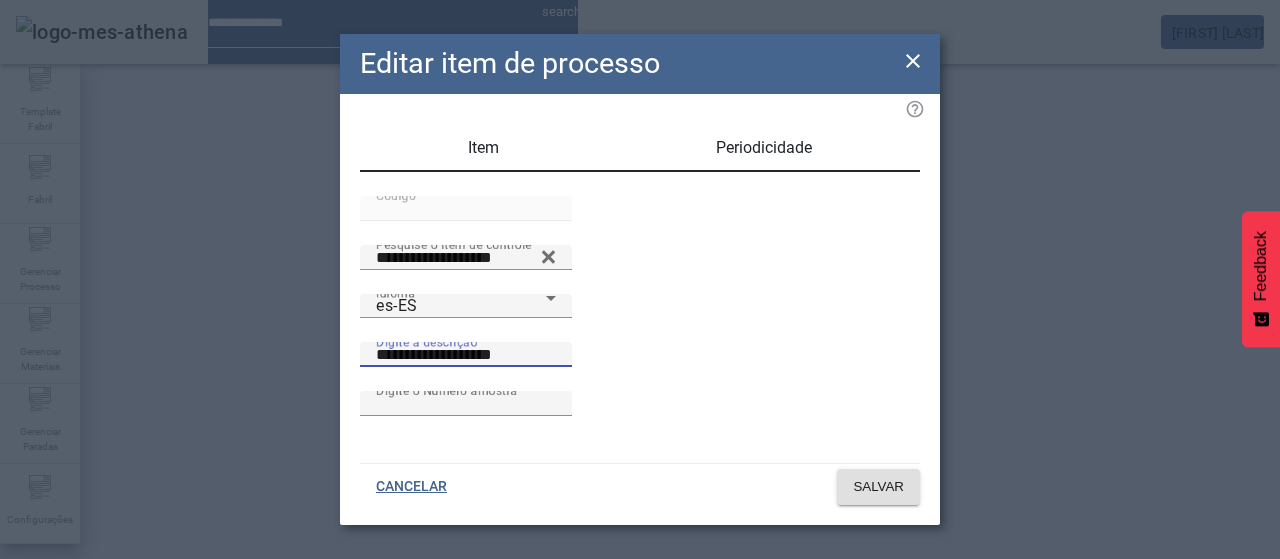 click on "**********" at bounding box center [466, 355] 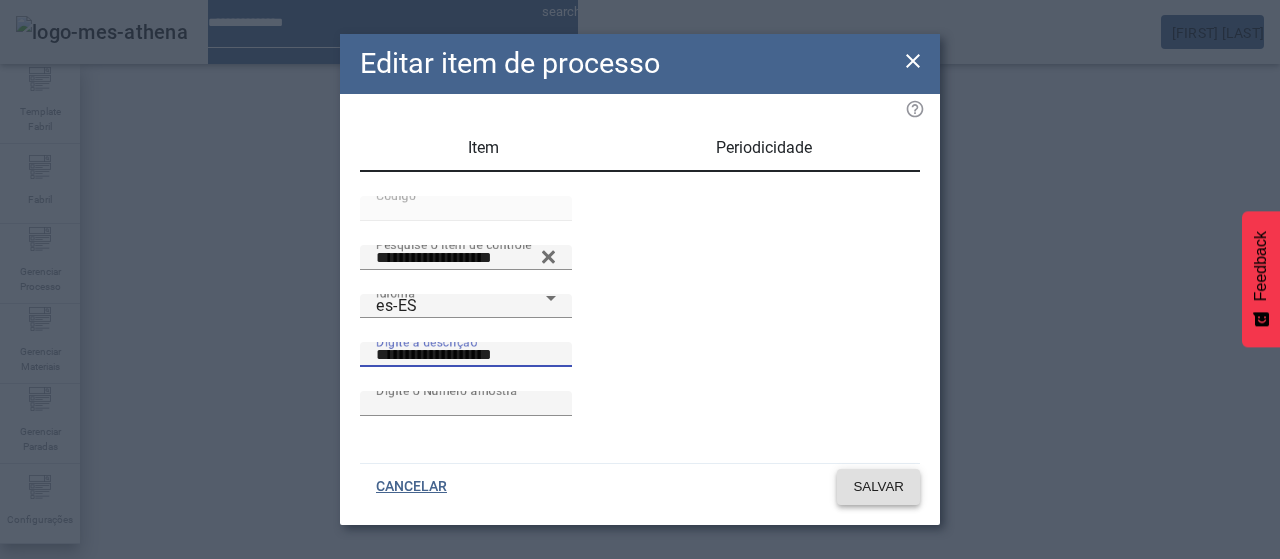 type on "**********" 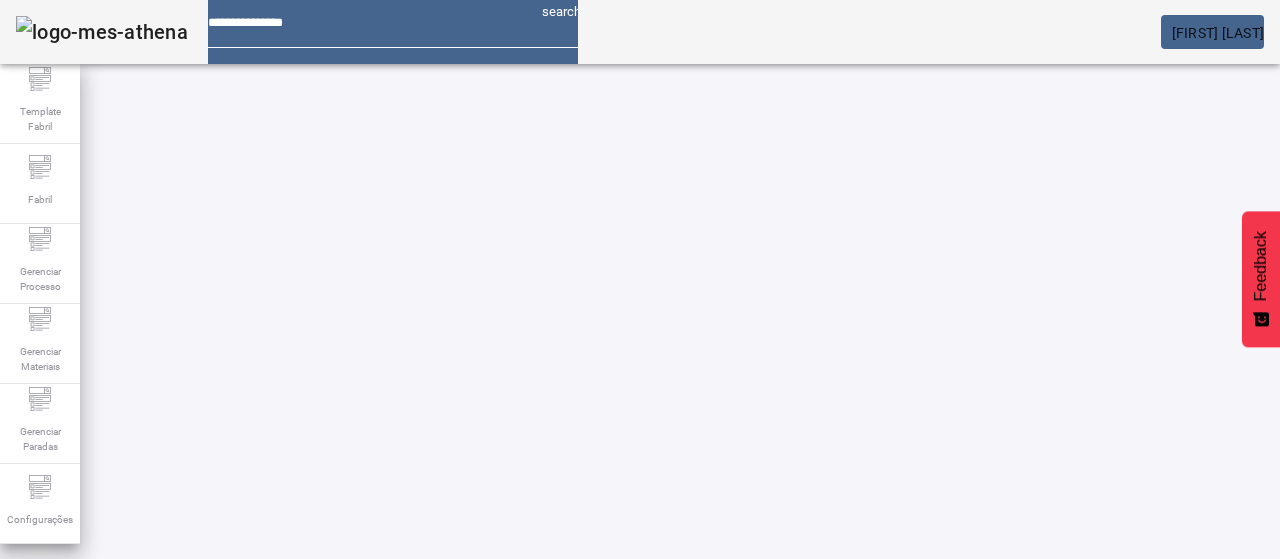 click at bounding box center (950, 929) 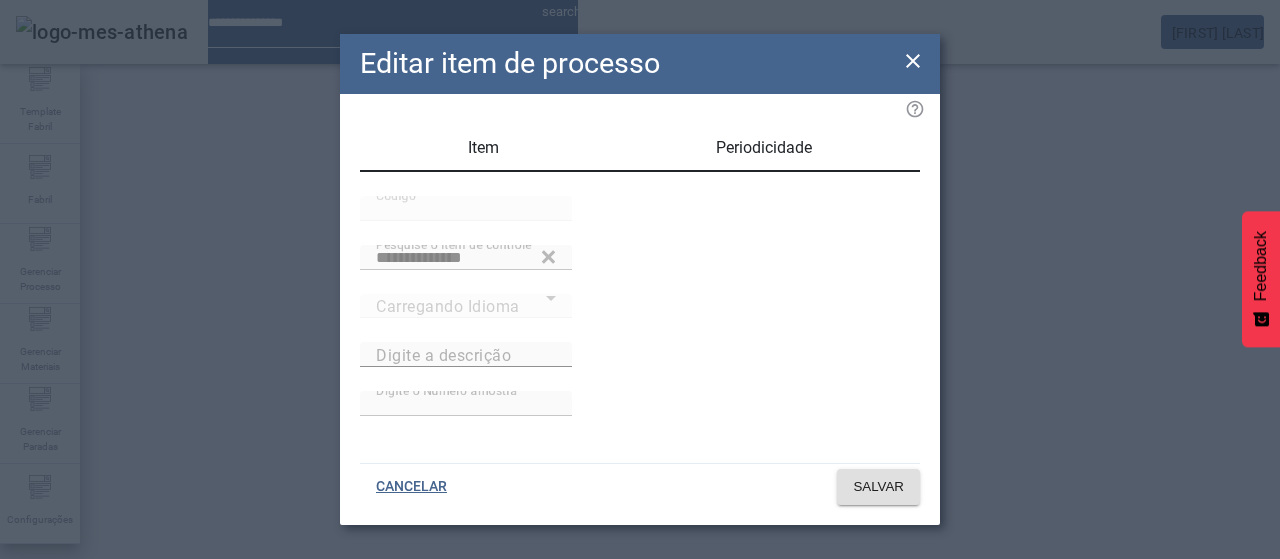 type on "**********" 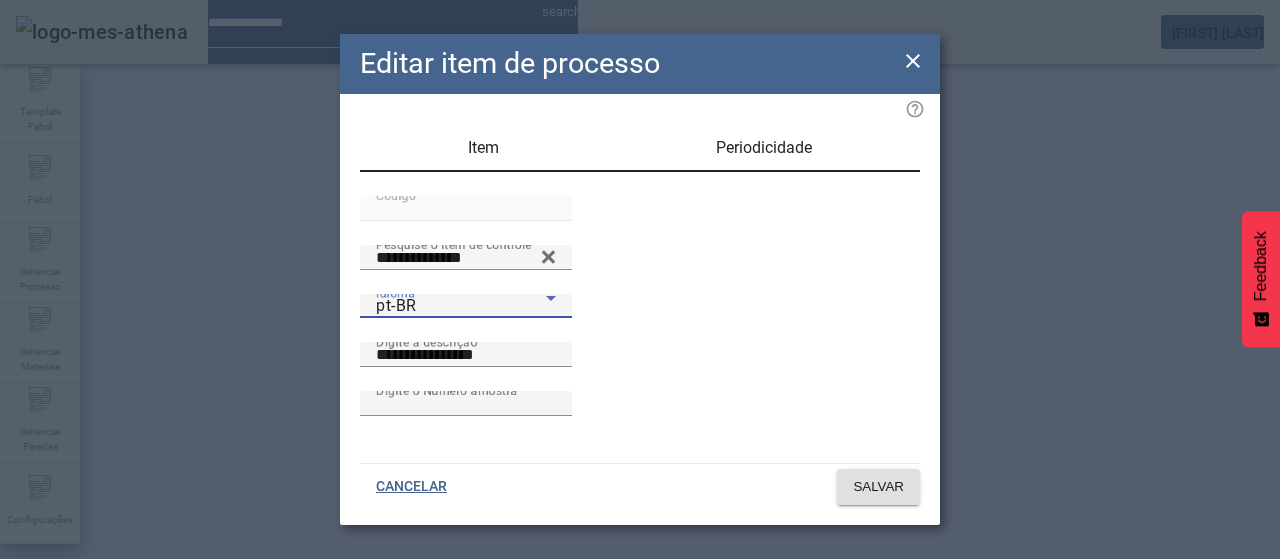 click 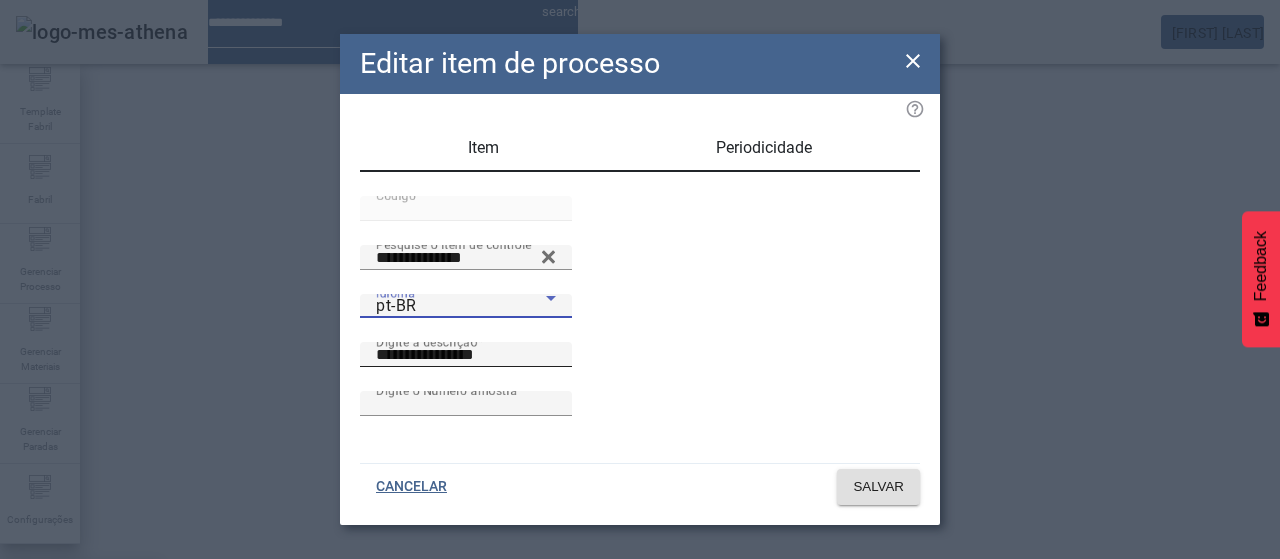 click on "es-ES" at bounding box center [81, 687] 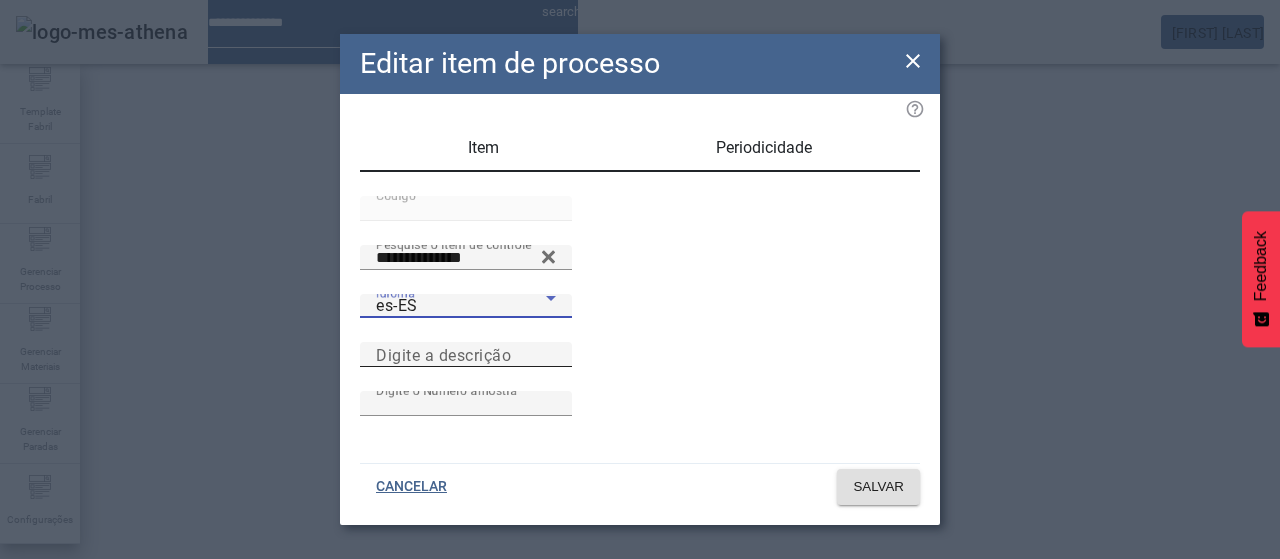 click on "Digite a descrição" at bounding box center [443, 354] 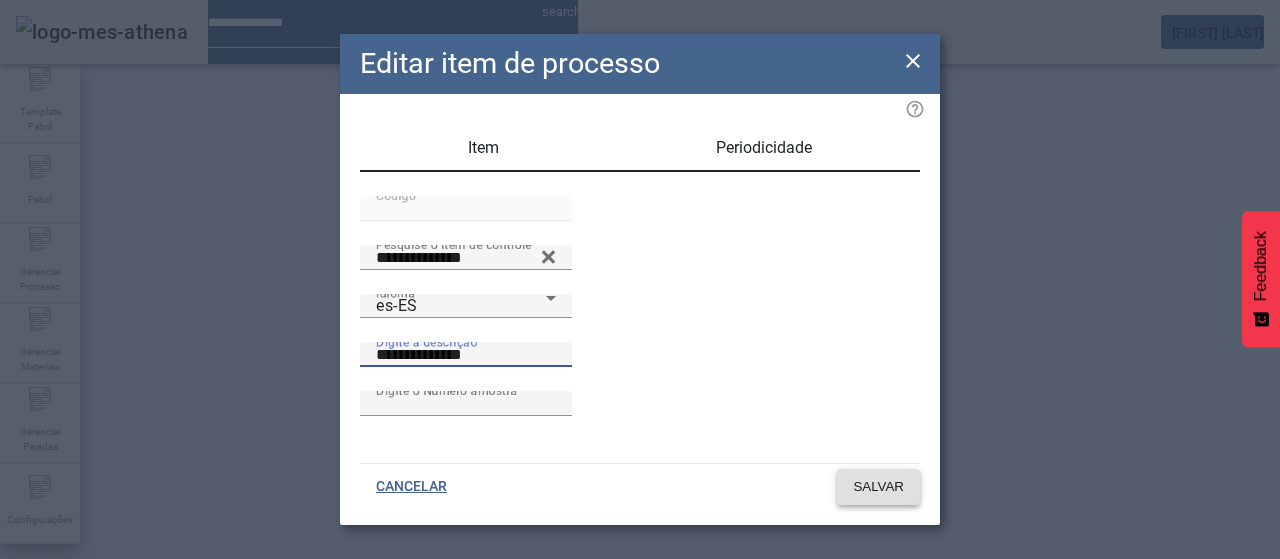 type on "**********" 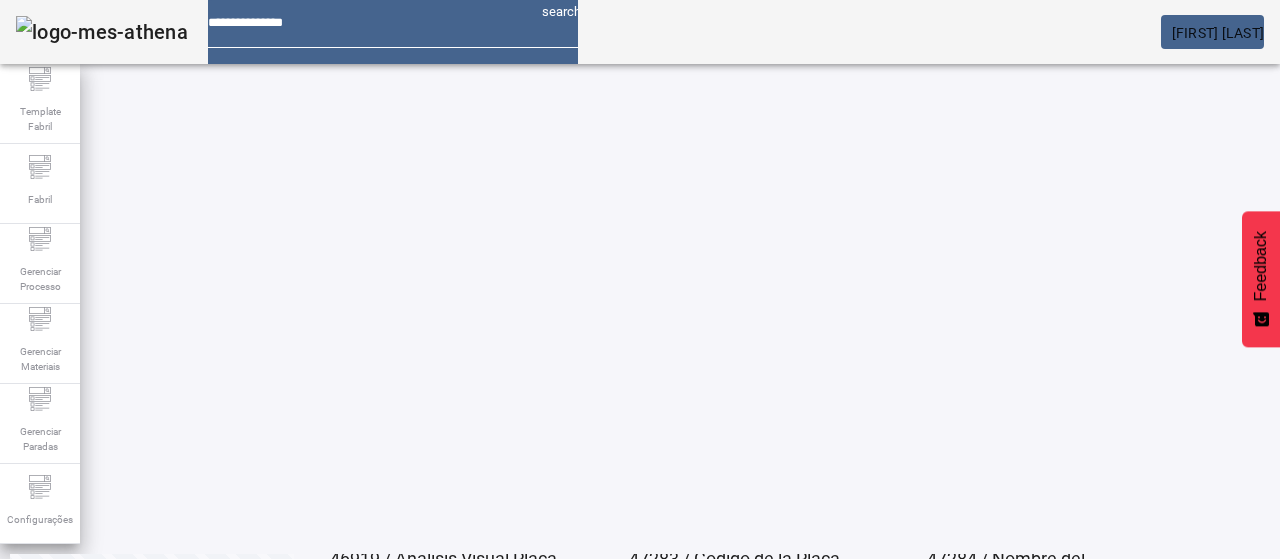 scroll, scrollTop: 160, scrollLeft: 0, axis: vertical 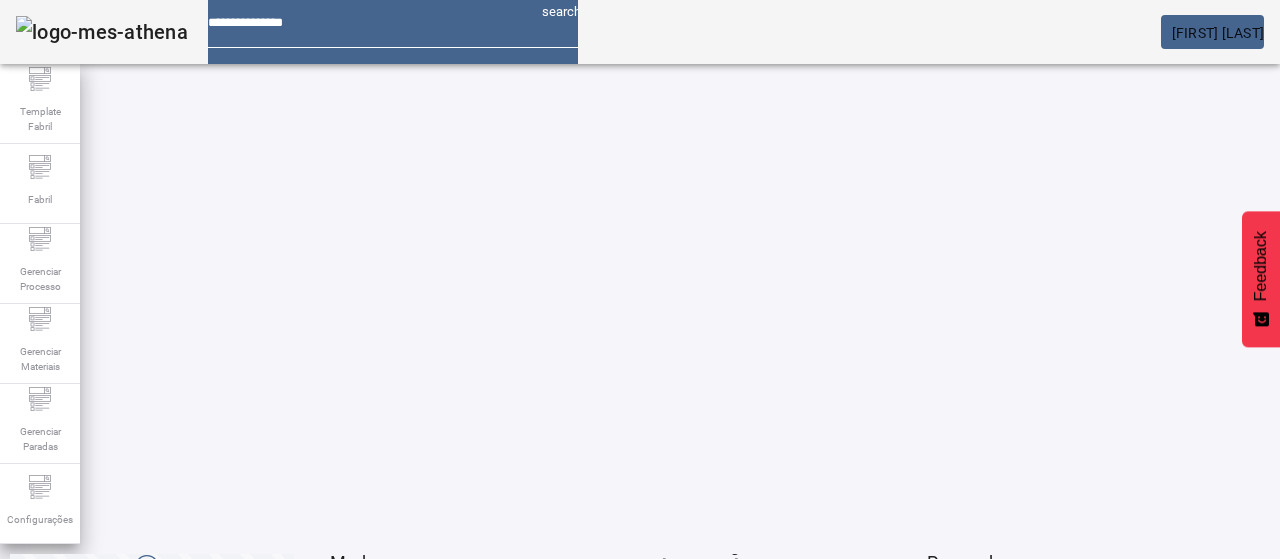 click on "EDITAR" at bounding box center (353, 619) 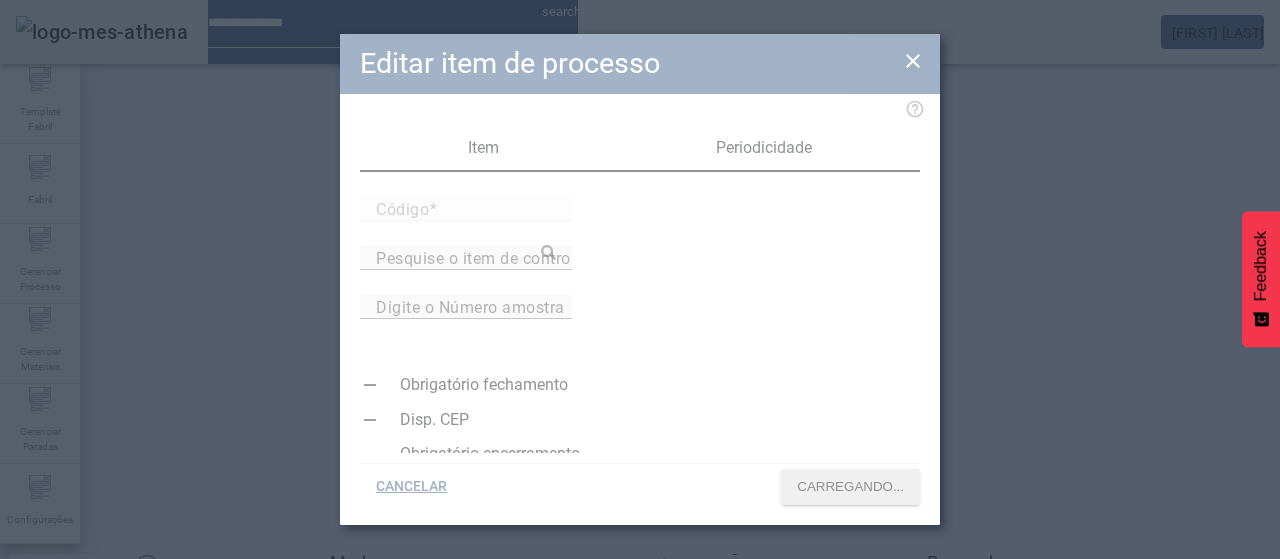 type on "*****" 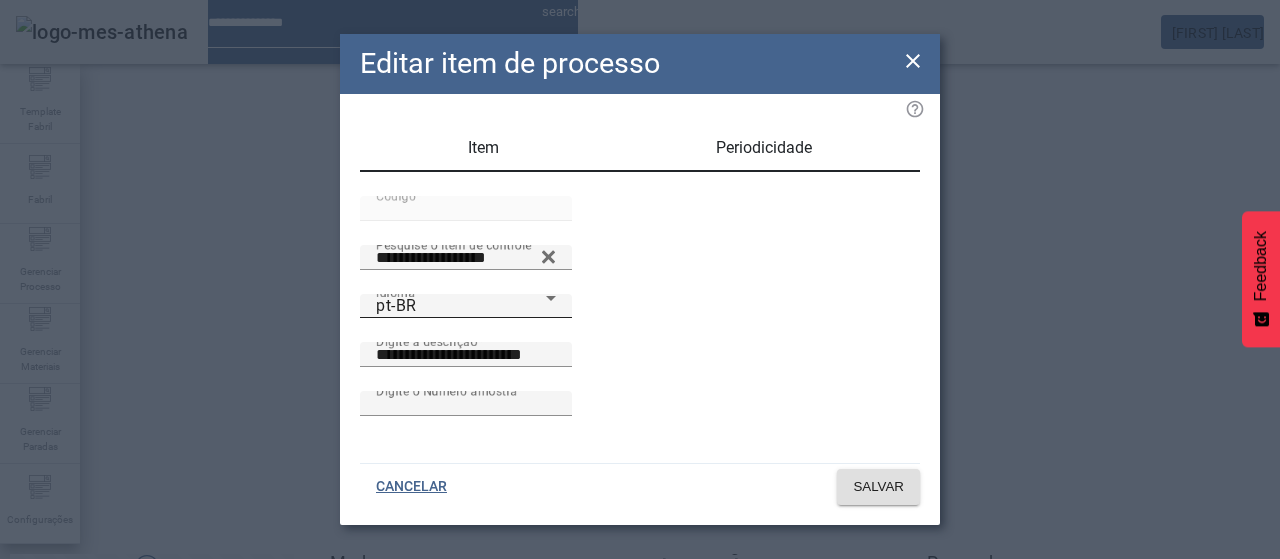 click on "pt-BR" at bounding box center (461, 306) 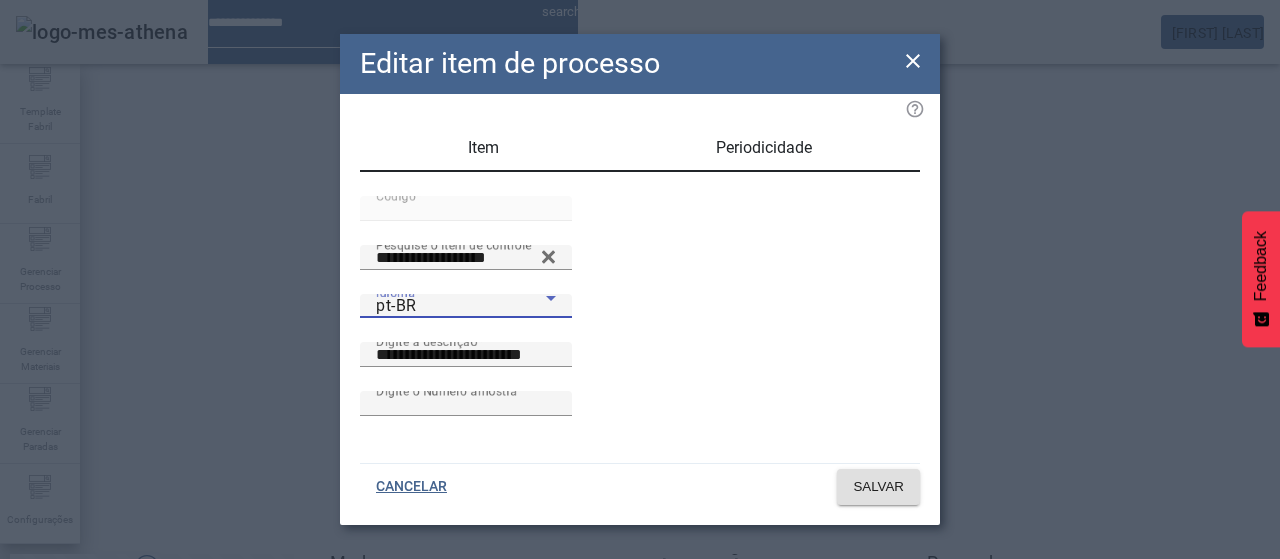 drag, startPoint x: 476, startPoint y: 315, endPoint x: 579, endPoint y: 374, distance: 118.70131 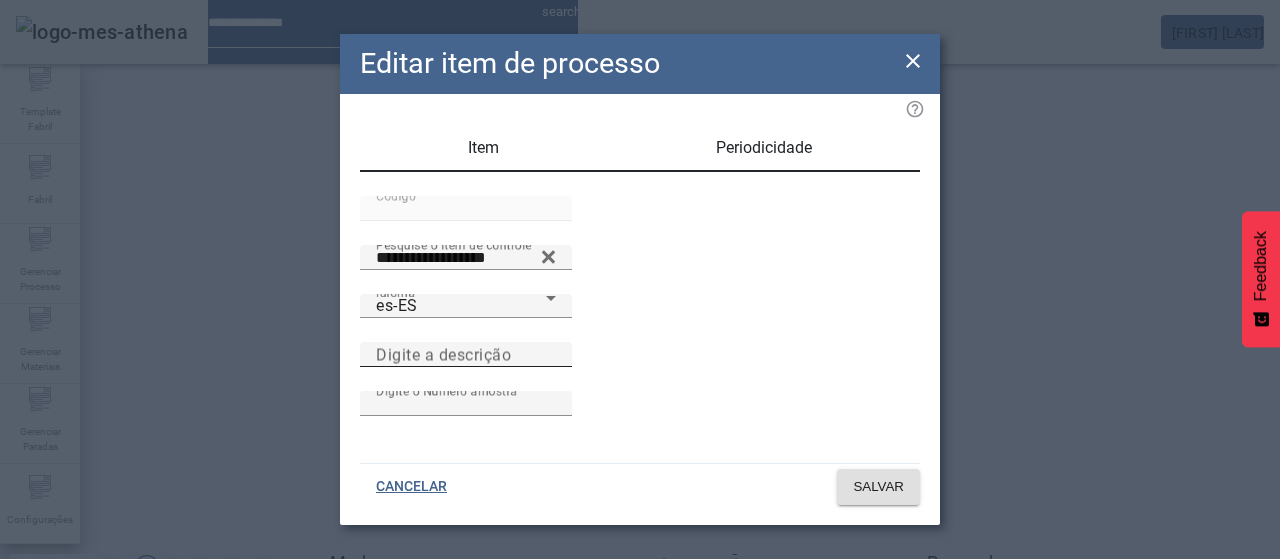 click on "Digite a descrição" at bounding box center [466, 354] 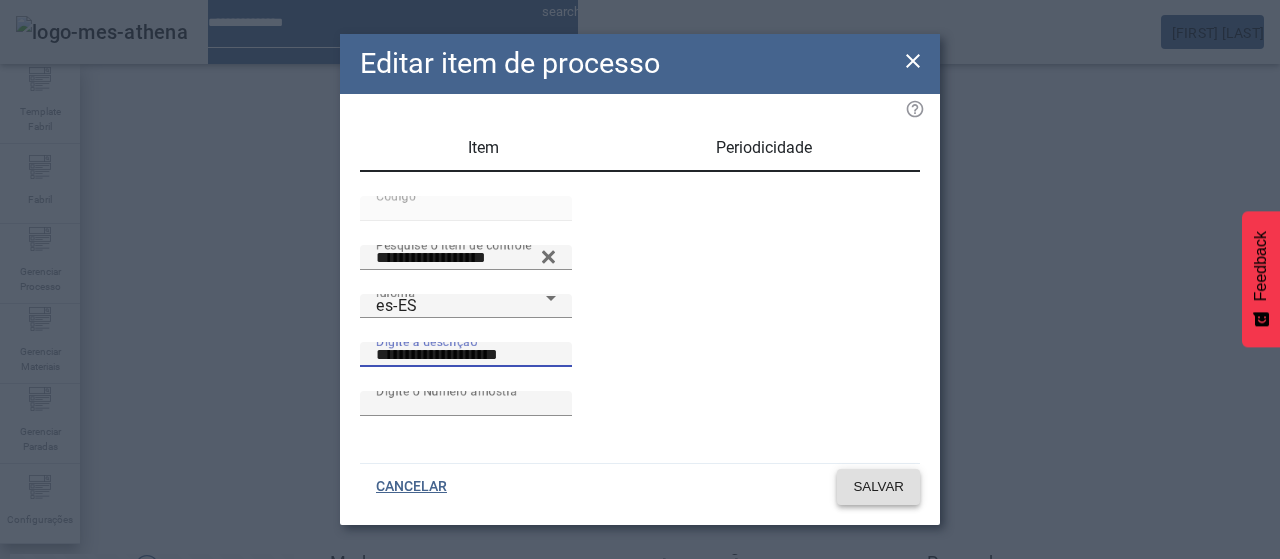 type on "**********" 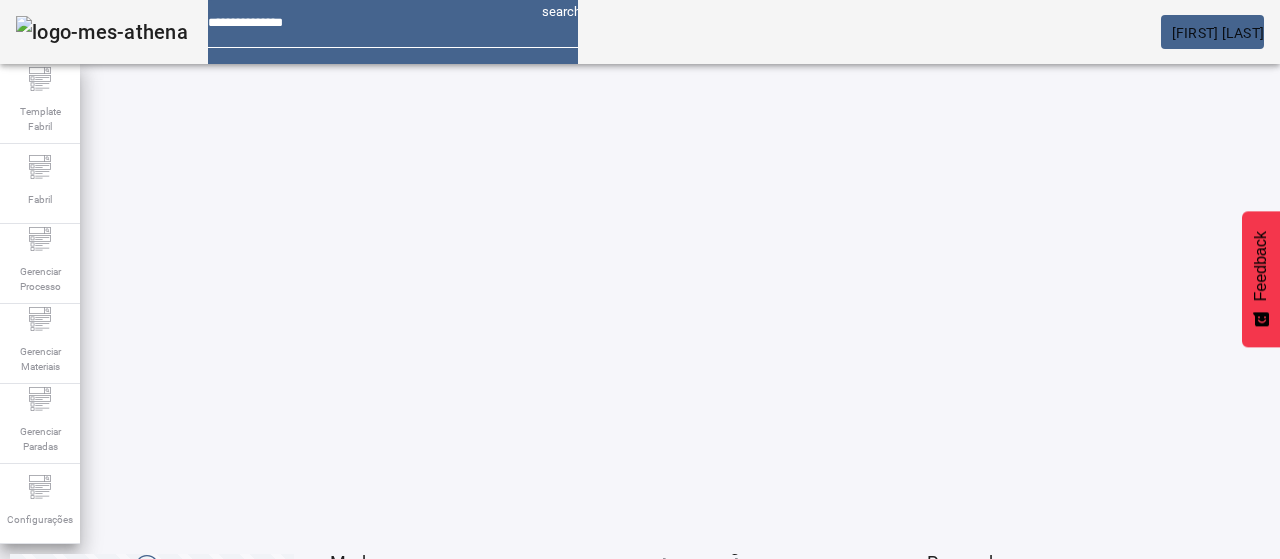 click on "EDITAR" at bounding box center [353, 619] 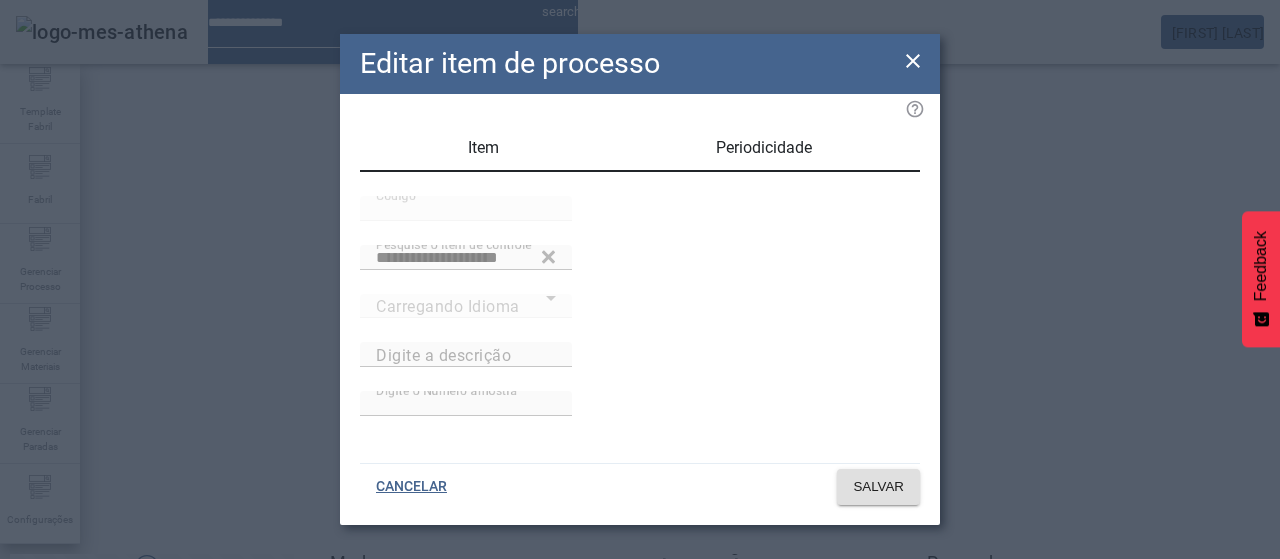 type on "**********" 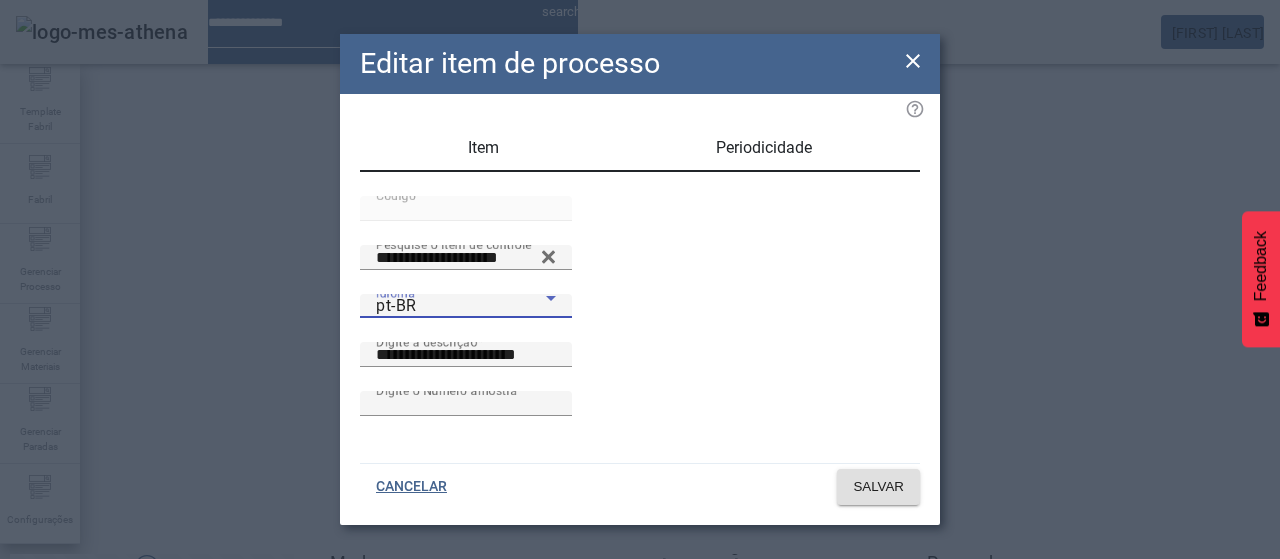 click 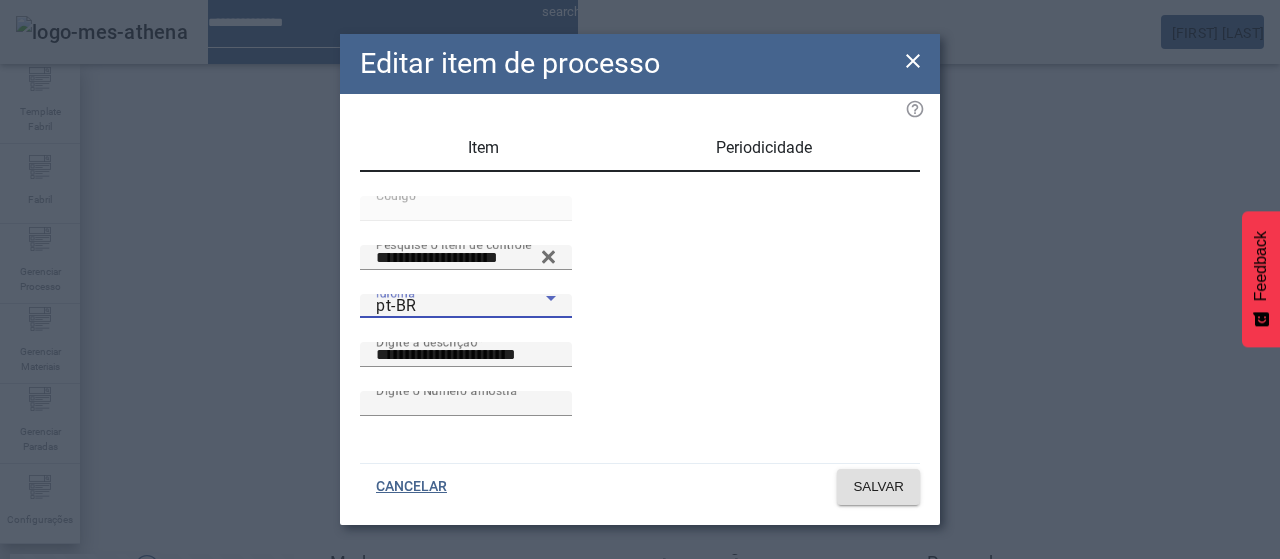 drag, startPoint x: 481, startPoint y: 334, endPoint x: 543, endPoint y: 343, distance: 62.649822 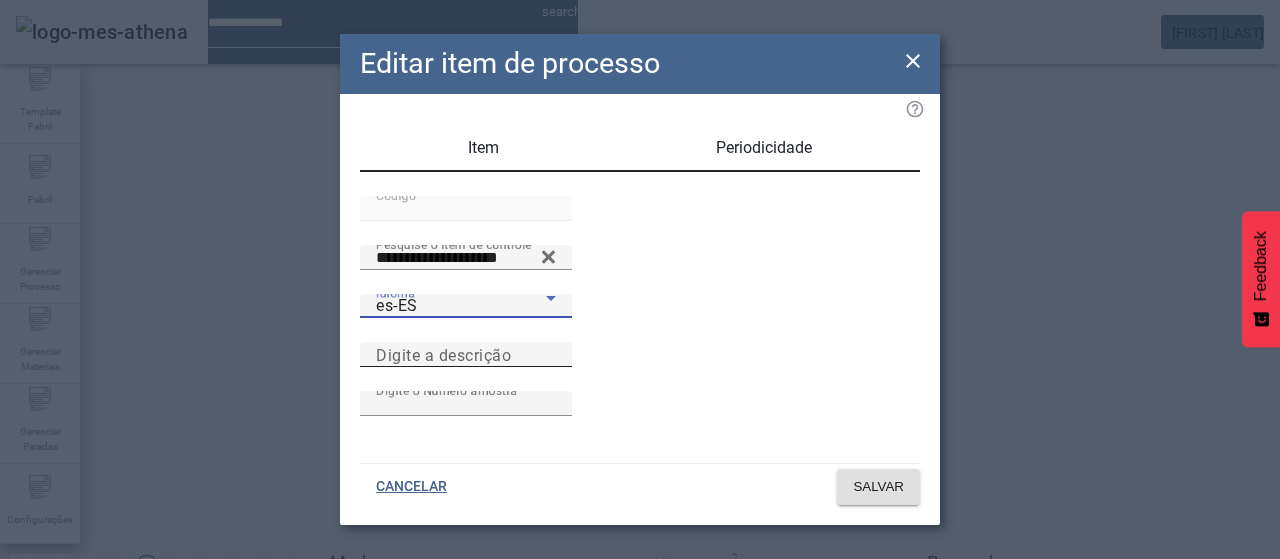 click on "Digite a descrição" at bounding box center (466, 355) 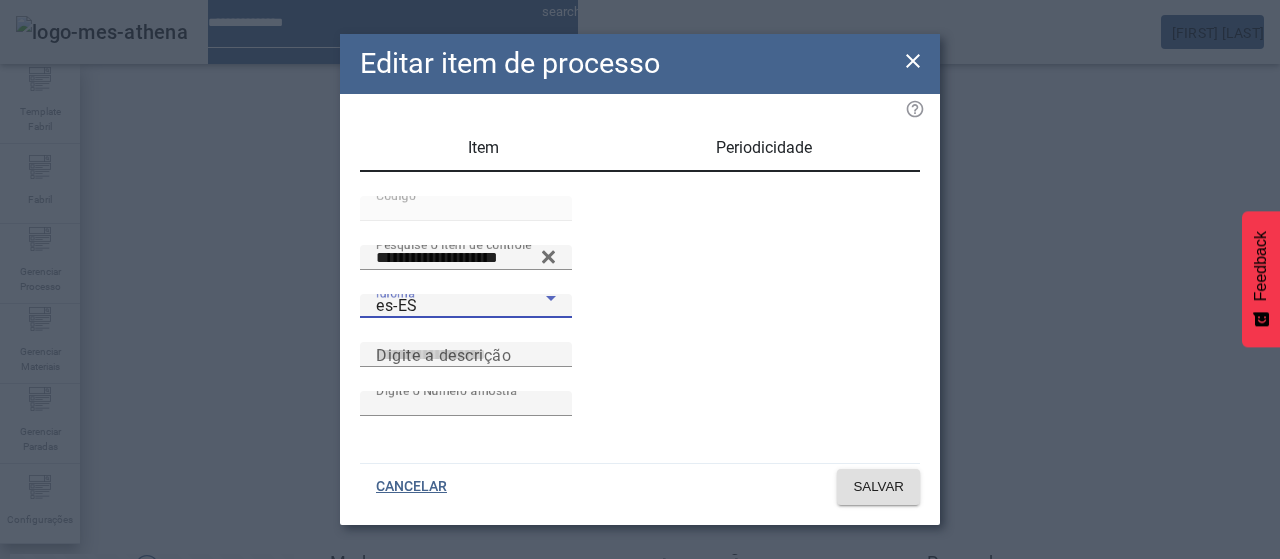 click on "es-ES" at bounding box center (461, 306) 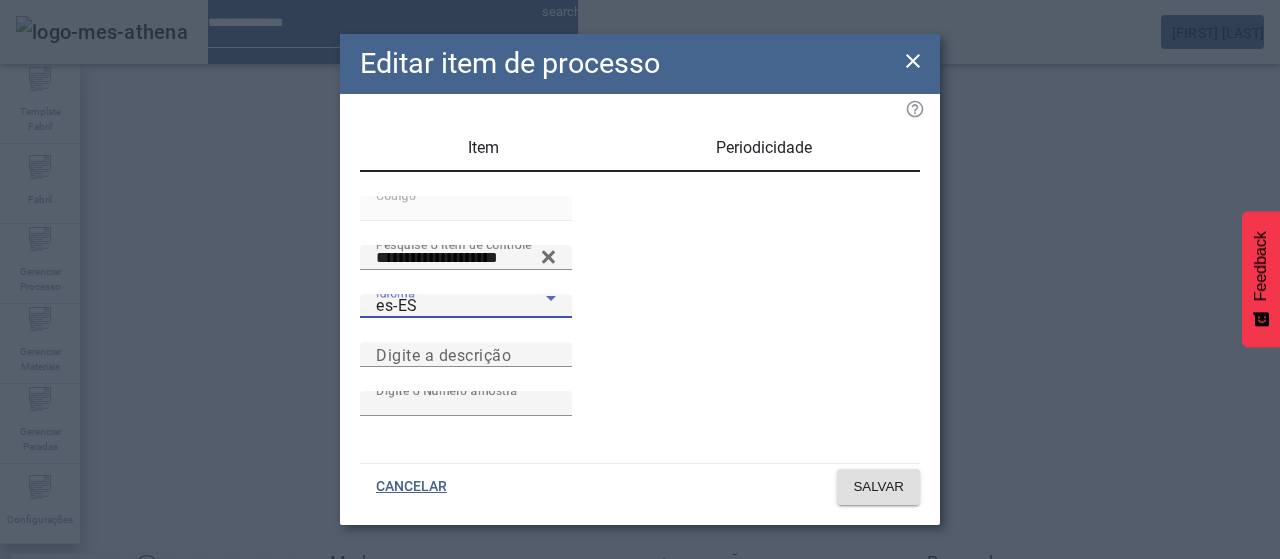 click on "pt-BR" at bounding box center (81, 591) 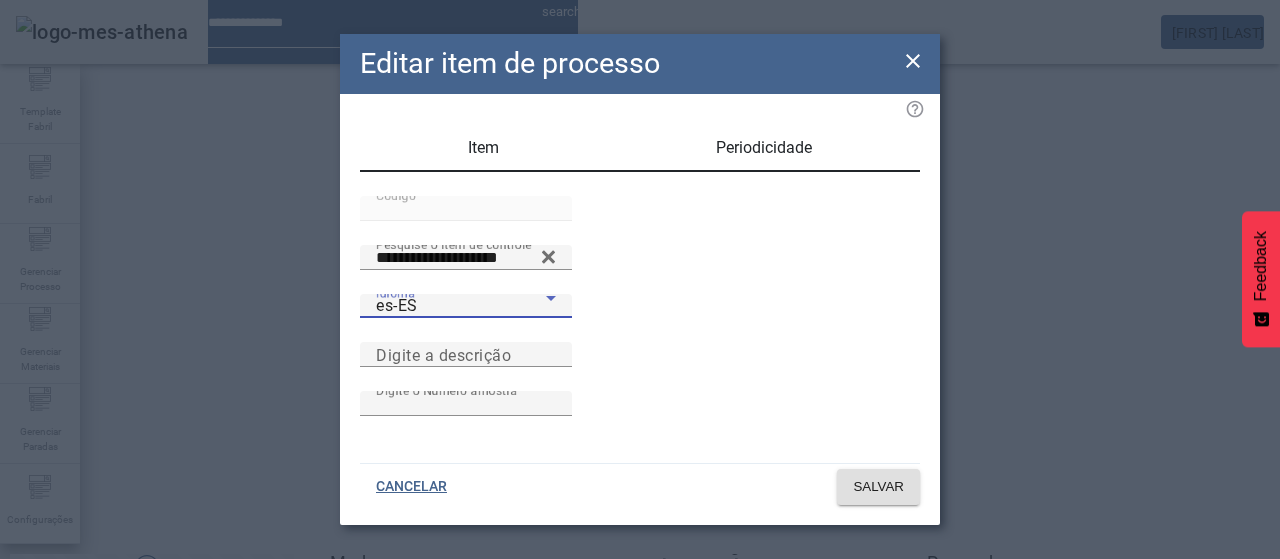 type on "**********" 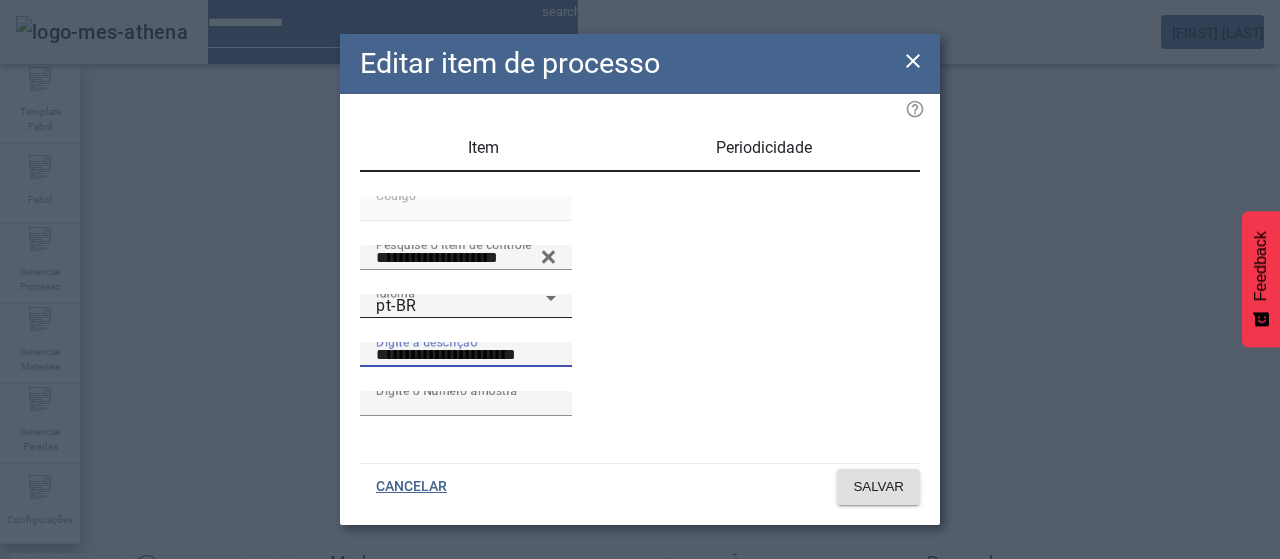 drag, startPoint x: 729, startPoint y: 391, endPoint x: 494, endPoint y: 366, distance: 236.32605 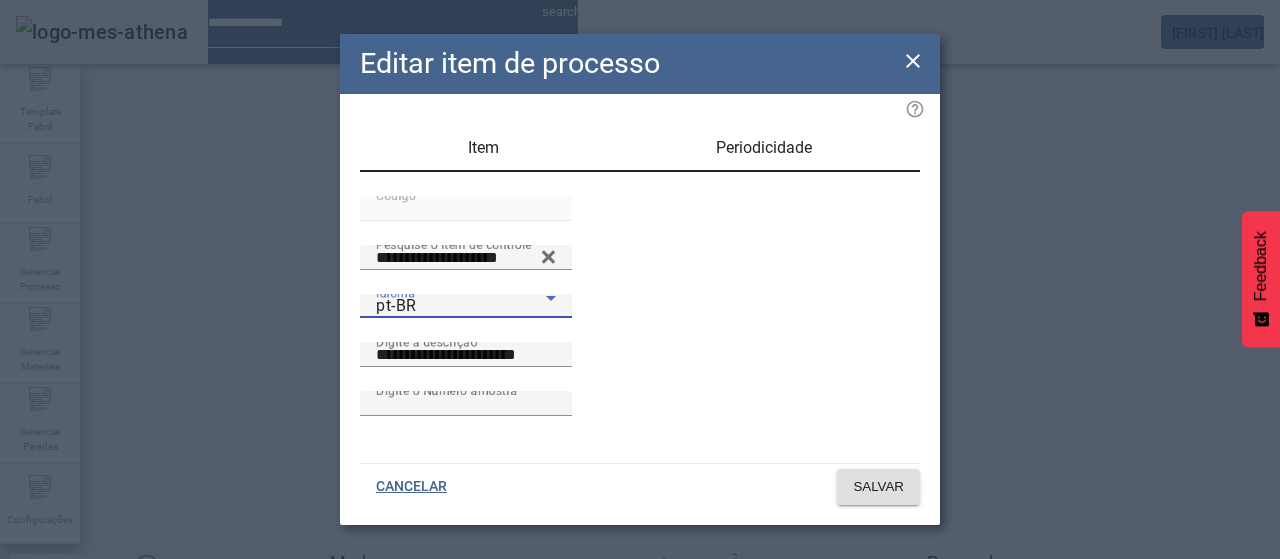 drag, startPoint x: 456, startPoint y: 325, endPoint x: 564, endPoint y: 350, distance: 110.85576 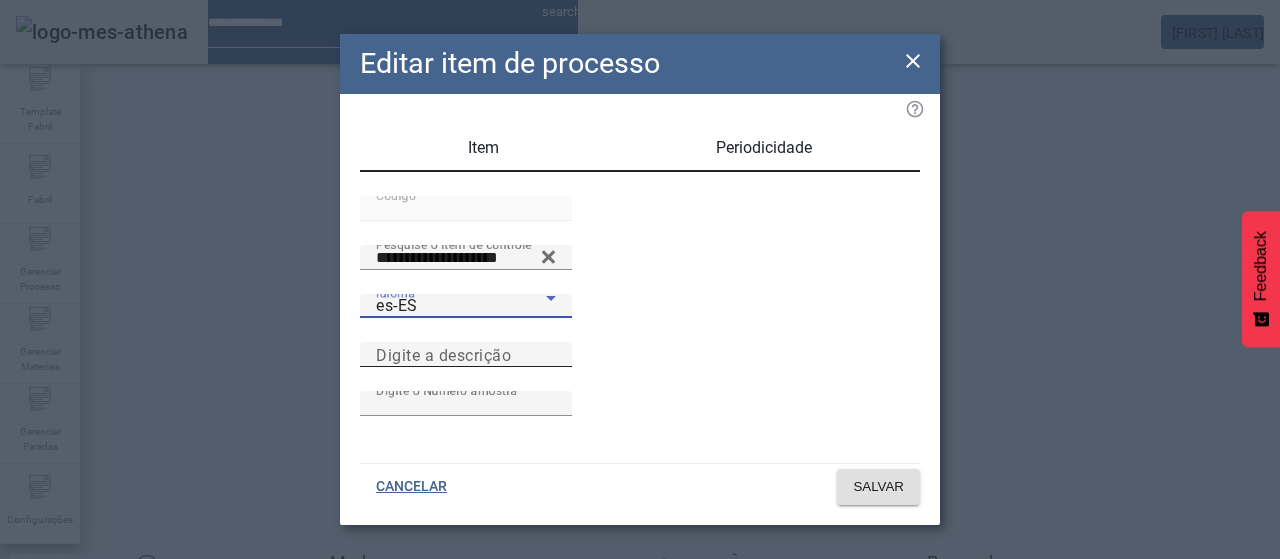 drag, startPoint x: 648, startPoint y: 395, endPoint x: 673, endPoint y: 399, distance: 25.317978 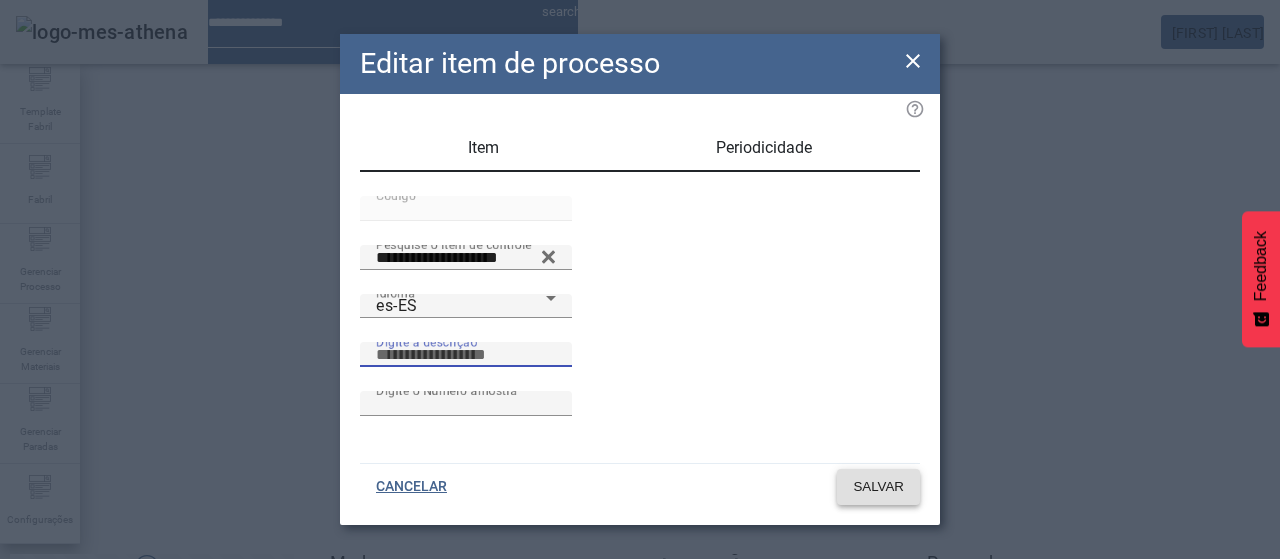 paste on "**********" 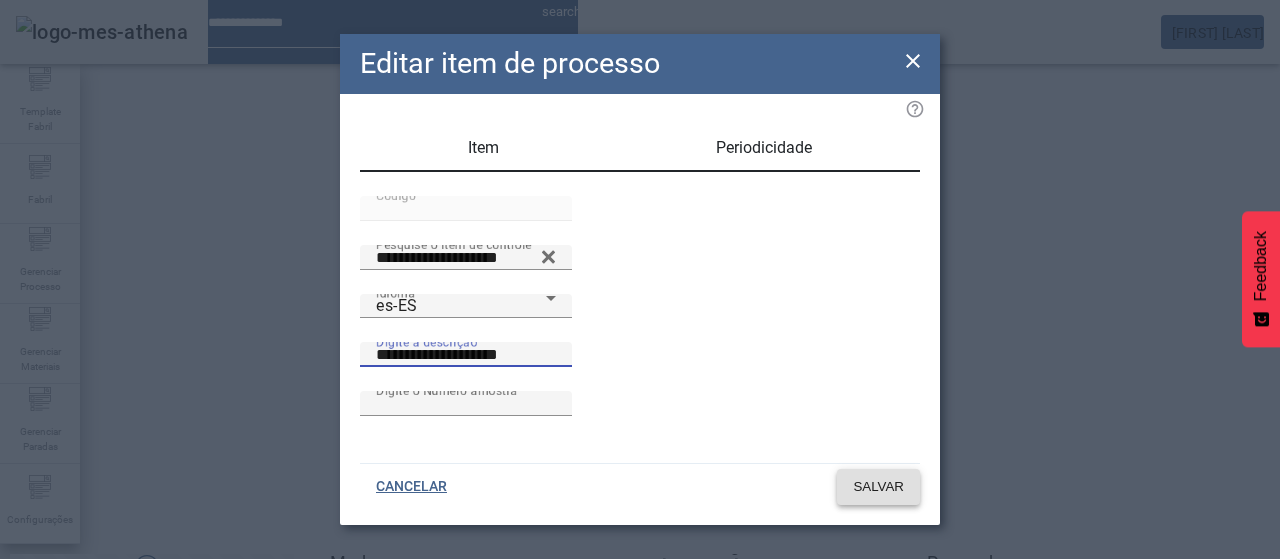 type on "**********" 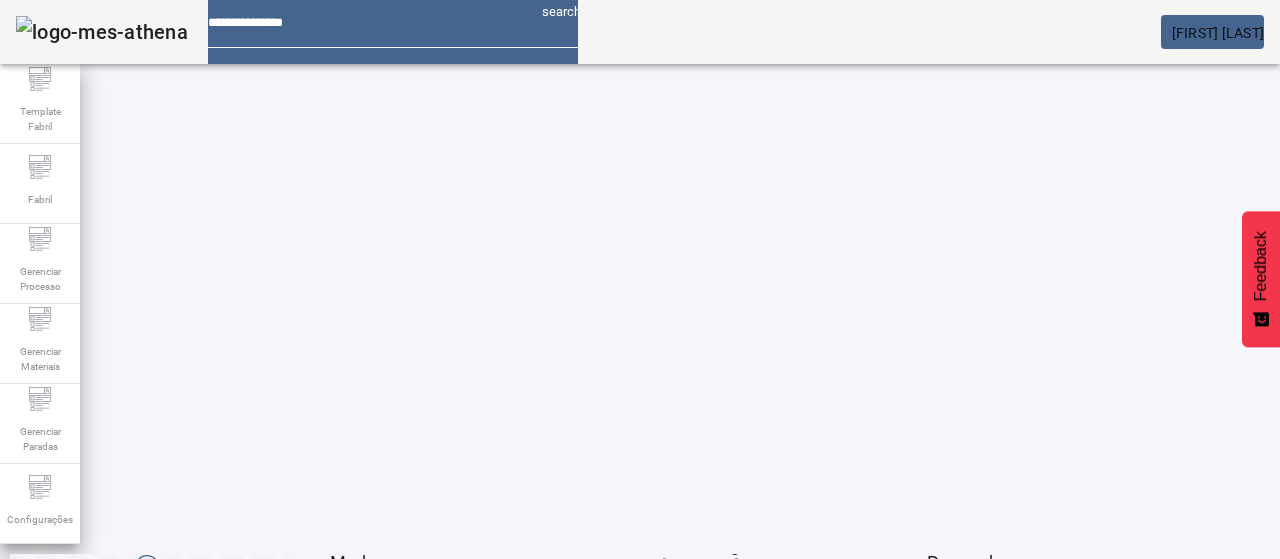click on "2" 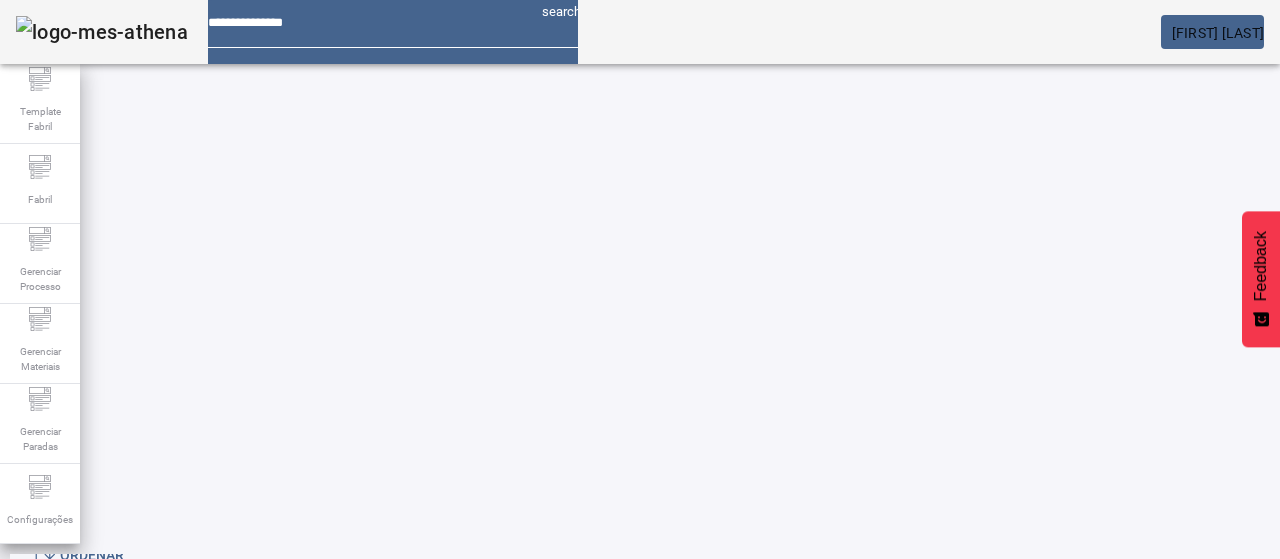 scroll, scrollTop: 60, scrollLeft: 0, axis: vertical 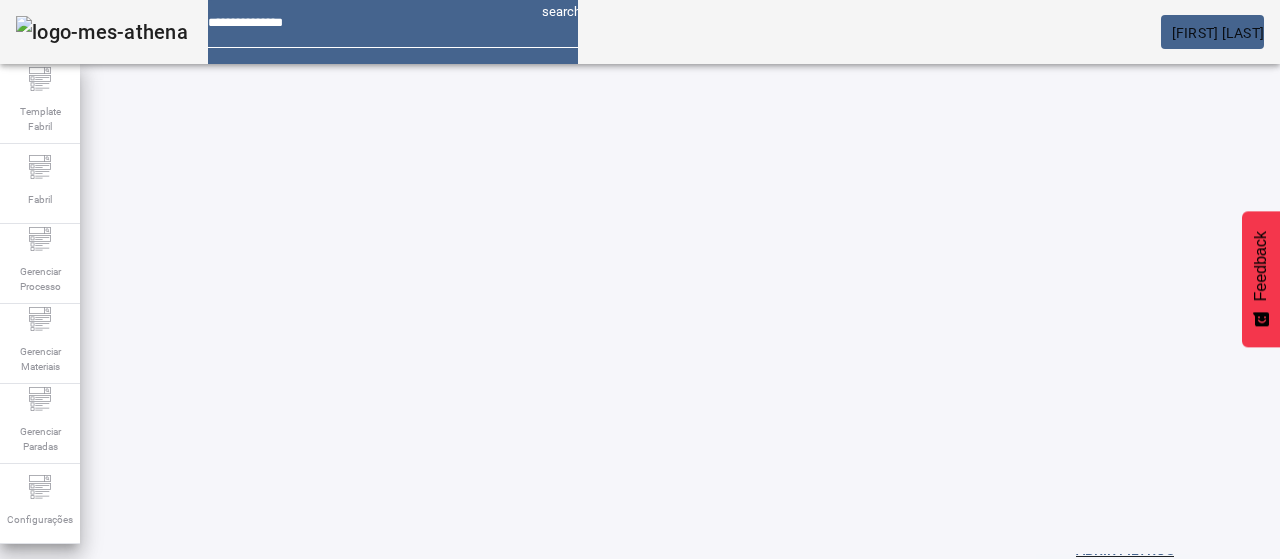 click on "EDITAR" at bounding box center (54, 869) 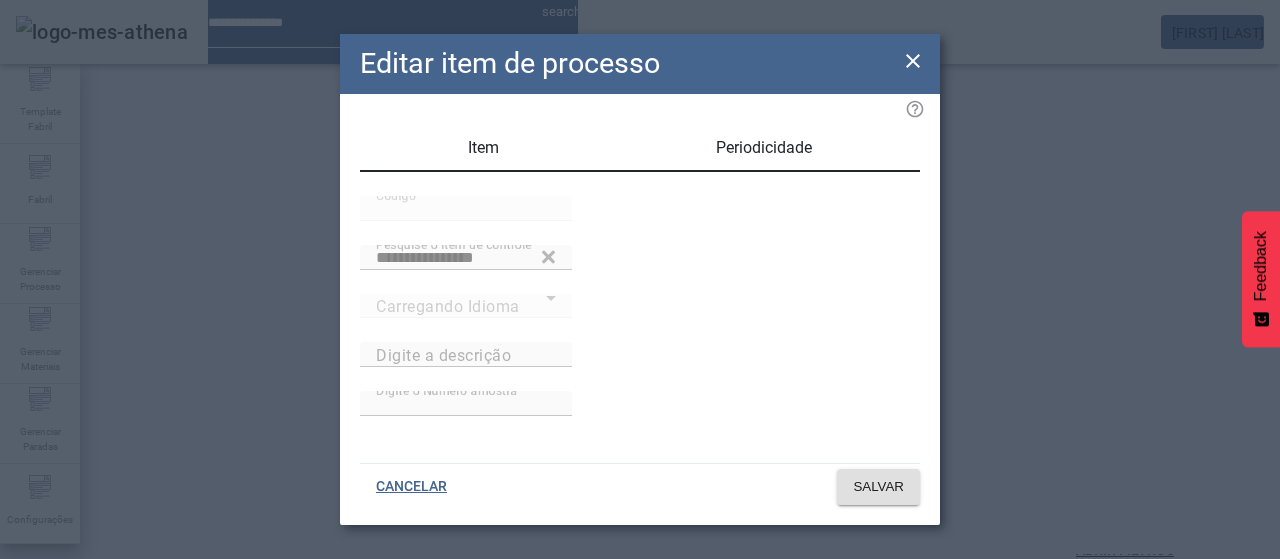 type on "**********" 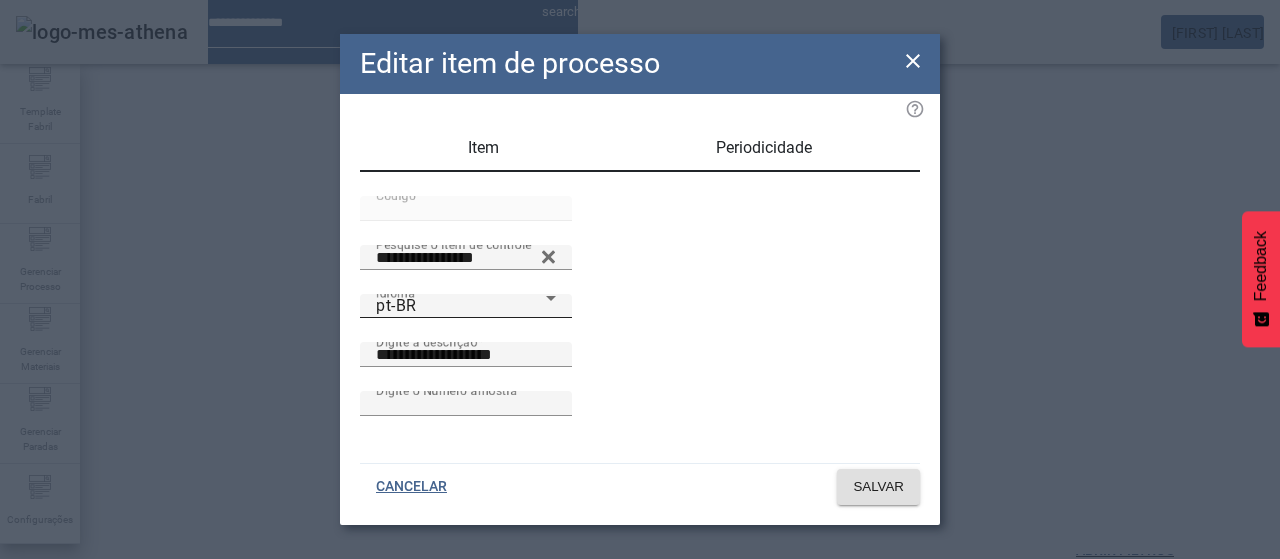 click on "pt-BR" at bounding box center [461, 306] 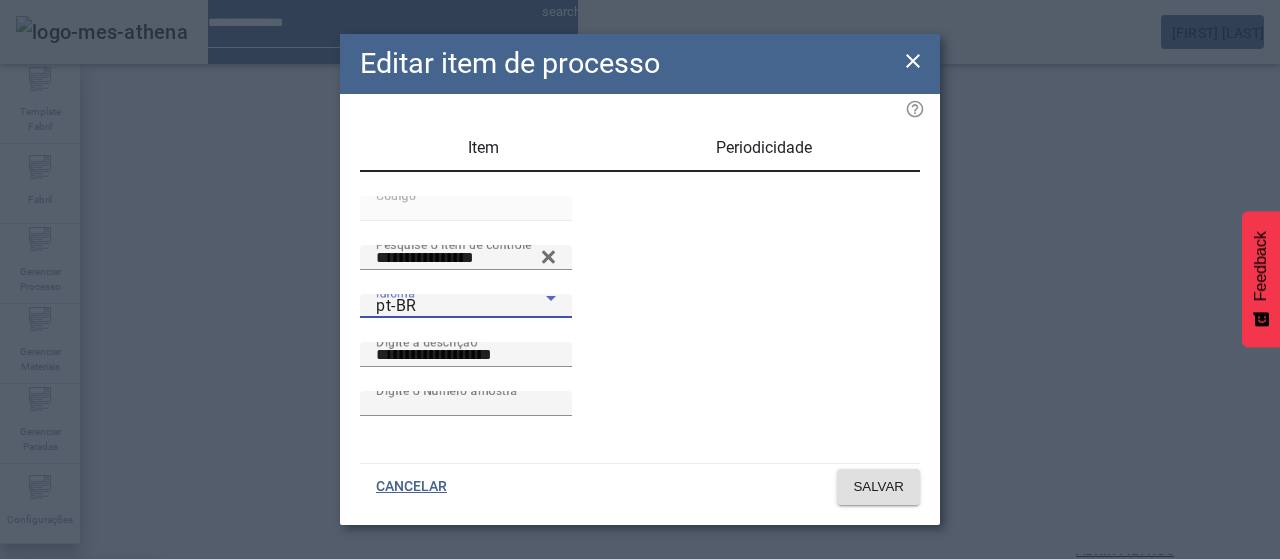 click on "es-ES" at bounding box center [81, 687] 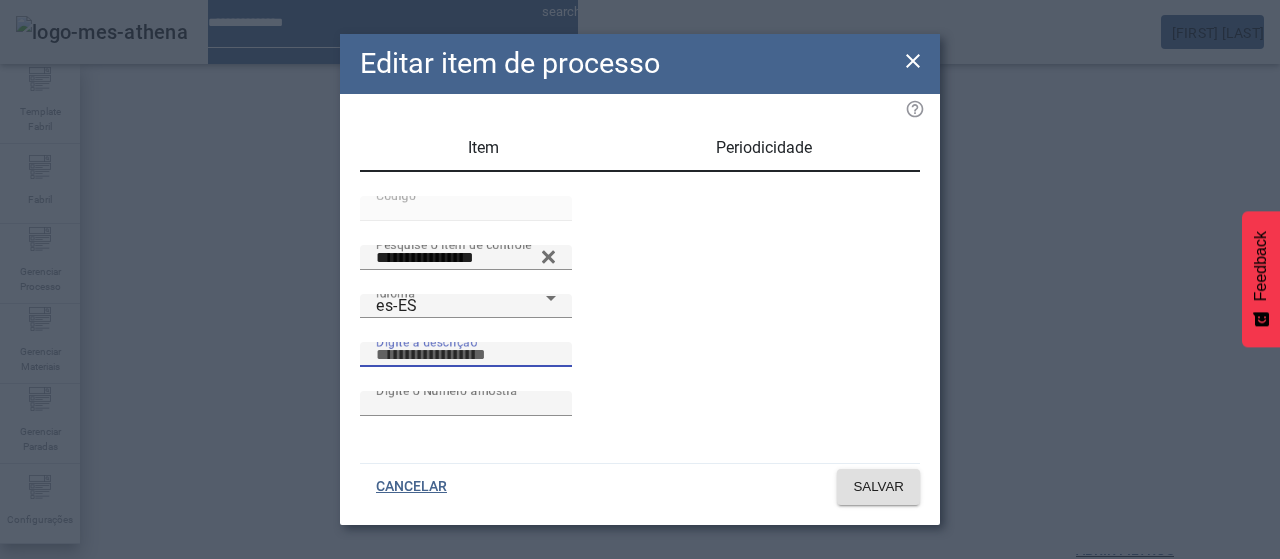 click on "Digite a descrição" at bounding box center [466, 355] 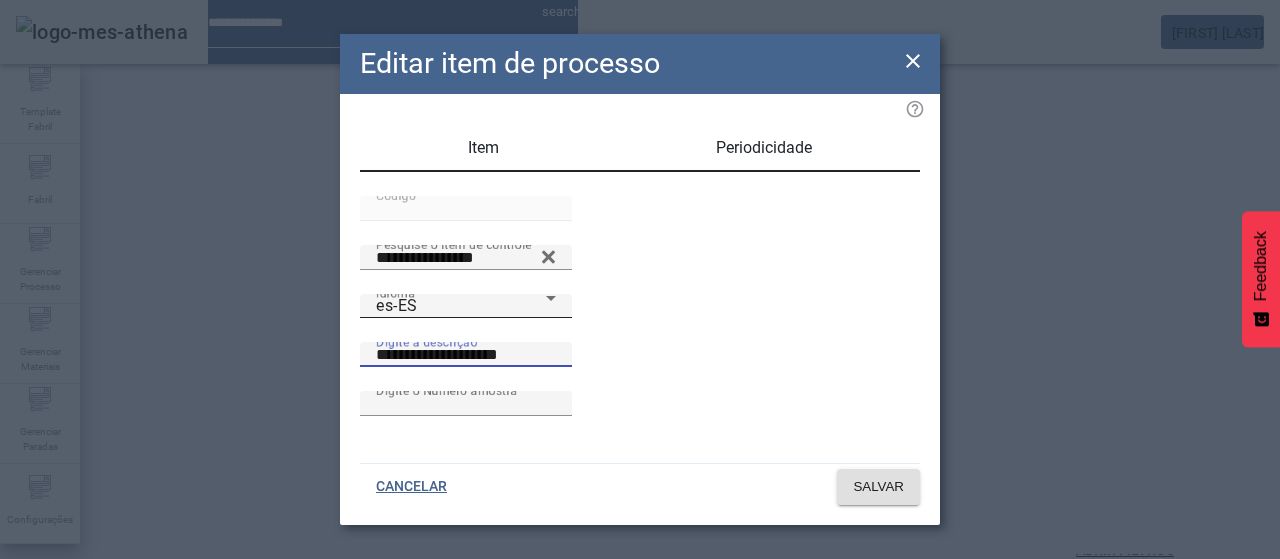 drag, startPoint x: 617, startPoint y: 388, endPoint x: 438, endPoint y: 359, distance: 181.33394 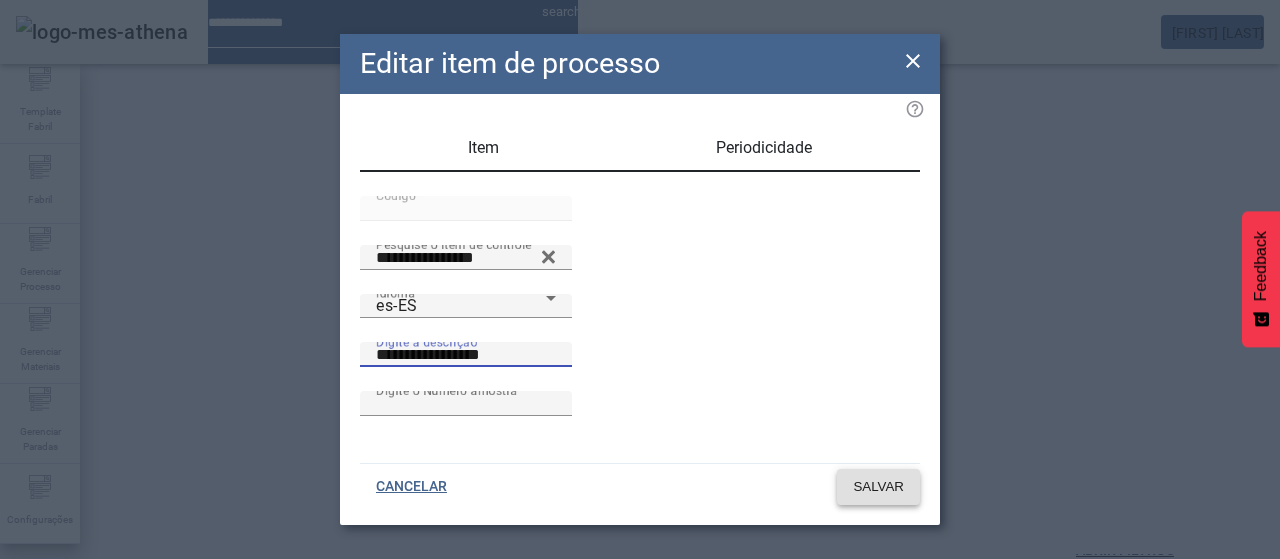 type on "**********" 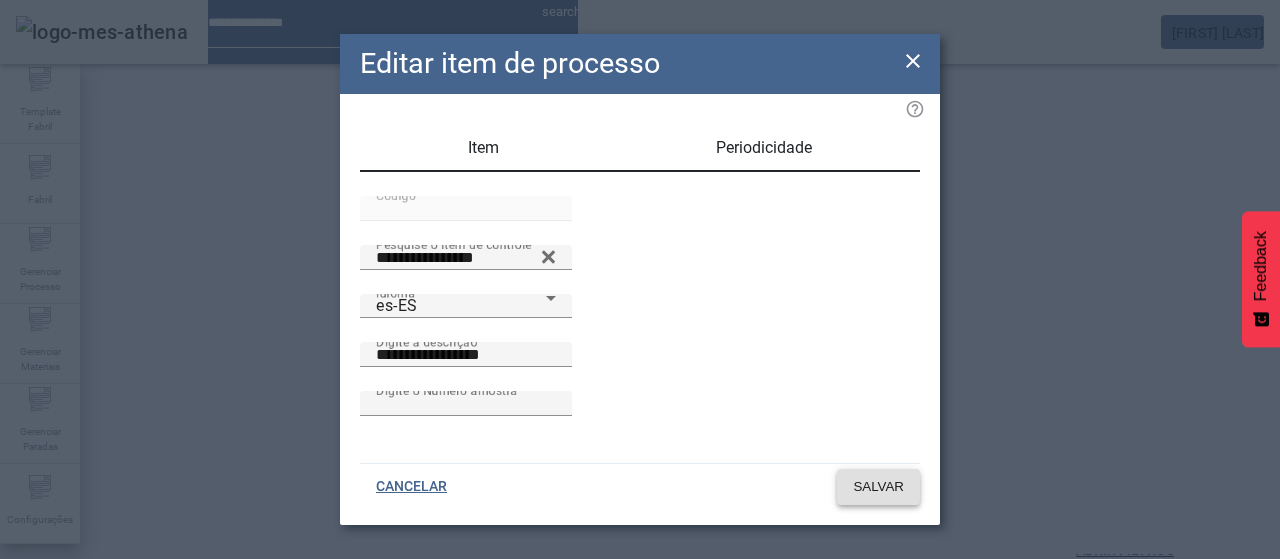 click on "SALVAR" 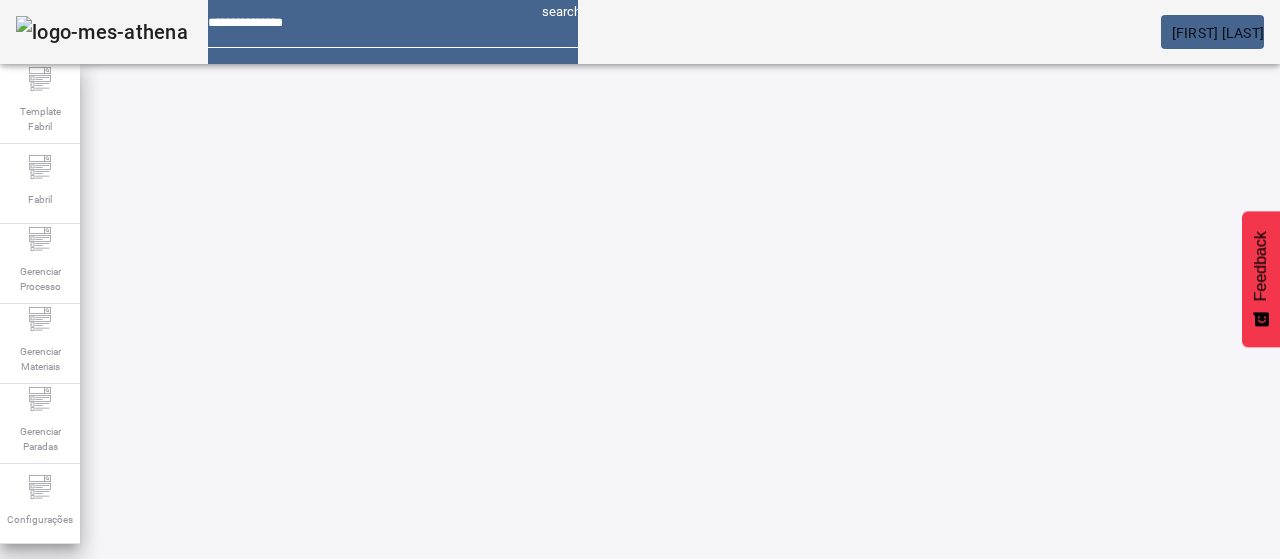 scroll, scrollTop: 160, scrollLeft: 0, axis: vertical 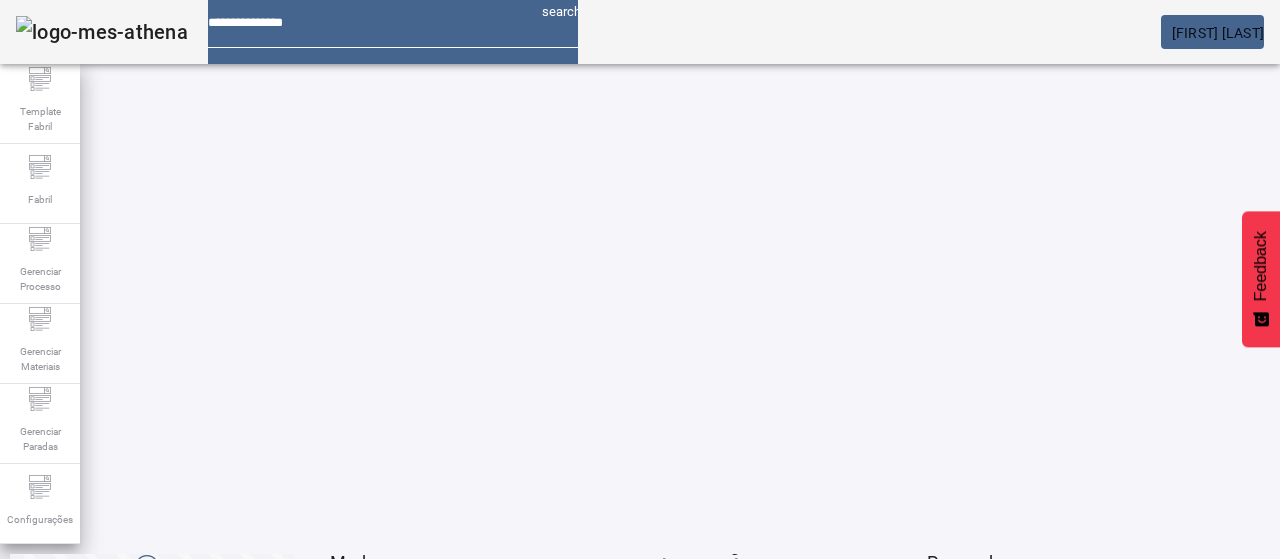 click on "2" 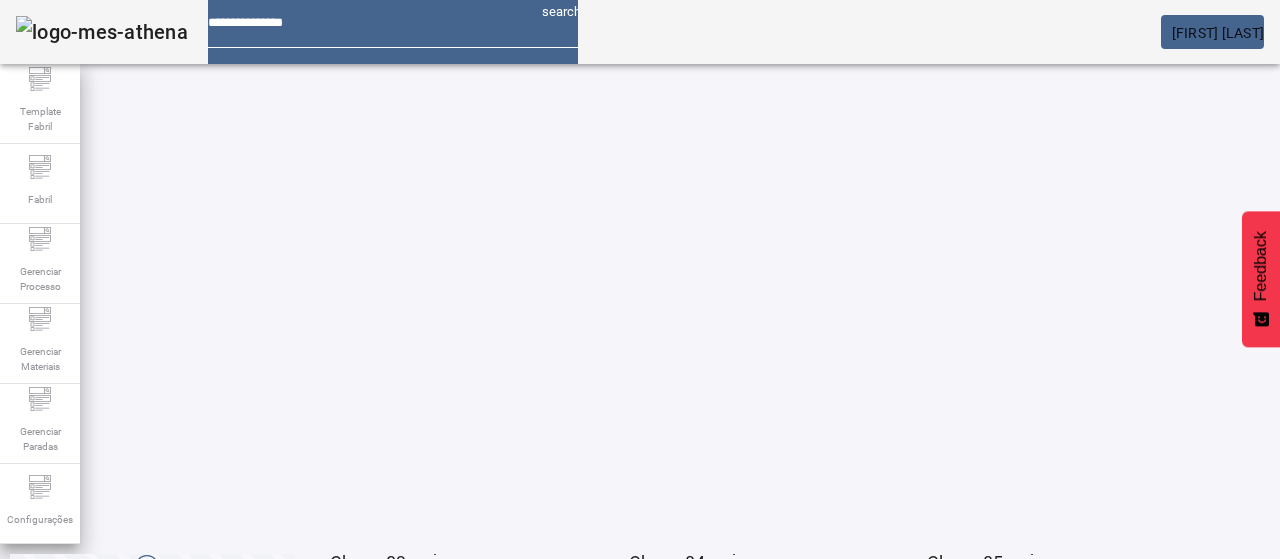 click on "EDITAR" at bounding box center [353, 919] 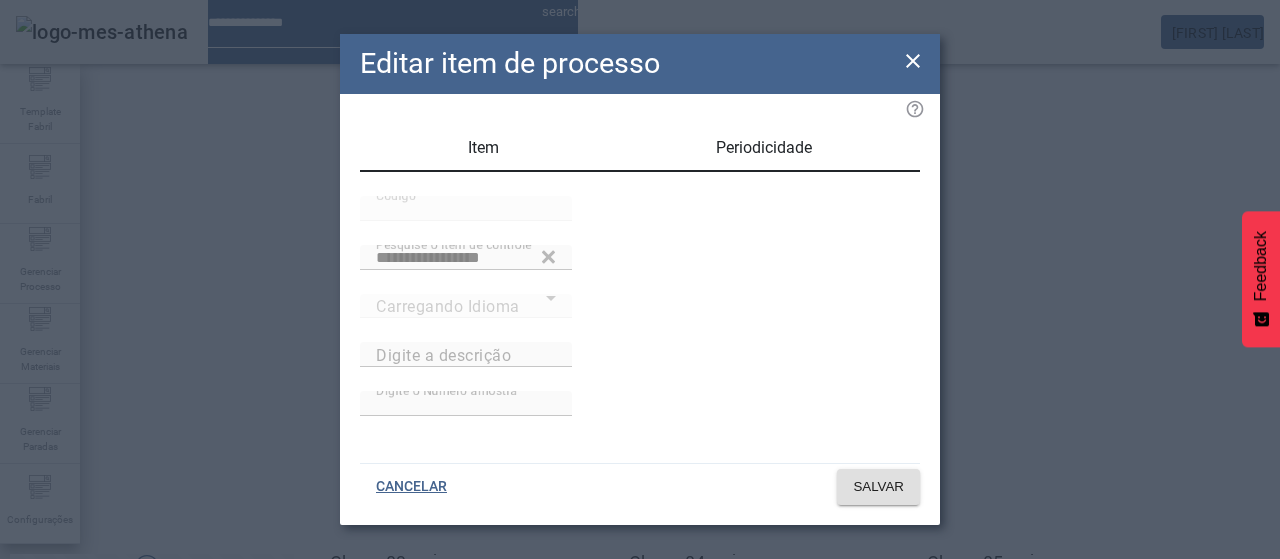 type on "**********" 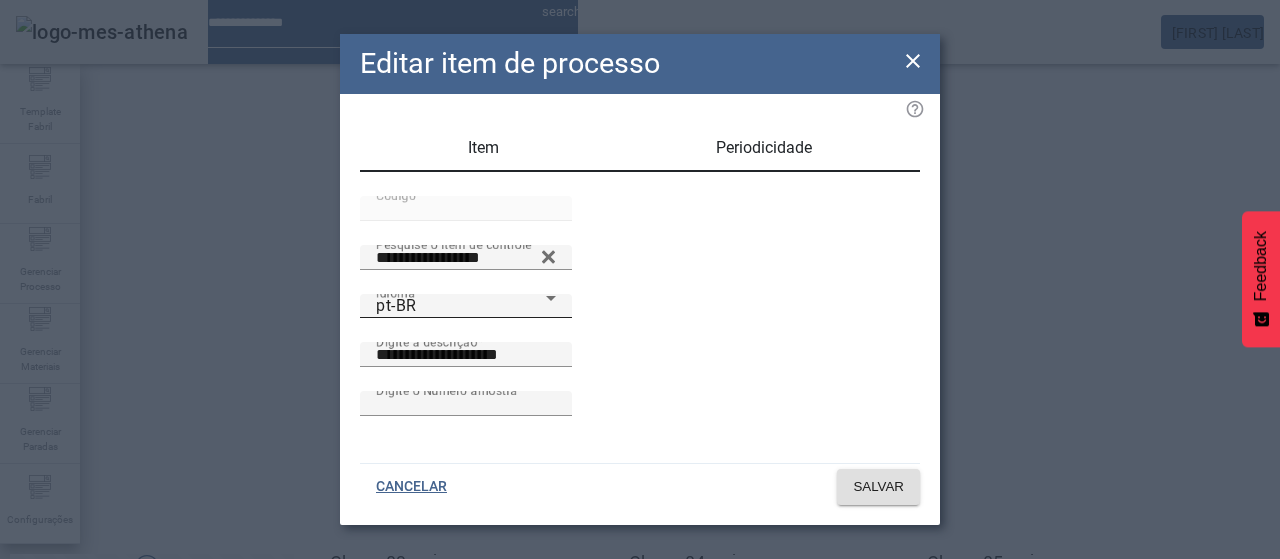 click on "Idioma pt-BR" at bounding box center (466, 306) 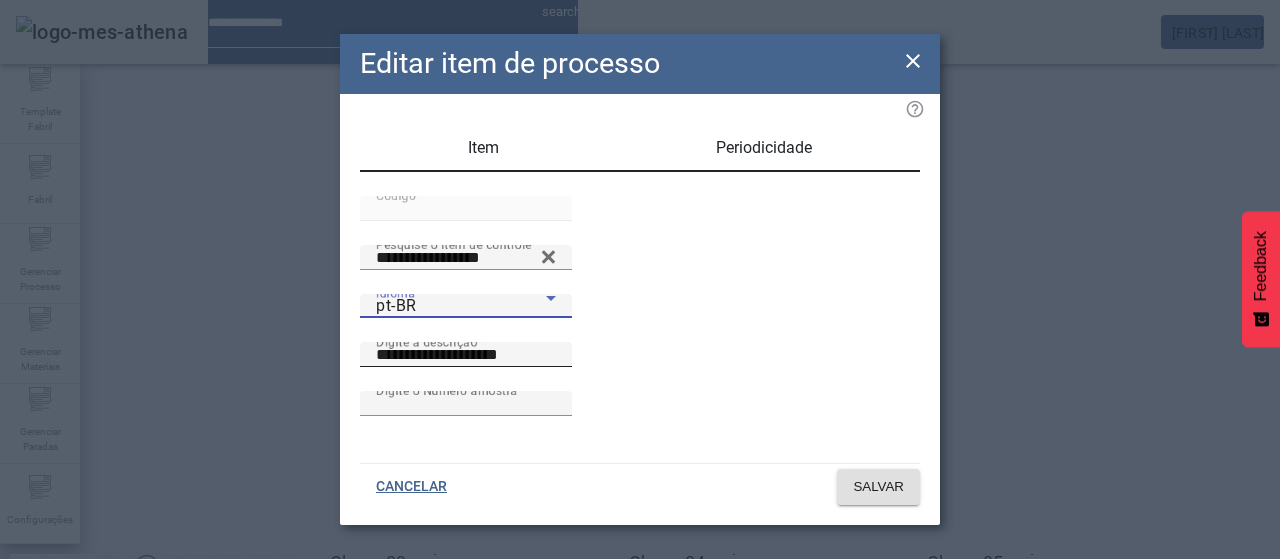 click at bounding box center (640, 559) 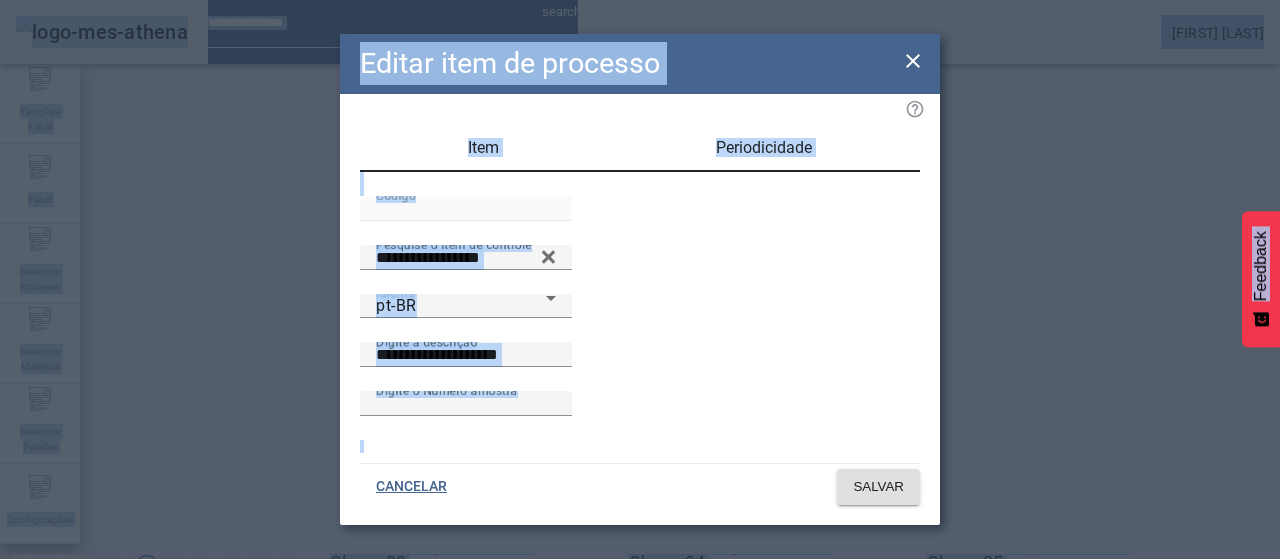 copy on "search      Nathalia Carlos de Freitas    Template Fabril Fabril Gerenciar Processo Gerenciar Materiais Gerenciar Paradas Configurações  Chapa Matriz / ITENS DE PROCESSO ABRIR FILTROS  Pesquise por item de controle Pesquise por item de processo LIMPAR FILTRAR  ORDENAR   CRIAR ITEM DE PROCESSO  47342 / Comprimento da Chapa 03 s3m/joao.malkov EDITAR REMOVER  more_vert 47343 / Comprimento da Chapa 04 s3m/joao.malkov EDITAR REMOVER  more_vert 47344 / Comprimento da Chapa 05 s3m/joao.malkov EDITAR REMOVER  more_vert 47345 / Ancho de la chapa s3m/joao.malkov EDITAR REMOVER  more_vert 47346 / Largura da Chapa 02 s3m/joao.malkov EDITAR REMOVER  more_vert 47347 / Largura da Chapa 03 s3m/joao.malkov EDITAR REMOVER  more_vert 47348 / Largura da Chapa 04 s3m/joao.malkov EDITAR REMOVER  more_vert 47349 / Largura da Chapa 05 s3m/joao.malkov EDITAR REMOVER  more_vert 47352 / Esquadro da Chapa 01 s3m/joao.malkov EDITAR REMOVER  more_vert 47353 / Esquadro da Chapa 02 s3m/joao.malkov EDITAR REMOVER  more_vert 47354 / Esquad..." 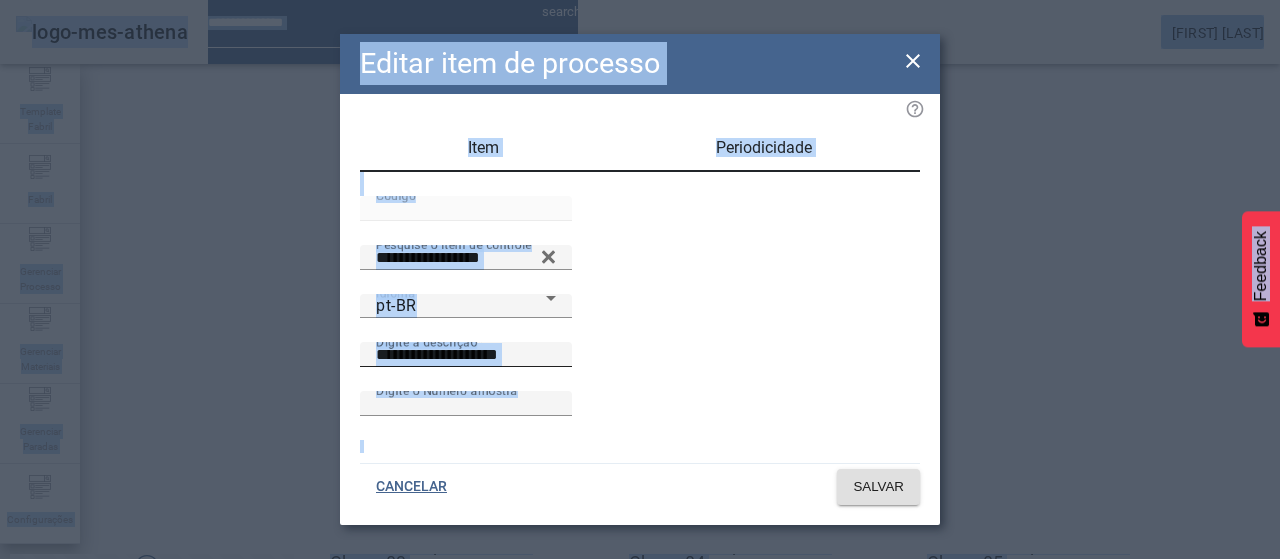 click on "**********" at bounding box center (466, 355) 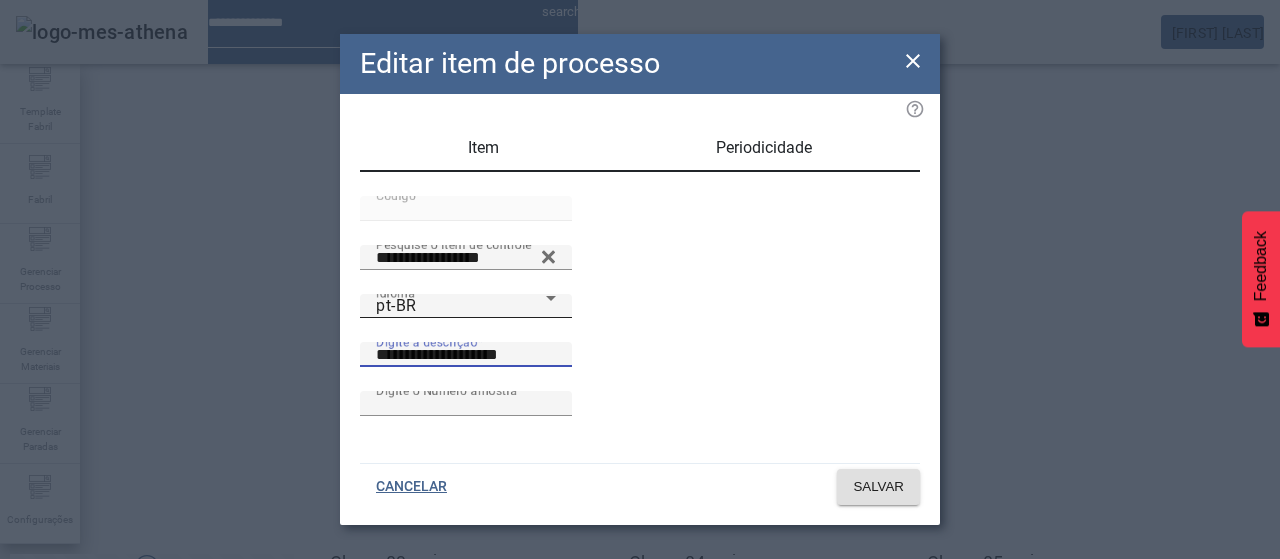 click on "pt-BR" at bounding box center (461, 306) 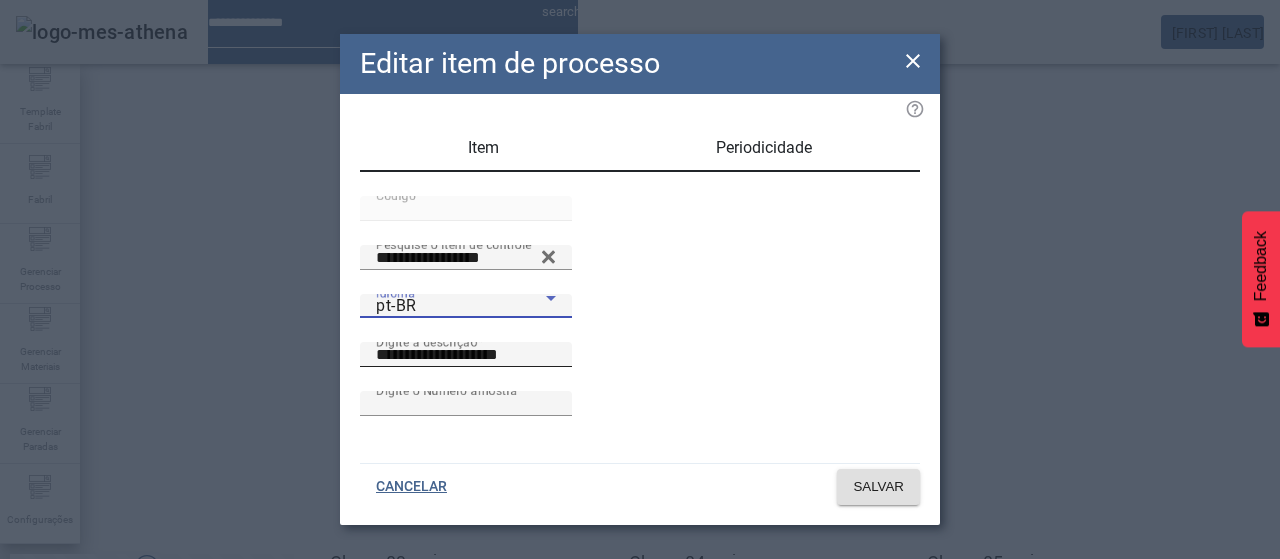 drag, startPoint x: 492, startPoint y: 327, endPoint x: 590, endPoint y: 381, distance: 111.89281 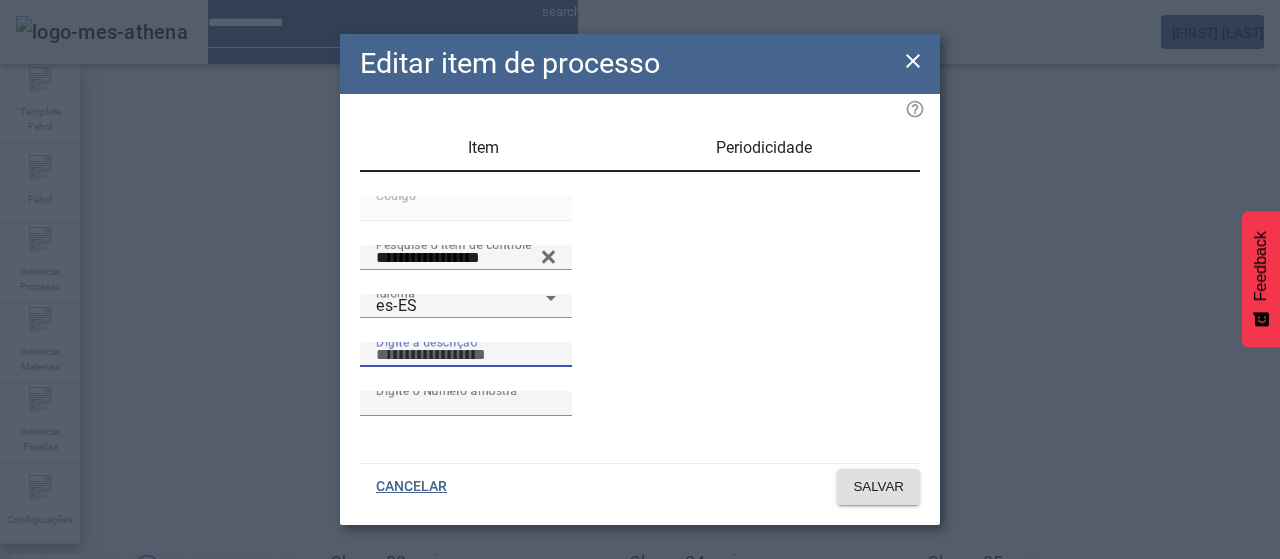 click on "Digite a descrição" at bounding box center [466, 355] 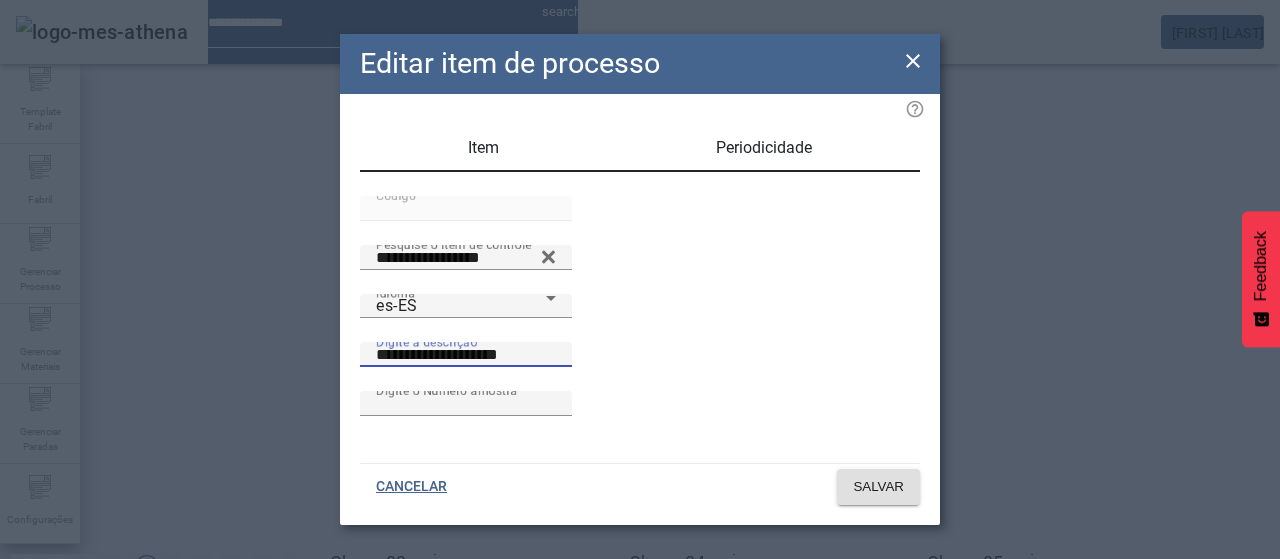 click on "**********" at bounding box center (466, 355) 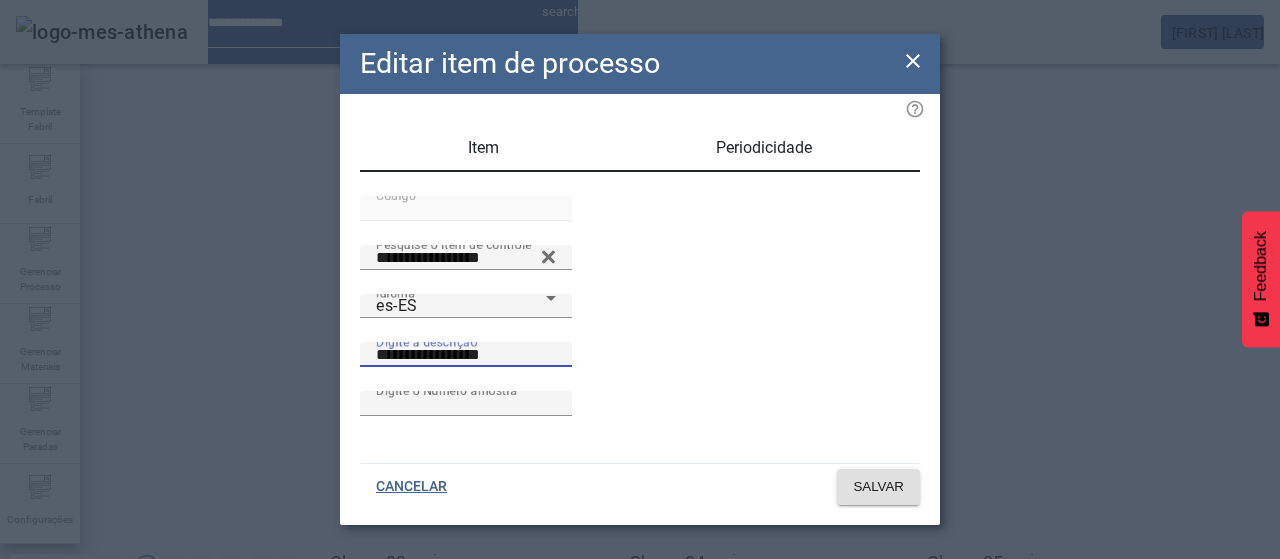 click on "**********" at bounding box center (466, 355) 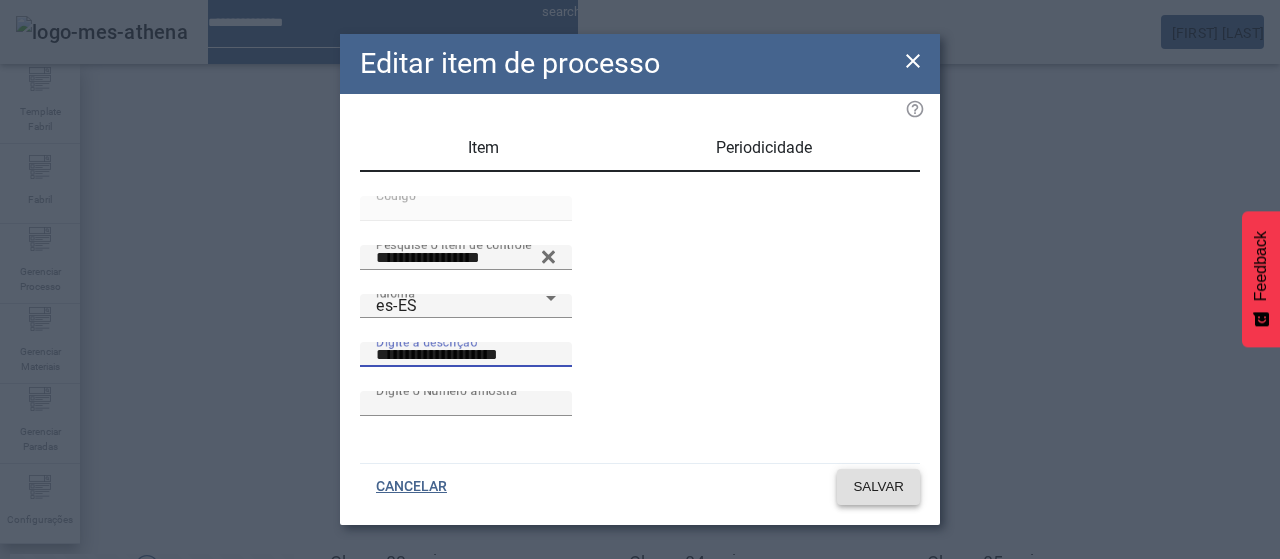 type on "**********" 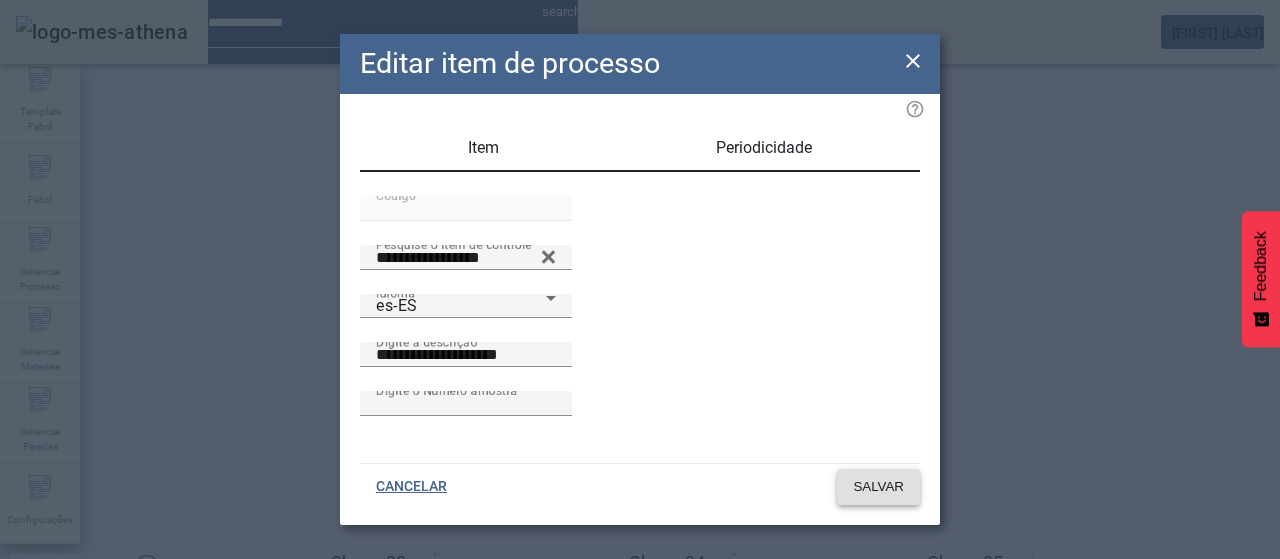 click 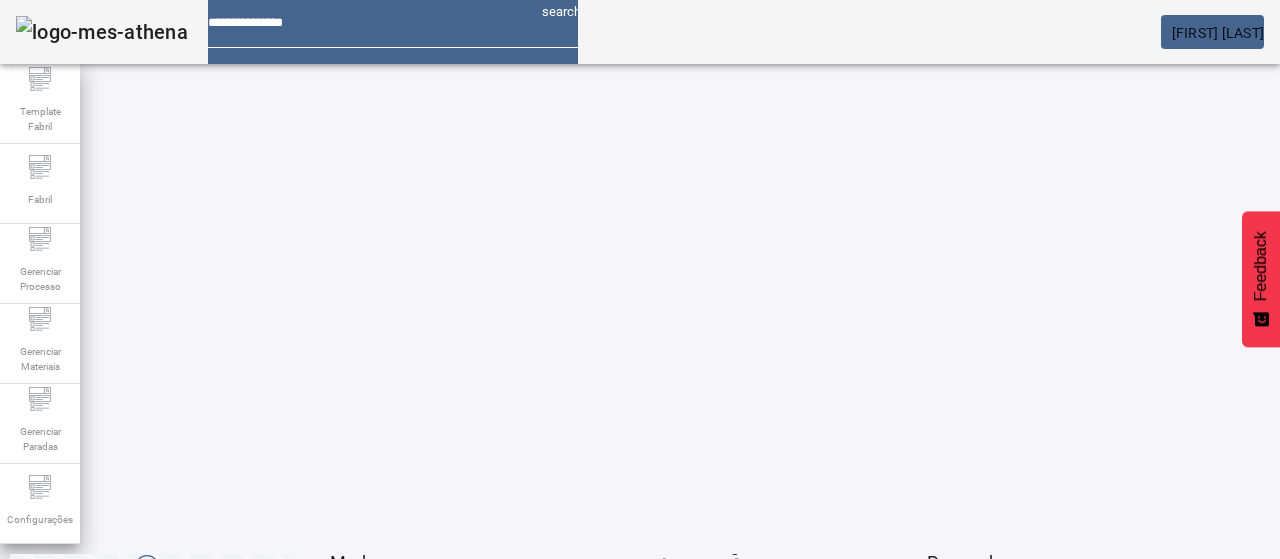 click on "3" 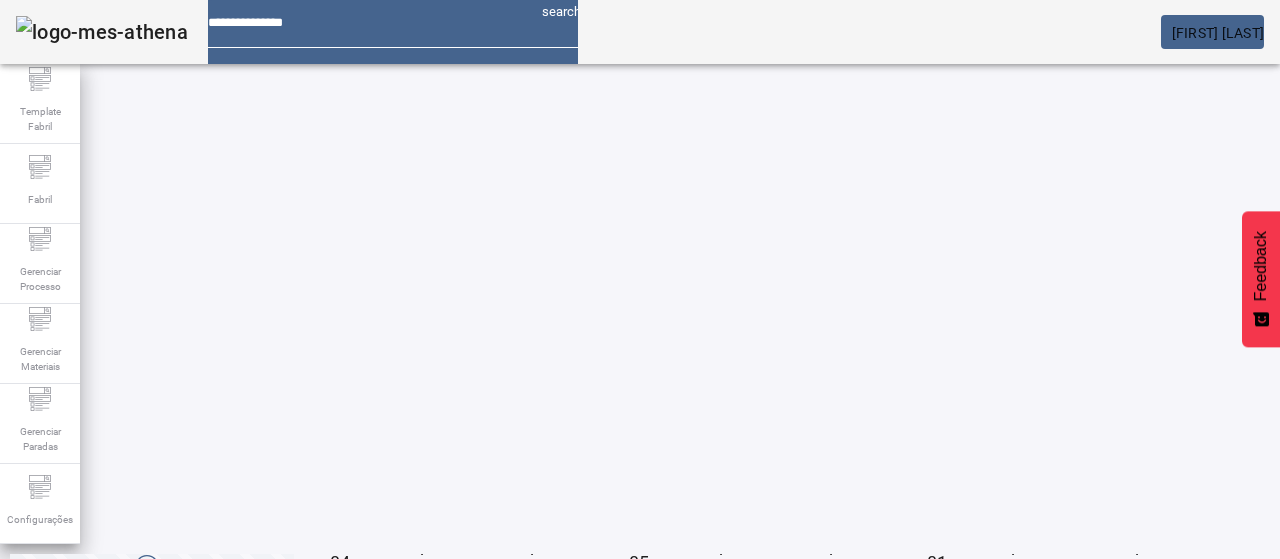 click on "2" 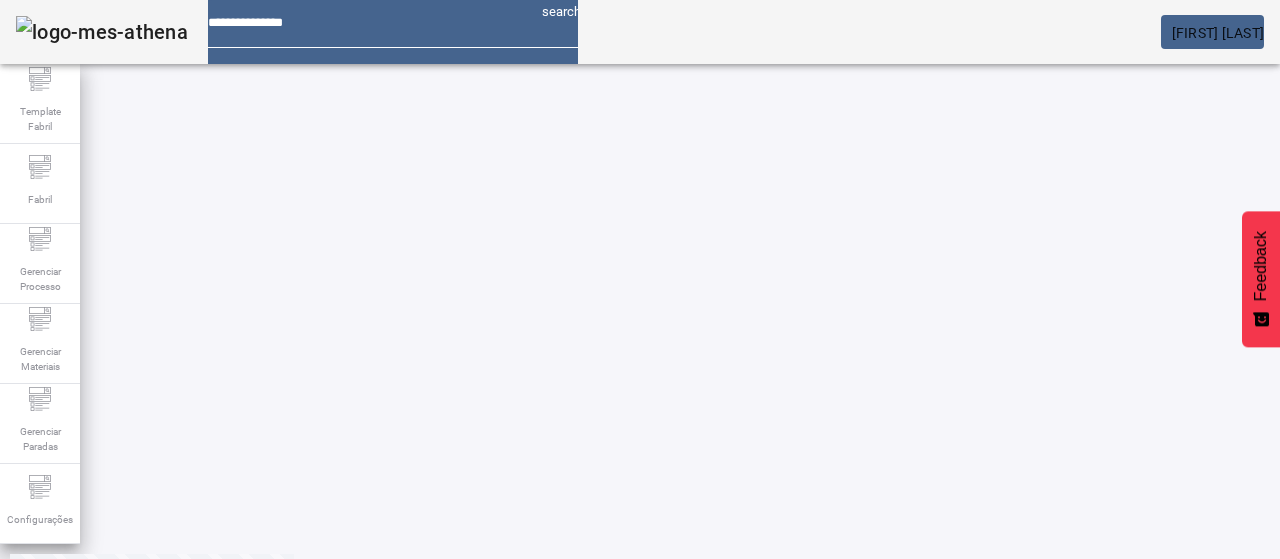 scroll, scrollTop: 160, scrollLeft: 0, axis: vertical 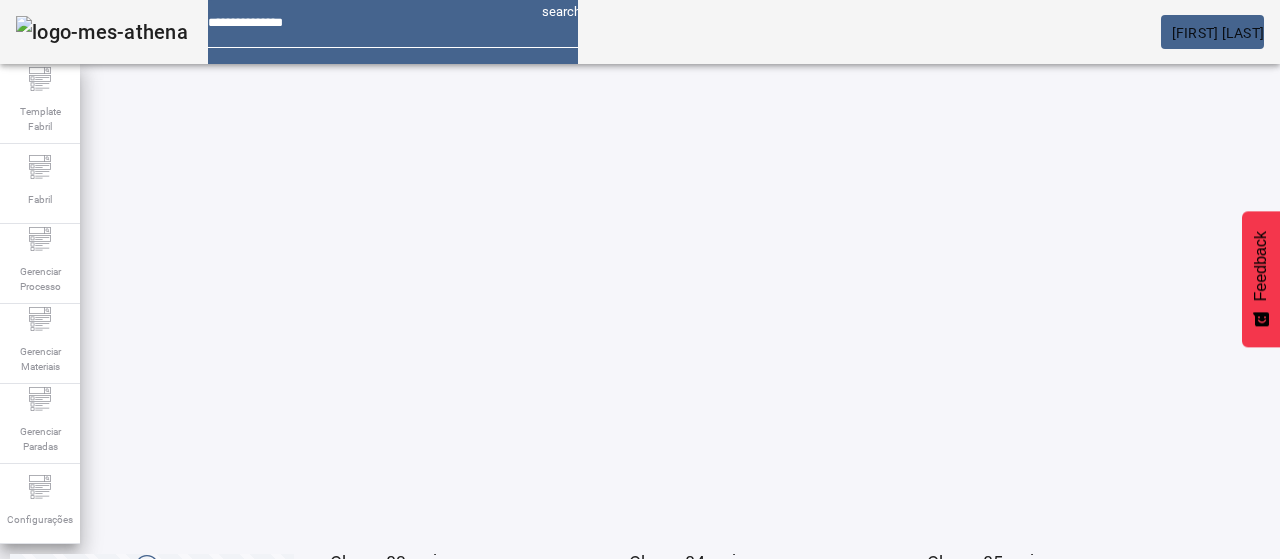click on "3" 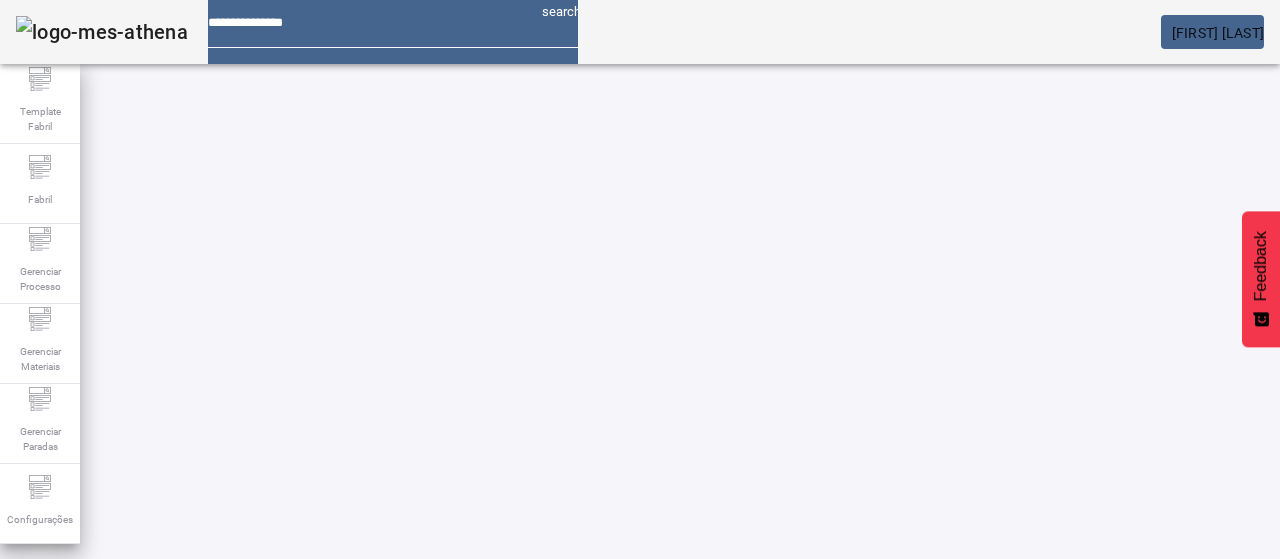 scroll, scrollTop: 0, scrollLeft: 0, axis: both 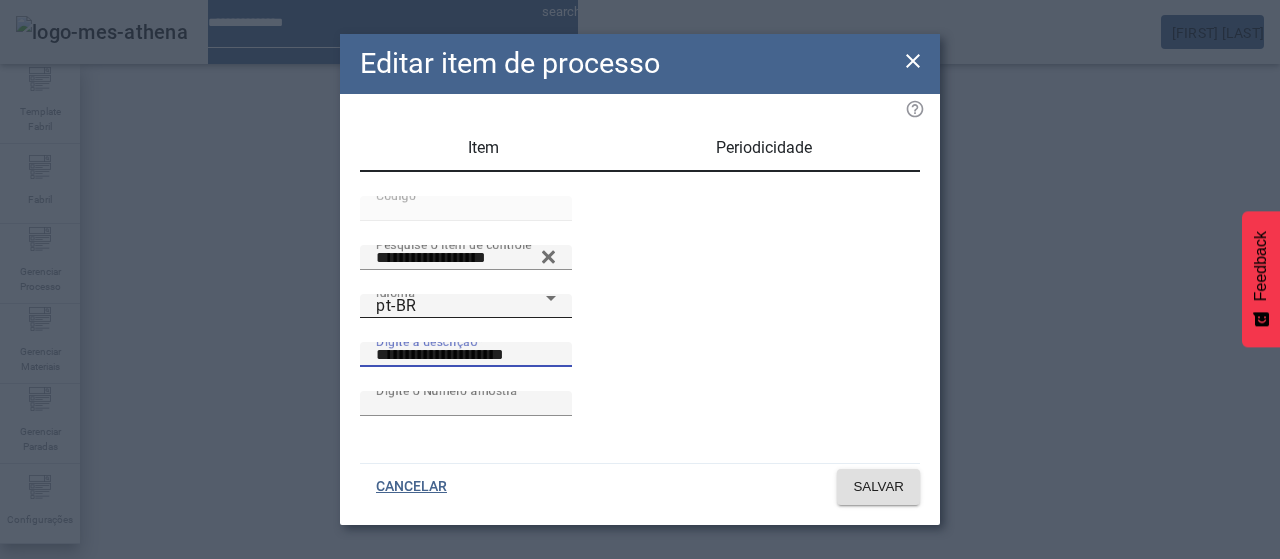 drag, startPoint x: 705, startPoint y: 388, endPoint x: 458, endPoint y: 359, distance: 248.69661 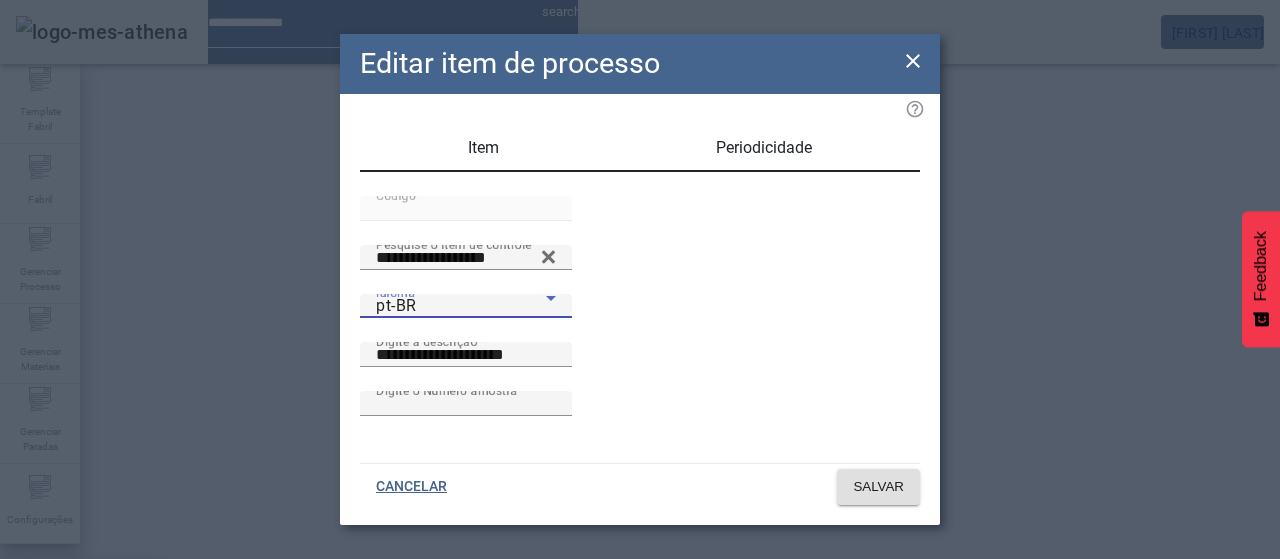 click on "es-ES" at bounding box center [81, 687] 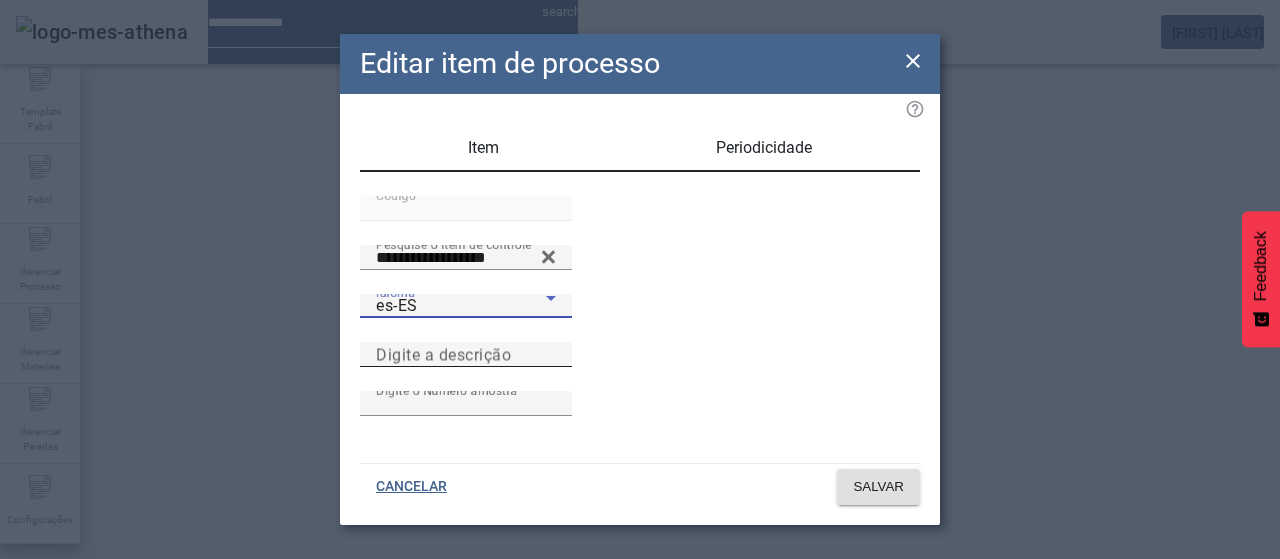 click on "Digite a descrição" at bounding box center (466, 355) 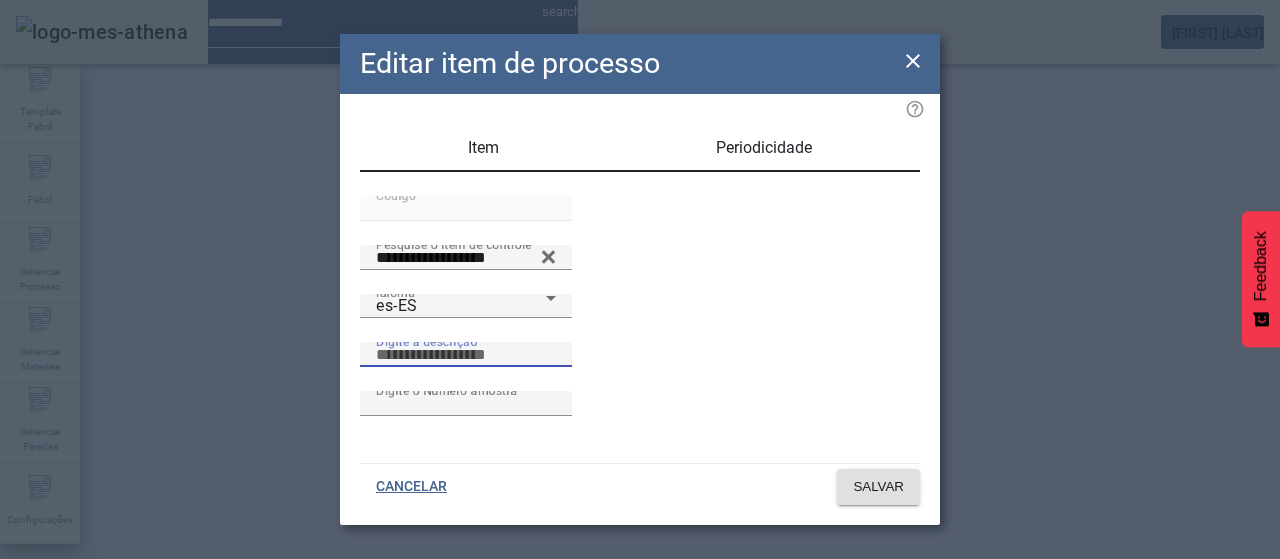 paste on "**********" 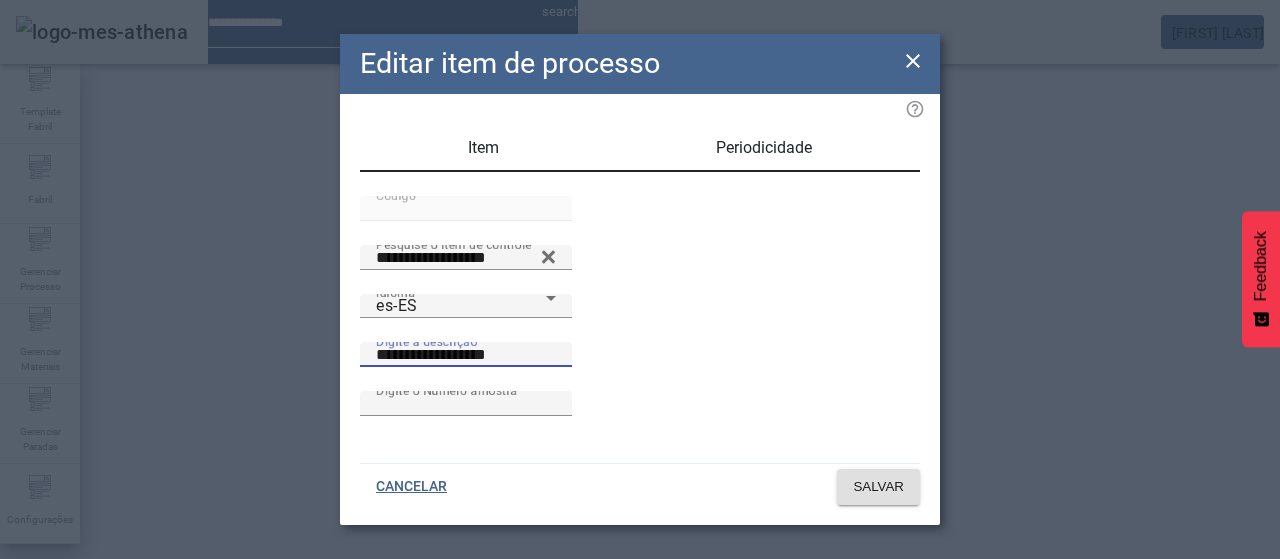 drag, startPoint x: 598, startPoint y: 389, endPoint x: 666, endPoint y: 377, distance: 69.050705 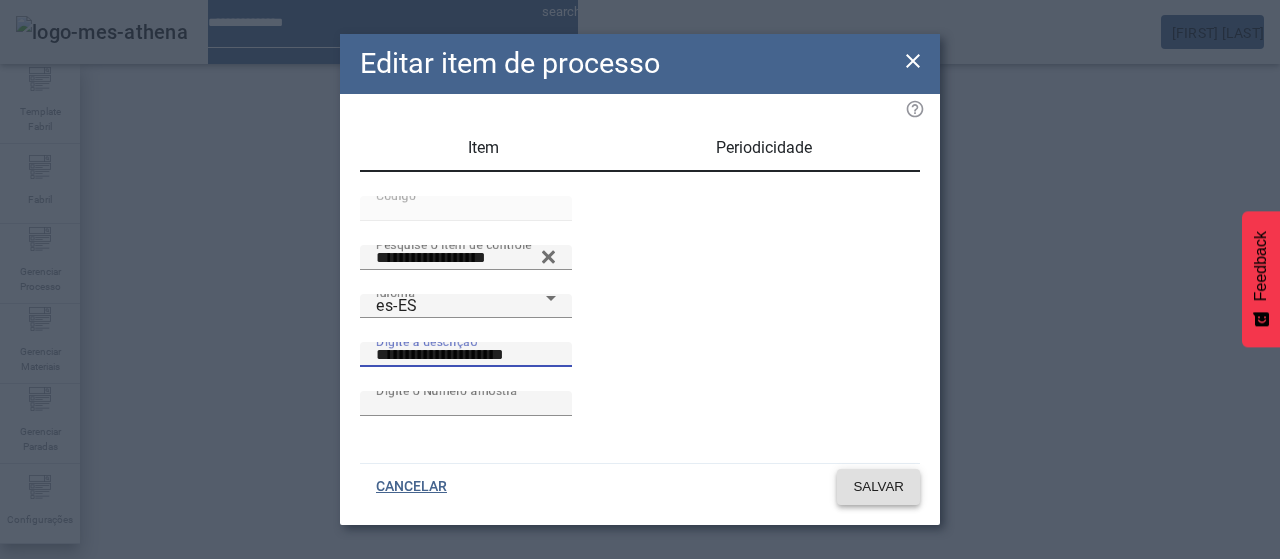 type on "**********" 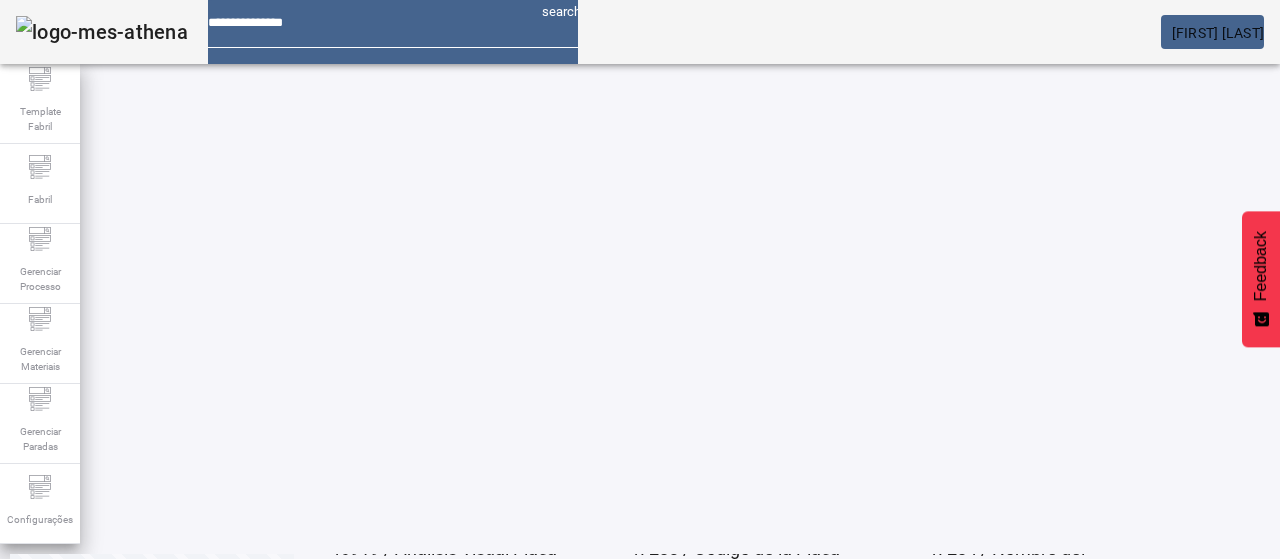 scroll, scrollTop: 160, scrollLeft: 0, axis: vertical 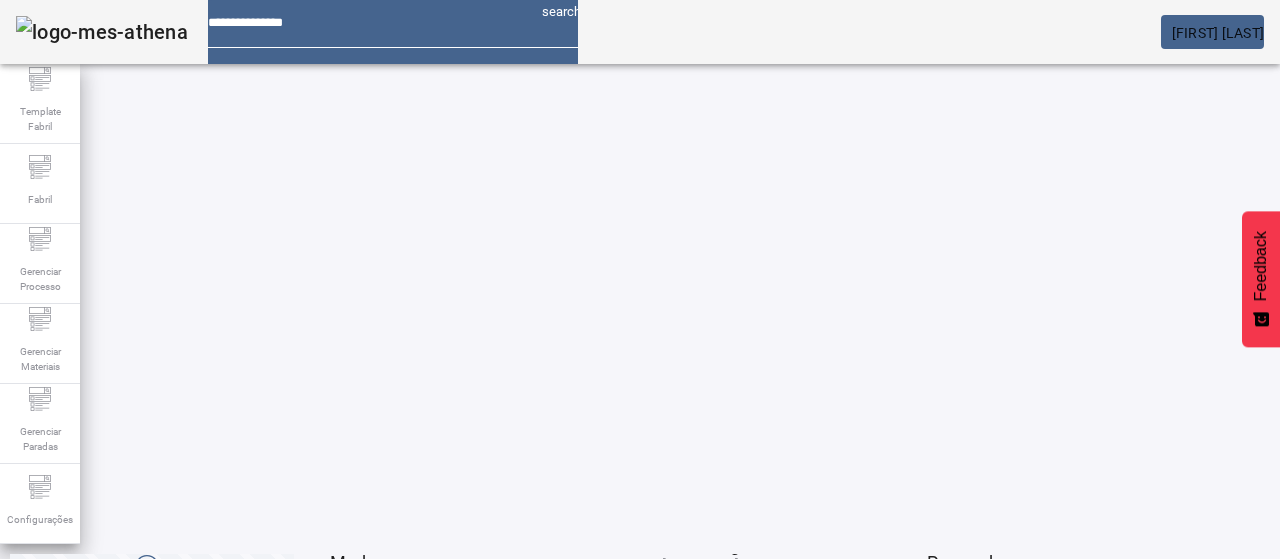 click on "3" 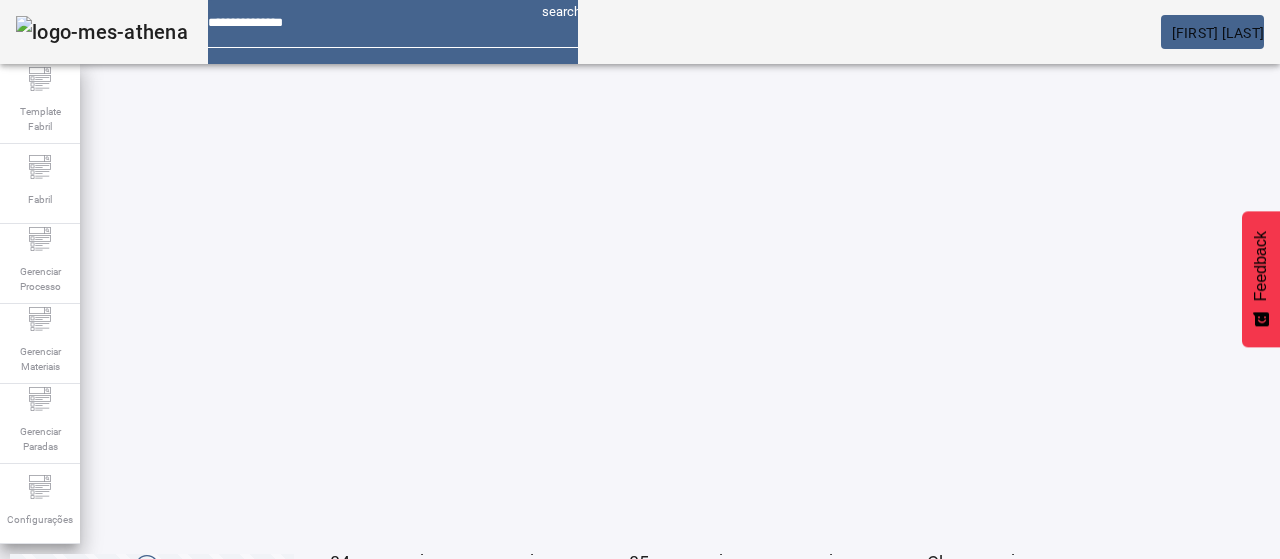 click on "EDITAR" at bounding box center (353, 619) 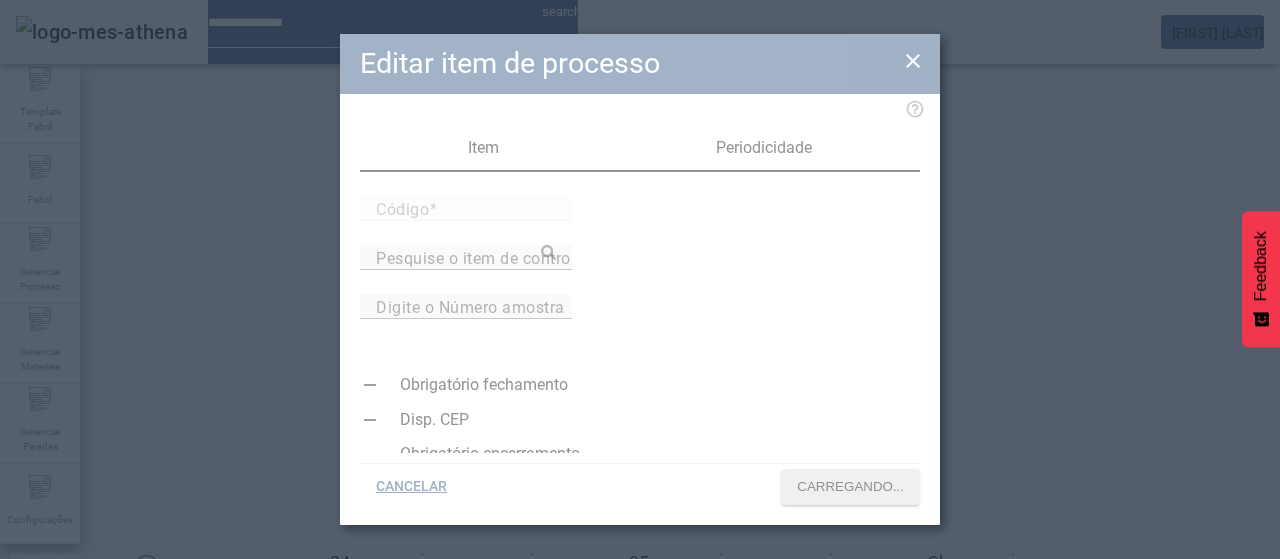 type on "*****" 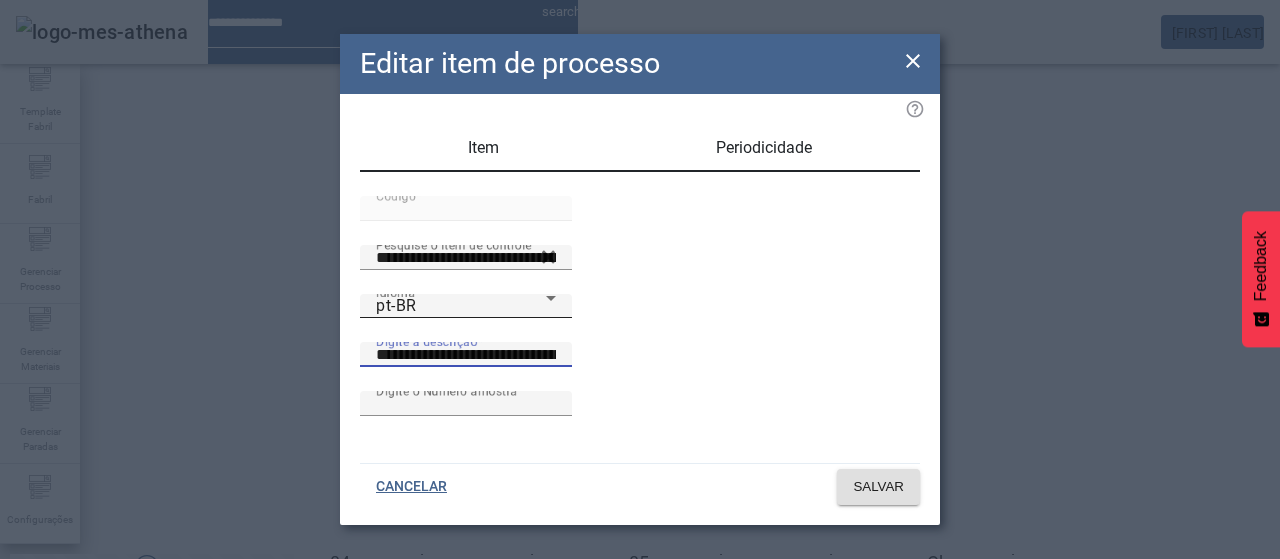 drag, startPoint x: 853, startPoint y: 389, endPoint x: 394, endPoint y: 383, distance: 459.0392 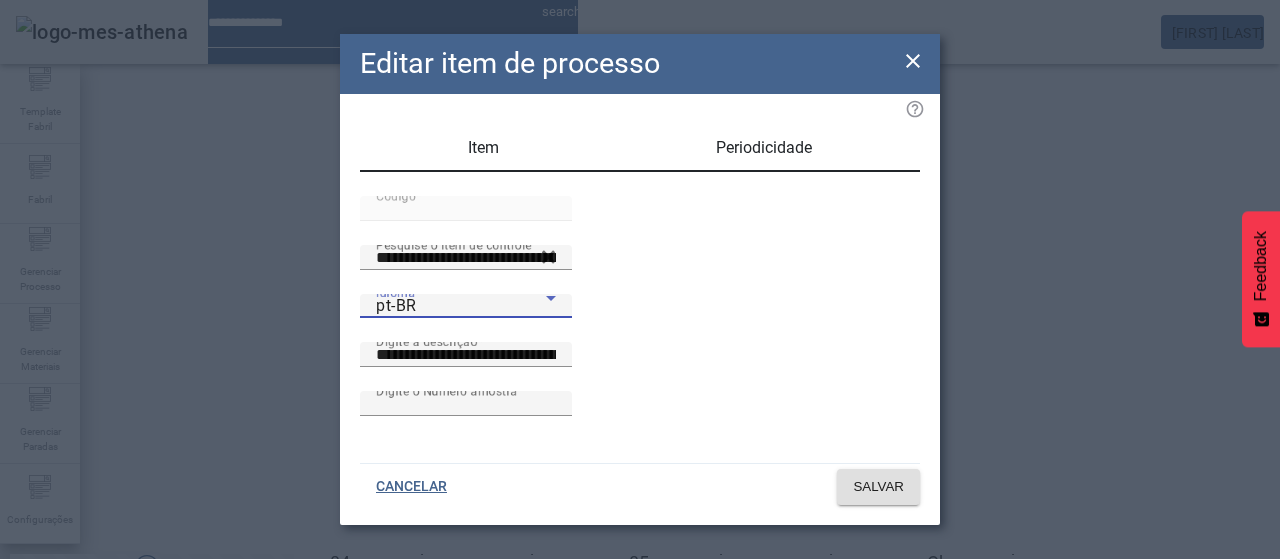 click on "pt-BR   en-US   es-ES" at bounding box center (81, 639) 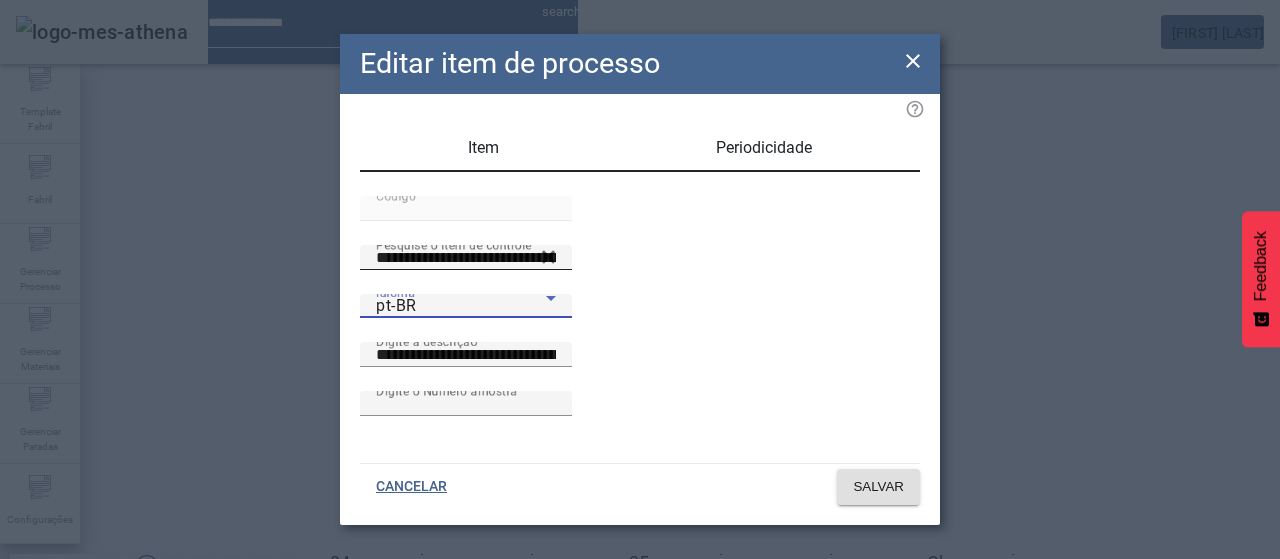 click on "es-ES" at bounding box center [81, 687] 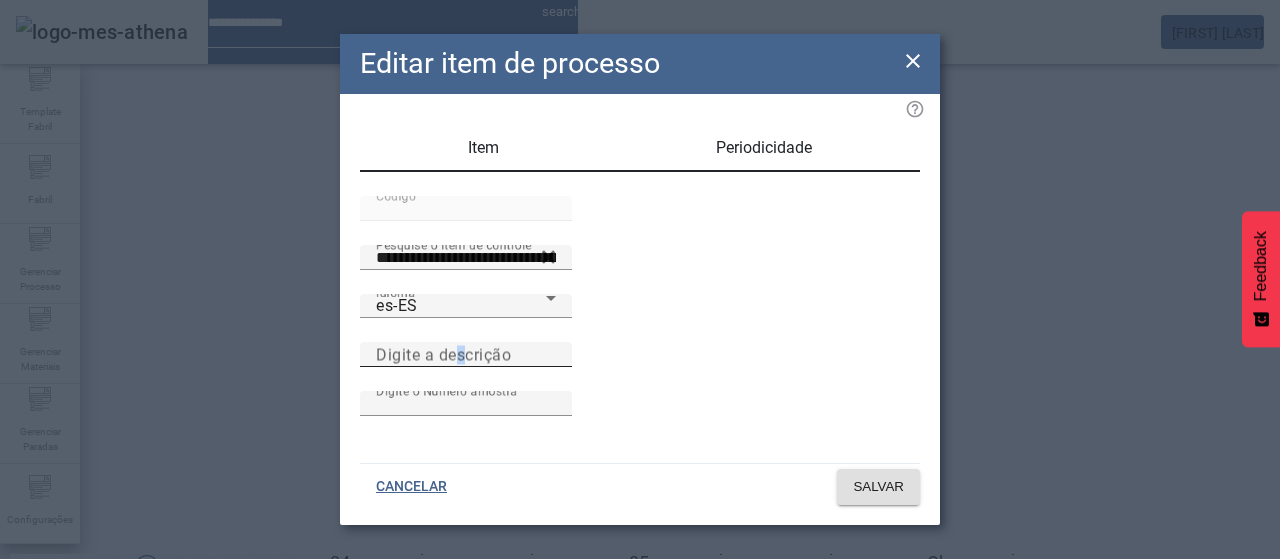 click on "Digite a descrição" at bounding box center (443, 354) 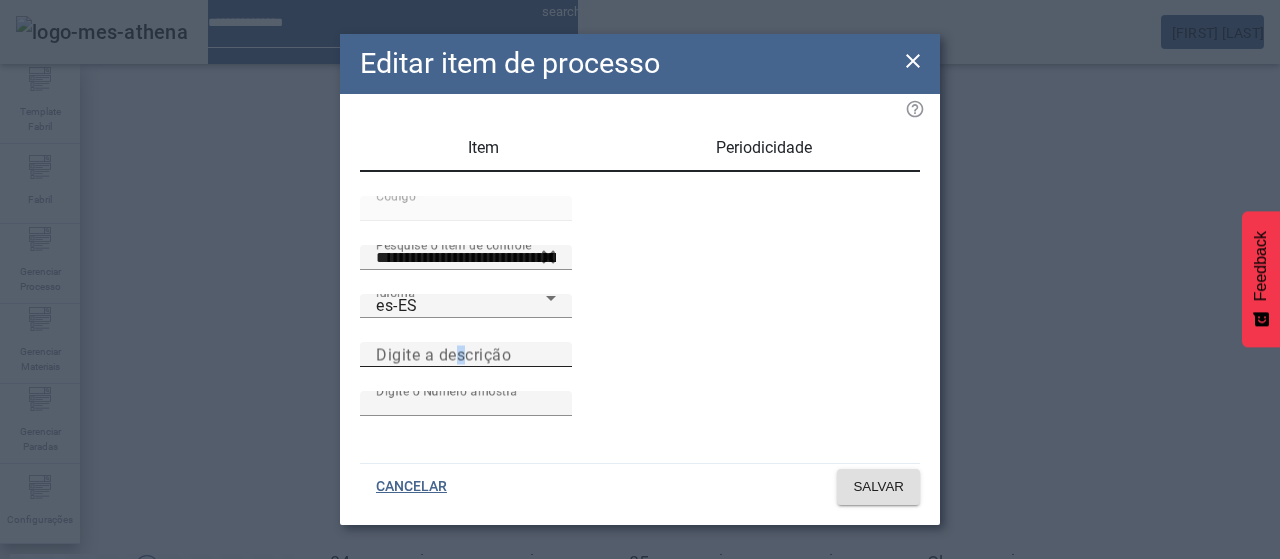 click on "Digite a descrição" at bounding box center [466, 355] 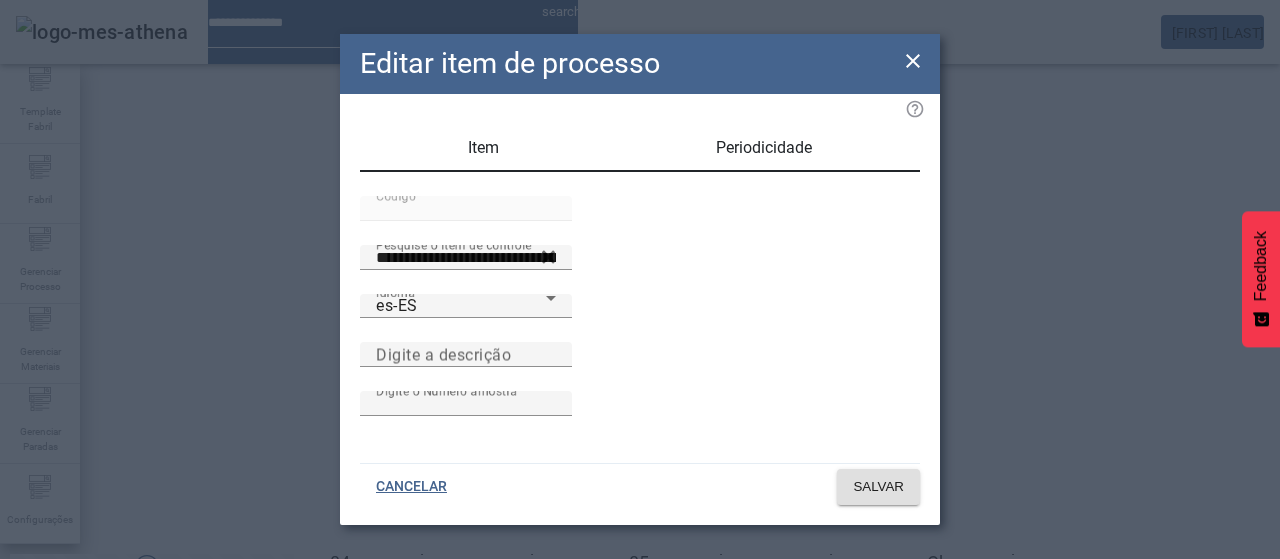 paste on "**********" 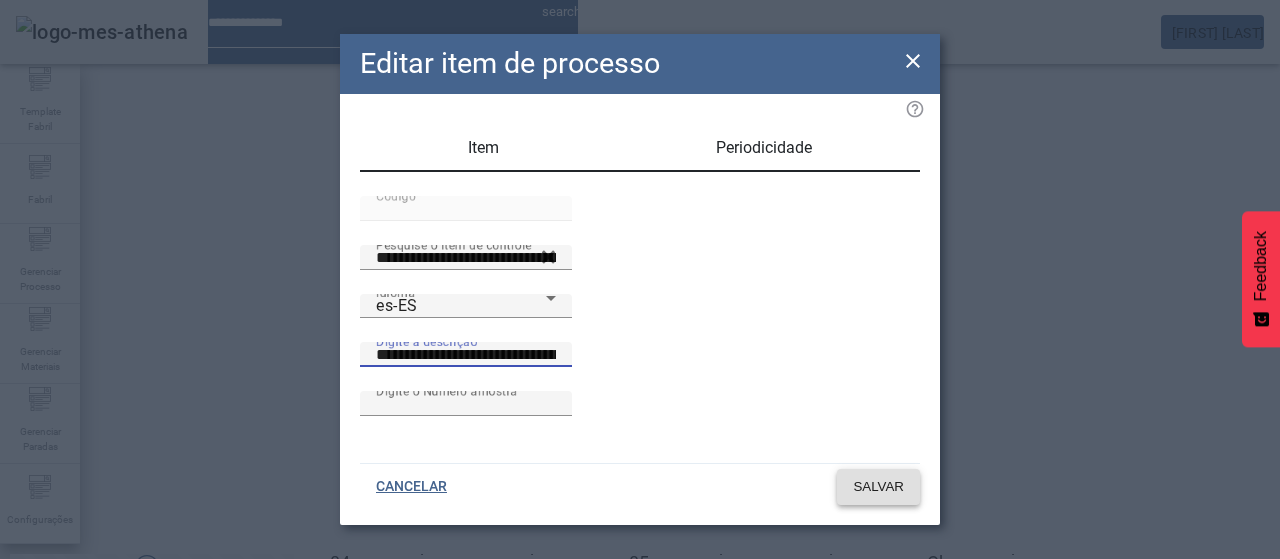 type on "**********" 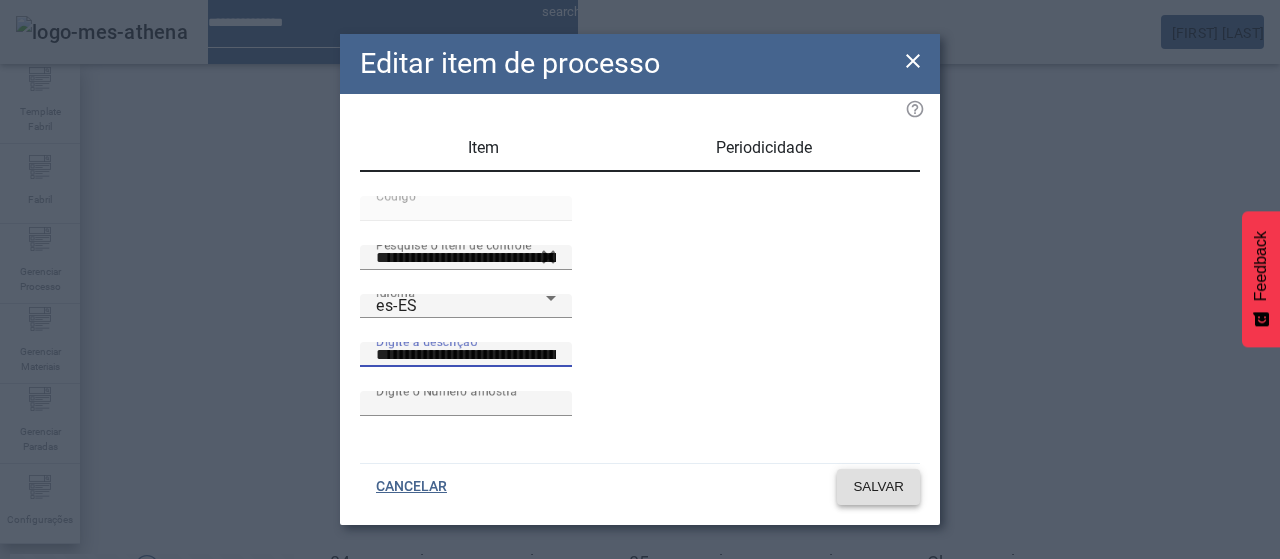 click on "SALVAR" 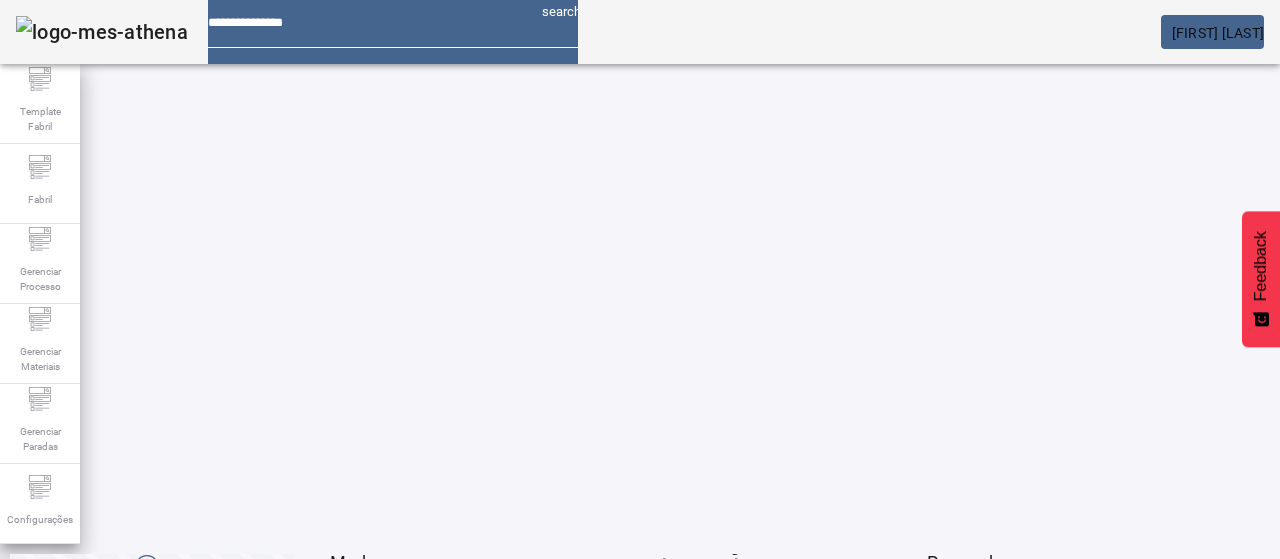 click on "3" 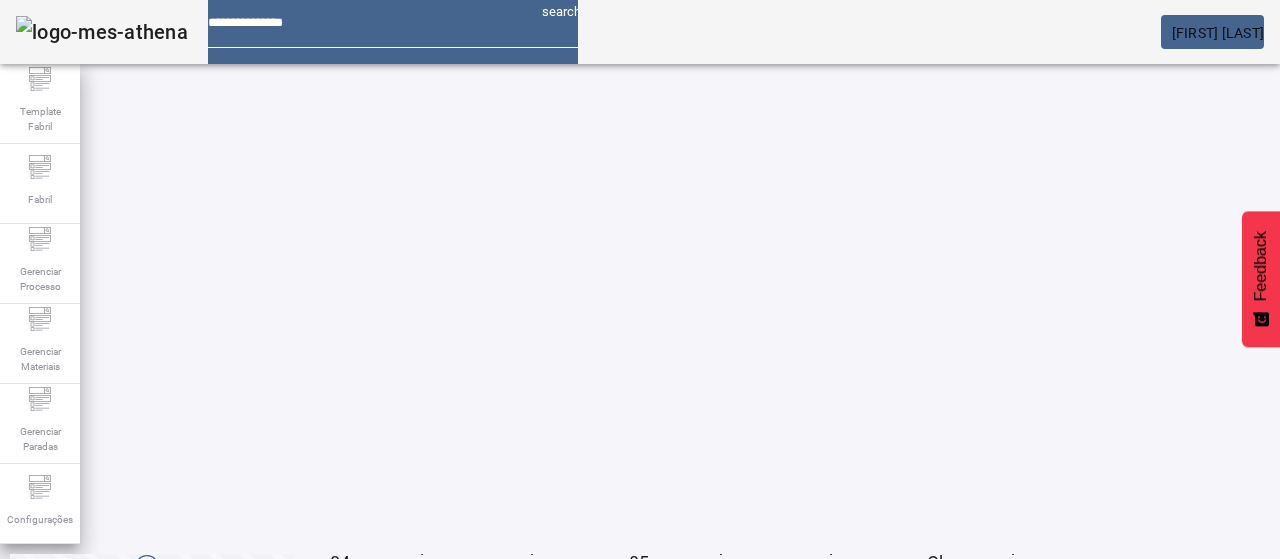 click on "4" 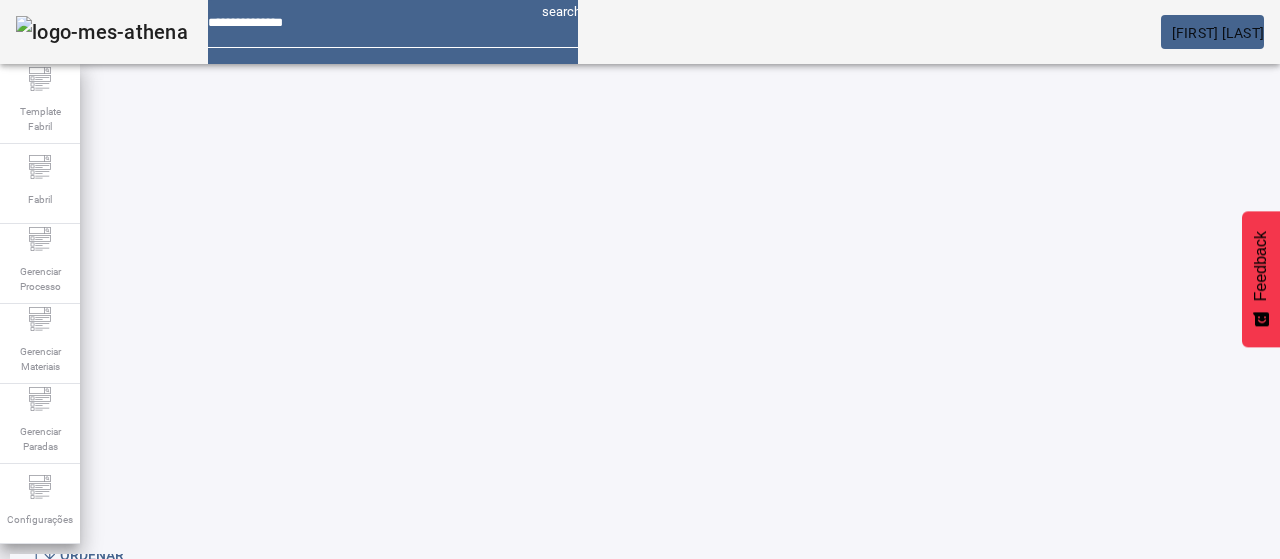 scroll, scrollTop: 60, scrollLeft: 0, axis: vertical 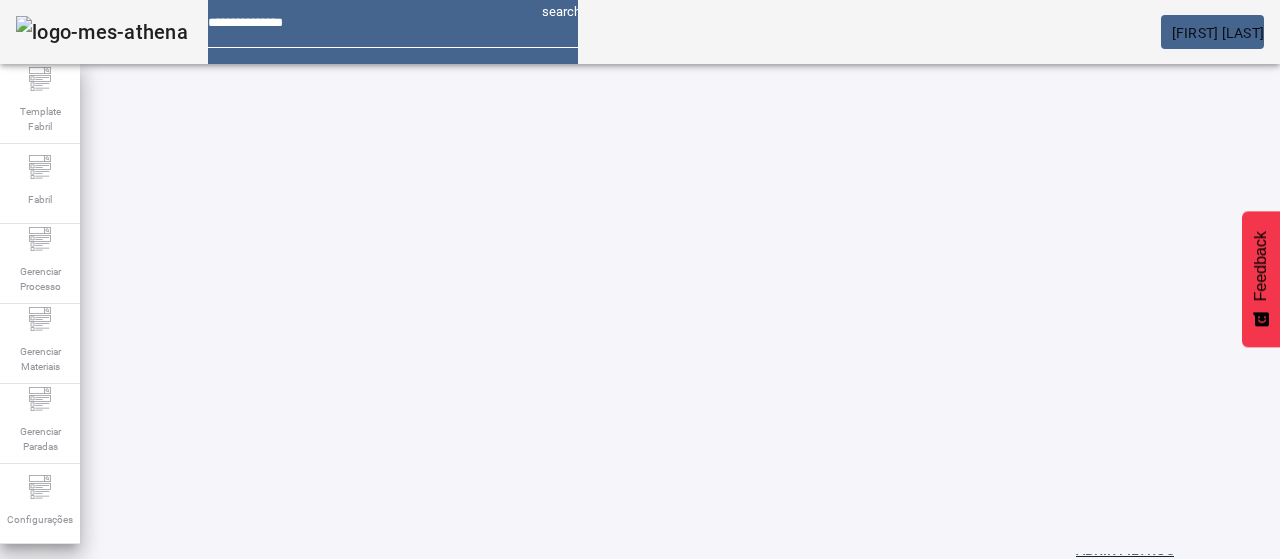 click on "EDITAR" at bounding box center (652, 719) 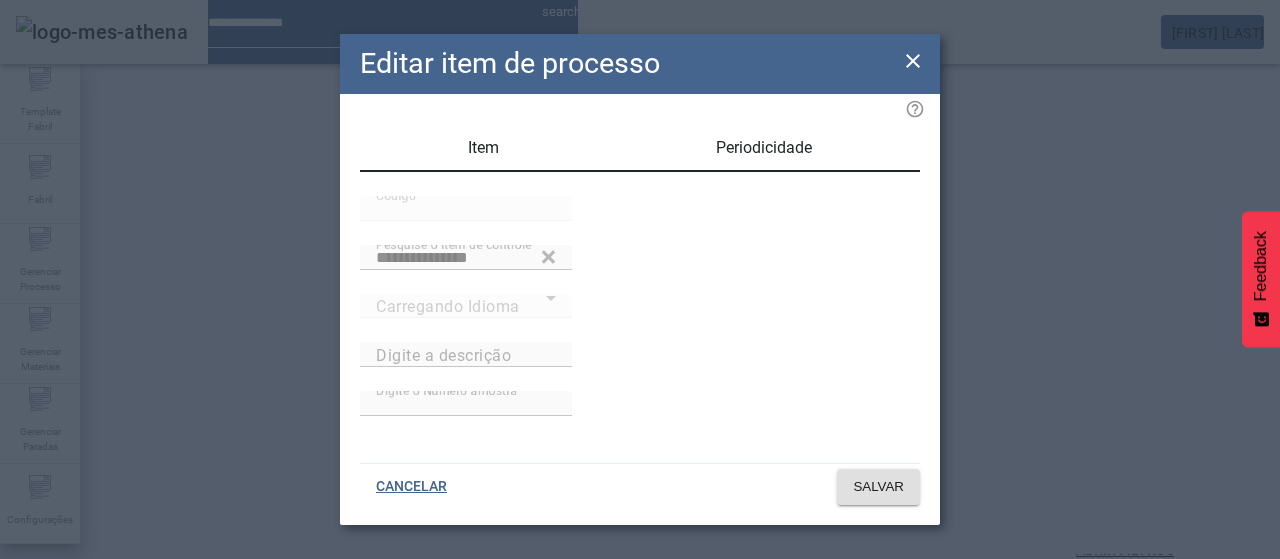 type on "**********" 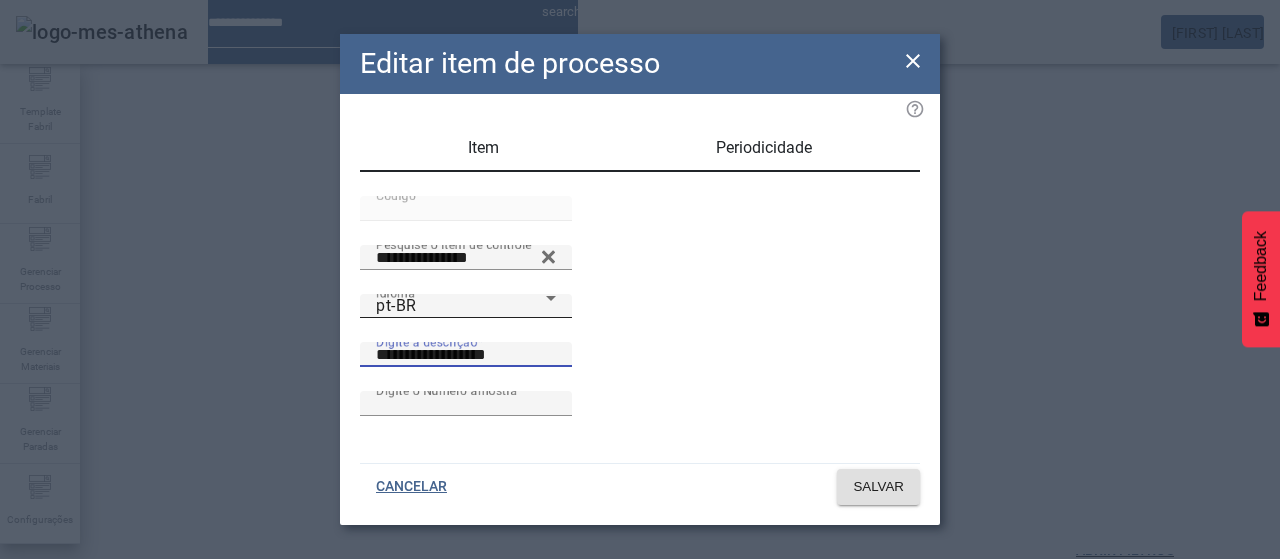 drag, startPoint x: 678, startPoint y: 388, endPoint x: 460, endPoint y: 368, distance: 218.91551 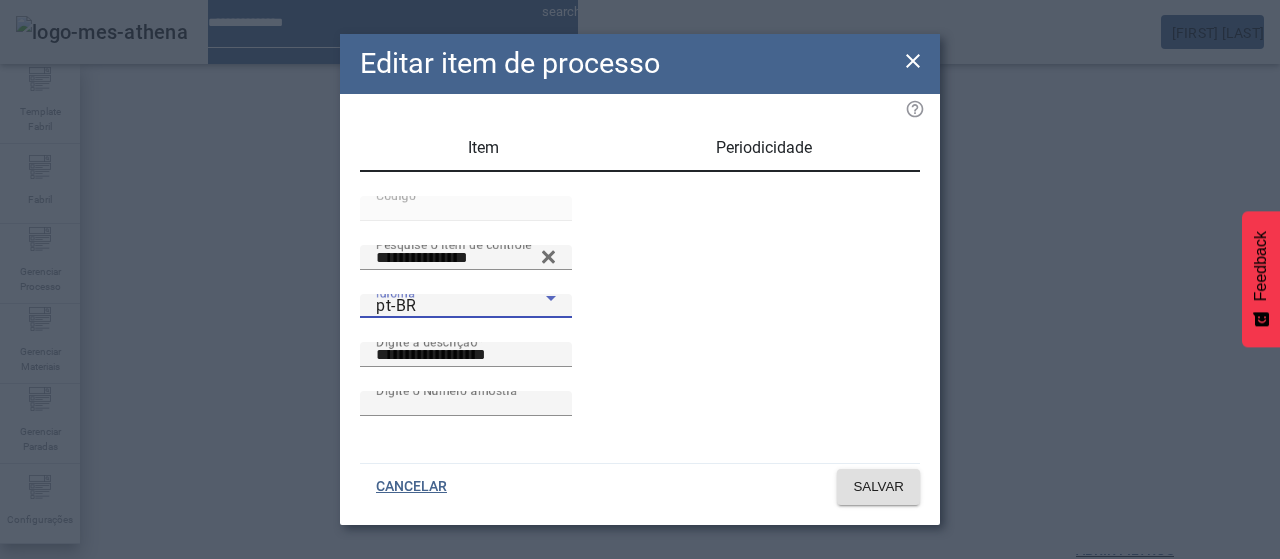 drag, startPoint x: 490, startPoint y: 399, endPoint x: 482, endPoint y: 379, distance: 21.540659 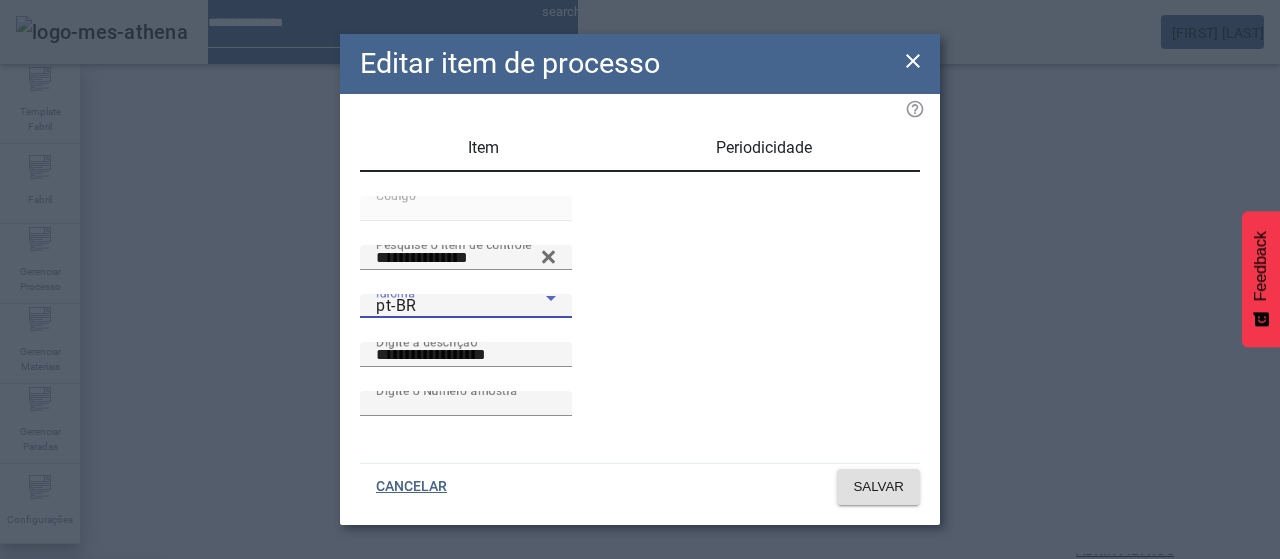 click on "es-ES" at bounding box center (81, 687) 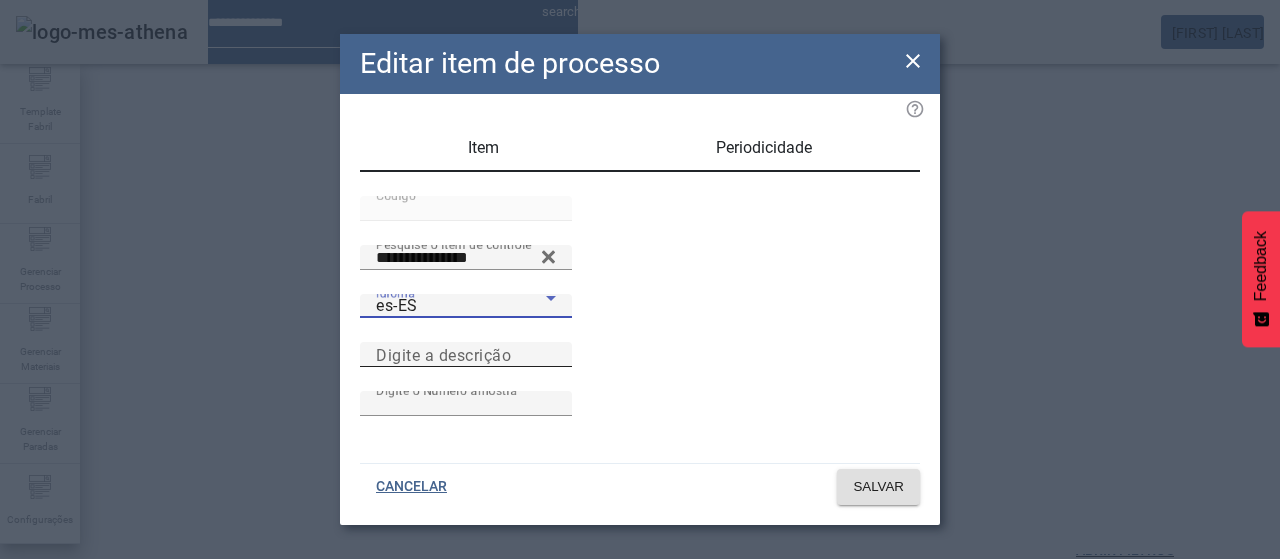 click on "Digite a descrição" at bounding box center (466, 355) 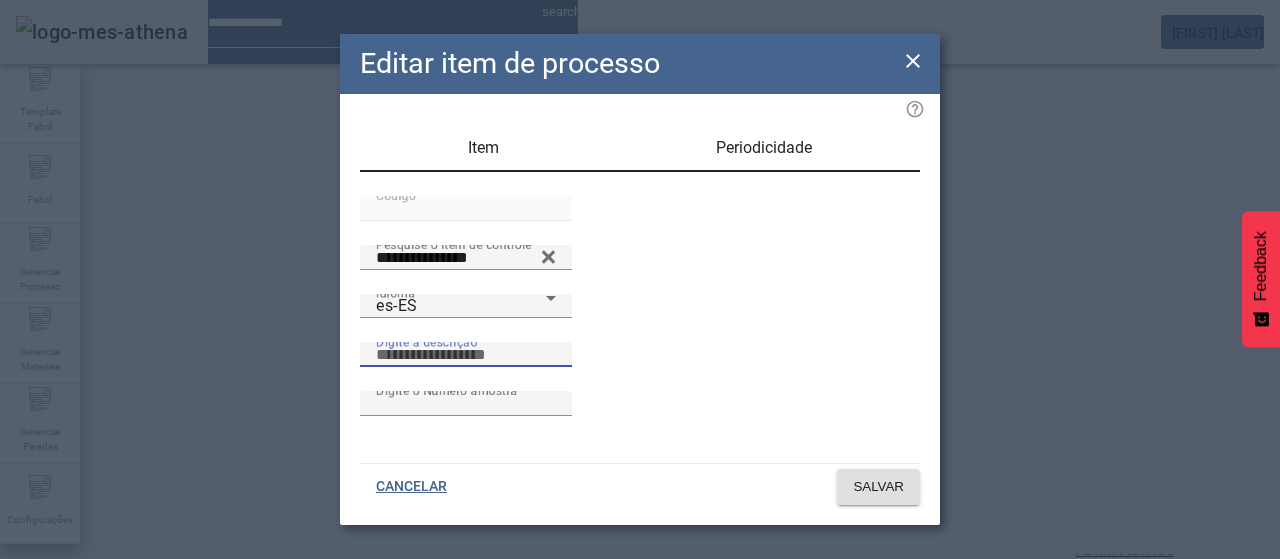 paste on "**********" 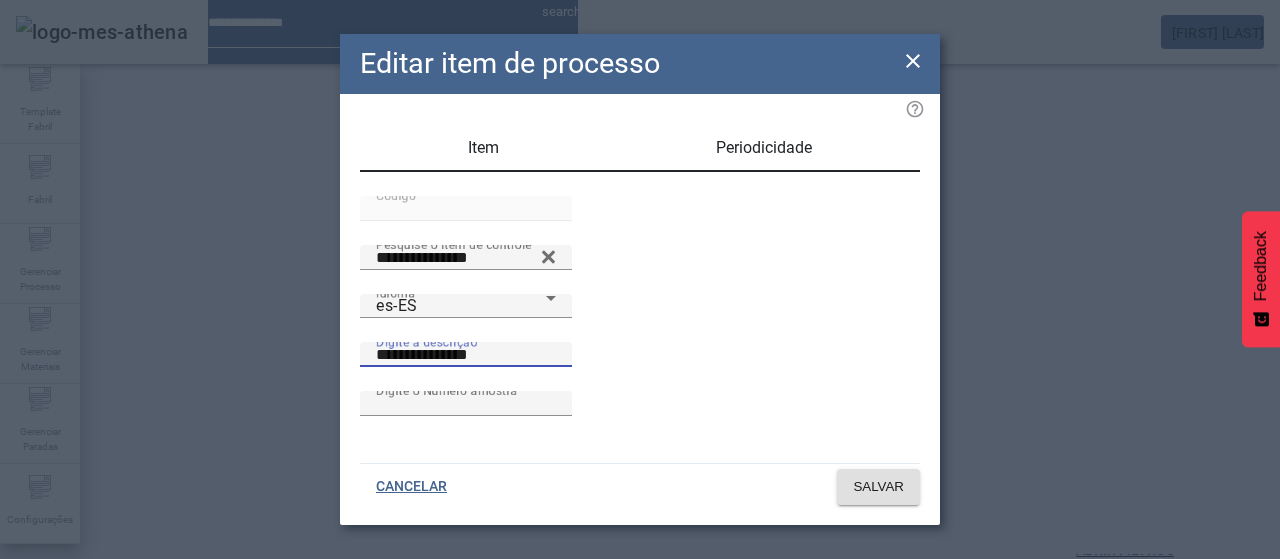 click on "**********" at bounding box center (466, 355) 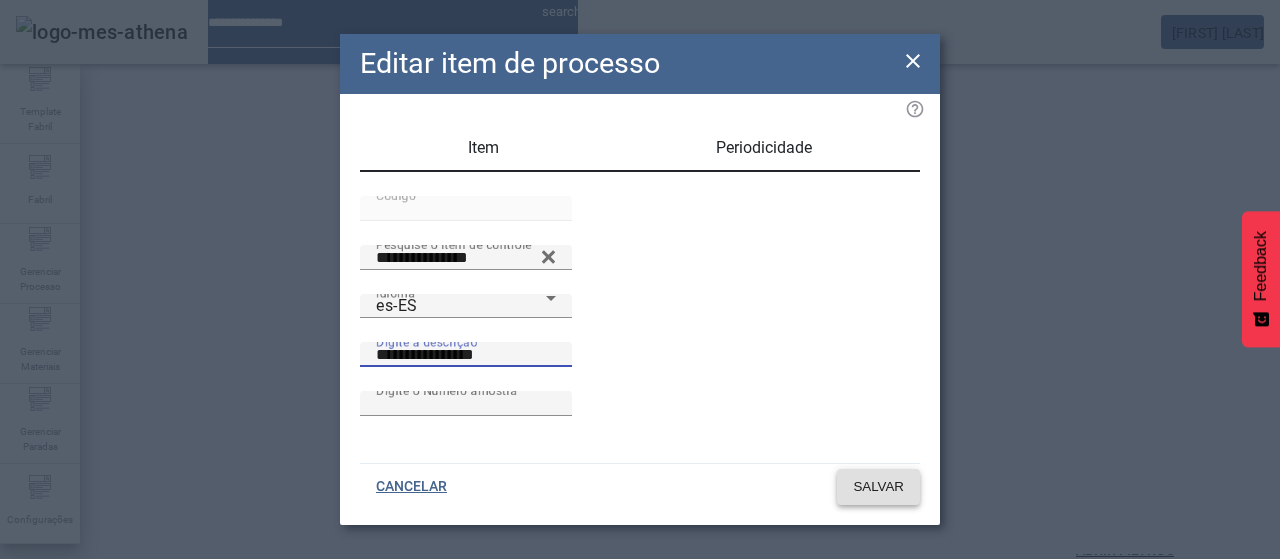 type on "**********" 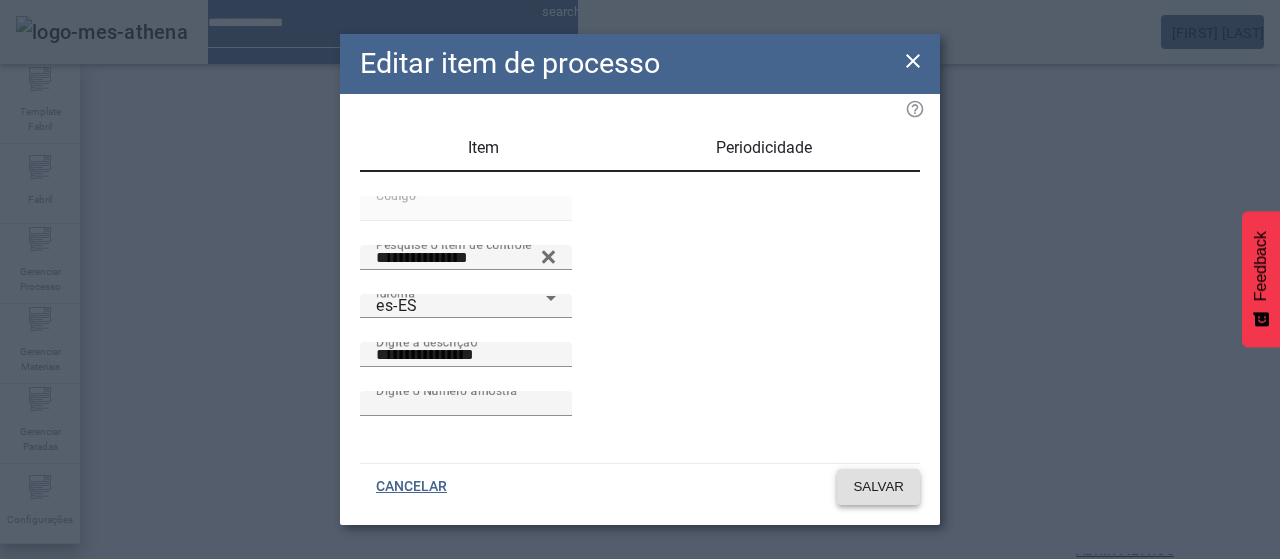 click on "SALVAR" 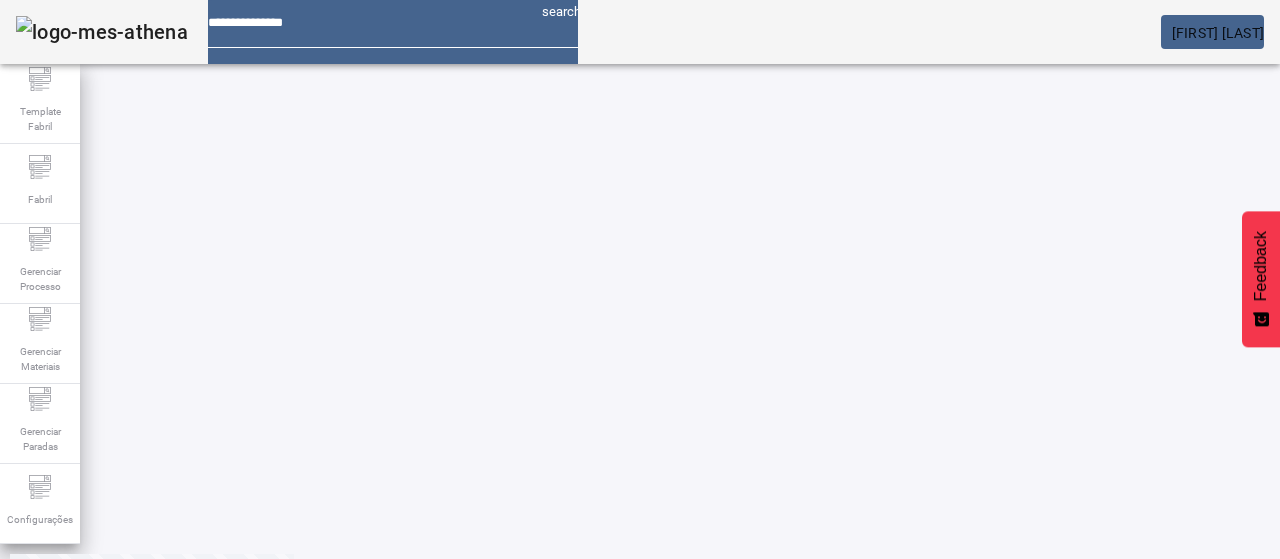scroll, scrollTop: 160, scrollLeft: 0, axis: vertical 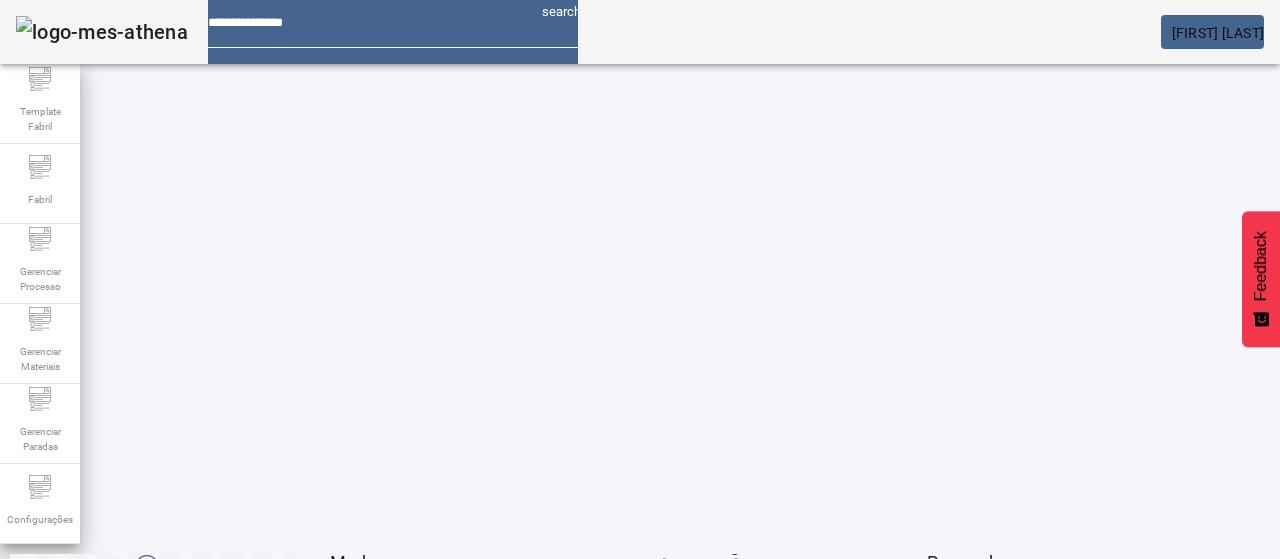 click on "4" 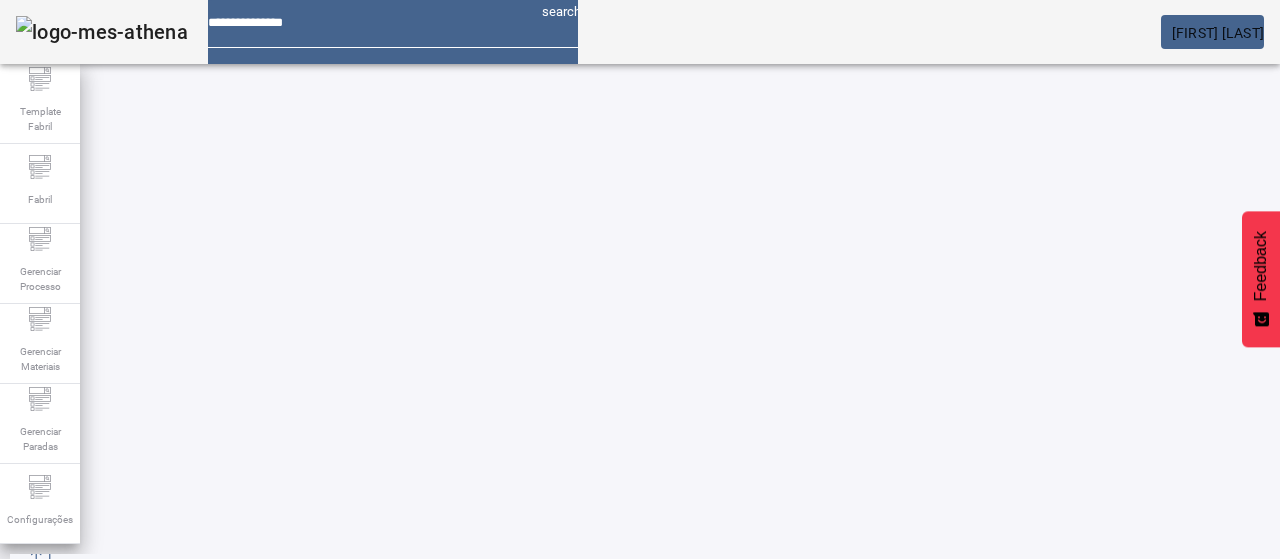 scroll, scrollTop: 60, scrollLeft: 0, axis: vertical 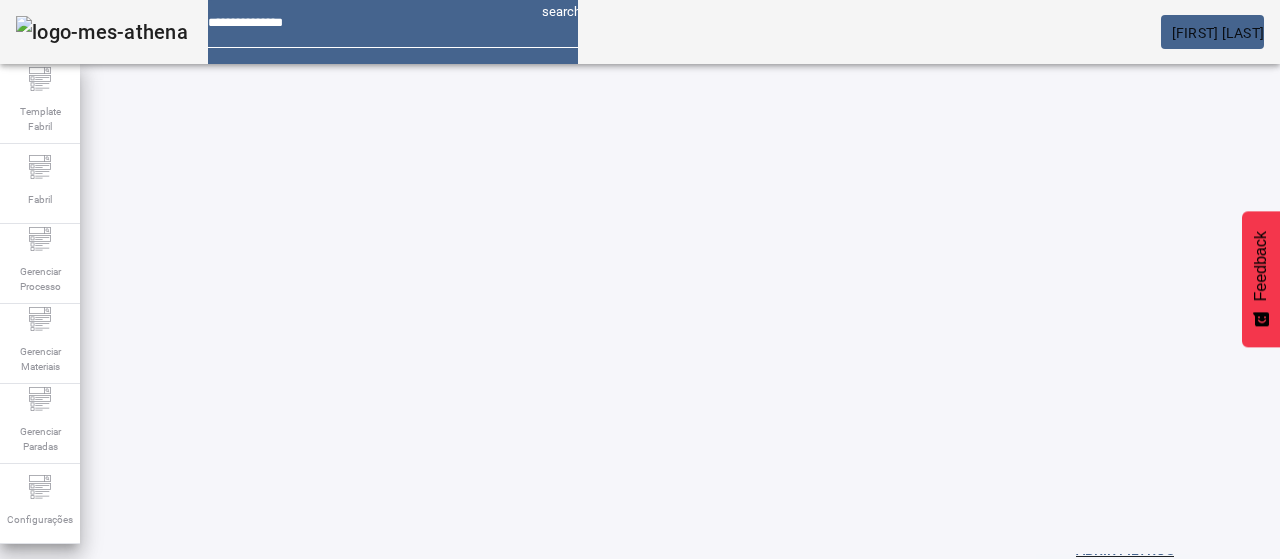 click on "EDITAR" at bounding box center (353, 719) 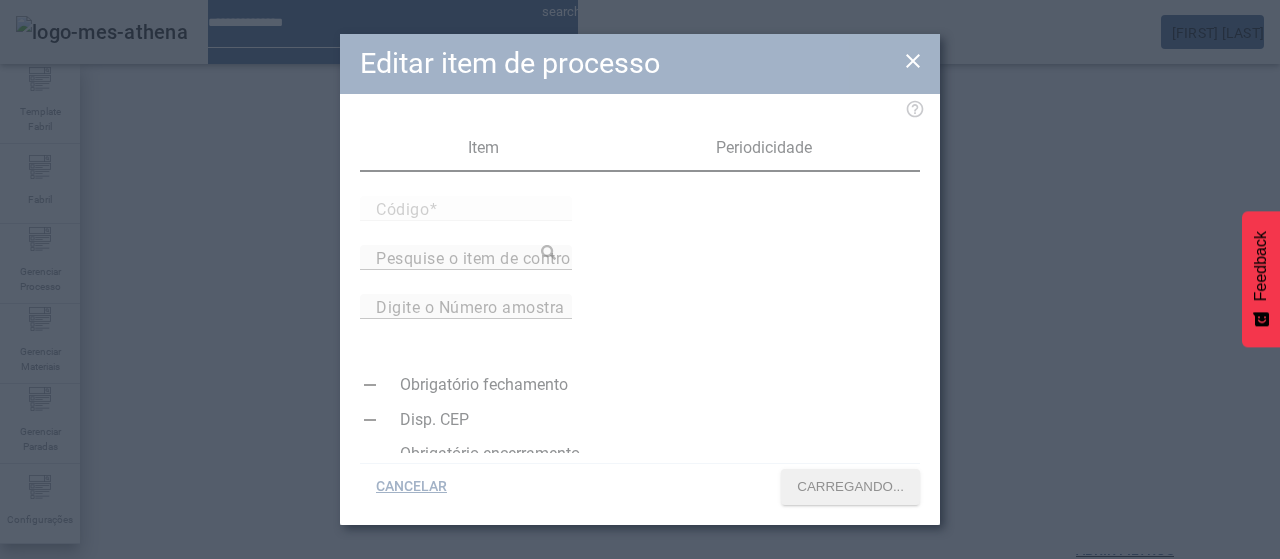 type on "*****" 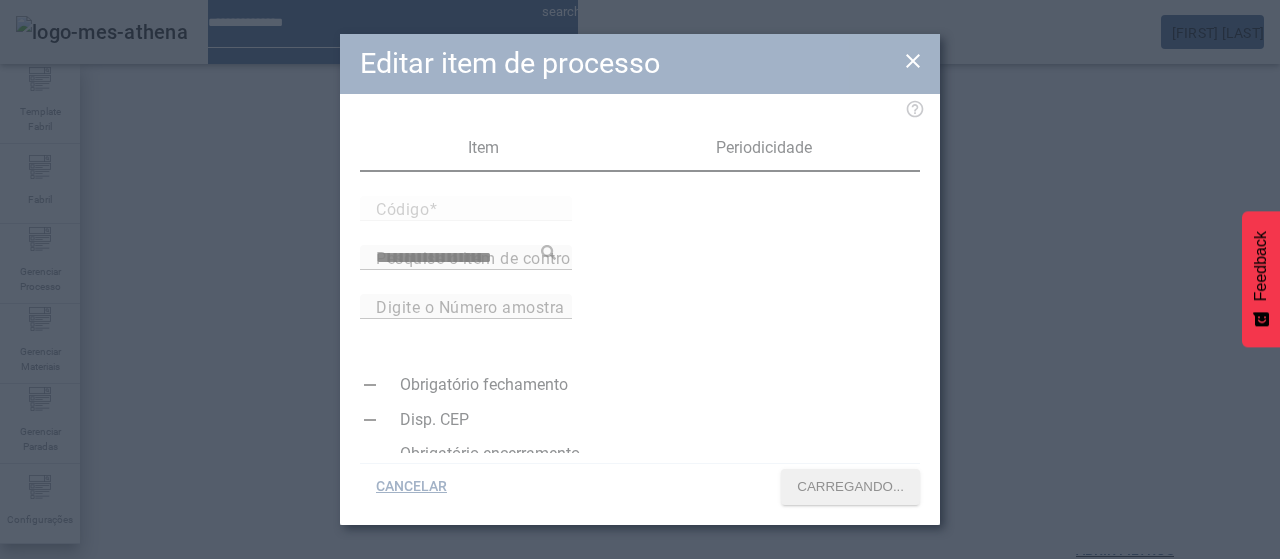 type on "*" 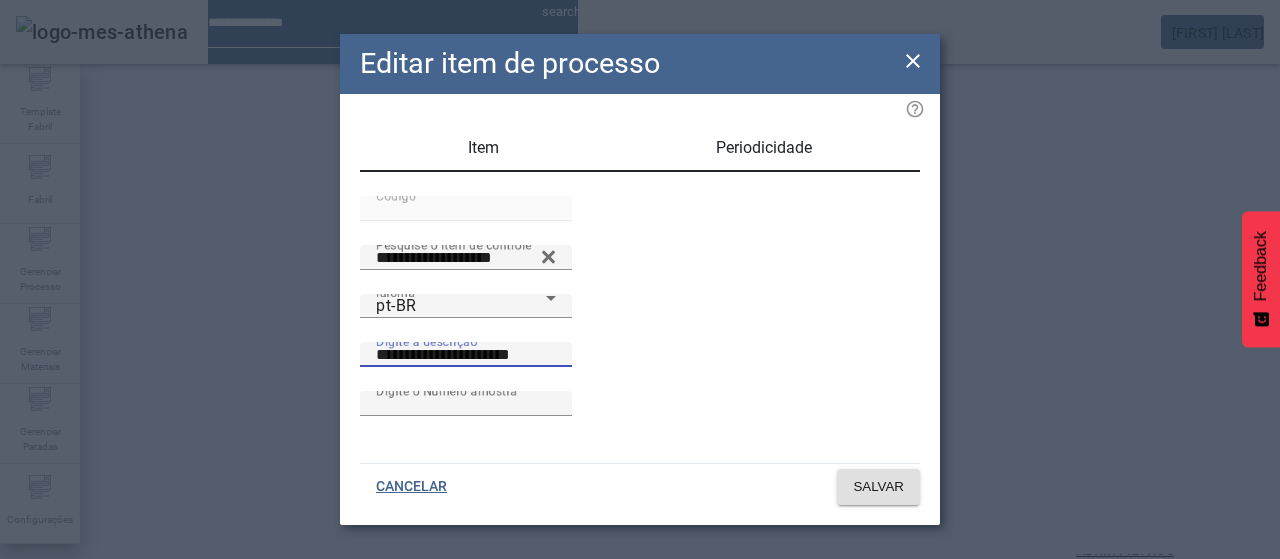 click on "**********" at bounding box center (466, 355) 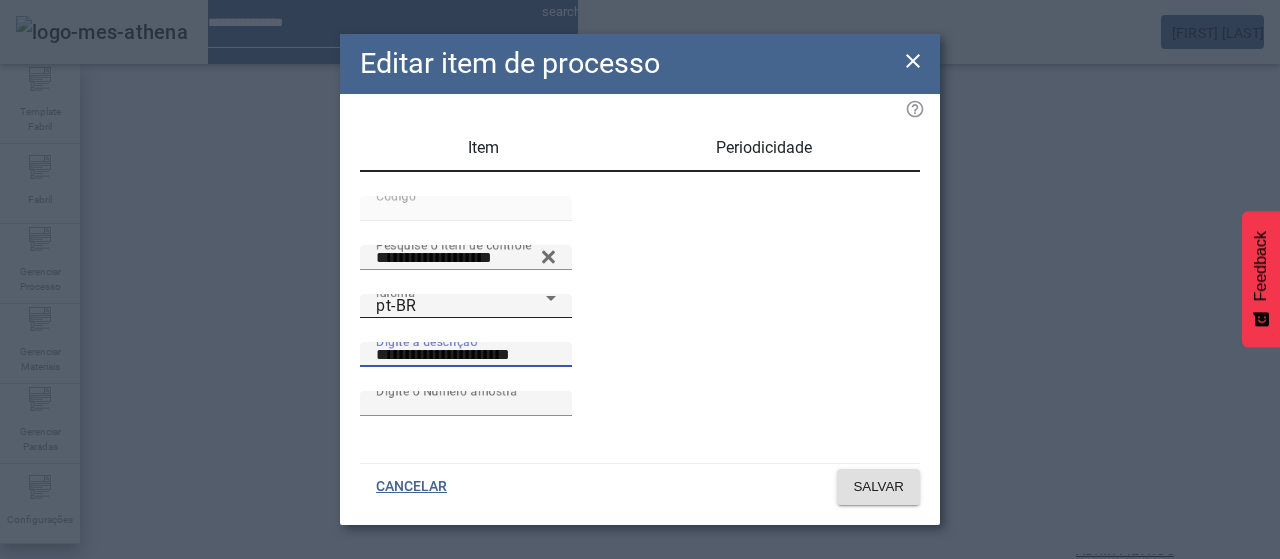 drag, startPoint x: 716, startPoint y: 389, endPoint x: 377, endPoint y: 373, distance: 339.37738 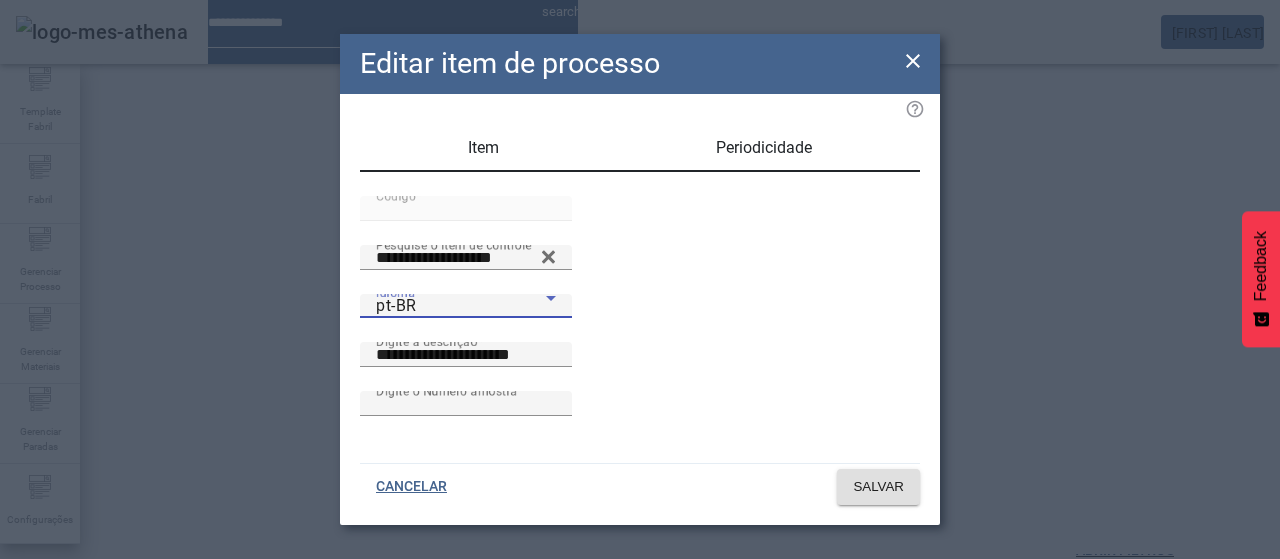 drag, startPoint x: 426, startPoint y: 393, endPoint x: 414, endPoint y: 377, distance: 20 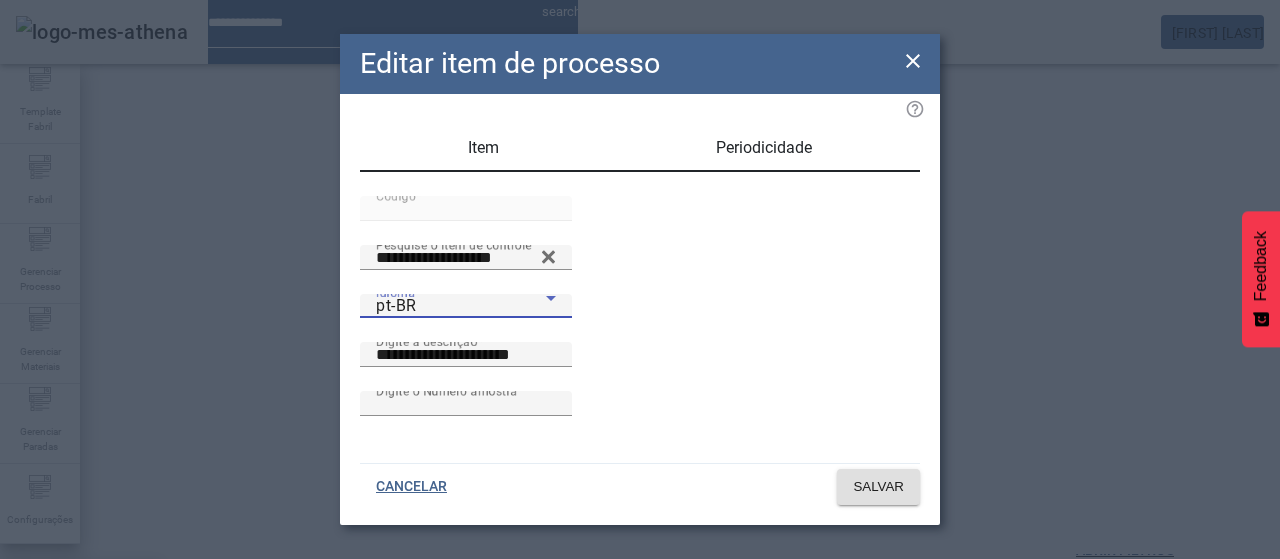 drag, startPoint x: 431, startPoint y: 331, endPoint x: 448, endPoint y: 333, distance: 17.117243 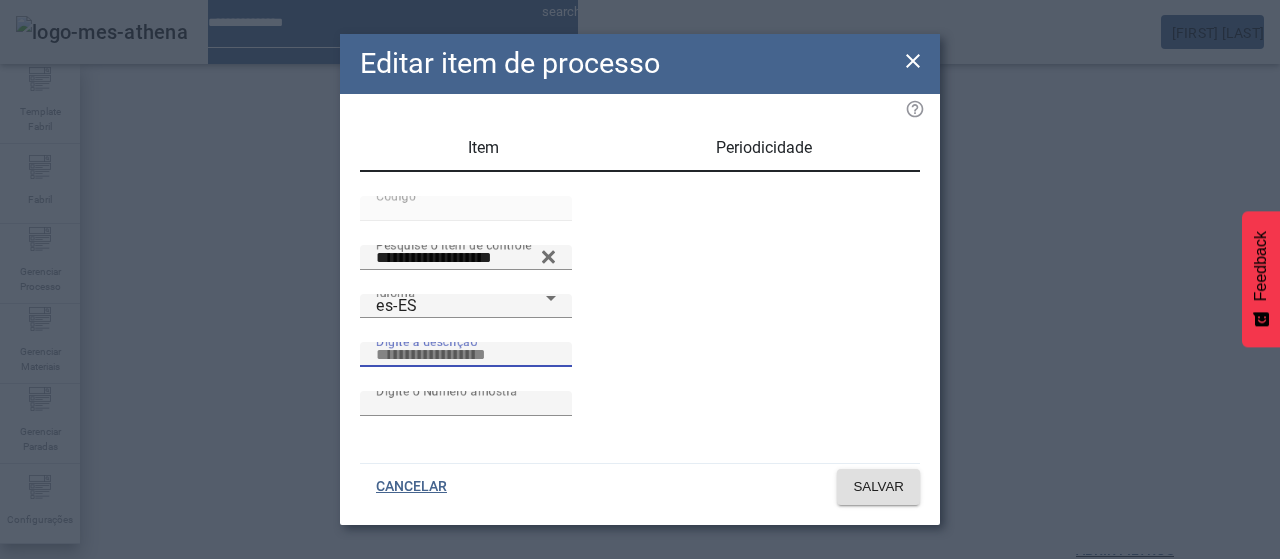 click on "Digite a descrição" at bounding box center (466, 355) 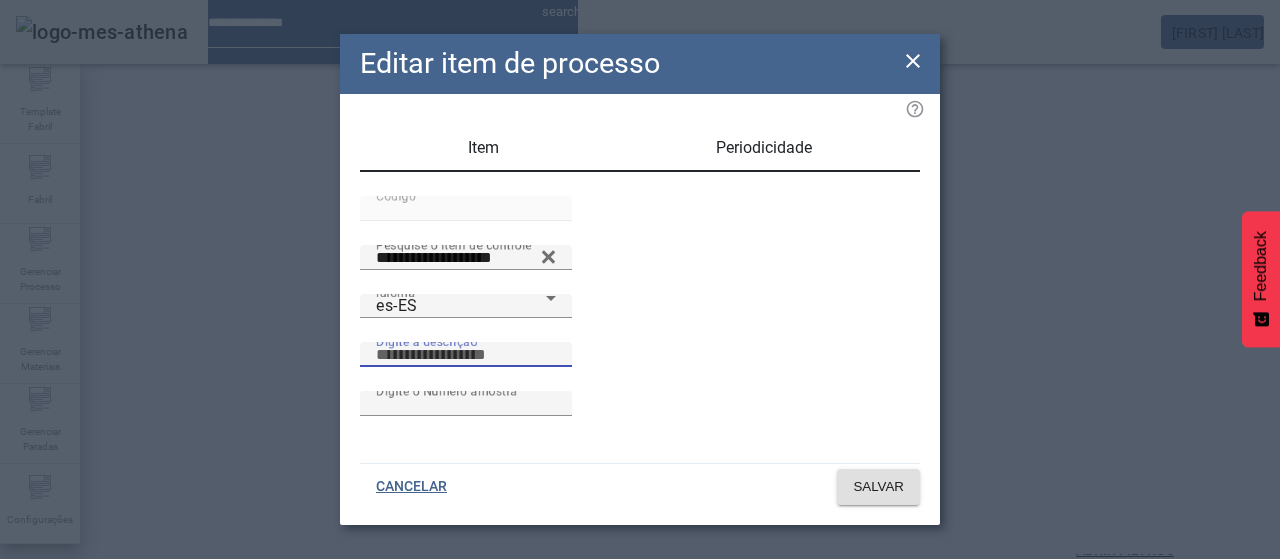 paste on "**********" 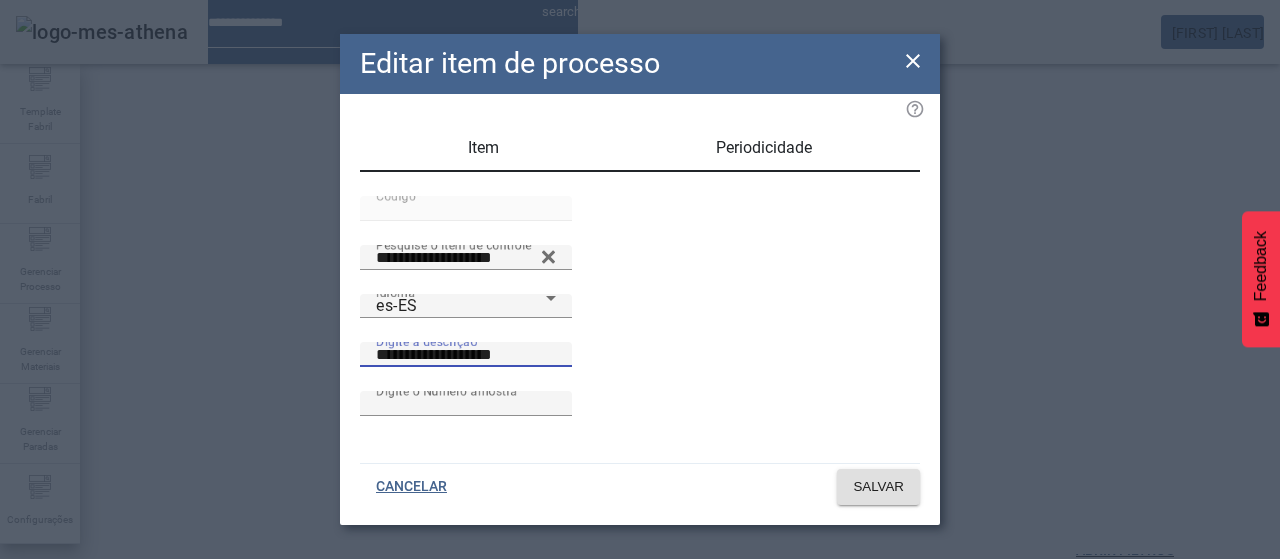 click on "**********" at bounding box center [466, 355] 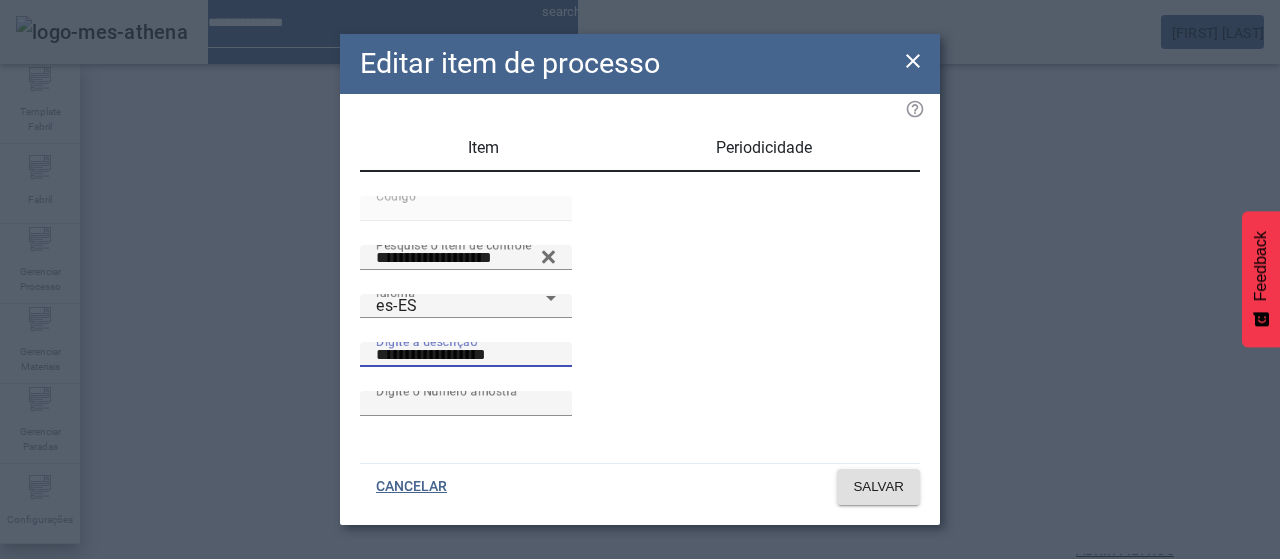 click on "**********" at bounding box center (466, 355) 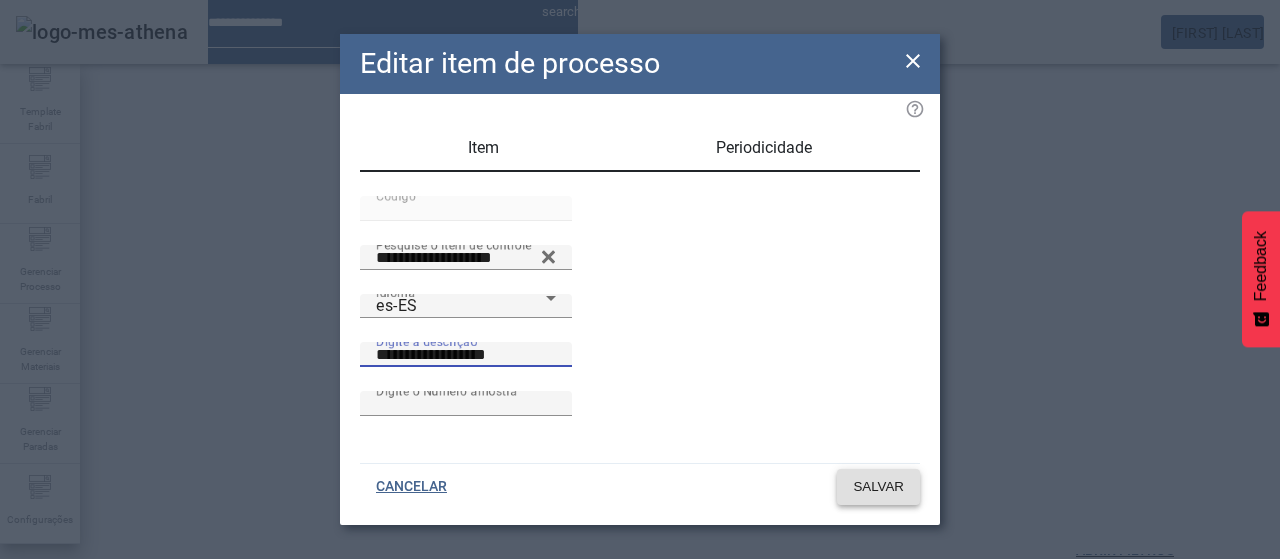 type on "**********" 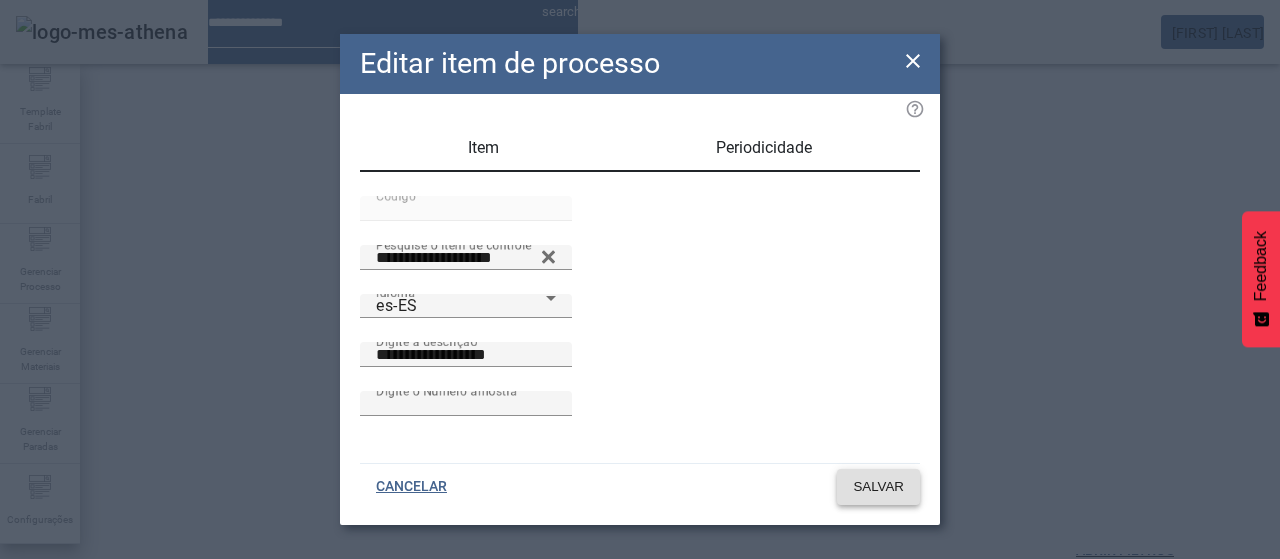click on "SALVAR" 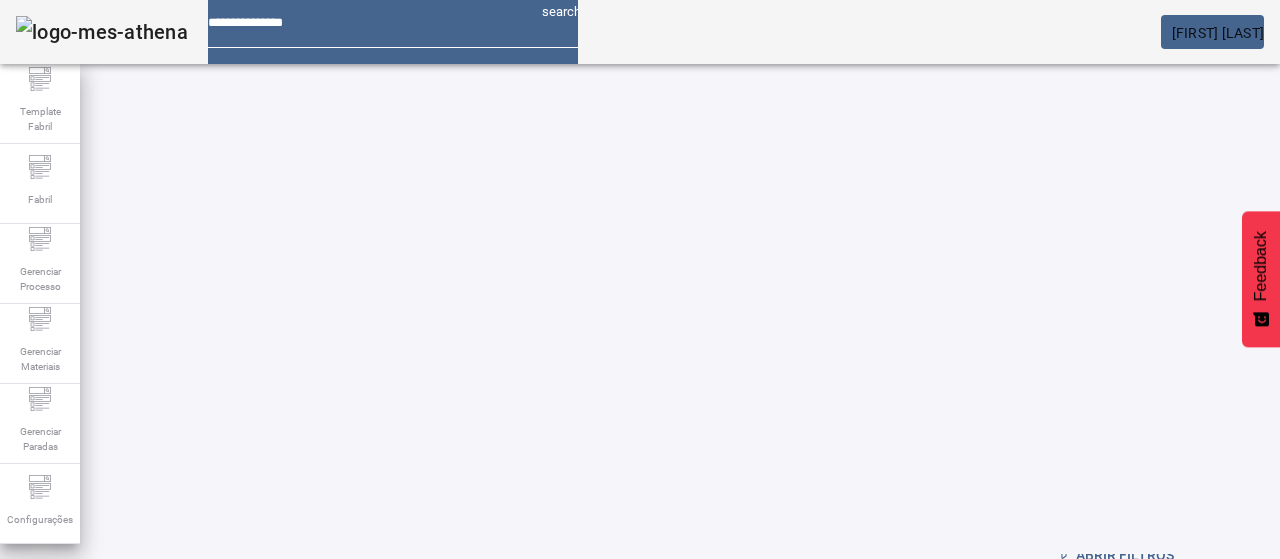 scroll, scrollTop: 100, scrollLeft: 0, axis: vertical 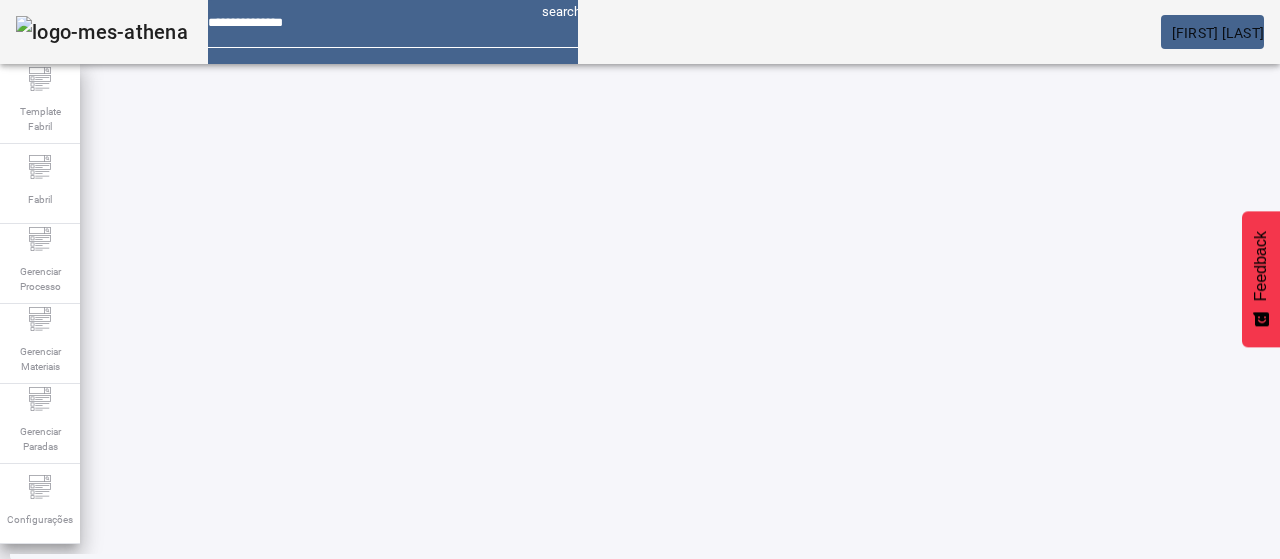 click on "EDITAR" at bounding box center (353, 679) 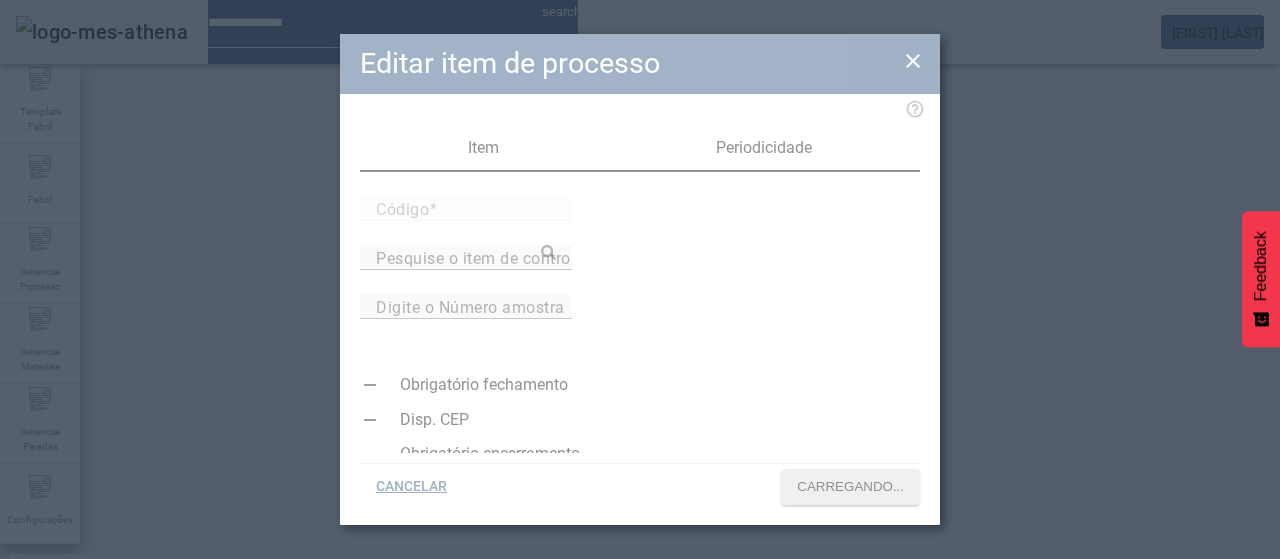 type on "*****" 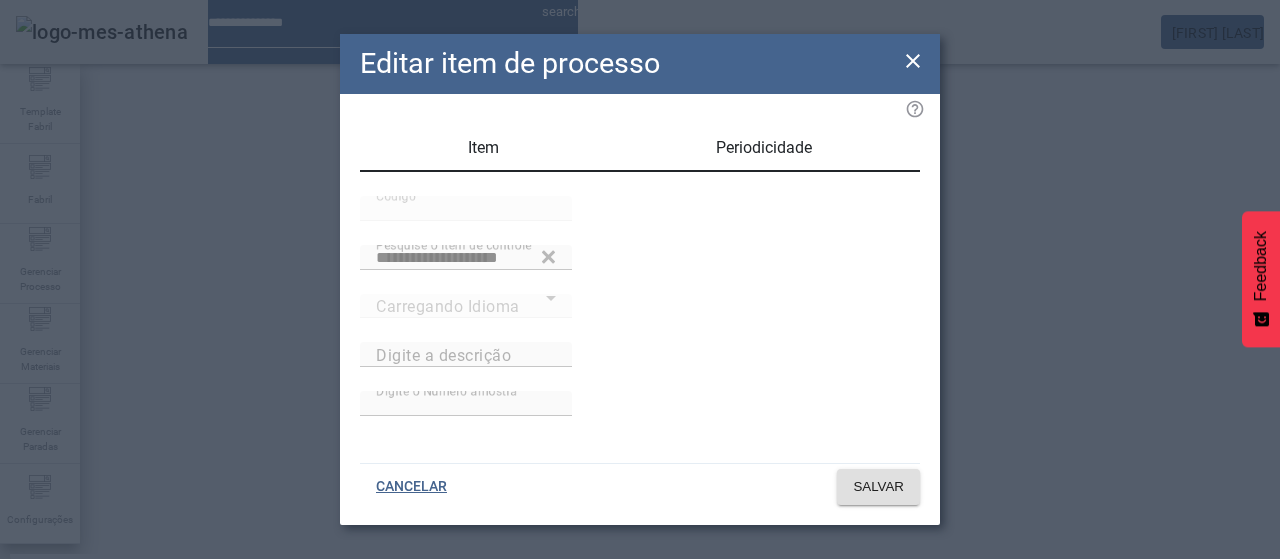 type on "**********" 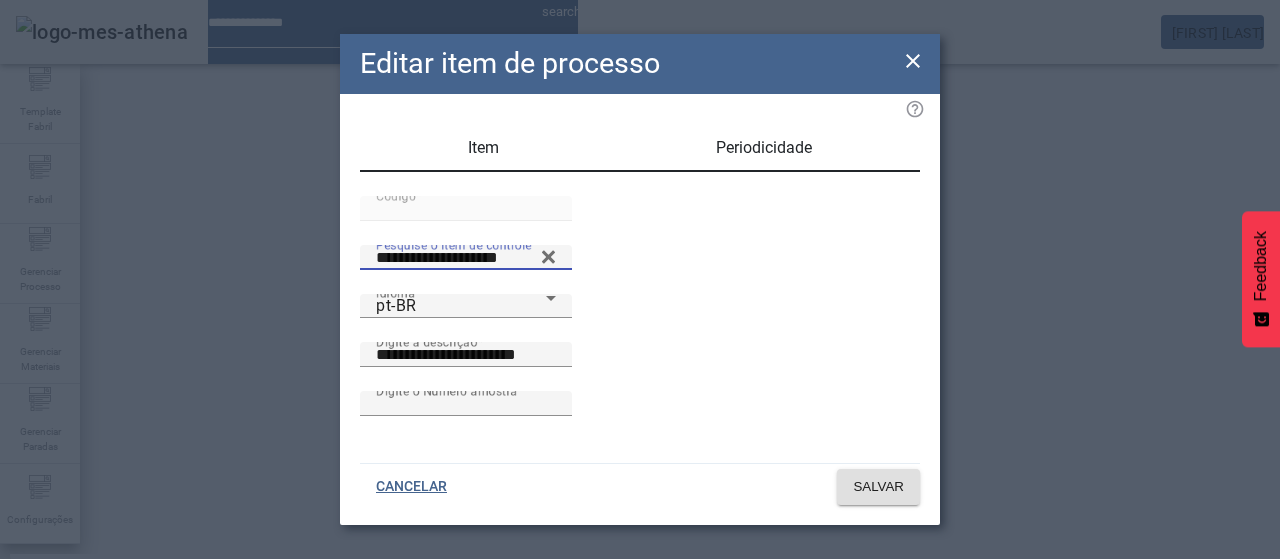 drag, startPoint x: 550, startPoint y: 310, endPoint x: 258, endPoint y: 312, distance: 292.00684 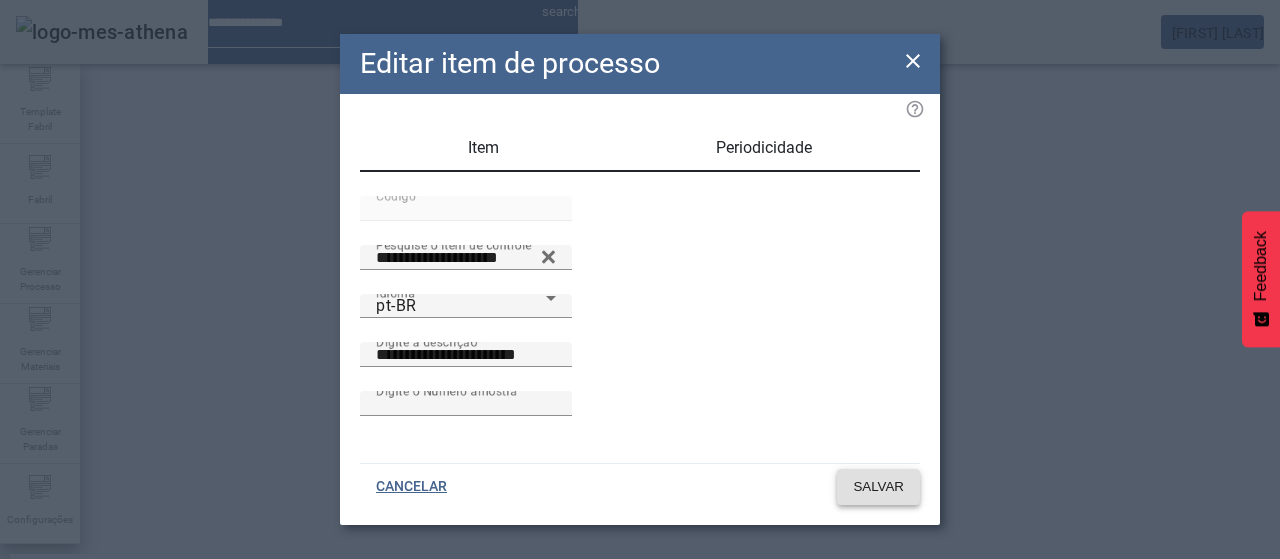 click 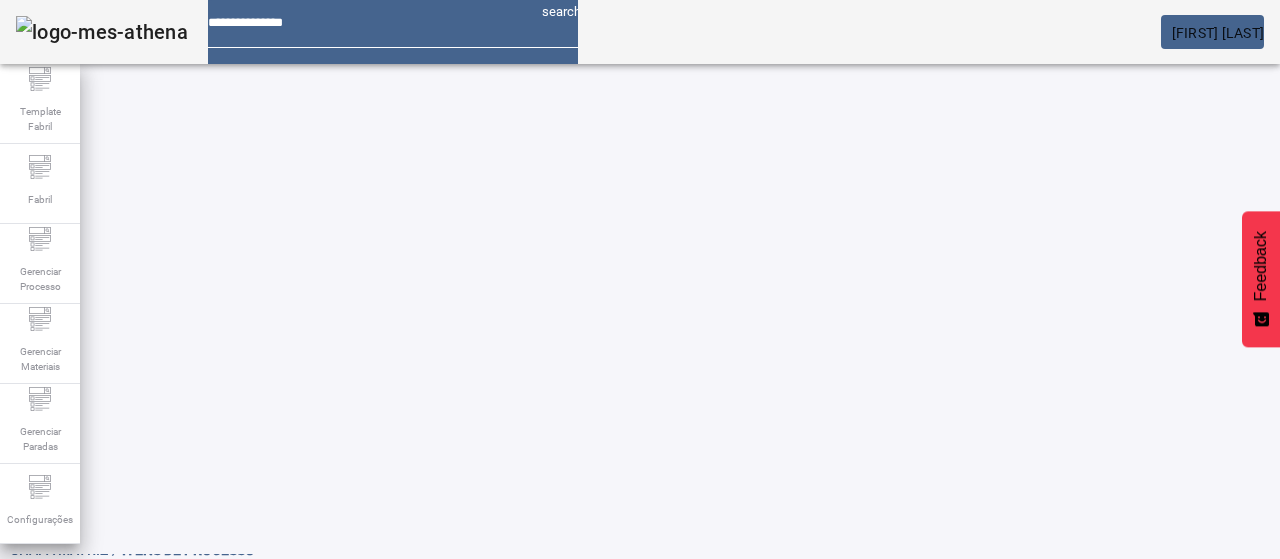 scroll, scrollTop: 0, scrollLeft: 0, axis: both 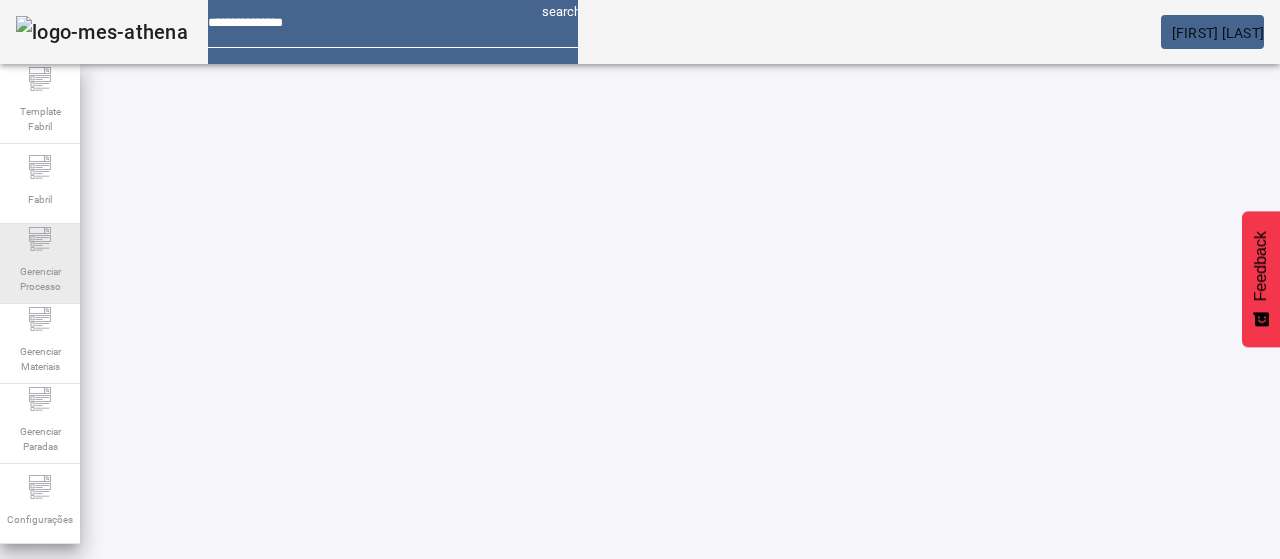 click 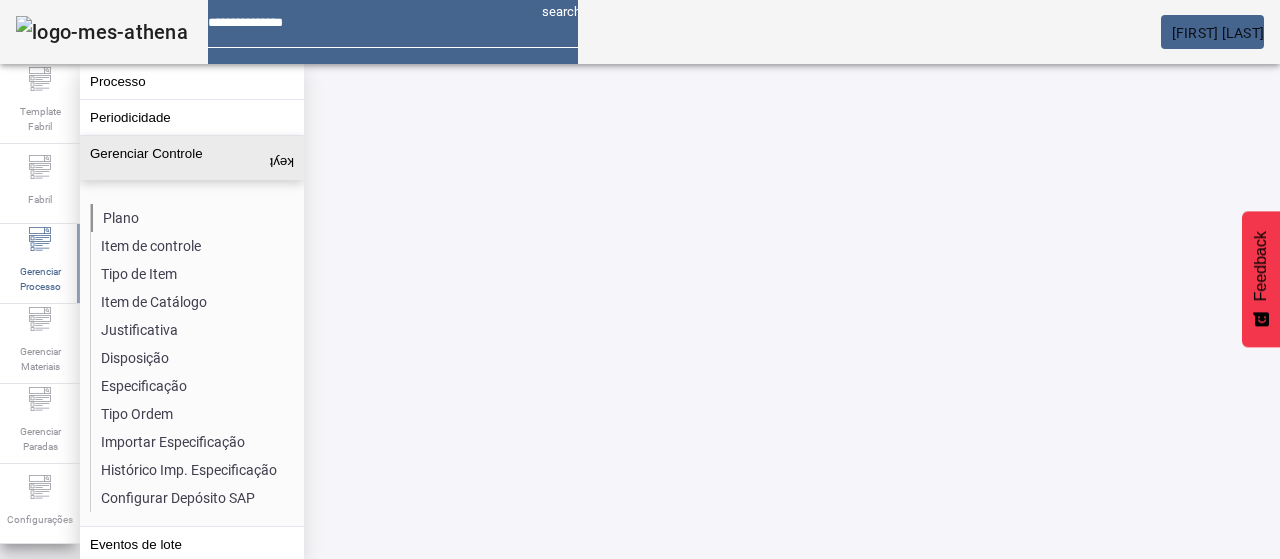 click on "Plano" 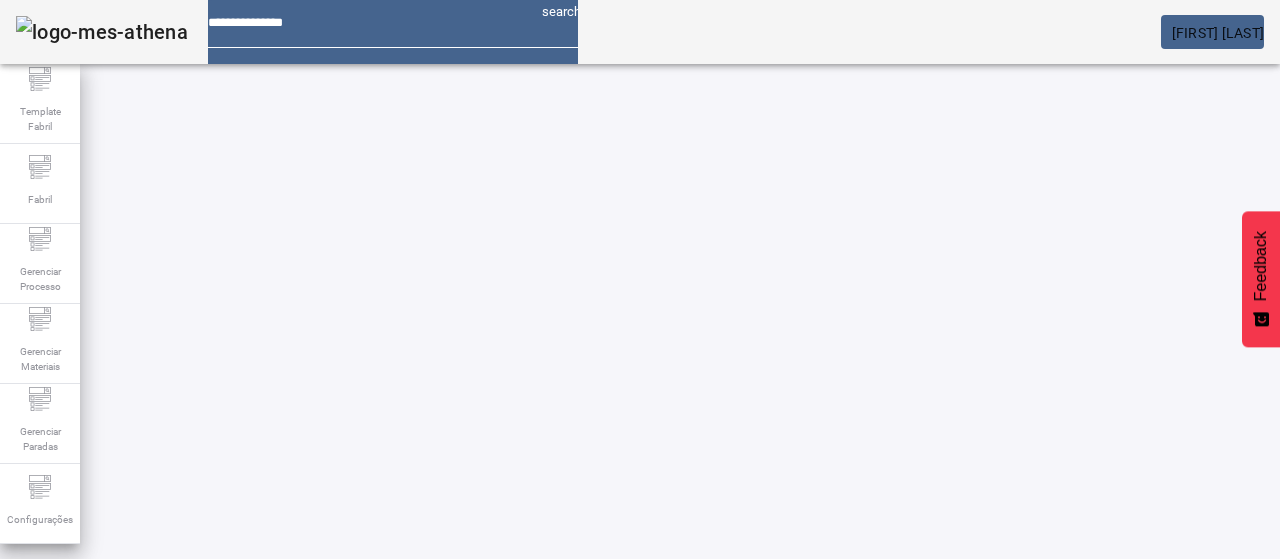 click 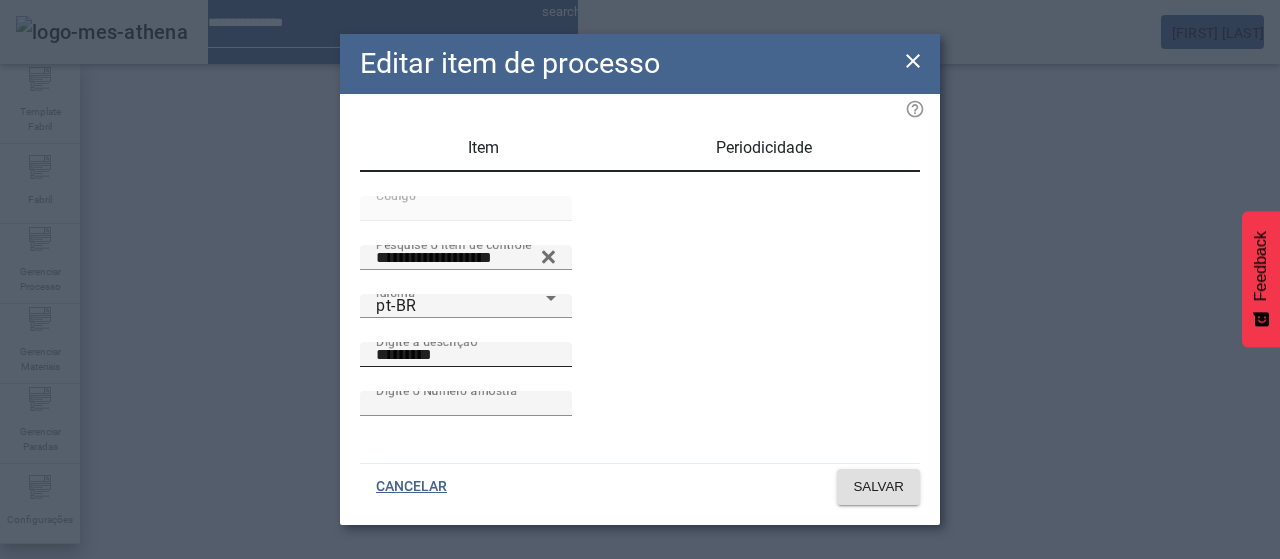 click on "*********" at bounding box center [466, 355] 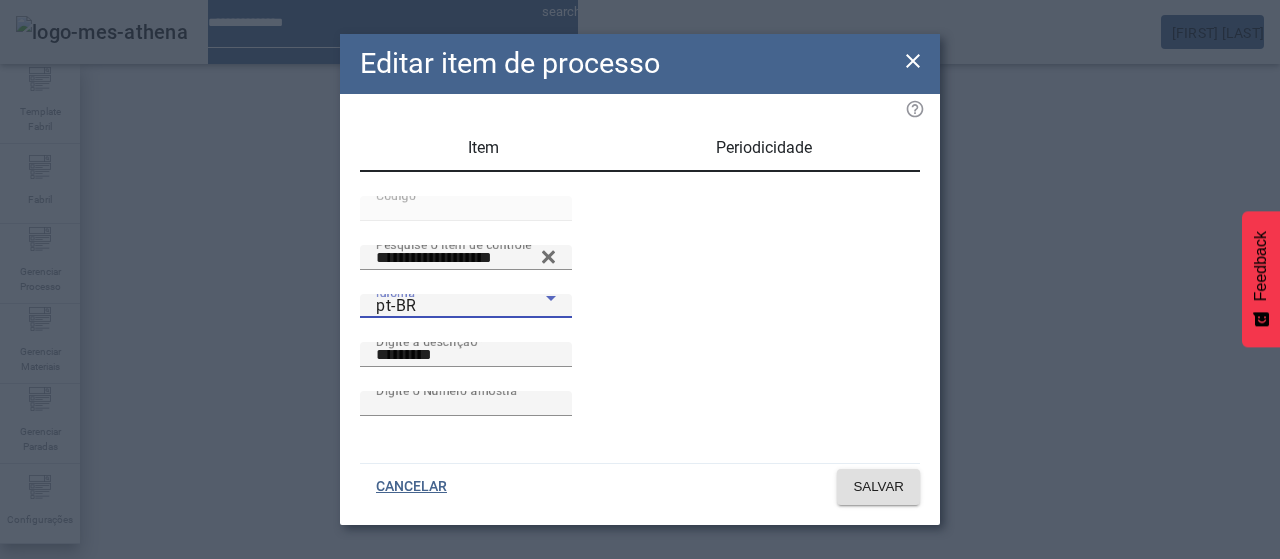click on "pt-BR" at bounding box center (461, 306) 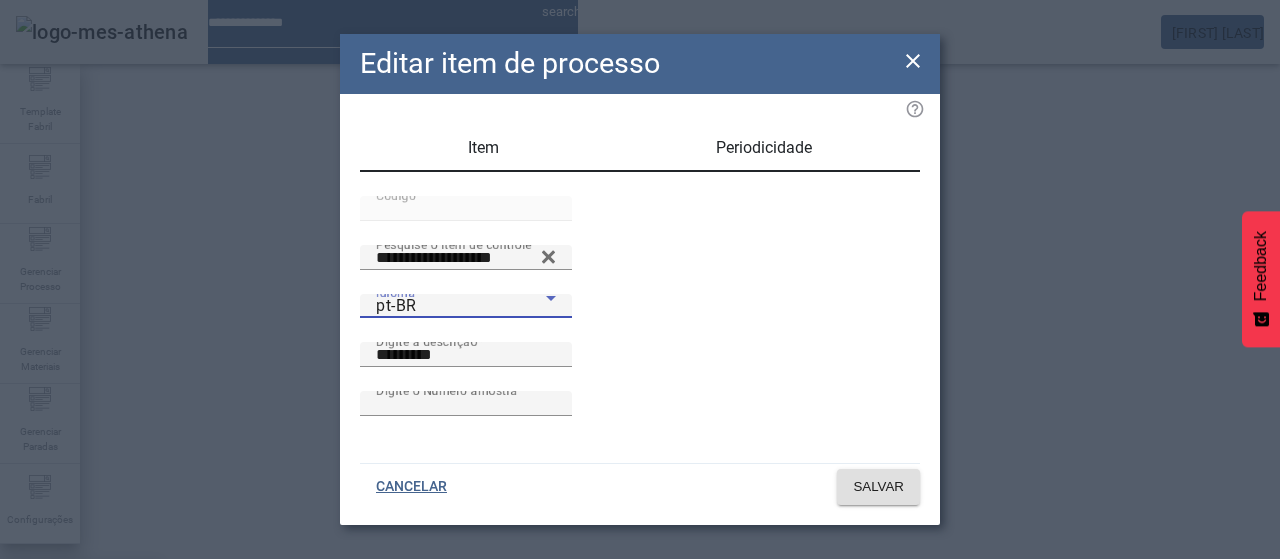 click on "es-ES" at bounding box center (81, 687) 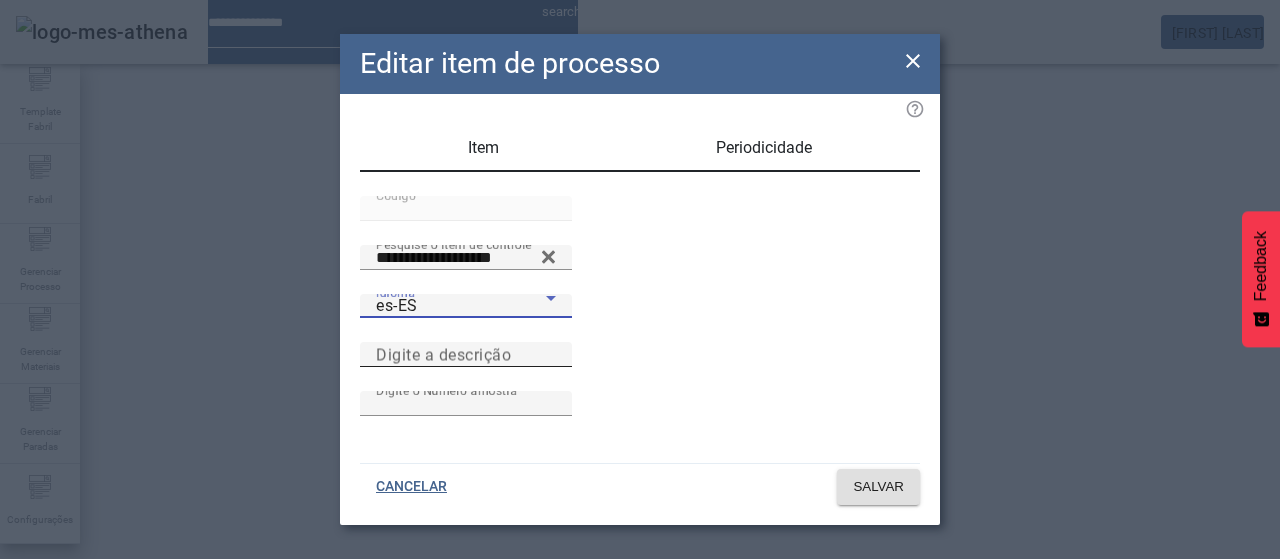 click on "Digite a descrição" at bounding box center (466, 354) 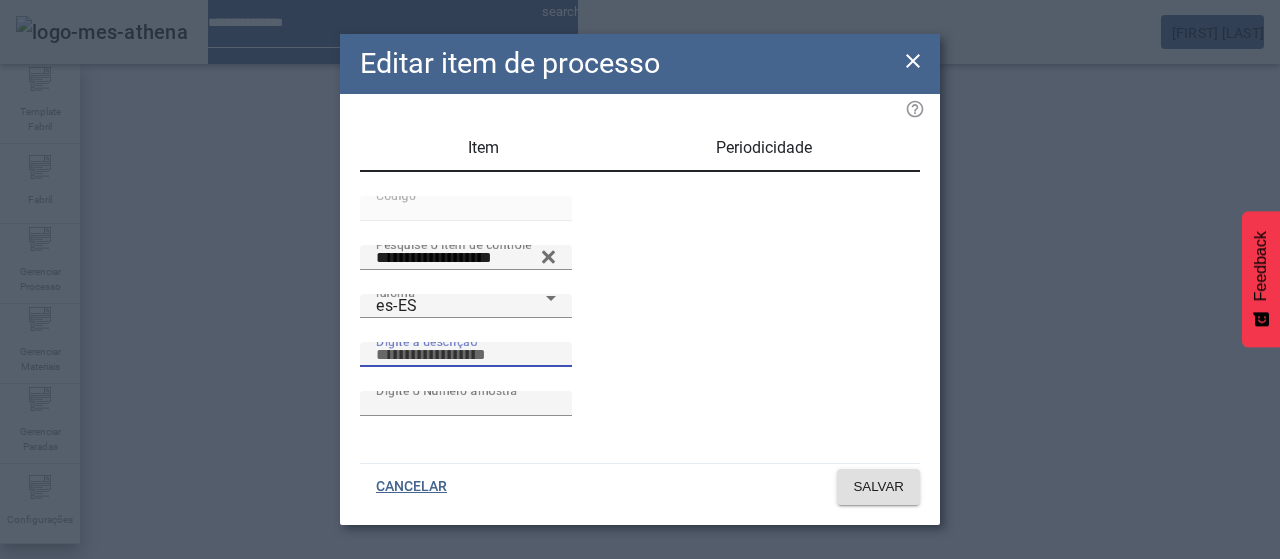 paste on "*********" 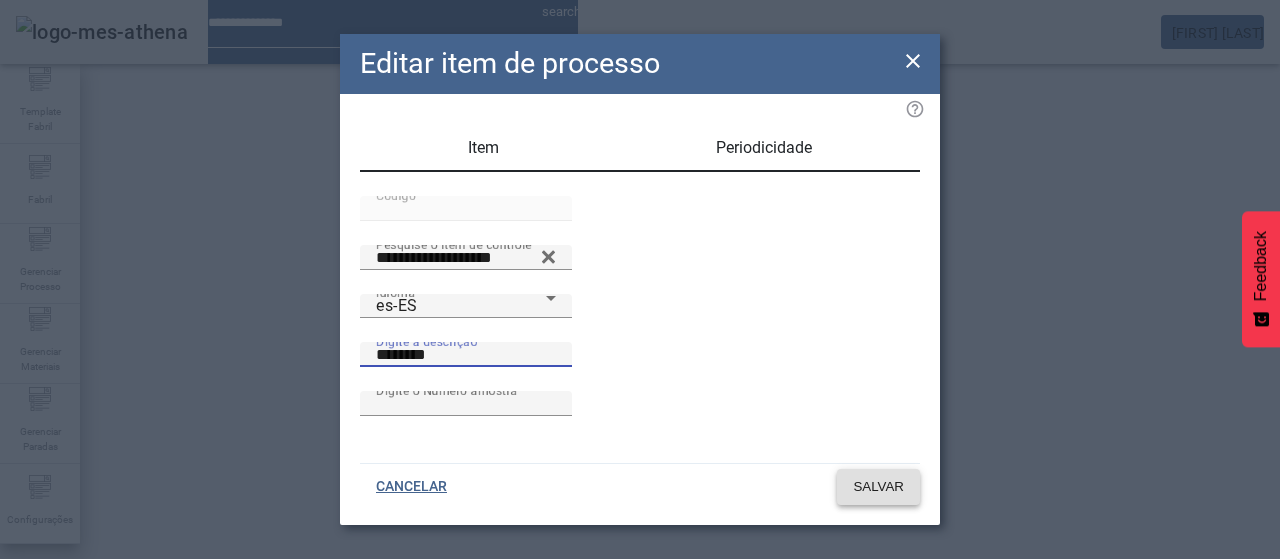 type on "********" 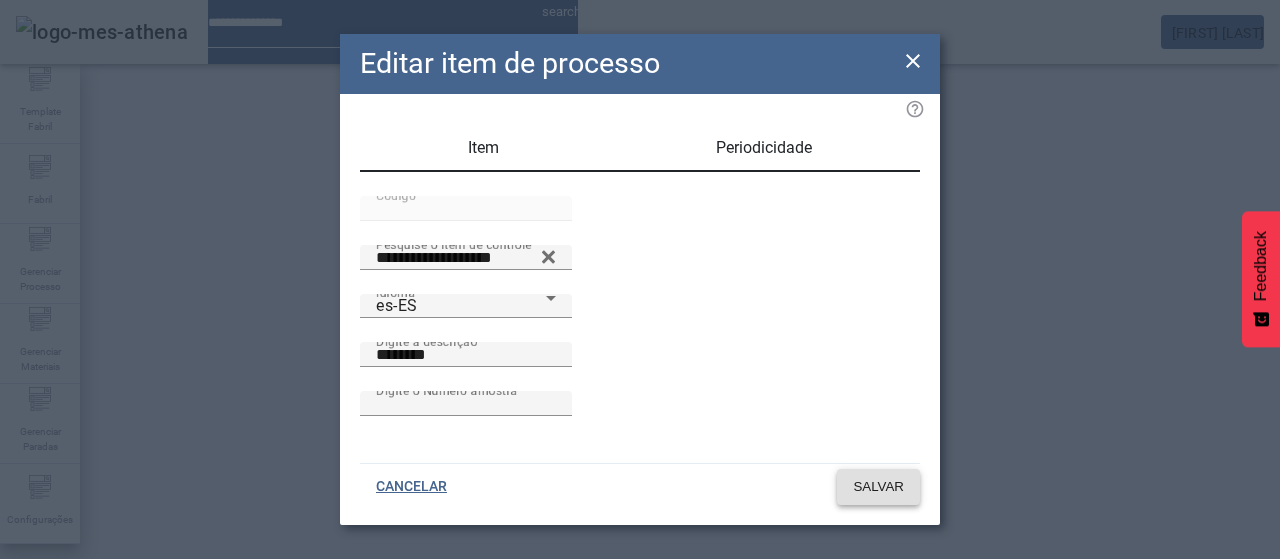 click on "SALVAR" 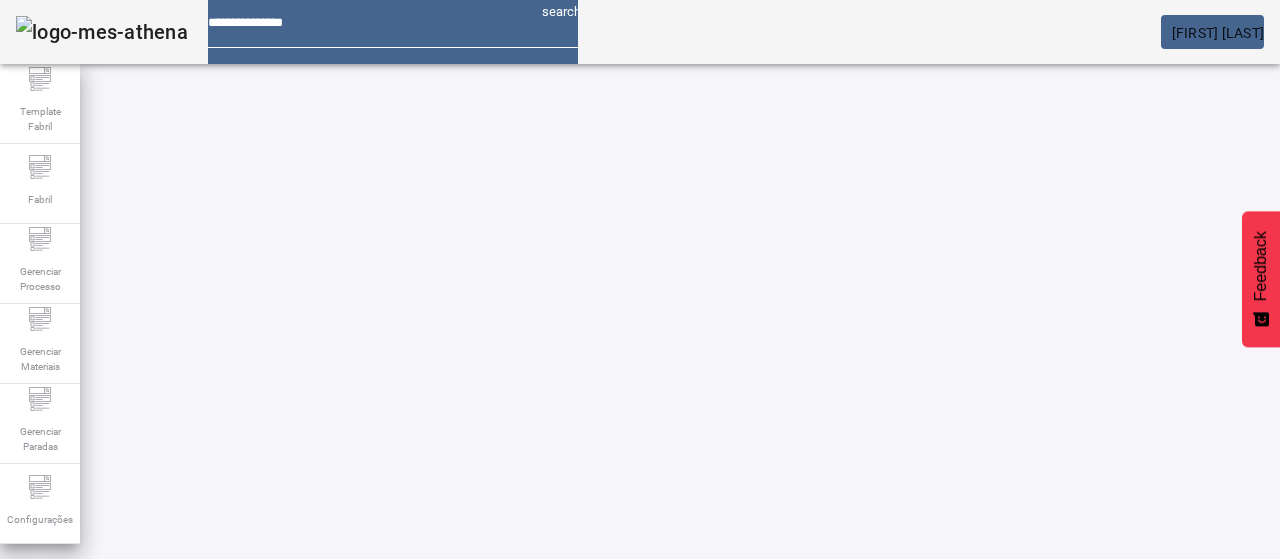 click on "EDITAR" at bounding box center (353, 779) 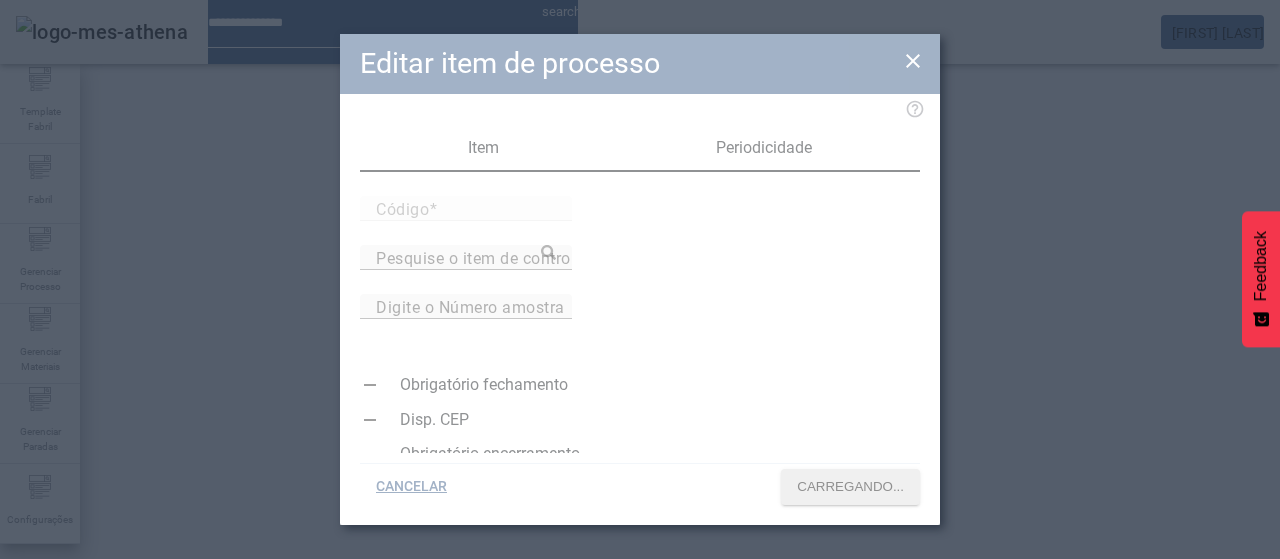 type on "*****" 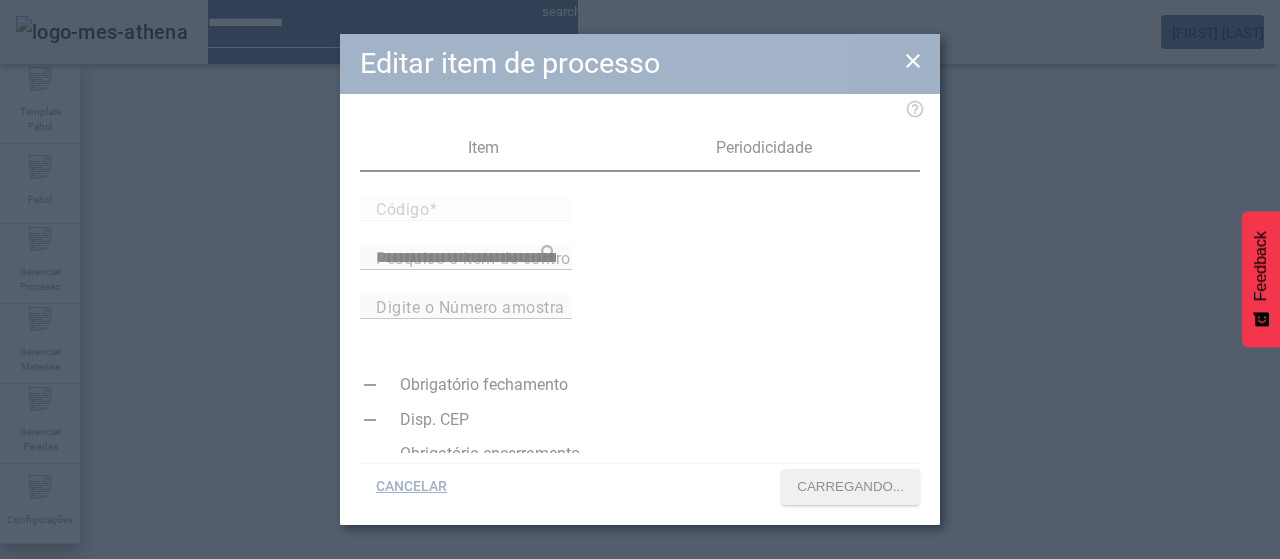 type on "*" 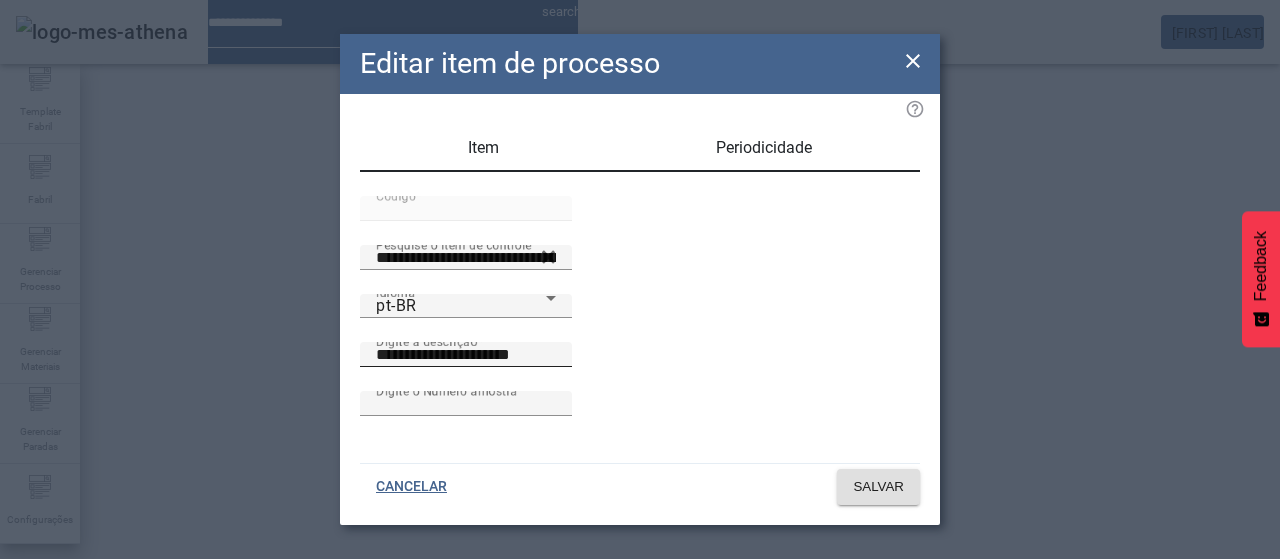 click on "**********" at bounding box center (466, 355) 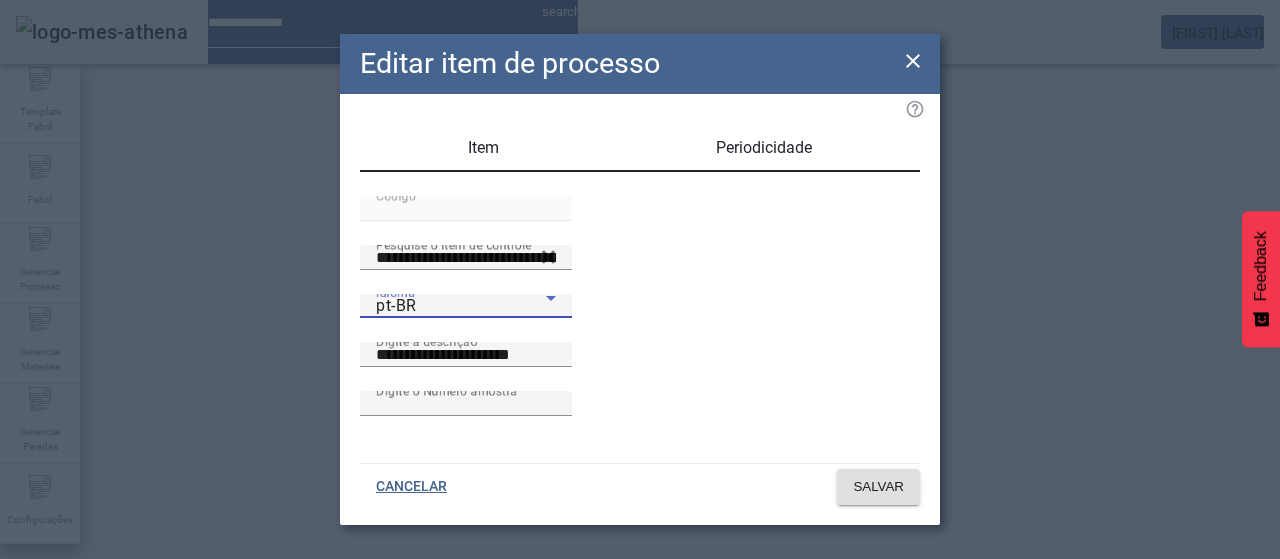 click on "pt-BR" at bounding box center [461, 306] 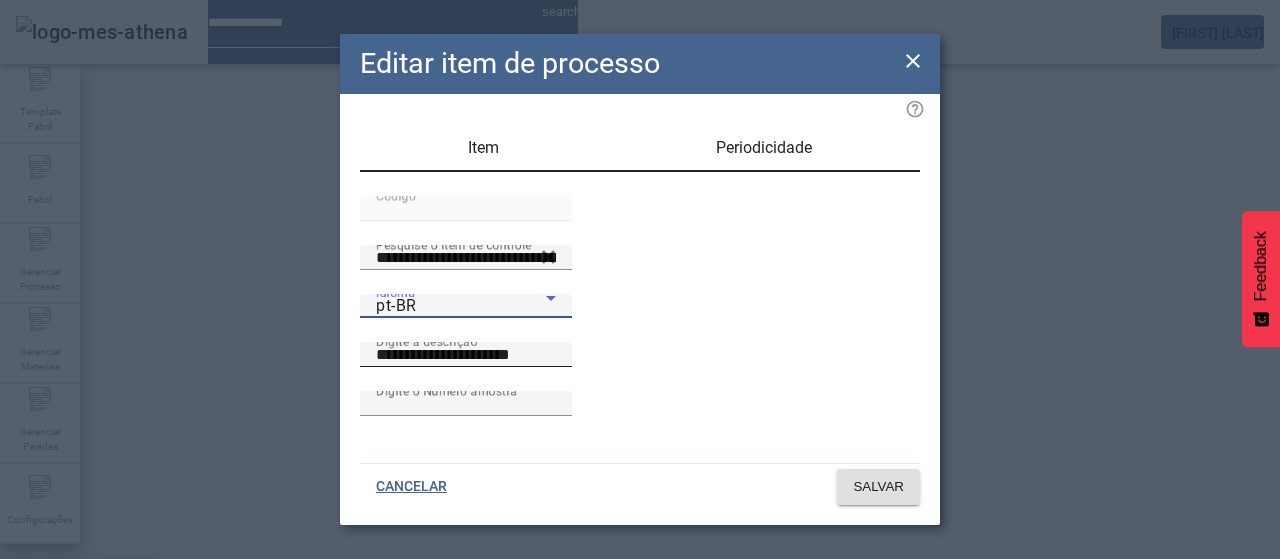 drag, startPoint x: 436, startPoint y: 327, endPoint x: 590, endPoint y: 394, distance: 167.94344 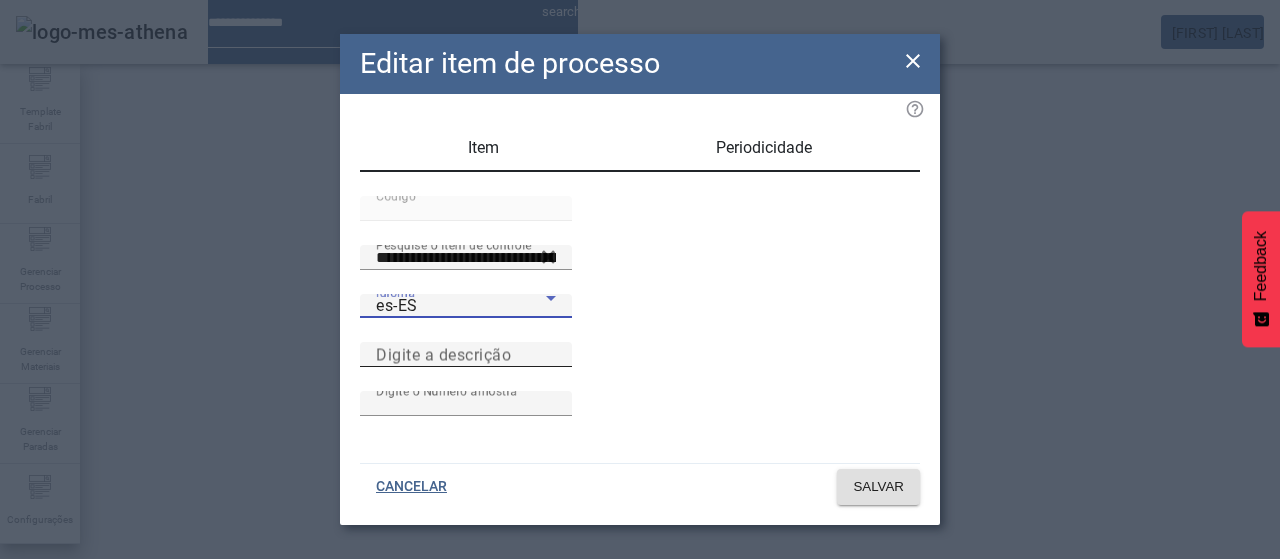 click on "Digite a descrição" at bounding box center (466, 355) 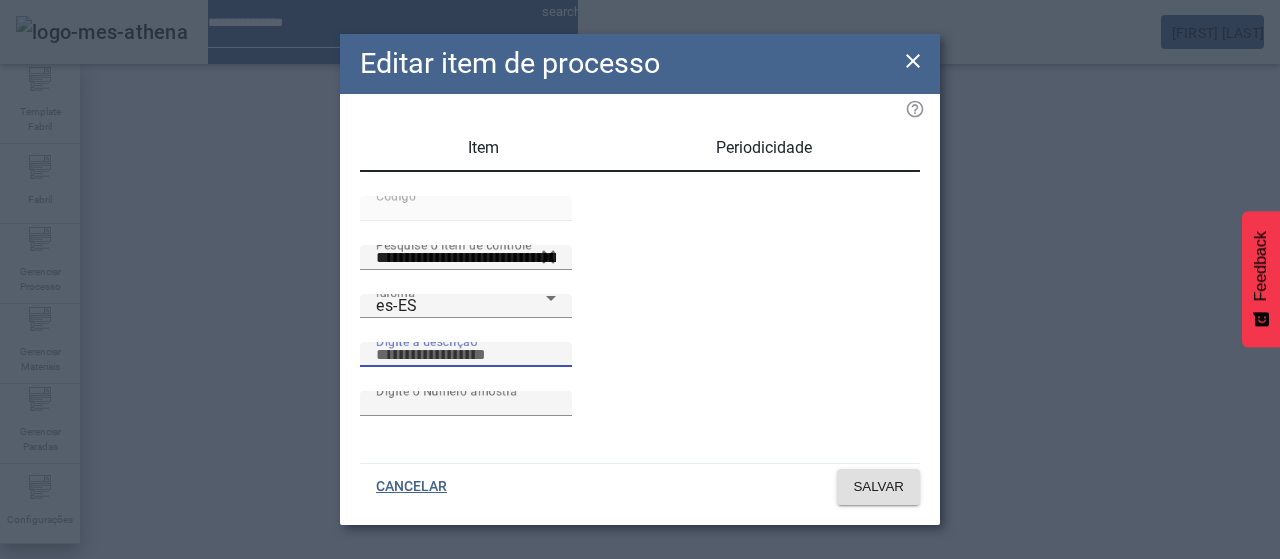 paste on "**********" 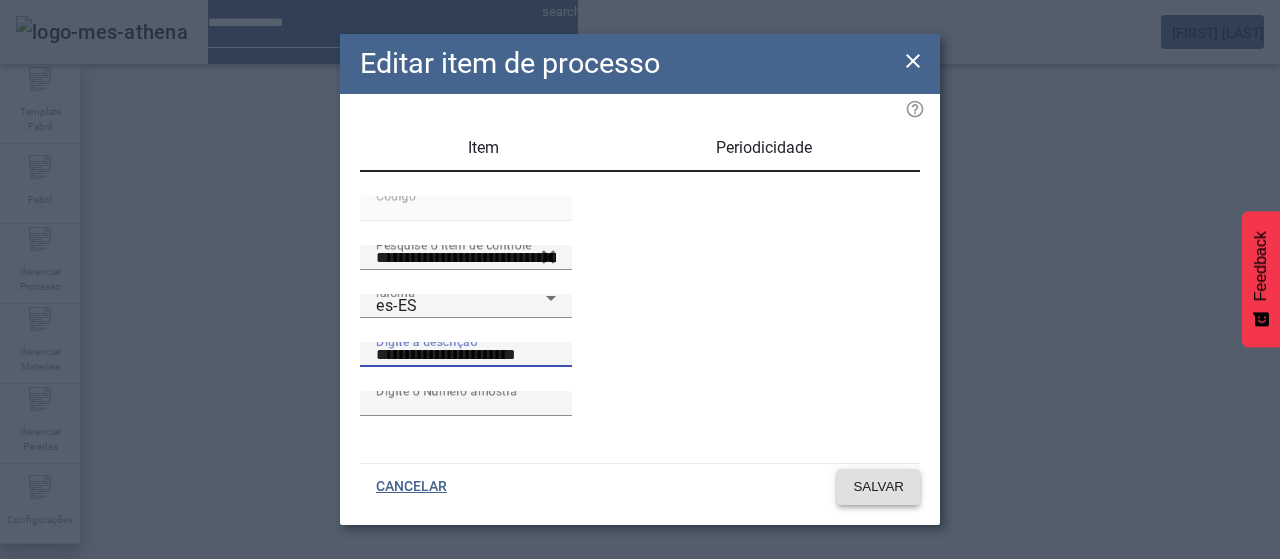 type on "**********" 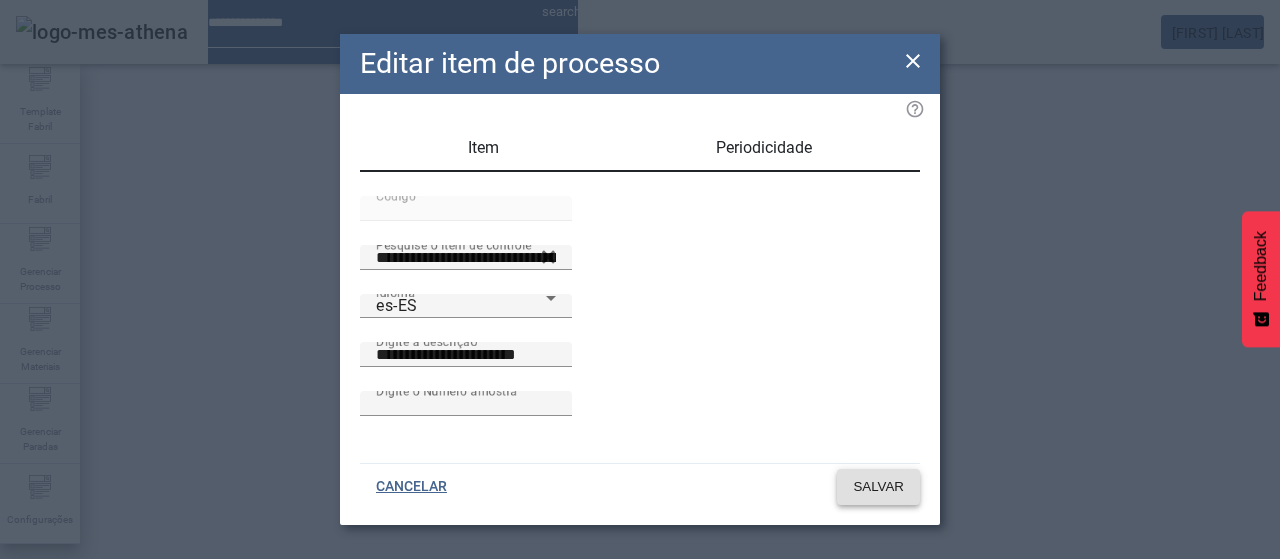 click 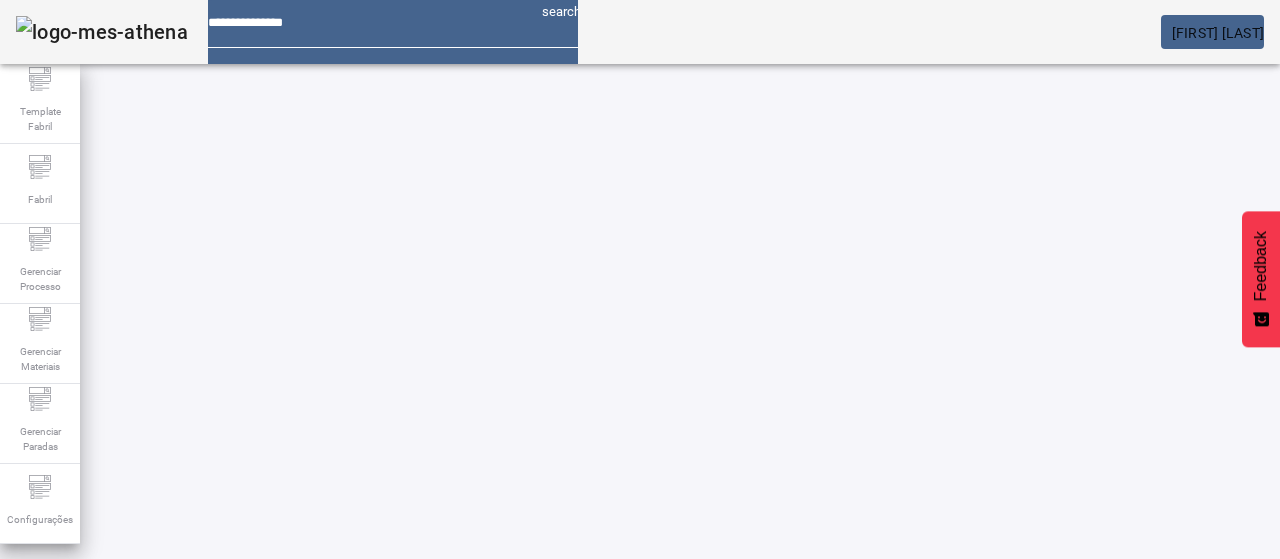 click on "EDITAR" at bounding box center [353, 779] 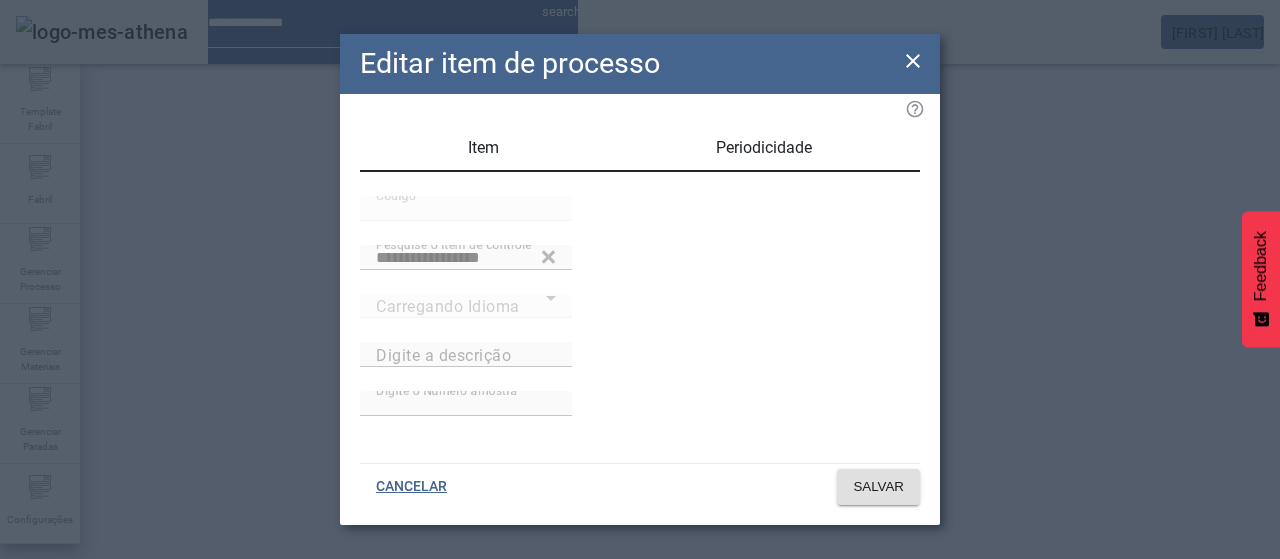 type on "******" 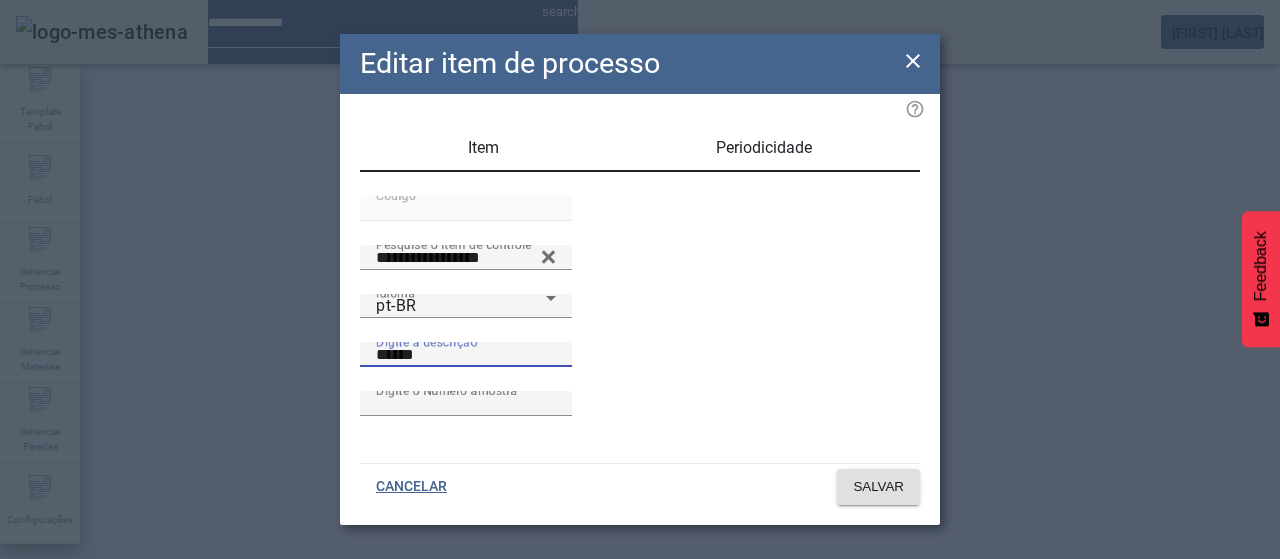 drag, startPoint x: 606, startPoint y: 395, endPoint x: 498, endPoint y: 395, distance: 108 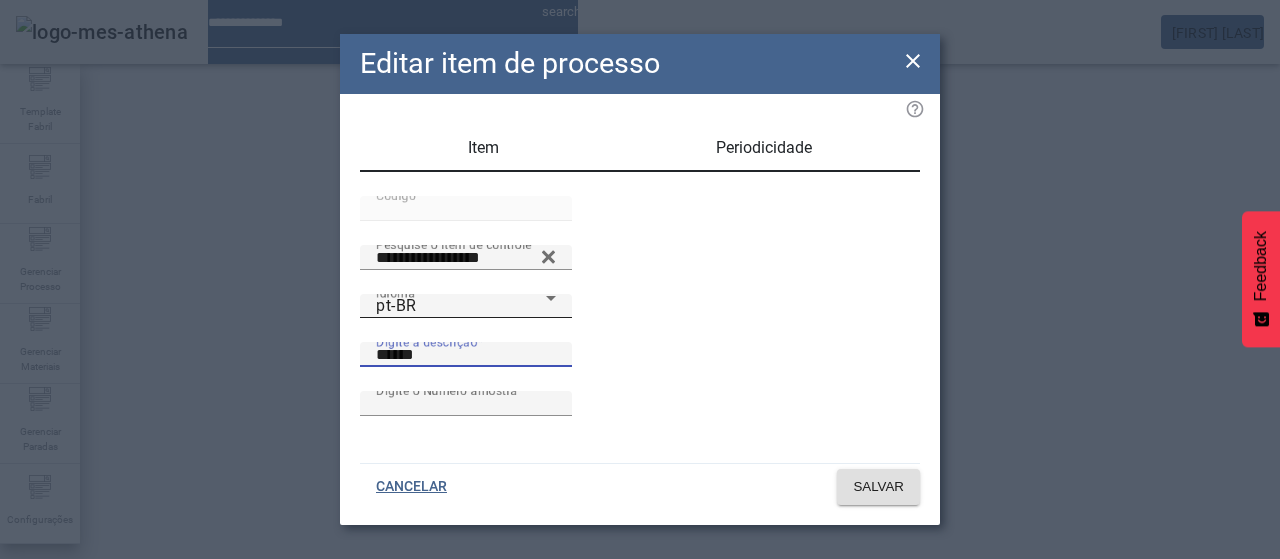click on "Idioma pt-BR Digite a descrição ******" at bounding box center [640, 342] 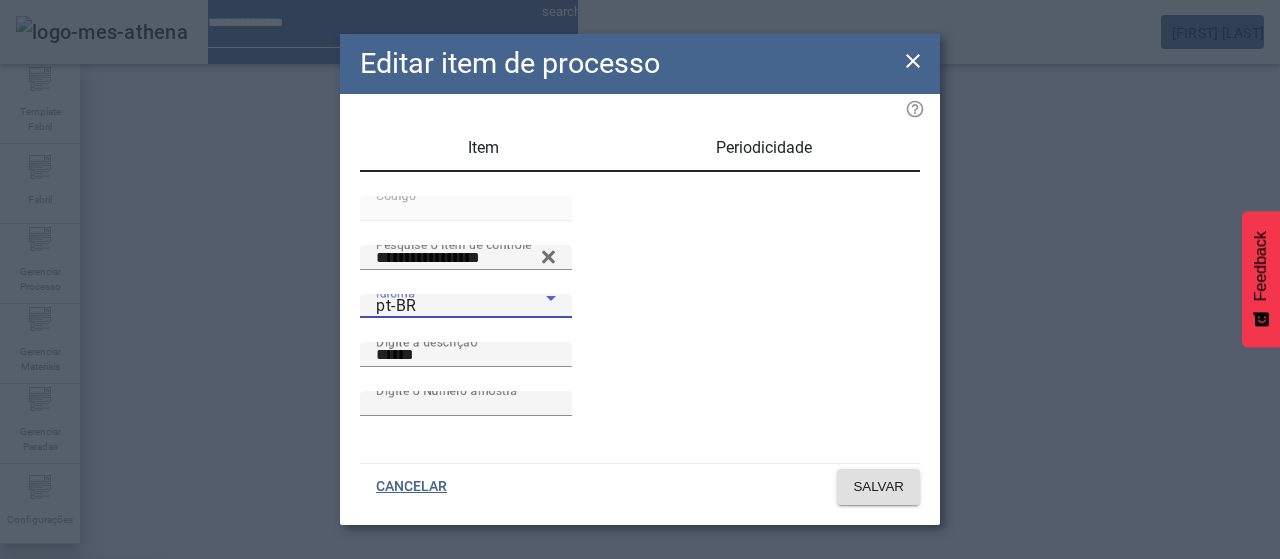 click on "es-ES" at bounding box center [81, 687] 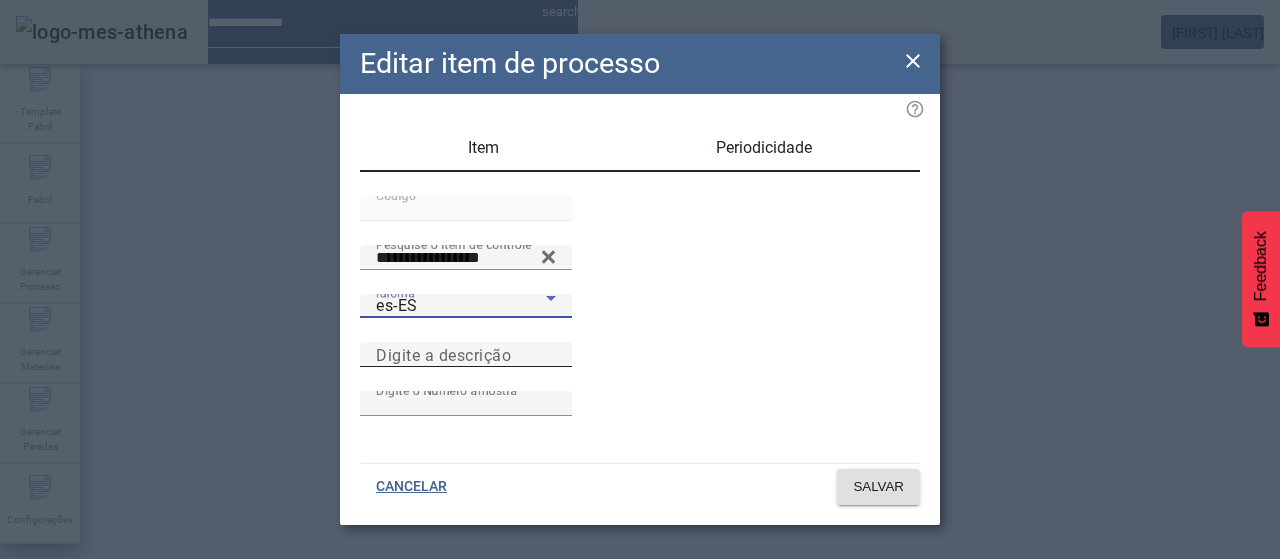 drag, startPoint x: 702, startPoint y: 390, endPoint x: 722, endPoint y: 399, distance: 21.931713 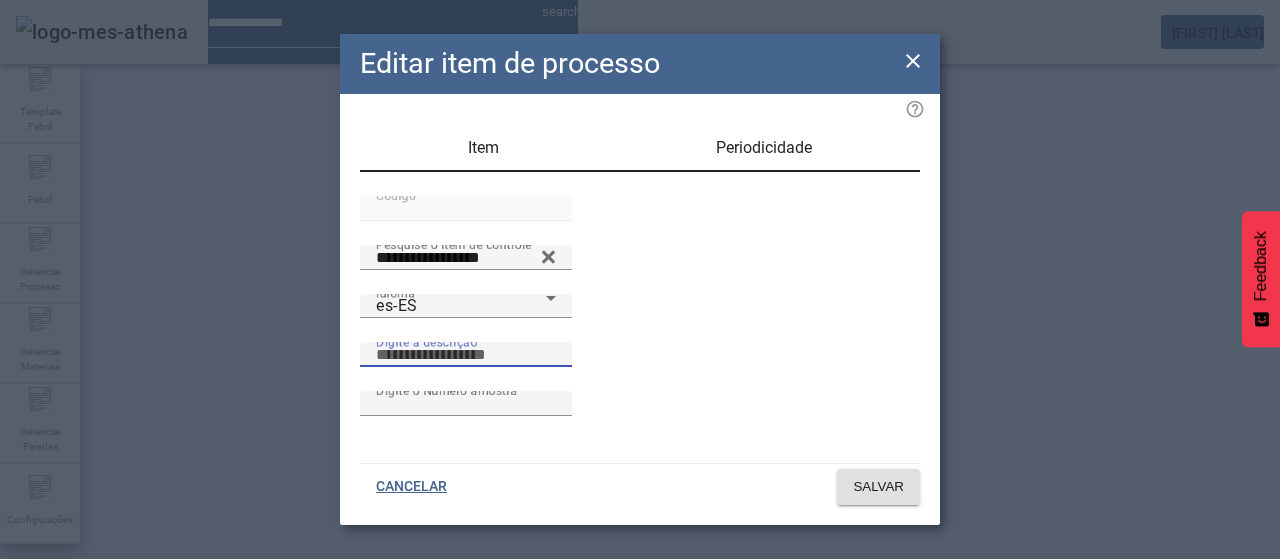 paste on "******" 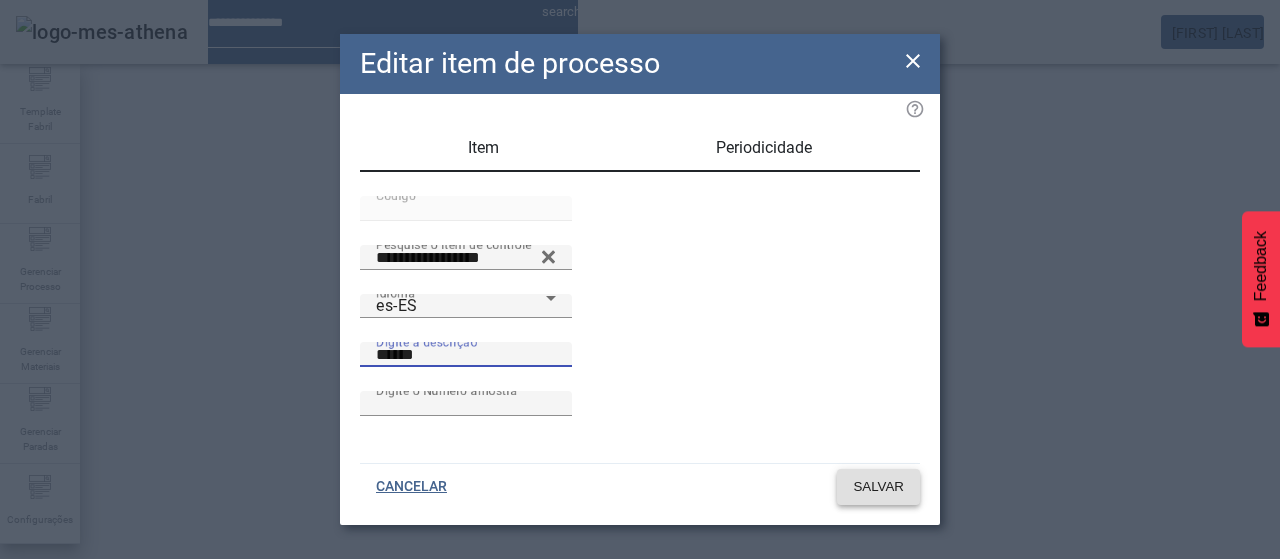 type on "******" 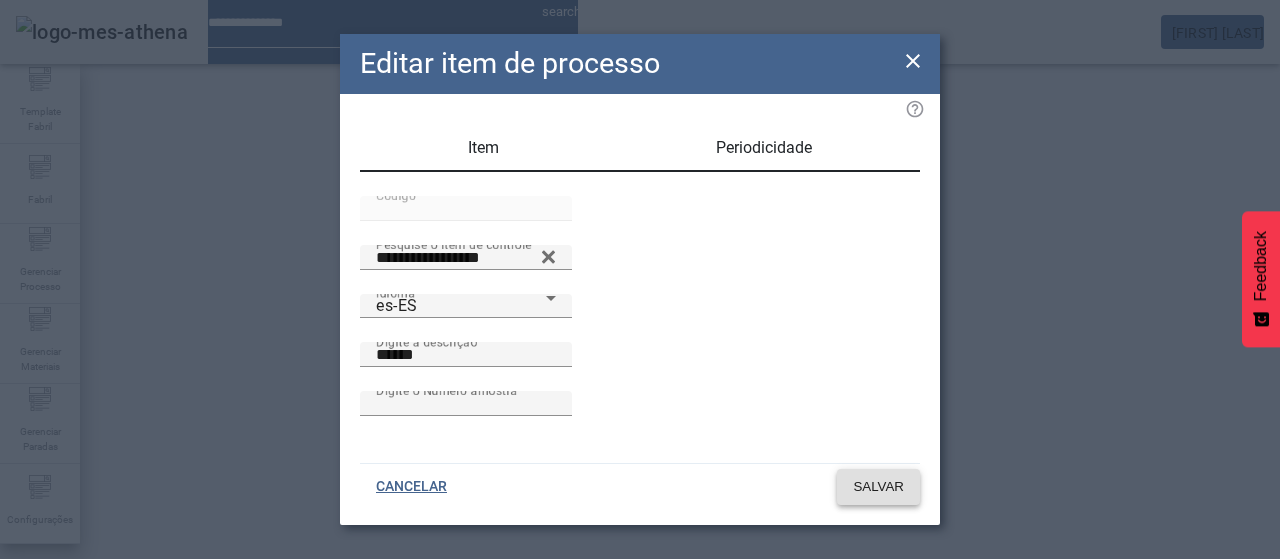 click 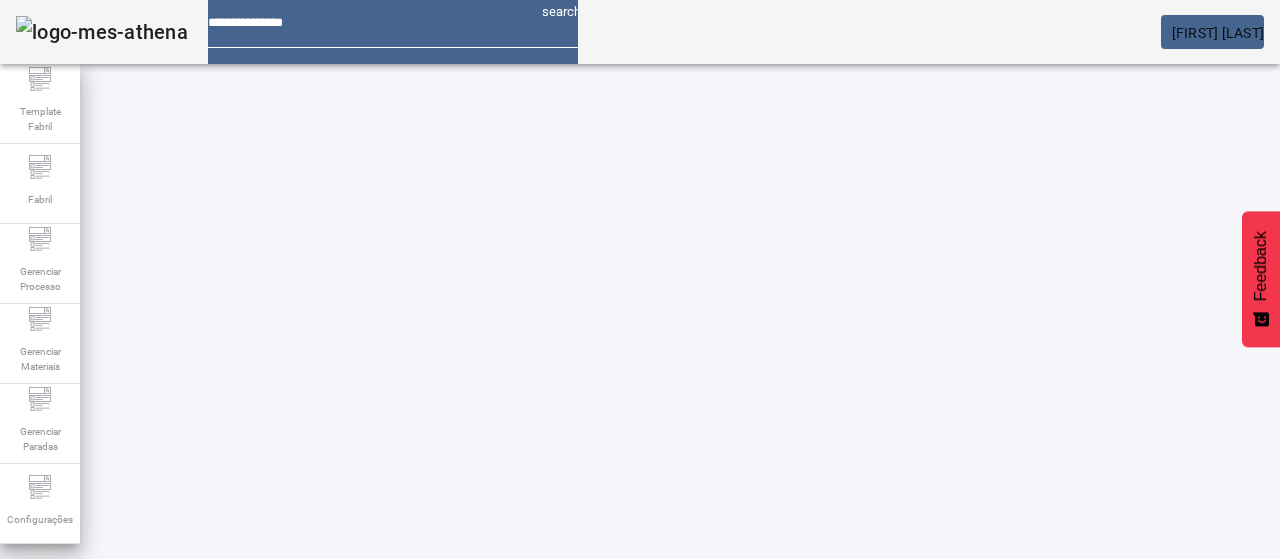 click on "EDITAR" at bounding box center [54, 929] 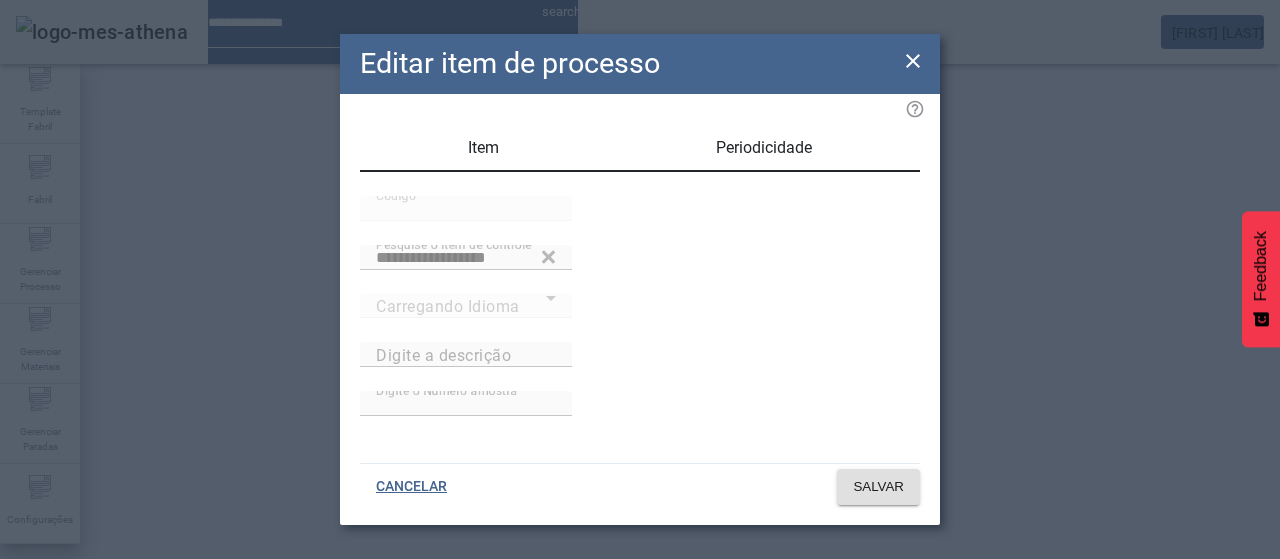type on "**********" 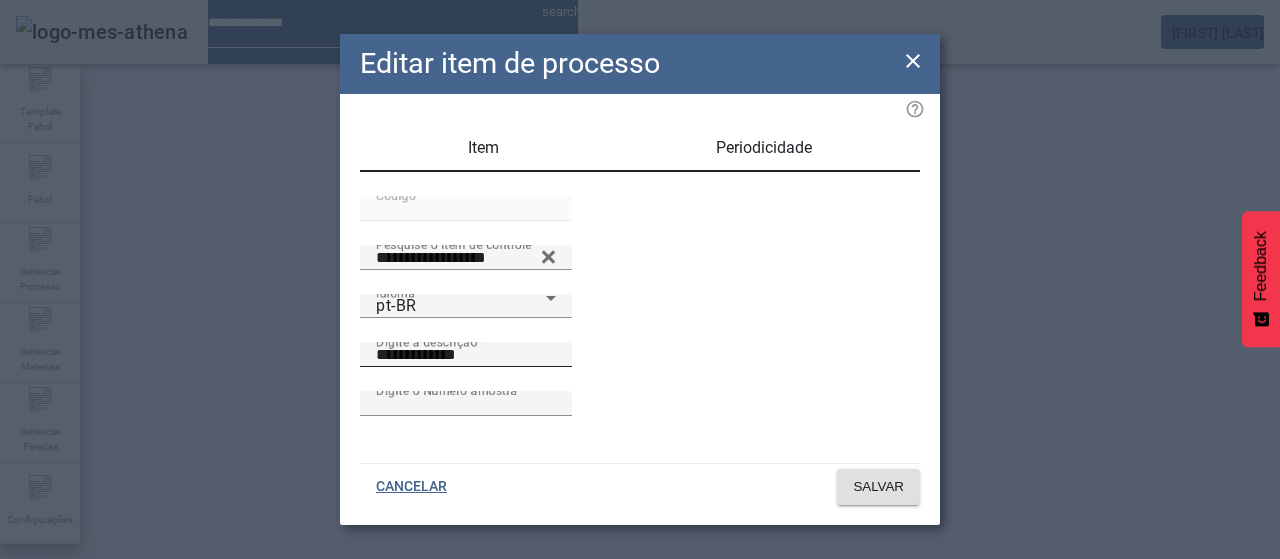 click on "**********" at bounding box center (466, 355) 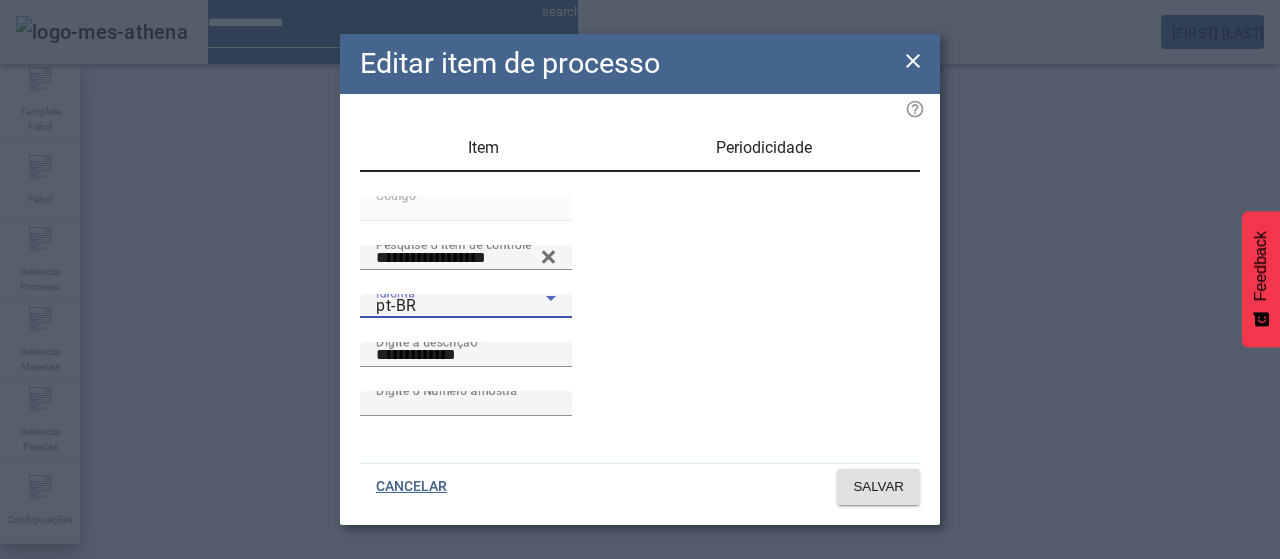 click on "pt-BR" at bounding box center (461, 306) 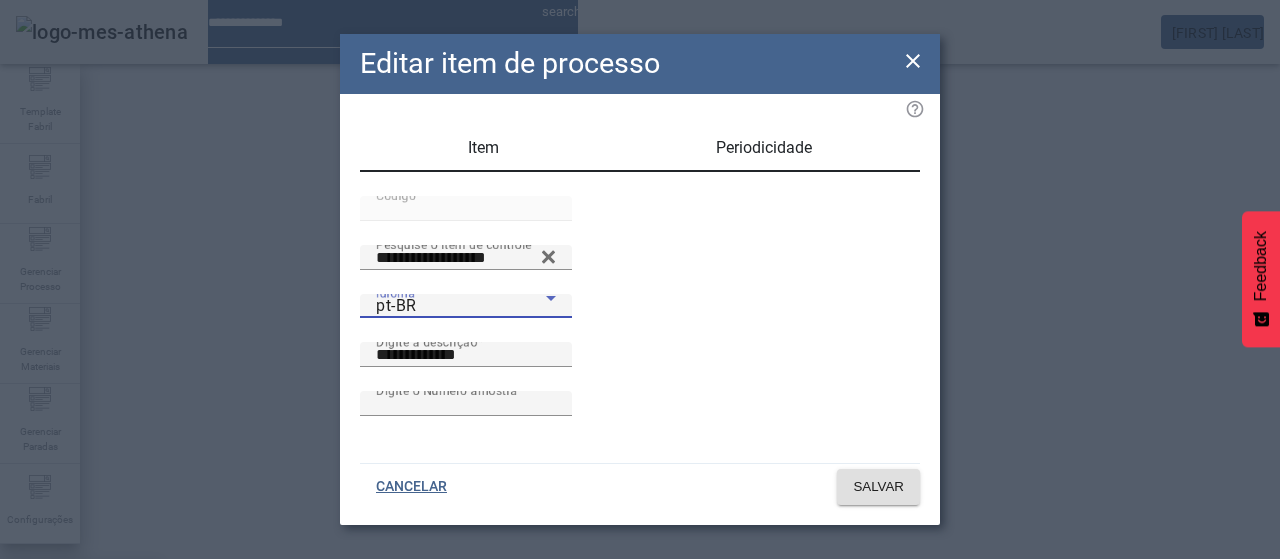 drag, startPoint x: 437, startPoint y: 329, endPoint x: 483, endPoint y: 358, distance: 54.378304 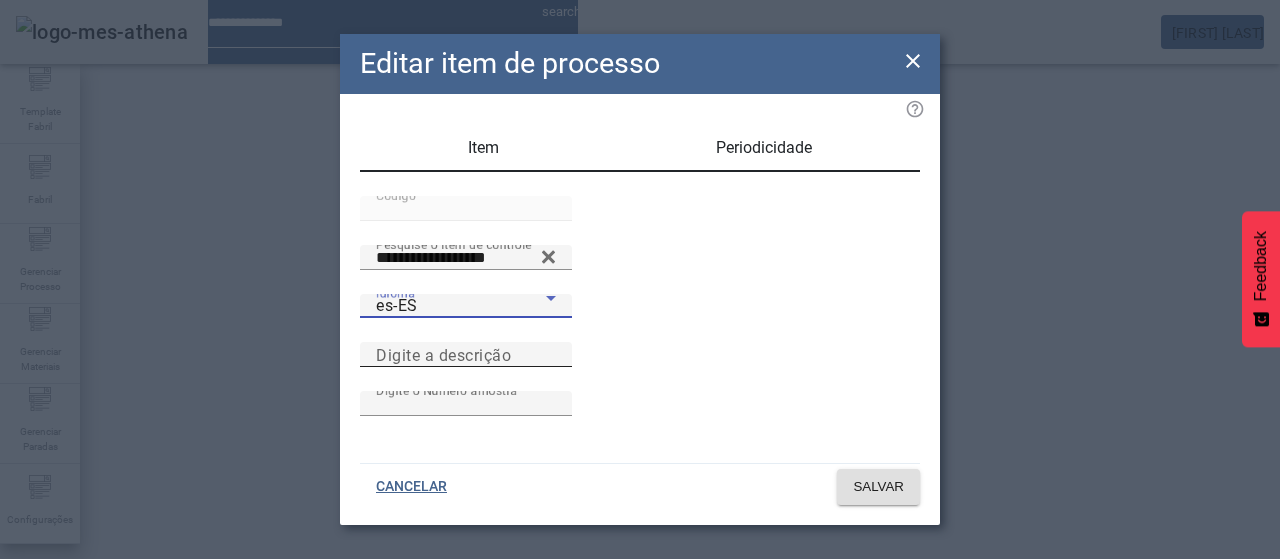 click on "Digite a descrição" at bounding box center (466, 355) 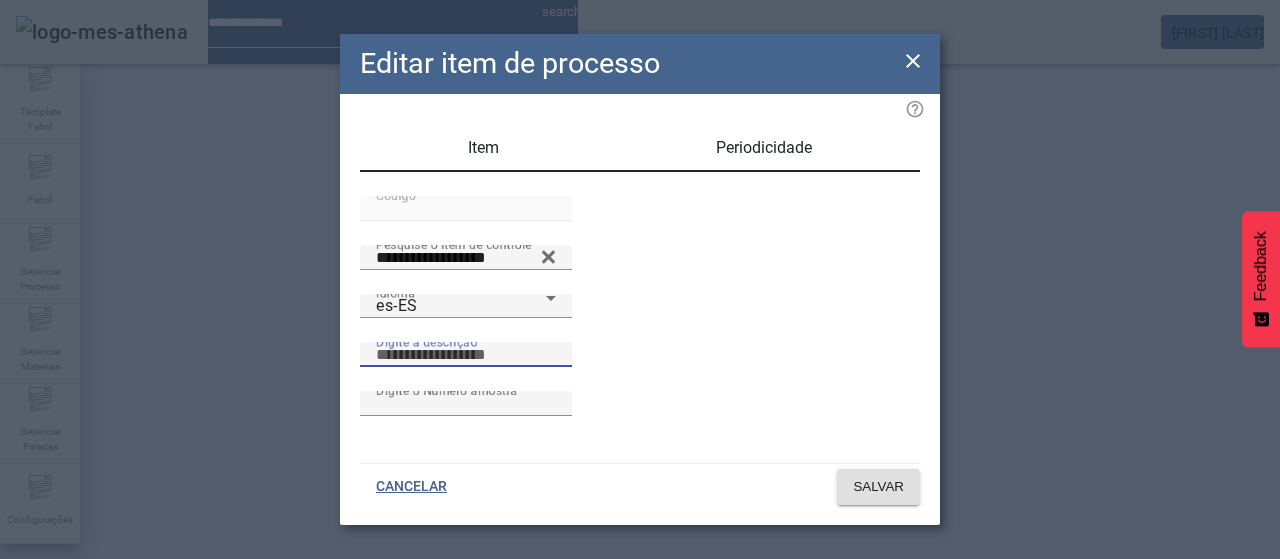 paste on "**********" 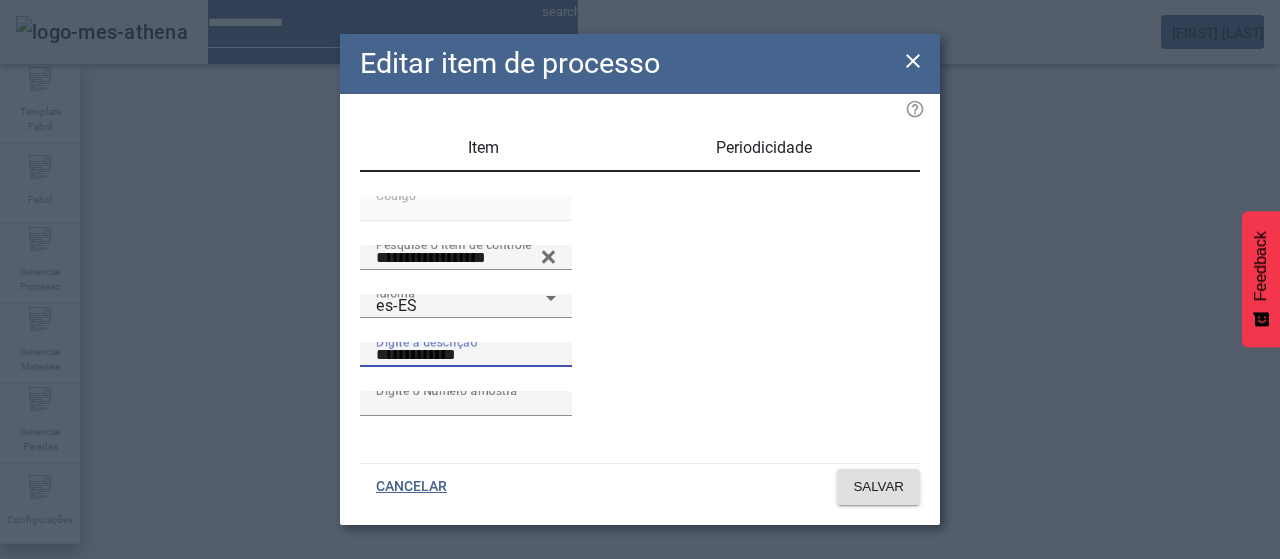click on "**********" at bounding box center (466, 355) 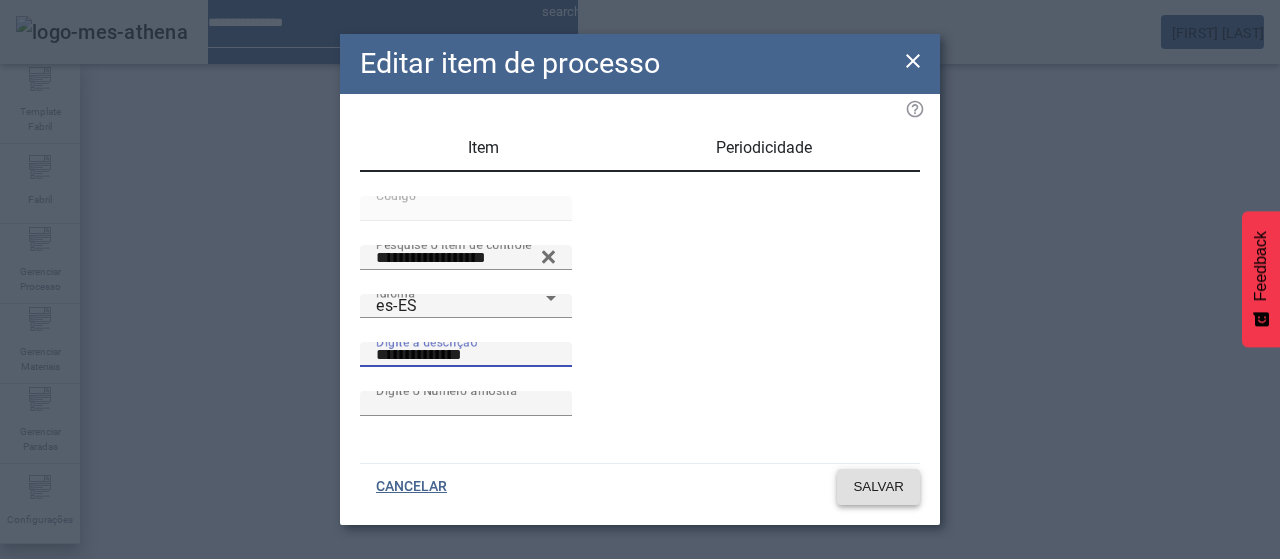 type on "**********" 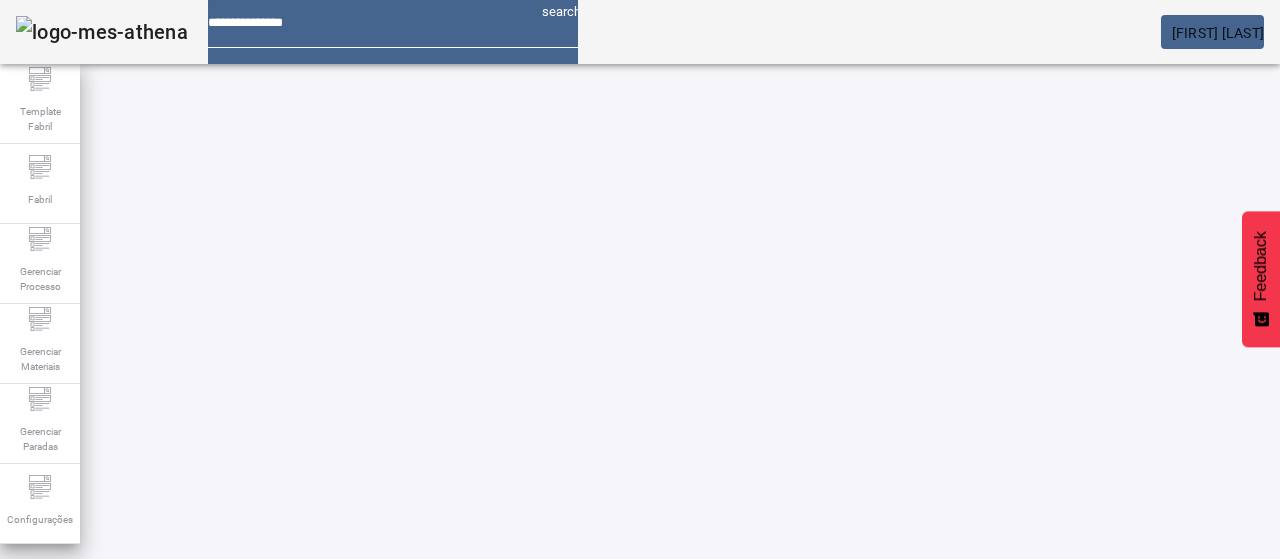 click on "EDITAR" at bounding box center [353, 779] 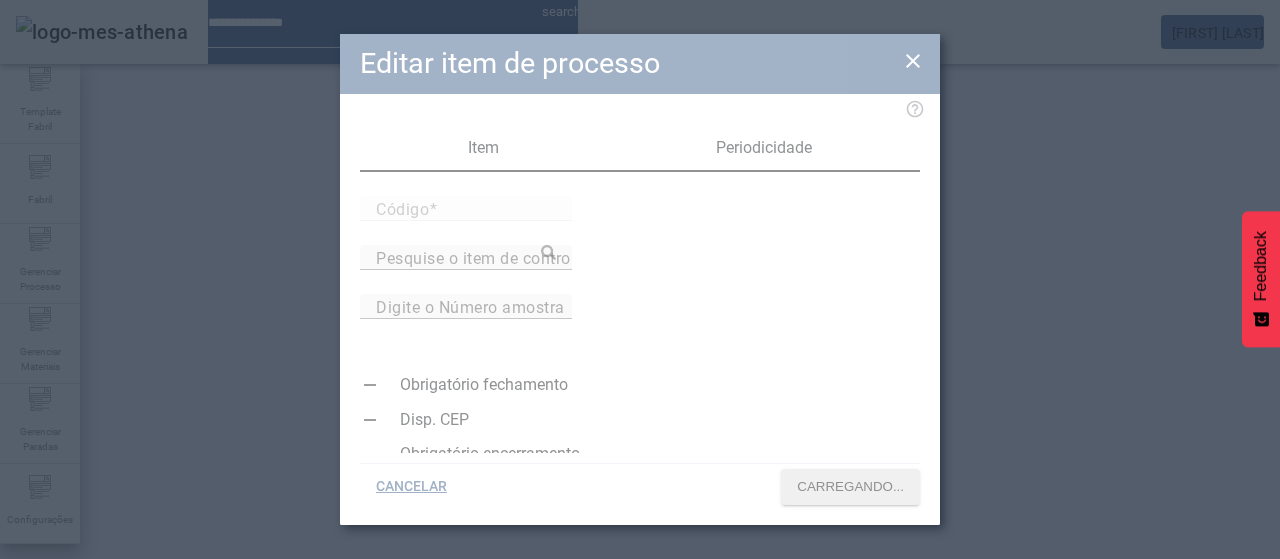 type on "*****" 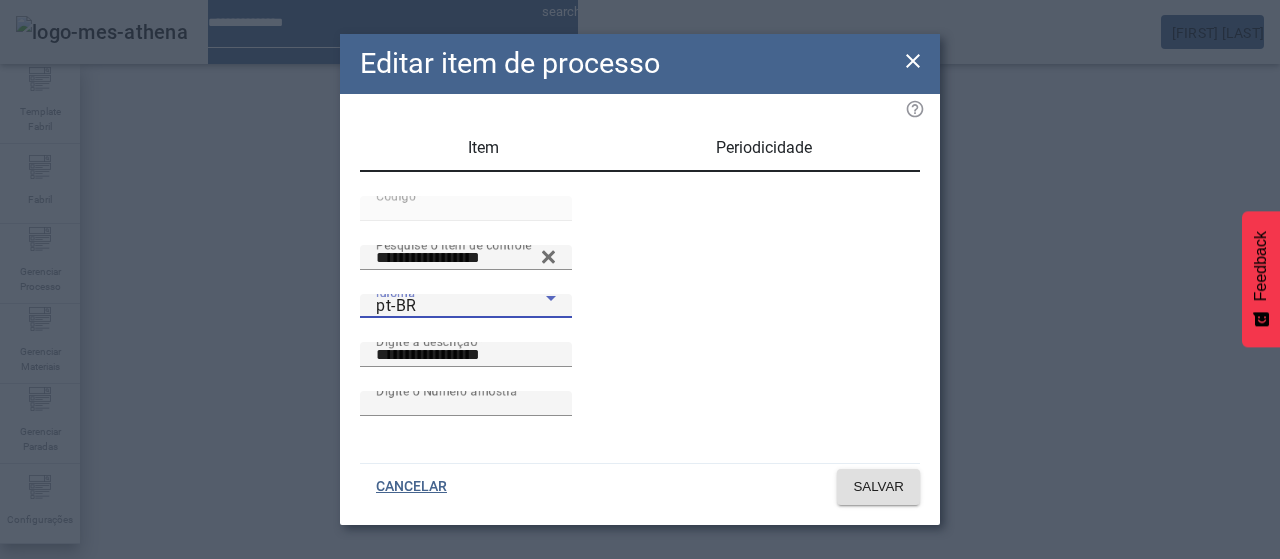 click on "pt-BR" at bounding box center (461, 306) 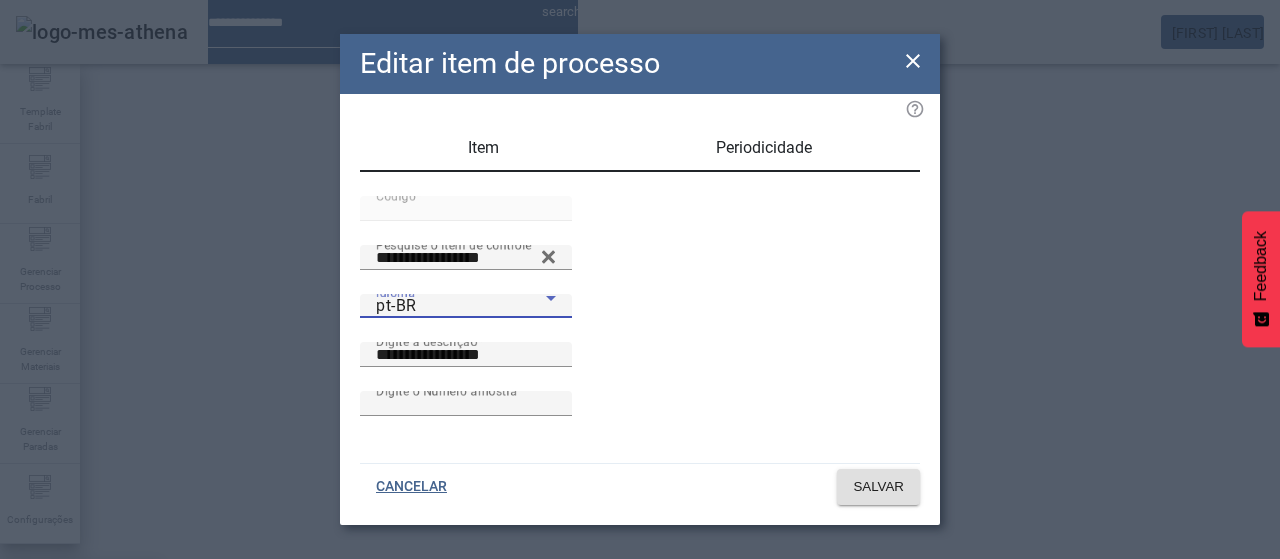 click on "es-ES" at bounding box center (81, 687) 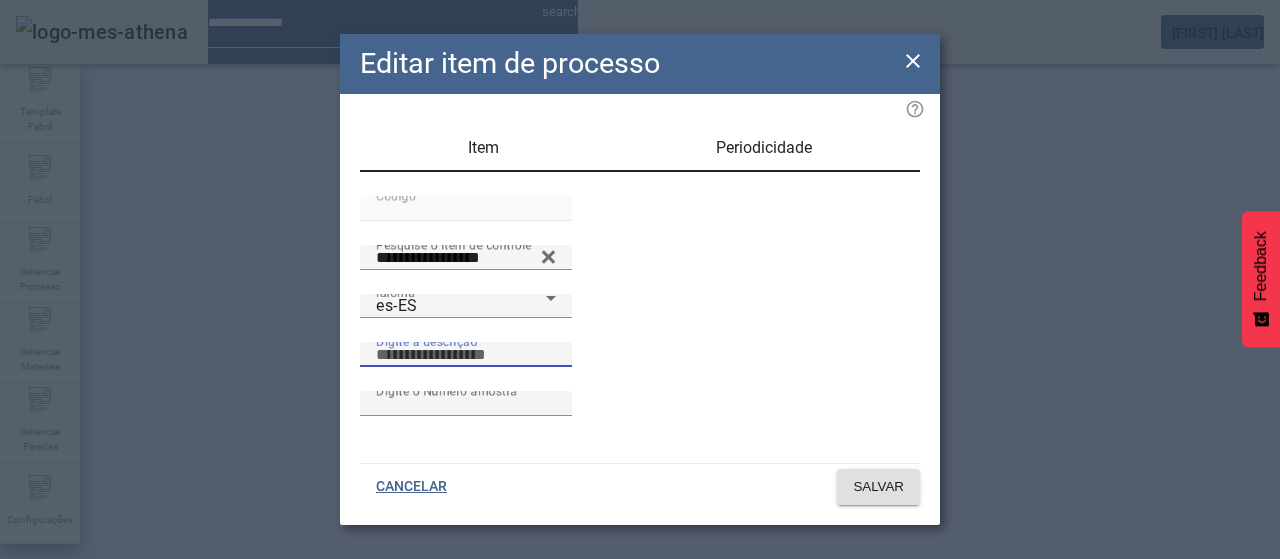 click on "Digite a descrição" at bounding box center (466, 355) 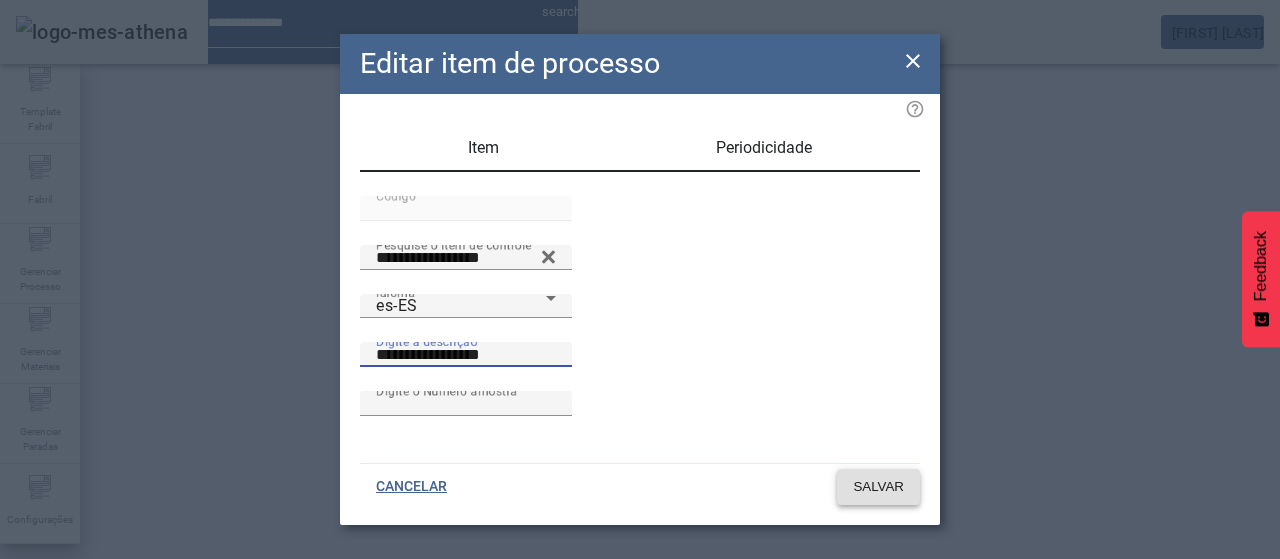 type on "**********" 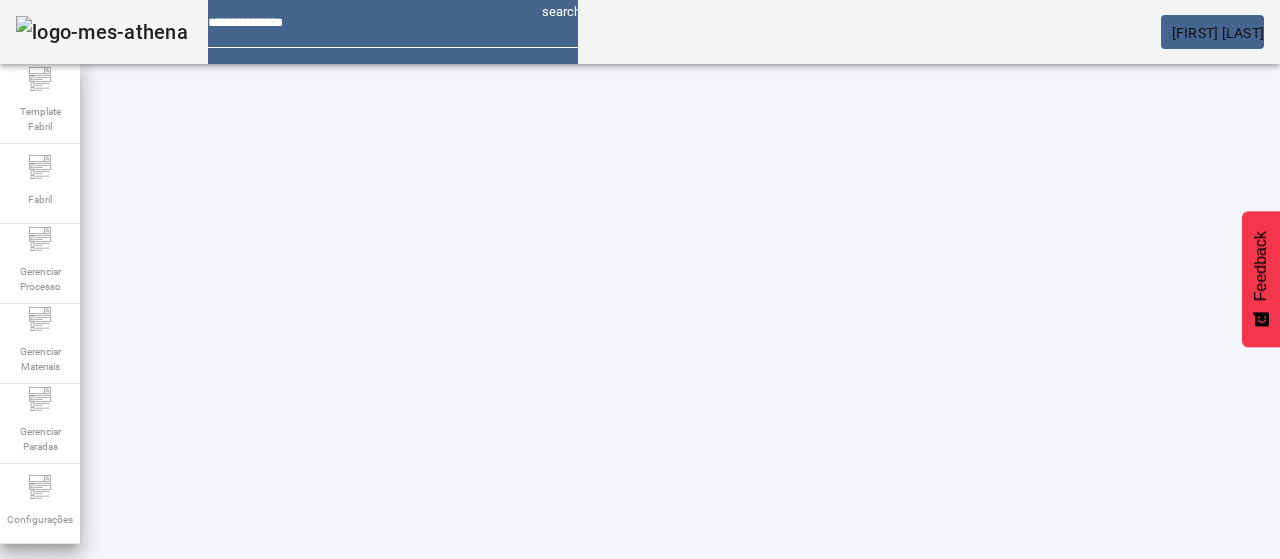 click on "EDITAR" at bounding box center [353, 779] 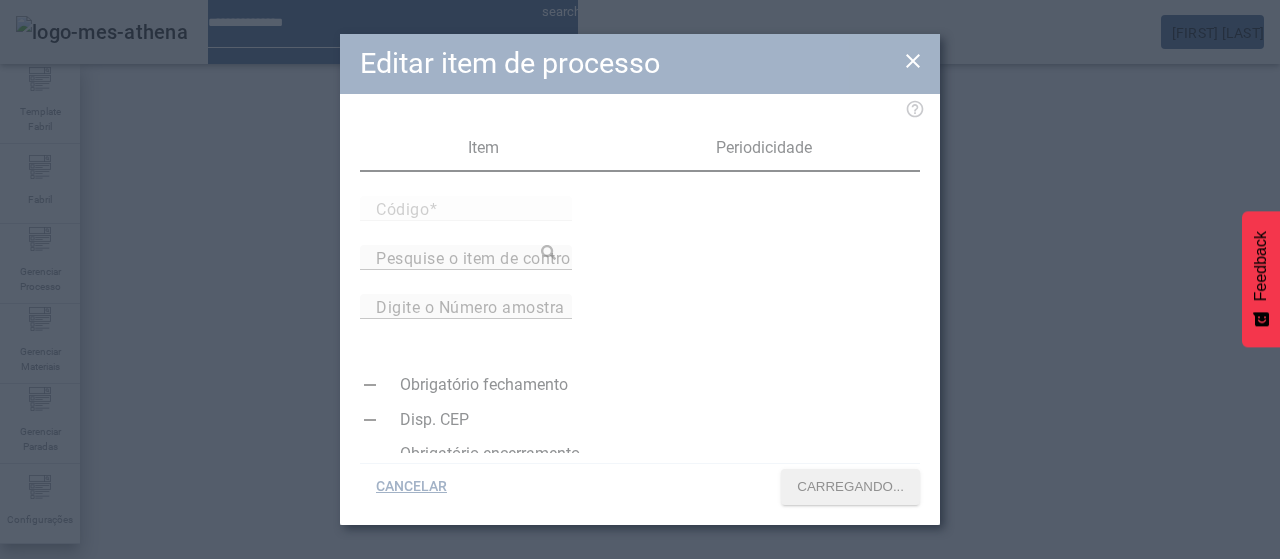 type on "*****" 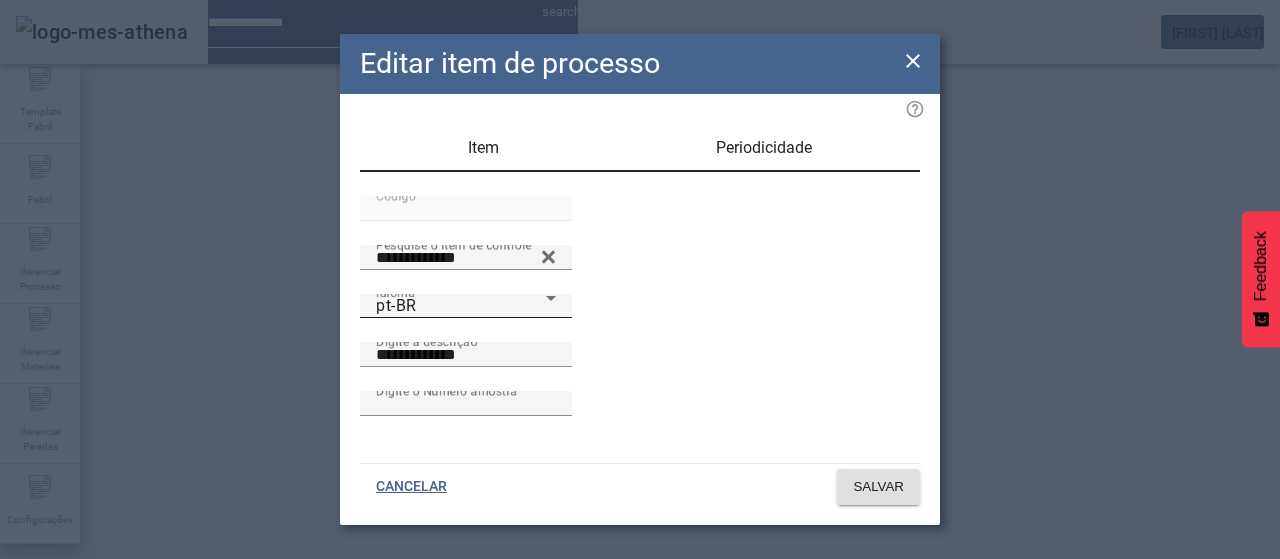 click on "pt-BR" at bounding box center [461, 306] 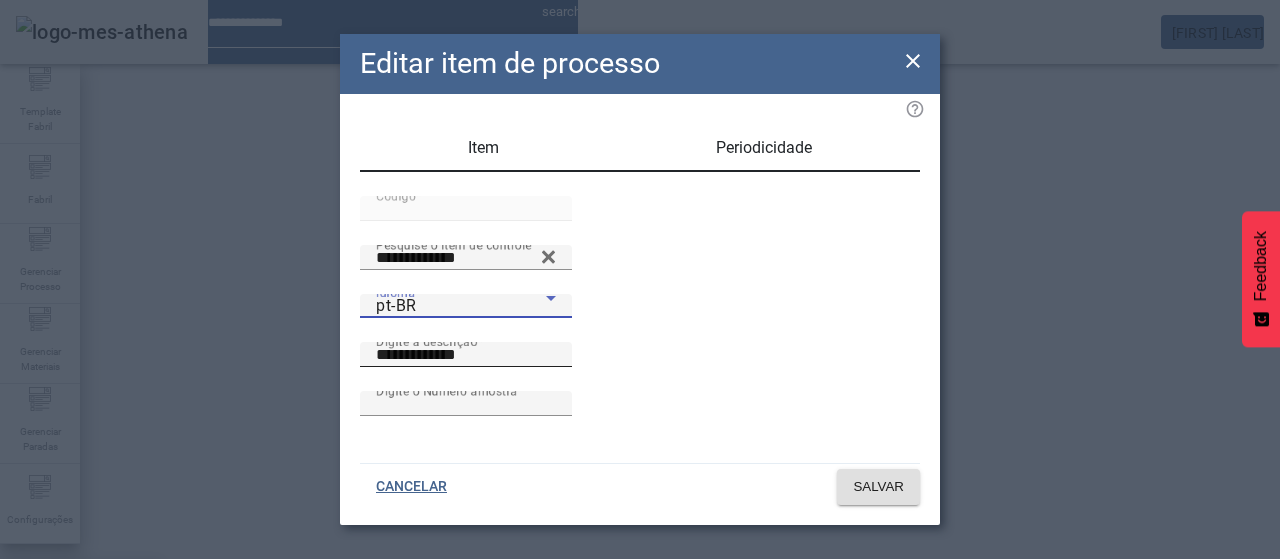 drag, startPoint x: 473, startPoint y: 339, endPoint x: 568, endPoint y: 391, distance: 108.30051 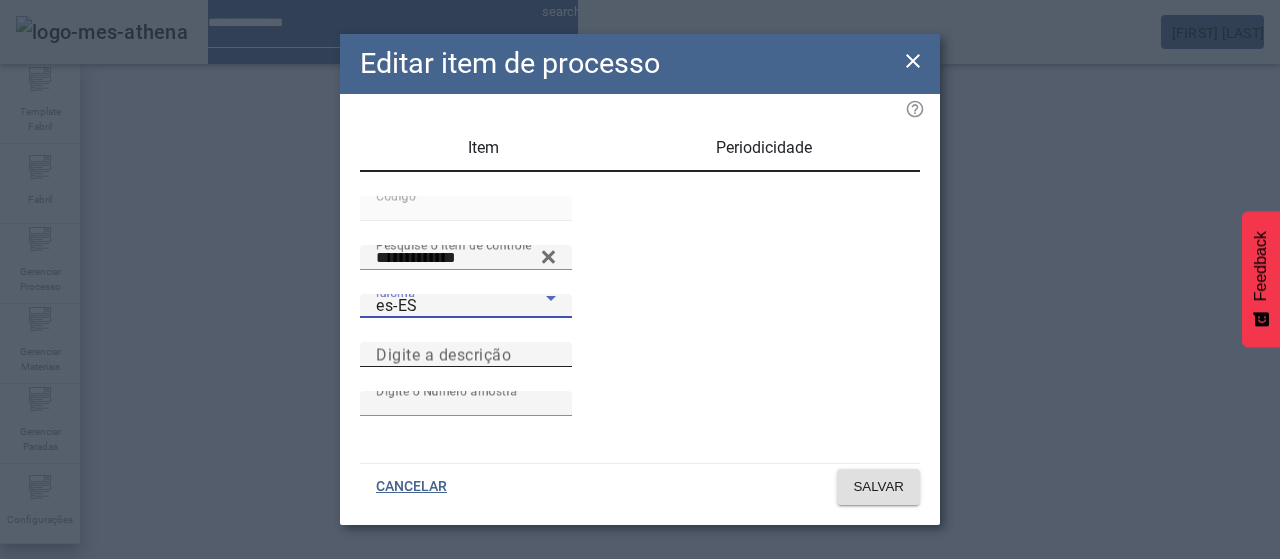 click on "Digite a descrição" at bounding box center [466, 355] 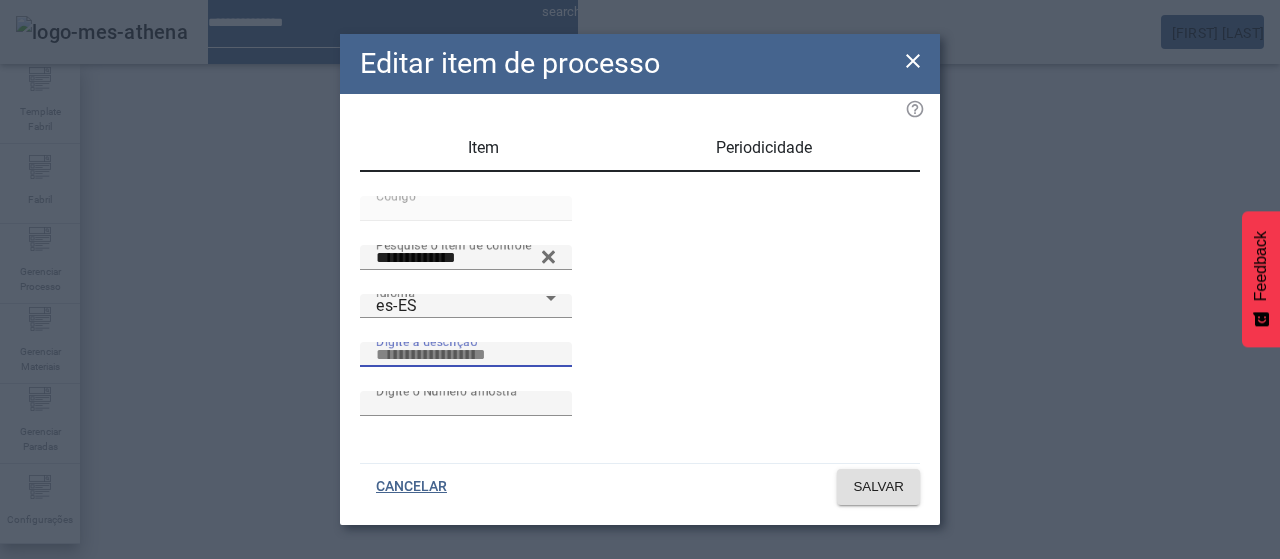 type on "*" 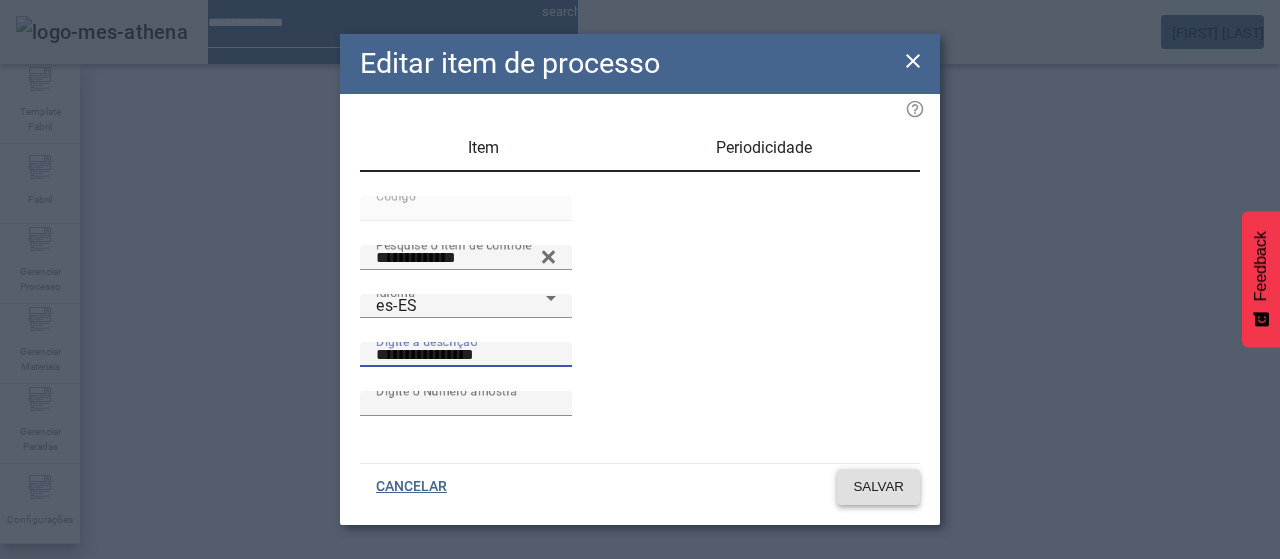 type on "**********" 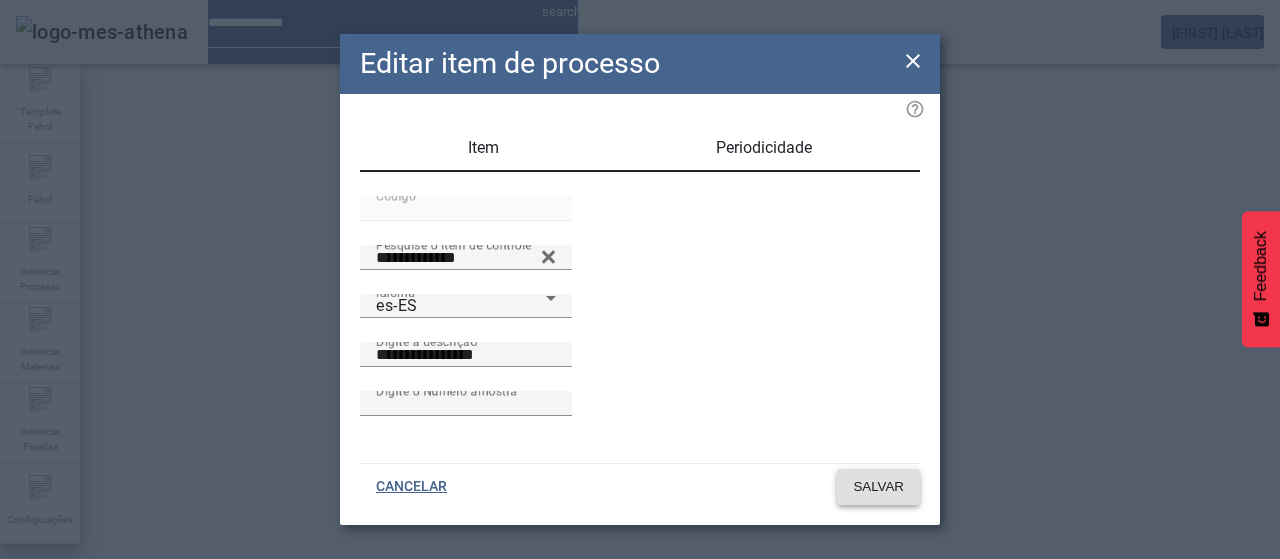 click on "SALVAR" 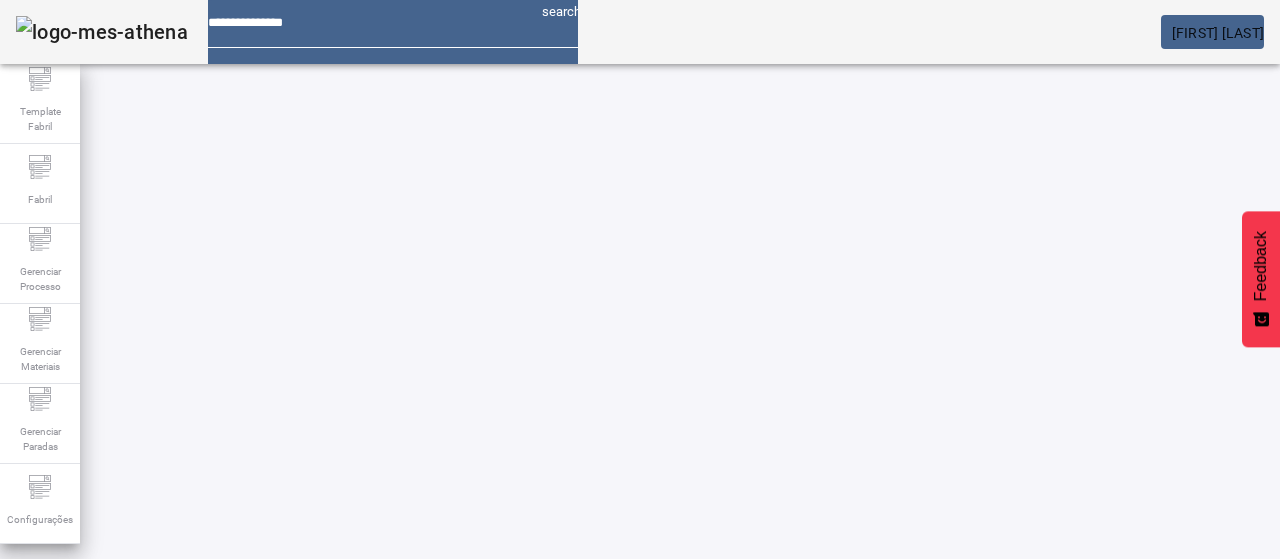 click on "EDITAR" at bounding box center [950, 929] 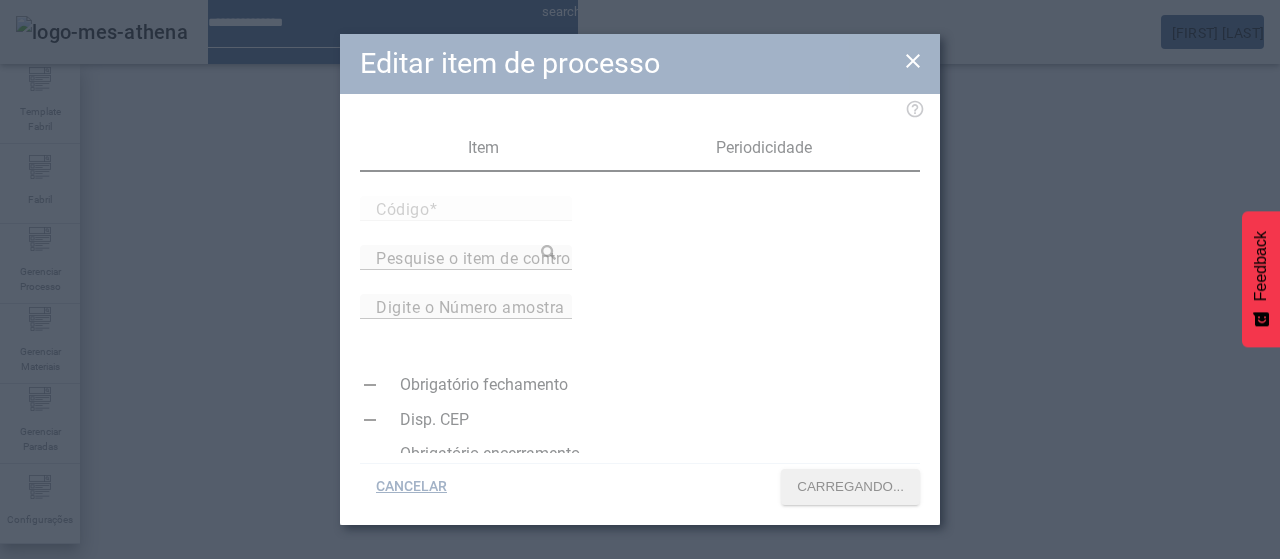 type on "*****" 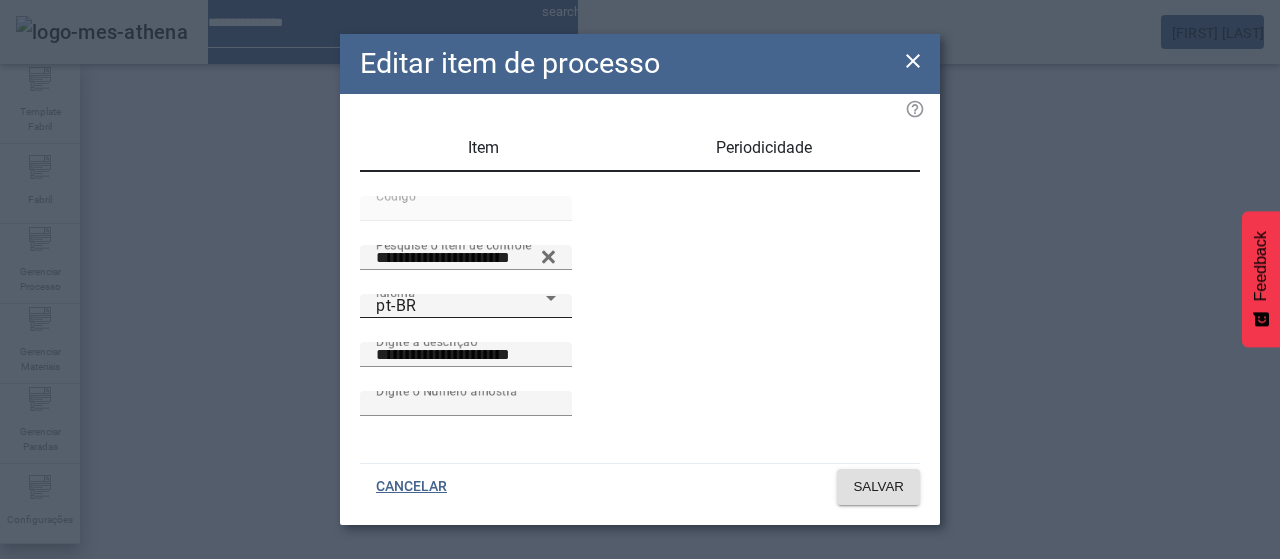 click on "pt-BR" at bounding box center [461, 306] 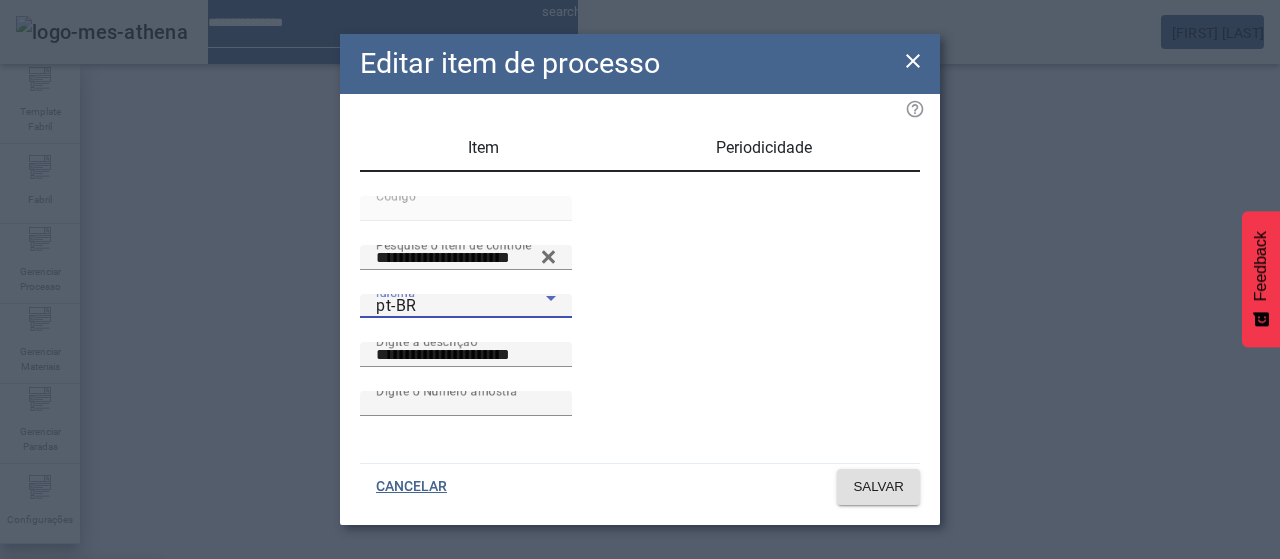 drag, startPoint x: 436, startPoint y: 331, endPoint x: 575, endPoint y: 371, distance: 144.64093 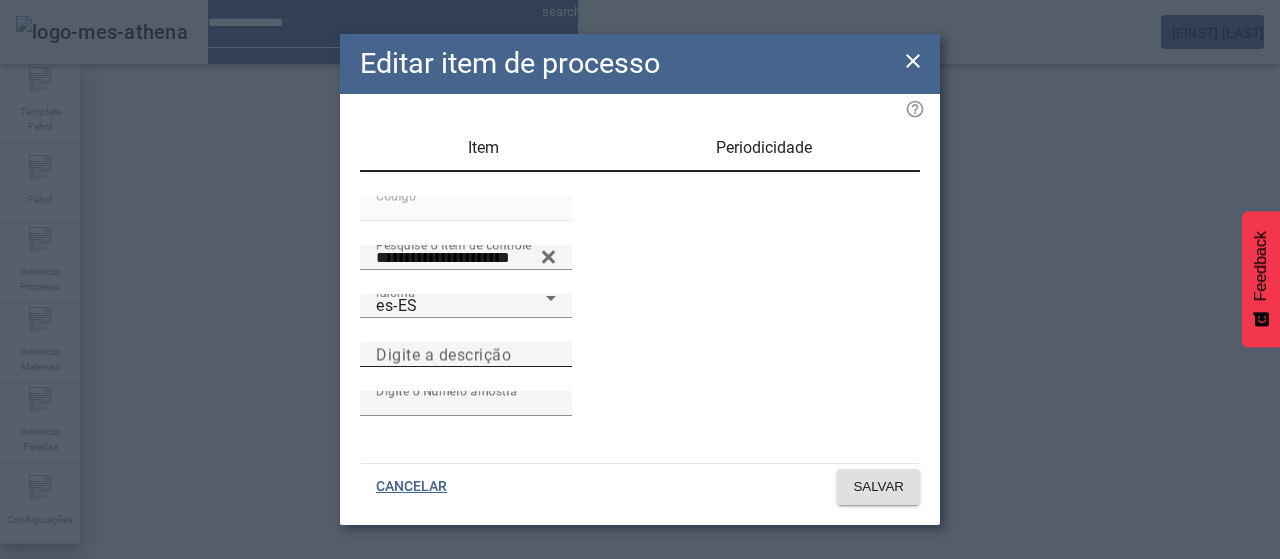 click on "Digite a descrição" at bounding box center (443, 354) 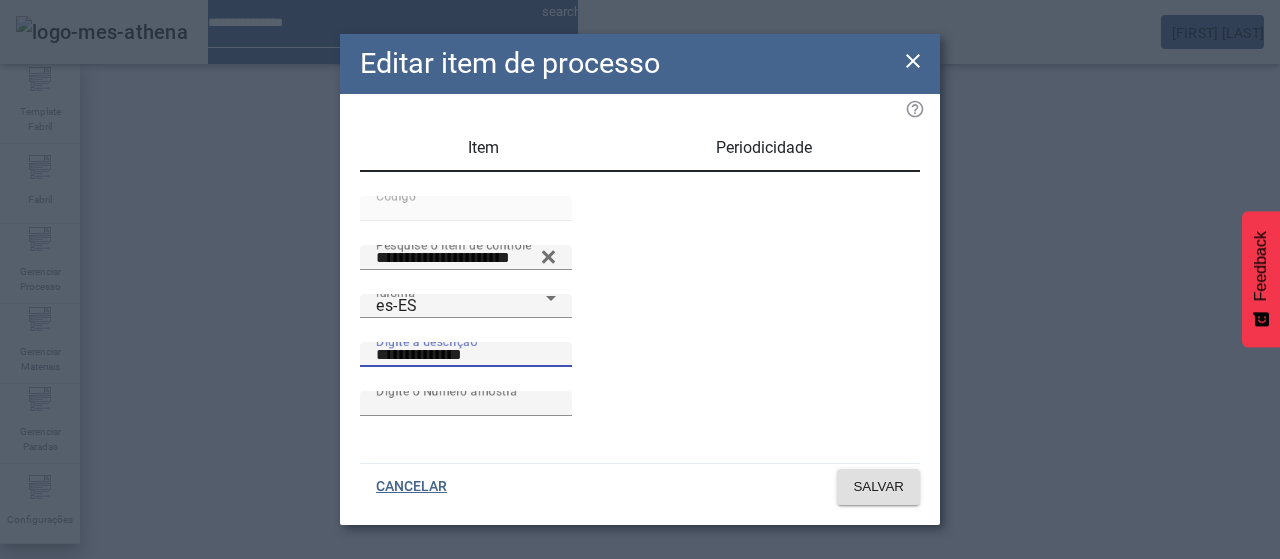 type on "**********" 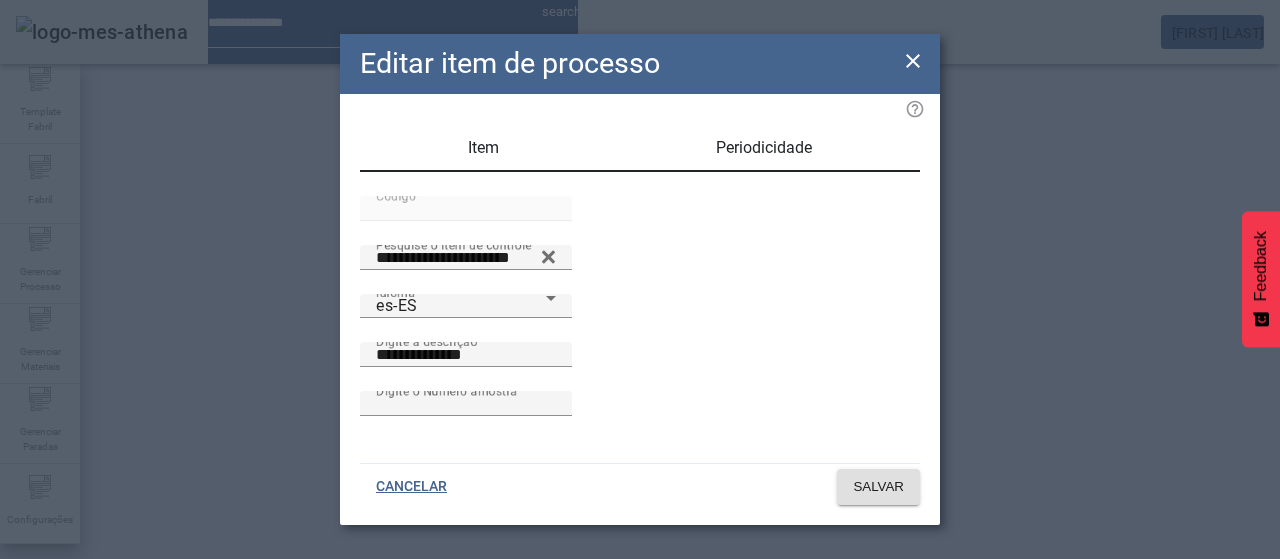 click on "CANCELAR SALVAR" 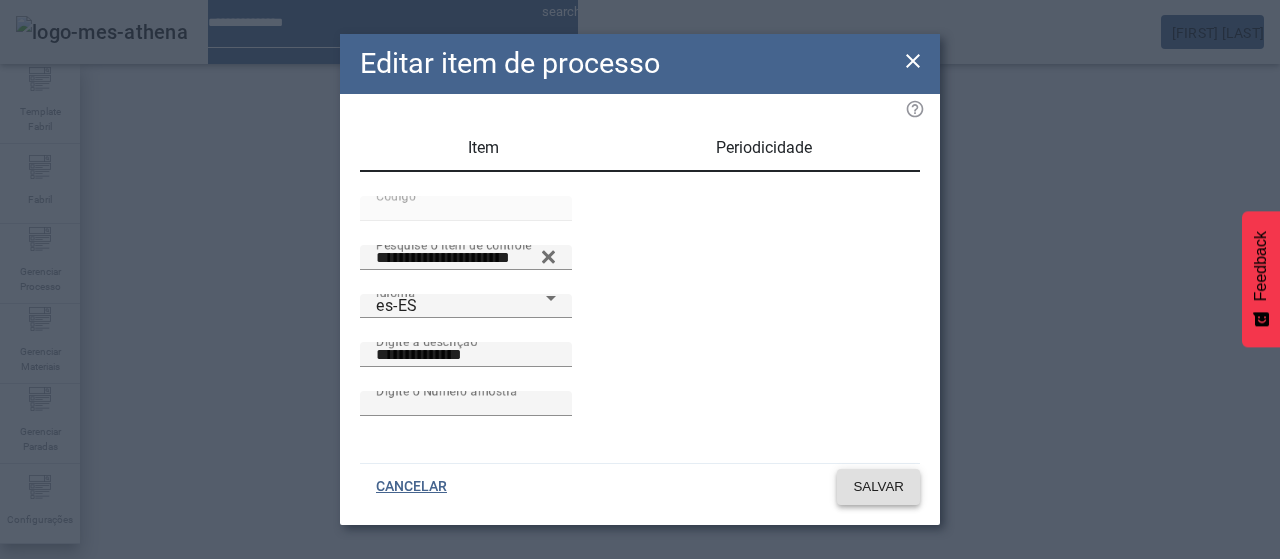 click on "SALVAR" 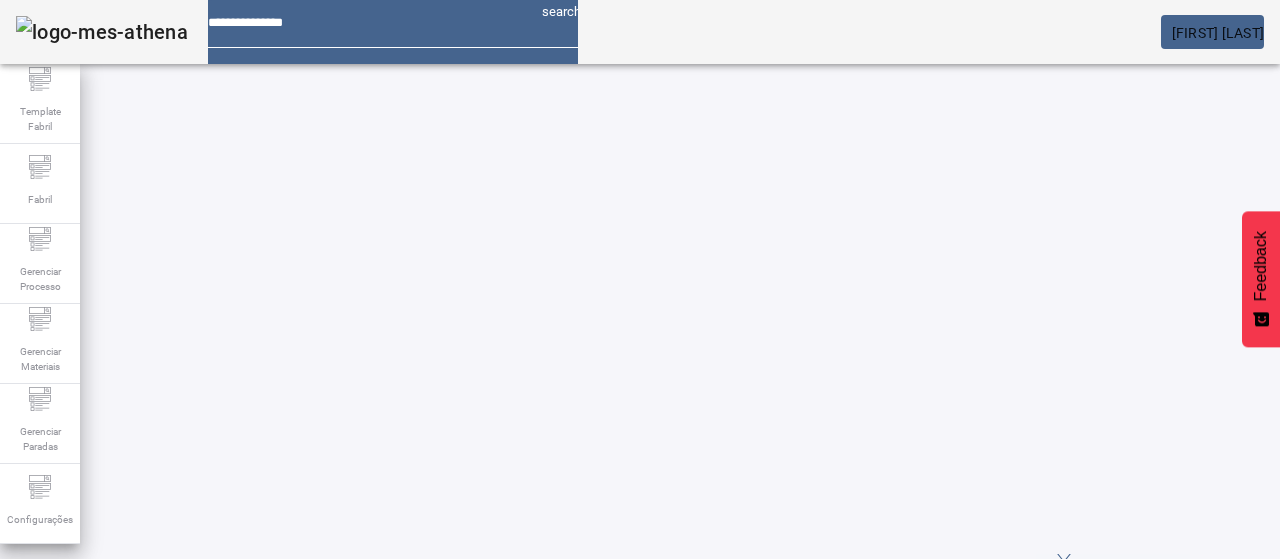 scroll, scrollTop: 104, scrollLeft: 0, axis: vertical 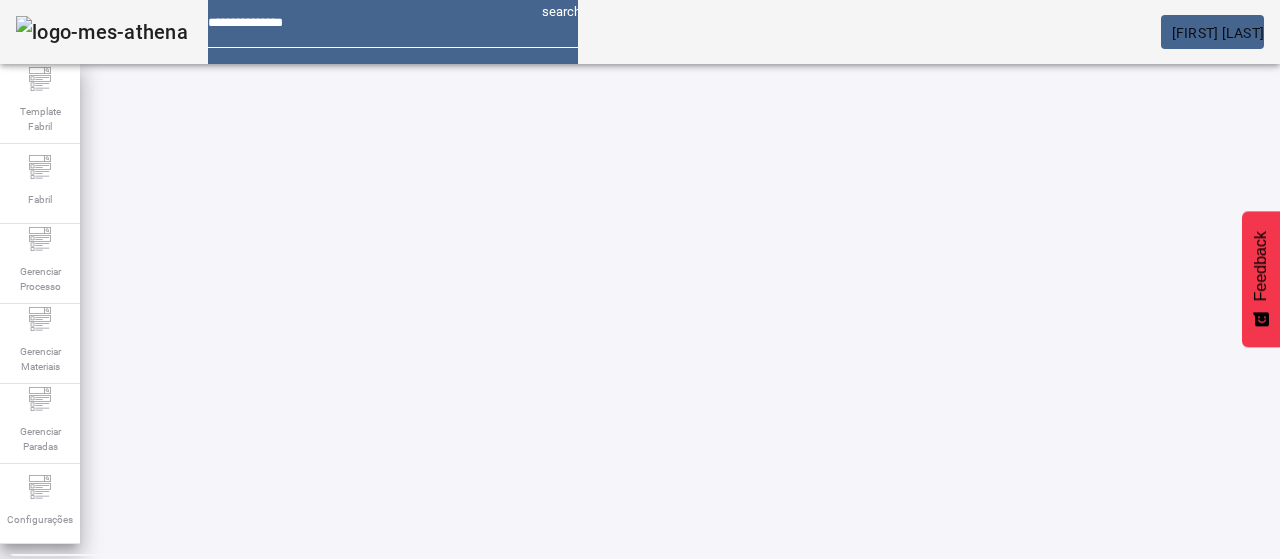 click on "EDITAR" at bounding box center (353, 675) 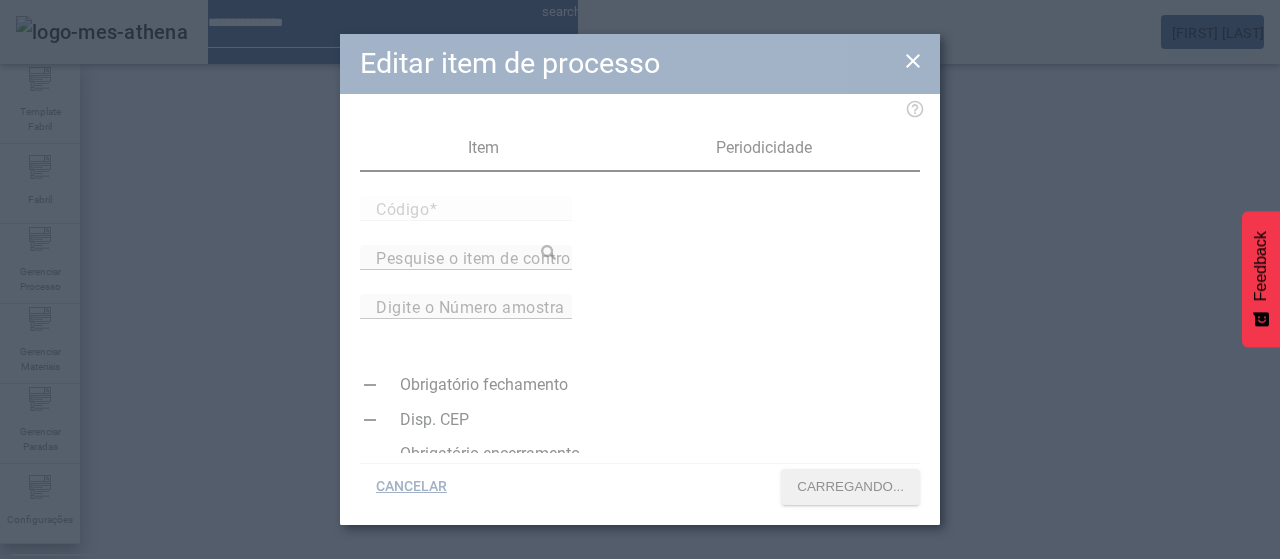type on "*****" 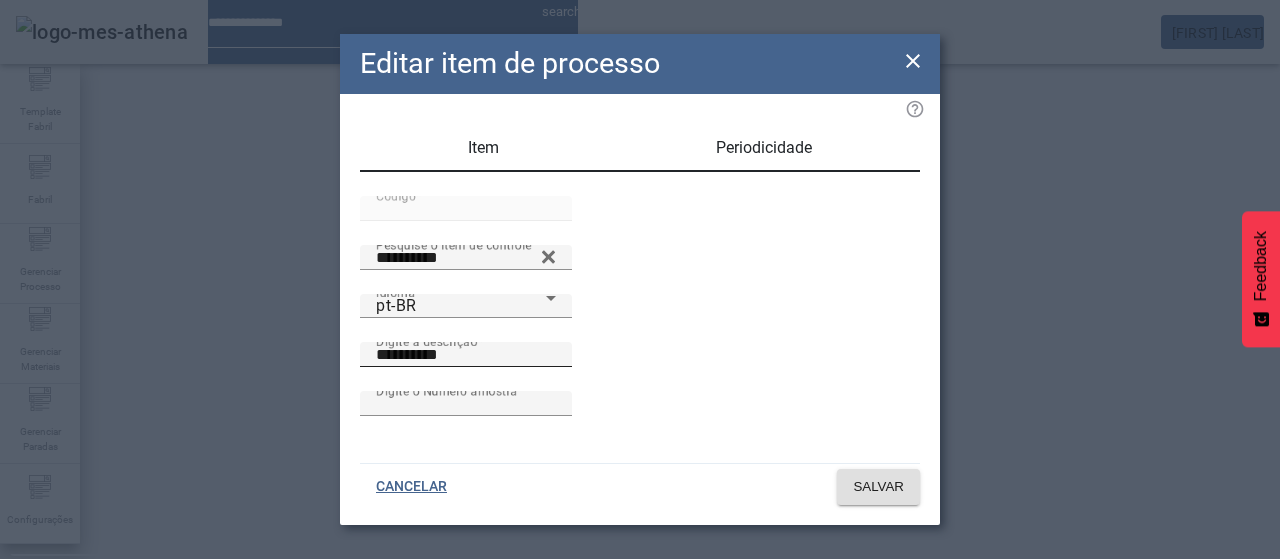 drag, startPoint x: 584, startPoint y: 381, endPoint x: 548, endPoint y: 387, distance: 36.496574 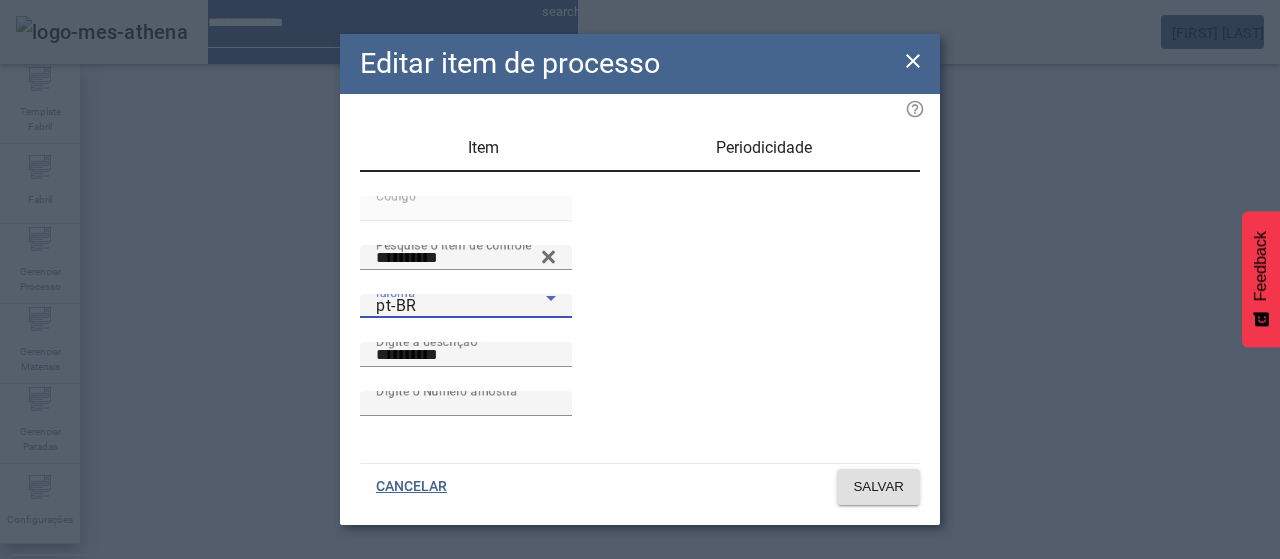 click on "pt-BR" at bounding box center (461, 306) 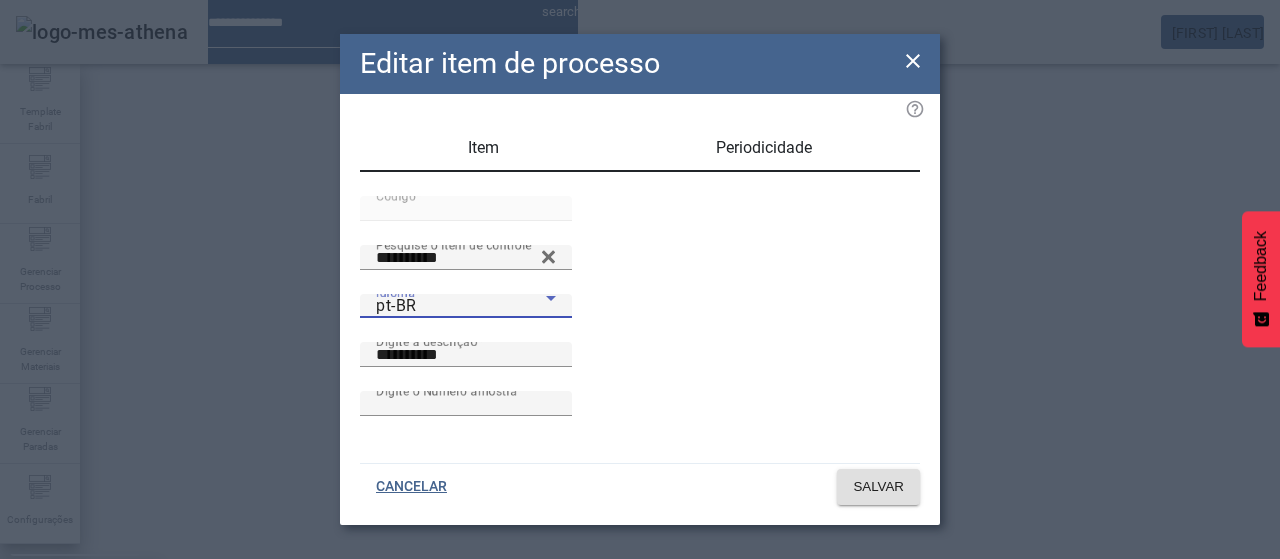 drag, startPoint x: 466, startPoint y: 380, endPoint x: 542, endPoint y: 383, distance: 76.05919 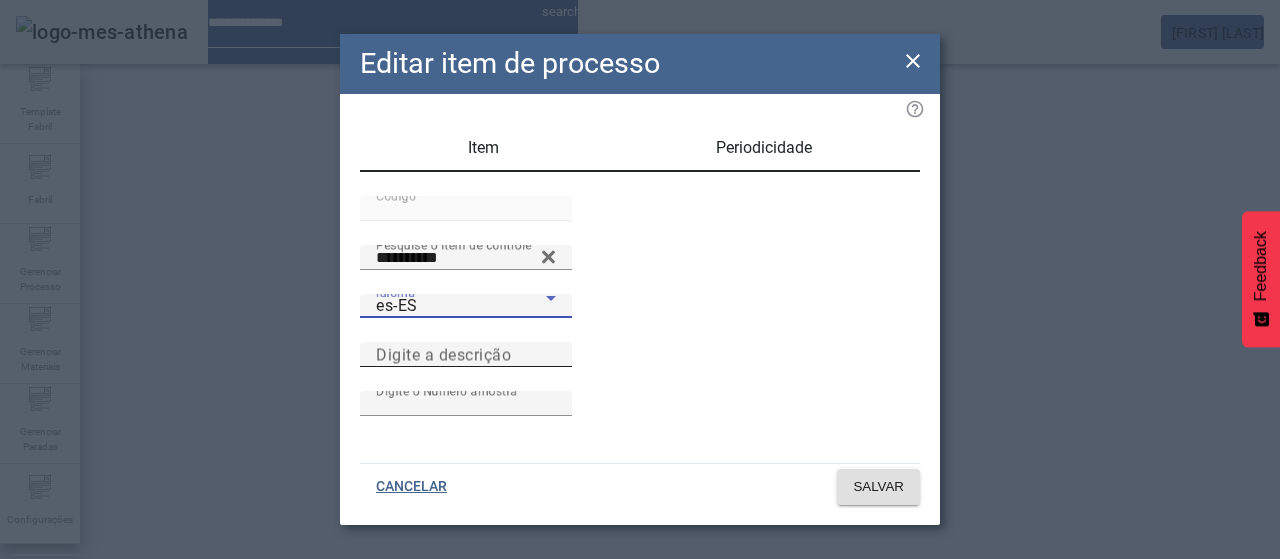 drag, startPoint x: 623, startPoint y: 395, endPoint x: 635, endPoint y: 397, distance: 12.165525 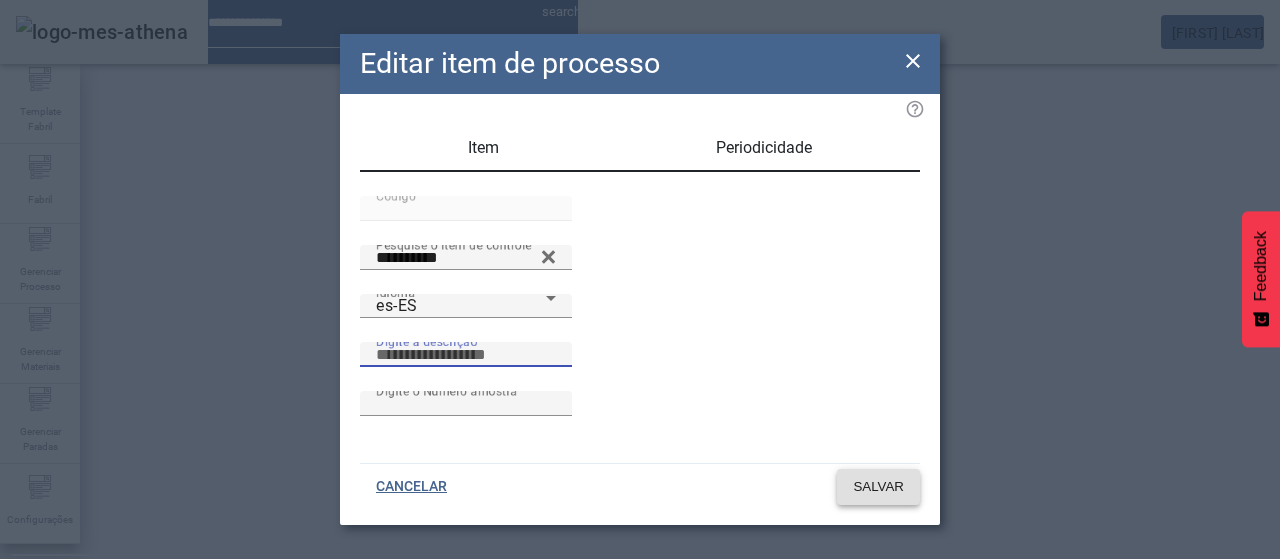 paste on "**********" 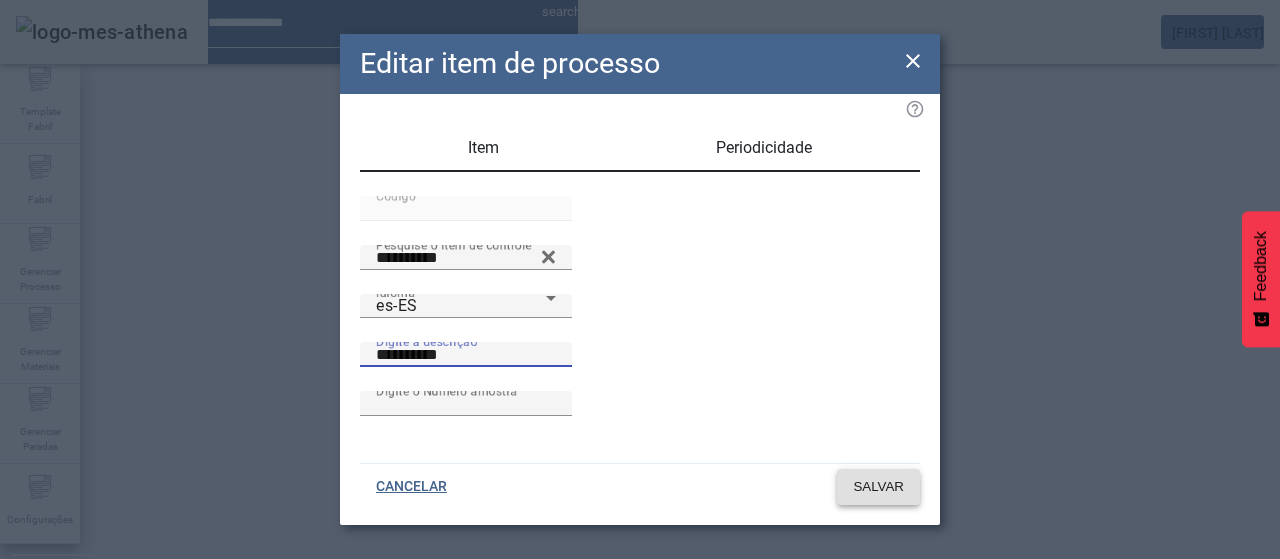 type on "**********" 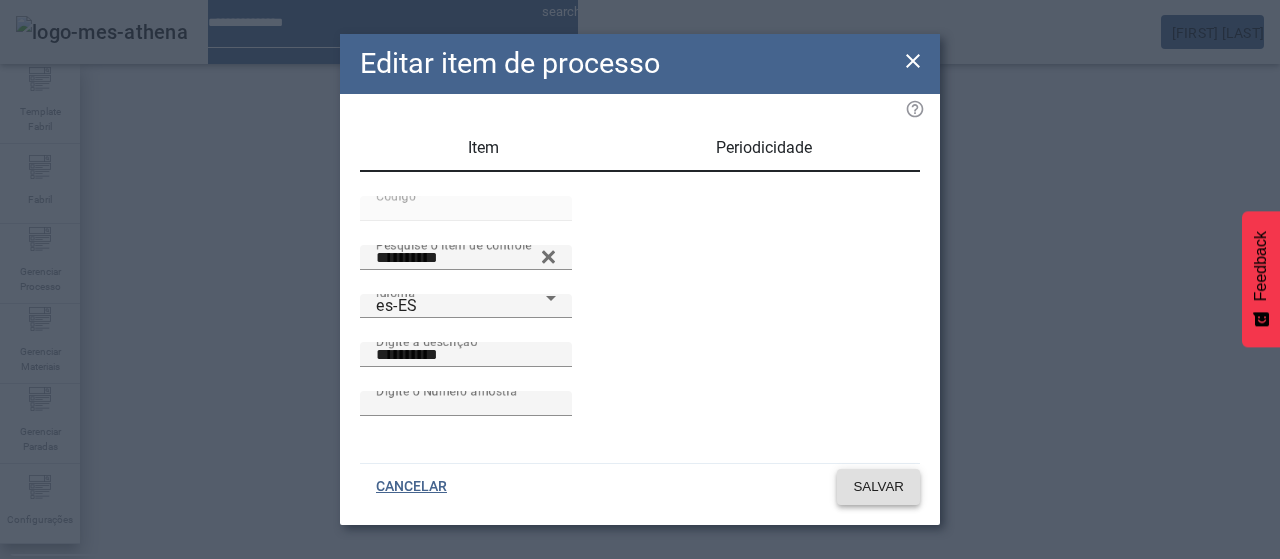 click on "SALVAR" 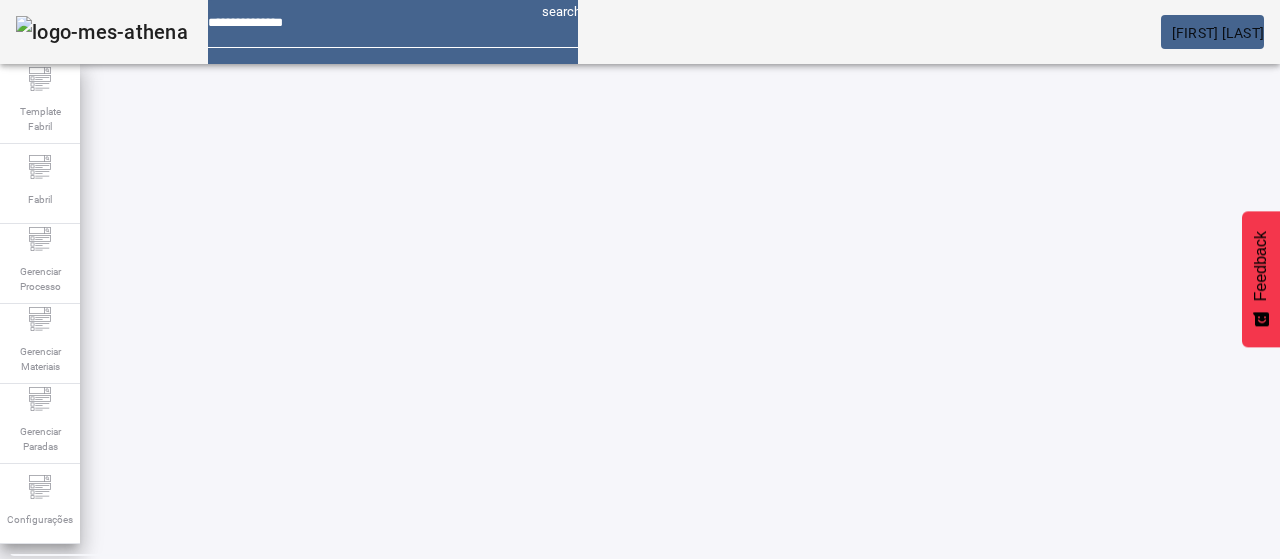 click at bounding box center [353, 675] 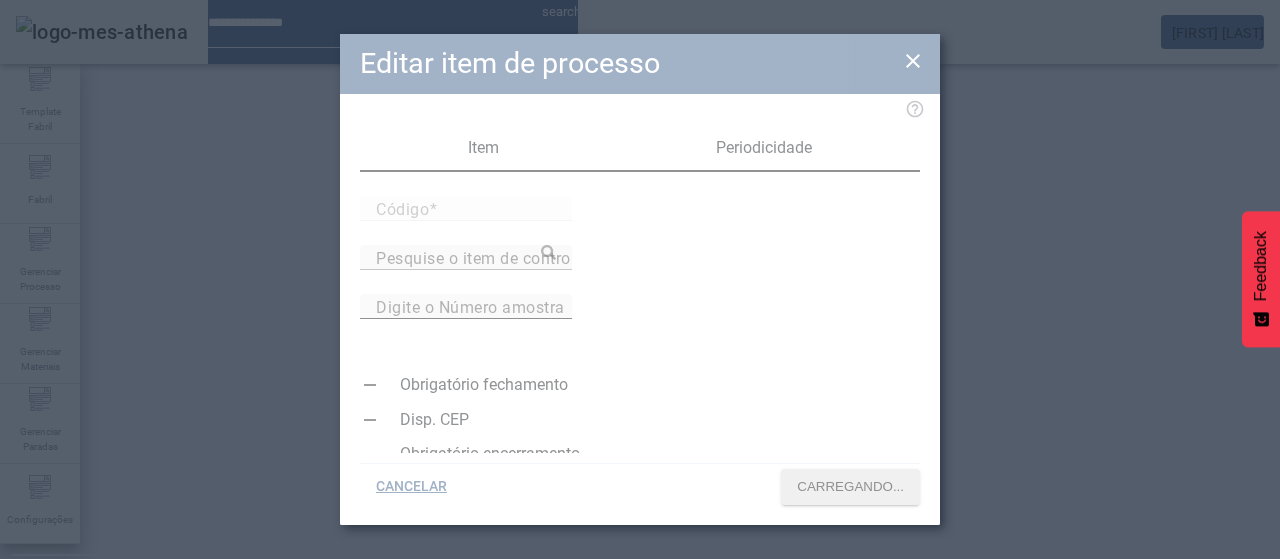 type on "*****" 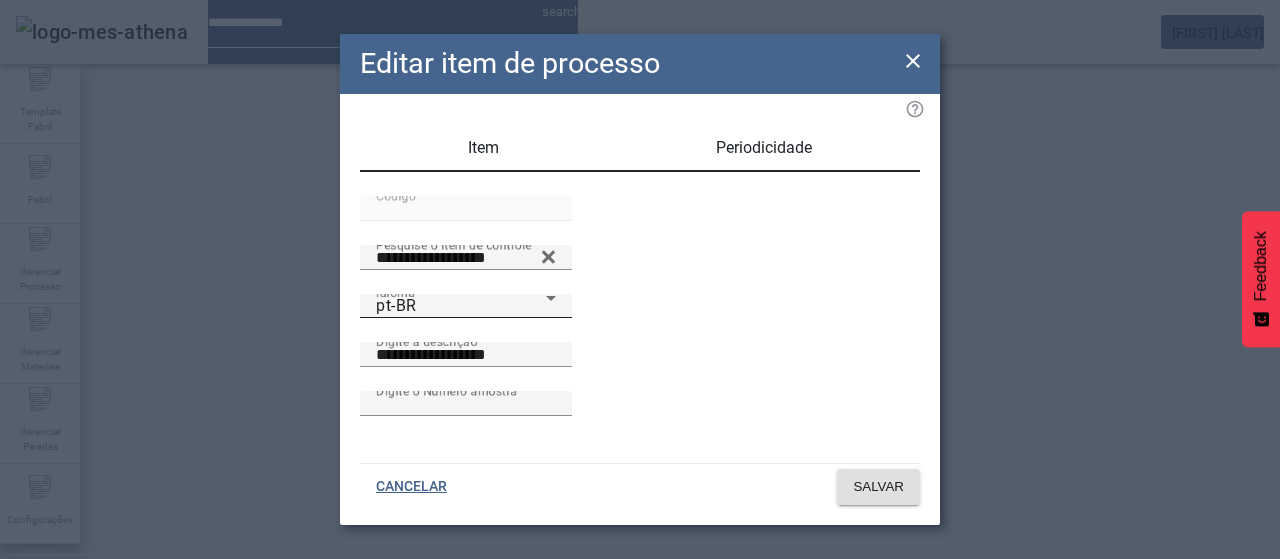 click on "pt-BR" at bounding box center (461, 306) 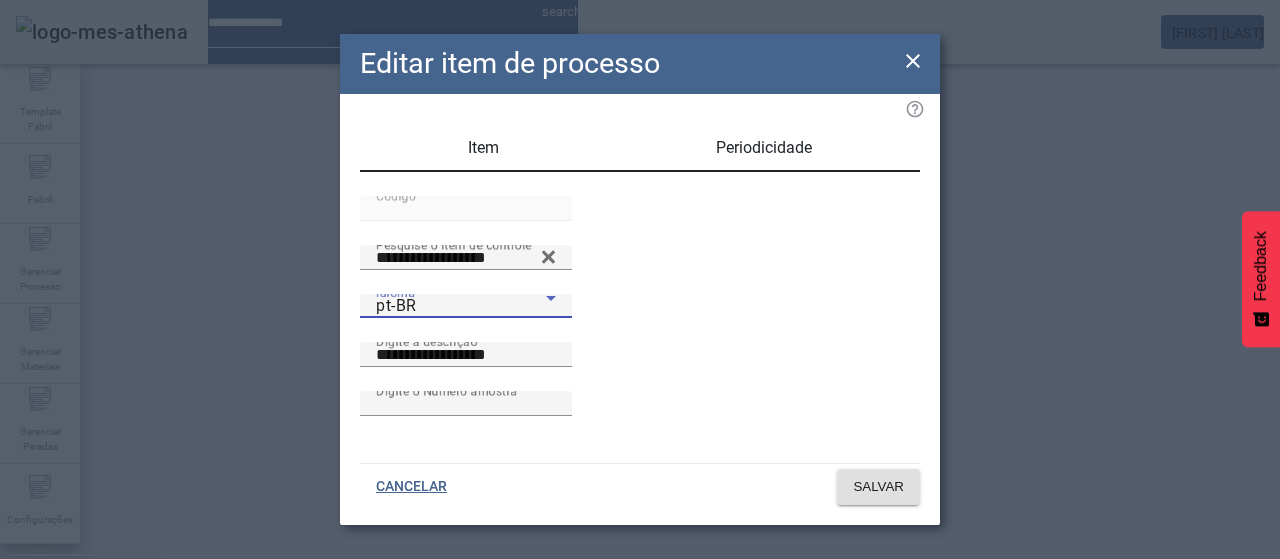 drag, startPoint x: 487, startPoint y: 334, endPoint x: 501, endPoint y: 338, distance: 14.56022 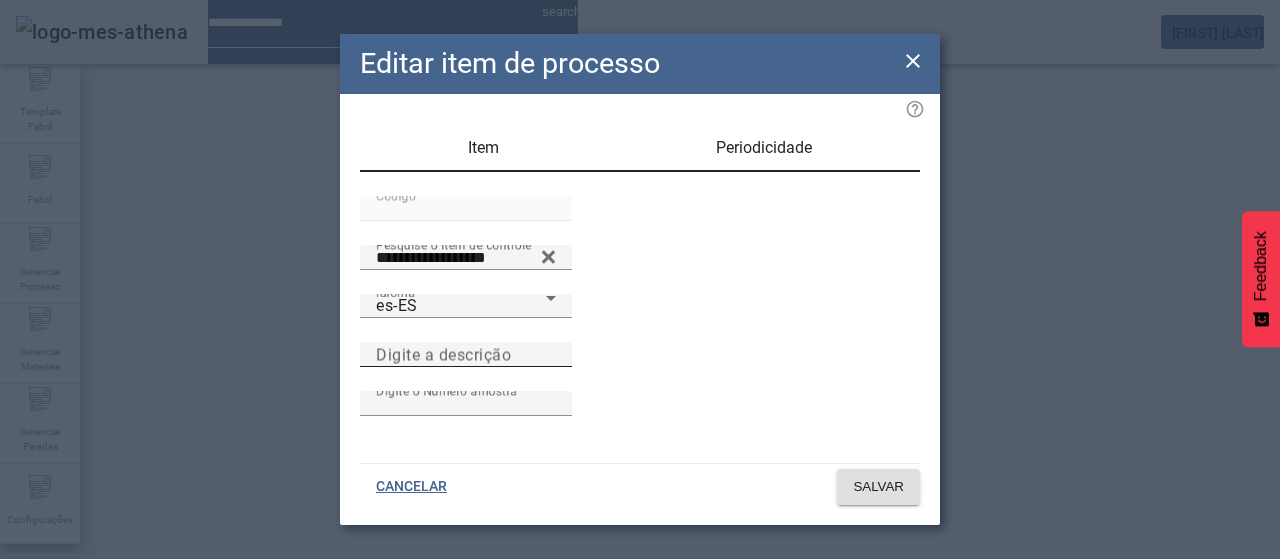 click on "Digite a descrição" at bounding box center (443, 354) 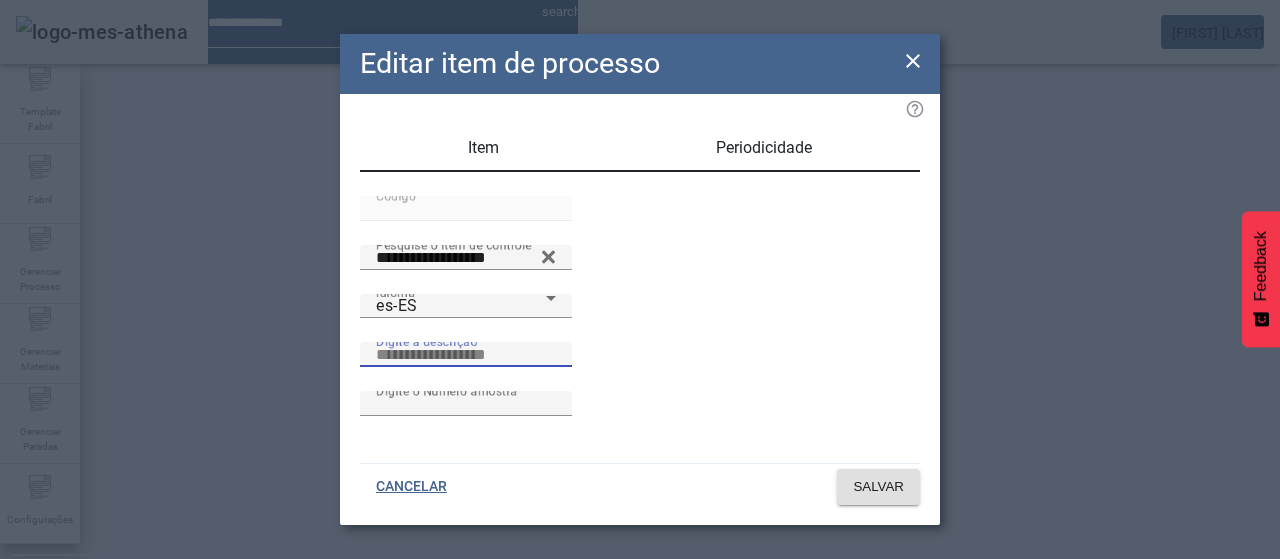 type on "*" 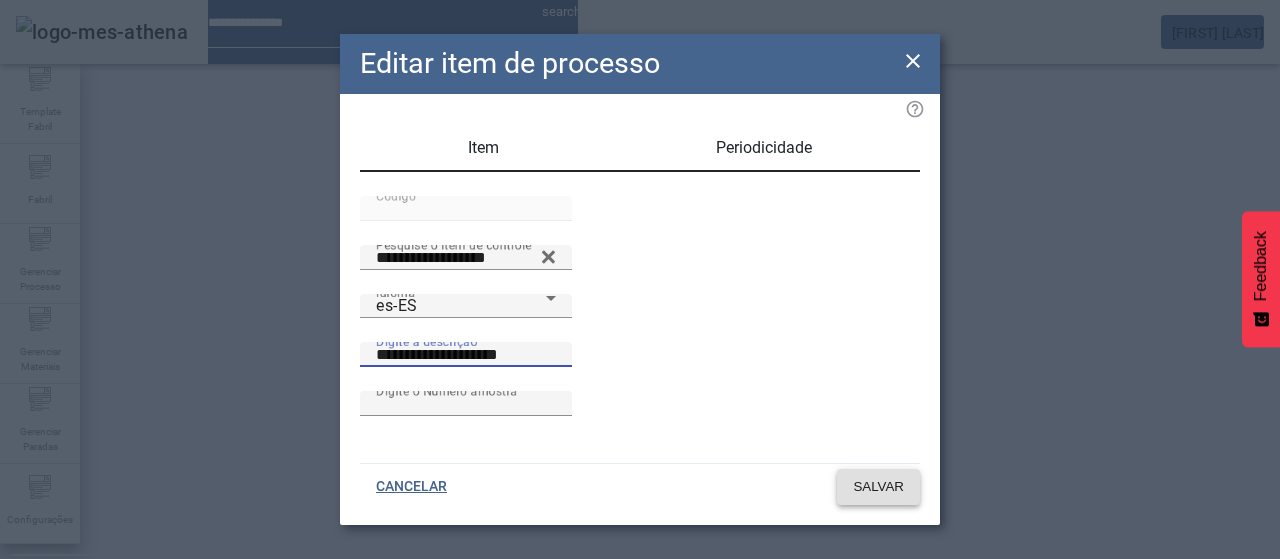 type on "**********" 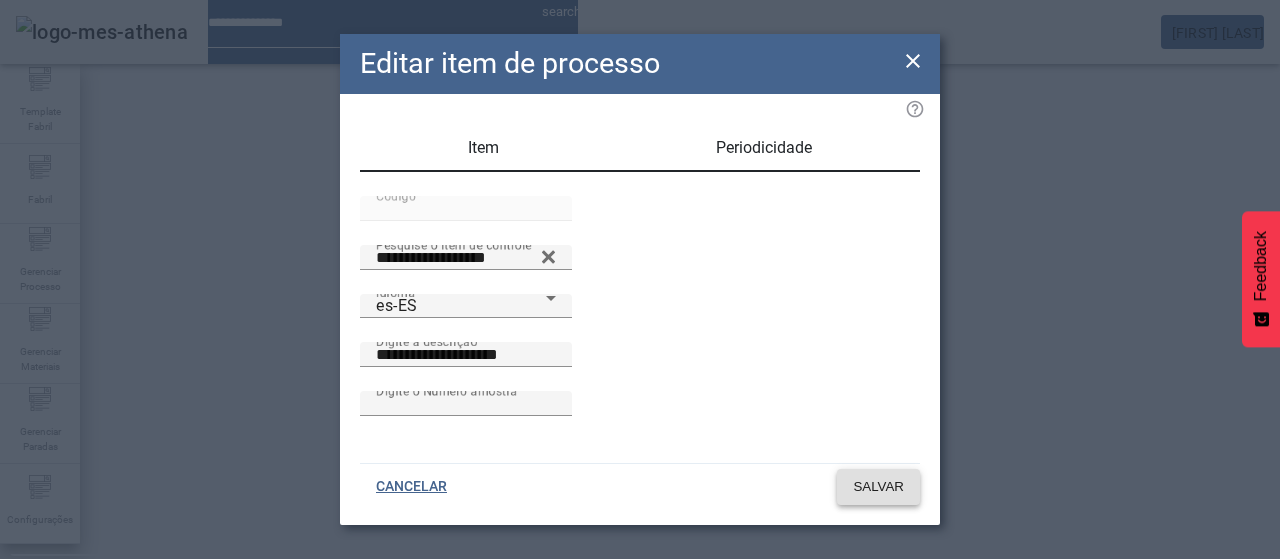 click on "SALVAR" 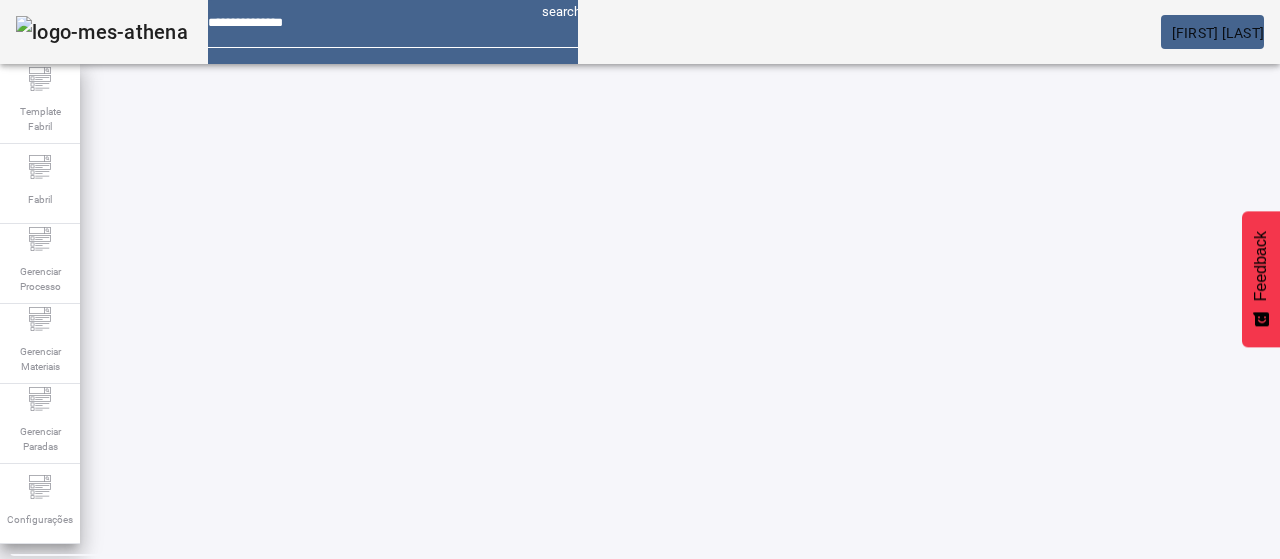 click on "EDITAR" at bounding box center (353, 675) 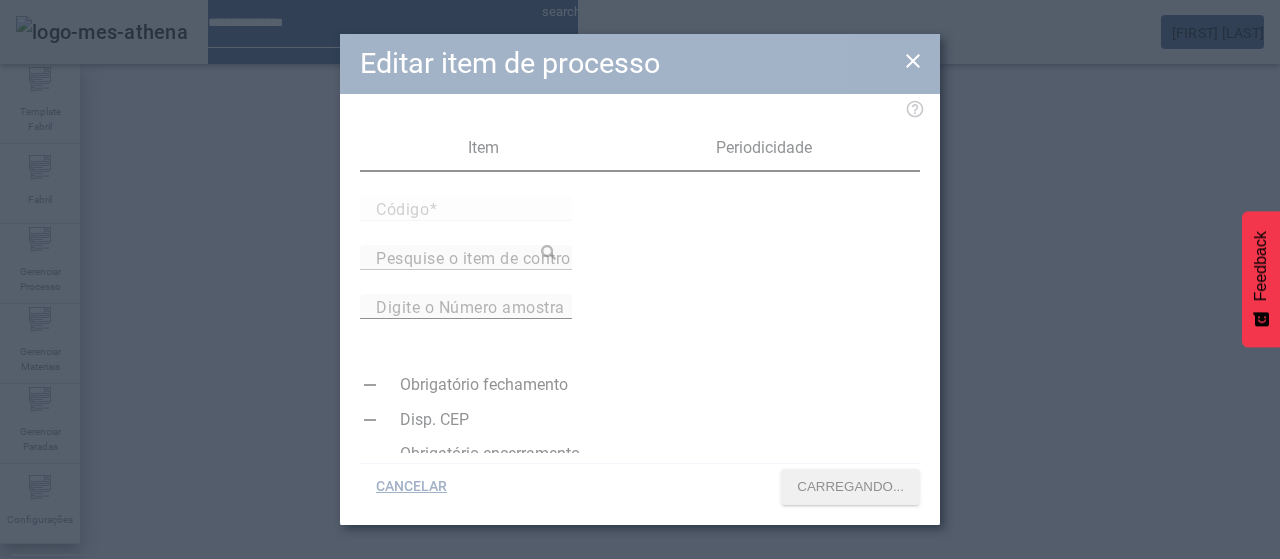 type on "*****" 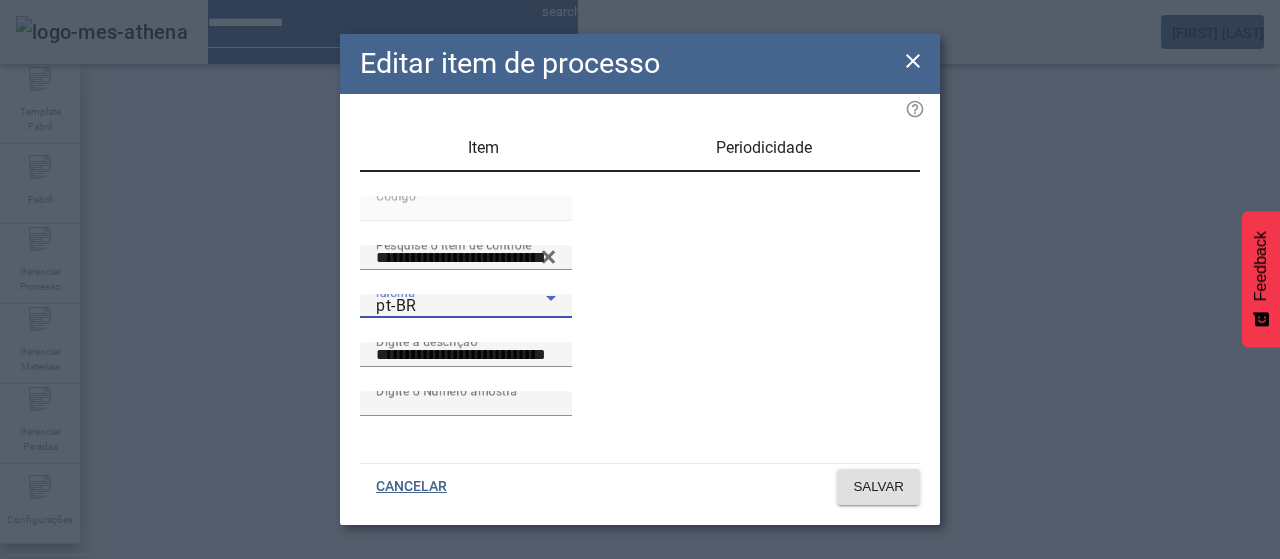 click on "pt-BR" at bounding box center (461, 306) 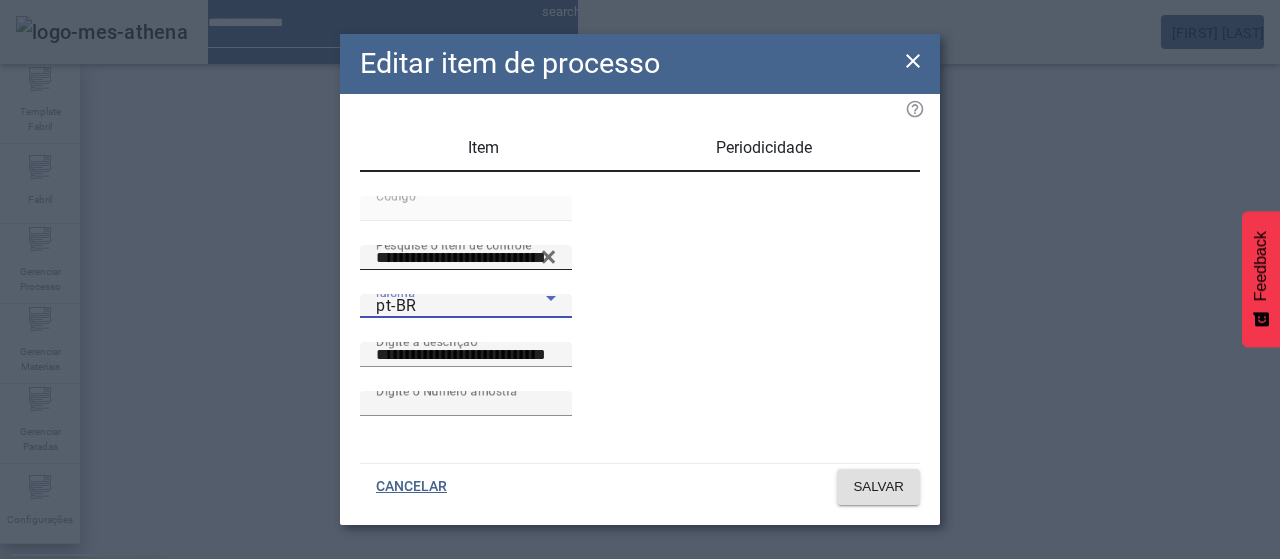click on "es-ES" at bounding box center (81, 687) 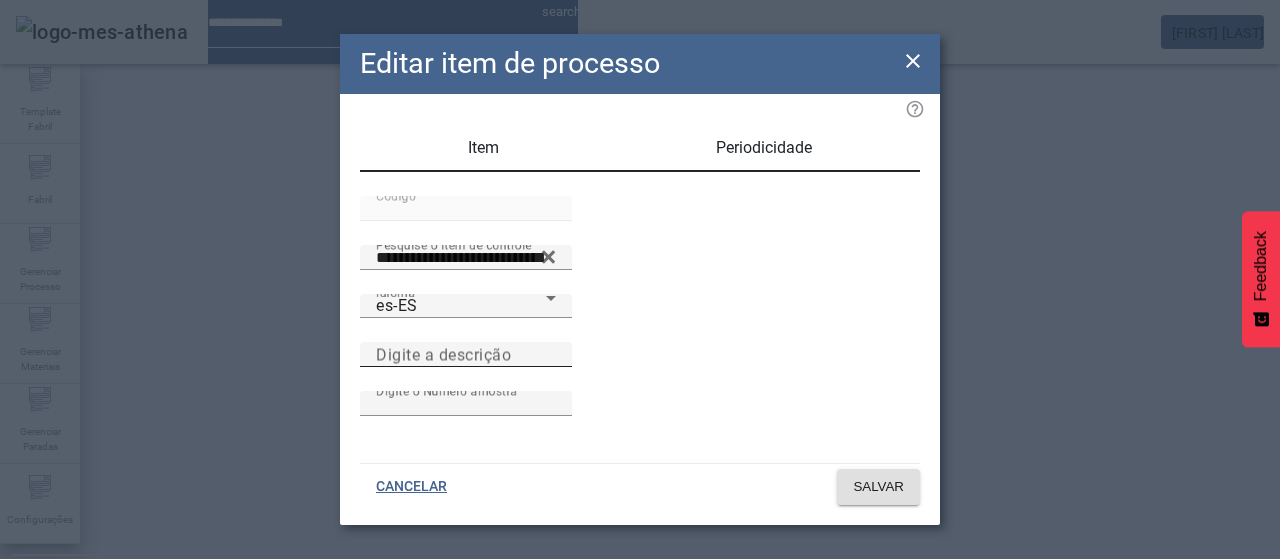 click on "Digite a descrição" at bounding box center [443, 354] 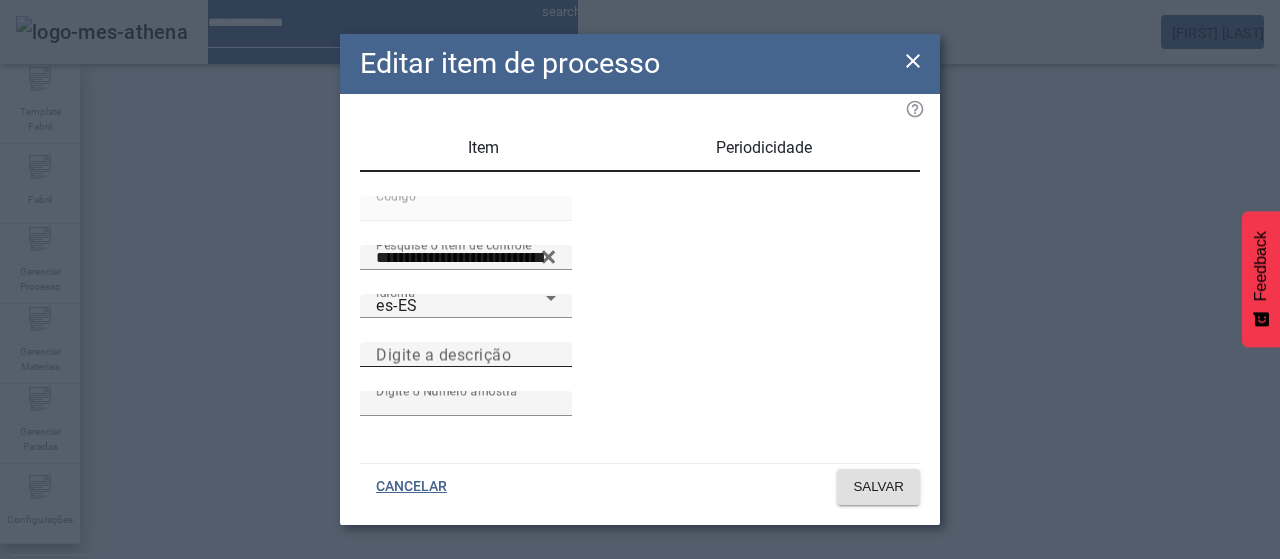 click on "Digite a descrição" at bounding box center [466, 355] 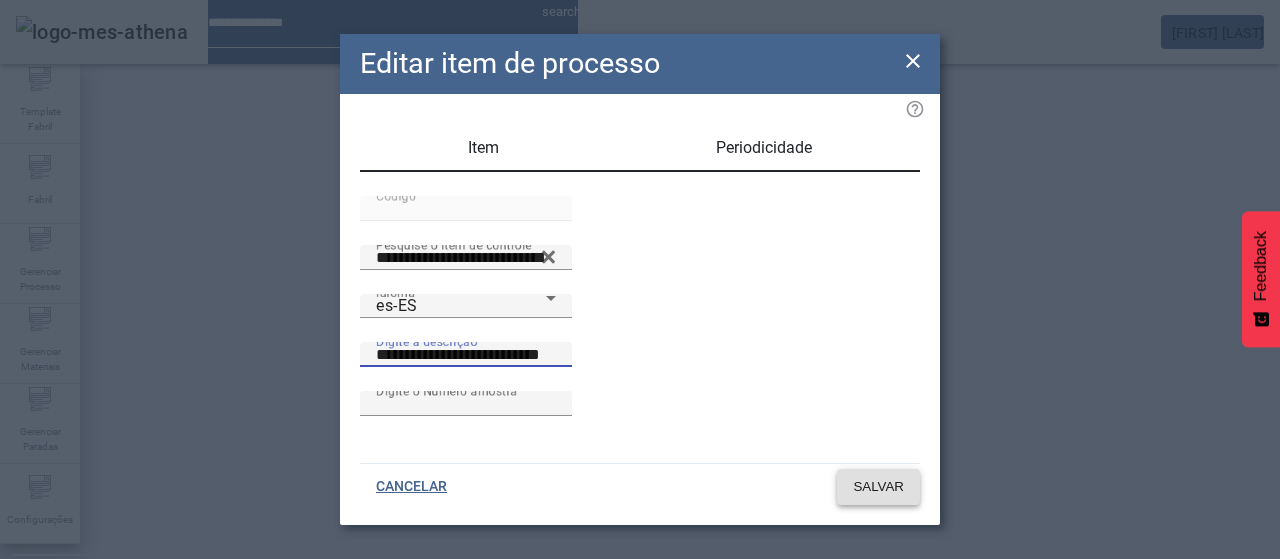 type on "**********" 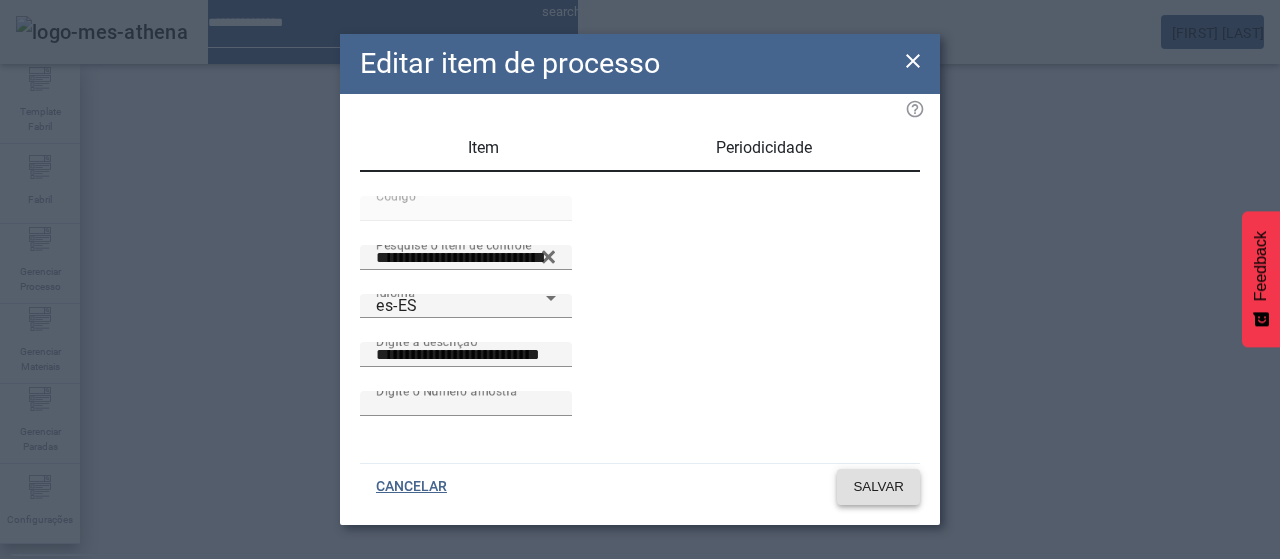 click on "SALVAR" 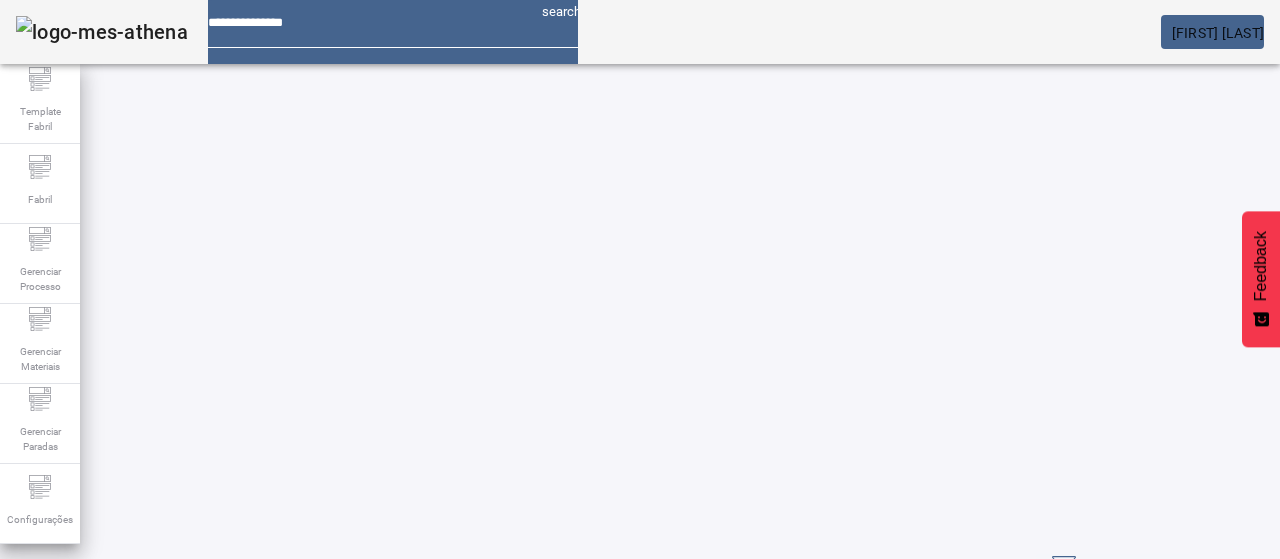 scroll, scrollTop: 4, scrollLeft: 0, axis: vertical 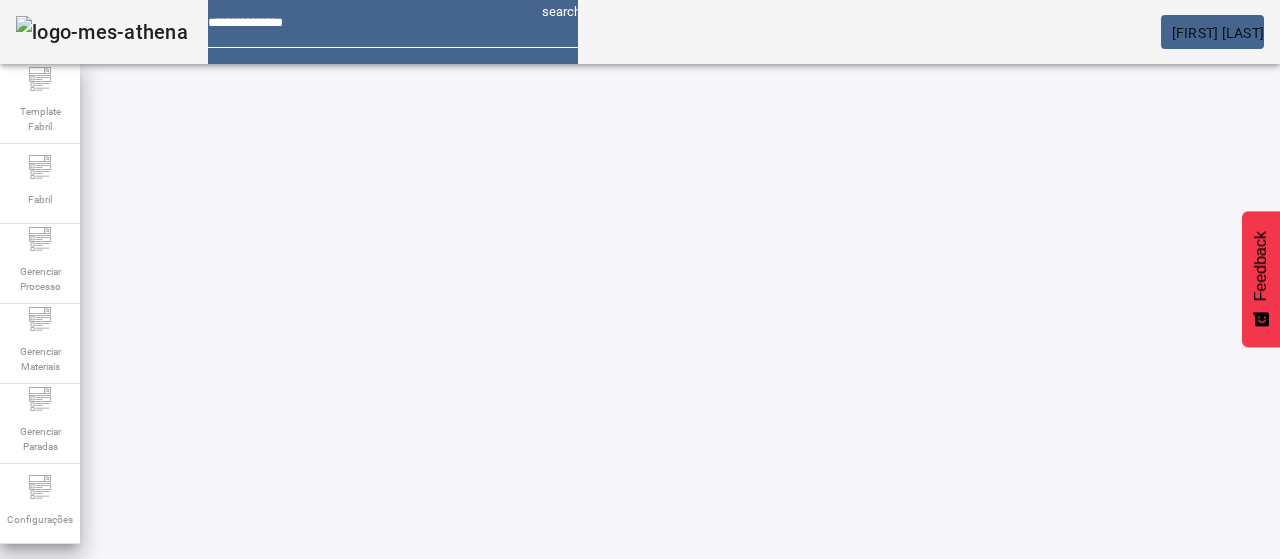 click on "EDITAR" at bounding box center [353, 775] 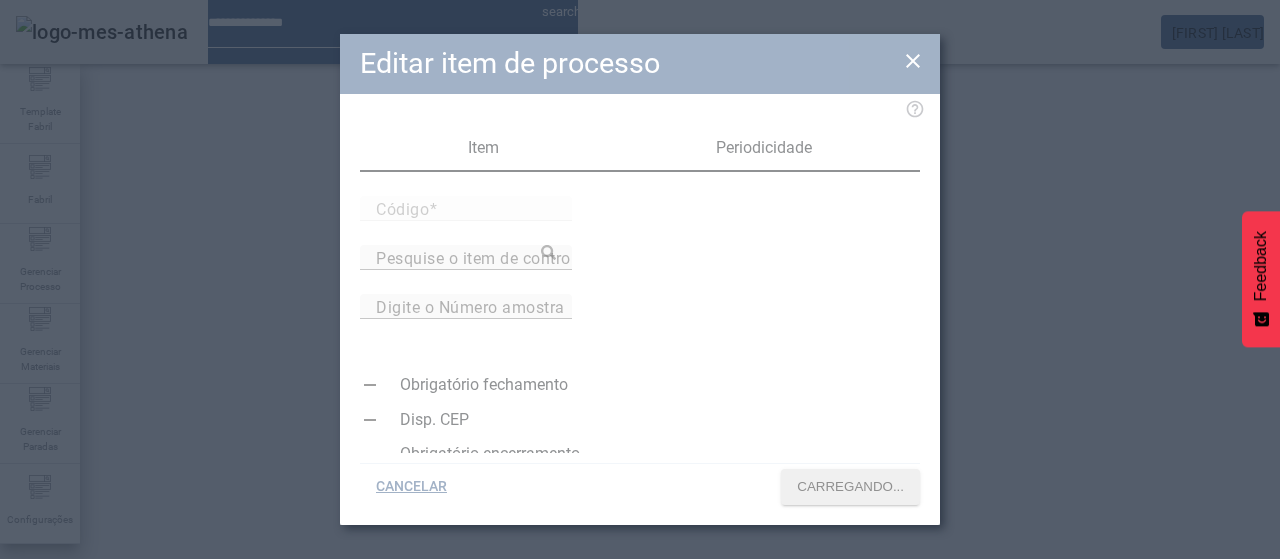 type on "*****" 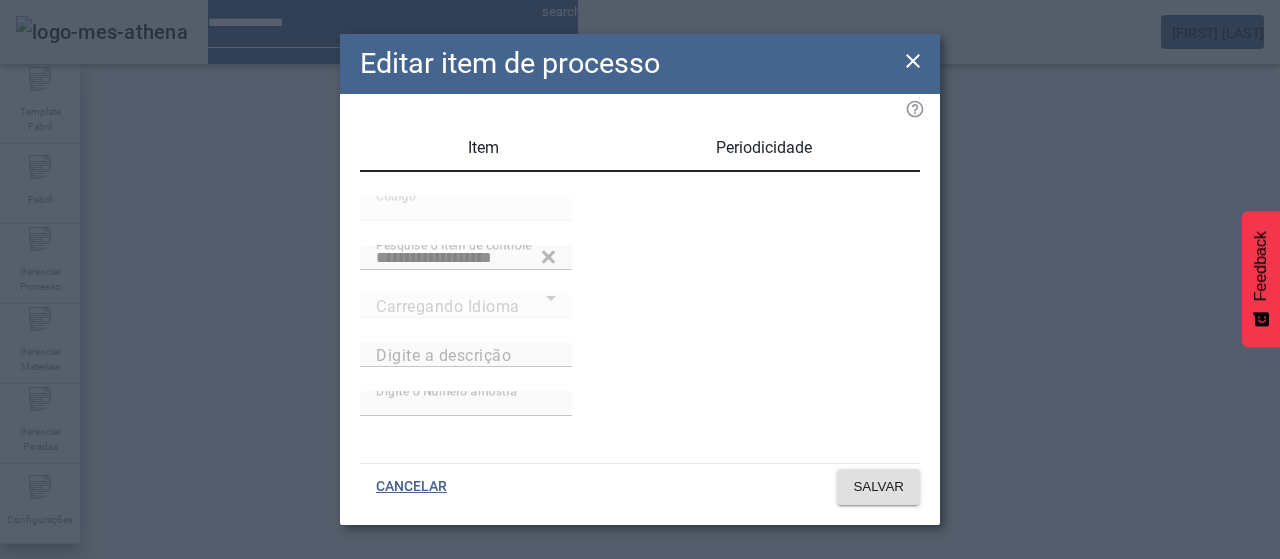 type on "*********" 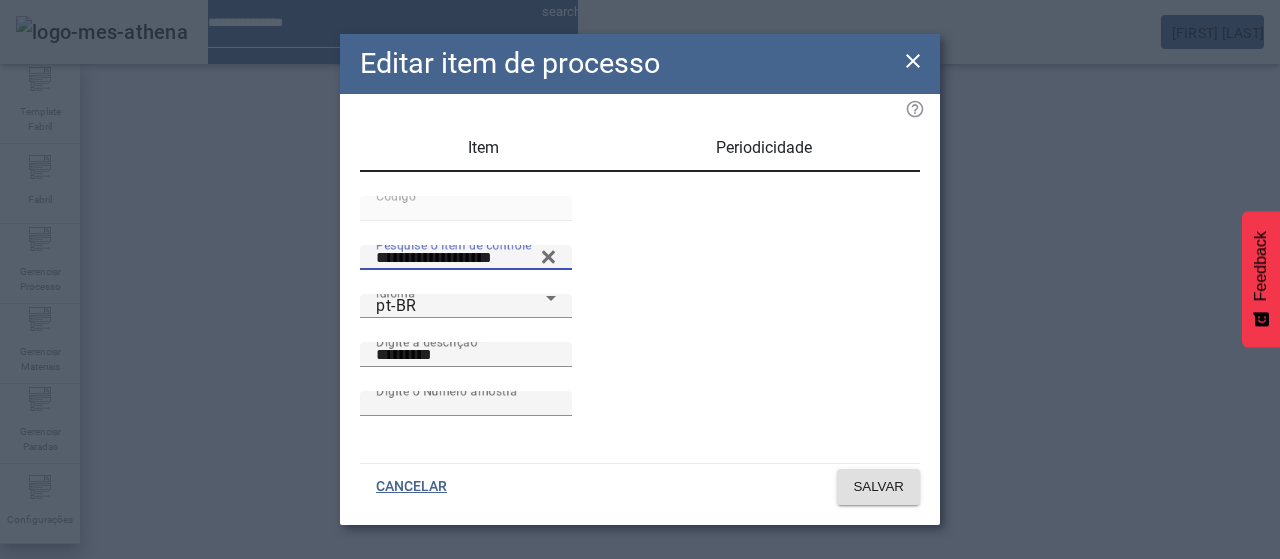 drag, startPoint x: 551, startPoint y: 315, endPoint x: 305, endPoint y: 299, distance: 246.51978 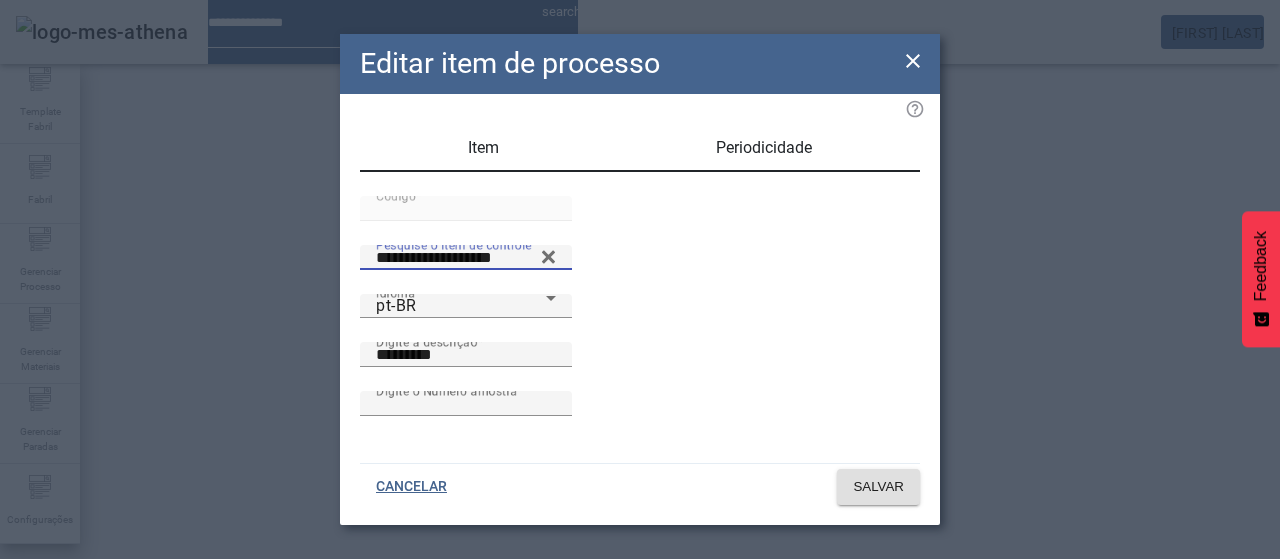click 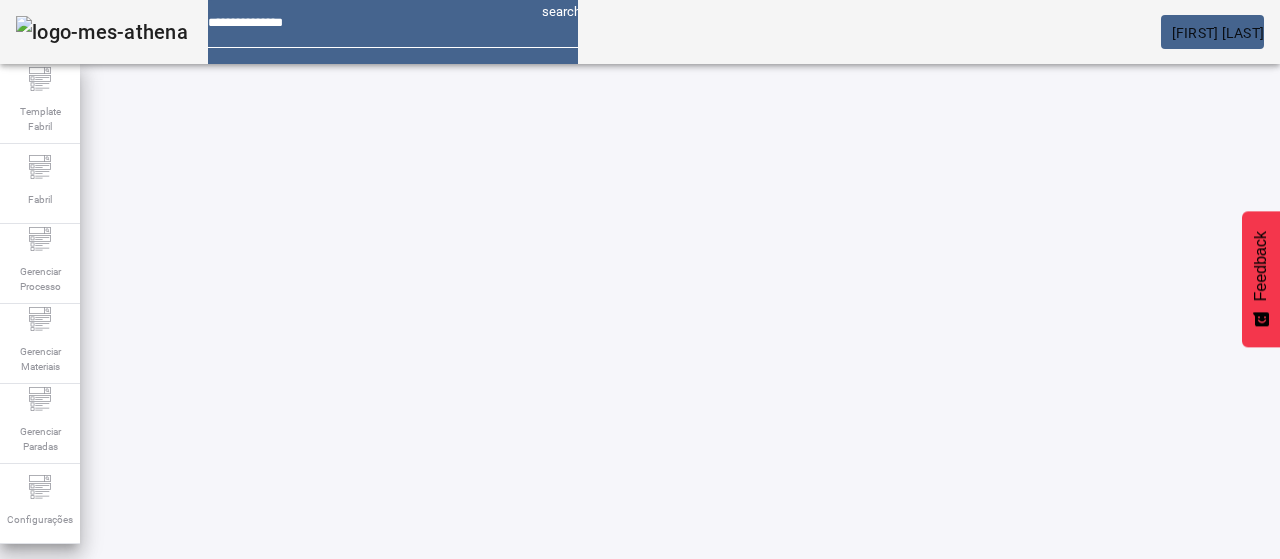 click at bounding box center [572, 775] 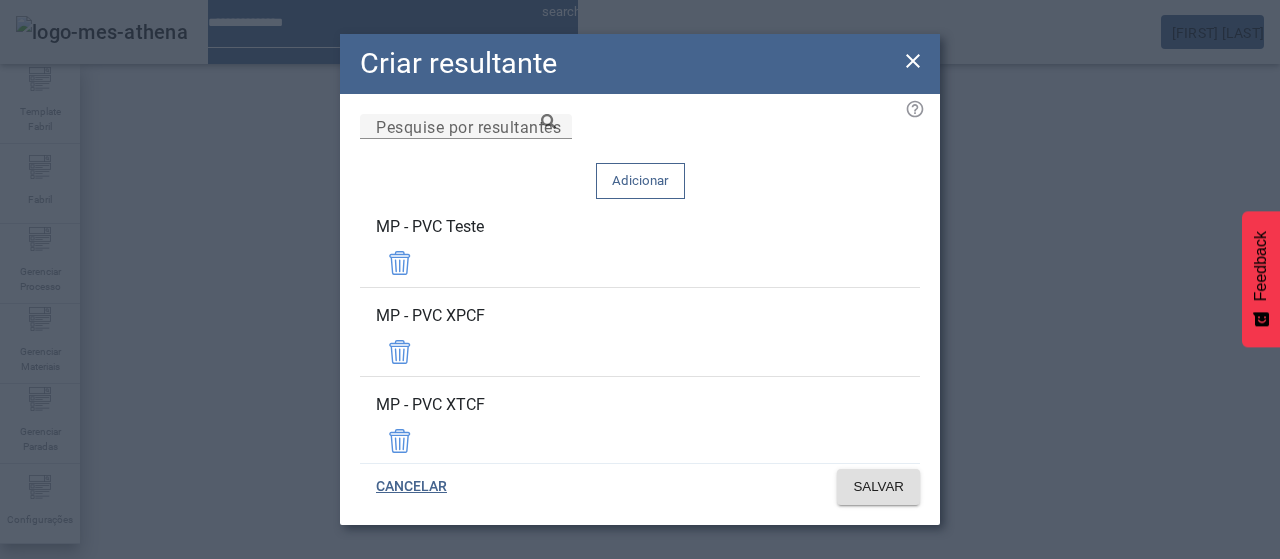 scroll, scrollTop: 12, scrollLeft: 0, axis: vertical 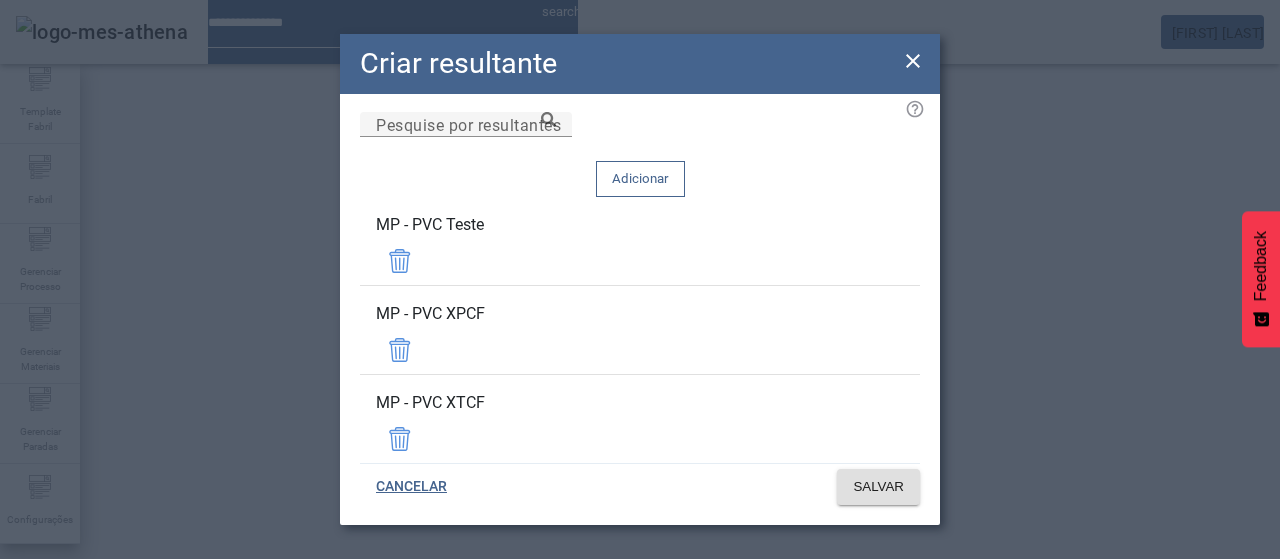 click 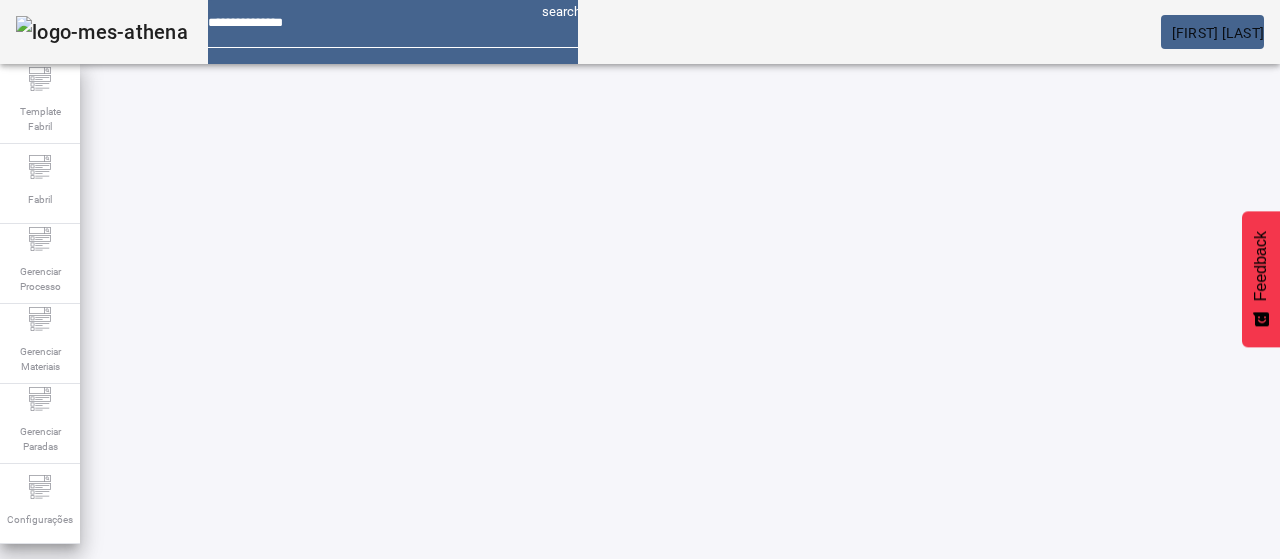 click on "EDITAR" at bounding box center [353, 775] 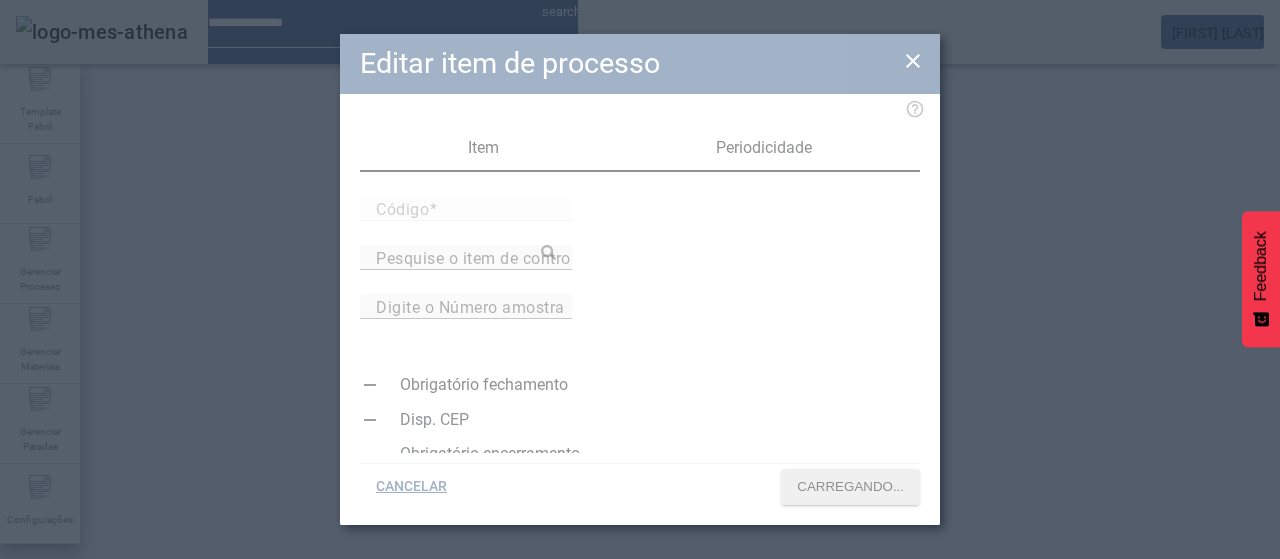 type on "*****" 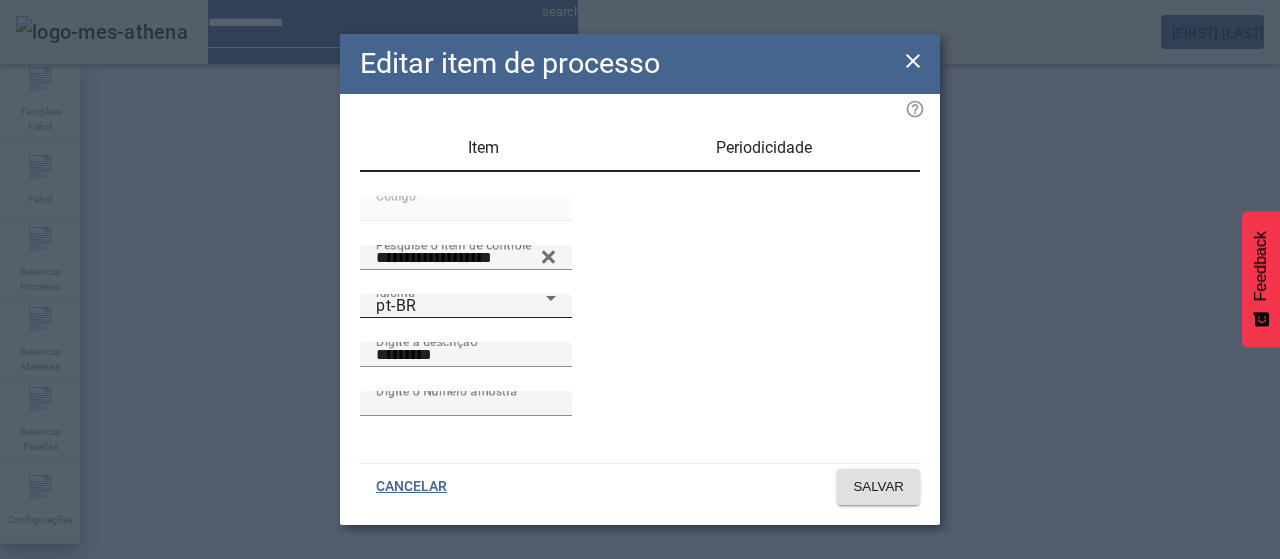 click on "pt-BR" at bounding box center [461, 306] 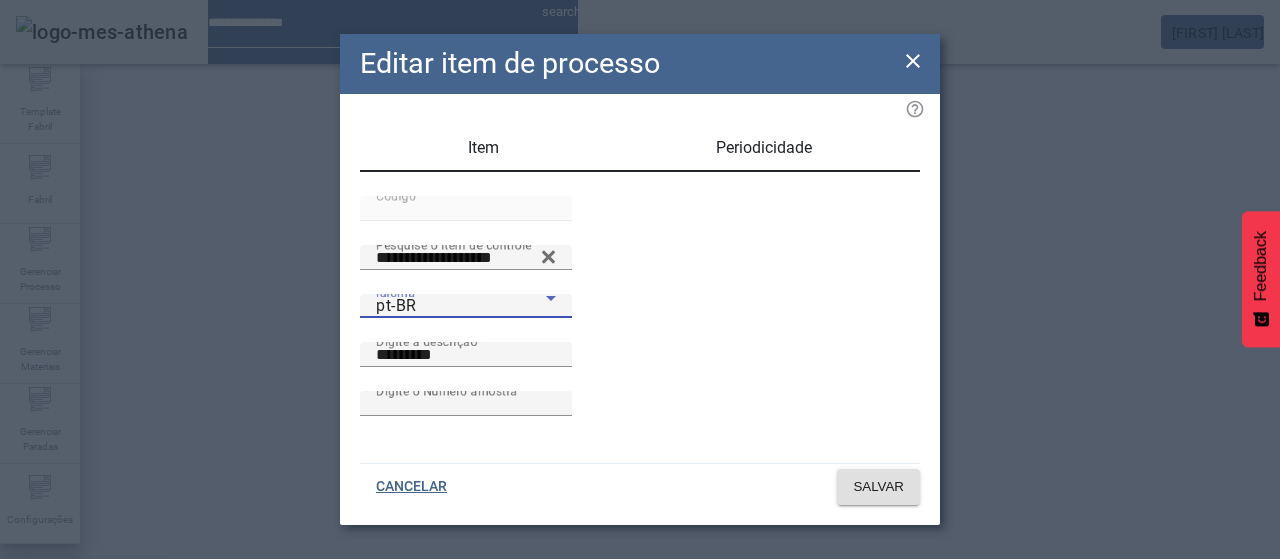 click on "es-ES" at bounding box center (81, 687) 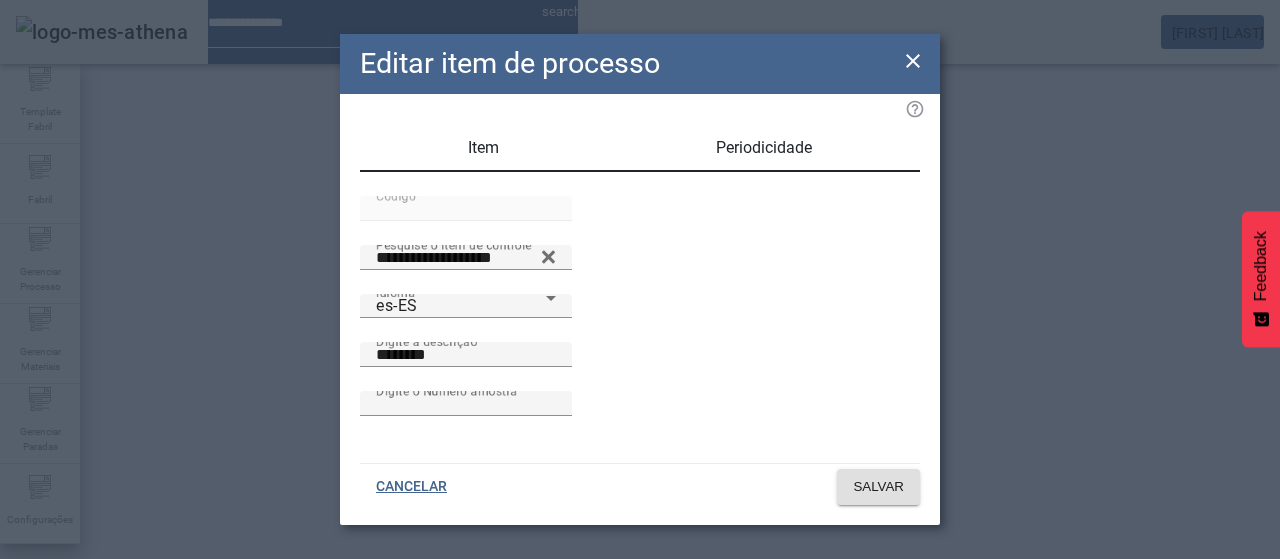 click 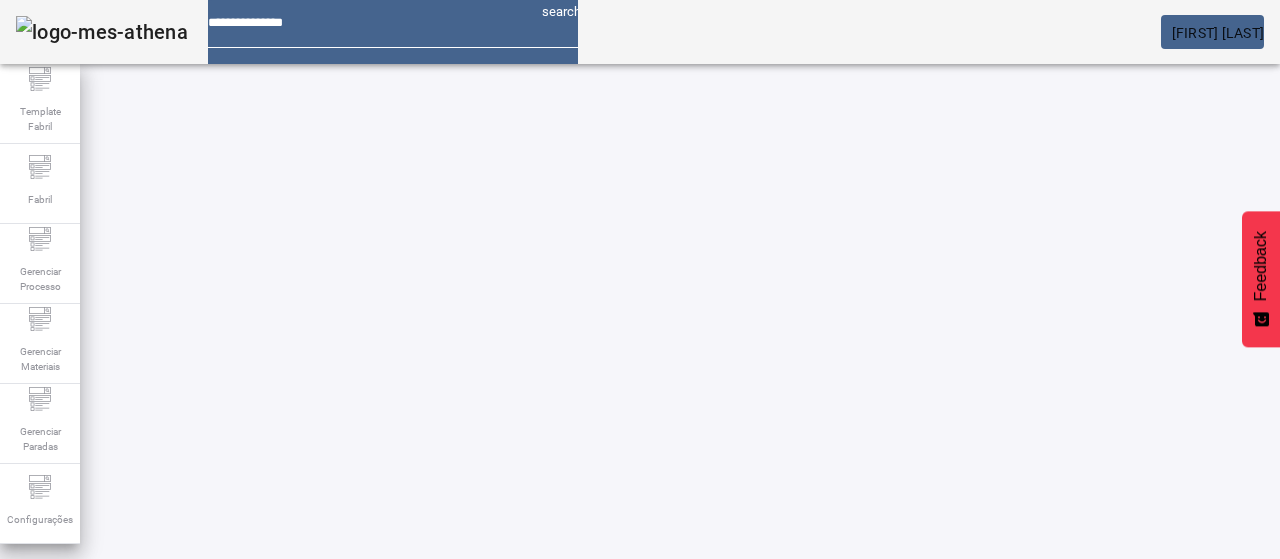click on "EDITAR" at bounding box center (652, 775) 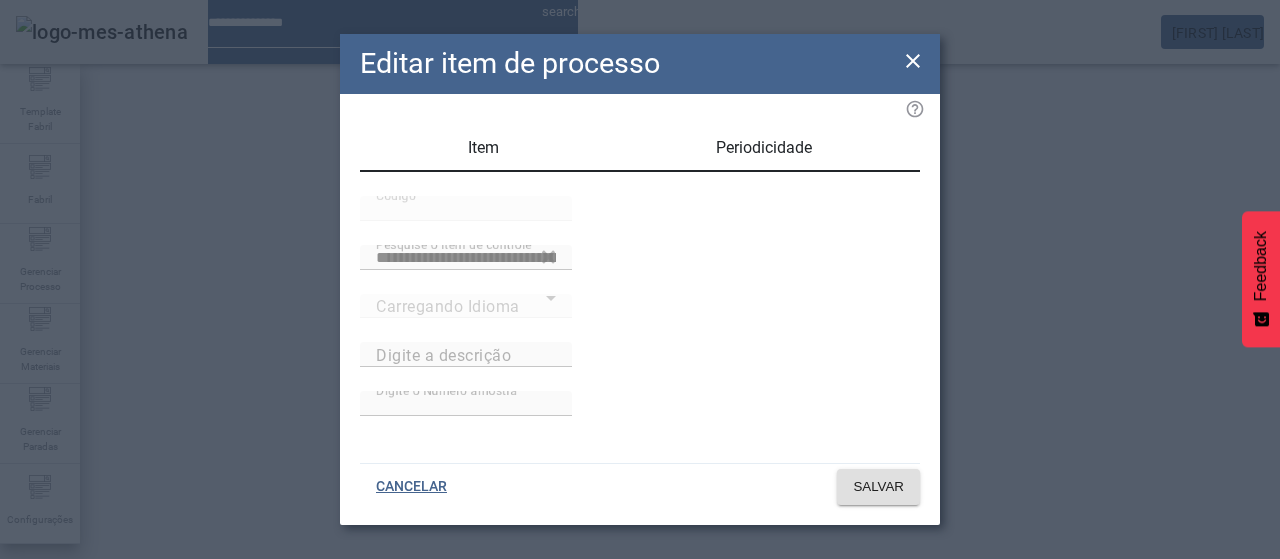 type on "**********" 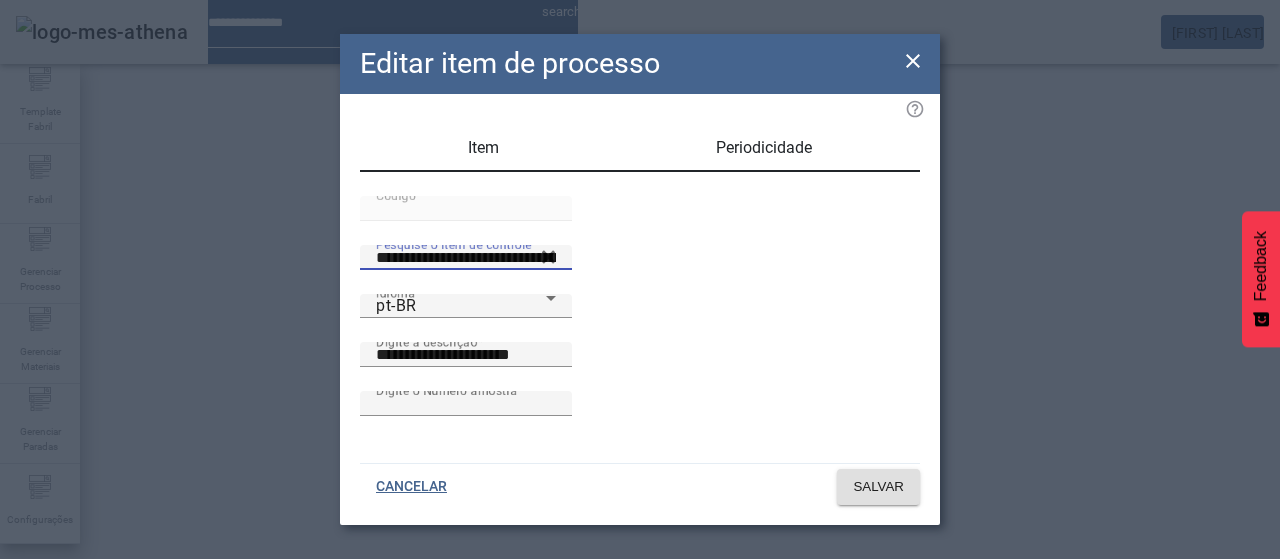 drag, startPoint x: 659, startPoint y: 314, endPoint x: 285, endPoint y: 323, distance: 374.10828 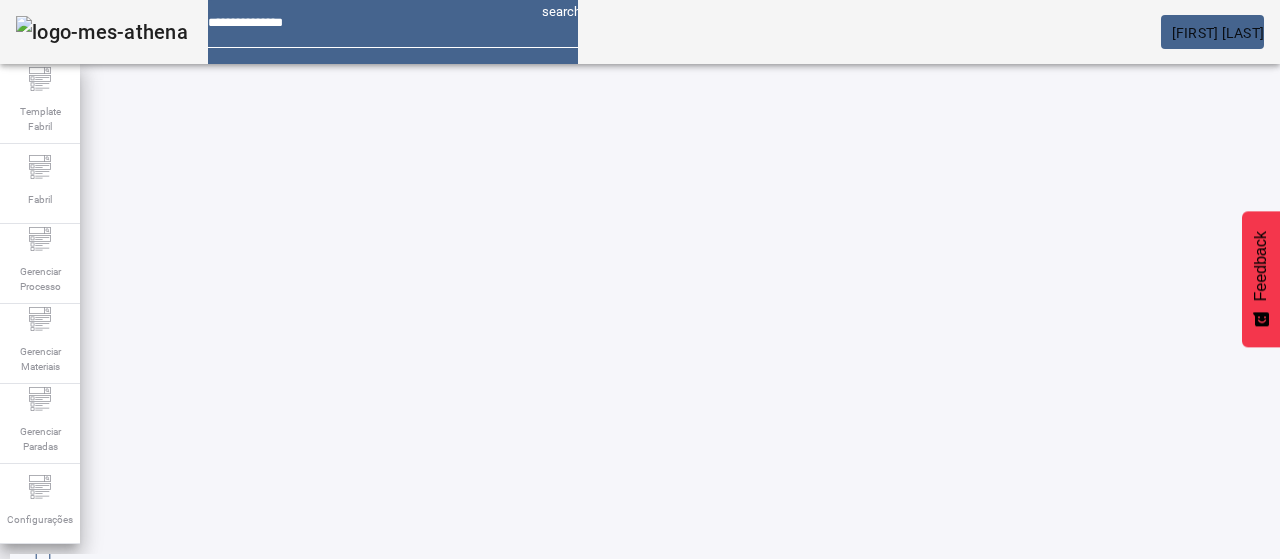 scroll, scrollTop: 104, scrollLeft: 0, axis: vertical 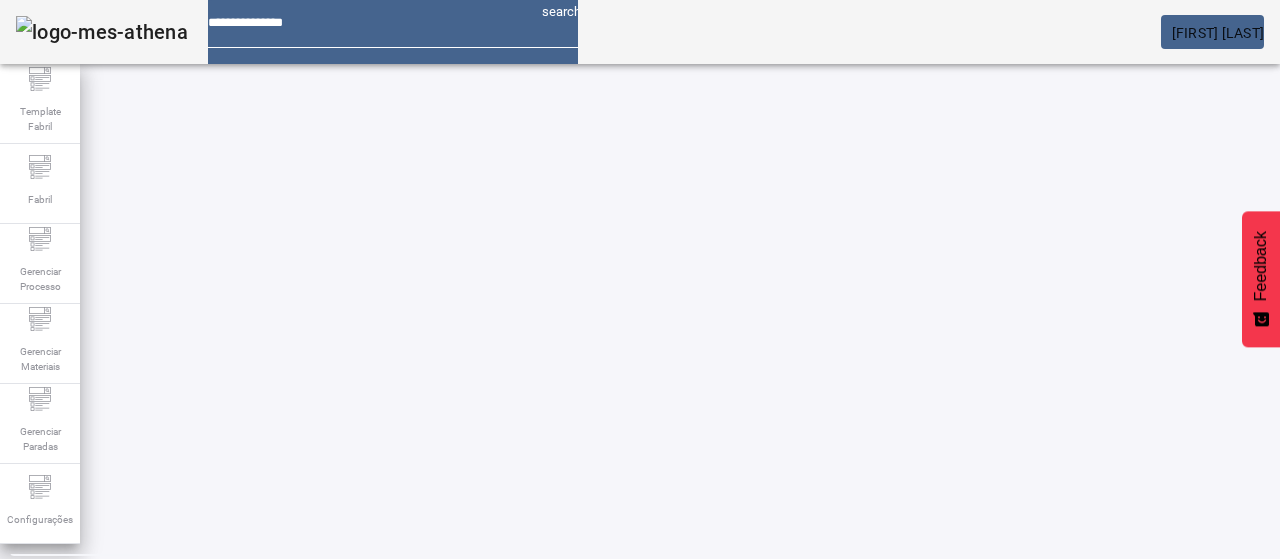click on "EDITAR" at bounding box center [652, 675] 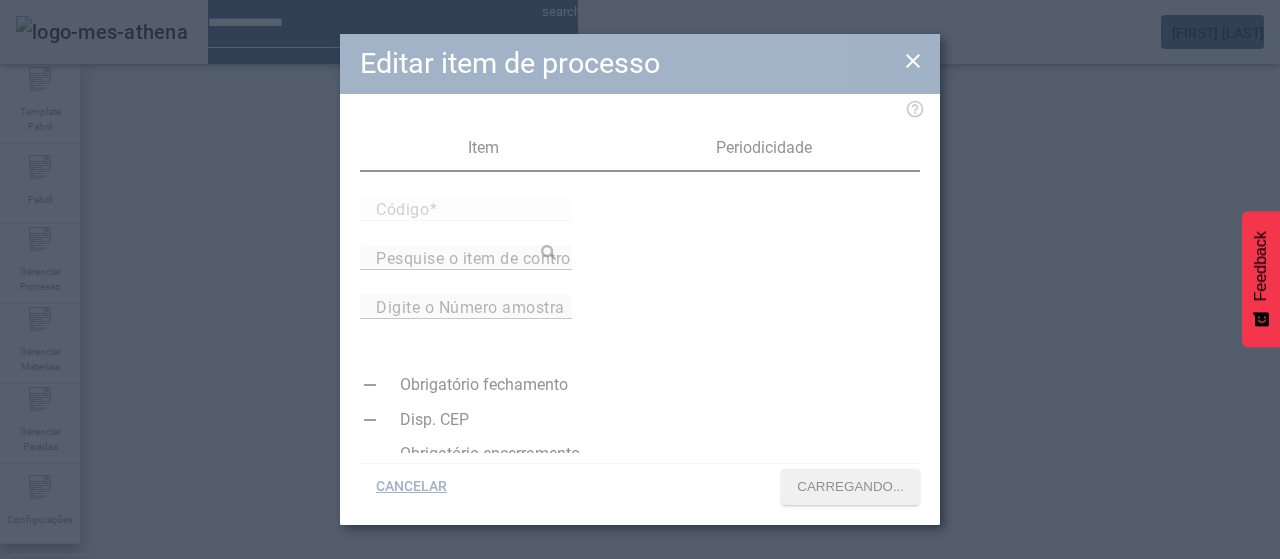 type on "*****" 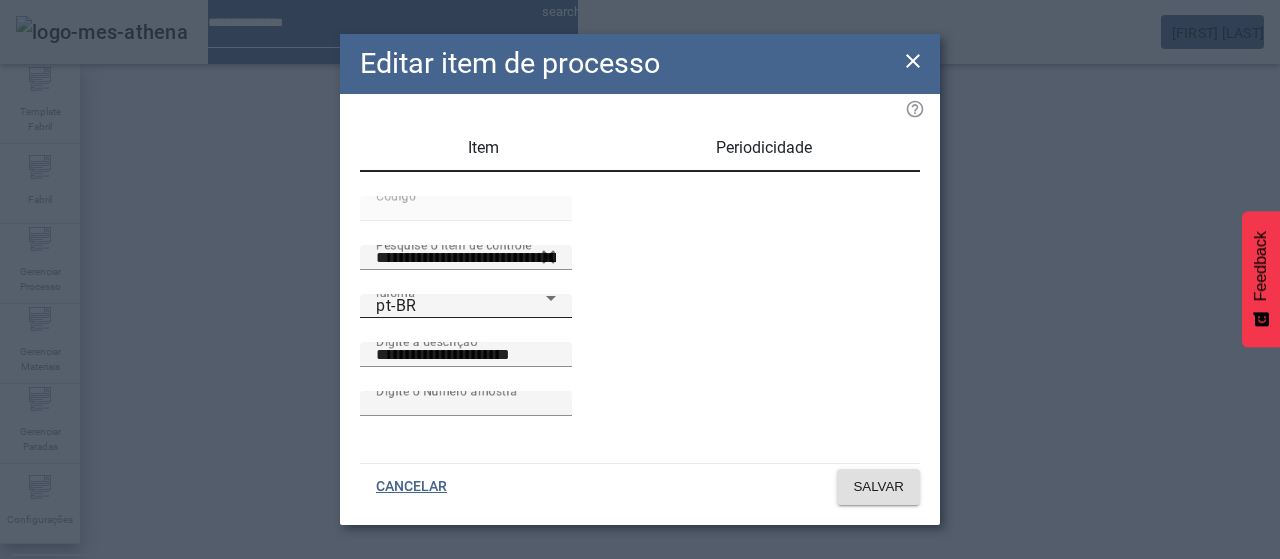 click on "pt-BR" at bounding box center [461, 306] 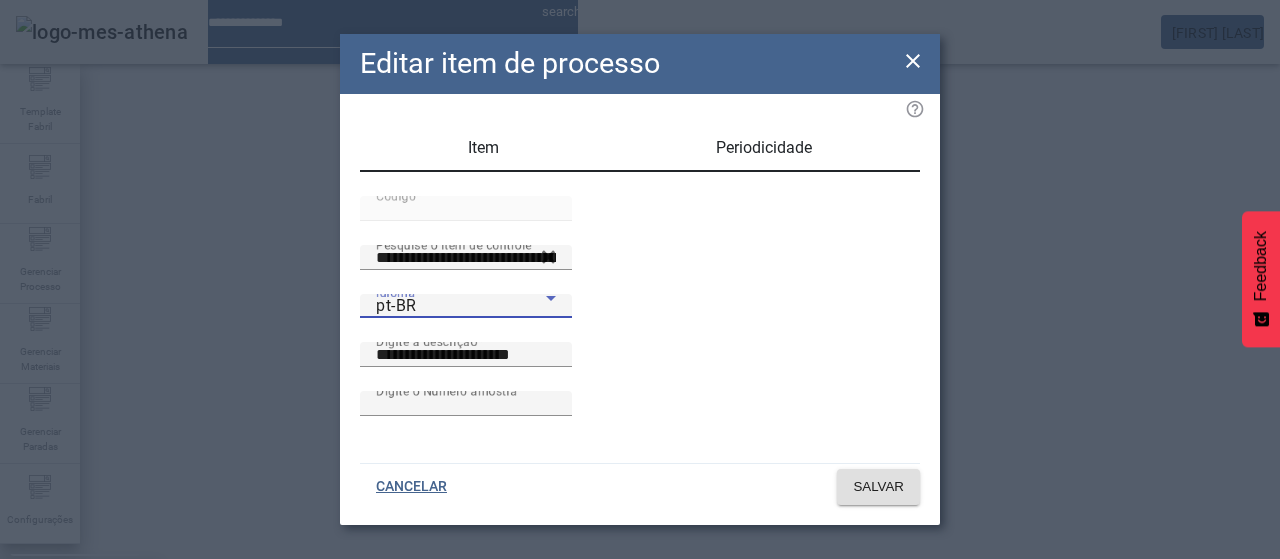 click on "es-ES" at bounding box center [81, 687] 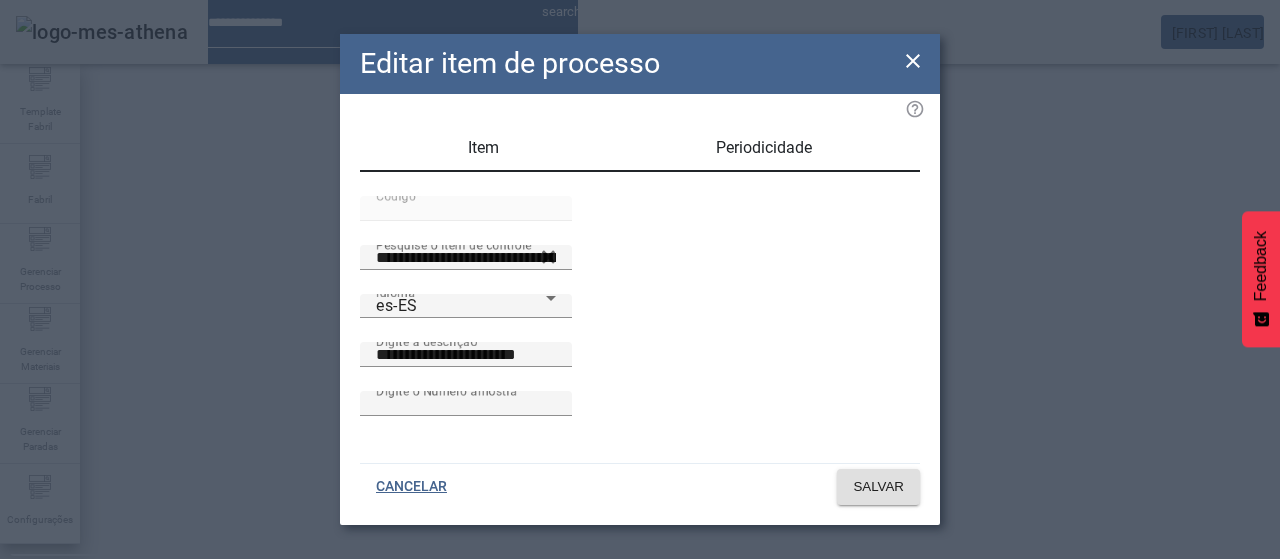 click 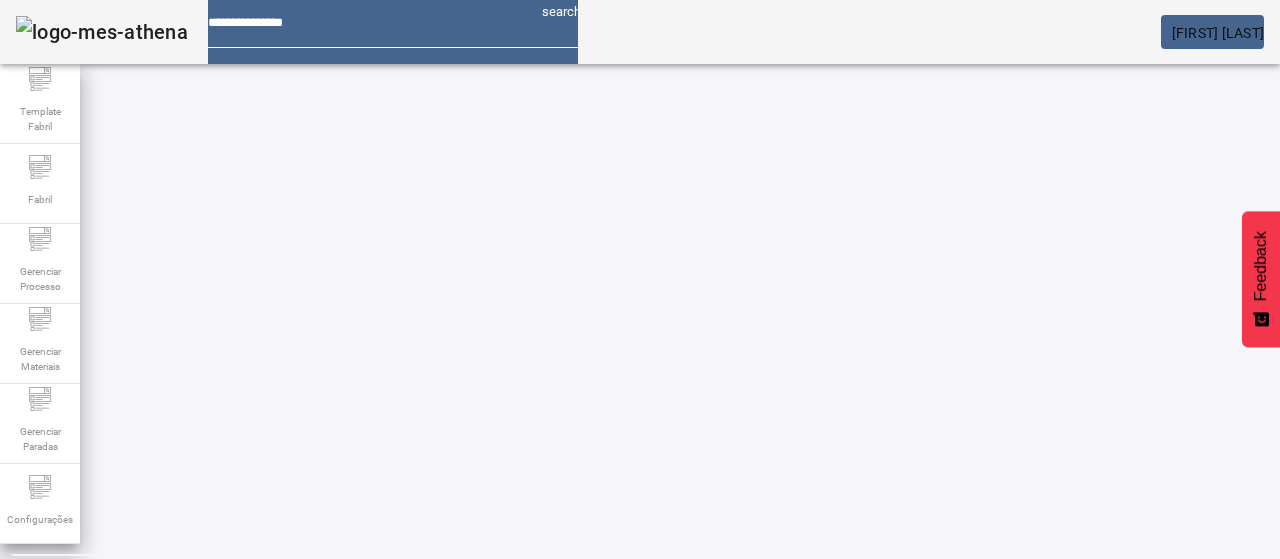 click at bounding box center (572, 675) 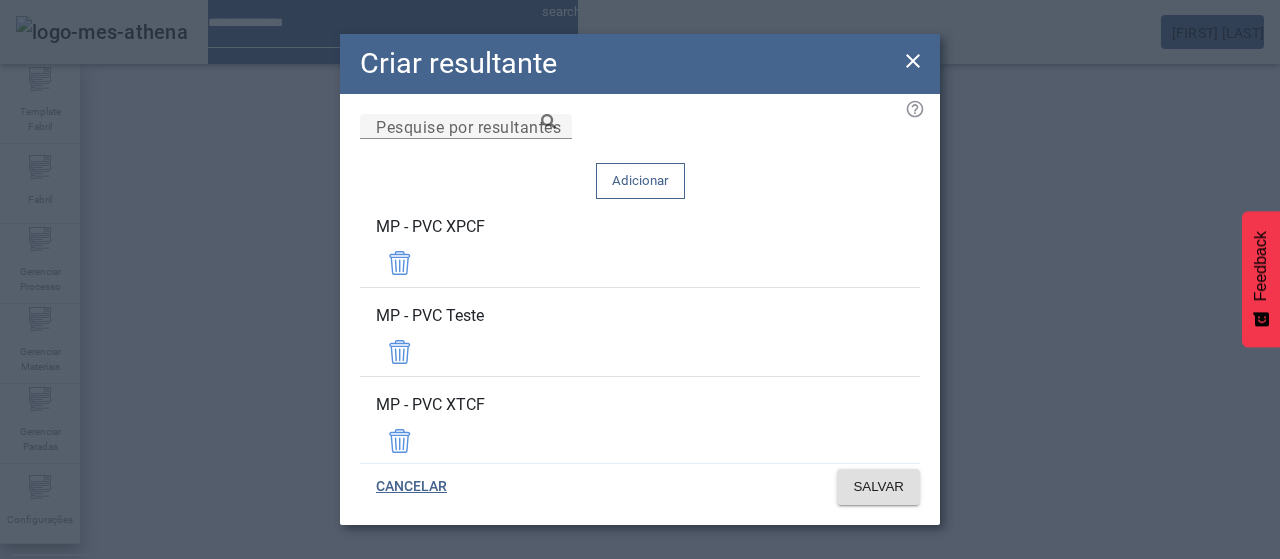 scroll, scrollTop: 12, scrollLeft: 0, axis: vertical 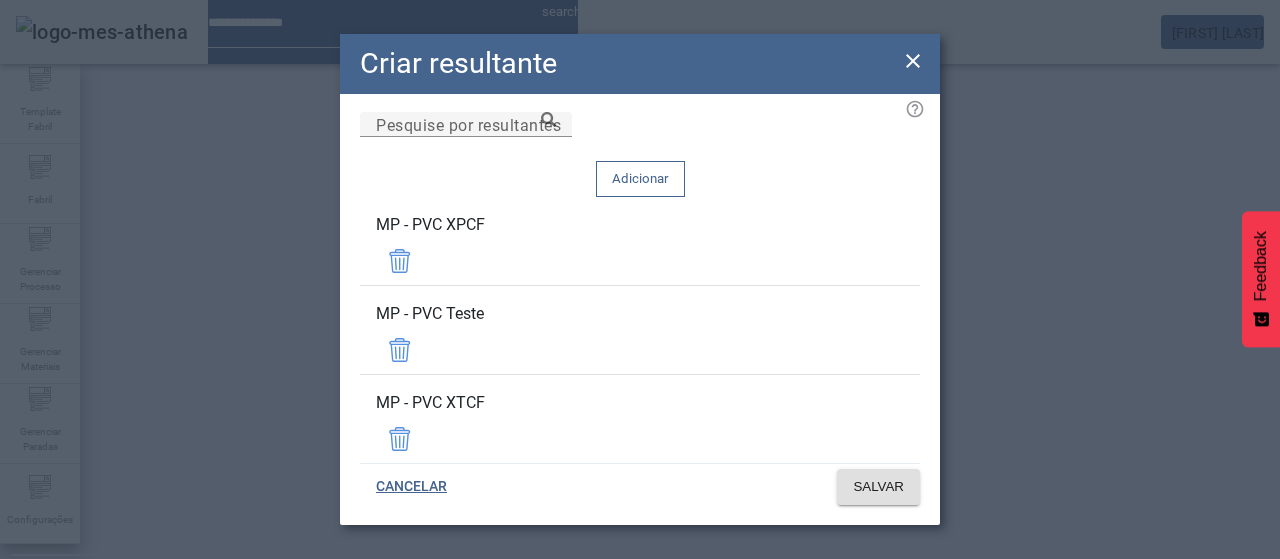click 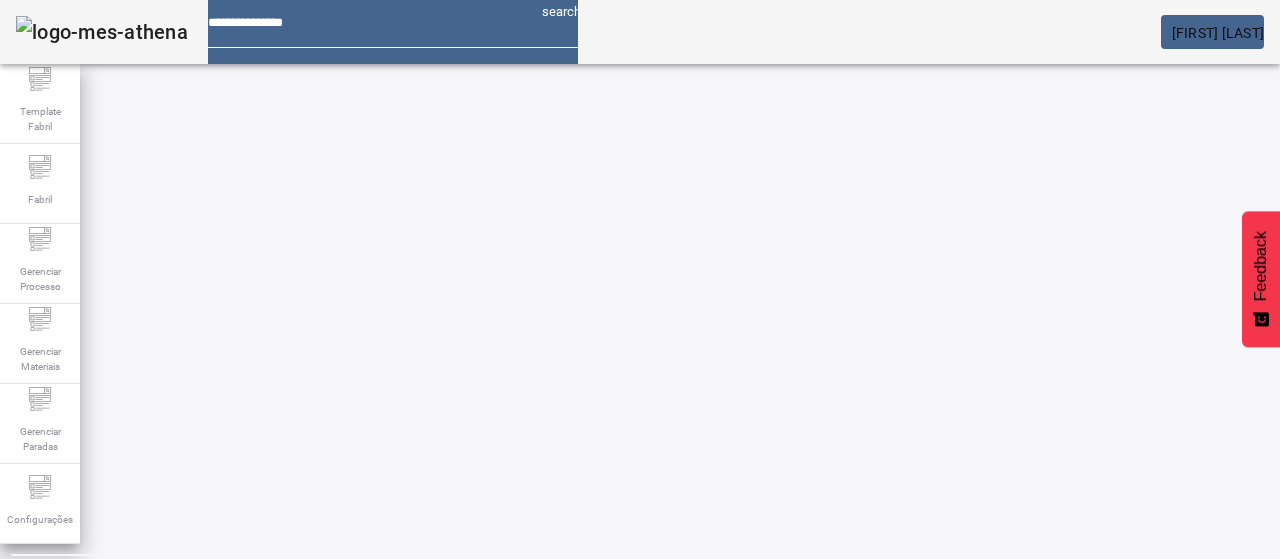 click at bounding box center [870, 675] 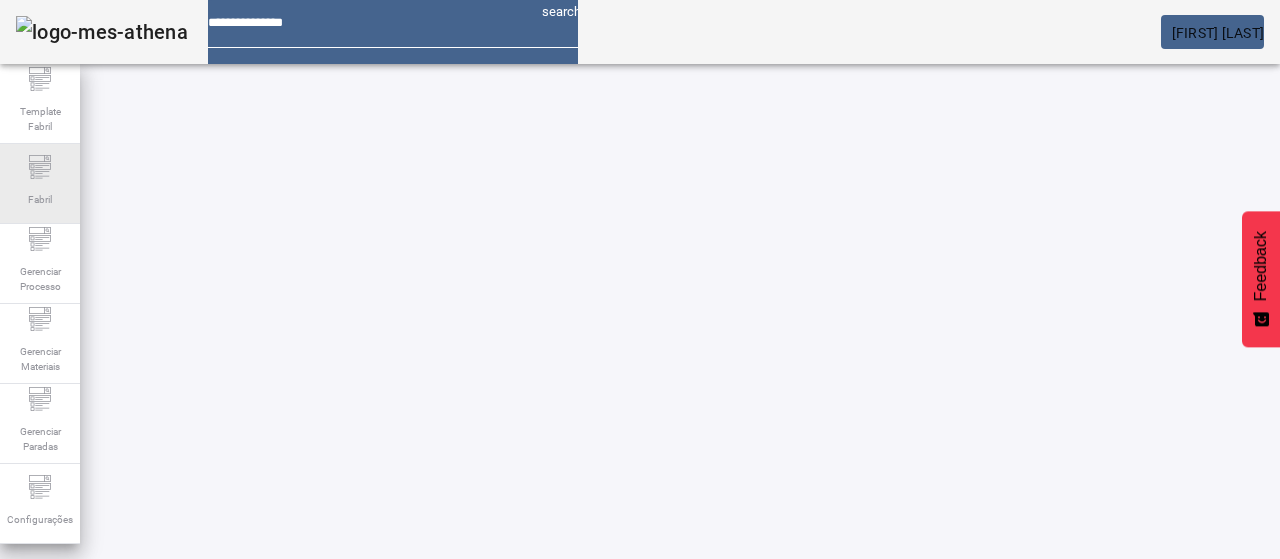 click on "Fabril" 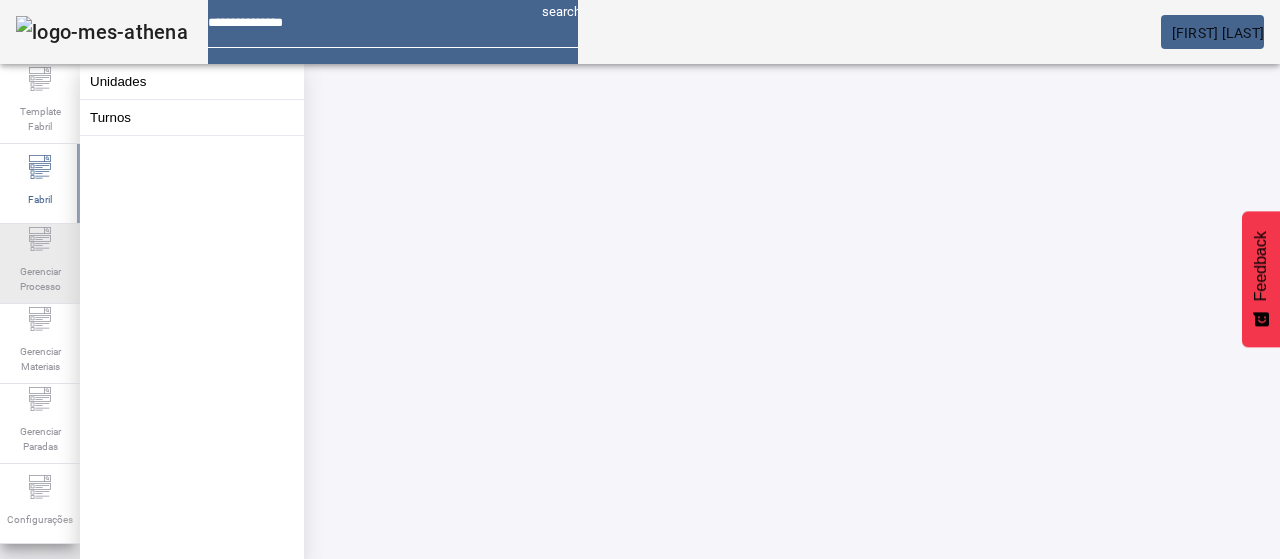 click 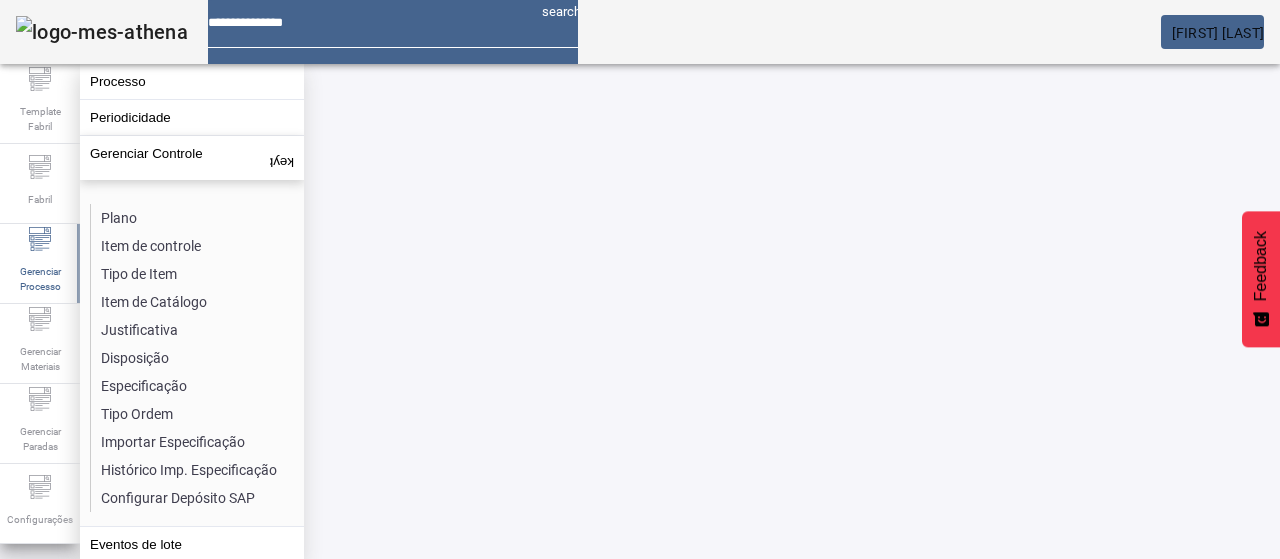 click on "Template Fabril Fabril Gerenciar Processo Gerenciar Materiais Gerenciar Paradas Configurações  Processo   Periodicidade   Gerenciar Controle  keyboard_arrow_up  Plano   Item de controle   Tipo de Item   Item de Catálogo   Justificativa   Disposição   Especificação   Tipo Ordem   Importar Especificação   Histórico Imp. Especificação   Configurar Depósito SAP   Eventos de lote   Lista técnica   Versão lista técnica   PVC / ITENS DE PROCESSO ABRIR FILTROS  Pesquise por item de controle Pesquise por item de processo LIMPAR FILTRAR  ORDENAR   CRIAR ITEM DE PROCESSO  46920 / Densidade s3m/joao.malkov EDITAR REMOVER  more_vert 46921 / Grãos de PVC por grama s3m/joao.malkov EDITAR REMOVER  more_vert 46922 / Dureza s3m/joao.malkov EDITAR REMOVER  more_vert 47287 / Código del PVC s3m/joao.malkov EDITAR REMOVER  more_vert 47334 / Candidad Recebida s3m/joao.malkov EDITAR REMOVER  more_vert 47288 / Nombre Proveedor s3m/joao.malkov EDITAR REMOVER  more_vert 47335 / Lote do Fornecedor PVC s3m/joao.malkov" 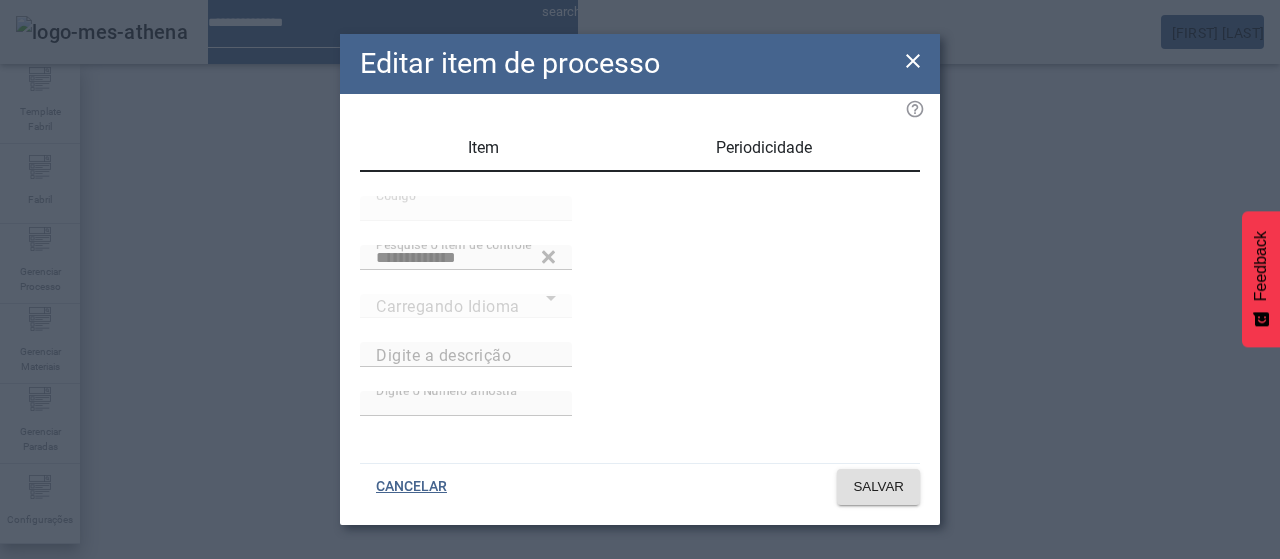 type on "**********" 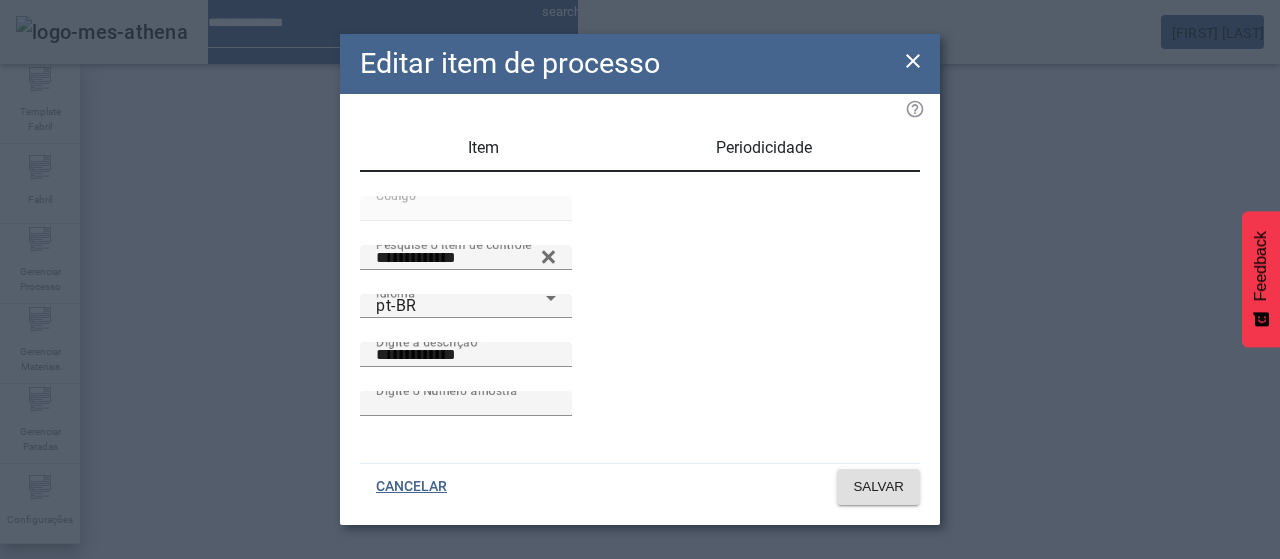 click 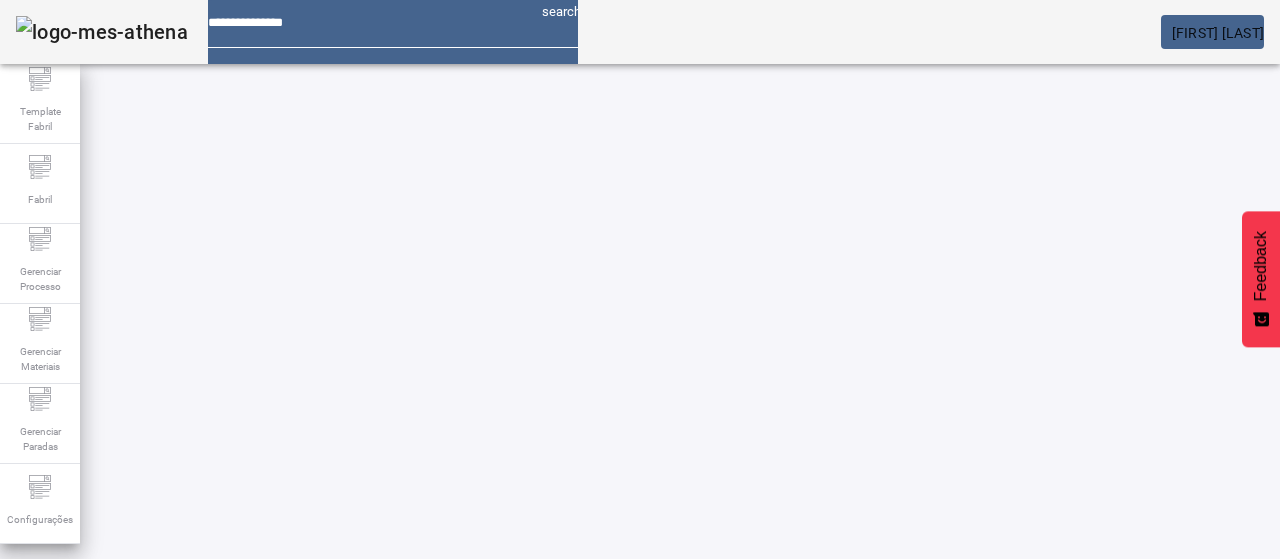 scroll, scrollTop: 104, scrollLeft: 0, axis: vertical 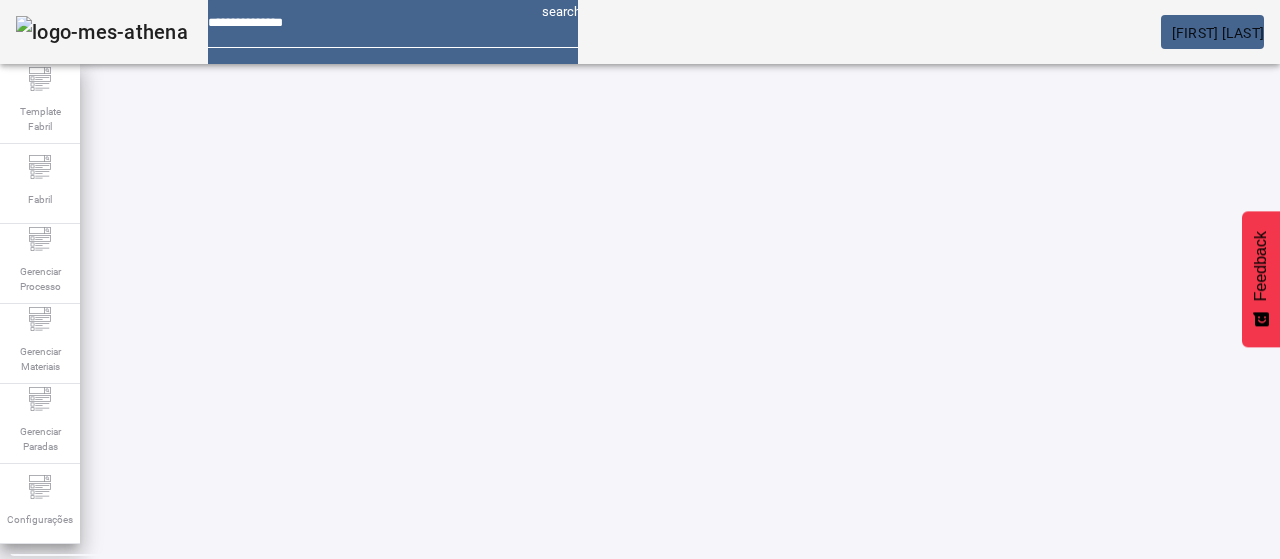 click on "EDITAR" at bounding box center (353, 675) 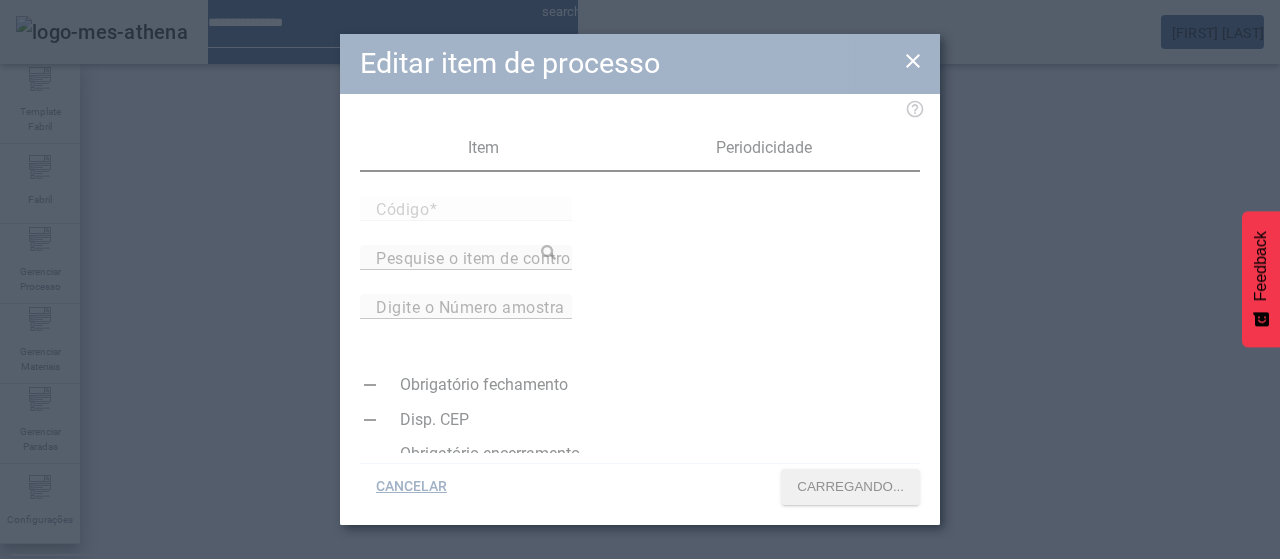 type on "*****" 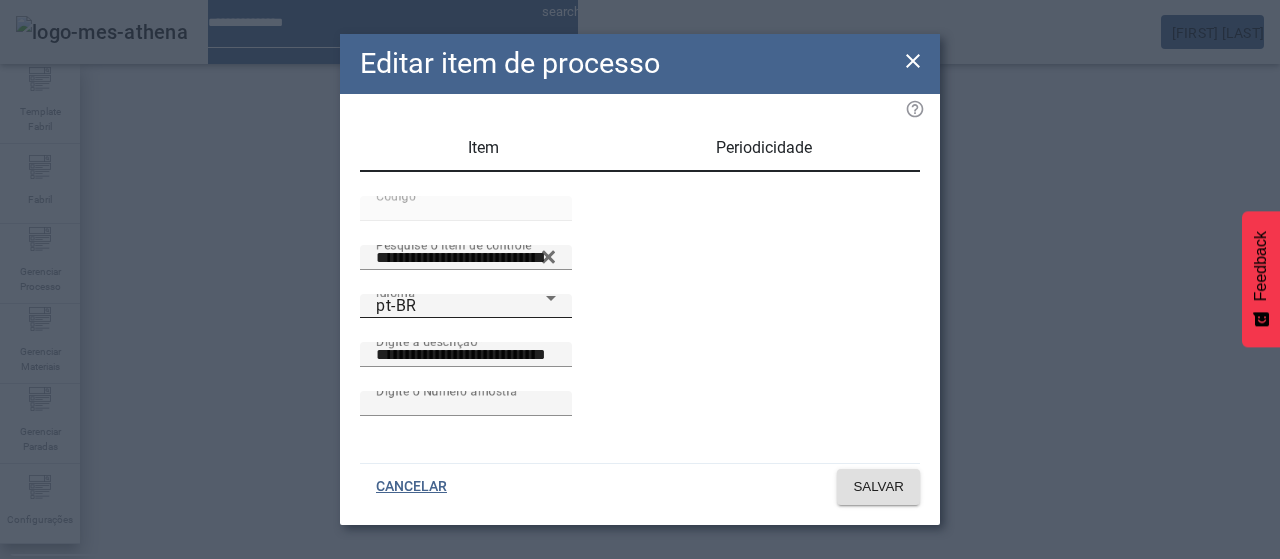 drag, startPoint x: 487, startPoint y: 416, endPoint x: 478, endPoint y: 393, distance: 24.698177 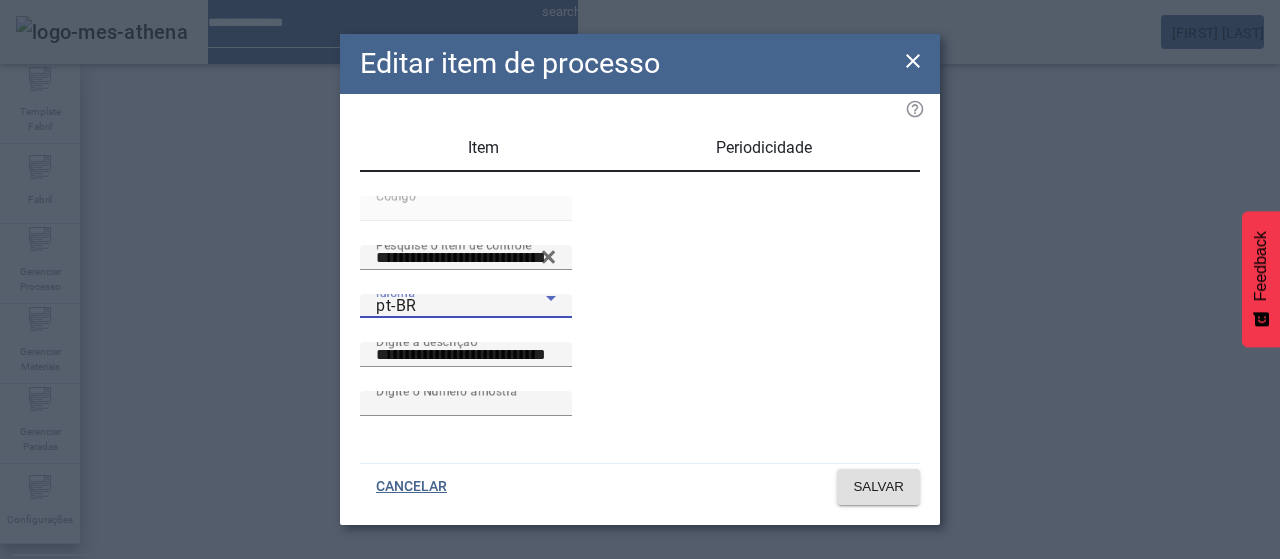 click on "pt-BR" at bounding box center (461, 306) 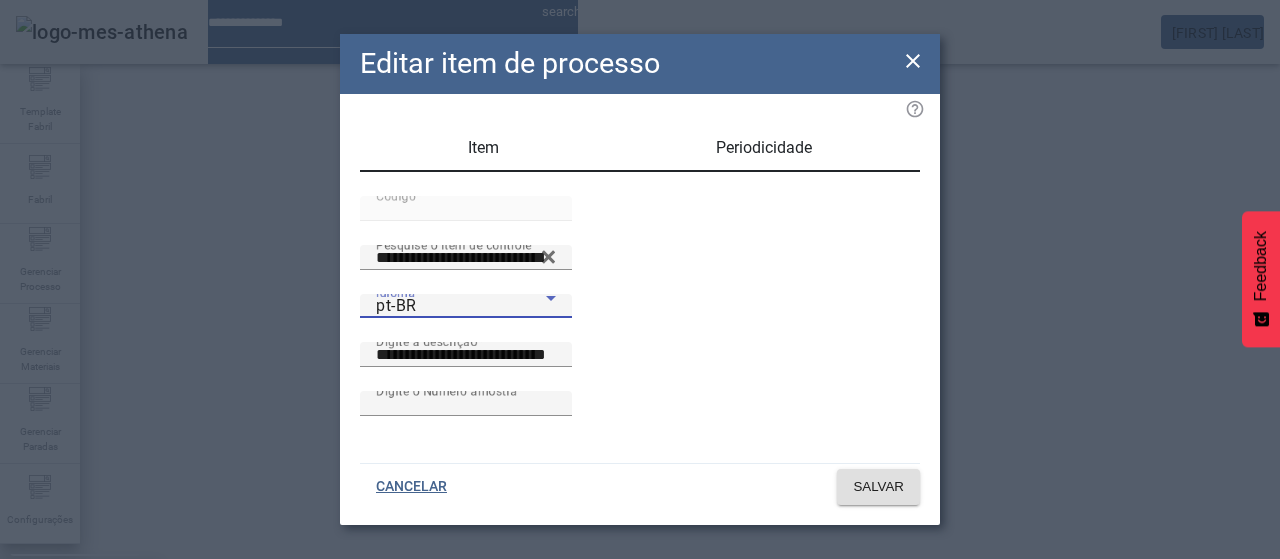 click on "pt-BR   en-US   es-ES" at bounding box center [81, 639] 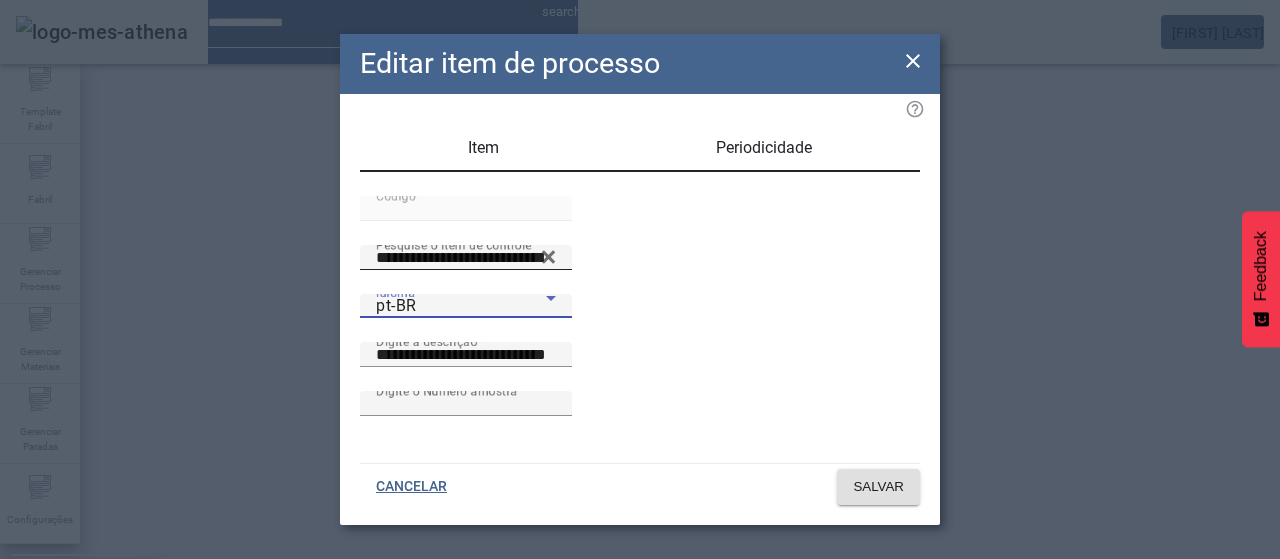 click on "es-ES" at bounding box center (81, 687) 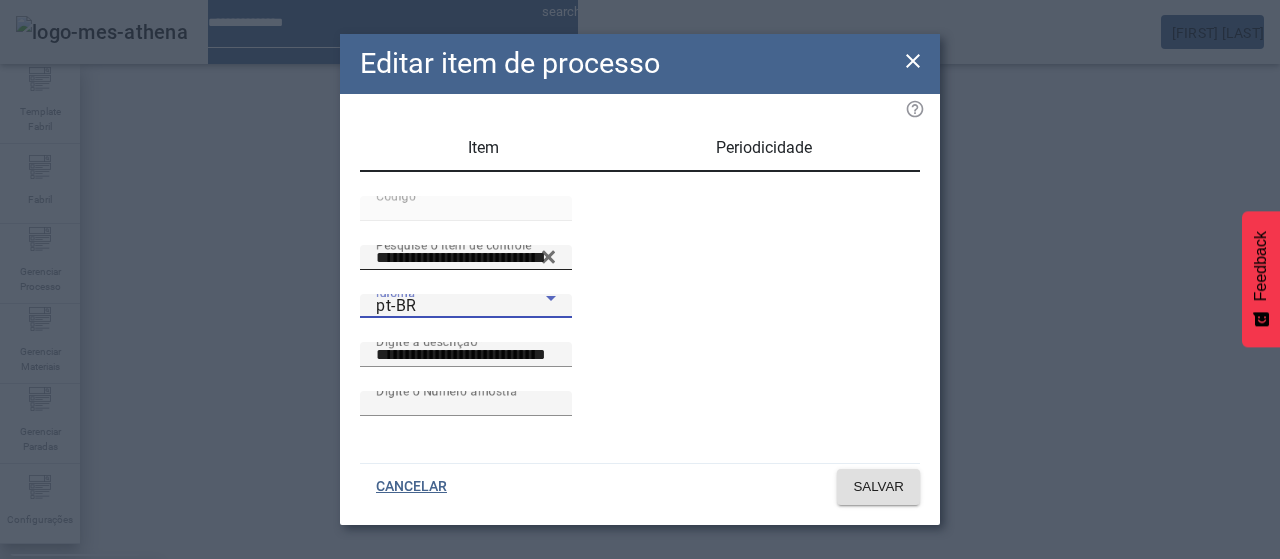 type on "**********" 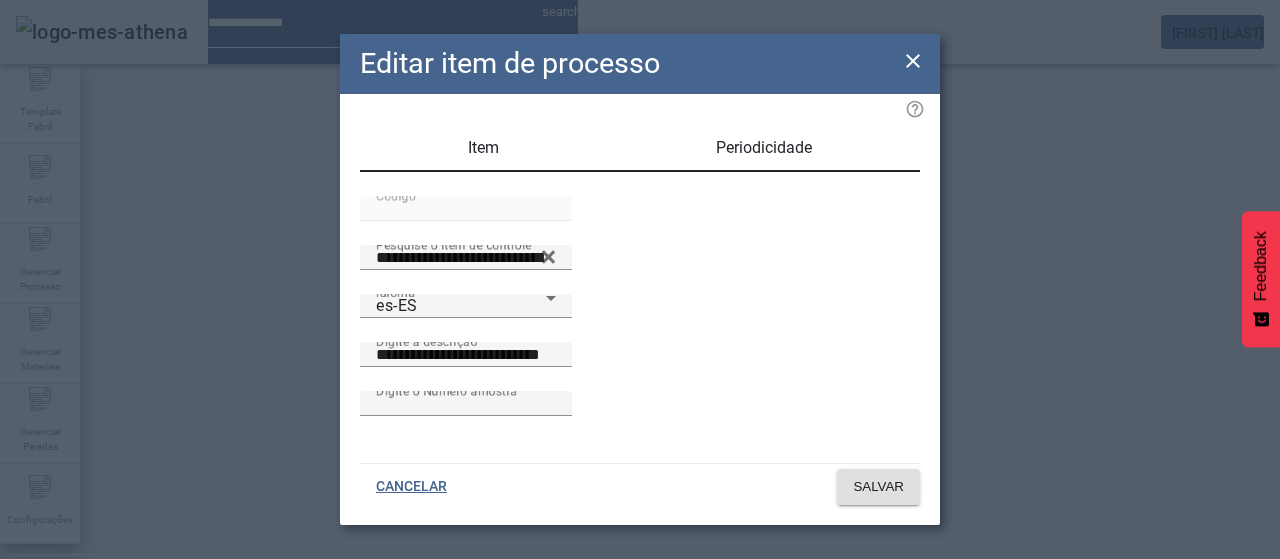 drag, startPoint x: 914, startPoint y: 59, endPoint x: 823, endPoint y: 8, distance: 104.316826 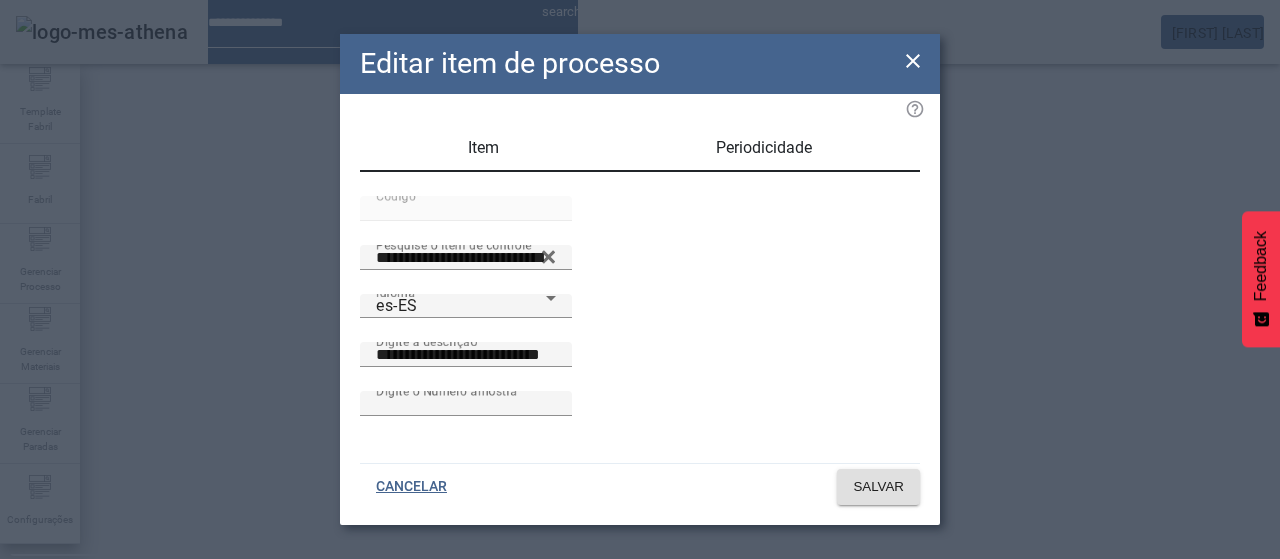 click 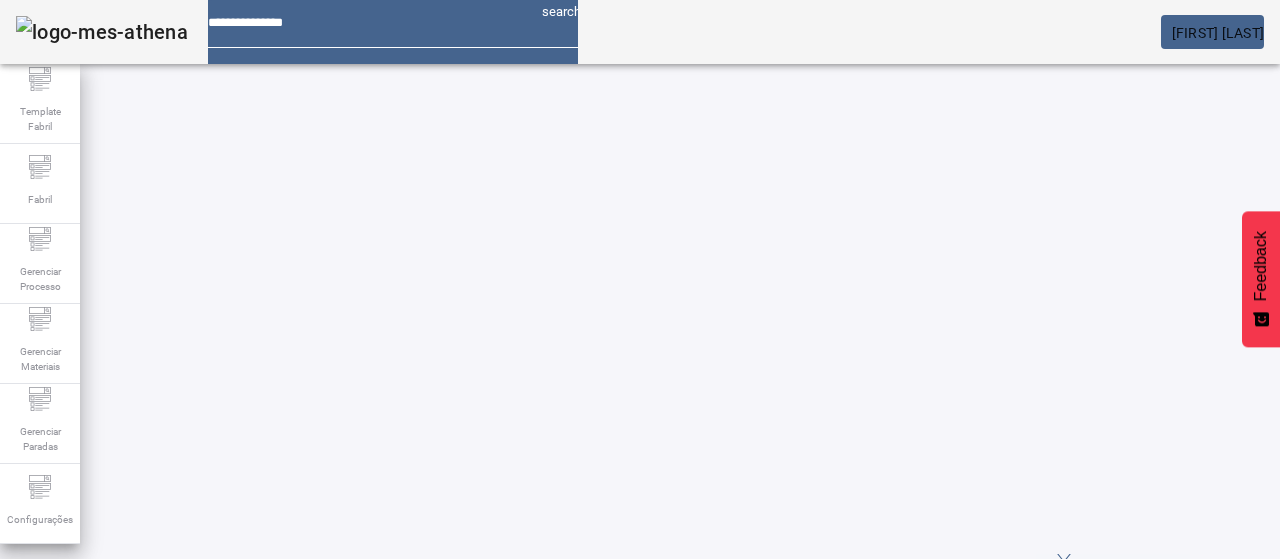 scroll, scrollTop: 0, scrollLeft: 0, axis: both 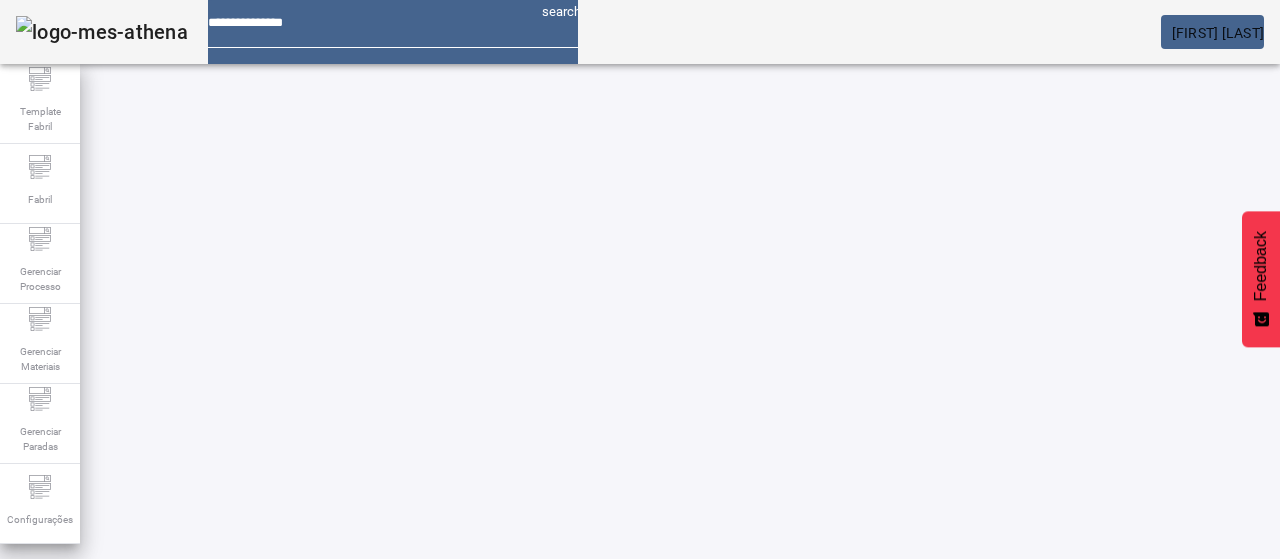 drag, startPoint x: 1158, startPoint y: 124, endPoint x: 1148, endPoint y: 123, distance: 10.049875 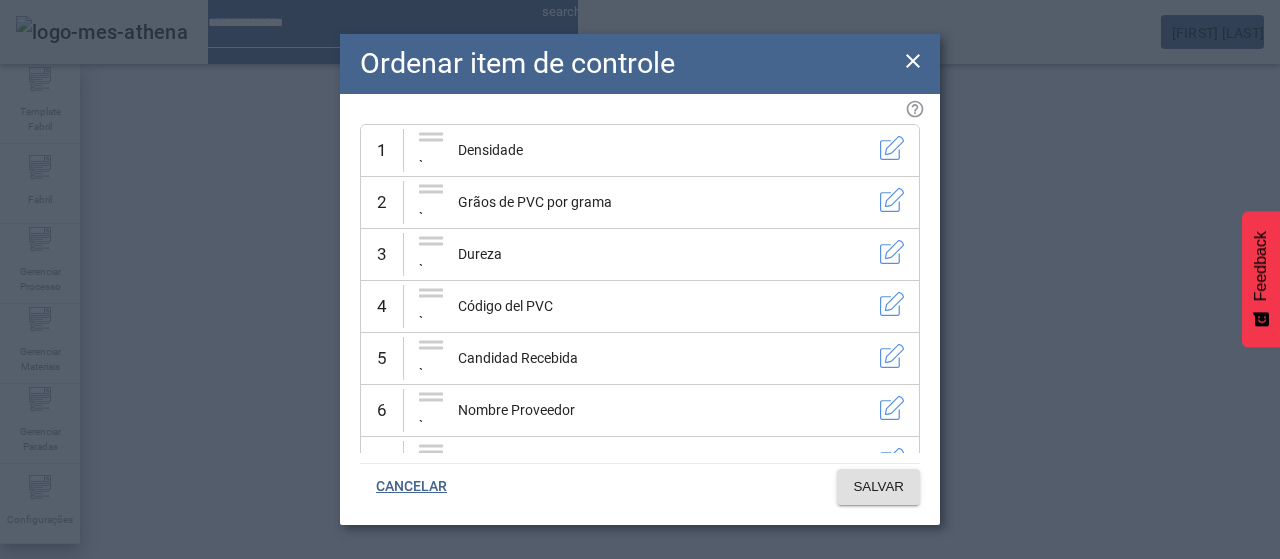 drag, startPoint x: 912, startPoint y: 61, endPoint x: 686, endPoint y: 63, distance: 226.00885 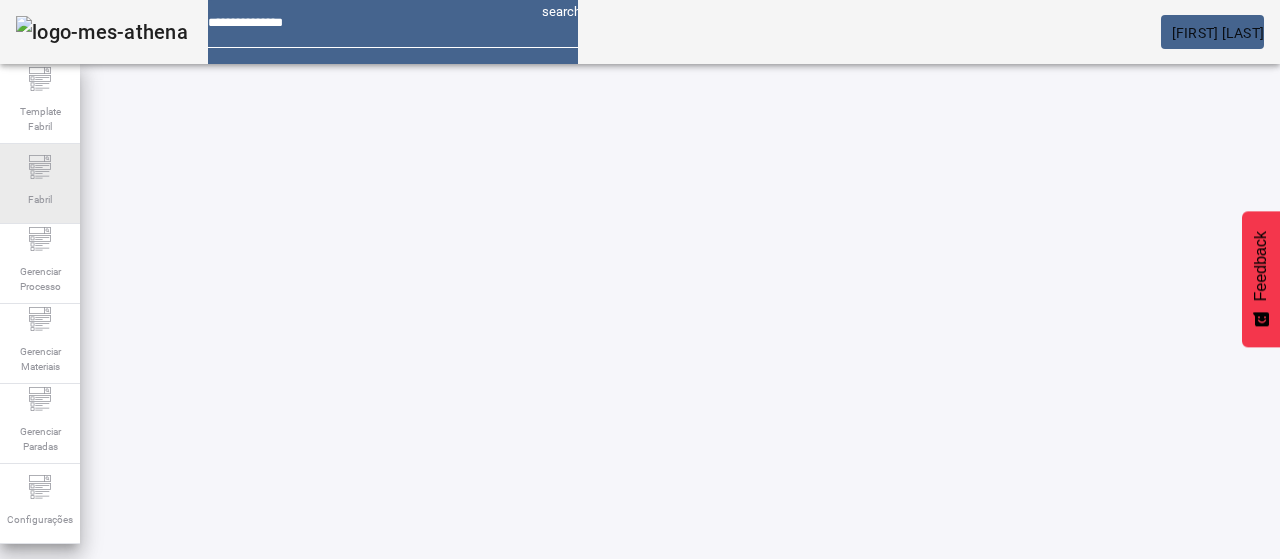 click on "Fabril" 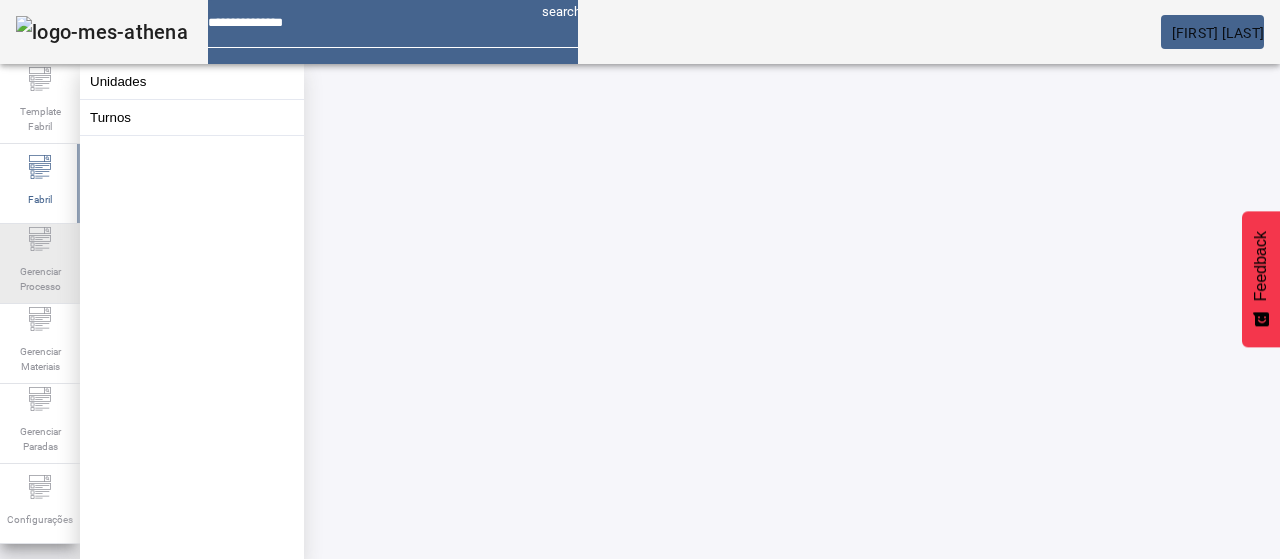 drag, startPoint x: 46, startPoint y: 252, endPoint x: 57, endPoint y: 246, distance: 12.529964 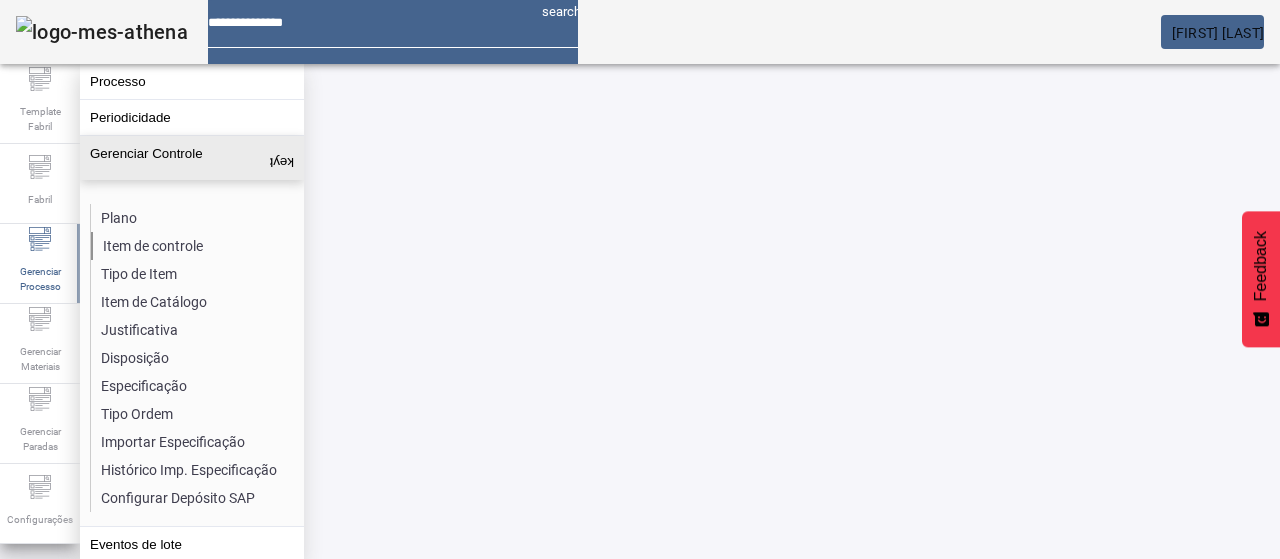 click on "Item de controle" 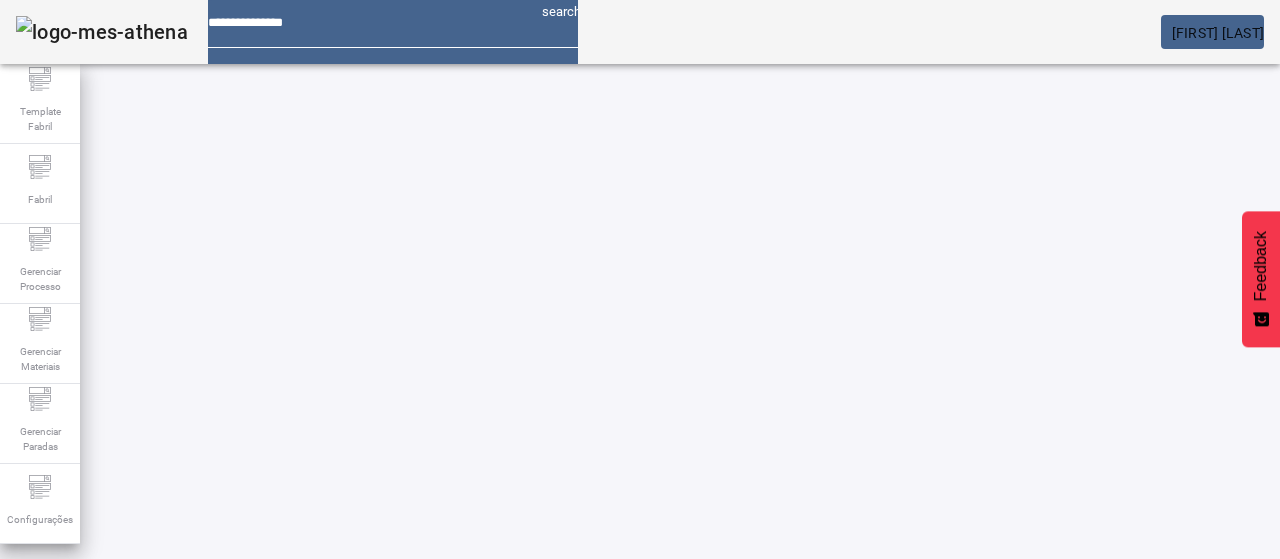 drag, startPoint x: 1107, startPoint y: 125, endPoint x: 1056, endPoint y: 131, distance: 51.351727 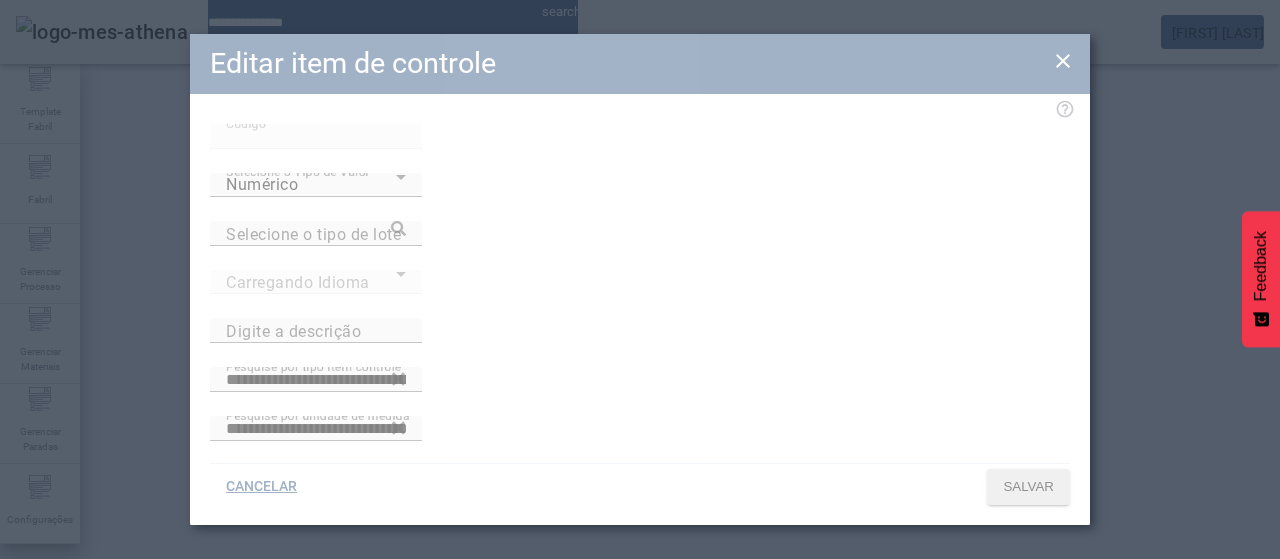type on "**********" 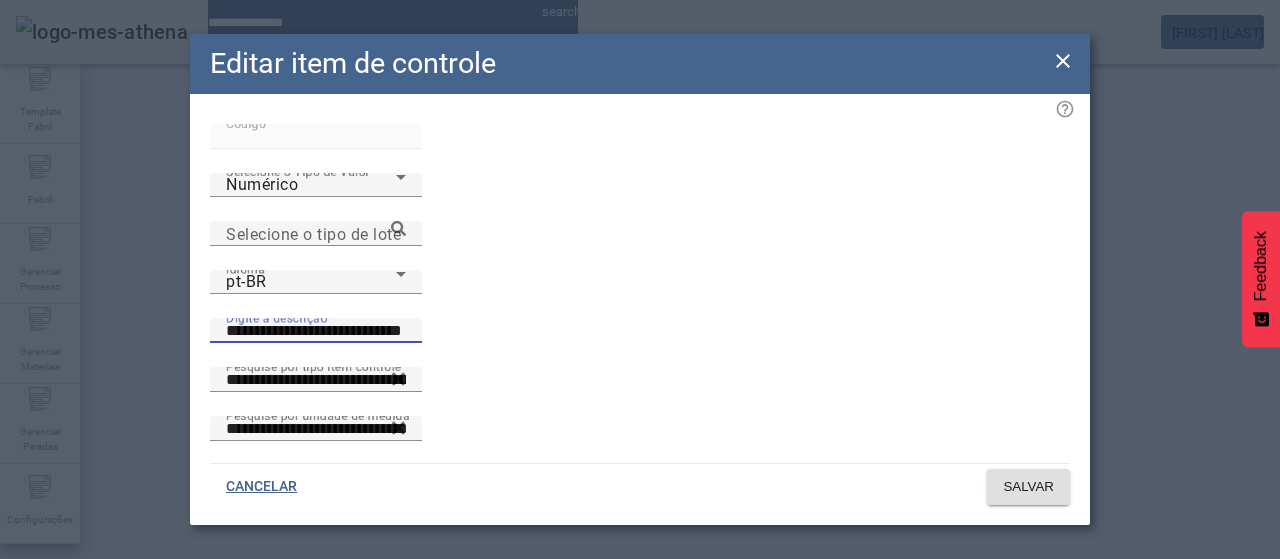 drag, startPoint x: 633, startPoint y: 247, endPoint x: 623, endPoint y: 245, distance: 10.198039 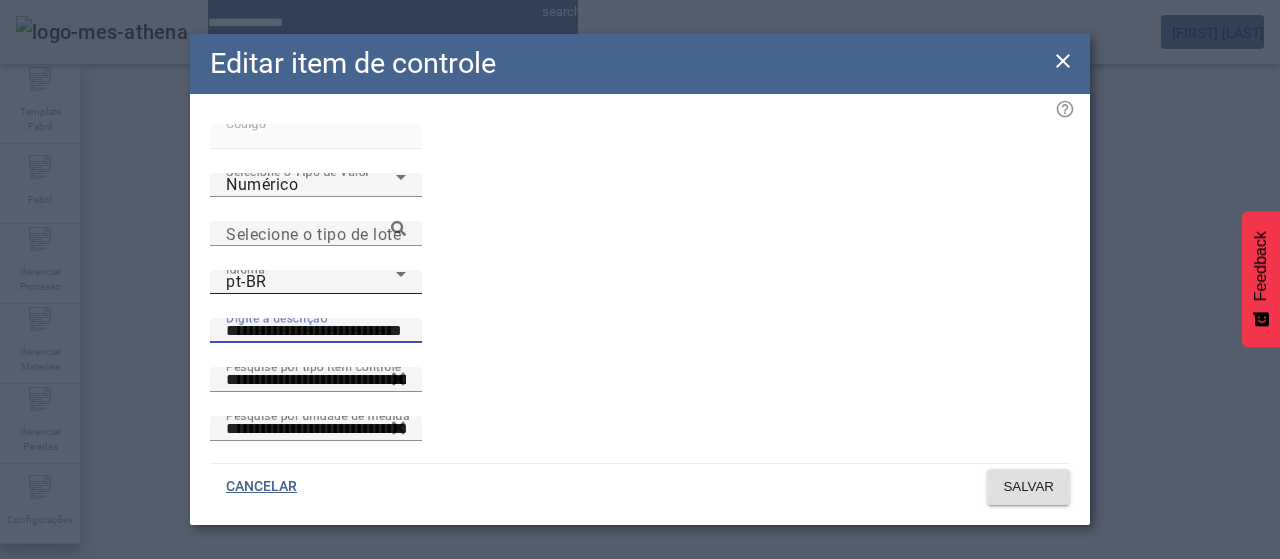 click on "pt-BR" at bounding box center [311, 282] 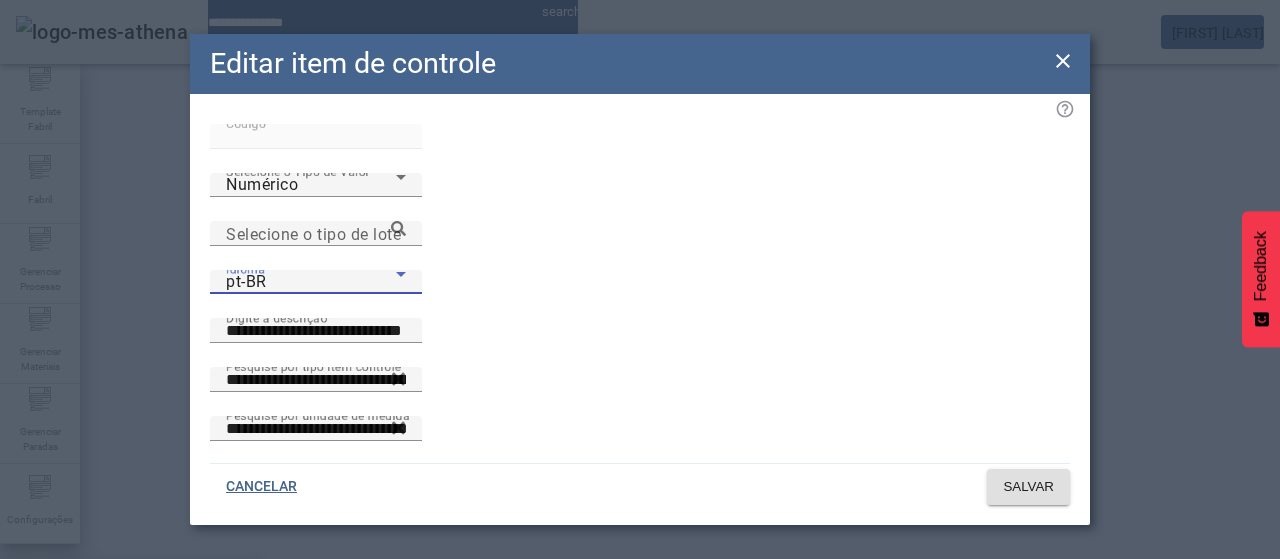 drag, startPoint x: 370, startPoint y: 386, endPoint x: 567, endPoint y: 275, distance: 226.11943 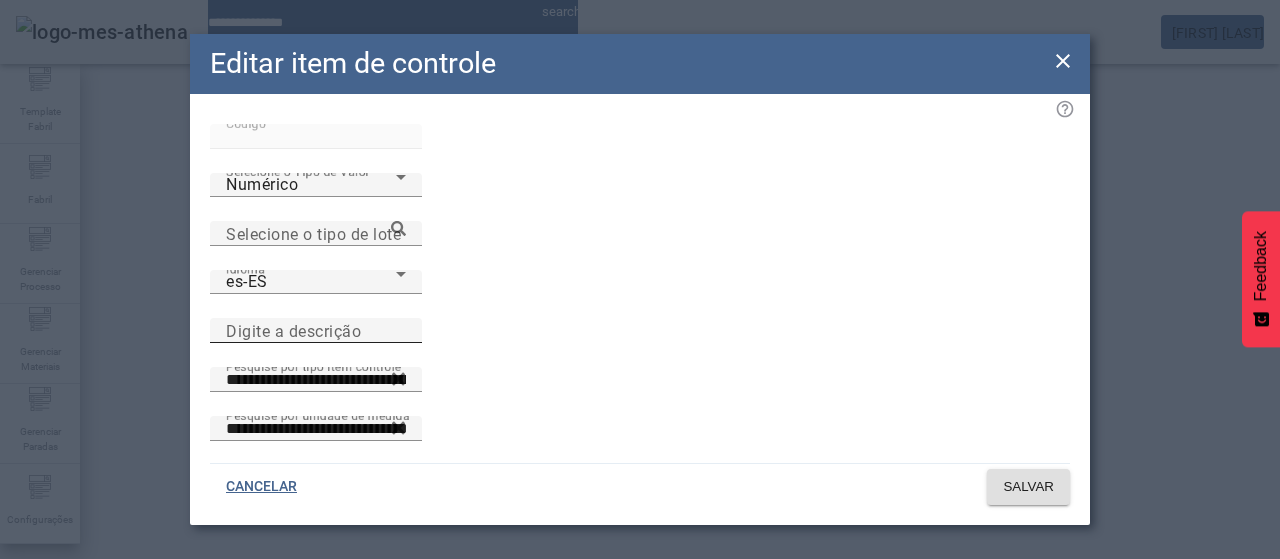drag, startPoint x: 622, startPoint y: 233, endPoint x: 708, endPoint y: 256, distance: 89.02247 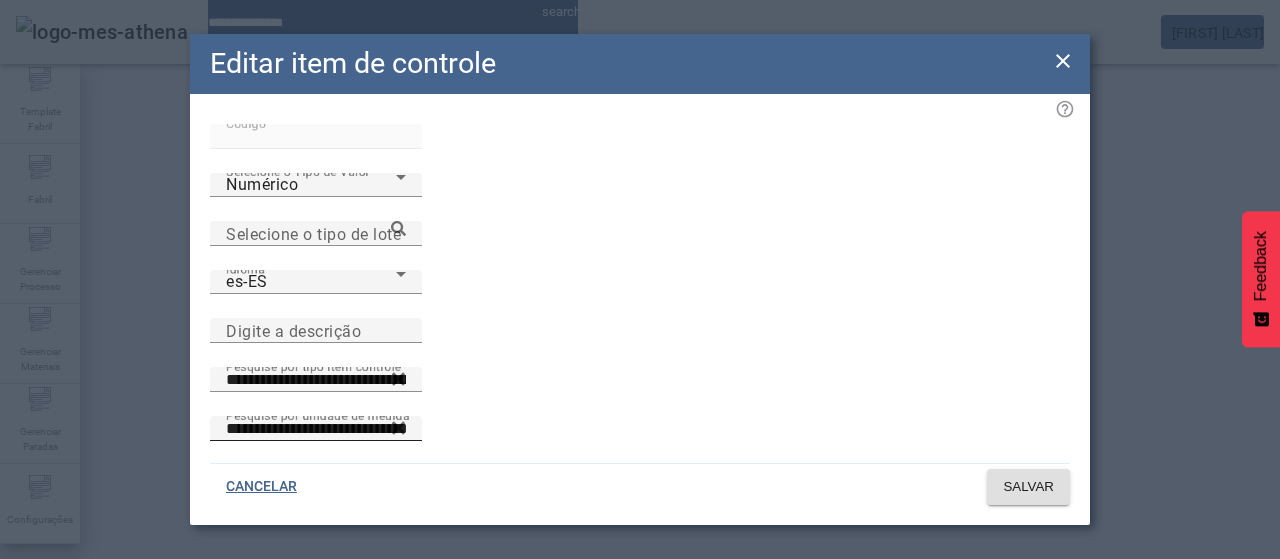 paste on "**********" 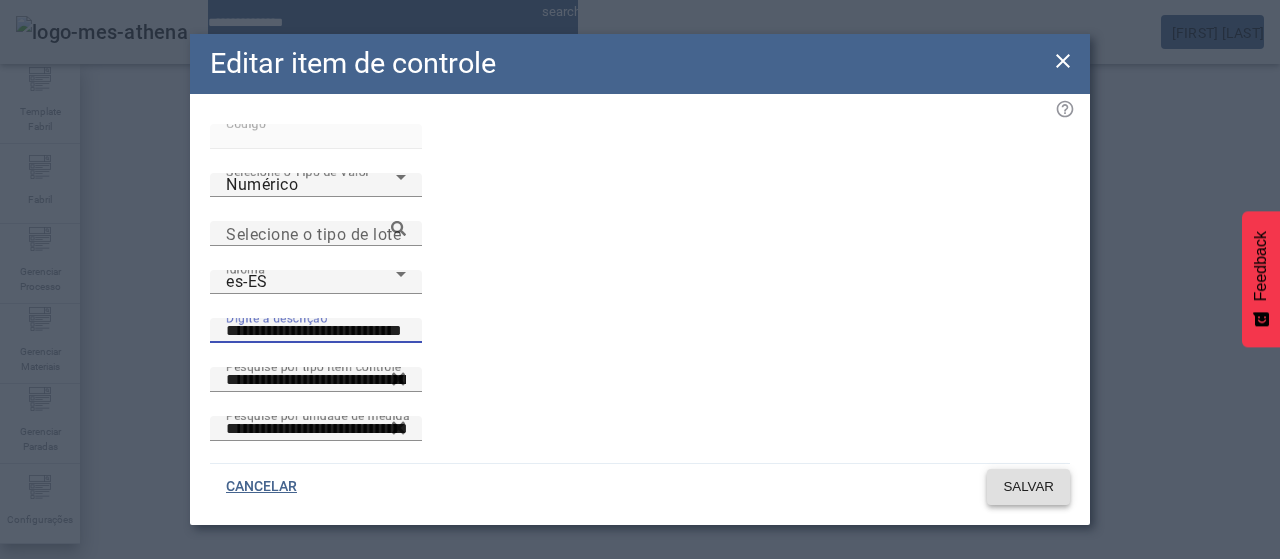 type on "**********" 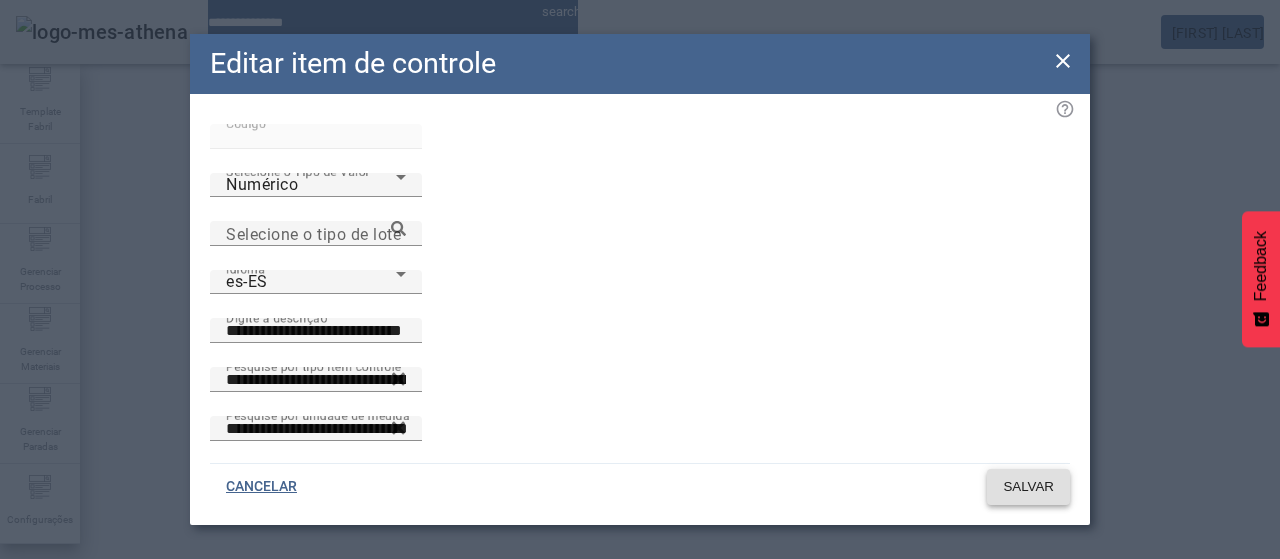 click 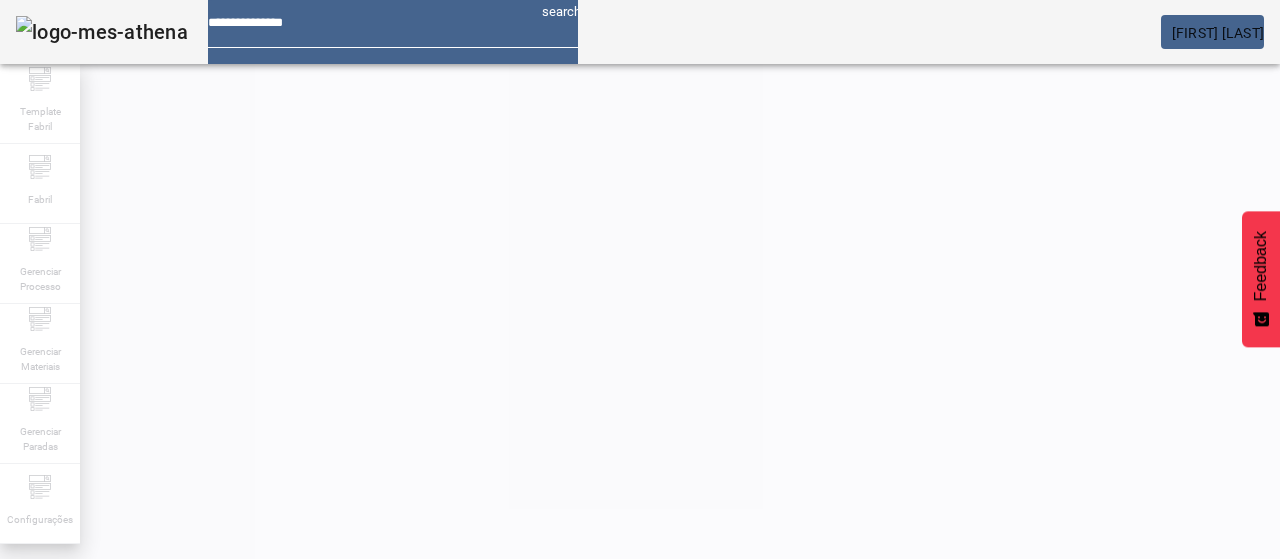 click 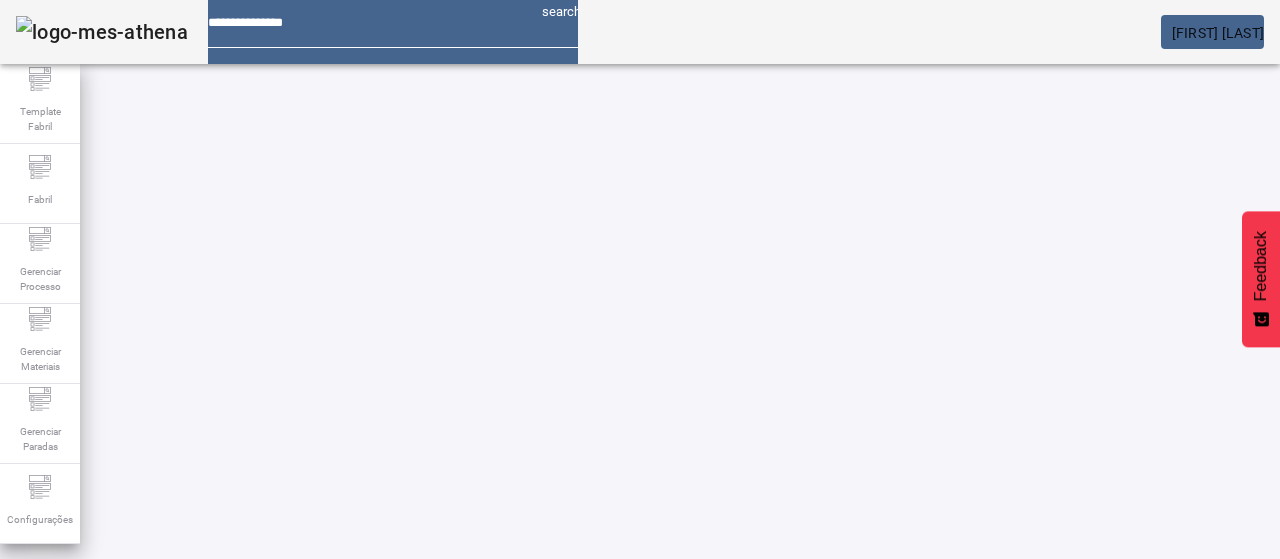 click on "EDITAR" at bounding box center (353, 828) 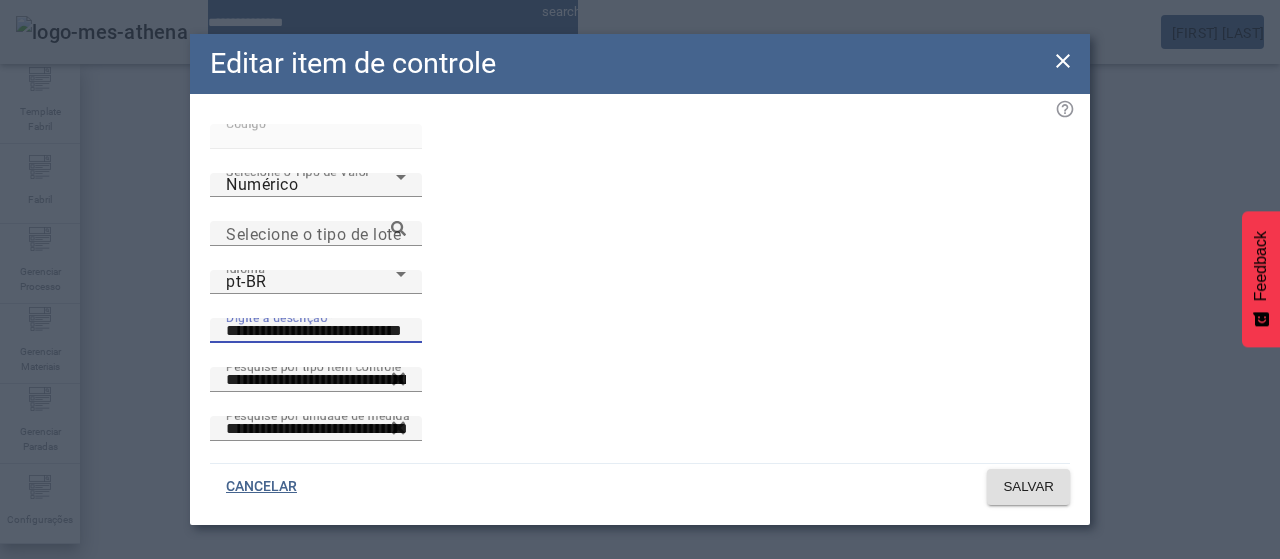 click on "**********" at bounding box center [316, 331] 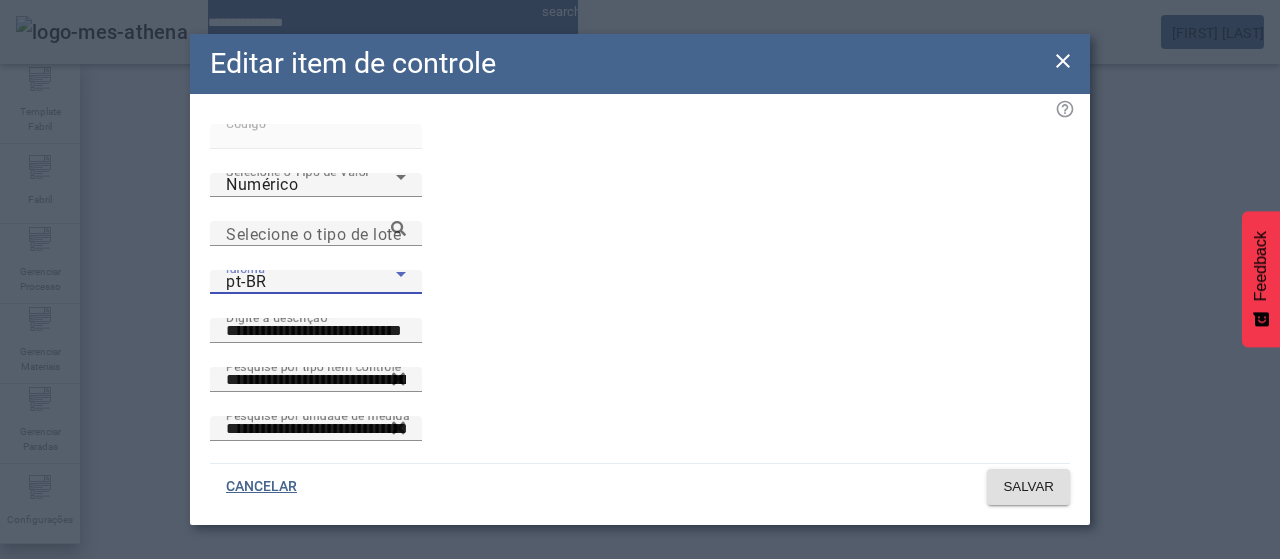 click on "pt-BR" at bounding box center [311, 282] 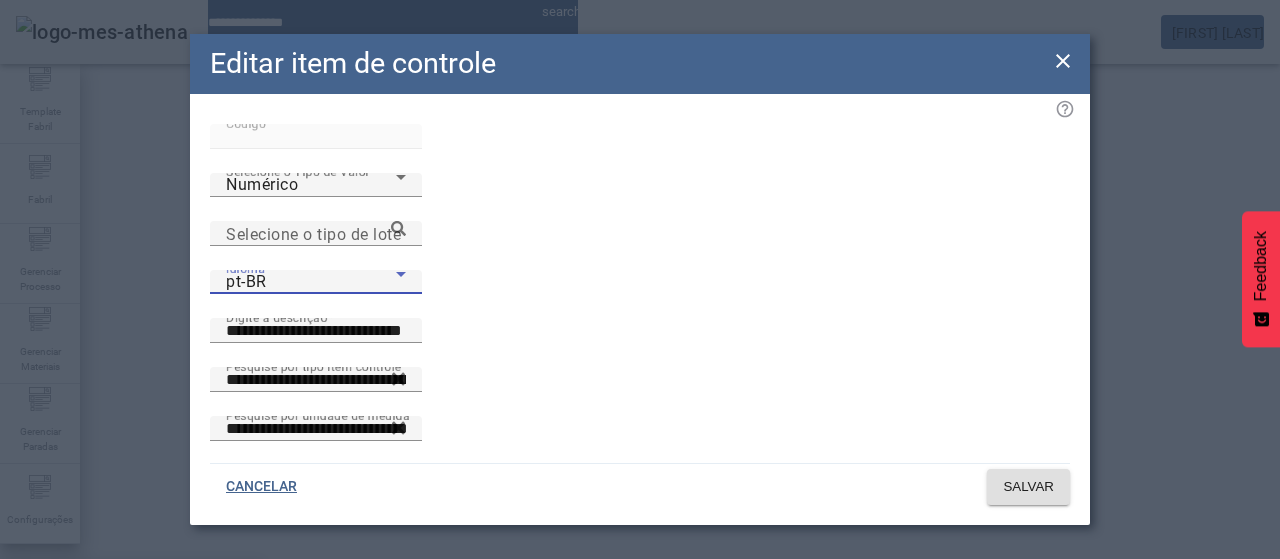 drag, startPoint x: 333, startPoint y: 391, endPoint x: 396, endPoint y: 361, distance: 69.77822 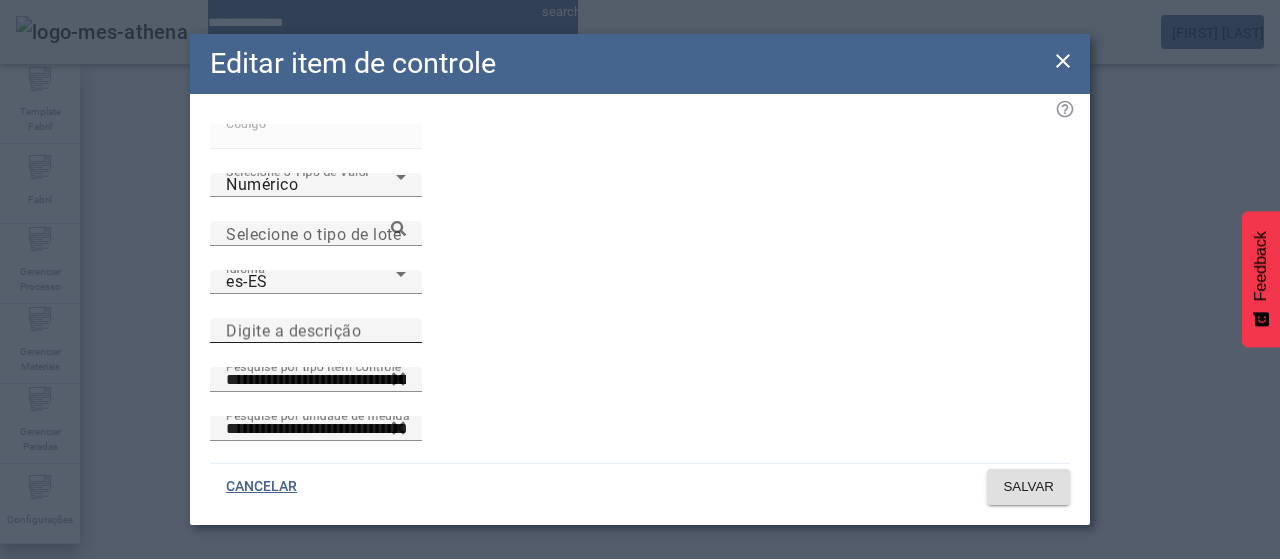 click on "Digite a descrição" 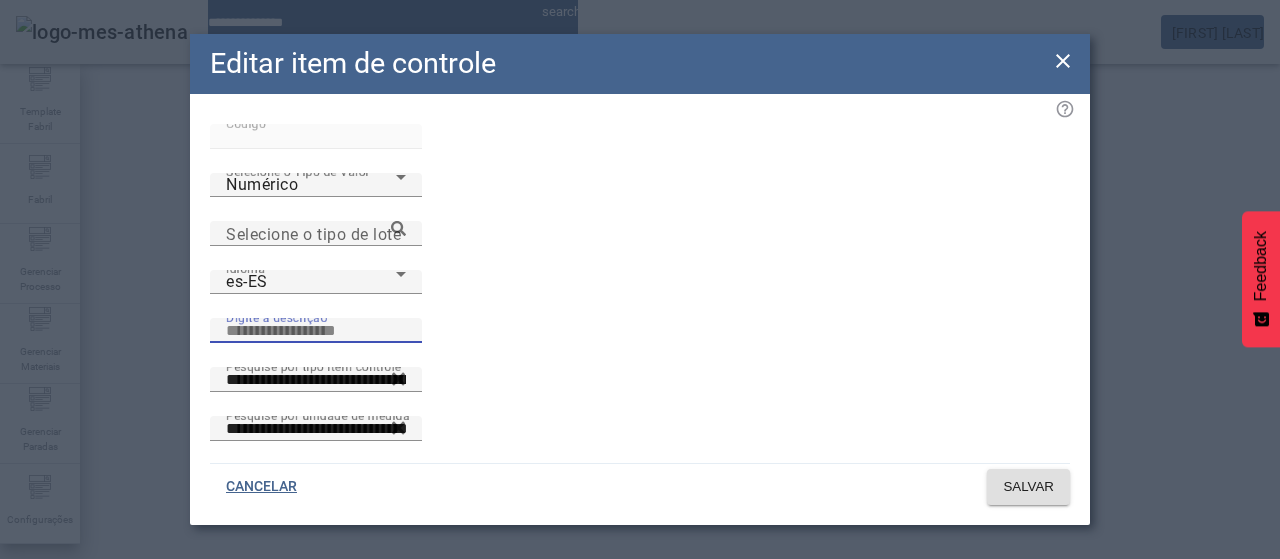 paste on "**********" 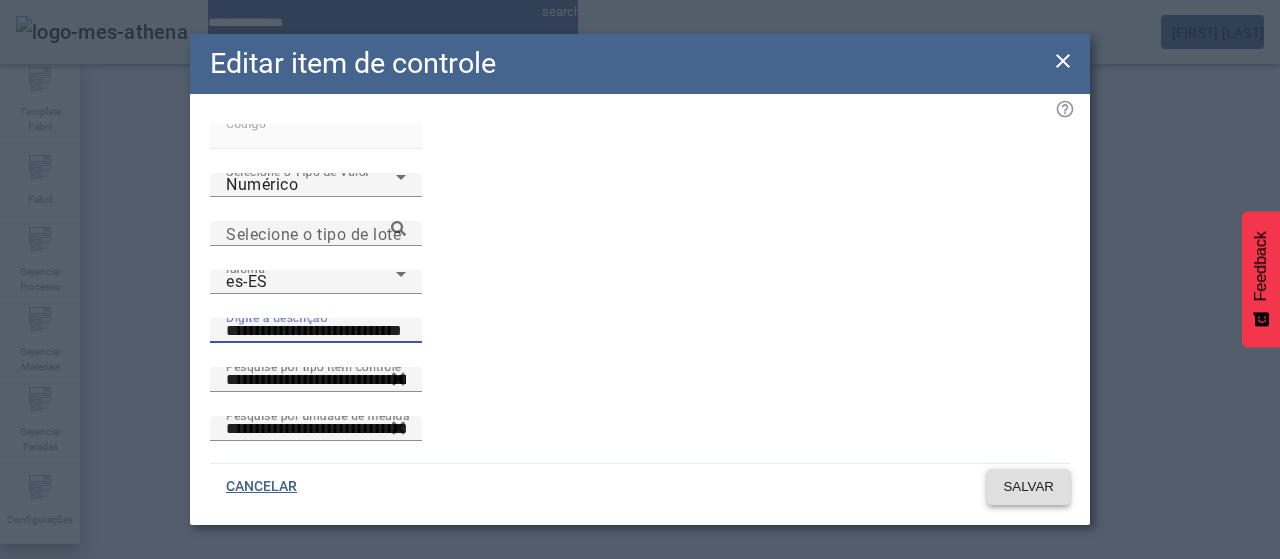 type on "**********" 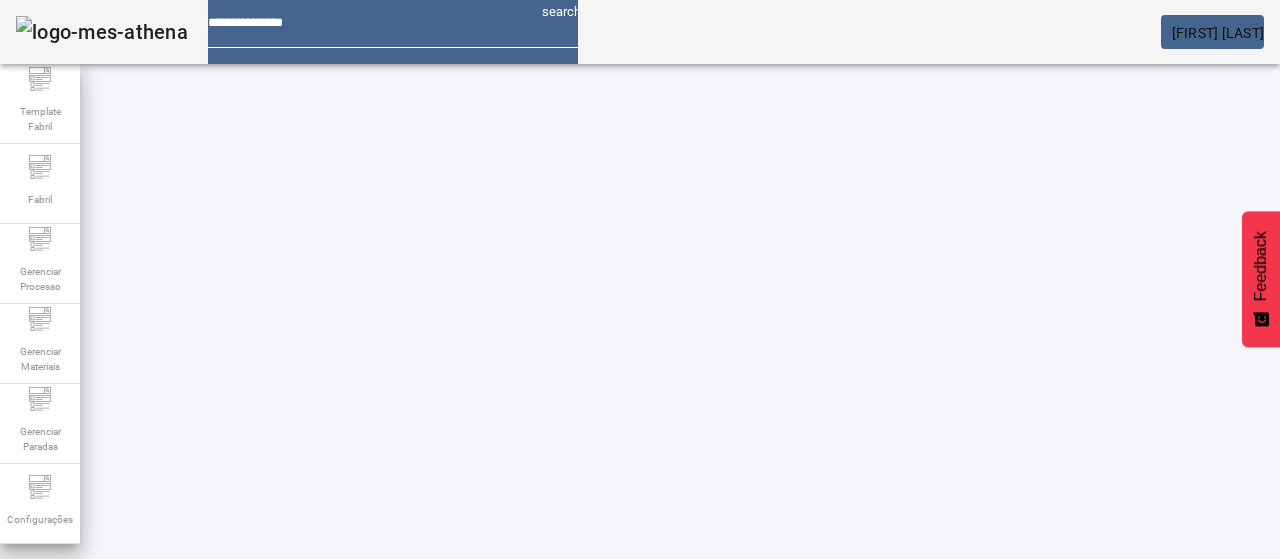 click on "EDITAR" at bounding box center (950, 828) 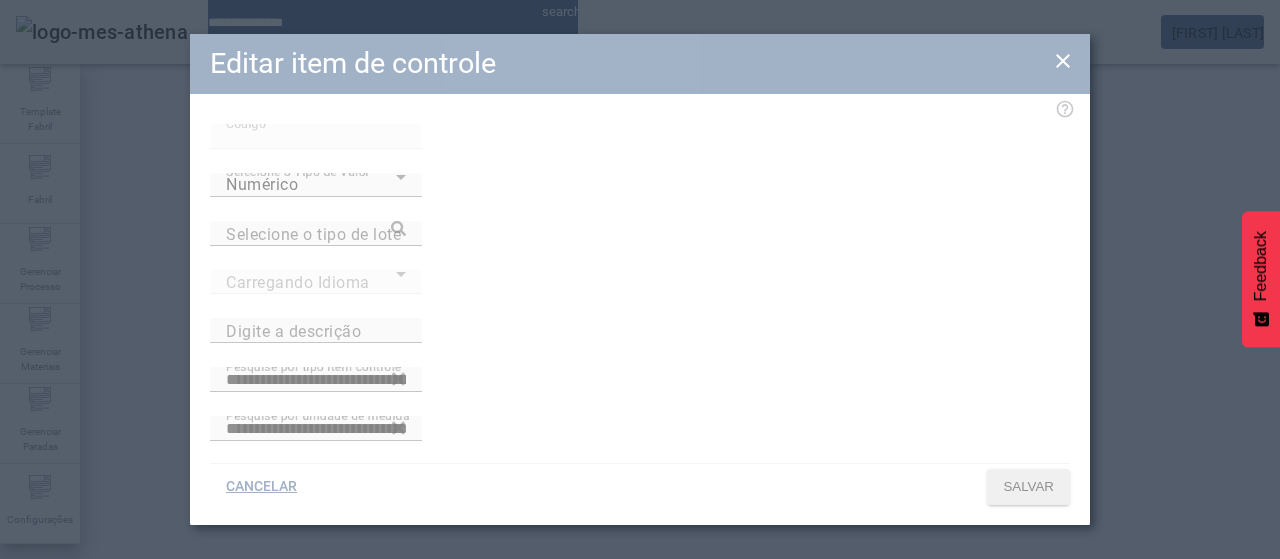 type on "**********" 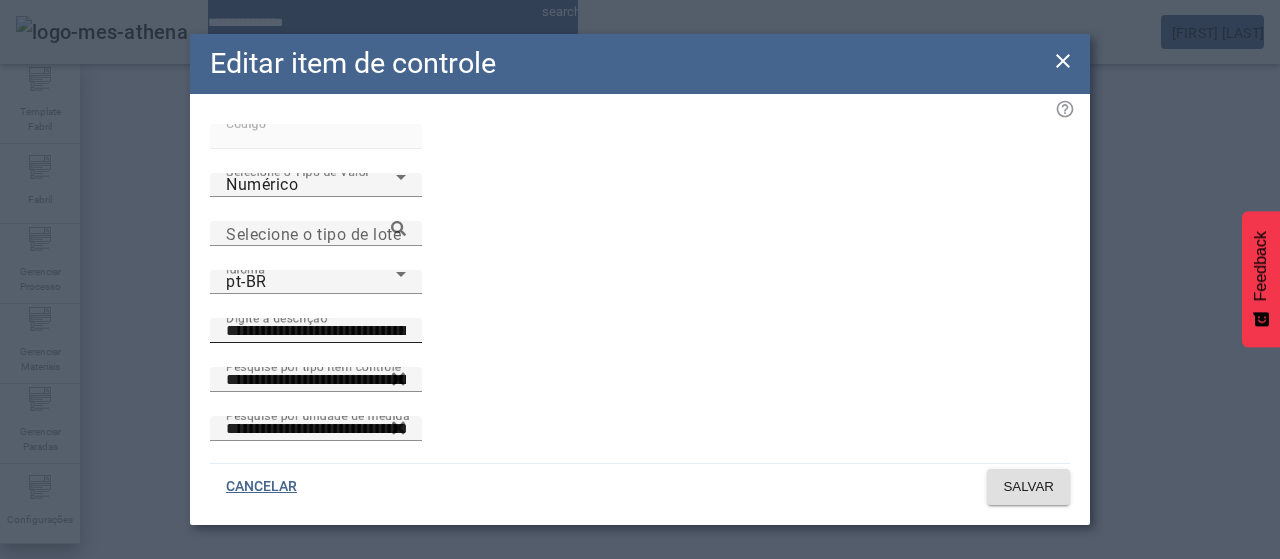 click on "**********" at bounding box center (316, 331) 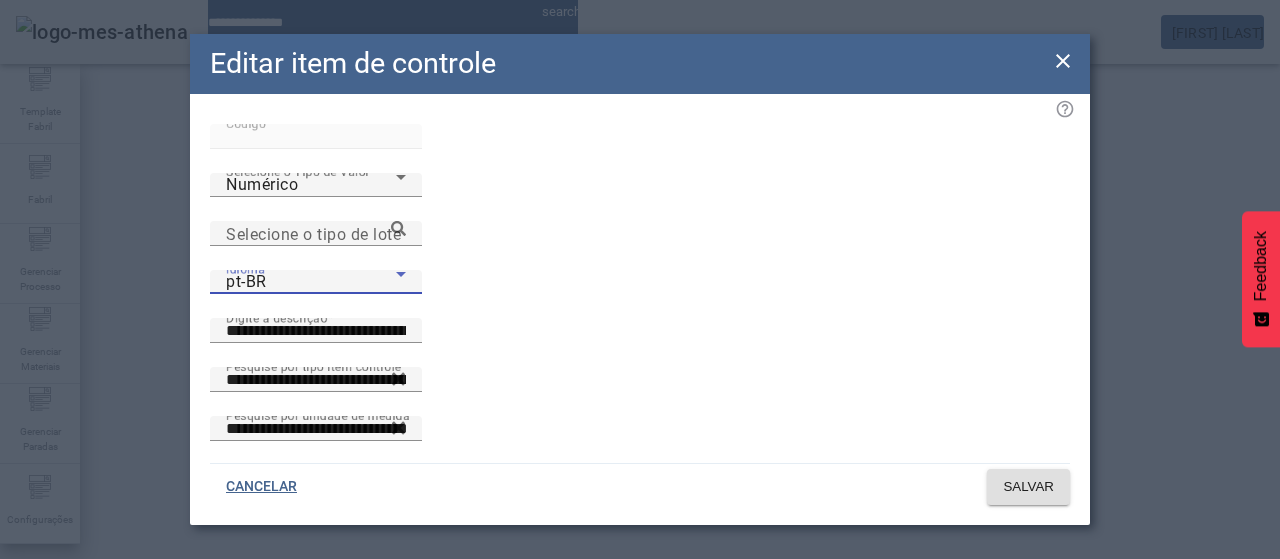 click on "pt-BR" at bounding box center (311, 282) 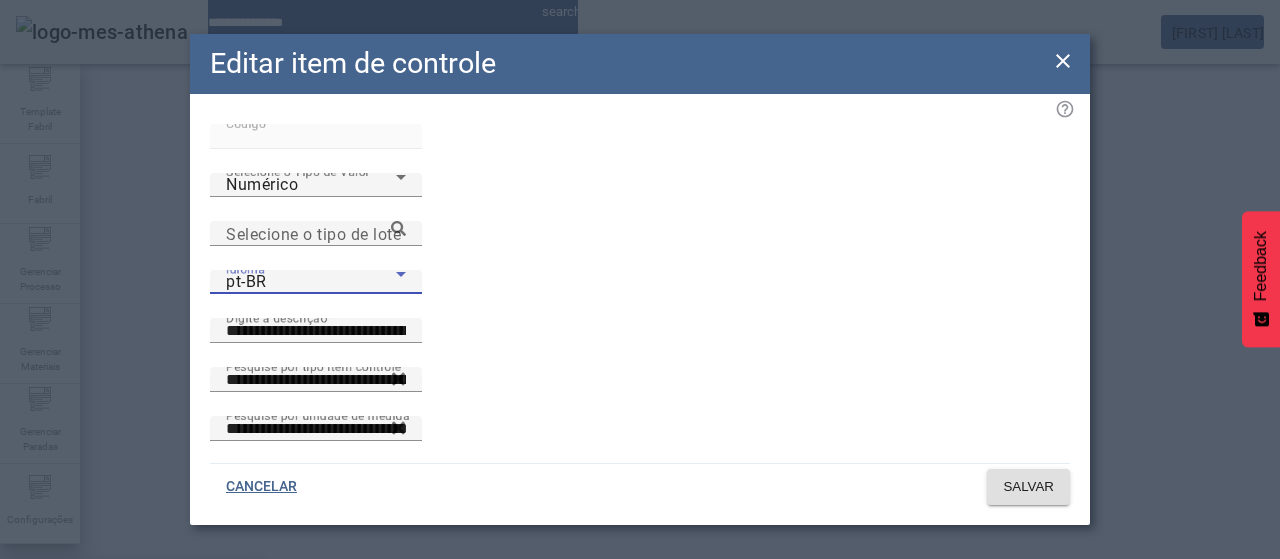 drag, startPoint x: 339, startPoint y: 371, endPoint x: 395, endPoint y: 336, distance: 66.037865 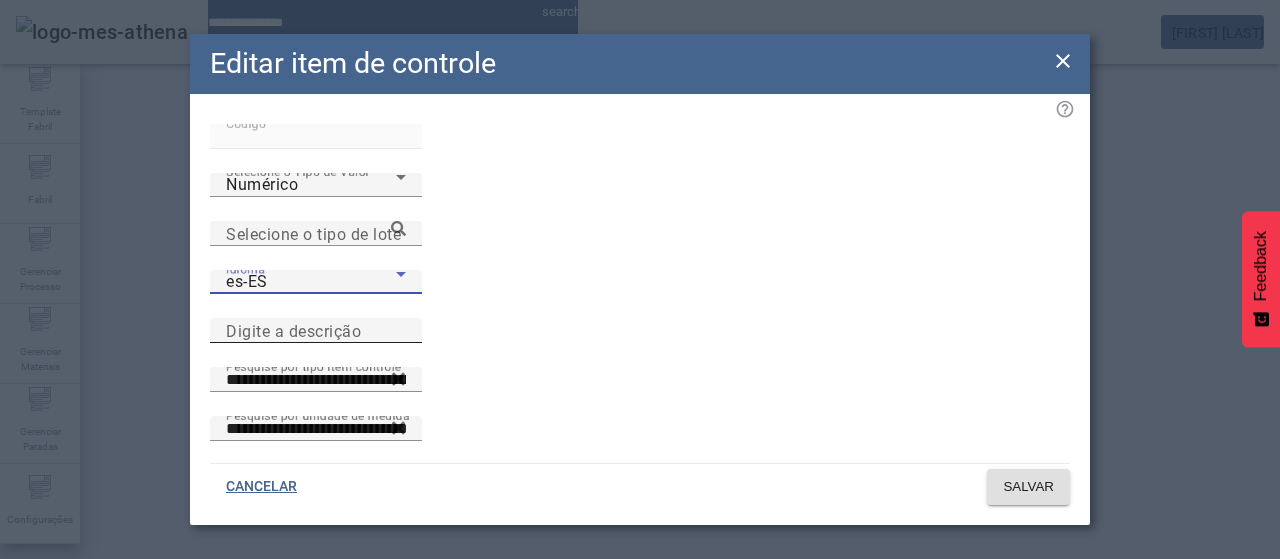 click on "Digite a descrição" at bounding box center (316, 331) 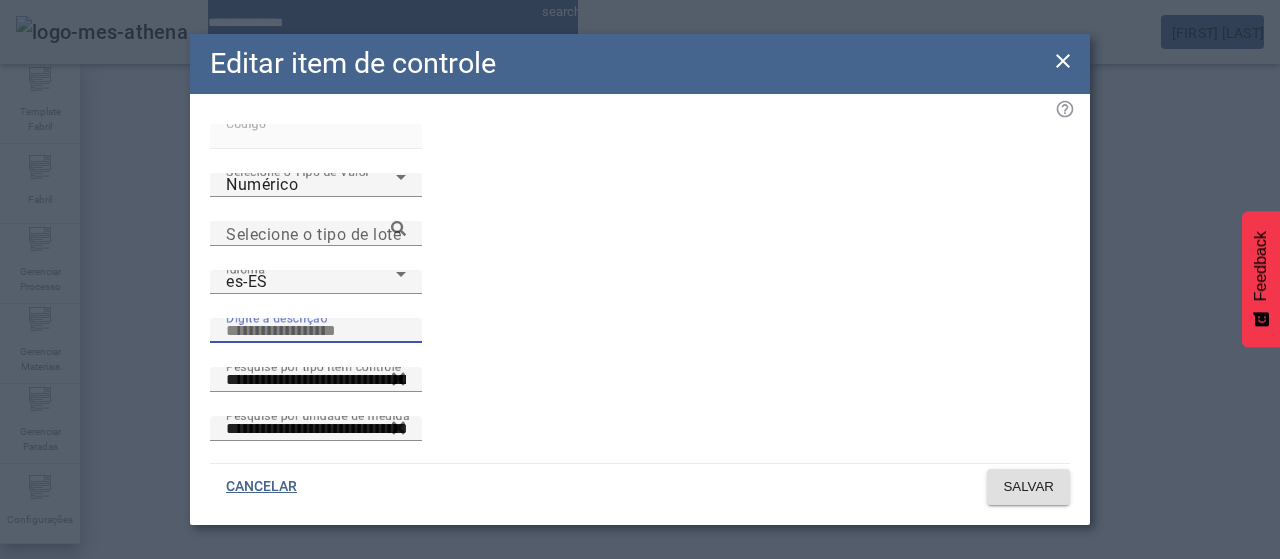 paste on "**********" 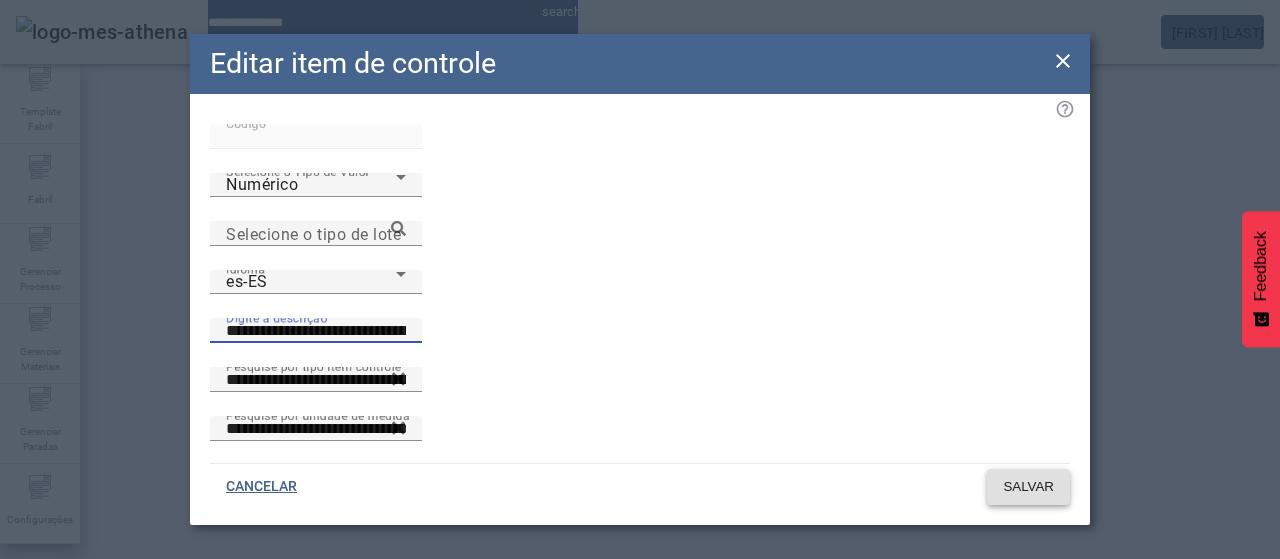 type on "**********" 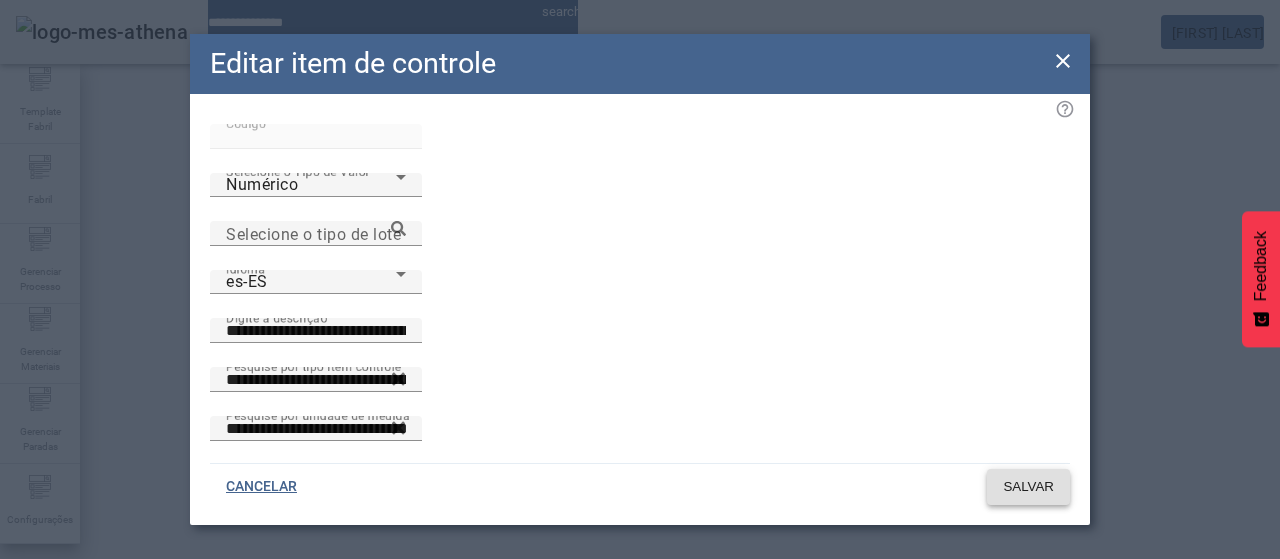 click 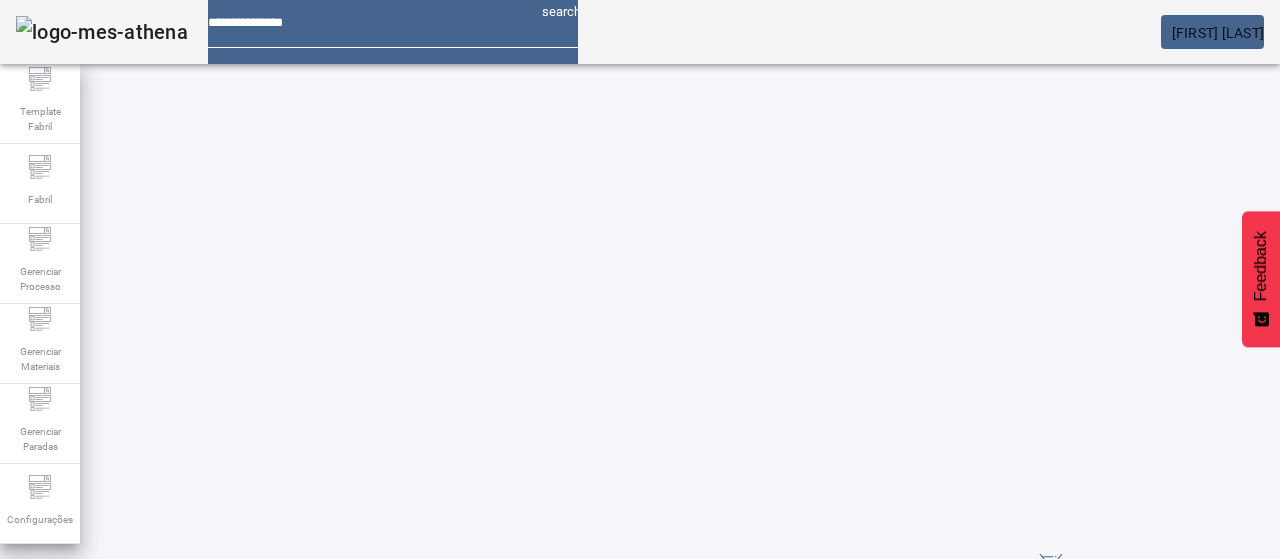 scroll, scrollTop: 146, scrollLeft: 0, axis: vertical 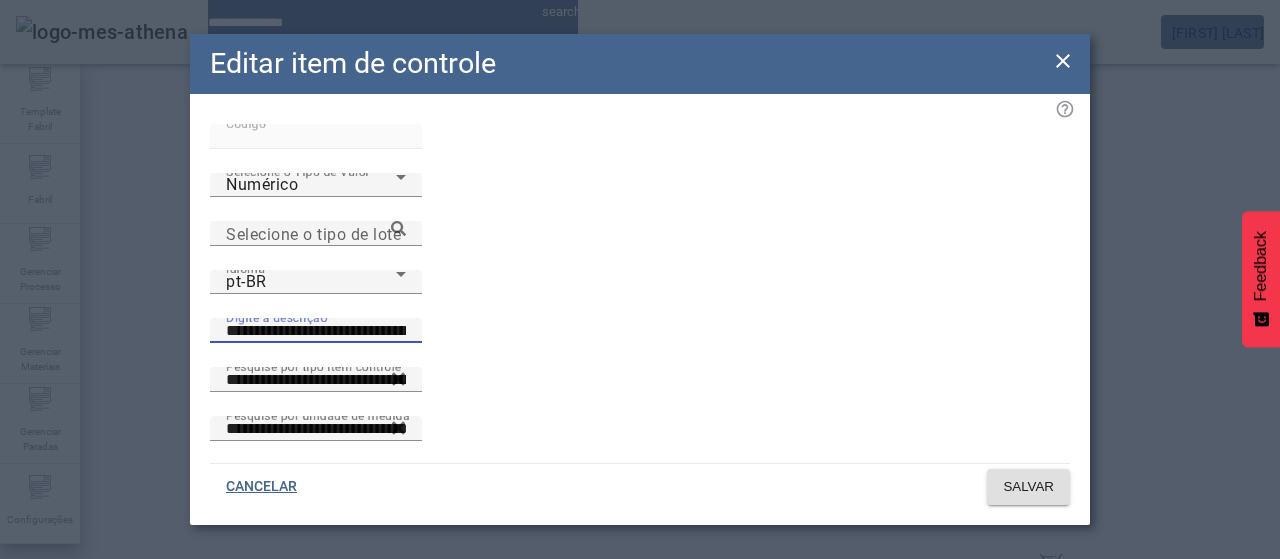 click on "**********" at bounding box center [316, 331] 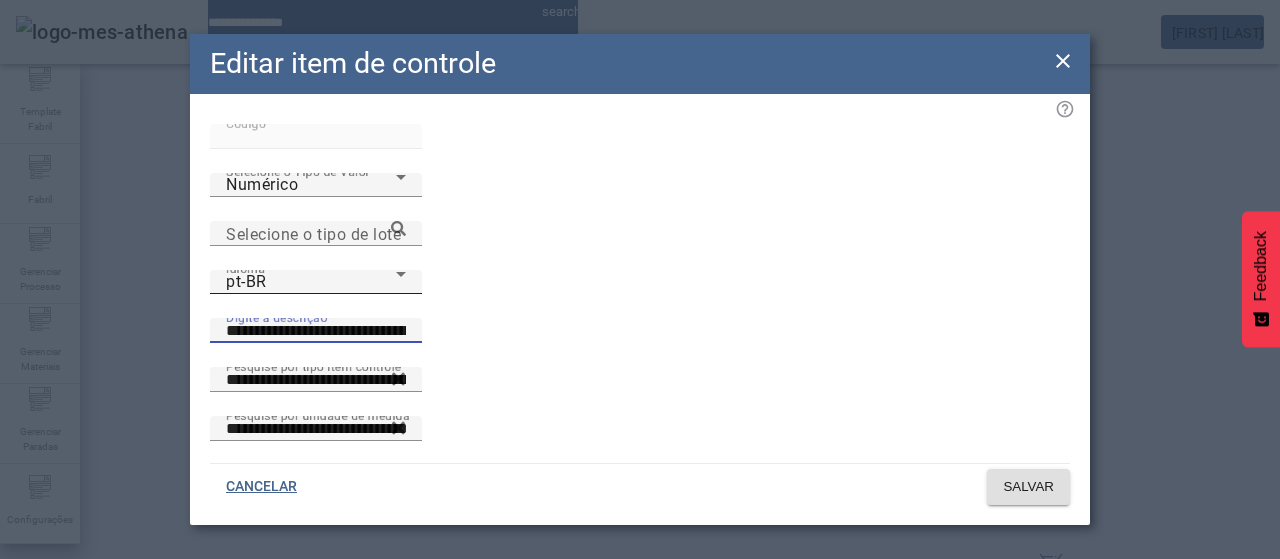 click on "pt-BR" at bounding box center (311, 282) 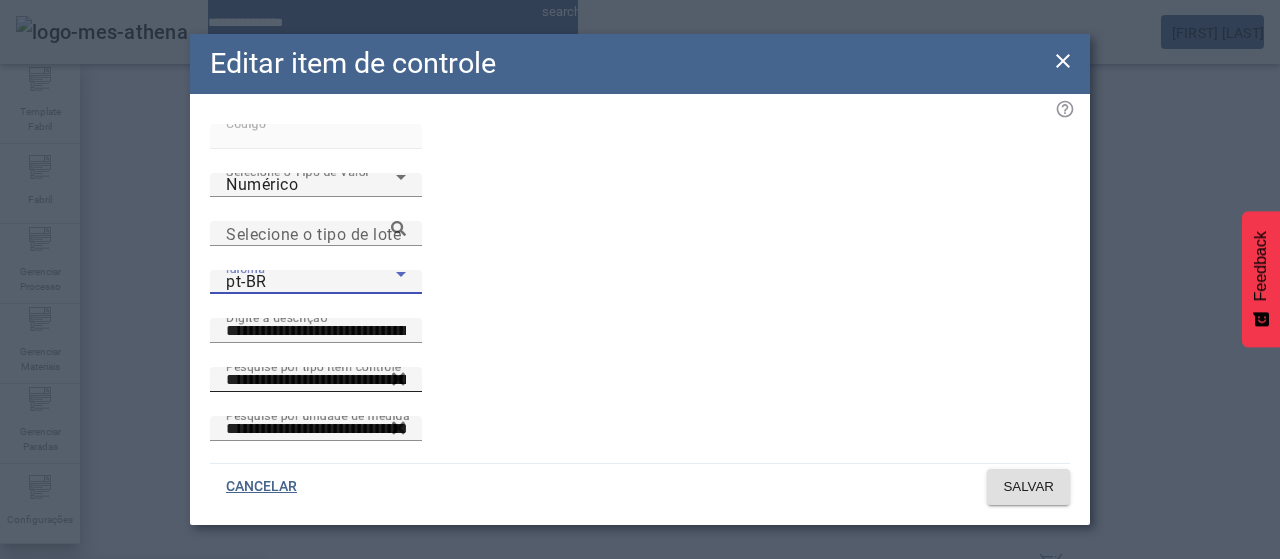drag, startPoint x: 316, startPoint y: 397, endPoint x: 434, endPoint y: 297, distance: 154.67384 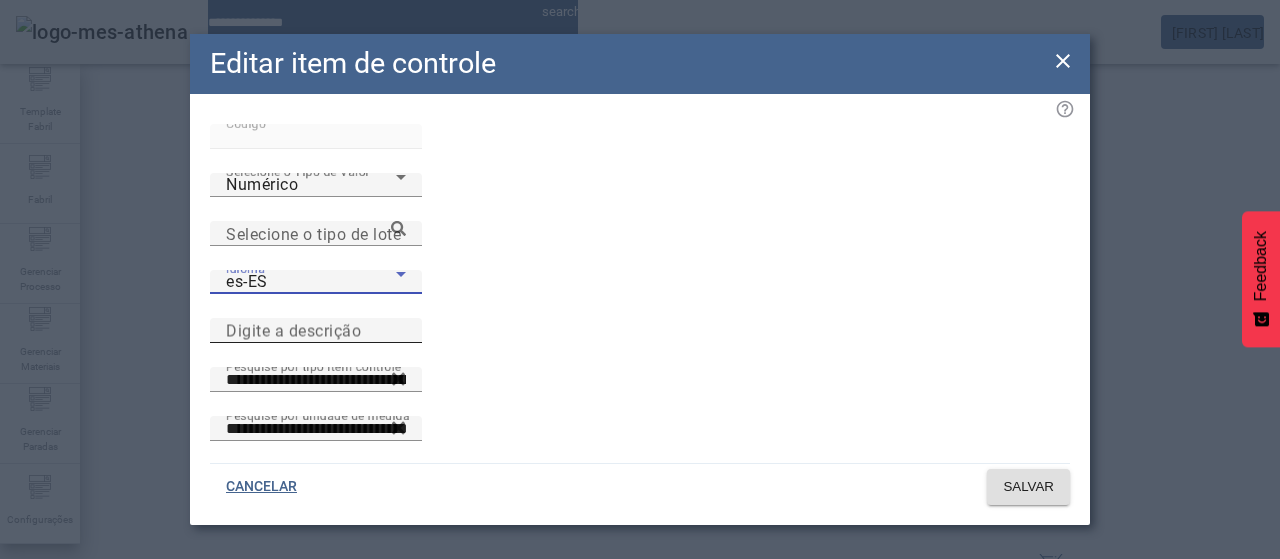 click on "Digite a descrição" at bounding box center (293, 330) 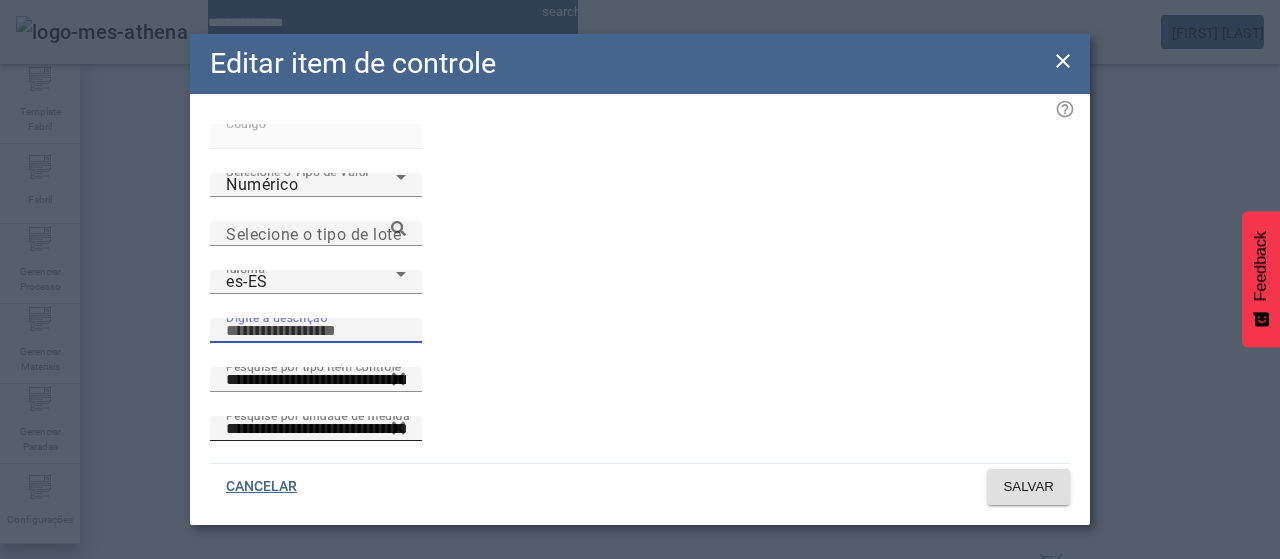paste on "**********" 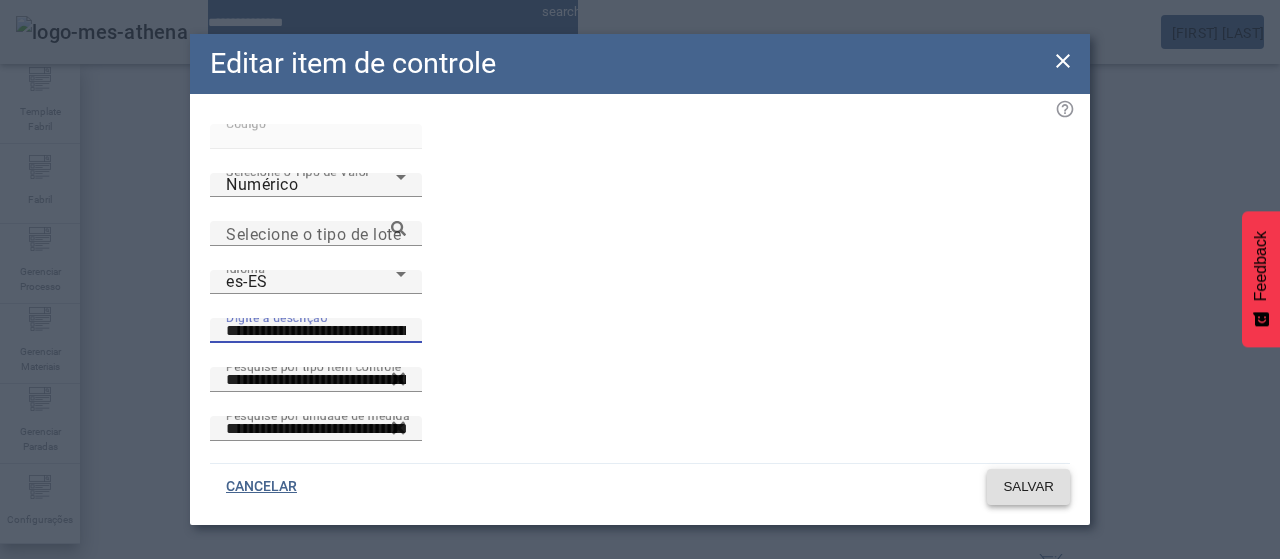 type on "**********" 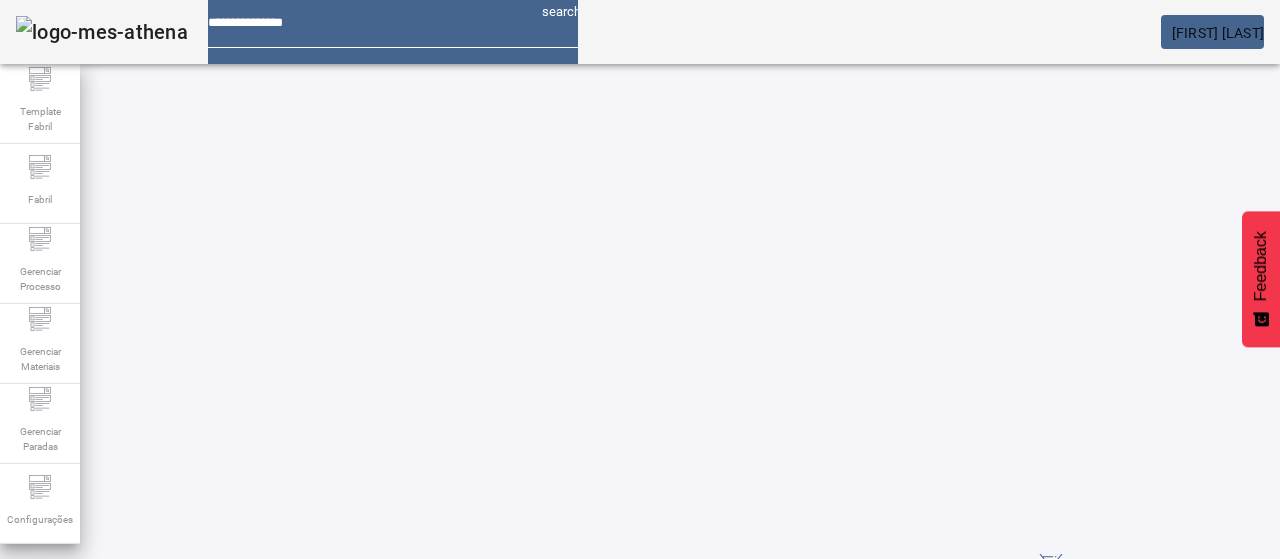 click on "EDITAR" at bounding box center (353, 788) 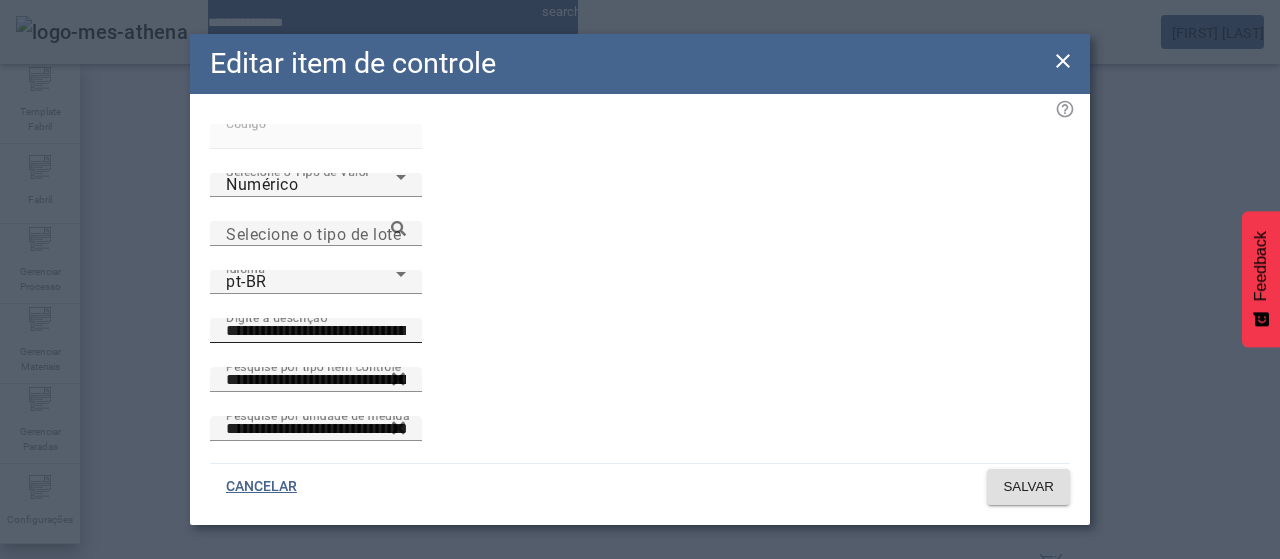 drag, startPoint x: 647, startPoint y: 233, endPoint x: 632, endPoint y: 240, distance: 16.552946 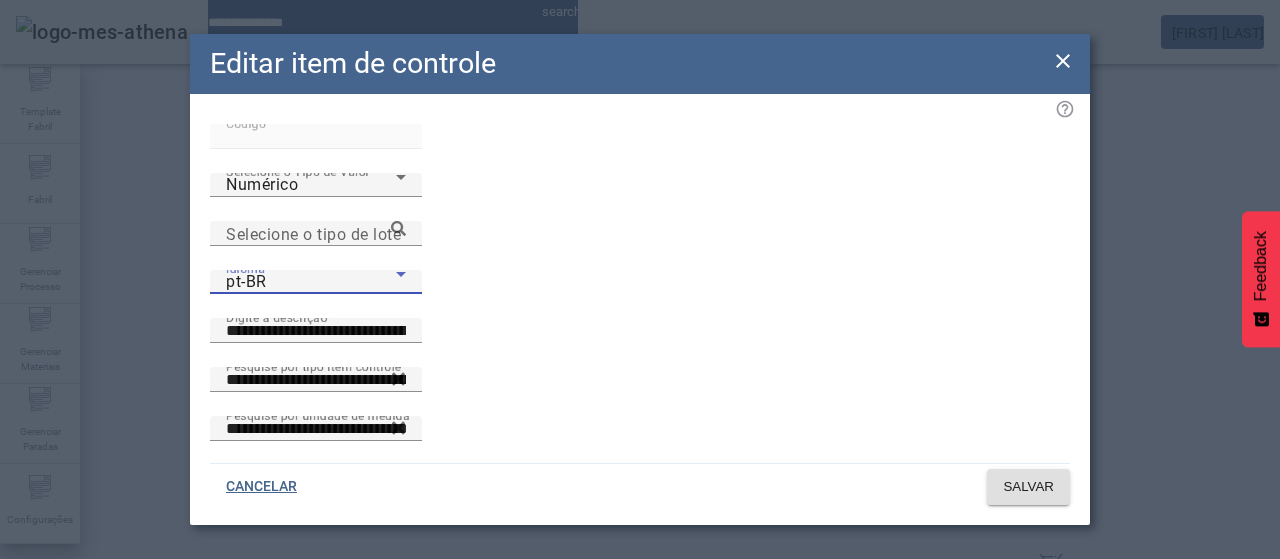 click on "pt-BR" at bounding box center (311, 282) 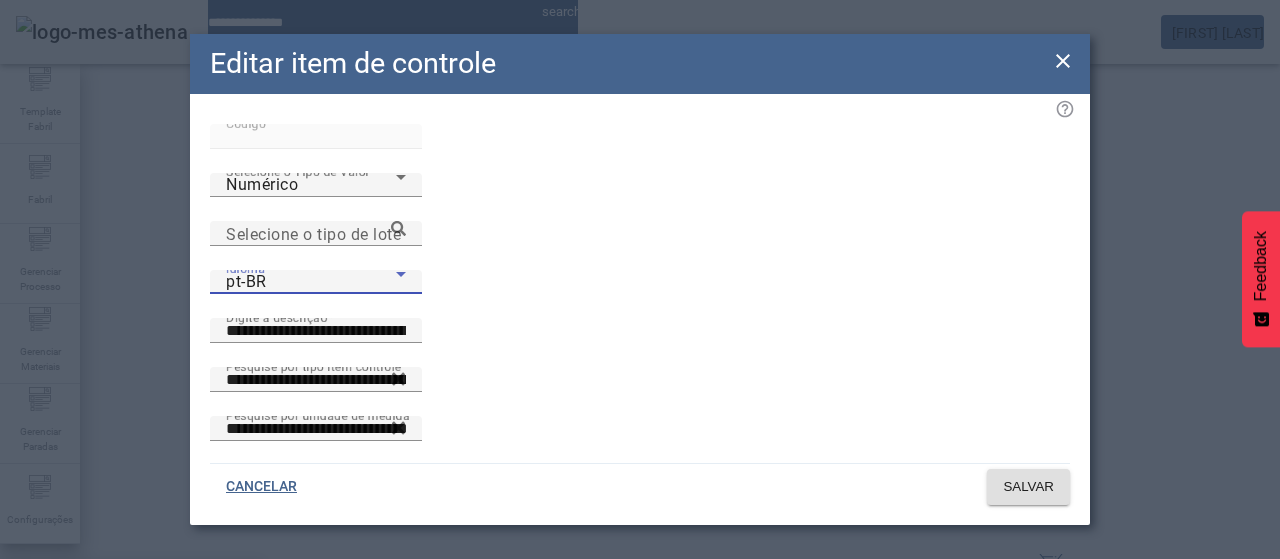 drag, startPoint x: 347, startPoint y: 413, endPoint x: 353, endPoint y: 399, distance: 15.231546 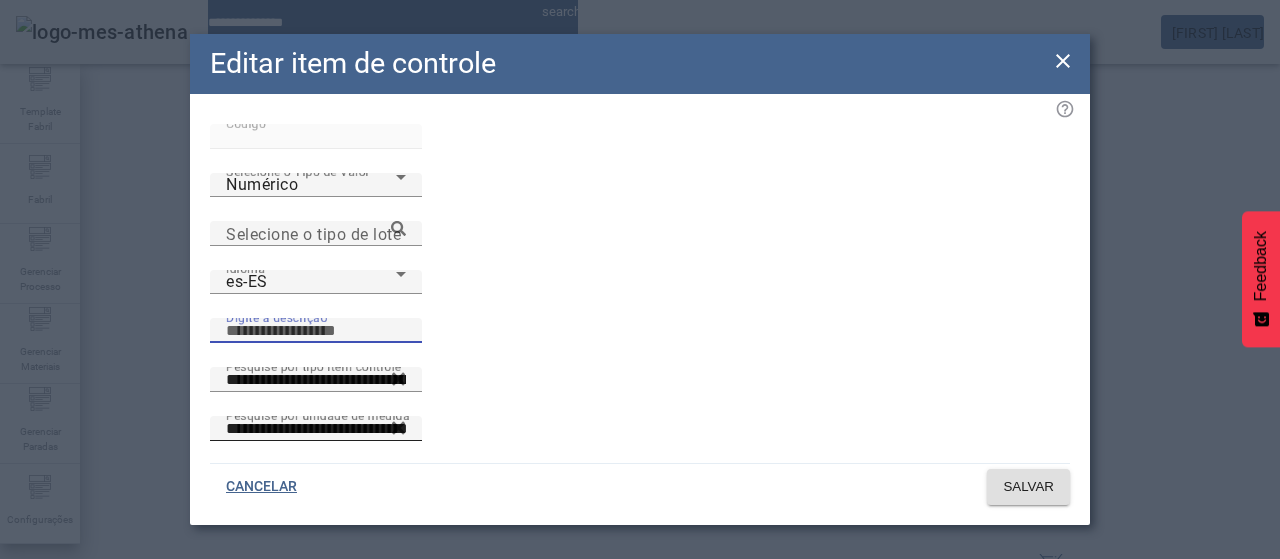drag, startPoint x: 657, startPoint y: 231, endPoint x: 731, endPoint y: 288, distance: 93.40771 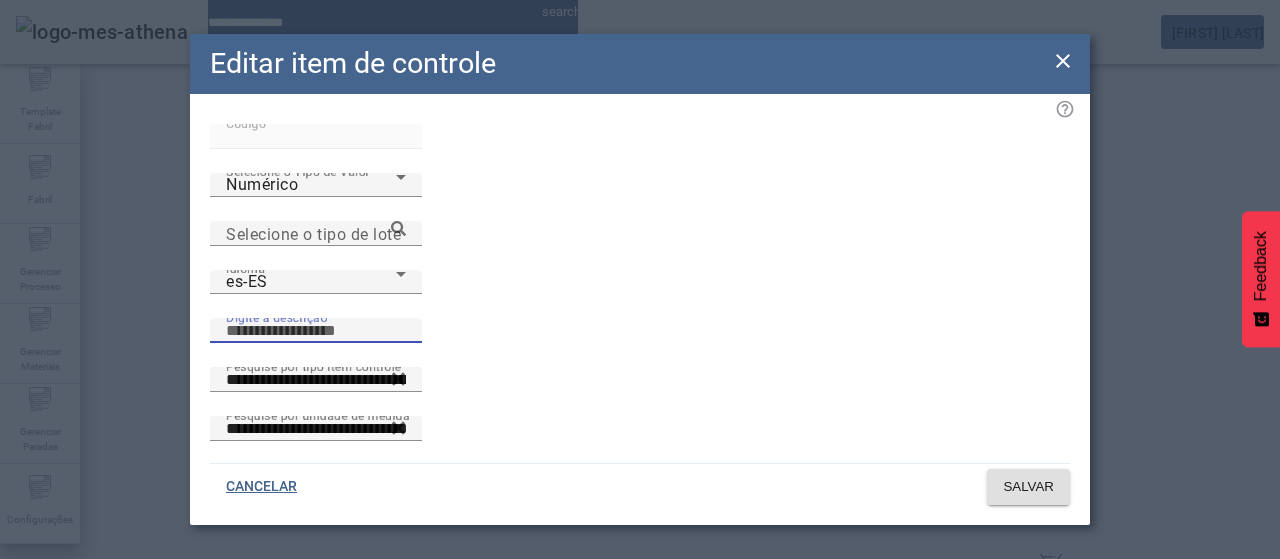 paste on "**********" 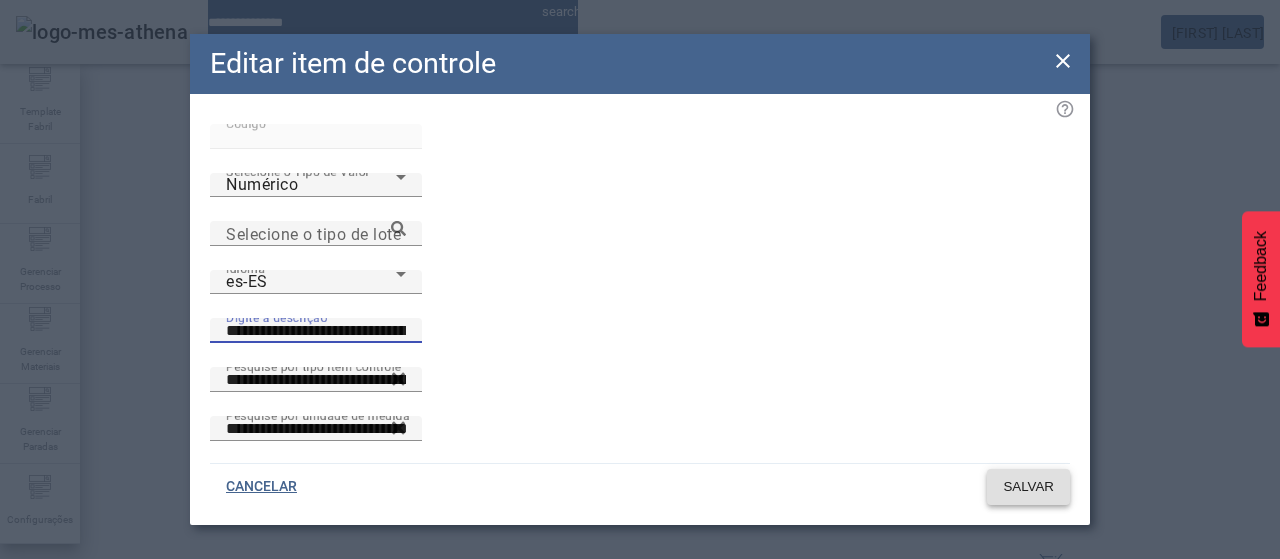 type on "**********" 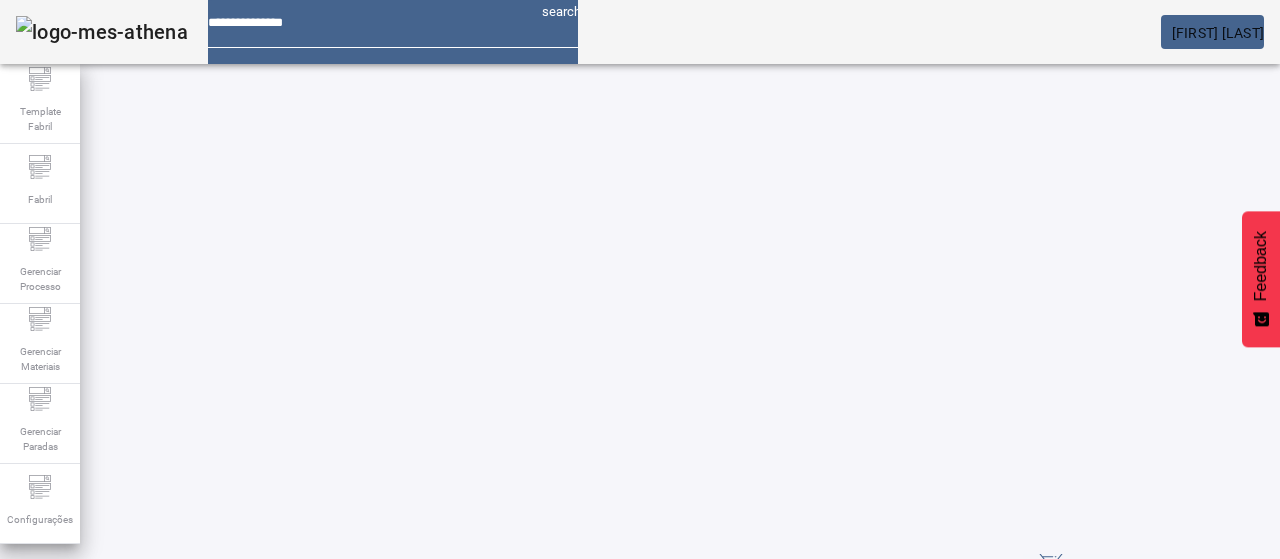 click on "EDITAR" at bounding box center (353, 788) 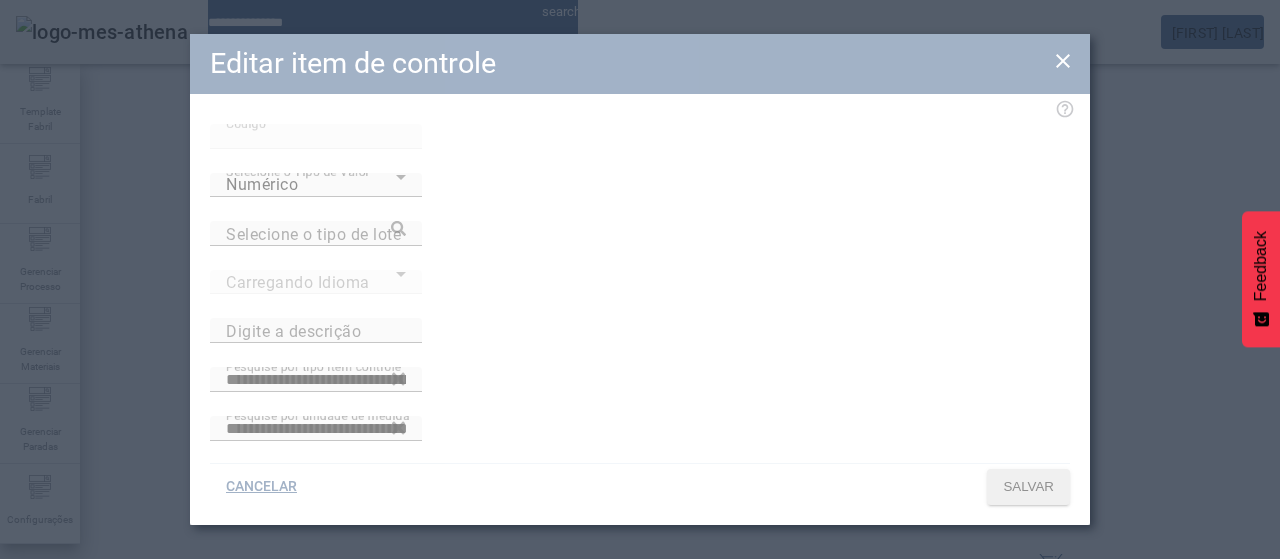 type on "**********" 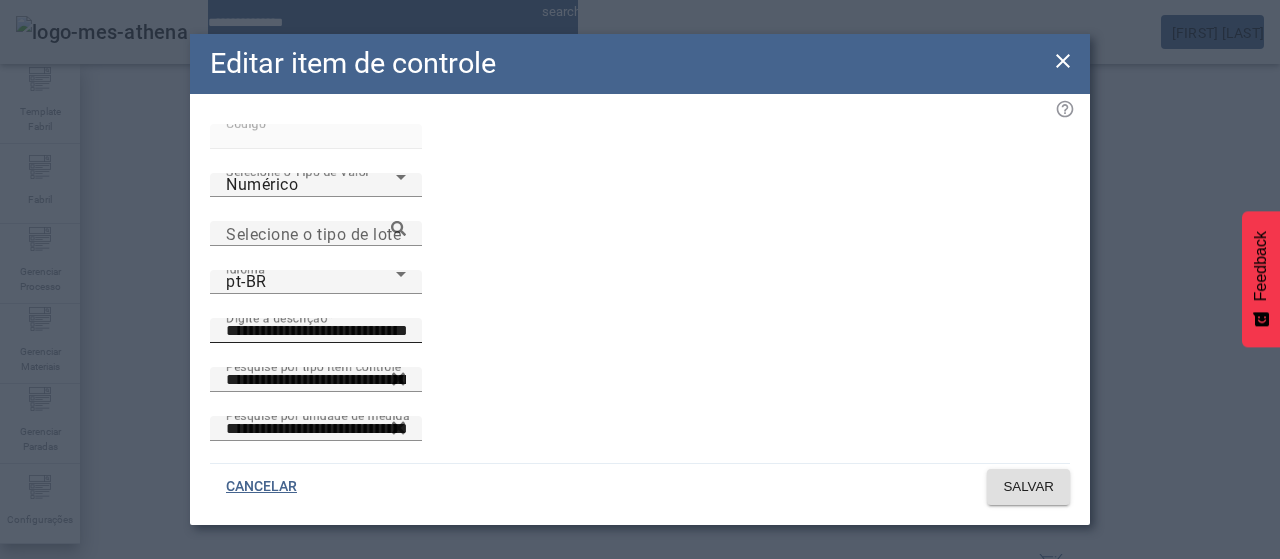 click on "**********" at bounding box center (316, 331) 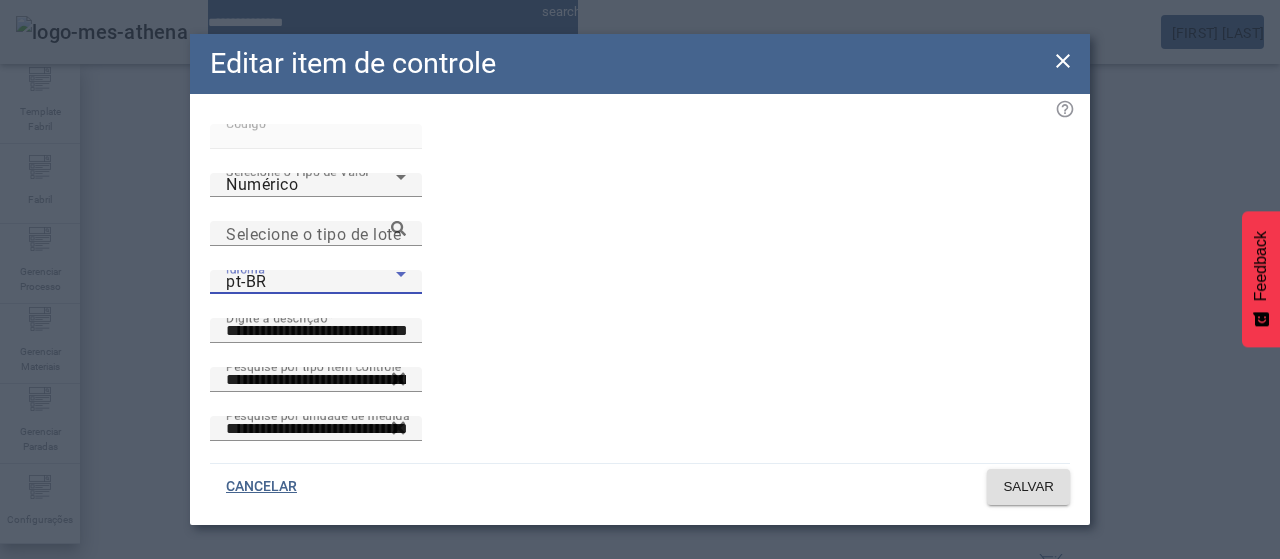 click on "pt-BR" at bounding box center (311, 282) 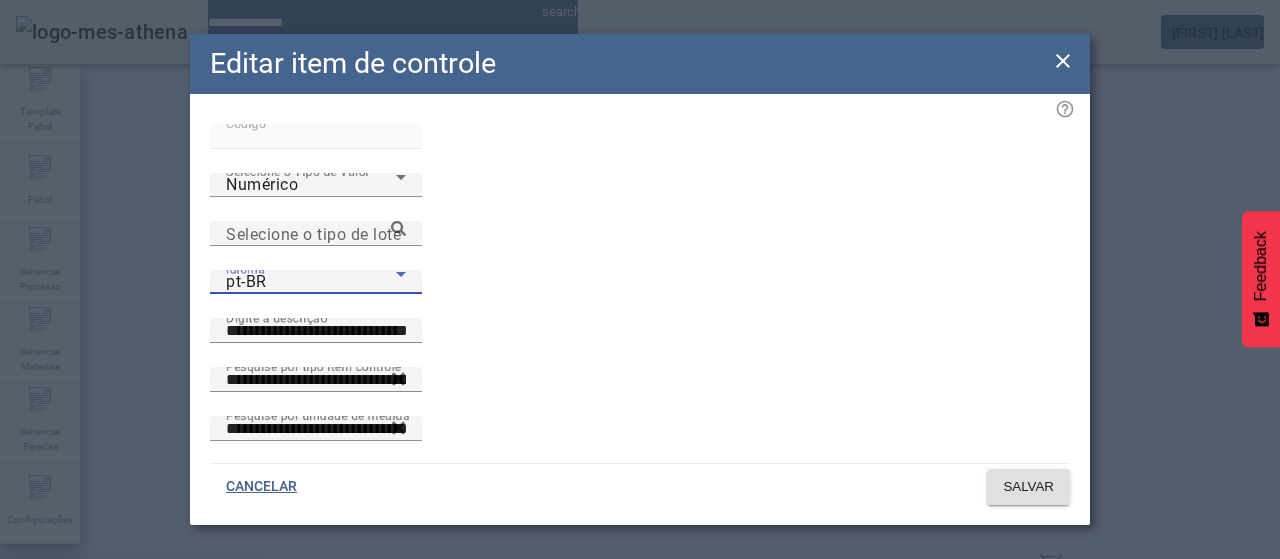 click on "pt-BR   en-US   es-ES" at bounding box center (131, 639) 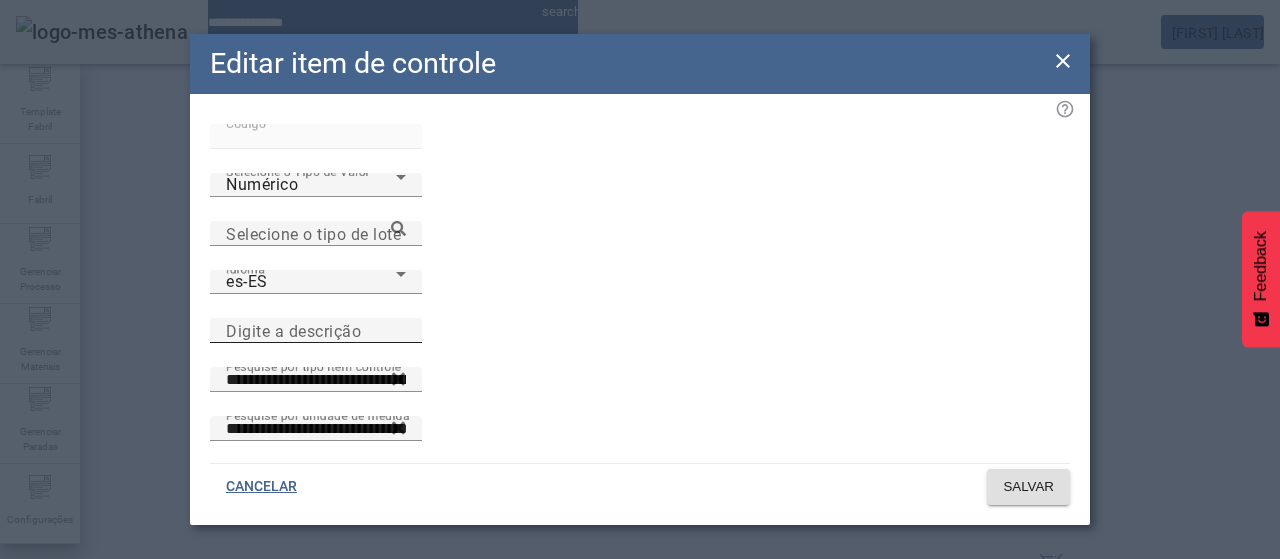 click on "Digite a descrição" 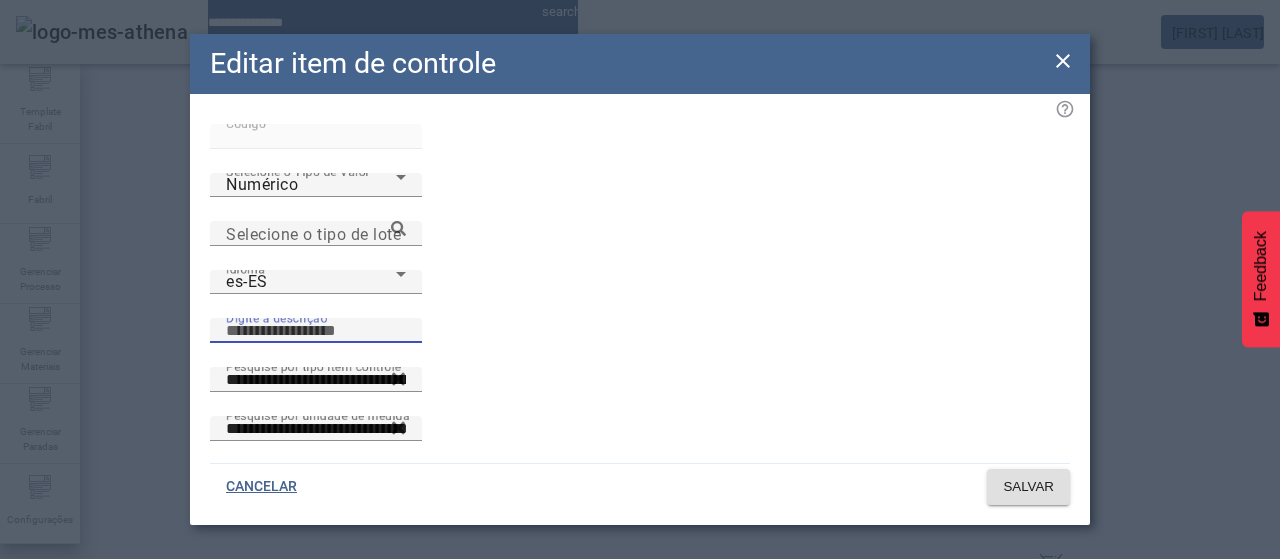paste on "**********" 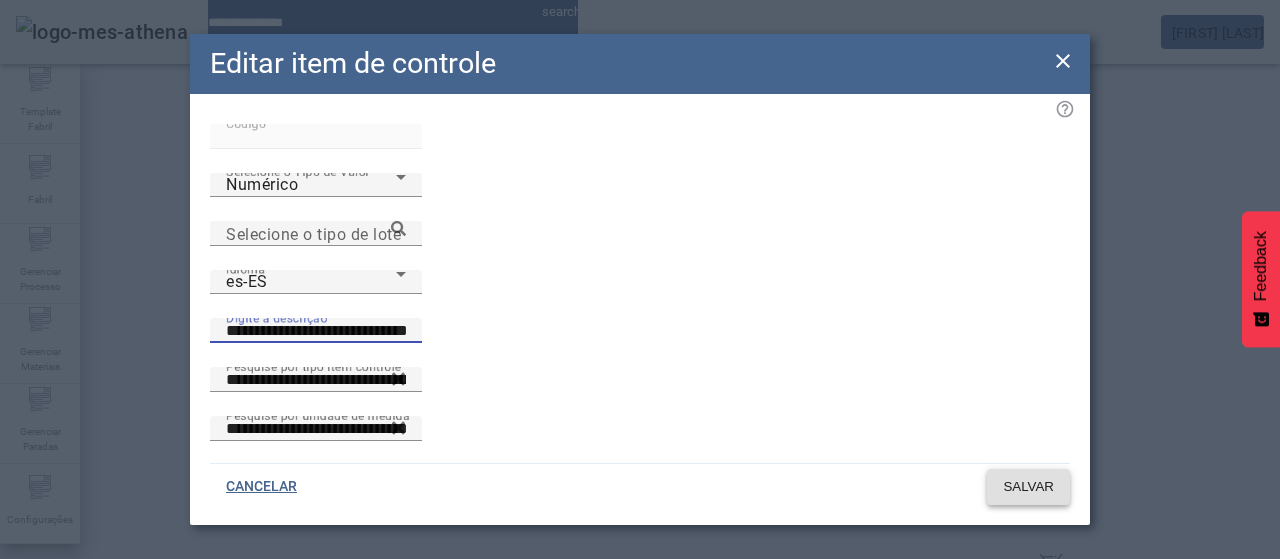 type on "**********" 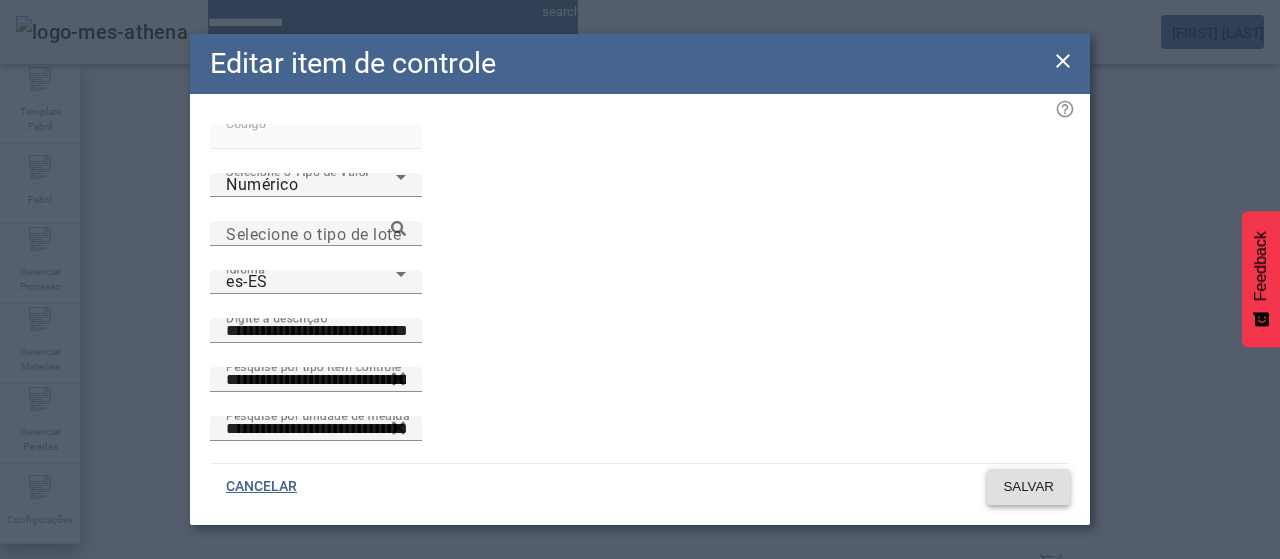 click on "SALVAR" 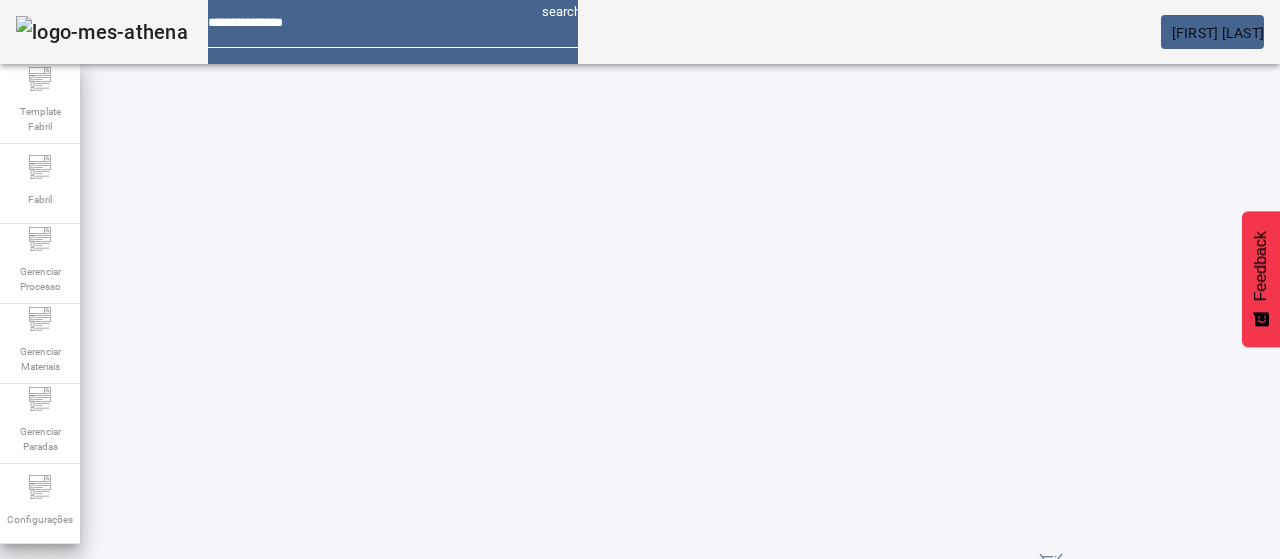 scroll, scrollTop: 0, scrollLeft: 0, axis: both 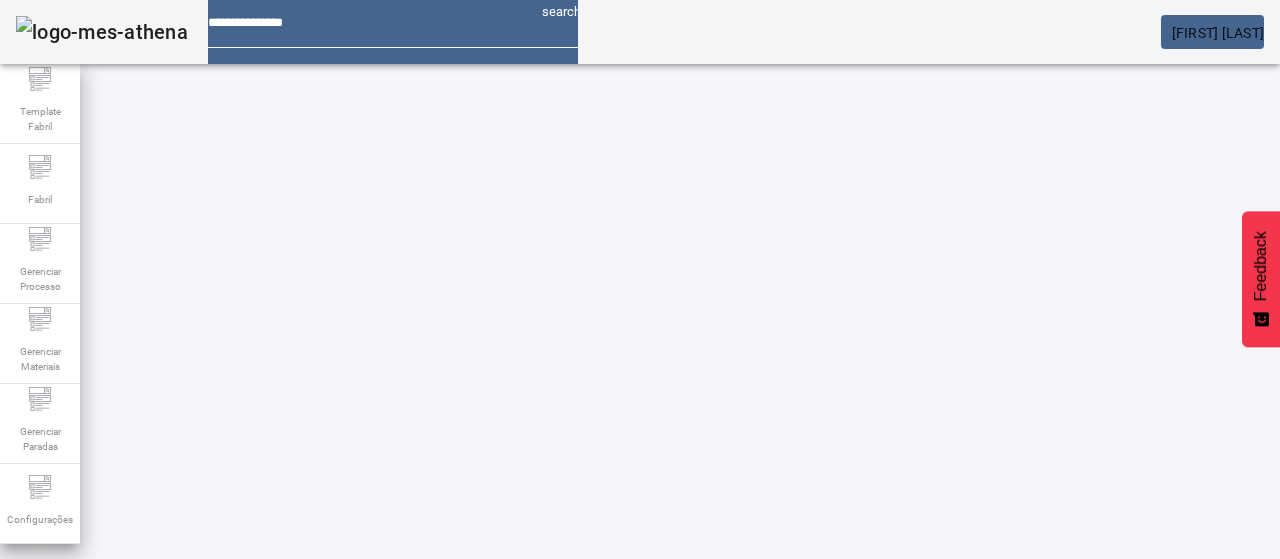 click on "Pesquise por descrição  ******" 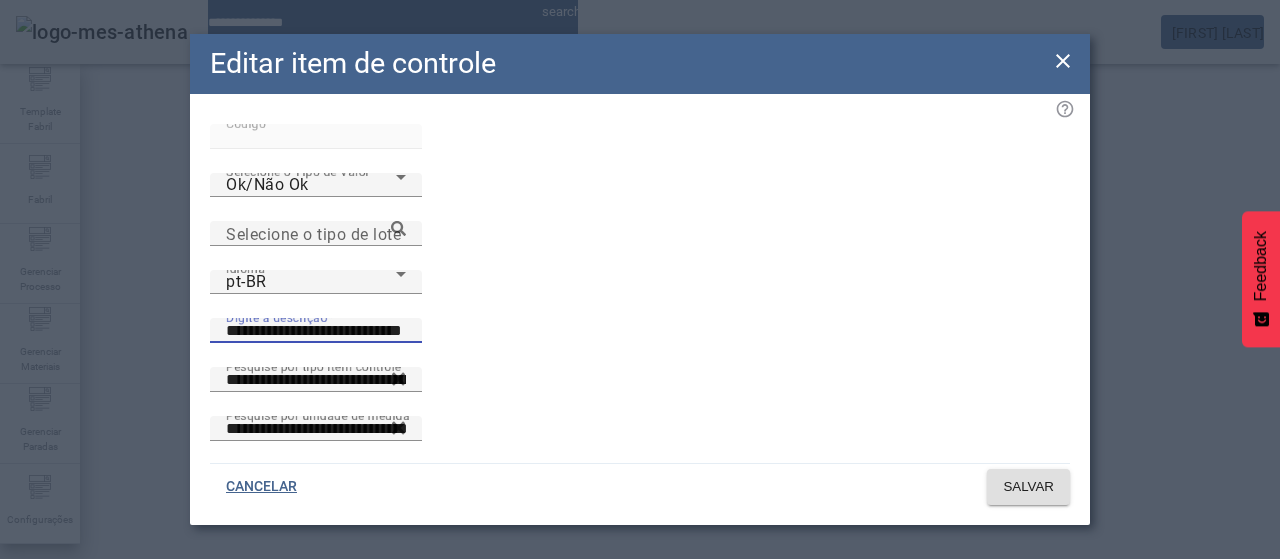 click on "**********" at bounding box center (316, 331) 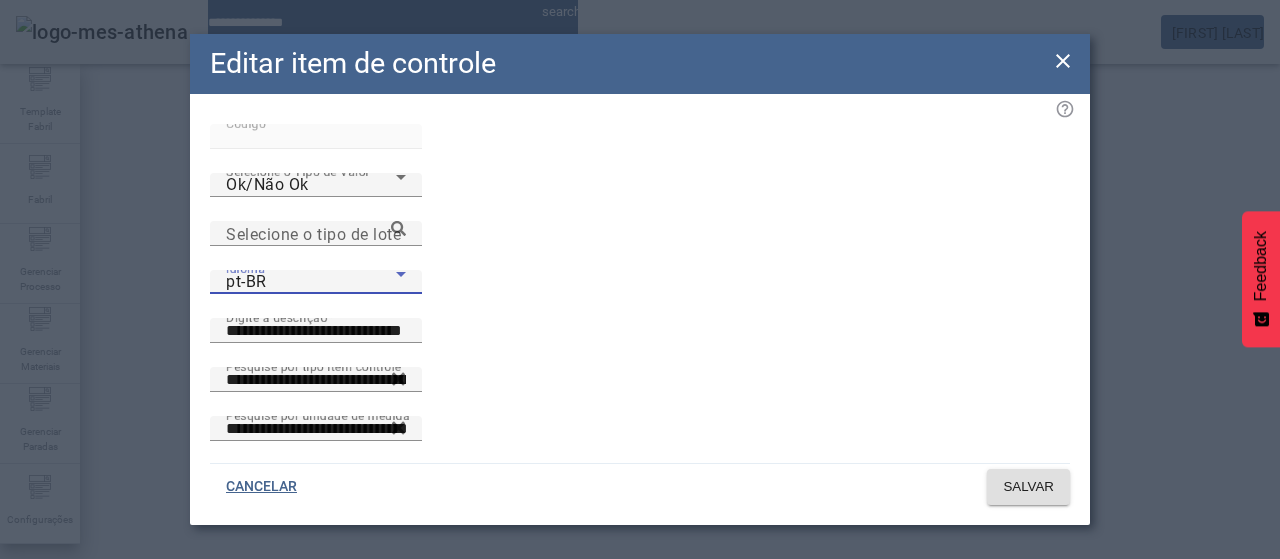 click on "pt-BR" at bounding box center (311, 282) 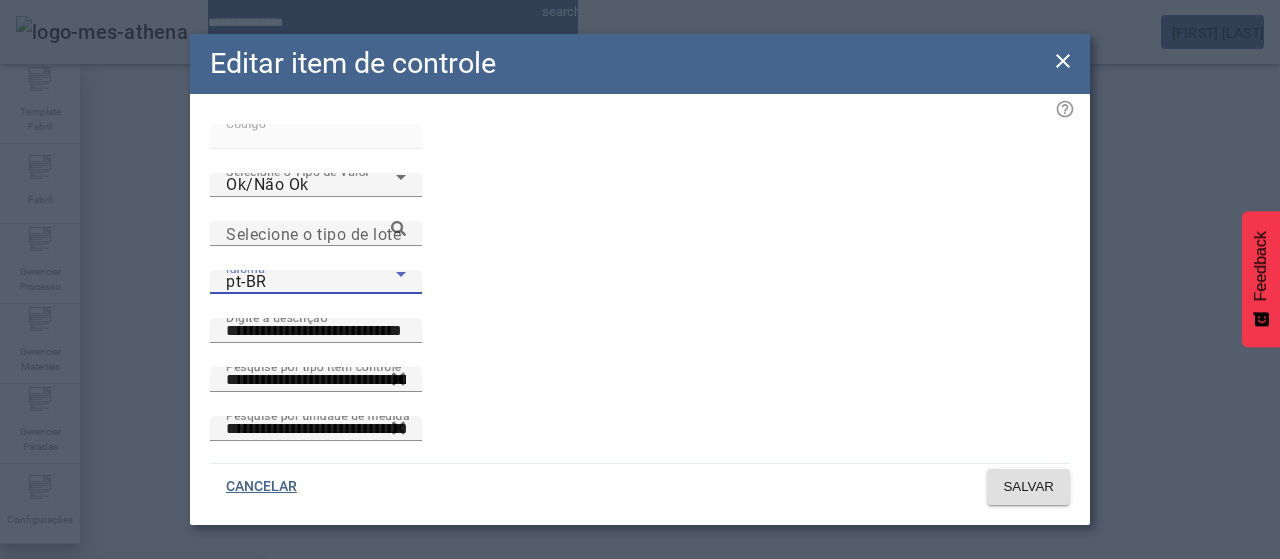 click on "es-ES" at bounding box center [131, 687] 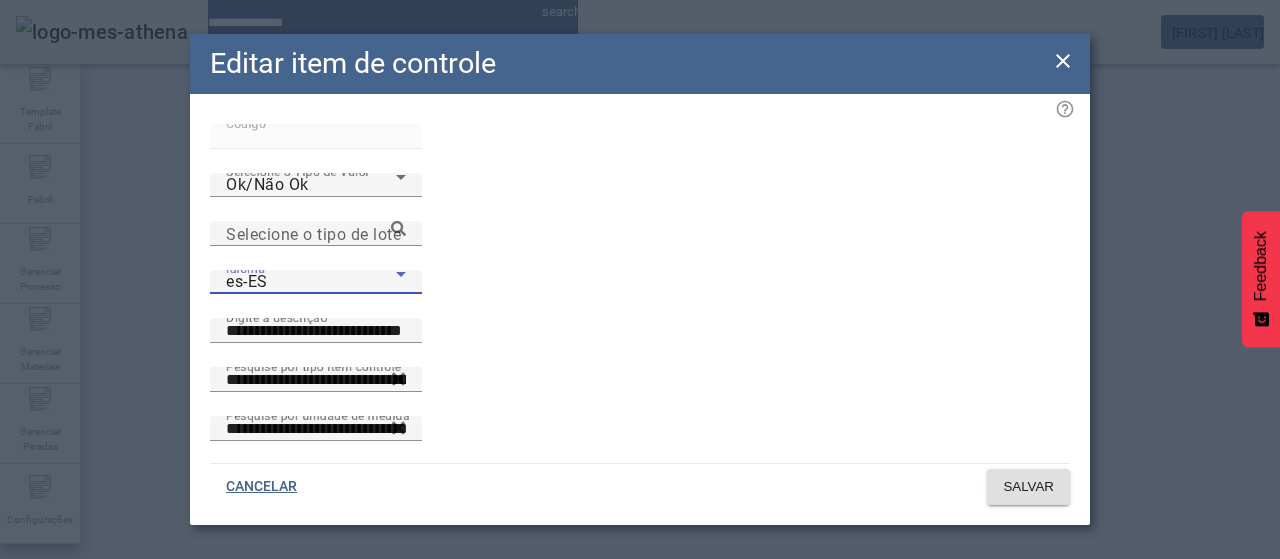 drag, startPoint x: 1058, startPoint y: 61, endPoint x: 1030, endPoint y: 97, distance: 45.607018 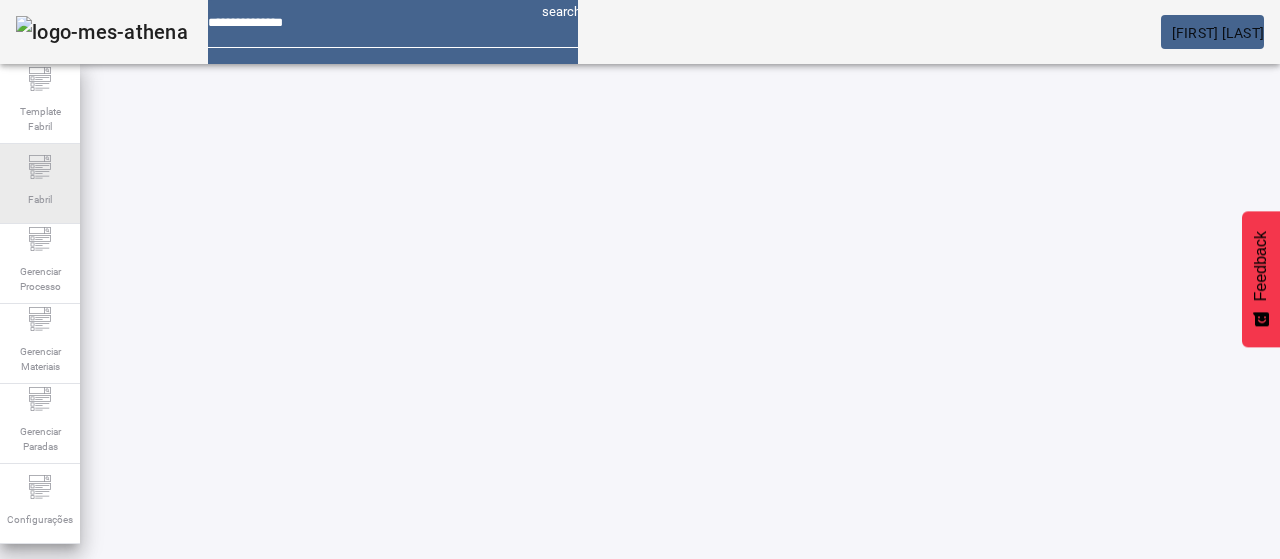 click on "Fabril" 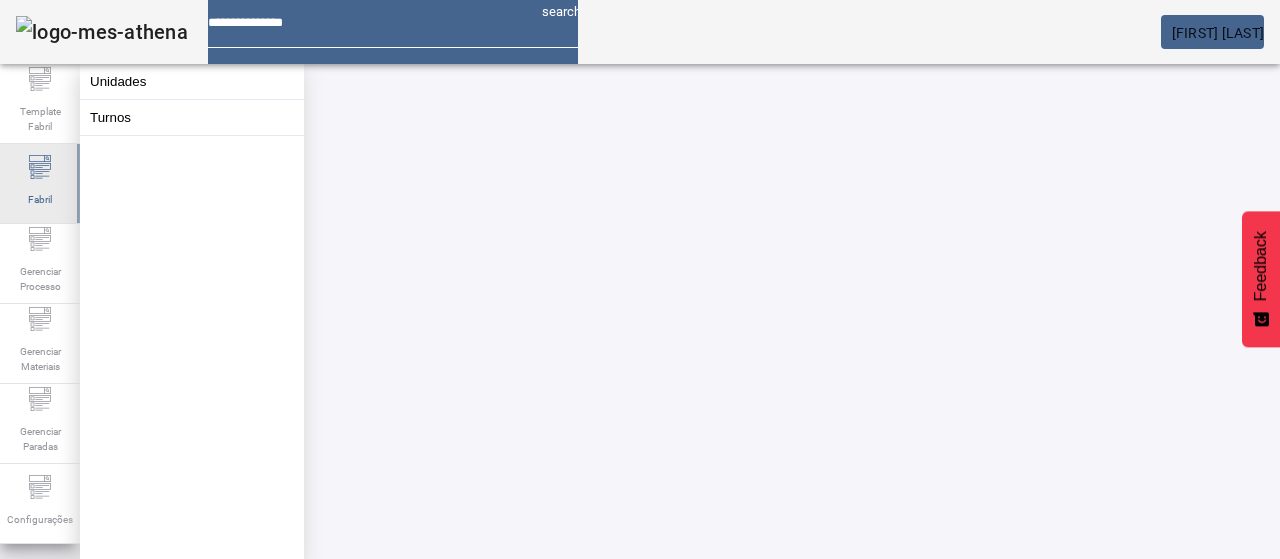click on "Fabril" 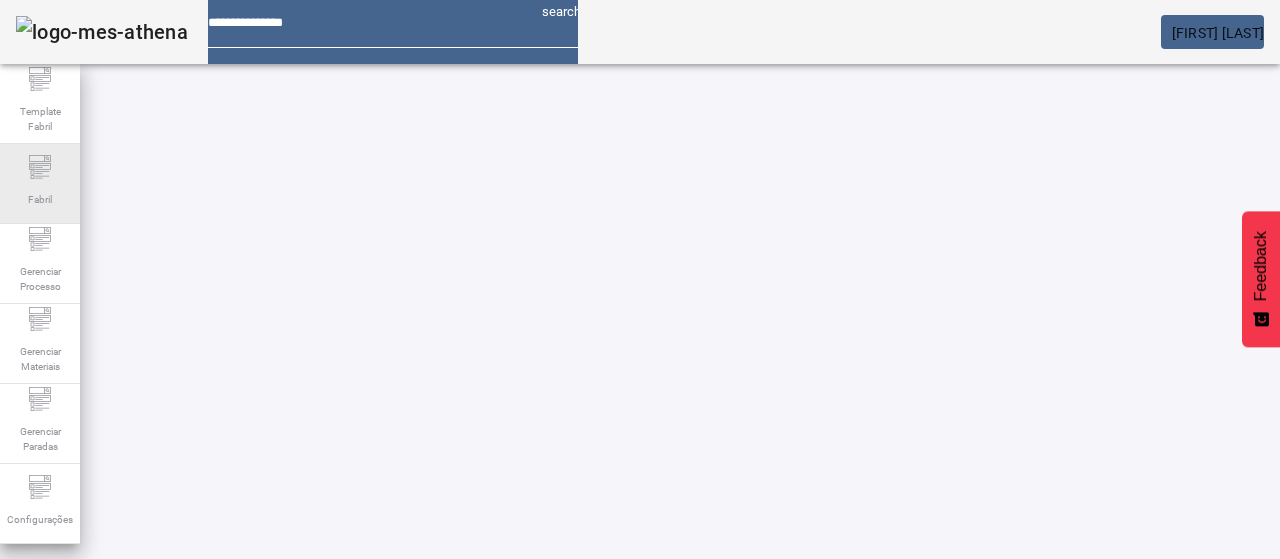 drag, startPoint x: 54, startPoint y: 253, endPoint x: 75, endPoint y: 215, distance: 43.416588 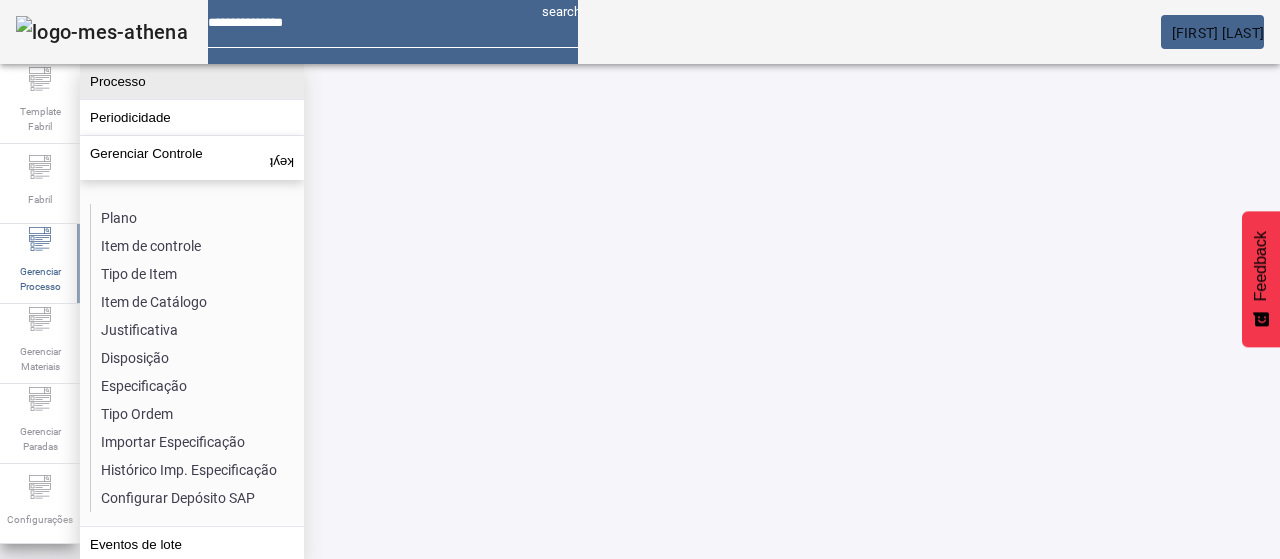click on "Processo" 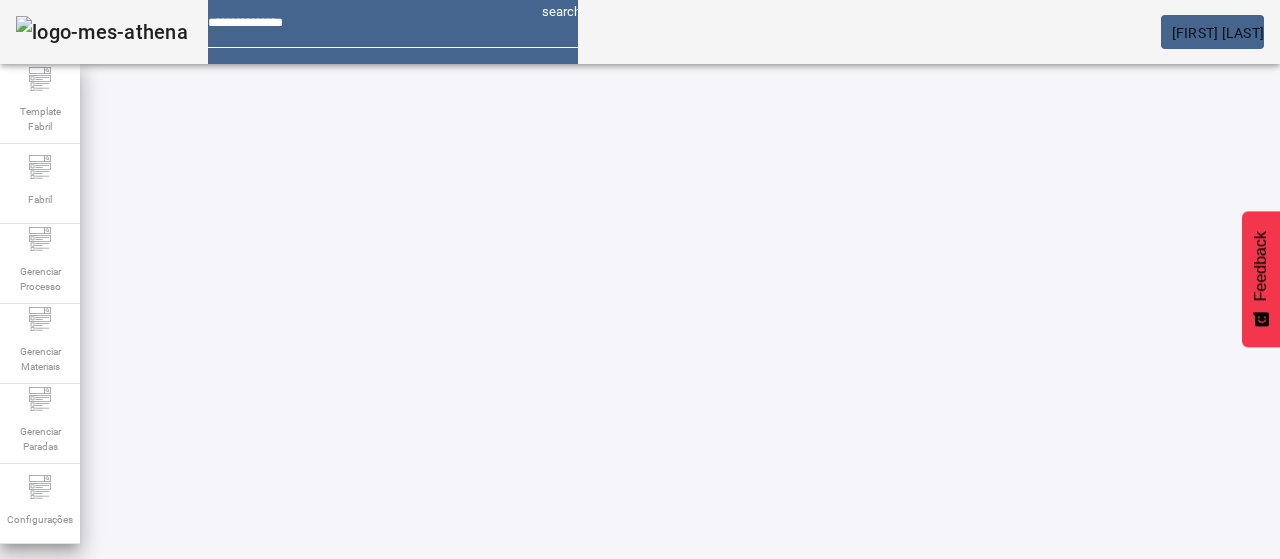 drag, startPoint x: 1154, startPoint y: 111, endPoint x: 1082, endPoint y: 179, distance: 99.03535 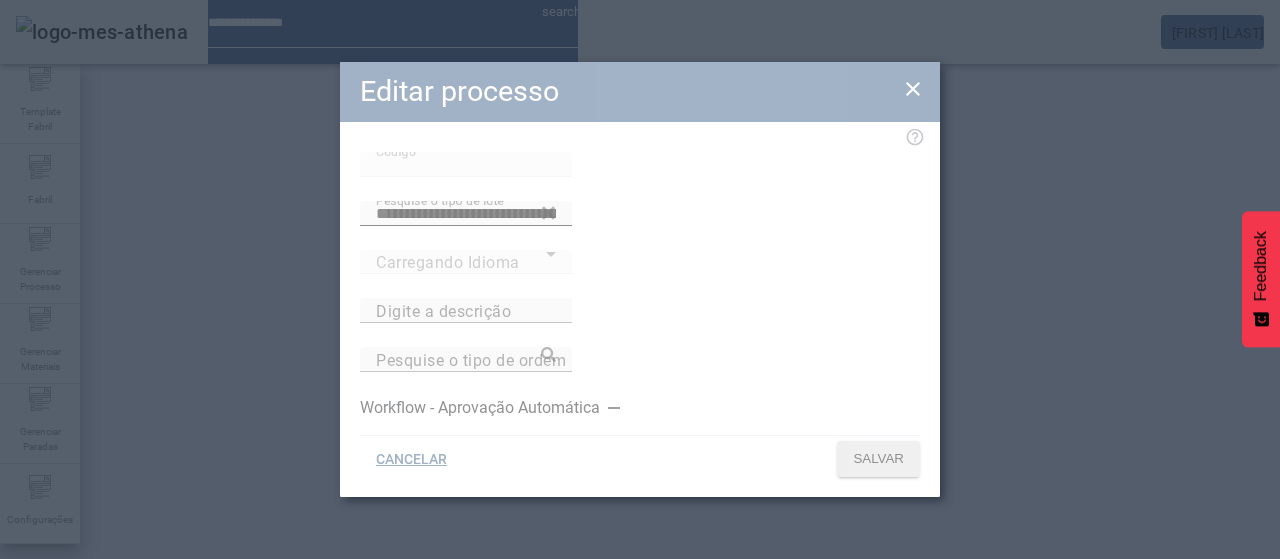 type on "**********" 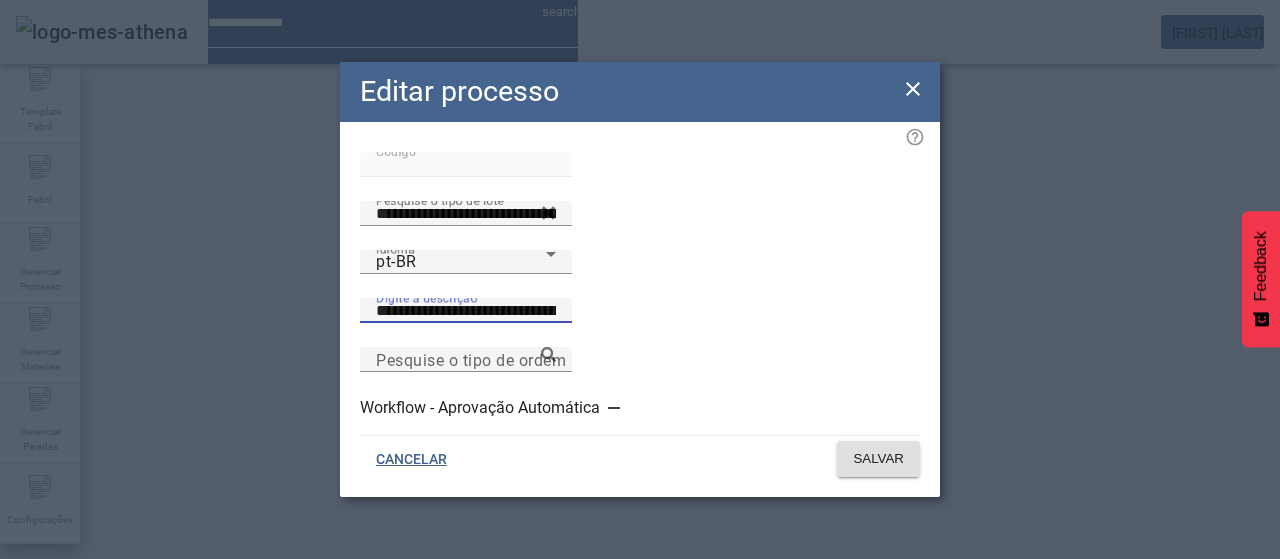 click on "**********" at bounding box center [466, 311] 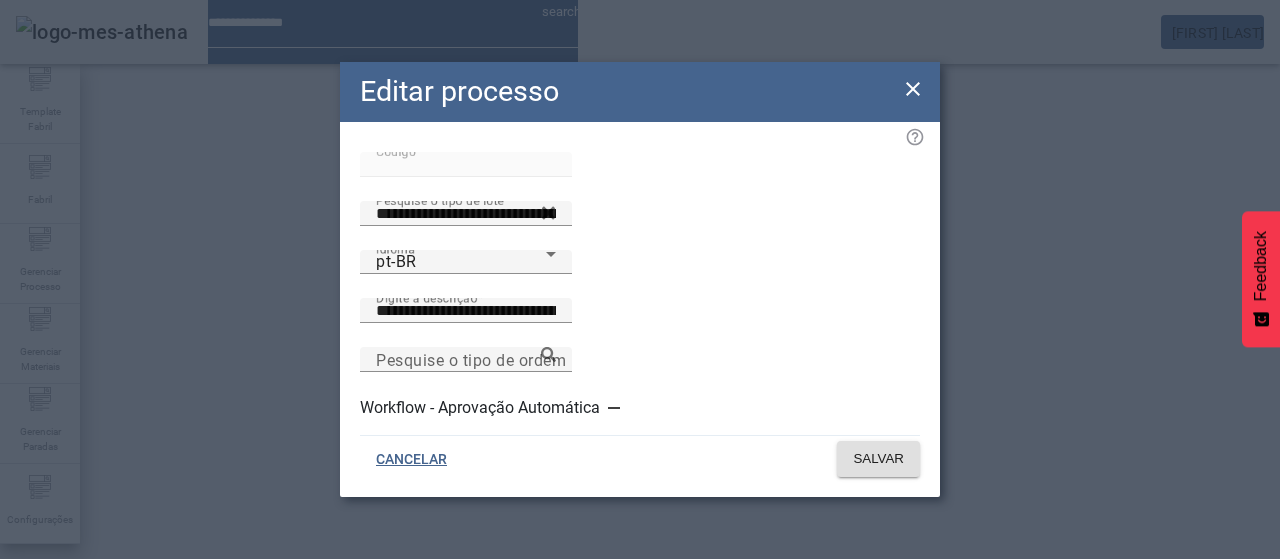 click 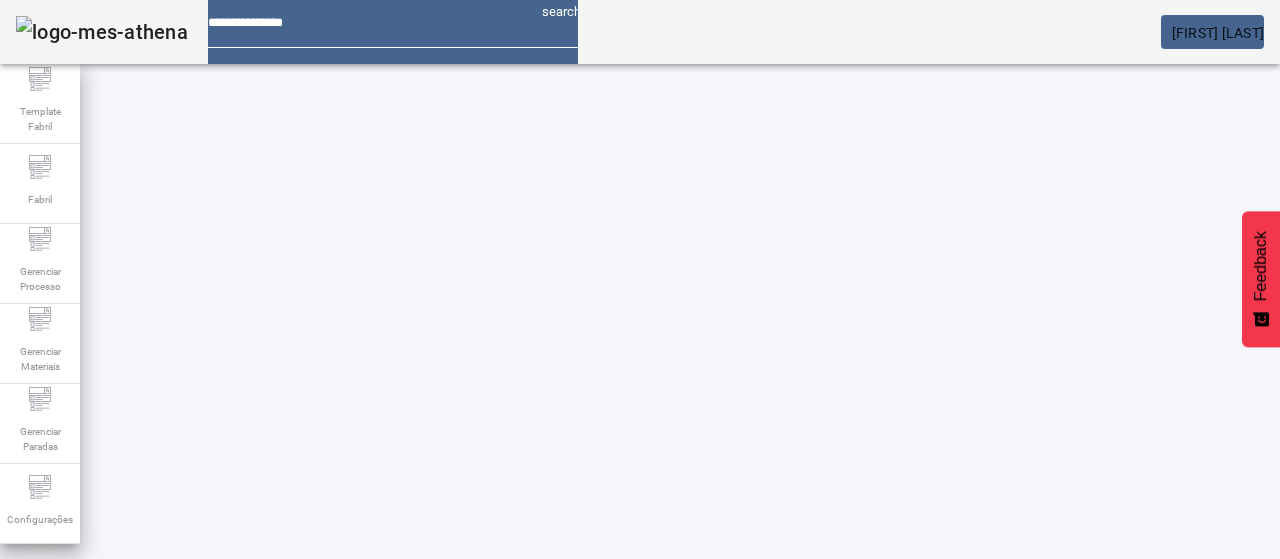click on "***" at bounding box center (116, 637) 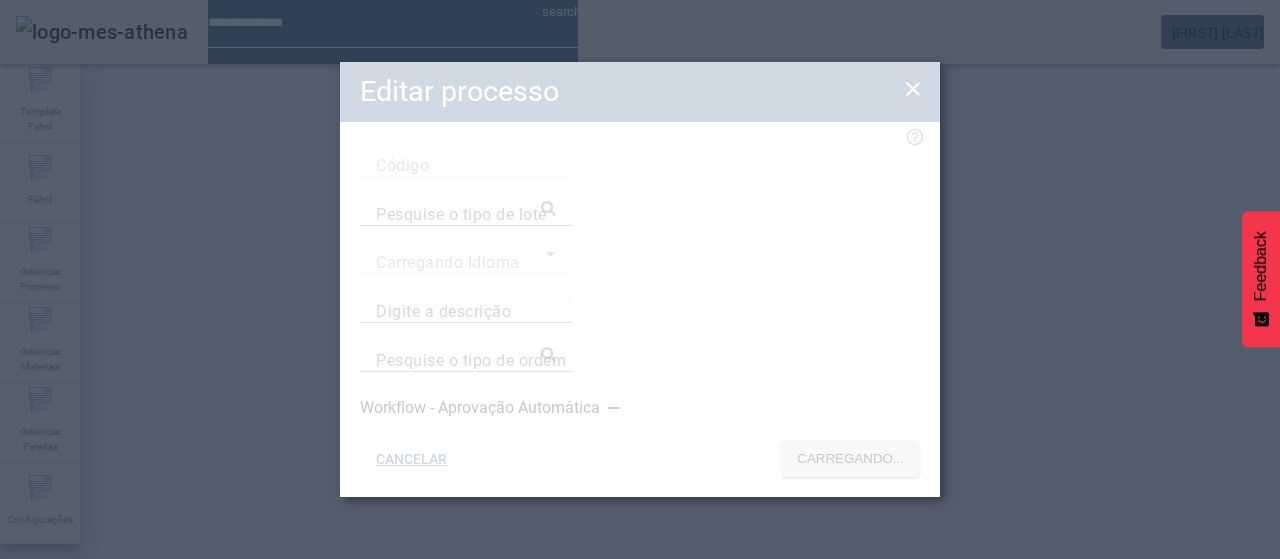 type on "**********" 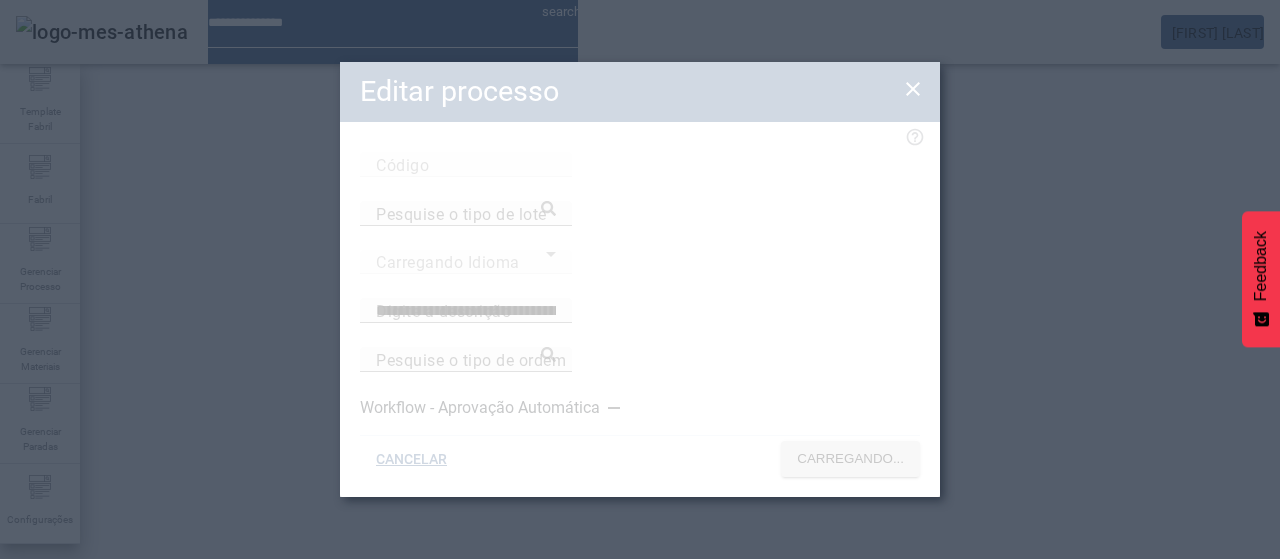 type on "***" 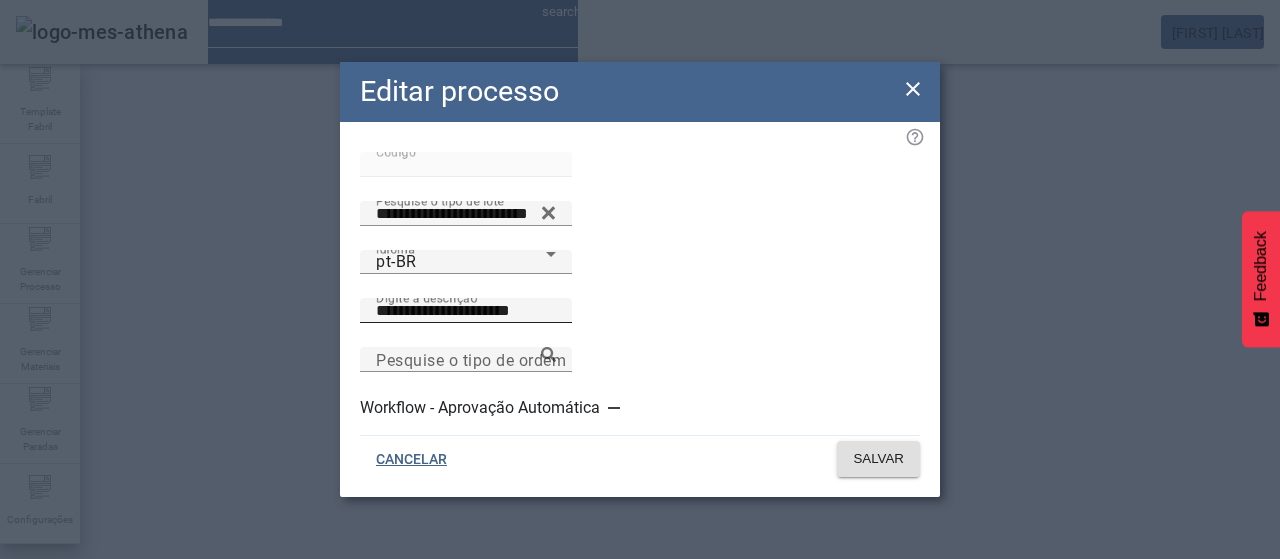 click on "**********" at bounding box center [466, 311] 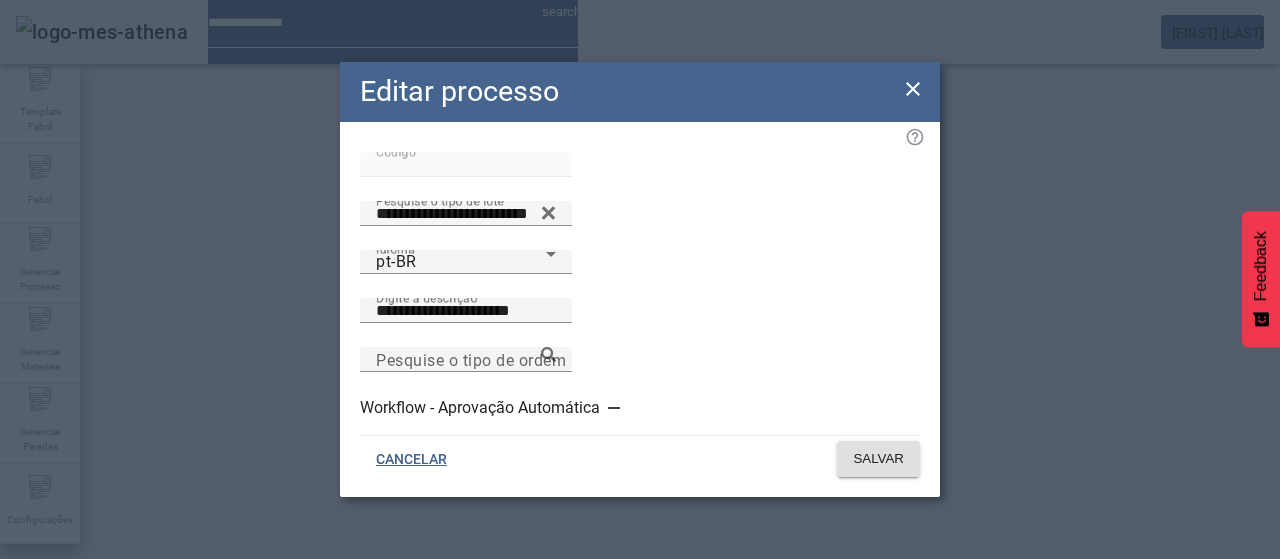 drag, startPoint x: 901, startPoint y: 95, endPoint x: 699, endPoint y: 119, distance: 203.42075 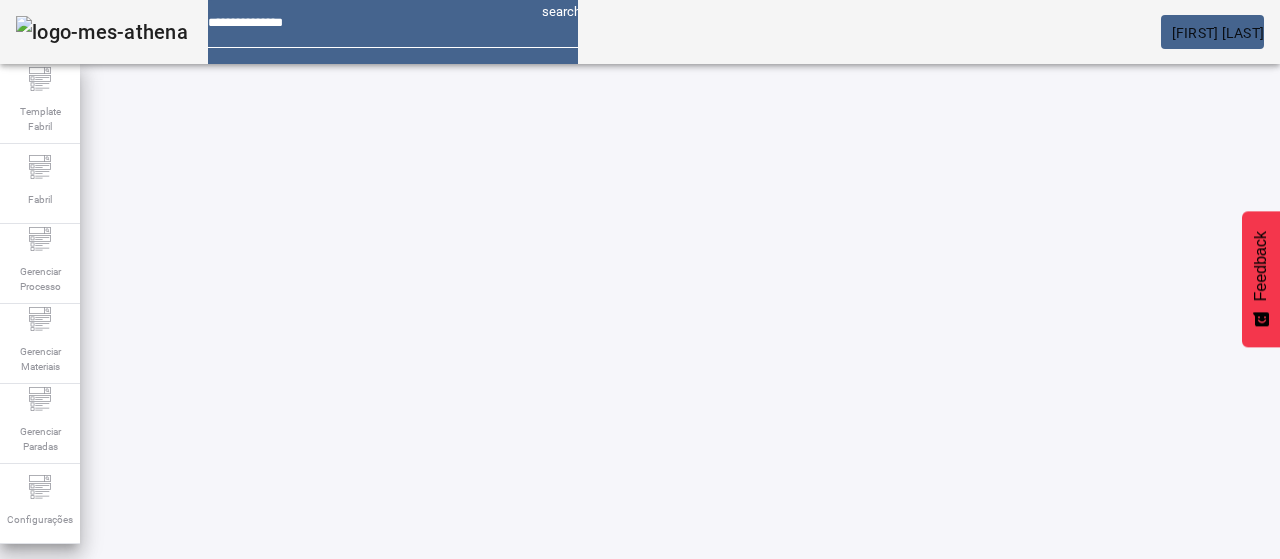 click on "***" at bounding box center [116, 637] 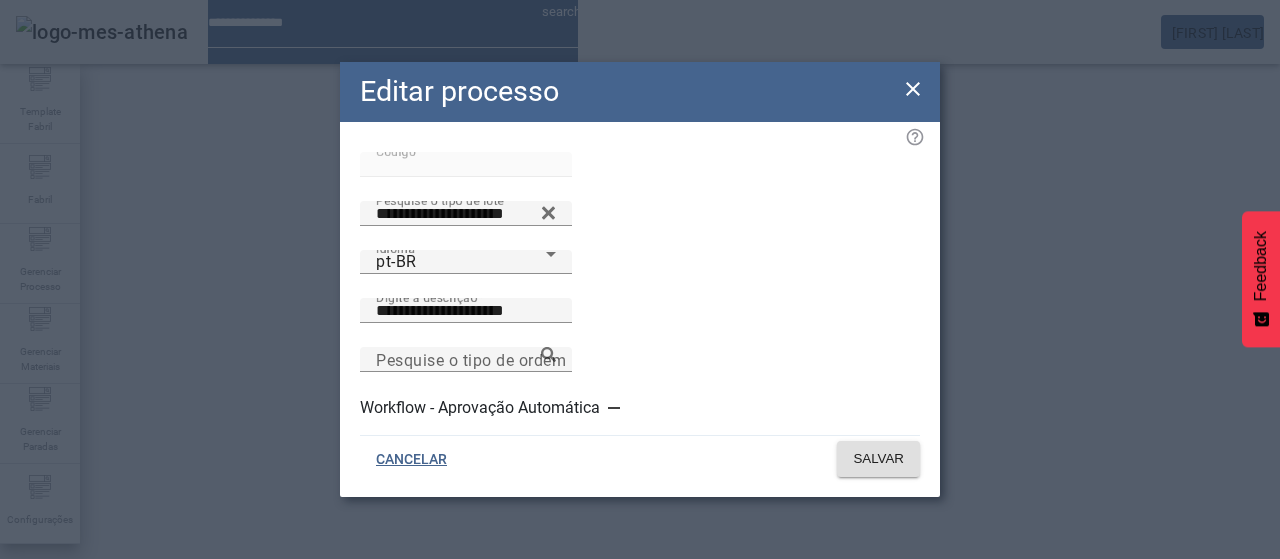 drag, startPoint x: 902, startPoint y: 88, endPoint x: 562, endPoint y: 3, distance: 350.464 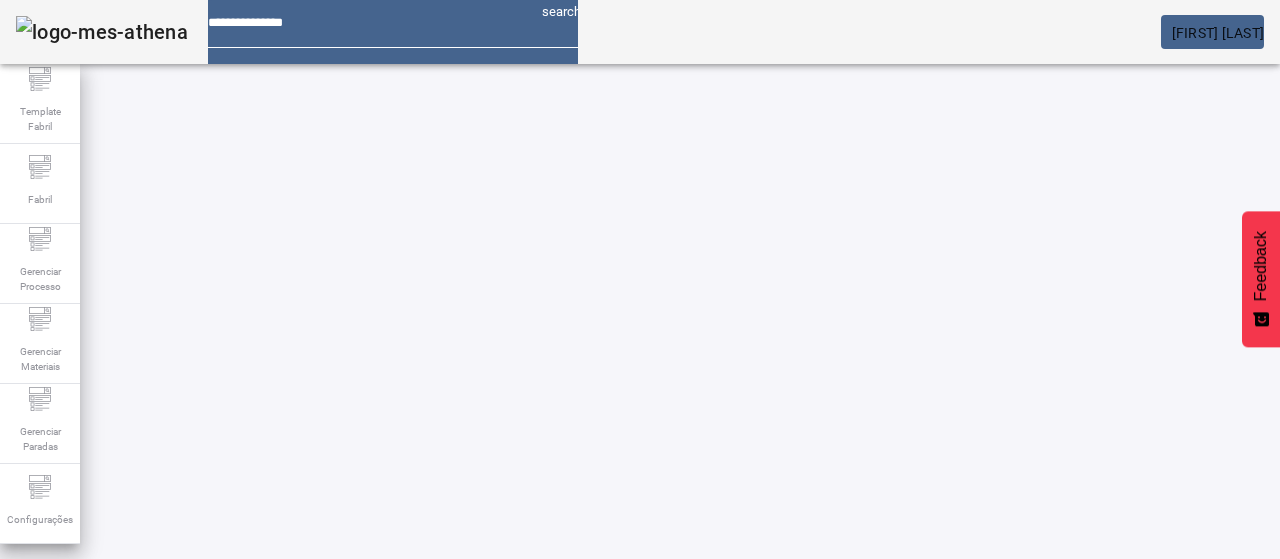 click on "**********" at bounding box center [116, 637] 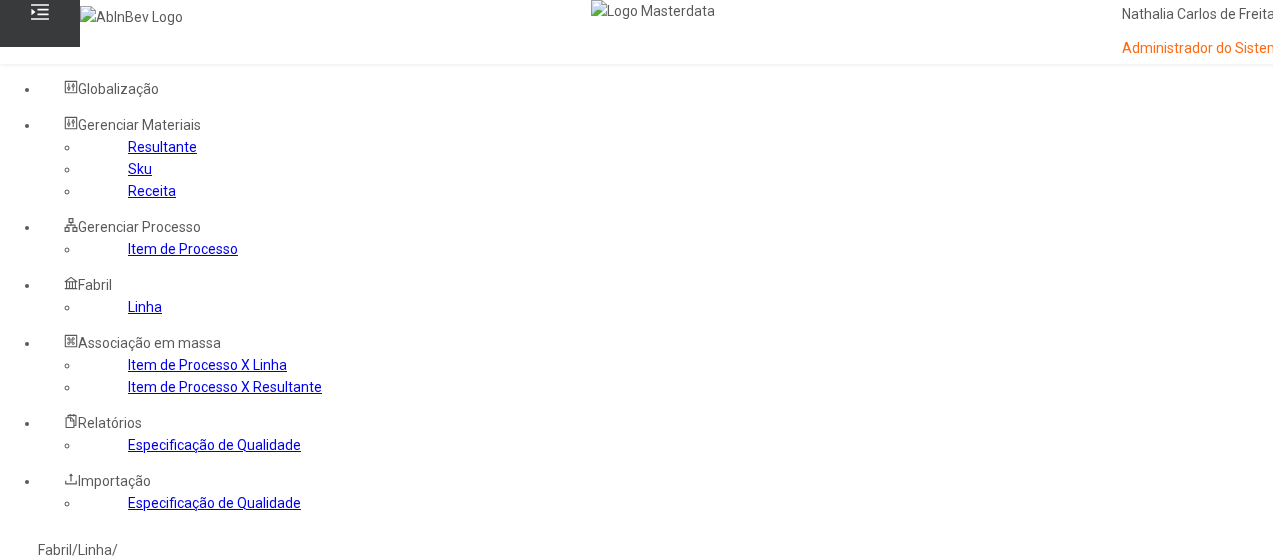 scroll, scrollTop: 200, scrollLeft: 0, axis: vertical 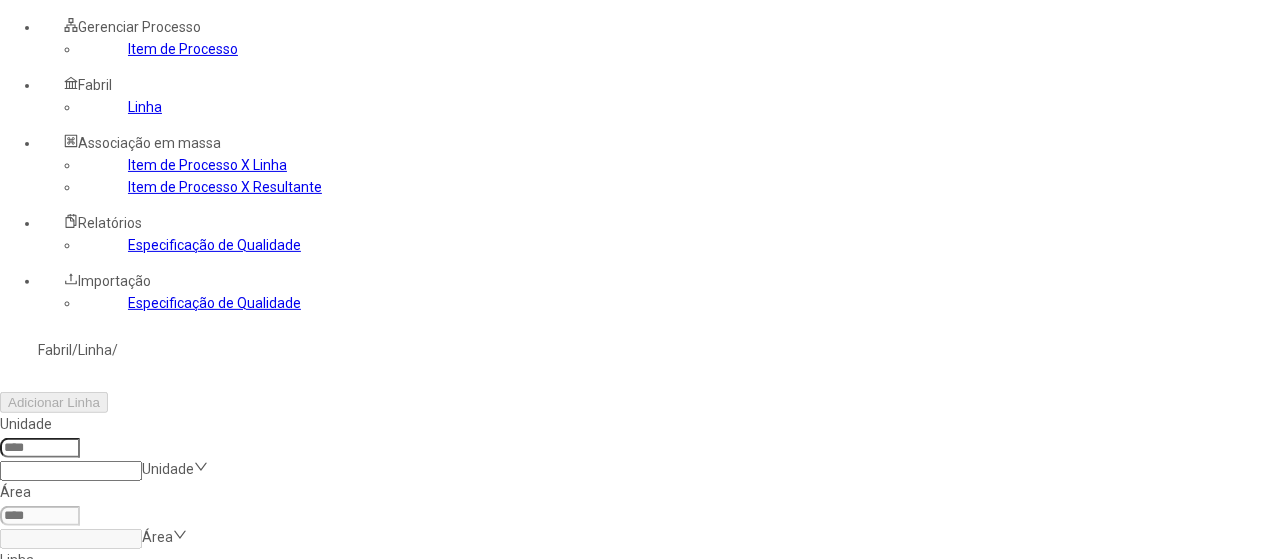 click 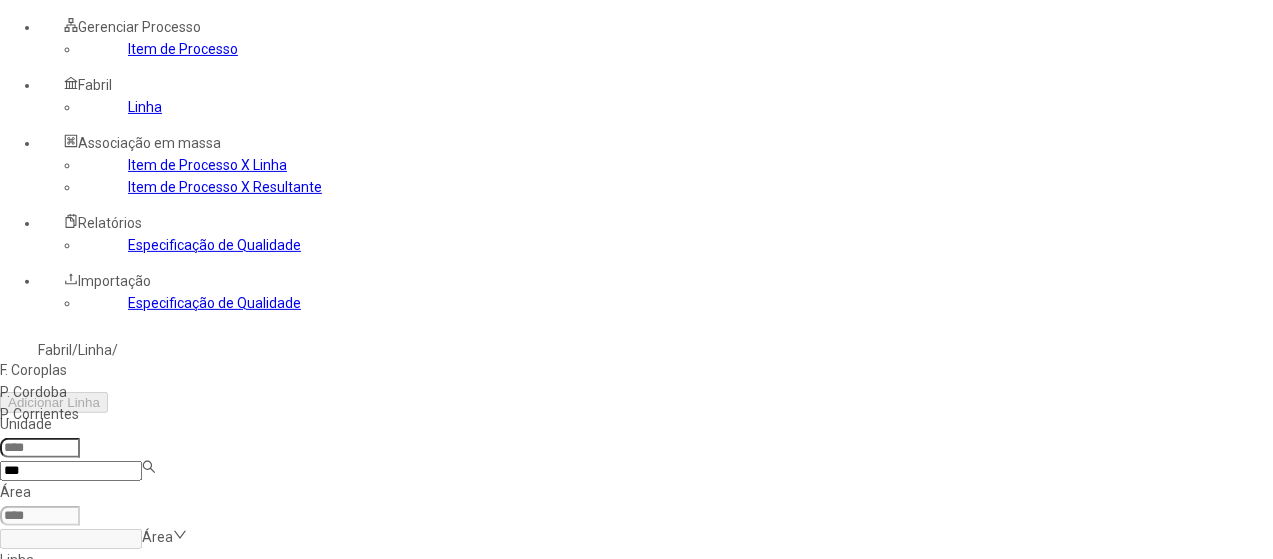 type on "***" 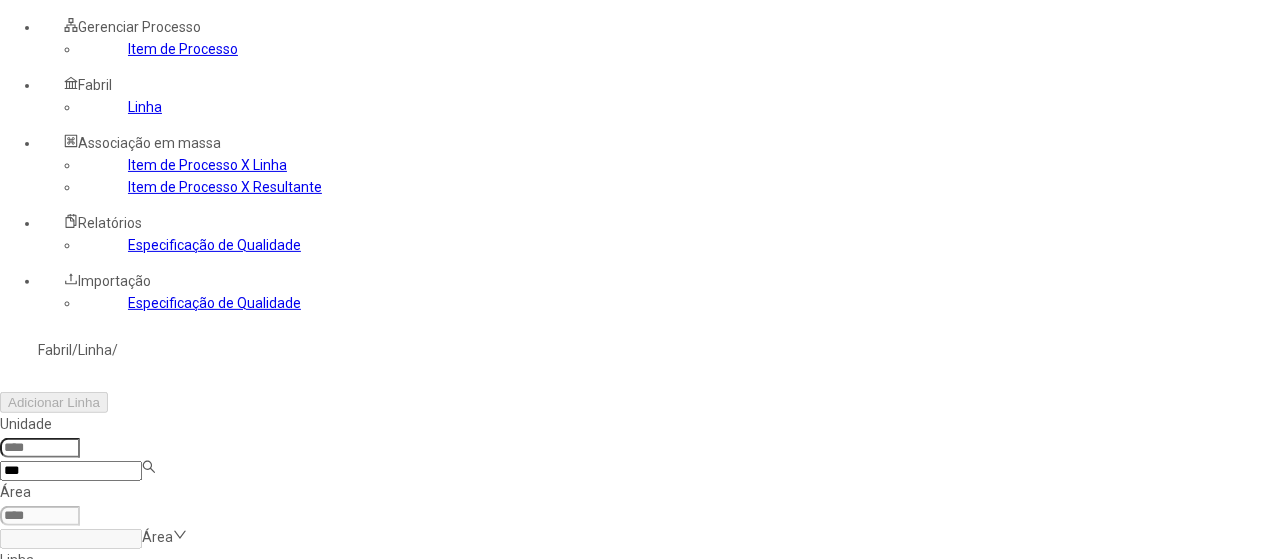 type on "***" 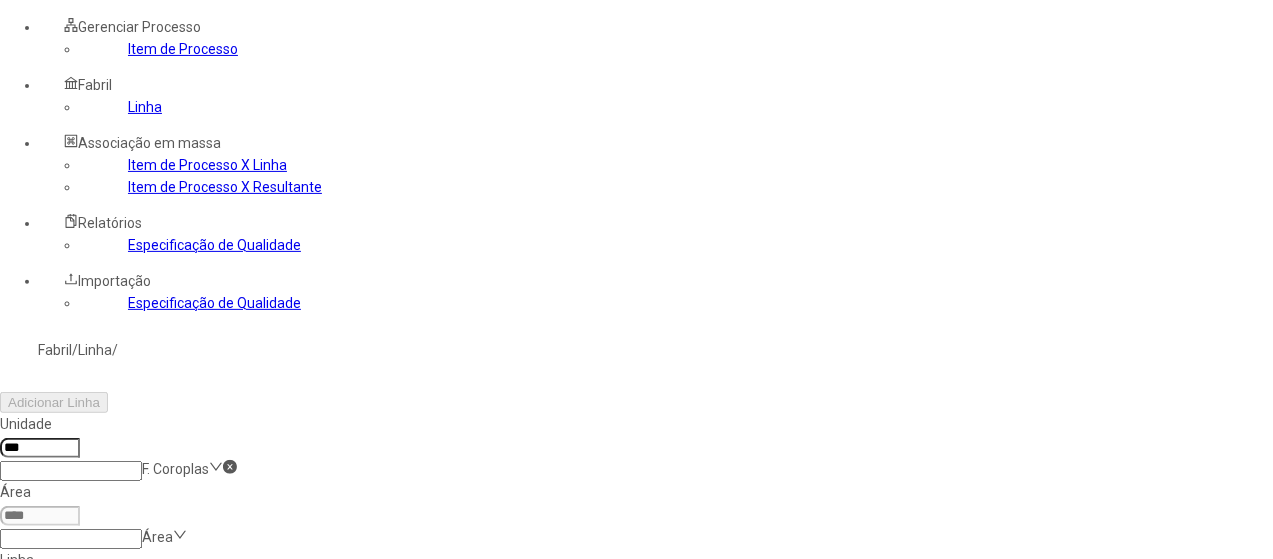 click at bounding box center (71, 539) 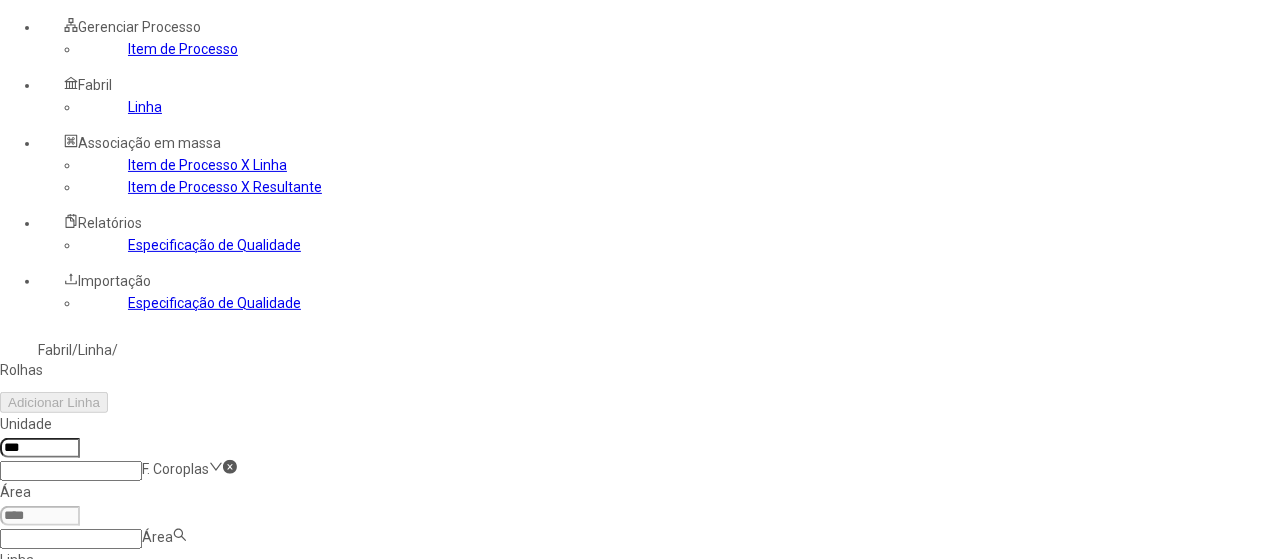 click at bounding box center (1258, 658) 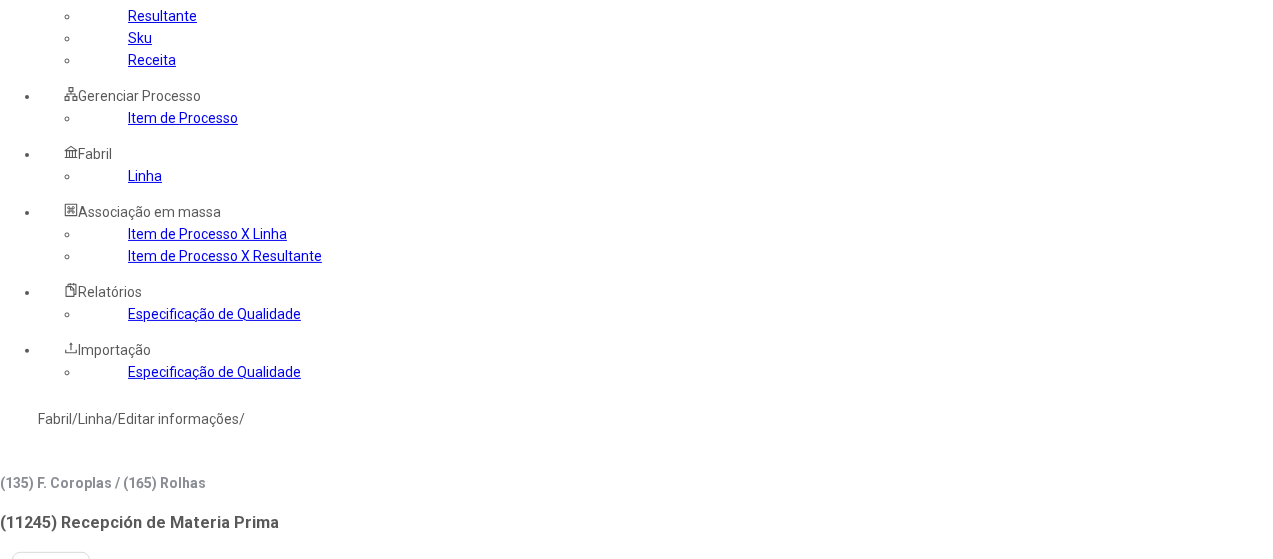 scroll, scrollTop: 100, scrollLeft: 0, axis: vertical 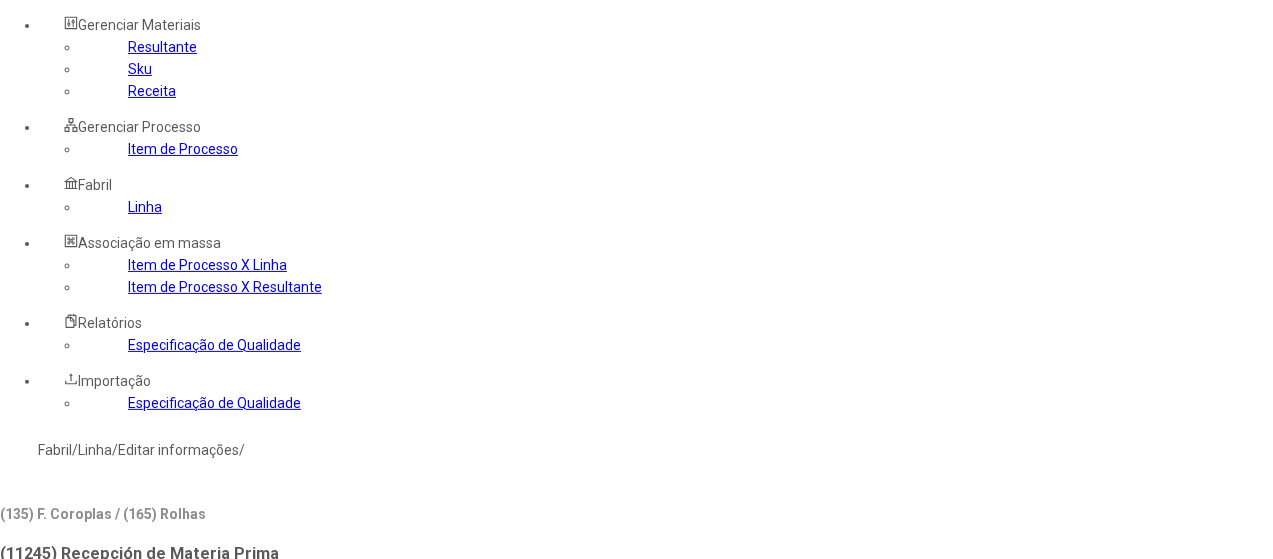click on "Item de Processo" 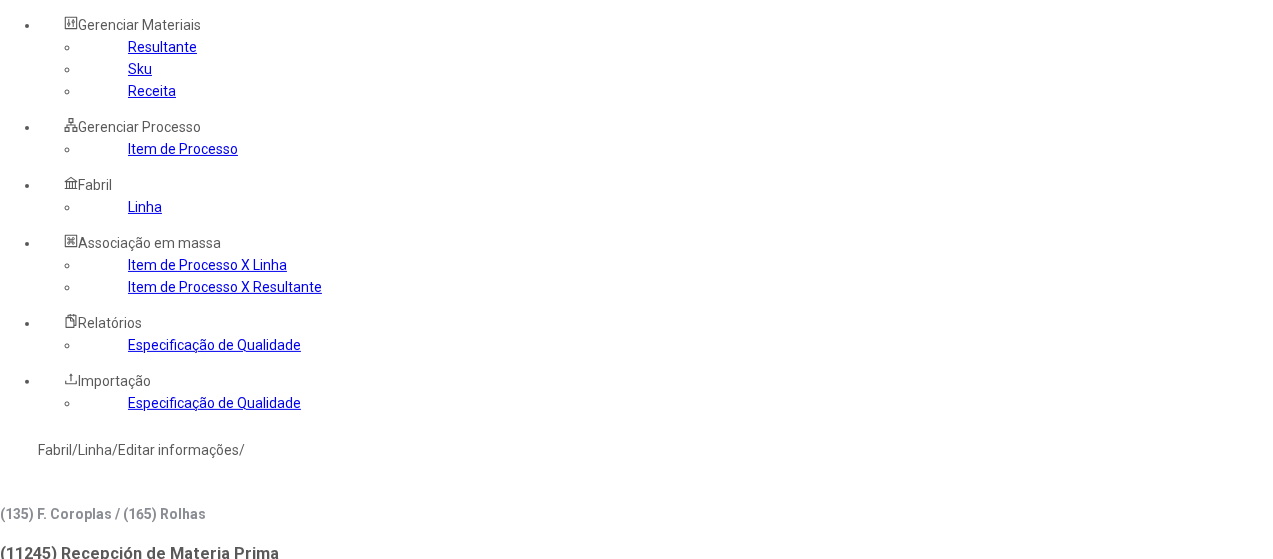 click at bounding box center [40, 795] 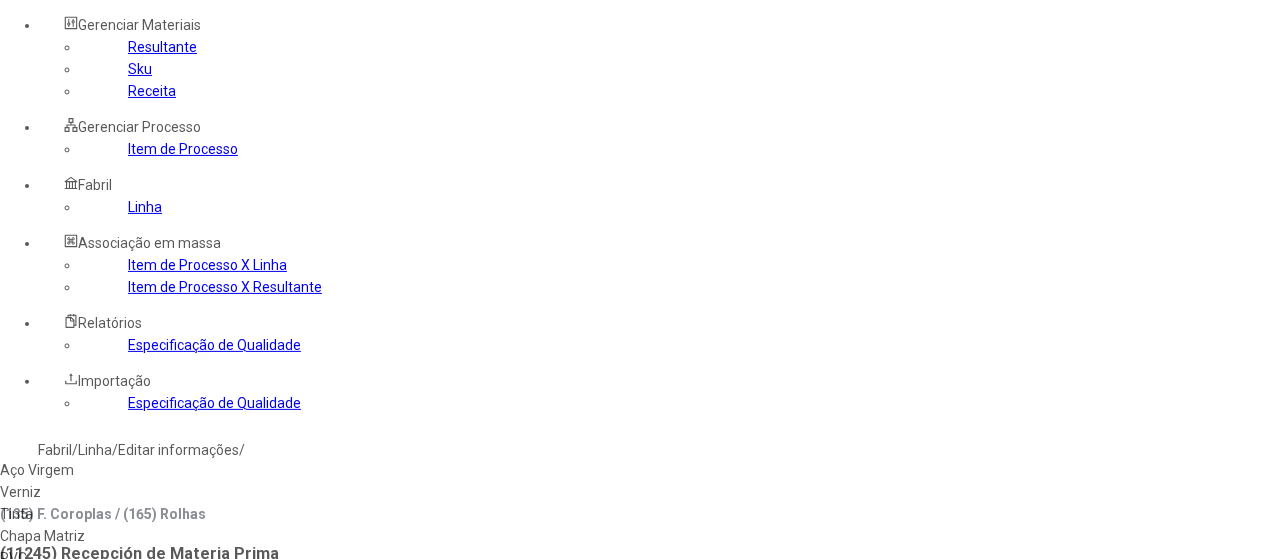 click on "PVC" at bounding box center [115, 558] 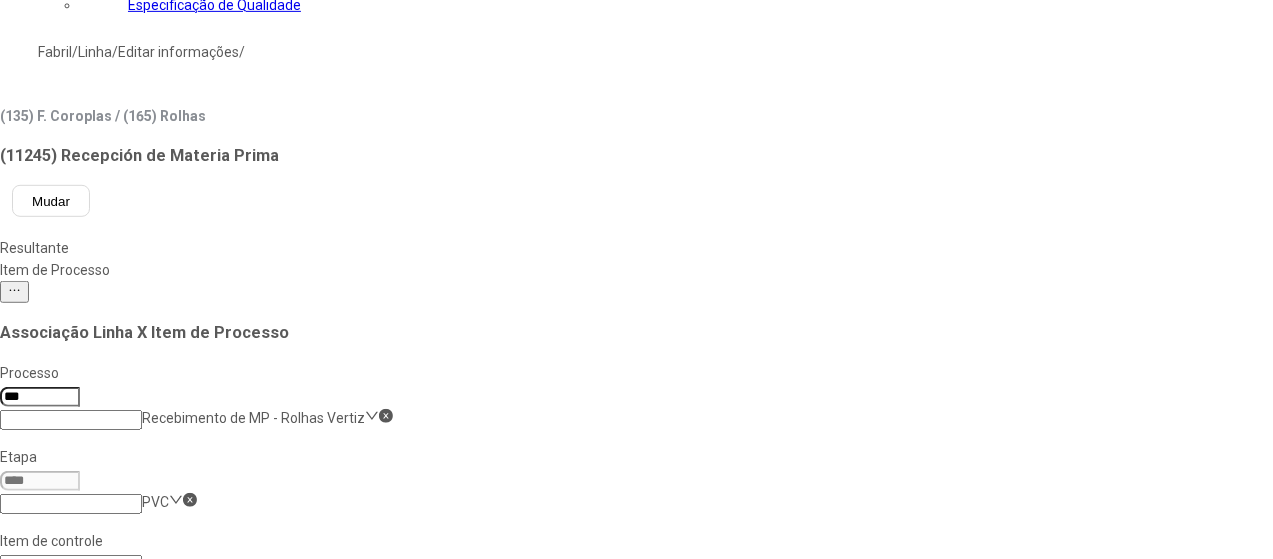 scroll, scrollTop: 500, scrollLeft: 0, axis: vertical 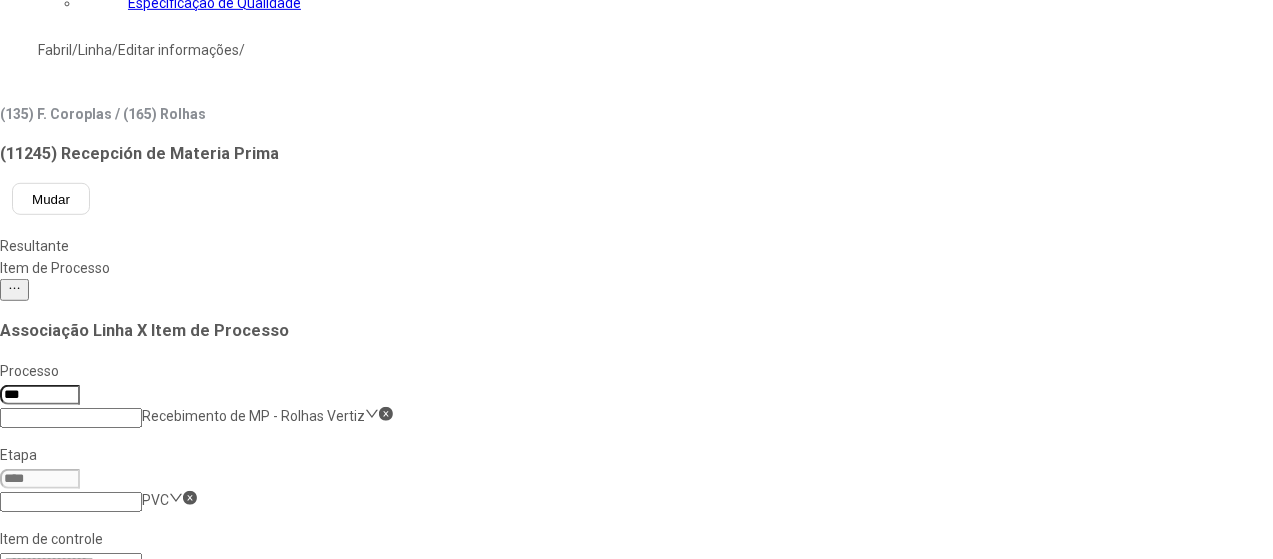 click 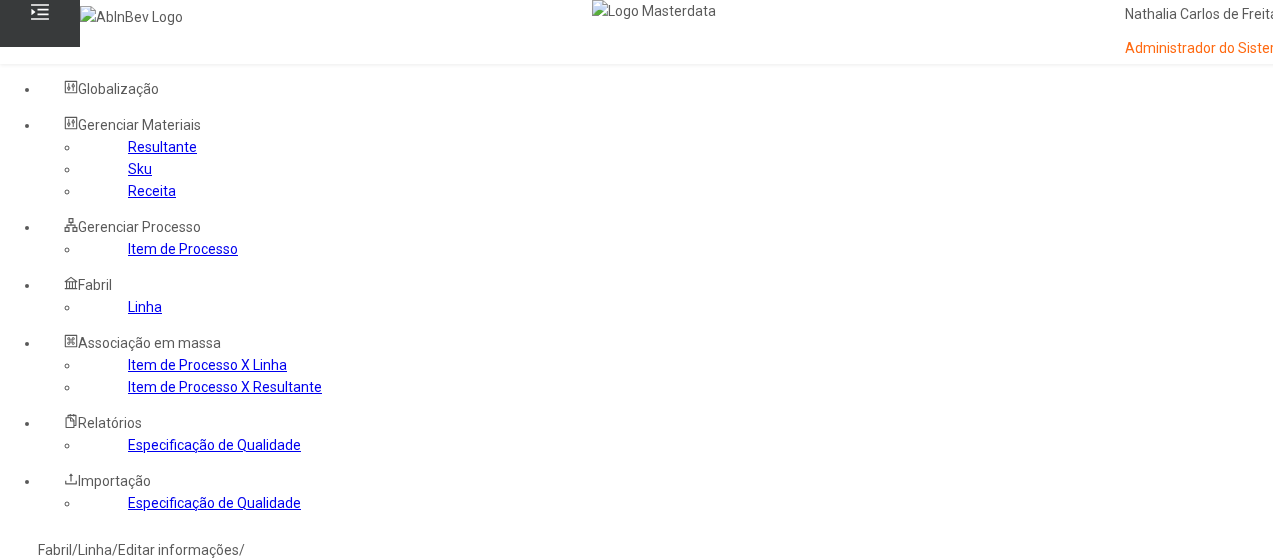 scroll, scrollTop: 100, scrollLeft: 0, axis: vertical 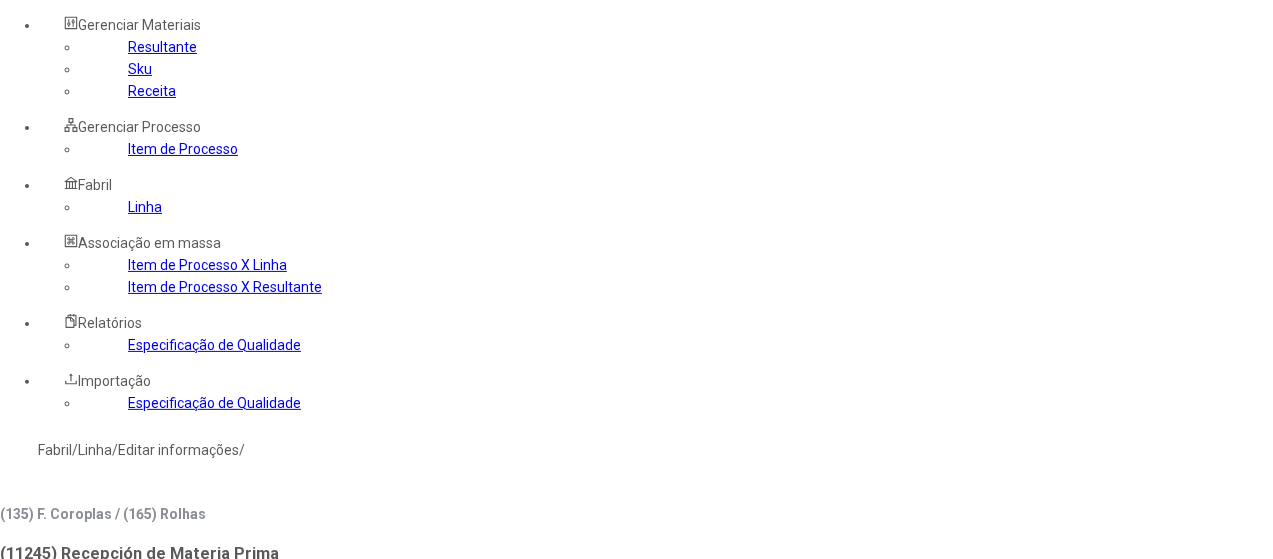 click on "Mudar" at bounding box center [51, 599] 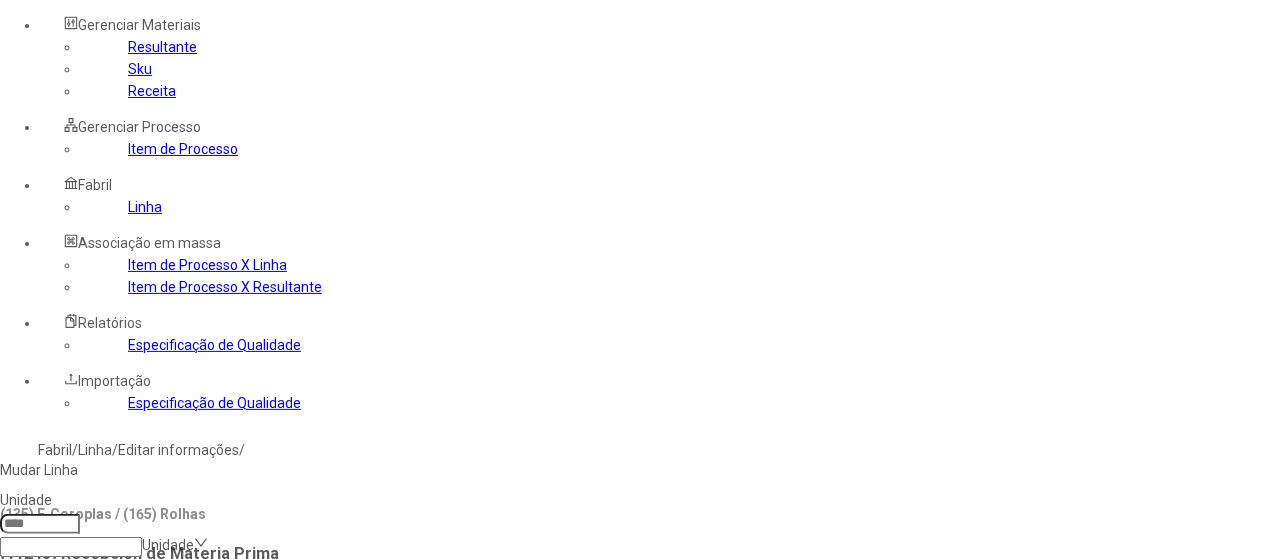 click at bounding box center (40, 524) 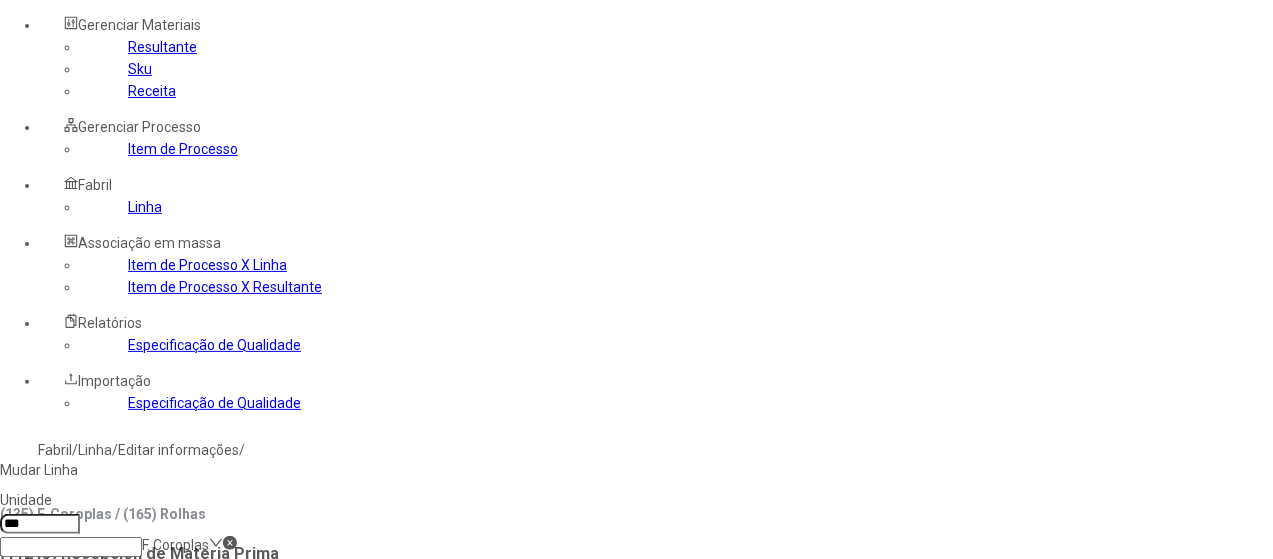 type on "***" 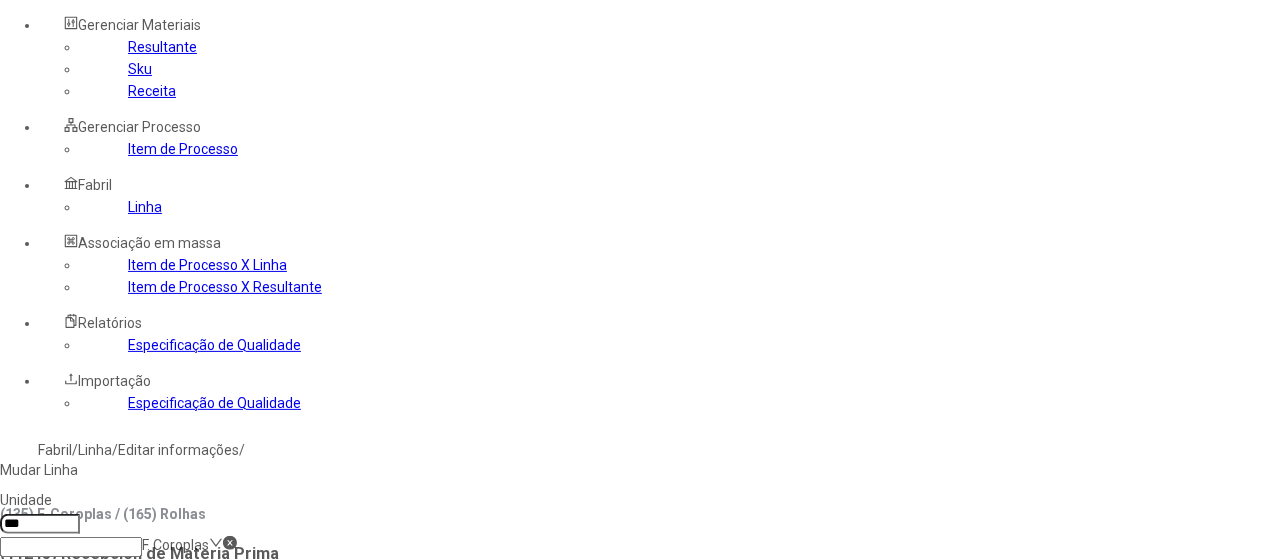 click at bounding box center (71, 699) 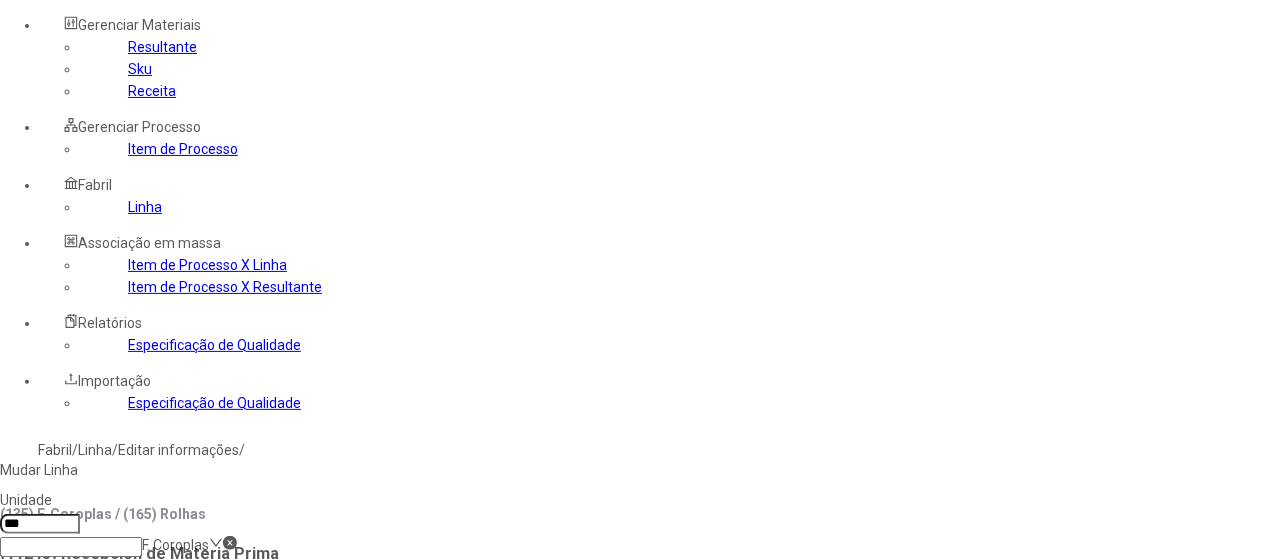 click on "Producción de Tapas" at bounding box center (462, 742) 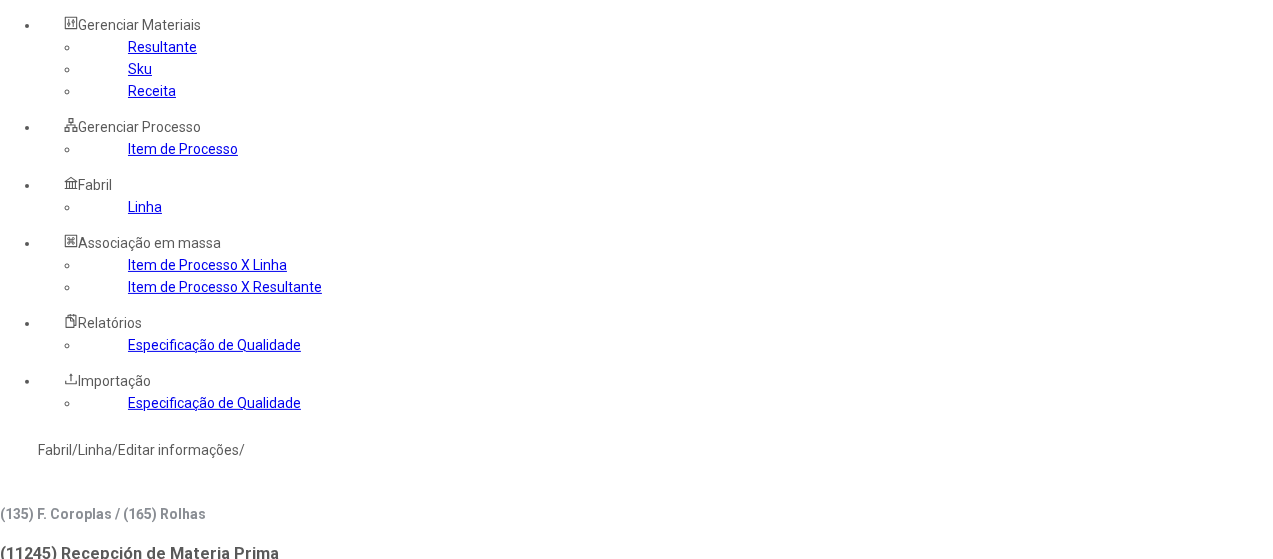 type 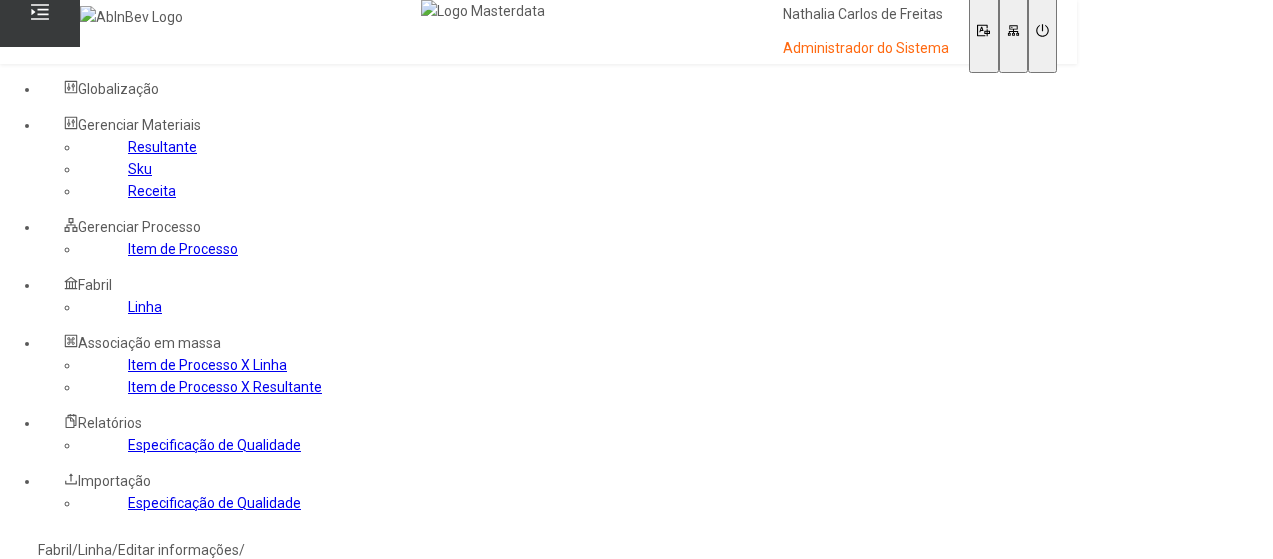scroll, scrollTop: 0, scrollLeft: 0, axis: both 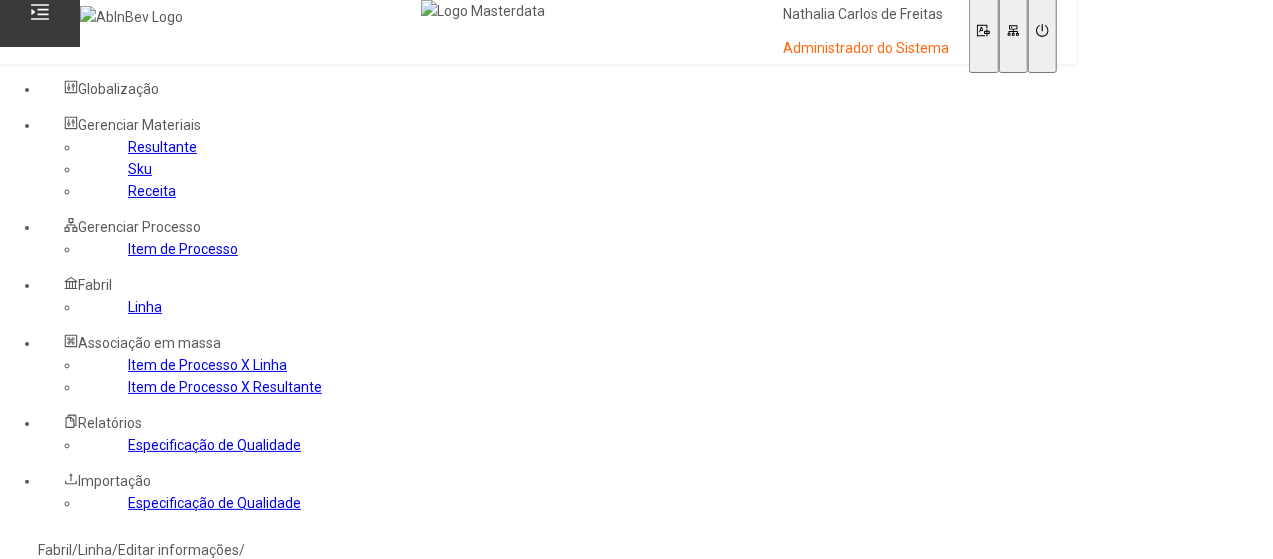 click 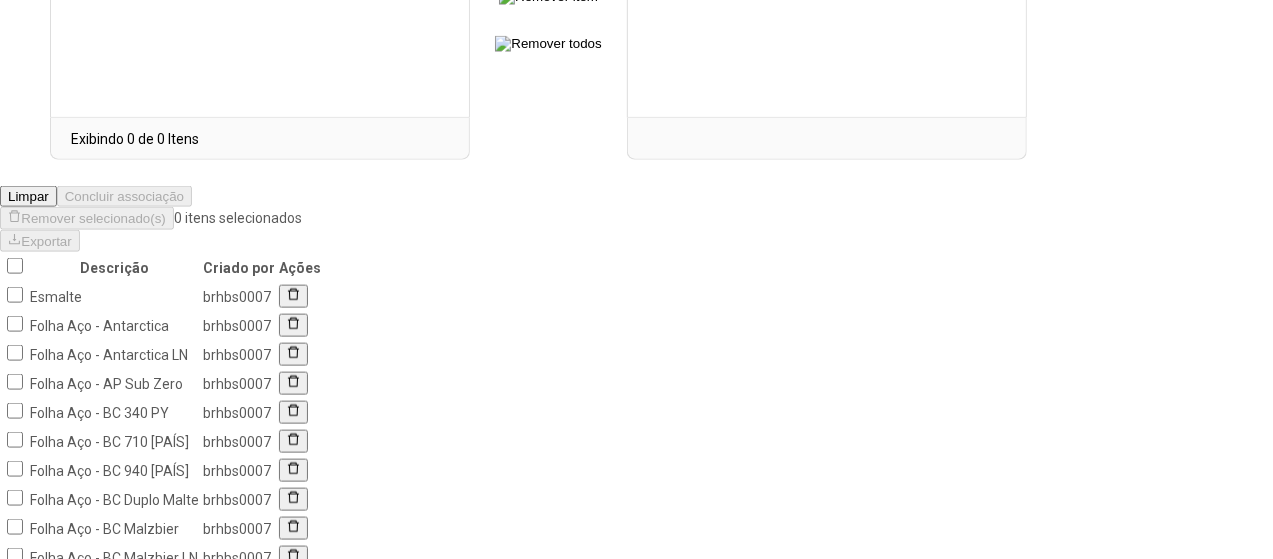 scroll, scrollTop: 1190, scrollLeft: 0, axis: vertical 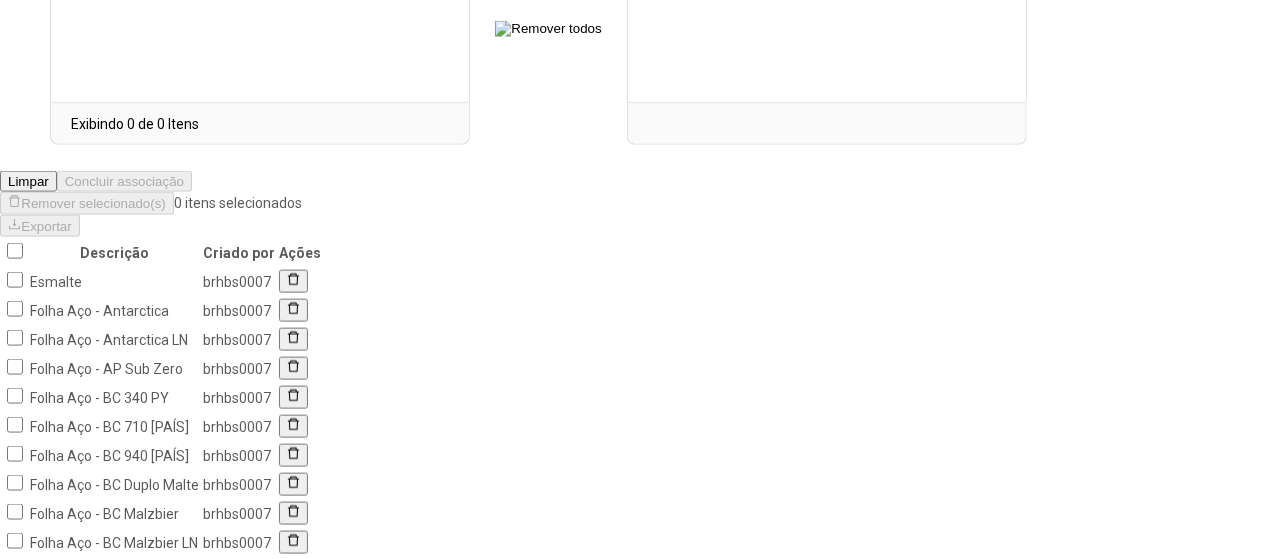click on "6" 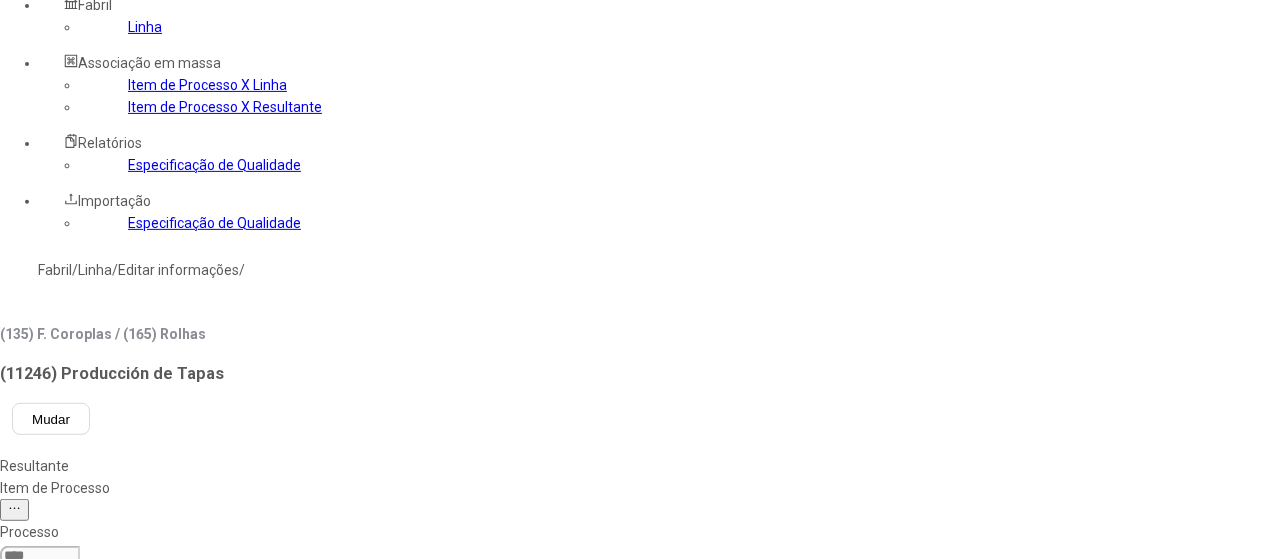 scroll, scrollTop: 190, scrollLeft: 0, axis: vertical 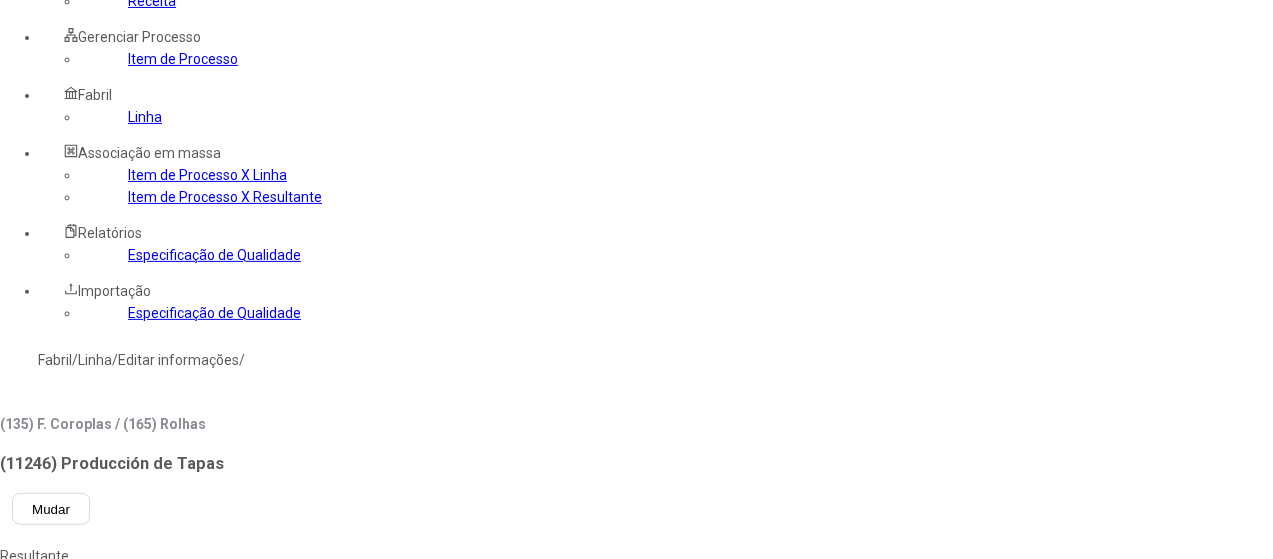 click on "Processo Impressão/Envernizamento Externo Bicolor Resultante Itens disponíveis 0 itens selecionados 500 por página Exibindo 0 de 0 Itens Itens a serem associados  0 de 0 Itens a serem associados  Limpar Concluir associação" 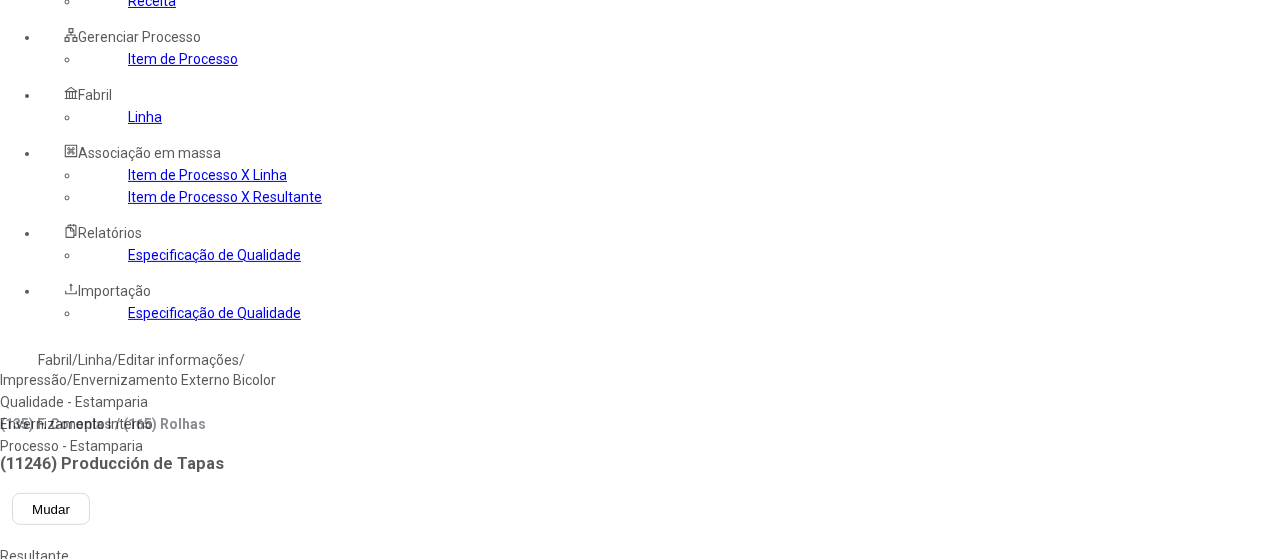 click on "Qualidade - Estamparia" at bounding box center [146, 402] 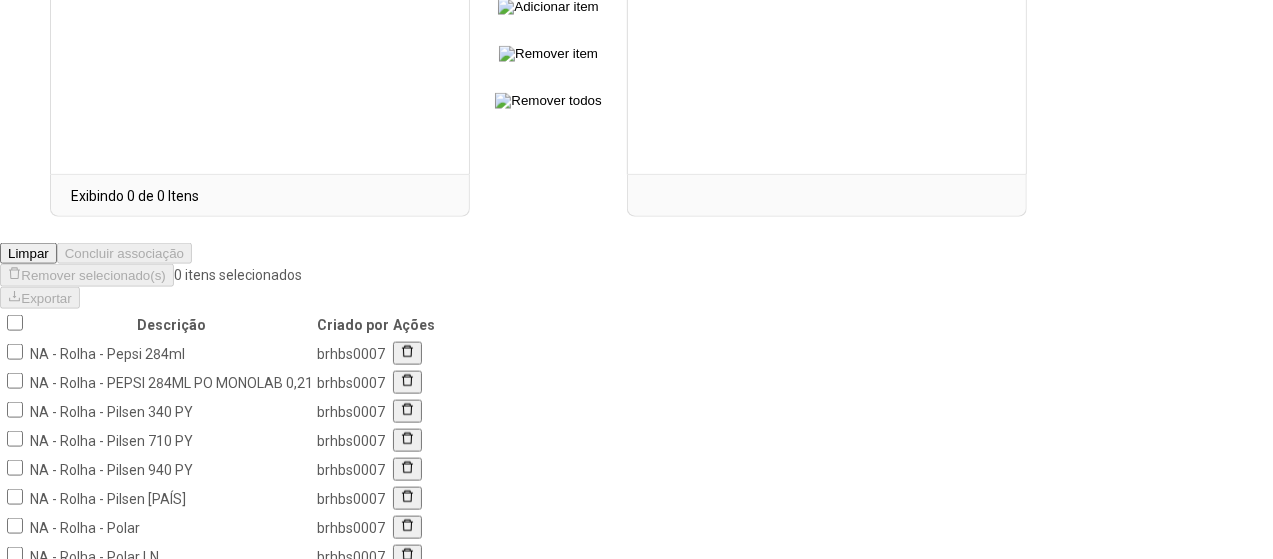scroll, scrollTop: 1190, scrollLeft: 0, axis: vertical 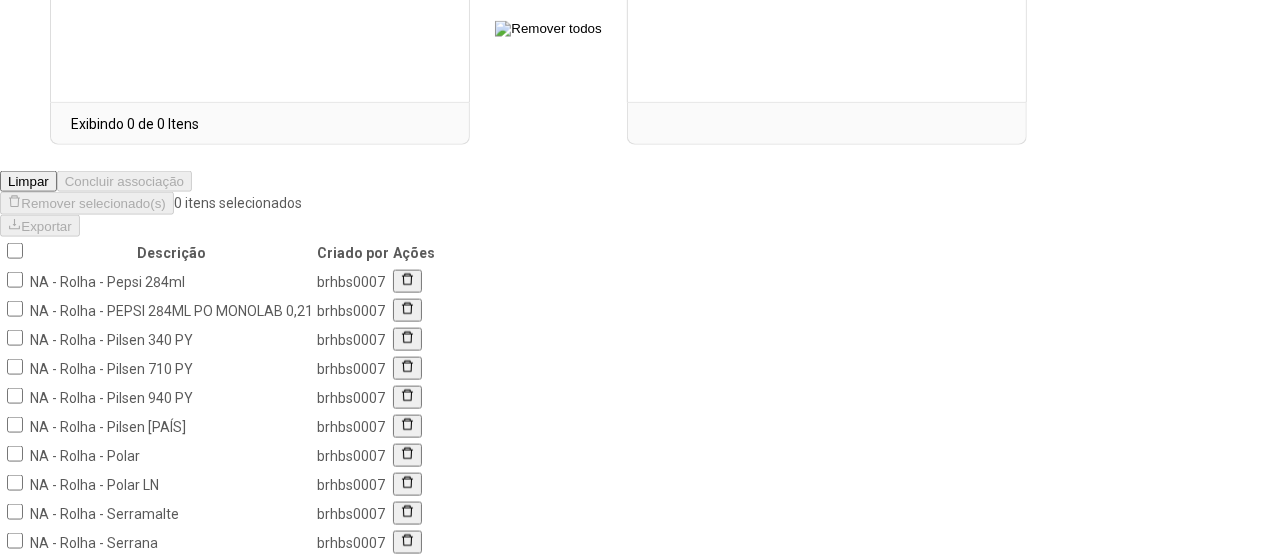 click on "17" 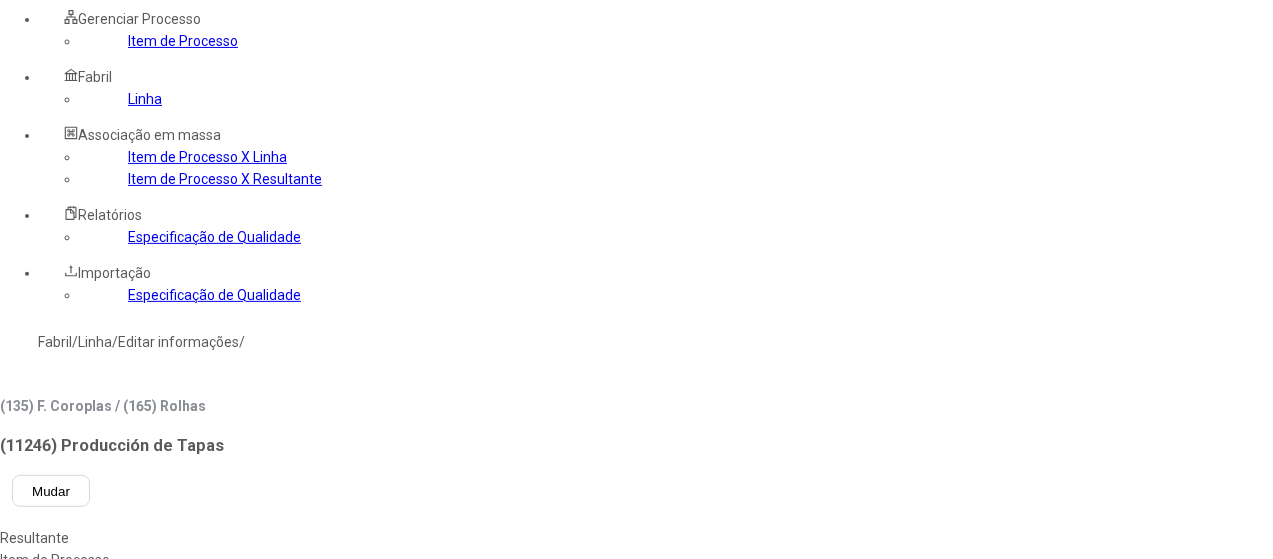 scroll, scrollTop: 0, scrollLeft: 0, axis: both 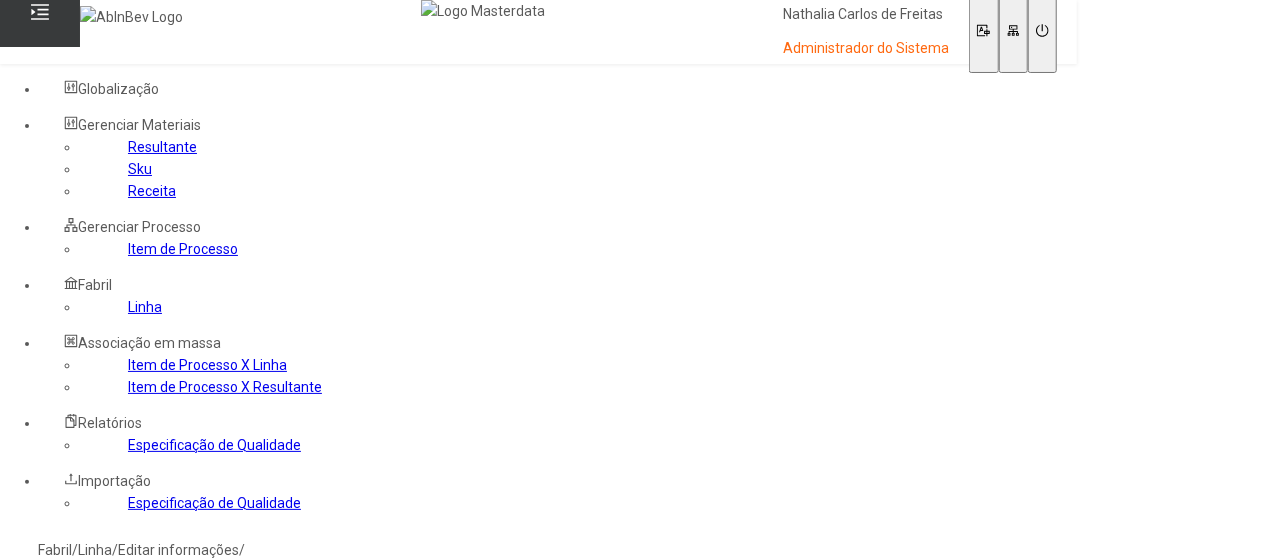 click on "Qualidade - Estamparia" 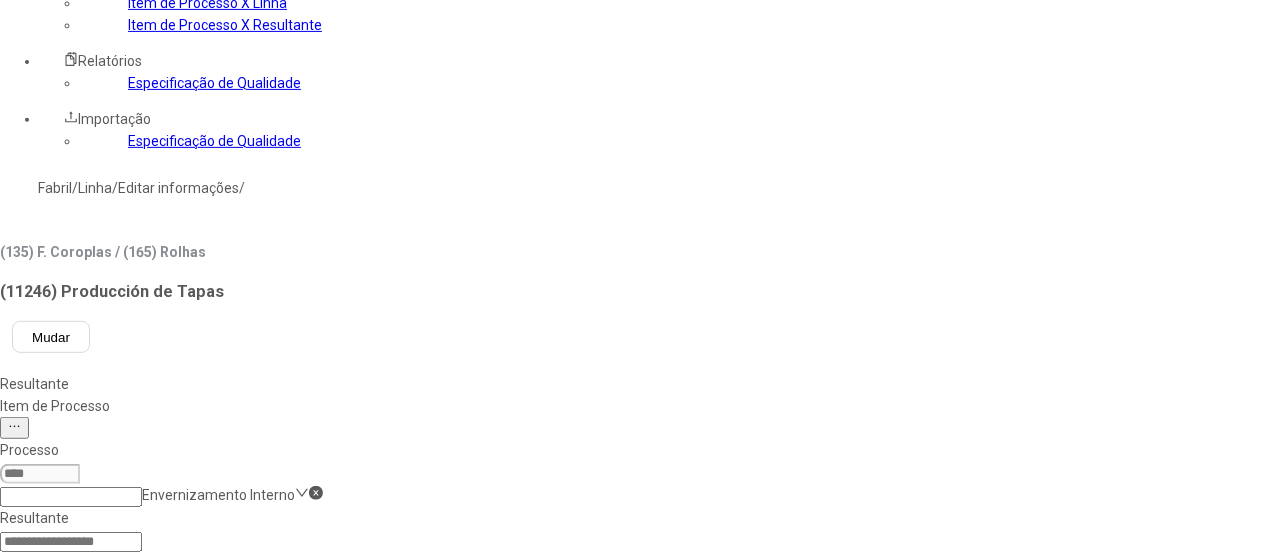 scroll, scrollTop: 132, scrollLeft: 0, axis: vertical 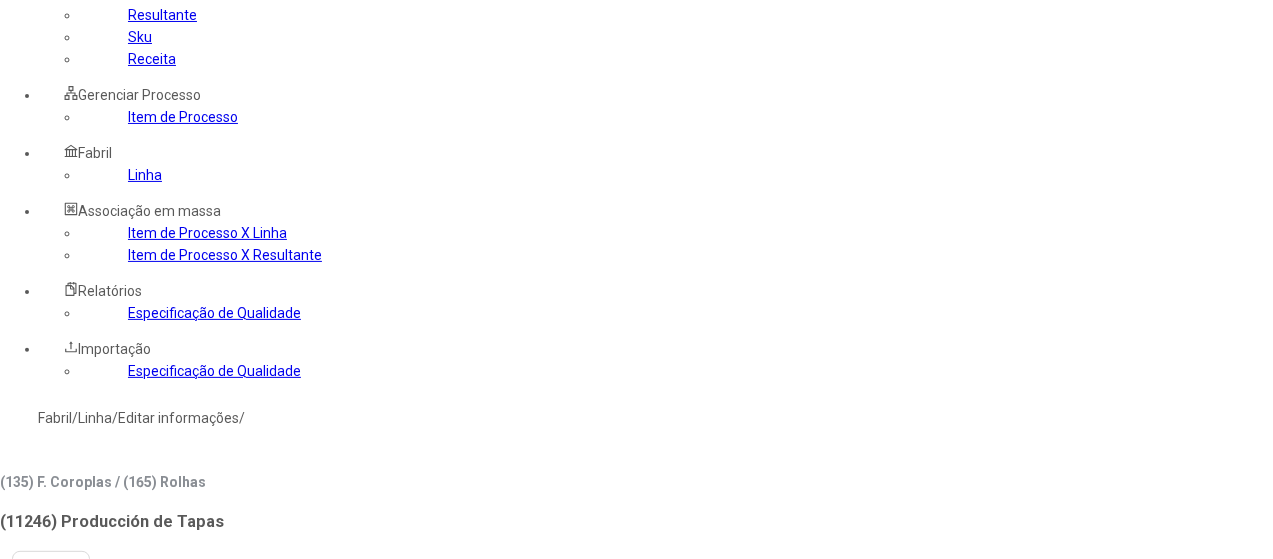 click on "Envernizamento Interno" 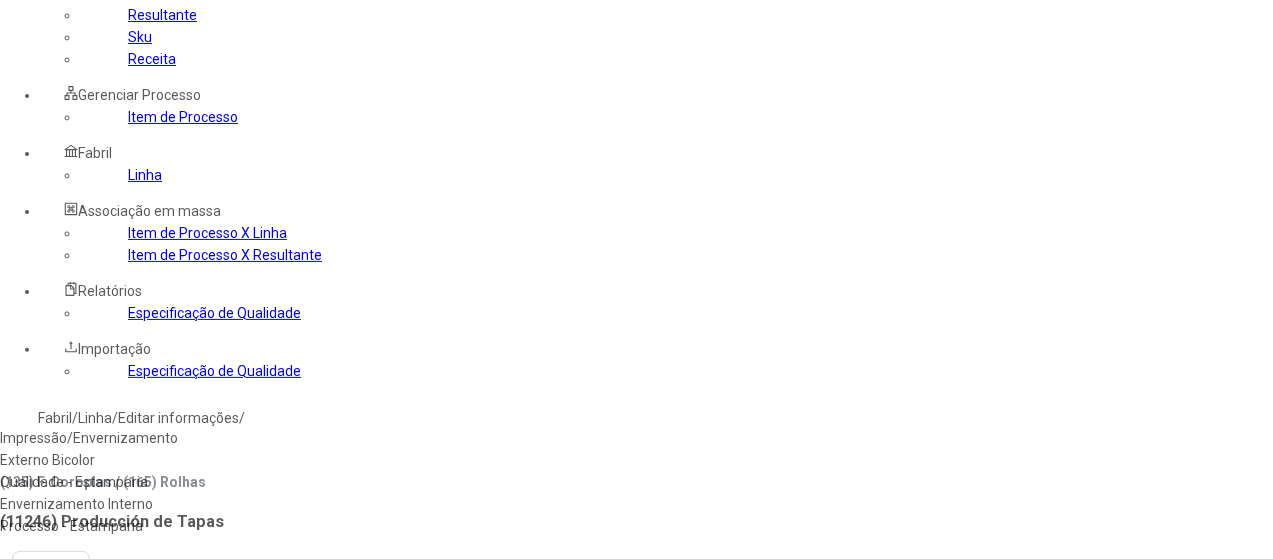 click on "Processo - Estamparia" at bounding box center [113, 526] 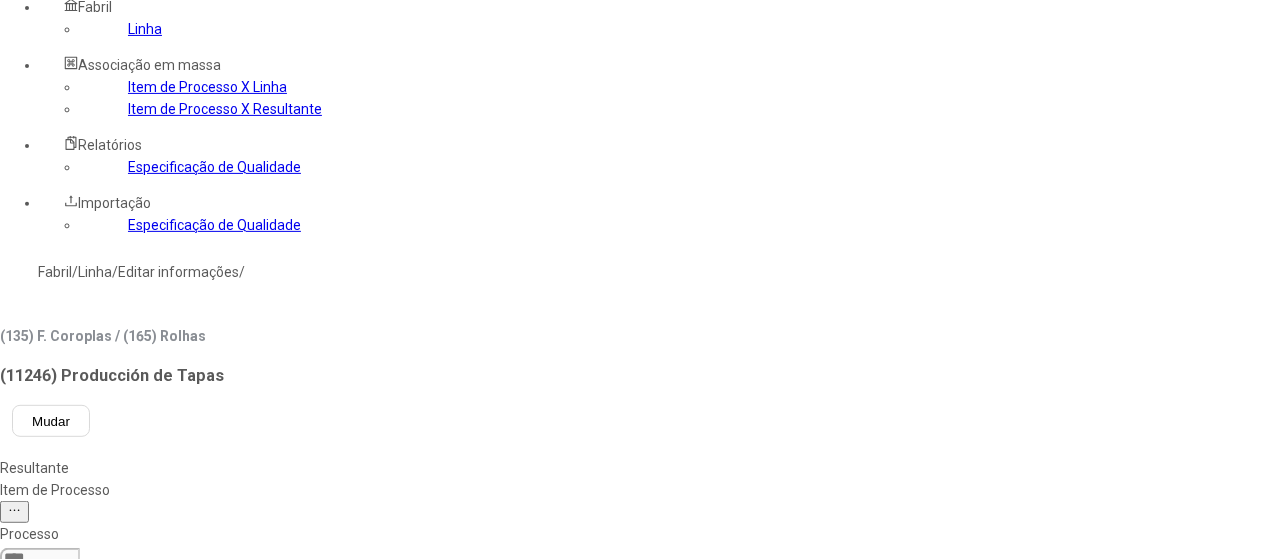 scroll, scrollTop: 90, scrollLeft: 0, axis: vertical 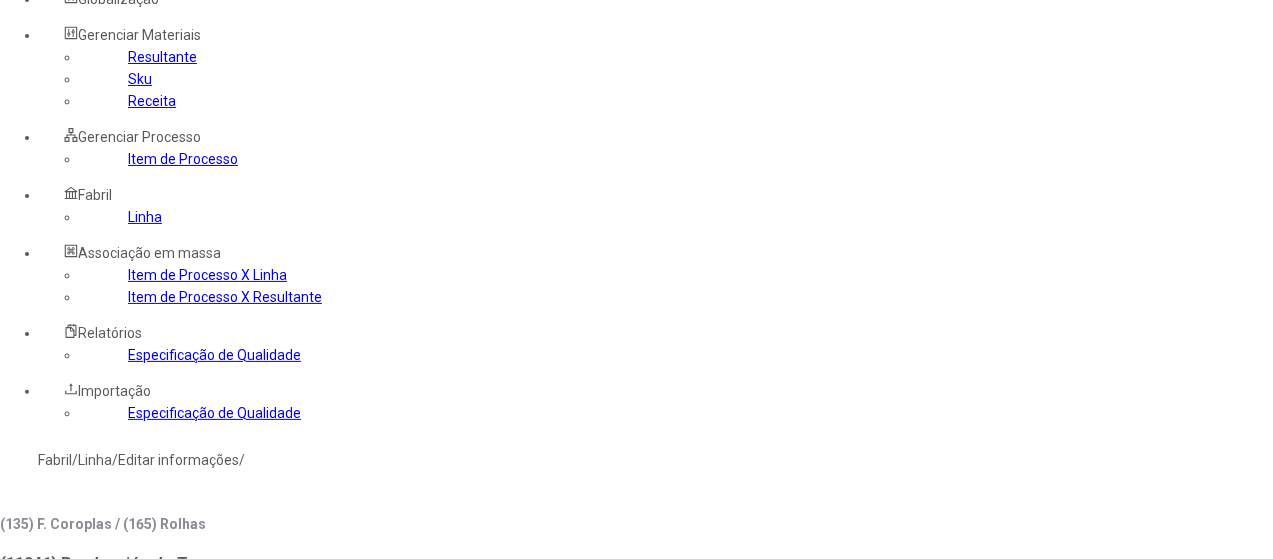 click on "Processo - Estamparia" 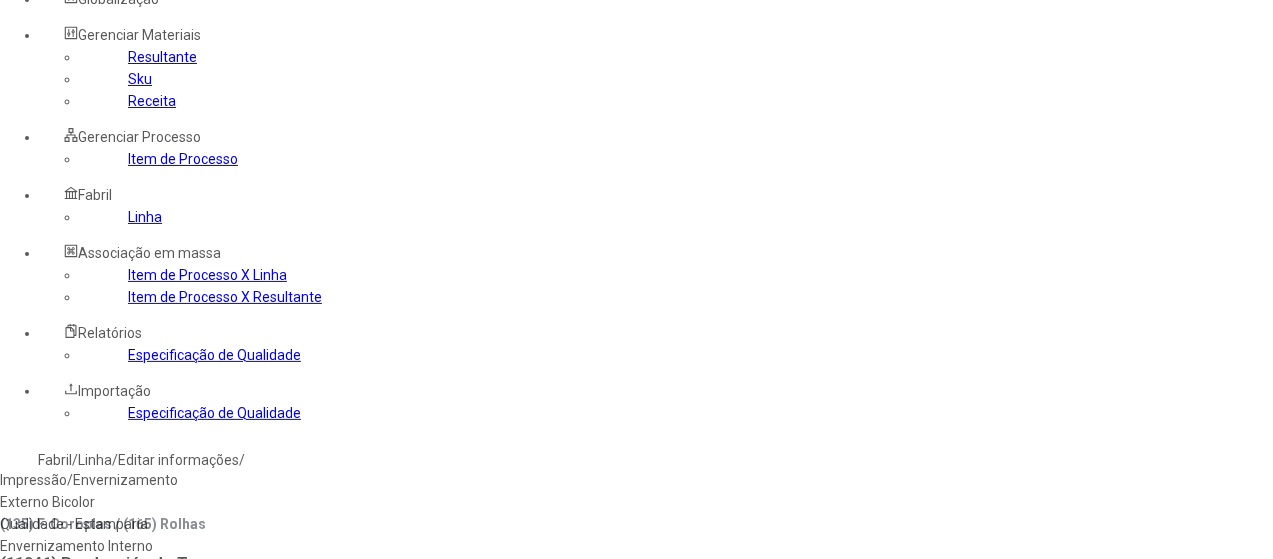 click on "Impressão/Envernizamento Externo Bicolor" at bounding box center (113, 491) 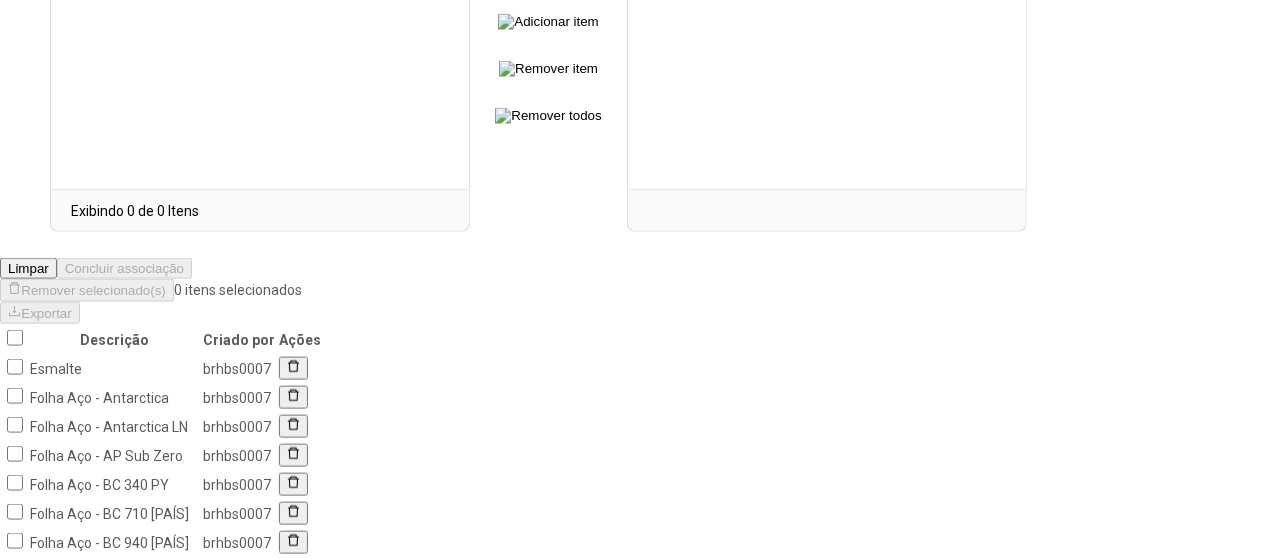 scroll, scrollTop: 1190, scrollLeft: 0, axis: vertical 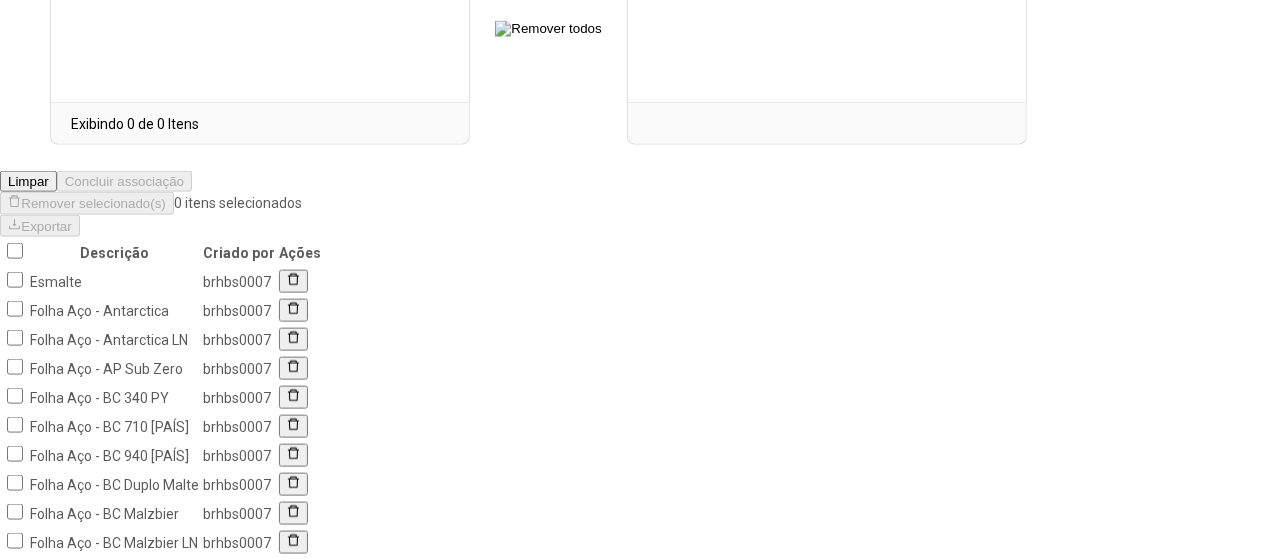 click on "10 / página" 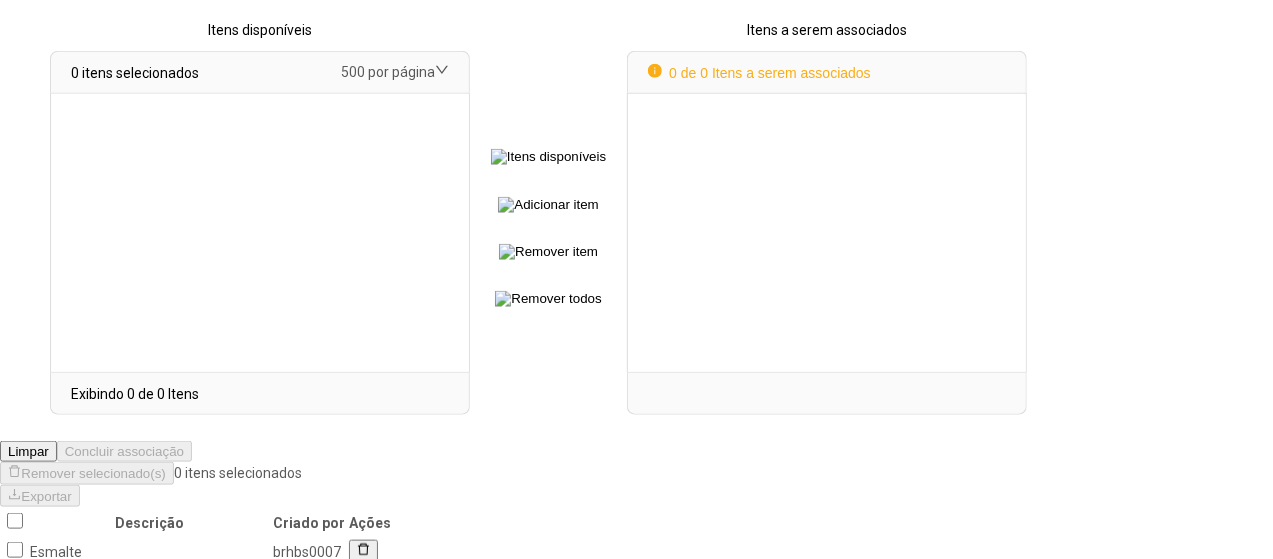 scroll, scrollTop: 790, scrollLeft: 0, axis: vertical 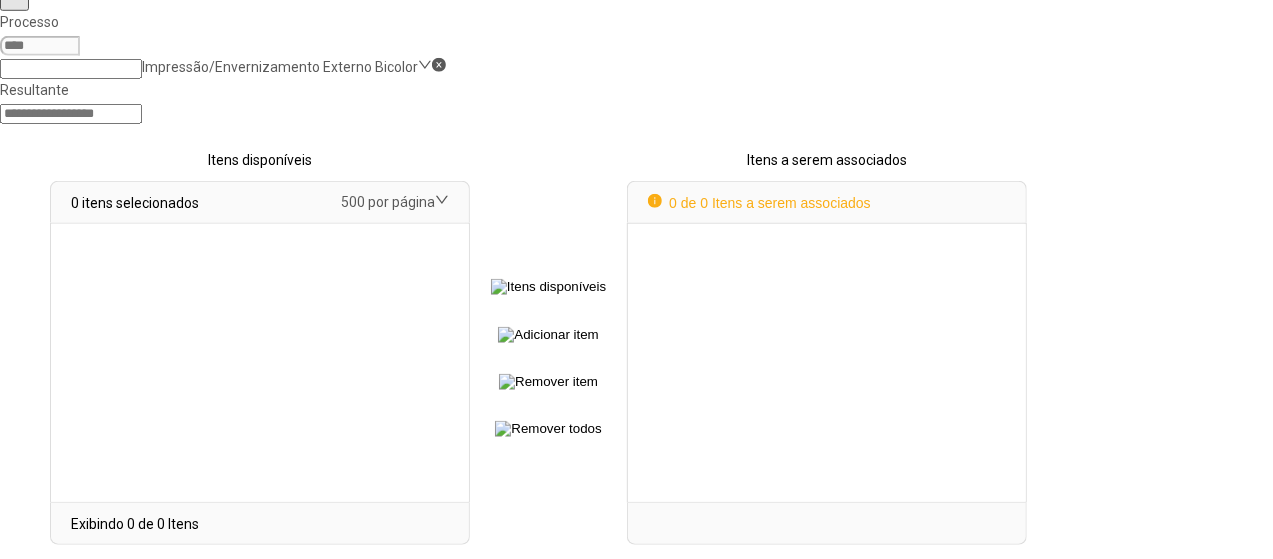 click on "Remover selecionado(s)" at bounding box center (93, 604) 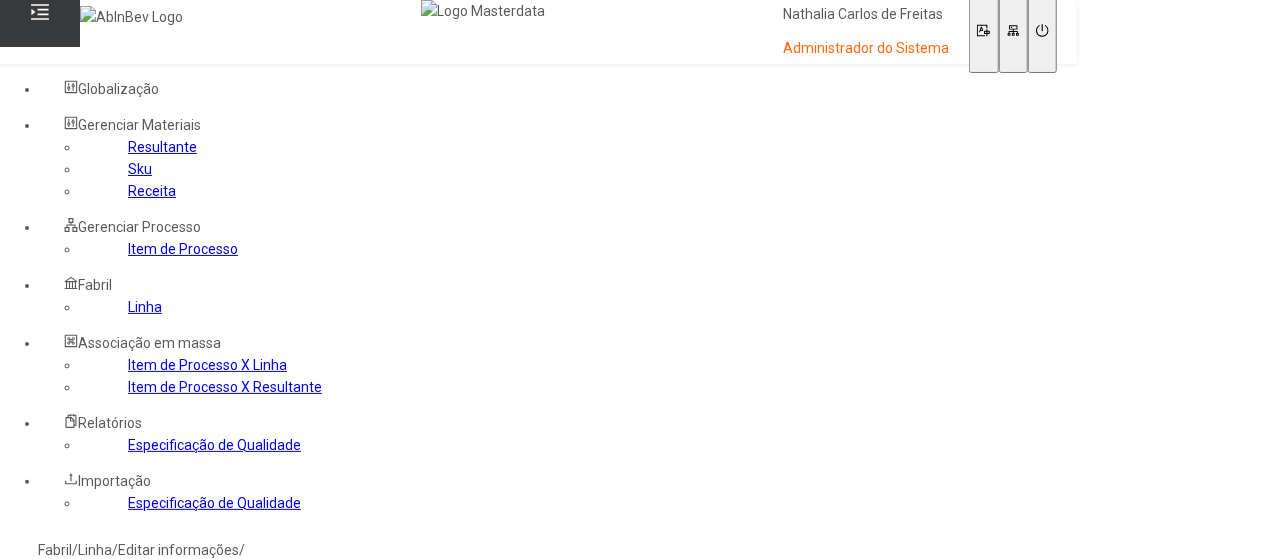 type 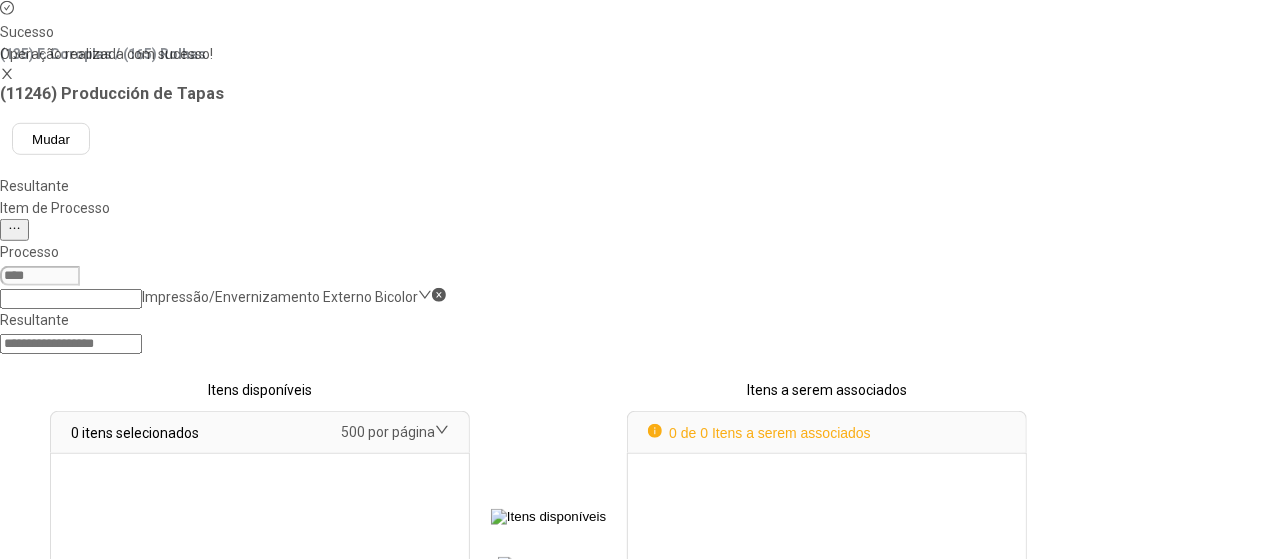 select 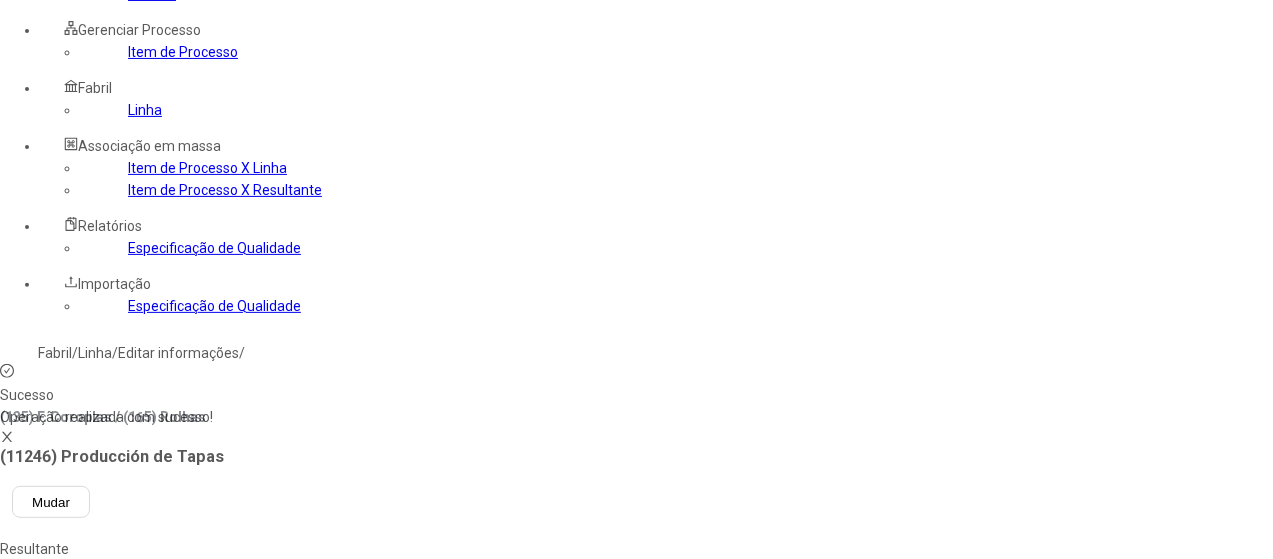 scroll, scrollTop: 153, scrollLeft: 0, axis: vertical 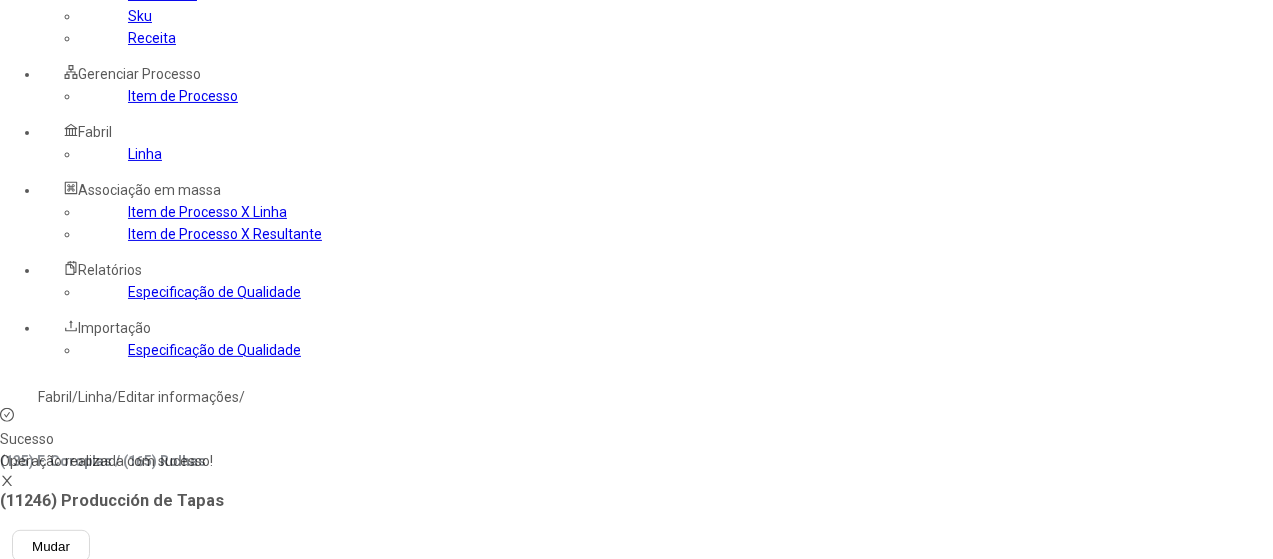 click on "Impressão/Envernizamento Externo Bicolor" 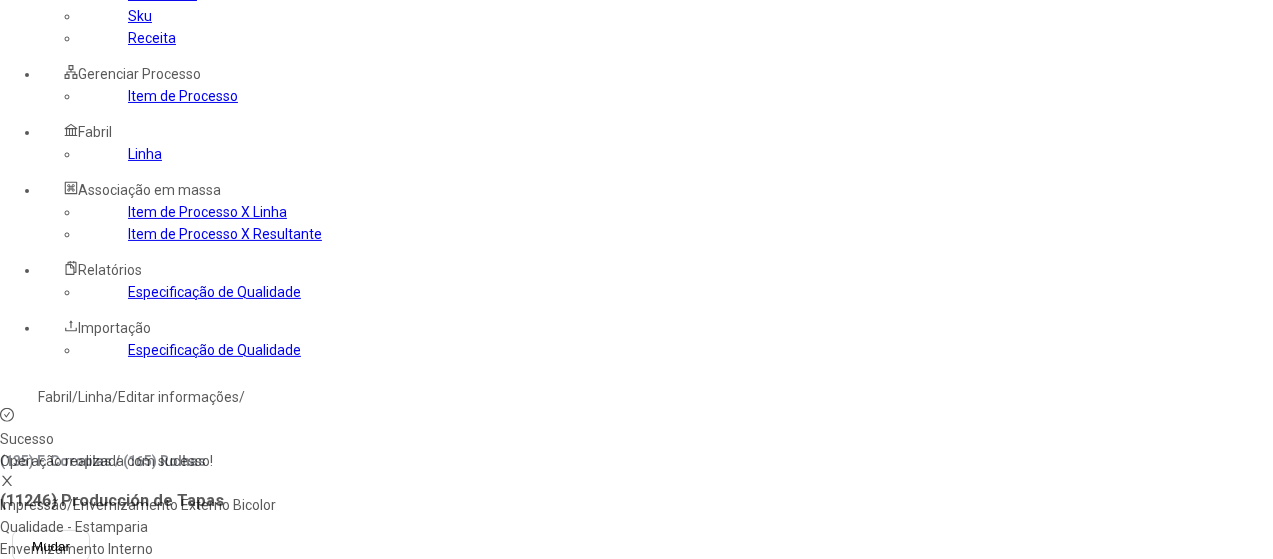 click on "Qualidade - Estamparia" at bounding box center [146, 527] 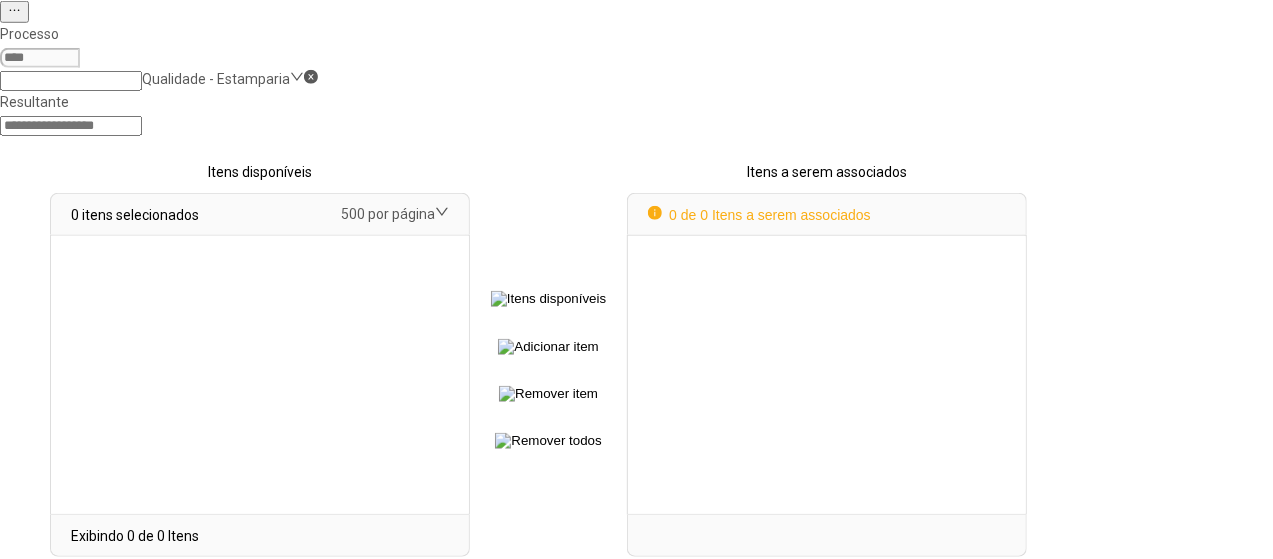 scroll, scrollTop: 653, scrollLeft: 0, axis: vertical 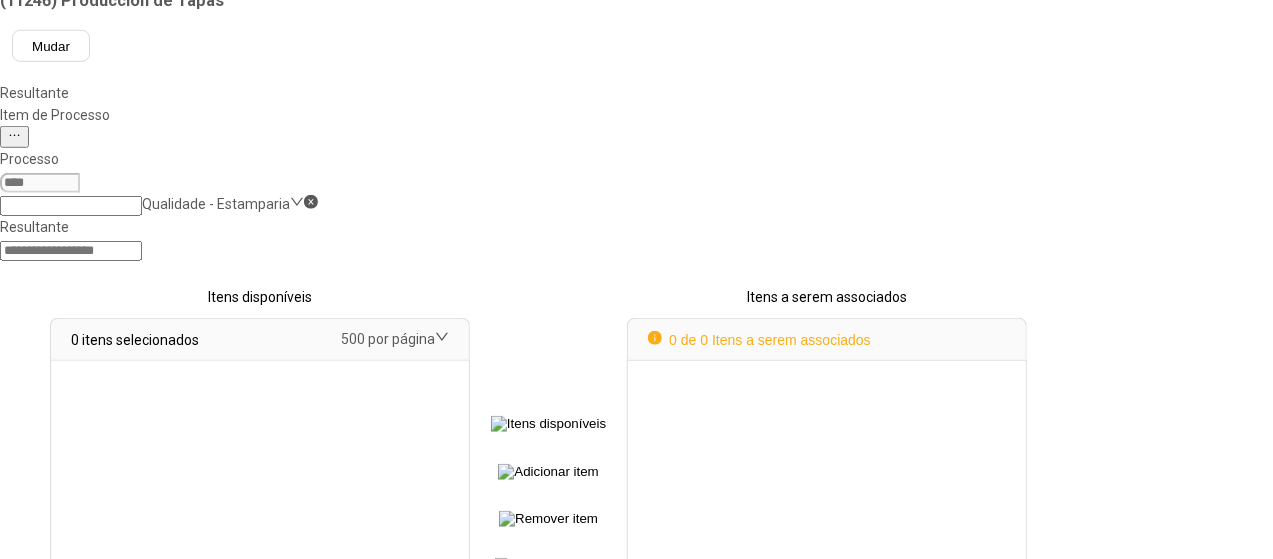 click on "Remover selecionado(s)" at bounding box center (93, 741) 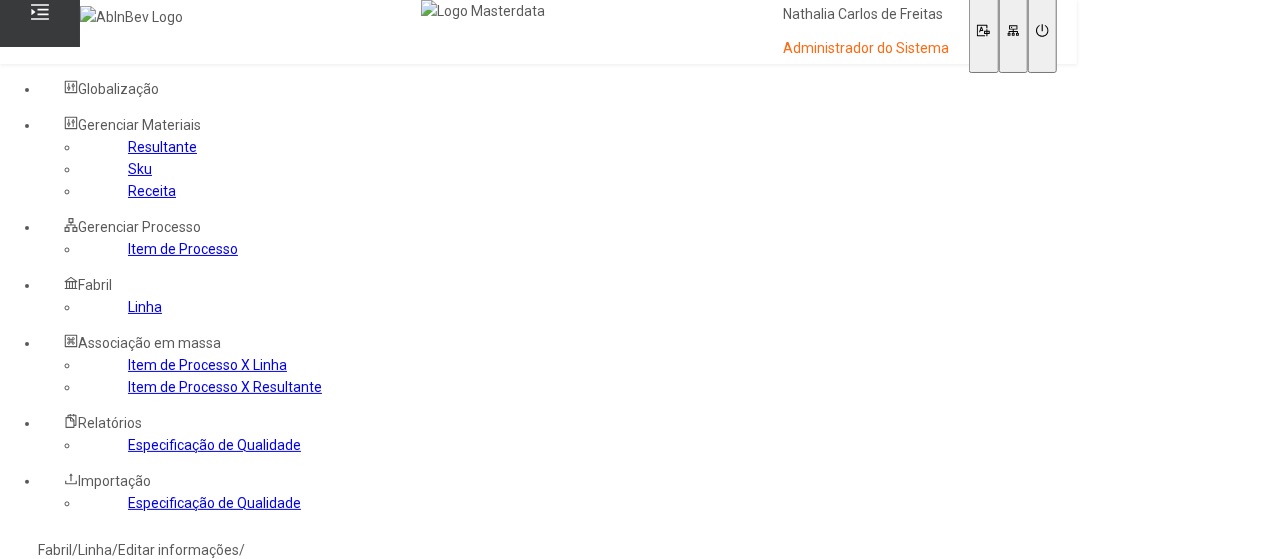 type 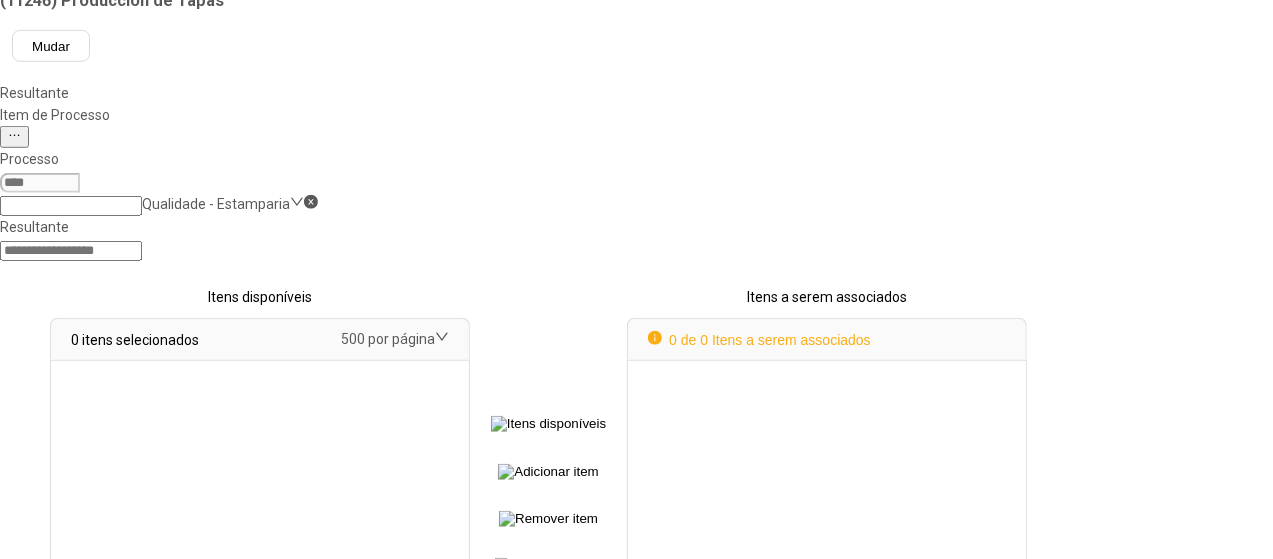 select 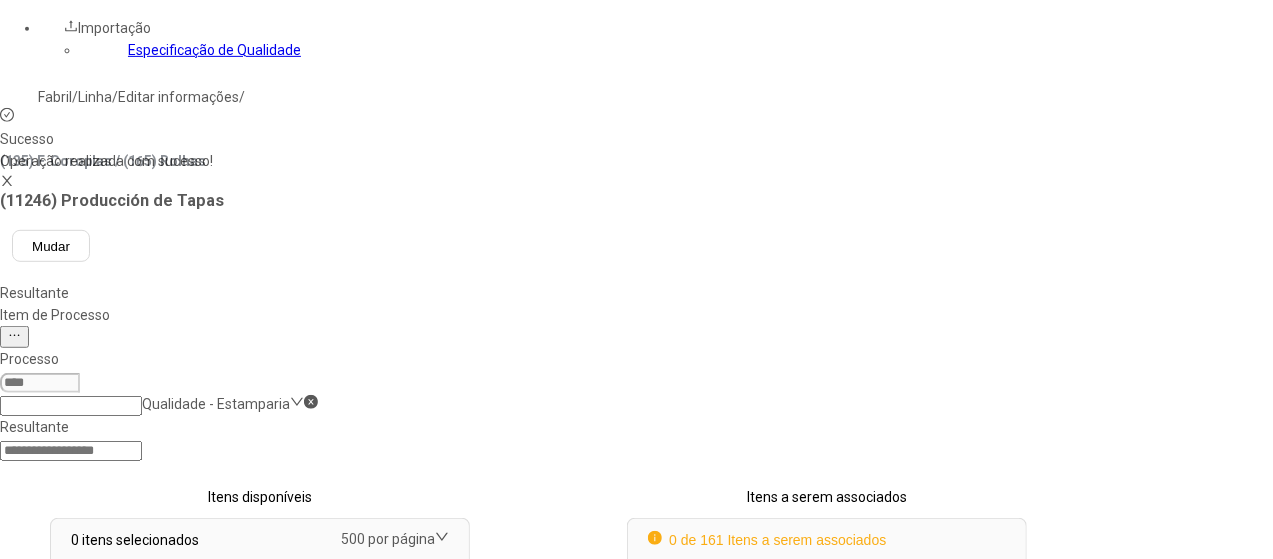 scroll, scrollTop: 153, scrollLeft: 0, axis: vertical 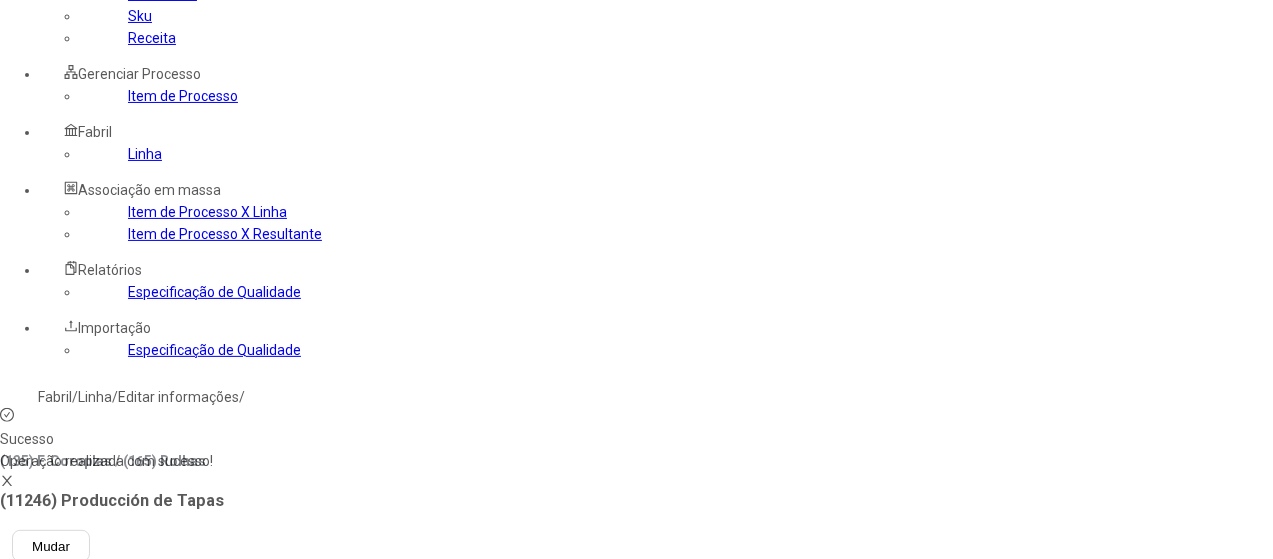 click on "Qualidade - Estamparia" 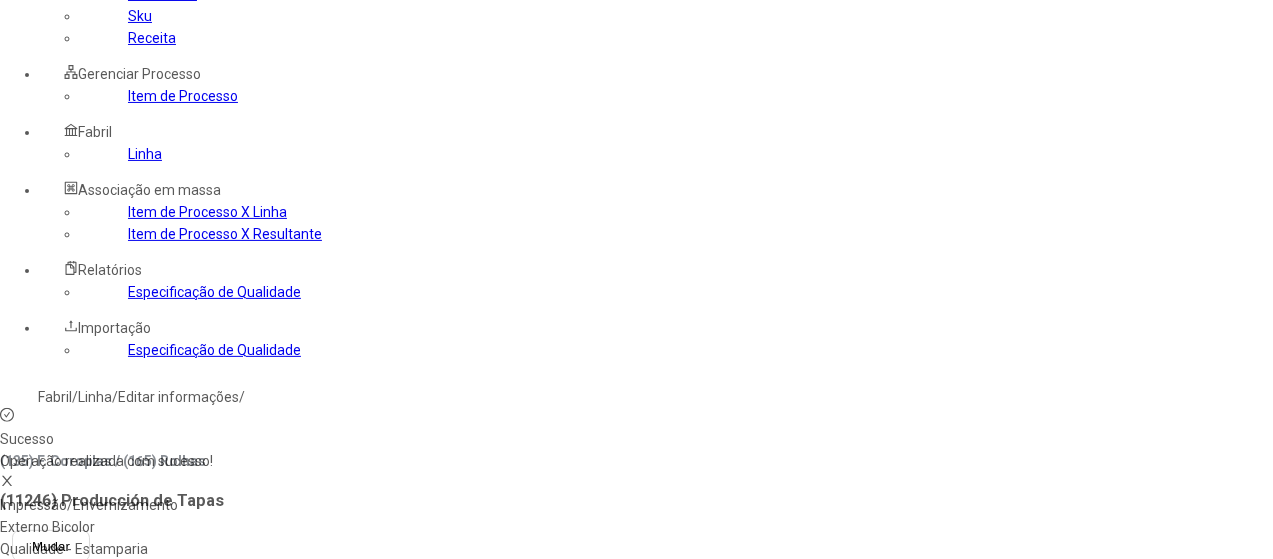 click on "Envernizamento Interno" at bounding box center [113, 571] 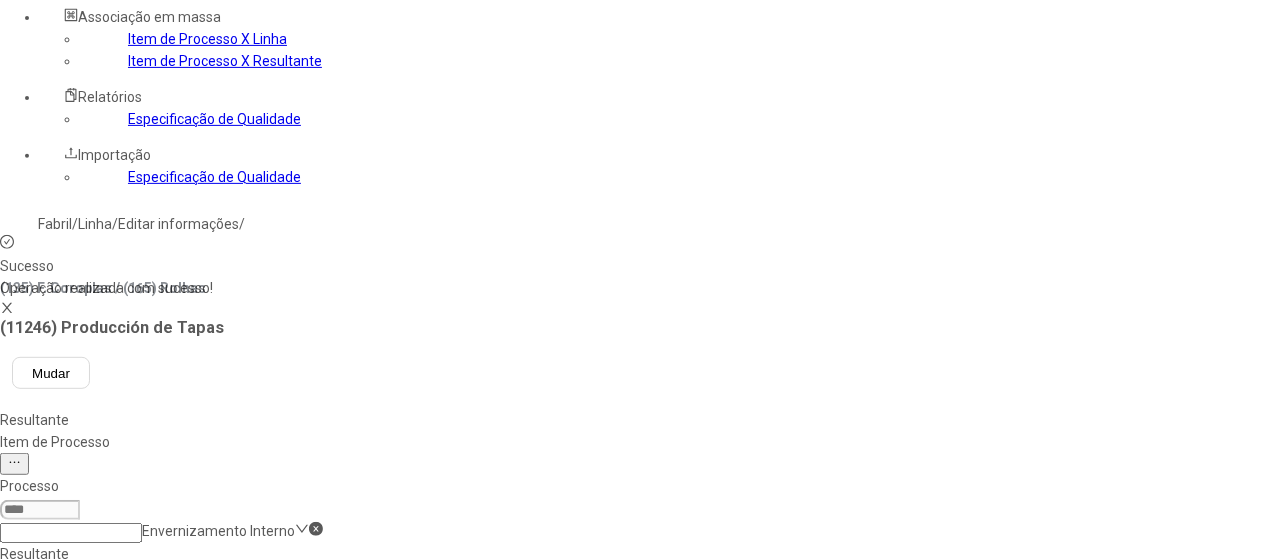 scroll, scrollTop: 553, scrollLeft: 0, axis: vertical 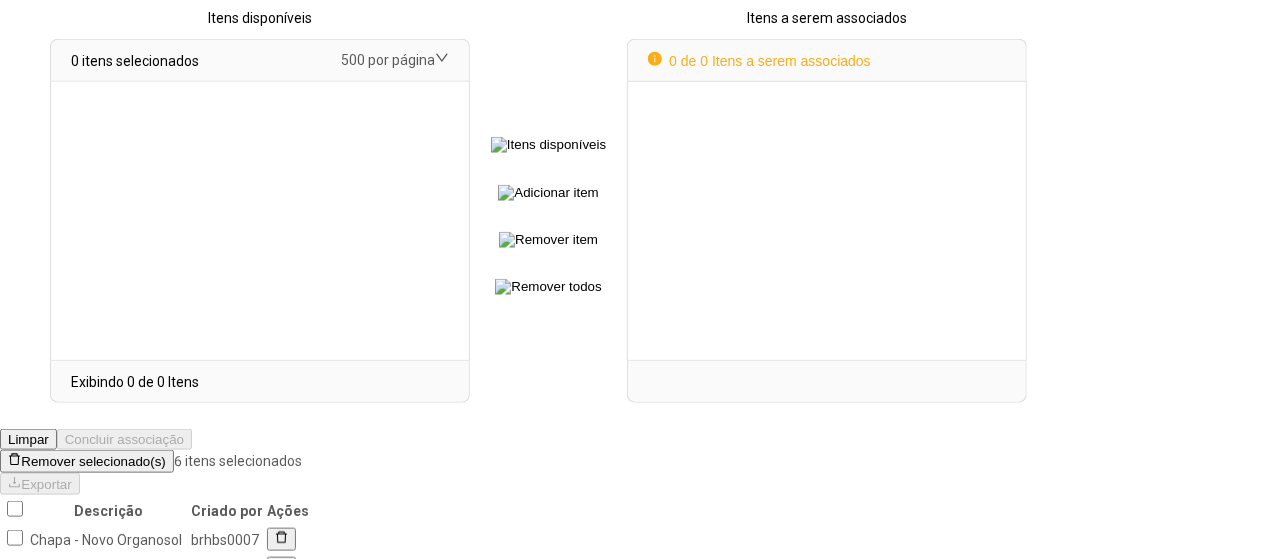 click 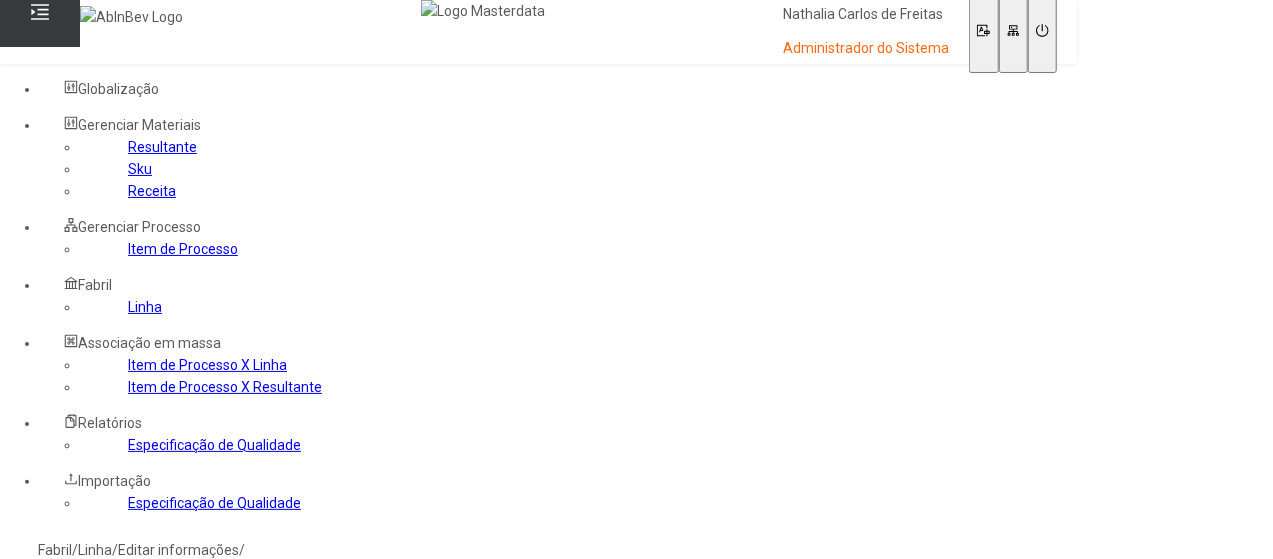 click on "Sim" at bounding box center (88, 636) 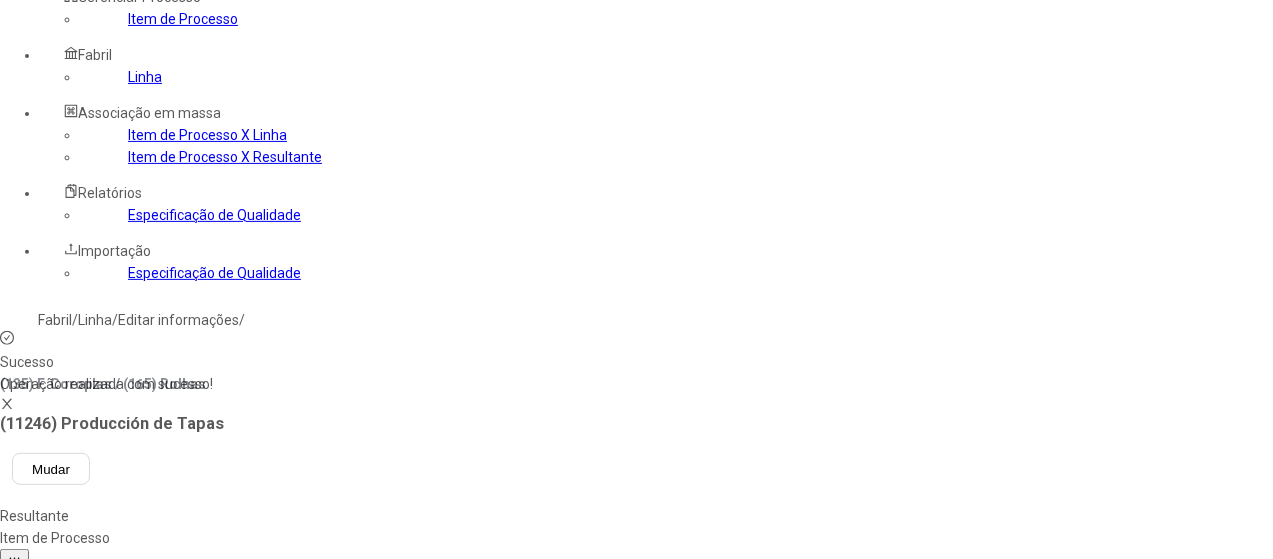 scroll, scrollTop: 67, scrollLeft: 0, axis: vertical 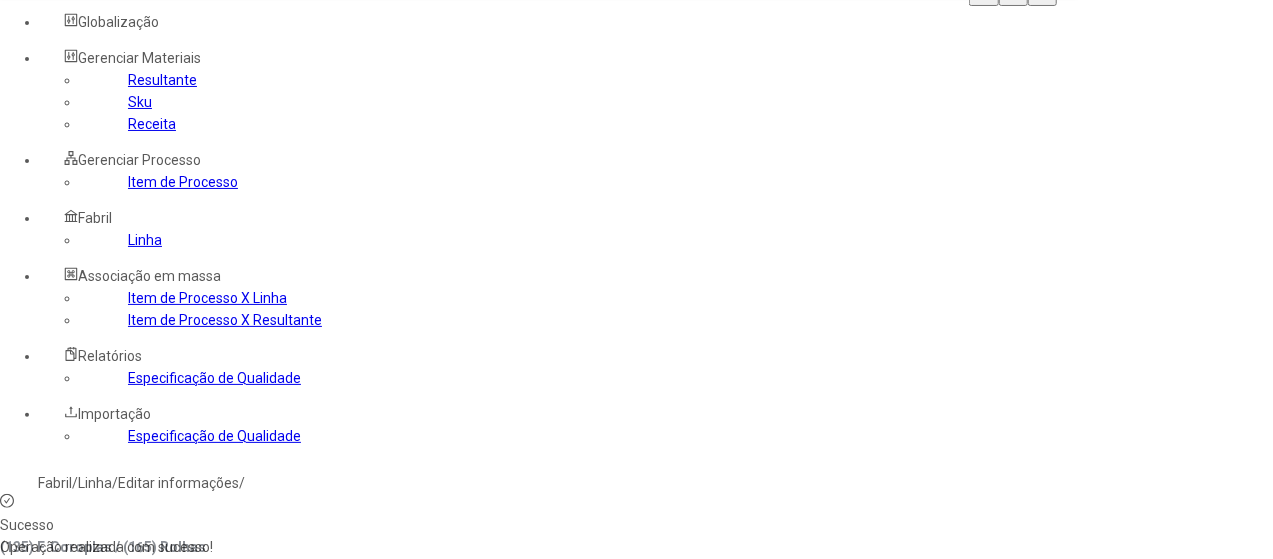 click on "Envernizamento Interno" 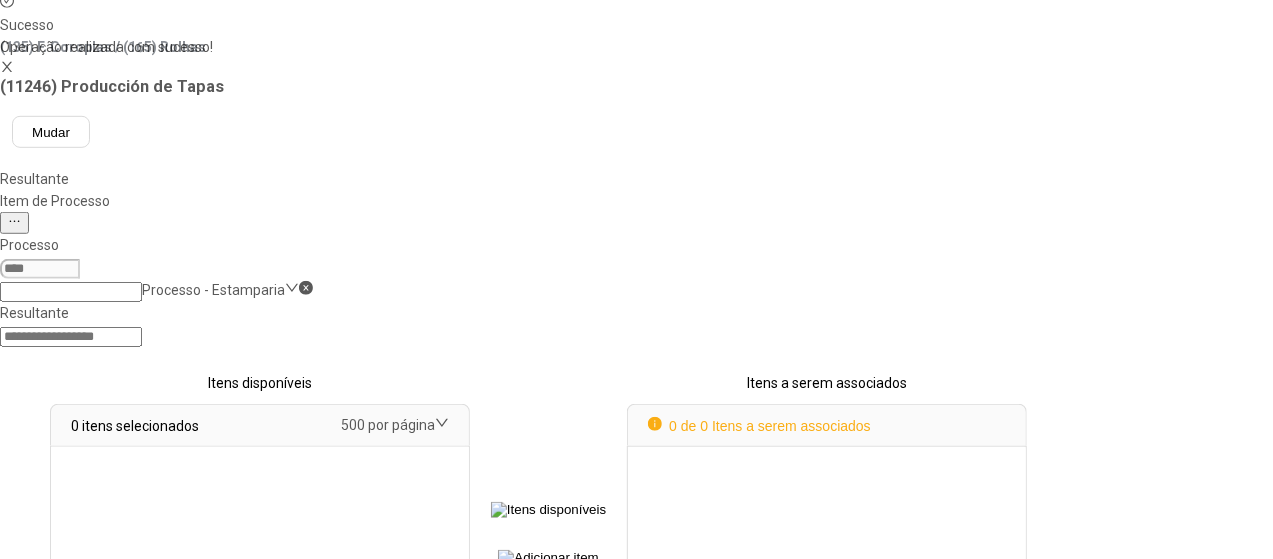 scroll, scrollTop: 867, scrollLeft: 0, axis: vertical 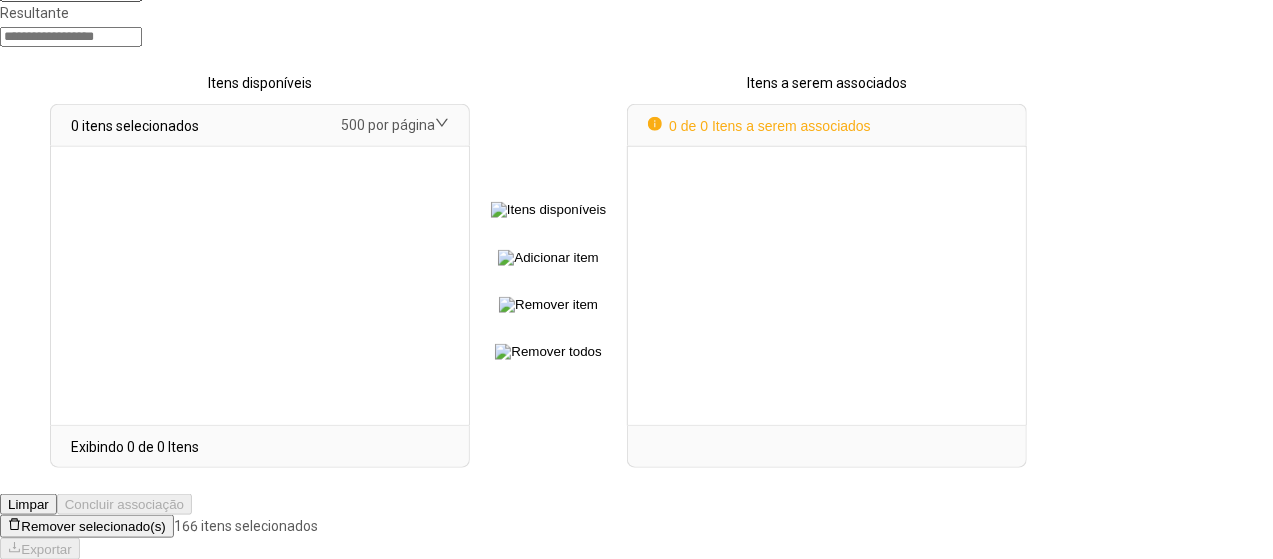 click on "Remover selecionado(s)" at bounding box center (93, 527) 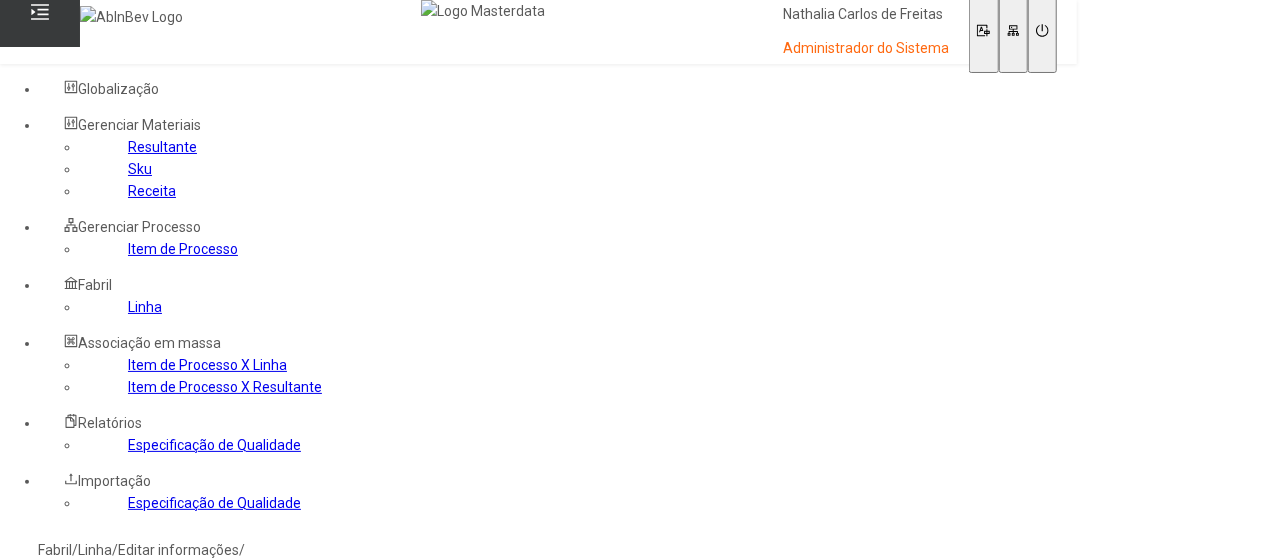 type 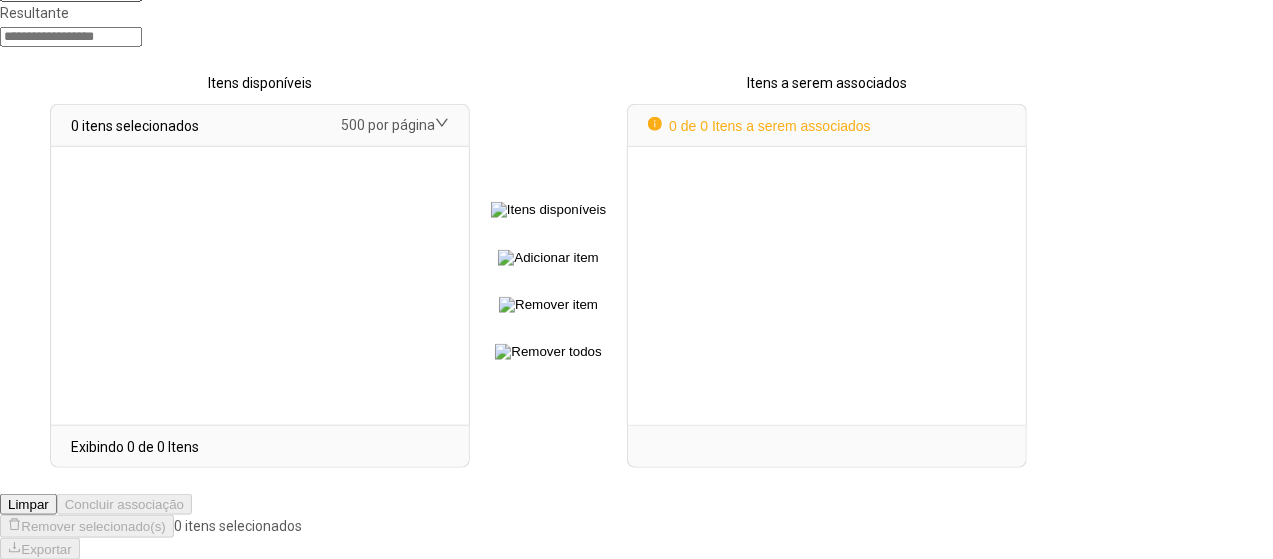 select 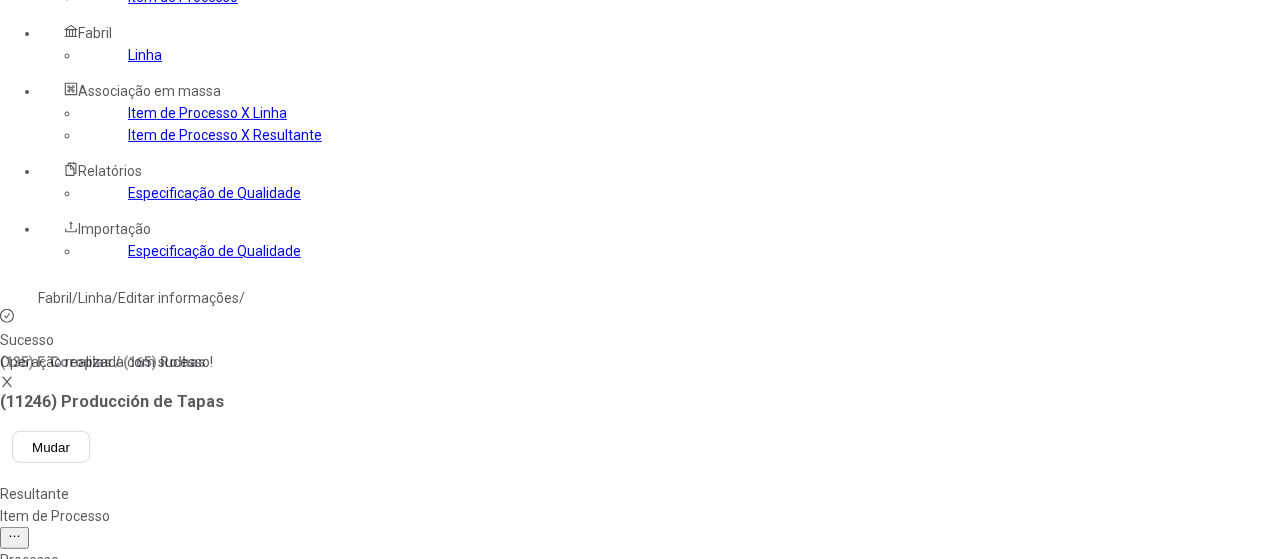 scroll, scrollTop: 153, scrollLeft: 0, axis: vertical 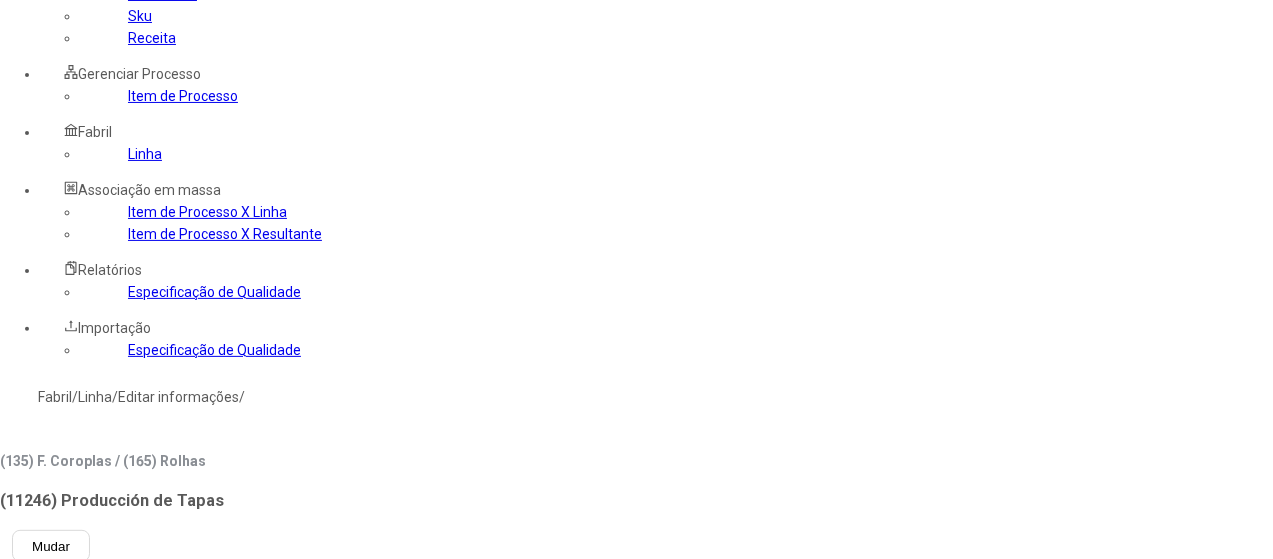 click 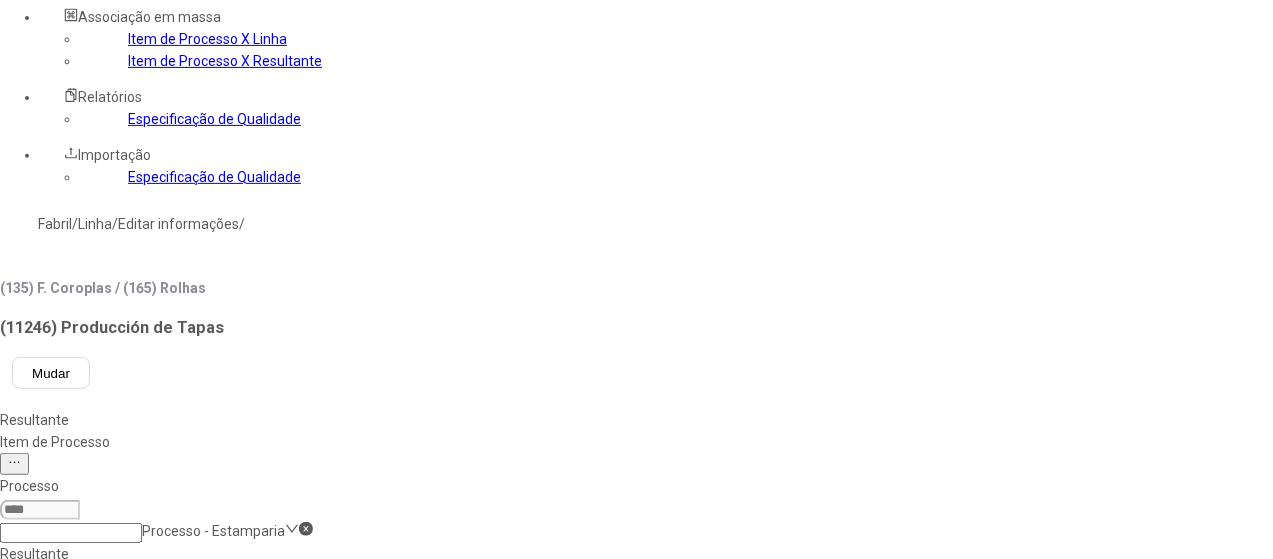 scroll, scrollTop: 353, scrollLeft: 0, axis: vertical 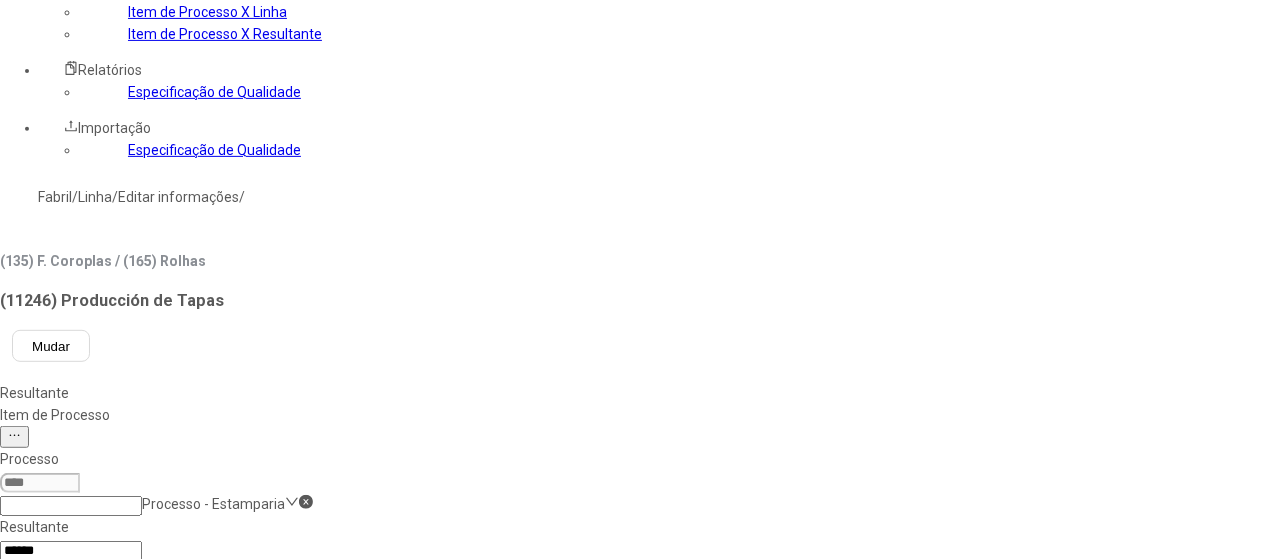 type on "******" 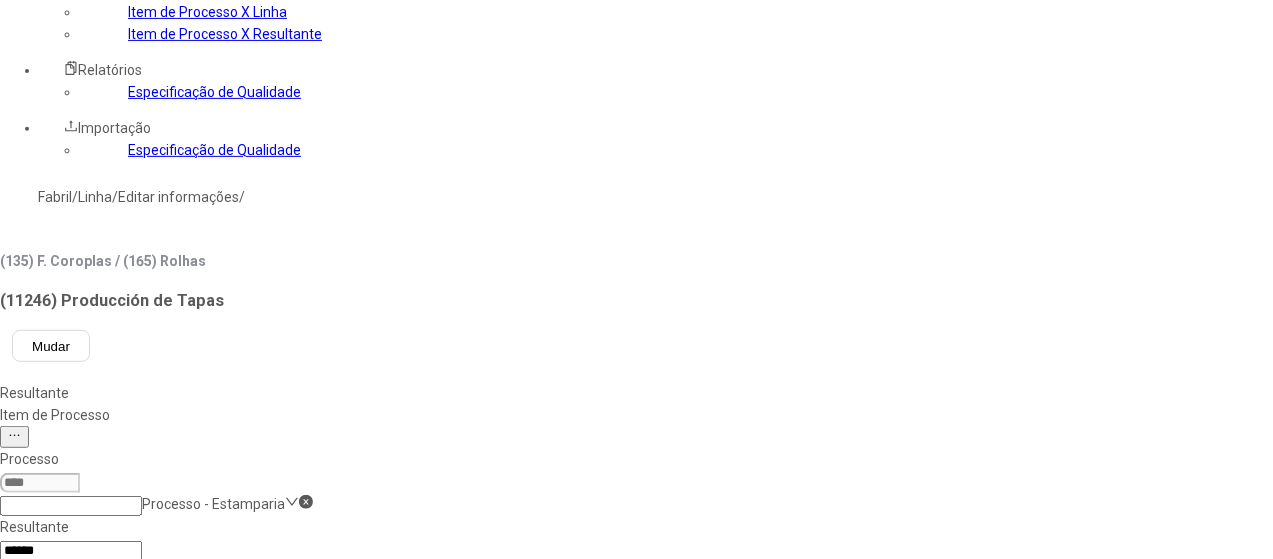 select on "**********" 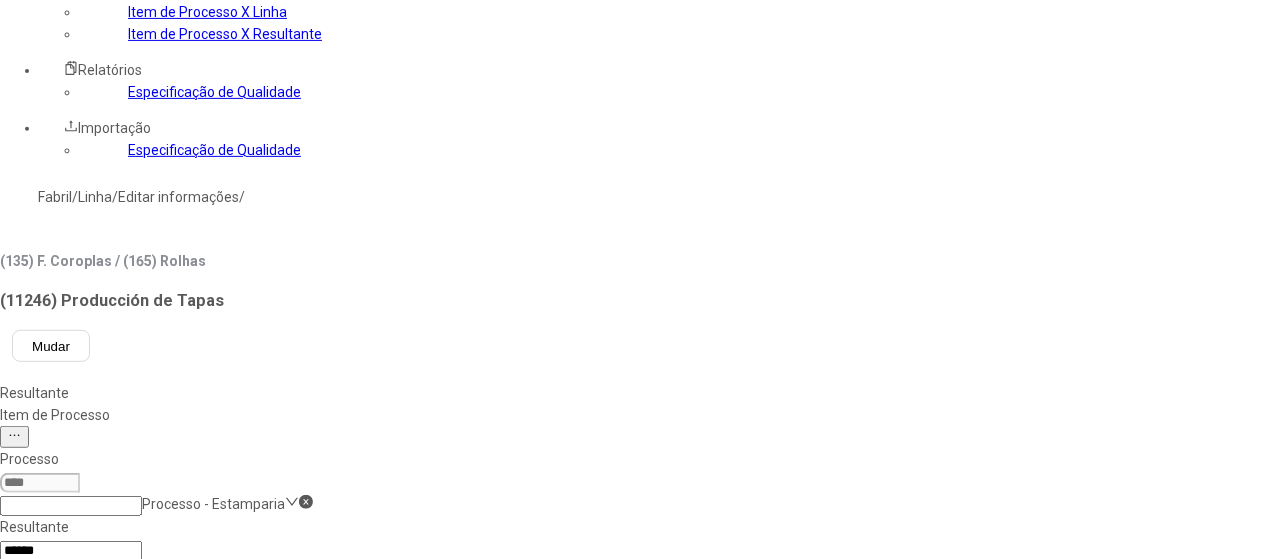 click on "**********" 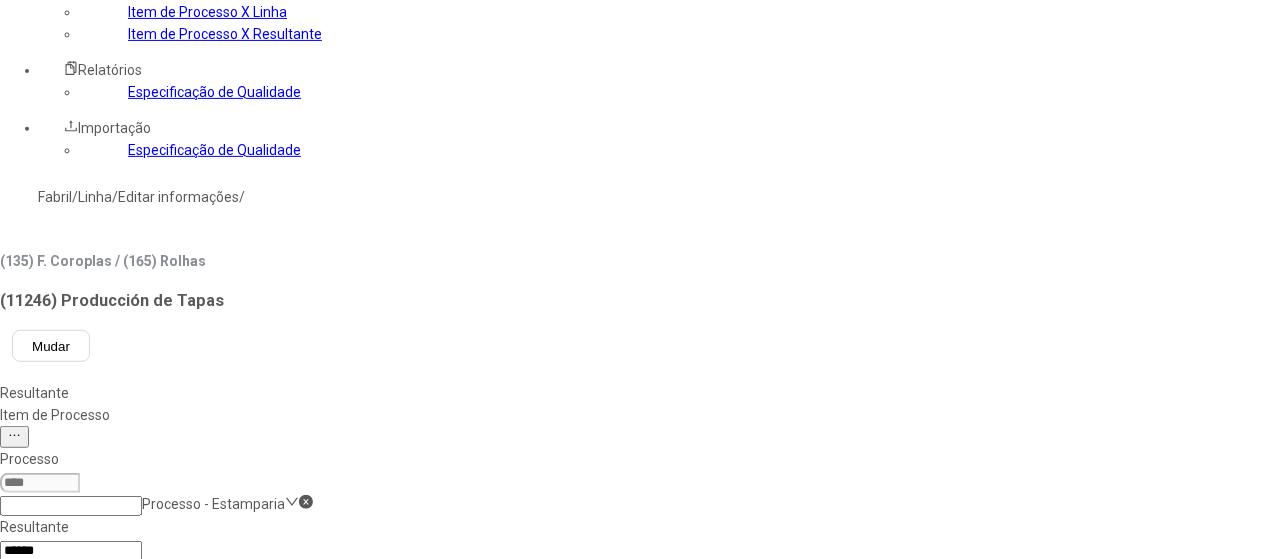 click at bounding box center (548, 772) 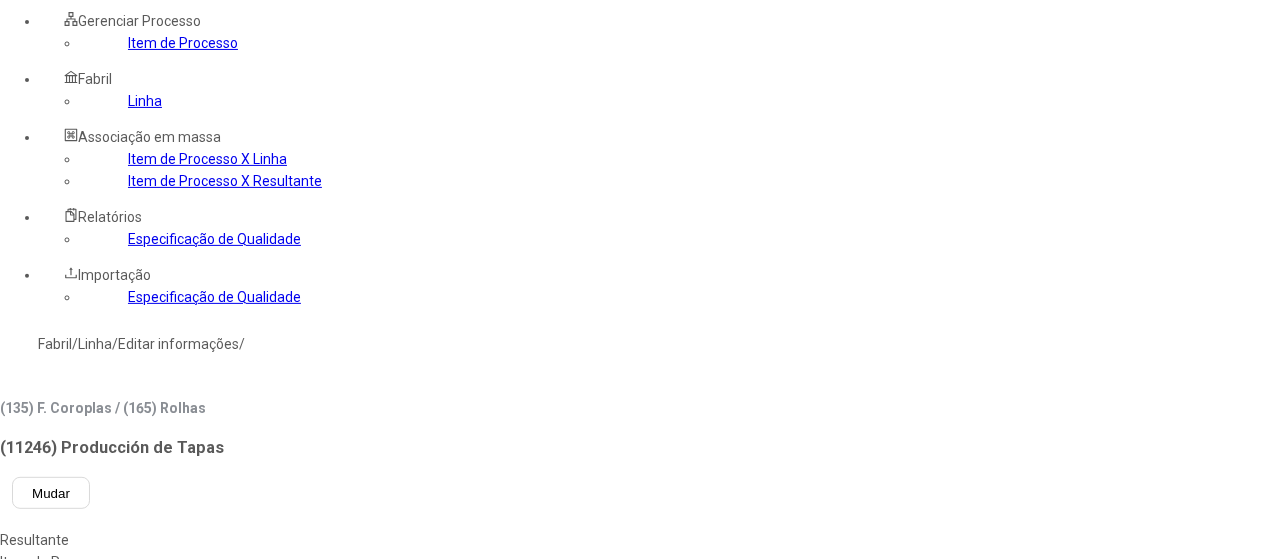 scroll, scrollTop: 53, scrollLeft: 0, axis: vertical 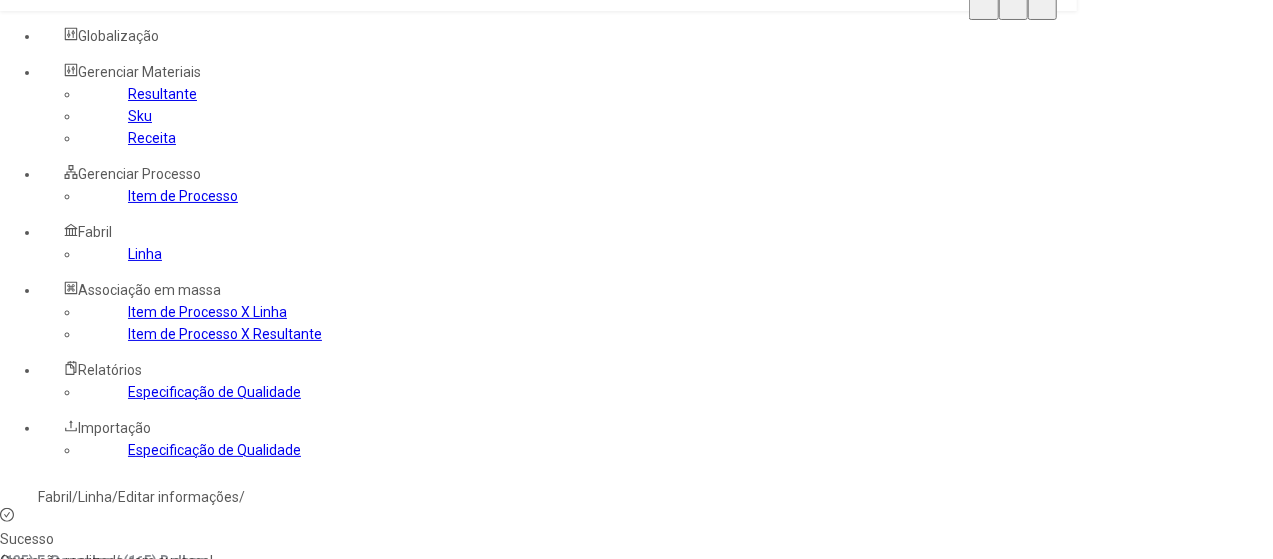 click on "Processo - Estamparia" 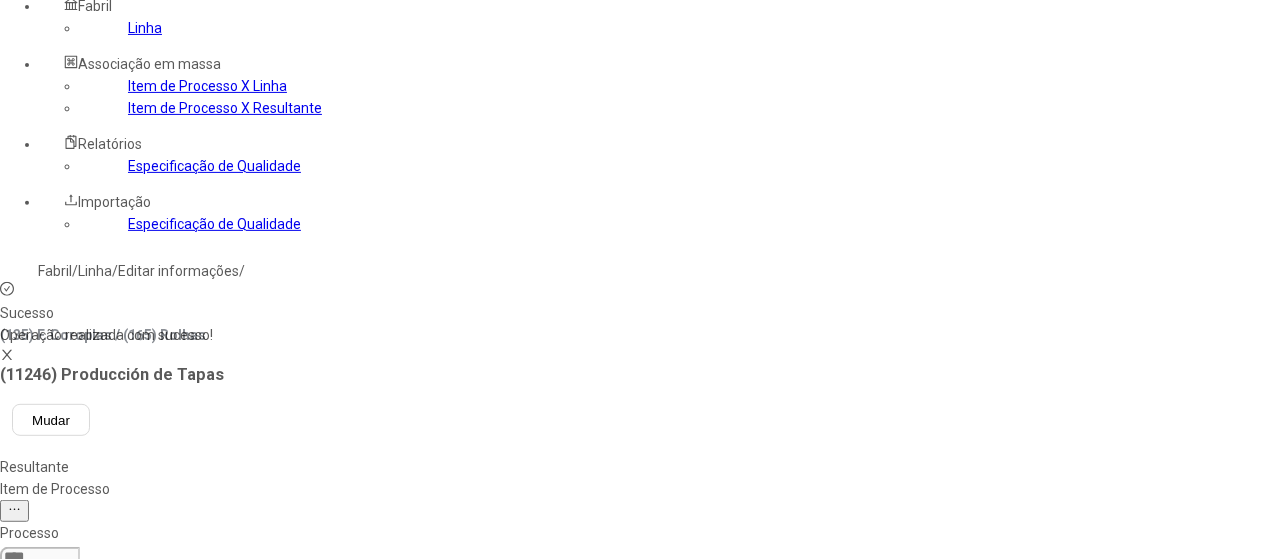 scroll, scrollTop: 53, scrollLeft: 0, axis: vertical 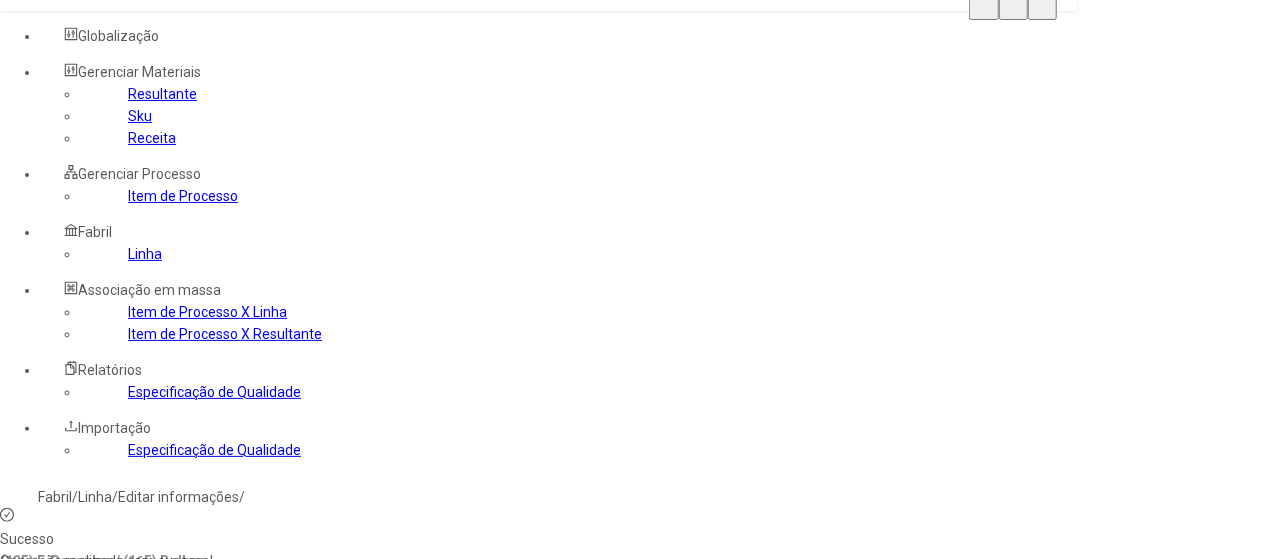 click on "Envernizamento Interno" 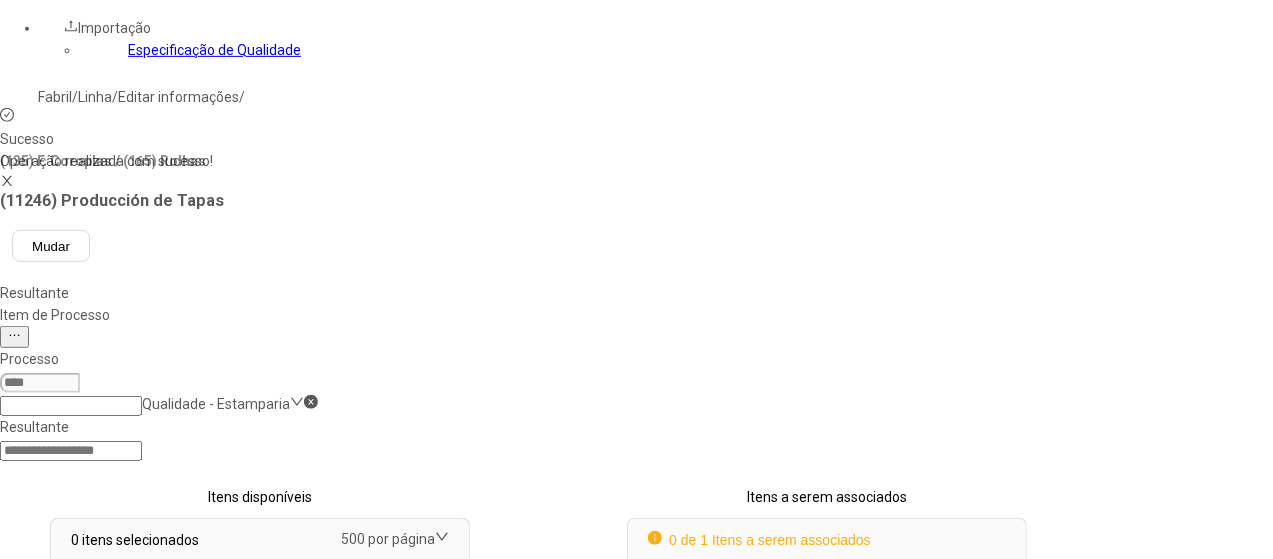 select 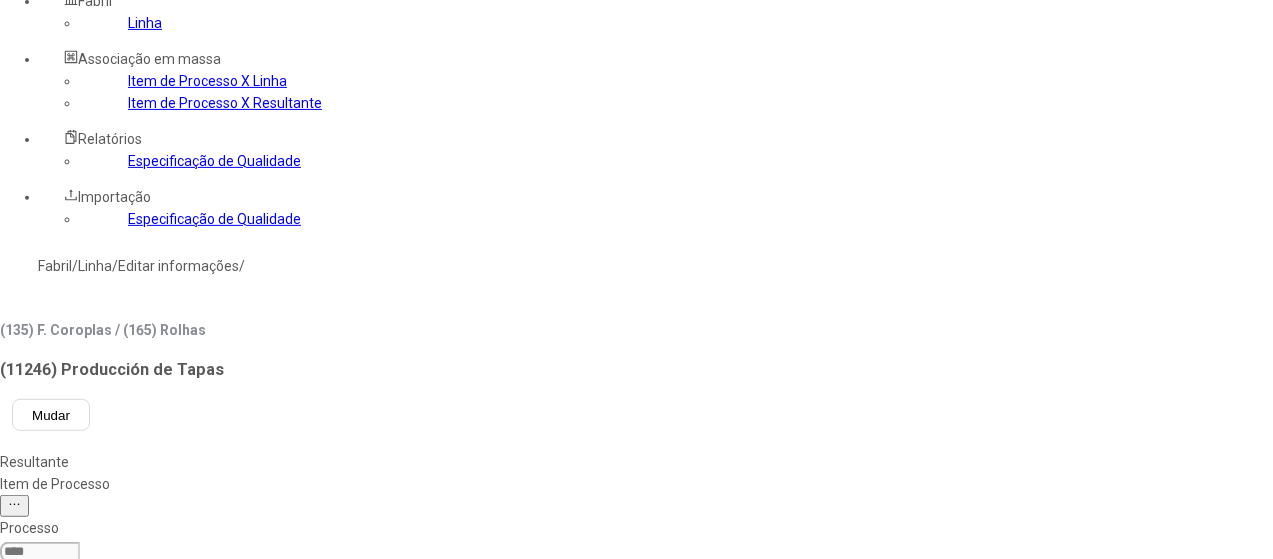 scroll, scrollTop: 253, scrollLeft: 0, axis: vertical 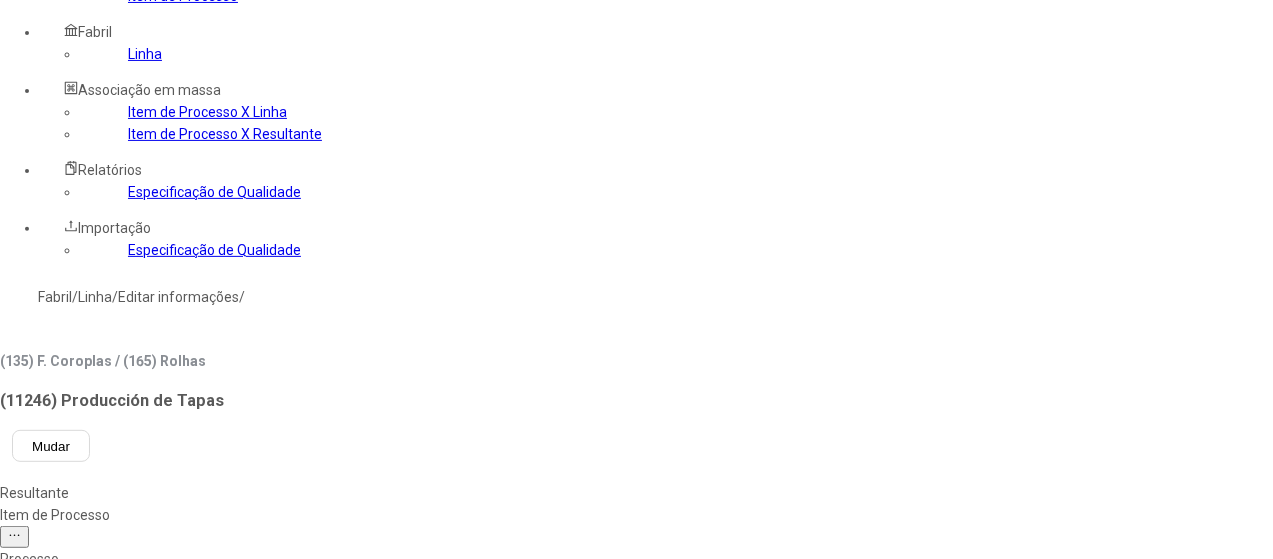 click 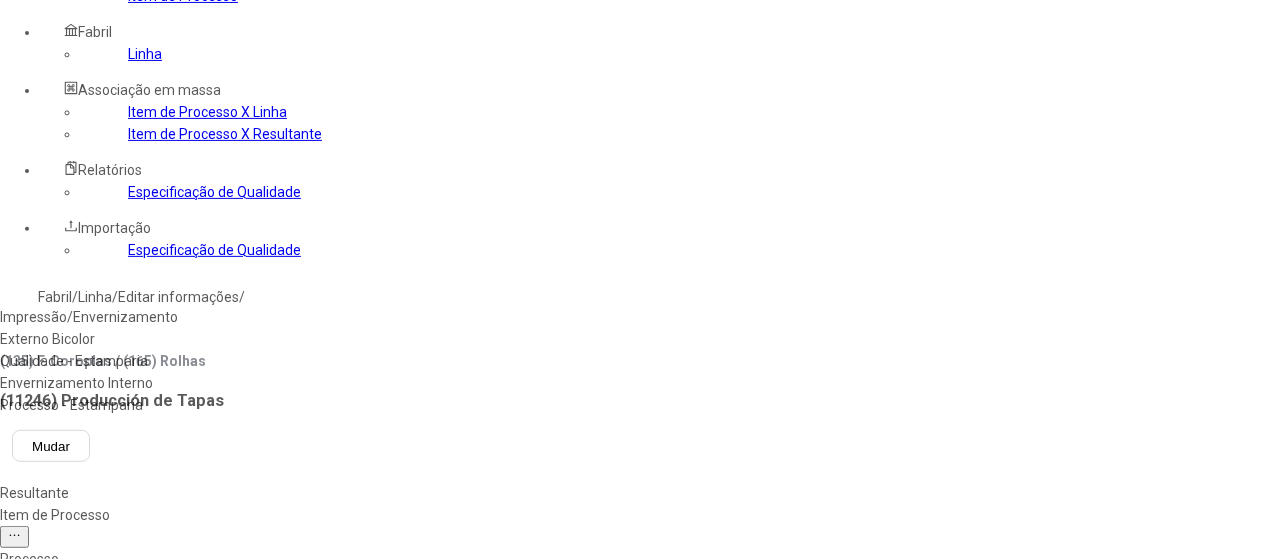 click on "Impressão/Envernizamento Externo Bicolor" at bounding box center (113, 328) 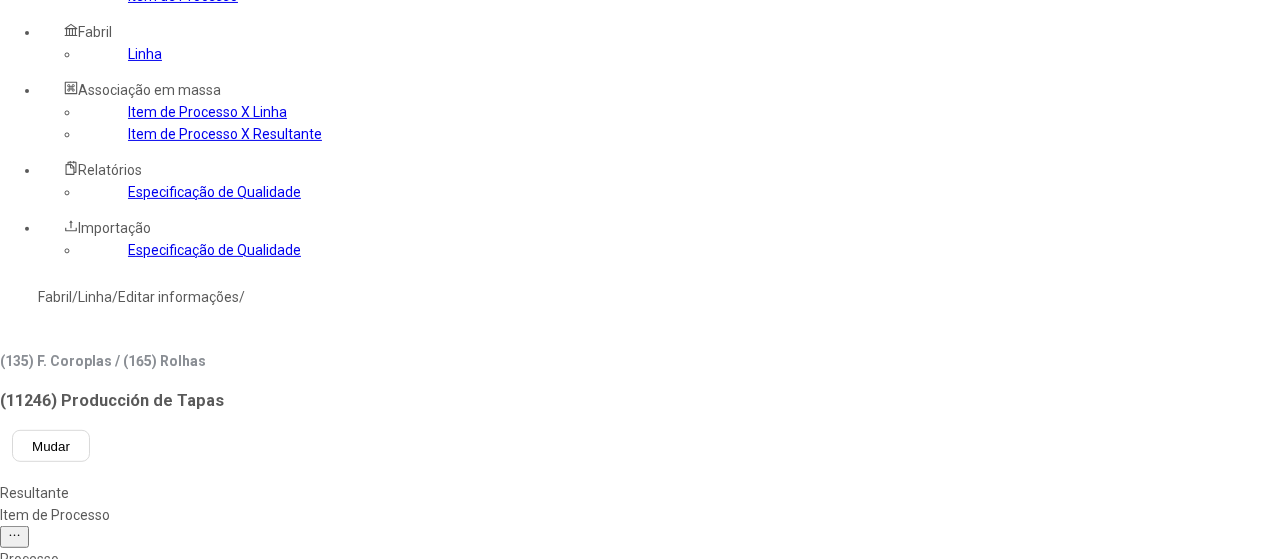 type 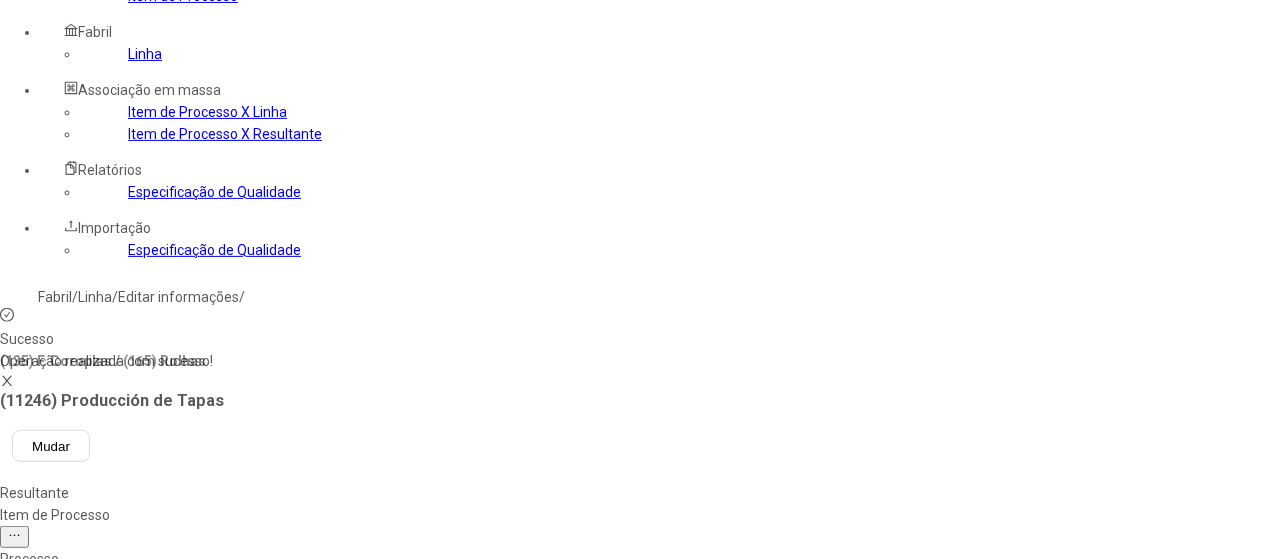 select 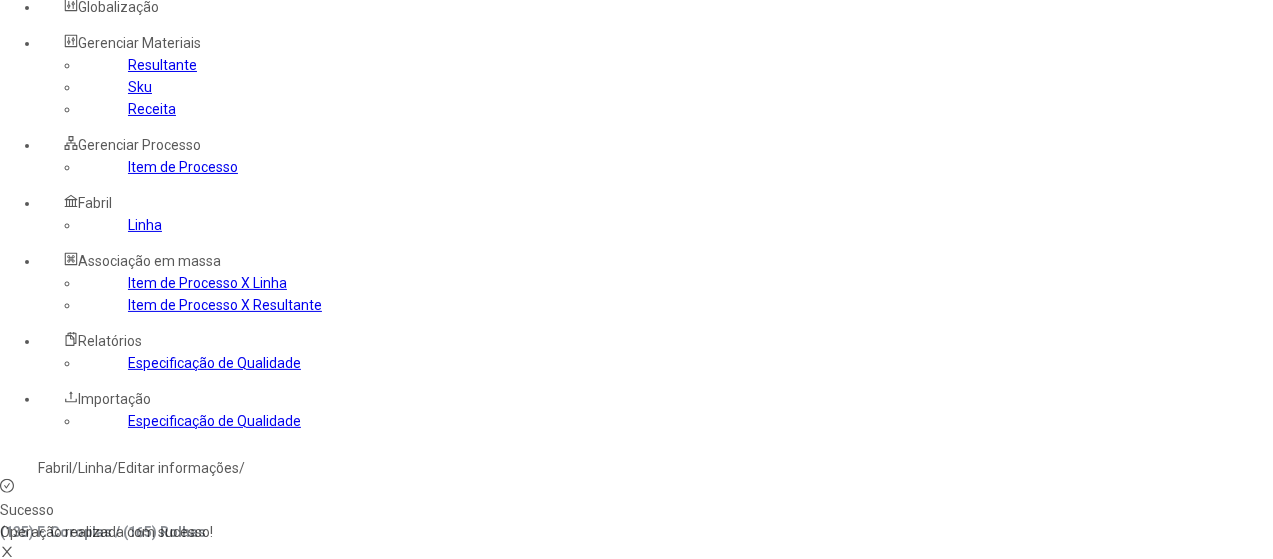 scroll, scrollTop: 8, scrollLeft: 0, axis: vertical 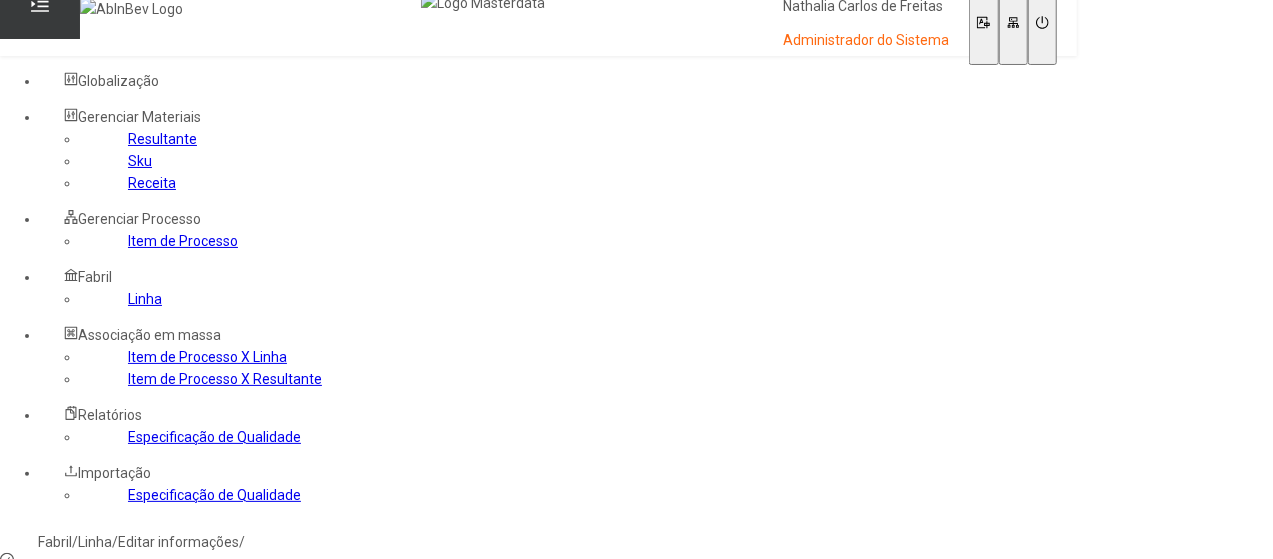 click on "Impressão/Envernizamento Externo Bicolor" 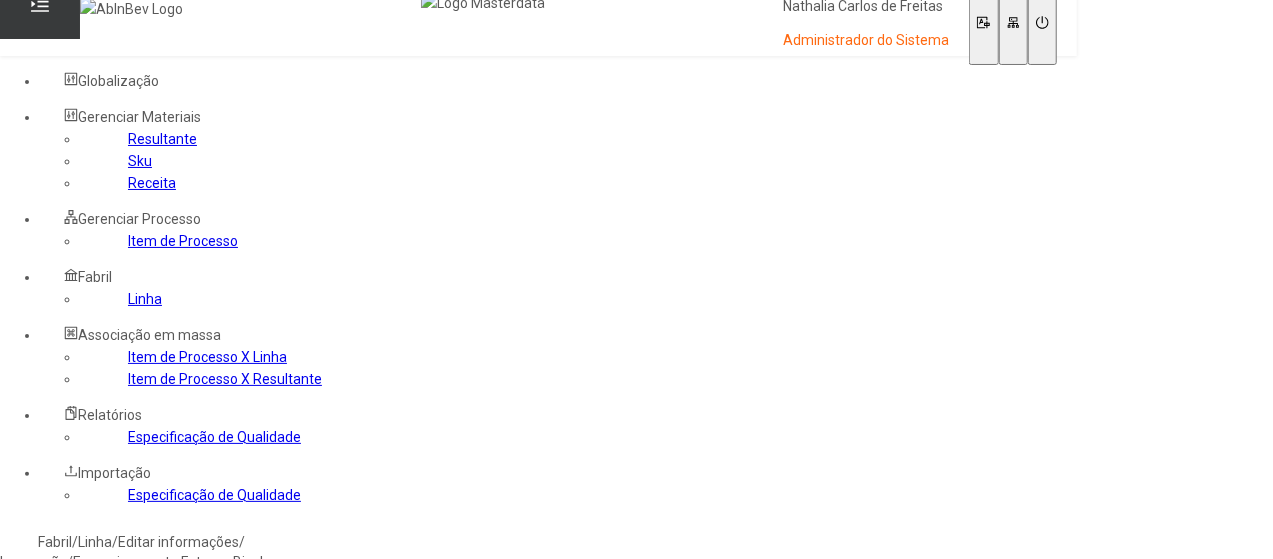 drag, startPoint x: 491, startPoint y: 395, endPoint x: 602, endPoint y: 322, distance: 132.8533 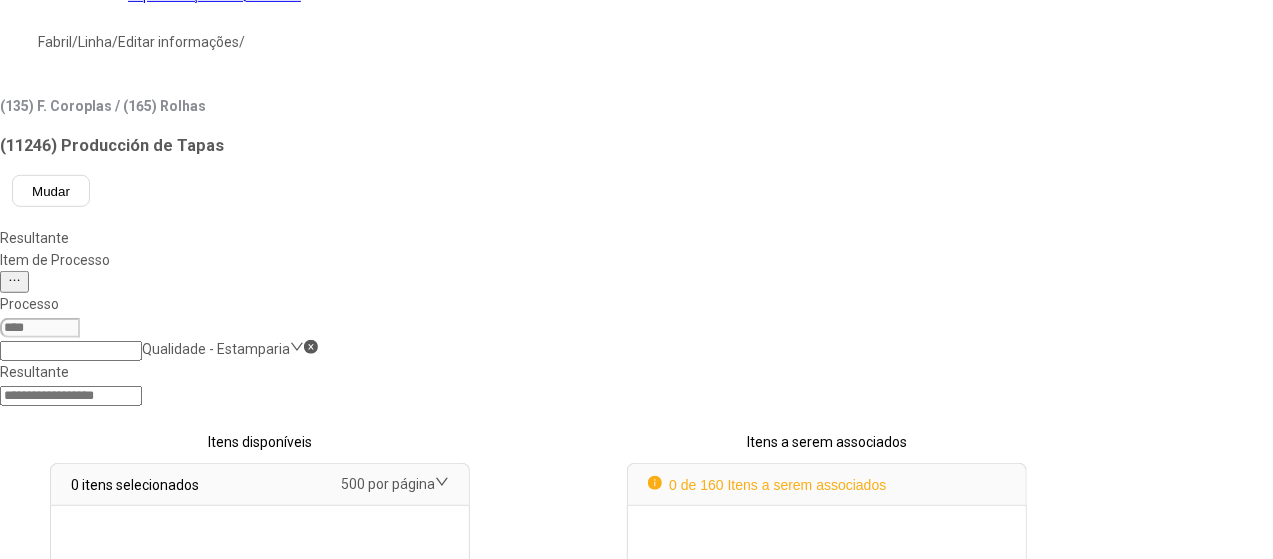 select 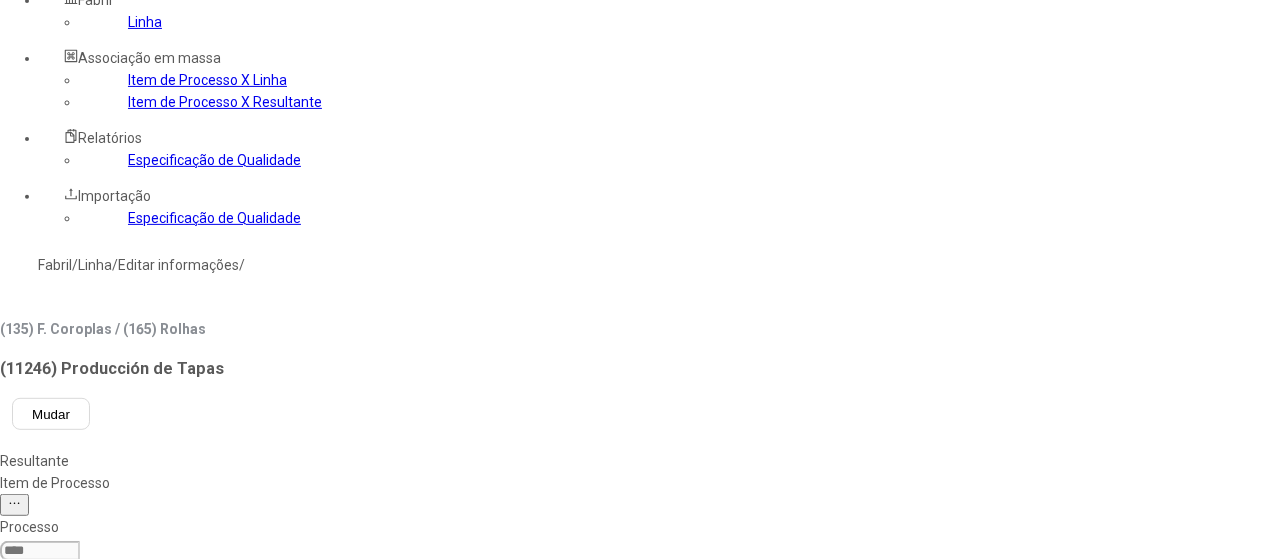 scroll, scrollTop: 108, scrollLeft: 0, axis: vertical 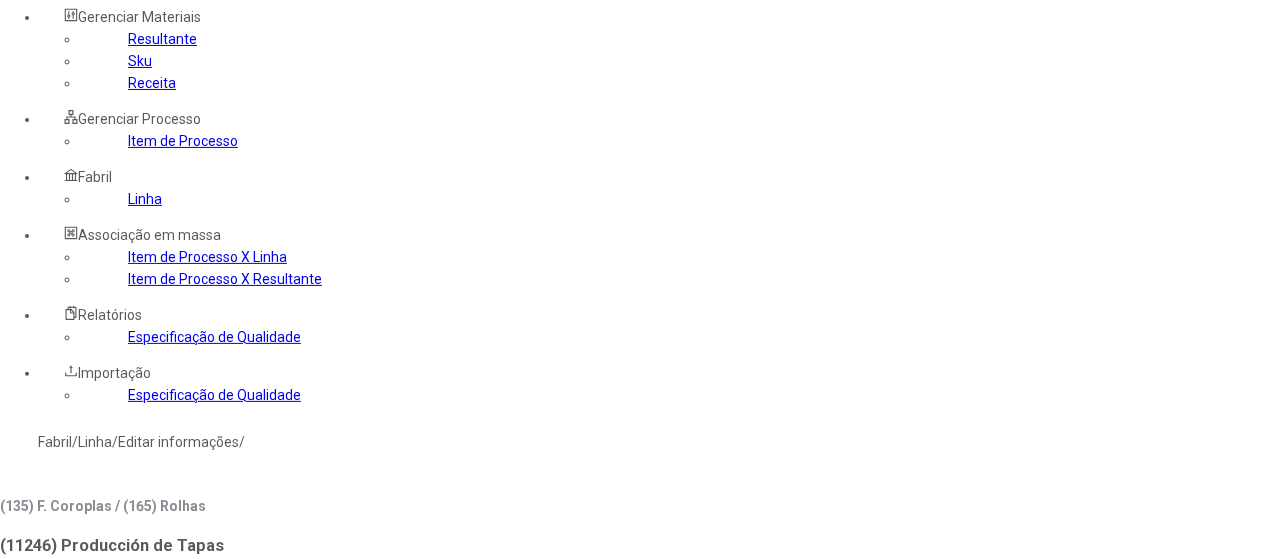 click on "Qualidade - Estamparia" 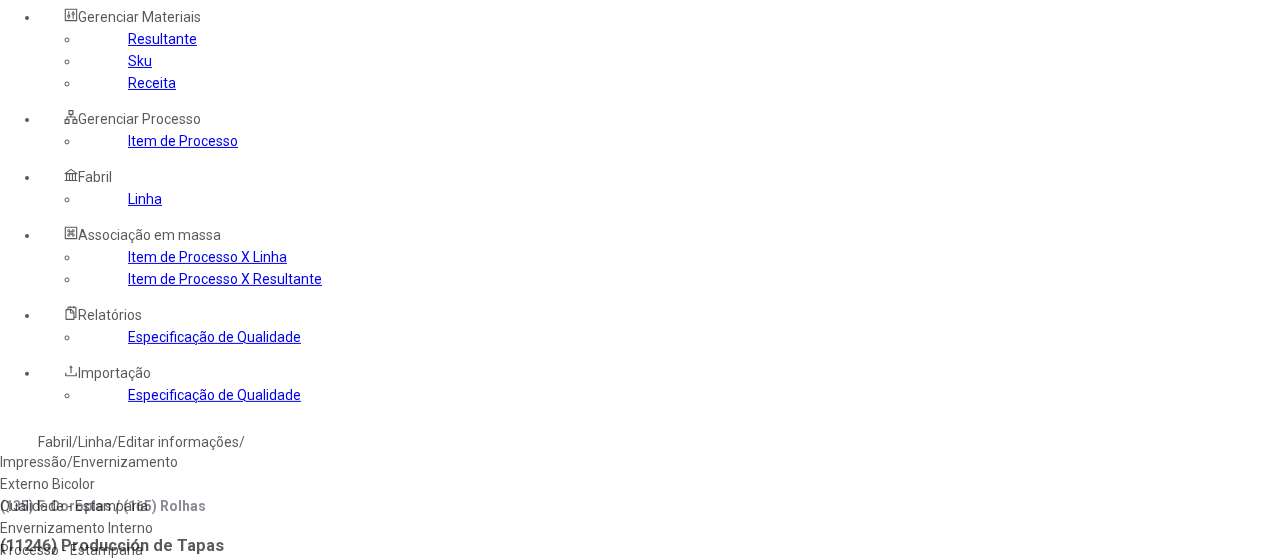 drag, startPoint x: 482, startPoint y: 325, endPoint x: 512, endPoint y: 317, distance: 31.04835 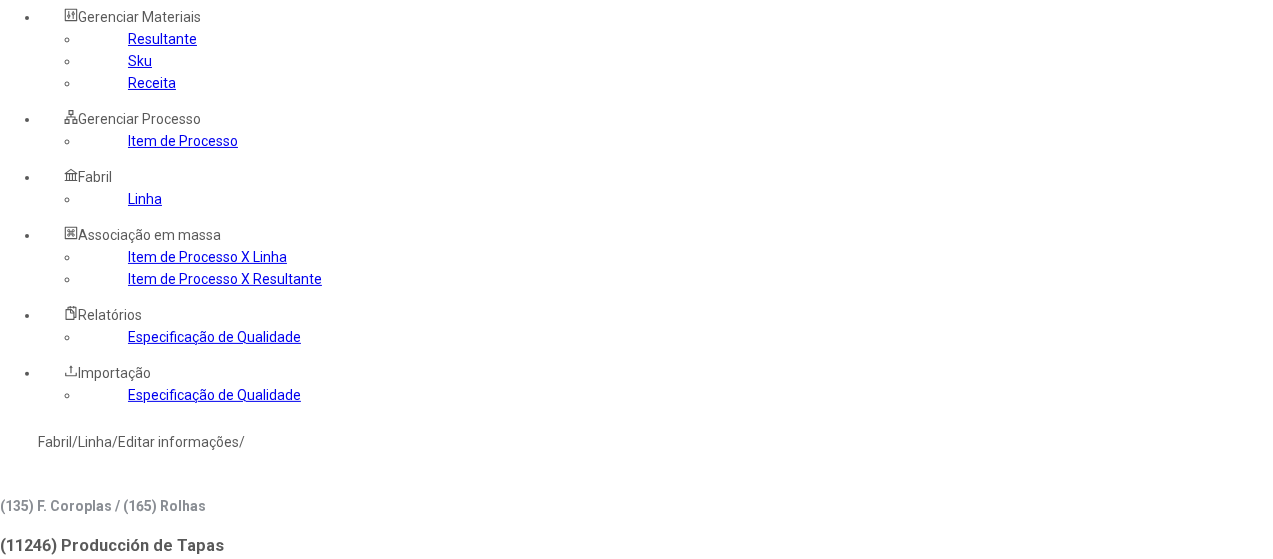select 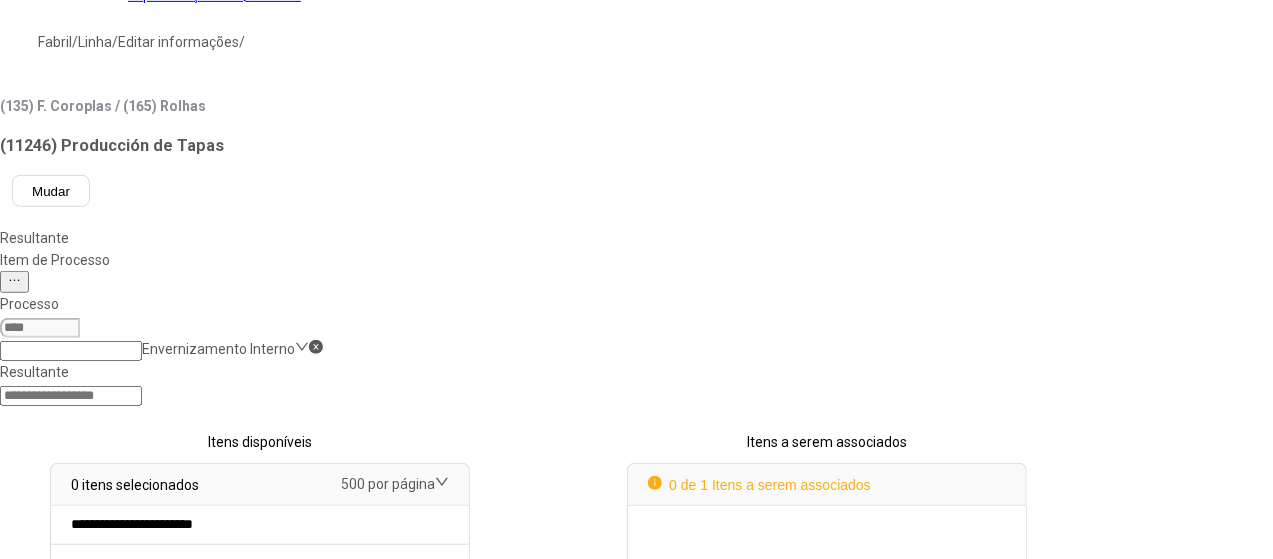 scroll, scrollTop: 8, scrollLeft: 0, axis: vertical 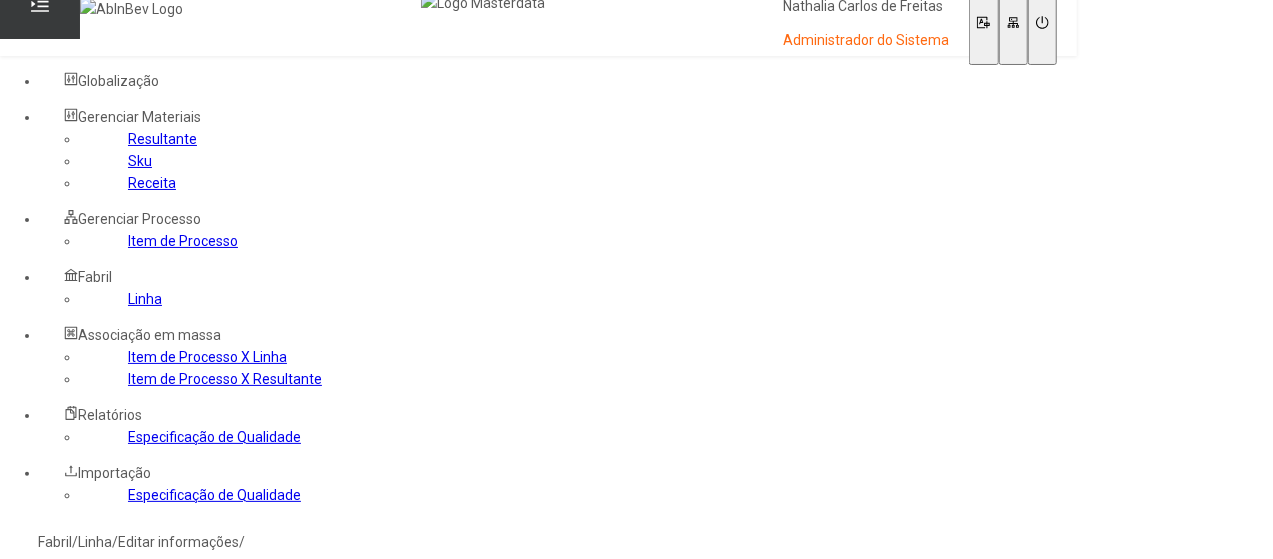 click on "Envernizamento Interno" 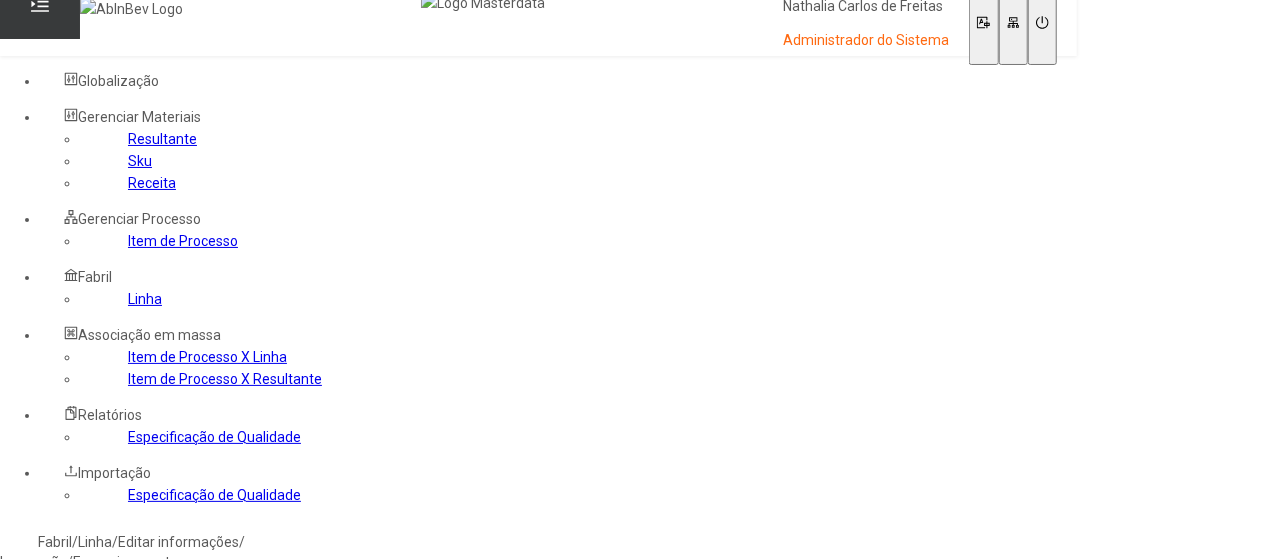 drag, startPoint x: 431, startPoint y: 468, endPoint x: 500, endPoint y: 433, distance: 77.36925 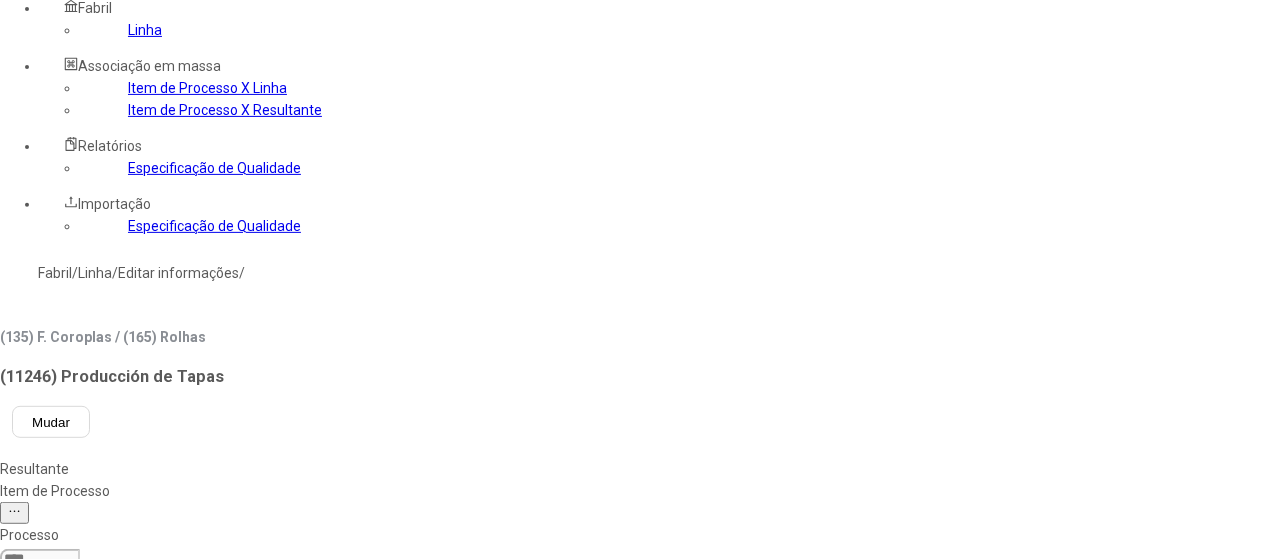 select 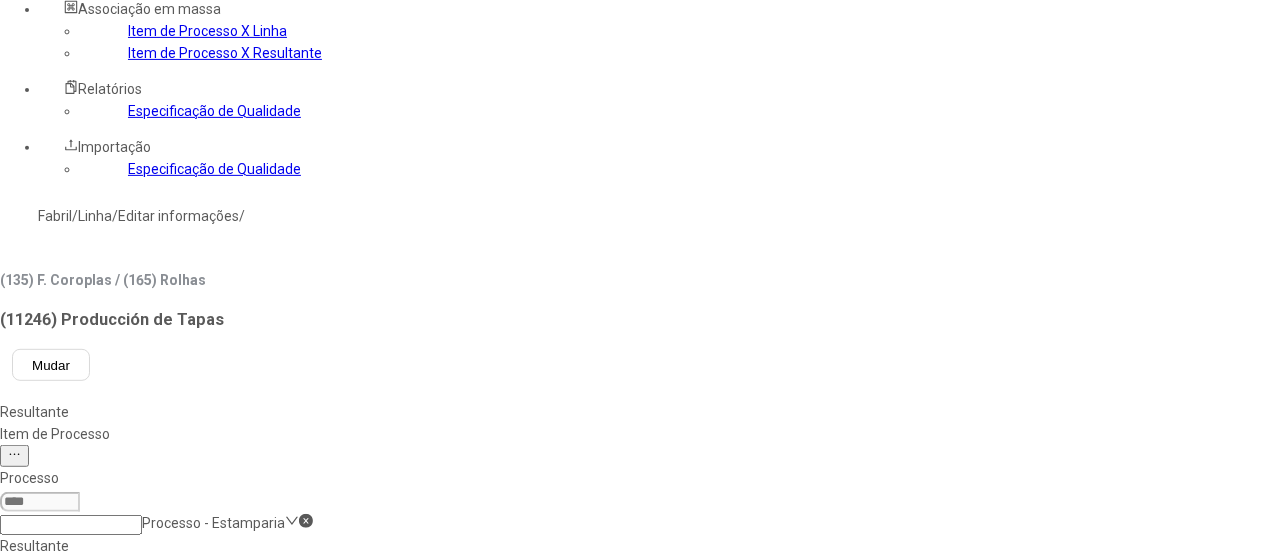 scroll, scrollTop: 108, scrollLeft: 0, axis: vertical 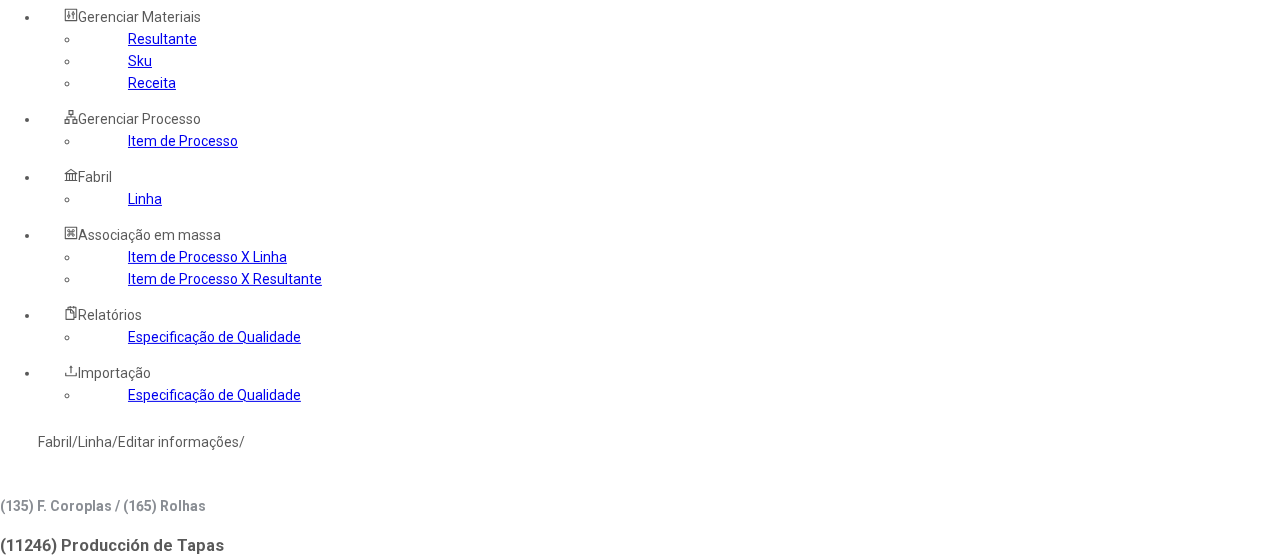 click on "Item de Processo" 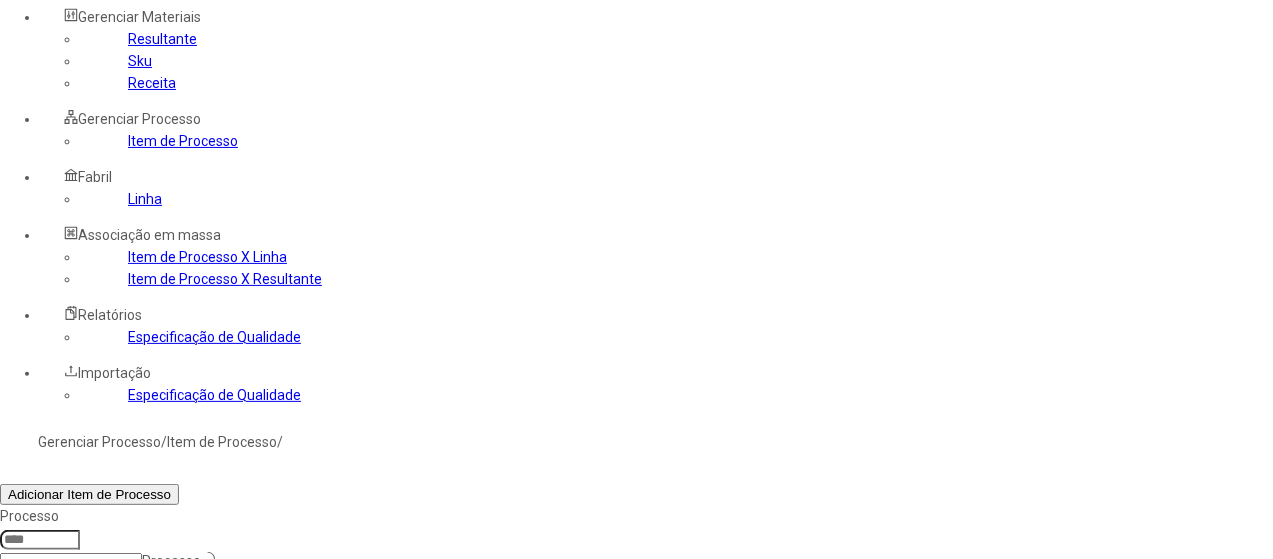 click 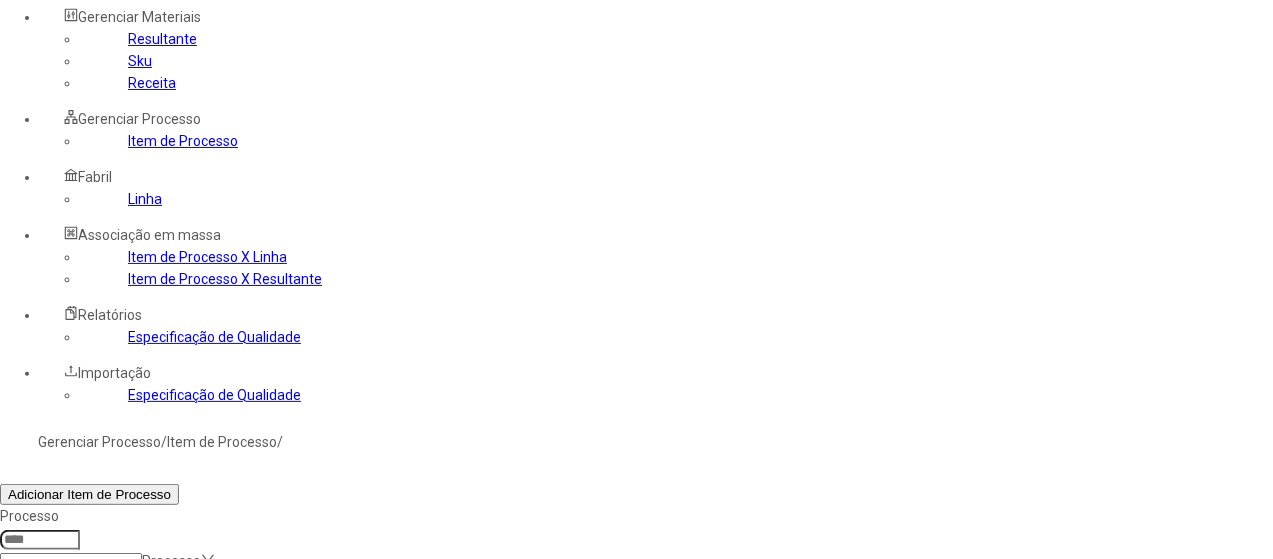 type on "*****" 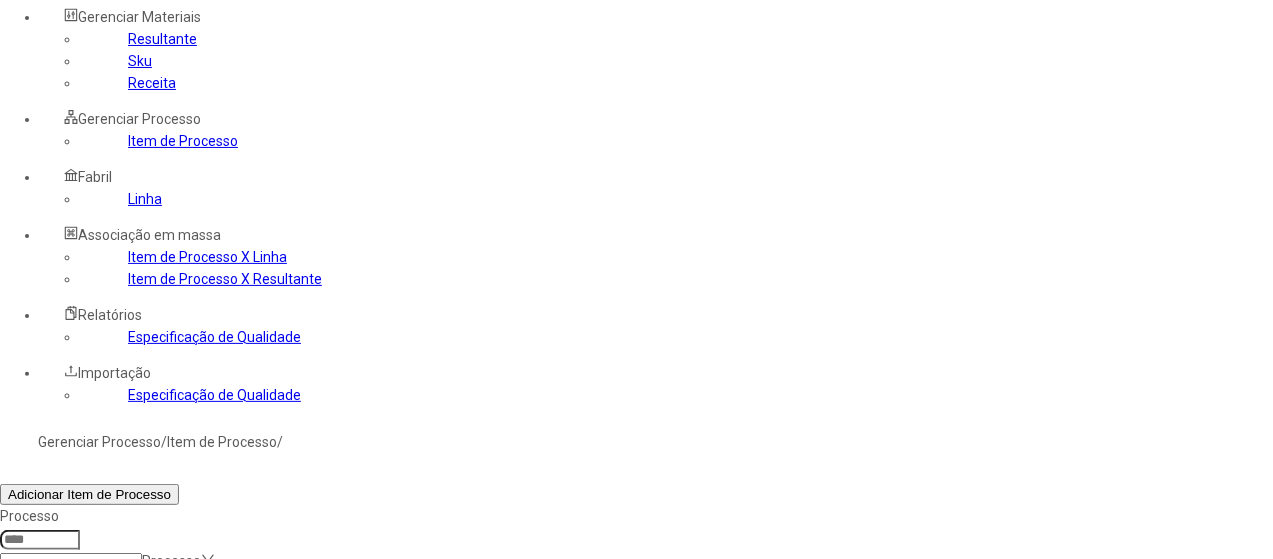 click on "Filtrar" 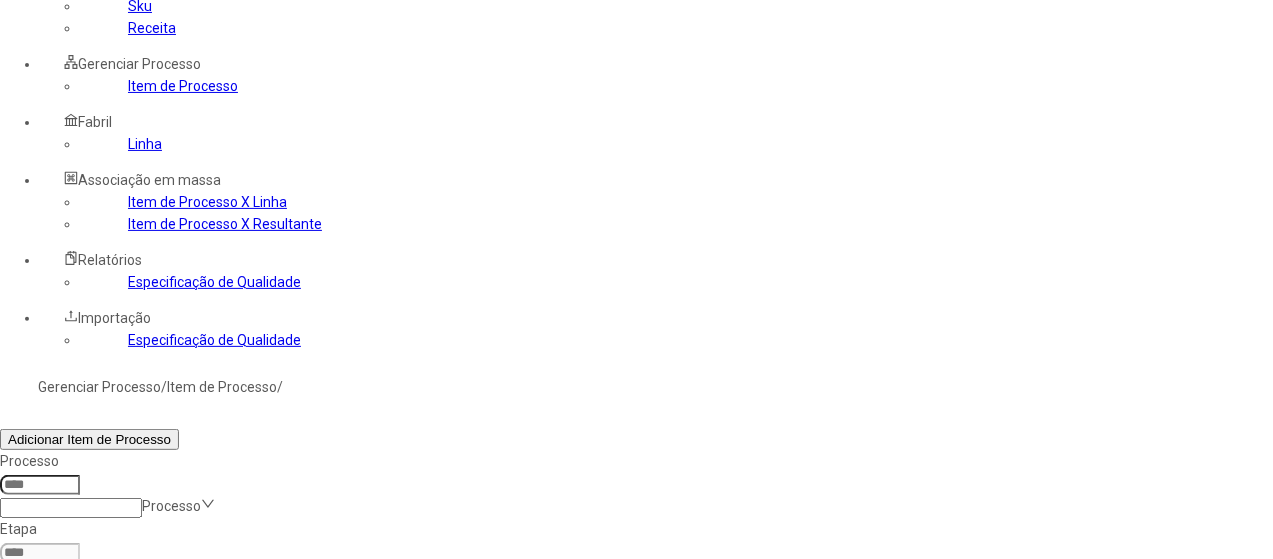 scroll, scrollTop: 208, scrollLeft: 0, axis: vertical 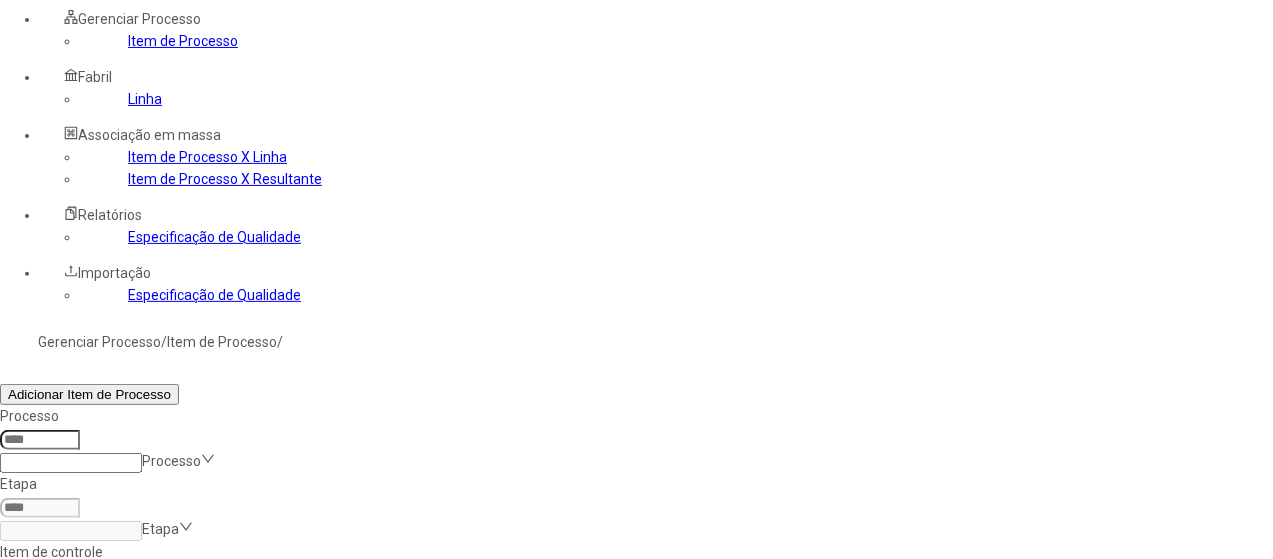click 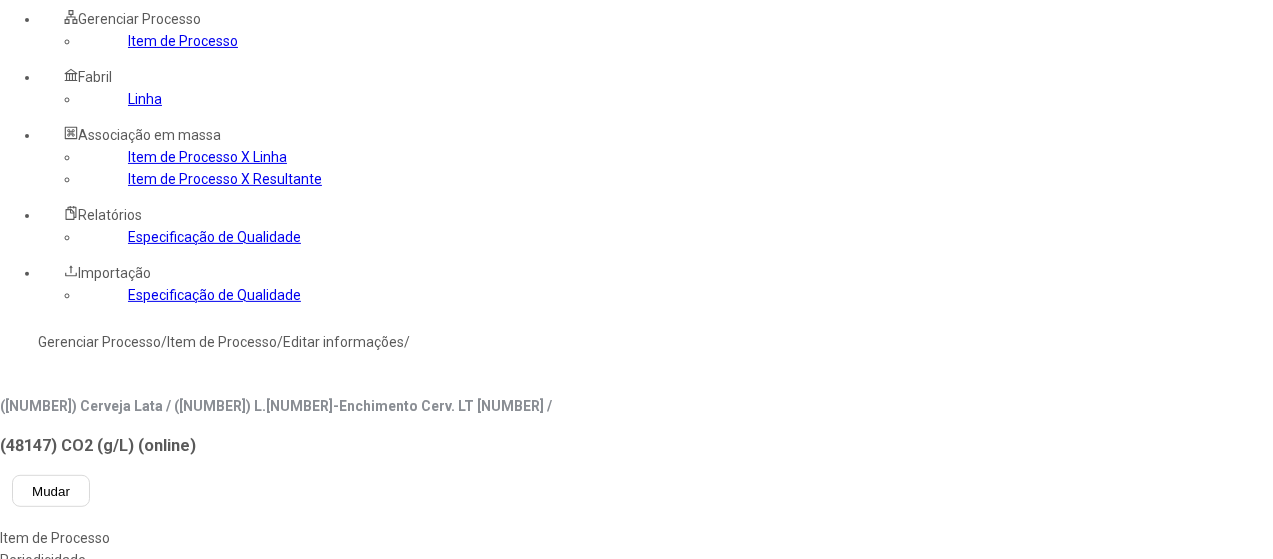 type on "*****" 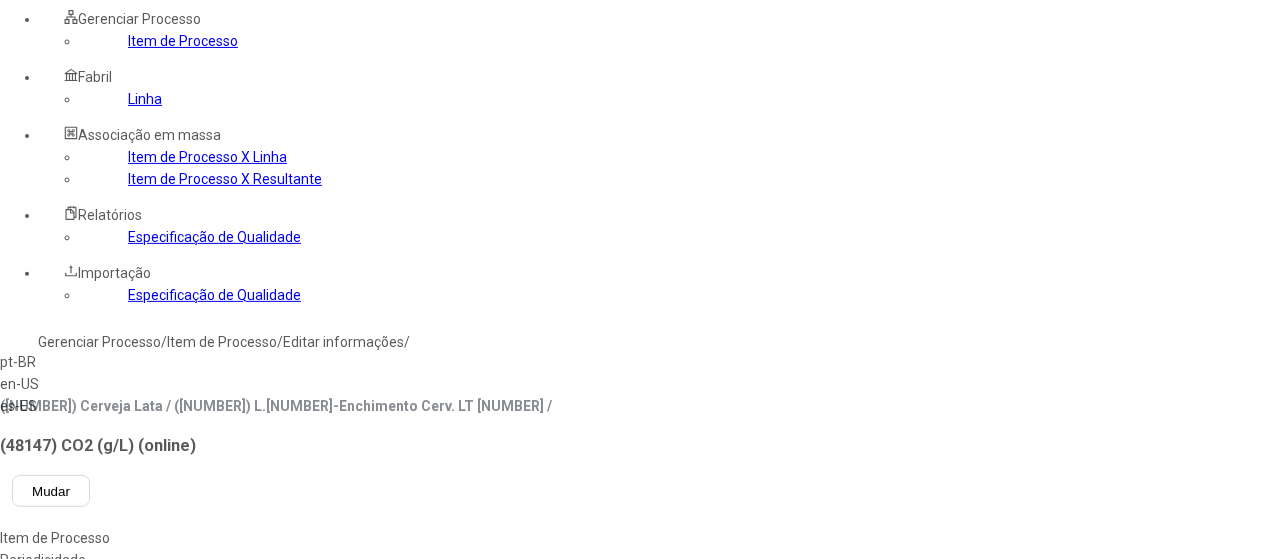 click on "pt-BR" at bounding box center (57, 362) 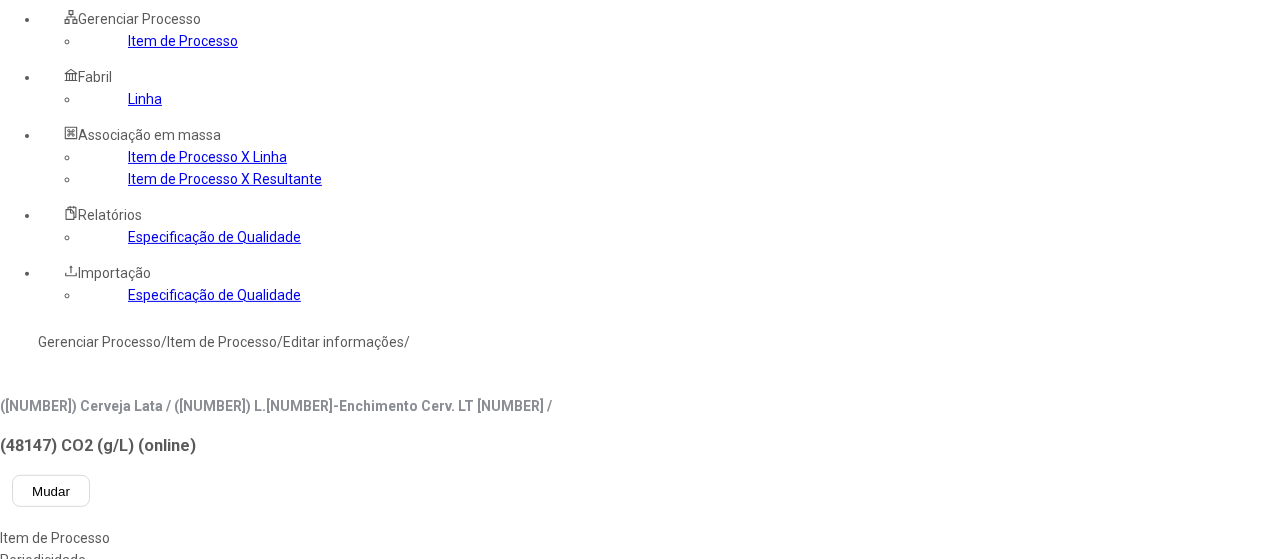 type on "**********" 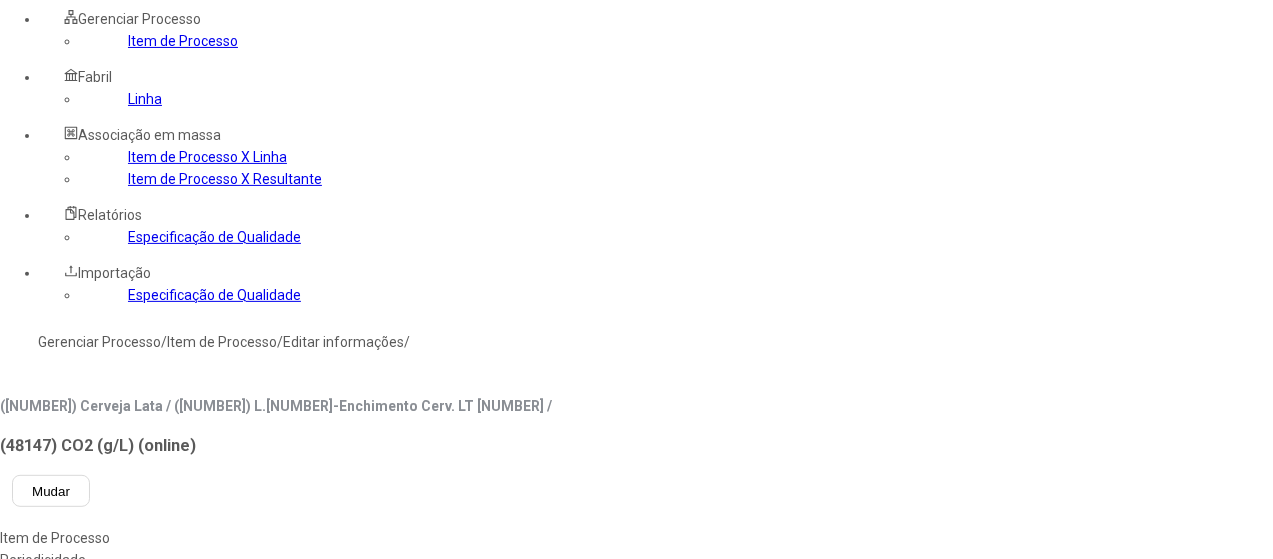 drag, startPoint x: 672, startPoint y: 200, endPoint x: 236, endPoint y: 209, distance: 436.09286 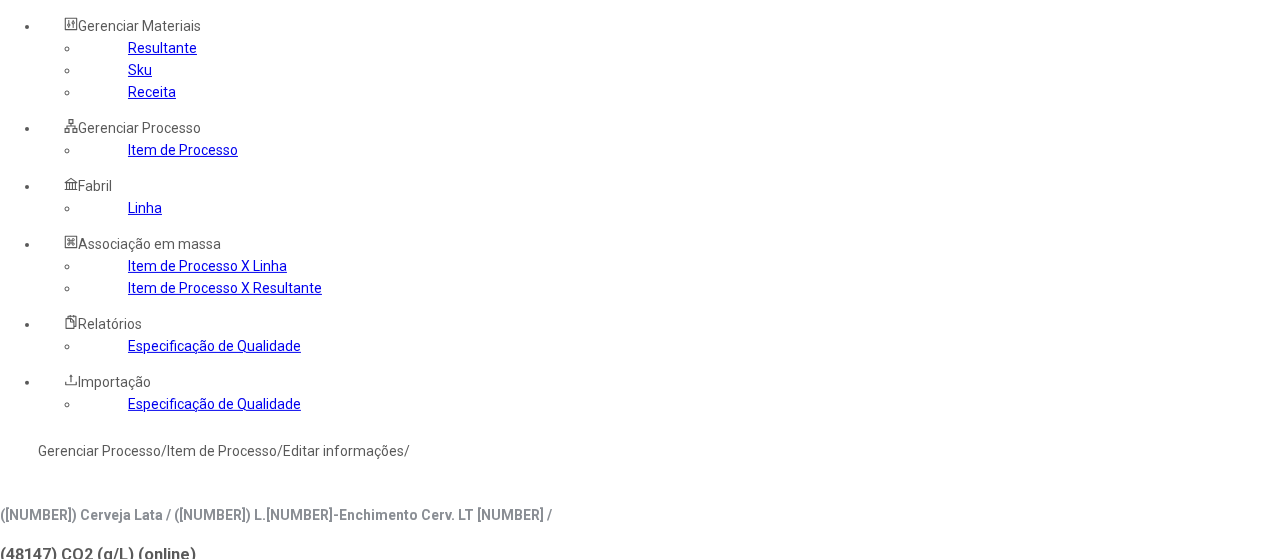 scroll, scrollTop: 0, scrollLeft: 0, axis: both 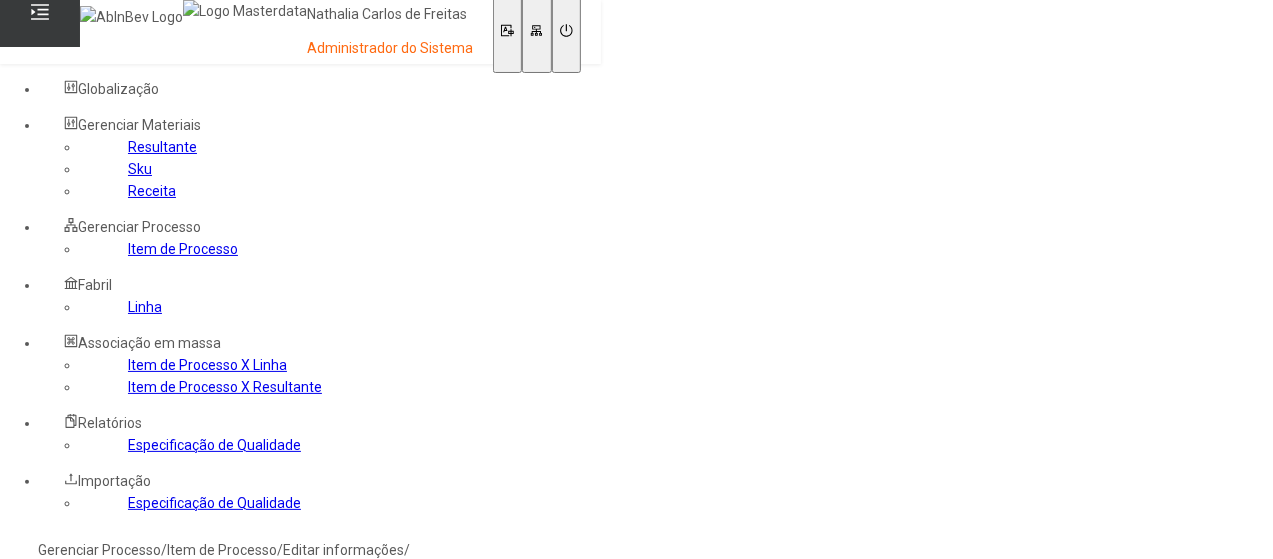 click on "Gerenciar Processo" 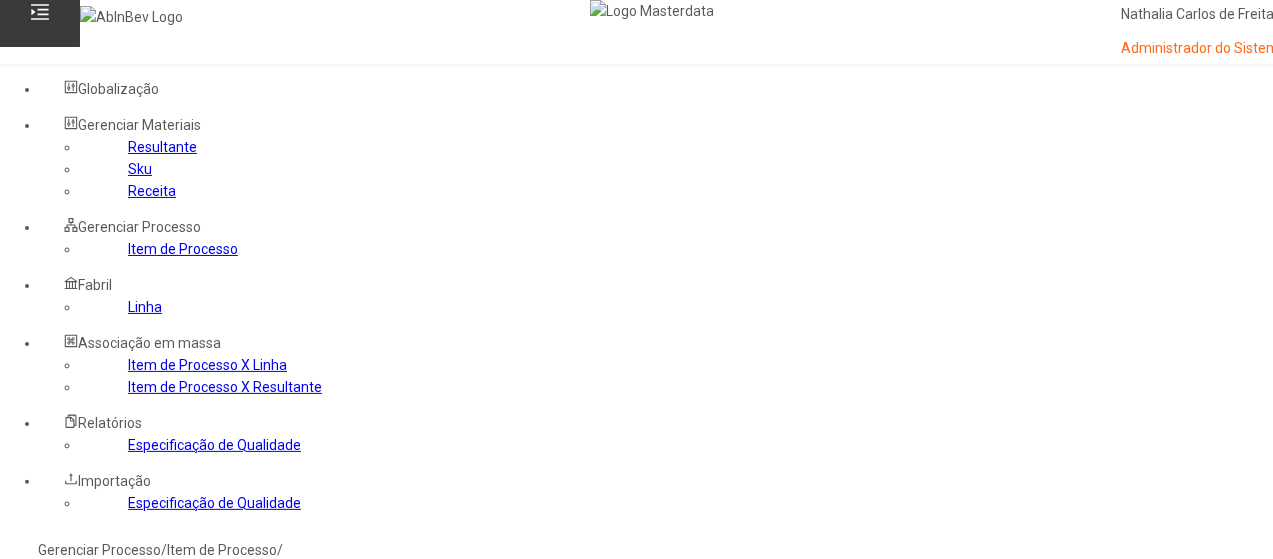 click 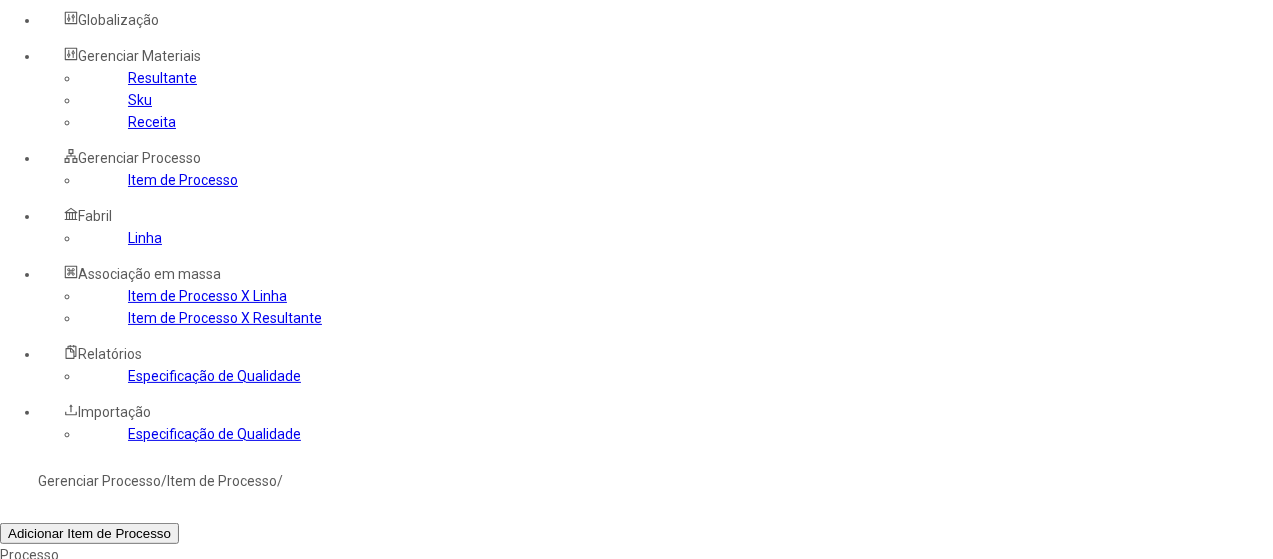 scroll, scrollTop: 100, scrollLeft: 0, axis: vertical 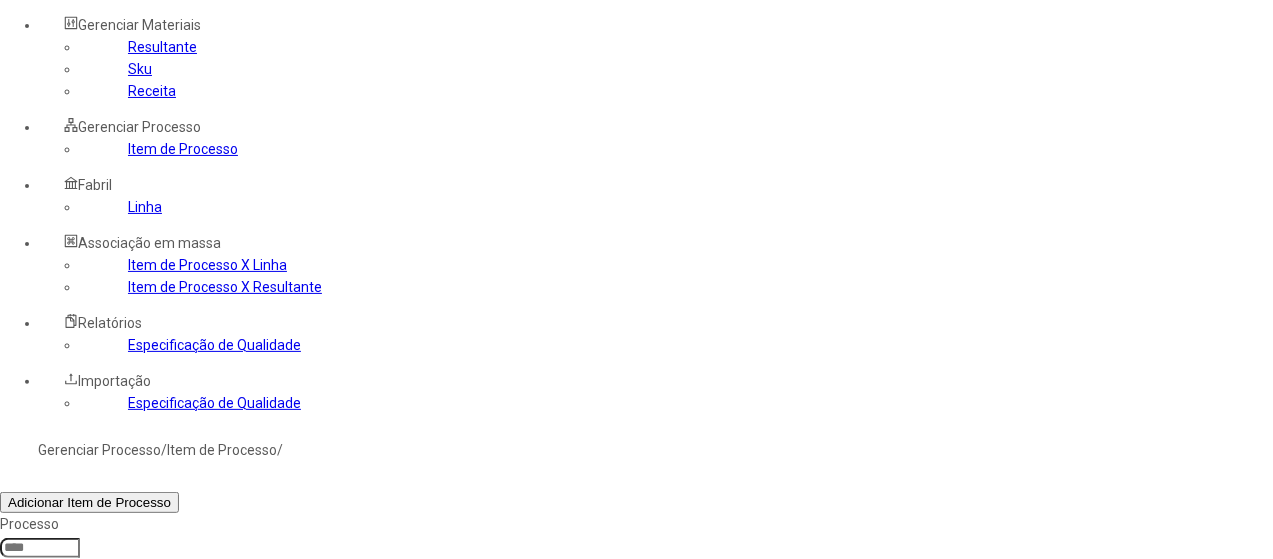 drag, startPoint x: 894, startPoint y: 423, endPoint x: 762, endPoint y: 417, distance: 132.13629 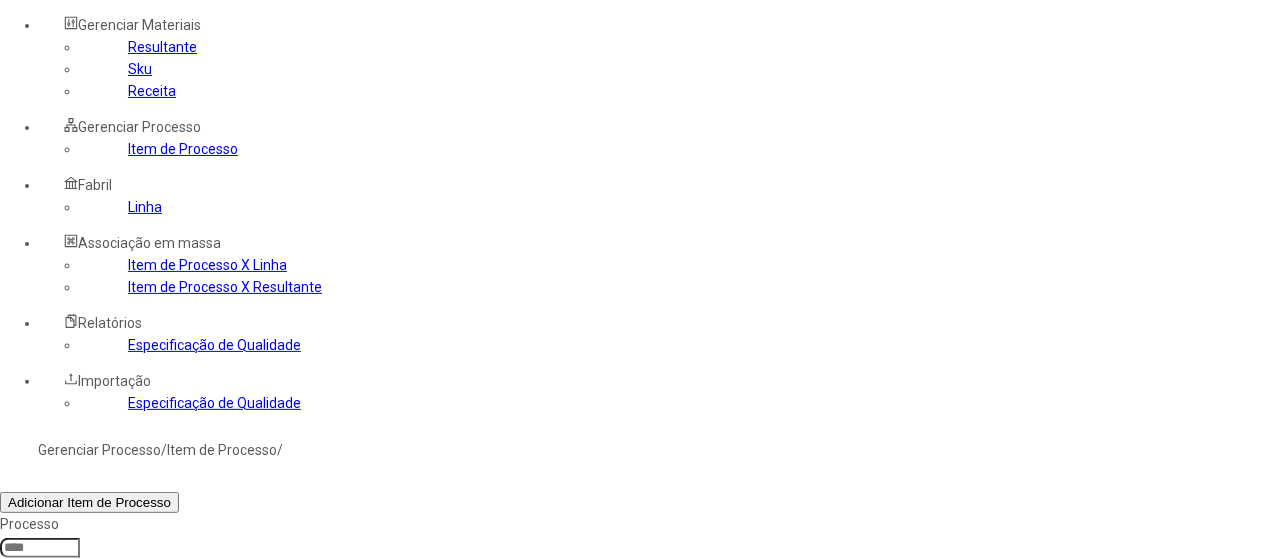 click on "Teor de CO2 (online)" 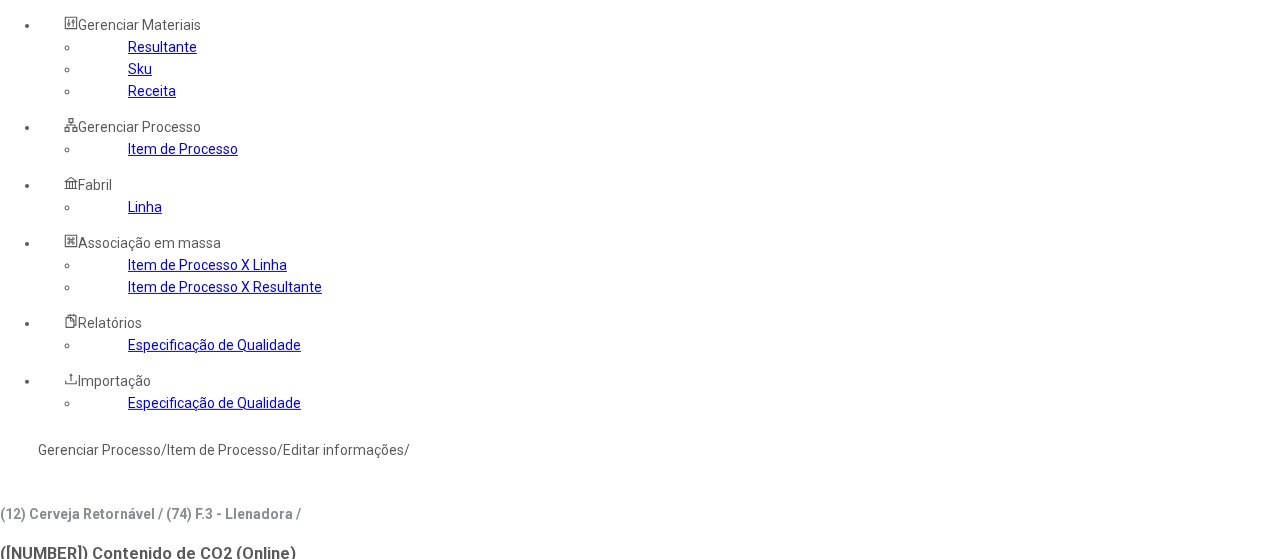 type on "*****" 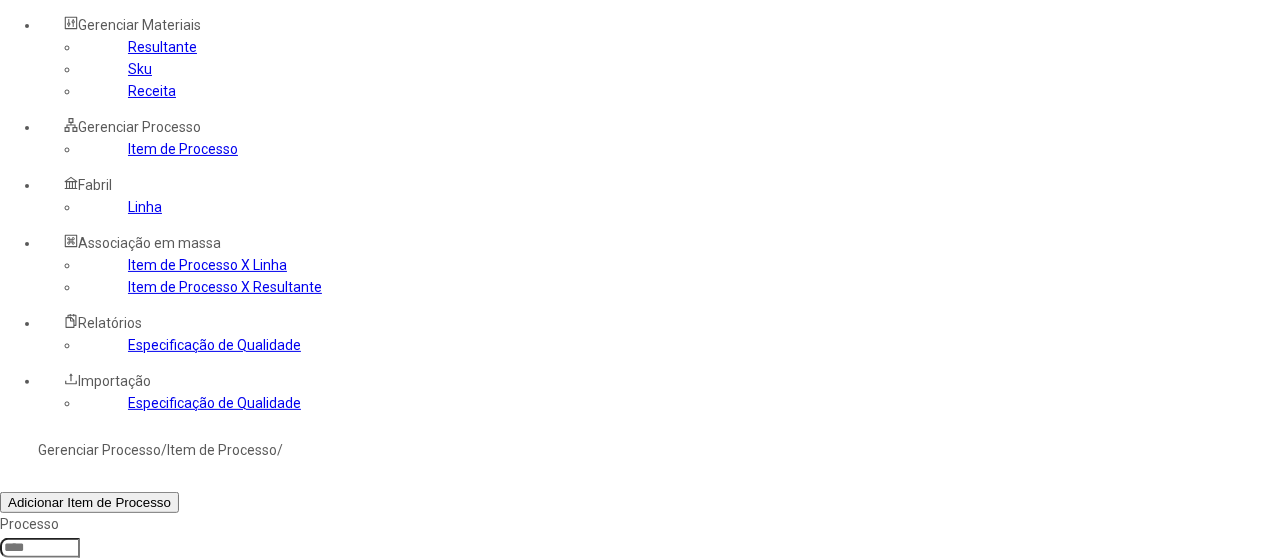 click 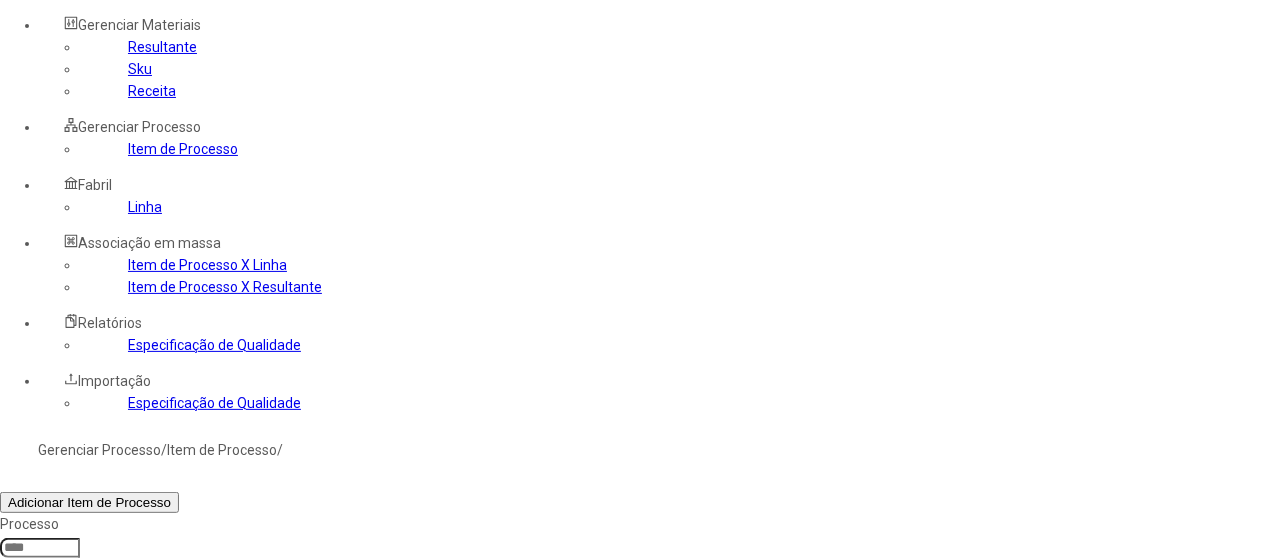 type on "*****" 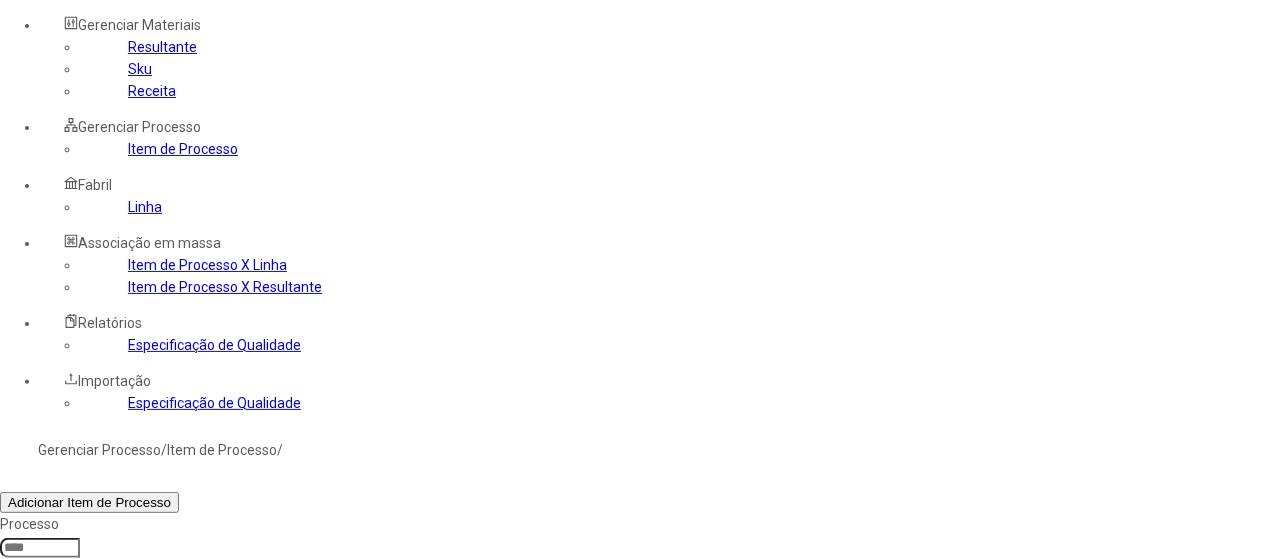 click on "Filtrar" 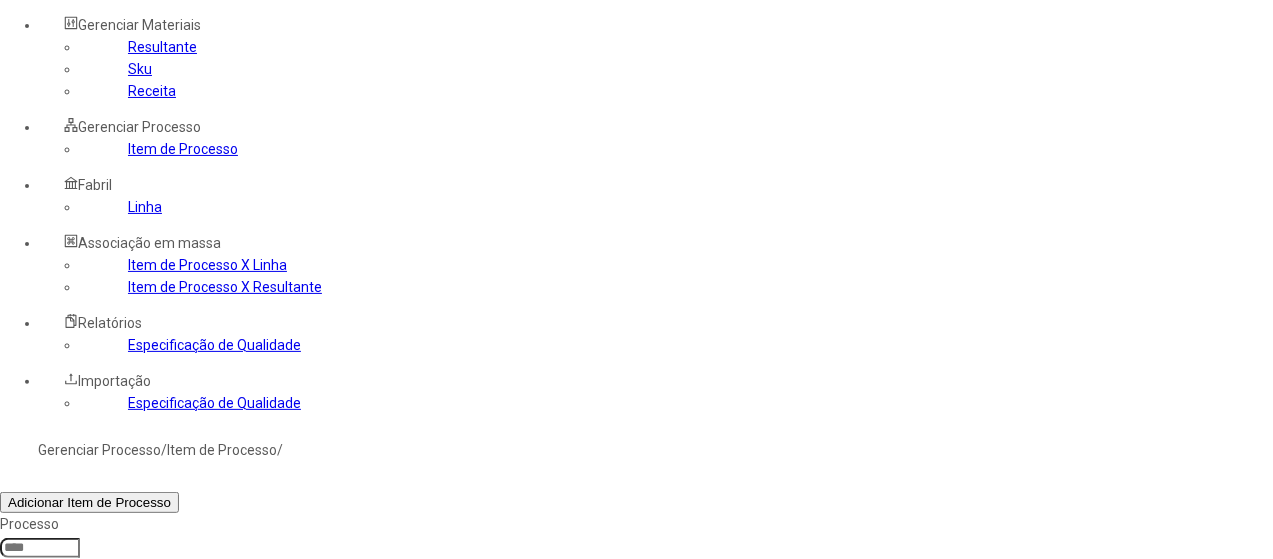 scroll, scrollTop: 200, scrollLeft: 0, axis: vertical 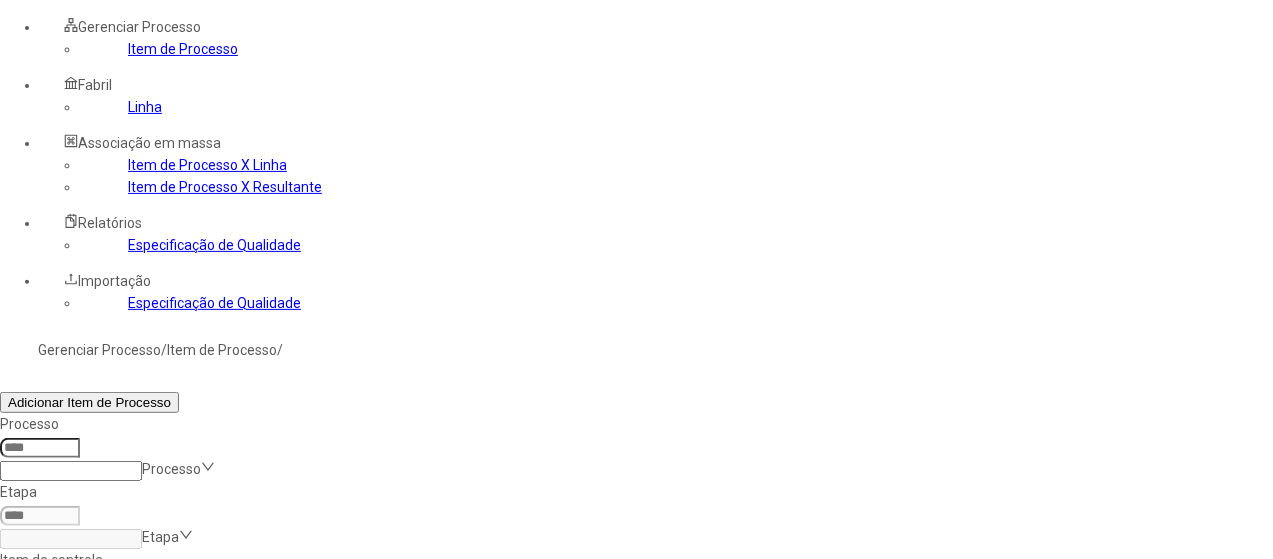 click 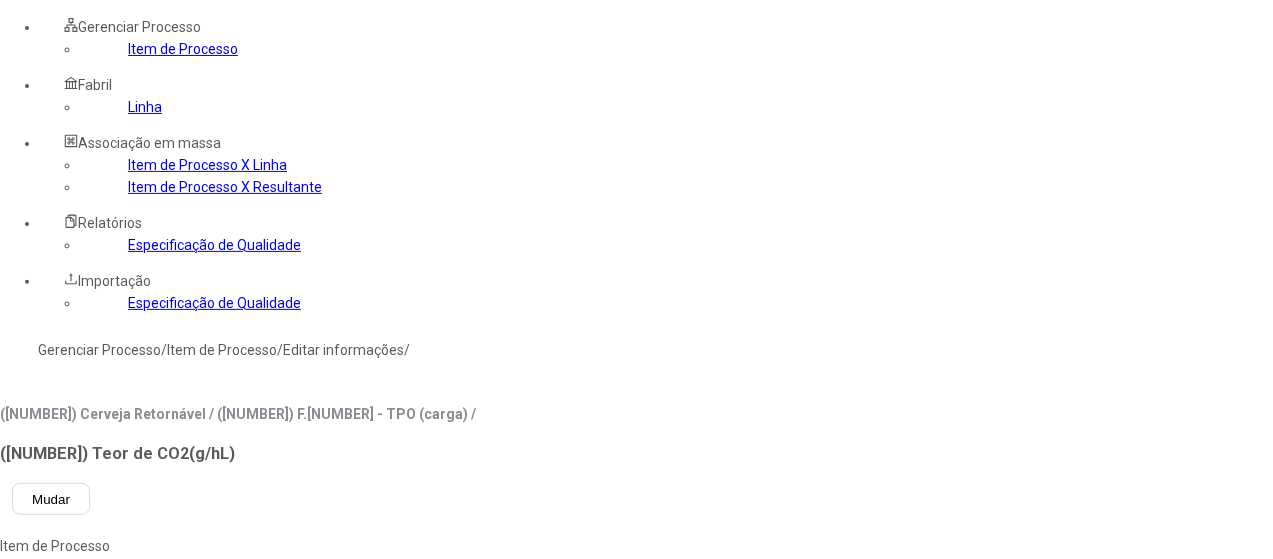 click on "pt-BR" 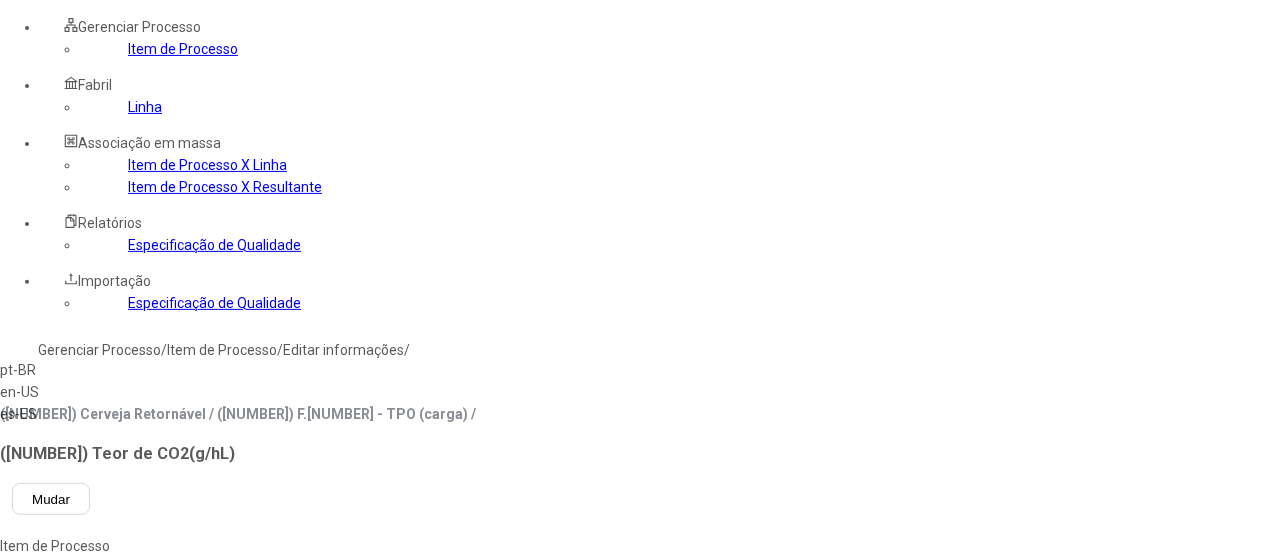 drag, startPoint x: 568, startPoint y: 207, endPoint x: 400, endPoint y: 186, distance: 169.30742 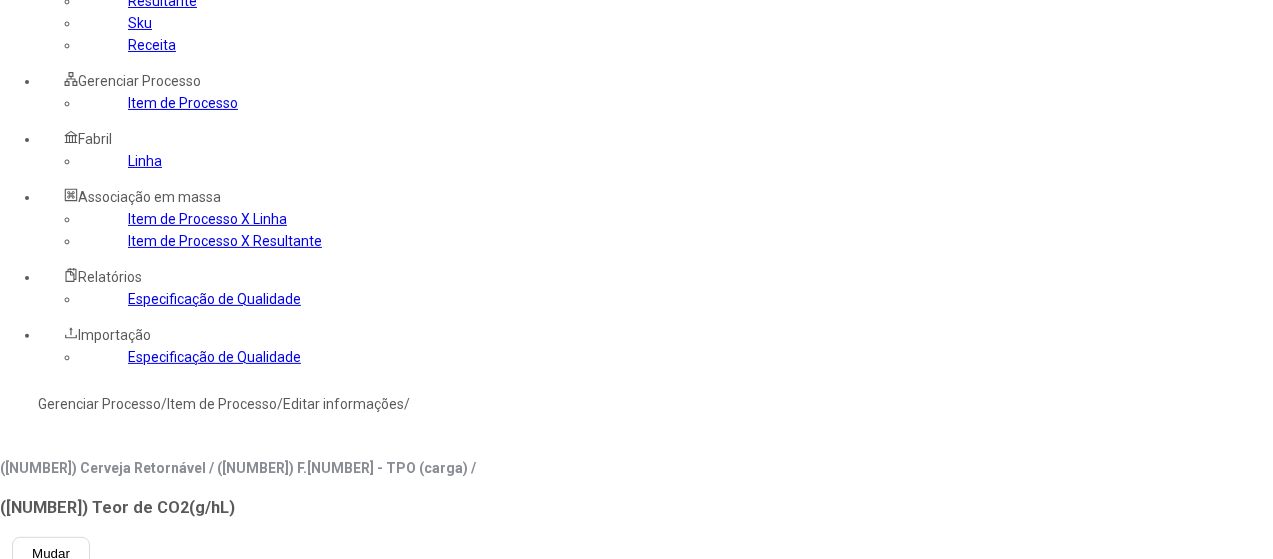 scroll, scrollTop: 100, scrollLeft: 0, axis: vertical 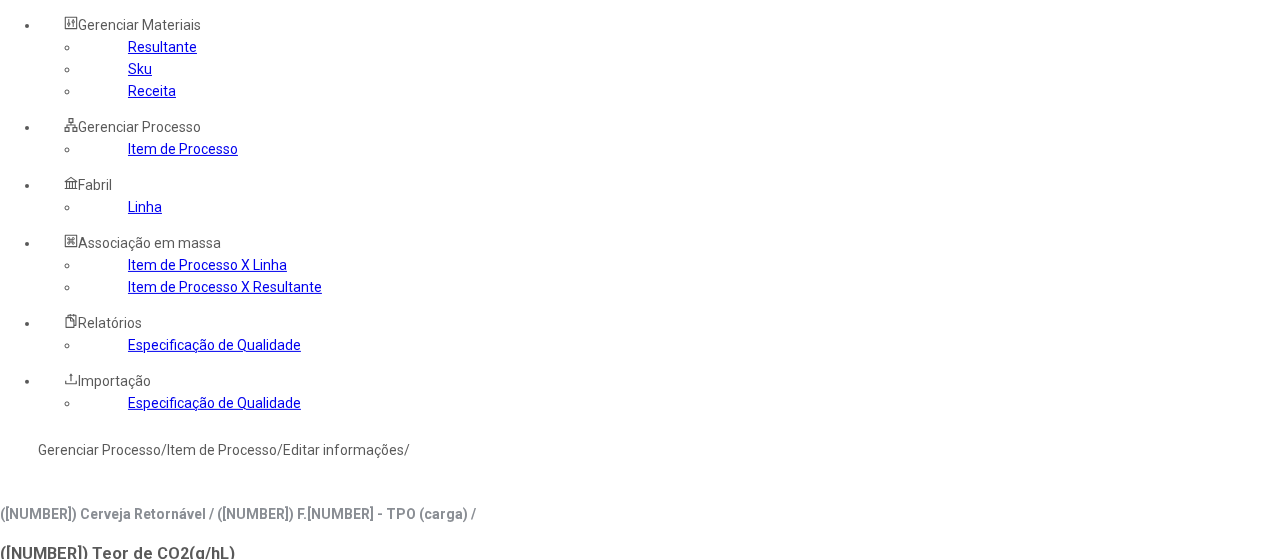 click on "Gerenciar Processo" 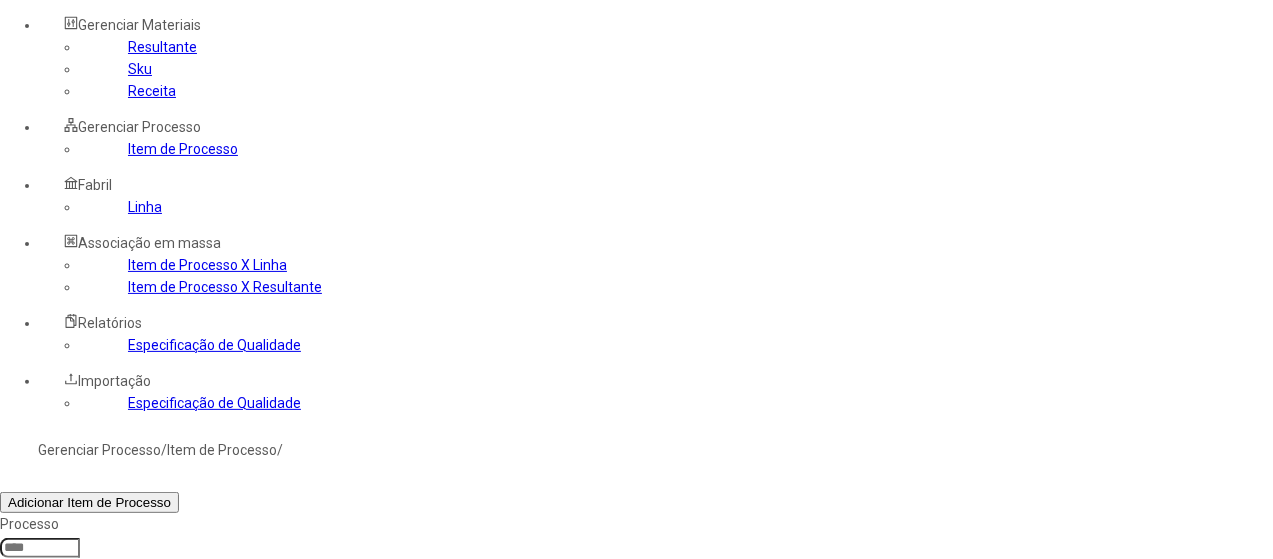 click 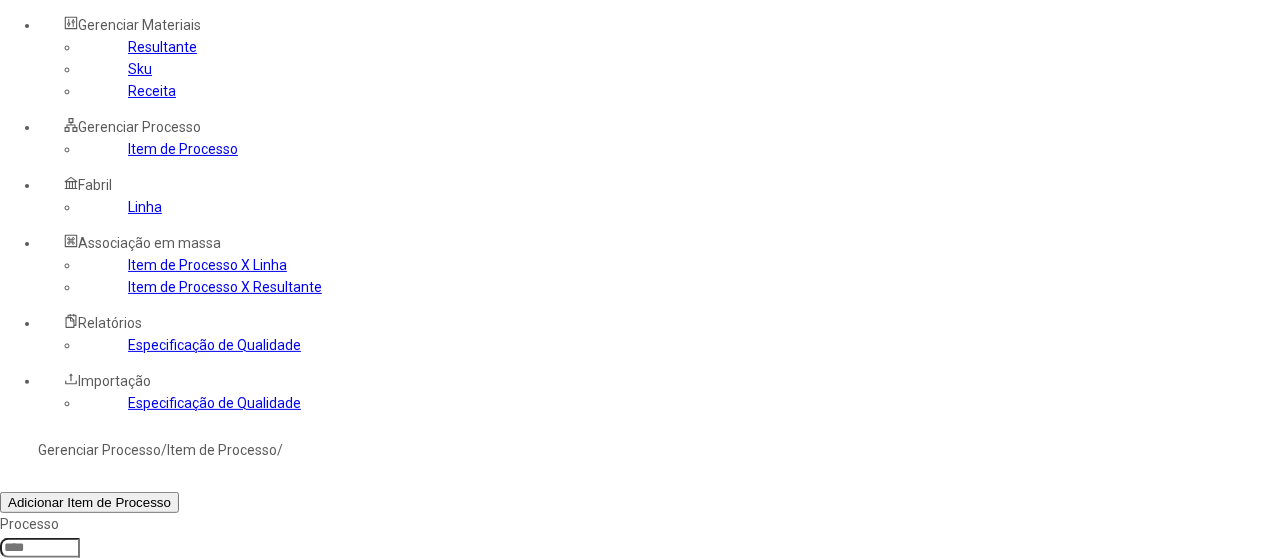 click on "Filtrar" 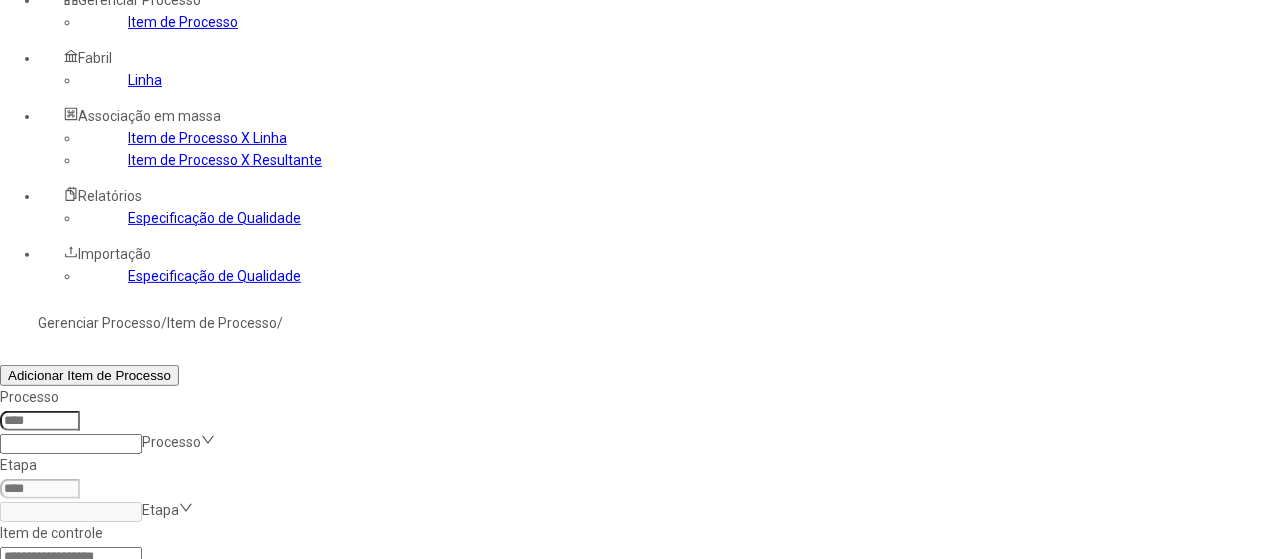 scroll, scrollTop: 300, scrollLeft: 0, axis: vertical 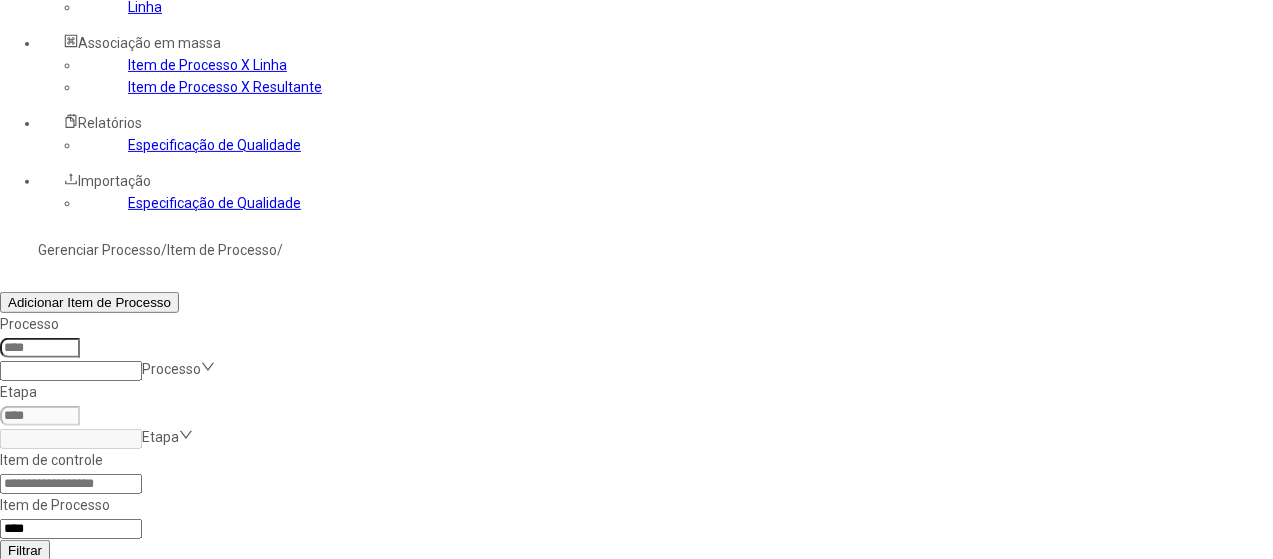drag, startPoint x: 894, startPoint y: 229, endPoint x: 710, endPoint y: 227, distance: 184.01086 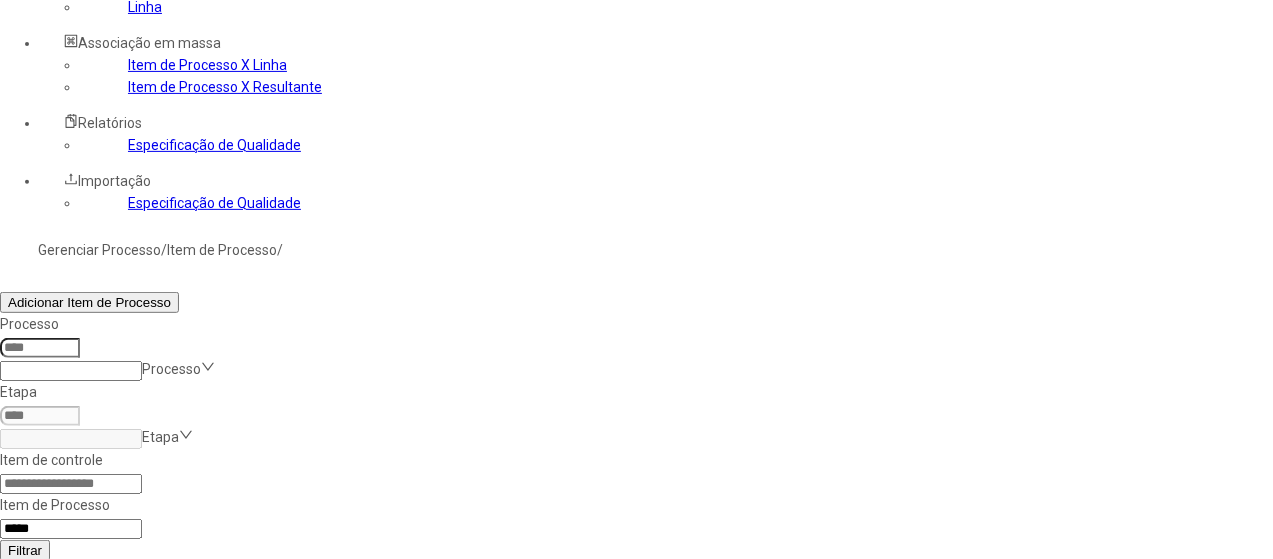 type on "*****" 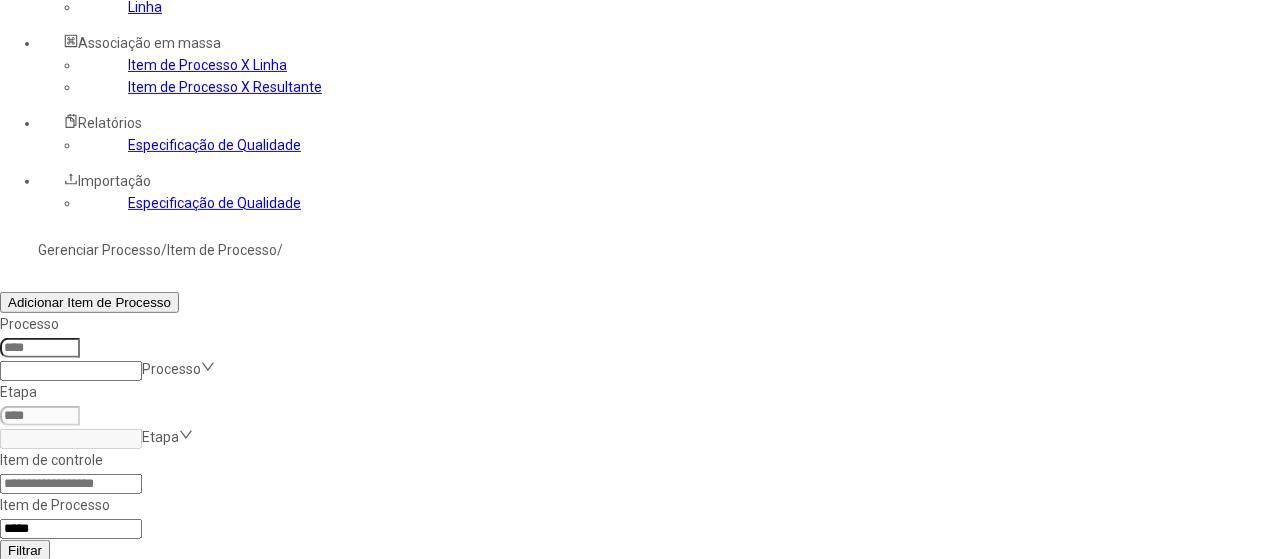 click on "Filtrar" 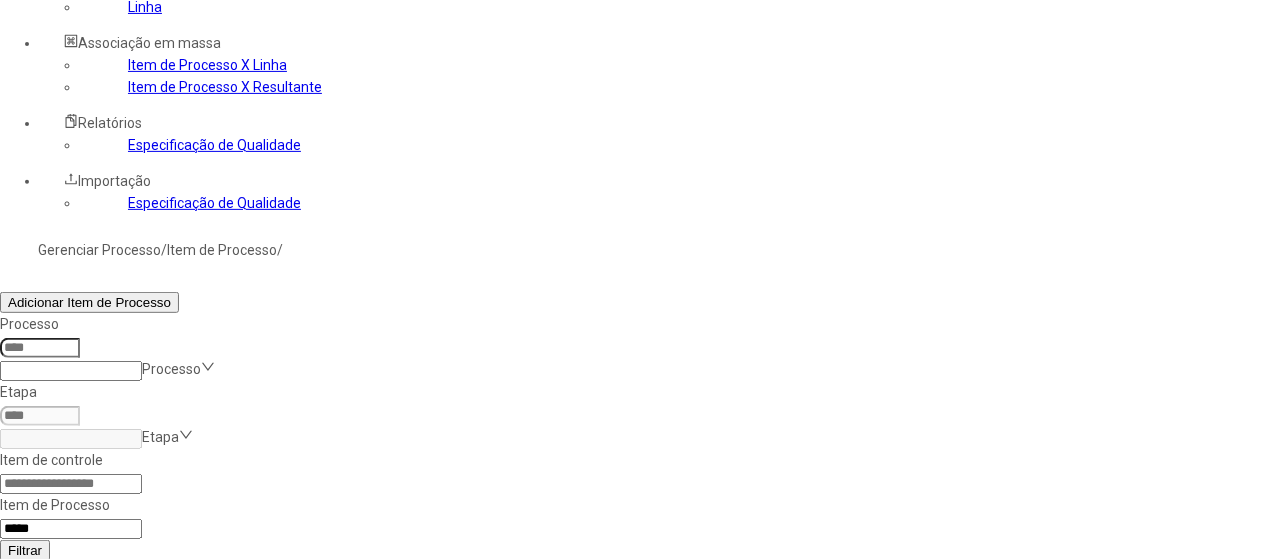 scroll, scrollTop: 272, scrollLeft: 0, axis: vertical 